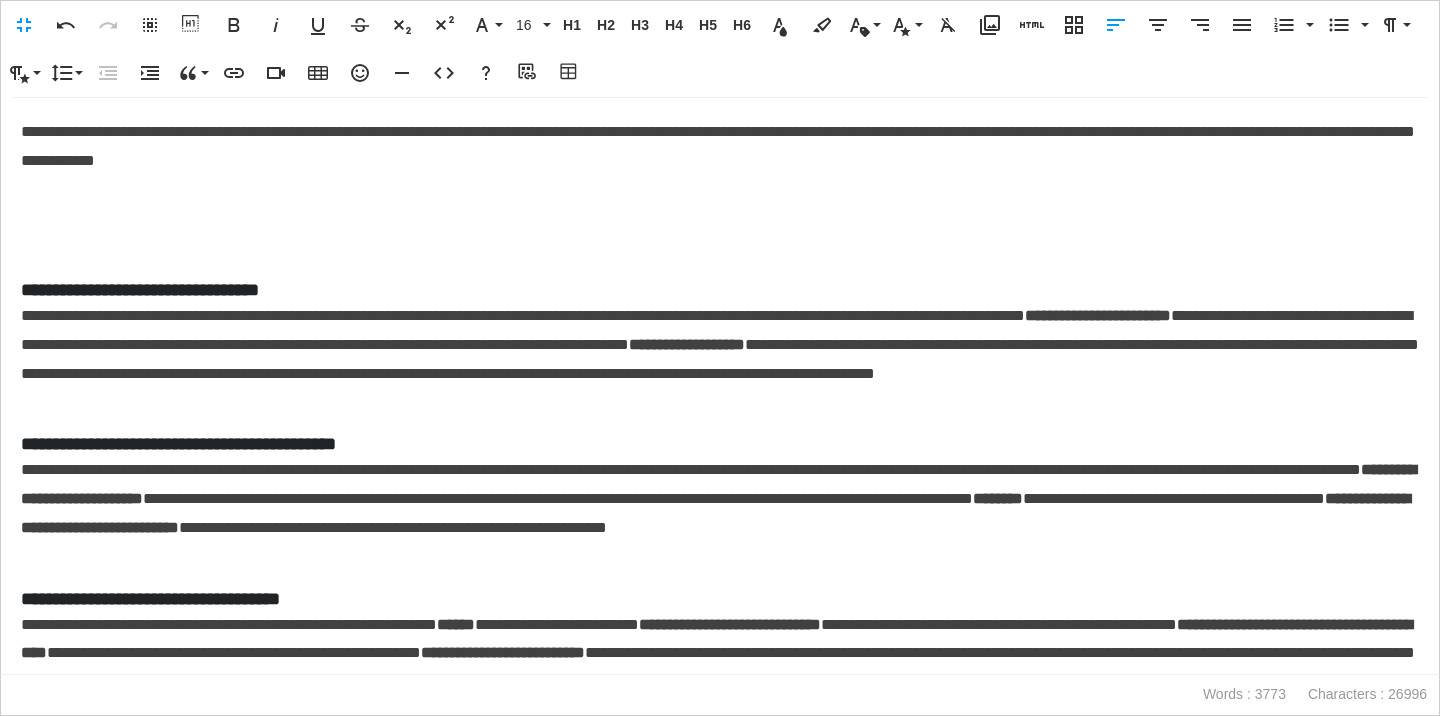 scroll, scrollTop: 0, scrollLeft: 0, axis: both 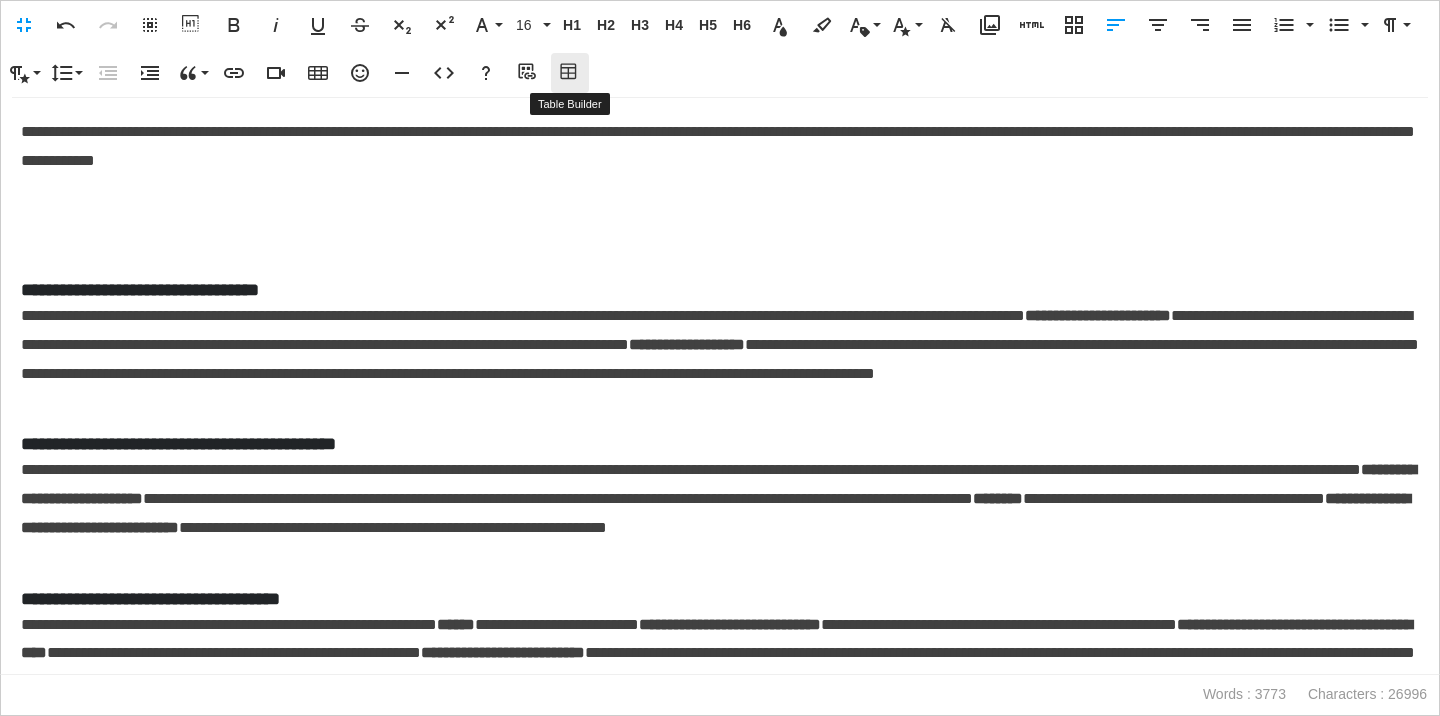 click on "Table Builder" at bounding box center [570, 73] 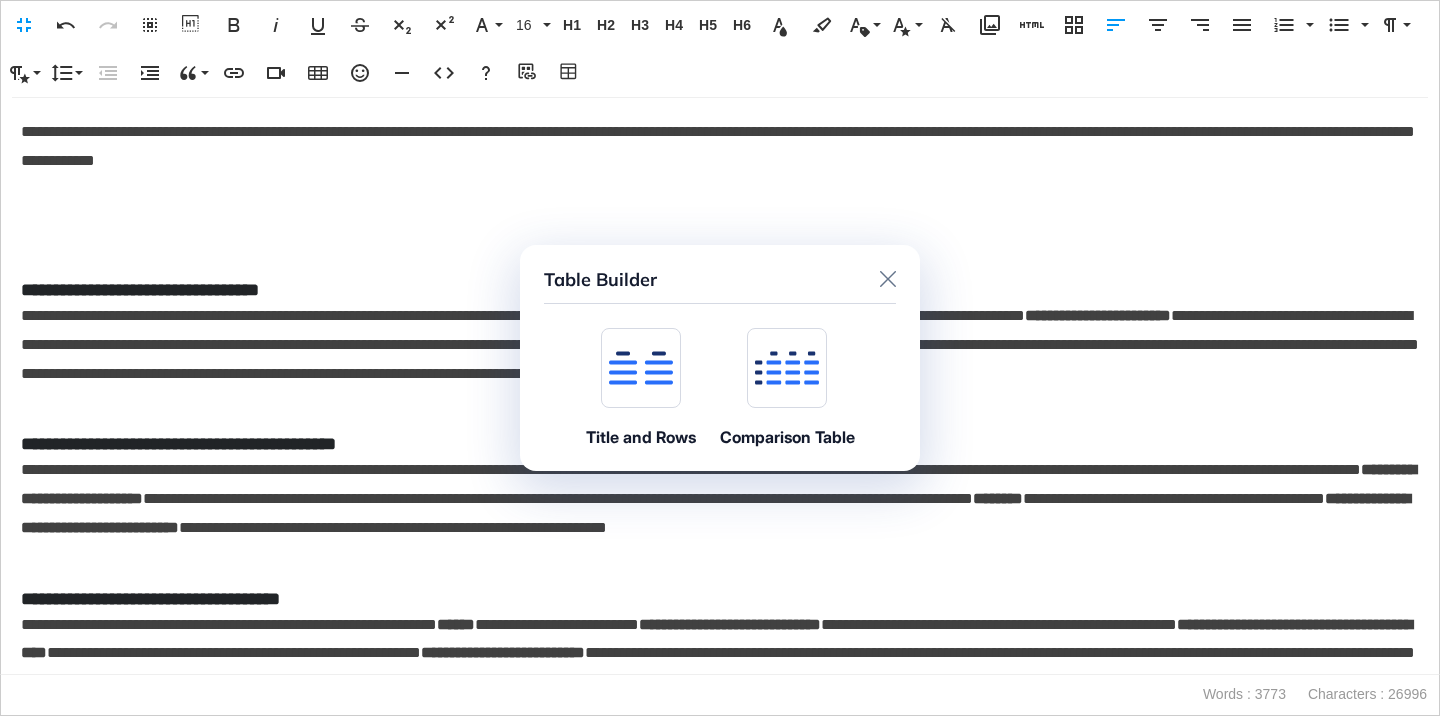 click 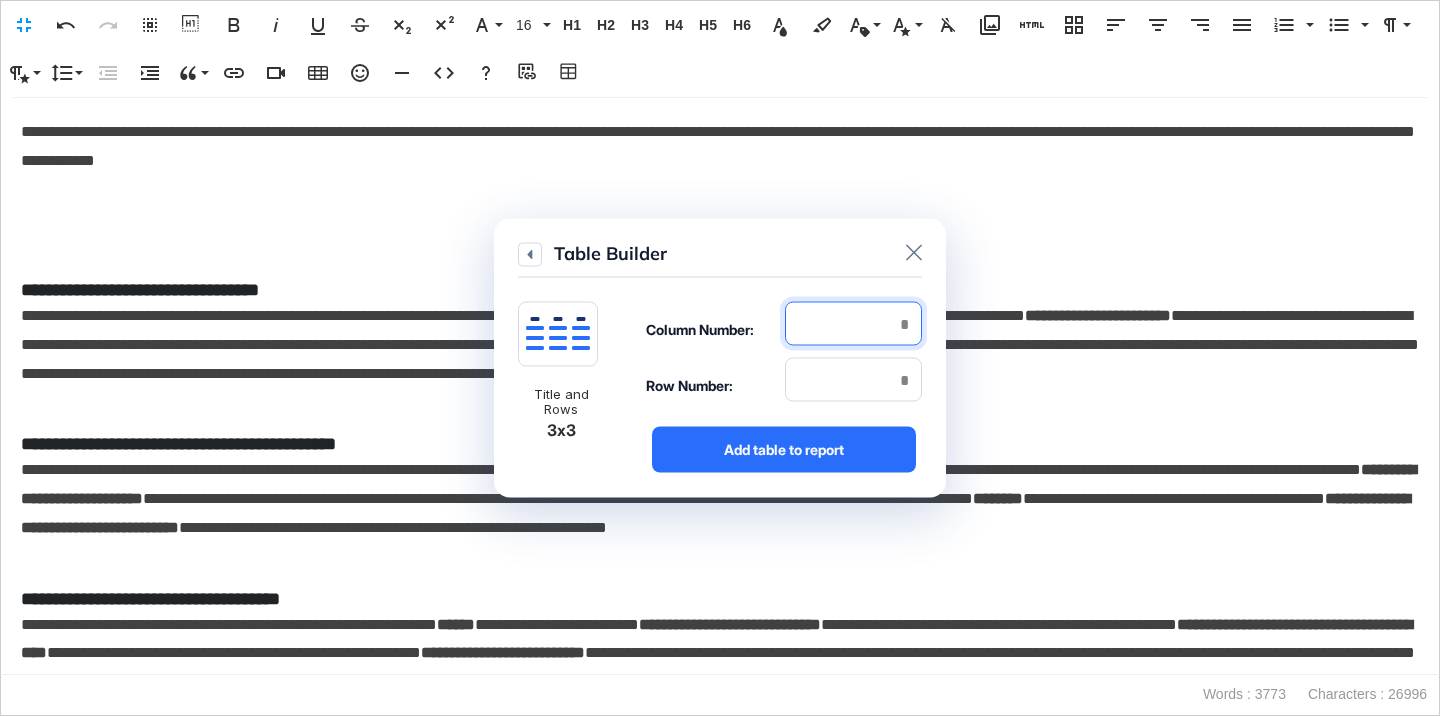 click at bounding box center [853, 324] 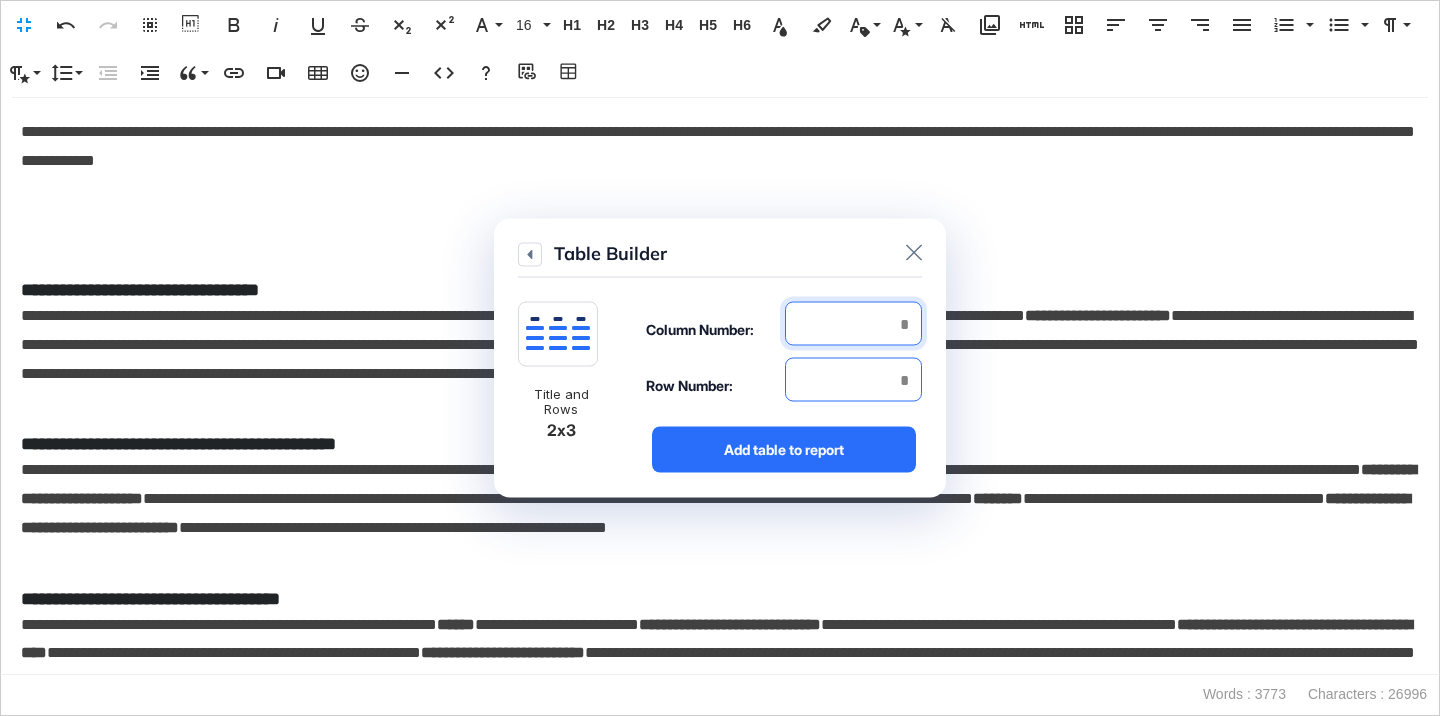 type on "*" 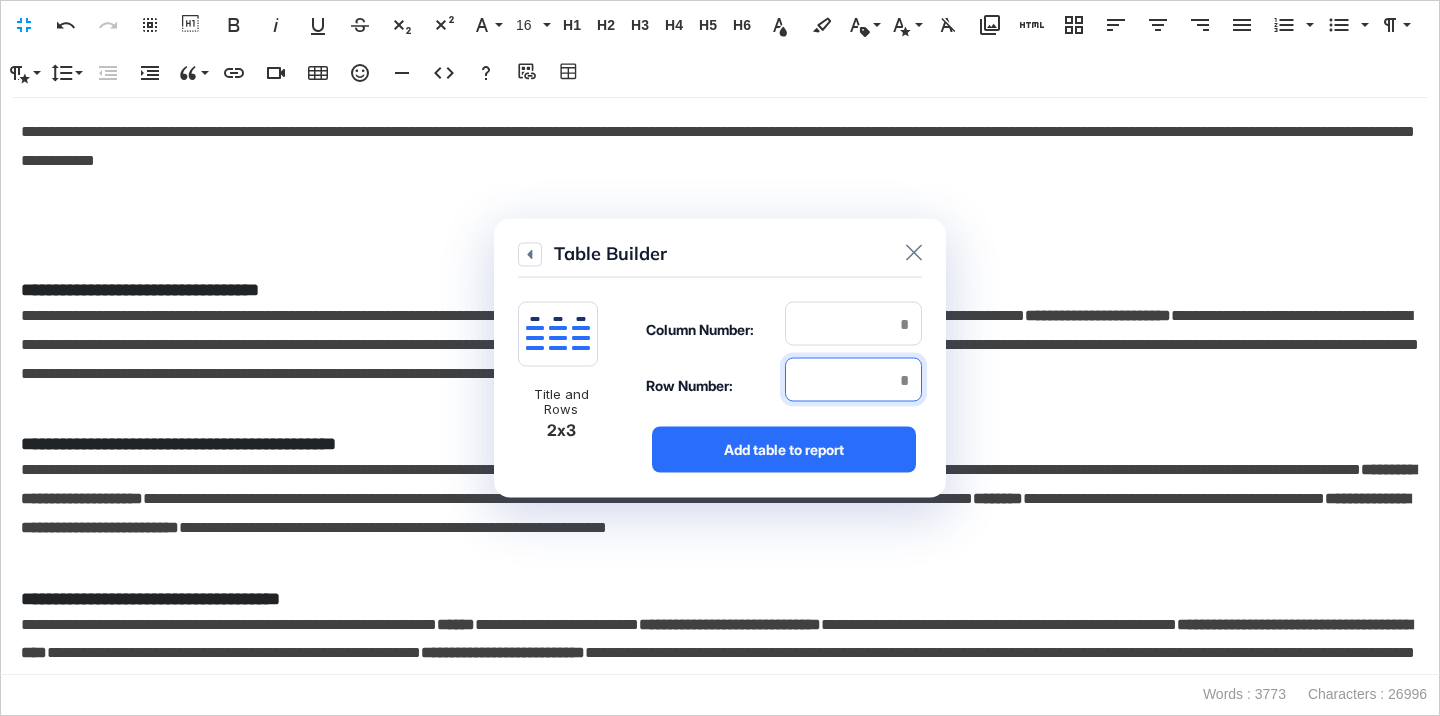 click at bounding box center [853, 380] 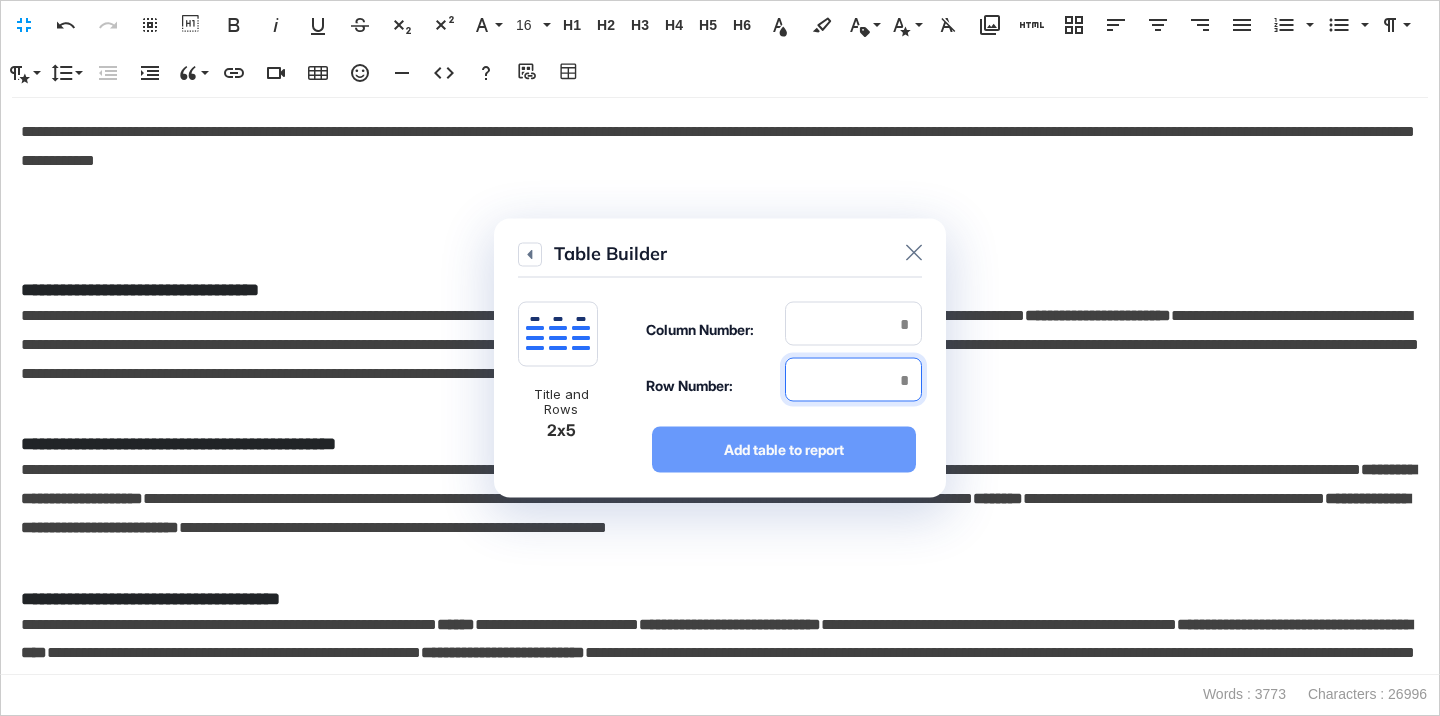 type on "*" 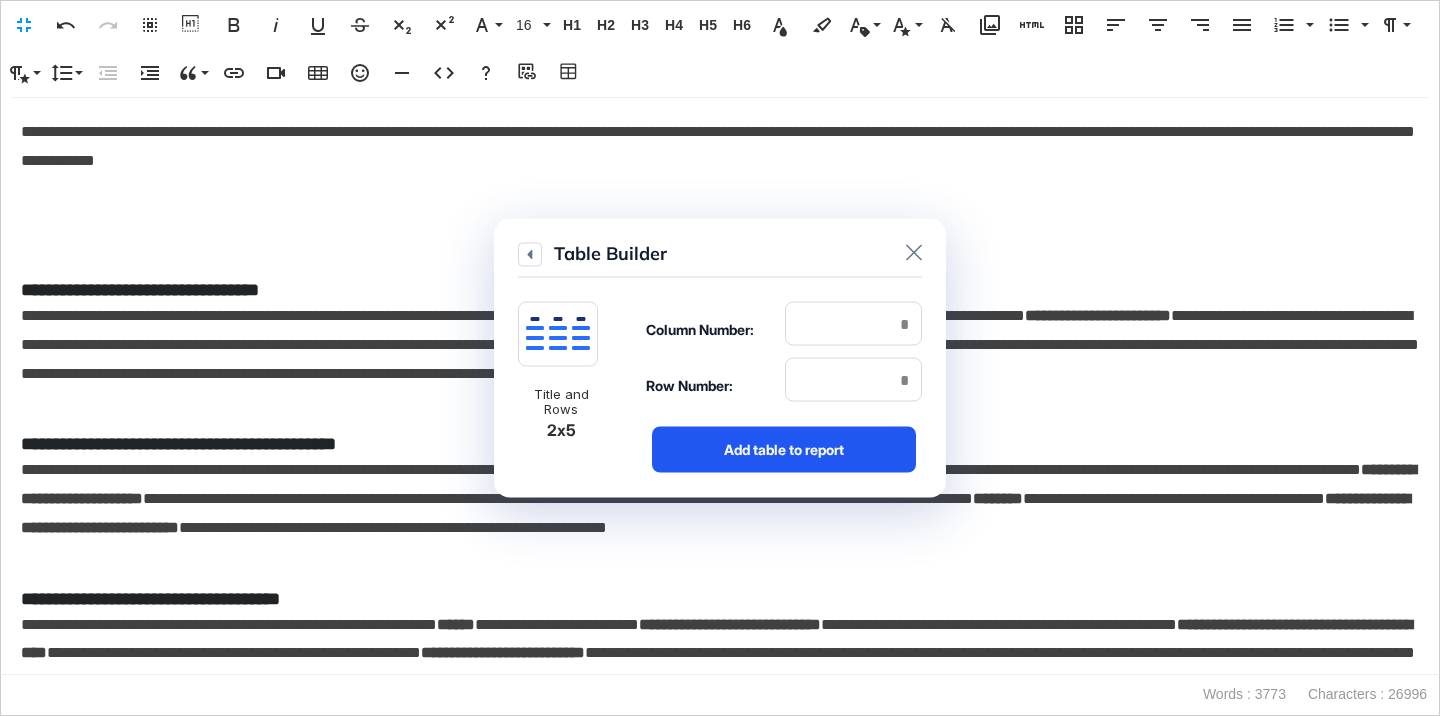 click on "Add table to report" at bounding box center (784, 450) 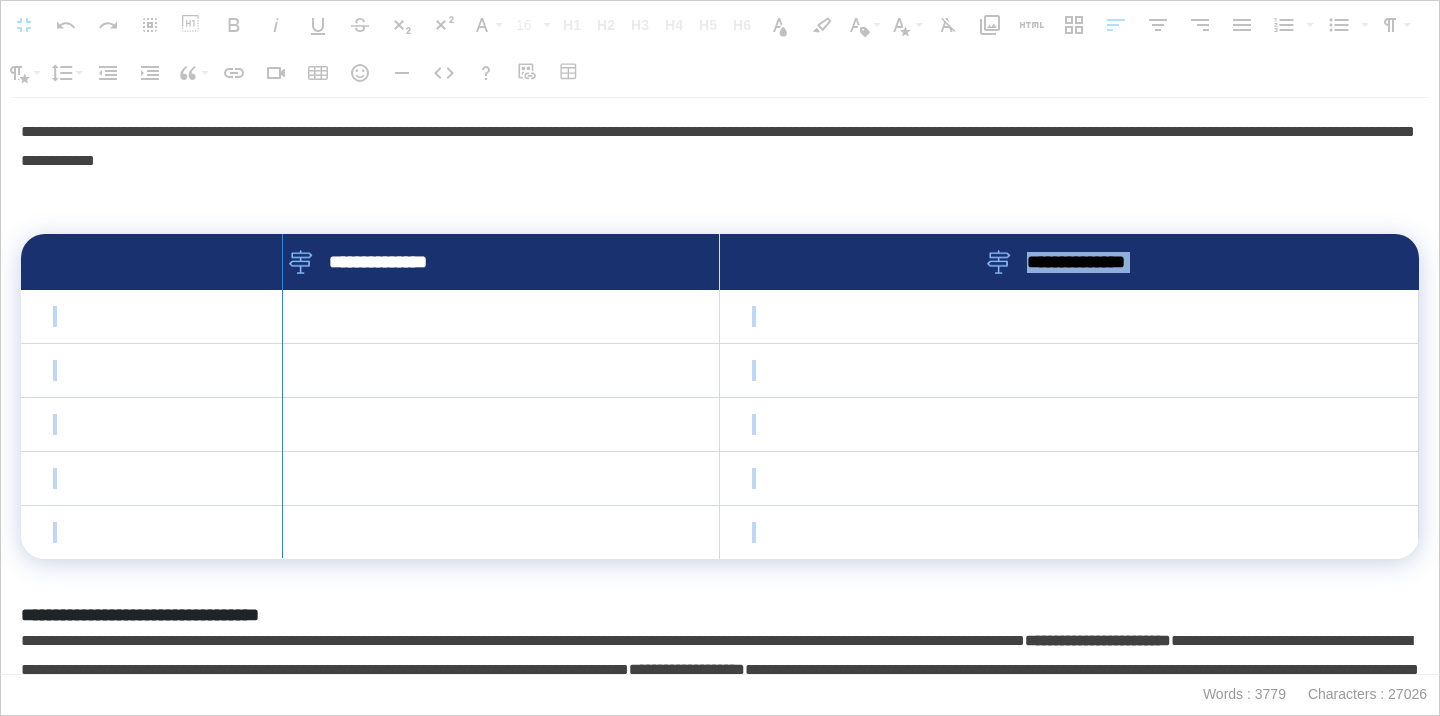 drag, startPoint x: 715, startPoint y: 259, endPoint x: 281, endPoint y: 297, distance: 435.66043 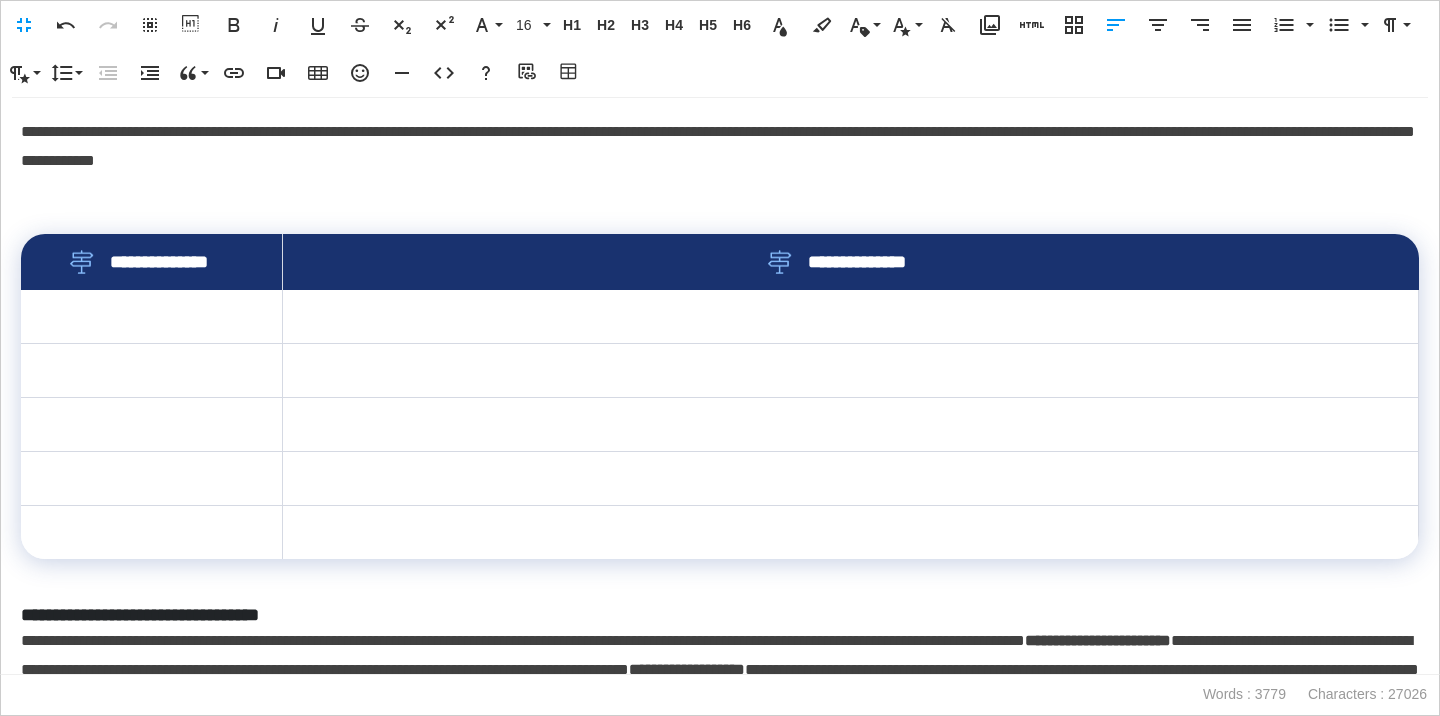 click at bounding box center [720, 205] 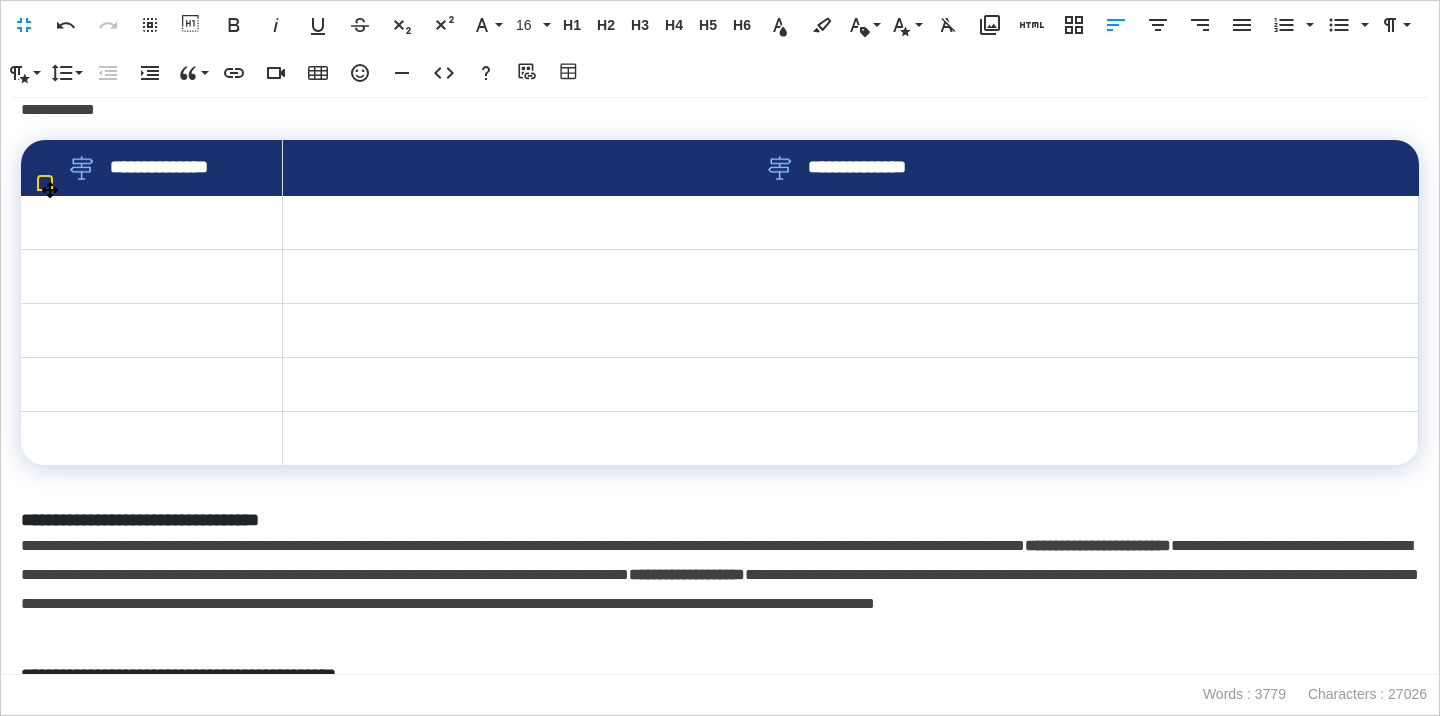 scroll, scrollTop: 58, scrollLeft: 0, axis: vertical 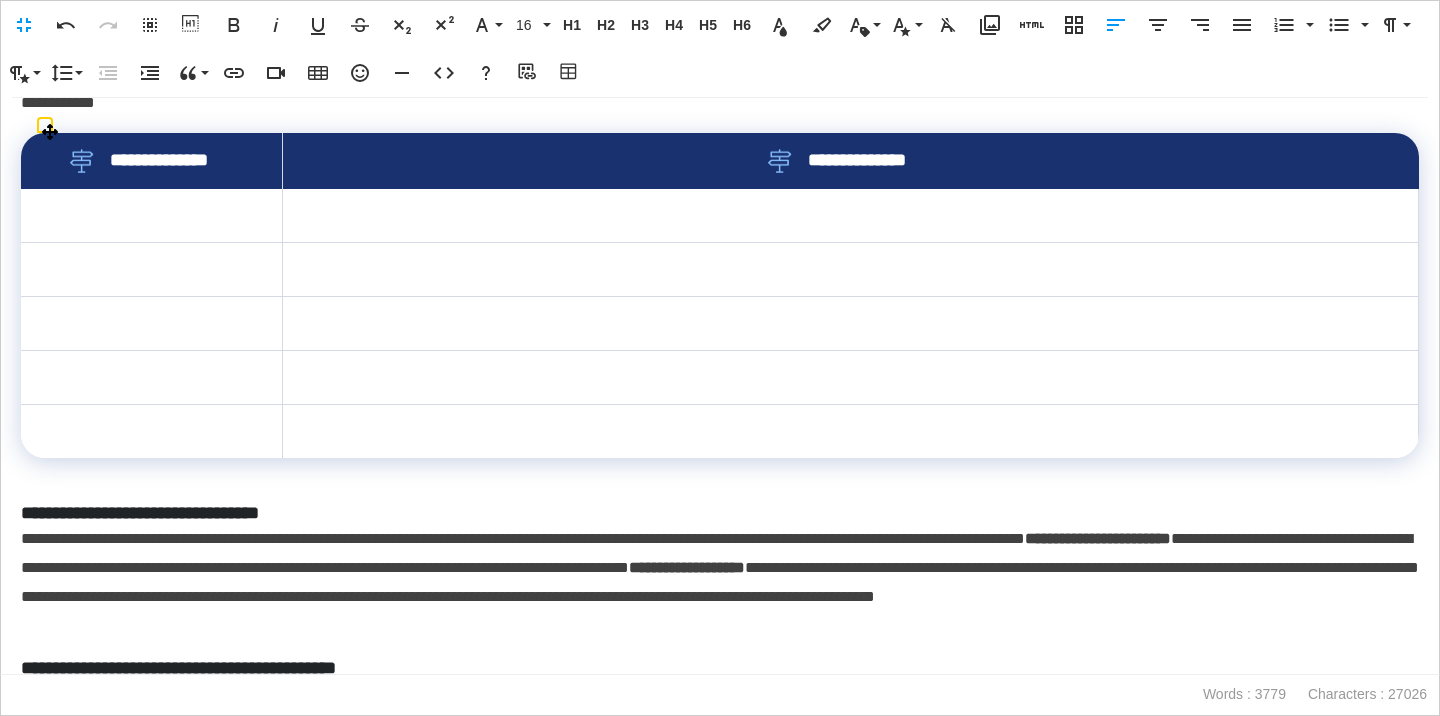 click on "**********" at bounding box center [851, 161] 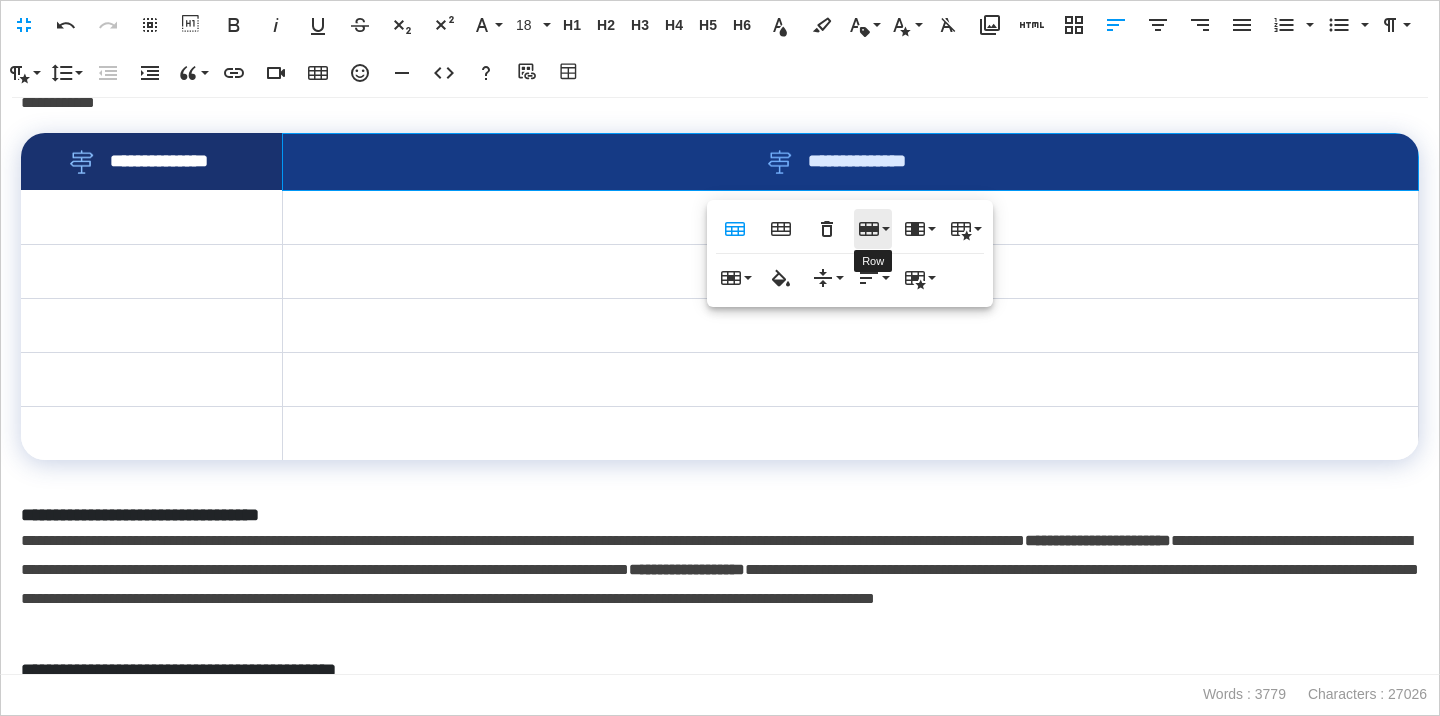 click 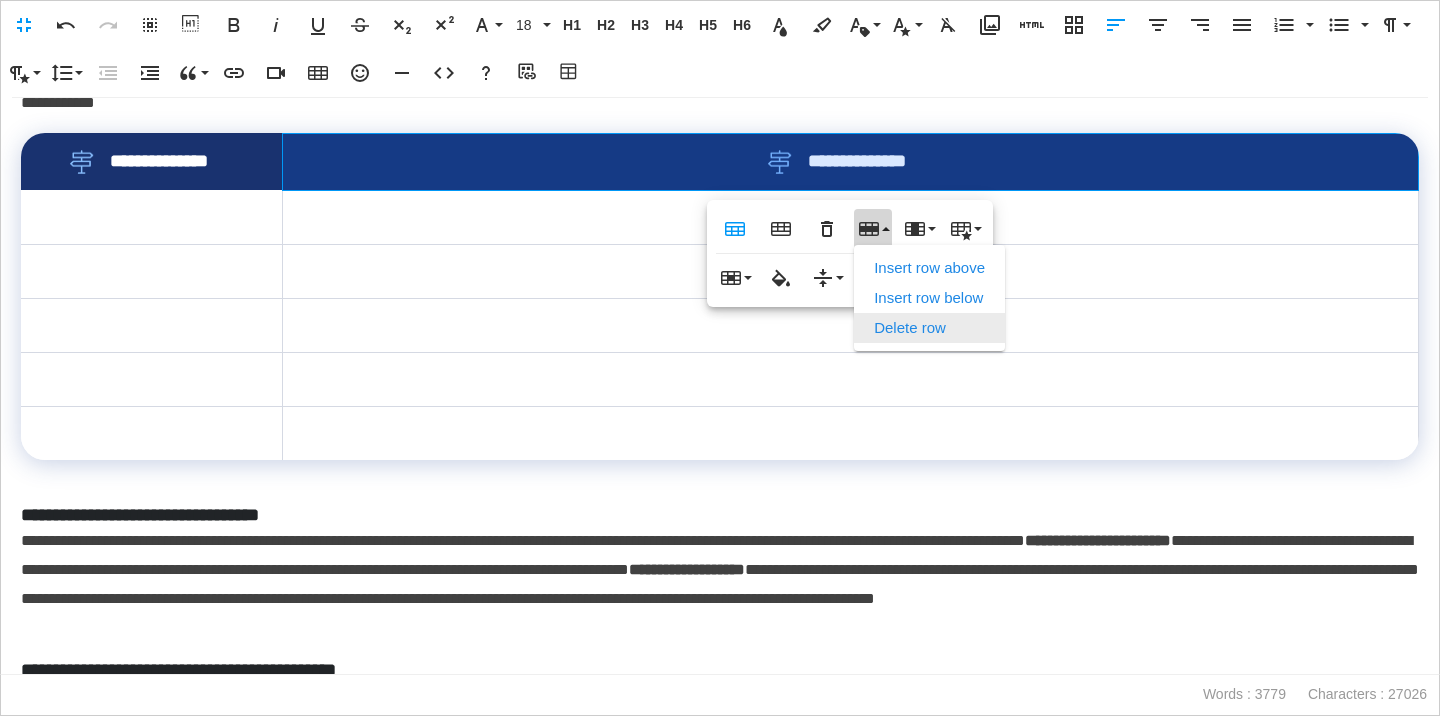 click on "Delete row" at bounding box center [929, 328] 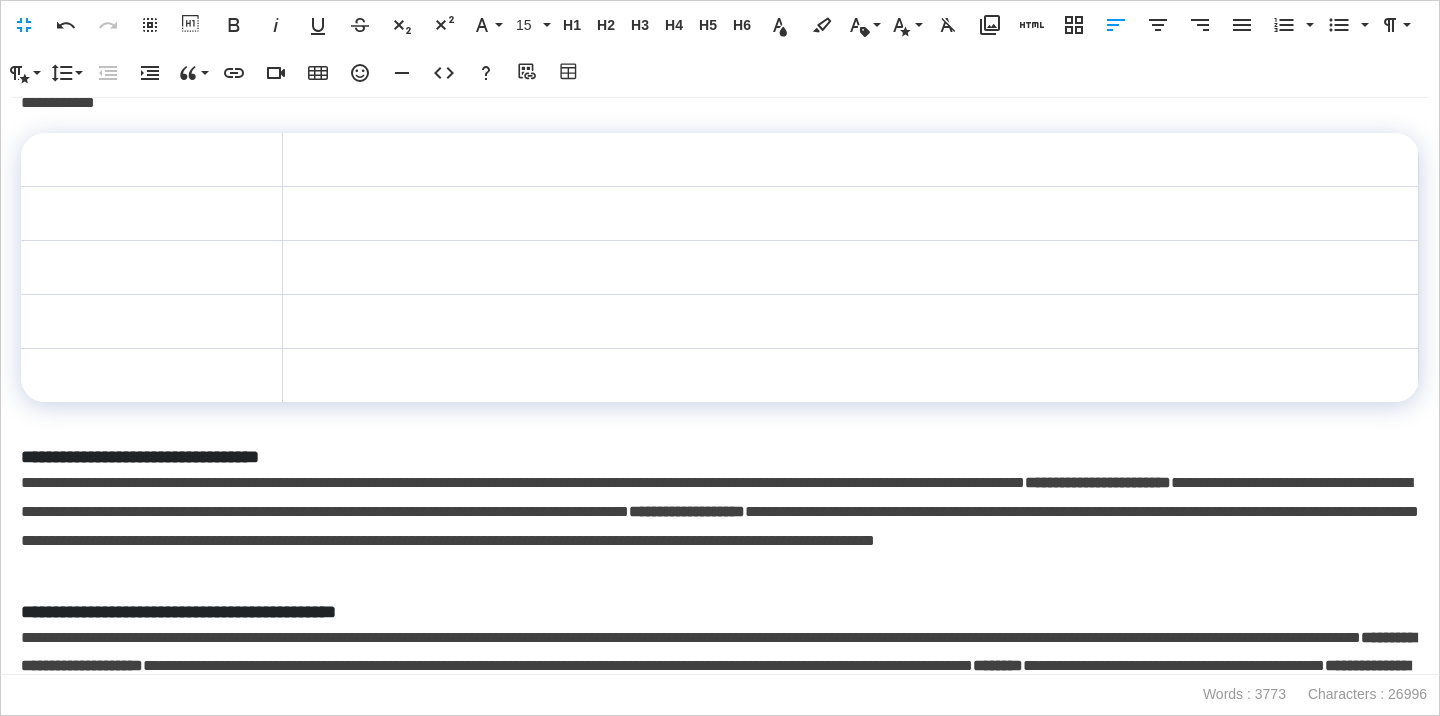 click on "**********" at bounding box center [720, 526] 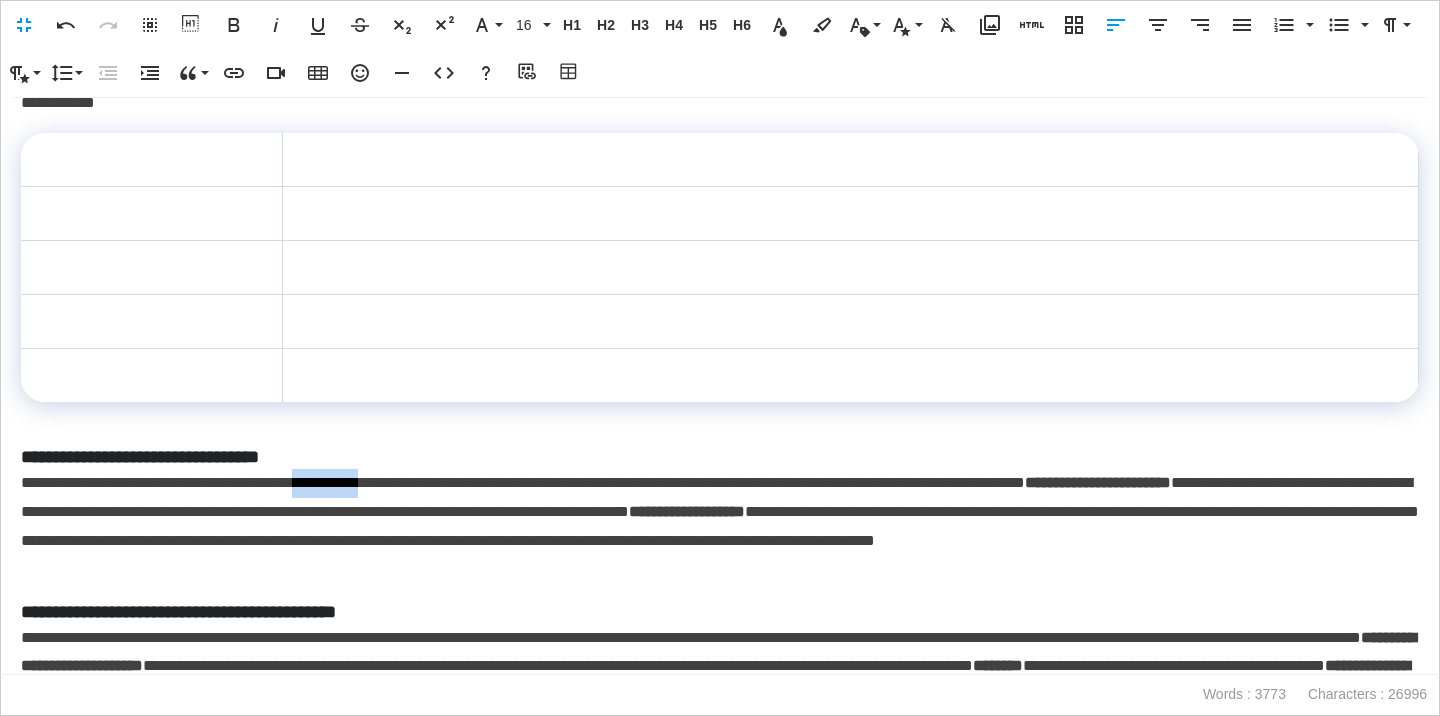 click on "**********" at bounding box center (720, 526) 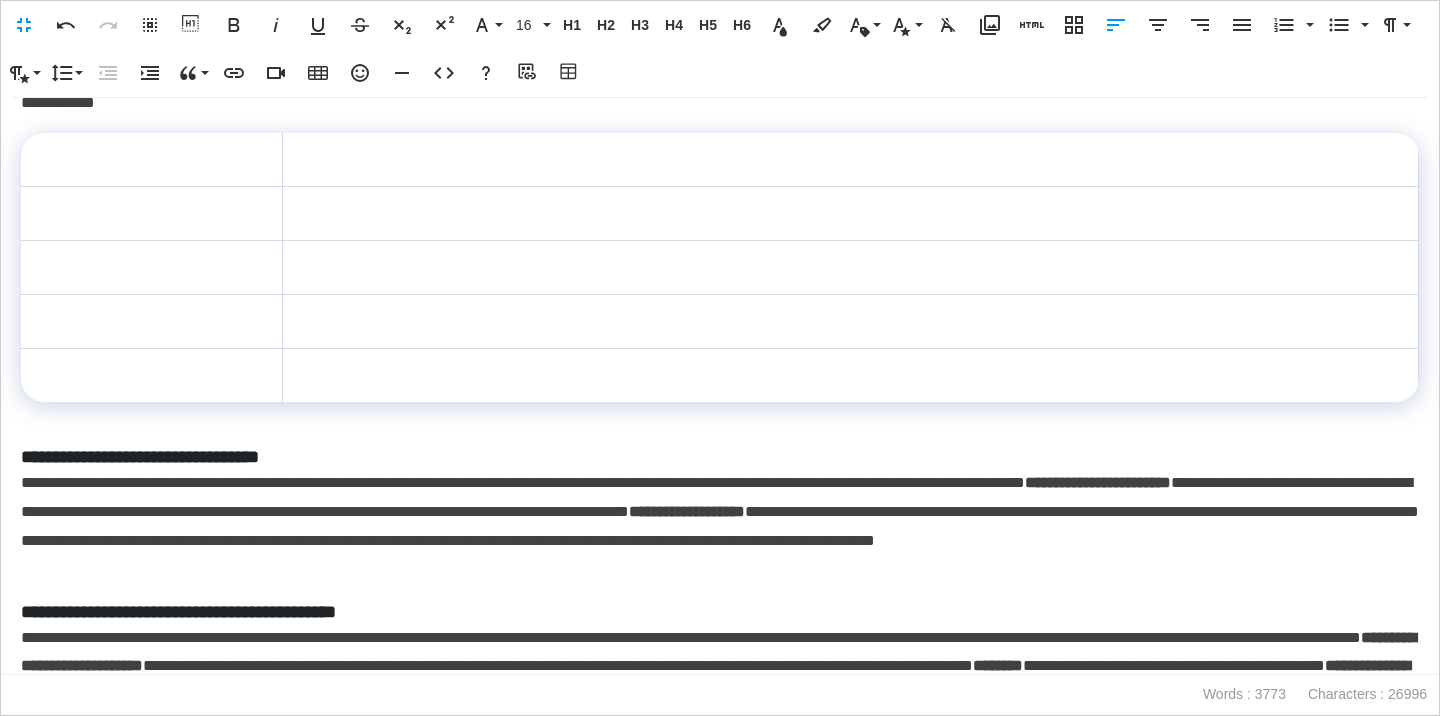click on "**********" at bounding box center [720, 526] 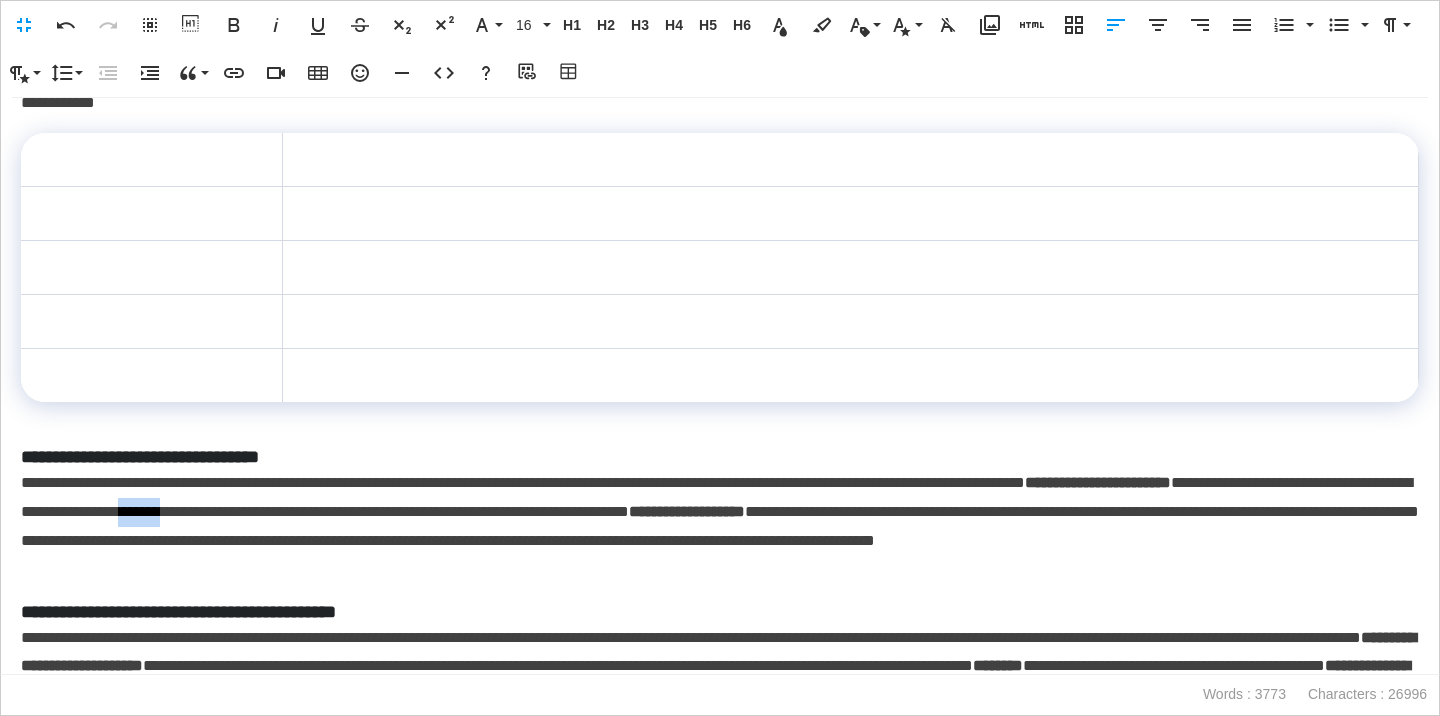 click on "**********" at bounding box center [720, 526] 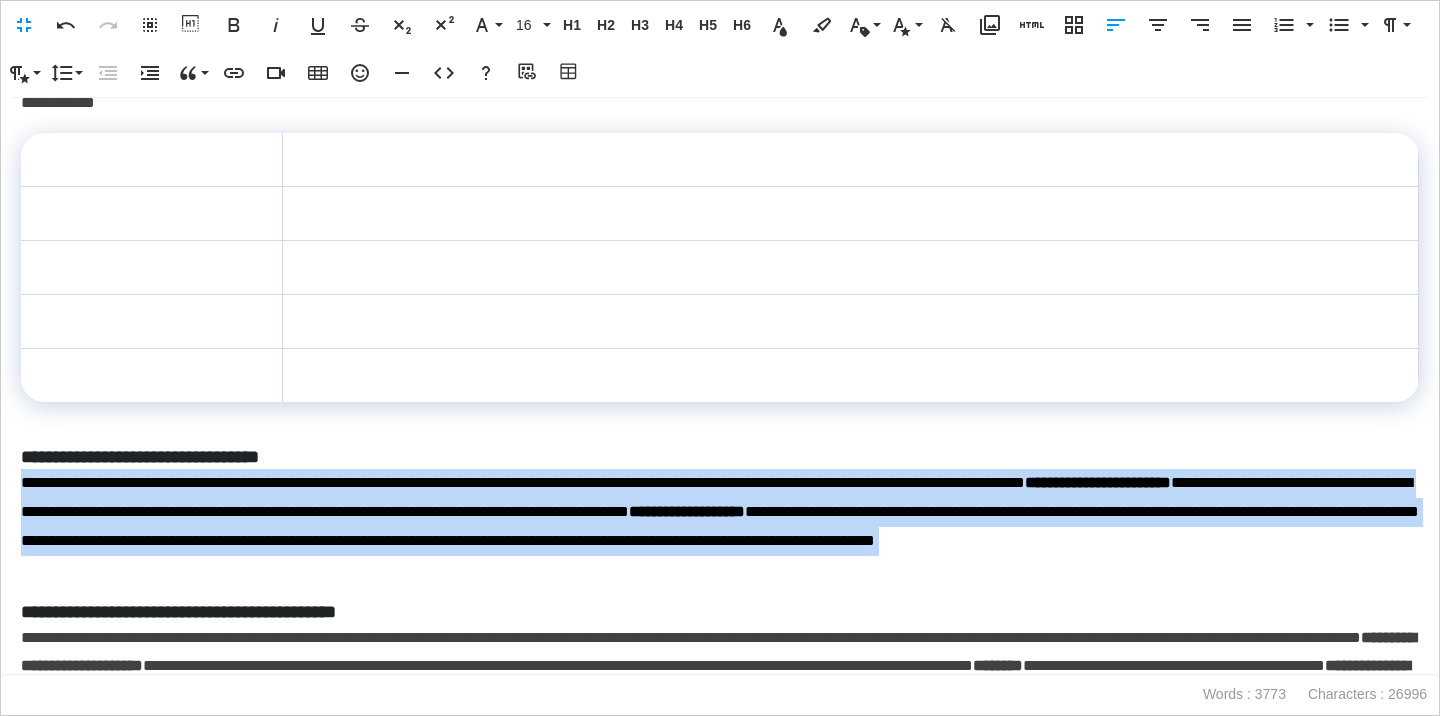 click on "**********" at bounding box center (720, 526) 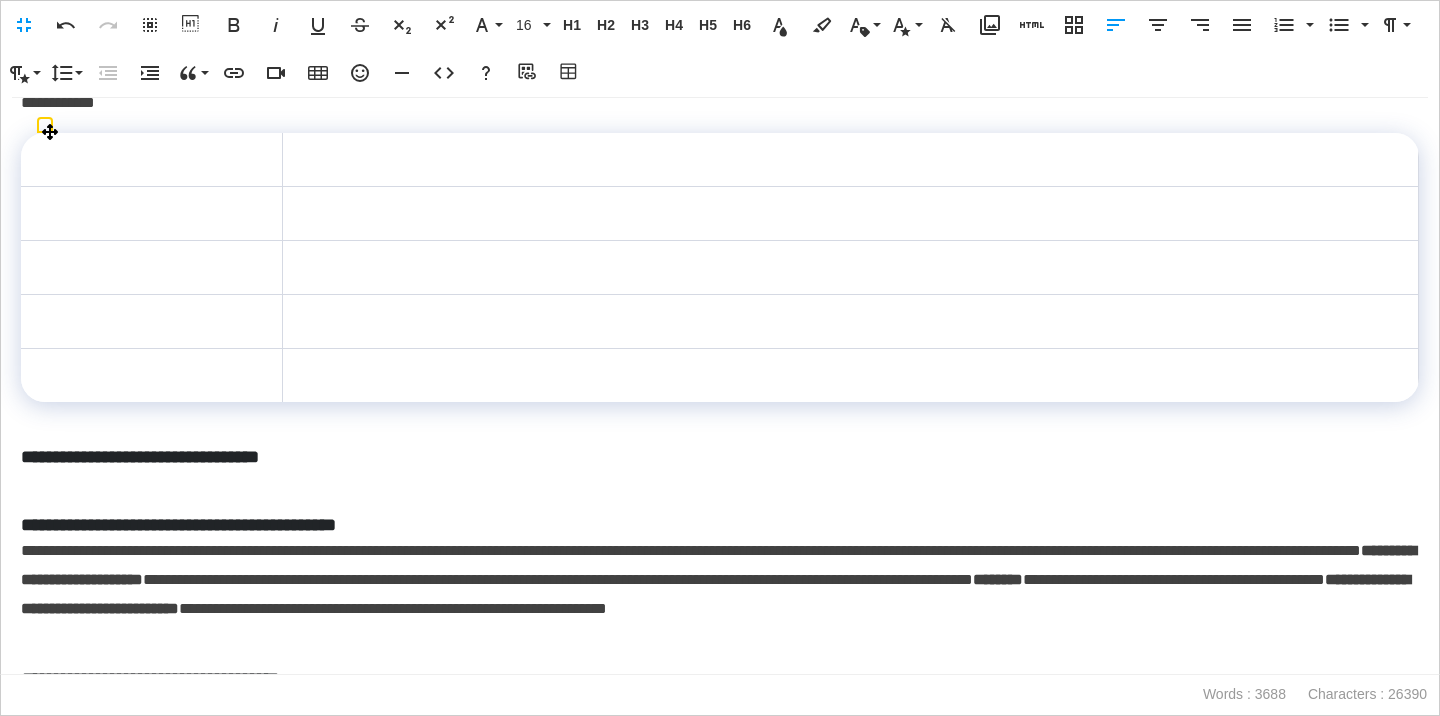 click at bounding box center (850, 160) 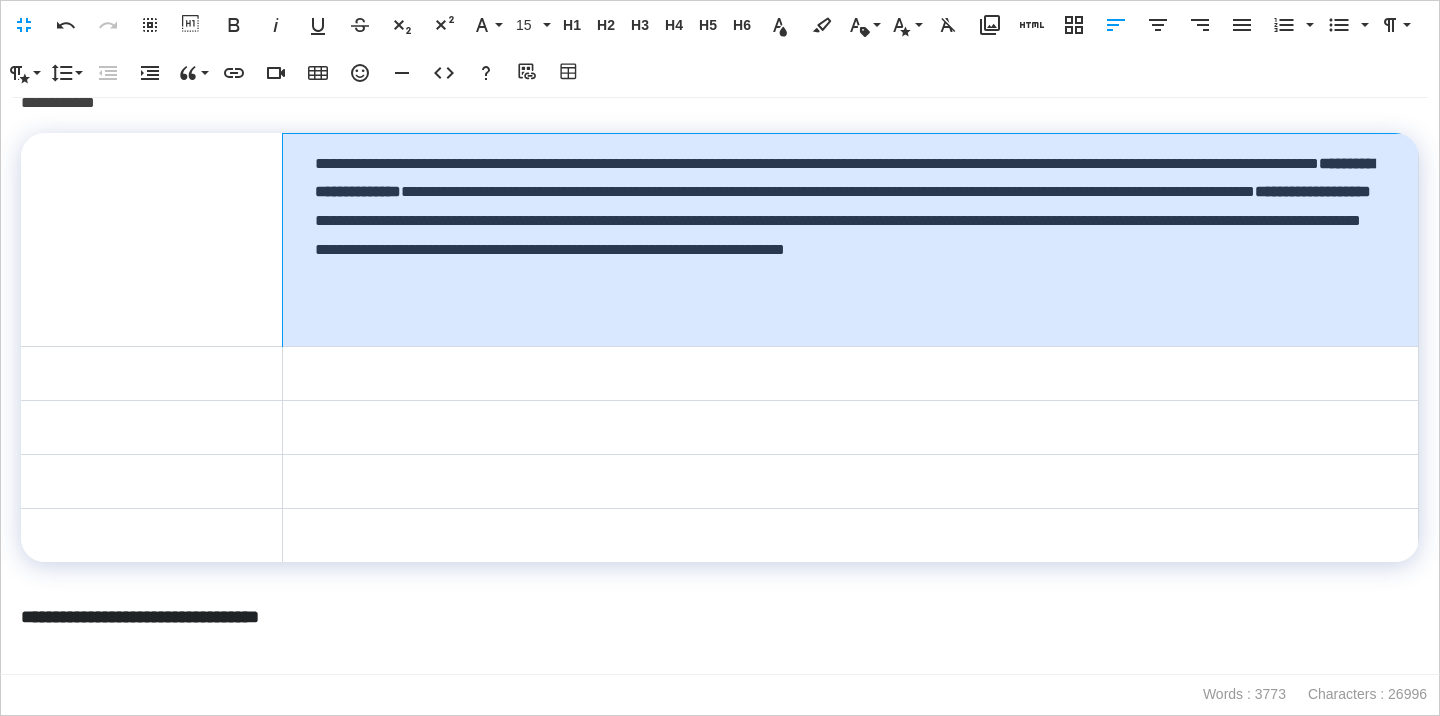 click on "**********" at bounding box center [850, 239] 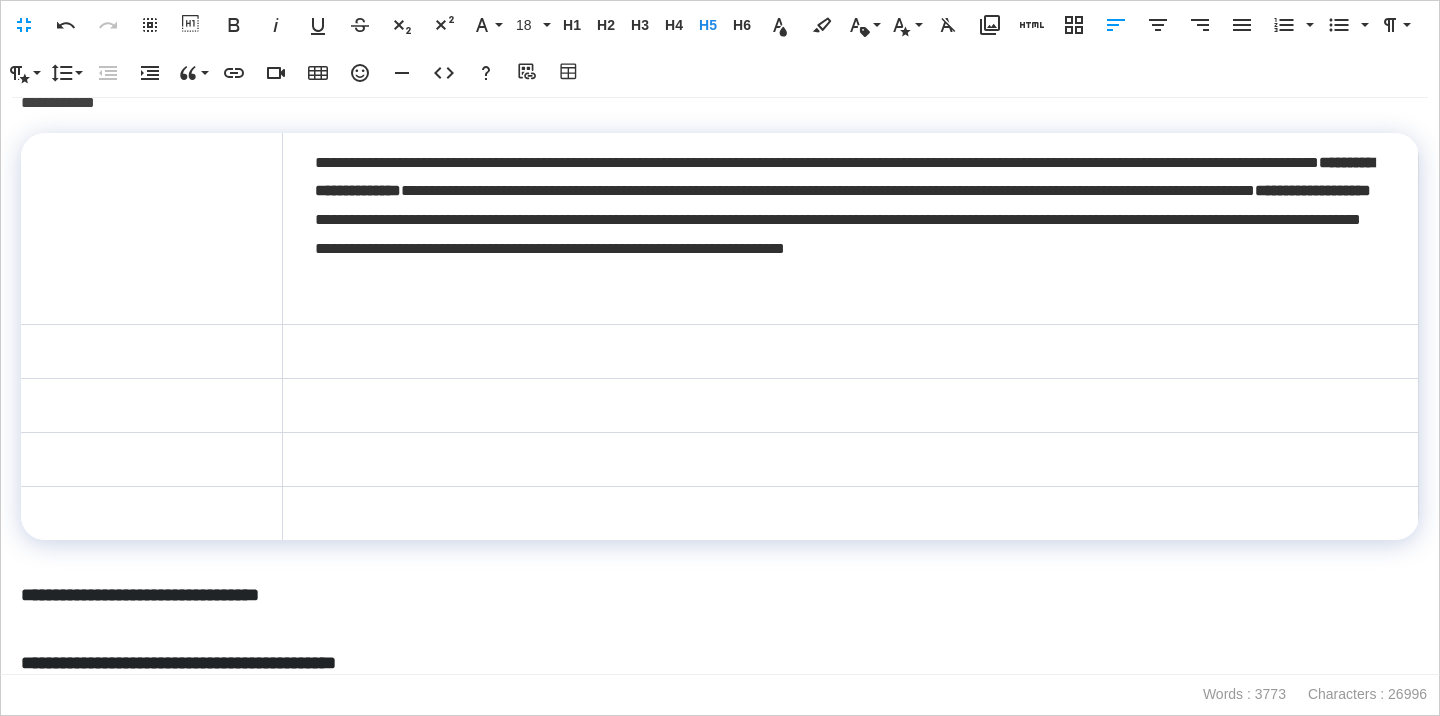 click on "**********" at bounding box center [720, 595] 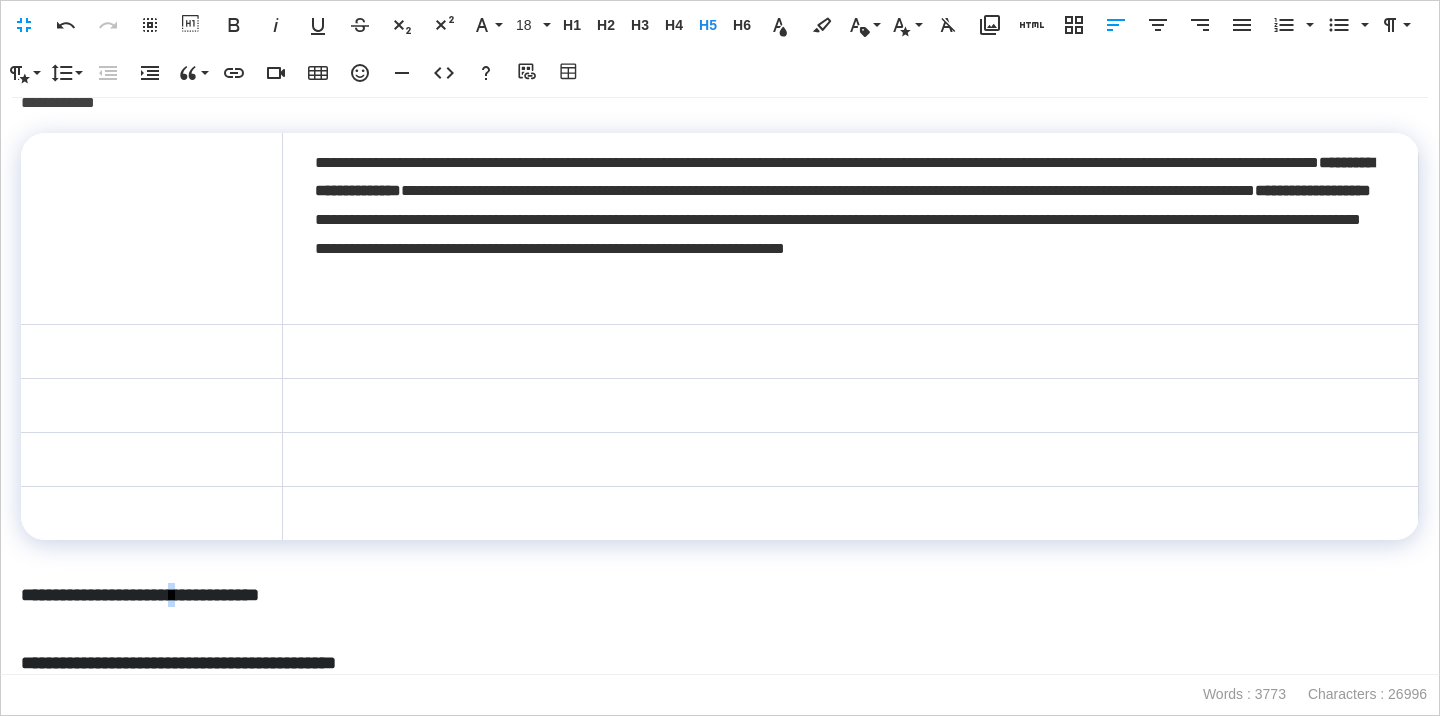 click on "**********" at bounding box center [720, 595] 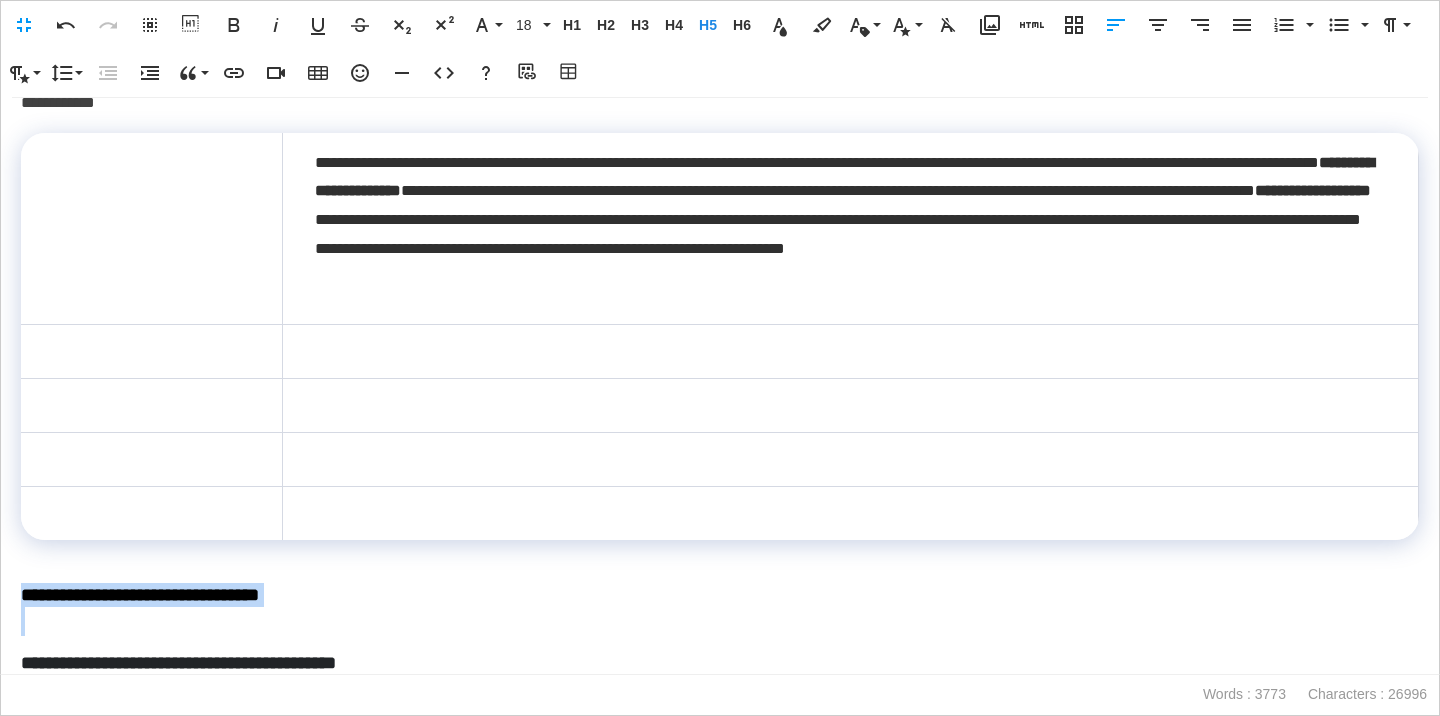 click on "**********" at bounding box center (720, 595) 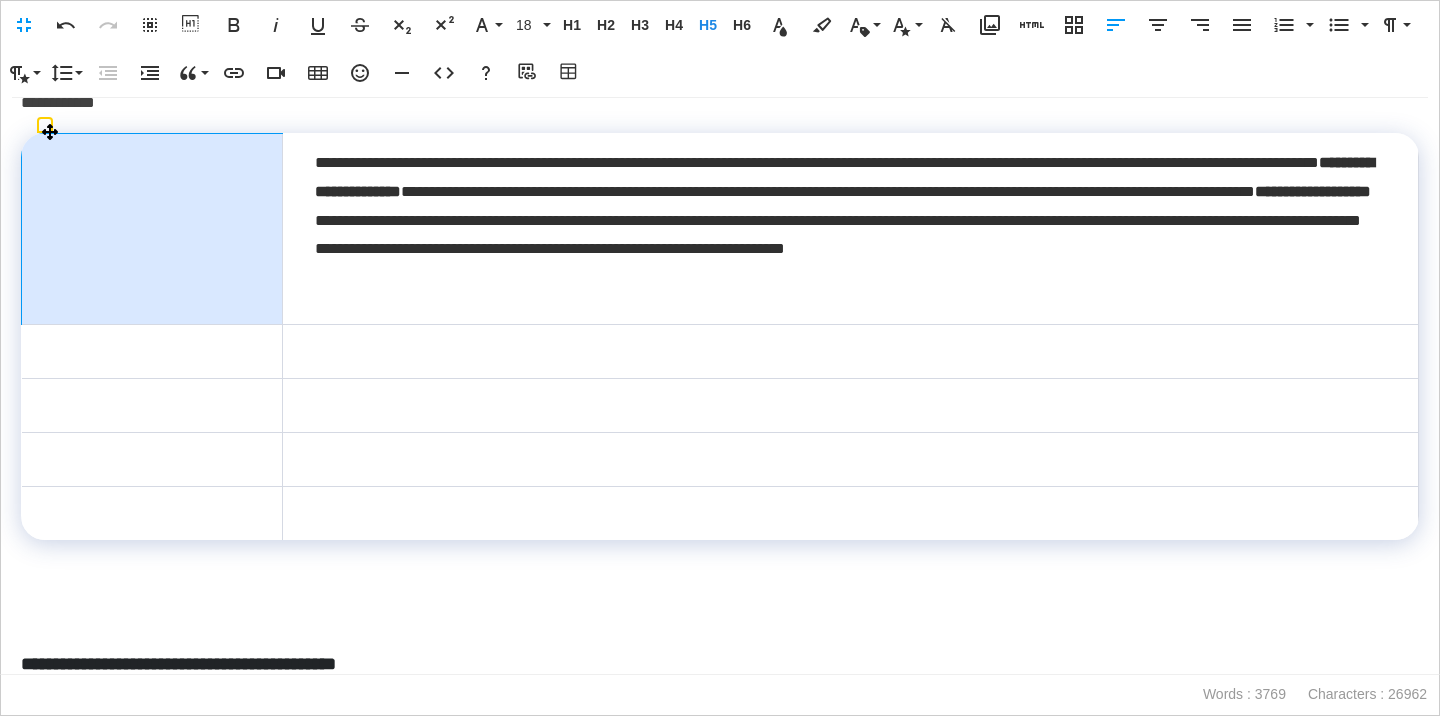 click at bounding box center (152, 228) 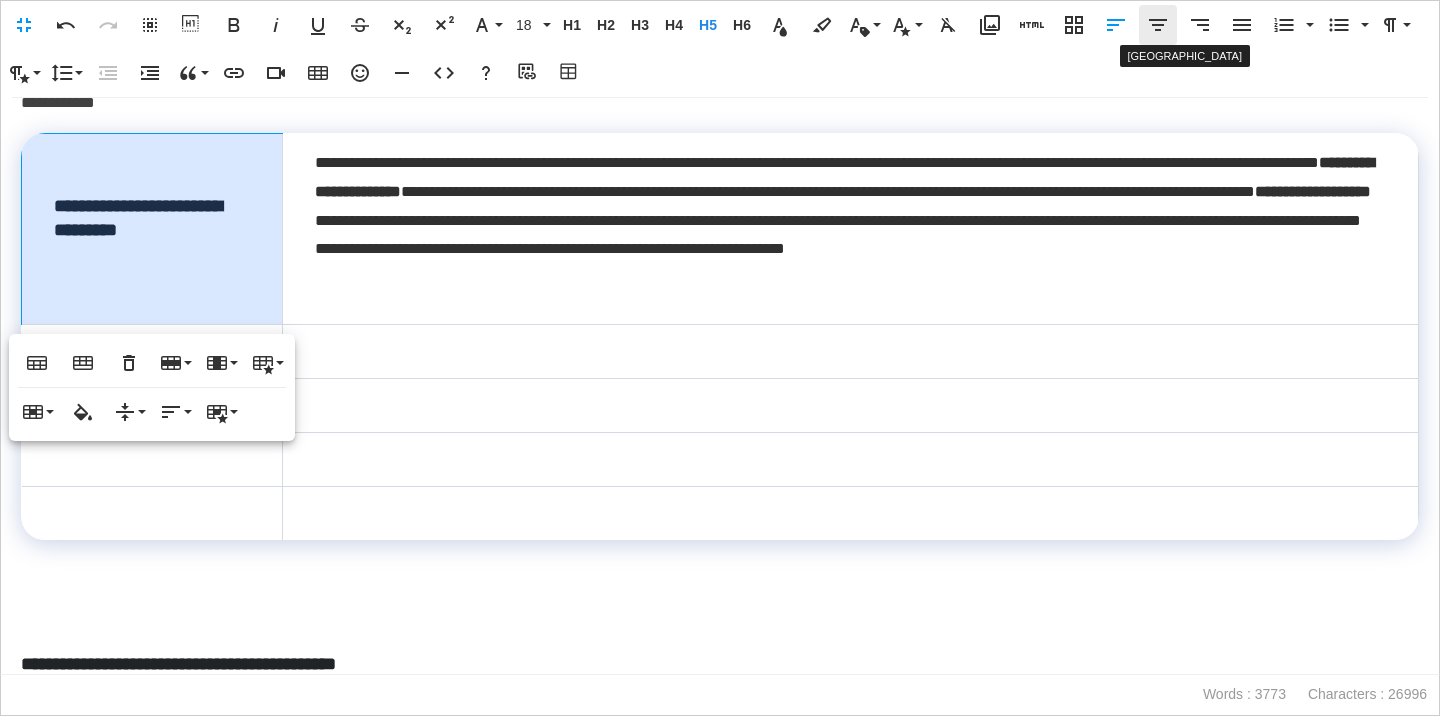 click 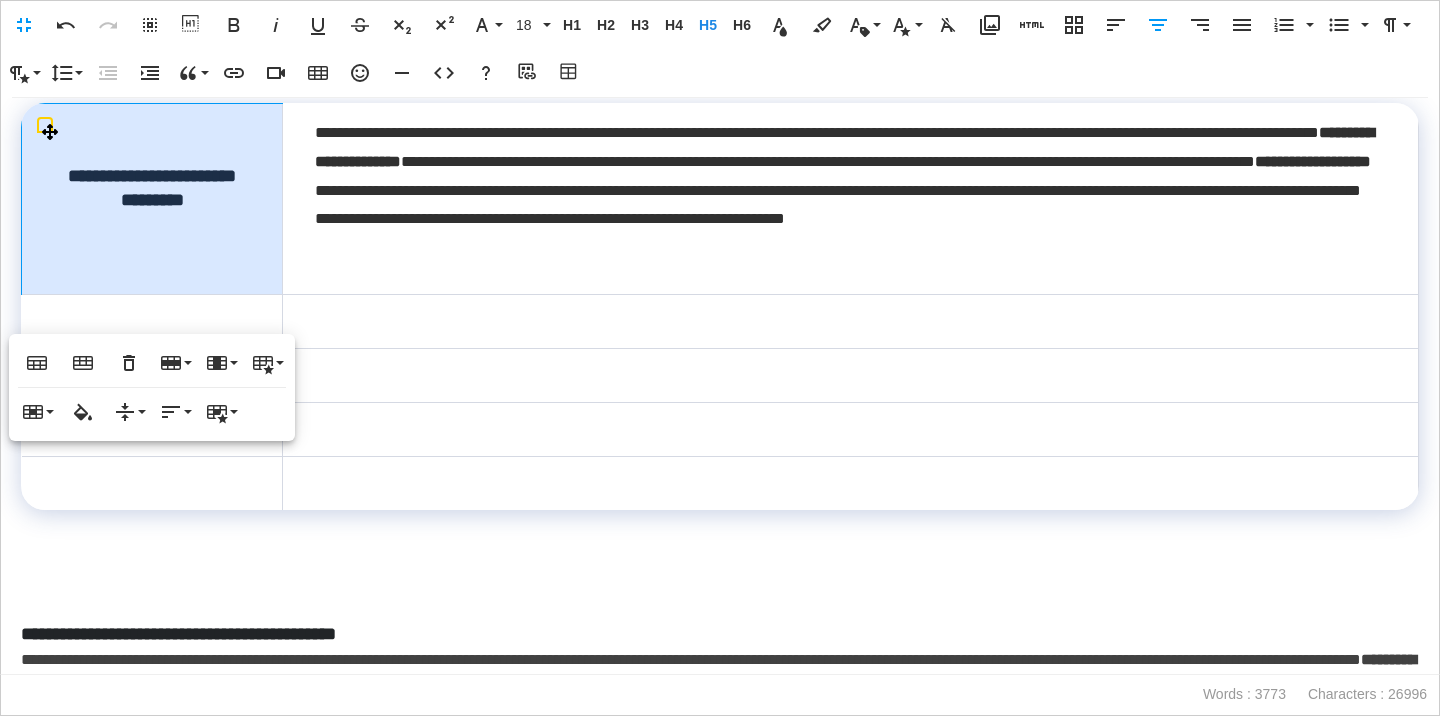 scroll, scrollTop: 343, scrollLeft: 0, axis: vertical 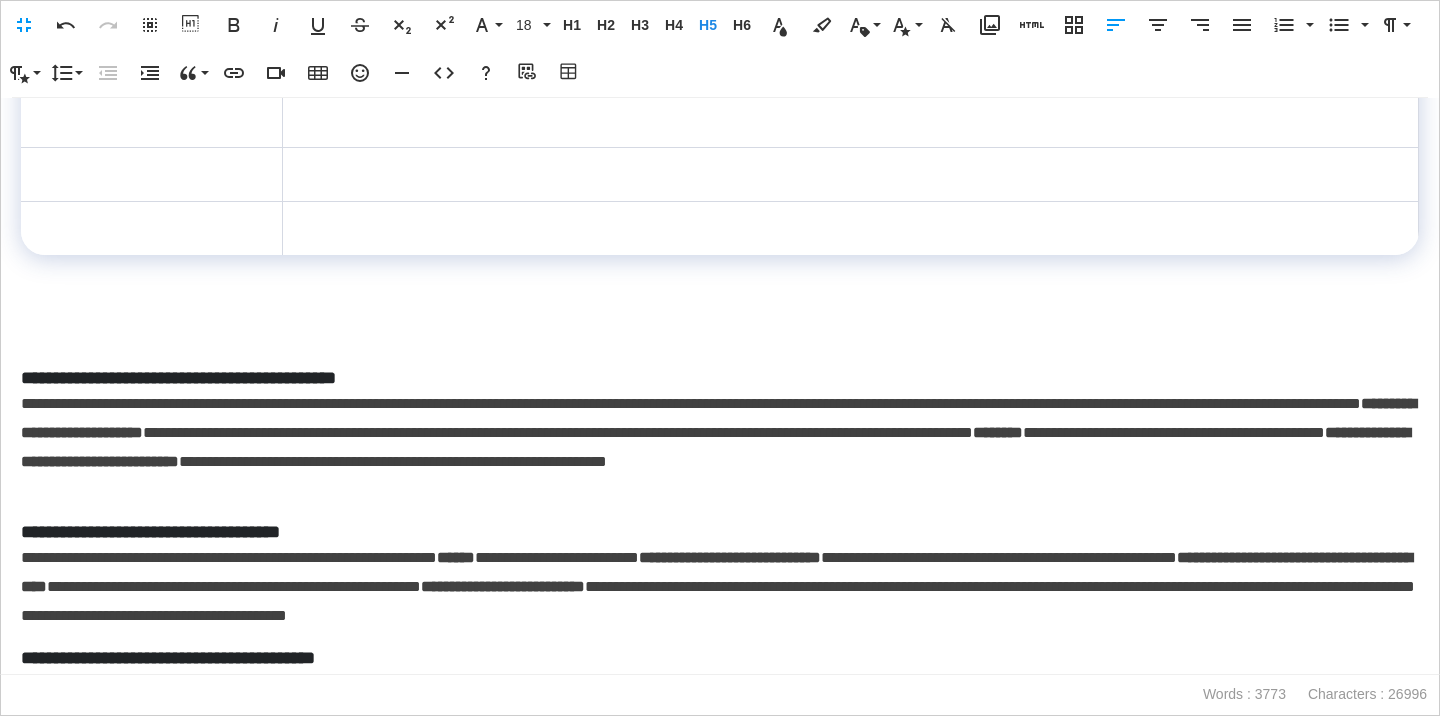 click on "**********" at bounding box center (720, 378) 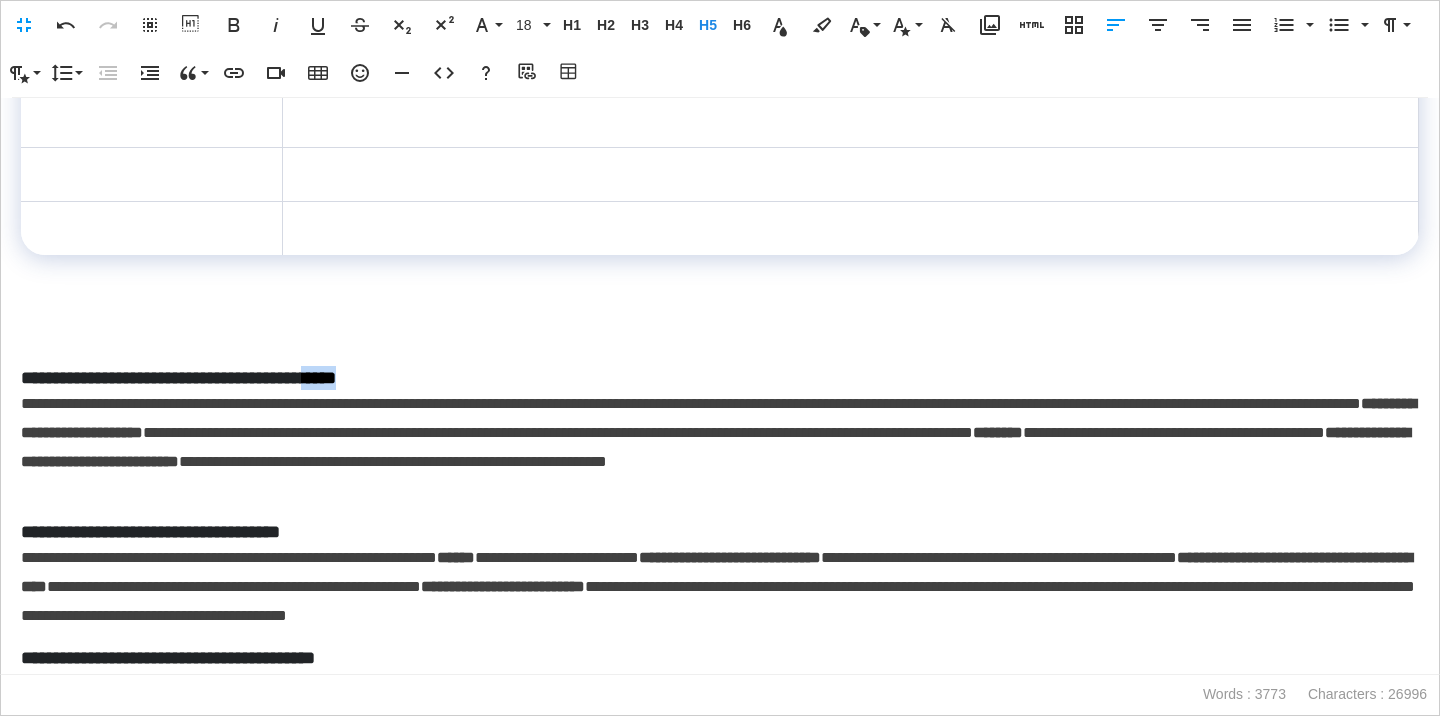 click on "**********" at bounding box center (720, 378) 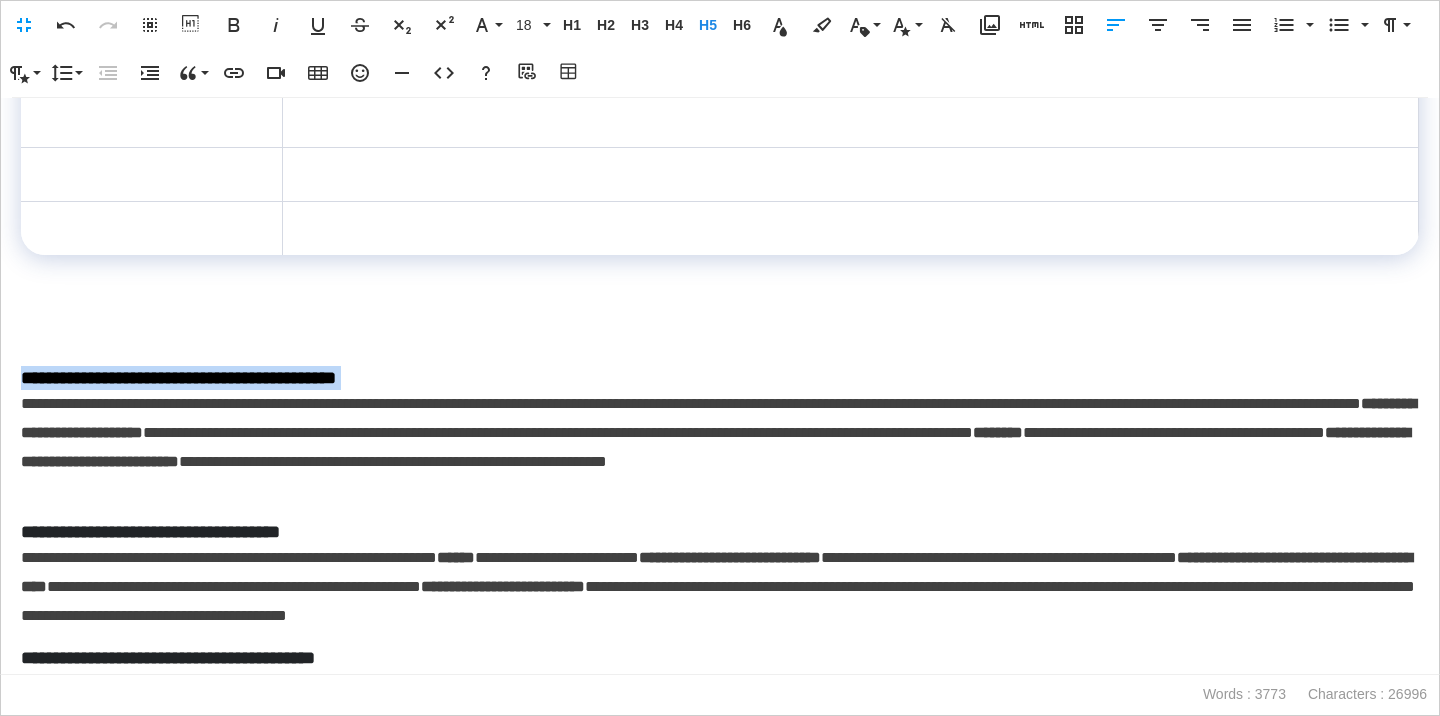 click on "**********" at bounding box center [720, 378] 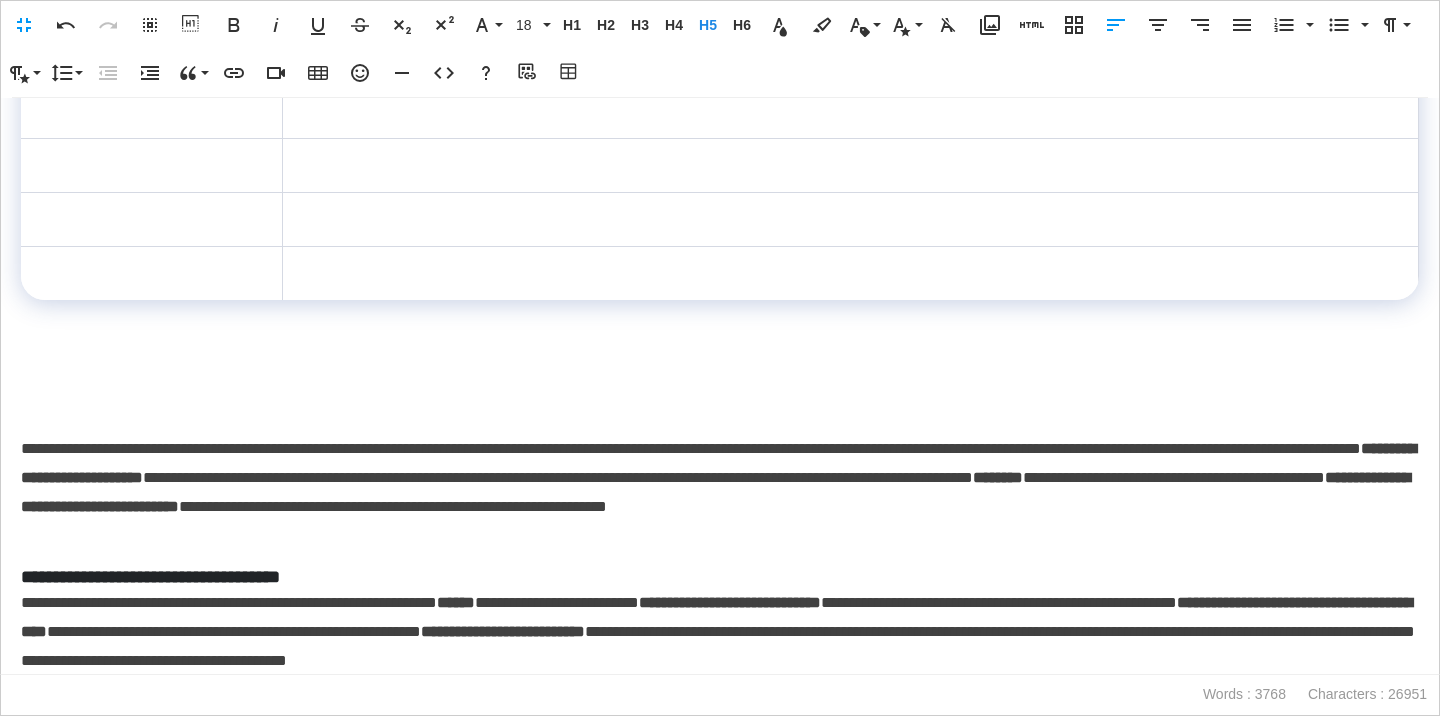 scroll, scrollTop: 249, scrollLeft: 0, axis: vertical 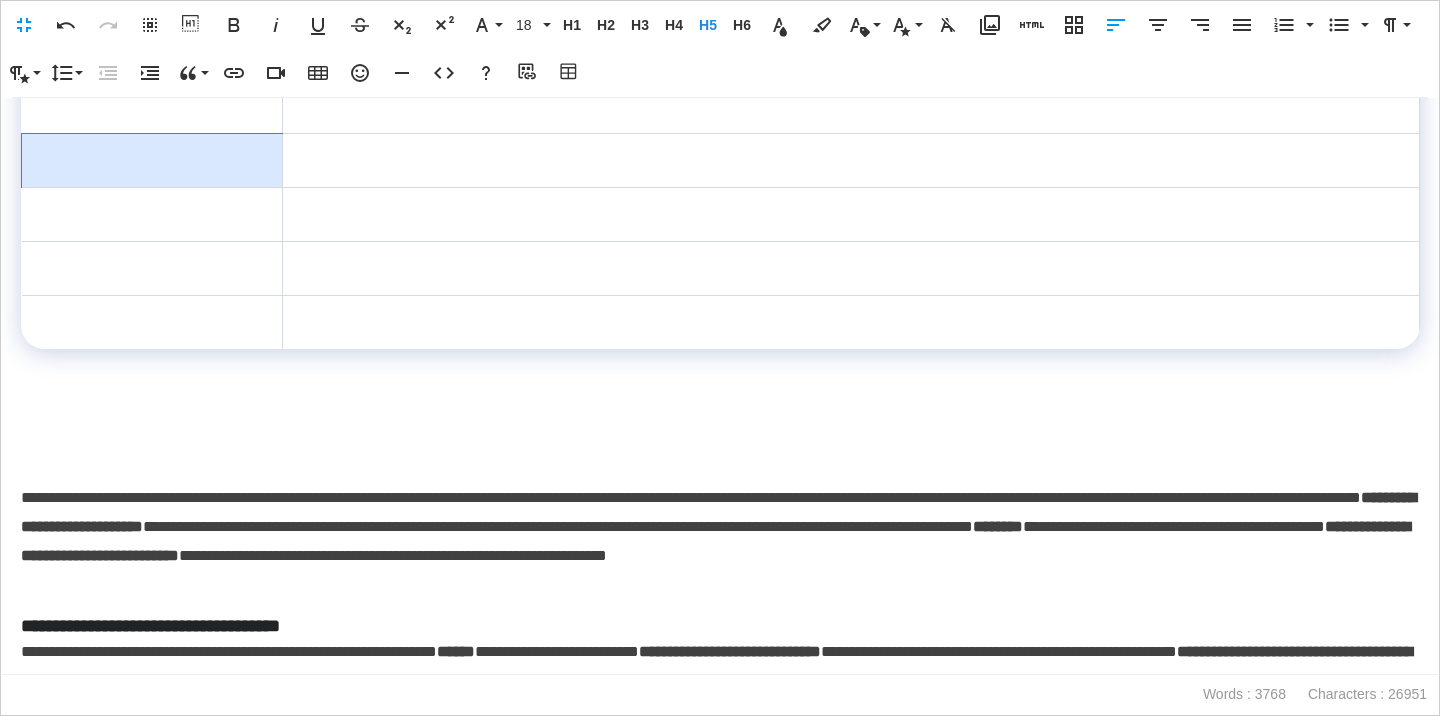 click at bounding box center [152, 160] 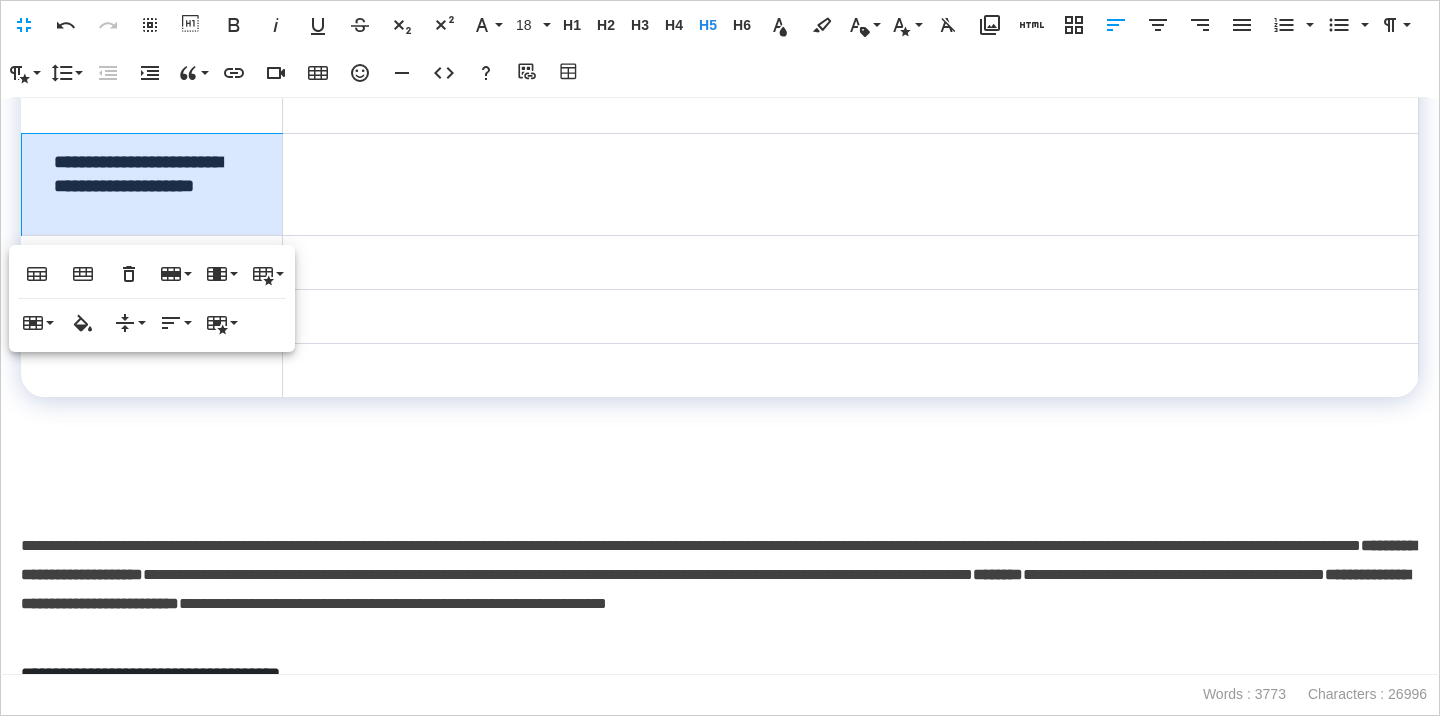 click on "**********" at bounding box center (152, 184) 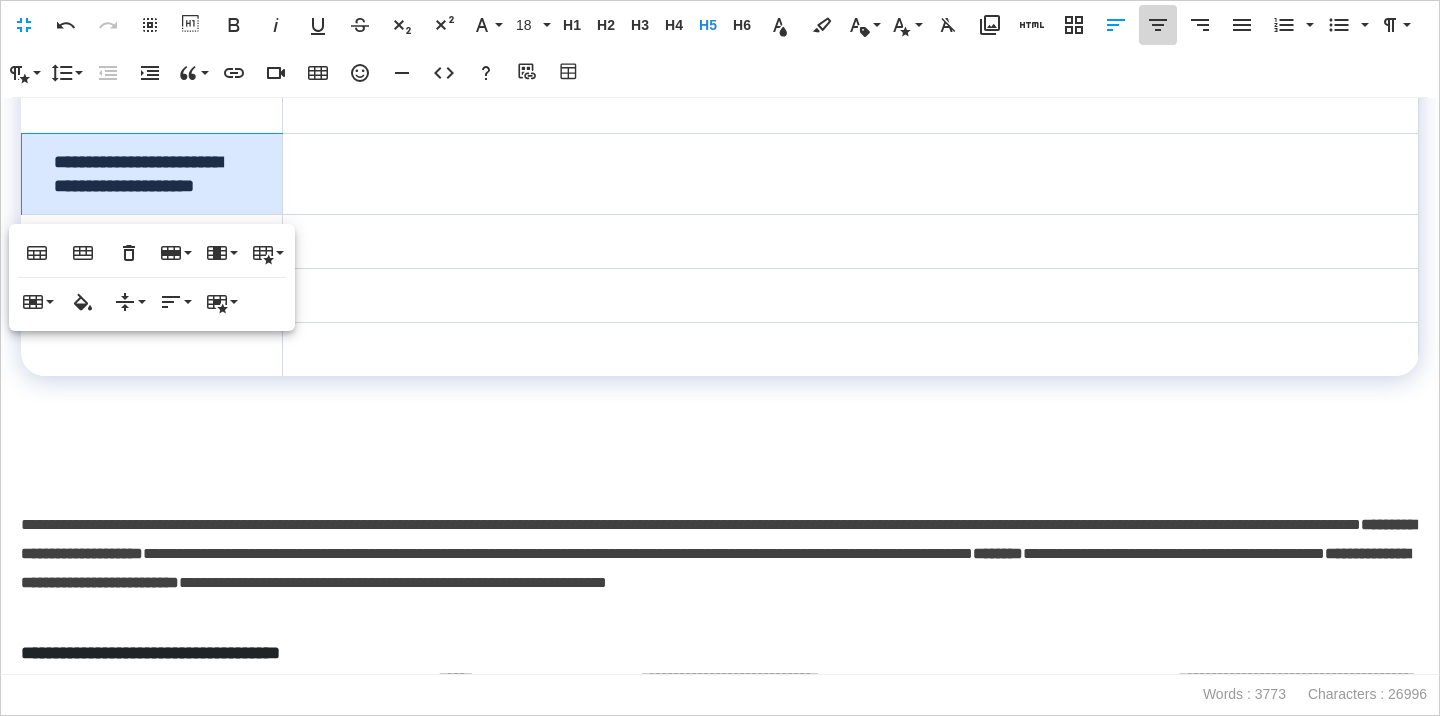 click 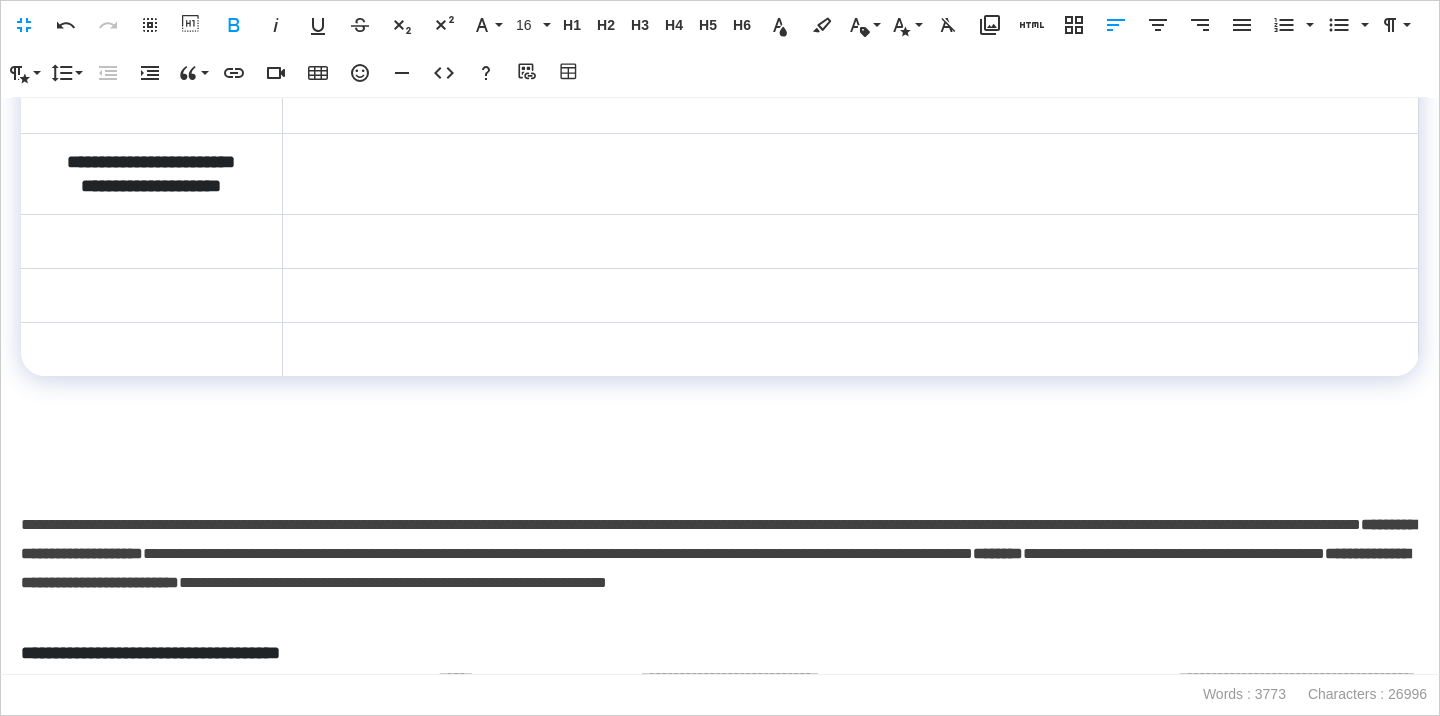 click on "**********" at bounding box center [718, 539] 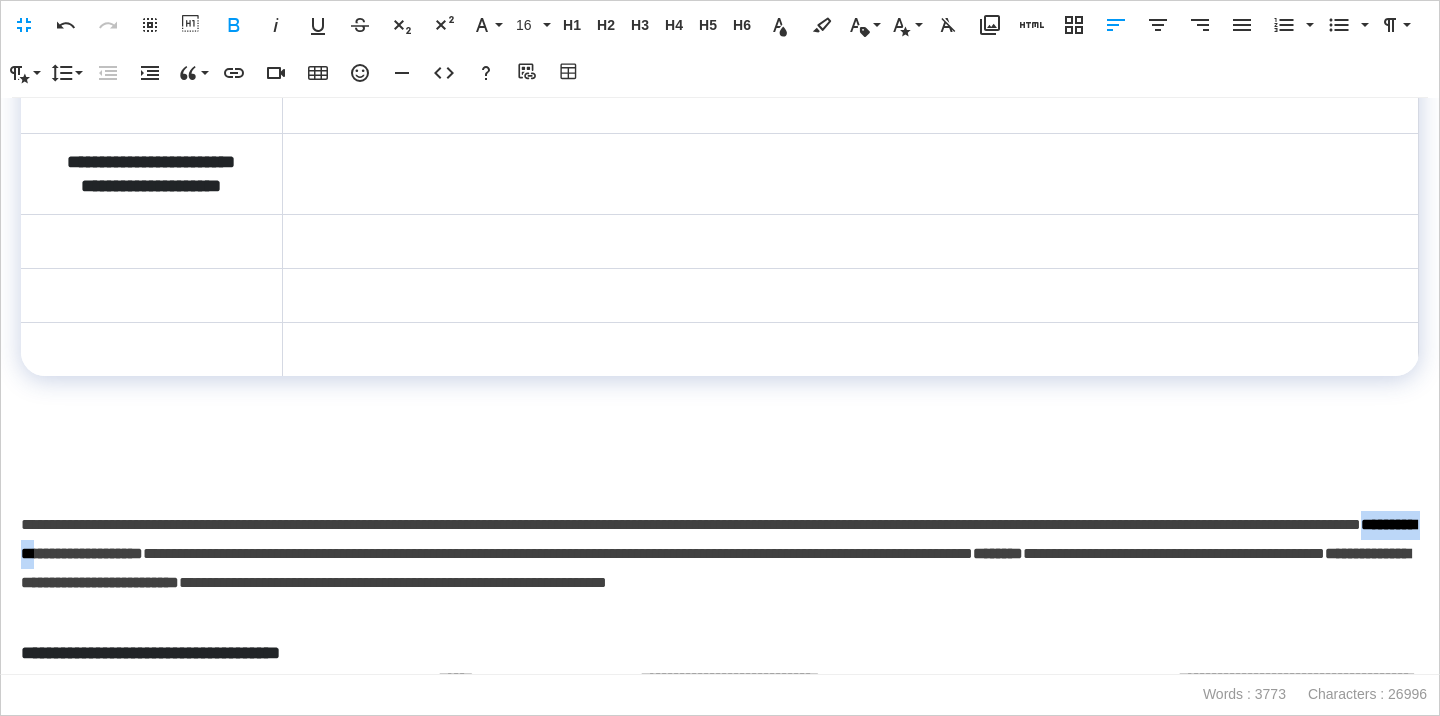 click on "**********" at bounding box center (718, 539) 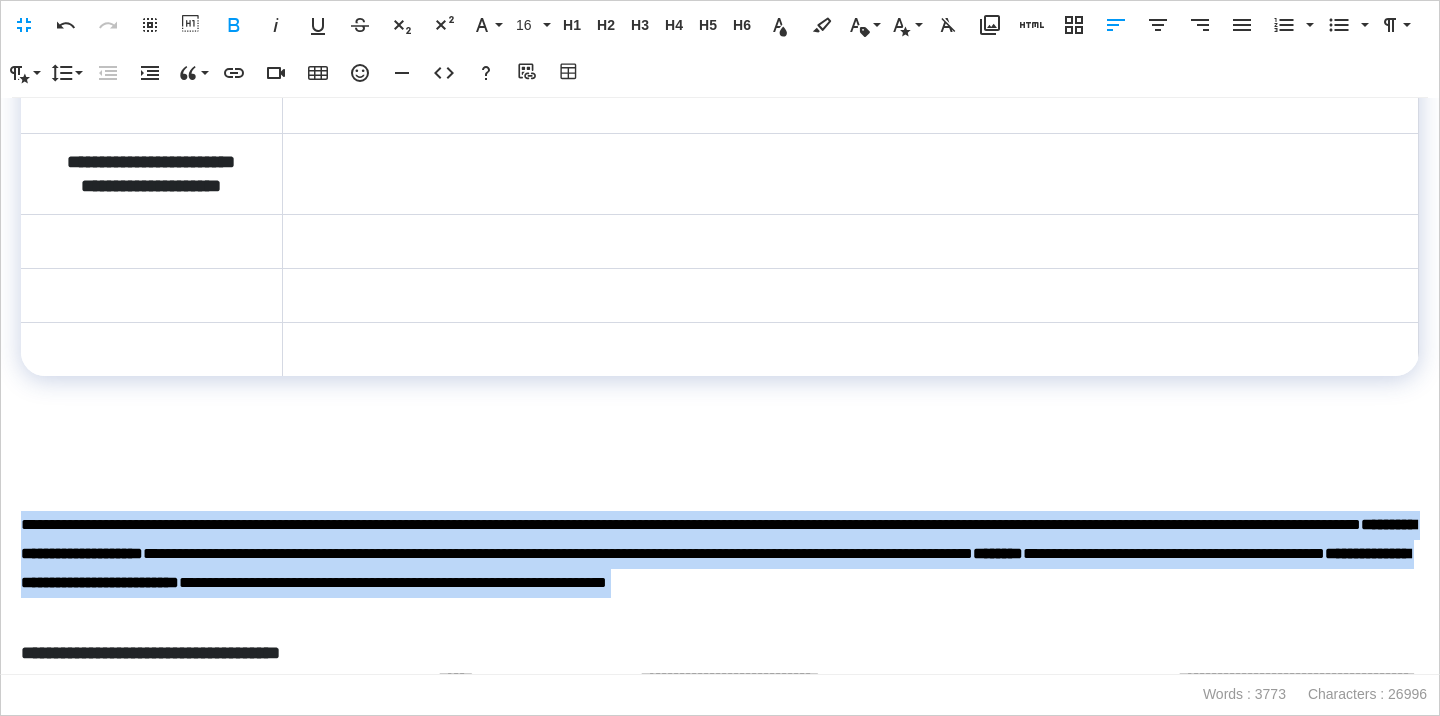click on "**********" at bounding box center (718, 539) 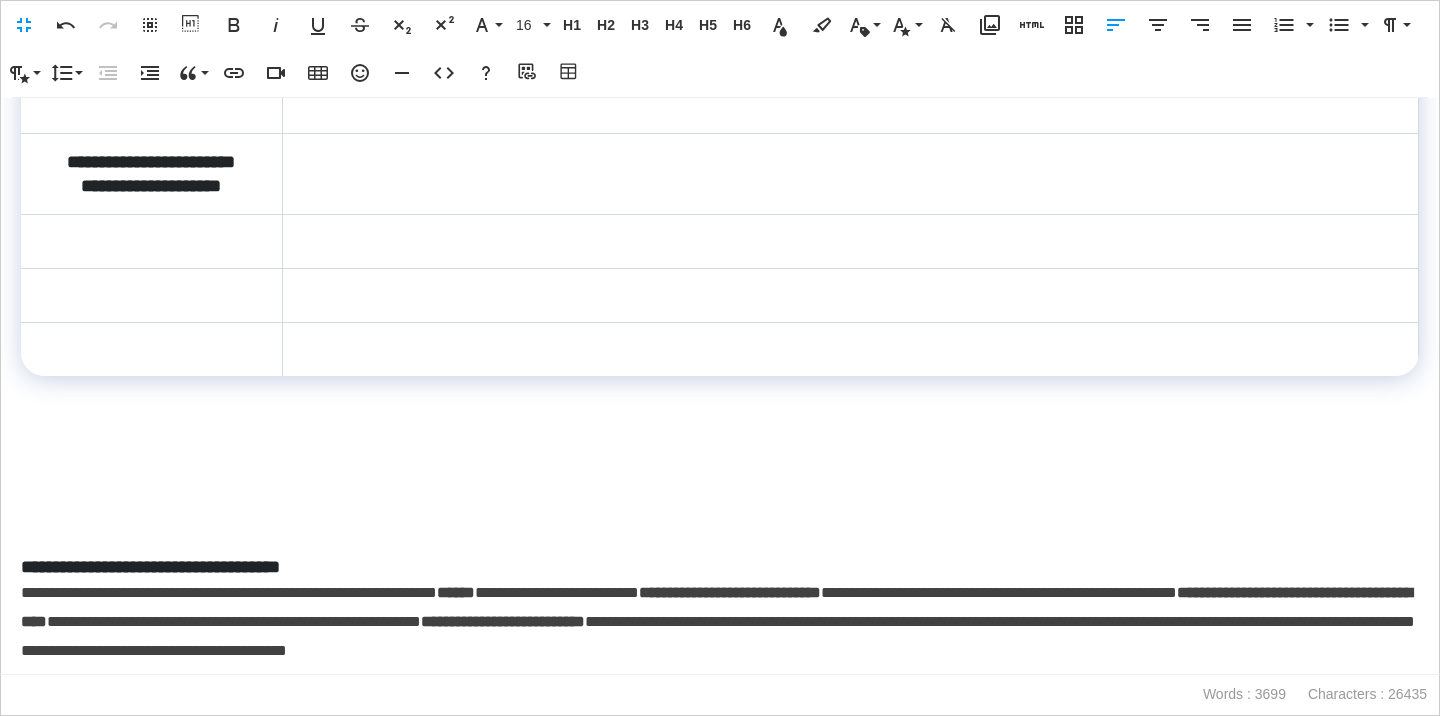 click at bounding box center [850, 173] 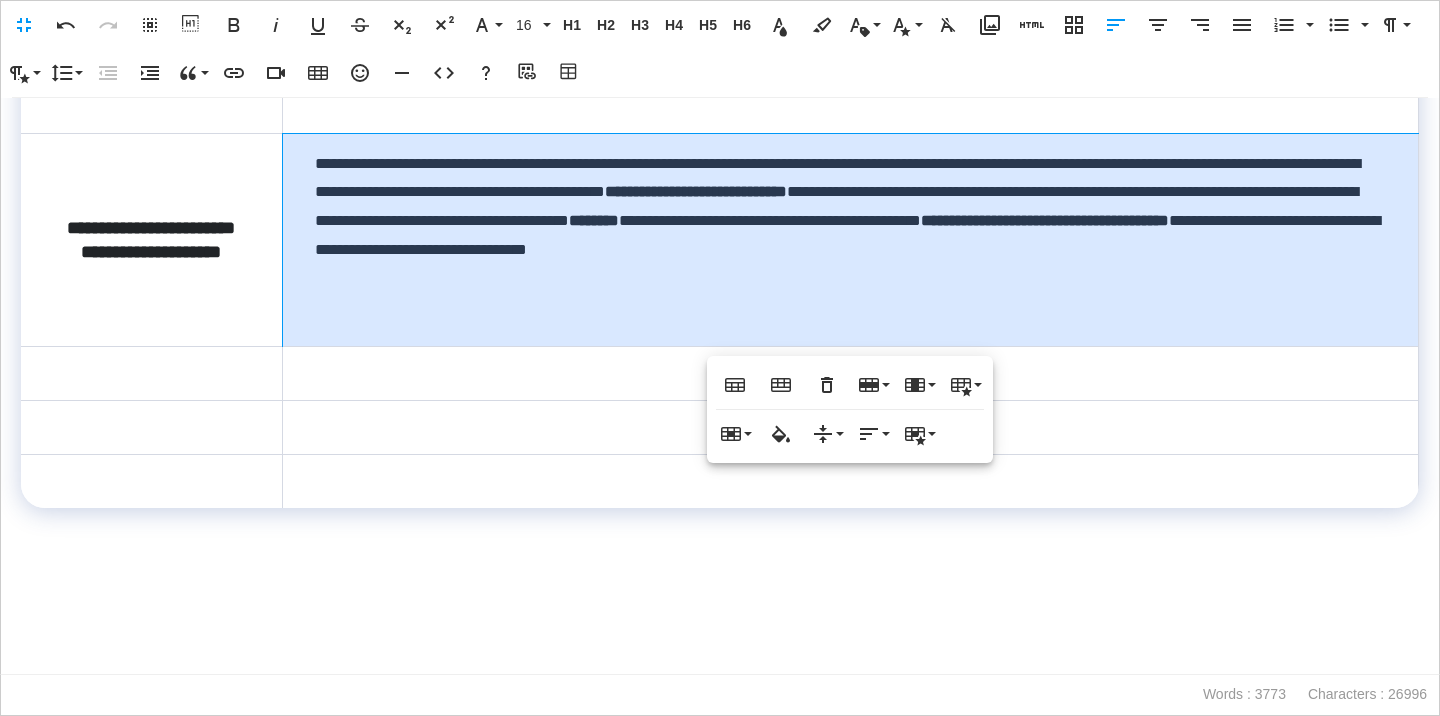click on "**********" at bounding box center (850, 239) 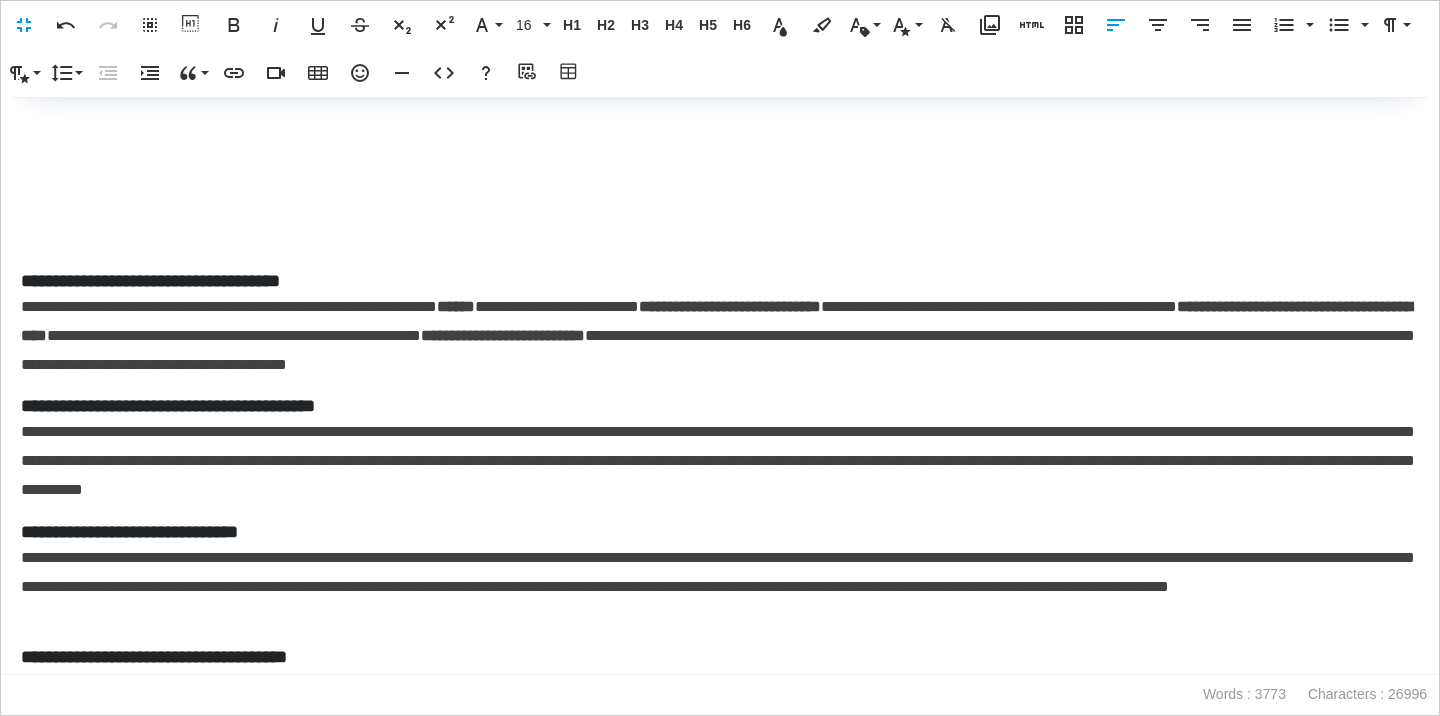 scroll, scrollTop: 670, scrollLeft: 0, axis: vertical 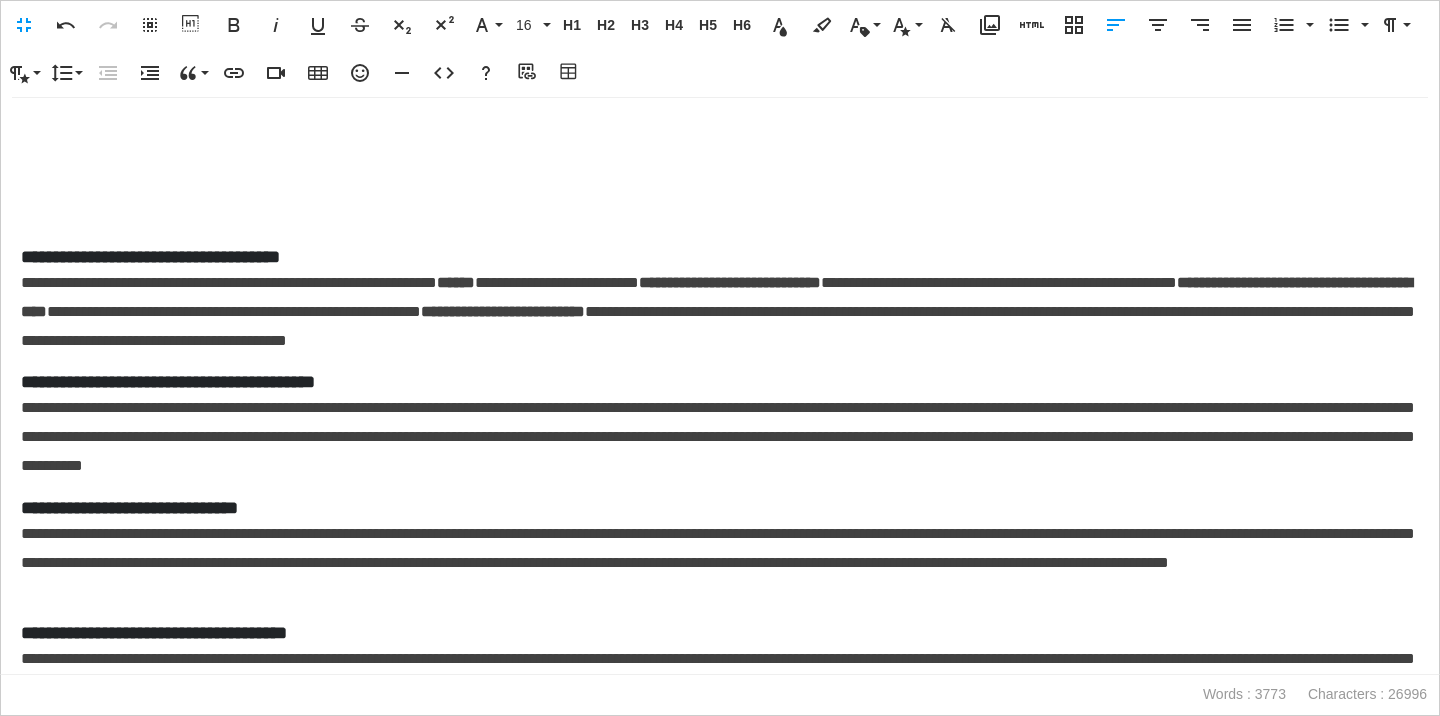 click on "**********" at bounding box center [720, 312] 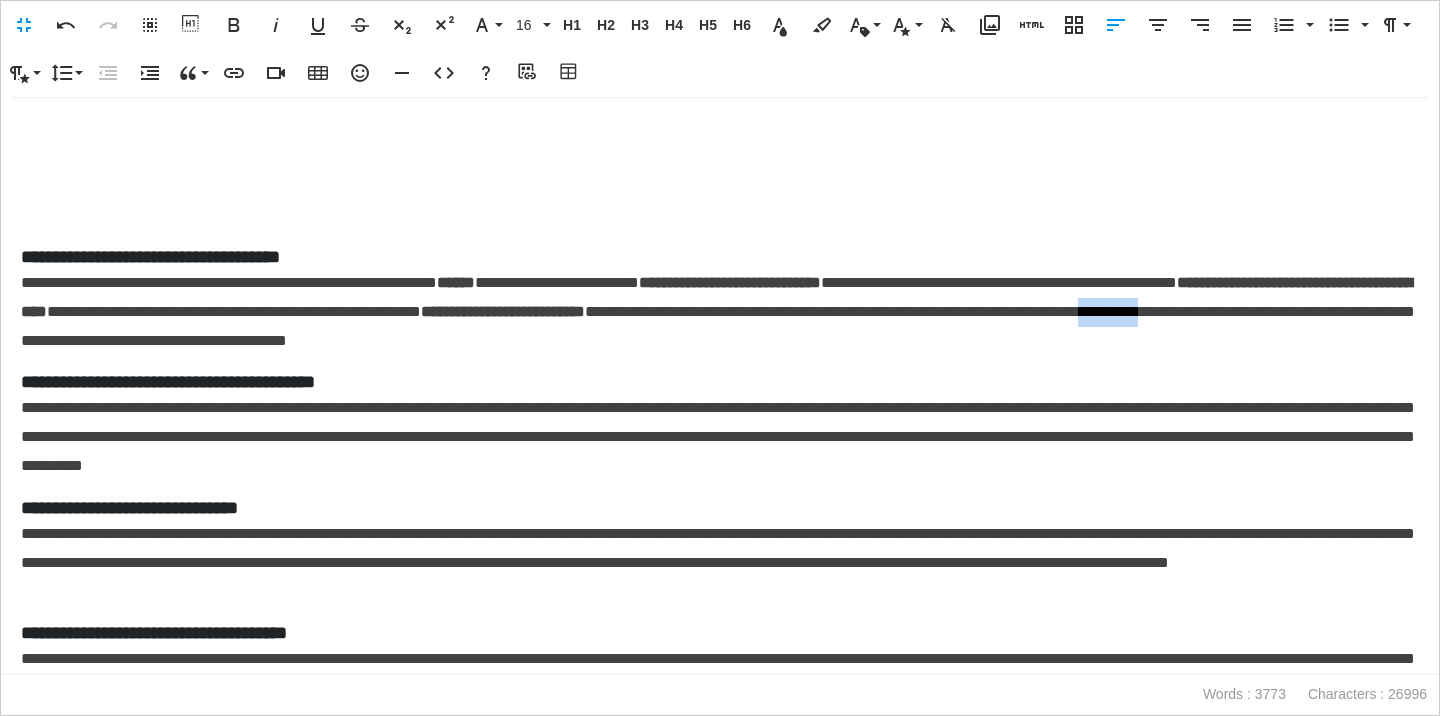 click on "**********" at bounding box center (720, 312) 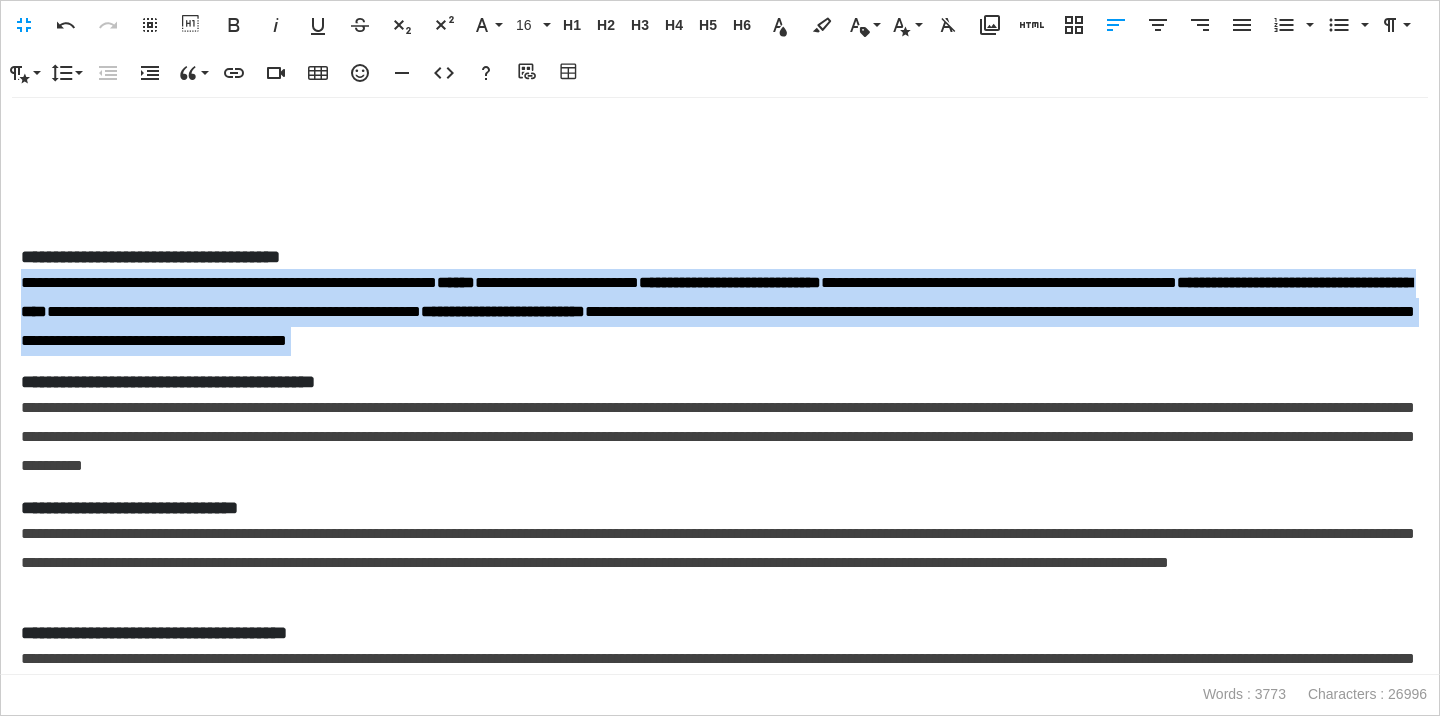 click on "**********" at bounding box center [720, 312] 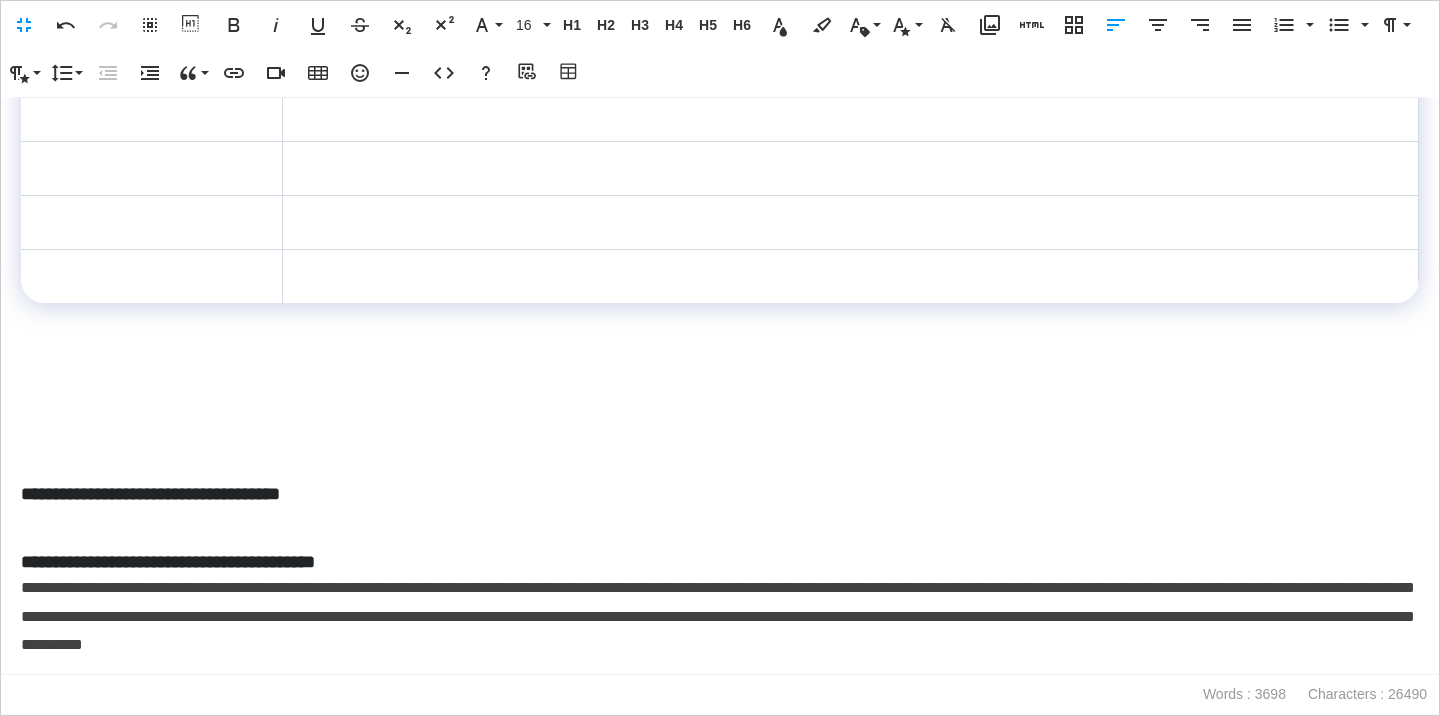 scroll, scrollTop: 431, scrollLeft: 0, axis: vertical 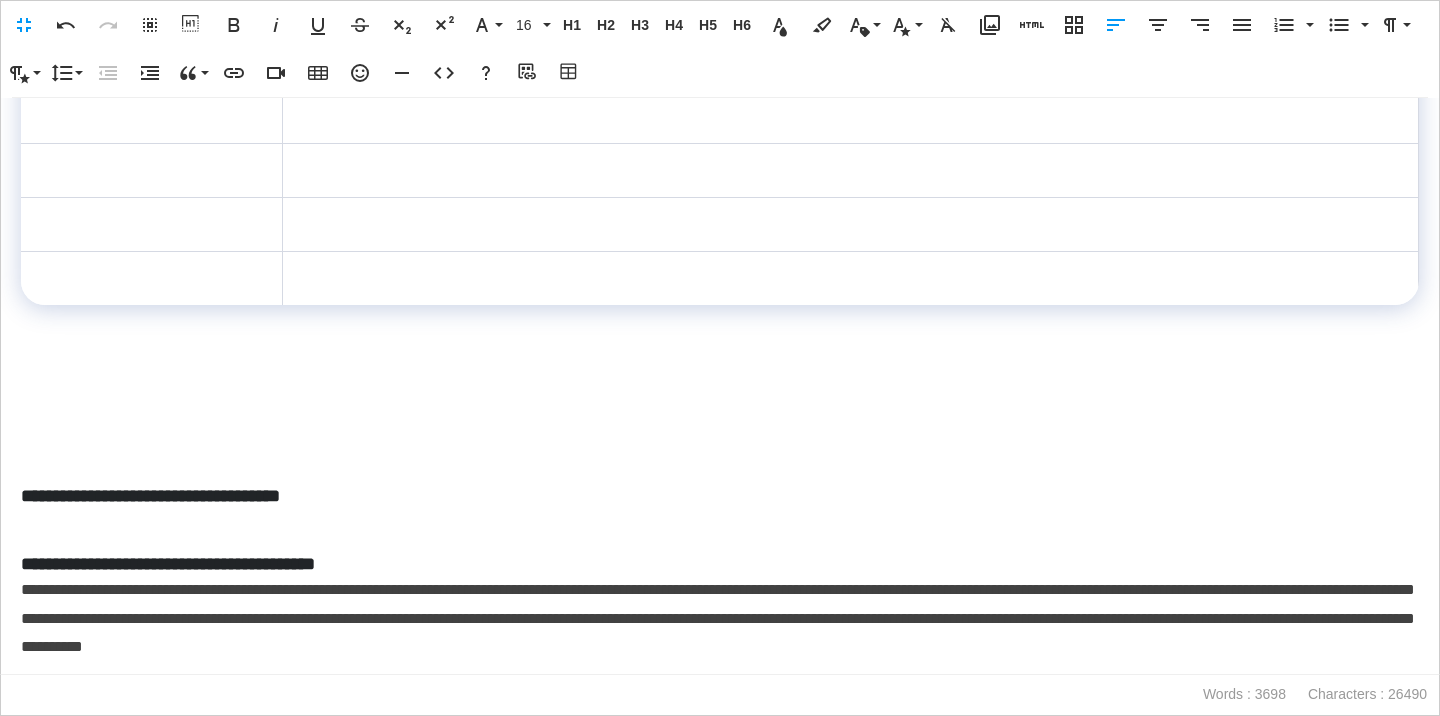 click at bounding box center (850, 170) 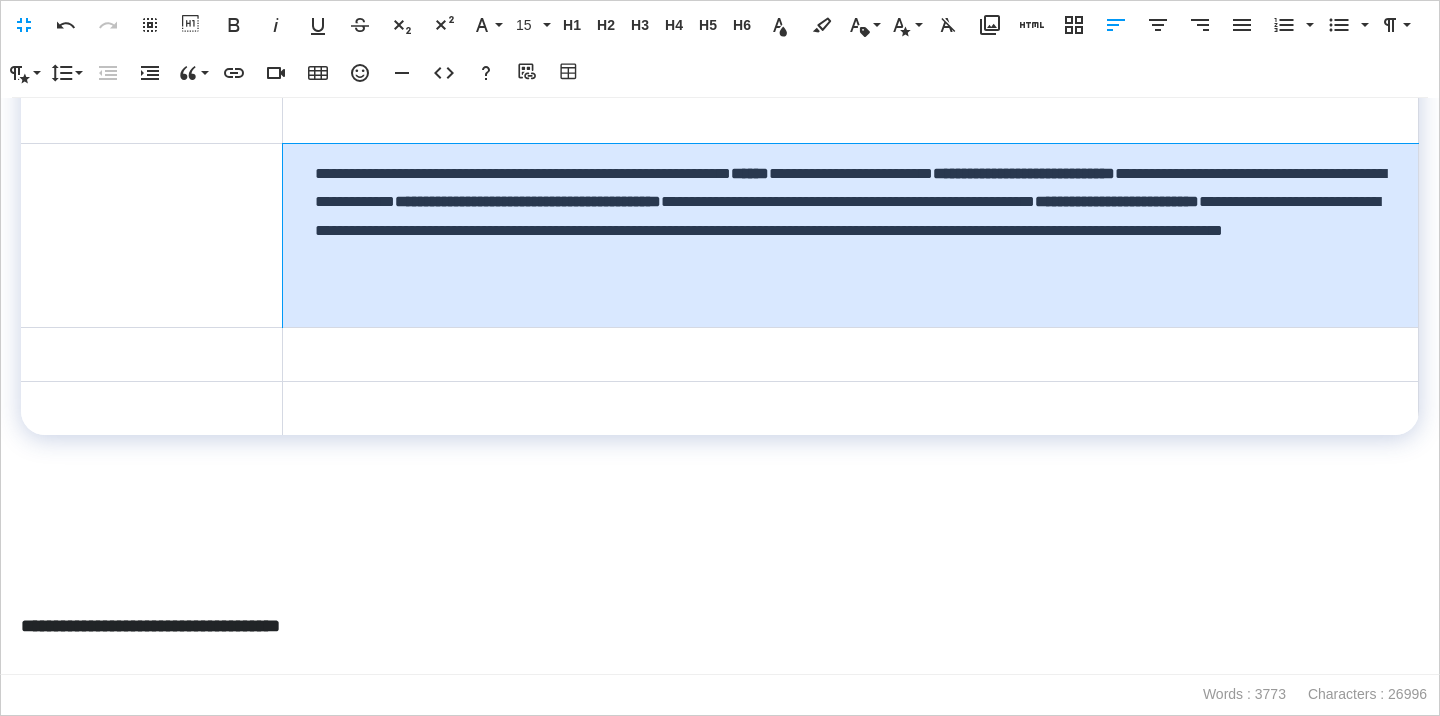 click on "**********" at bounding box center [850, 235] 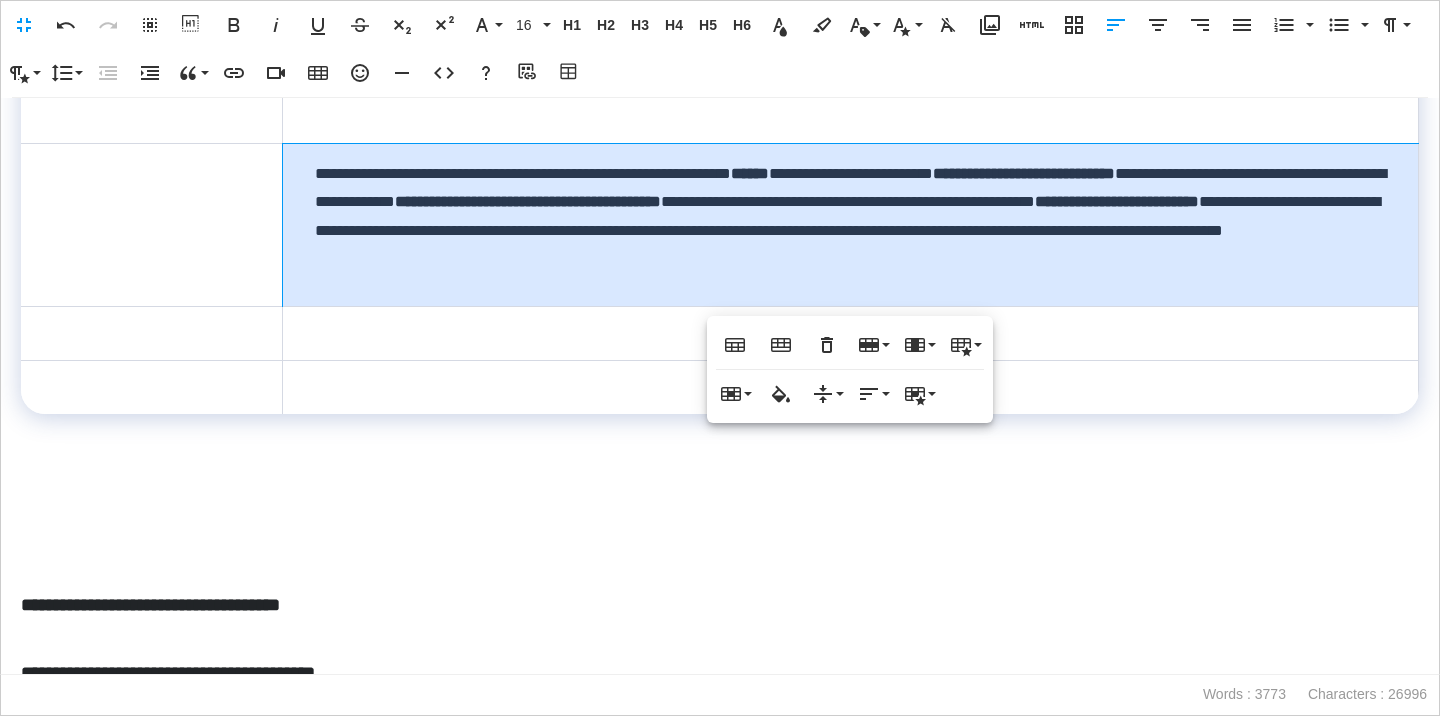 click on "**********" at bounding box center (720, 605) 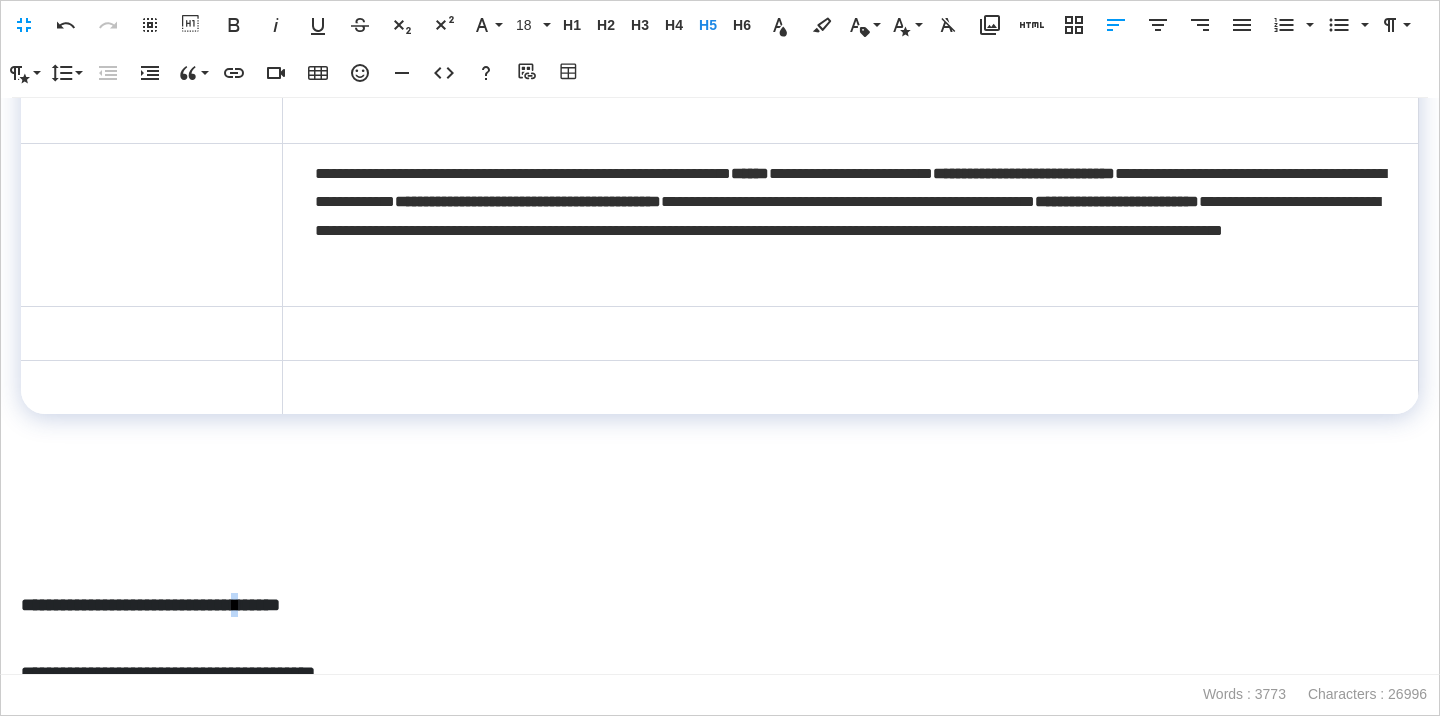 click on "**********" at bounding box center [720, 605] 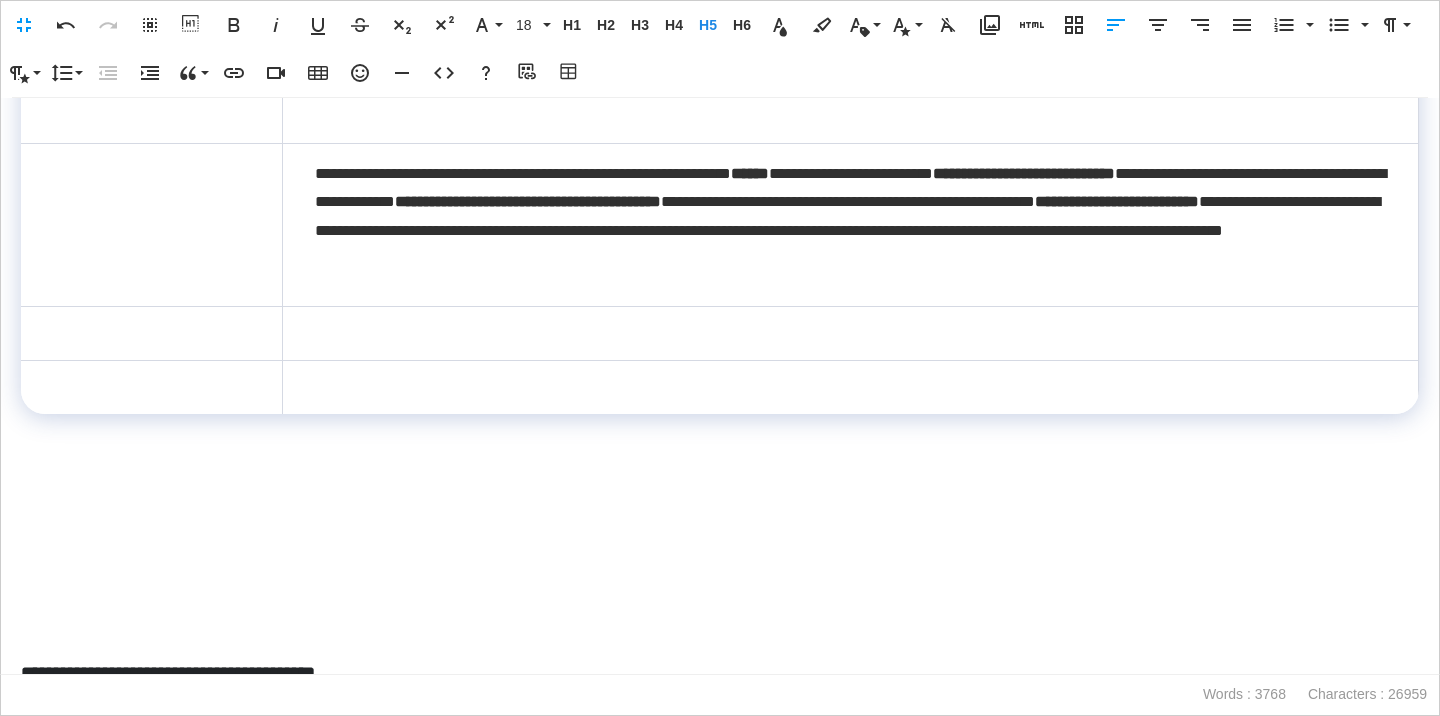 click at bounding box center (151, 224) 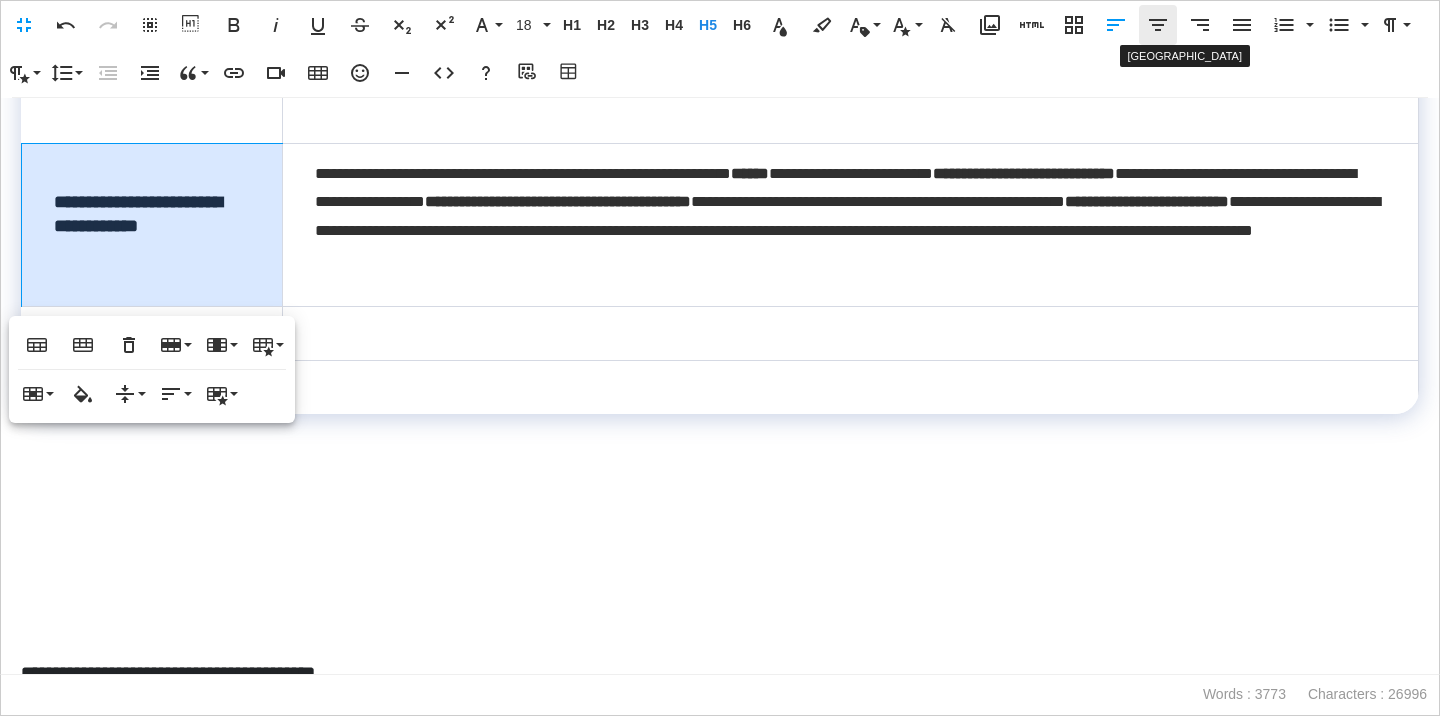 click 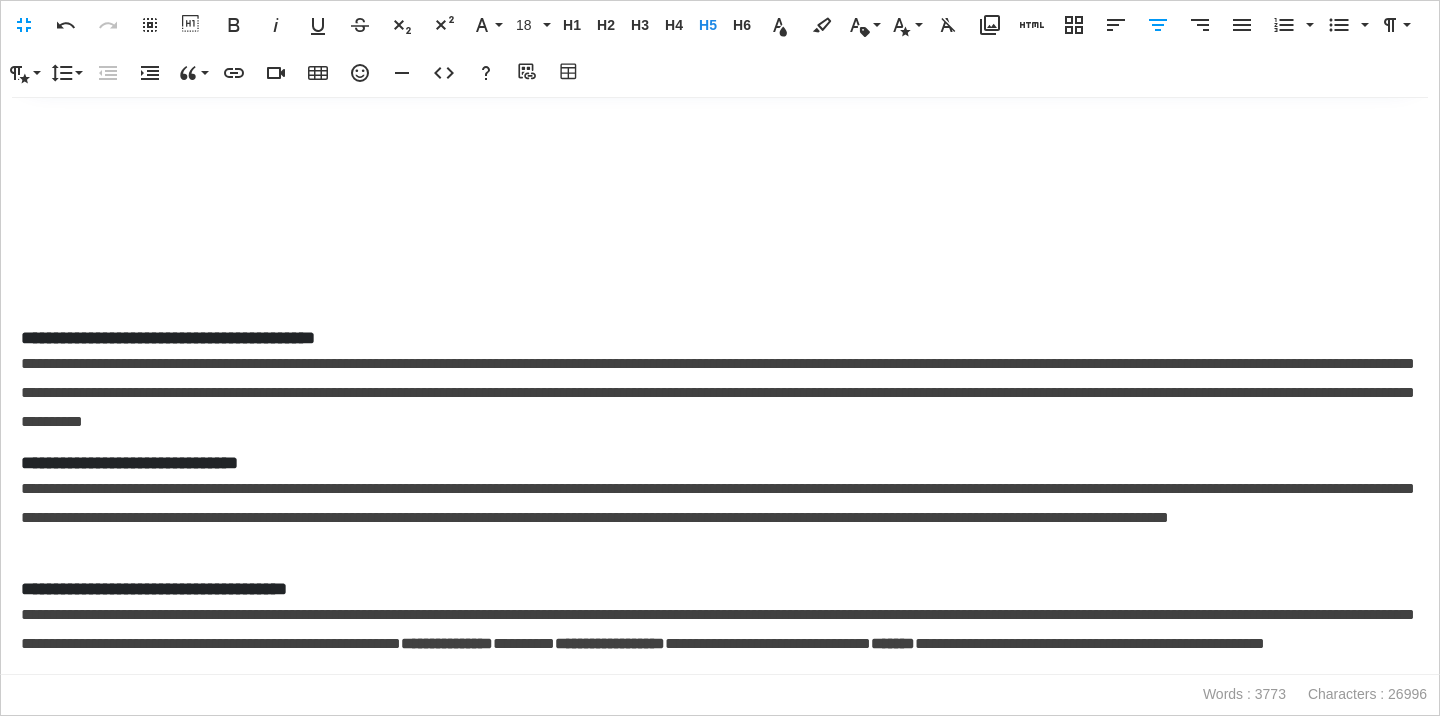 scroll, scrollTop: 779, scrollLeft: 0, axis: vertical 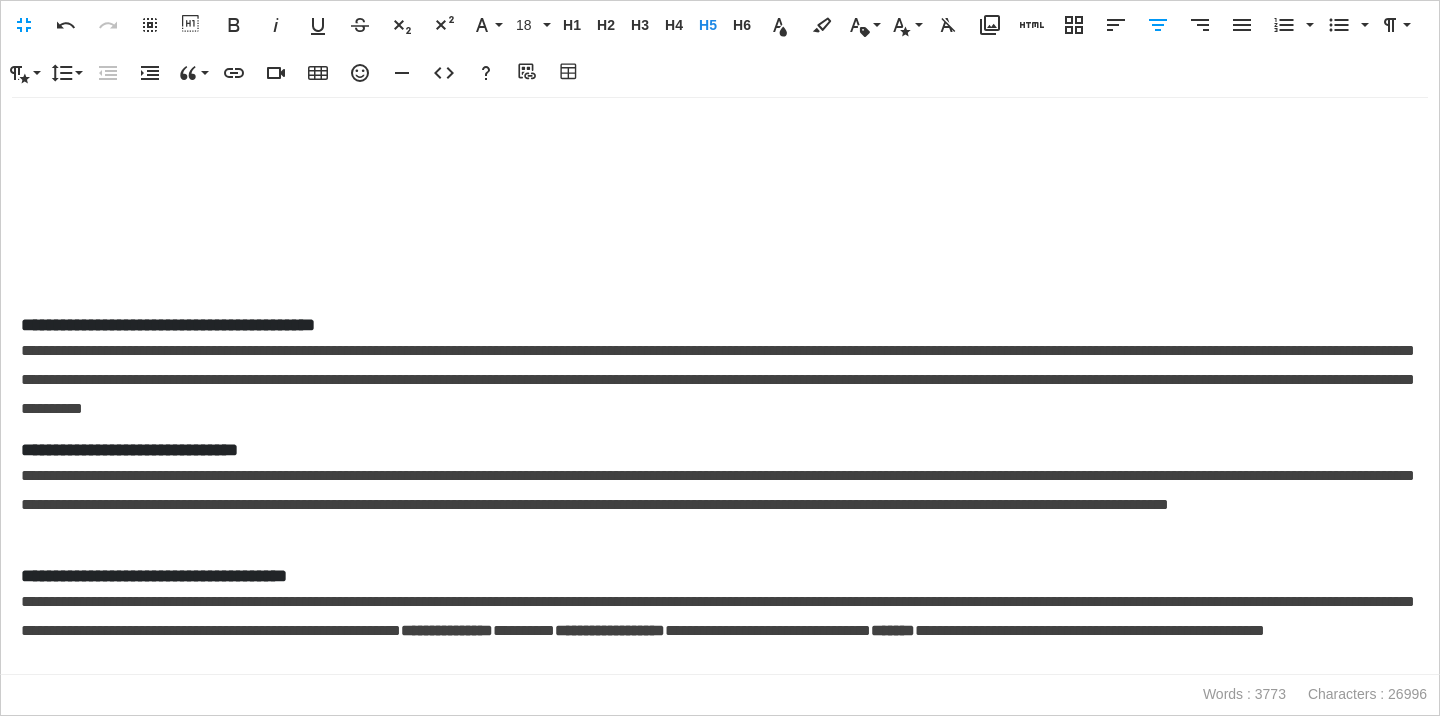click on "**********" at bounding box center [720, 380] 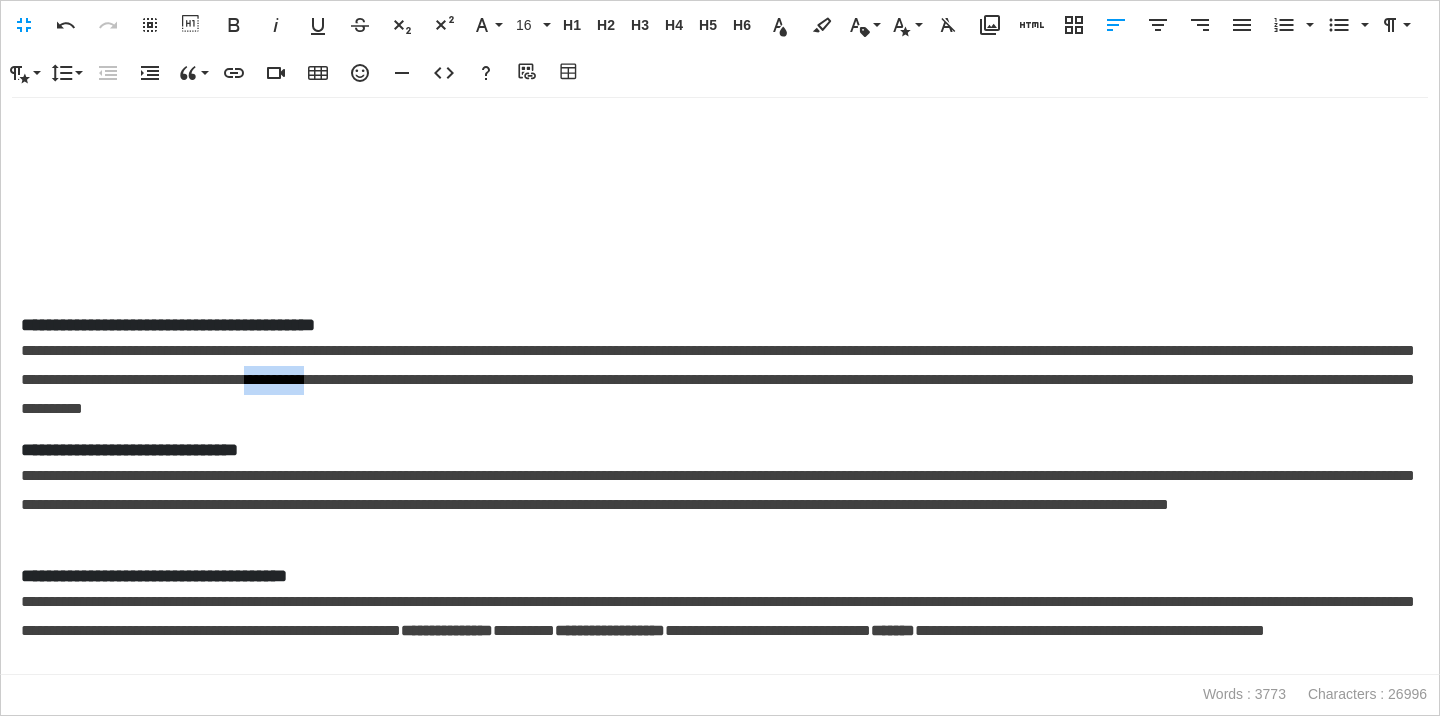 click on "**********" at bounding box center [720, 380] 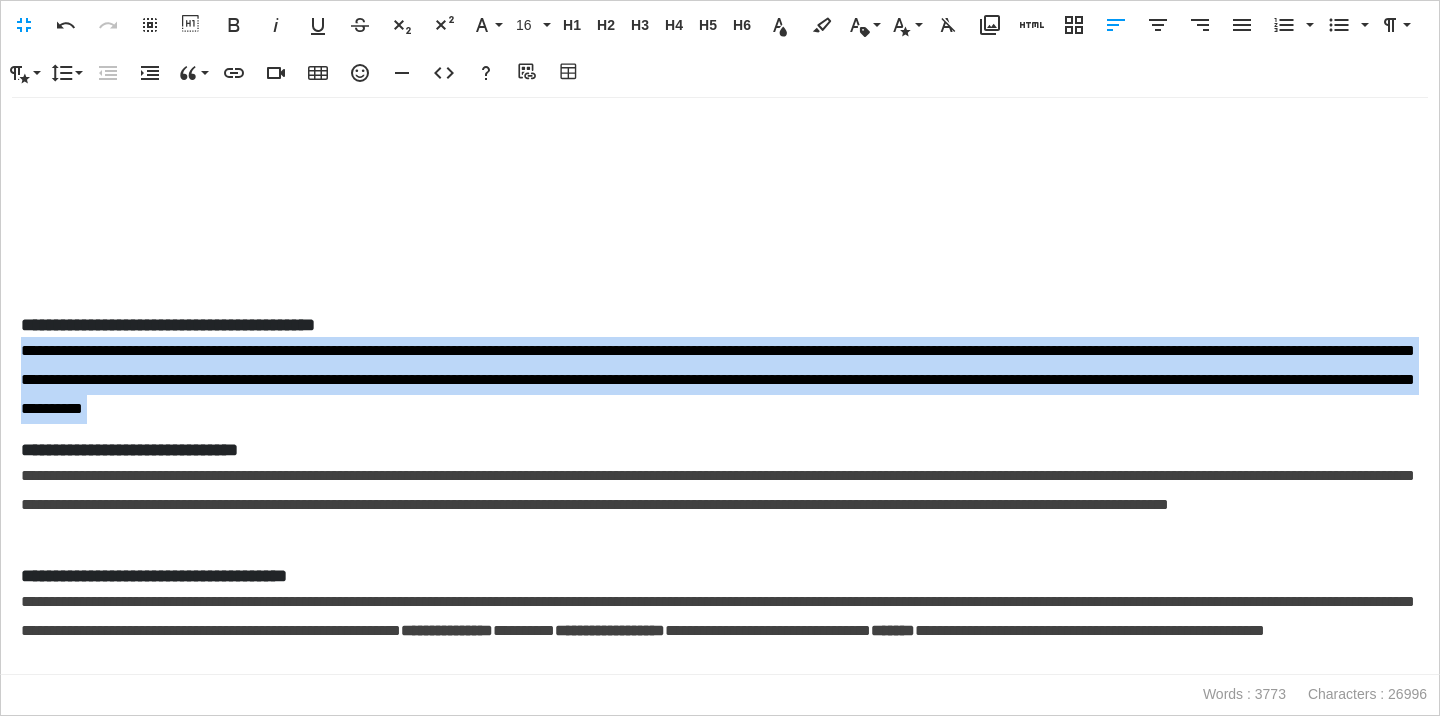 click on "**********" at bounding box center (720, 380) 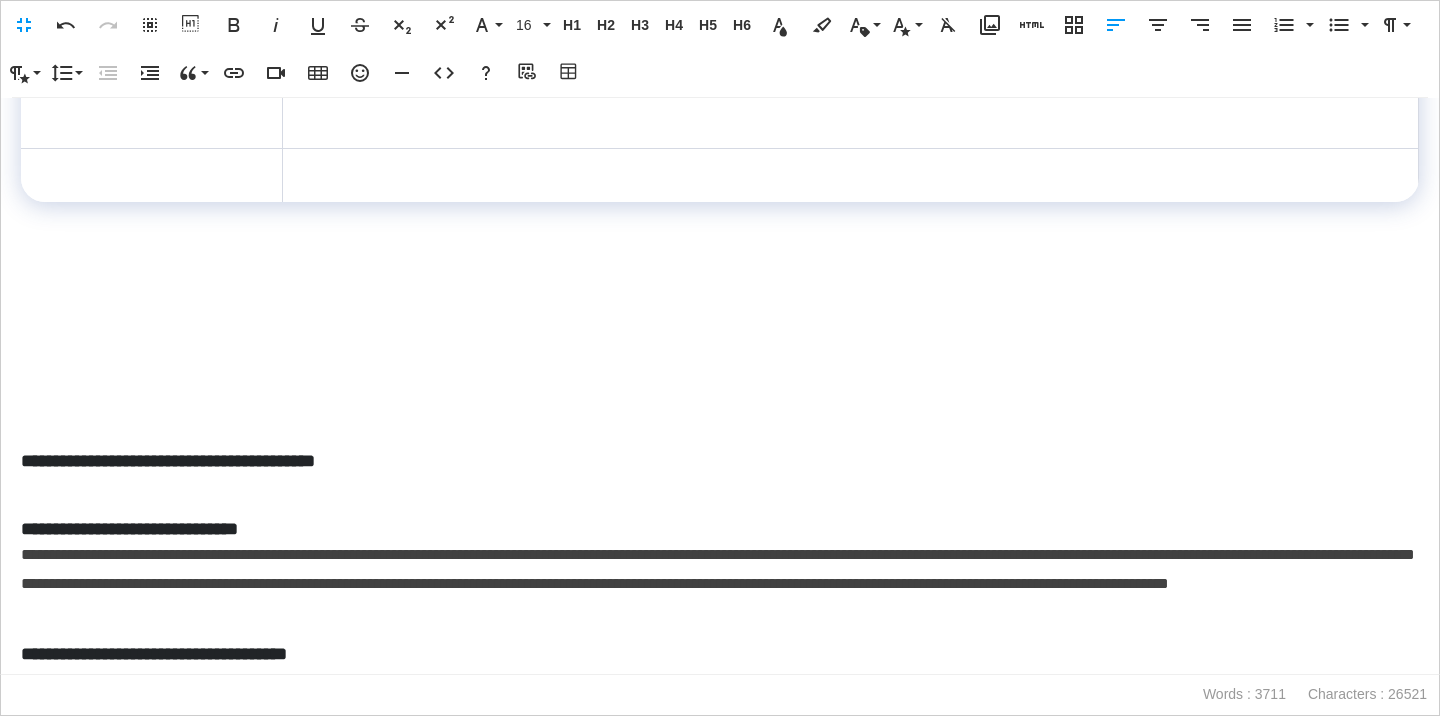 scroll, scrollTop: 551, scrollLeft: 0, axis: vertical 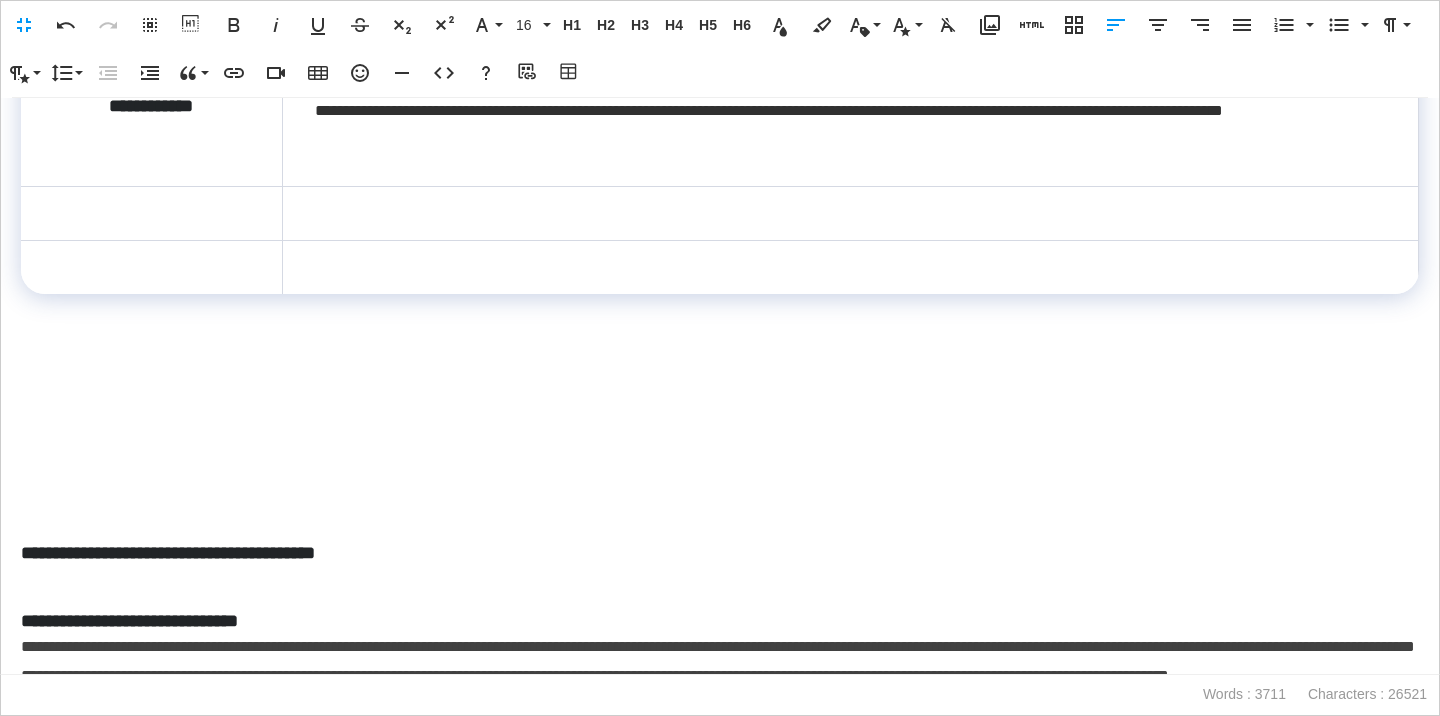 click at bounding box center (850, 213) 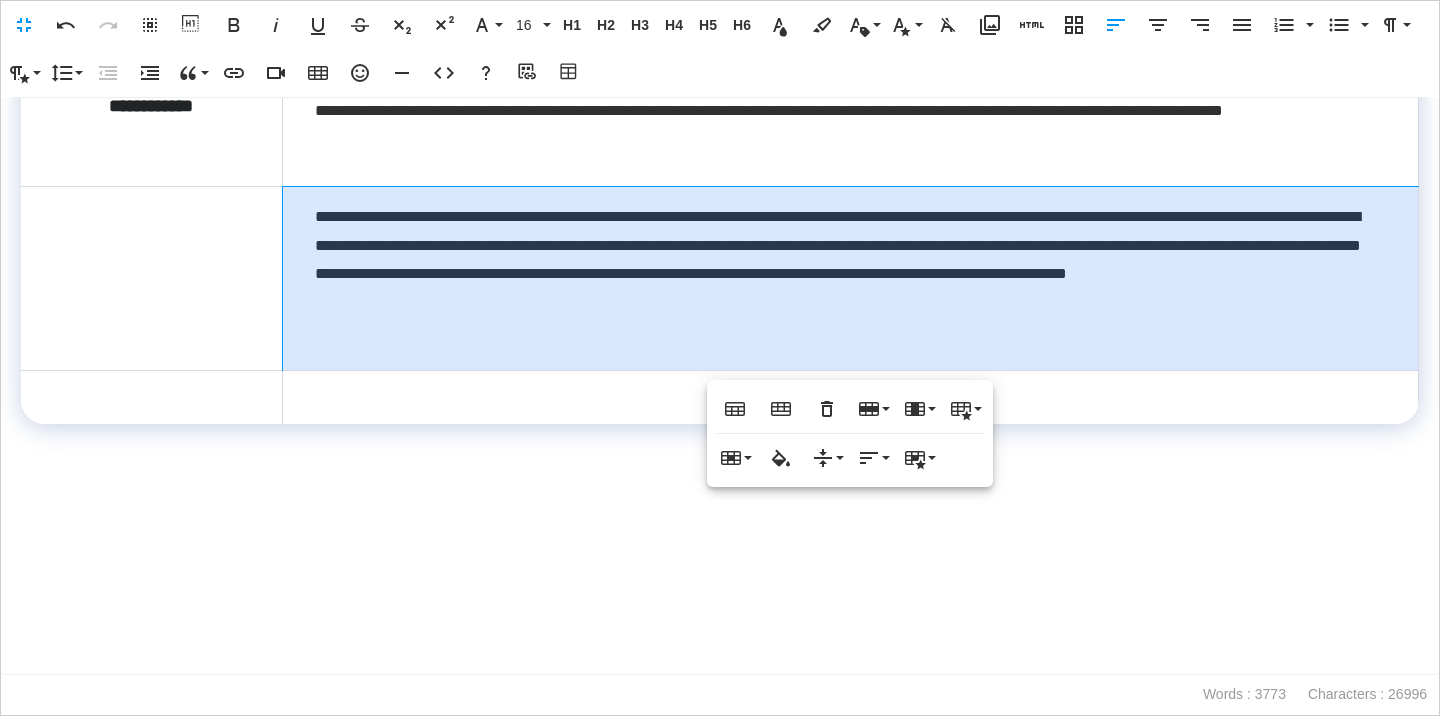click on "**********" at bounding box center (850, 278) 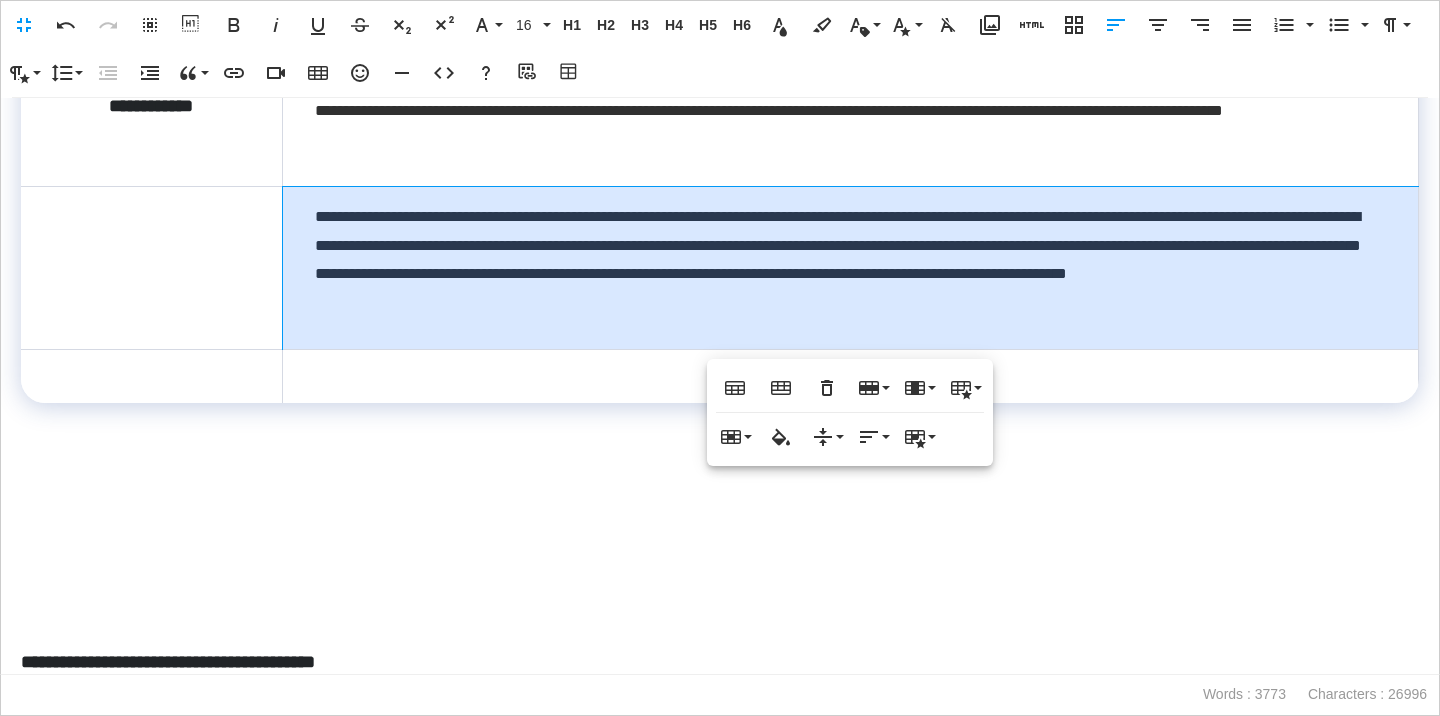 click on "**********" at bounding box center [720, 662] 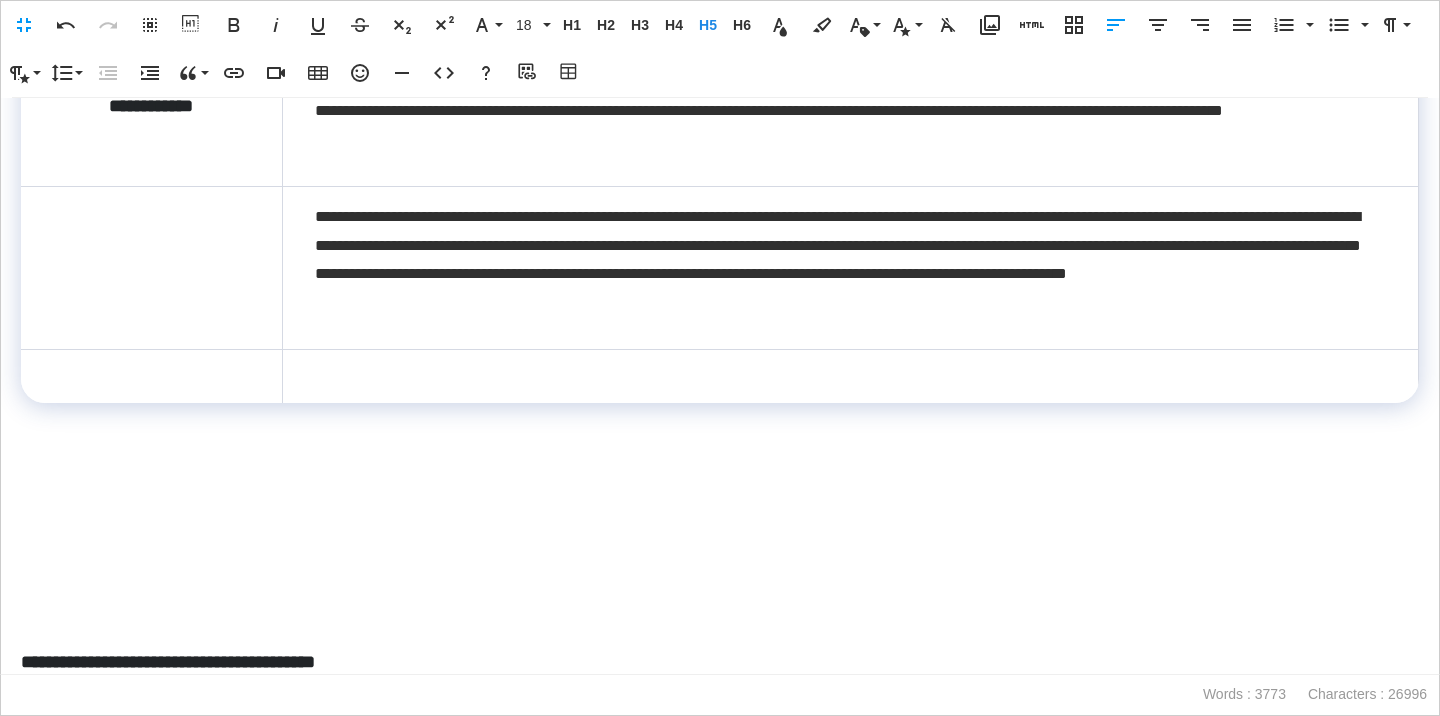 click on "**********" at bounding box center (720, 662) 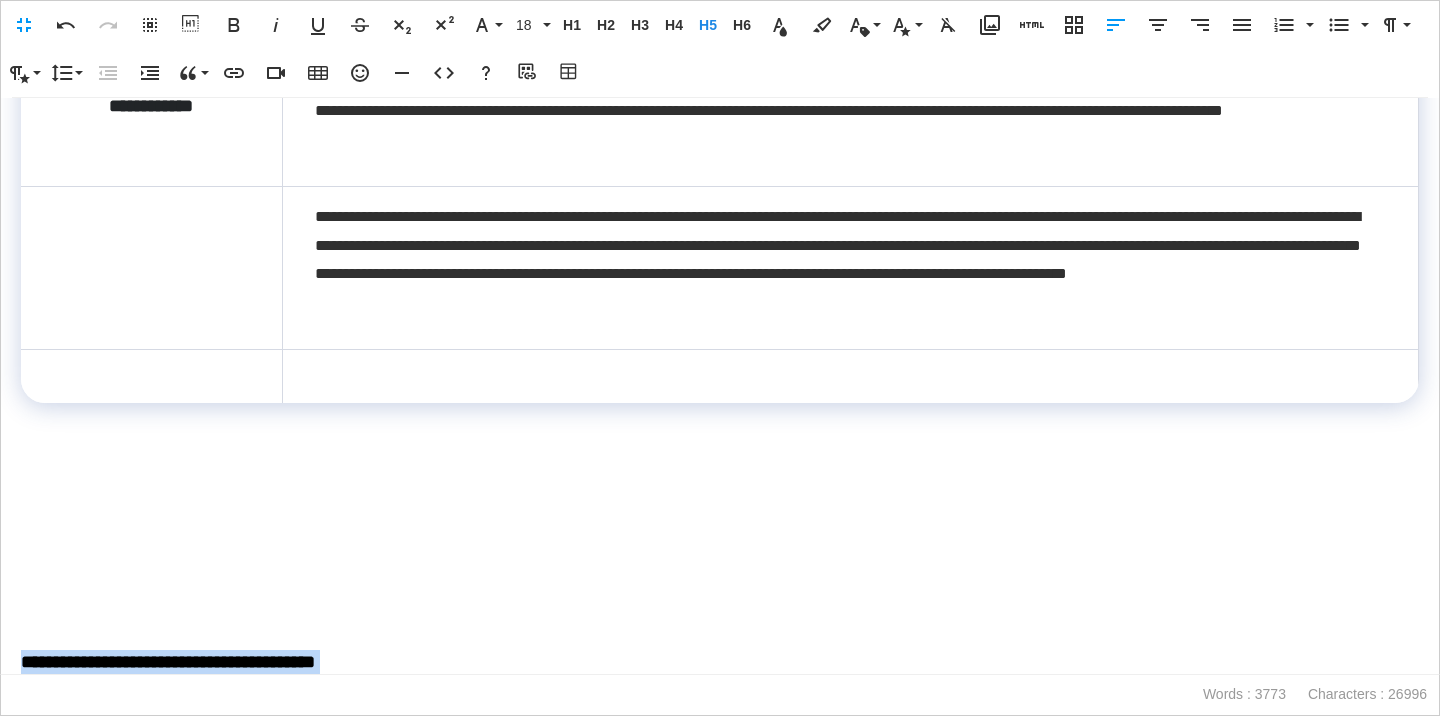 click on "**********" at bounding box center (720, 662) 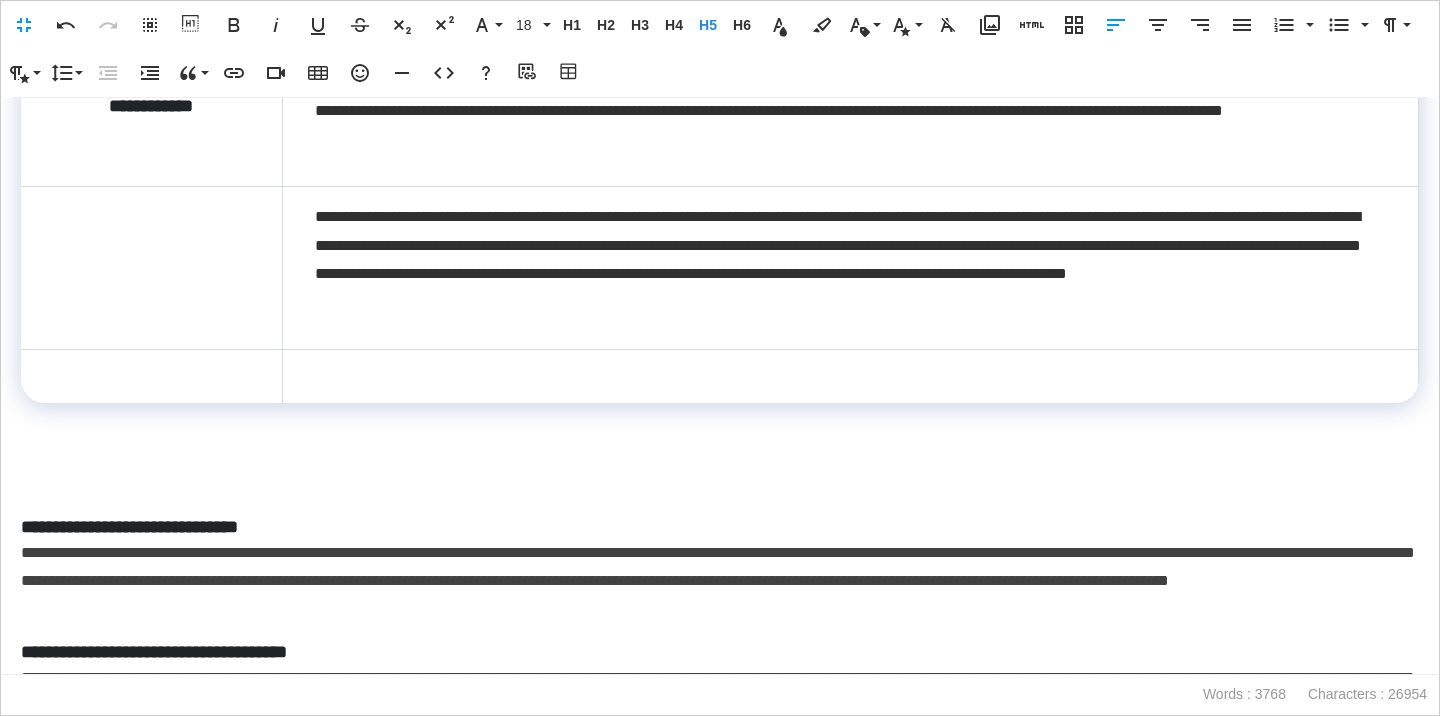 click at bounding box center [151, 267] 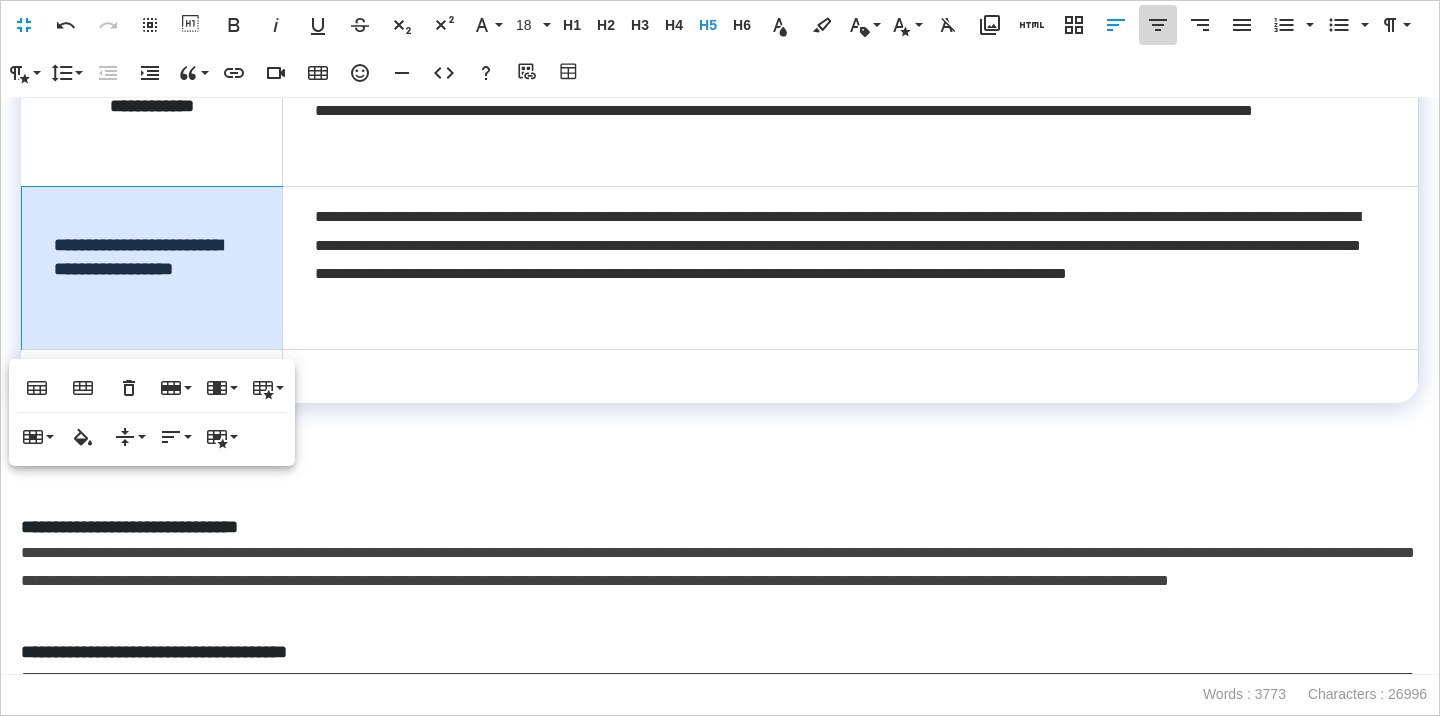 click 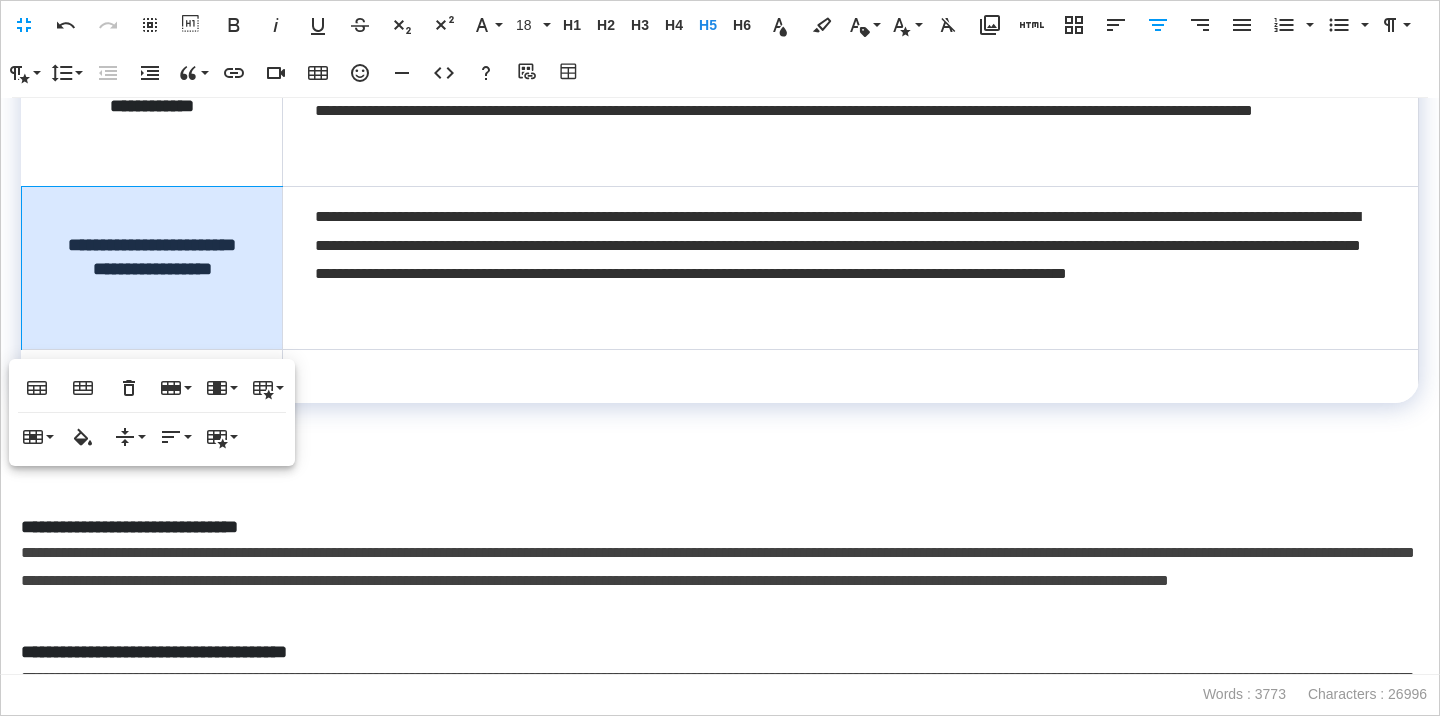 click at bounding box center (720, 417) 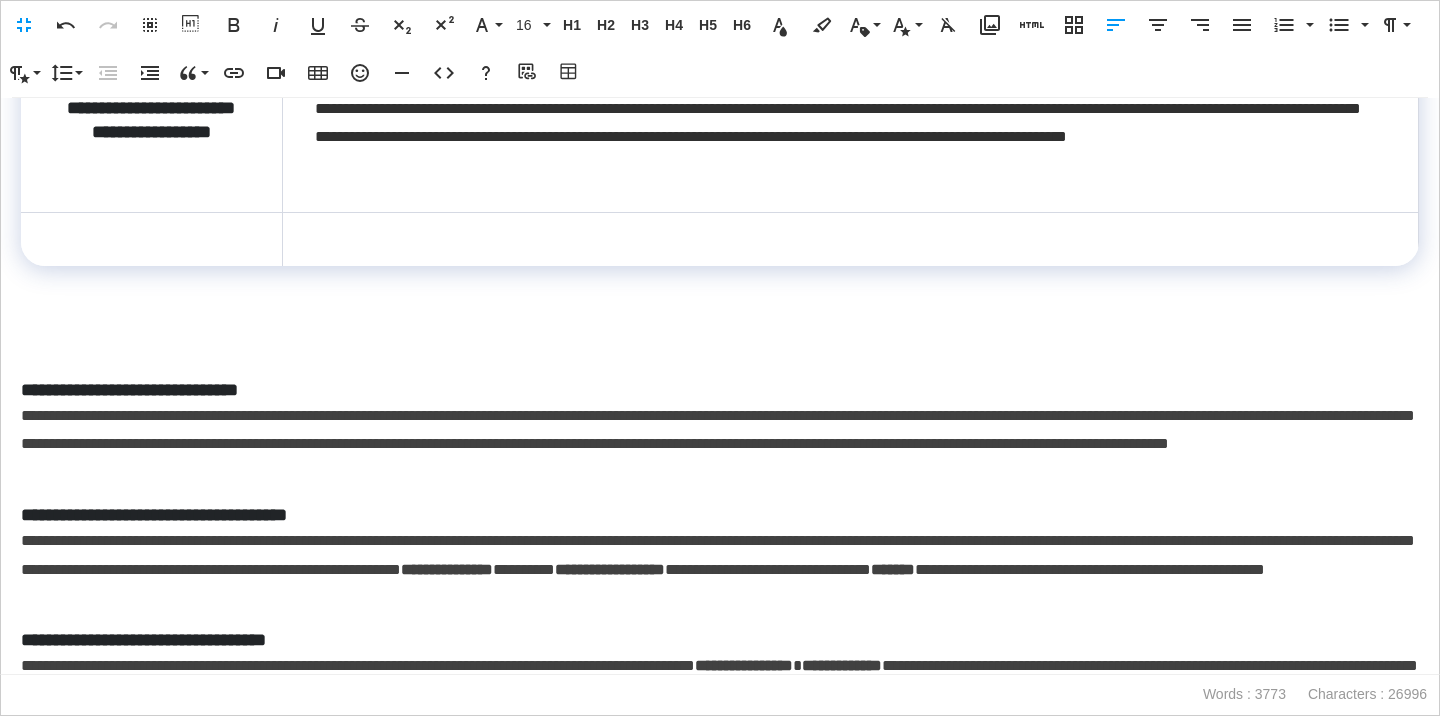 scroll, scrollTop: 717, scrollLeft: 0, axis: vertical 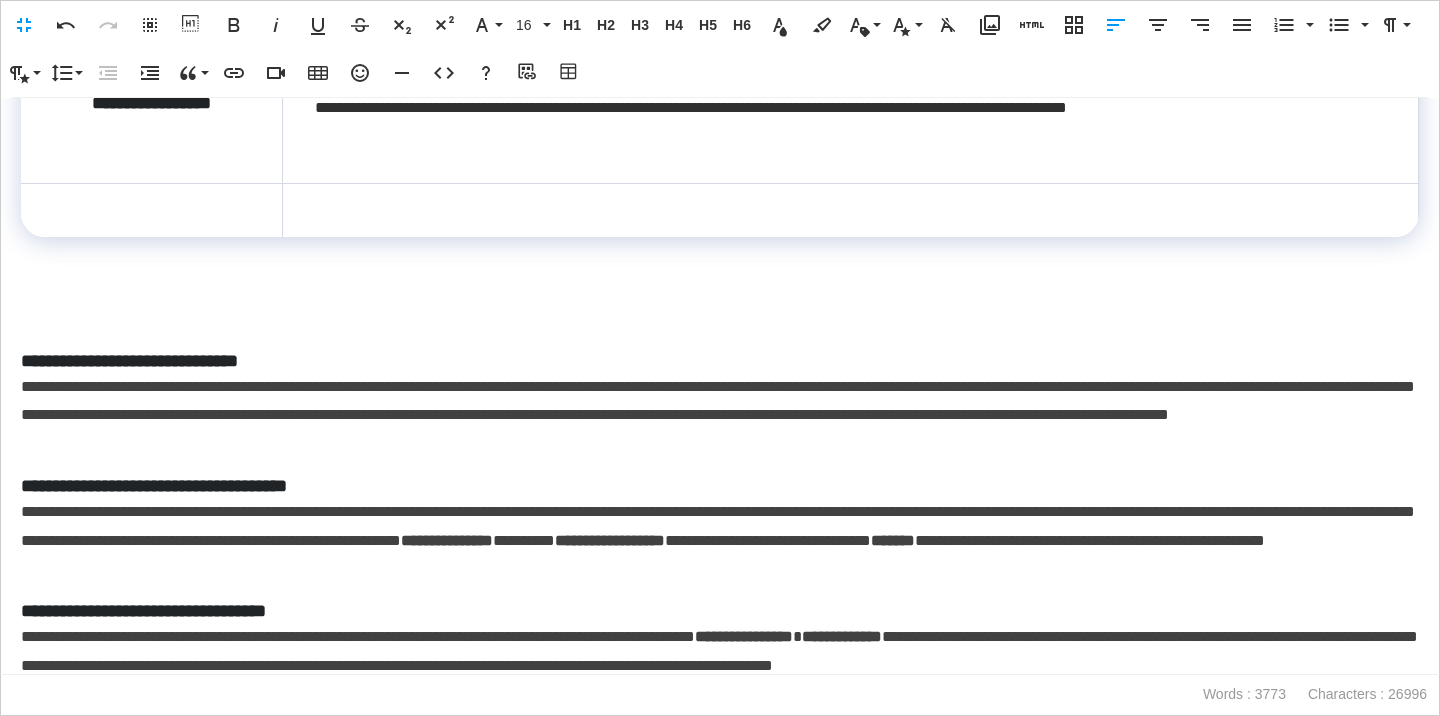 click on "**********" at bounding box center [720, 416] 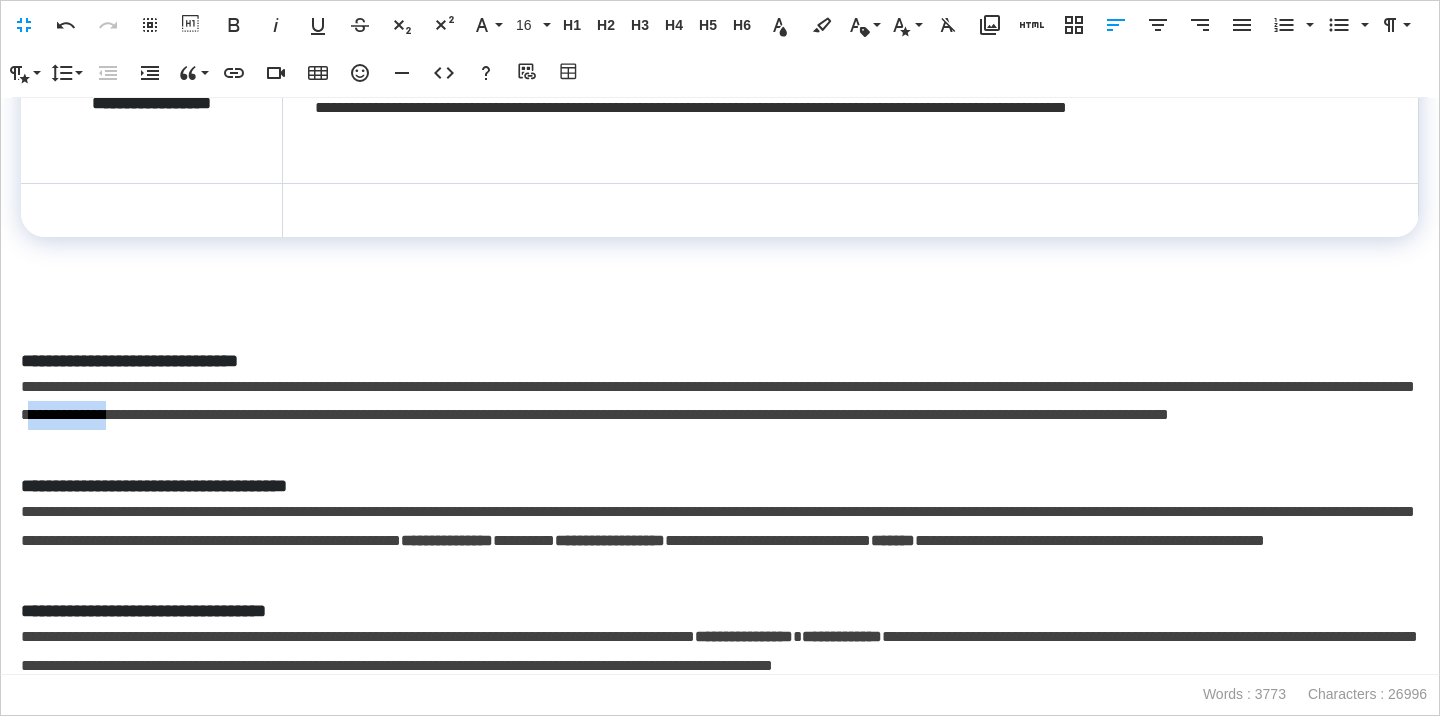 click on "**********" at bounding box center (720, 416) 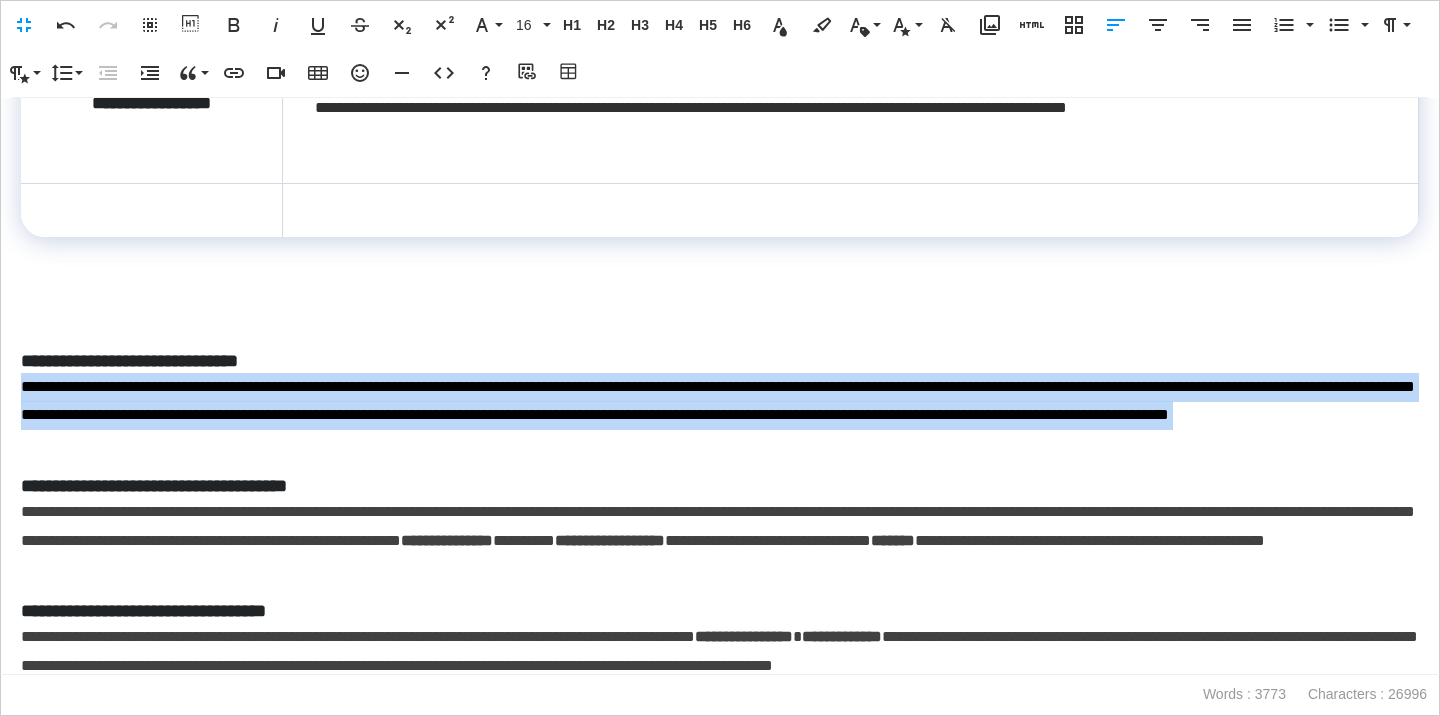 click on "**********" at bounding box center [720, 416] 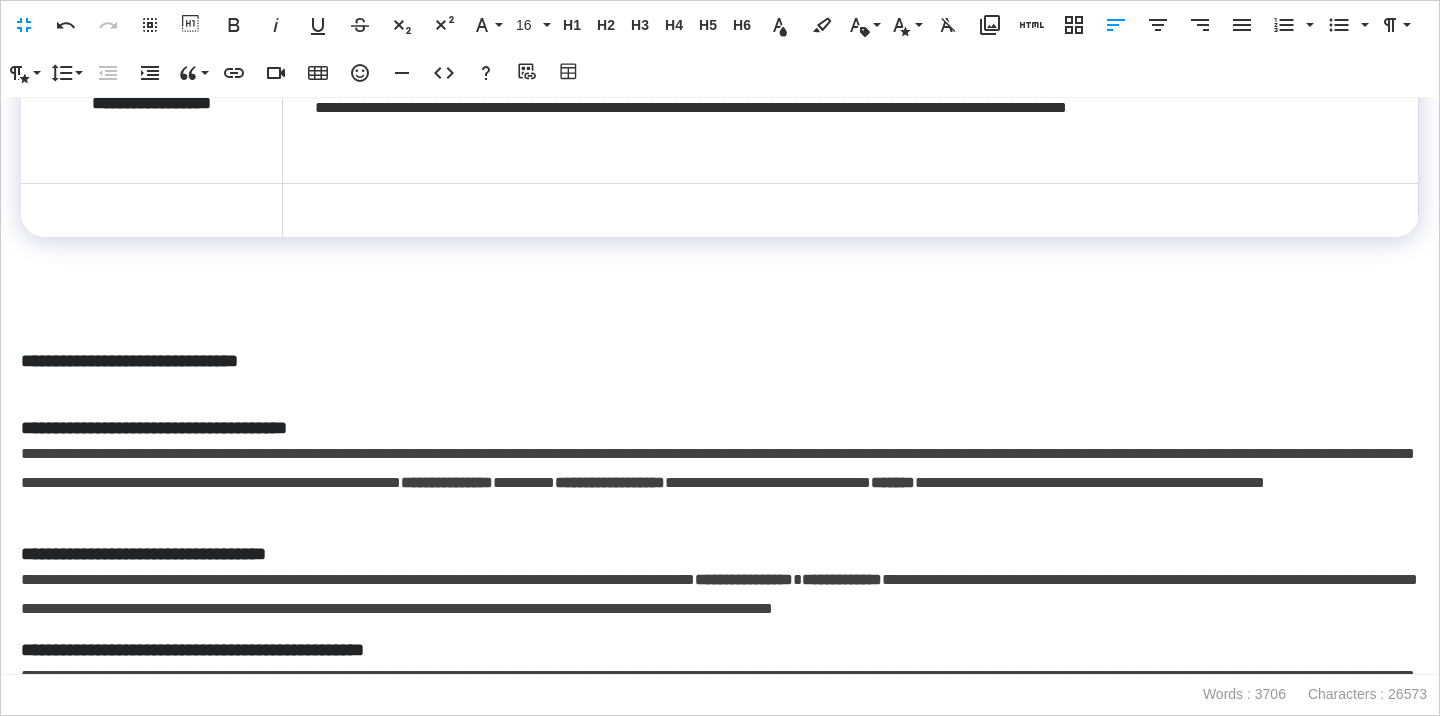 click at bounding box center [720, 251] 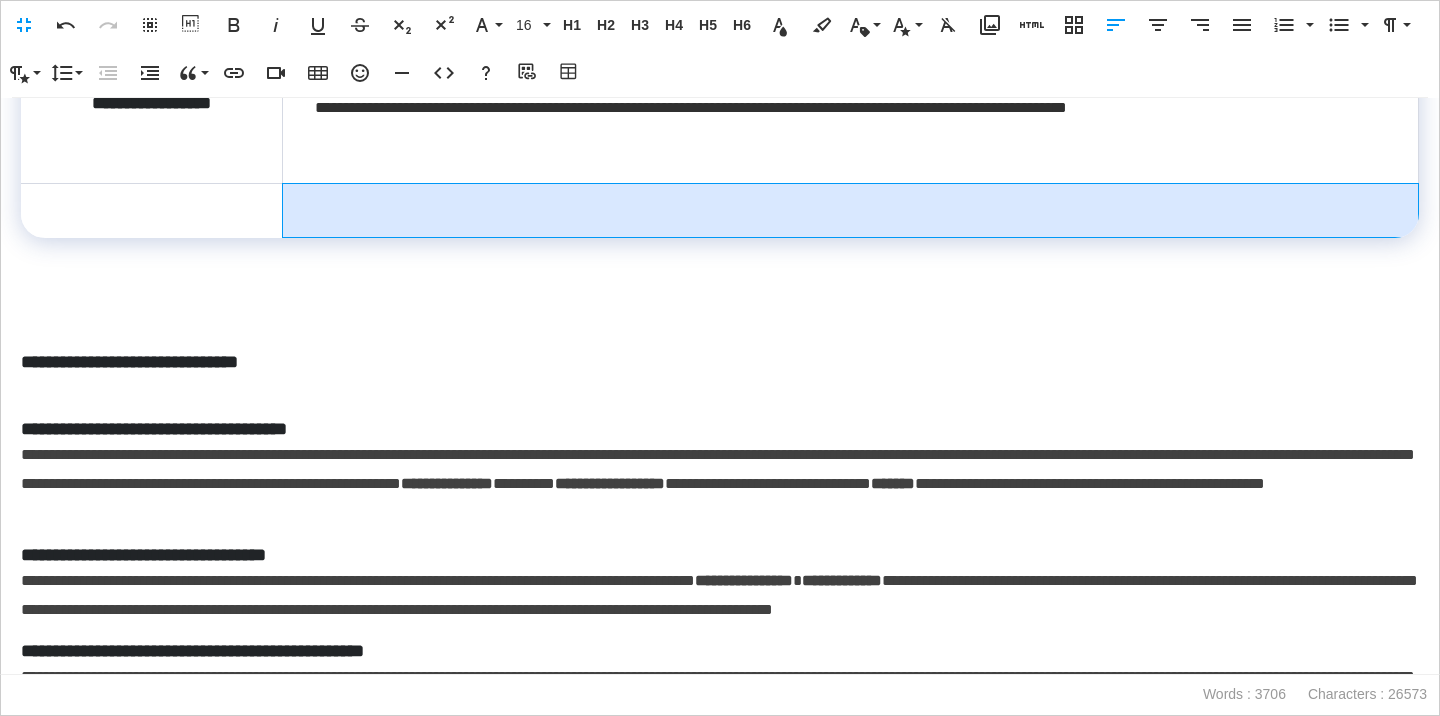 click at bounding box center (850, 210) 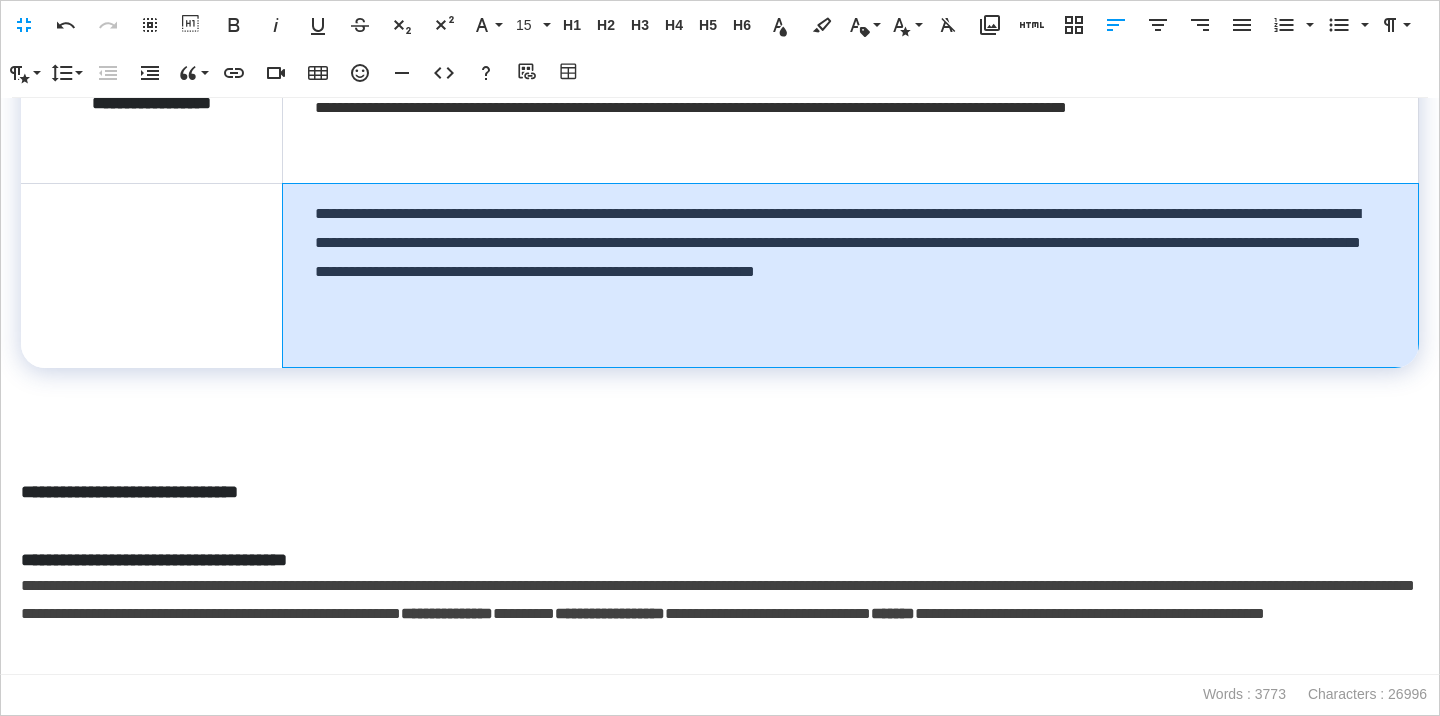 click on "**********" at bounding box center (850, 275) 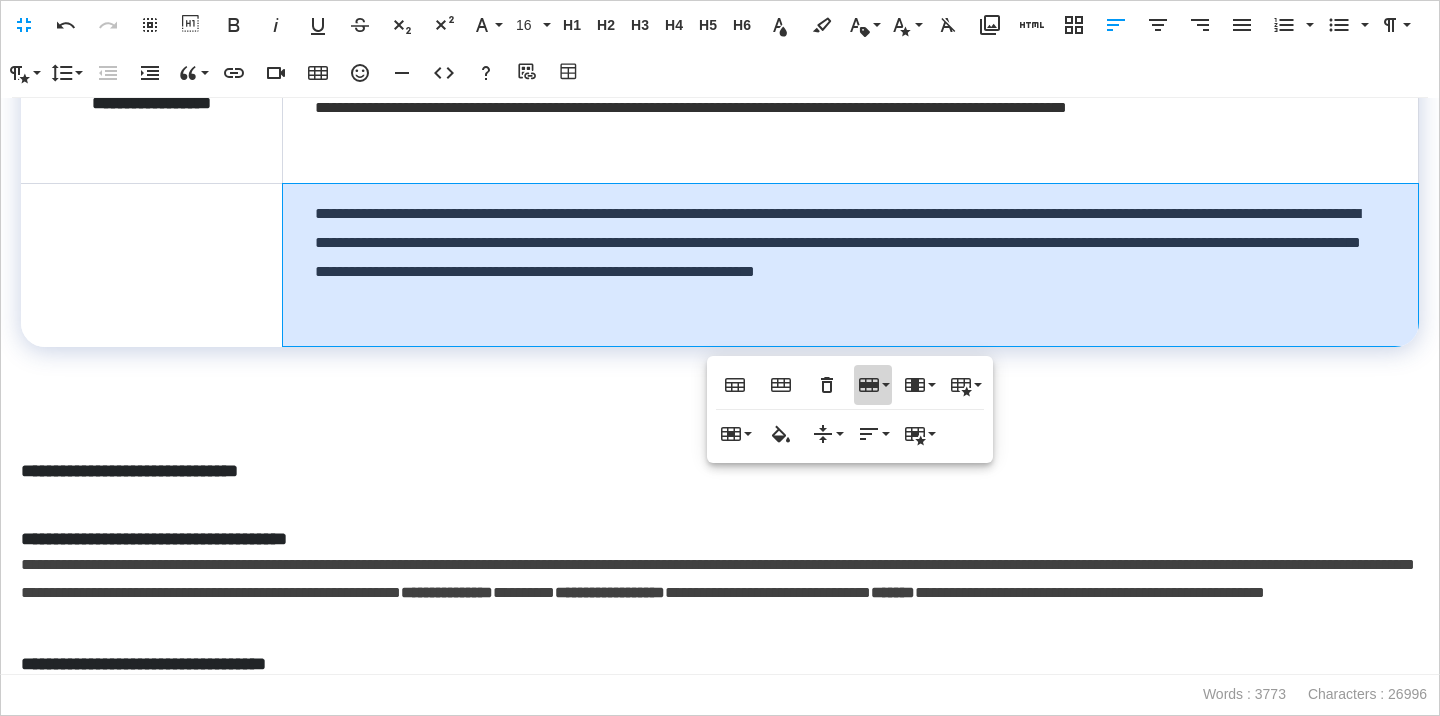 click 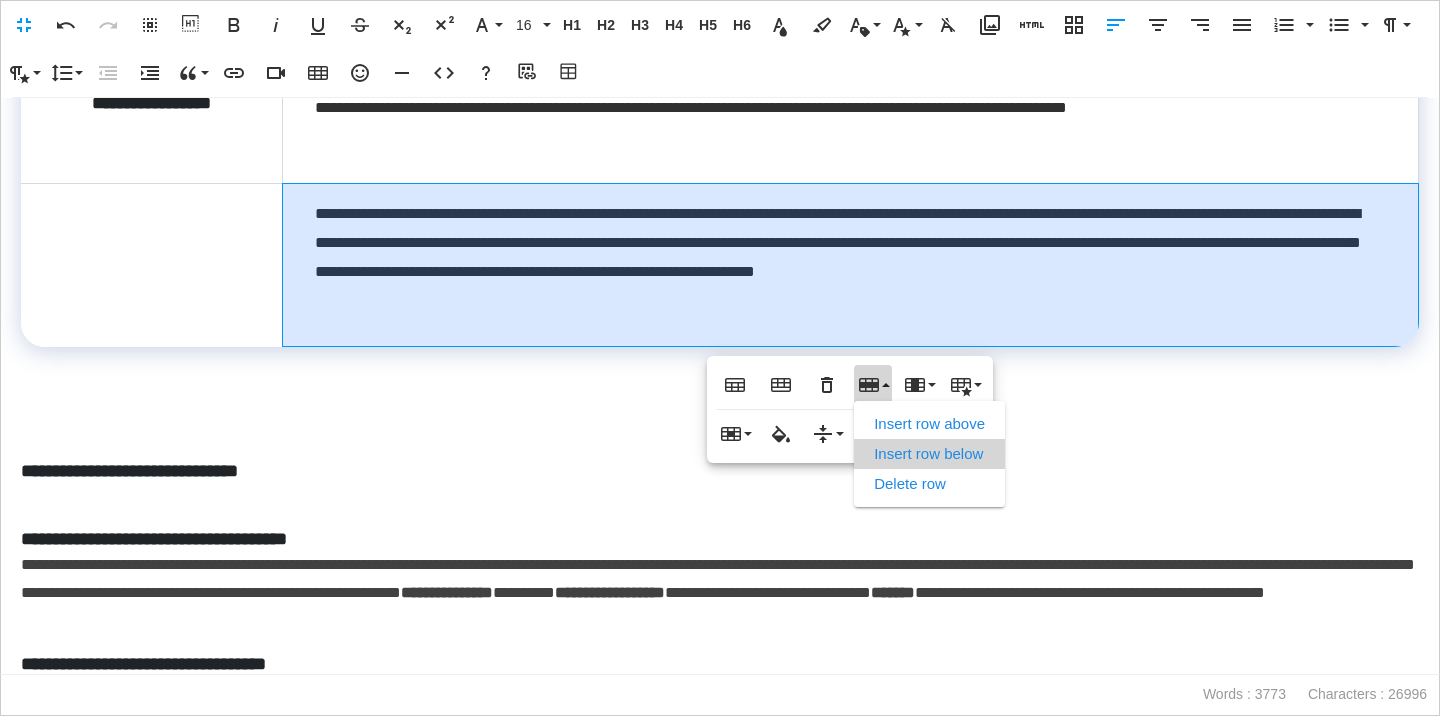 click on "Insert row below" at bounding box center [929, 454] 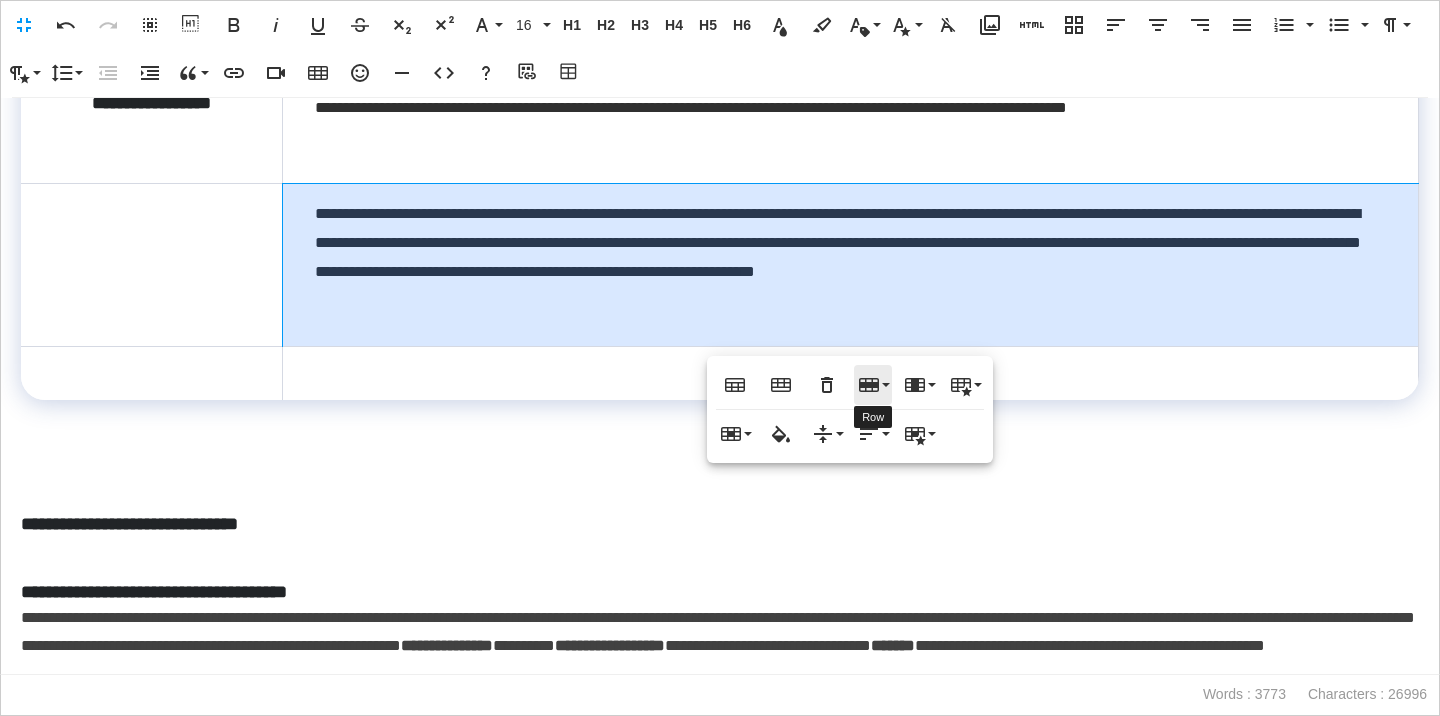 click 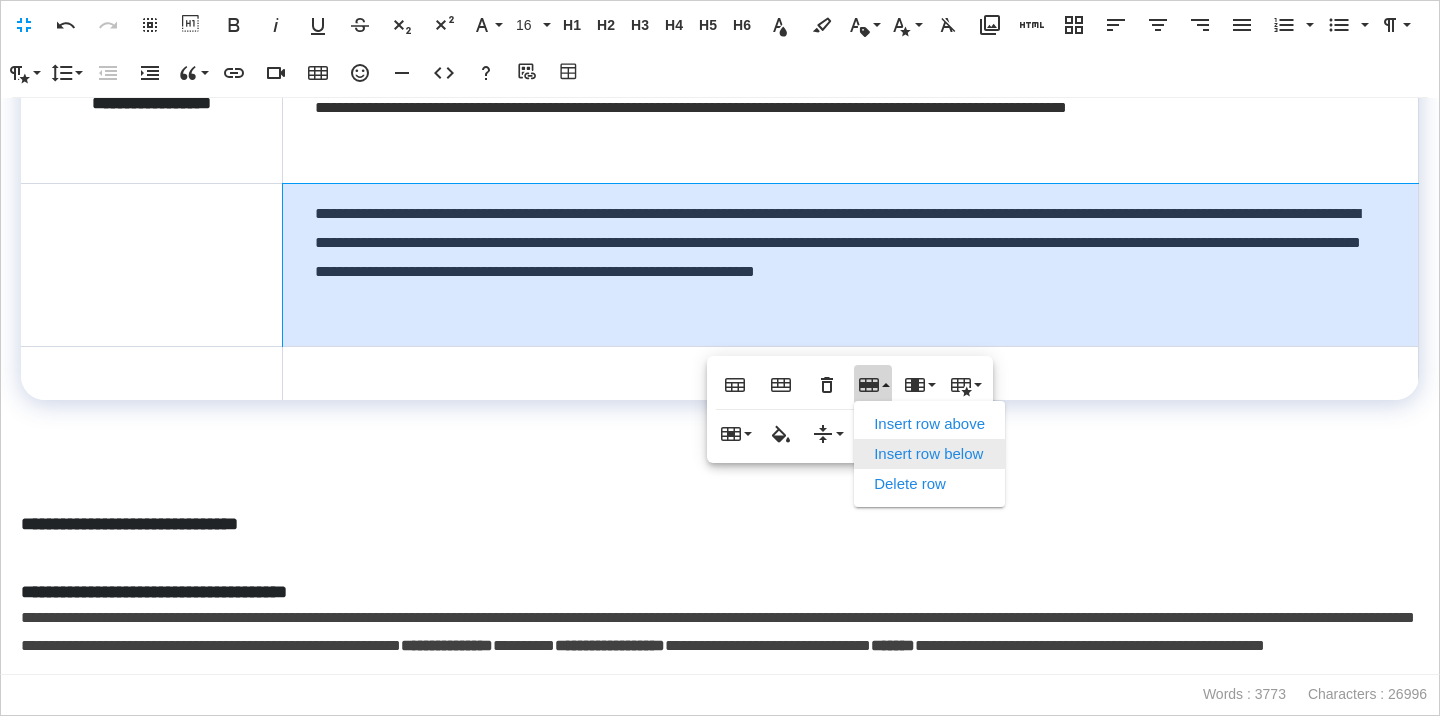 click on "Insert row below" at bounding box center [929, 454] 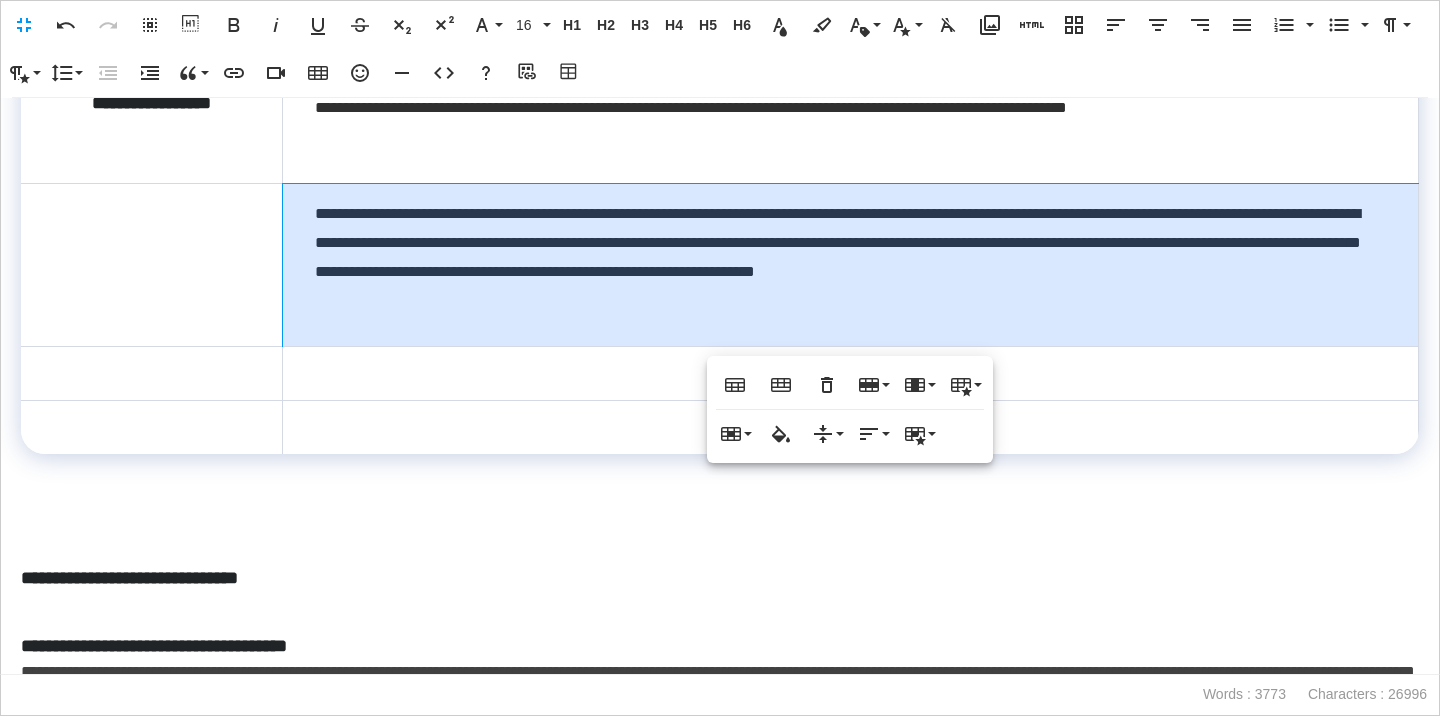 click on "**********" at bounding box center [720, 578] 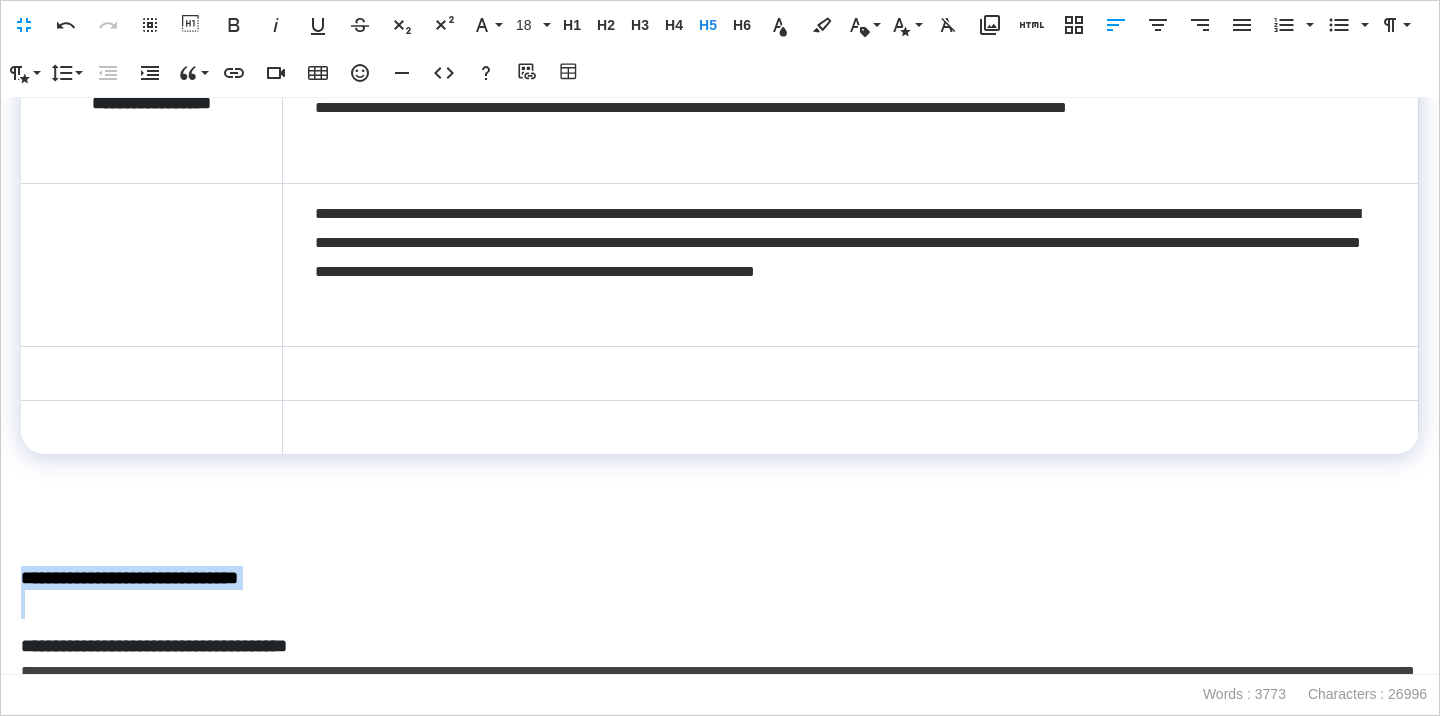 click on "**********" at bounding box center [720, 578] 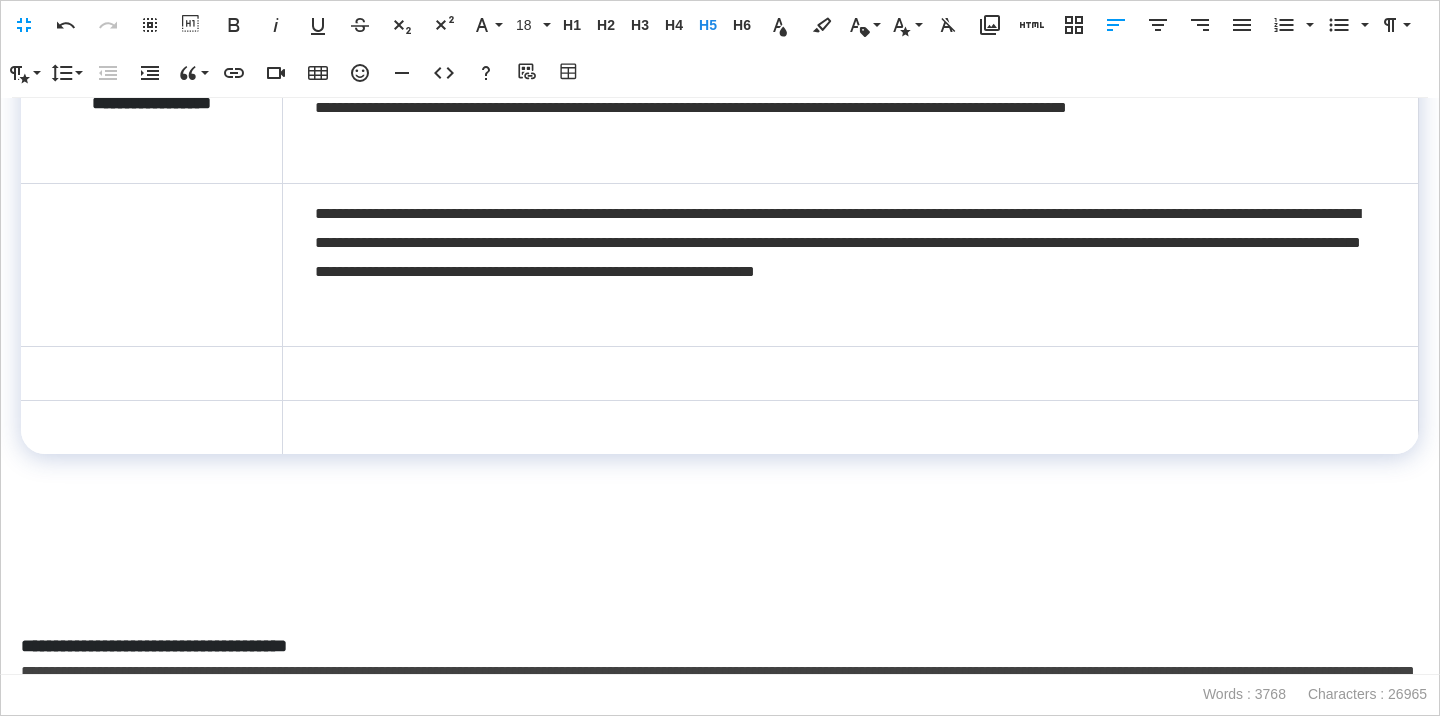 click at bounding box center [151, 264] 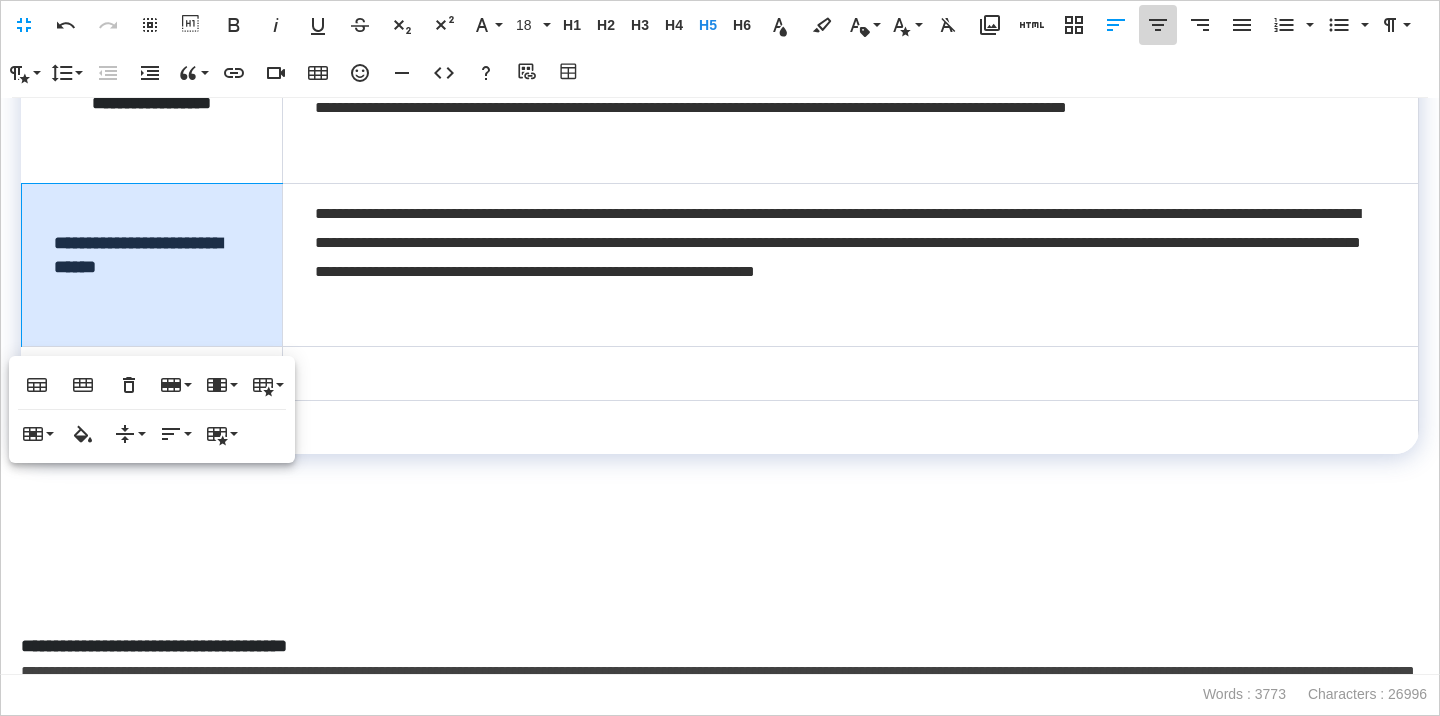 click 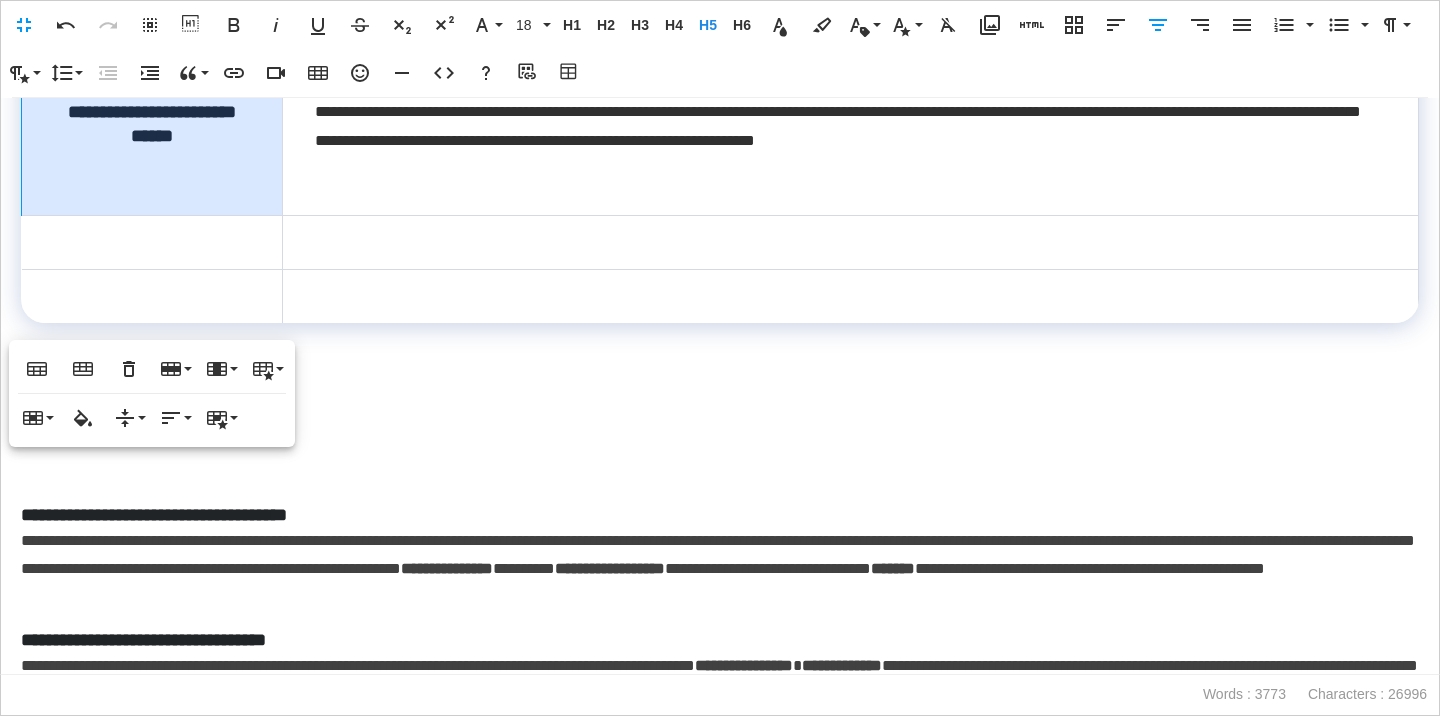 scroll, scrollTop: 976, scrollLeft: 0, axis: vertical 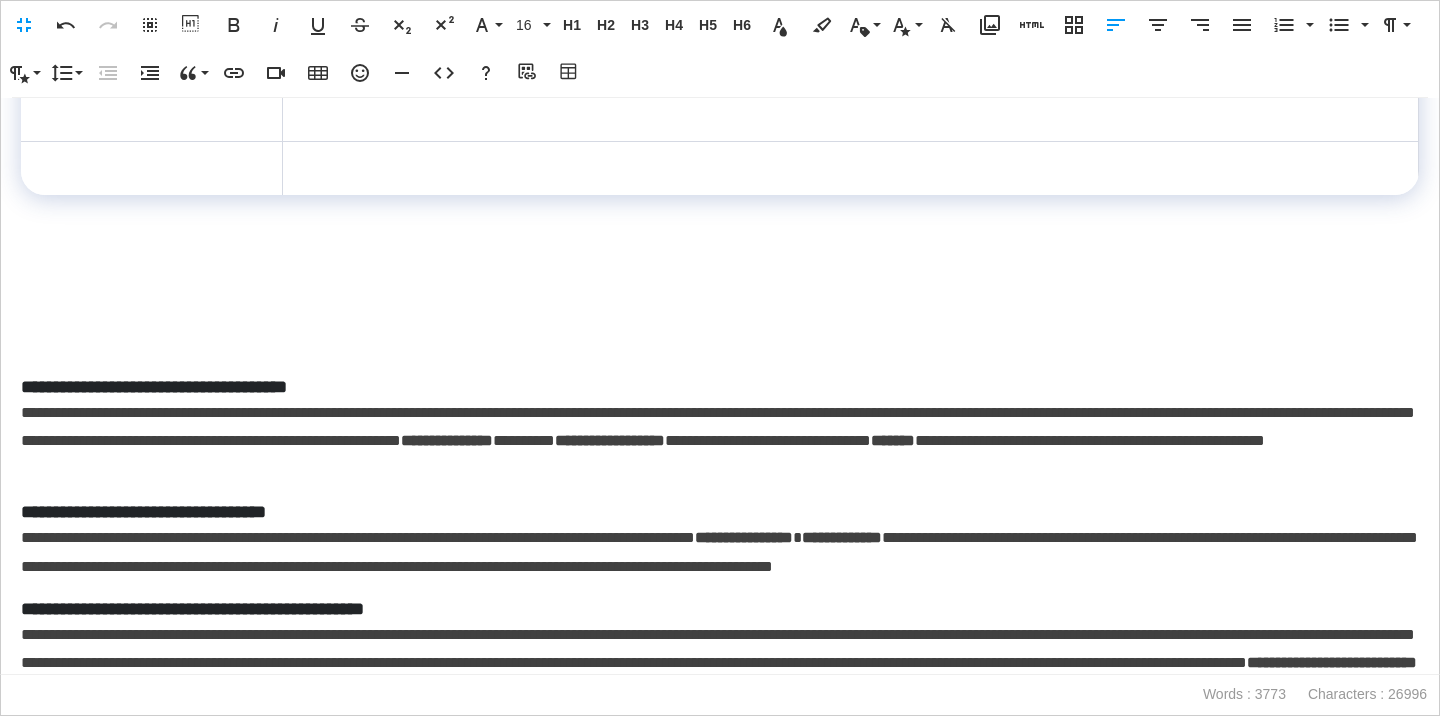 click on "**********" at bounding box center (720, 442) 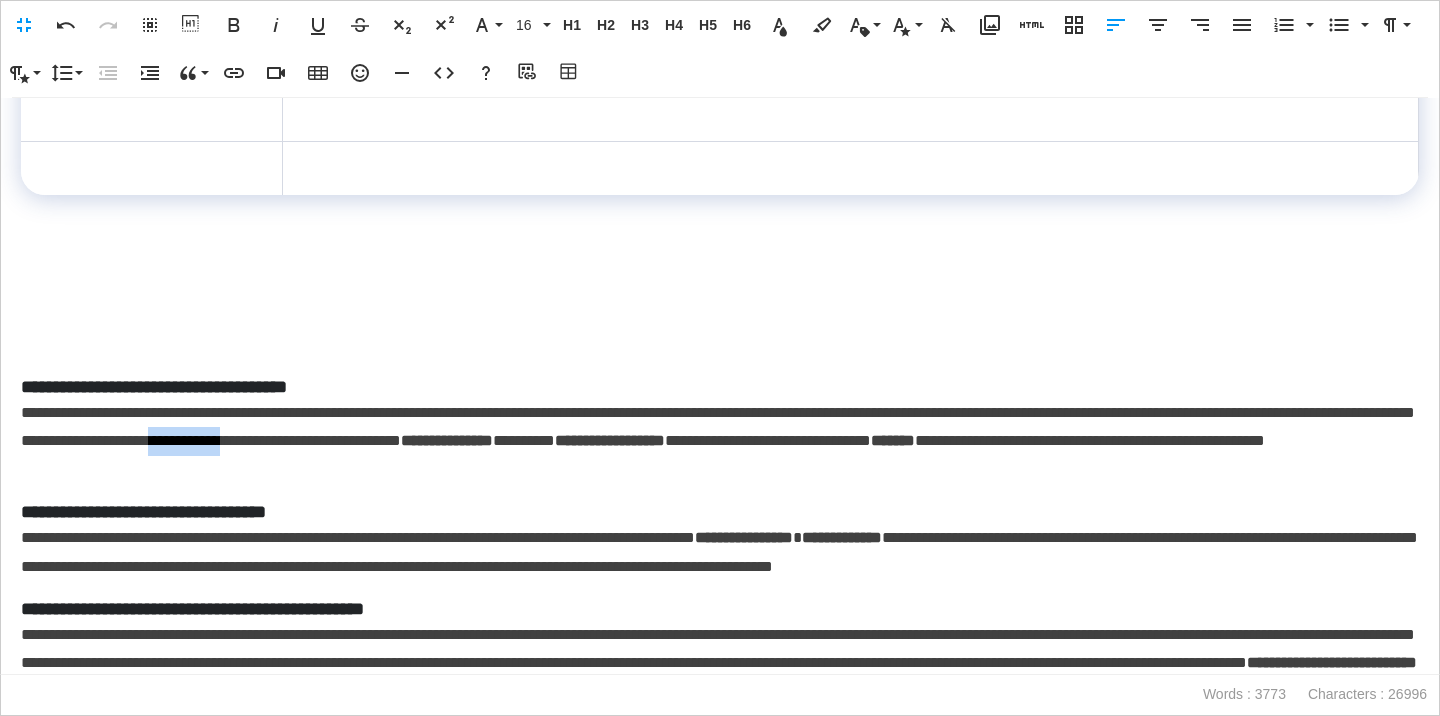 click on "**********" at bounding box center (720, 442) 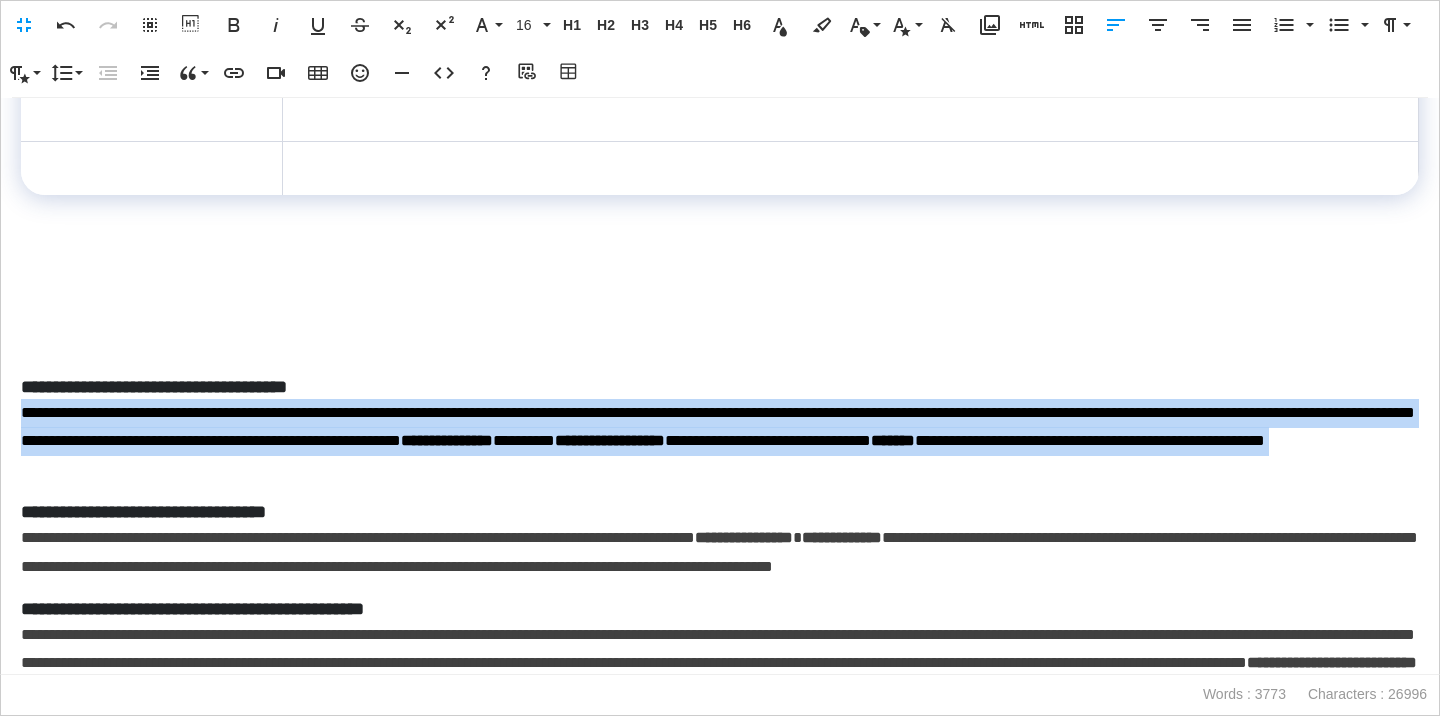 click on "**********" at bounding box center [720, 442] 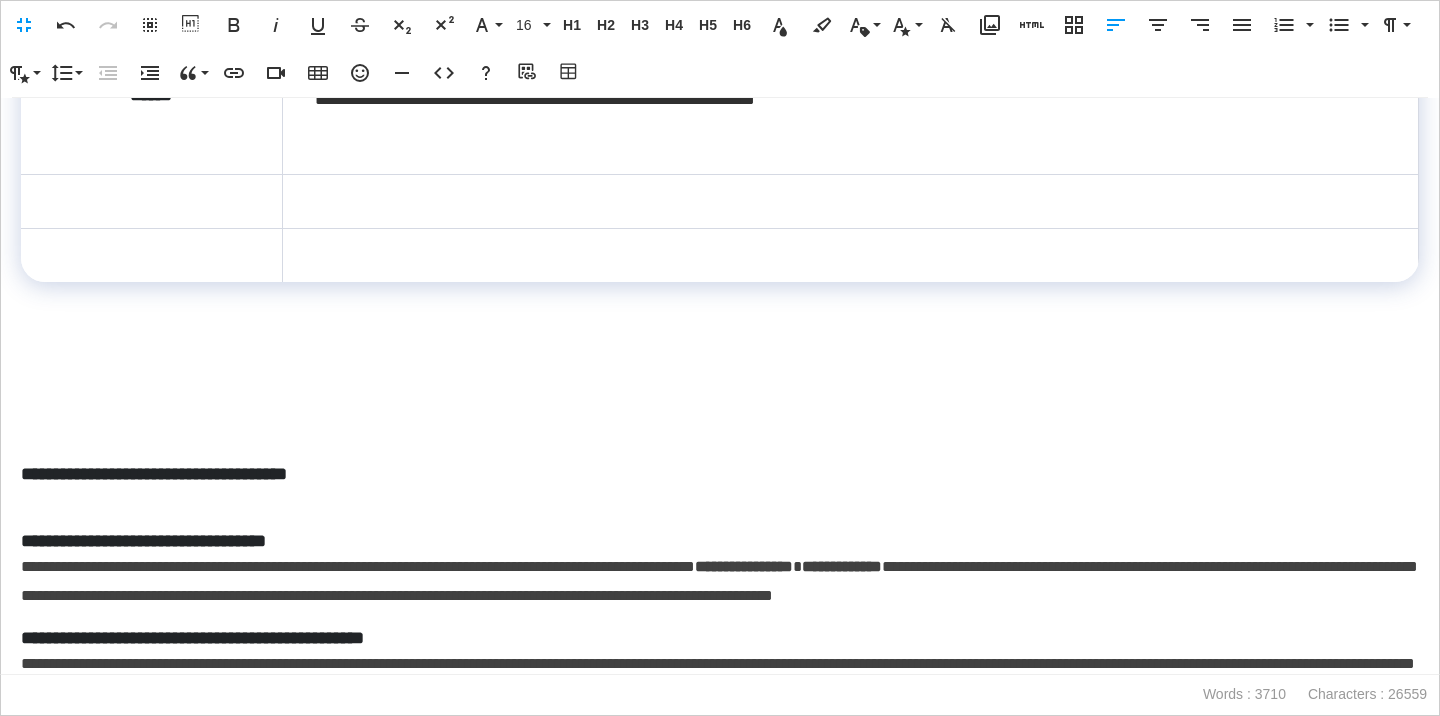 scroll, scrollTop: 888, scrollLeft: 0, axis: vertical 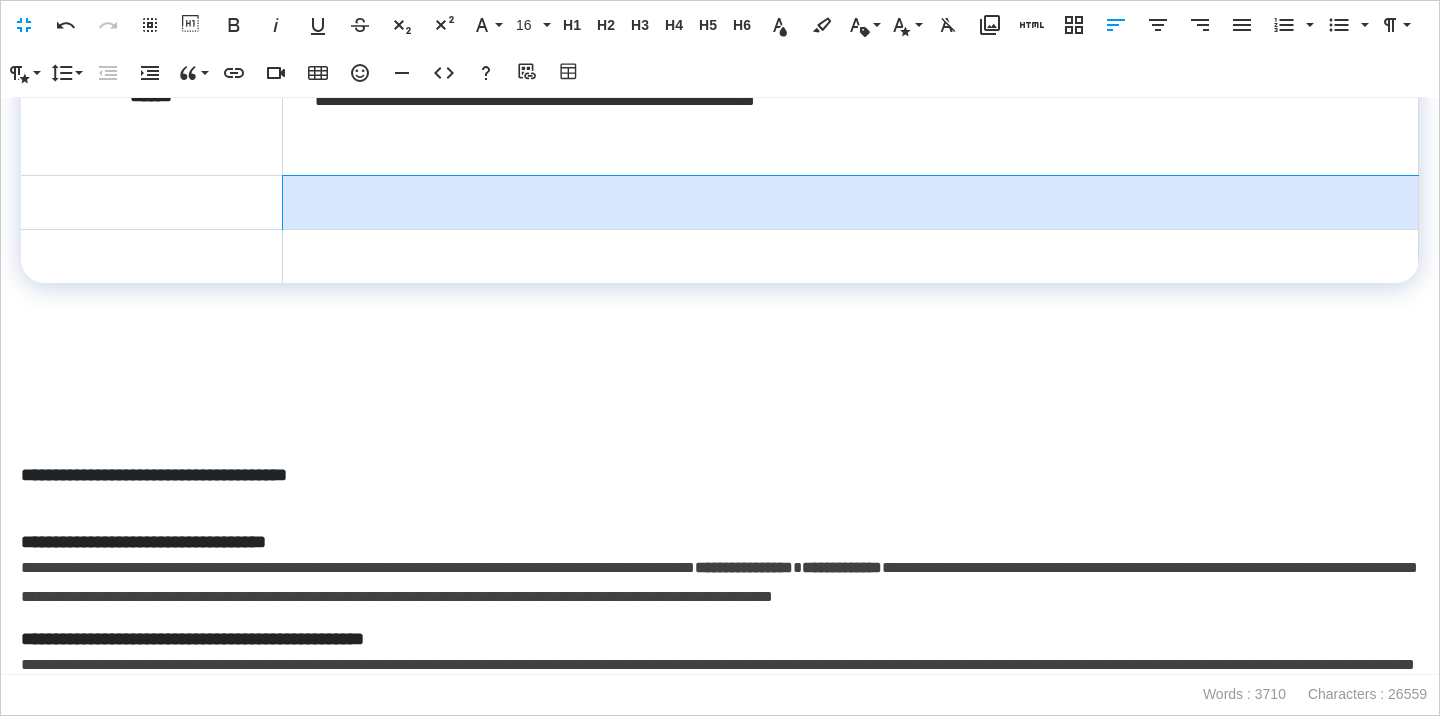 click at bounding box center (850, 203) 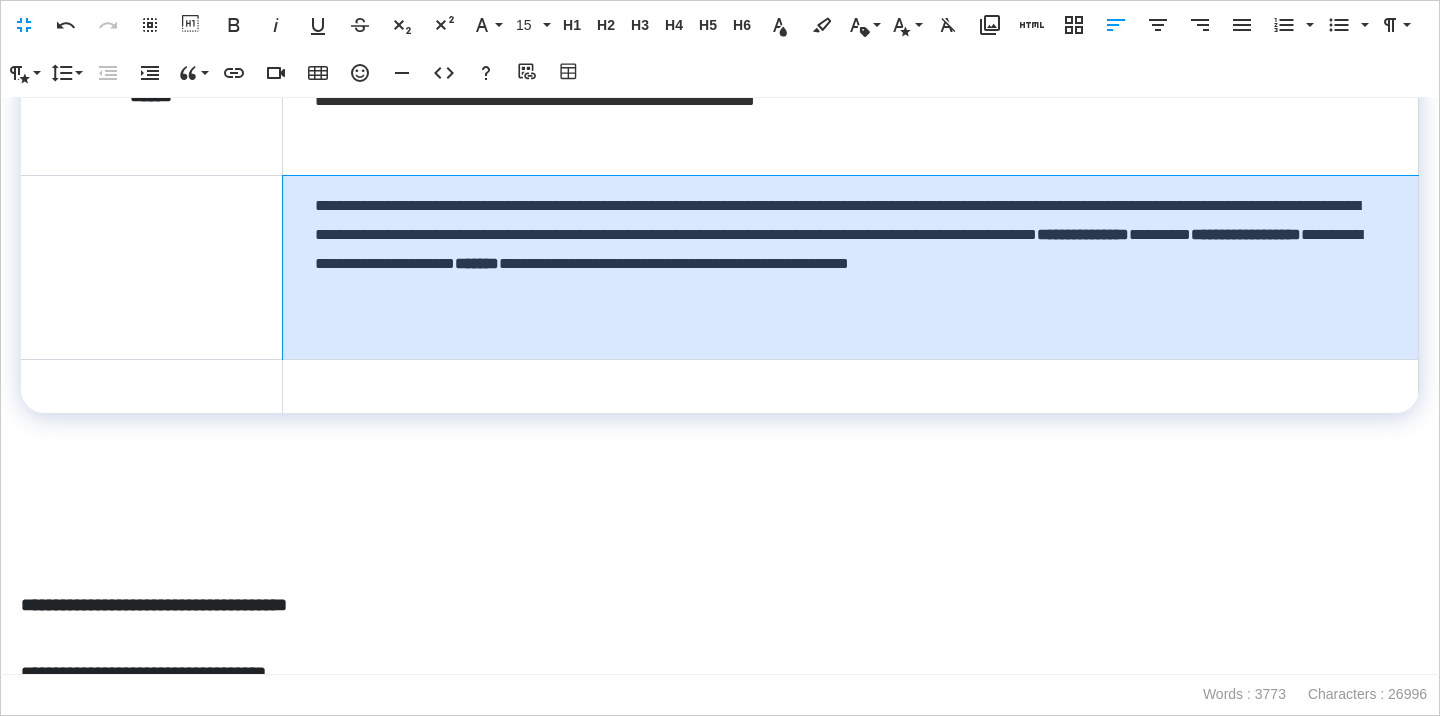 click on "**********" at bounding box center (850, 268) 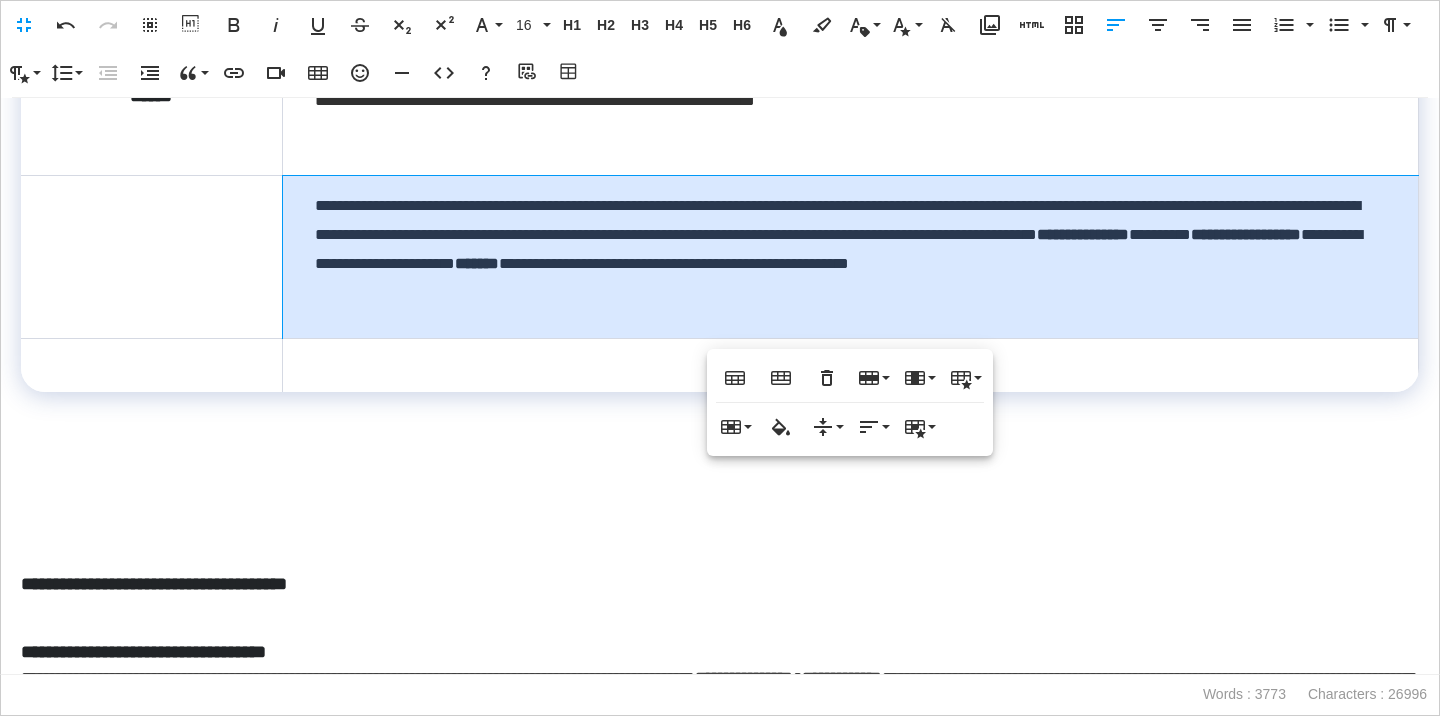click on "**********" at bounding box center (720, 584) 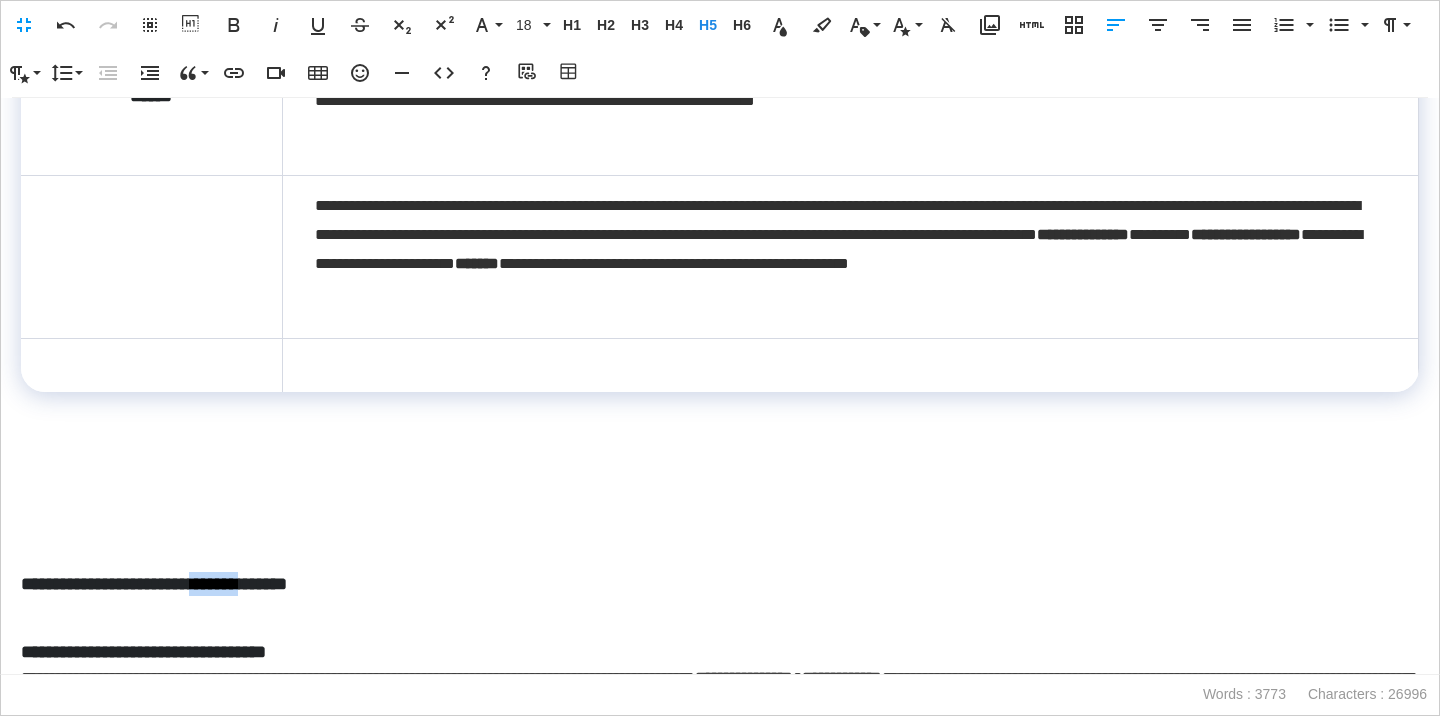 click on "**********" at bounding box center [720, 584] 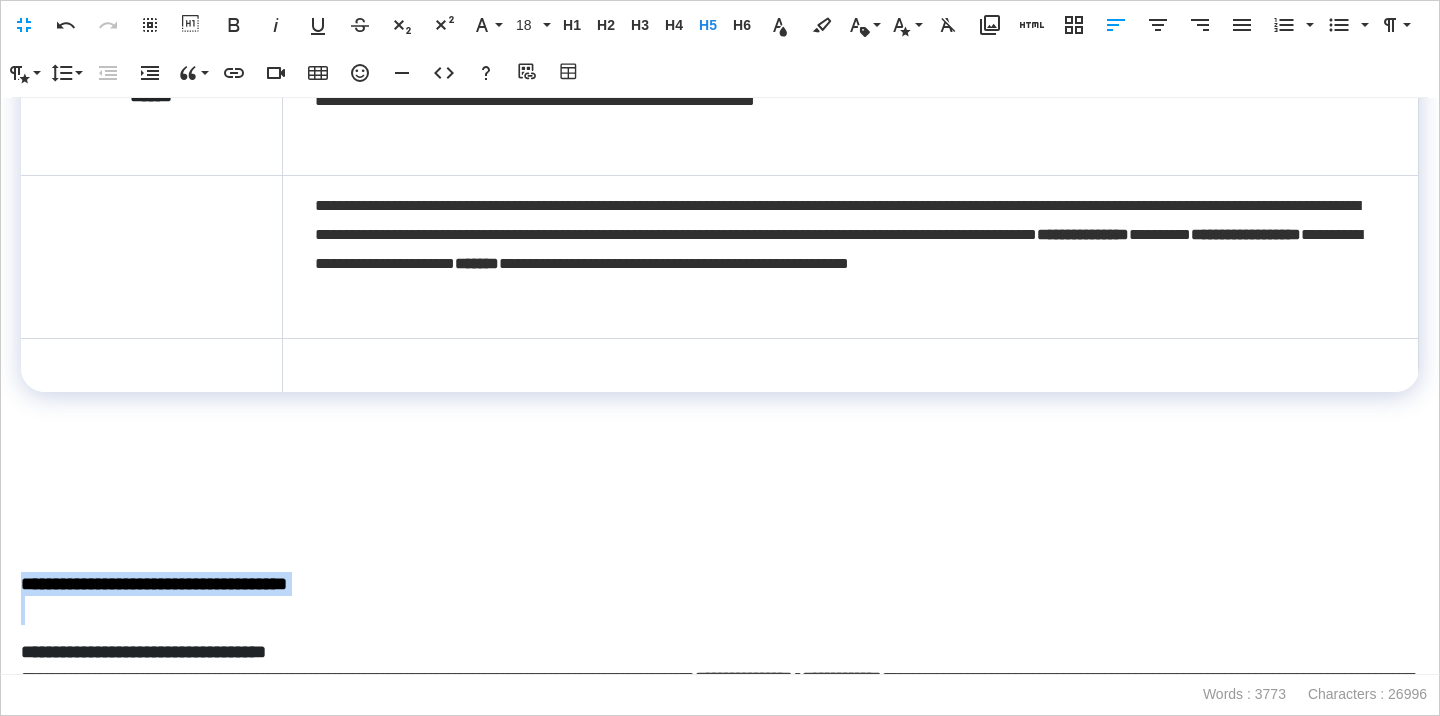 click on "**********" at bounding box center [720, 584] 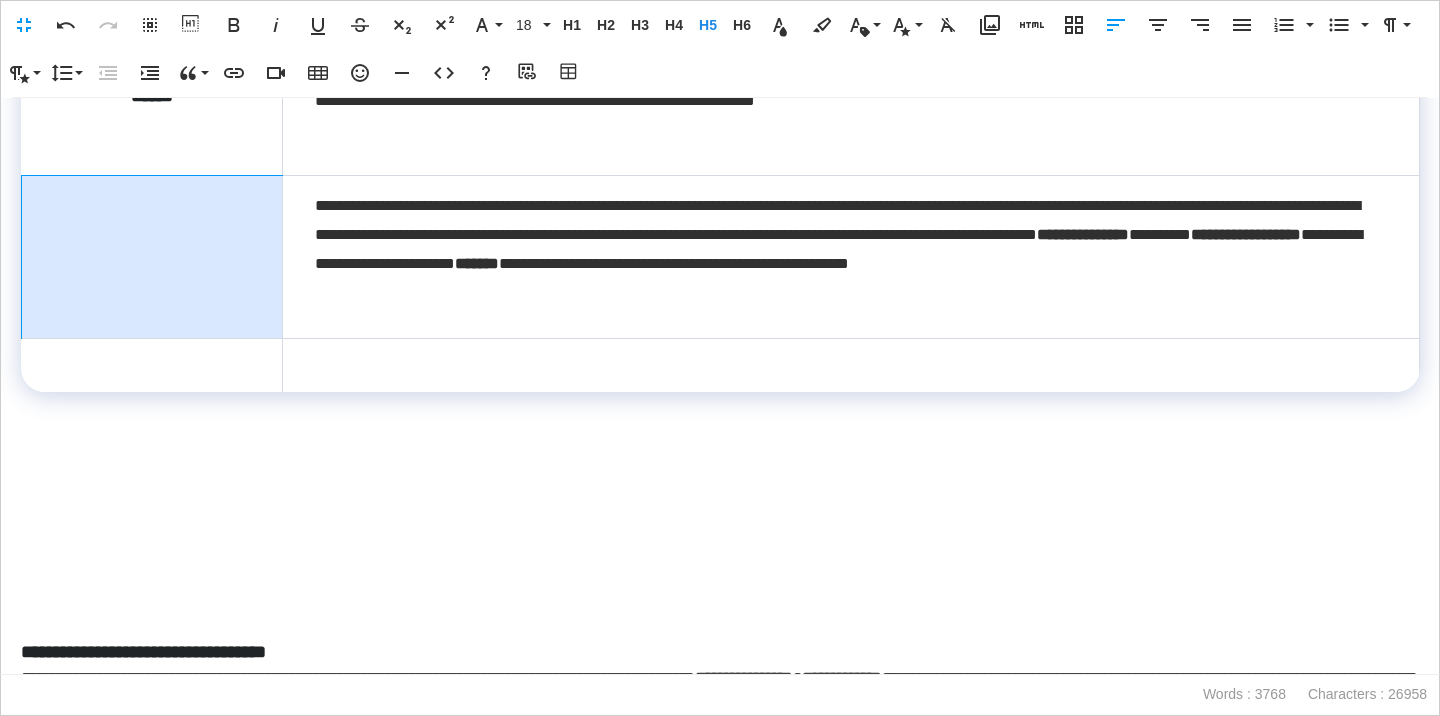 click at bounding box center [152, 257] 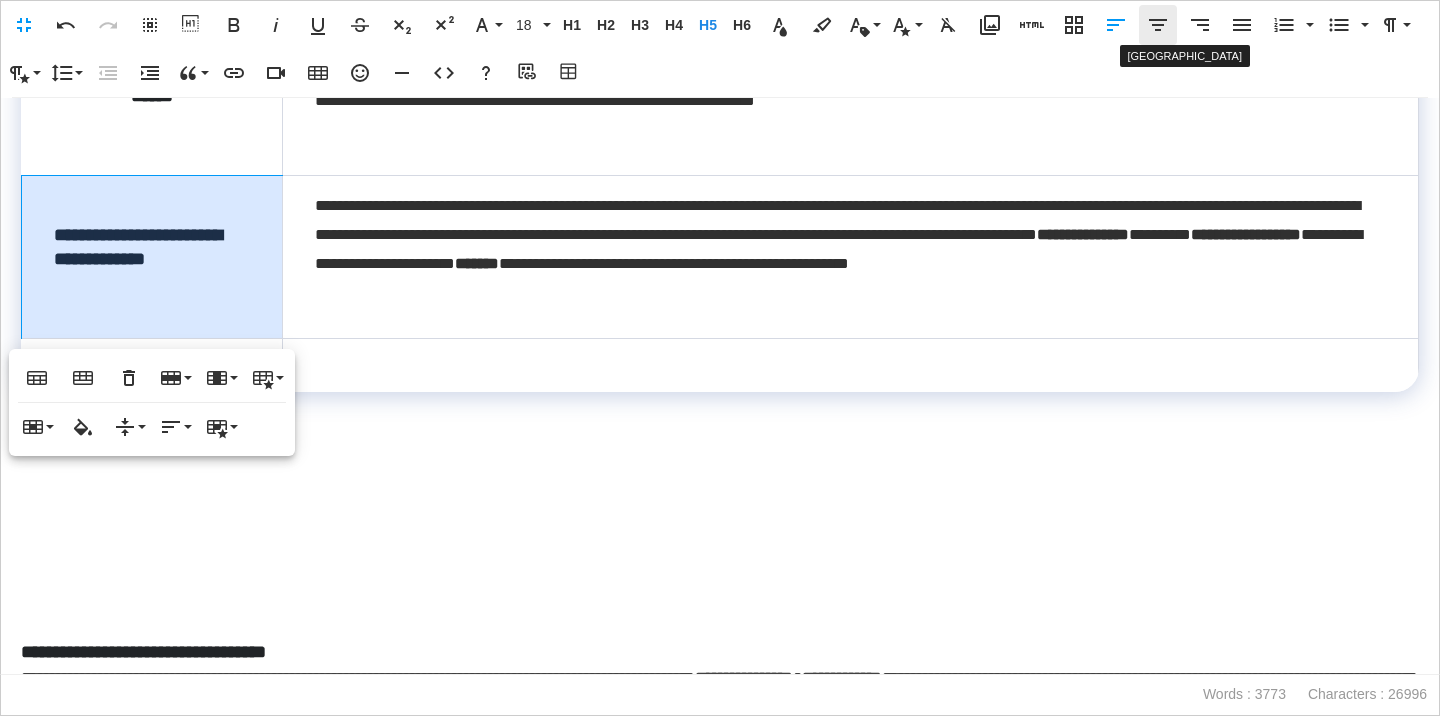 drag, startPoint x: 1153, startPoint y: 25, endPoint x: 1141, endPoint y: 38, distance: 17.691807 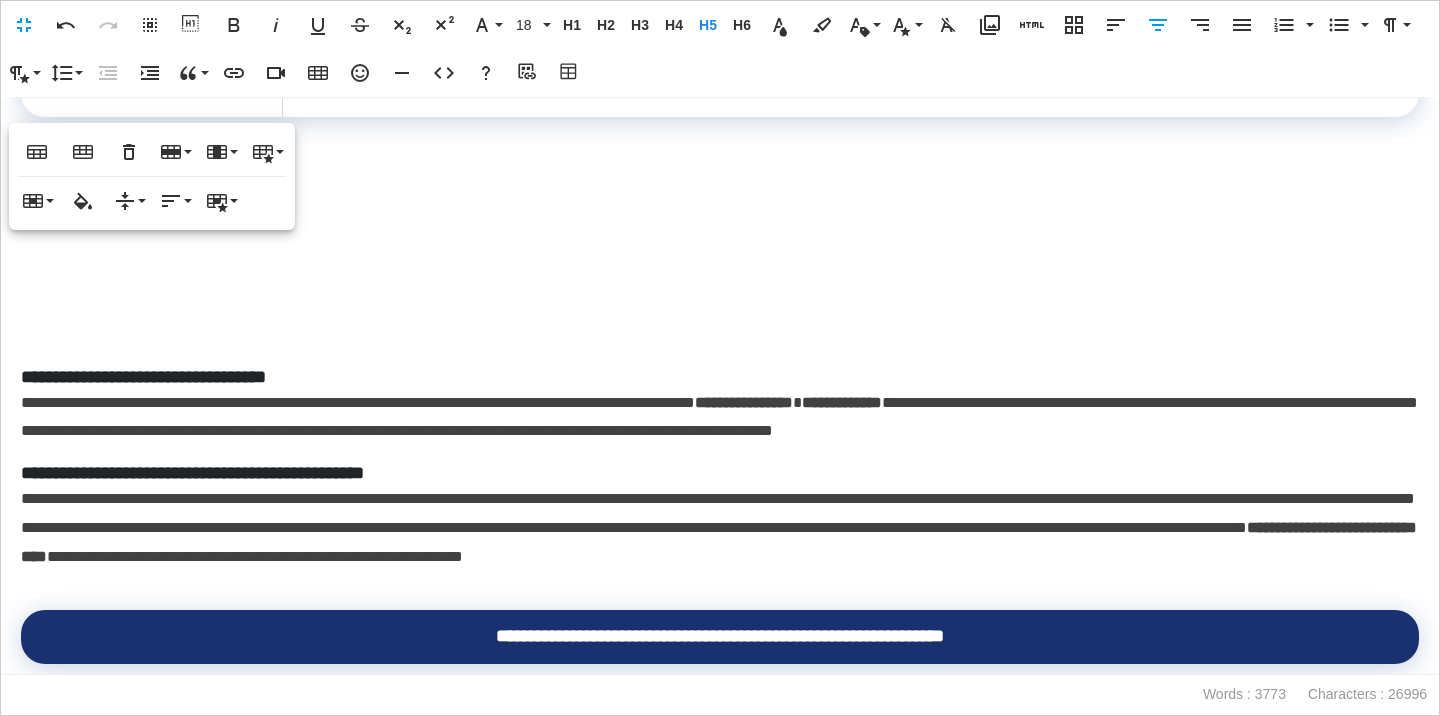 scroll, scrollTop: 1241, scrollLeft: 0, axis: vertical 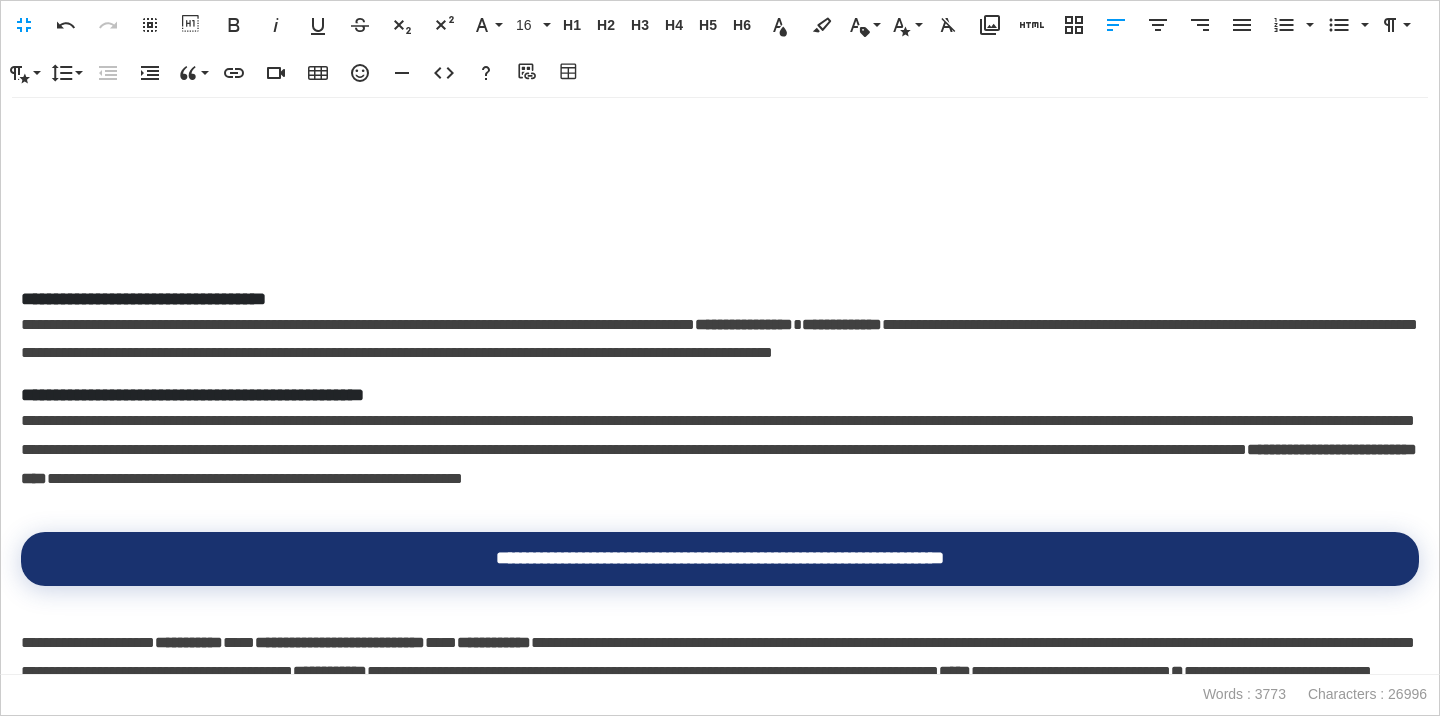 click on "**********" at bounding box center (720, 340) 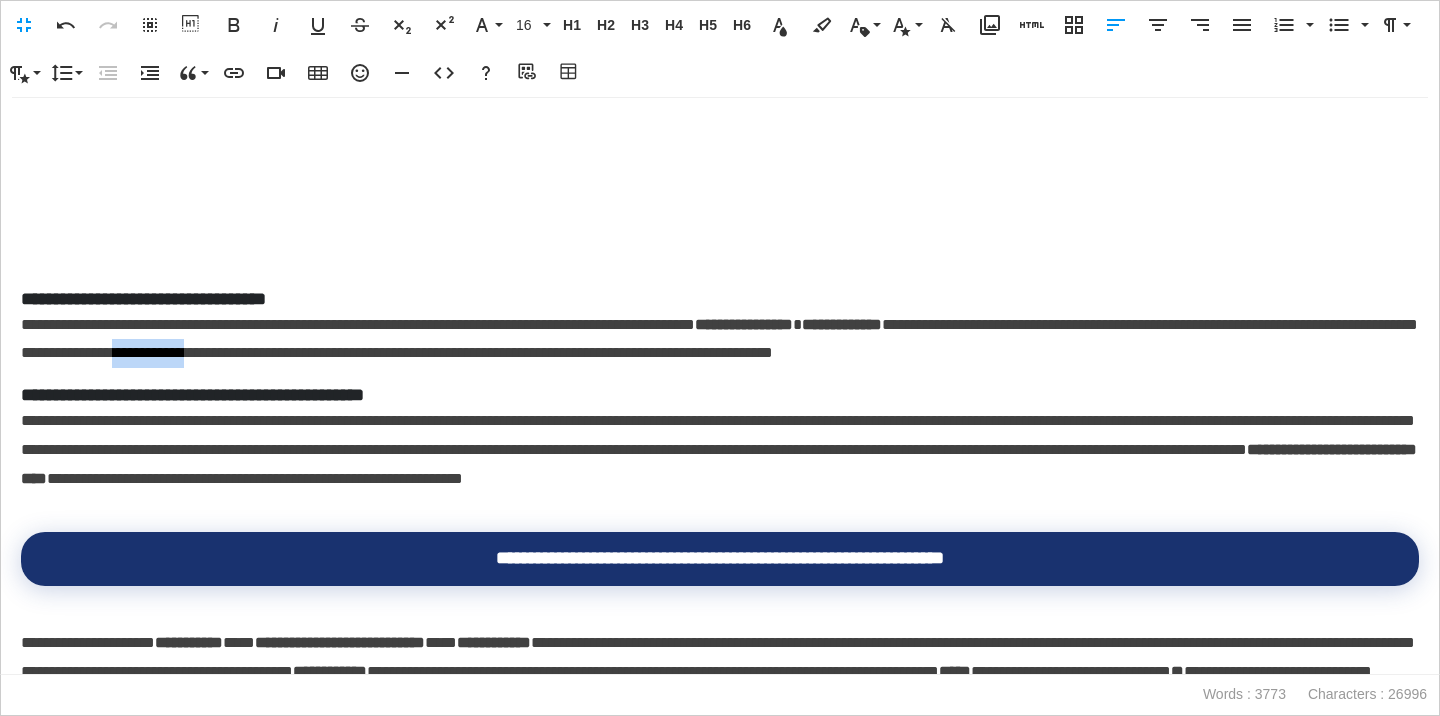 click on "**********" at bounding box center [720, 340] 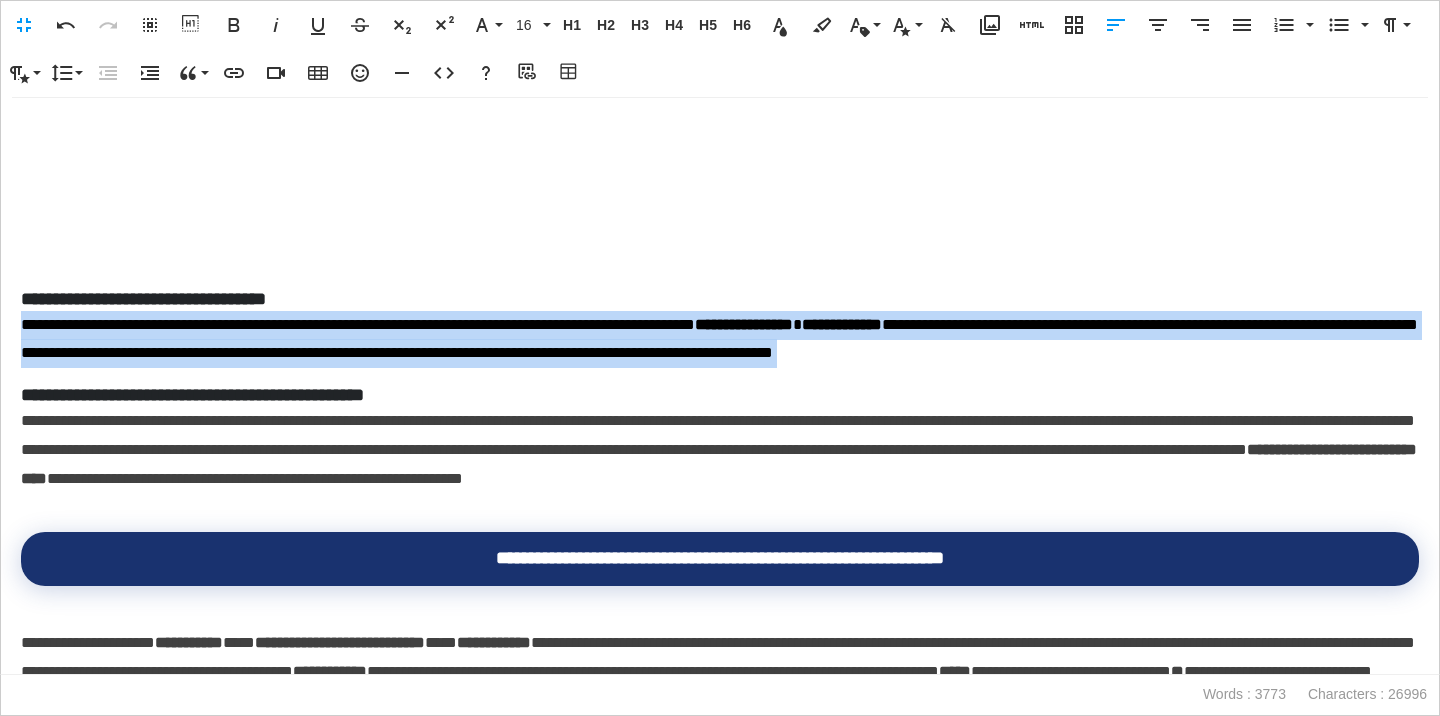 click on "**********" at bounding box center (720, 340) 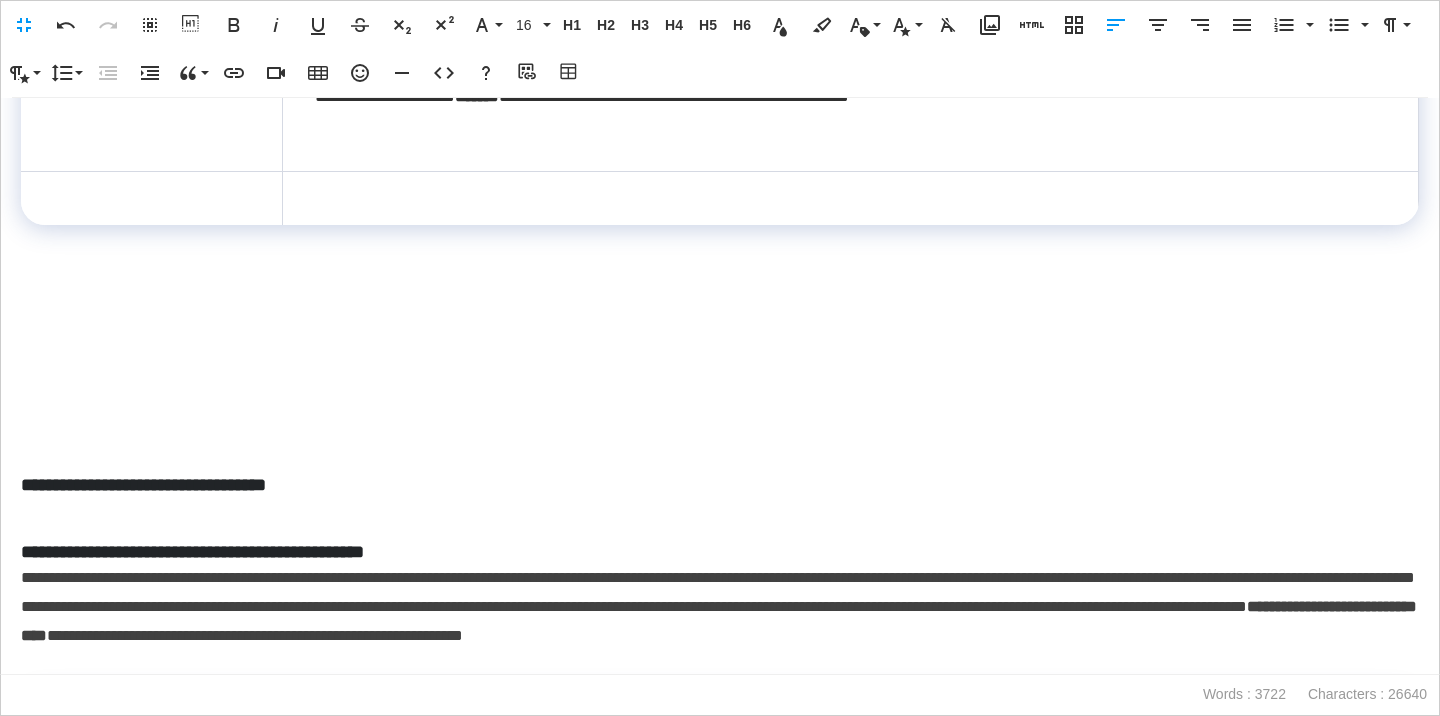 scroll, scrollTop: 1033, scrollLeft: 0, axis: vertical 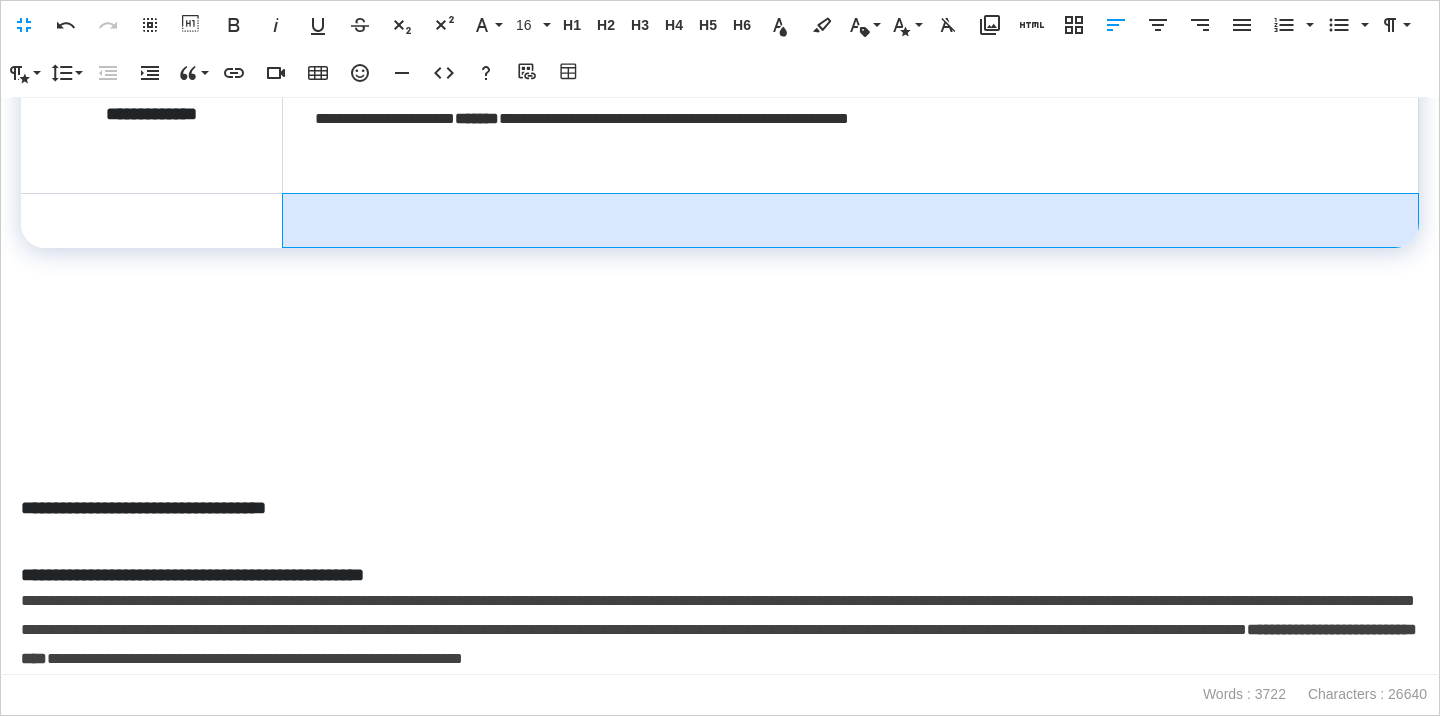 click at bounding box center [850, 221] 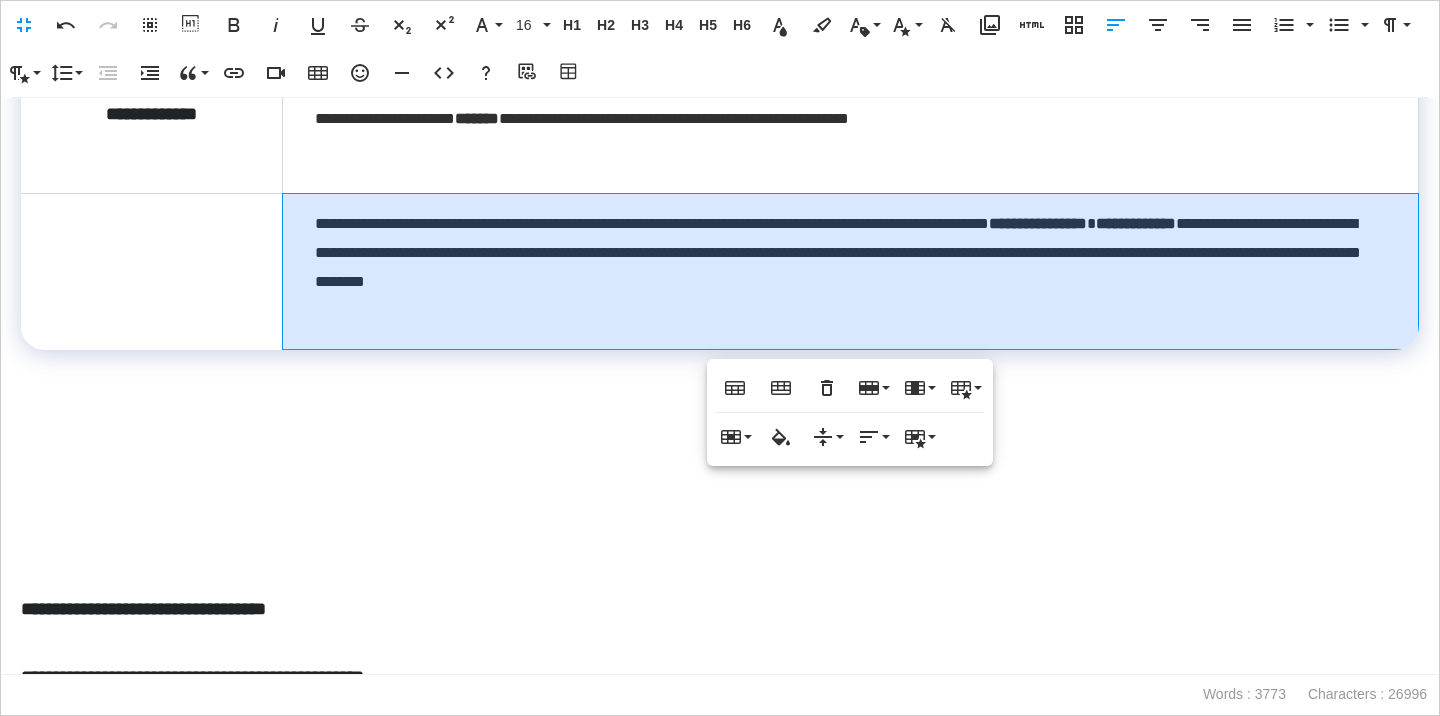 click on "**********" at bounding box center (850, 271) 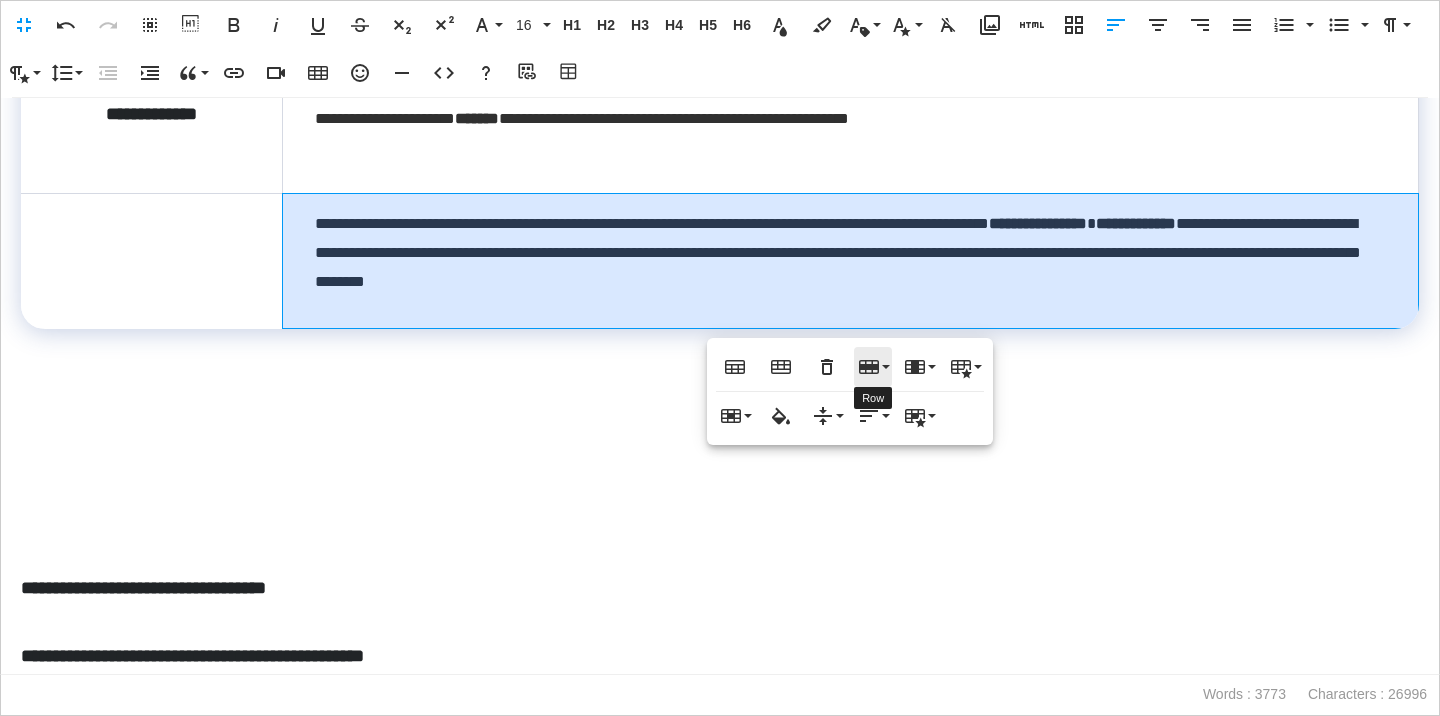 click 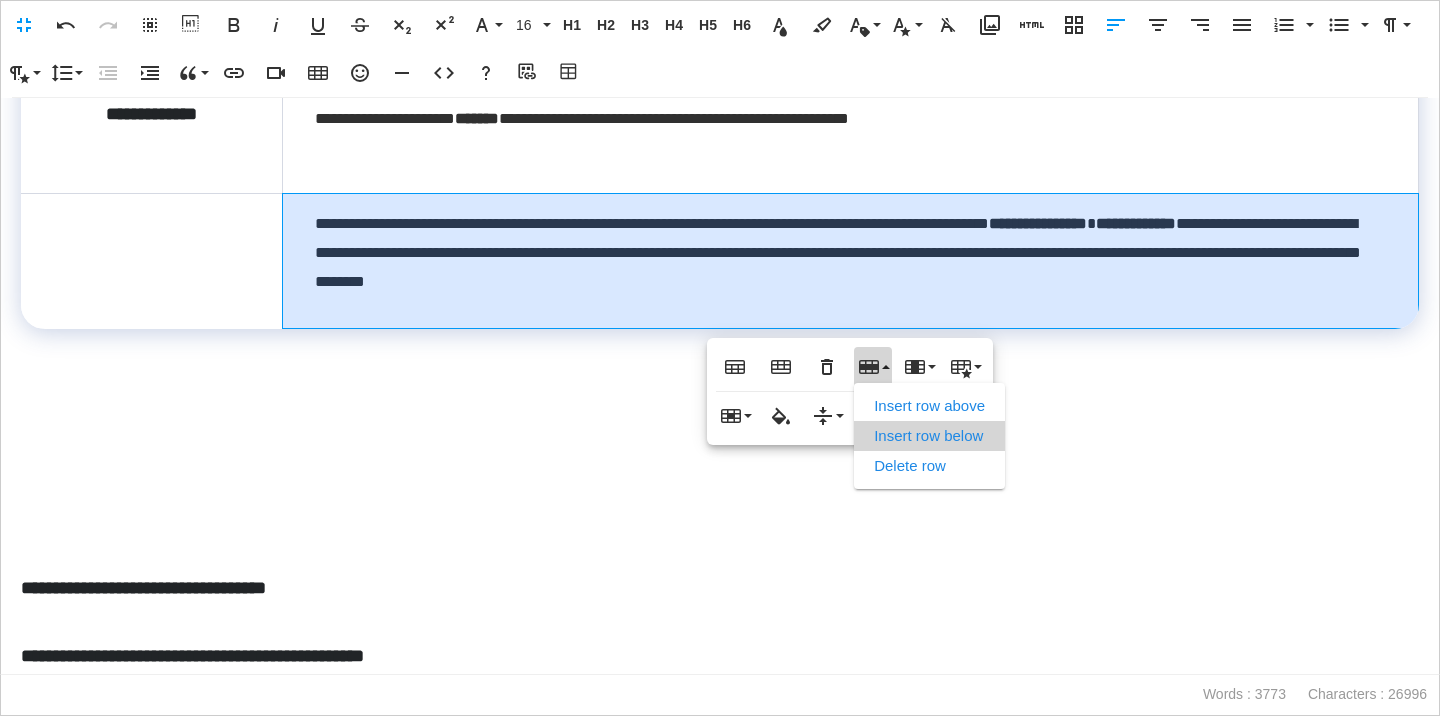 click on "Insert row below" at bounding box center [929, 436] 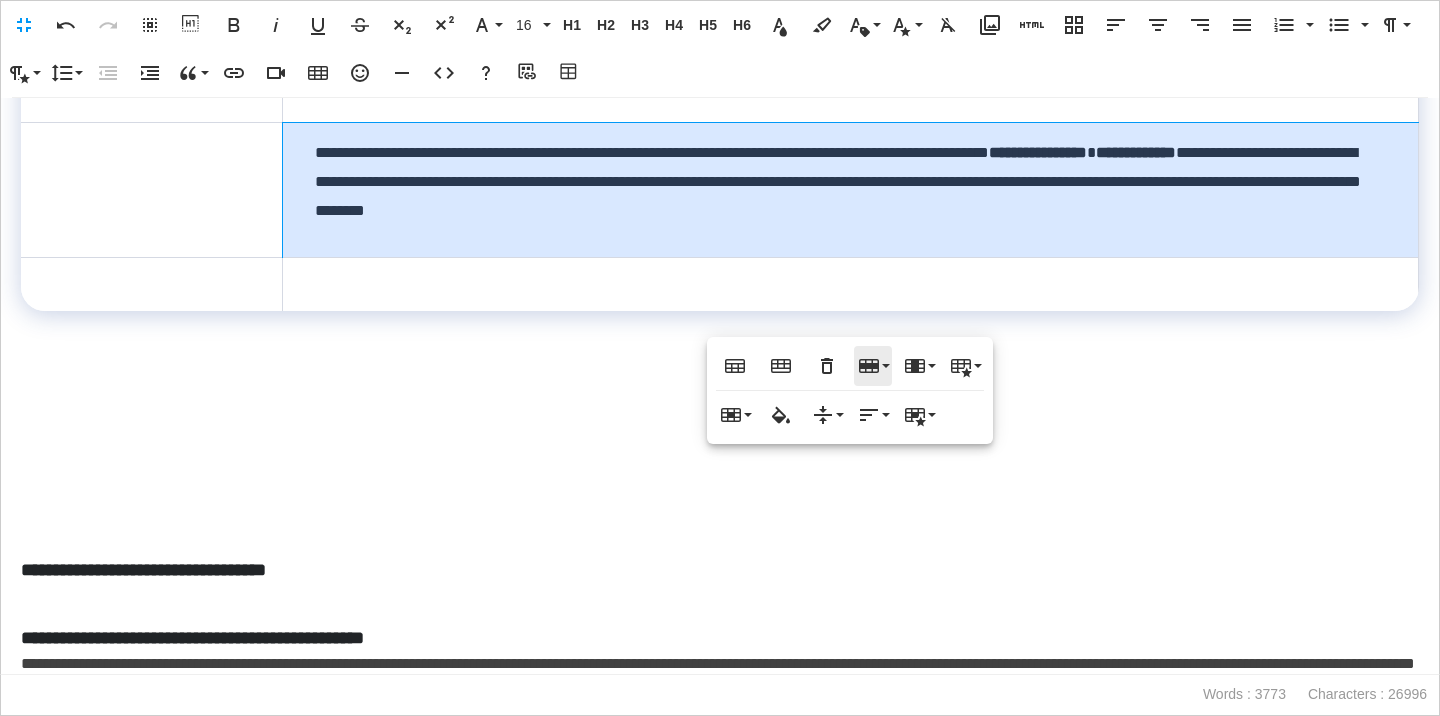 scroll, scrollTop: 1168, scrollLeft: 0, axis: vertical 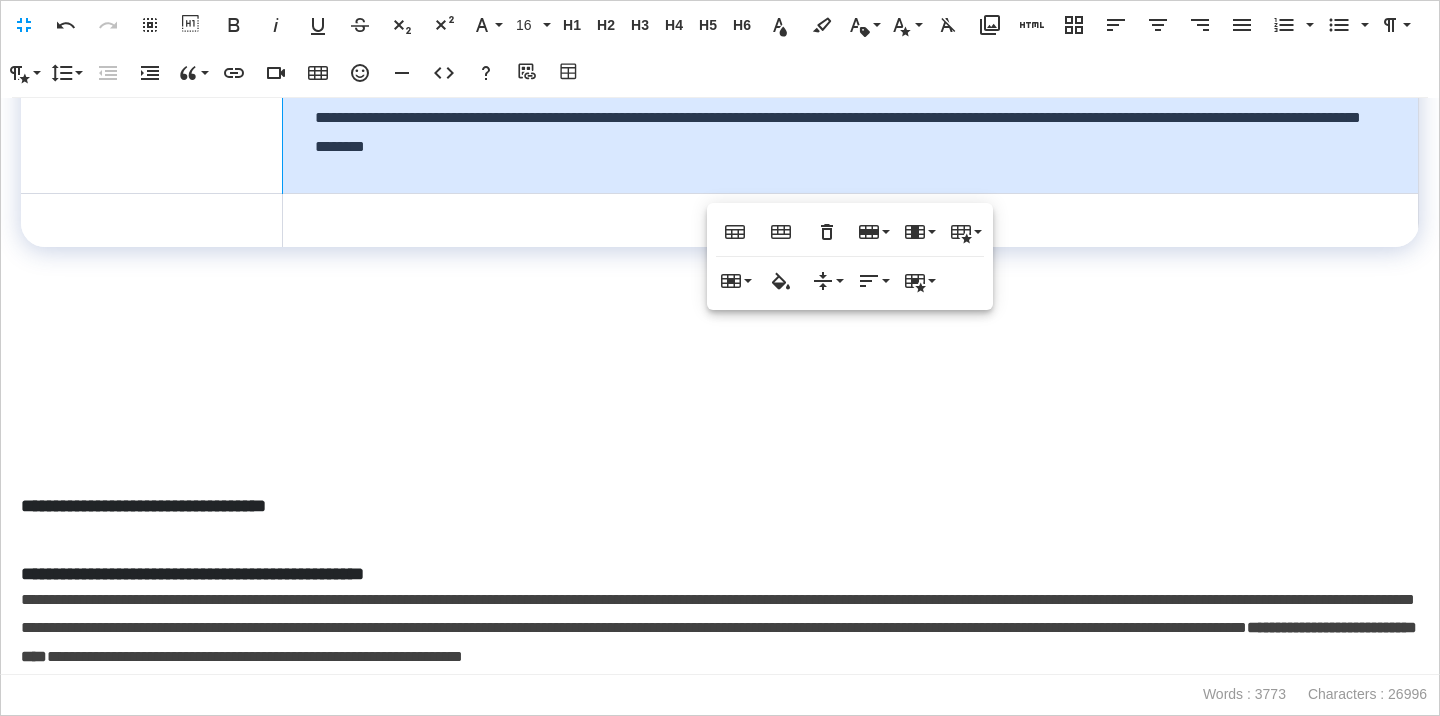 click on "**********" at bounding box center (720, 506) 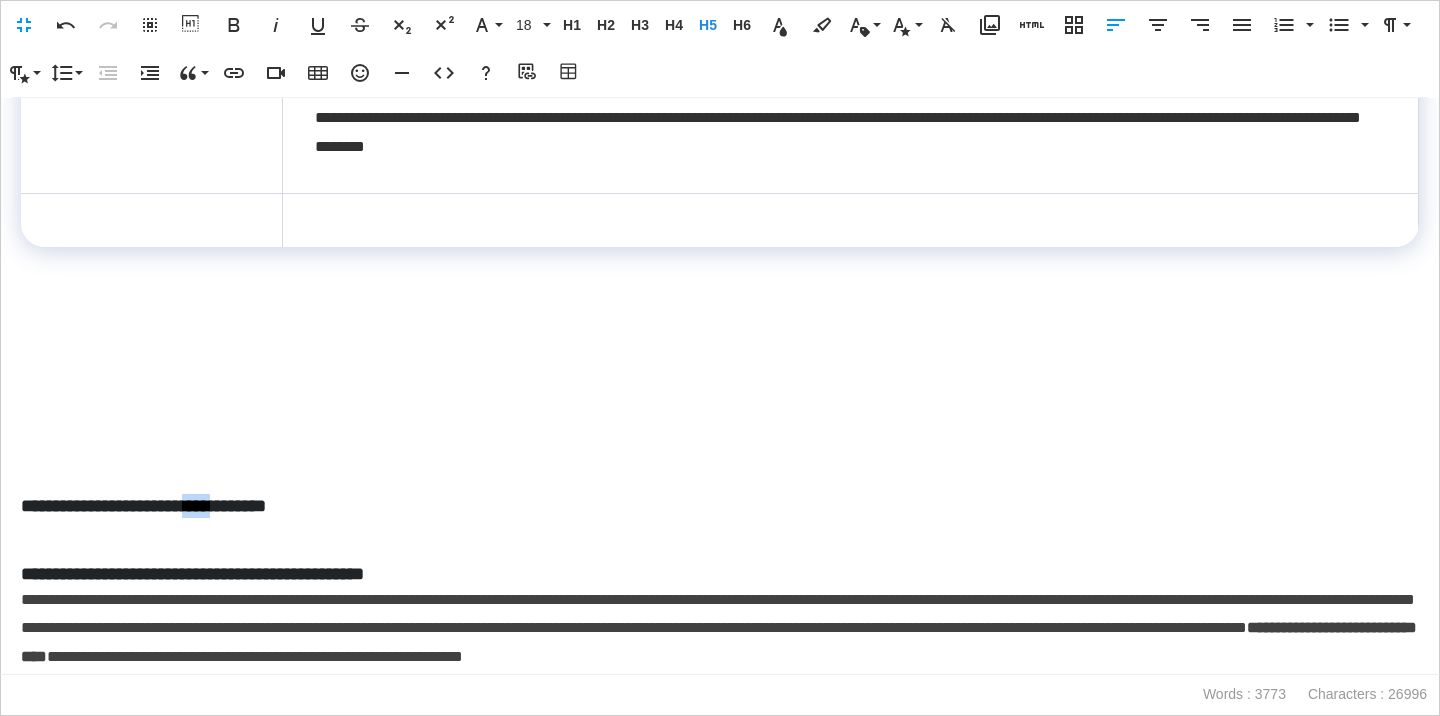 click on "**********" at bounding box center (720, 506) 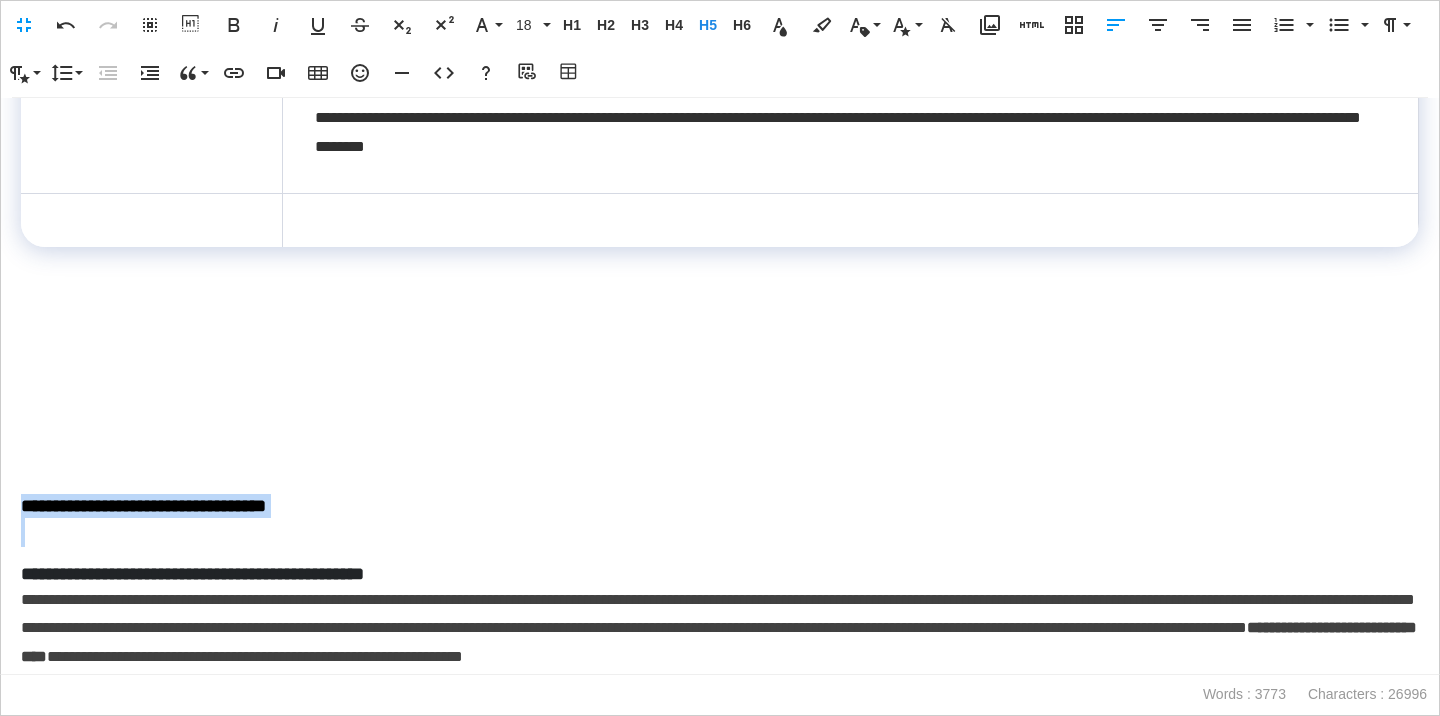 click on "**********" at bounding box center (720, 506) 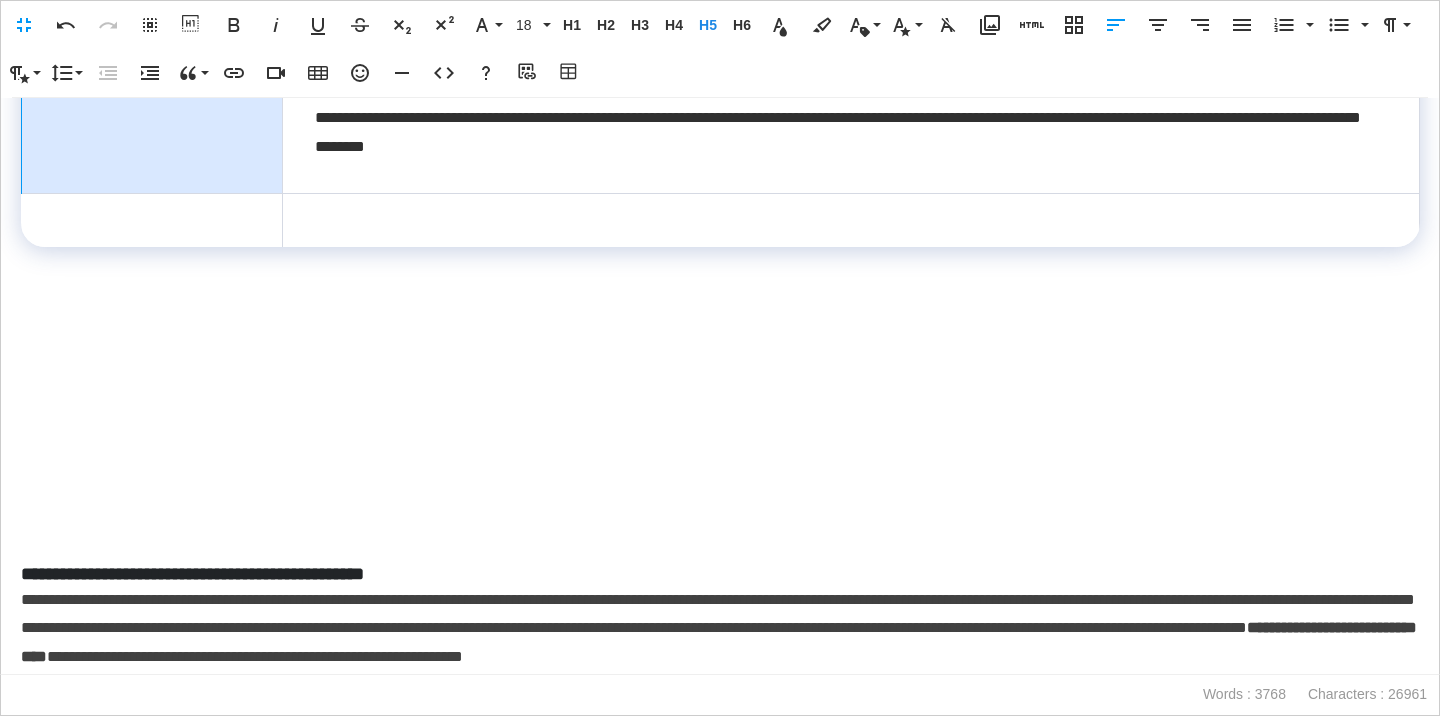 click at bounding box center (152, 126) 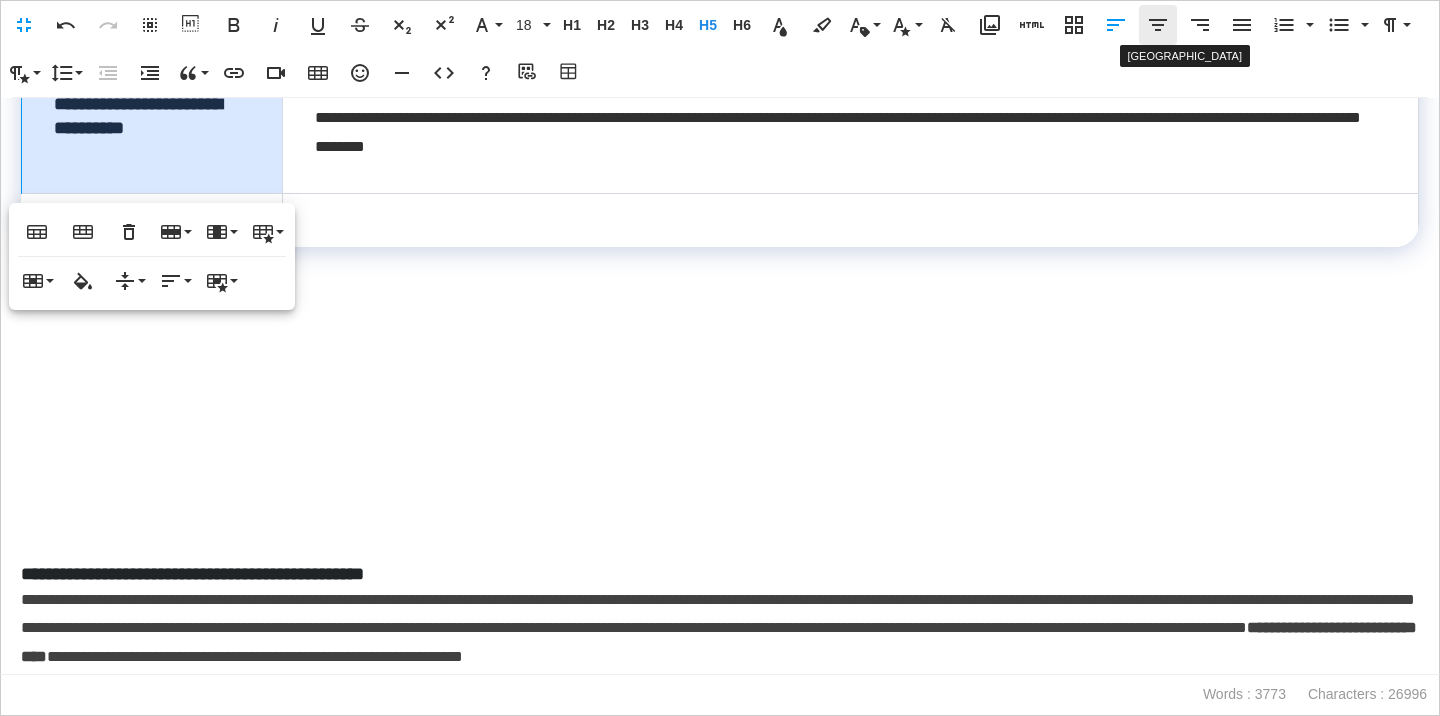 click 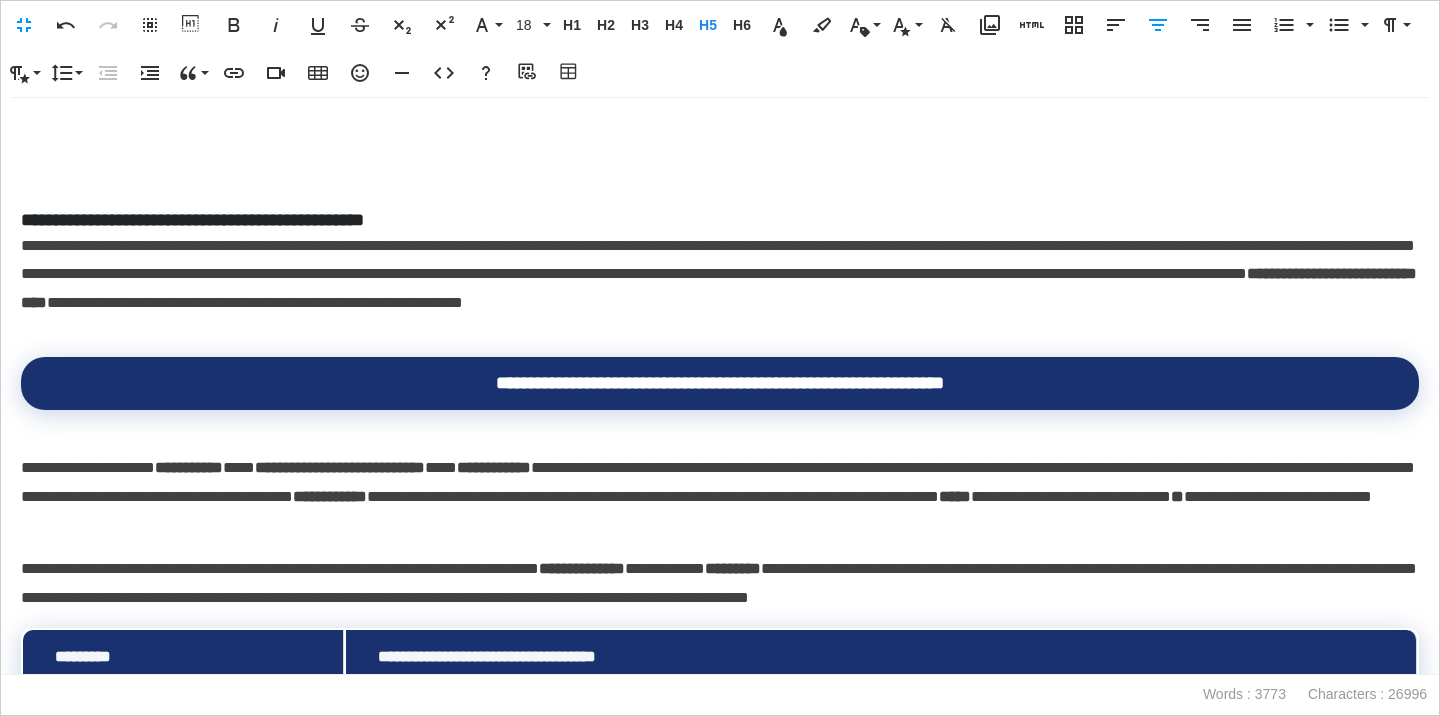 scroll, scrollTop: 1549, scrollLeft: 0, axis: vertical 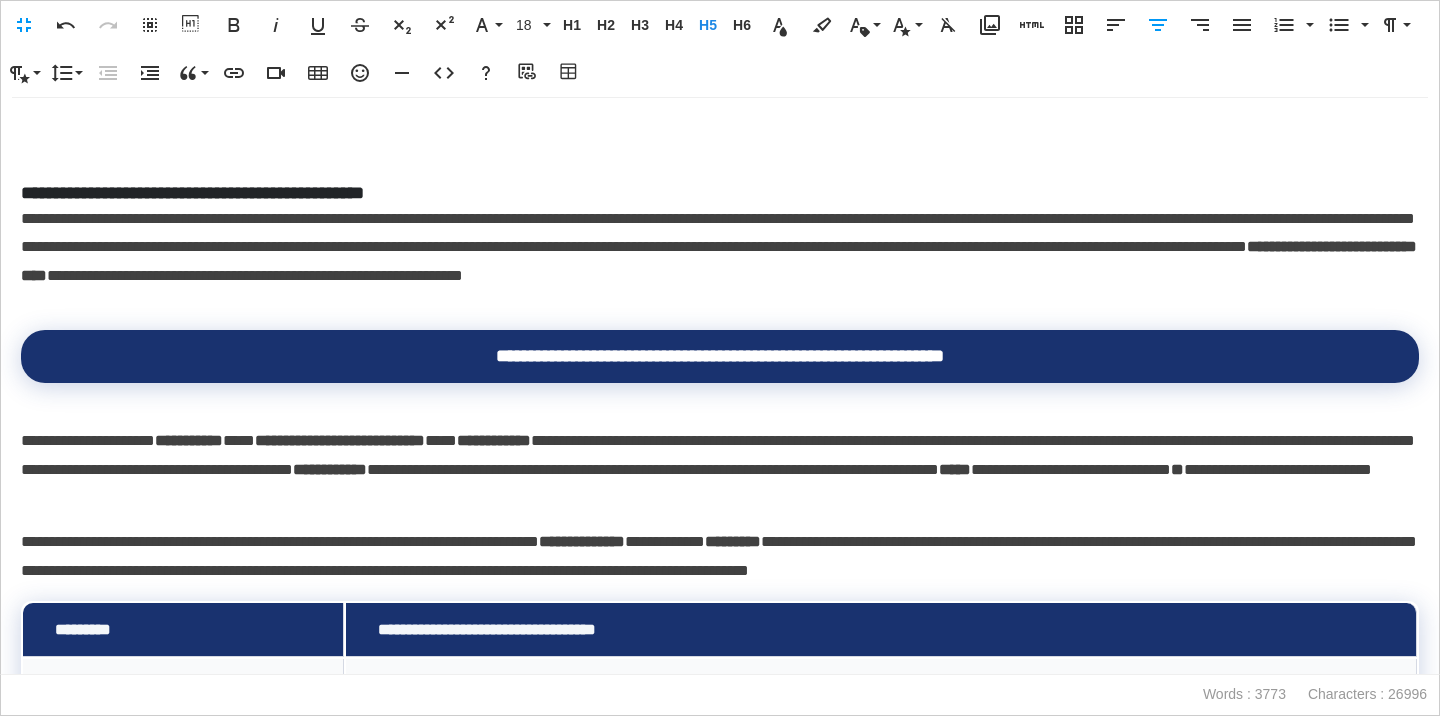 click on "**********" at bounding box center [720, 248] 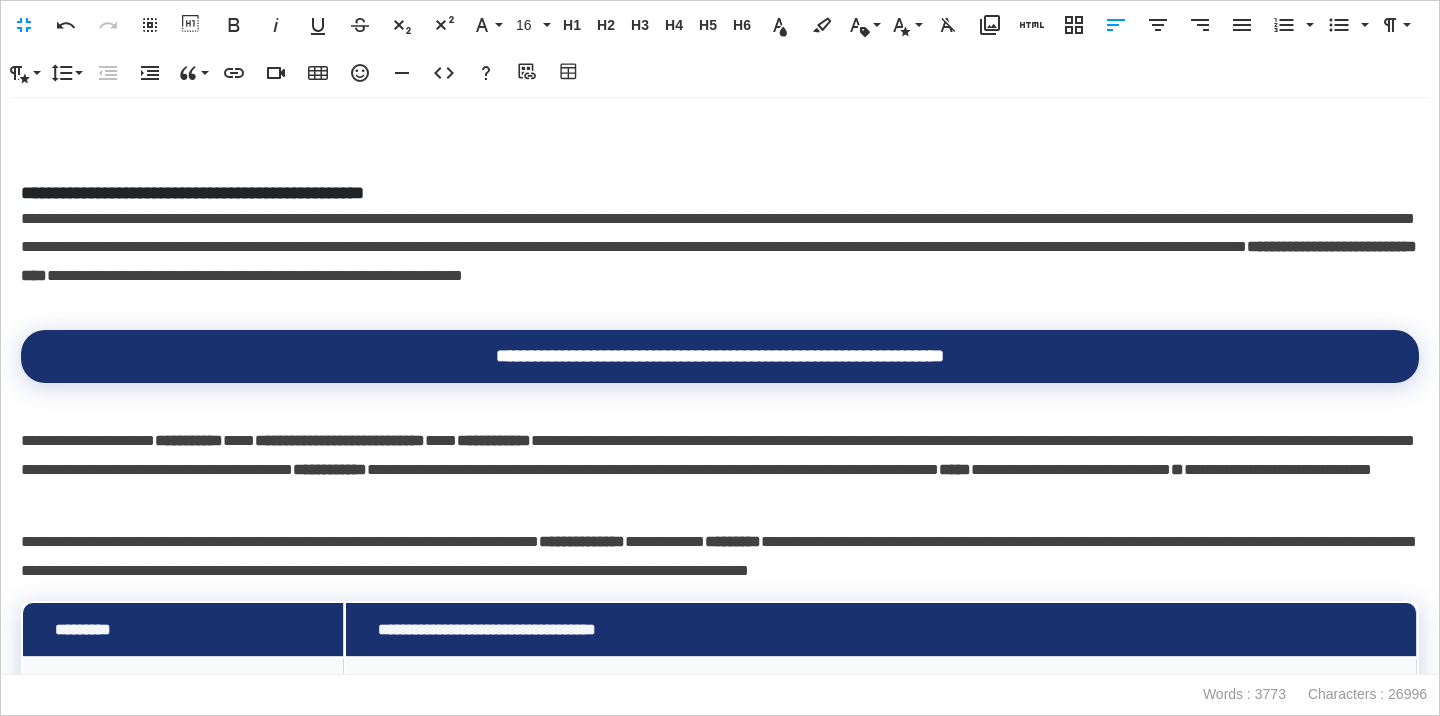 click on "**********" at bounding box center [720, 248] 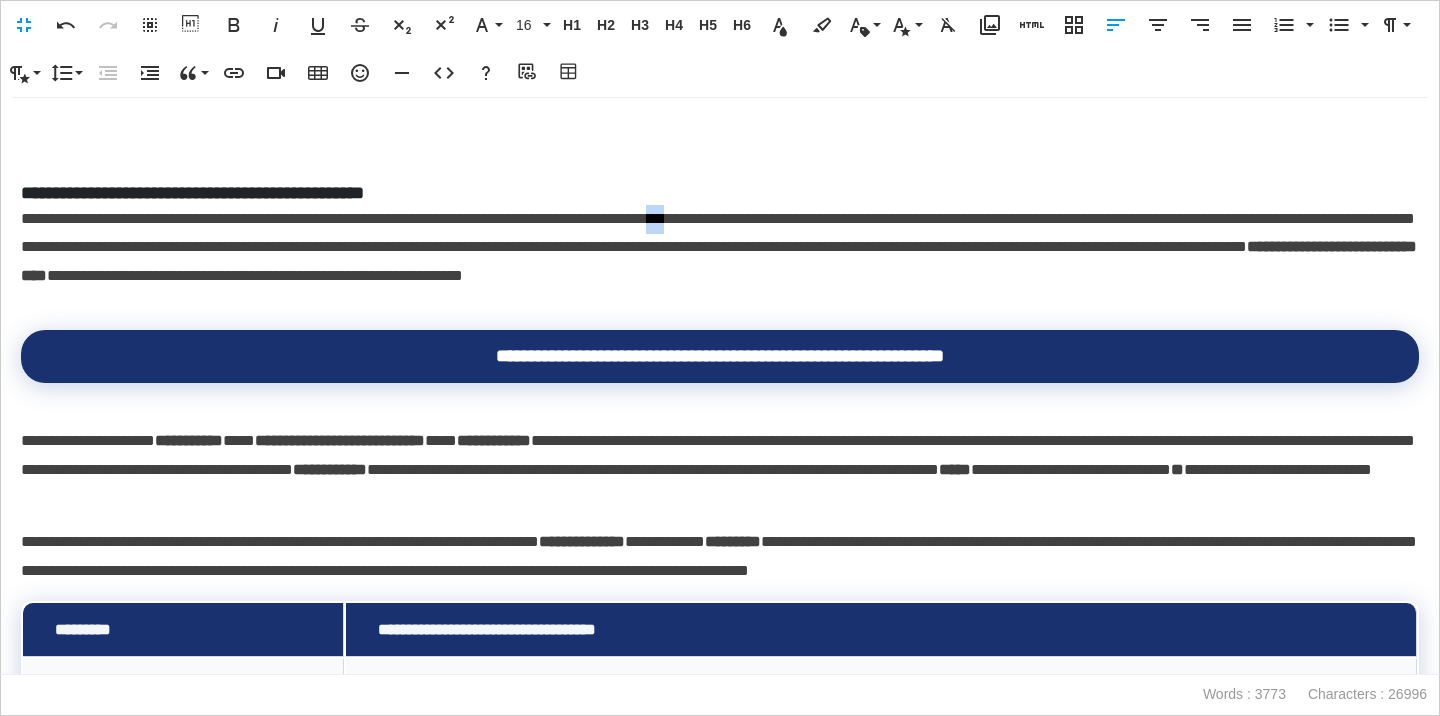 click on "**********" at bounding box center [720, 248] 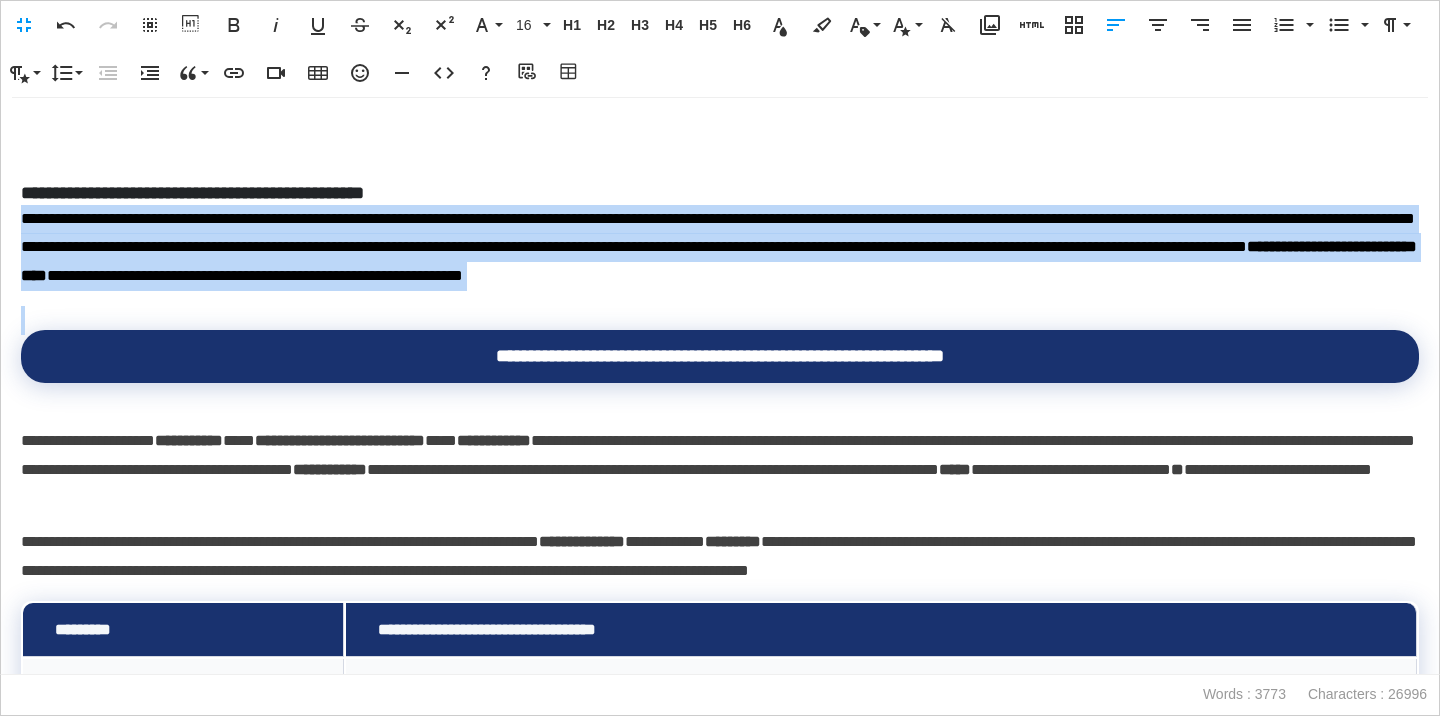 click on "**********" at bounding box center (720, 248) 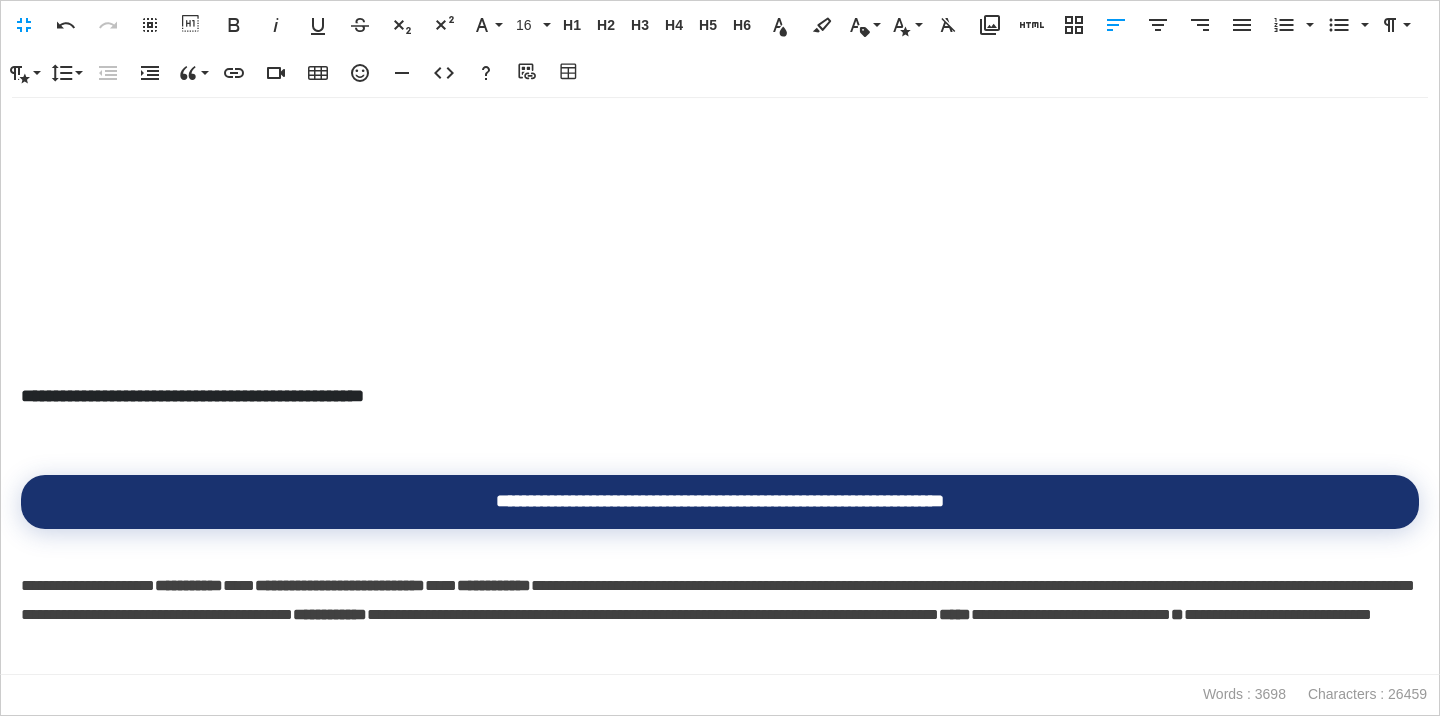 scroll, scrollTop: 1164, scrollLeft: 0, axis: vertical 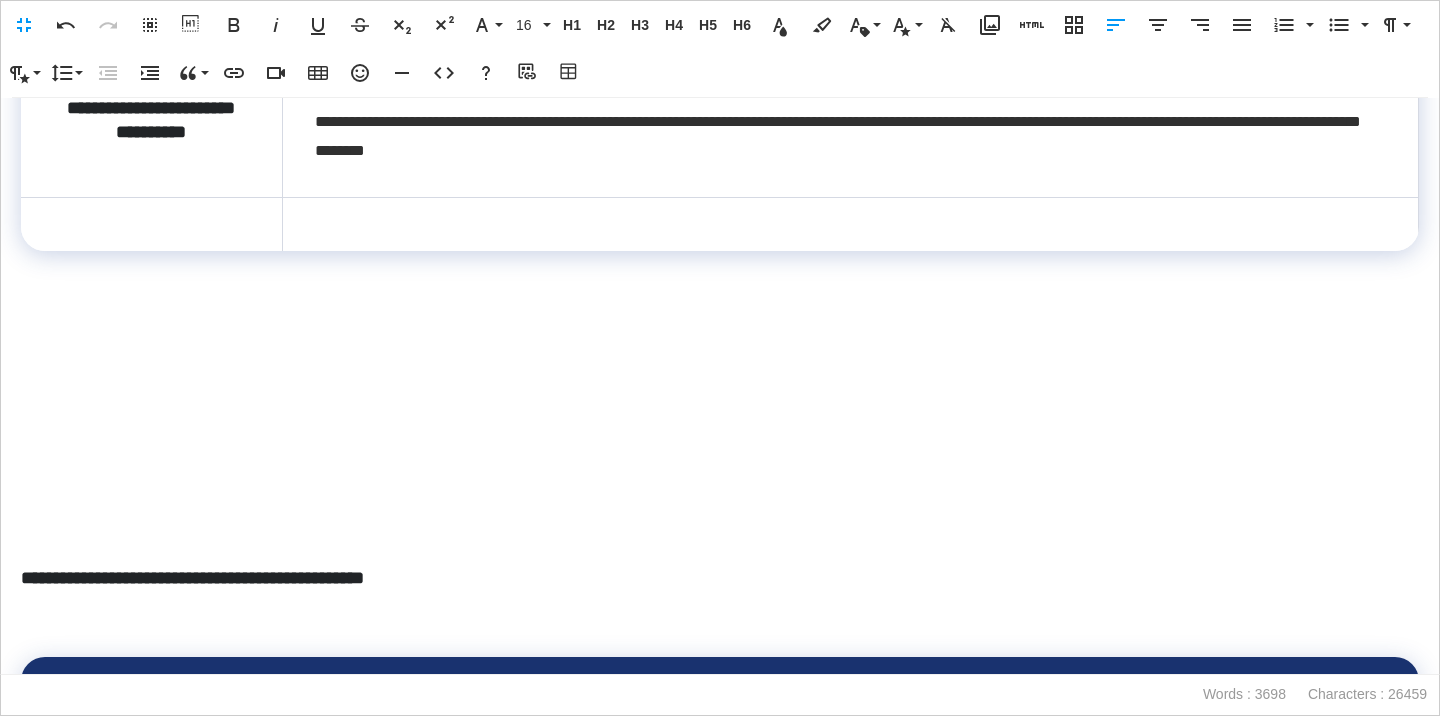 click at bounding box center [850, 224] 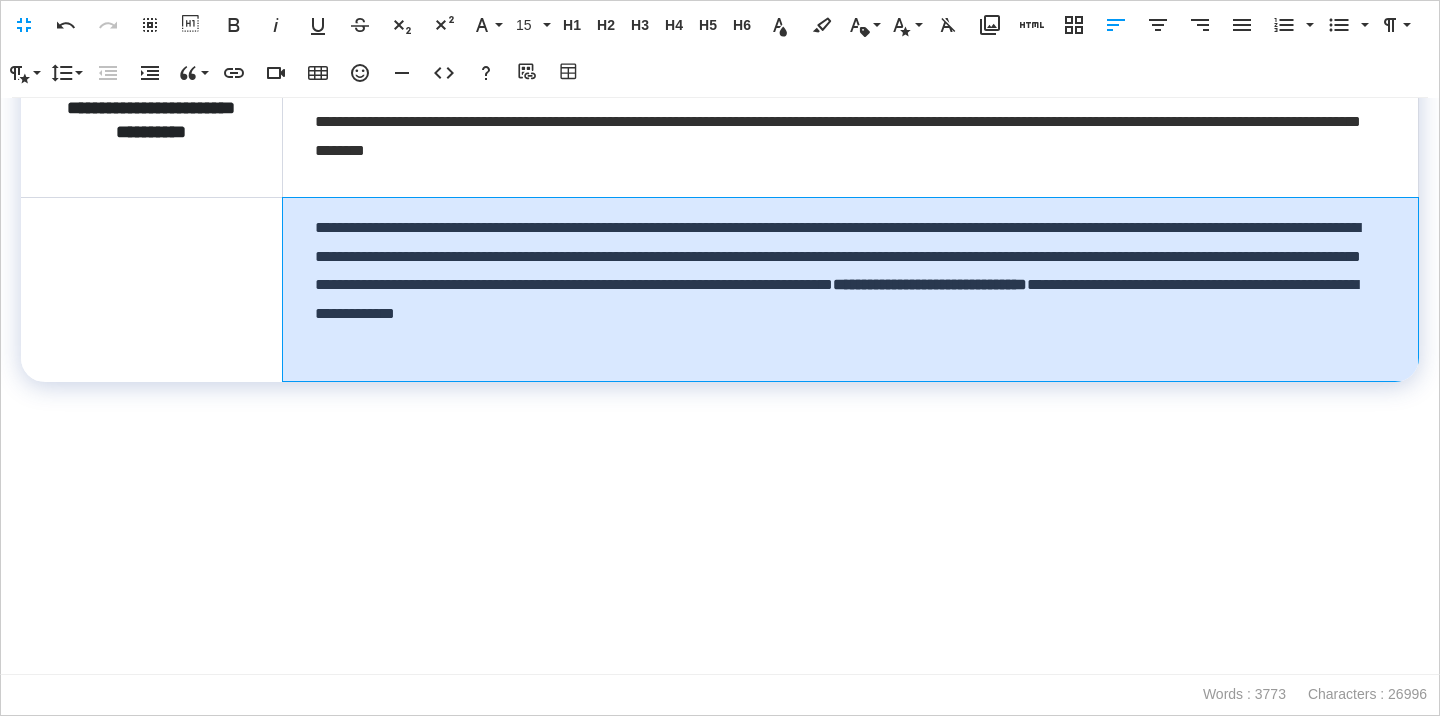 click on "**********" at bounding box center [850, 289] 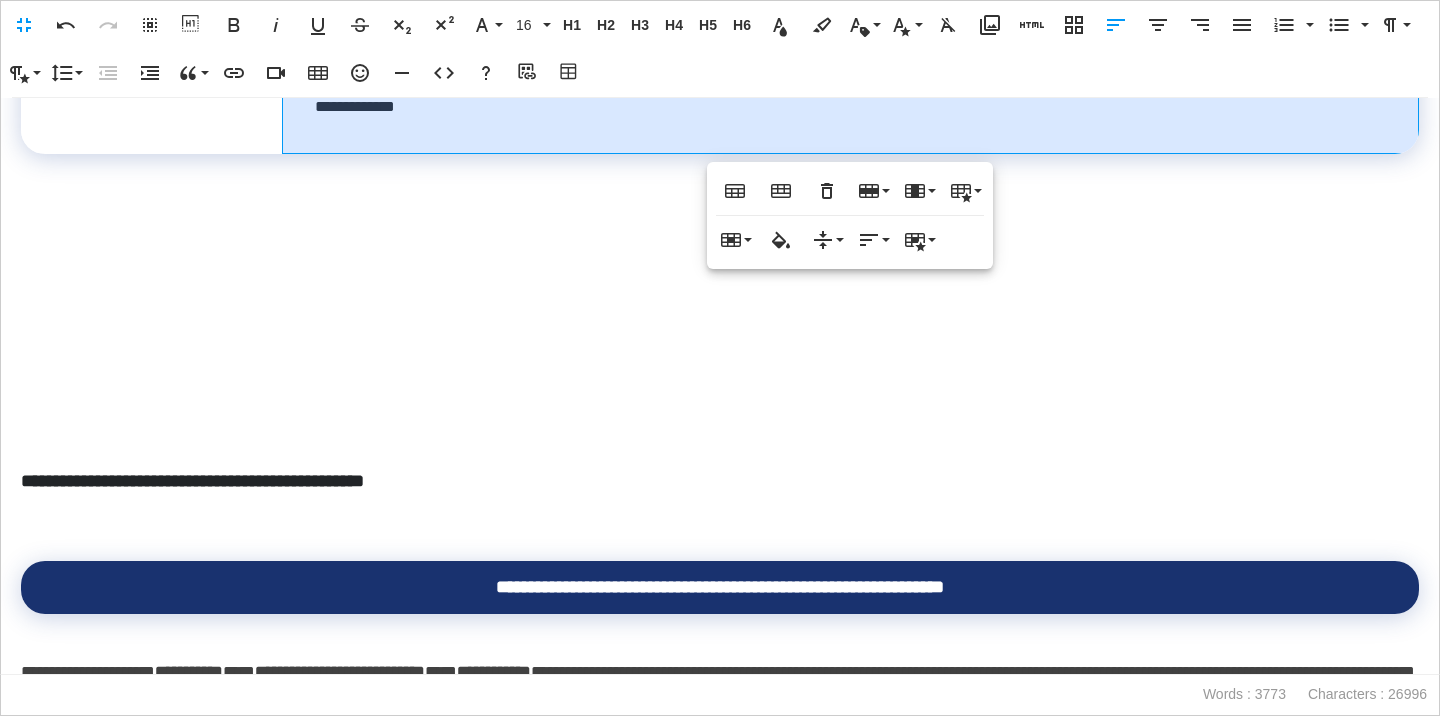 scroll, scrollTop: 1372, scrollLeft: 0, axis: vertical 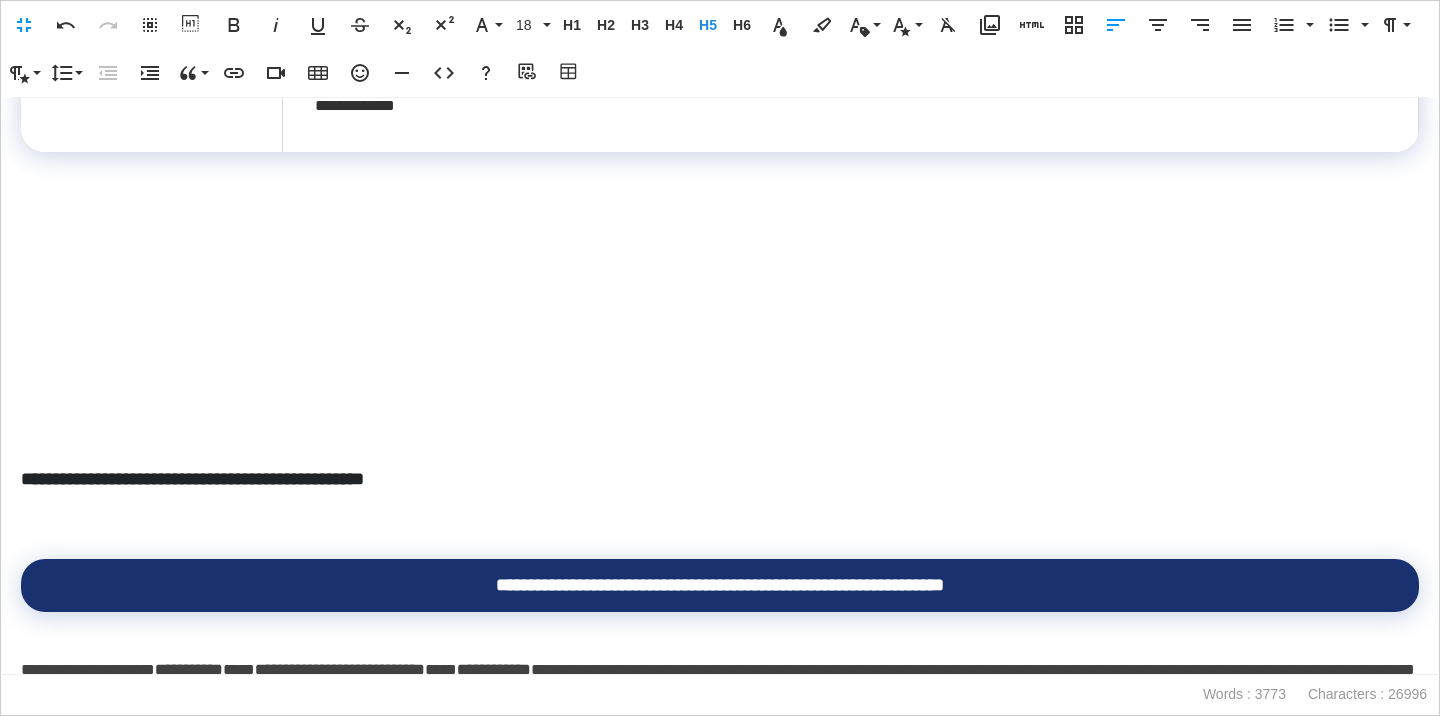 click on "**********" at bounding box center [720, 479] 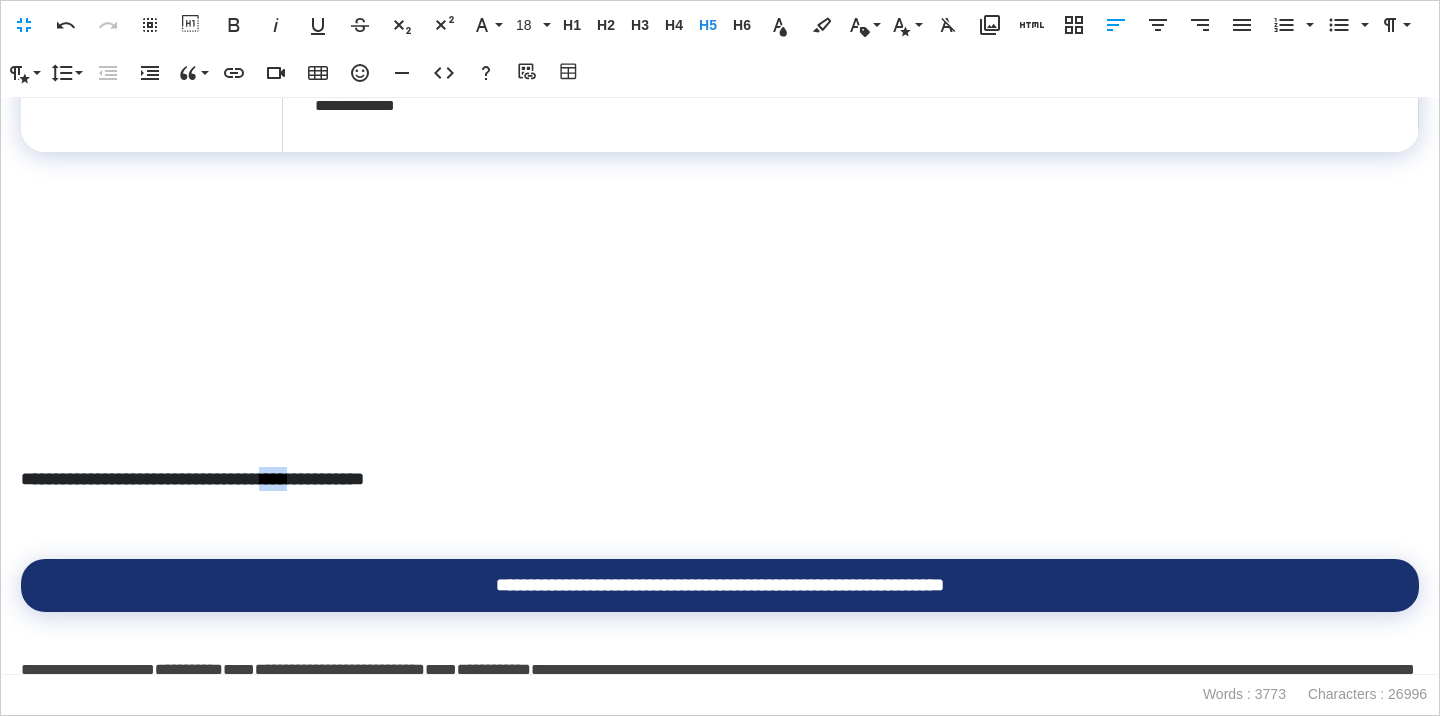 click on "**********" at bounding box center (720, 479) 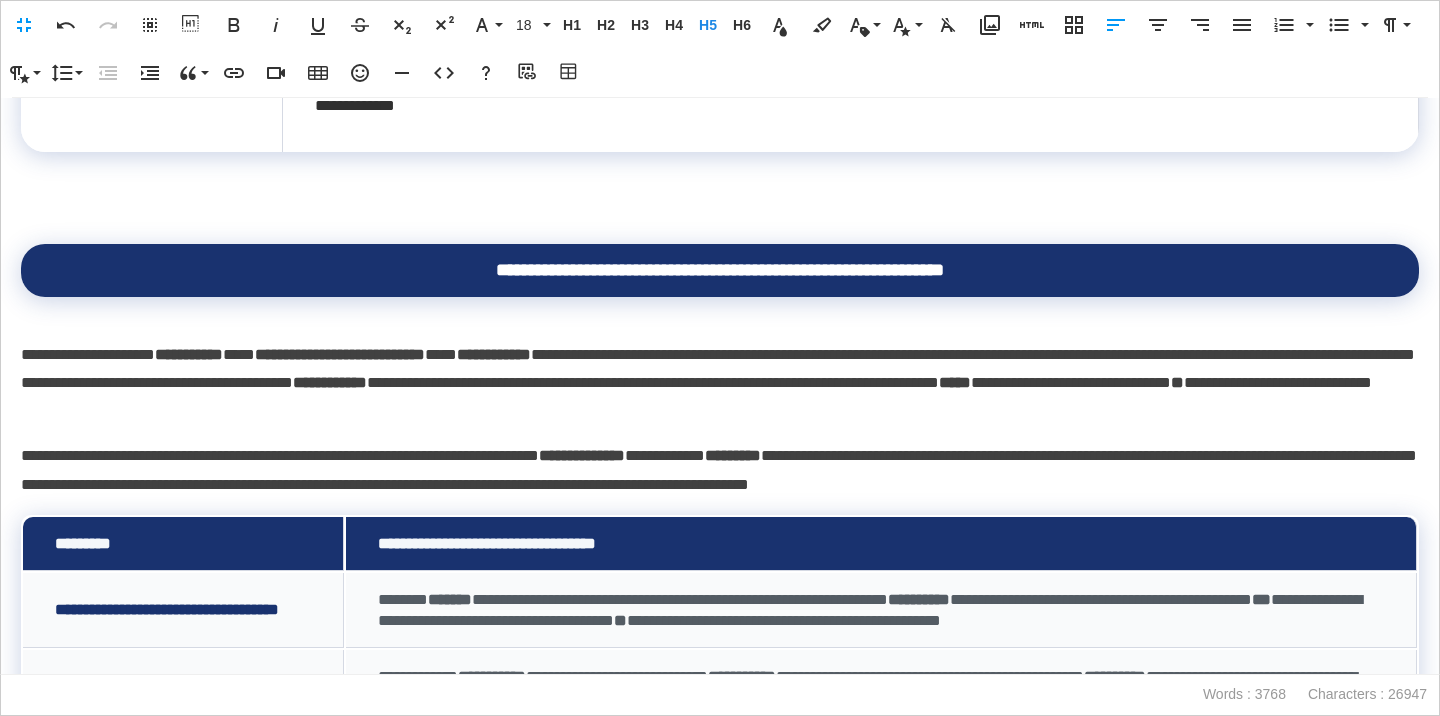 click at bounding box center (720, 232) 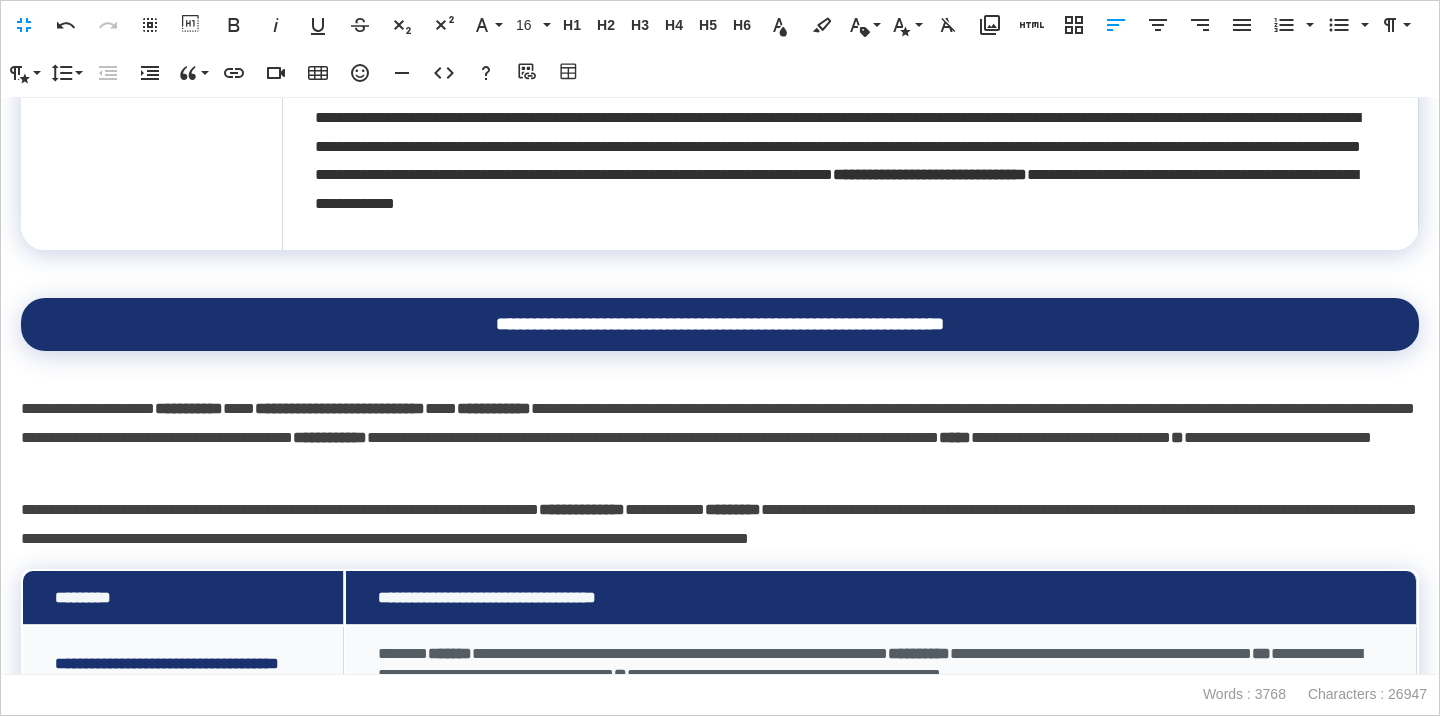 scroll, scrollTop: 1199, scrollLeft: 0, axis: vertical 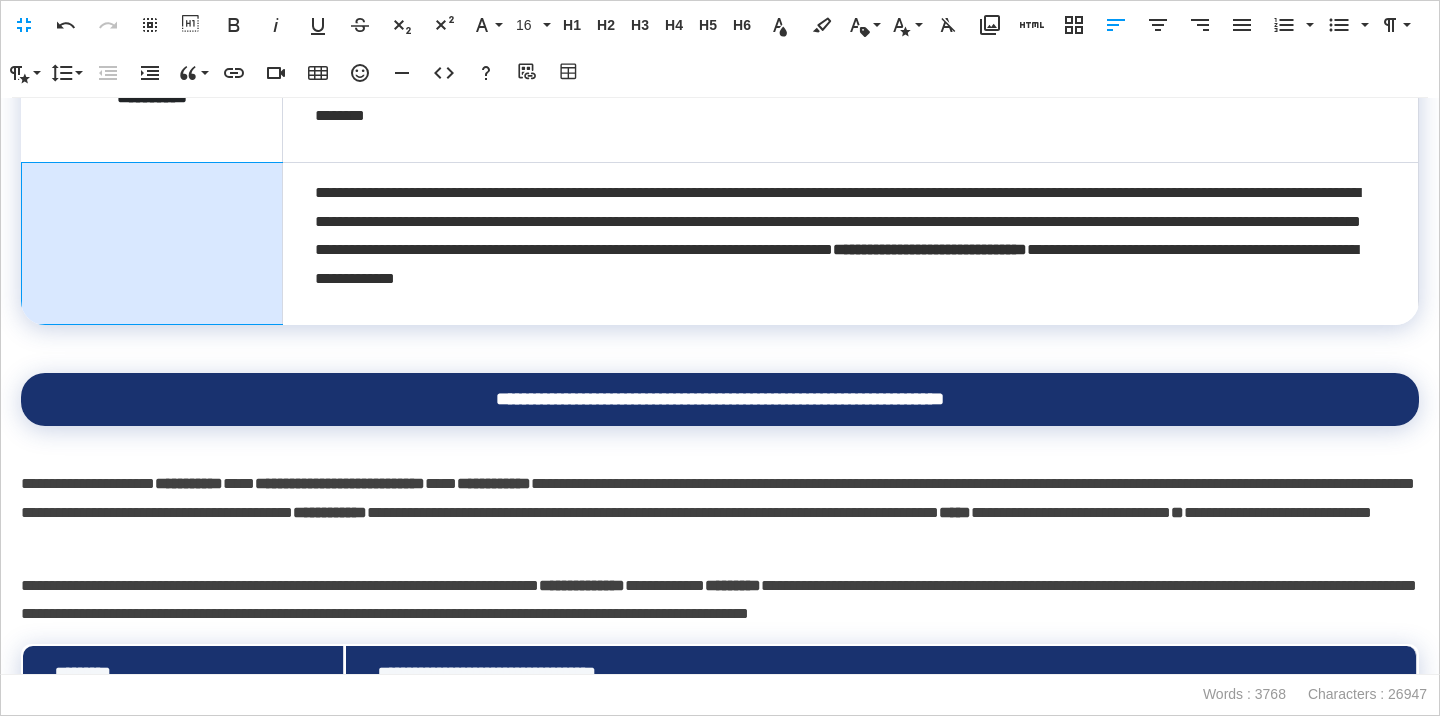 click at bounding box center [152, 243] 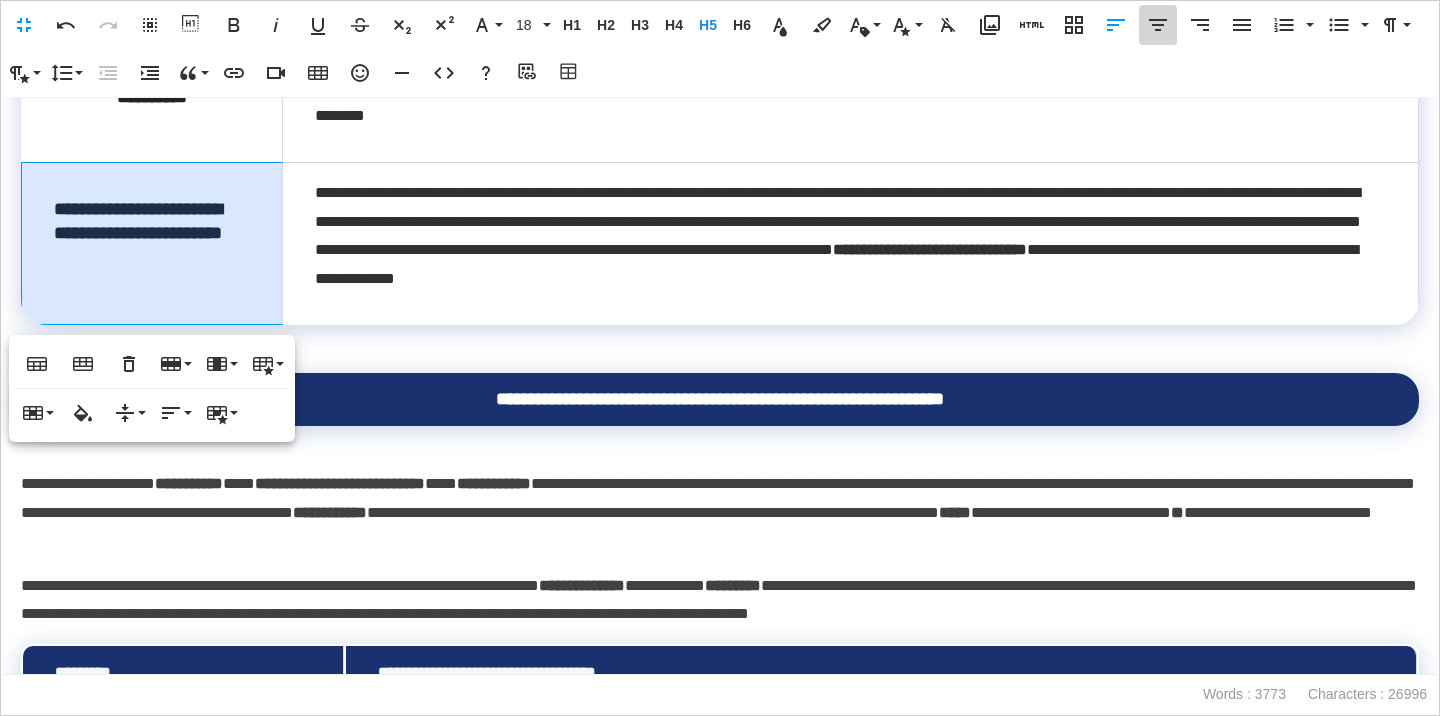 click 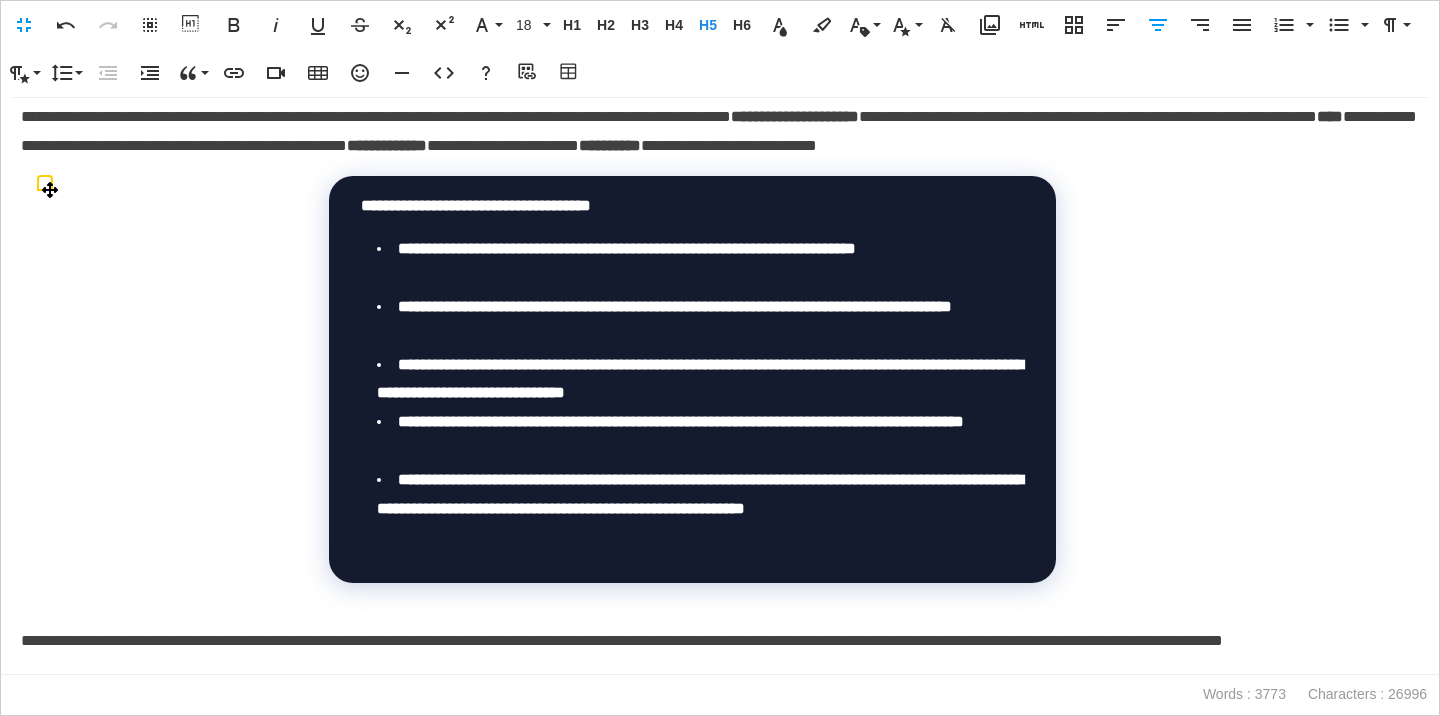 scroll, scrollTop: 8017, scrollLeft: 0, axis: vertical 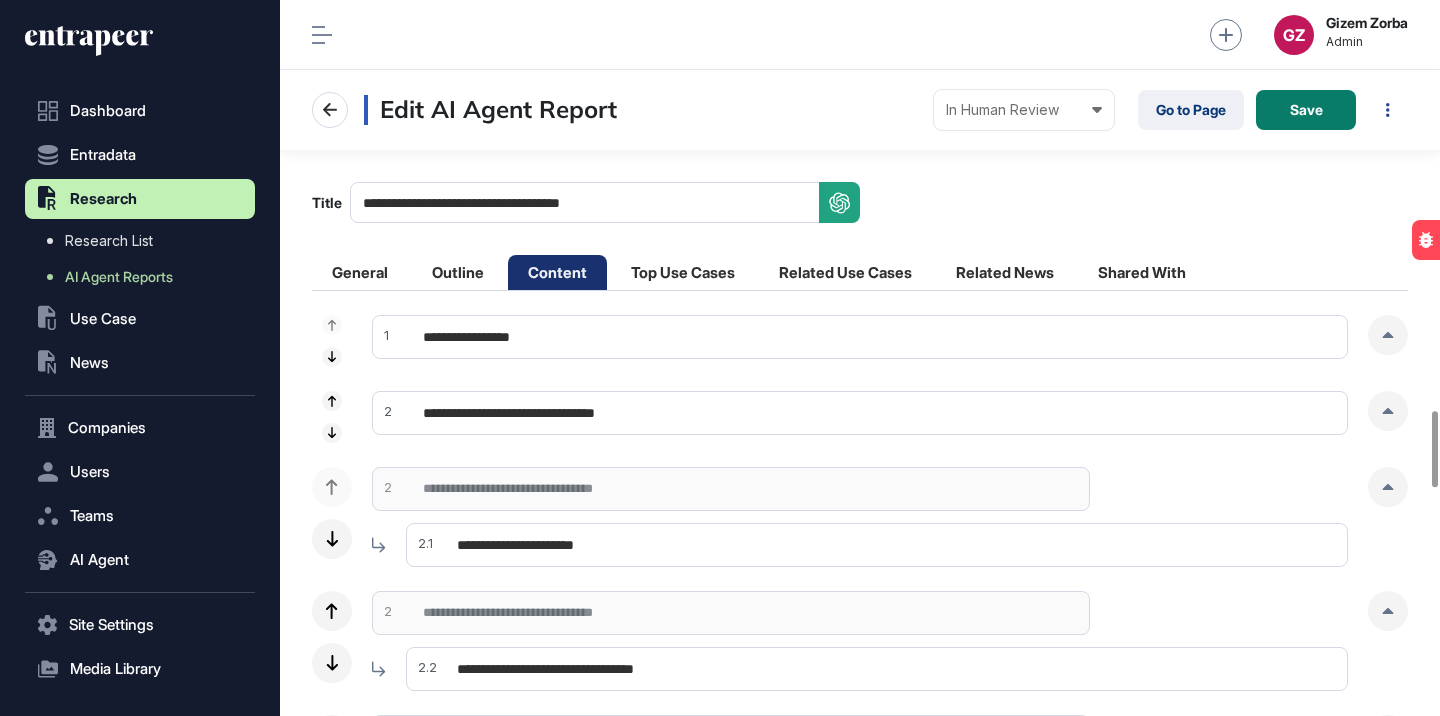 click at bounding box center [1388, 4263] 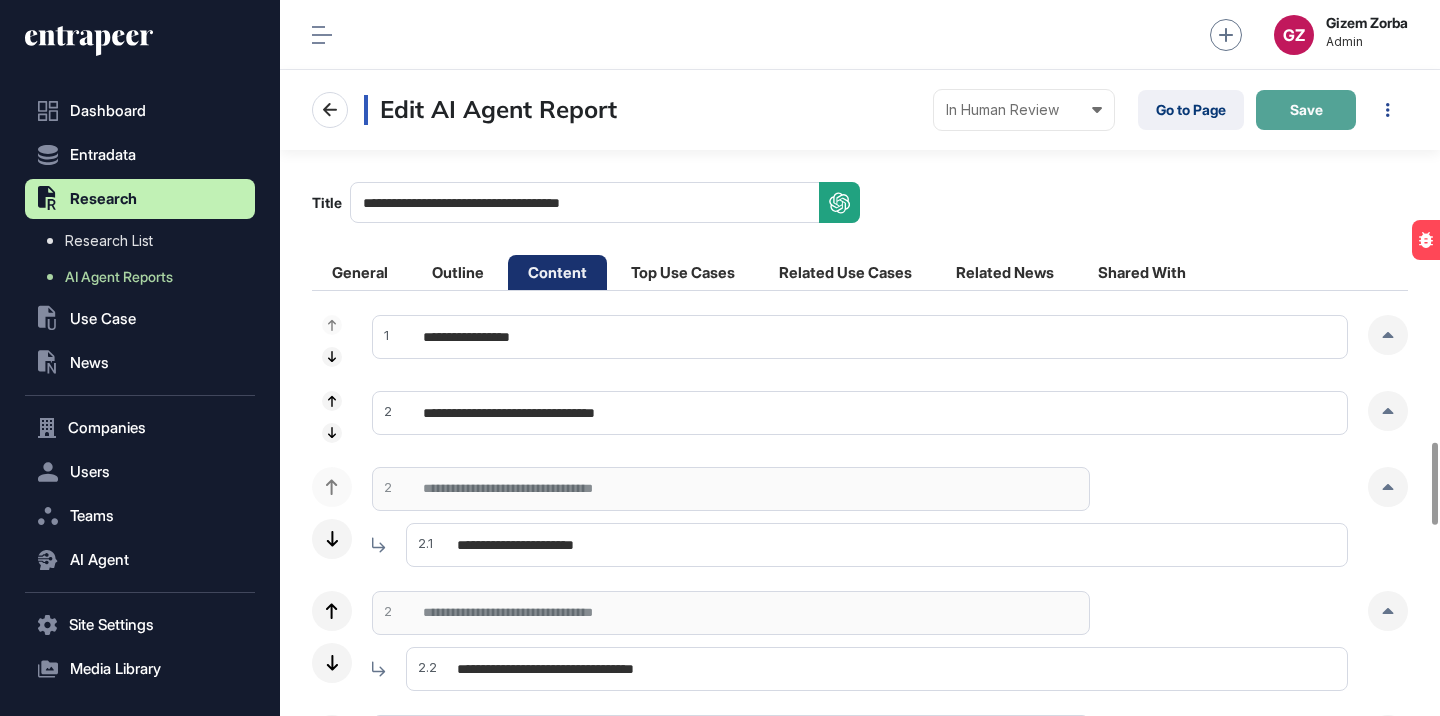 click on "Save" at bounding box center [1306, 110] 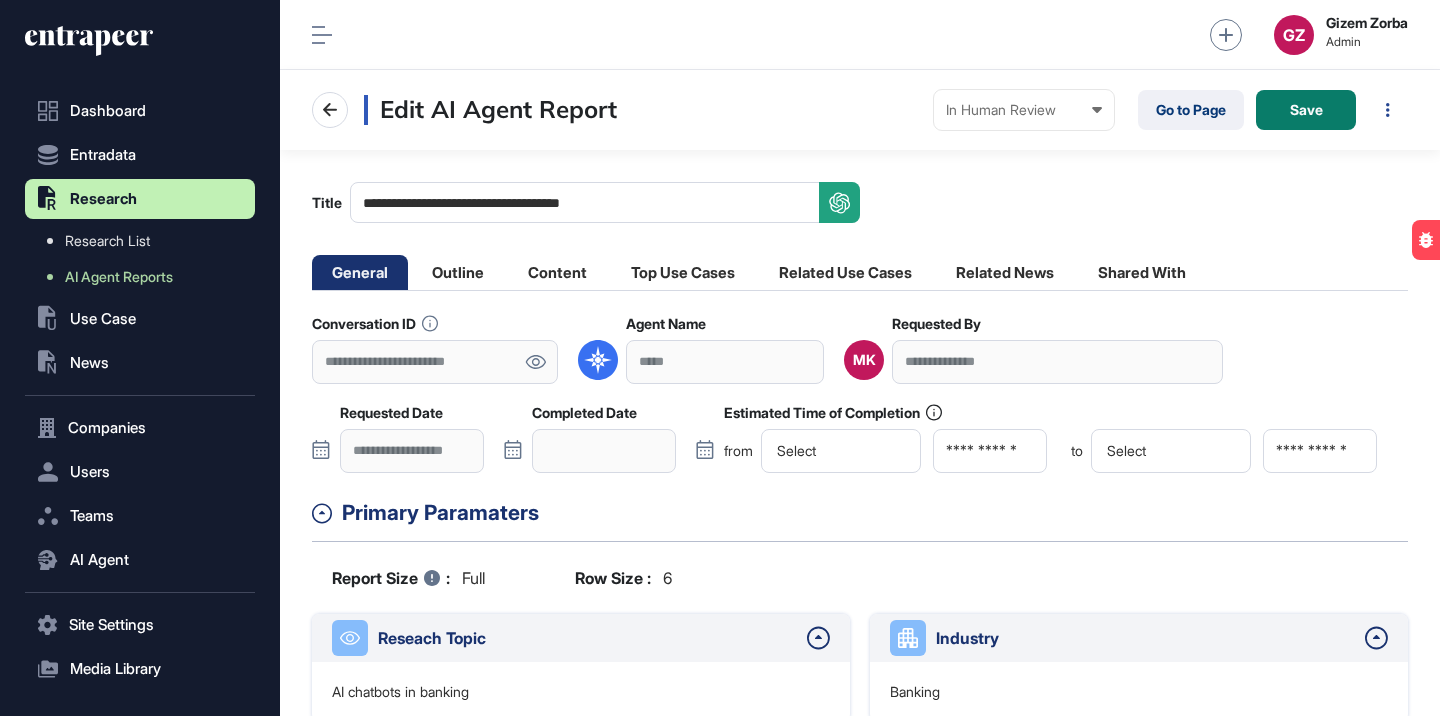 scroll, scrollTop: 0, scrollLeft: 0, axis: both 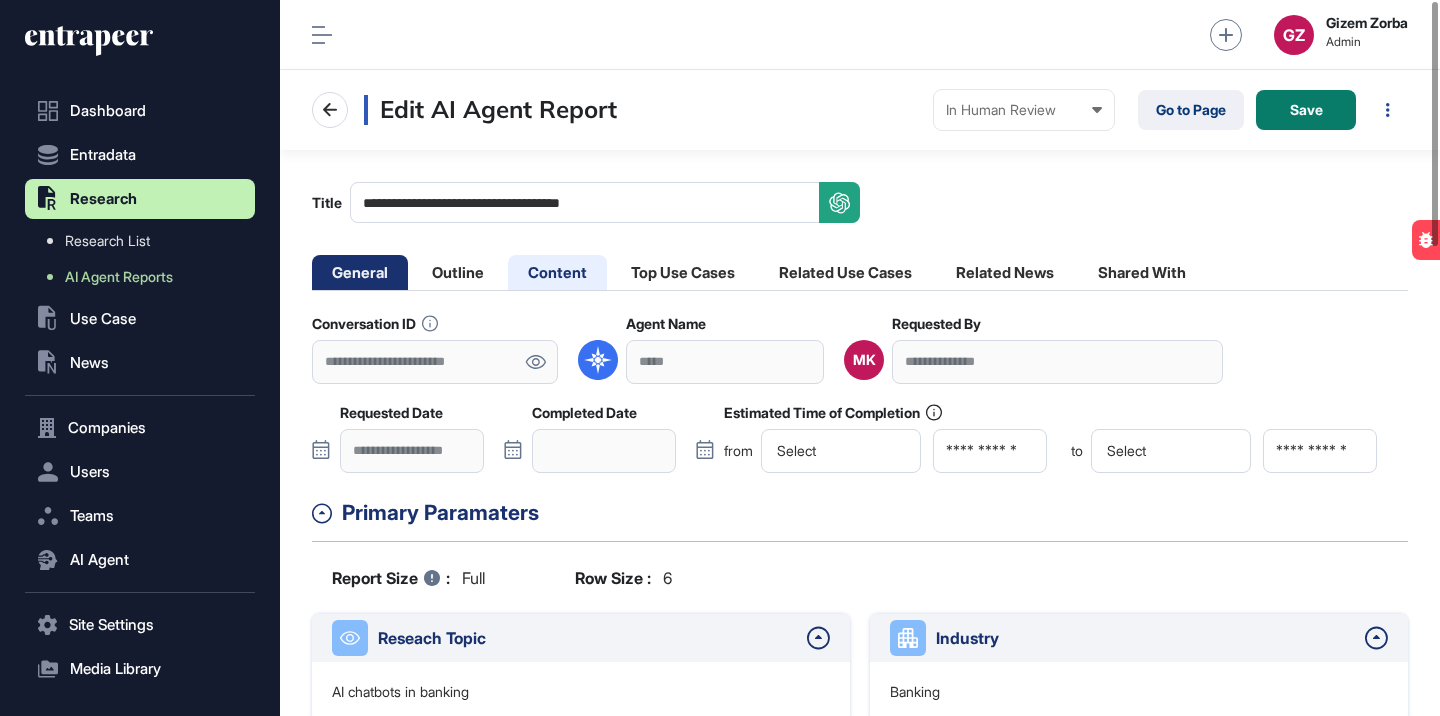 click on "Content" 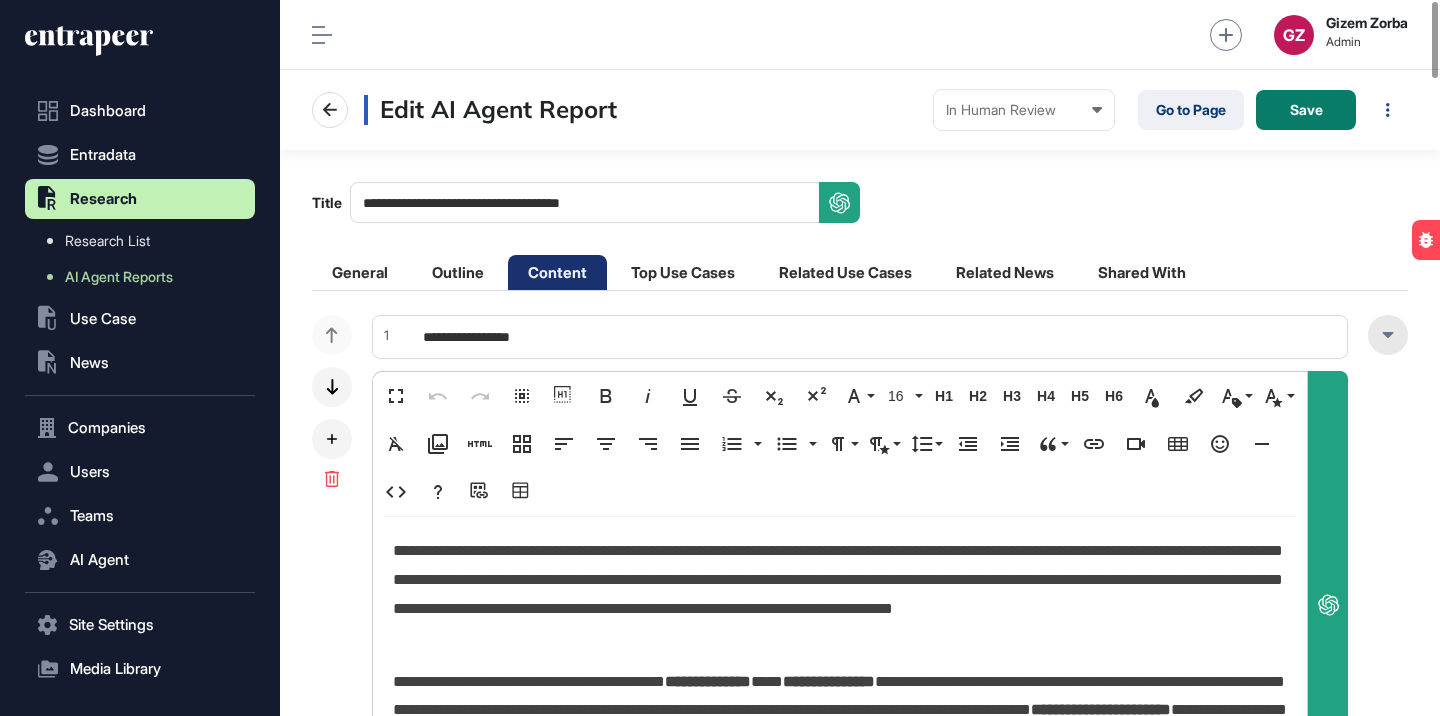 click 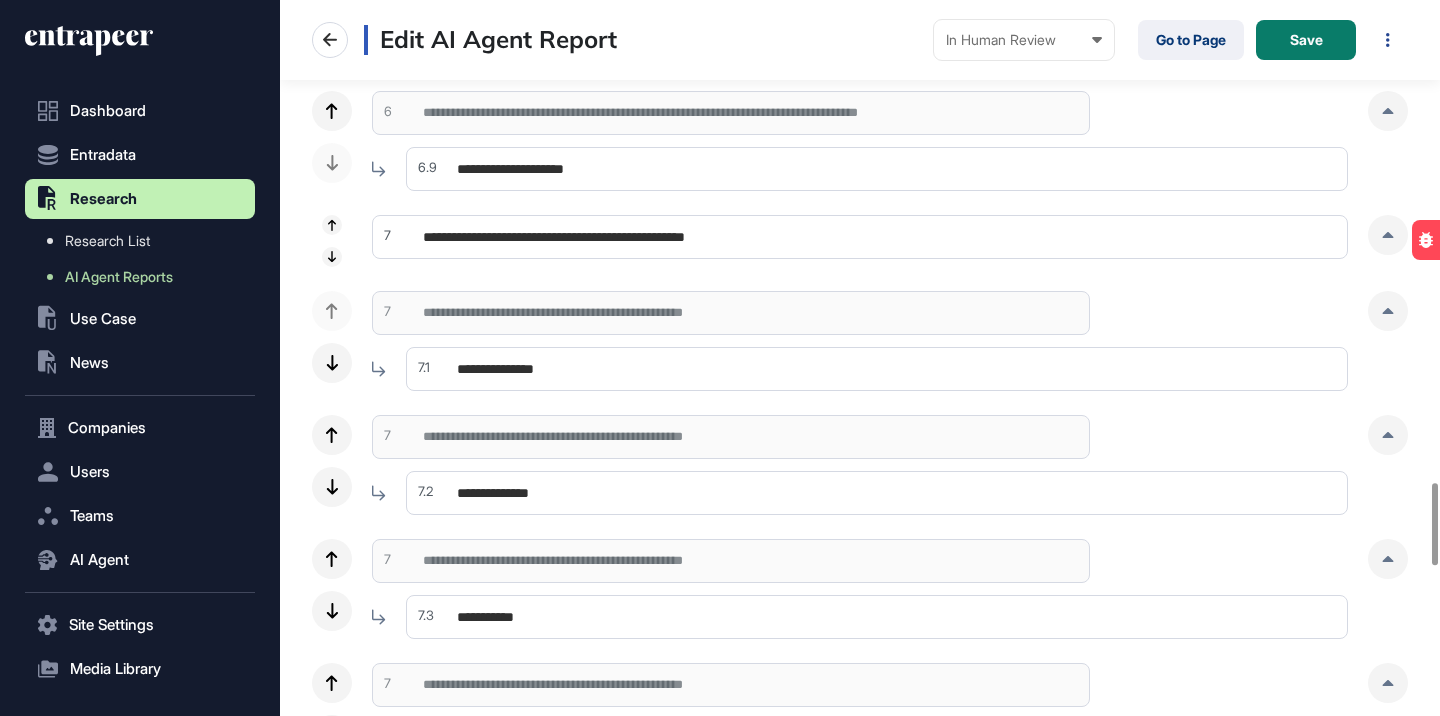 scroll, scrollTop: 4061, scrollLeft: 0, axis: vertical 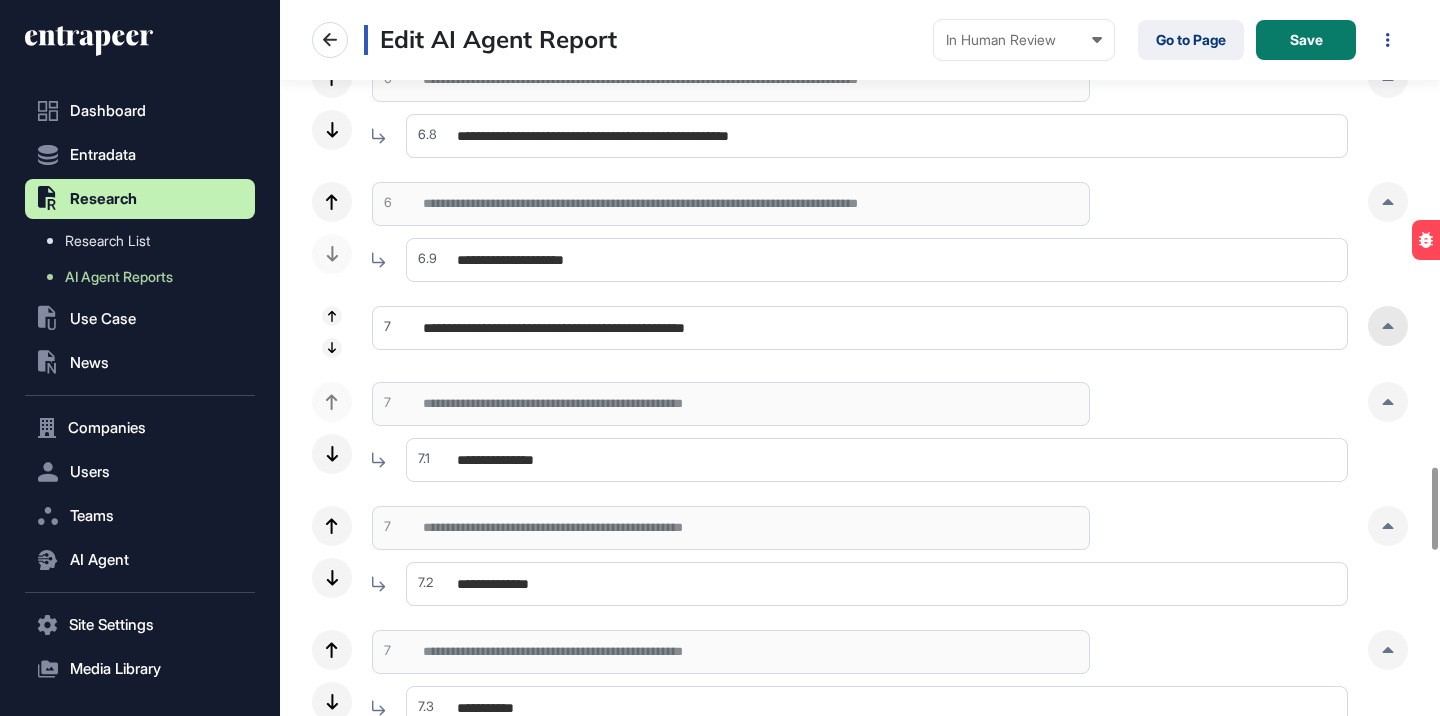 click at bounding box center (1388, 326) 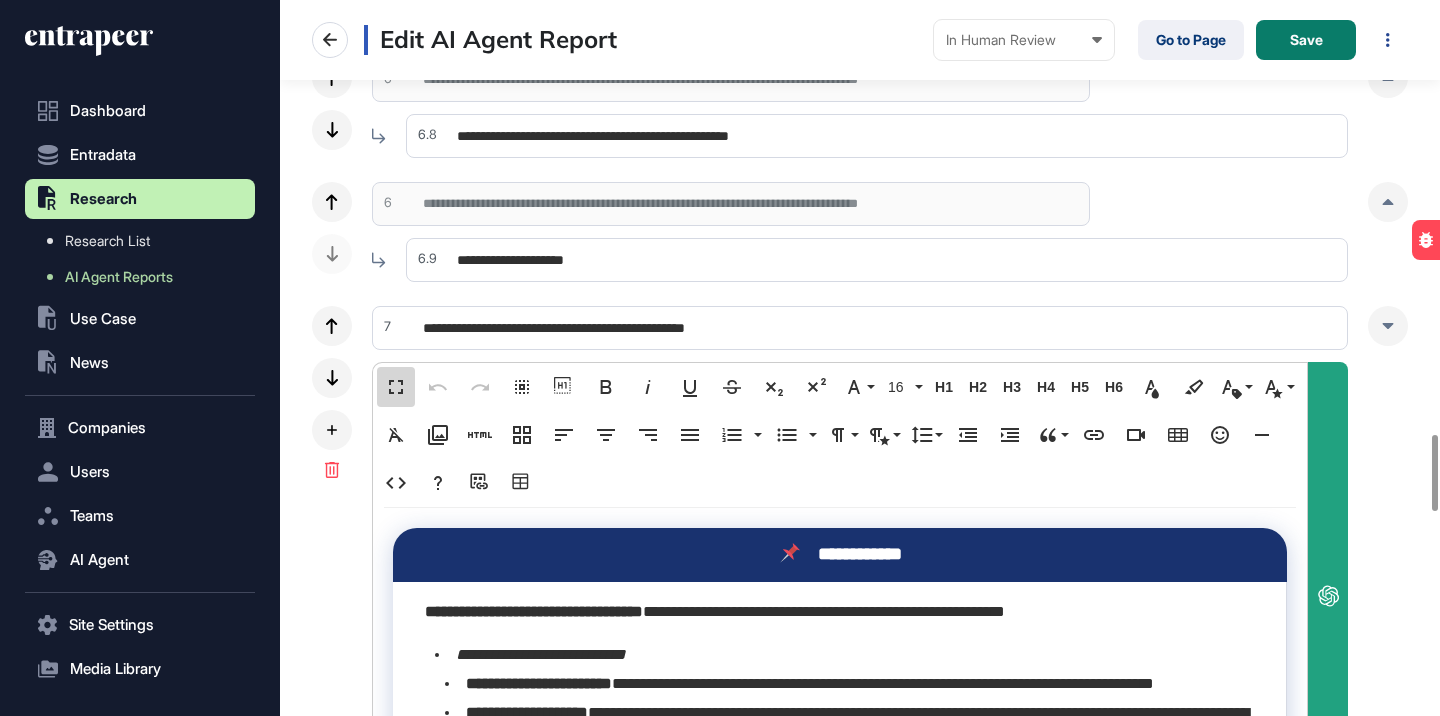 click on "Fullscreen" at bounding box center [396, 387] 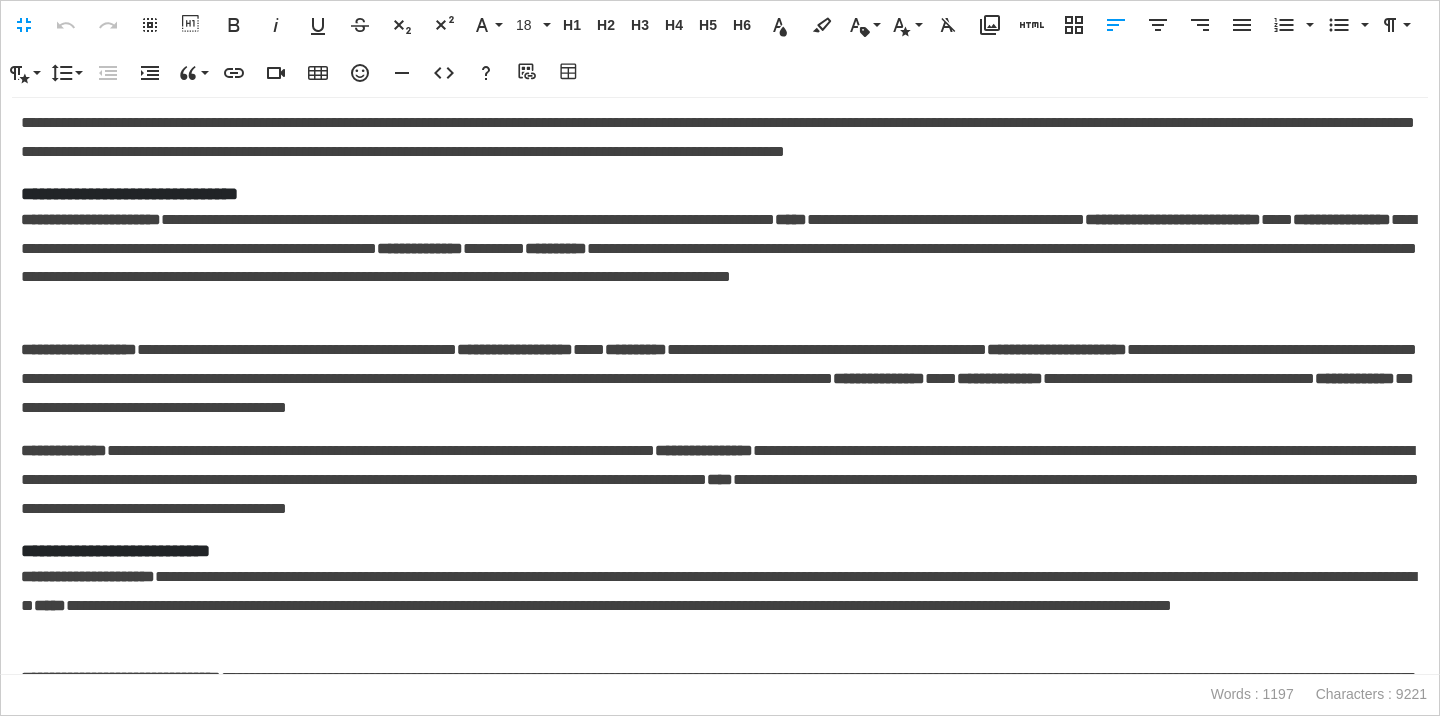 scroll, scrollTop: 1342, scrollLeft: 0, axis: vertical 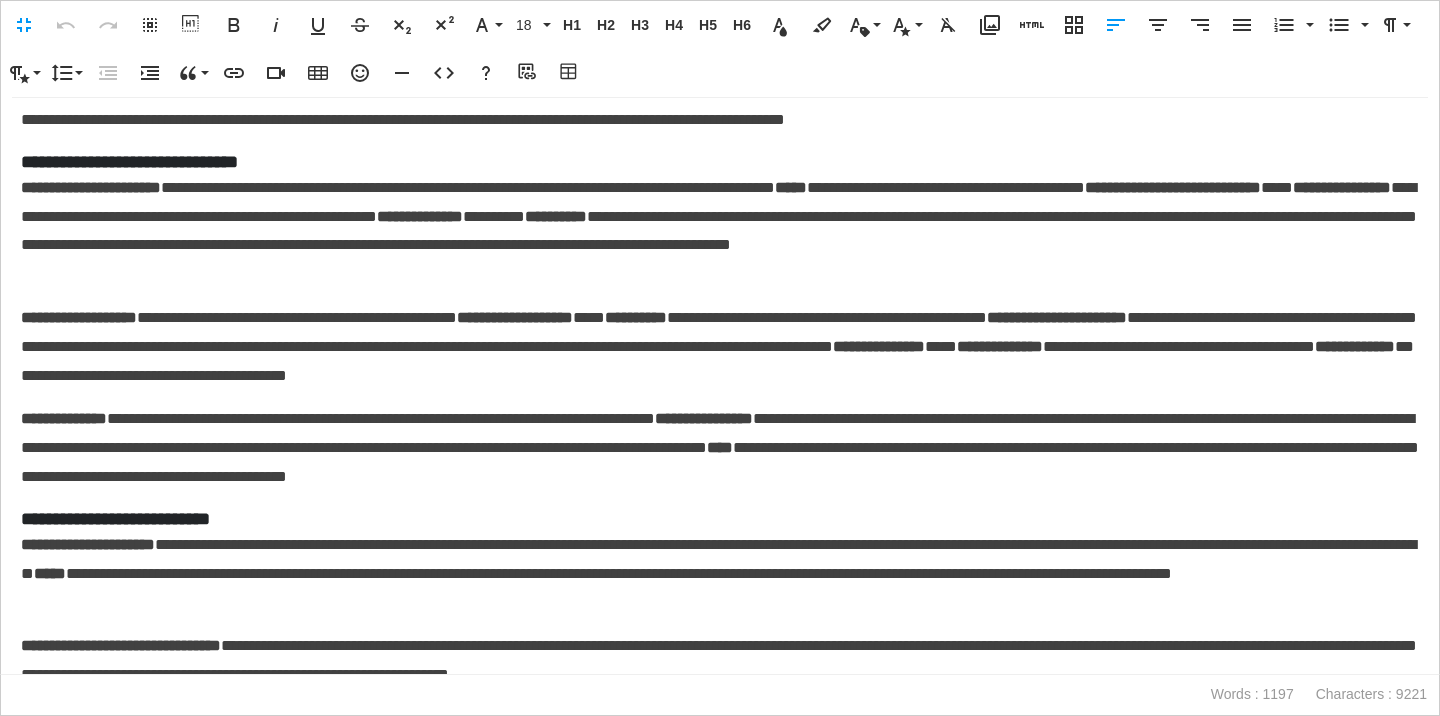 click on "**********" at bounding box center (720, 162) 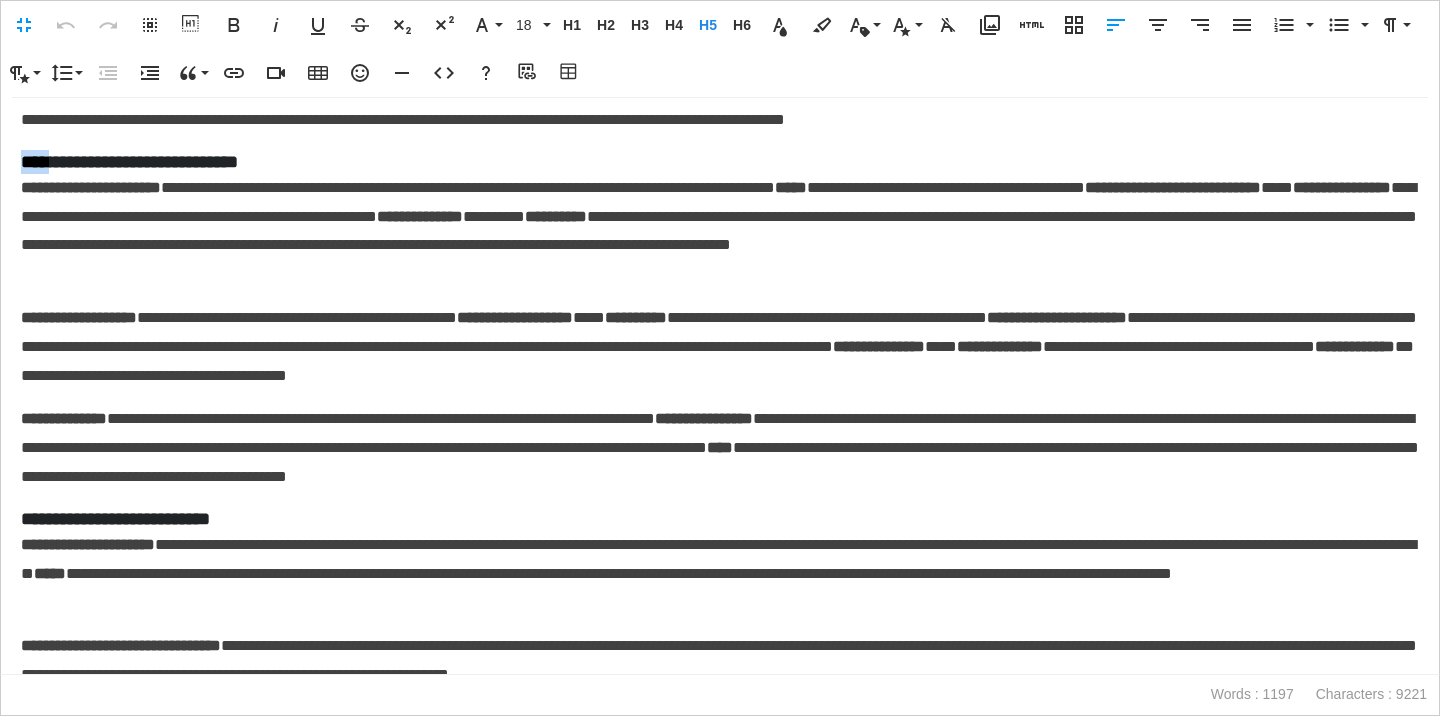 click on "**********" at bounding box center [720, 162] 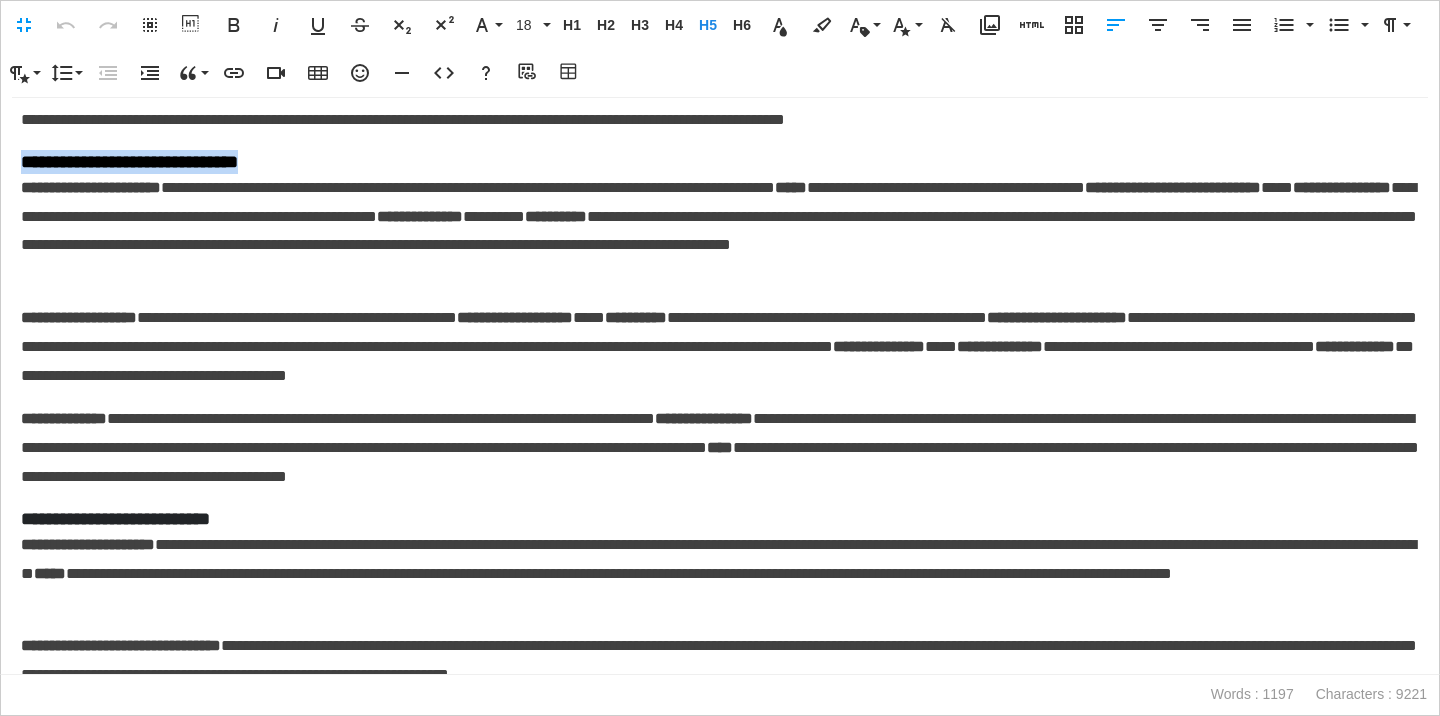 click on "**********" at bounding box center (720, 162) 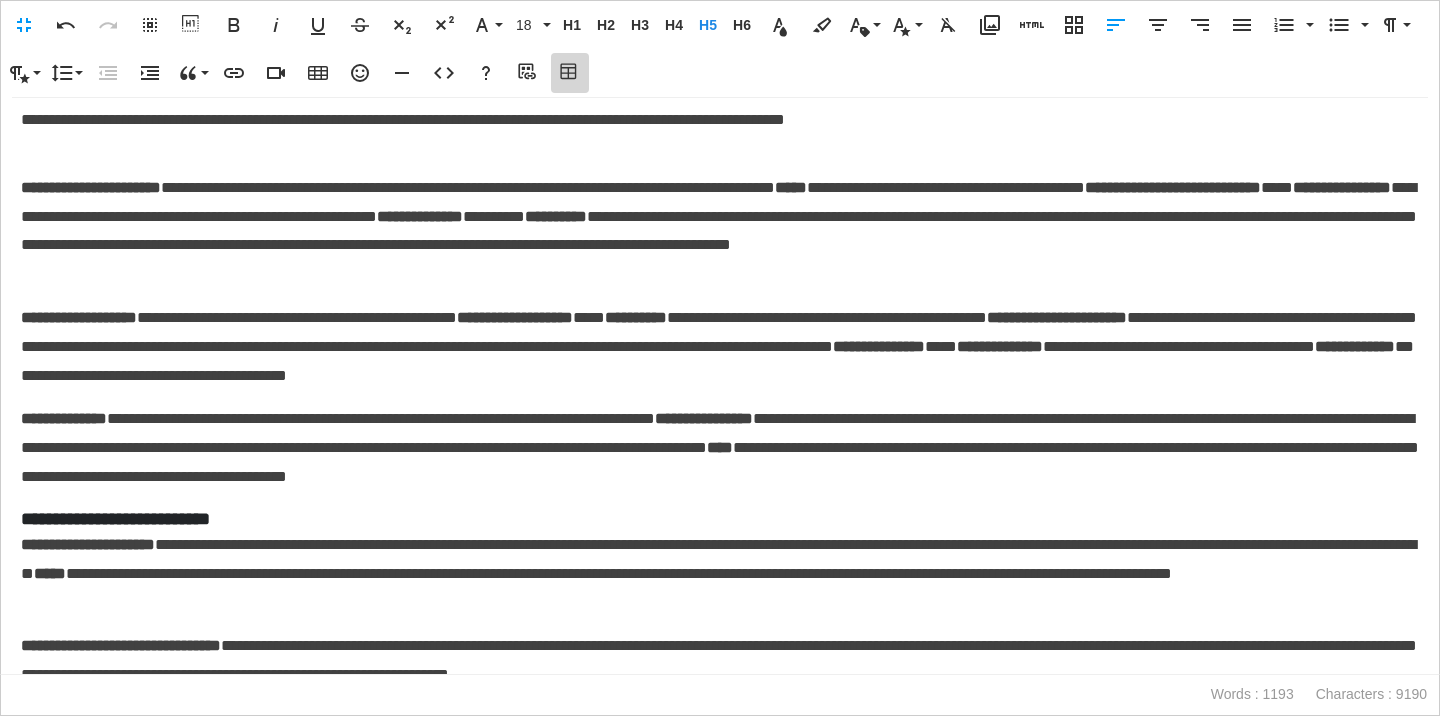 click on "Table Builder" at bounding box center (570, 73) 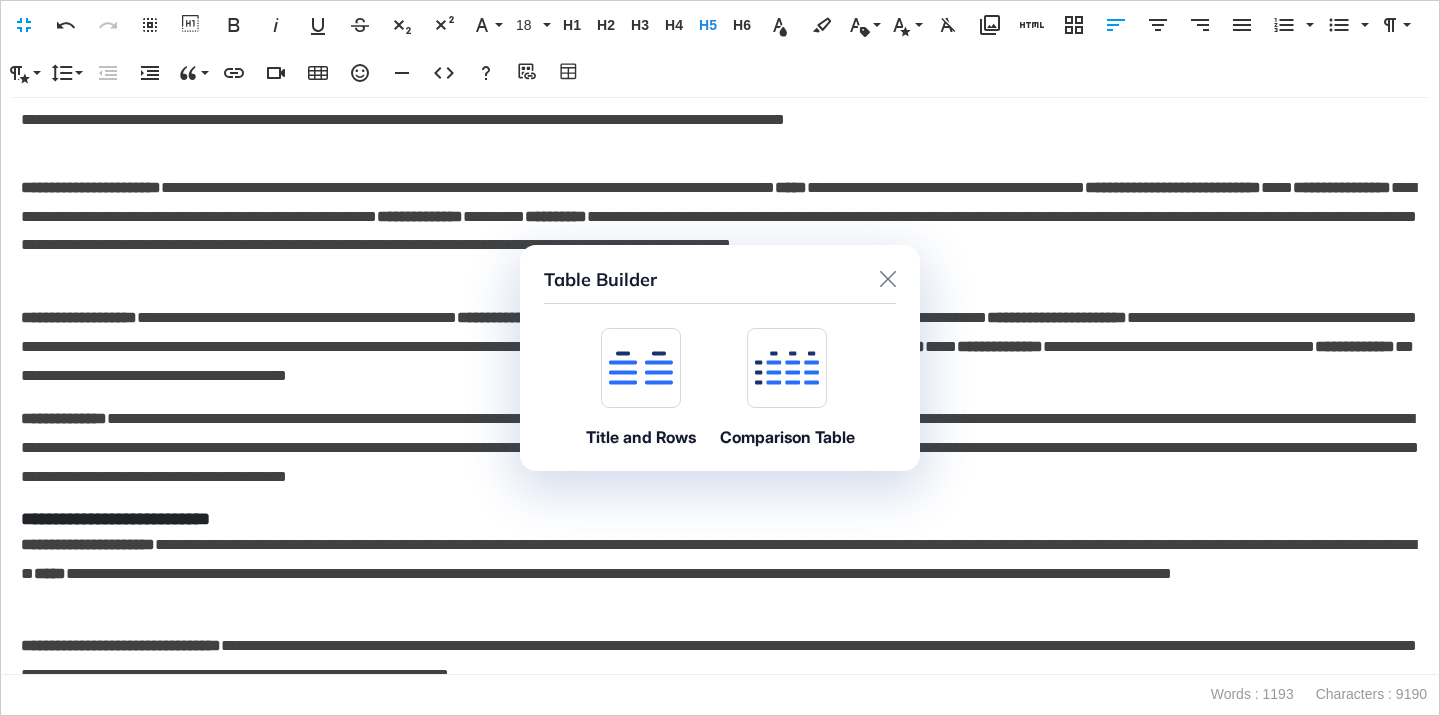 click 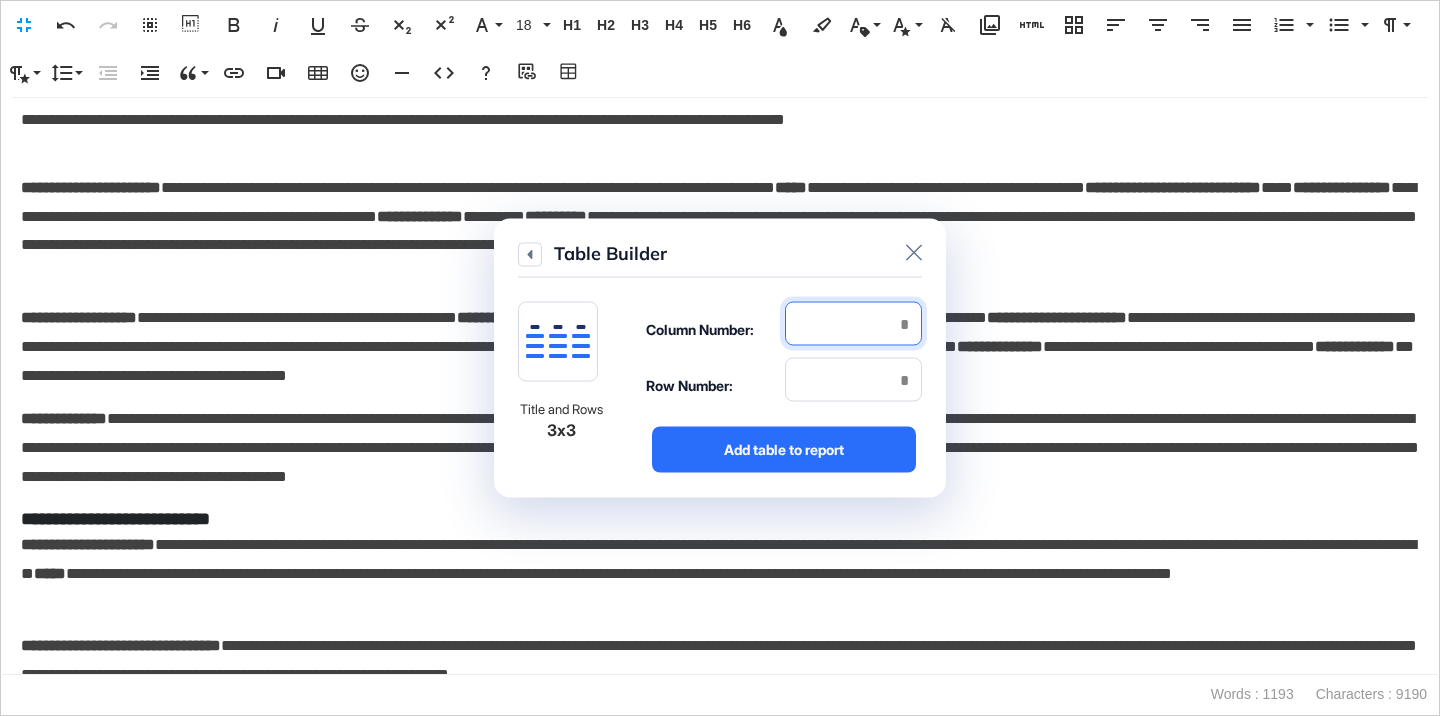 click at bounding box center (853, 324) 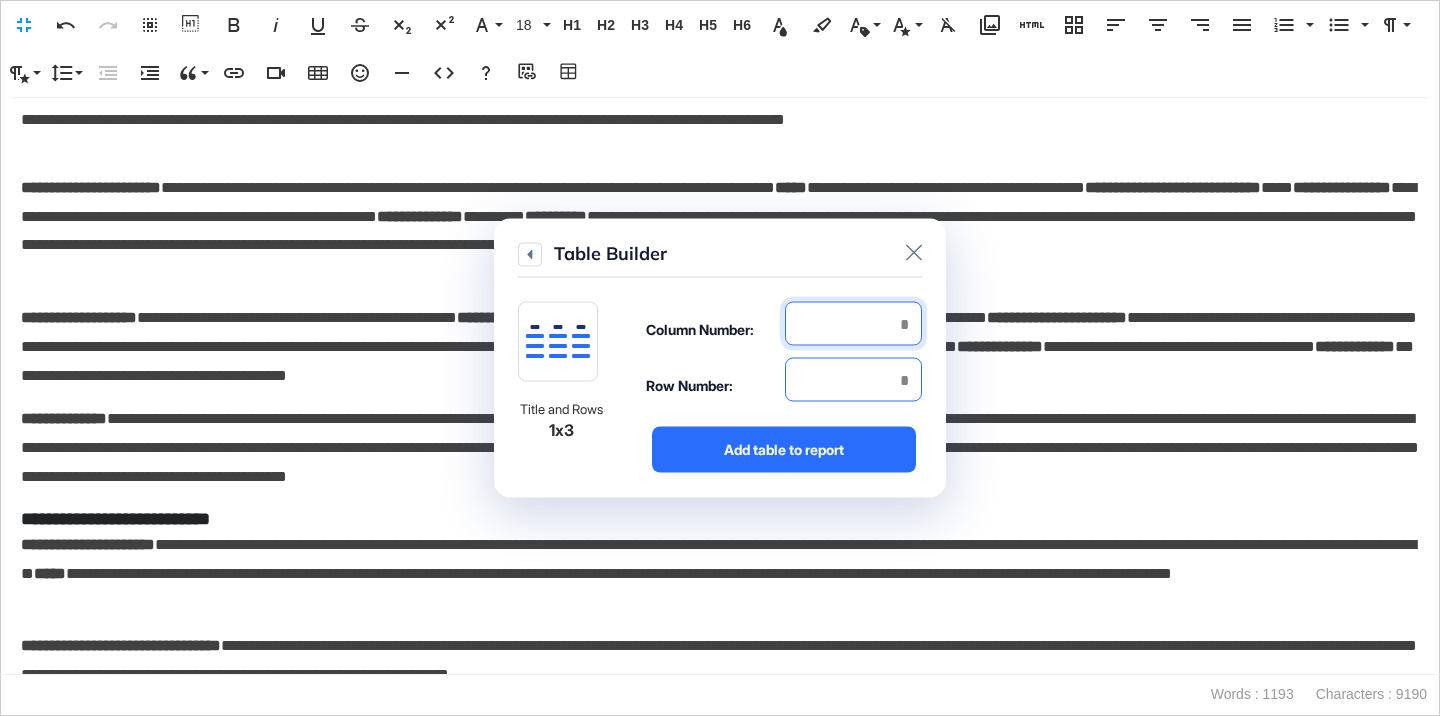 type on "*" 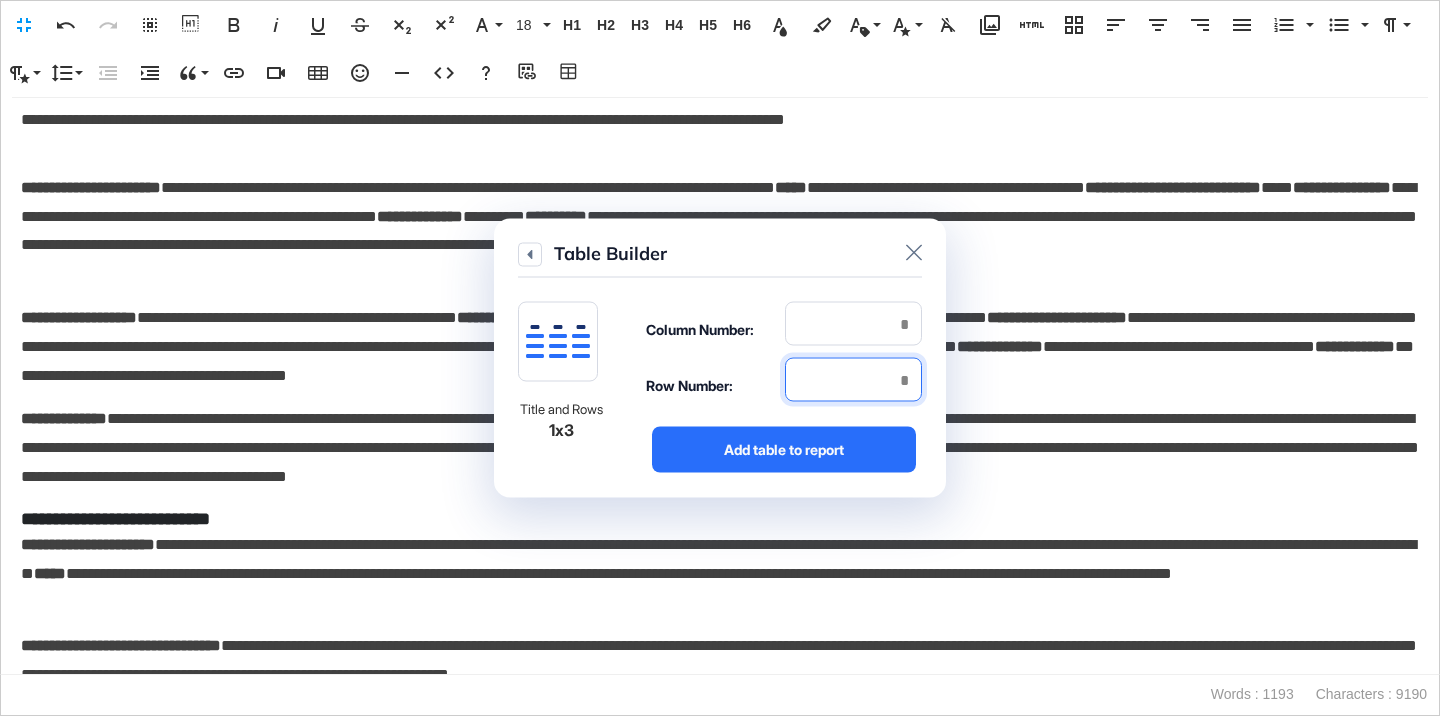 click at bounding box center [853, 380] 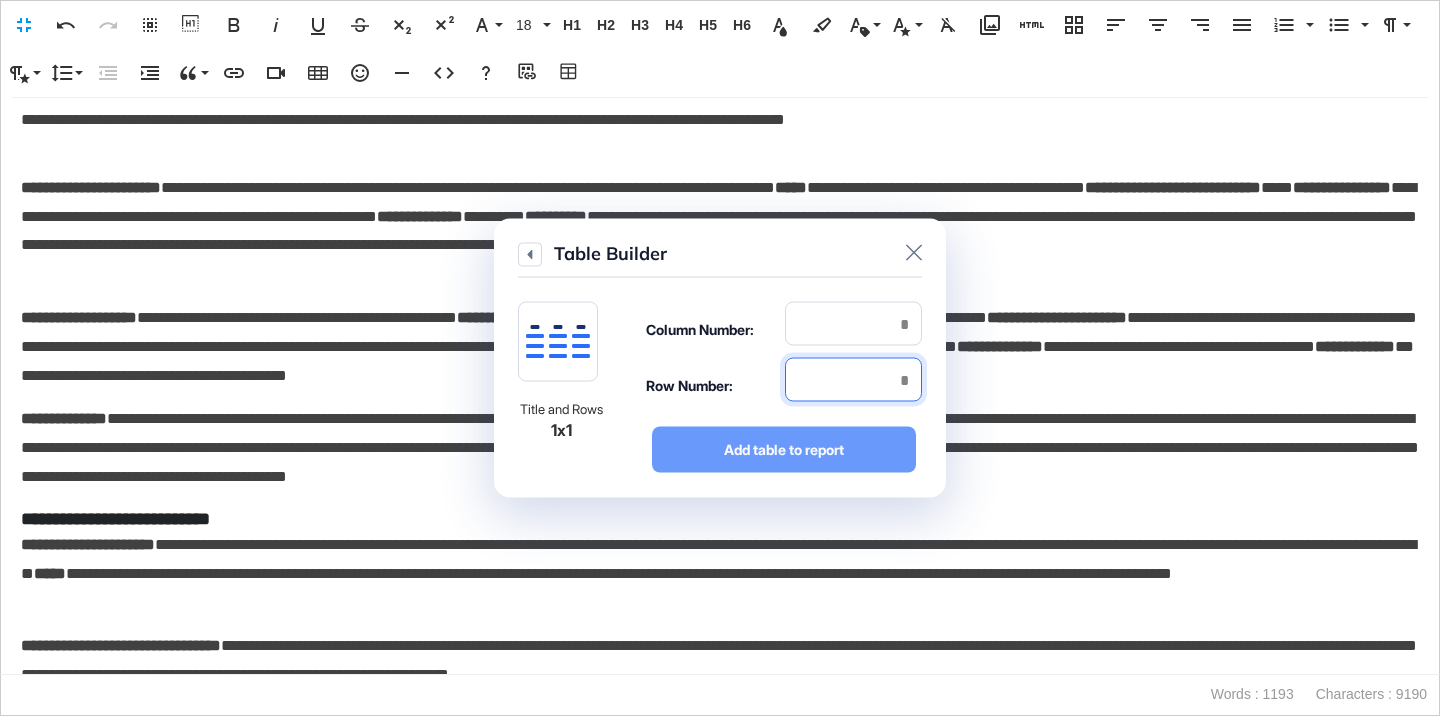 type on "*" 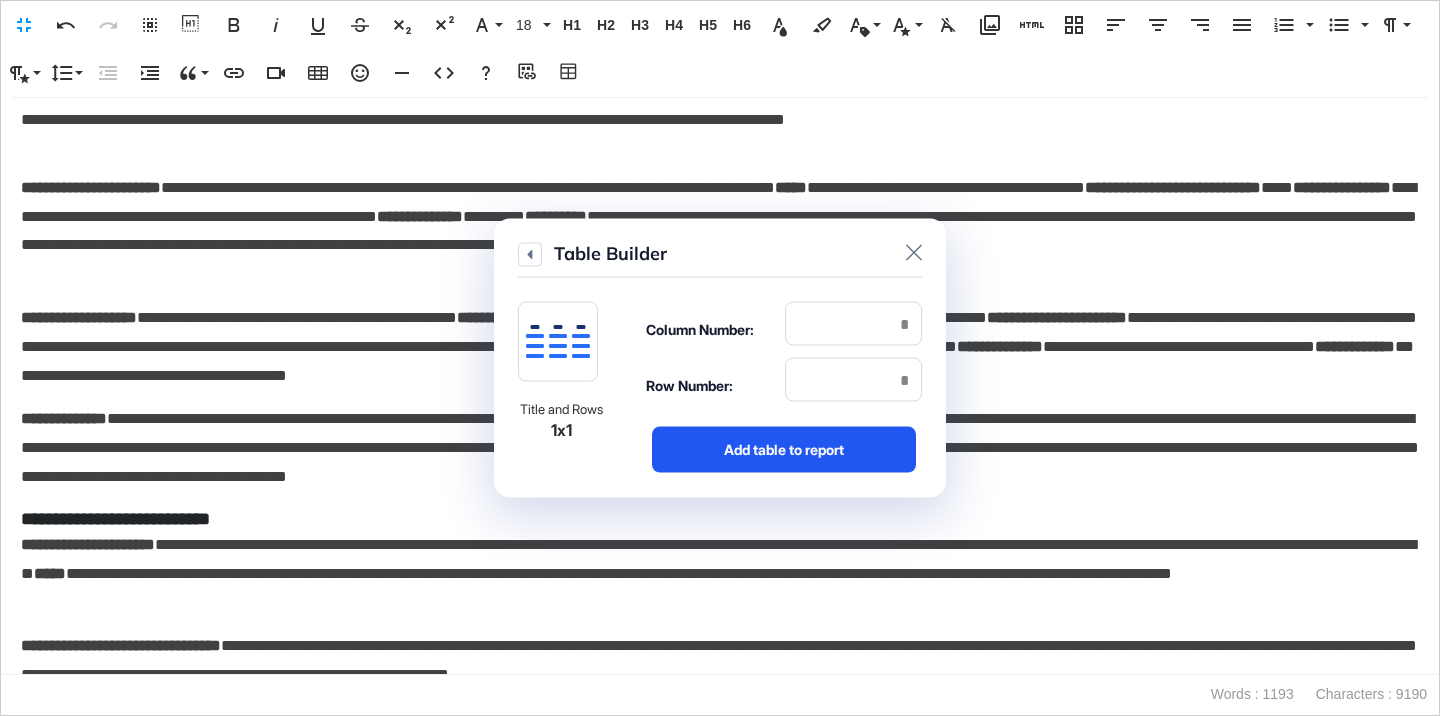 click on "Add table to report" at bounding box center [784, 450] 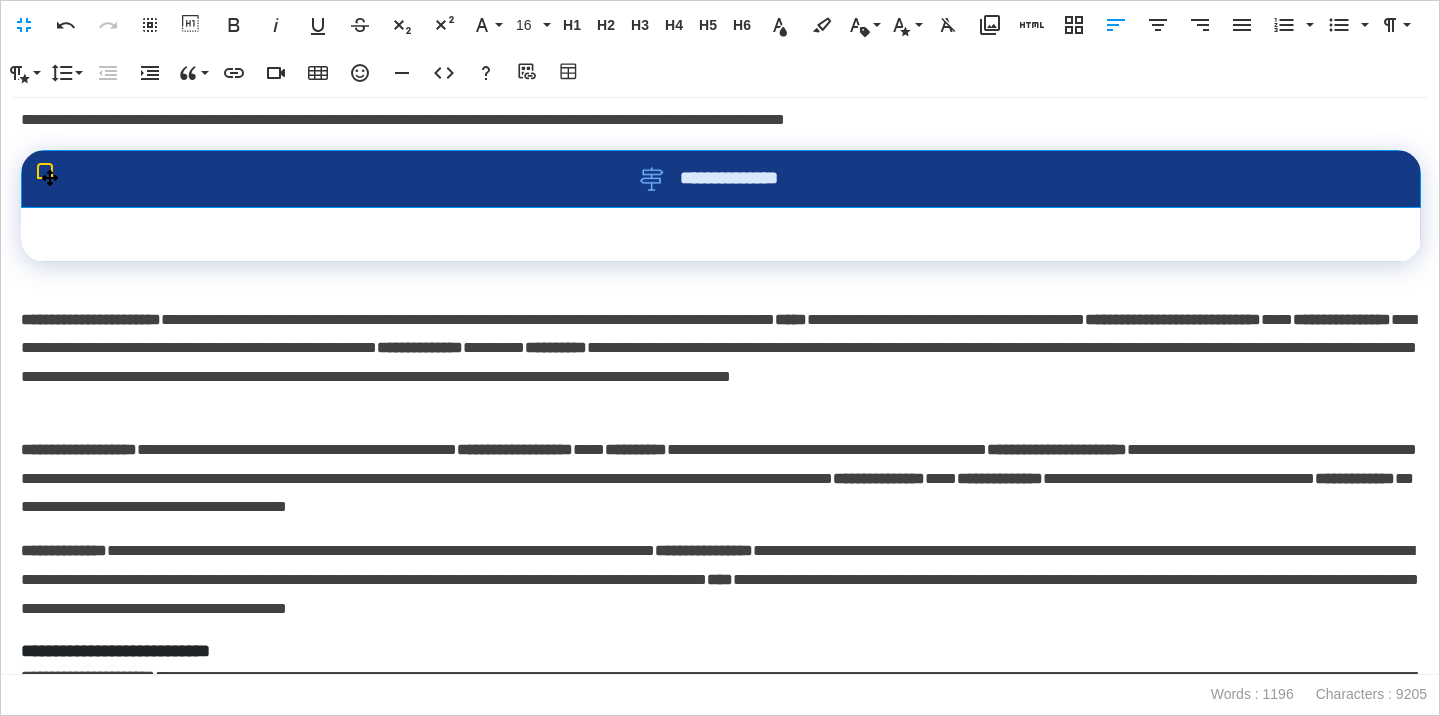 drag, startPoint x: 823, startPoint y: 216, endPoint x: 579, endPoint y: 215, distance: 244.00204 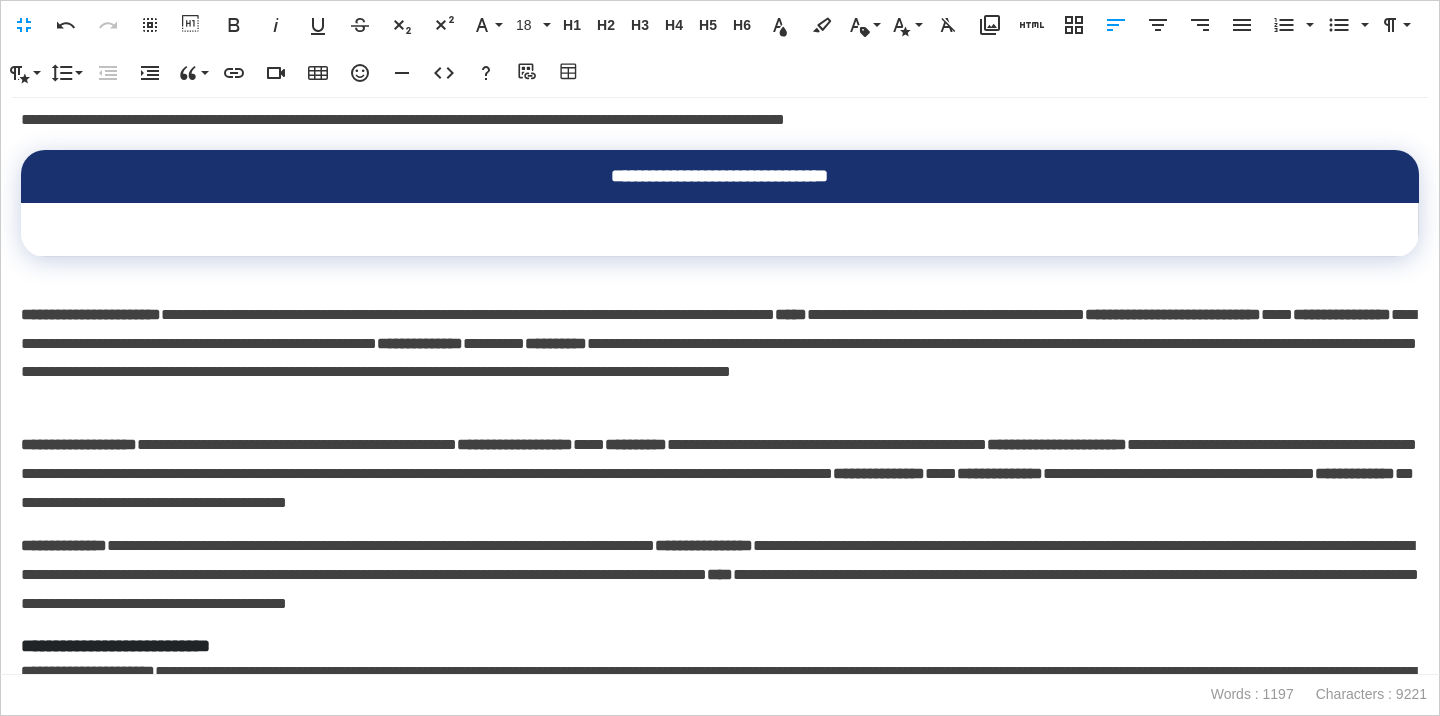 scroll, scrollTop: 0, scrollLeft: 7, axis: horizontal 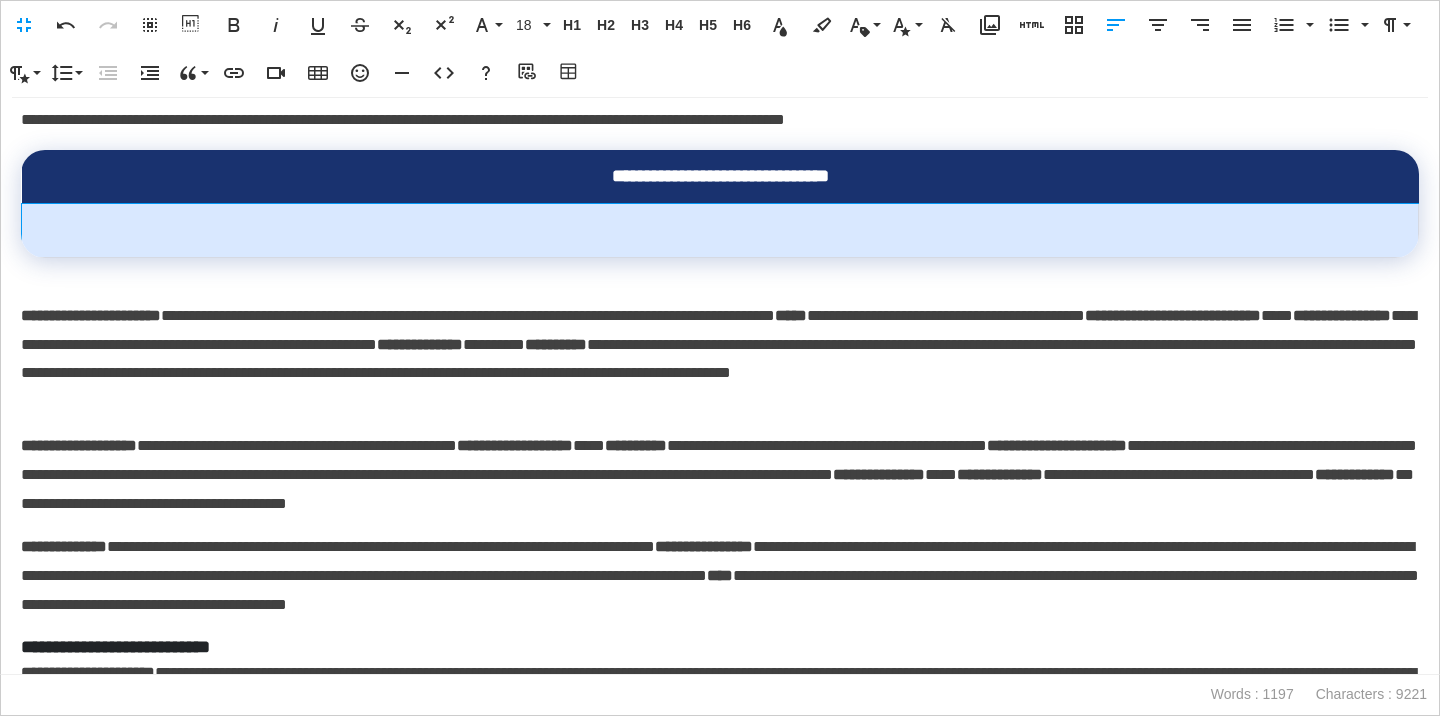 click at bounding box center (720, 230) 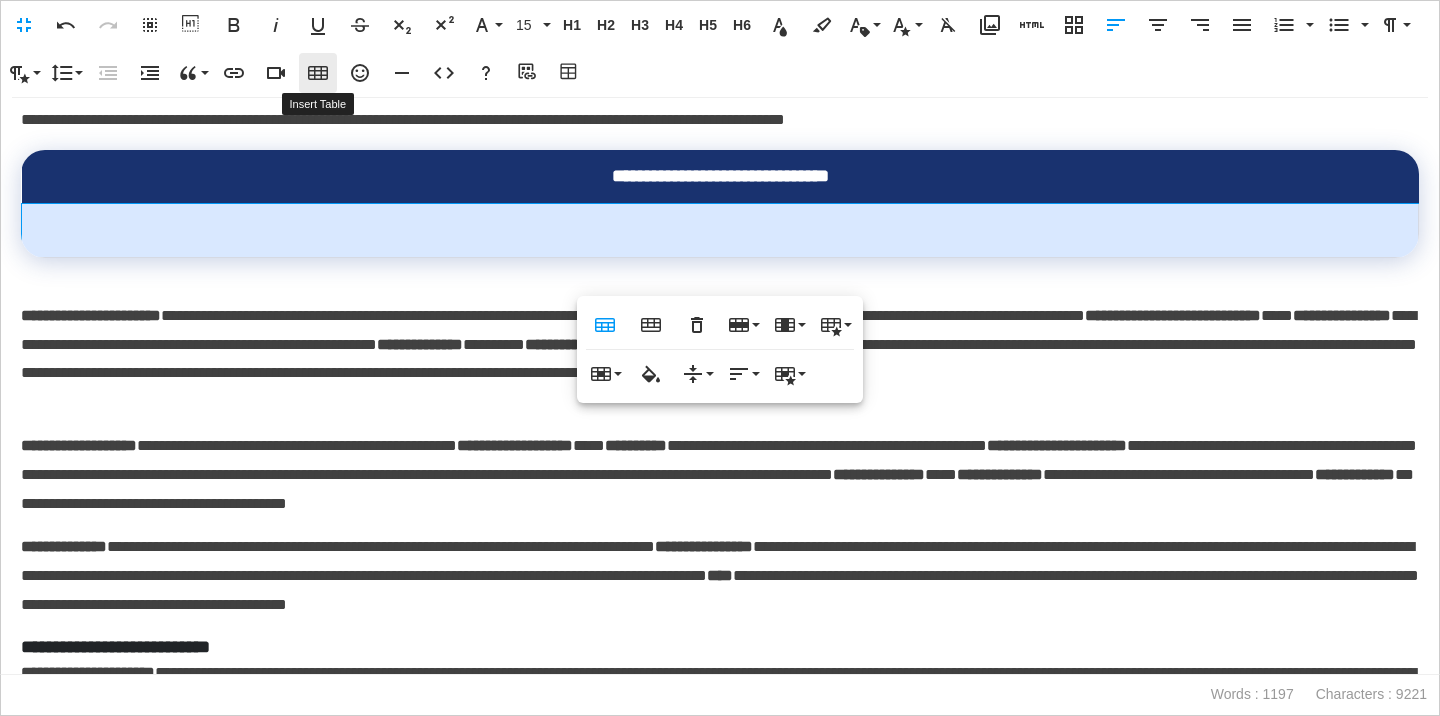 click 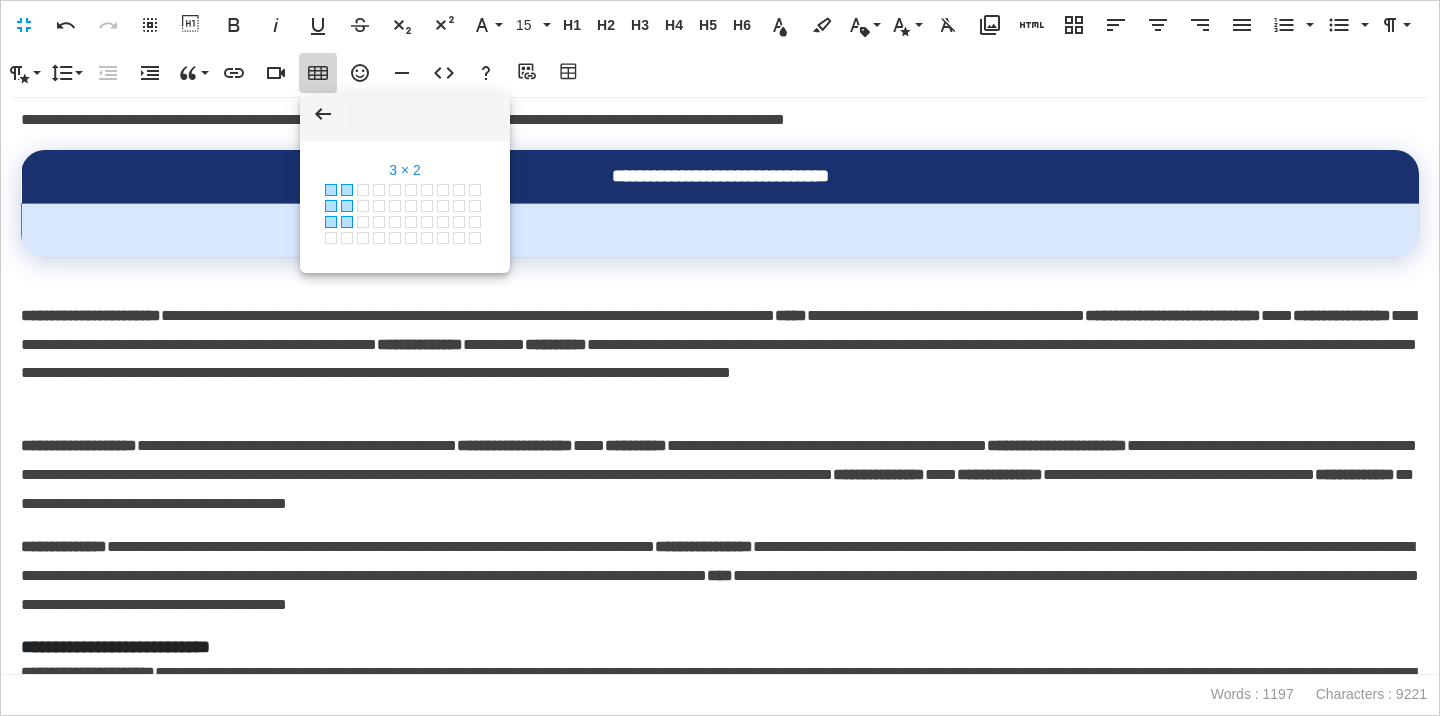 click at bounding box center (347, 222) 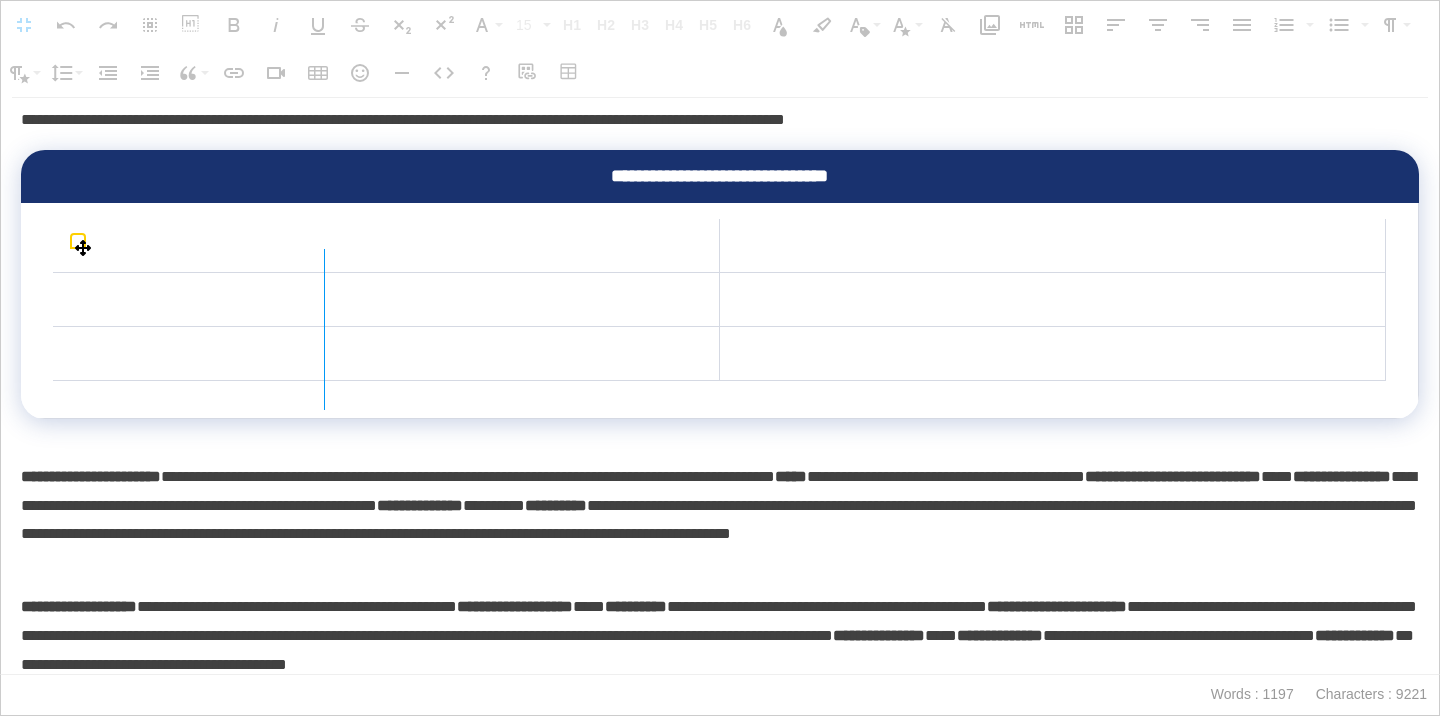 drag, startPoint x: 721, startPoint y: 255, endPoint x: 293, endPoint y: 281, distance: 428.789 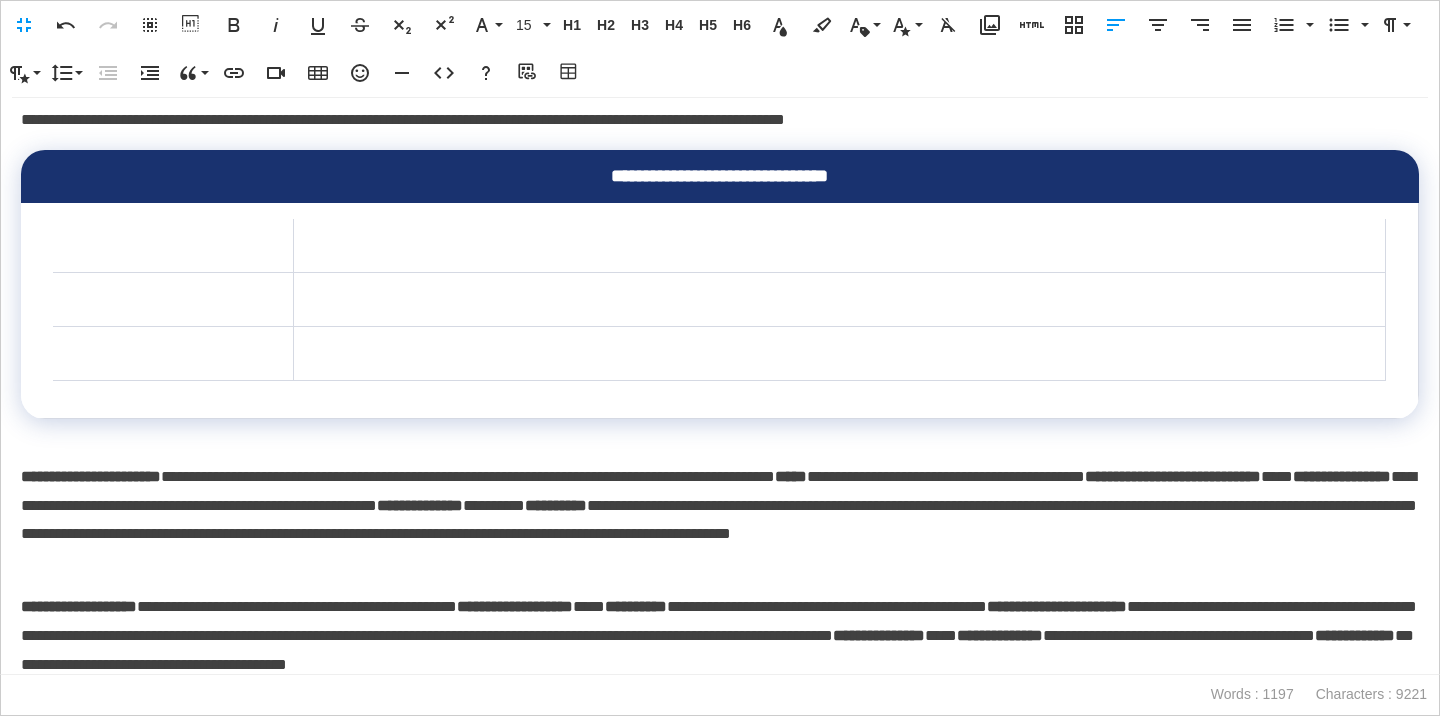 click on "**********" at bounding box center [720, 520] 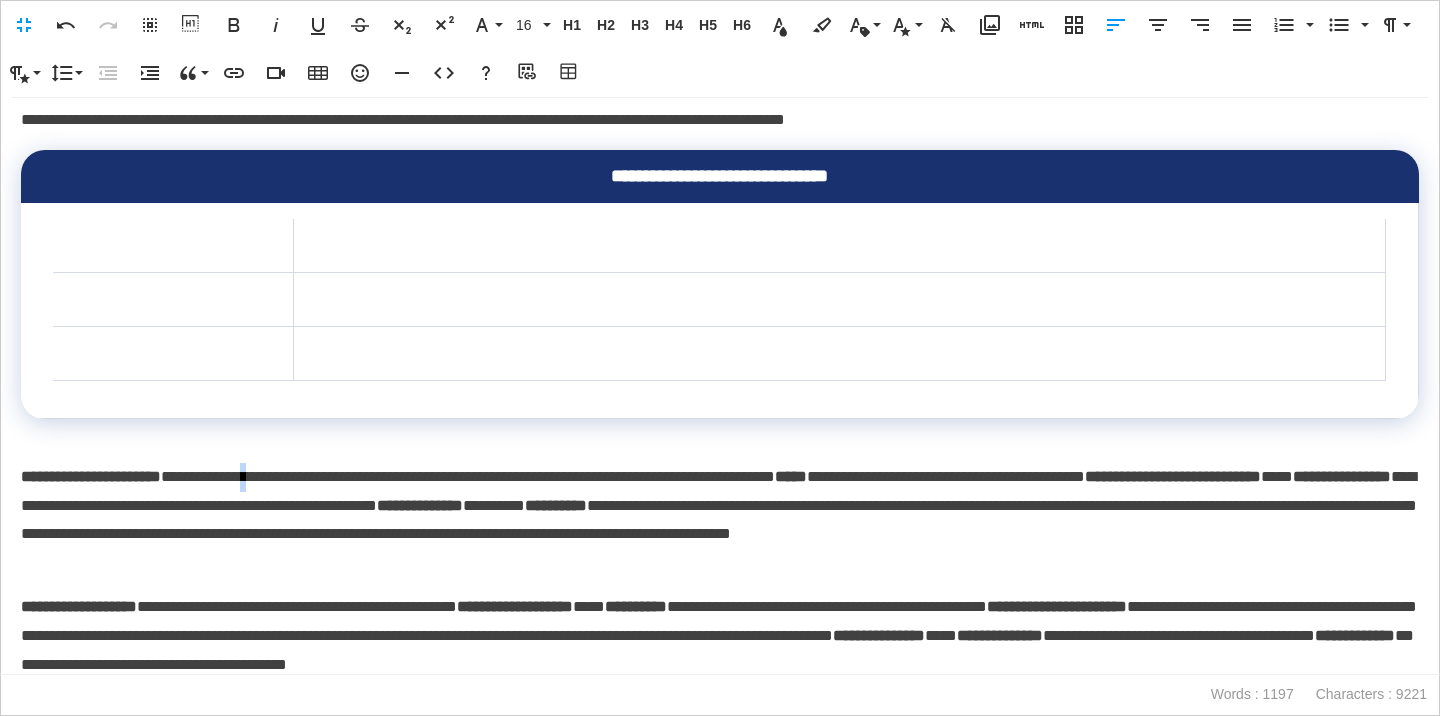 click on "**********" at bounding box center [720, 520] 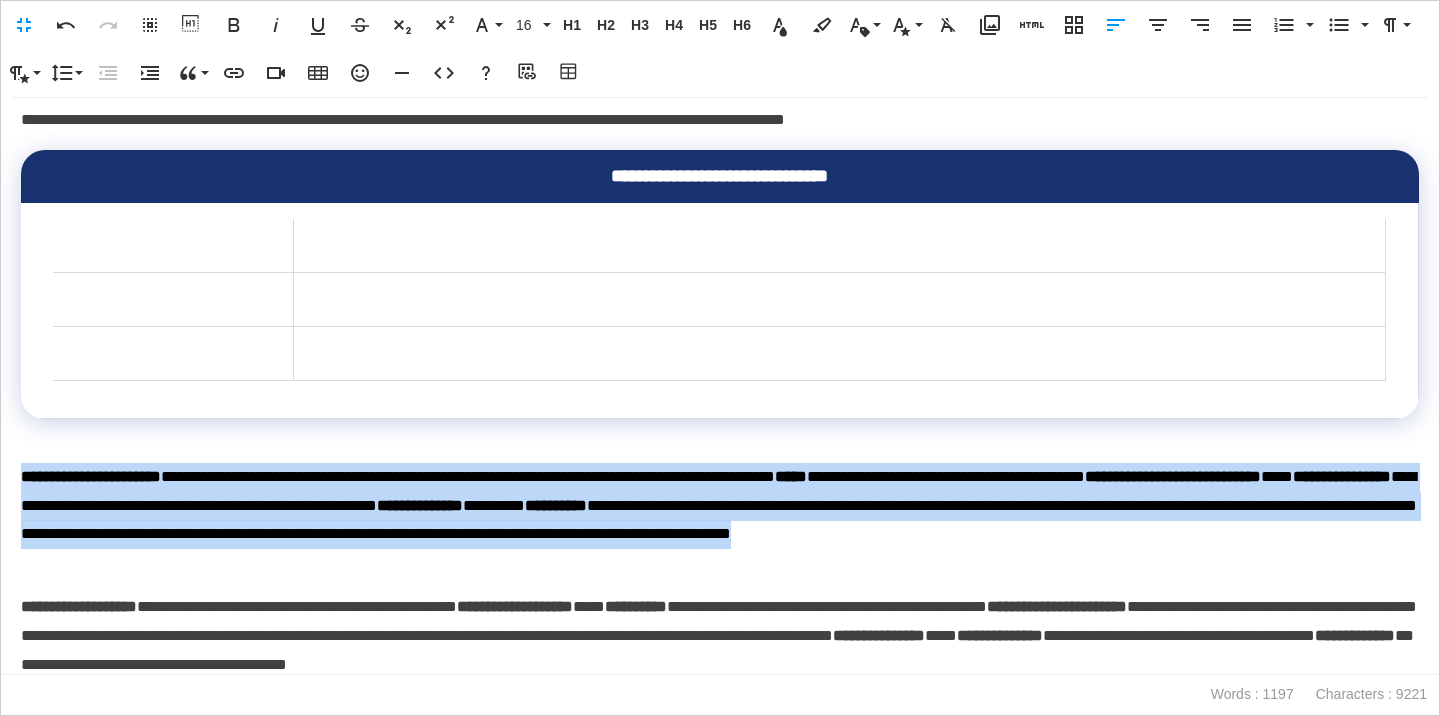 click on "**********" at bounding box center (720, 520) 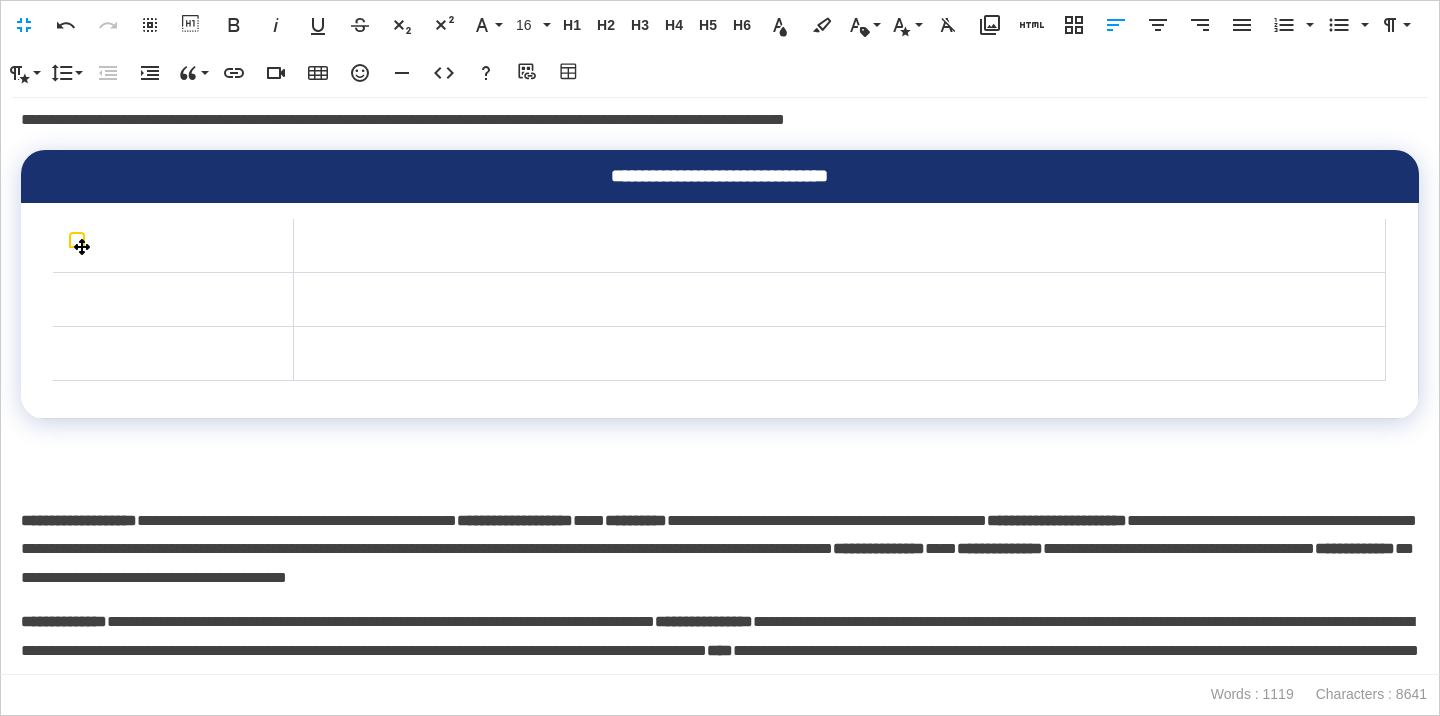 click at bounding box center [839, 246] 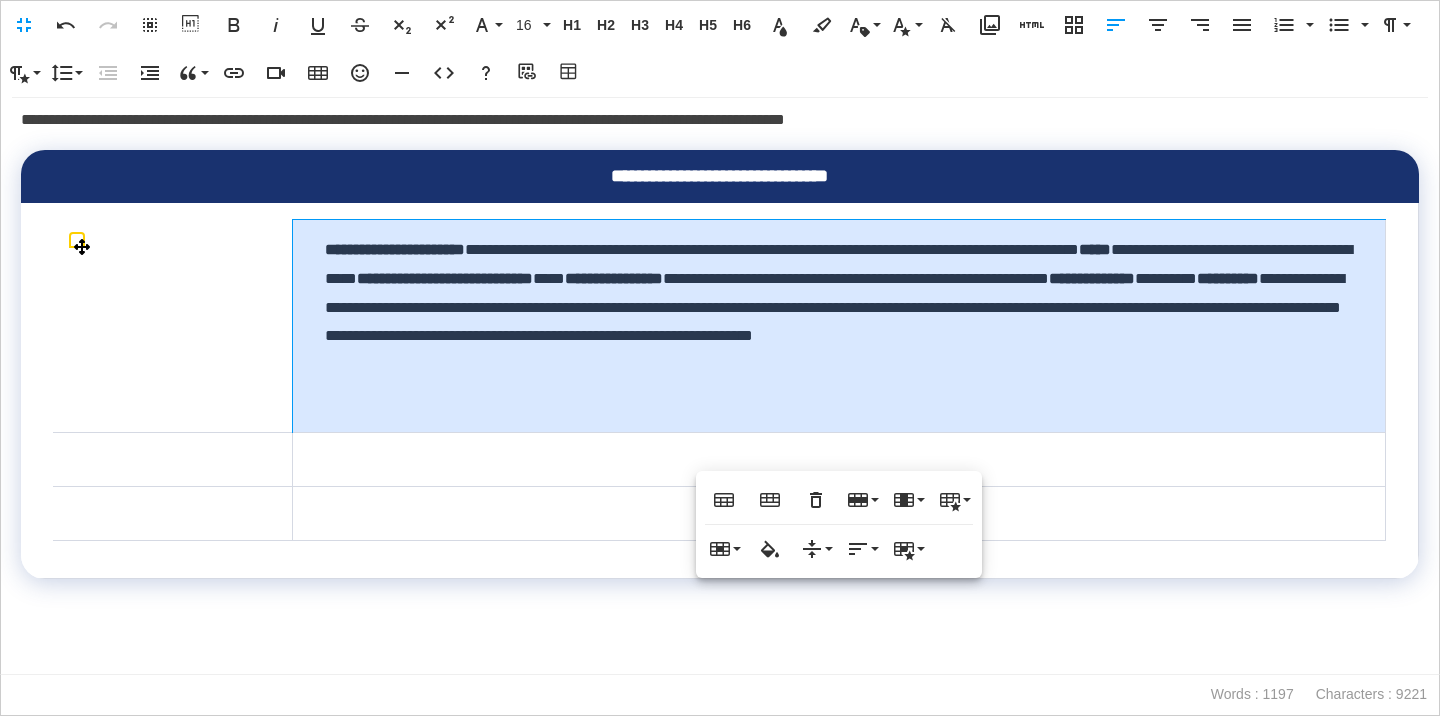 click on "**********" at bounding box center [839, 325] 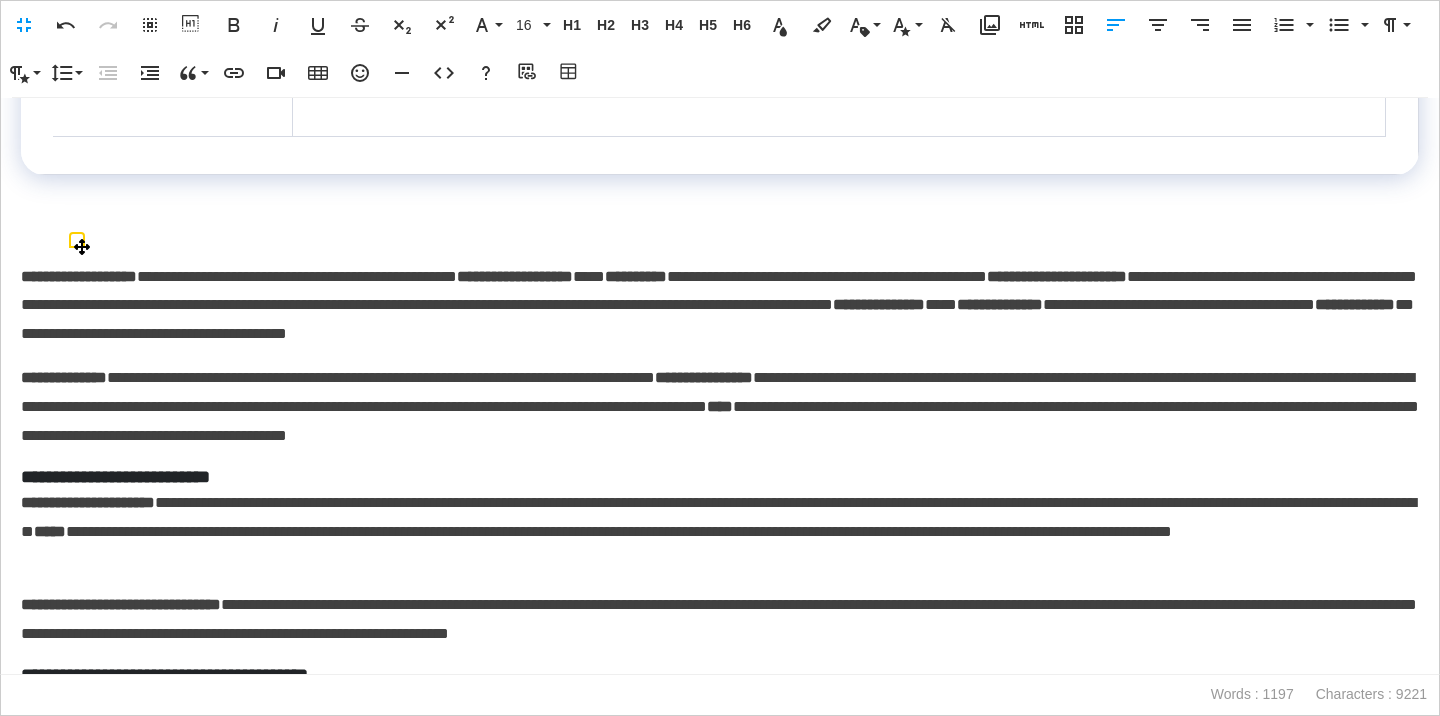 scroll, scrollTop: 1754, scrollLeft: 0, axis: vertical 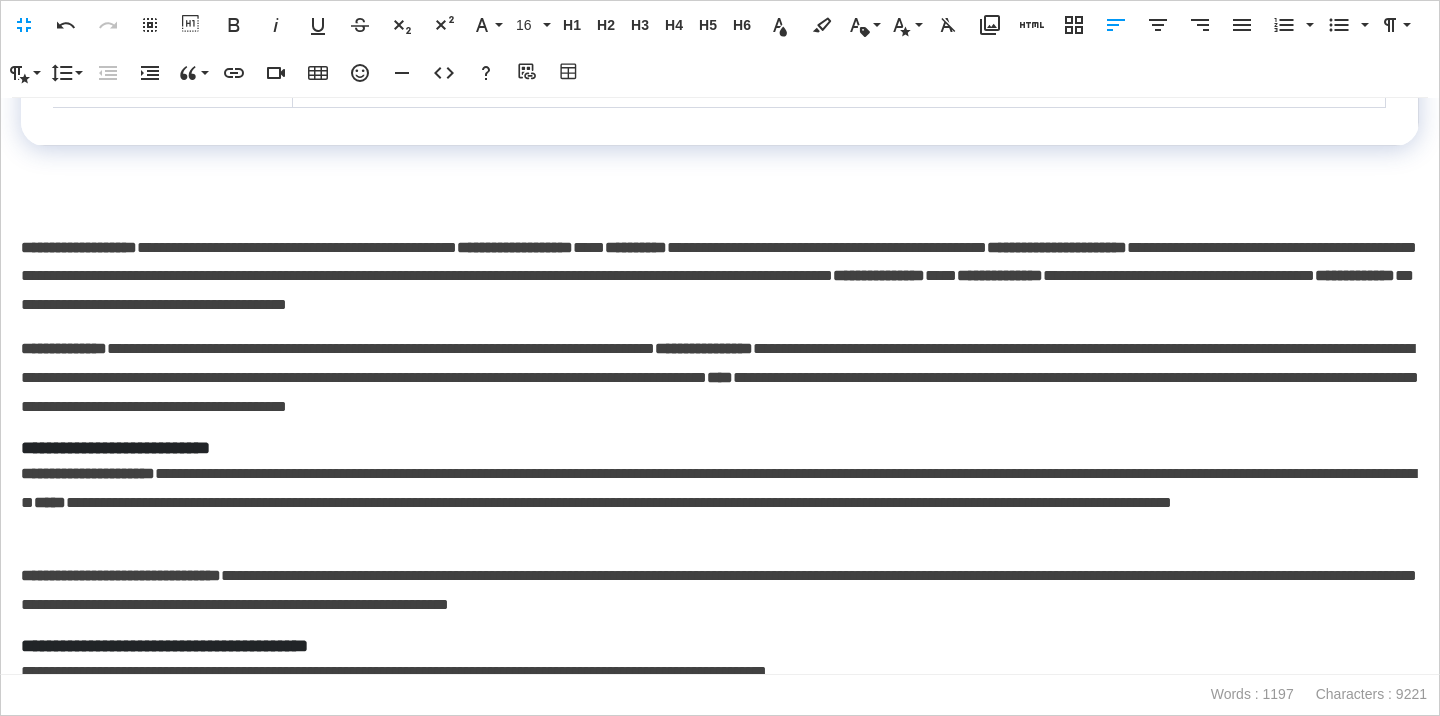 click on "**********" at bounding box center [720, 277] 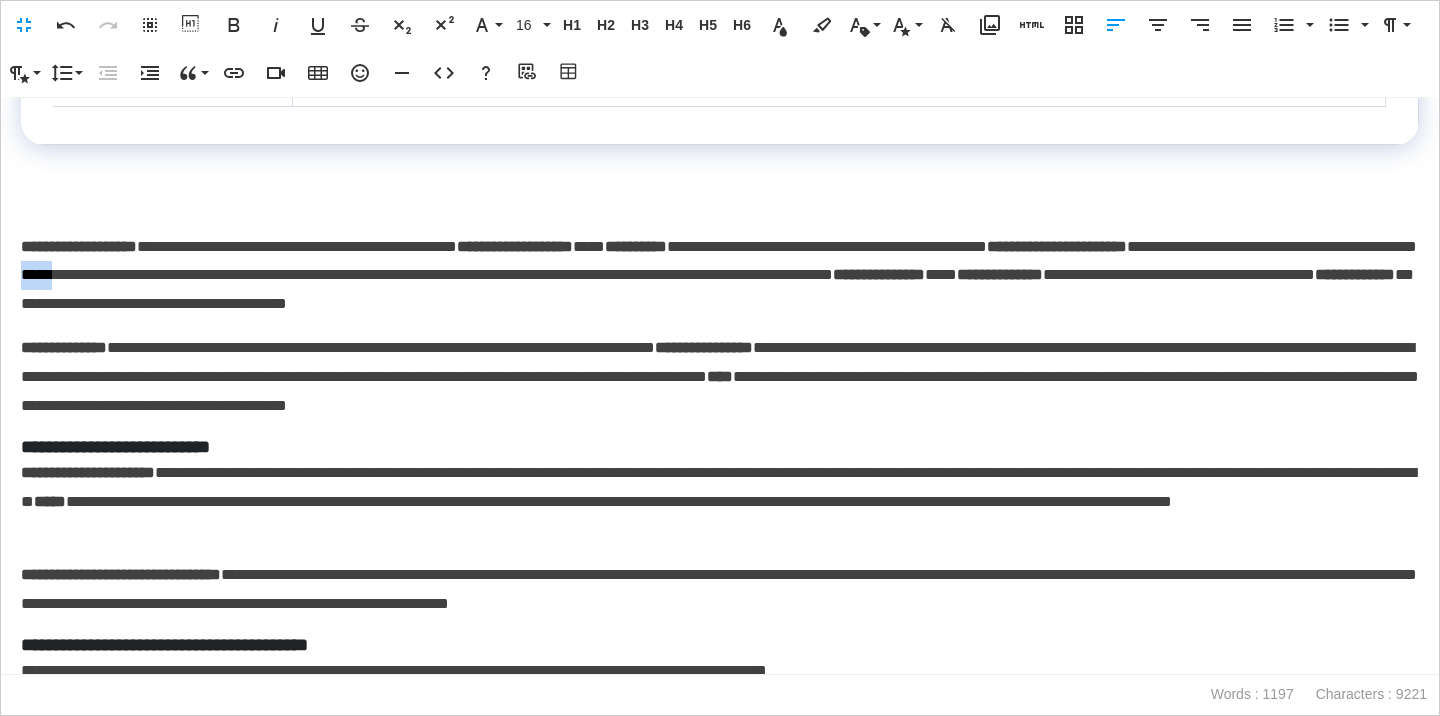 click on "**********" at bounding box center (720, 276) 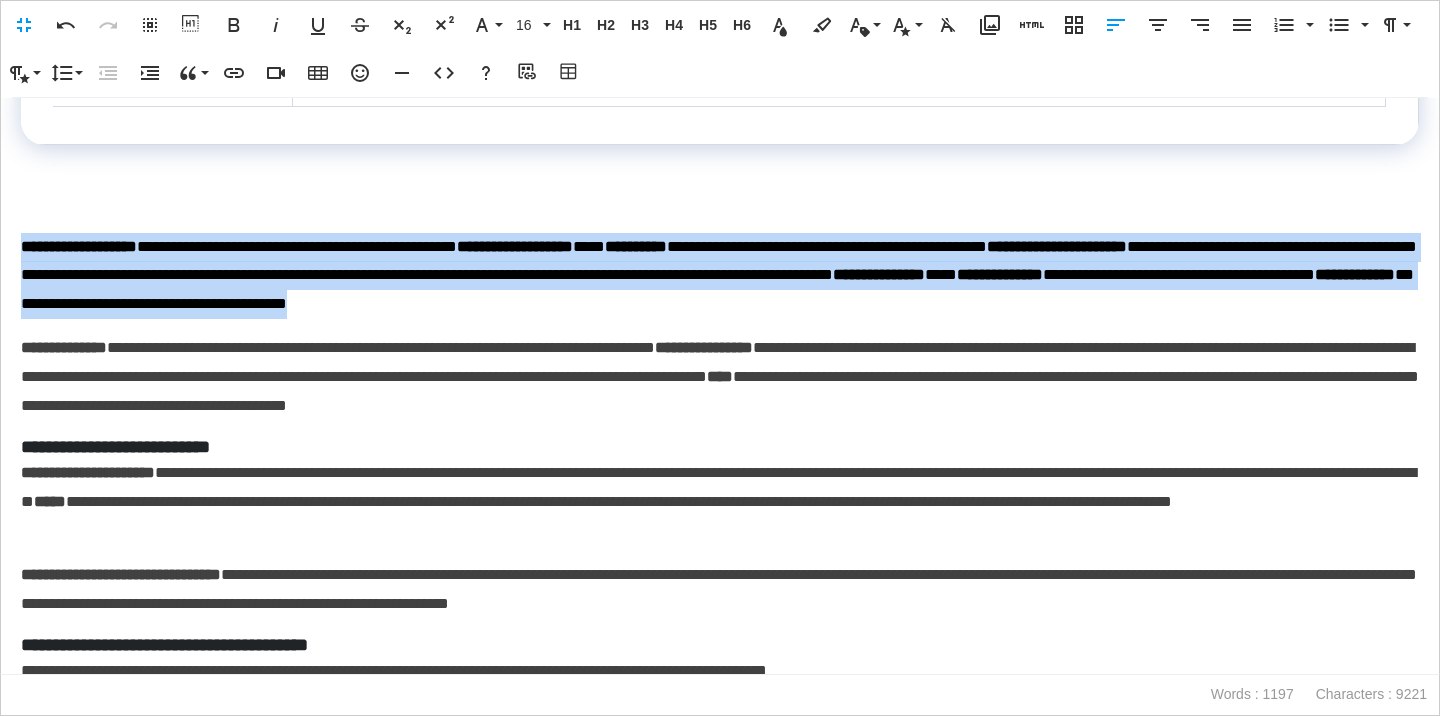 click on "**********" at bounding box center [720, 276] 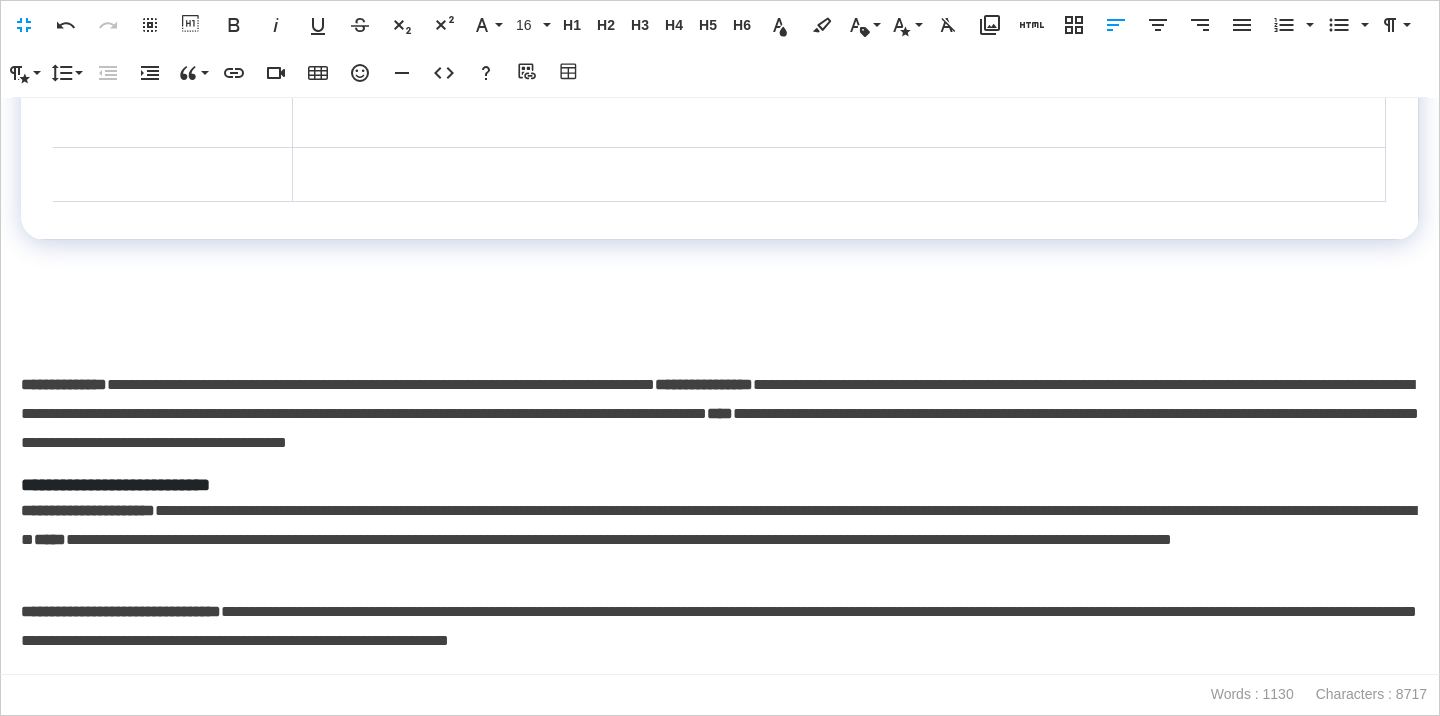 scroll, scrollTop: 1581, scrollLeft: 0, axis: vertical 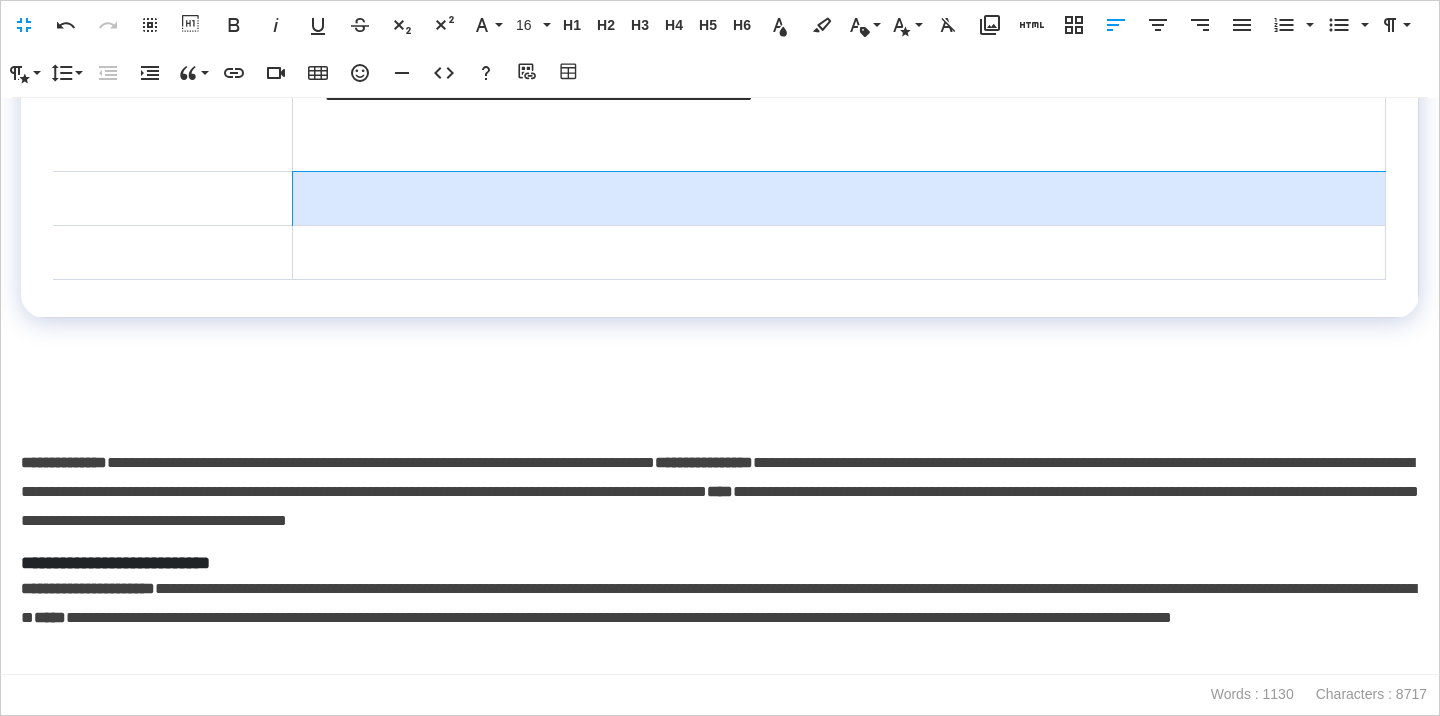 click at bounding box center [839, 198] 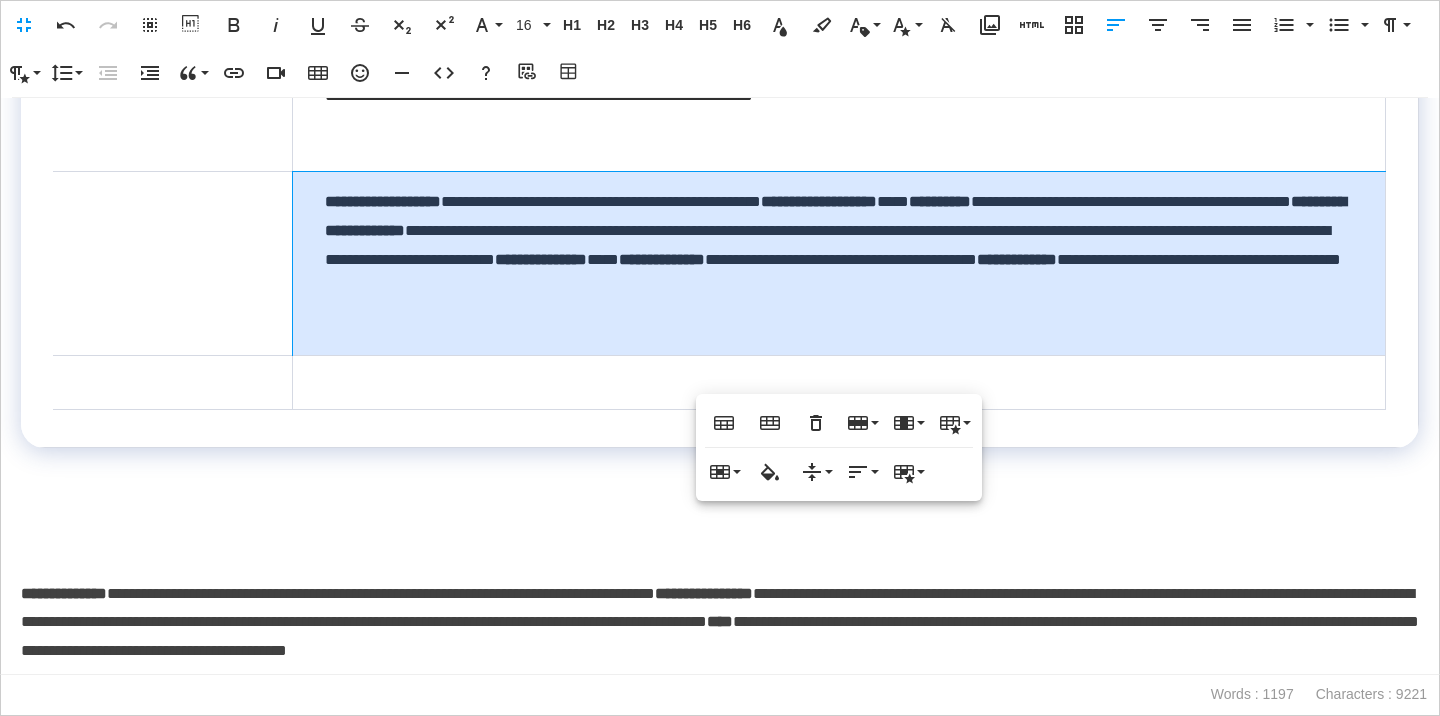 click on "**********" at bounding box center [839, 263] 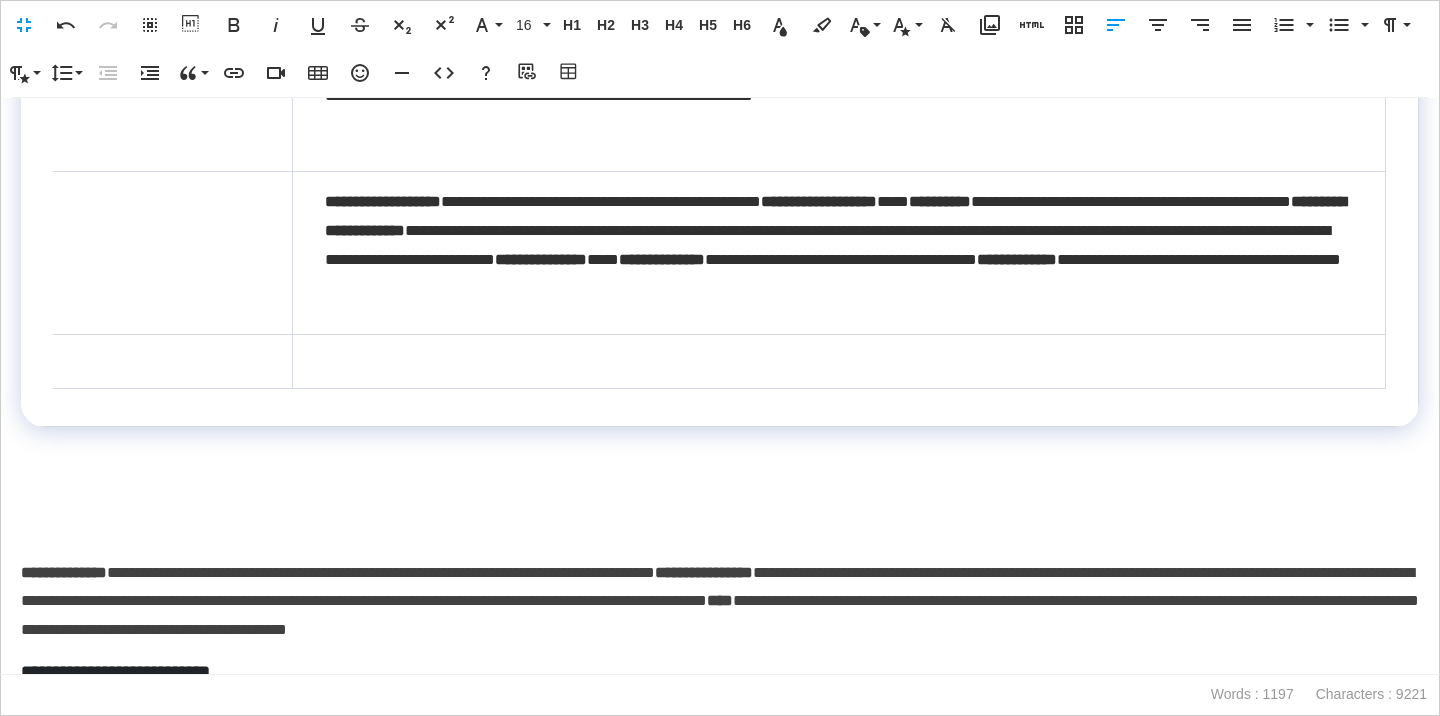 click on "**********" at bounding box center (720, 602) 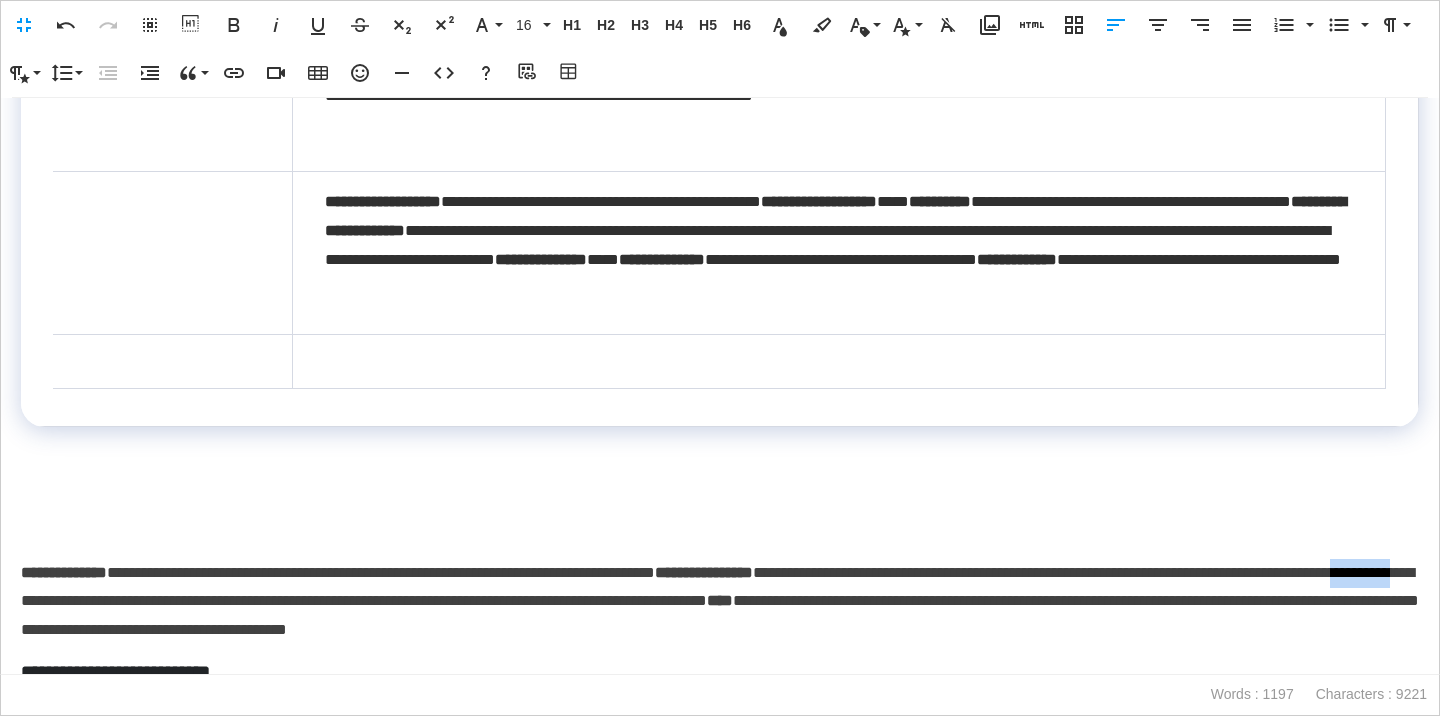 click on "**********" at bounding box center (720, 602) 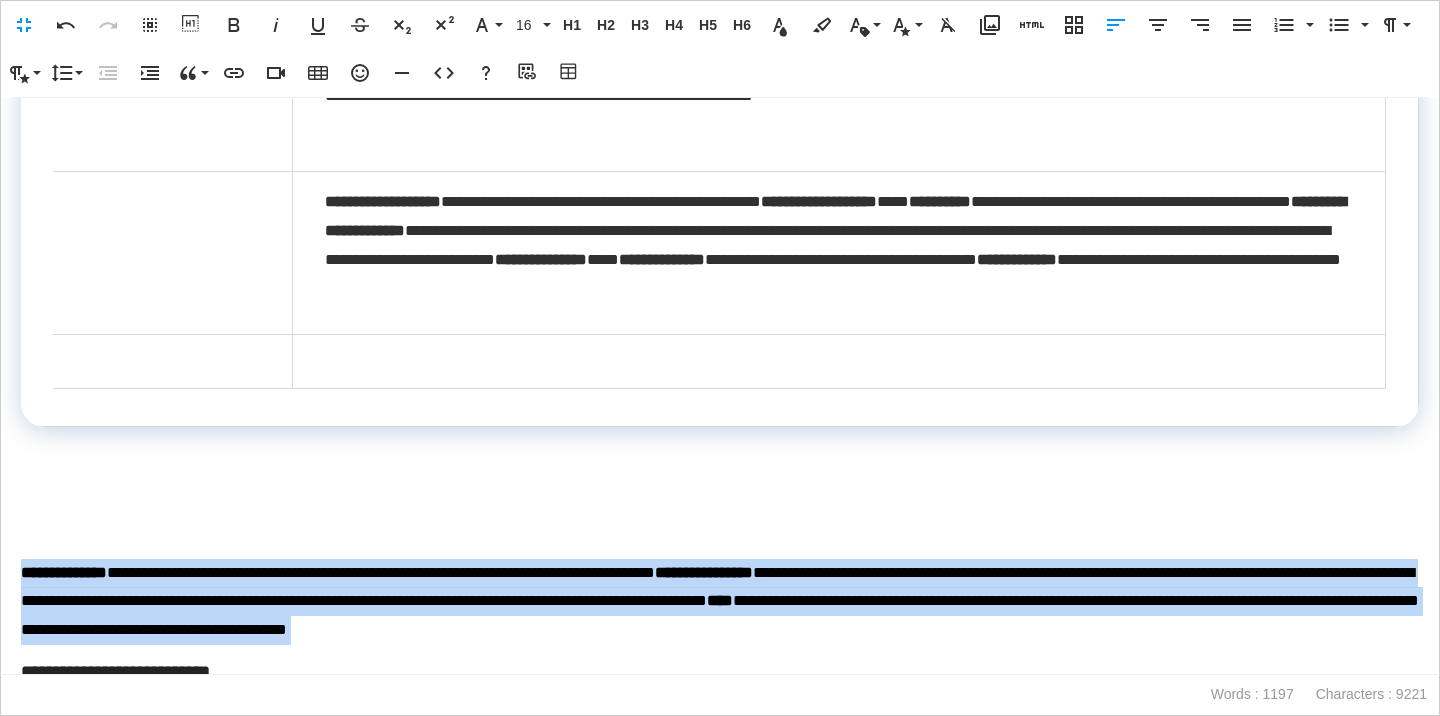 click on "**********" at bounding box center [720, 602] 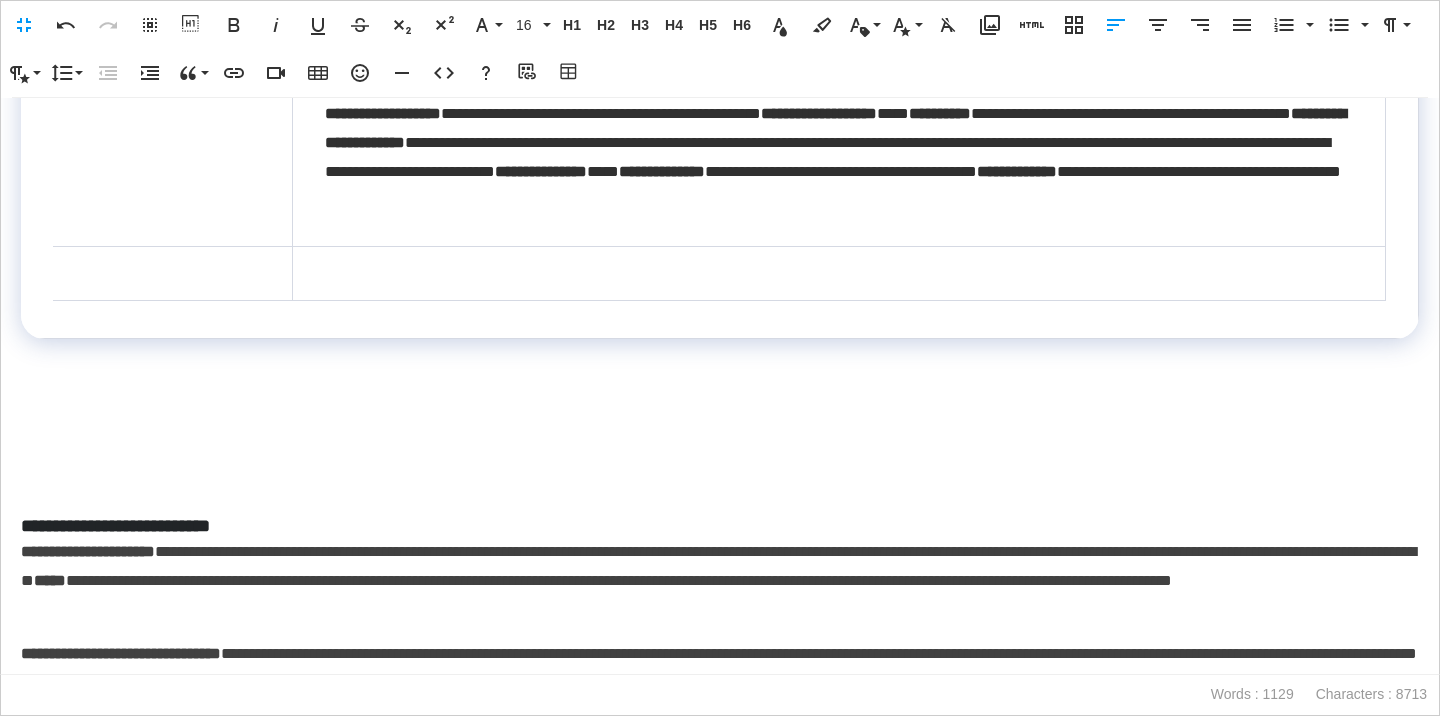 scroll, scrollTop: 1688, scrollLeft: 0, axis: vertical 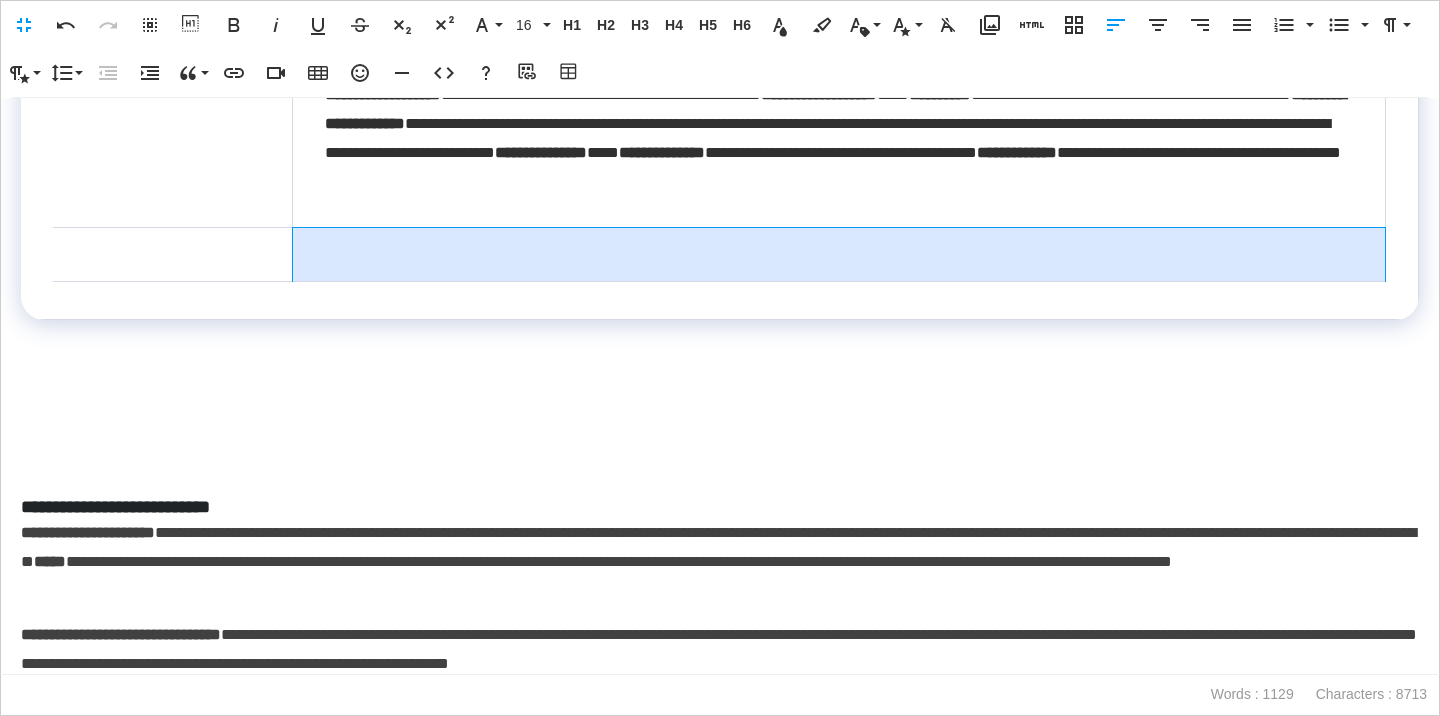 click at bounding box center (839, 255) 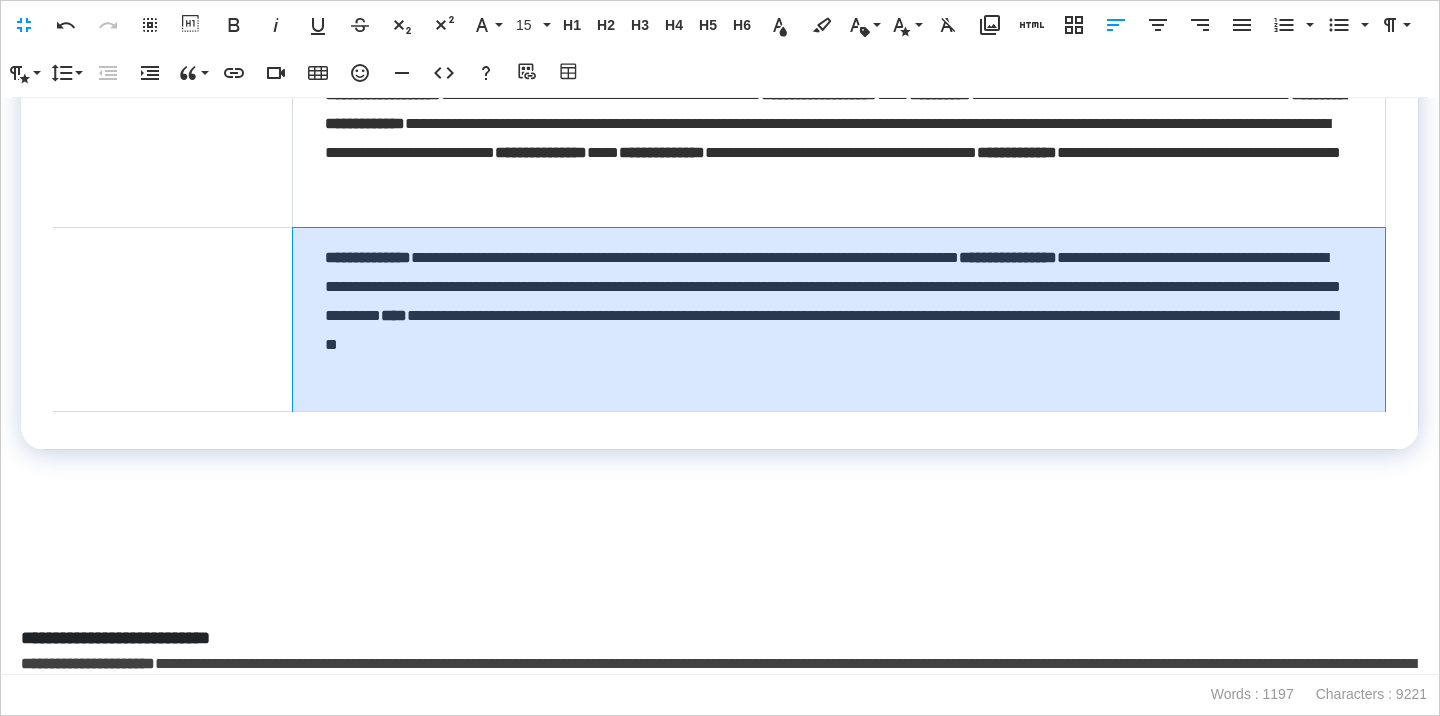 click on "**********" at bounding box center (839, 320) 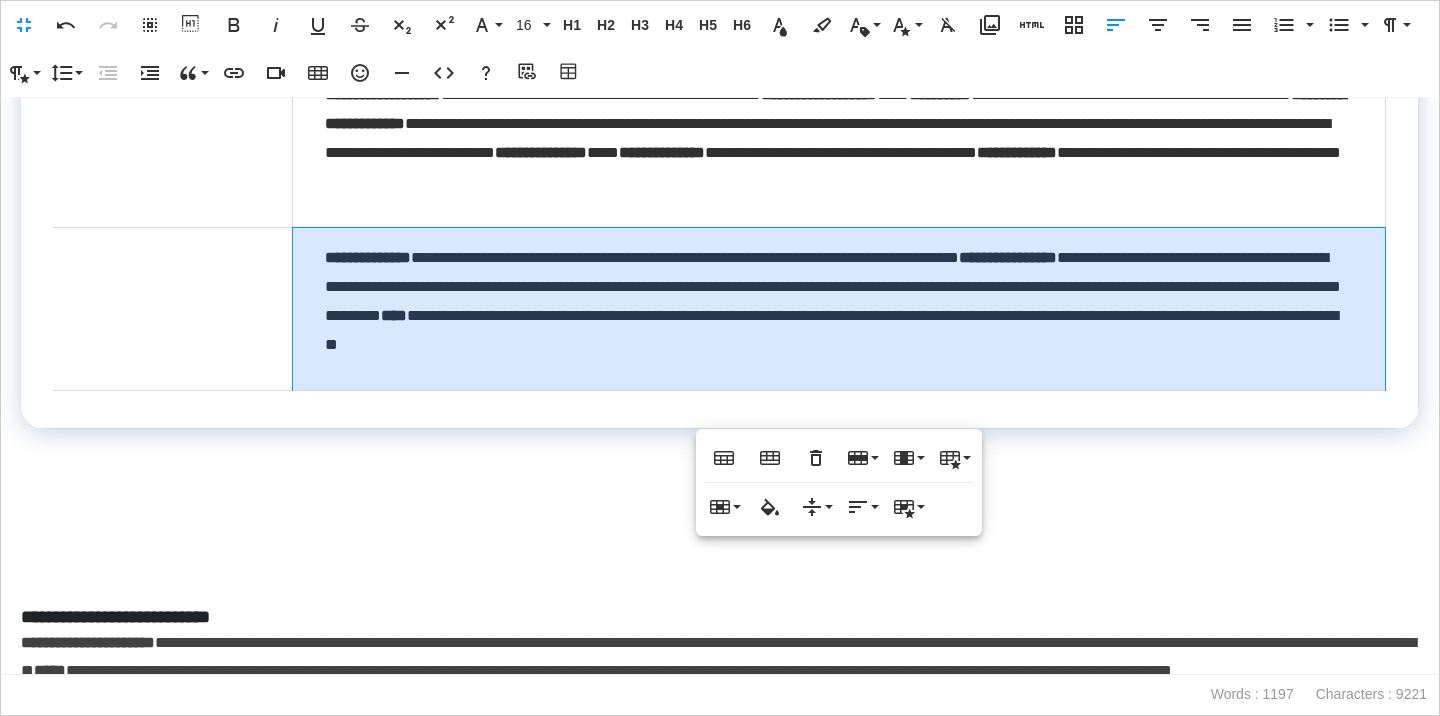 click at bounding box center [173, 309] 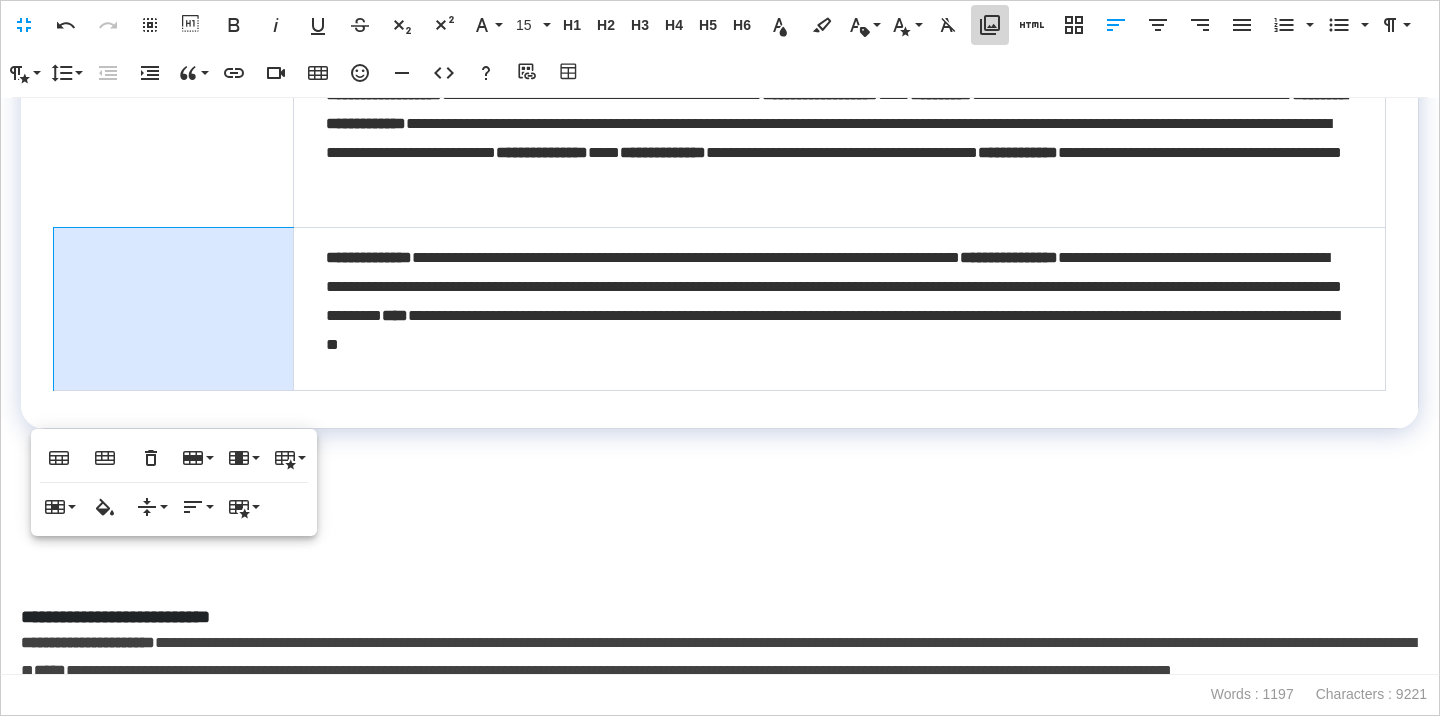 click 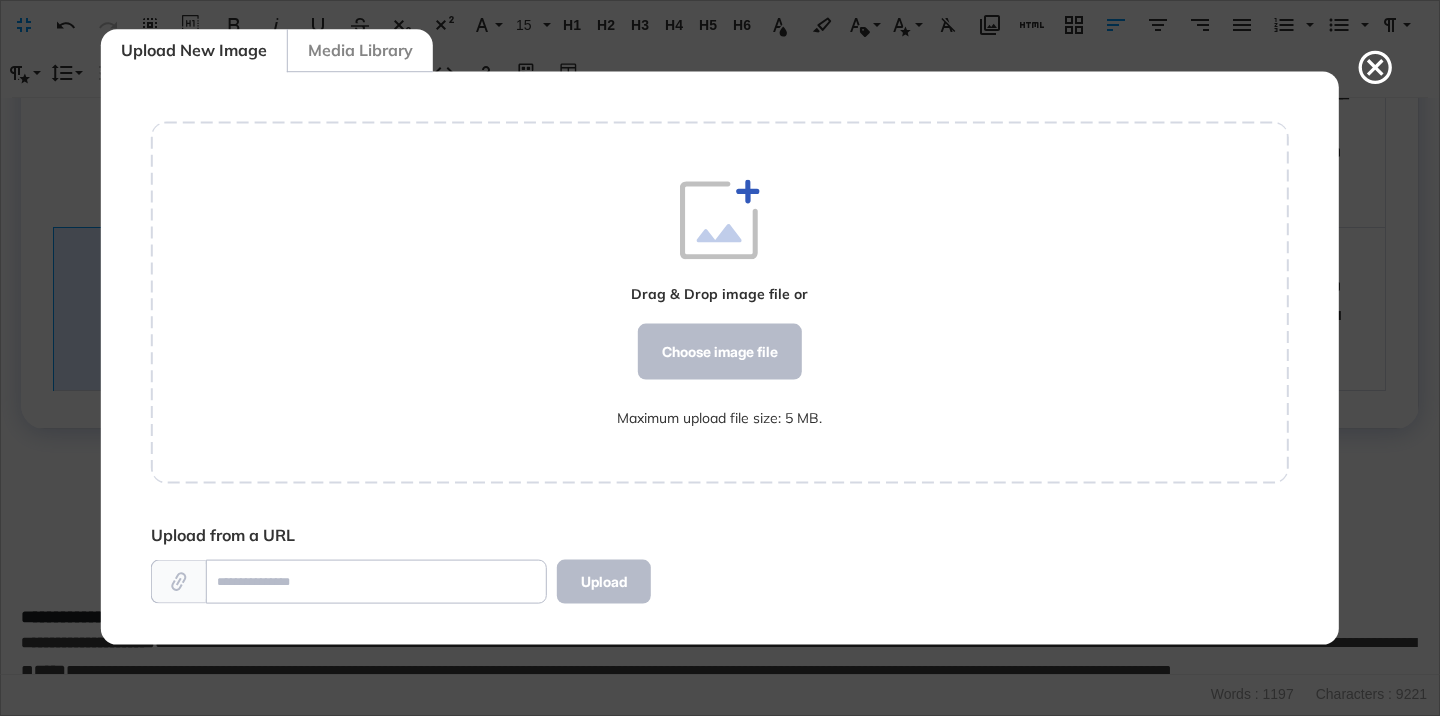 scroll, scrollTop: 572, scrollLeft: 1138, axis: both 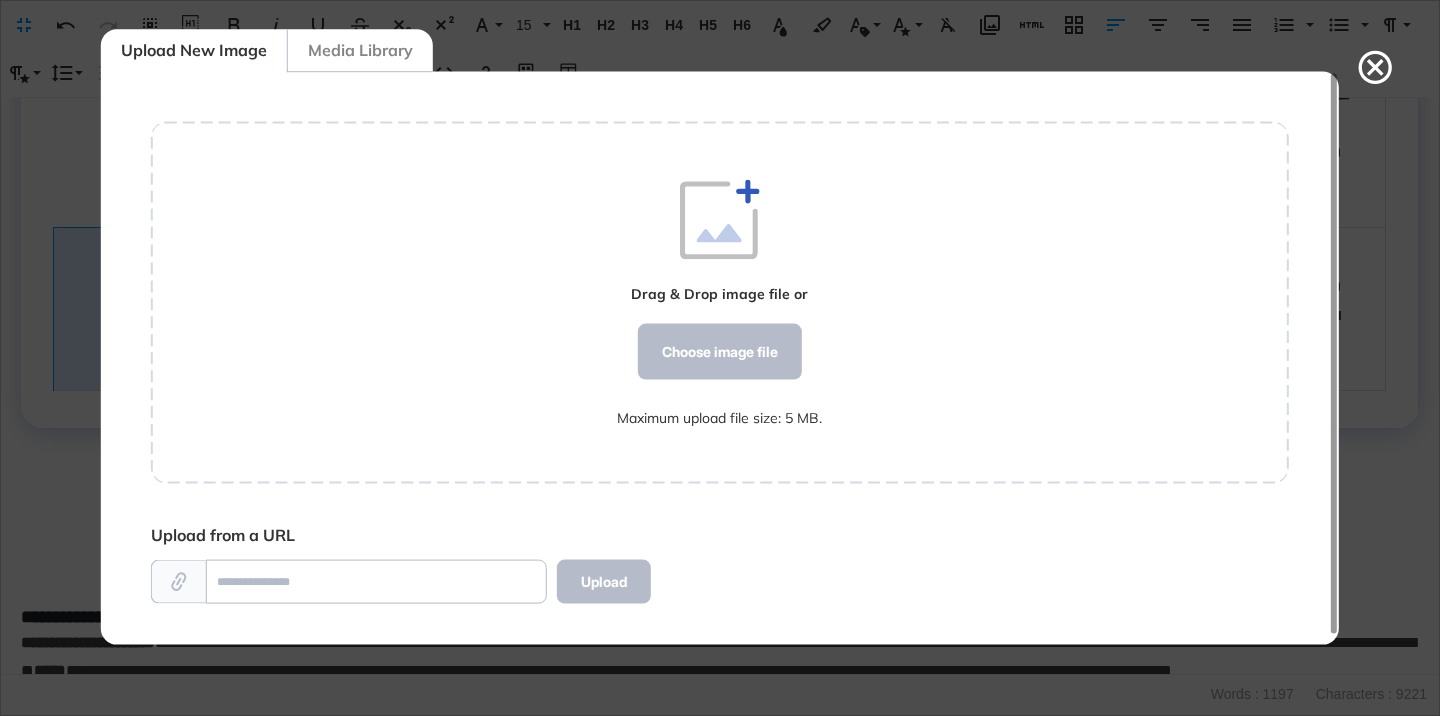 click on "Media Library" at bounding box center [360, 50] 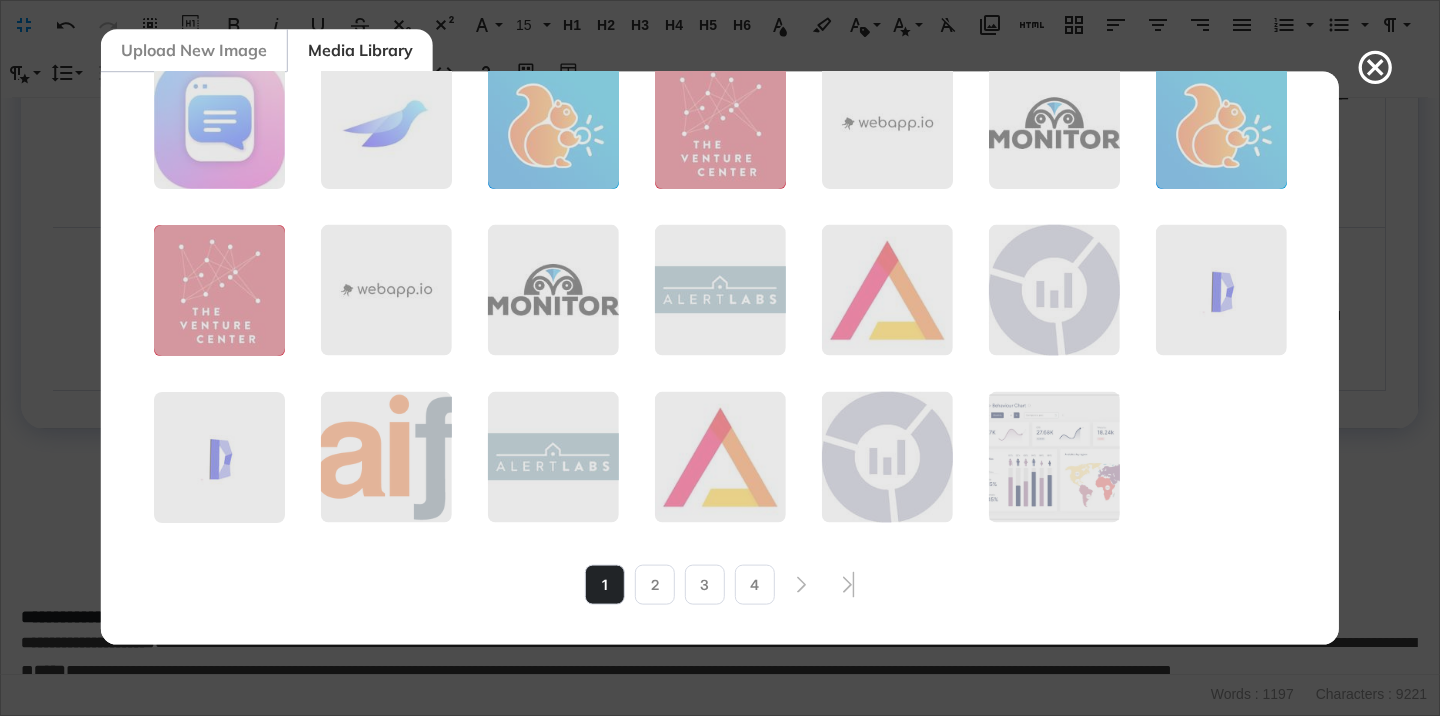 scroll, scrollTop: 0, scrollLeft: 0, axis: both 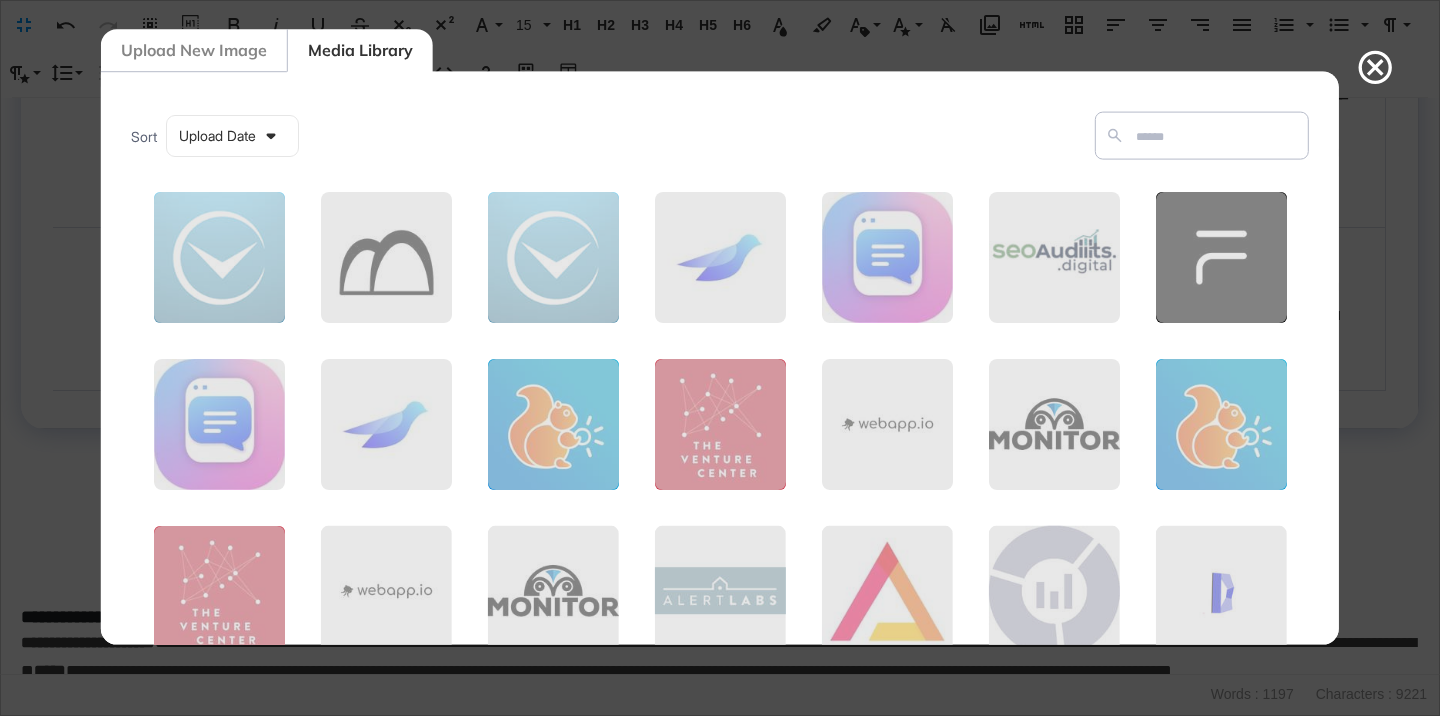 click on "Upload New Image" at bounding box center (194, 50) 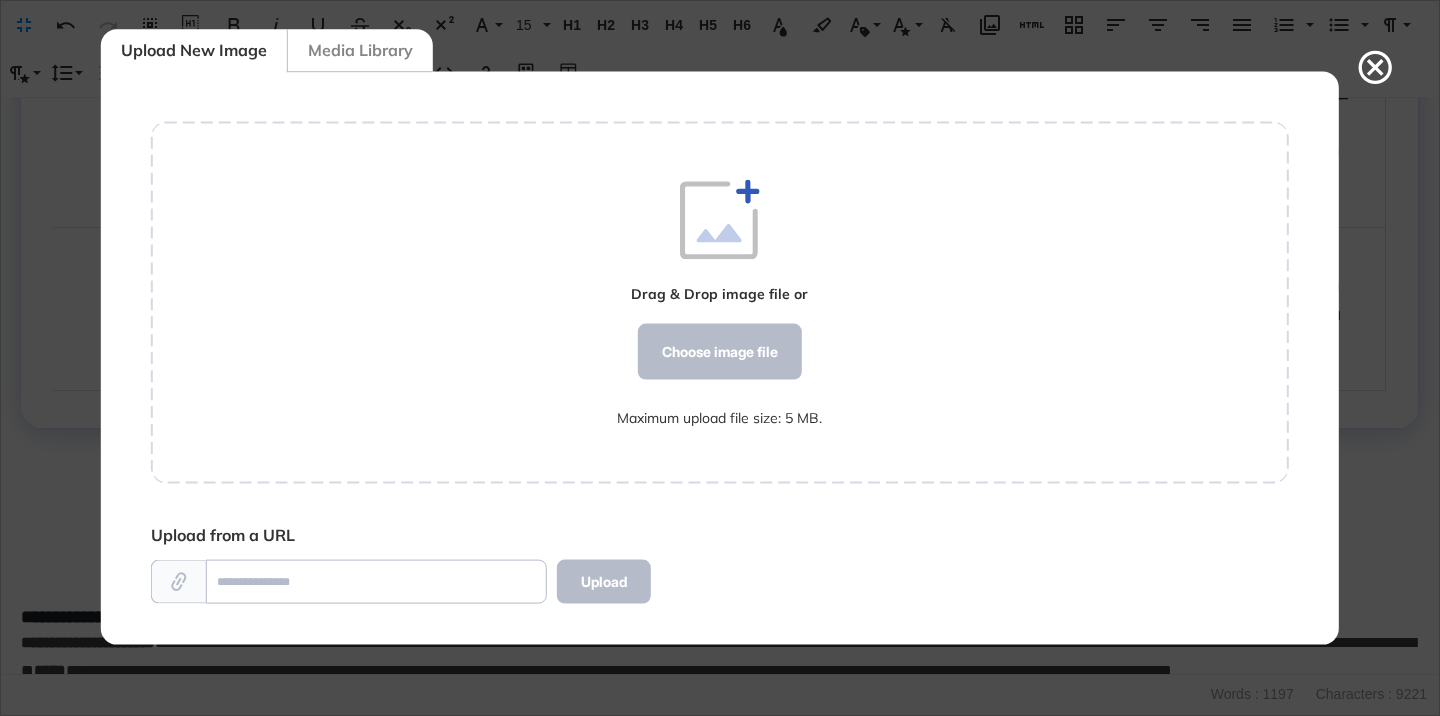 scroll, scrollTop: 572, scrollLeft: 1138, axis: both 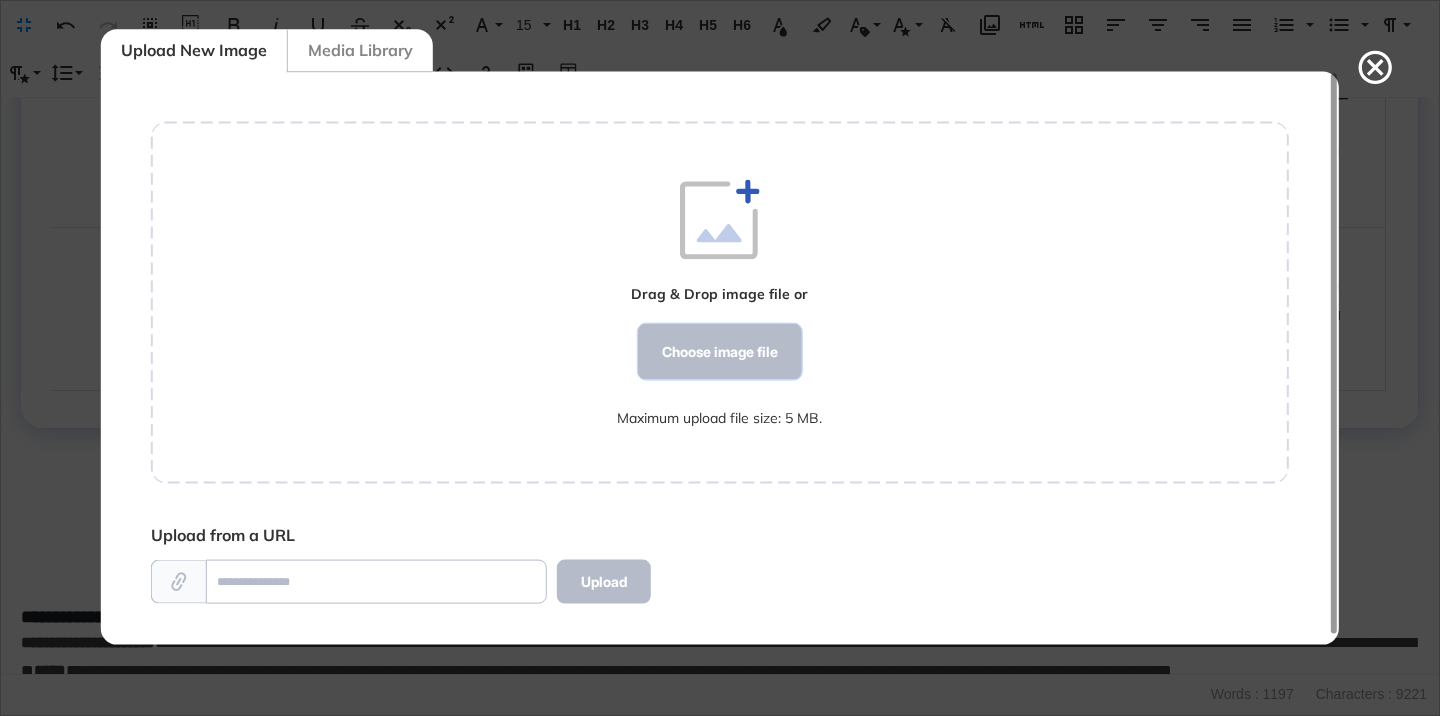 click on "Choose image file" at bounding box center [720, 352] 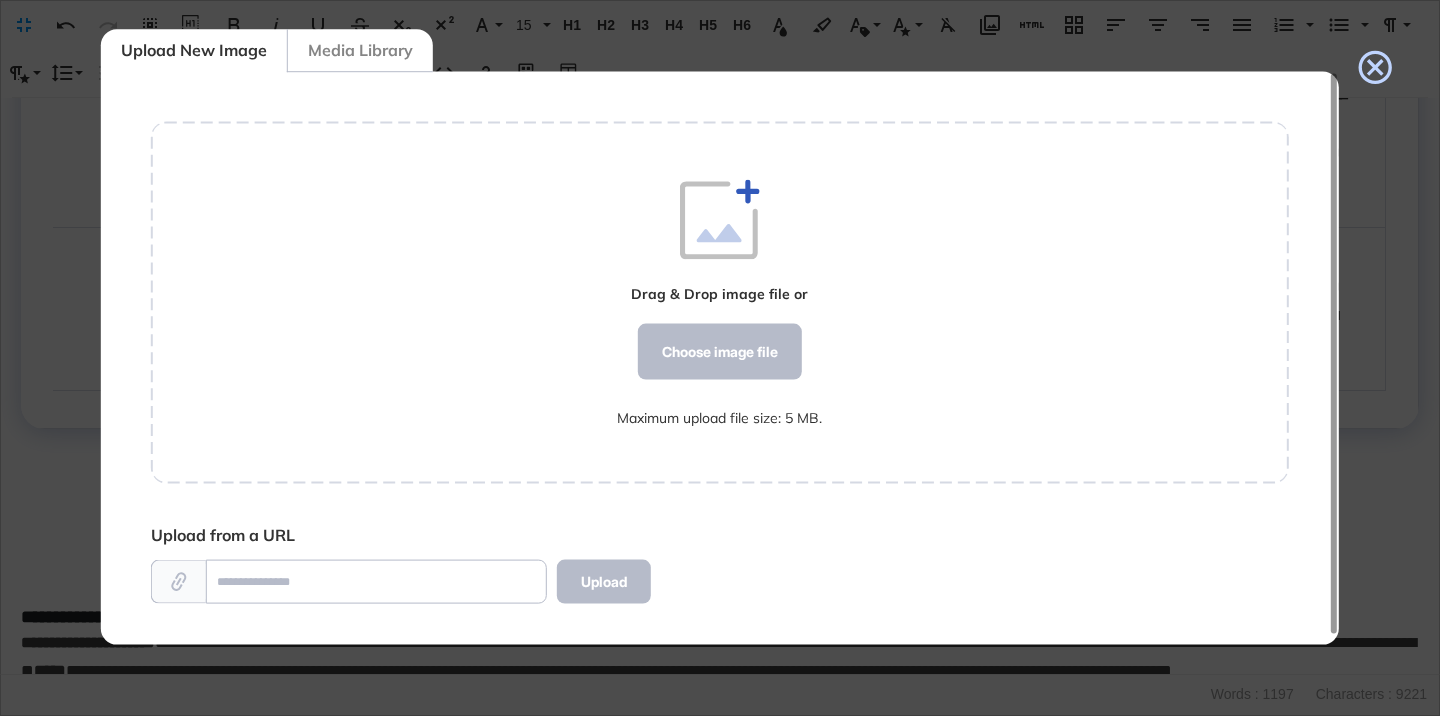 click 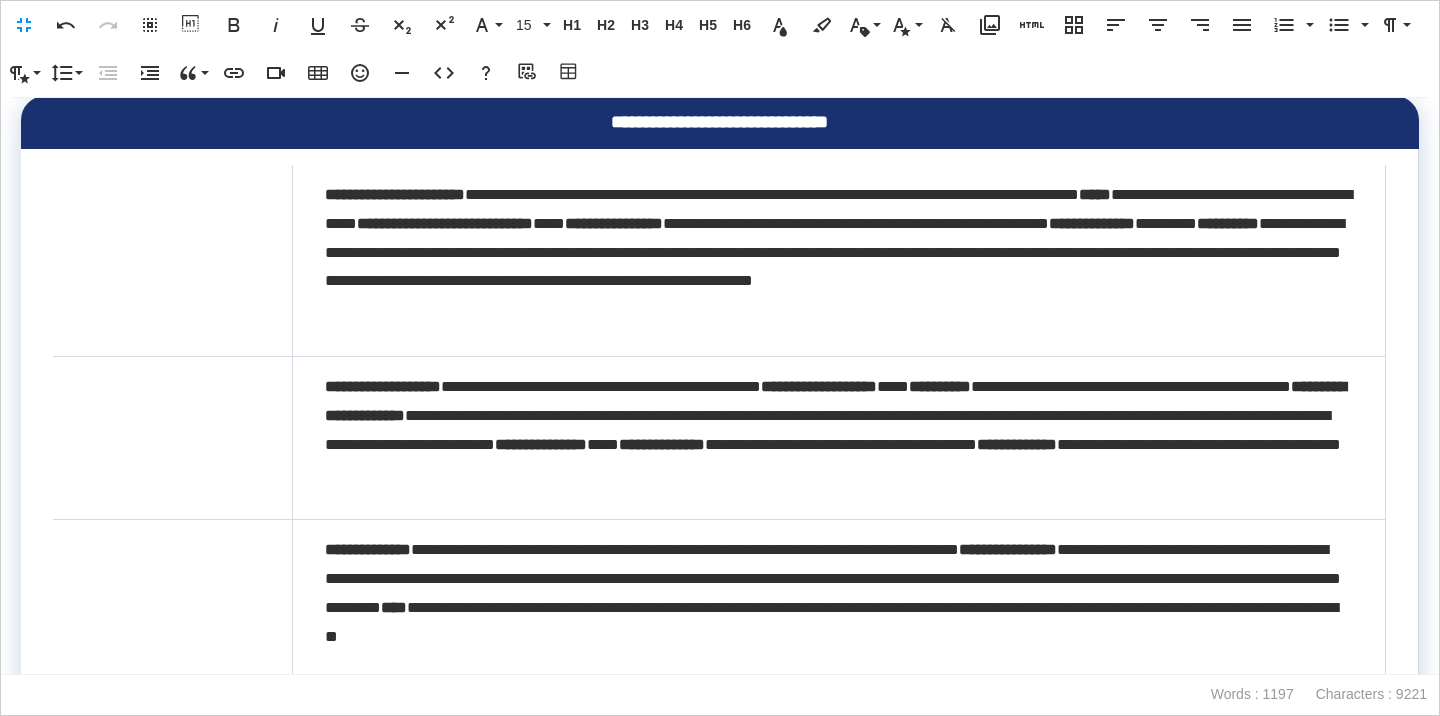 scroll, scrollTop: 1315, scrollLeft: 0, axis: vertical 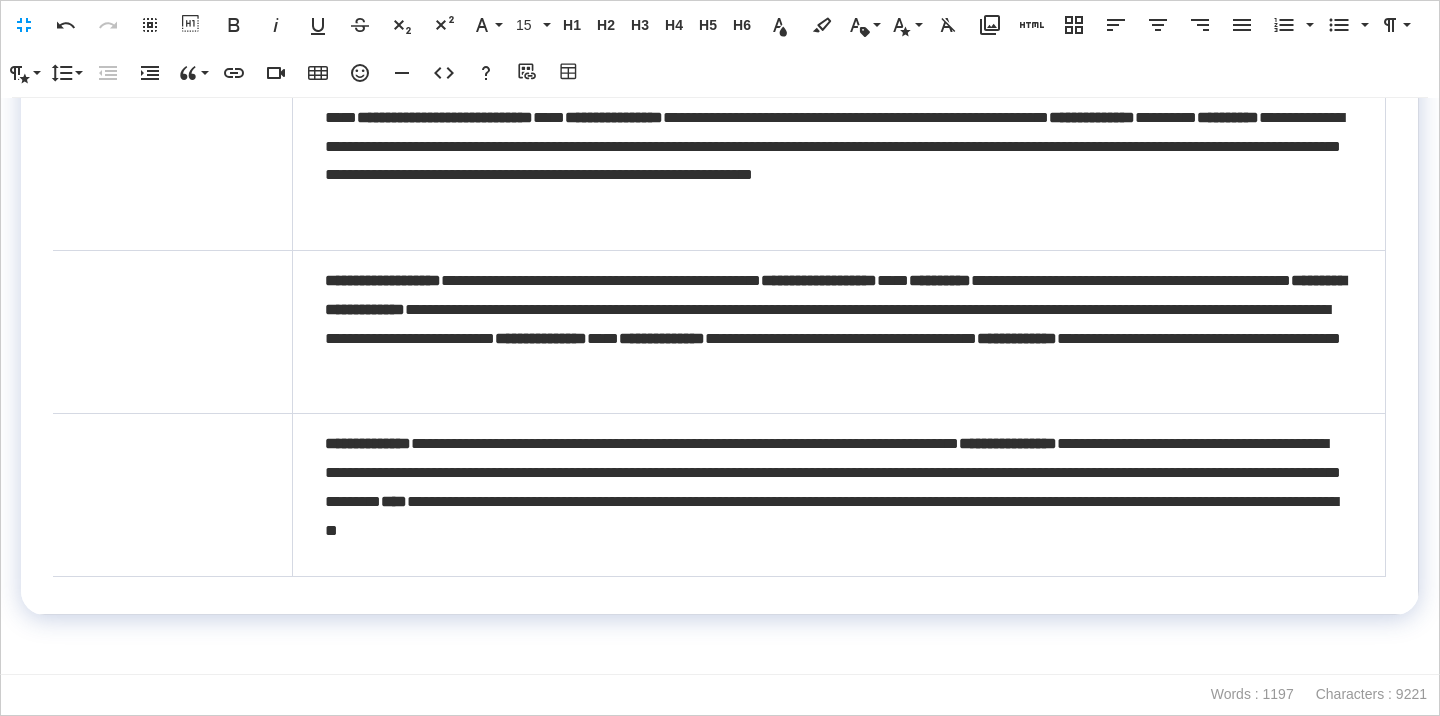 click on "**********" at bounding box center [838, 147] 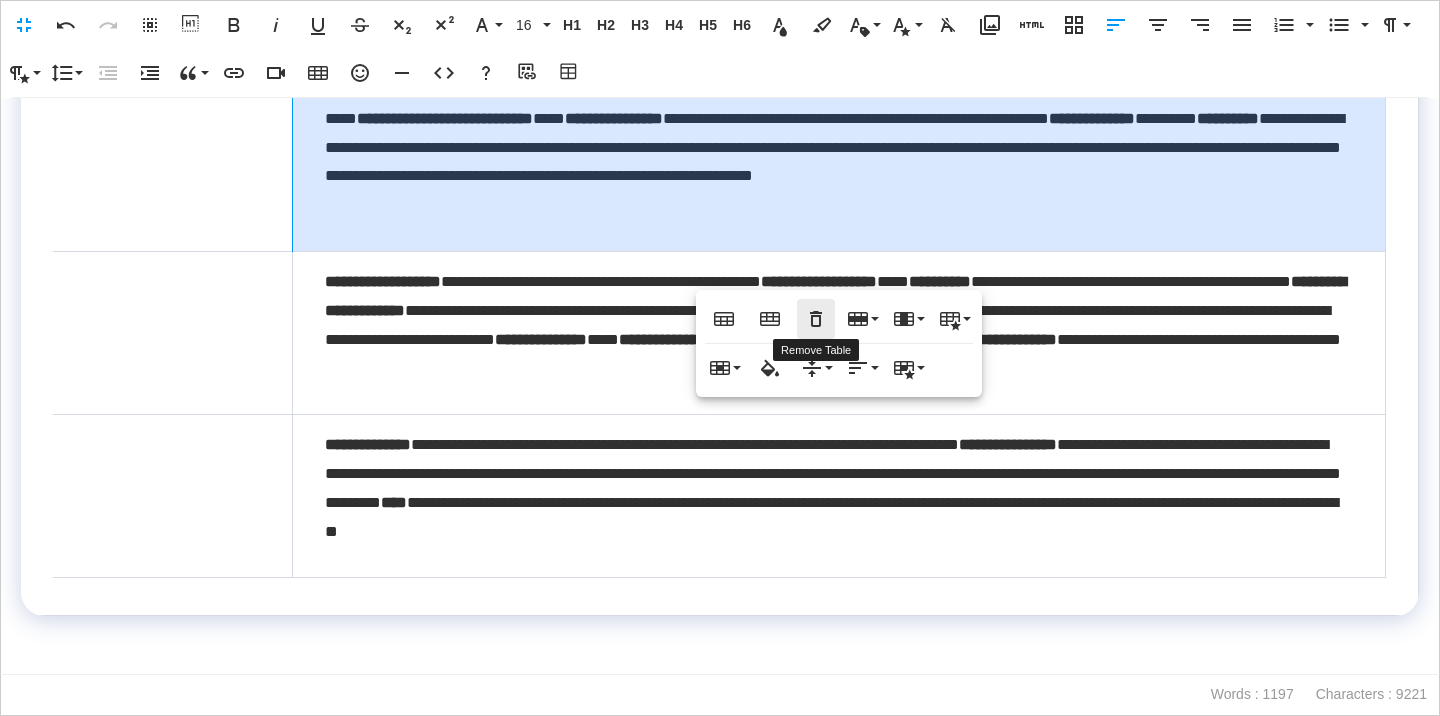 click 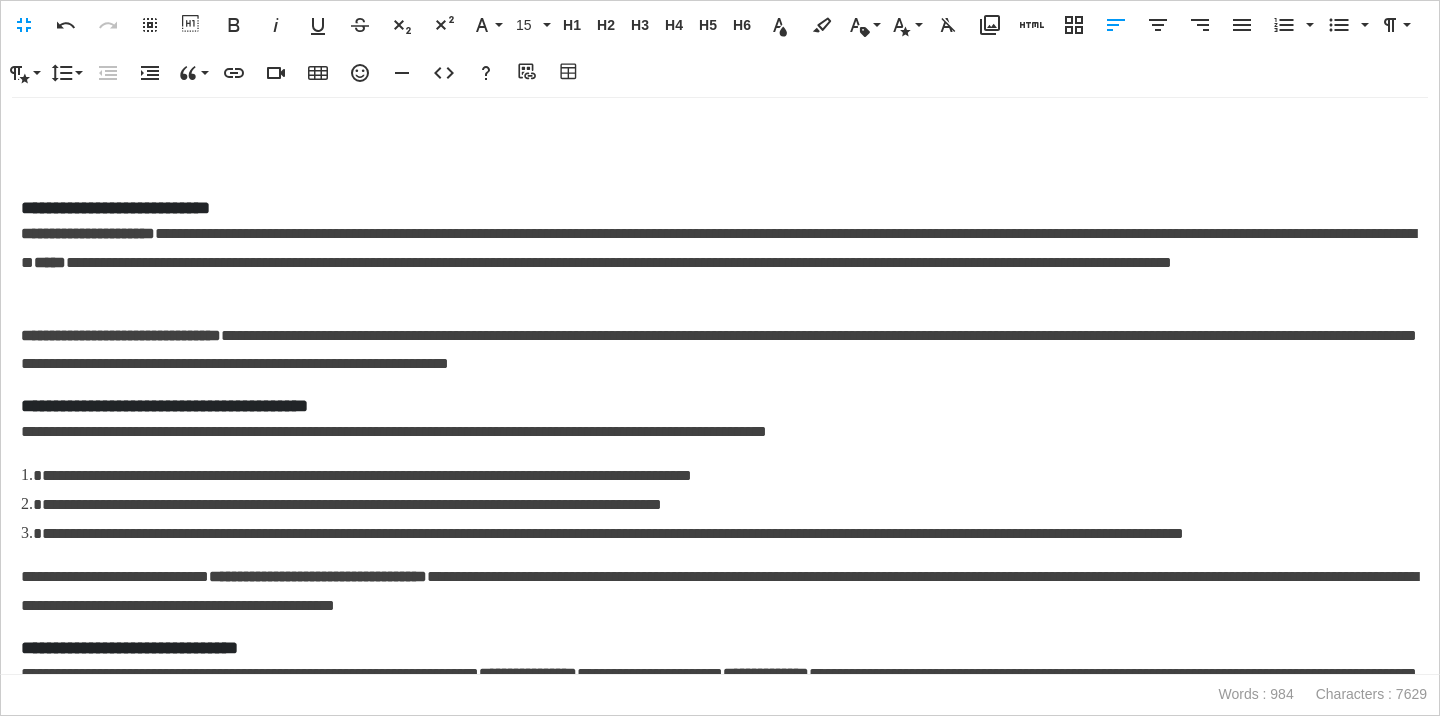 scroll, scrollTop: 1555, scrollLeft: 0, axis: vertical 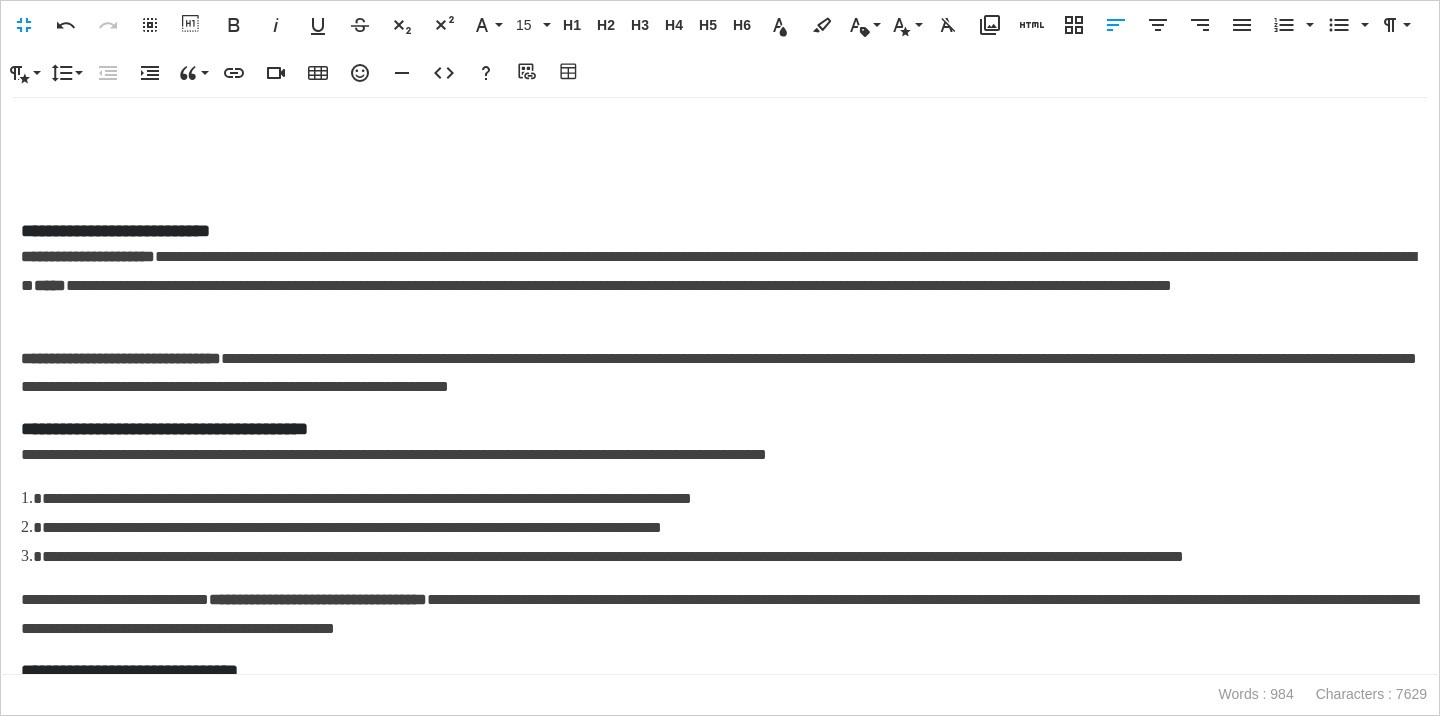 click on "**********" at bounding box center (720, 231) 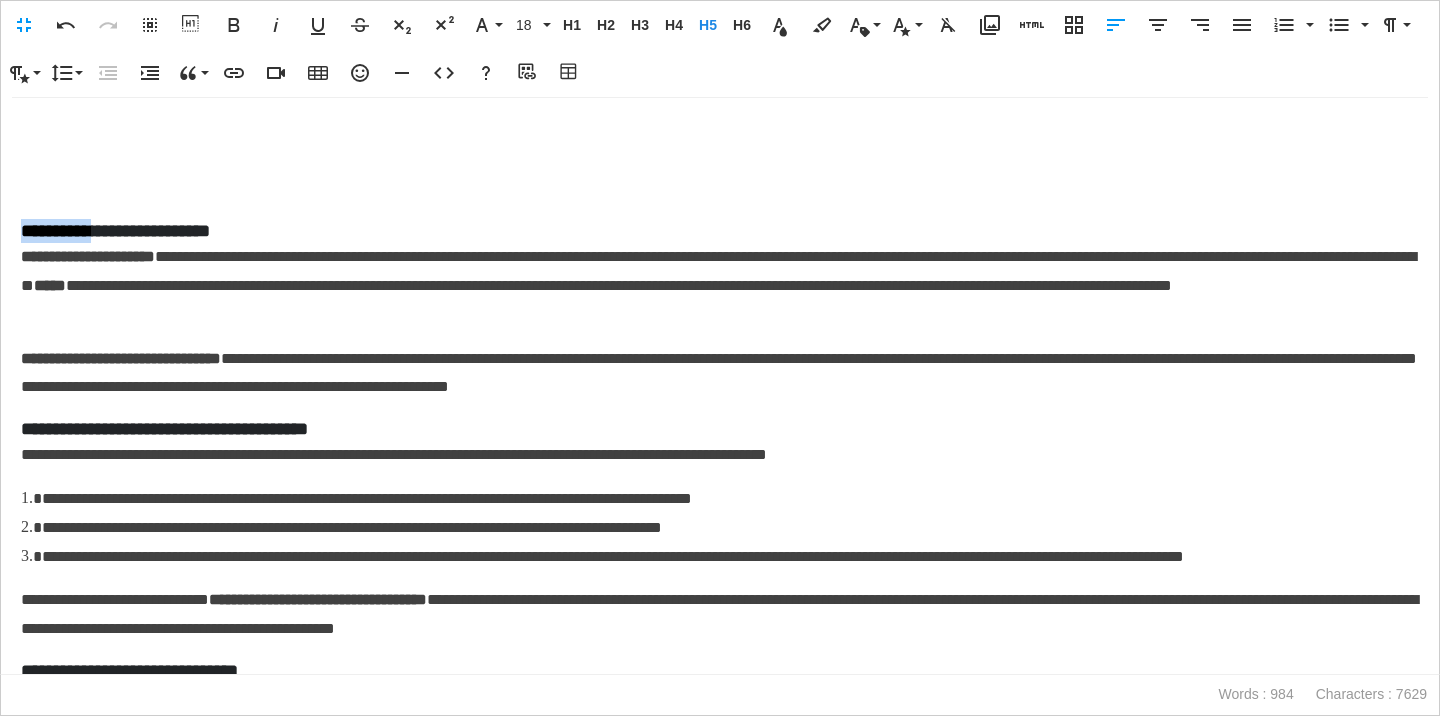 click on "**********" at bounding box center [720, 231] 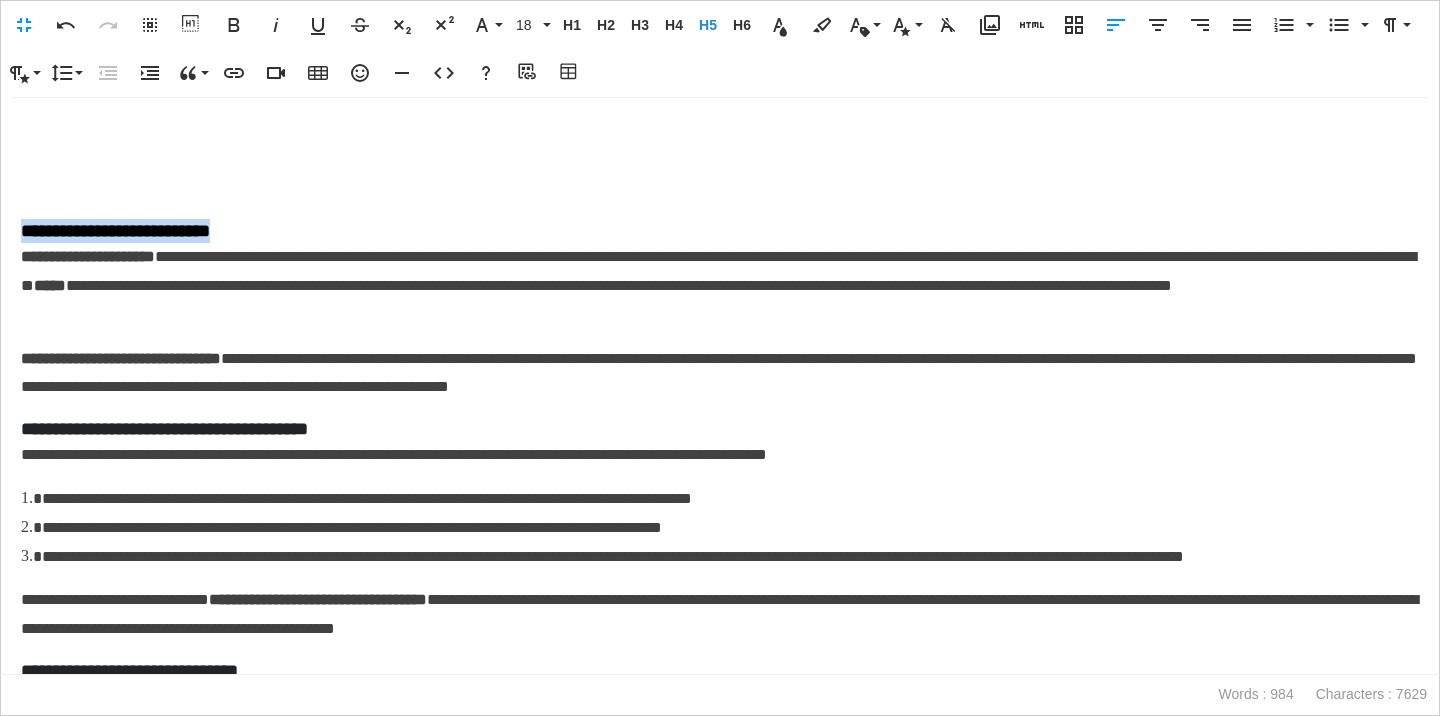 click on "**********" at bounding box center (720, 231) 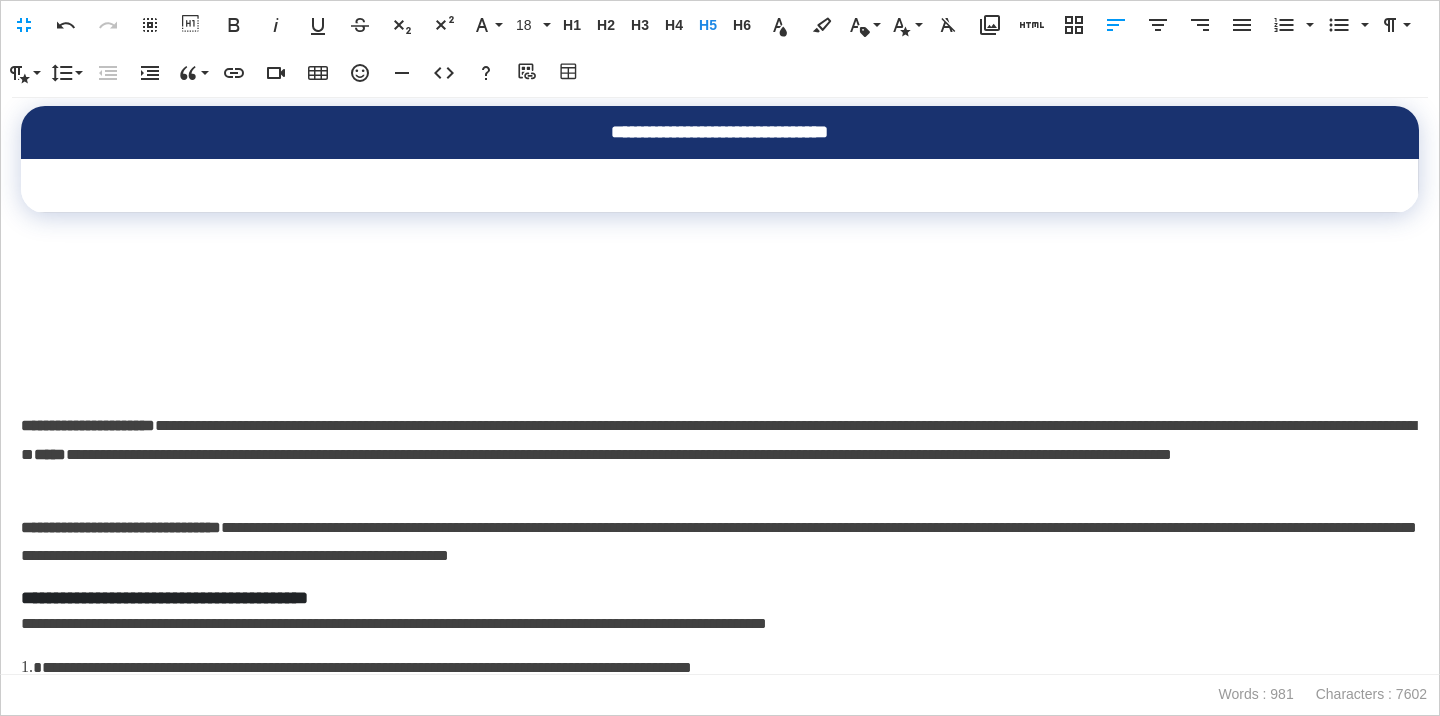 scroll, scrollTop: 1149, scrollLeft: 0, axis: vertical 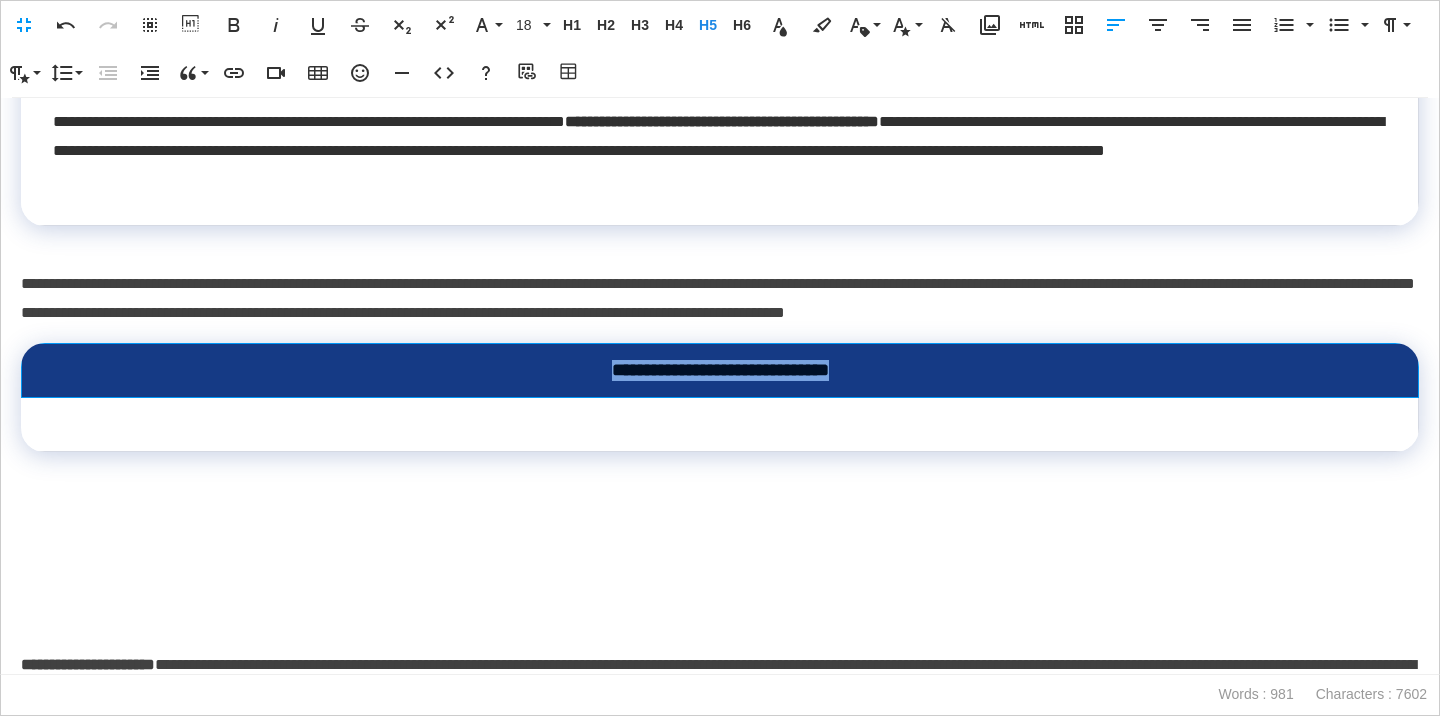 drag, startPoint x: 858, startPoint y: 402, endPoint x: 575, endPoint y: 407, distance: 283.04416 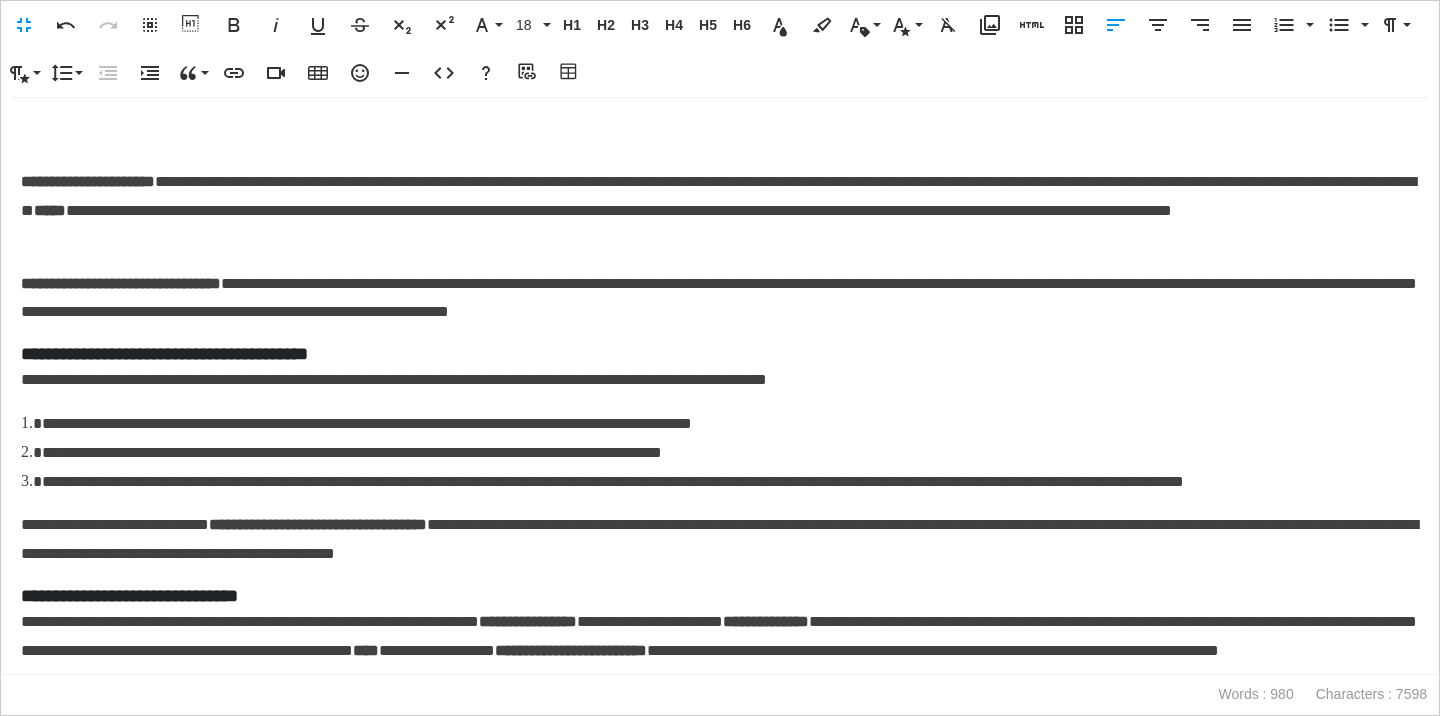 scroll, scrollTop: 1608, scrollLeft: 0, axis: vertical 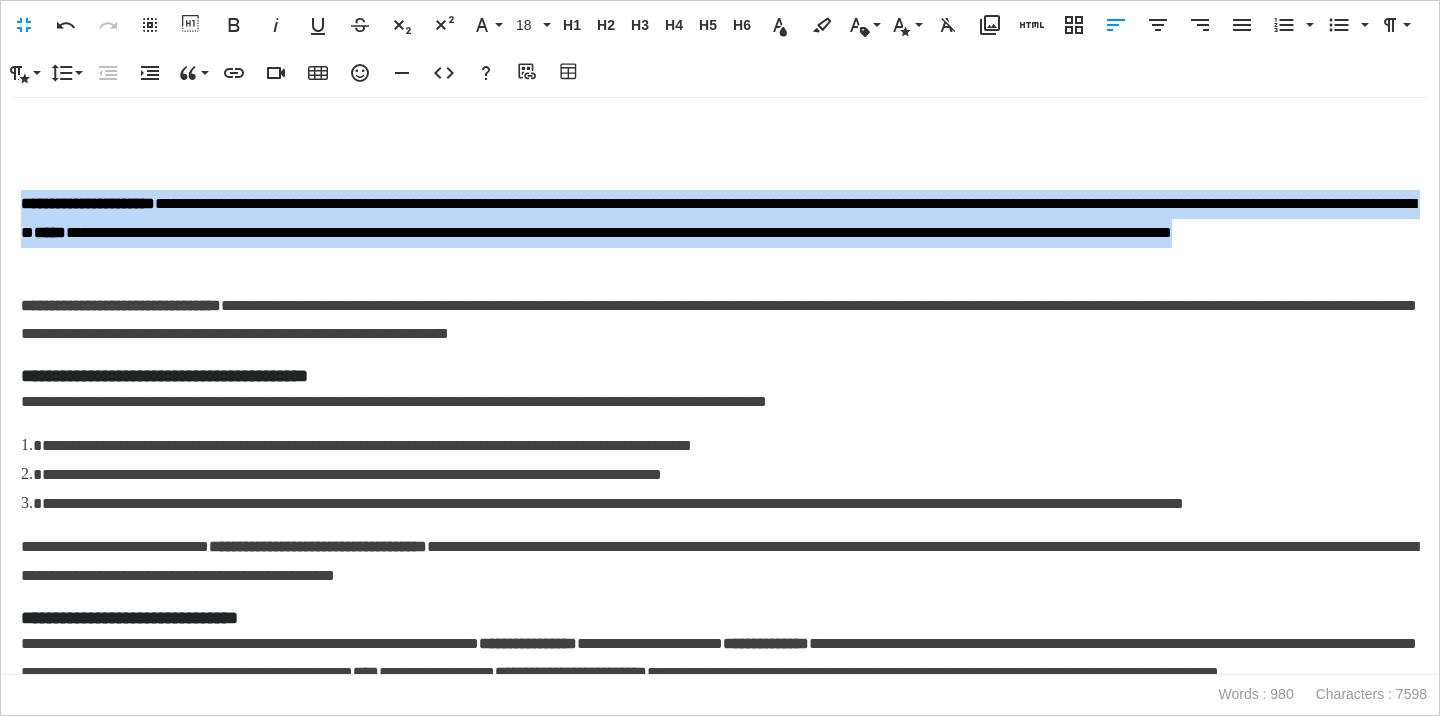 drag, startPoint x: 21, startPoint y: 231, endPoint x: 432, endPoint y: 304, distance: 417.43262 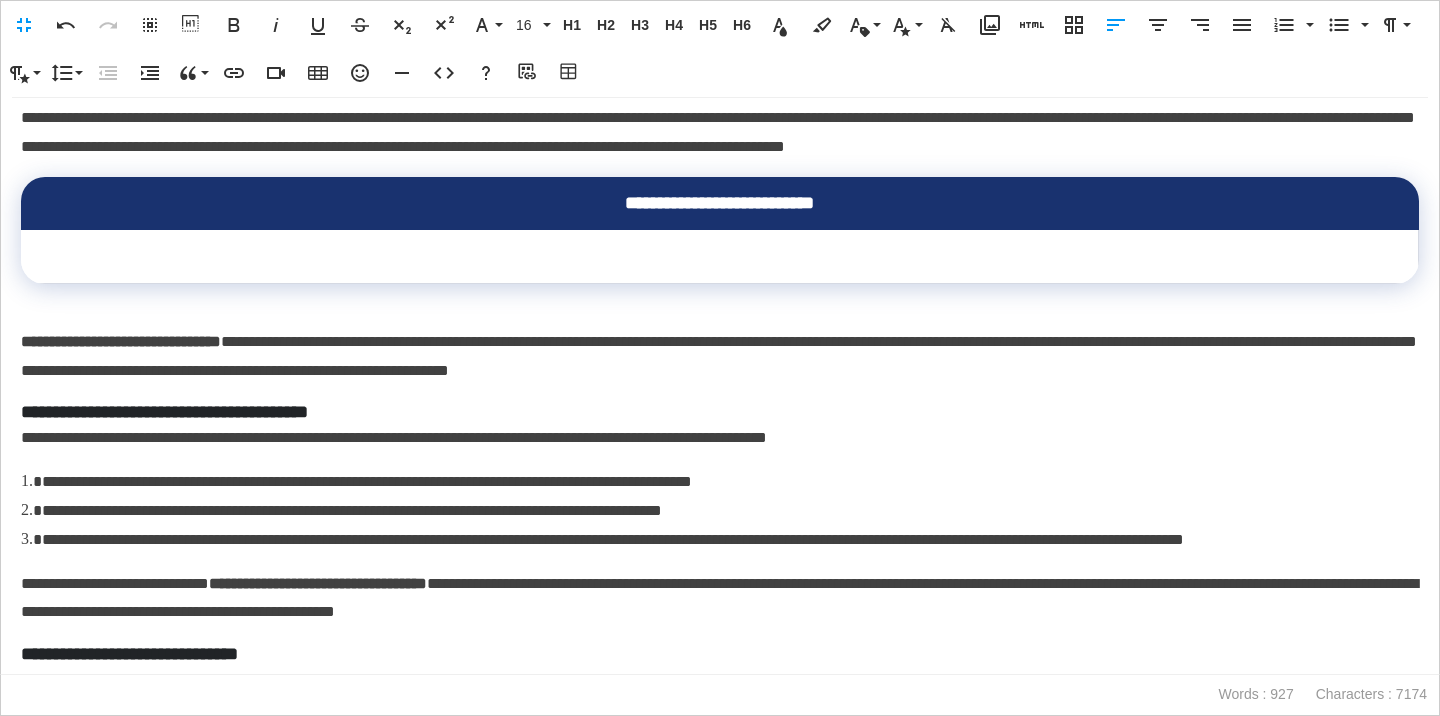 scroll, scrollTop: 1316, scrollLeft: 0, axis: vertical 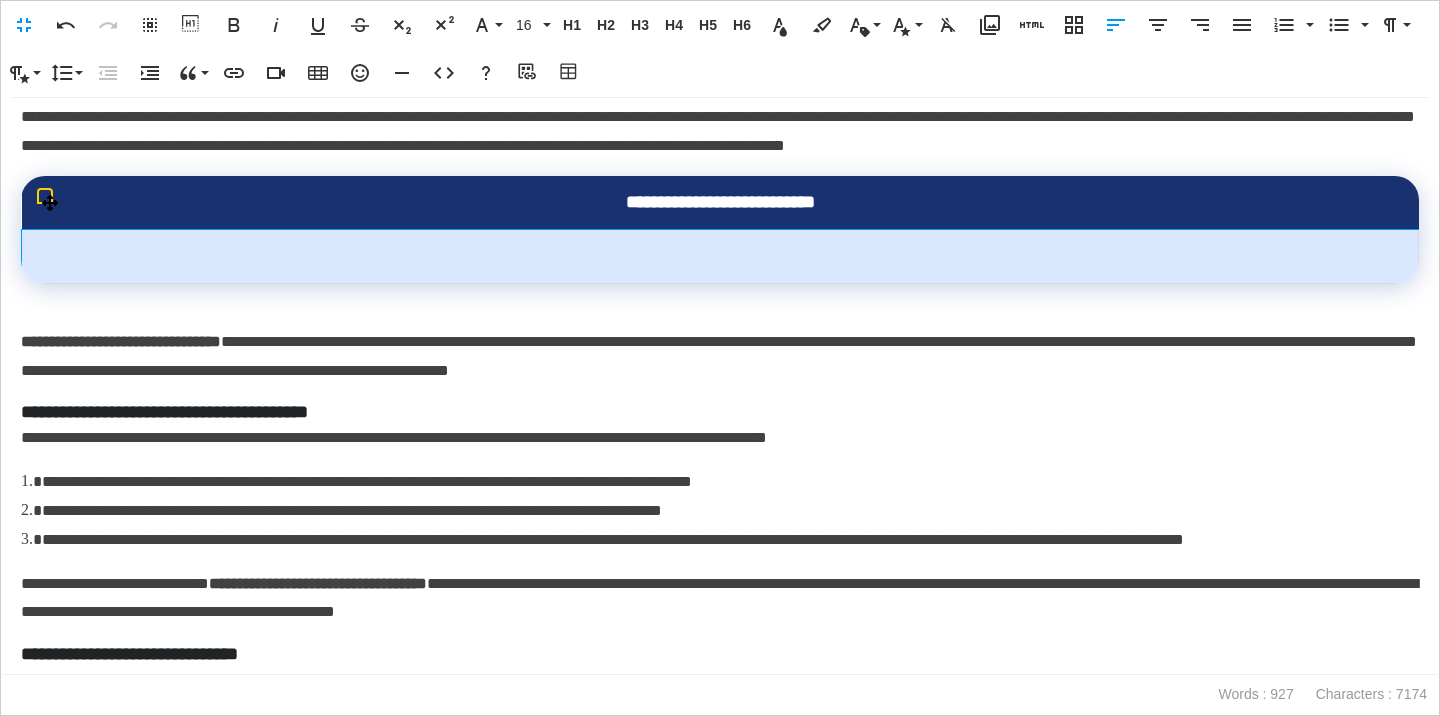 click at bounding box center (720, 256) 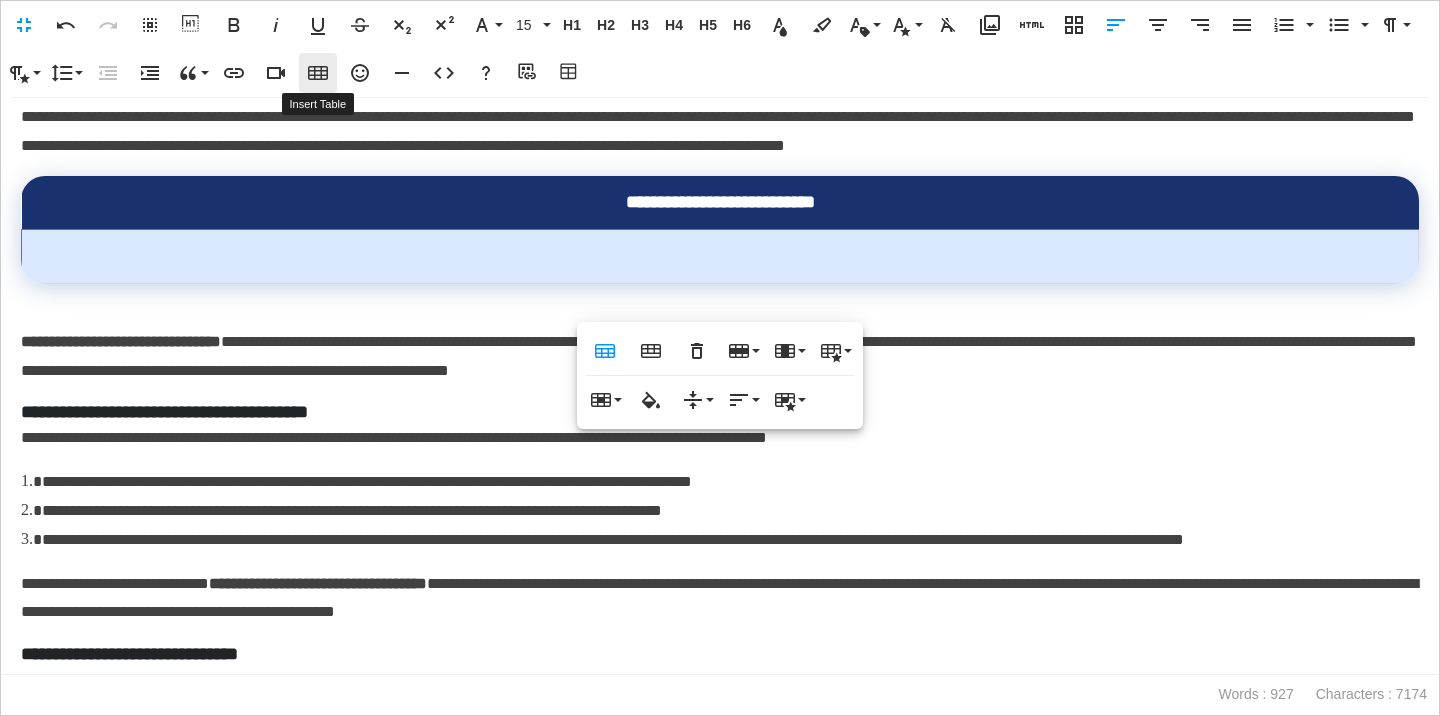 click 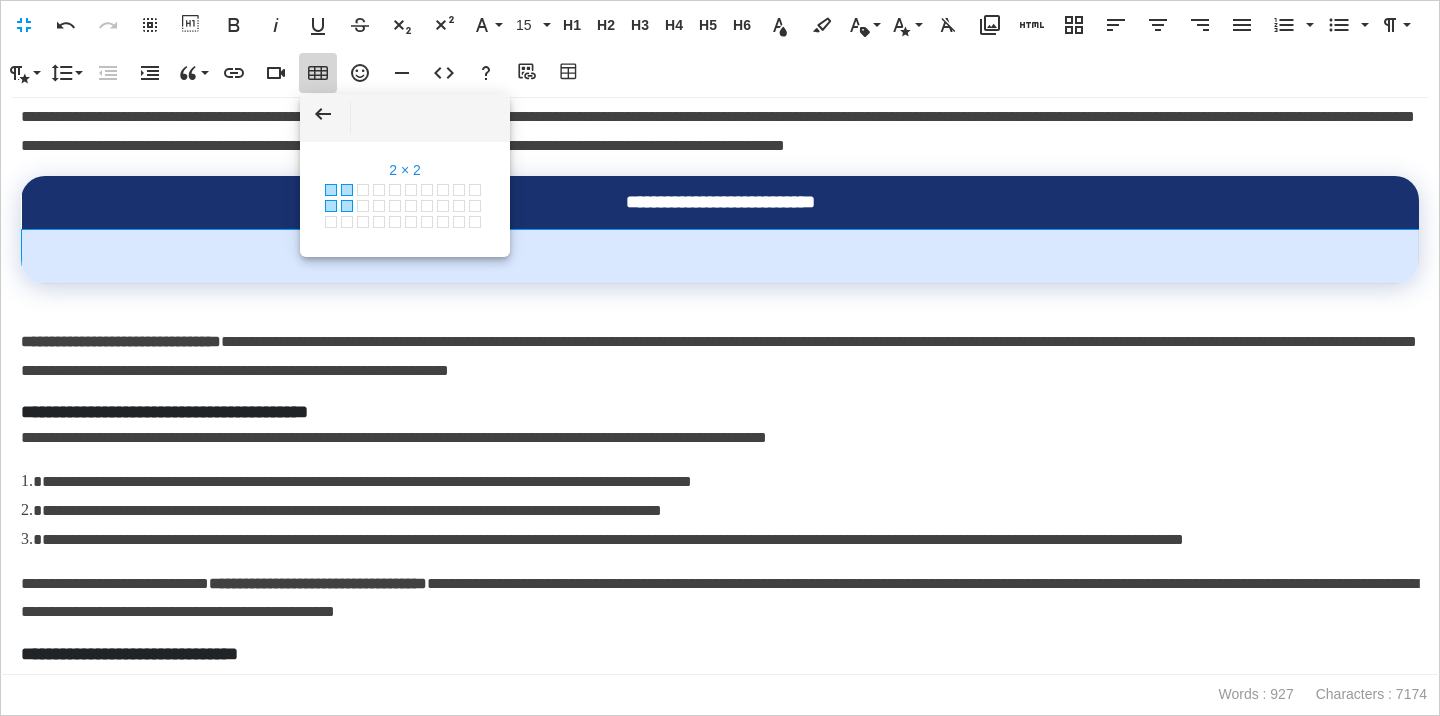 click at bounding box center (347, 206) 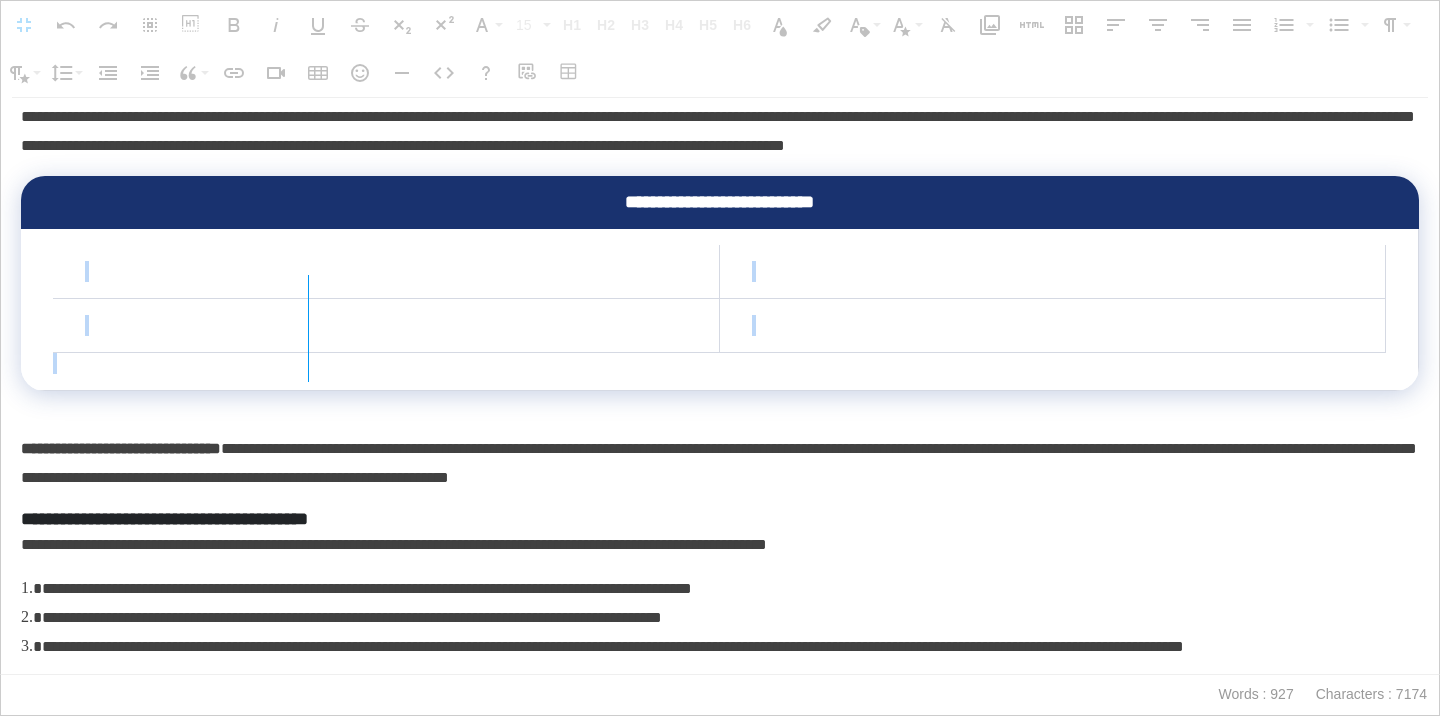 drag, startPoint x: 716, startPoint y: 293, endPoint x: 307, endPoint y: 315, distance: 409.59125 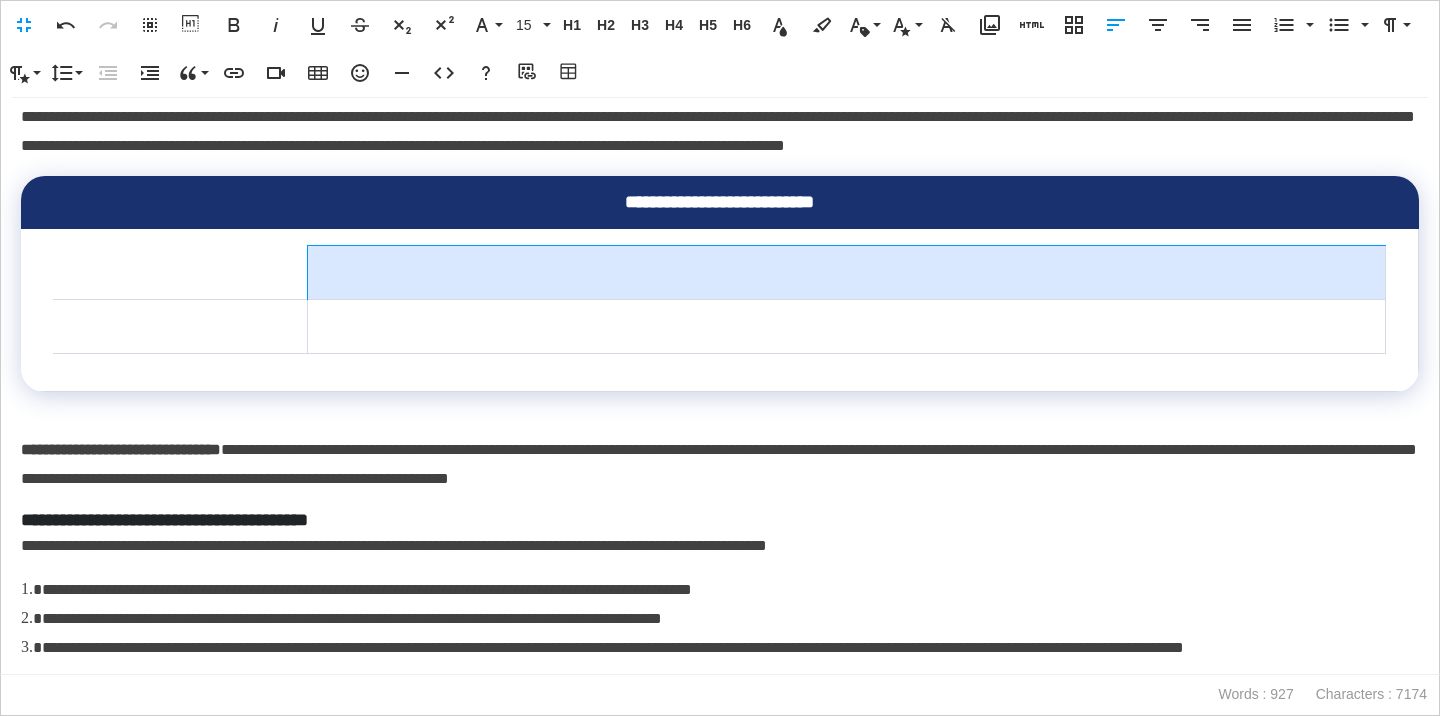 click at bounding box center (846, 272) 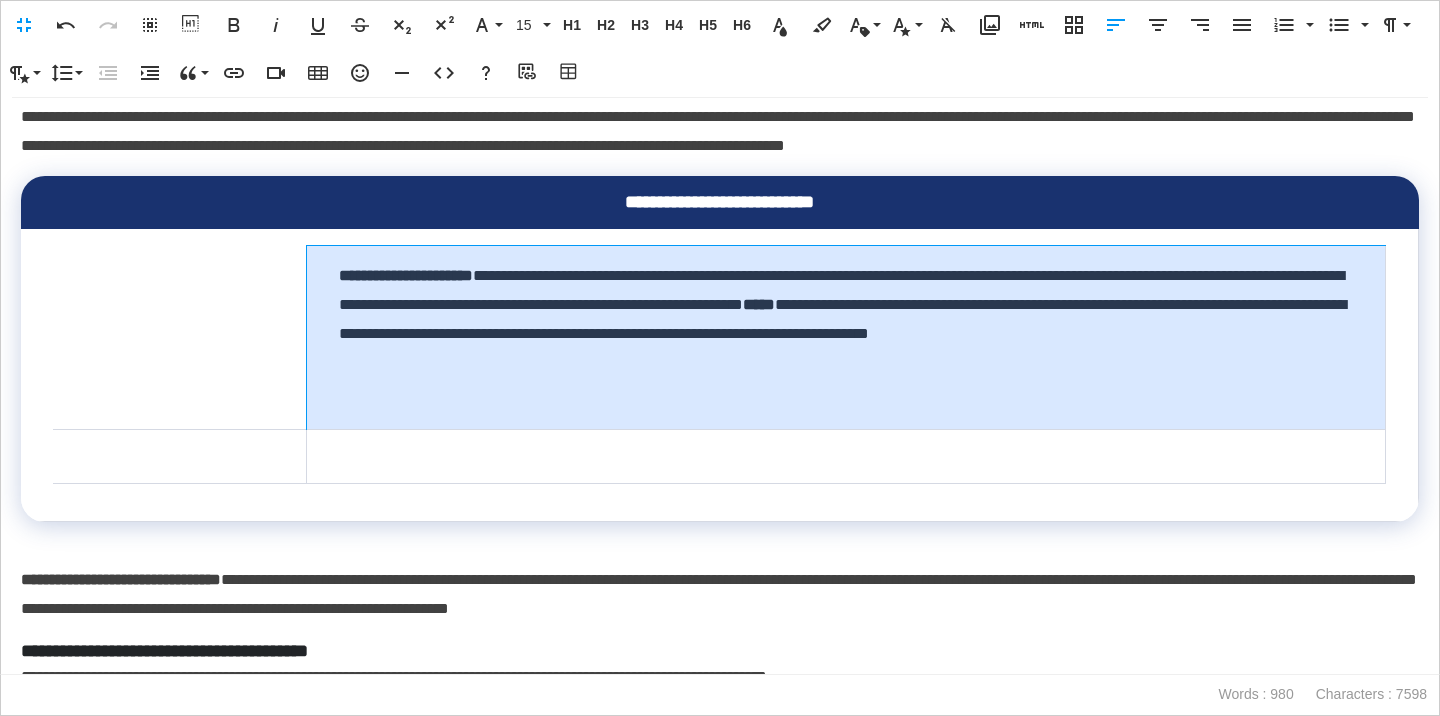 click on "**********" at bounding box center (846, 337) 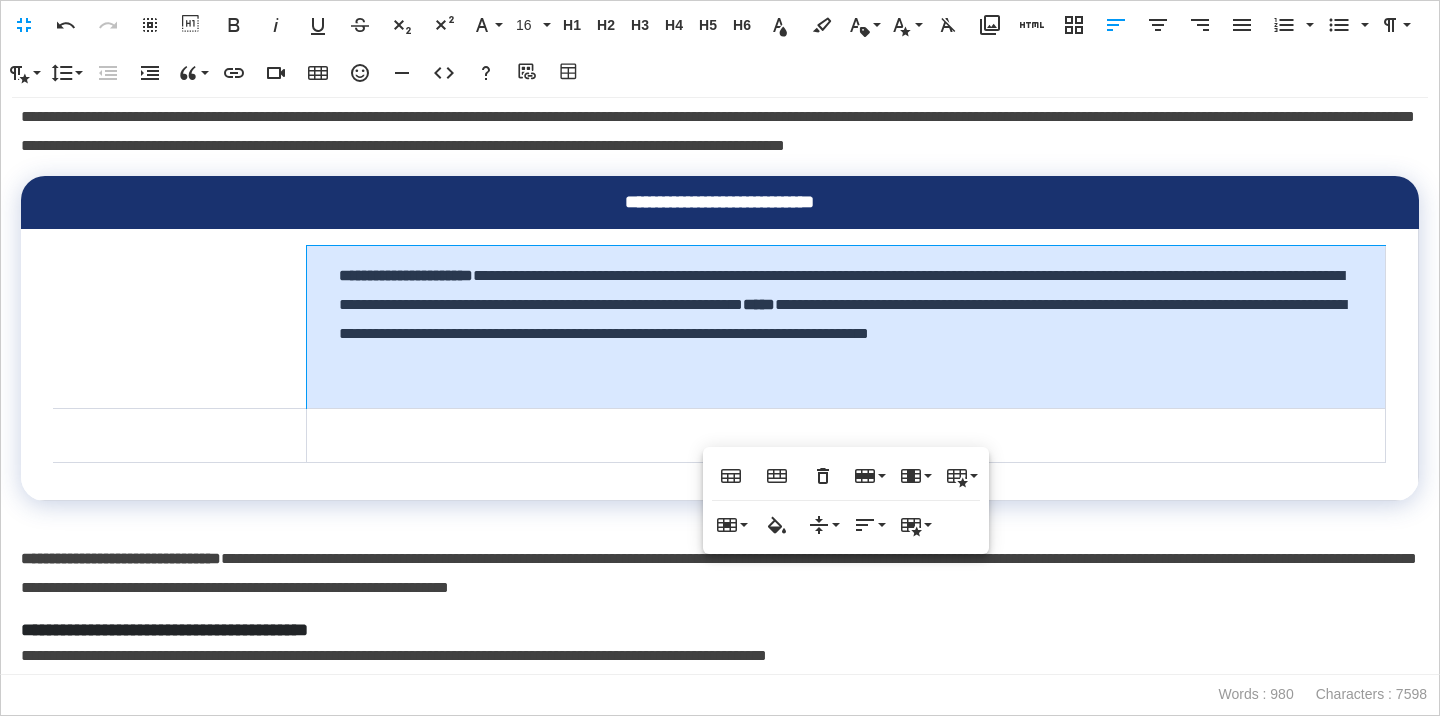click on "**********" at bounding box center [720, 574] 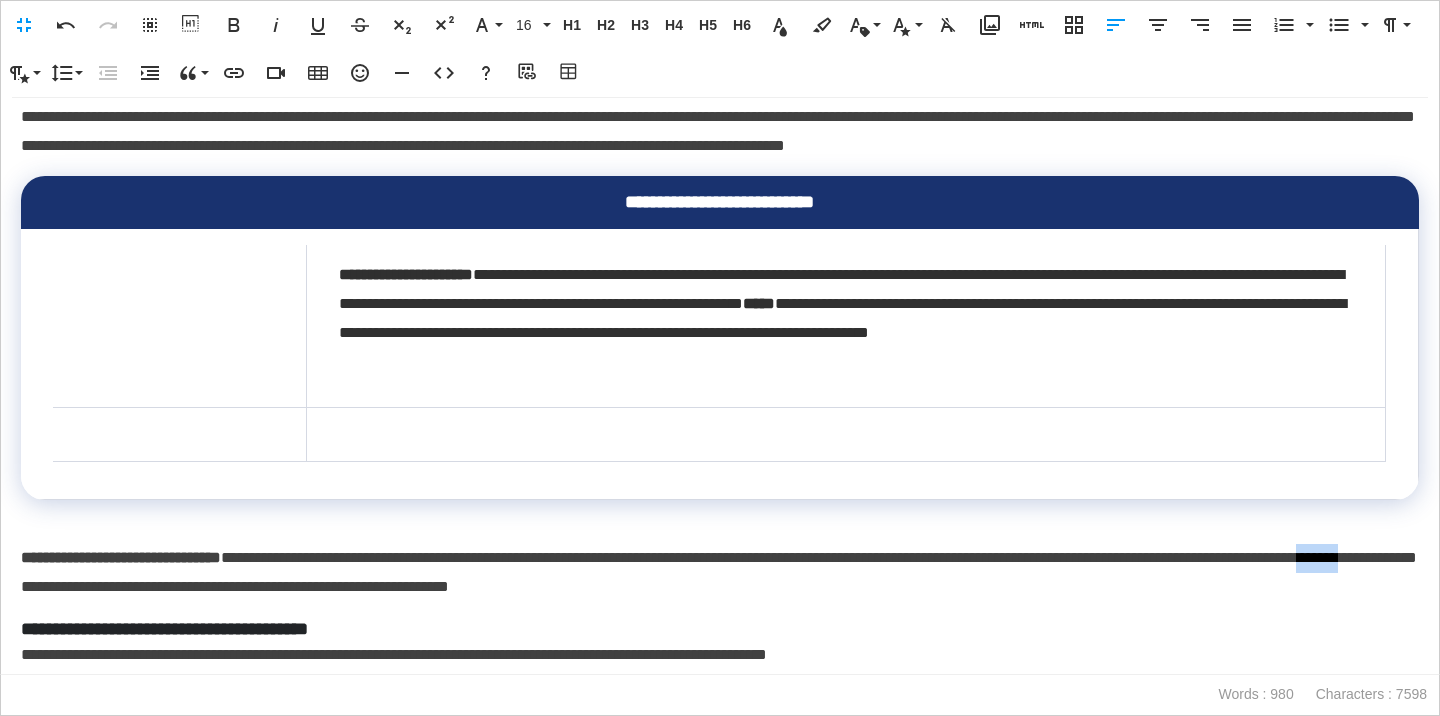 click on "**********" at bounding box center (720, 573) 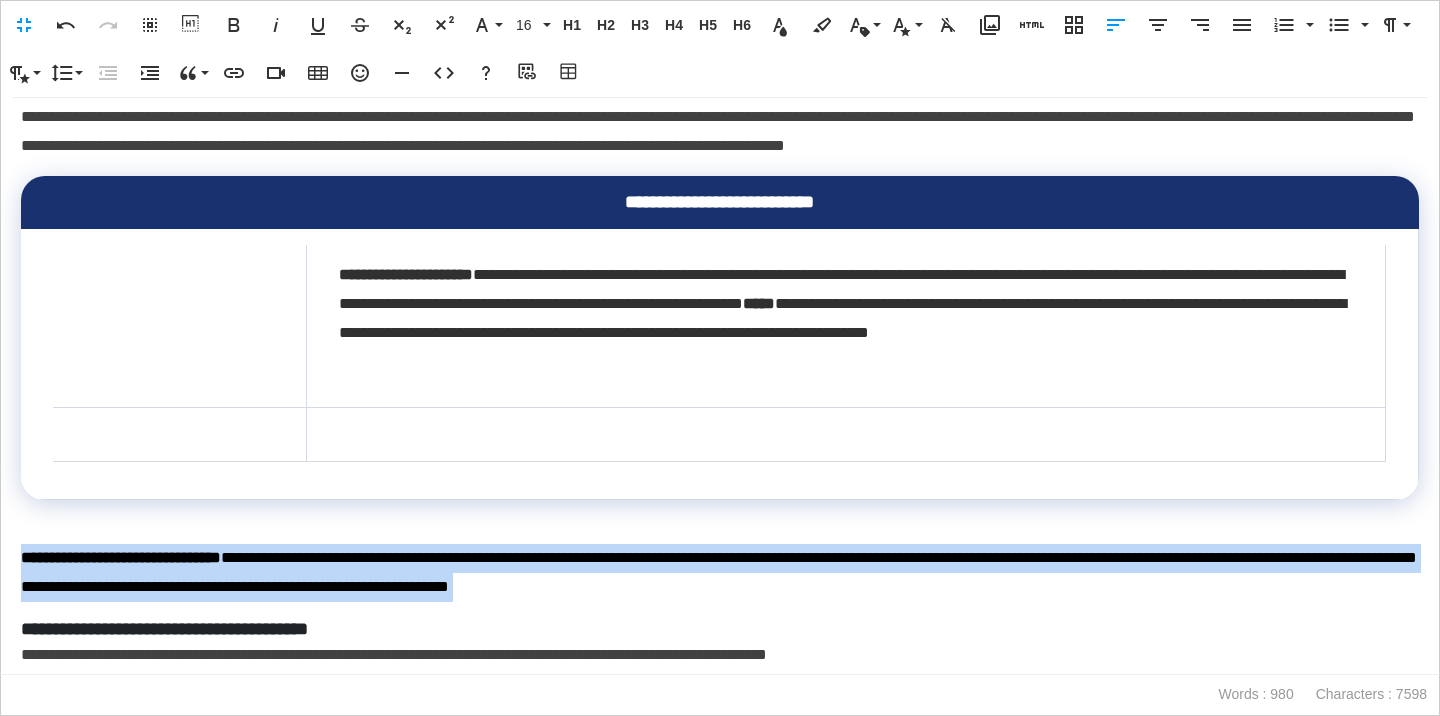 click on "**********" at bounding box center (720, 573) 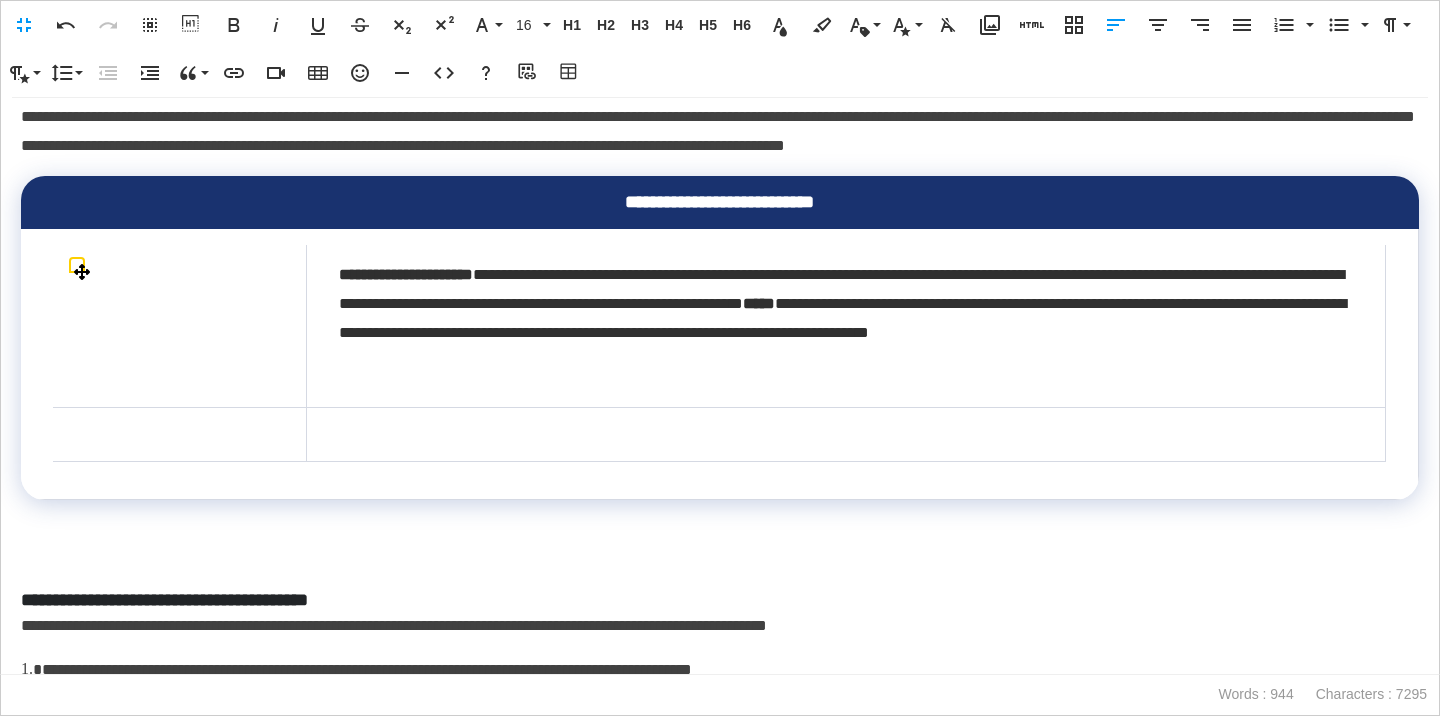 click at bounding box center [846, 435] 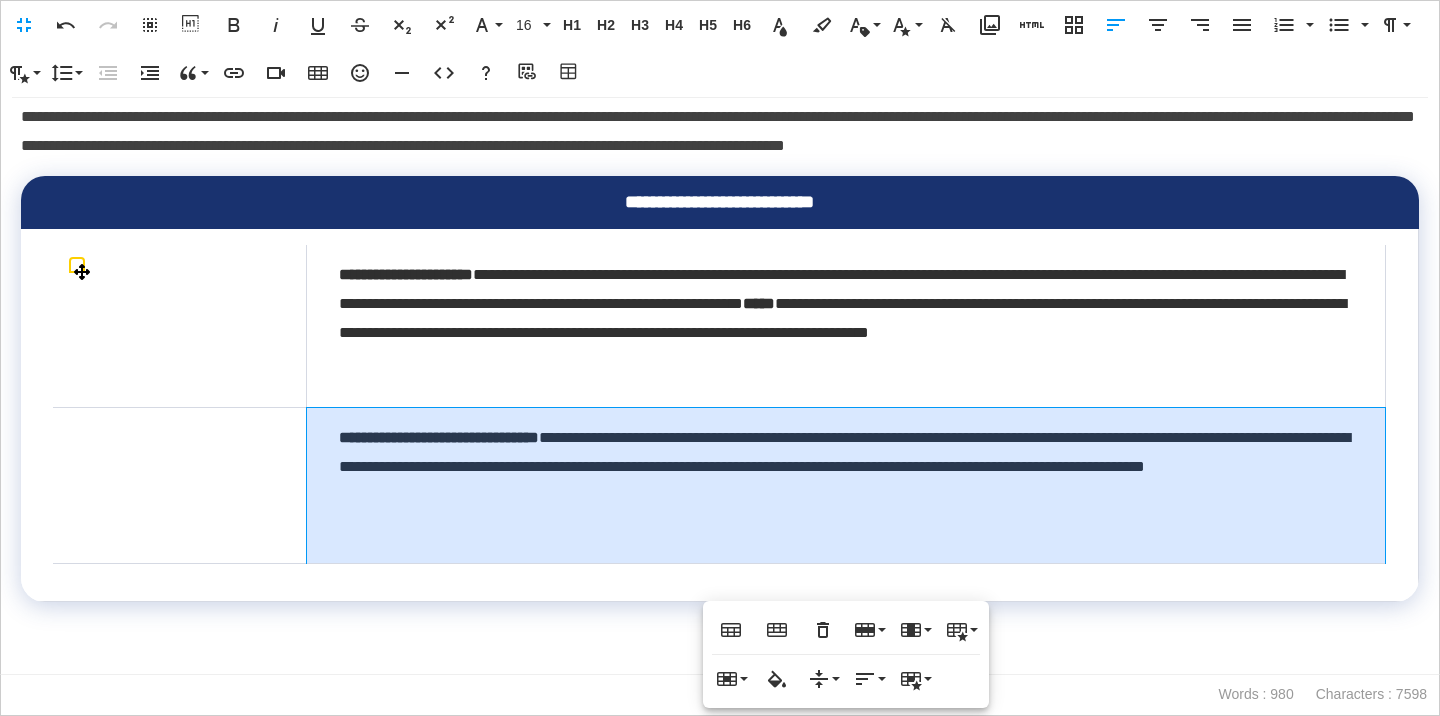 click on "**********" at bounding box center (846, 485) 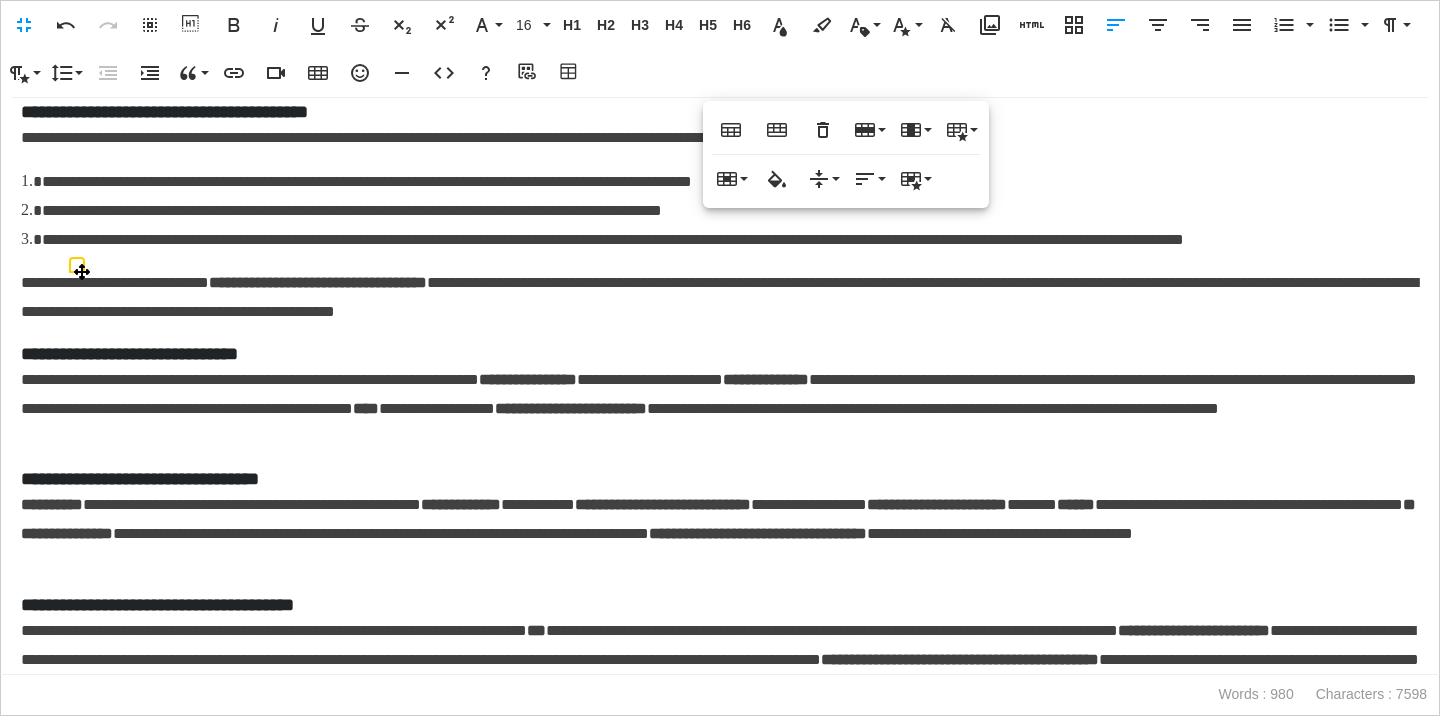 scroll, scrollTop: 1795, scrollLeft: 0, axis: vertical 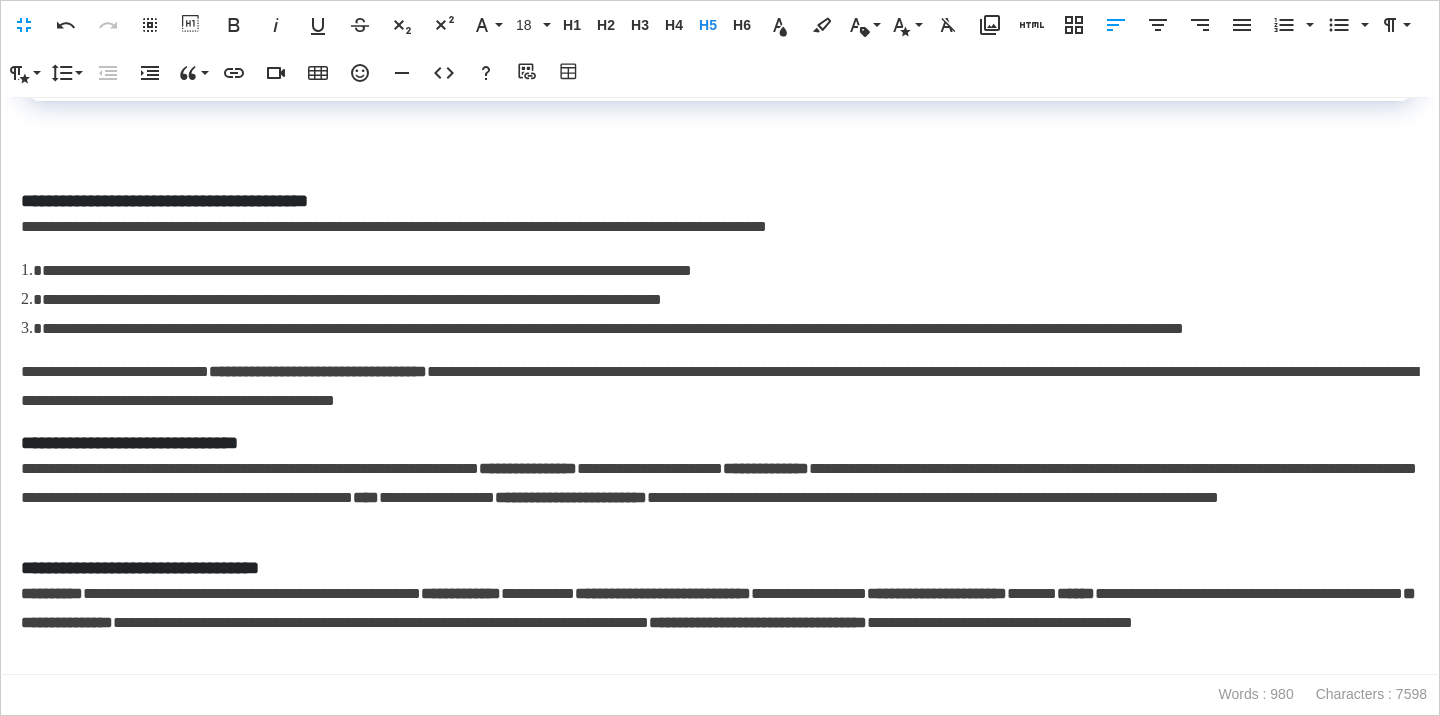 click on "**********" at bounding box center [720, 201] 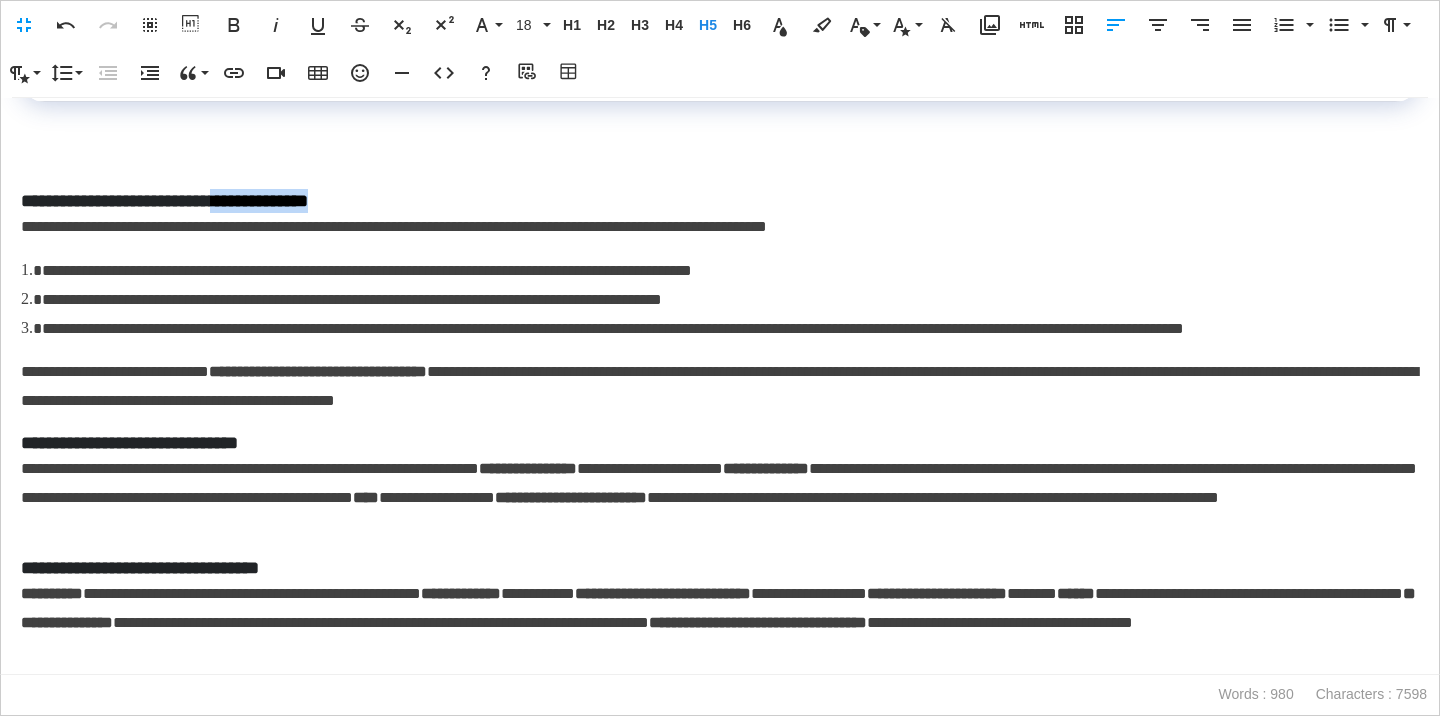 click on "**********" at bounding box center [720, 201] 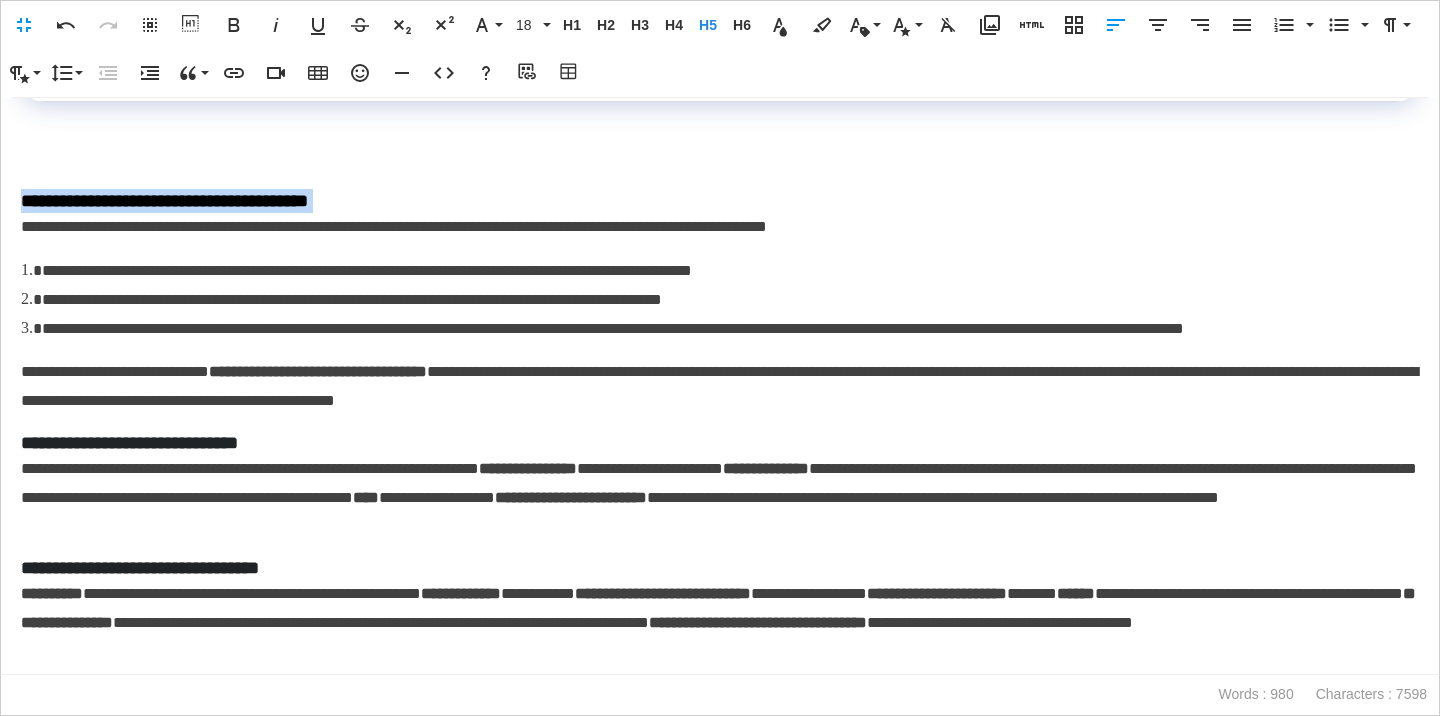 click on "**********" at bounding box center (720, 201) 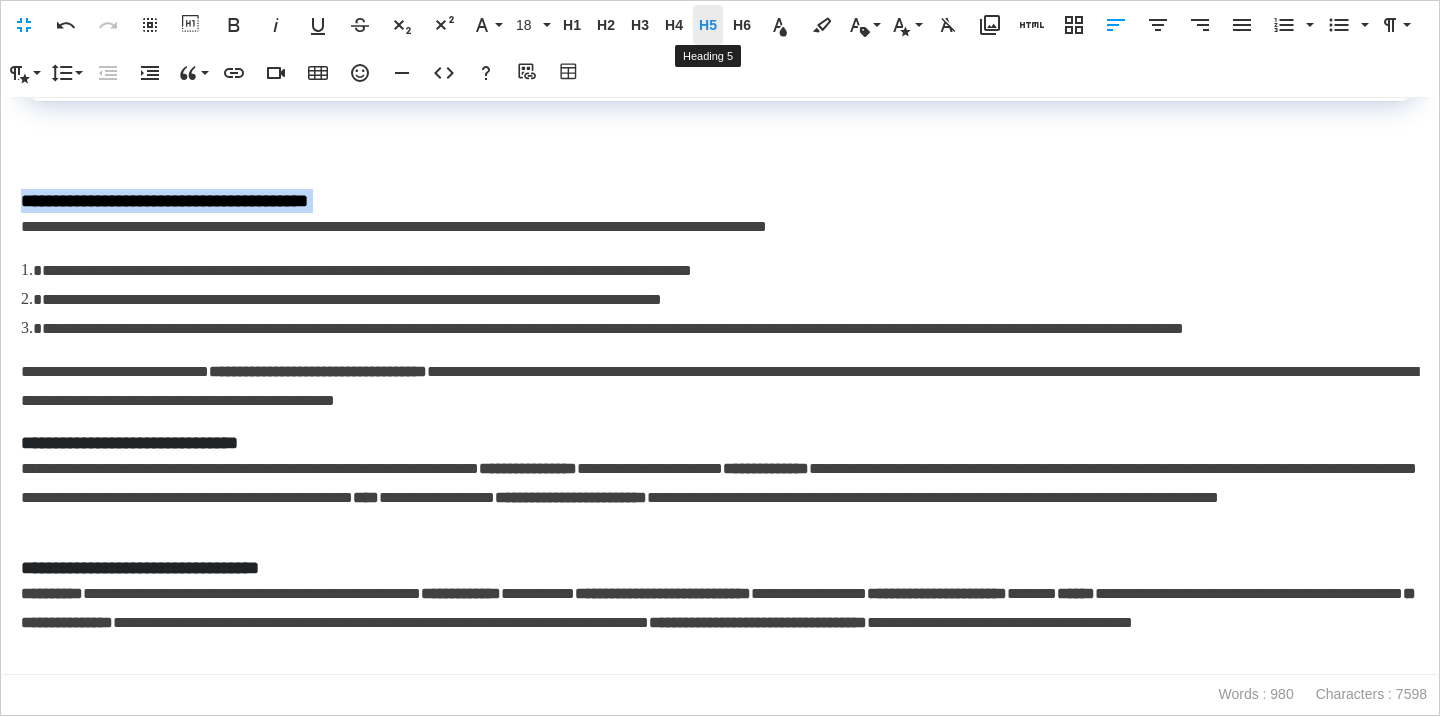 click on "H5" at bounding box center [708, 25] 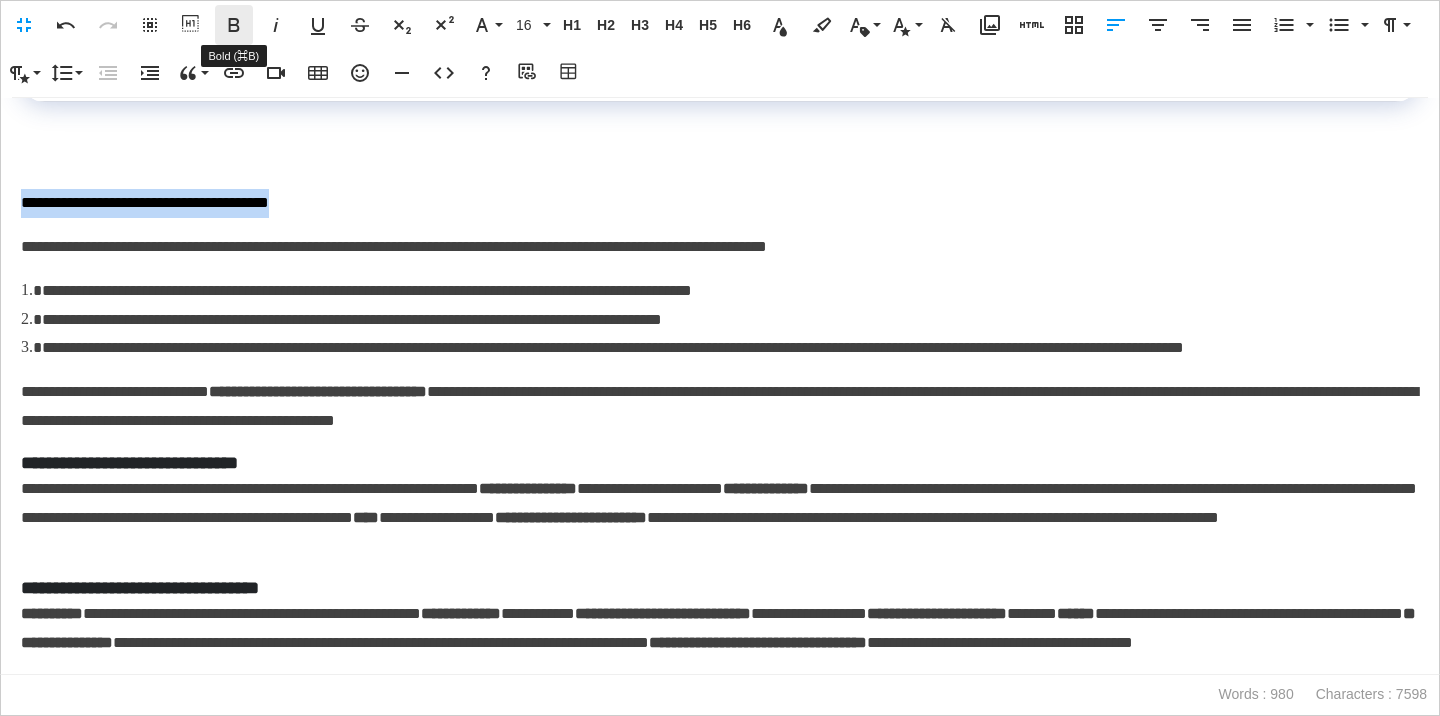 click 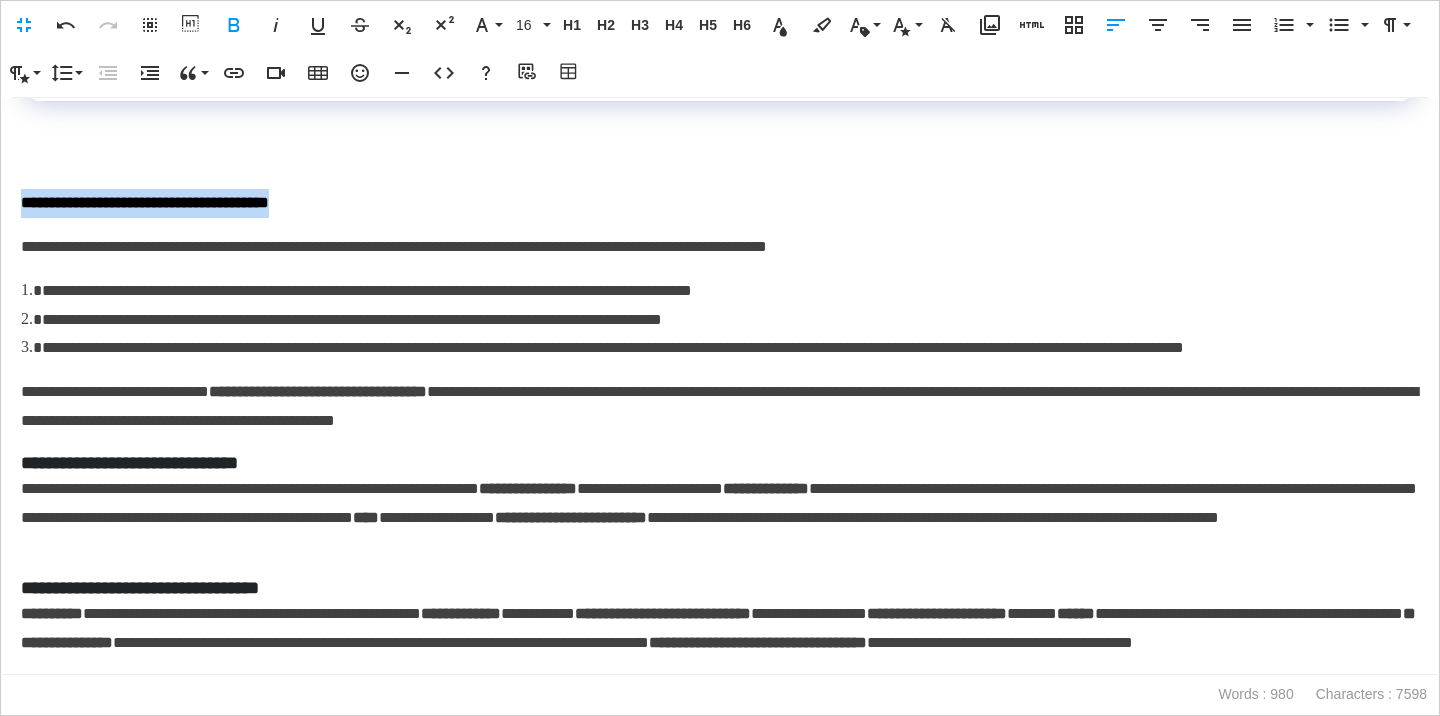 click on "**********" at bounding box center [720, 203] 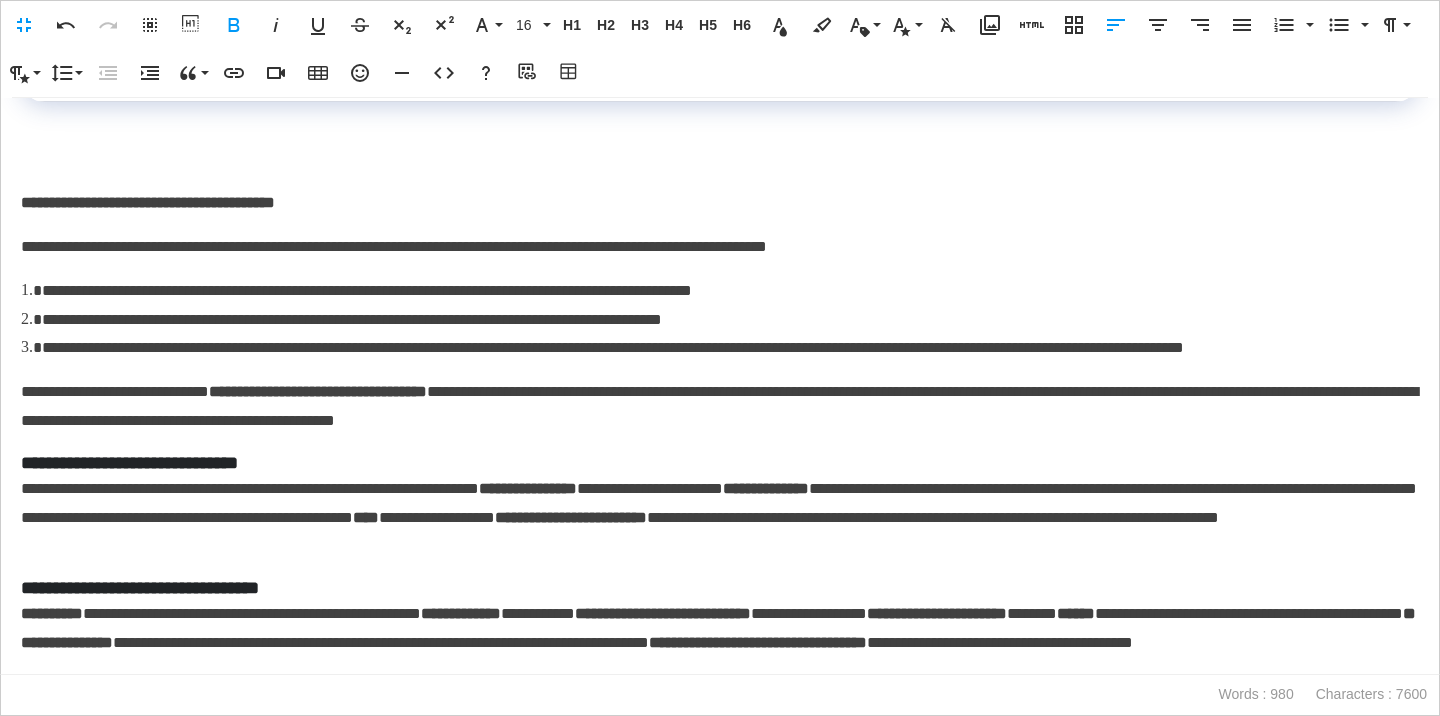 click on "**********" at bounding box center [720, 247] 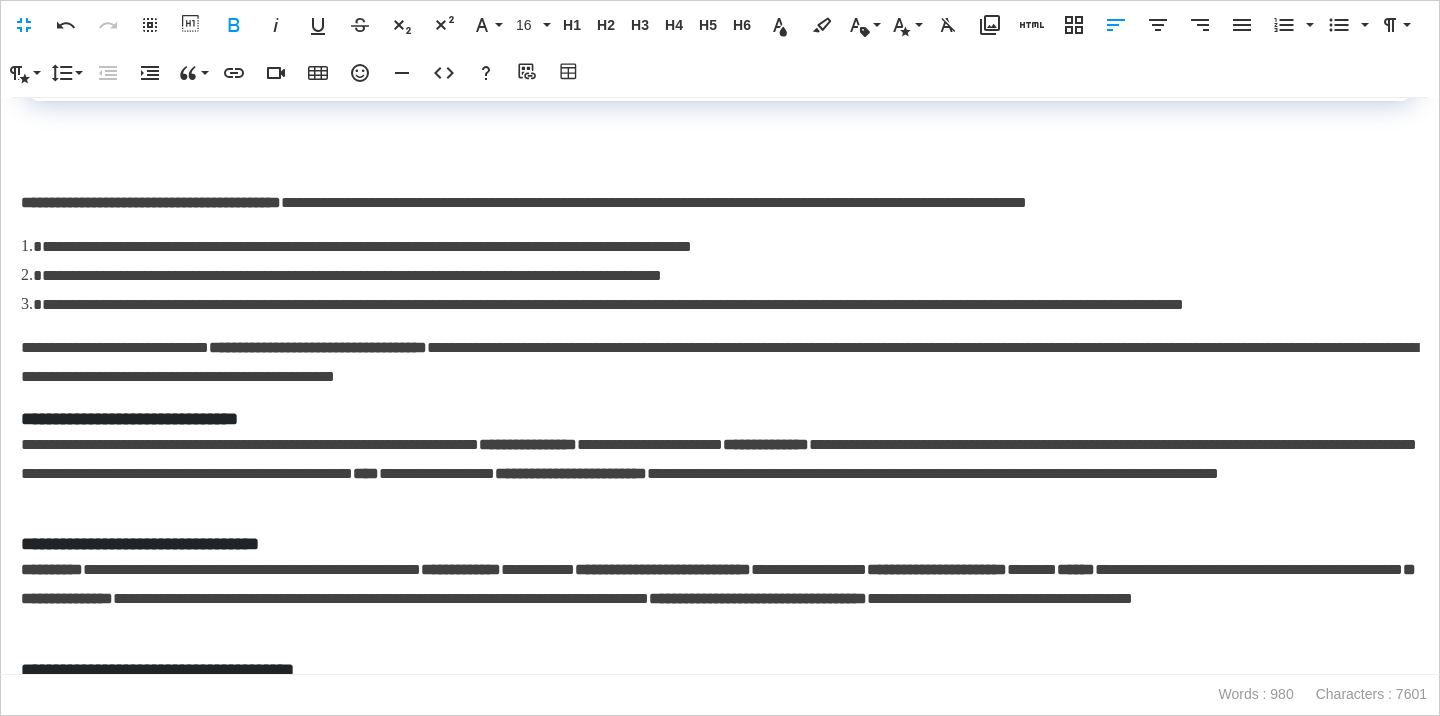 click at bounding box center (720, 159) 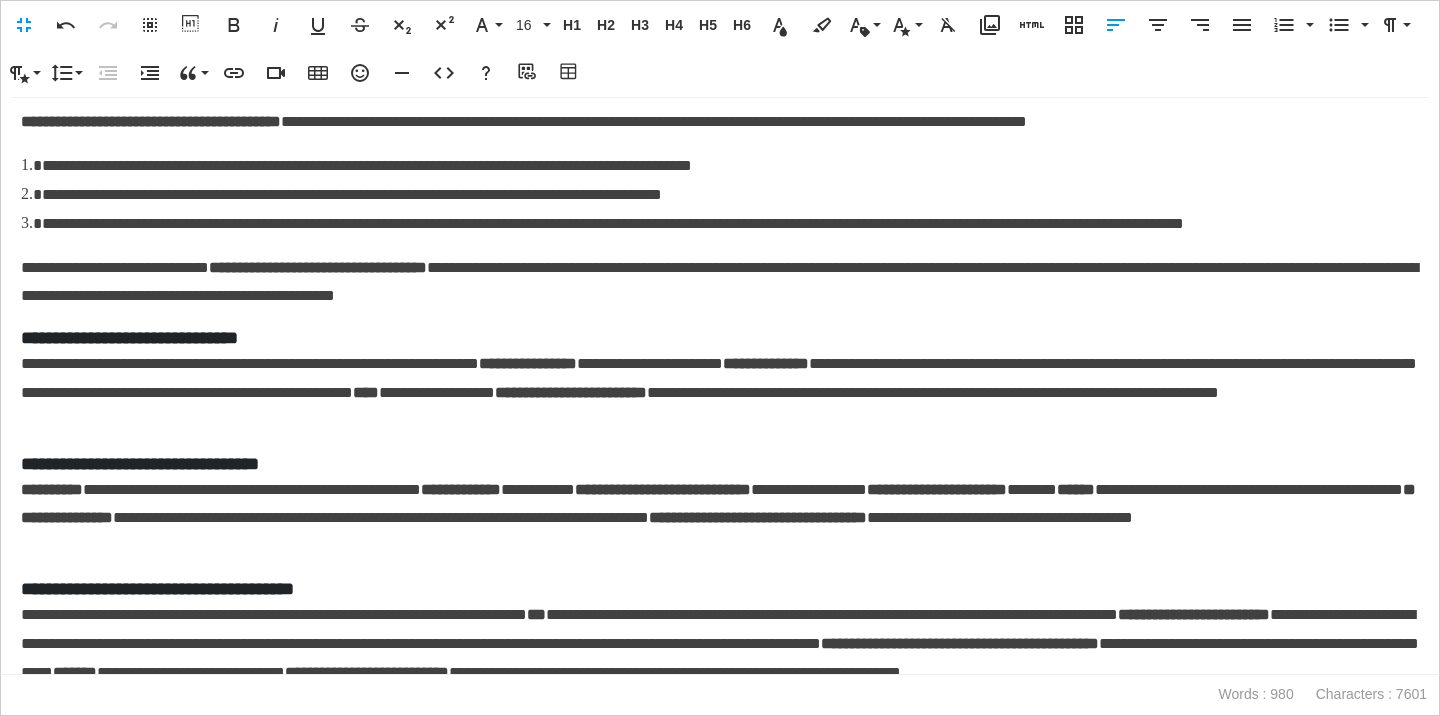 scroll, scrollTop: 1823, scrollLeft: 0, axis: vertical 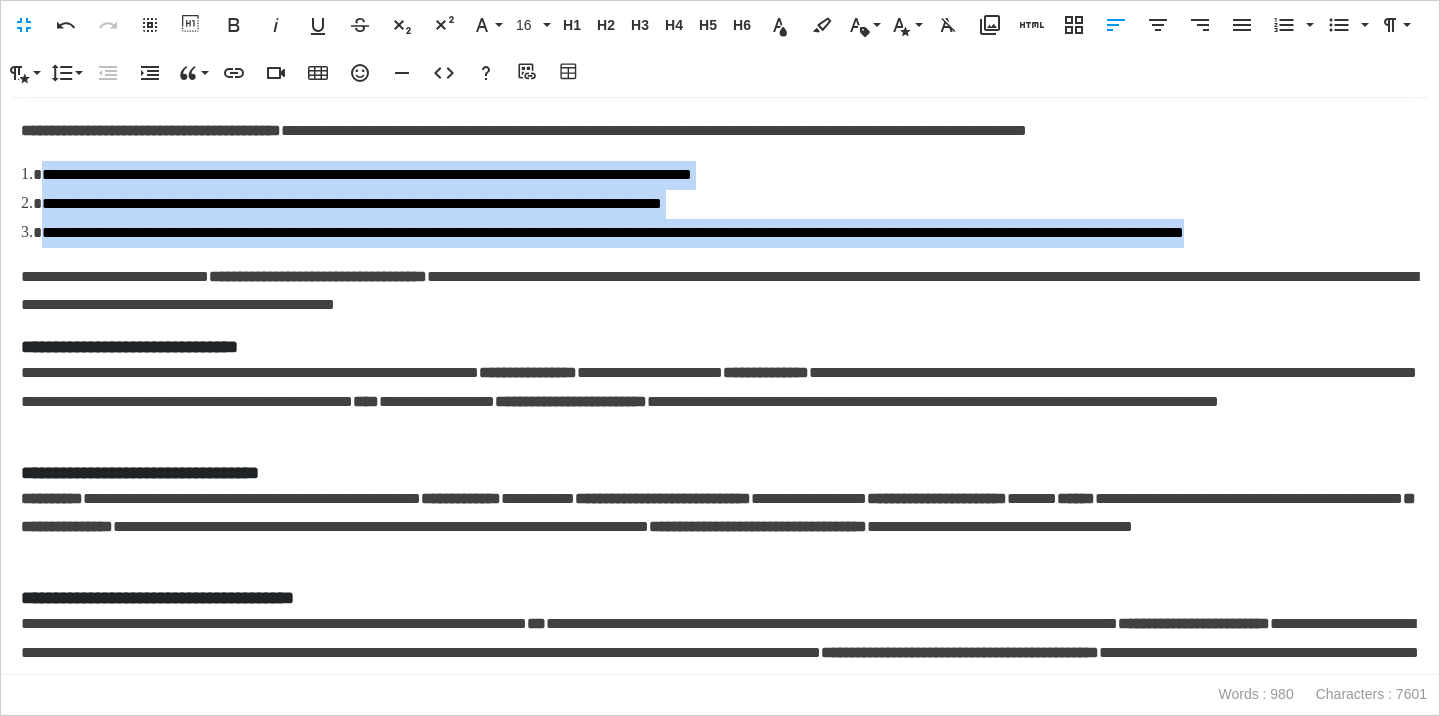 drag, startPoint x: 38, startPoint y: 197, endPoint x: 89, endPoint y: 283, distance: 99.985 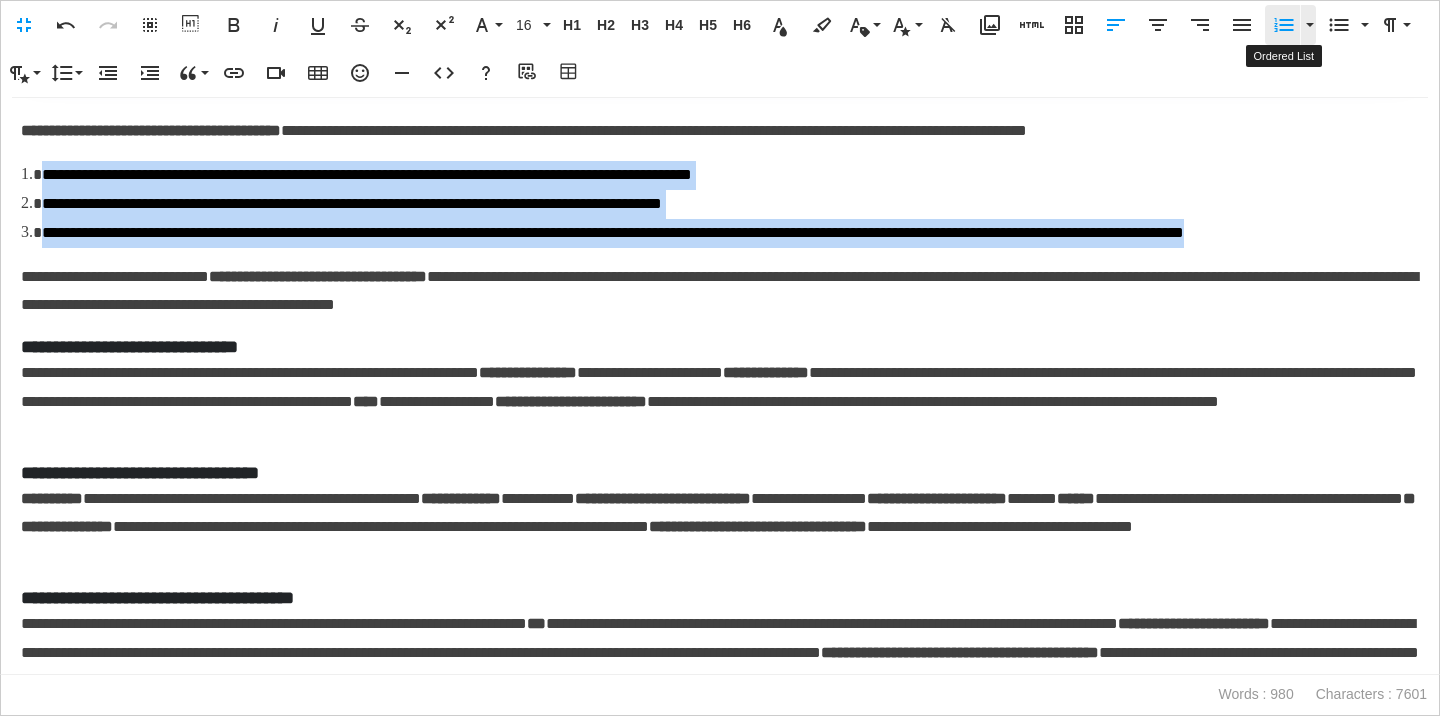 click 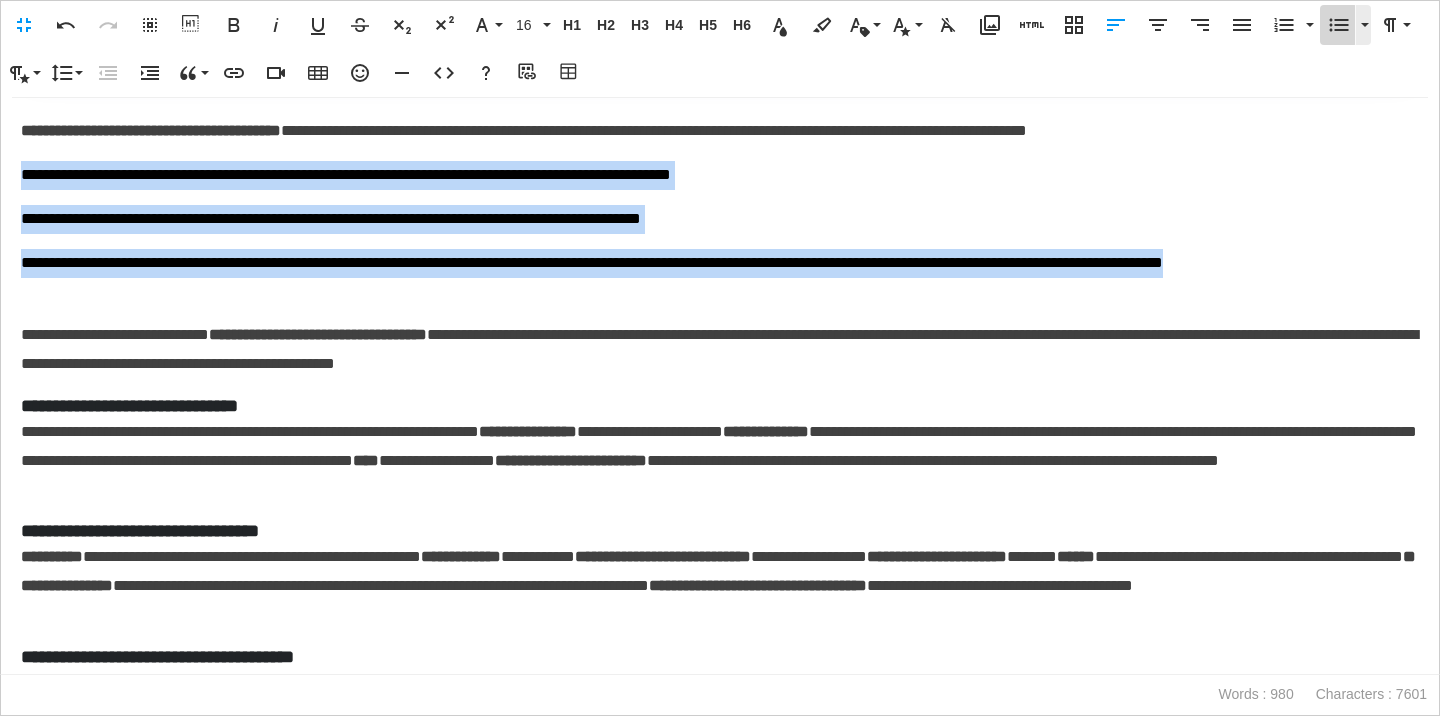 click 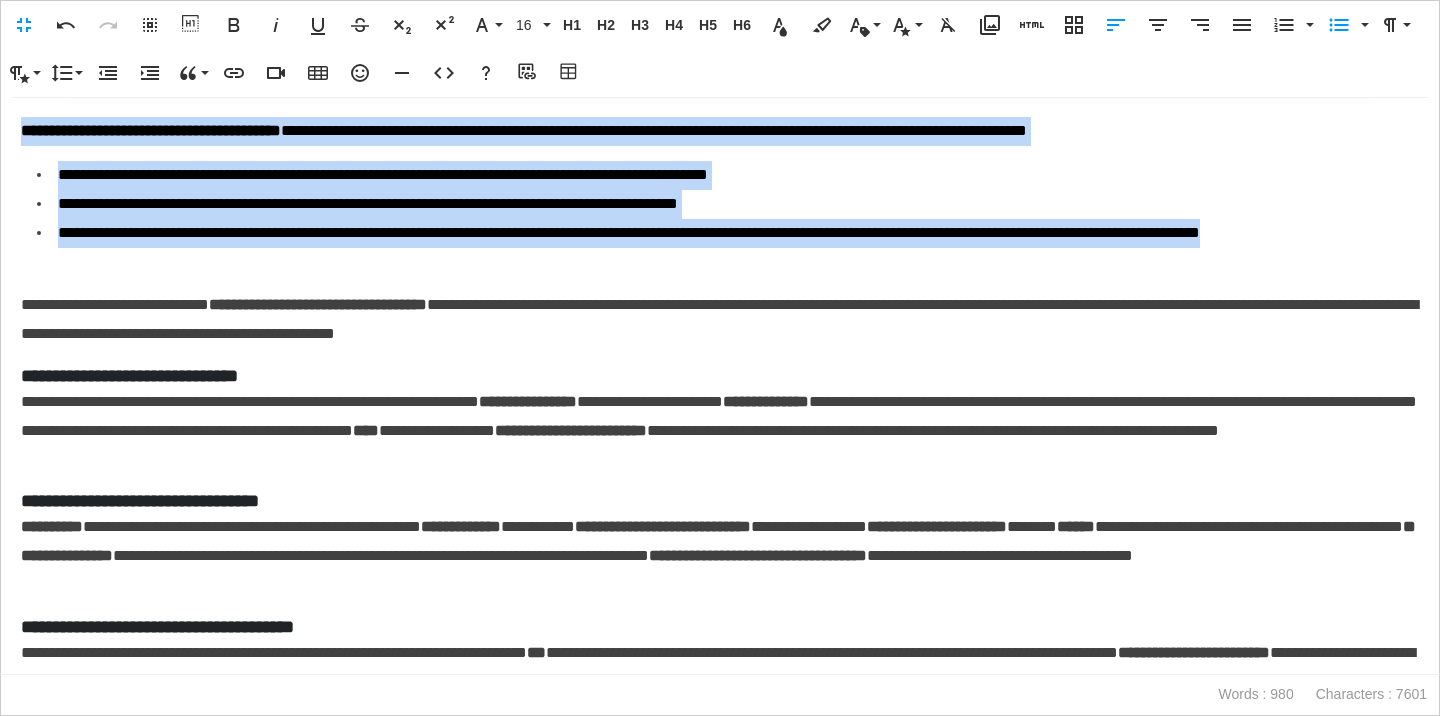 scroll, scrollTop: 1922, scrollLeft: 0, axis: vertical 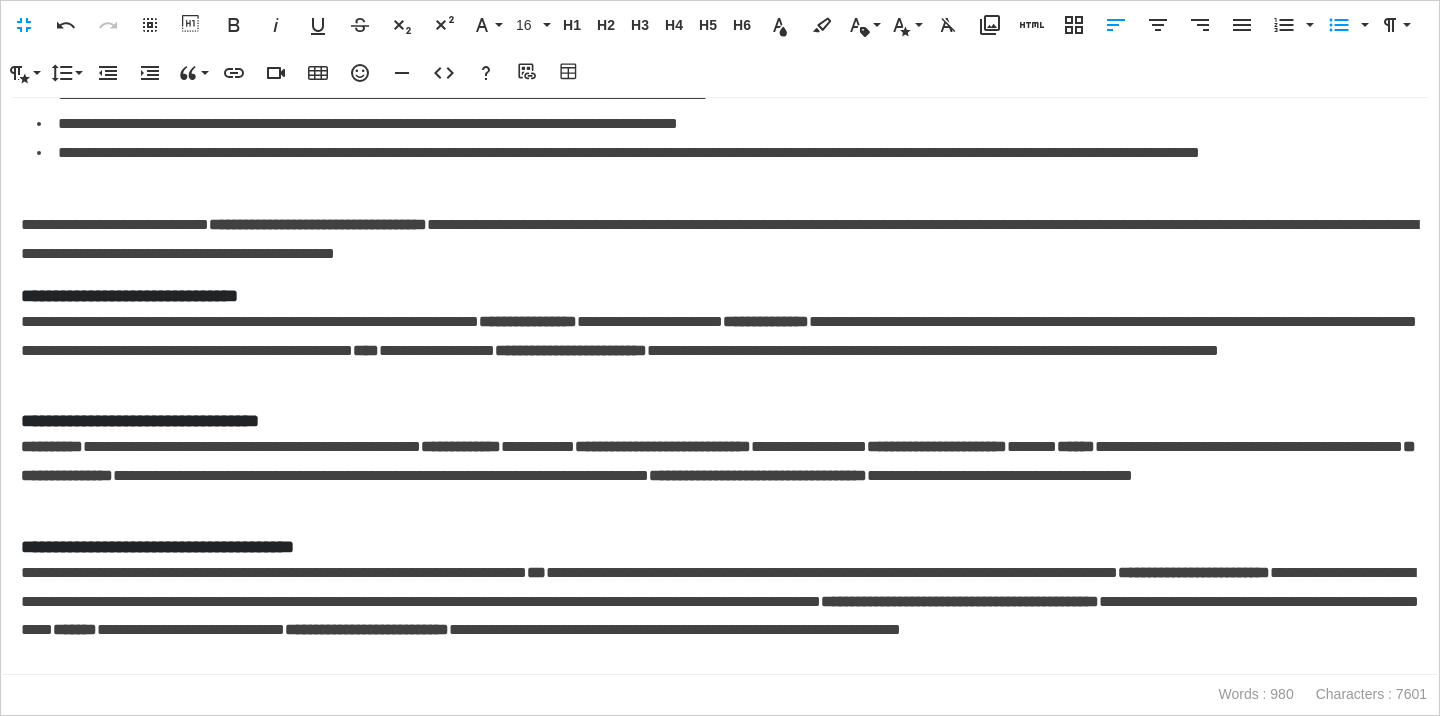 click on "**********" at bounding box center (720, 296) 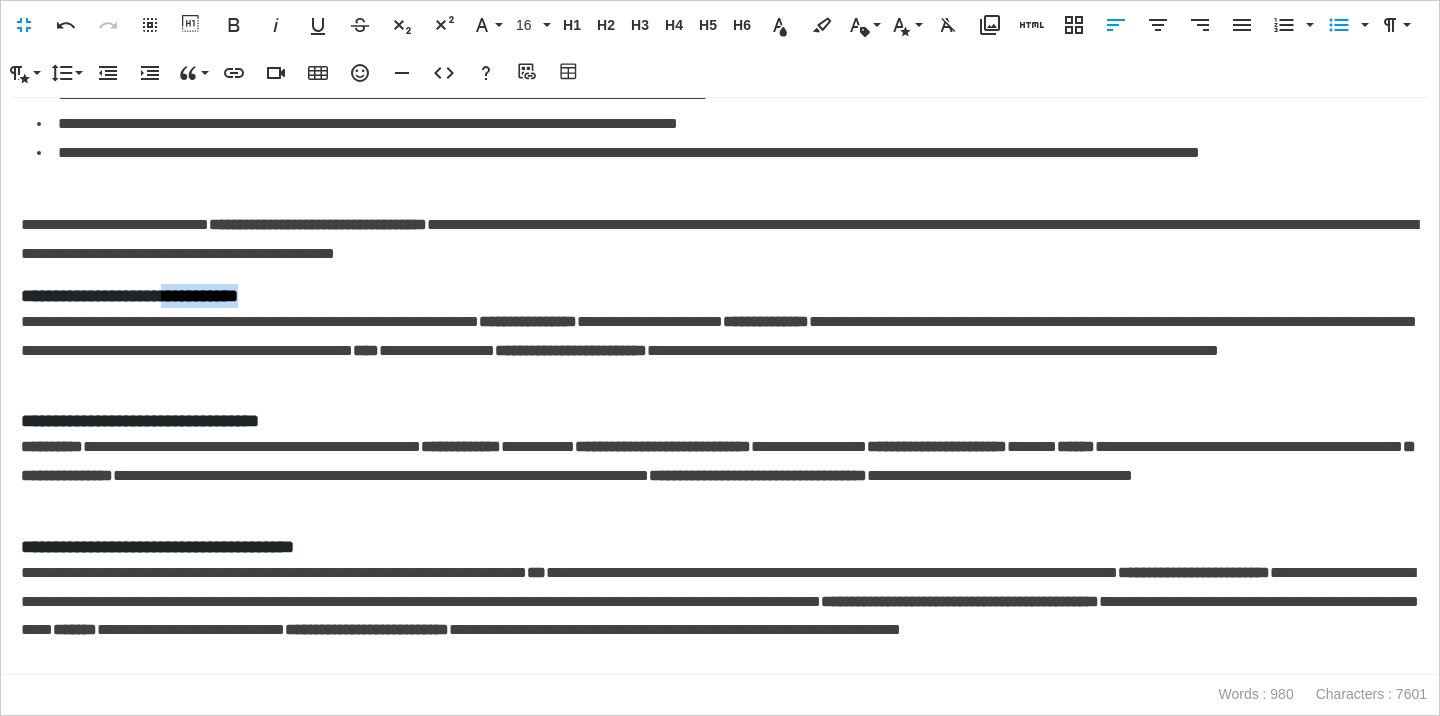 click on "**********" at bounding box center (720, 296) 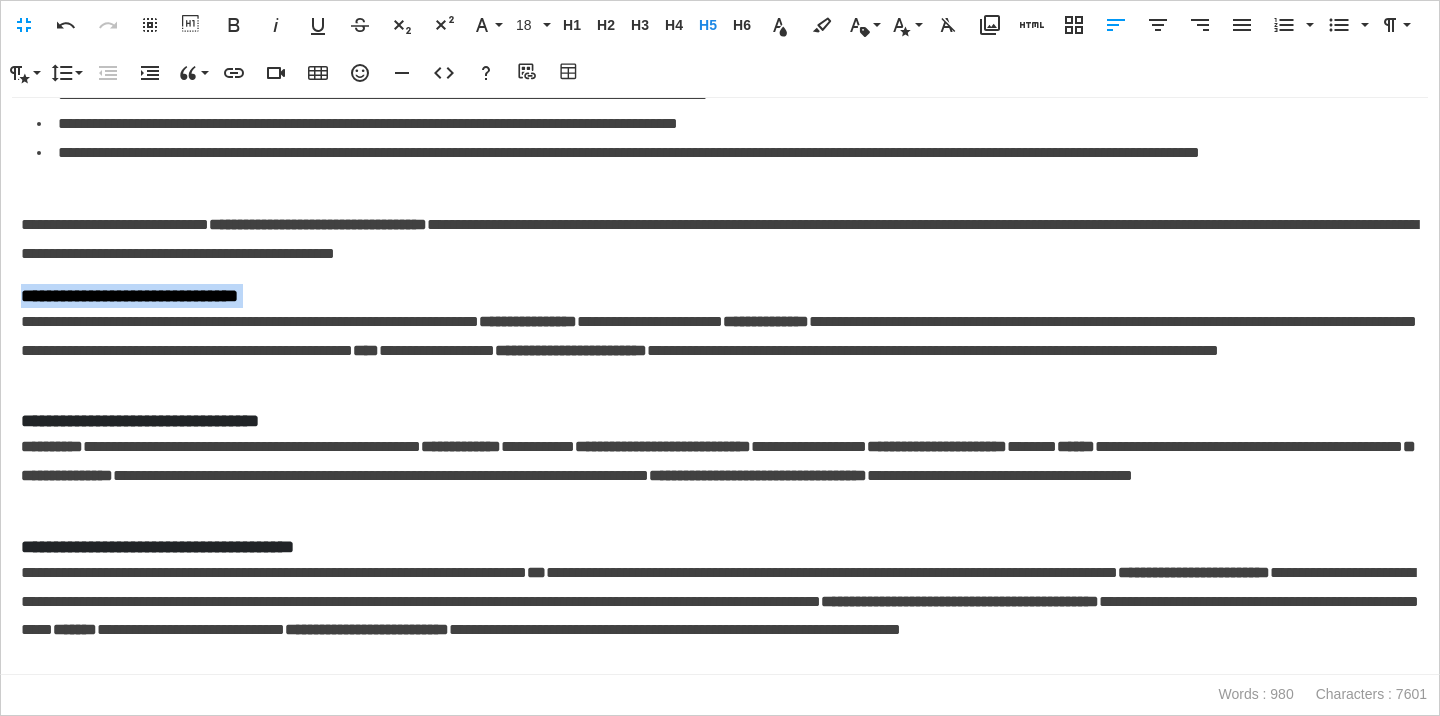 click on "**********" at bounding box center (720, 296) 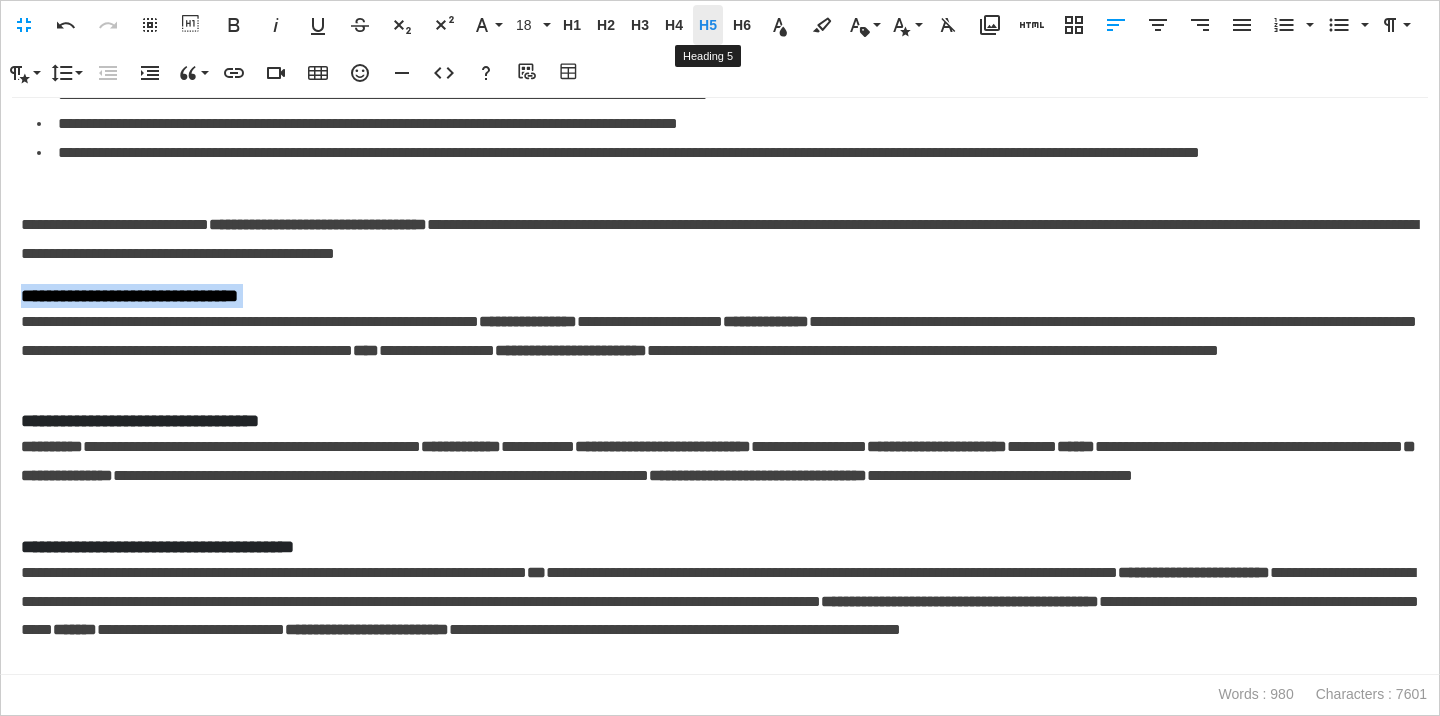 click on "H5" at bounding box center (708, 25) 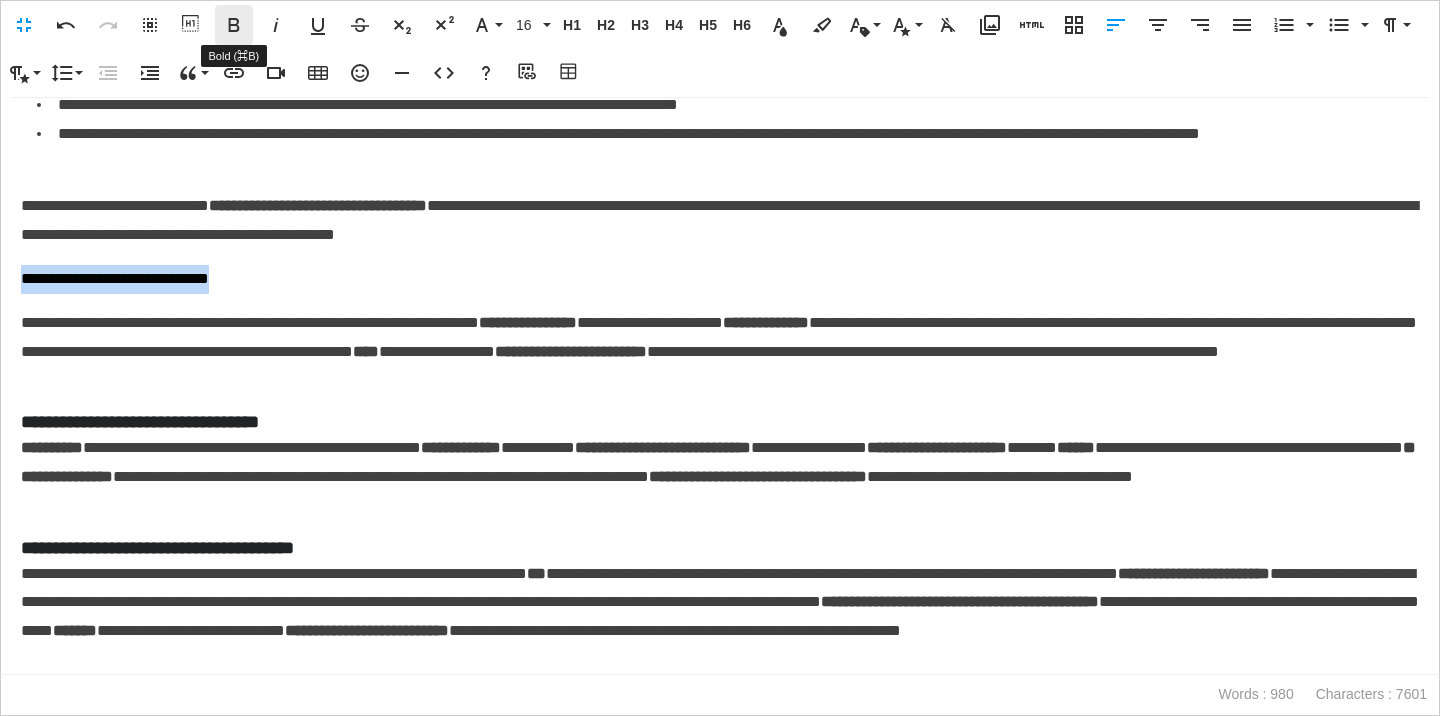 click 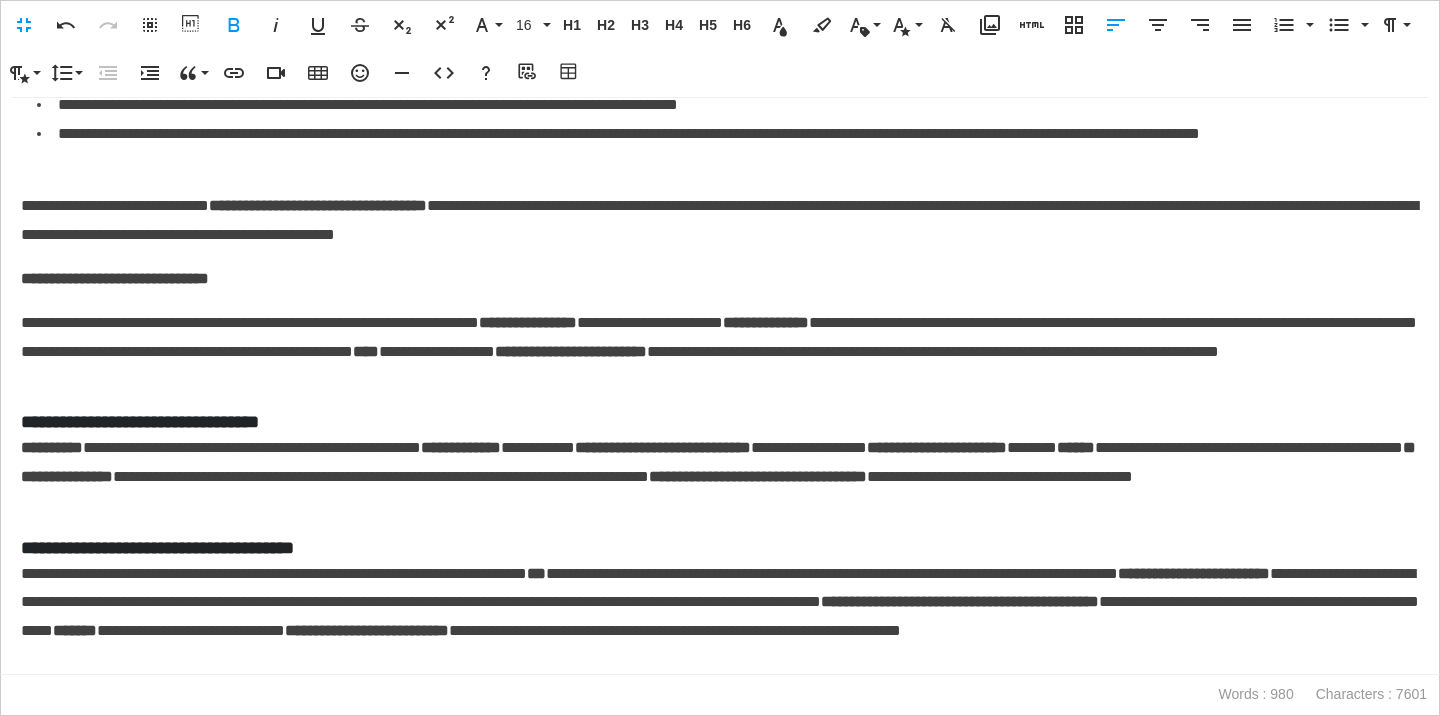click on "**********" at bounding box center (720, 279) 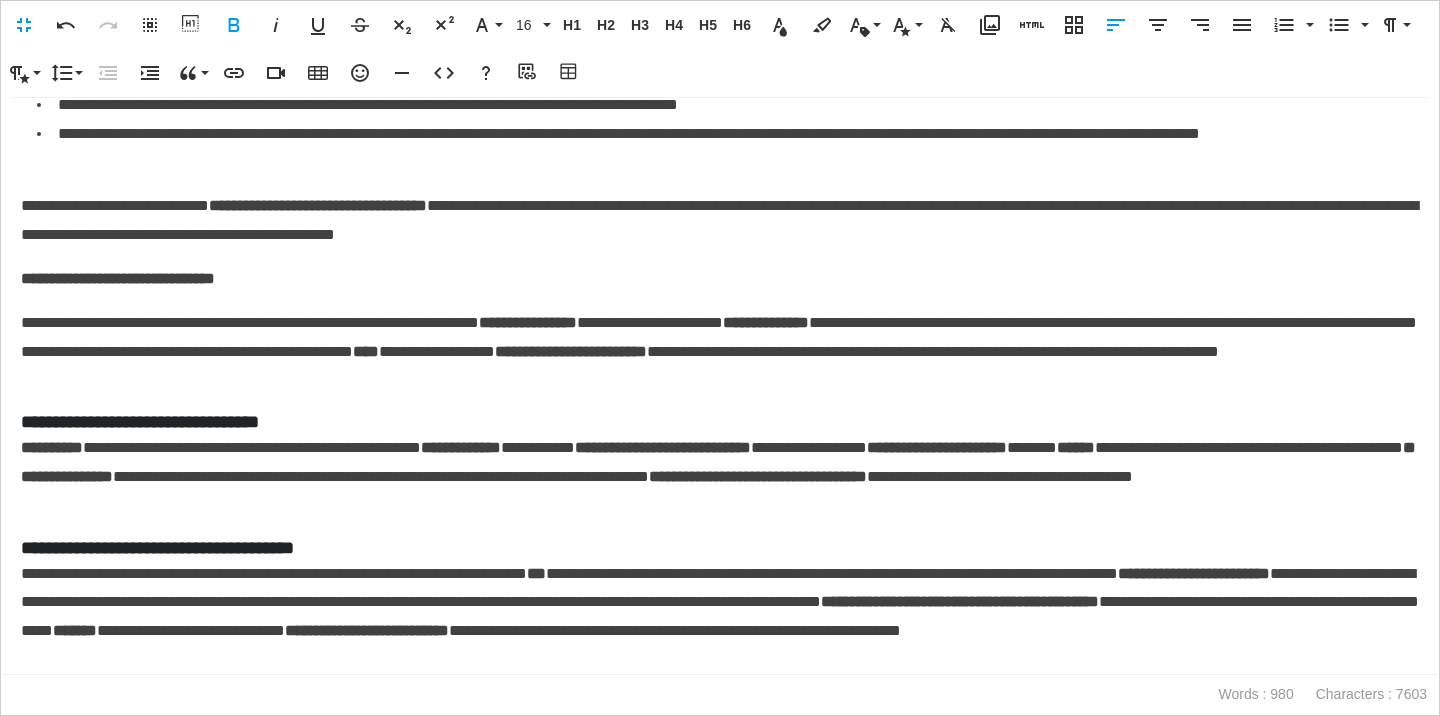 click on "**********" at bounding box center (720, 352) 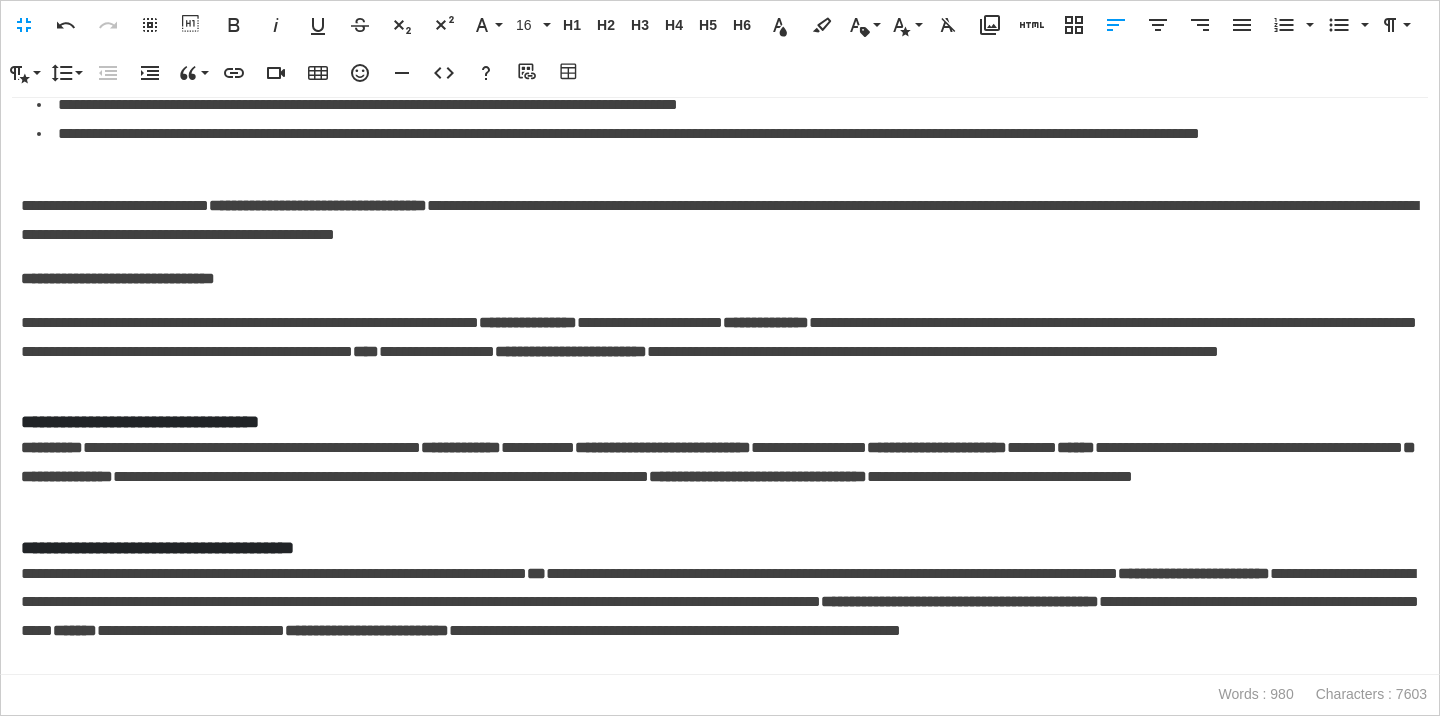 scroll, scrollTop: 1907, scrollLeft: 0, axis: vertical 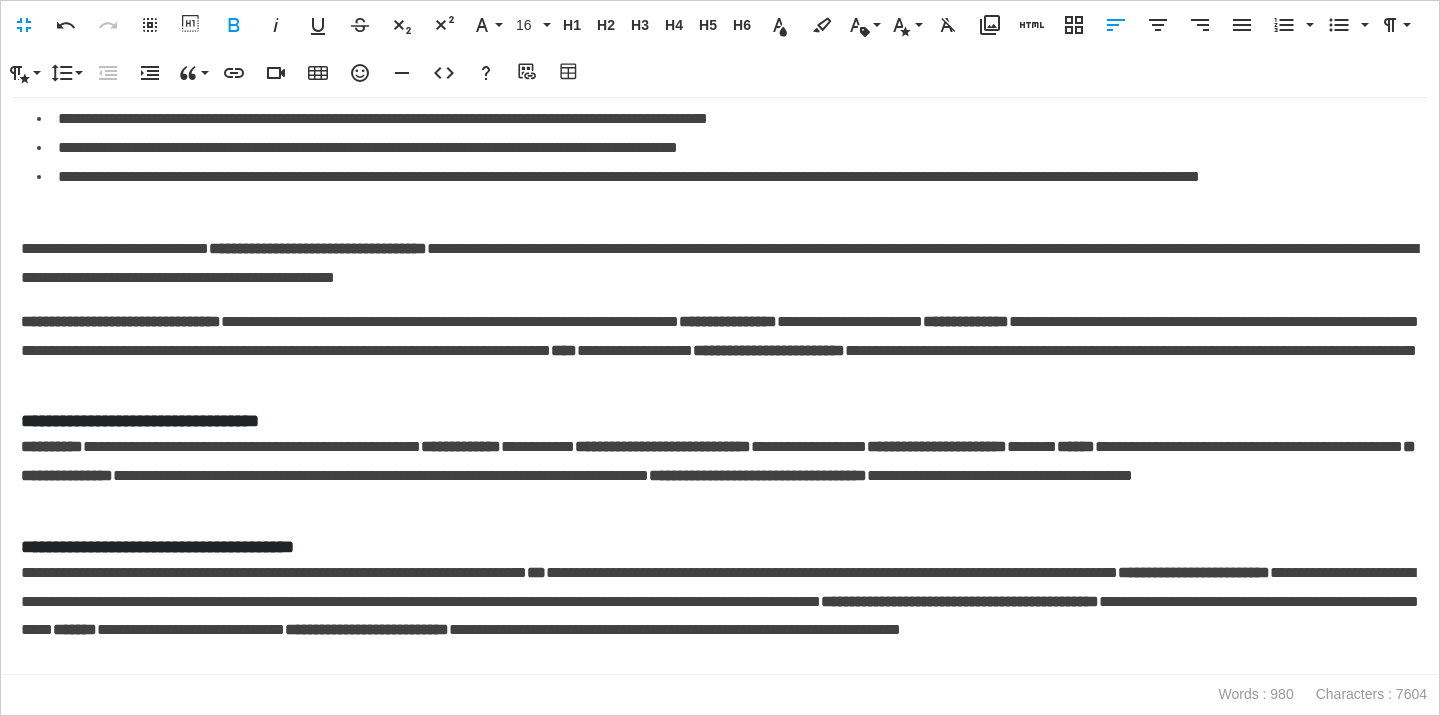 click on "**********" at bounding box center [720, 421] 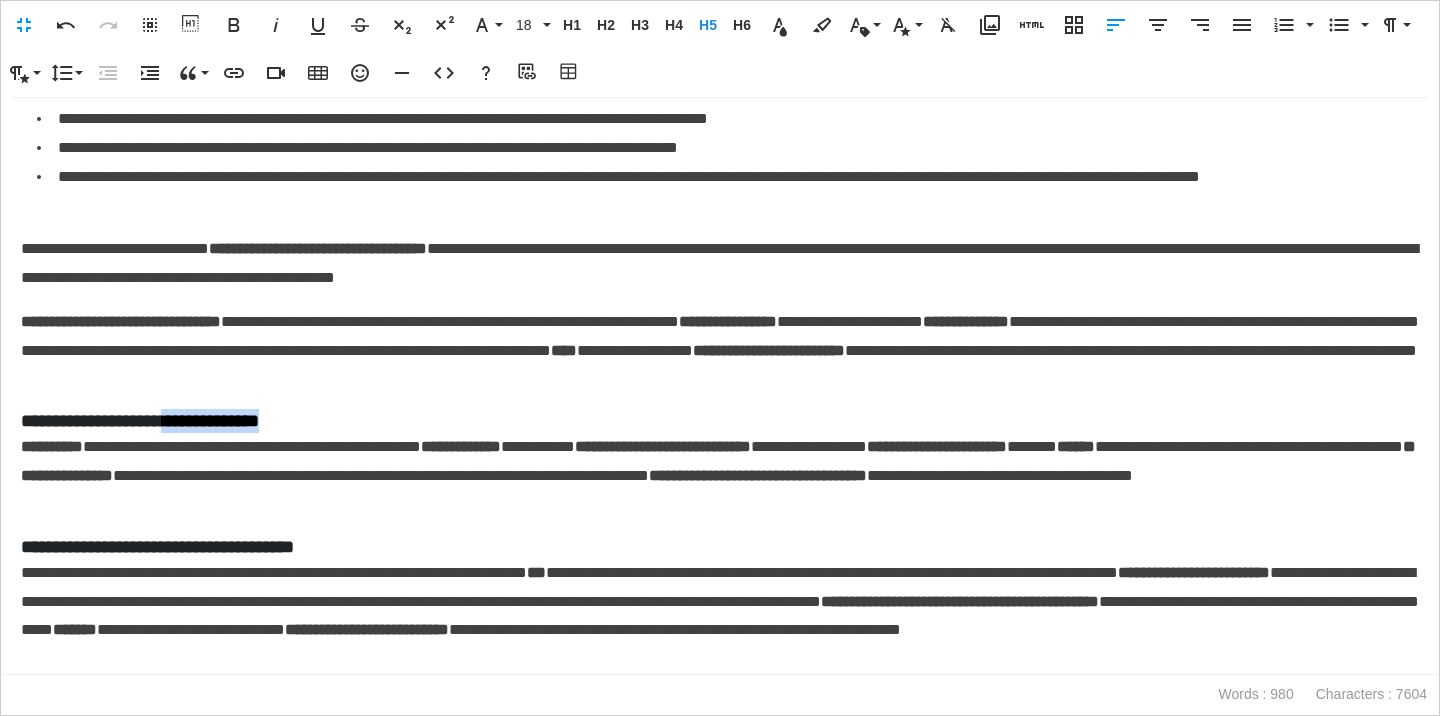 click on "**********" at bounding box center (720, 421) 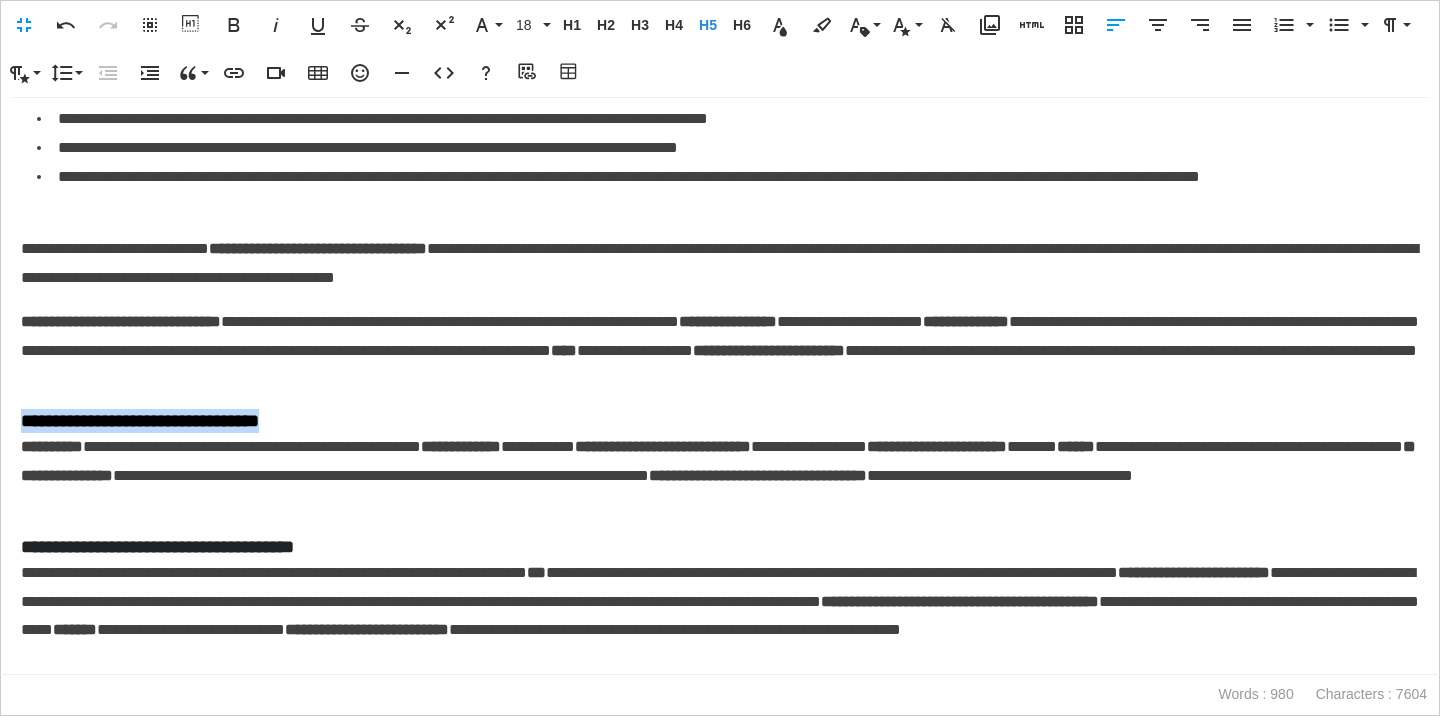 click on "**********" at bounding box center (720, 421) 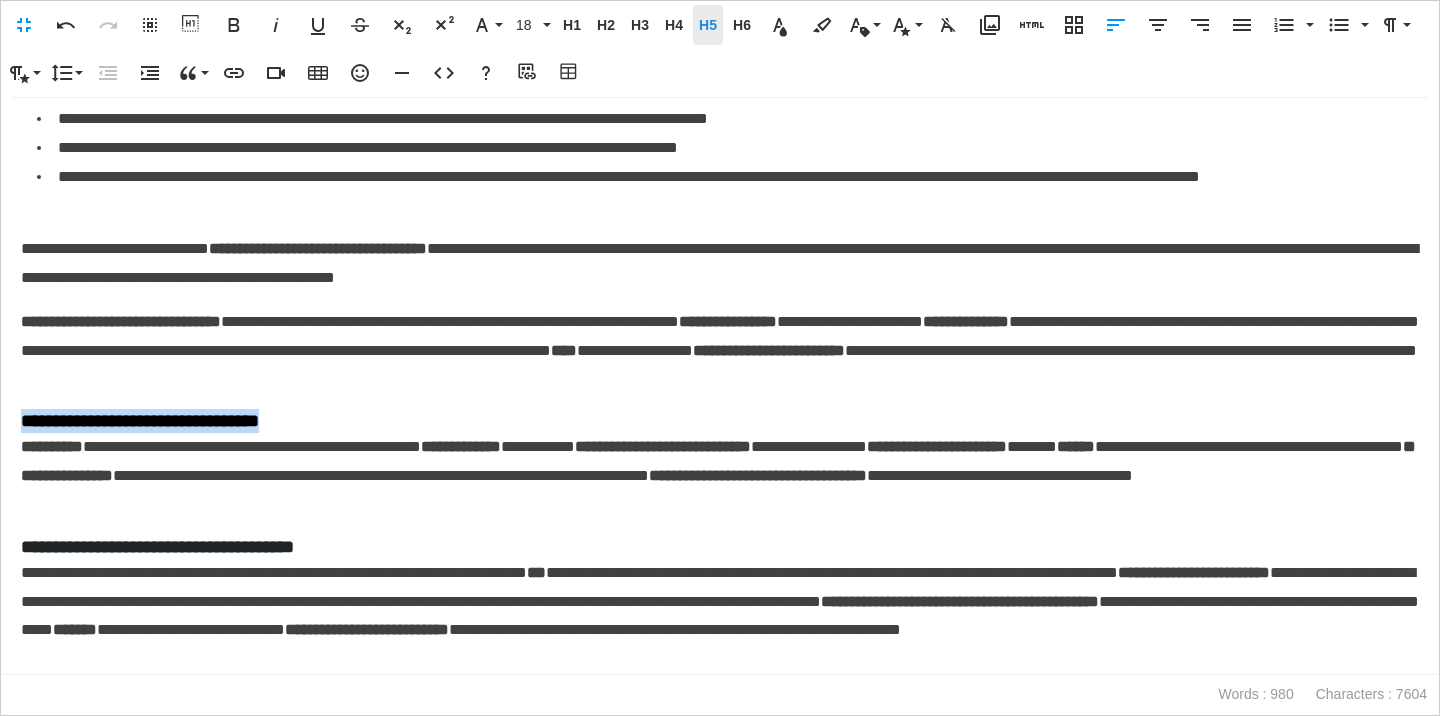 click on "H5" at bounding box center [708, 25] 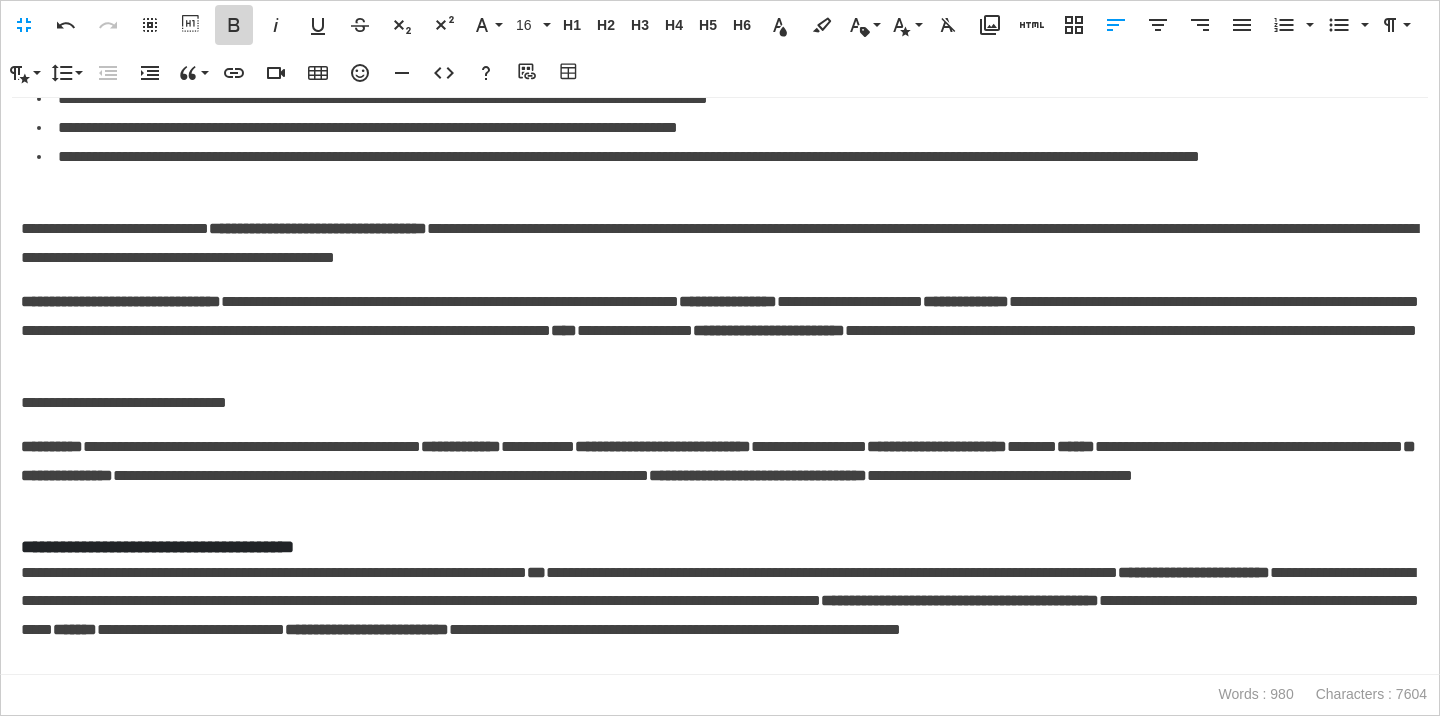 click 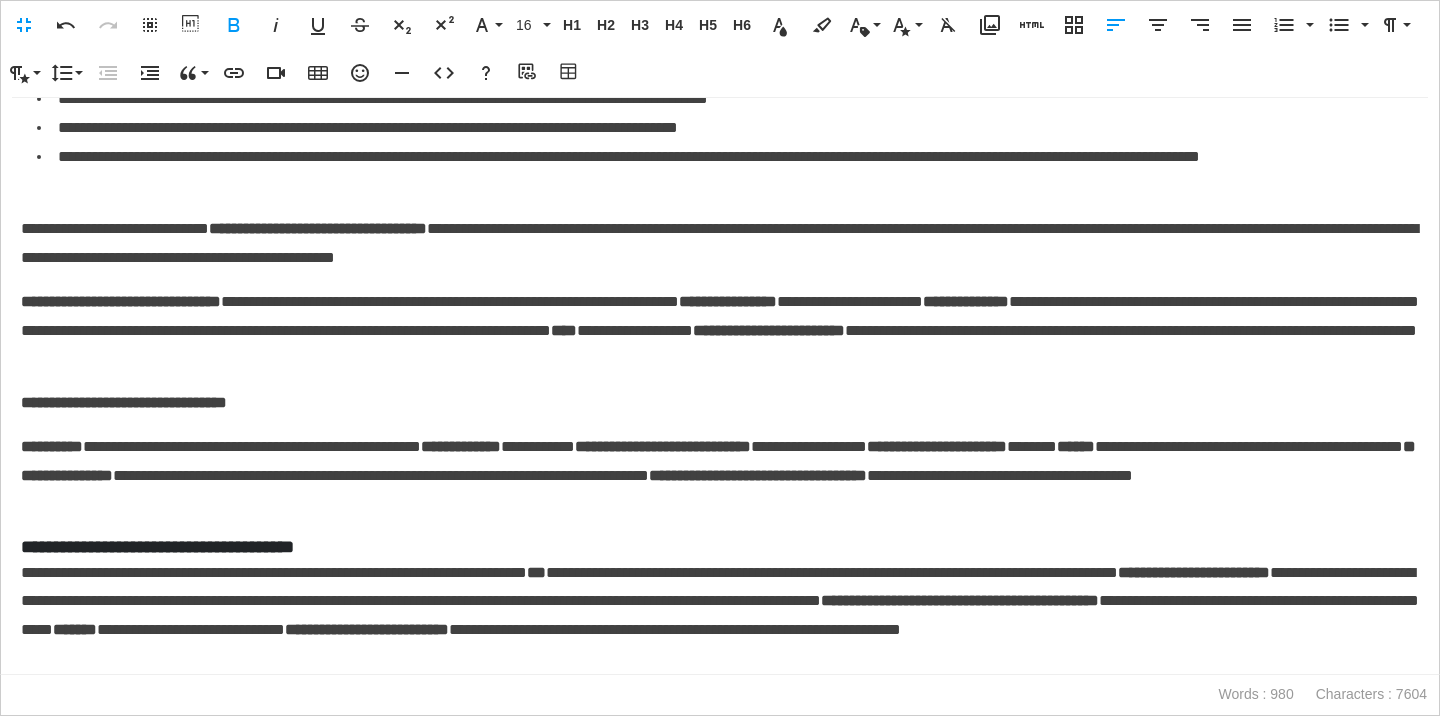 click on "**********" at bounding box center [720, 403] 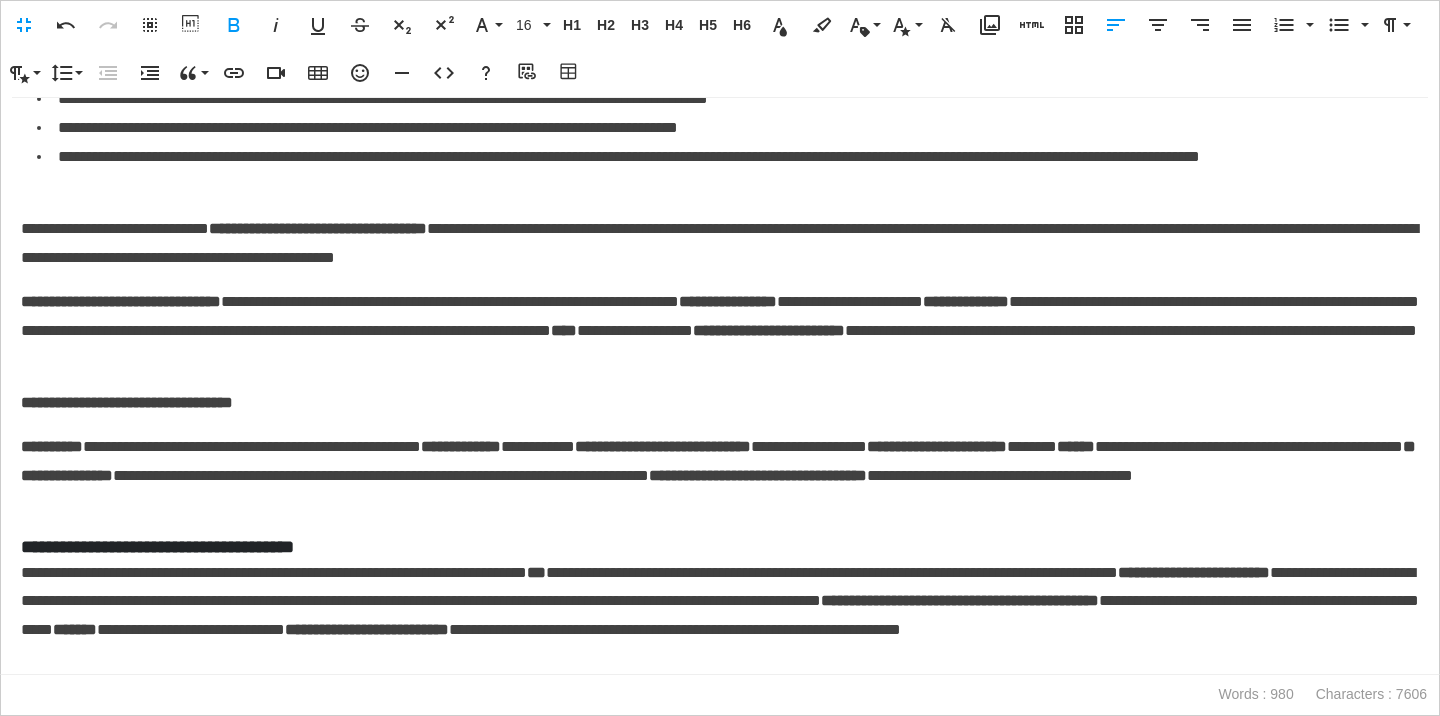 click on "**********" at bounding box center (52, 446) 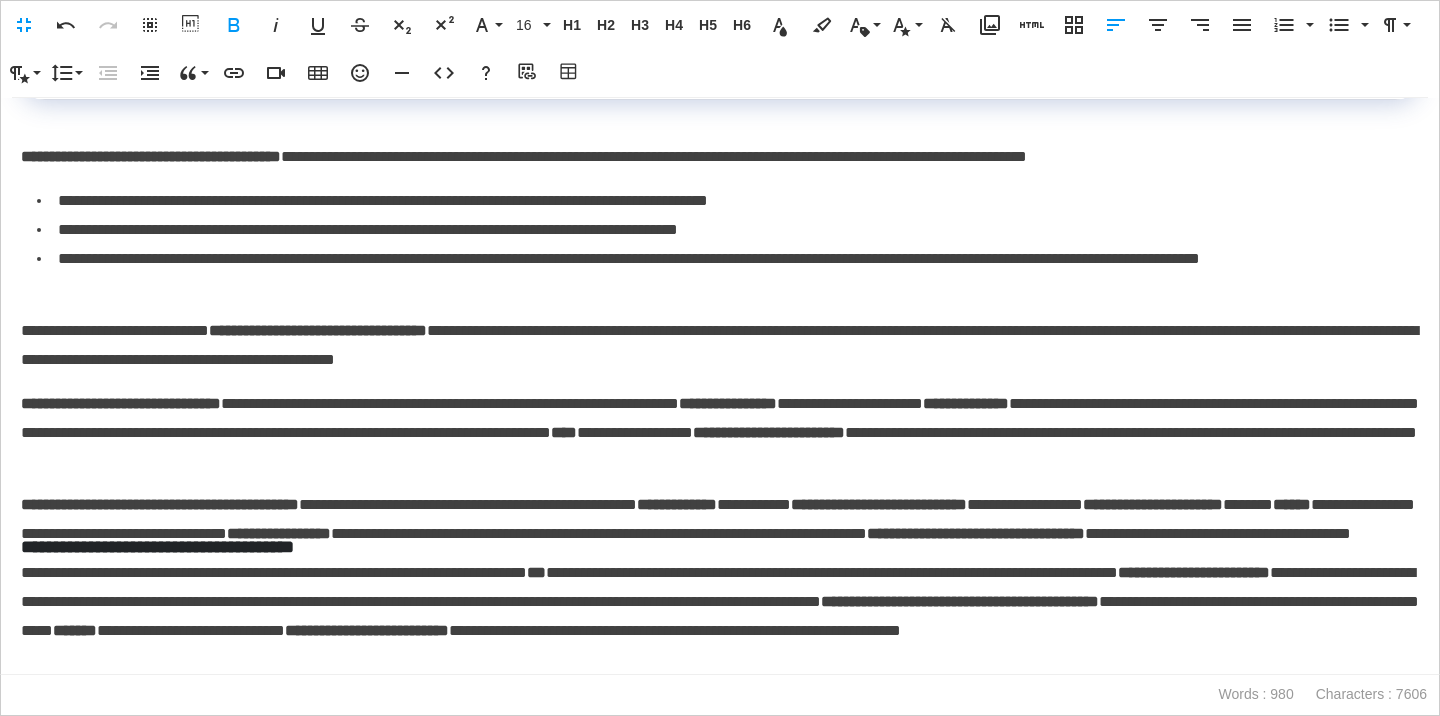 scroll, scrollTop: 1883, scrollLeft: 0, axis: vertical 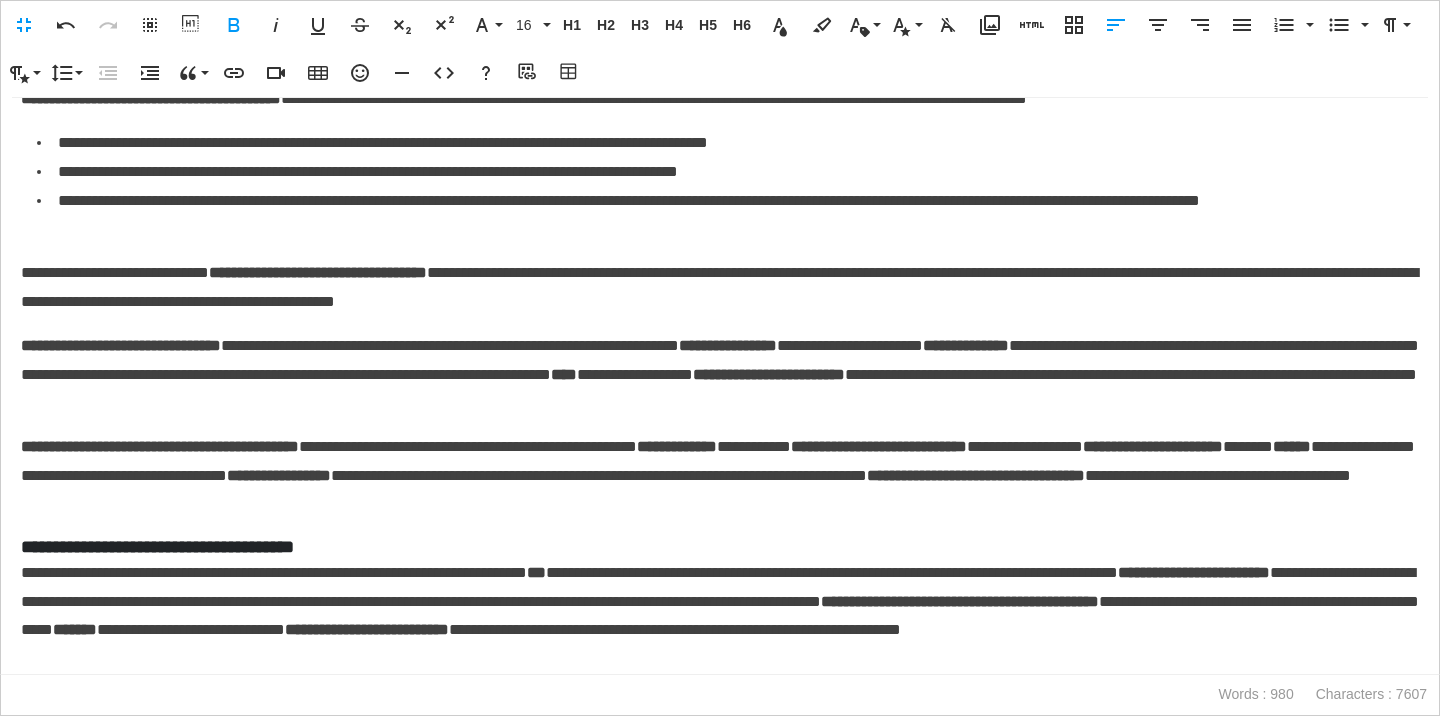 click on "**********" at bounding box center [720, 547] 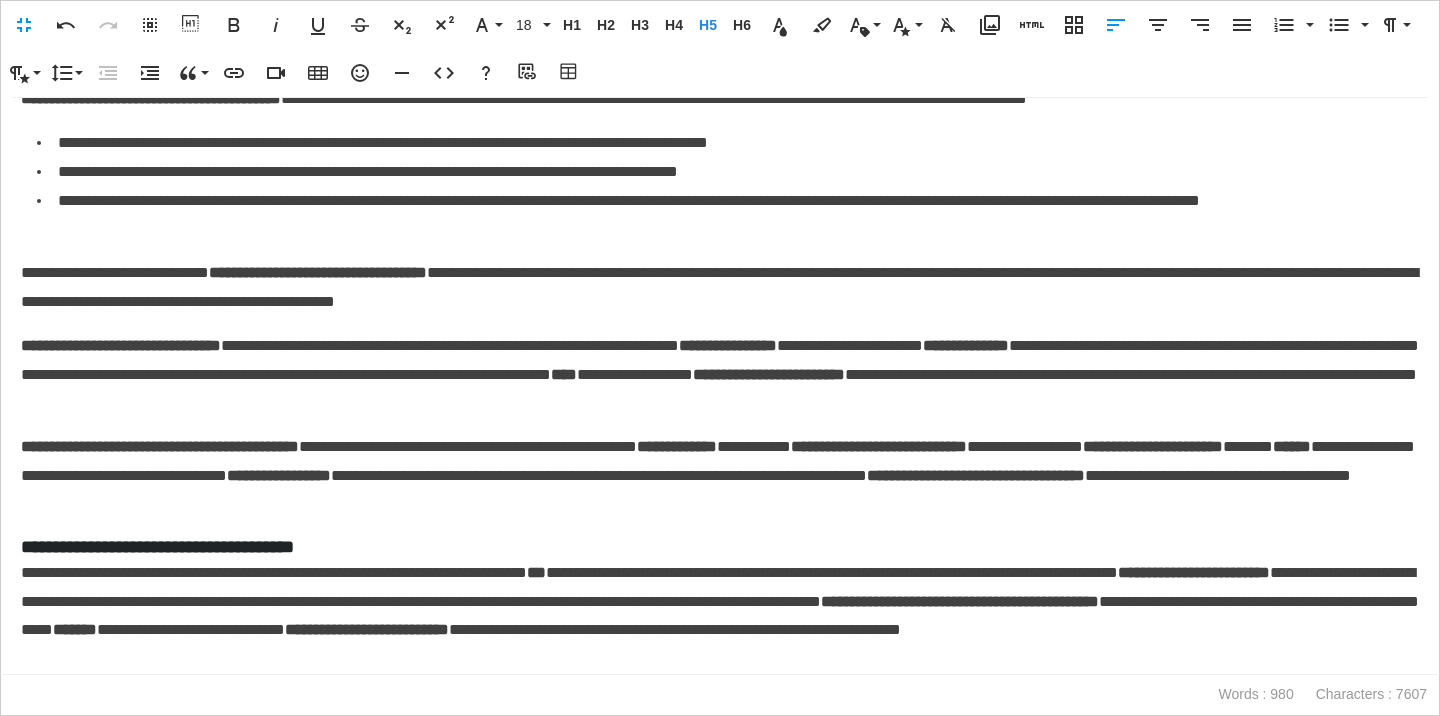 click on "**********" at bounding box center (720, 547) 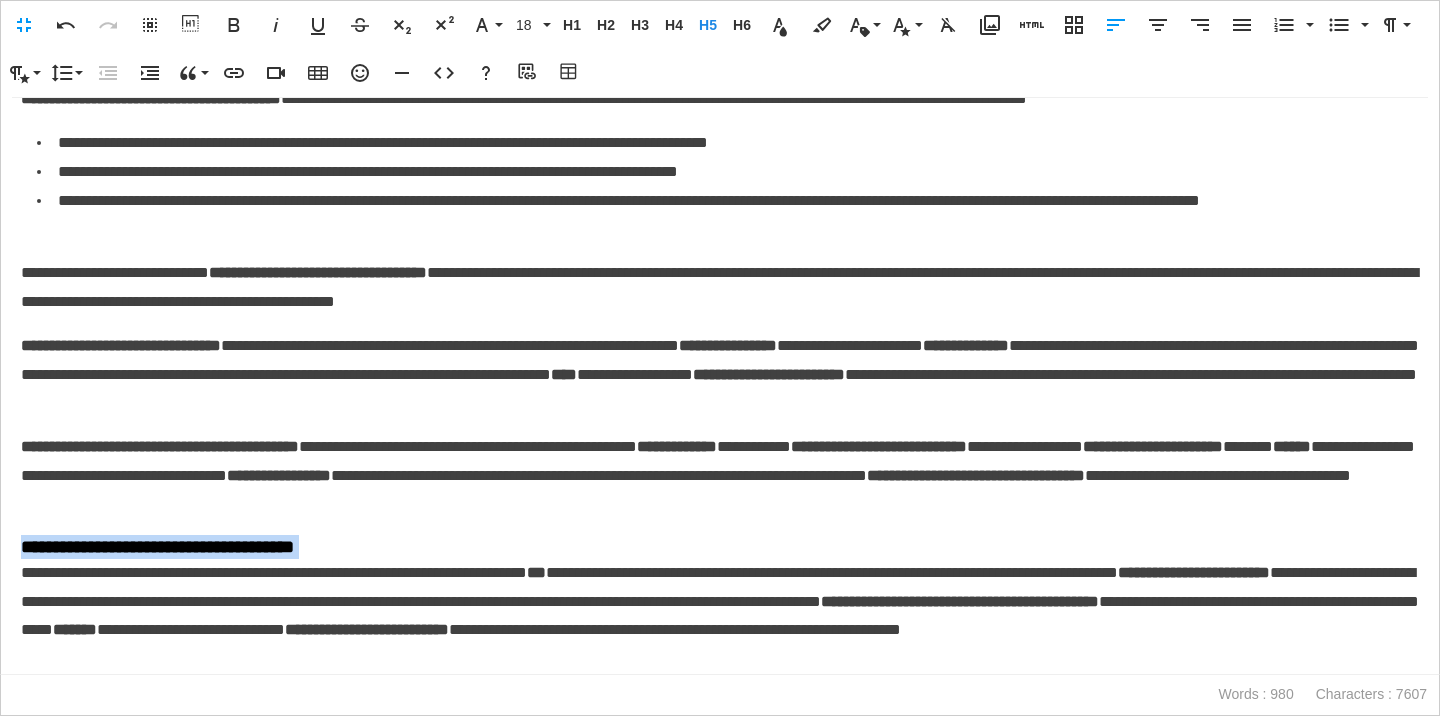 click on "**********" at bounding box center (720, 547) 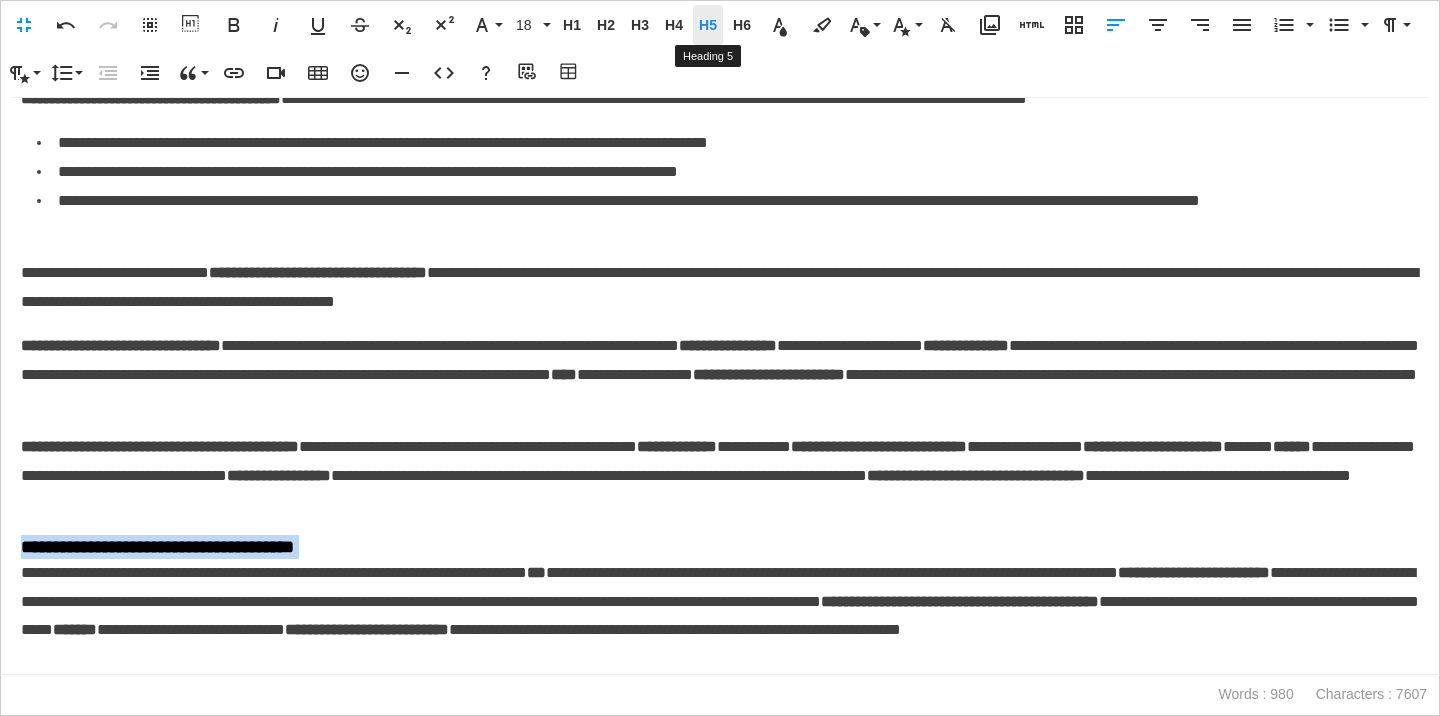 click on "H5" at bounding box center (708, 25) 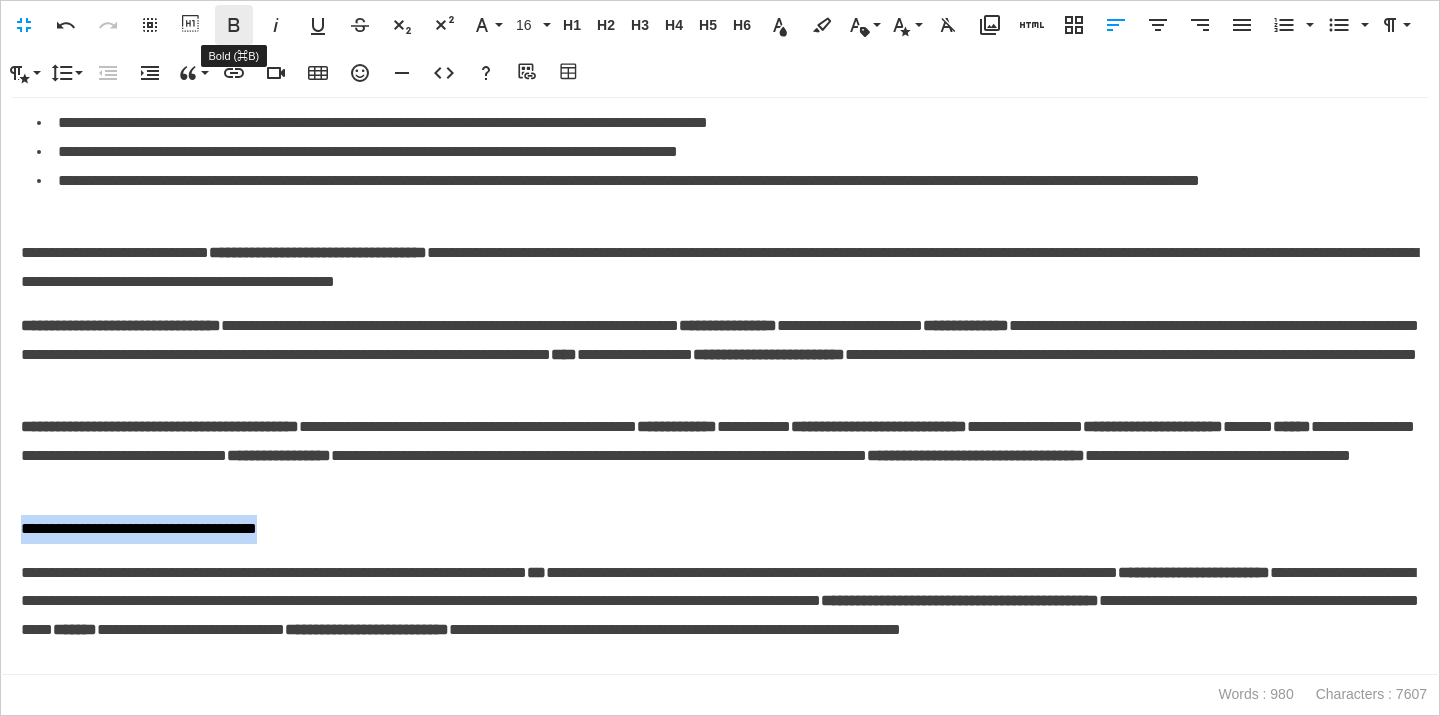 click 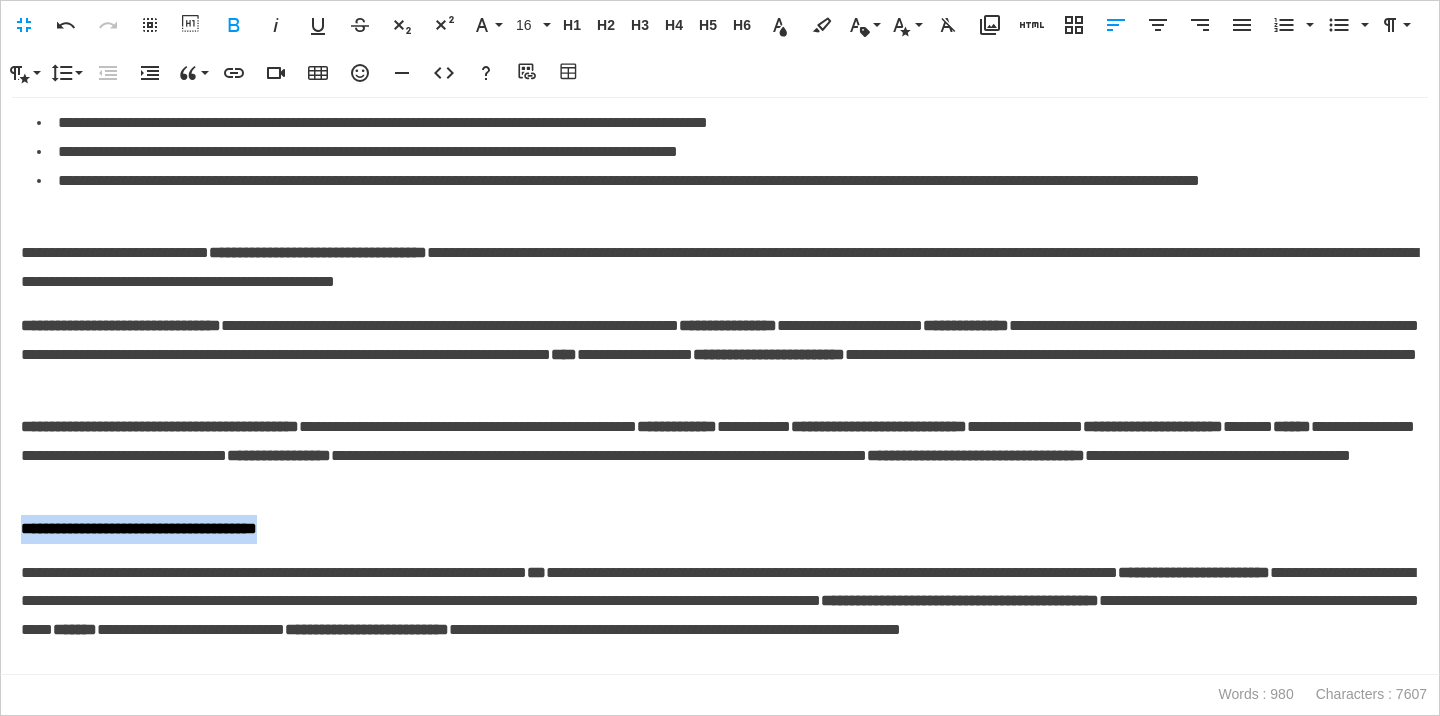 click on "**********" at bounding box center (720, 529) 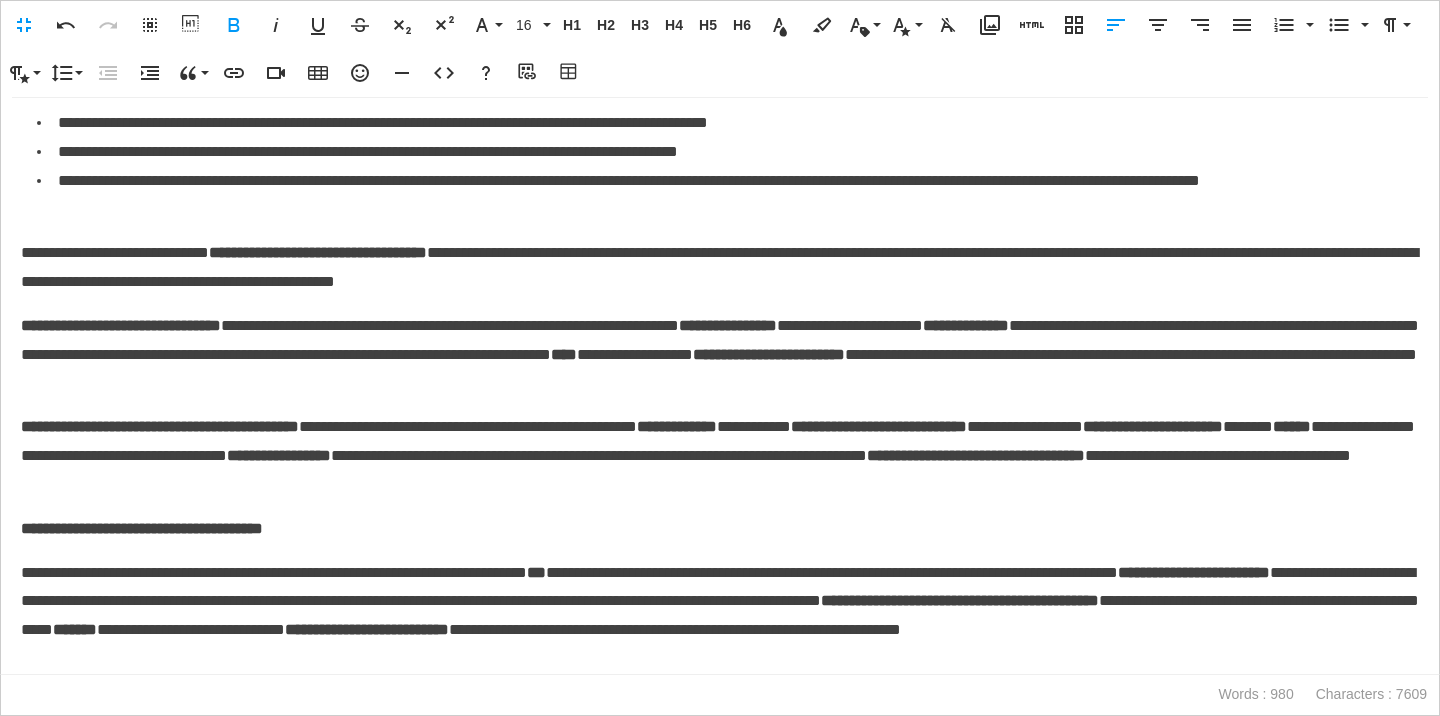 click on "**********" at bounding box center (720, 616) 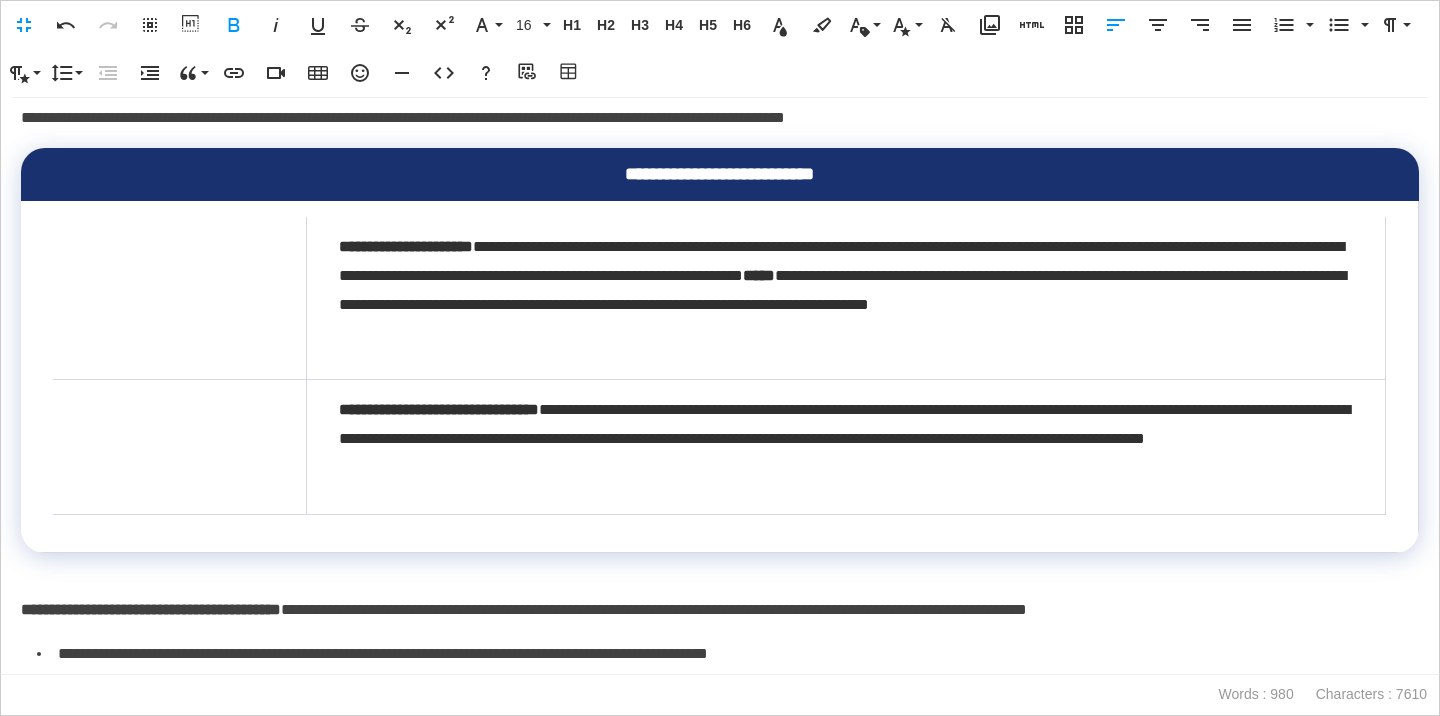 scroll, scrollTop: 1345, scrollLeft: 0, axis: vertical 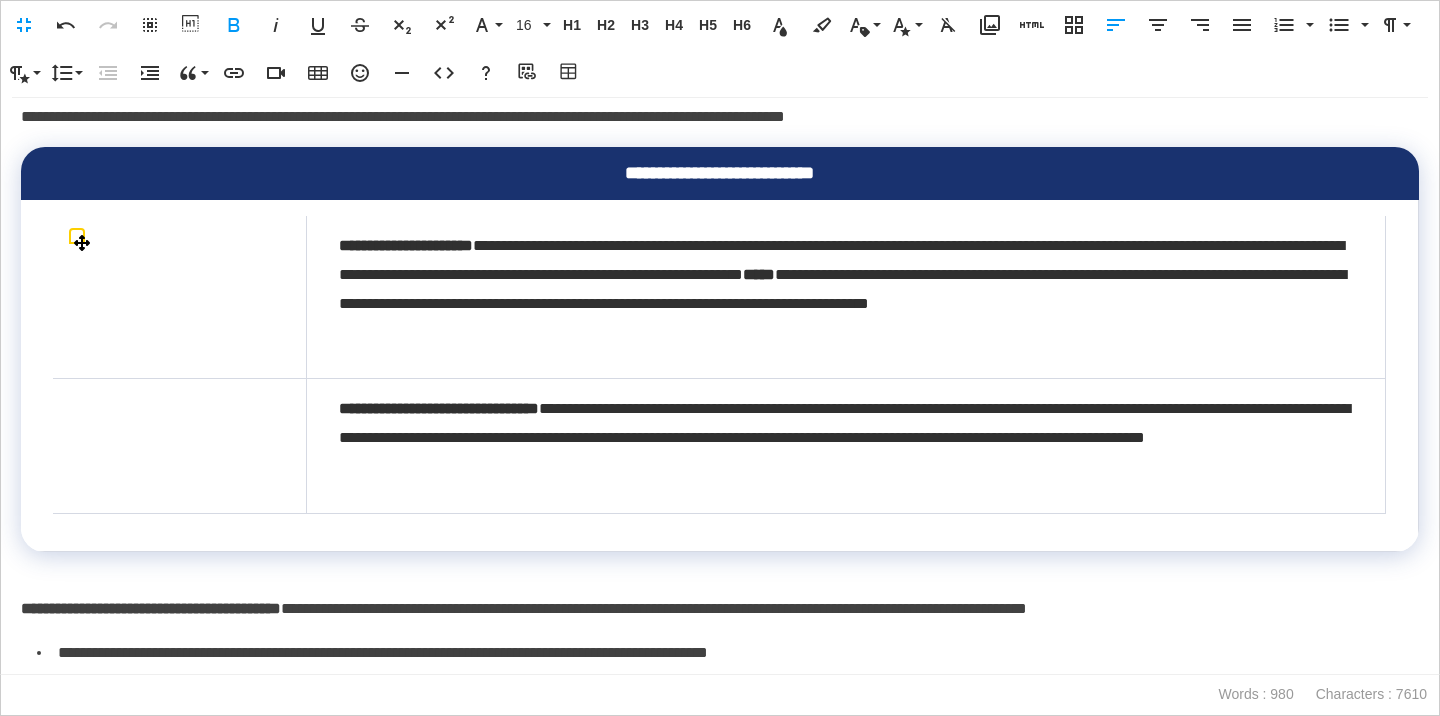 click at bounding box center (180, 297) 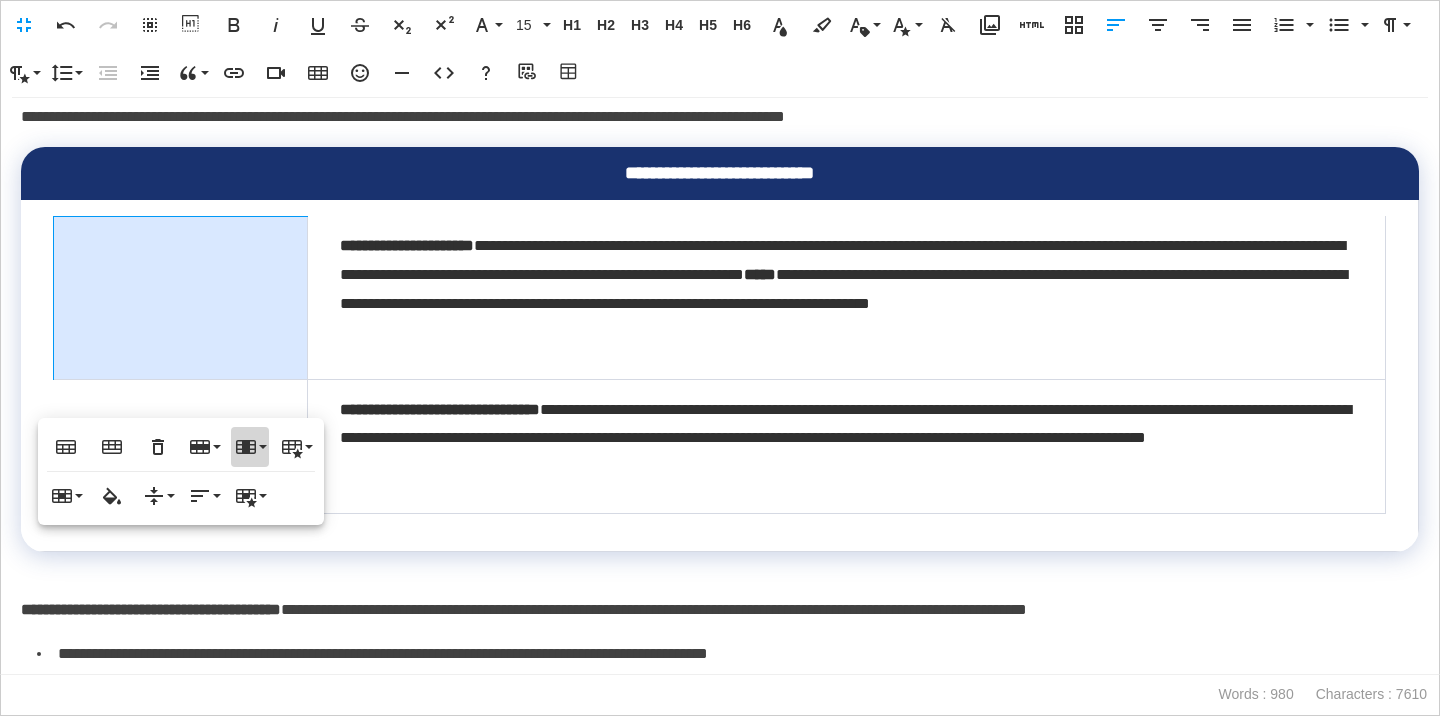click 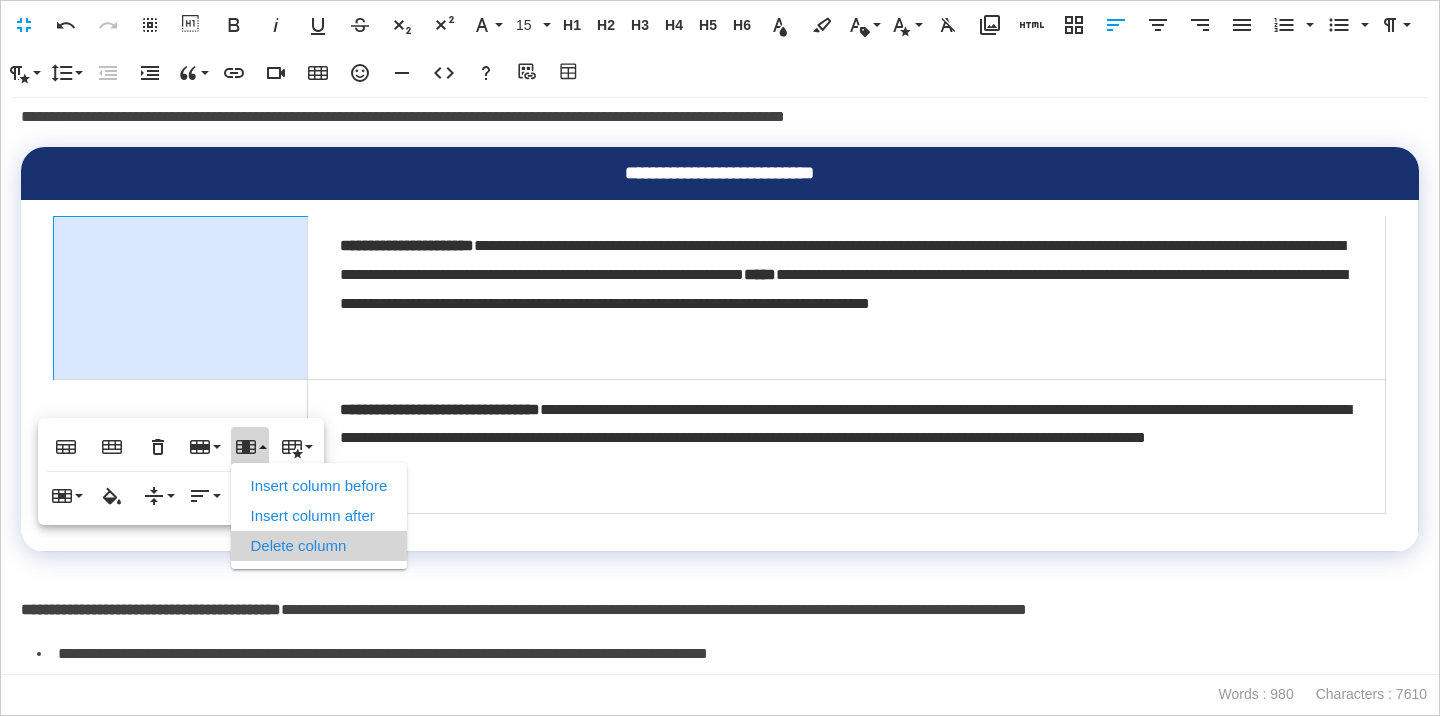 click on "Delete column" at bounding box center (319, 546) 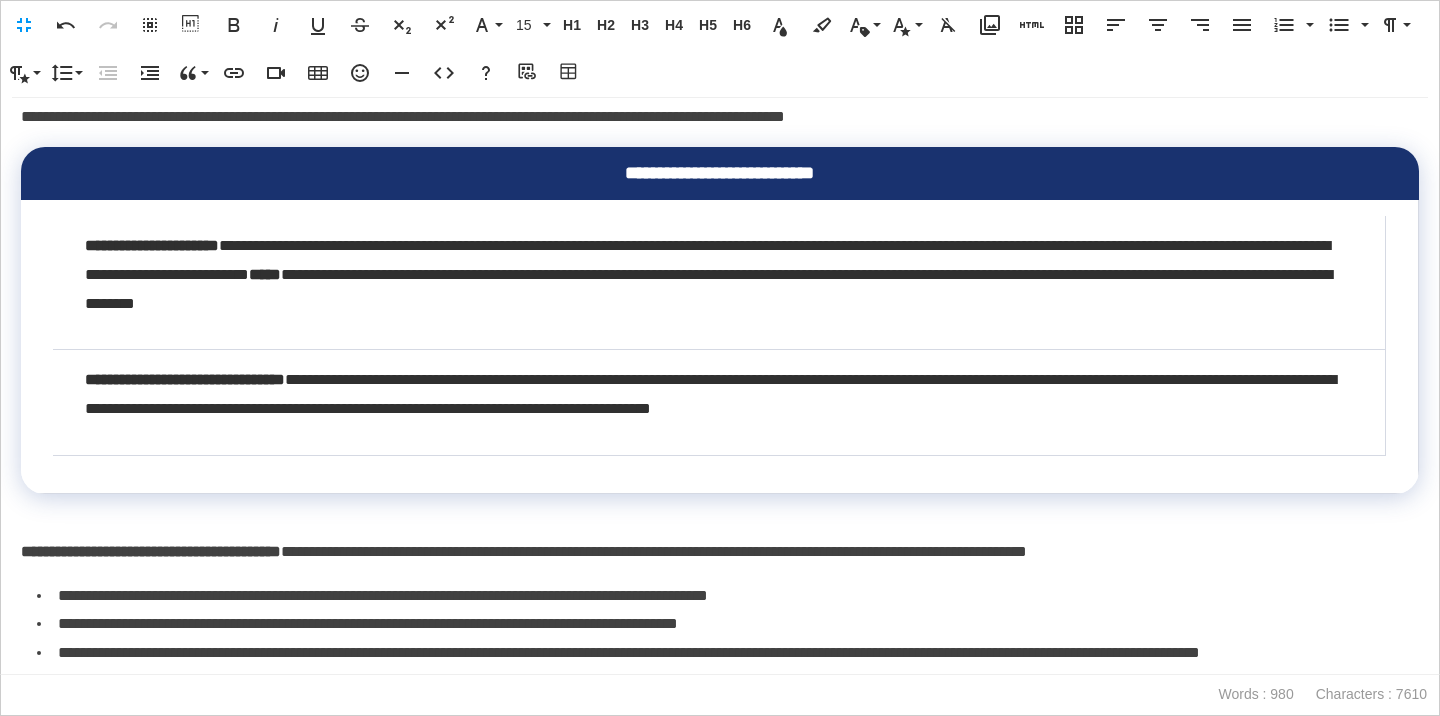 click on "**********" at bounding box center (720, 346) 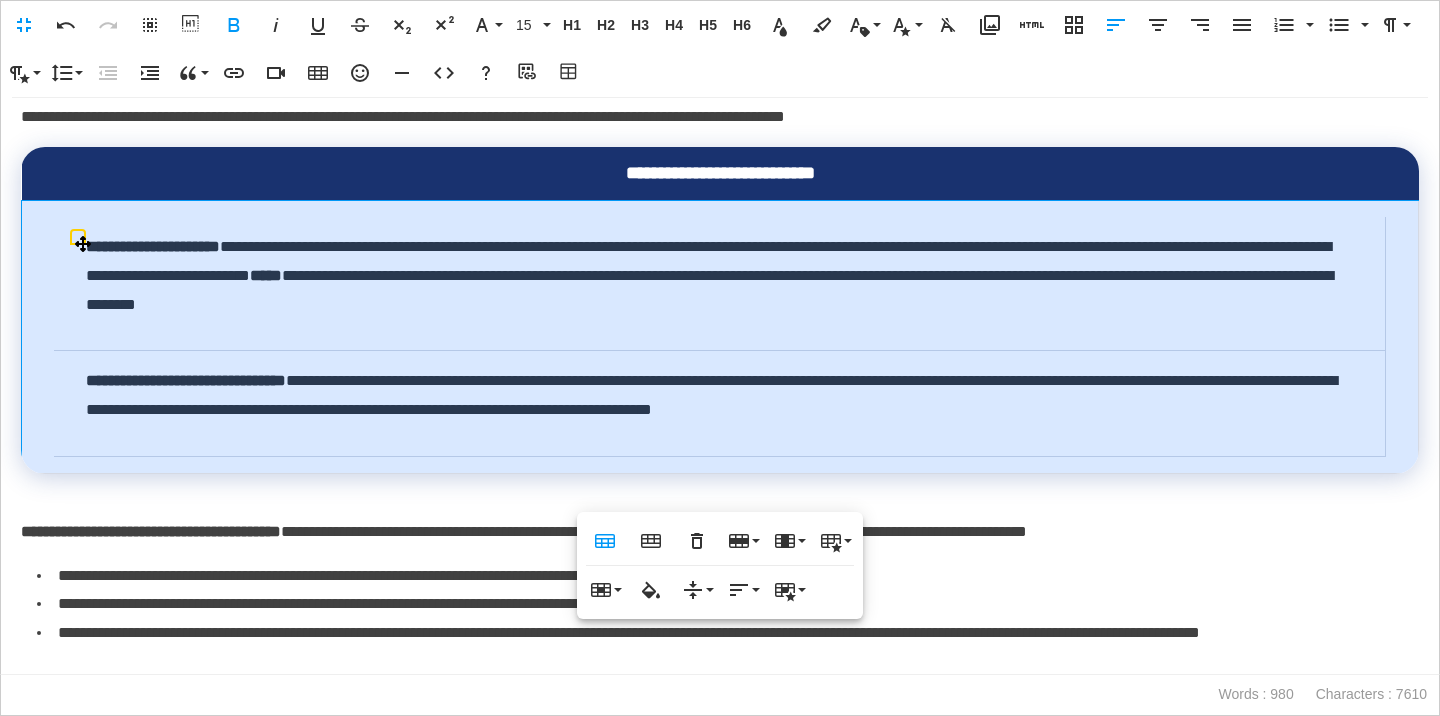 click on "**********" at bounding box center [719, 276] 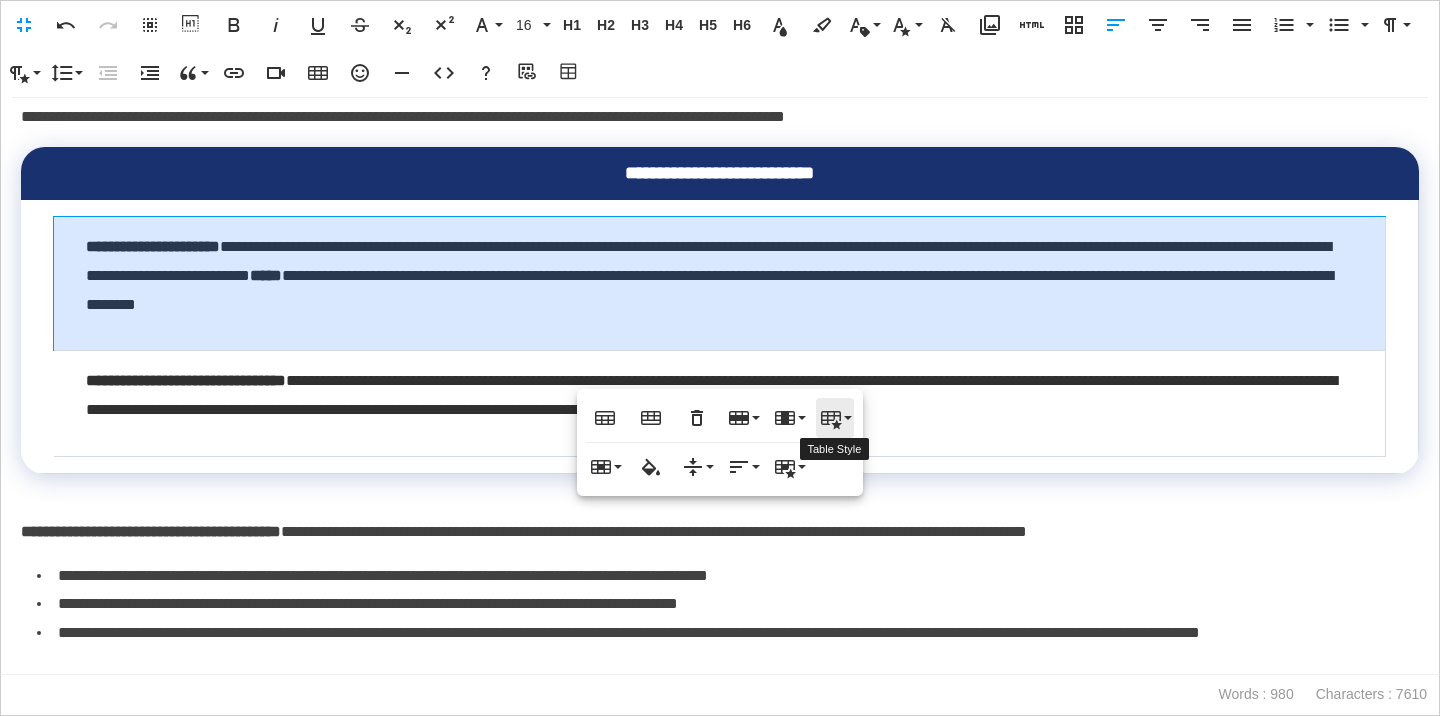 click 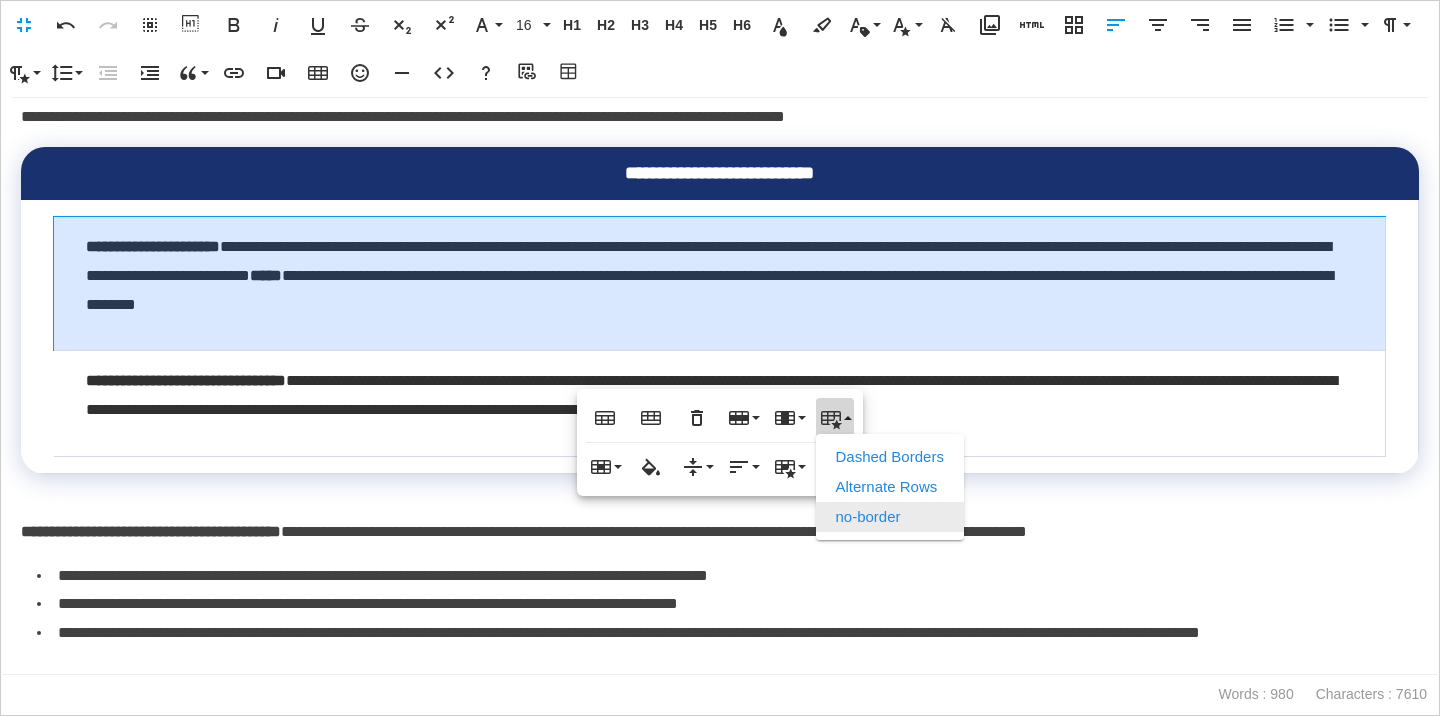 click on "no-border" at bounding box center (890, 517) 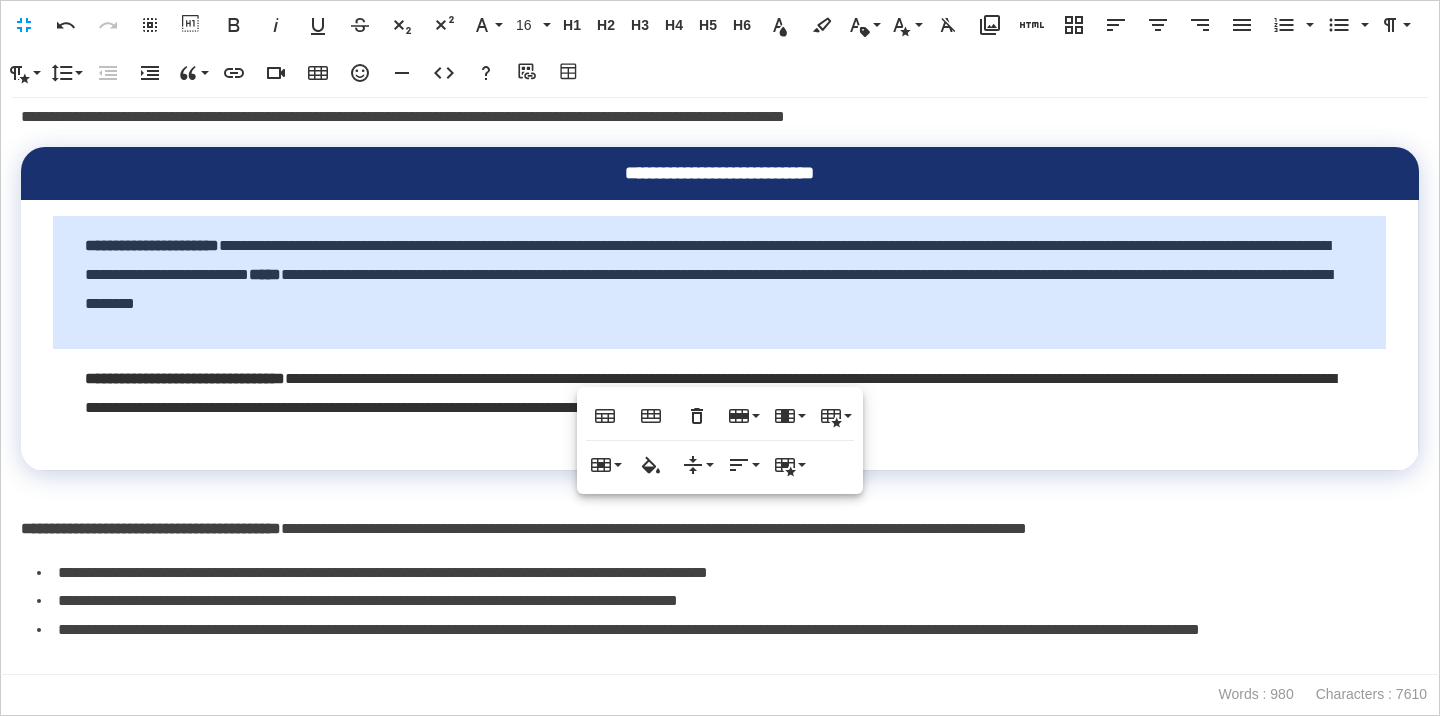 click on "**********" at bounding box center [720, 386] 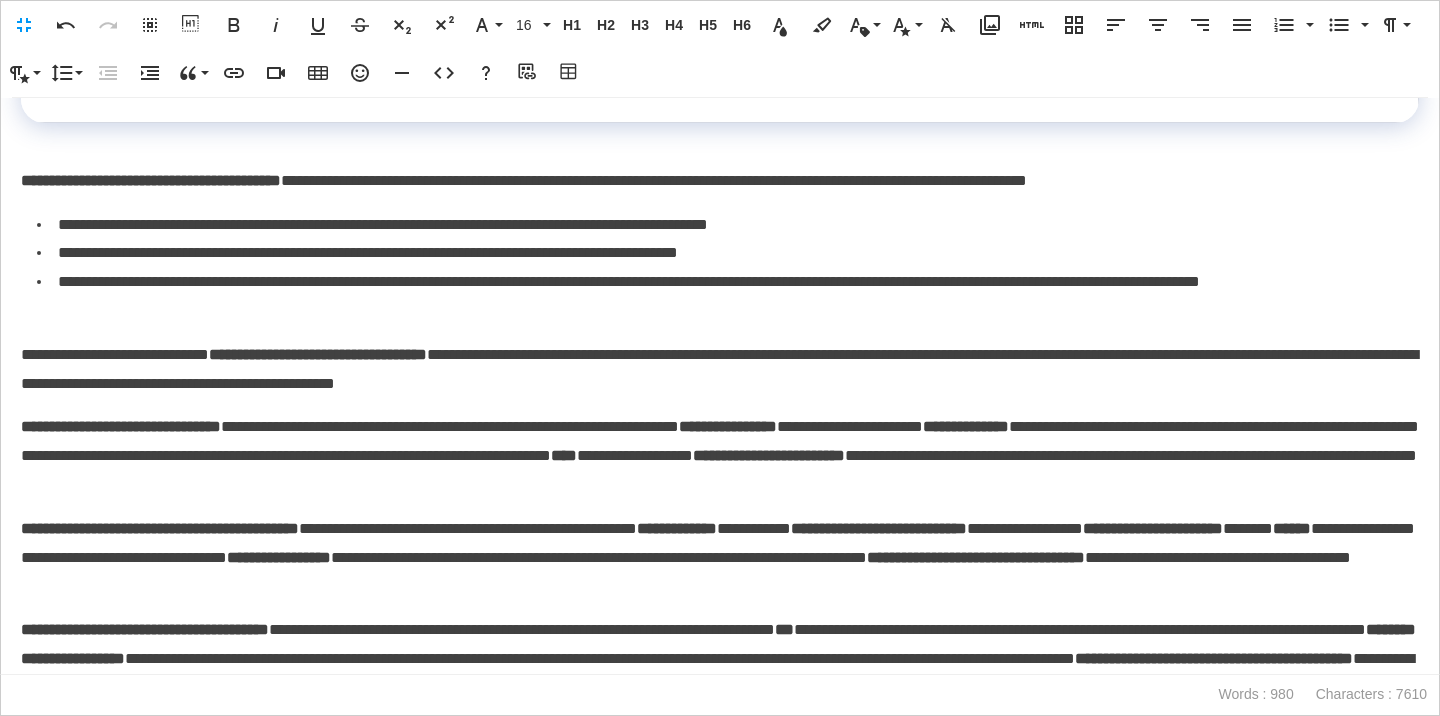 scroll, scrollTop: 1686, scrollLeft: 0, axis: vertical 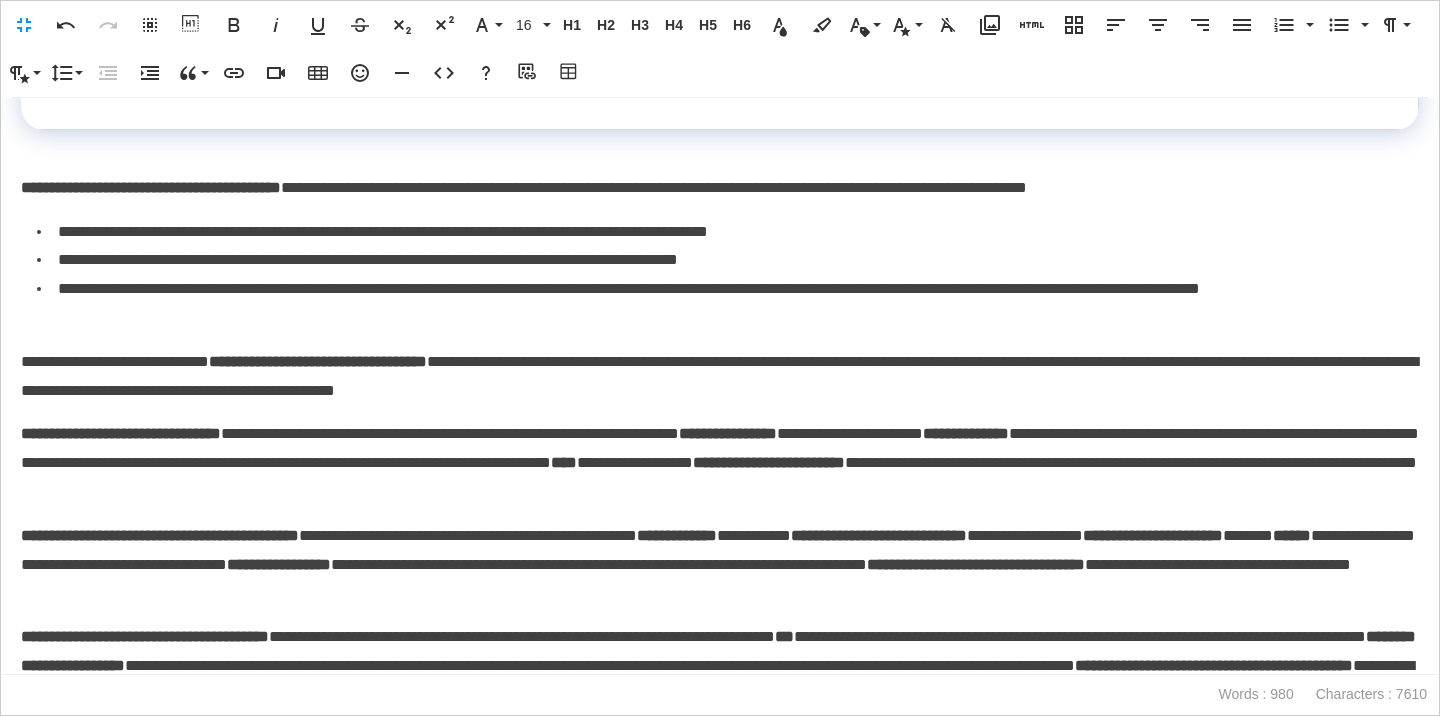click on "**********" at bounding box center (151, 187) 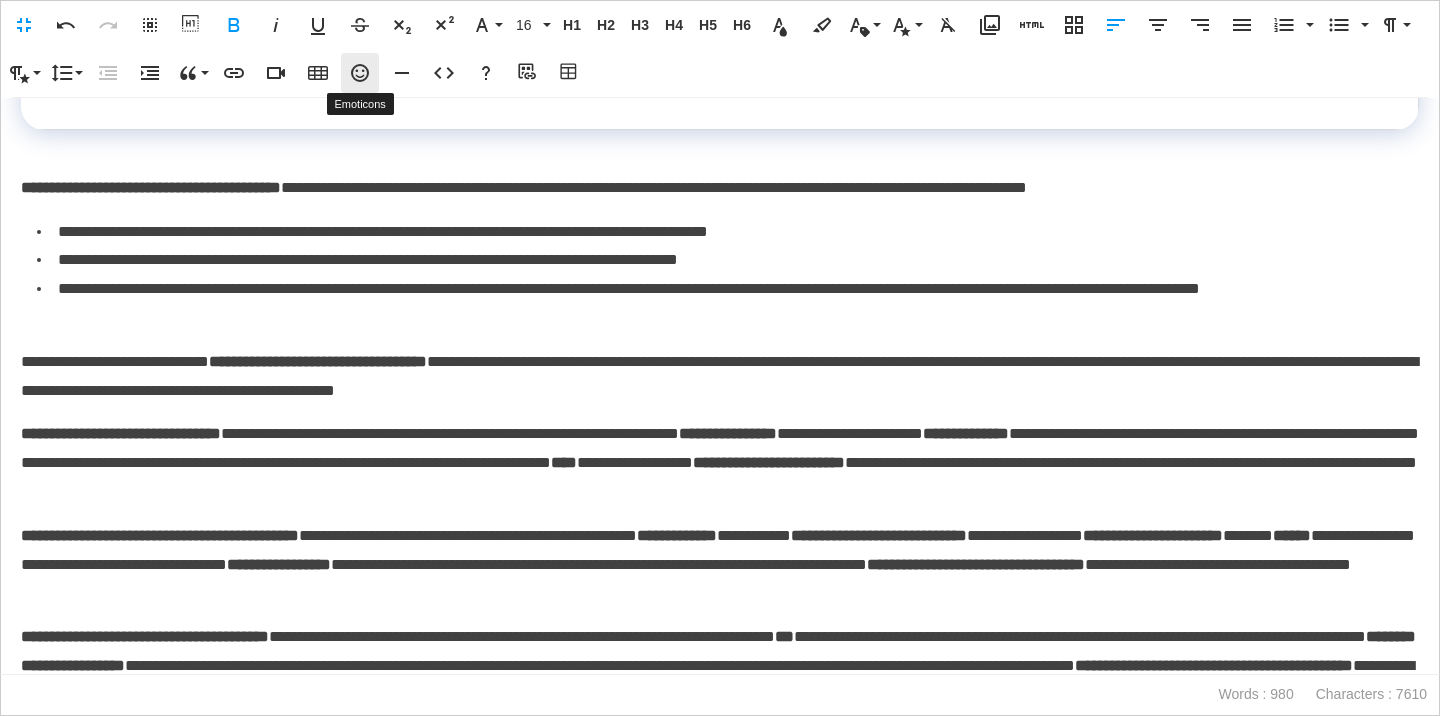 click on "Emoticons" at bounding box center (360, 73) 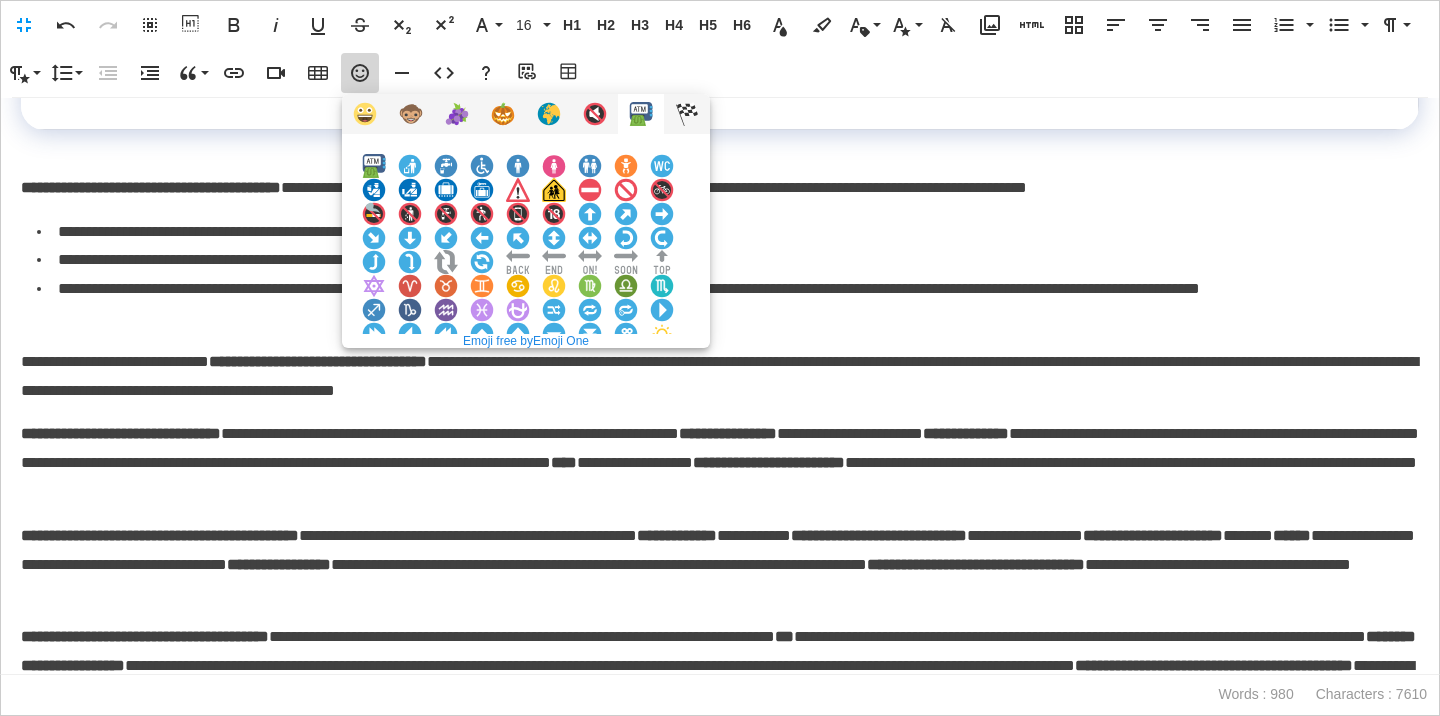click at bounding box center (662, 310) 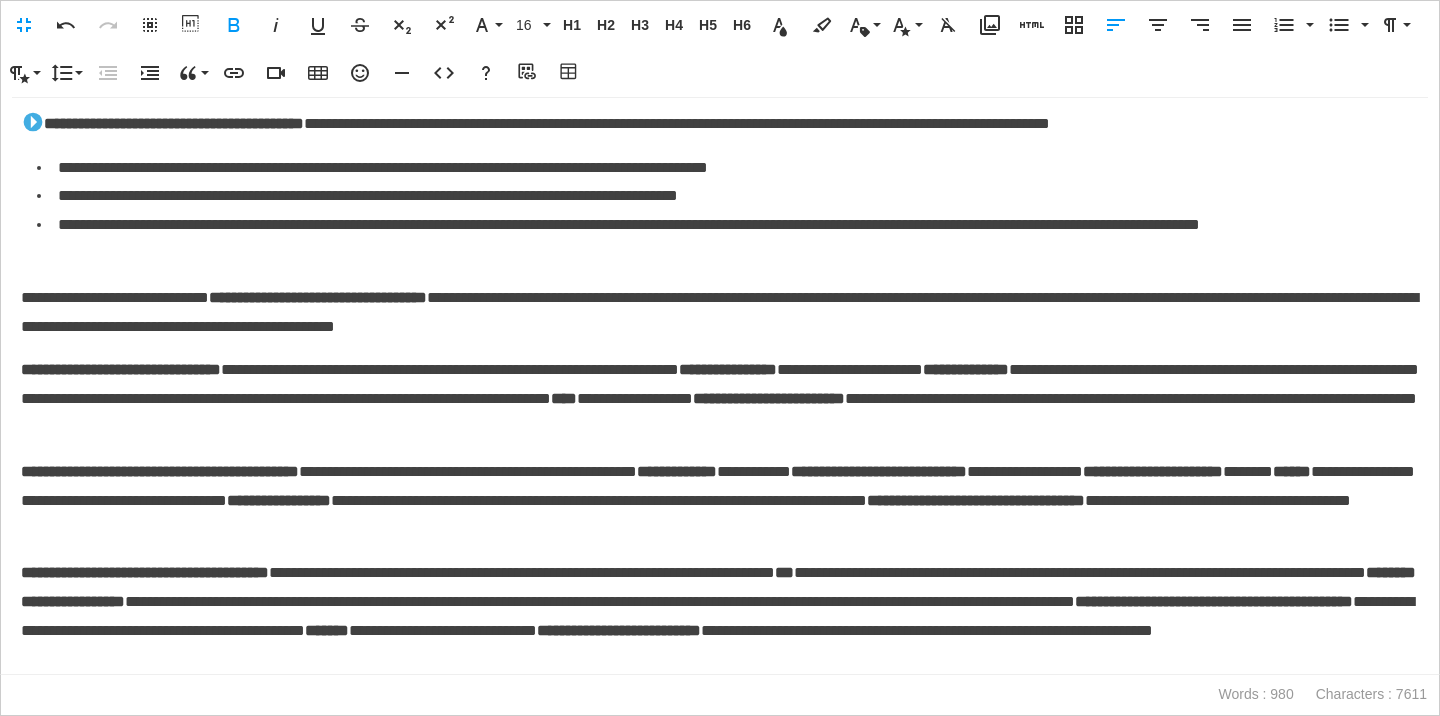 scroll, scrollTop: 1779, scrollLeft: 0, axis: vertical 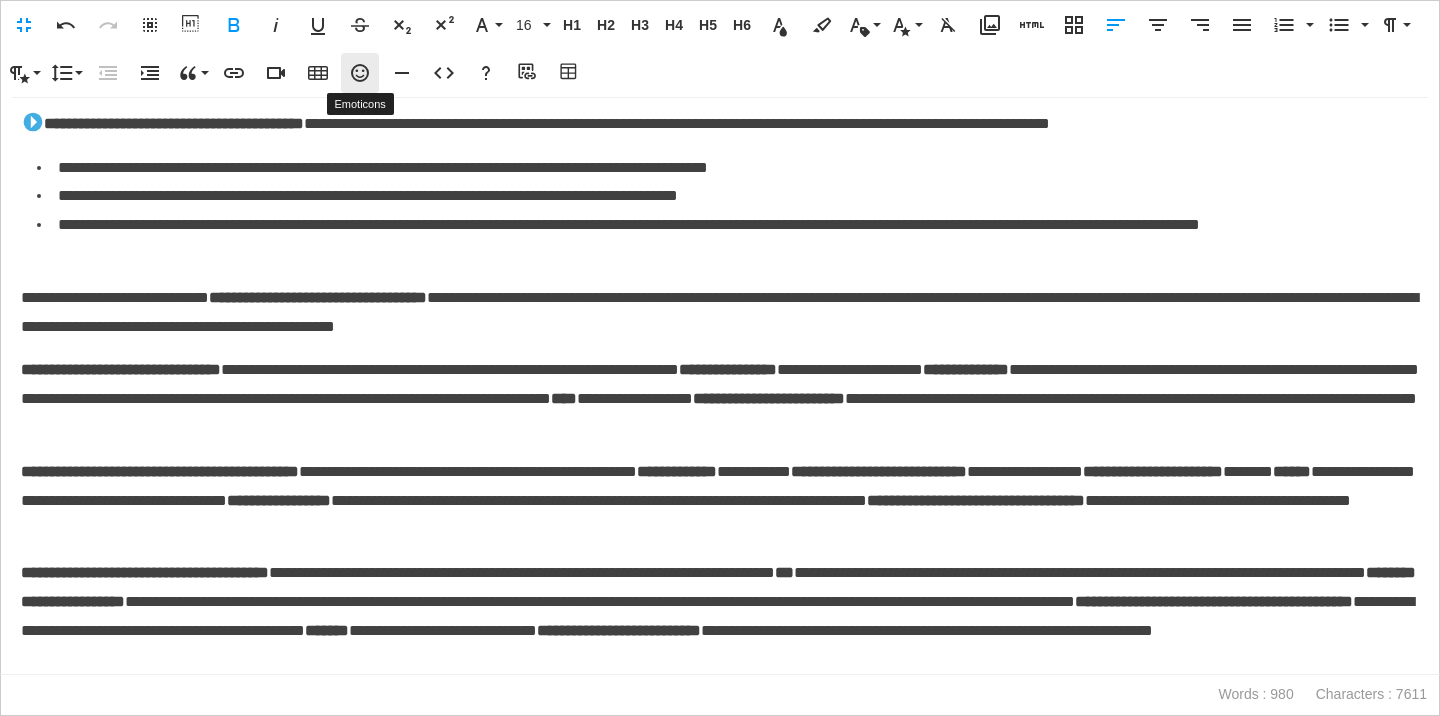 click 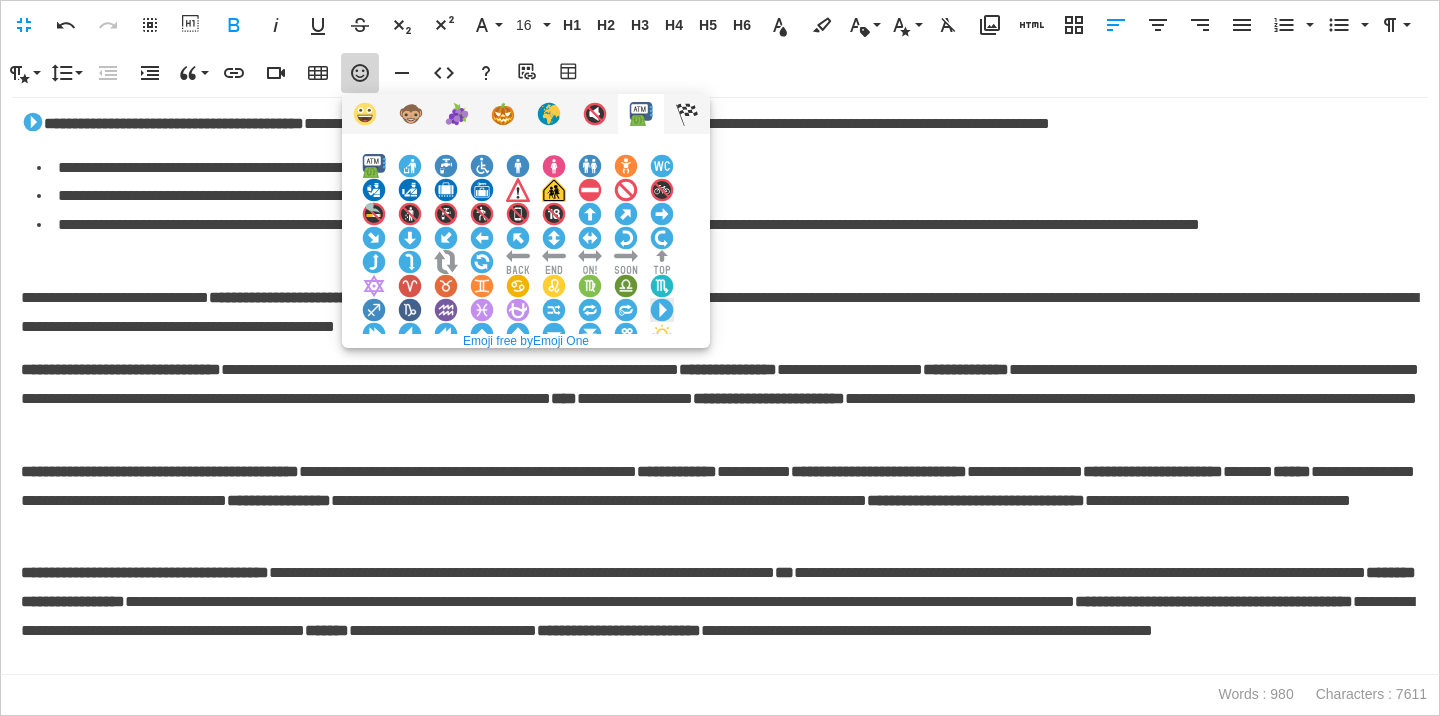 click at bounding box center [662, 310] 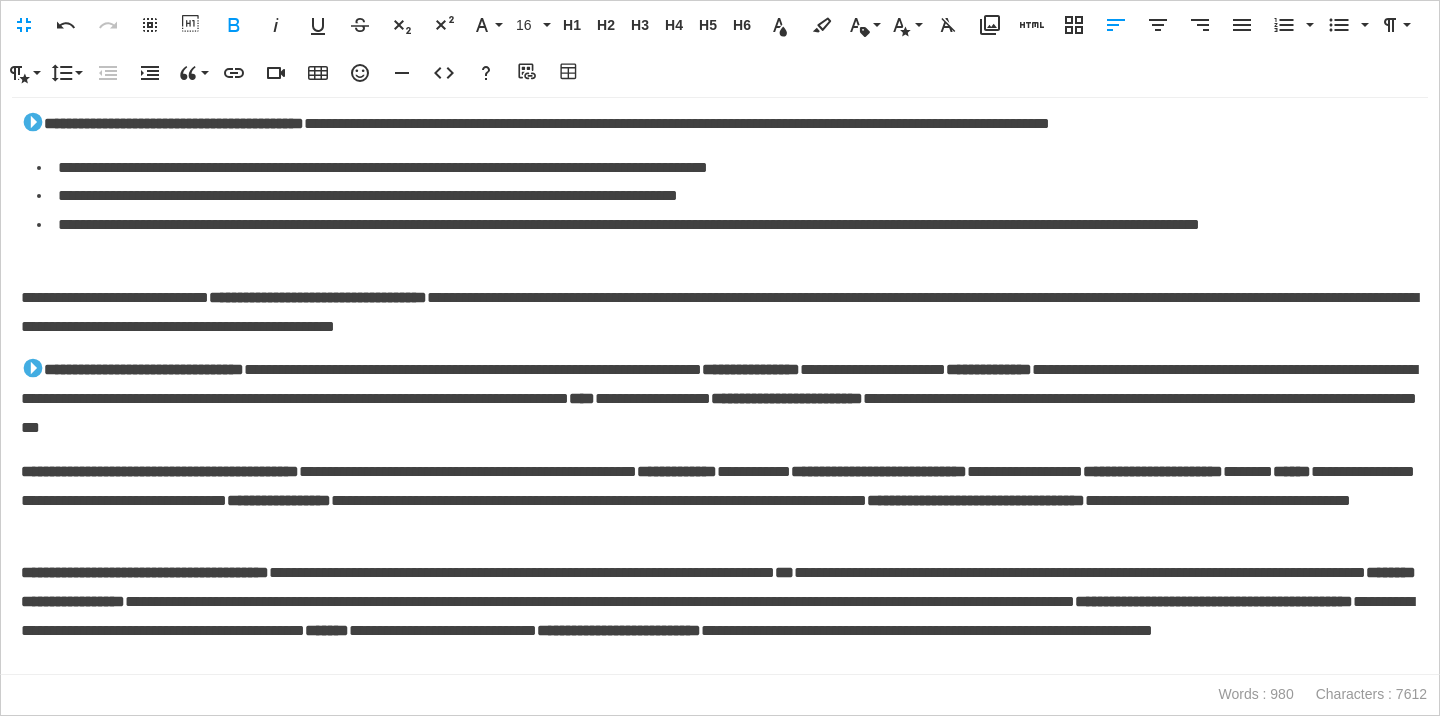 click on "**********" at bounding box center [129, 471] 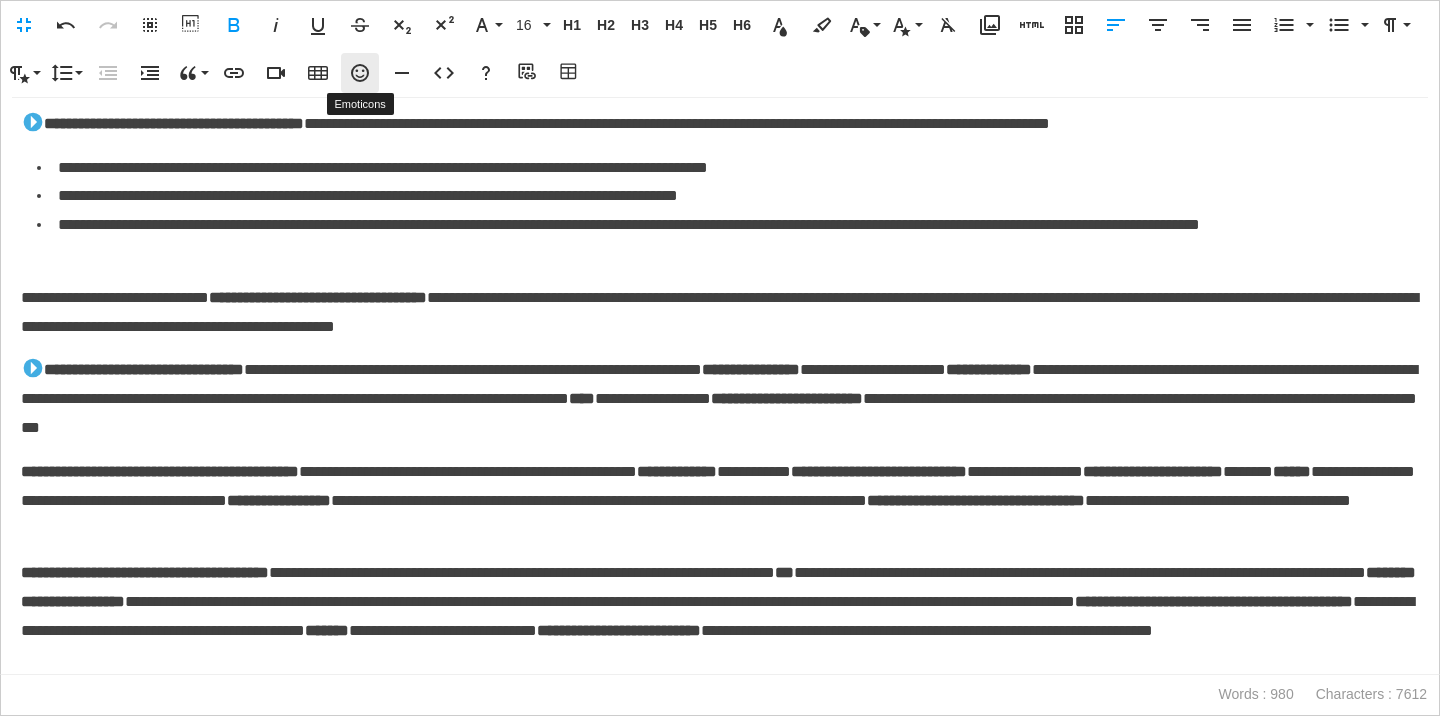 click 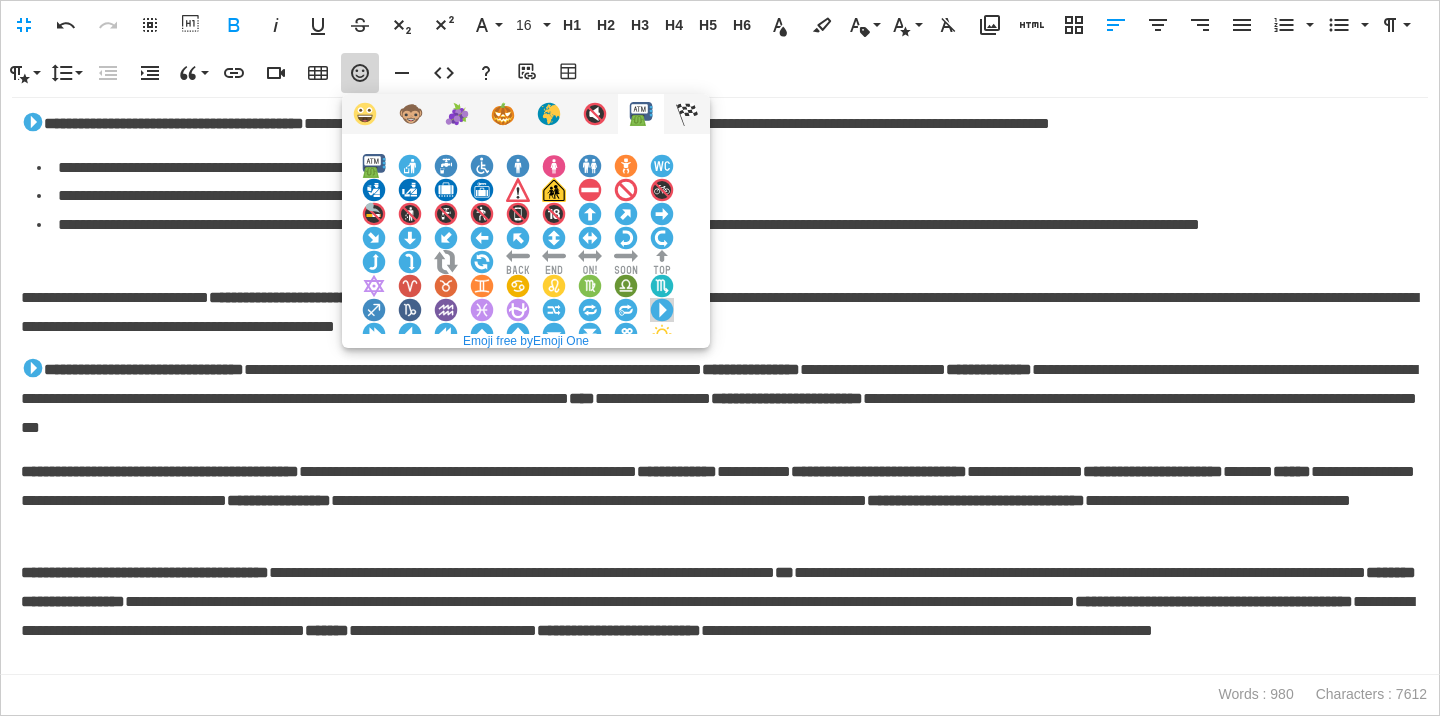 click at bounding box center [662, 310] 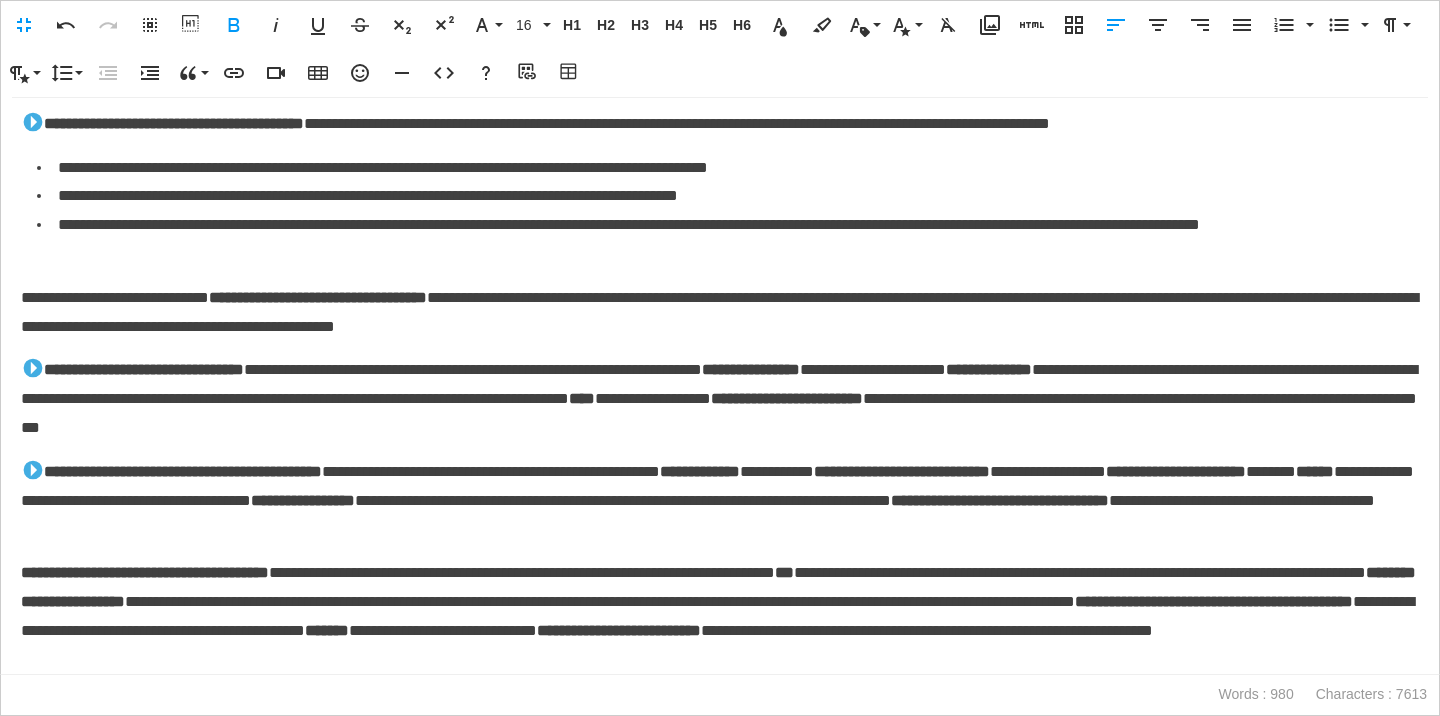 click on "**********" at bounding box center [145, 572] 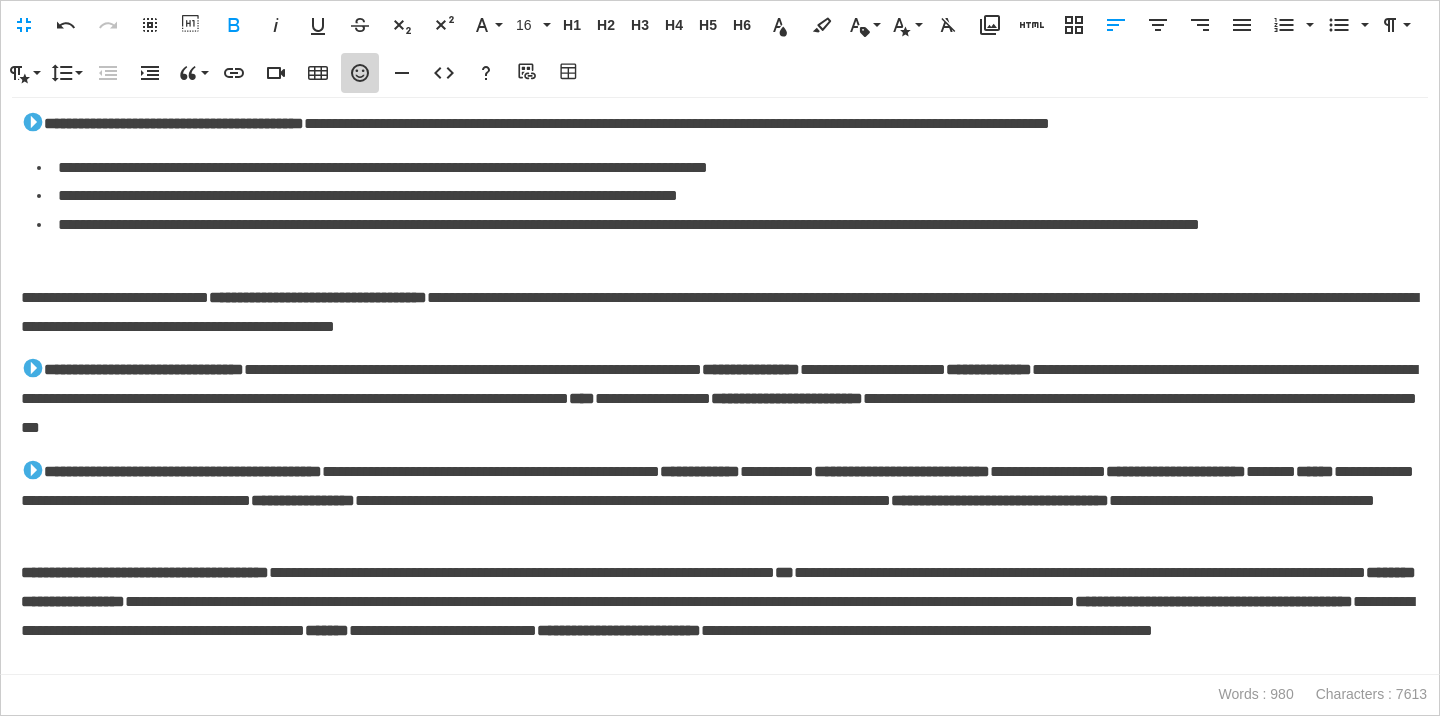 click 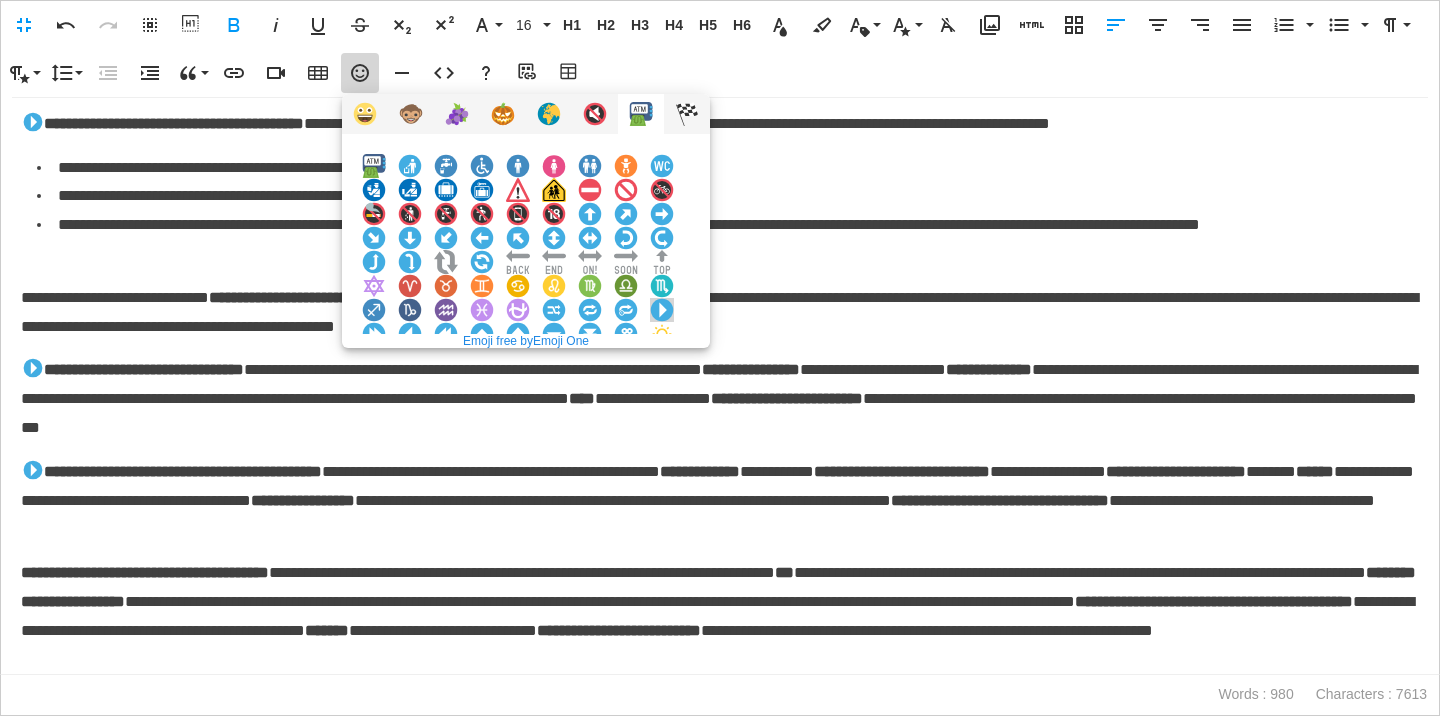 click at bounding box center [662, 310] 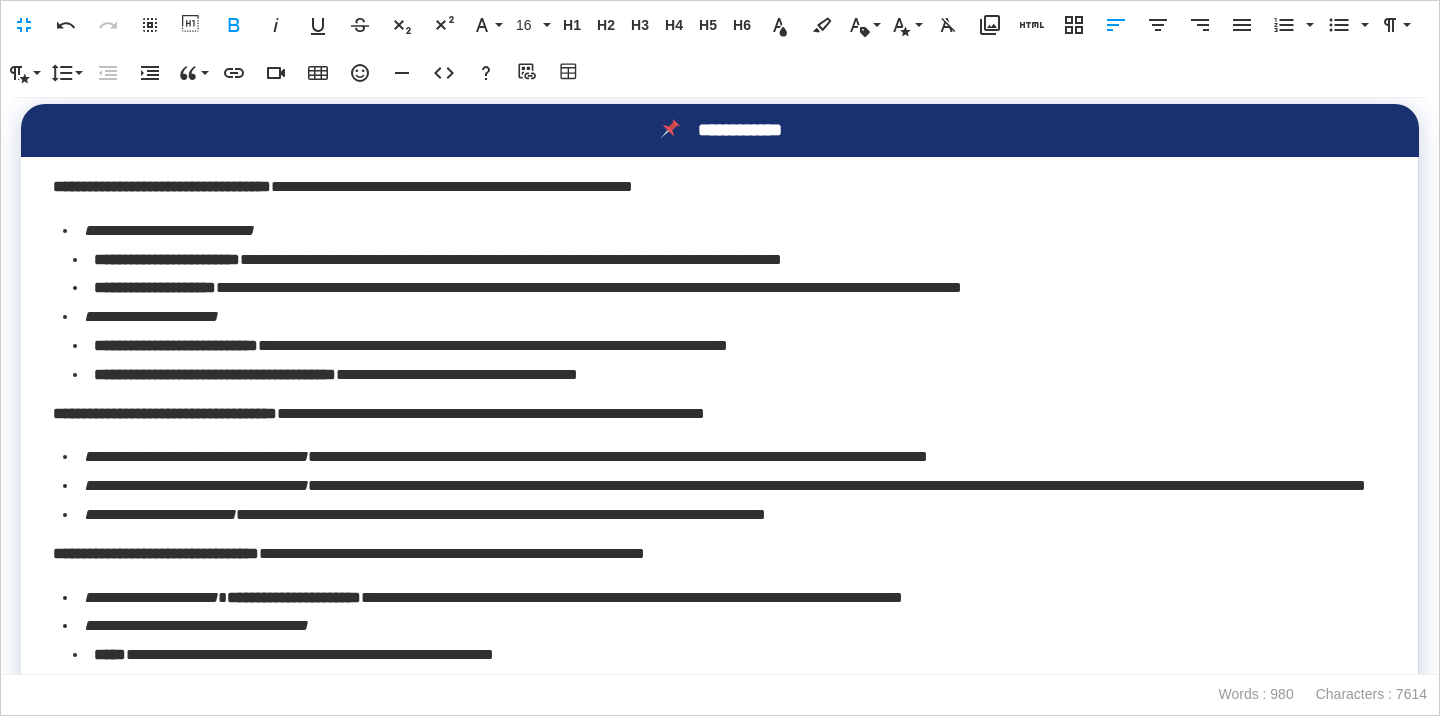 scroll, scrollTop: 0, scrollLeft: 0, axis: both 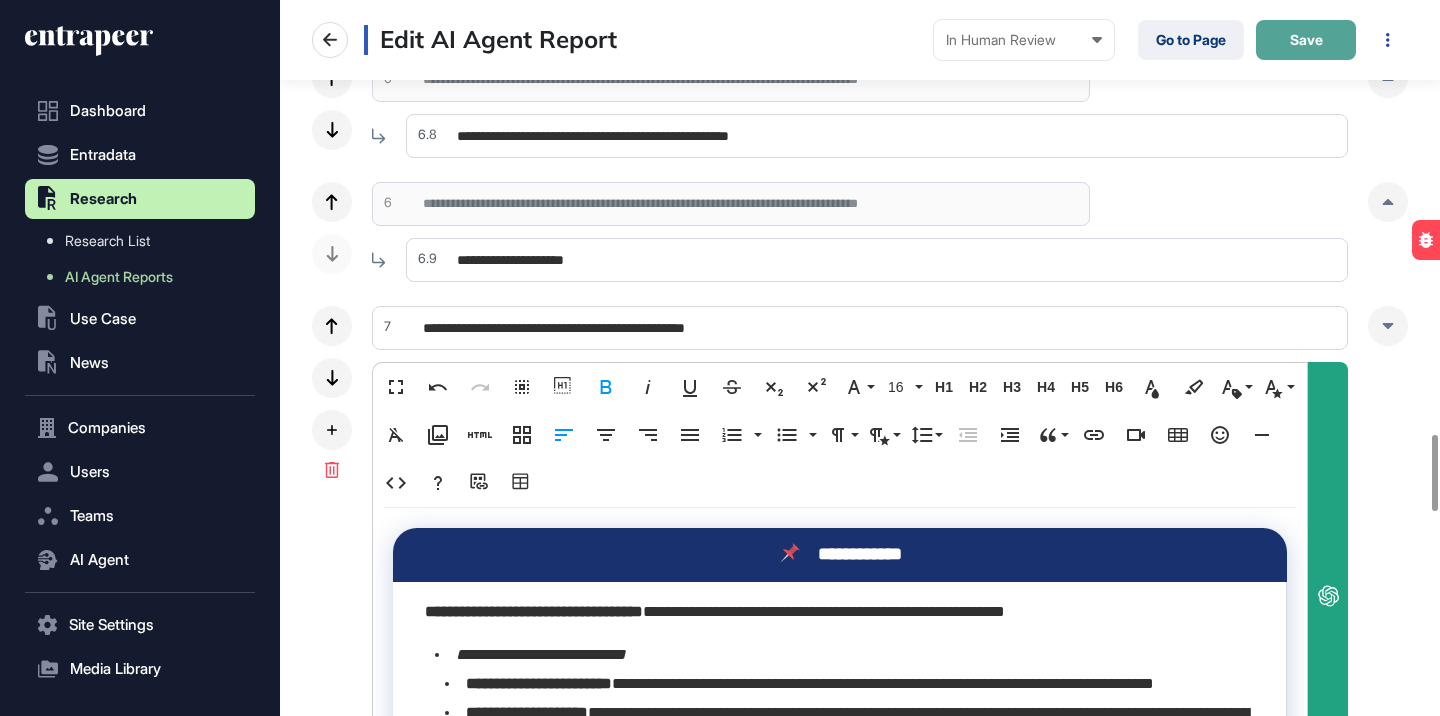 click on "Save" at bounding box center [1306, 40] 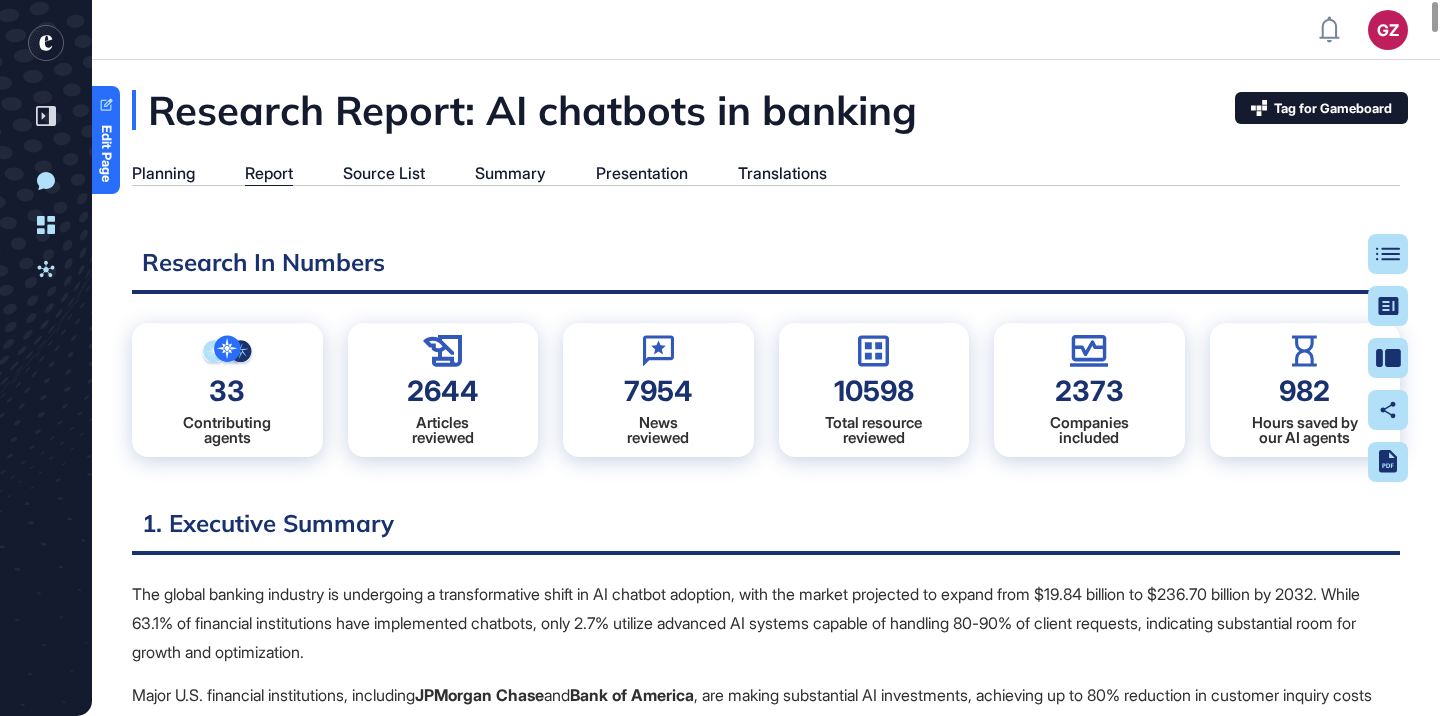 scroll, scrollTop: 0, scrollLeft: 0, axis: both 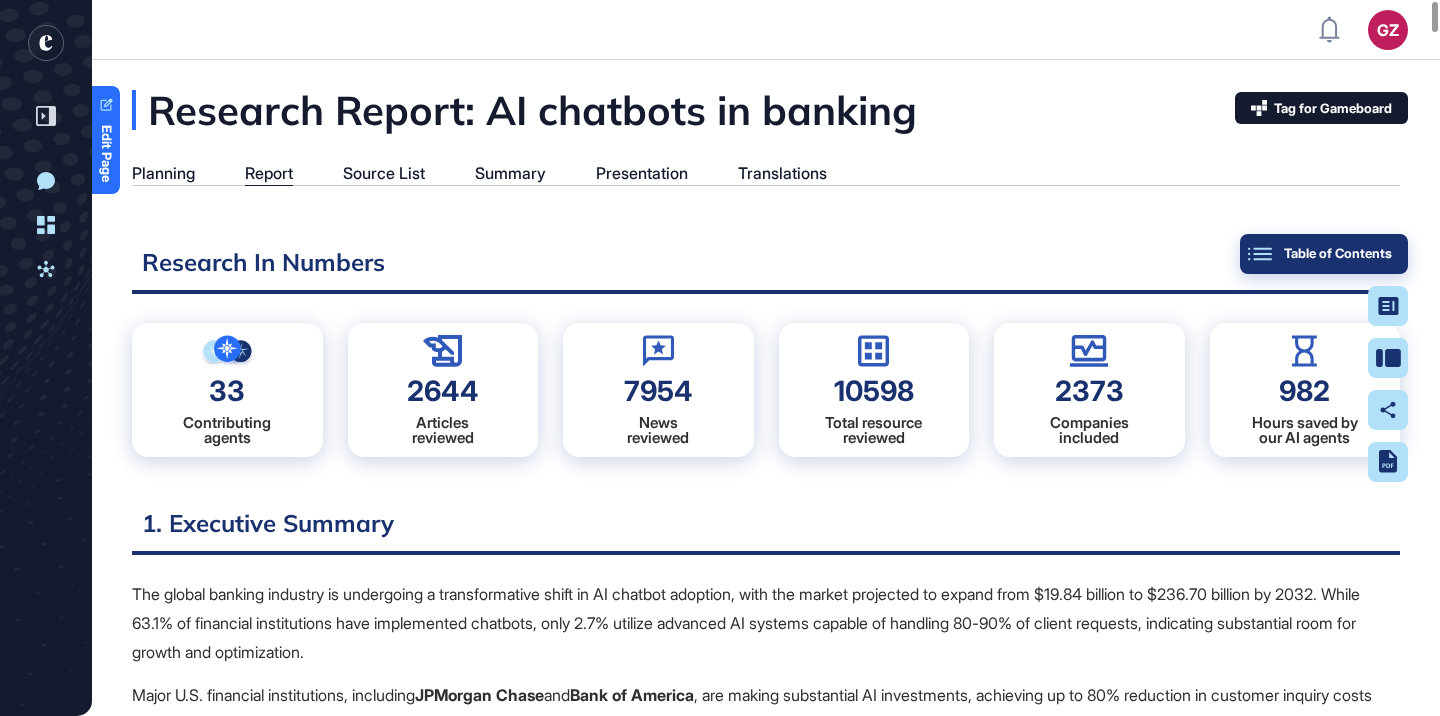 click on "Table of Contents" 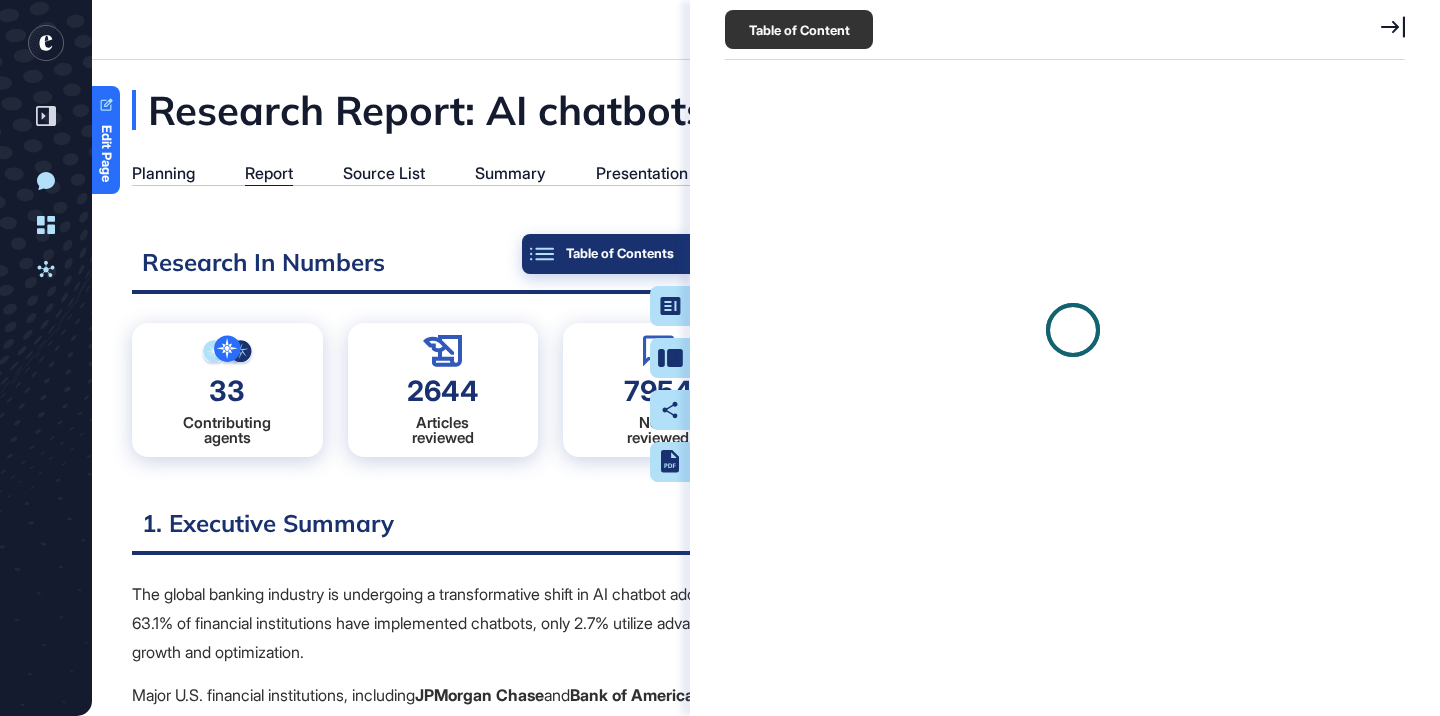 scroll, scrollTop: 616, scrollLeft: 685, axis: both 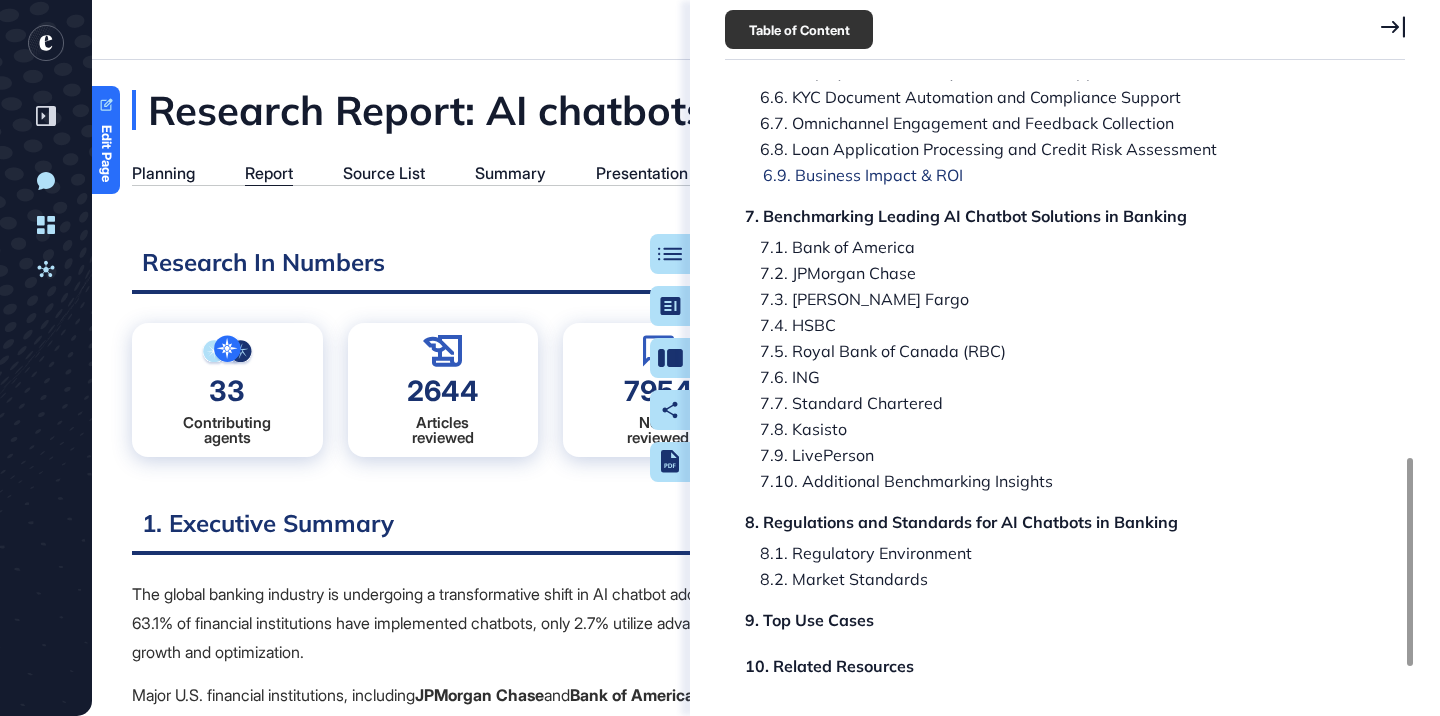 click on "6.9. Business Impact & ROI" 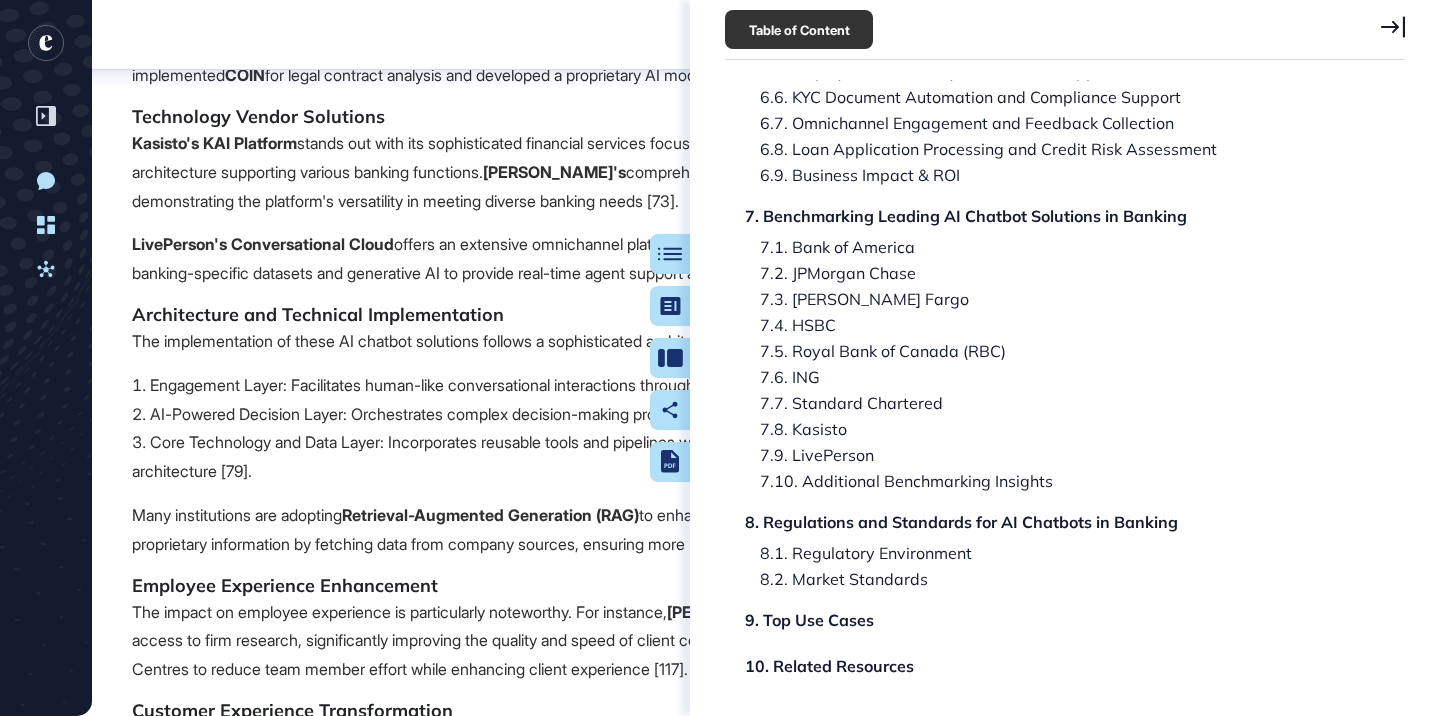 scroll, scrollTop: 195900, scrollLeft: 0, axis: vertical 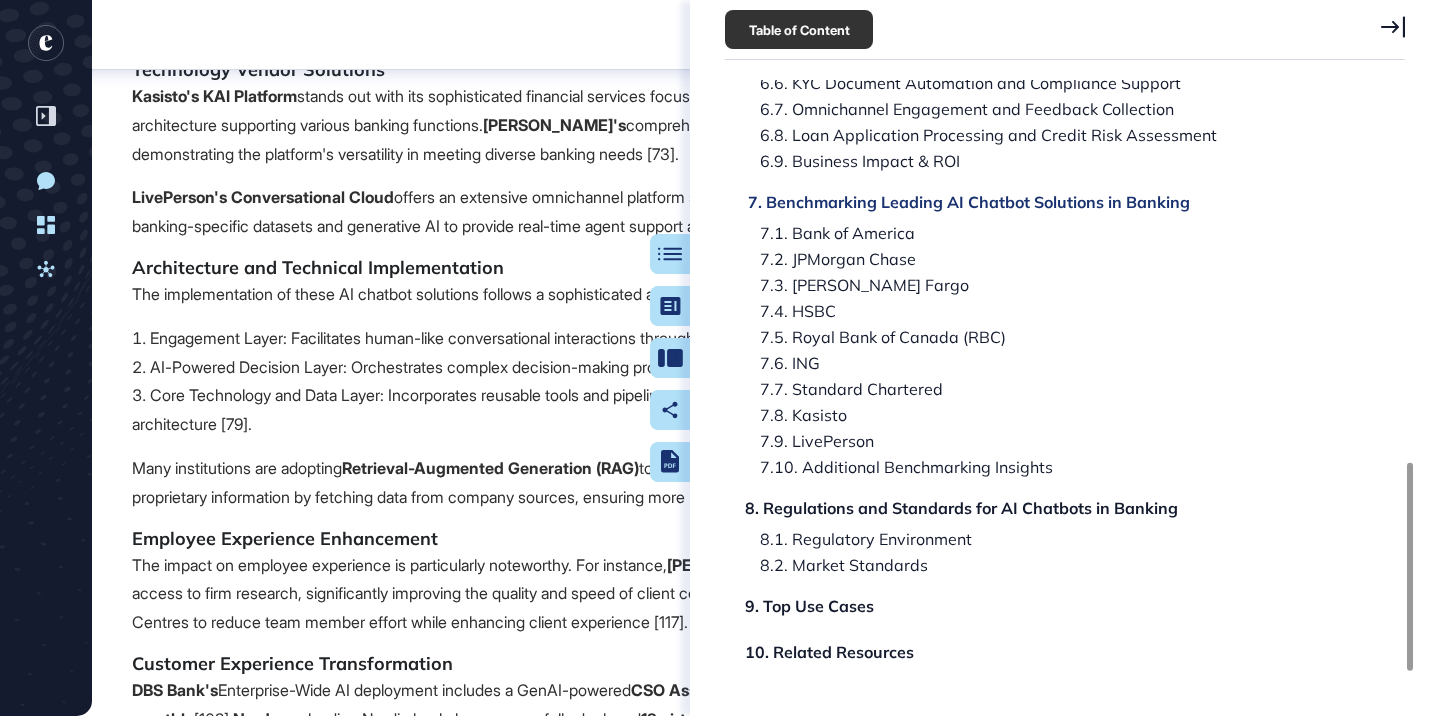 click on "7. Benchmarking Leading AI Chatbot Solutions in Banking" 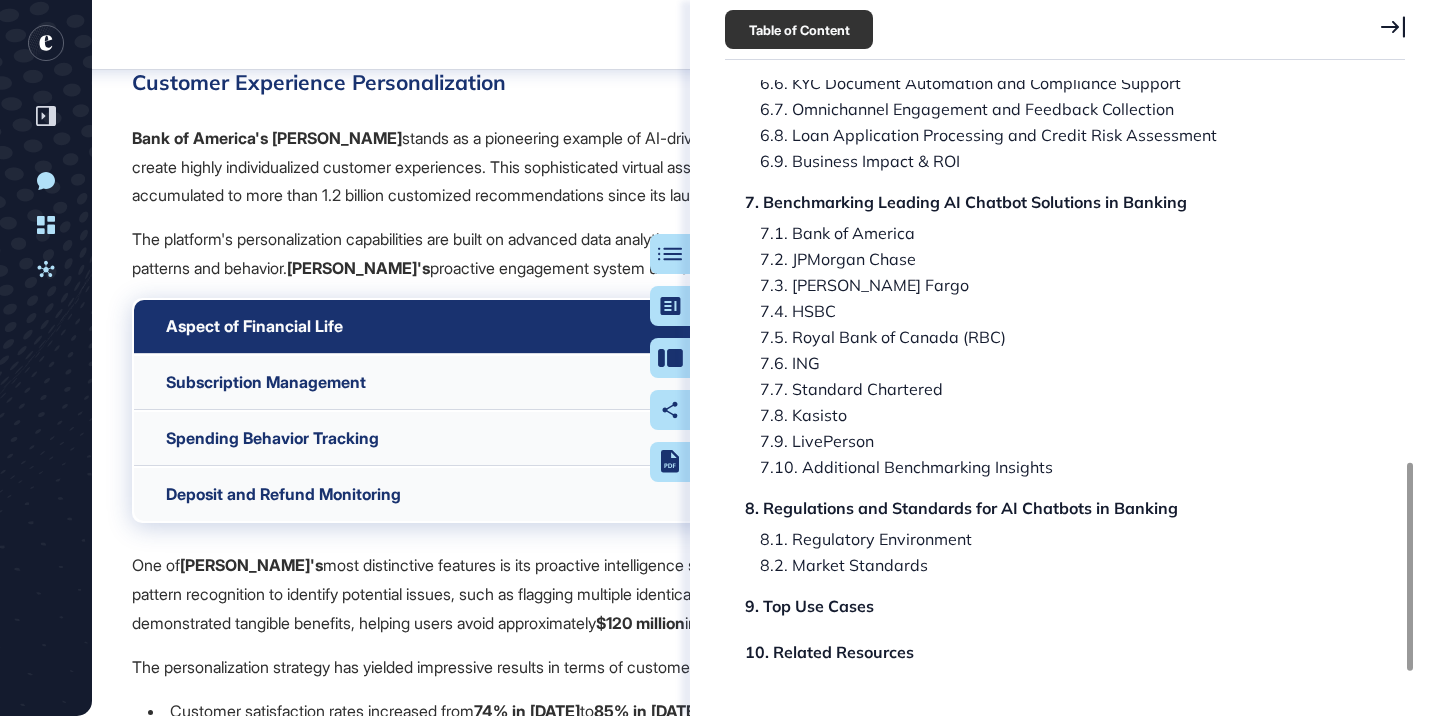 scroll, scrollTop: 199675, scrollLeft: 0, axis: vertical 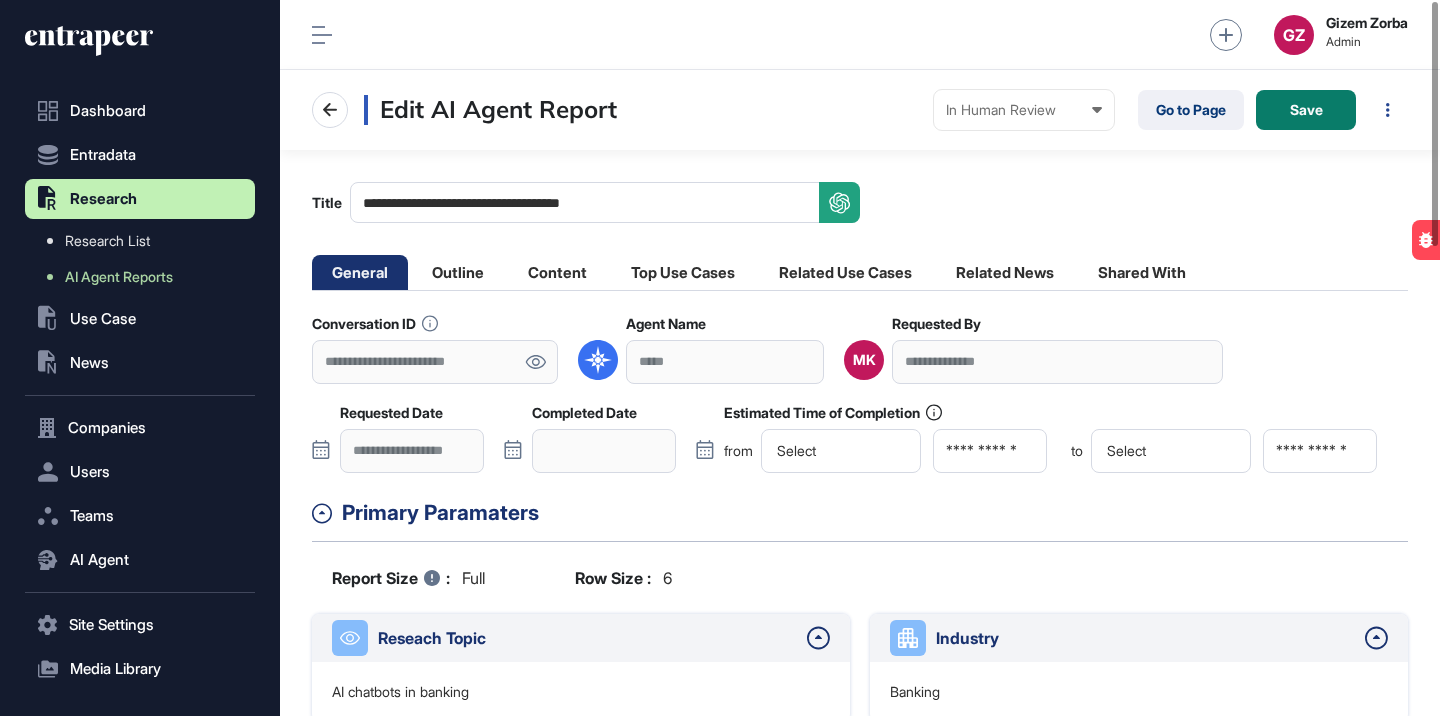 click on "Content" 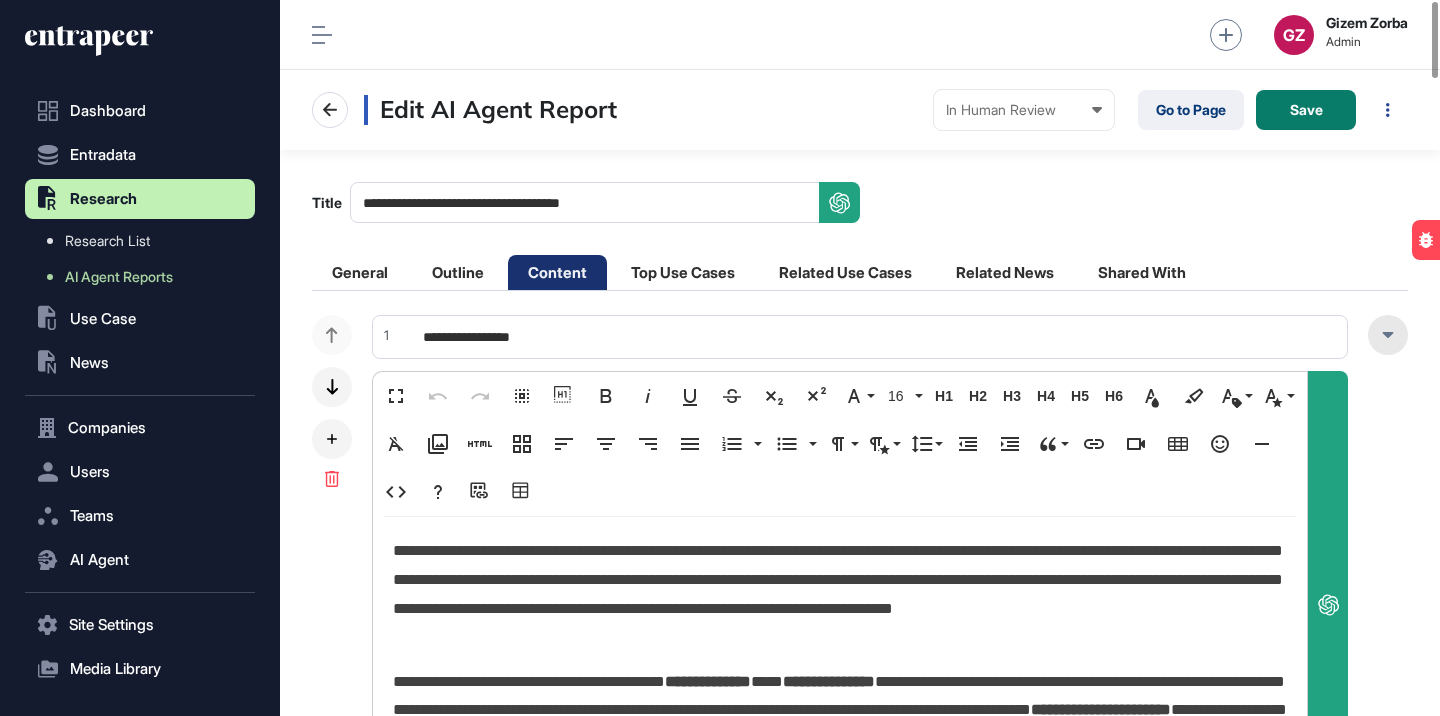 click at bounding box center (1388, 335) 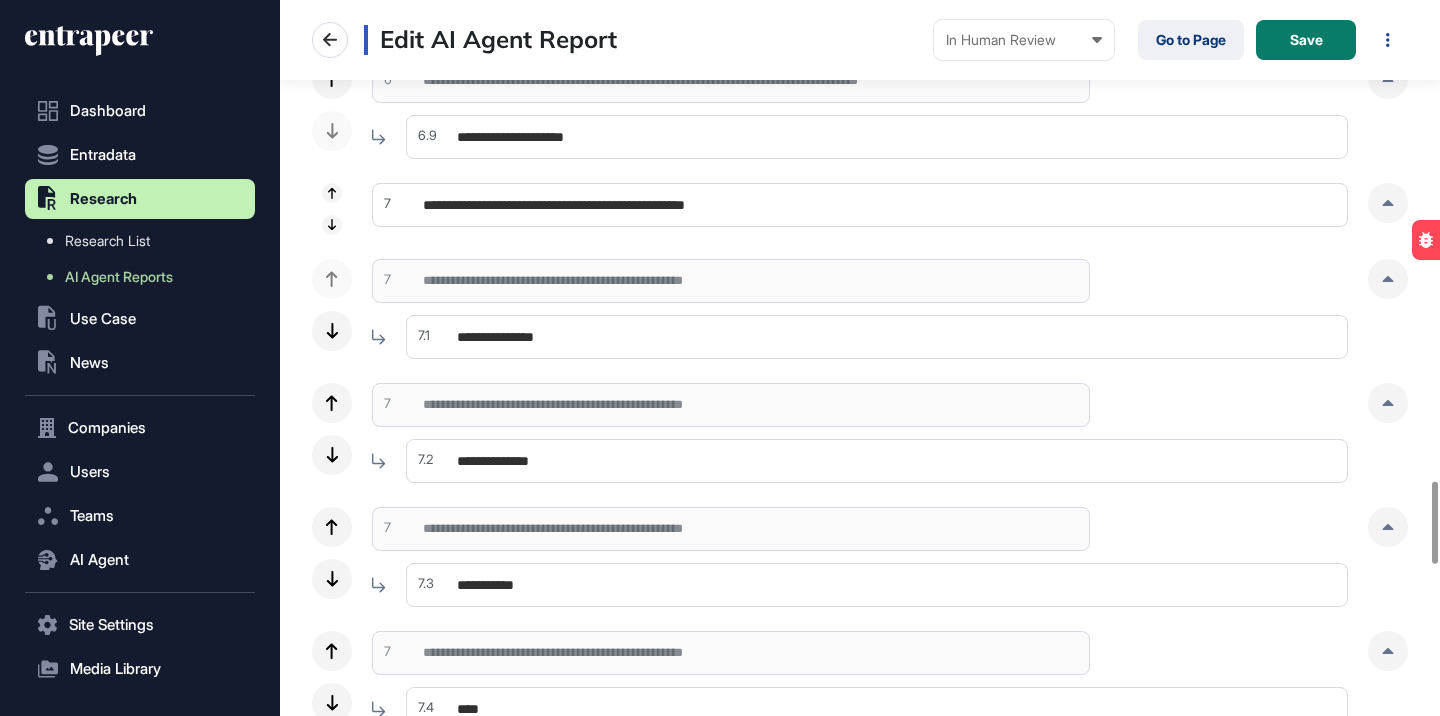 scroll, scrollTop: 4174, scrollLeft: 0, axis: vertical 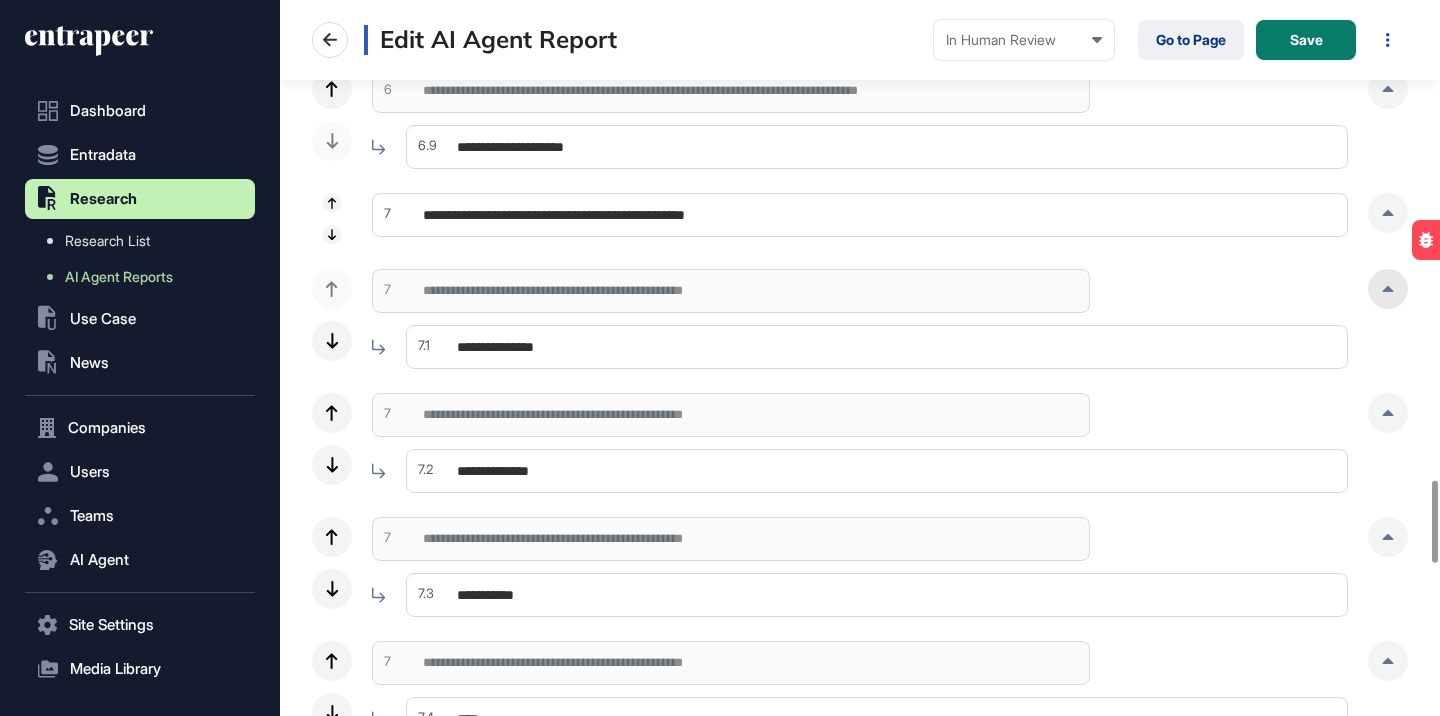 click 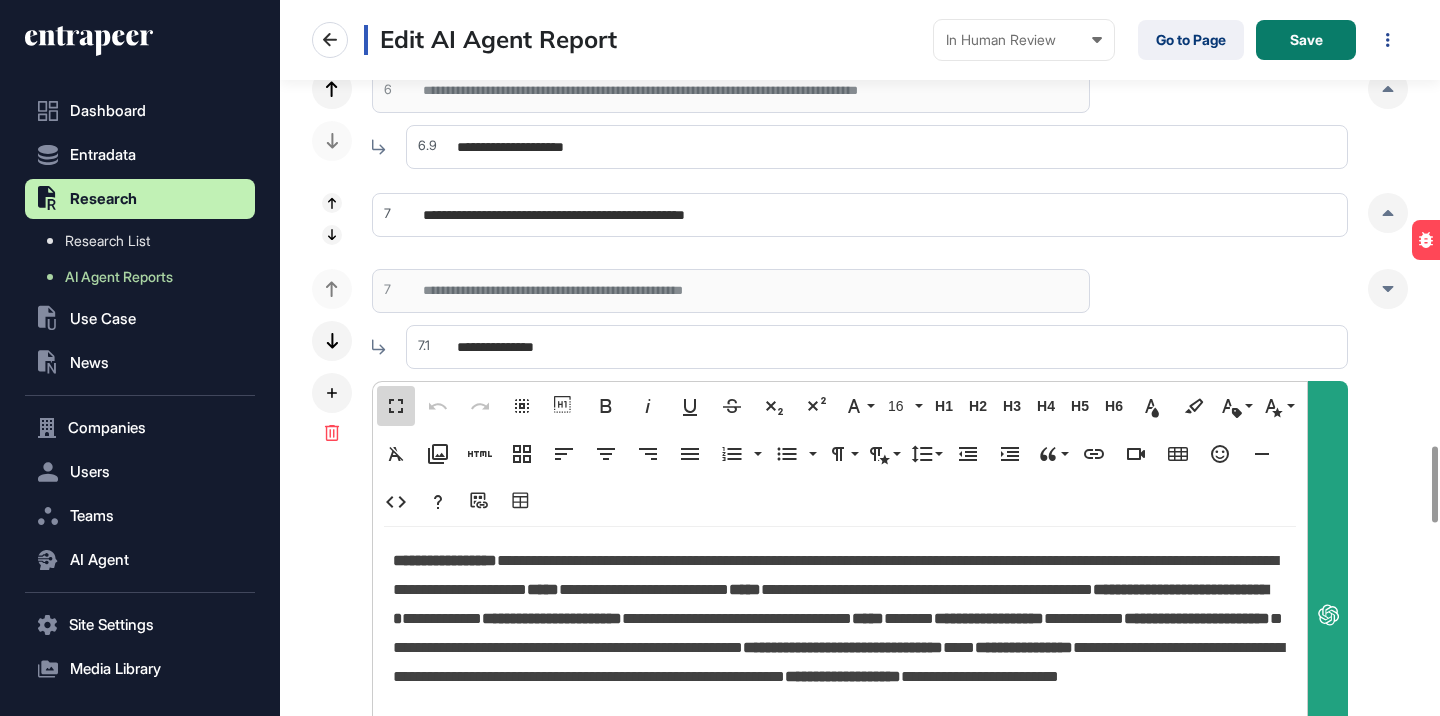click on "Fullscreen" at bounding box center (396, 406) 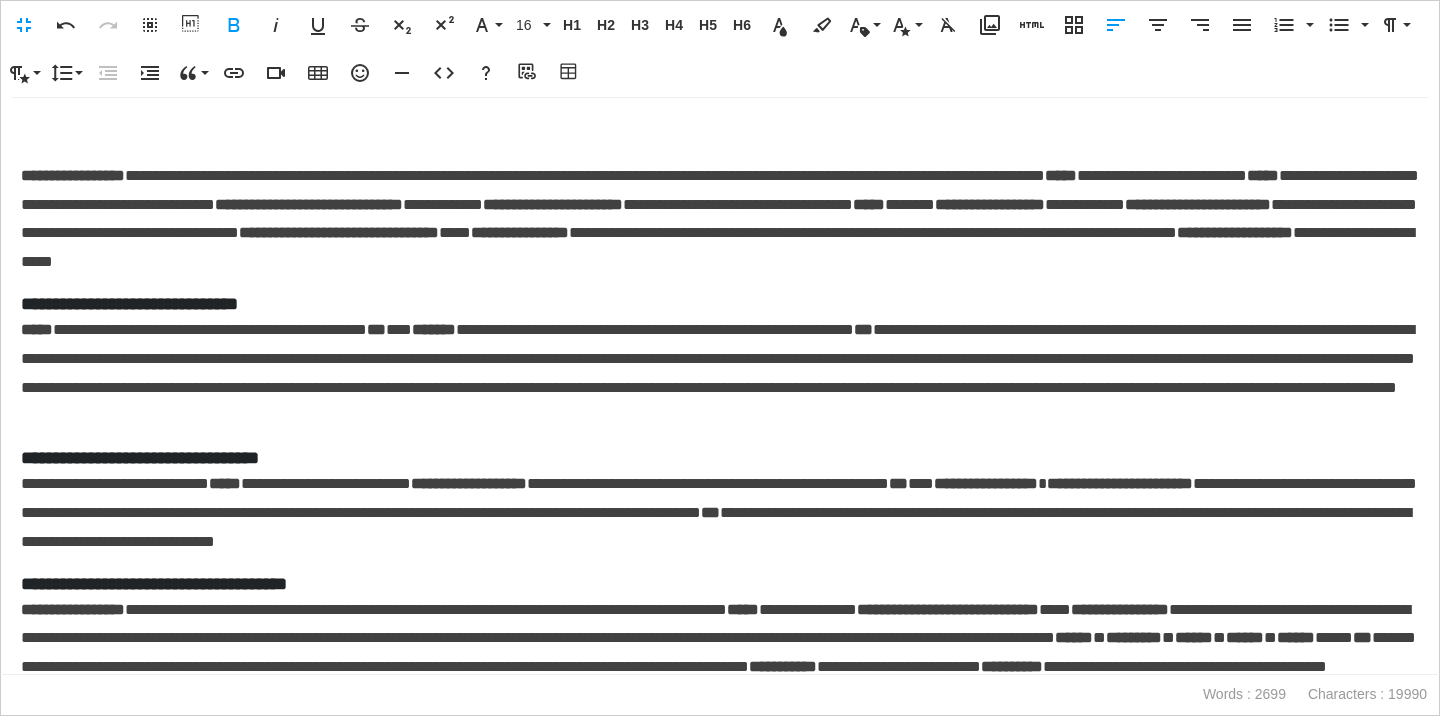 click at bounding box center [720, 132] 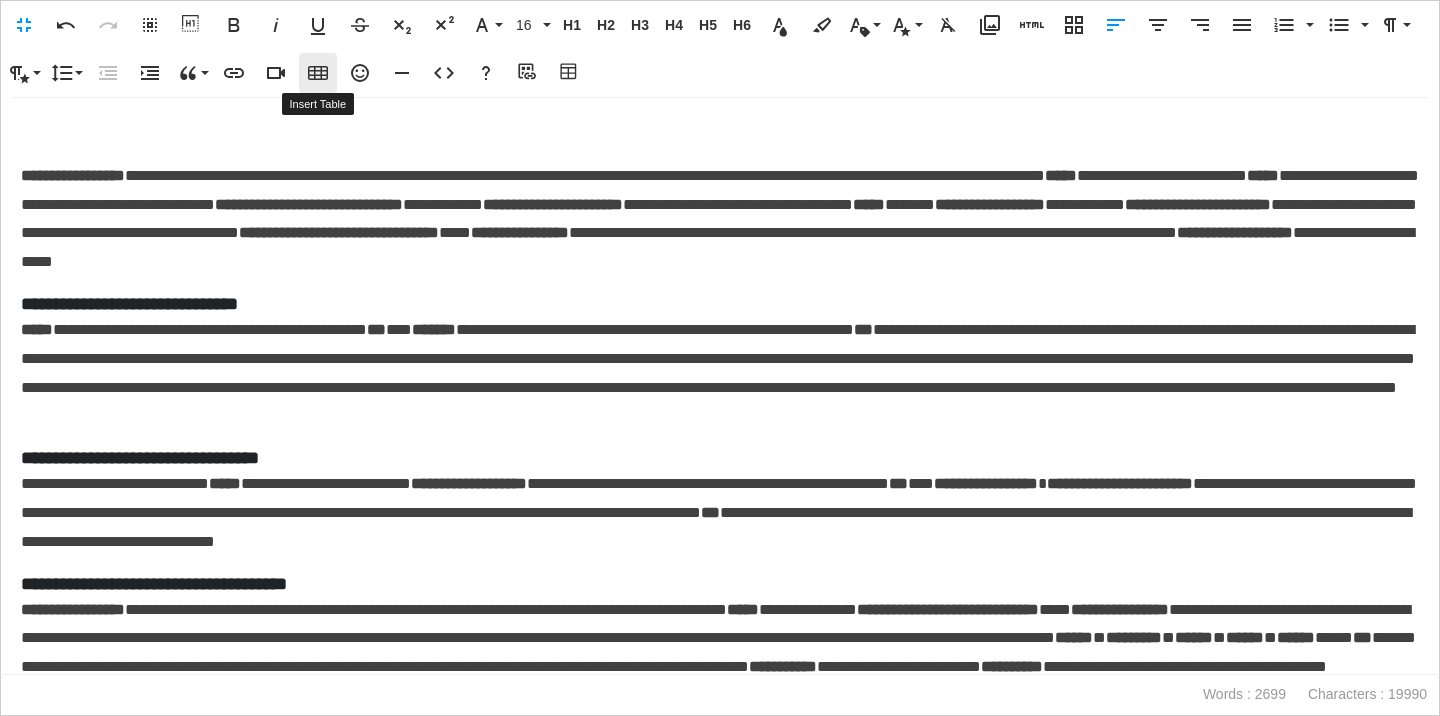 click 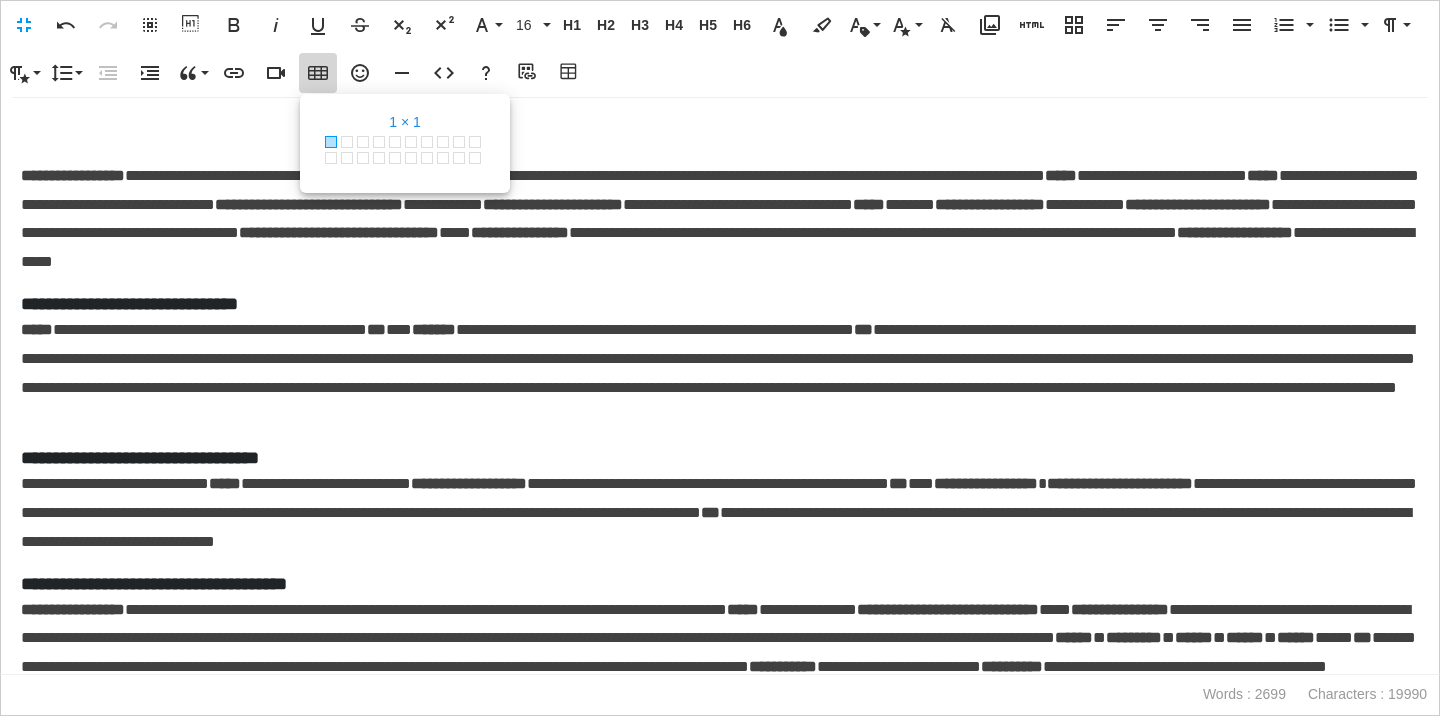 click at bounding box center (331, 142) 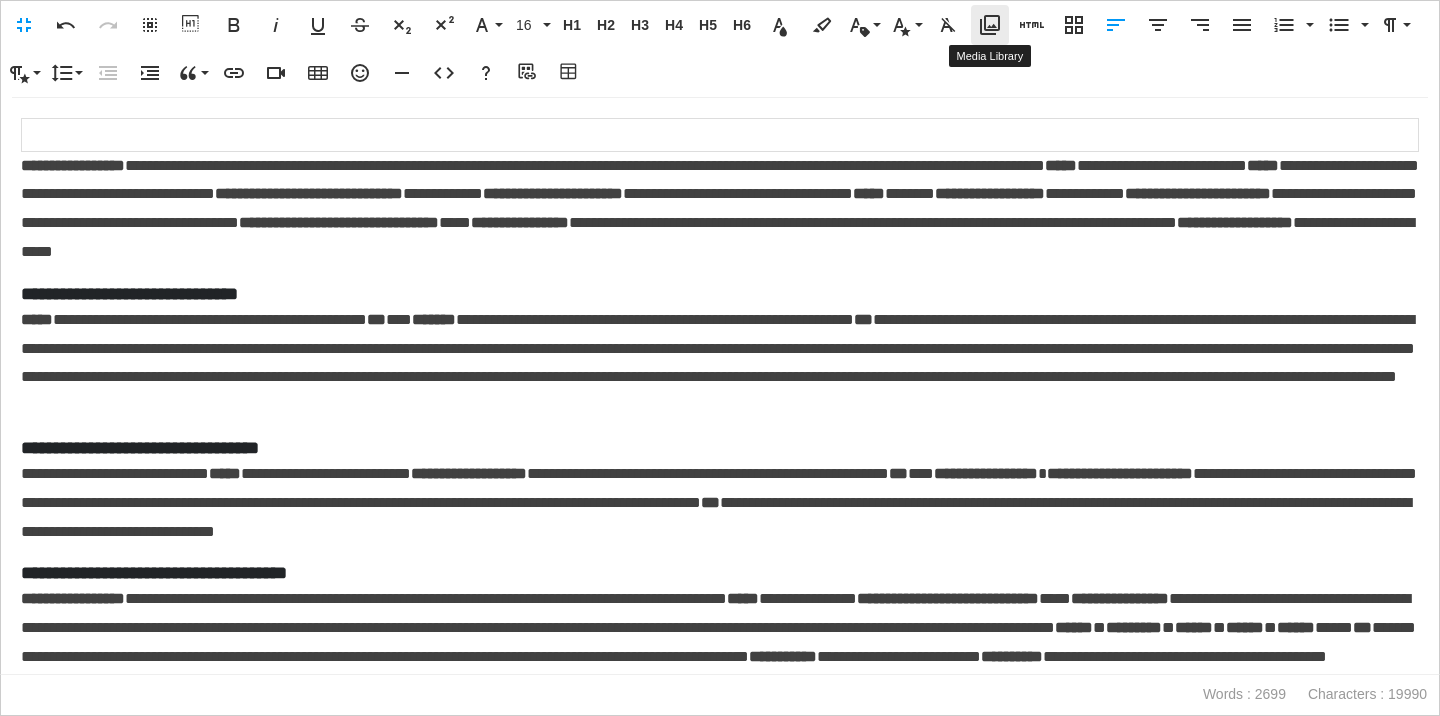 click 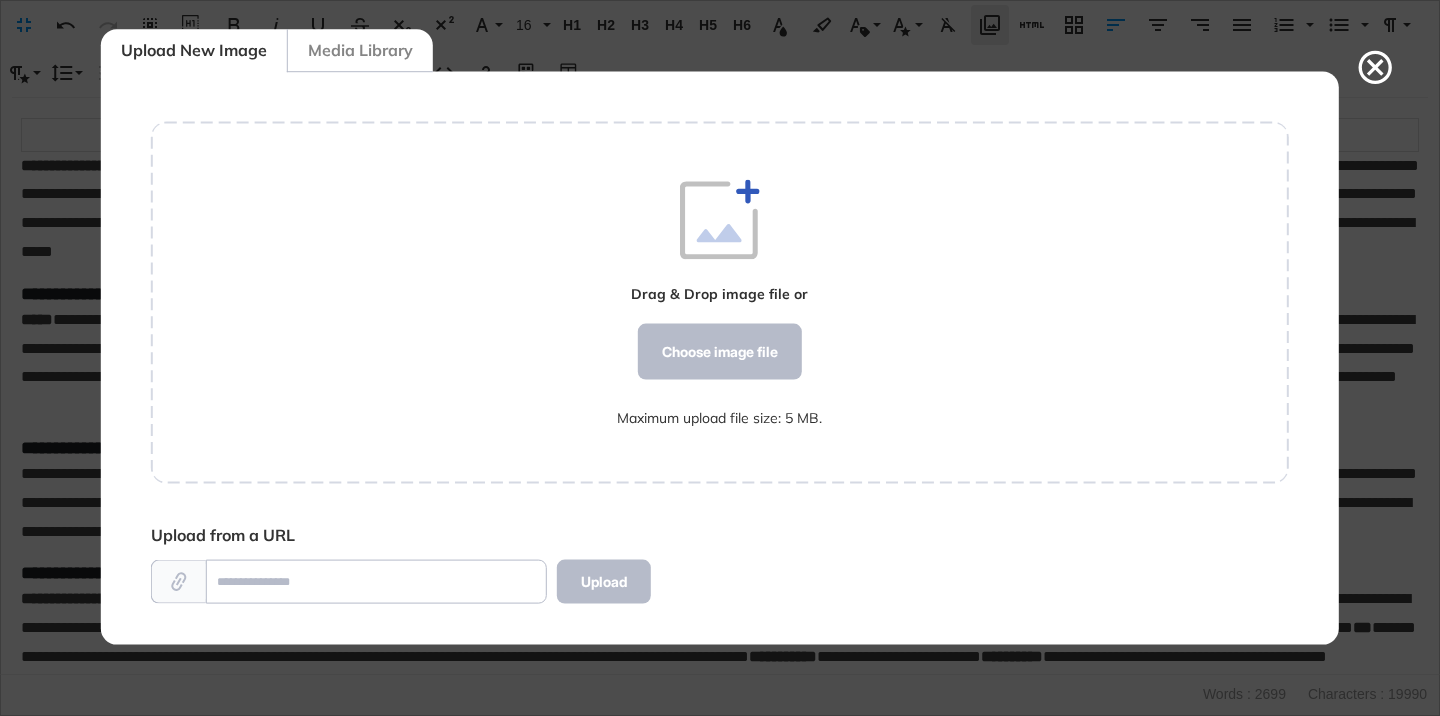 scroll, scrollTop: 572, scrollLeft: 1138, axis: both 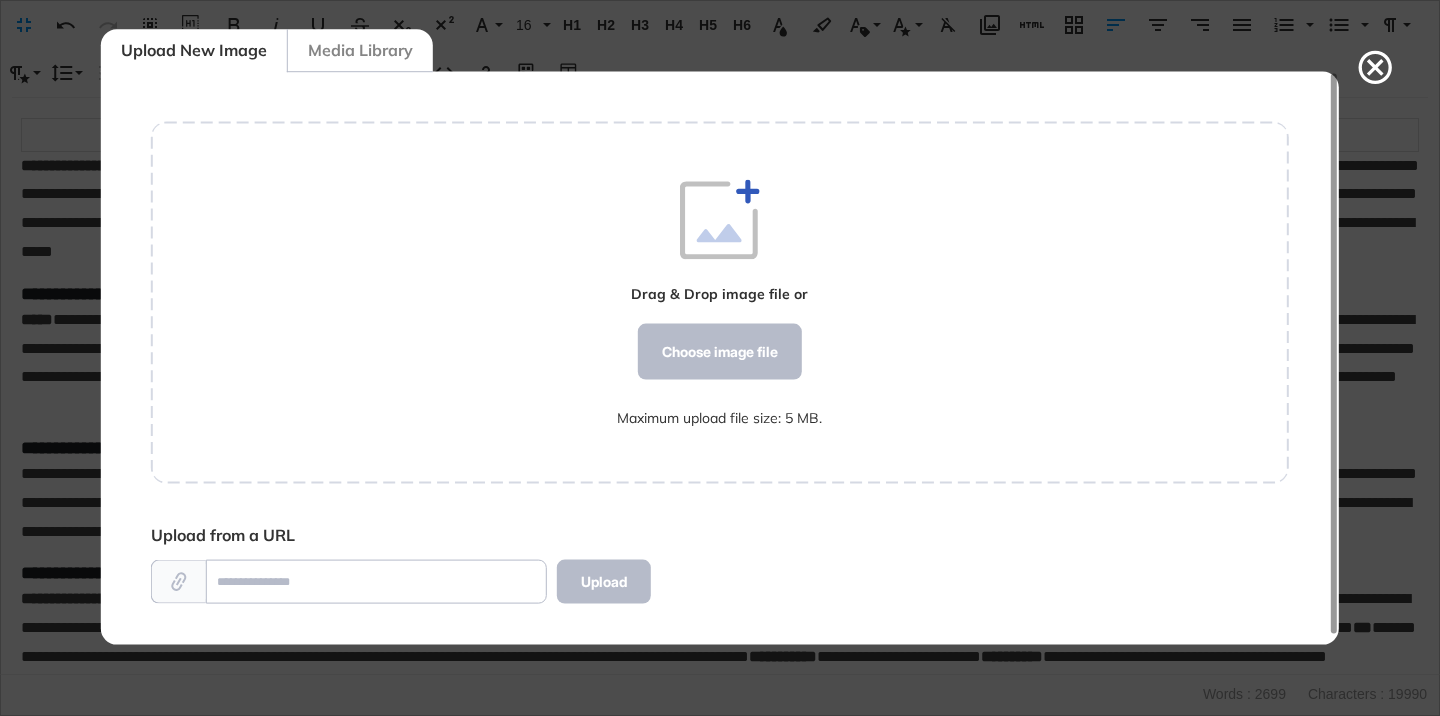 click on "Media Library" at bounding box center [360, 50] 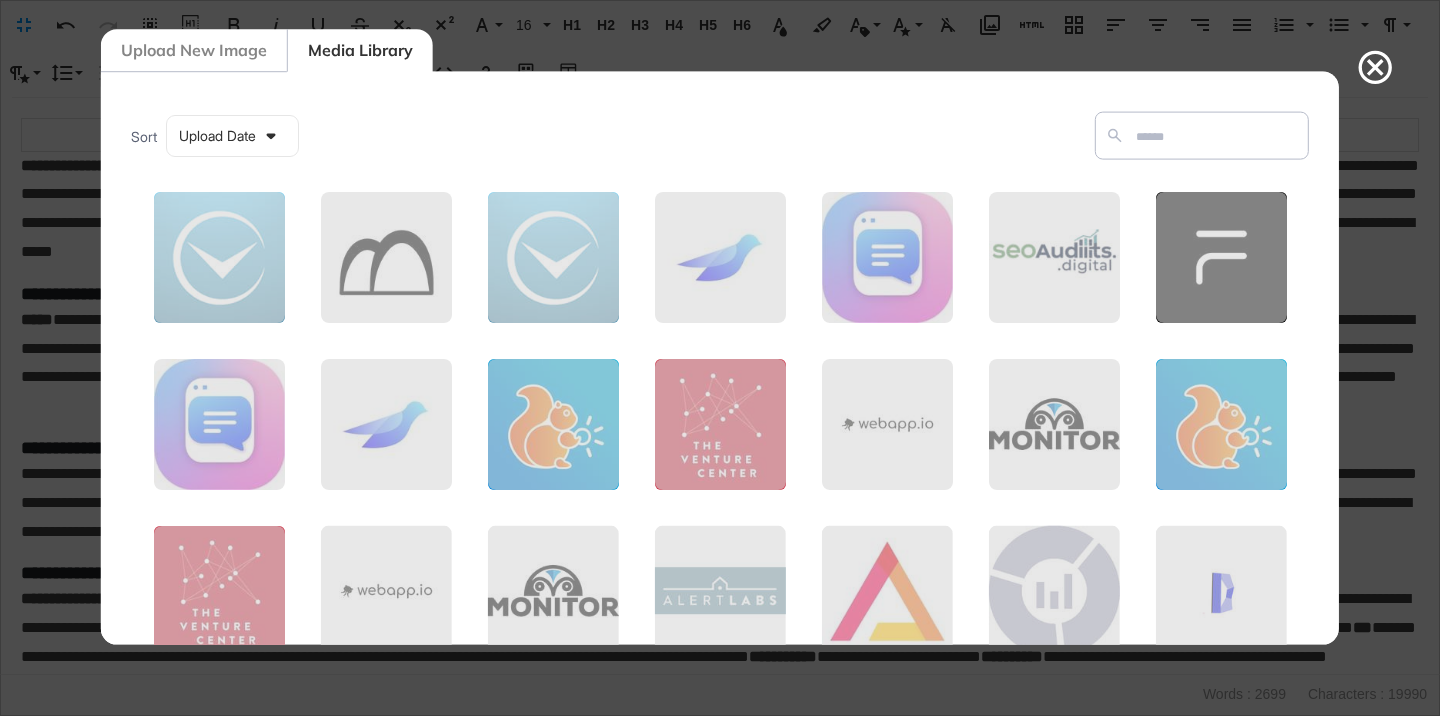 click on "Upload New Image" at bounding box center (194, 50) 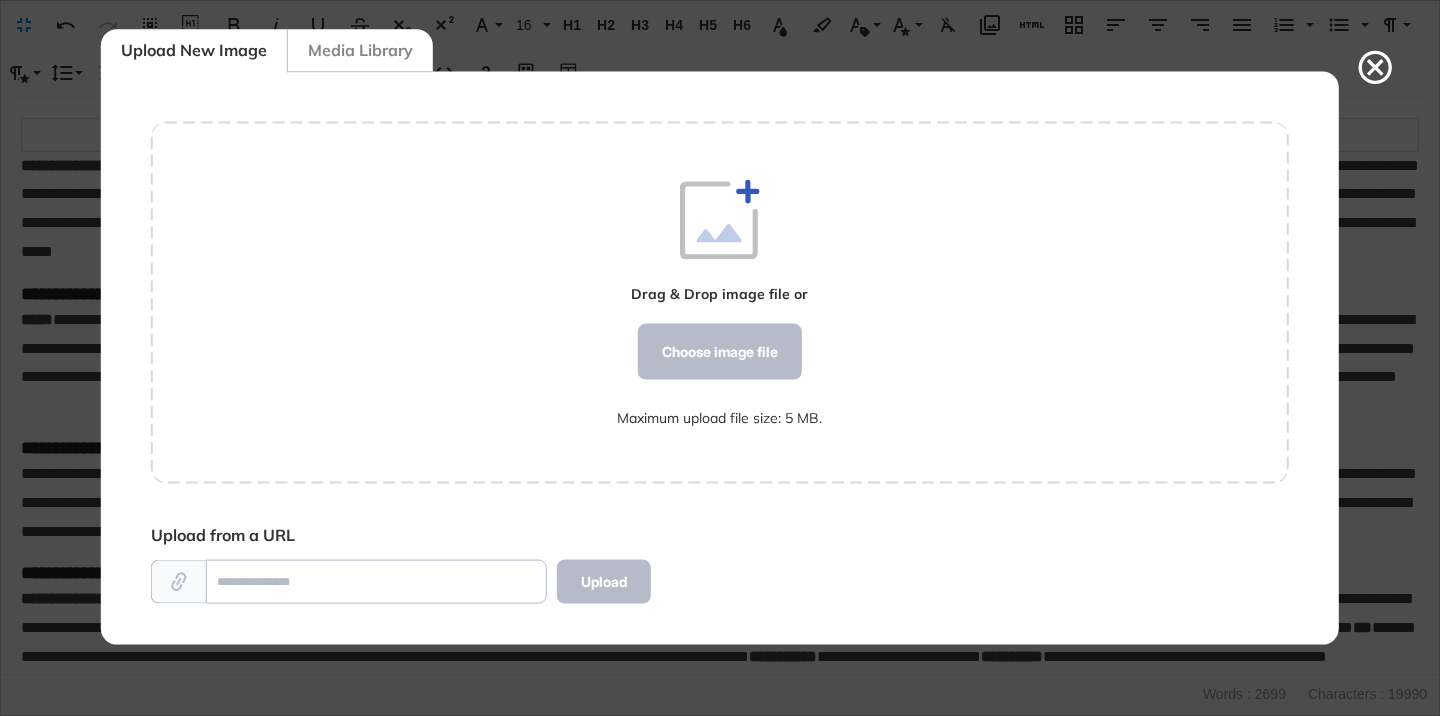 scroll, scrollTop: 572, scrollLeft: 1138, axis: both 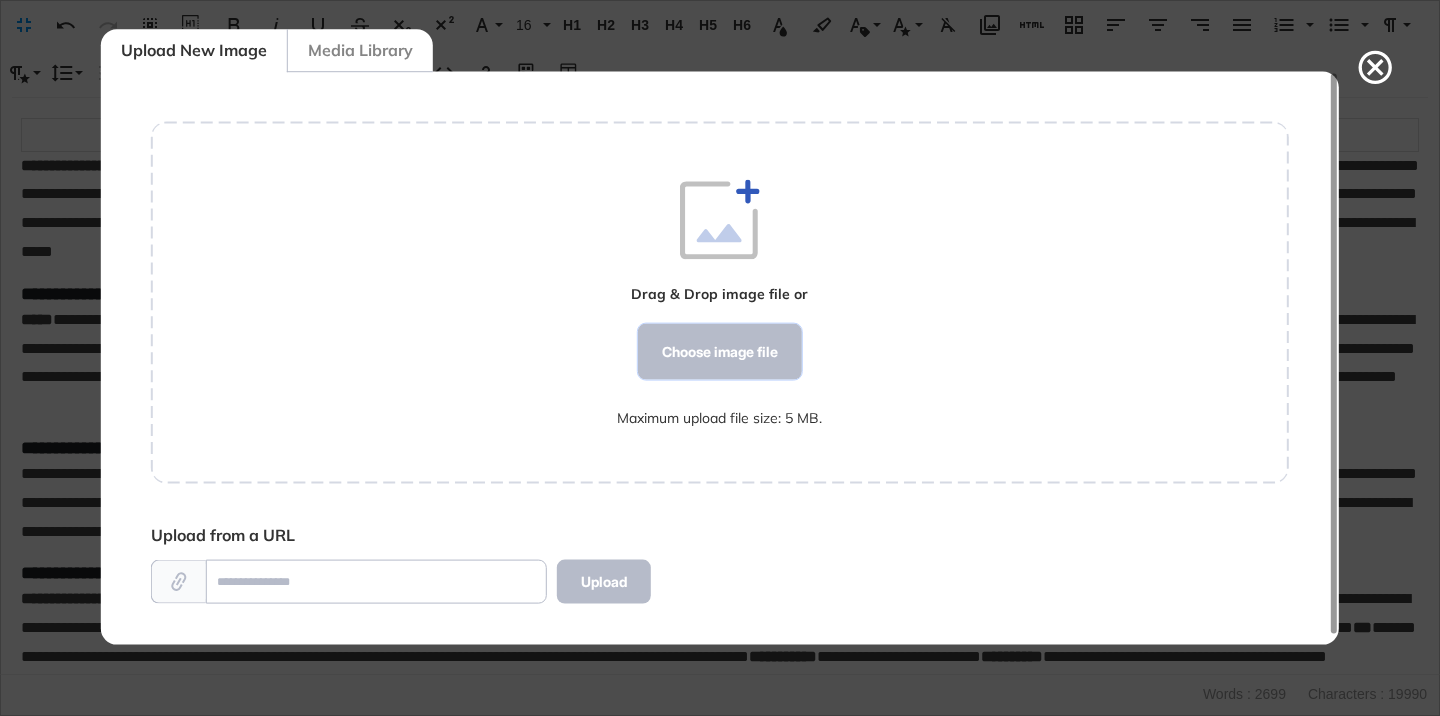 click on "Choose image file" at bounding box center [720, 352] 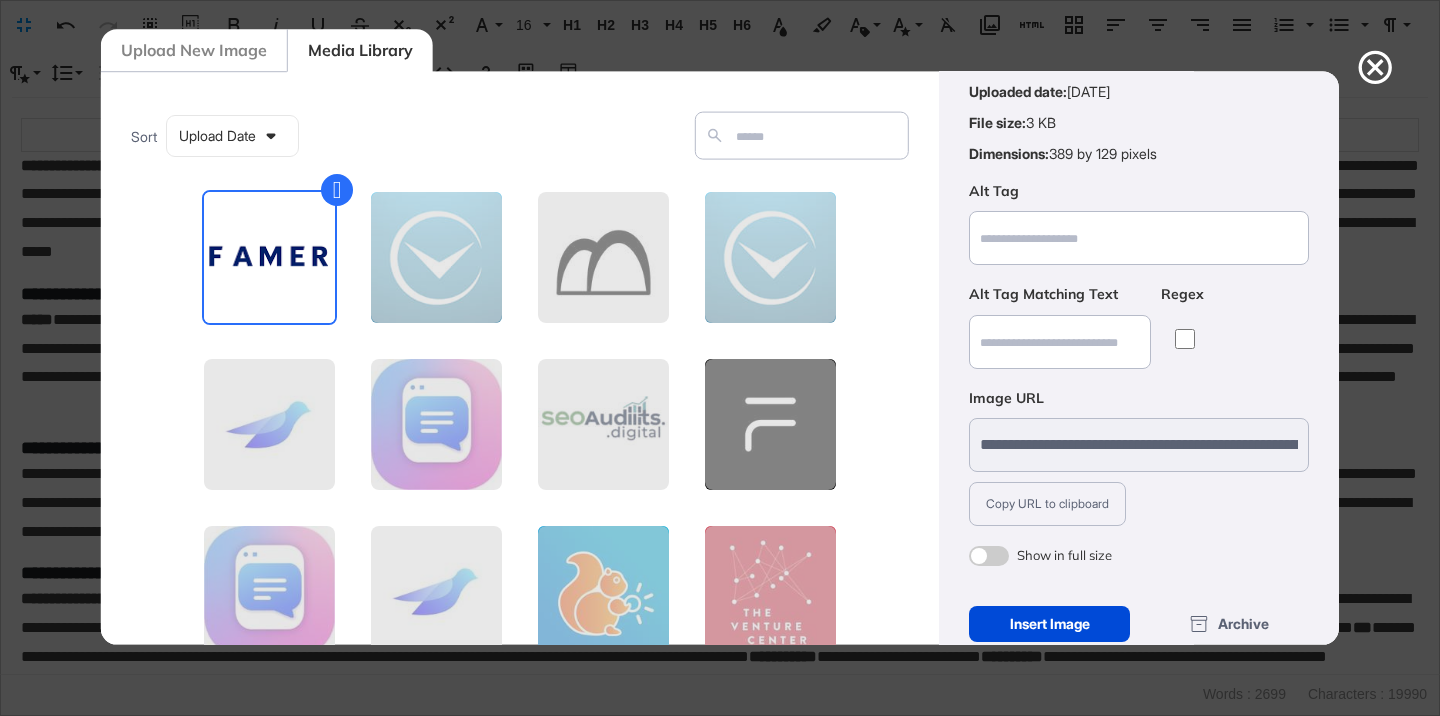 scroll, scrollTop: 156, scrollLeft: 0, axis: vertical 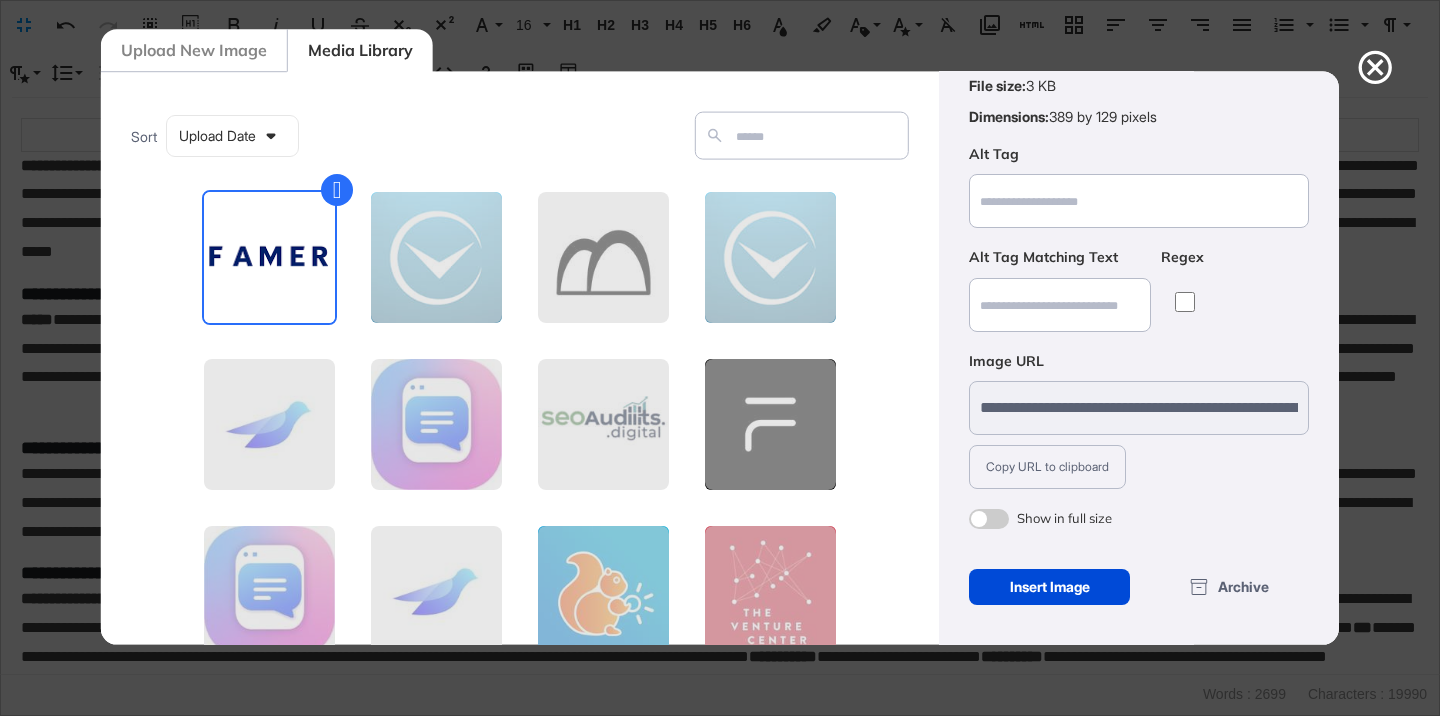 click at bounding box center (989, 519) 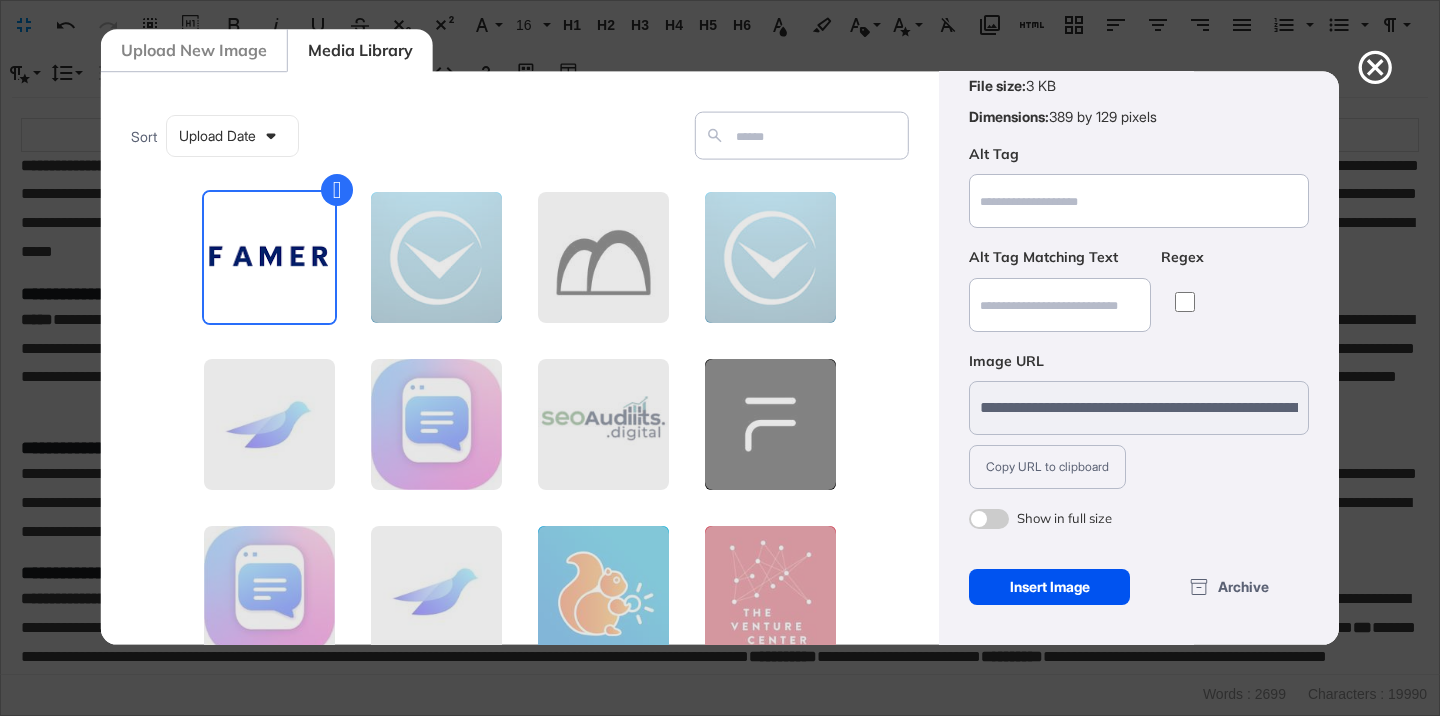click on "Insert Image" at bounding box center (1049, 587) 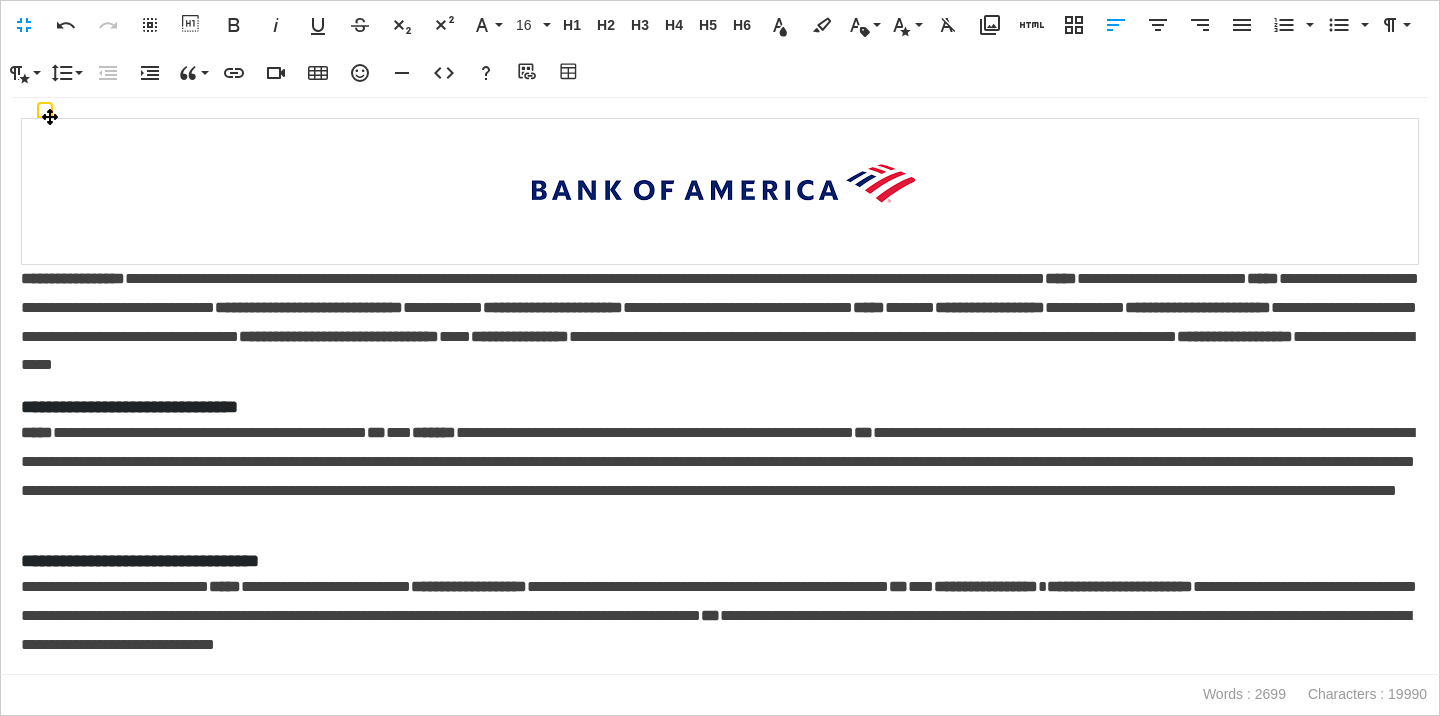 click at bounding box center (720, 191) 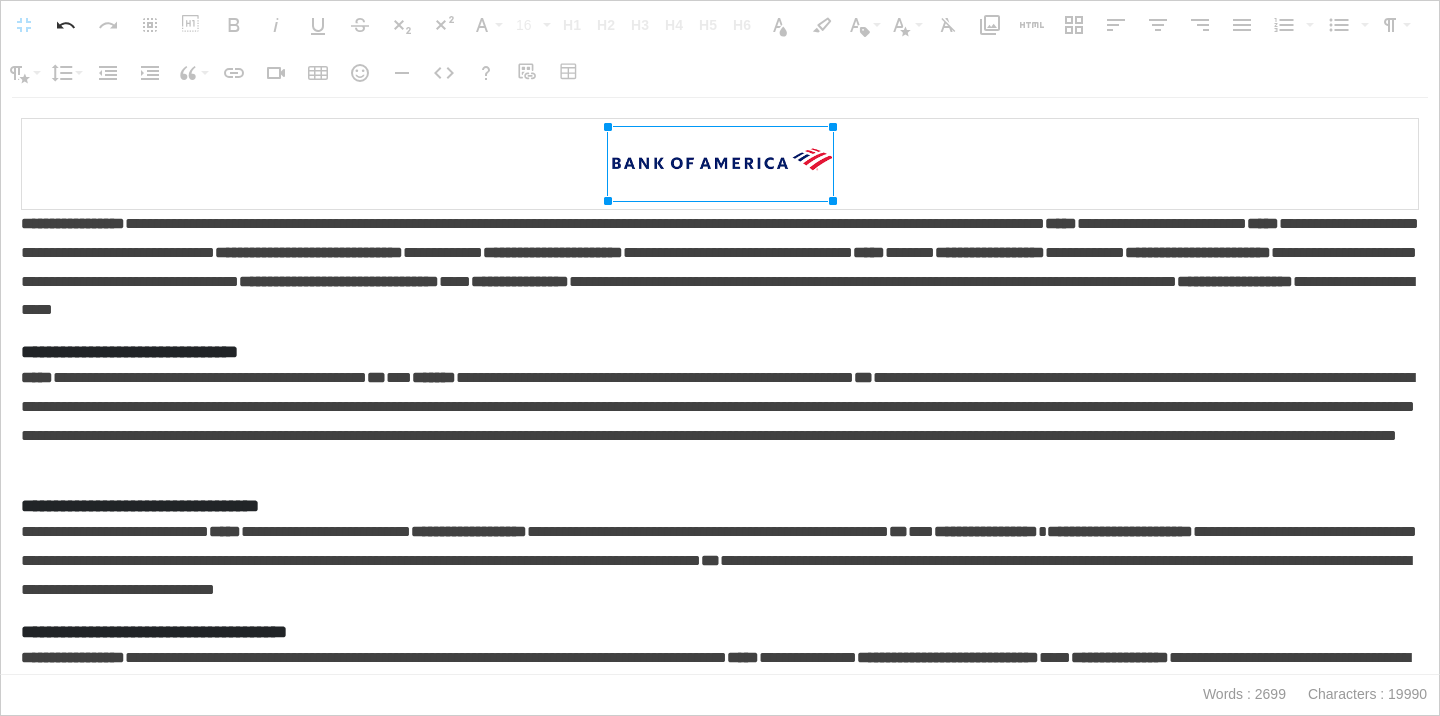 drag, startPoint x: 914, startPoint y: 126, endPoint x: 748, endPoint y: 131, distance: 166.07529 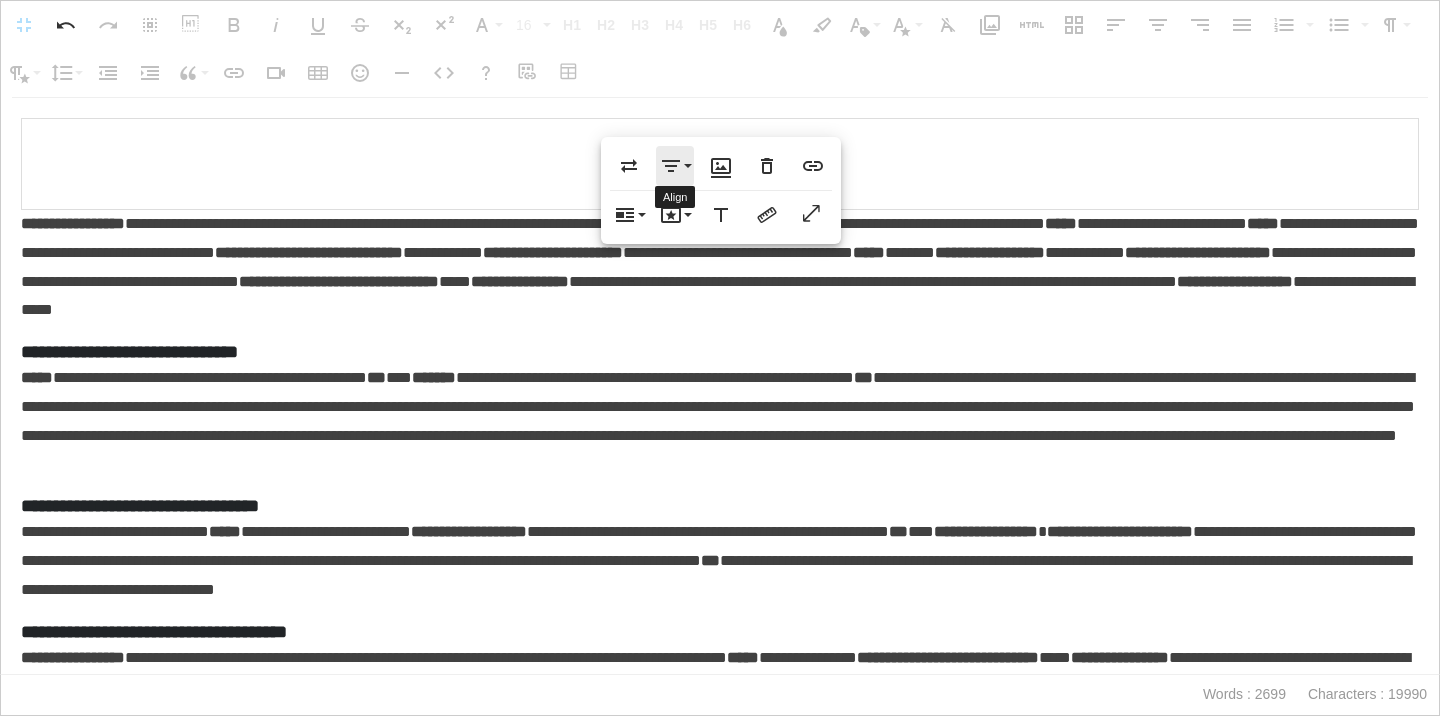 click on "Align" at bounding box center (675, 166) 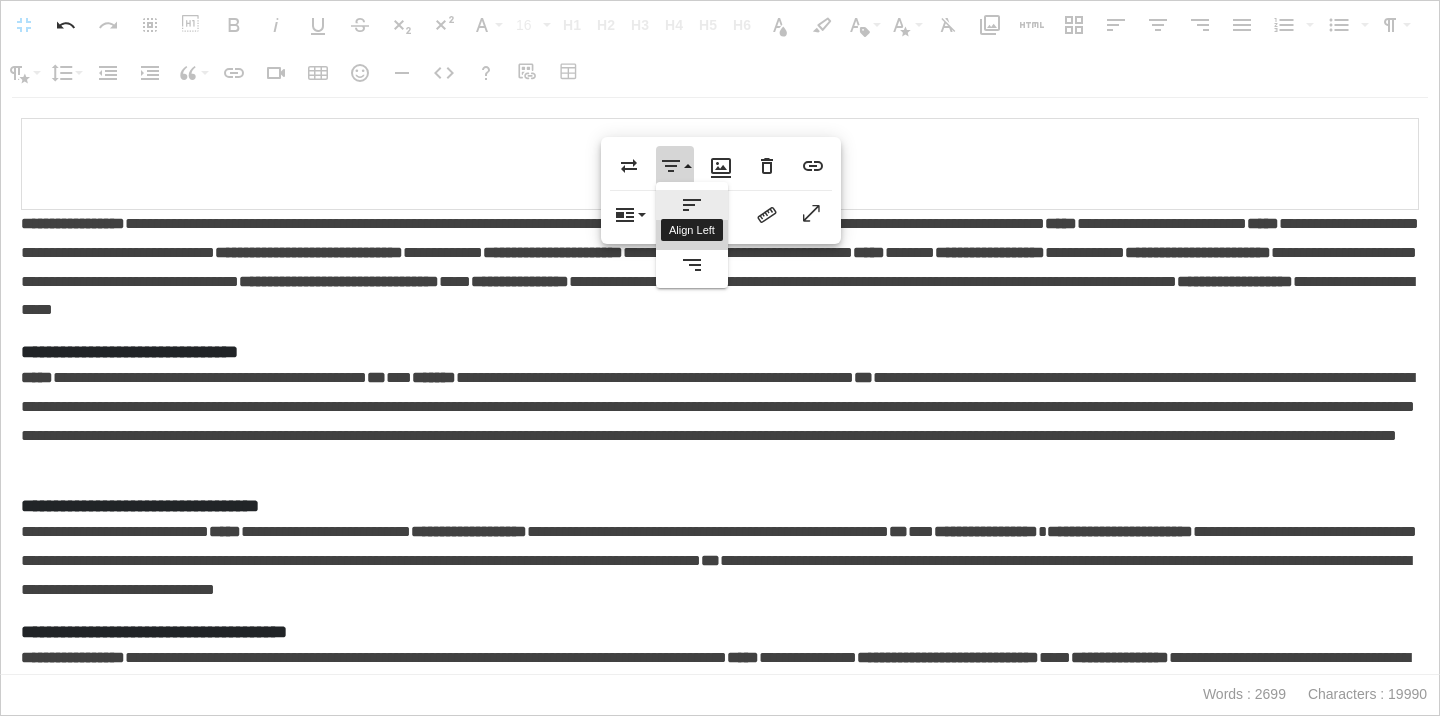 scroll, scrollTop: 0, scrollLeft: 0, axis: both 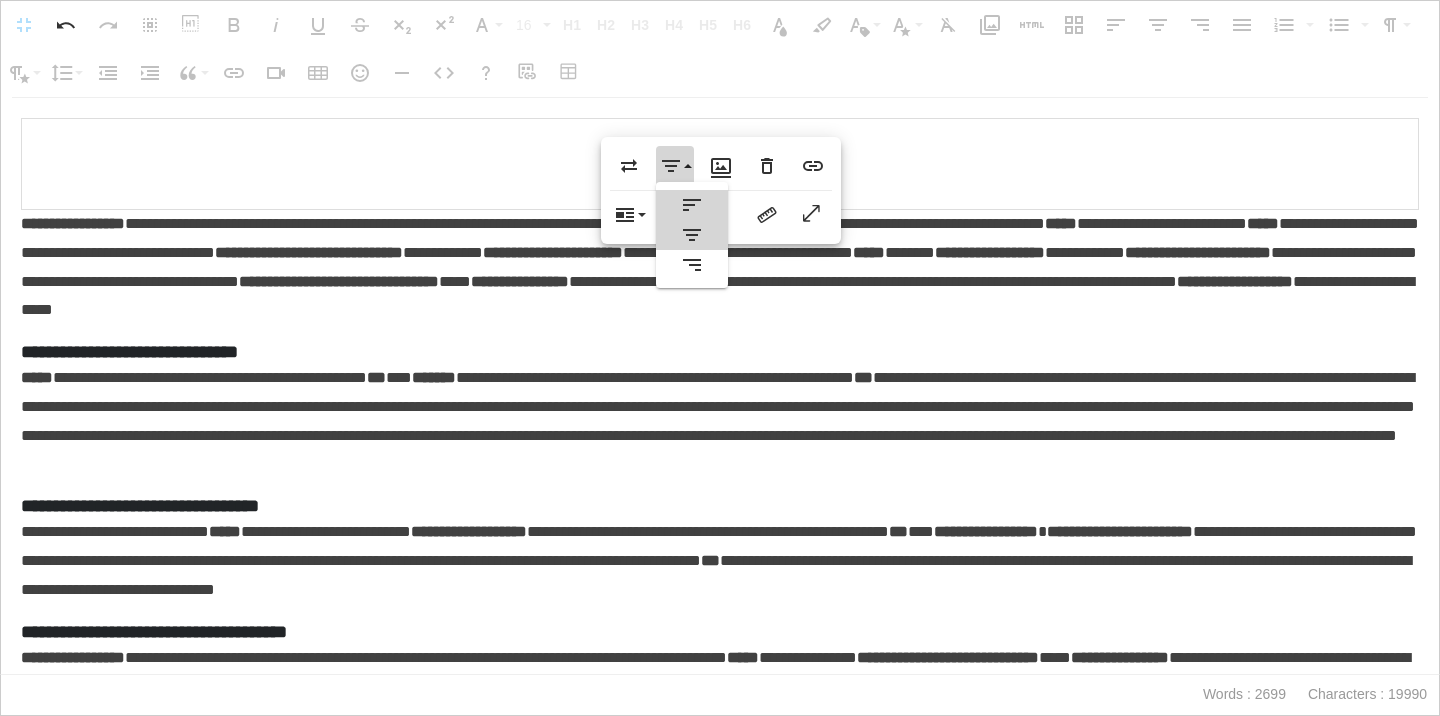 click 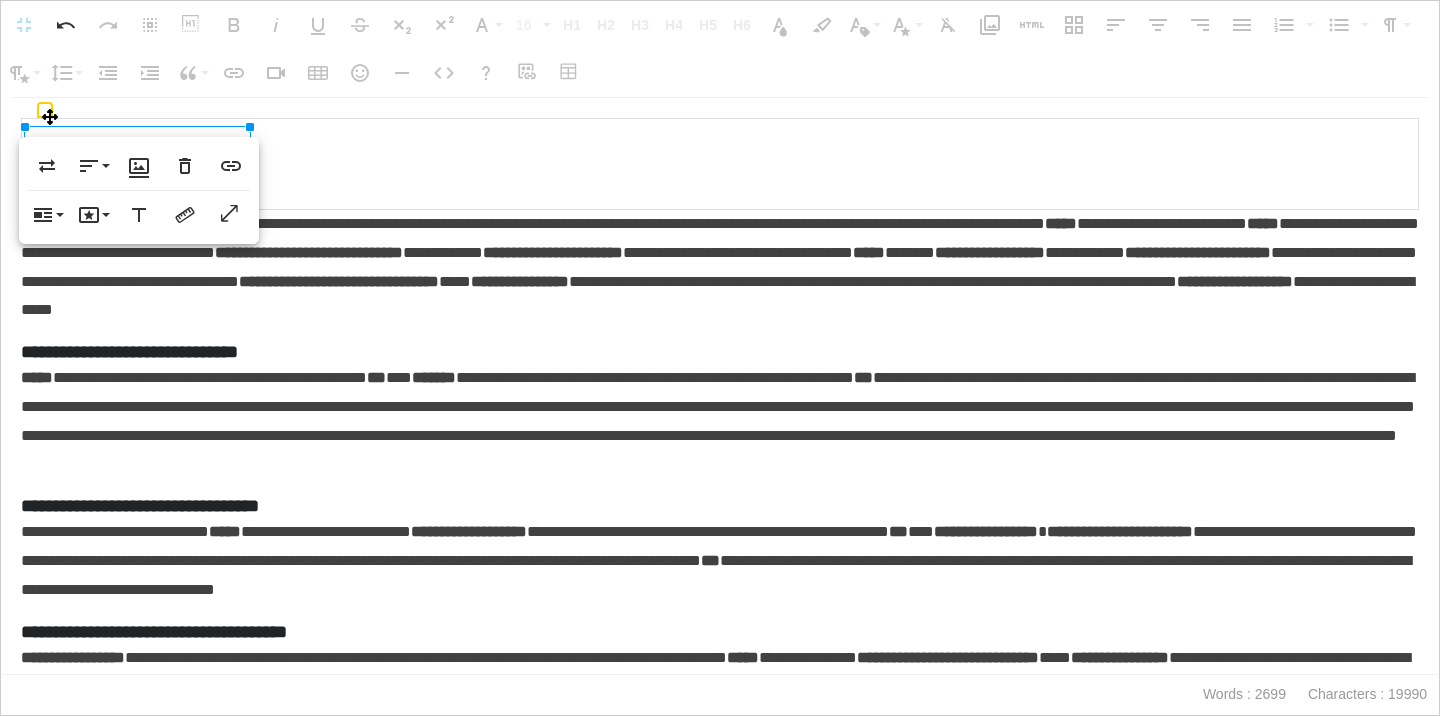 click at bounding box center (720, 164) 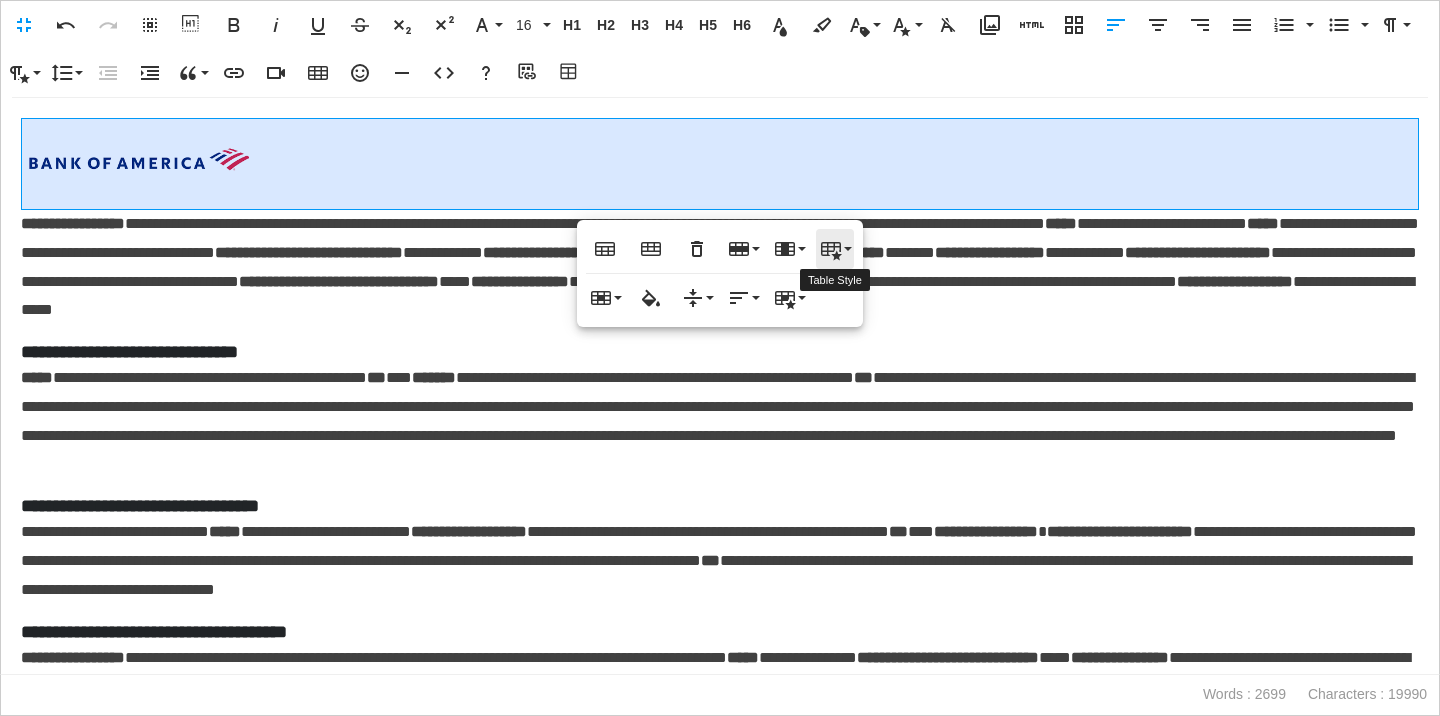 click 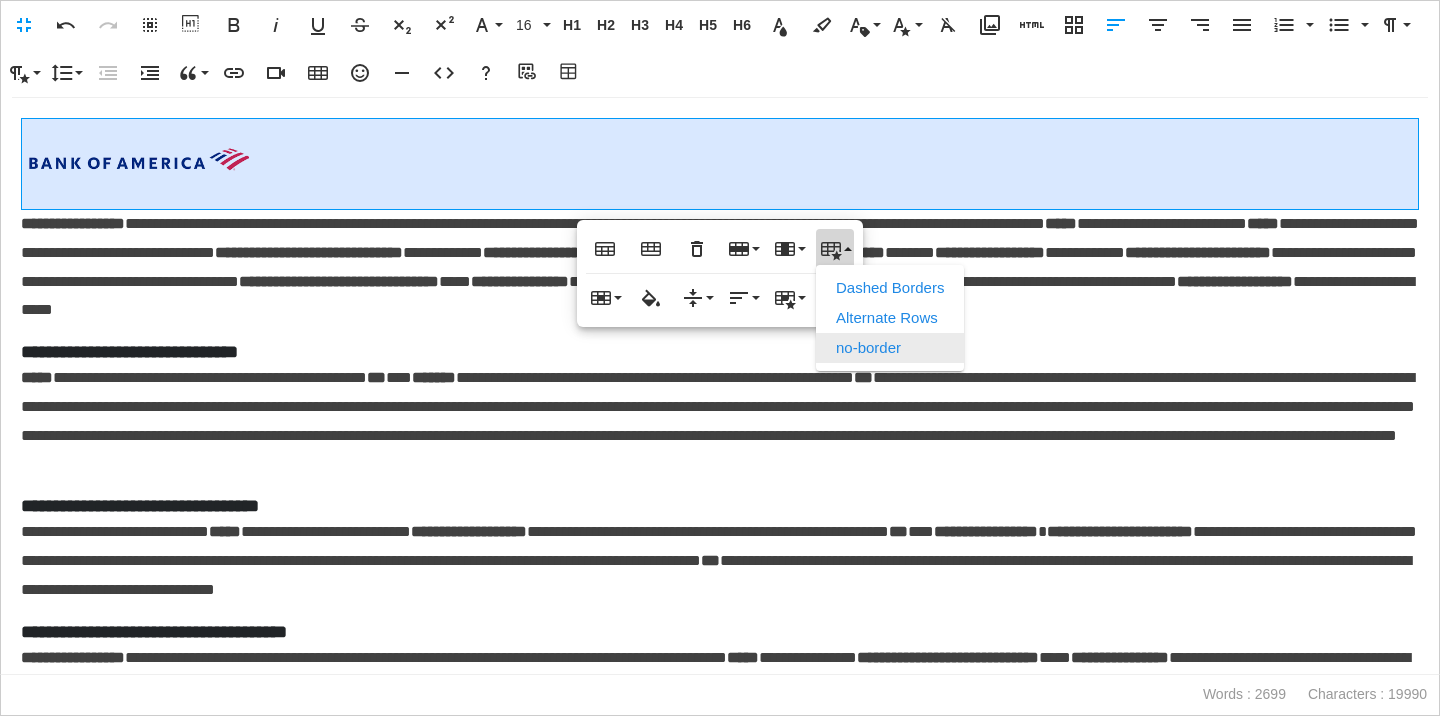 click on "no-border" at bounding box center (890, 348) 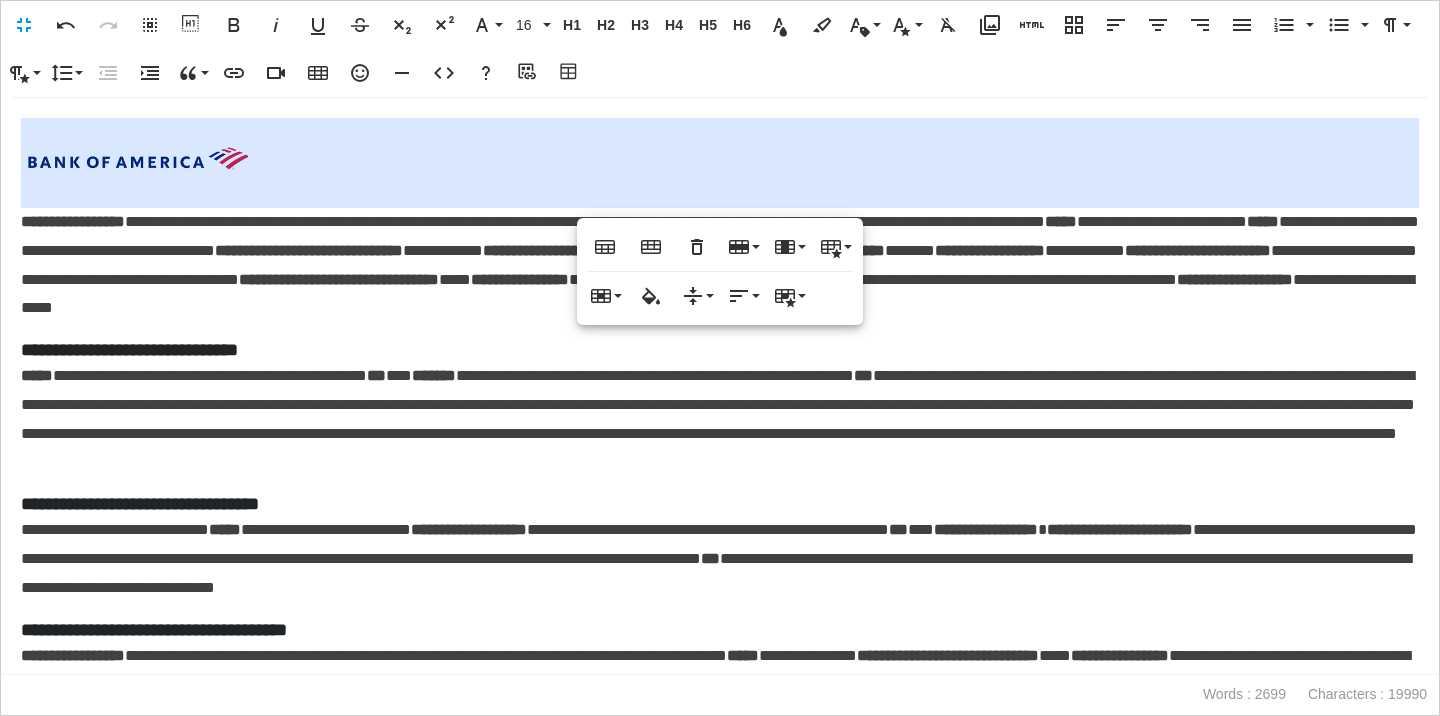 click on "**********" at bounding box center [720, 265] 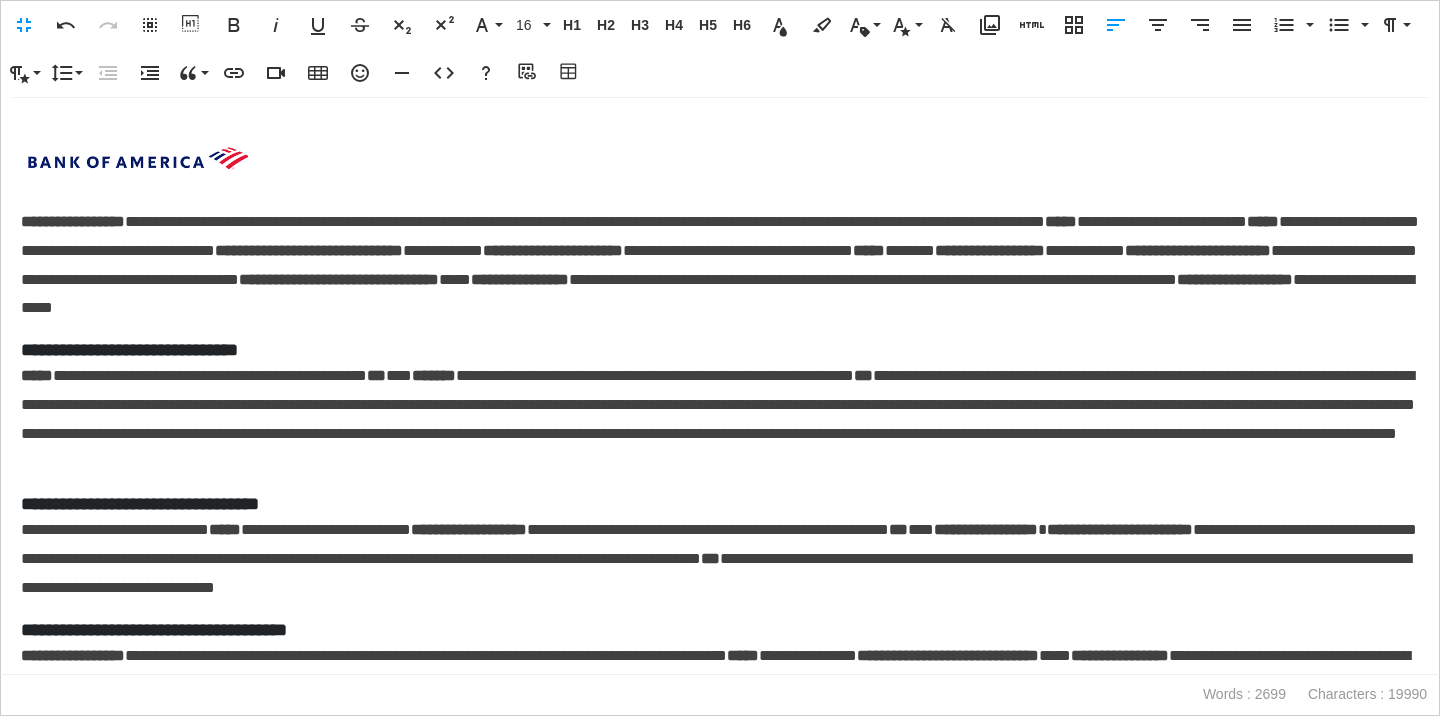 click on "**********" at bounding box center [73, 221] 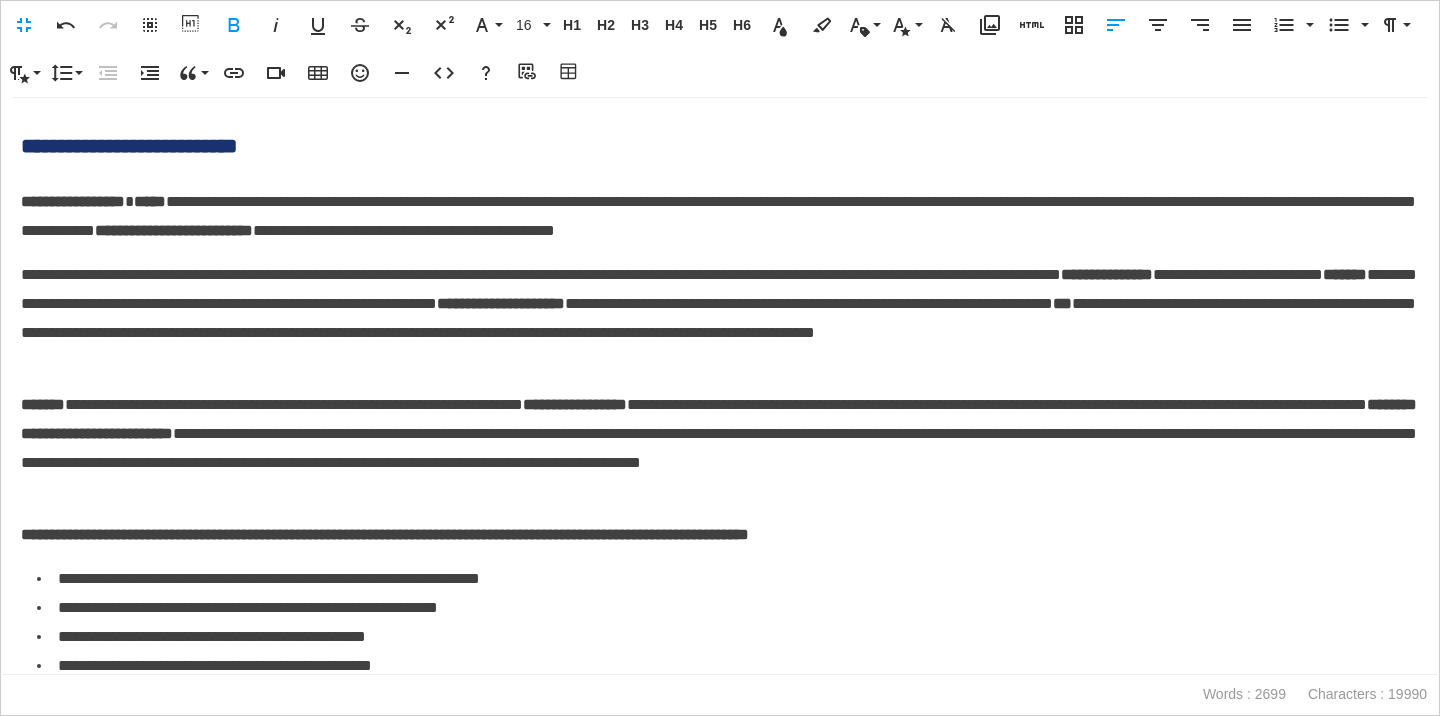 scroll, scrollTop: 1153, scrollLeft: 0, axis: vertical 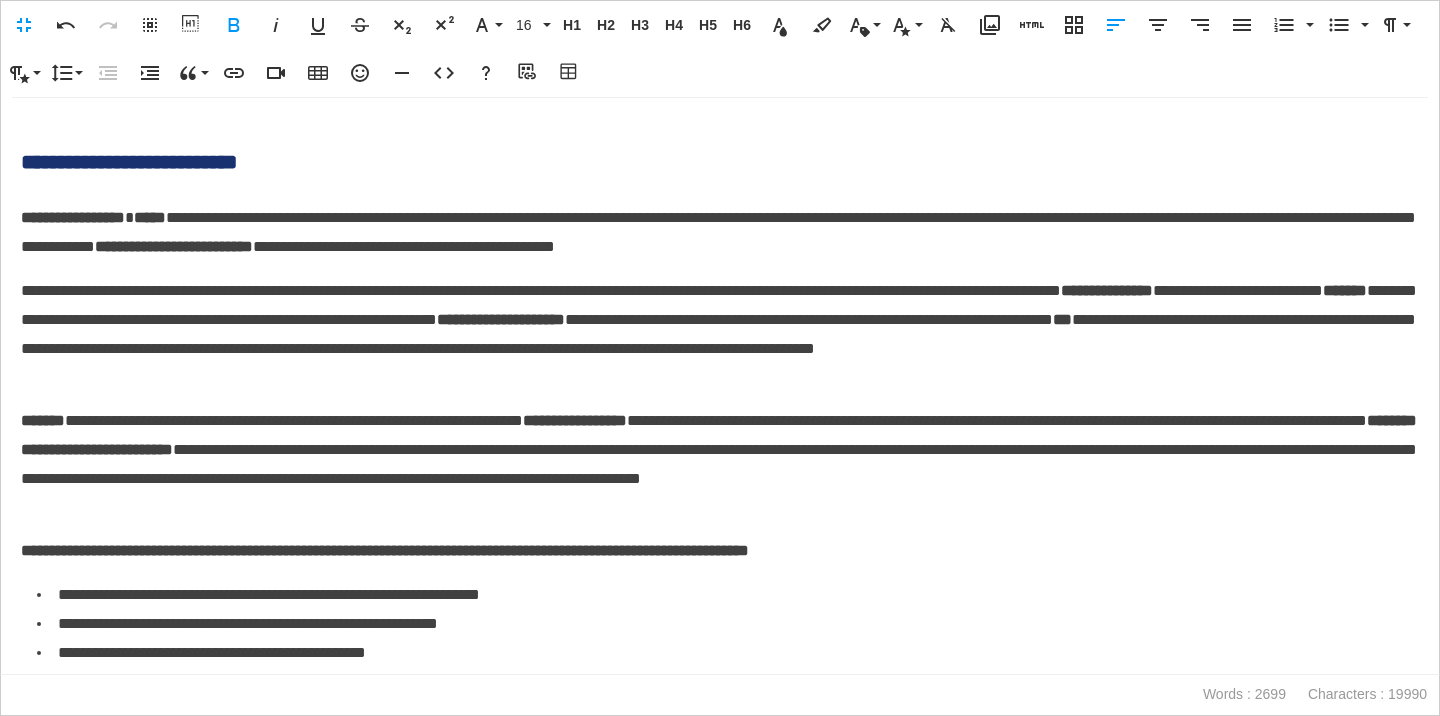 click on "**********" at bounding box center [720, 162] 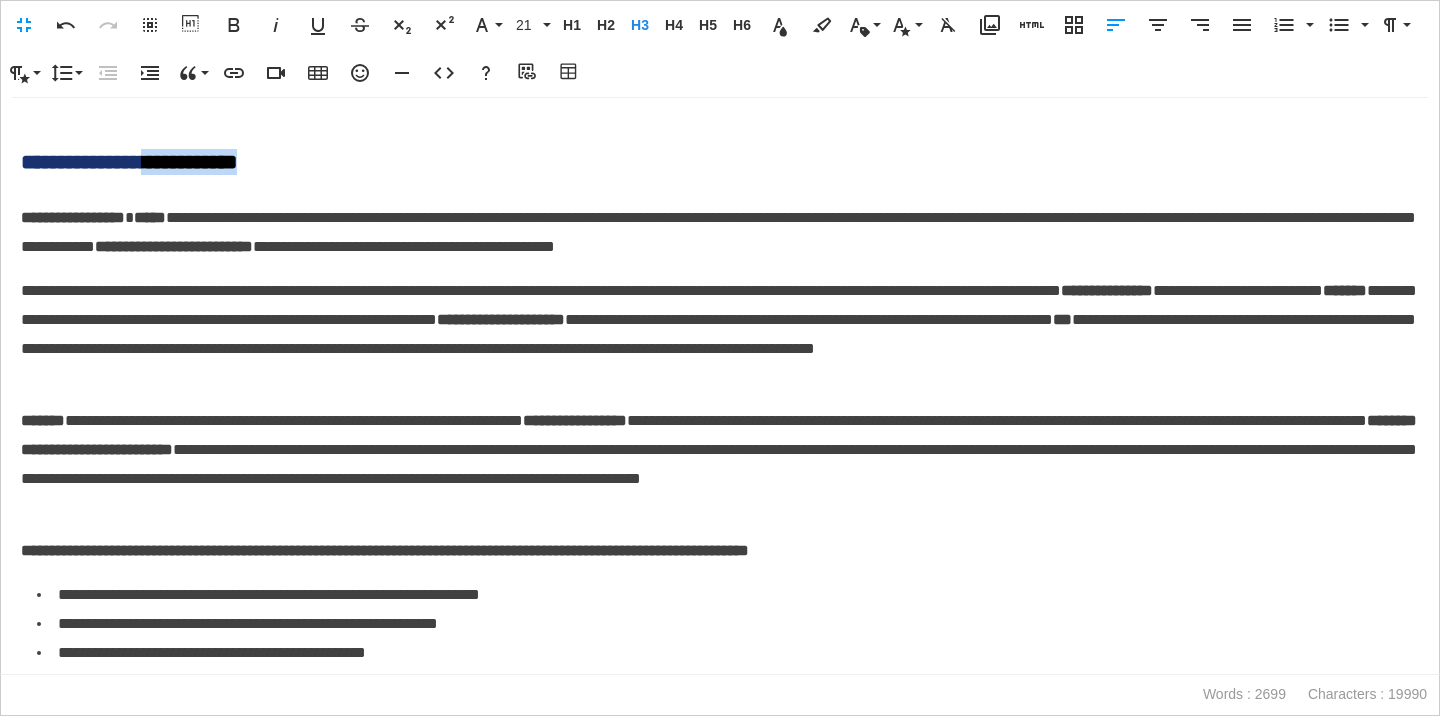 click on "**********" at bounding box center (720, 162) 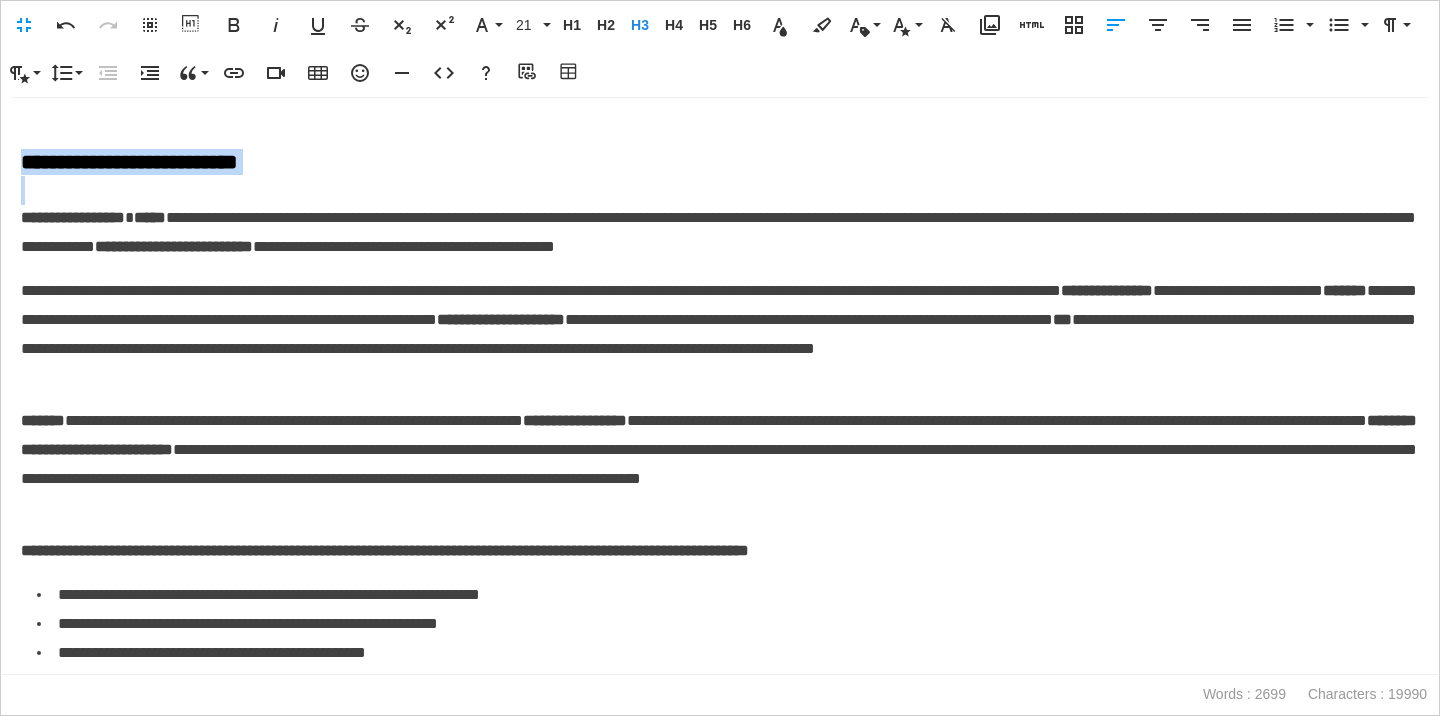 click on "**********" at bounding box center [720, 162] 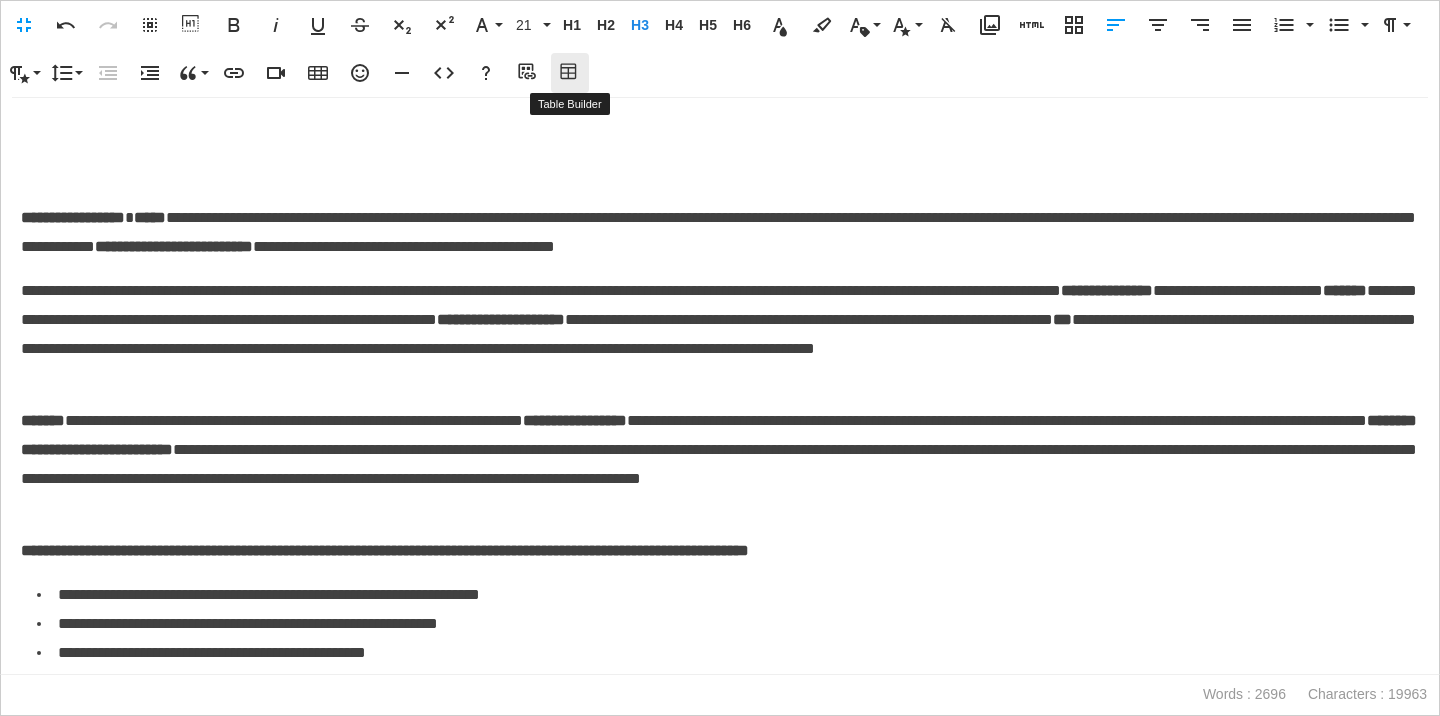 click 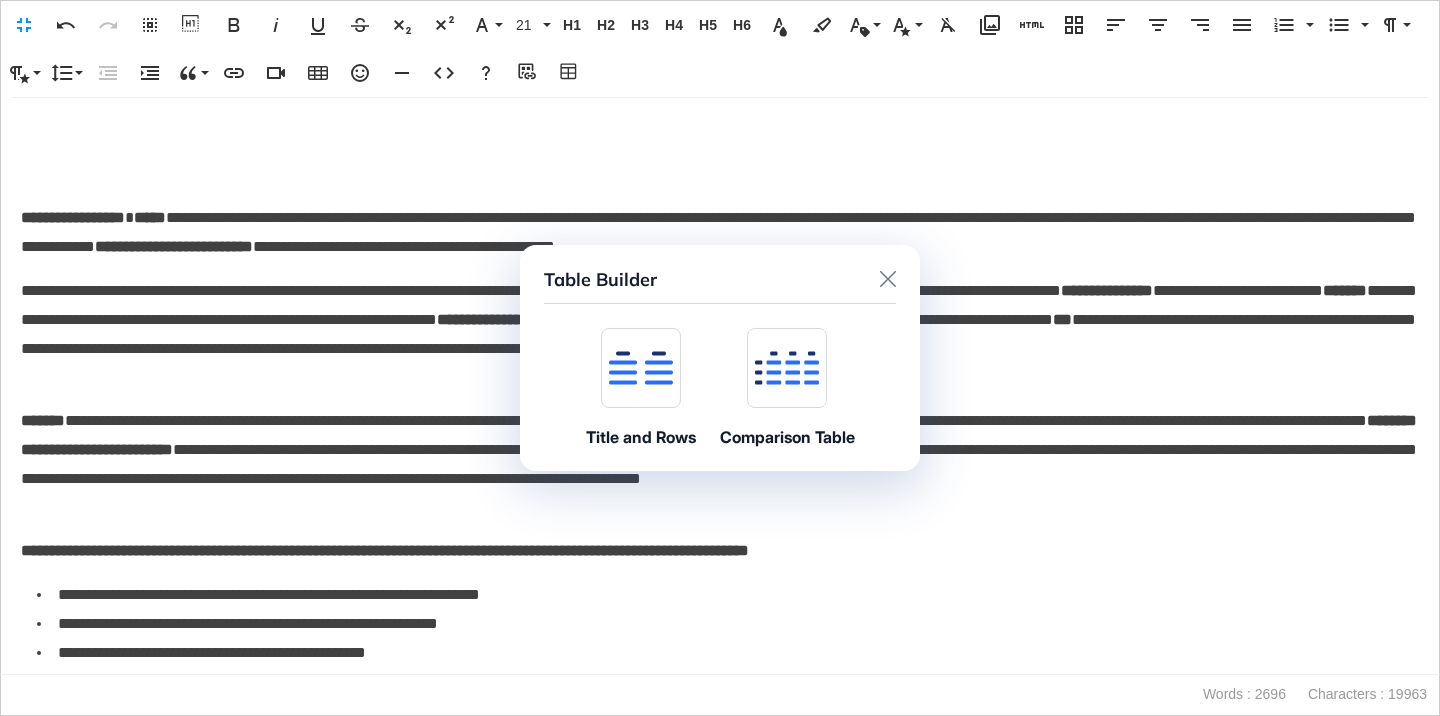 click 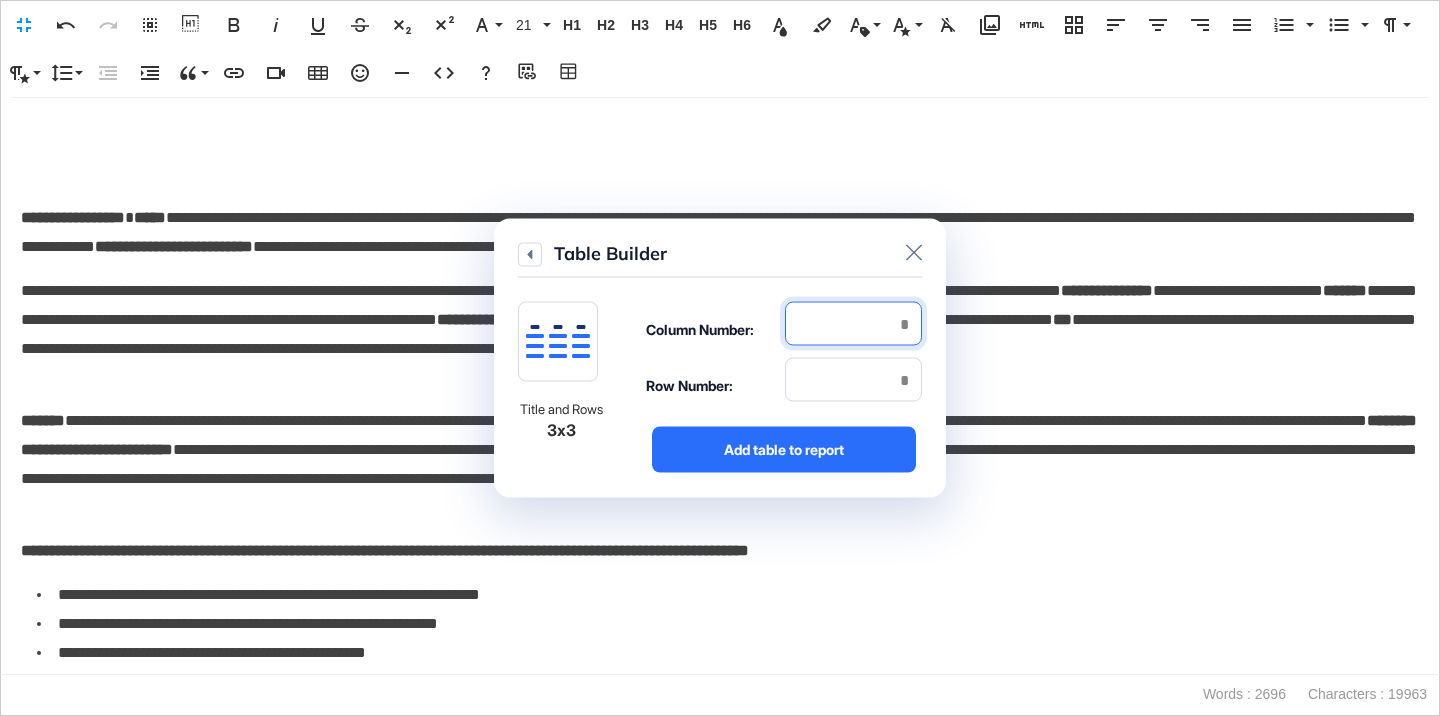 click at bounding box center [853, 324] 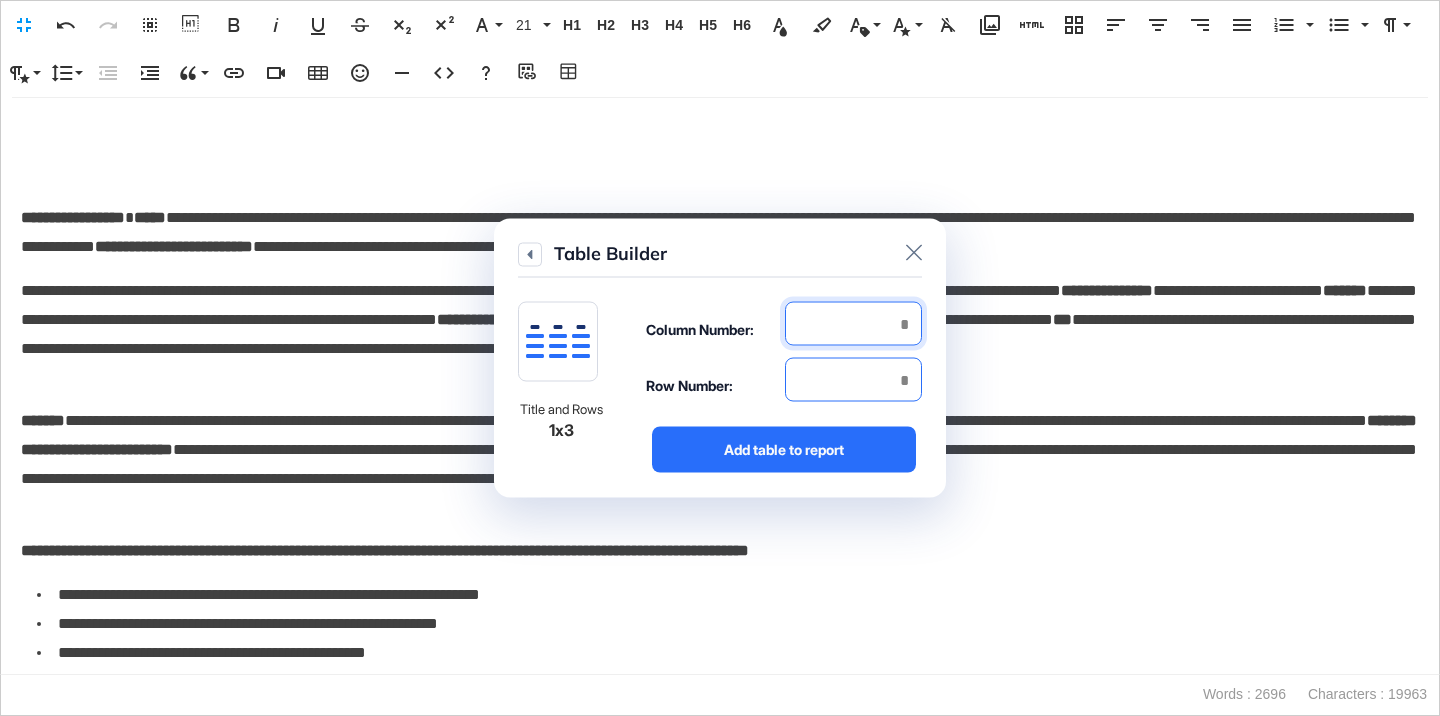 type on "*" 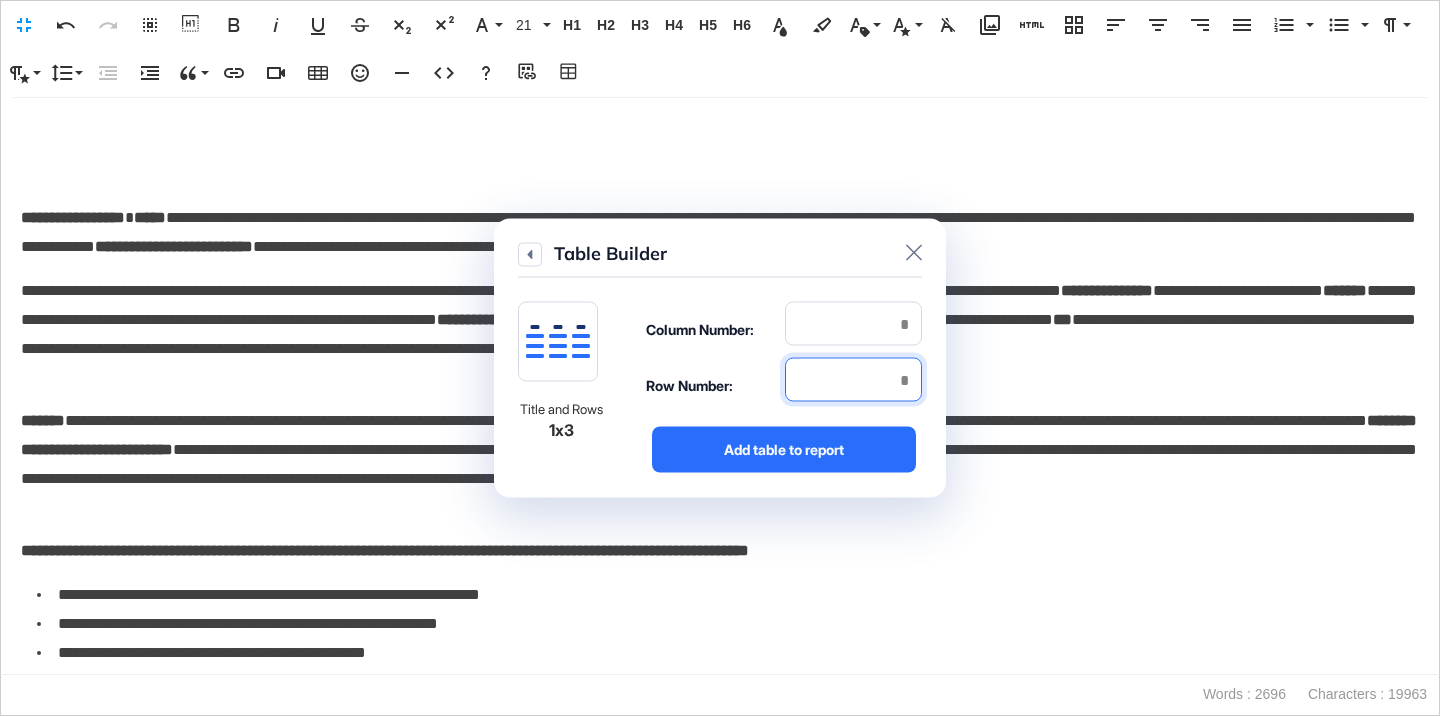 click at bounding box center [853, 380] 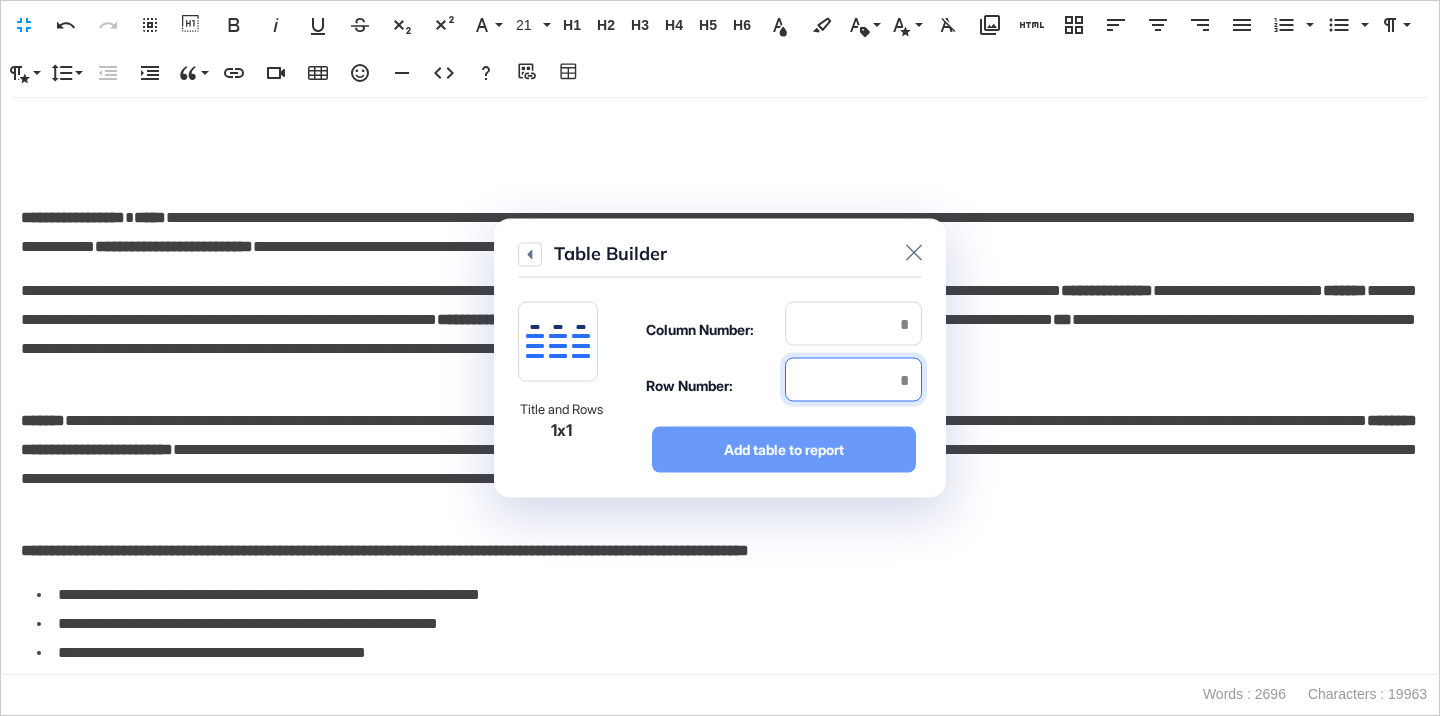 type on "*" 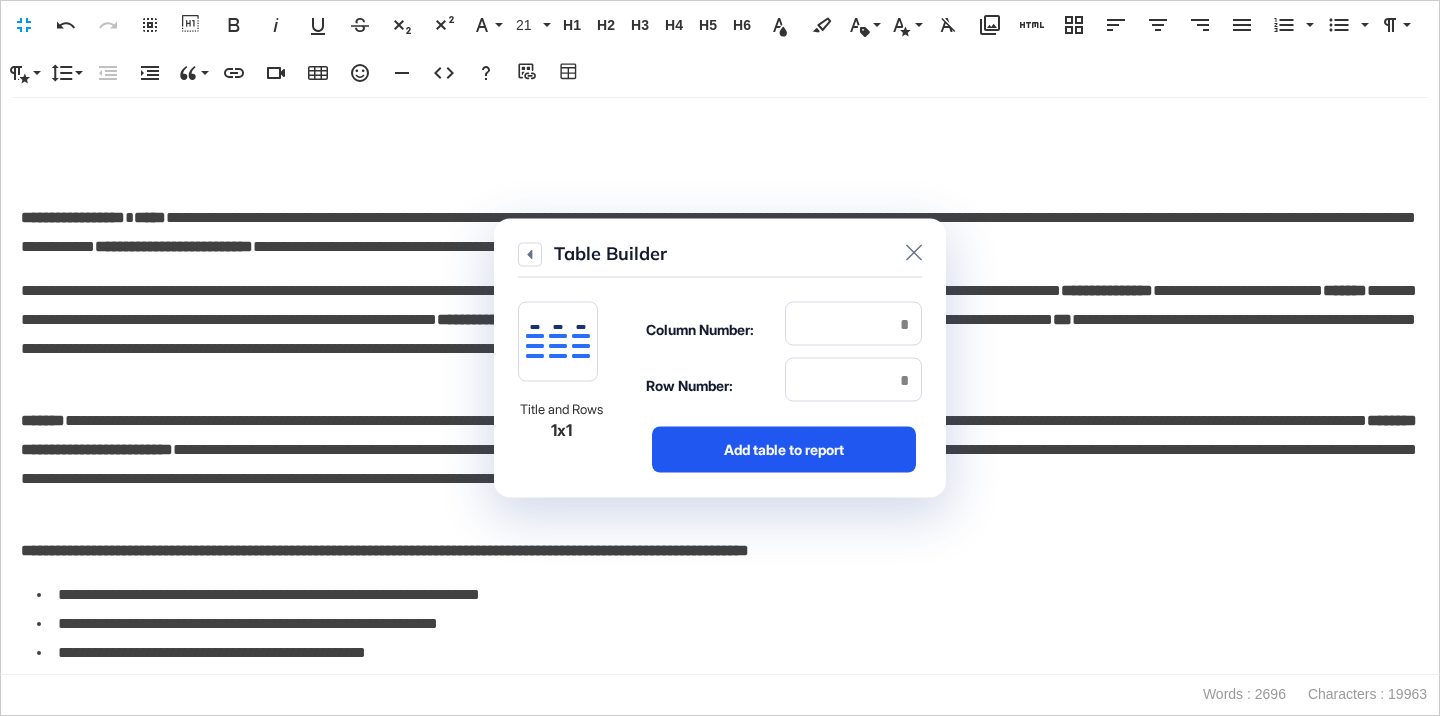 click on "Add table to report" at bounding box center (784, 450) 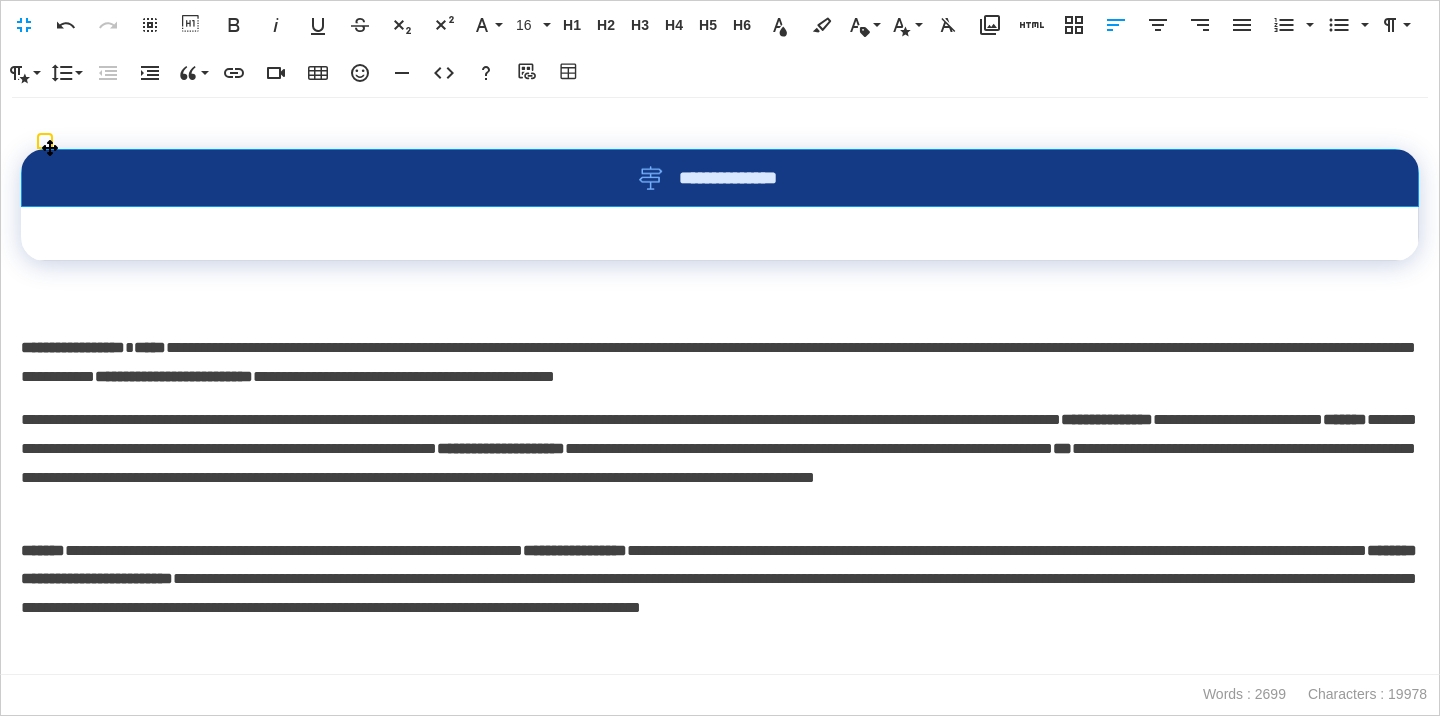 drag, startPoint x: 821, startPoint y: 185, endPoint x: 605, endPoint y: 185, distance: 216 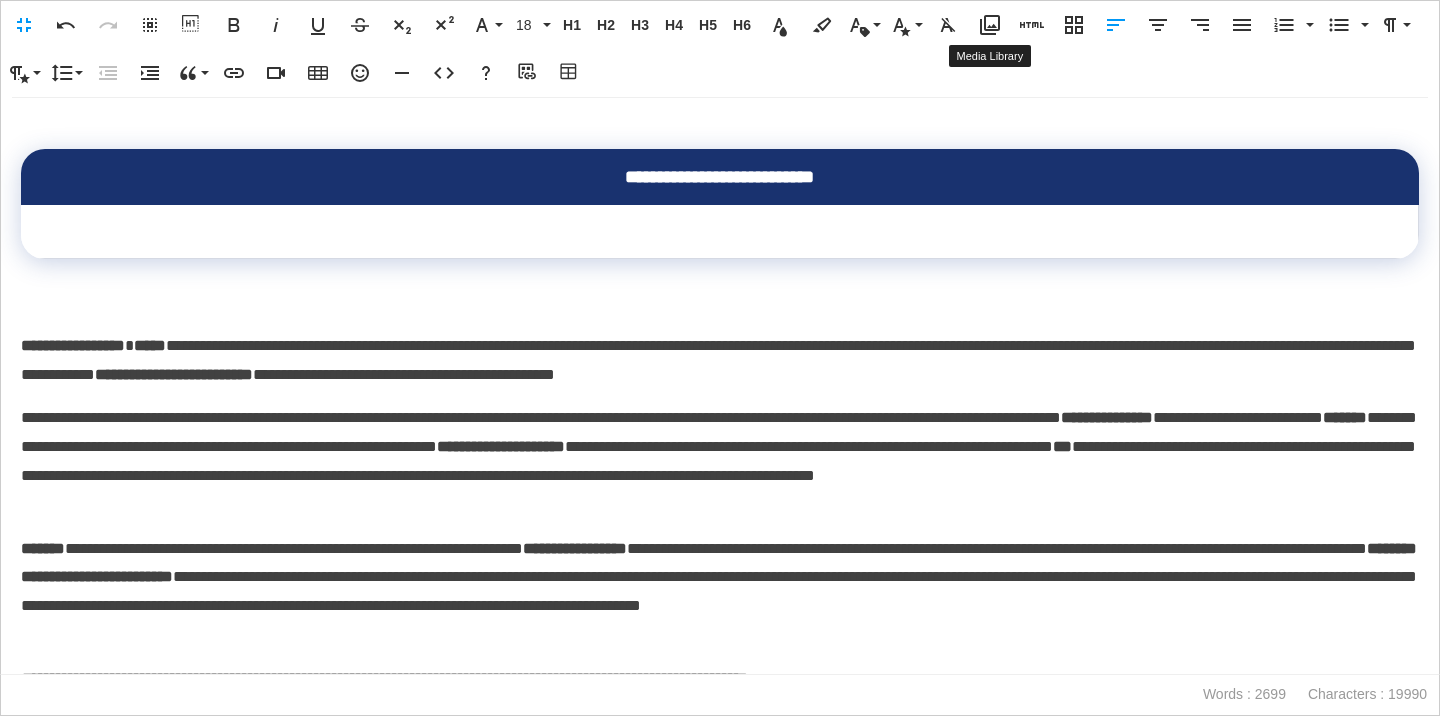scroll, scrollTop: 0, scrollLeft: 7, axis: horizontal 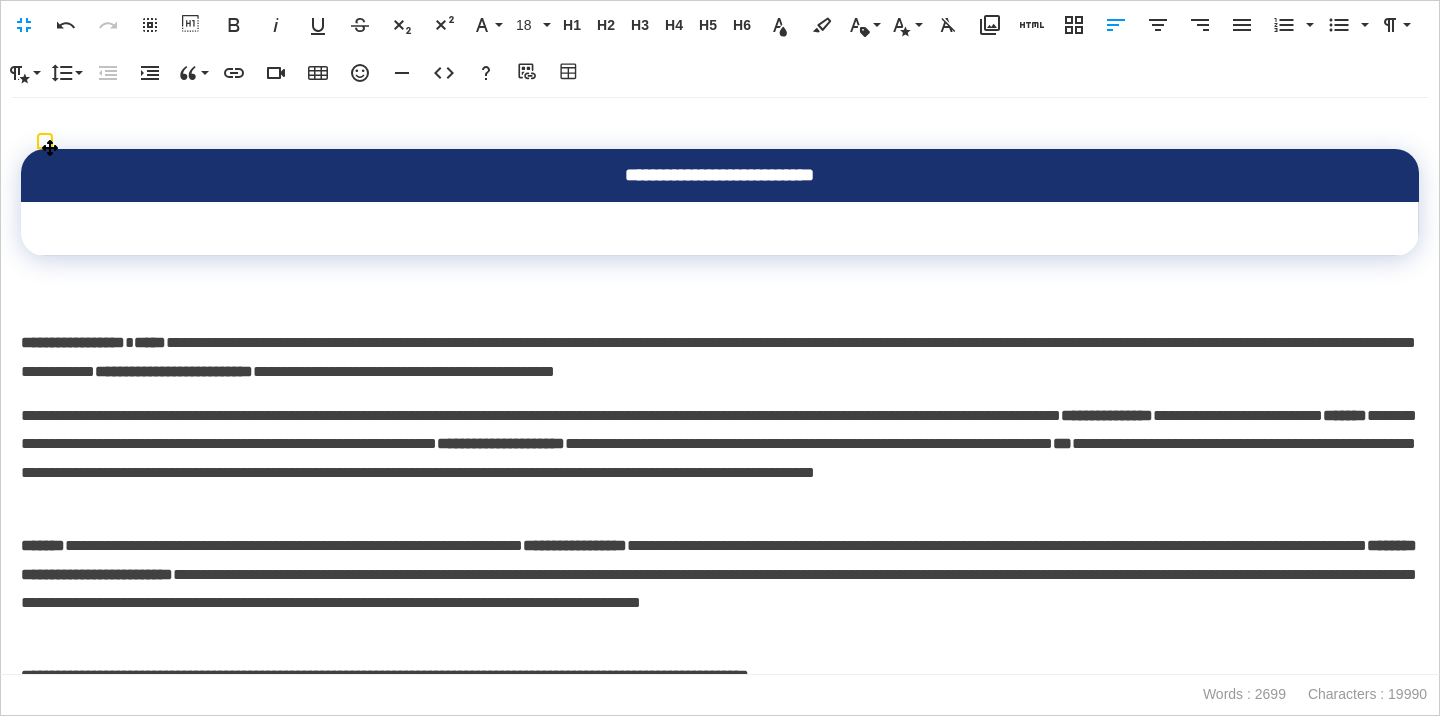 click at bounding box center [720, 229] 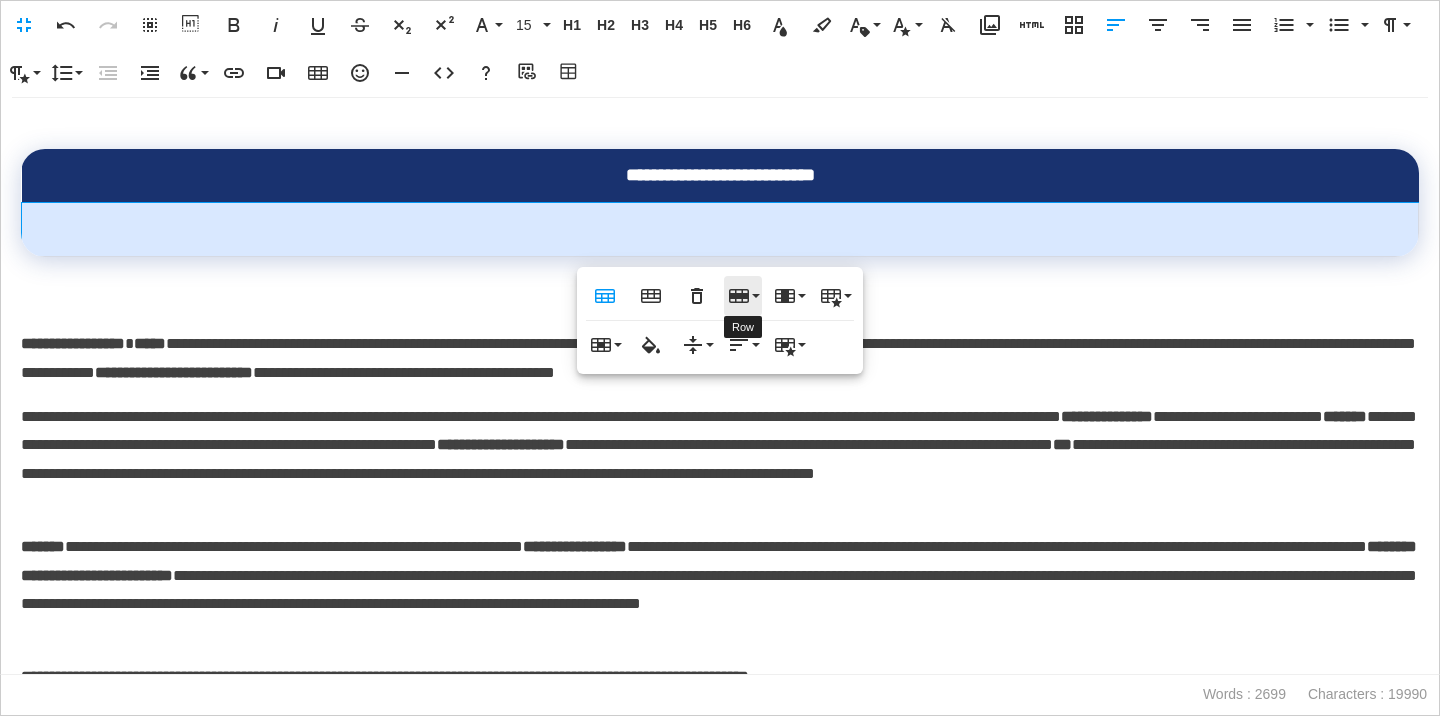 click 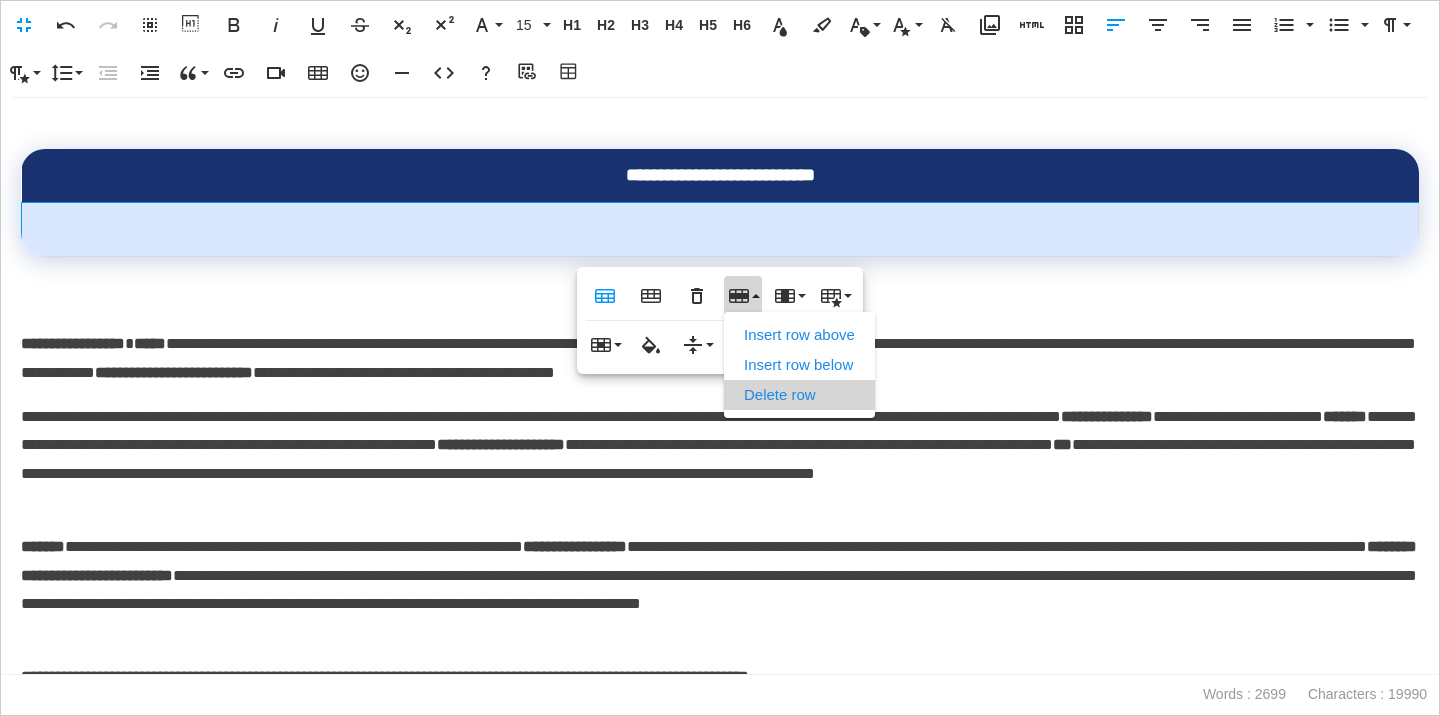 click on "Delete row" at bounding box center (799, 395) 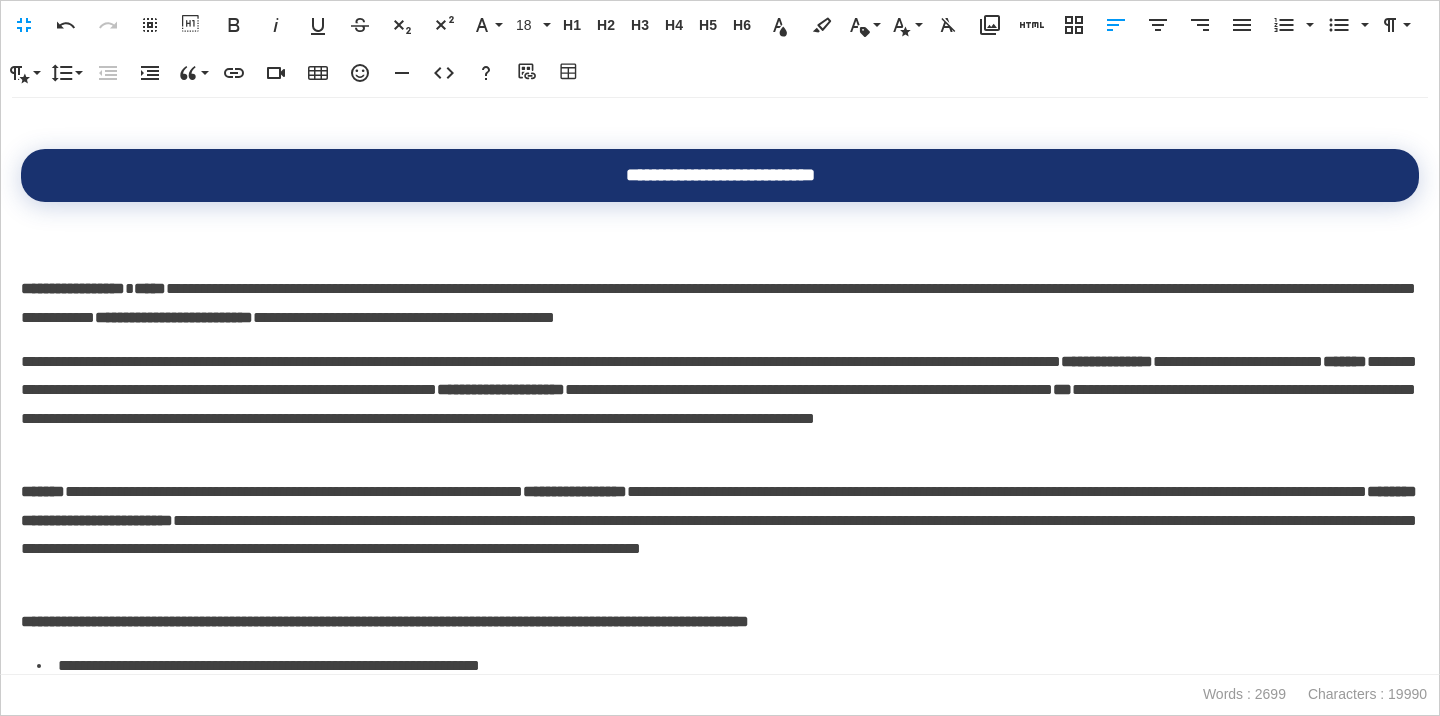 click on "**********" at bounding box center [73, 288] 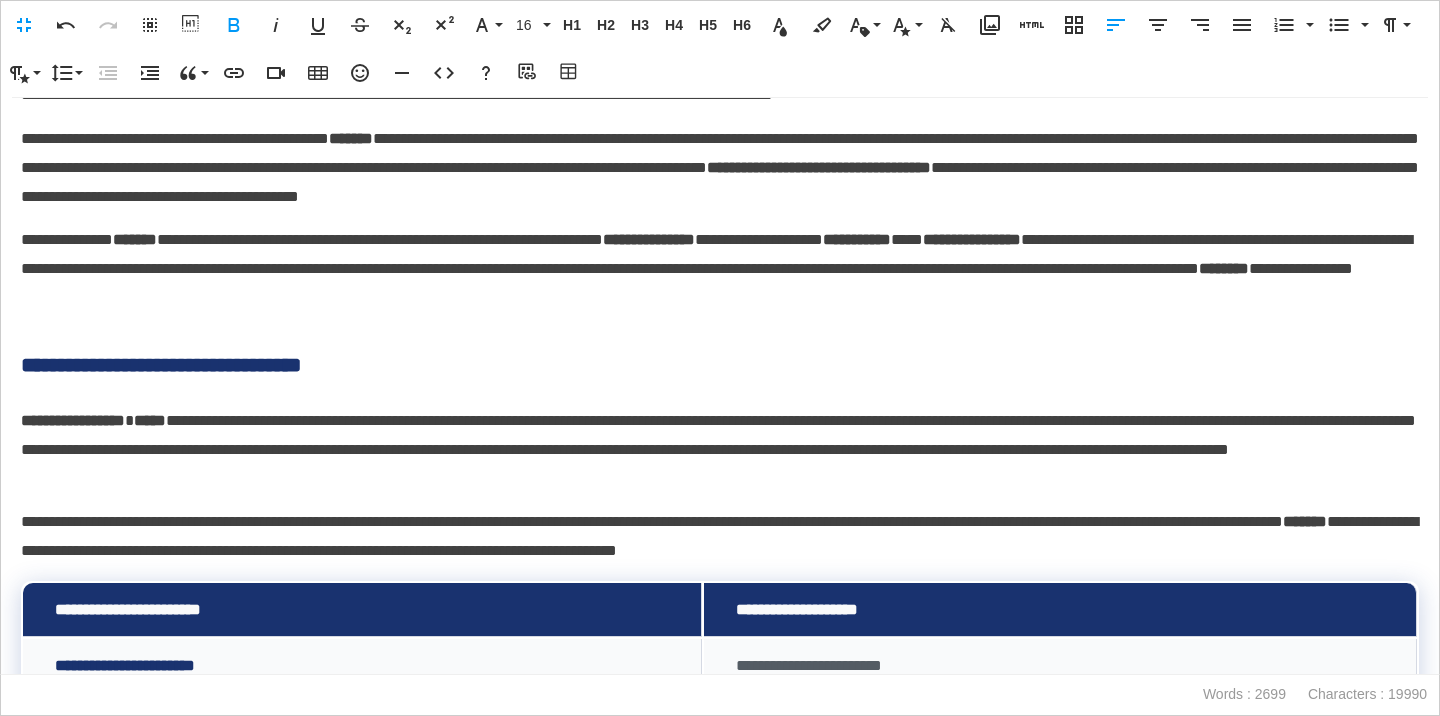 scroll, scrollTop: 2021, scrollLeft: 0, axis: vertical 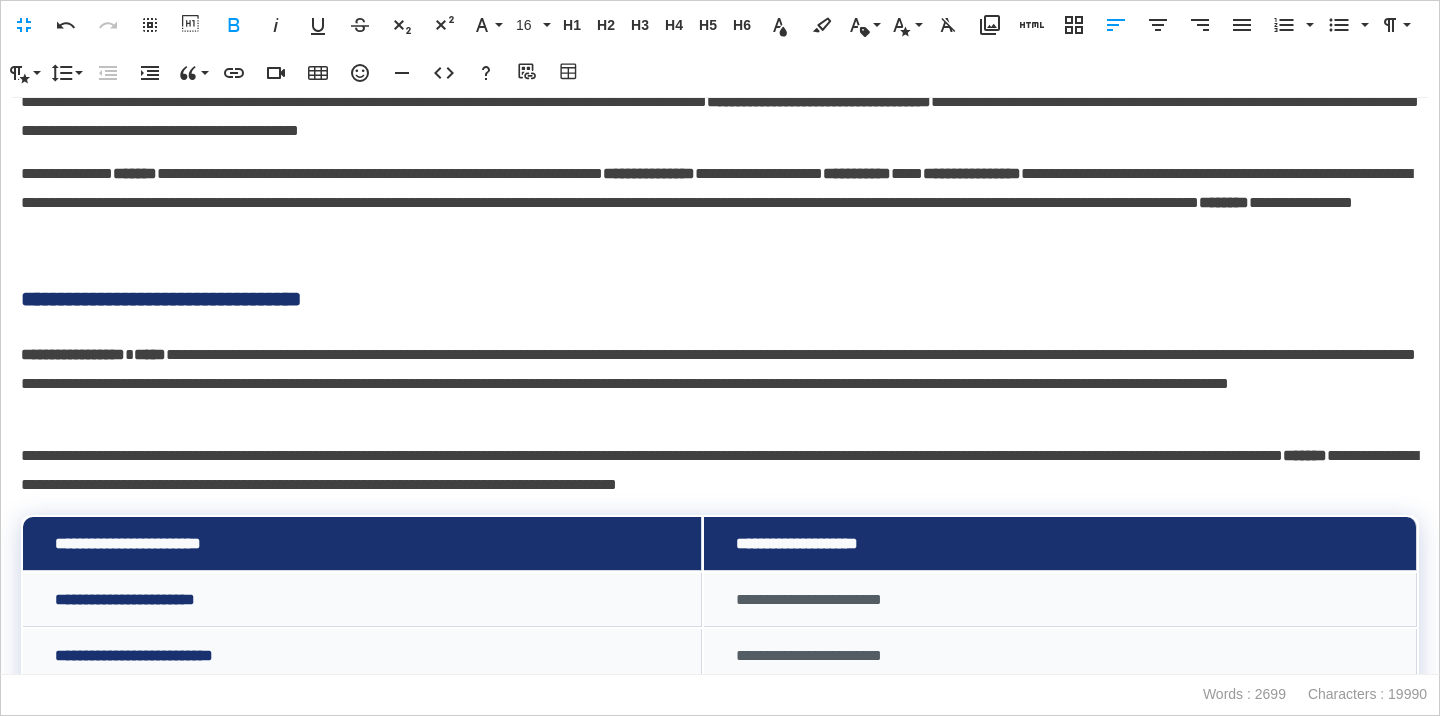 click on "**********" at bounding box center (720, 299) 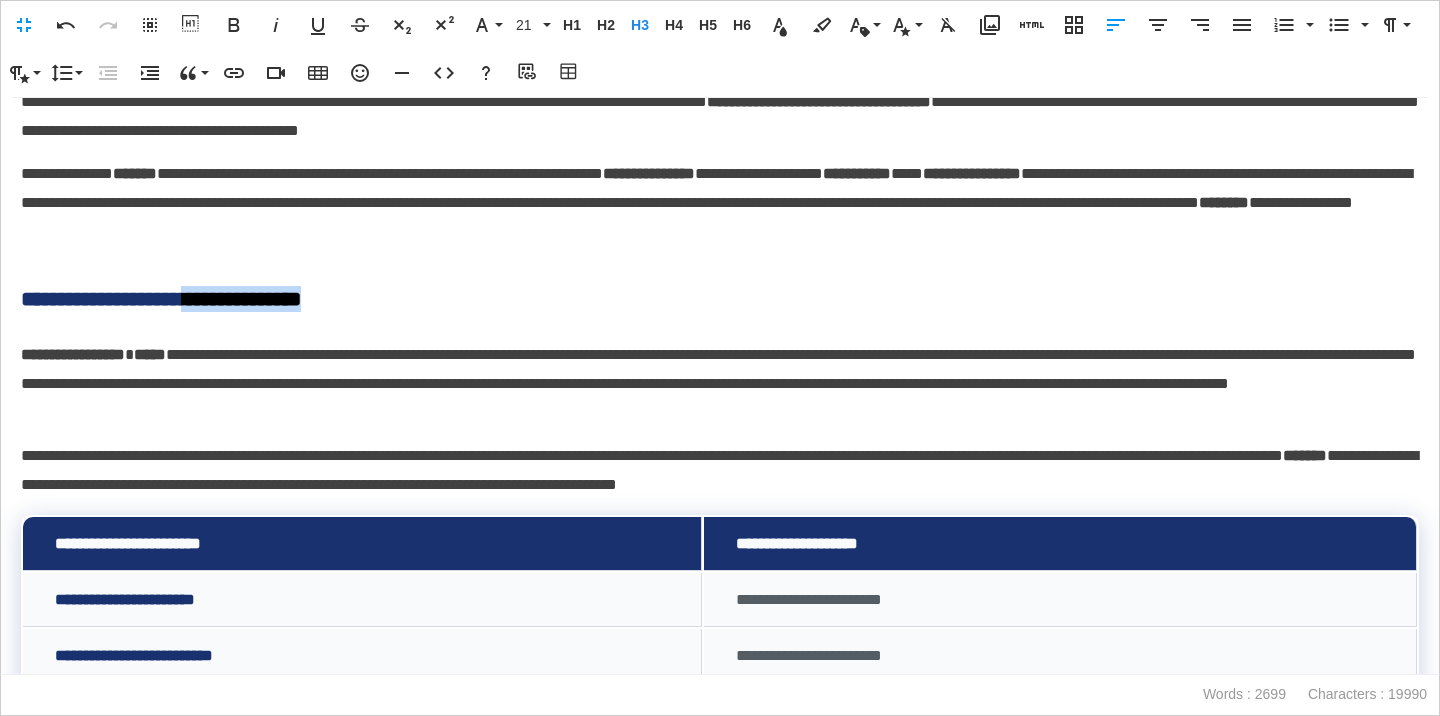 click on "**********" at bounding box center [720, 299] 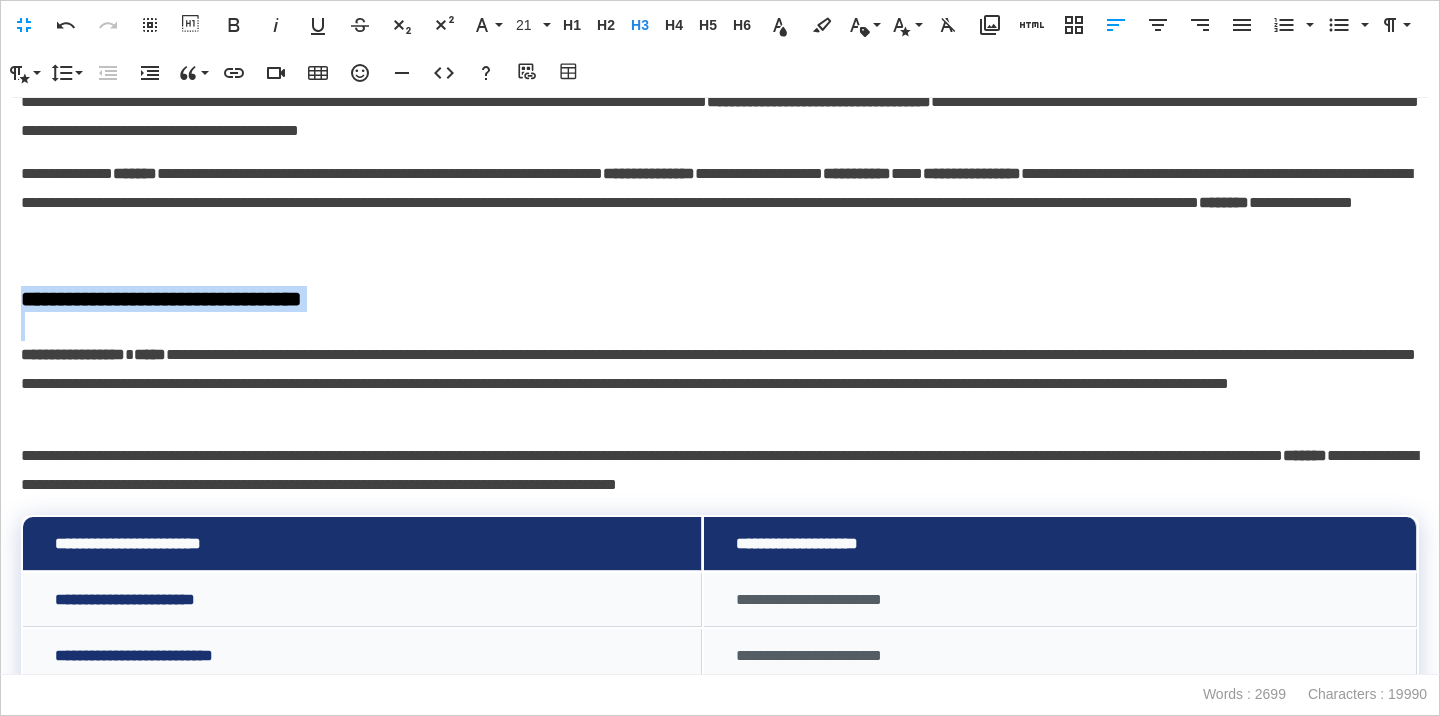 click on "**********" at bounding box center [720, 299] 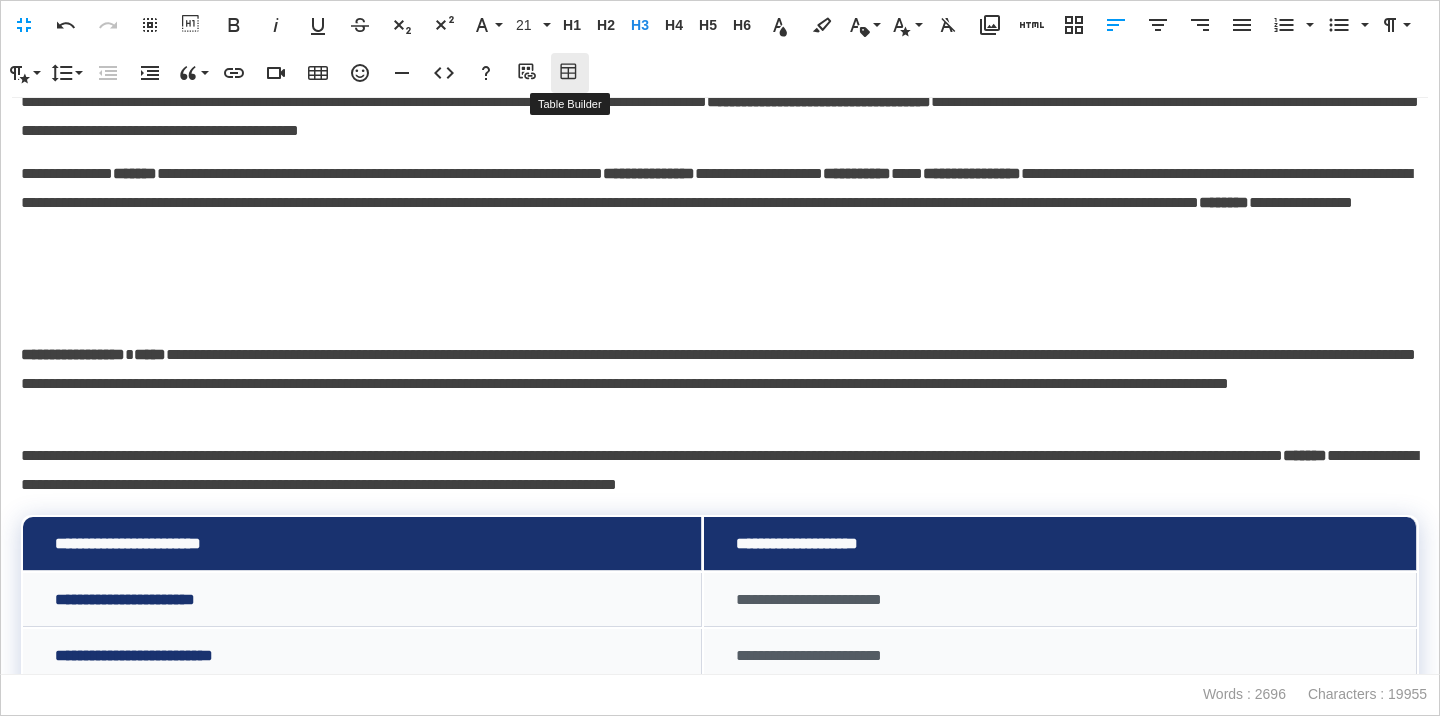 click 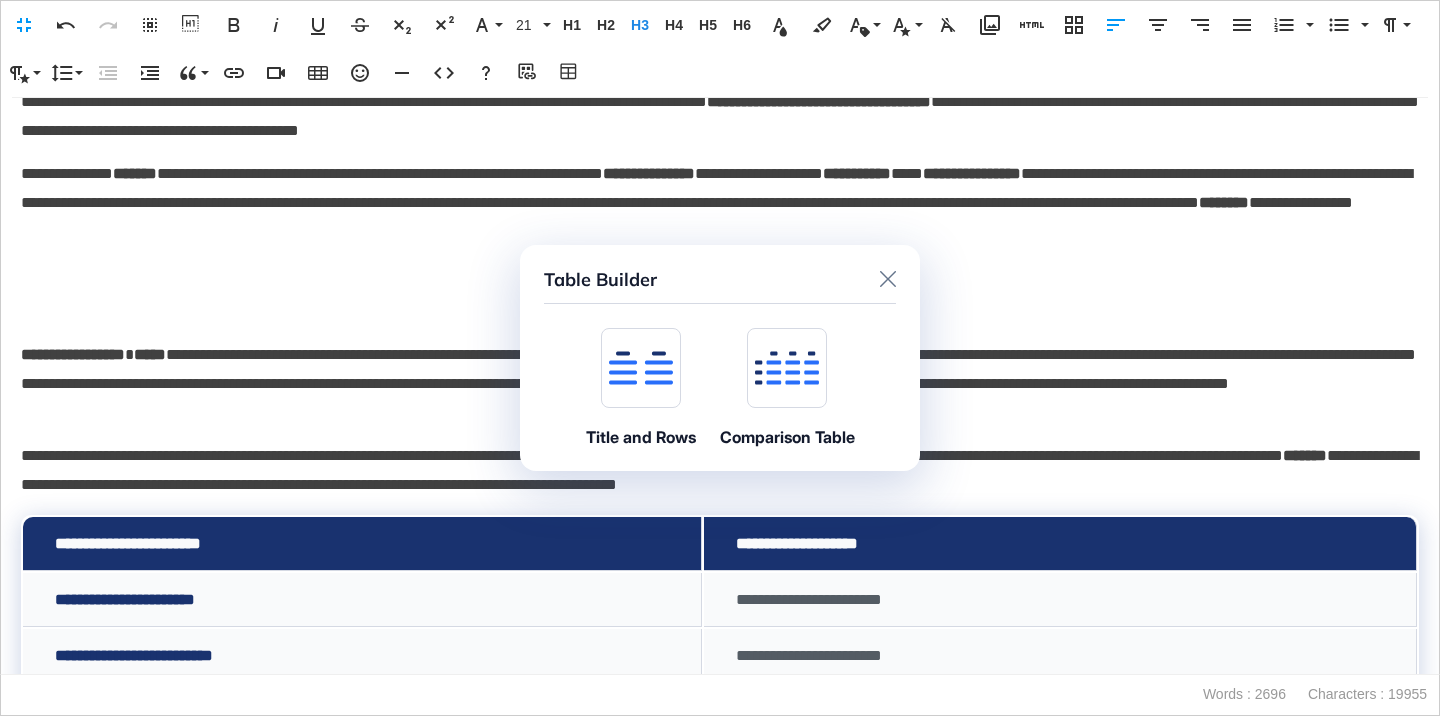 click 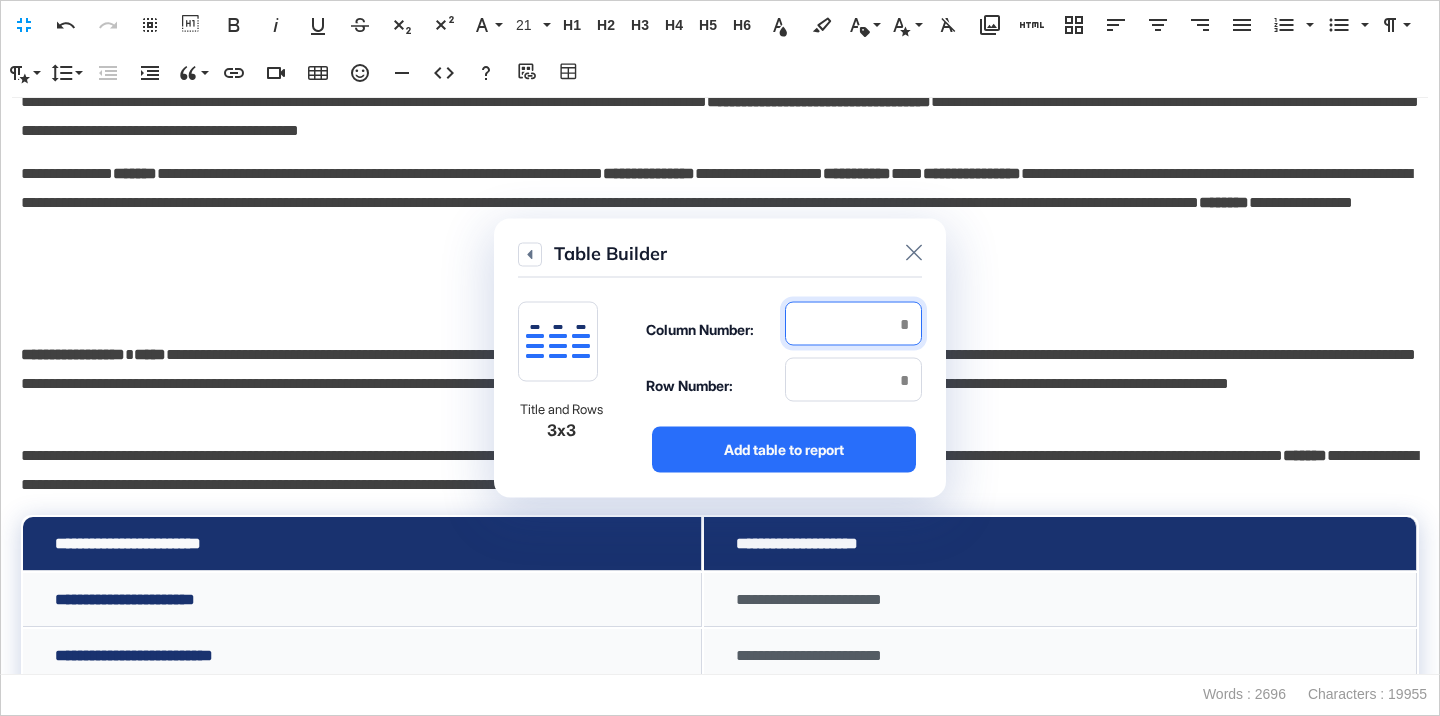 click at bounding box center [853, 324] 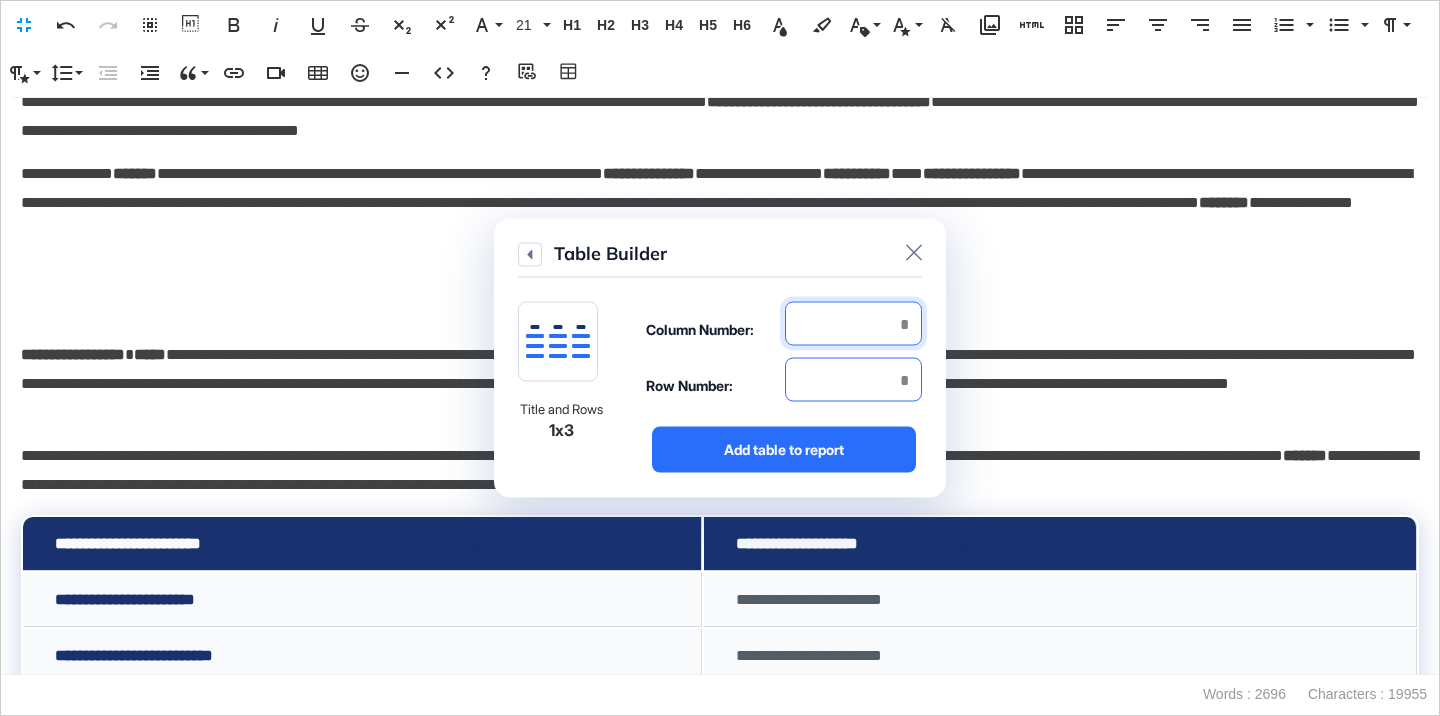 type on "*" 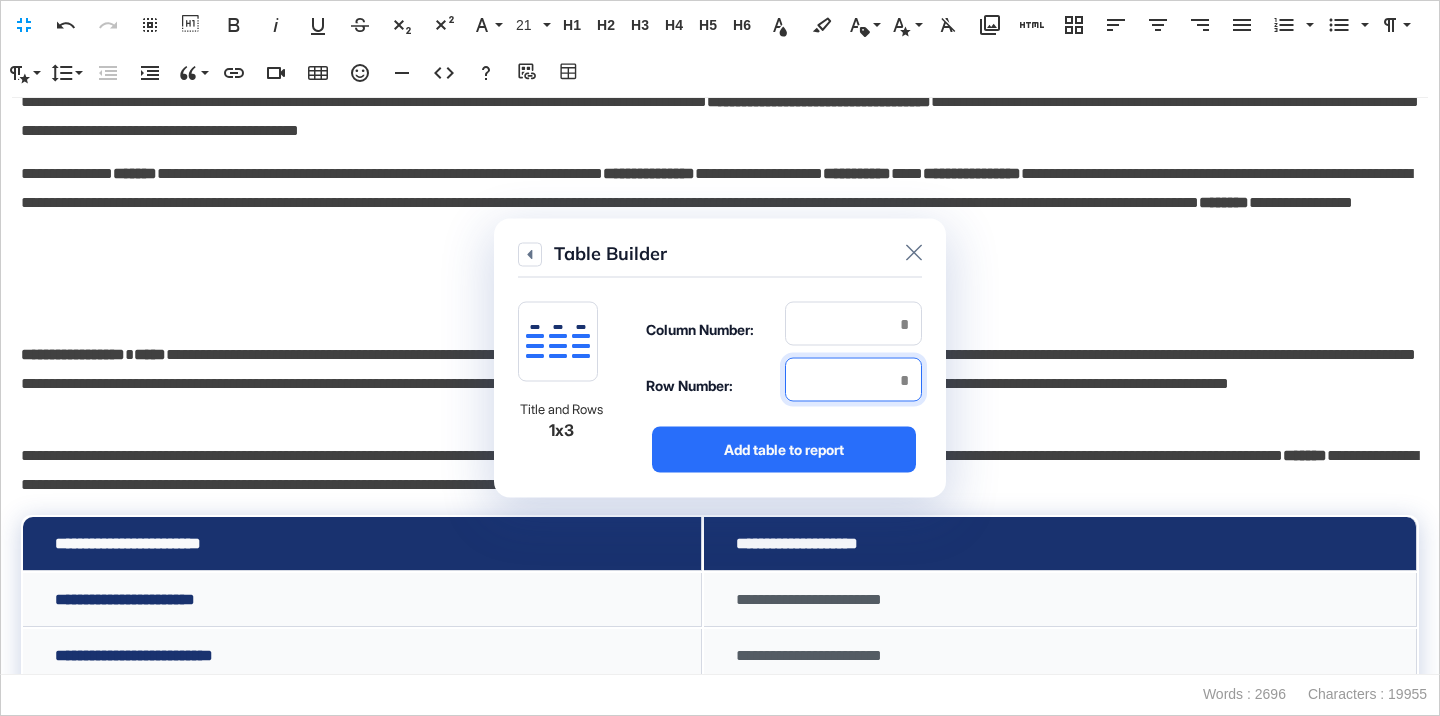 click at bounding box center [853, 380] 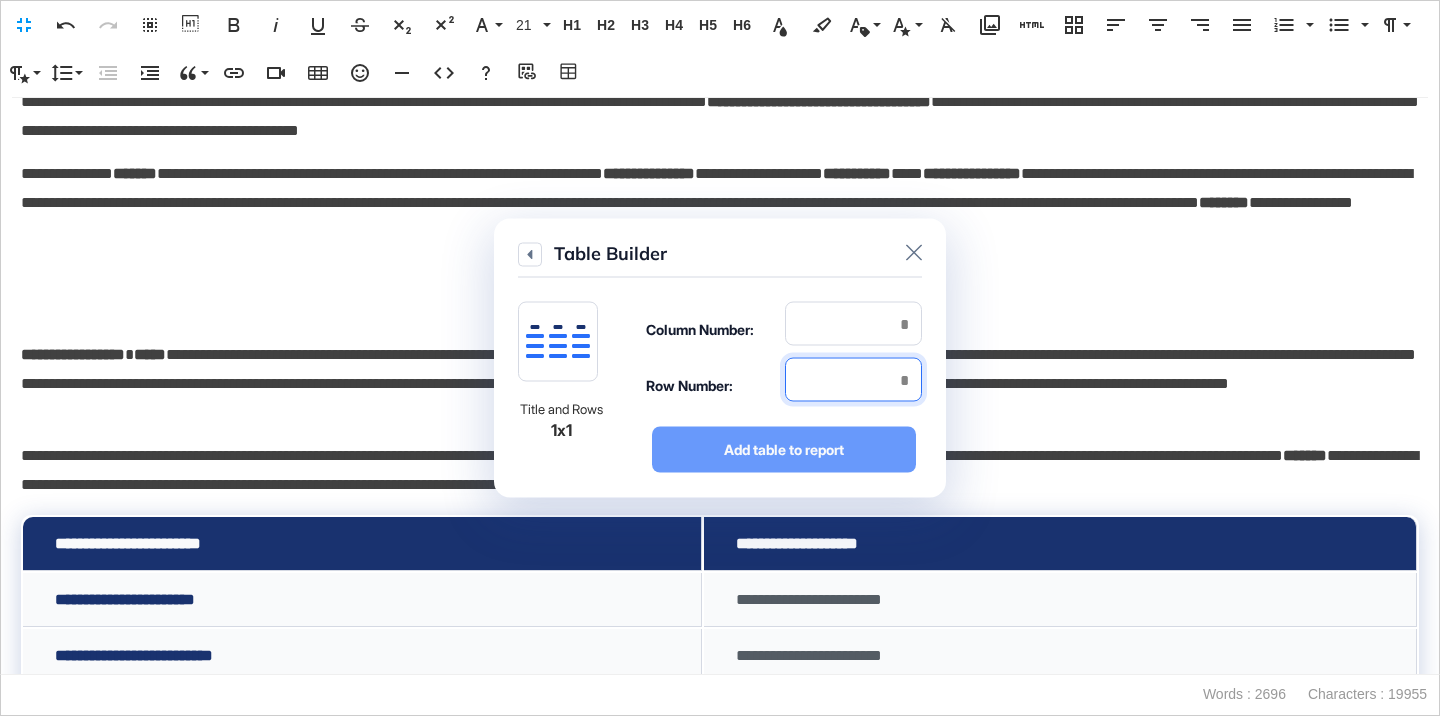 type on "*" 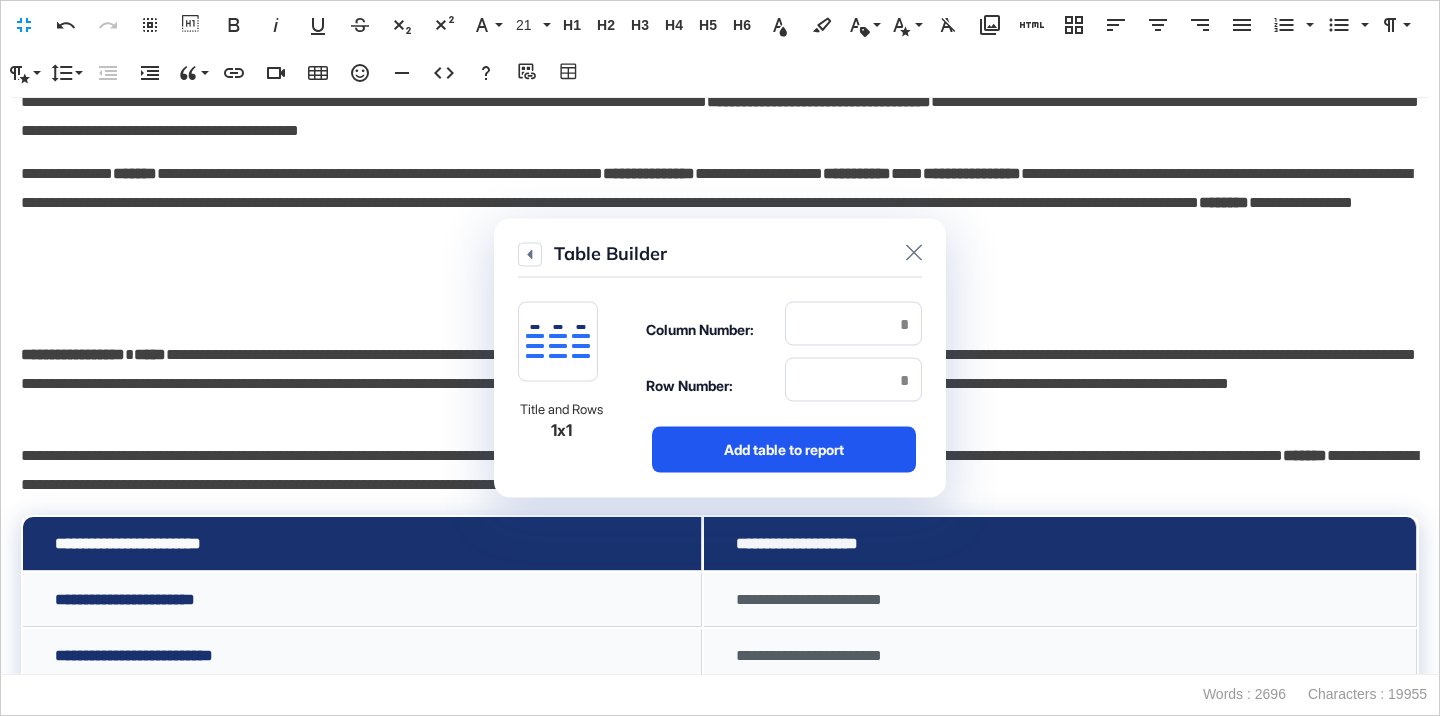 click on "Add table to report" at bounding box center [784, 450] 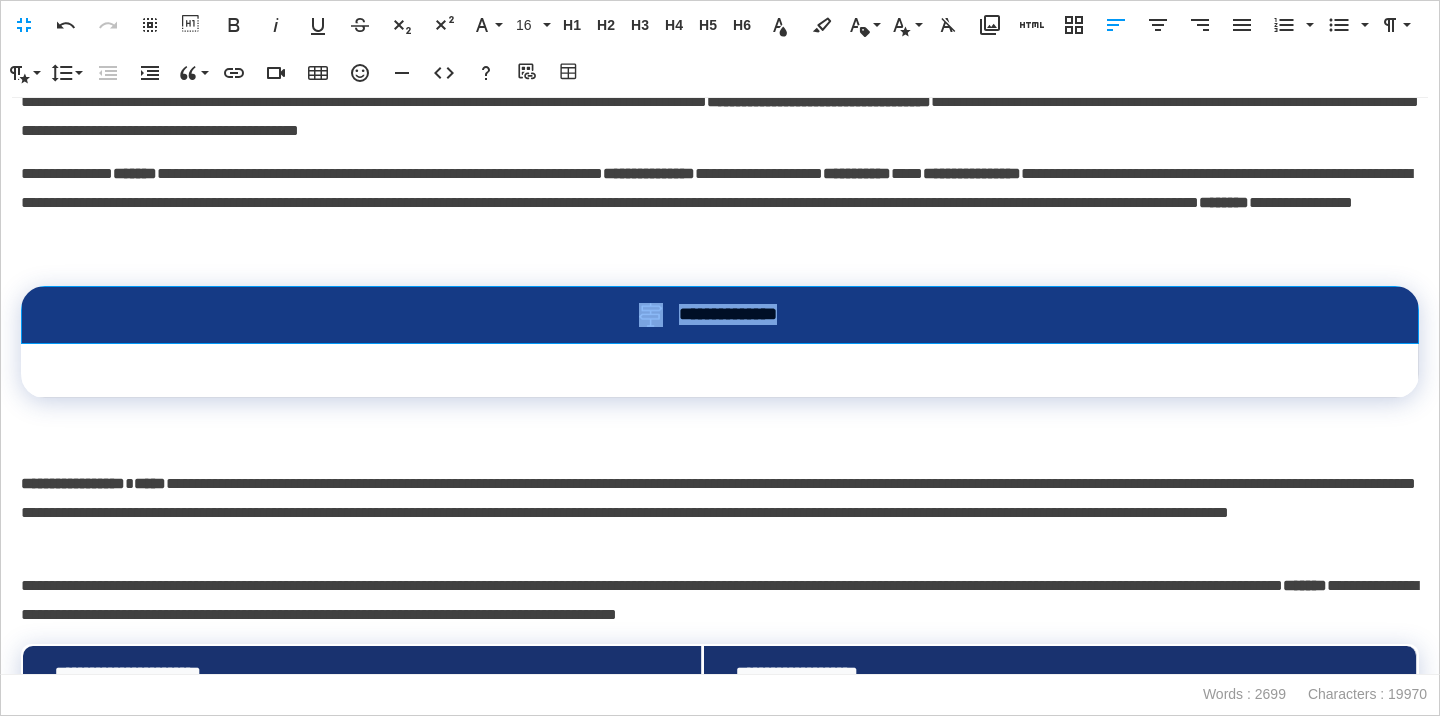 drag, startPoint x: 888, startPoint y: 321, endPoint x: 628, endPoint y: 321, distance: 260 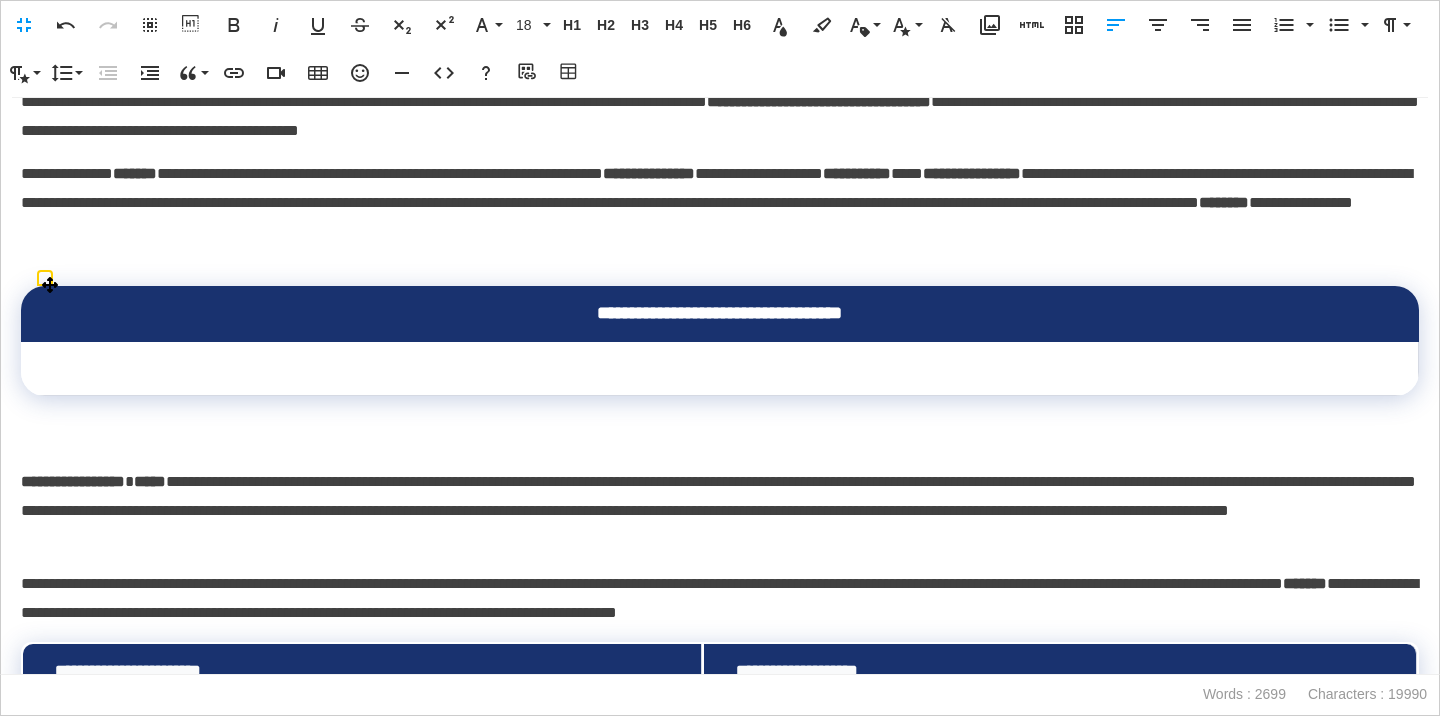 scroll, scrollTop: 21, scrollLeft: 8, axis: both 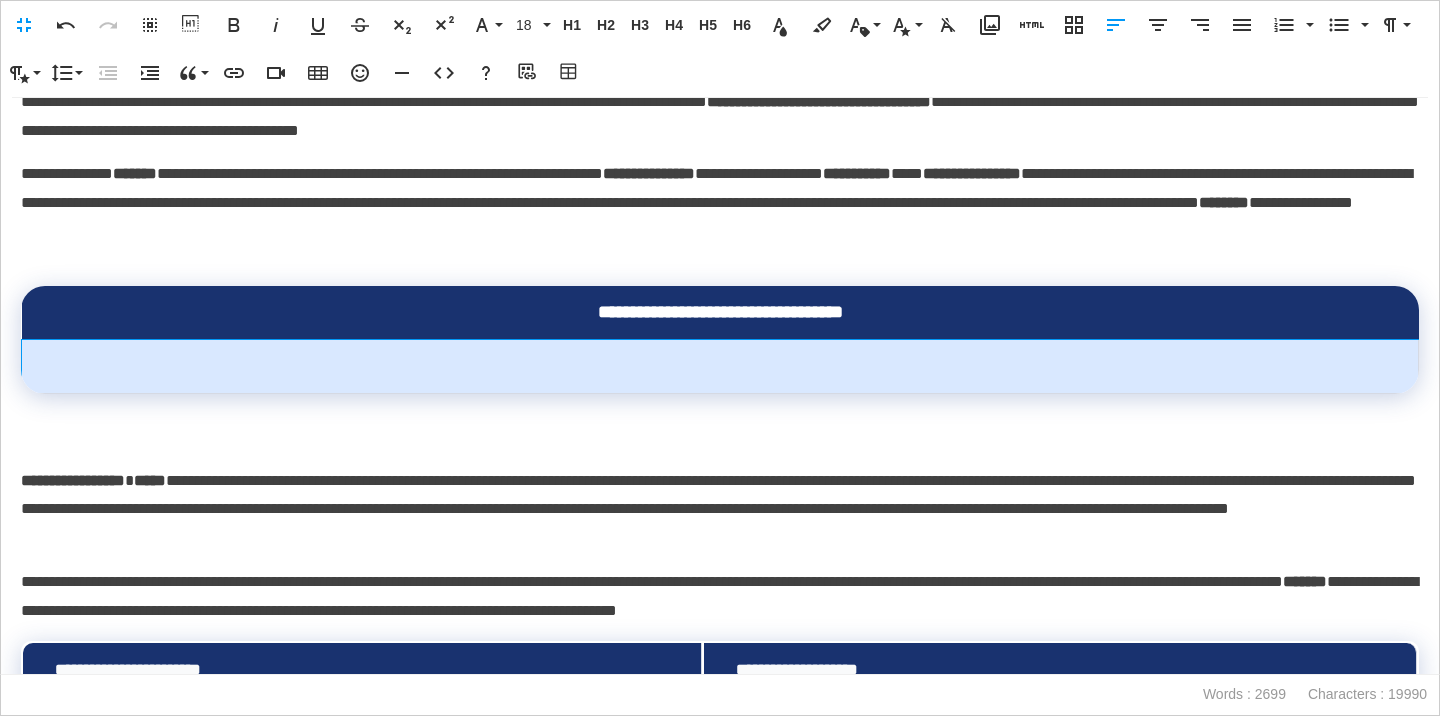 click at bounding box center [720, 366] 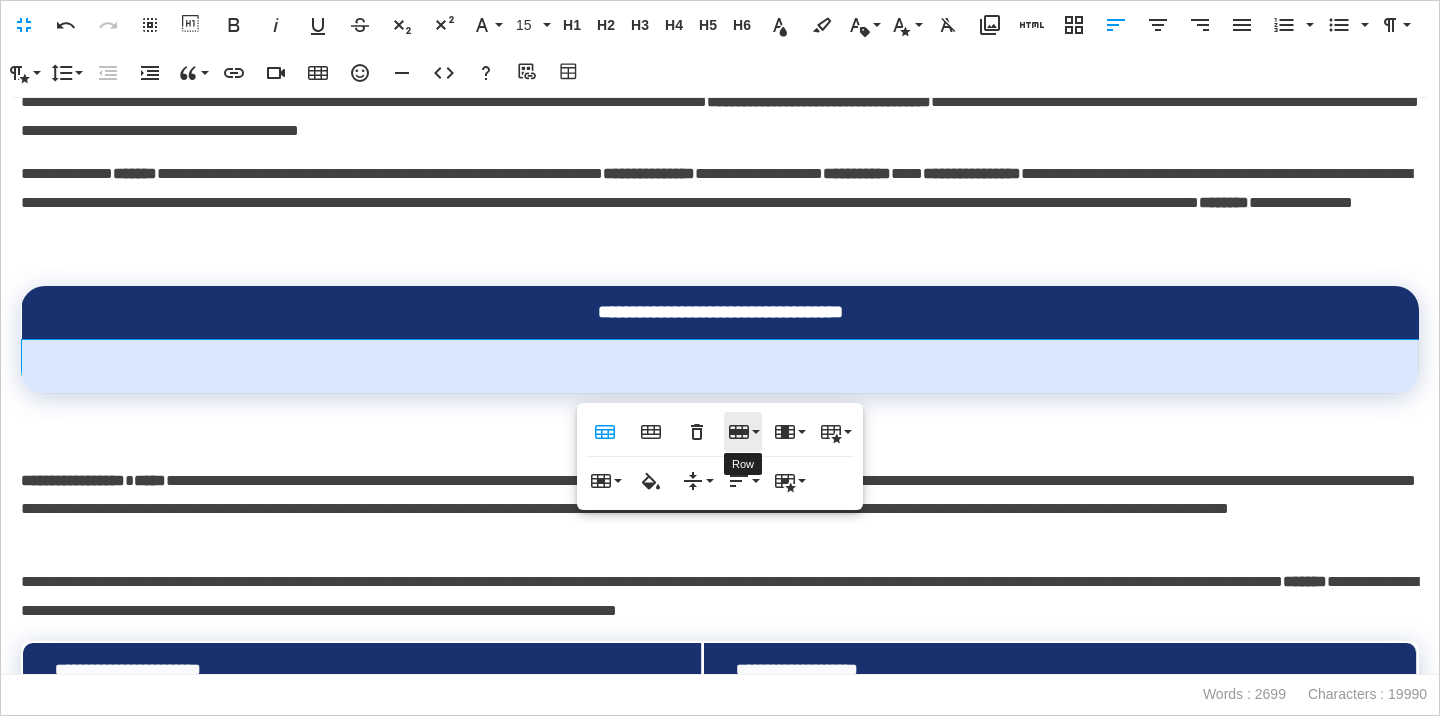 click 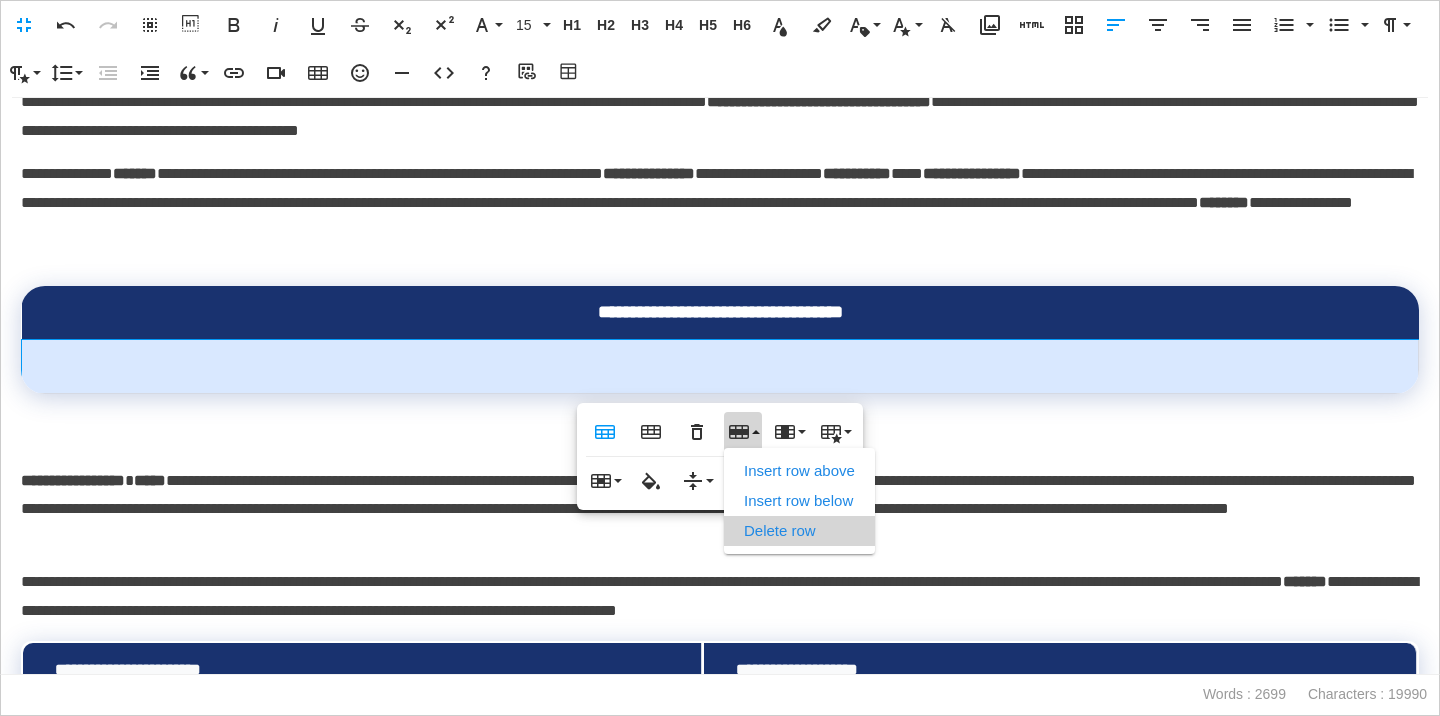 click on "Delete row" at bounding box center (799, 531) 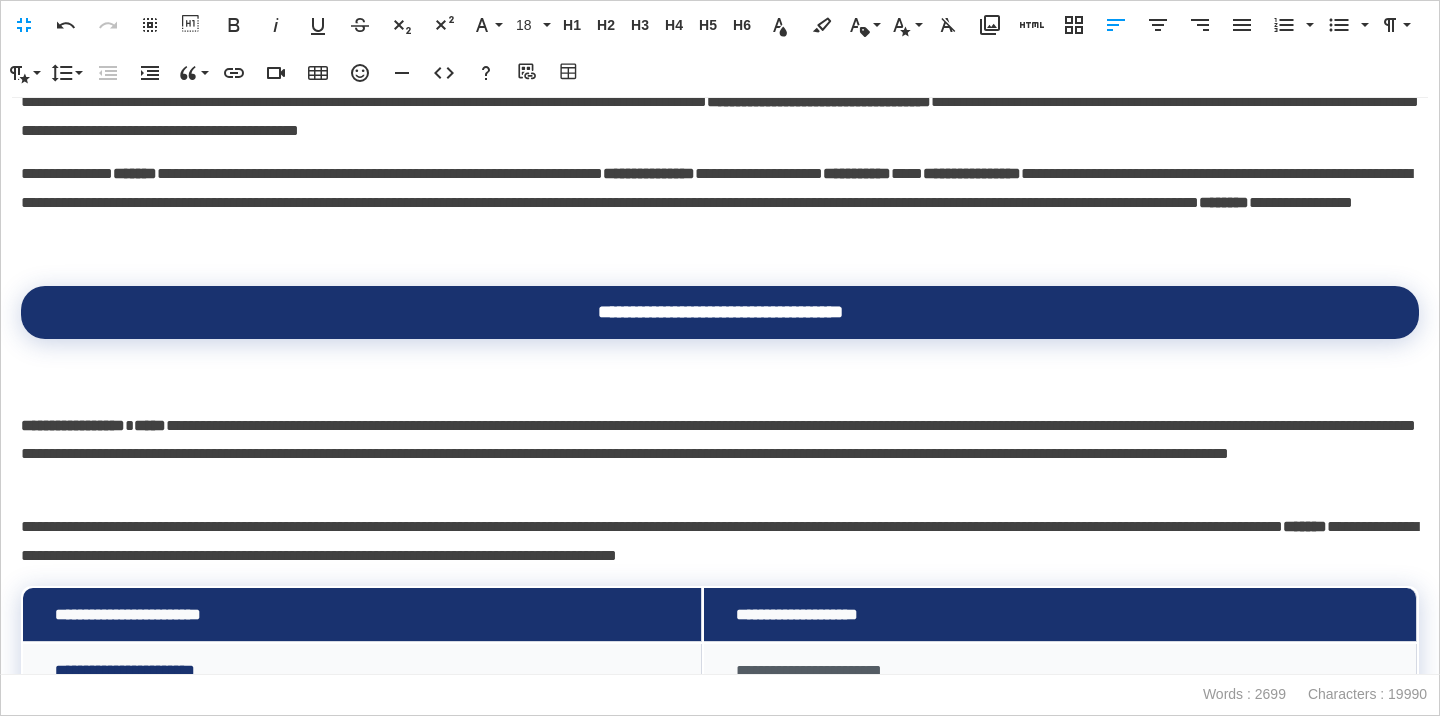 click on "**********" at bounding box center (73, 425) 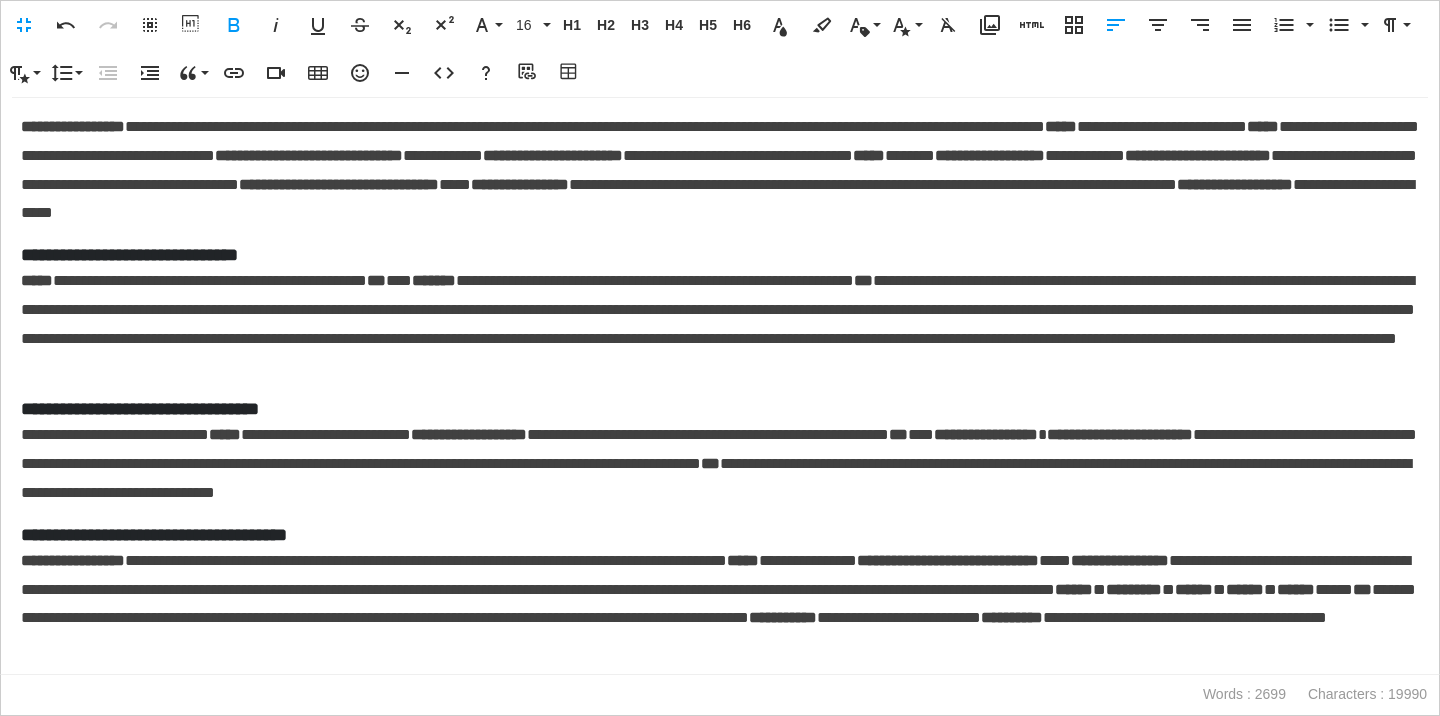 scroll, scrollTop: 181, scrollLeft: 0, axis: vertical 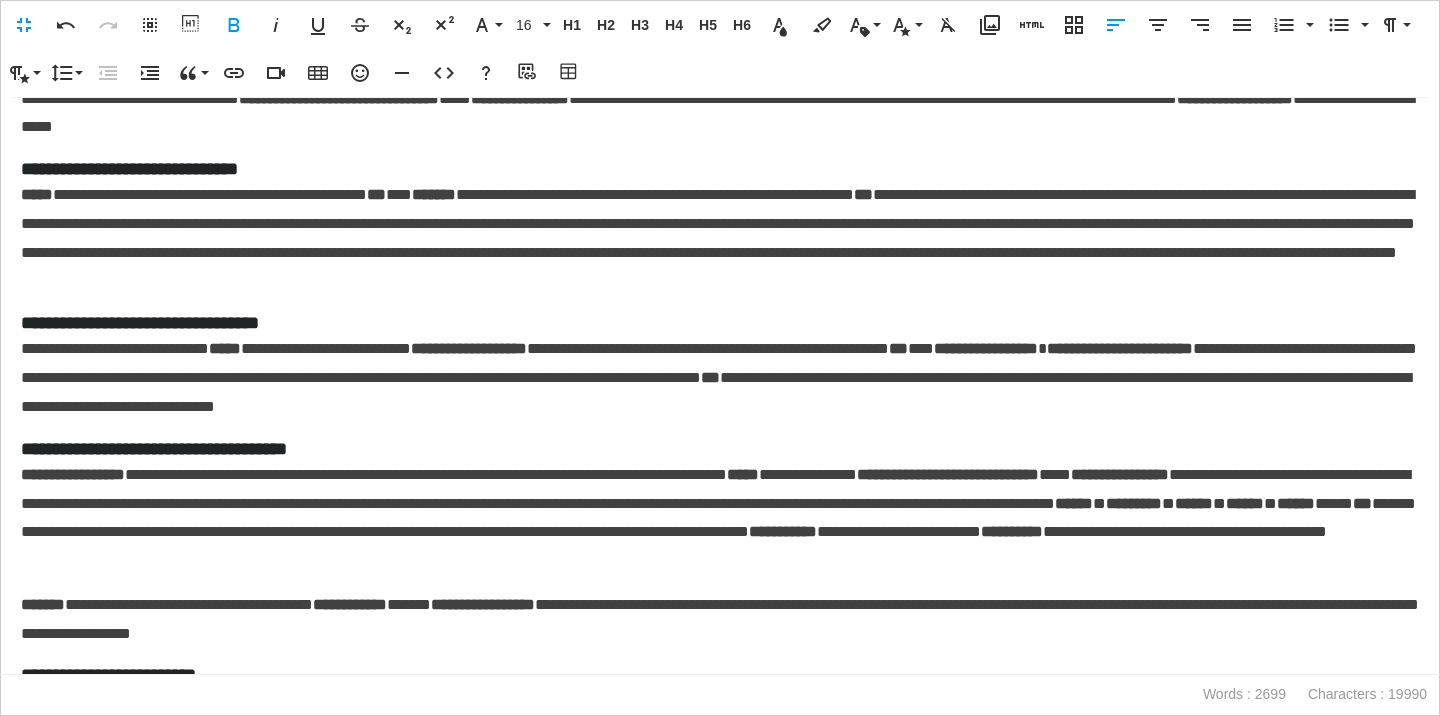 click on "**********" at bounding box center (720, 84) 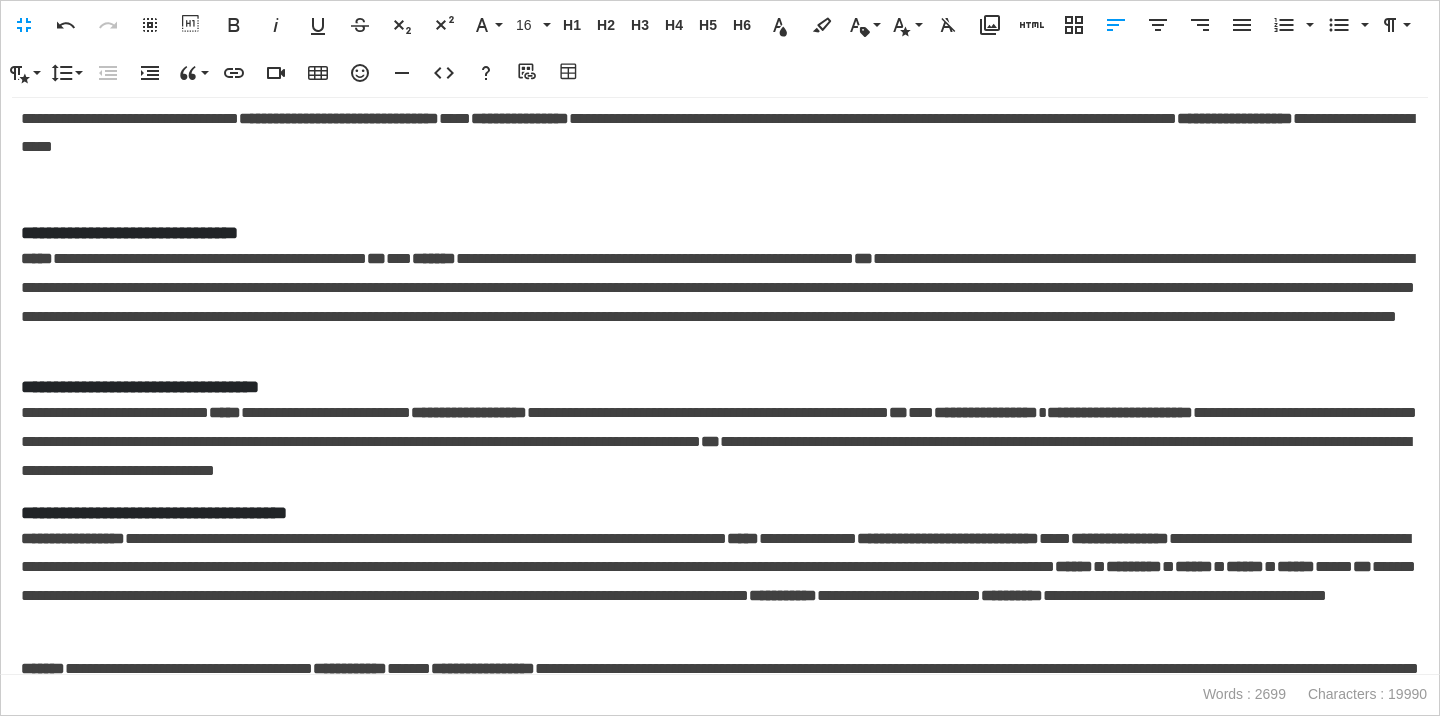 scroll, scrollTop: 154, scrollLeft: 0, axis: vertical 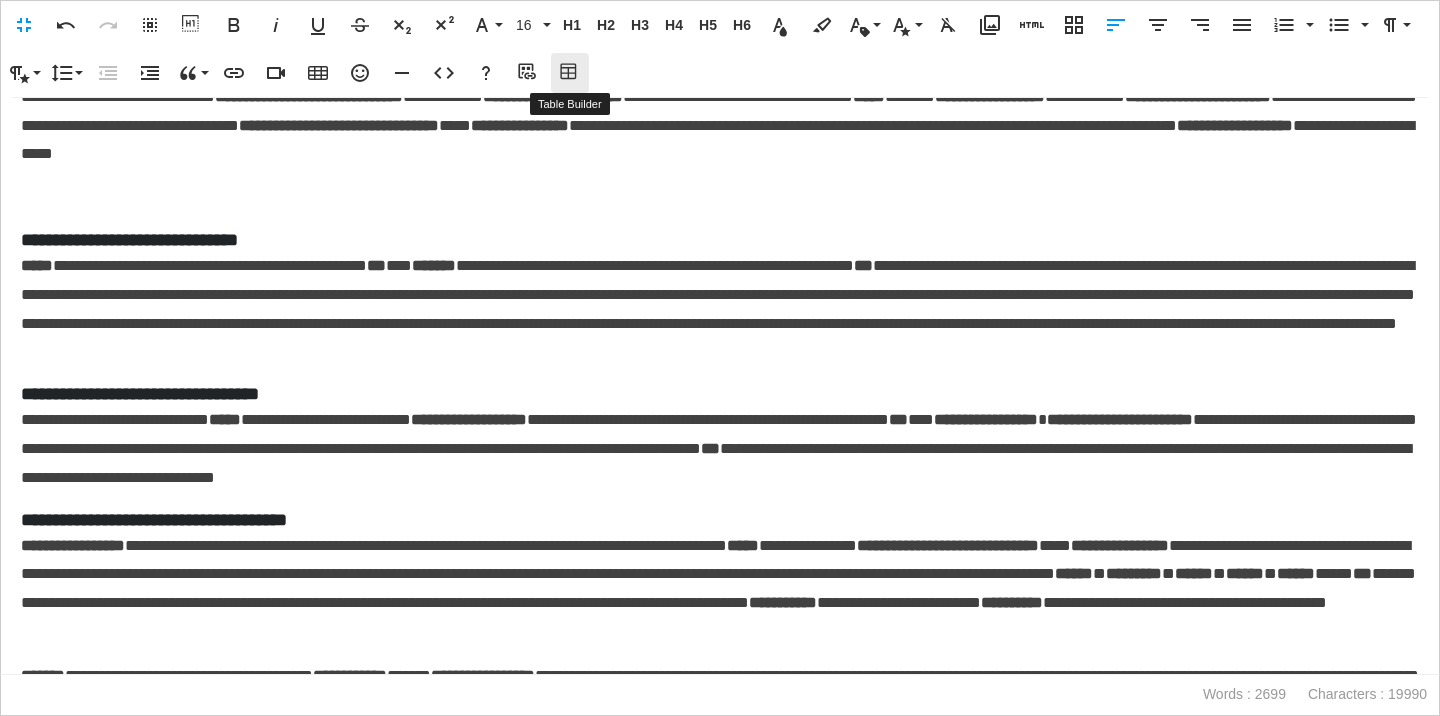 click 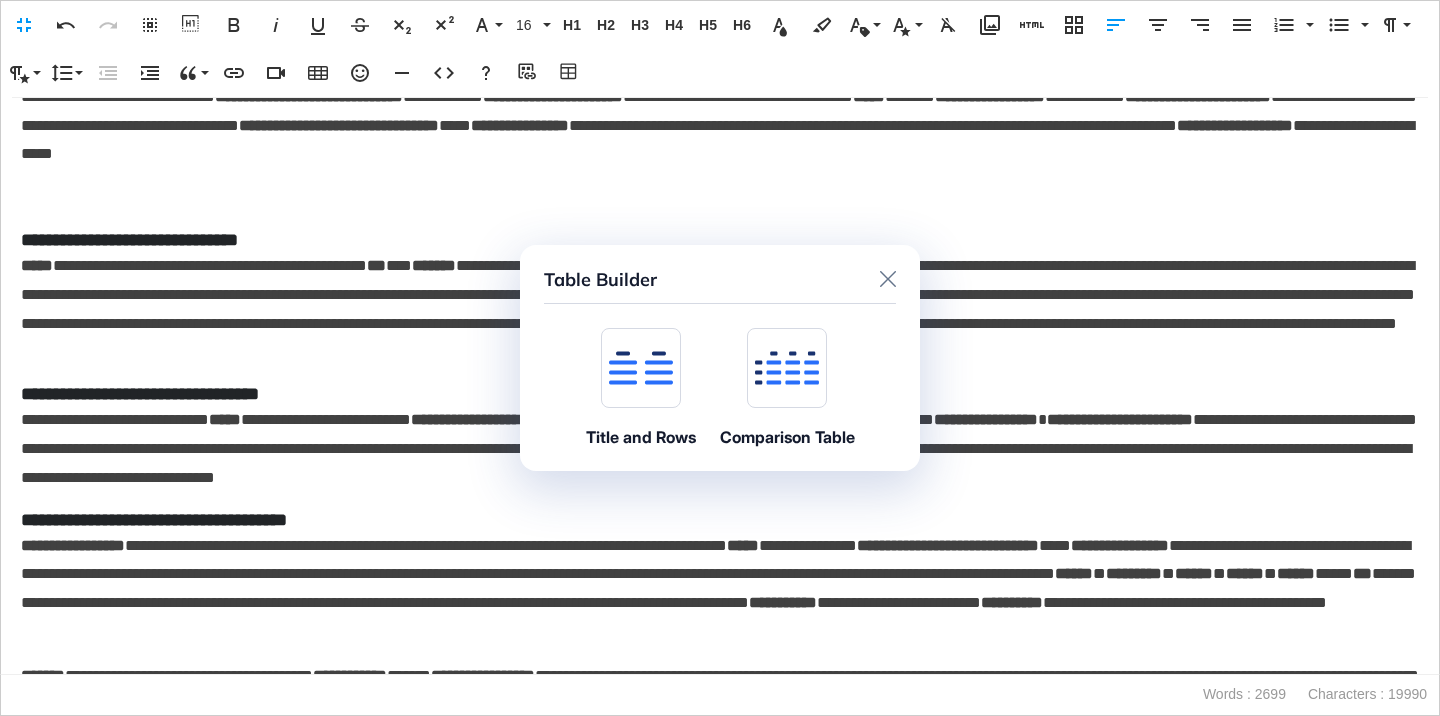 click 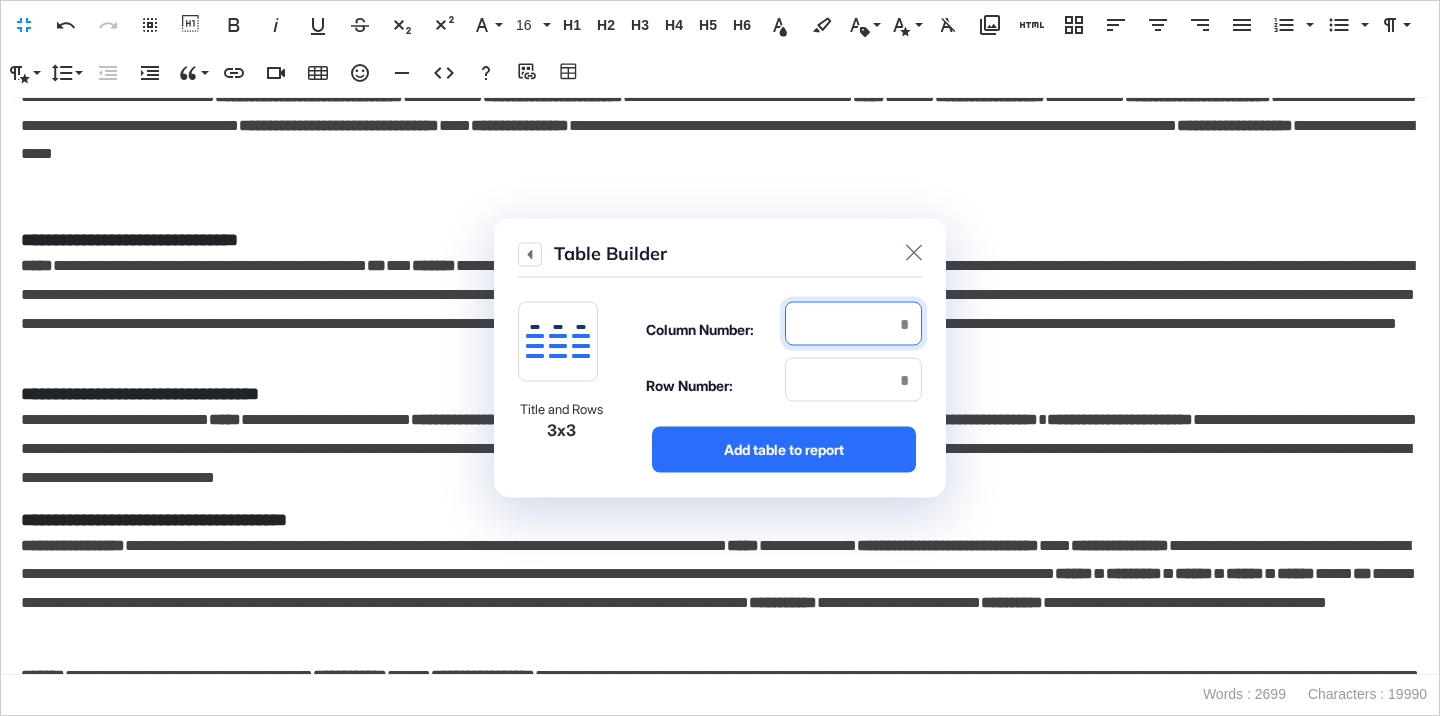 click at bounding box center [853, 324] 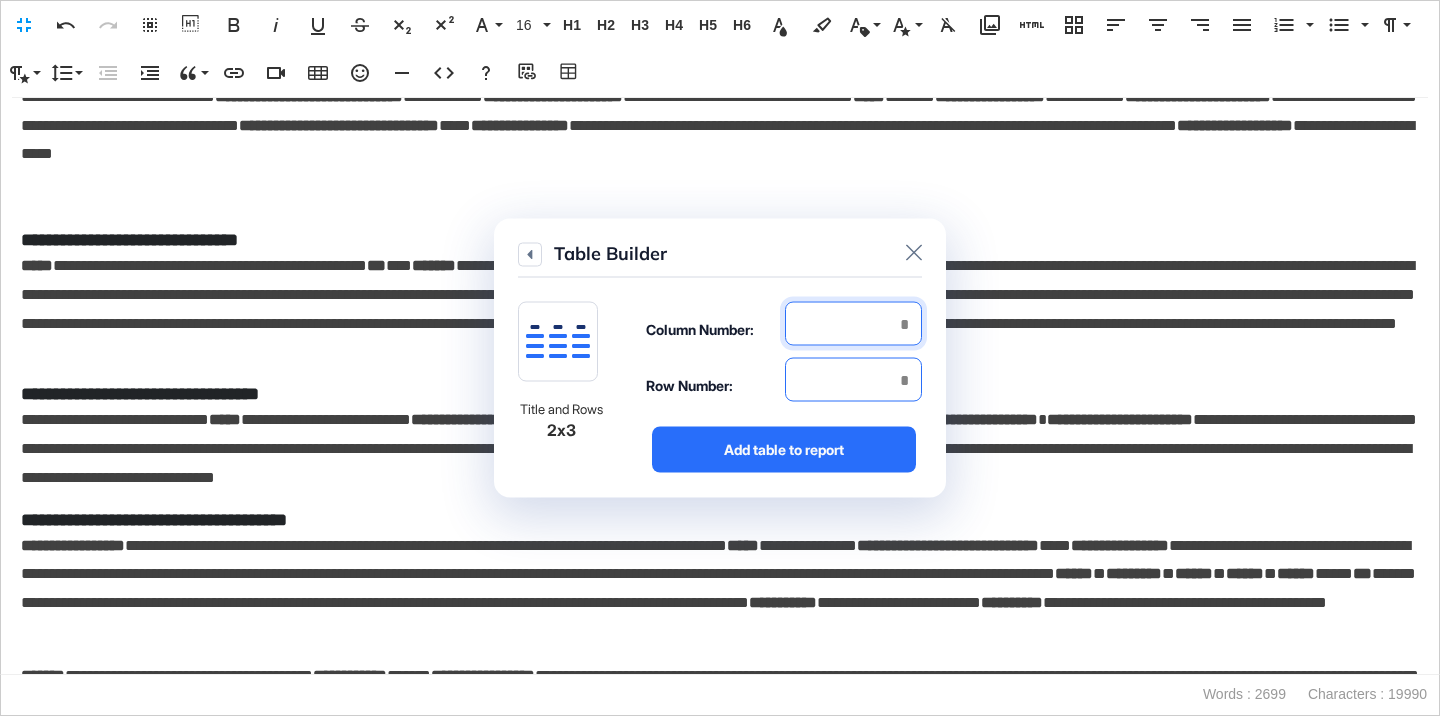 type on "*" 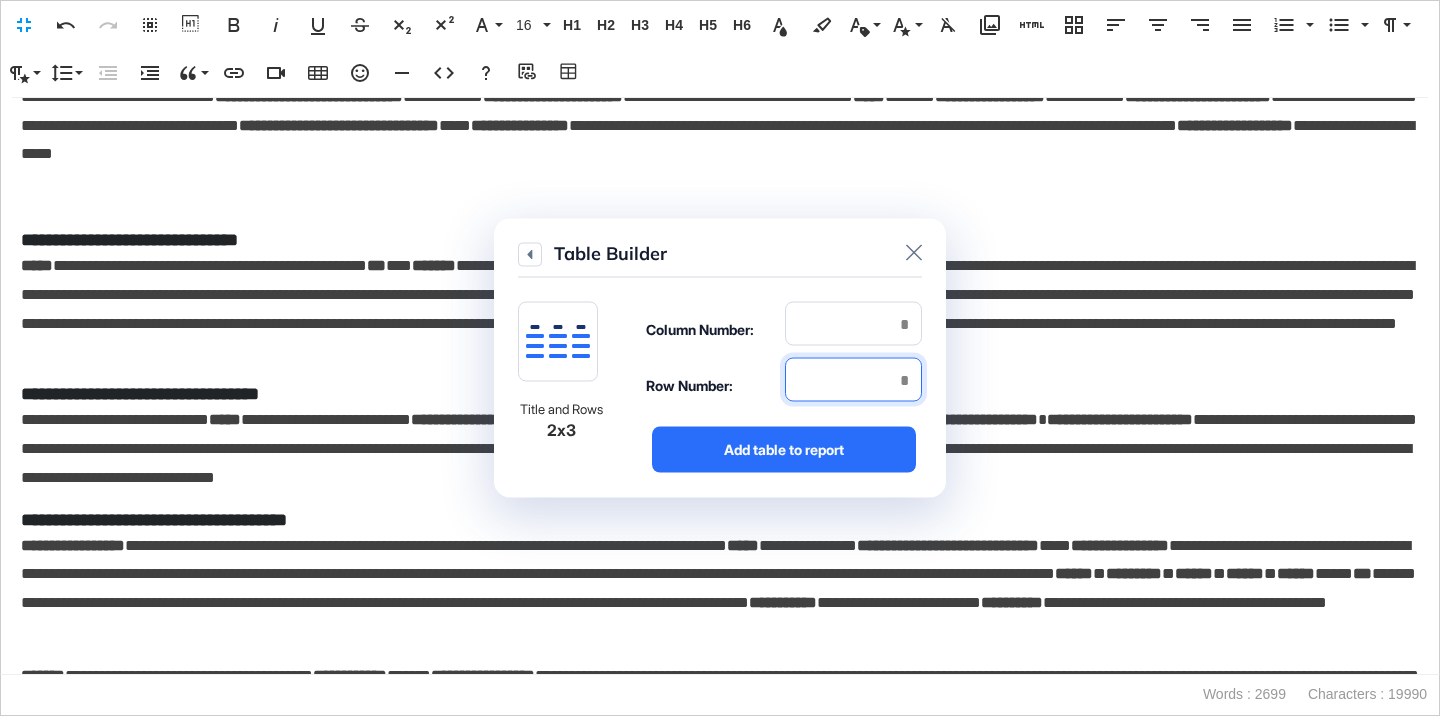 click at bounding box center [853, 380] 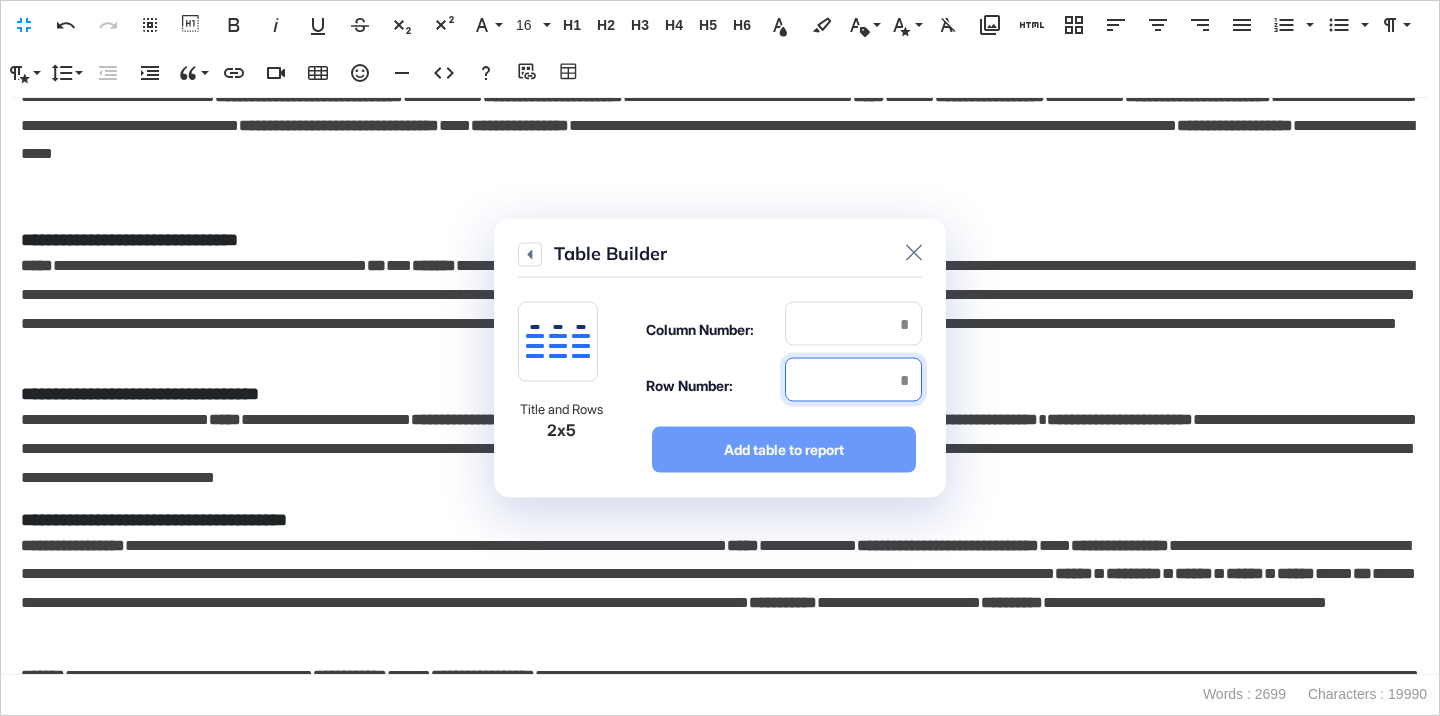 type on "*" 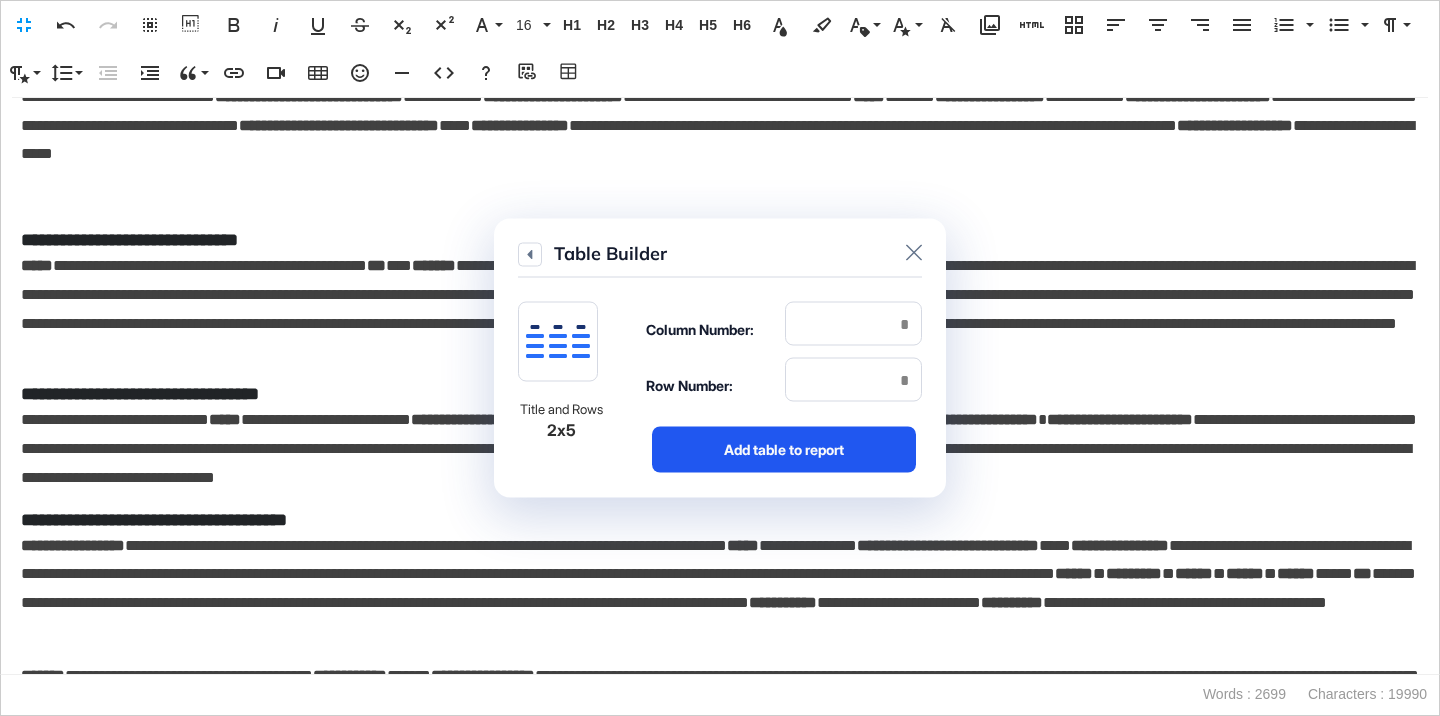 click on "Add table to report" at bounding box center [784, 450] 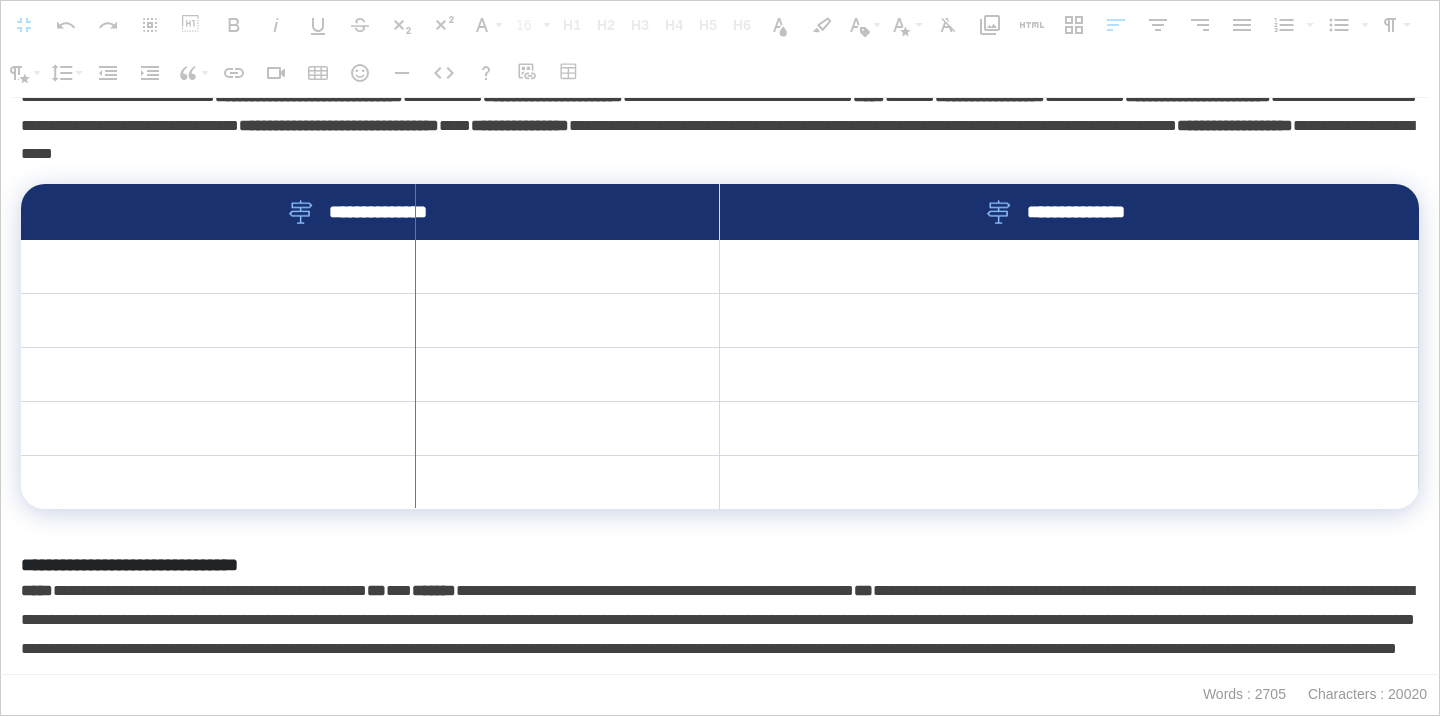 drag, startPoint x: 720, startPoint y: 207, endPoint x: 407, endPoint y: 213, distance: 313.0575 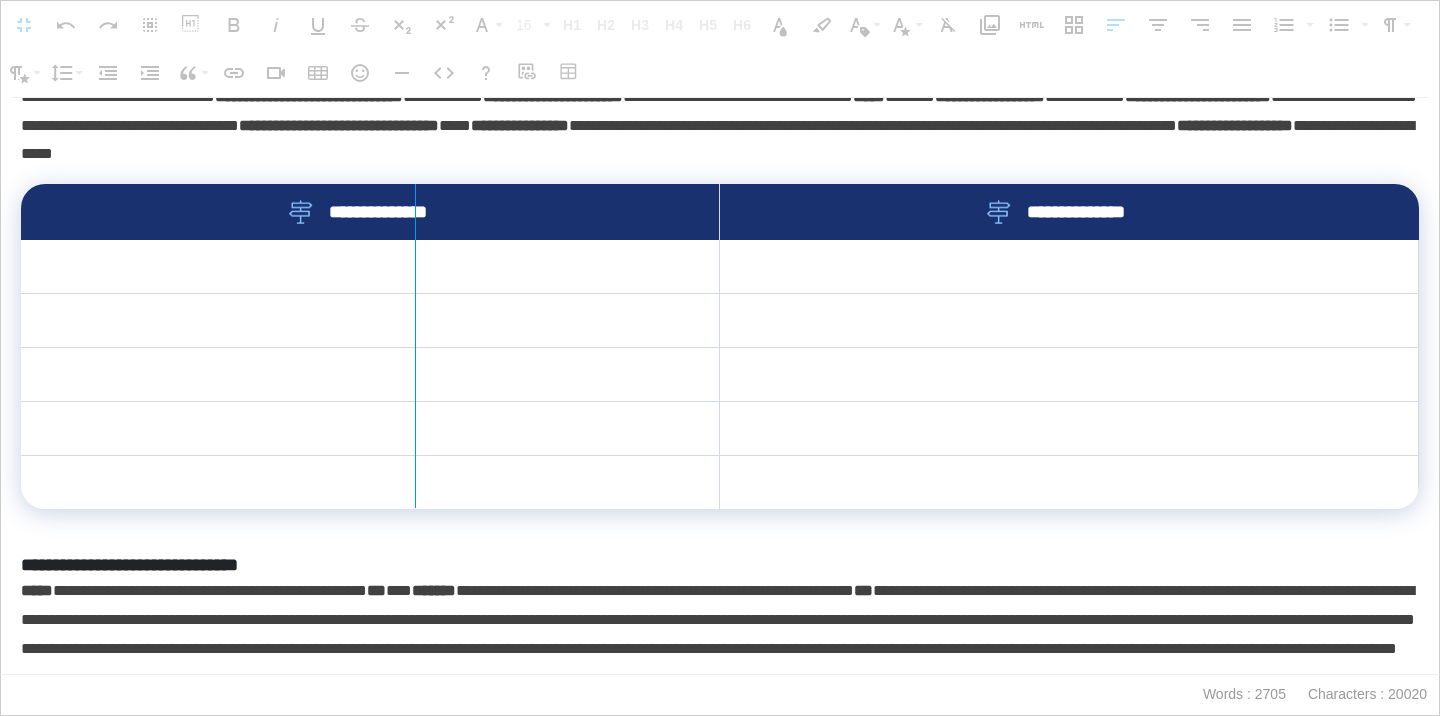 click at bounding box center (415, 346) 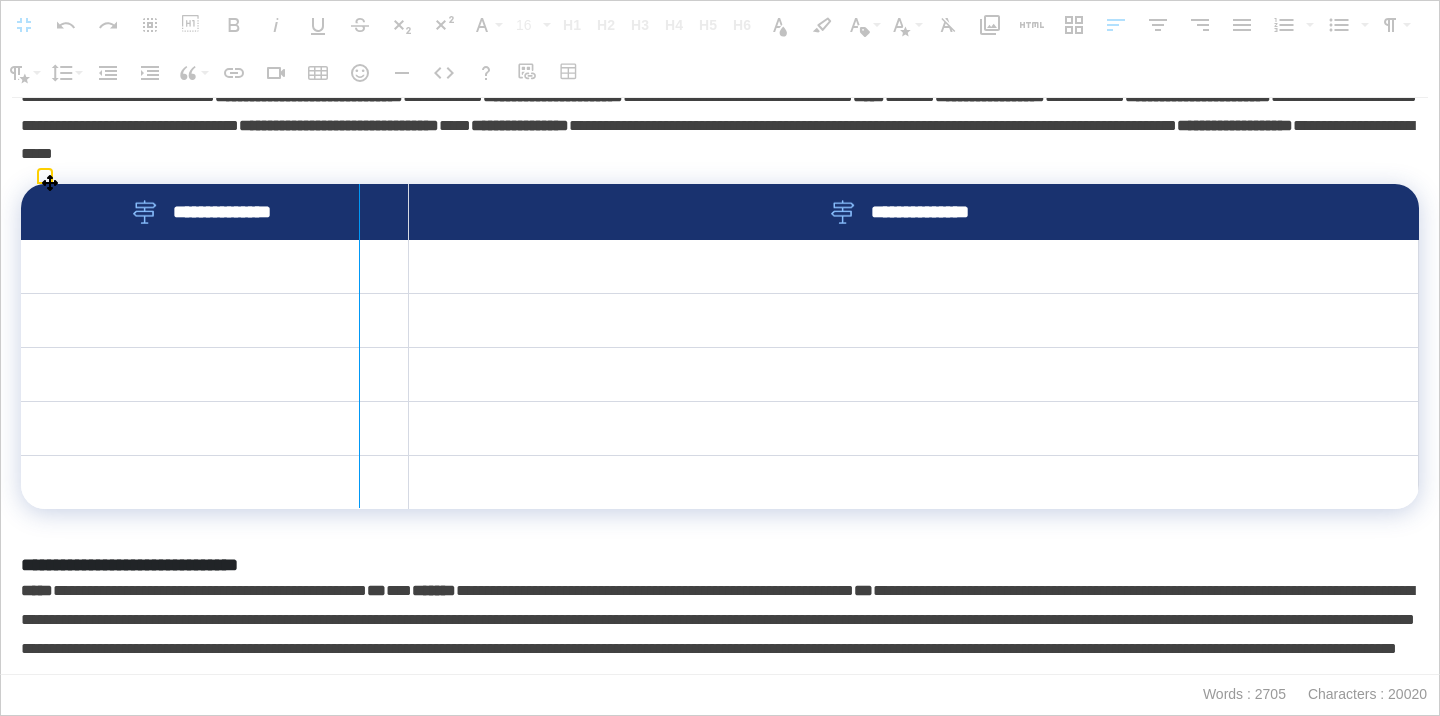 drag, startPoint x: 407, startPoint y: 213, endPoint x: 326, endPoint y: 213, distance: 81 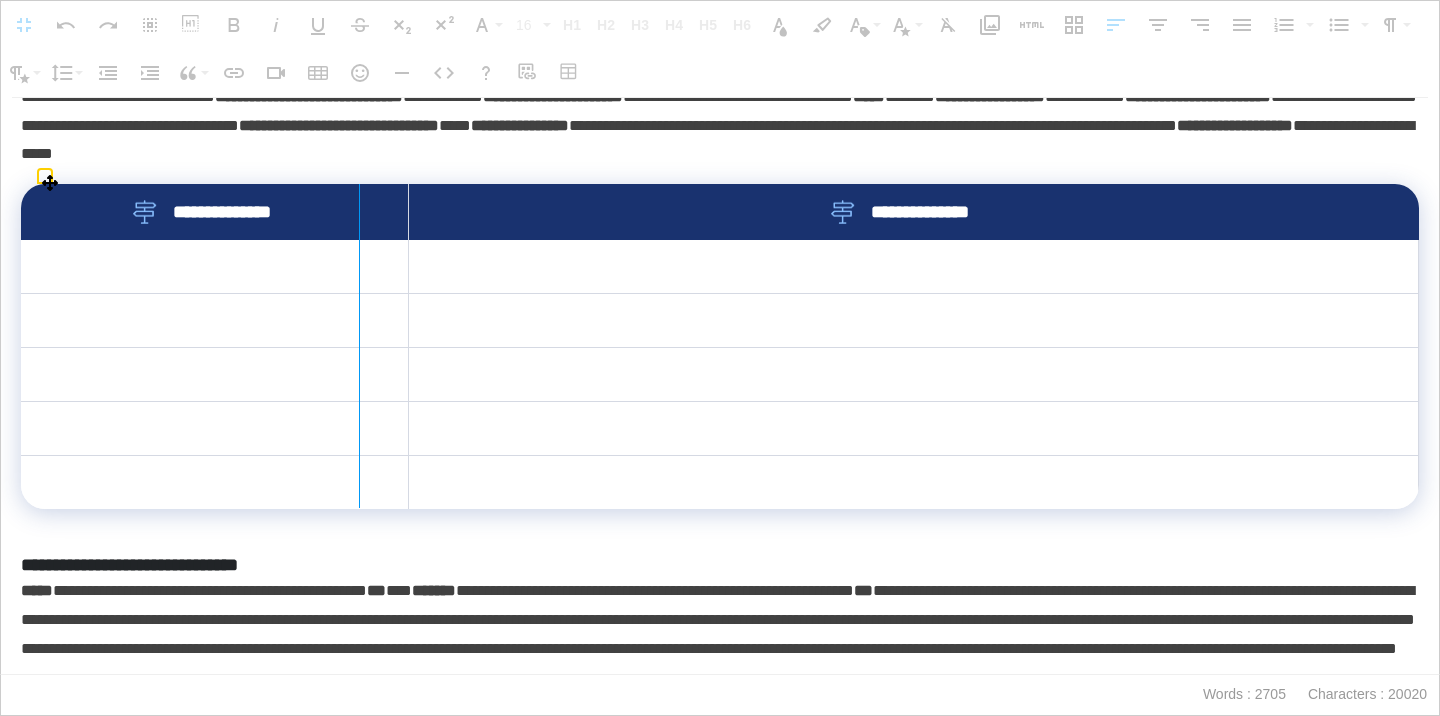 click at bounding box center [359, 346] 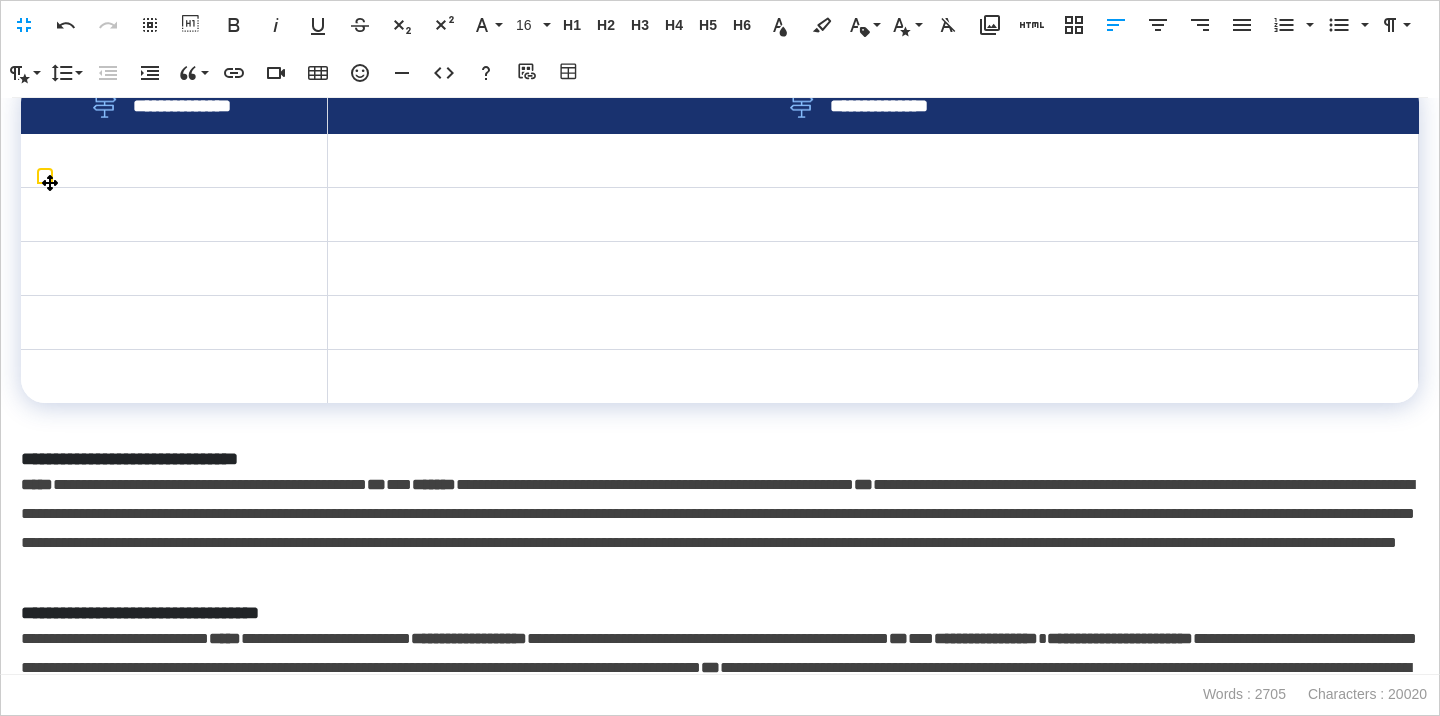 scroll, scrollTop: 465, scrollLeft: 0, axis: vertical 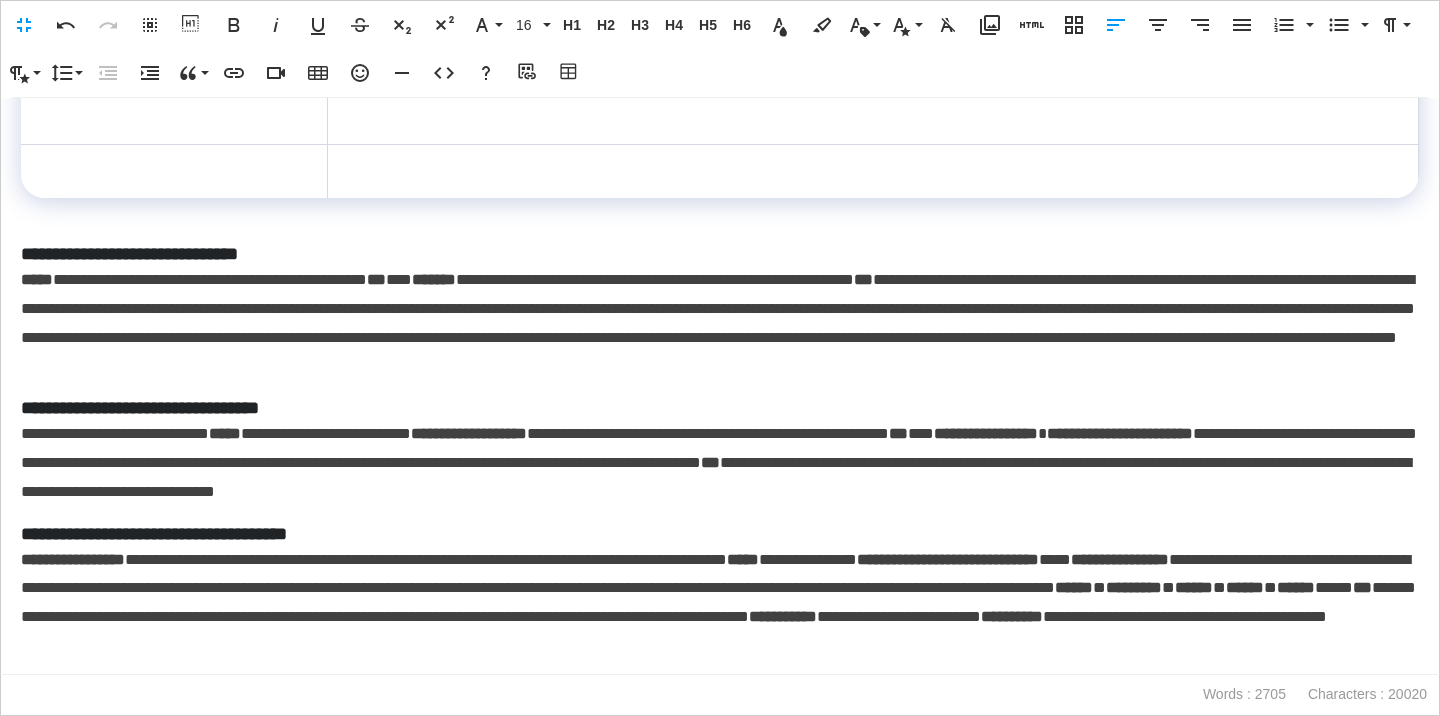 click on "**********" at bounding box center [720, 323] 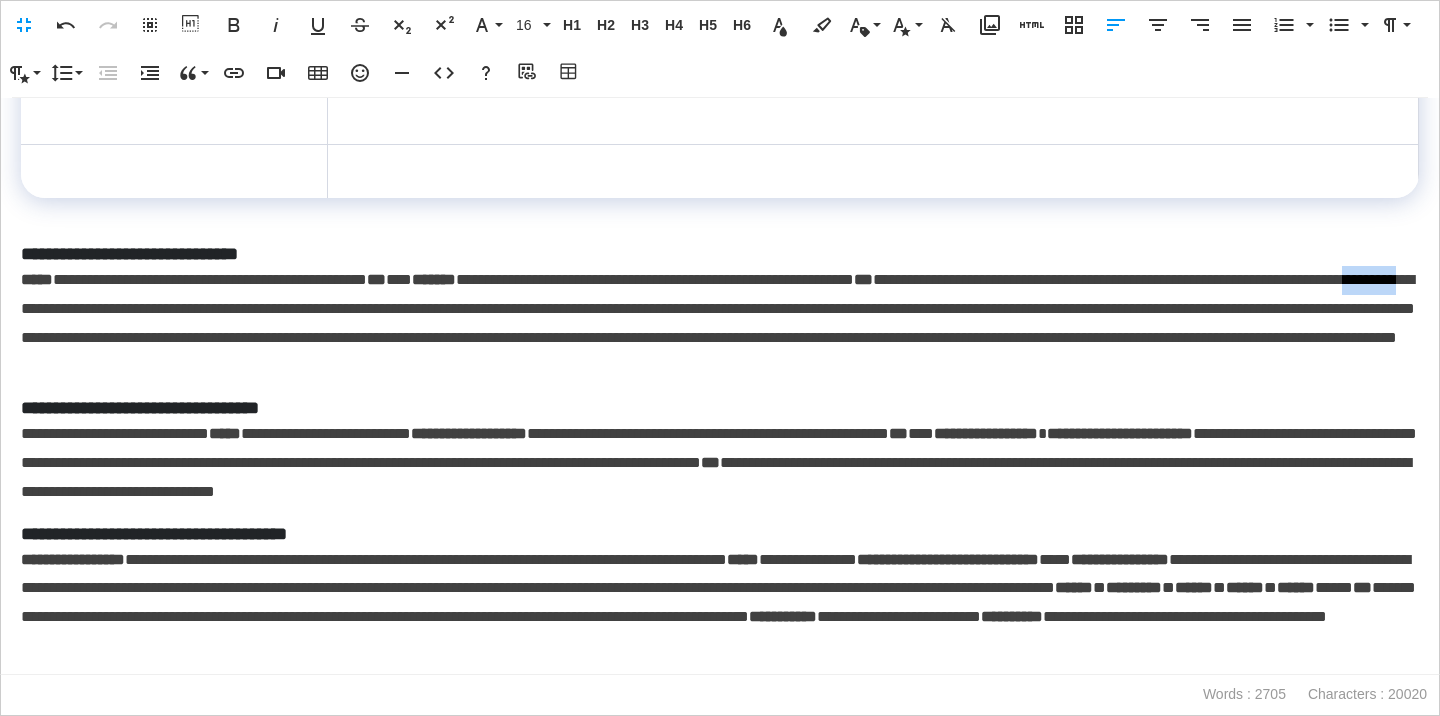 click on "**********" at bounding box center (720, 323) 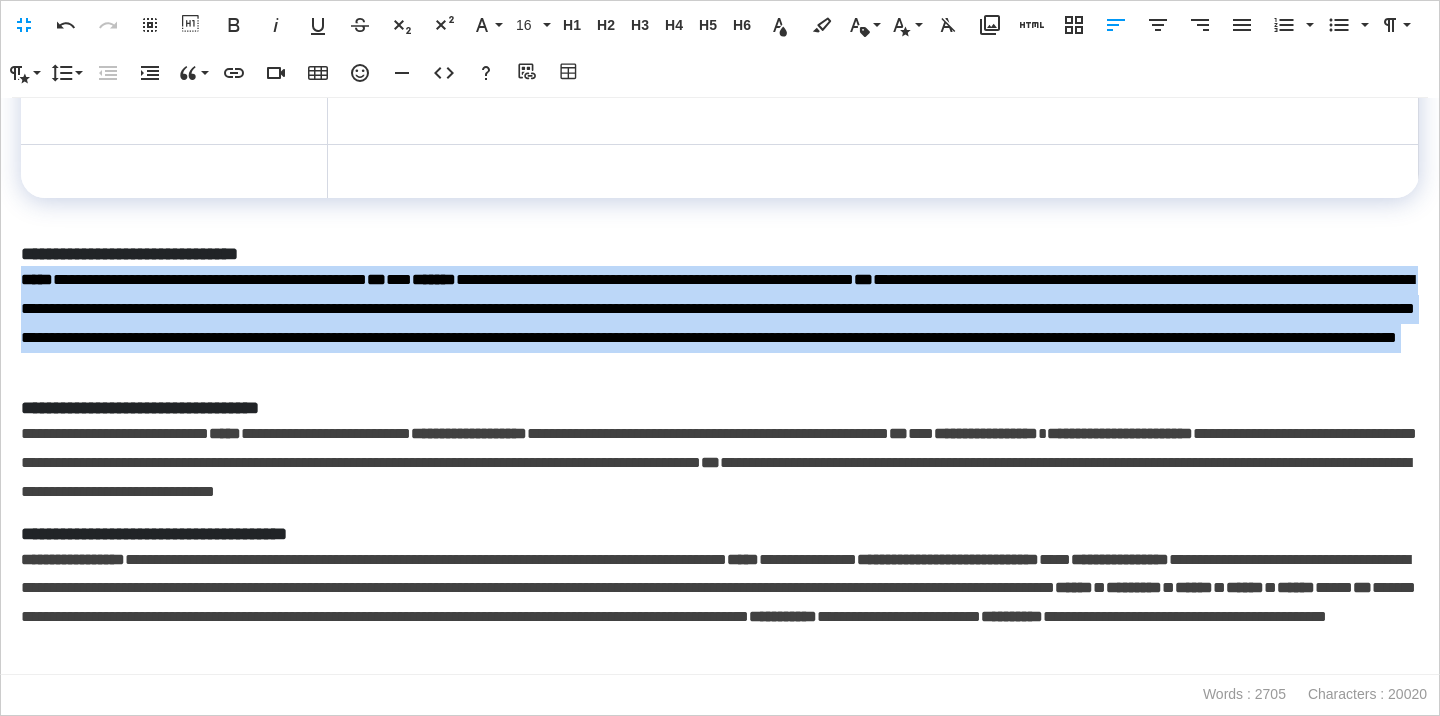 click on "**********" at bounding box center (720, 323) 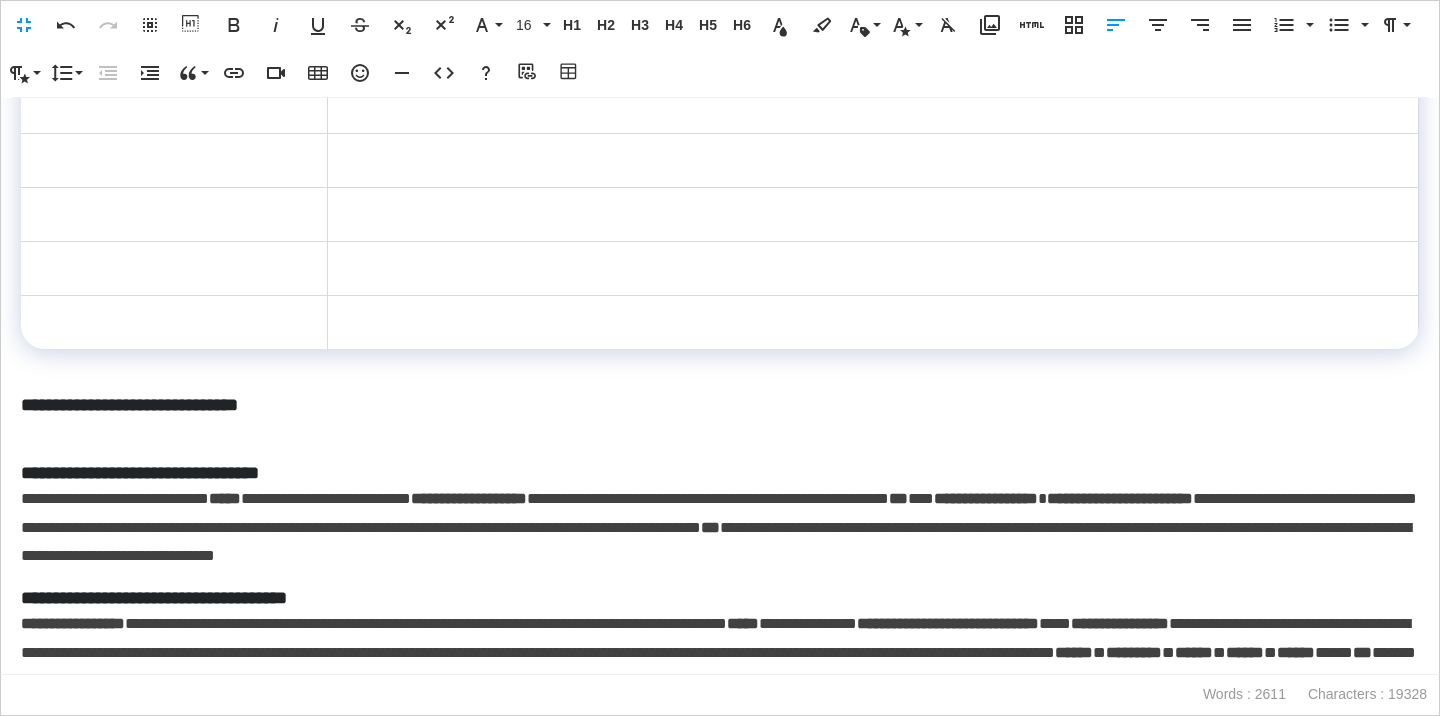 scroll, scrollTop: 186, scrollLeft: 0, axis: vertical 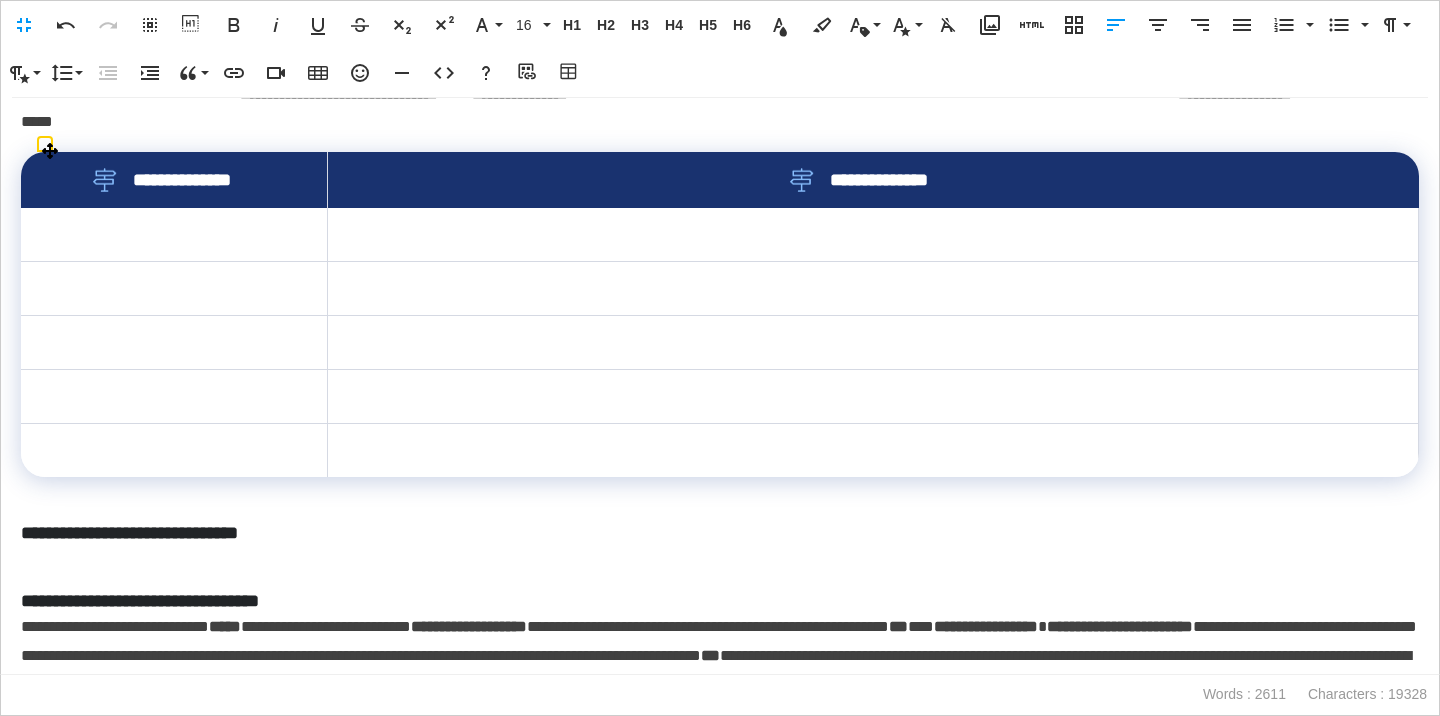 click at bounding box center [872, 235] 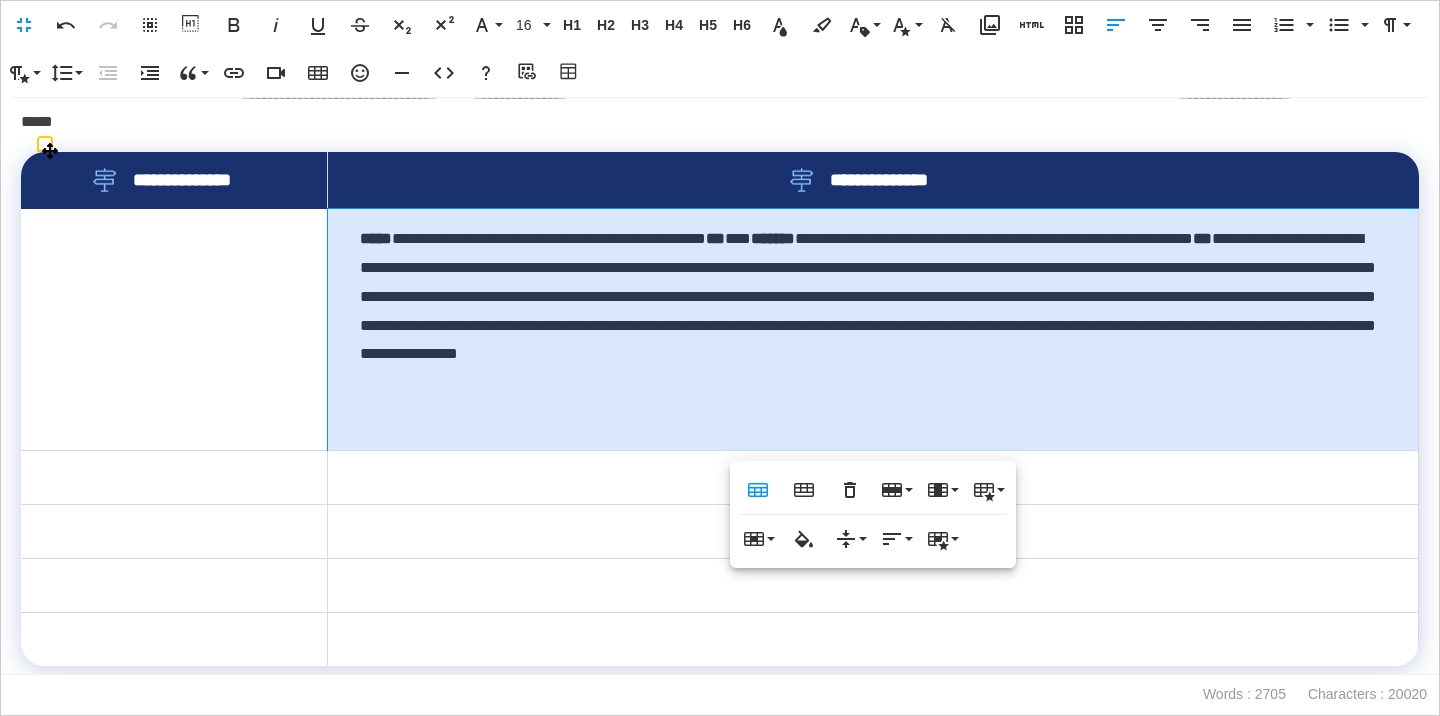 click on "**********" at bounding box center (872, 330) 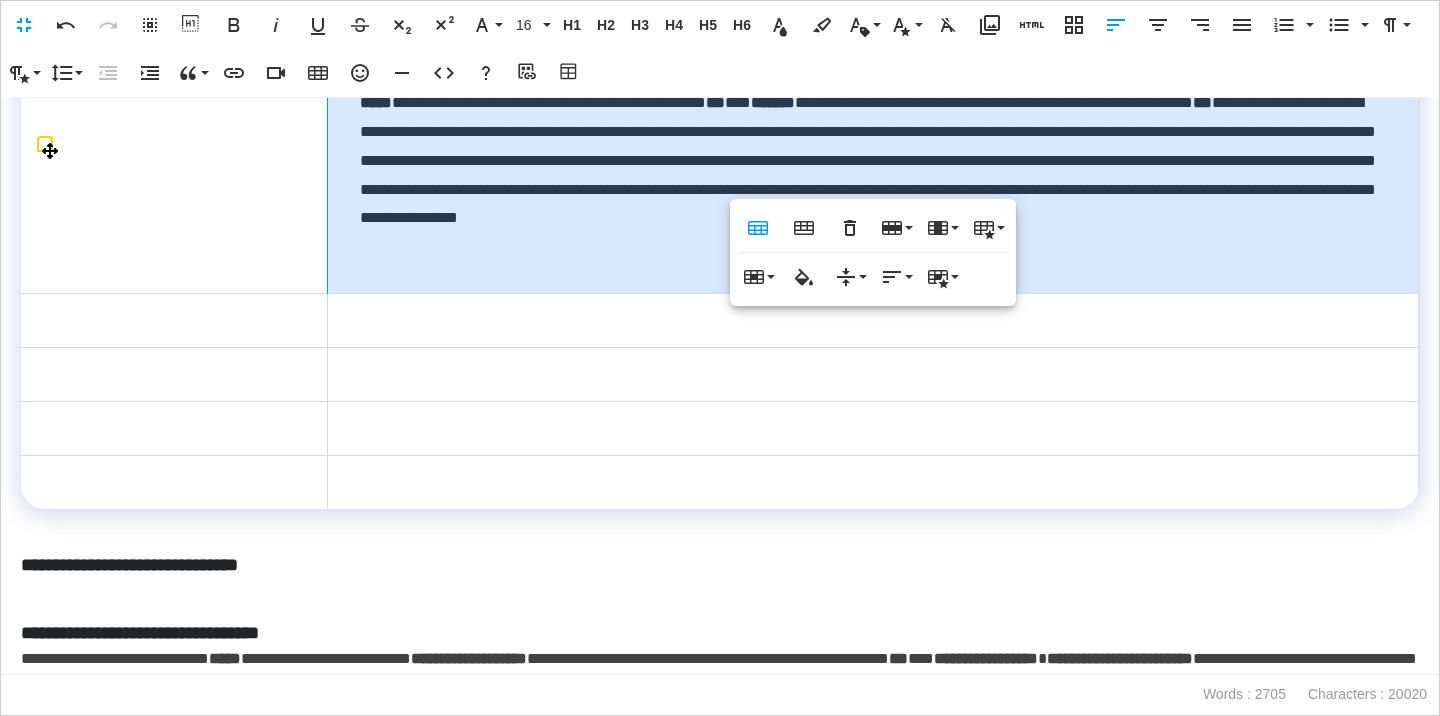 scroll, scrollTop: 454, scrollLeft: 0, axis: vertical 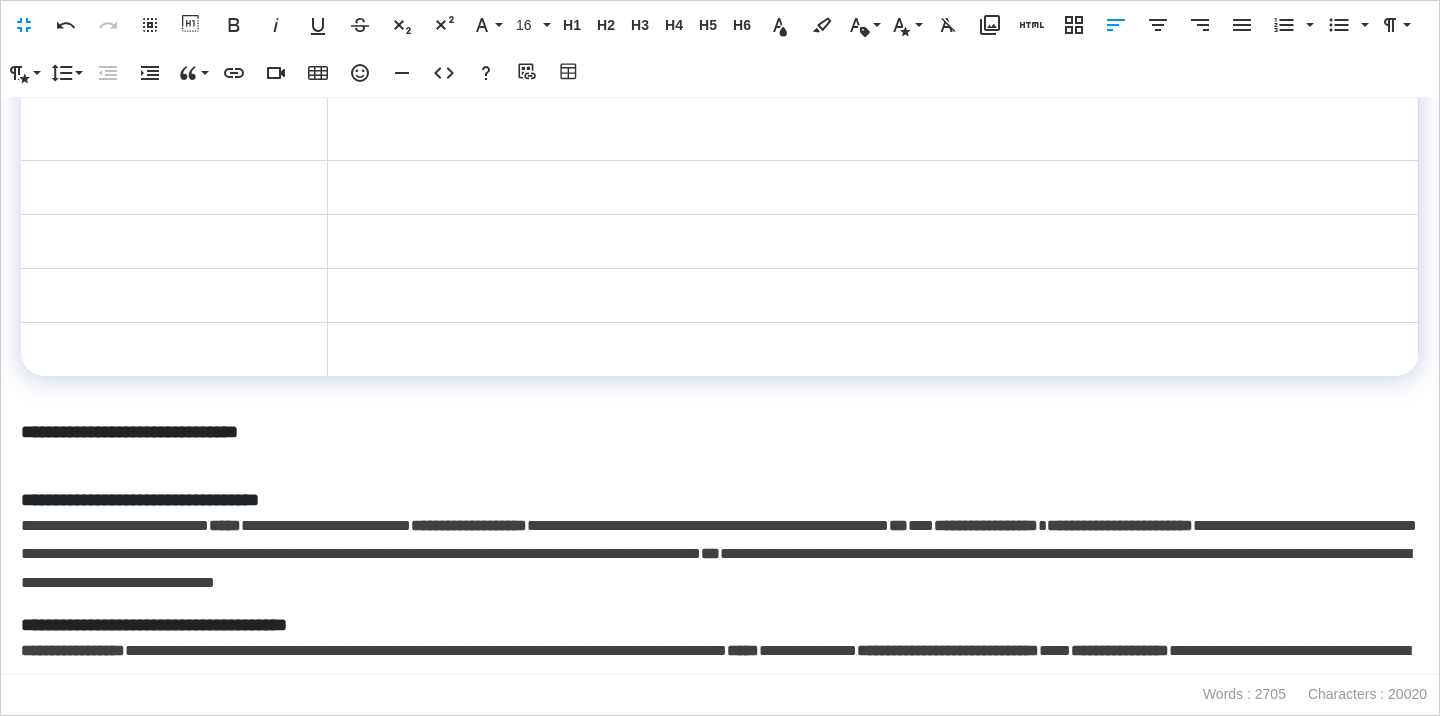 click on "**********" at bounding box center (720, 555) 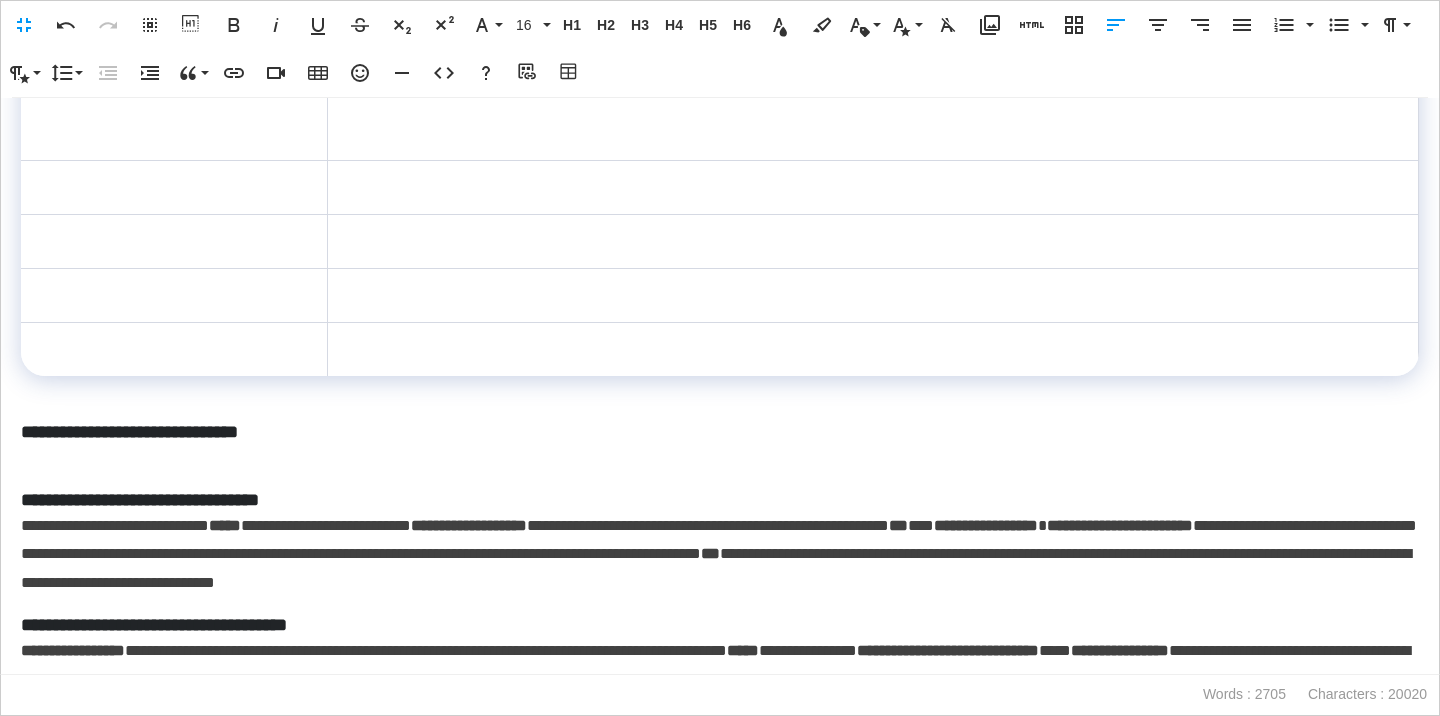 click on "**********" at bounding box center (720, 555) 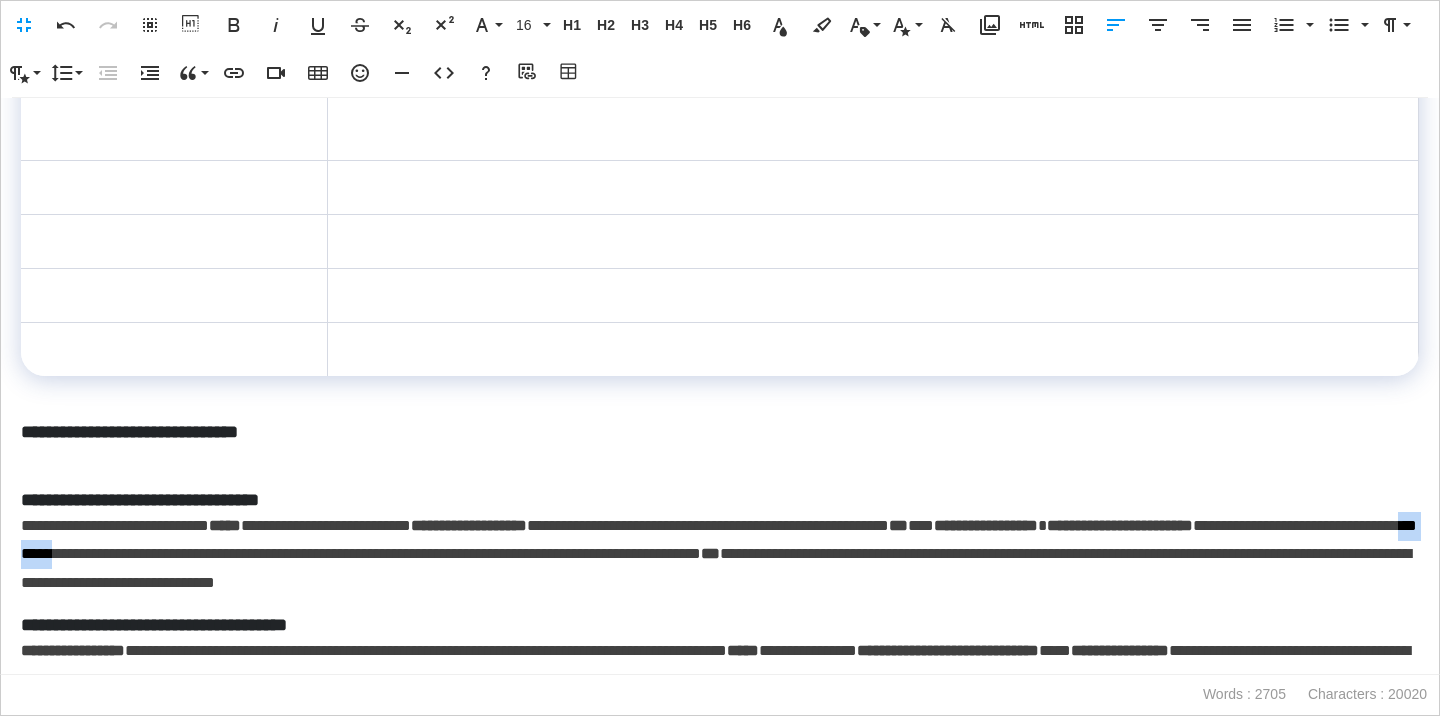 click on "**********" at bounding box center (720, 555) 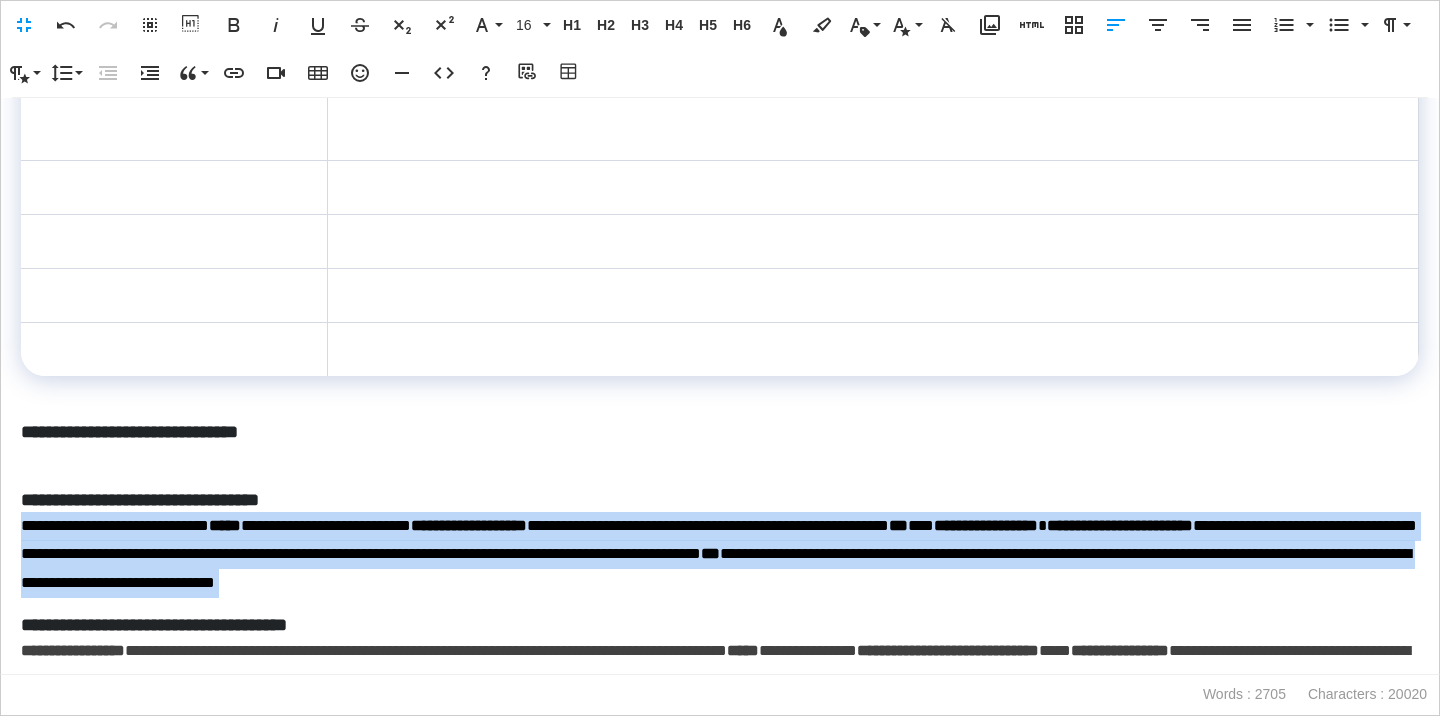 click on "**********" at bounding box center (720, 555) 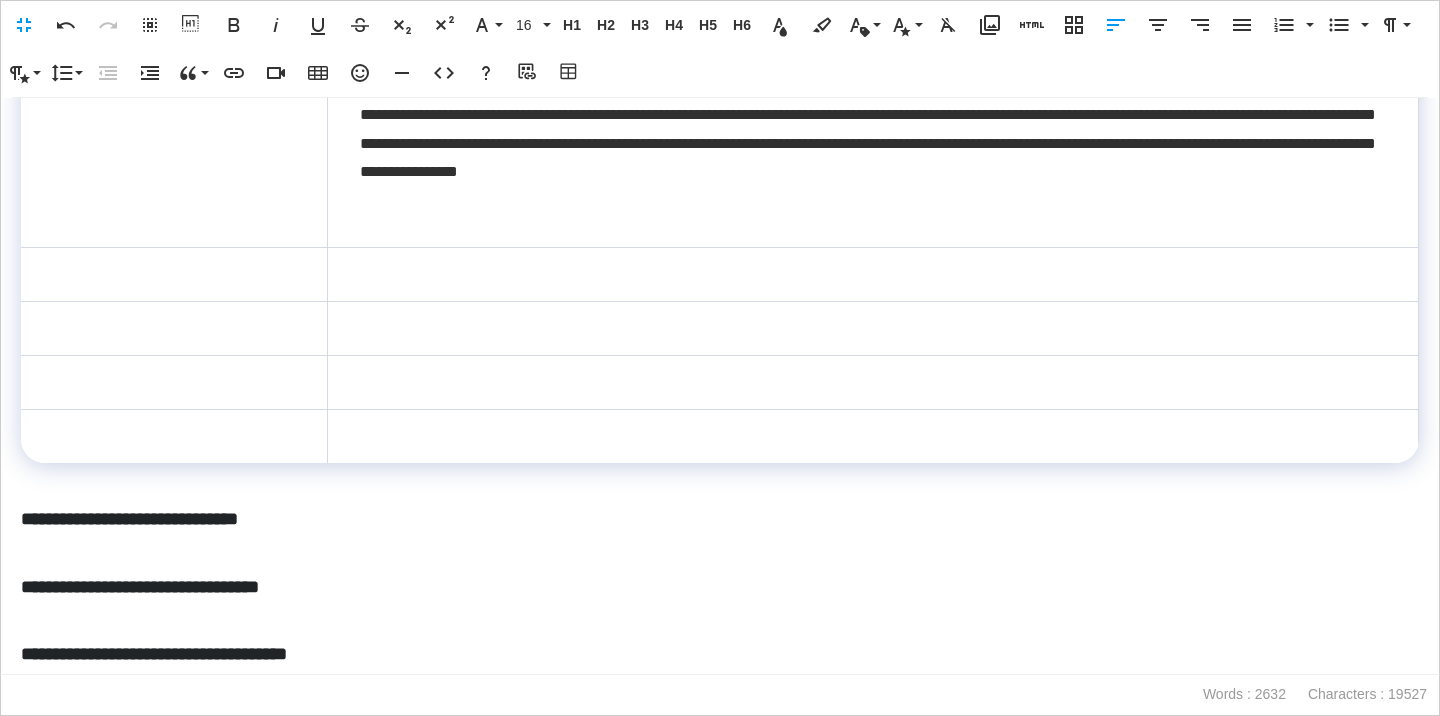 scroll, scrollTop: 353, scrollLeft: 0, axis: vertical 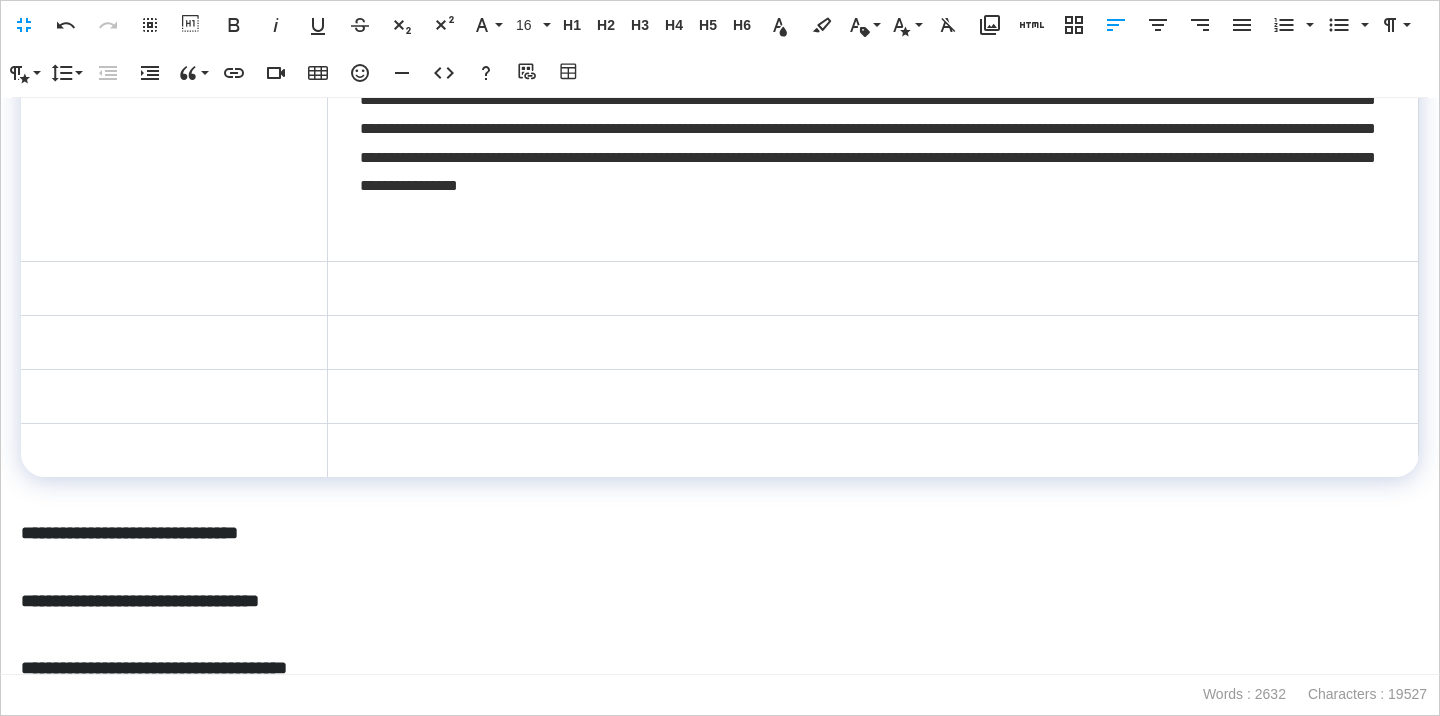 click at bounding box center [872, 288] 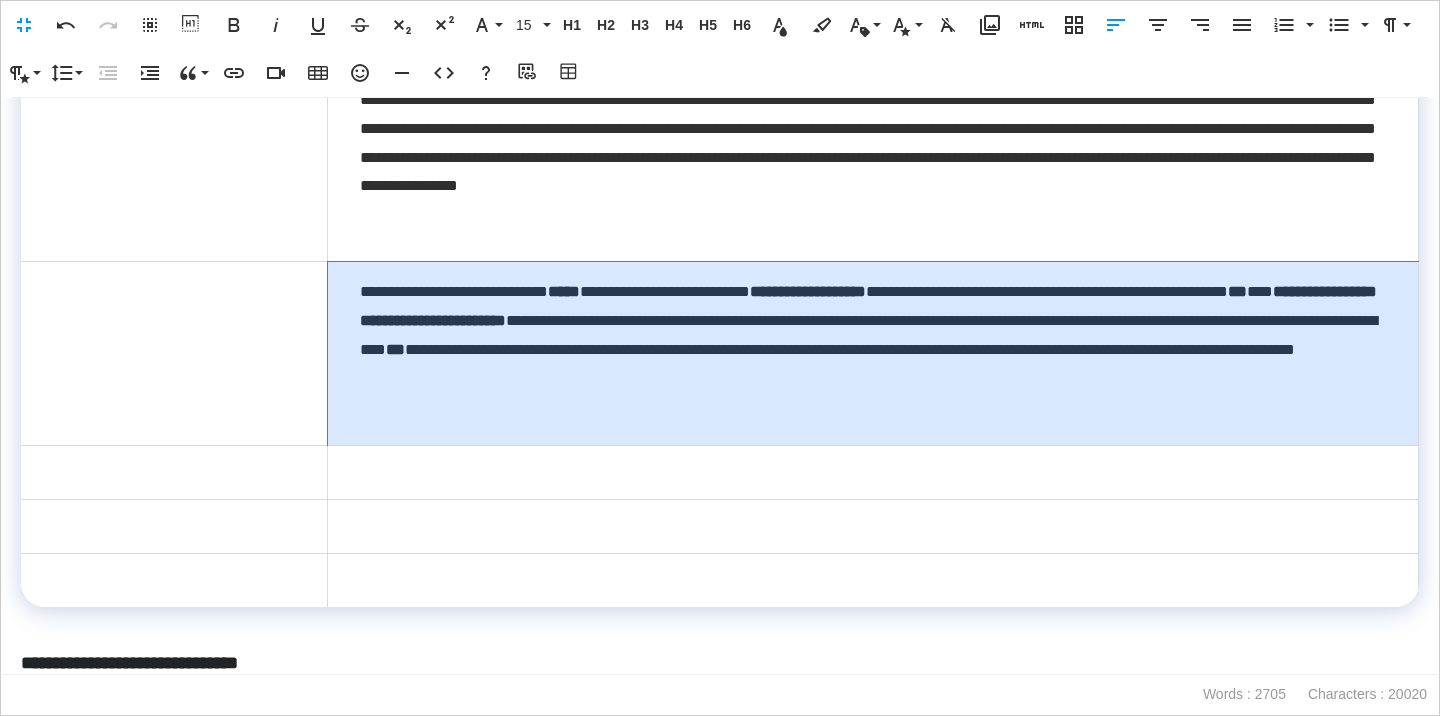 click on "**********" at bounding box center (872, 353) 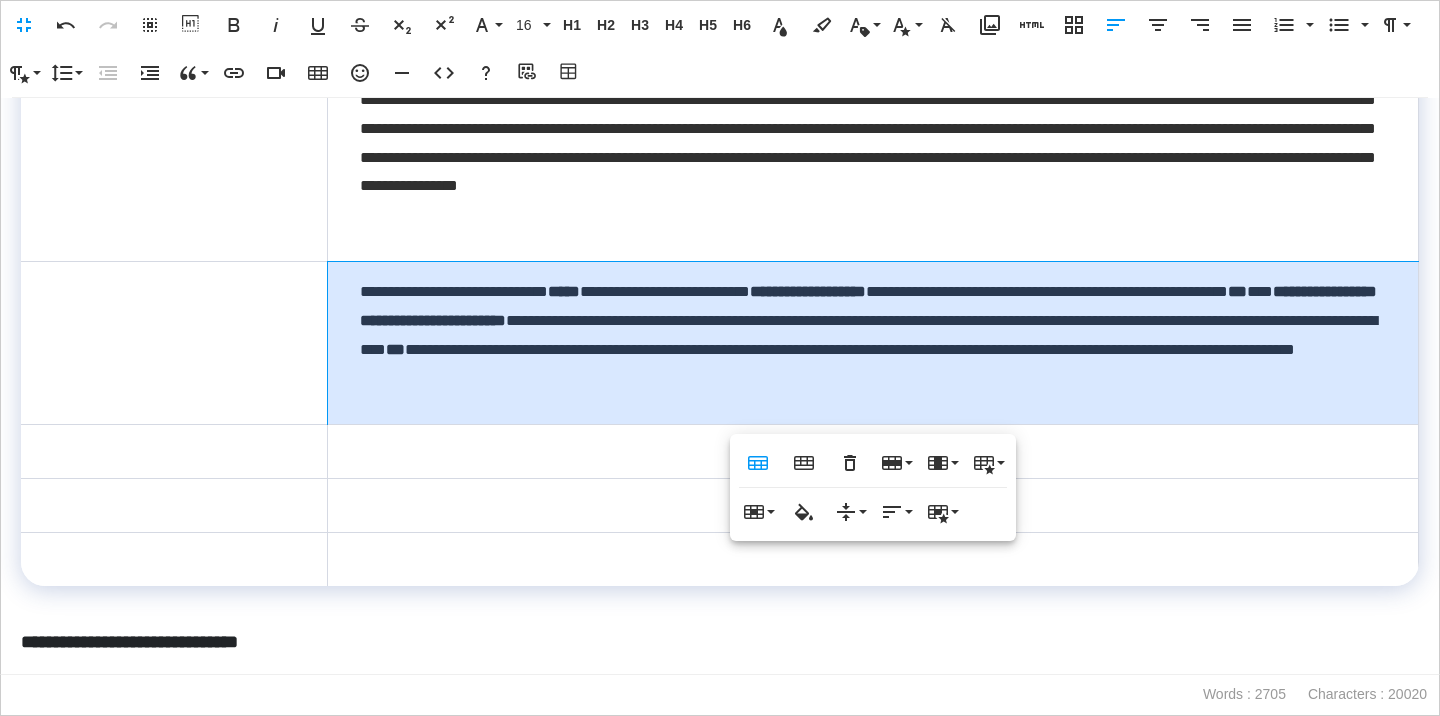 click on "**********" at bounding box center [720, 642] 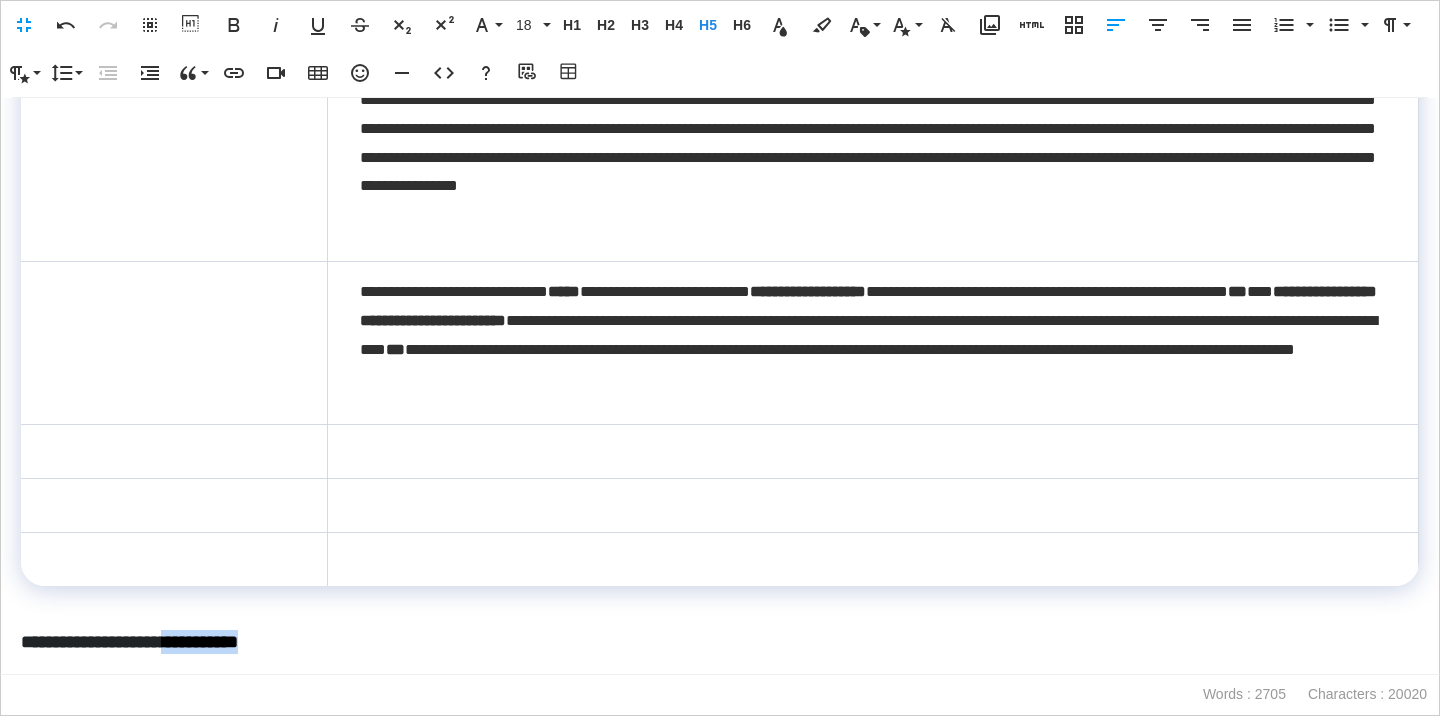 click on "**********" at bounding box center (720, 642) 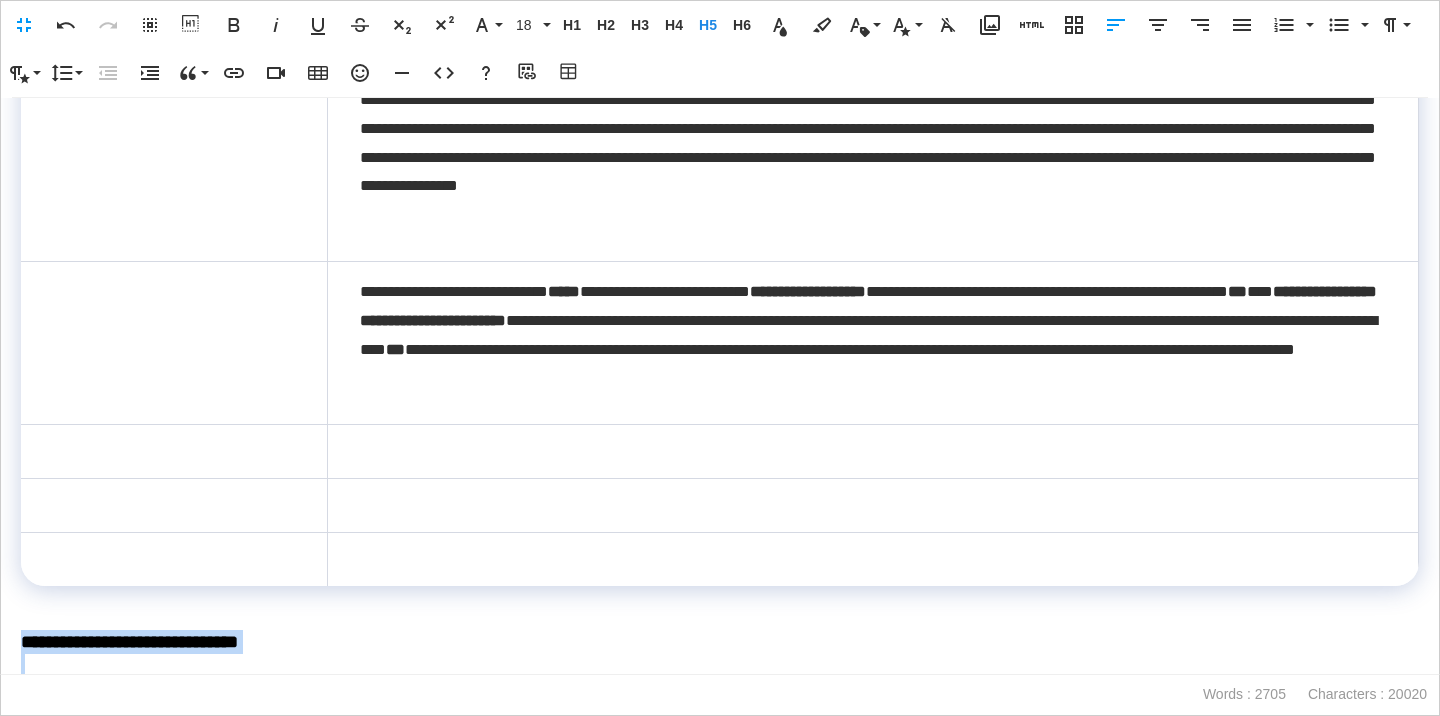 click on "**********" at bounding box center [720, 642] 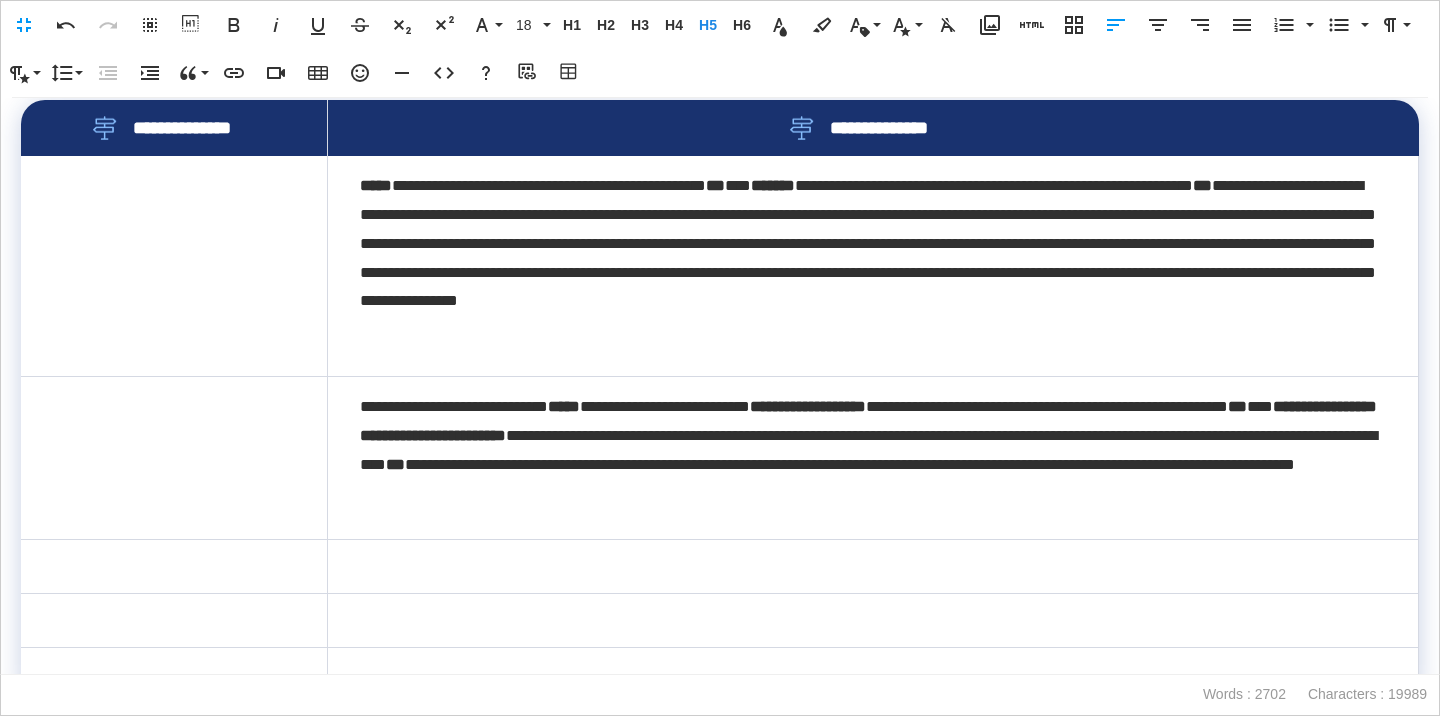scroll, scrollTop: 147, scrollLeft: 0, axis: vertical 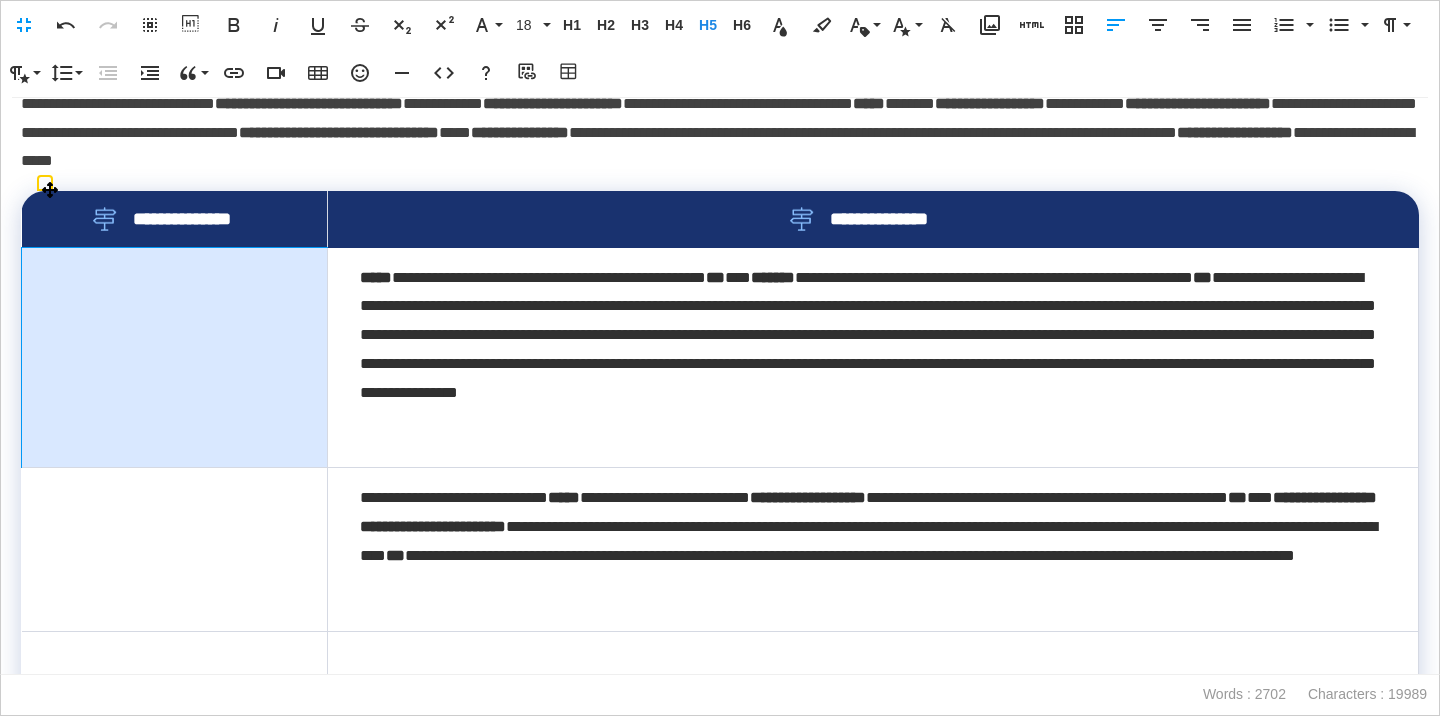 click at bounding box center (175, 358) 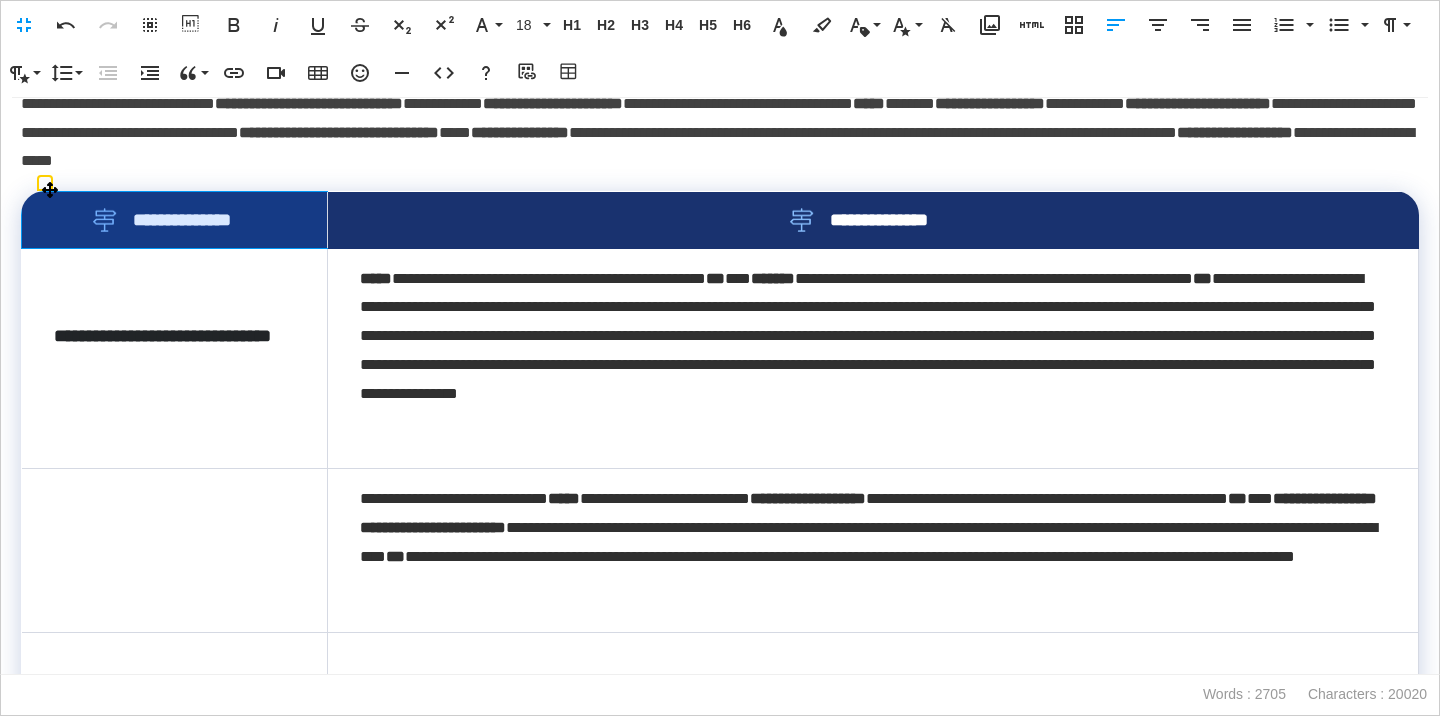 click on "**********" at bounding box center (175, 220) 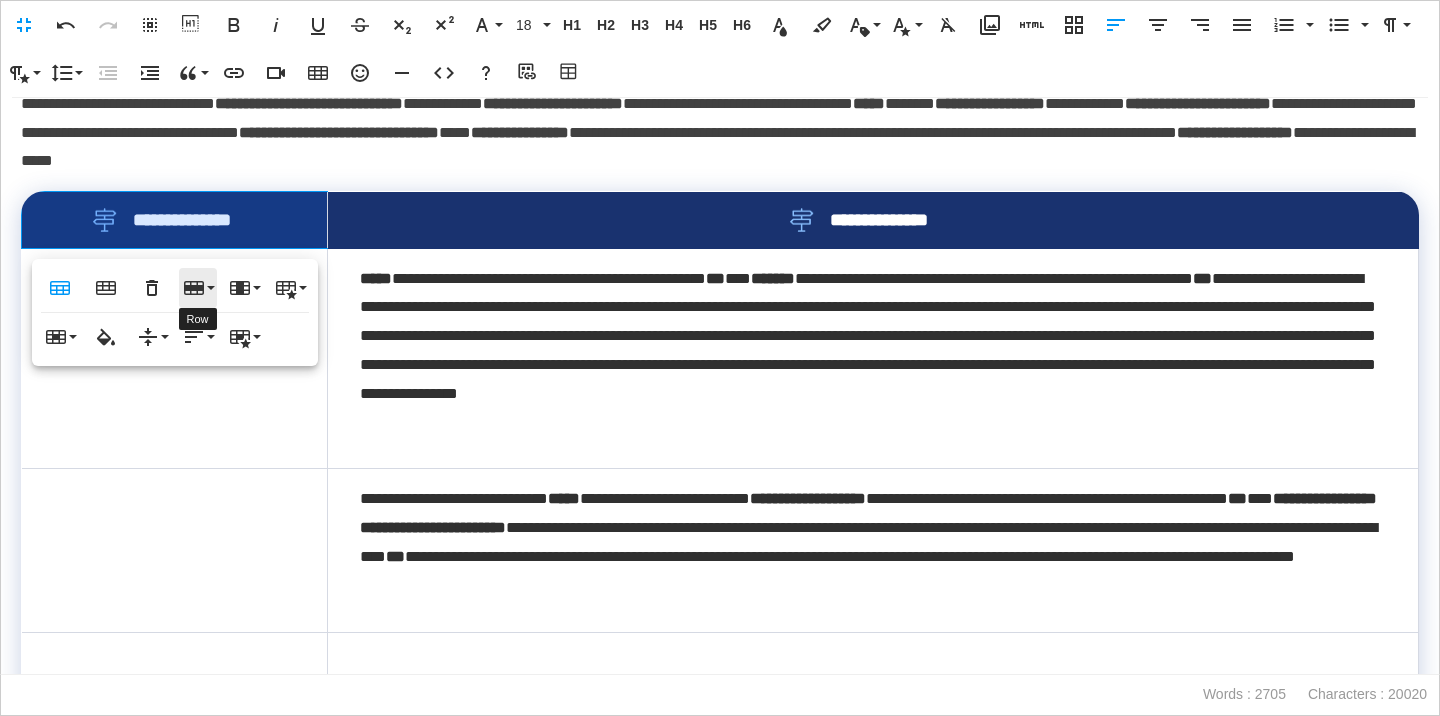 click on "Row" at bounding box center [198, 288] 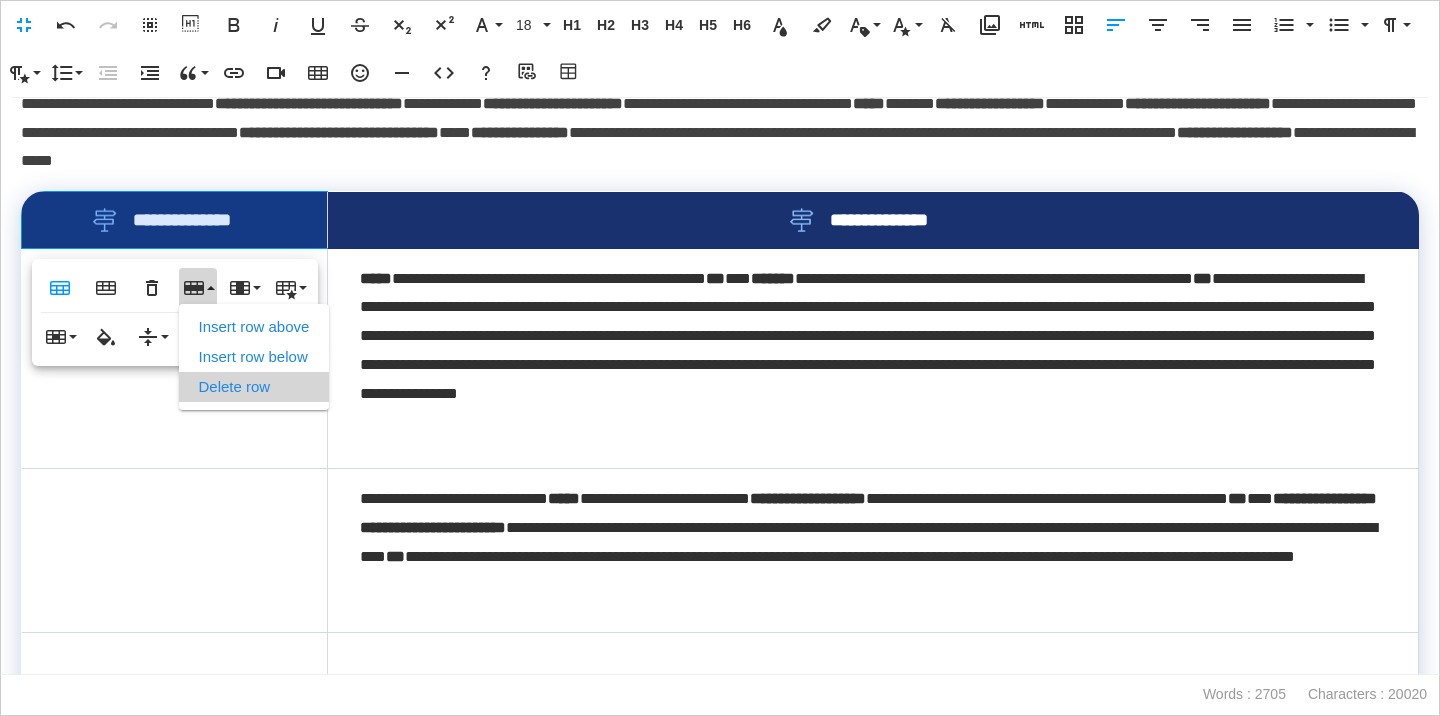 click on "Delete row" at bounding box center [254, 387] 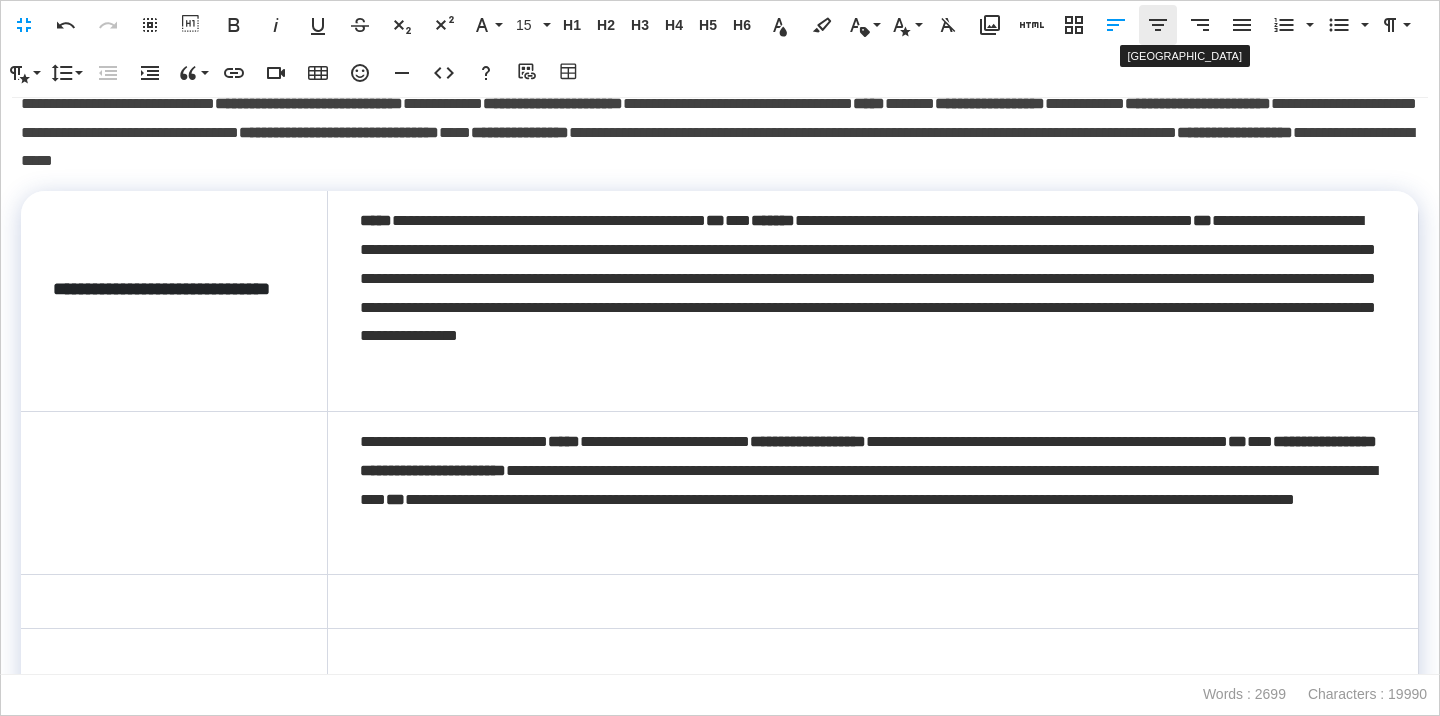 click 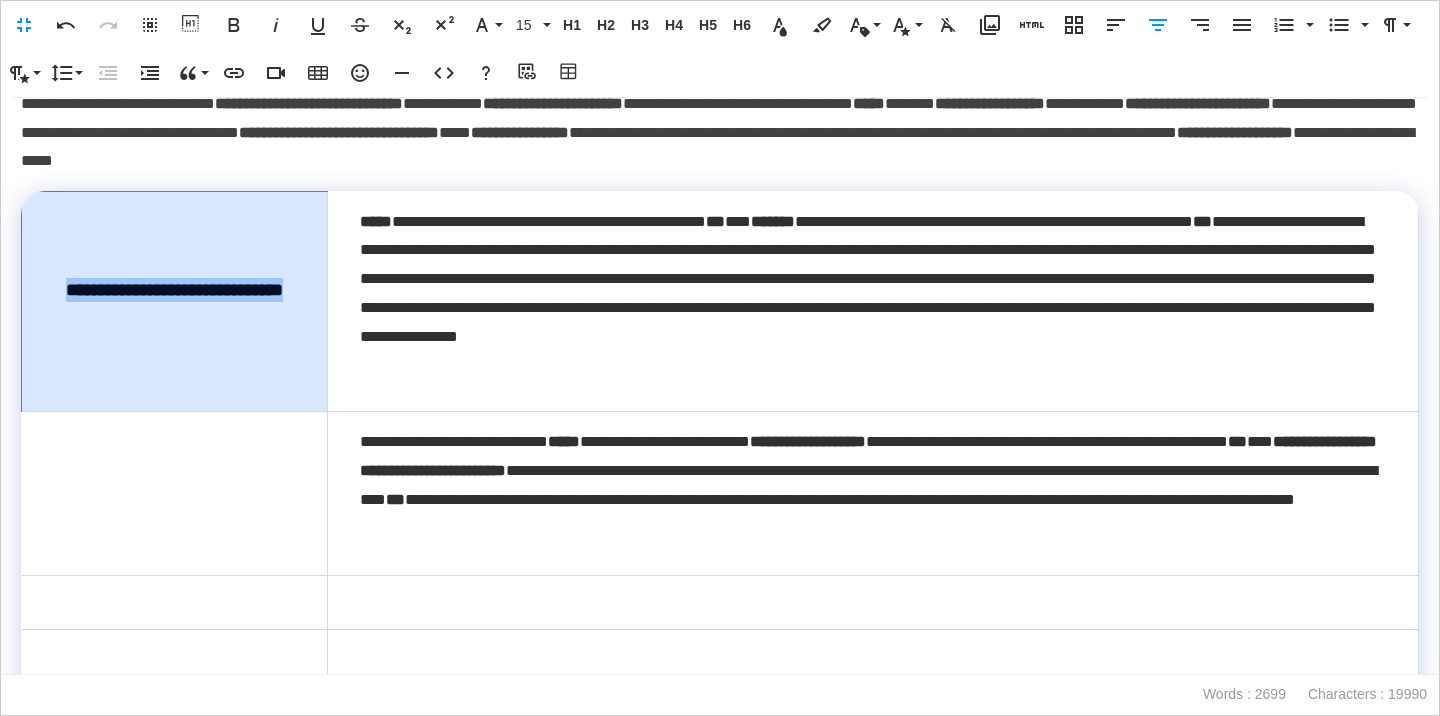 drag, startPoint x: 169, startPoint y: 311, endPoint x: 85, endPoint y: 284, distance: 88.23265 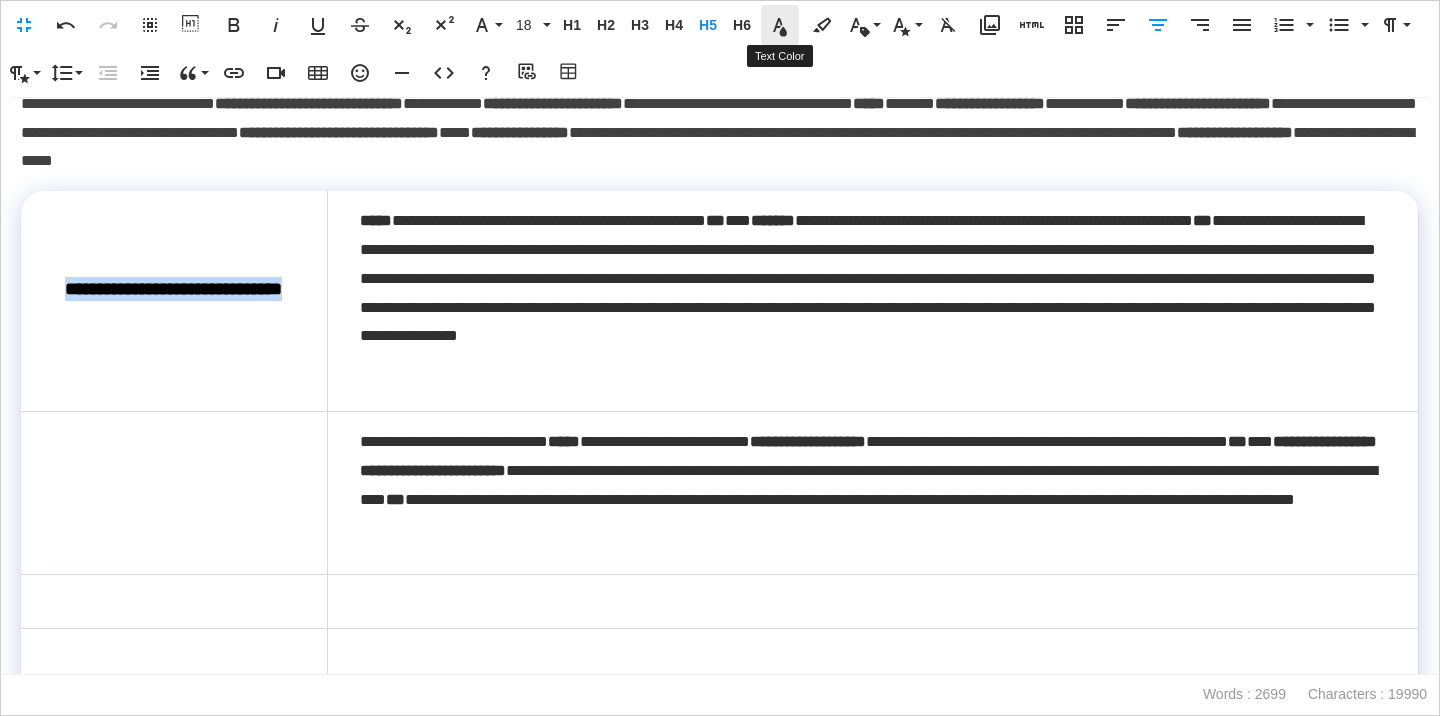 click 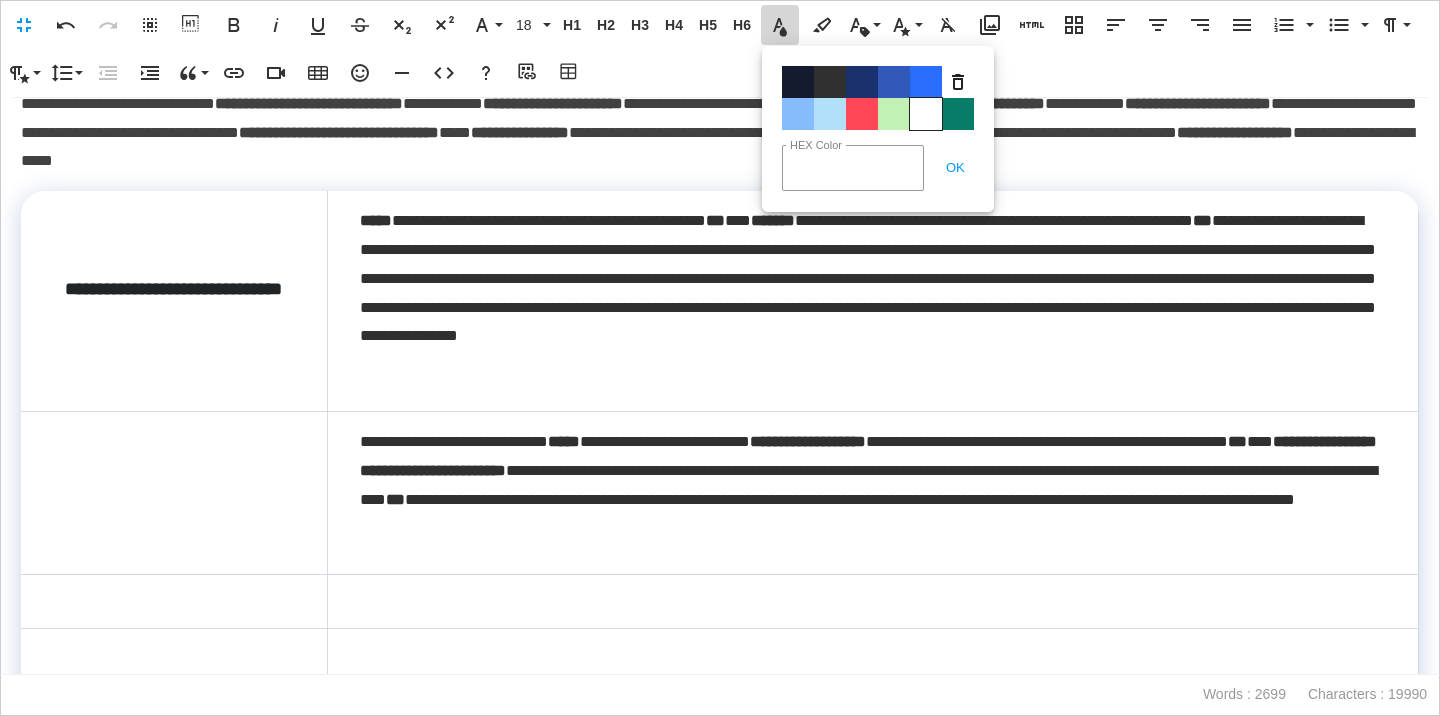 click on "Color#FFFFFF" at bounding box center [926, 114] 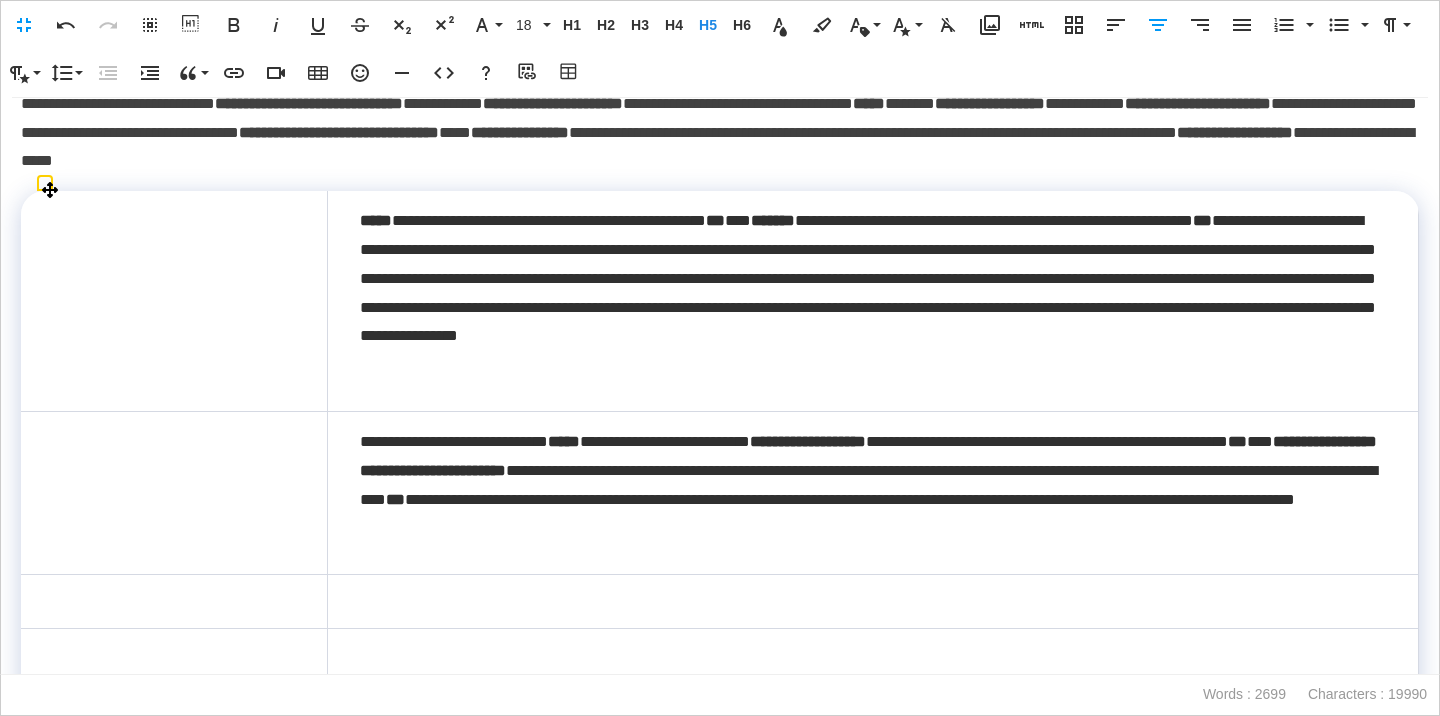 click on "**********" at bounding box center [174, 301] 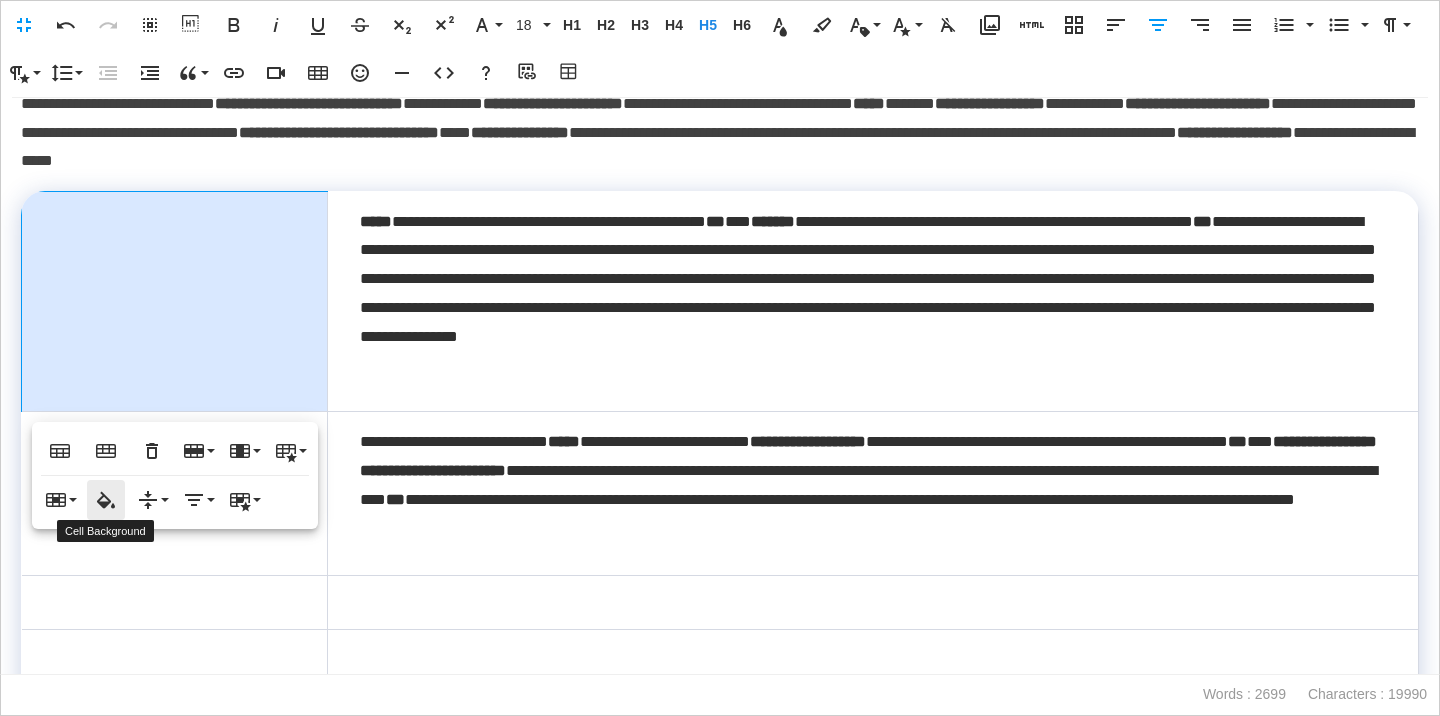 click 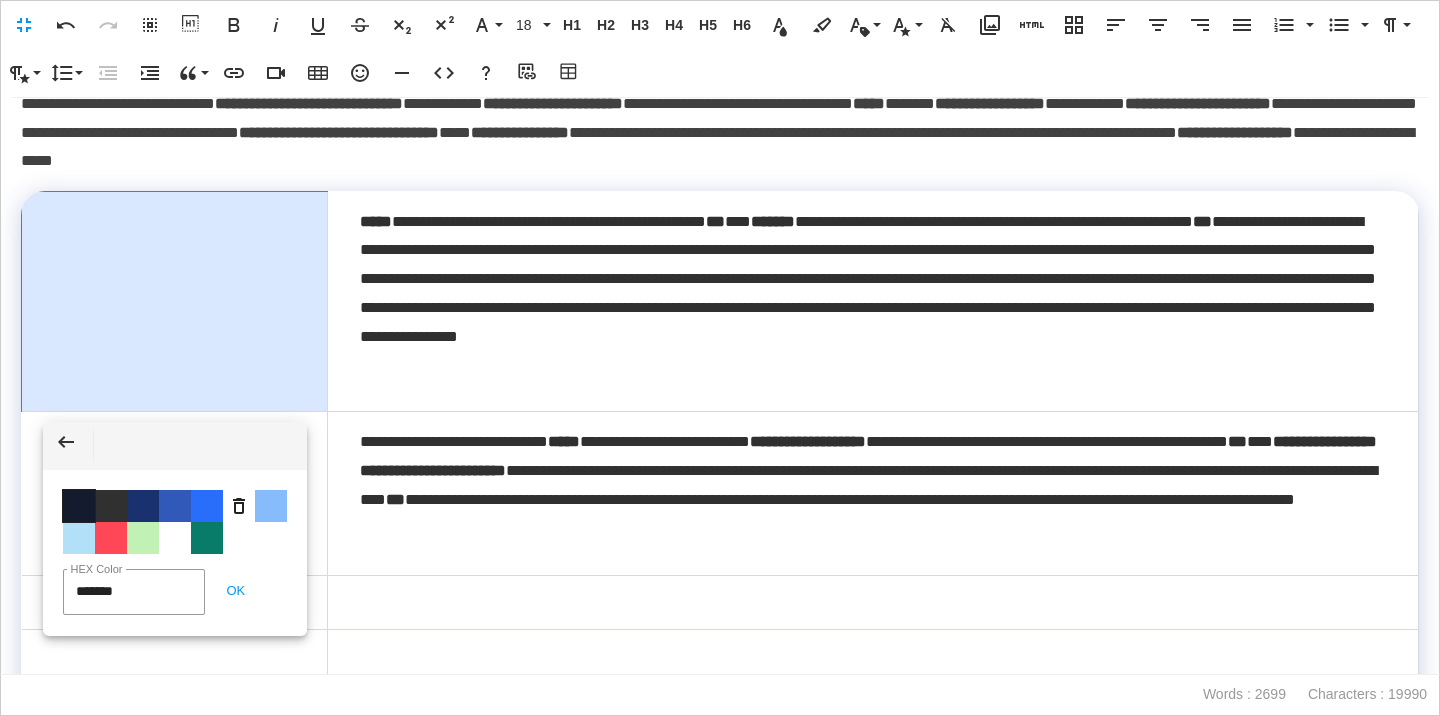 click on "Color #141B2E" at bounding box center [79, 506] 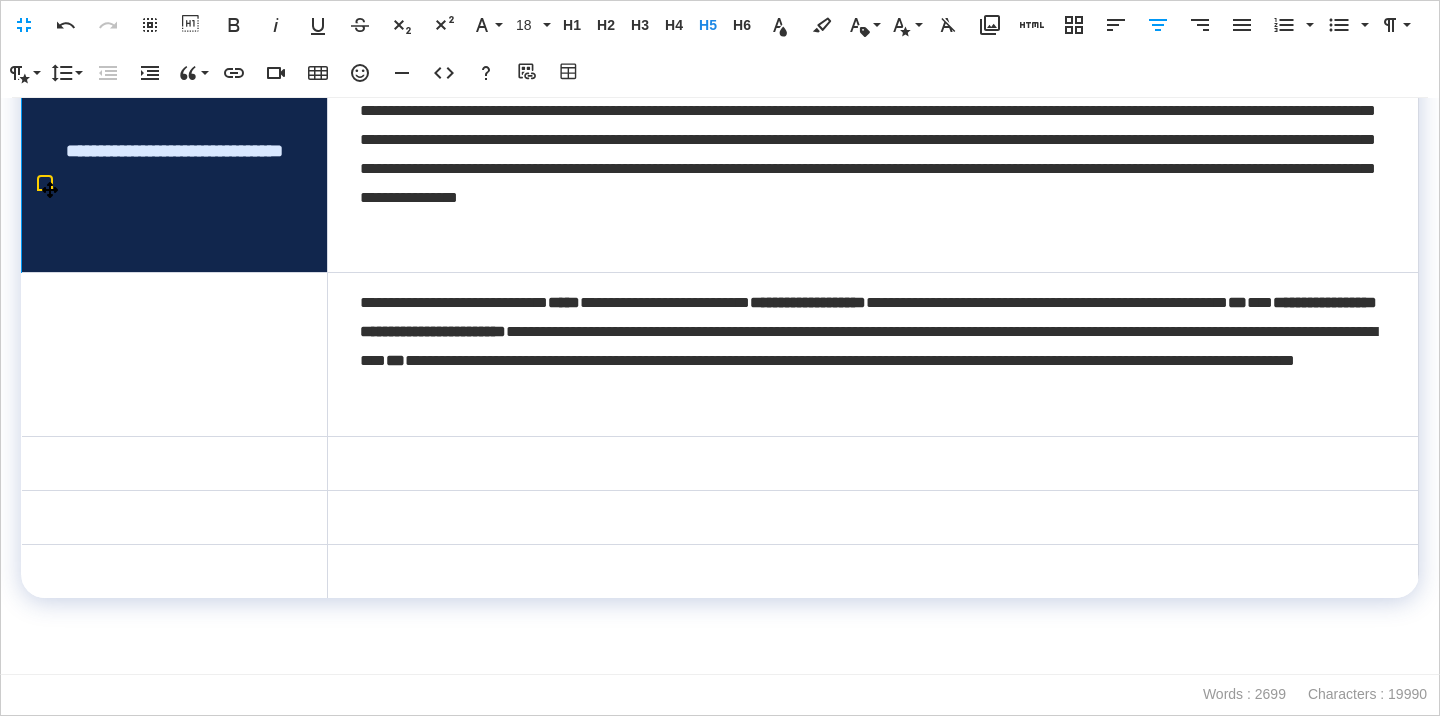 scroll, scrollTop: 486, scrollLeft: 0, axis: vertical 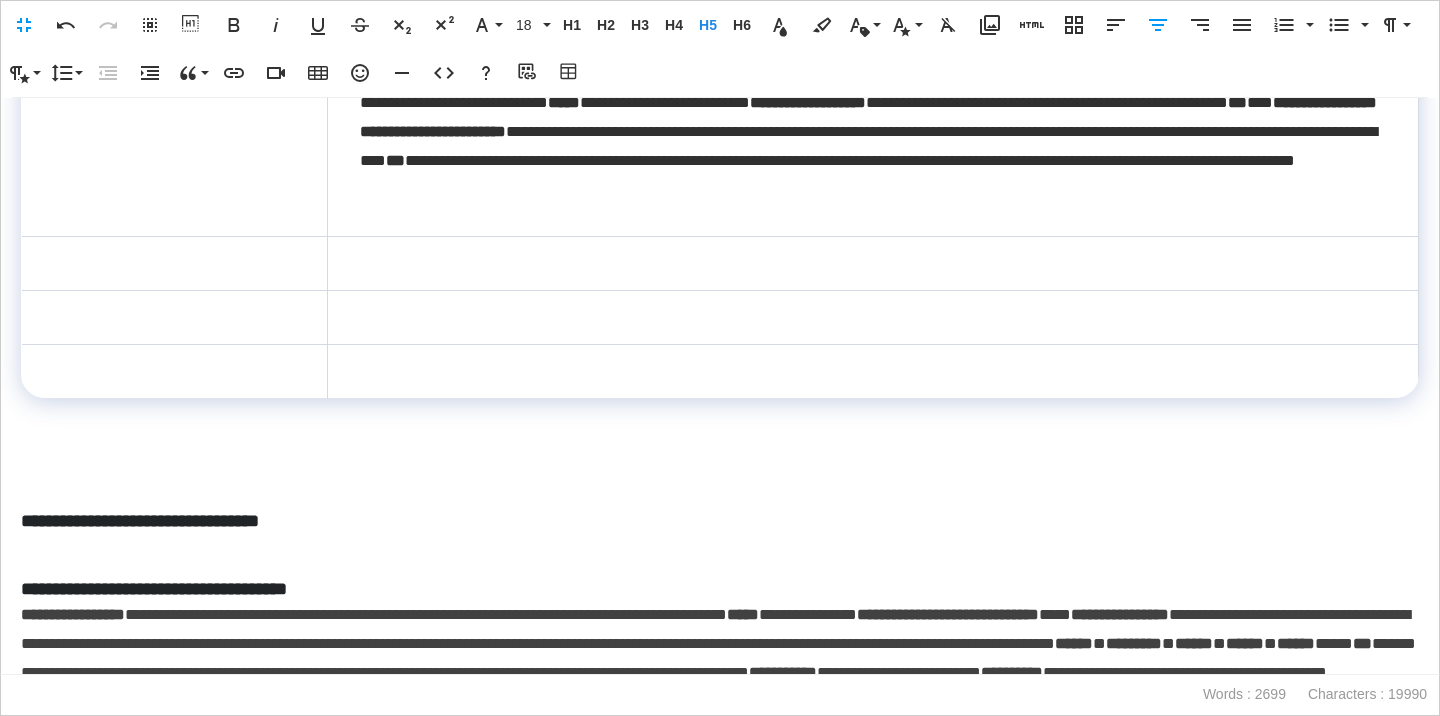 click on "**********" at bounding box center [720, 521] 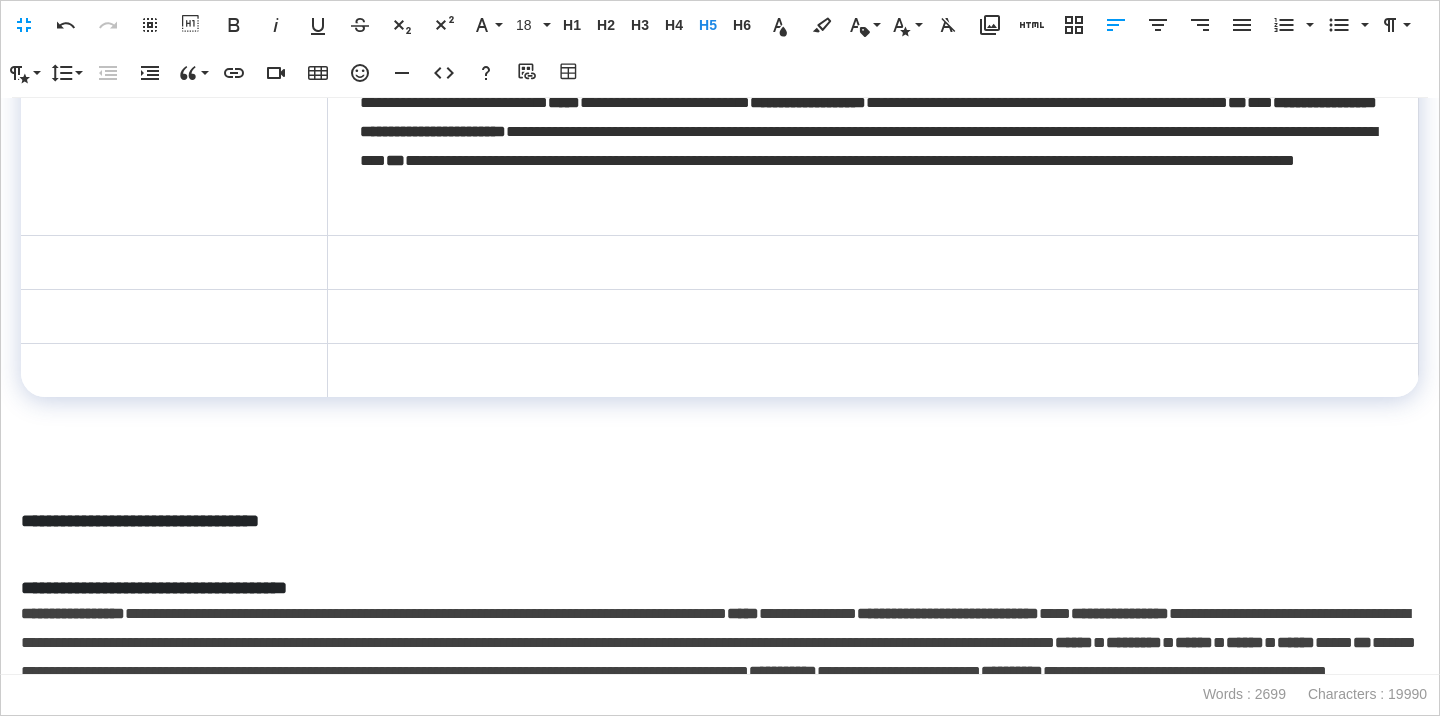 click on "**********" at bounding box center [720, 521] 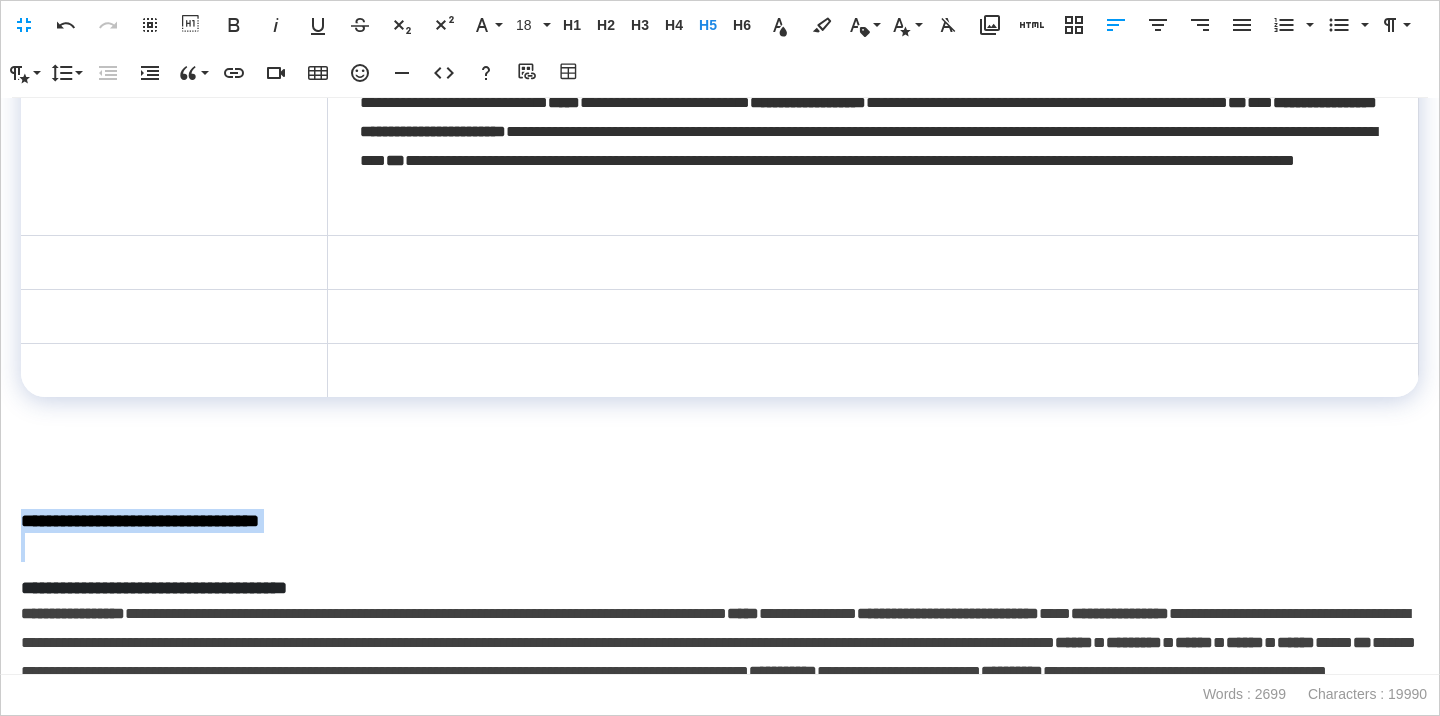 click on "**********" at bounding box center [720, 521] 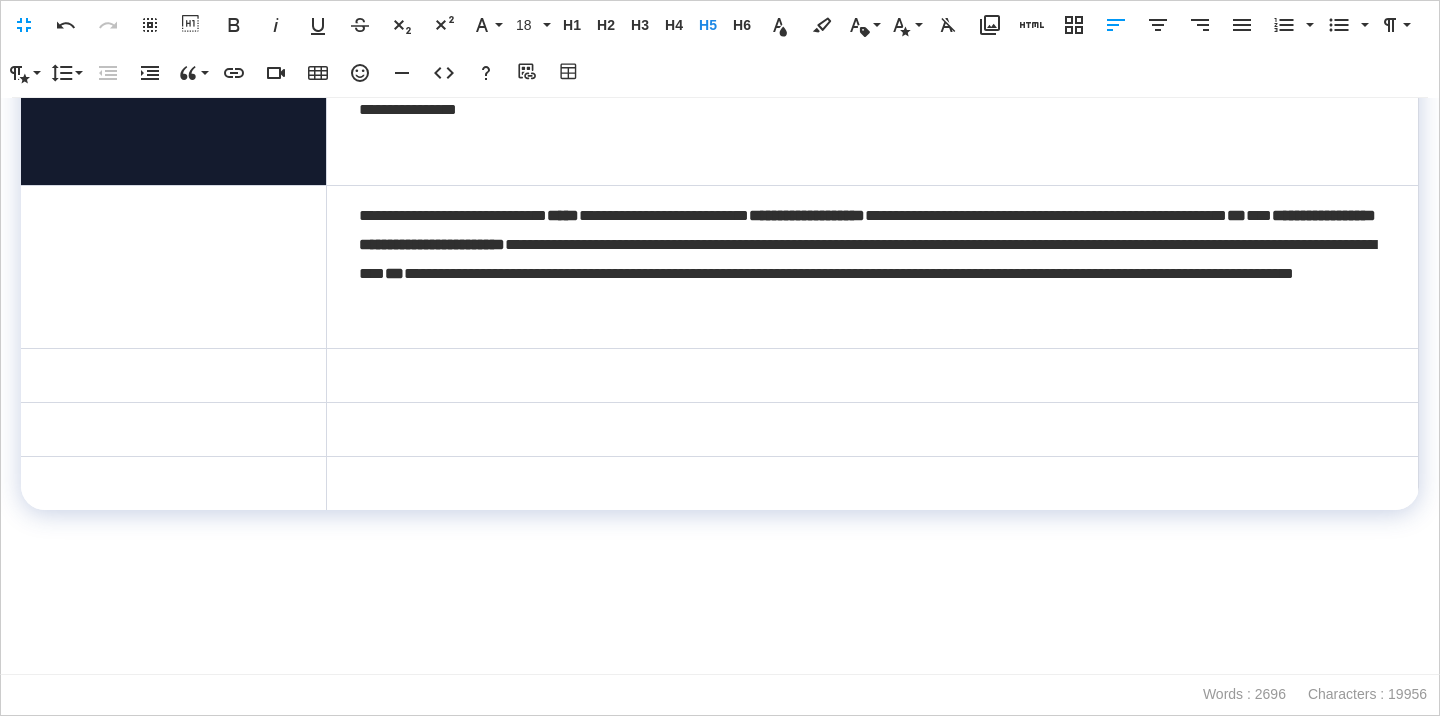 scroll, scrollTop: 311, scrollLeft: 0, axis: vertical 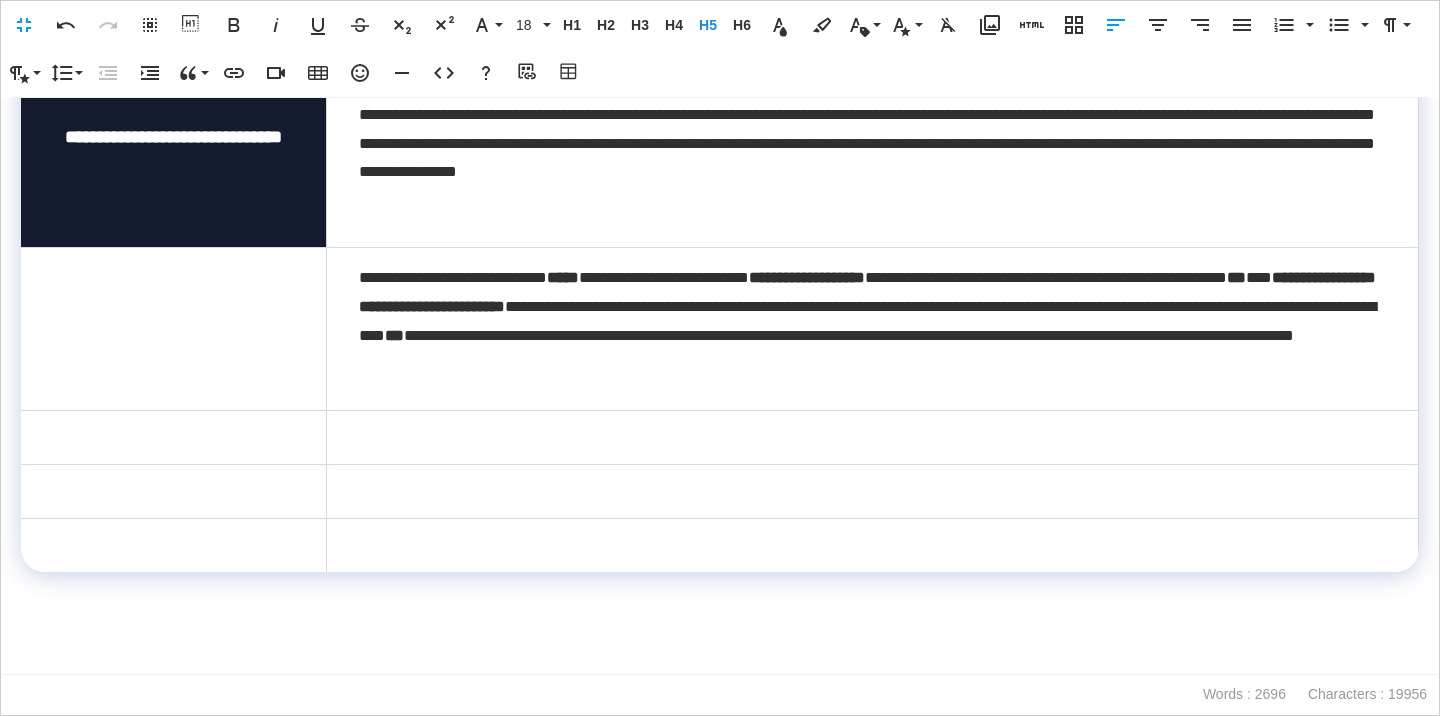 click at bounding box center (174, 328) 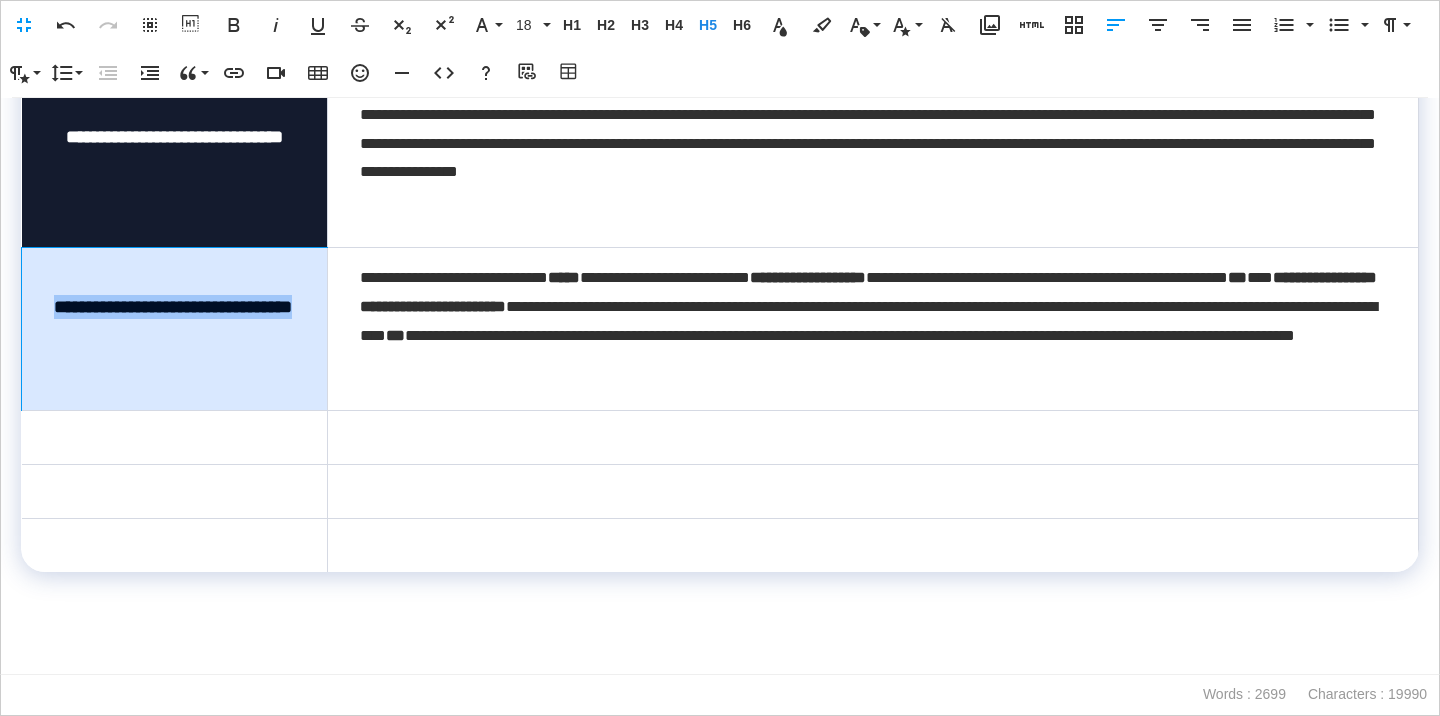 drag, startPoint x: 205, startPoint y: 326, endPoint x: 45, endPoint y: 297, distance: 162.60689 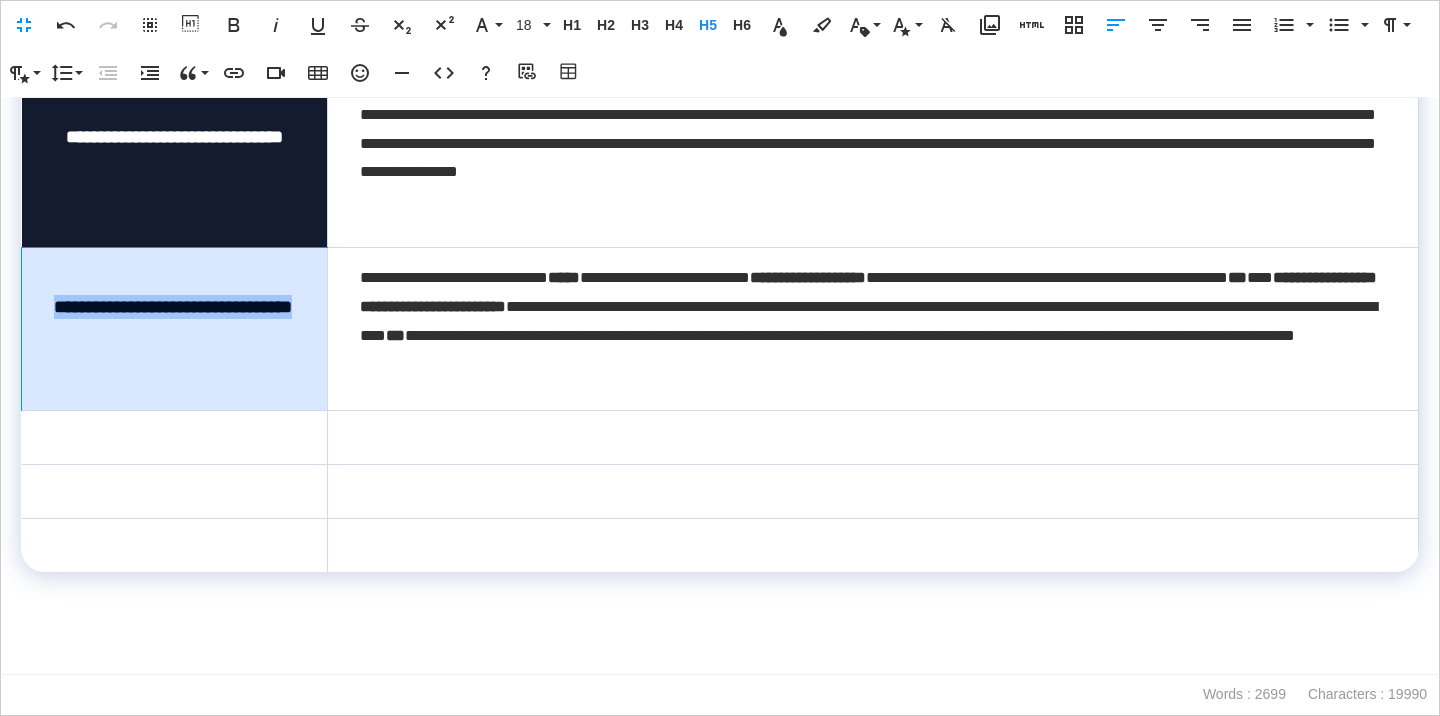 click on "**********" at bounding box center (175, 328) 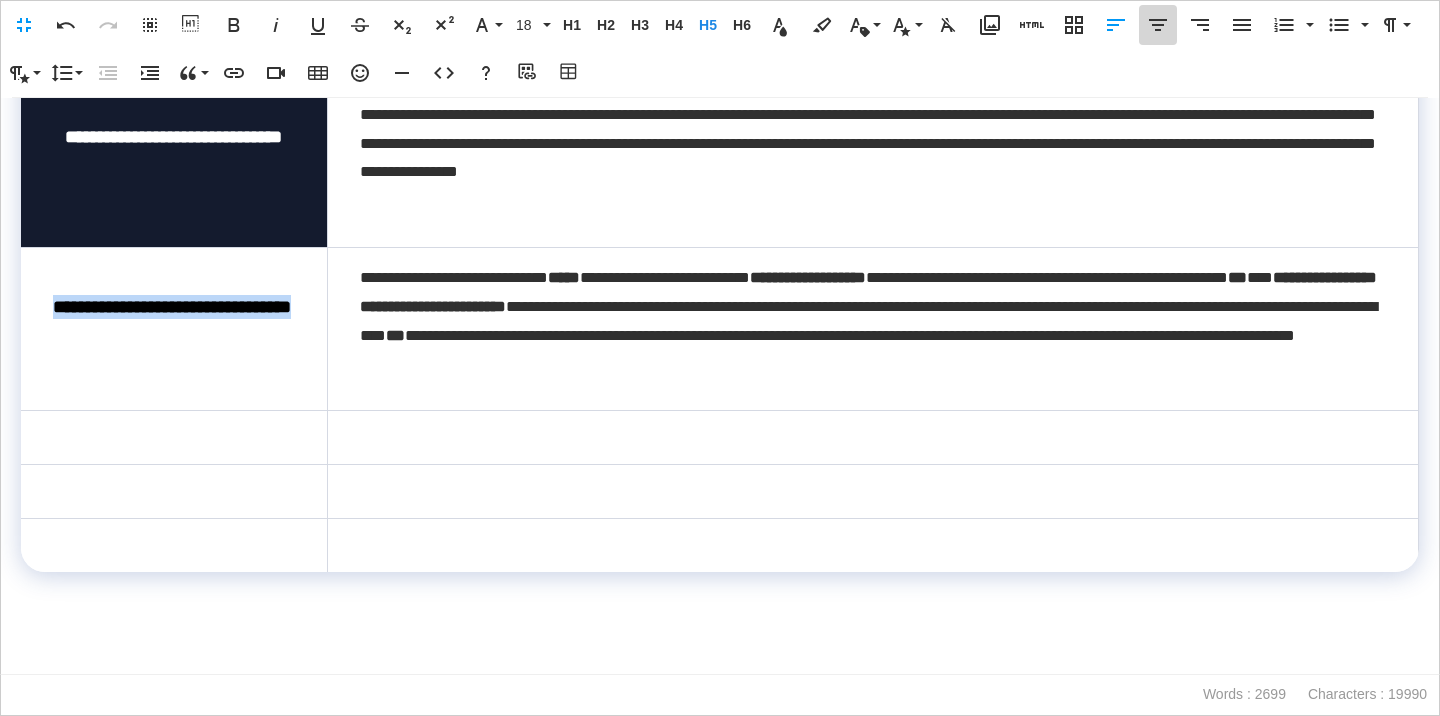 click 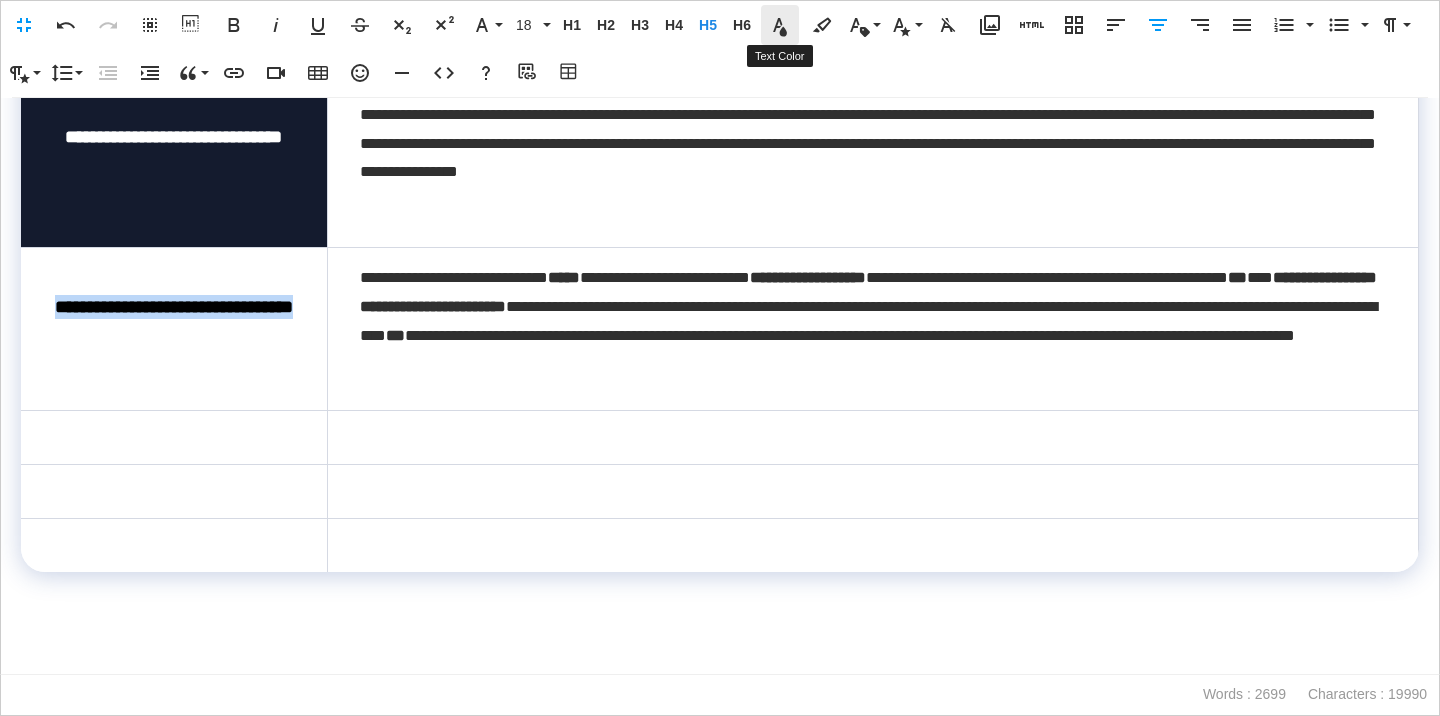 click 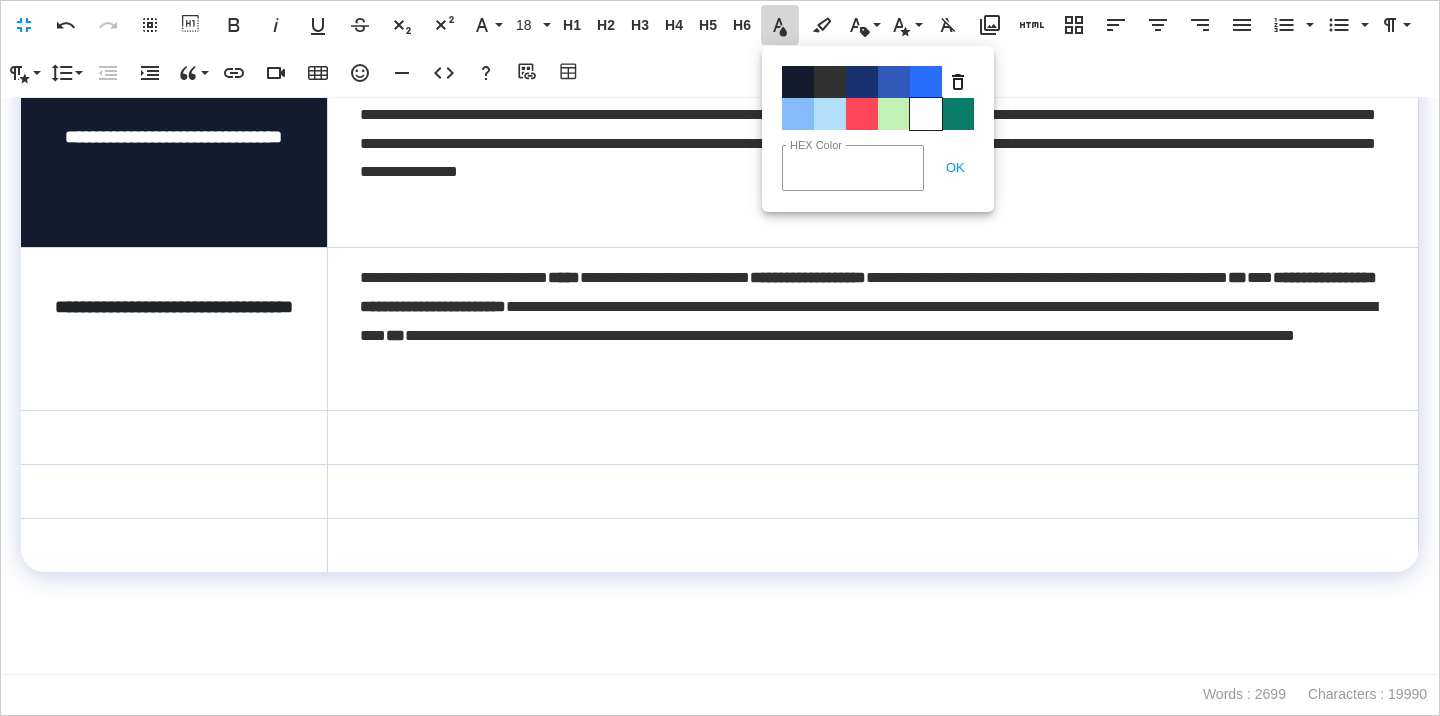 click on "Color#FFFFFF" at bounding box center [926, 114] 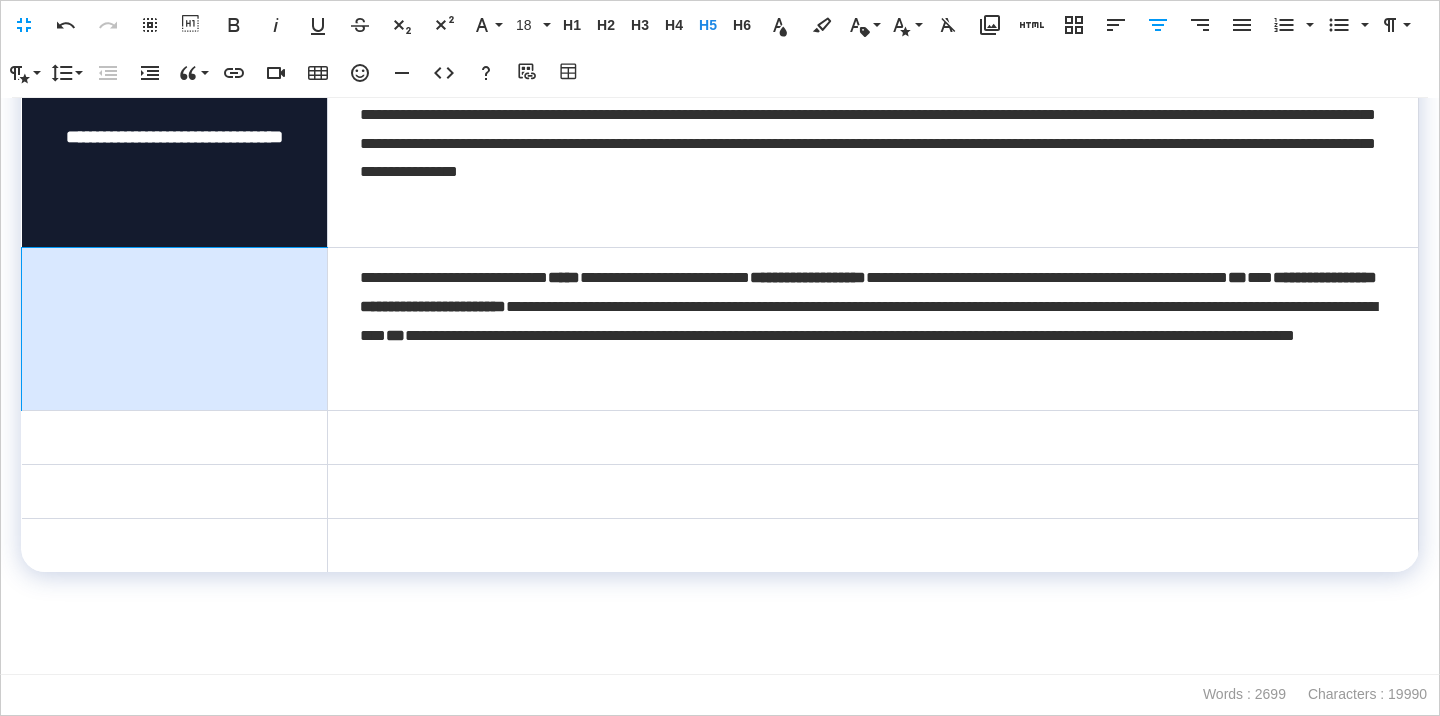click on "**********" at bounding box center [175, 328] 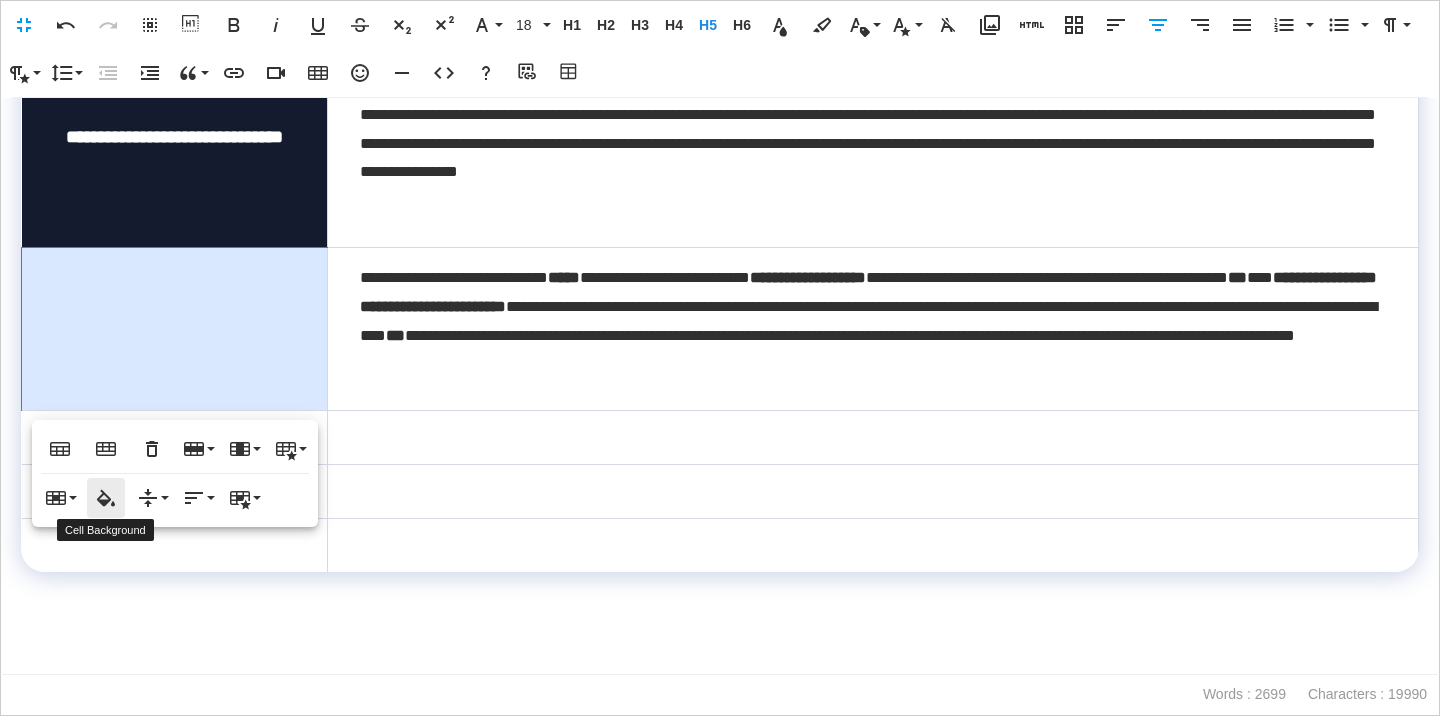 click 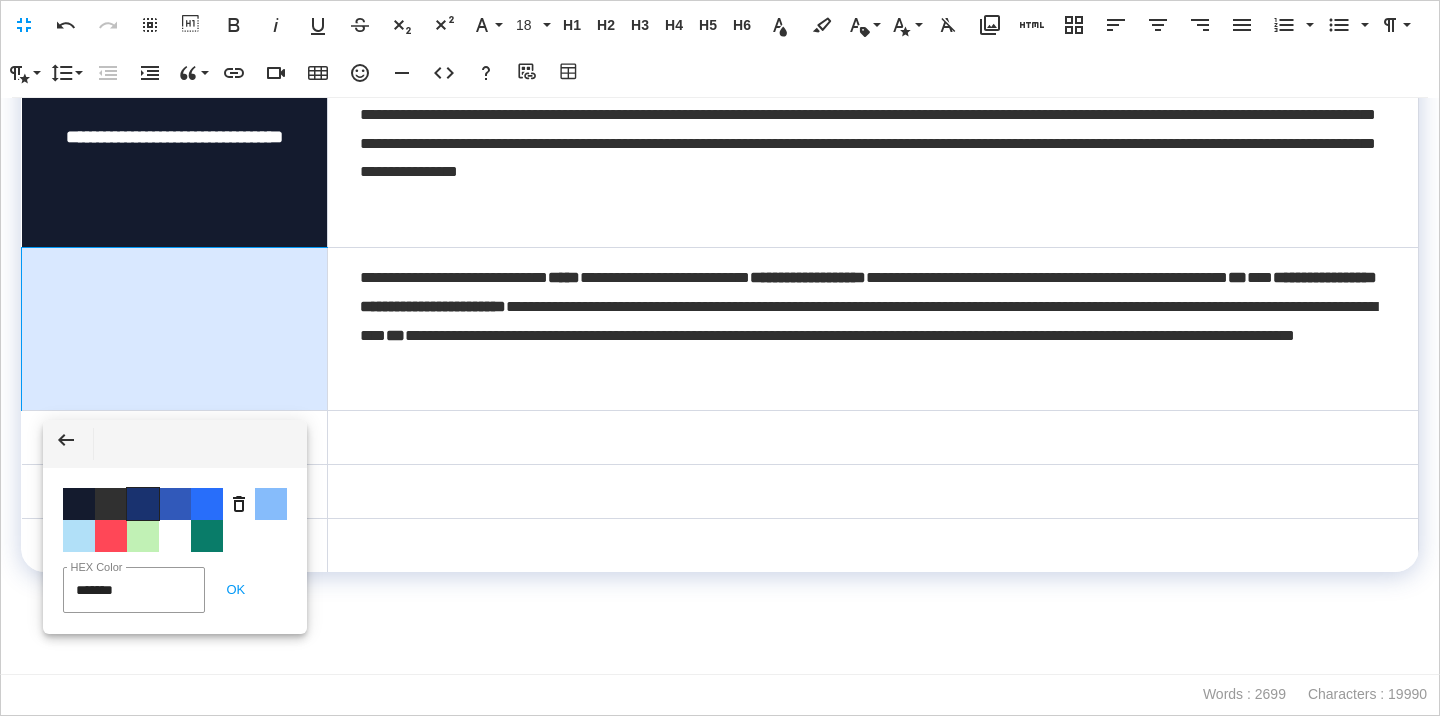 click on "Color #19326F" at bounding box center (143, 504) 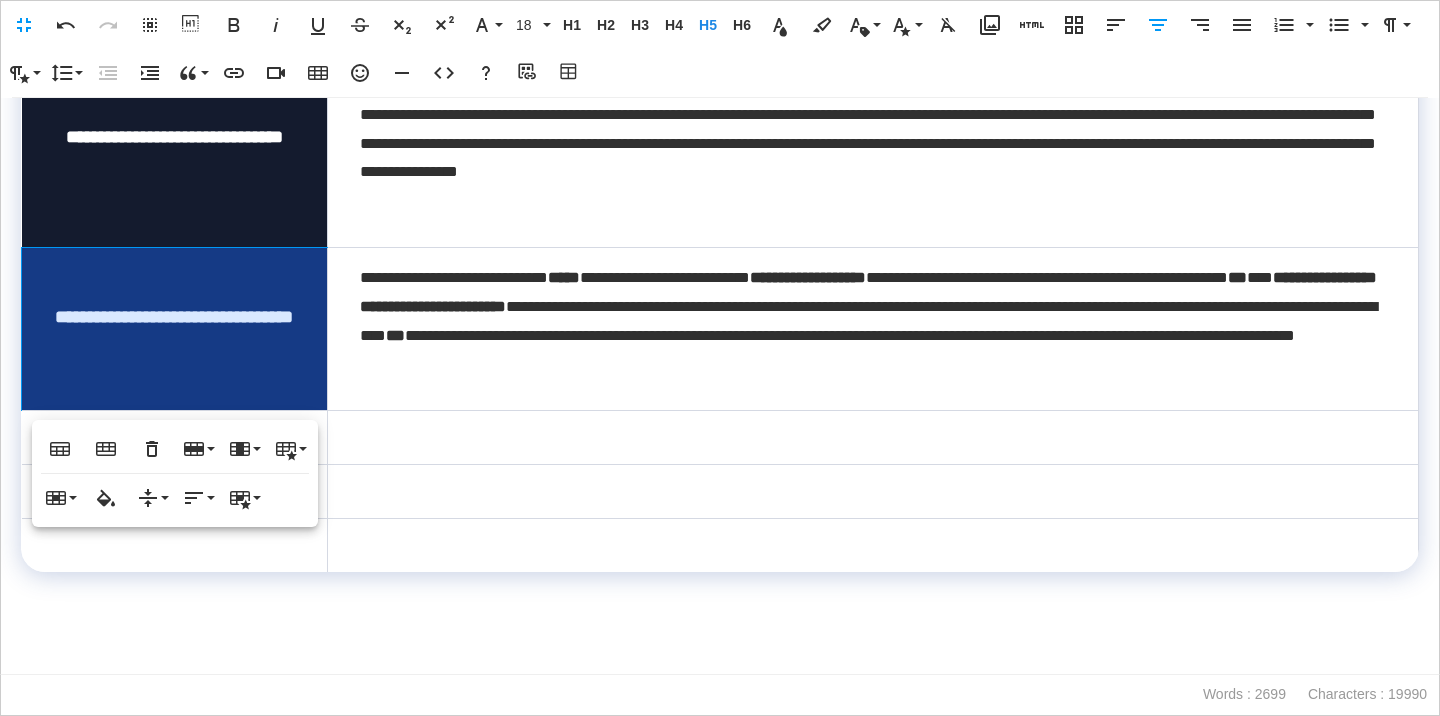 click at bounding box center (872, 438) 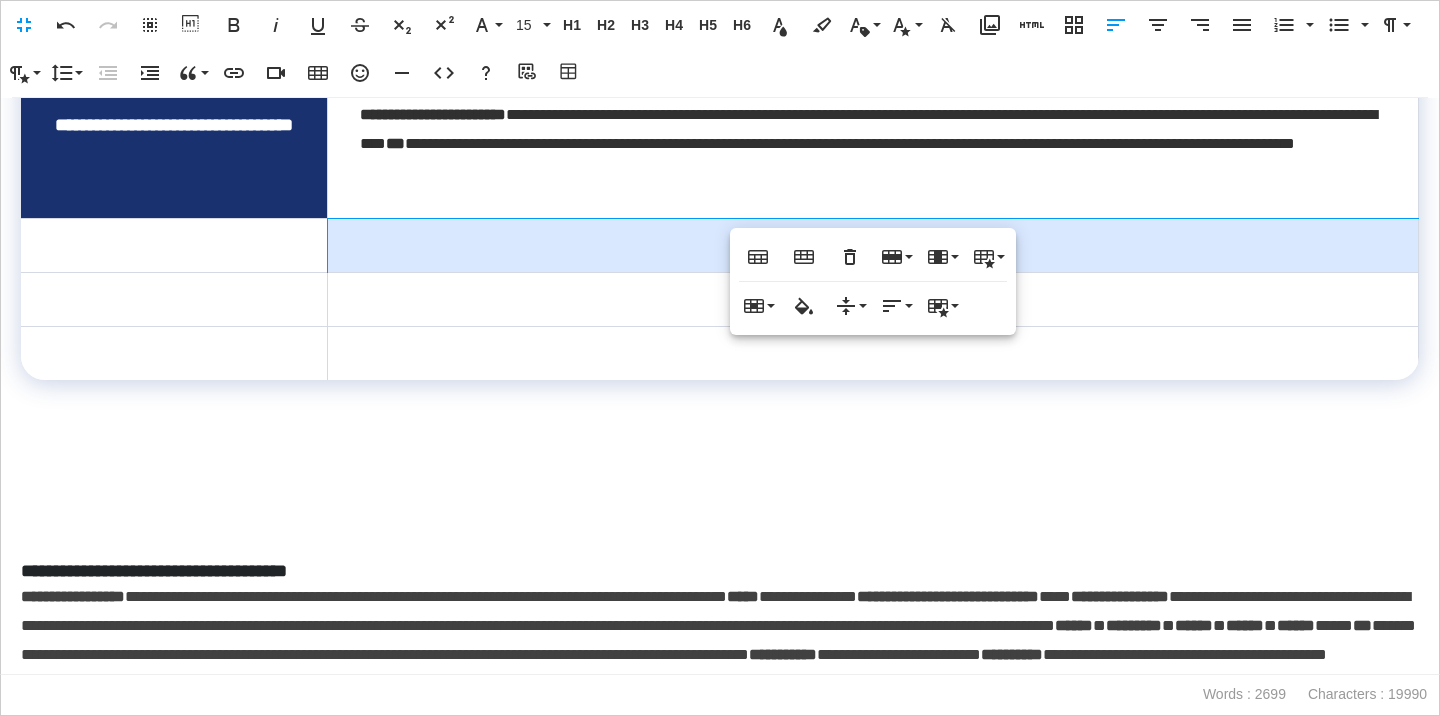scroll, scrollTop: 669, scrollLeft: 0, axis: vertical 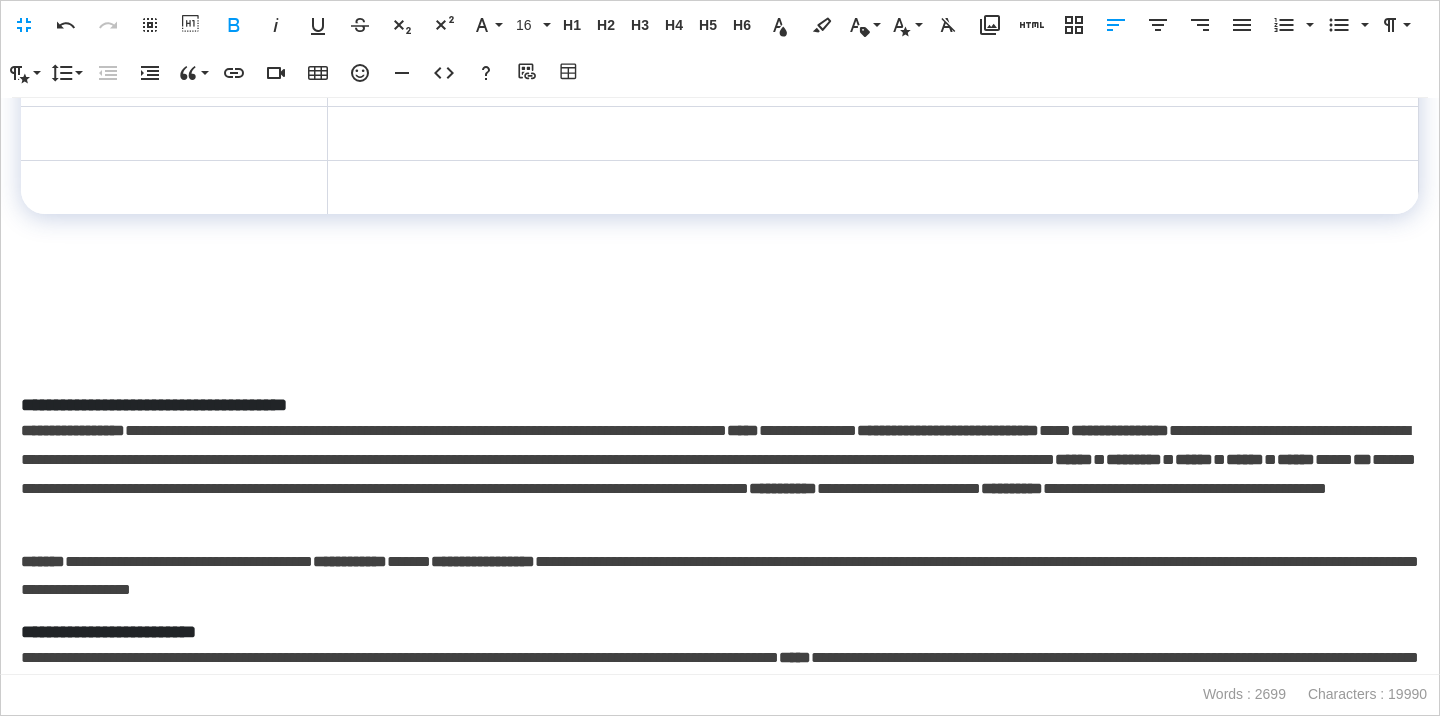 click on "*********" at bounding box center (1134, 459) 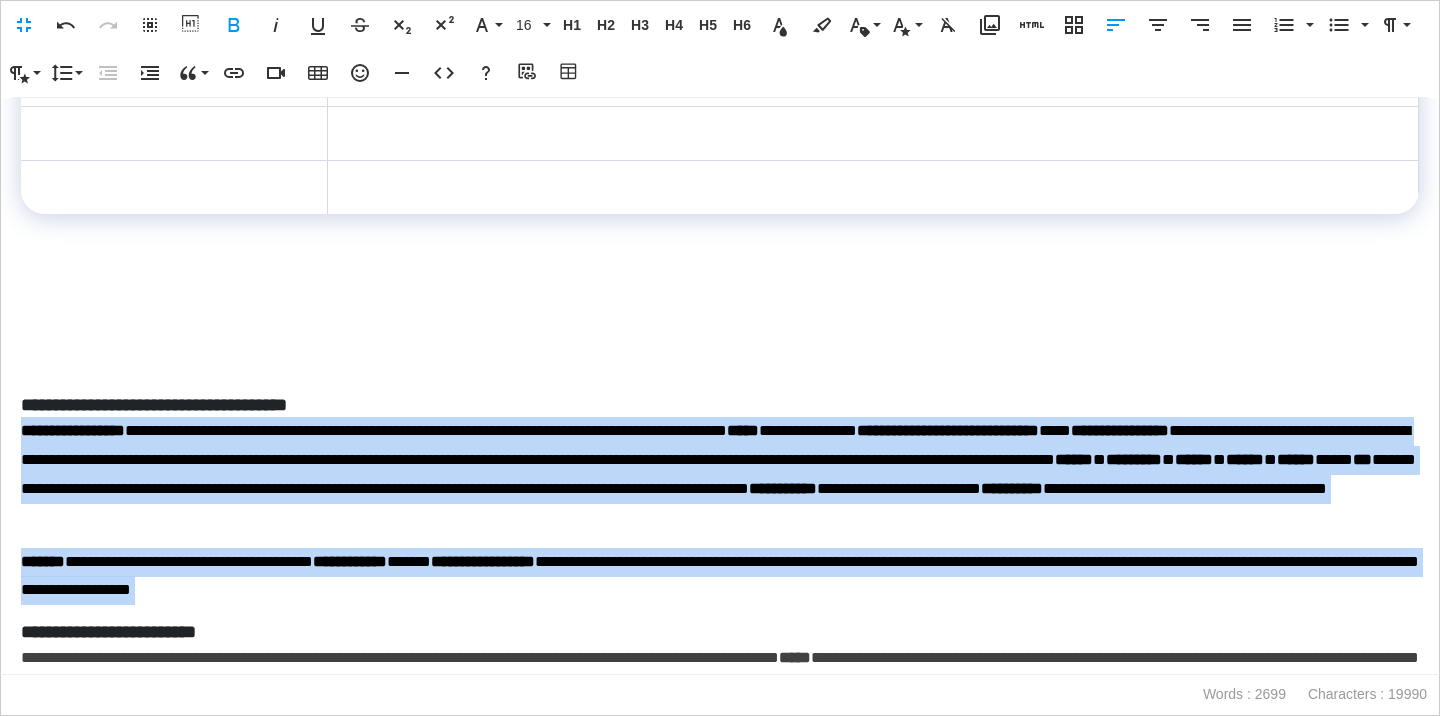 drag, startPoint x: 20, startPoint y: 428, endPoint x: 58, endPoint y: 610, distance: 185.92471 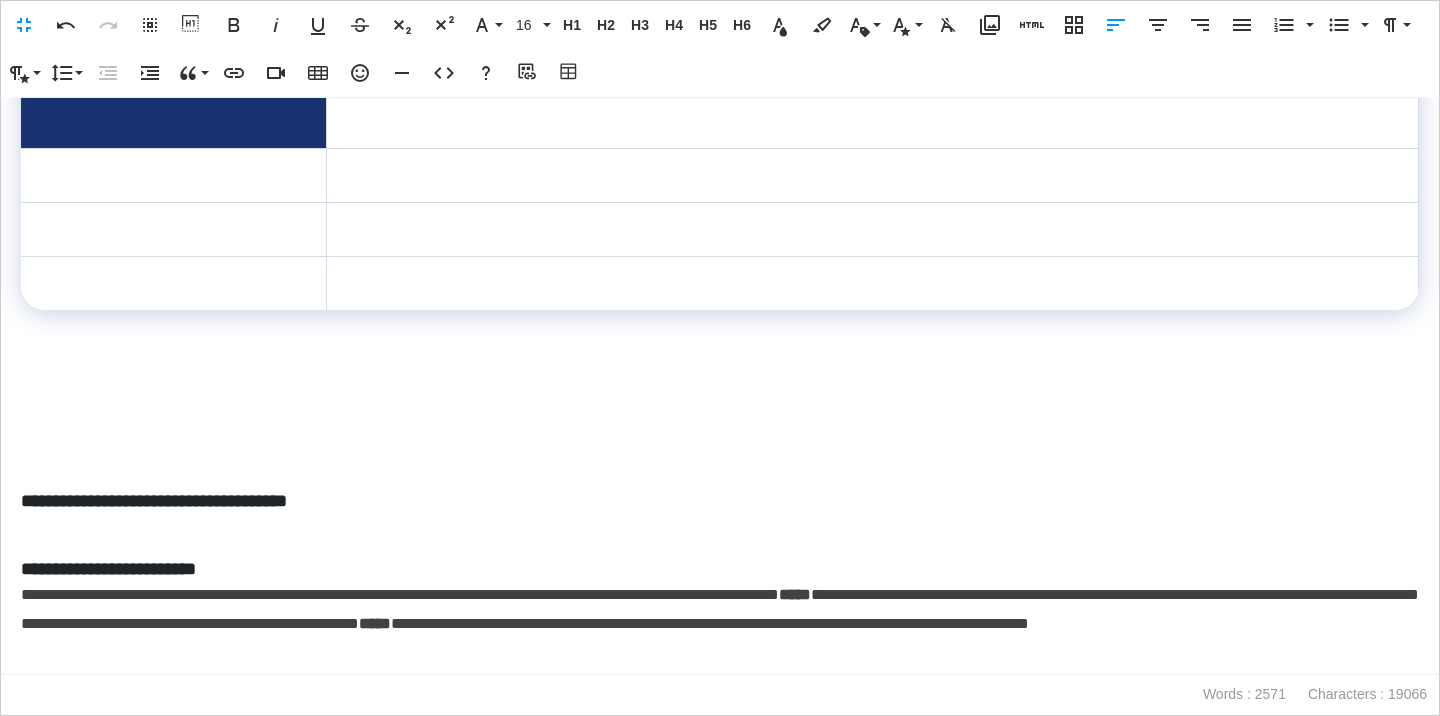 scroll, scrollTop: 567, scrollLeft: 0, axis: vertical 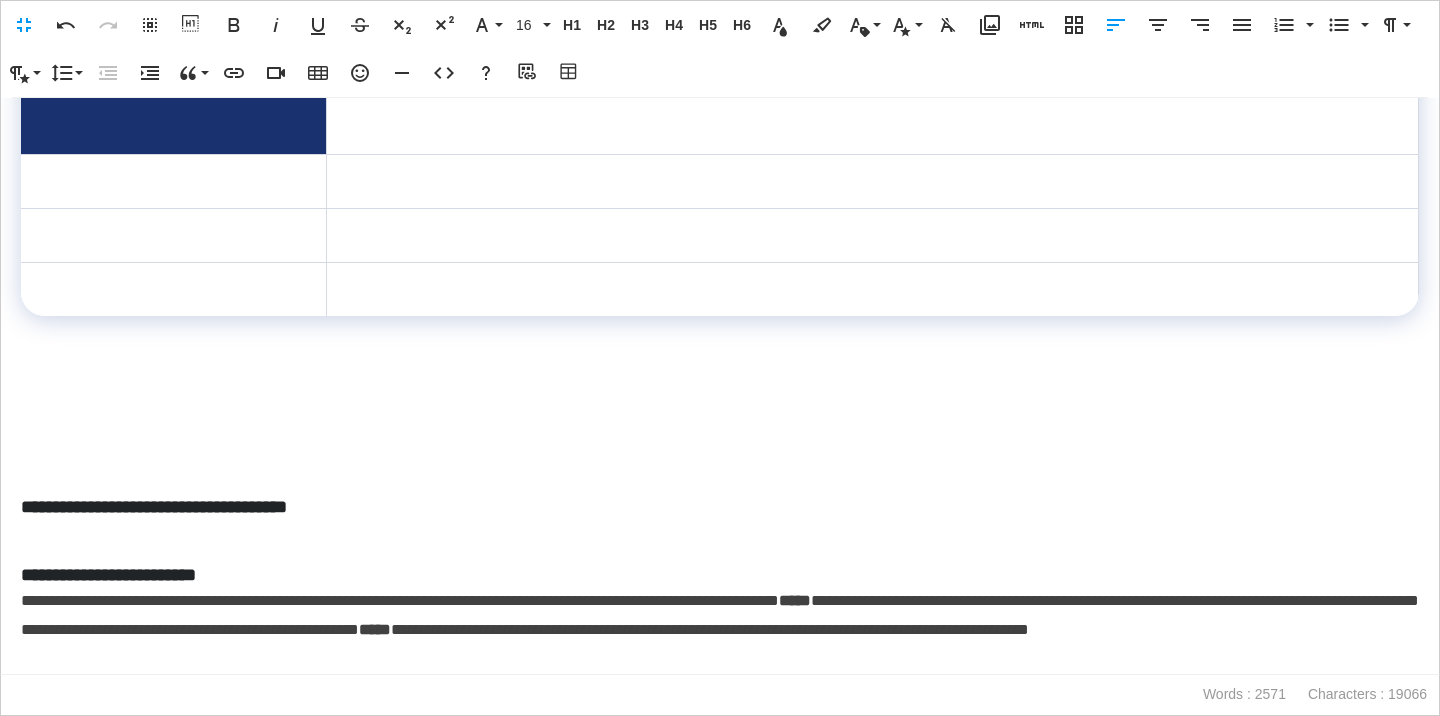 click on "**********" at bounding box center [720, 386] 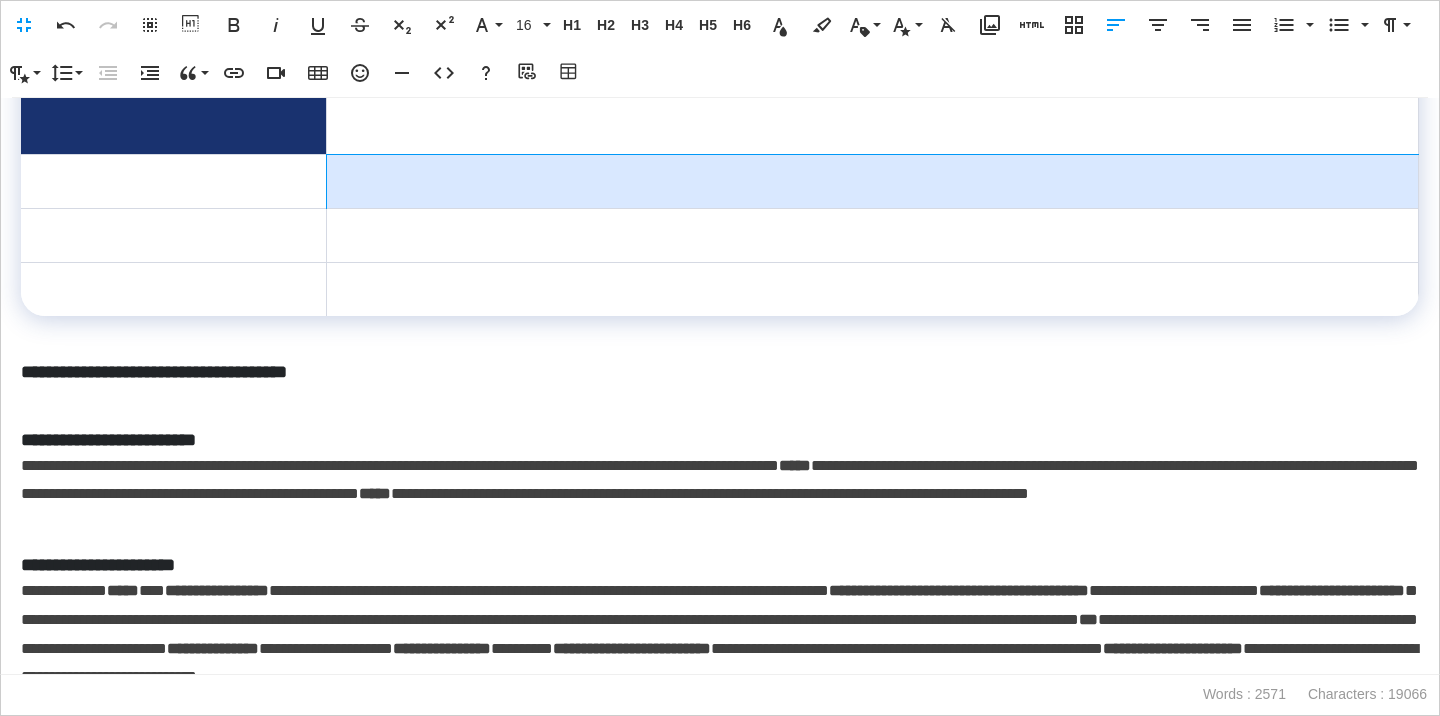 click at bounding box center (873, 182) 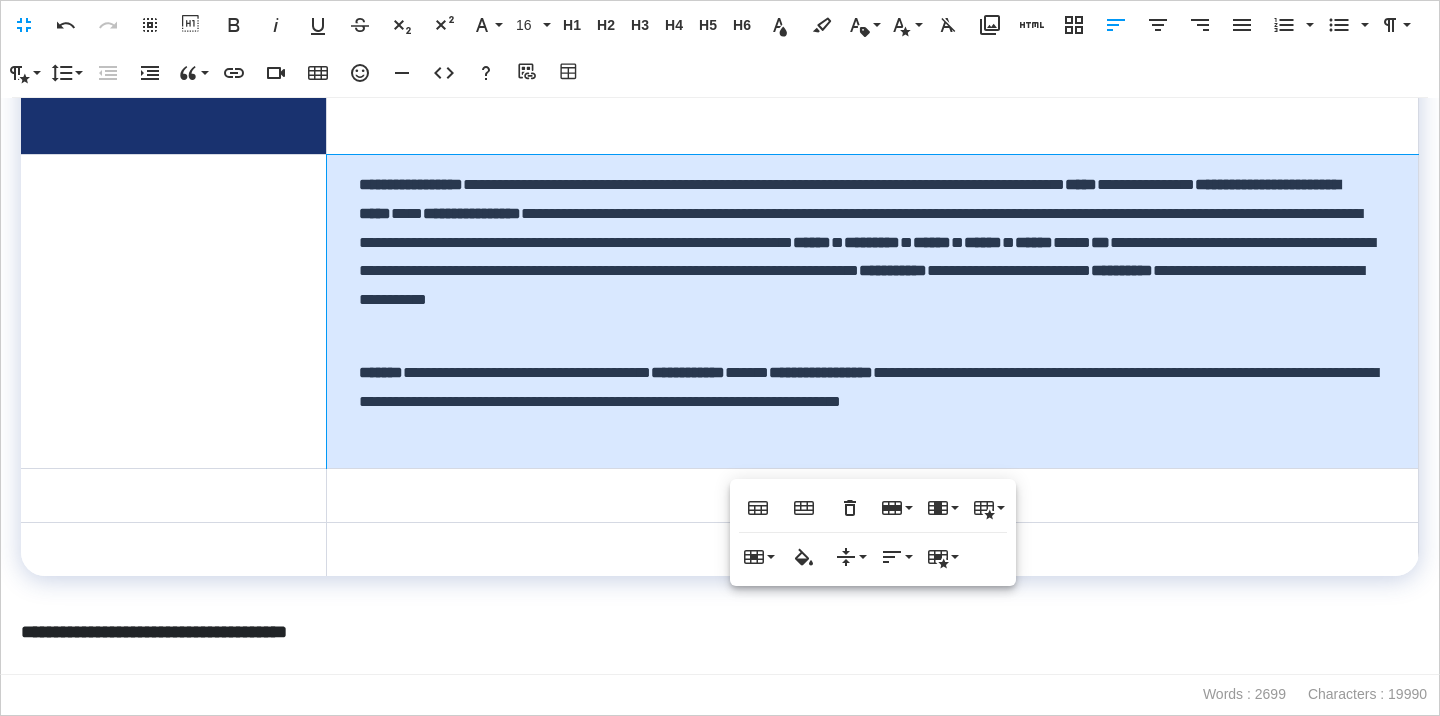 click on "**********" at bounding box center [873, 312] 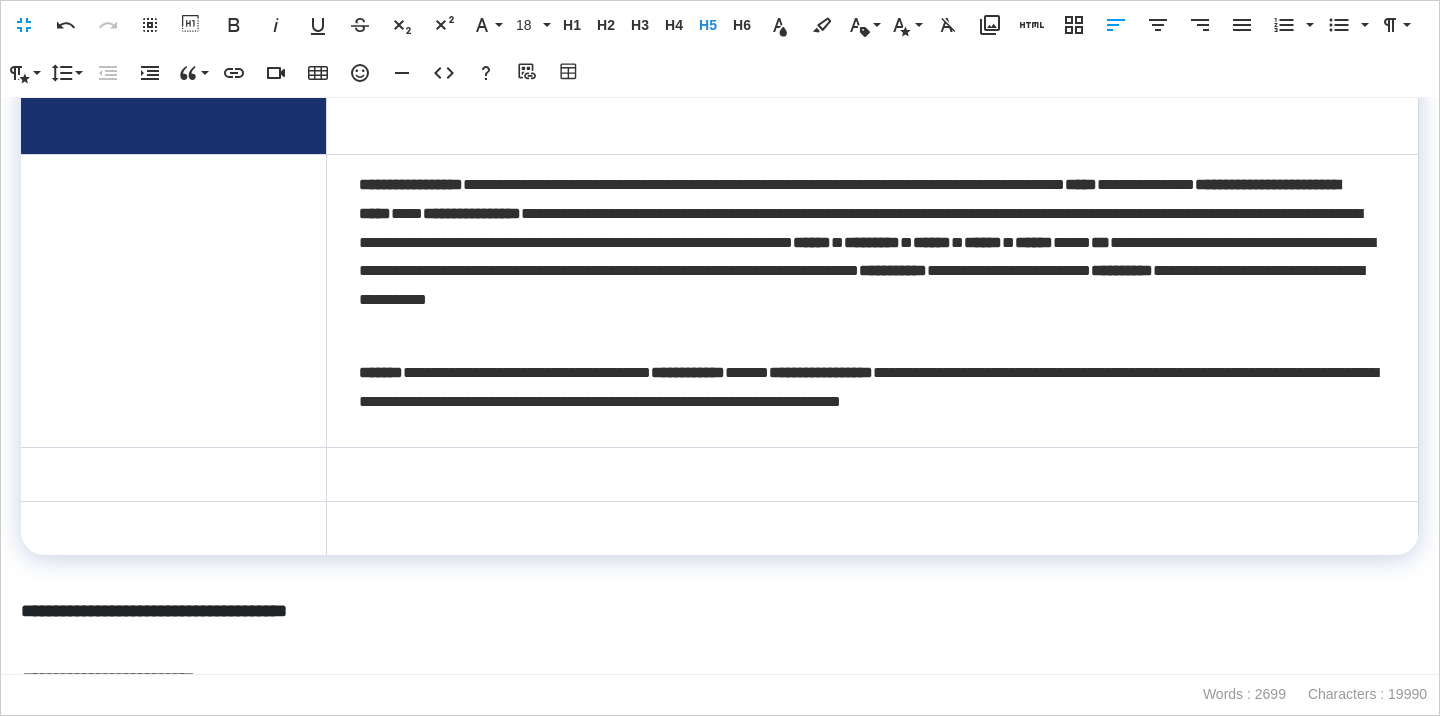 click on "**********" at bounding box center [720, 611] 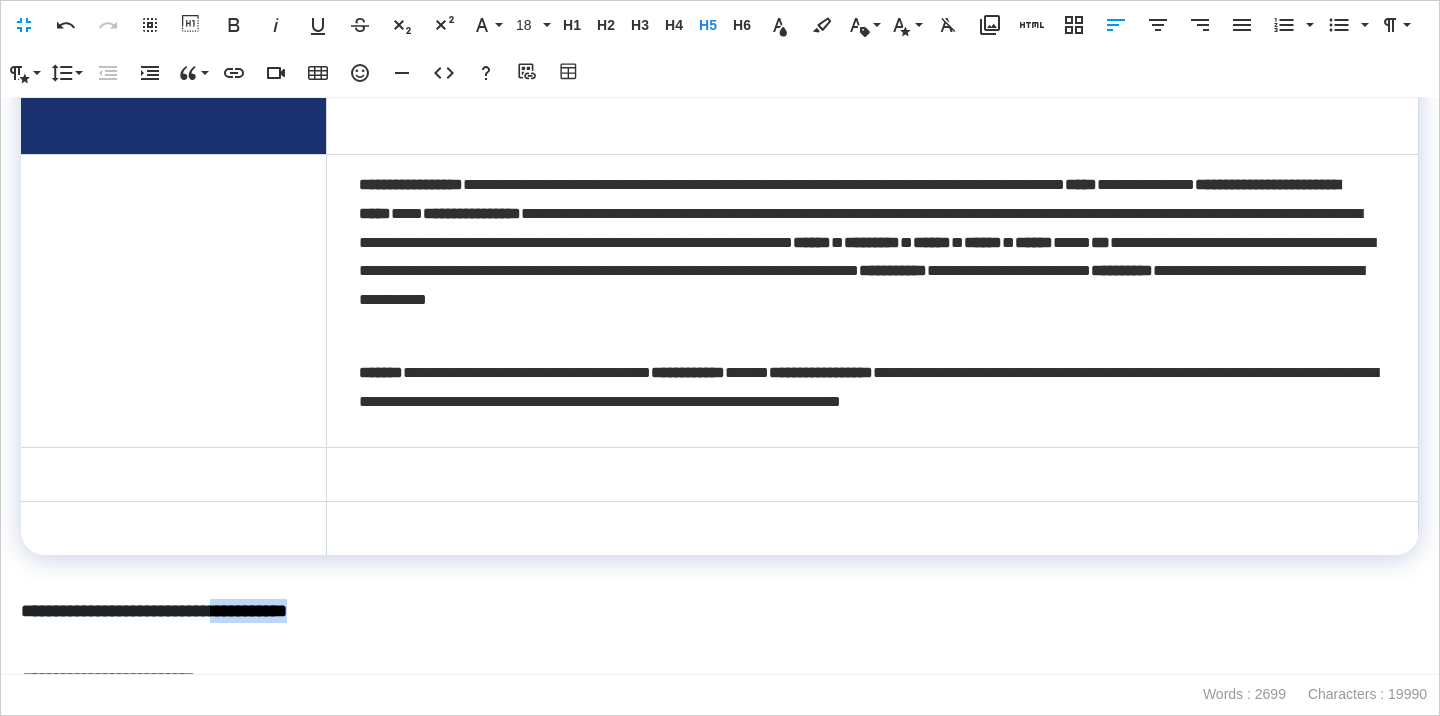 click on "**********" at bounding box center (720, 611) 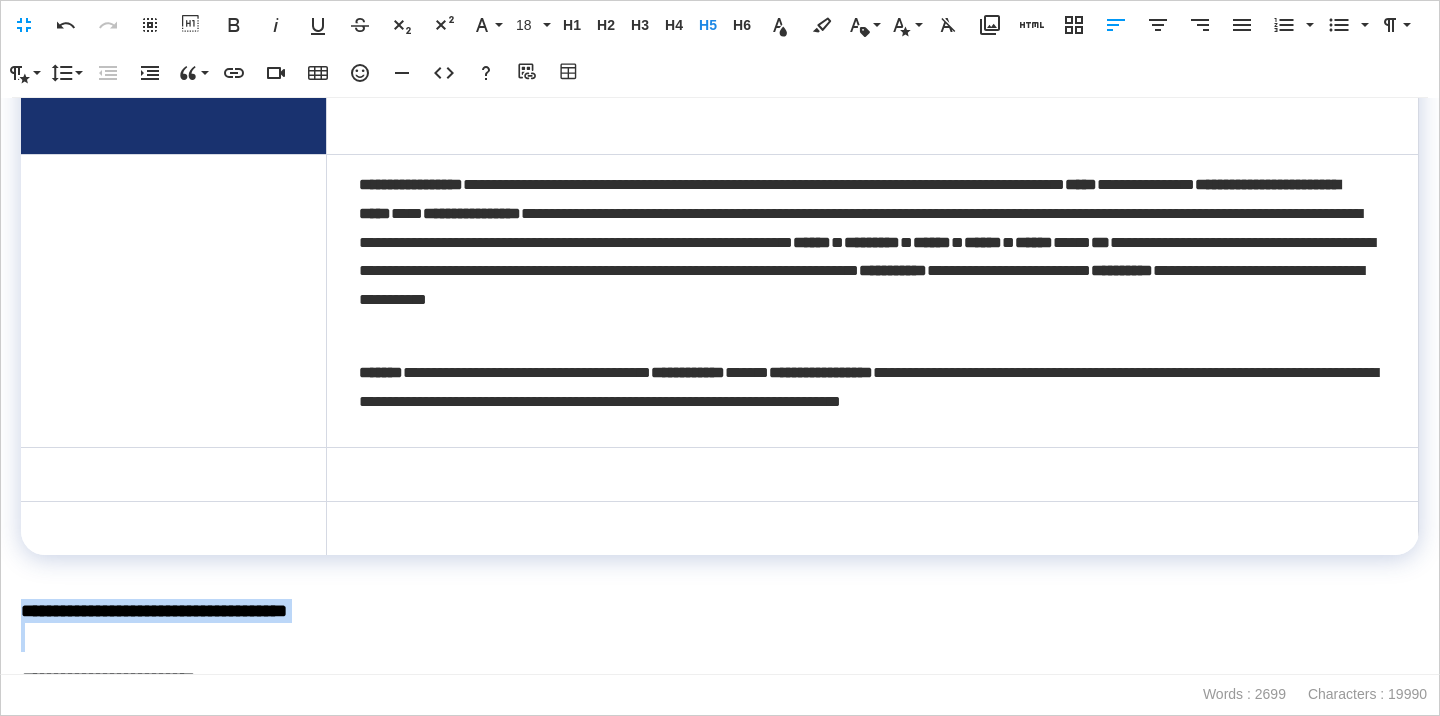 click on "**********" at bounding box center (720, 611) 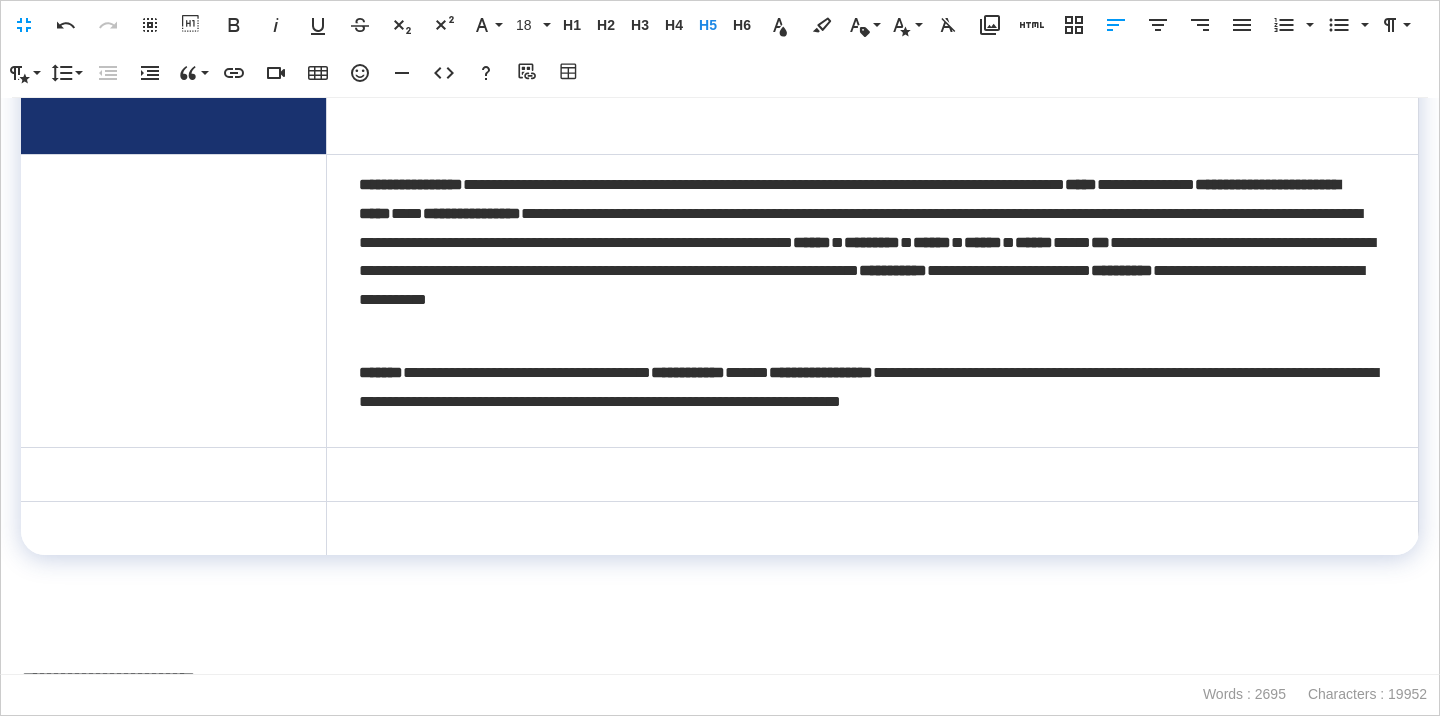 click at bounding box center (174, 301) 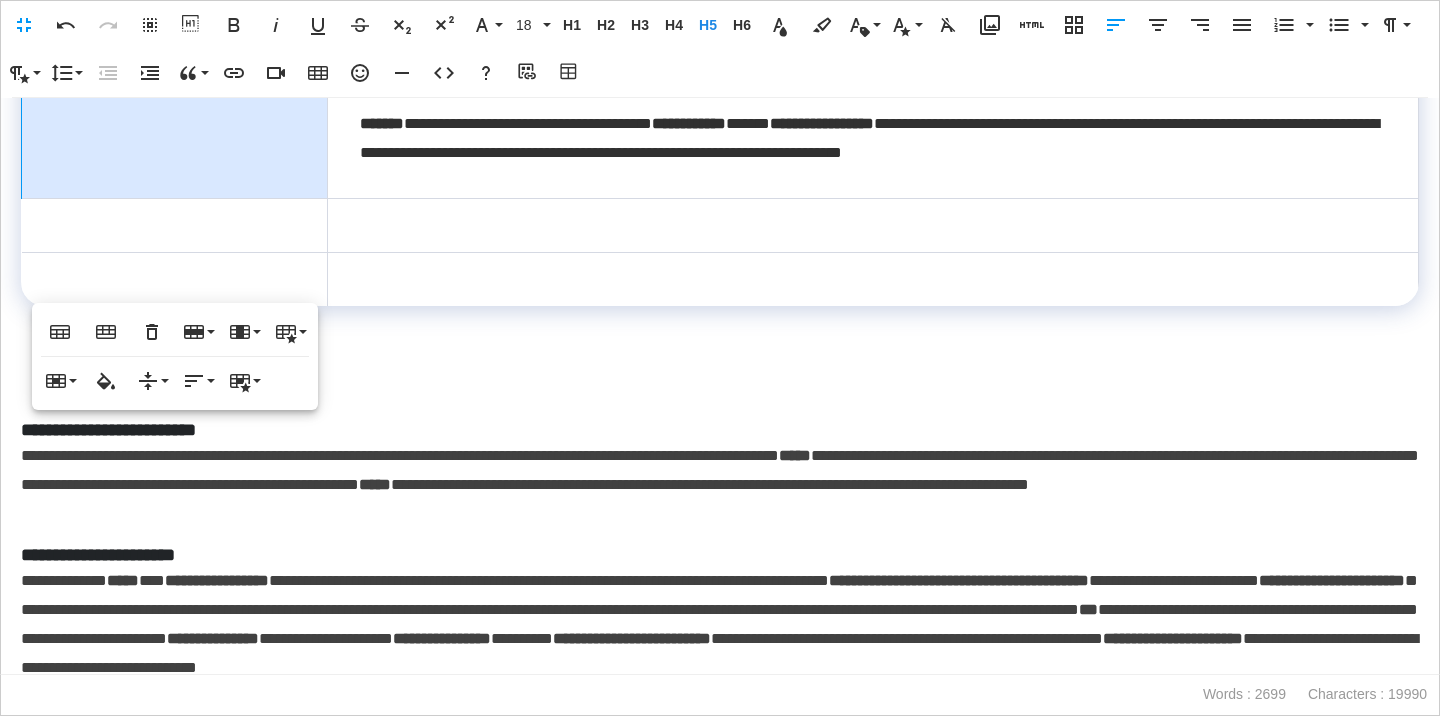 scroll, scrollTop: 828, scrollLeft: 0, axis: vertical 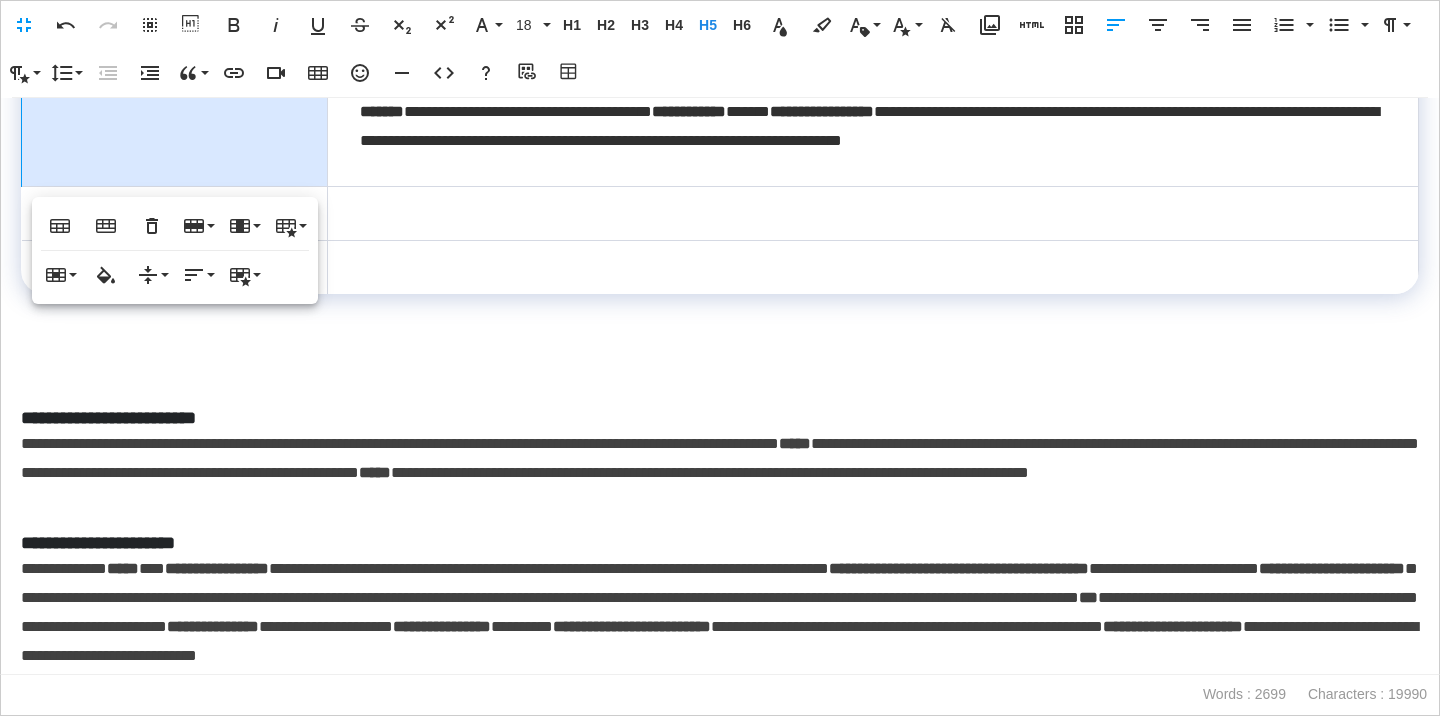 click on "**********" at bounding box center (720, 473) 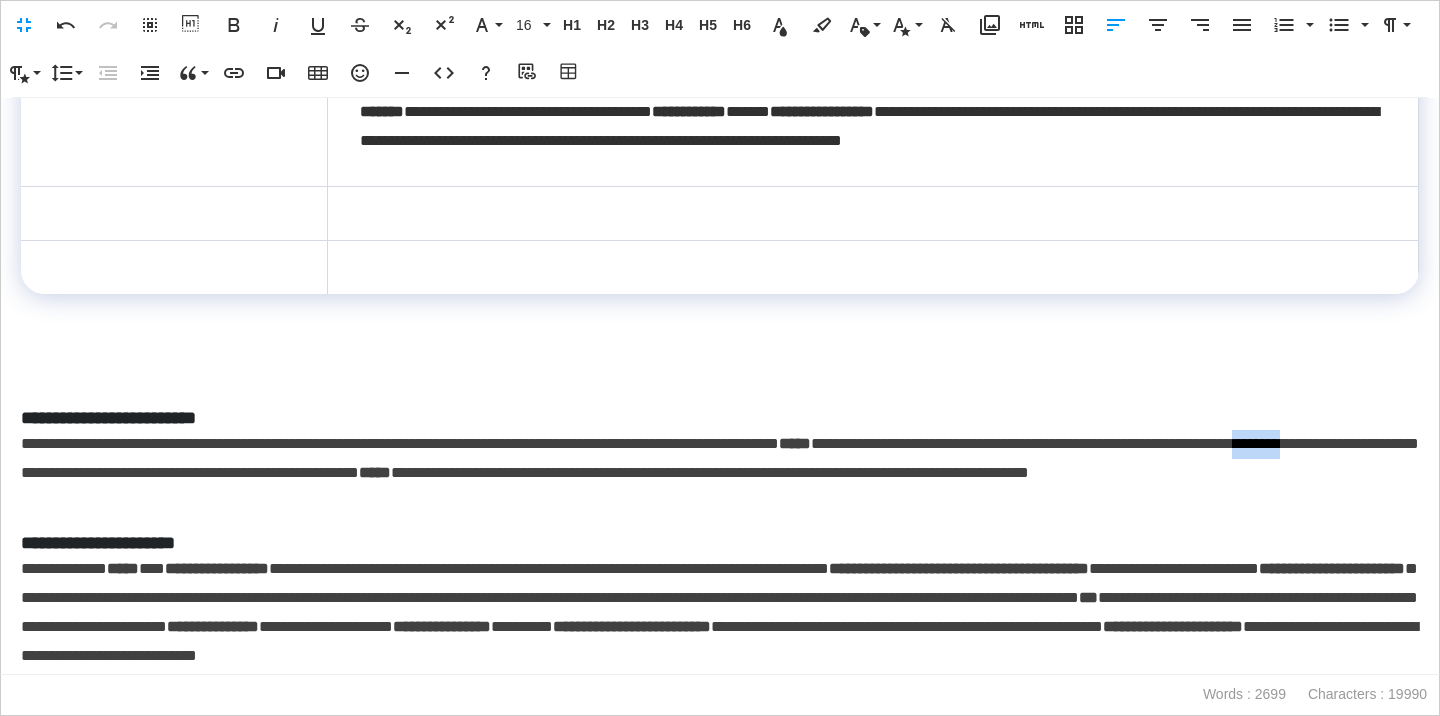 click on "**********" at bounding box center [720, 473] 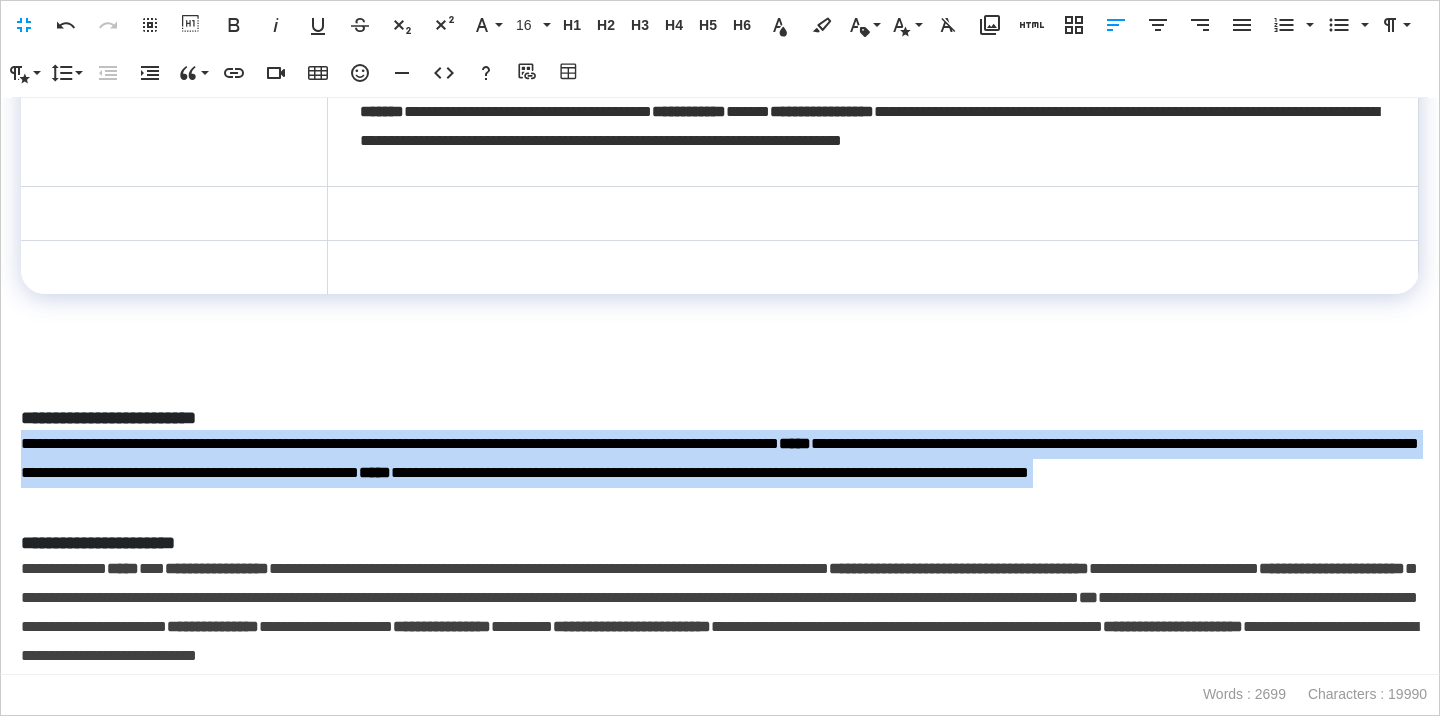click on "**********" at bounding box center [720, 473] 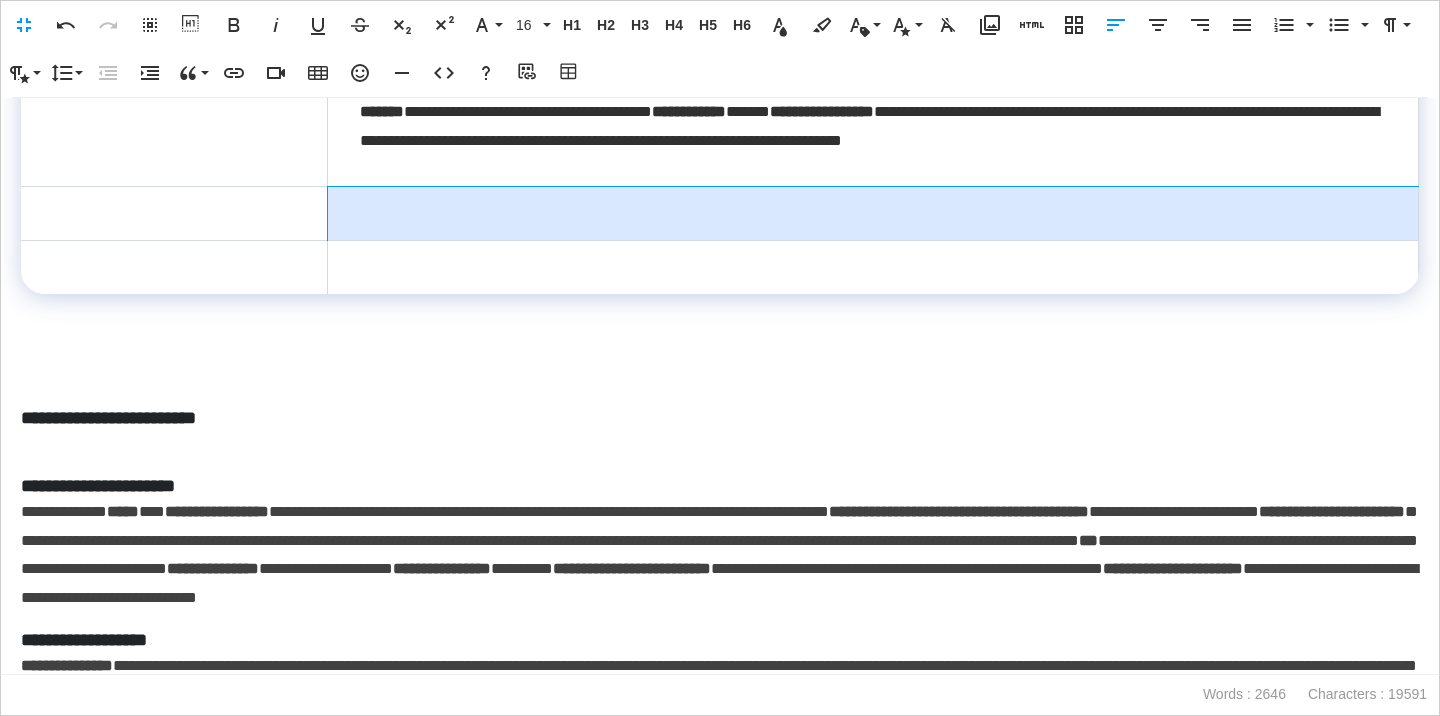 click at bounding box center (872, 214) 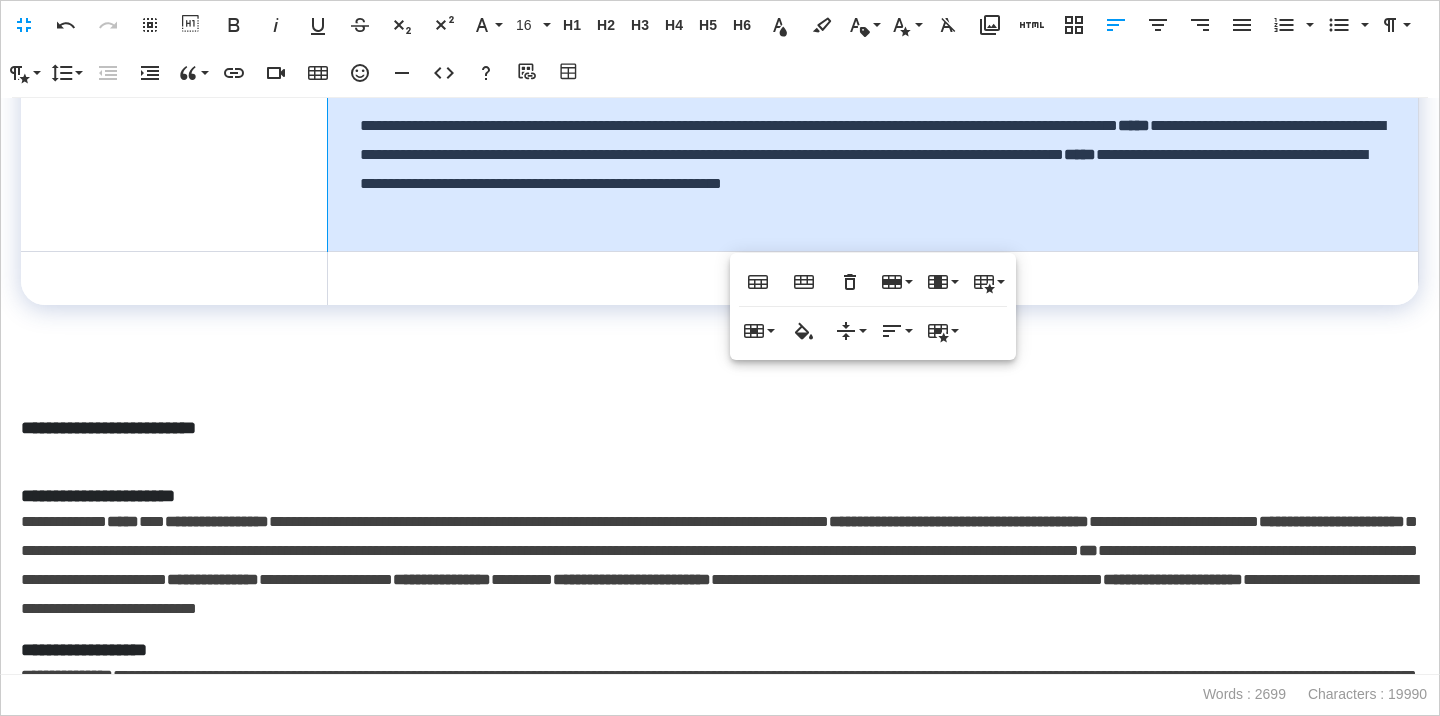 scroll, scrollTop: 933, scrollLeft: 0, axis: vertical 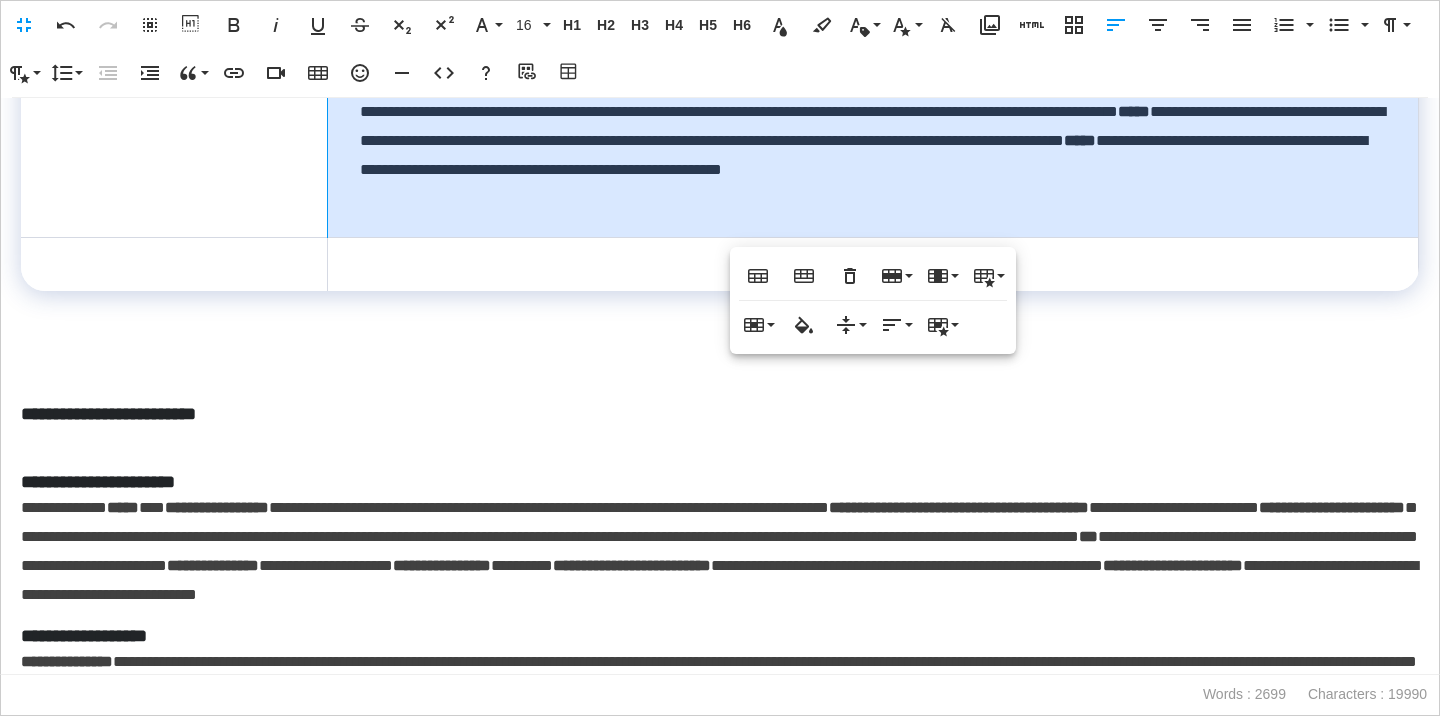click on "**********" at bounding box center [720, 414] 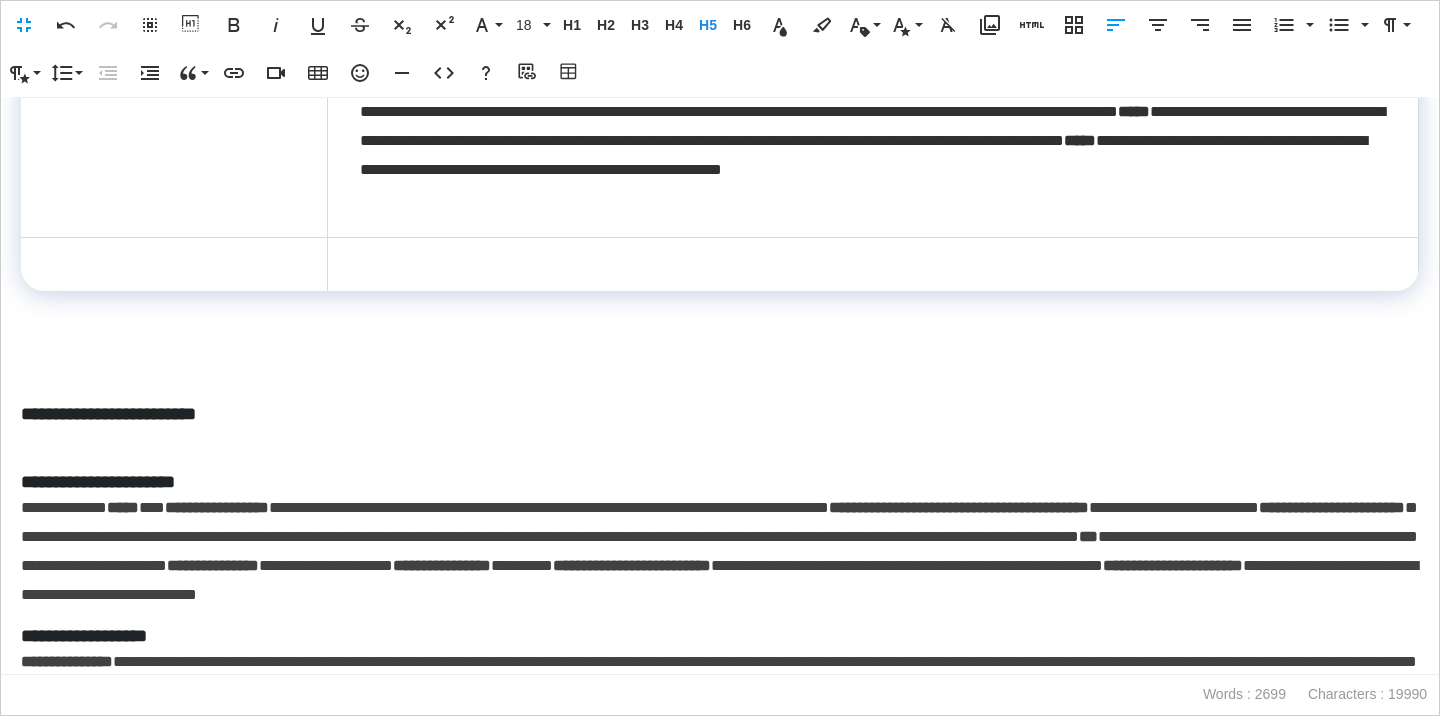 click on "**********" at bounding box center (720, 414) 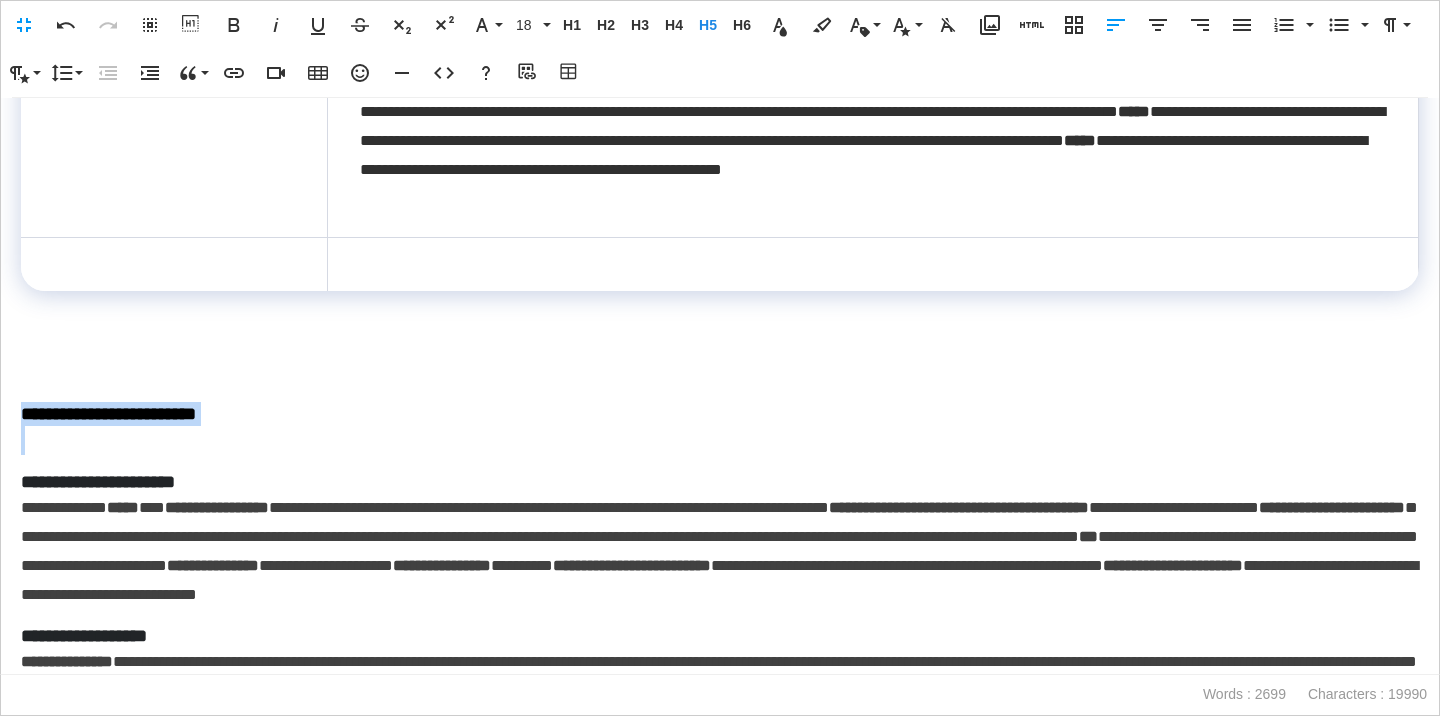 click on "**********" at bounding box center [720, 414] 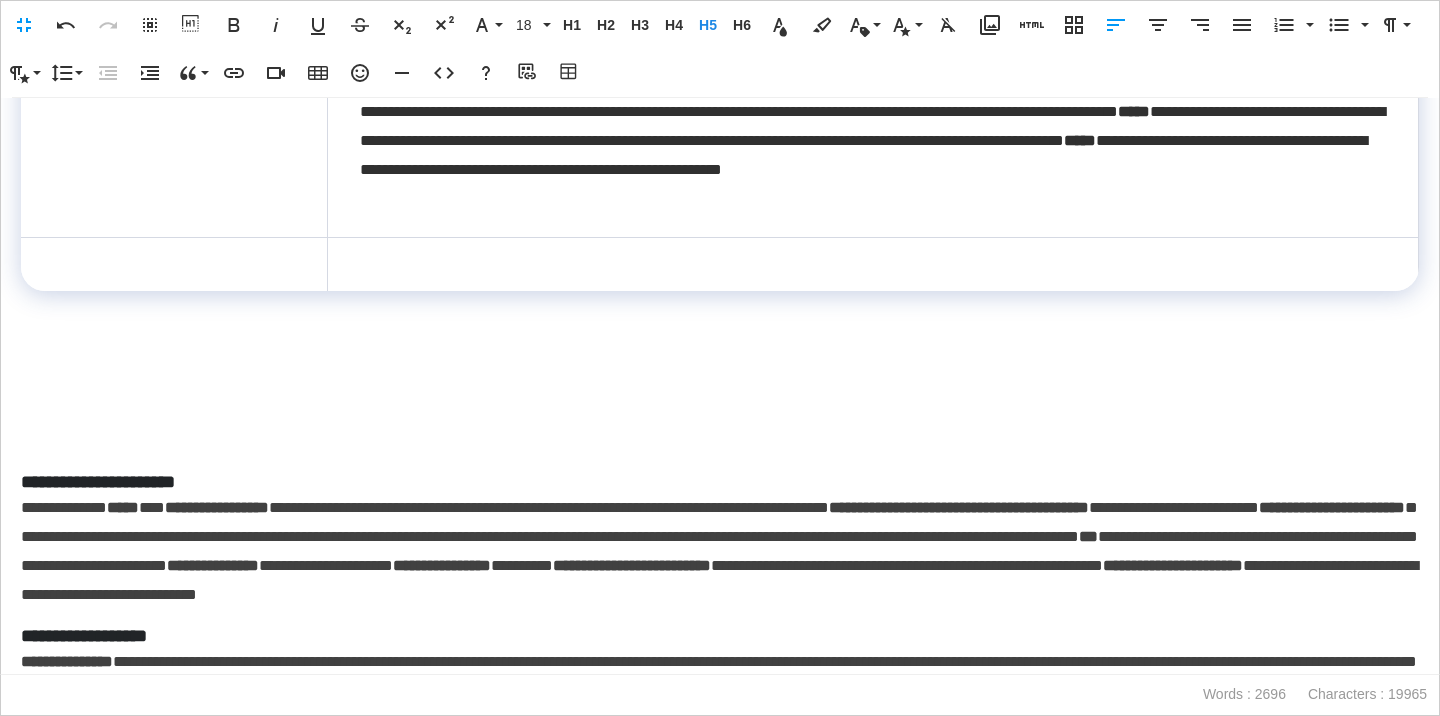 click at bounding box center [174, 159] 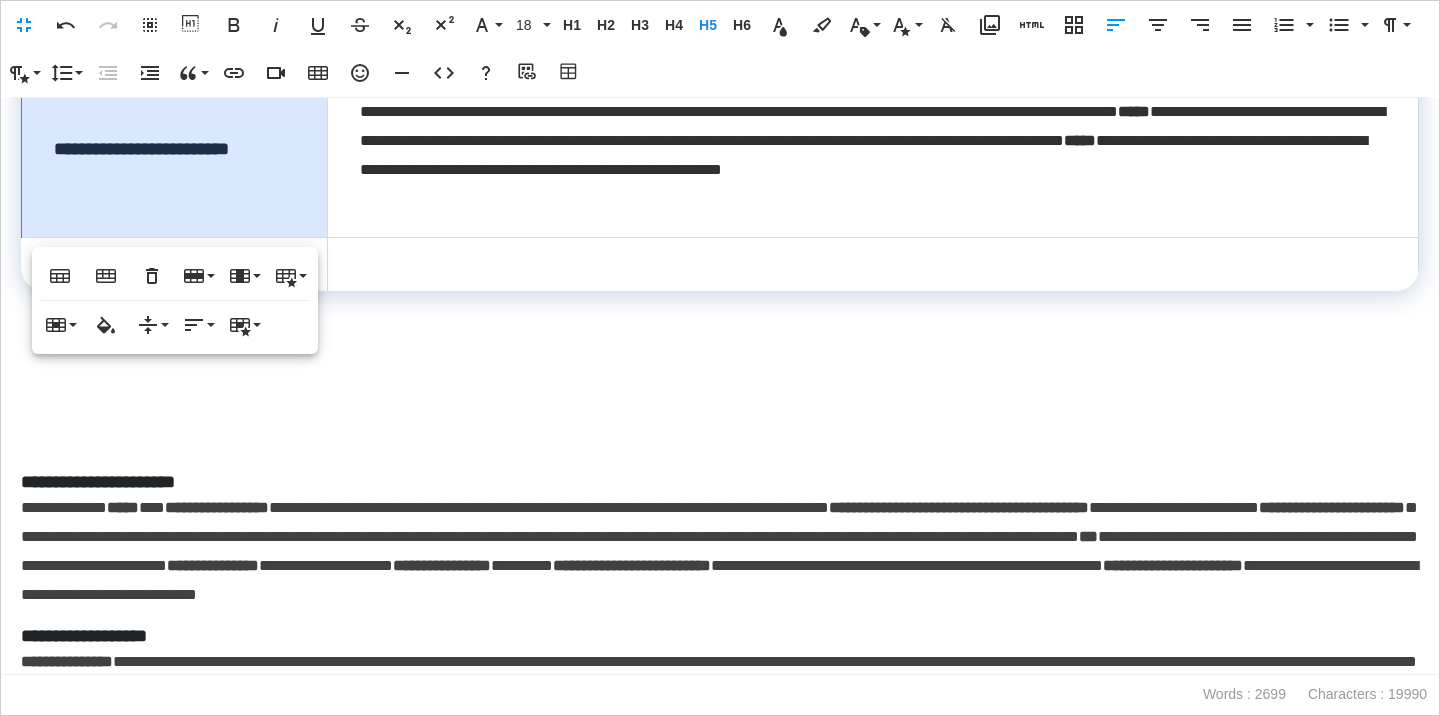 click on "**********" at bounding box center [1332, 507] 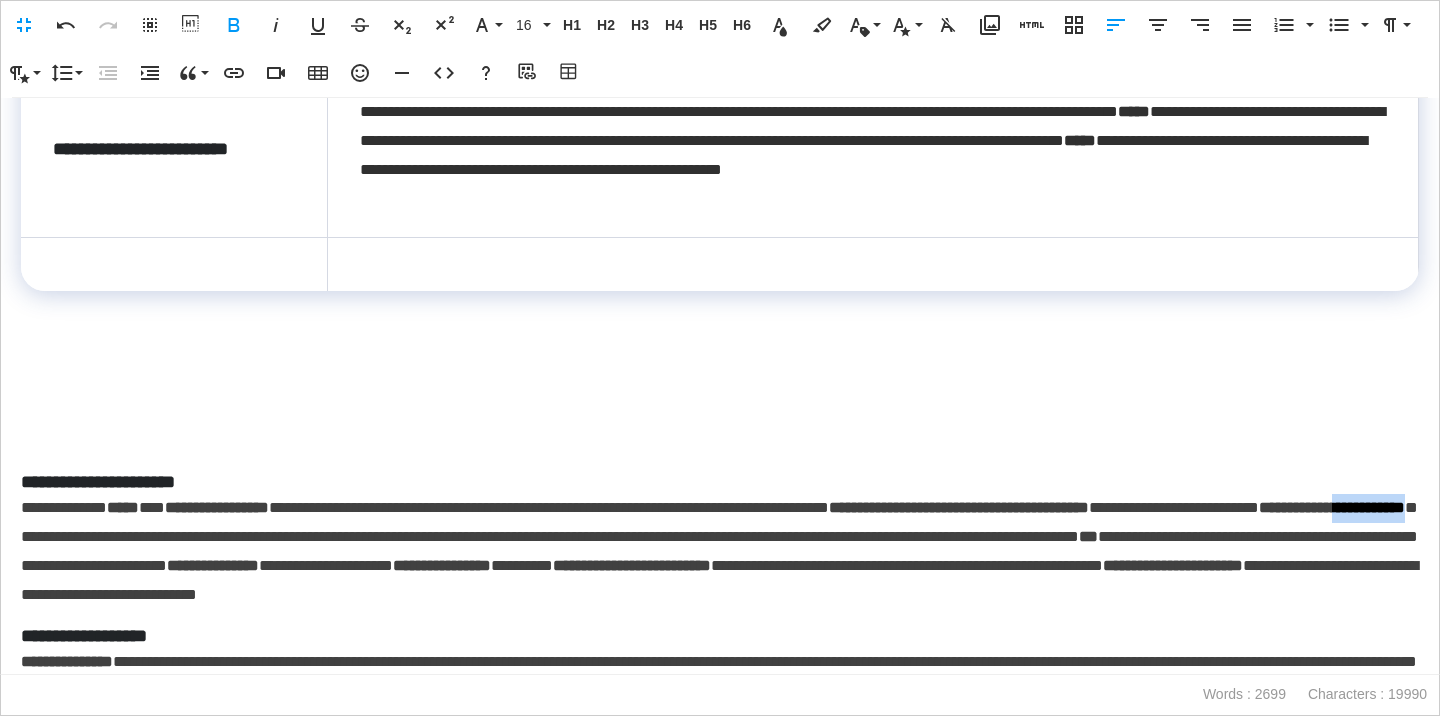 click on "**********" at bounding box center [1332, 507] 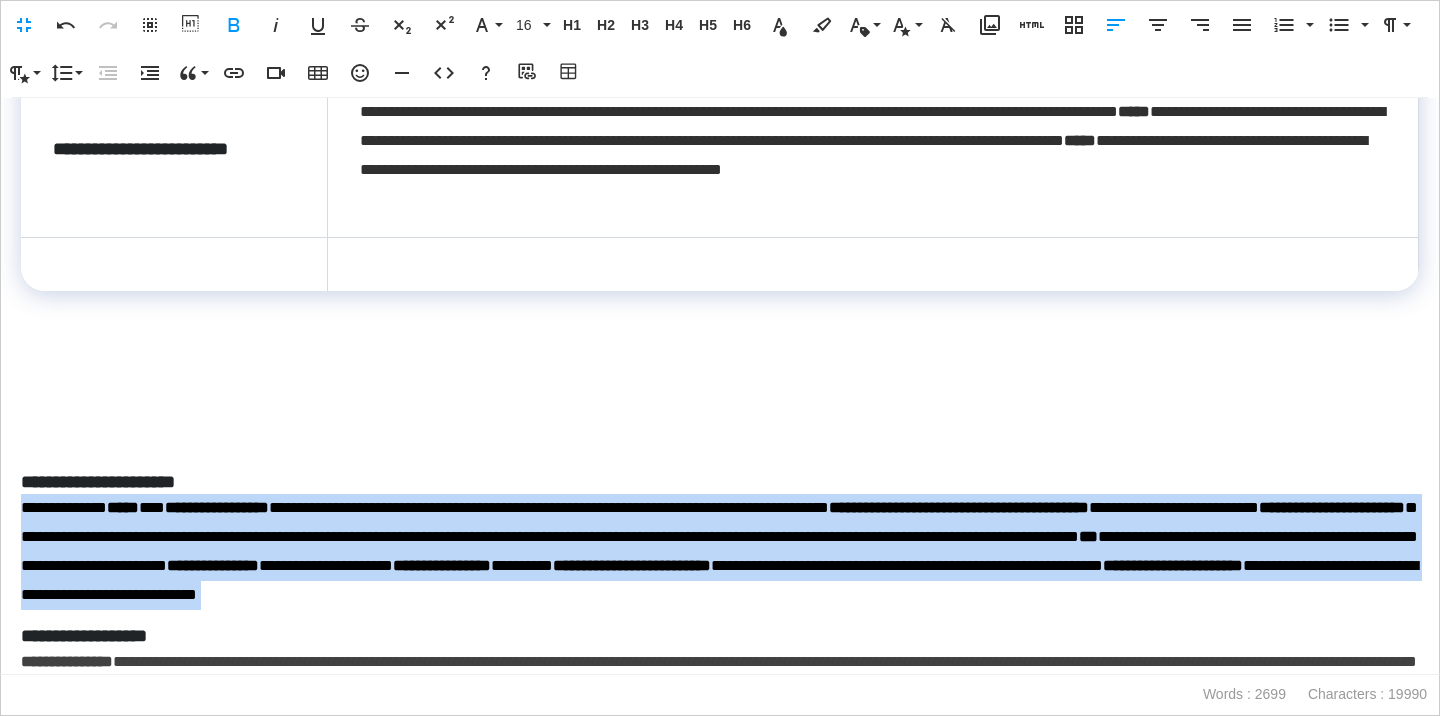 click on "**********" at bounding box center [1332, 507] 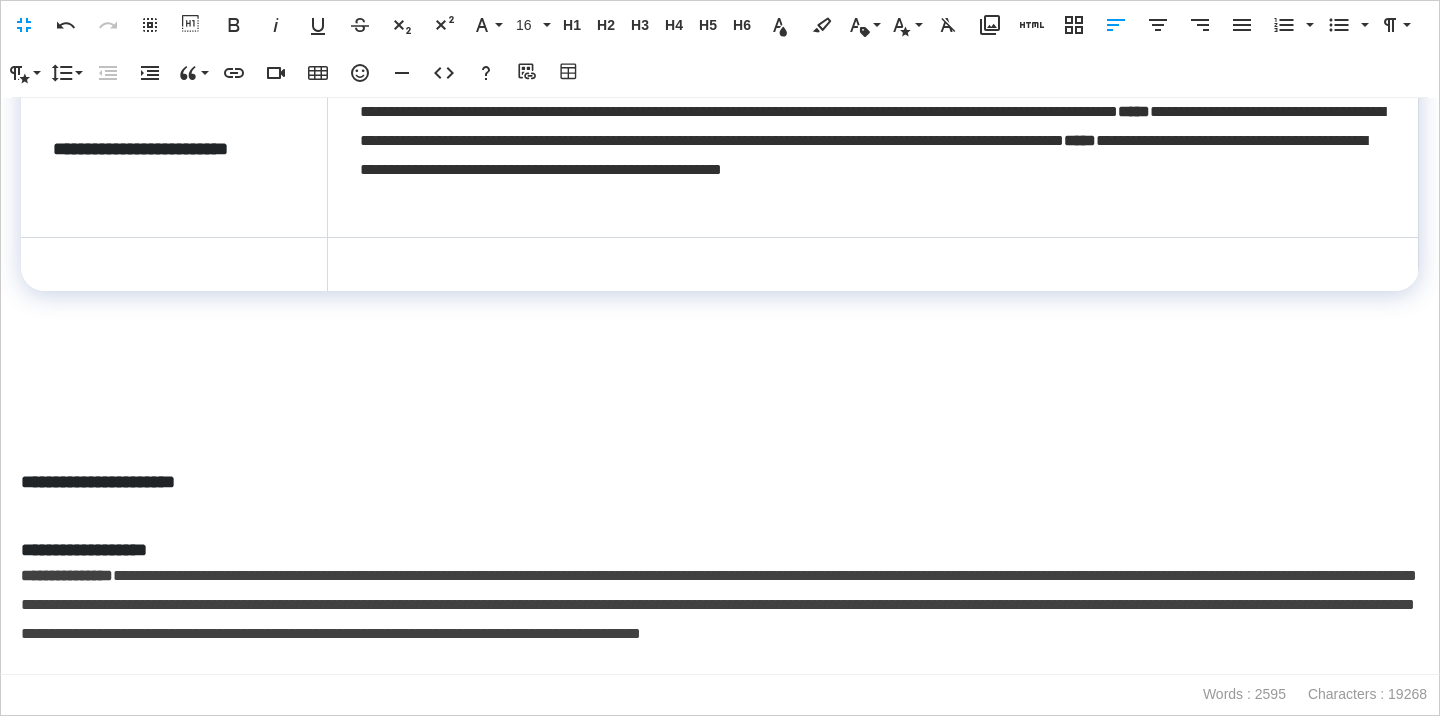 click at bounding box center [872, 264] 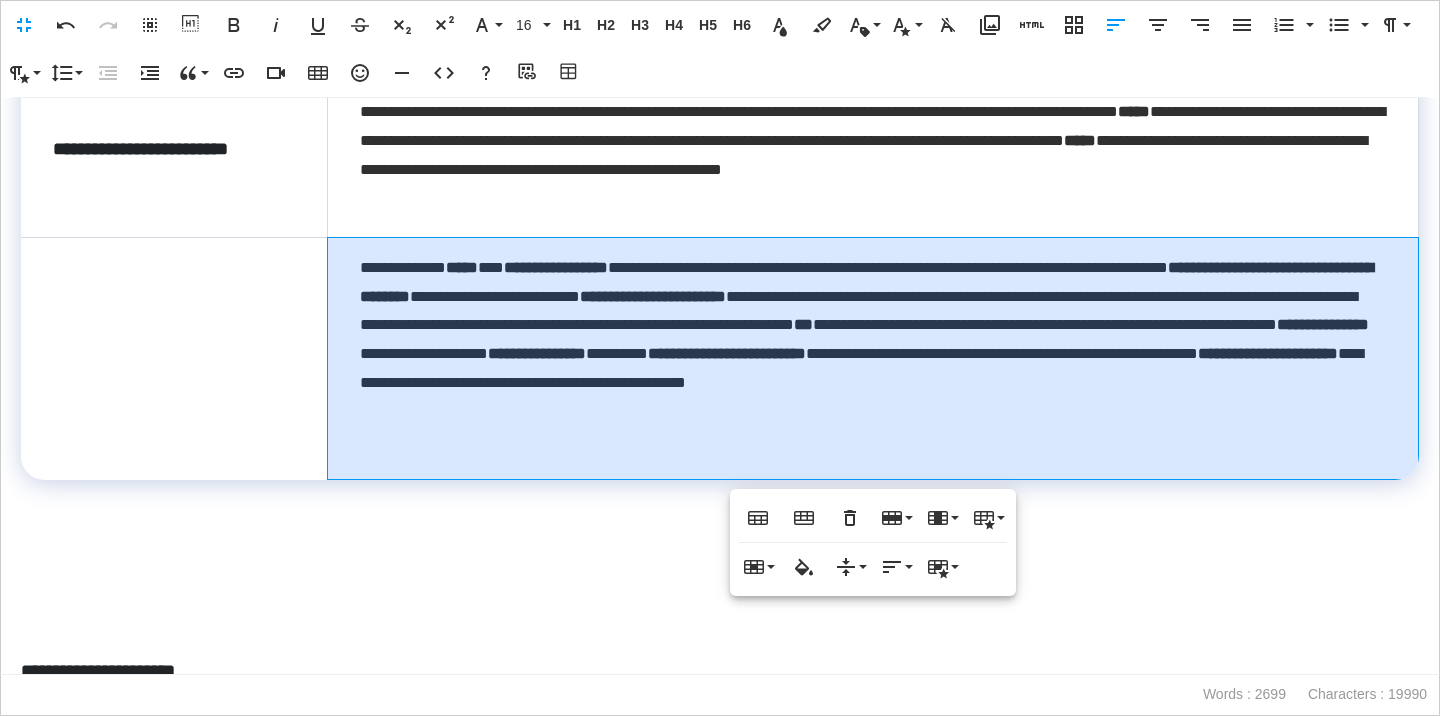 click on "**********" at bounding box center [872, 358] 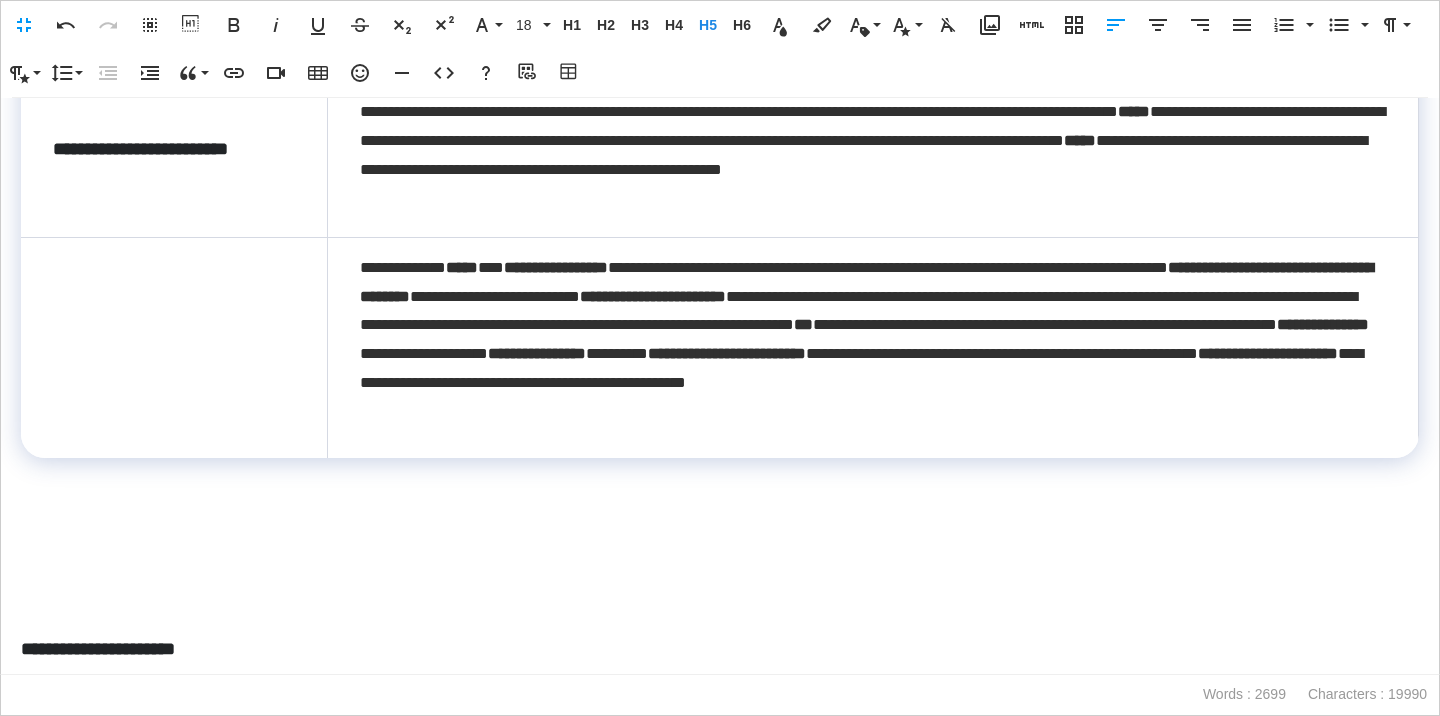 click on "**********" at bounding box center [720, 649] 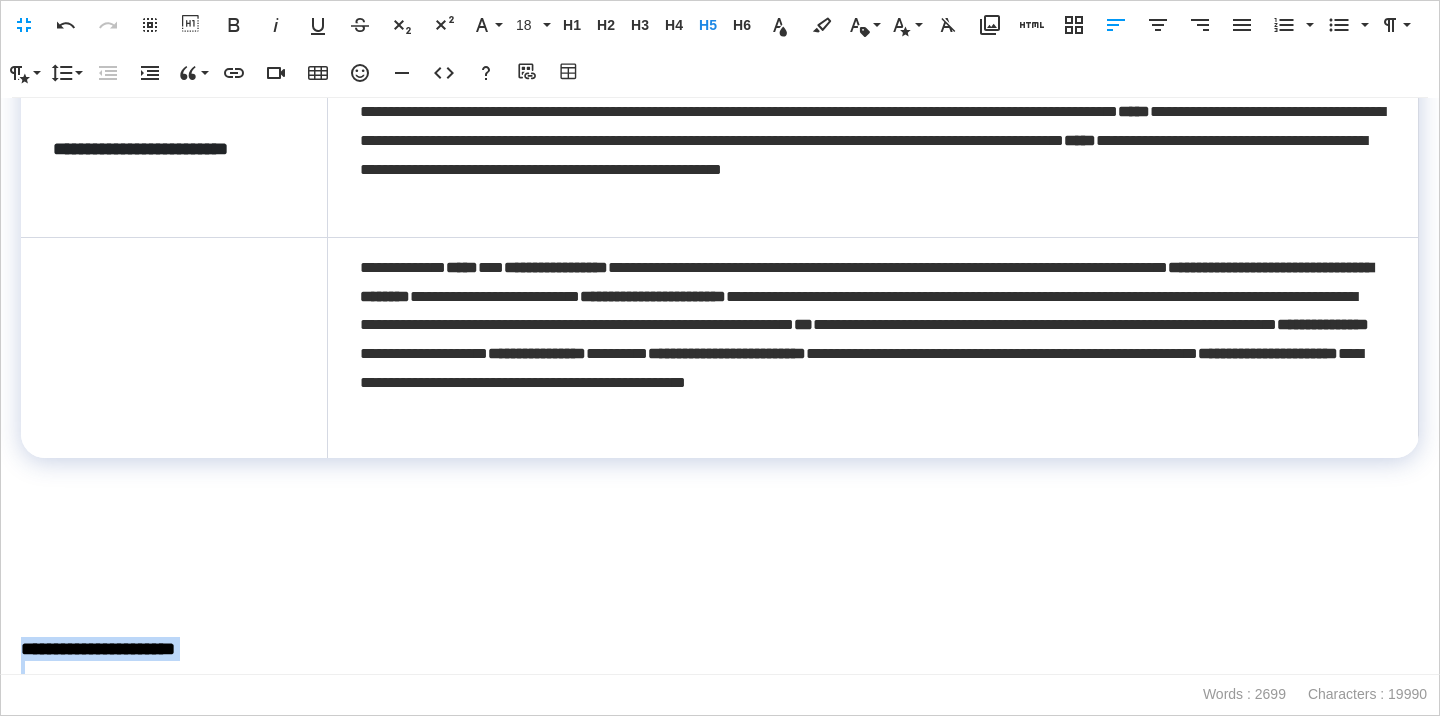 click on "**********" at bounding box center (720, 649) 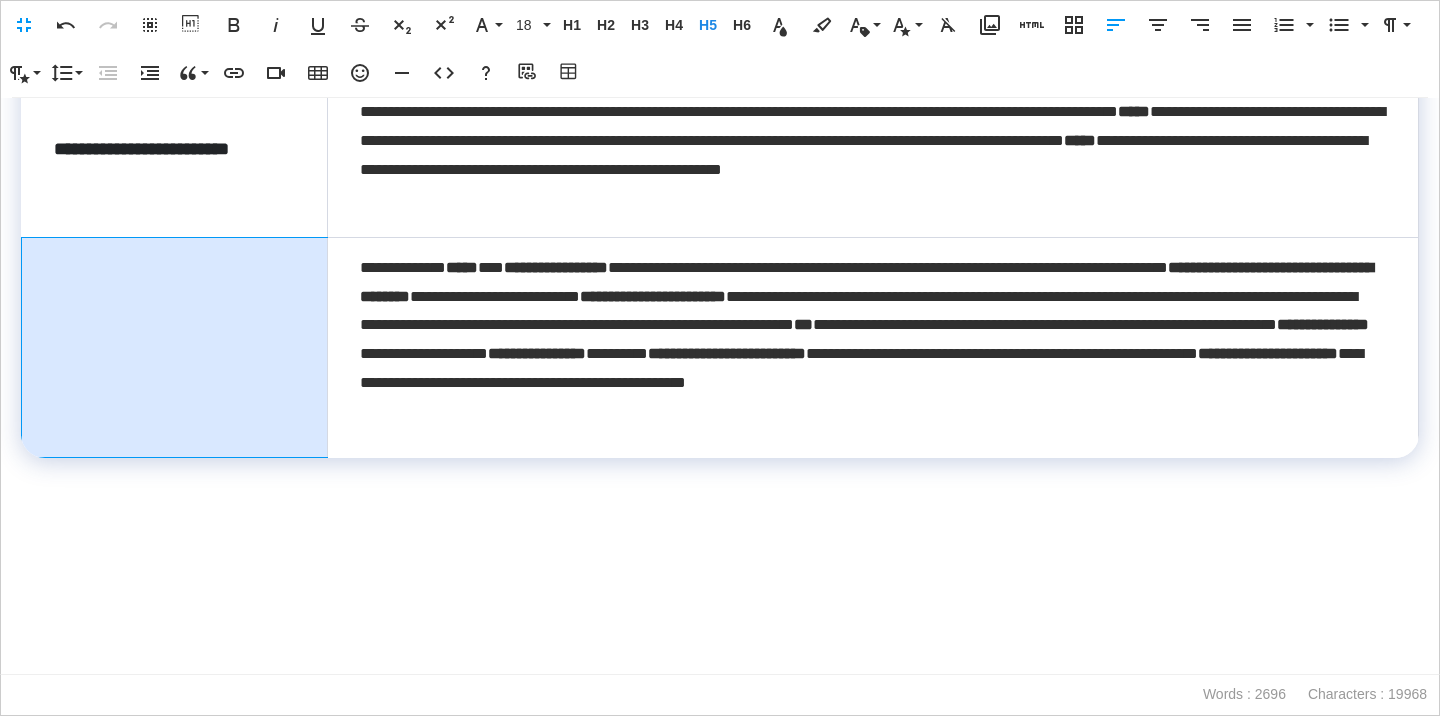 click at bounding box center (175, 347) 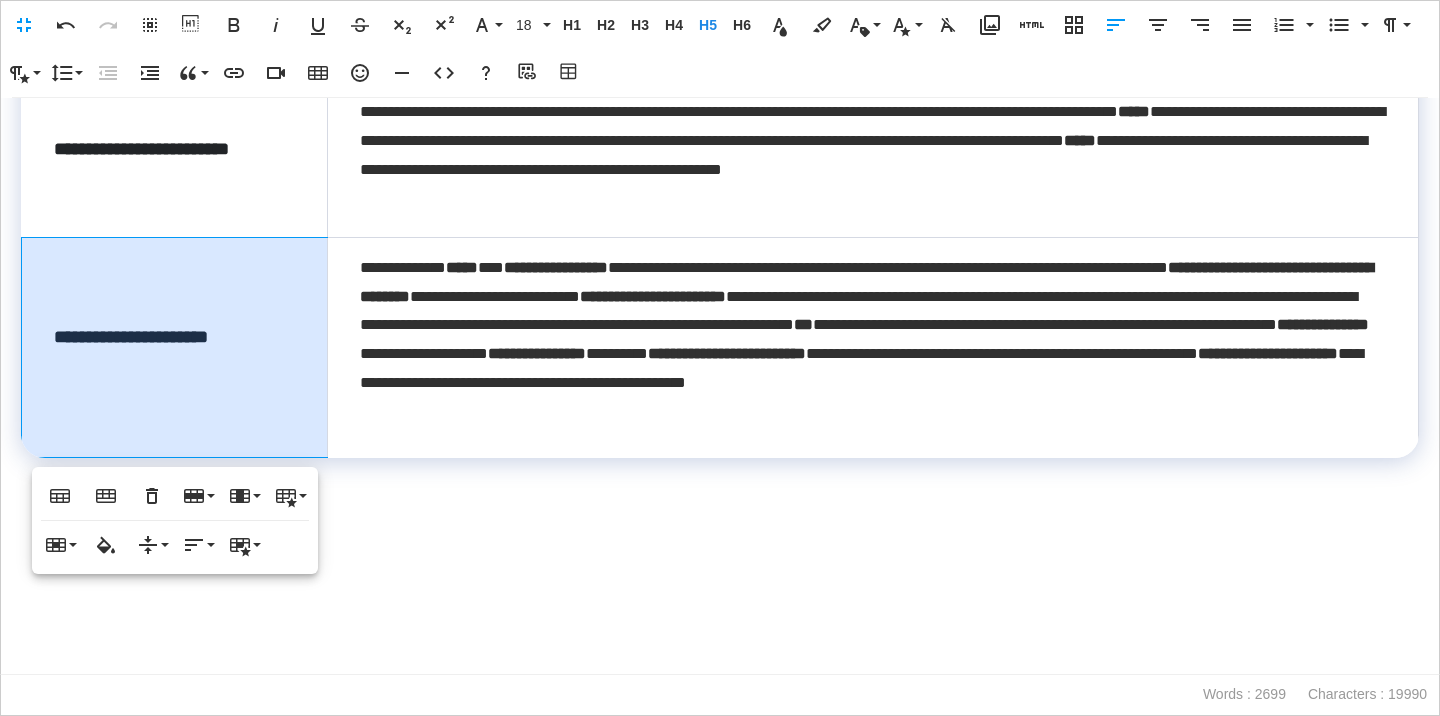 click at bounding box center (720, 582) 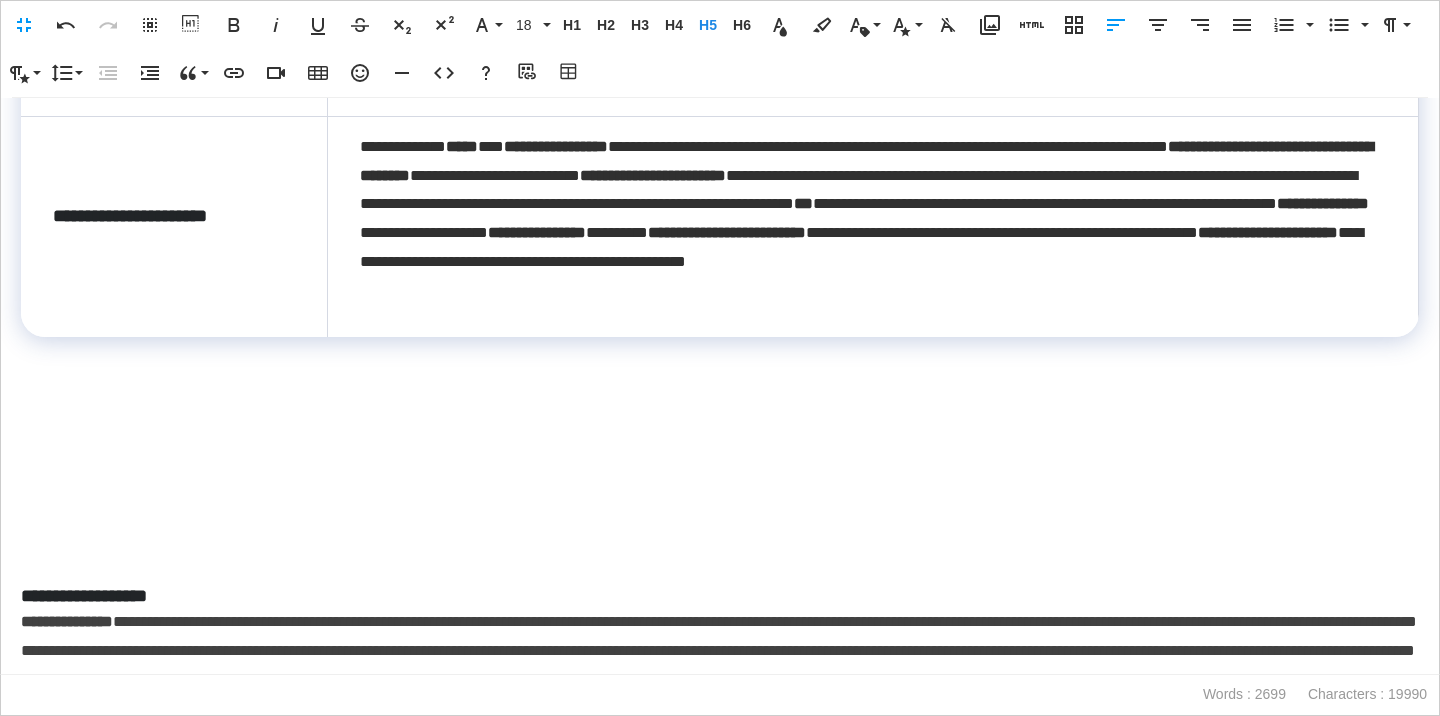 scroll, scrollTop: 1065, scrollLeft: 0, axis: vertical 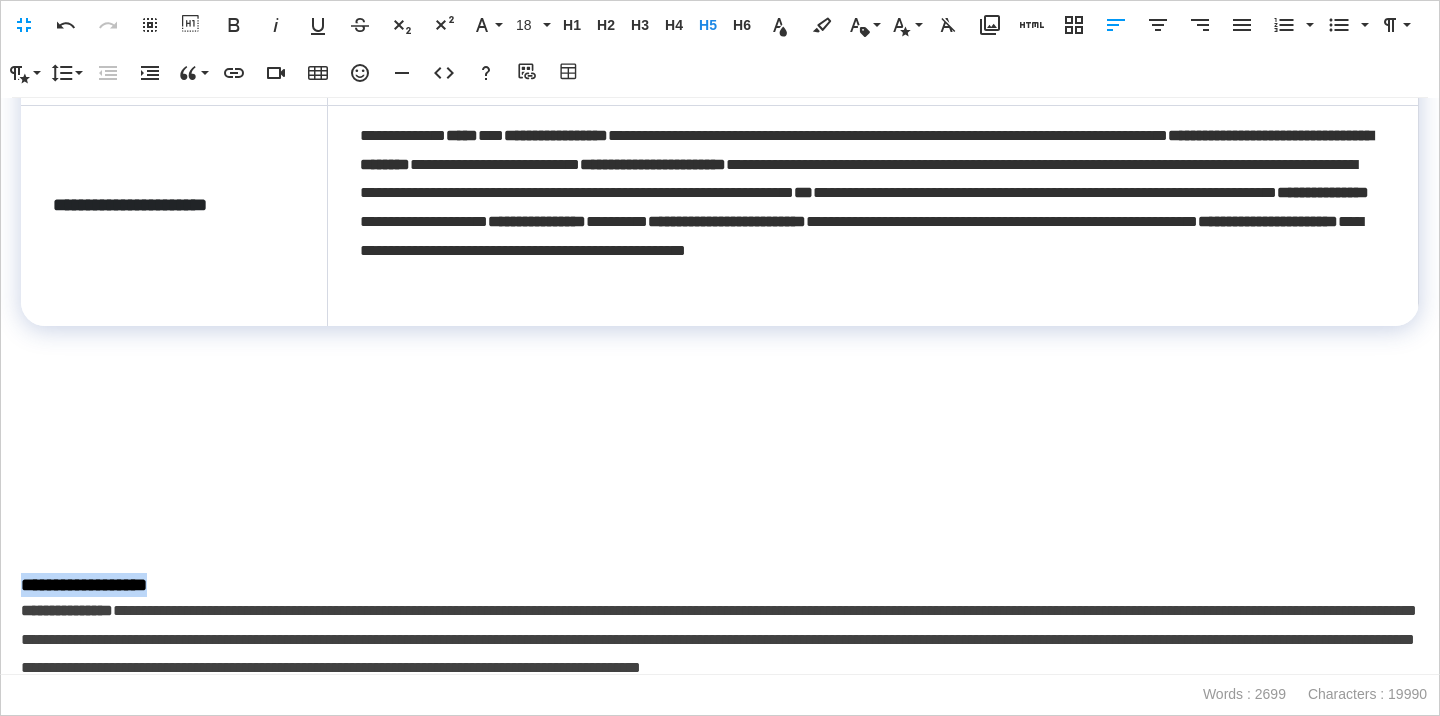 drag, startPoint x: 209, startPoint y: 586, endPoint x: 8, endPoint y: 593, distance: 201.12186 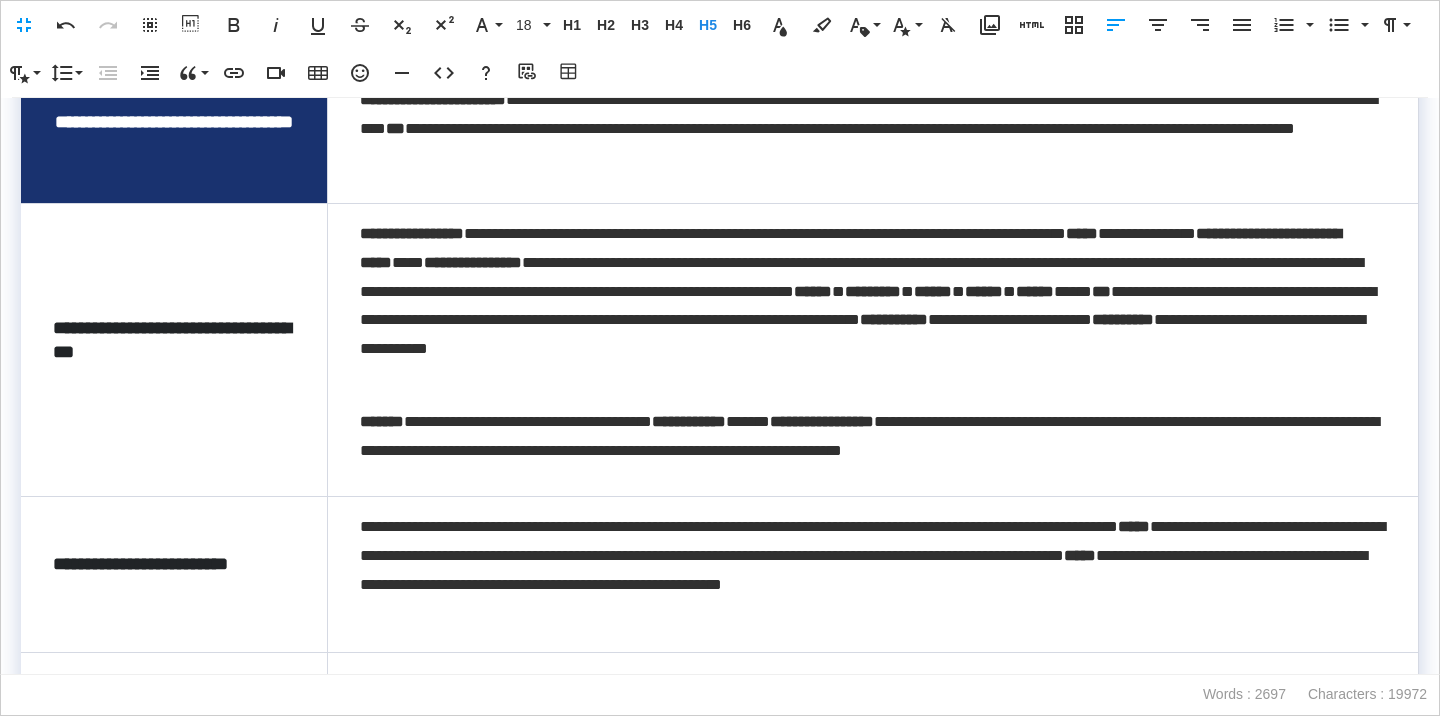 scroll, scrollTop: 496, scrollLeft: 0, axis: vertical 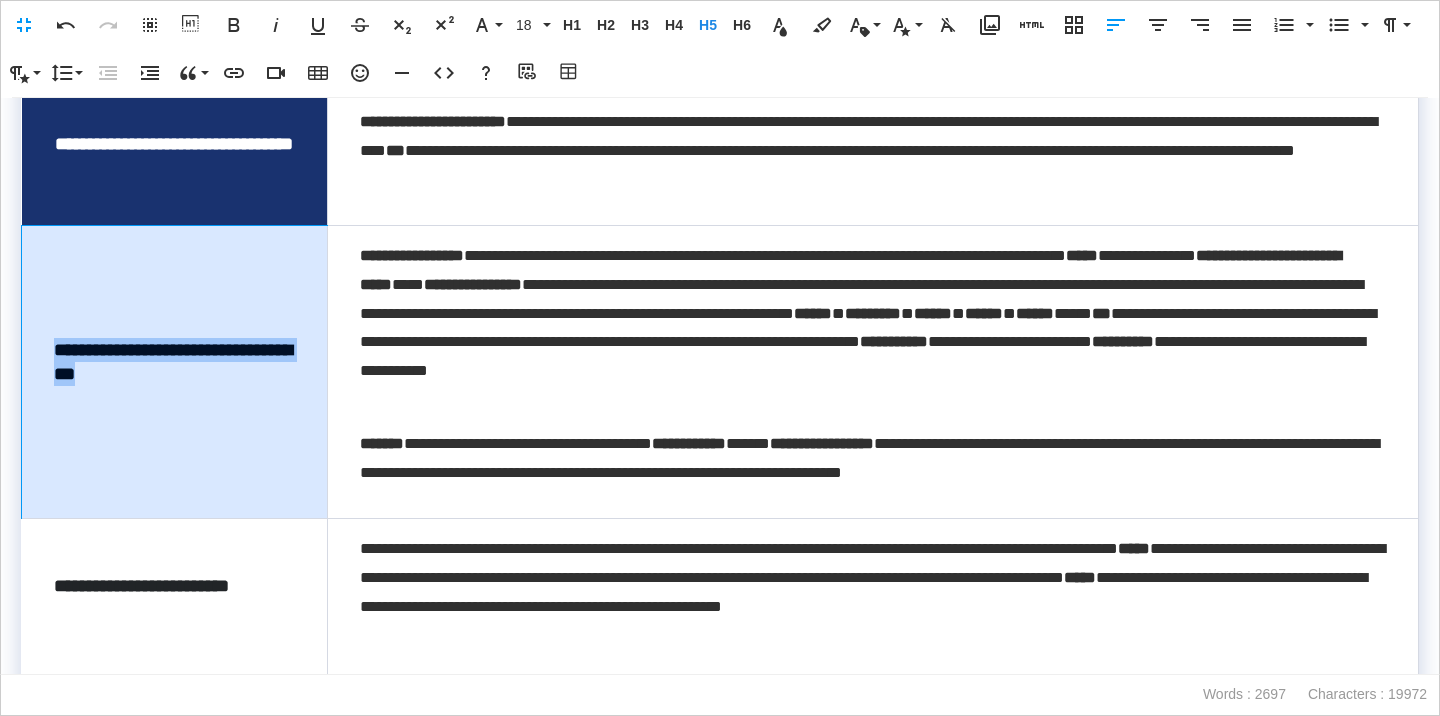 drag, startPoint x: 153, startPoint y: 371, endPoint x: 61, endPoint y: 334, distance: 99.16148 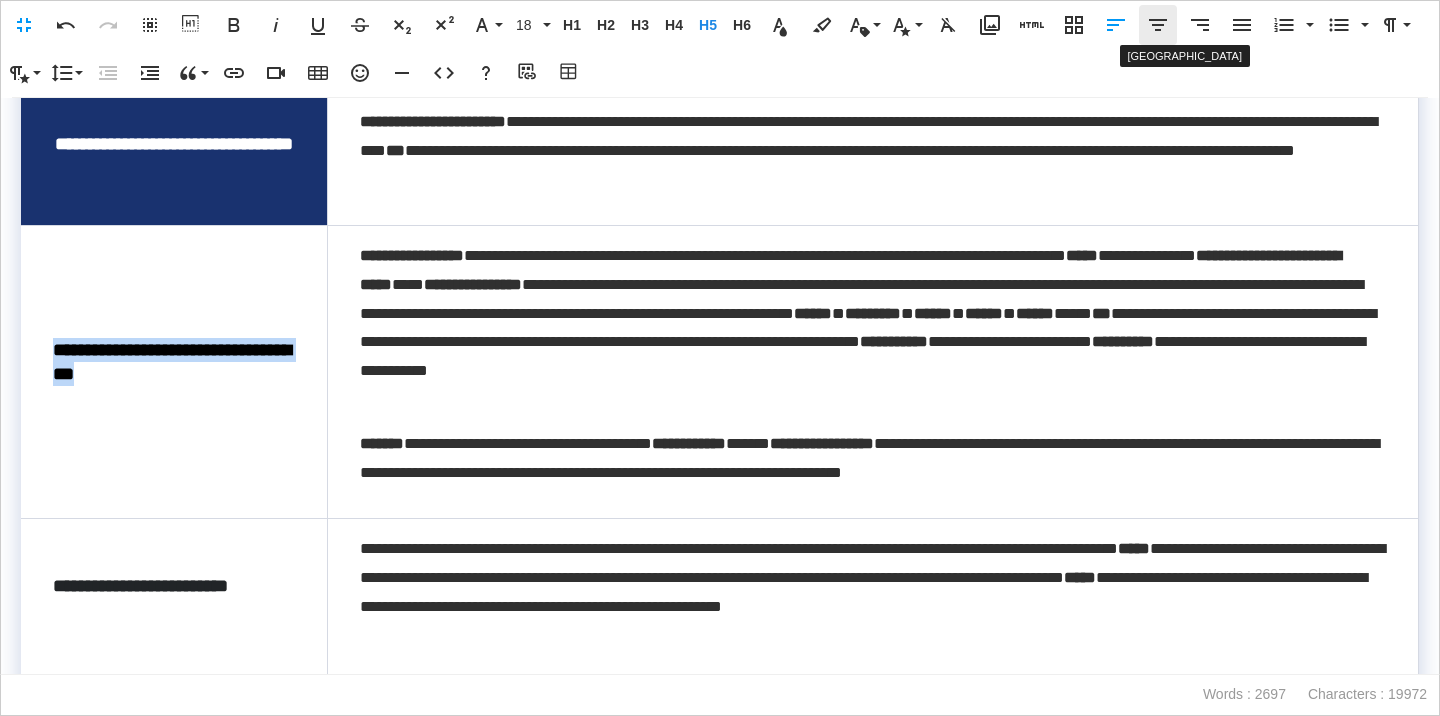 click 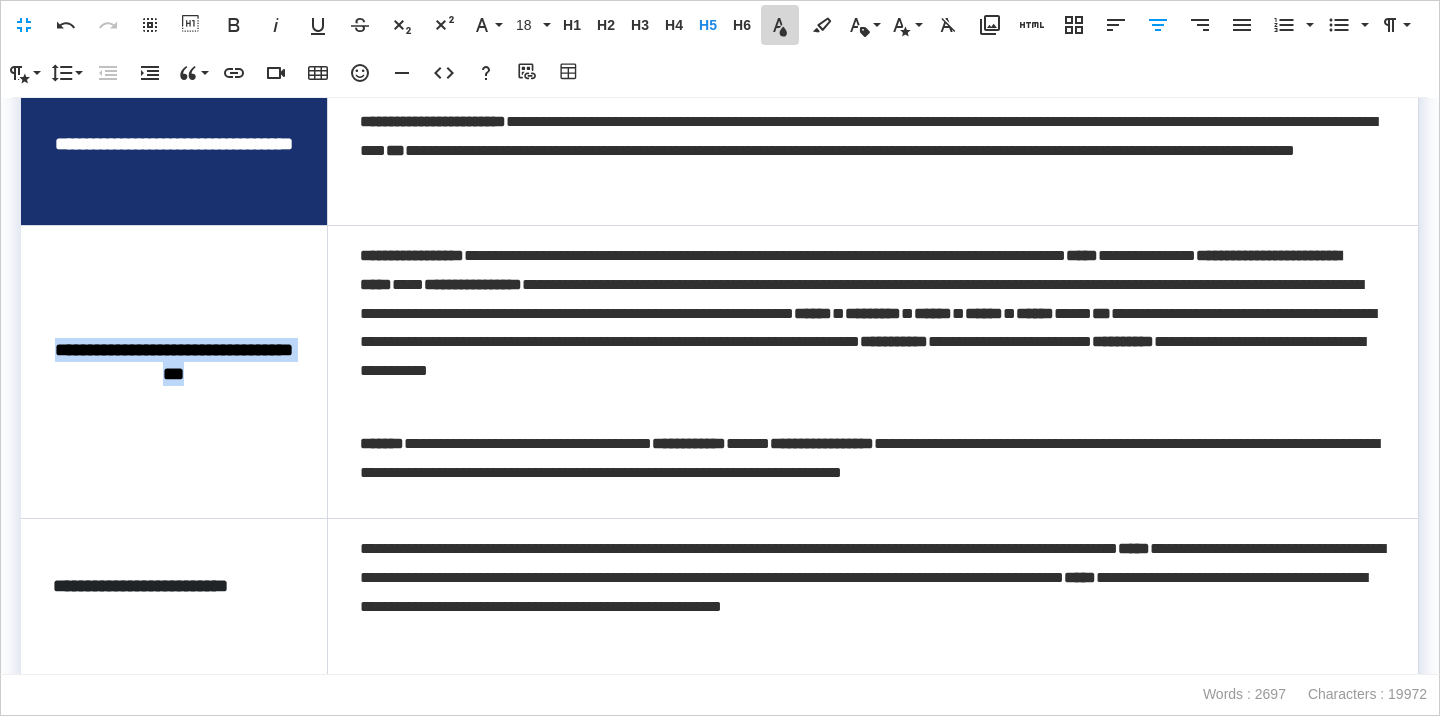 click 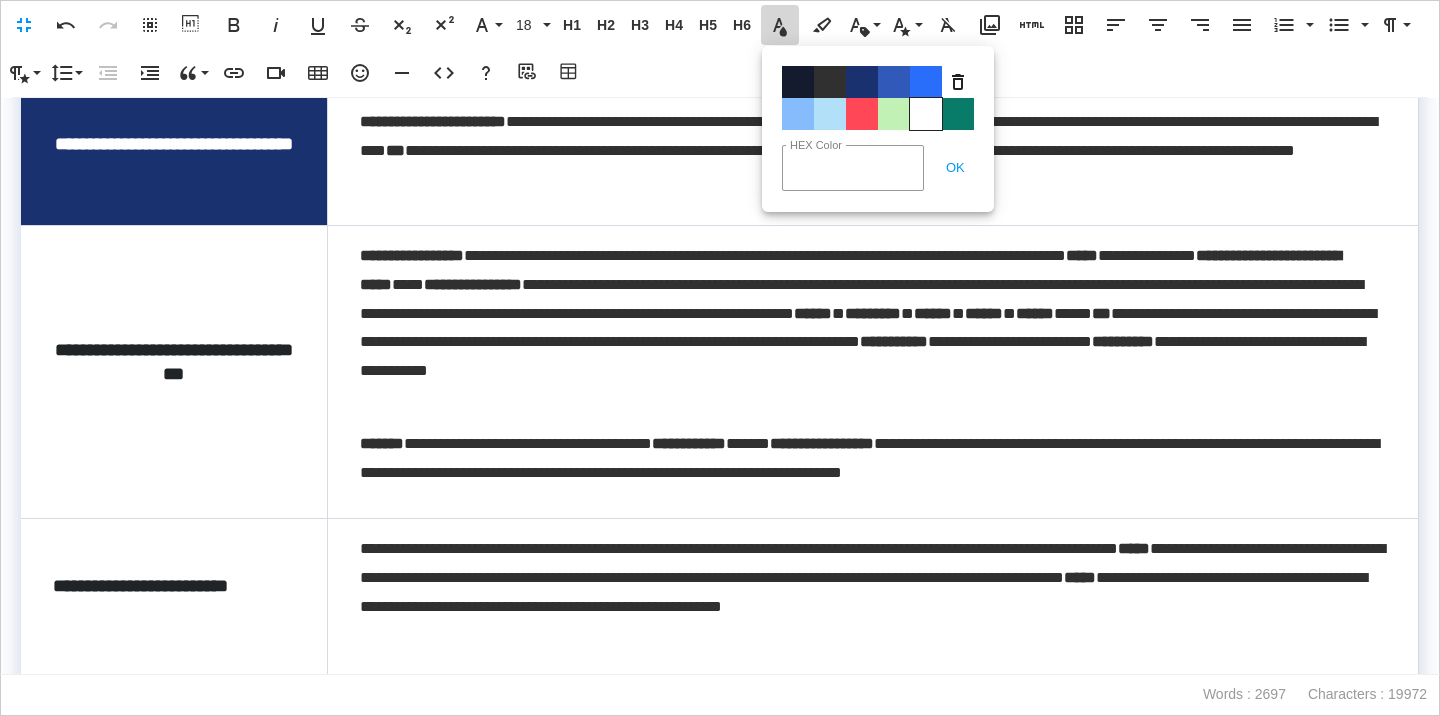 click on "Color#FFFFFF" at bounding box center (926, 114) 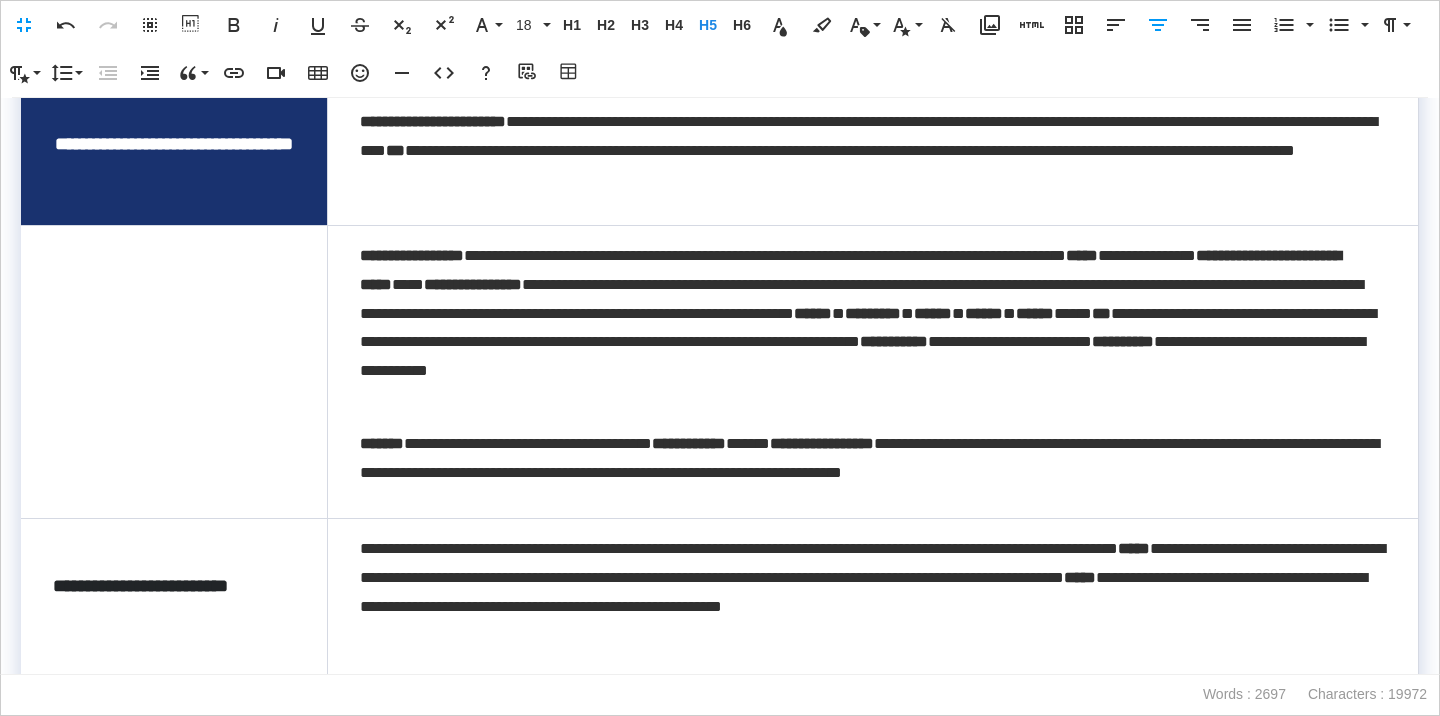 click on "**********" at bounding box center [174, 372] 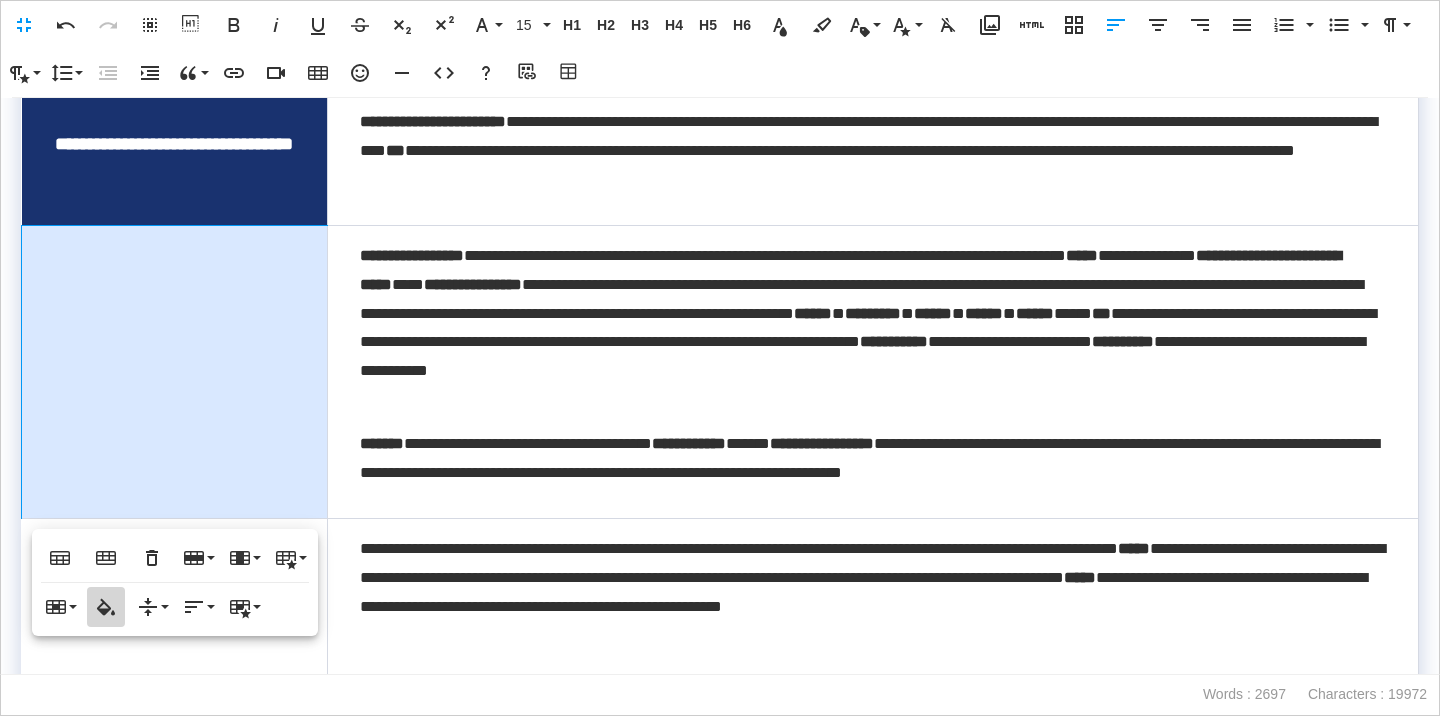 click 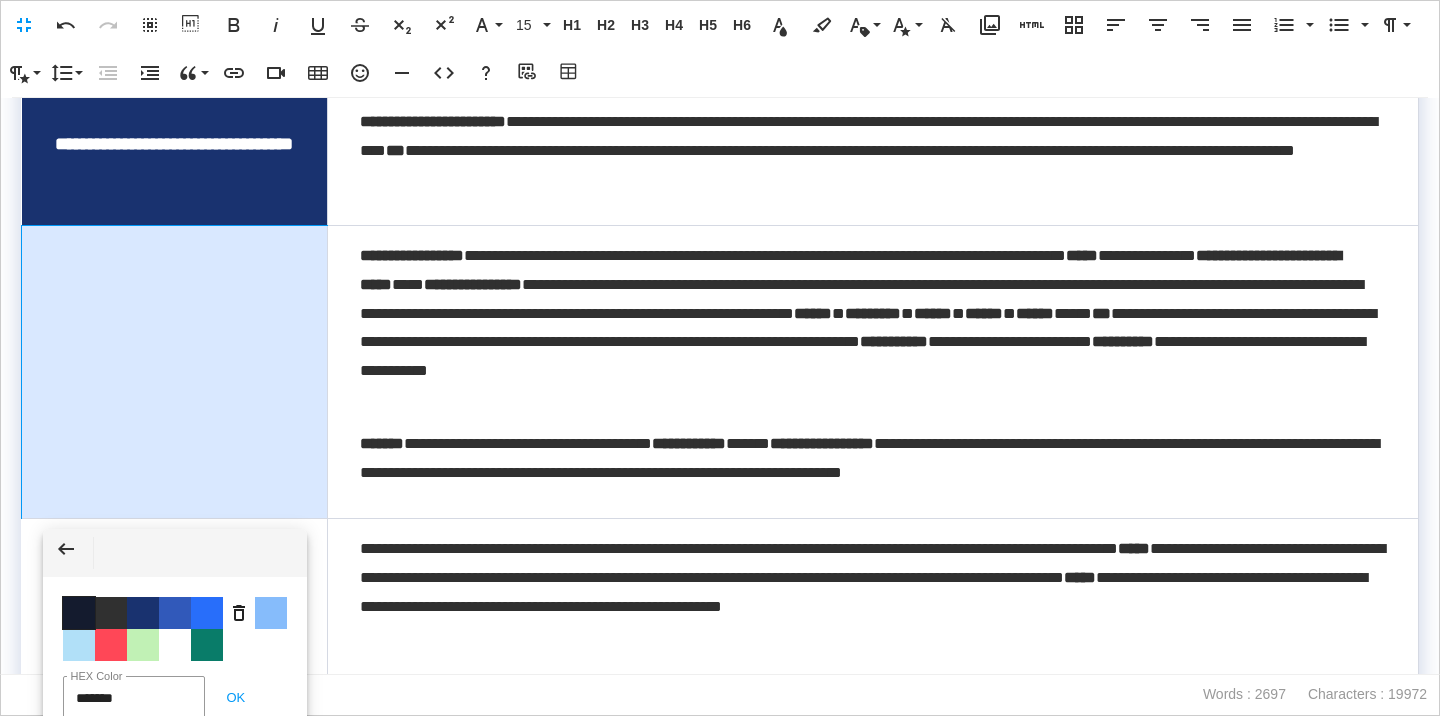 click on "Color #141B2E" at bounding box center (79, 613) 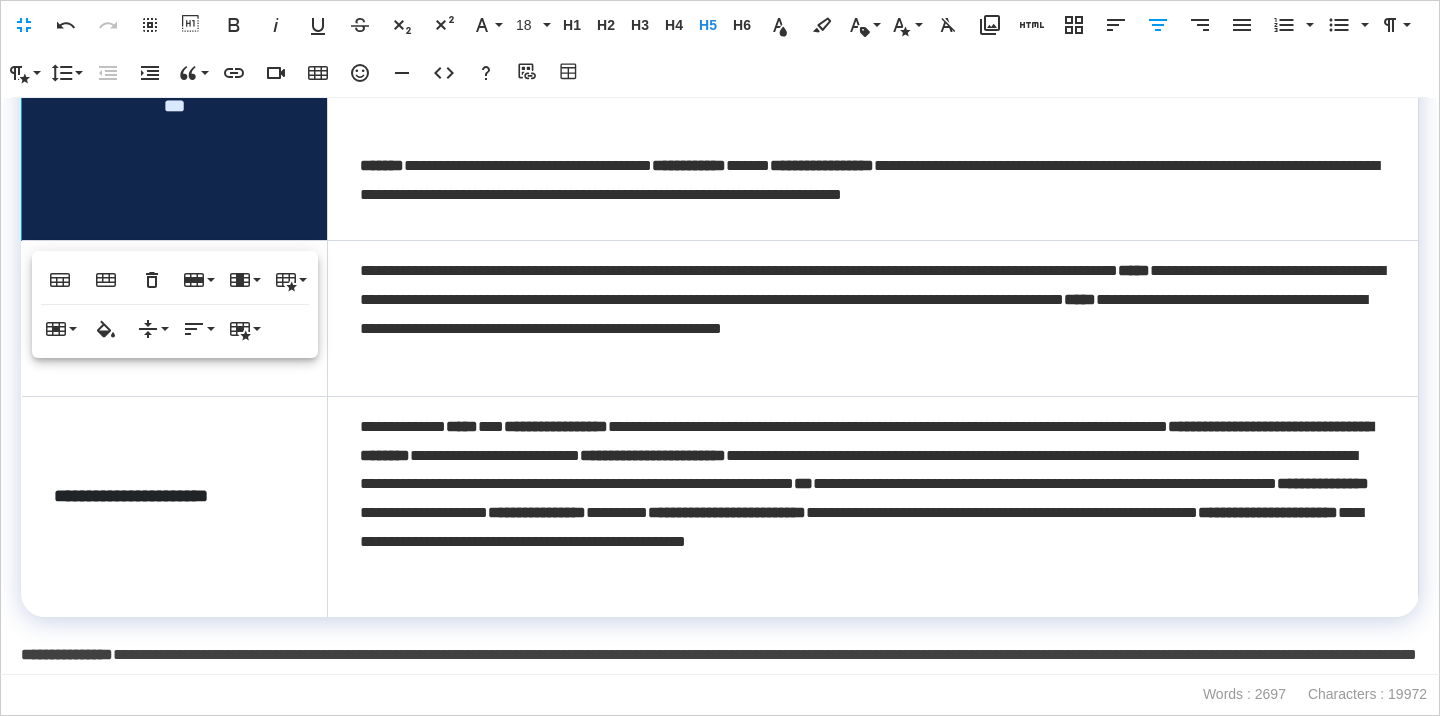 scroll, scrollTop: 817, scrollLeft: 0, axis: vertical 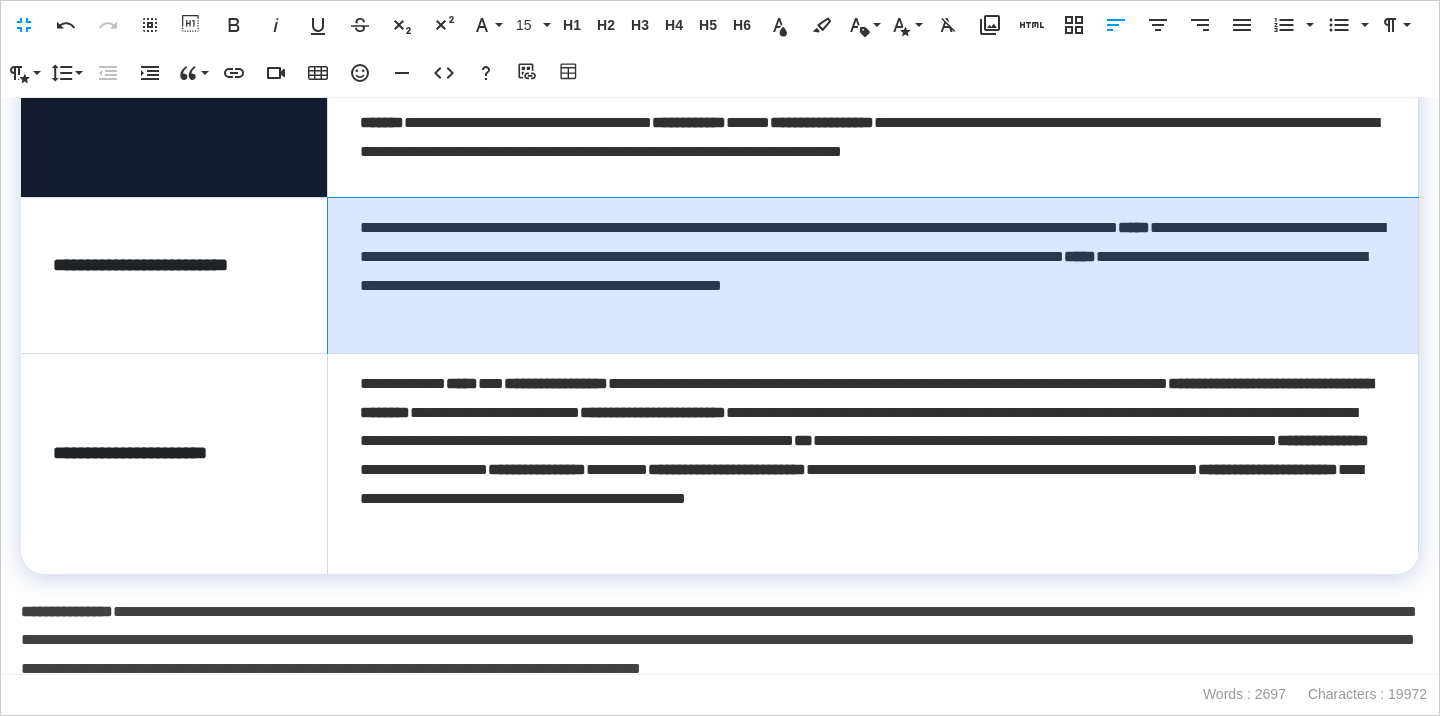 click on "**********" at bounding box center (720, 386) 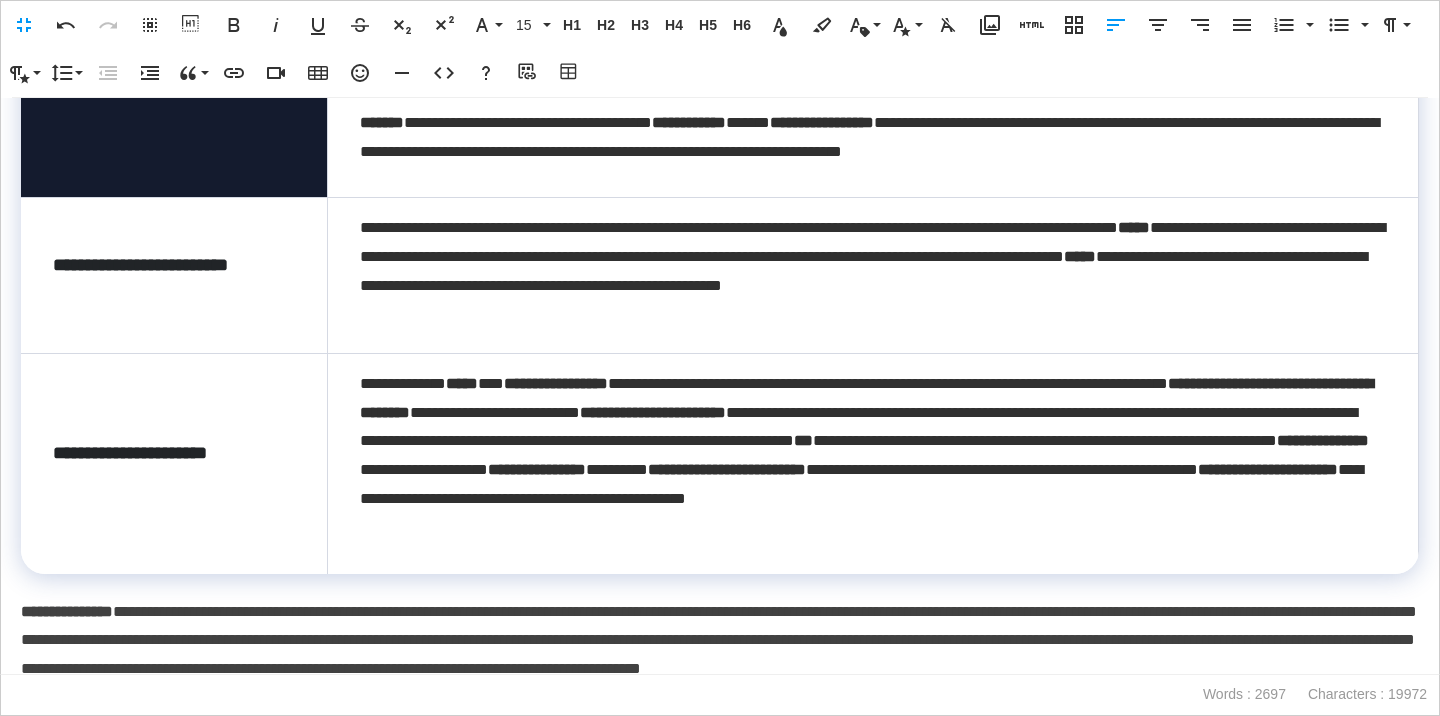 click on "**********" at bounding box center (174, 275) 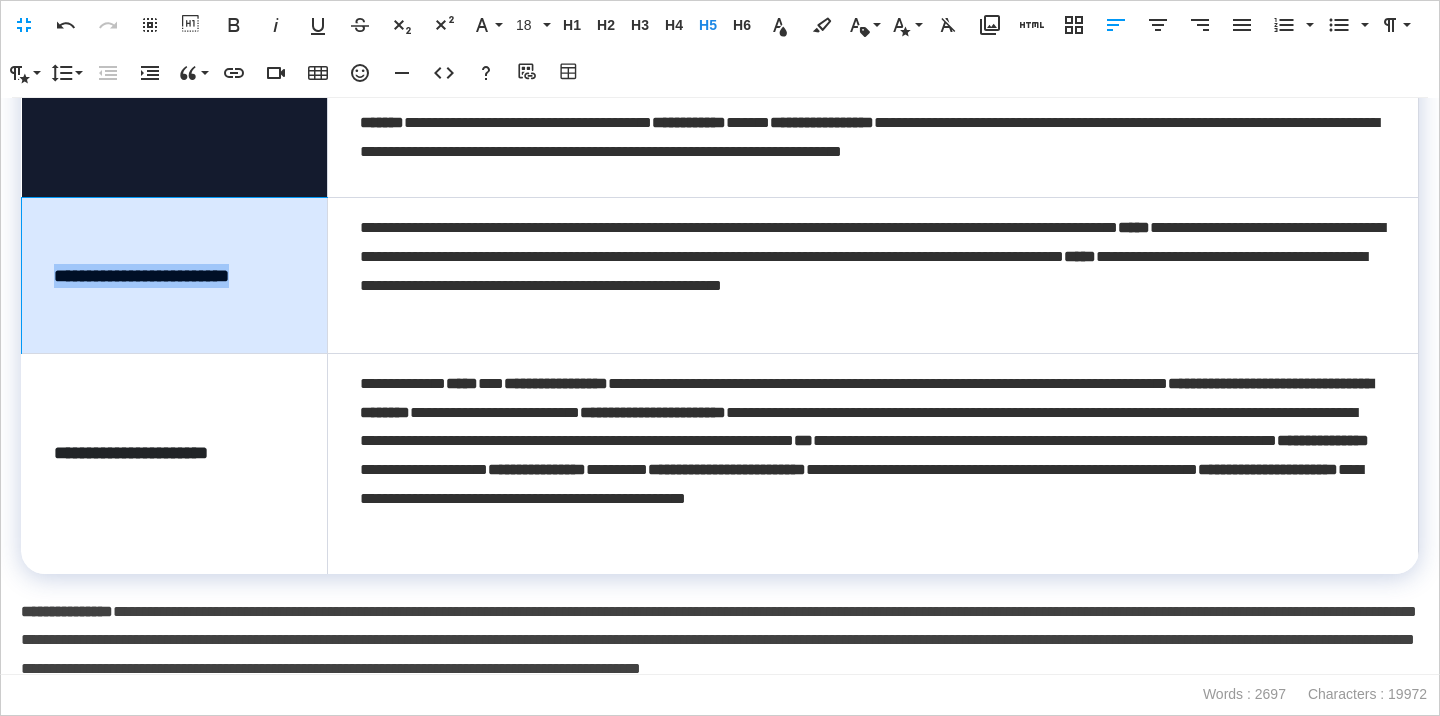 drag, startPoint x: 284, startPoint y: 275, endPoint x: 54, endPoint y: 274, distance: 230.00217 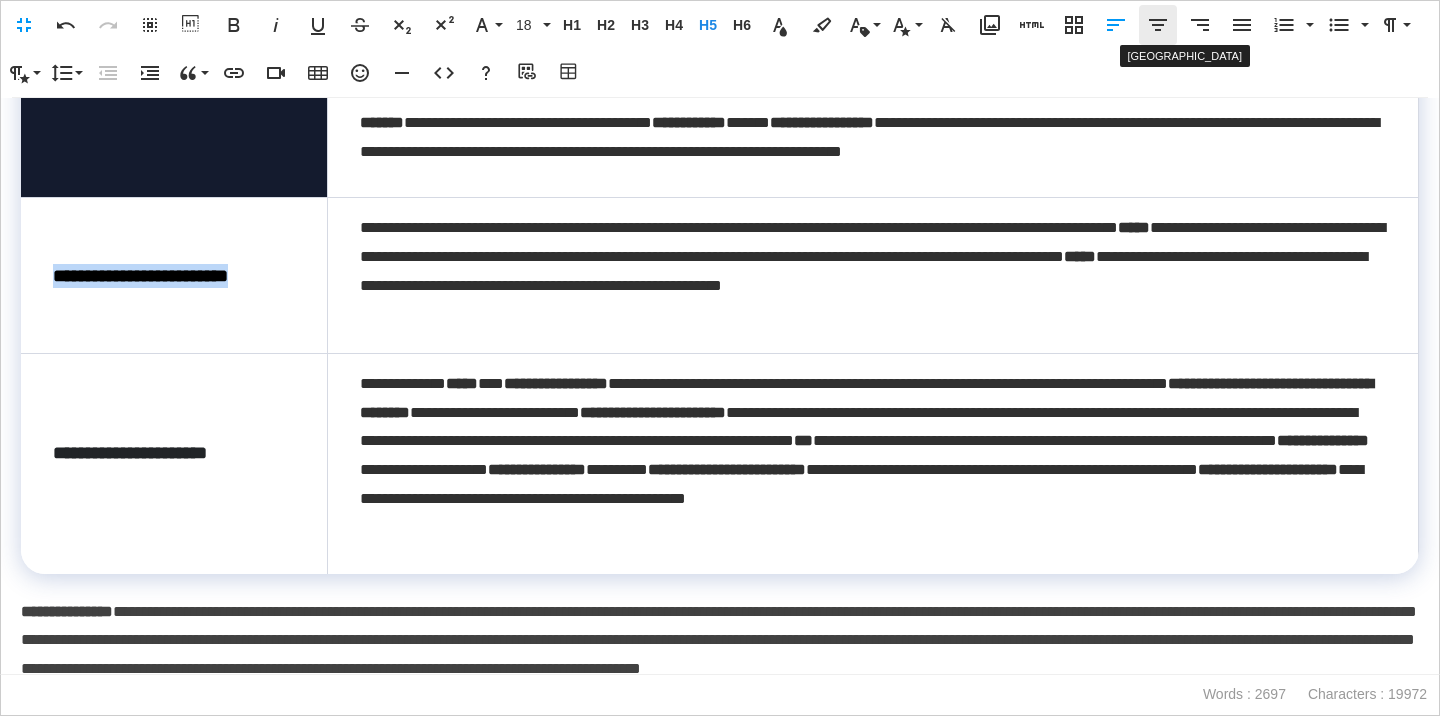 click 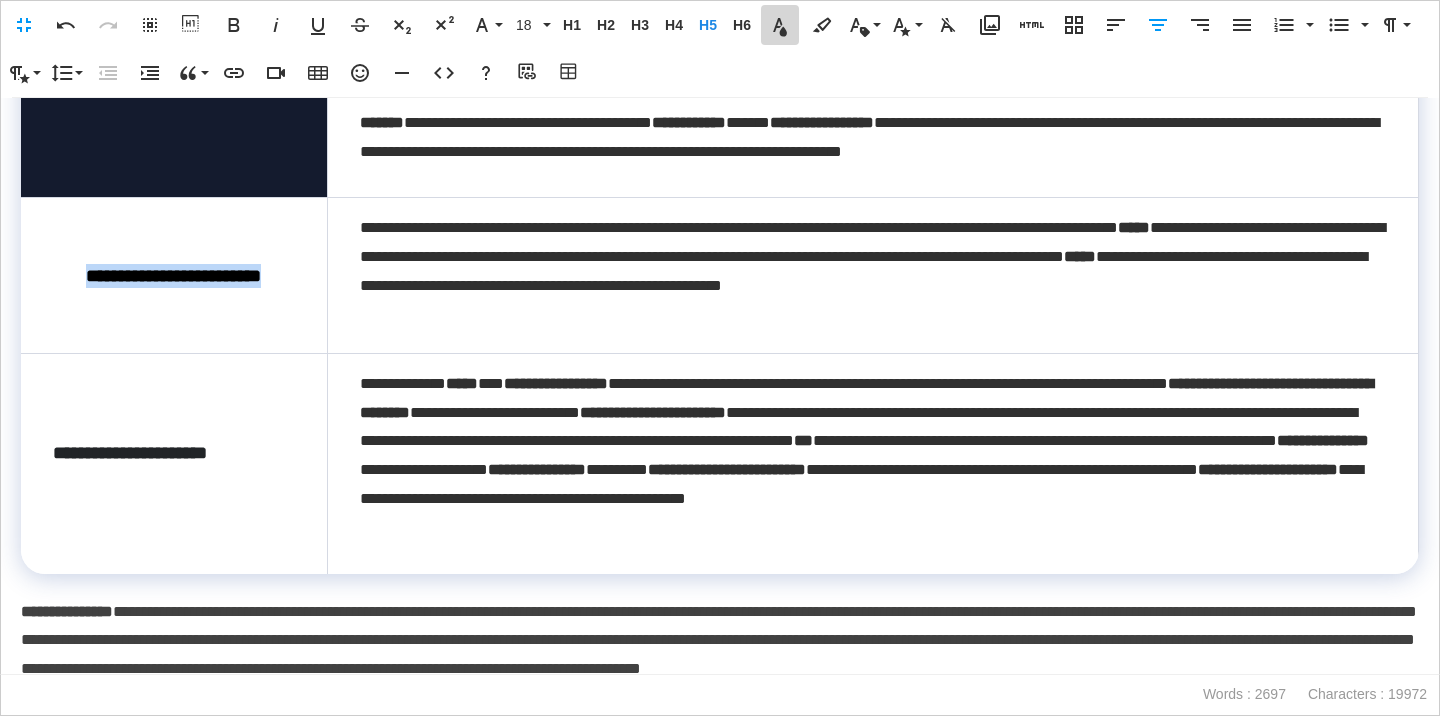 click 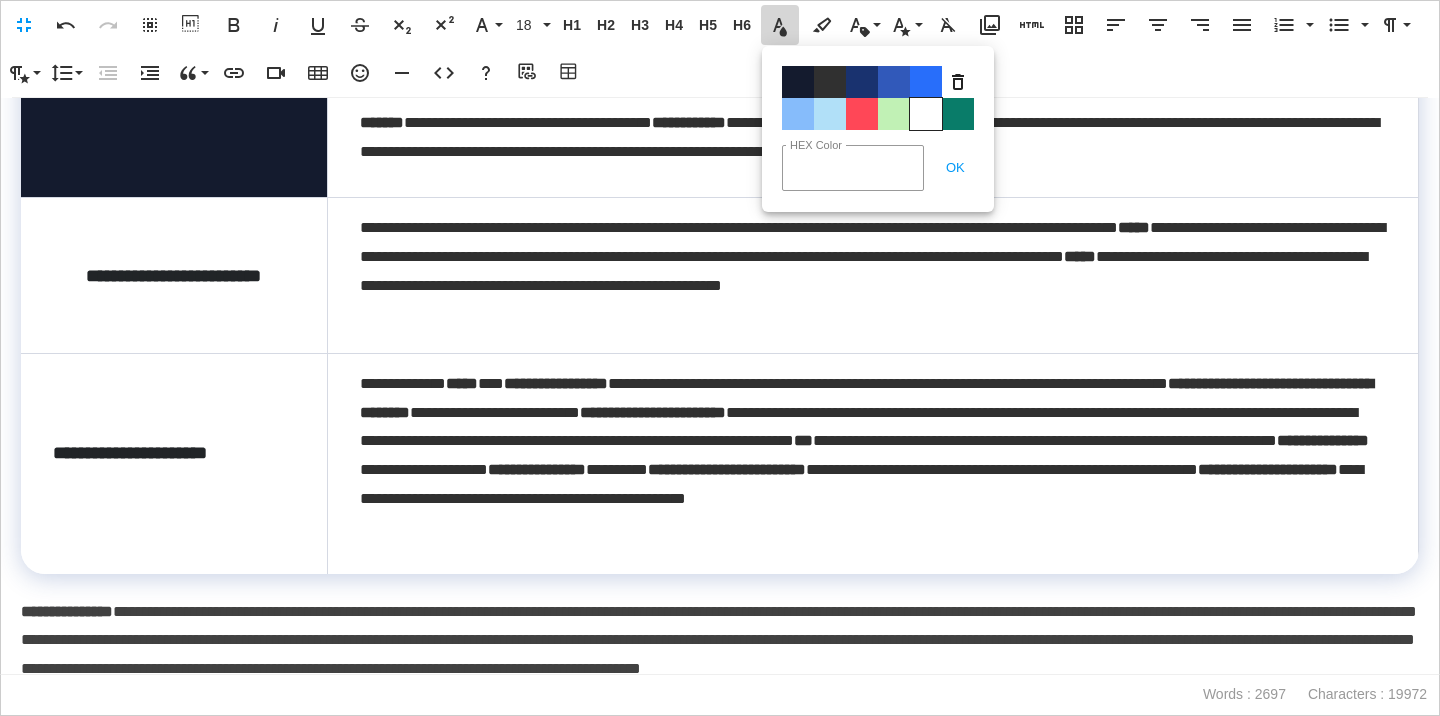 click on "Color#FFFFFF" at bounding box center (926, 114) 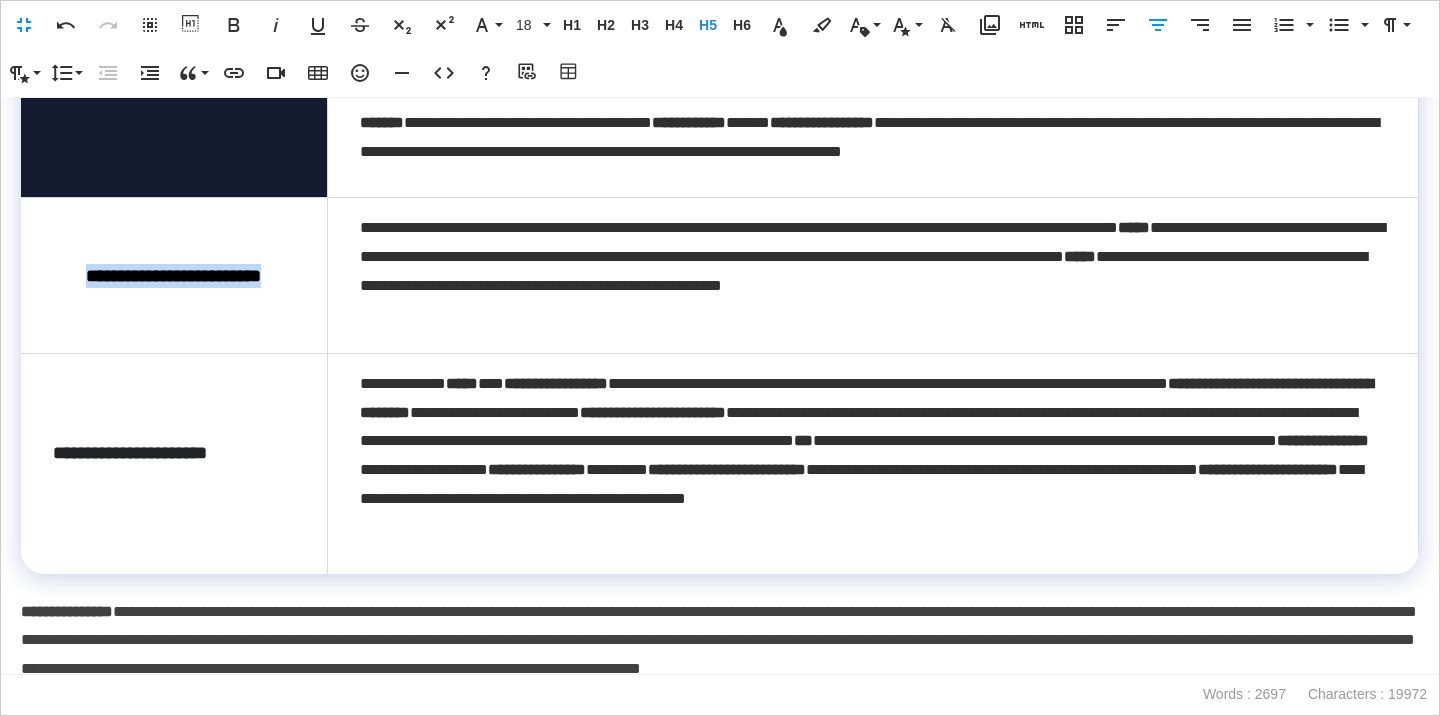 click on "**********" at bounding box center (174, 275) 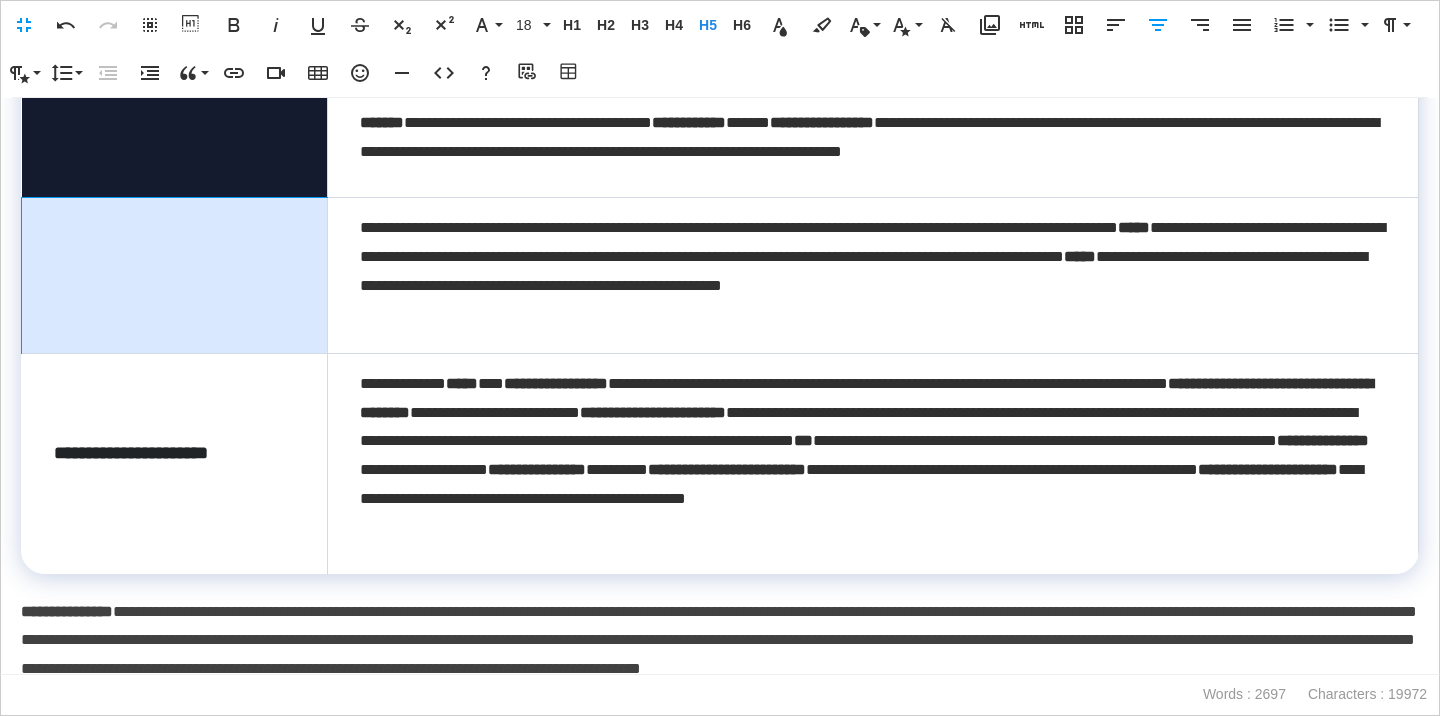 click on "**********" at bounding box center [175, 275] 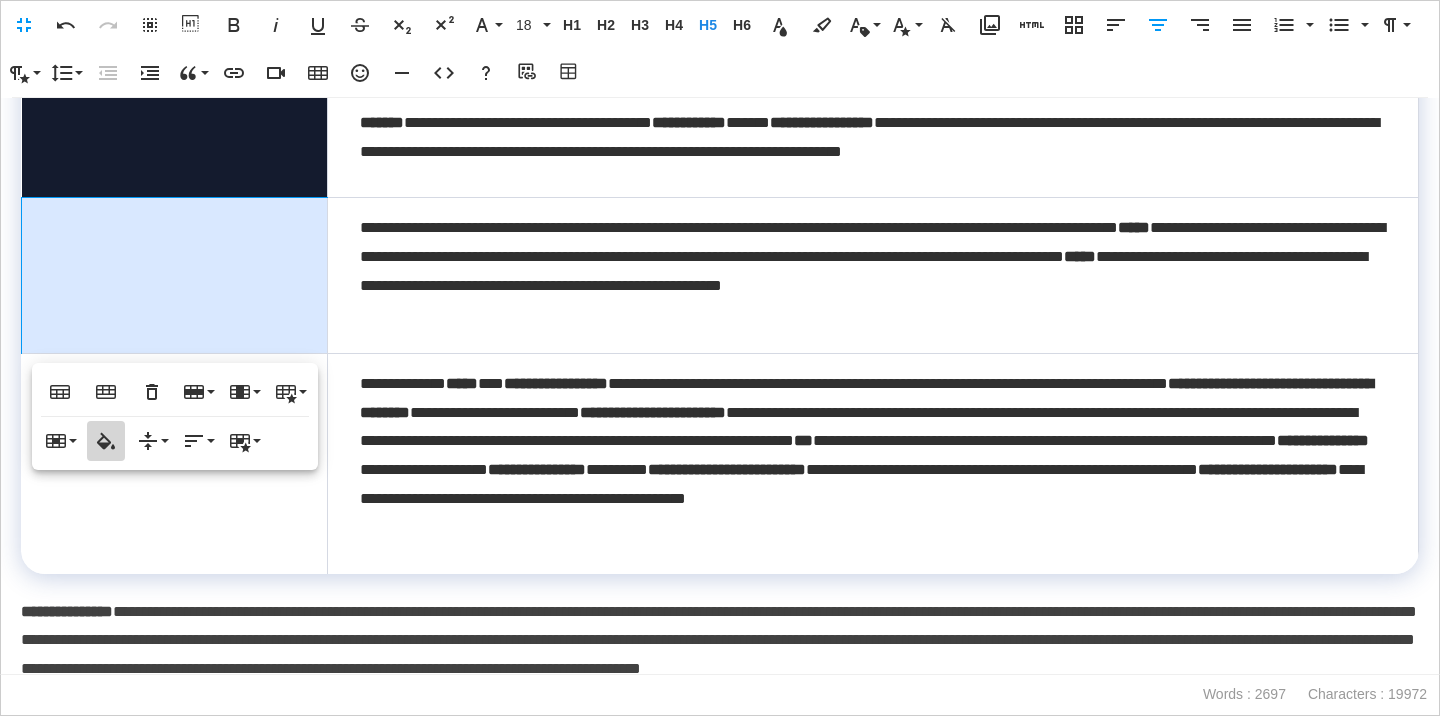 click 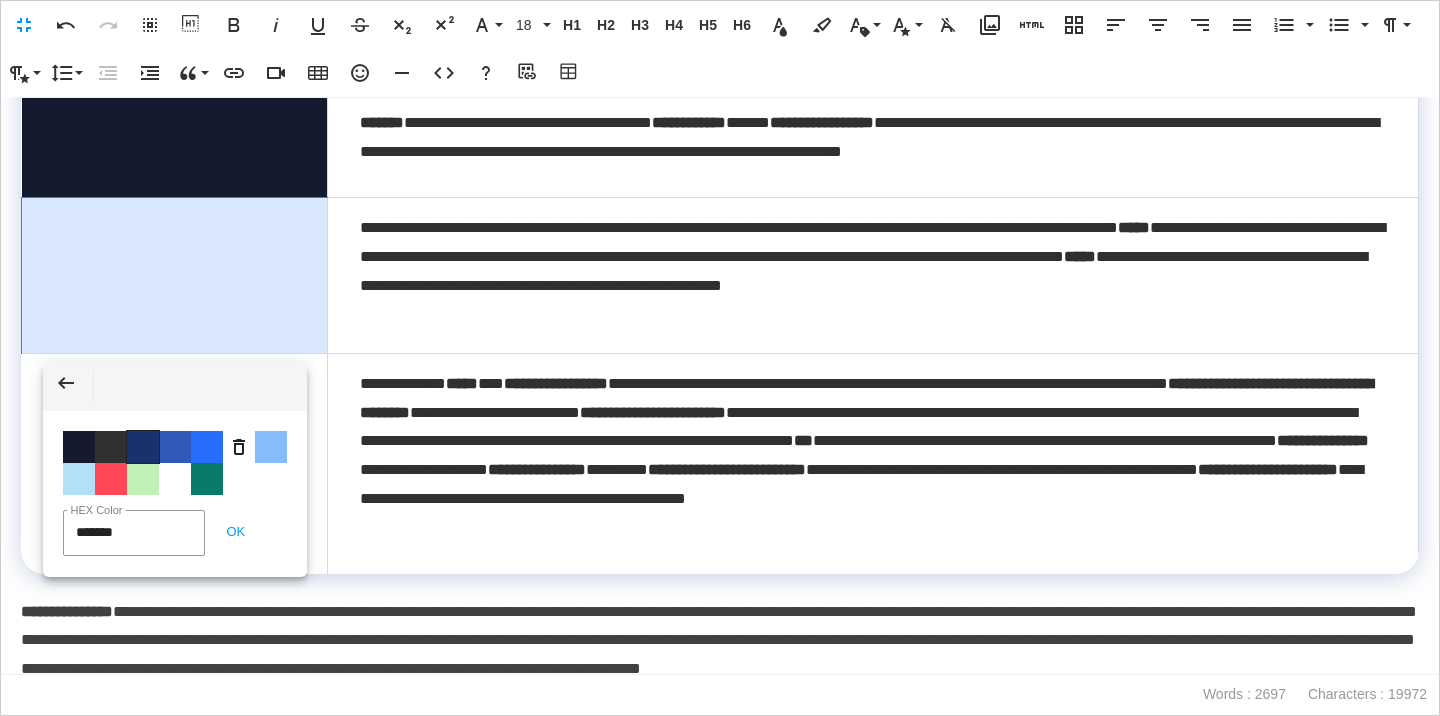 click on "Color #19326F" at bounding box center (143, 447) 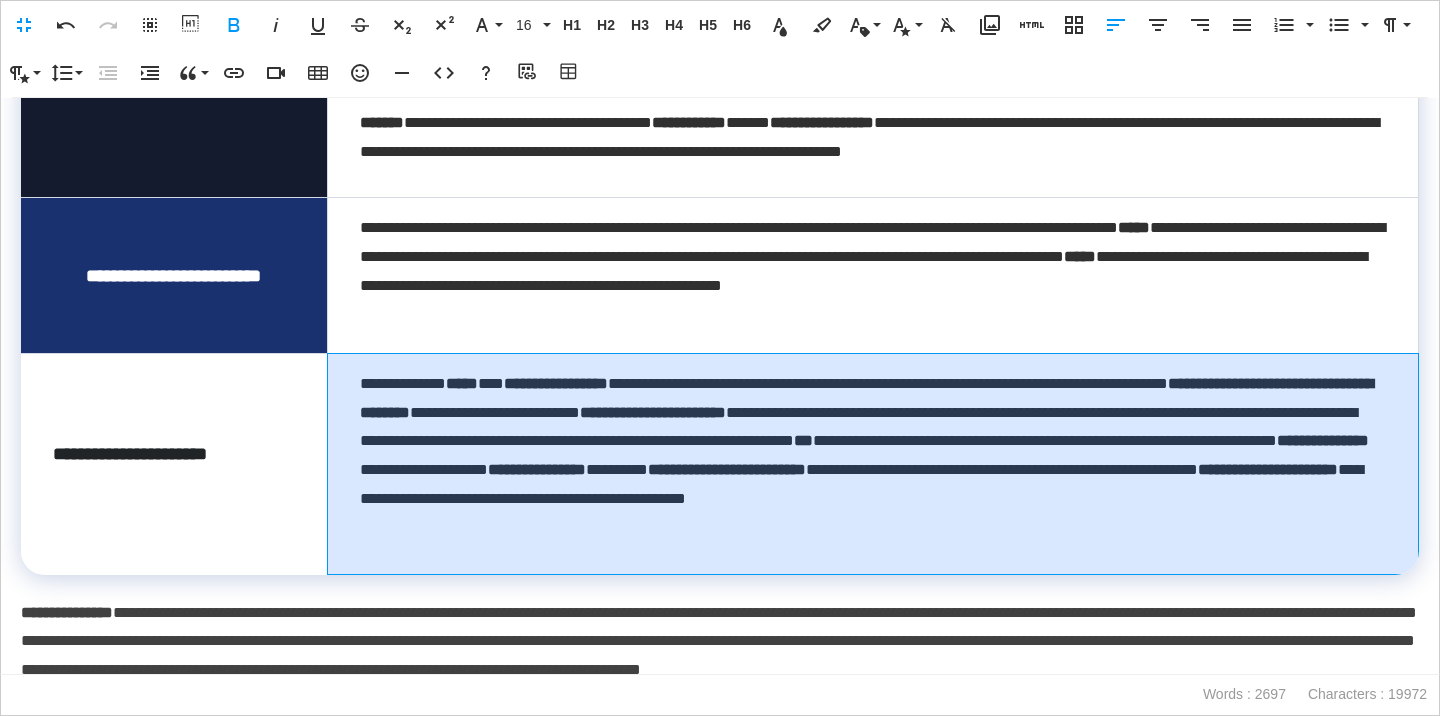 click on "**********" at bounding box center (866, 398) 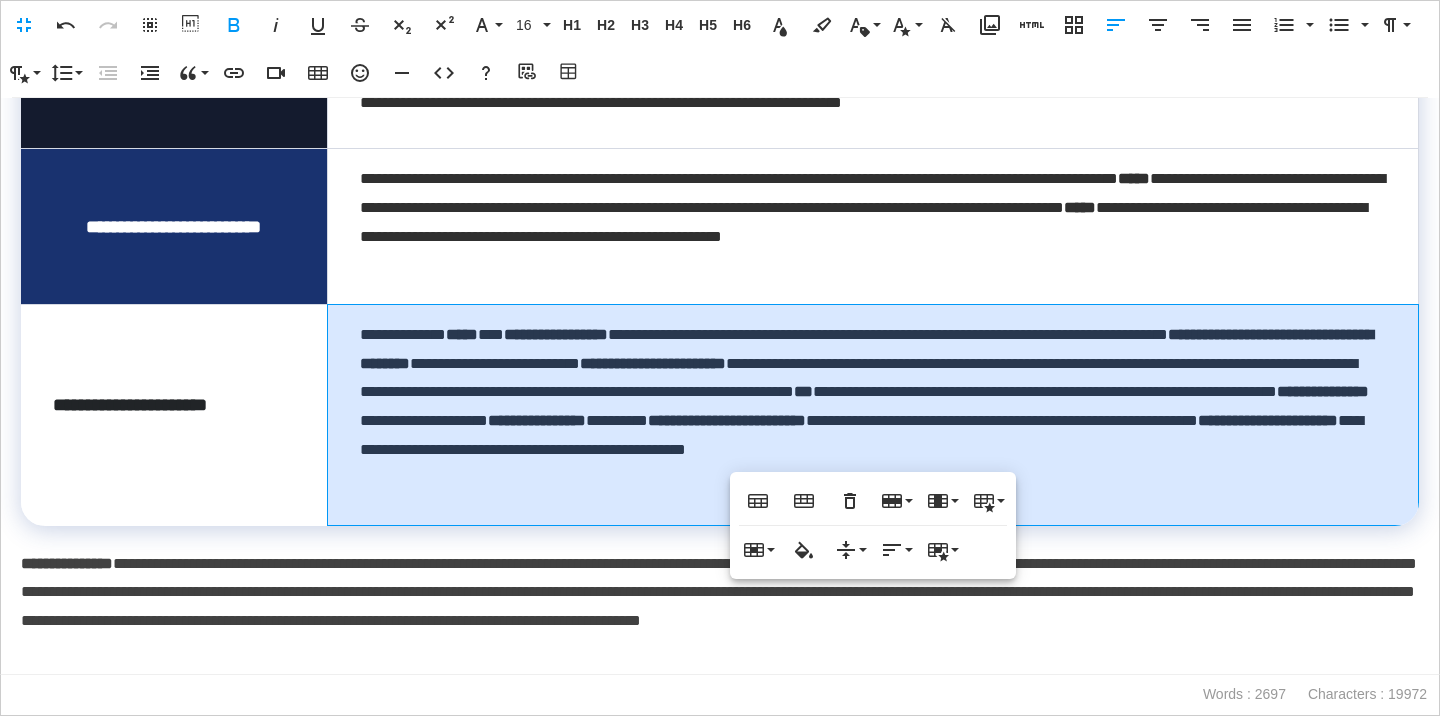 scroll, scrollTop: 929, scrollLeft: 0, axis: vertical 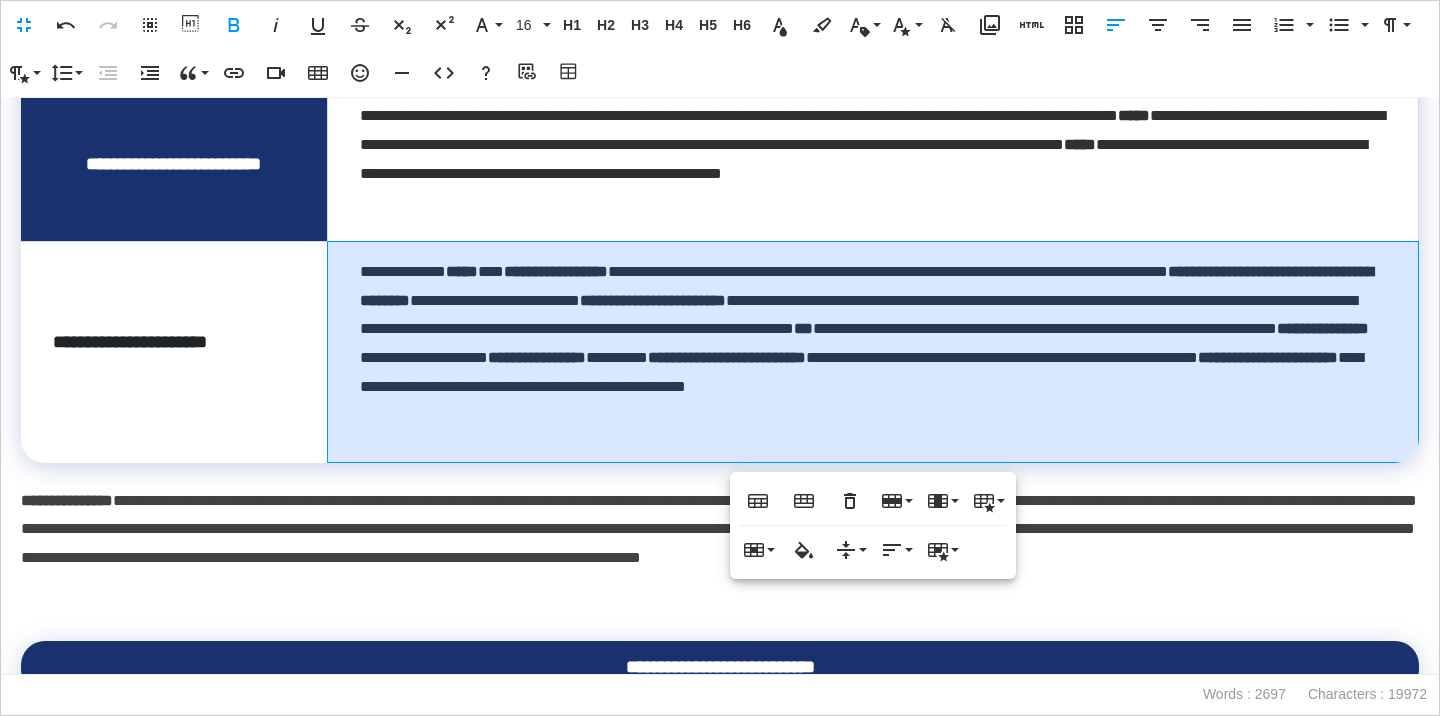 click on "**********" at bounding box center [174, 351] 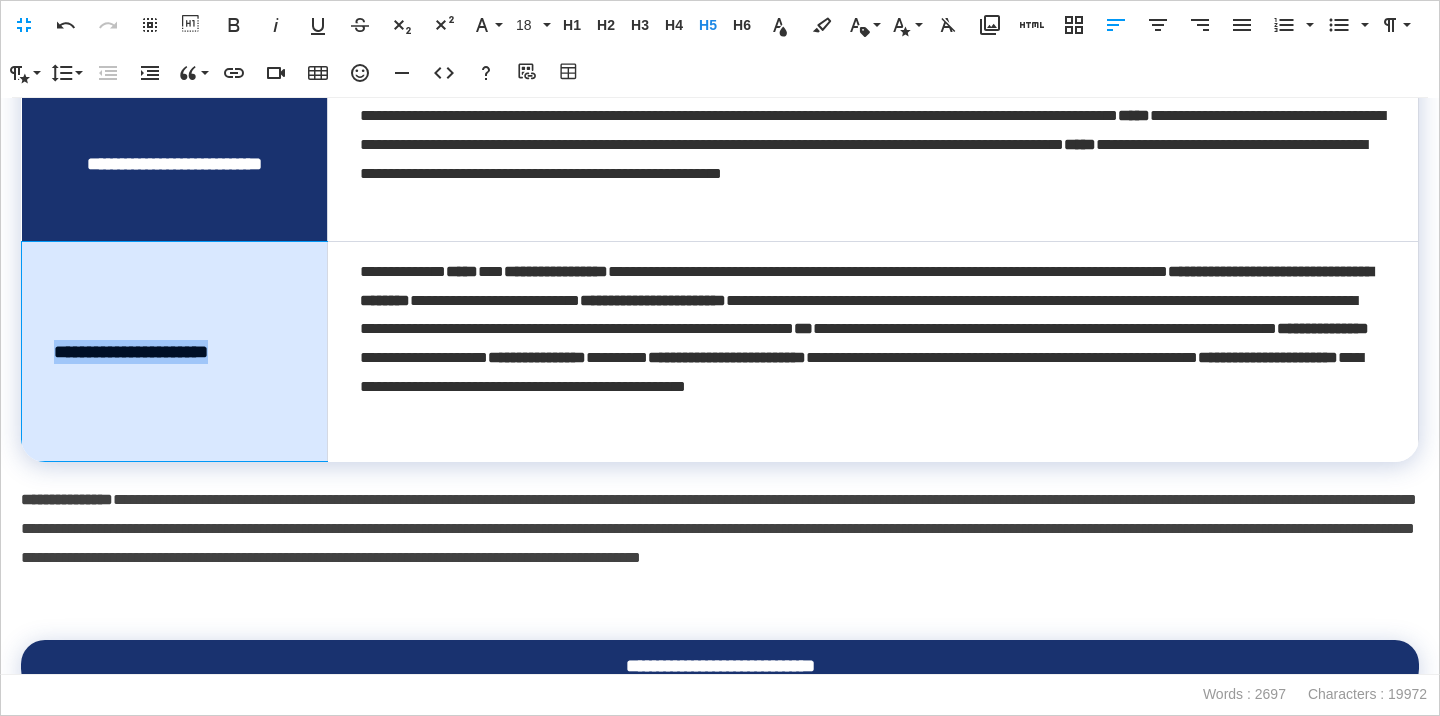 drag, startPoint x: 271, startPoint y: 347, endPoint x: 55, endPoint y: 348, distance: 216.00232 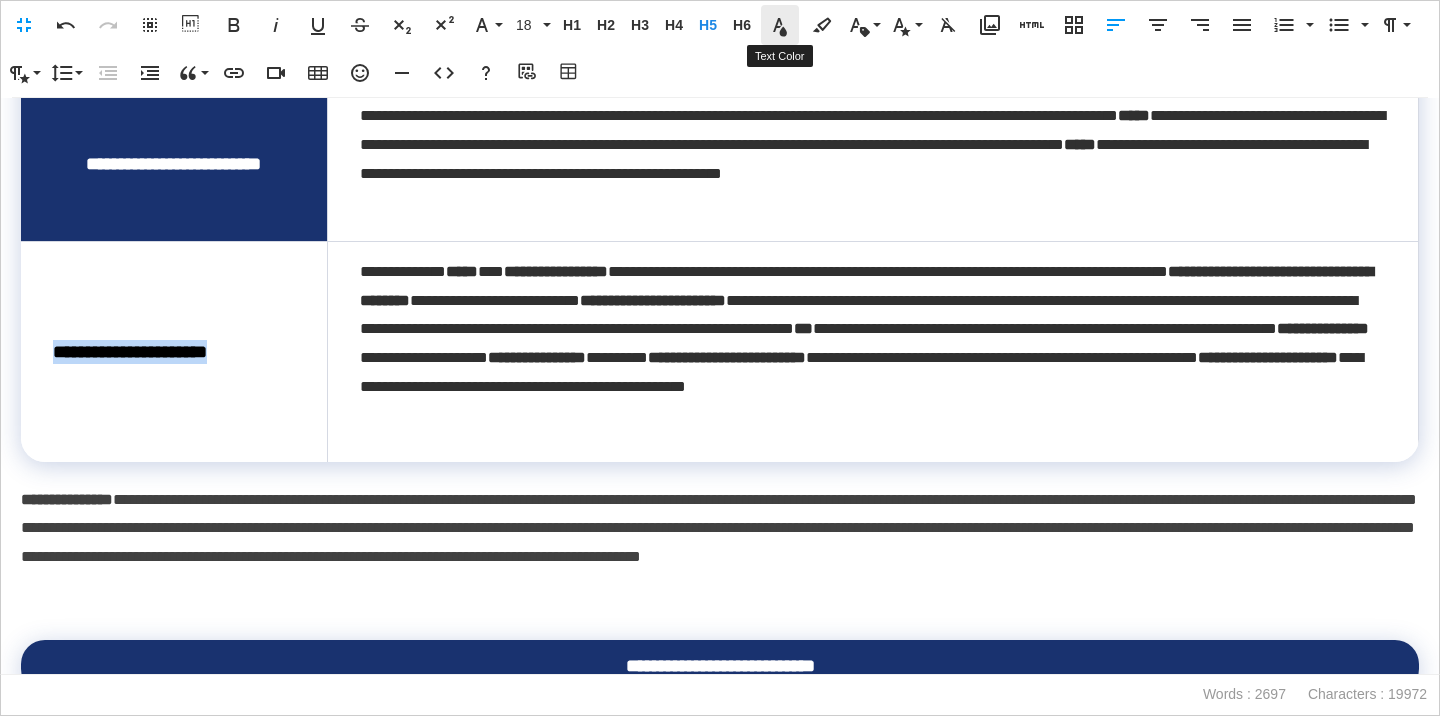 click 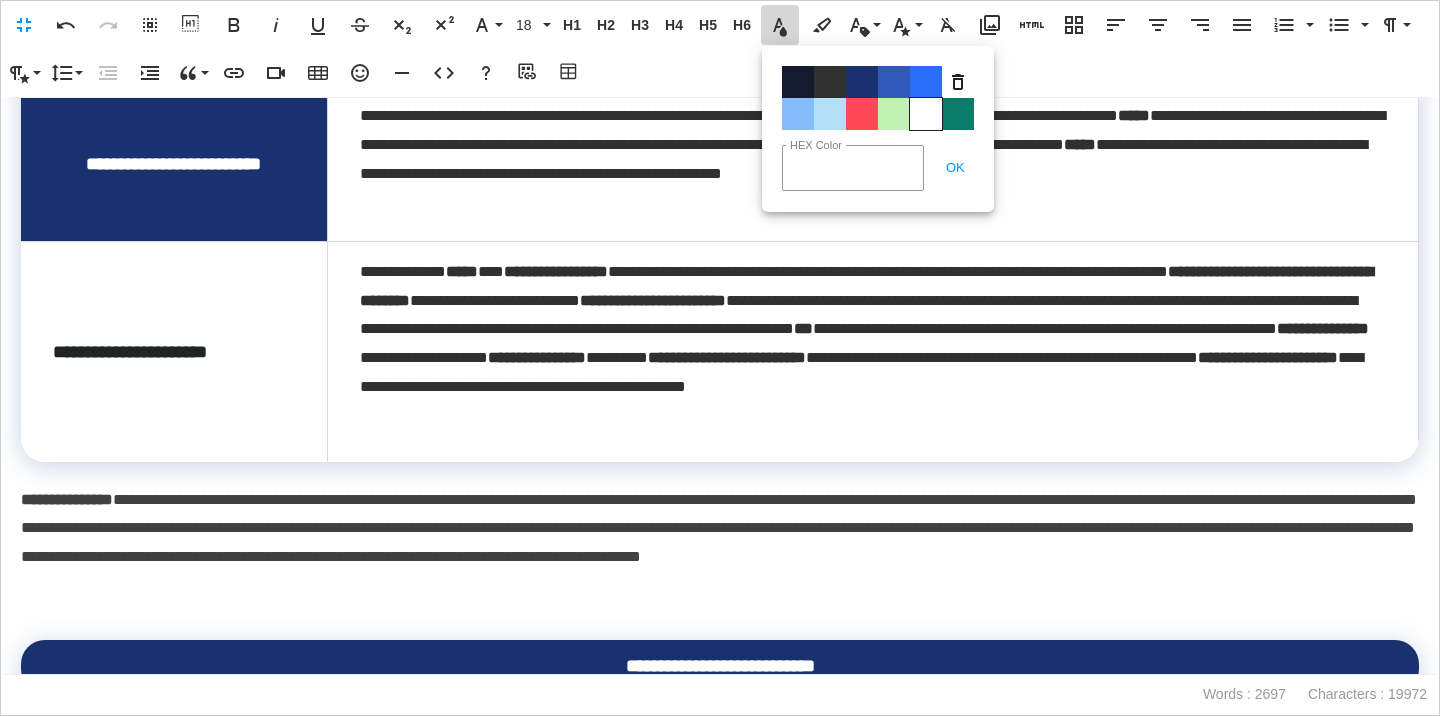 click on "Color#FFFFFF" at bounding box center [926, 114] 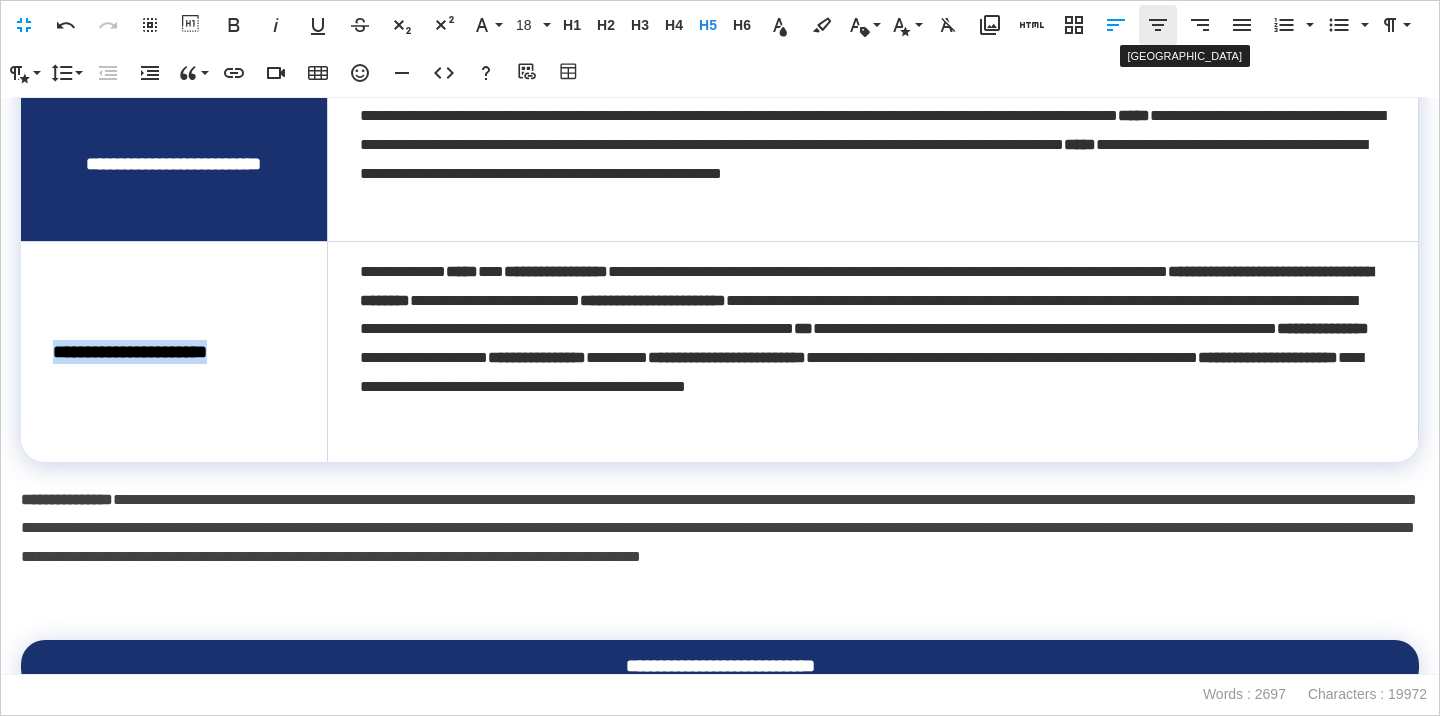click 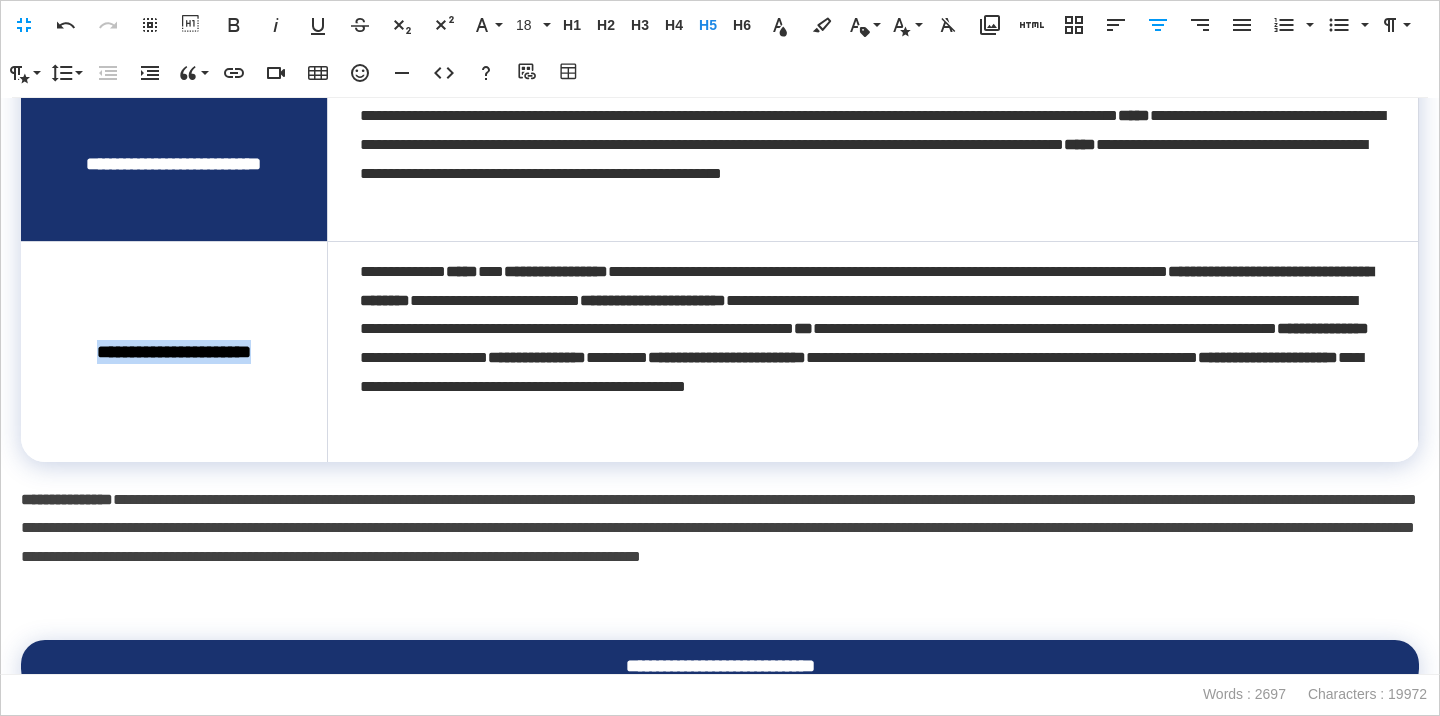click on "**********" at bounding box center [174, 351] 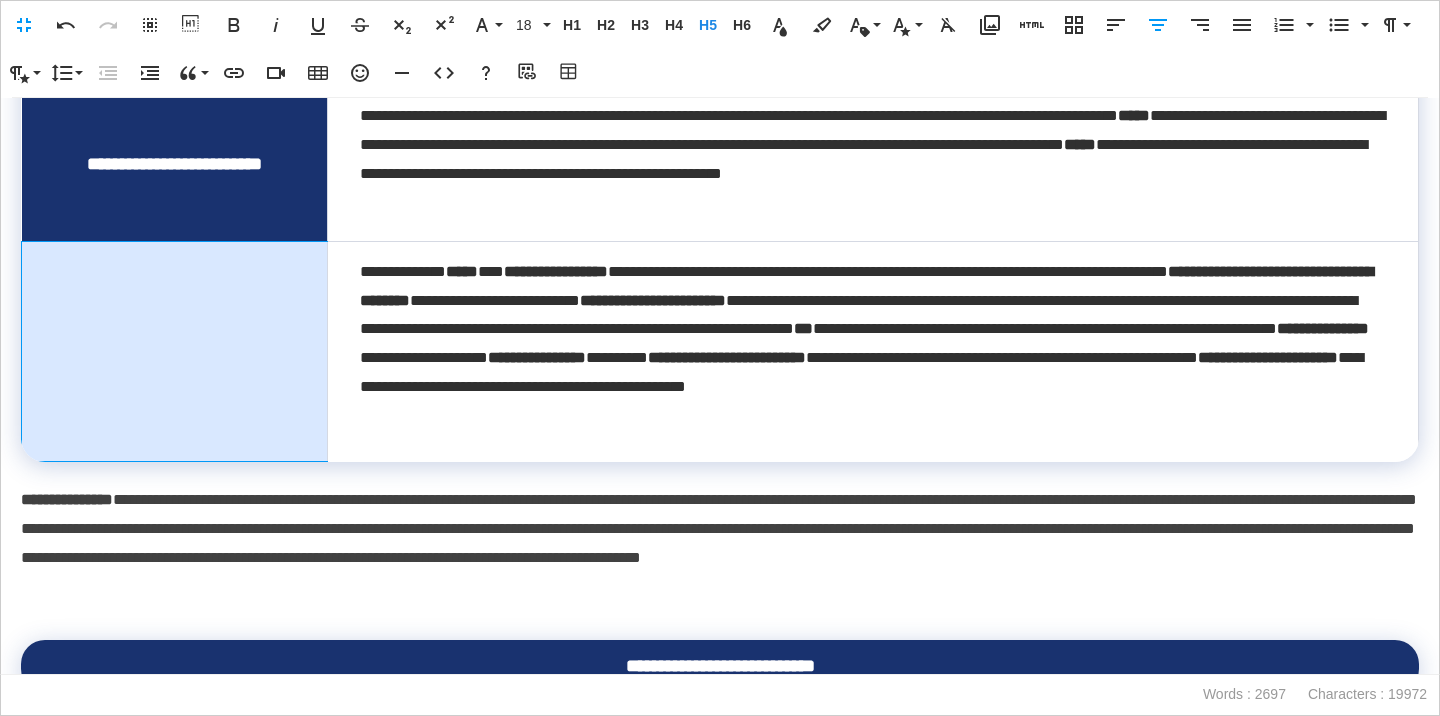 click on "**********" at bounding box center (175, 351) 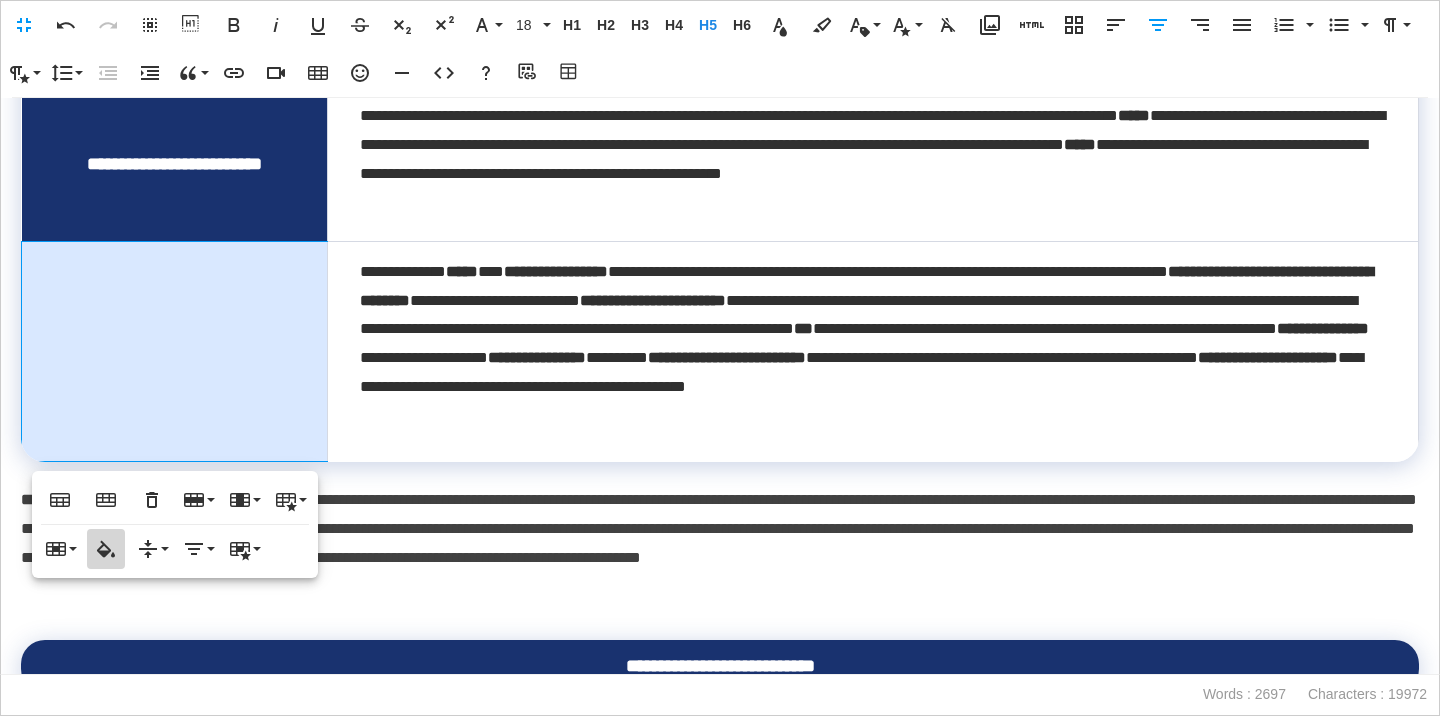 click 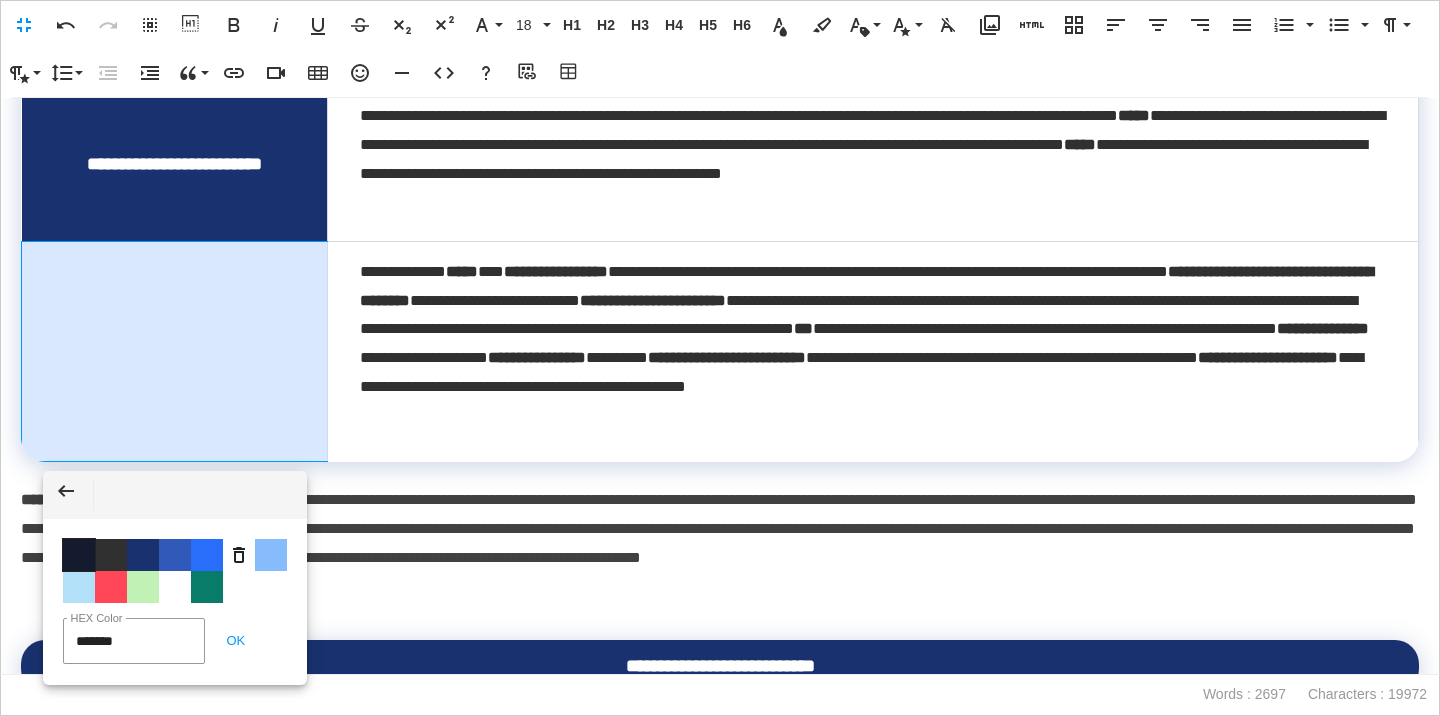 click on "Color #141B2E" at bounding box center (79, 555) 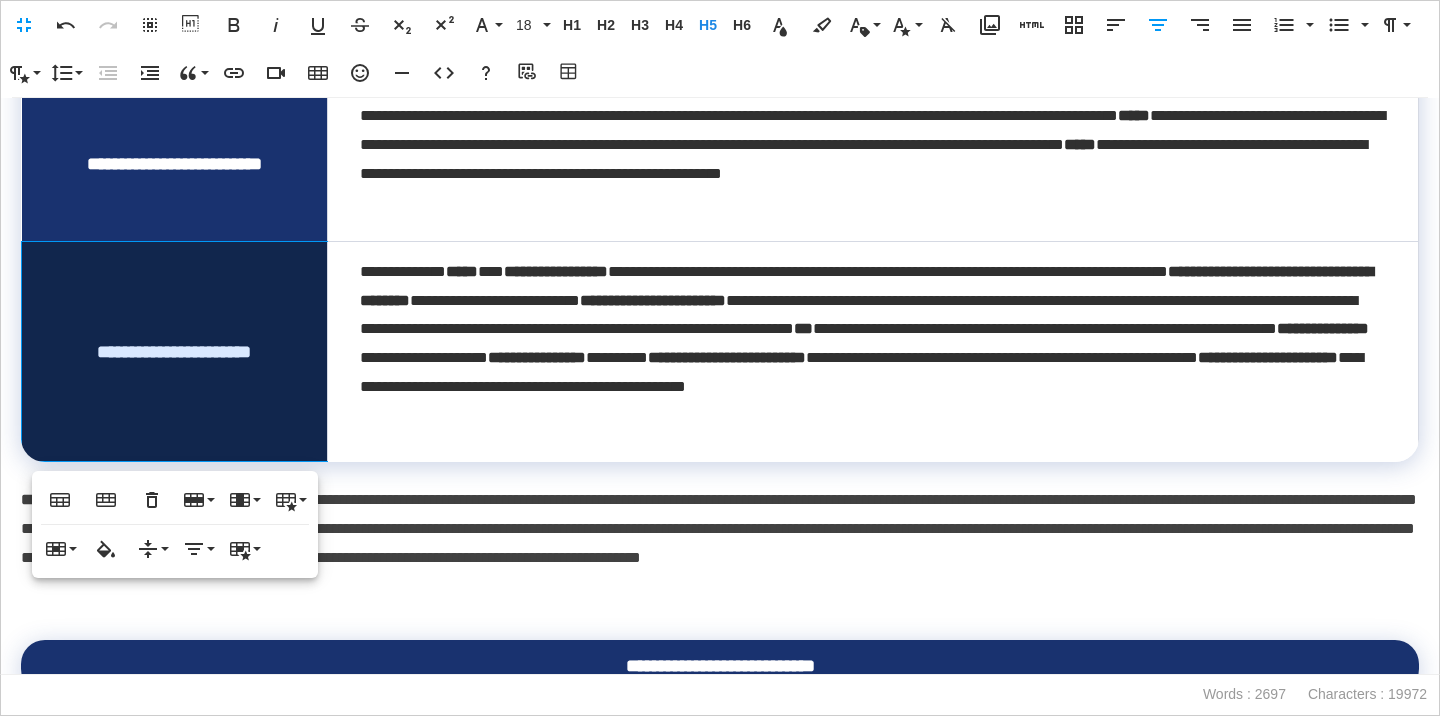 click at bounding box center (720, 474) 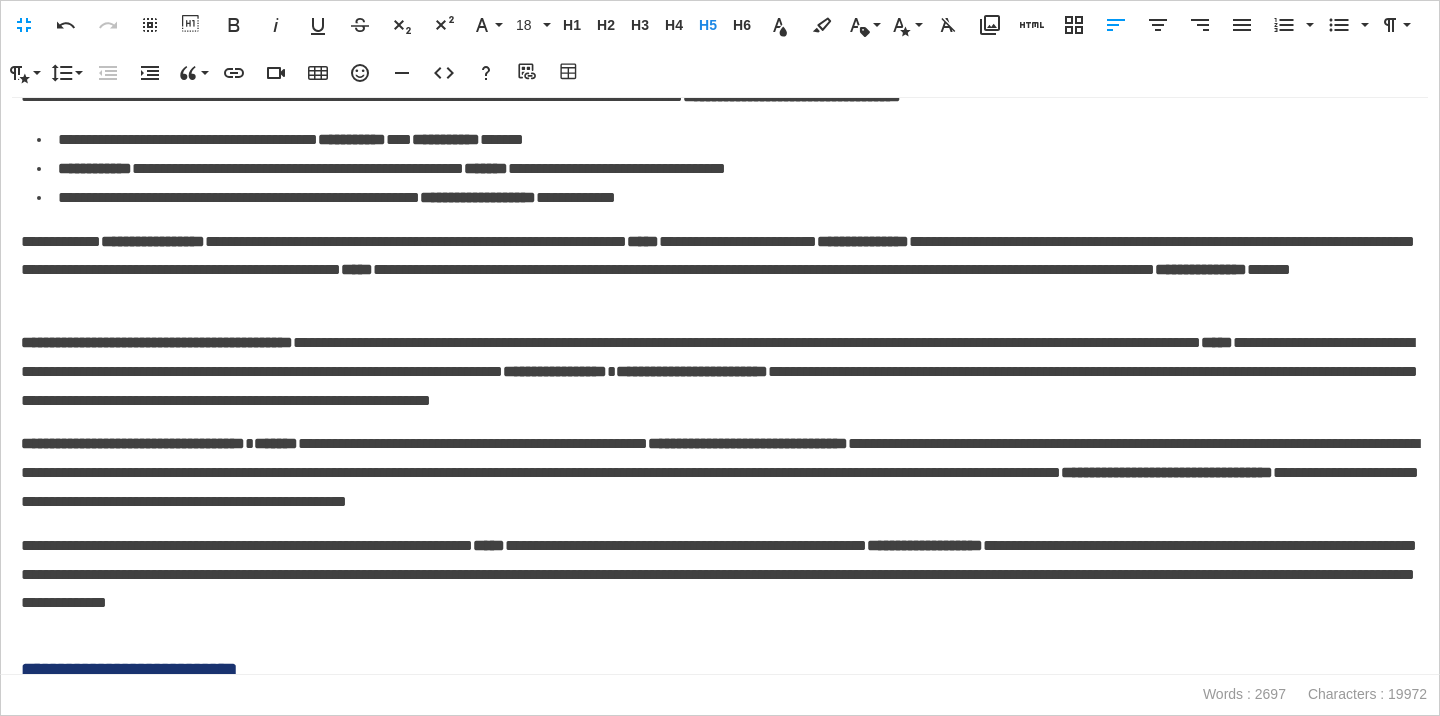 scroll, scrollTop: 3115, scrollLeft: 0, axis: vertical 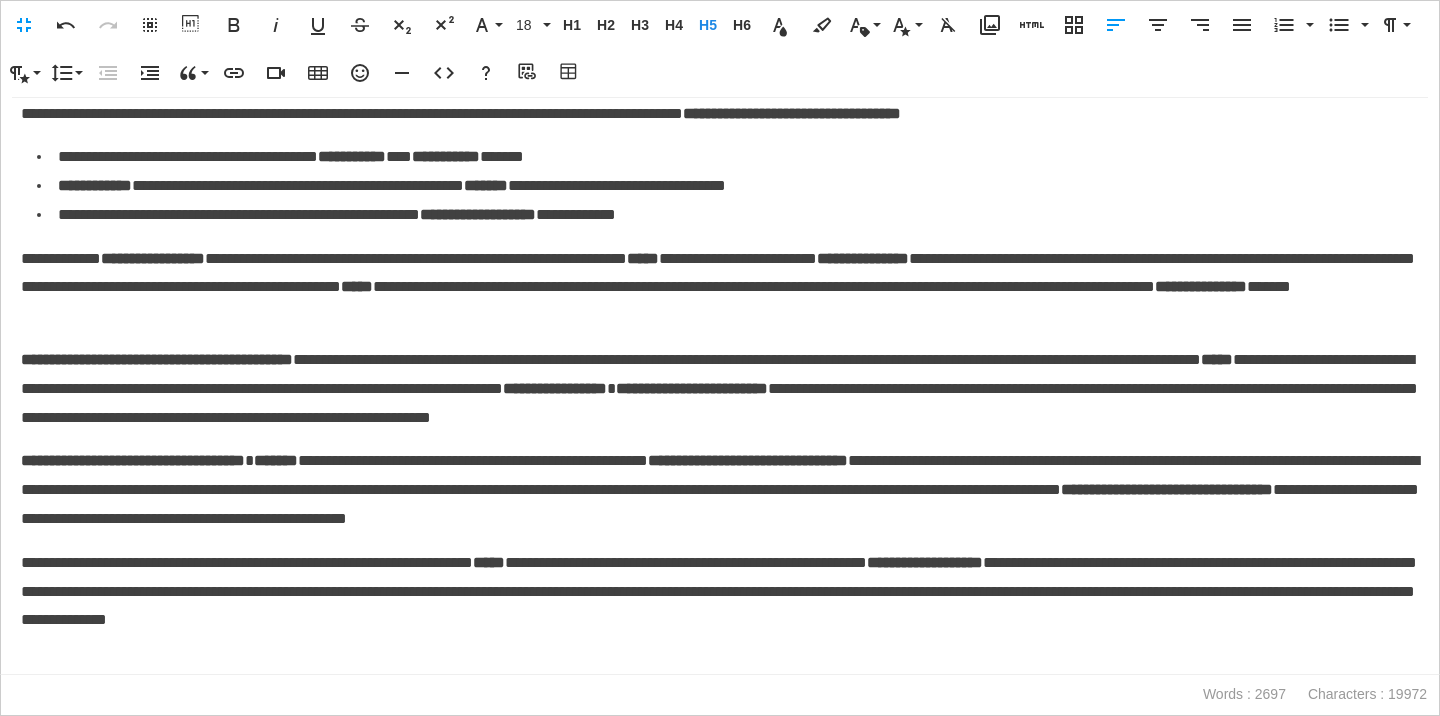 click on "**********" at bounding box center [157, 359] 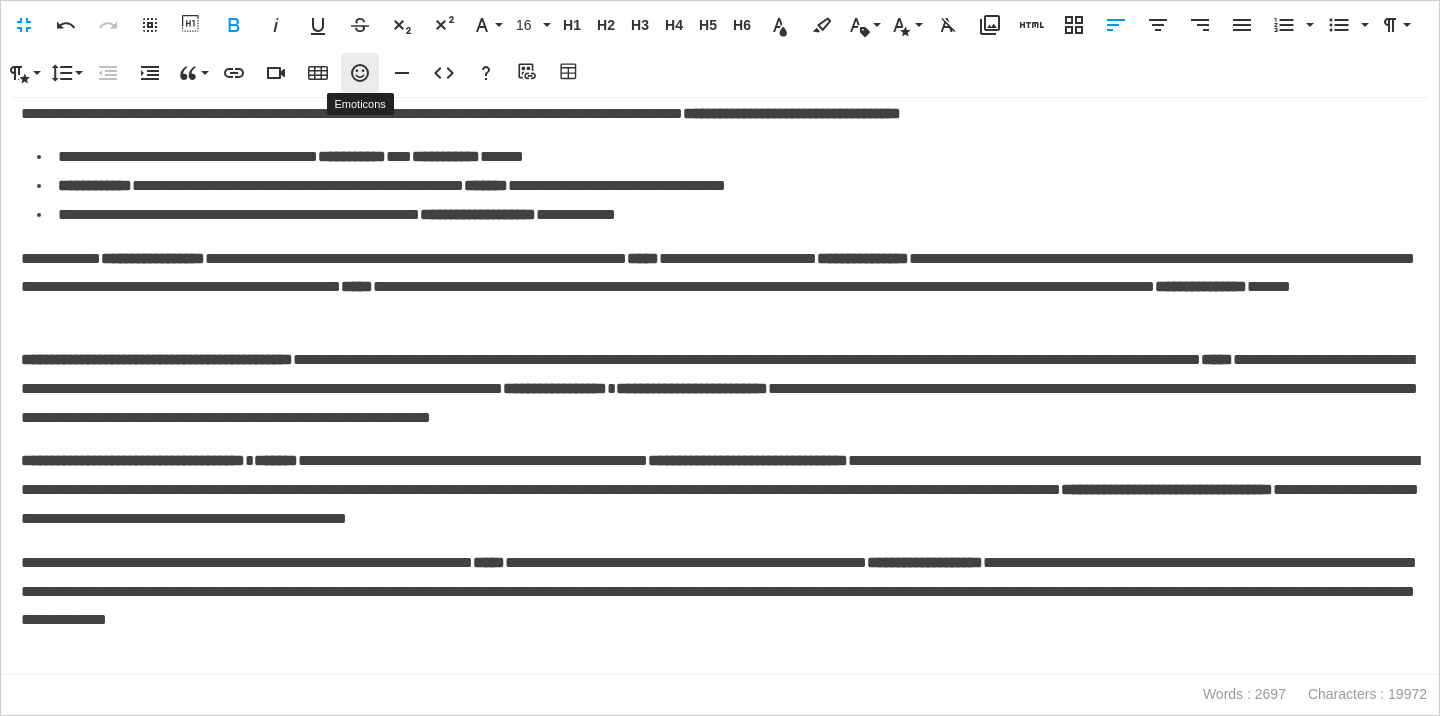 click 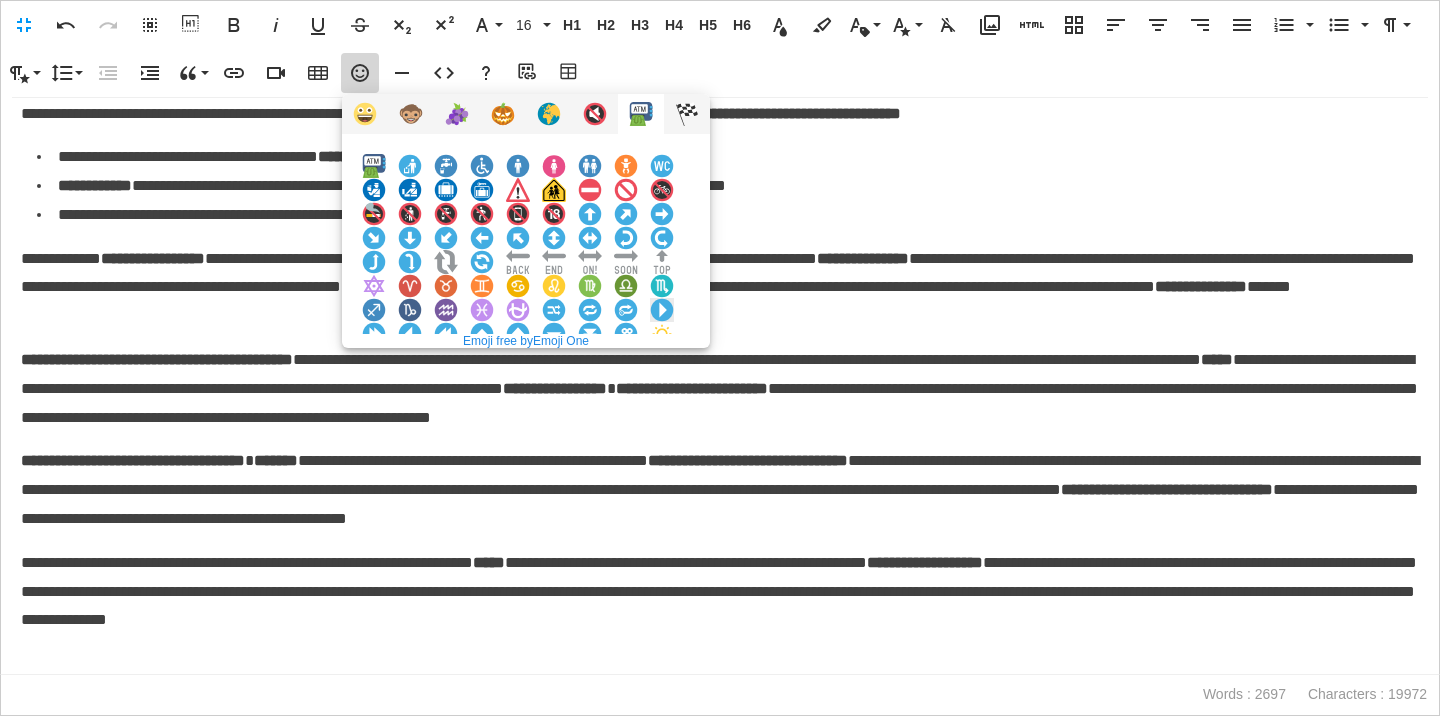 click at bounding box center (662, 310) 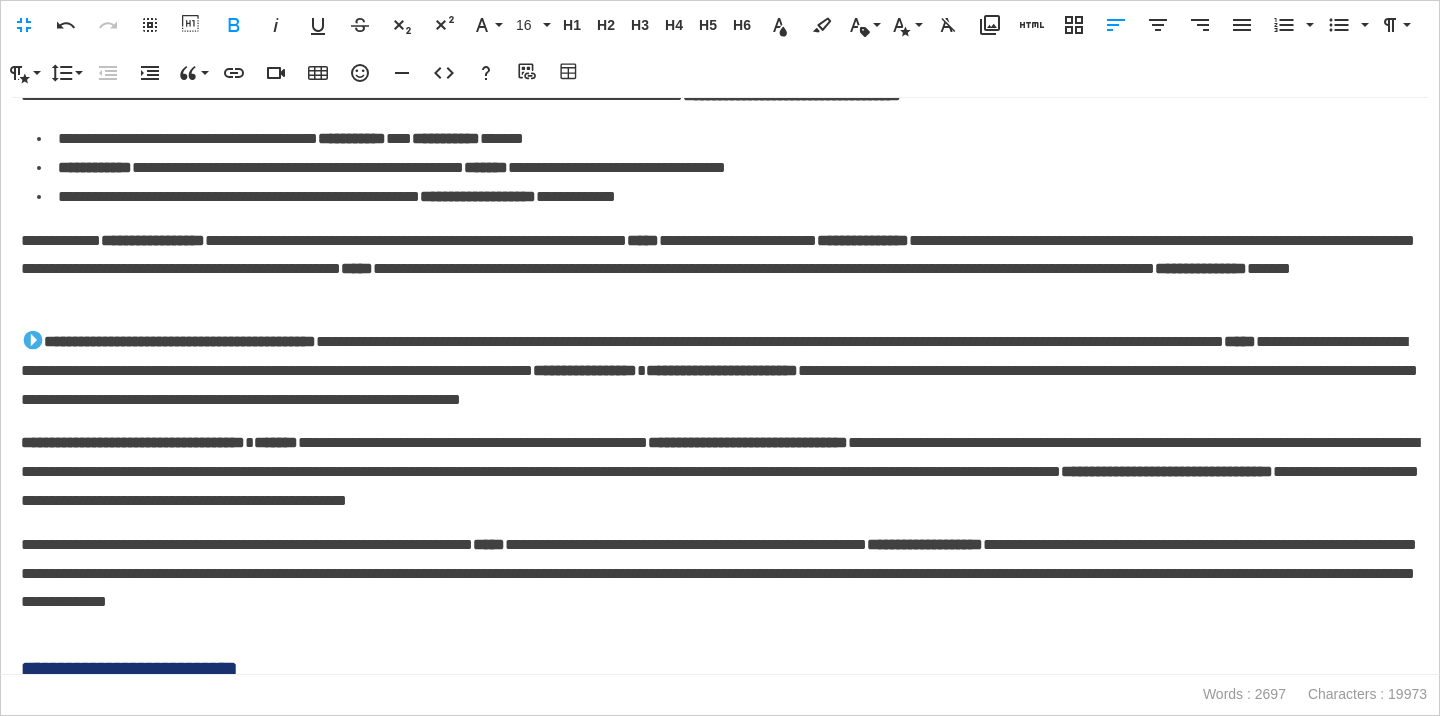 scroll, scrollTop: 3149, scrollLeft: 0, axis: vertical 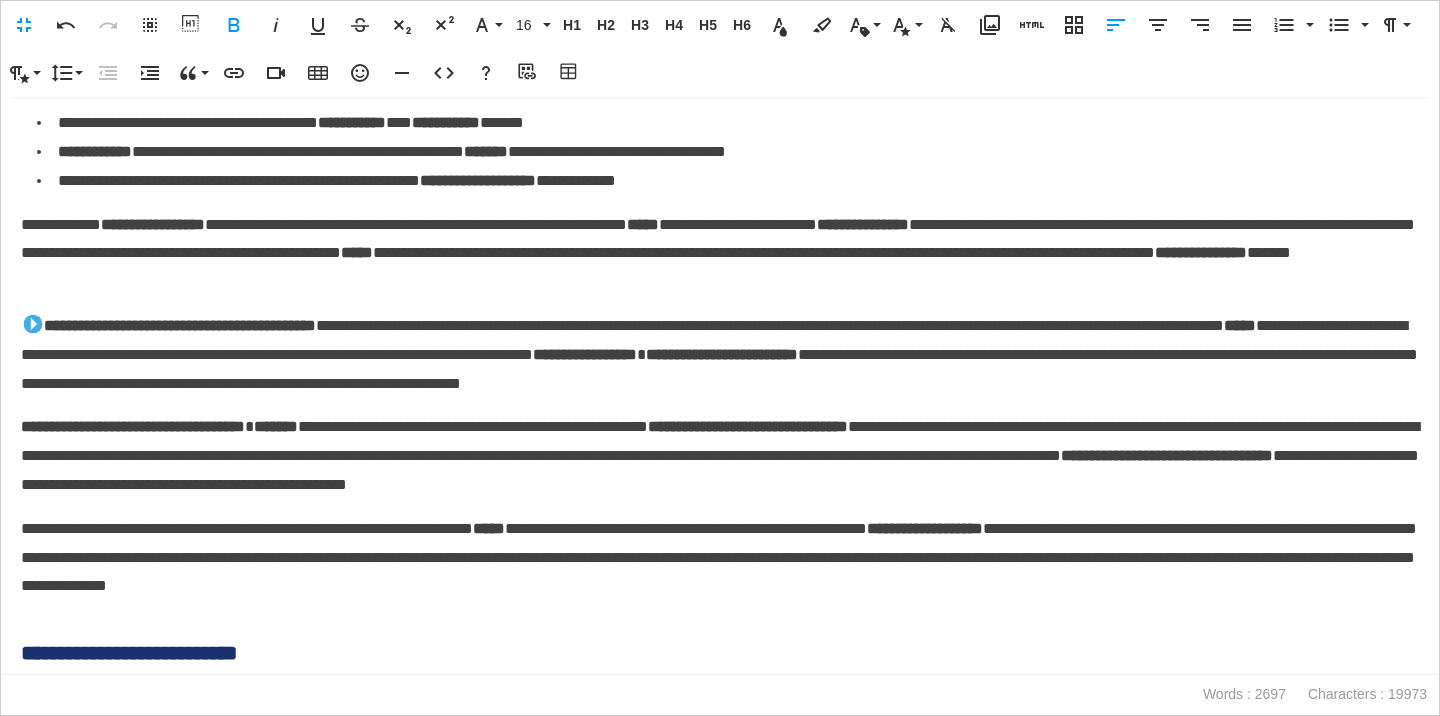 click on "**********" at bounding box center (133, 426) 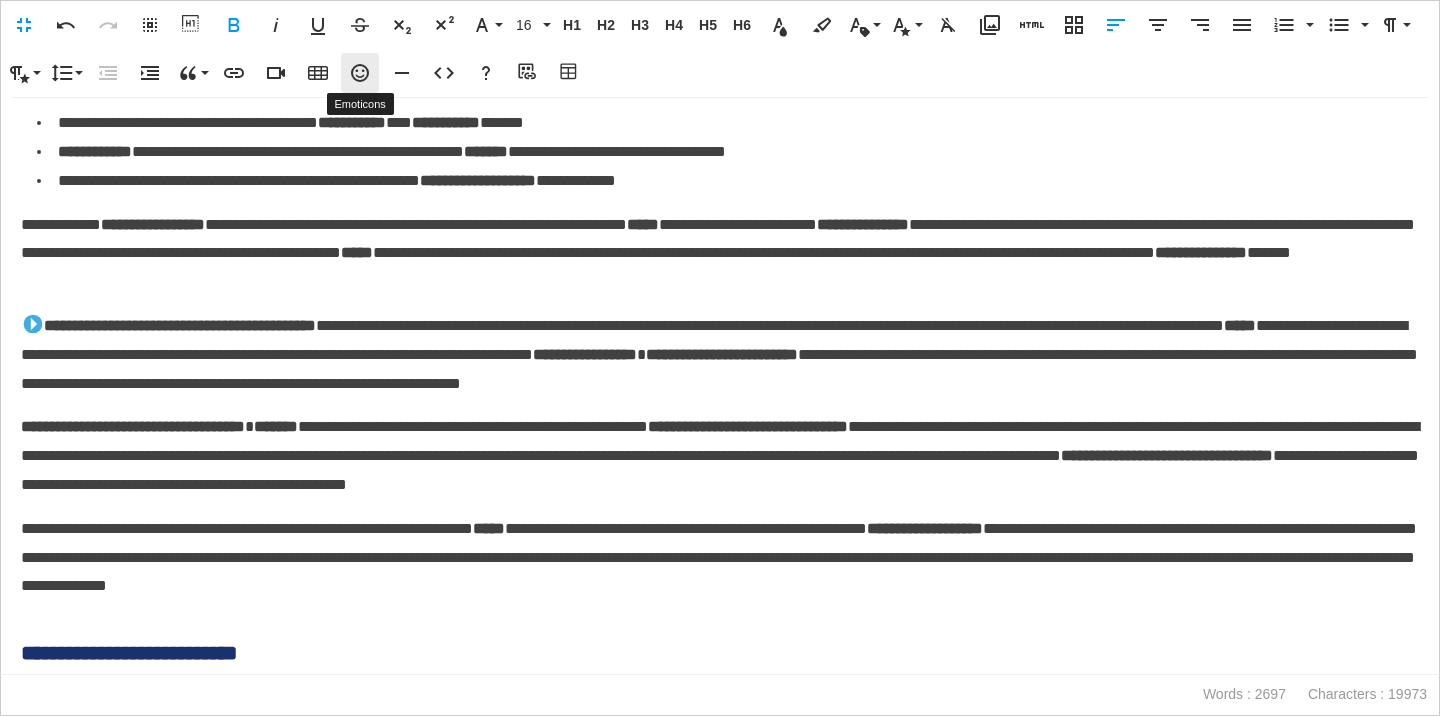 click 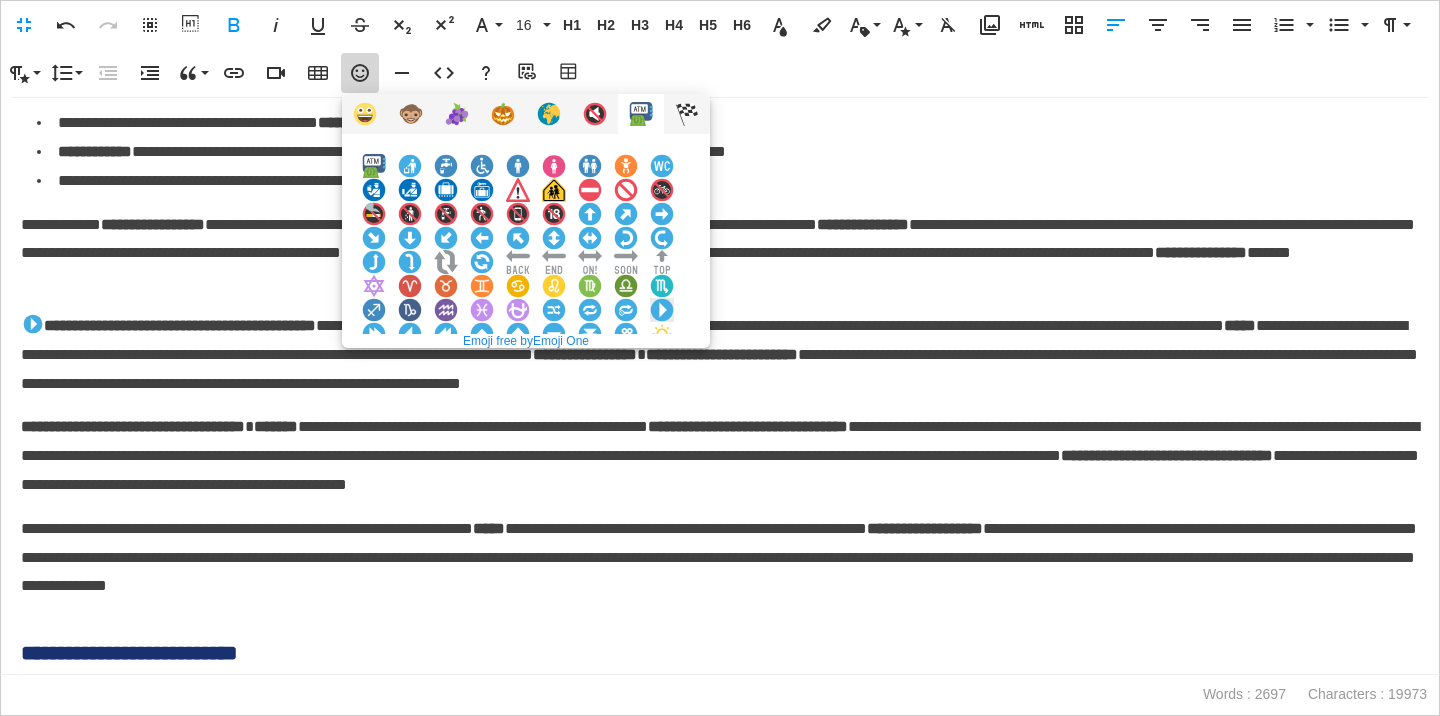 click at bounding box center (662, 310) 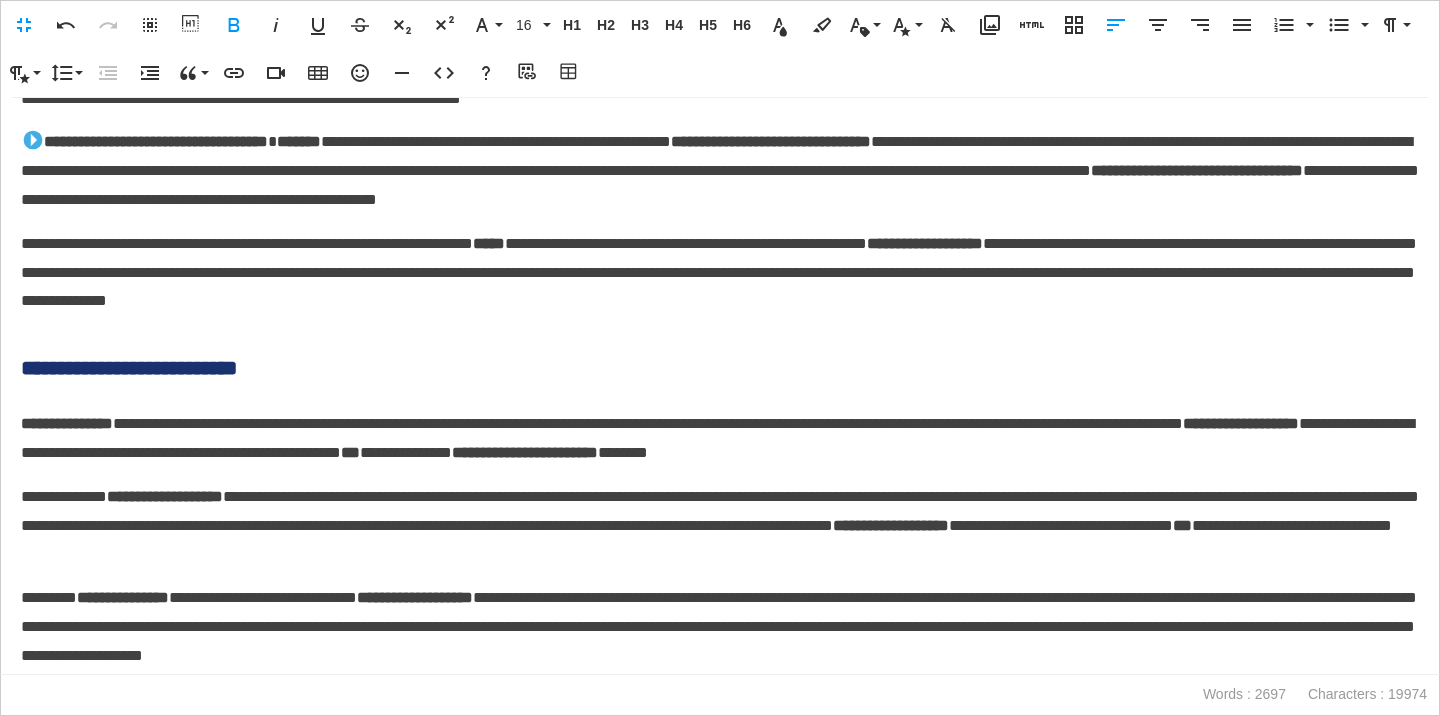 scroll, scrollTop: 3581, scrollLeft: 0, axis: vertical 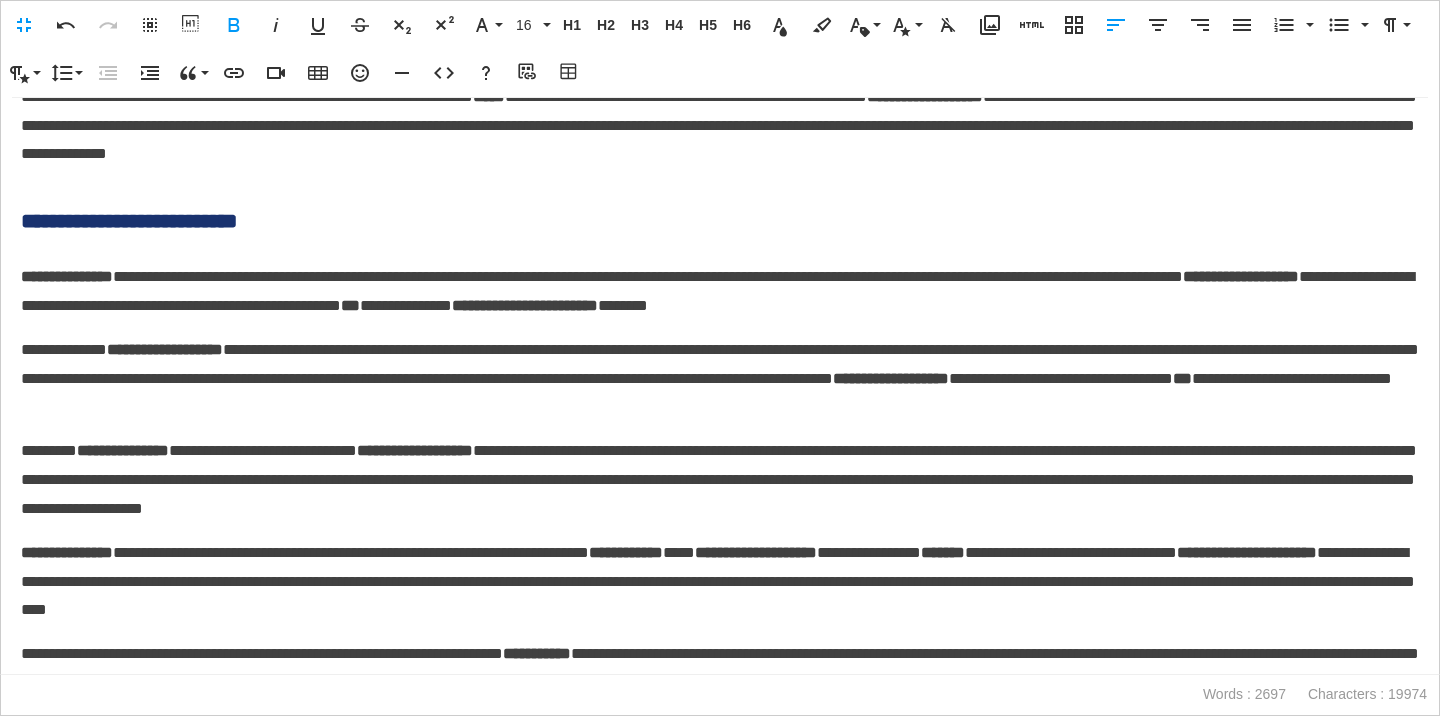 click on "**********" at bounding box center [720, 221] 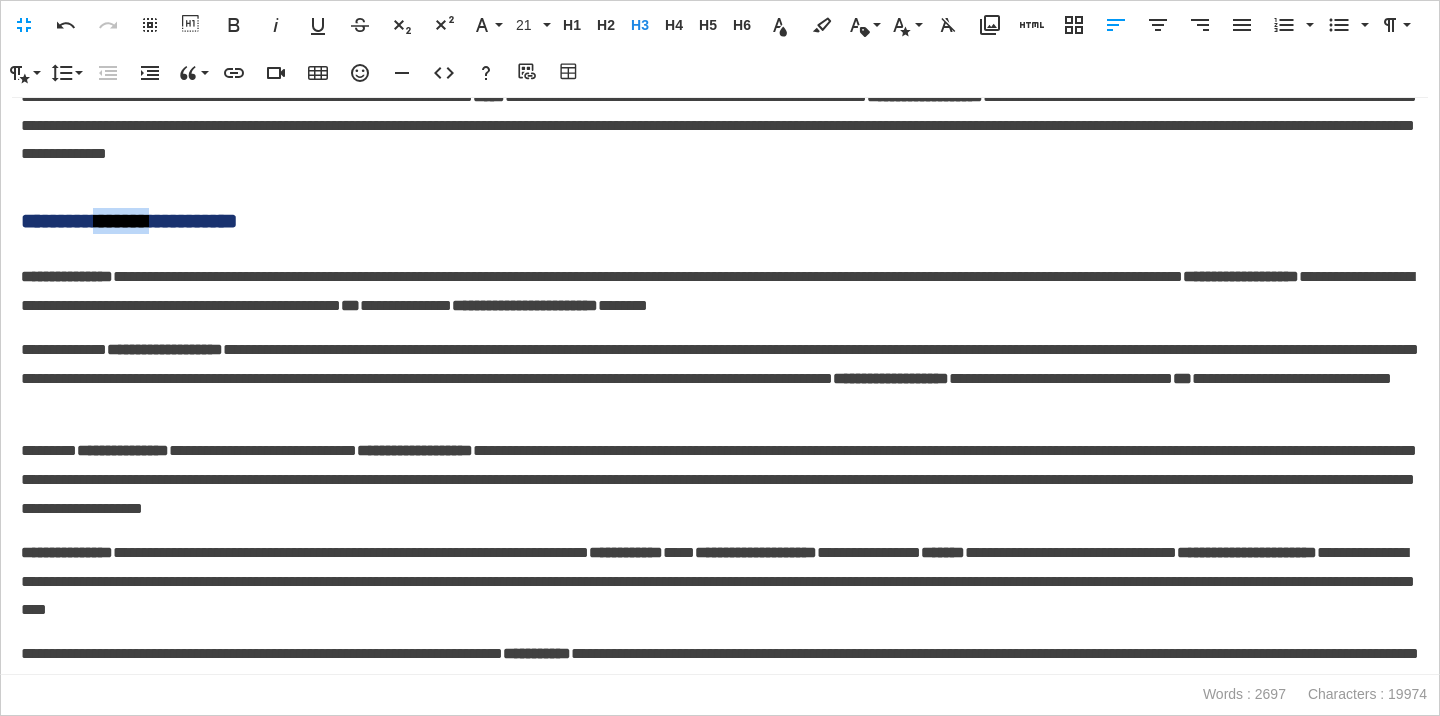click on "**********" at bounding box center [720, 221] 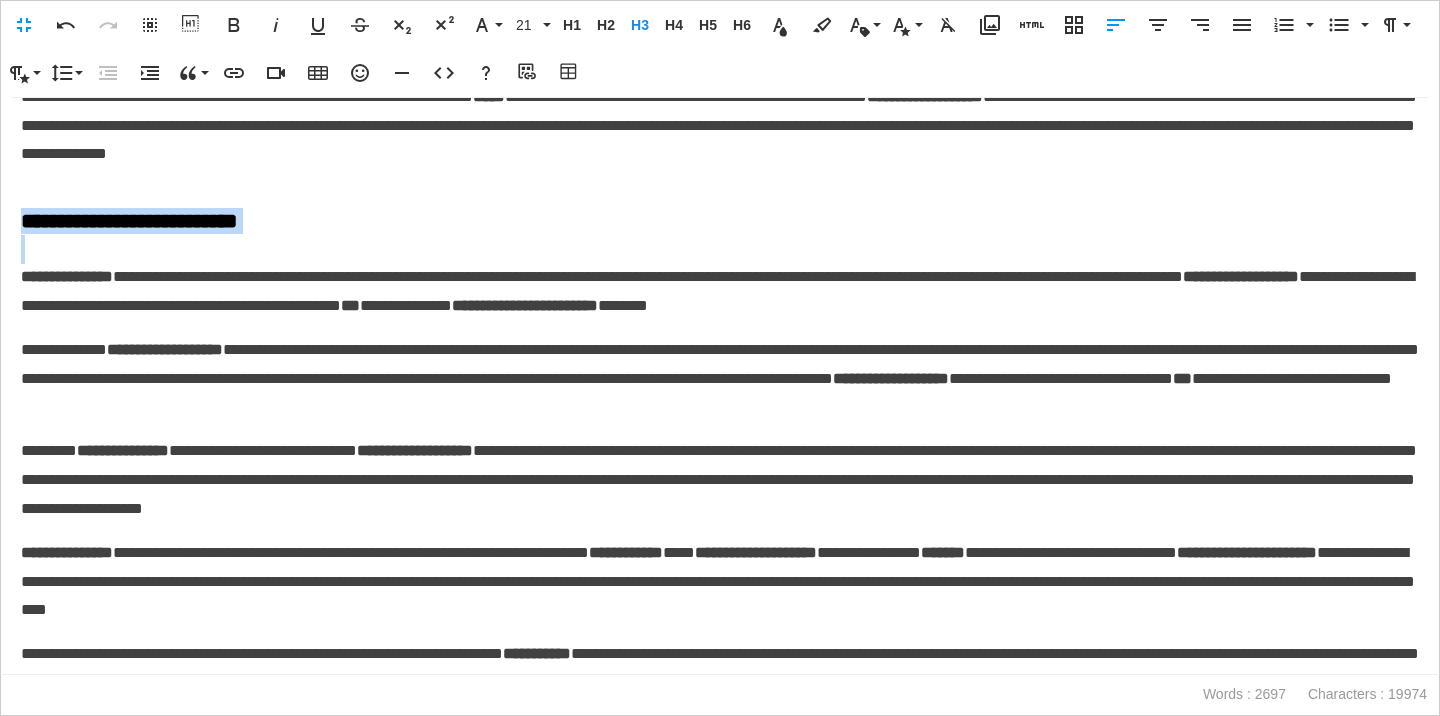 click on "**********" at bounding box center (720, 221) 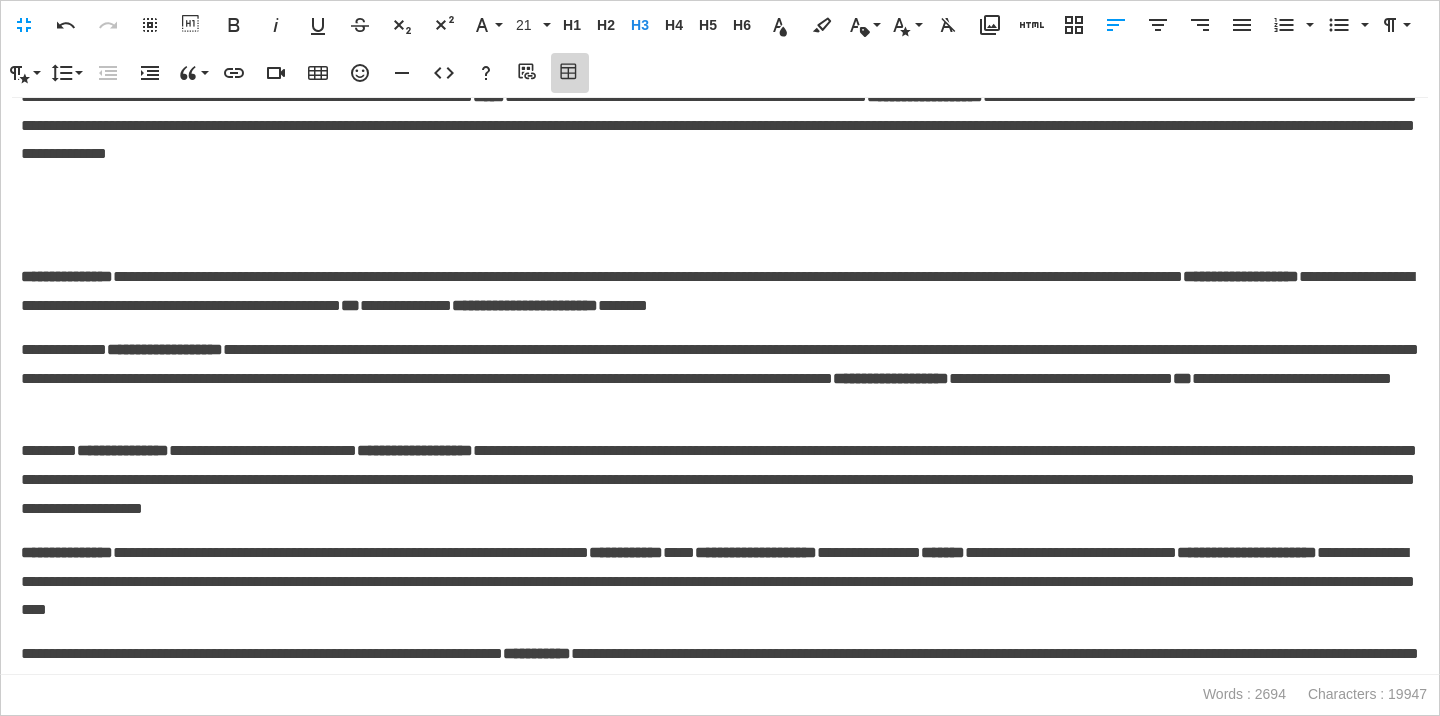 click on "Table Builder" at bounding box center [570, 73] 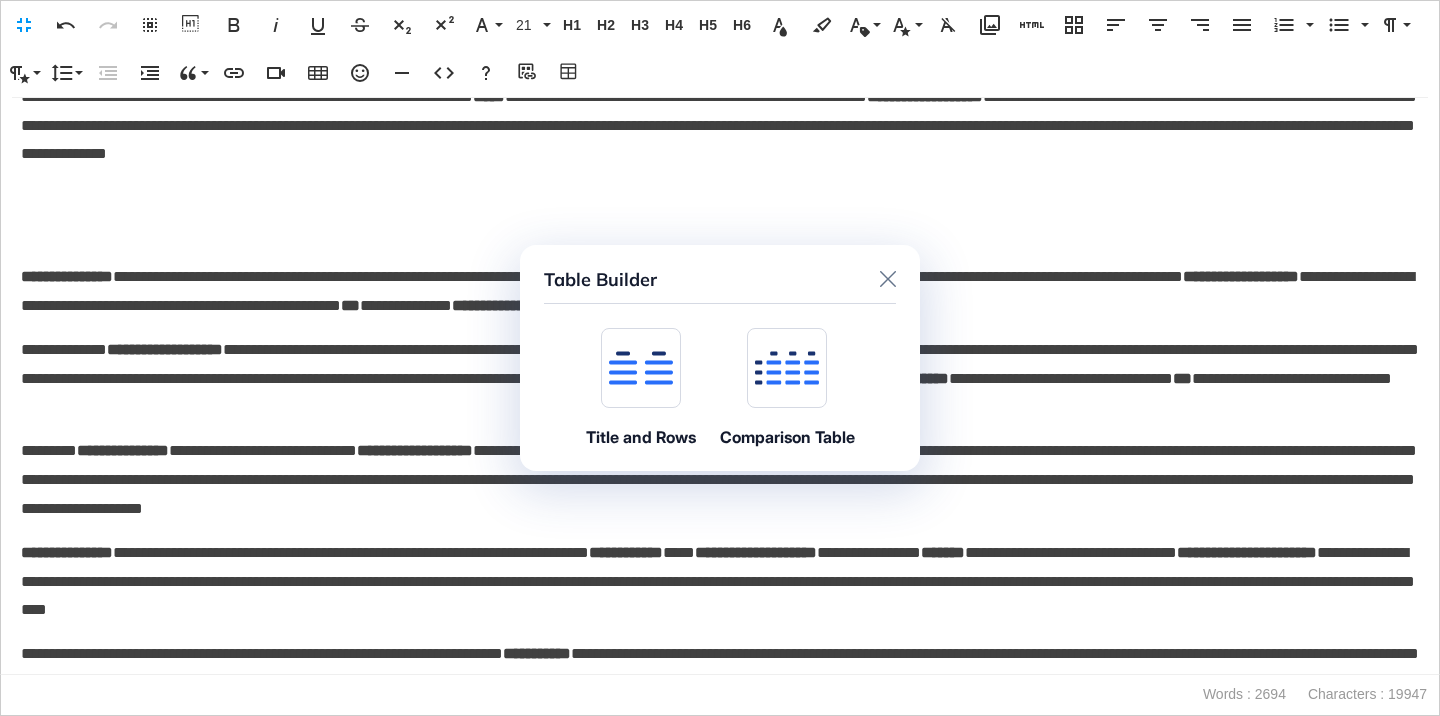 click at bounding box center [641, 368] 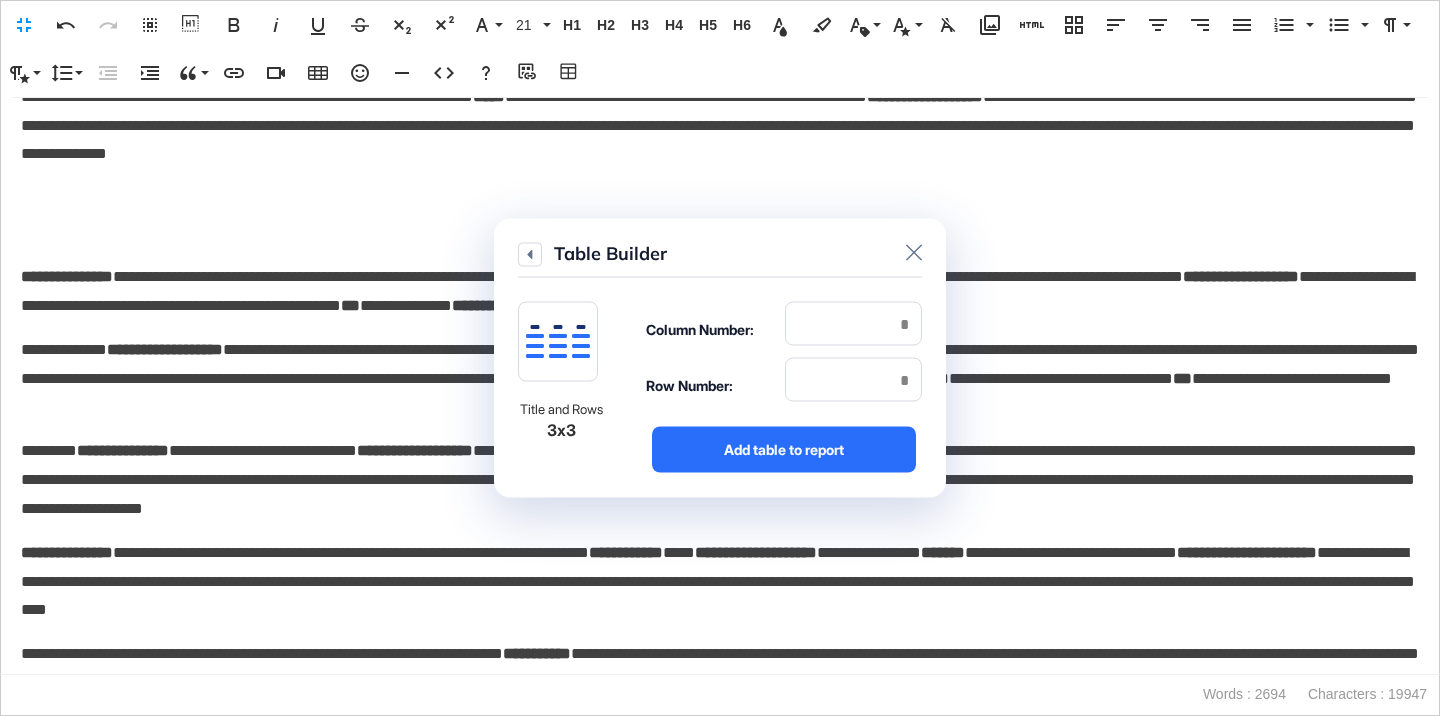 click on "Column Number:" at bounding box center [784, 330] 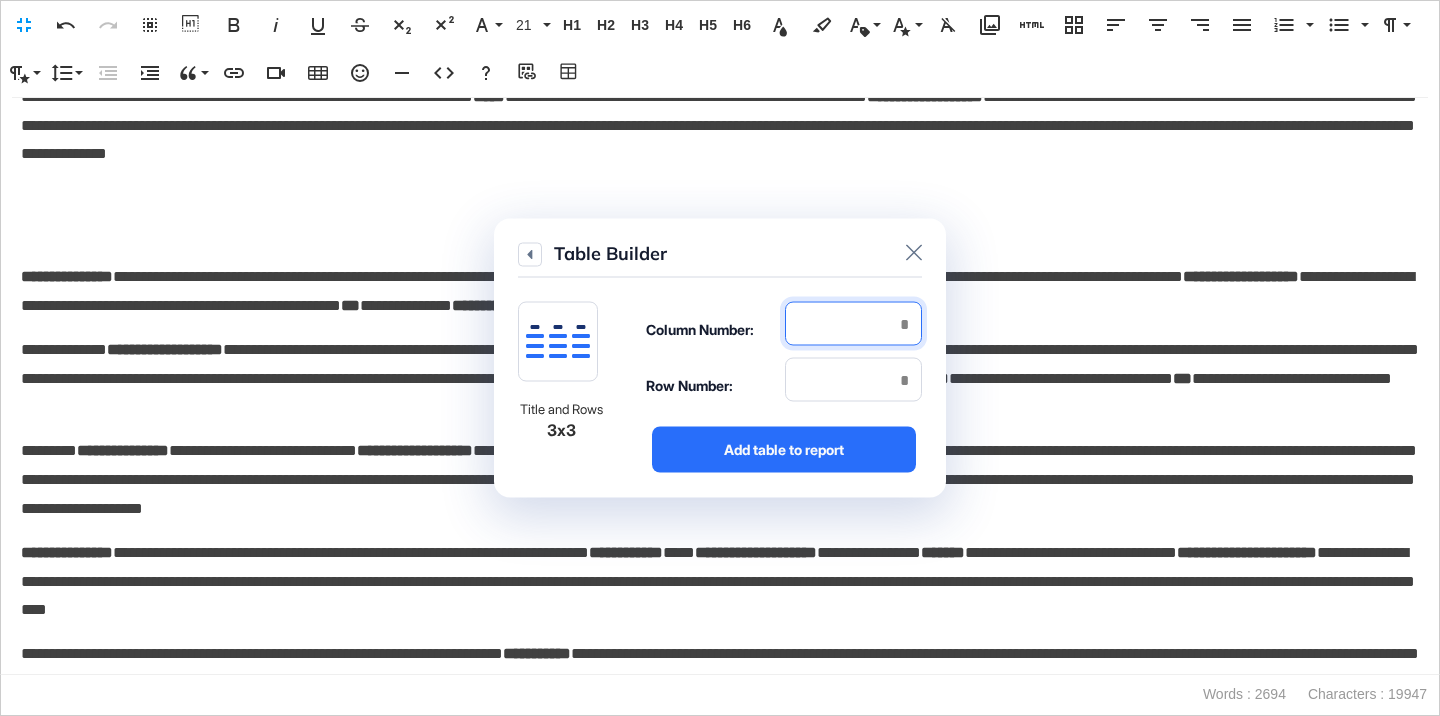 click at bounding box center [853, 324] 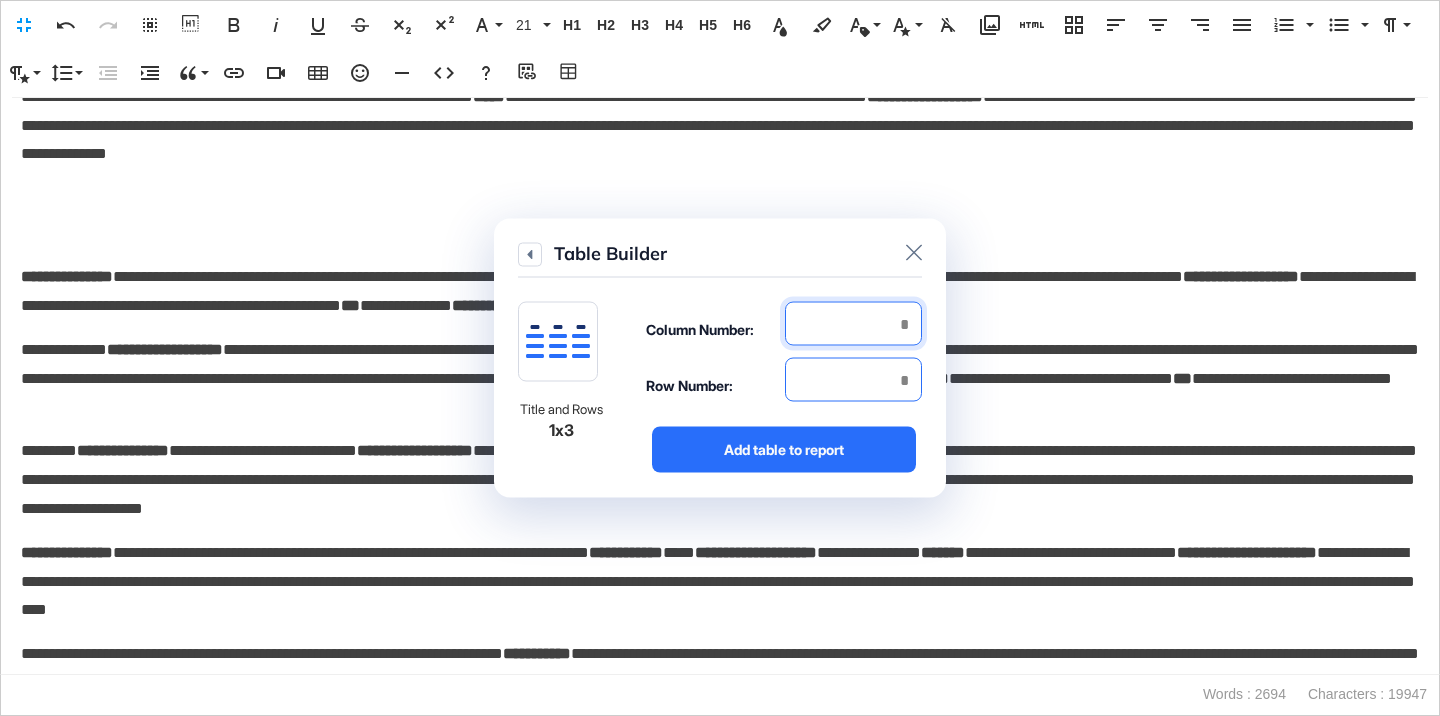 type on "*" 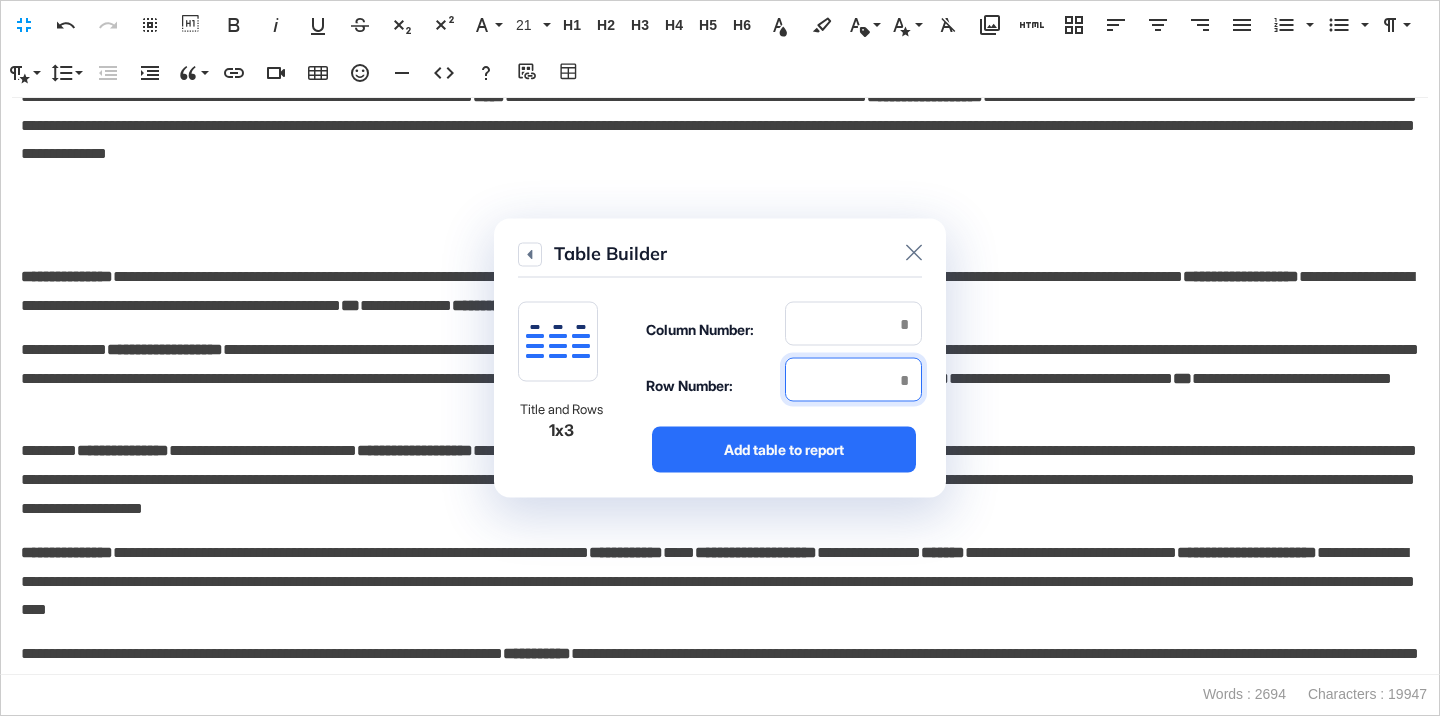 click at bounding box center [853, 380] 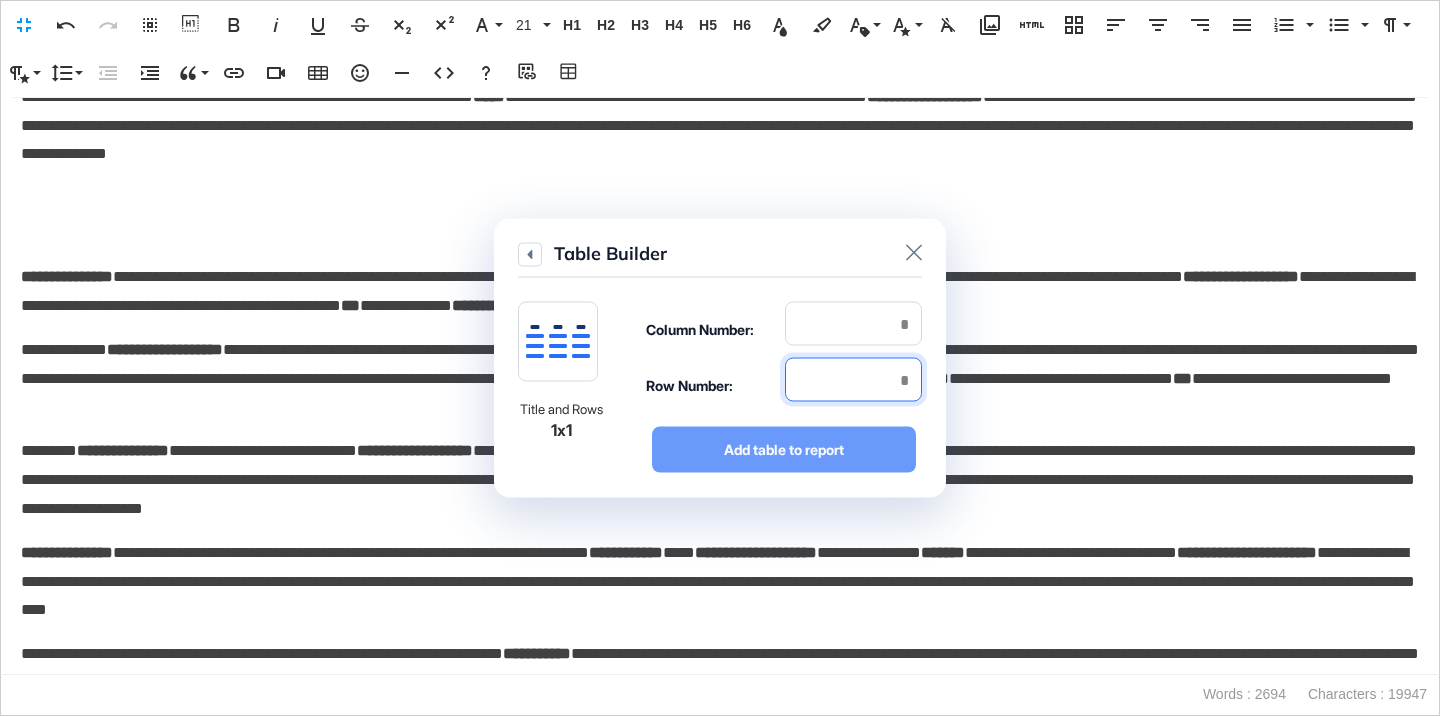 type on "*" 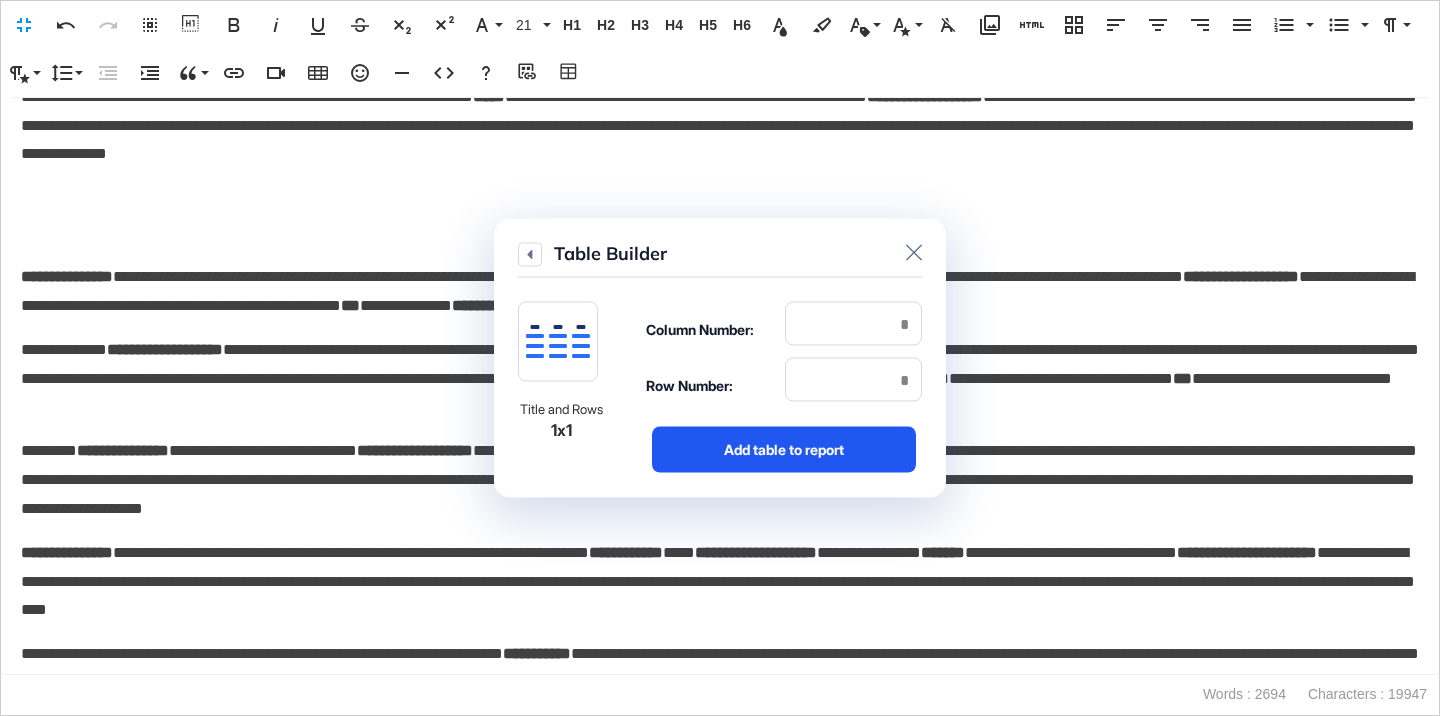click on "Add table to report" at bounding box center [784, 450] 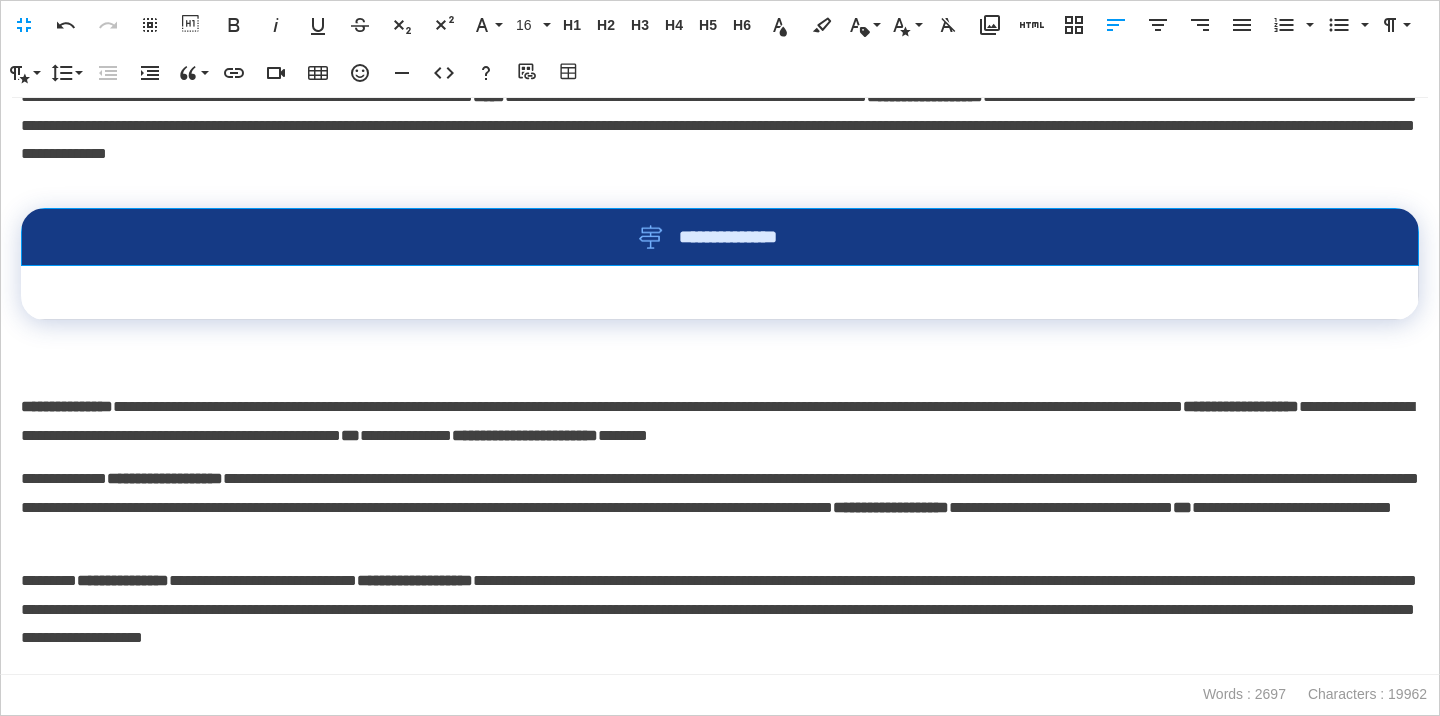 drag, startPoint x: 847, startPoint y: 221, endPoint x: 769, endPoint y: 231, distance: 78.63841 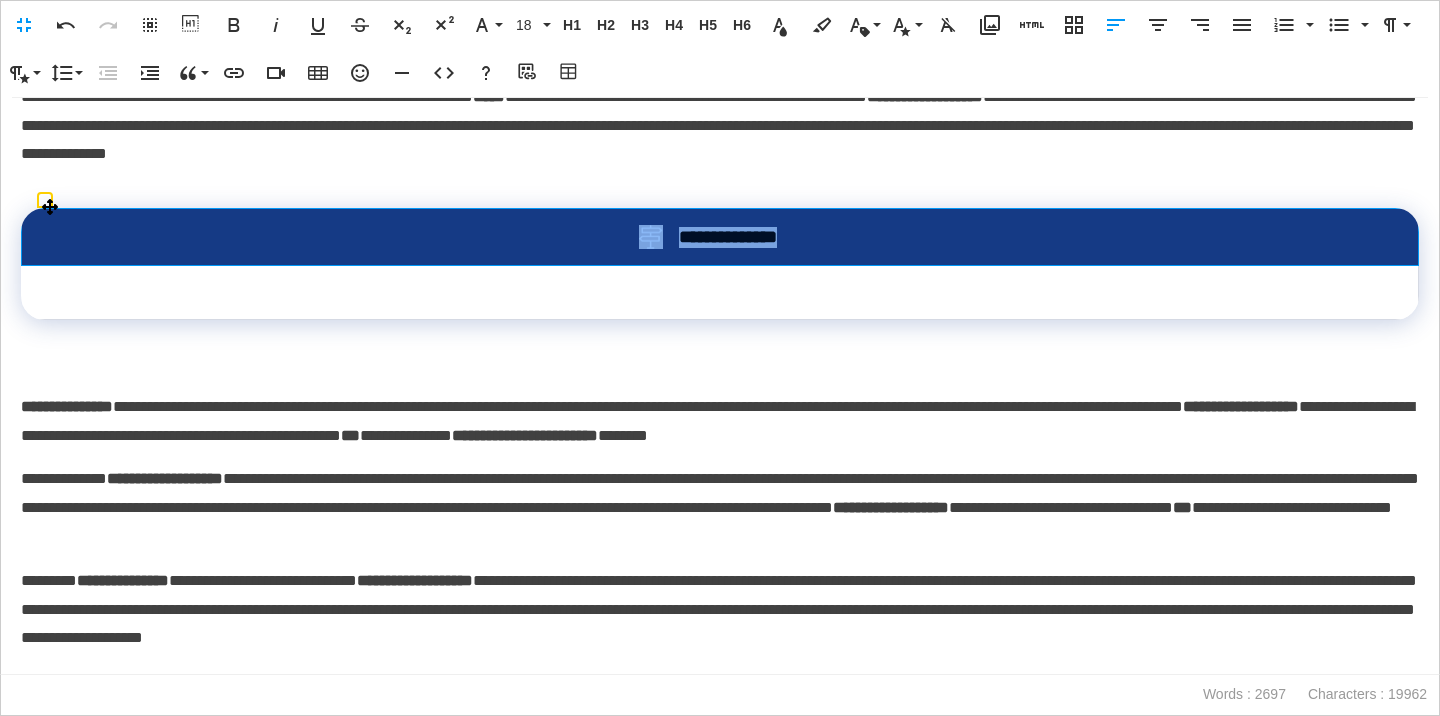 drag, startPoint x: 808, startPoint y: 232, endPoint x: 644, endPoint y: 233, distance: 164.00305 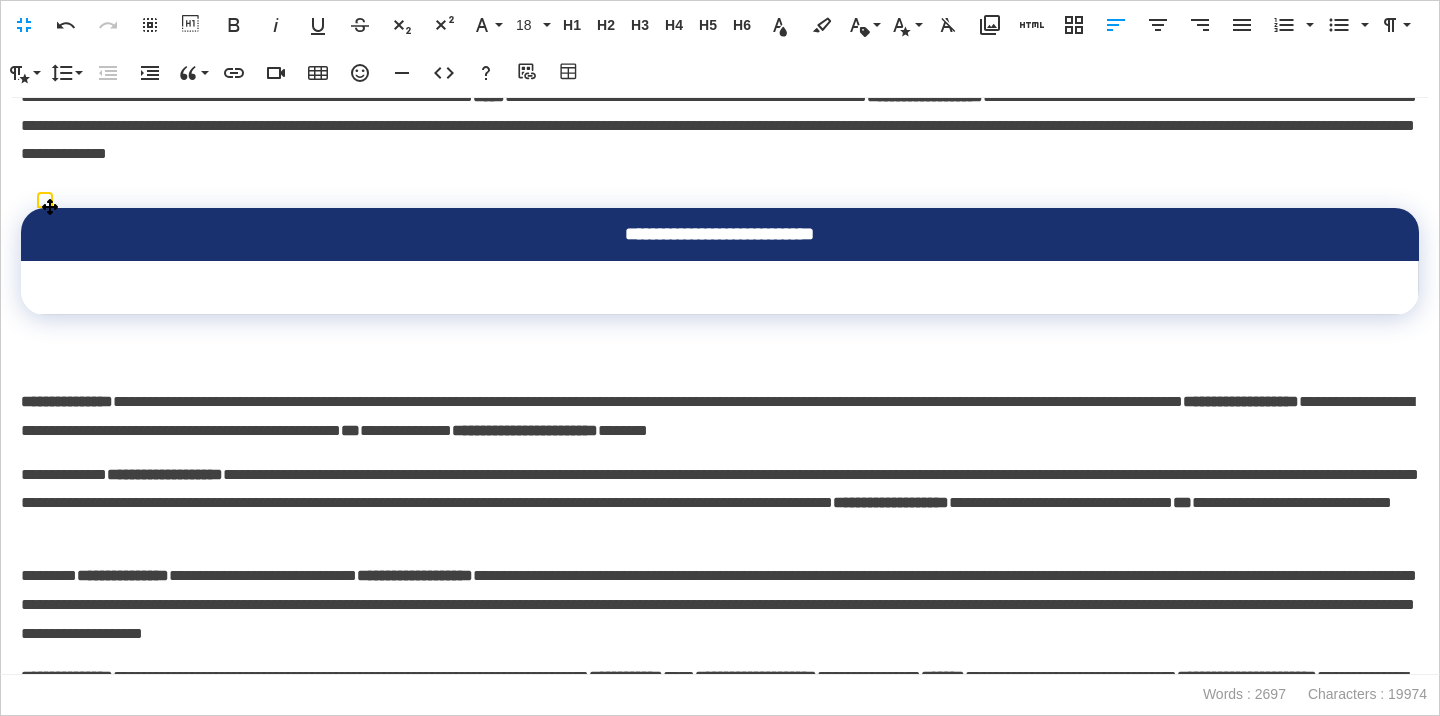 scroll, scrollTop: 0, scrollLeft: 8, axis: horizontal 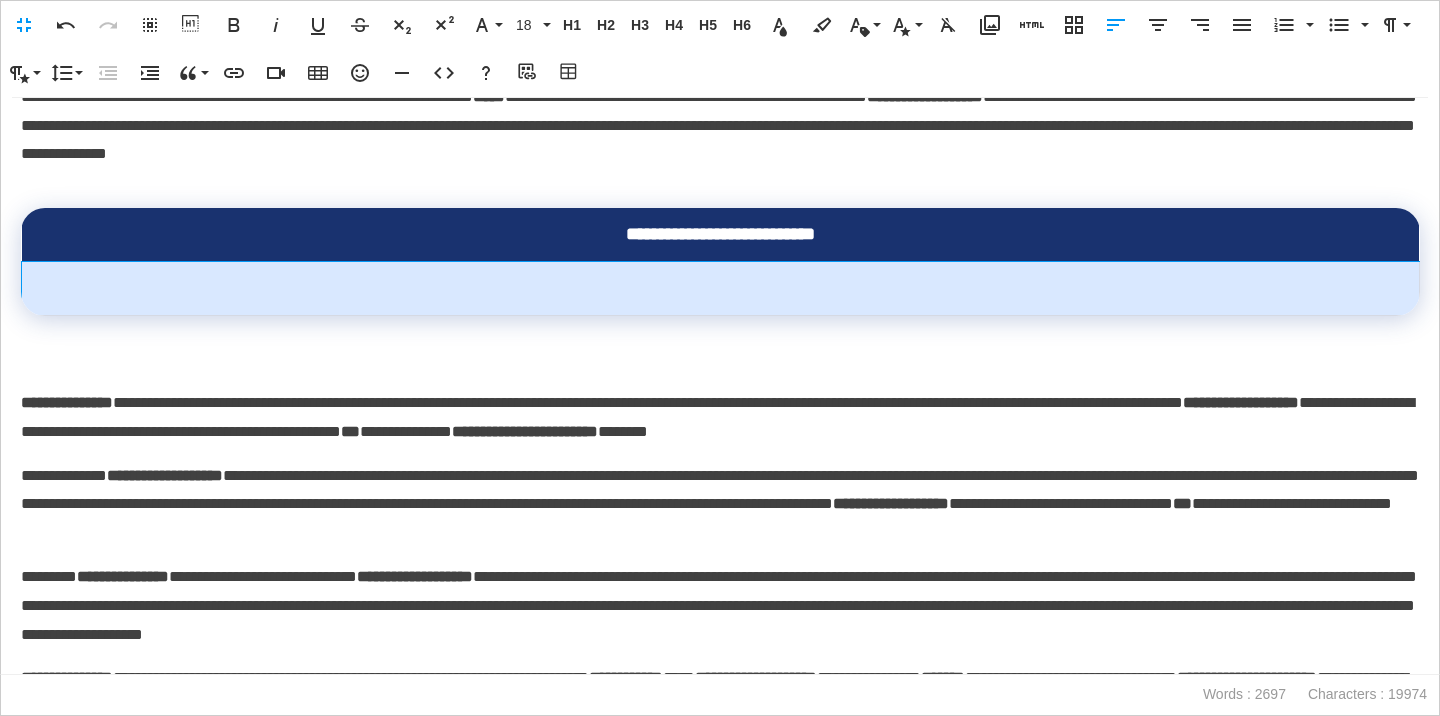 click at bounding box center (721, 289) 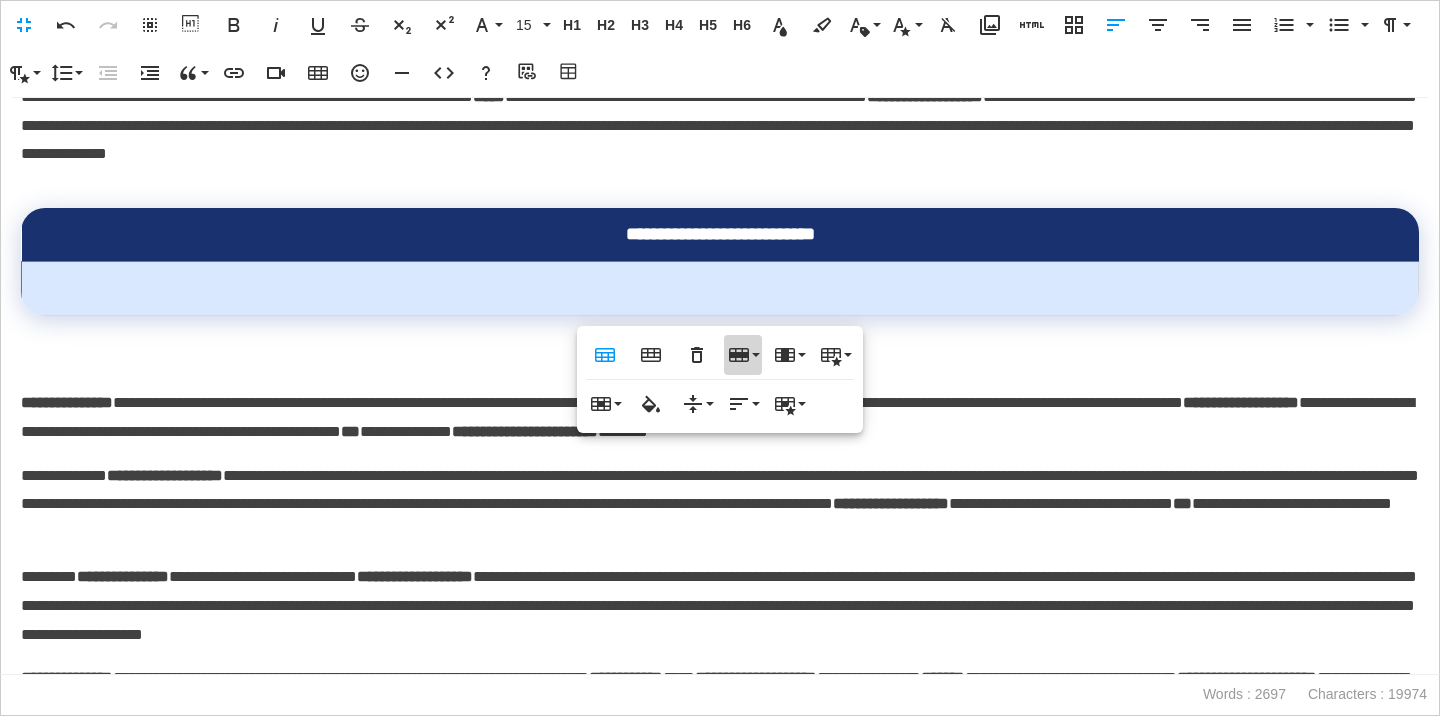 click 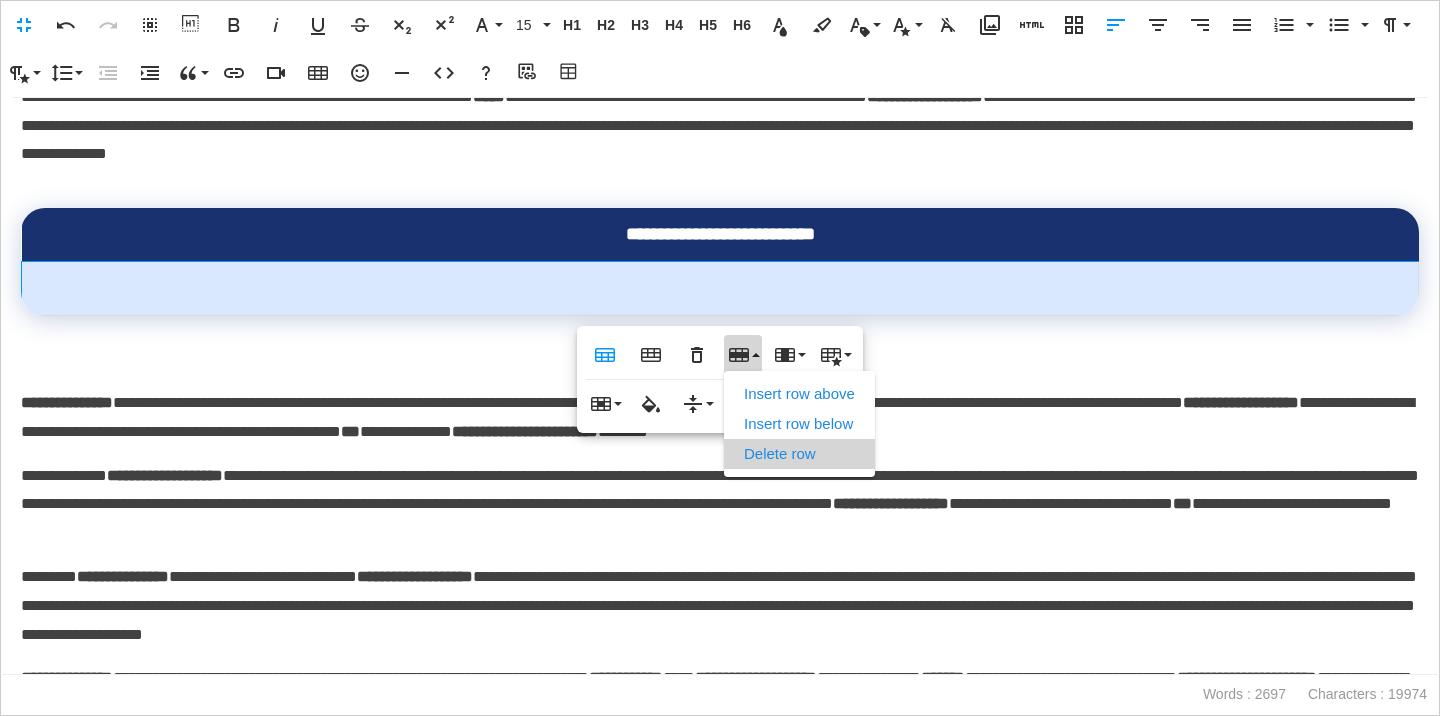 click on "Delete row" at bounding box center [799, 454] 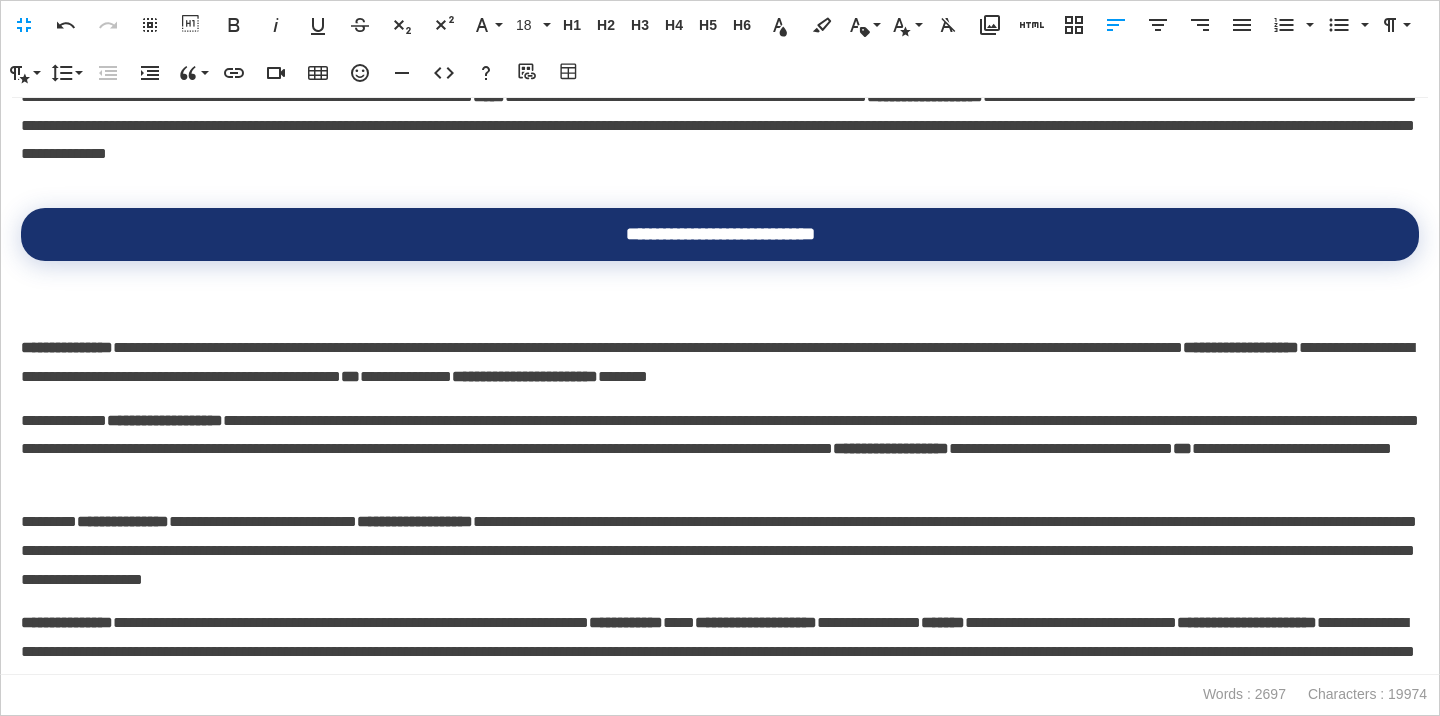 click on "**********" at bounding box center [67, 347] 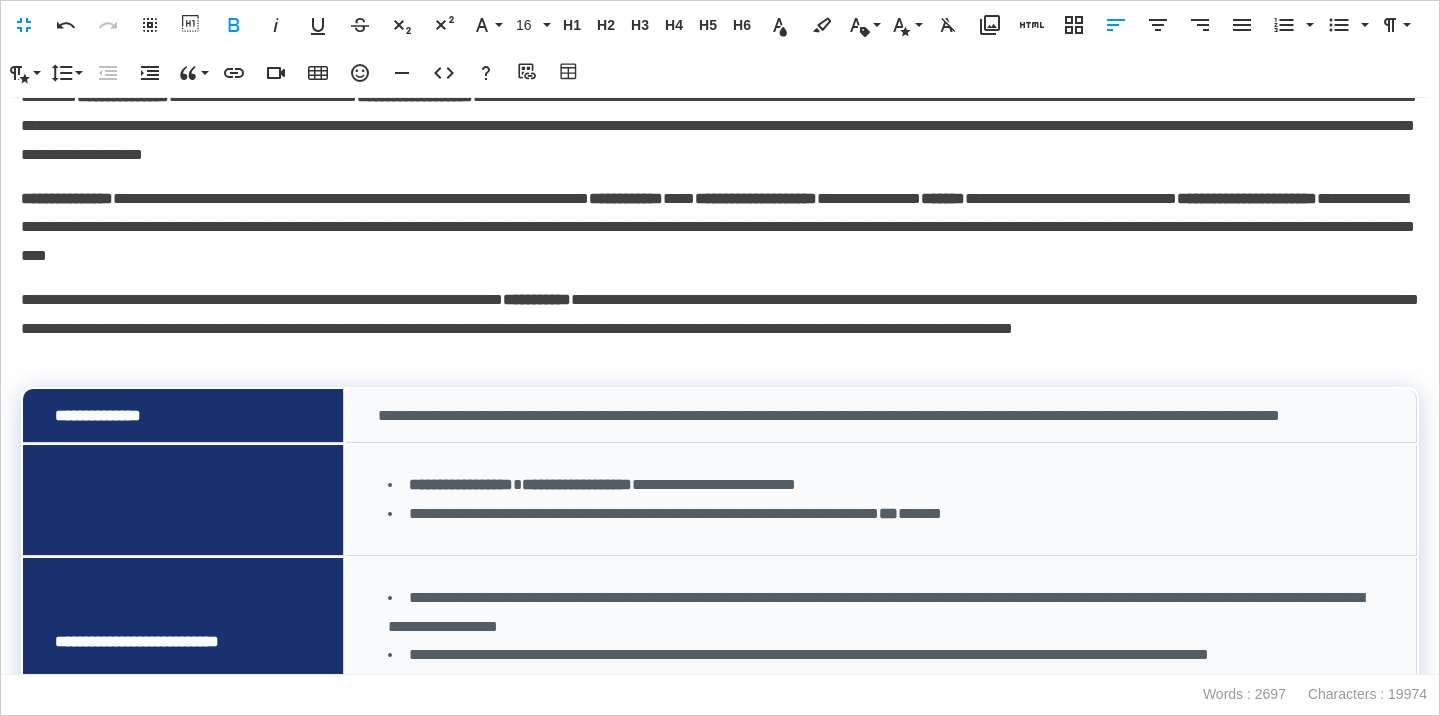 scroll, scrollTop: 4154, scrollLeft: 0, axis: vertical 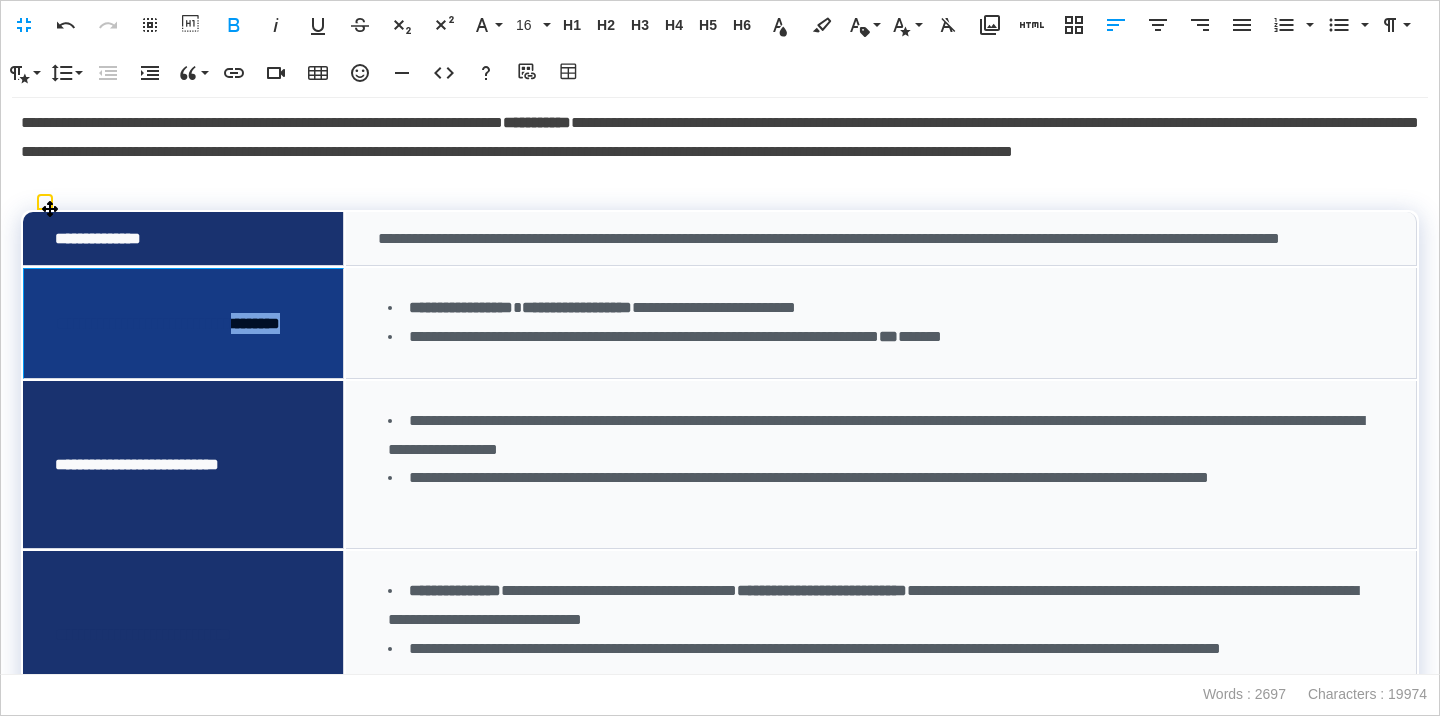 drag, startPoint x: 258, startPoint y: 350, endPoint x: 70, endPoint y: 344, distance: 188.09572 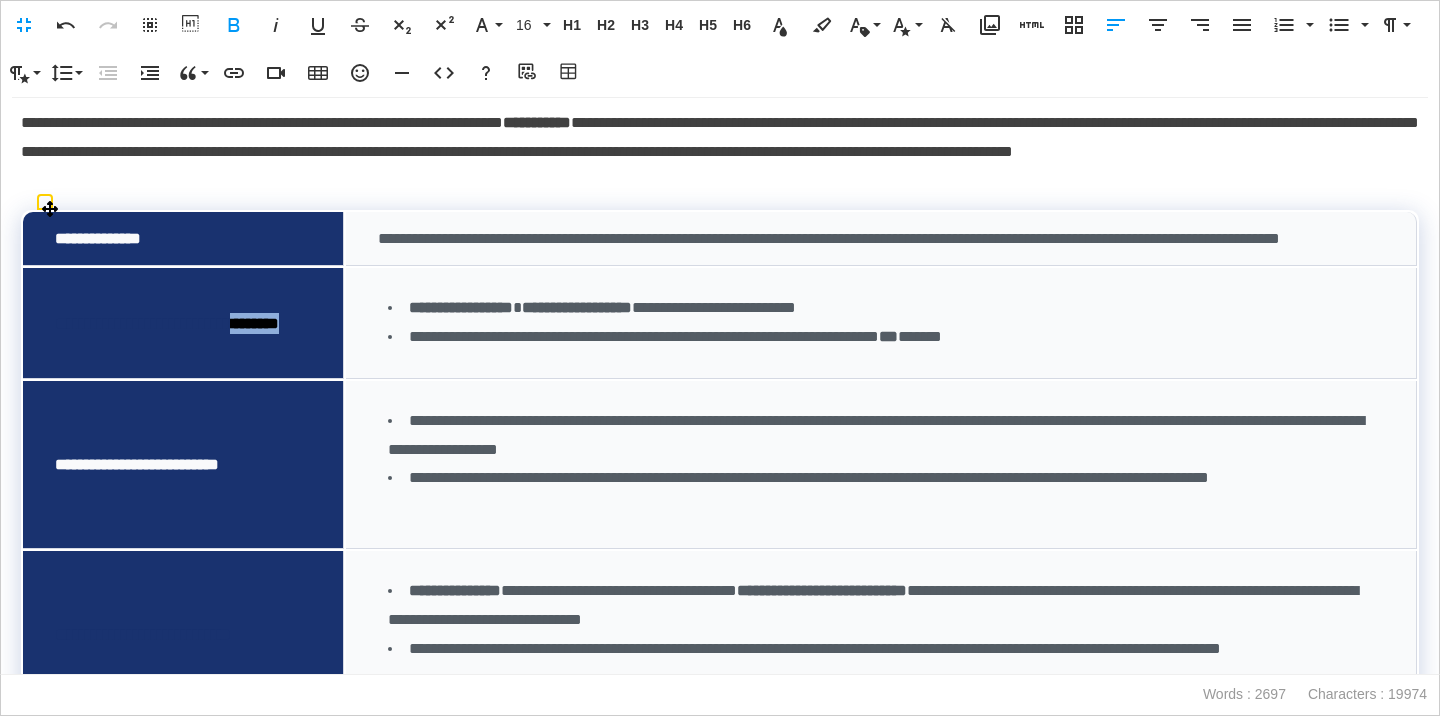 click on "**********" at bounding box center (183, 323) 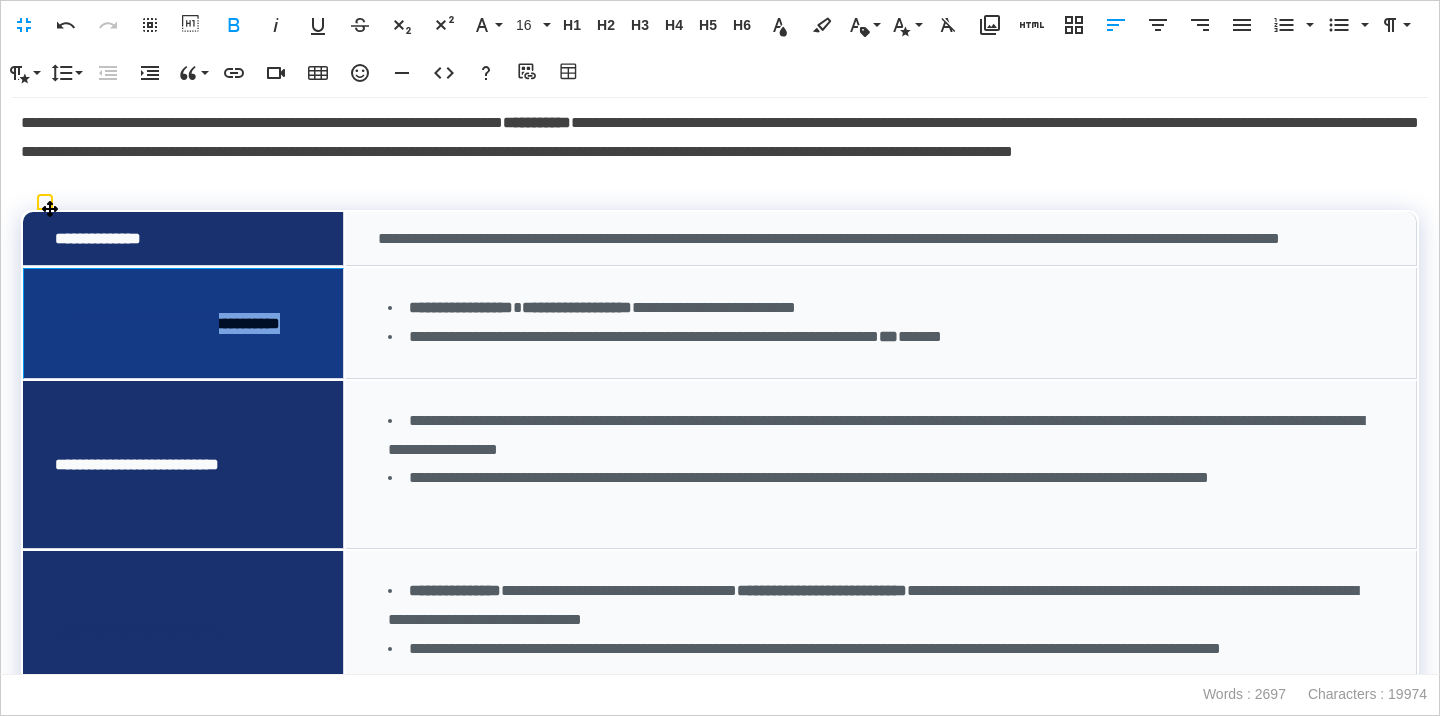 drag, startPoint x: 228, startPoint y: 355, endPoint x: 33, endPoint y: 348, distance: 195.1256 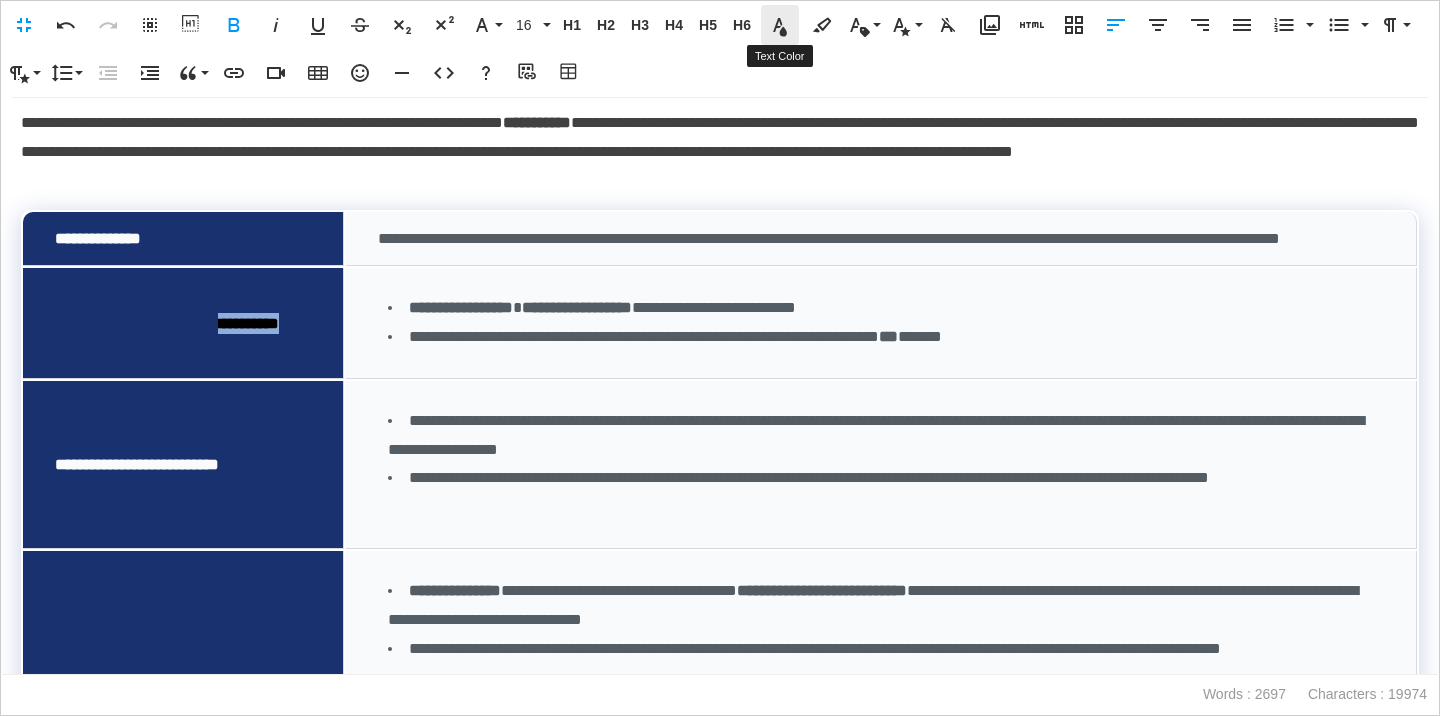click 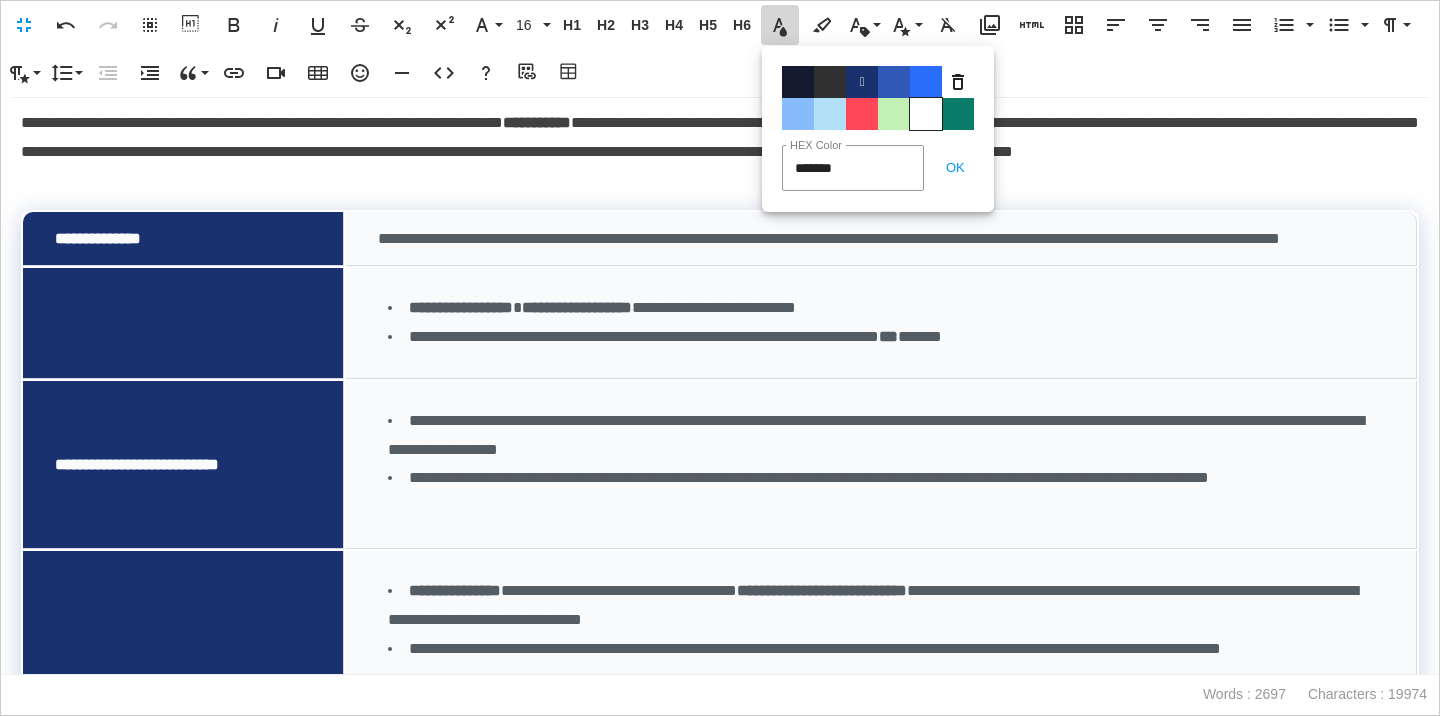 click on "Color#FFFFFF" at bounding box center [926, 114] 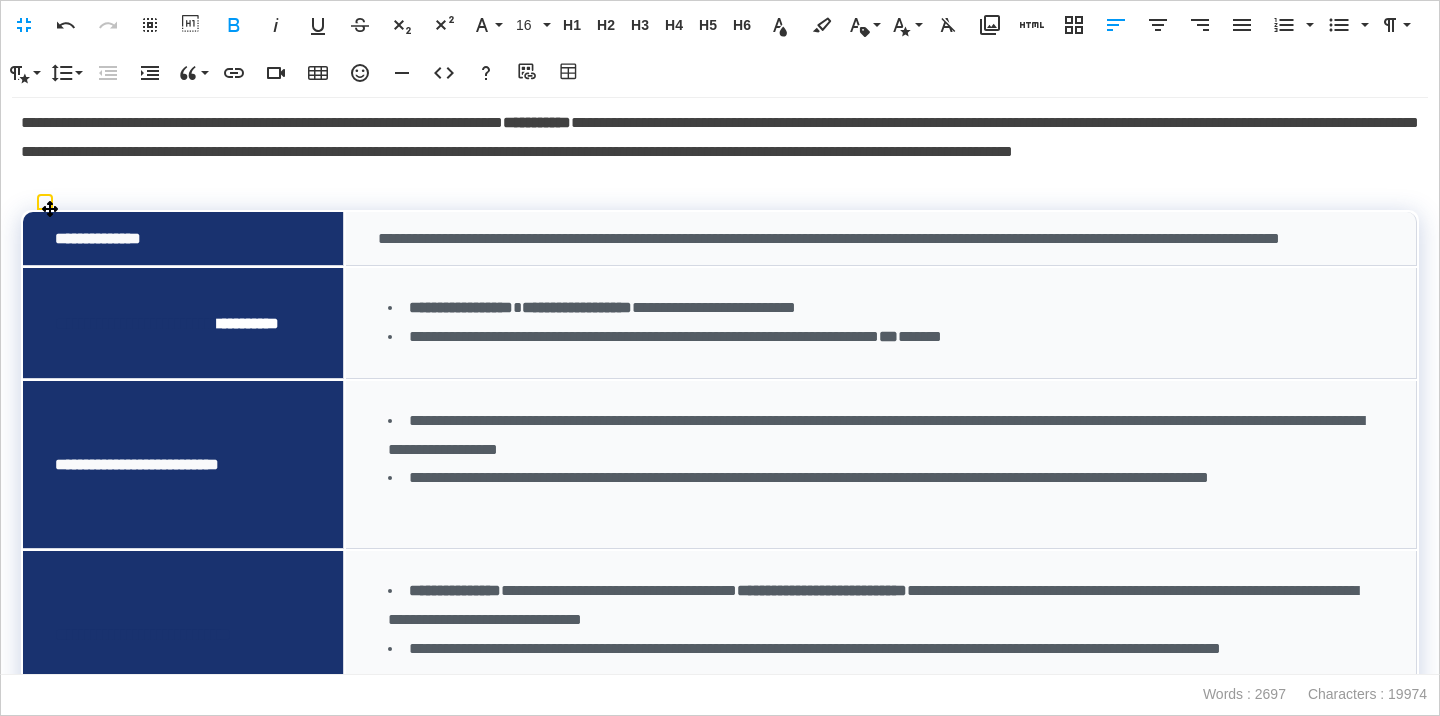 click on "**********" at bounding box center [886, 323] 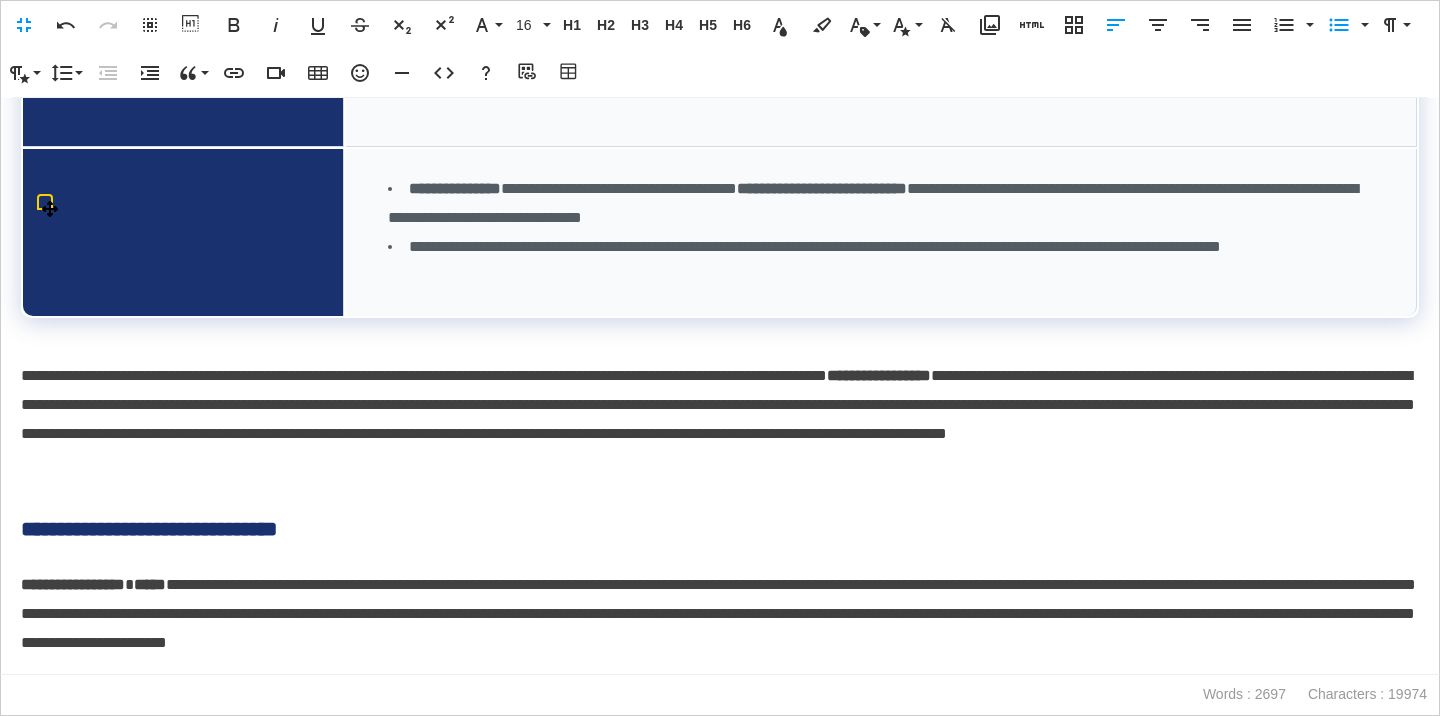 scroll, scrollTop: 4582, scrollLeft: 0, axis: vertical 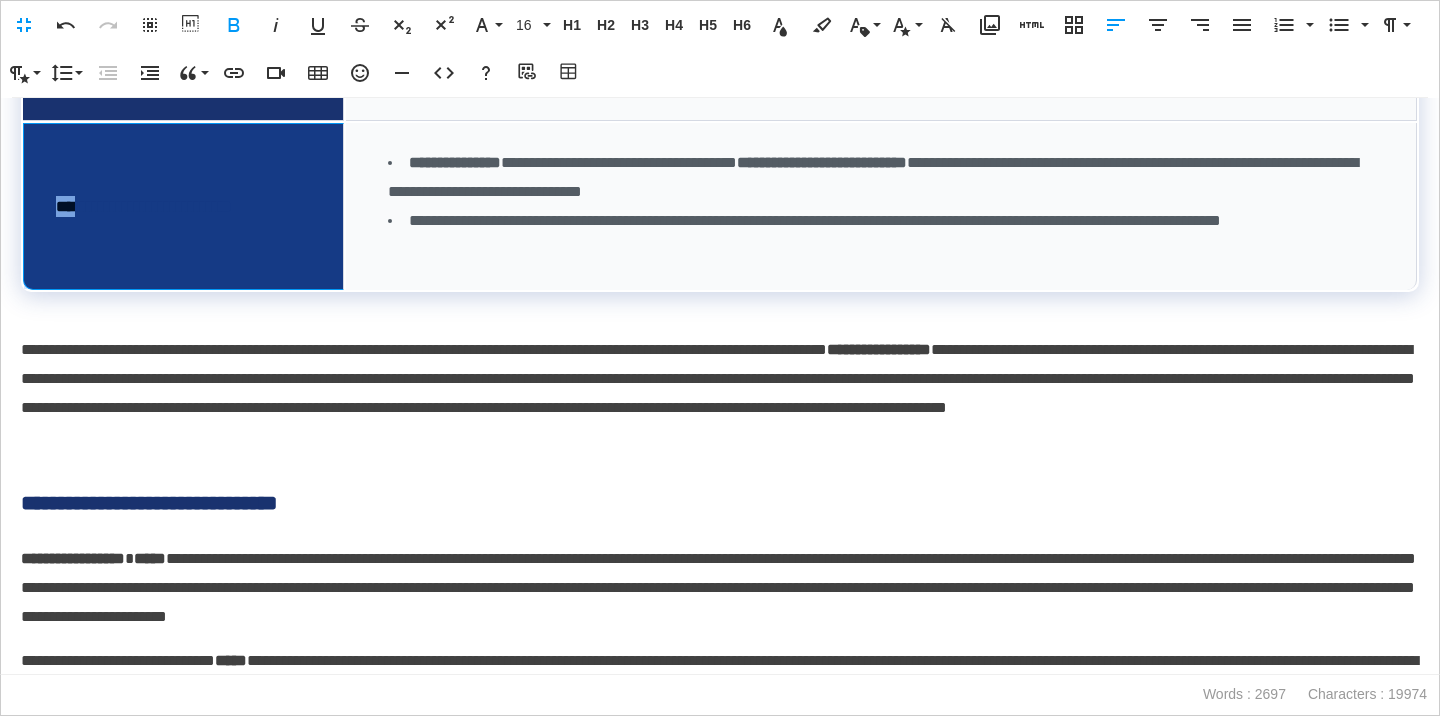 drag, startPoint x: 280, startPoint y: 239, endPoint x: 83, endPoint y: 227, distance: 197.36514 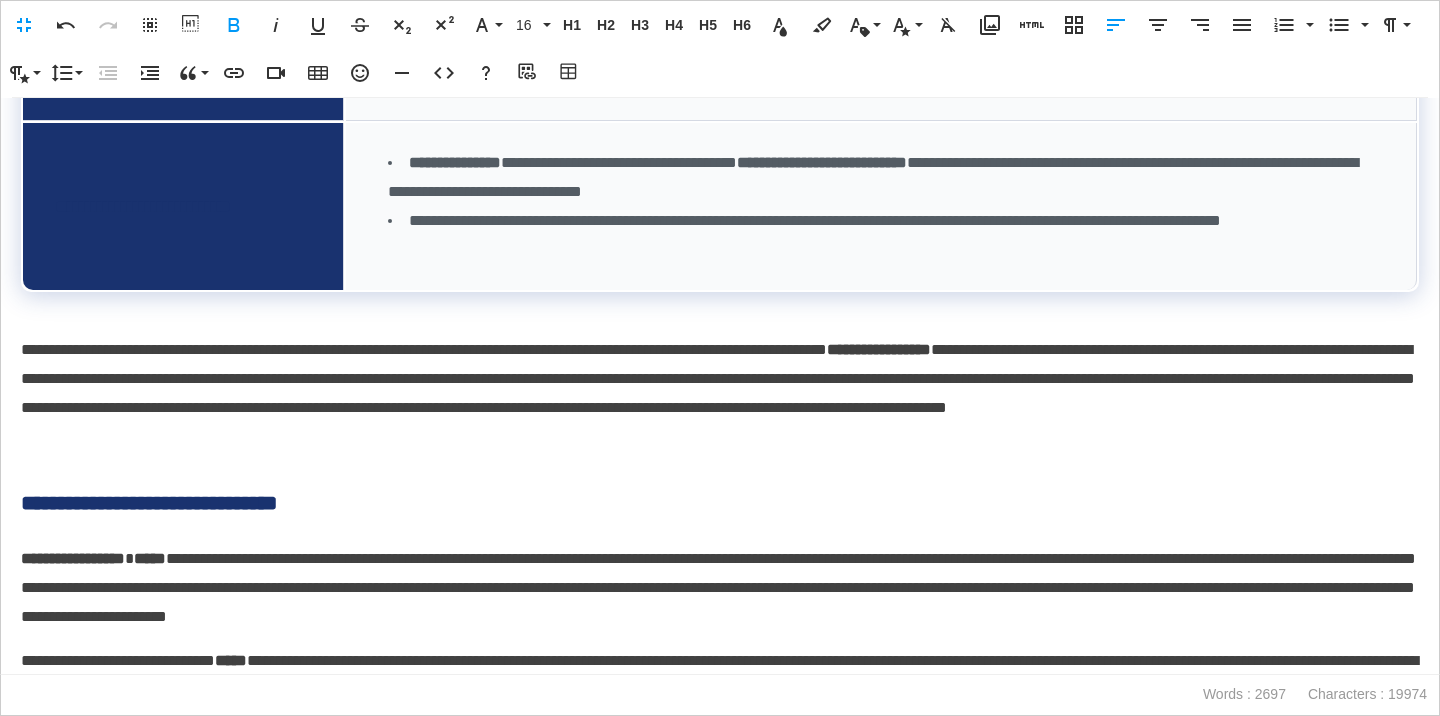 click on "**********" at bounding box center [143, 206] 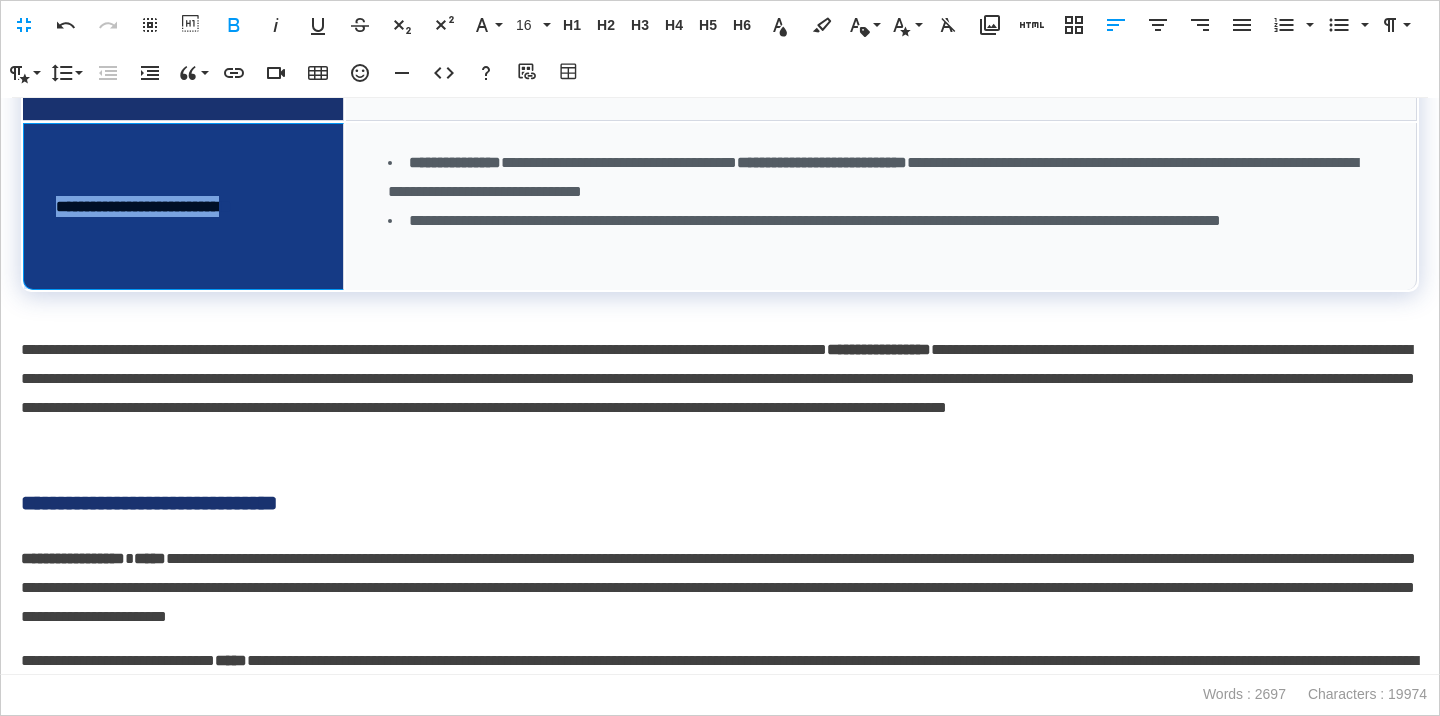 drag, startPoint x: 295, startPoint y: 223, endPoint x: 39, endPoint y: 228, distance: 256.04883 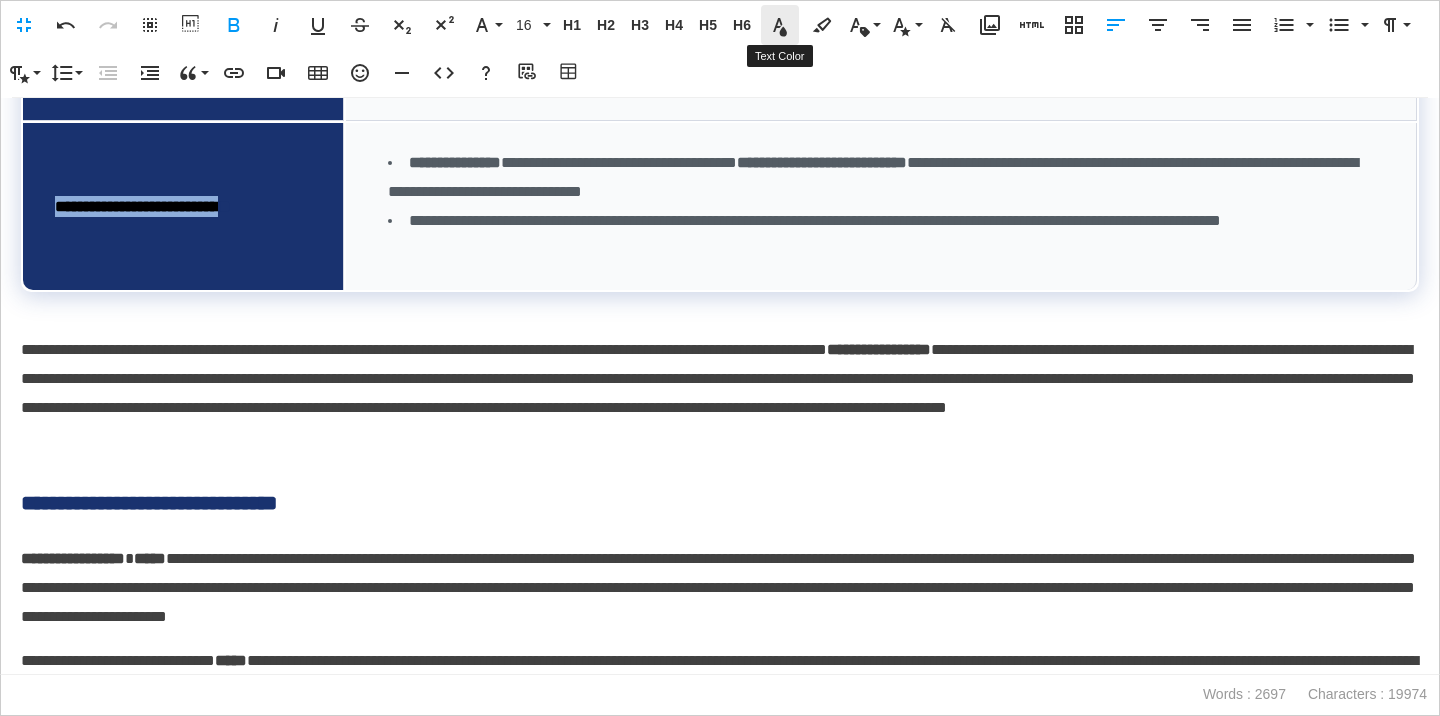 click on "Text Color" at bounding box center [780, 25] 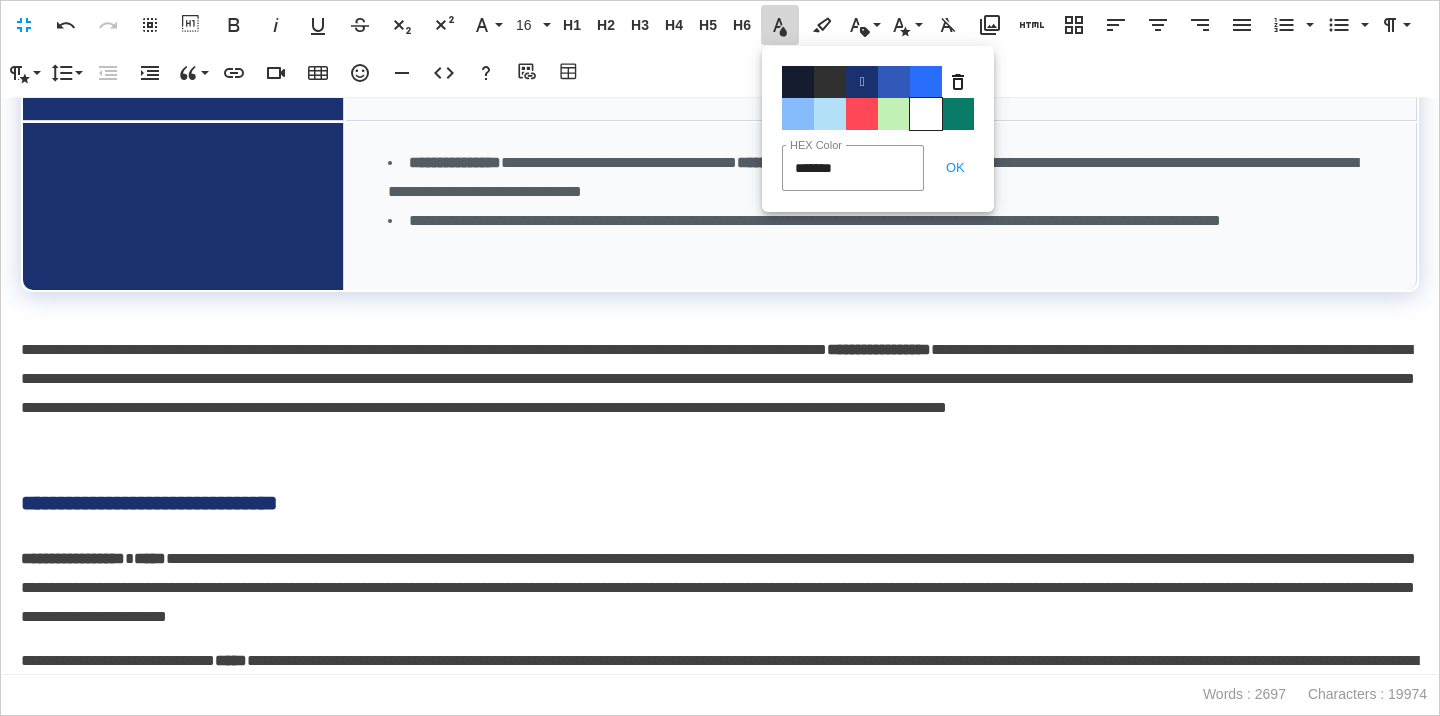 click on "Color#FFFFFF" at bounding box center [926, 114] 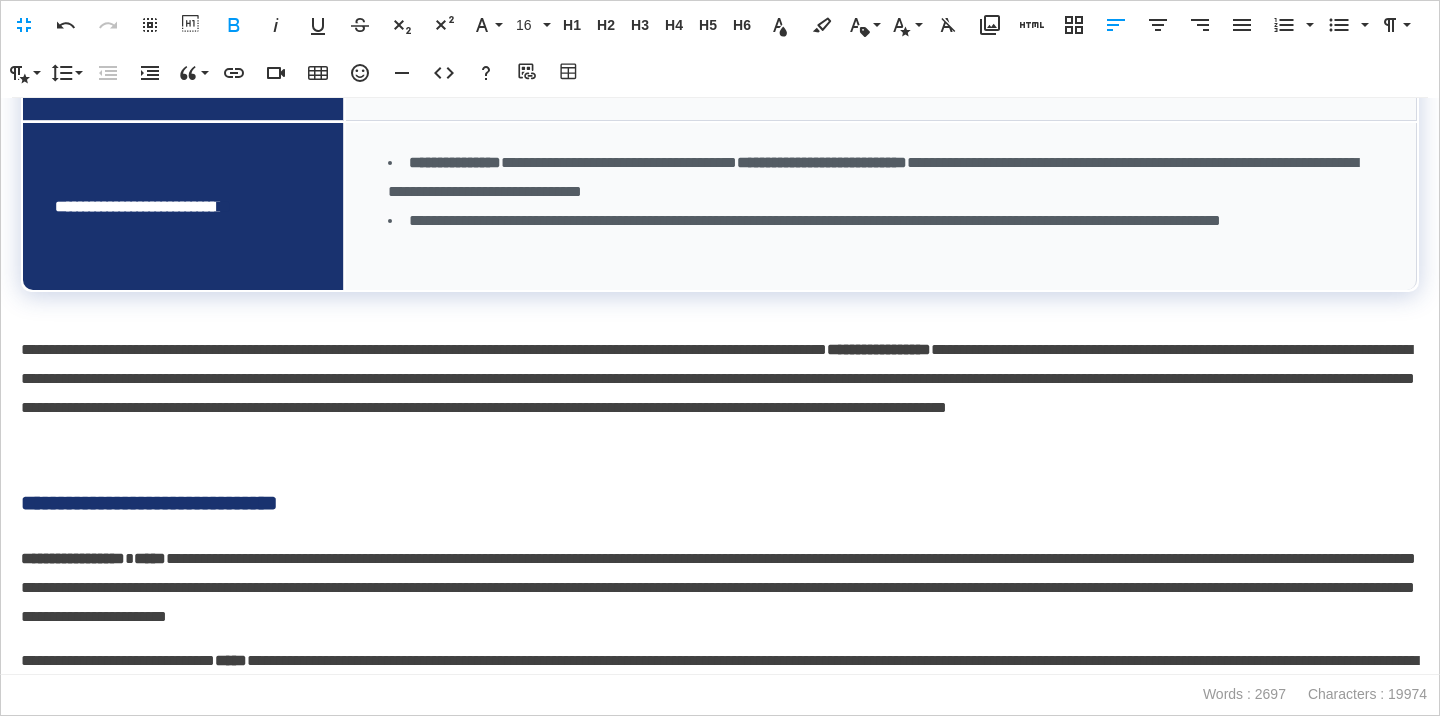 click on "**********" at bounding box center [183, 206] 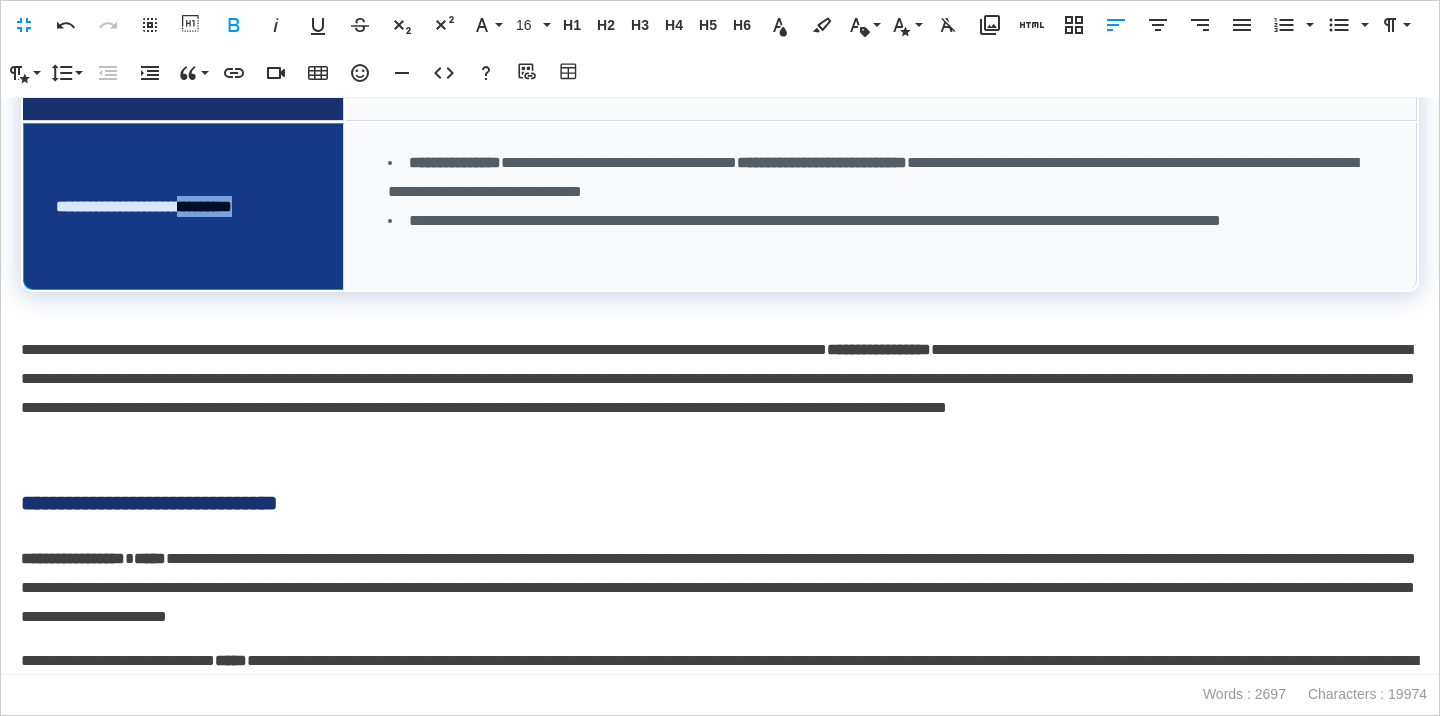 drag, startPoint x: 314, startPoint y: 230, endPoint x: 237, endPoint y: 232, distance: 77.02597 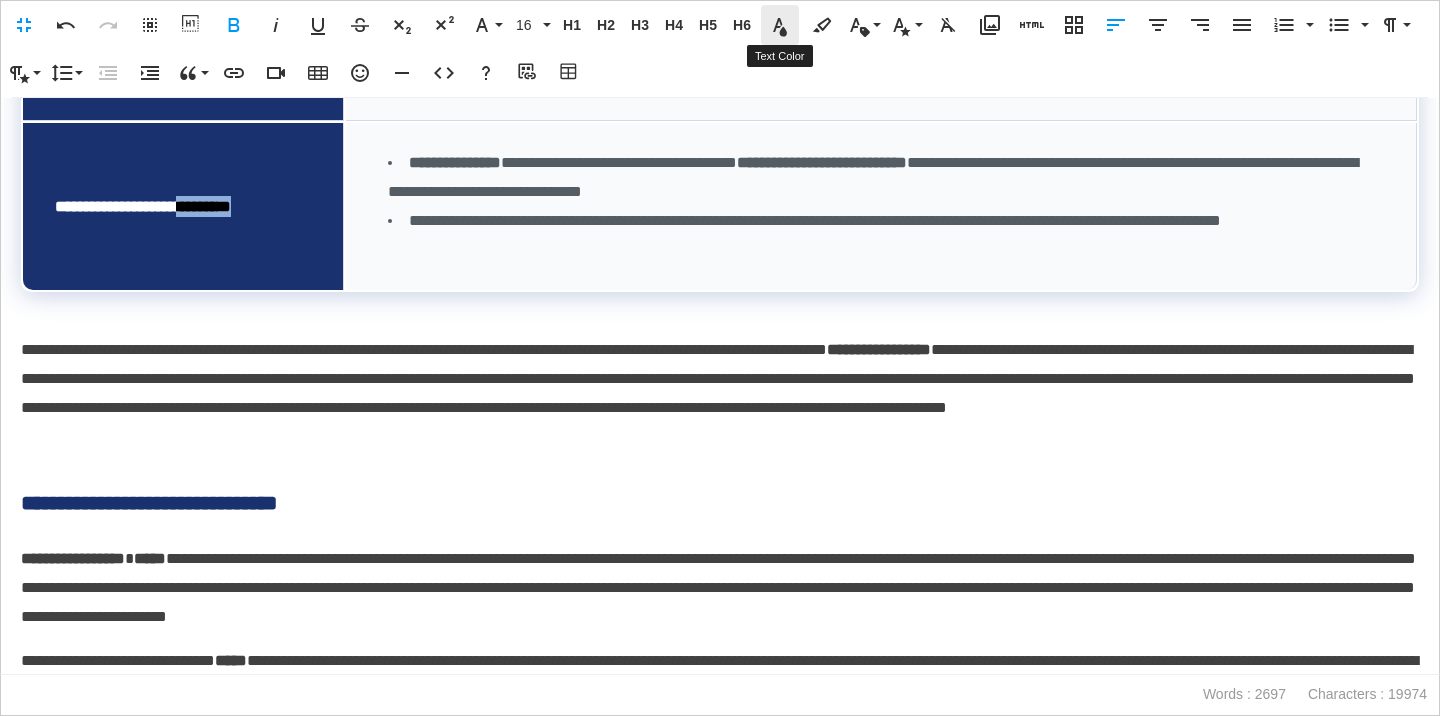 click 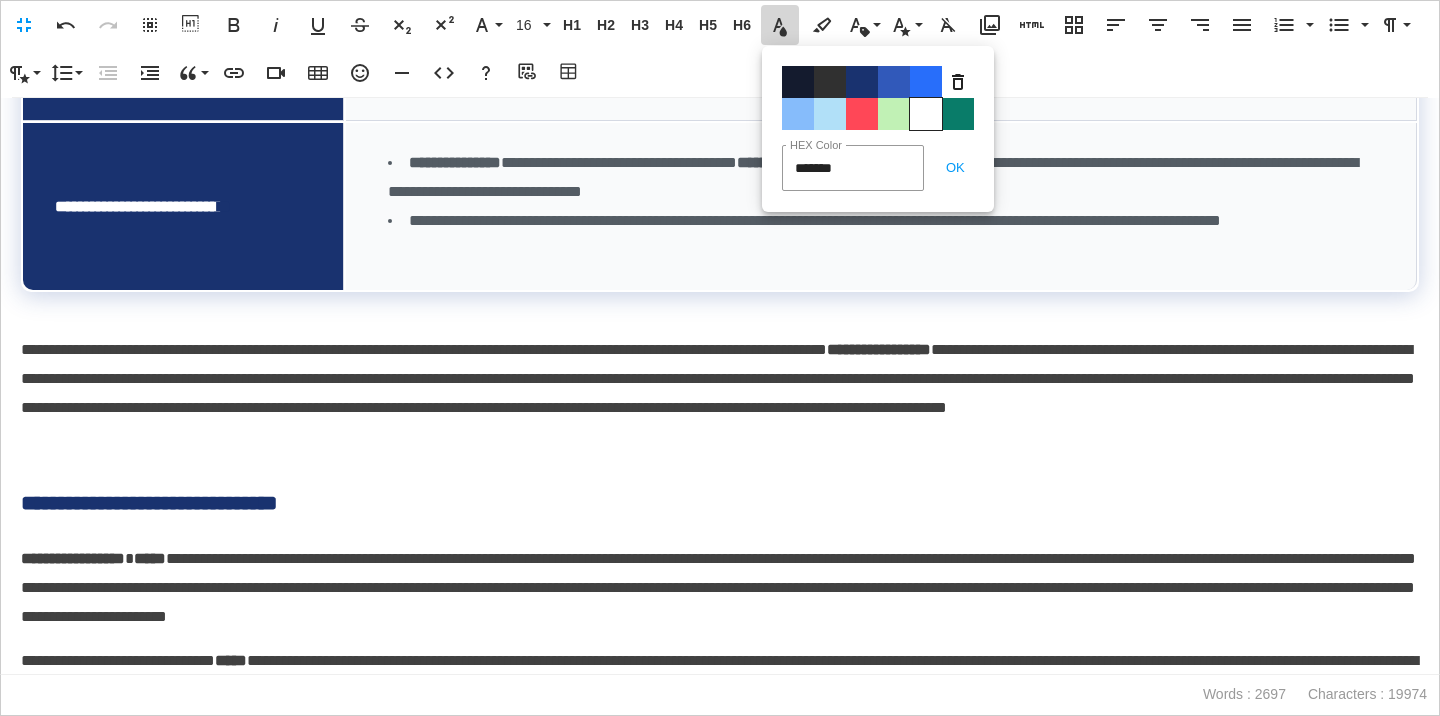 click on "" at bounding box center (926, 114) 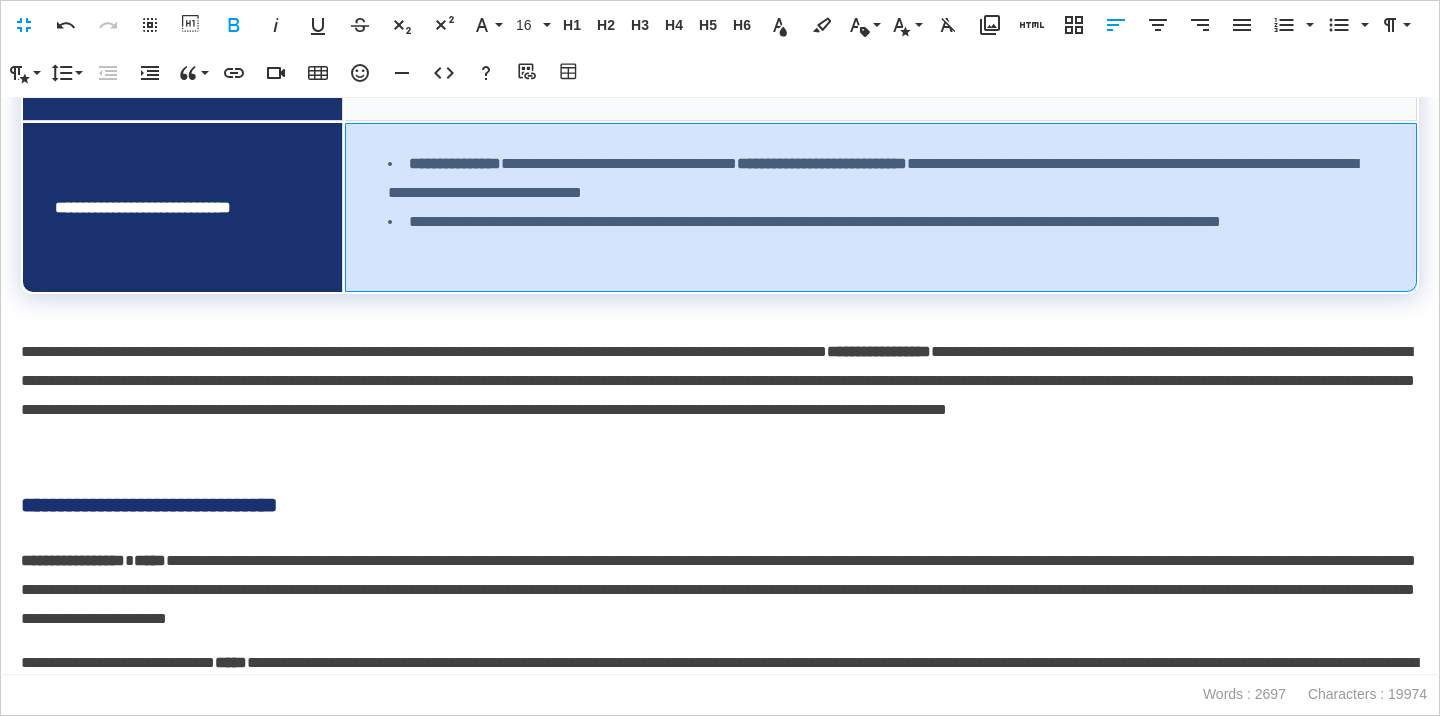click on "**********" at bounding box center [886, 179] 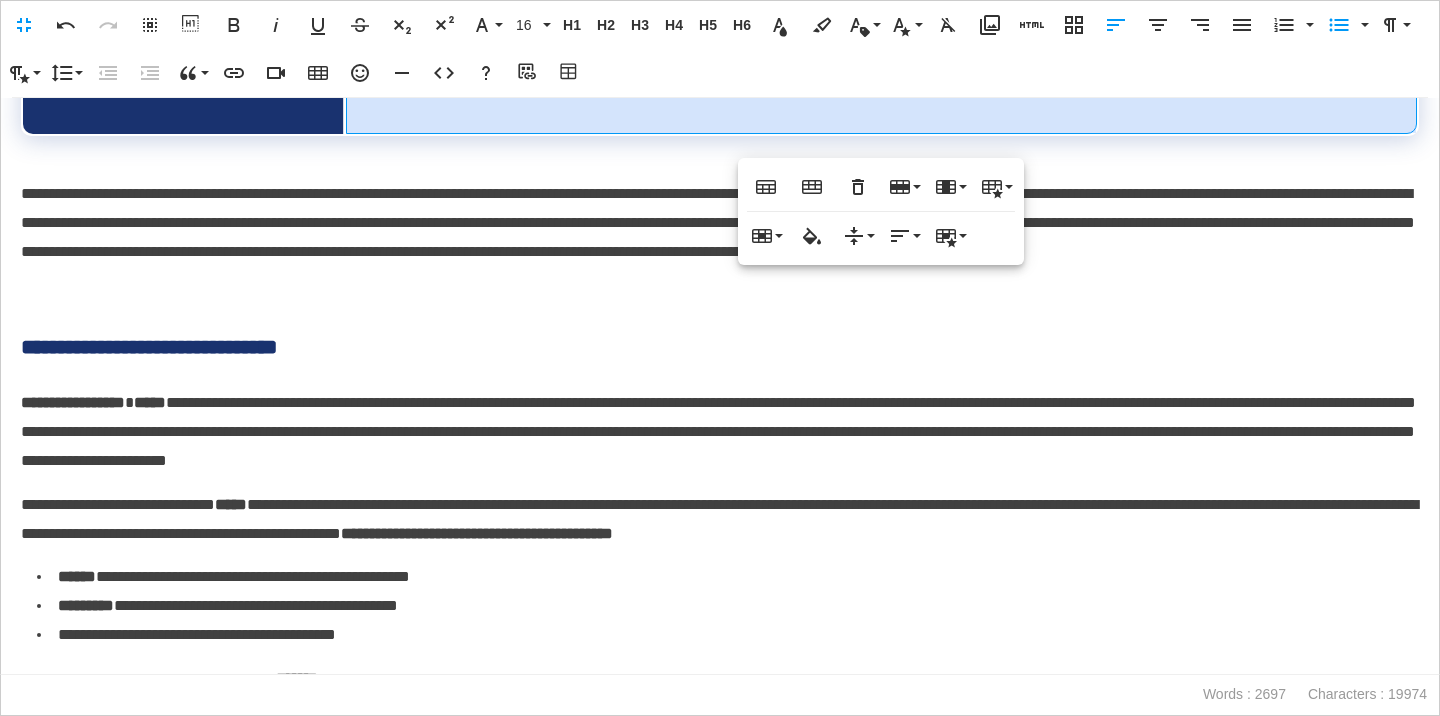 scroll, scrollTop: 4748, scrollLeft: 0, axis: vertical 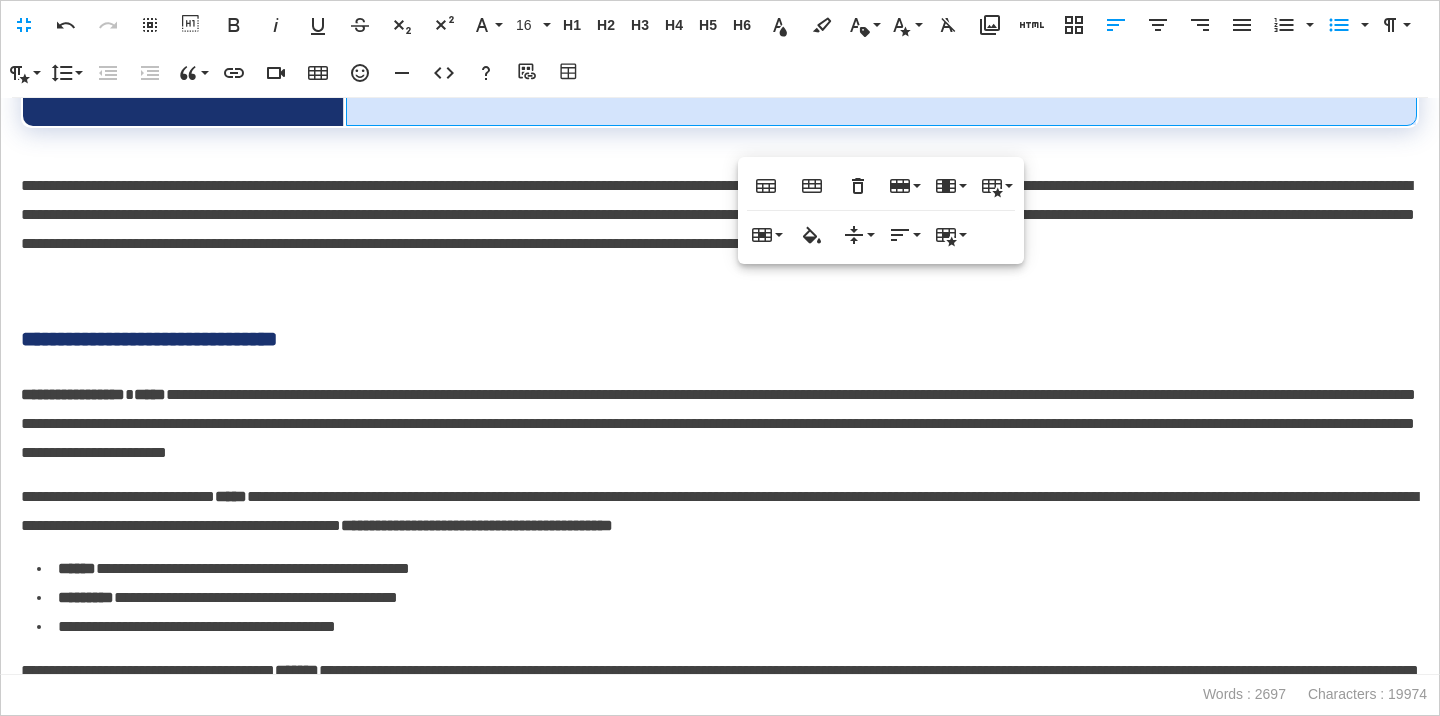 click on "**********" at bounding box center (720, 339) 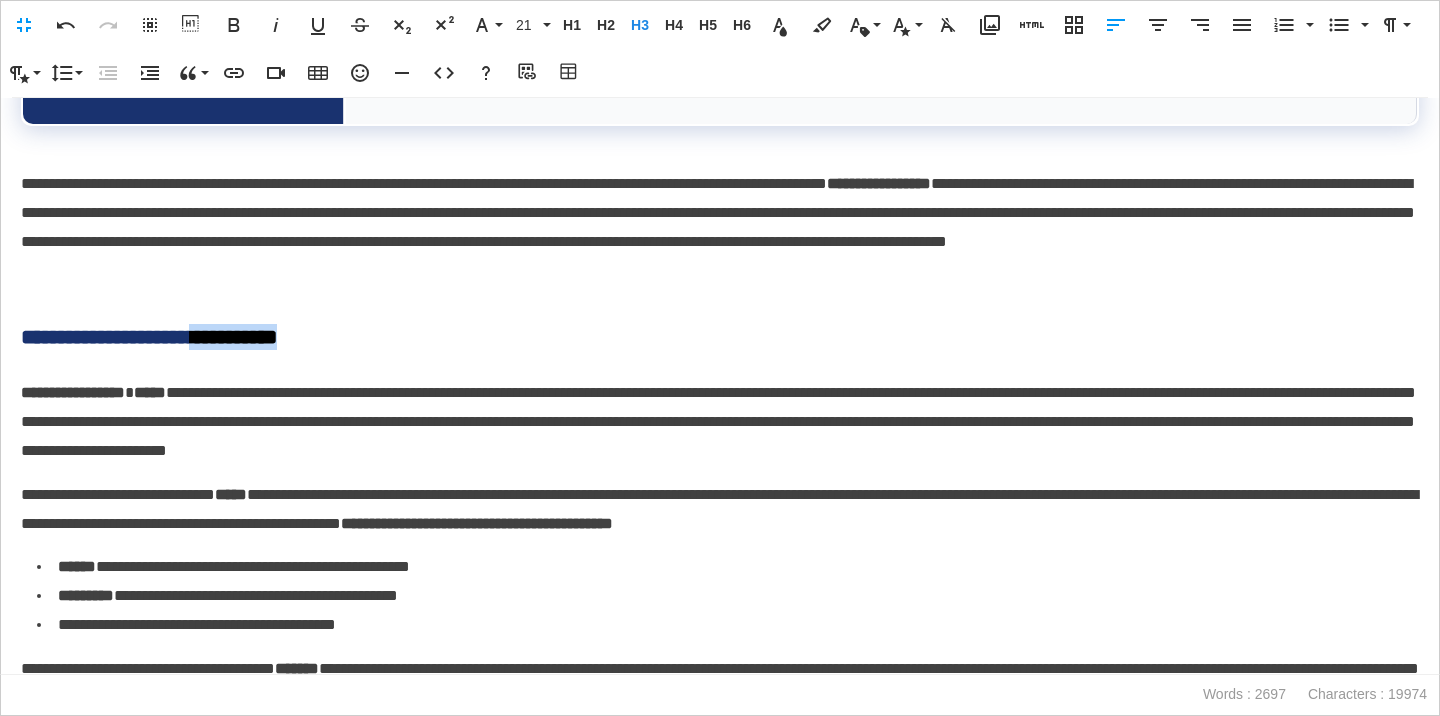 click on "**********" at bounding box center [720, 337] 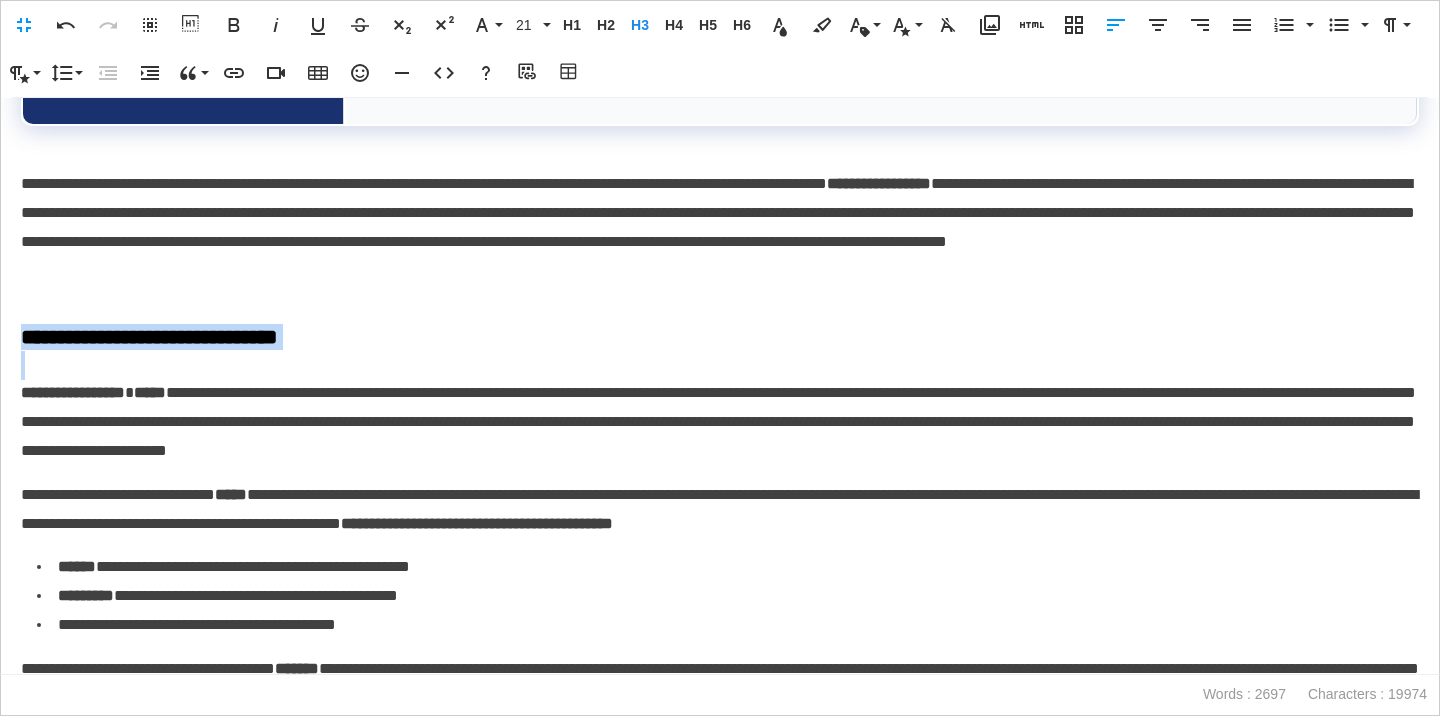click on "**********" at bounding box center [720, 337] 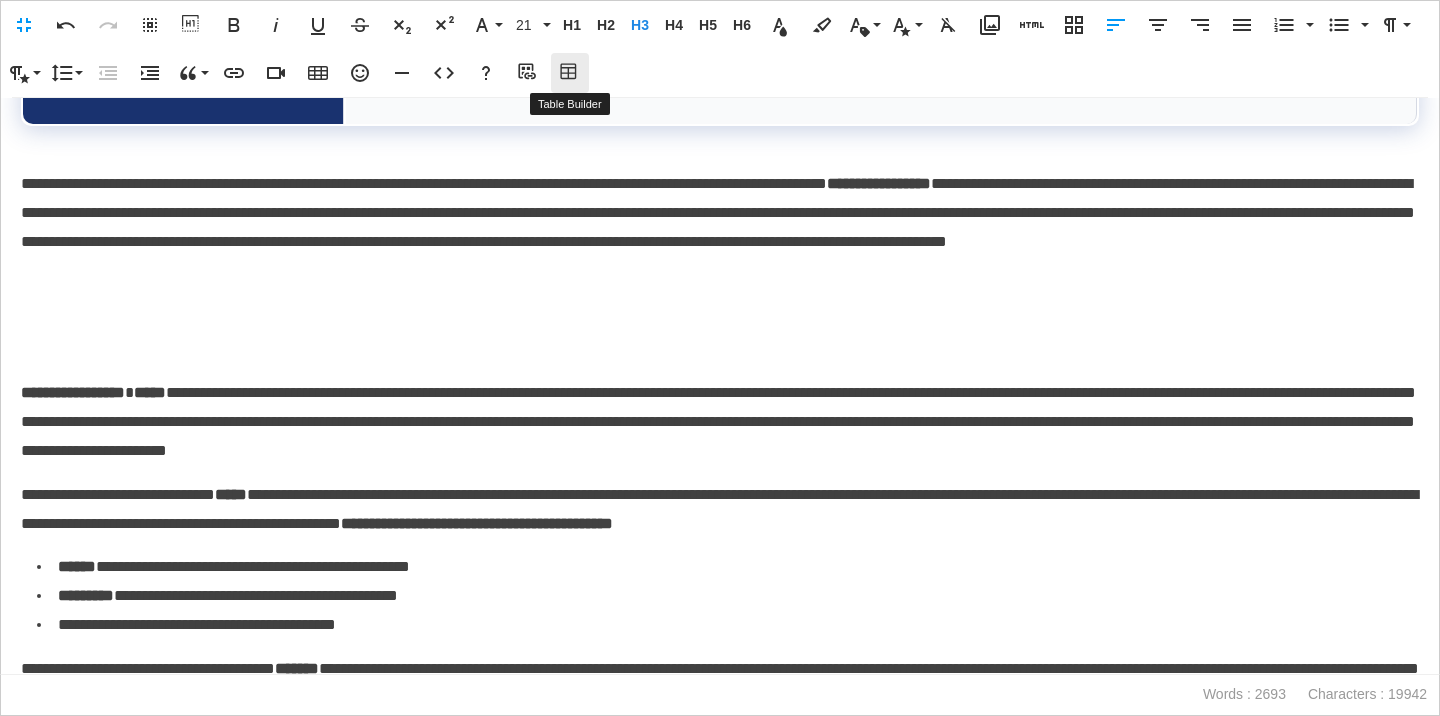click 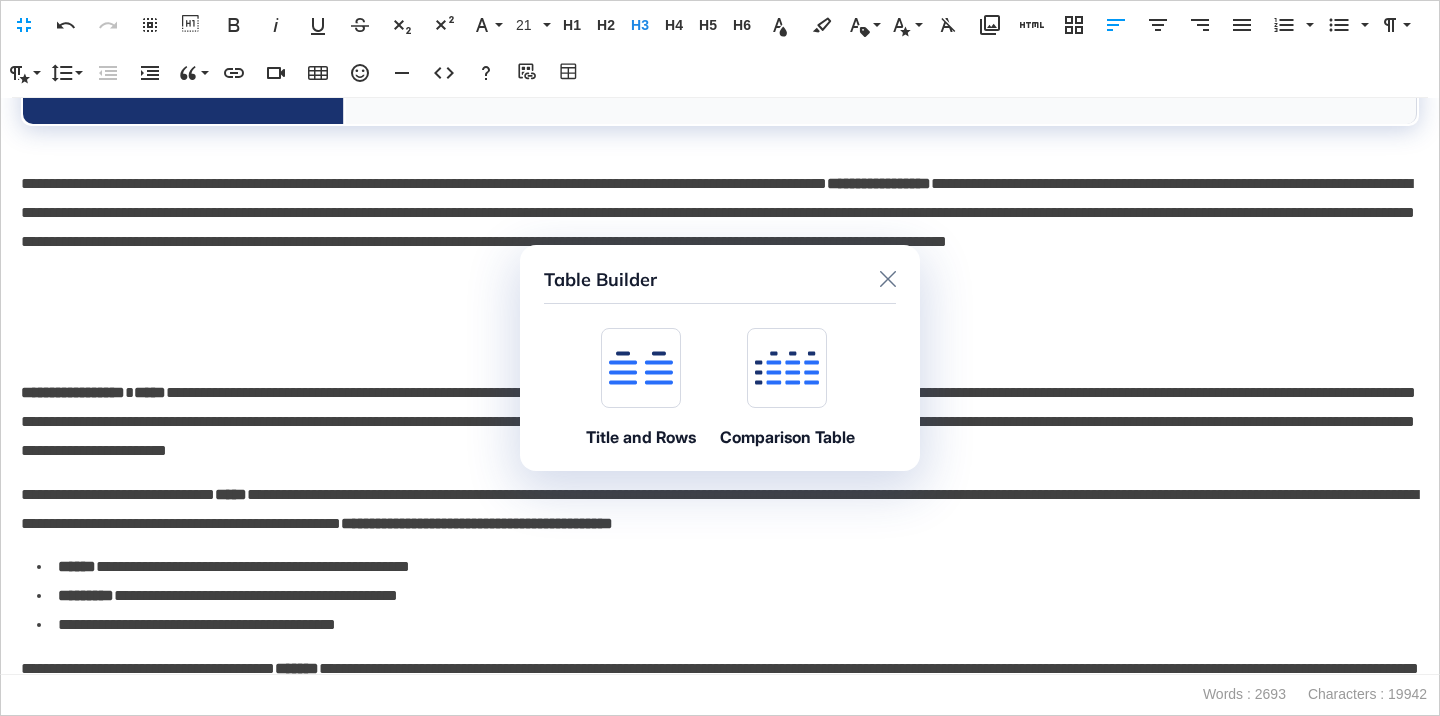click at bounding box center (641, 368) 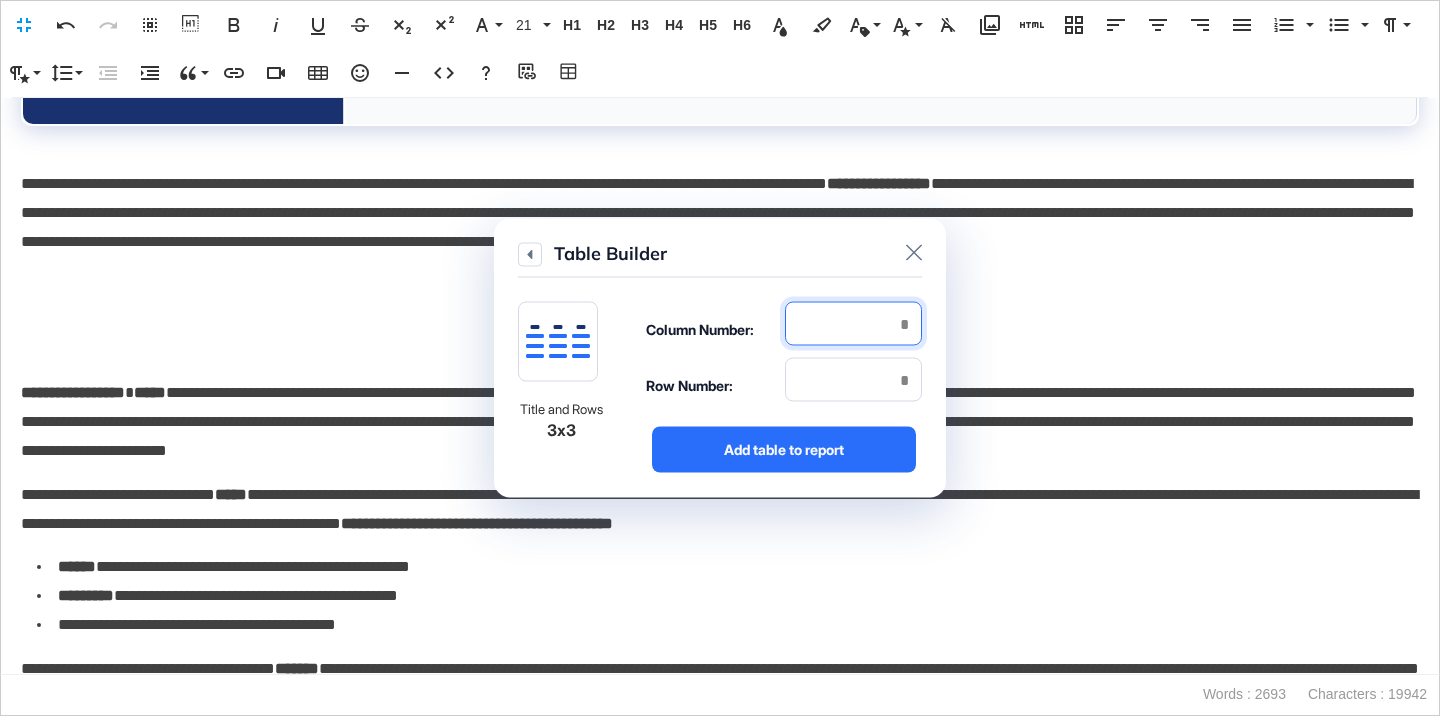 click at bounding box center [853, 324] 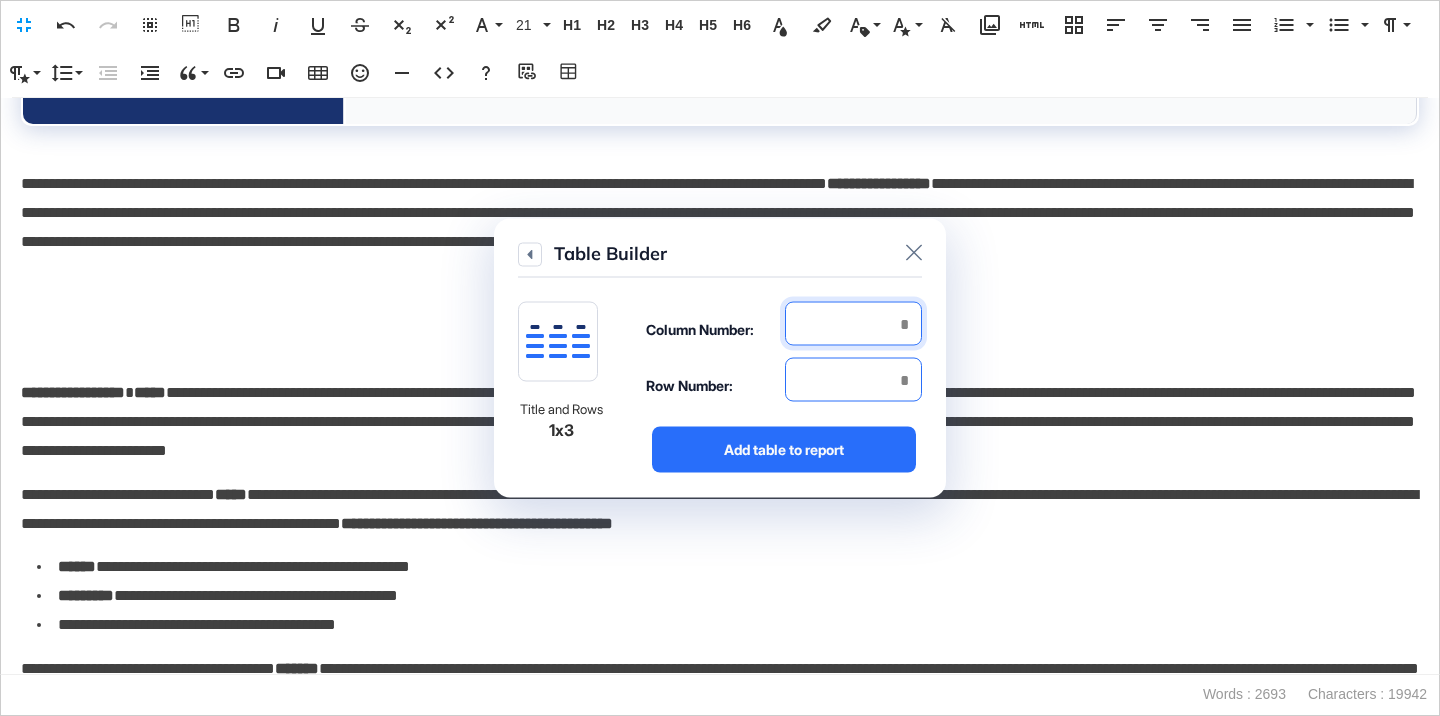 type on "*" 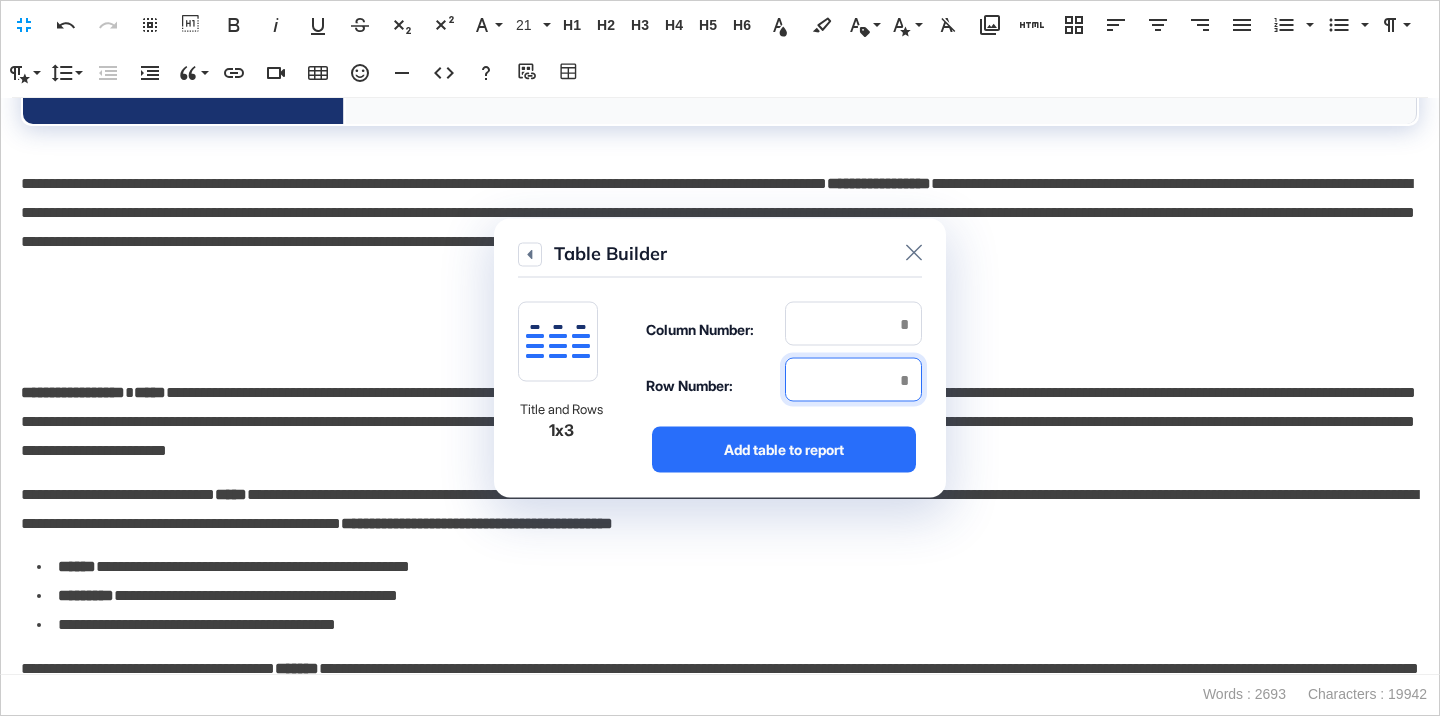 click at bounding box center [853, 380] 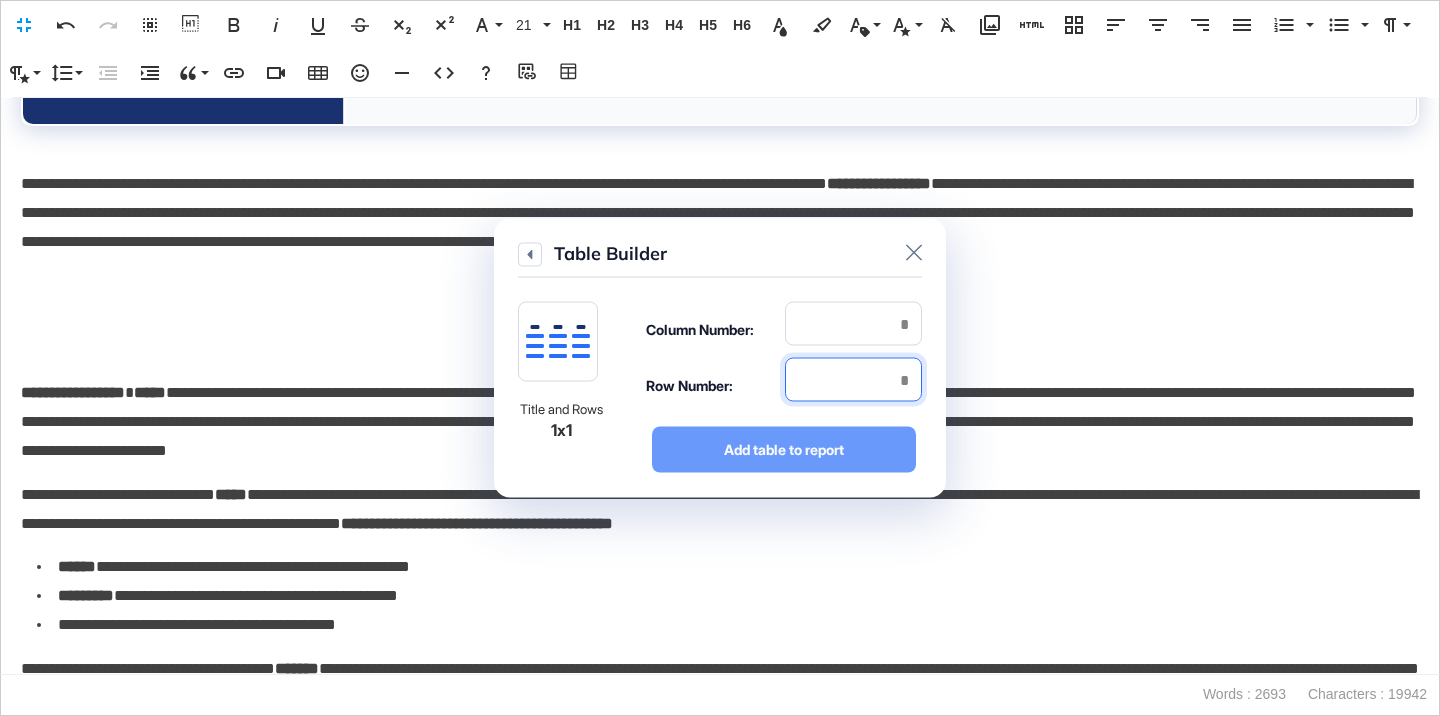 type on "*" 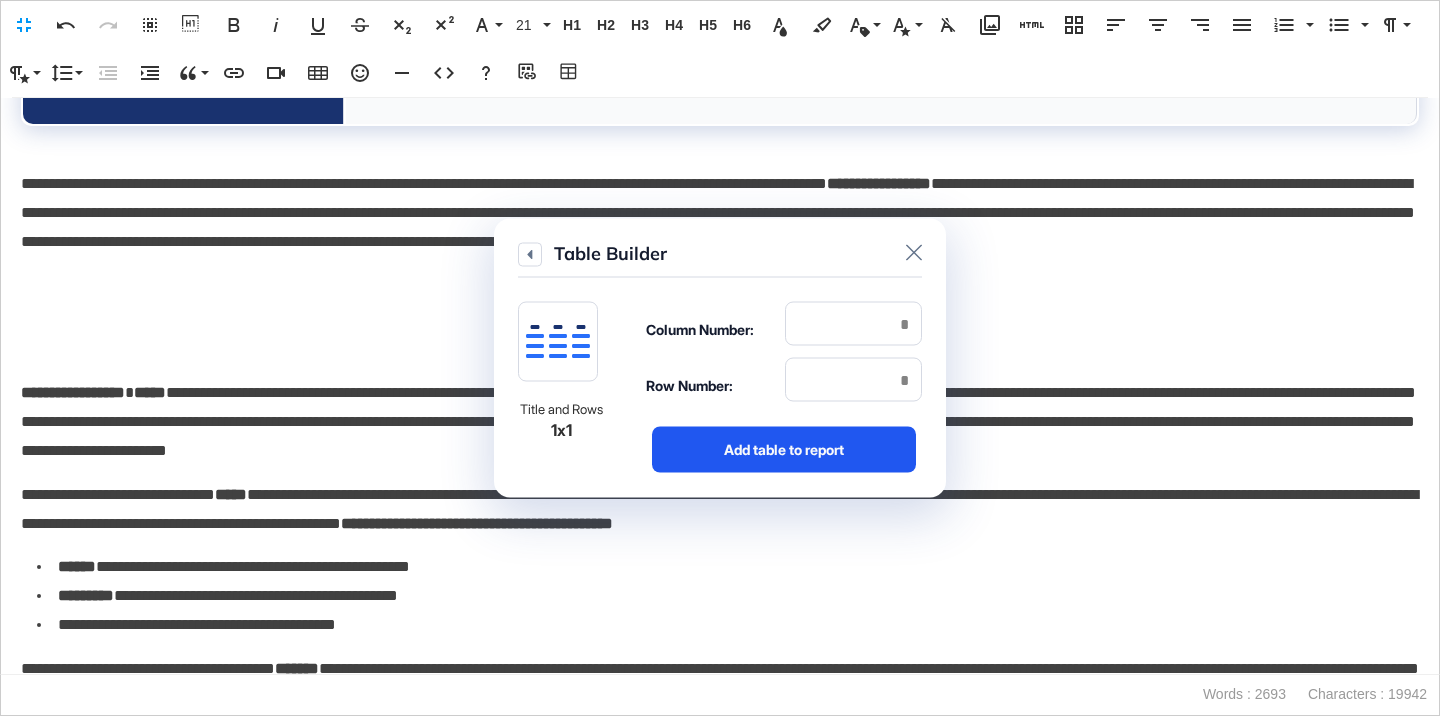 click on "Add table to report" at bounding box center [784, 450] 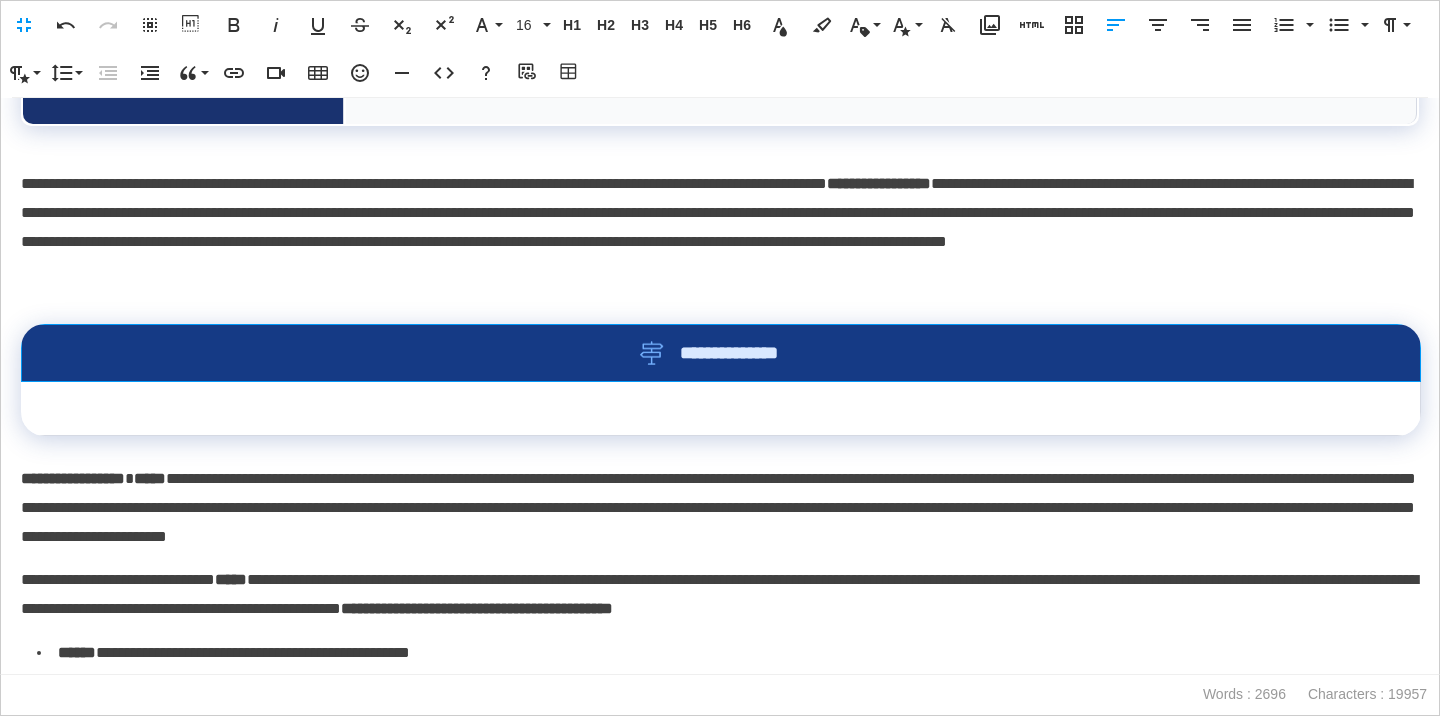 click on "**********" at bounding box center (721, 353) 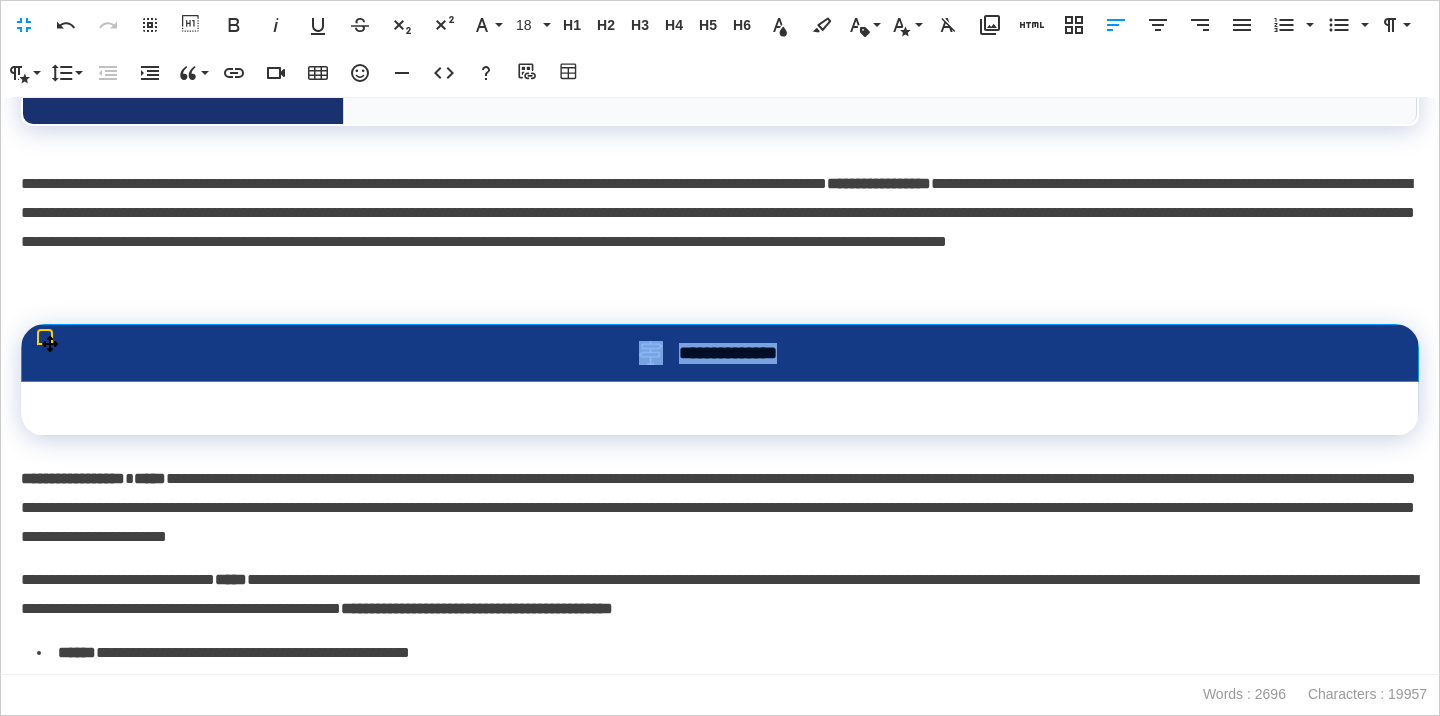 drag, startPoint x: 840, startPoint y: 383, endPoint x: 620, endPoint y: 376, distance: 220.11133 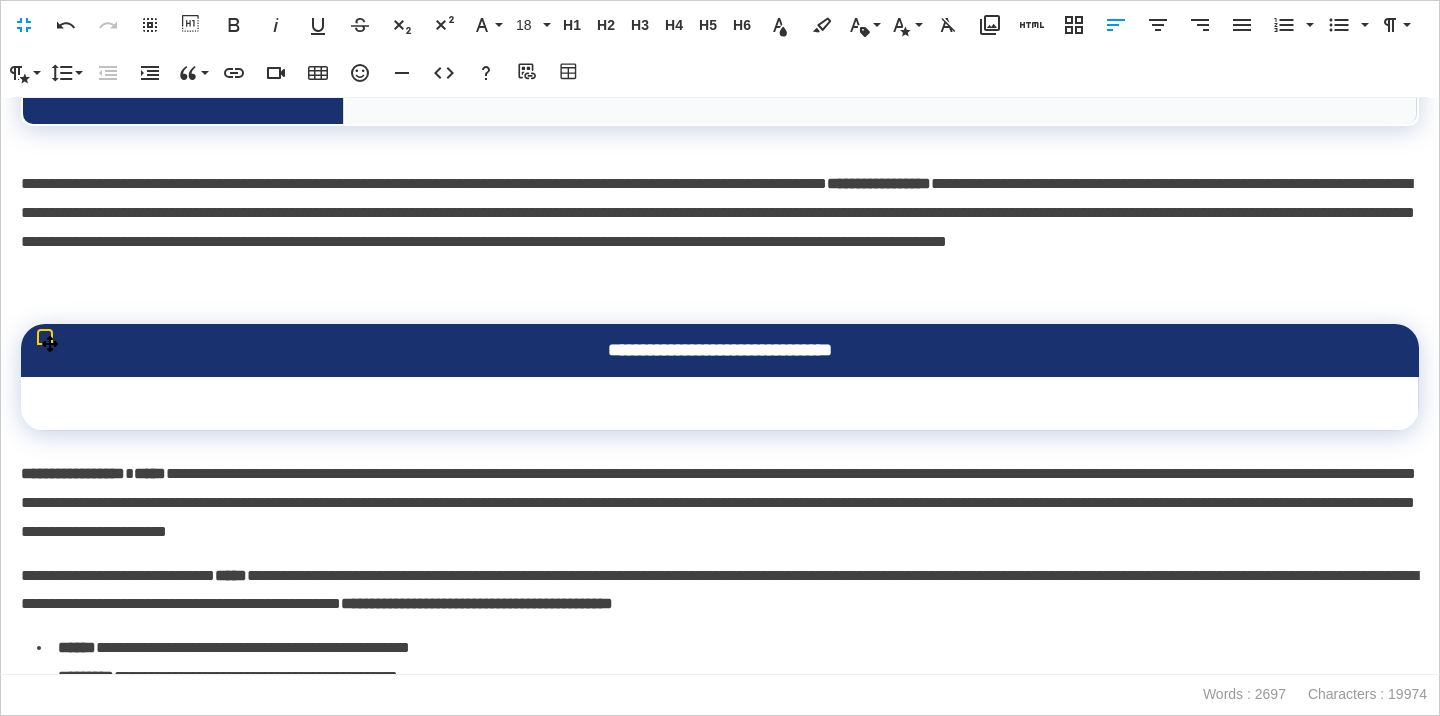 click at bounding box center (720, 404) 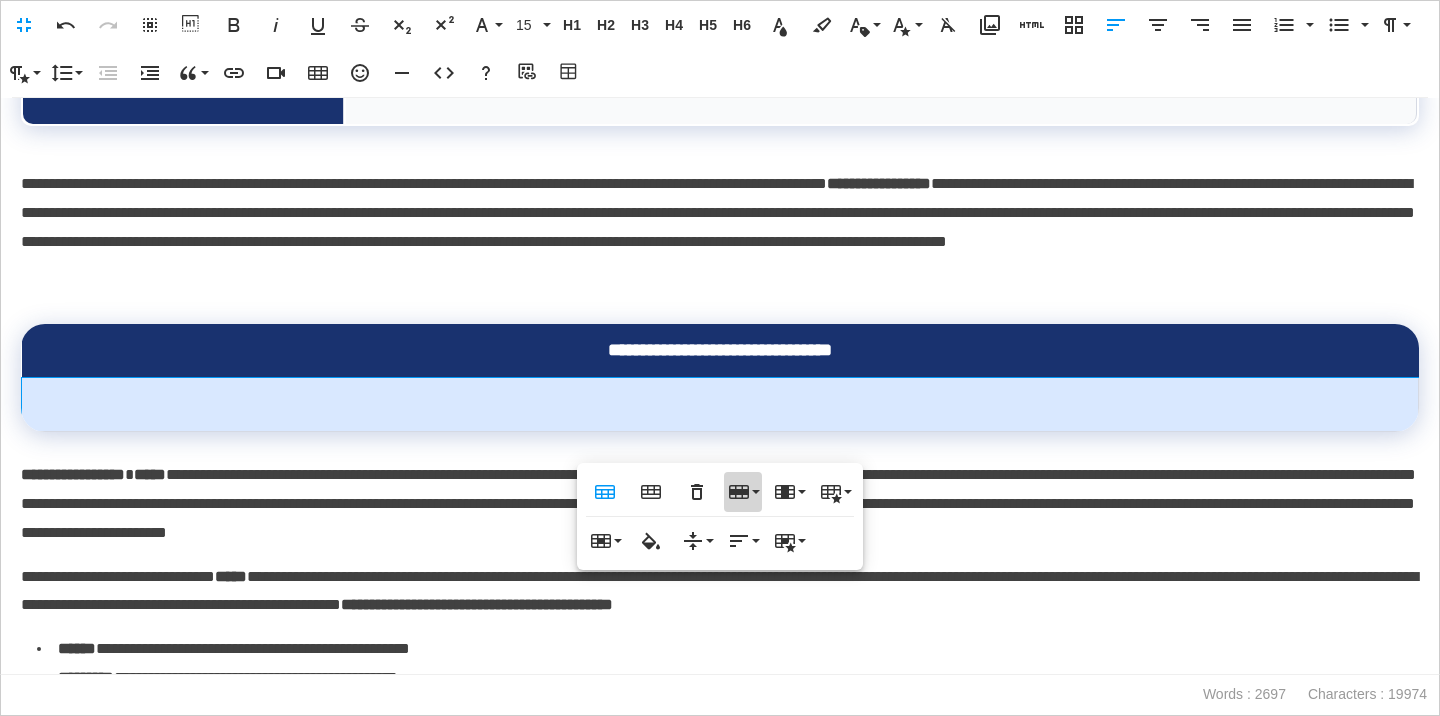 click 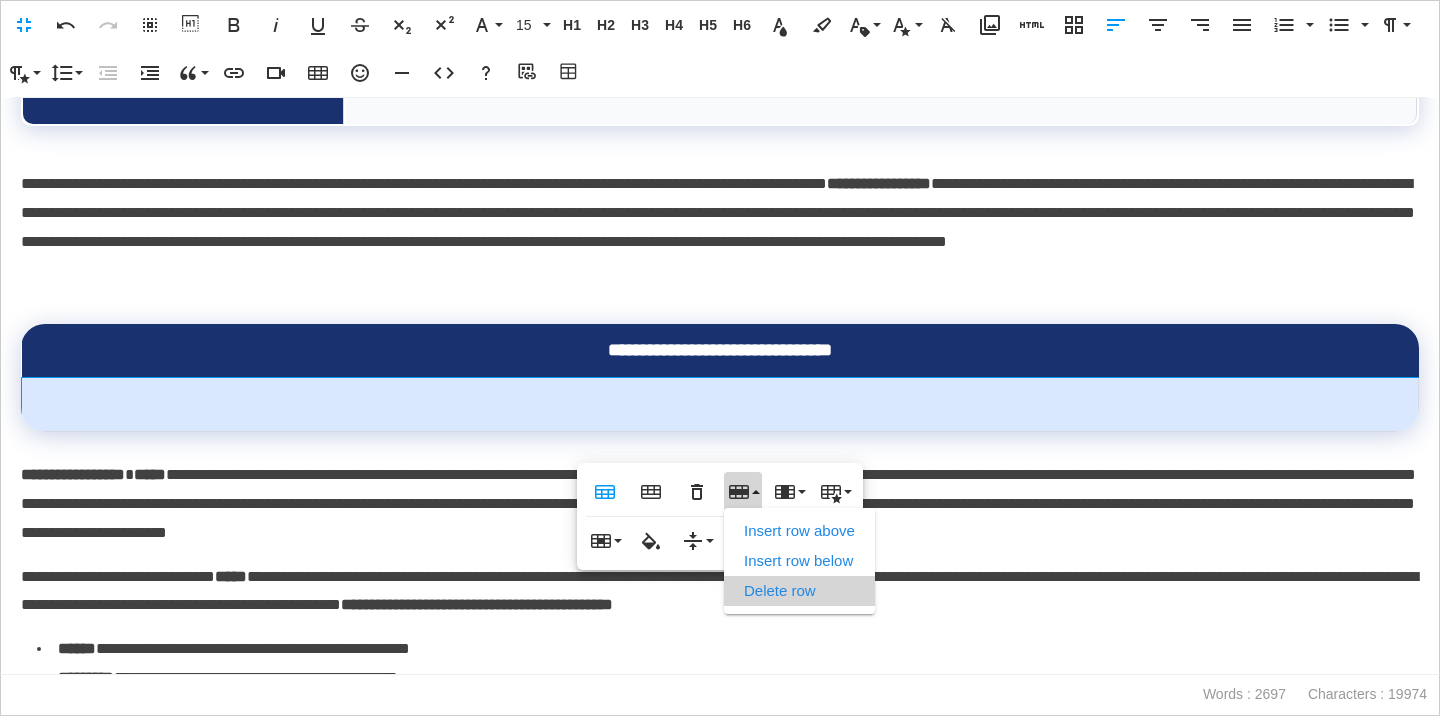 click on "Delete row" at bounding box center (799, 591) 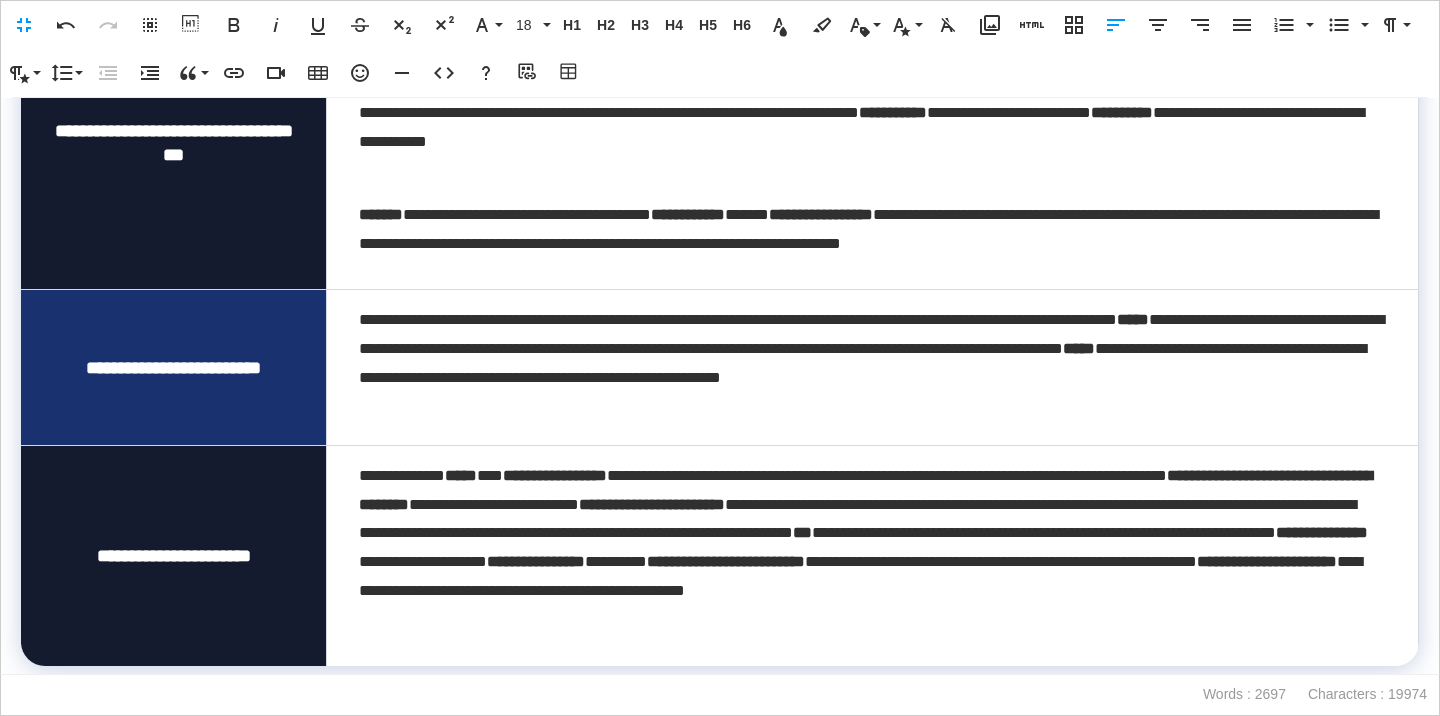 scroll, scrollTop: 0, scrollLeft: 0, axis: both 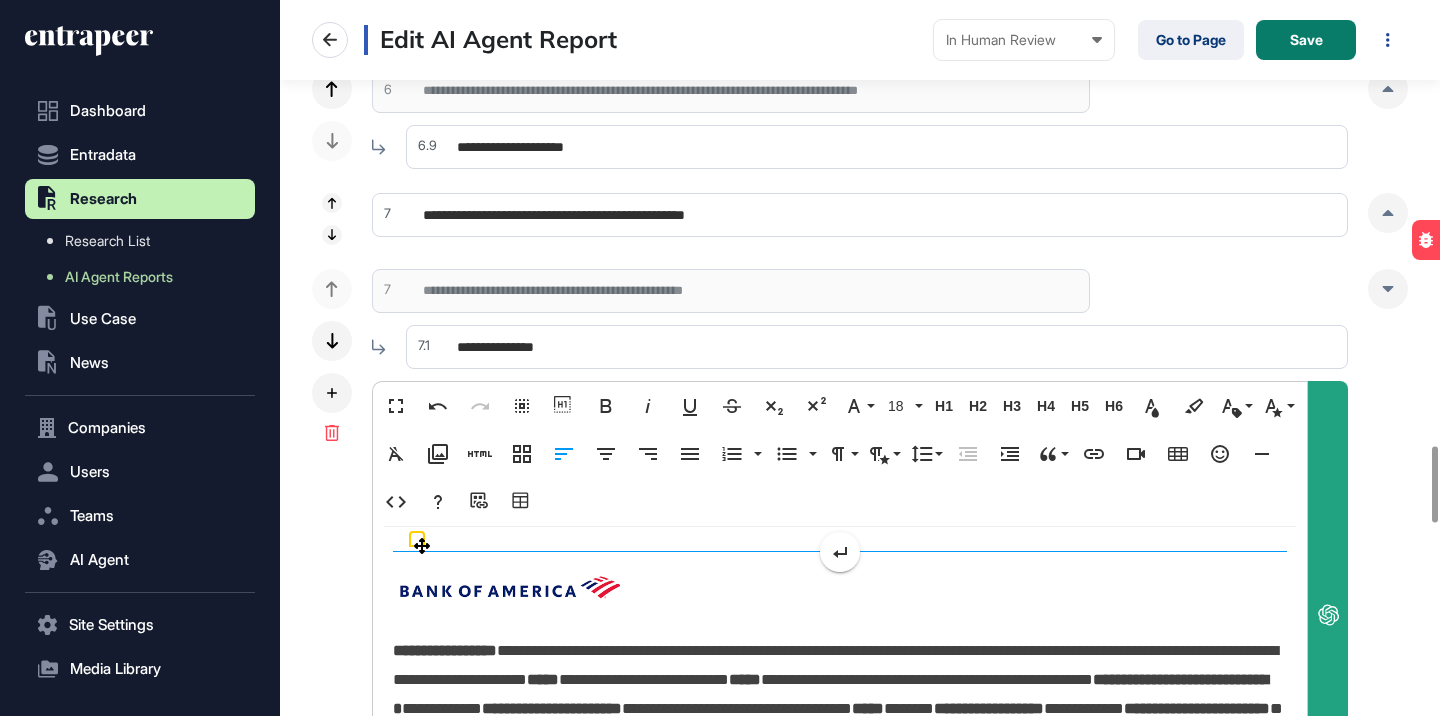 click at bounding box center (508, 592) 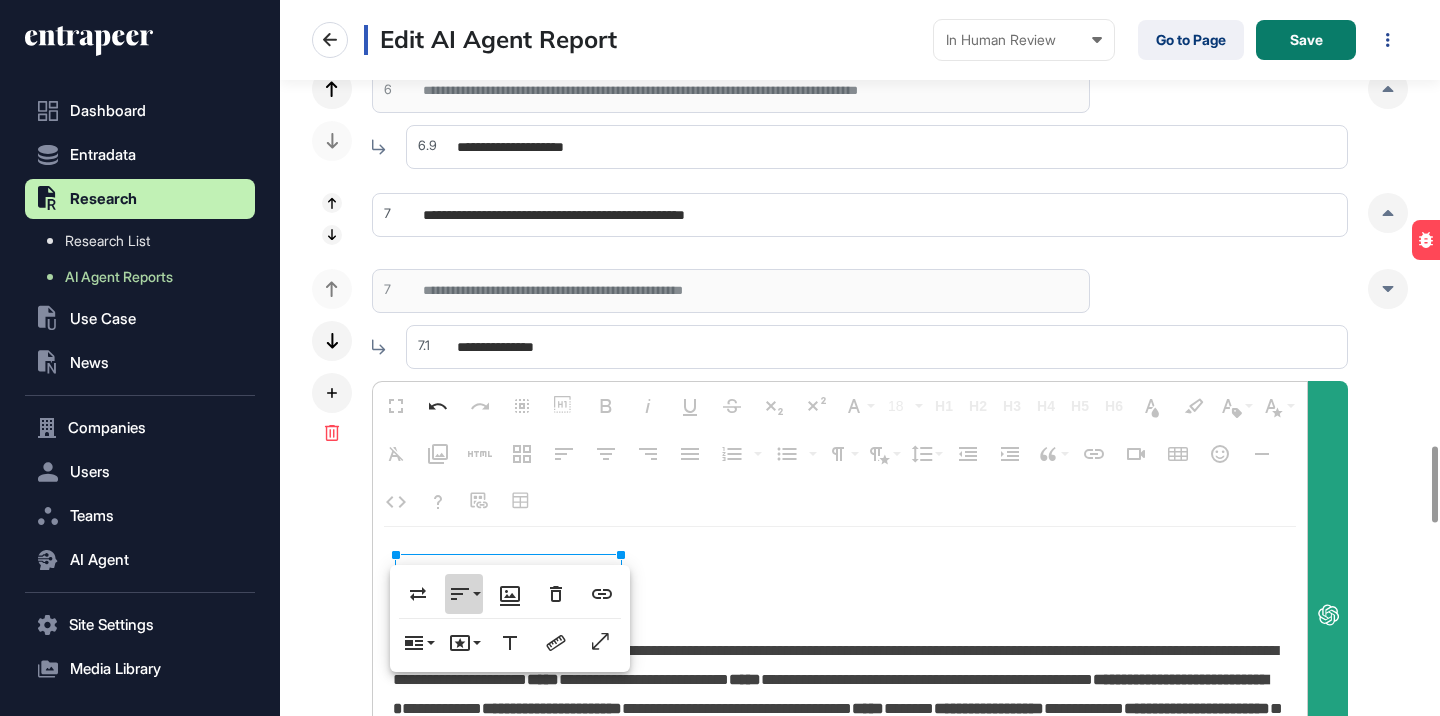 click on "Align" at bounding box center (464, 594) 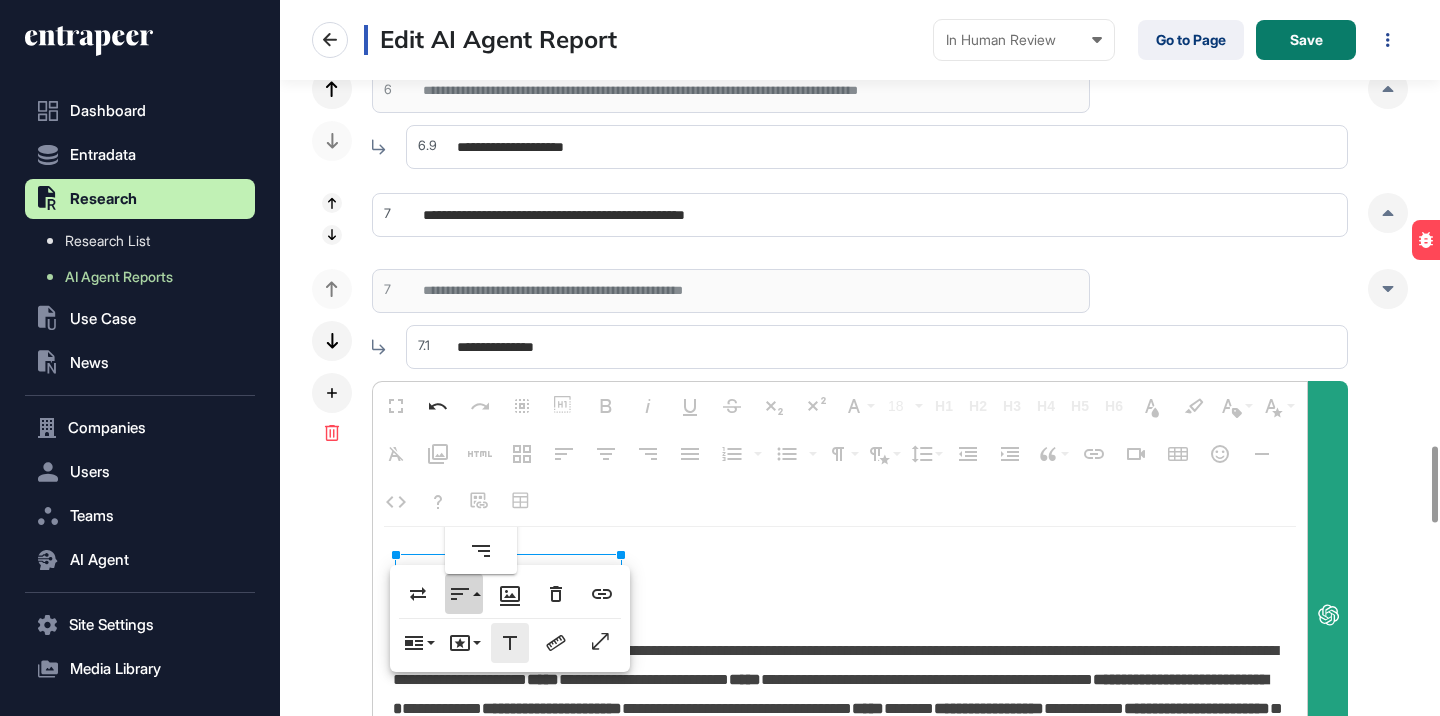 scroll, scrollTop: 0, scrollLeft: 0, axis: both 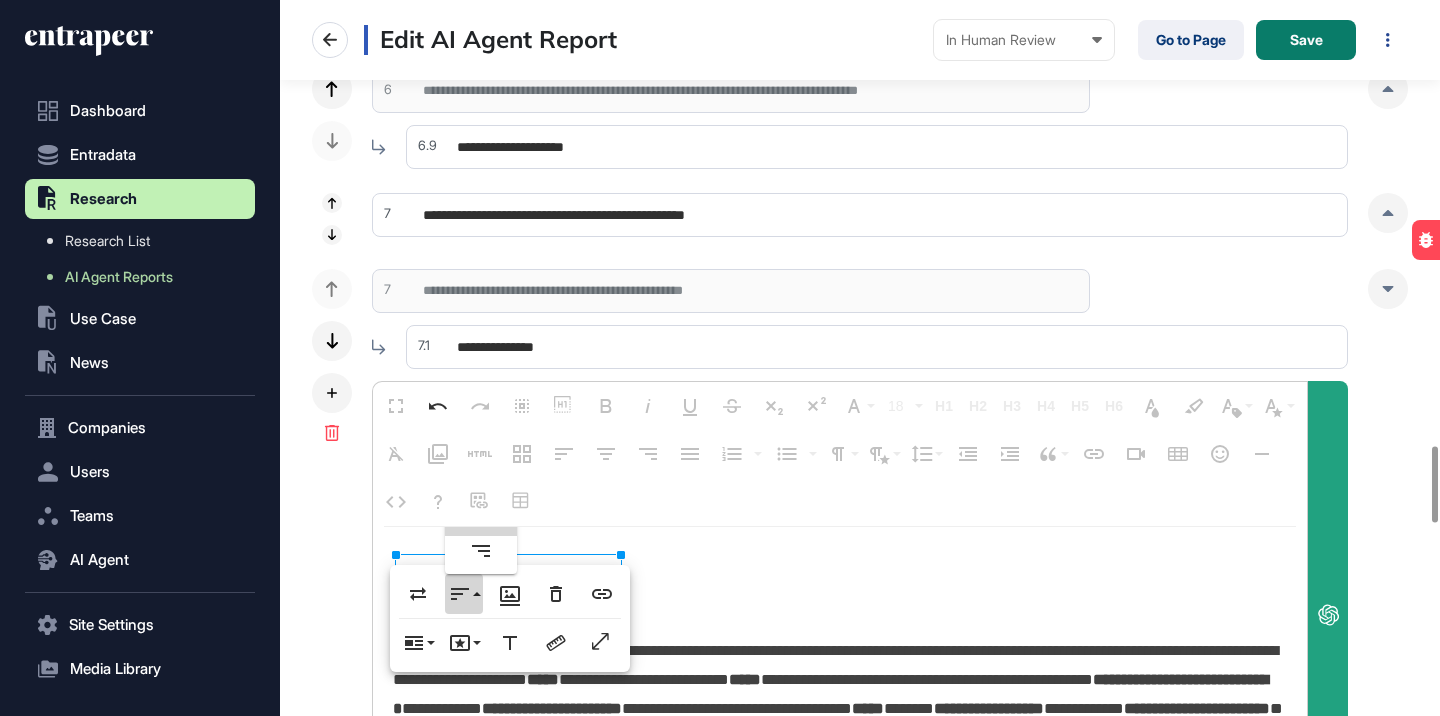 click 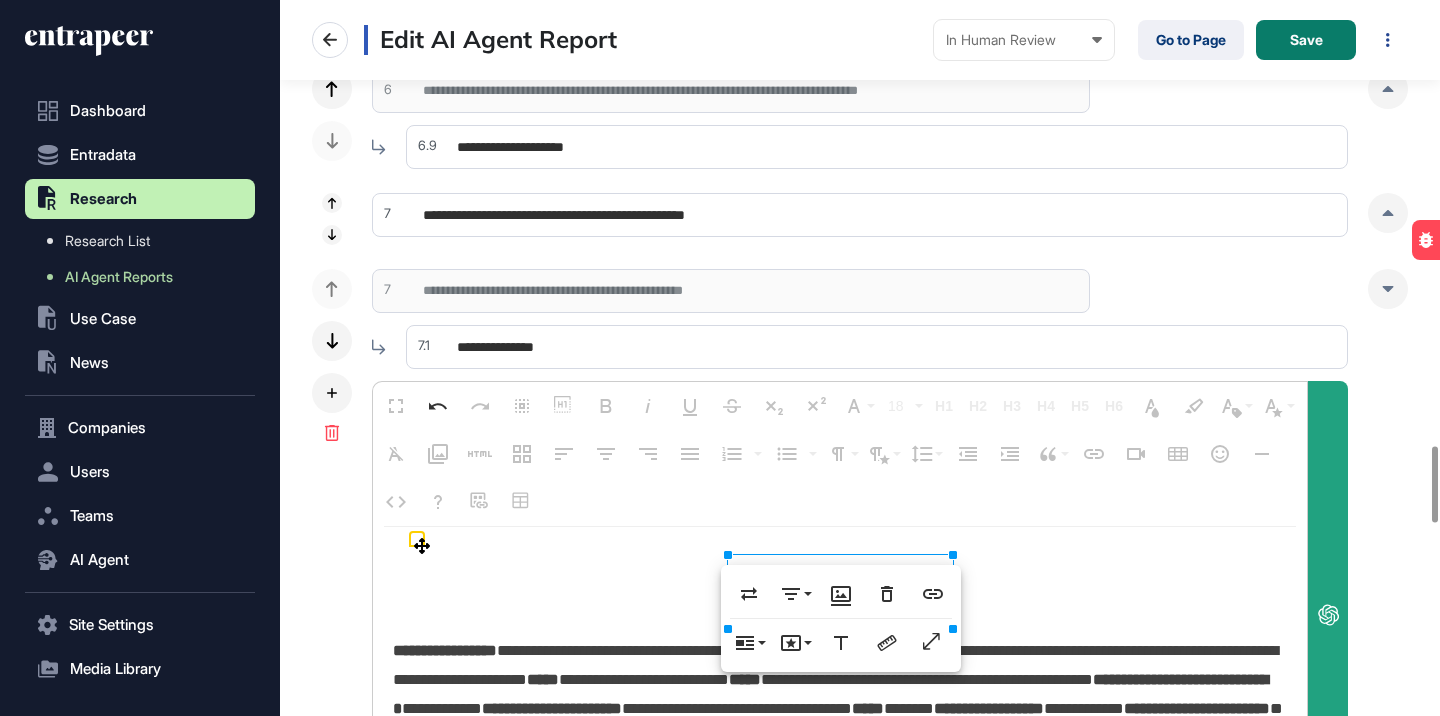 click at bounding box center [840, 592] 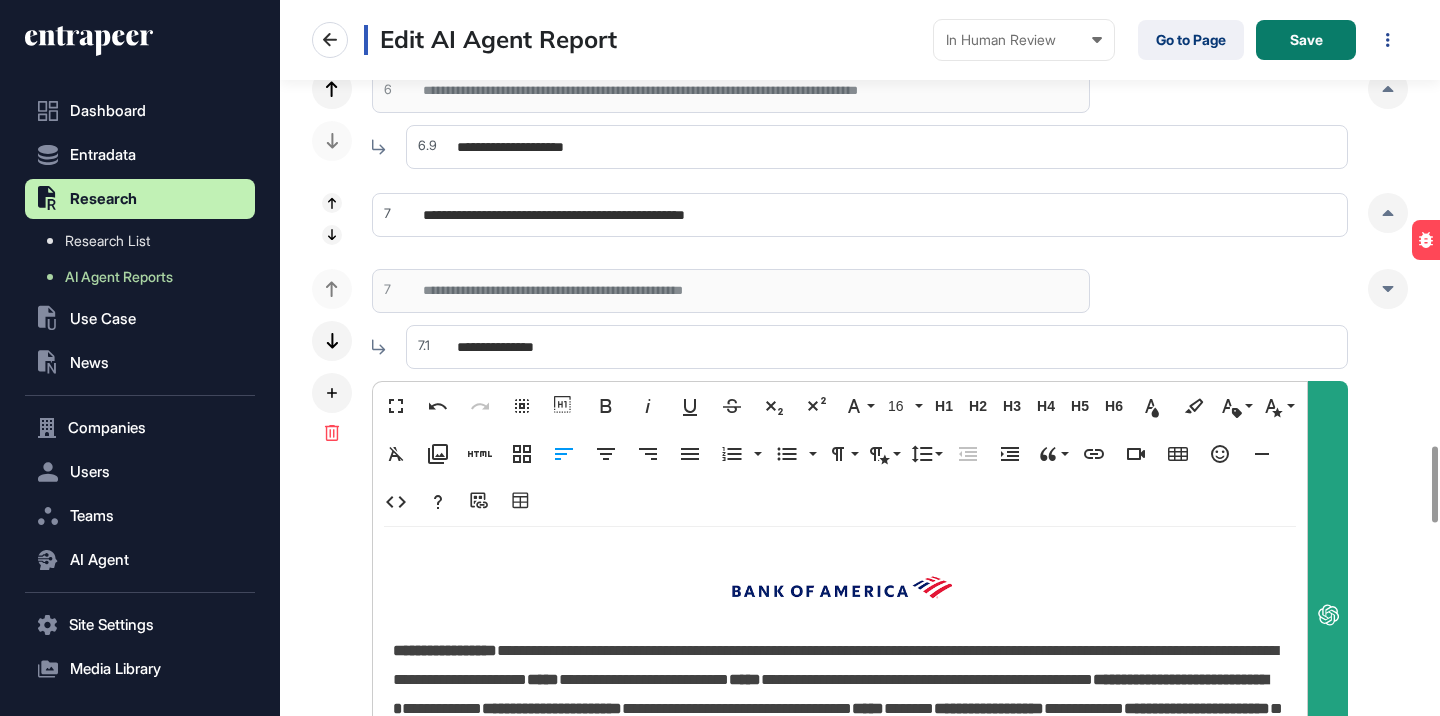 click on "**********" at bounding box center (840, 723) 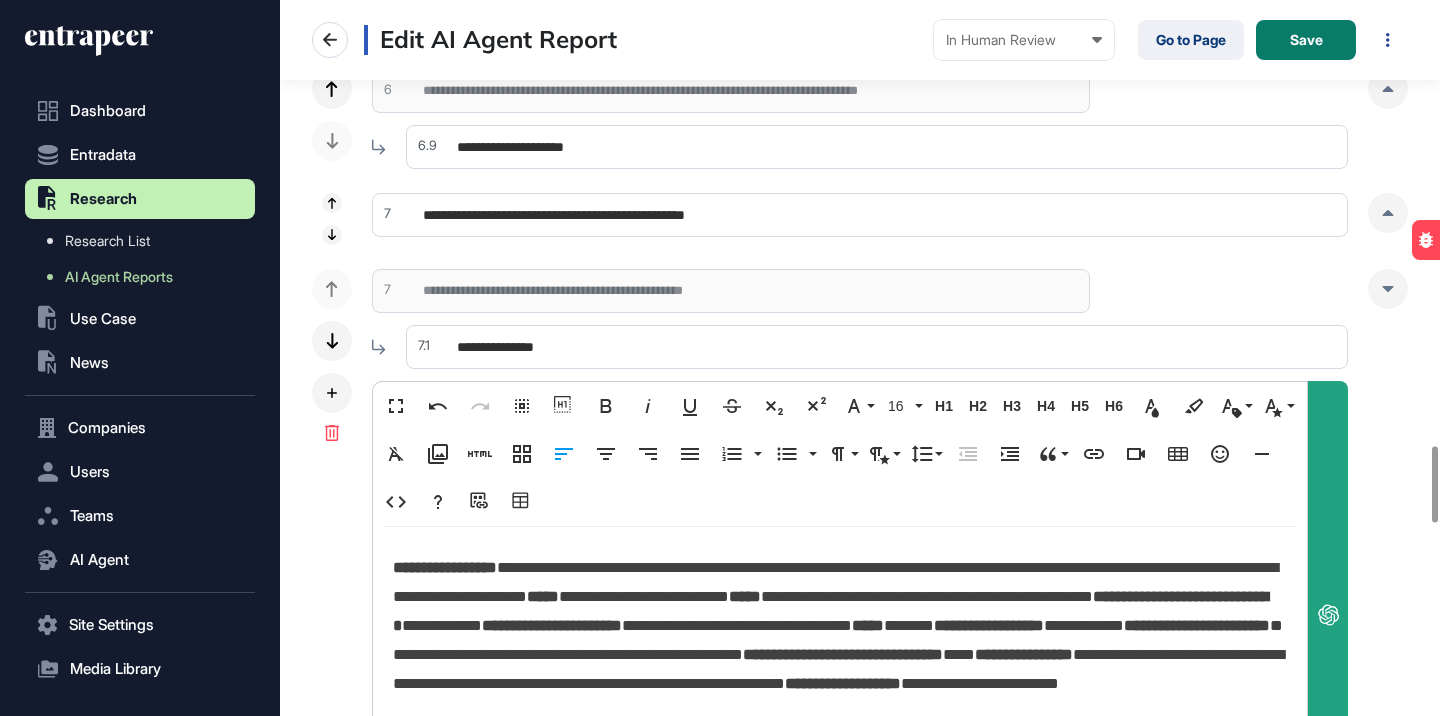 scroll, scrollTop: 151, scrollLeft: 0, axis: vertical 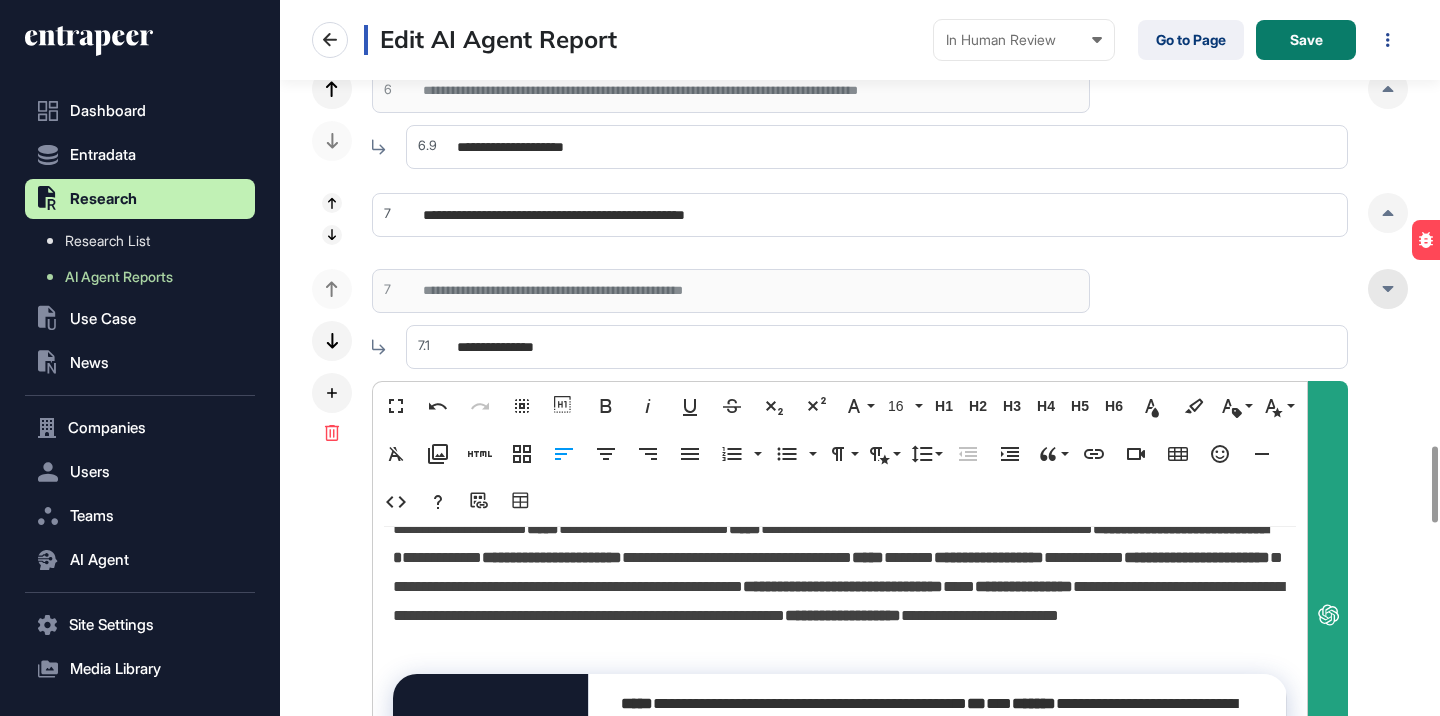 click 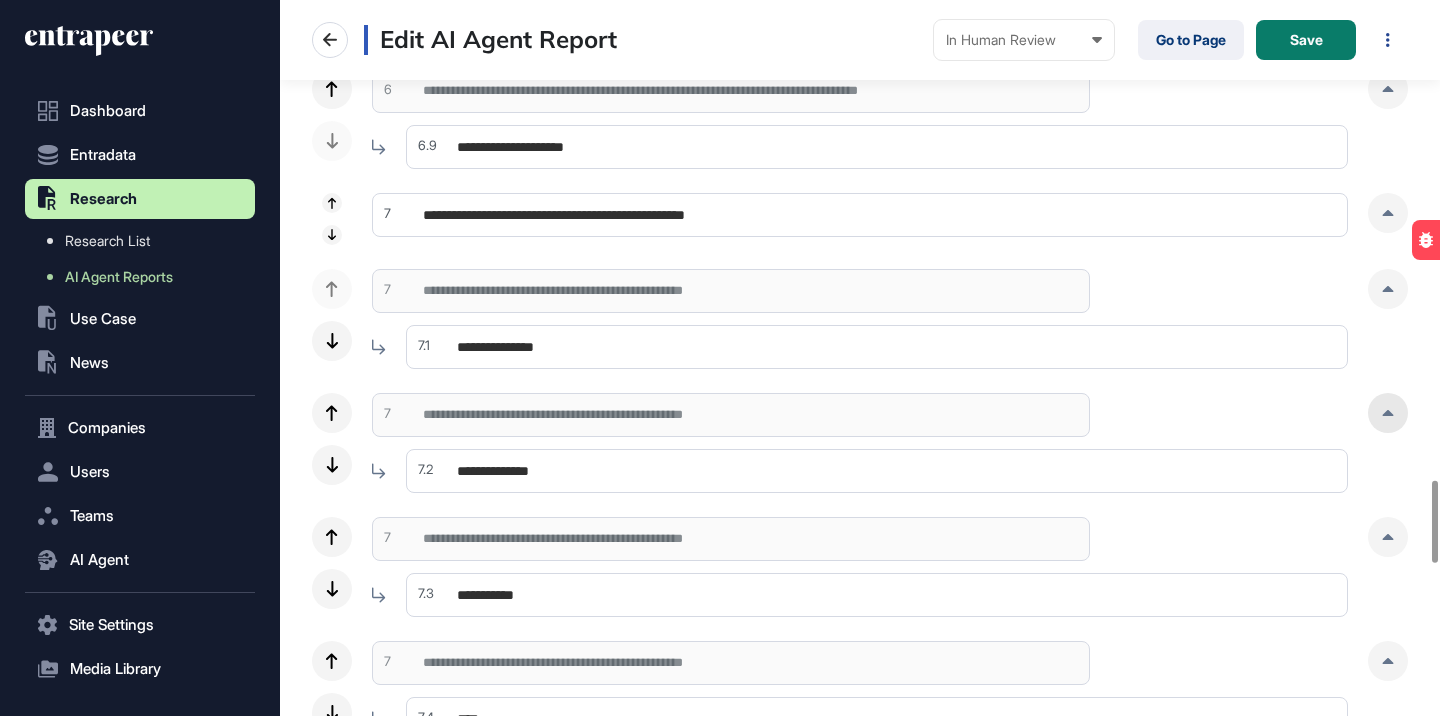 click at bounding box center (1388, 413) 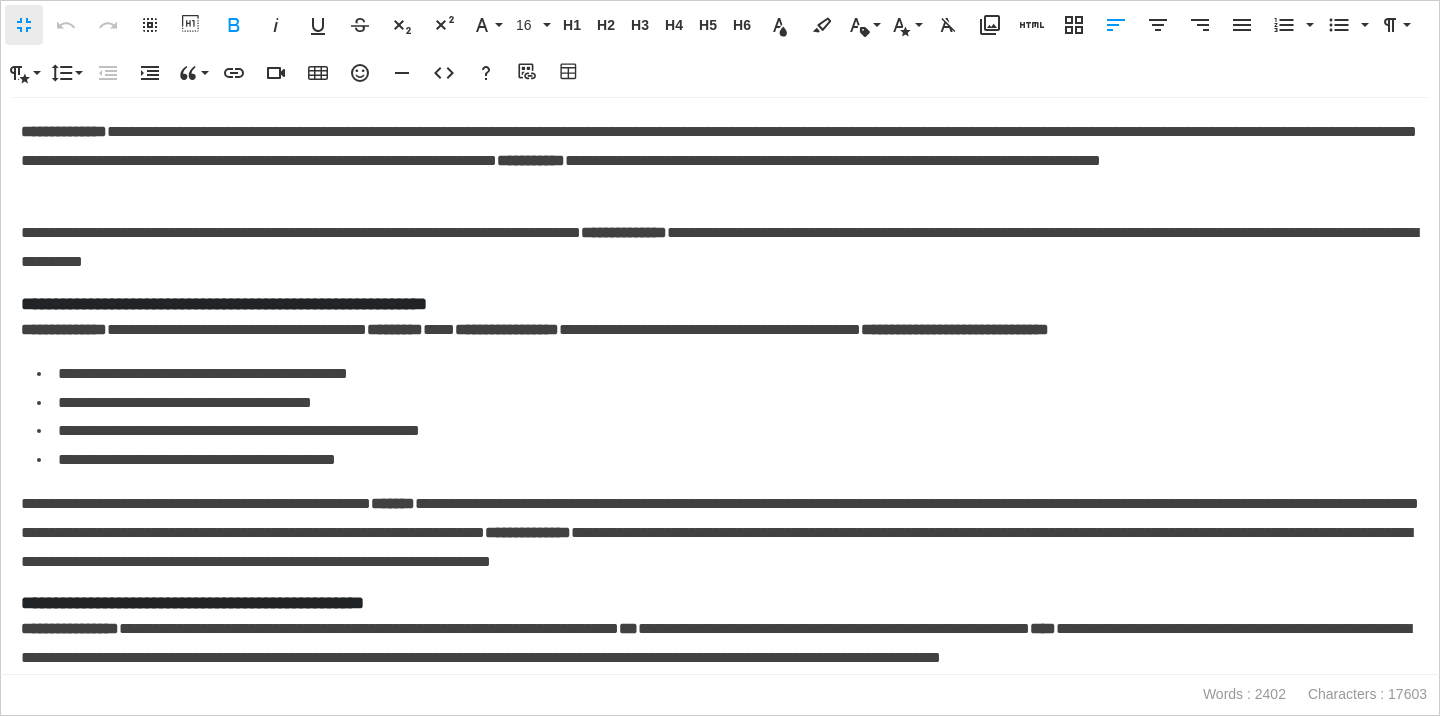 scroll, scrollTop: 1, scrollLeft: 9, axis: both 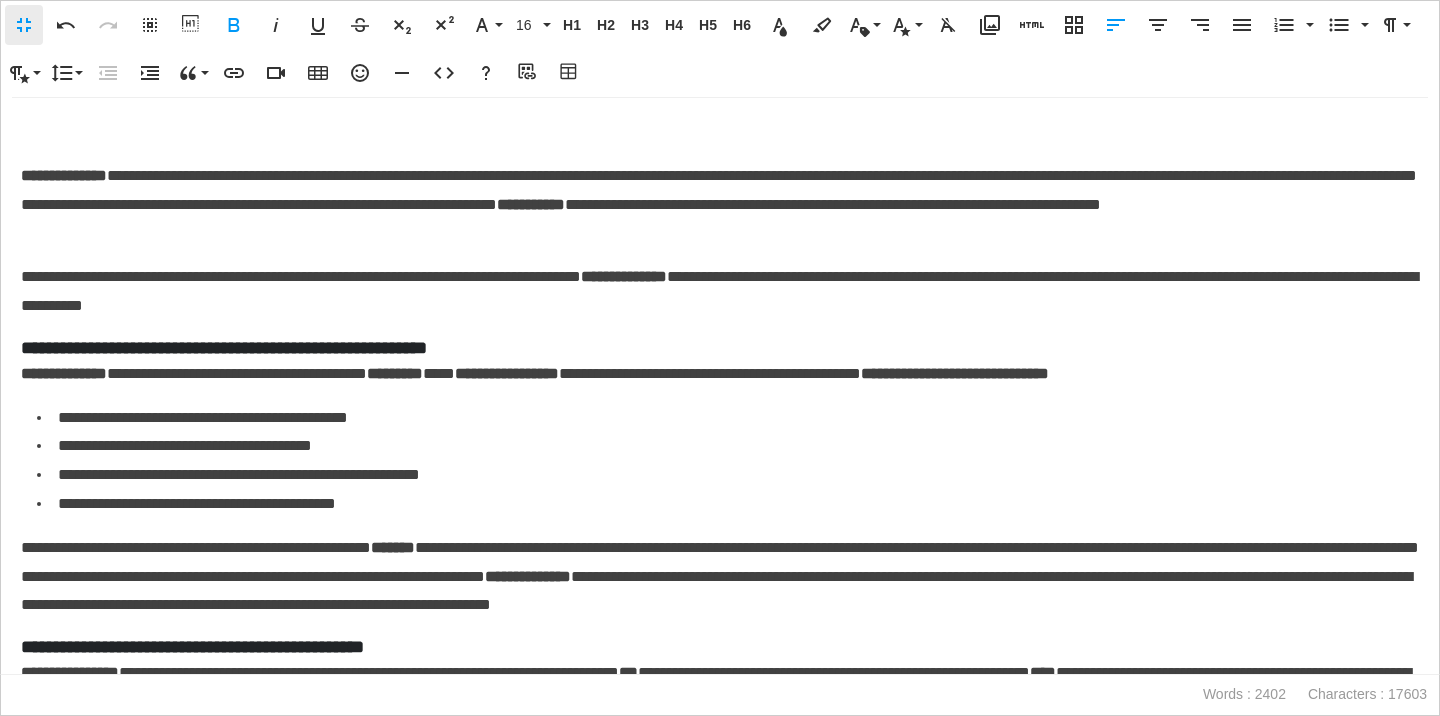 click at bounding box center (720, 132) 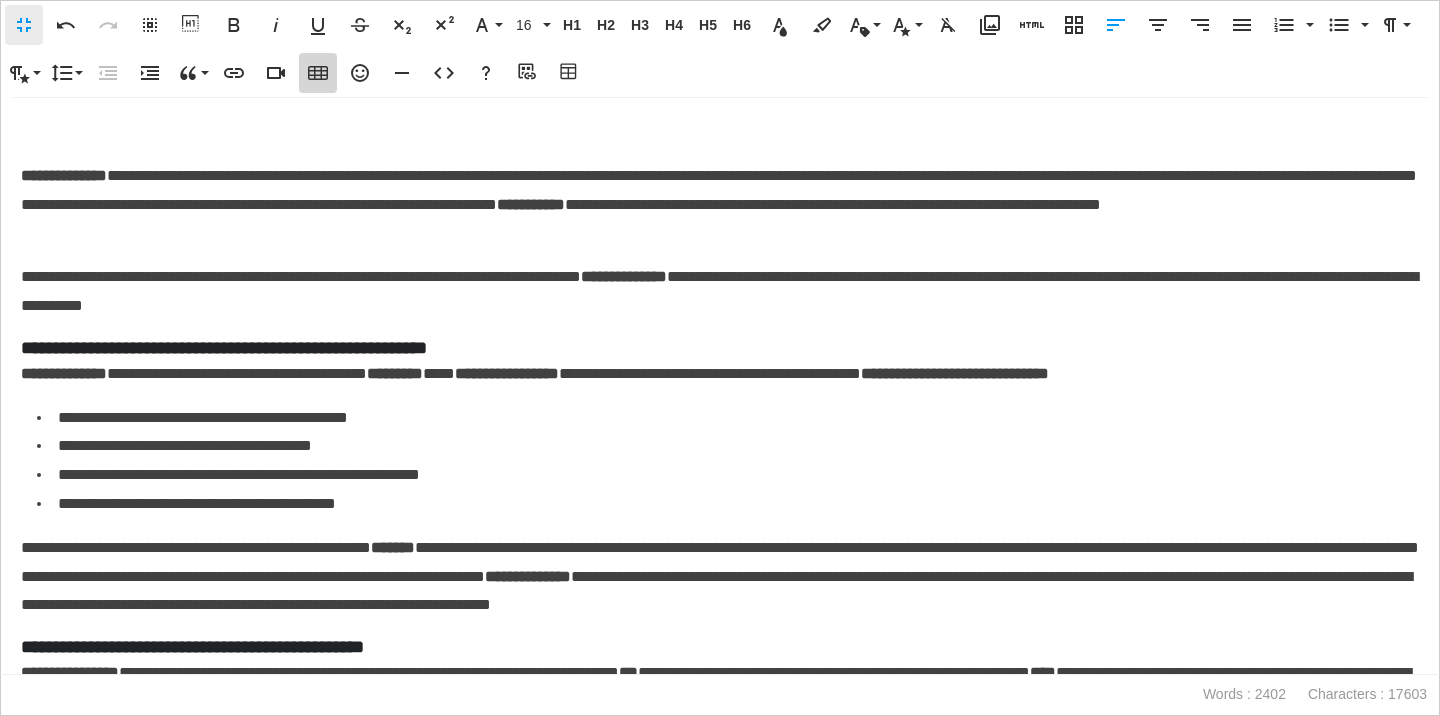 click 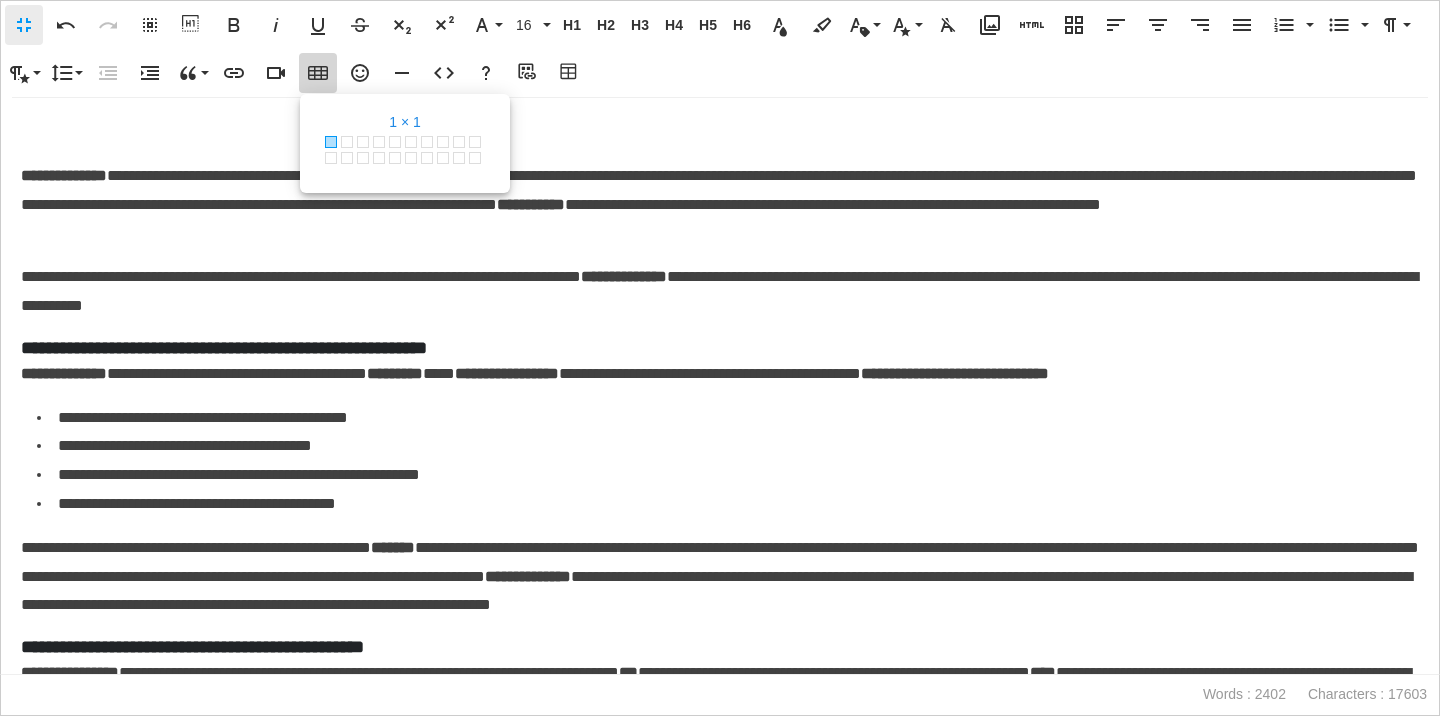 click at bounding box center [331, 142] 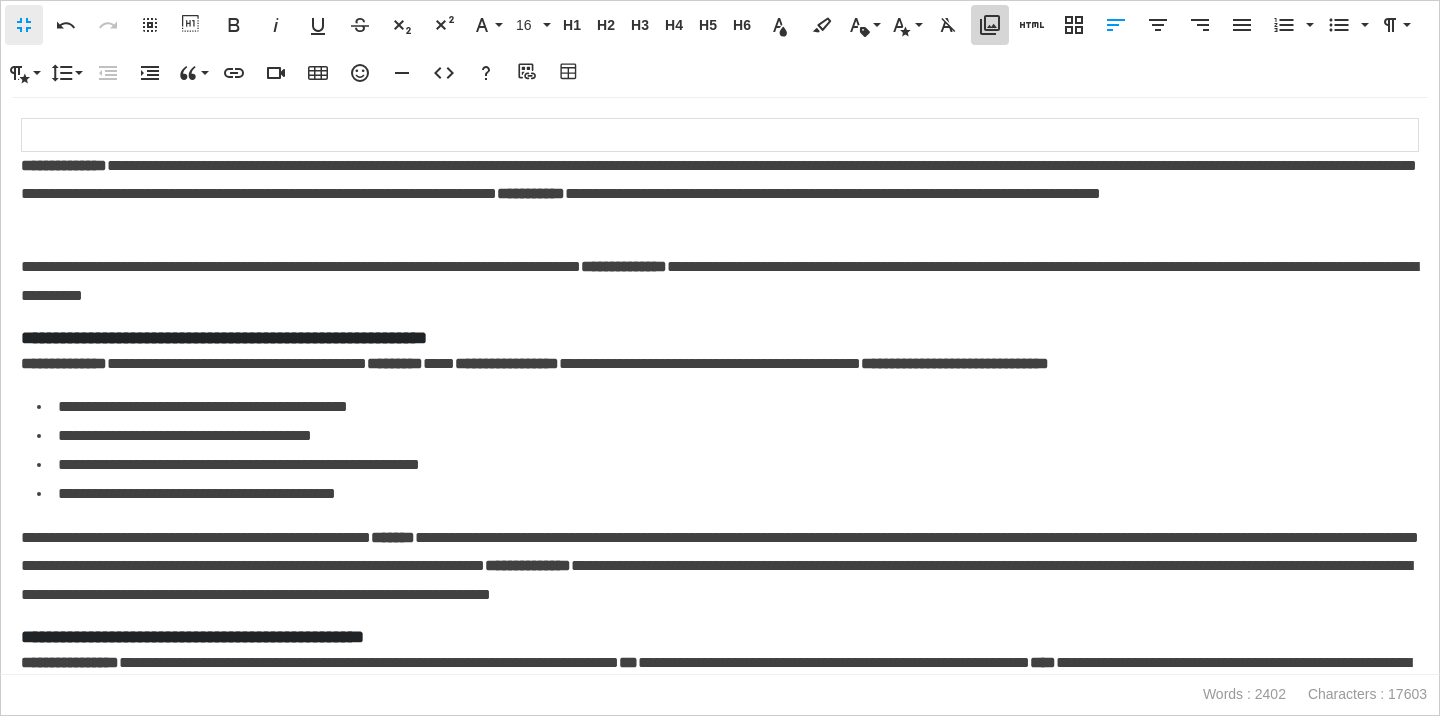 click 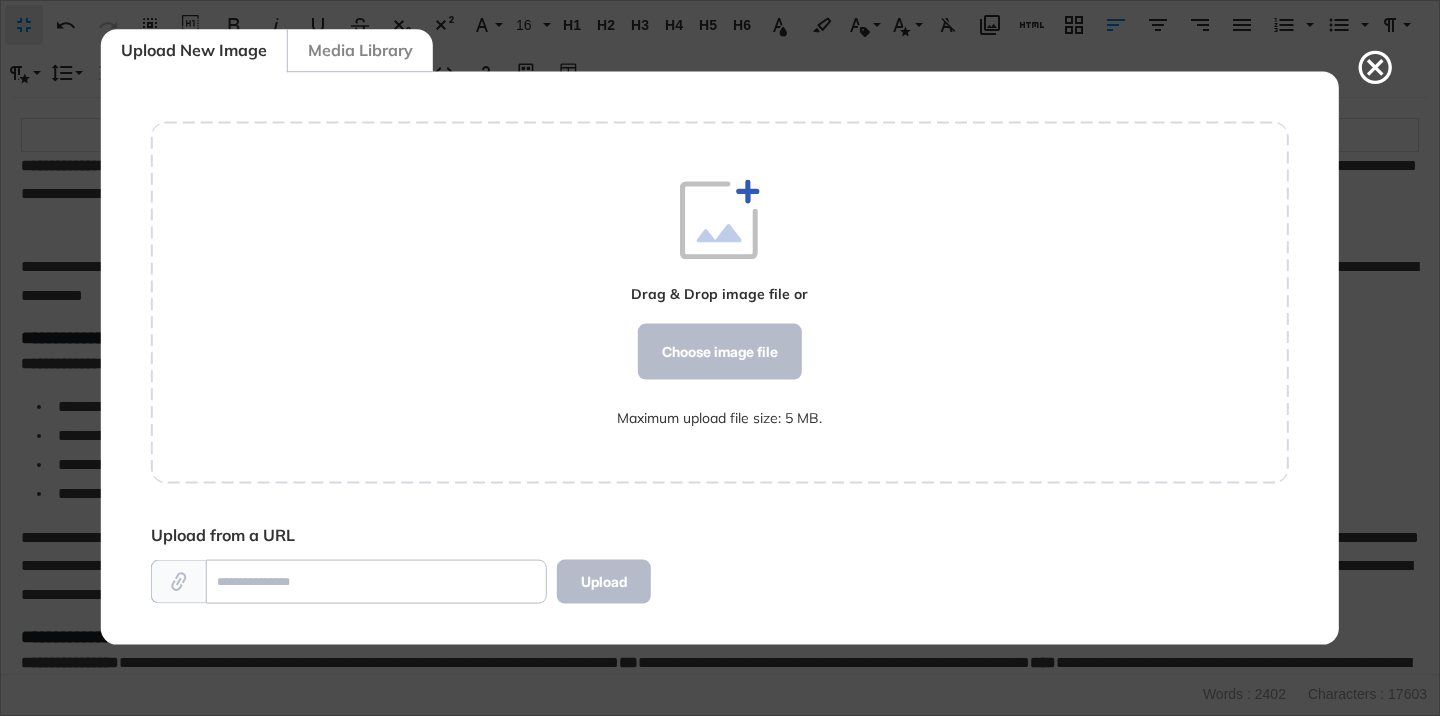 scroll, scrollTop: 572, scrollLeft: 1138, axis: both 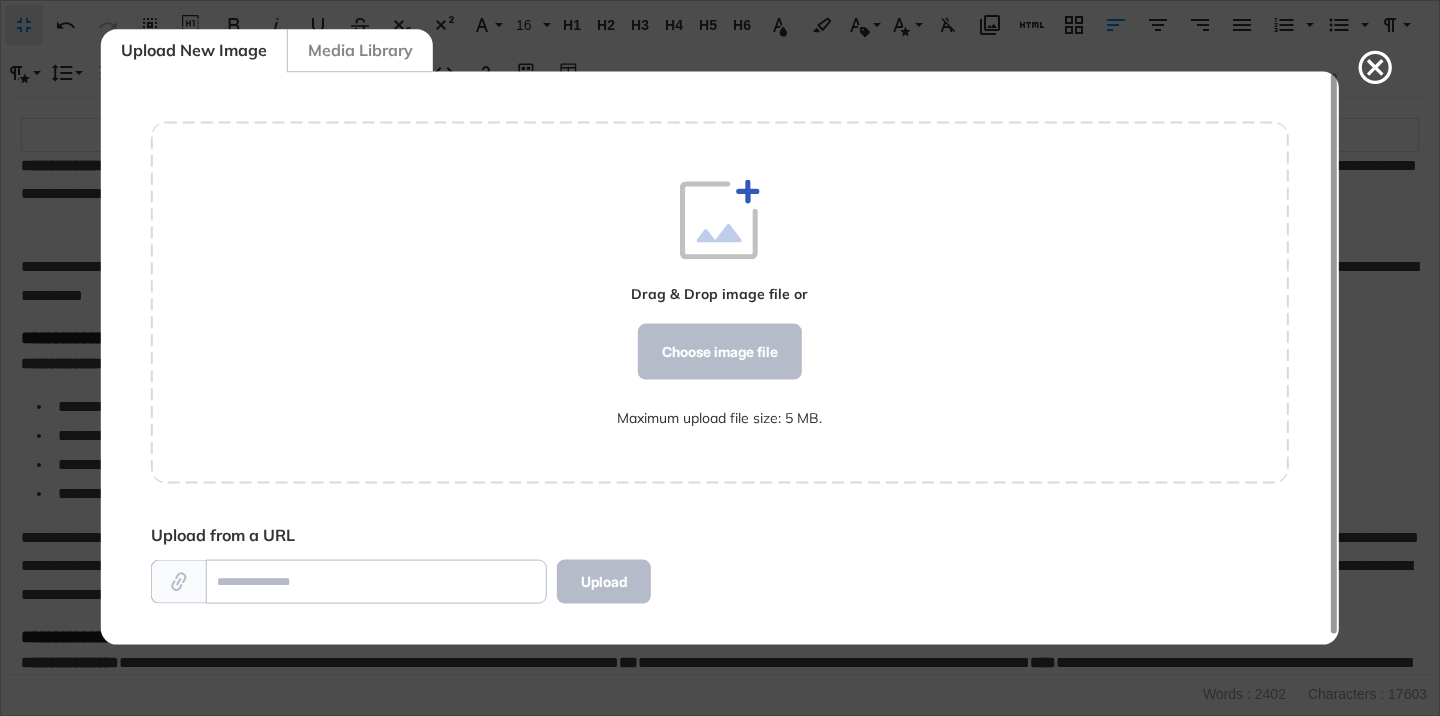 click on "Media Library" at bounding box center (360, 50) 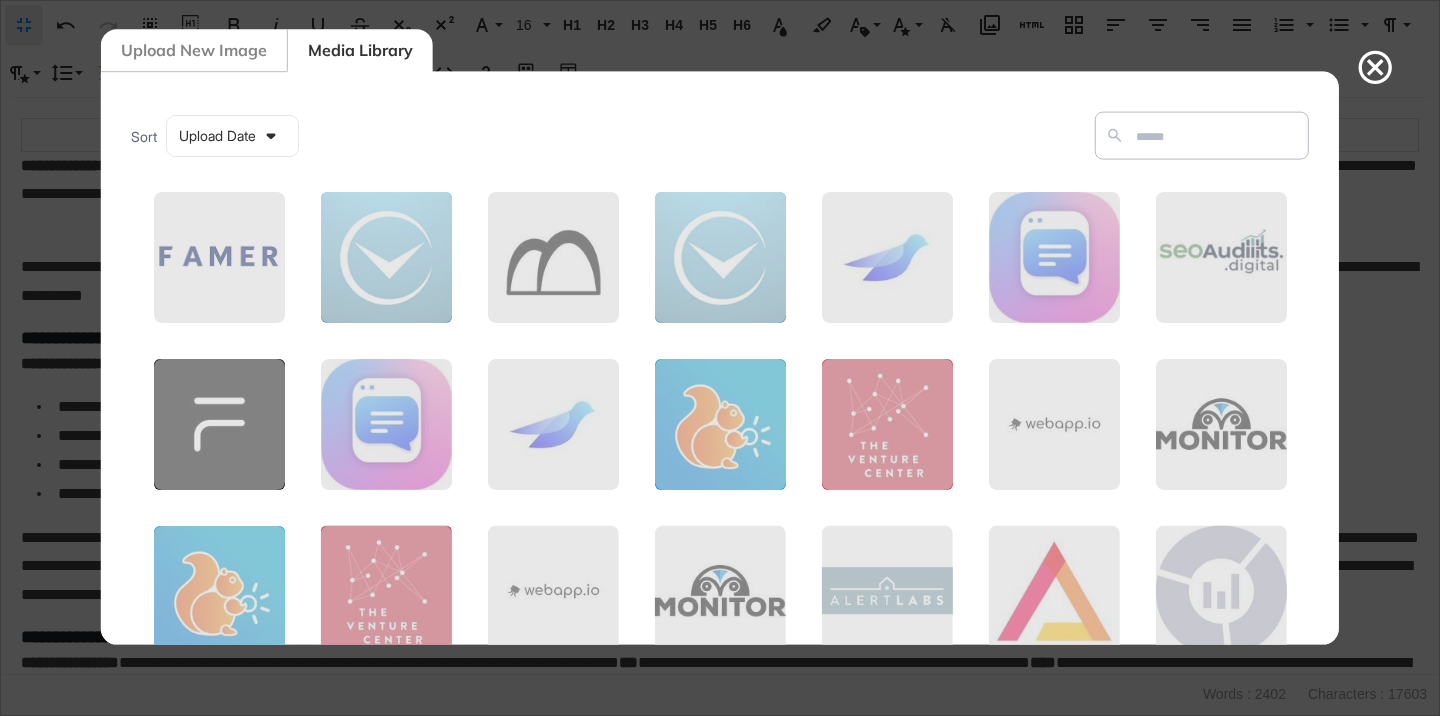 click on "Upload New Image" at bounding box center (194, 50) 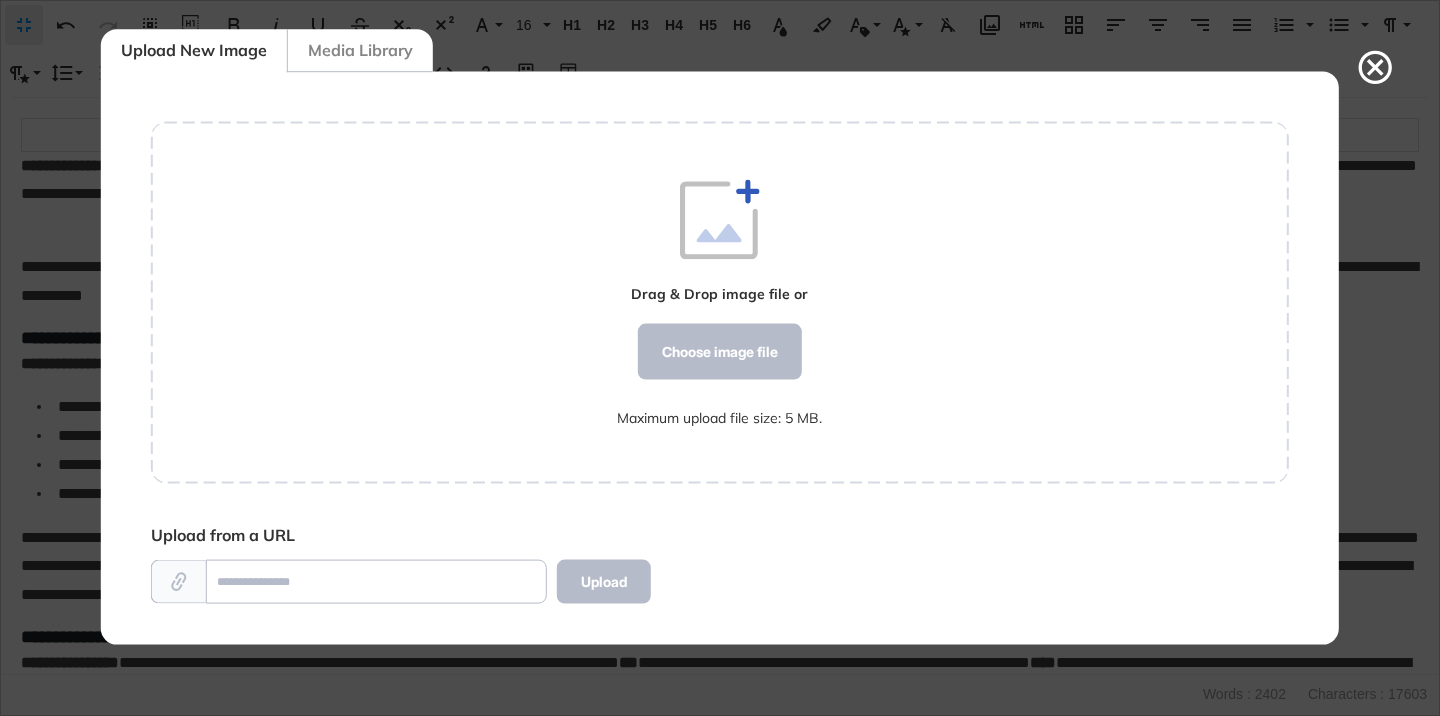 scroll, scrollTop: 572, scrollLeft: 1138, axis: both 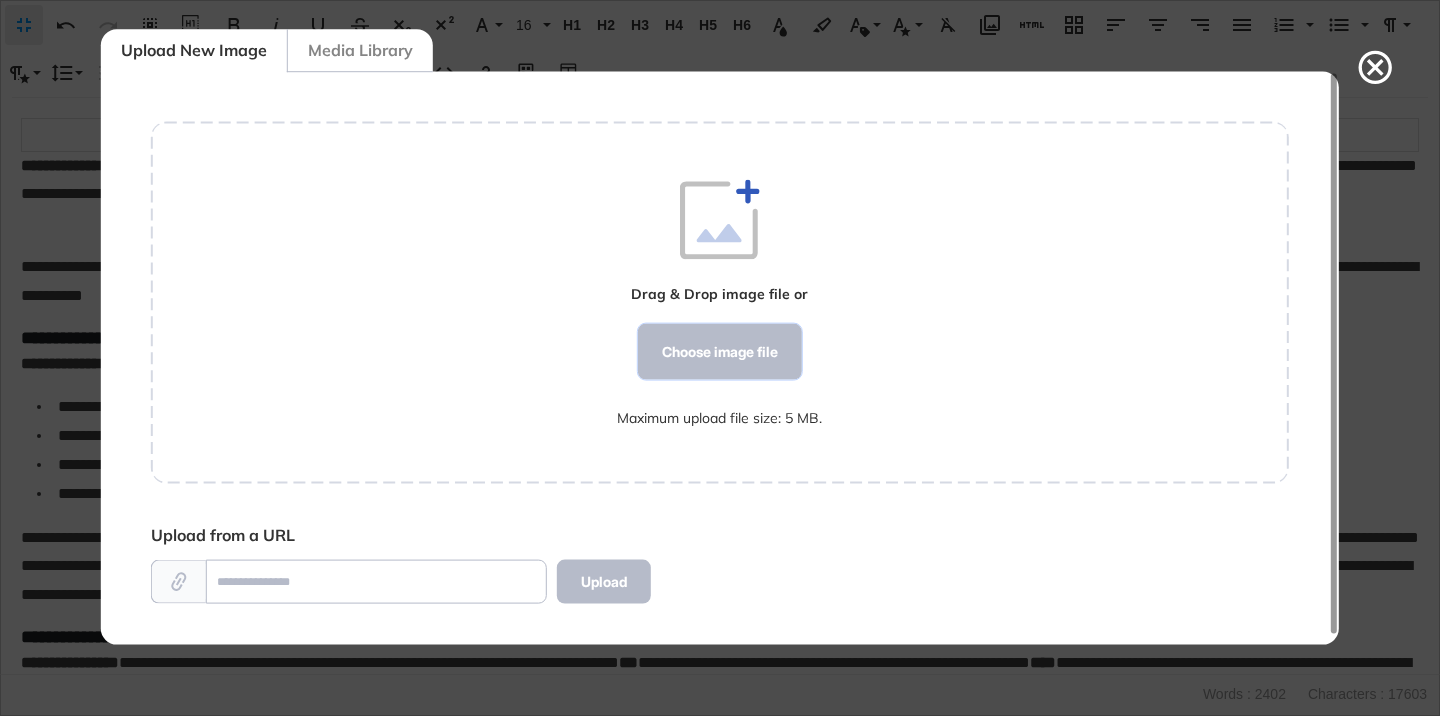 click on "Choose image file" at bounding box center [720, 352] 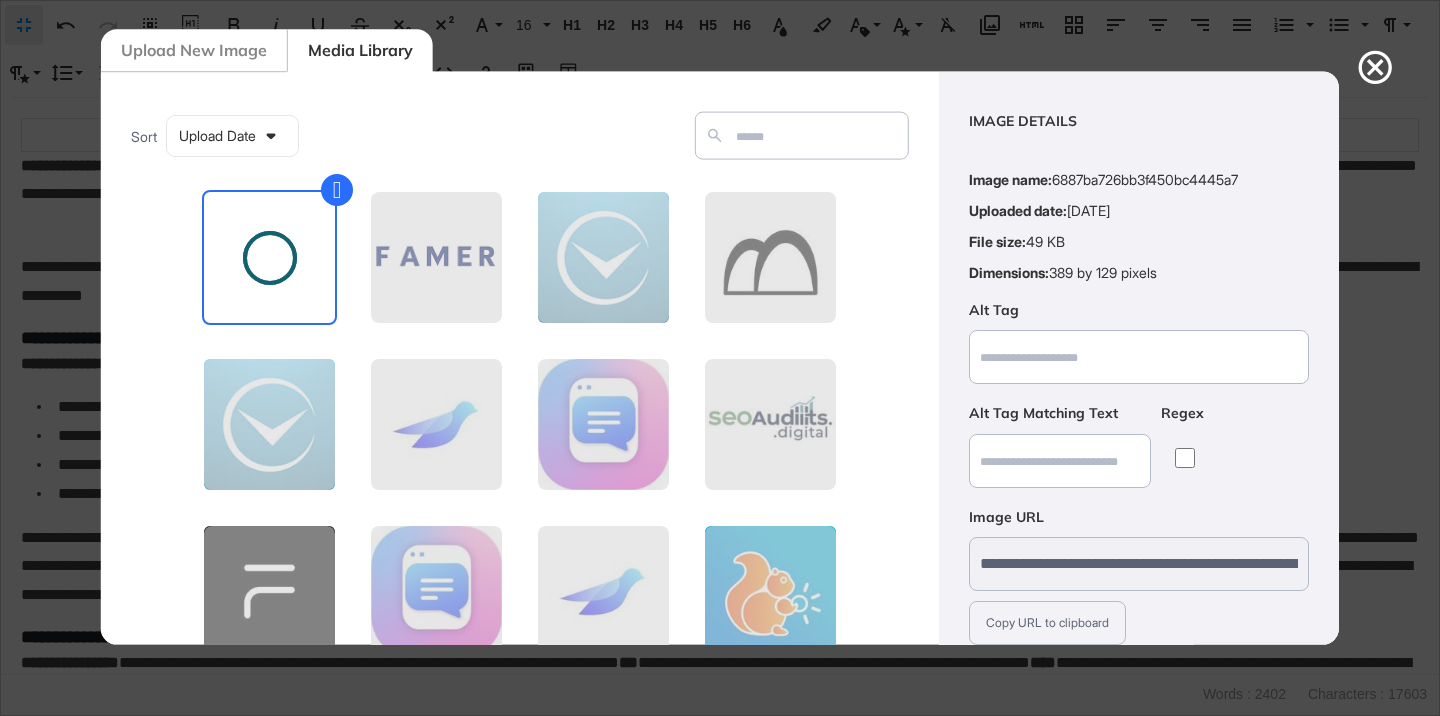 scroll, scrollTop: 156, scrollLeft: 0, axis: vertical 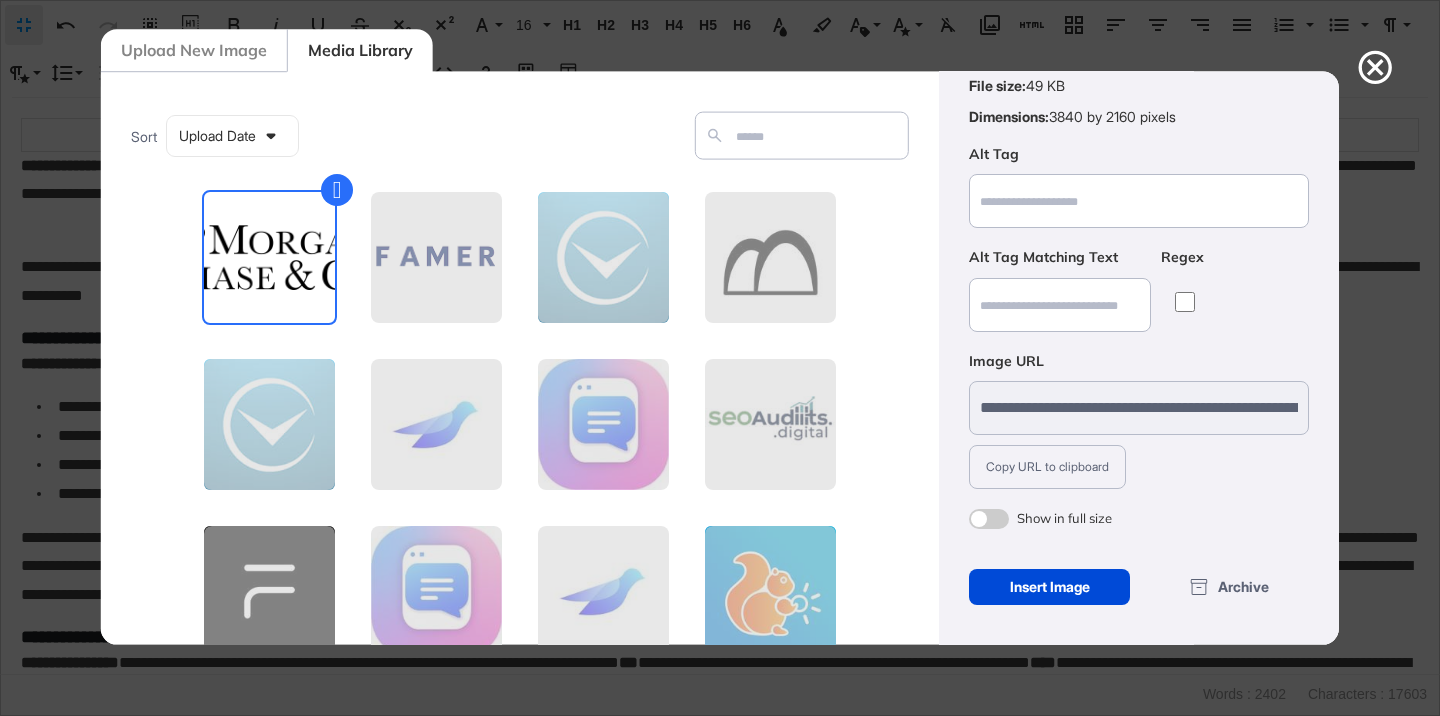 click at bounding box center [989, 519] 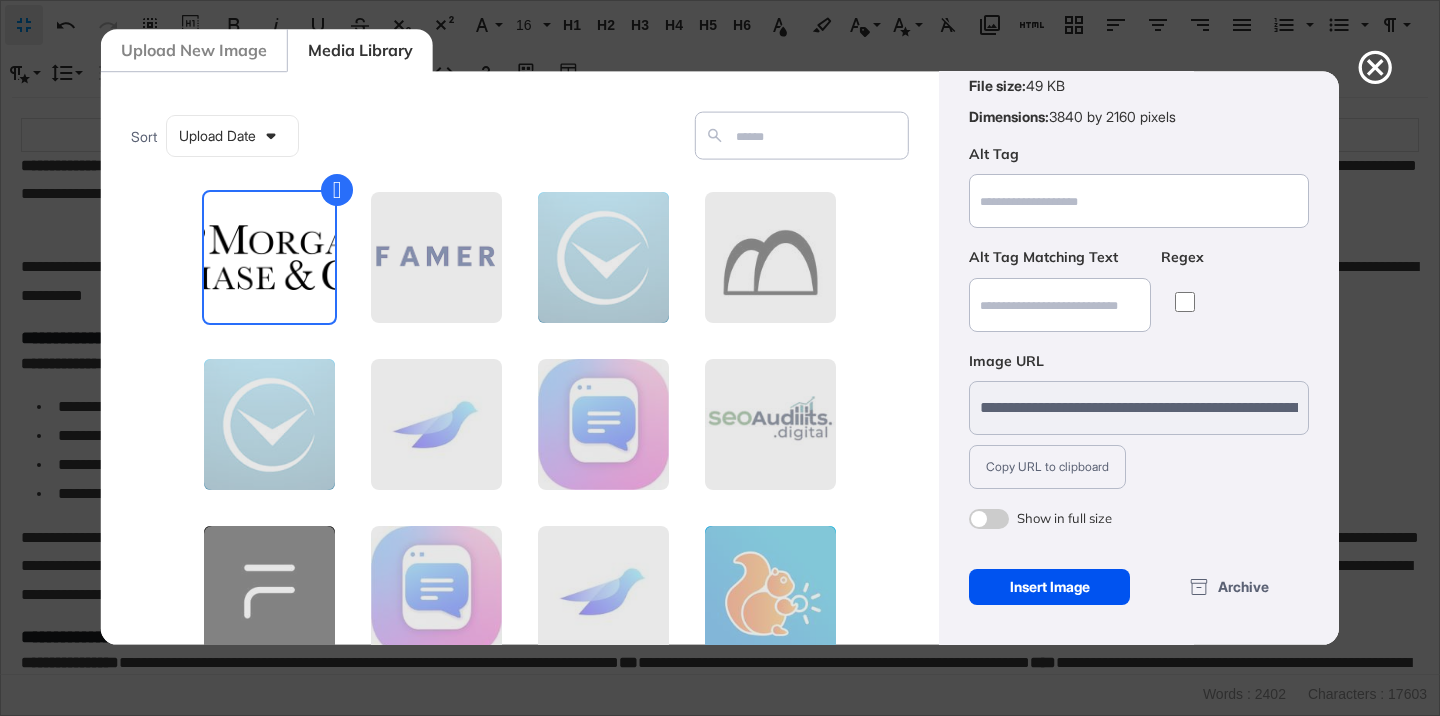 click on "Insert Image" at bounding box center (1049, 587) 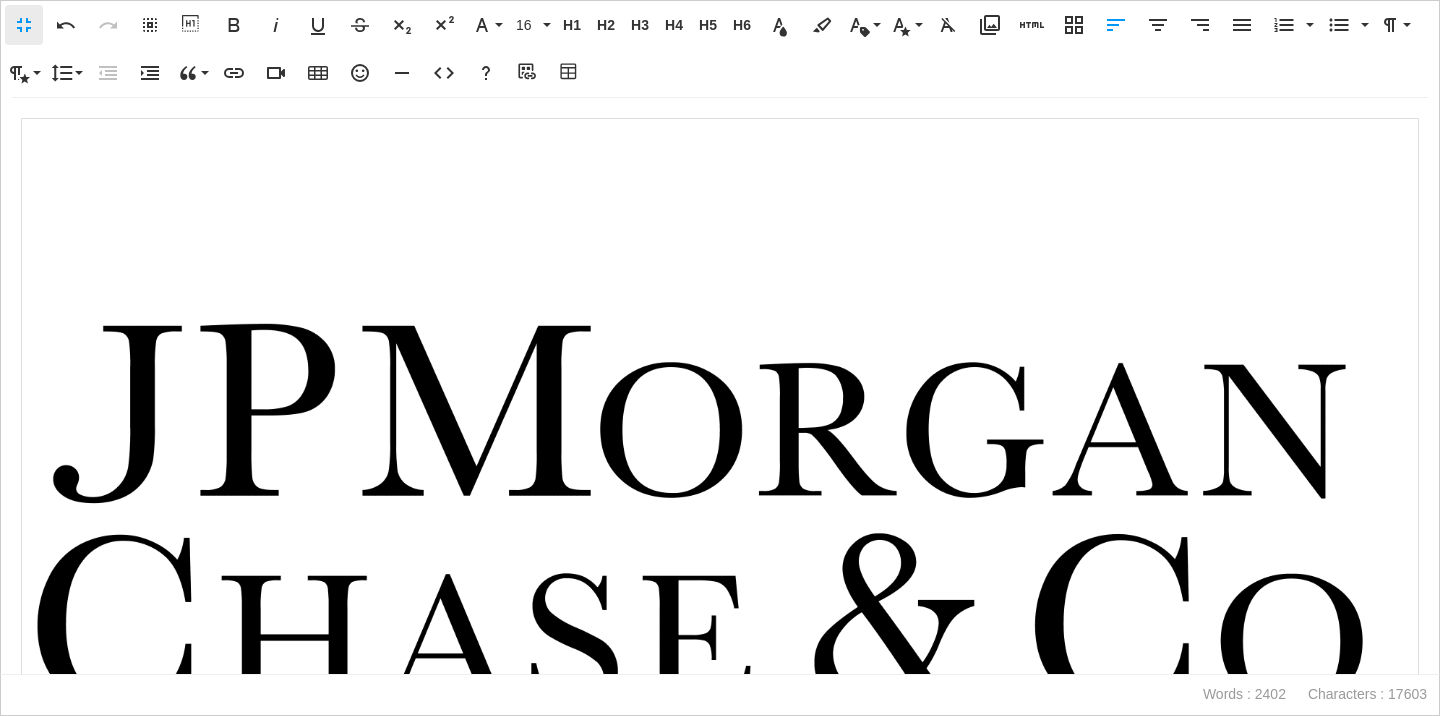 scroll, scrollTop: 261, scrollLeft: 0, axis: vertical 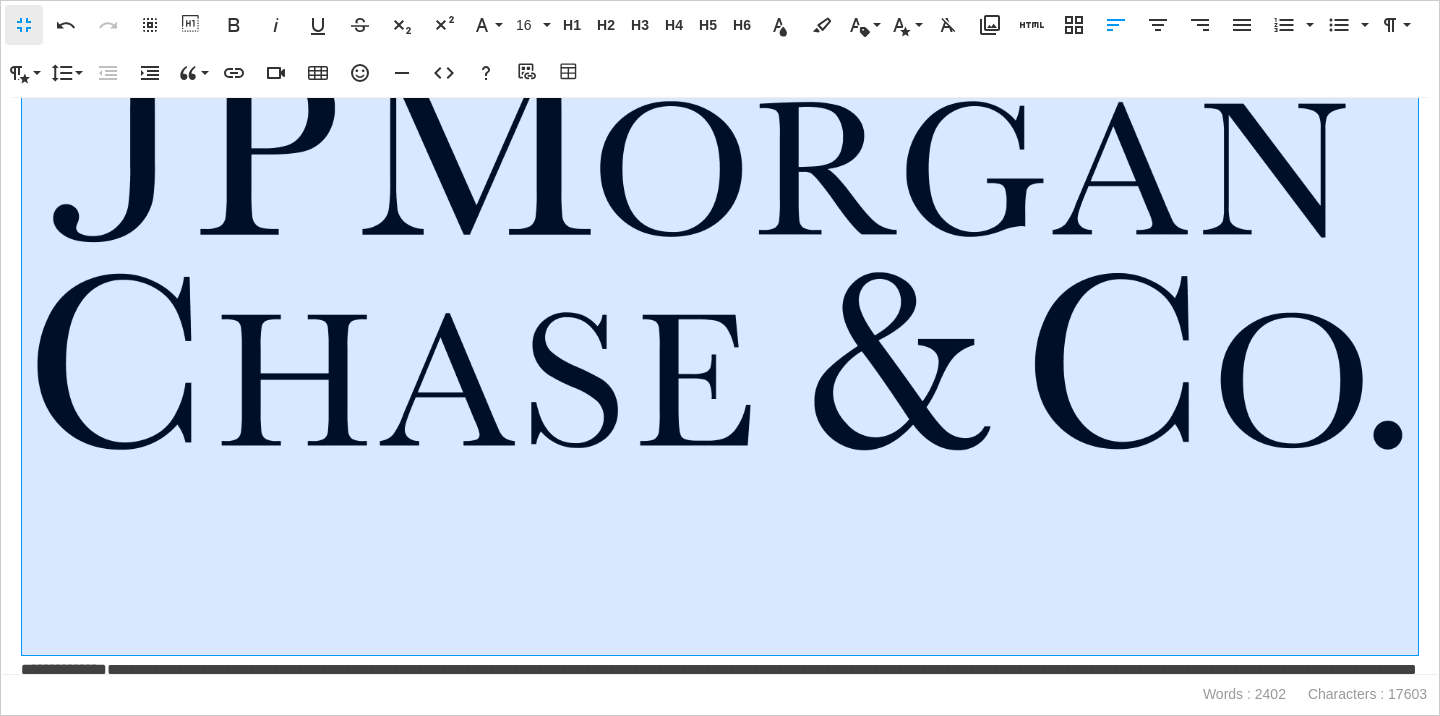 click at bounding box center (720, 256) 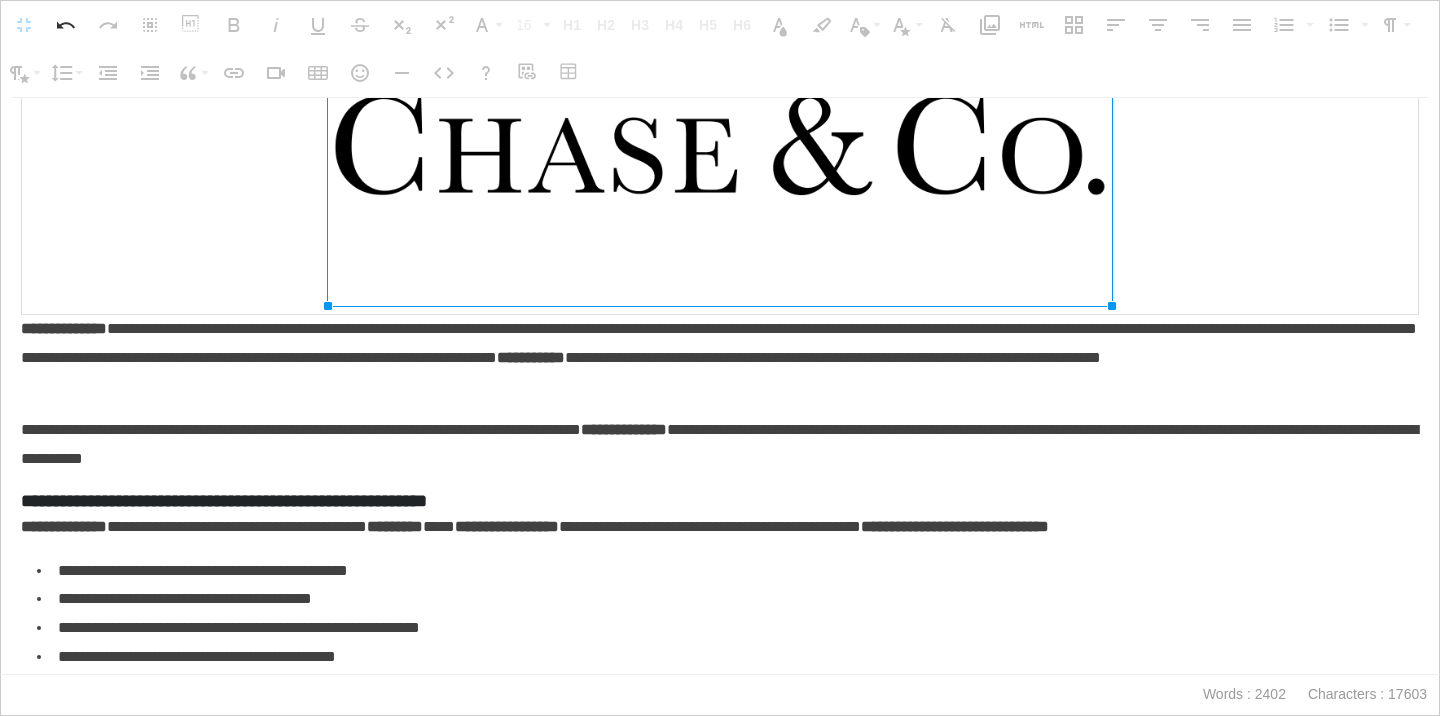 drag, startPoint x: 1413, startPoint y: 645, endPoint x: 747, endPoint y: 199, distance: 801.5435 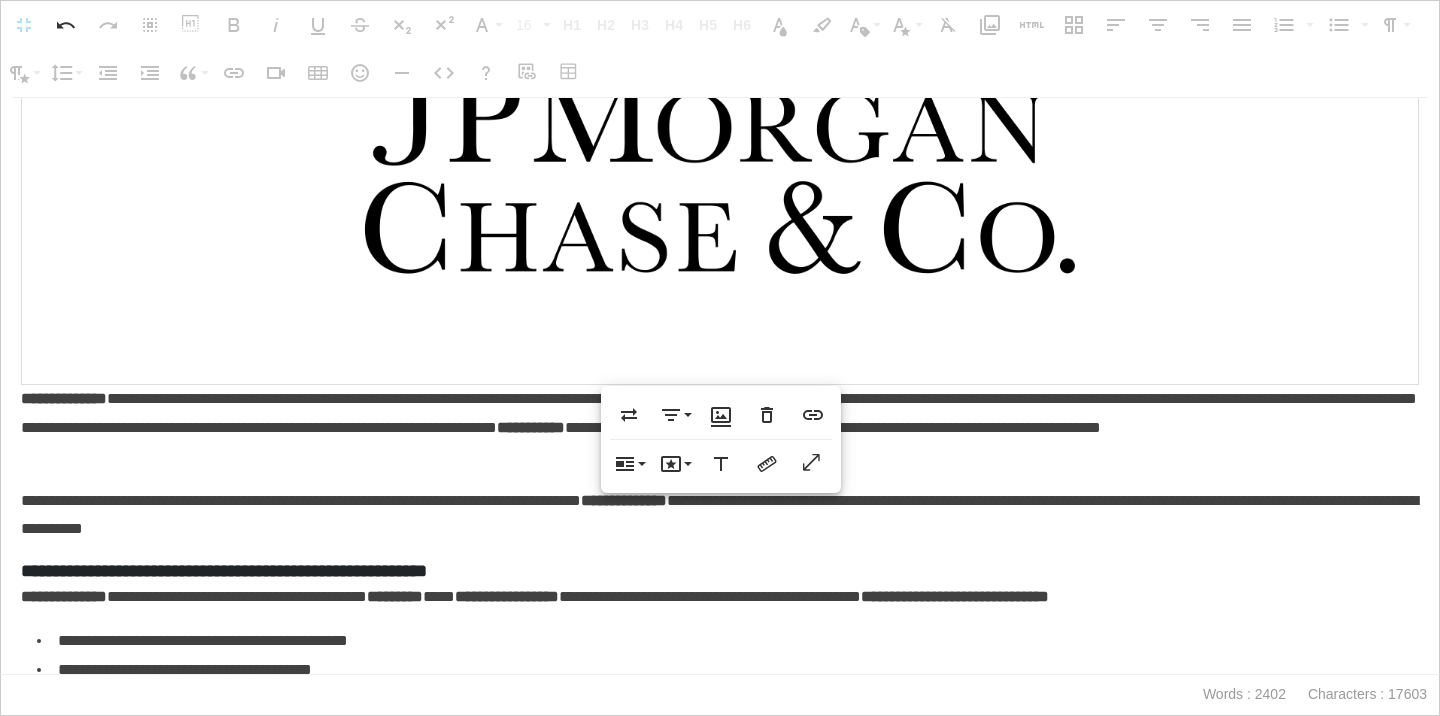scroll, scrollTop: 0, scrollLeft: 0, axis: both 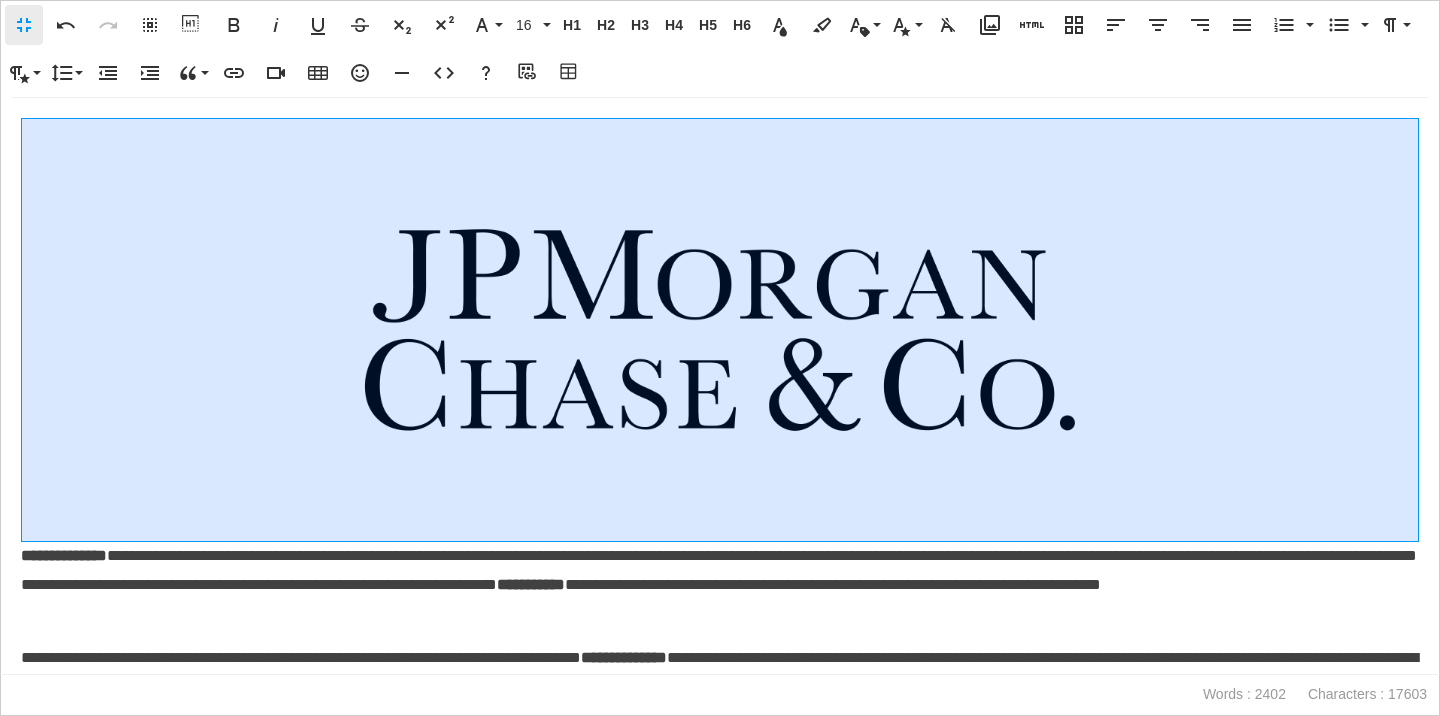 click at bounding box center (720, 330) 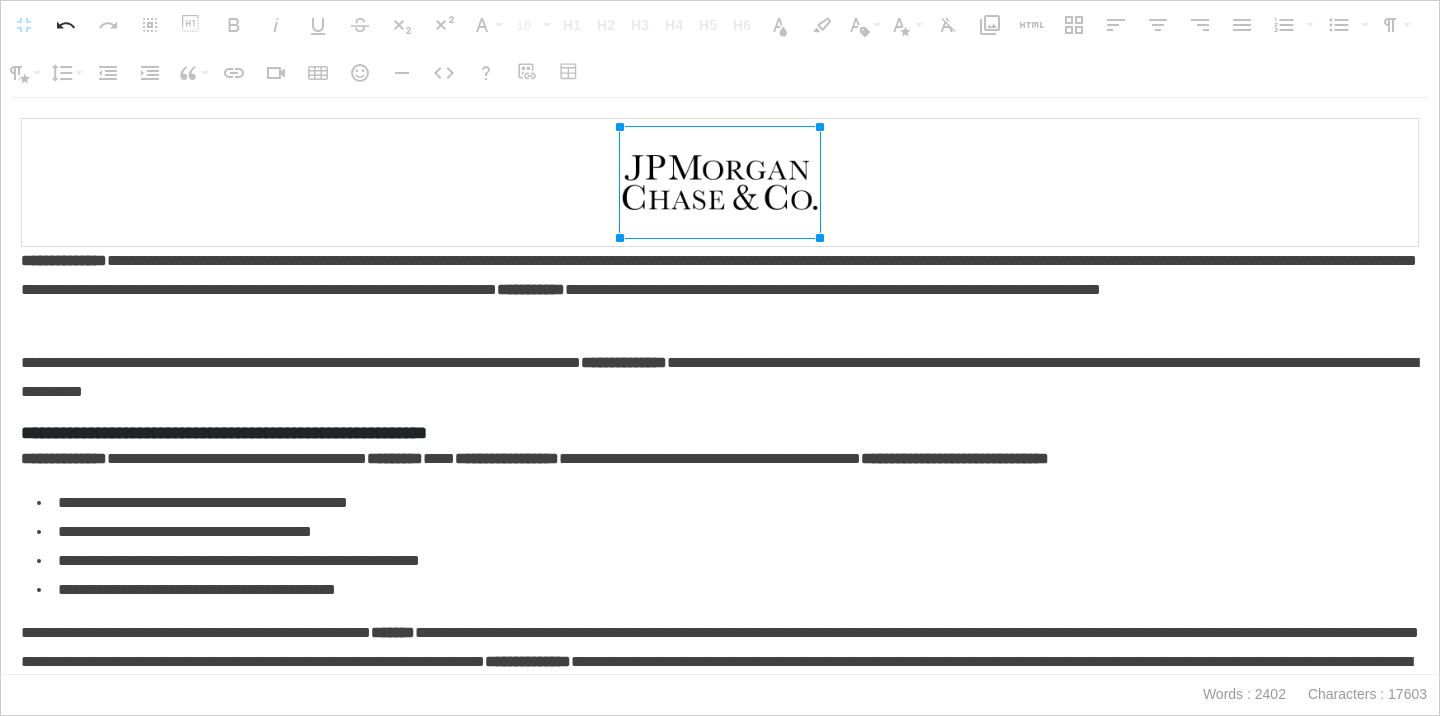 drag, startPoint x: 1079, startPoint y: 129, endPoint x: 555, endPoint y: 202, distance: 529.0605 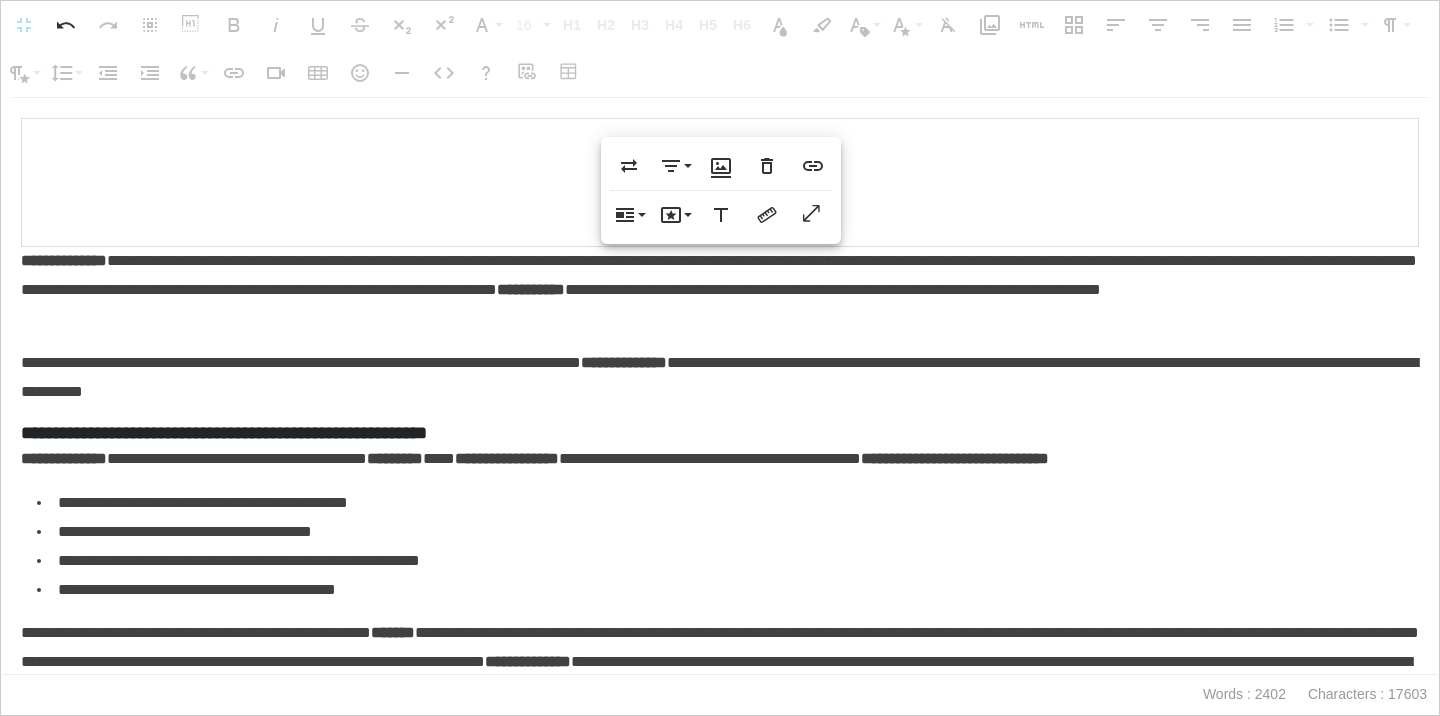 click on "**********" at bounding box center (720, 290) 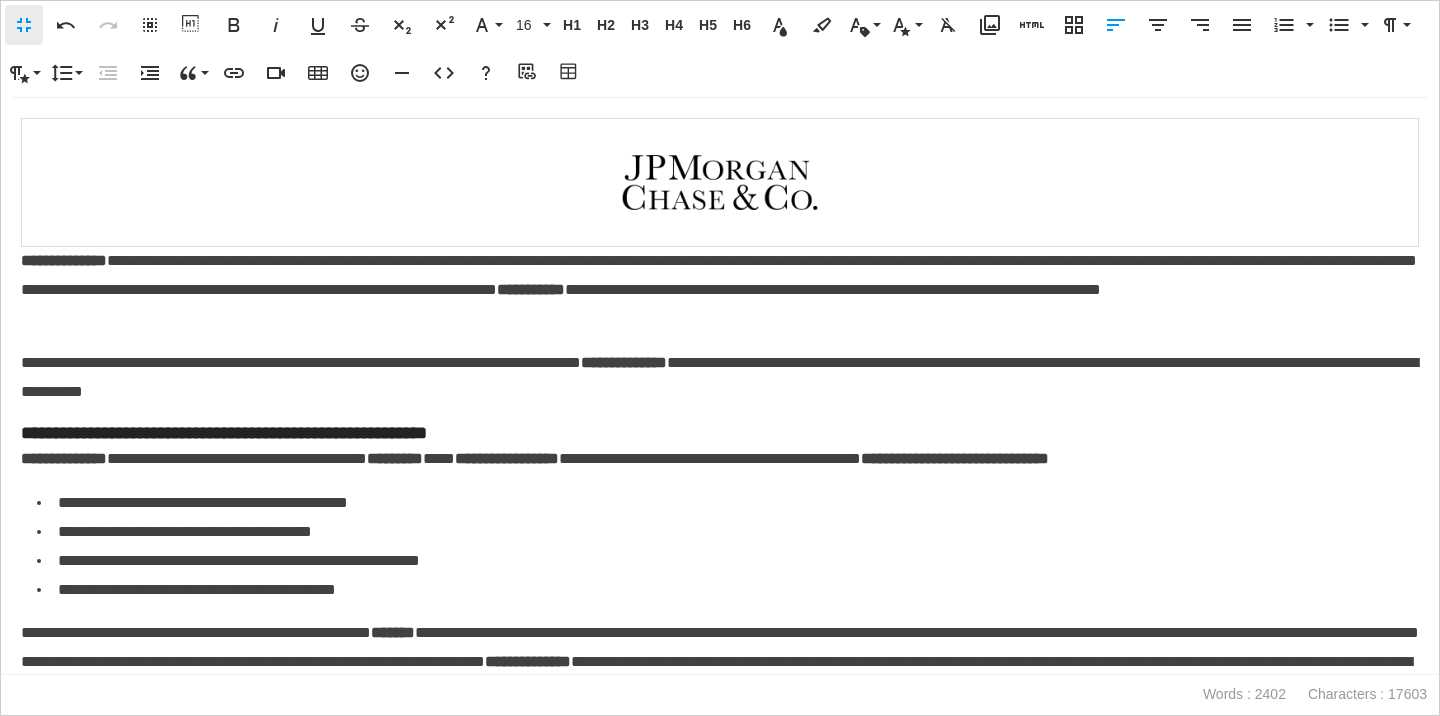 click on "**********" at bounding box center [64, 260] 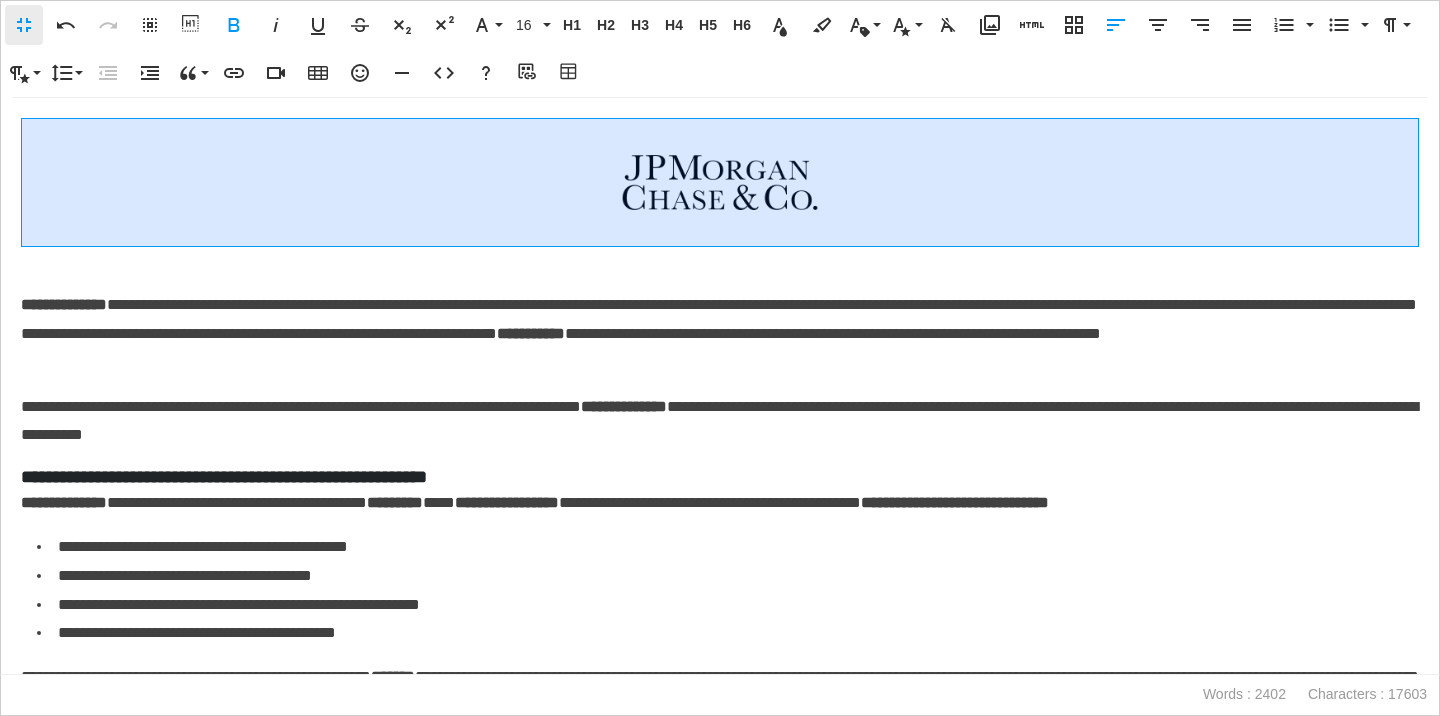 click at bounding box center [720, 183] 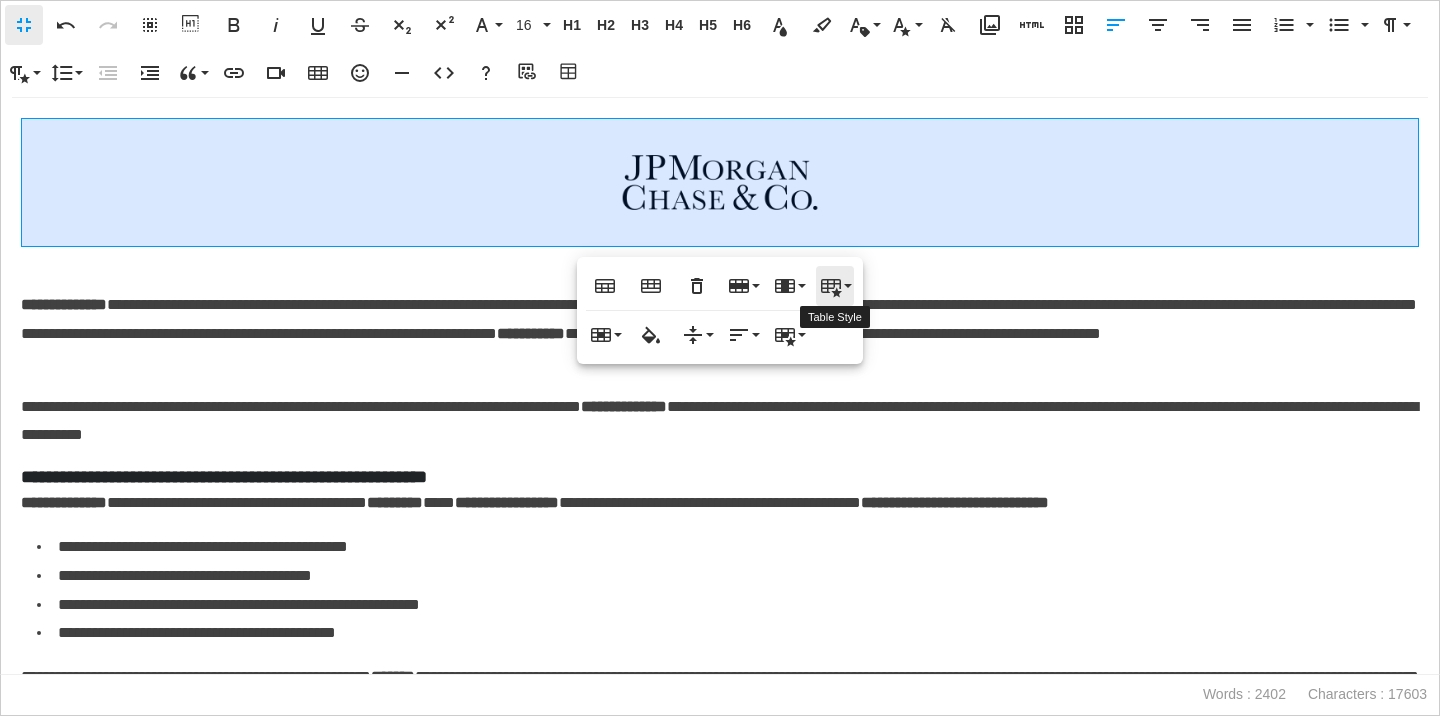 click 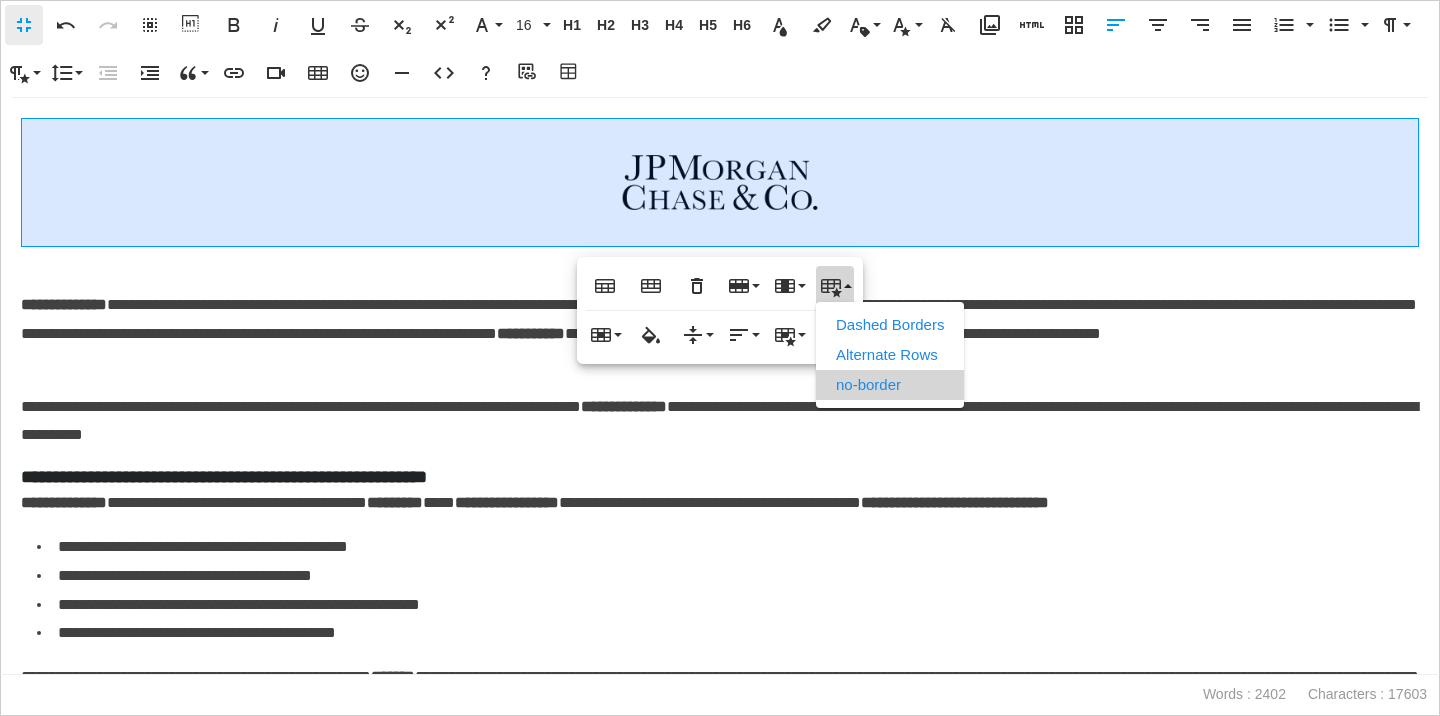 click on "no-border" at bounding box center (890, 385) 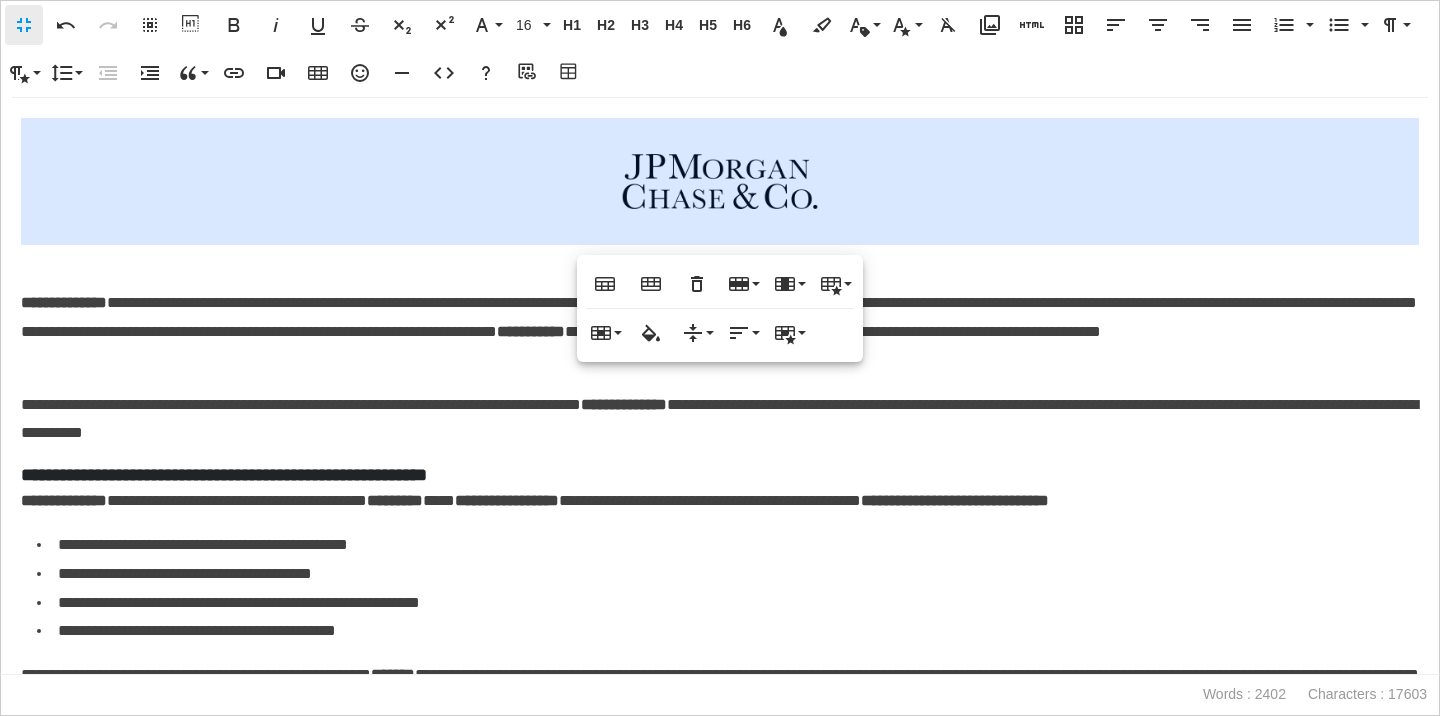 click on "**********" at bounding box center [720, 420] 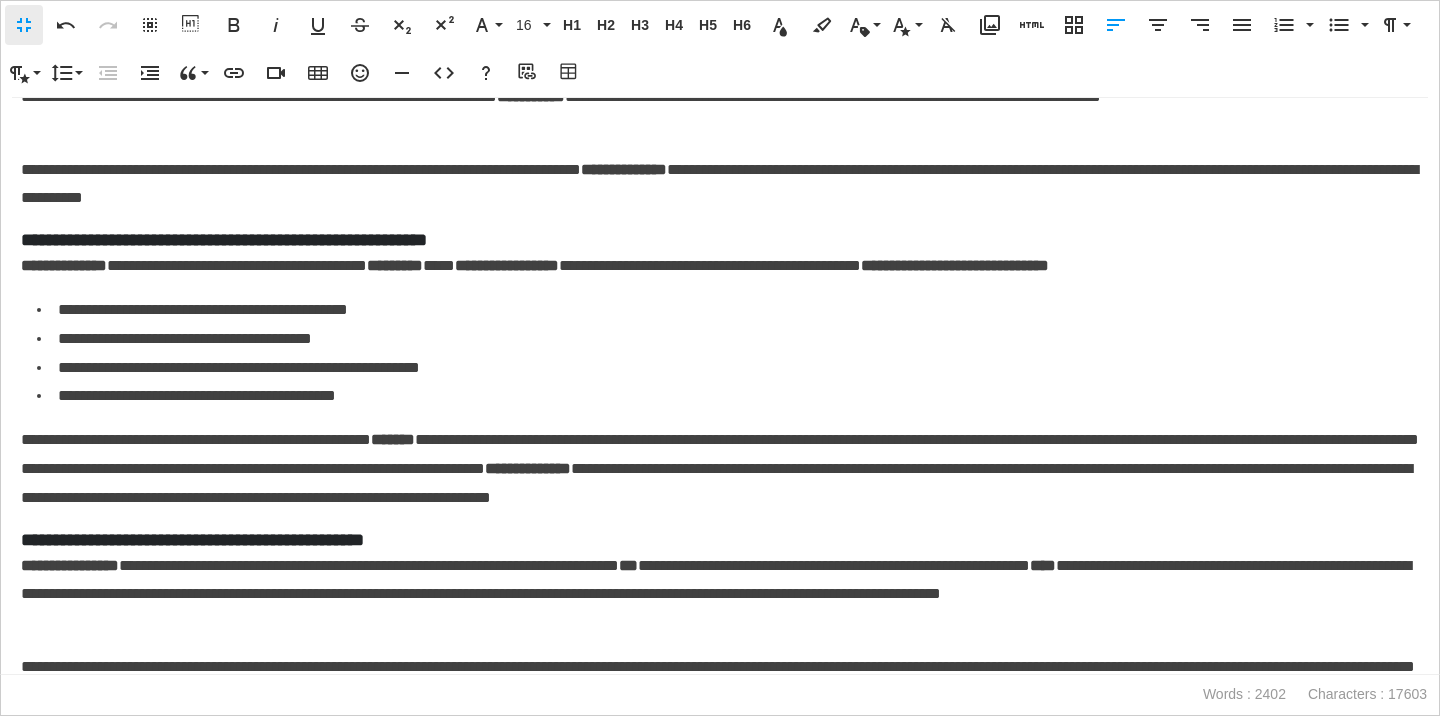 scroll, scrollTop: 243, scrollLeft: 0, axis: vertical 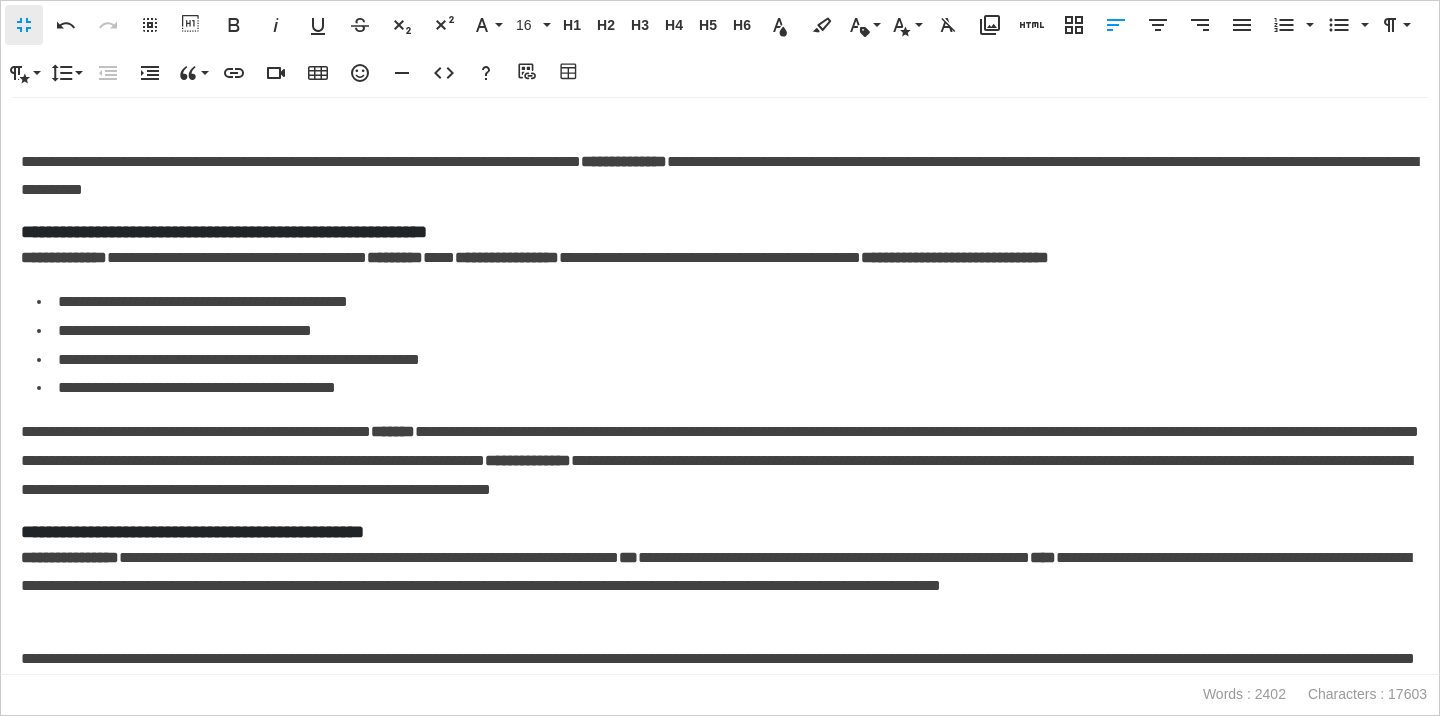 click on "**********" at bounding box center [720, 232] 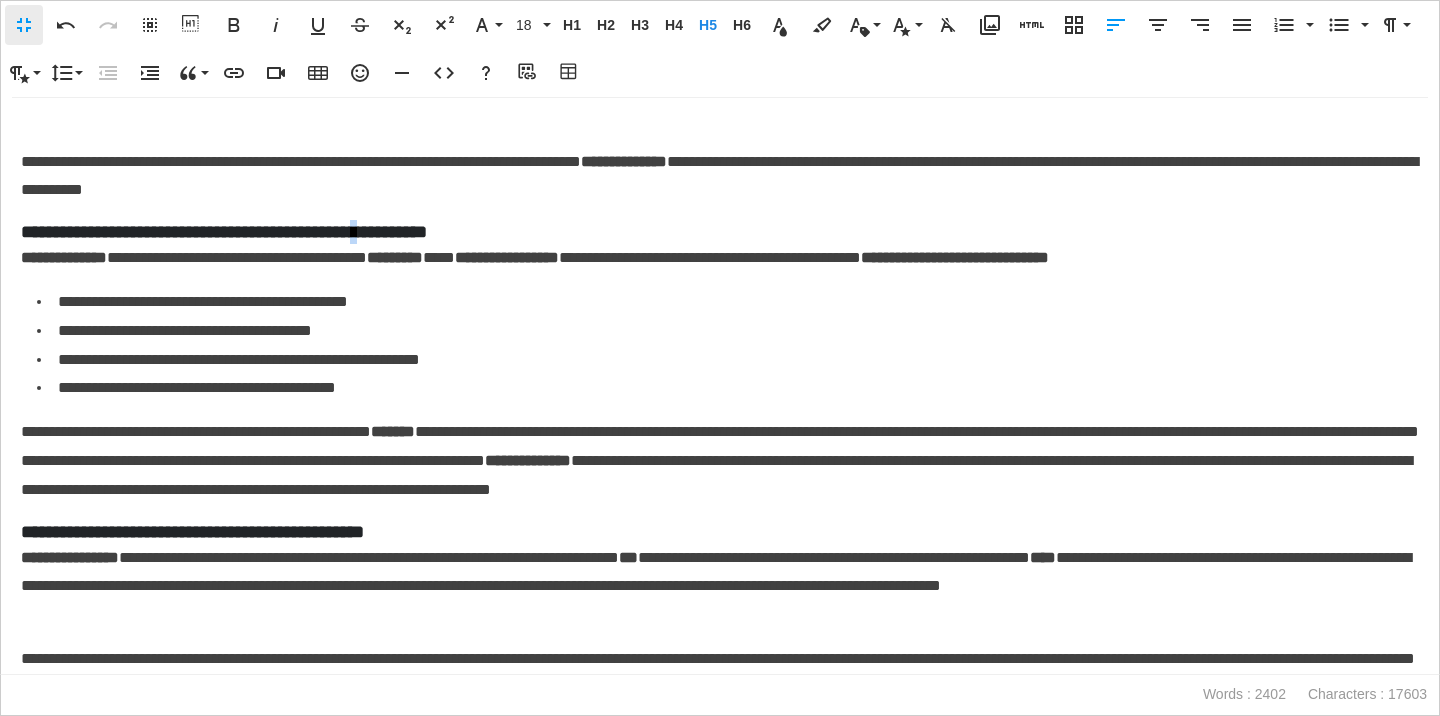 click on "**********" at bounding box center [720, 232] 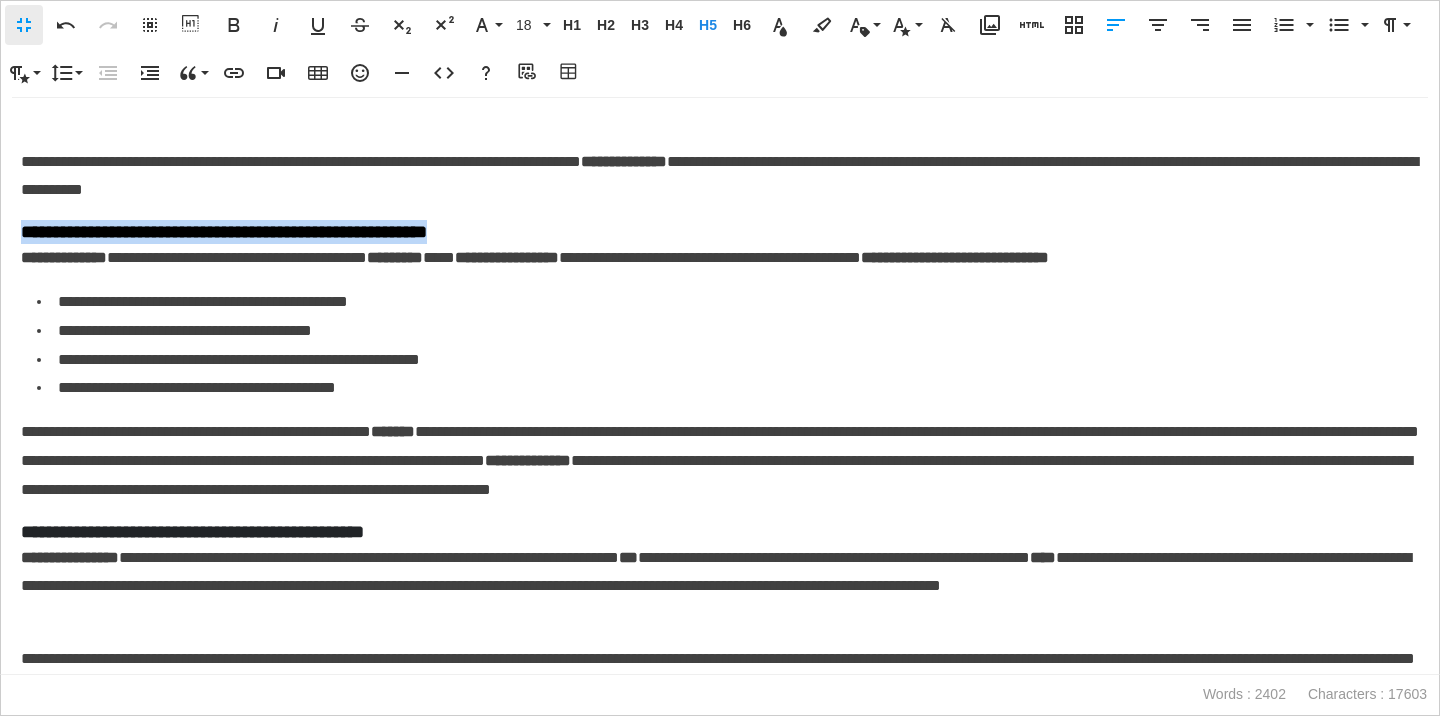 click on "**********" at bounding box center [720, 232] 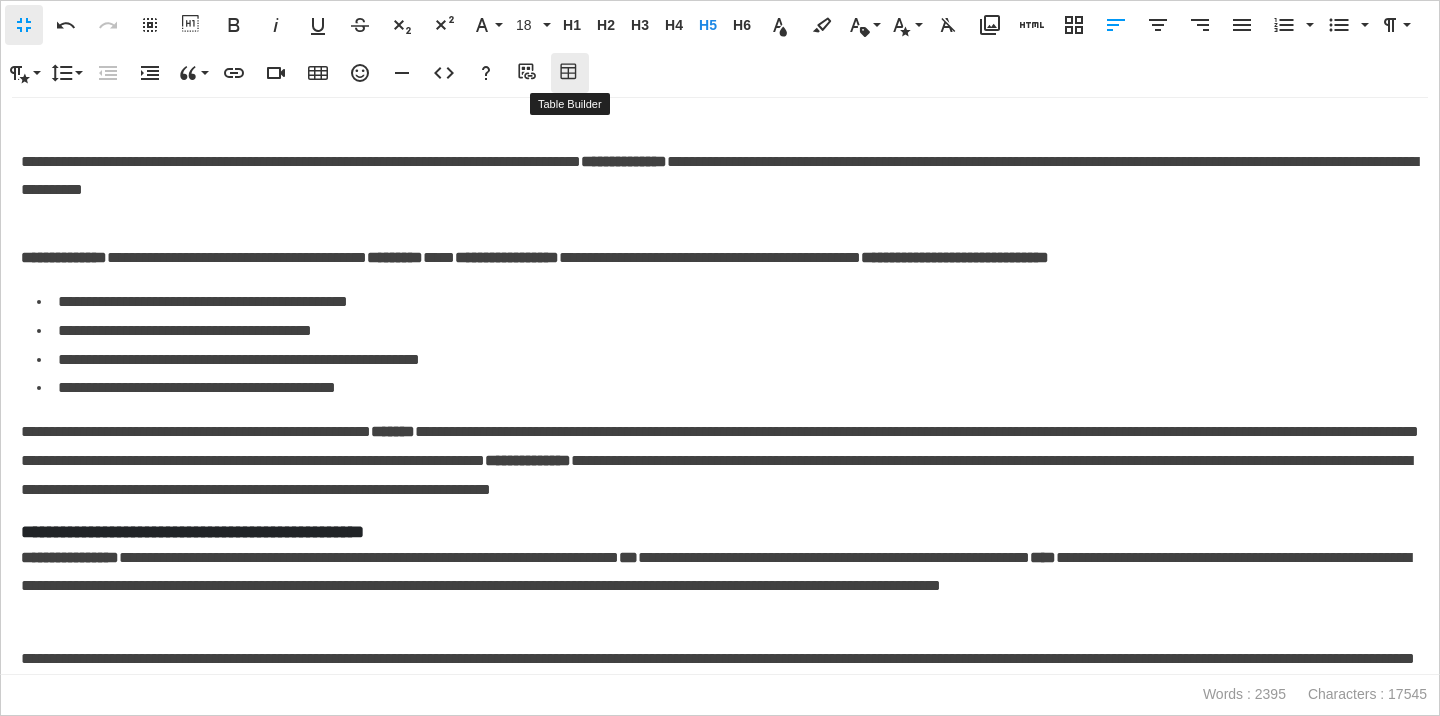 click on "Table Builder" at bounding box center [570, 73] 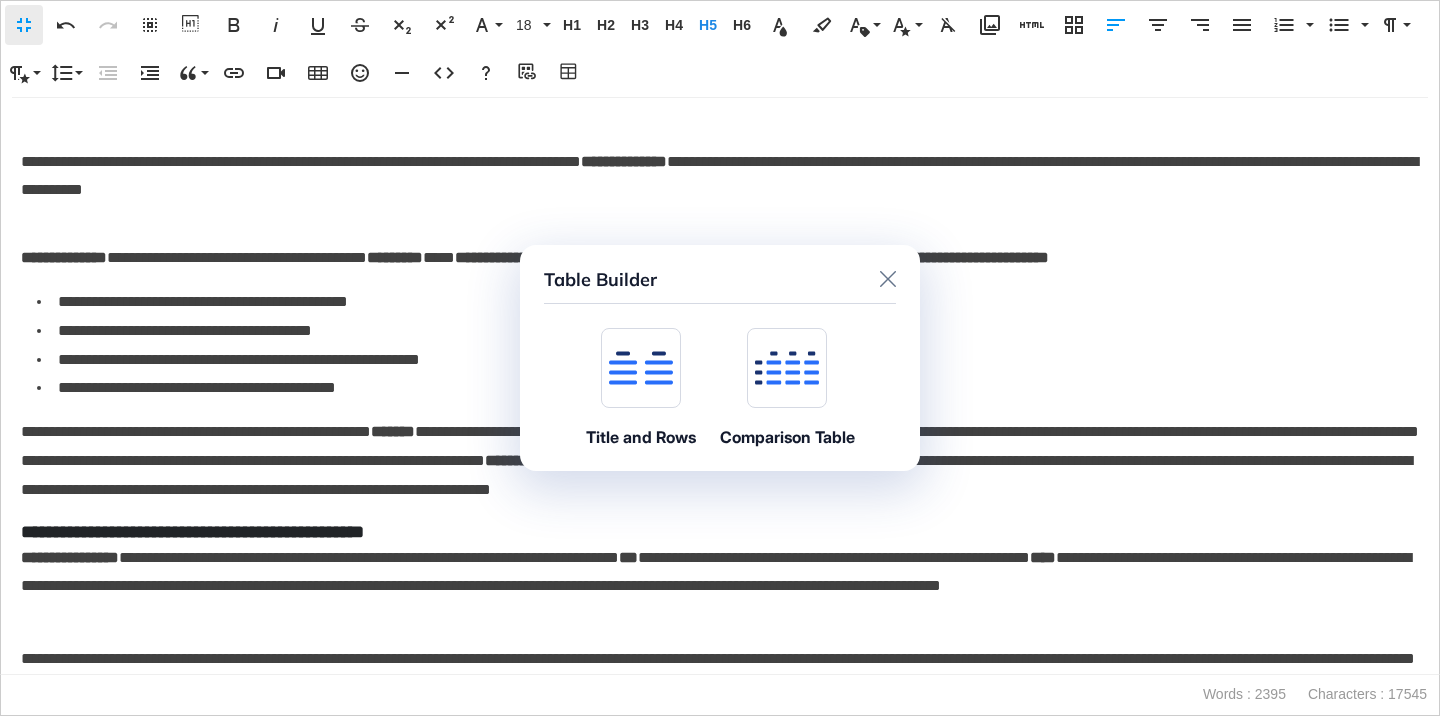 click 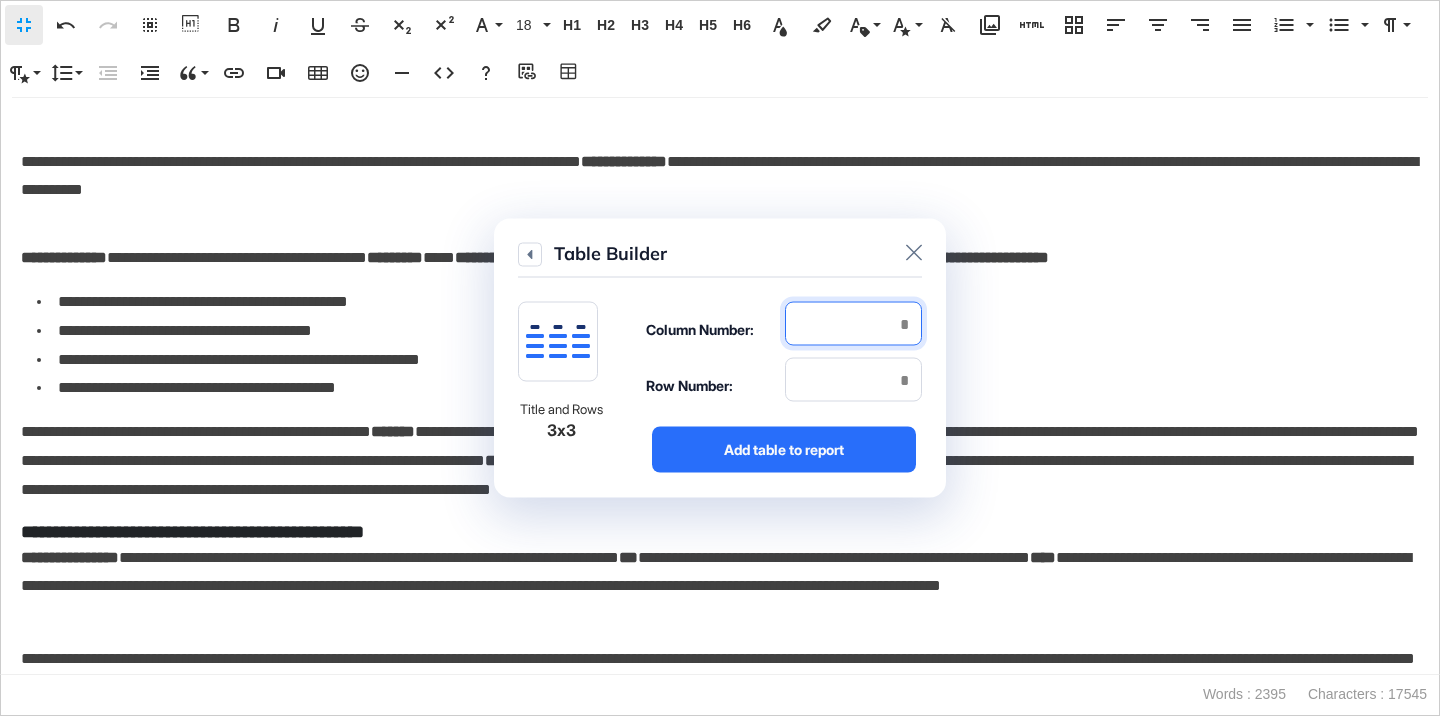 click at bounding box center (853, 324) 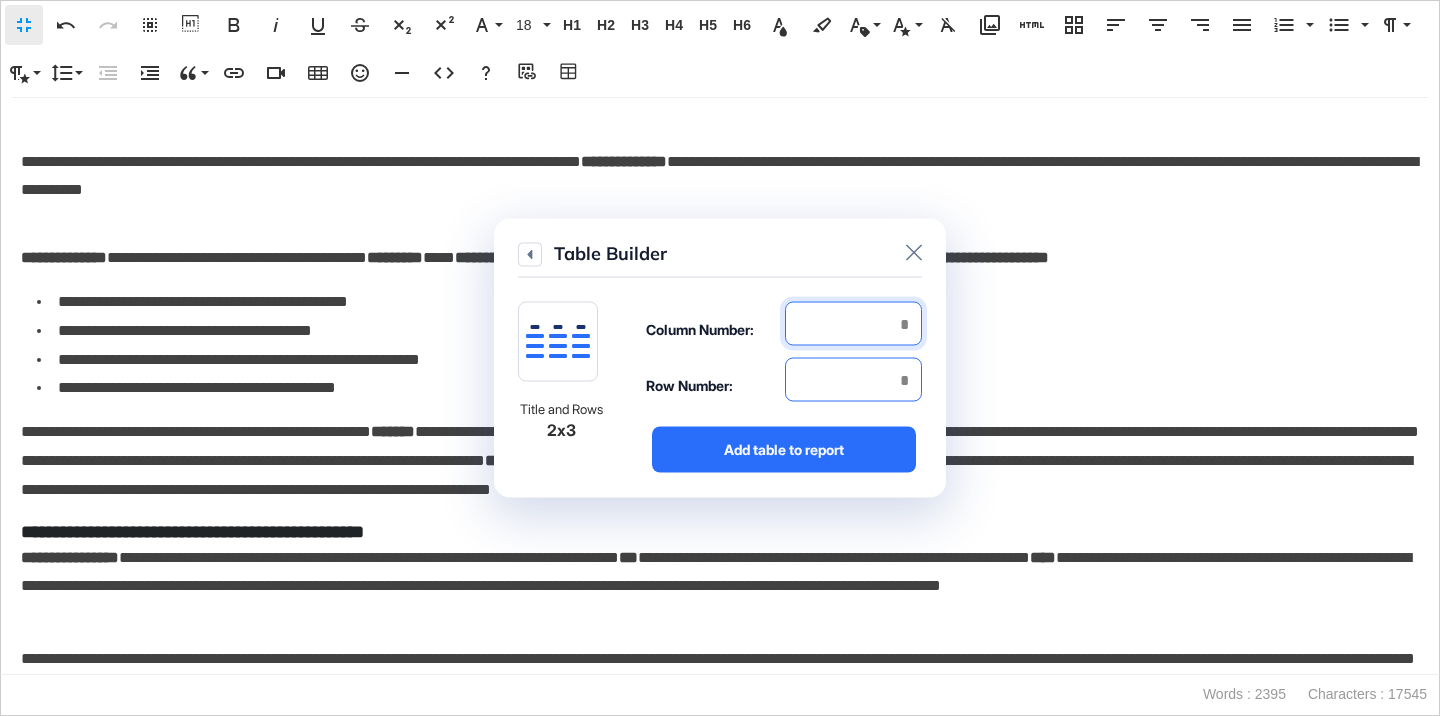 type on "*" 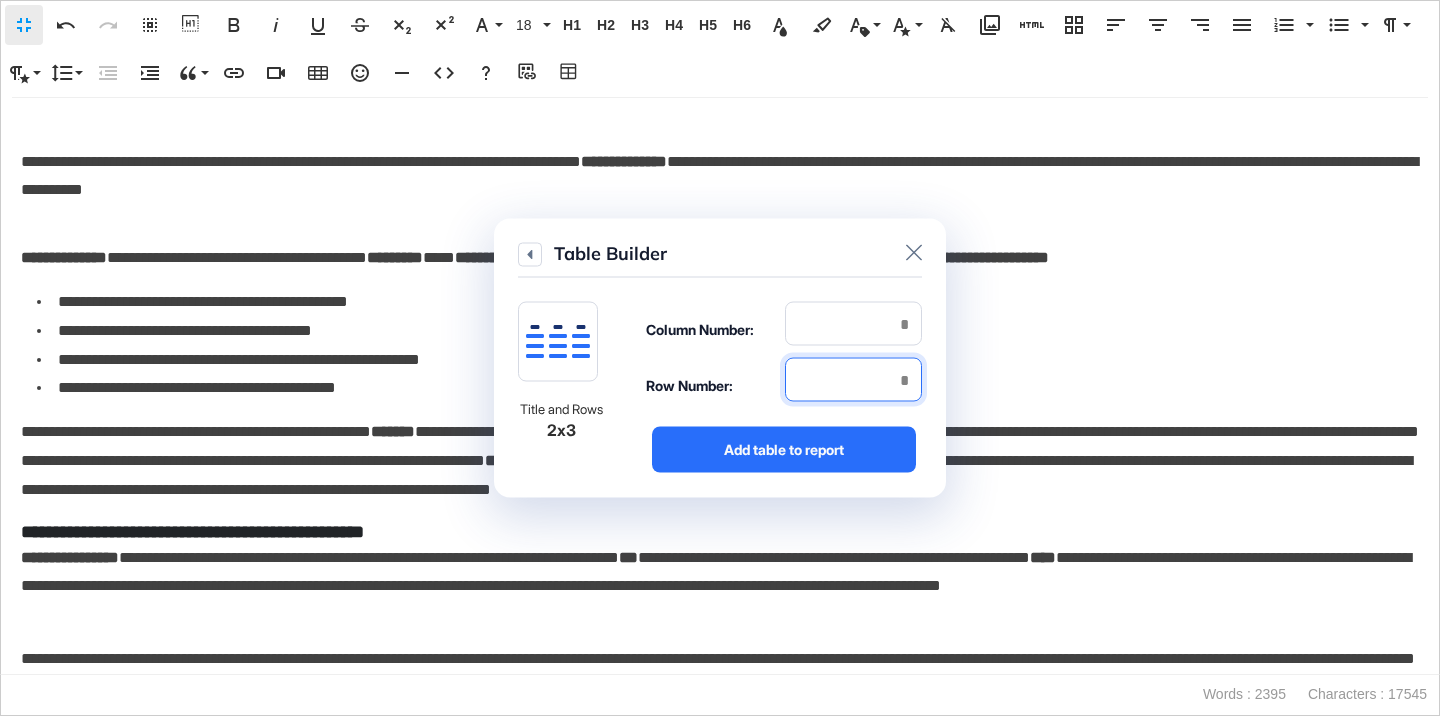 click at bounding box center [853, 380] 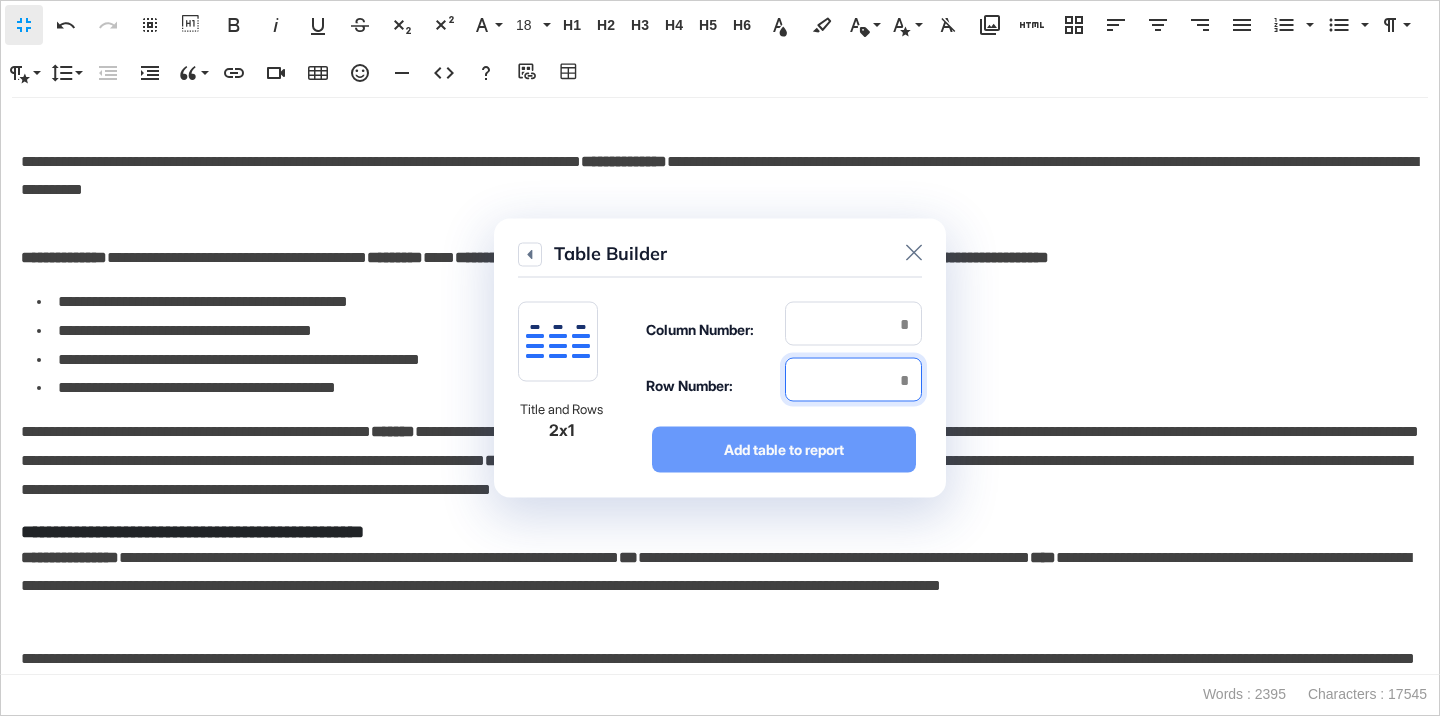 type on "*" 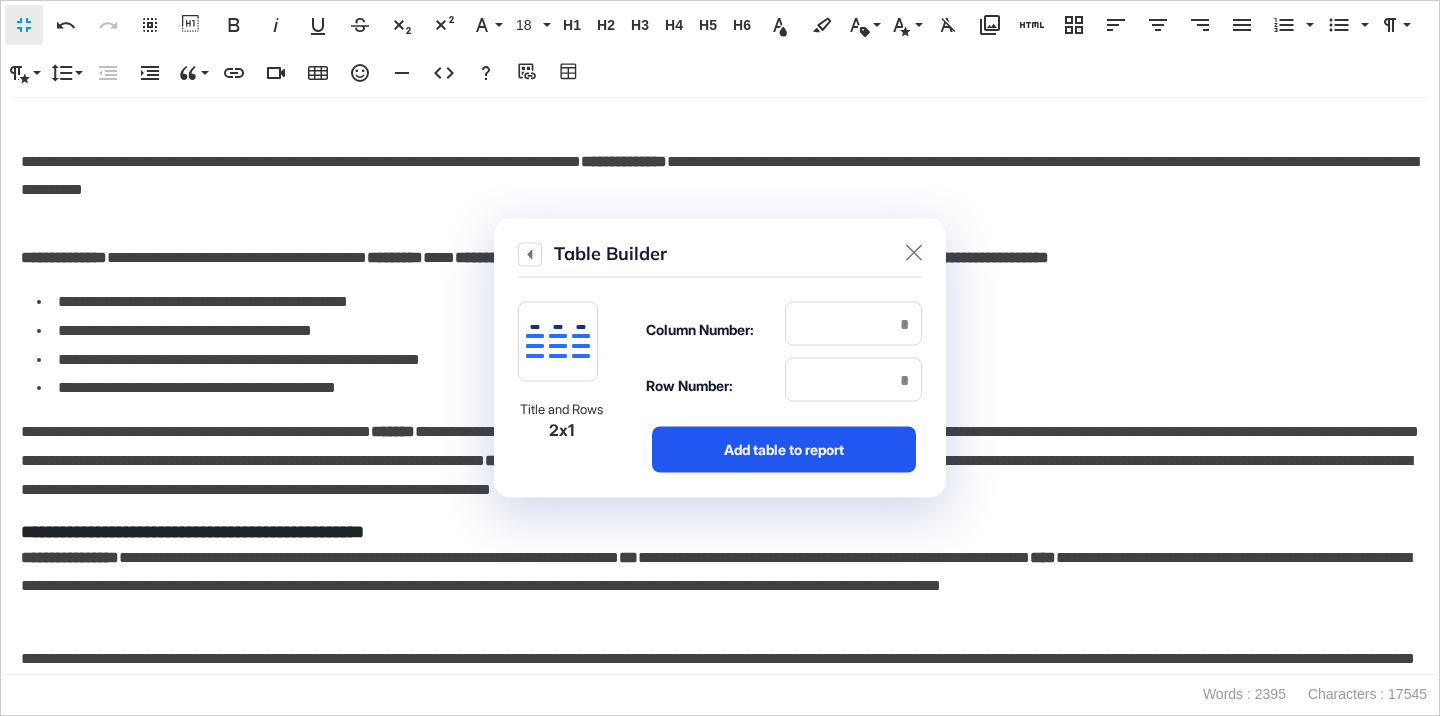 click on "Add table to report" at bounding box center (784, 450) 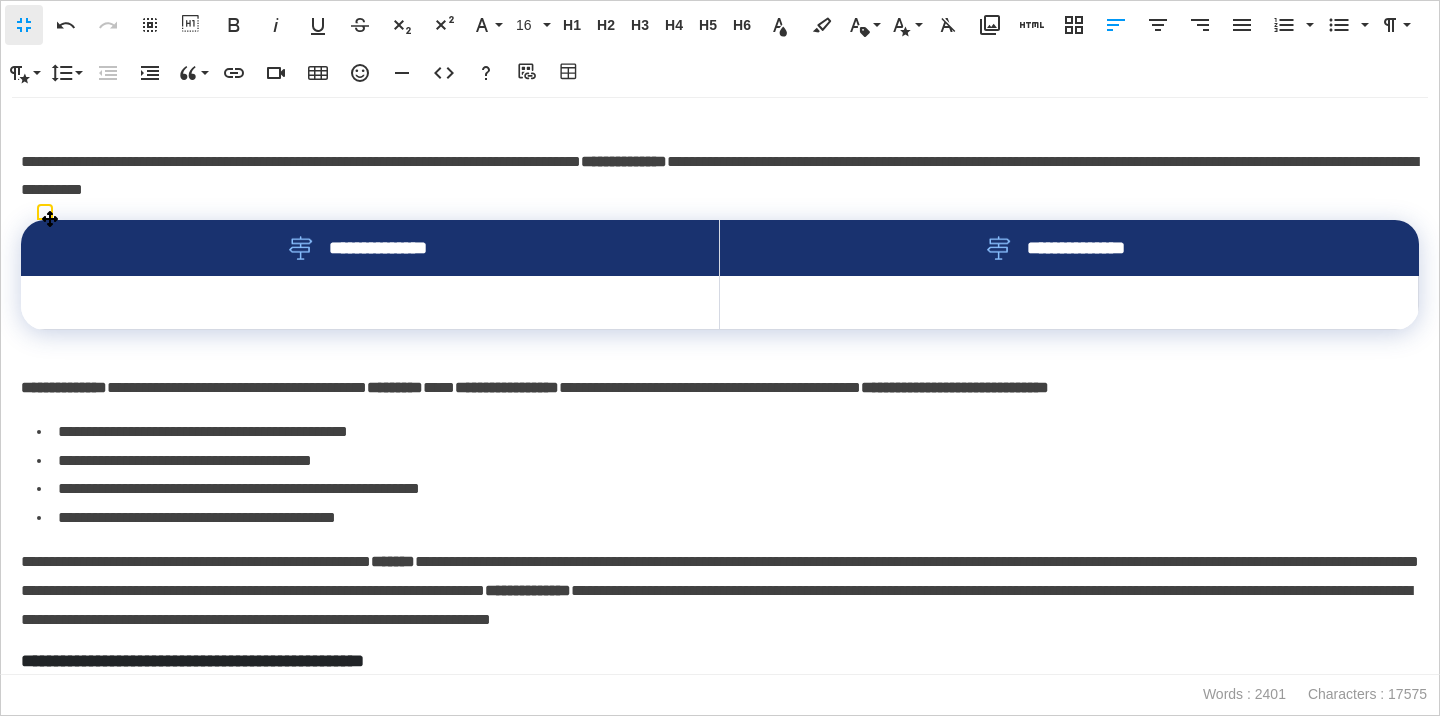 click on "**********" at bounding box center [370, 248] 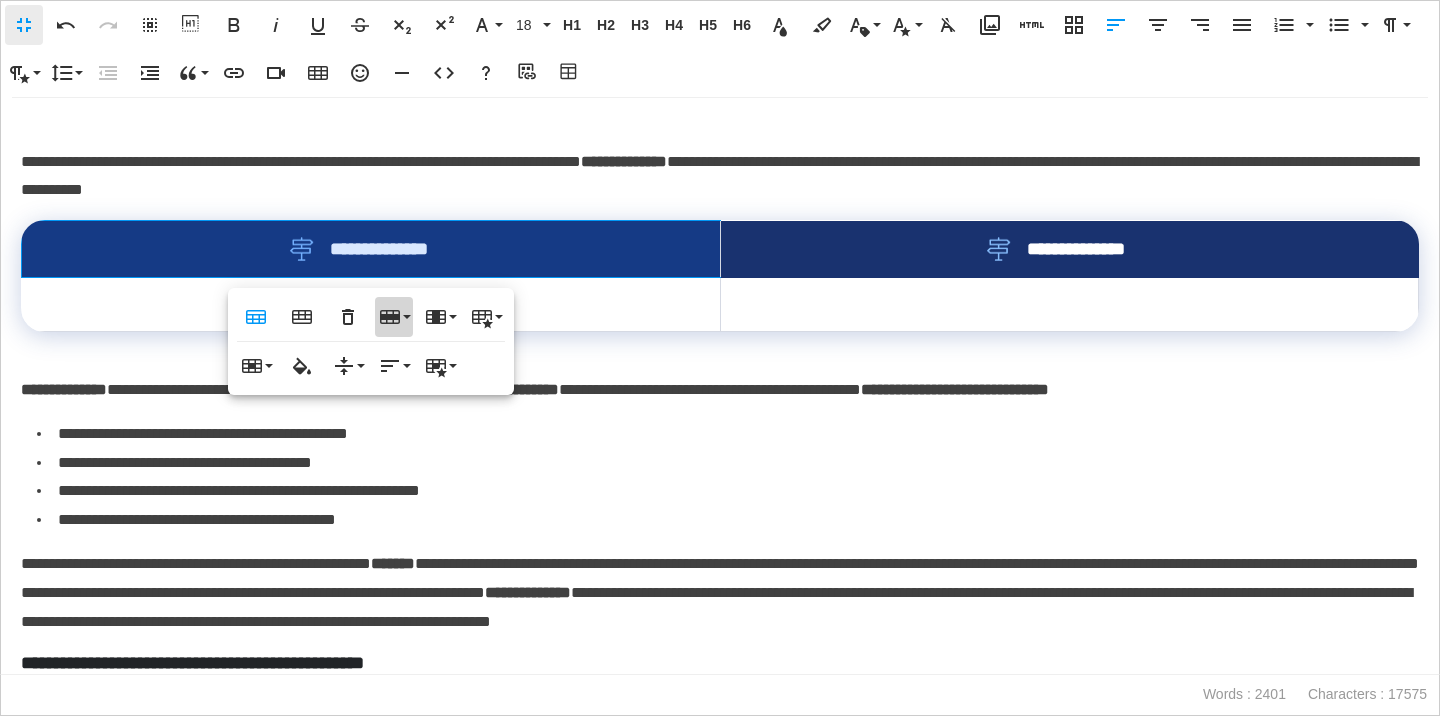 click 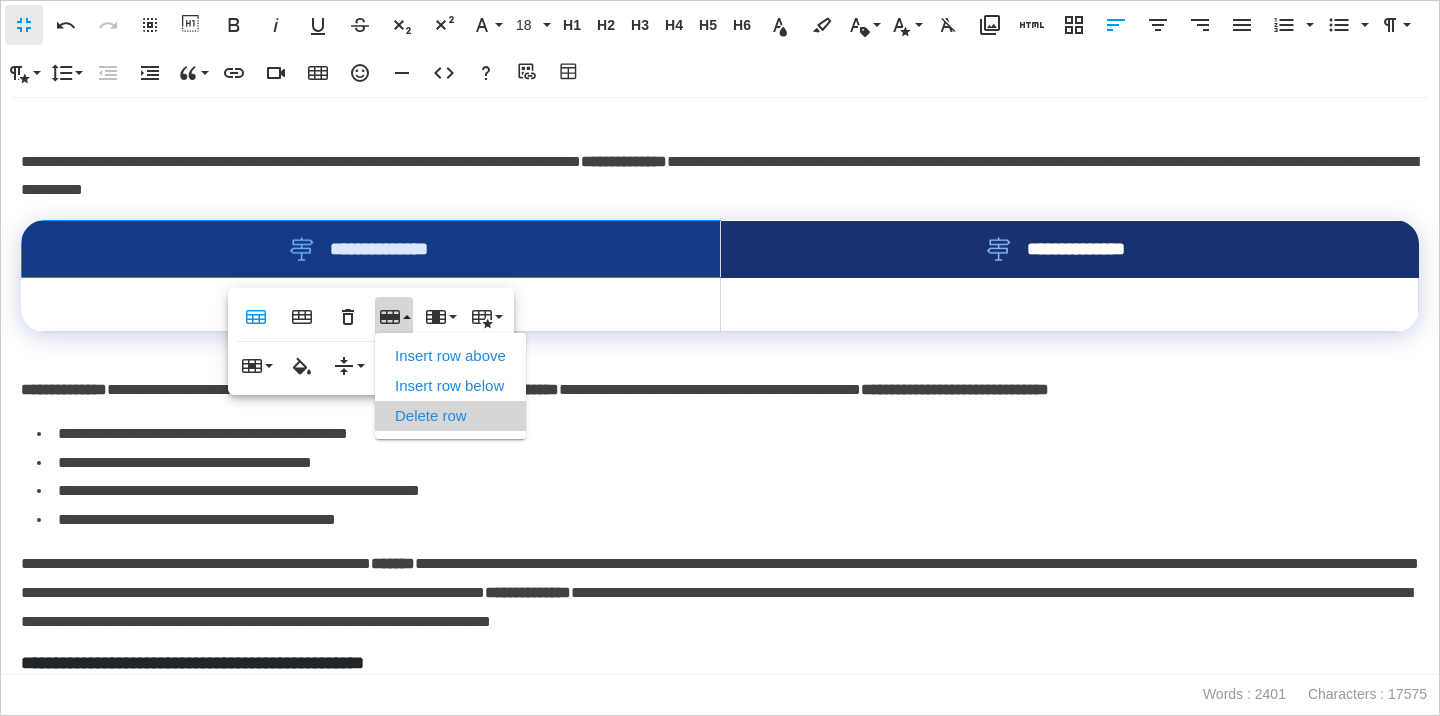 click on "Delete row" at bounding box center [450, 416] 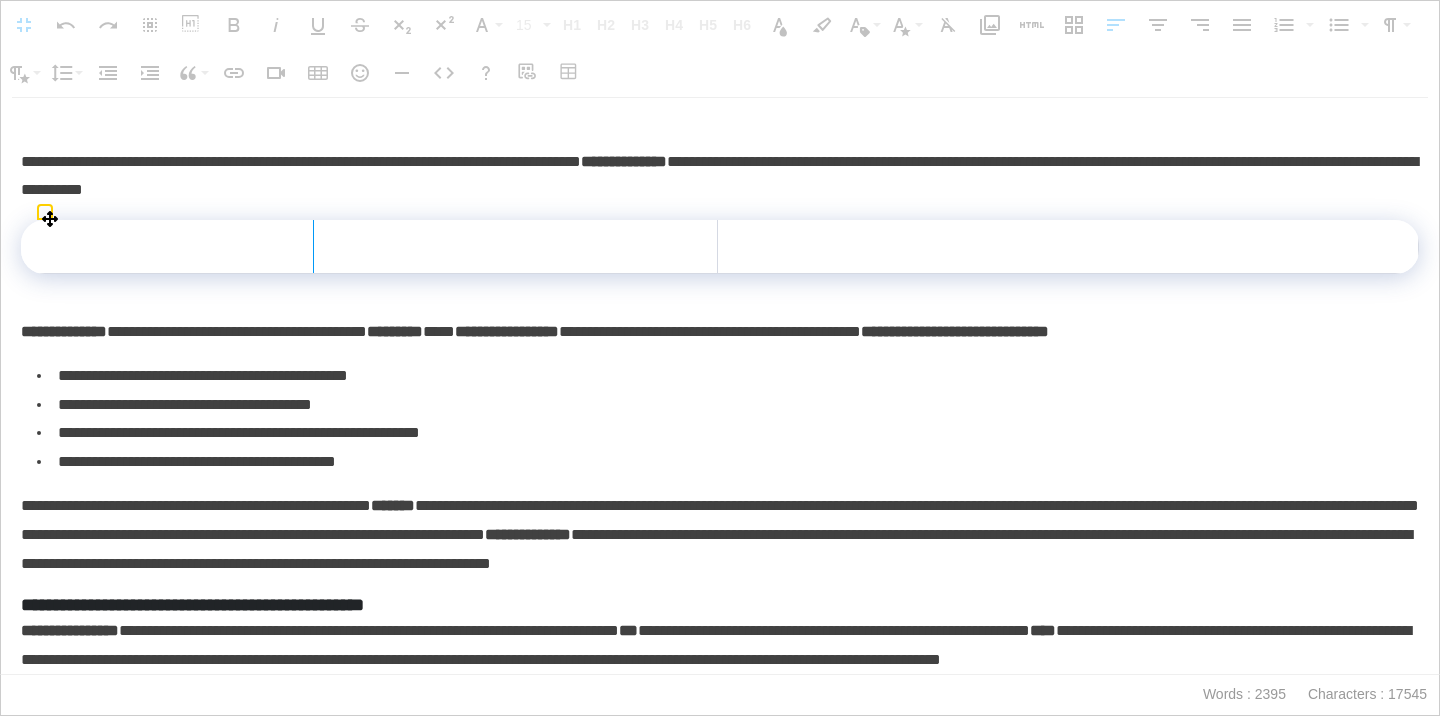 drag, startPoint x: 714, startPoint y: 231, endPoint x: 312, endPoint y: 302, distance: 408.22174 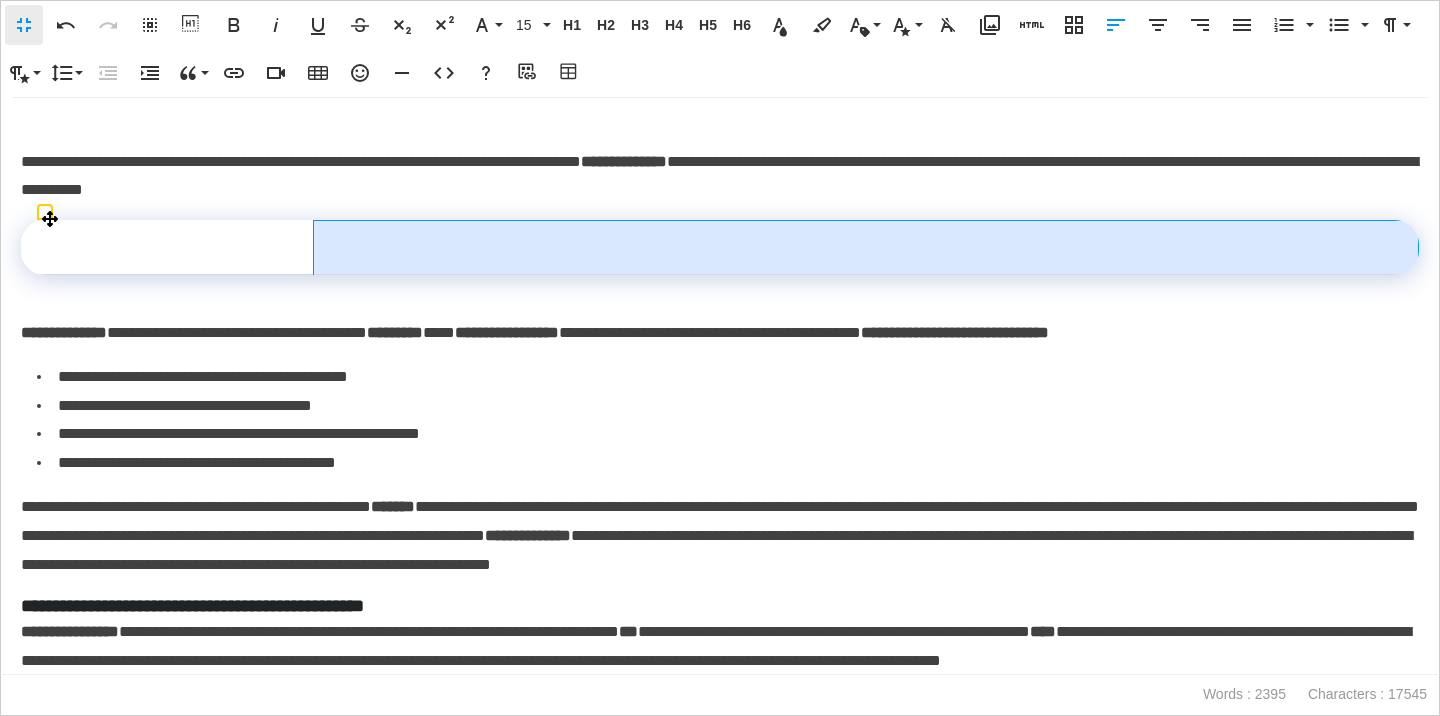 click at bounding box center (865, 248) 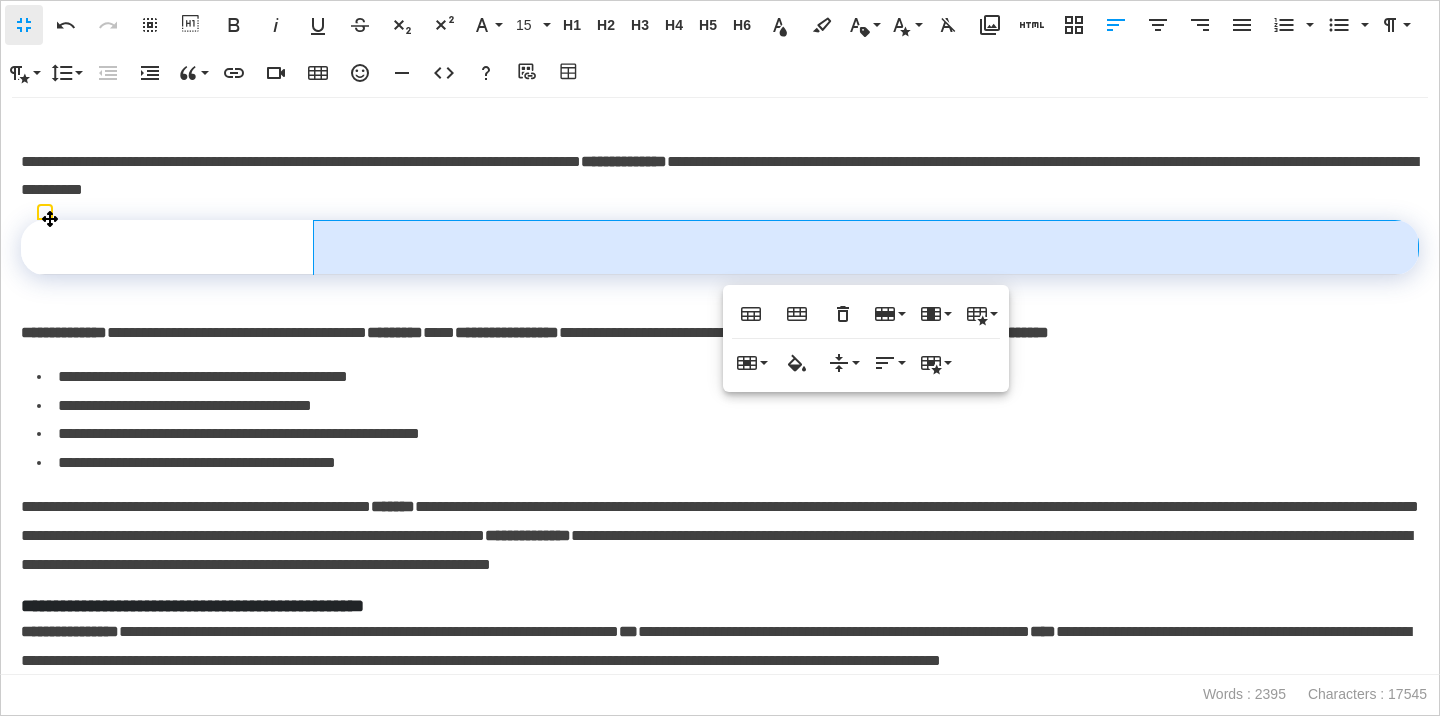 click at bounding box center (167, 248) 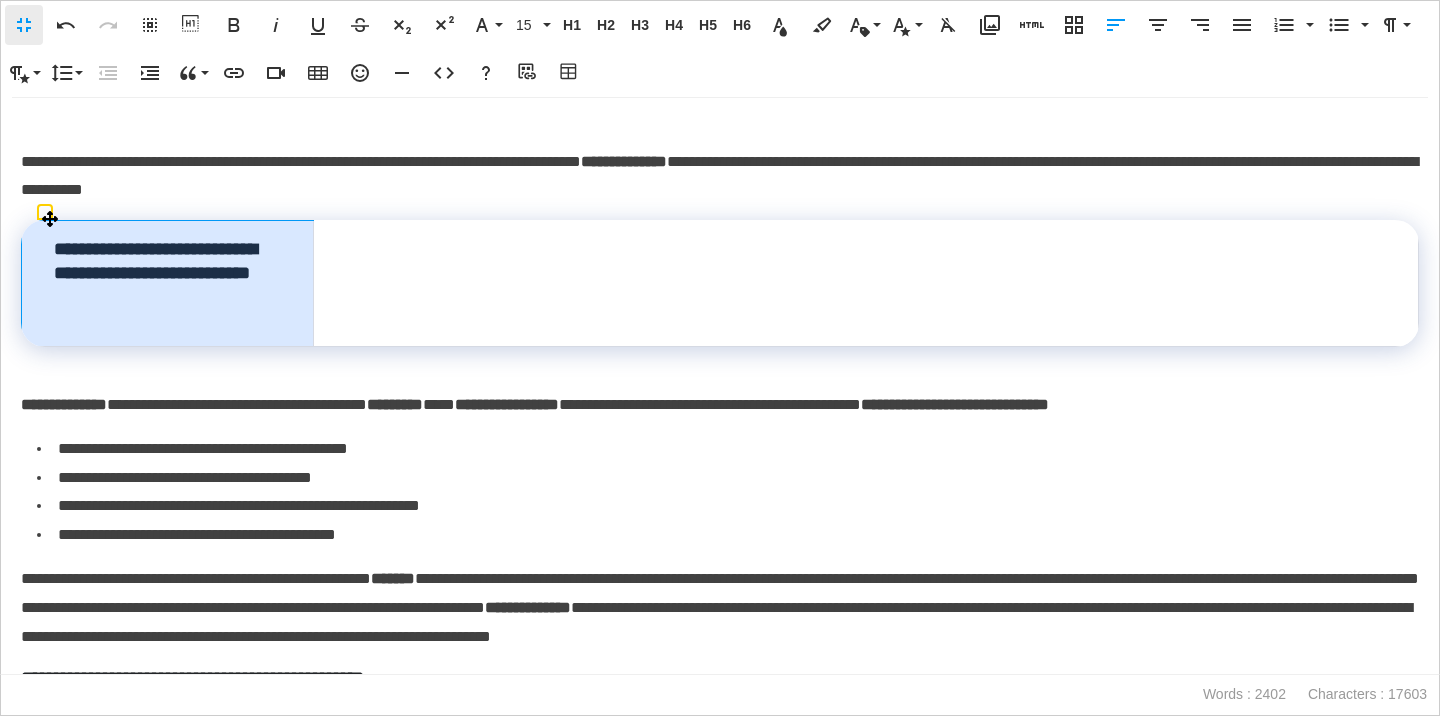 click on "**********" at bounding box center (168, 284) 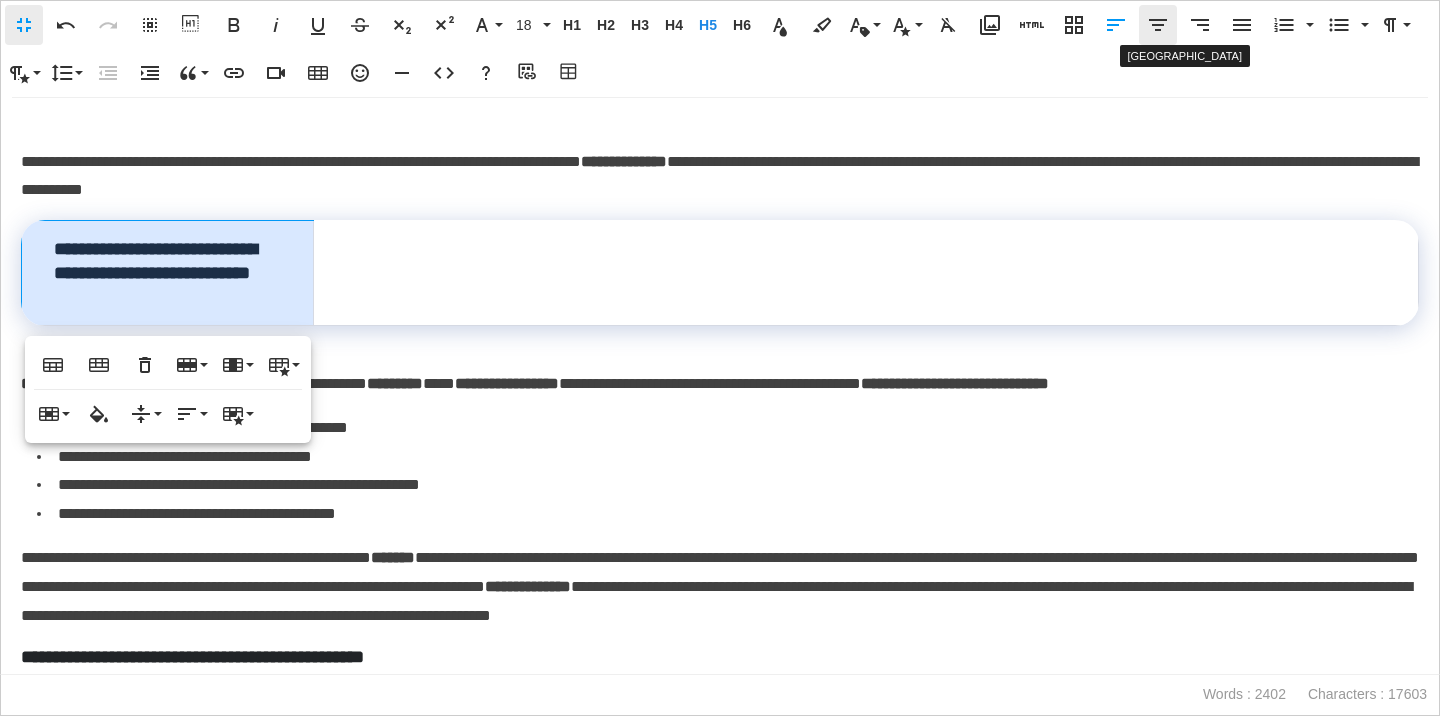 click 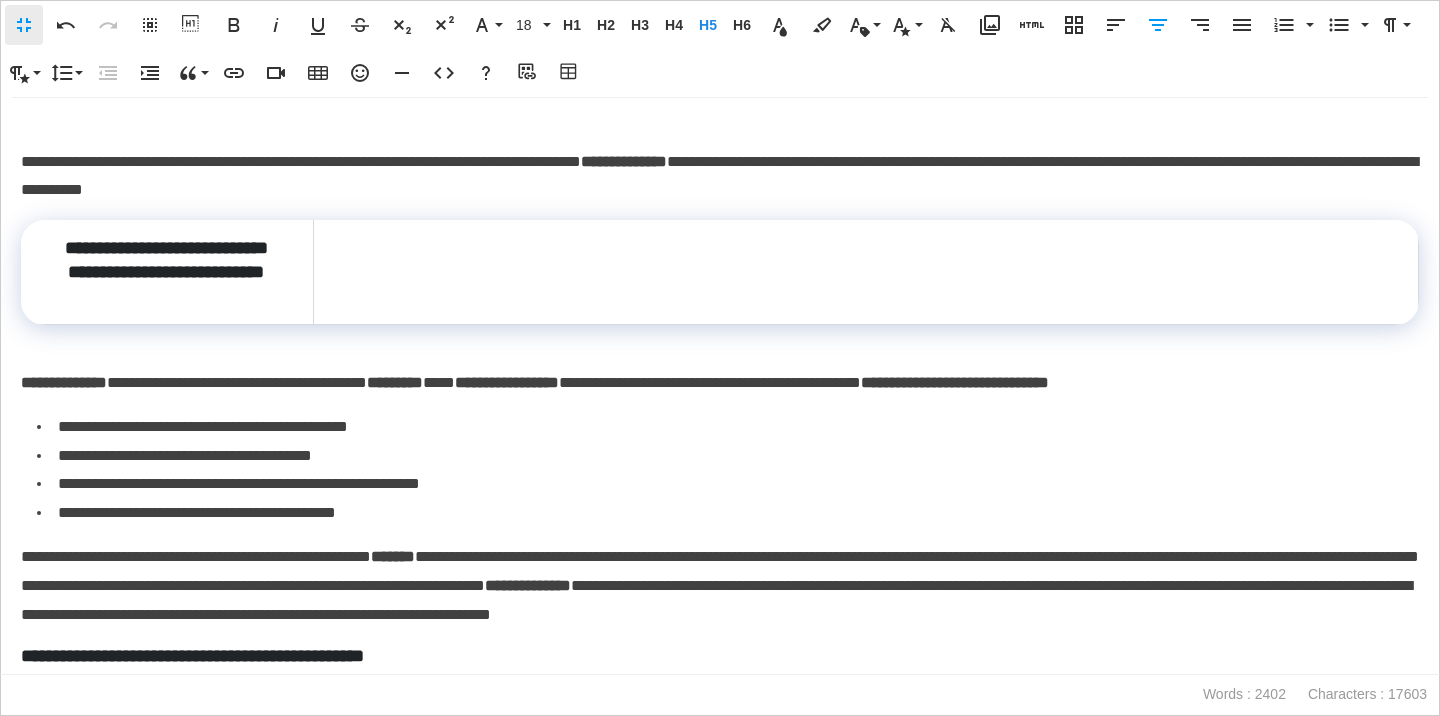 click on "**********" at bounding box center [507, 382] 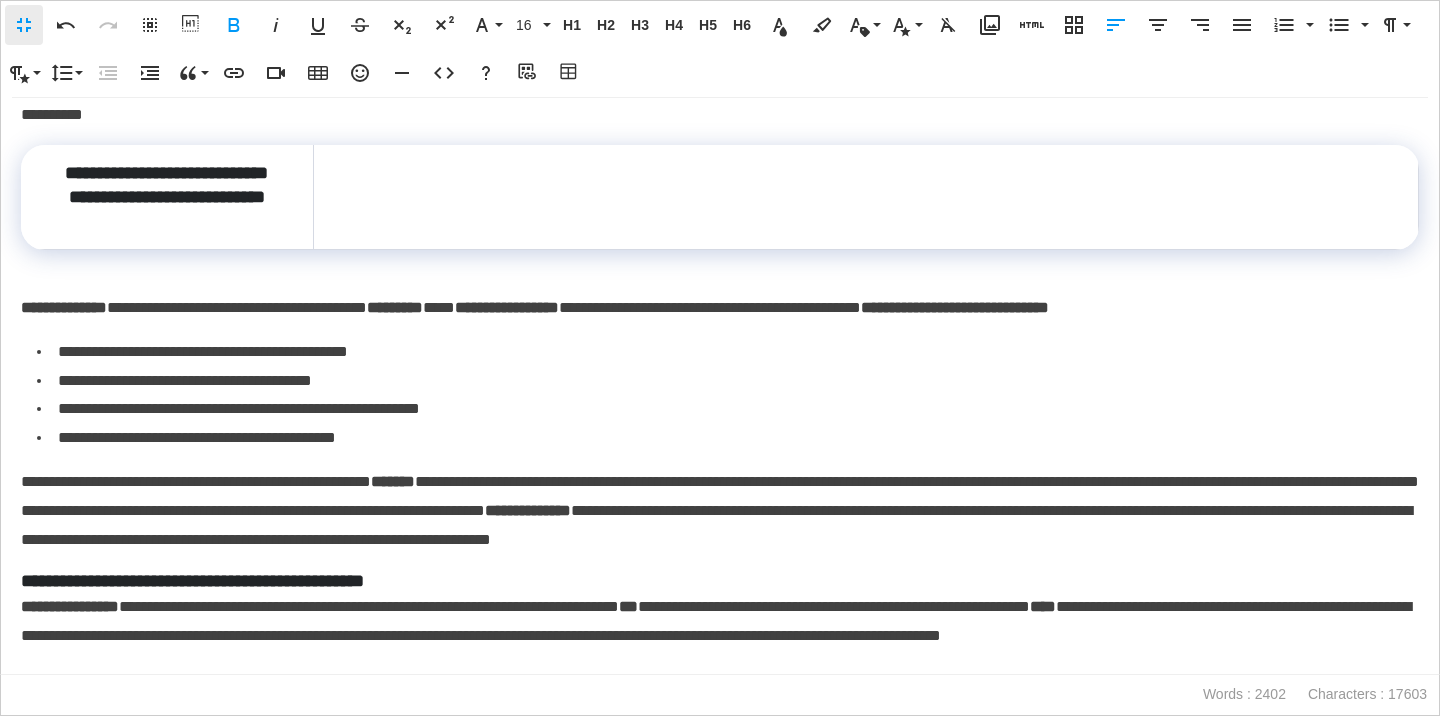 scroll, scrollTop: 322, scrollLeft: 0, axis: vertical 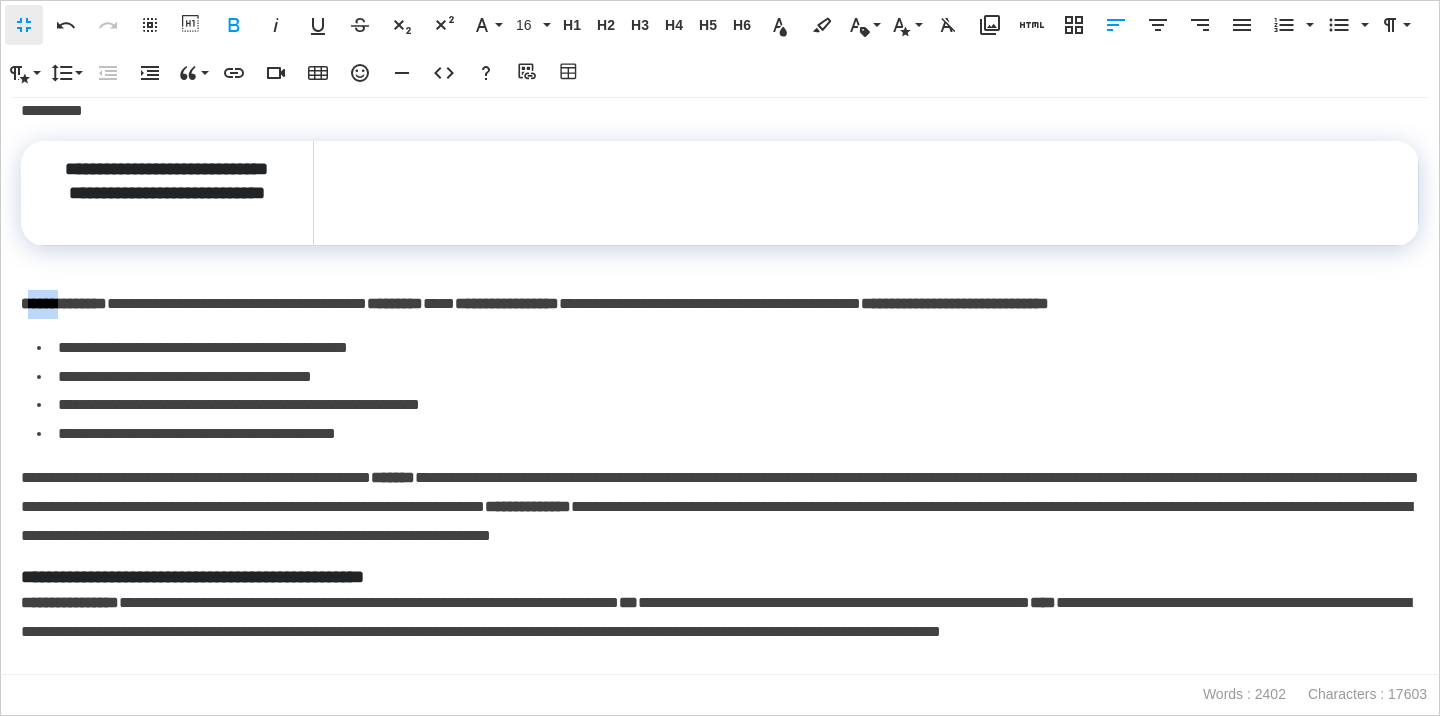 drag, startPoint x: 26, startPoint y: 303, endPoint x: 79, endPoint y: 311, distance: 53.600372 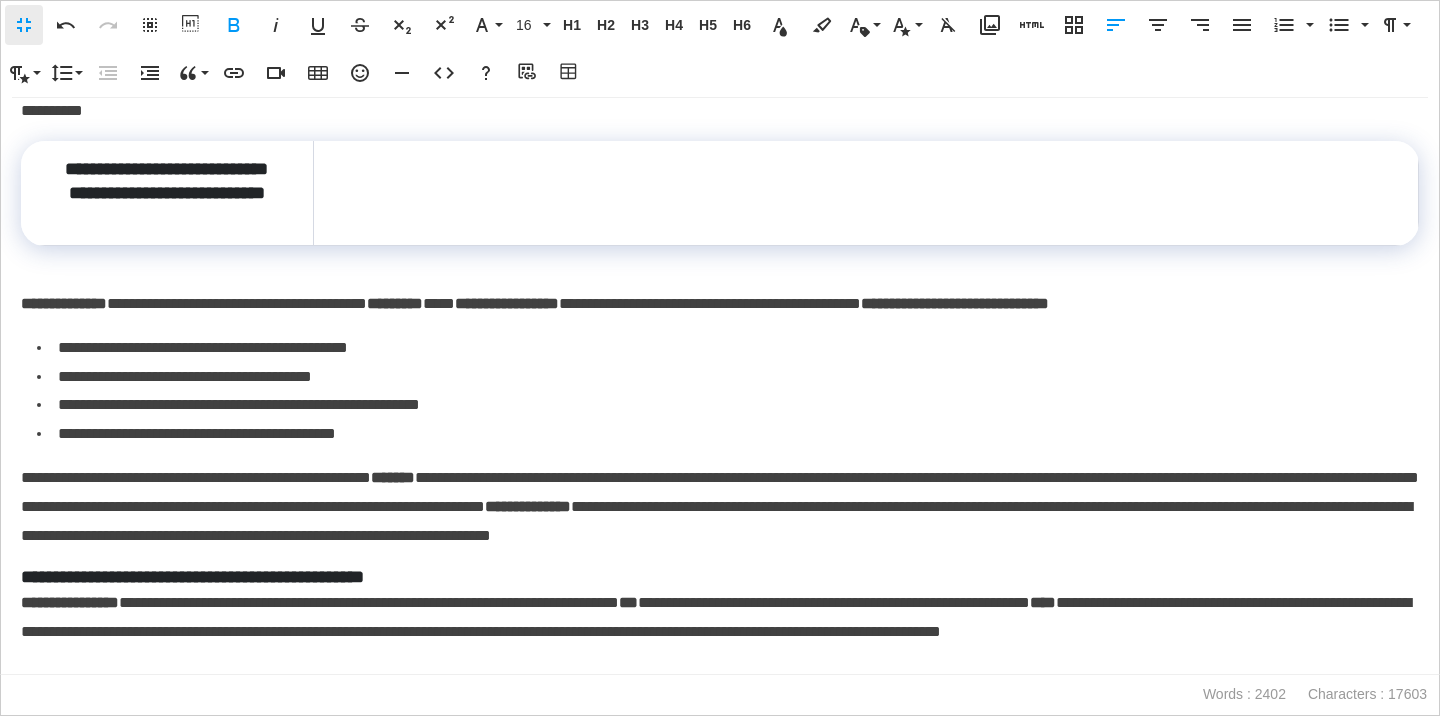 click on "**********" at bounding box center [64, 303] 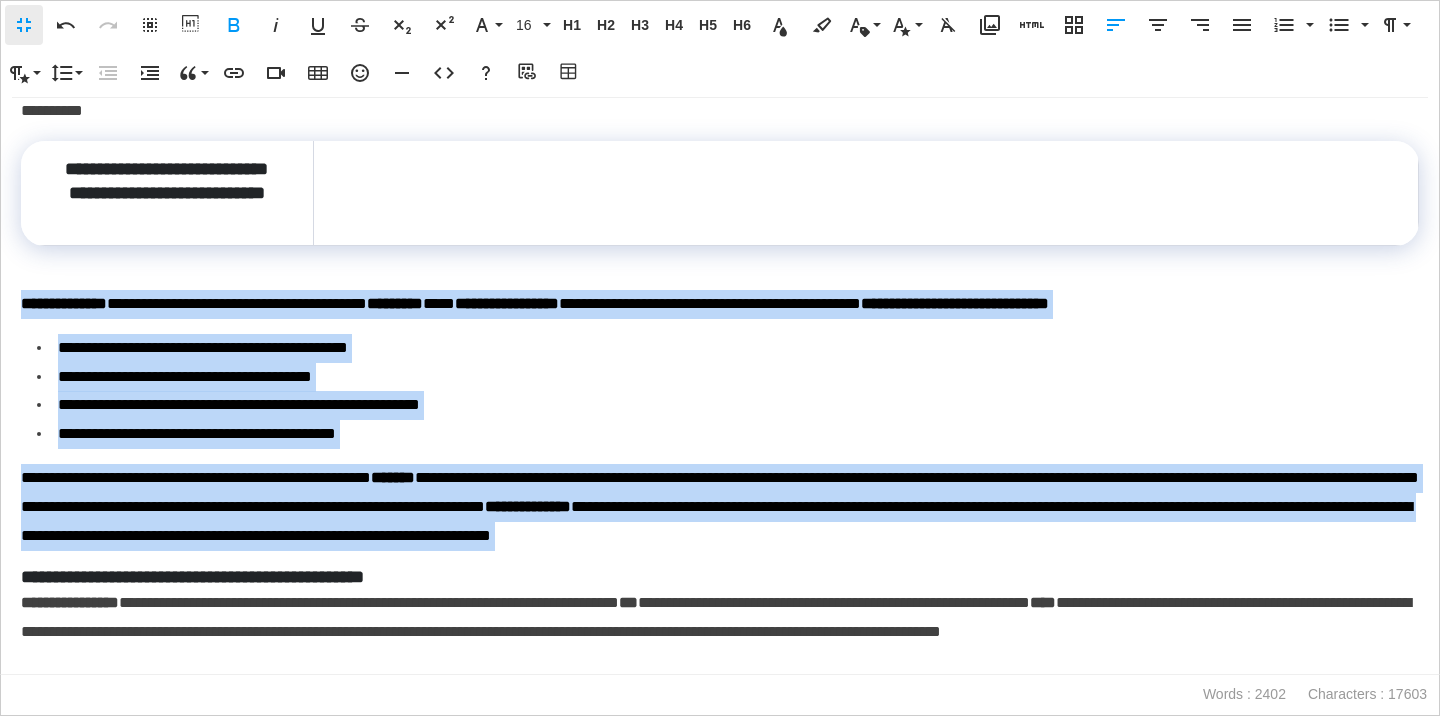 drag, startPoint x: 21, startPoint y: 297, endPoint x: 398, endPoint y: 562, distance: 460.81885 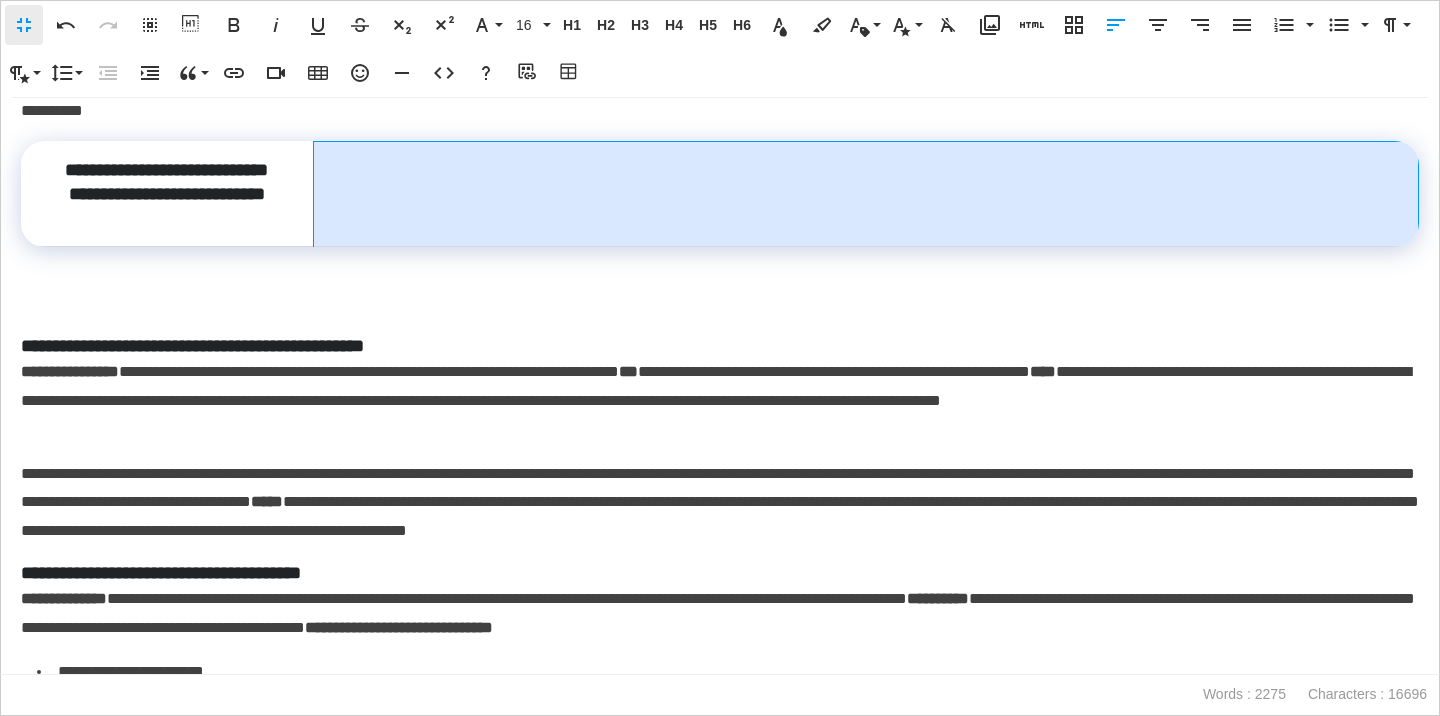 click at bounding box center (865, 194) 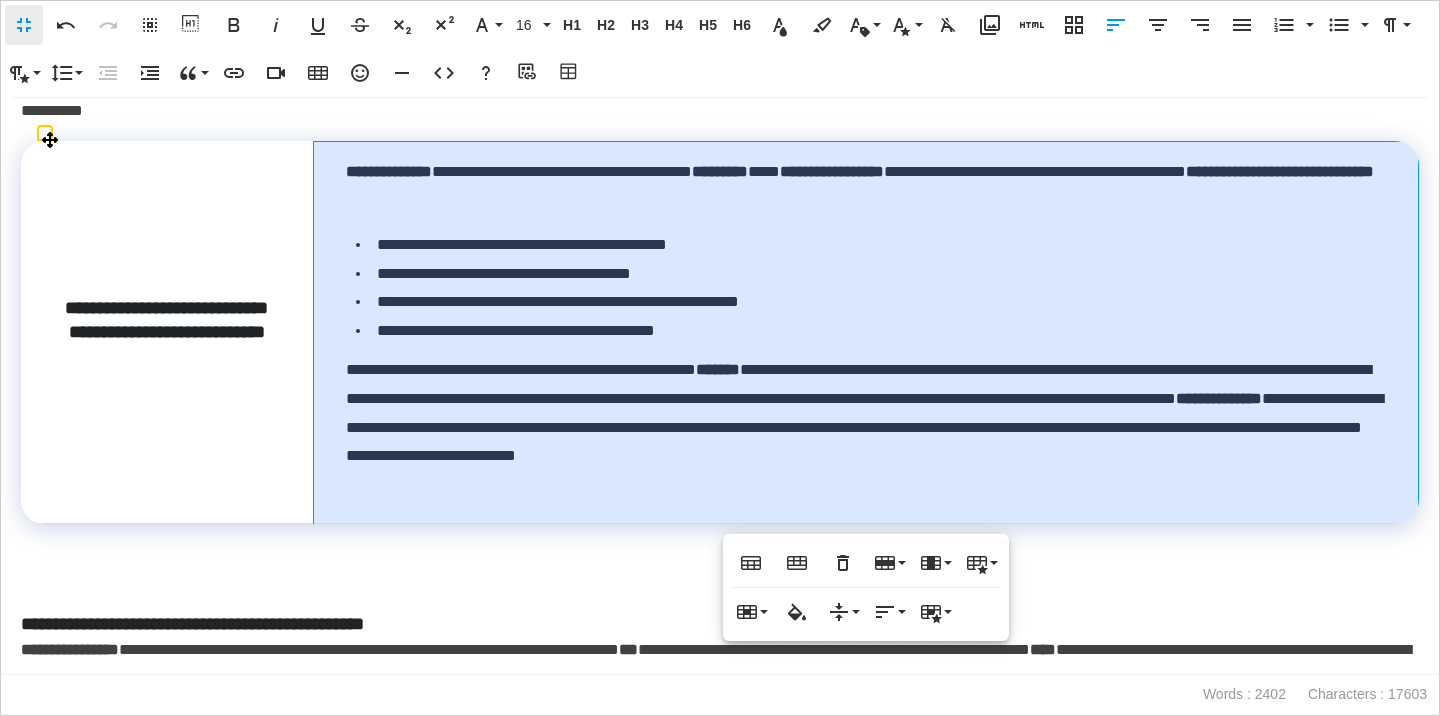 click on "**********" at bounding box center (865, 333) 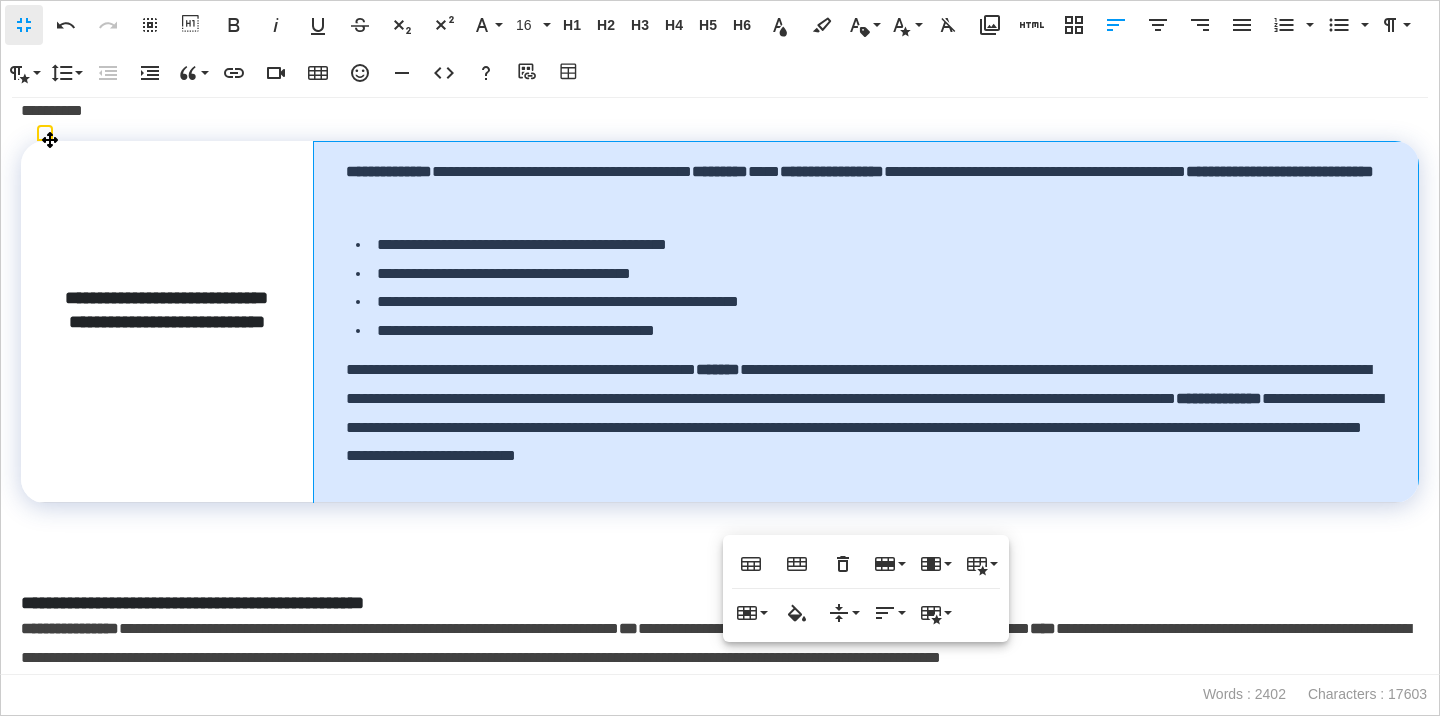 scroll, scrollTop: 298, scrollLeft: 0, axis: vertical 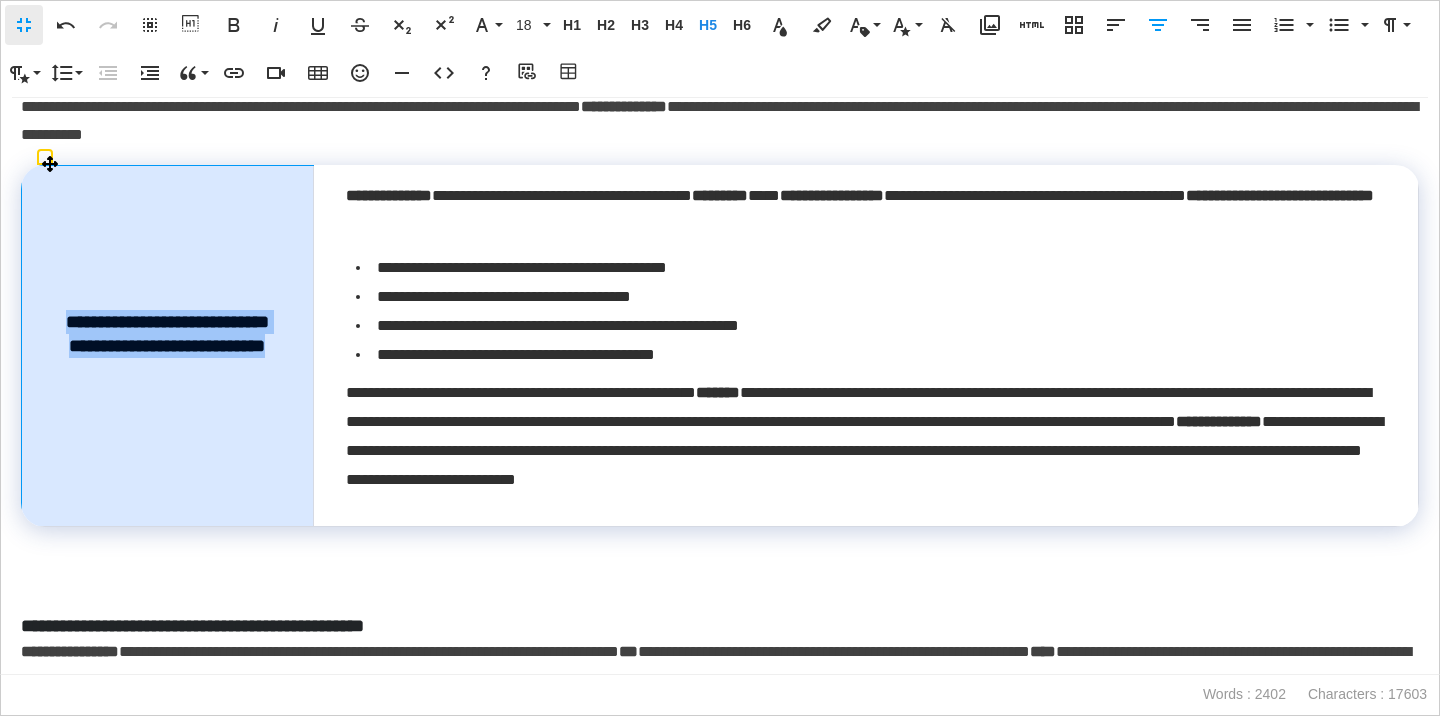 drag, startPoint x: 254, startPoint y: 374, endPoint x: 77, endPoint y: 323, distance: 184.20097 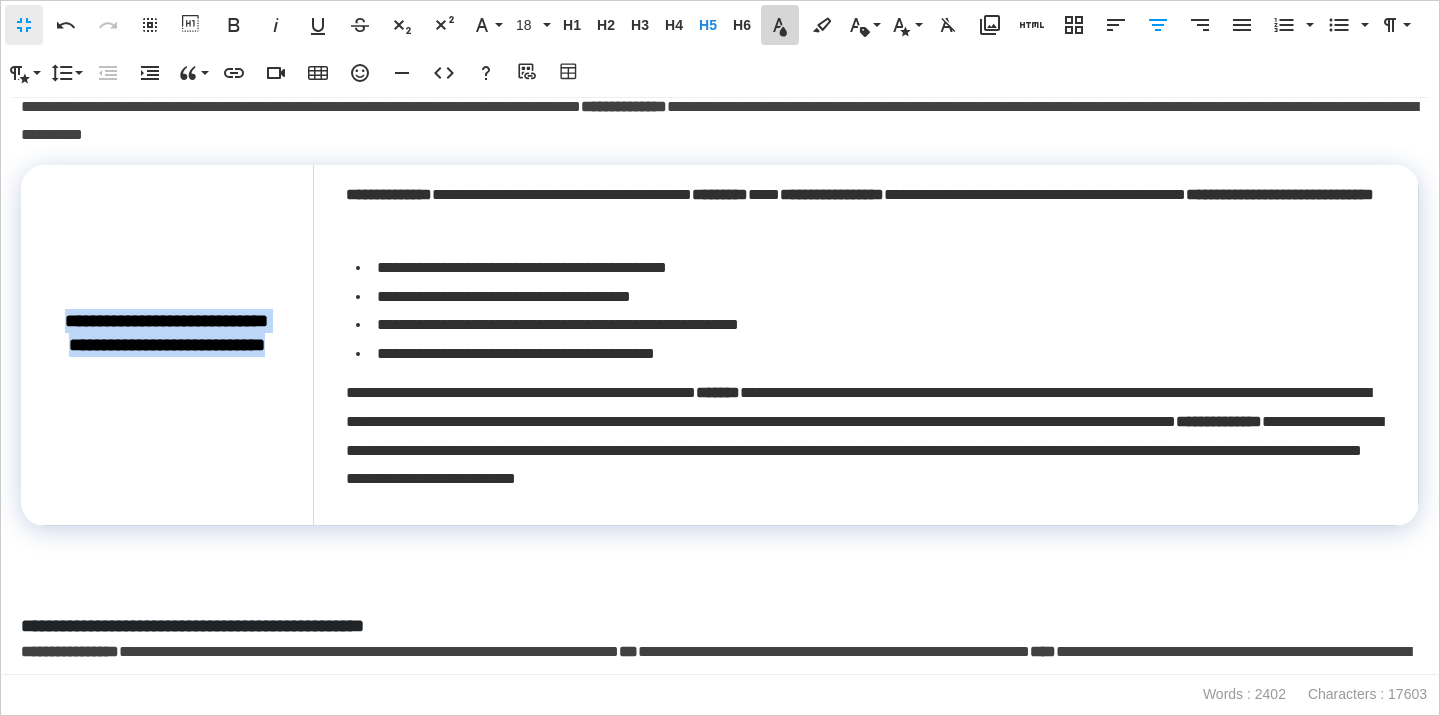 click 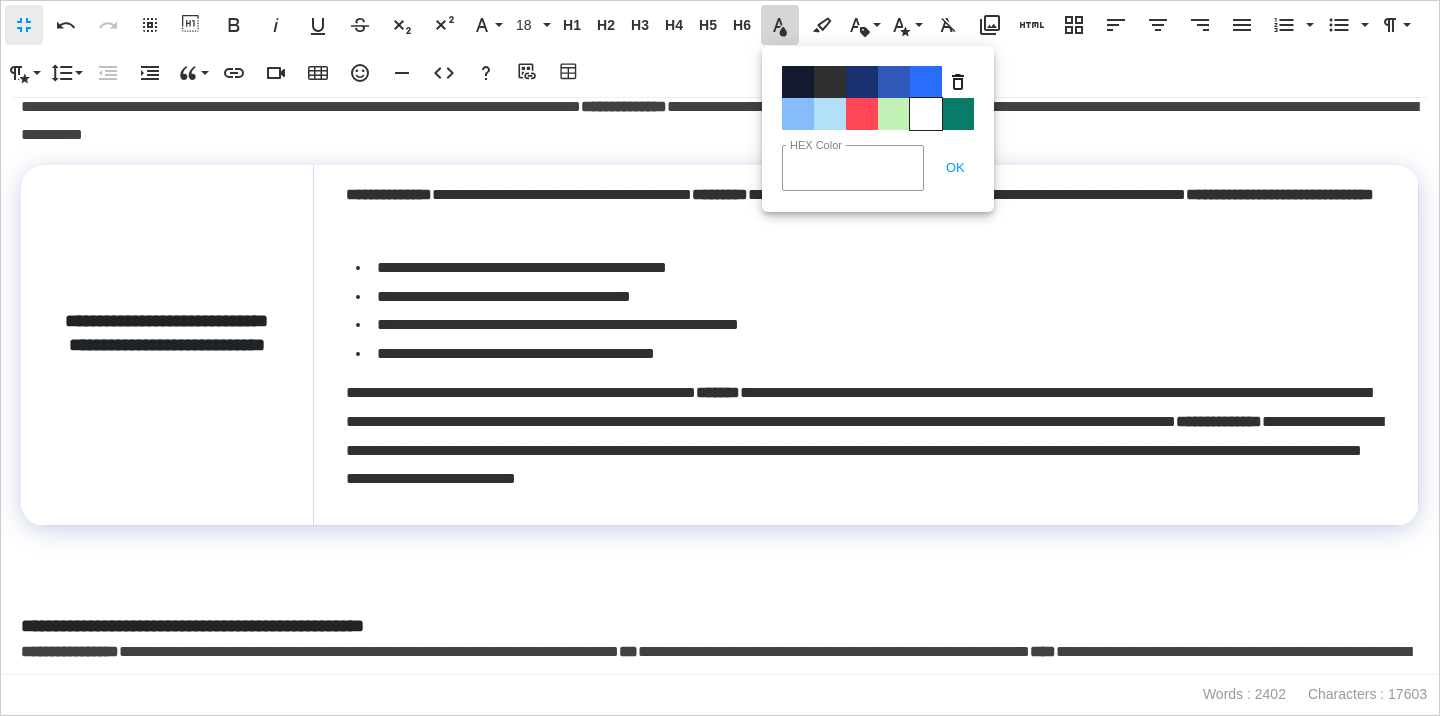 click on "Color#FFFFFF" at bounding box center [926, 114] 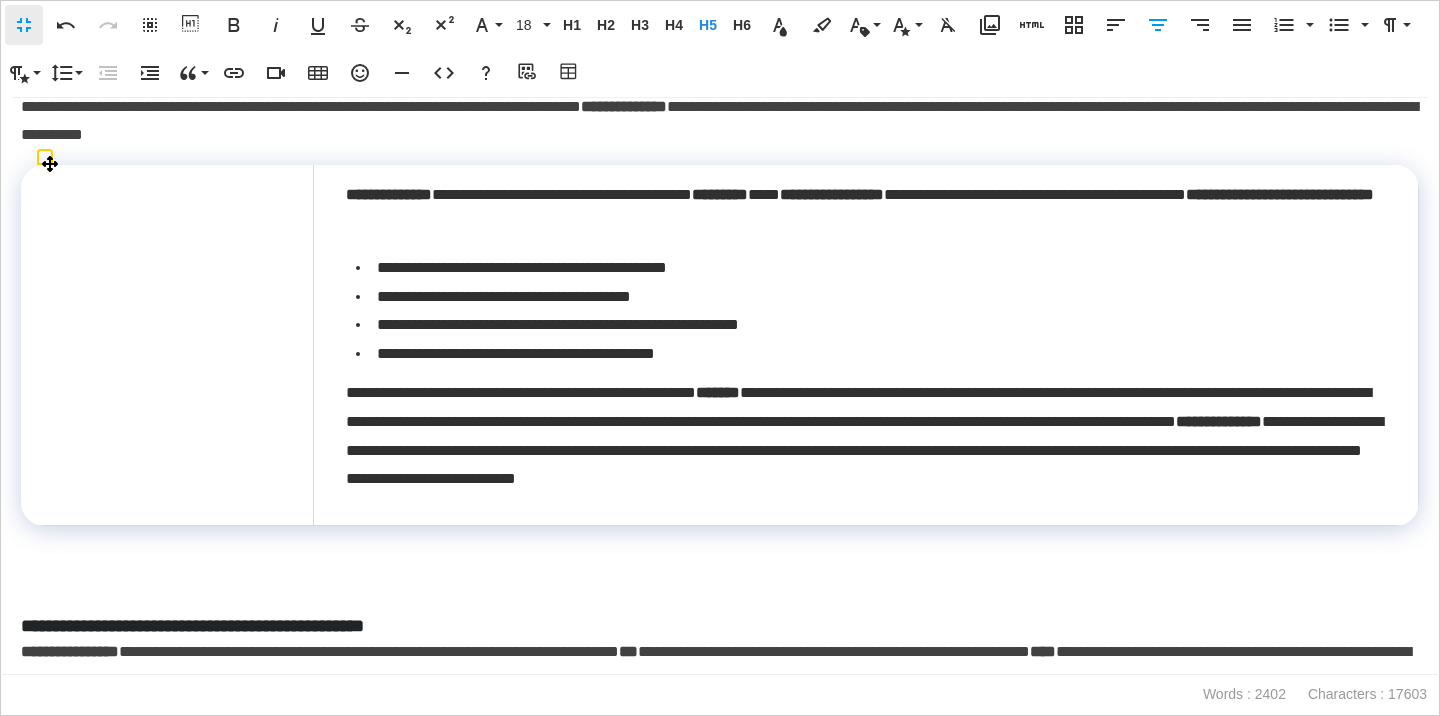 click on "**********" at bounding box center [167, 345] 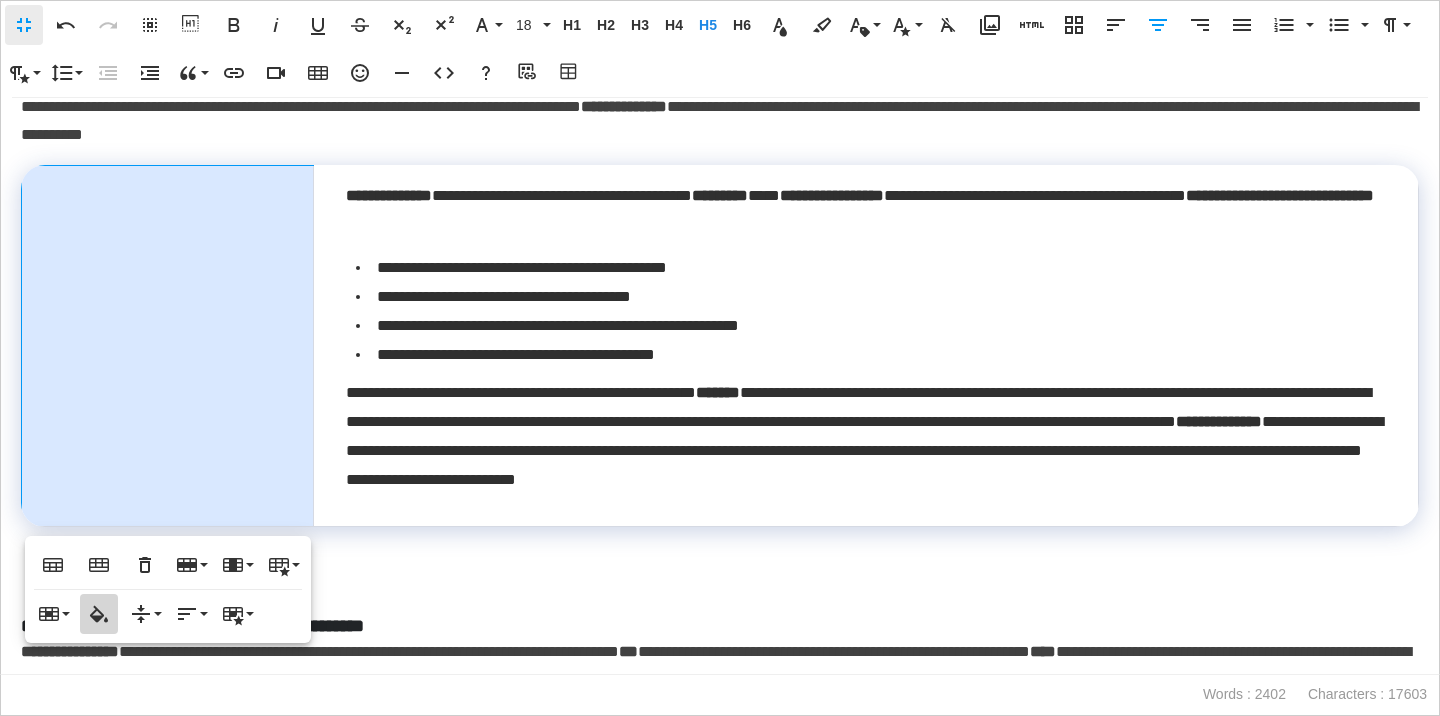 click 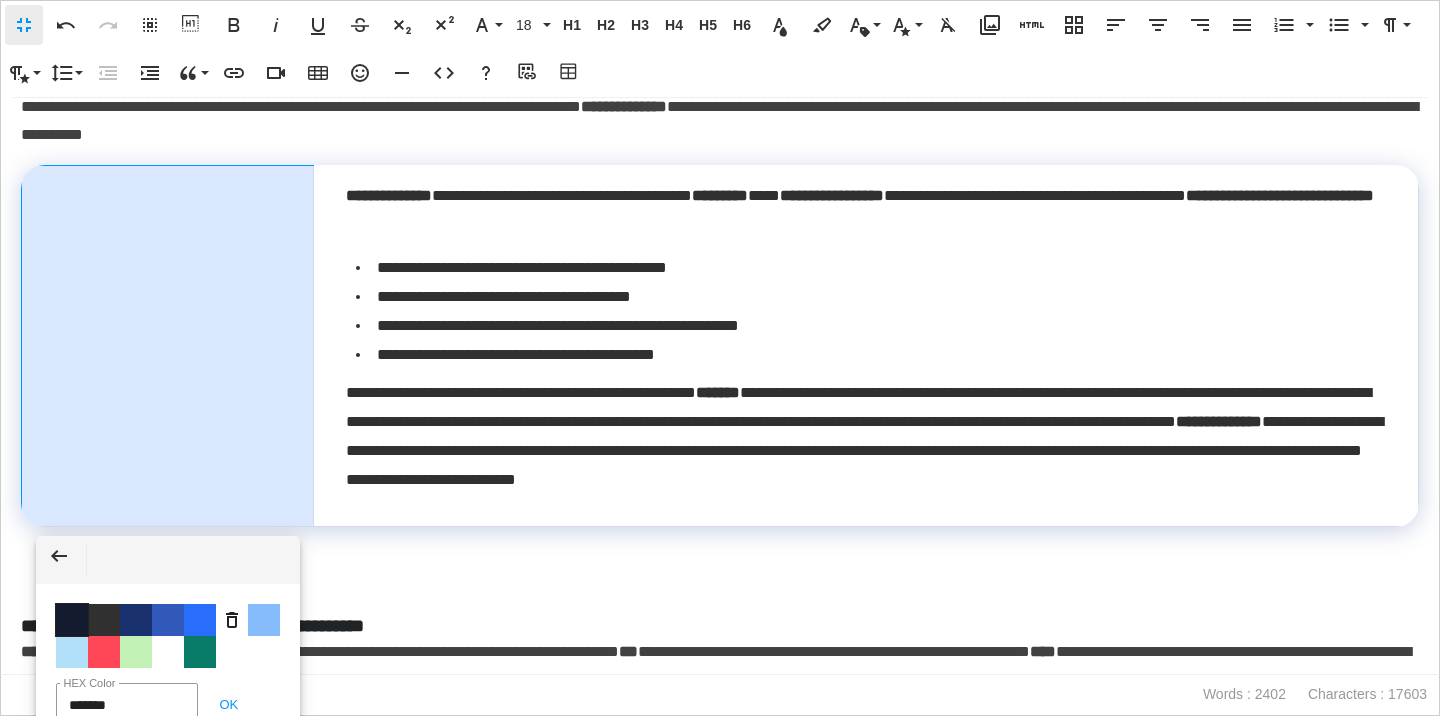 click on "Color #141B2E" at bounding box center [72, 620] 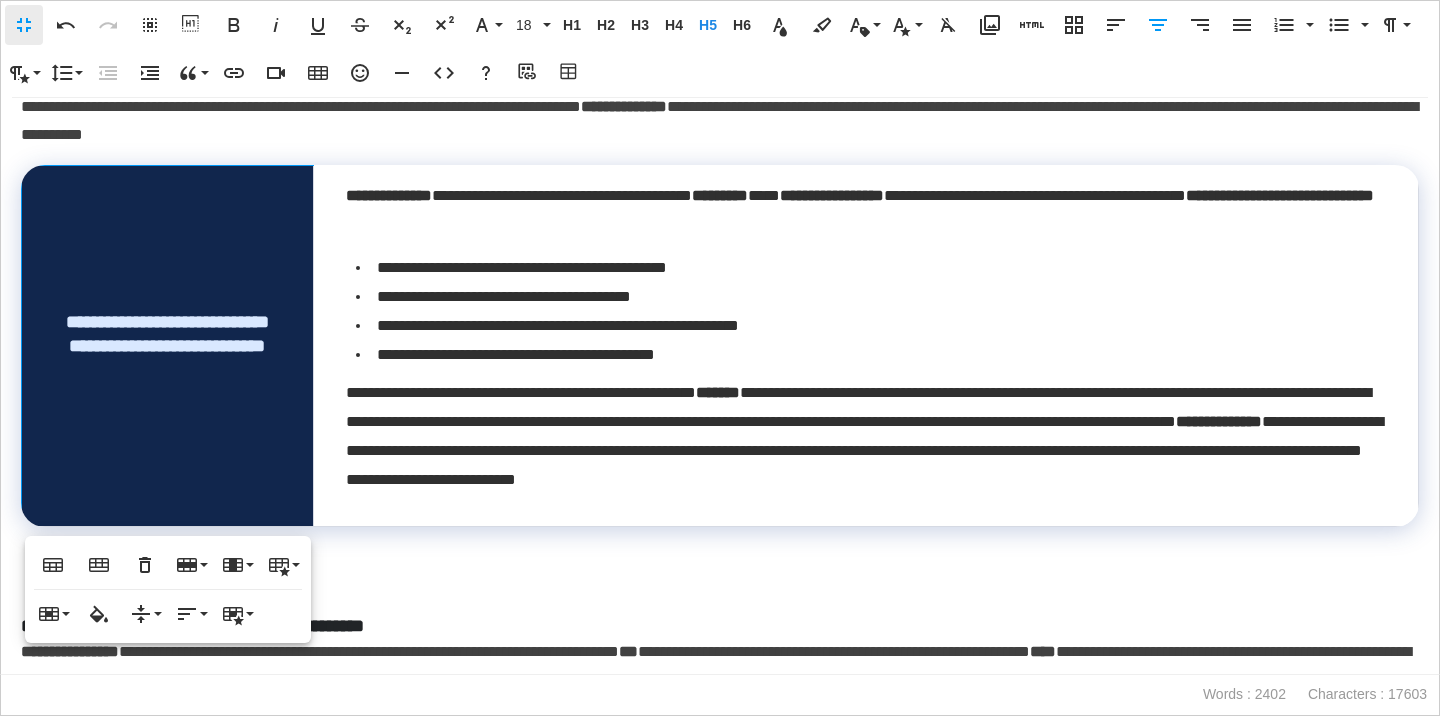 click at bounding box center (720, 584) 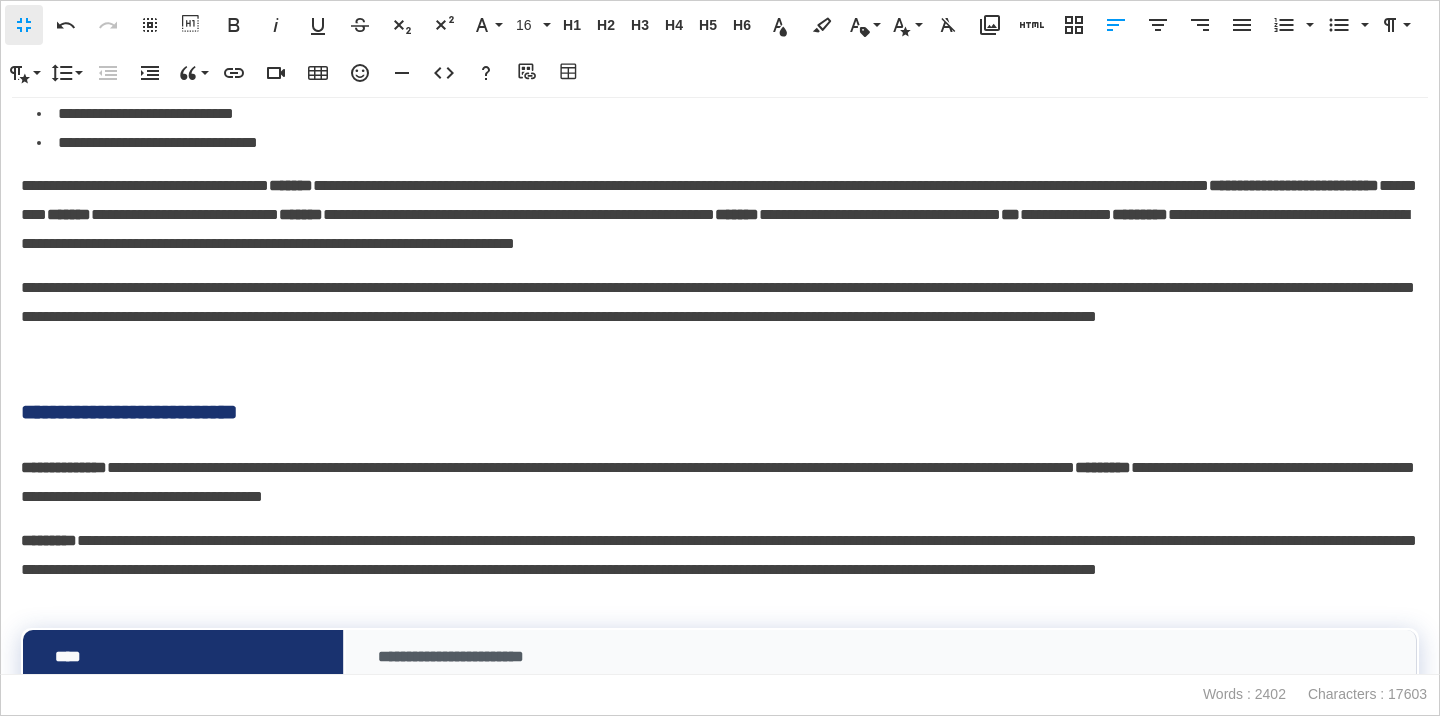 scroll, scrollTop: 1860, scrollLeft: 0, axis: vertical 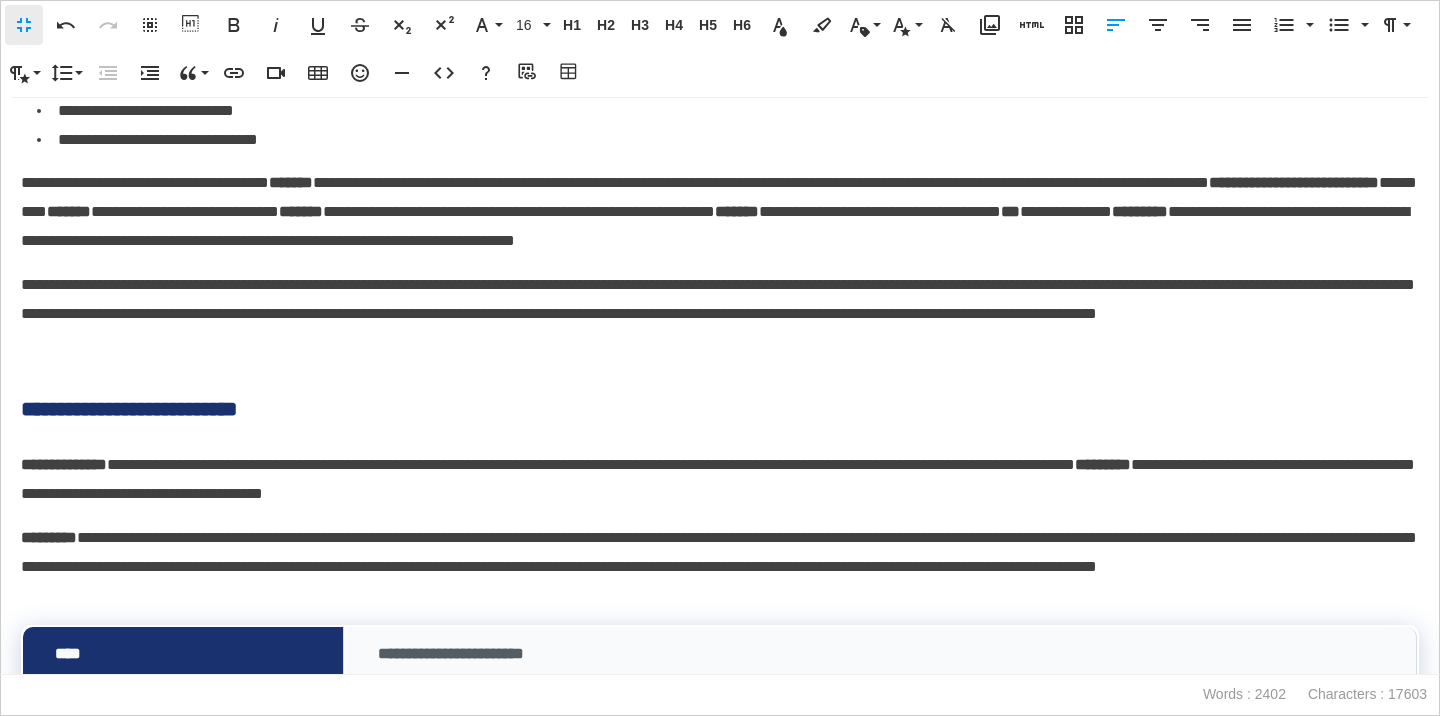 click on "**********" at bounding box center (720, 409) 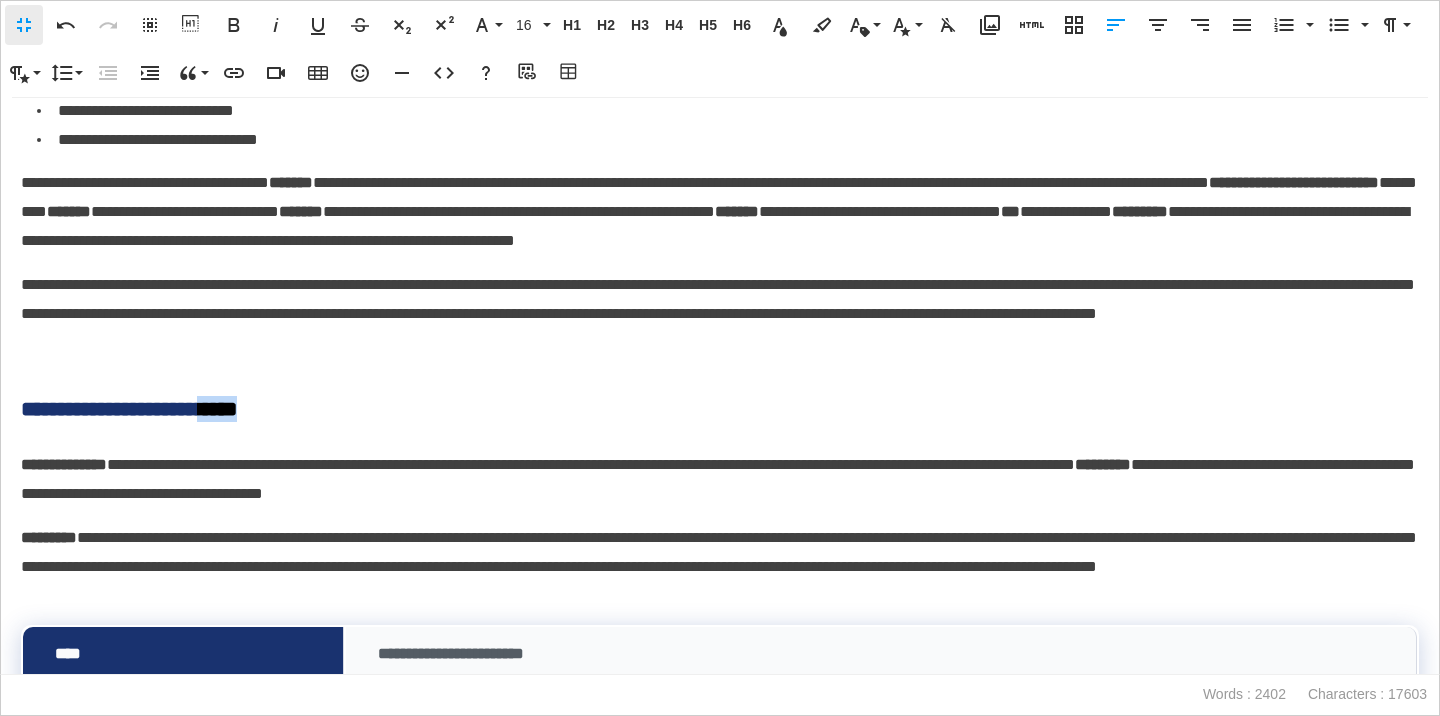 click on "**********" at bounding box center (720, 409) 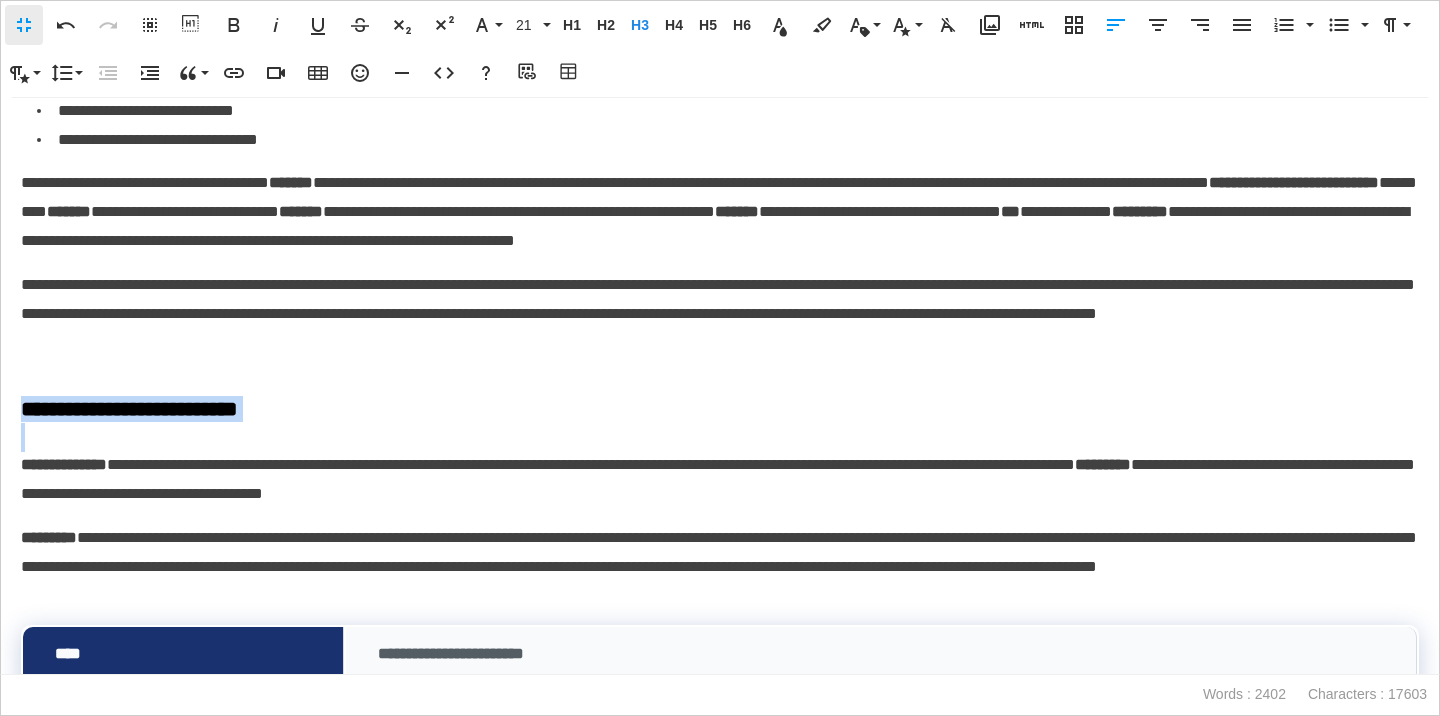 click on "**********" at bounding box center (720, 409) 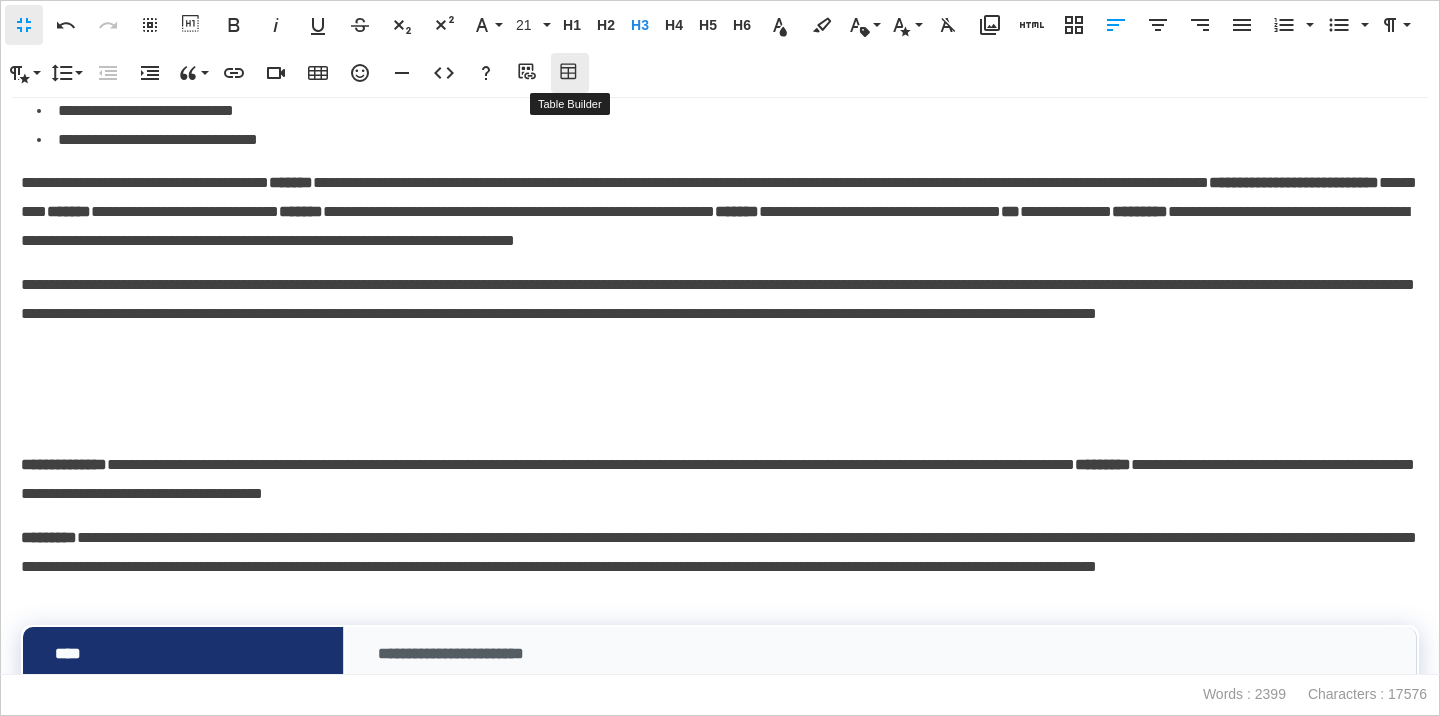 click 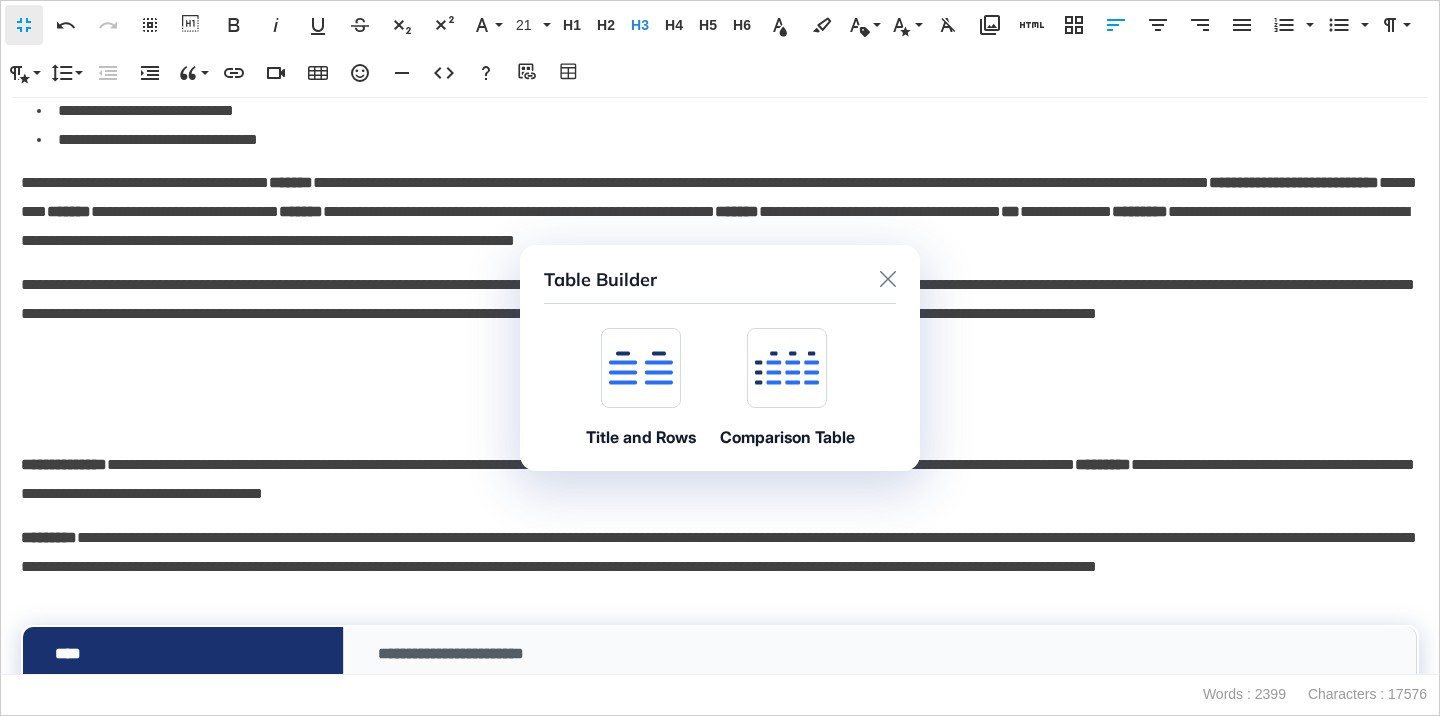 click at bounding box center [641, 368] 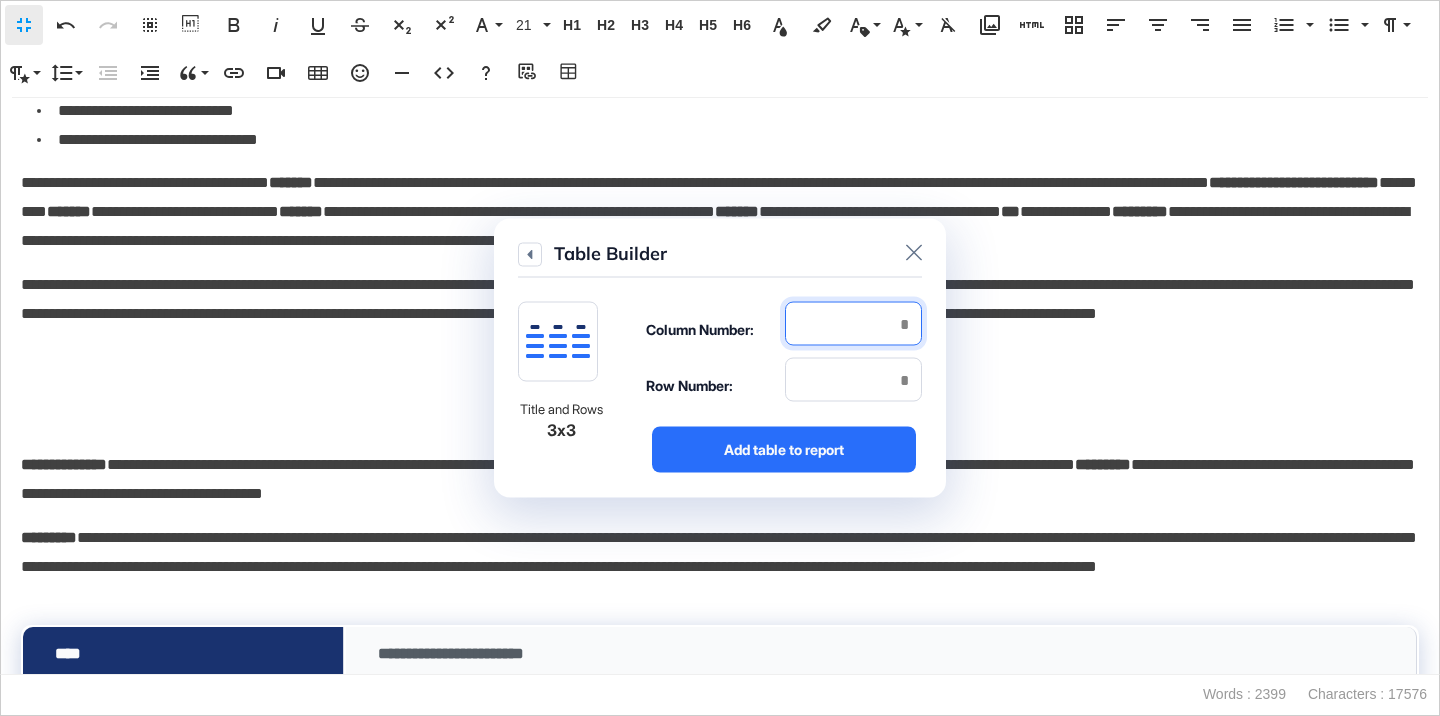 click at bounding box center (853, 324) 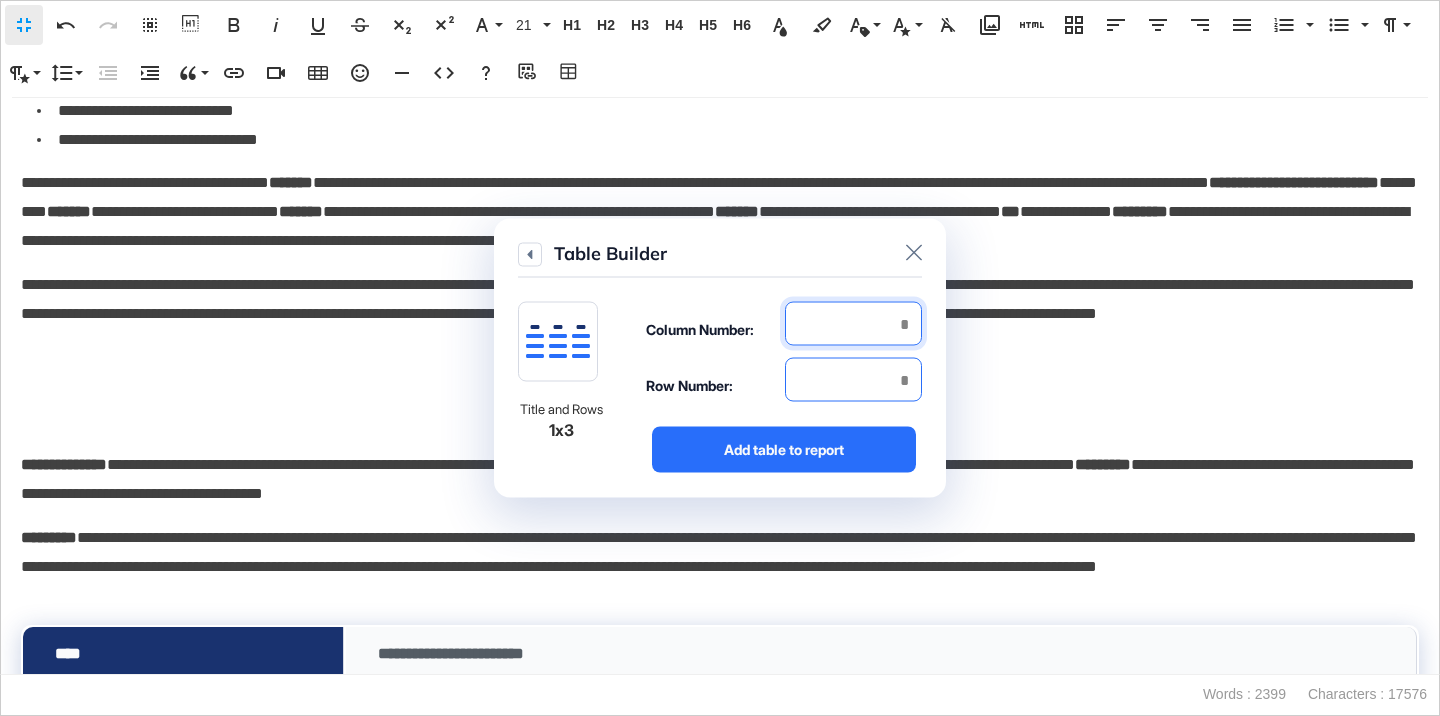 type on "*" 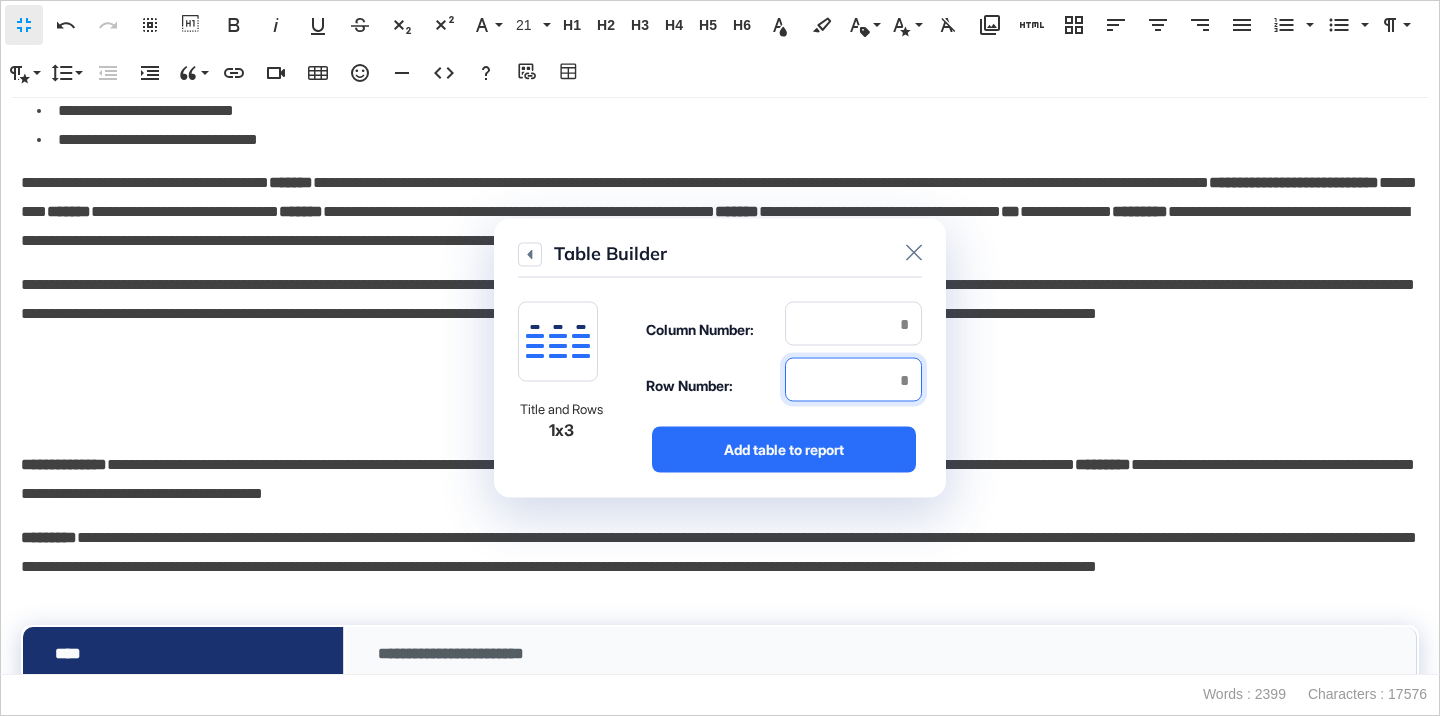 click at bounding box center (853, 380) 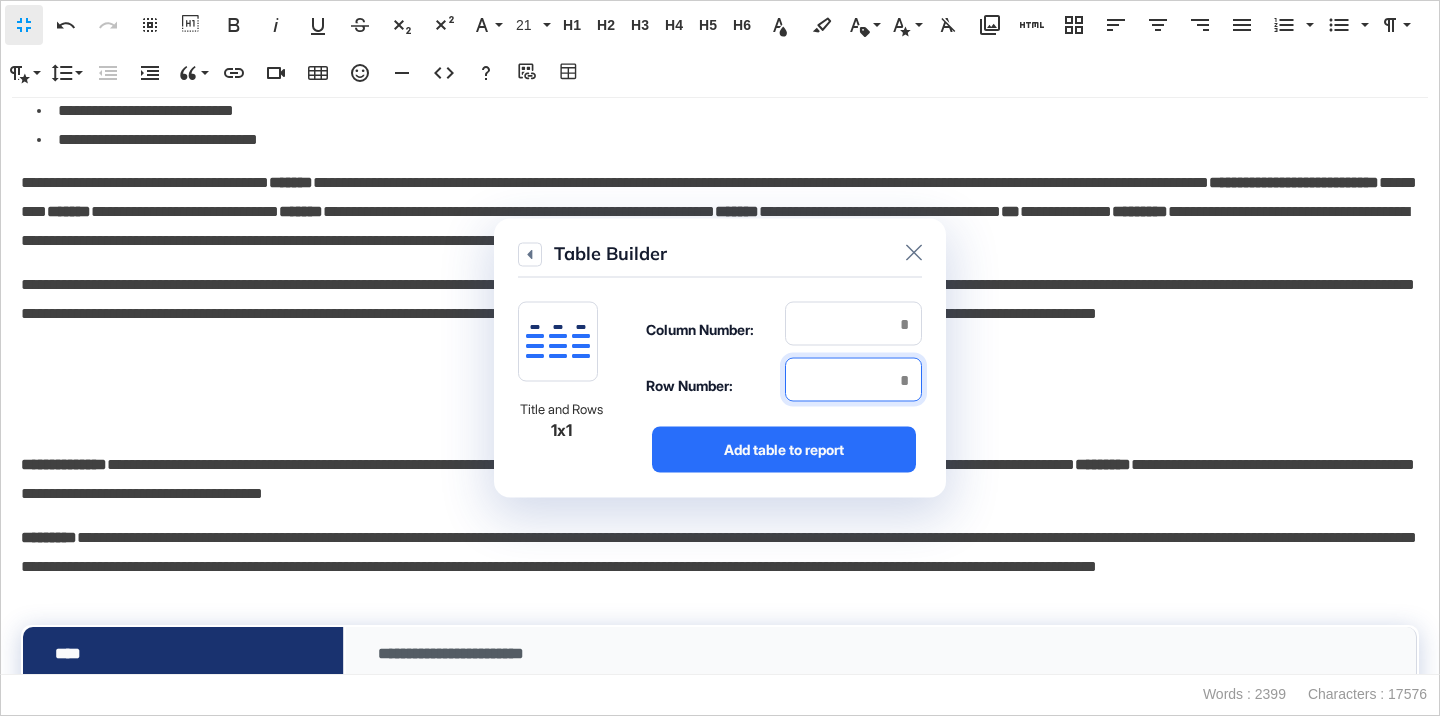 type on "*" 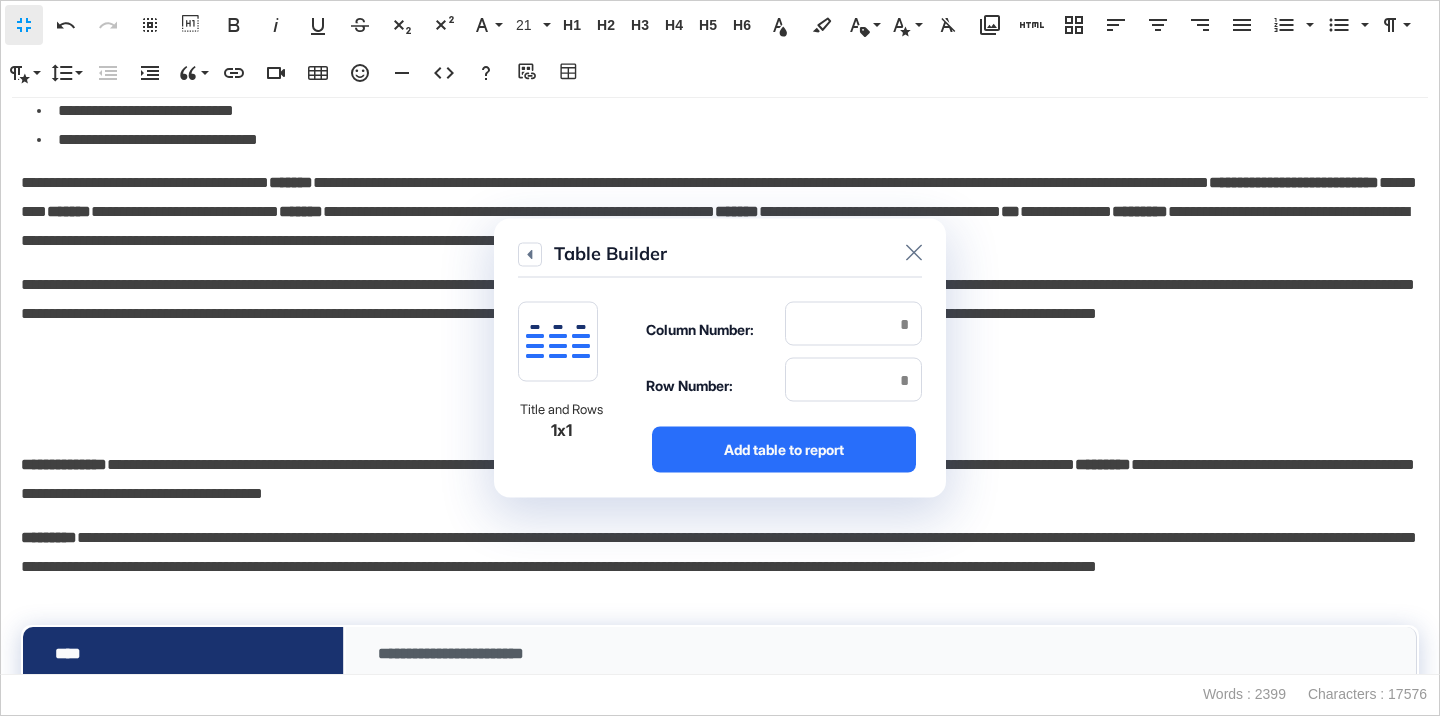 click on "Table Builder Title and Rows 1x1 Column Number: * Row Number: * Add table to report" 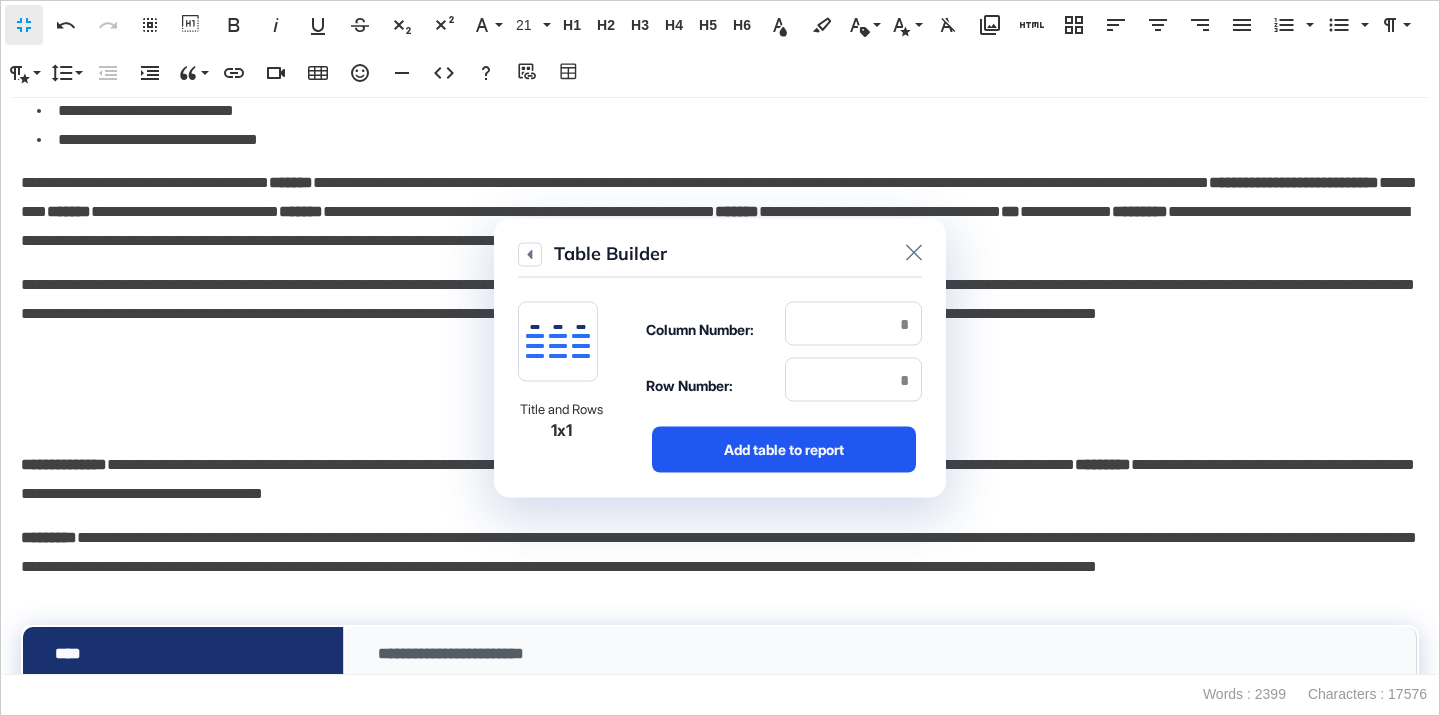 click on "Add table to report" at bounding box center (784, 450) 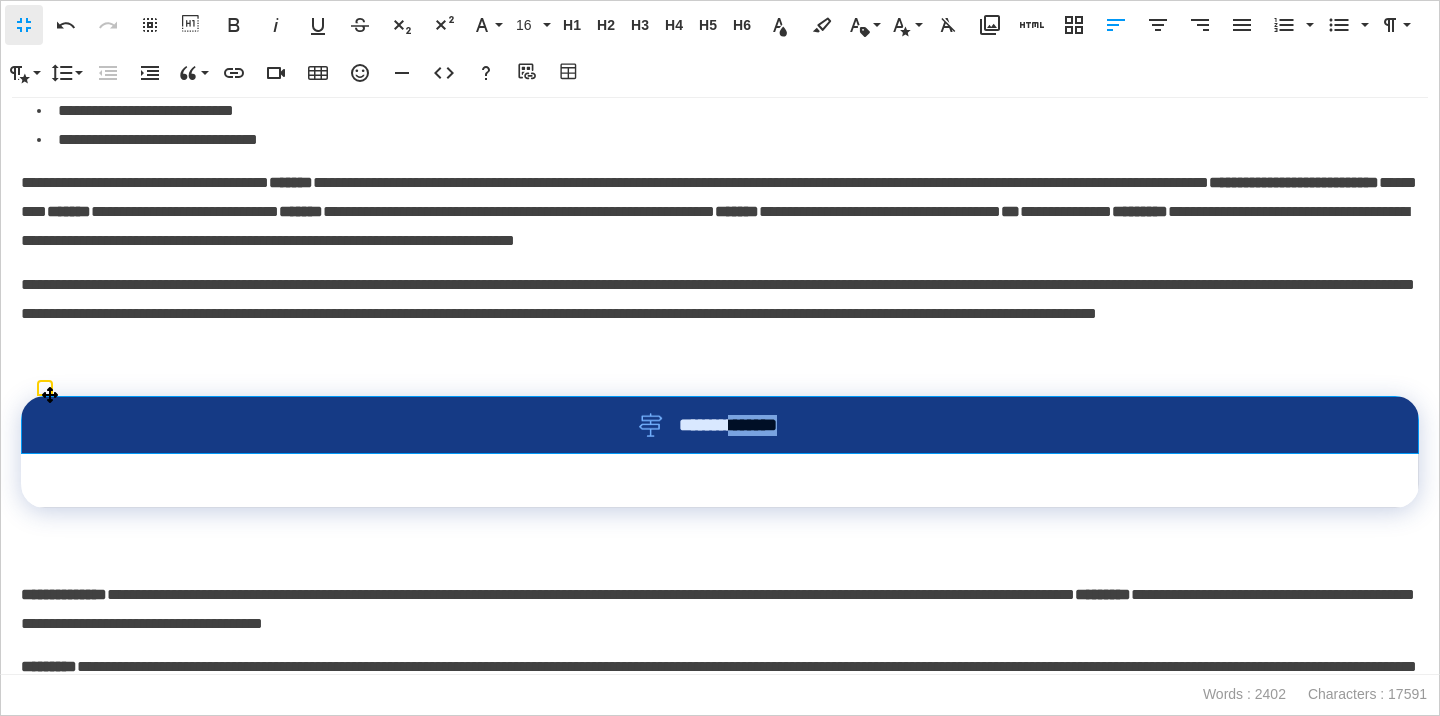 drag, startPoint x: 810, startPoint y: 428, endPoint x: 620, endPoint y: 428, distance: 190 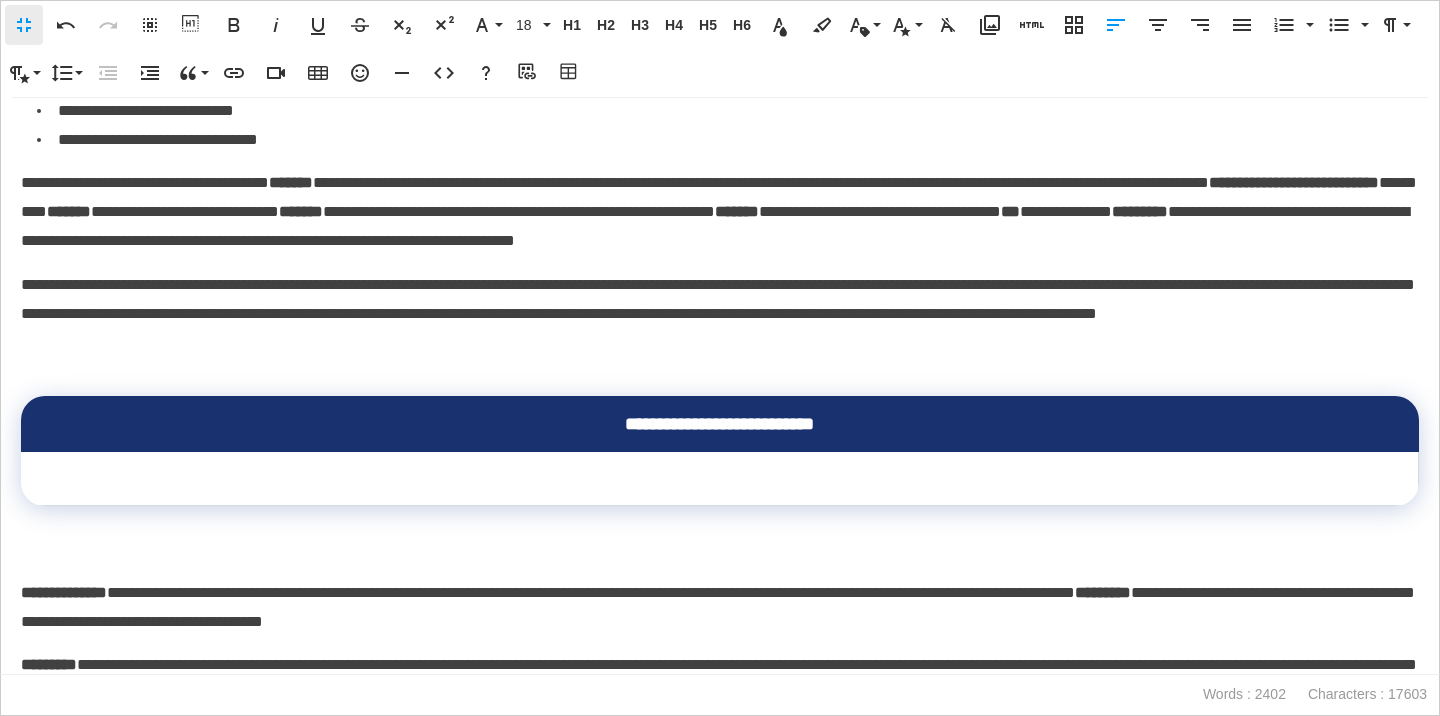 scroll, scrollTop: 0, scrollLeft: 7, axis: horizontal 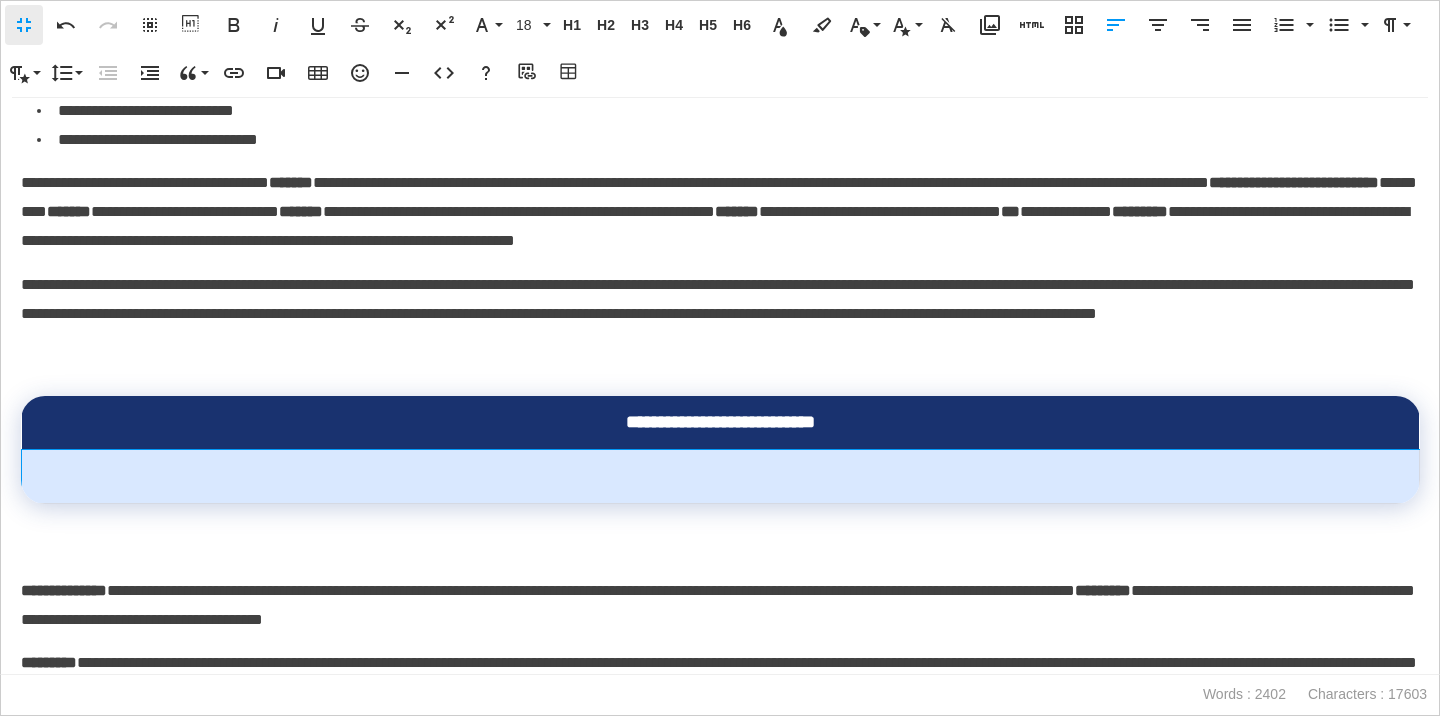click at bounding box center (721, 477) 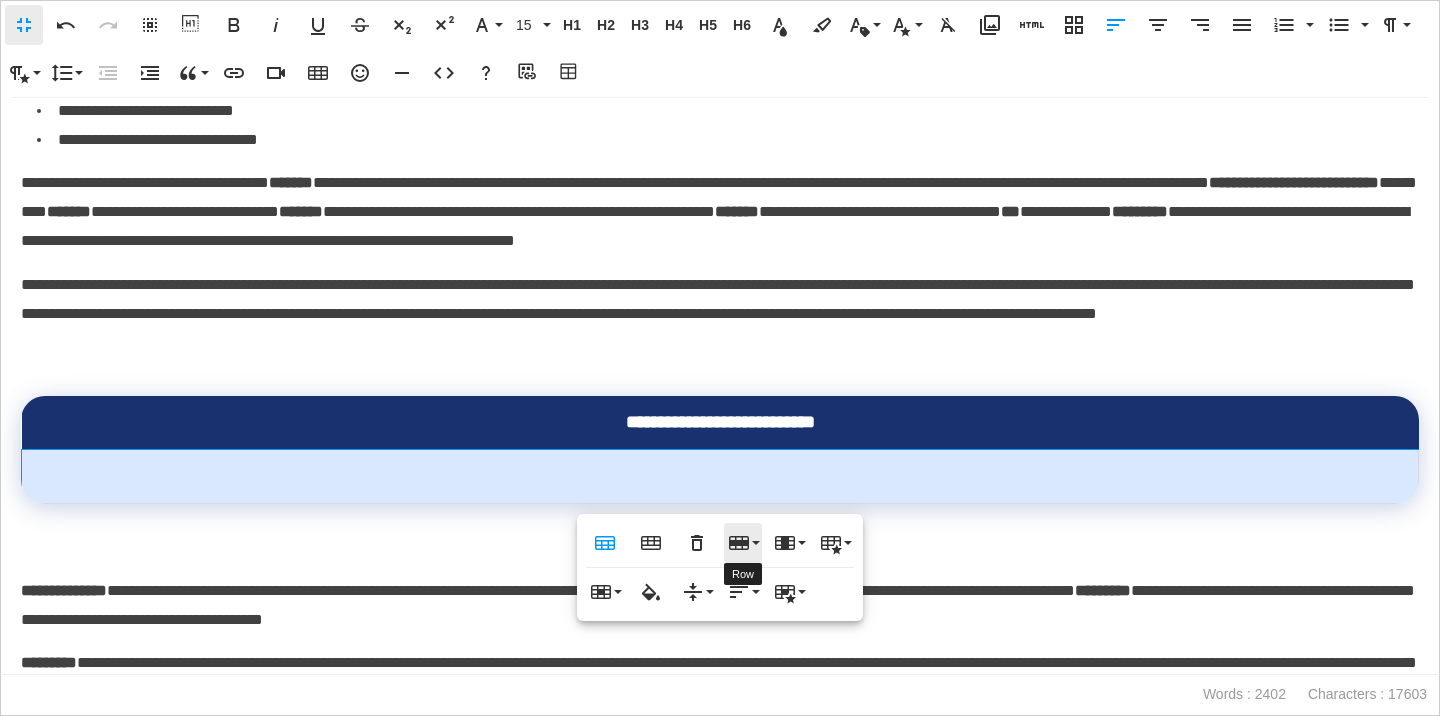 click 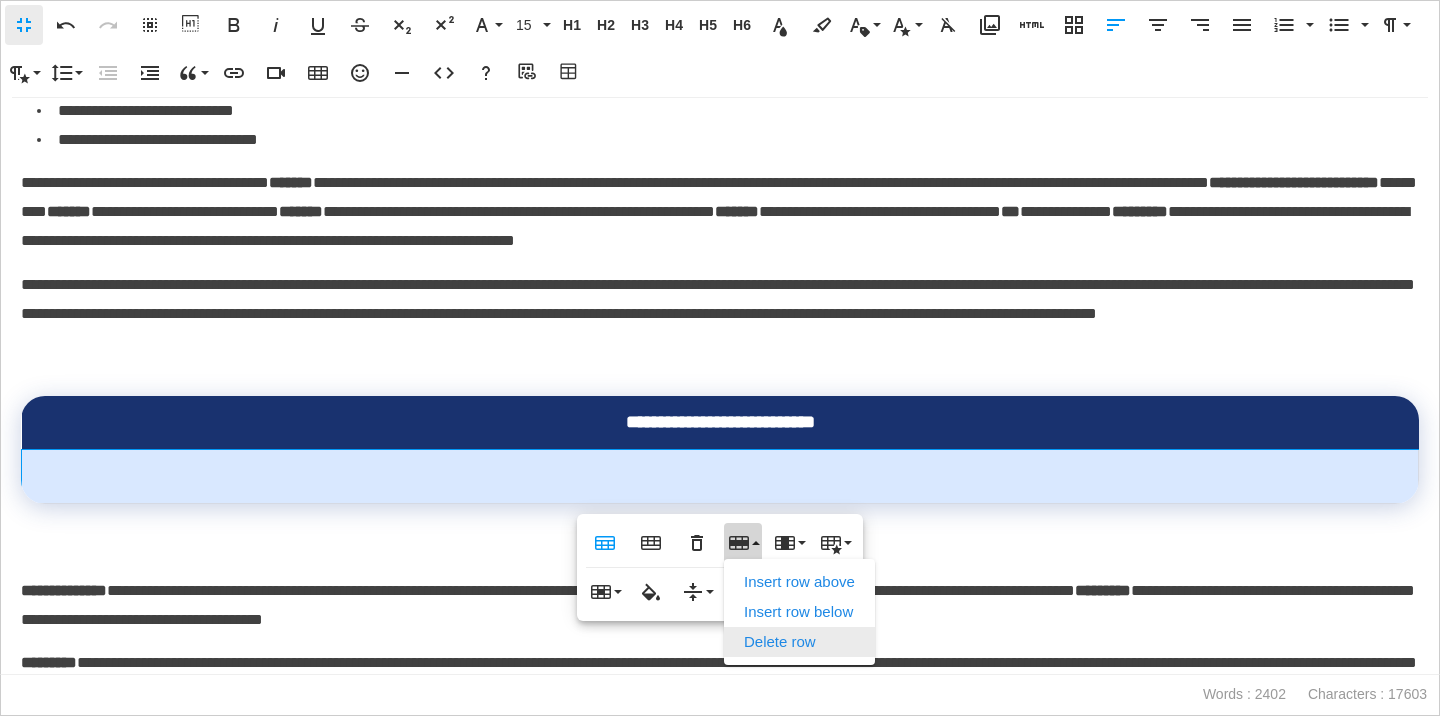 click on "Delete row" at bounding box center (799, 642) 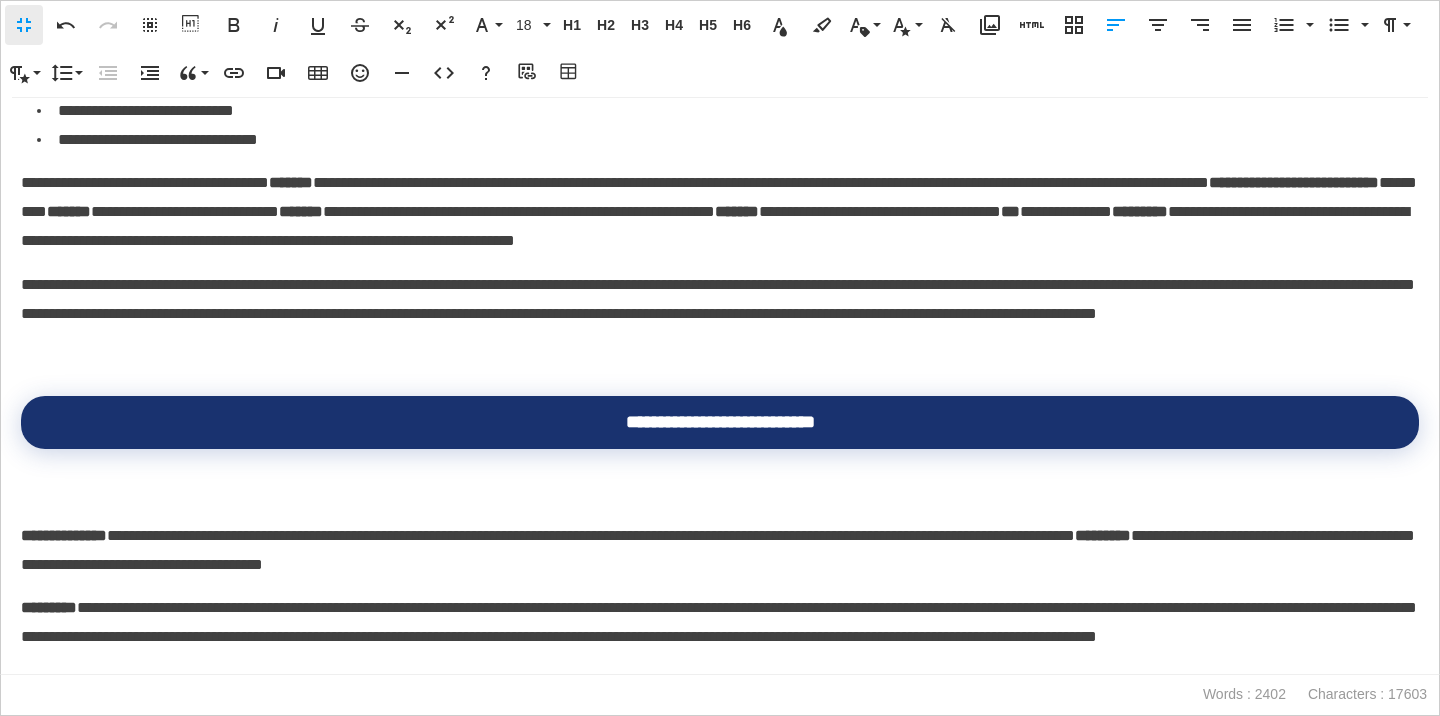 click on "**********" at bounding box center [720, 386] 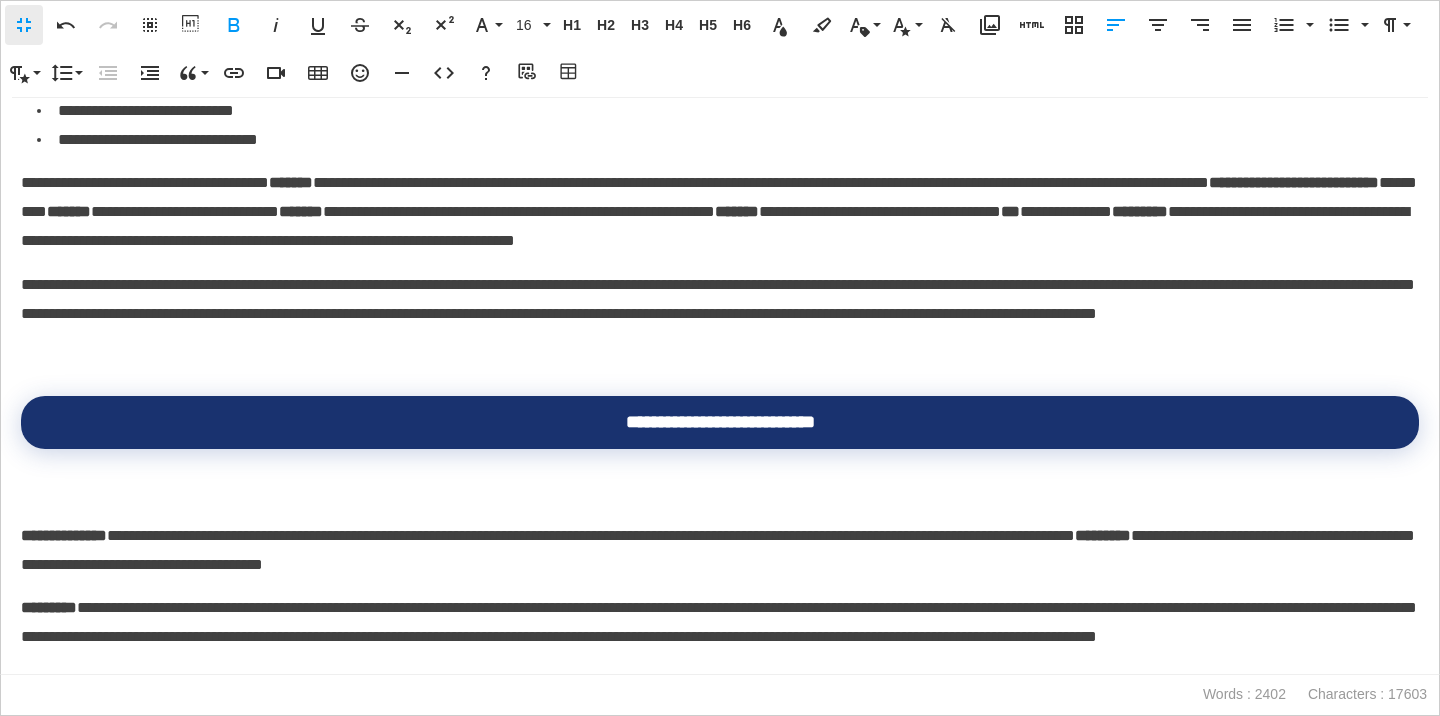 click on "**********" at bounding box center (64, 535) 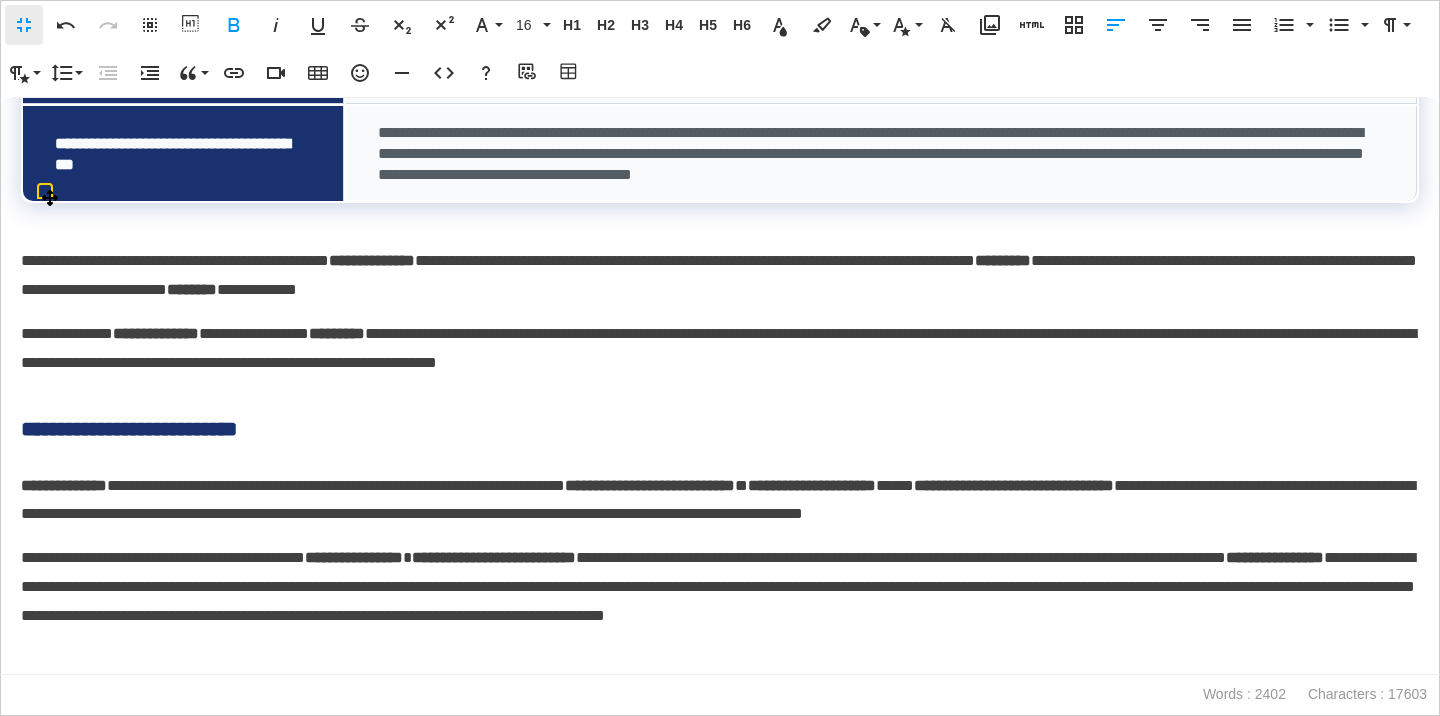 scroll, scrollTop: 3099, scrollLeft: 0, axis: vertical 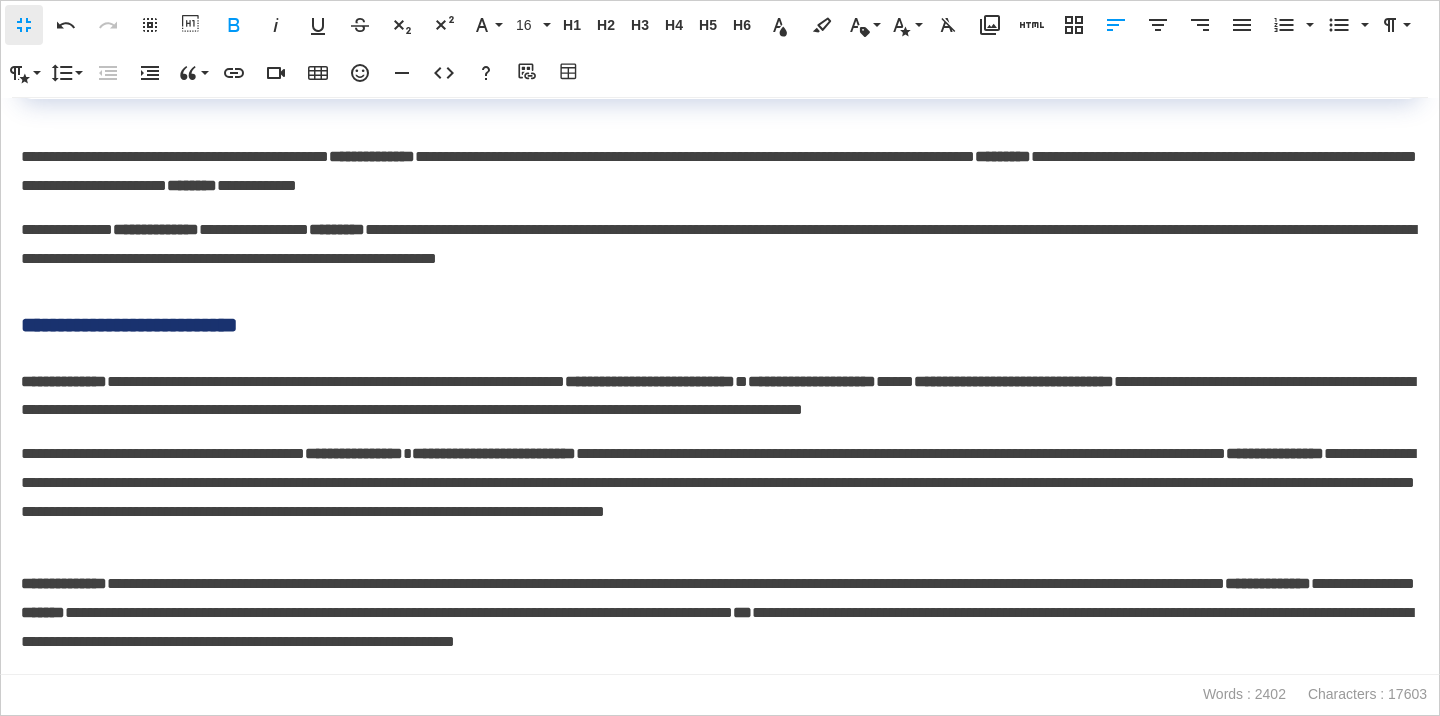 click on "**********" at bounding box center [720, 325] 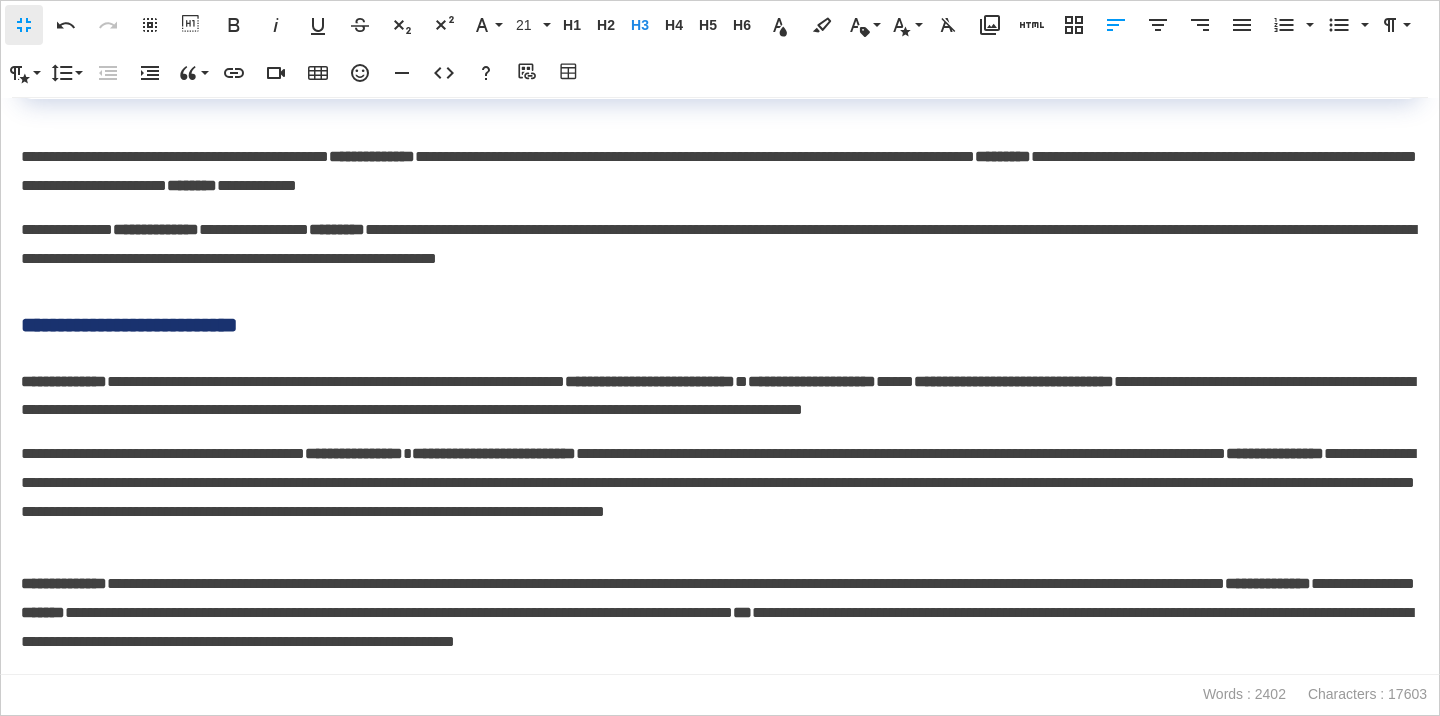 click on "**********" at bounding box center (720, 325) 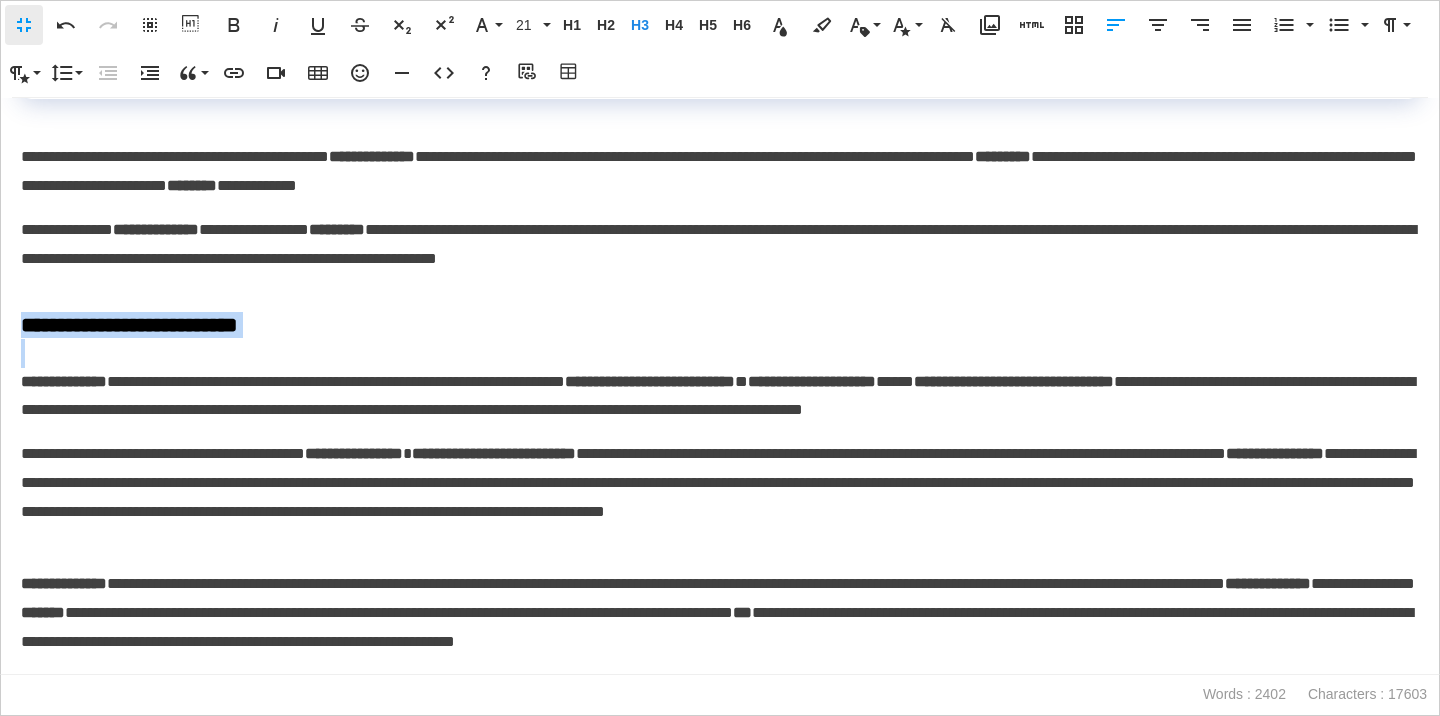 click on "**********" at bounding box center (720, 325) 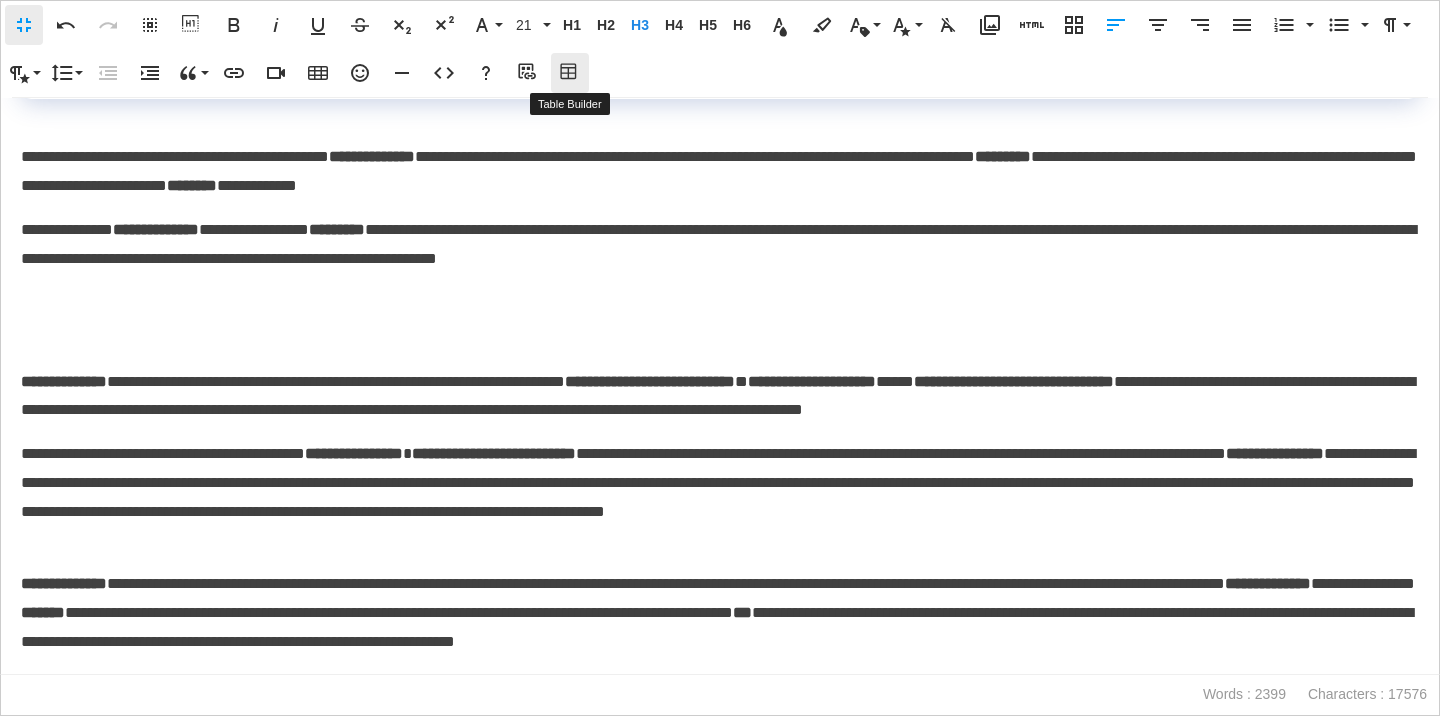 click 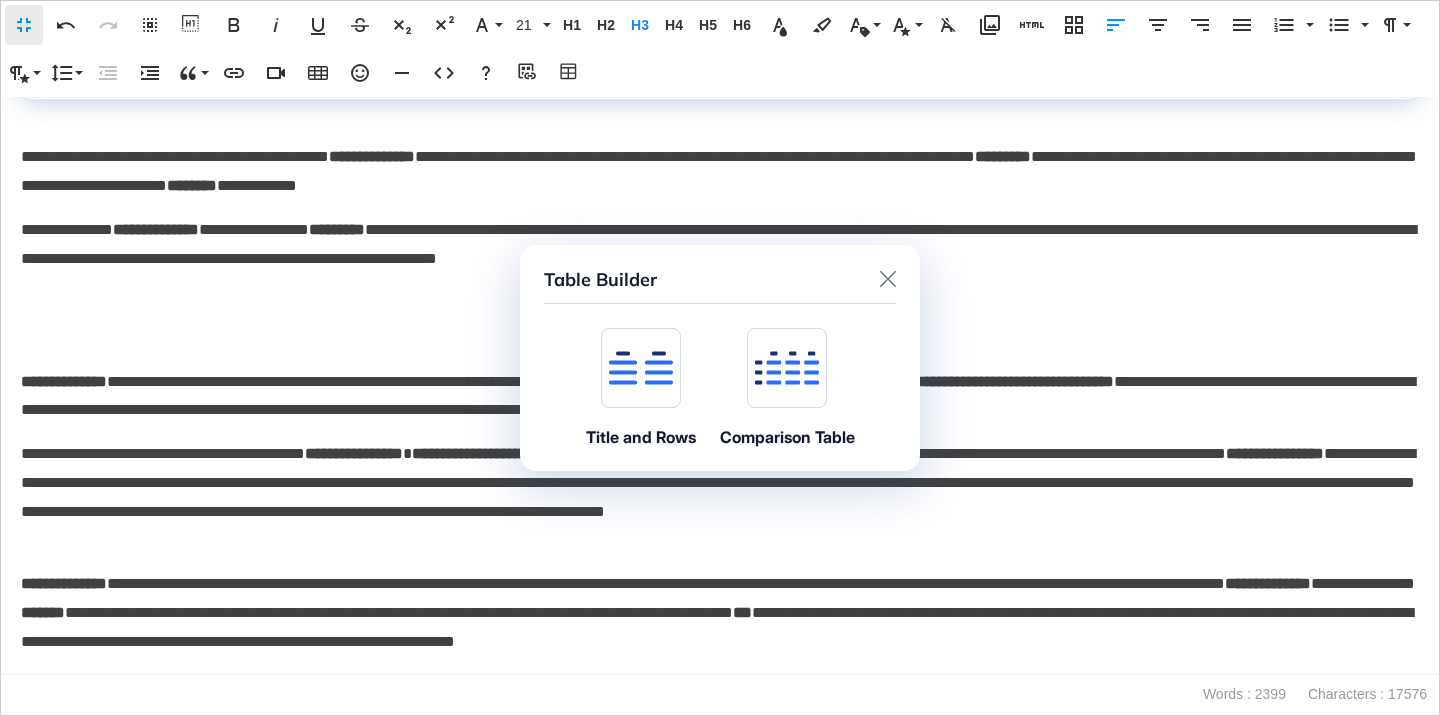 click 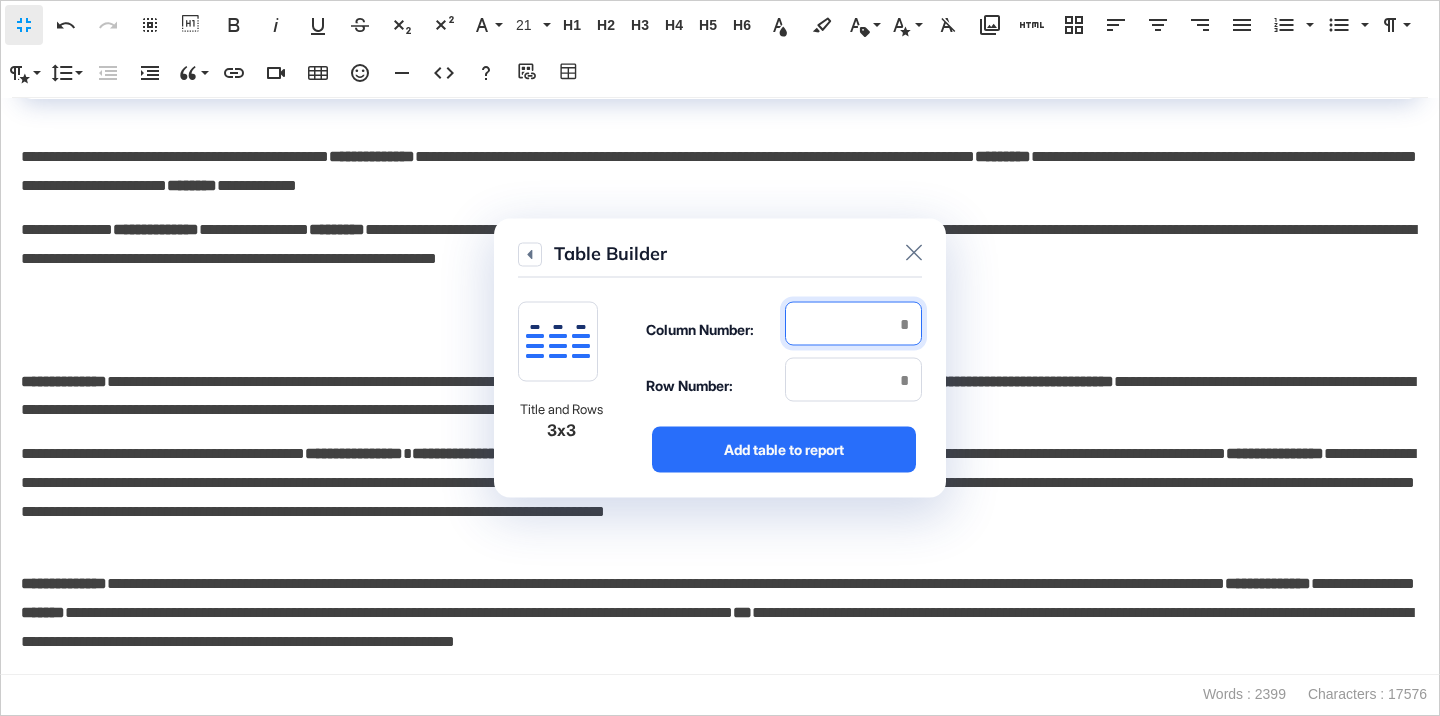 click at bounding box center (853, 324) 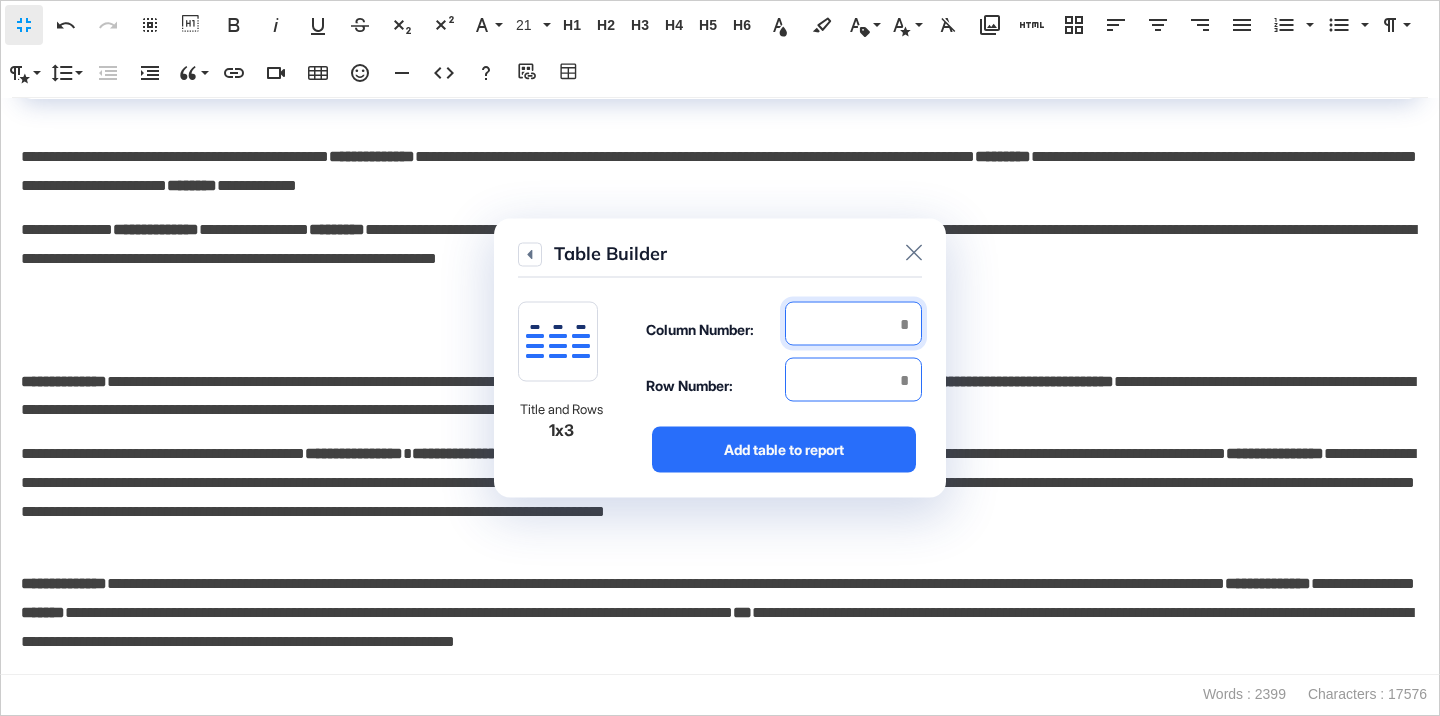 type on "*" 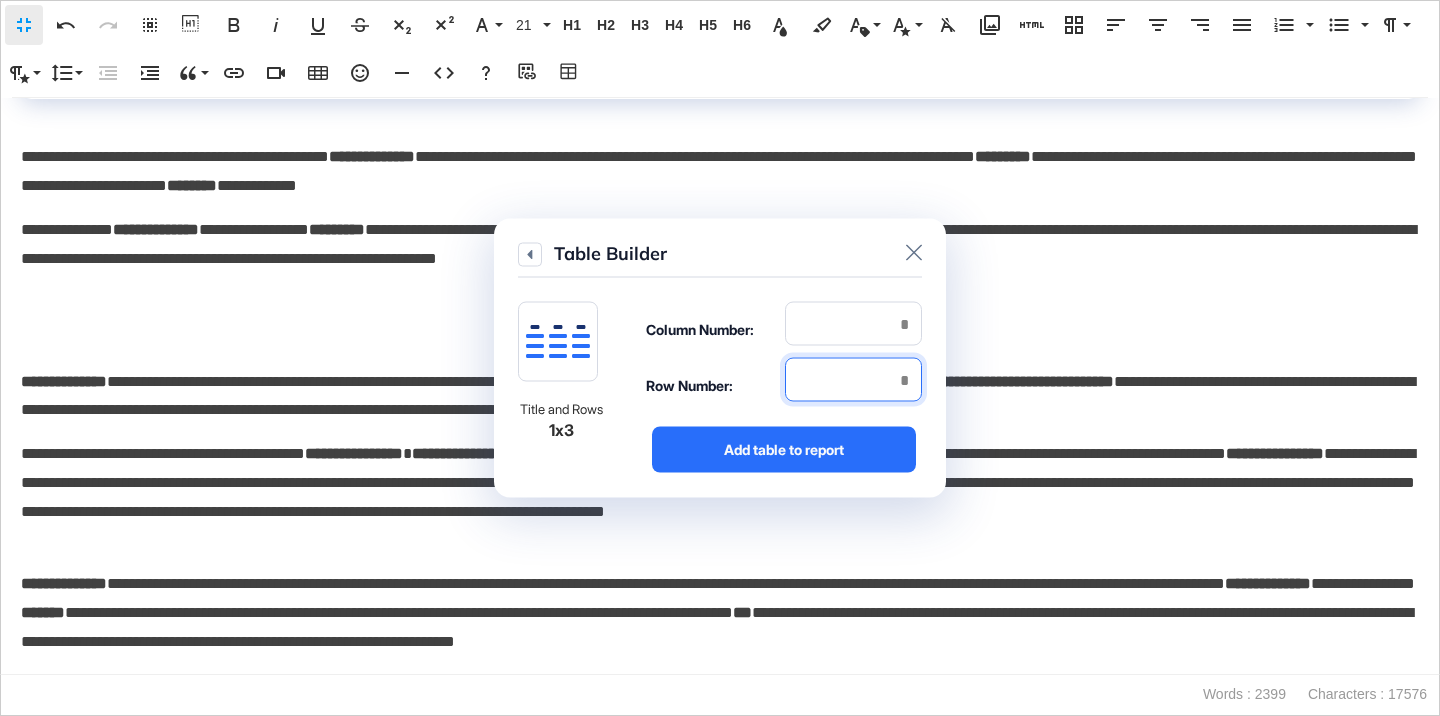 click at bounding box center (853, 380) 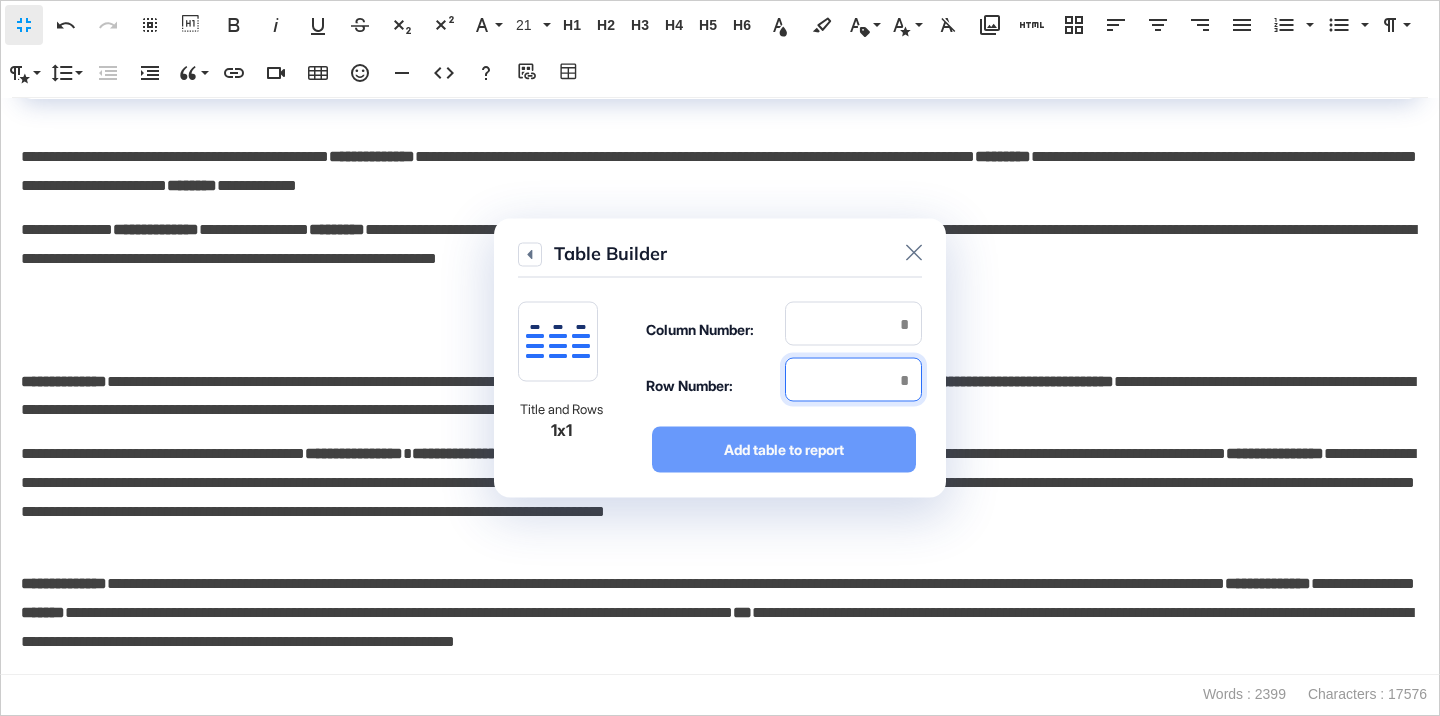 type on "*" 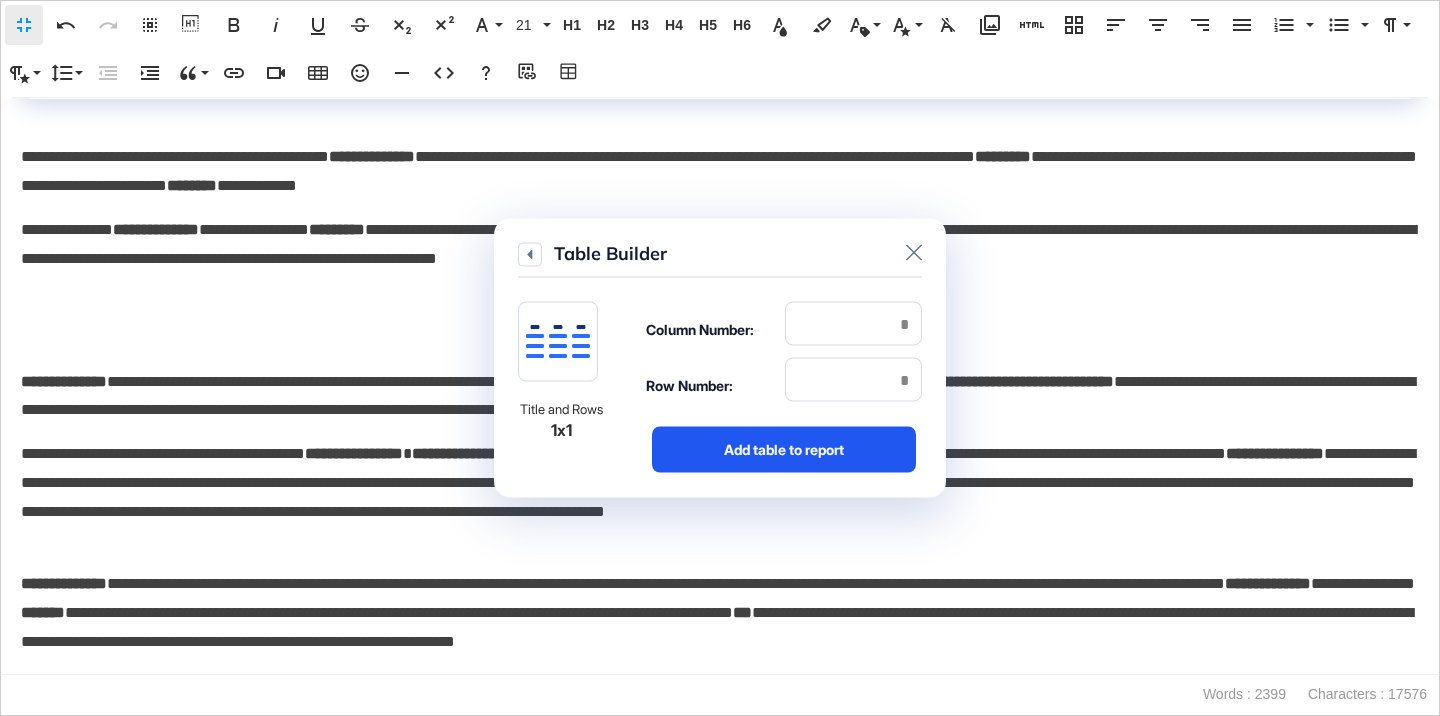 click on "Add table to report" at bounding box center (784, 450) 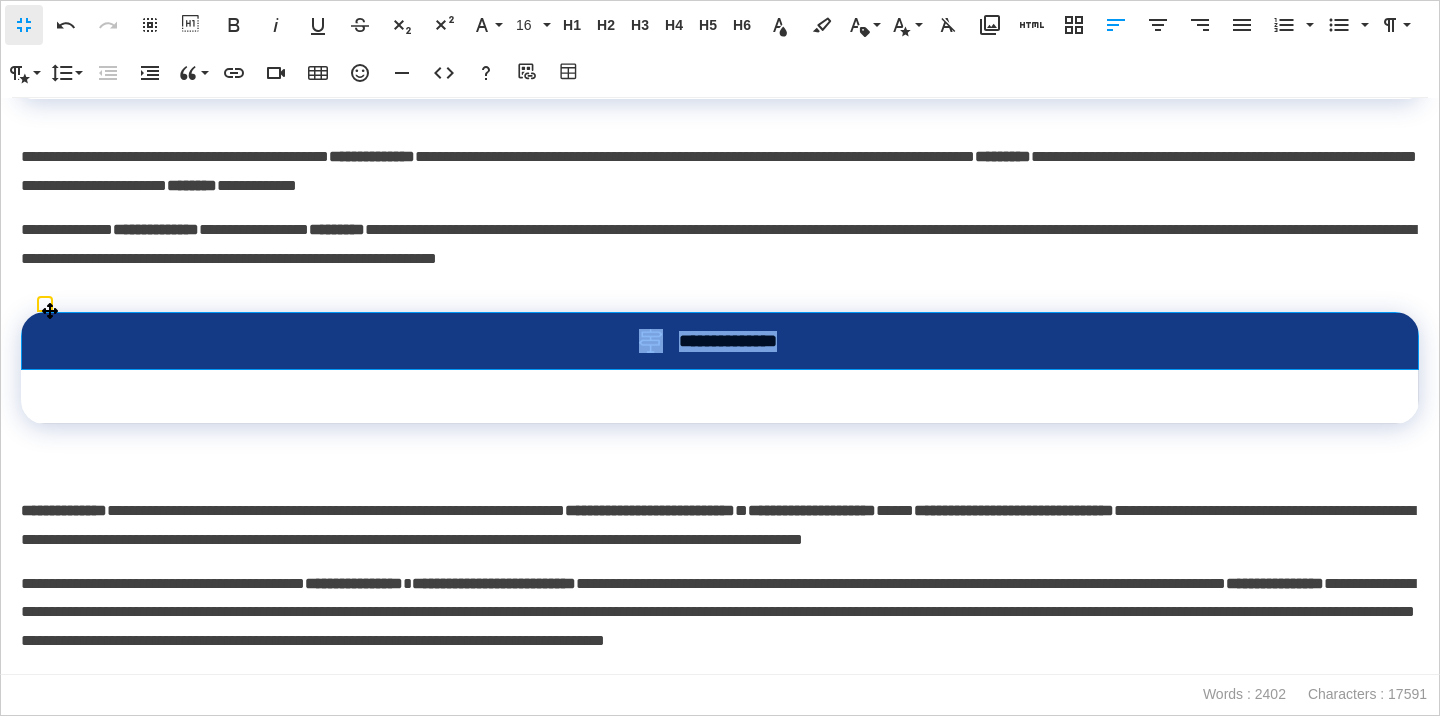 drag, startPoint x: 807, startPoint y: 343, endPoint x: 634, endPoint y: 343, distance: 173 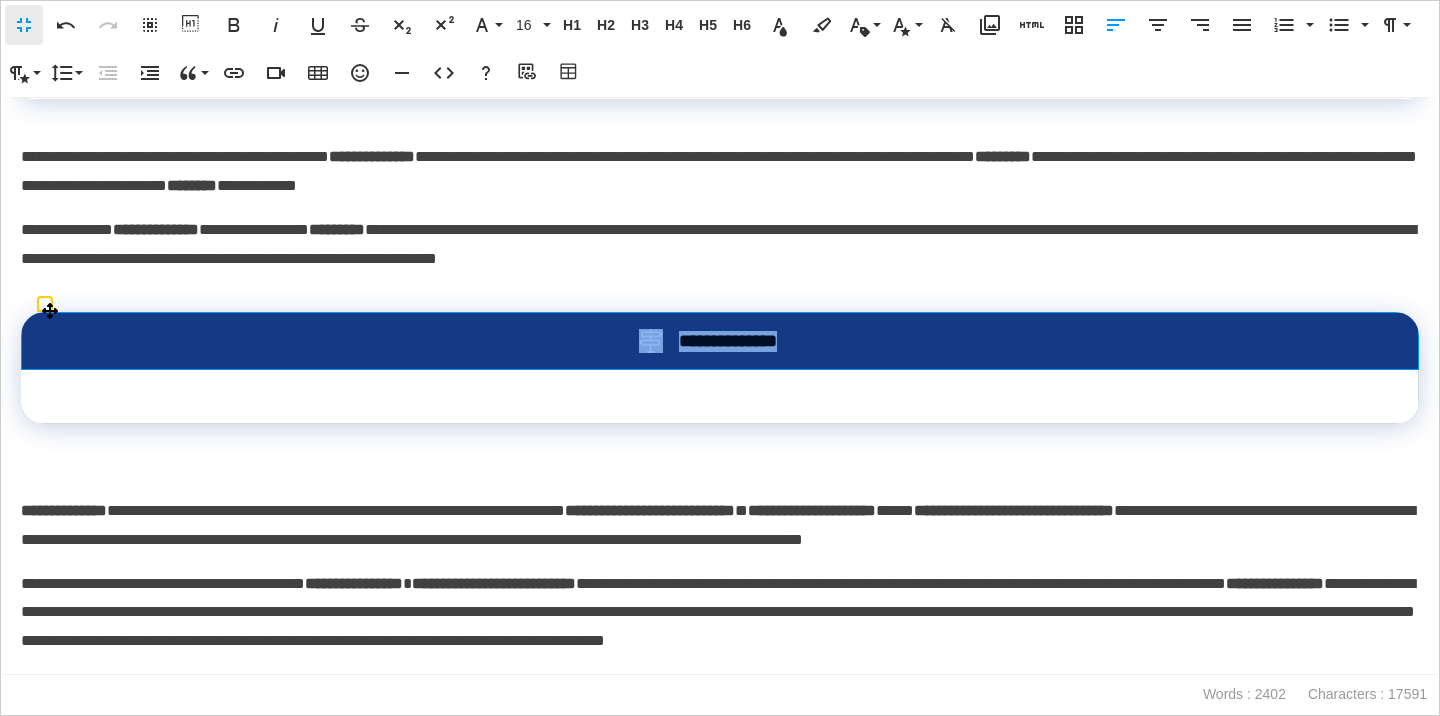 click on "**********" at bounding box center [720, 341] 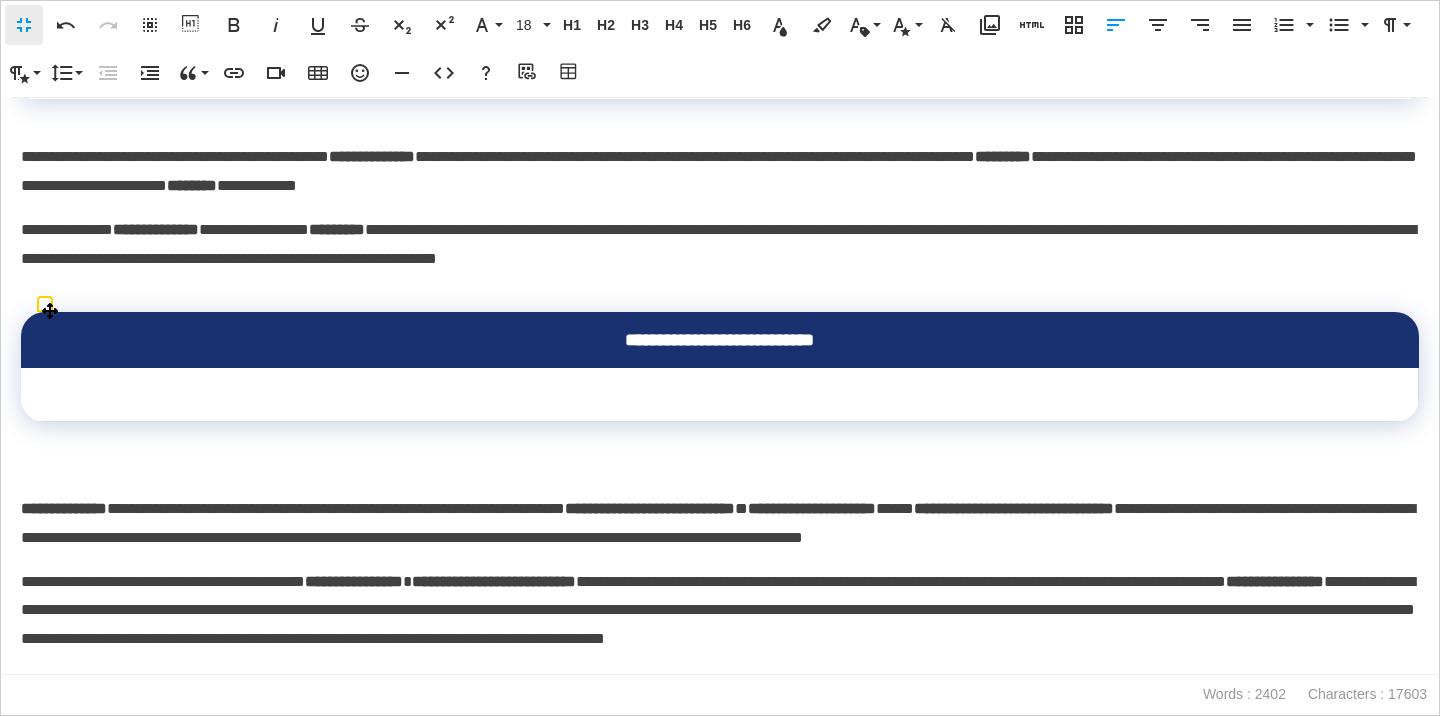 scroll, scrollTop: 0, scrollLeft: 8, axis: horizontal 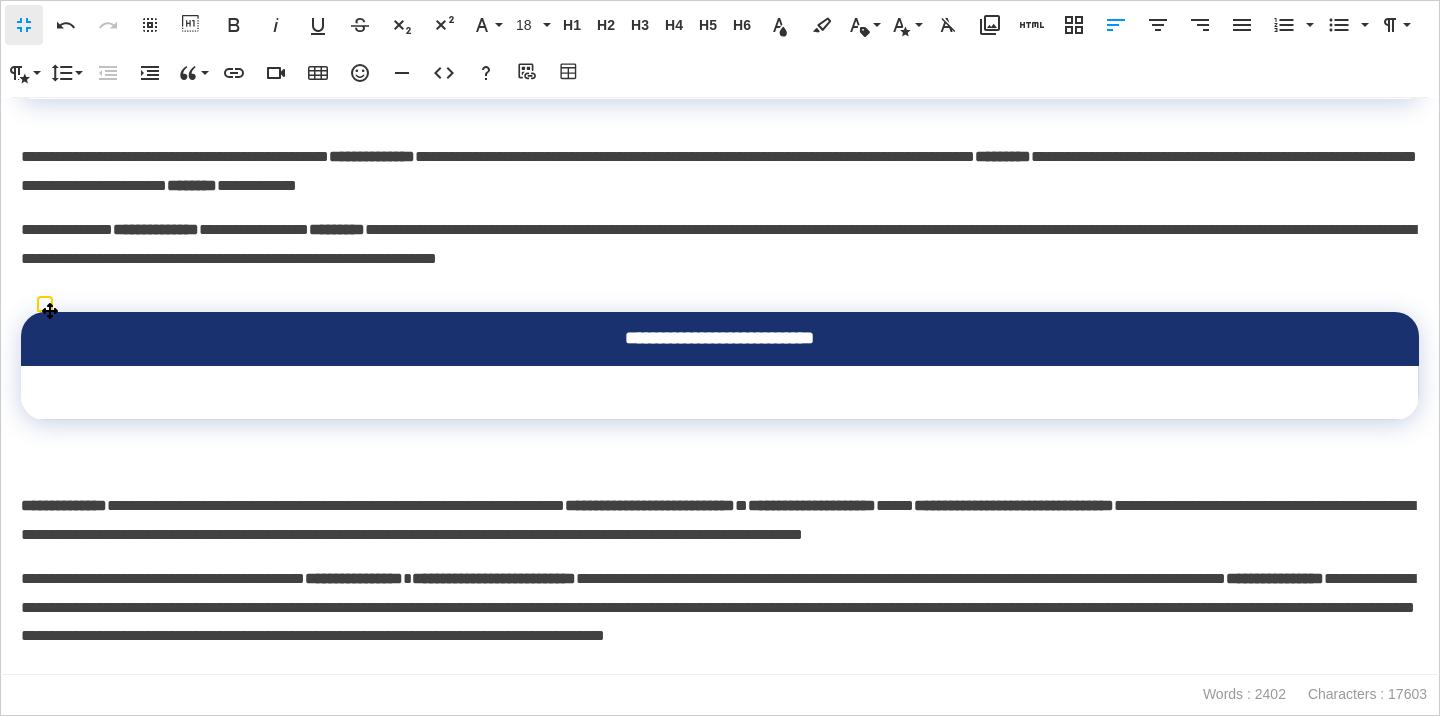 click at bounding box center (720, 393) 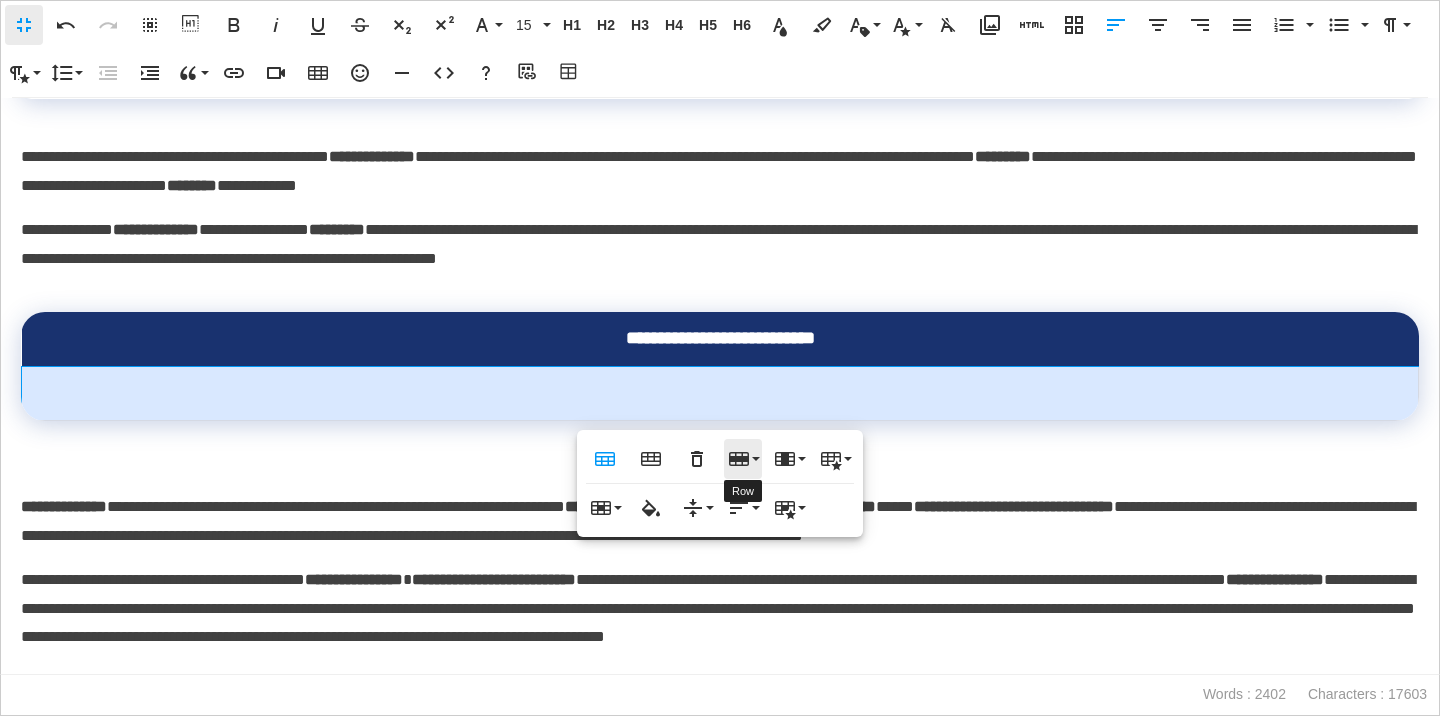 click on "Row" at bounding box center (743, 459) 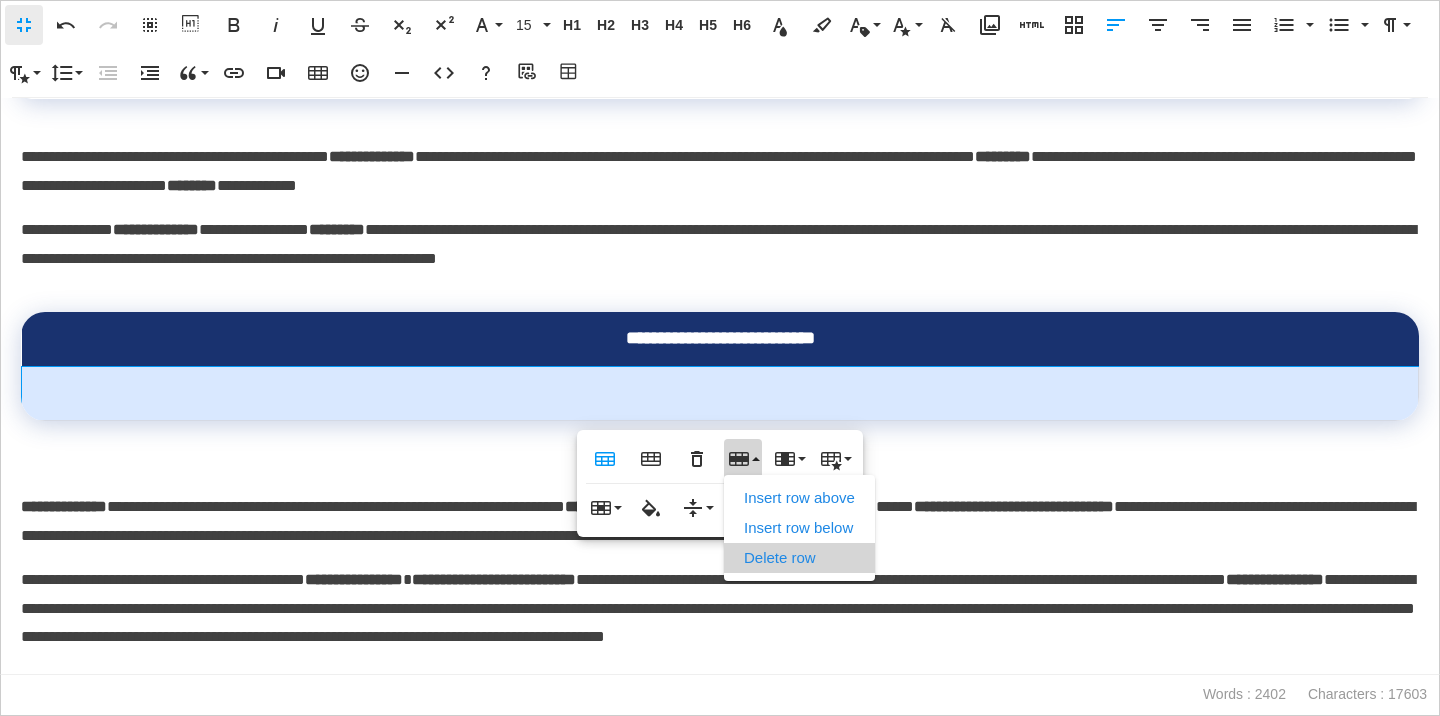 click on "Delete row" at bounding box center (799, 558) 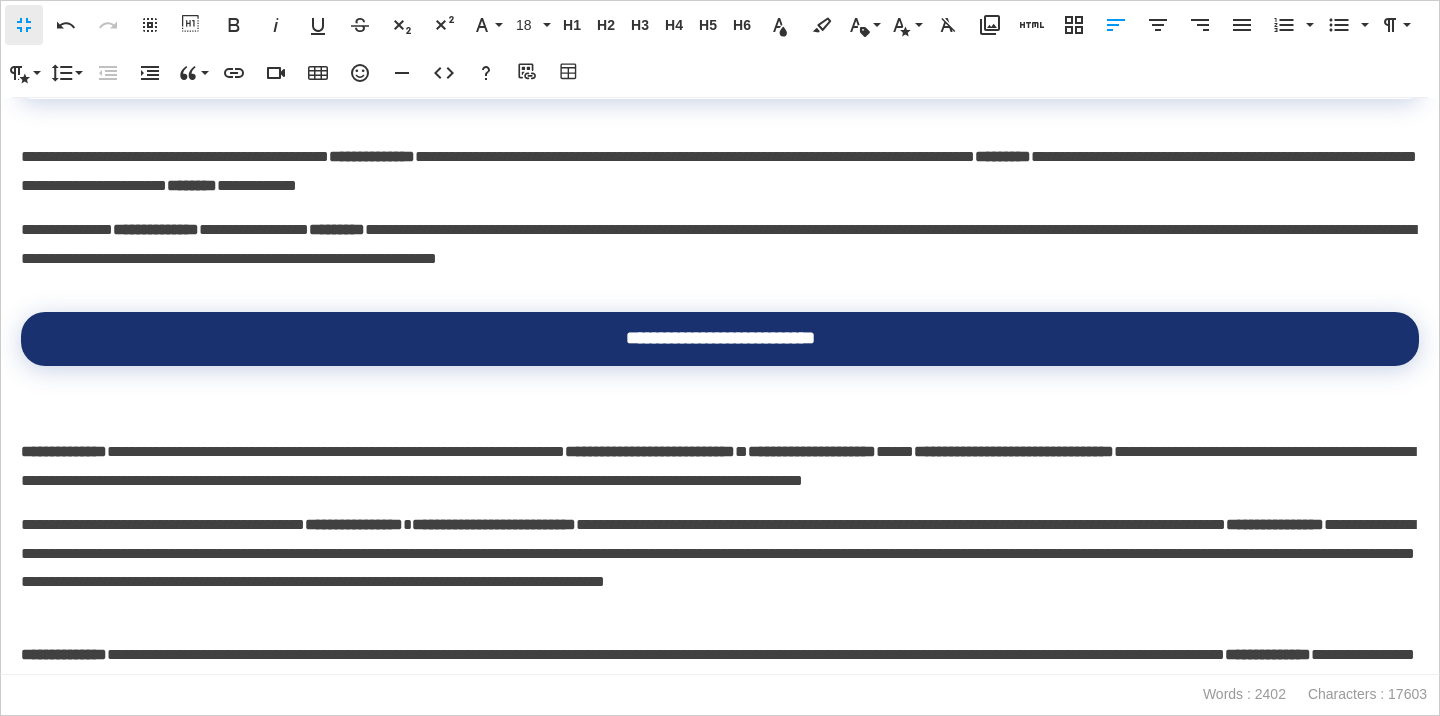 click on "**********" at bounding box center [64, 451] 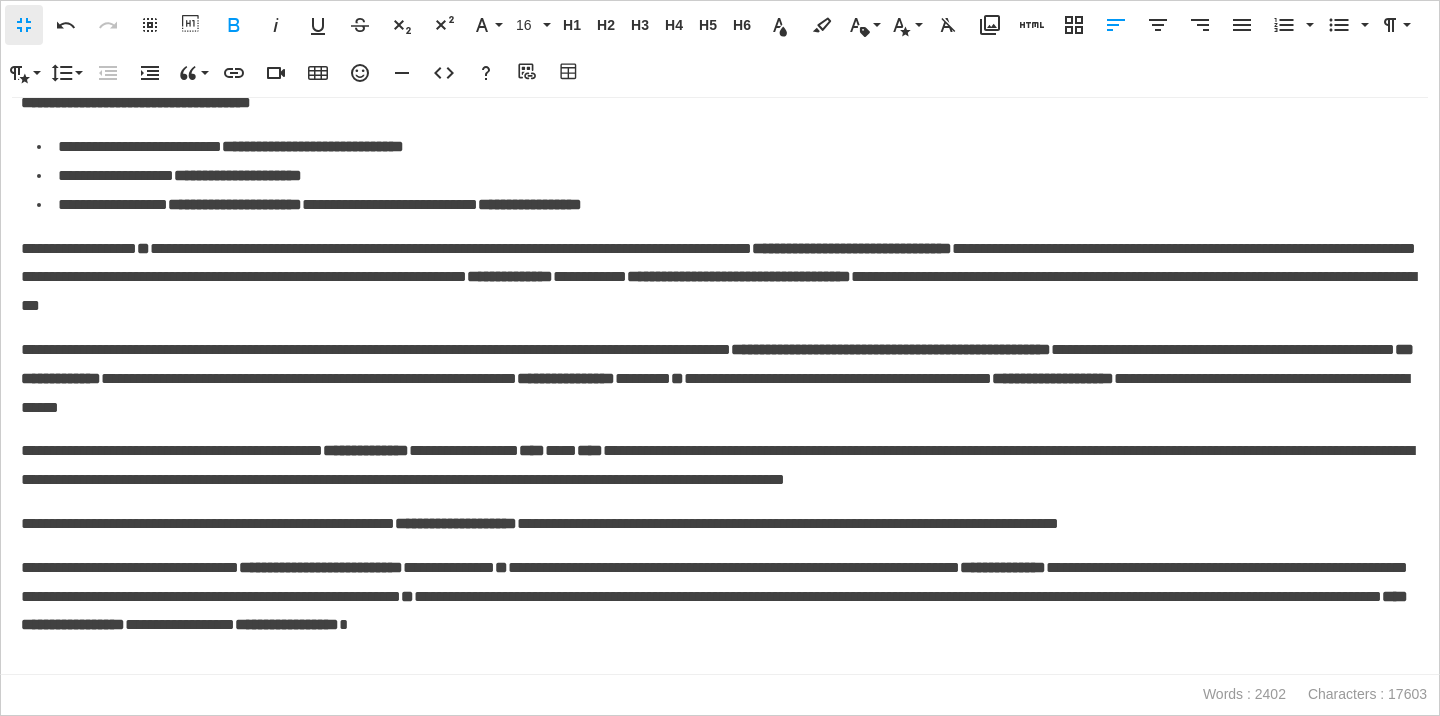 scroll, scrollTop: 4143, scrollLeft: 0, axis: vertical 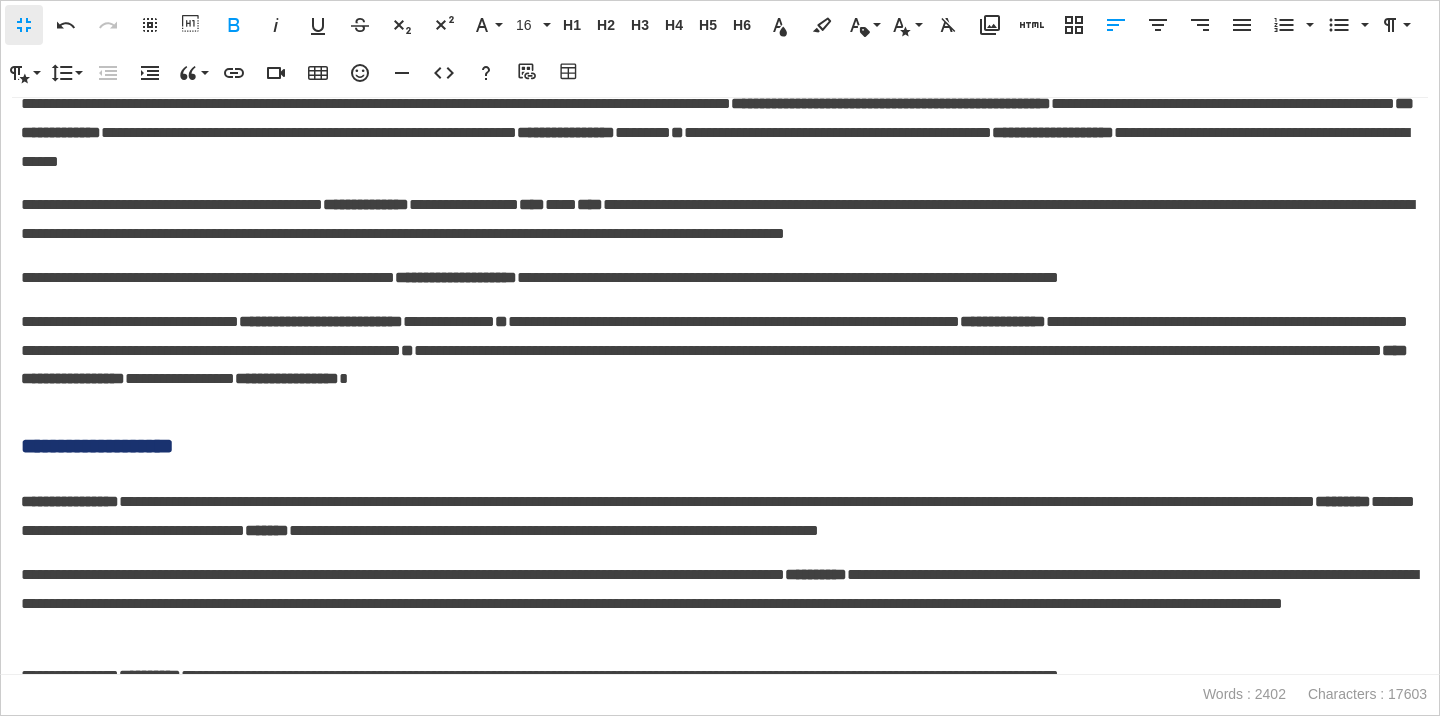 click on "**********" at bounding box center [720, 446] 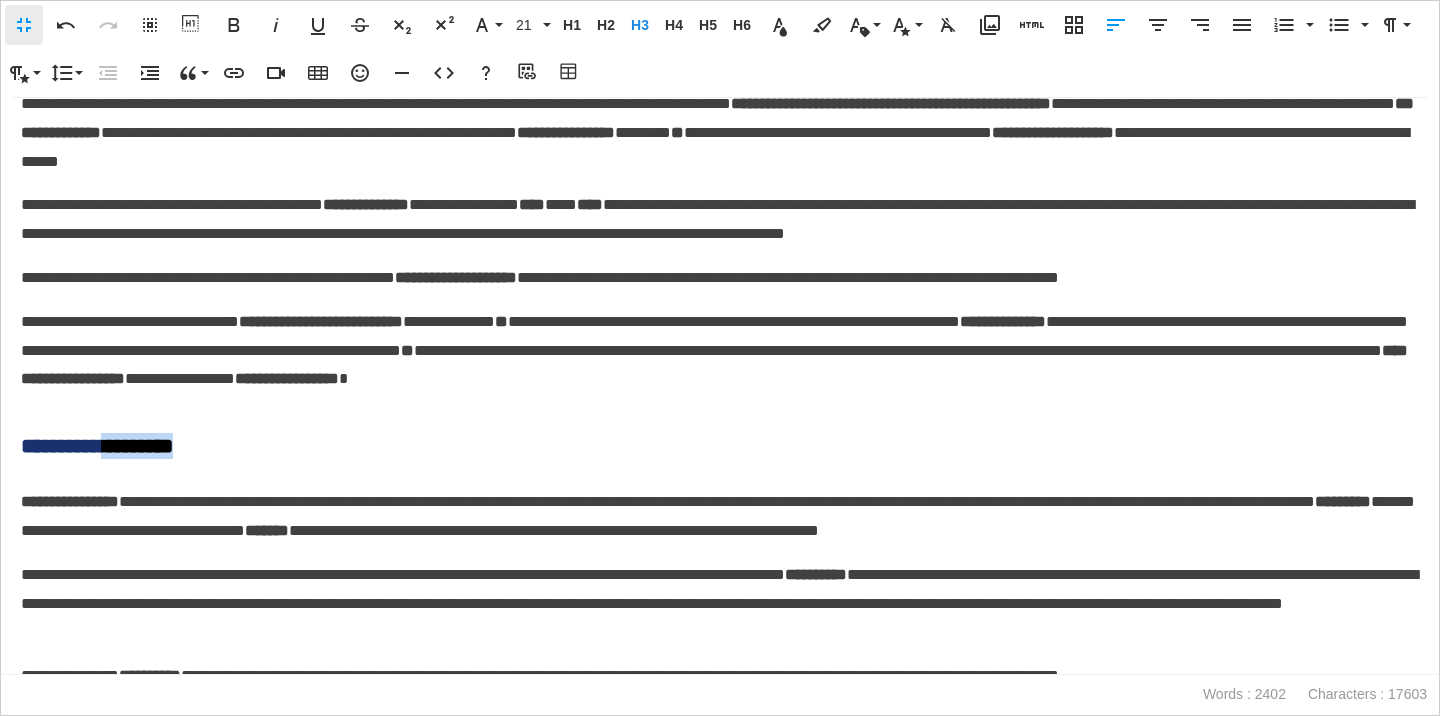 click on "**********" at bounding box center (720, 446) 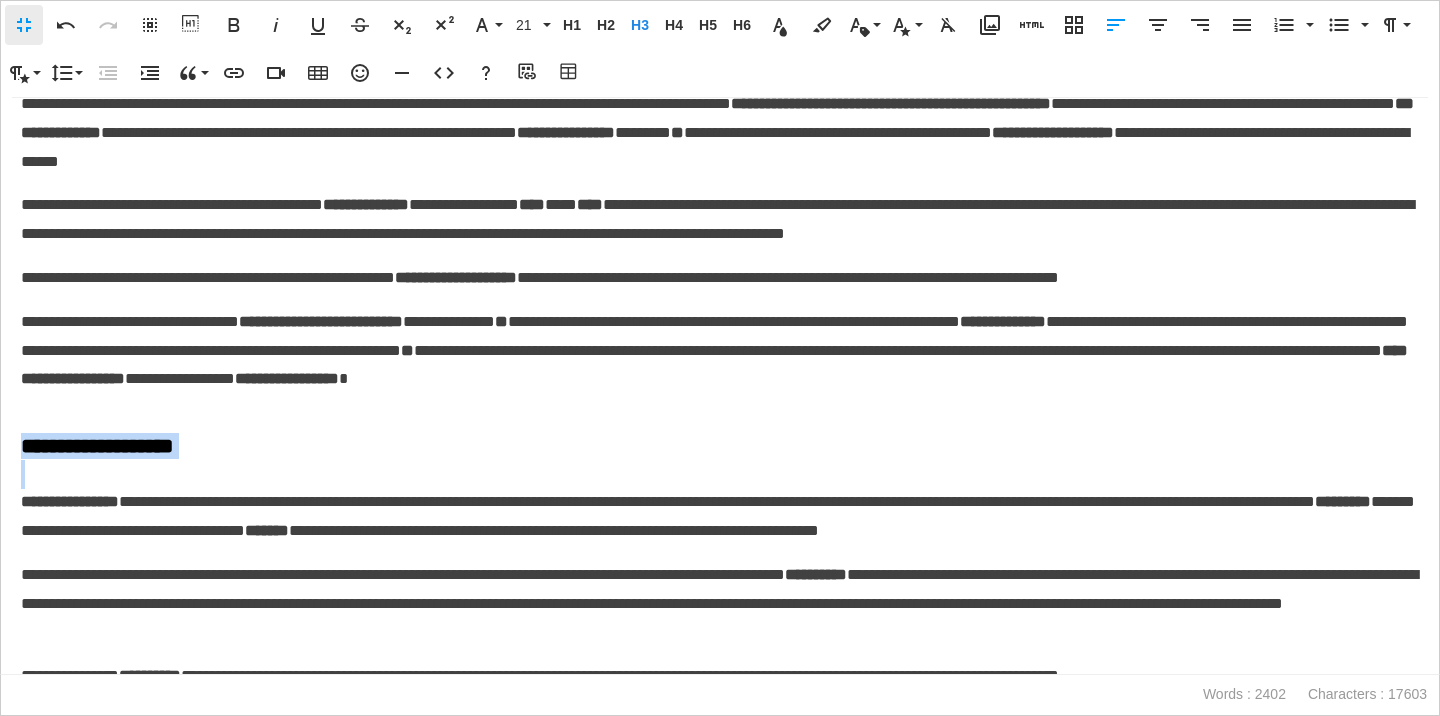 click on "**********" at bounding box center (720, 446) 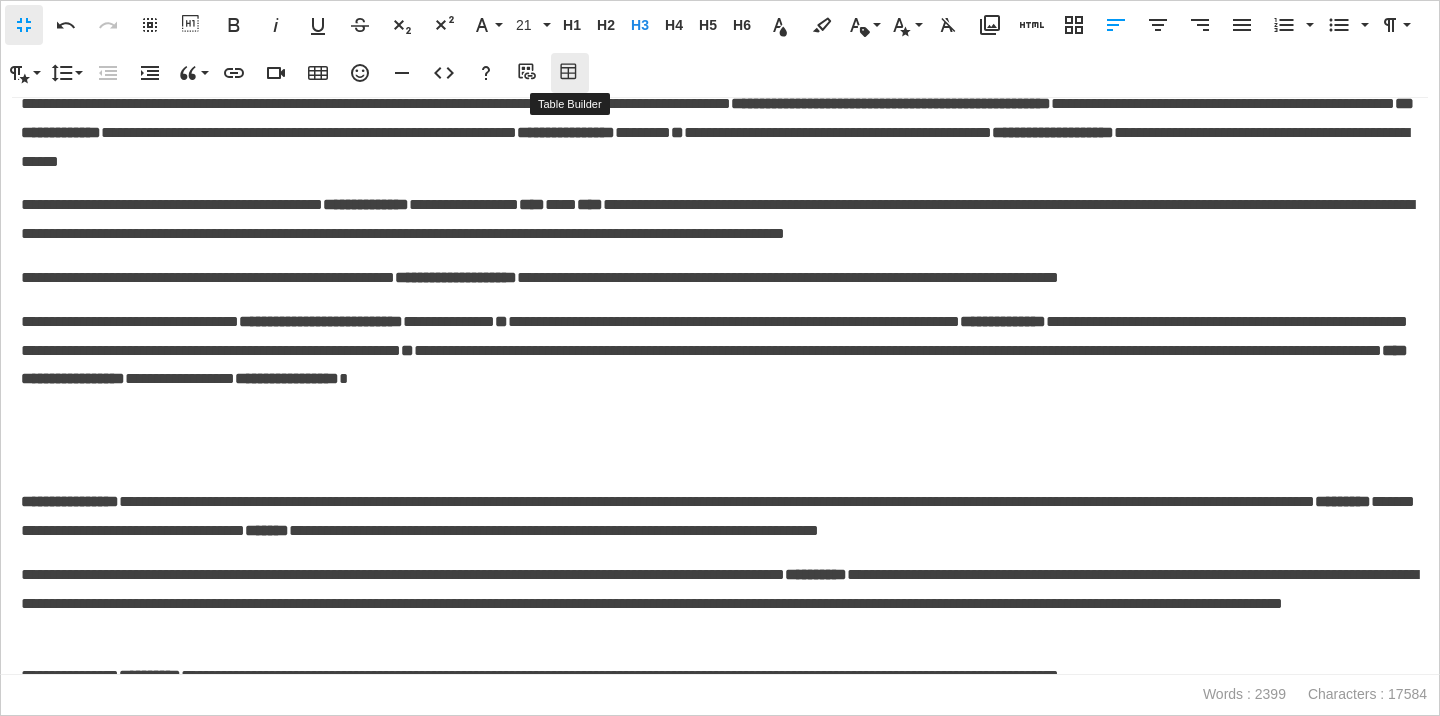 click 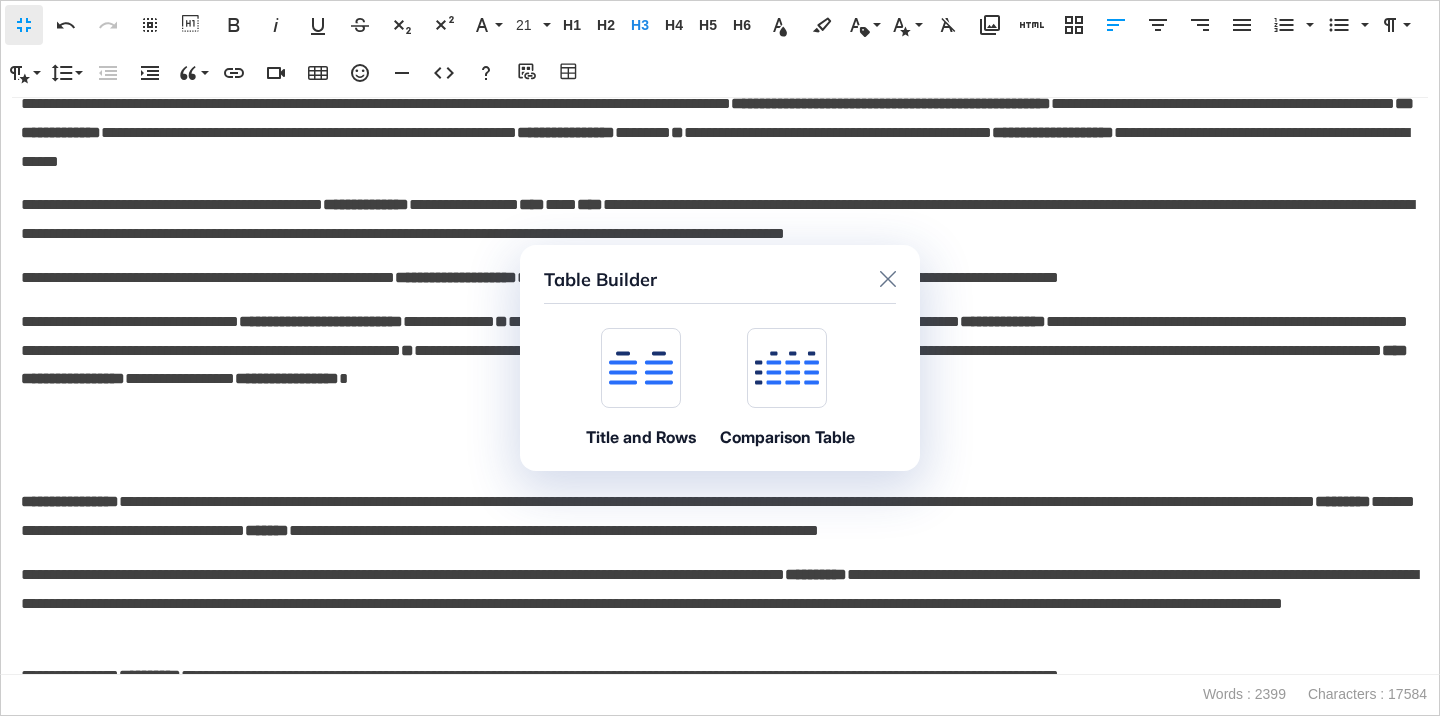 click 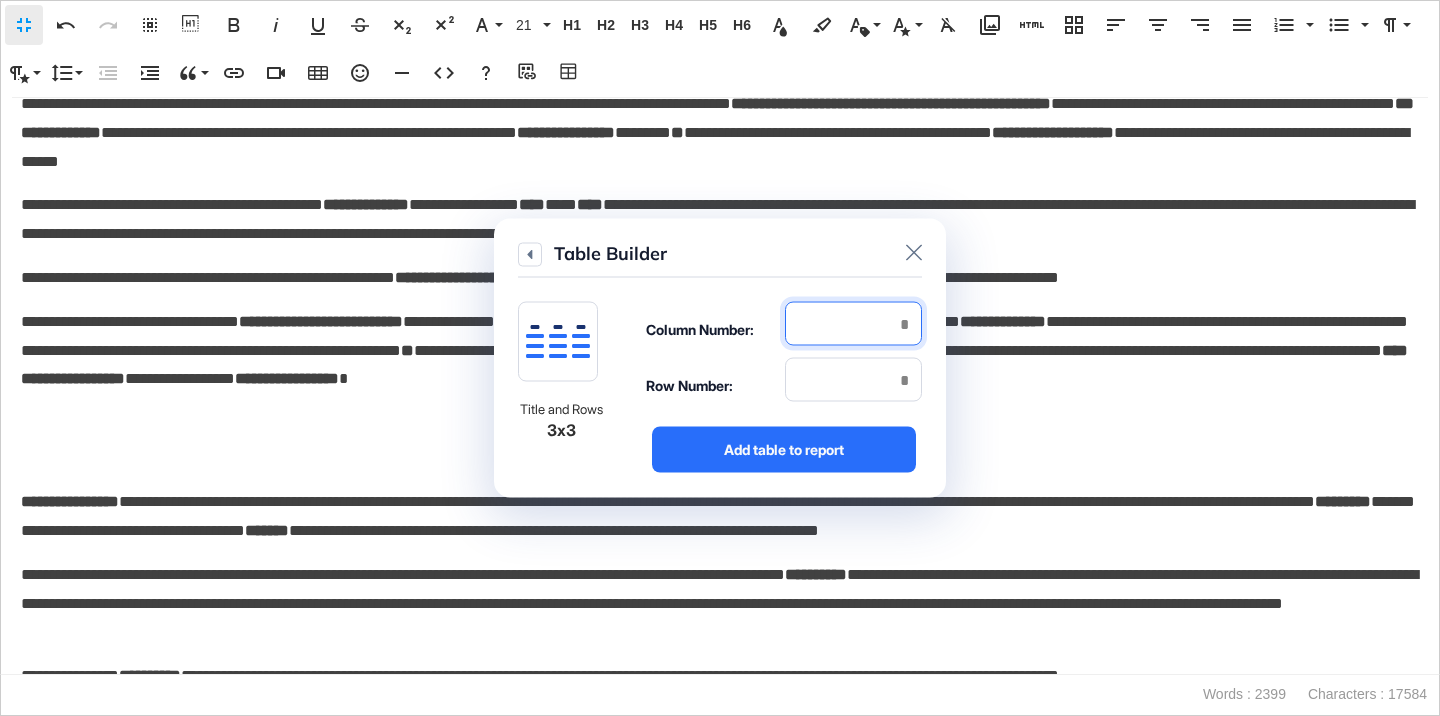 click at bounding box center (853, 324) 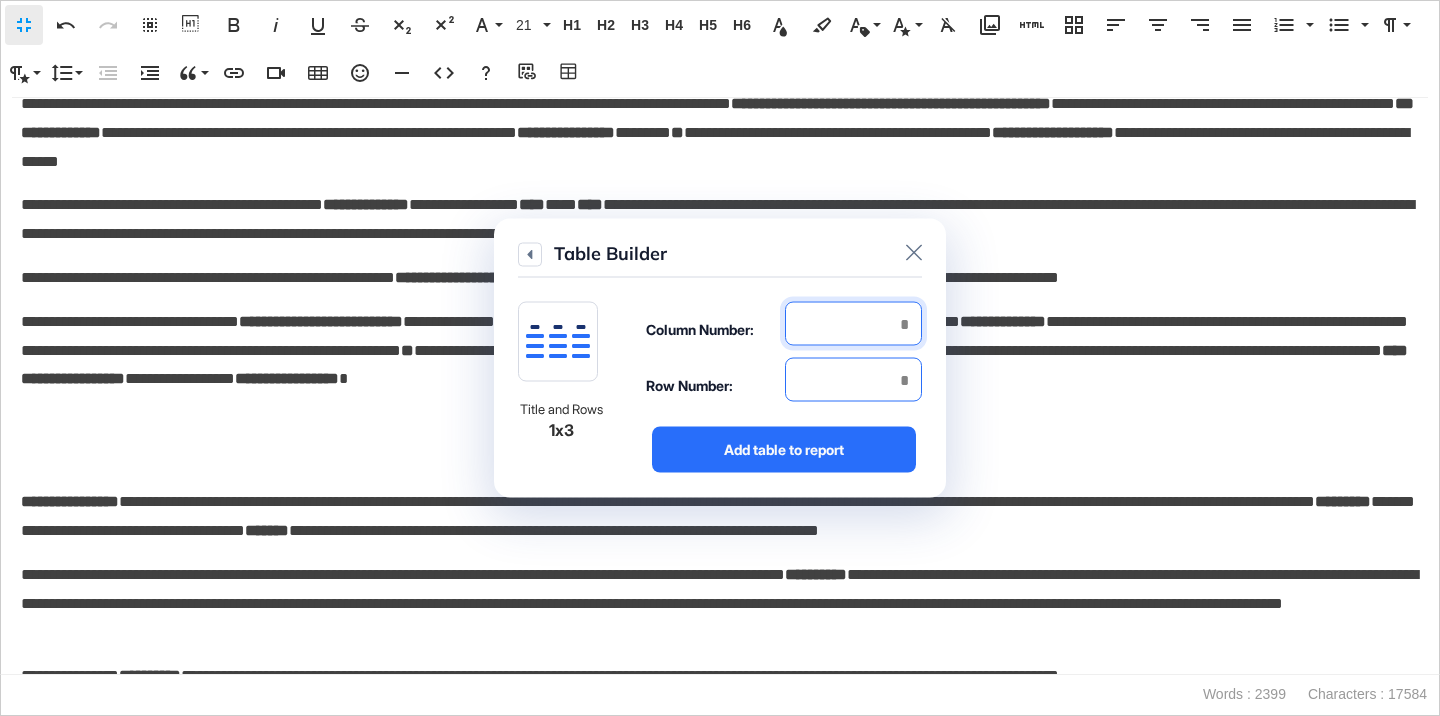 type on "*" 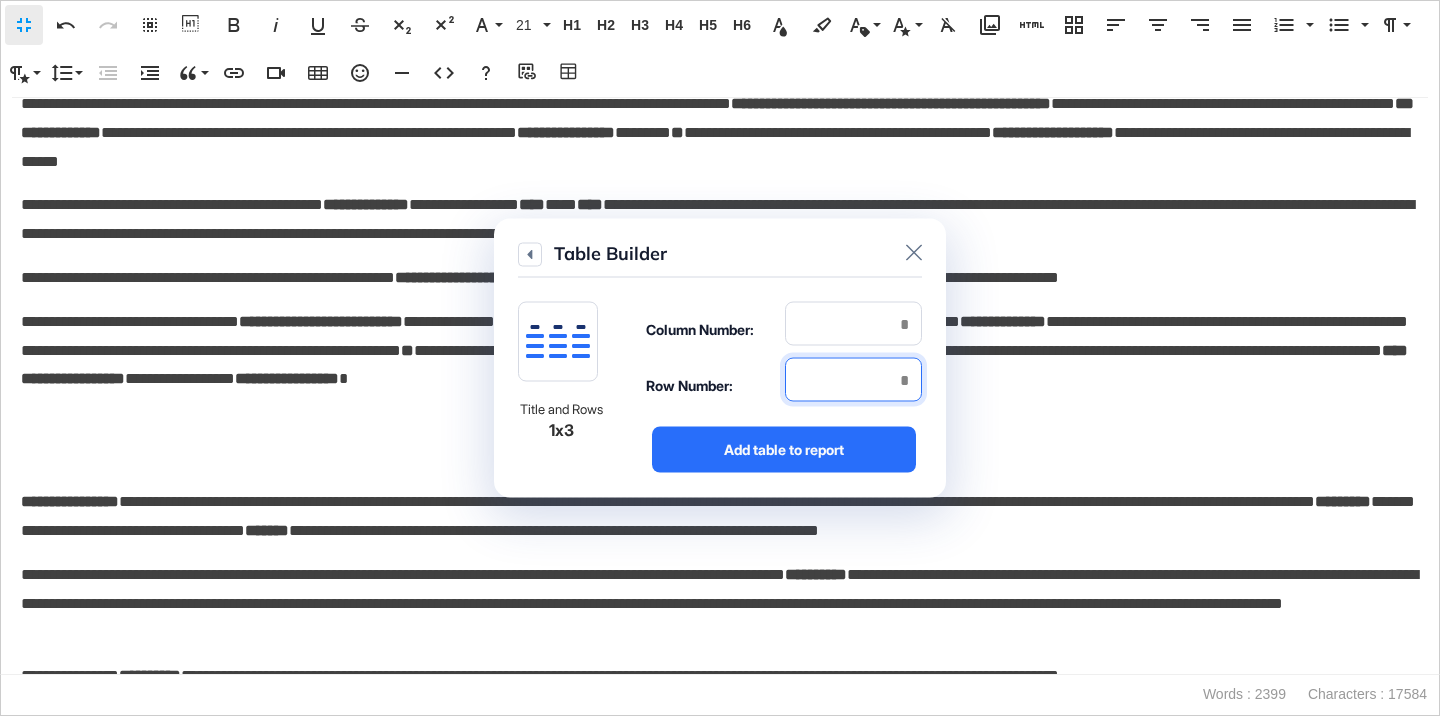 click at bounding box center [853, 380] 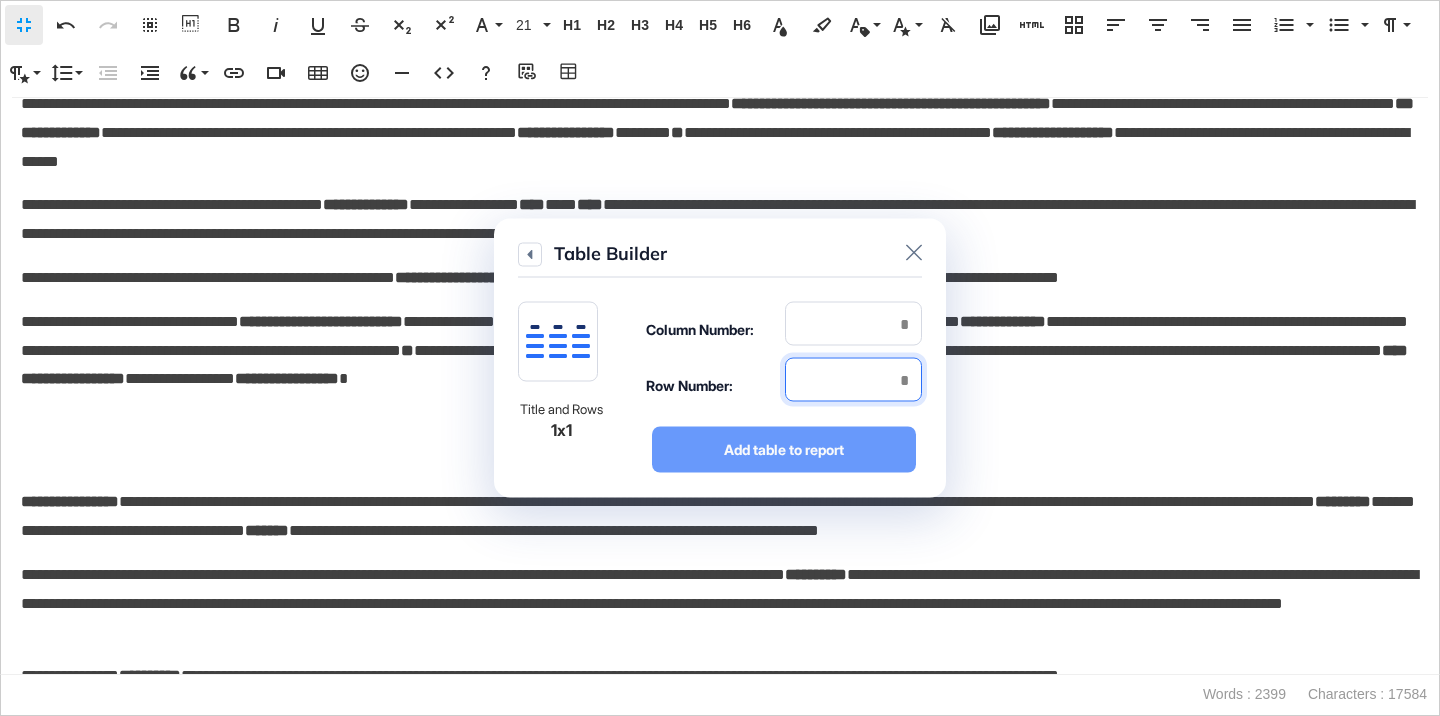 type on "*" 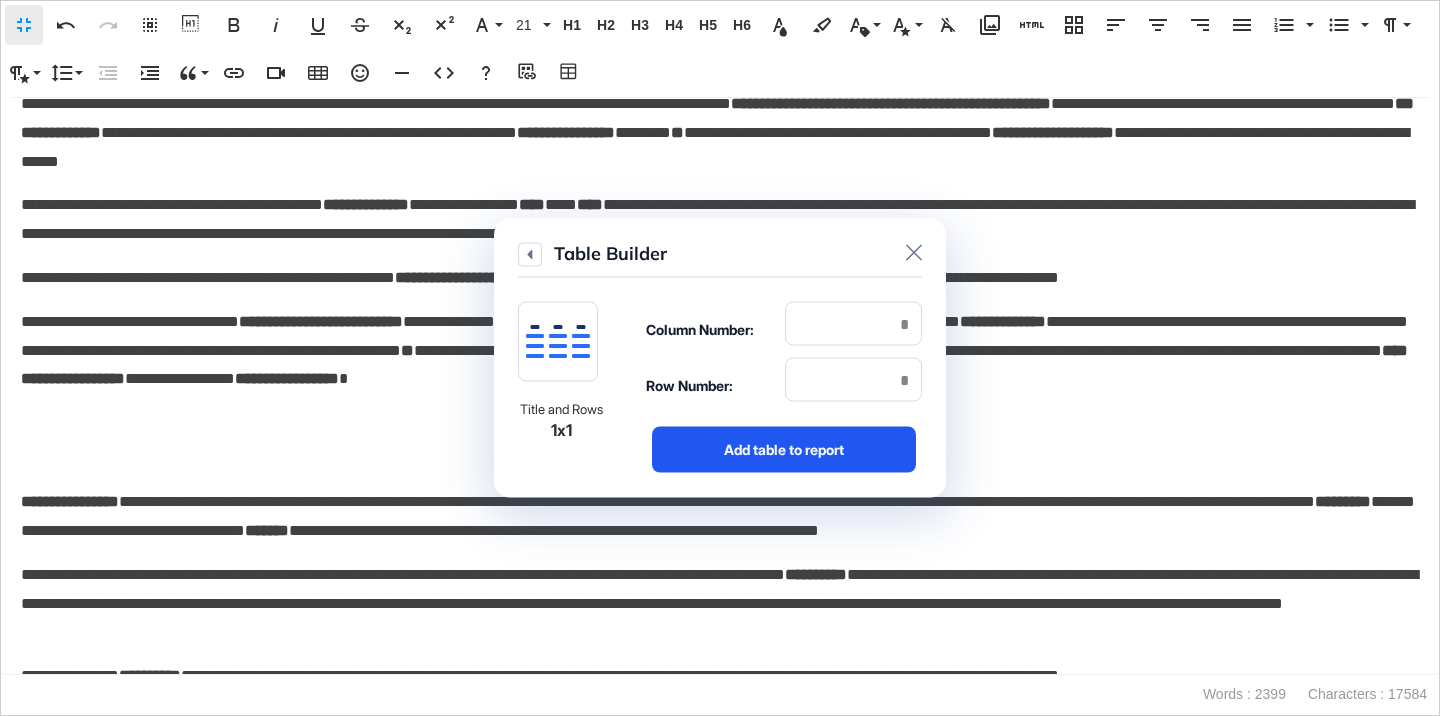 click on "Add table to report" at bounding box center (784, 450) 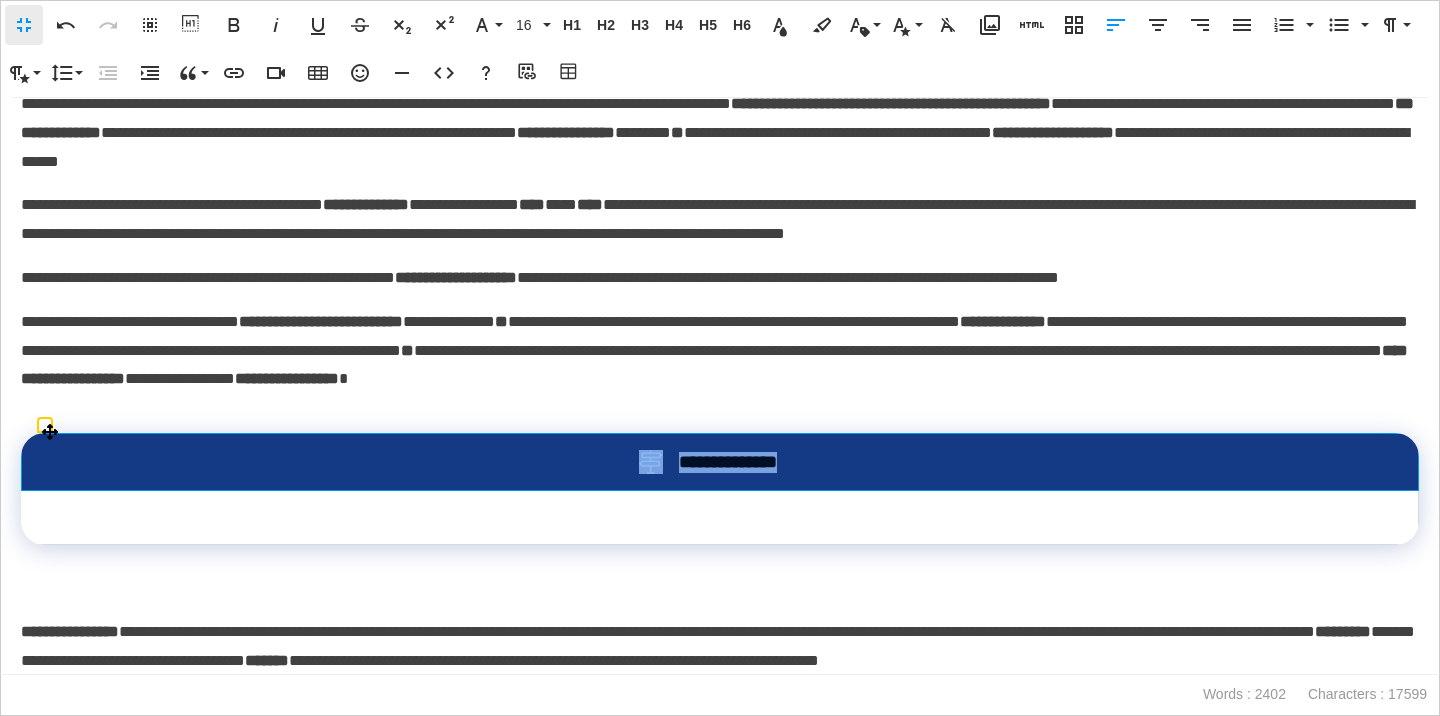 drag, startPoint x: 822, startPoint y: 472, endPoint x: 638, endPoint y: 463, distance: 184.21997 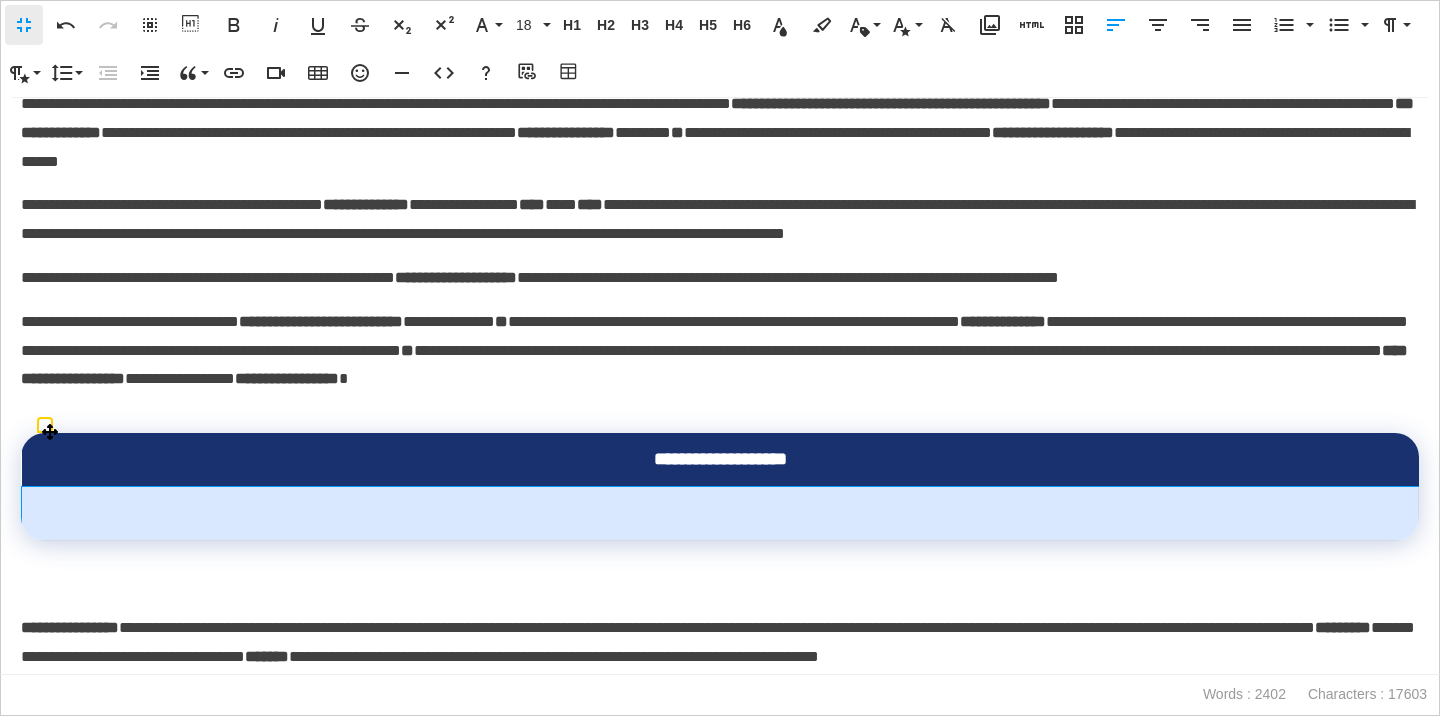 click at bounding box center [720, 514] 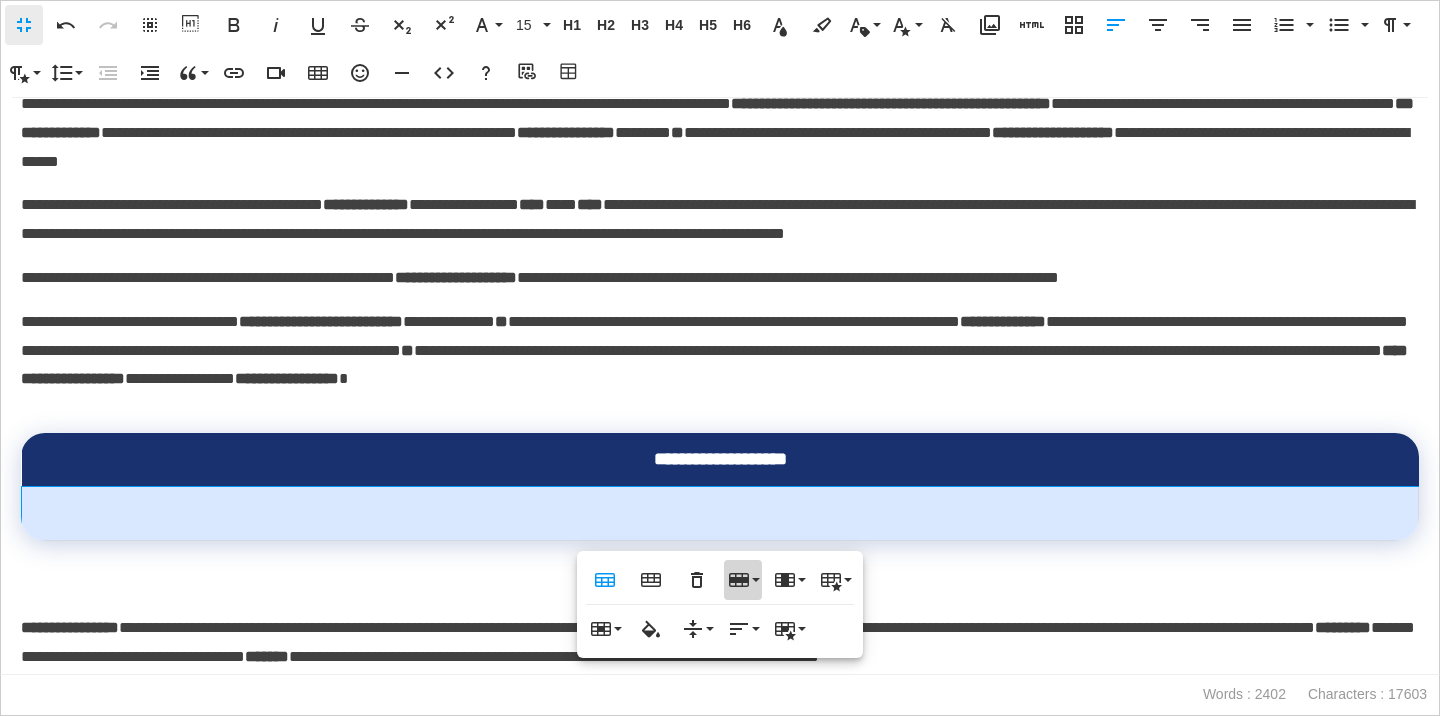 click on "Row" at bounding box center (743, 580) 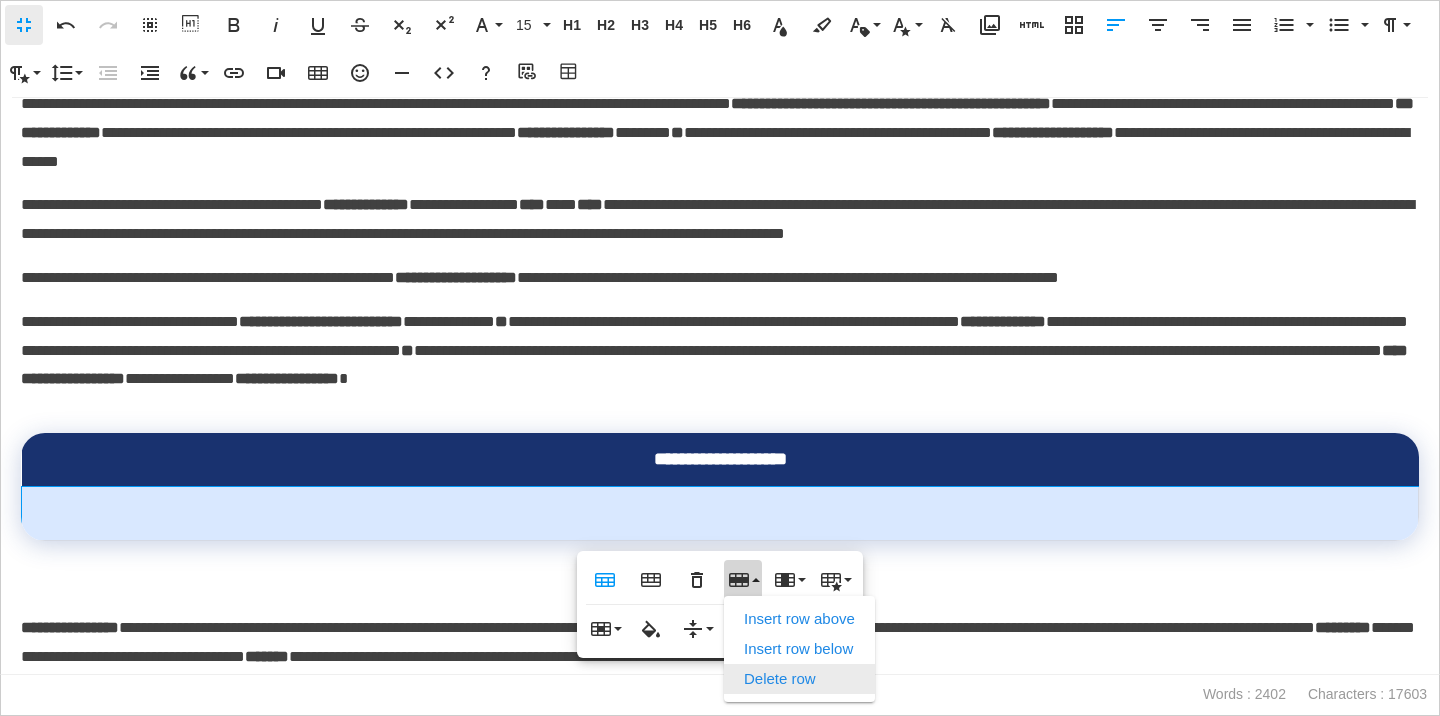 click on "Delete row" at bounding box center (799, 679) 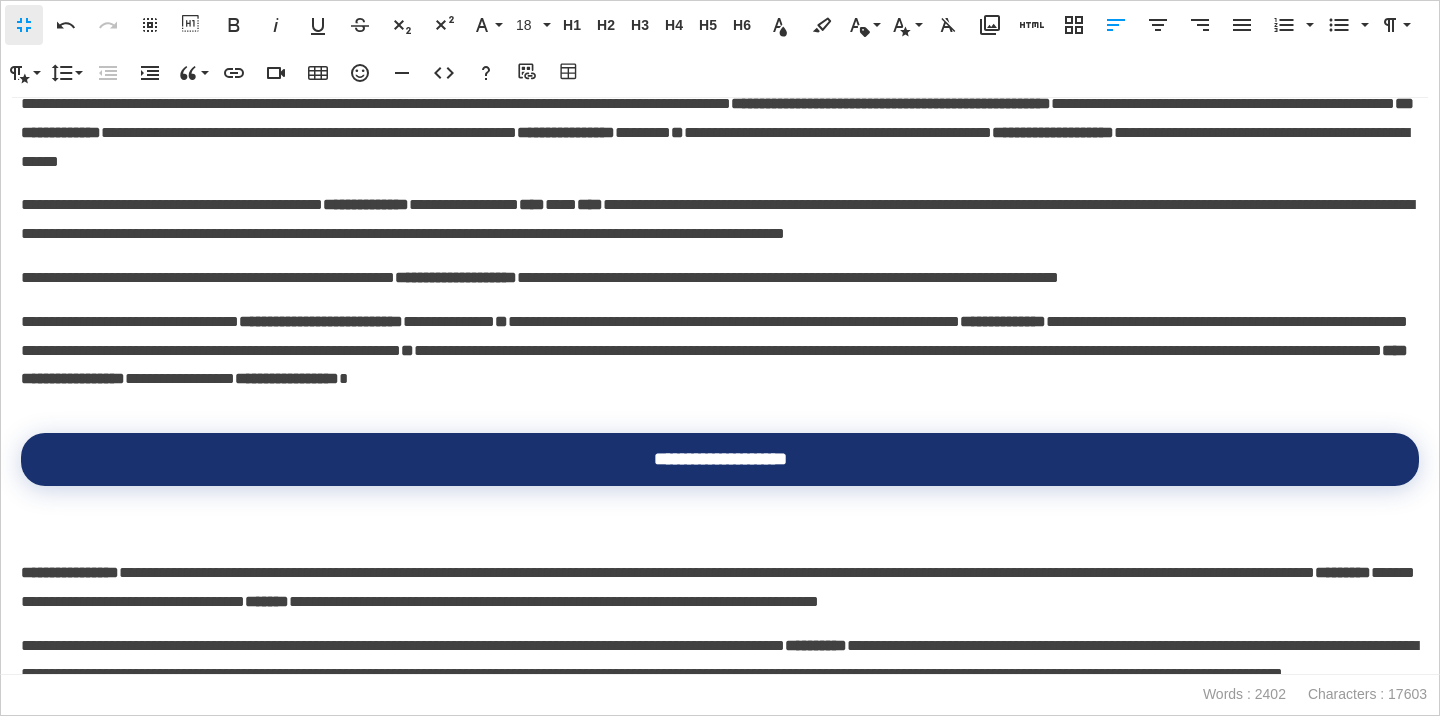 click on "**********" at bounding box center [720, 573] 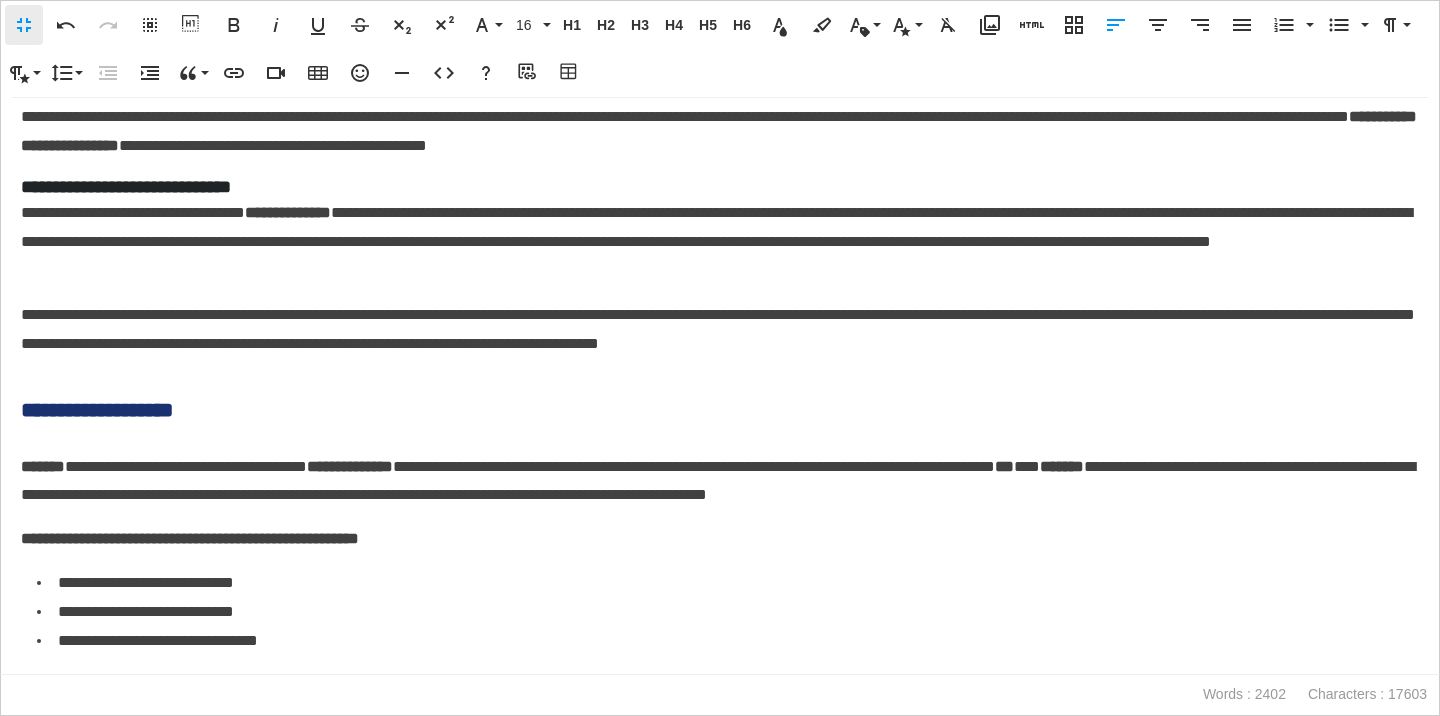 scroll, scrollTop: 1256, scrollLeft: 0, axis: vertical 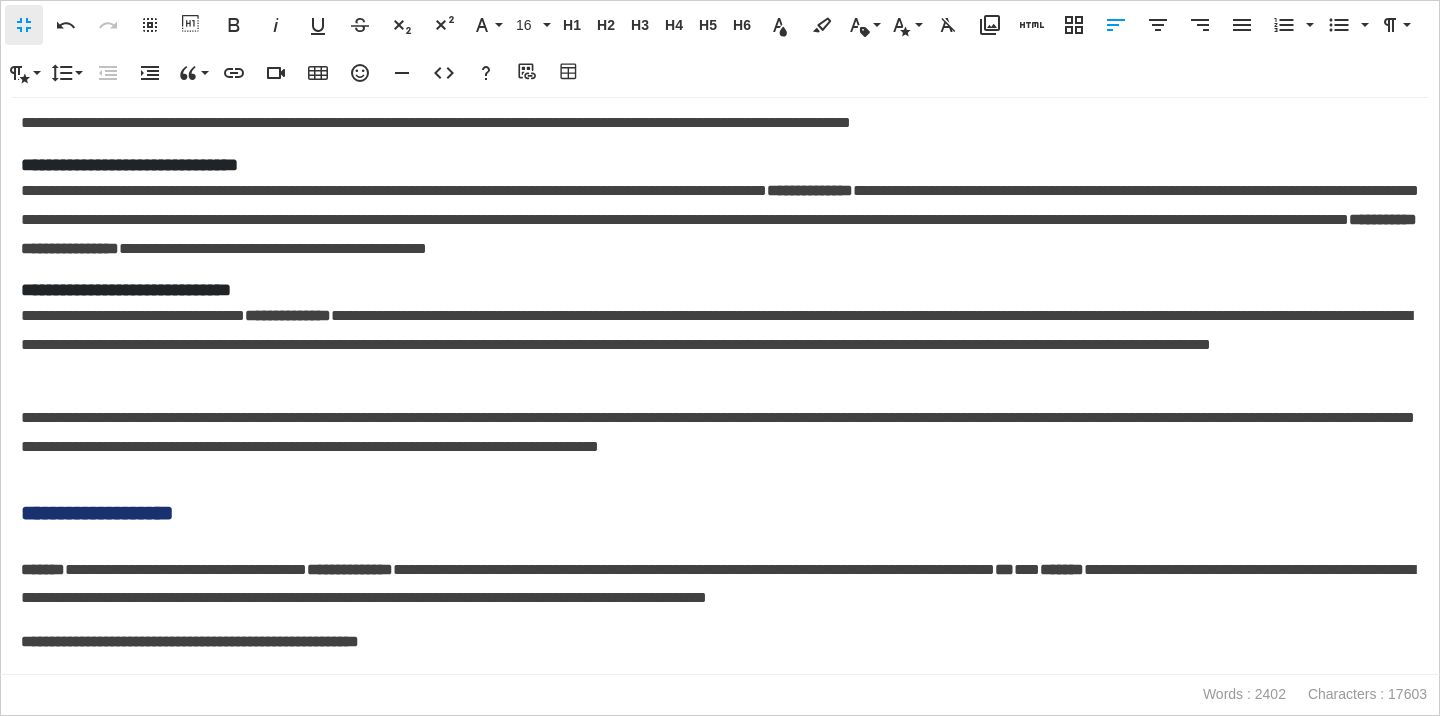click on "**********" at bounding box center [720, 513] 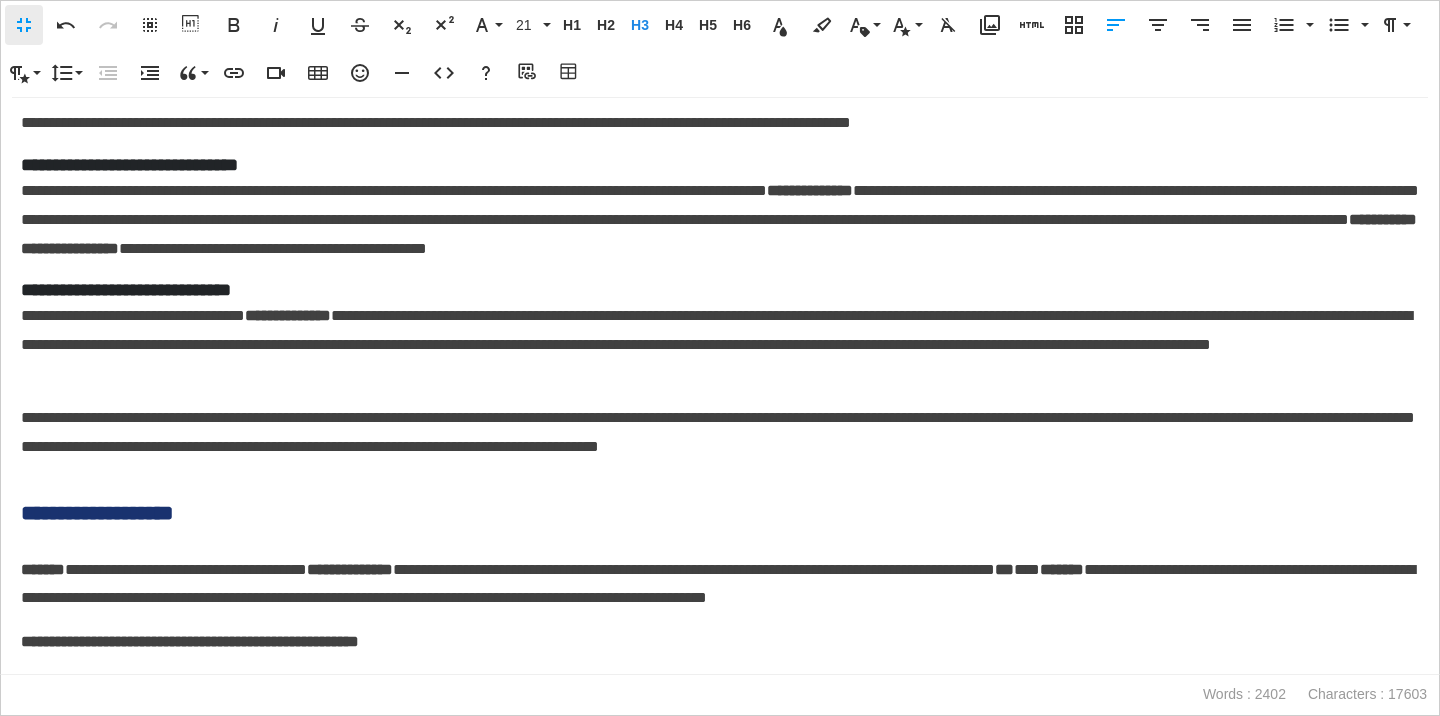 click on "**********" at bounding box center (720, 513) 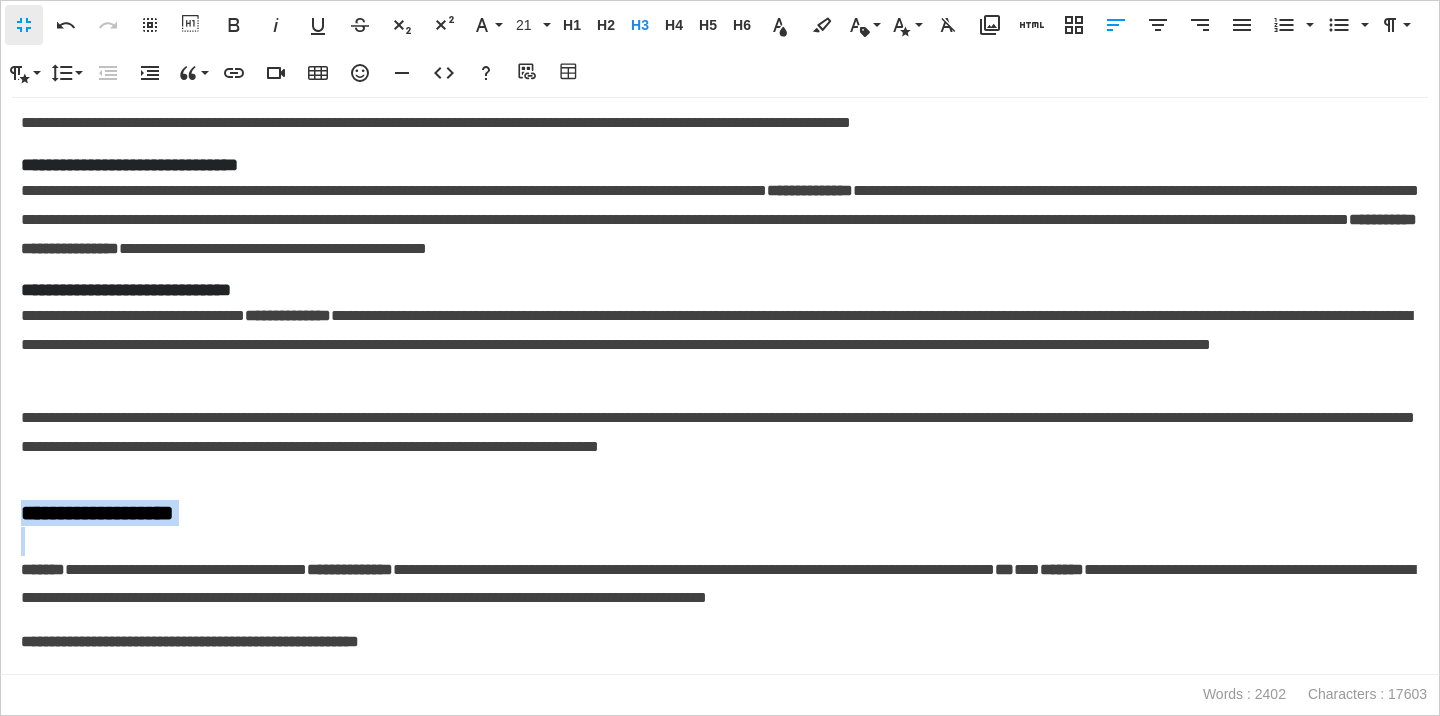click on "**********" at bounding box center [720, 513] 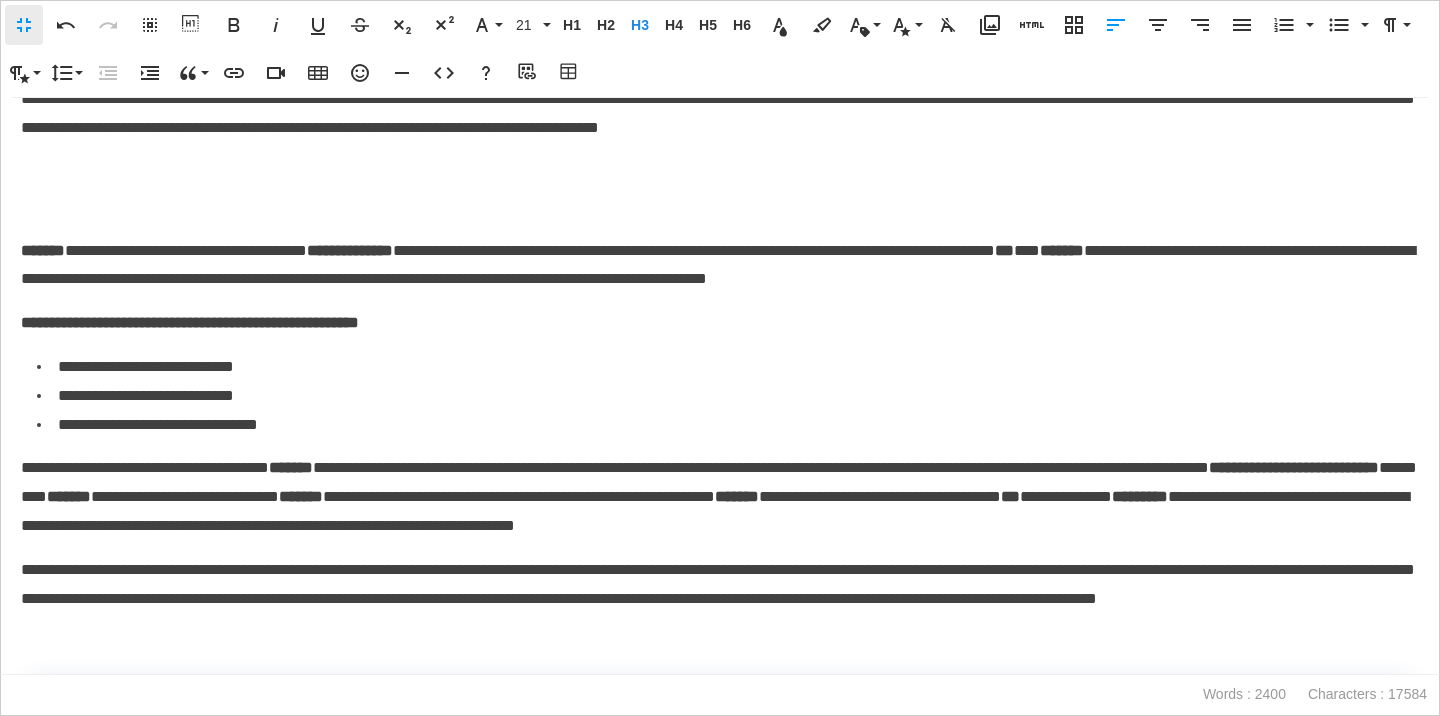 scroll, scrollTop: 1580, scrollLeft: 0, axis: vertical 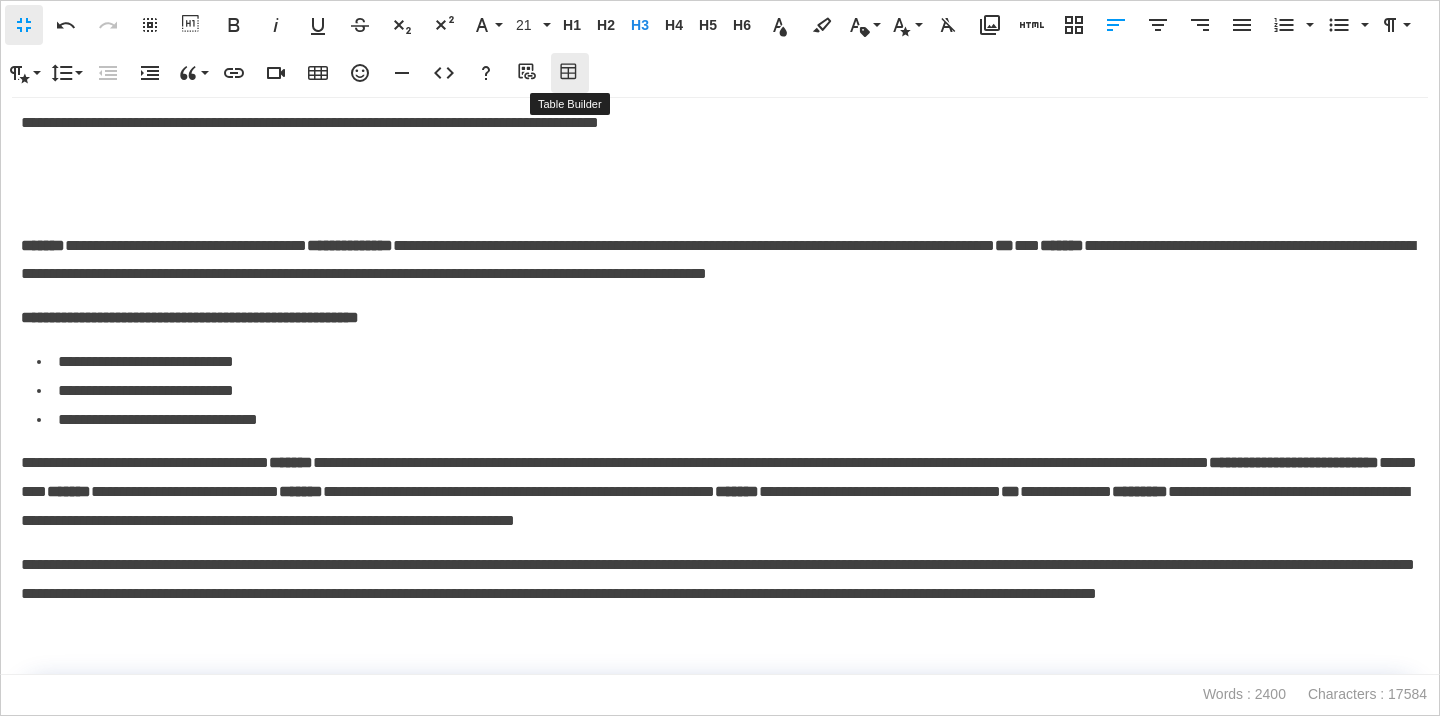 click 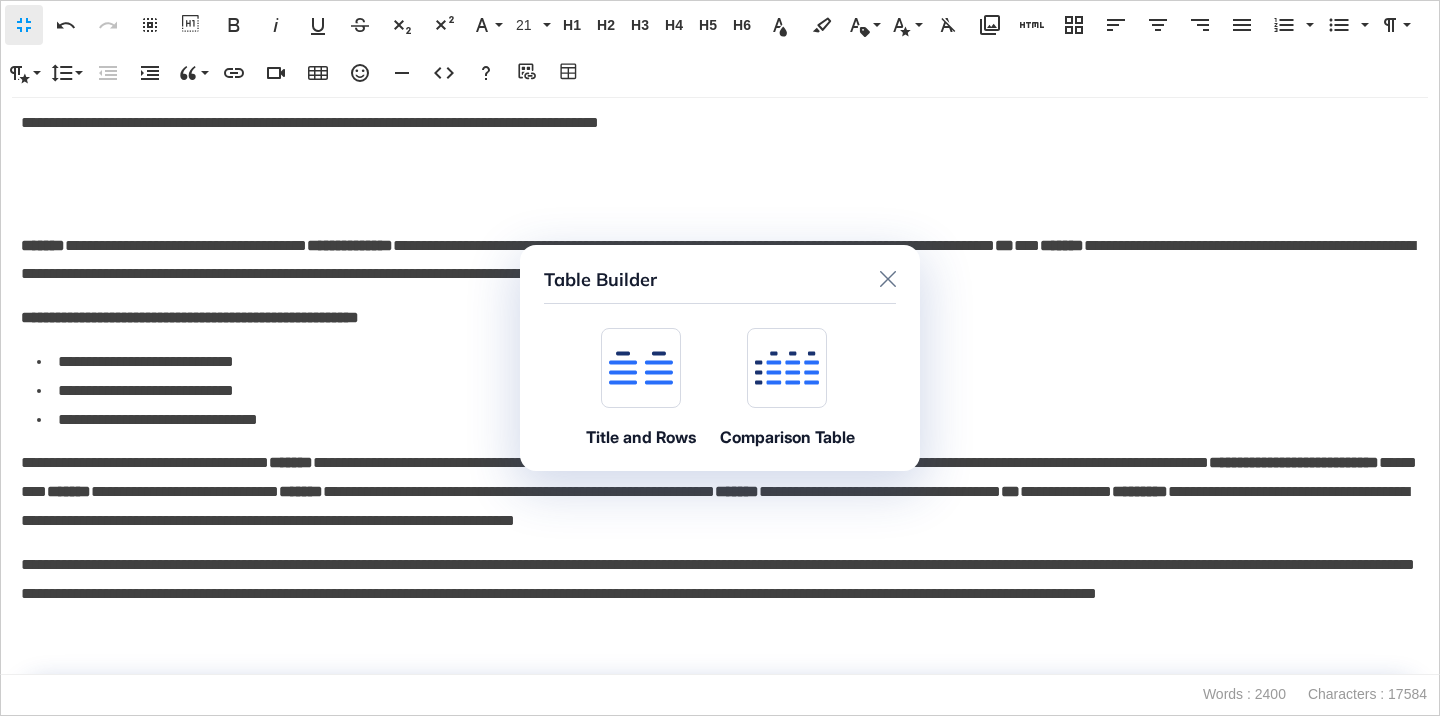 click at bounding box center [641, 368] 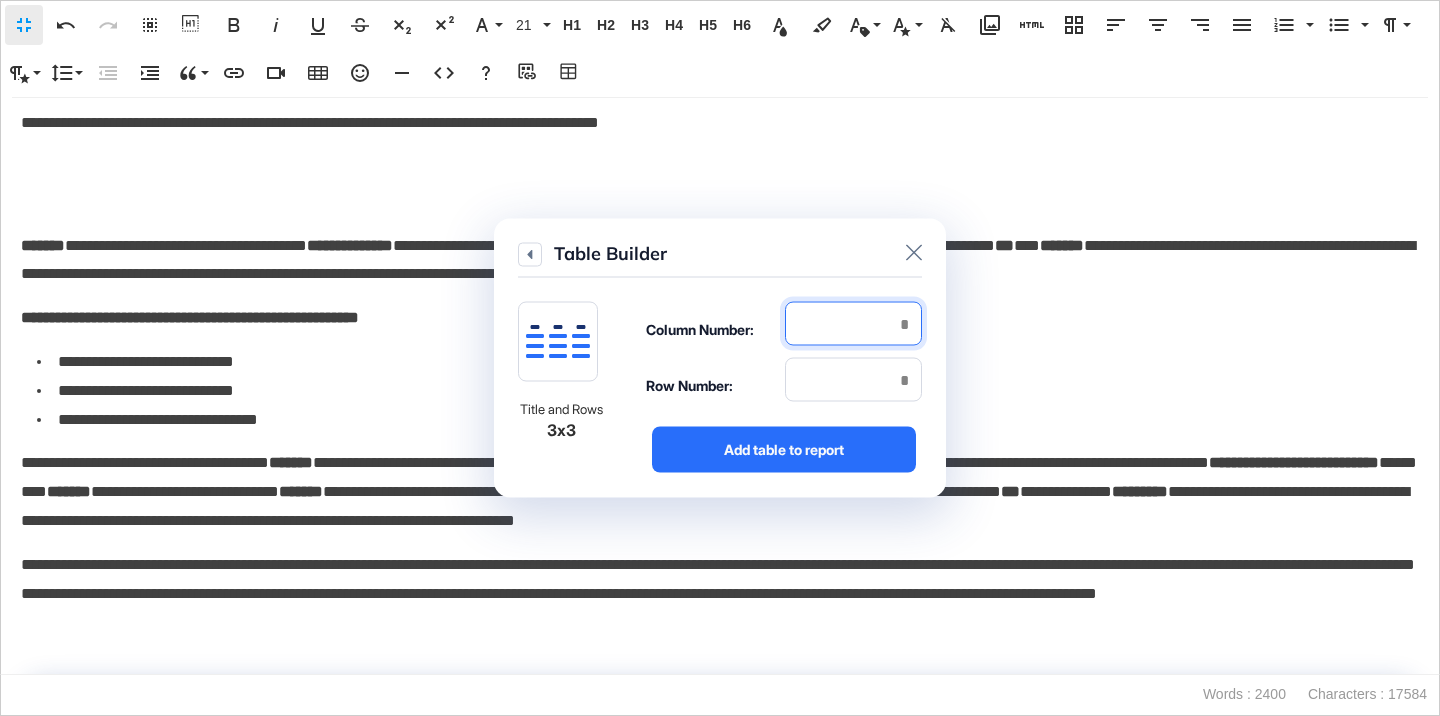 click at bounding box center [853, 324] 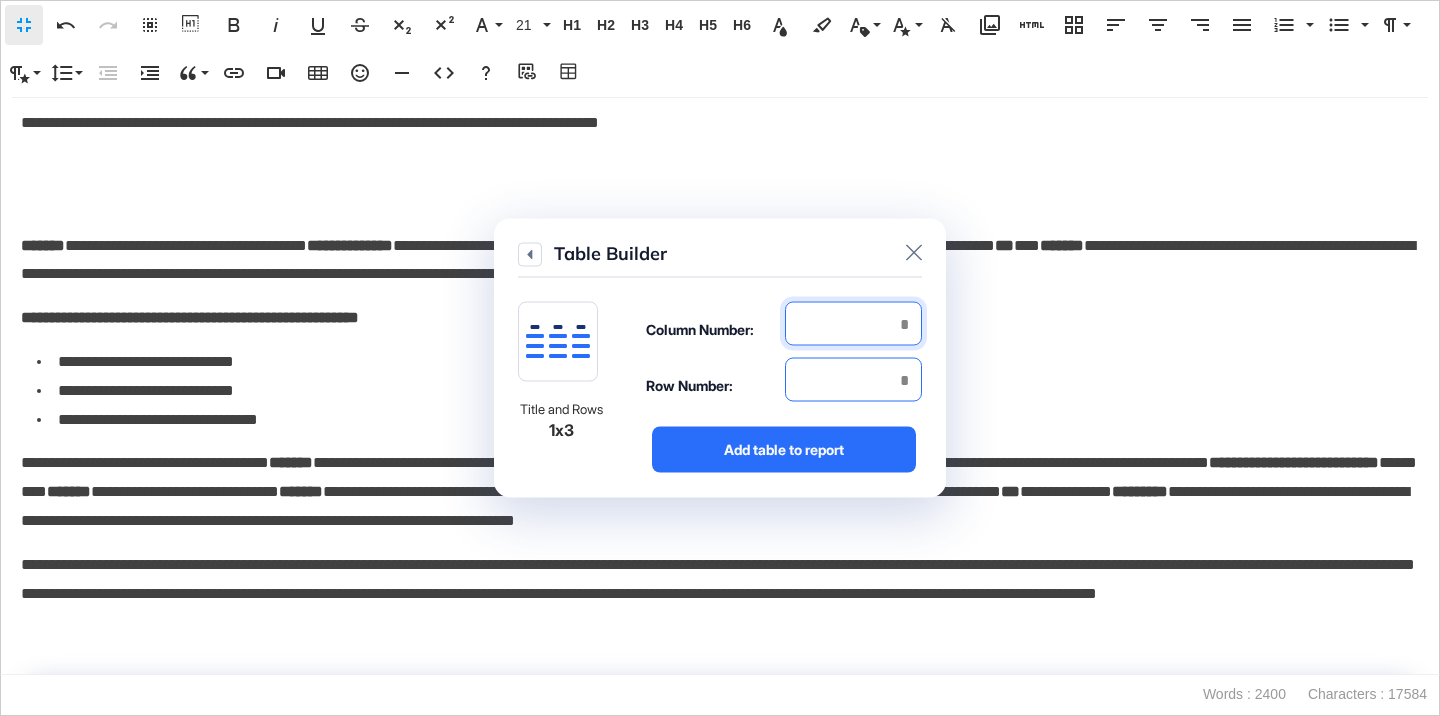 type on "*" 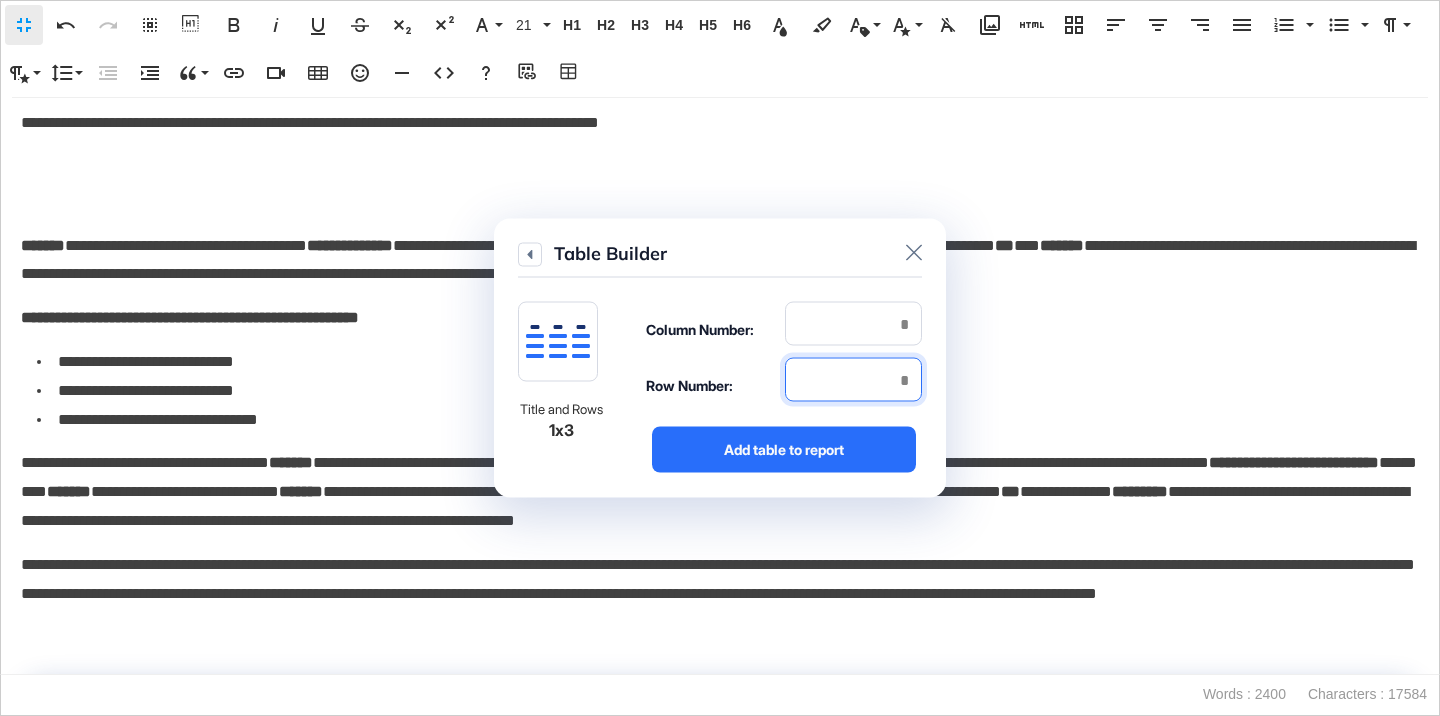 click at bounding box center [853, 380] 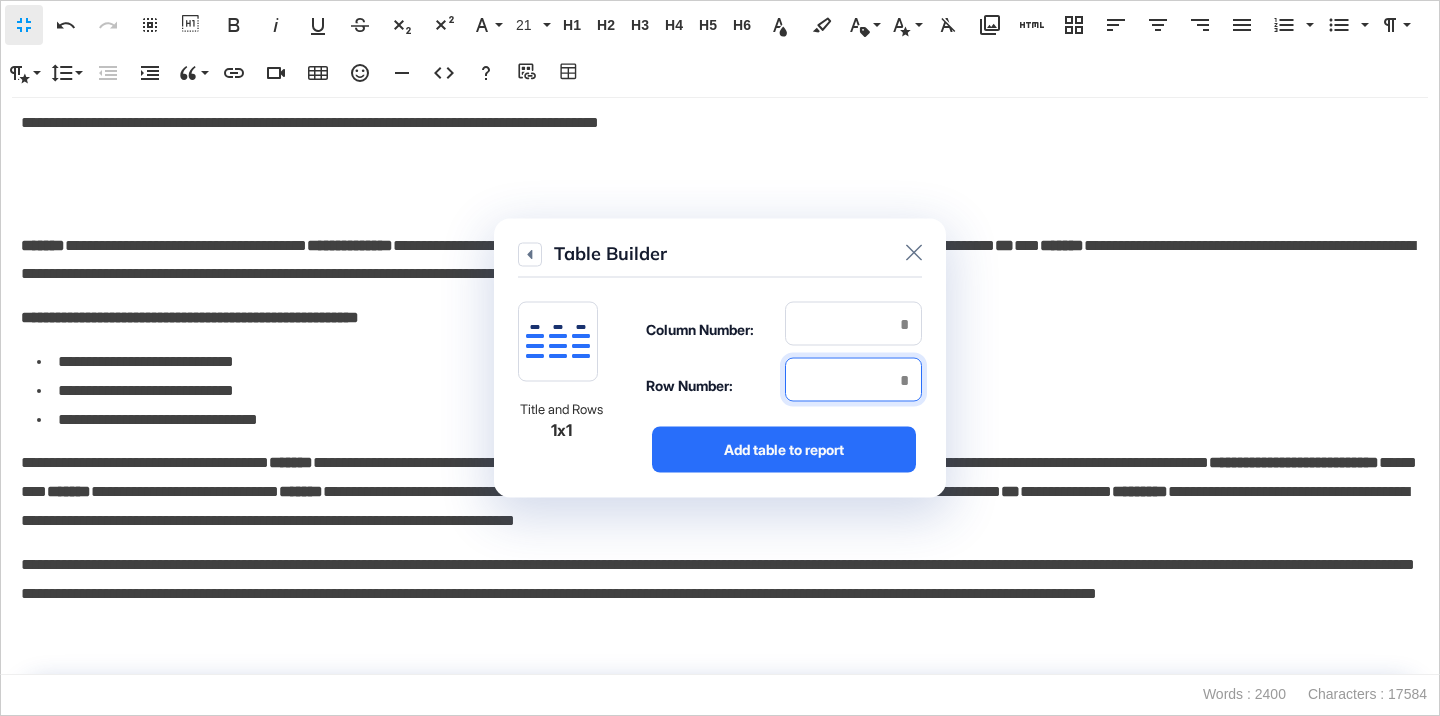 type on "*" 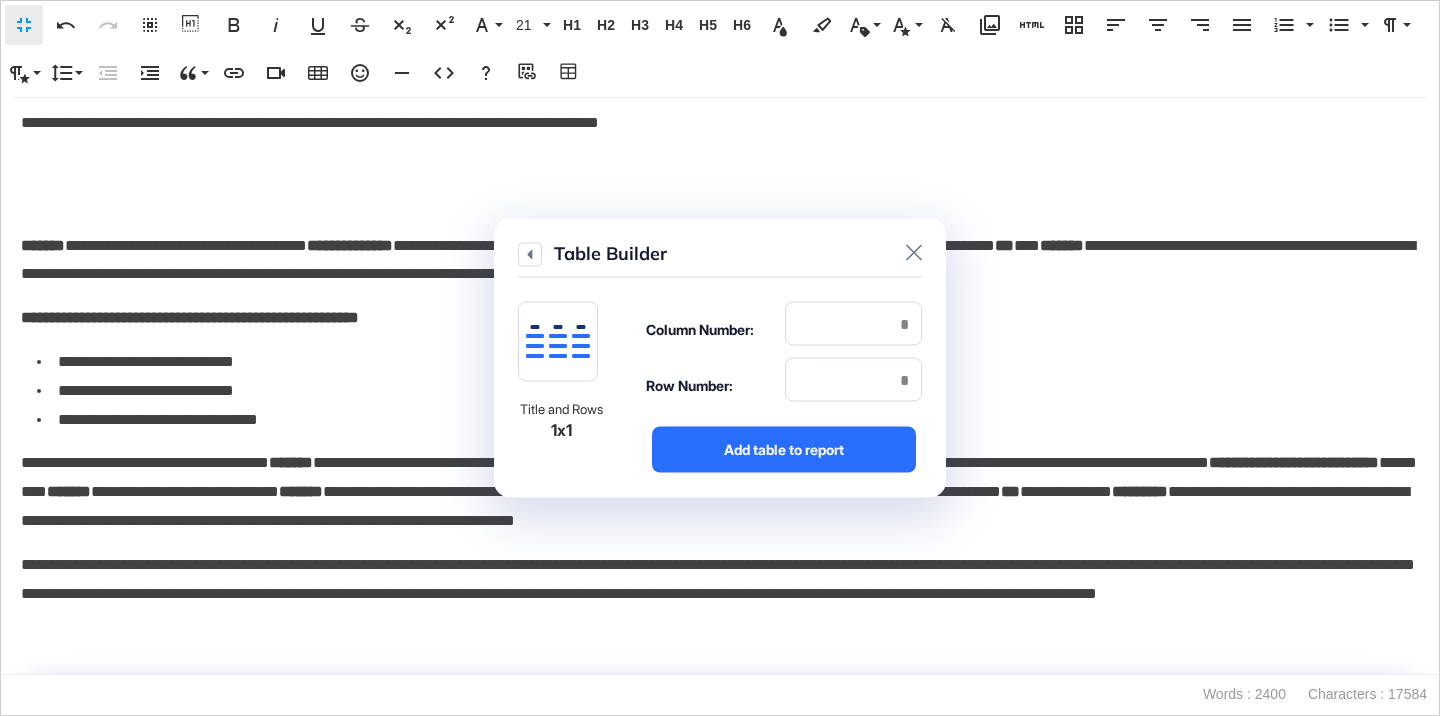 click 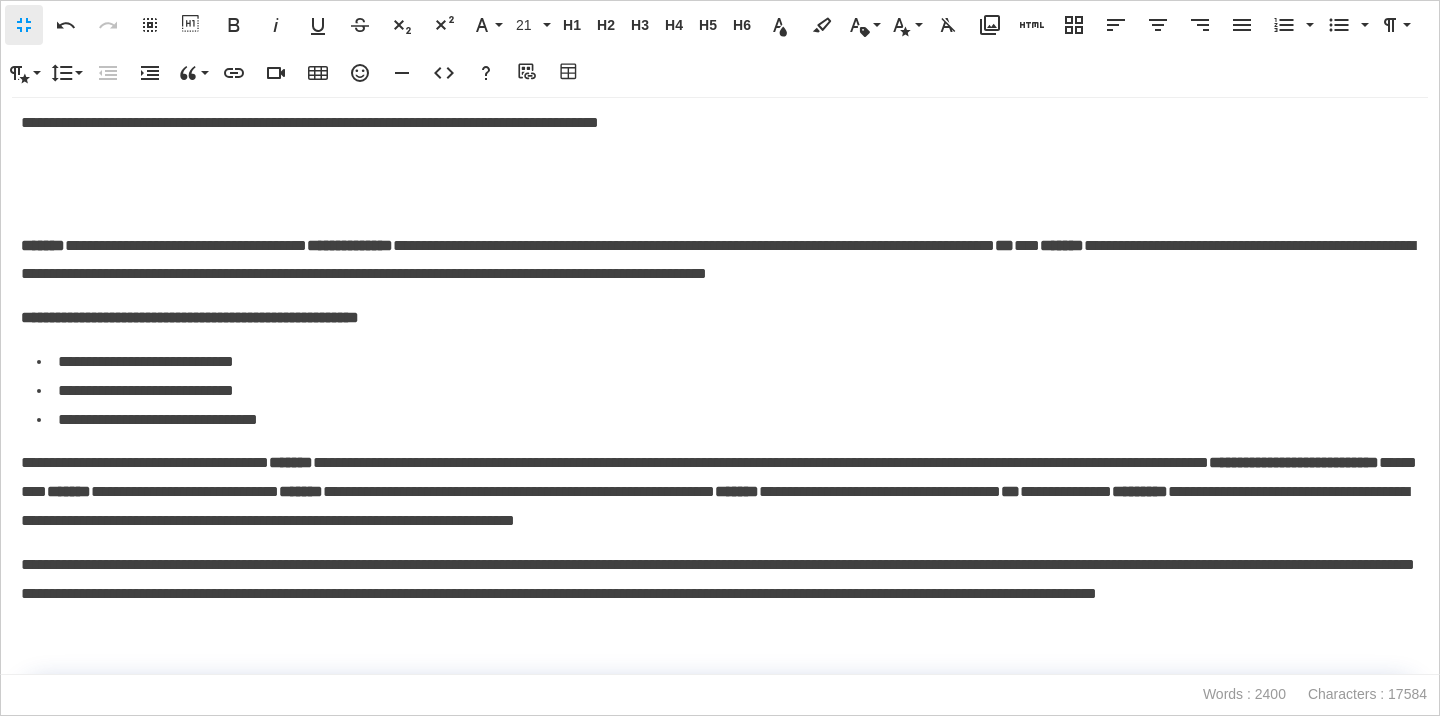 click on "* *" at bounding box center (720, 189) 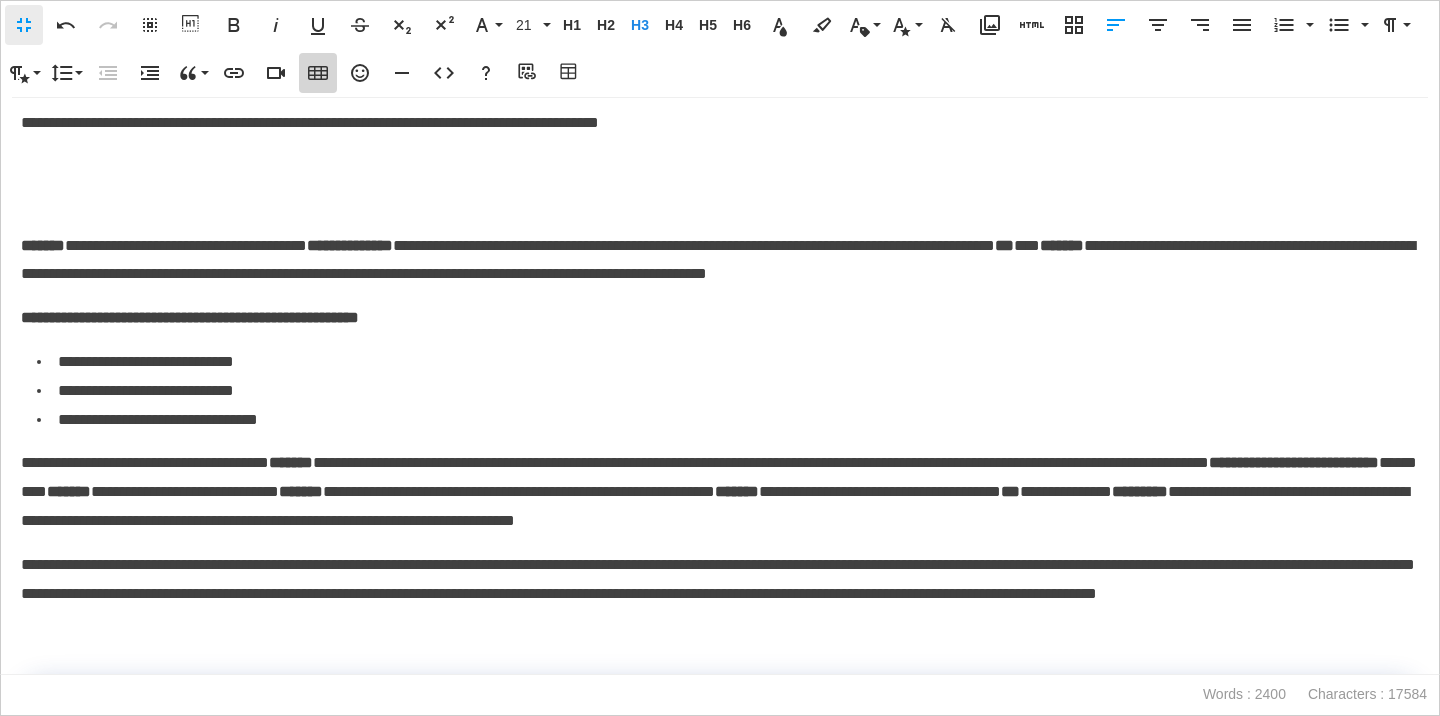 click 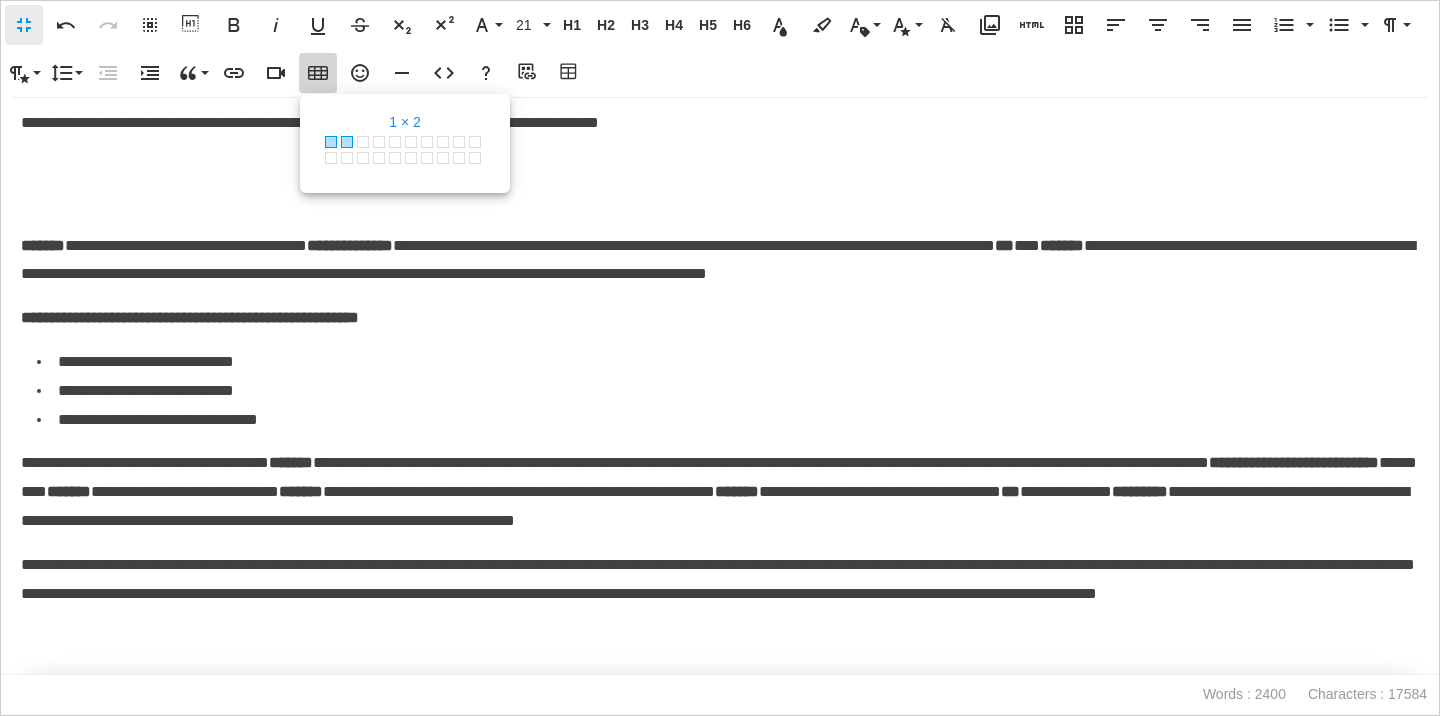 click at bounding box center [347, 142] 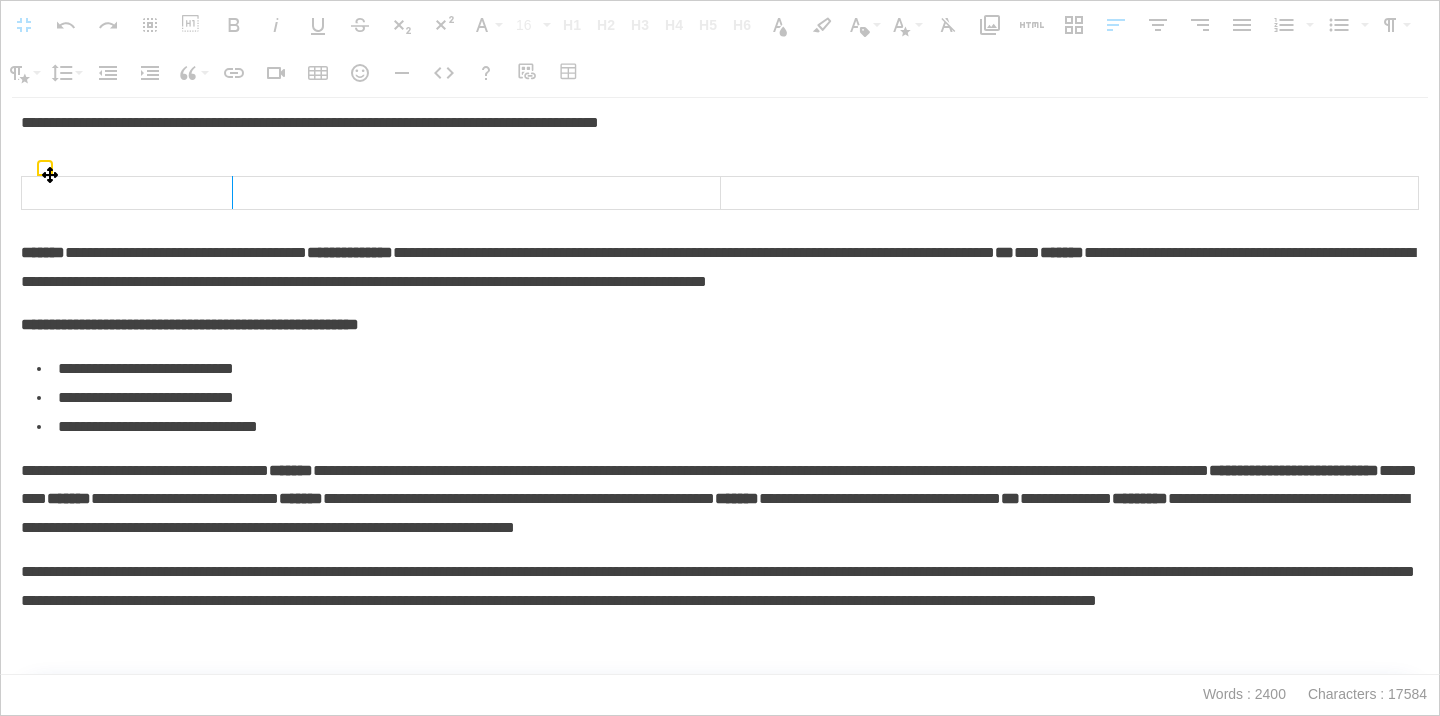 drag, startPoint x: 723, startPoint y: 188, endPoint x: 223, endPoint y: 204, distance: 500.25592 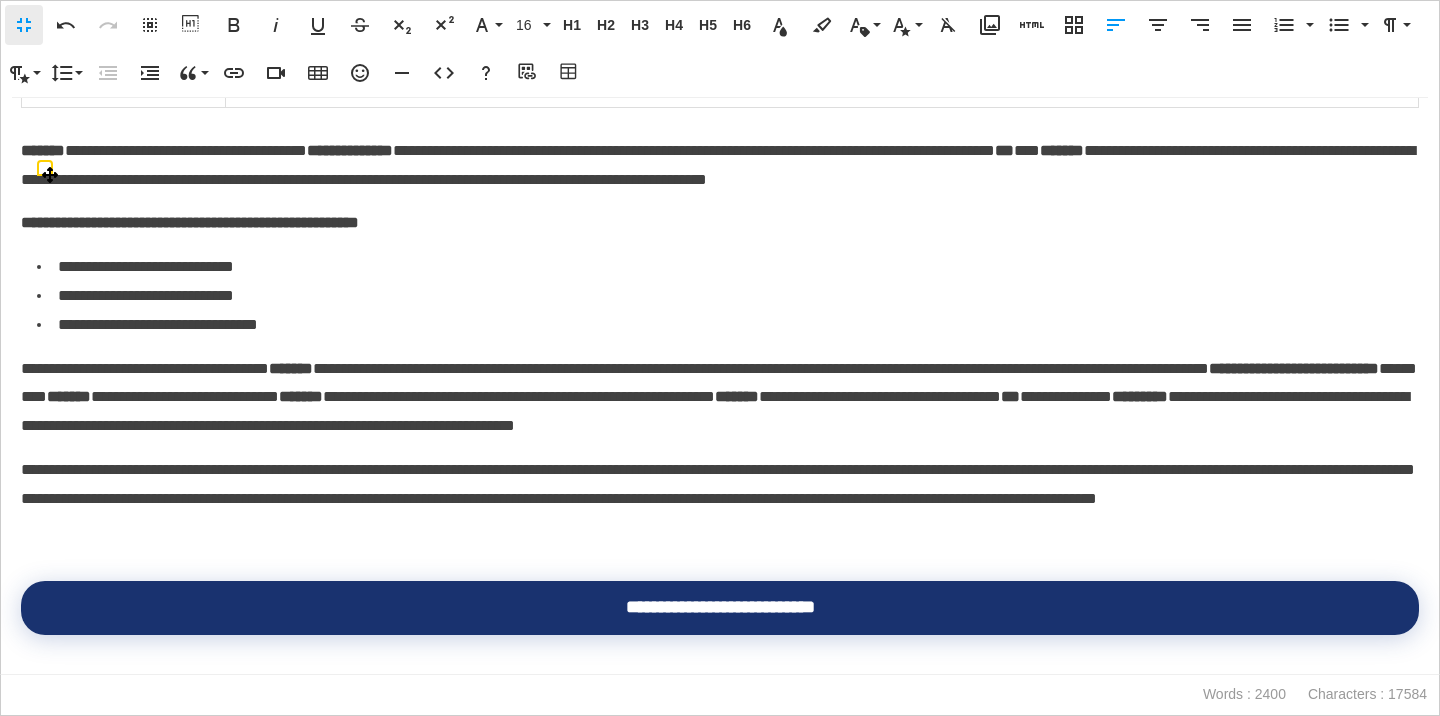 scroll, scrollTop: 1694, scrollLeft: 0, axis: vertical 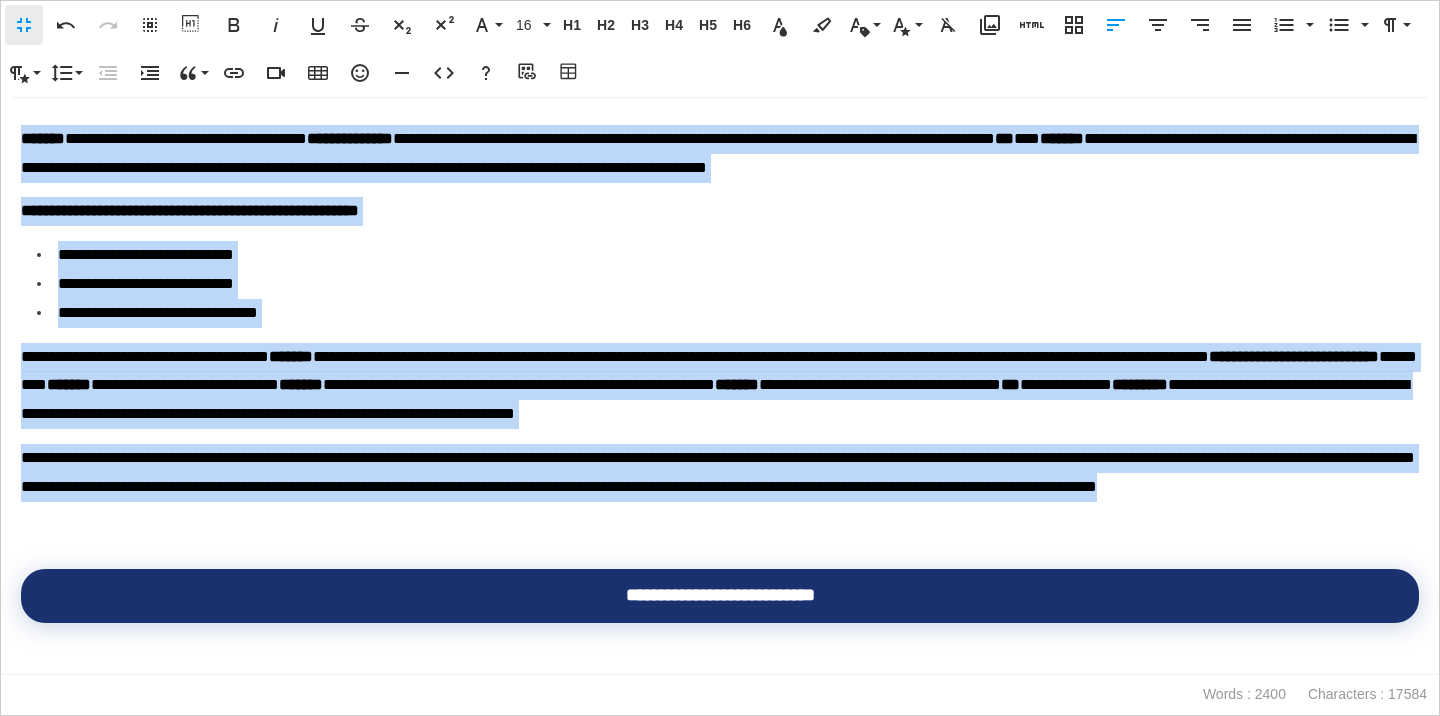 drag, startPoint x: 20, startPoint y: 138, endPoint x: 373, endPoint y: 524, distance: 523.07263 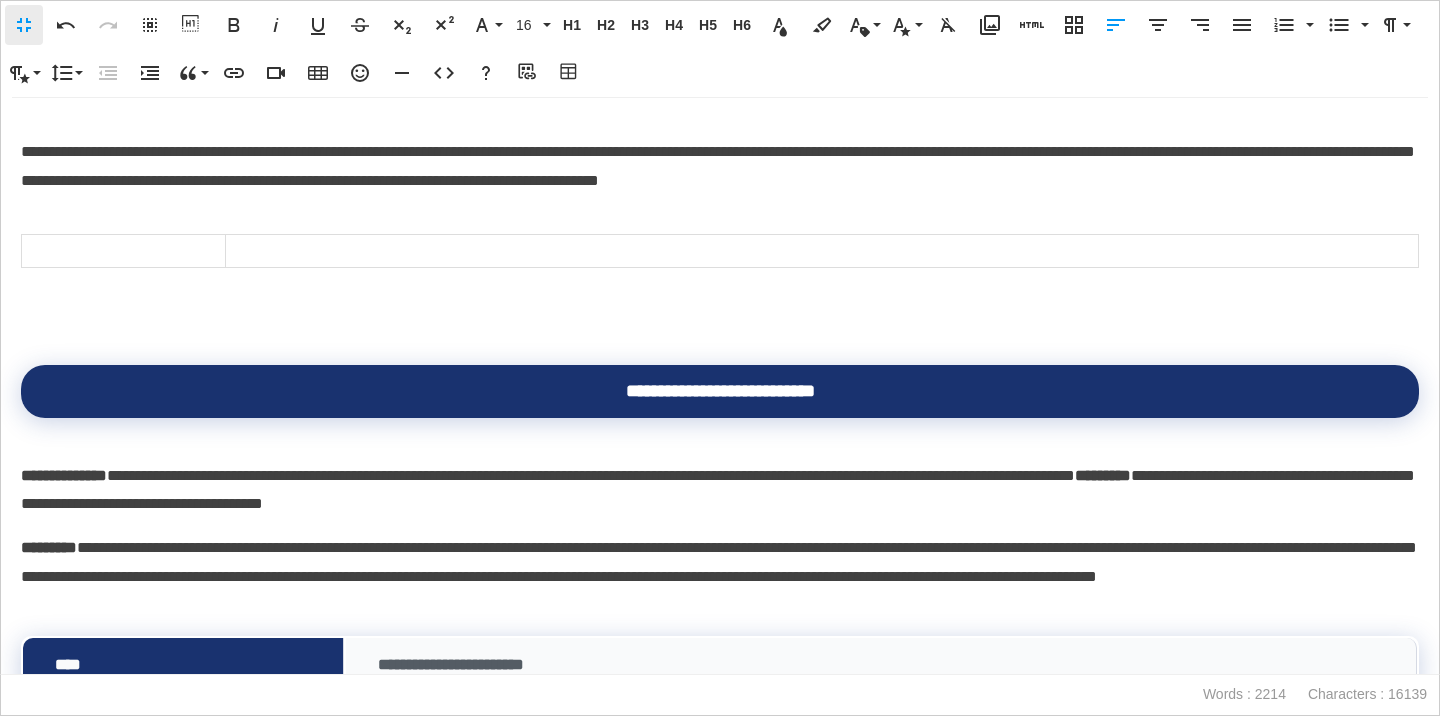 scroll, scrollTop: 1496, scrollLeft: 0, axis: vertical 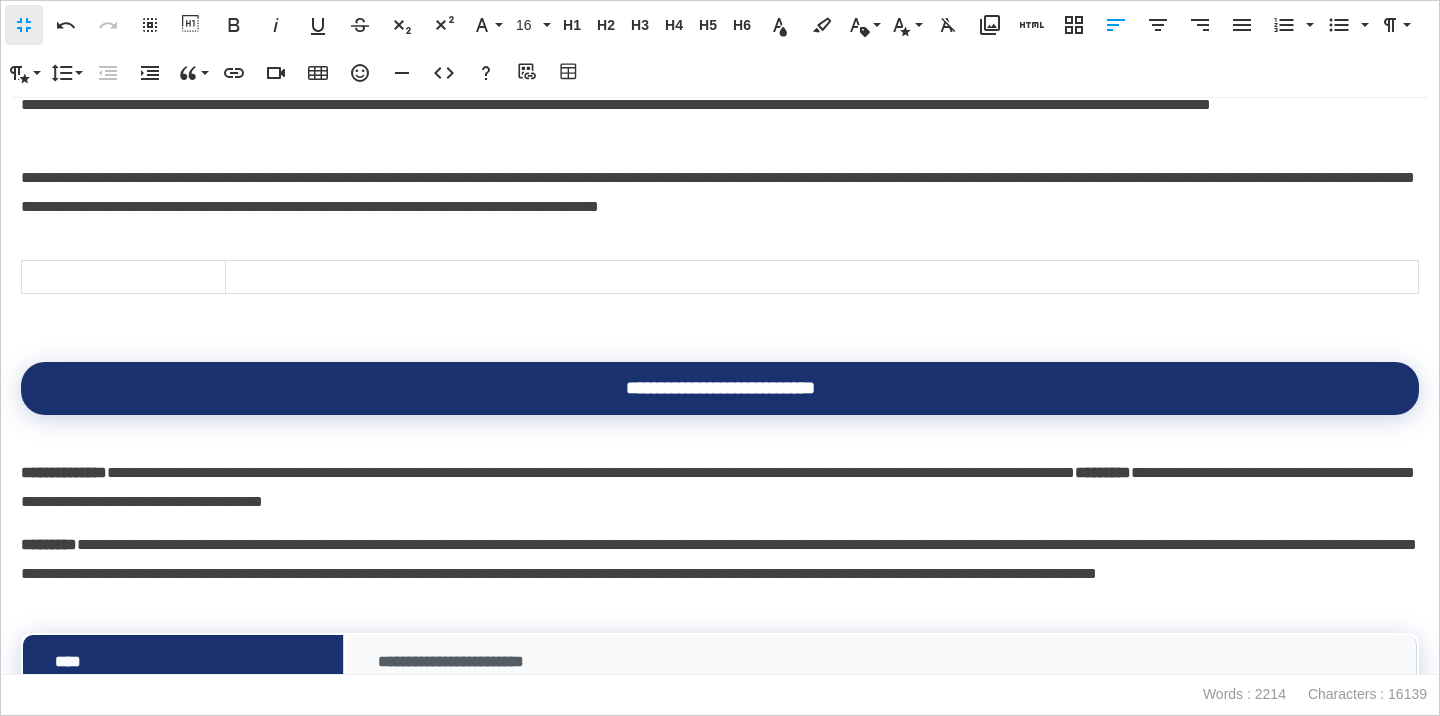 click at bounding box center (720, 350) 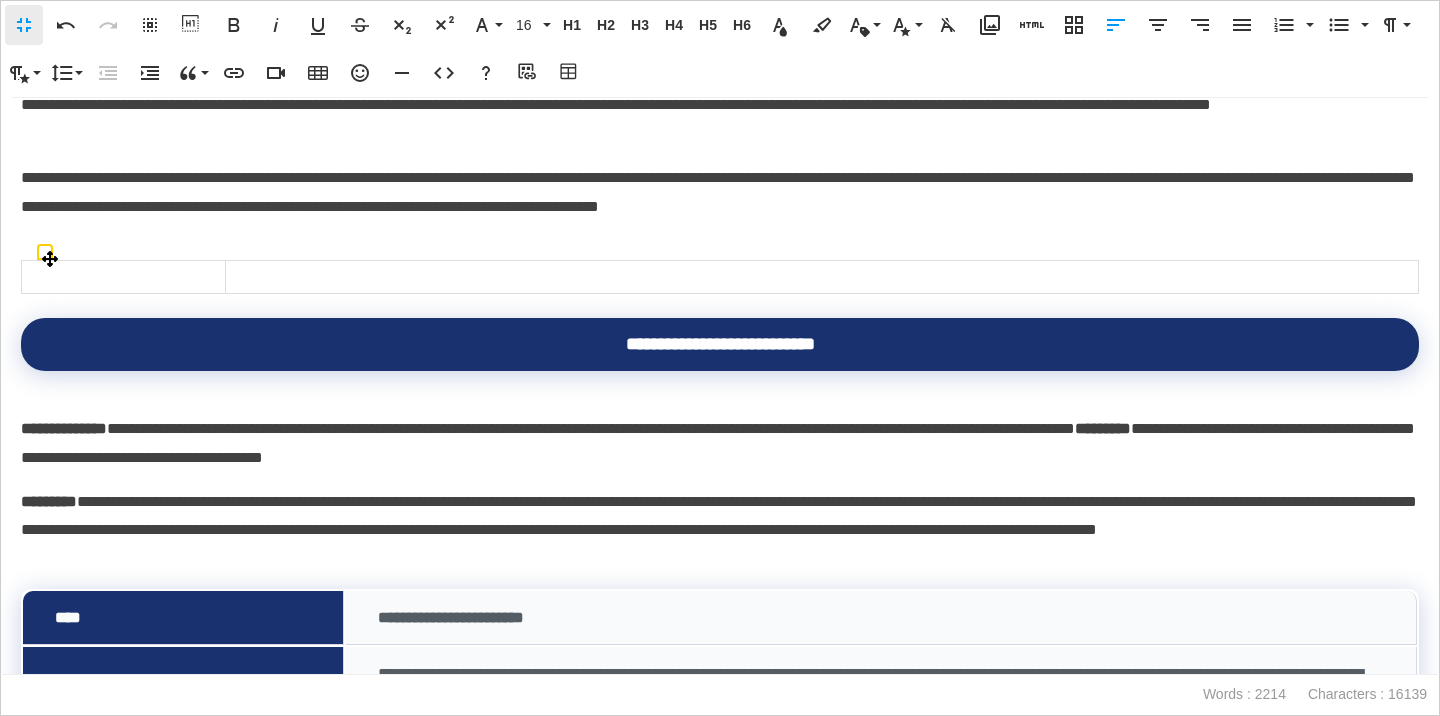 click at bounding box center (821, 277) 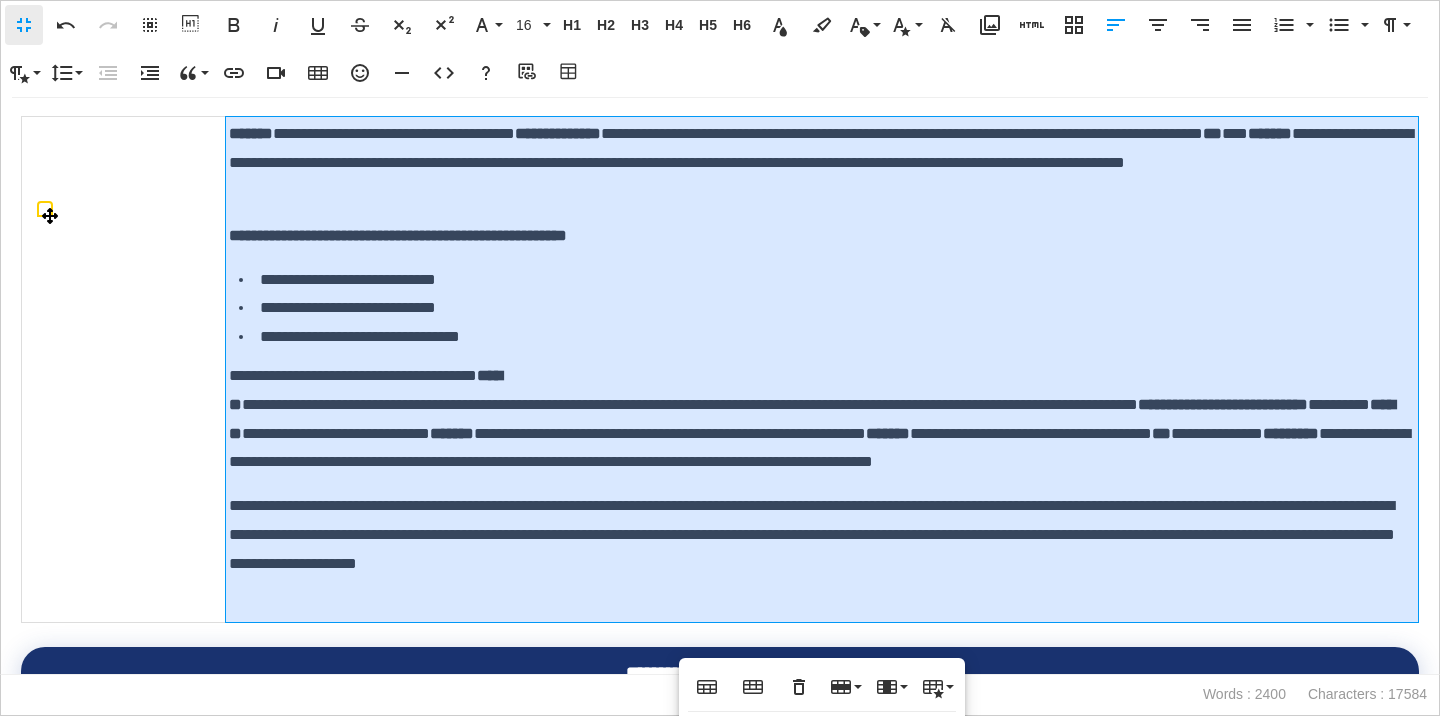 scroll, scrollTop: 1664, scrollLeft: 0, axis: vertical 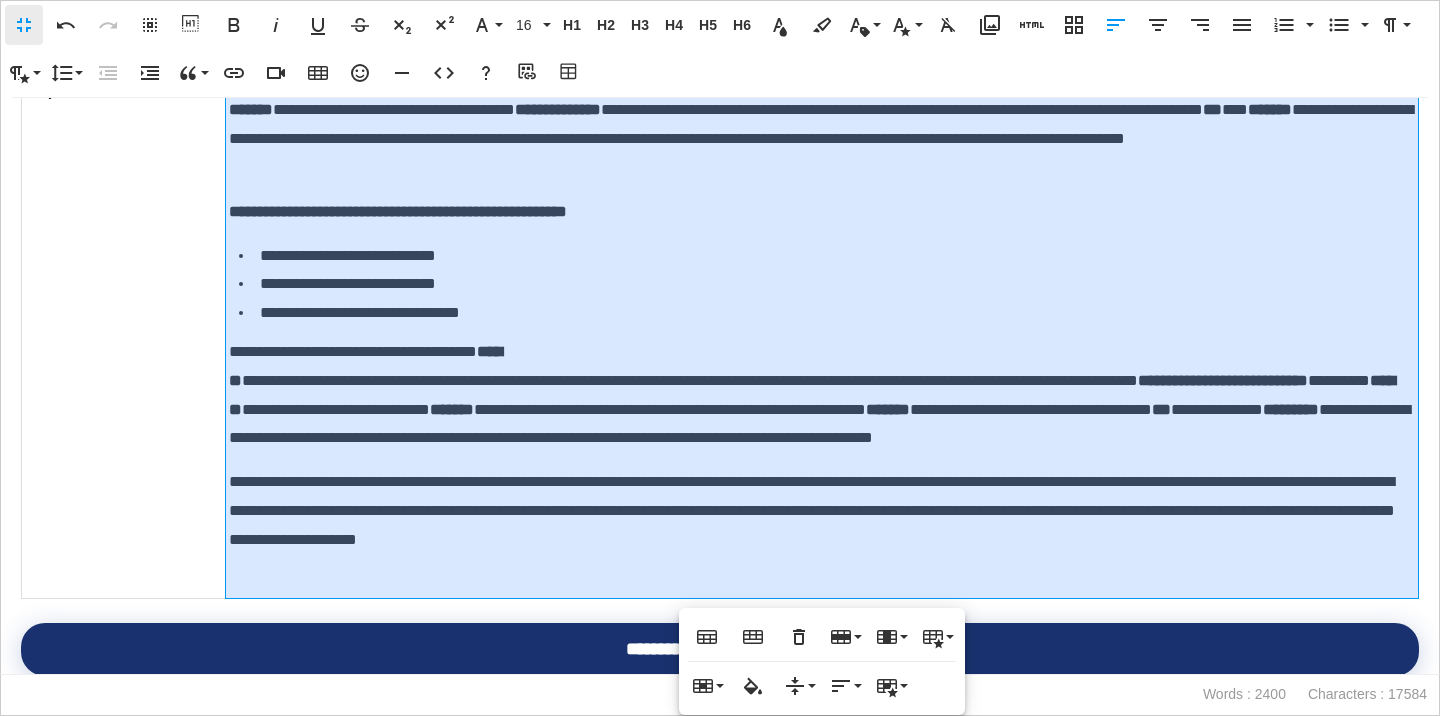 click on "**********" at bounding box center [821, 346] 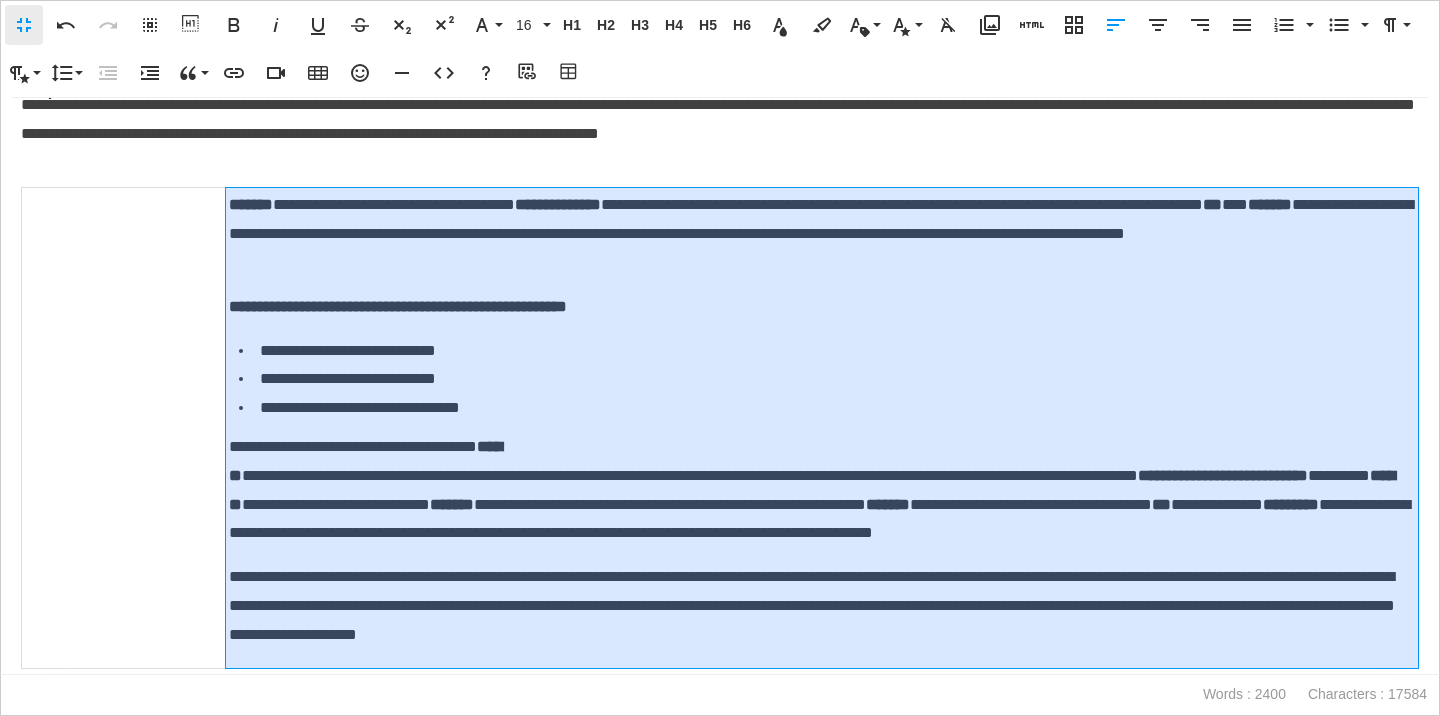 scroll, scrollTop: 1456, scrollLeft: 0, axis: vertical 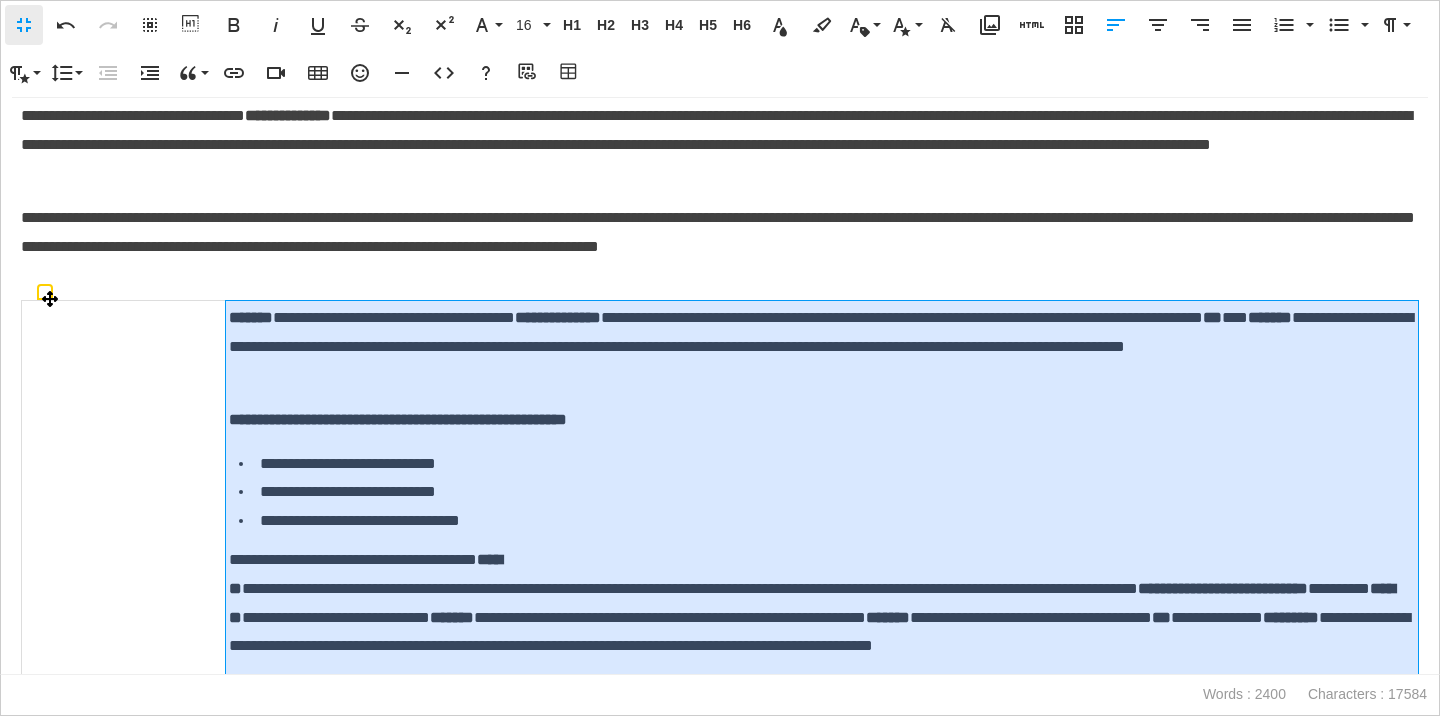 click on "*******" at bounding box center [251, 317] 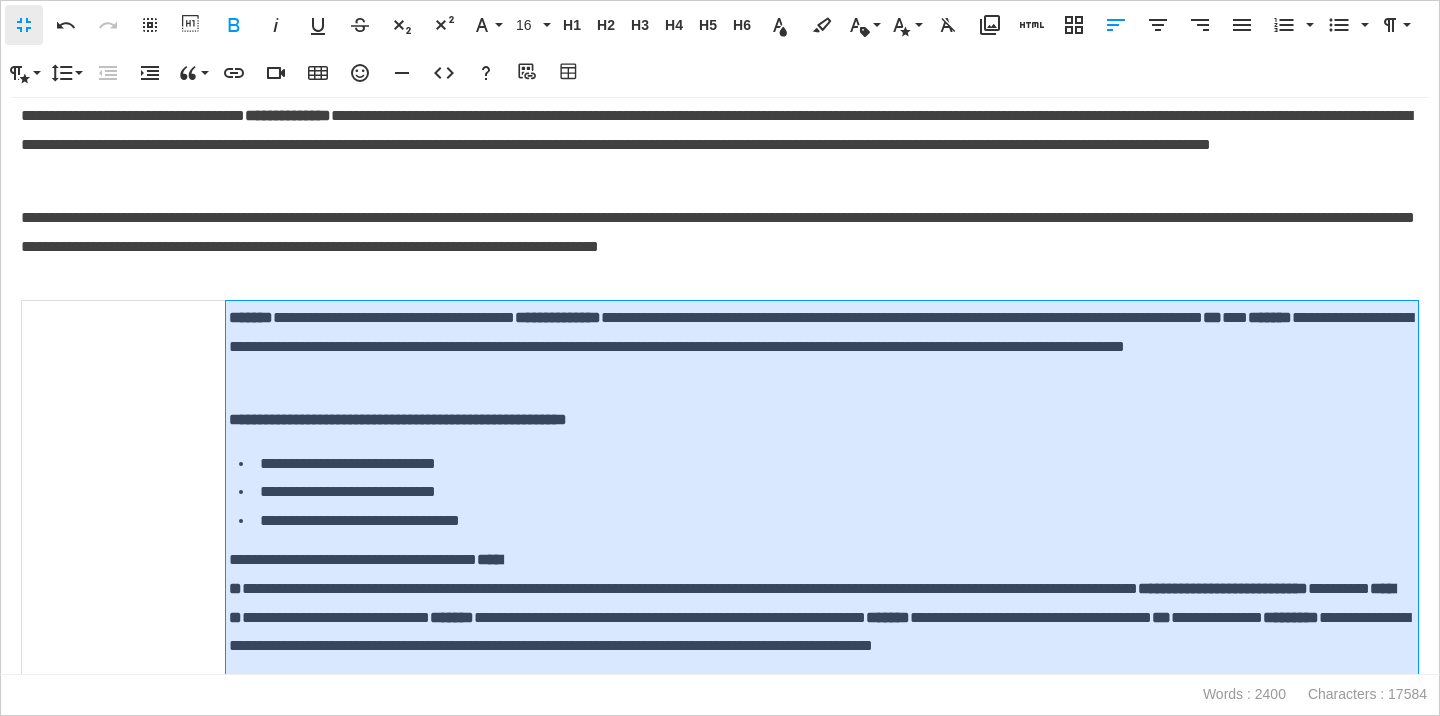 click on "*******" at bounding box center (251, 317) 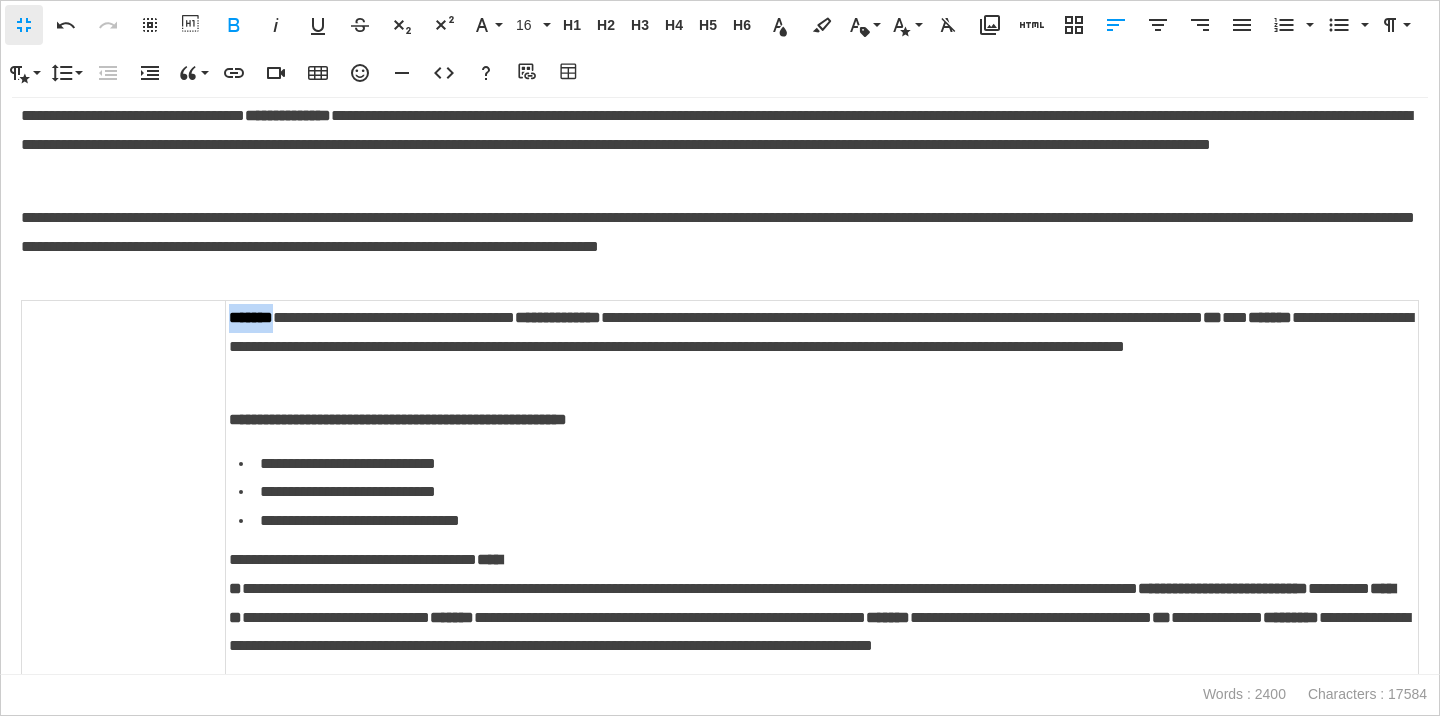 copy on "*******" 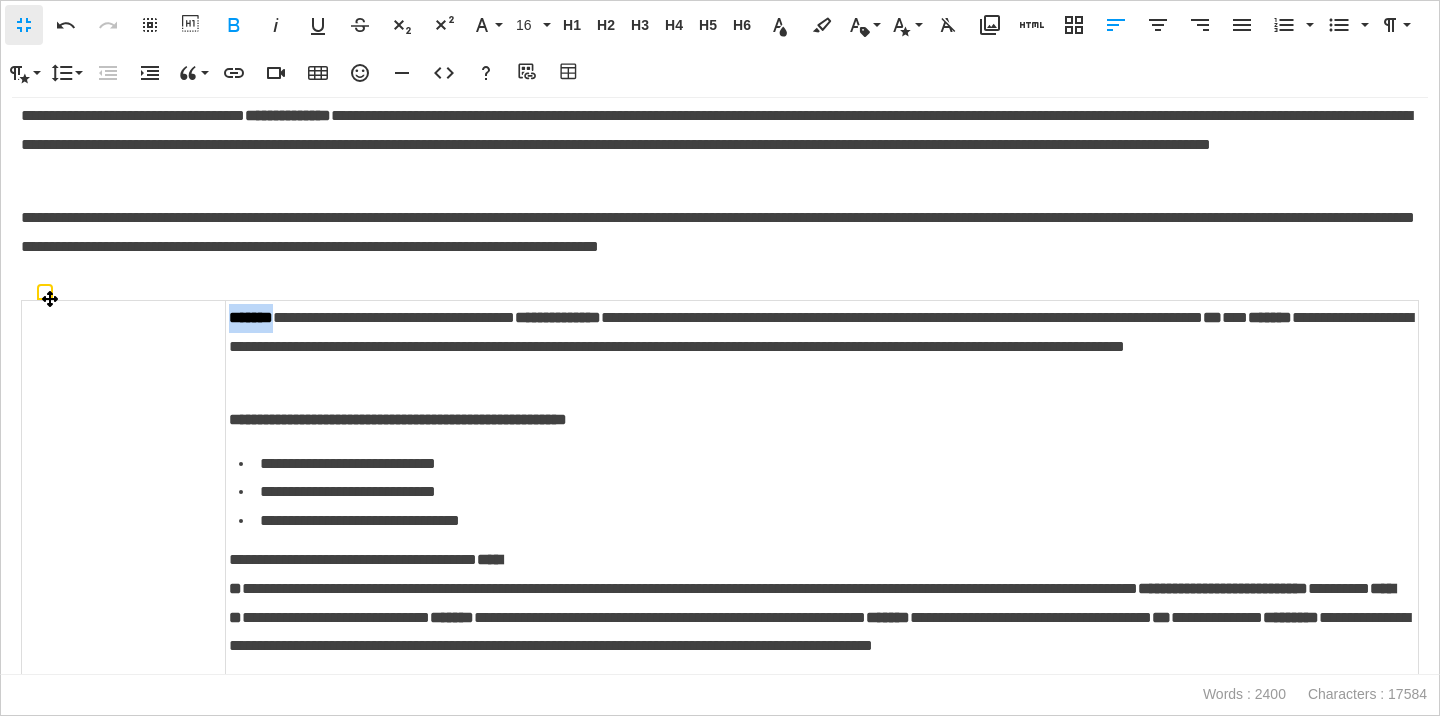 click at bounding box center (124, 541) 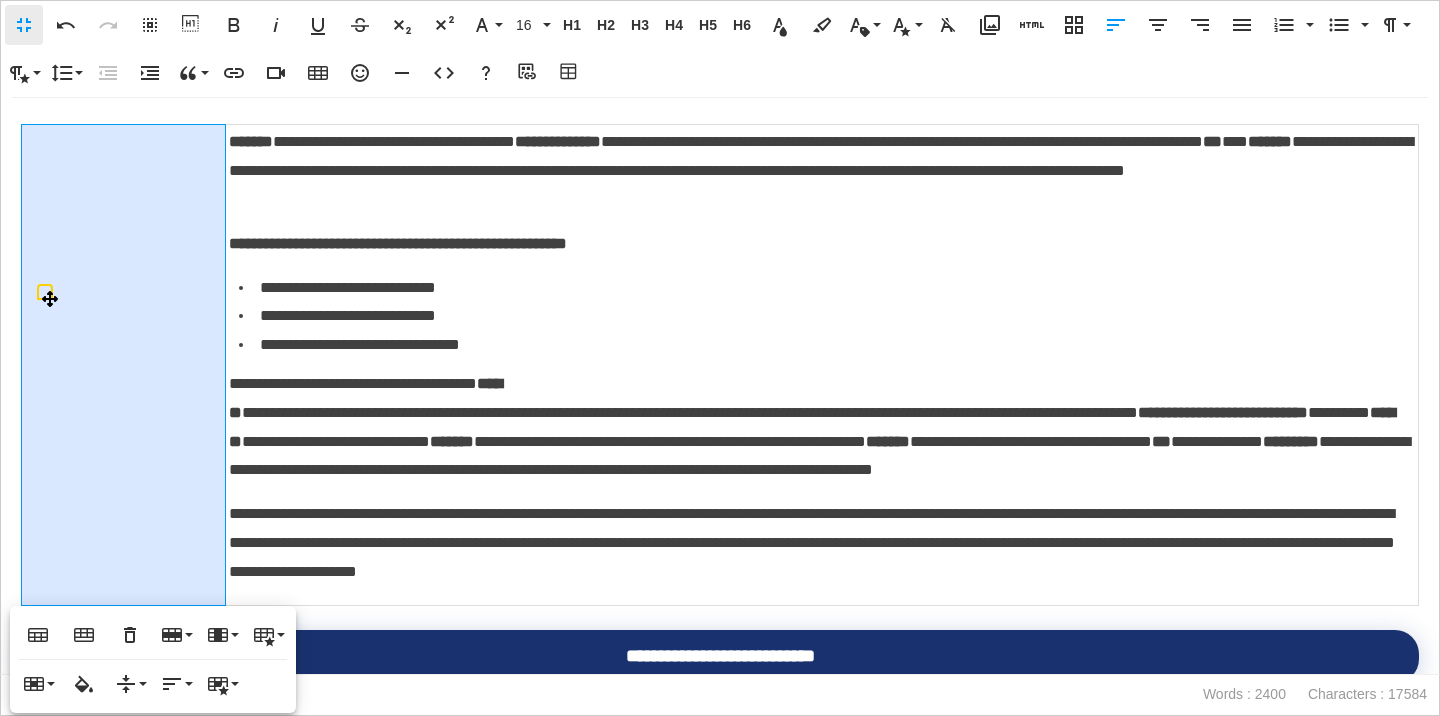scroll, scrollTop: 1640, scrollLeft: 0, axis: vertical 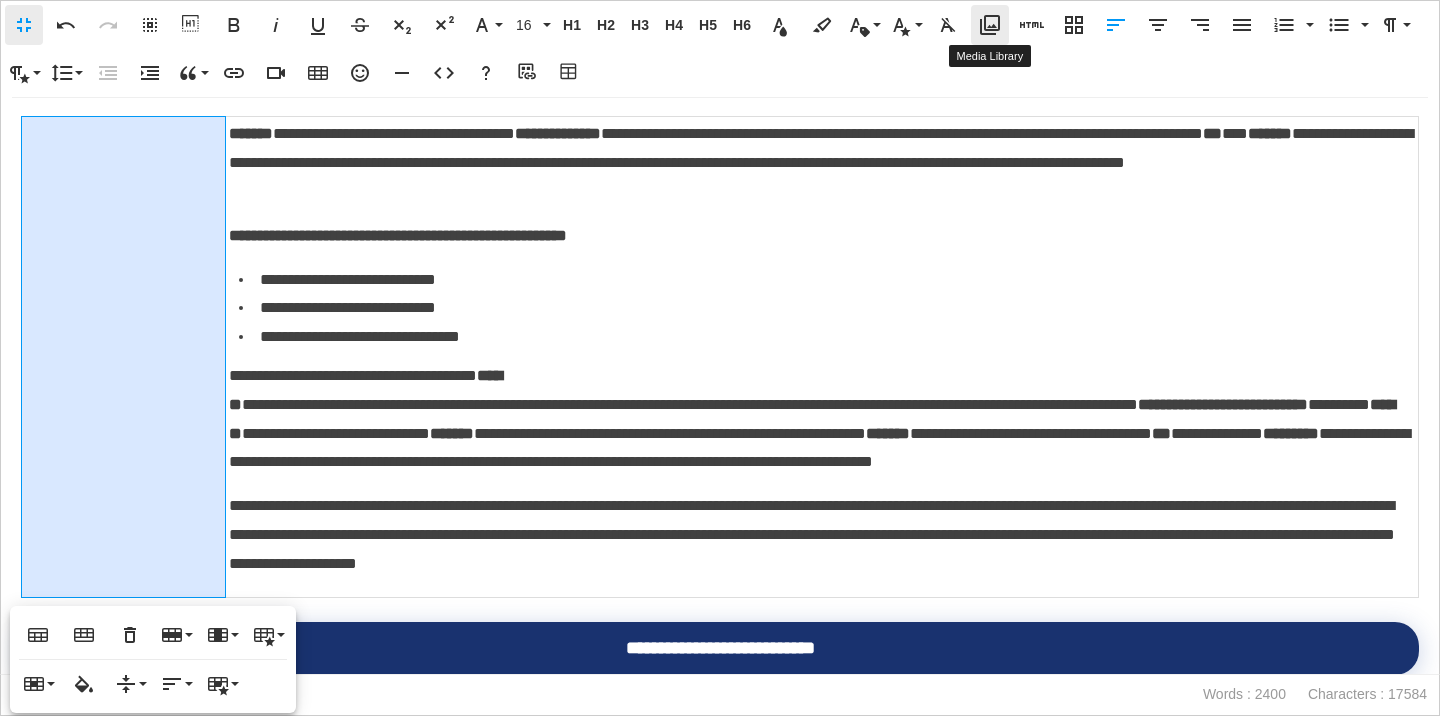 click 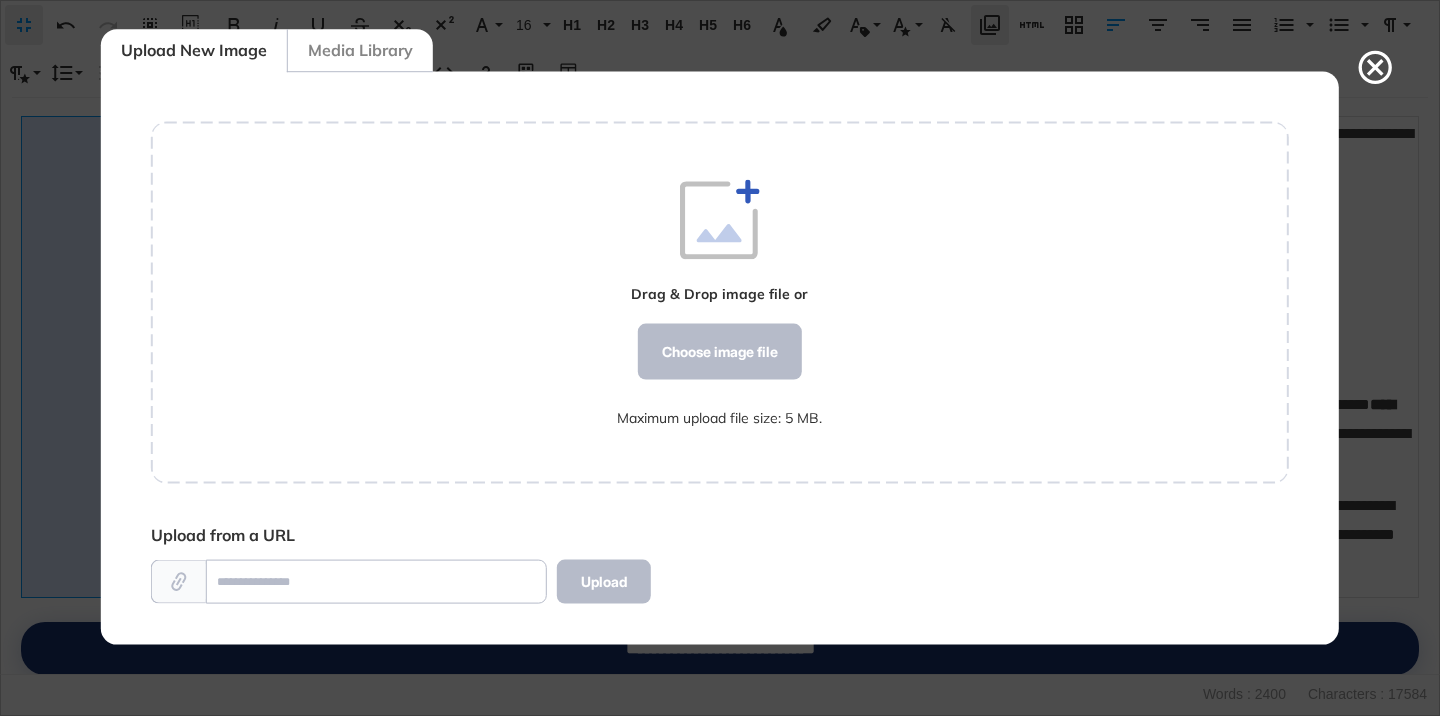 scroll, scrollTop: 9, scrollLeft: 1, axis: both 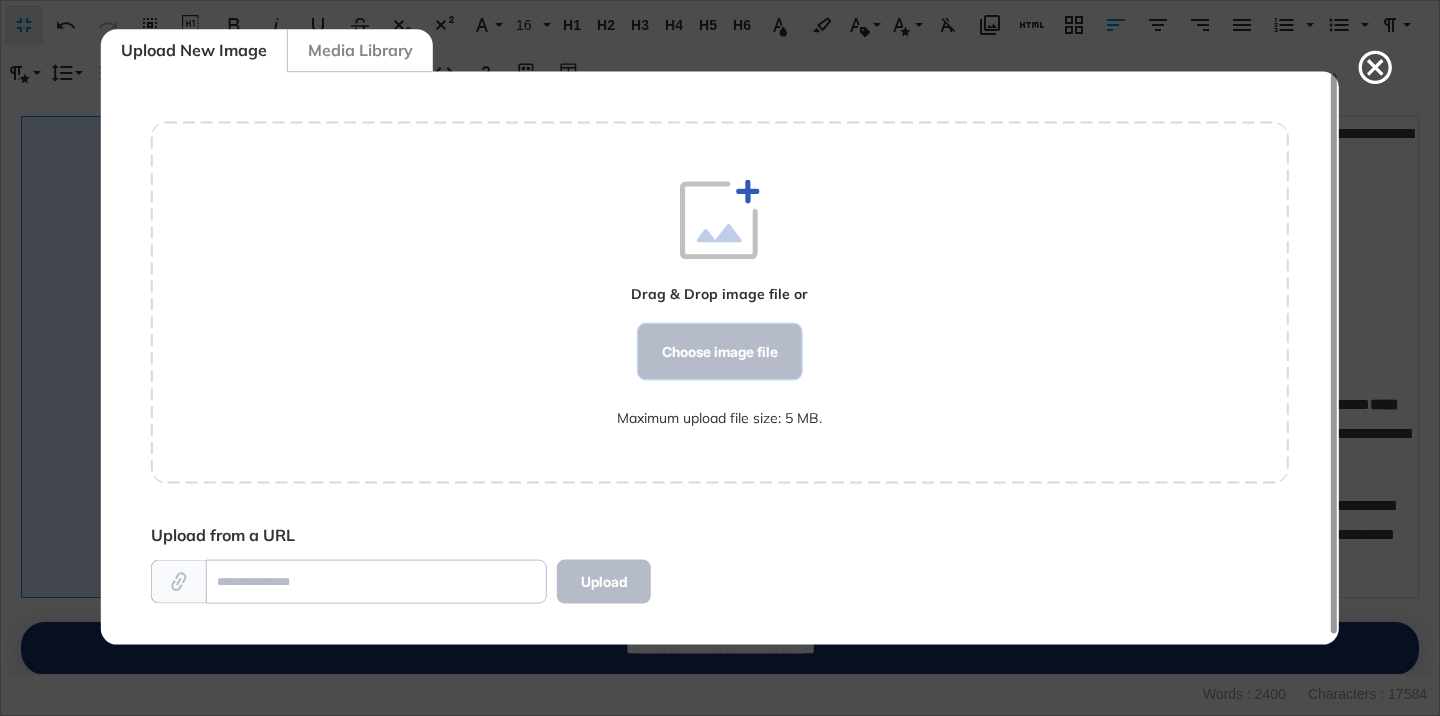 click on "Choose image file" at bounding box center (720, 352) 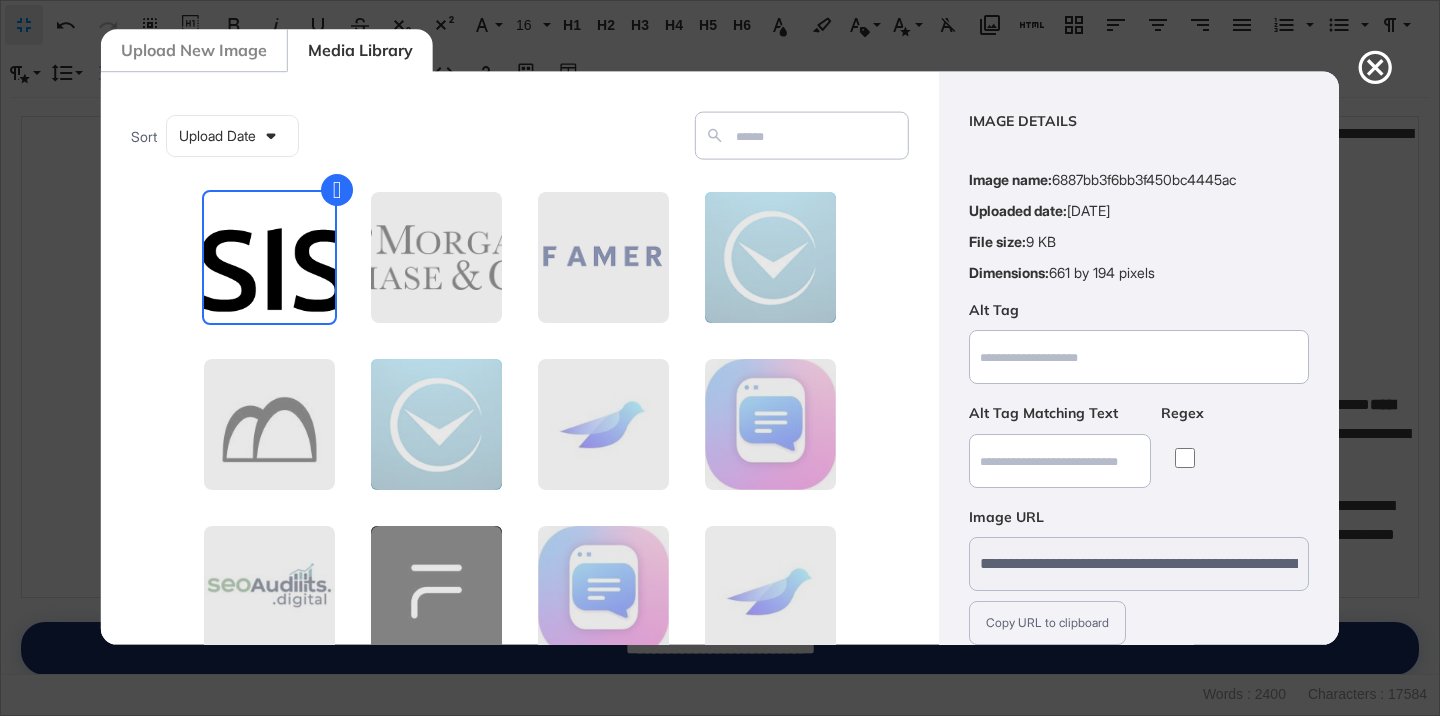 scroll, scrollTop: 156, scrollLeft: 0, axis: vertical 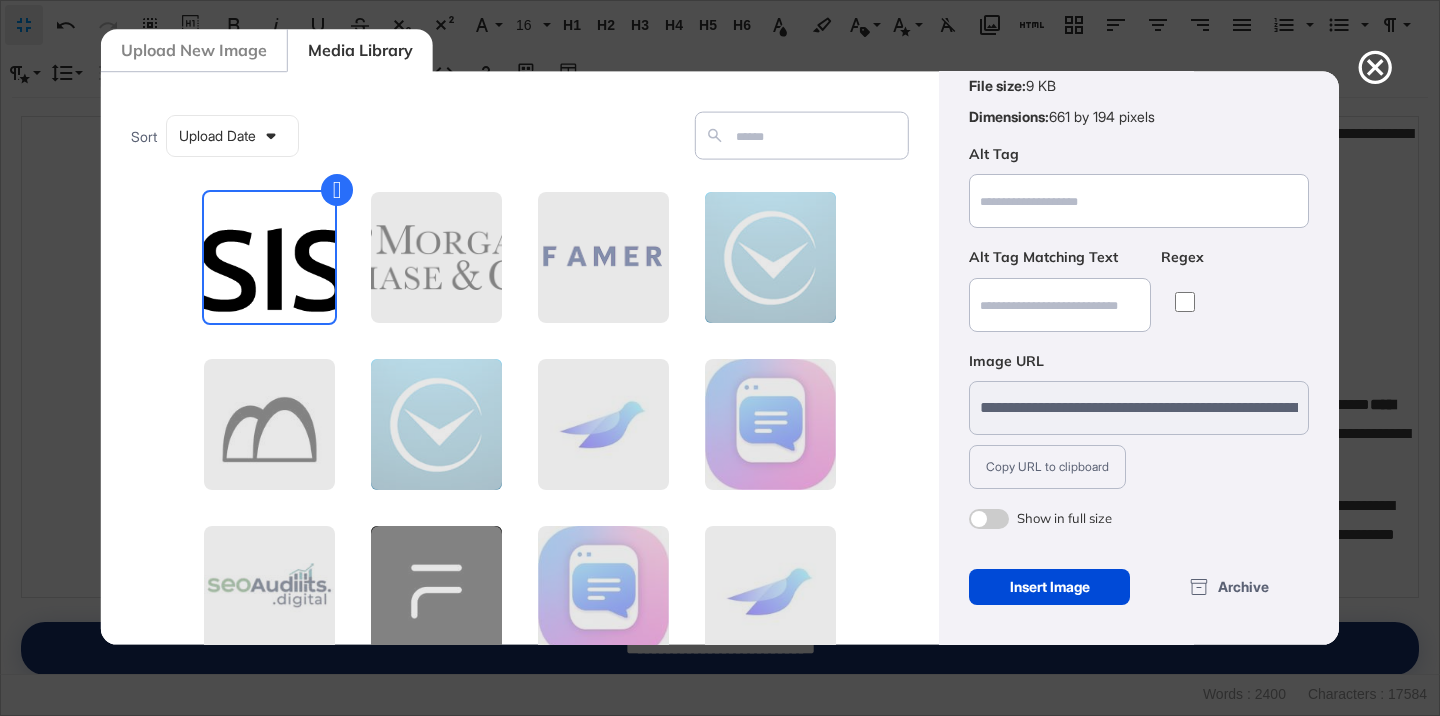 click at bounding box center [989, 519] 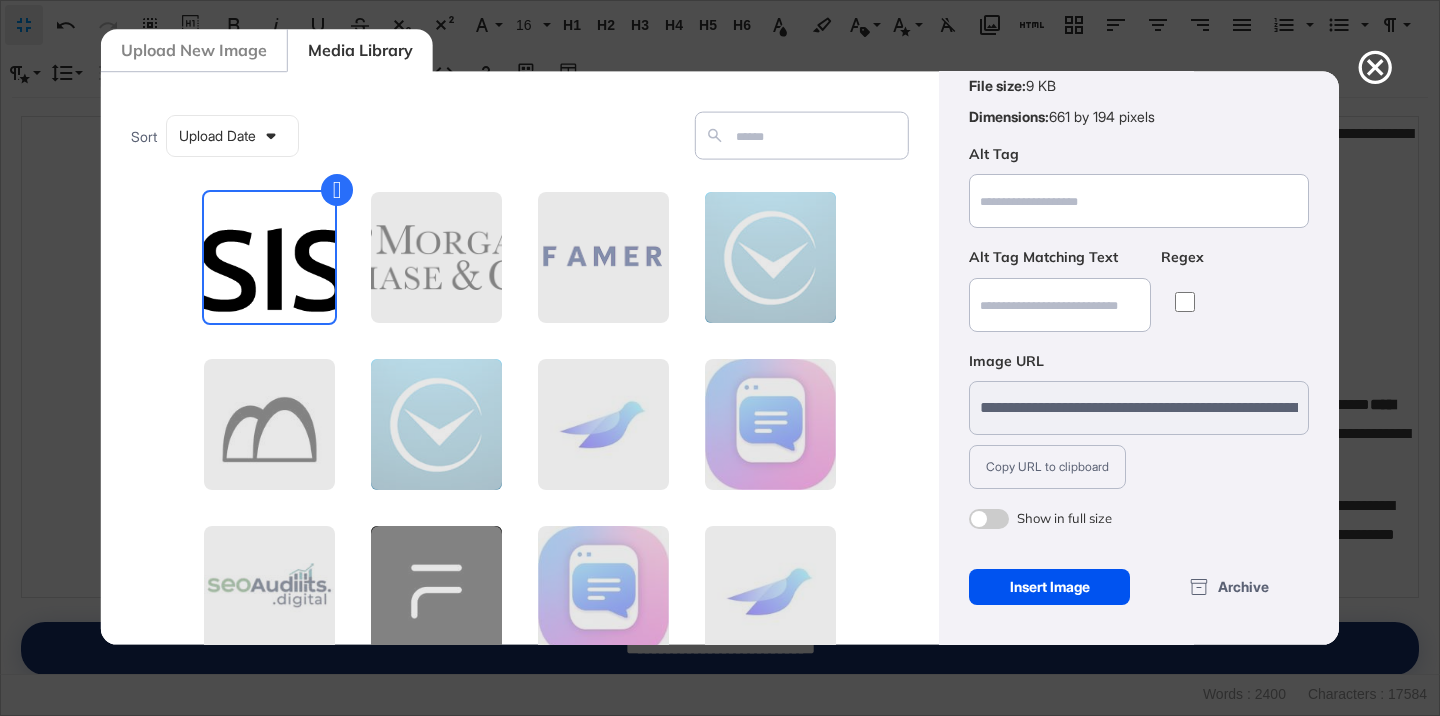 click on "Insert Image" at bounding box center (1049, 587) 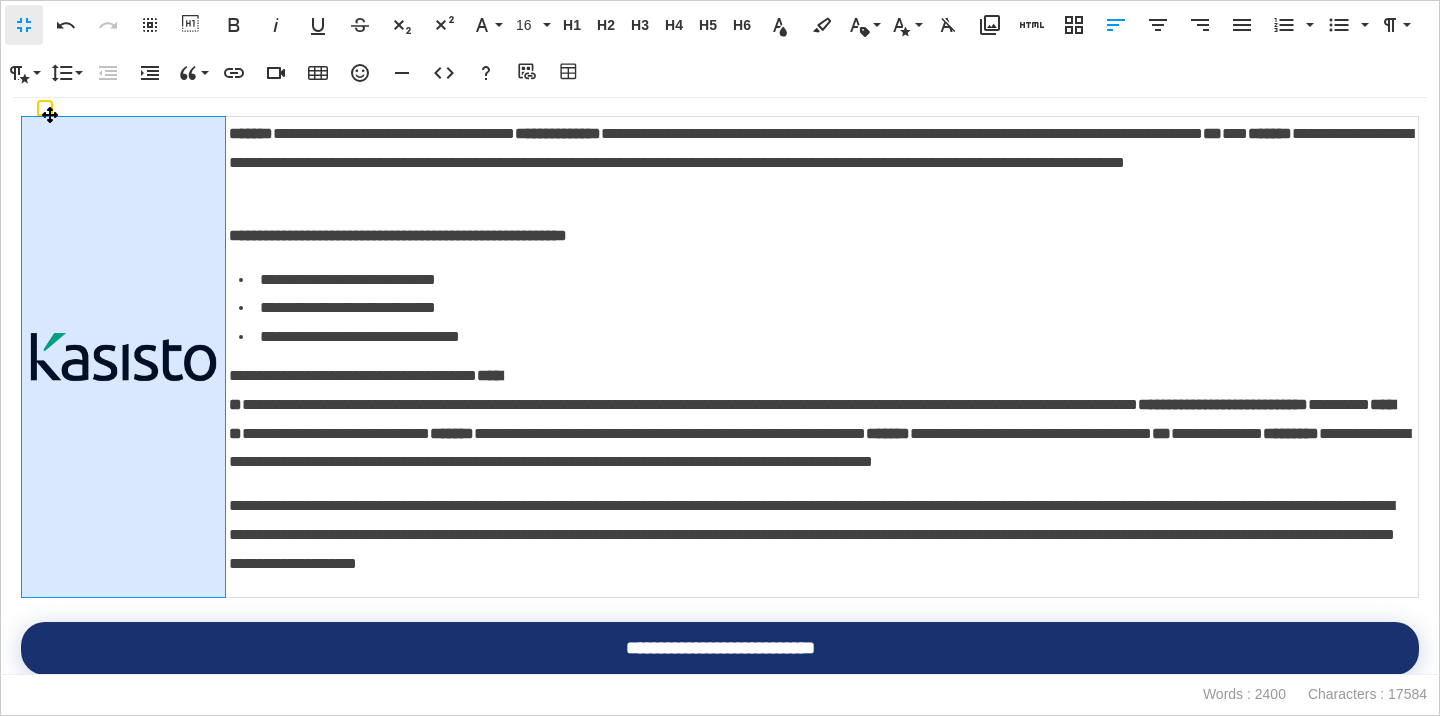 click at bounding box center [123, 356] 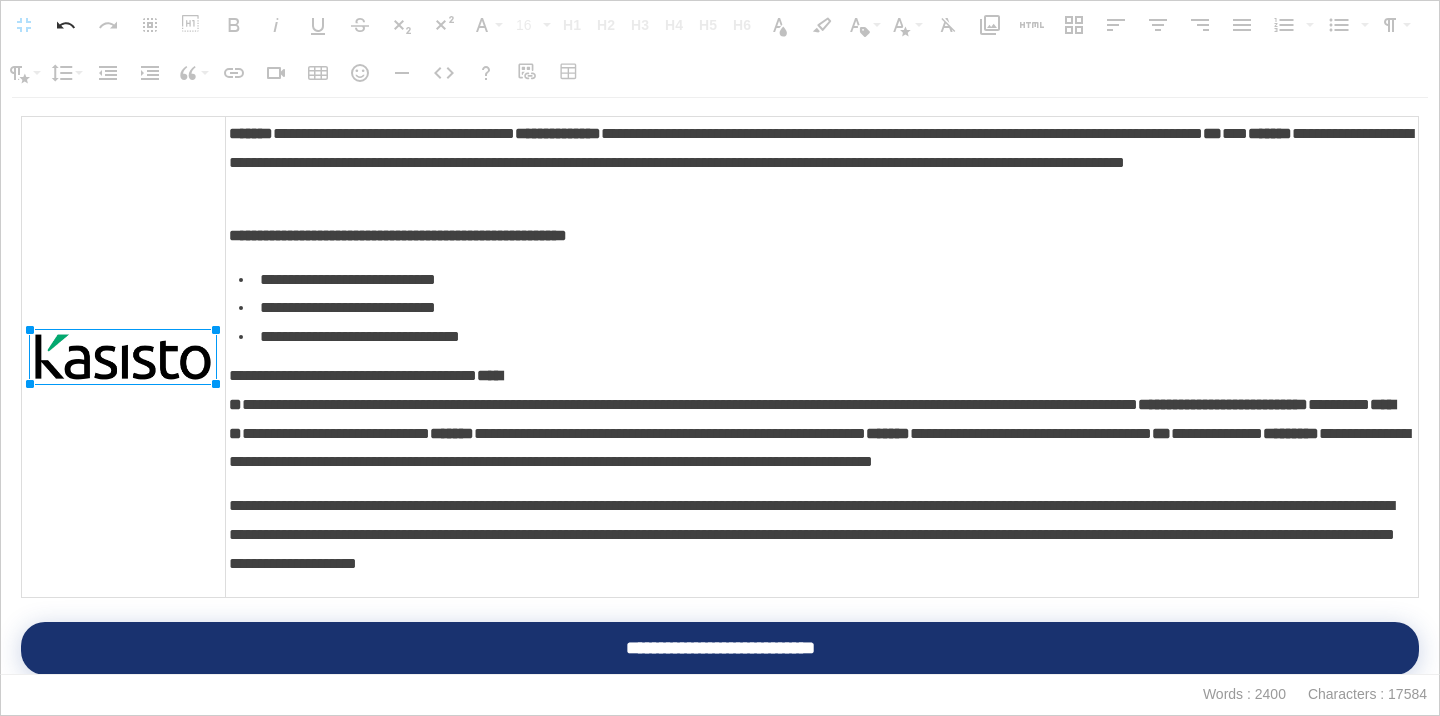 drag, startPoint x: 218, startPoint y: 328, endPoint x: 186, endPoint y: 328, distance: 32 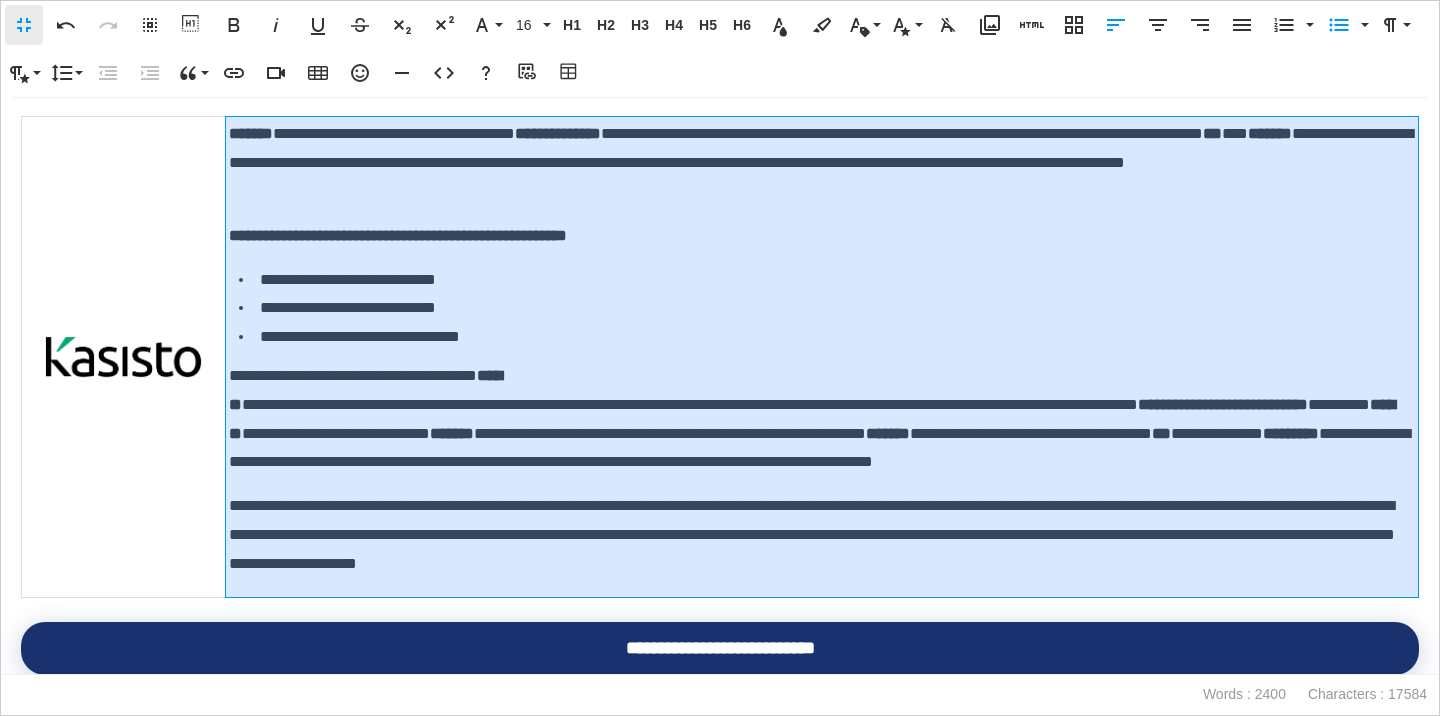 click on "**********" at bounding box center [827, 280] 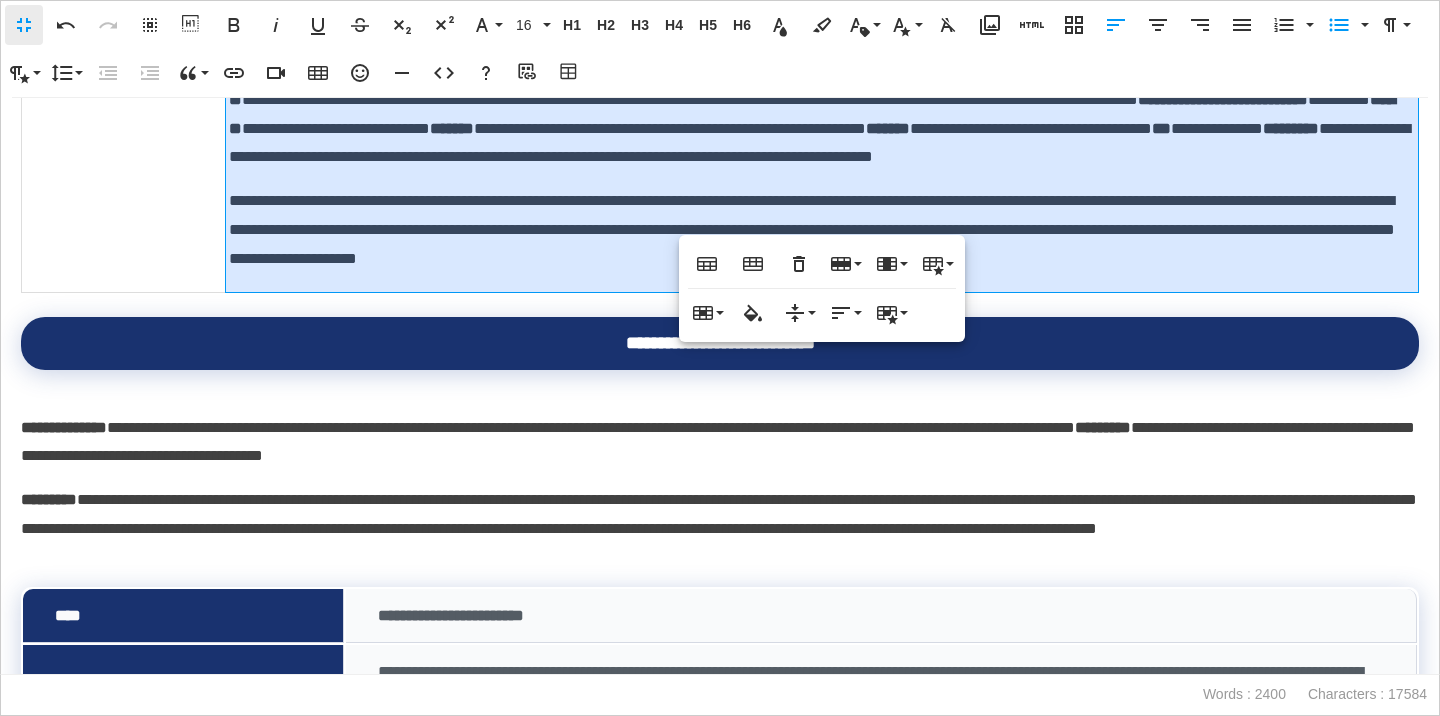scroll, scrollTop: 2057, scrollLeft: 0, axis: vertical 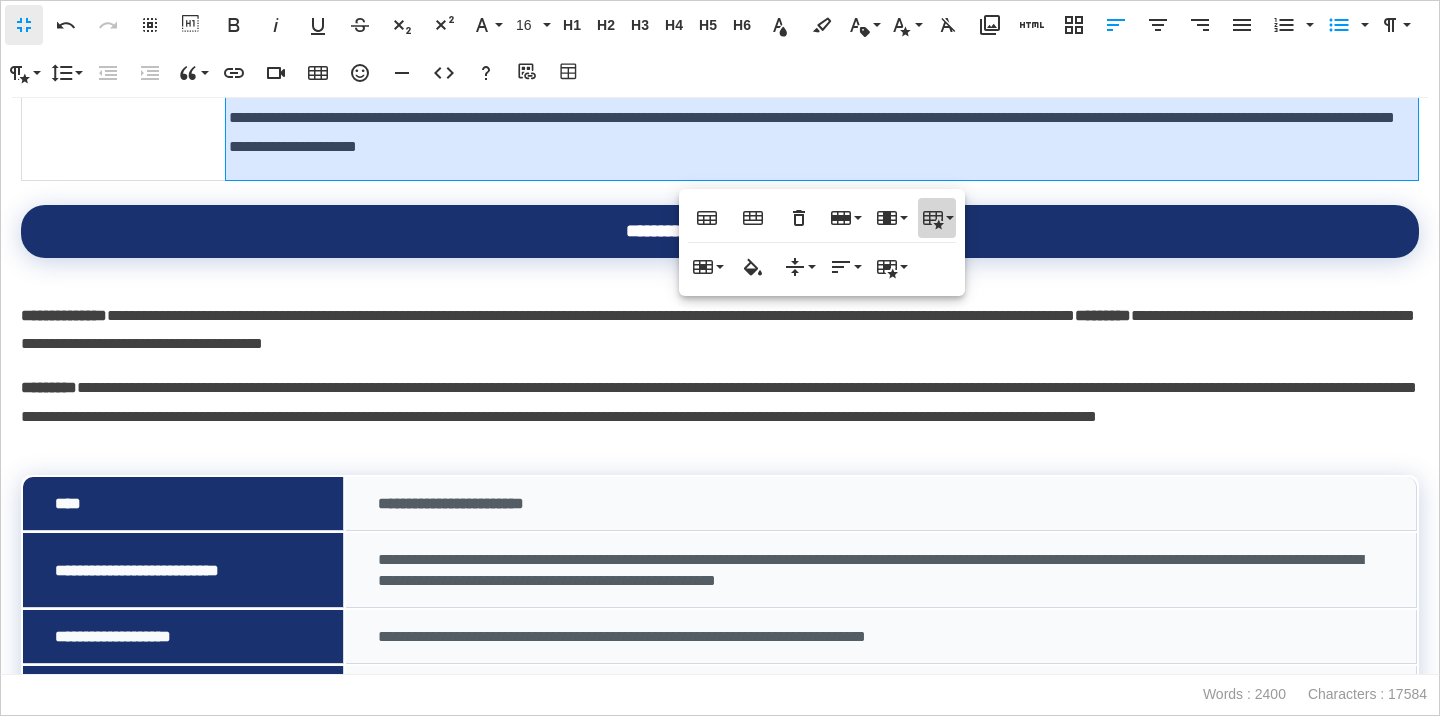 click 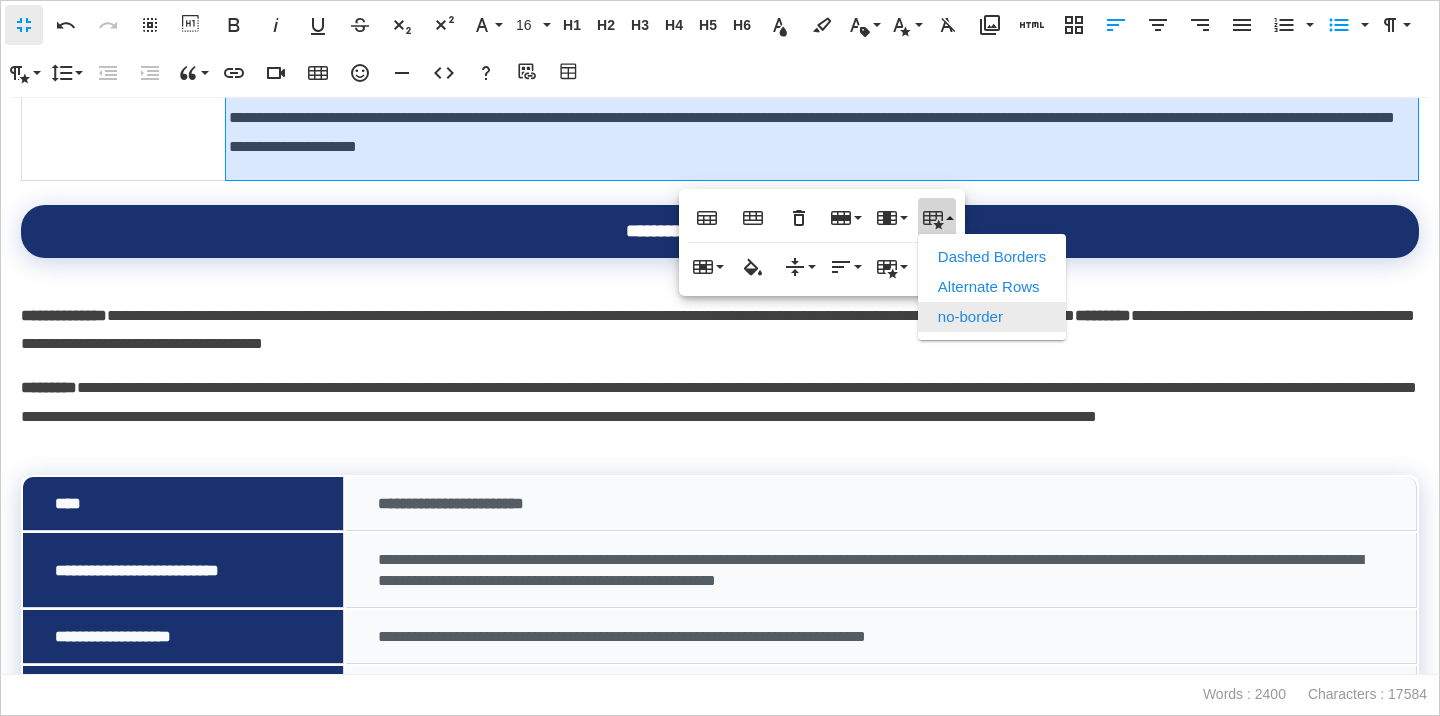 click on "no-border" at bounding box center (992, 317) 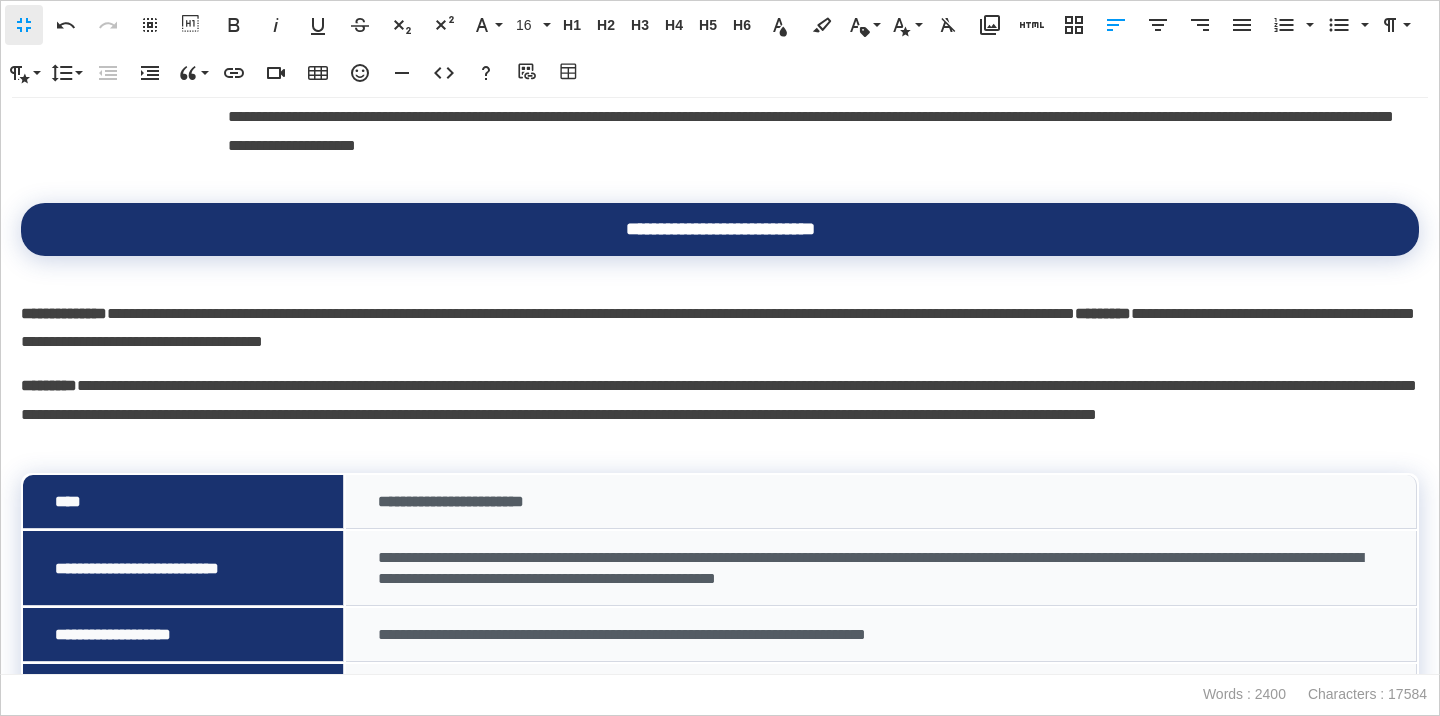 click on "**********" at bounding box center (720, 415) 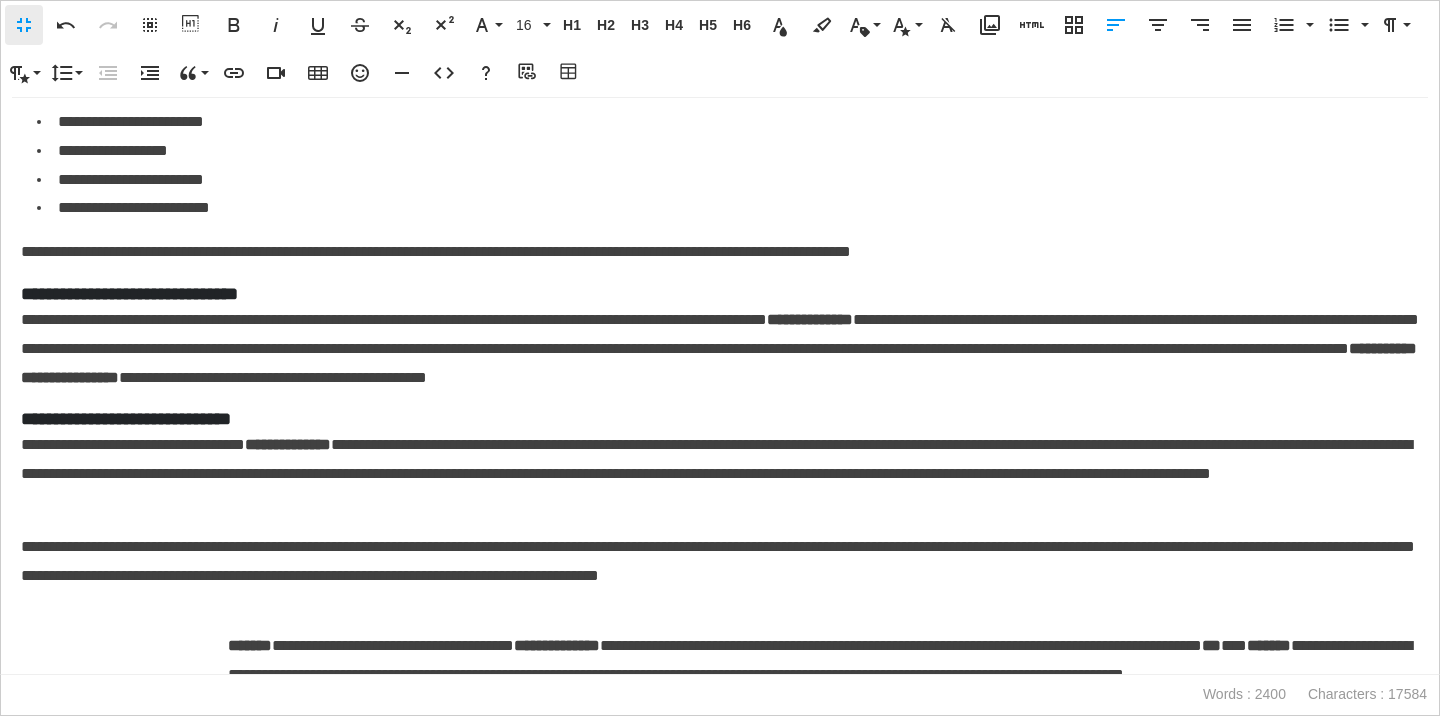 scroll, scrollTop: 1120, scrollLeft: 0, axis: vertical 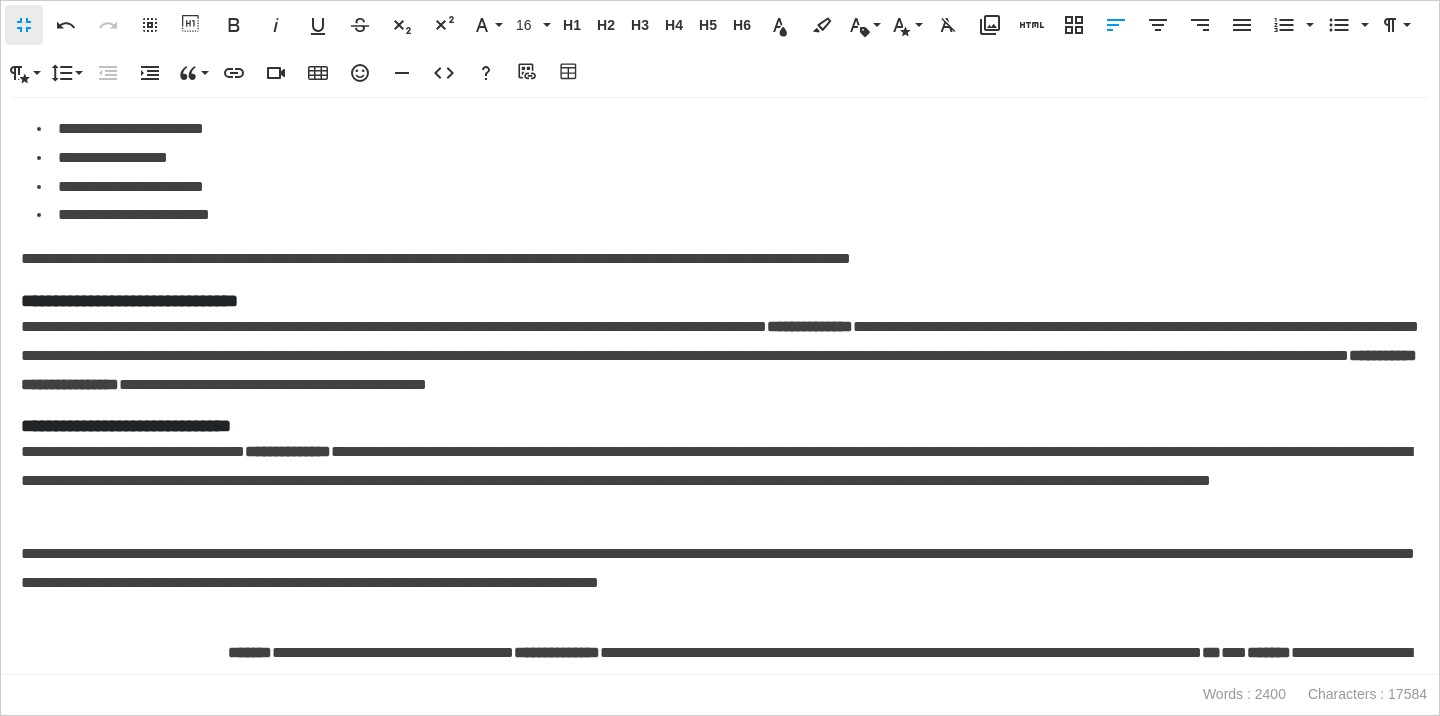 click on "**********" at bounding box center (720, 426) 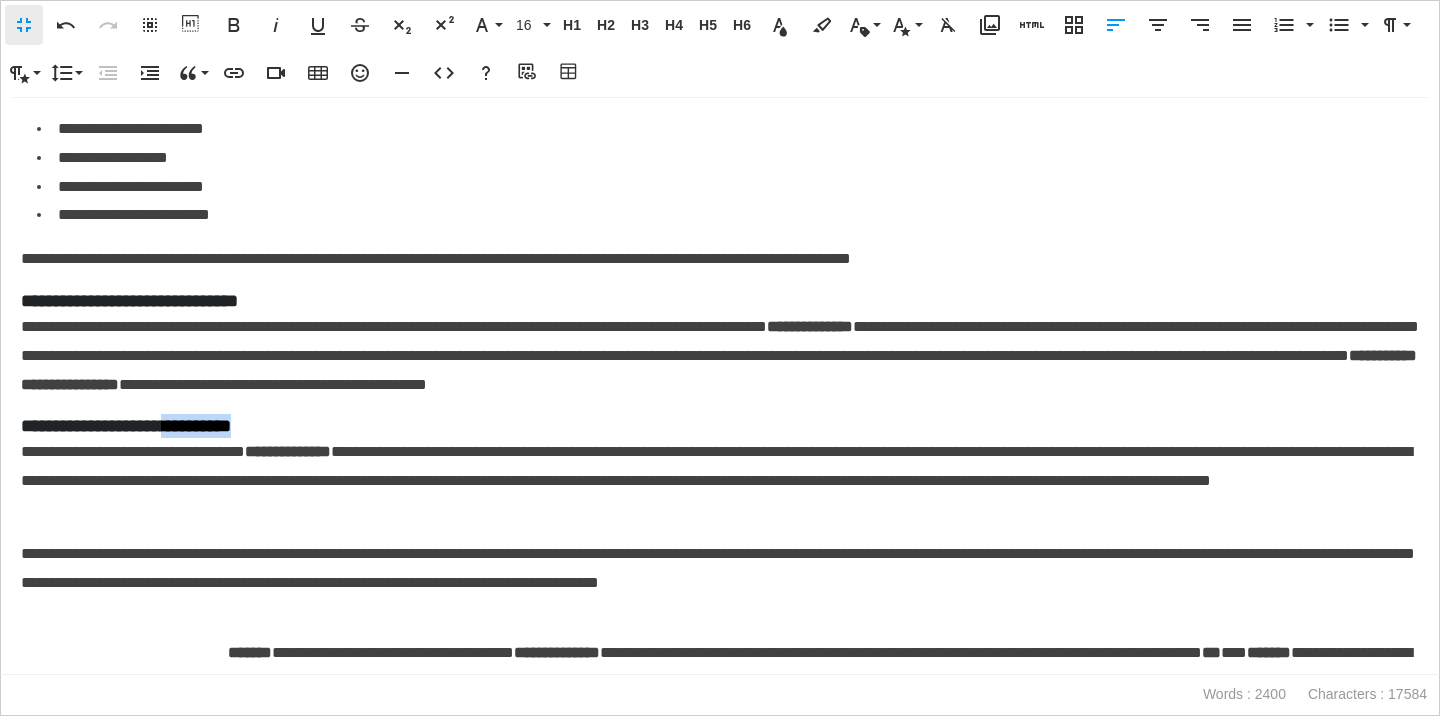 click on "**********" at bounding box center (720, 426) 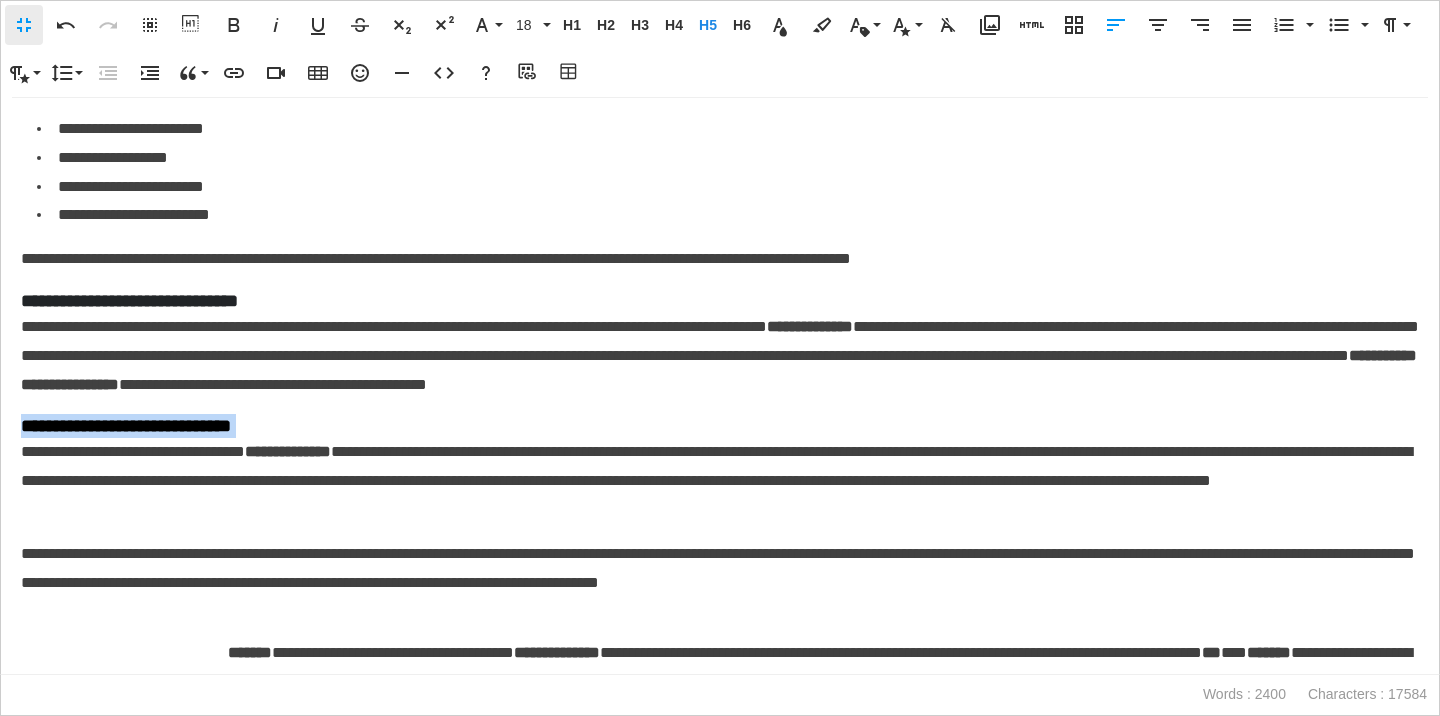 click on "**********" at bounding box center (720, 426) 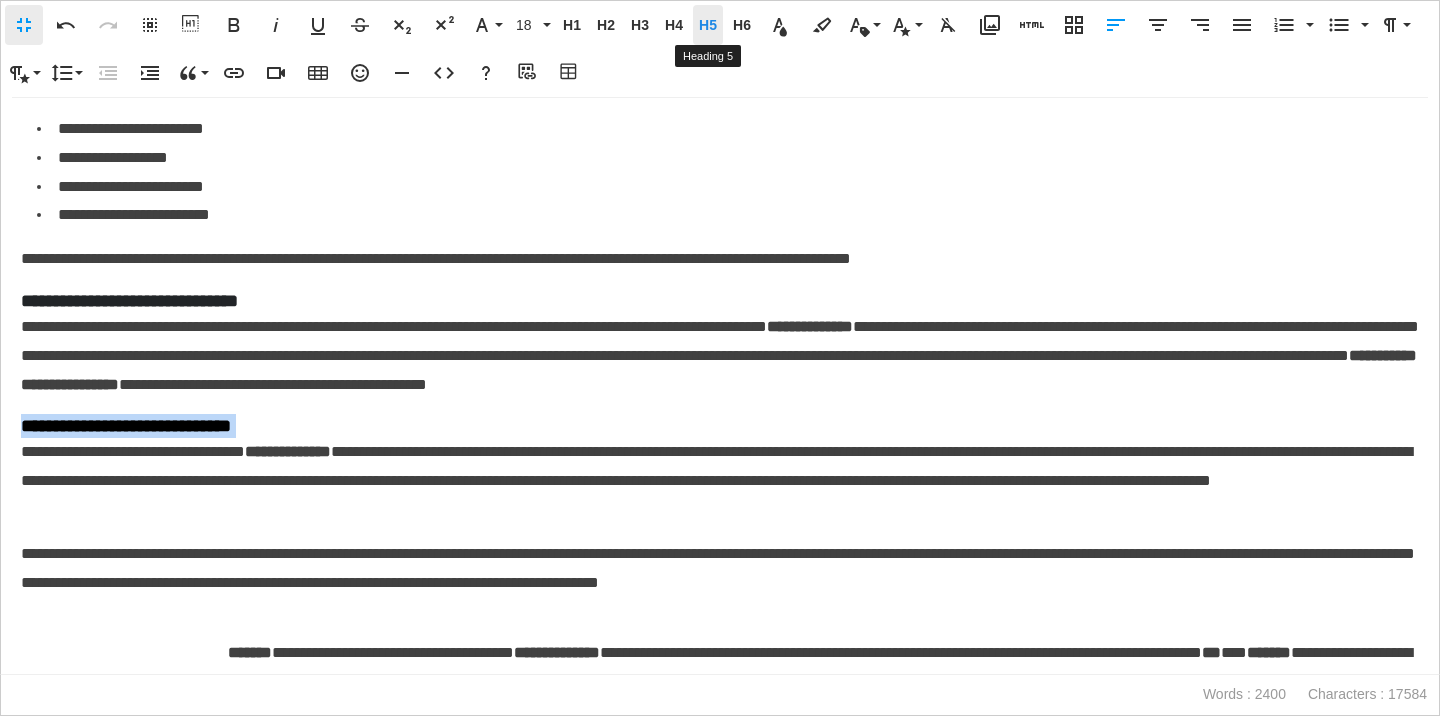 click on "H5" at bounding box center [708, 25] 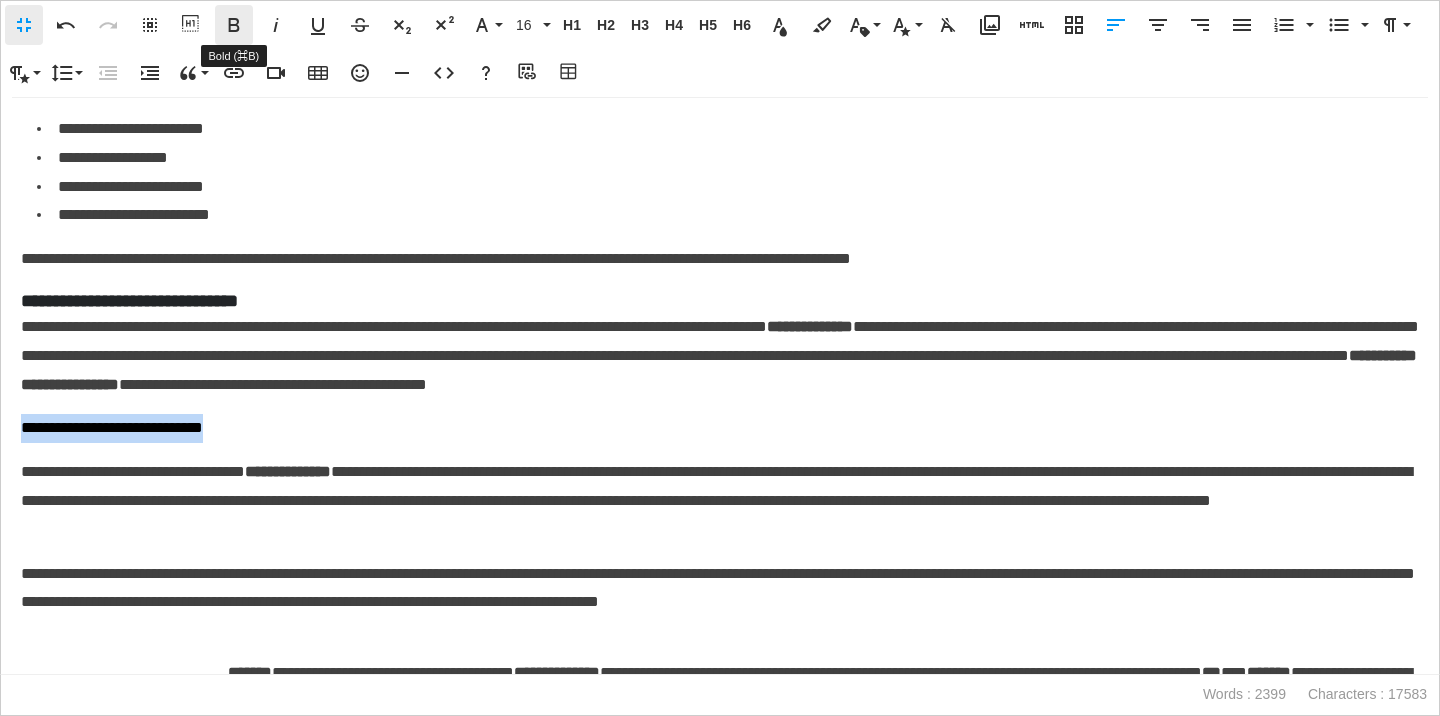 click 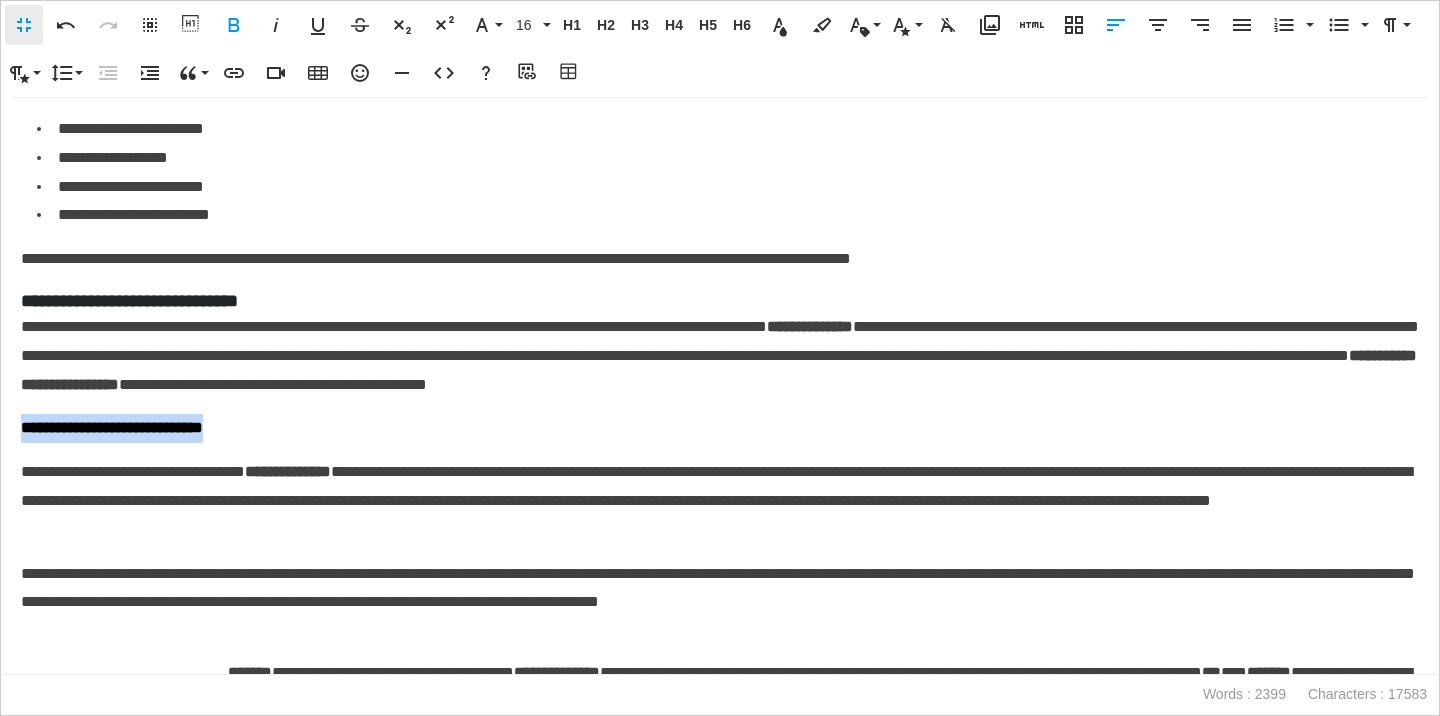 click on "**********" at bounding box center (720, 428) 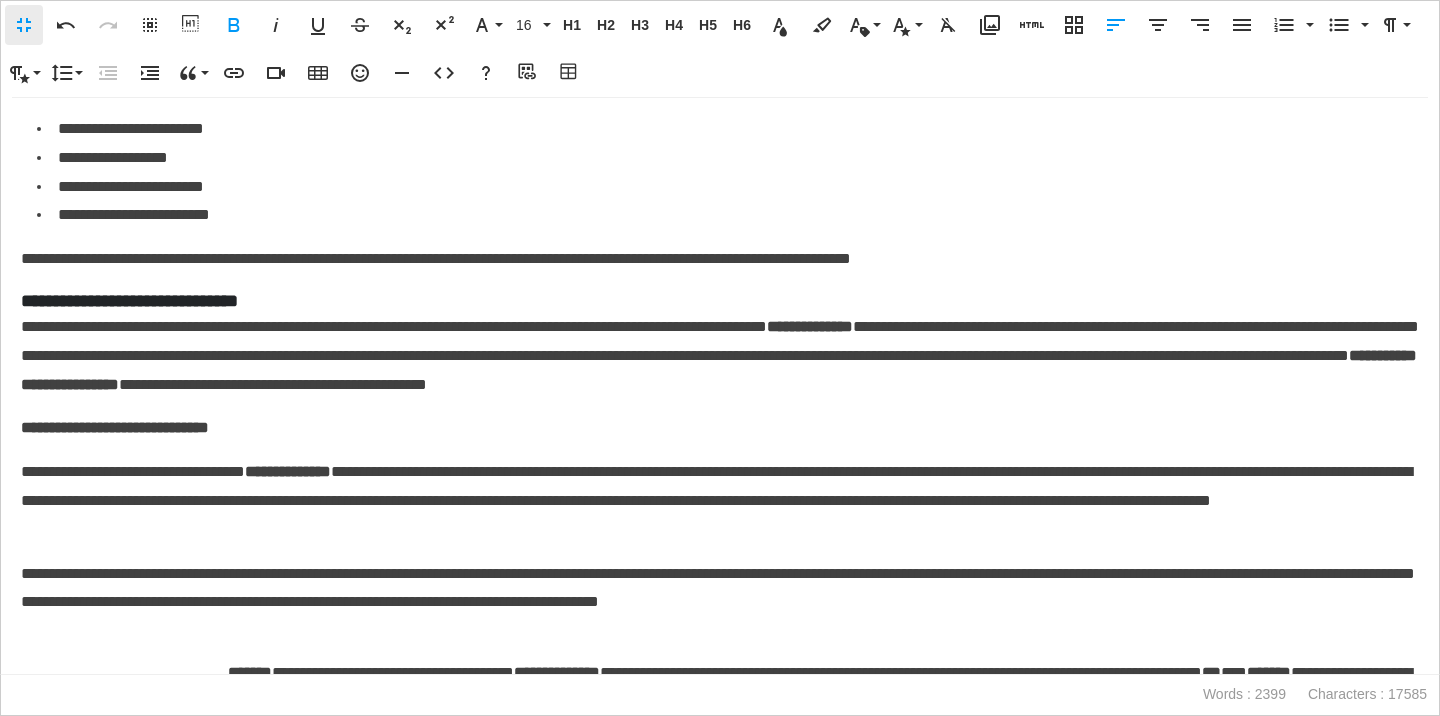 click on "**********" at bounding box center [720, 501] 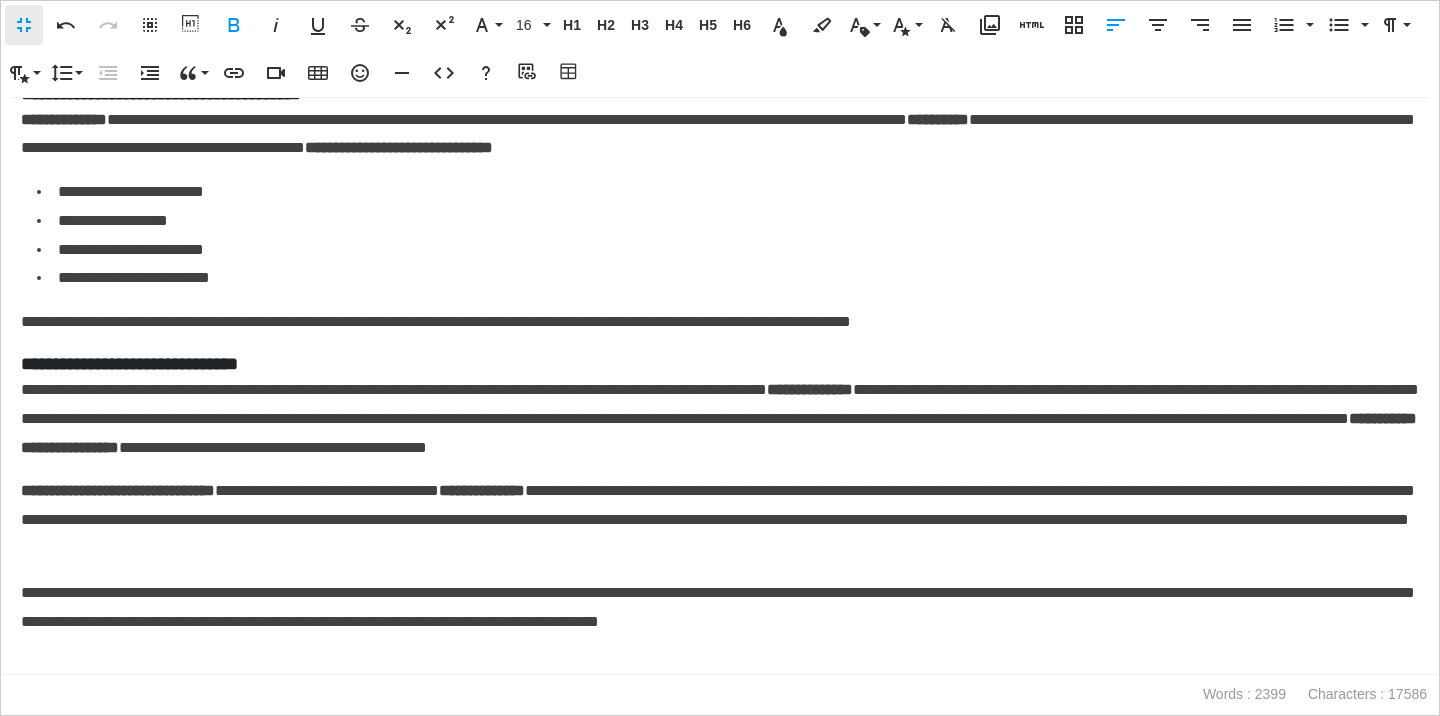 scroll, scrollTop: 1052, scrollLeft: 0, axis: vertical 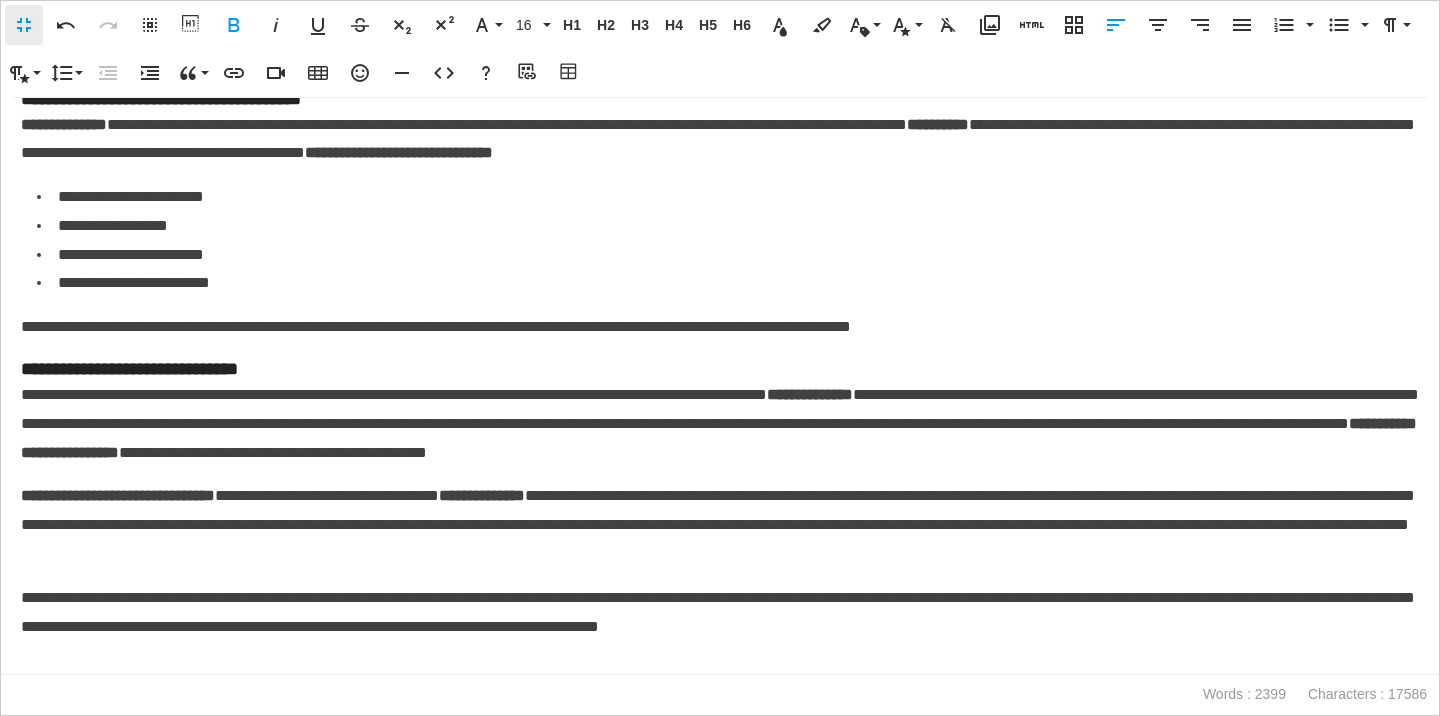click on "**********" at bounding box center [118, 495] 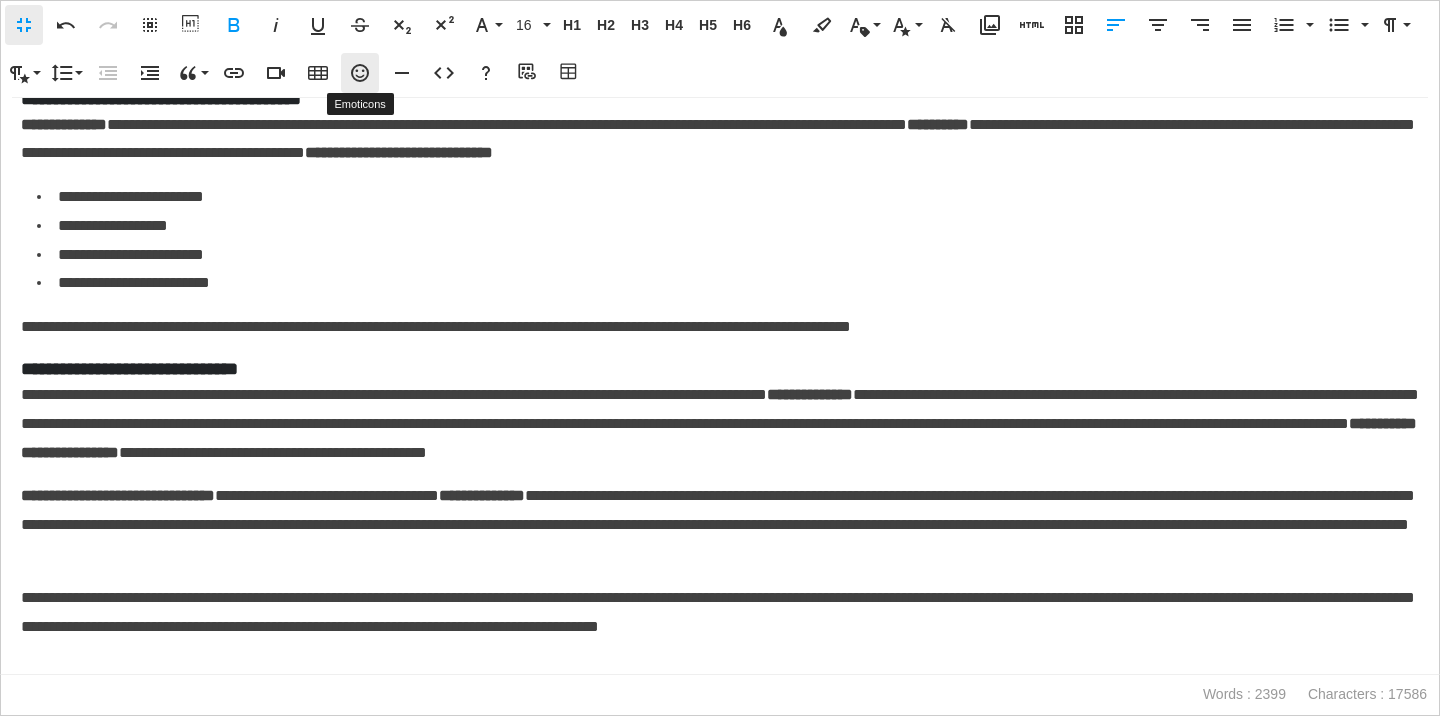 click 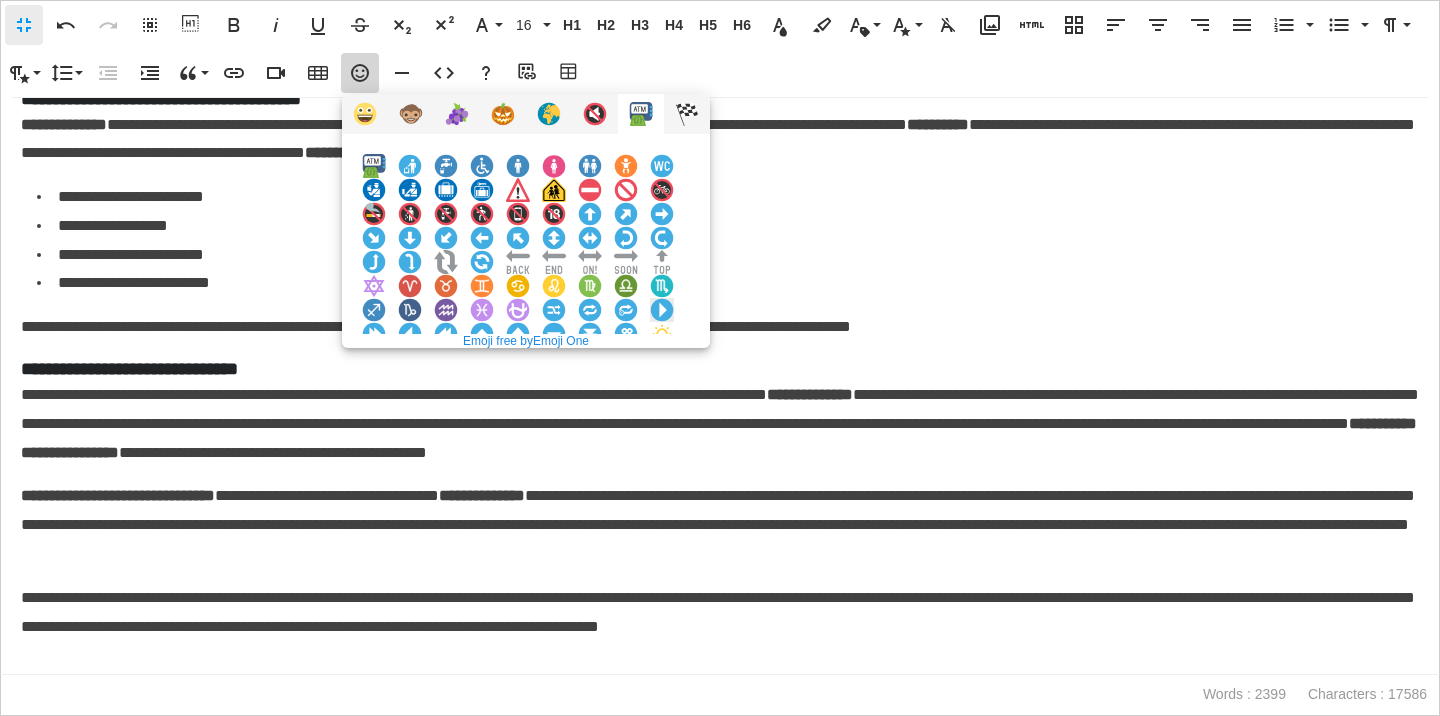 click at bounding box center (662, 310) 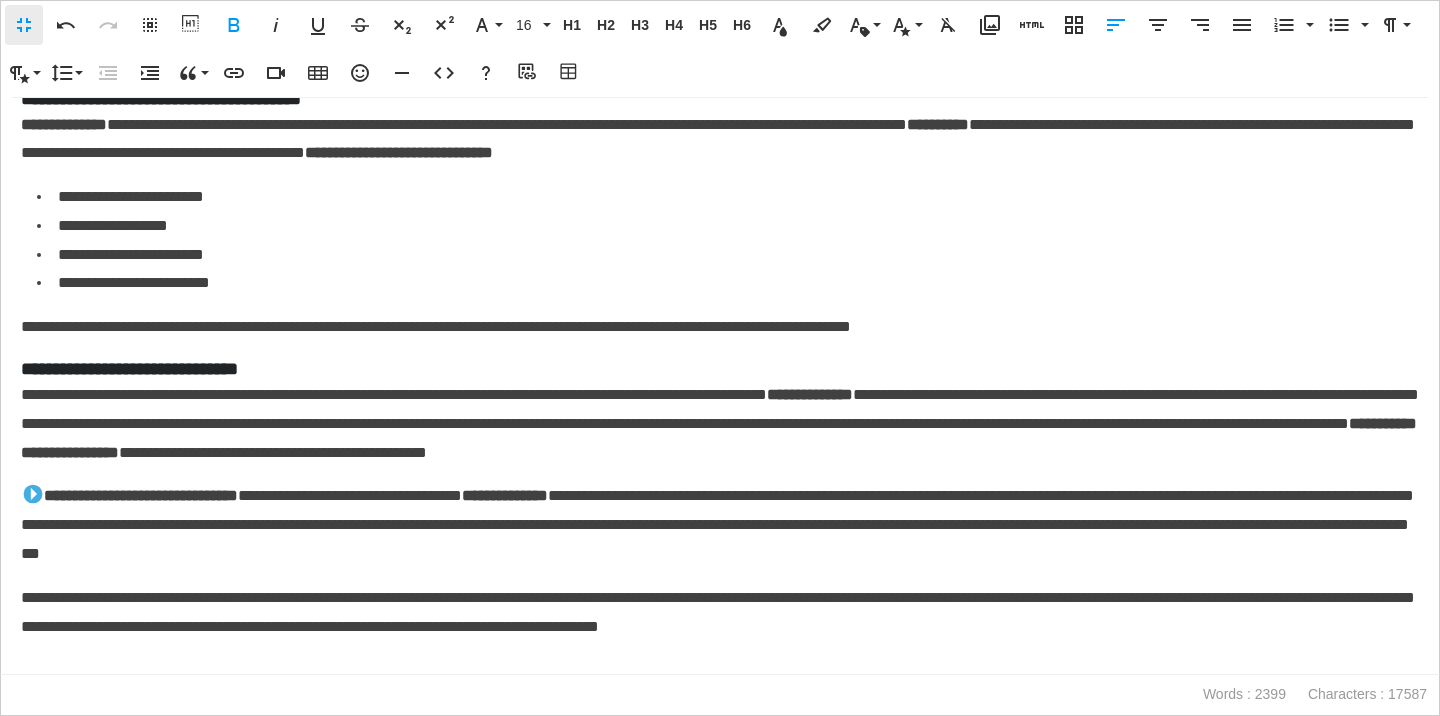 click on "**********" at bounding box center (720, 369) 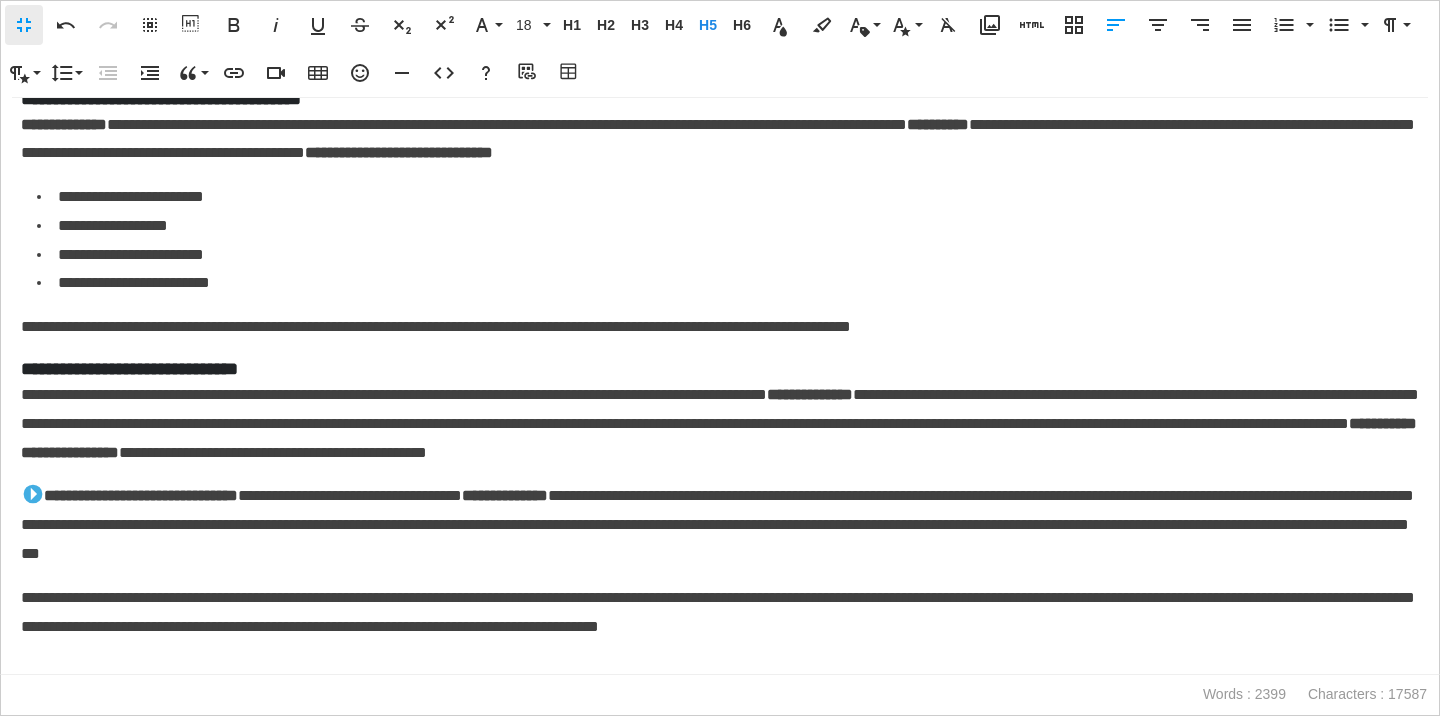 click on "**********" at bounding box center [720, 369] 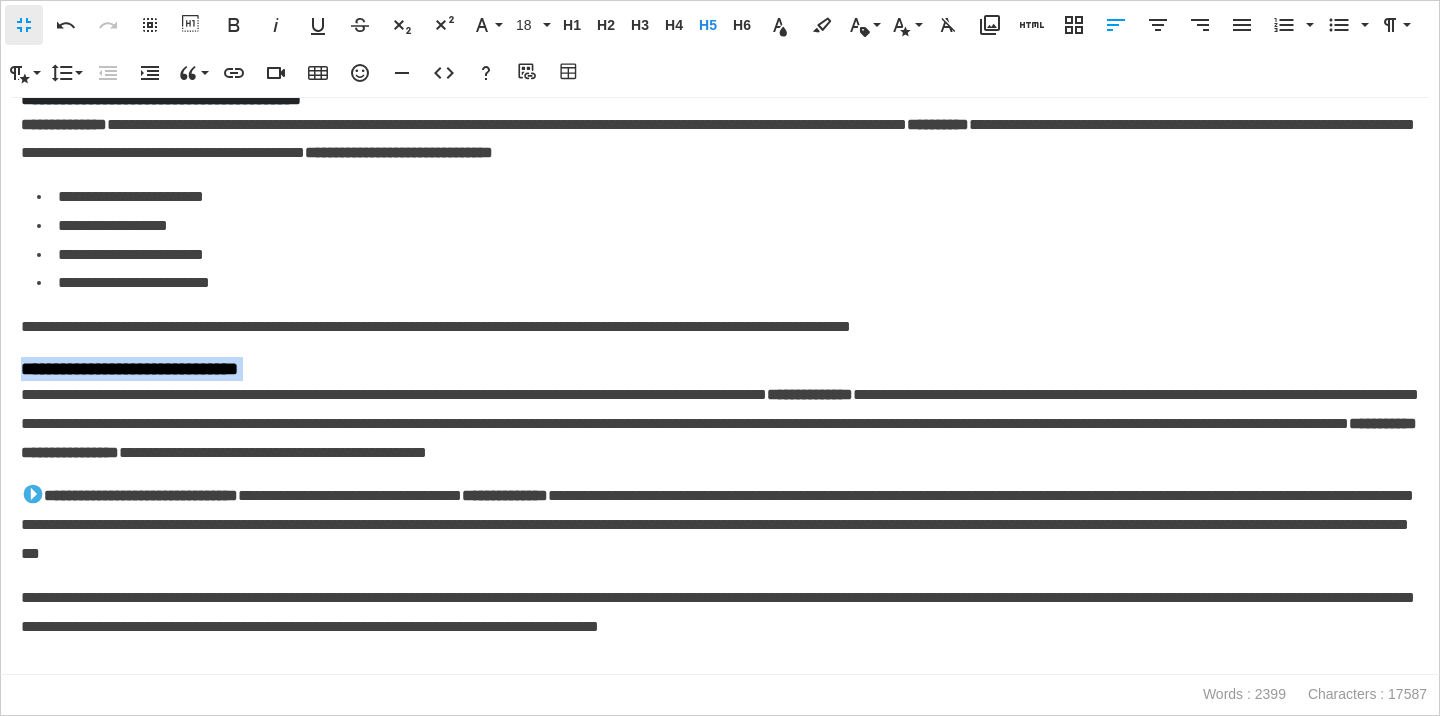 click on "**********" at bounding box center (720, 369) 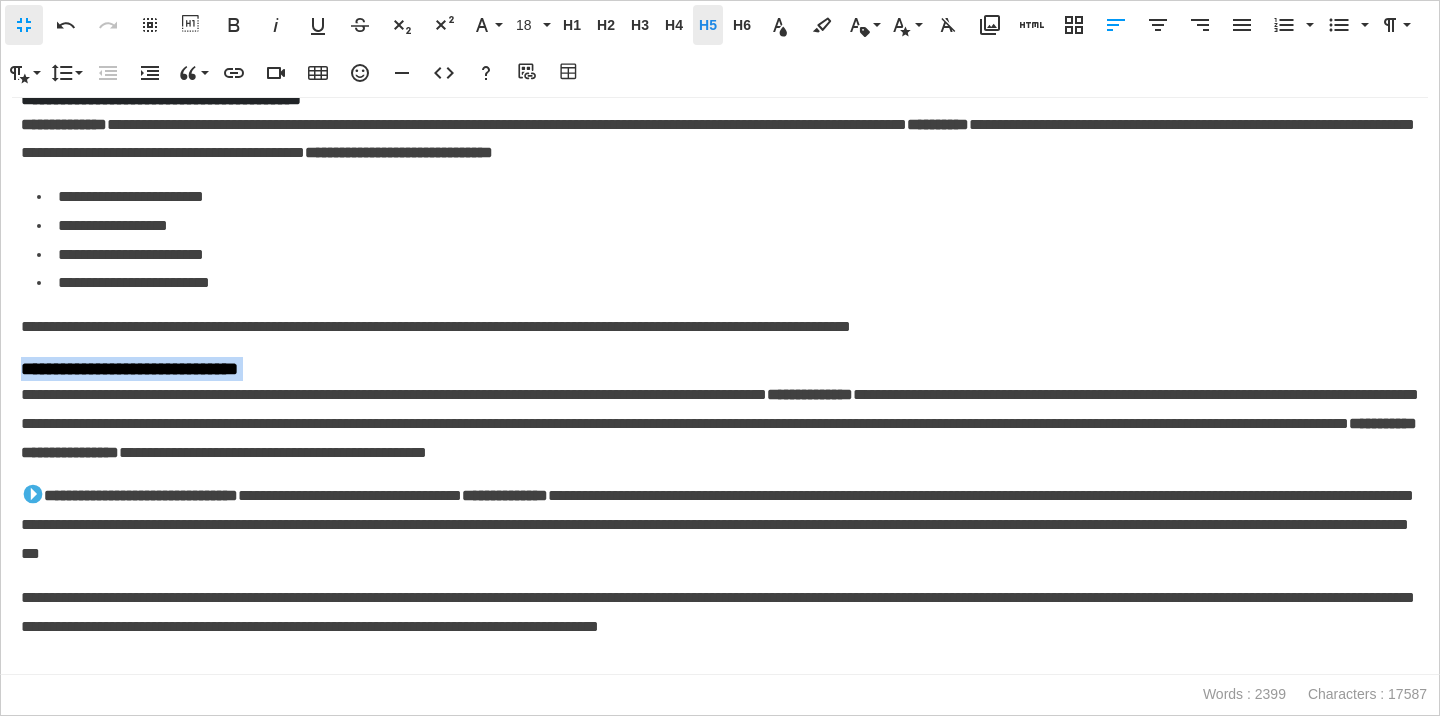 click on "H5" at bounding box center [708, 25] 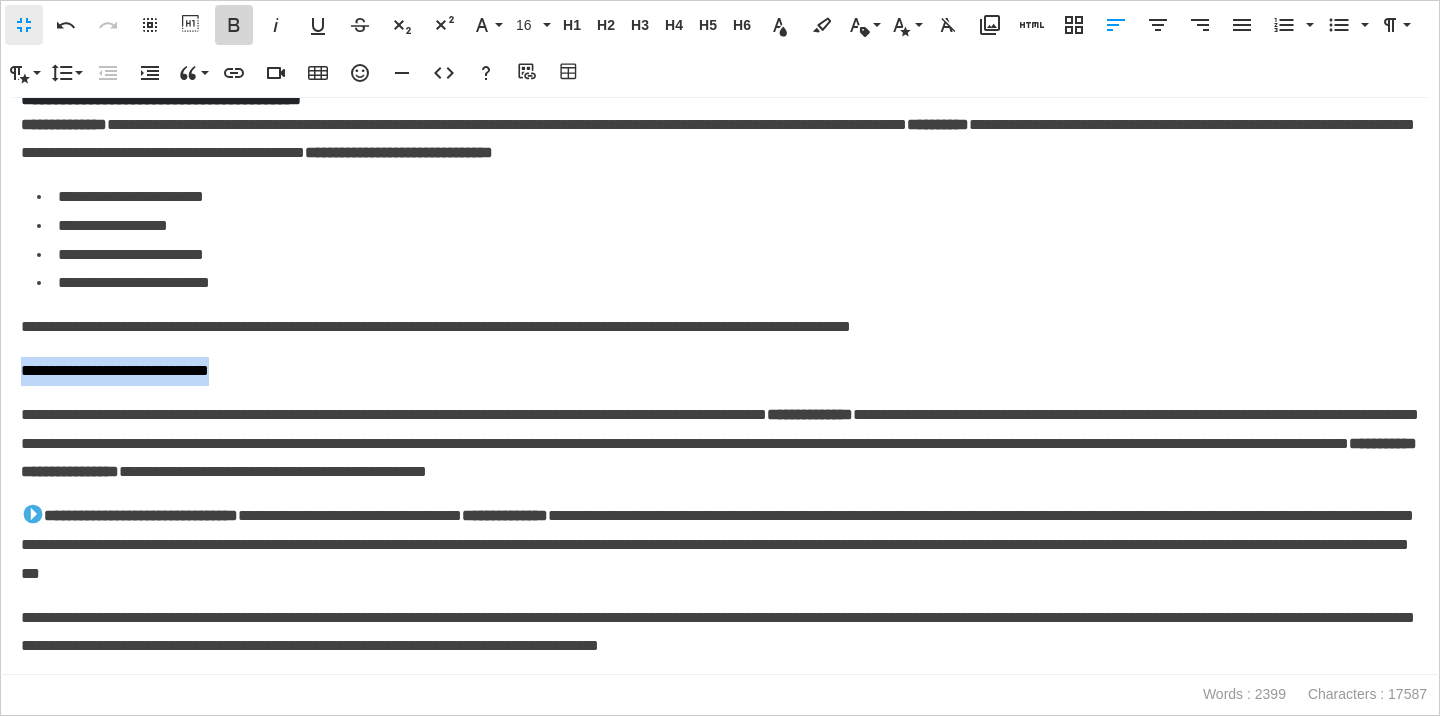 click 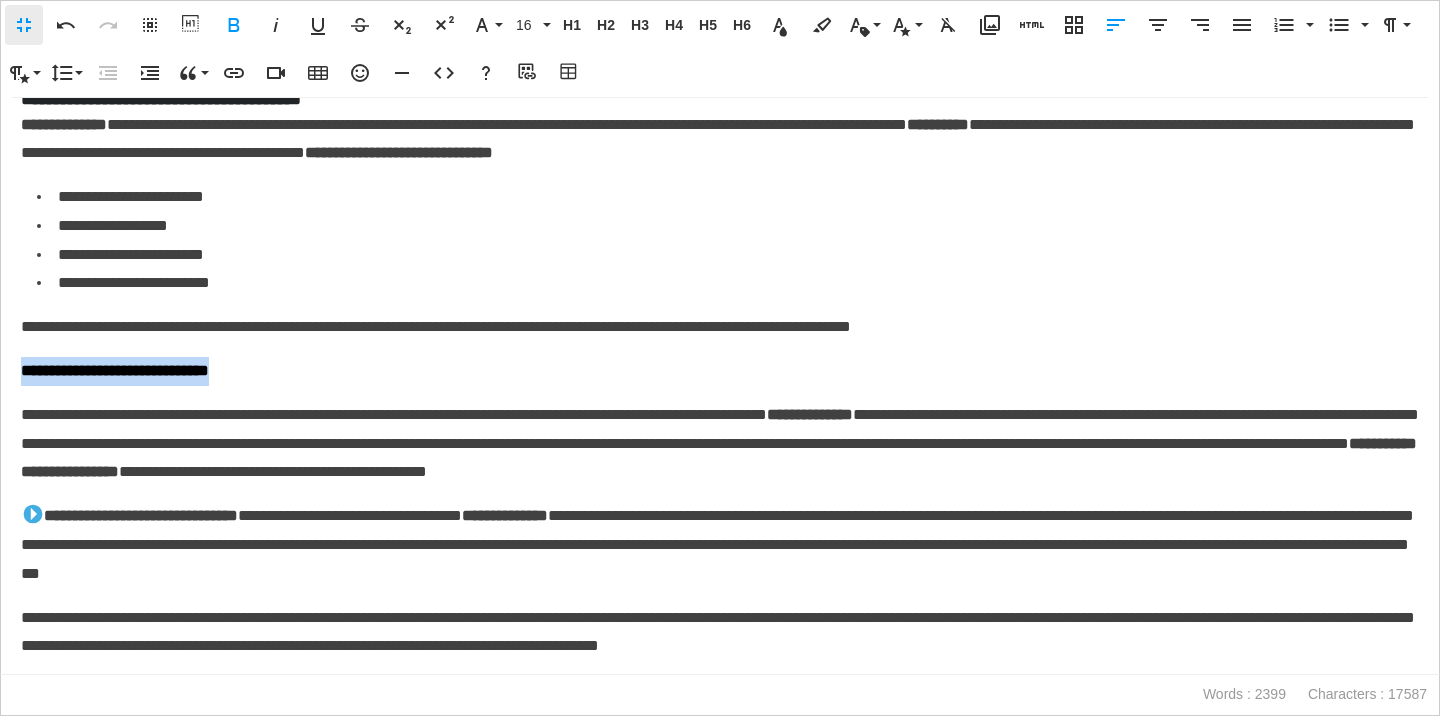 click on "**********" at bounding box center [720, 371] 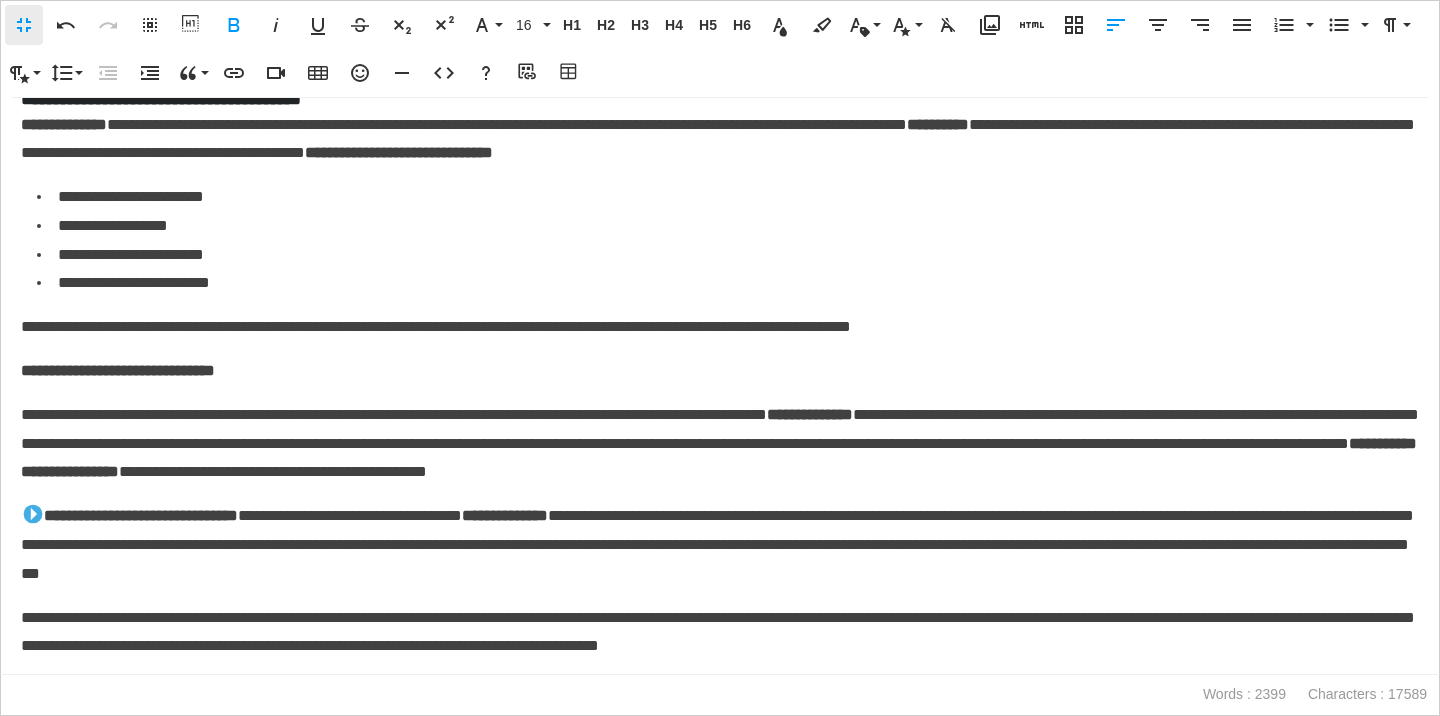 click on "**********" at bounding box center [720, 444] 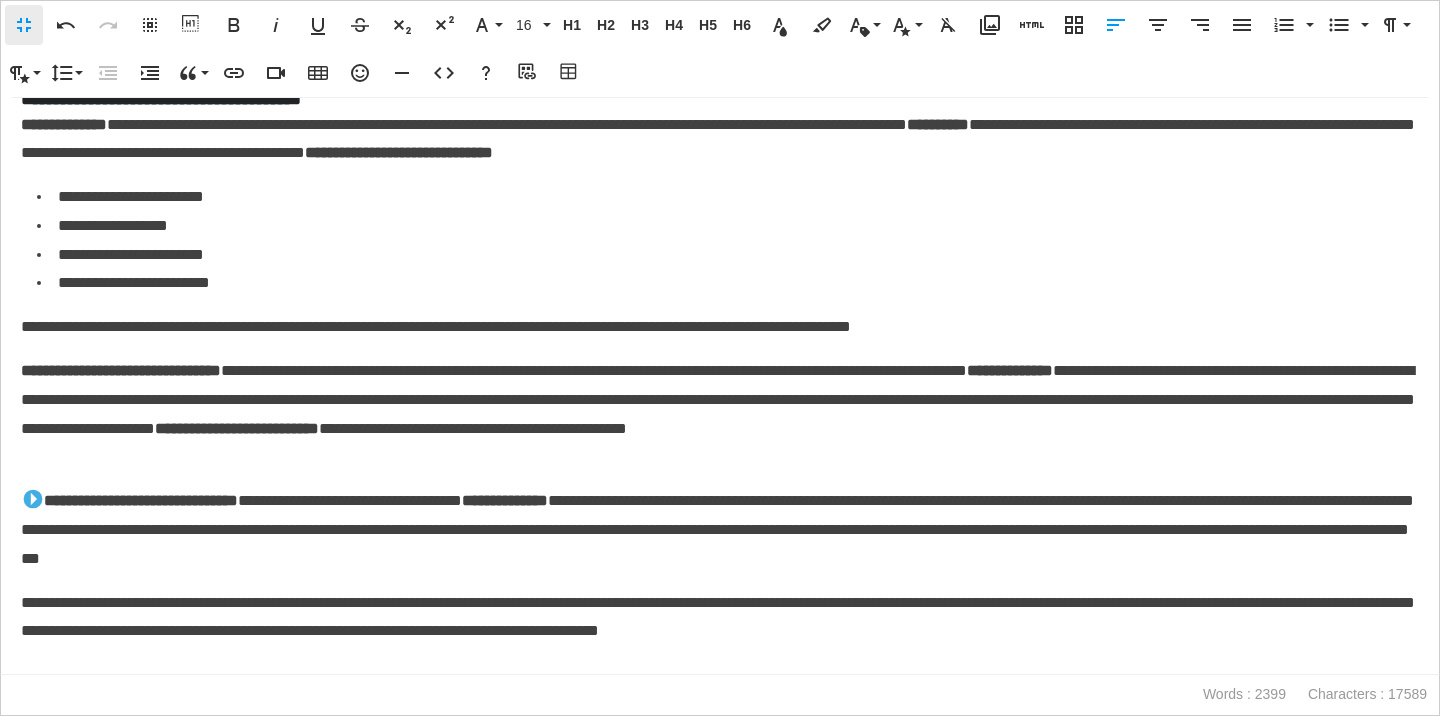 click on "**********" at bounding box center [720, 386] 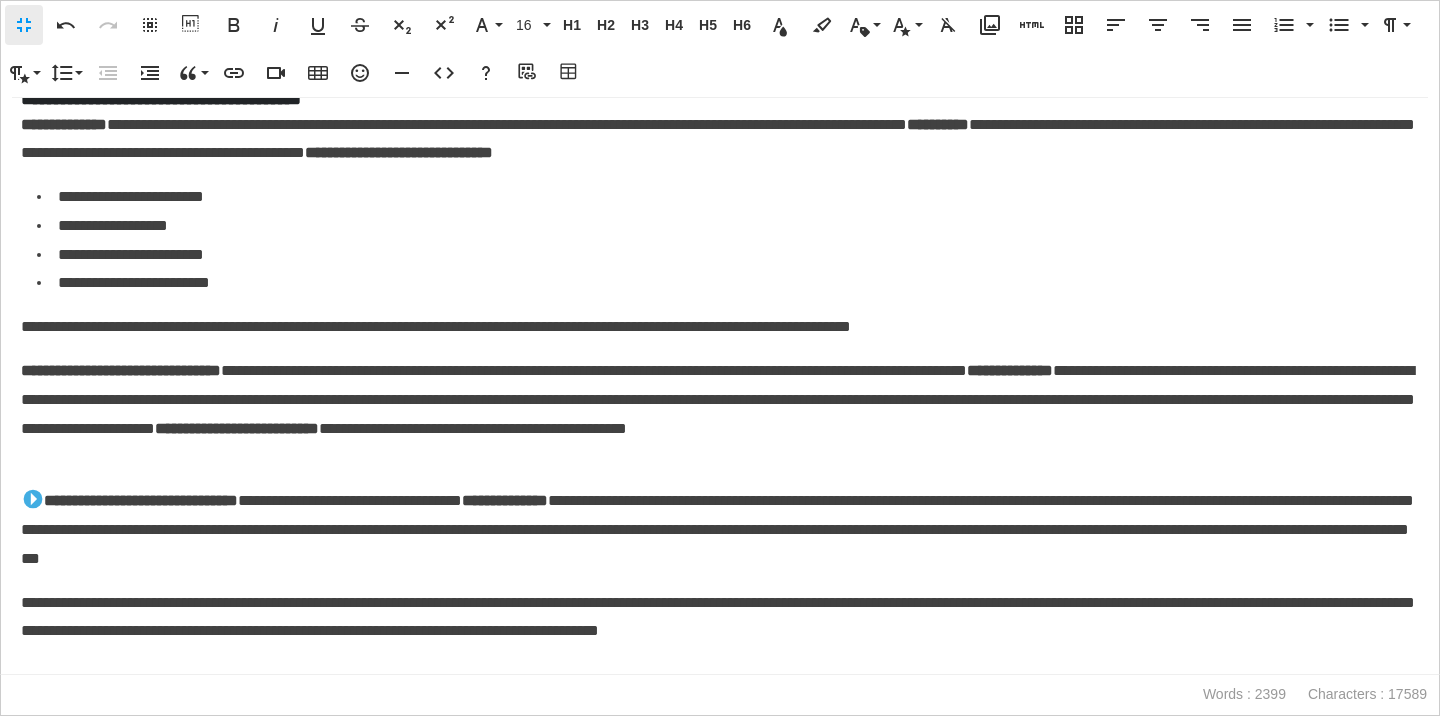 click on "**********" at bounding box center [121, 370] 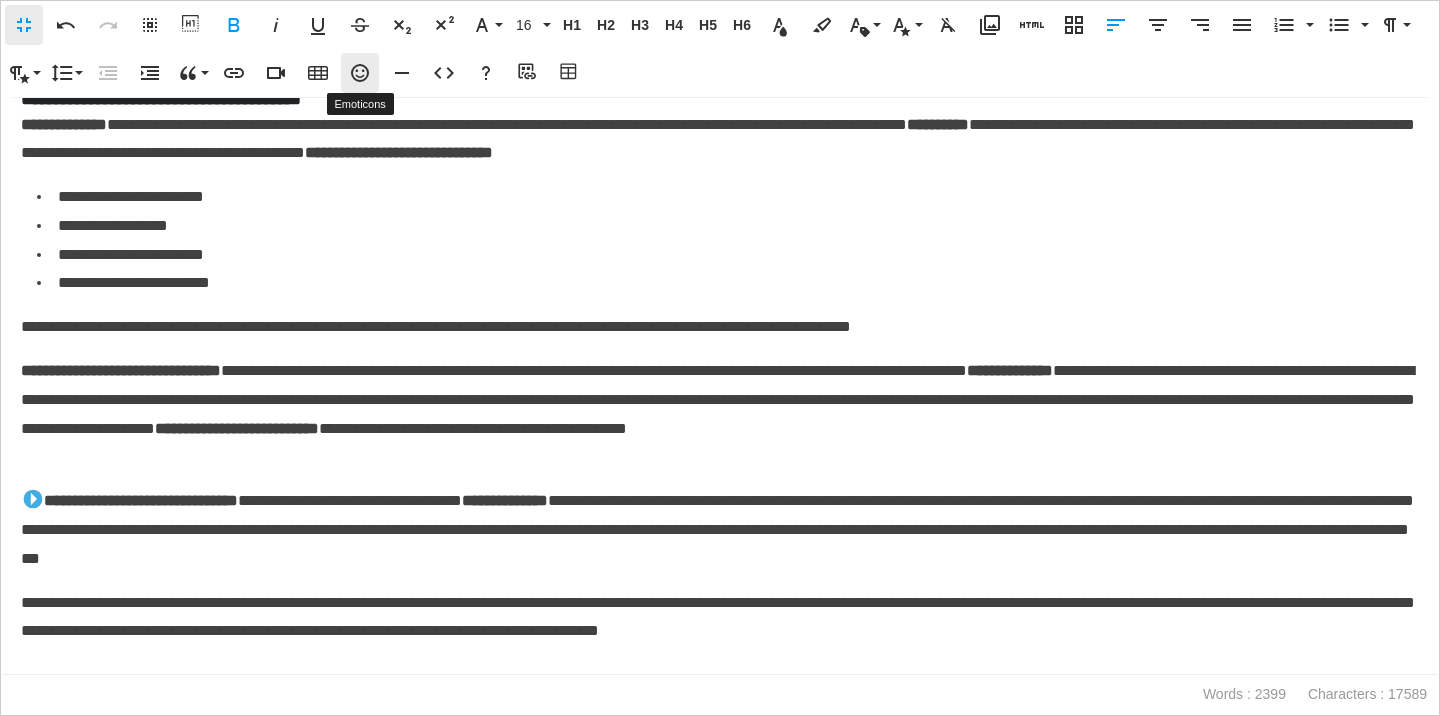 click 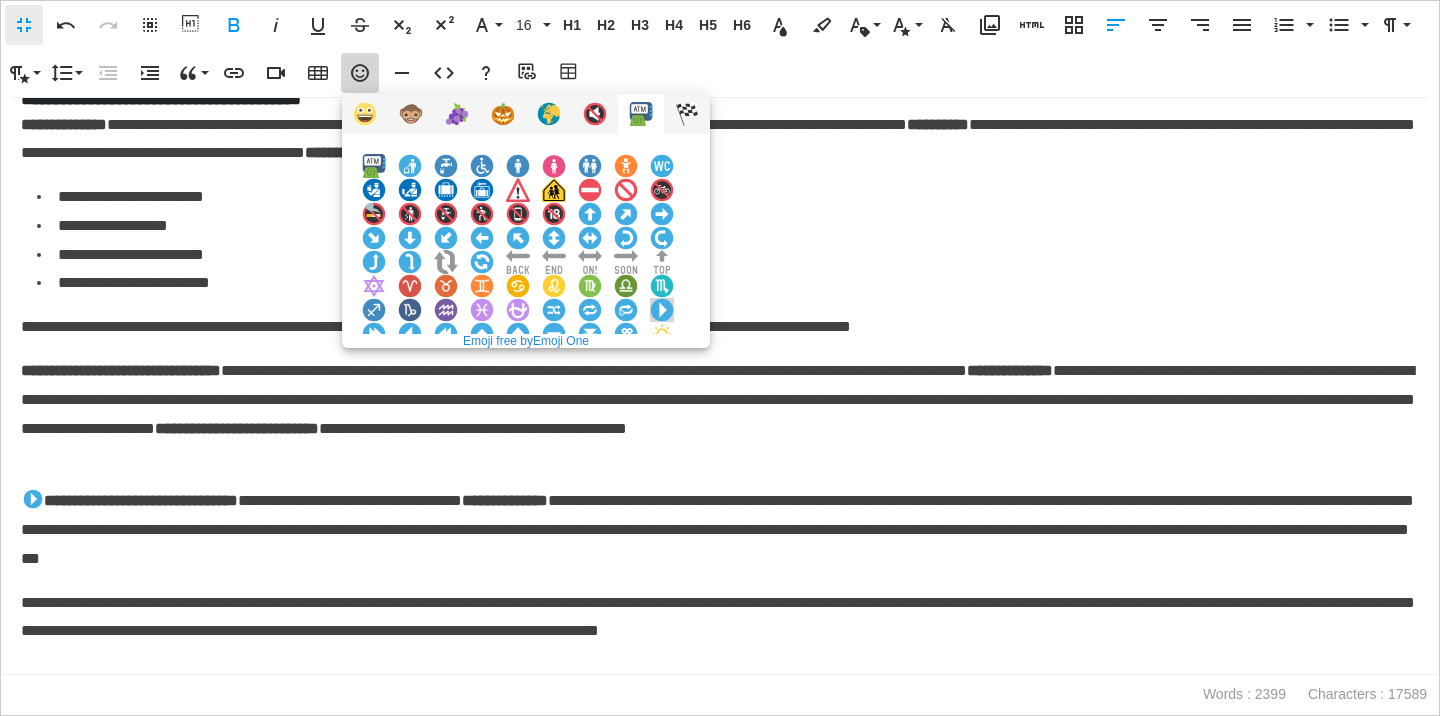 click at bounding box center [662, 310] 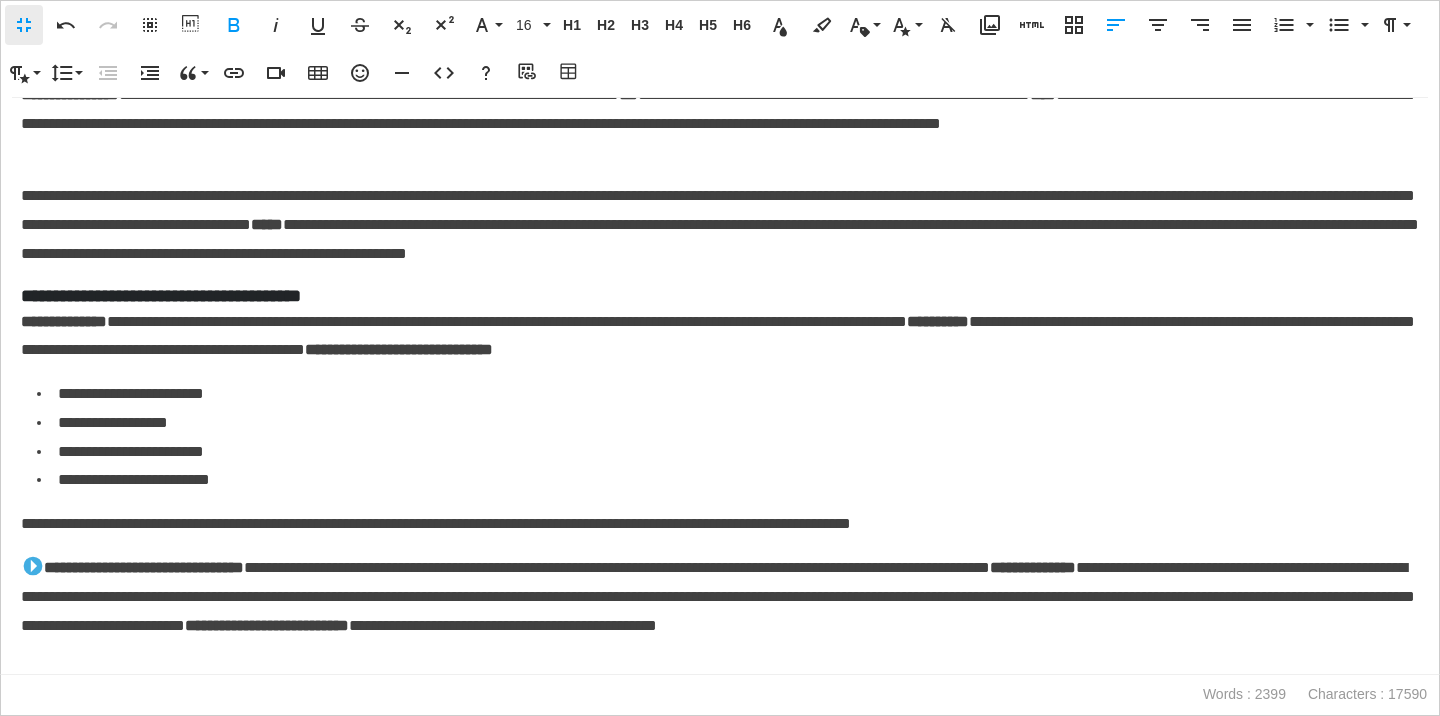 scroll, scrollTop: 825, scrollLeft: 0, axis: vertical 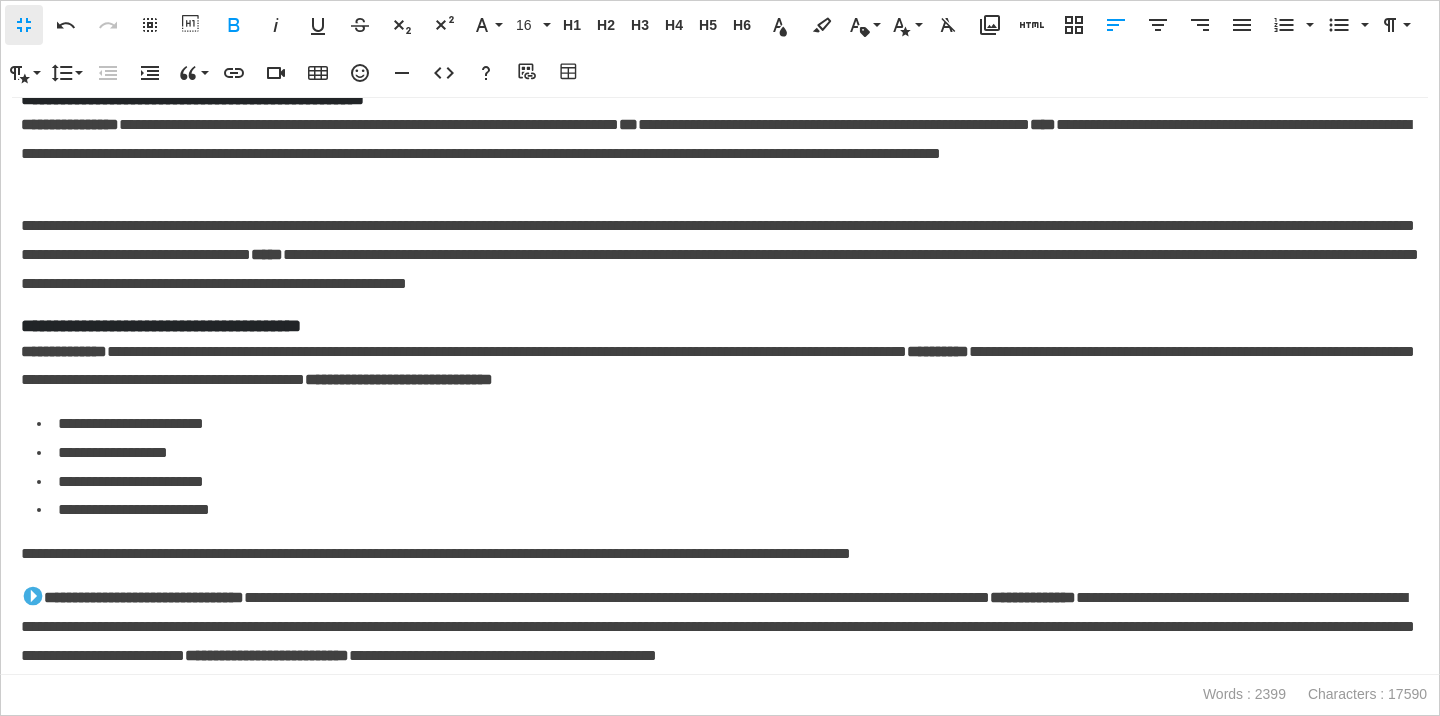 click on "**********" at bounding box center [720, 326] 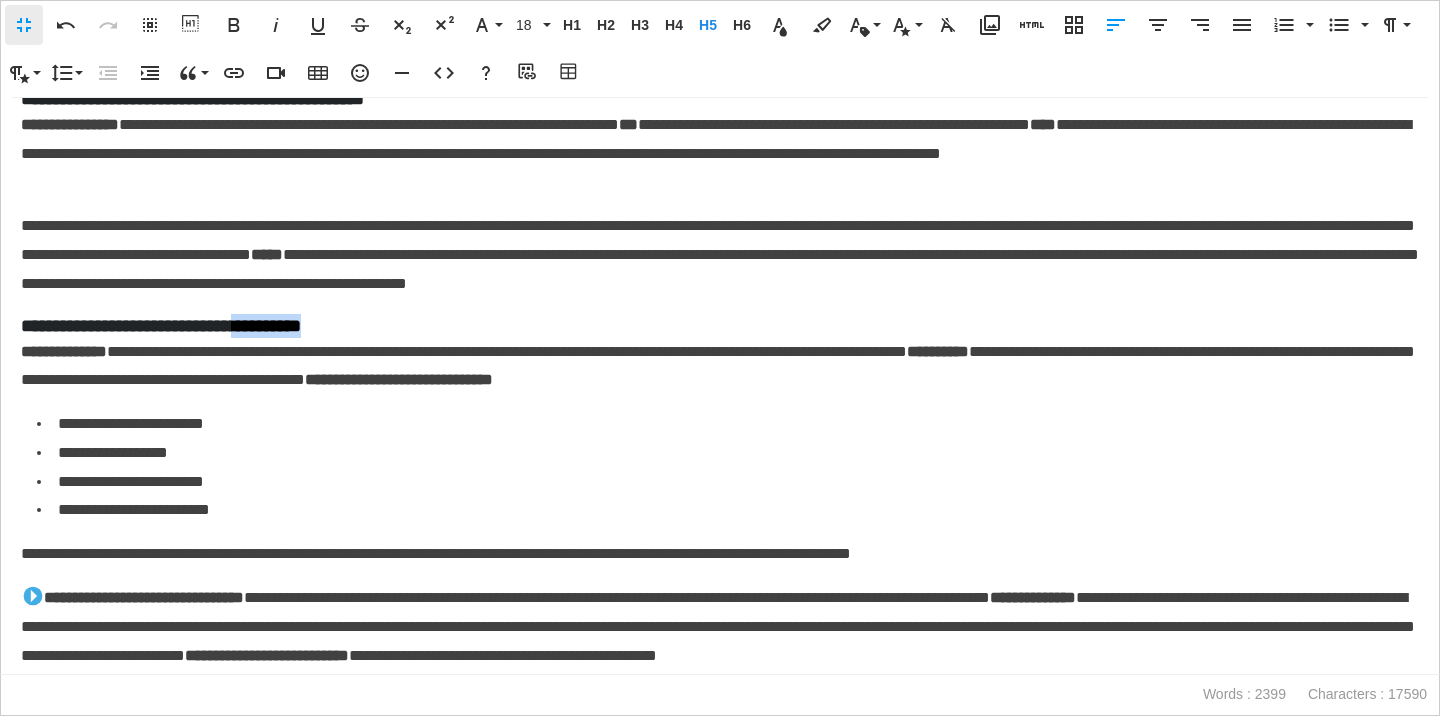 click on "**********" at bounding box center (720, 326) 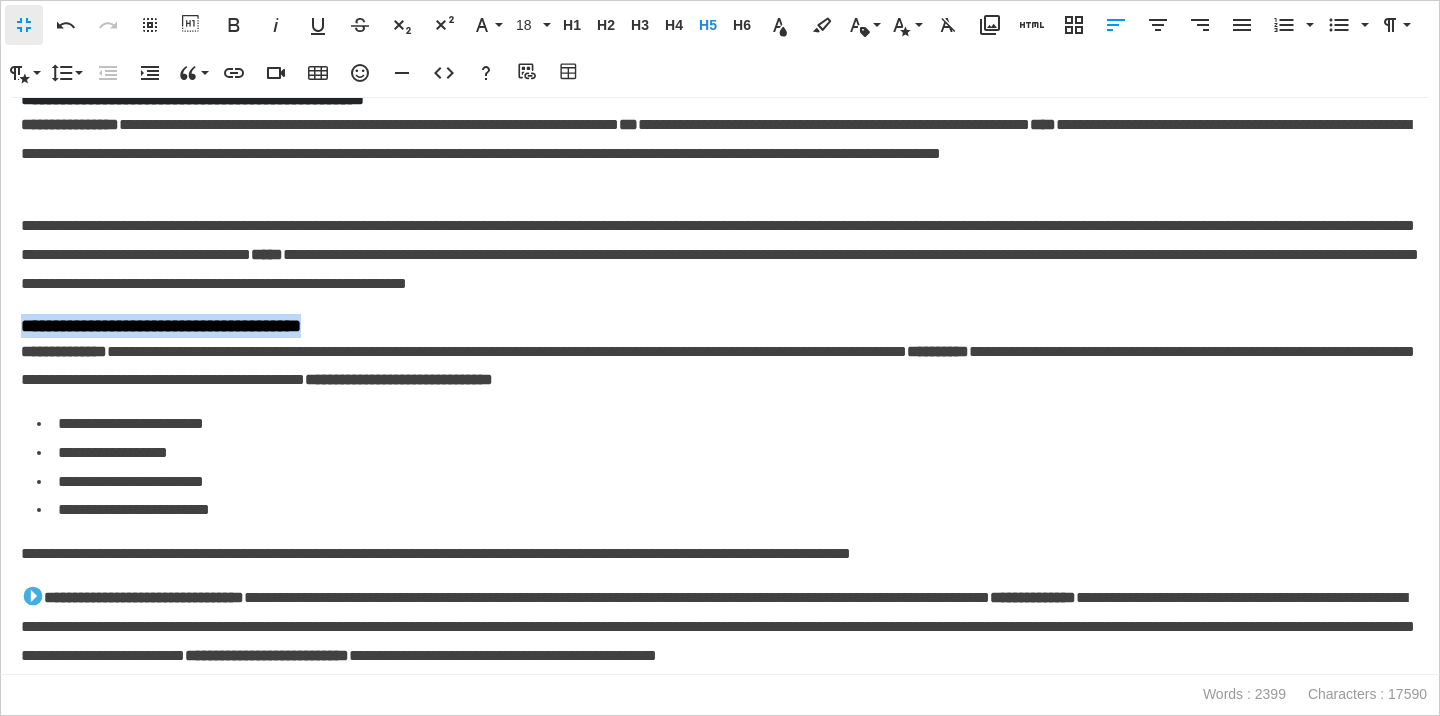 click on "**********" at bounding box center (720, 326) 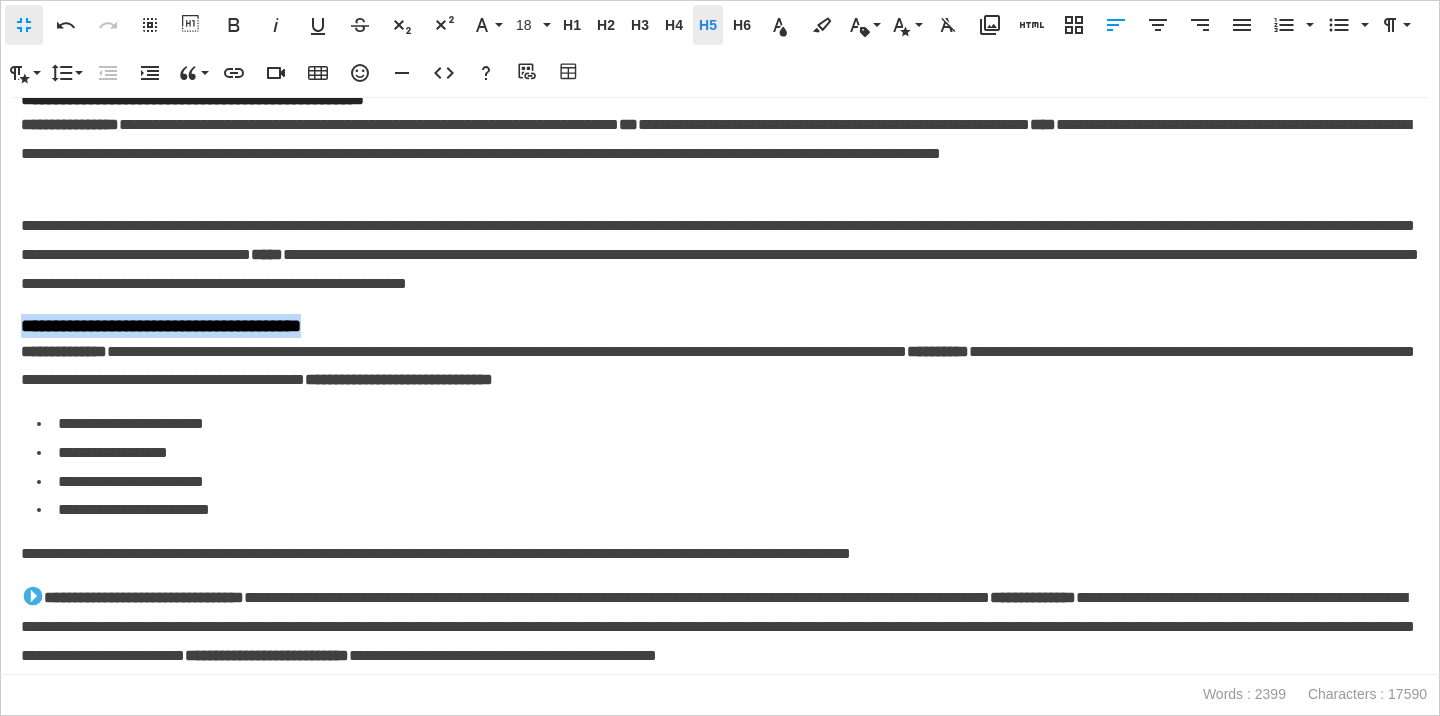 click on "H5" at bounding box center [708, 25] 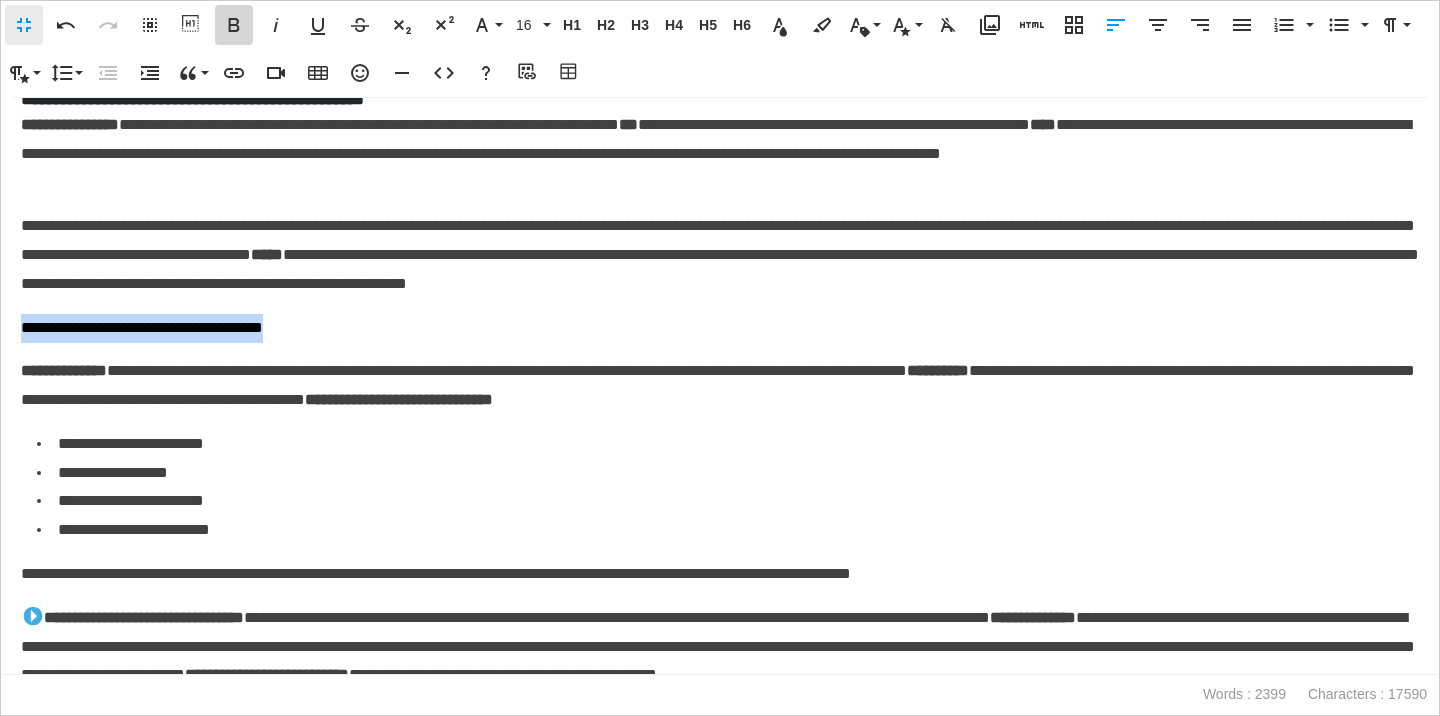 click 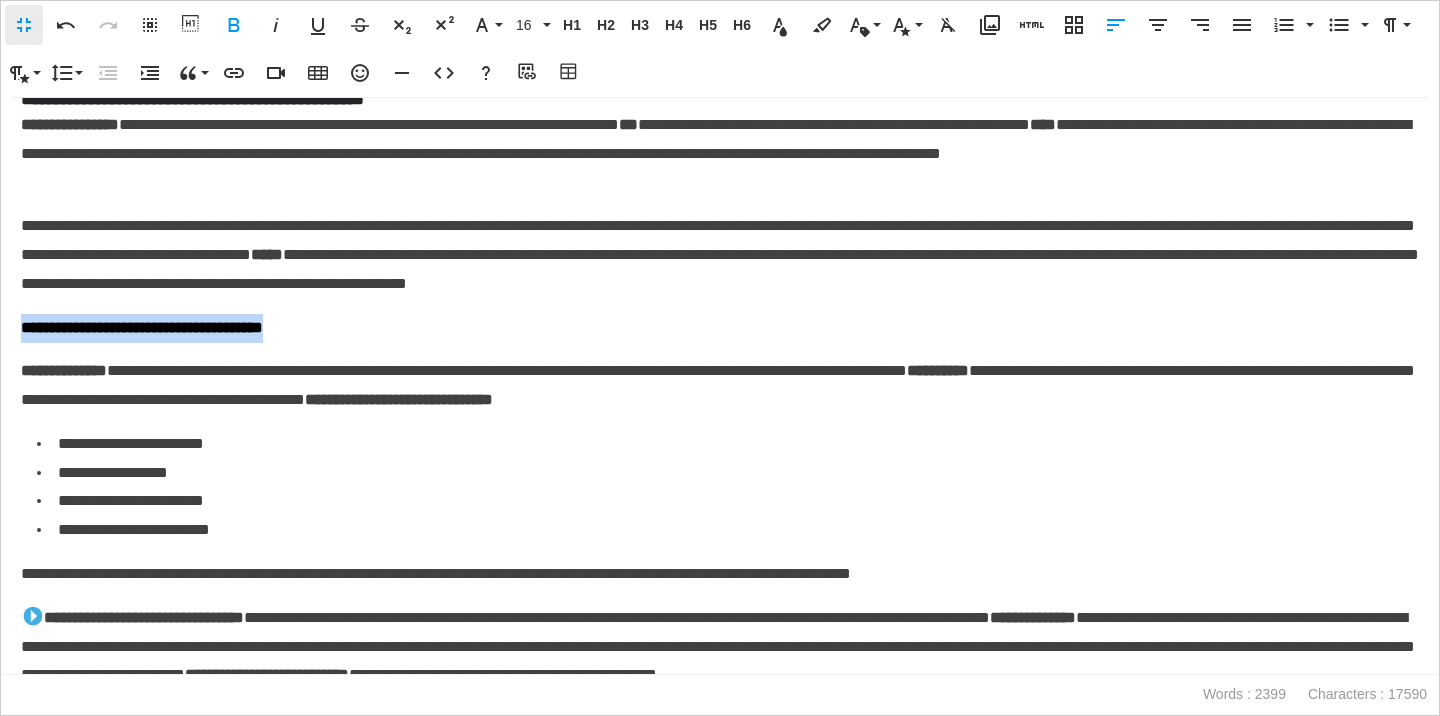 click on "**********" at bounding box center (720, 328) 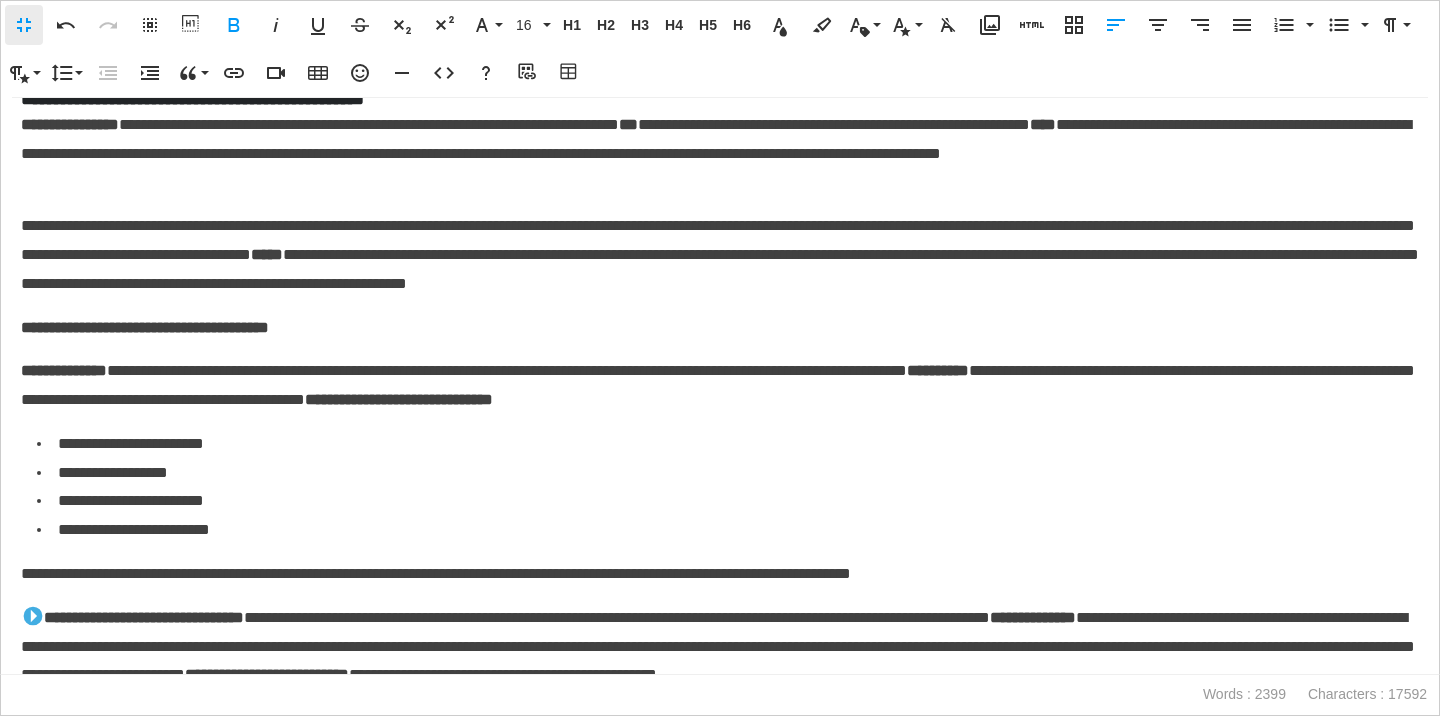 click on "**********" at bounding box center (64, 370) 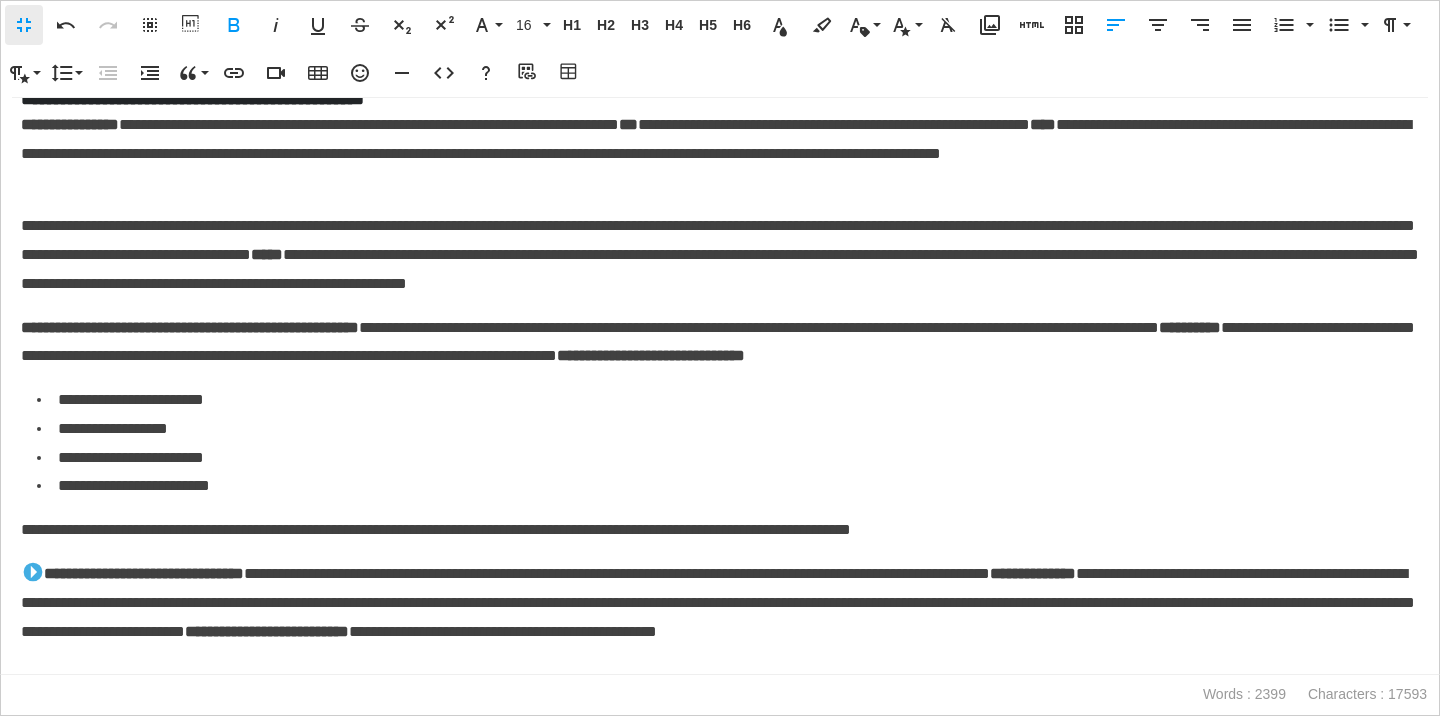 click on "**********" at bounding box center [147, 327] 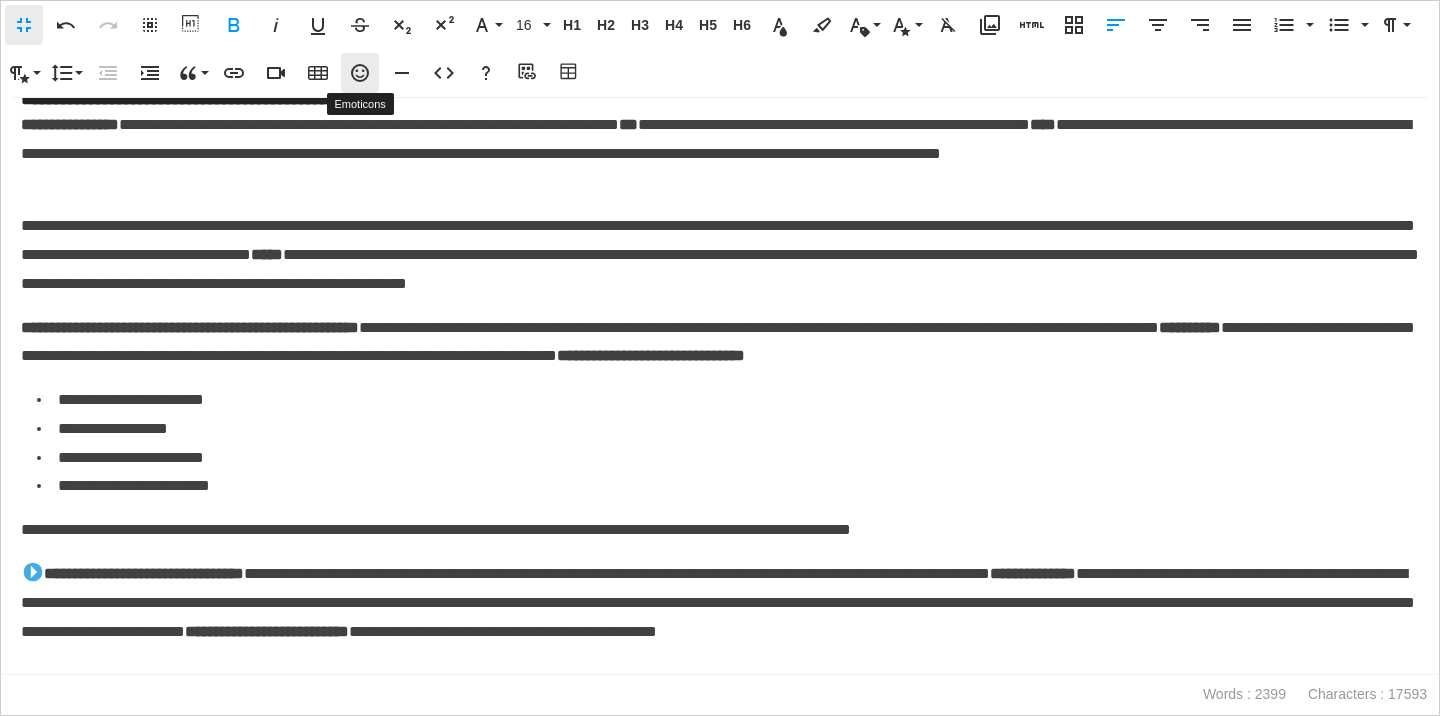click on "Emoticons" at bounding box center [360, 73] 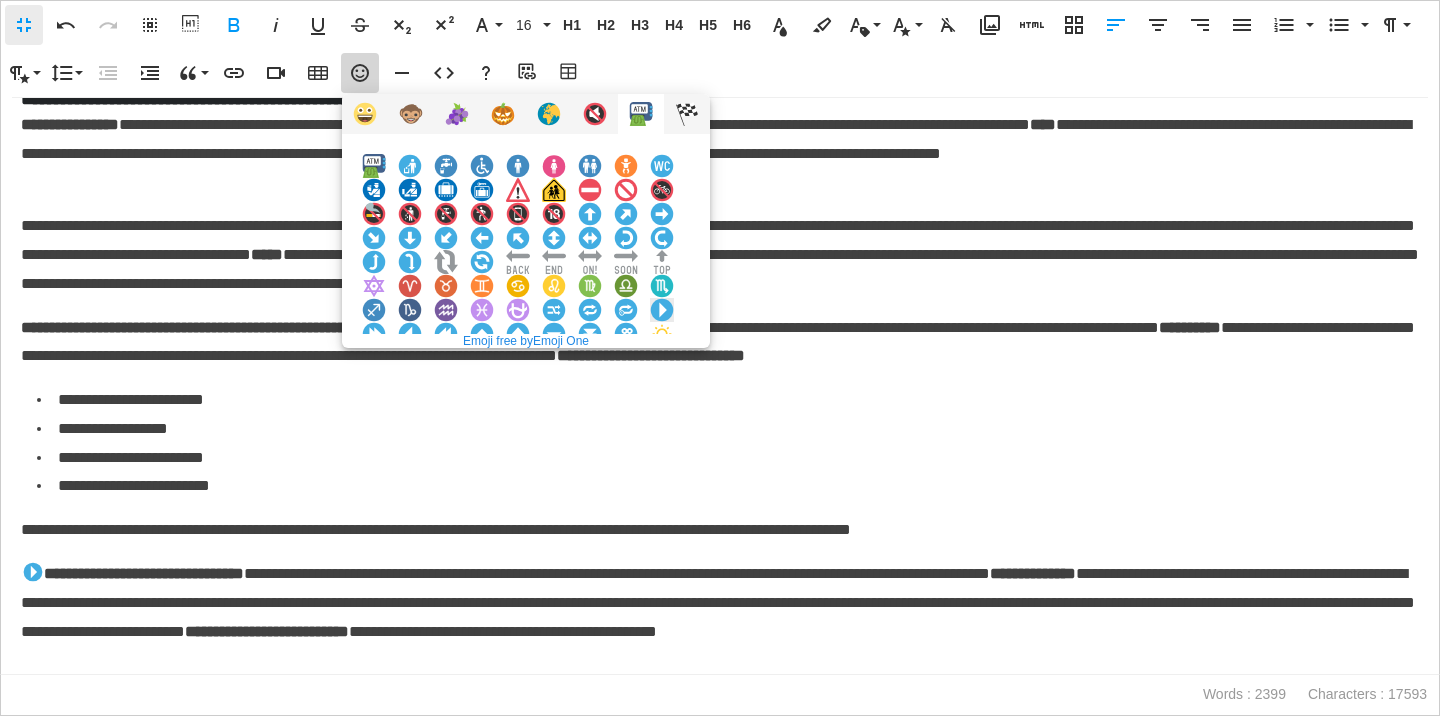 click at bounding box center (662, 310) 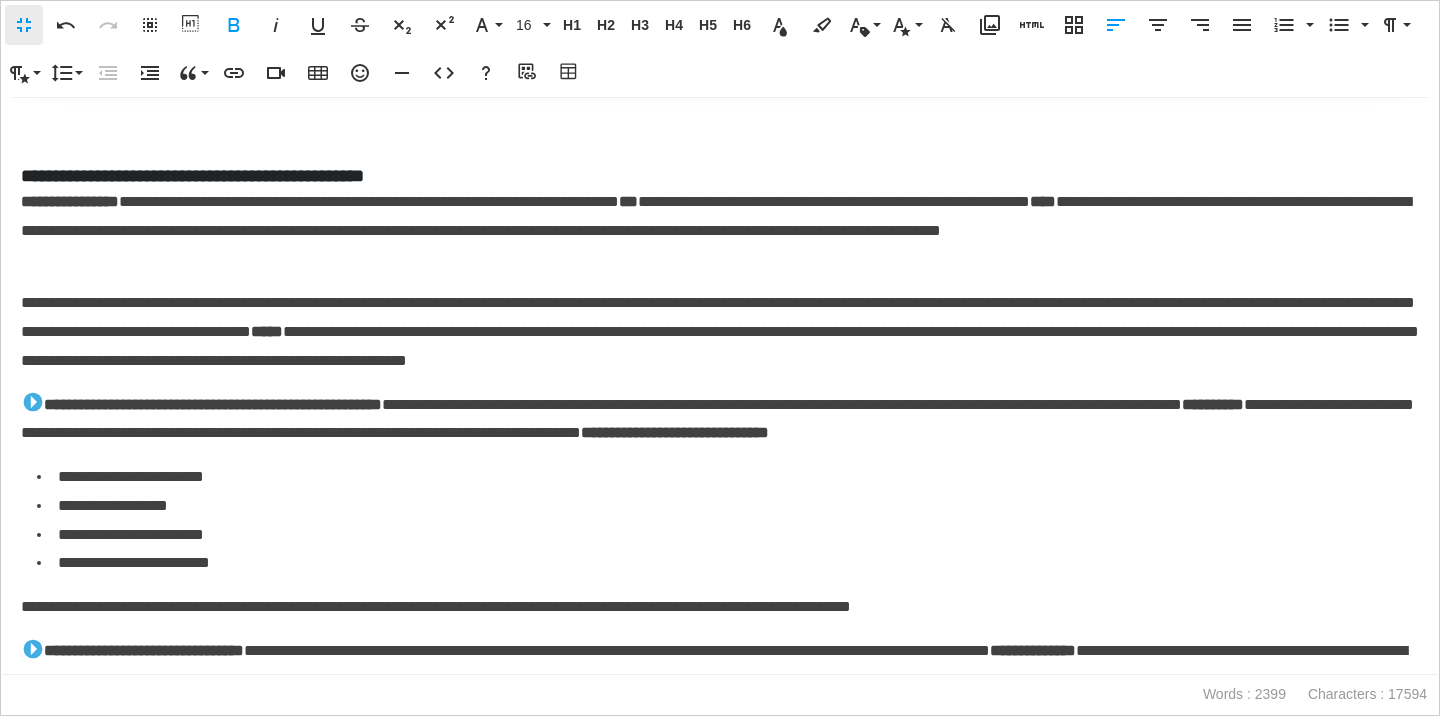 scroll, scrollTop: 646, scrollLeft: 0, axis: vertical 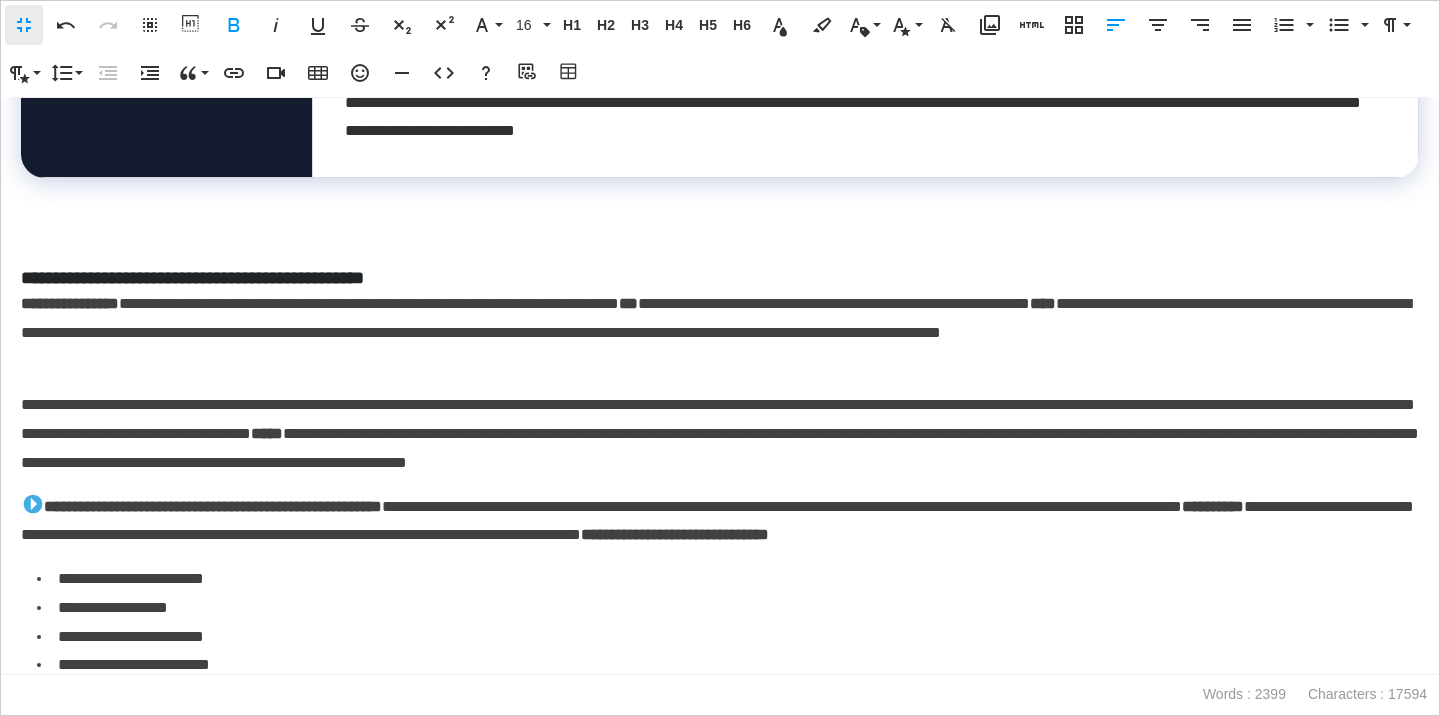 click on "**********" at bounding box center (720, 278) 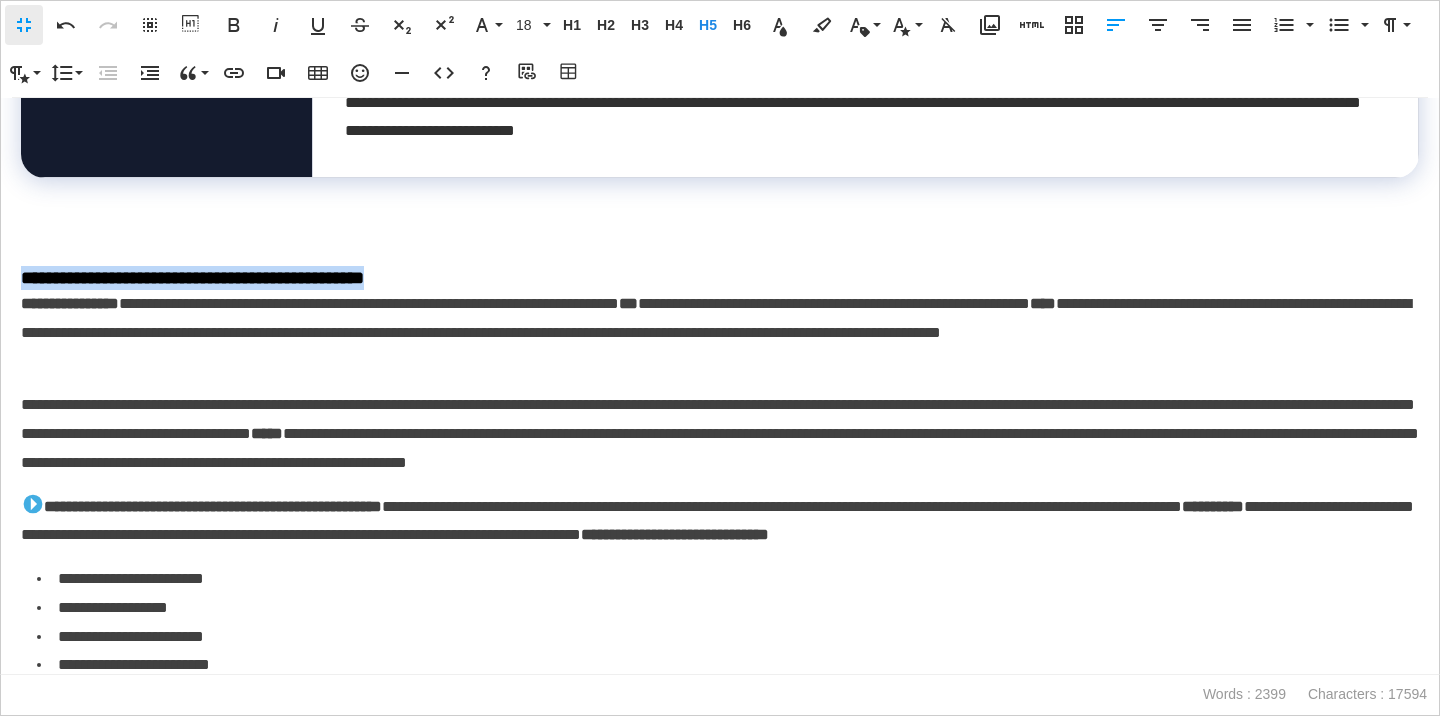 click on "**********" at bounding box center (720, 278) 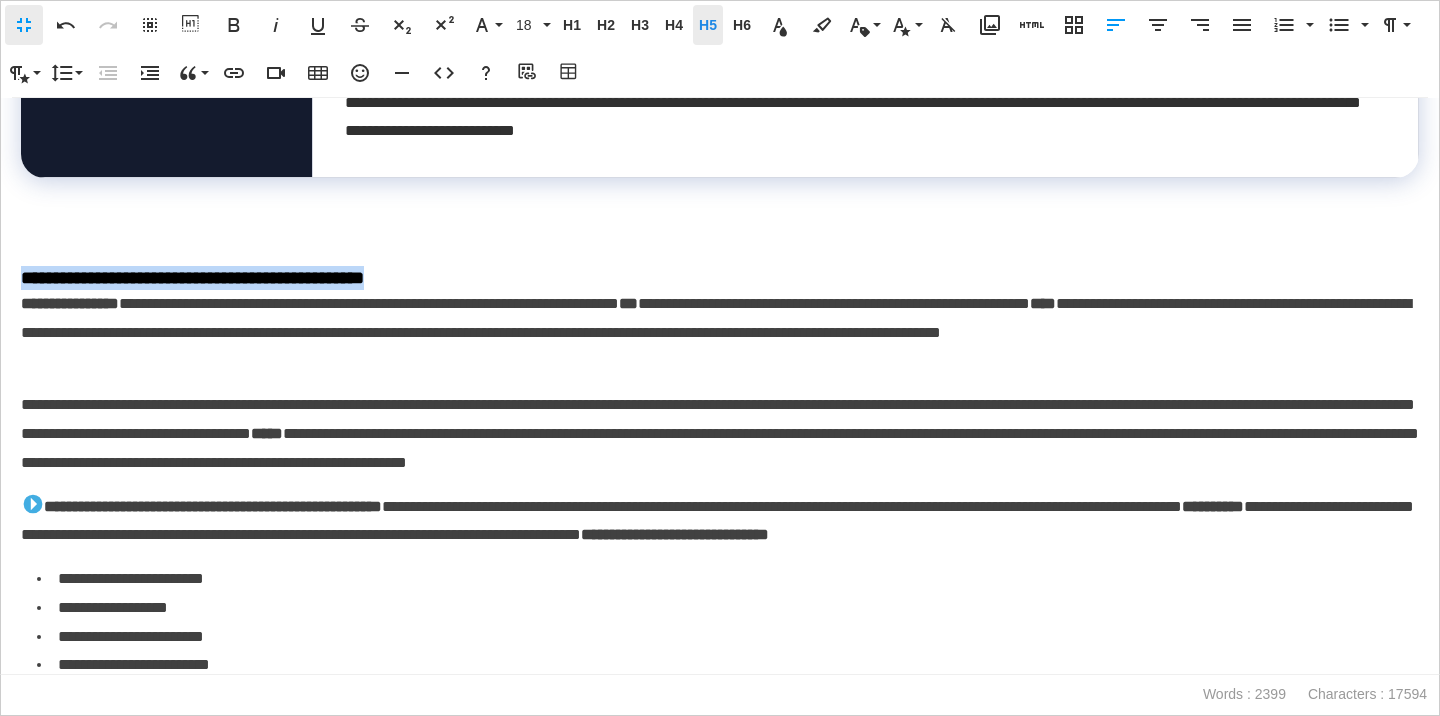 click on "H5" at bounding box center (708, 25) 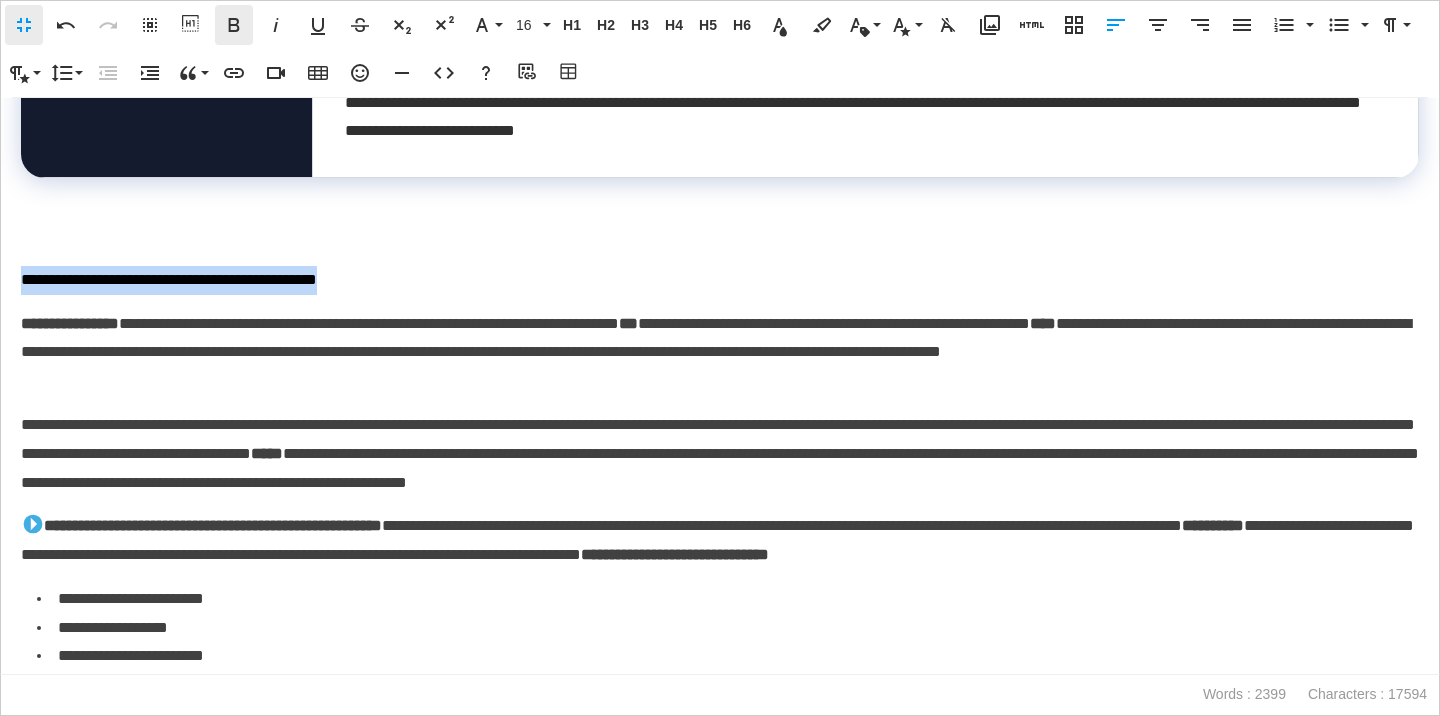 click 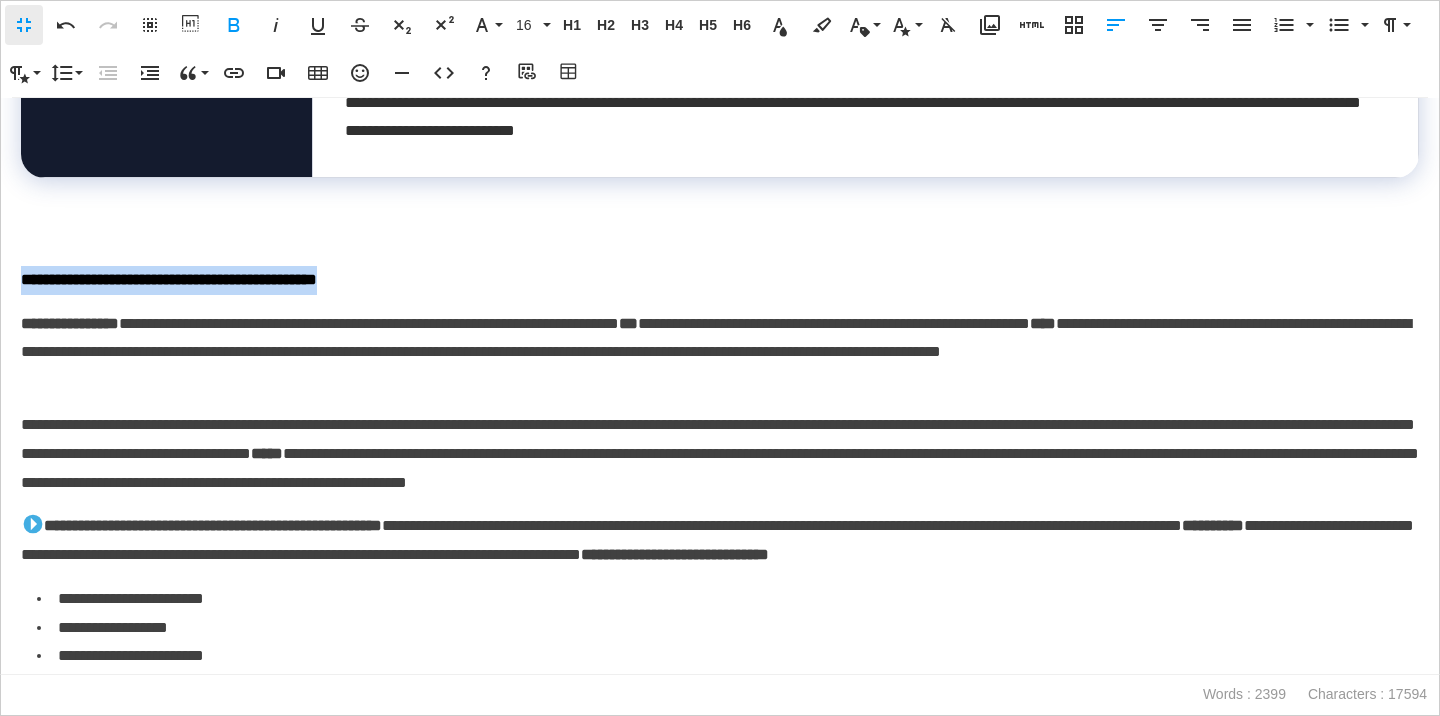 click on "**********" at bounding box center [720, 280] 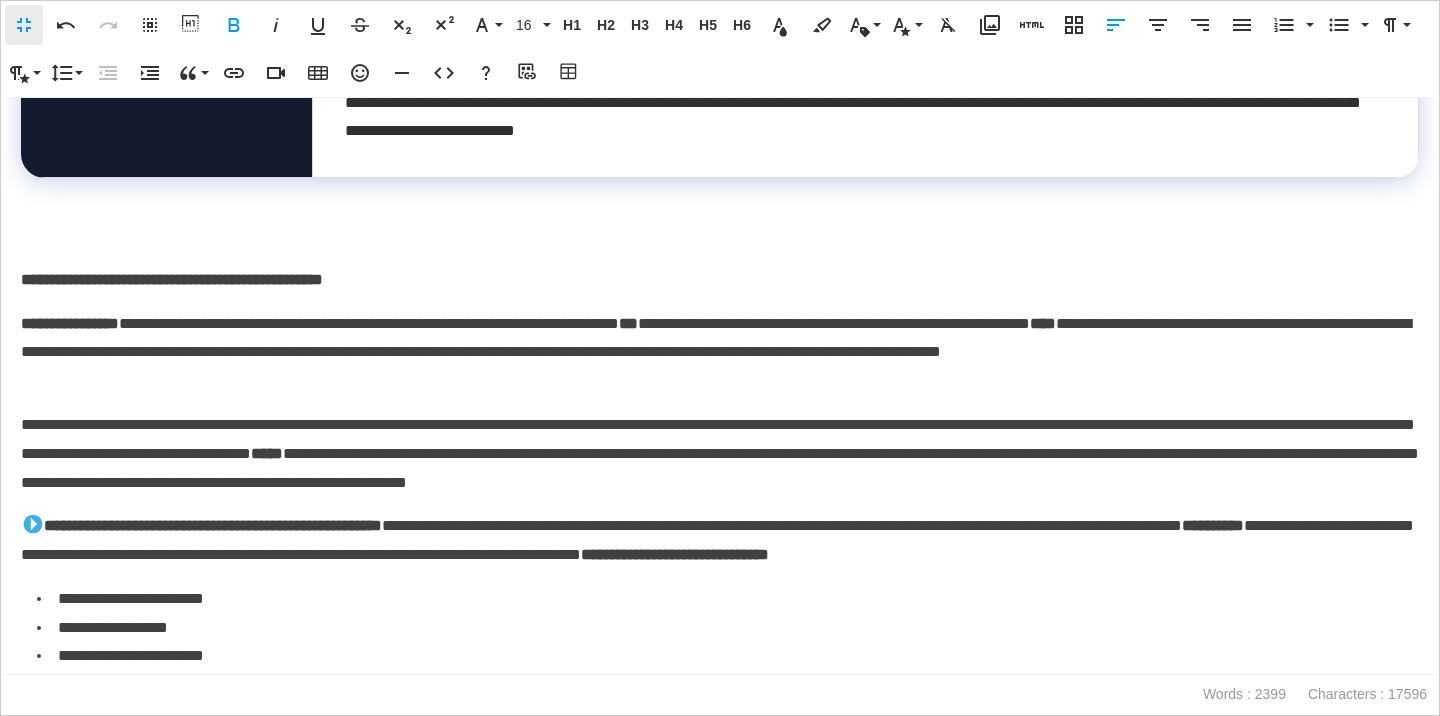 click on "**********" at bounding box center [70, 323] 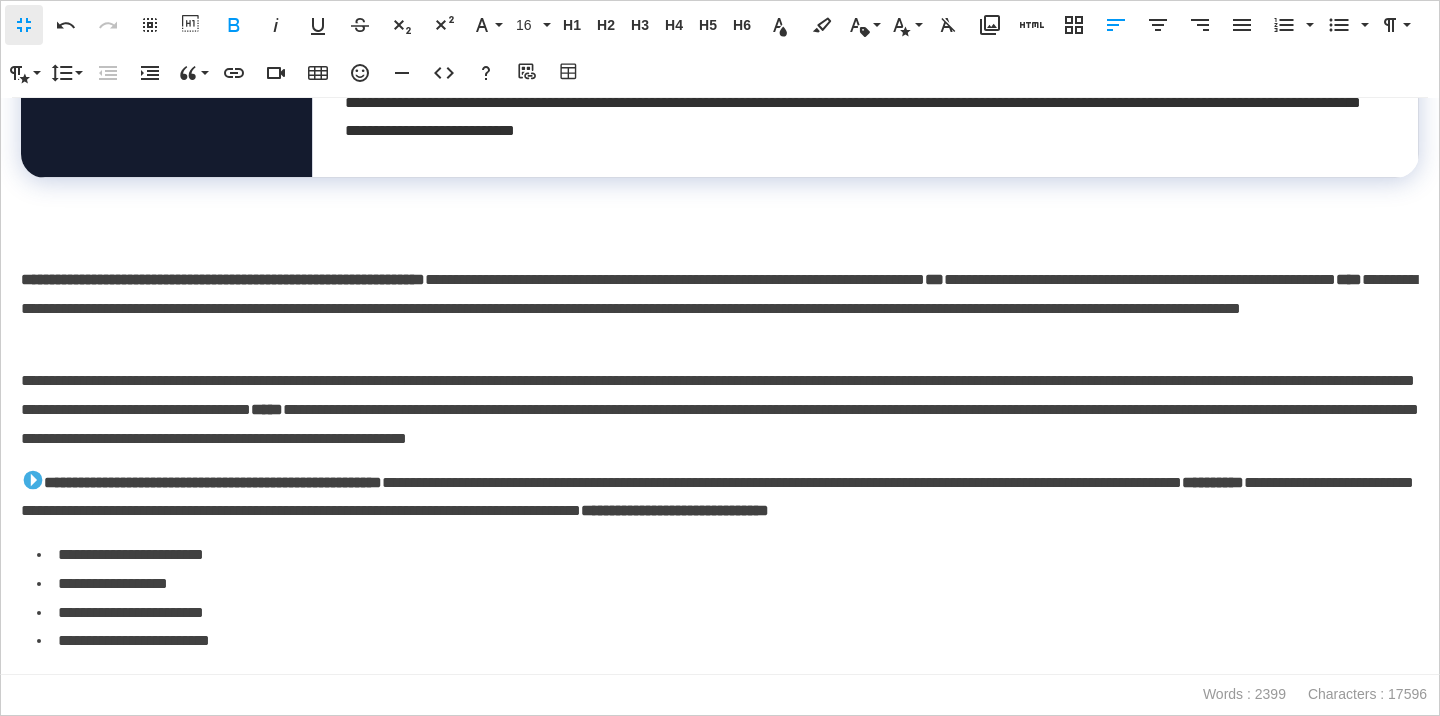 click on "**********" at bounding box center [174, 279] 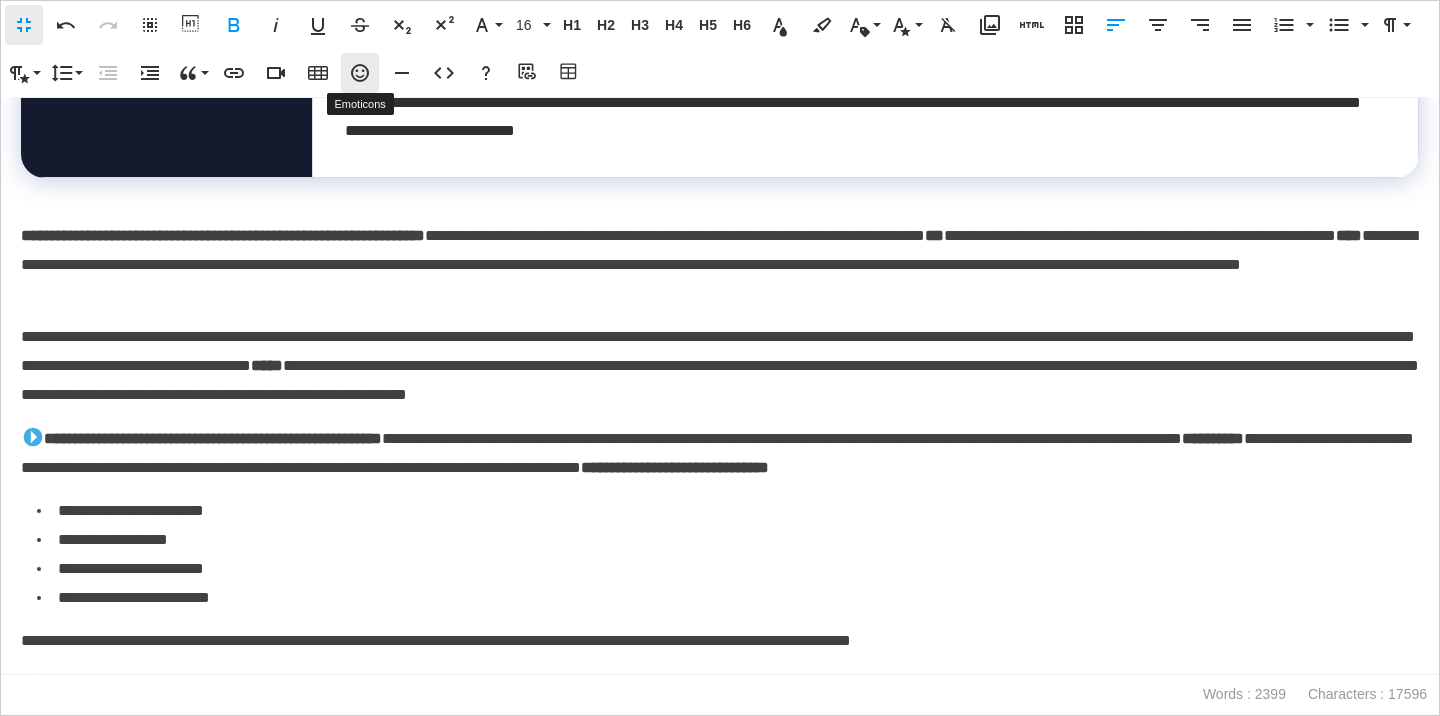 click 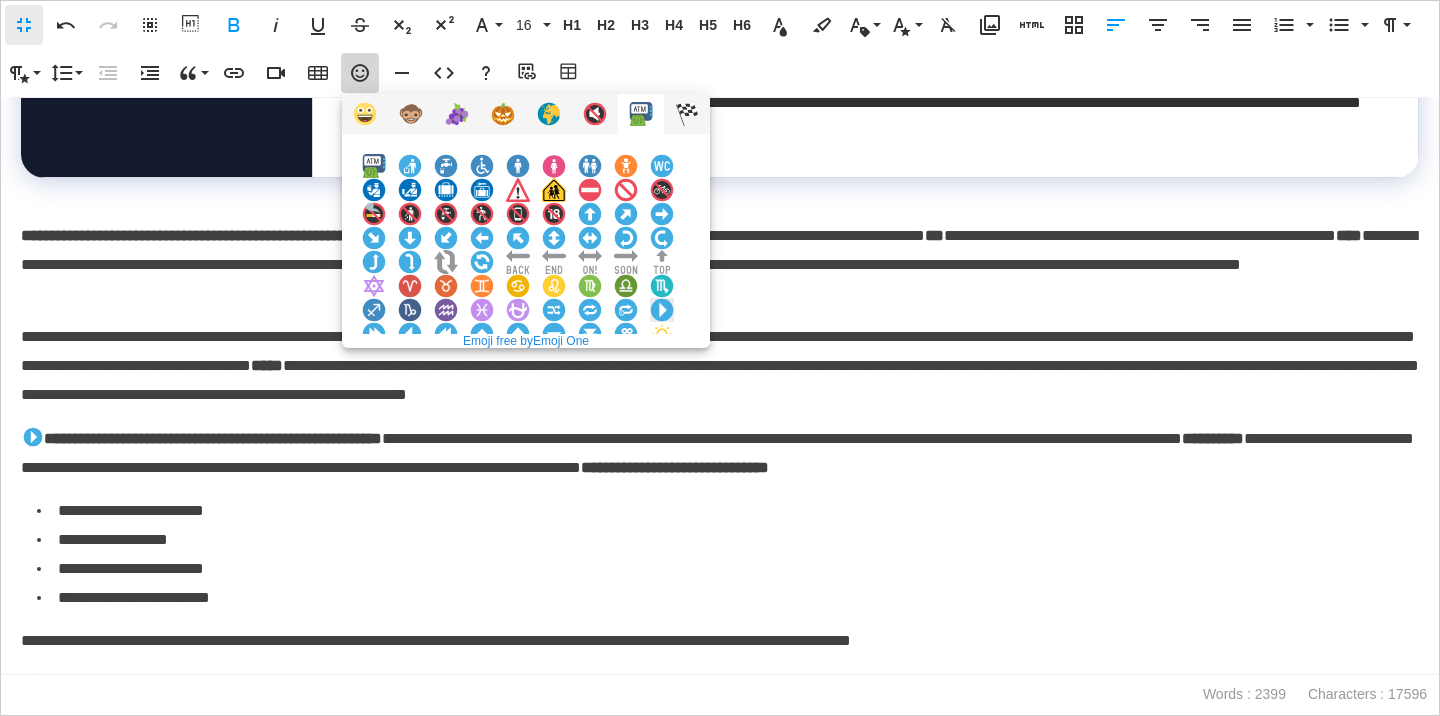 click at bounding box center [662, 310] 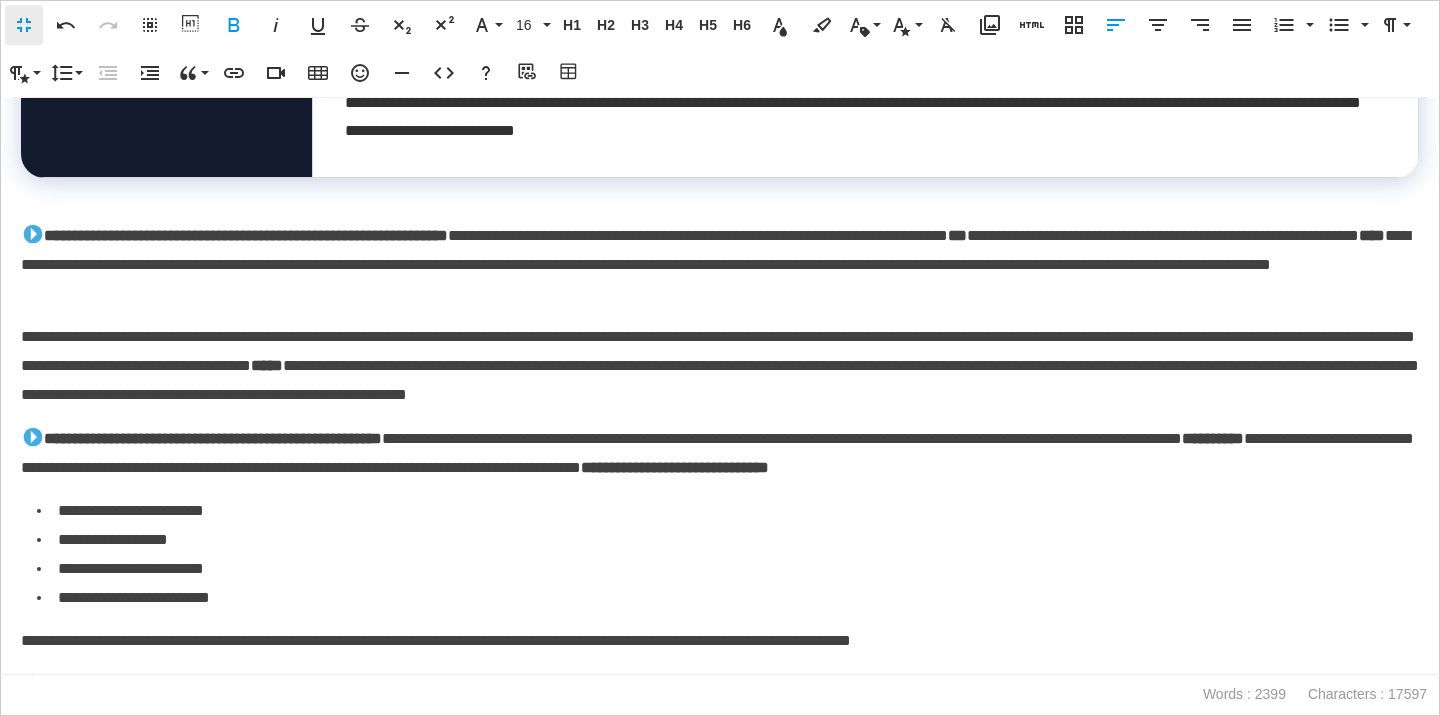 click on "**********" at bounding box center (720, 265) 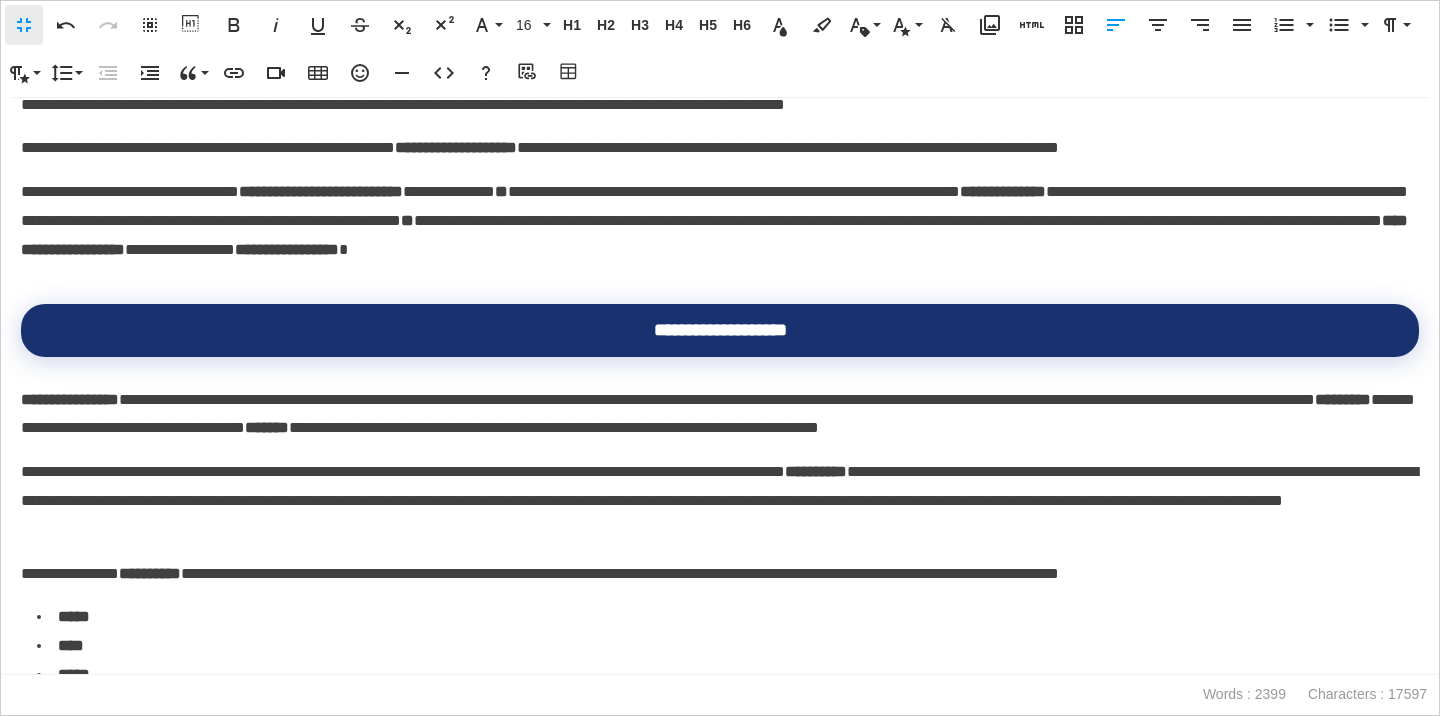 scroll, scrollTop: 3415, scrollLeft: 0, axis: vertical 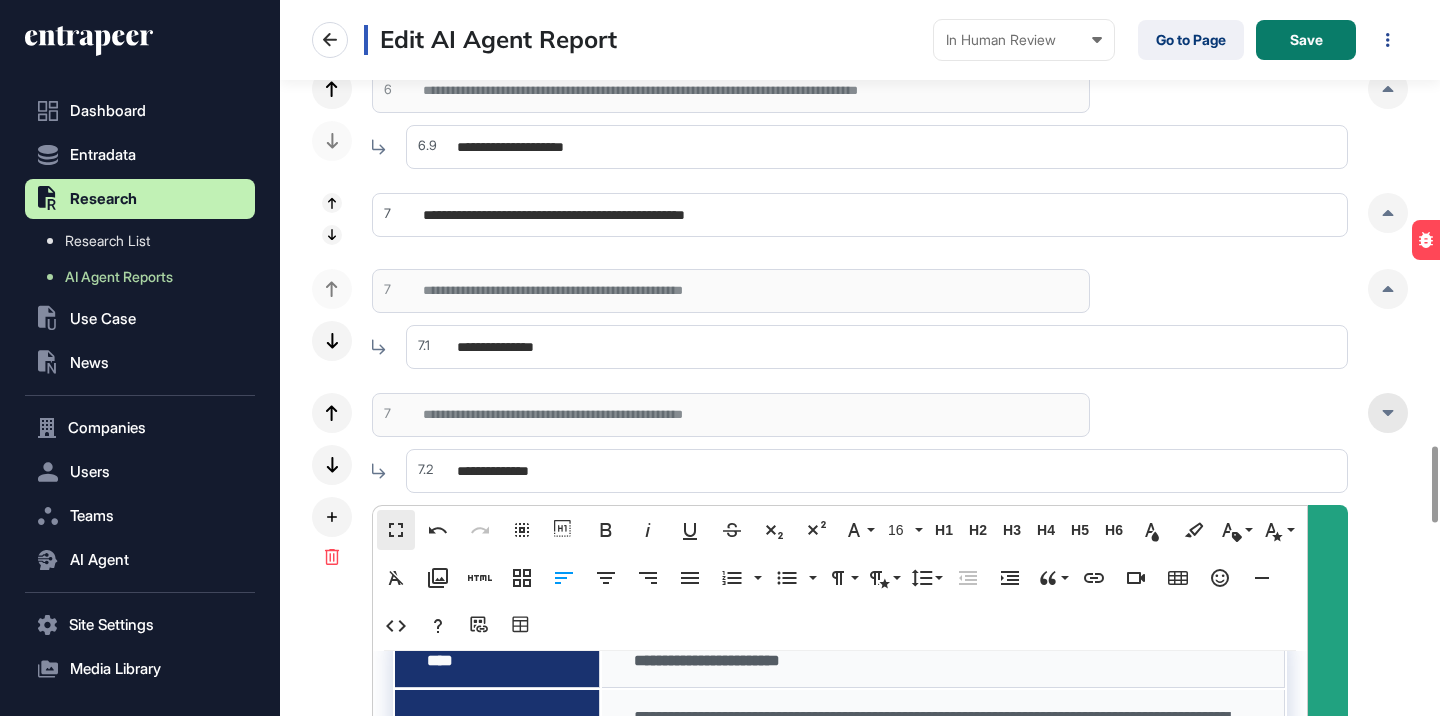 click at bounding box center [1388, 413] 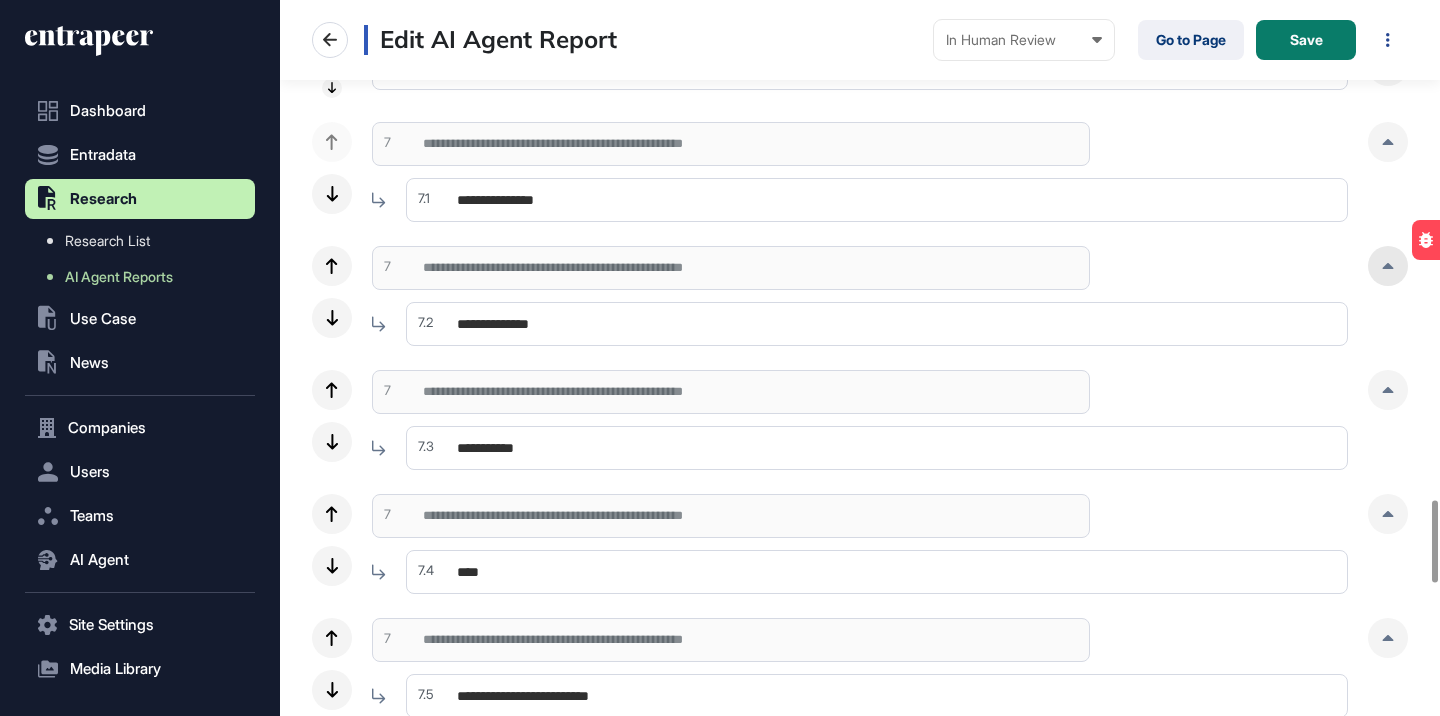 scroll, scrollTop: 4346, scrollLeft: 0, axis: vertical 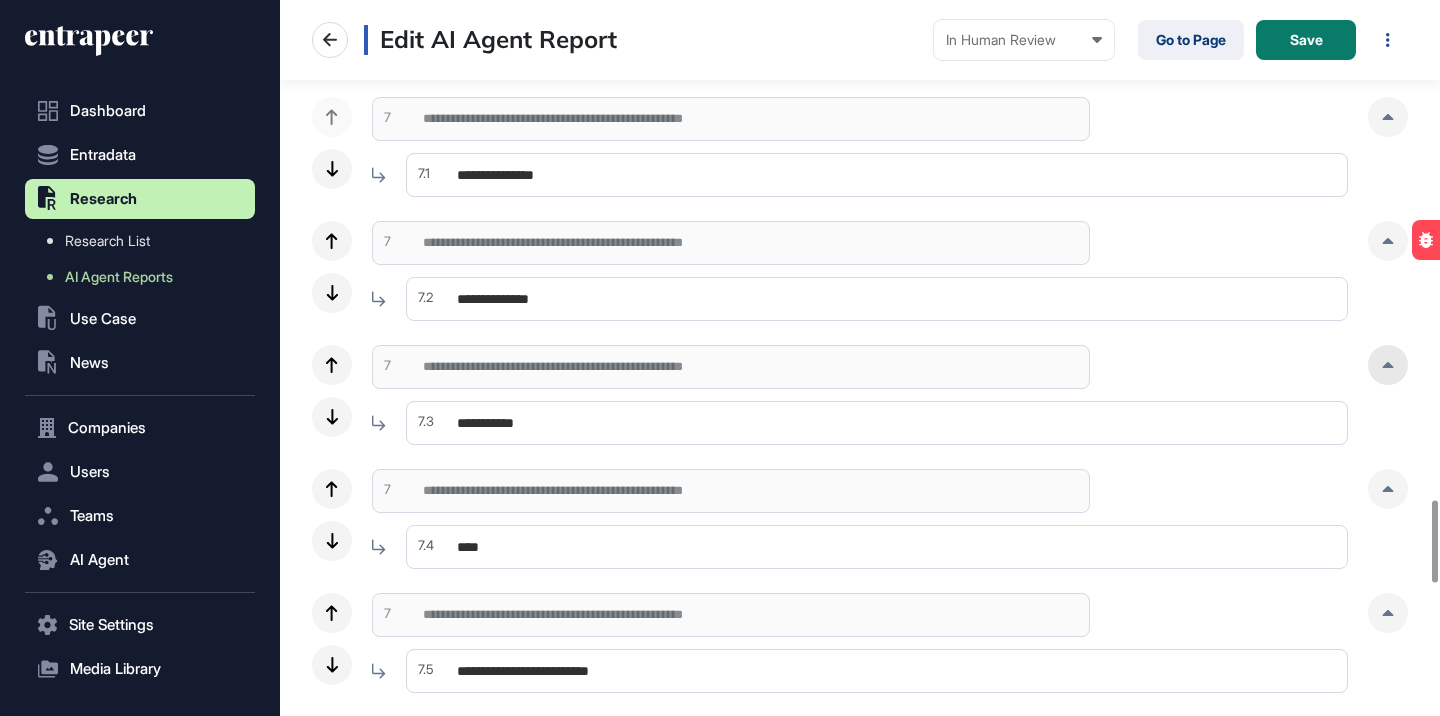 click 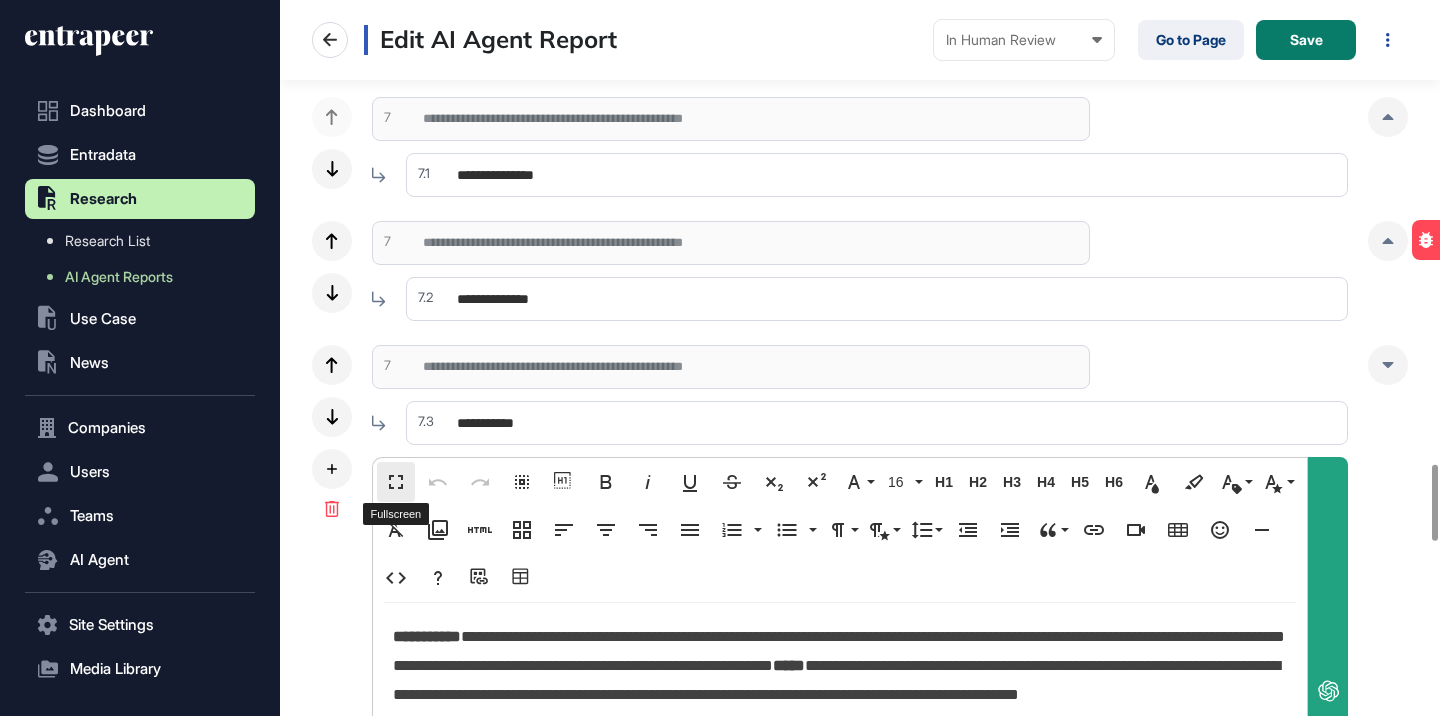 click on "Fullscreen" at bounding box center [396, 482] 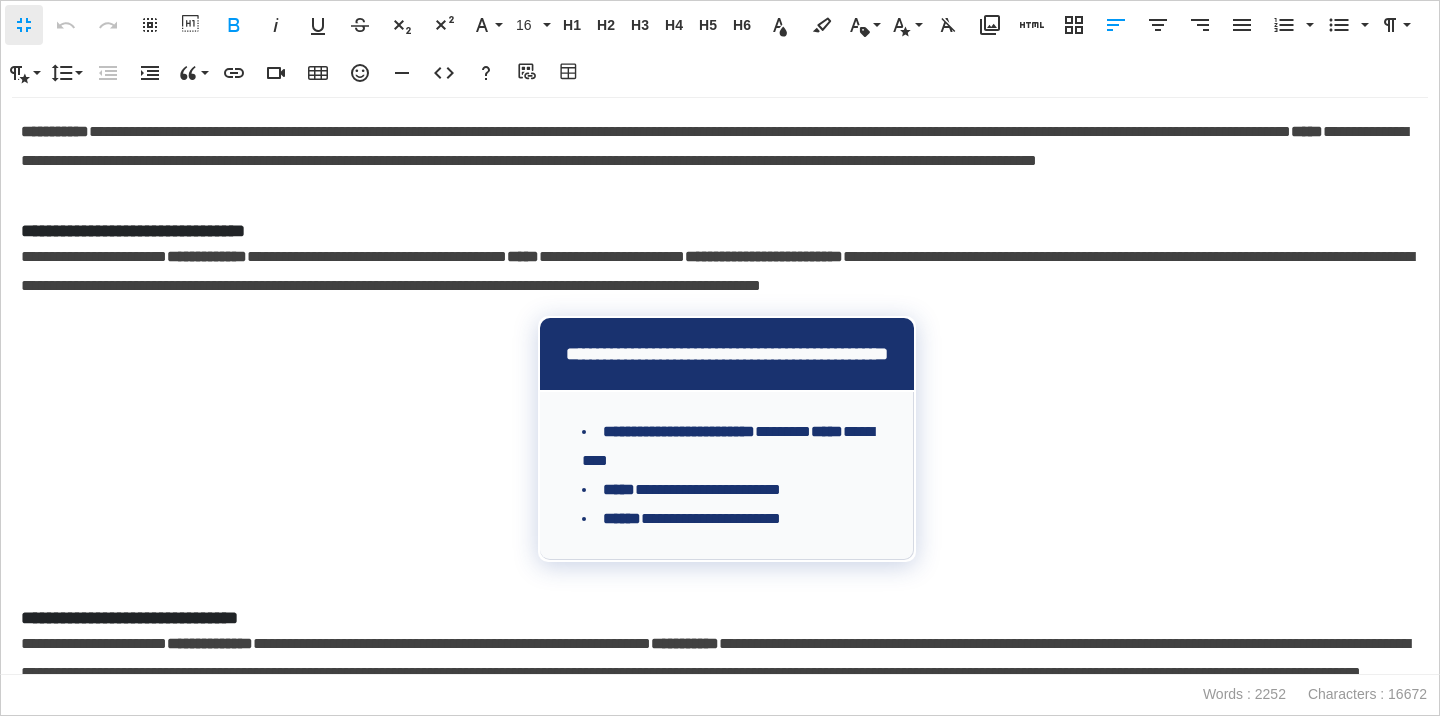 scroll, scrollTop: 1, scrollLeft: 9, axis: both 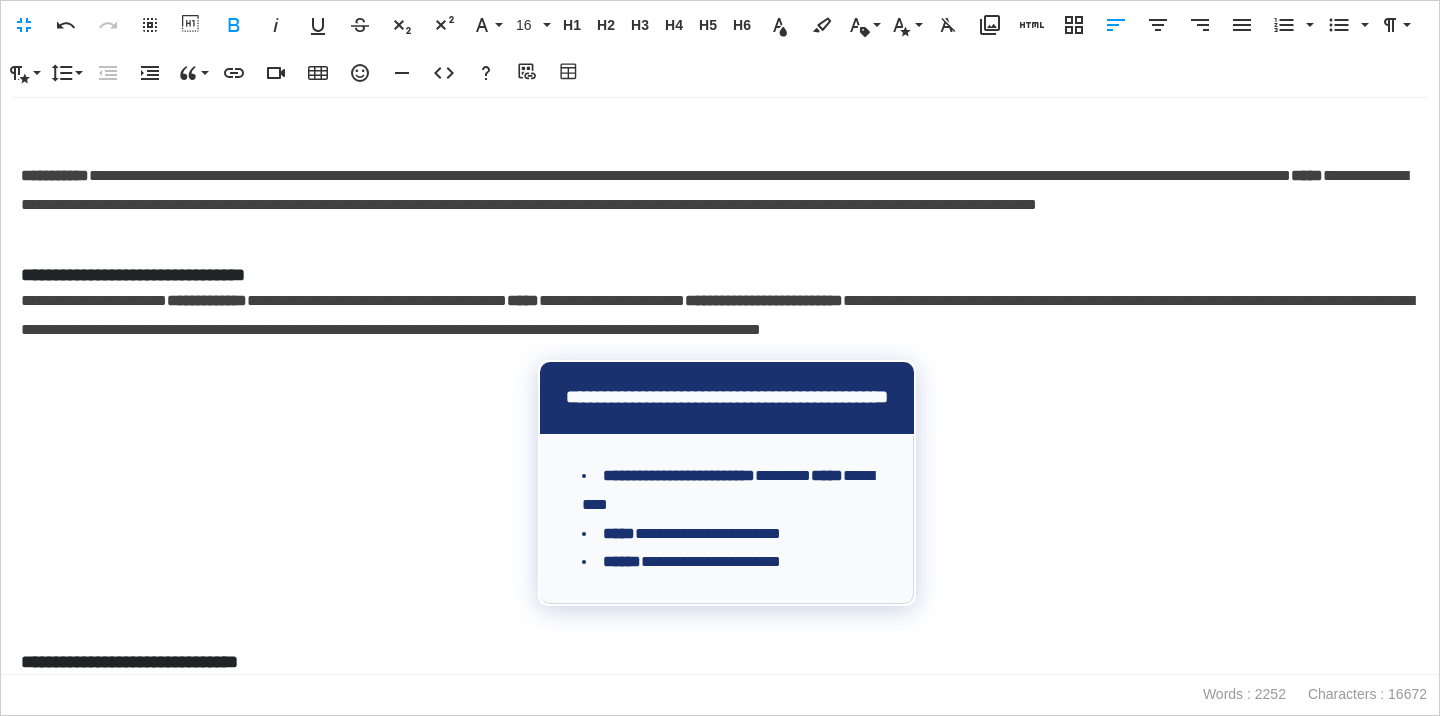 click on "**********" at bounding box center (720, 386) 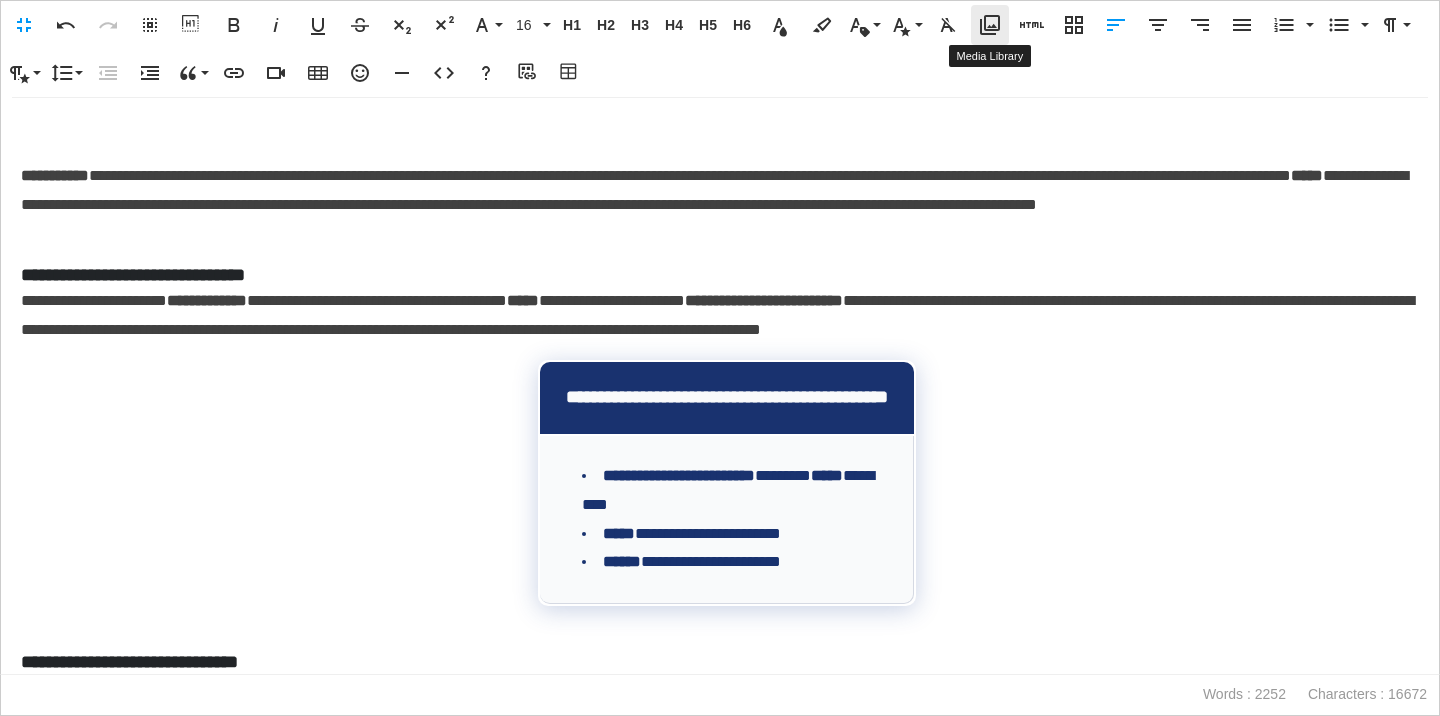 click 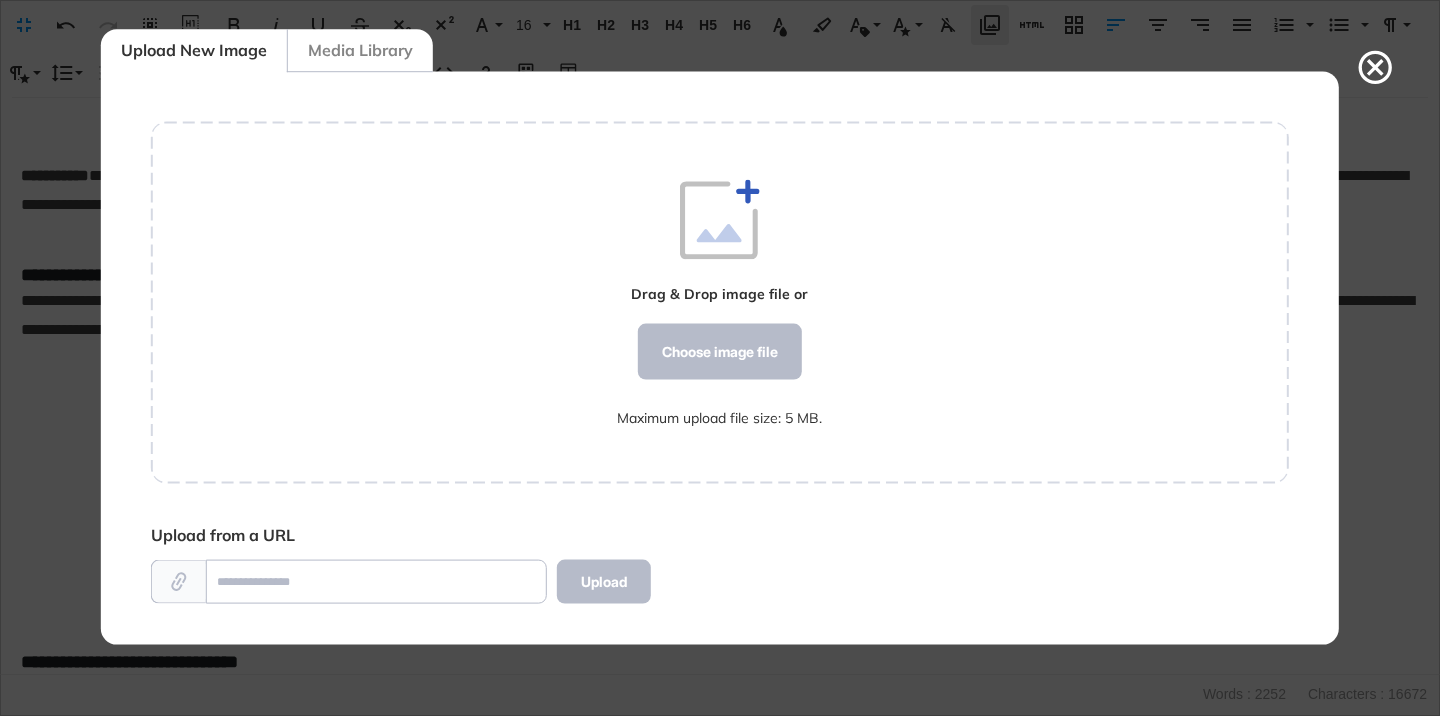 scroll, scrollTop: 9, scrollLeft: 1, axis: both 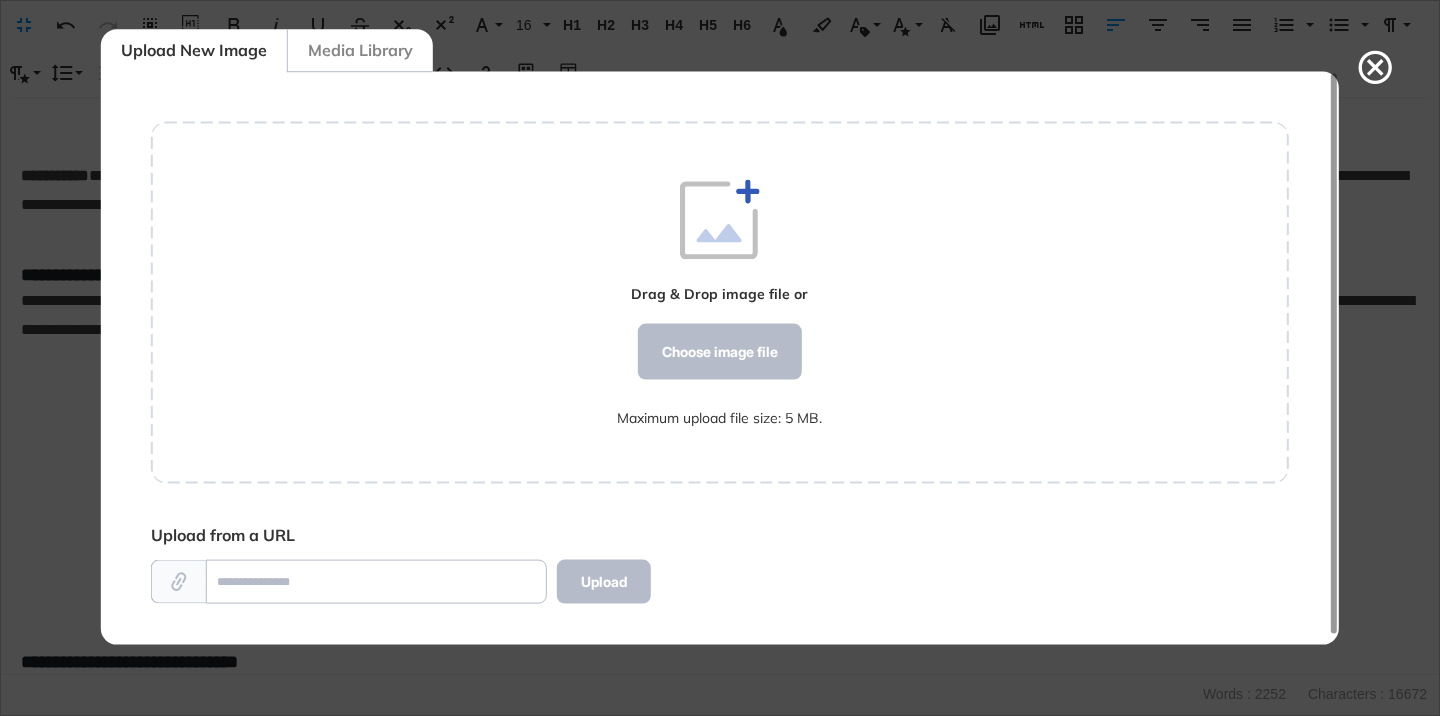 click 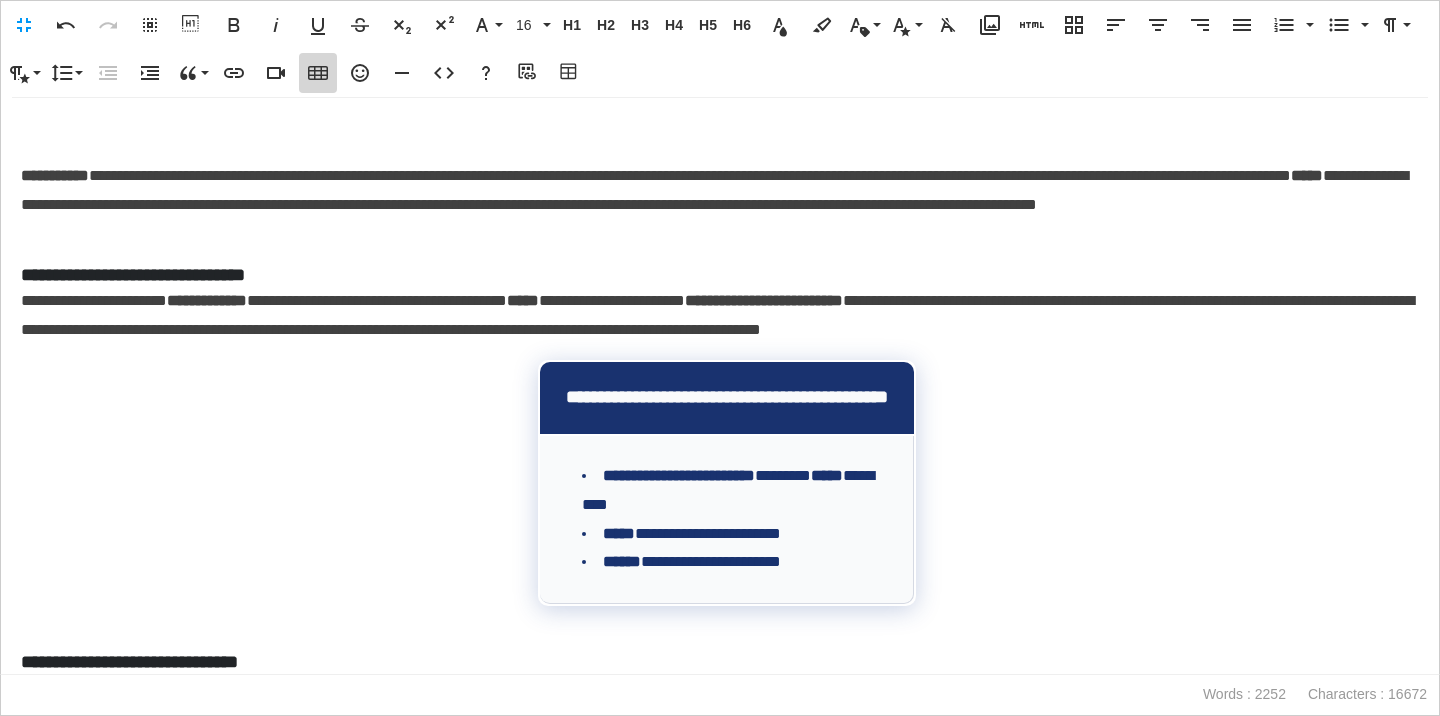 click 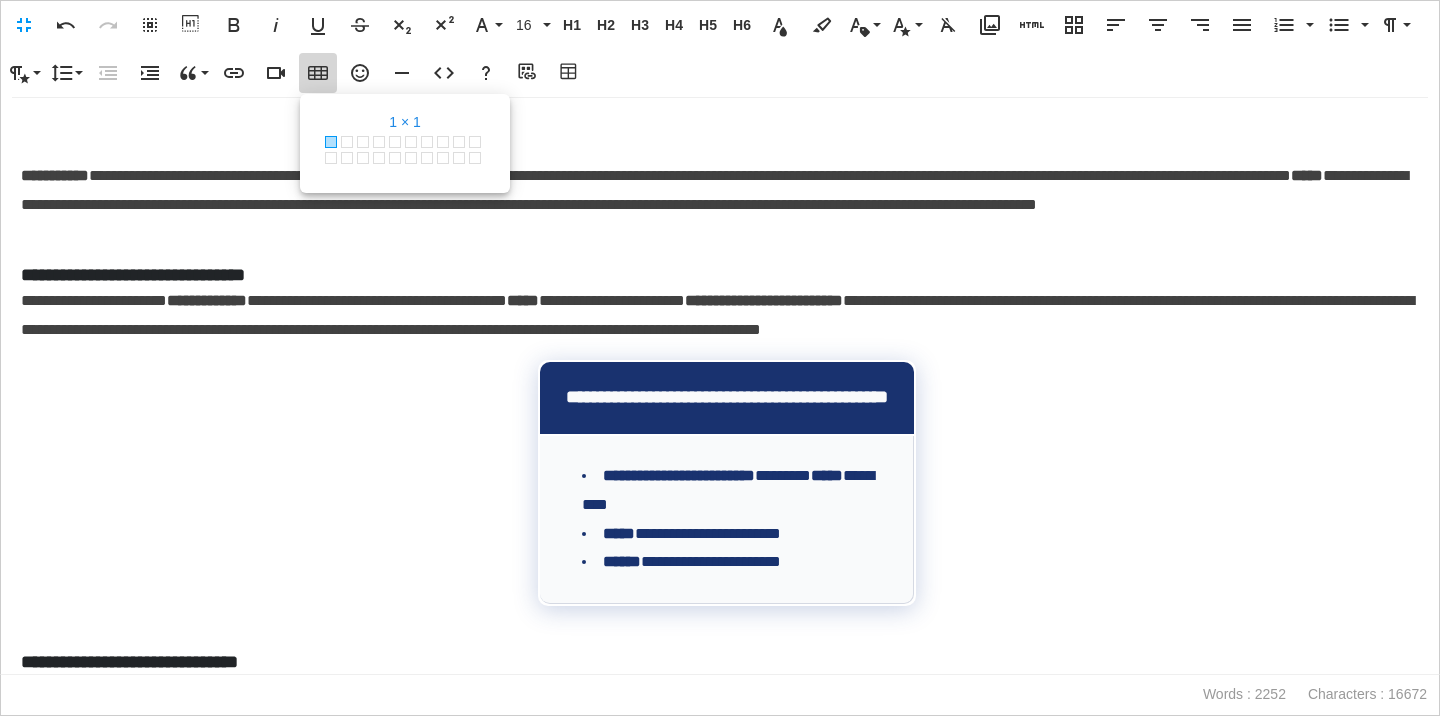click at bounding box center (331, 142) 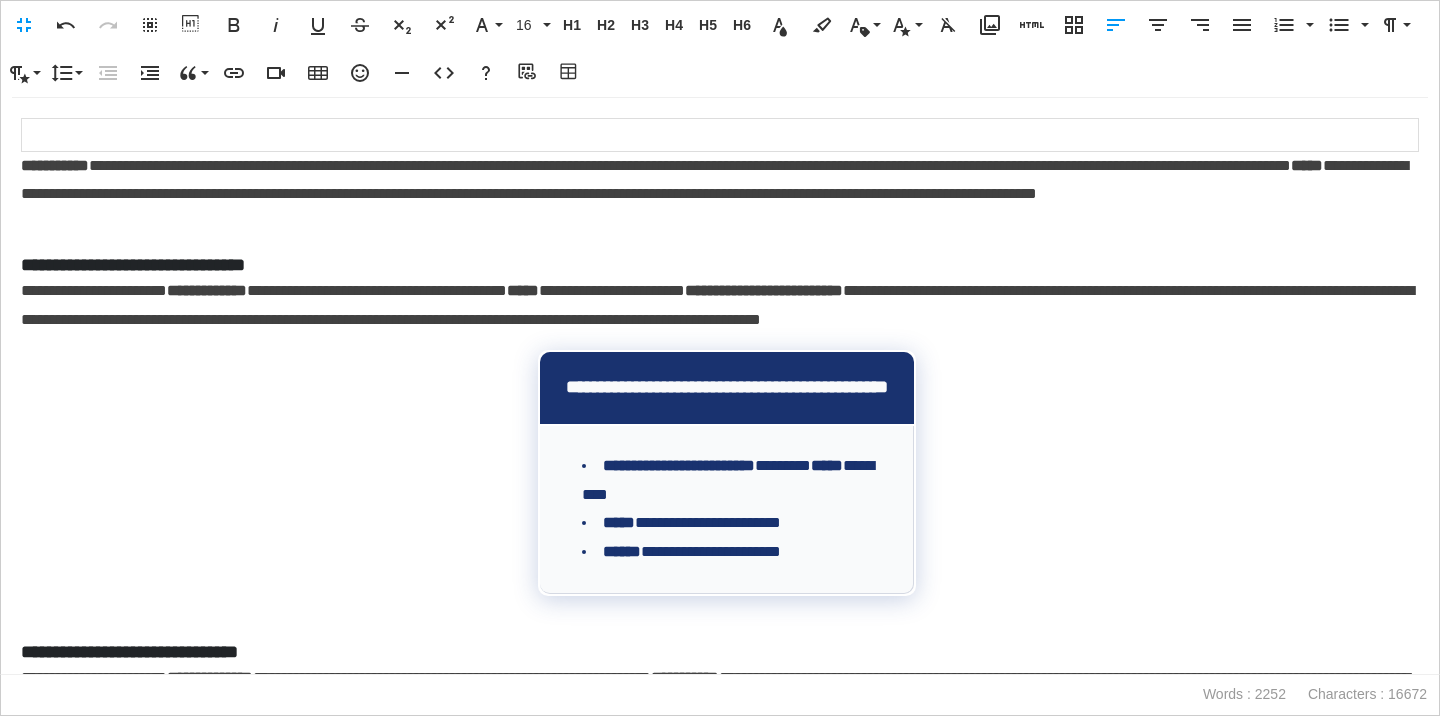 click on "**********" at bounding box center [55, 165] 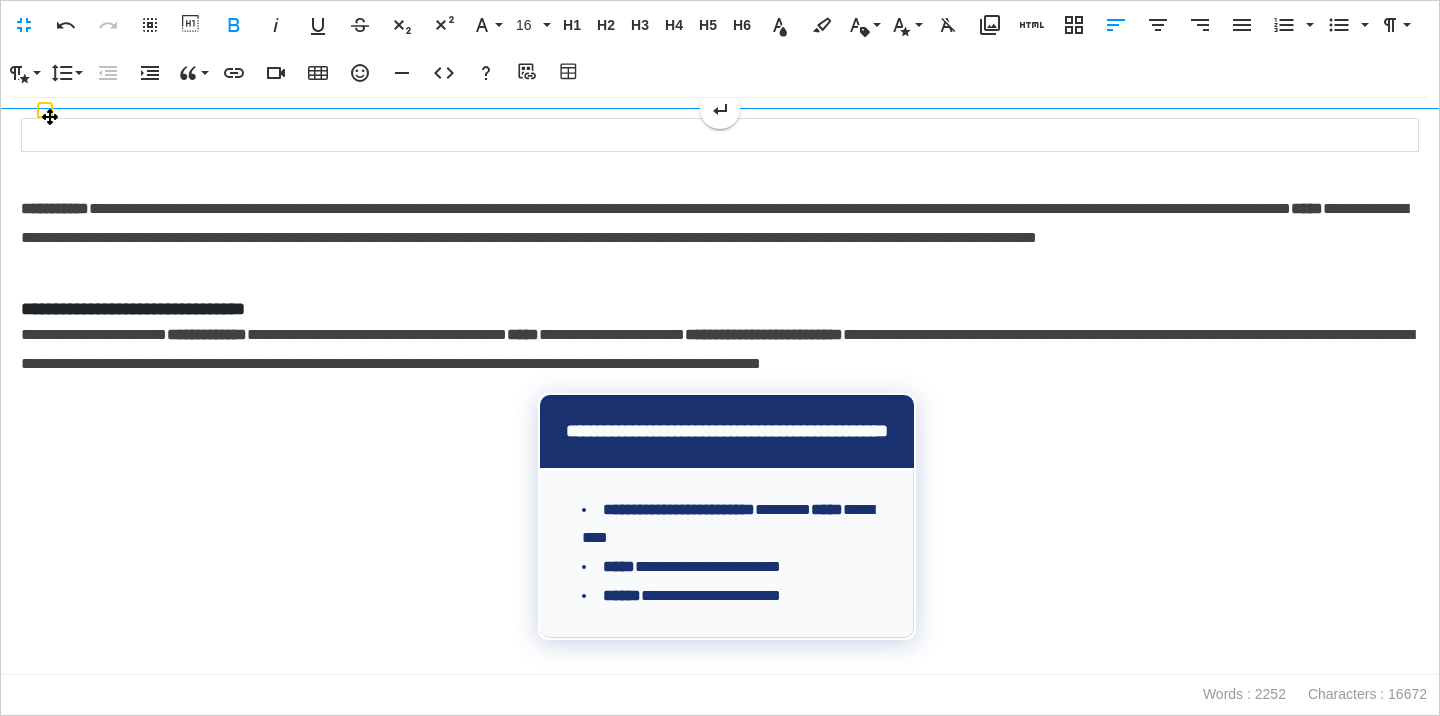 click at bounding box center [720, 135] 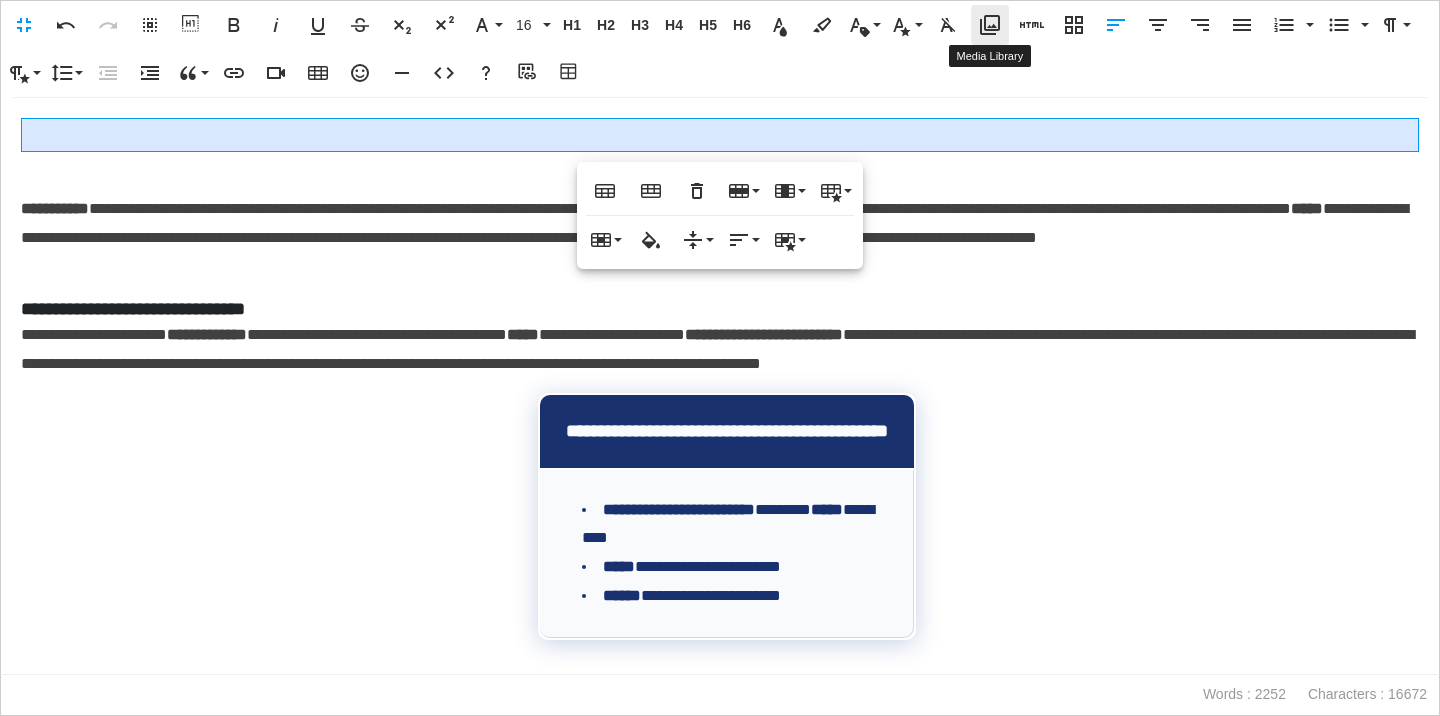 click 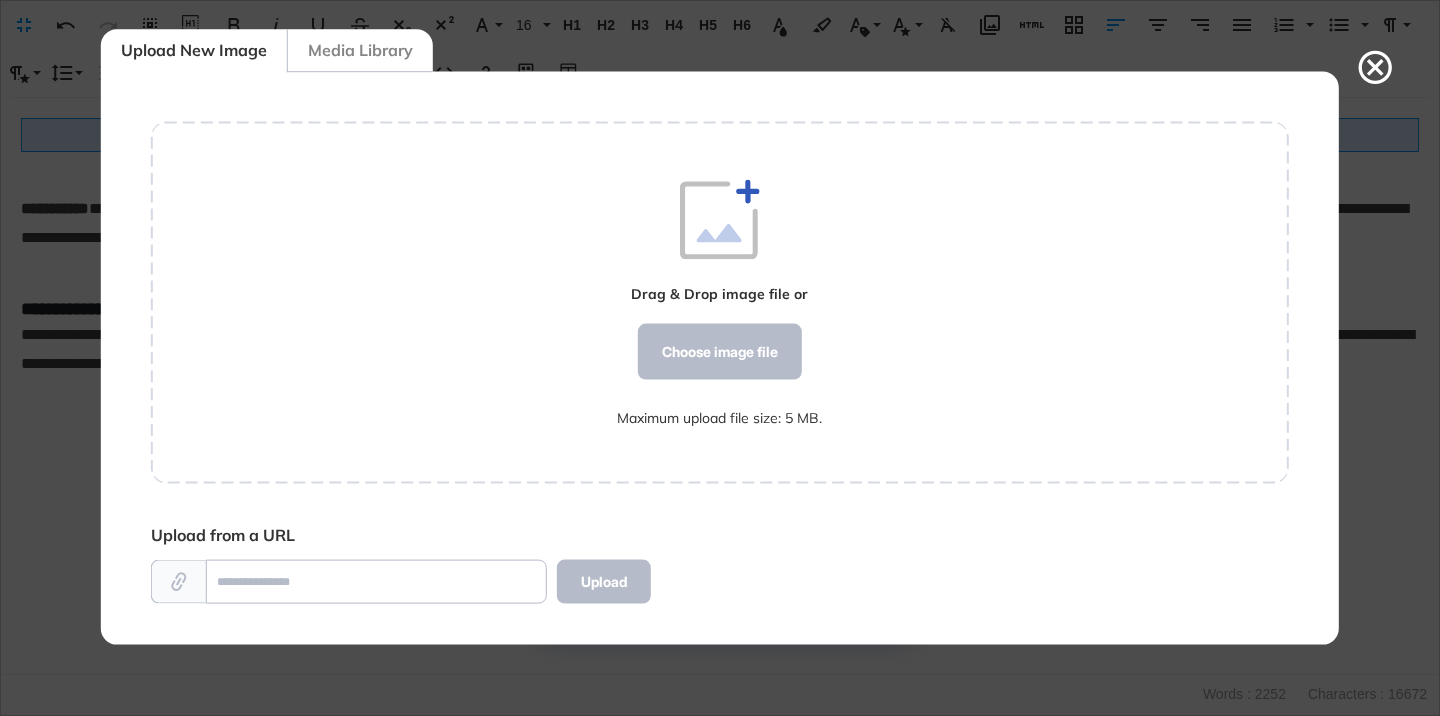 scroll, scrollTop: 572, scrollLeft: 1138, axis: both 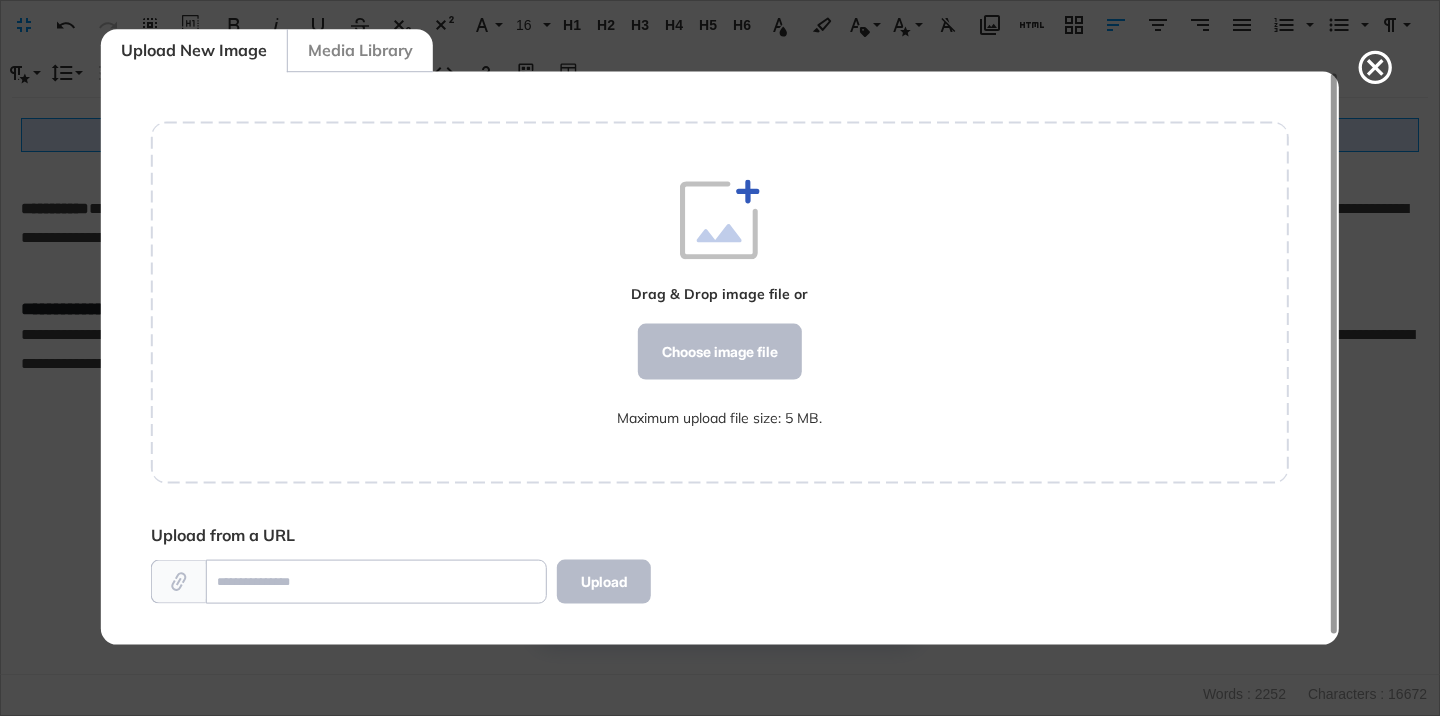 click on "Media Library" at bounding box center (360, 50) 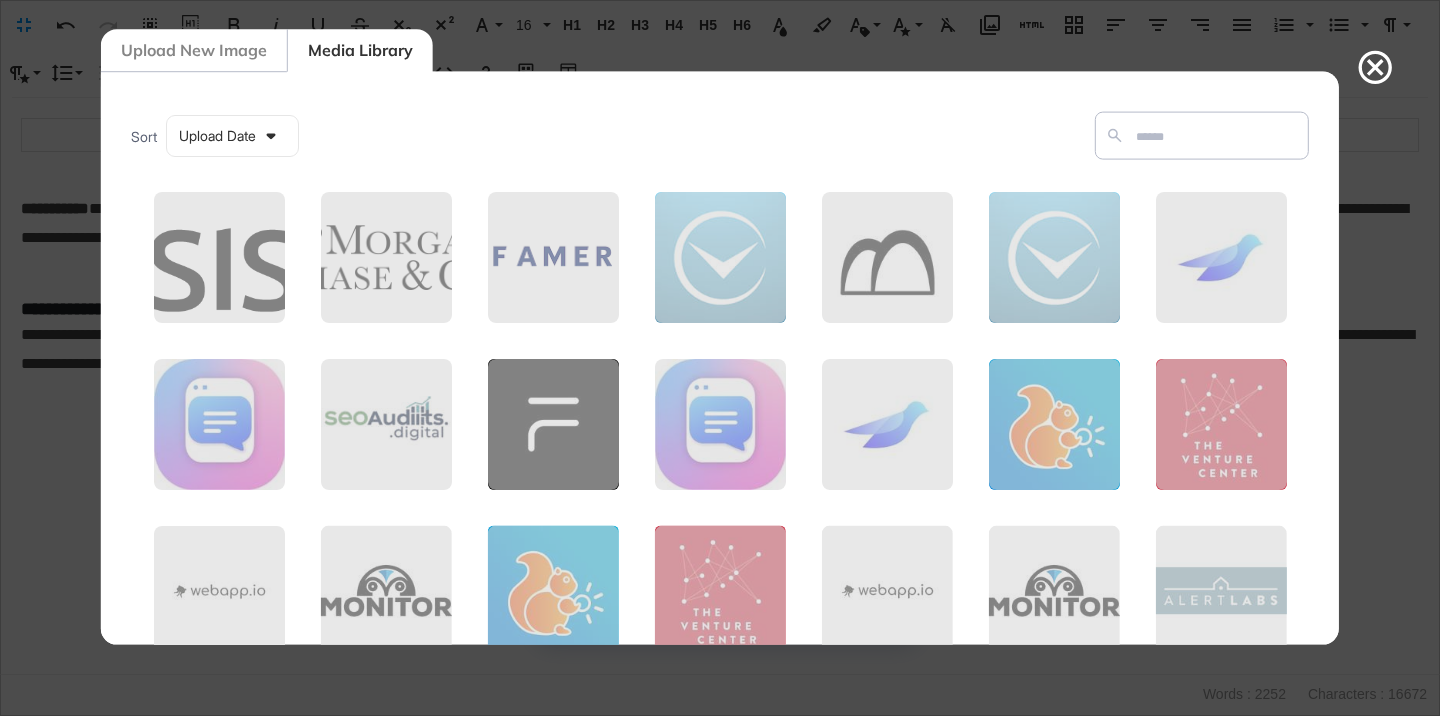 click on "Upload New Image" at bounding box center [194, 50] 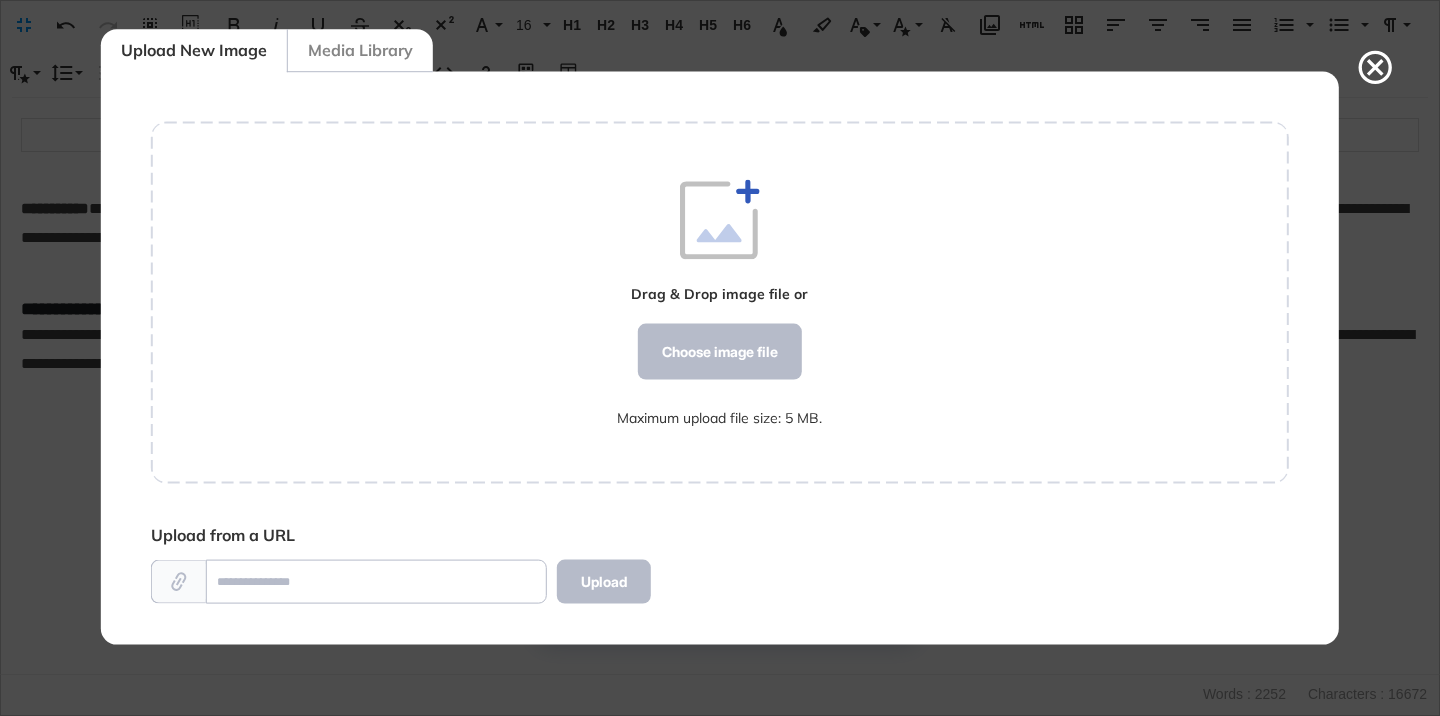scroll, scrollTop: 572, scrollLeft: 1138, axis: both 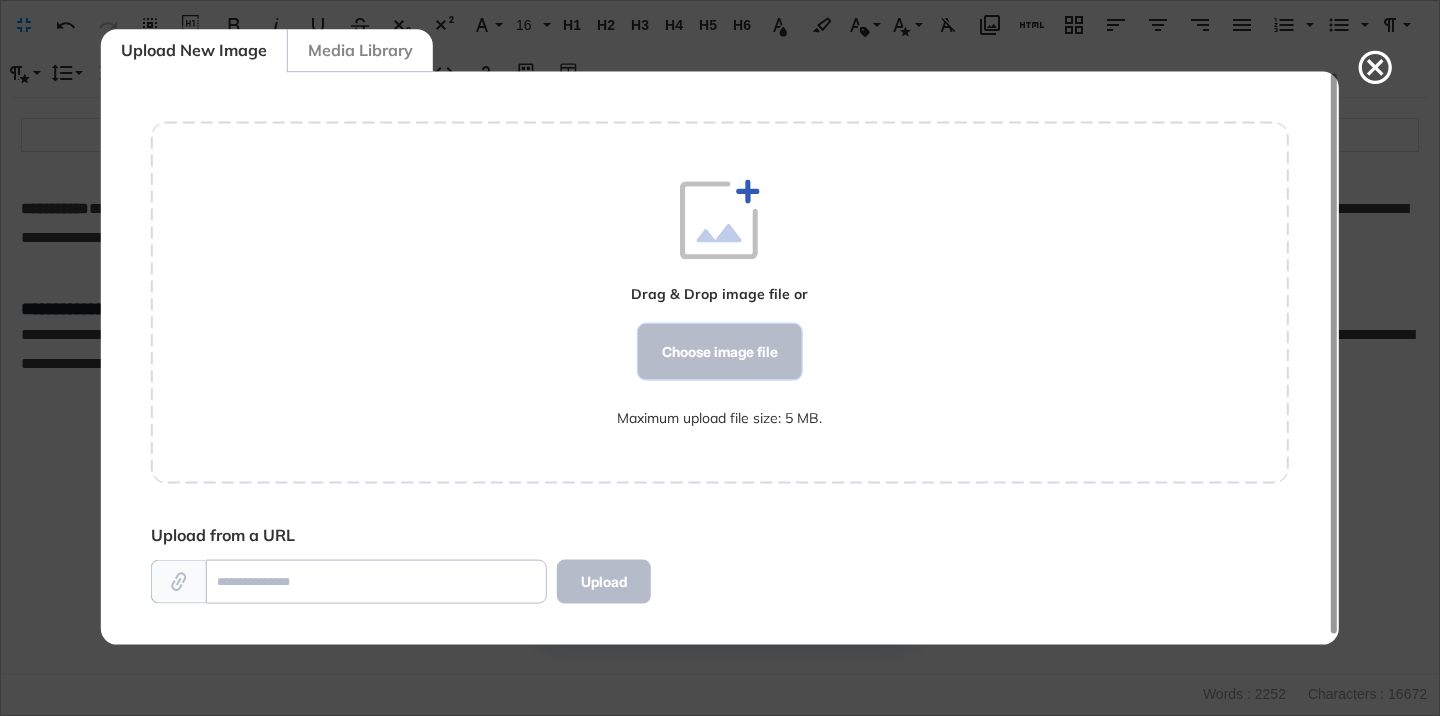click on "Choose image file" at bounding box center [720, 352] 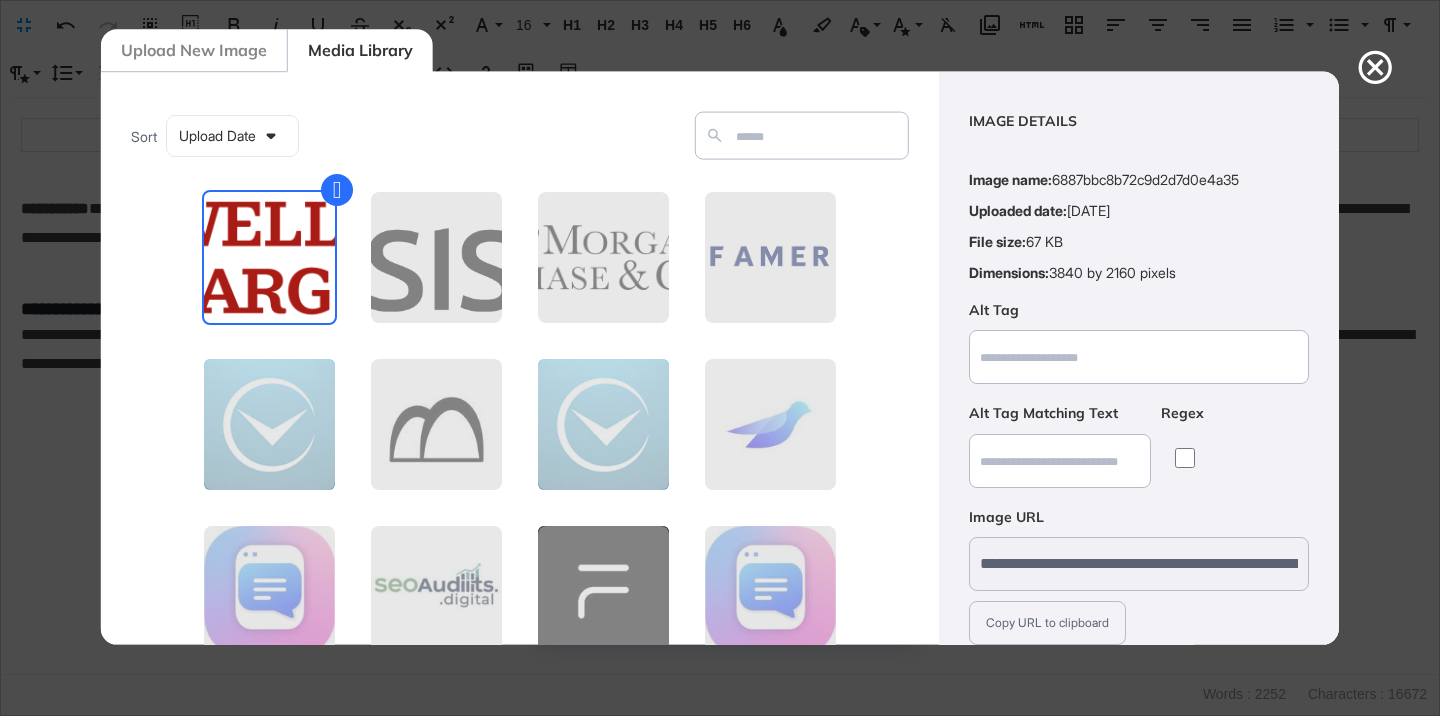 scroll, scrollTop: 156, scrollLeft: 0, axis: vertical 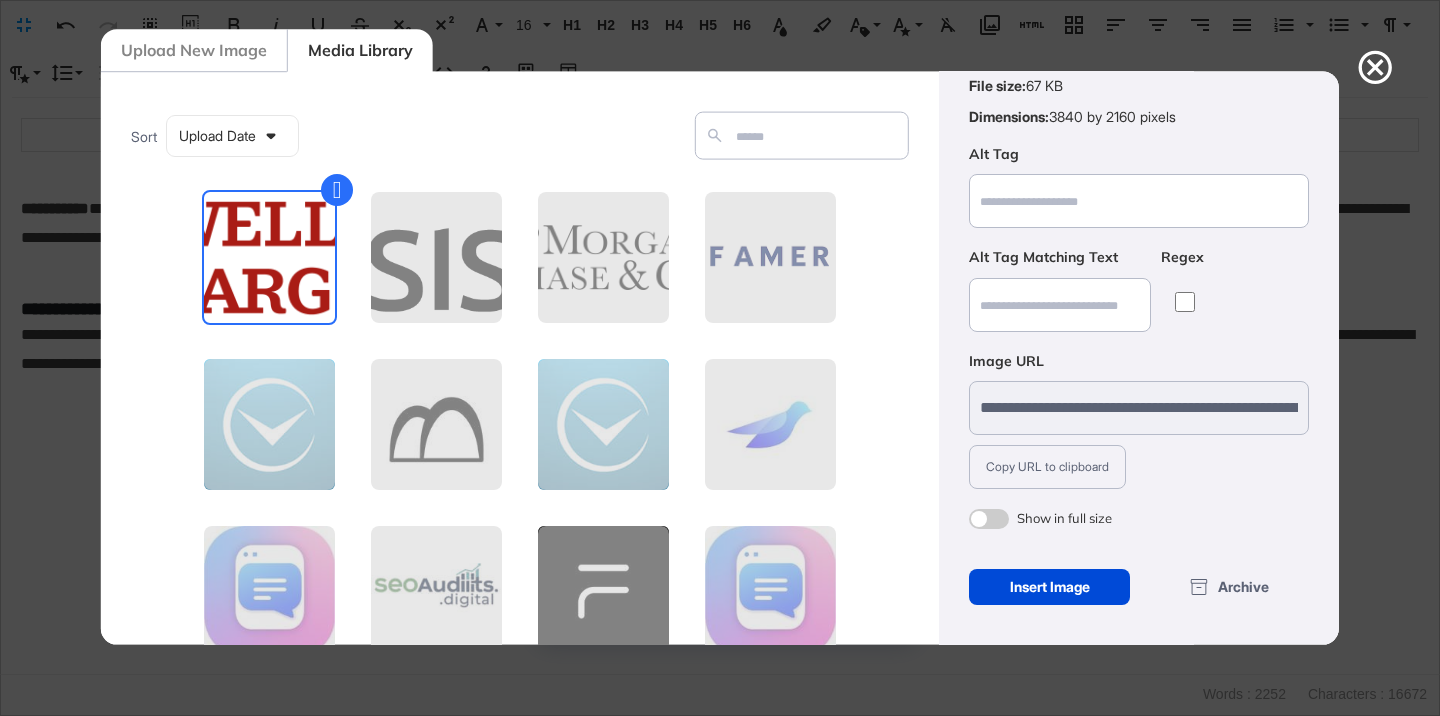 click at bounding box center [989, 519] 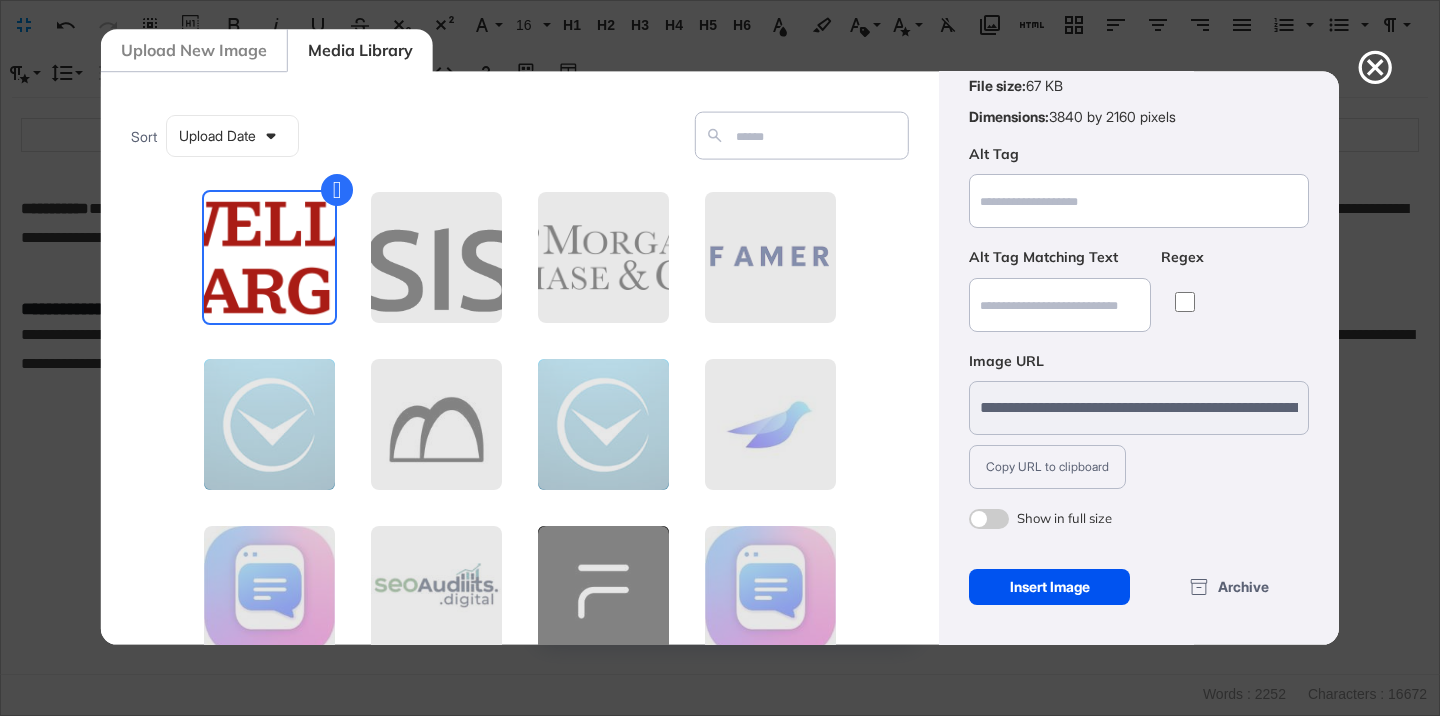 click on "Insert Image" at bounding box center [1049, 587] 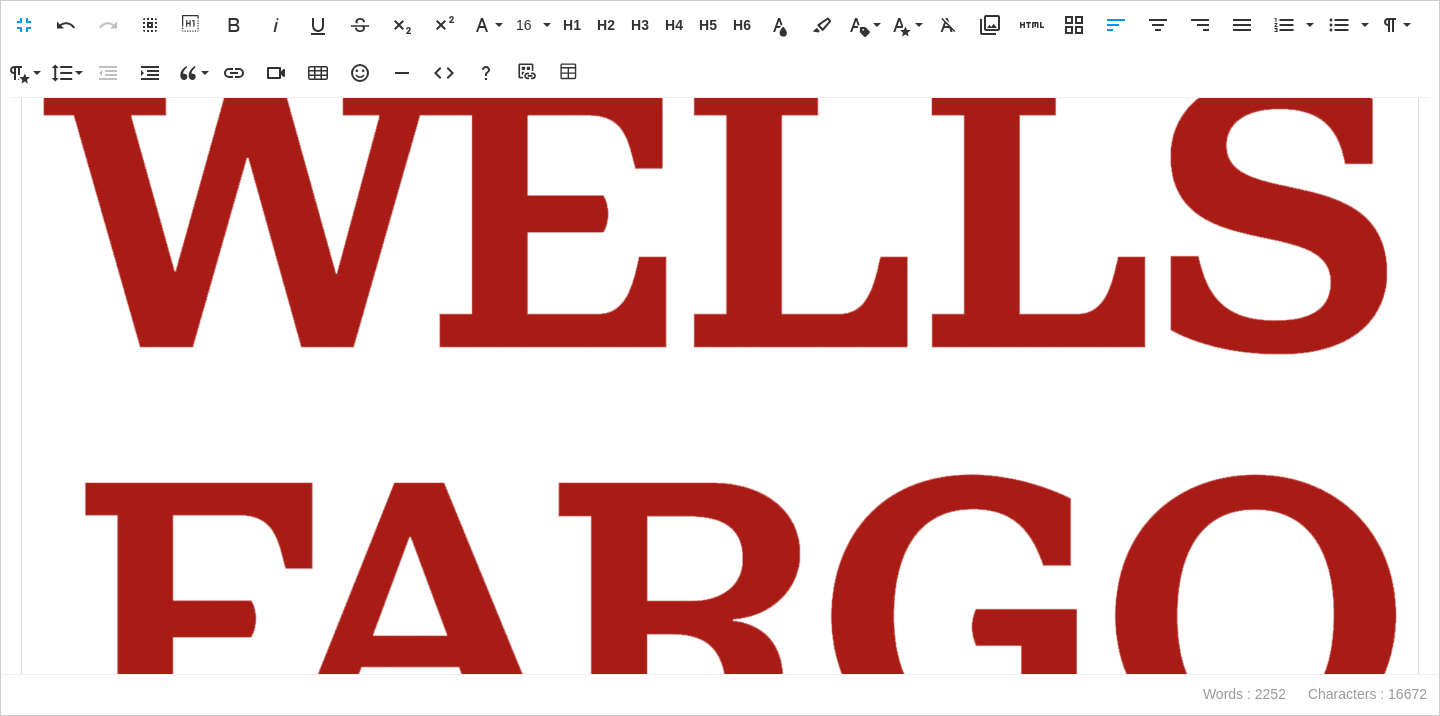 scroll, scrollTop: 0, scrollLeft: 0, axis: both 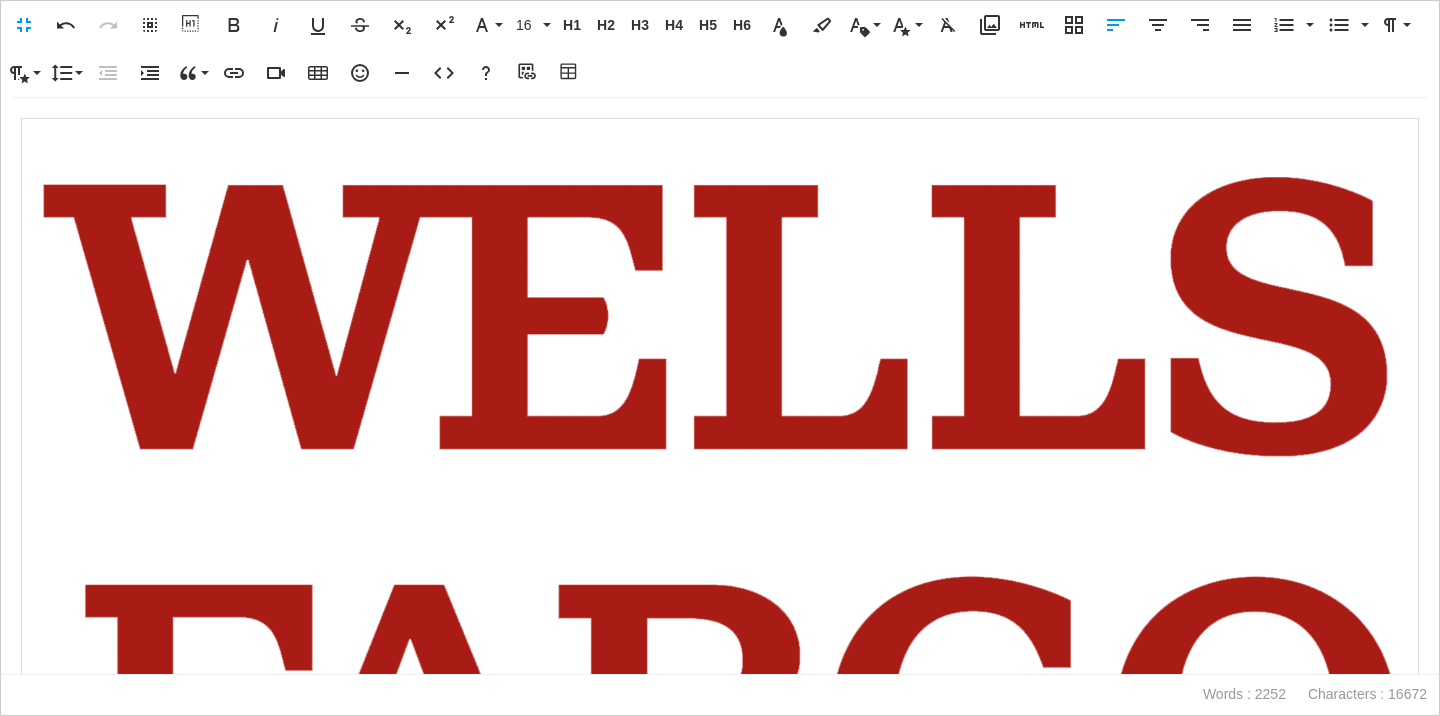 click at bounding box center (720, 517) 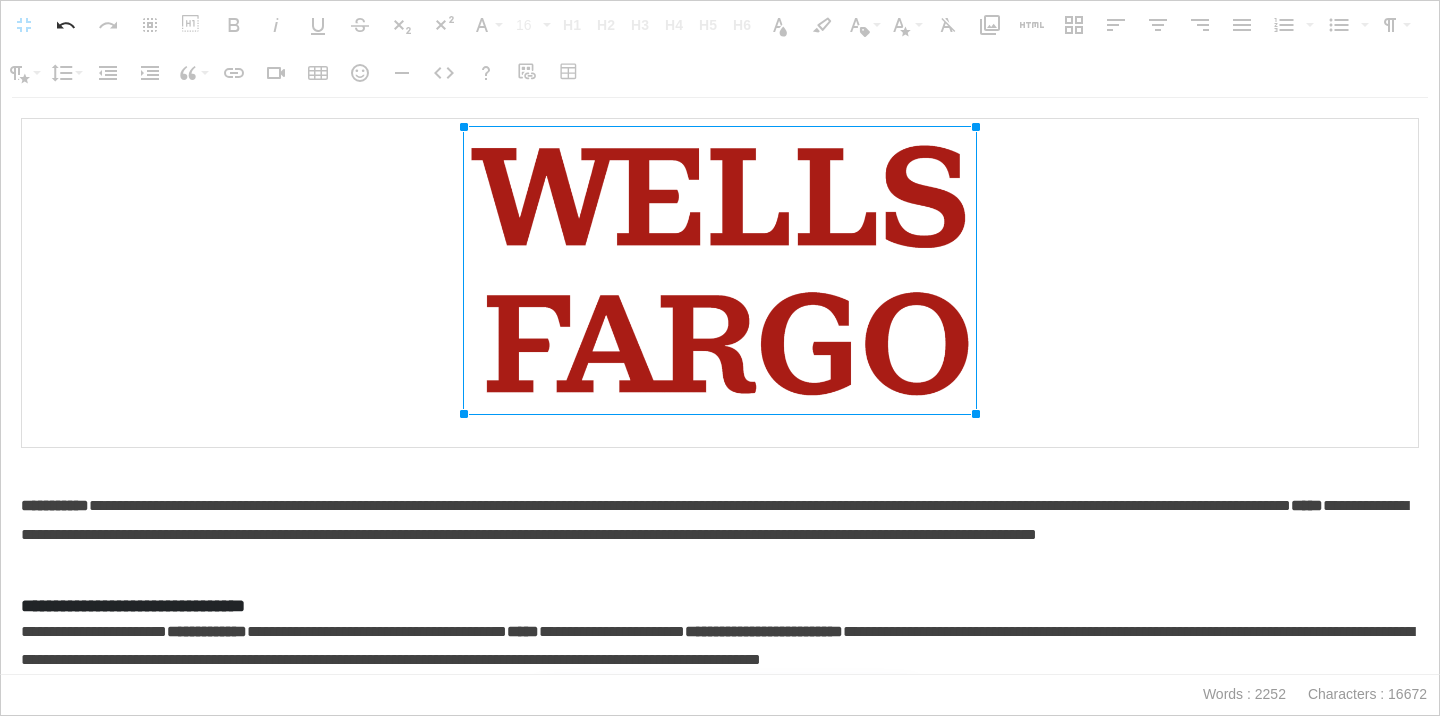 drag, startPoint x: 1415, startPoint y: 128, endPoint x: 537, endPoint y: 211, distance: 881.91437 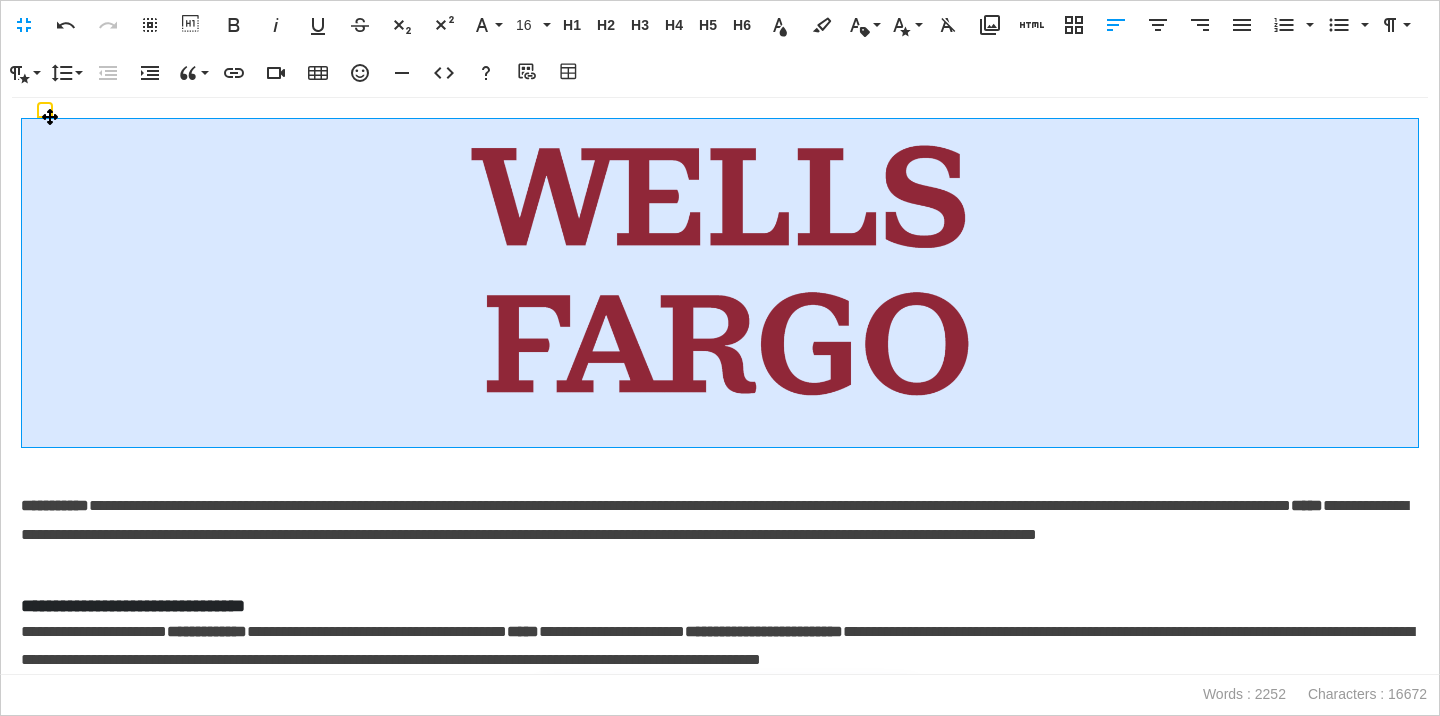 click at bounding box center (720, 283) 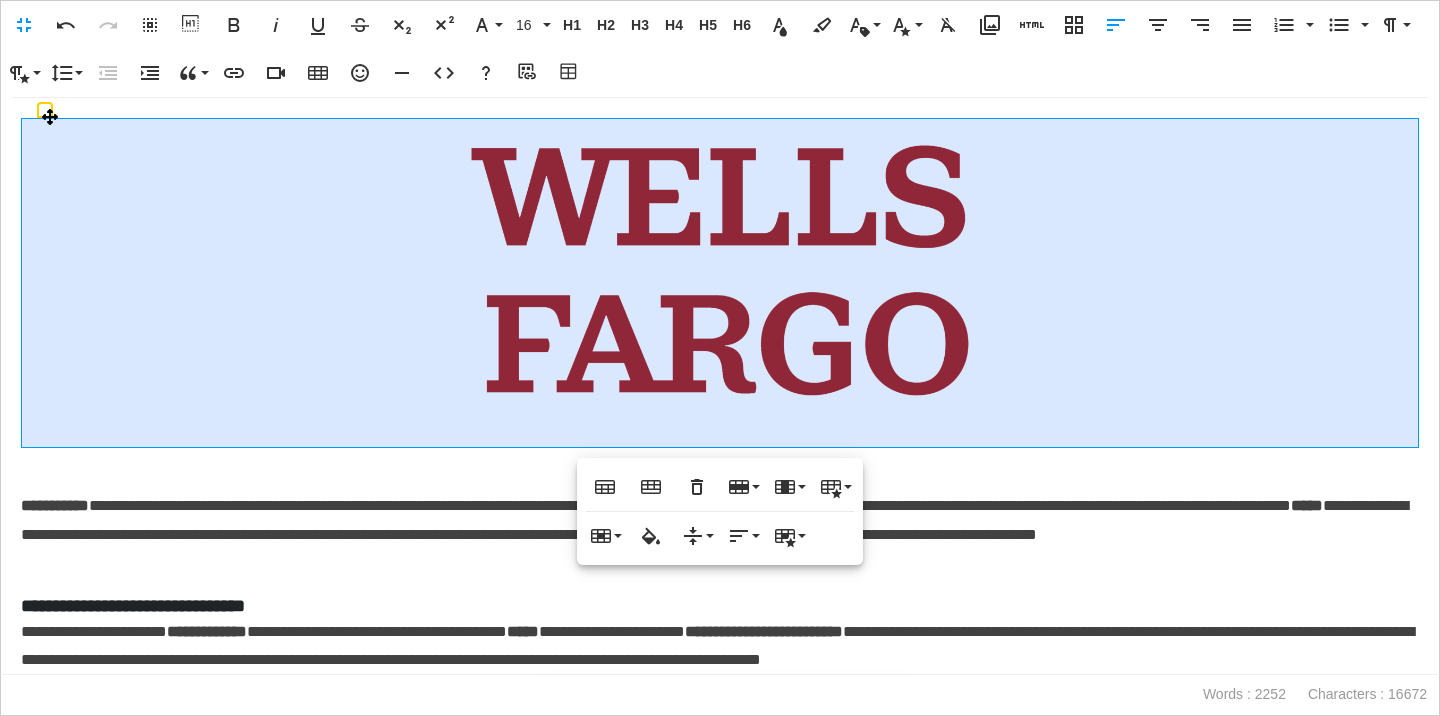 click at bounding box center [720, 270] 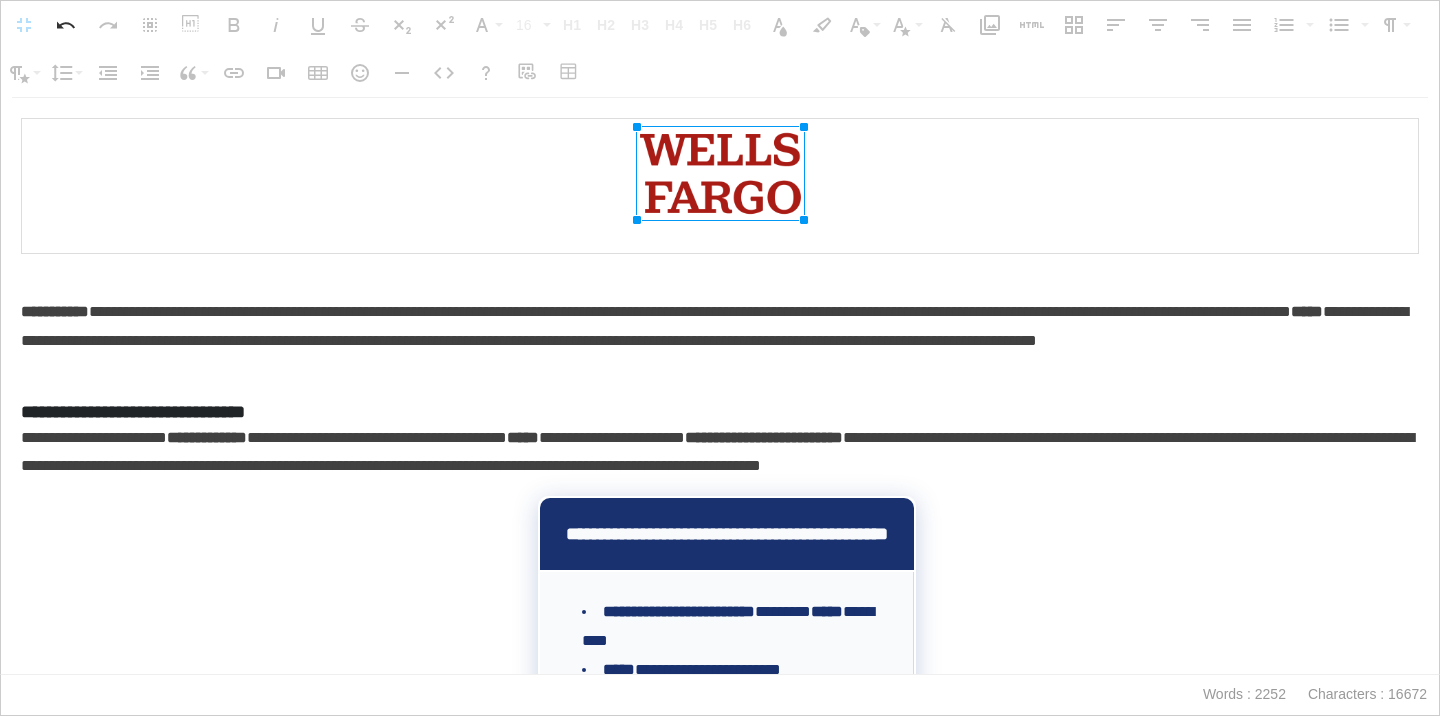 drag, startPoint x: 977, startPoint y: 127, endPoint x: 563, endPoint y: 223, distance: 424.9847 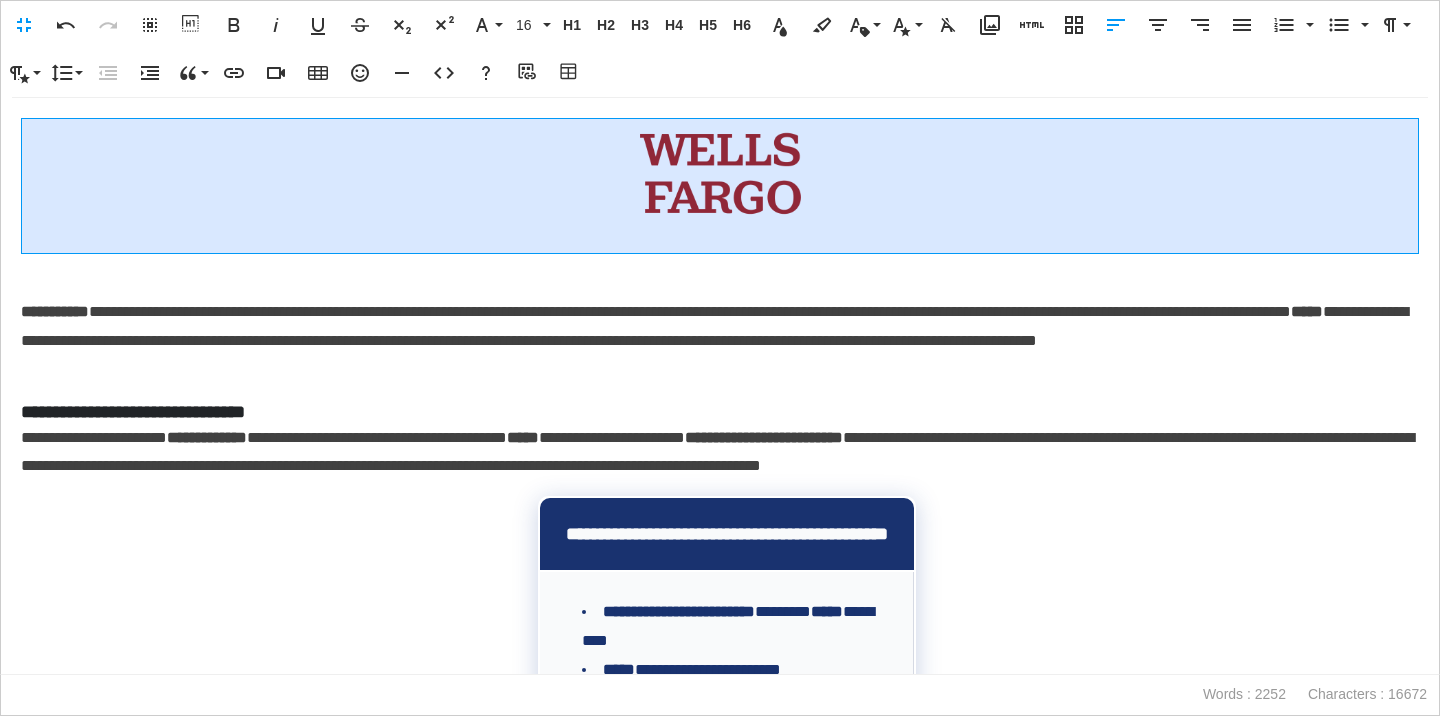 click at bounding box center (720, 186) 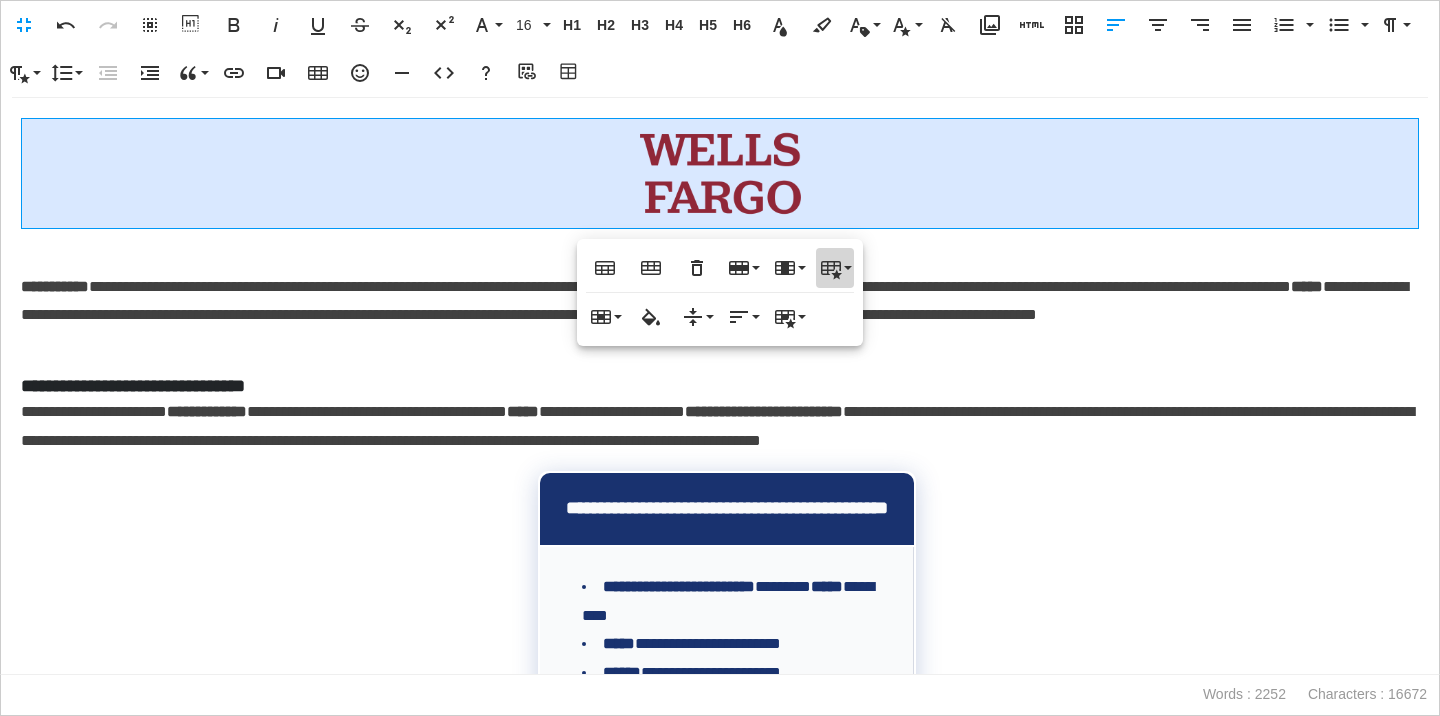 click 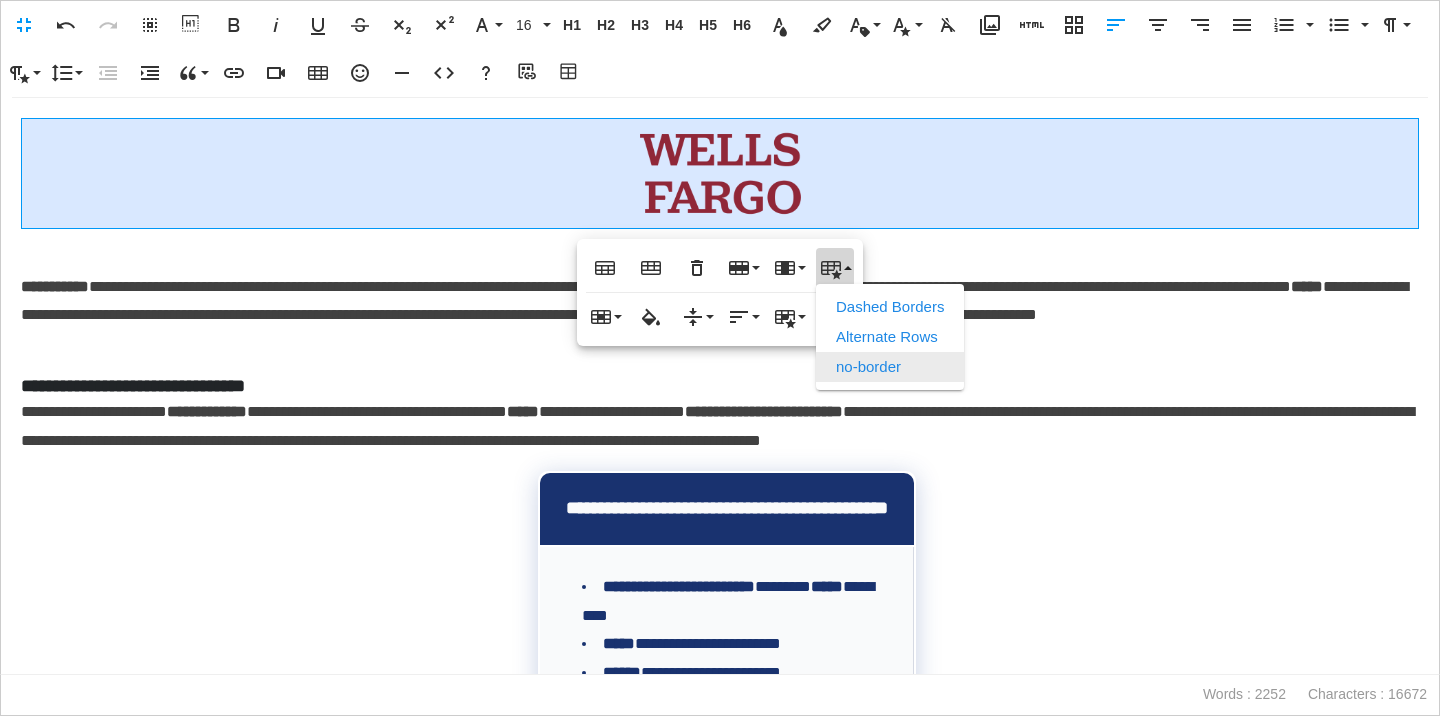 click on "no-border" at bounding box center (890, 367) 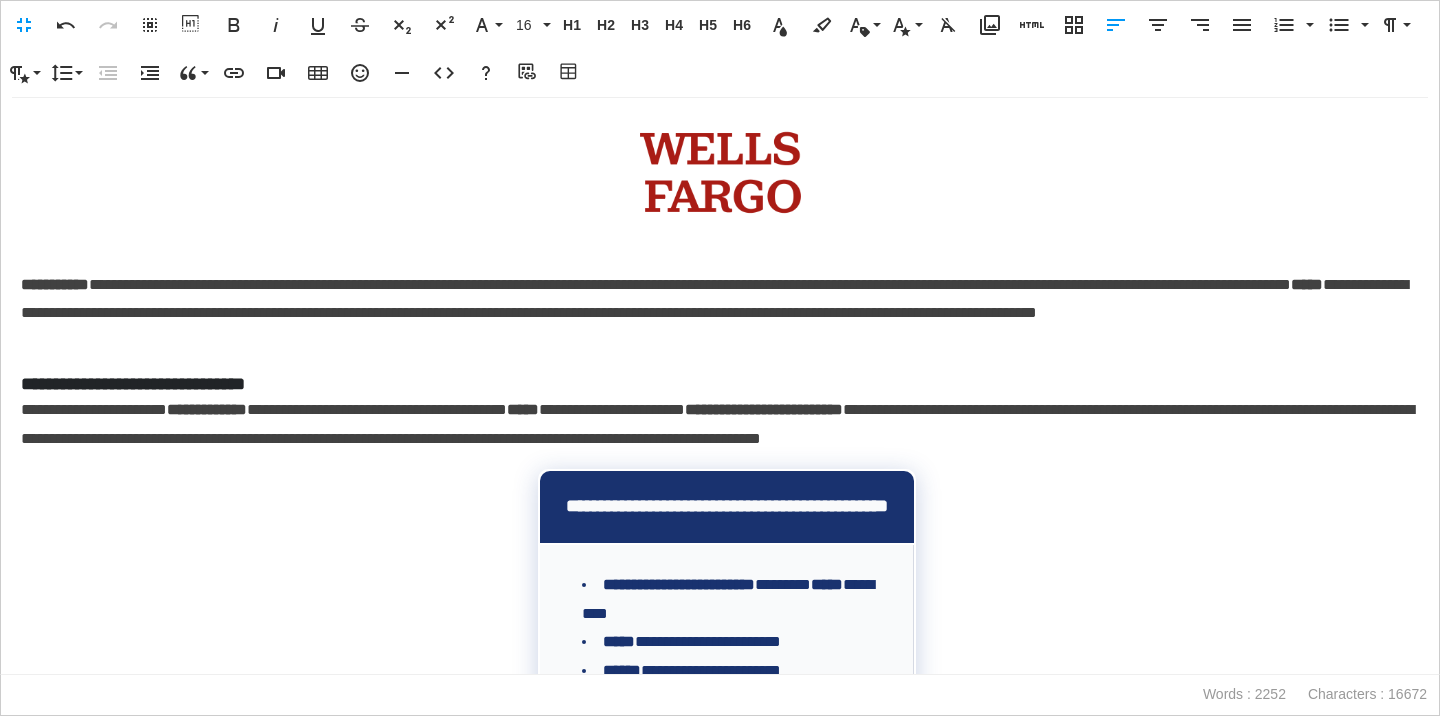 click on "**********" at bounding box center (720, 425) 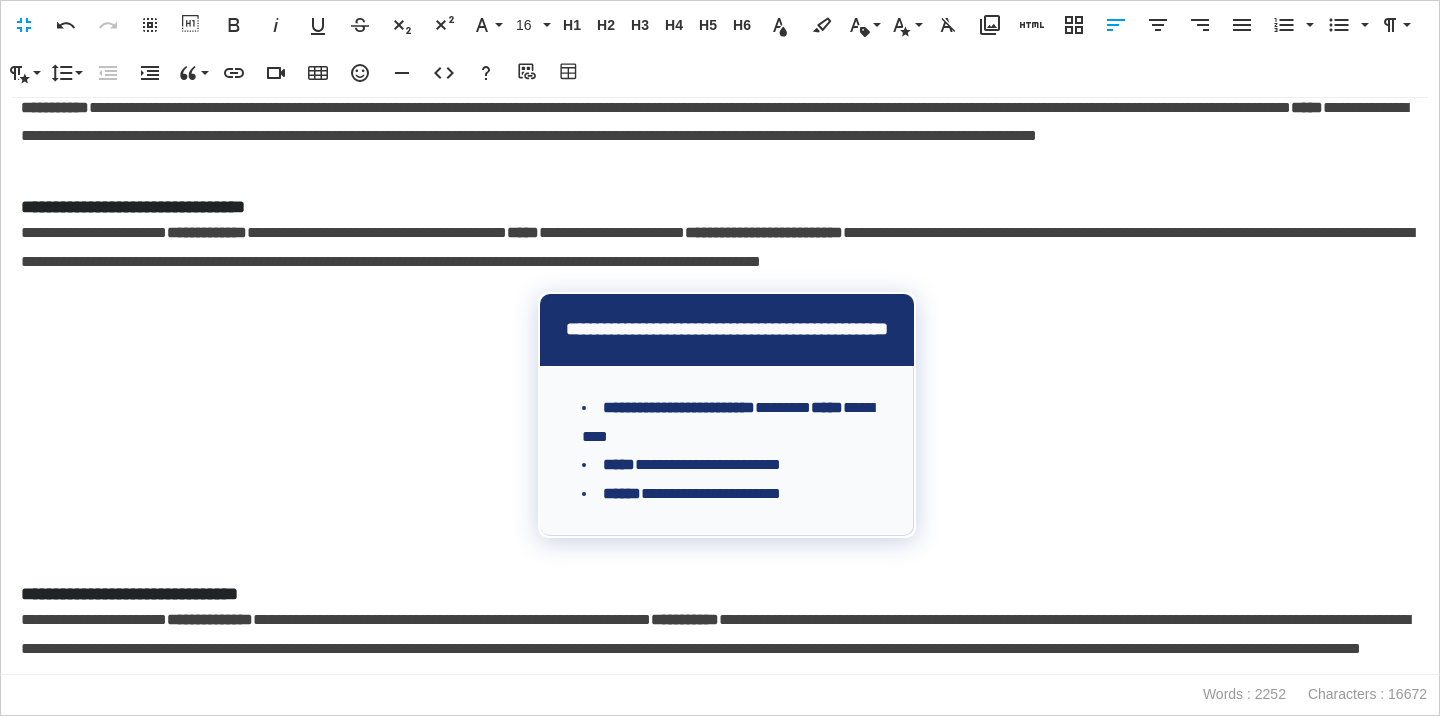 scroll, scrollTop: 190, scrollLeft: 0, axis: vertical 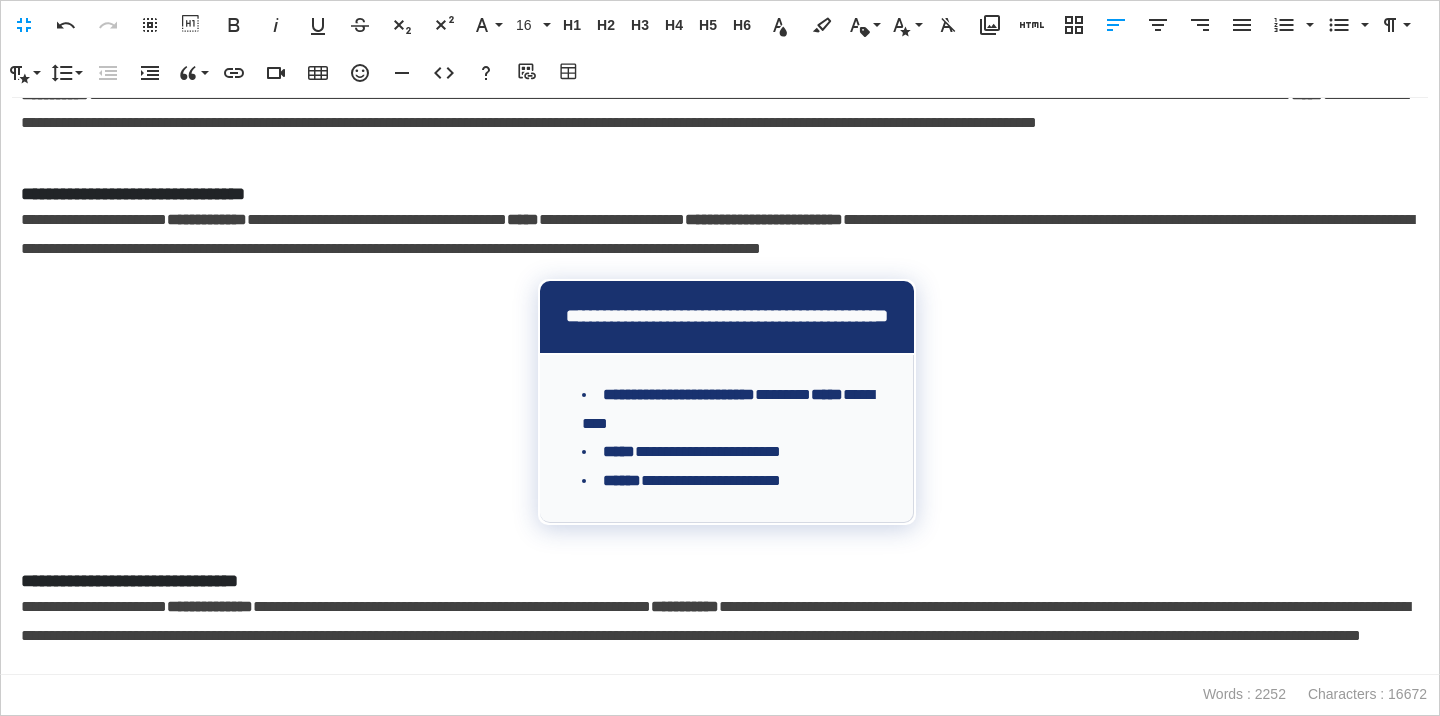 click on "**********" at bounding box center [720, 194] 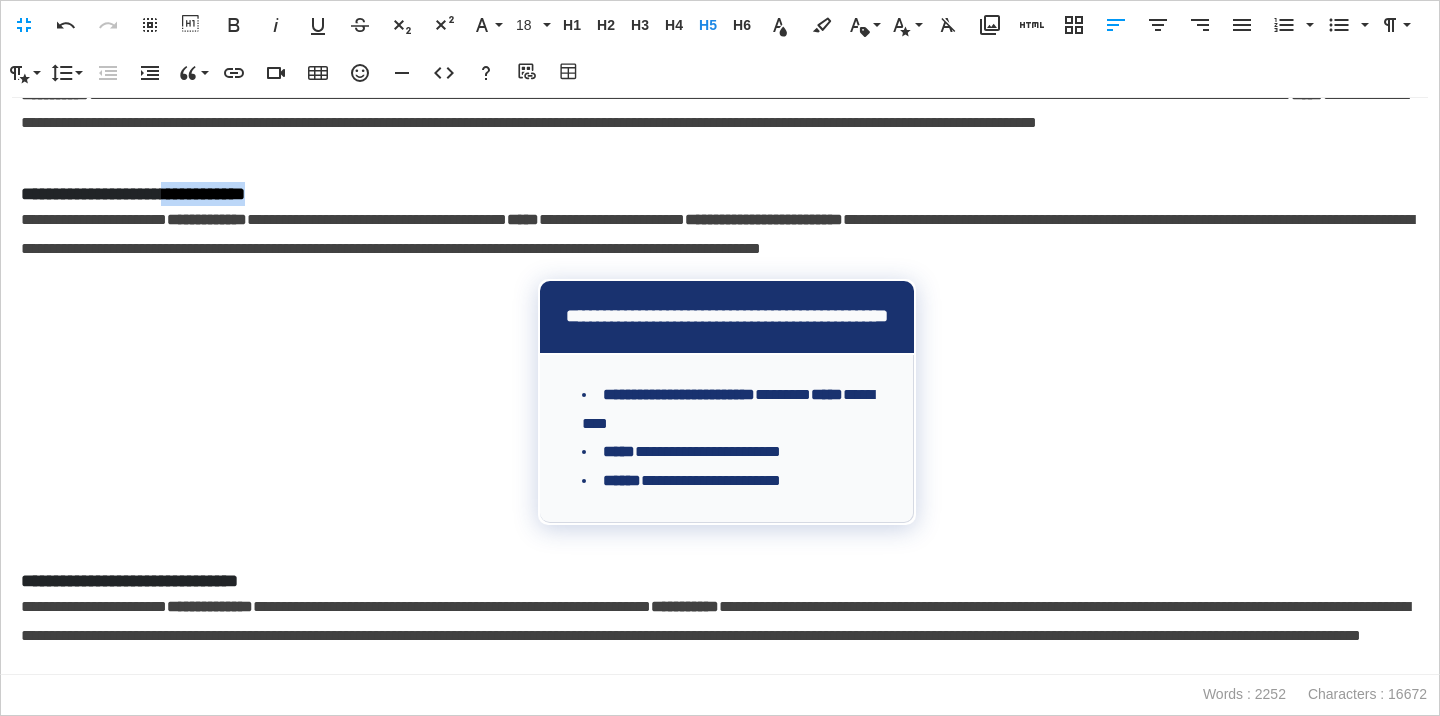 click on "**********" at bounding box center [720, 194] 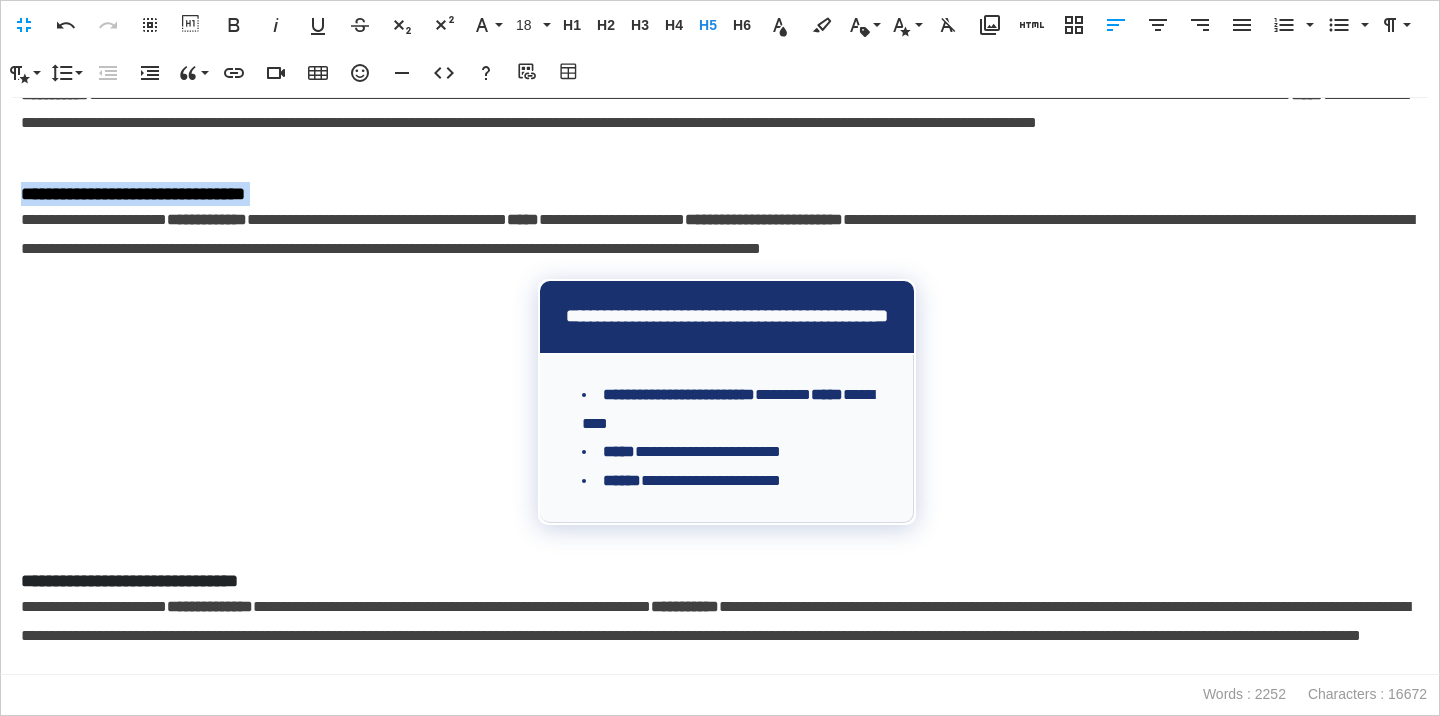 click on "**********" at bounding box center [720, 194] 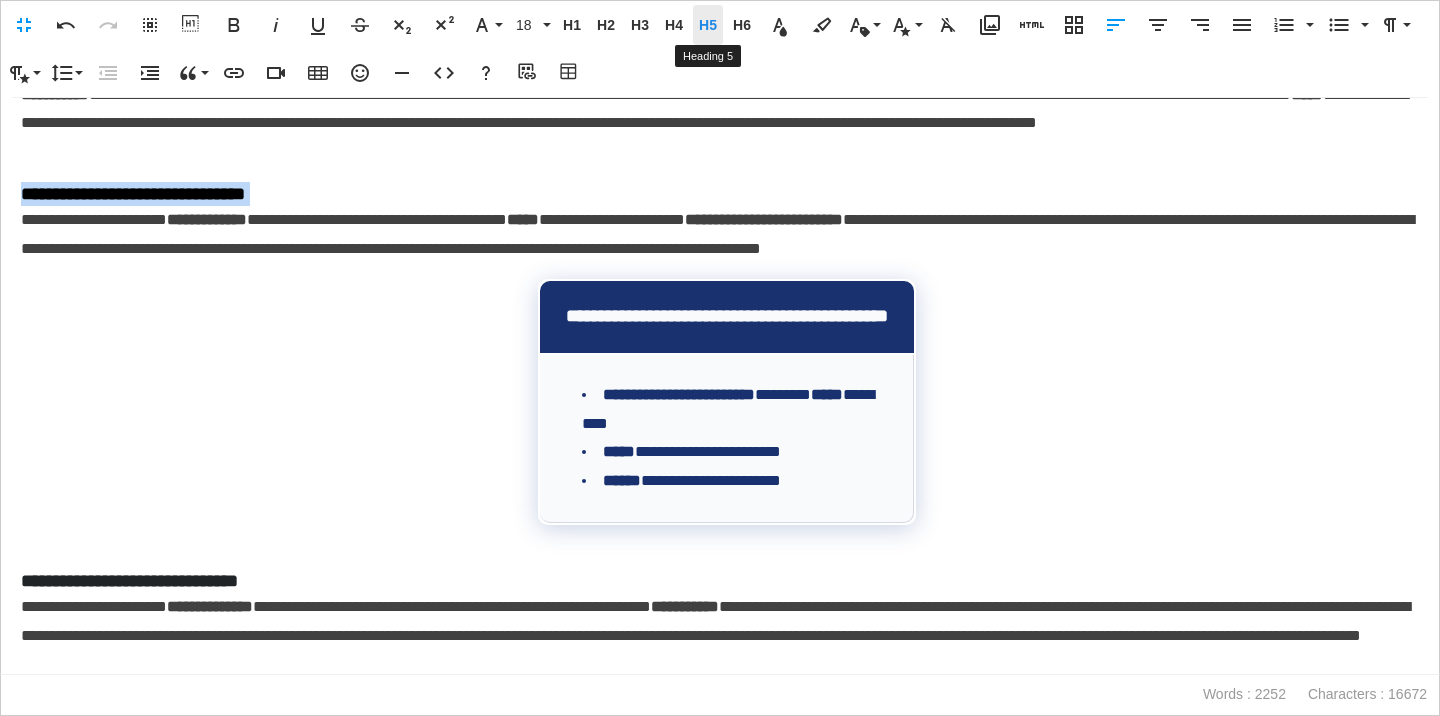 click on "H5" at bounding box center [708, 25] 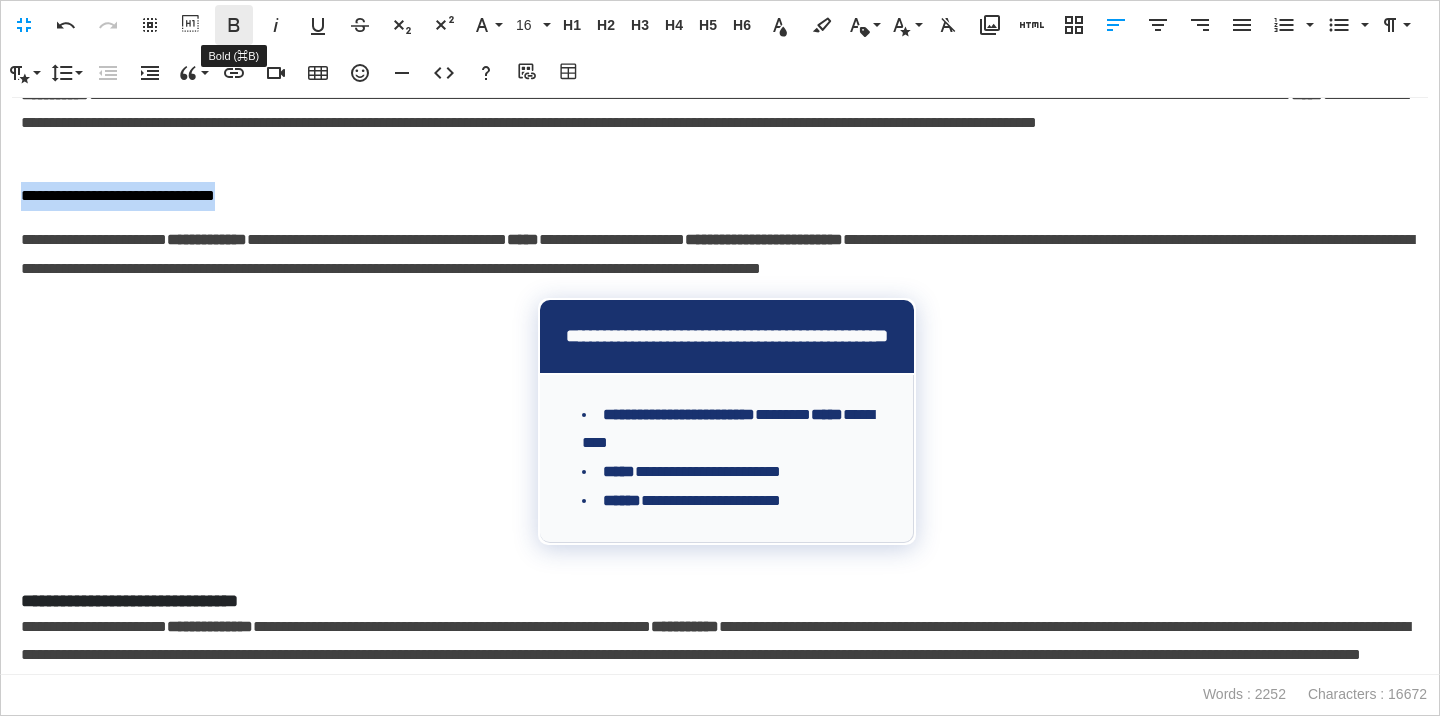 click 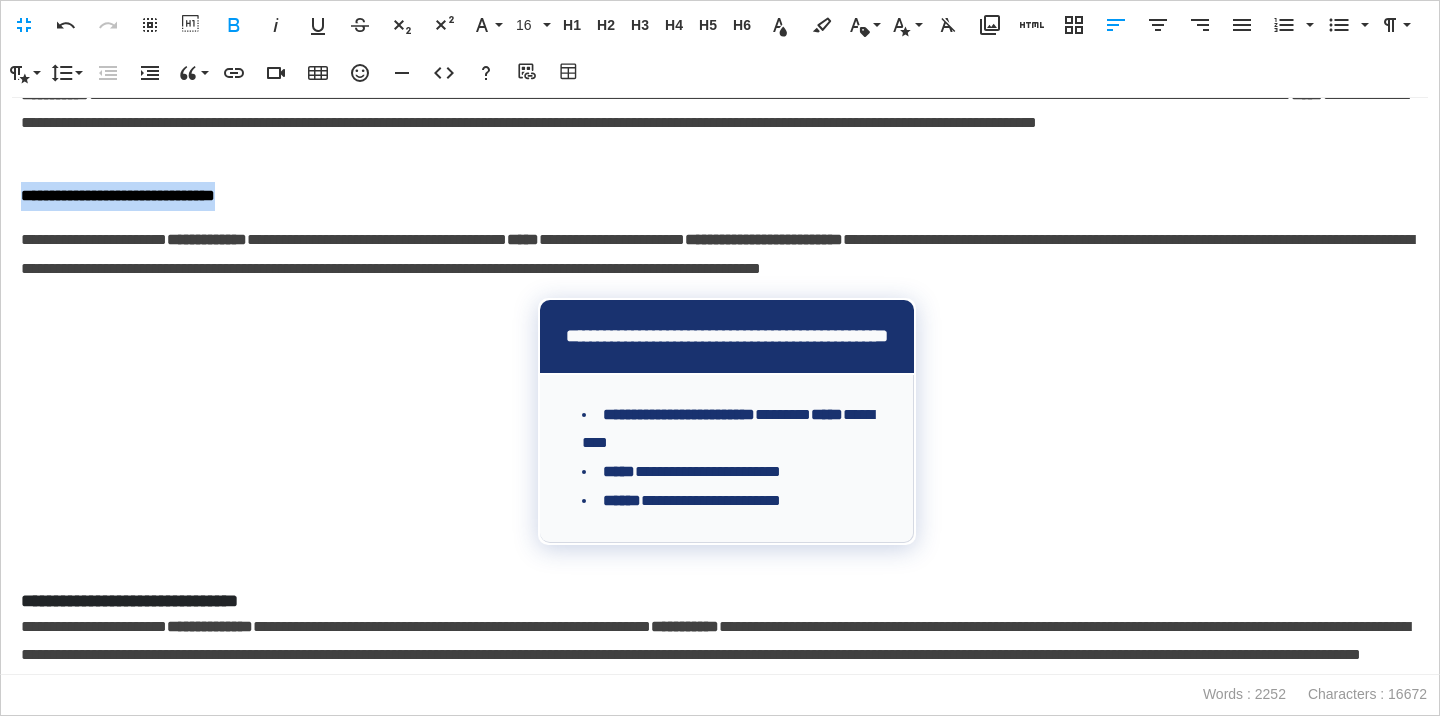 click on "**********" at bounding box center (720, 196) 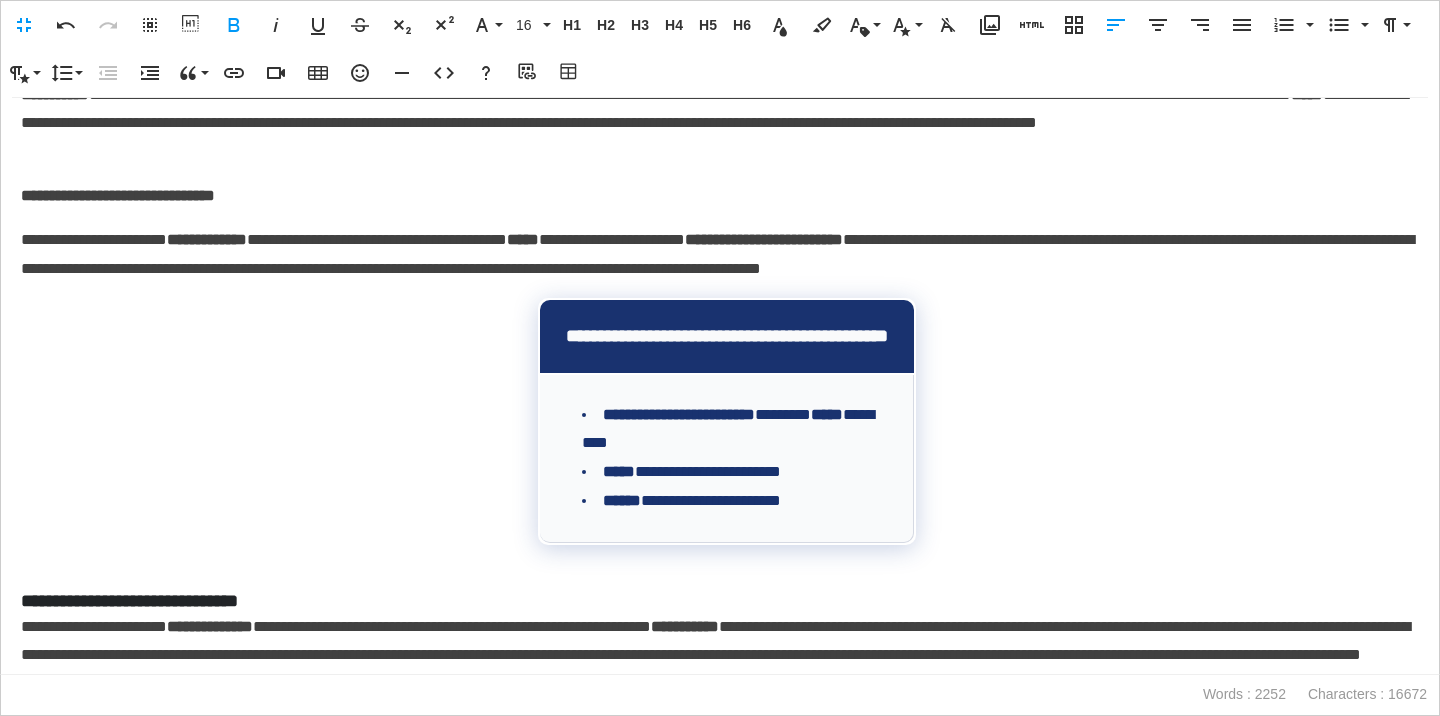 type 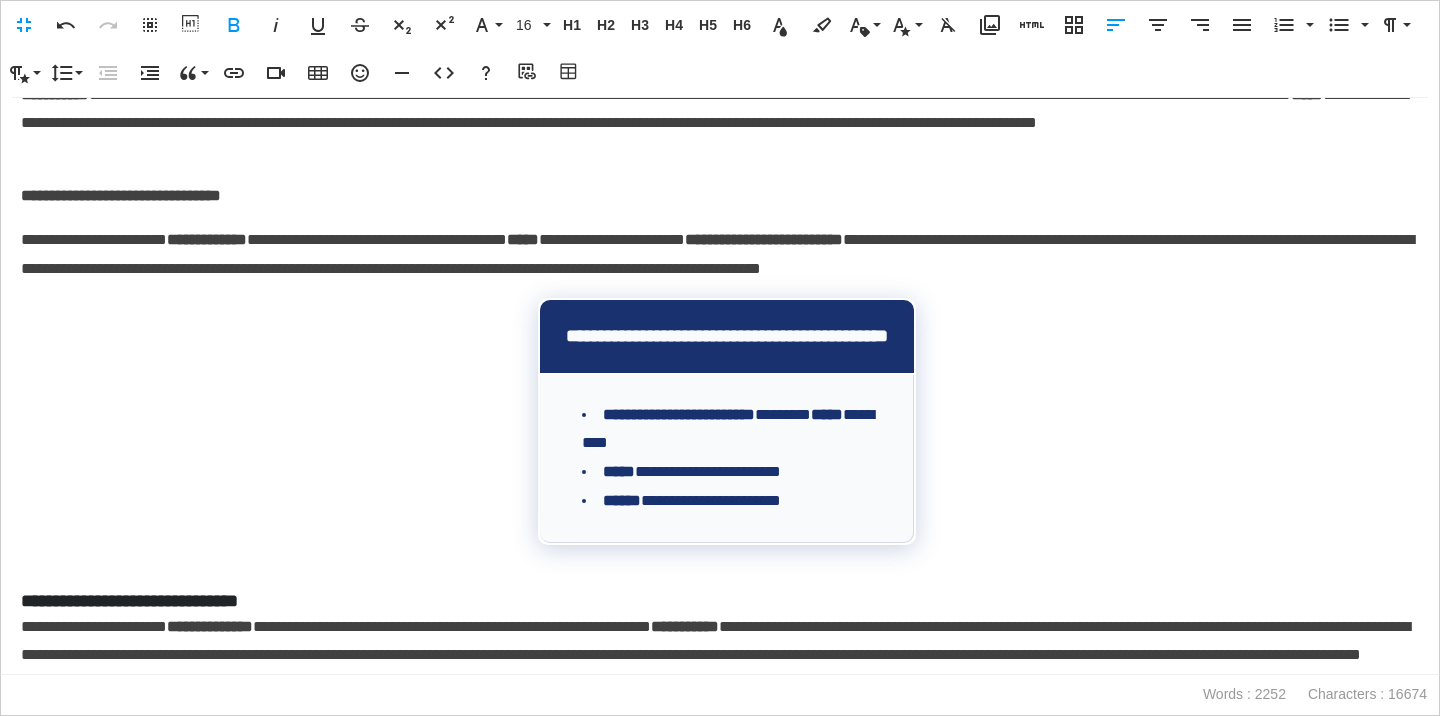 click on "**********" at bounding box center [720, 255] 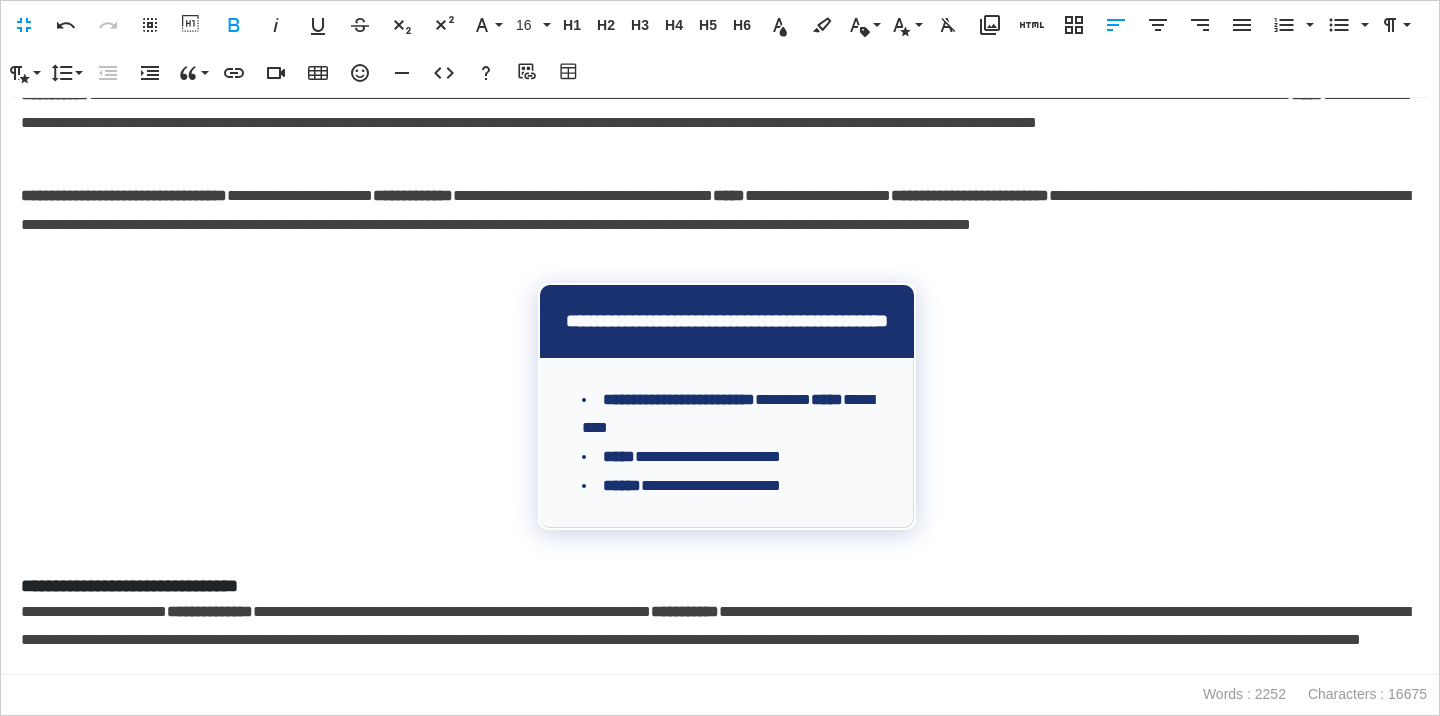 click on "**********" at bounding box center [124, 195] 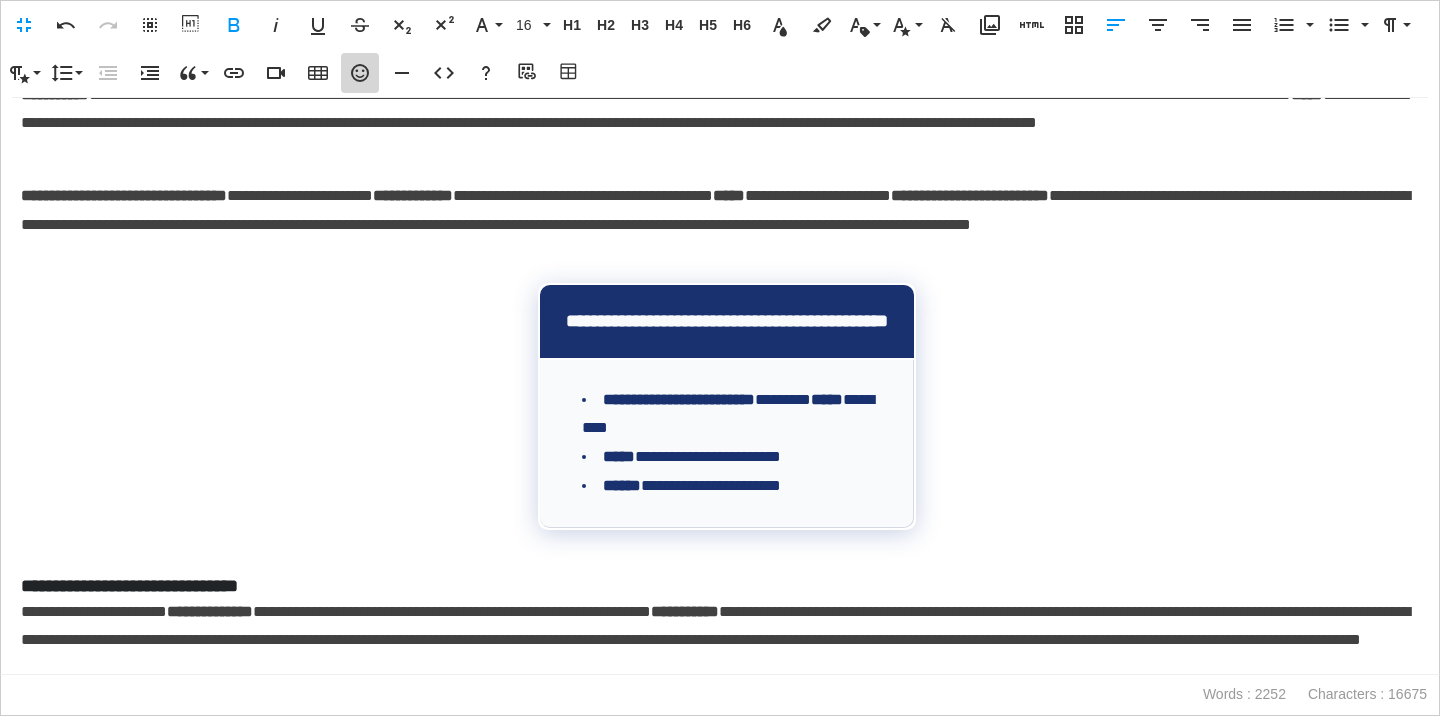 click 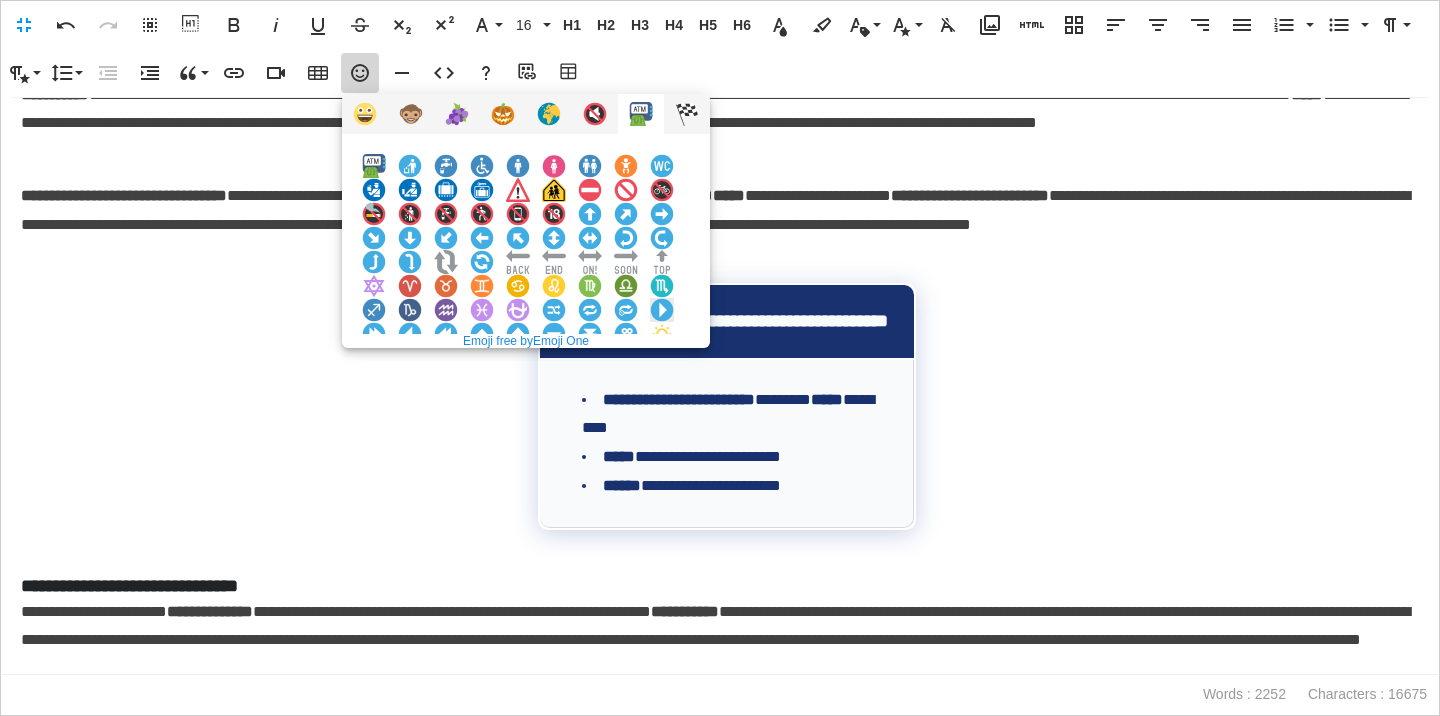 click at bounding box center (662, 310) 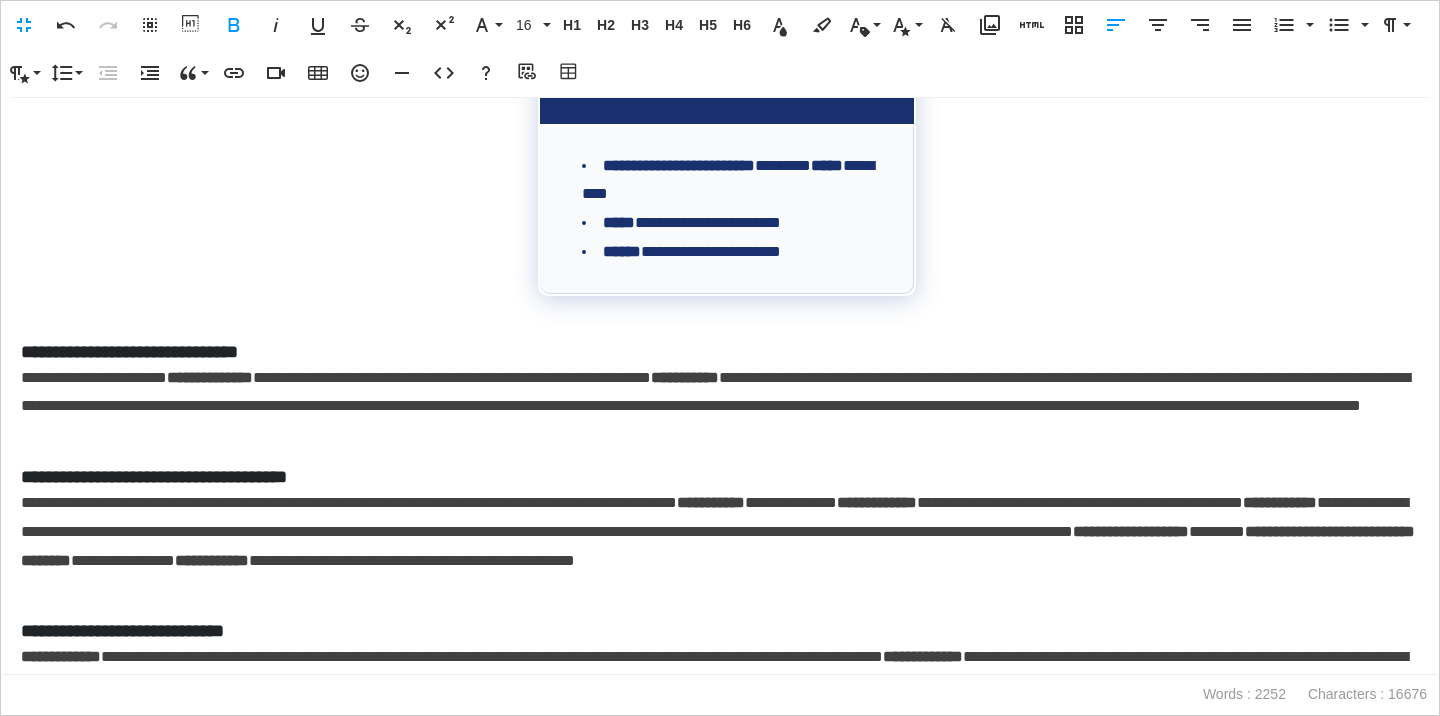 scroll, scrollTop: 427, scrollLeft: 0, axis: vertical 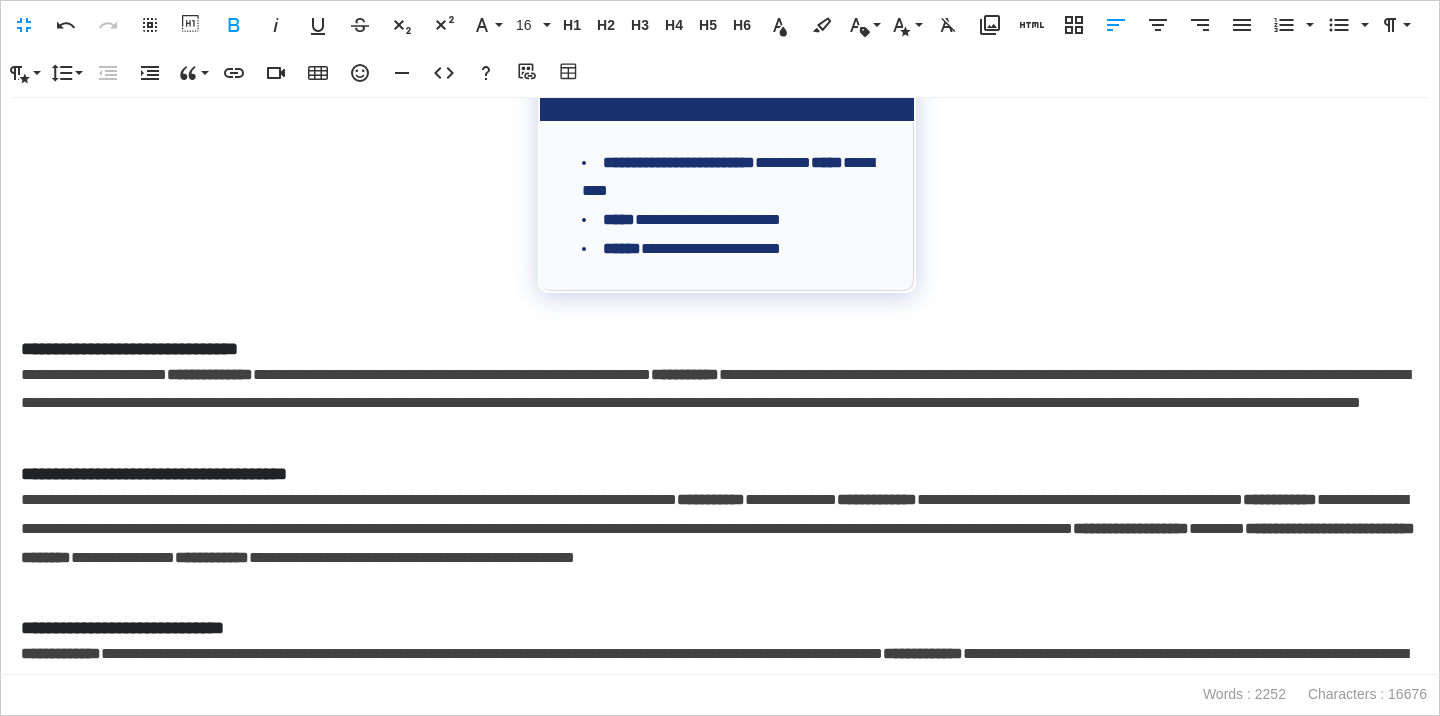 click on "**********" at bounding box center [720, 349] 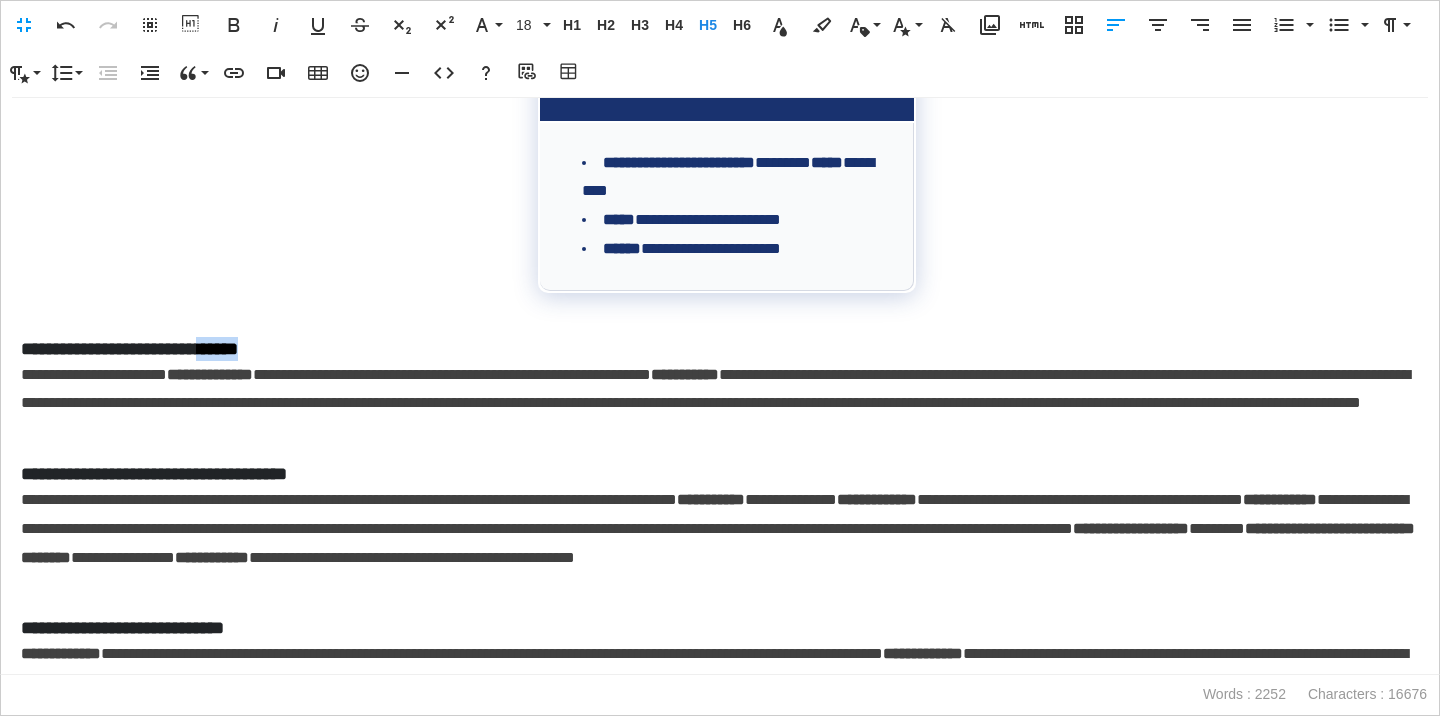 click on "**********" at bounding box center [720, 349] 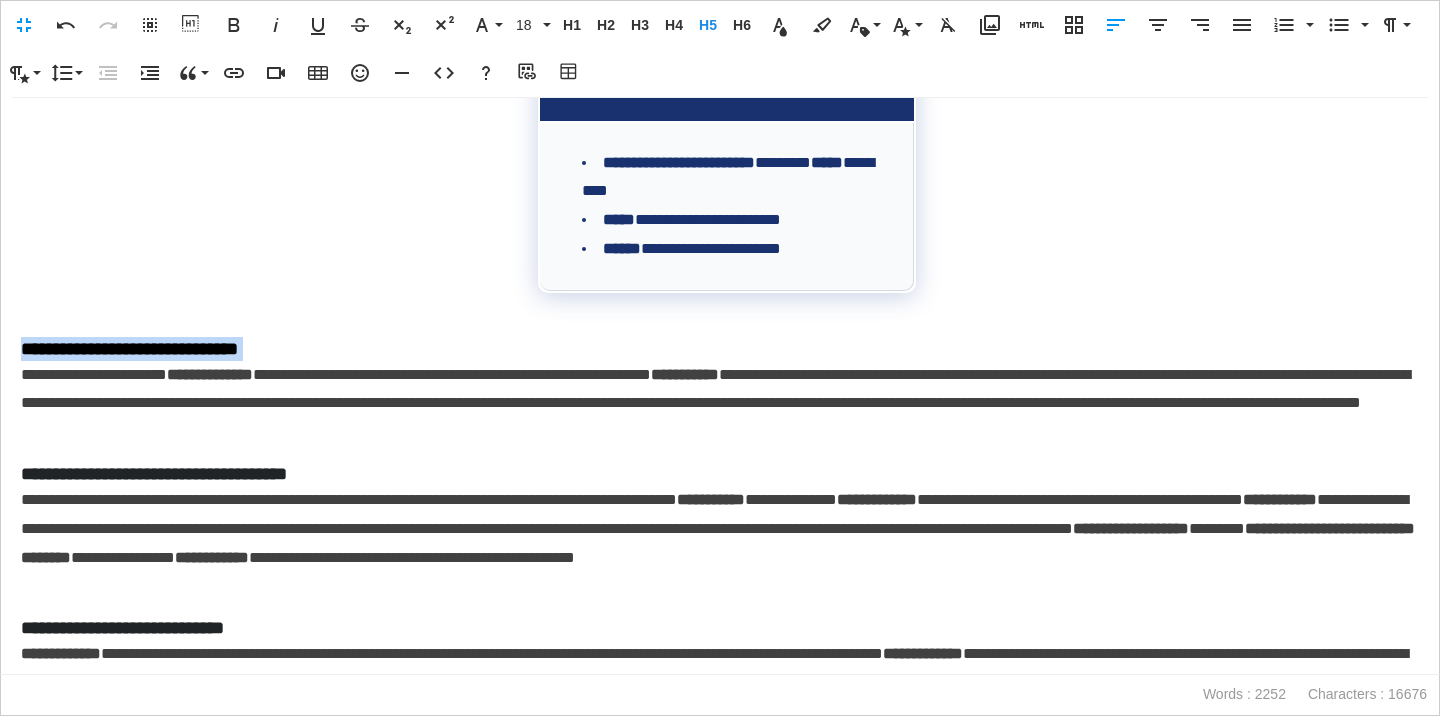 click on "**********" at bounding box center (720, 349) 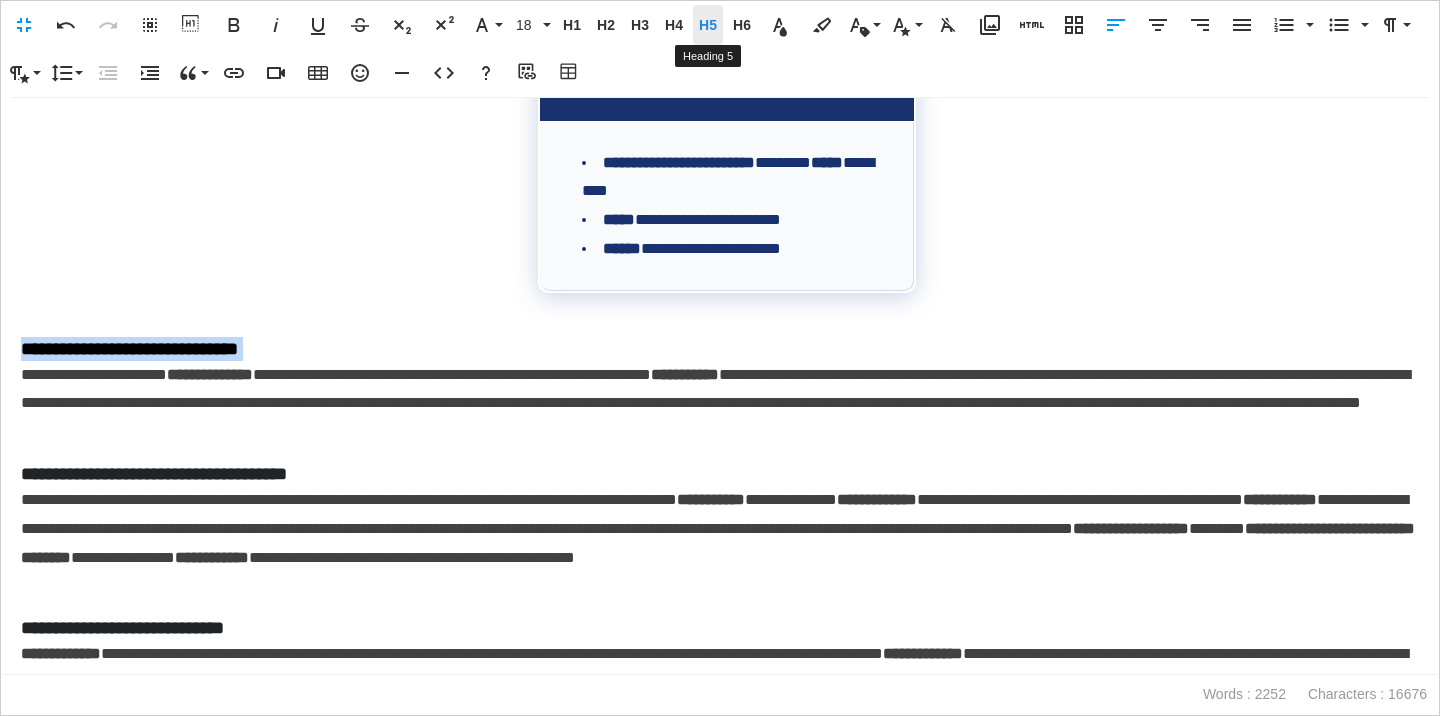 click on "H5" at bounding box center (708, 25) 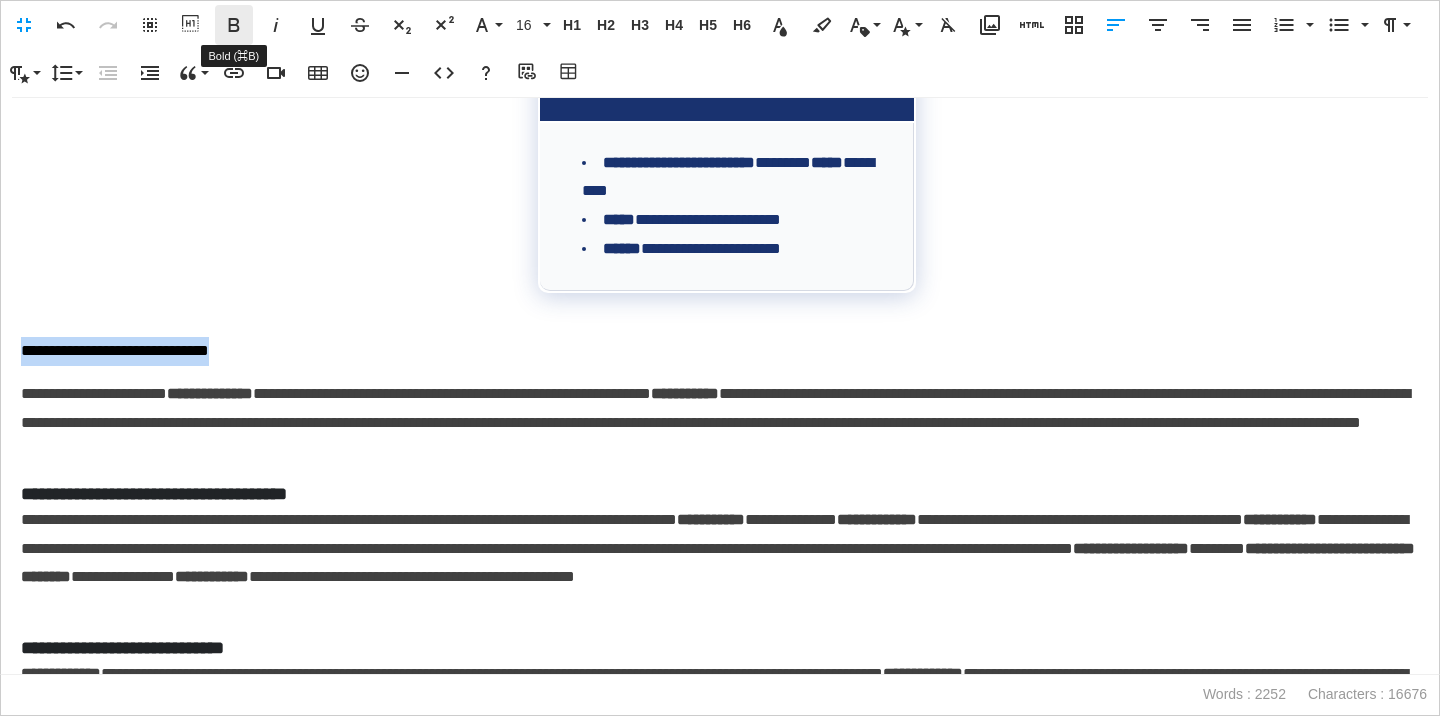 click 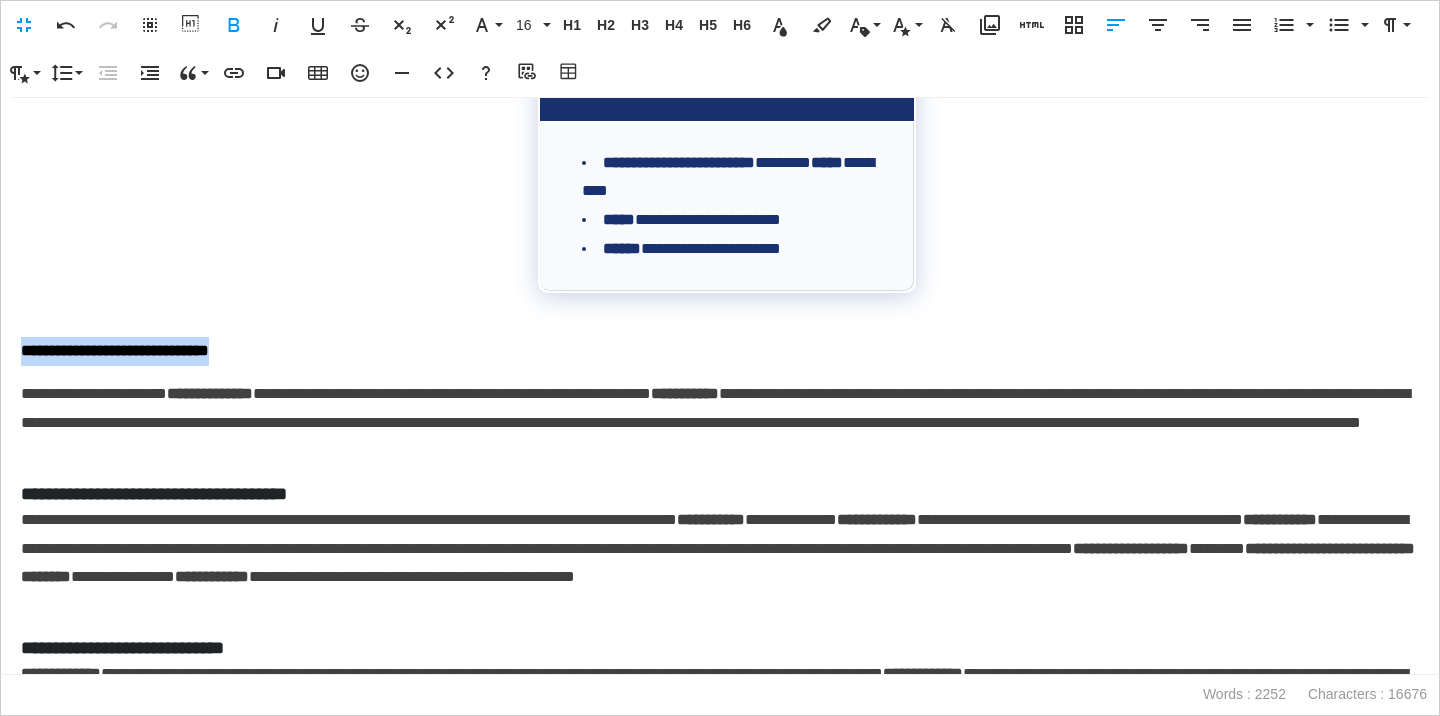 click on "**********" at bounding box center (720, 351) 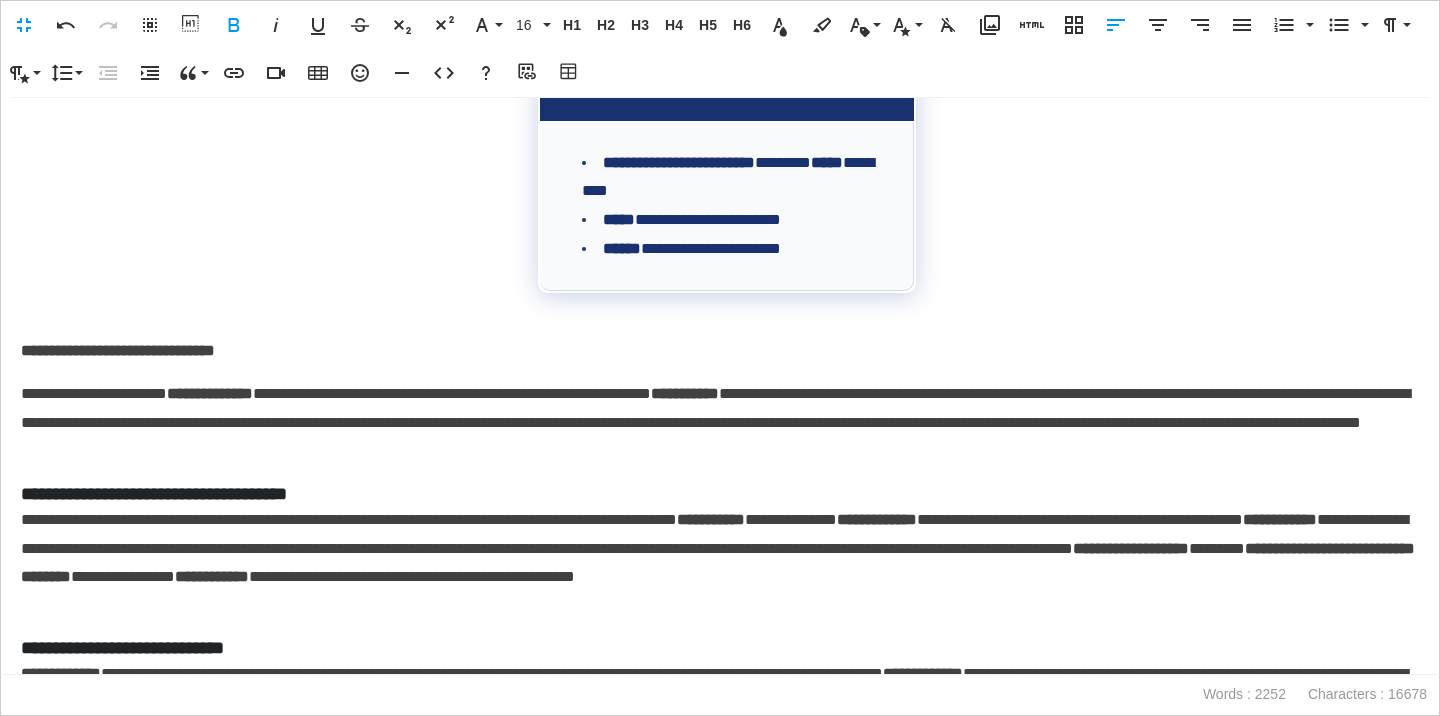 click on "**********" at bounding box center (720, 423) 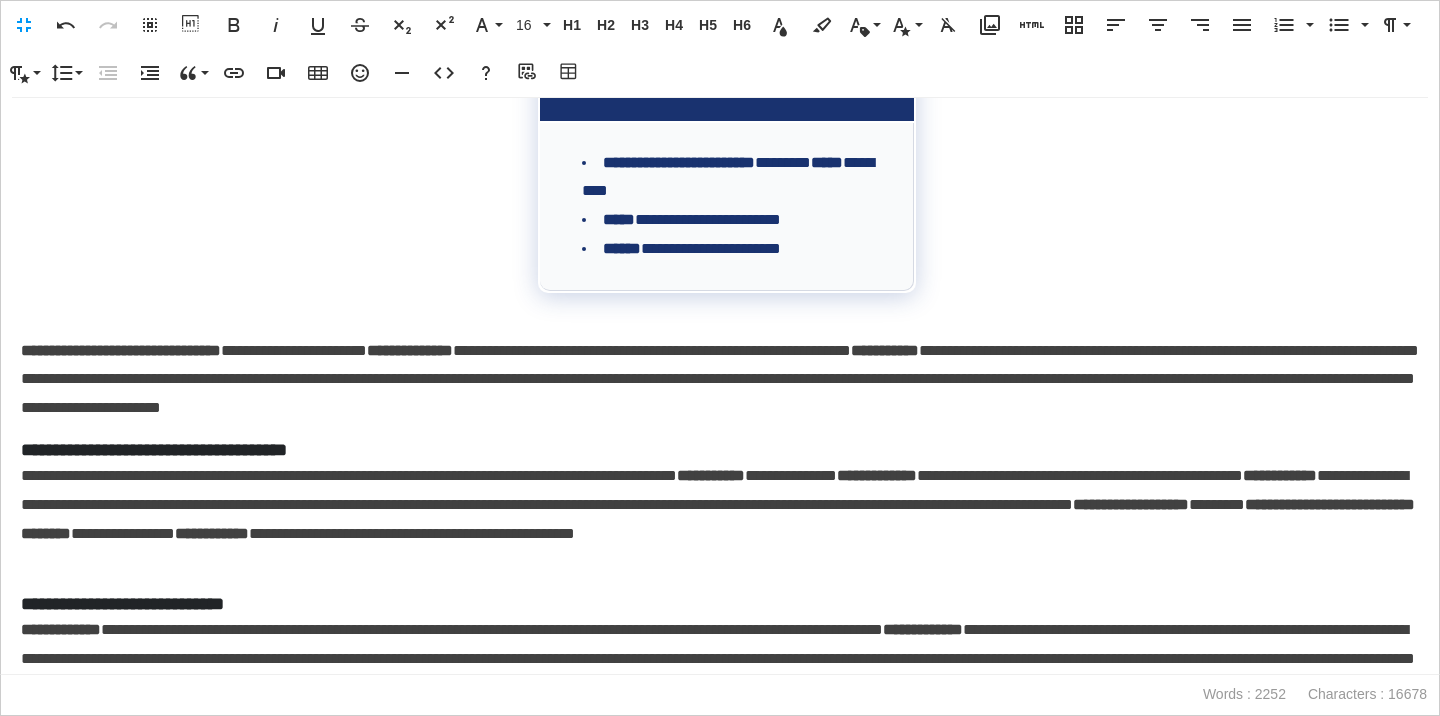 click on "**********" at bounding box center [720, 386] 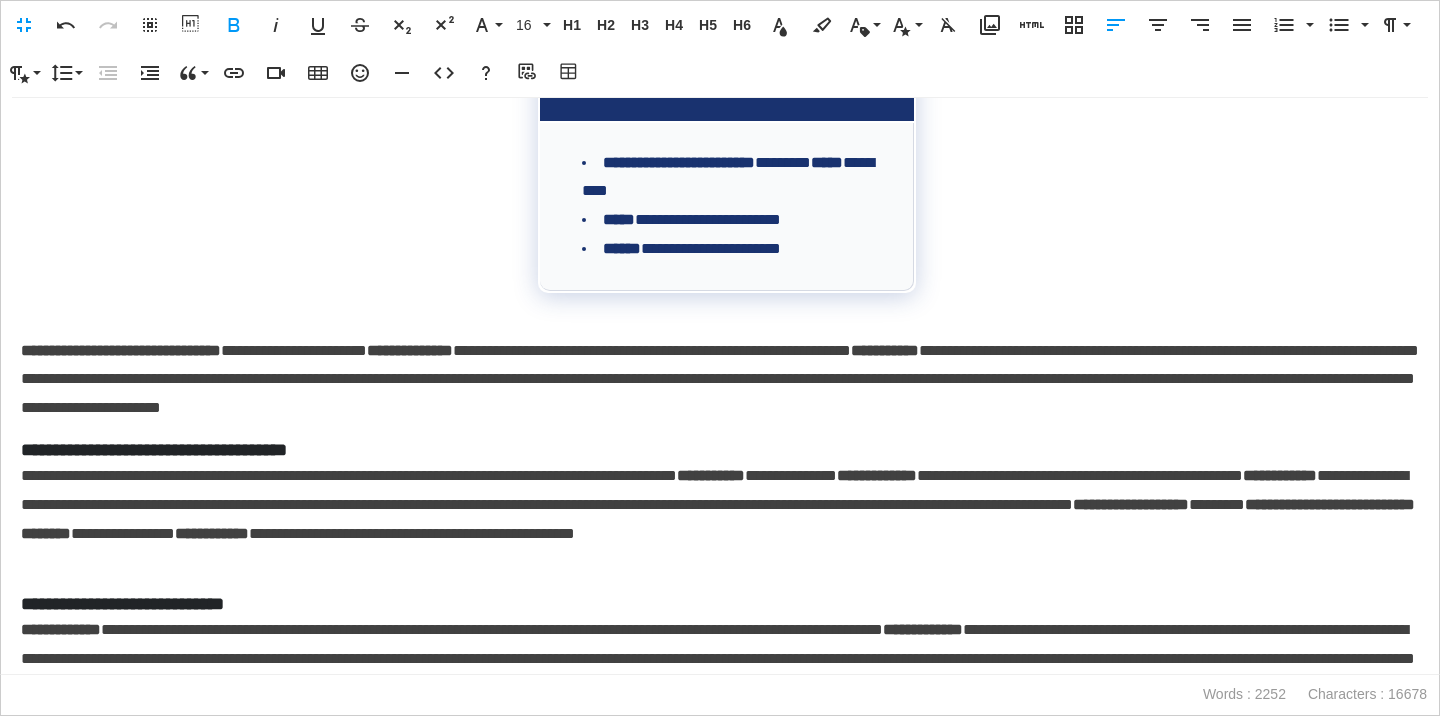 click on "**********" at bounding box center [121, 350] 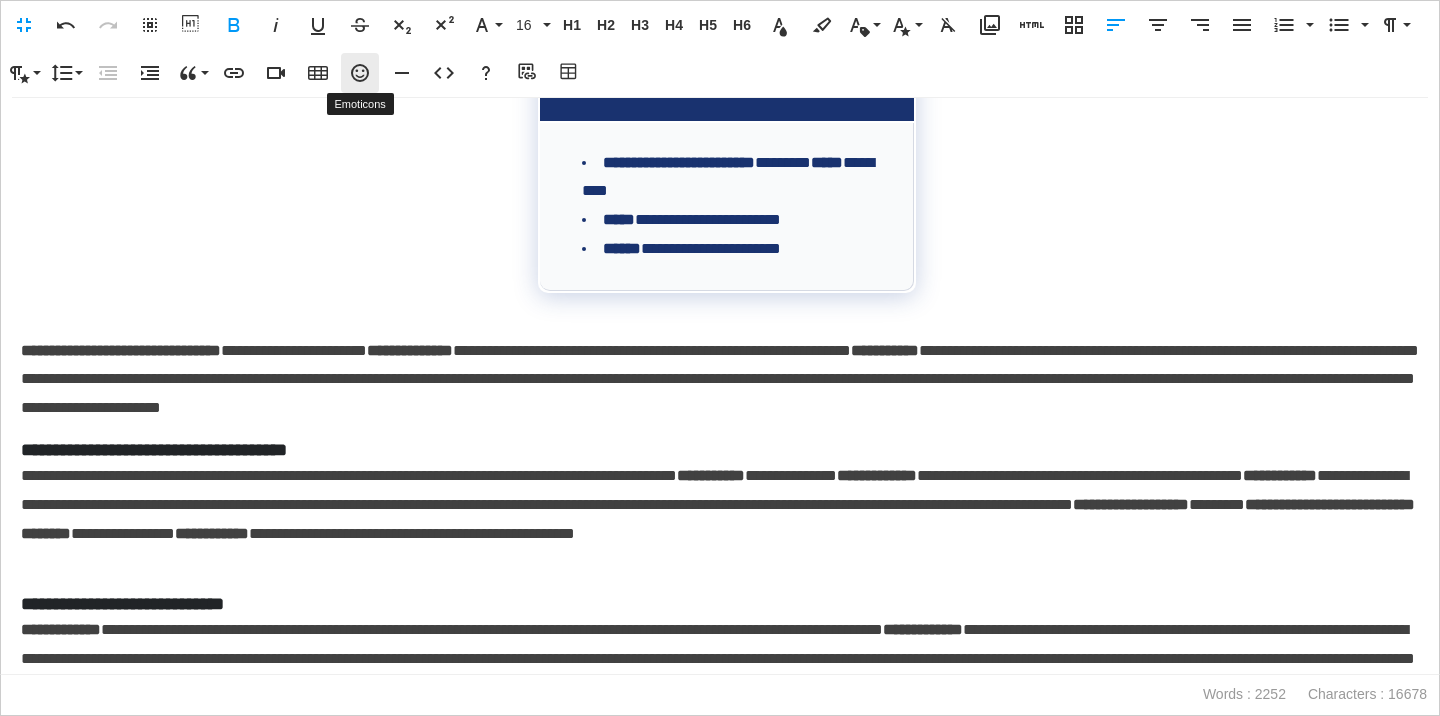 click 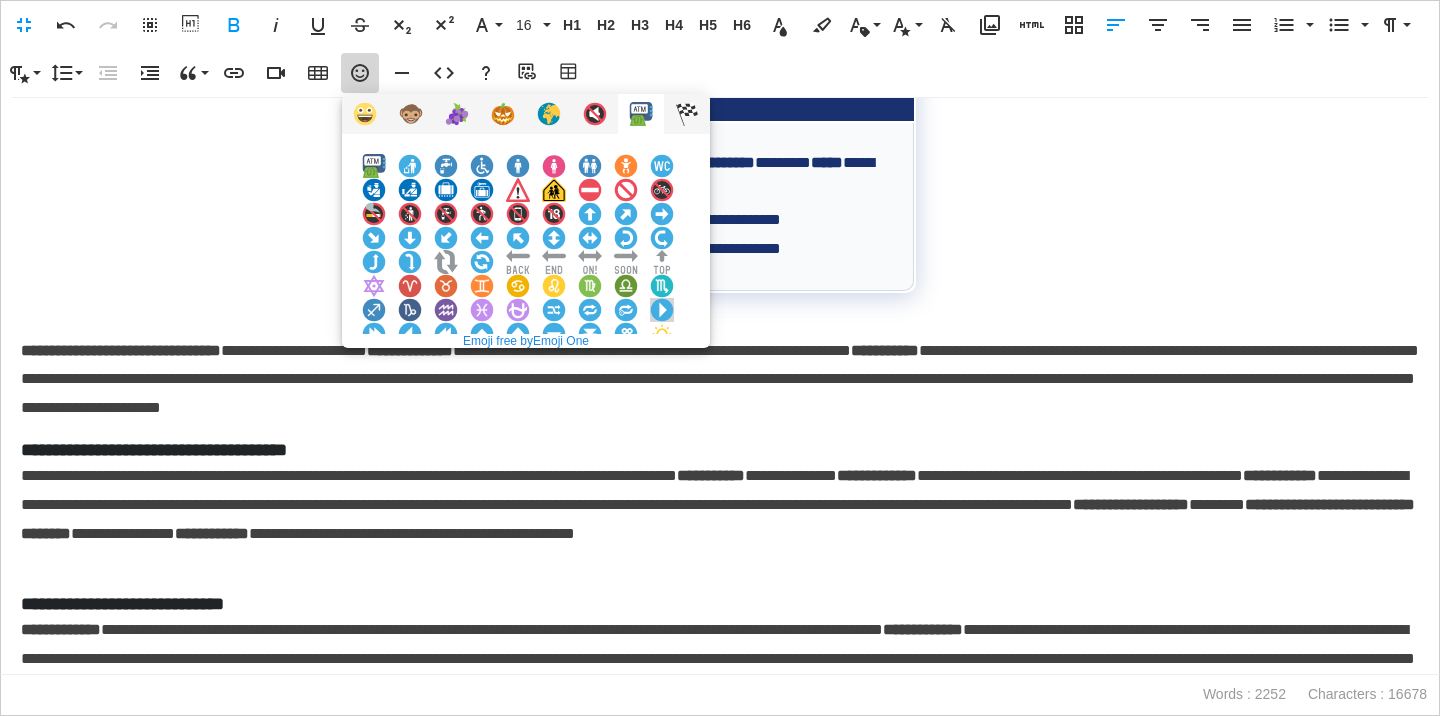 click at bounding box center [662, 310] 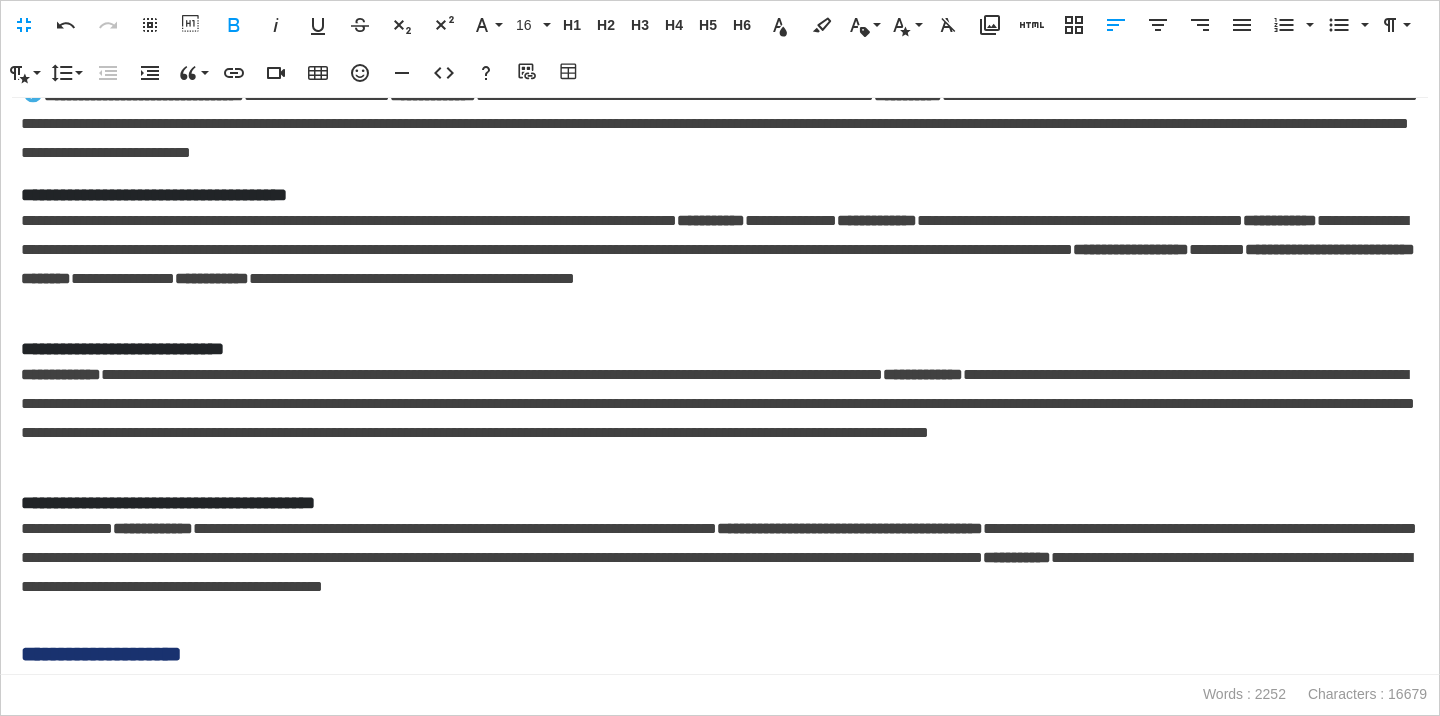 scroll, scrollTop: 656, scrollLeft: 0, axis: vertical 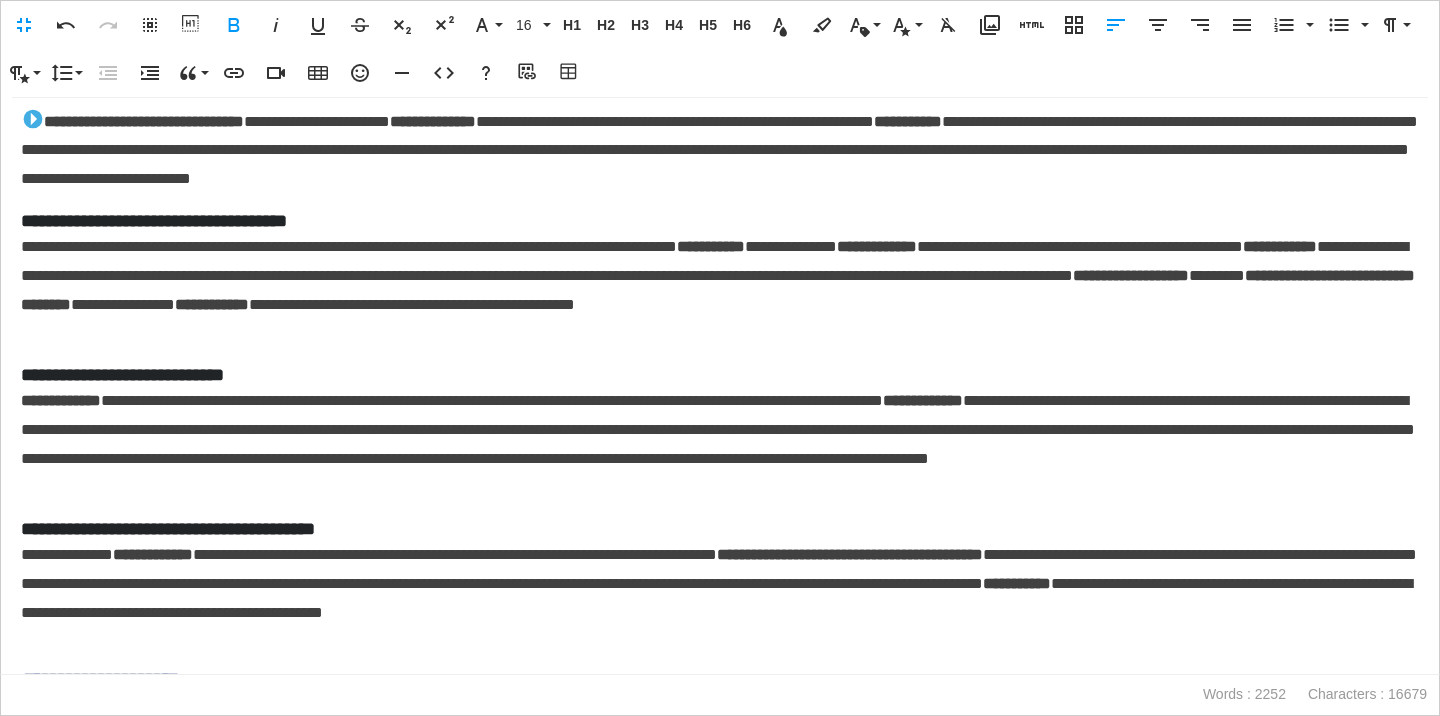 click on "**********" at bounding box center [720, 221] 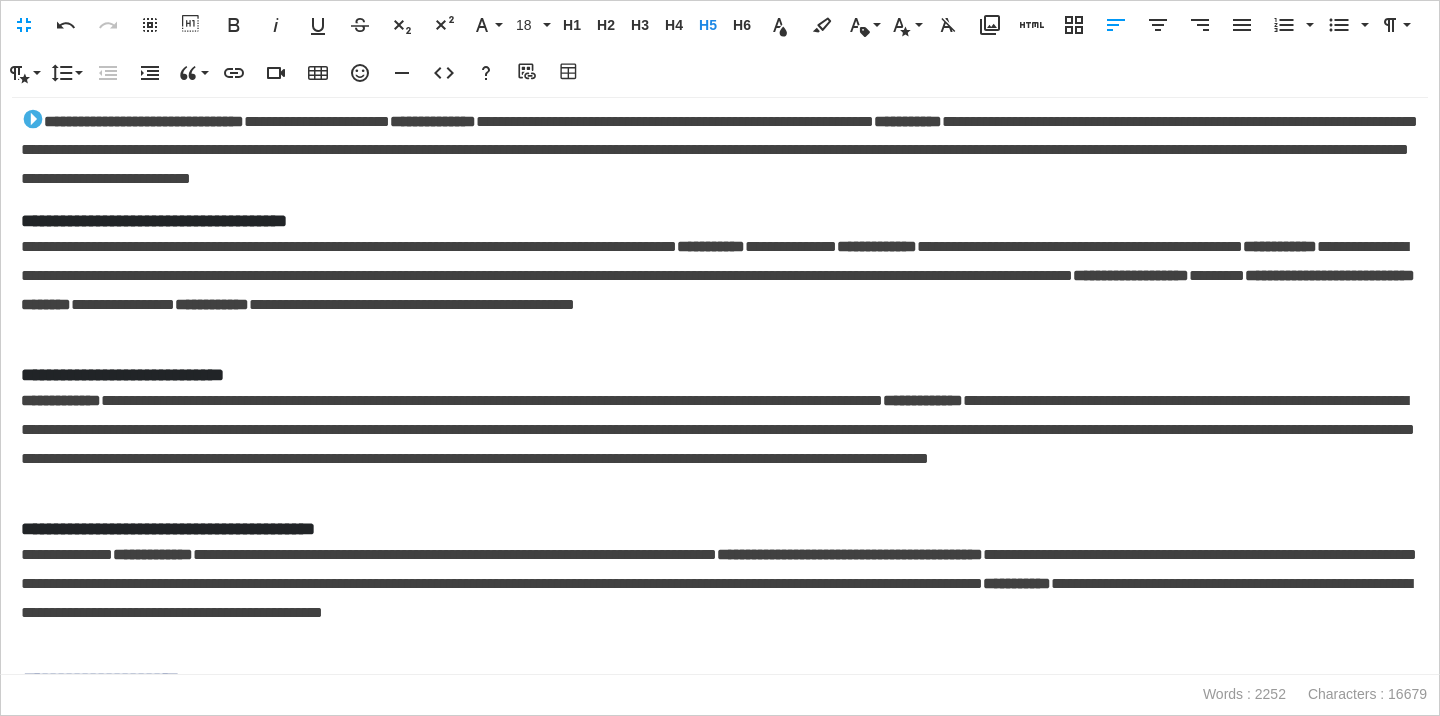 click on "**********" at bounding box center [720, 221] 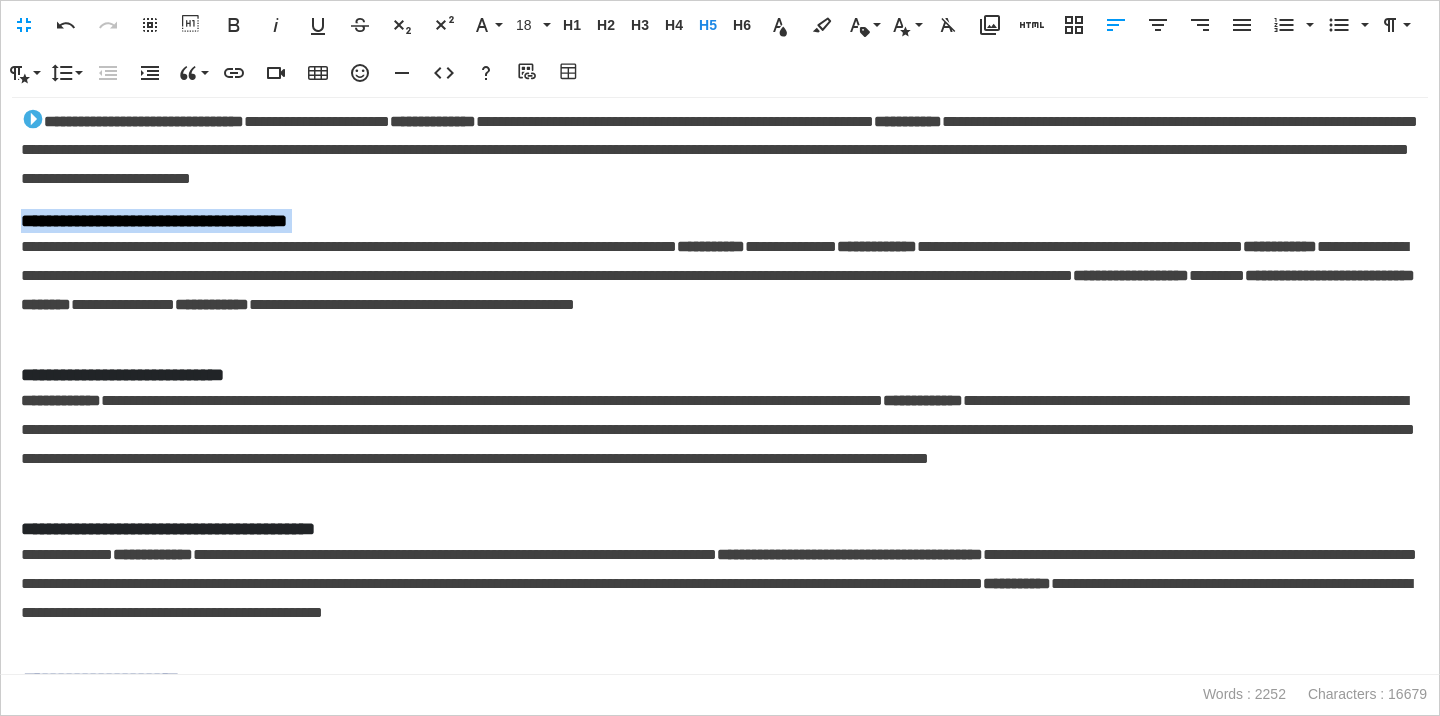 click on "**********" at bounding box center (720, 221) 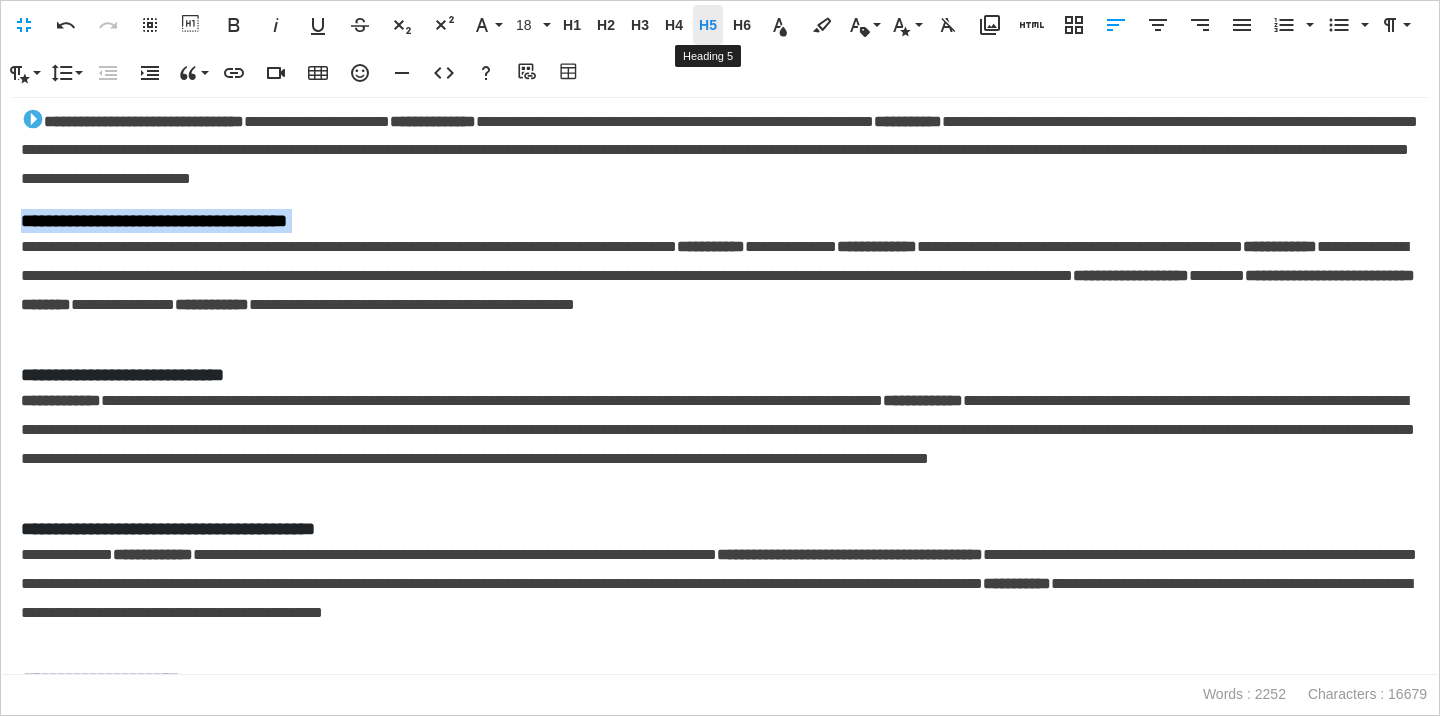 click on "H5 Heading 5" at bounding box center [708, 25] 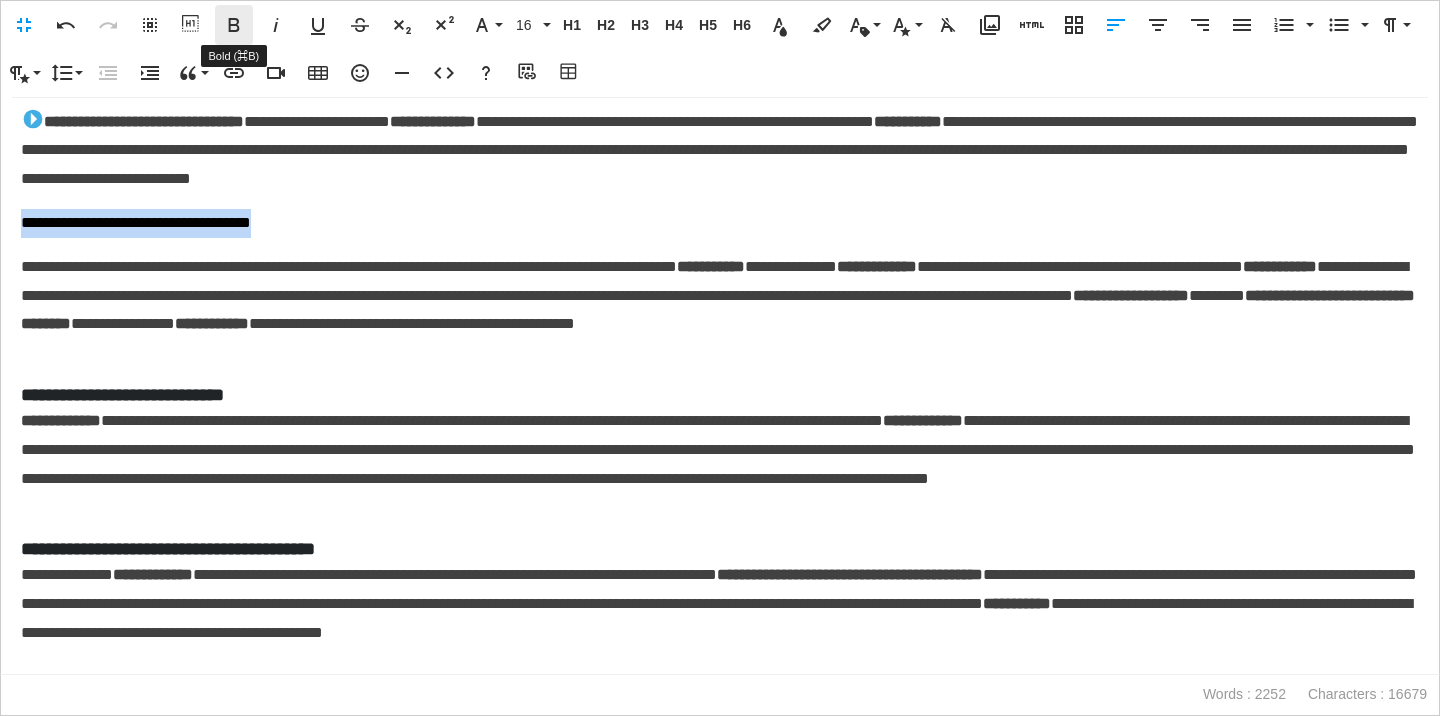 click 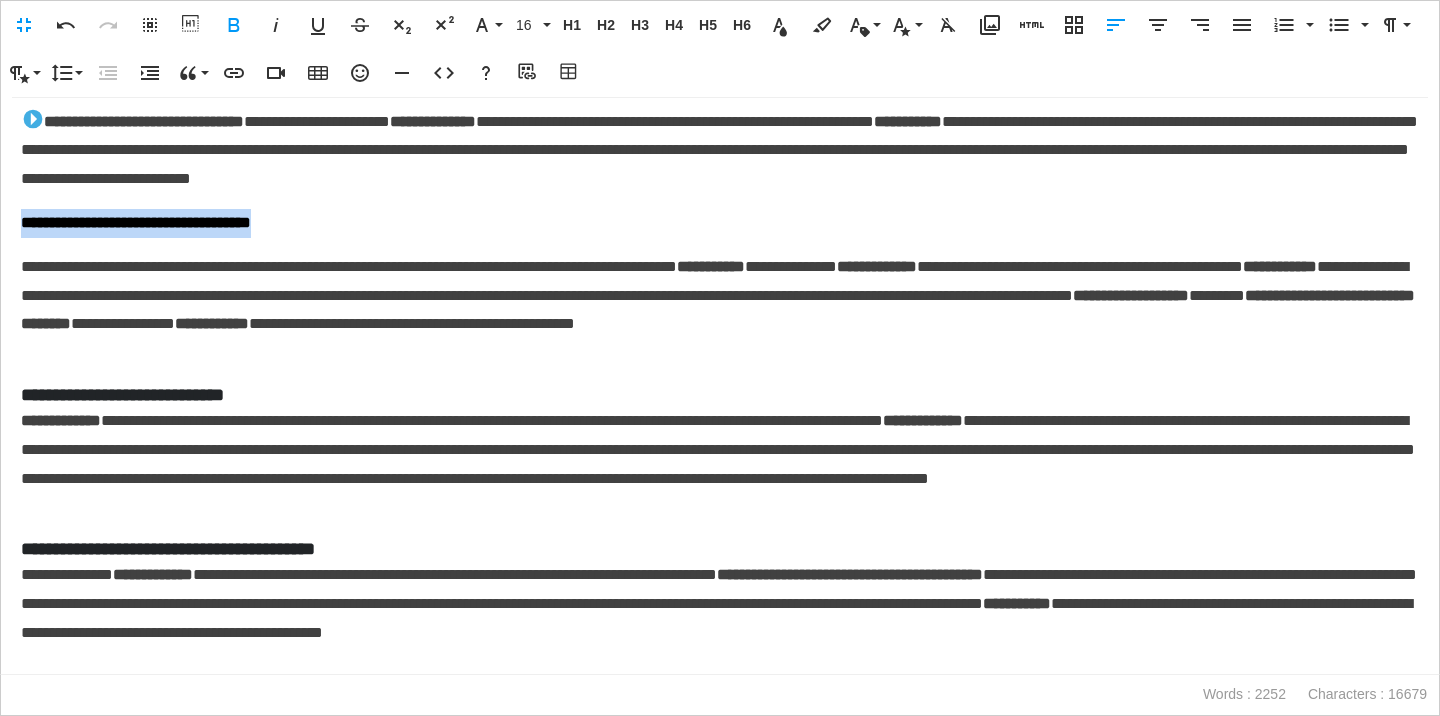 click on "**********" at bounding box center (720, 395) 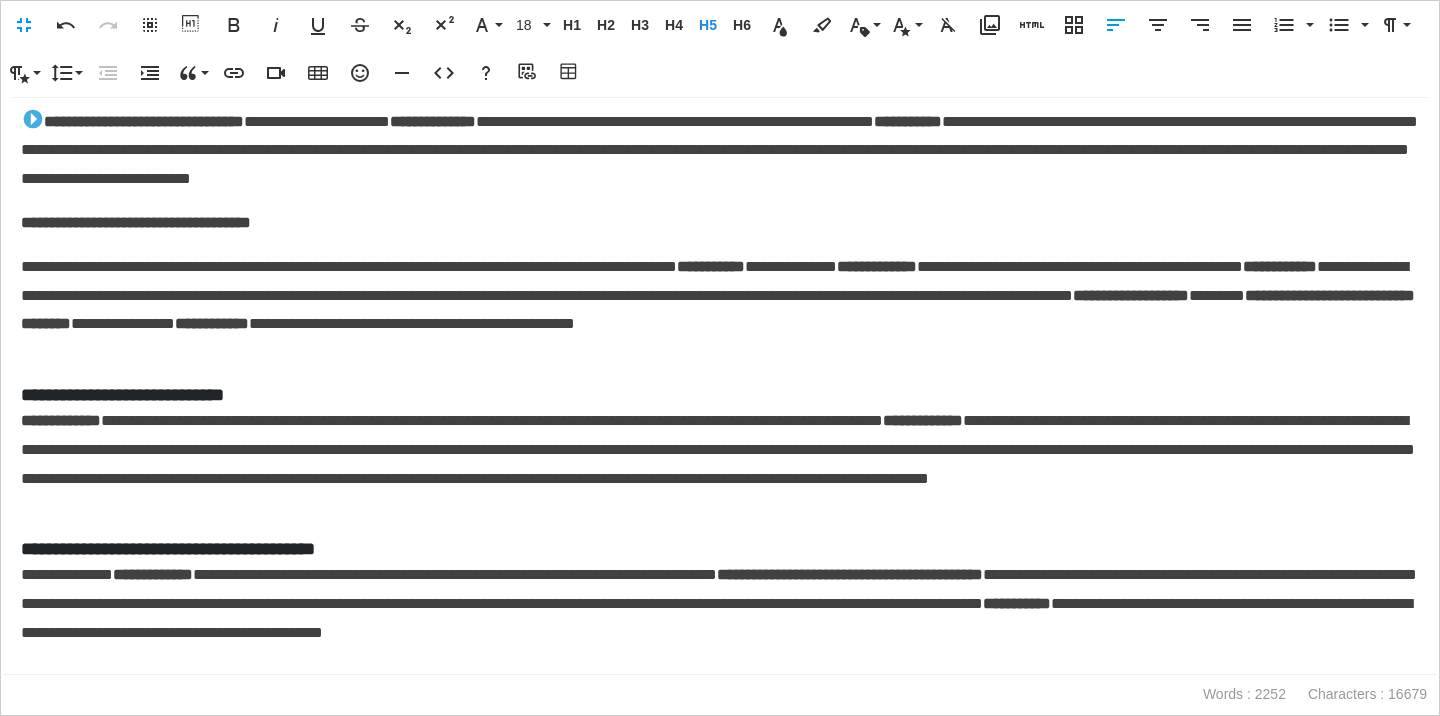 click on "**********" at bounding box center [720, 395] 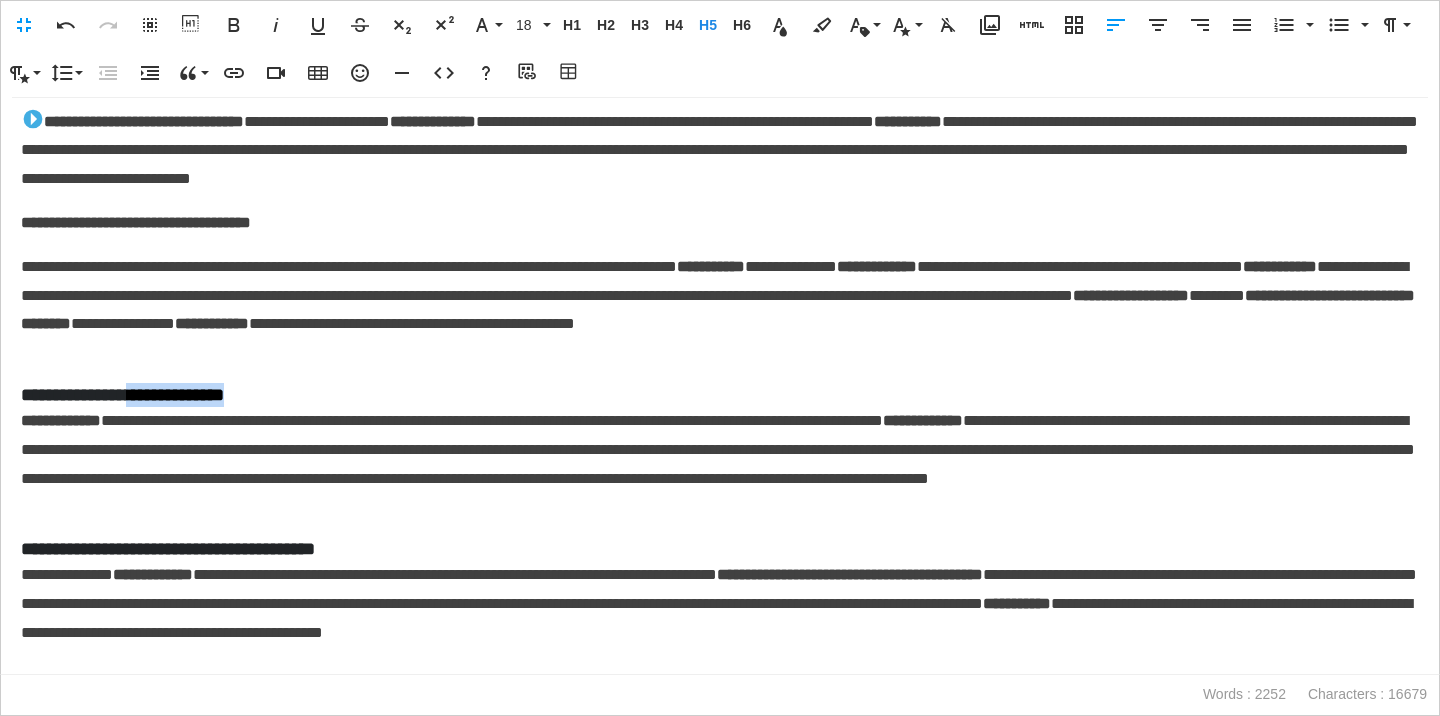 click on "**********" at bounding box center (720, 395) 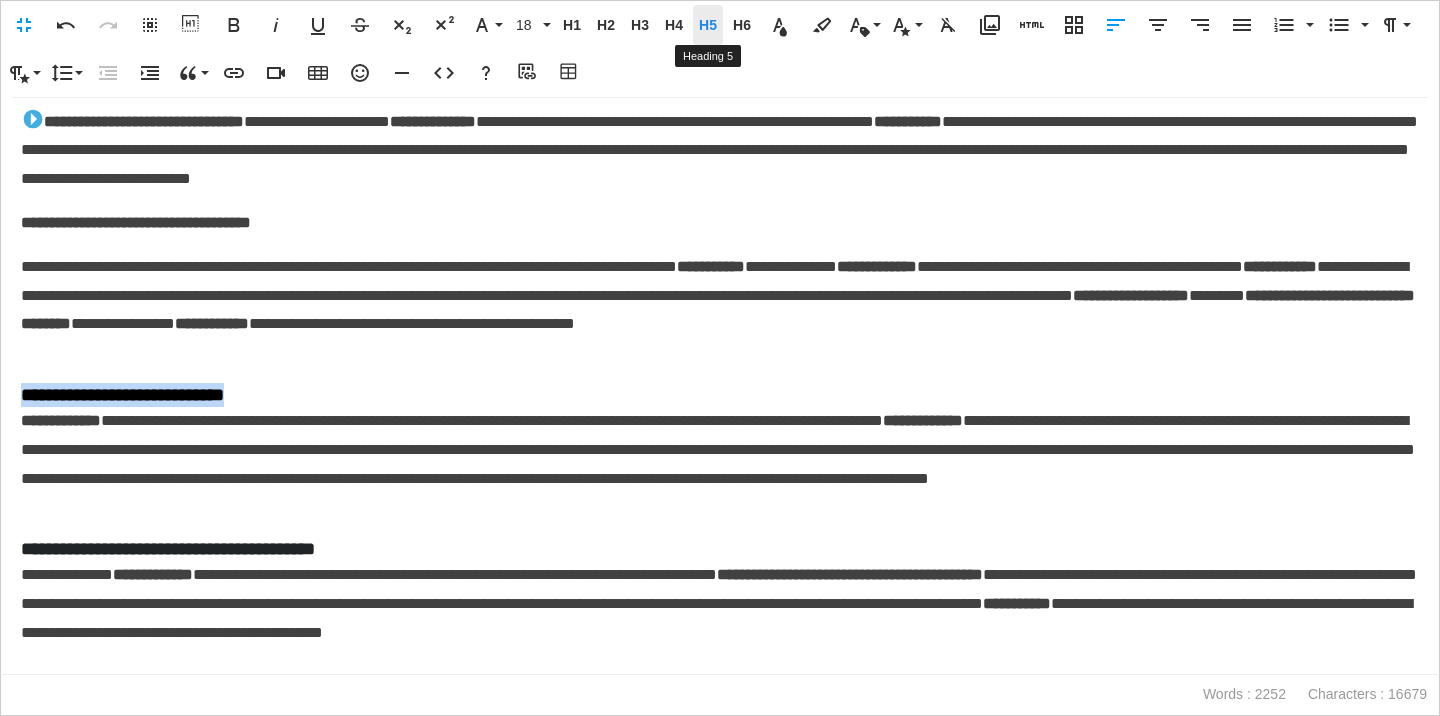 click on "H5" at bounding box center [708, 25] 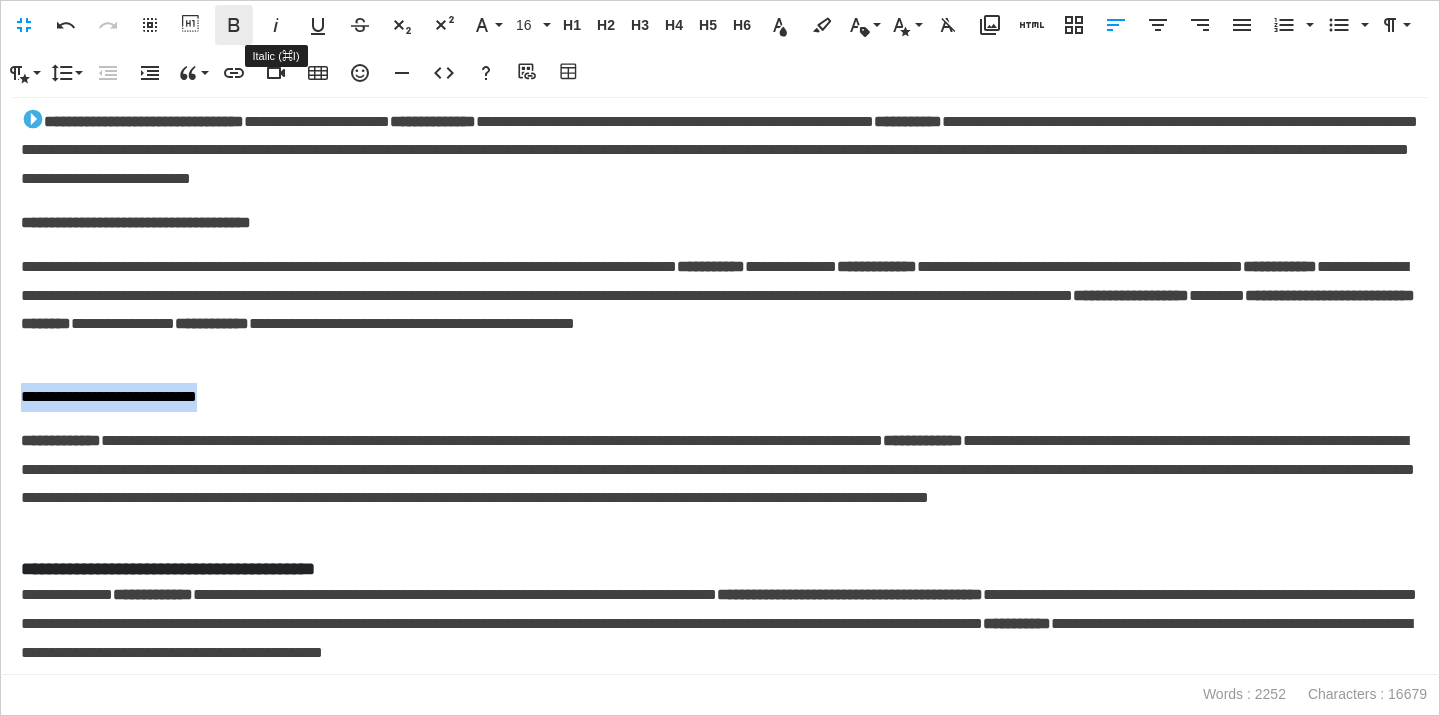click 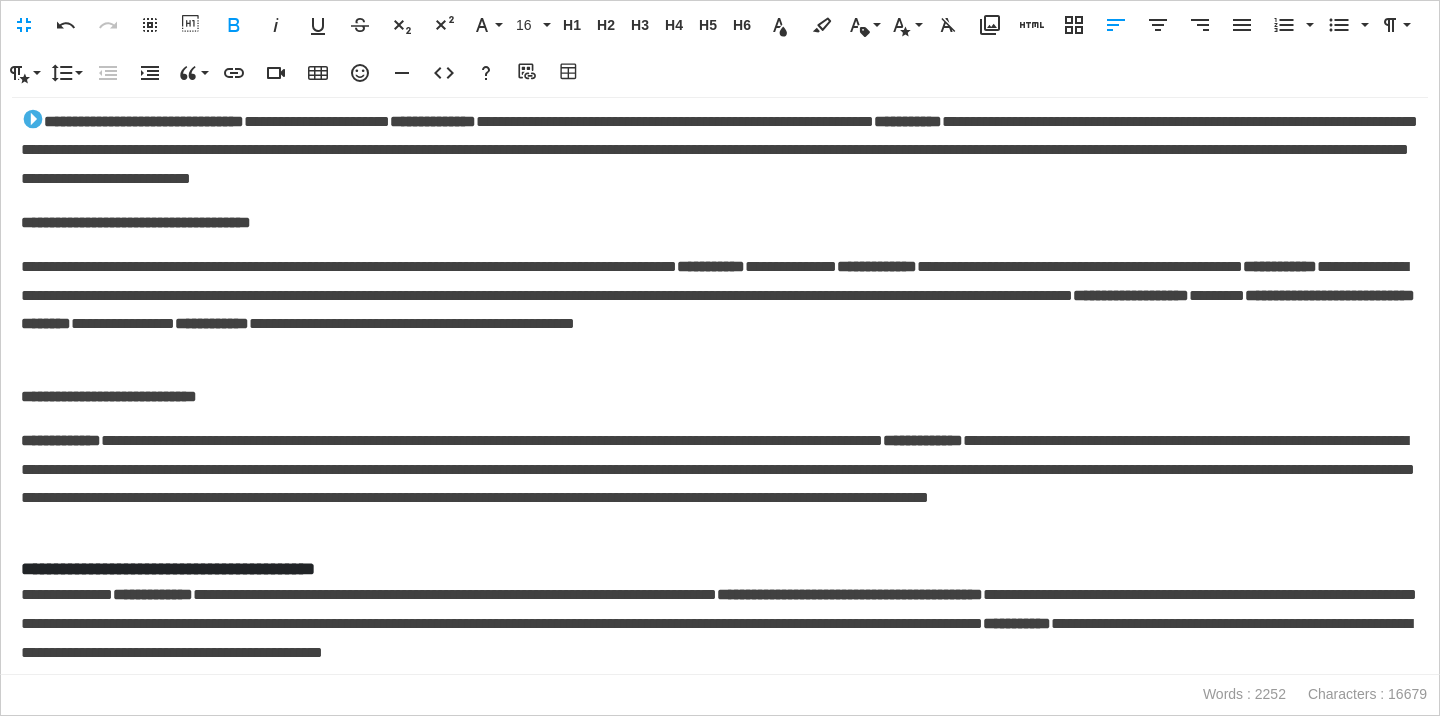 click on "**********" at bounding box center [720, 223] 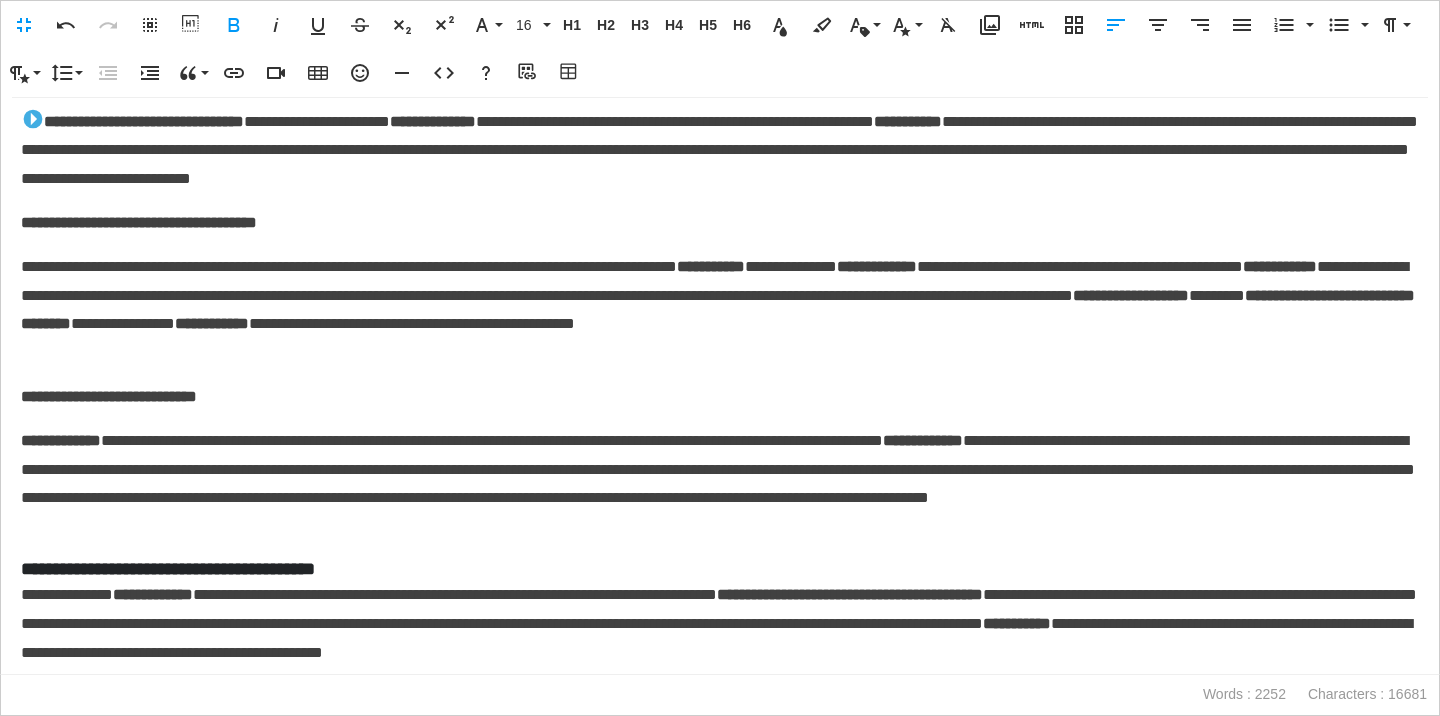 click on "**********" at bounding box center [720, 310] 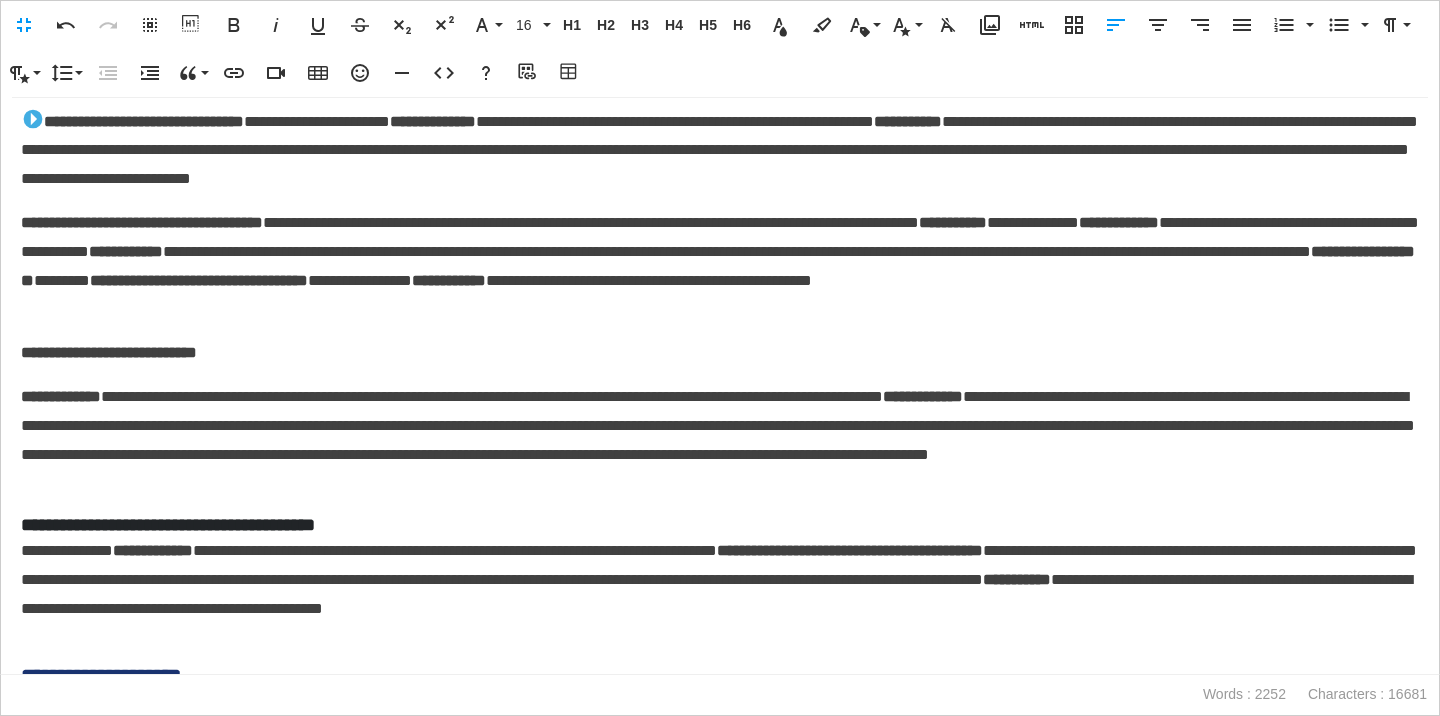 click on "**********" at bounding box center [142, 222] 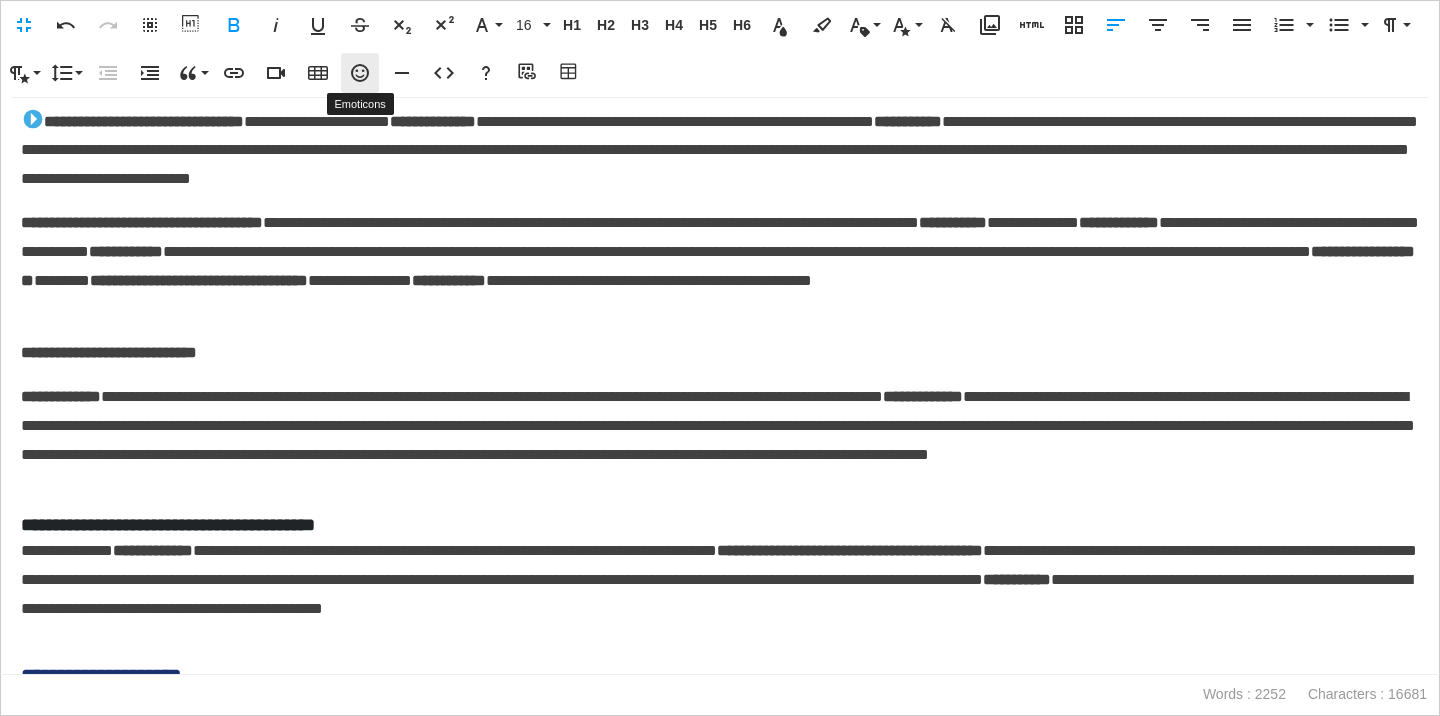 click 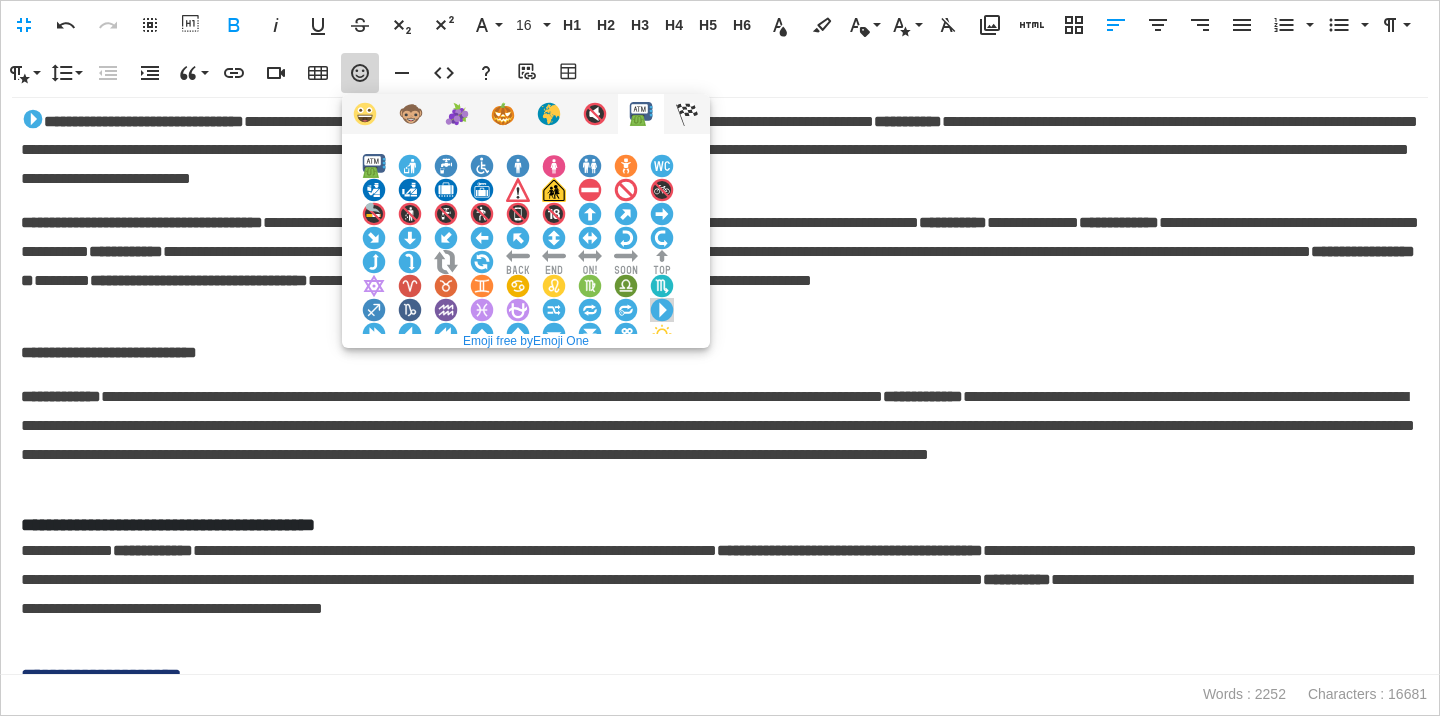 click at bounding box center (662, 310) 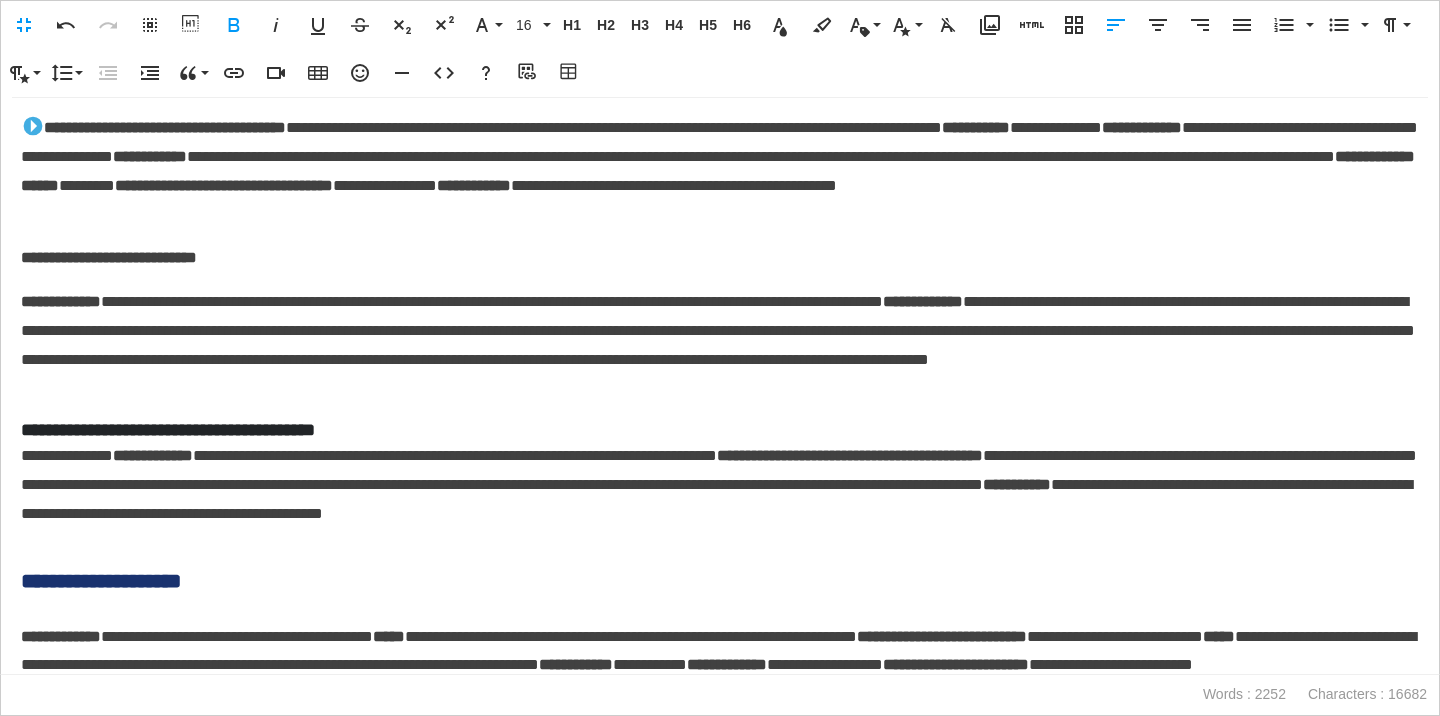 scroll, scrollTop: 856, scrollLeft: 0, axis: vertical 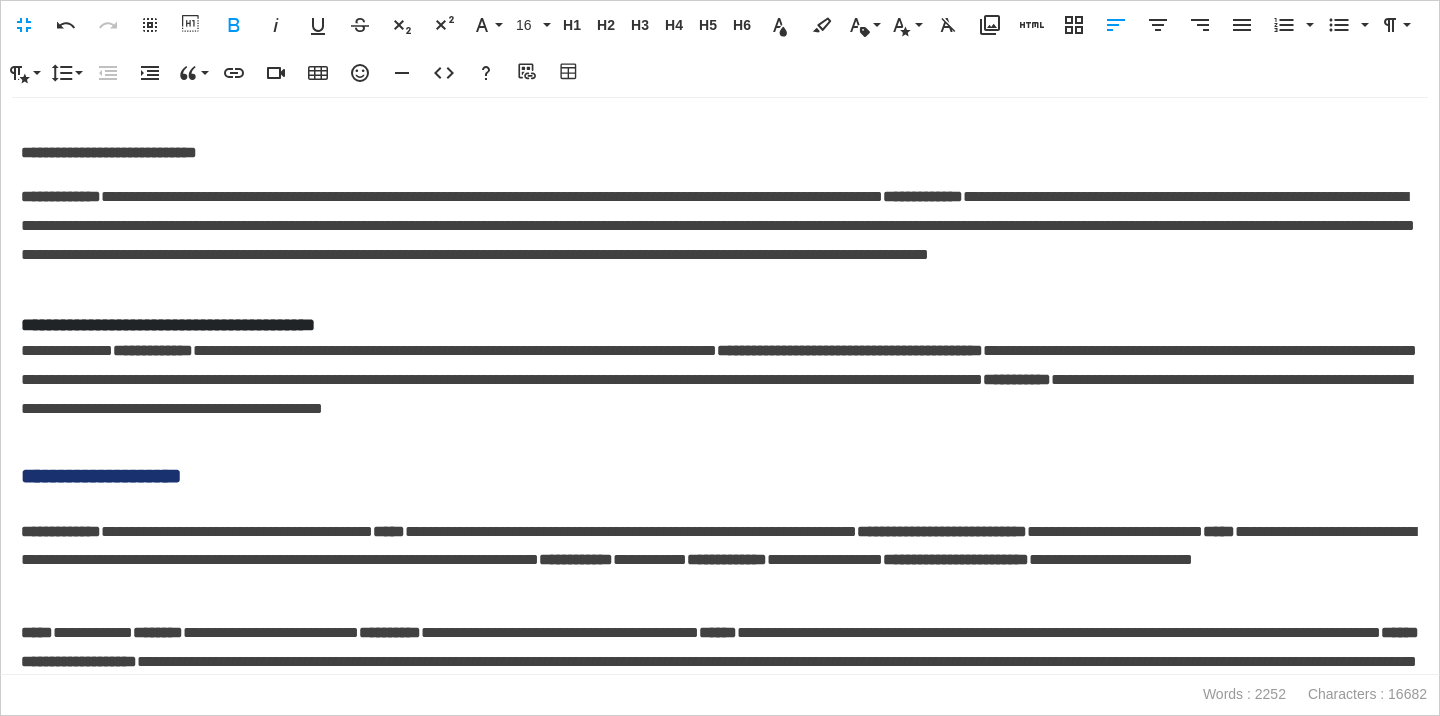 click on "**********" at bounding box center (720, 153) 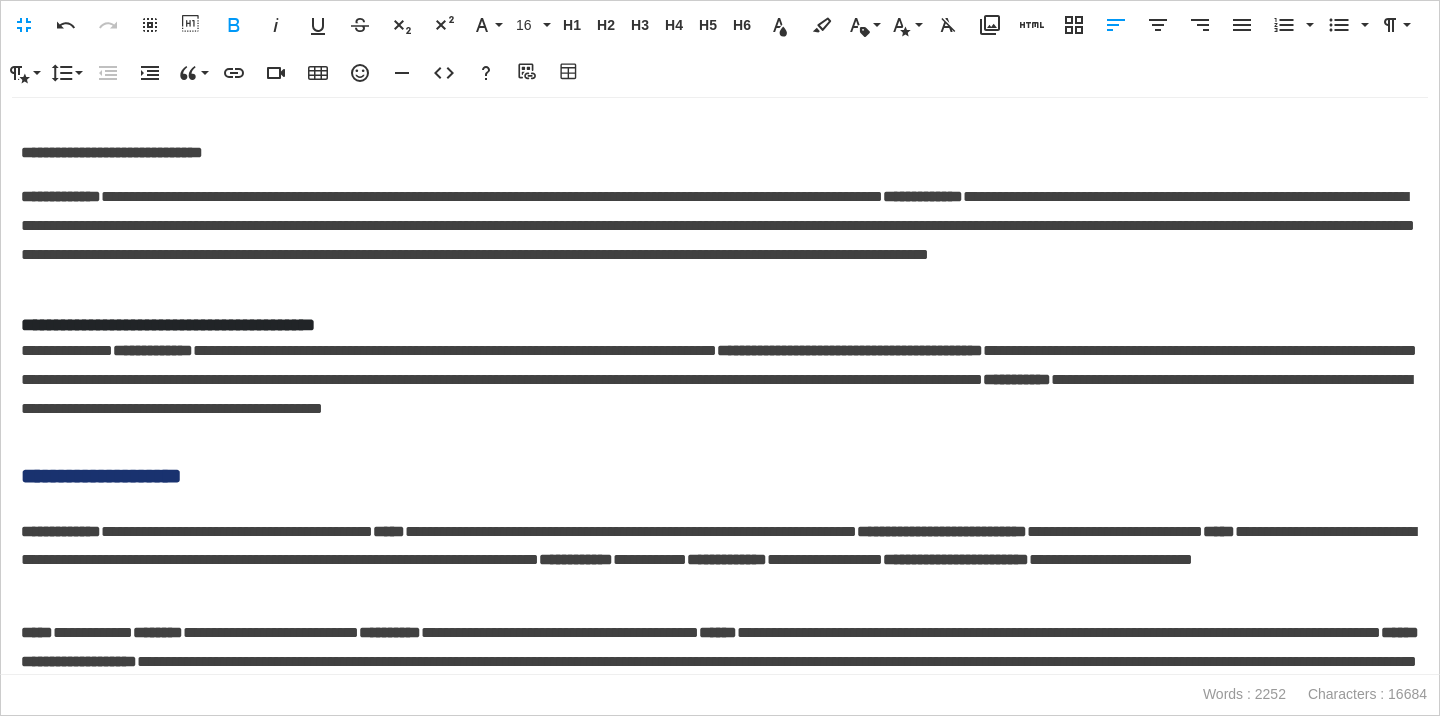 click on "**********" at bounding box center [61, 196] 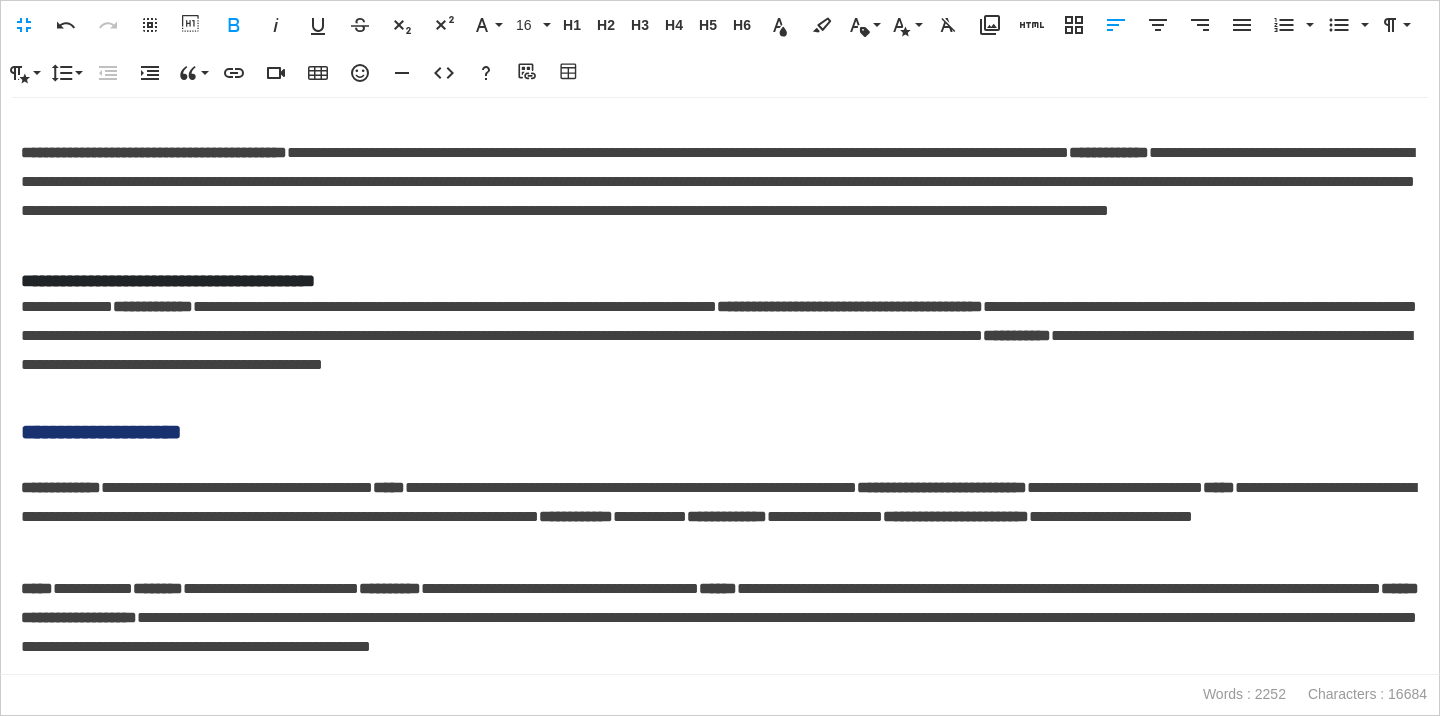 click on "**********" at bounding box center [720, 281] 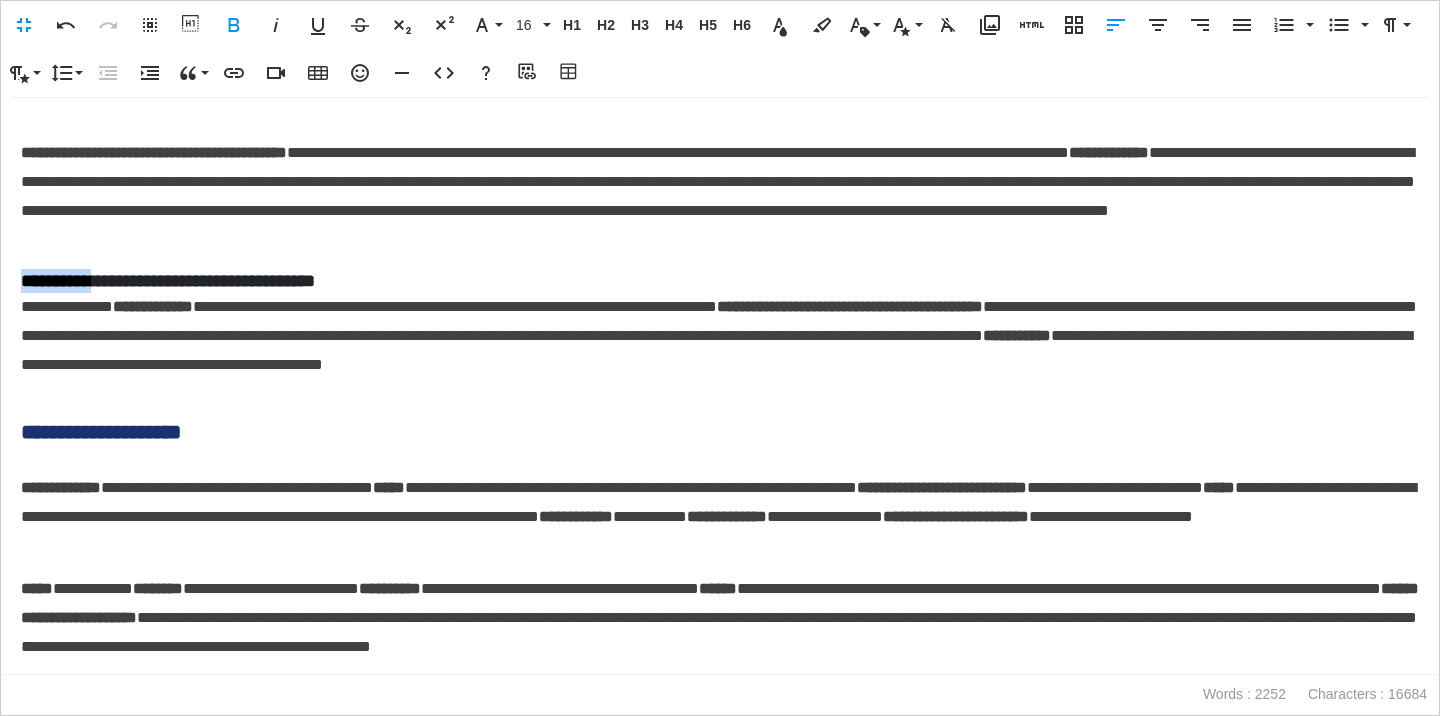 click on "**********" at bounding box center (720, 281) 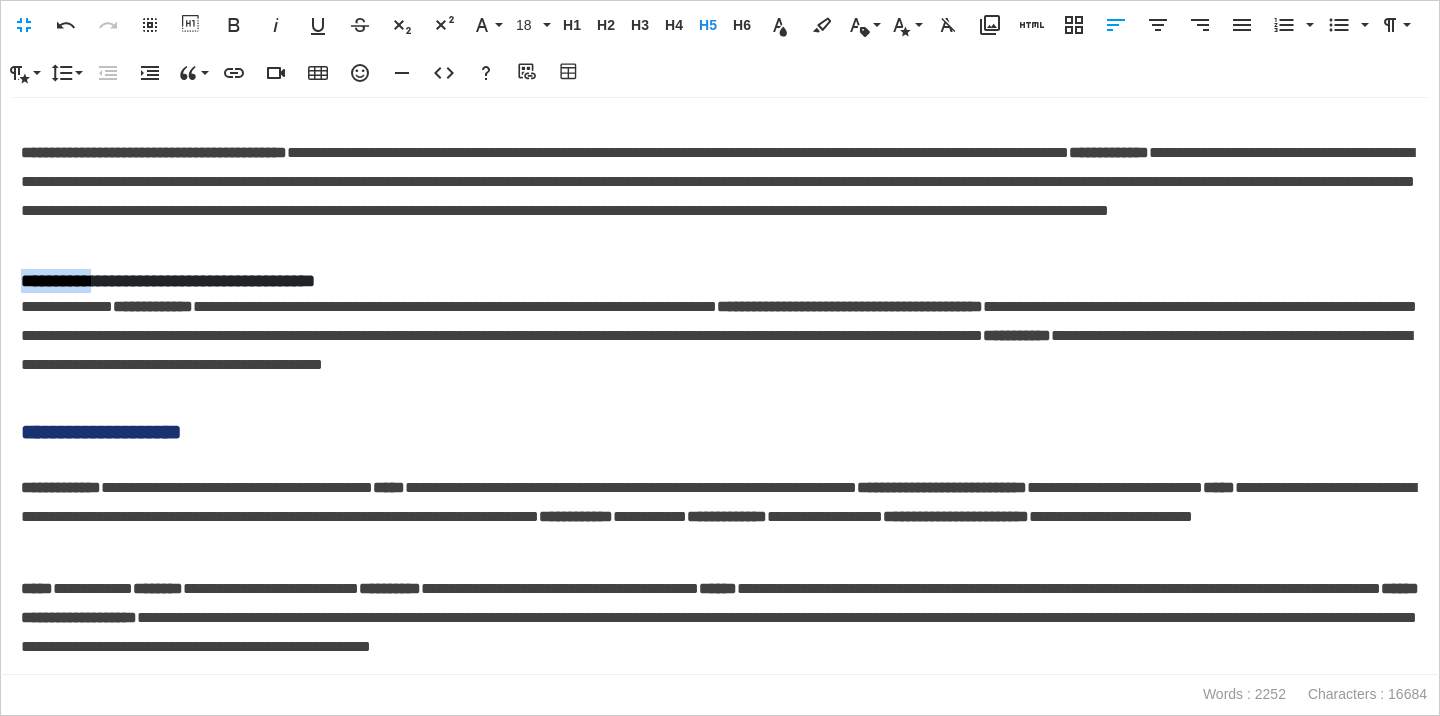 click on "**********" at bounding box center (720, 281) 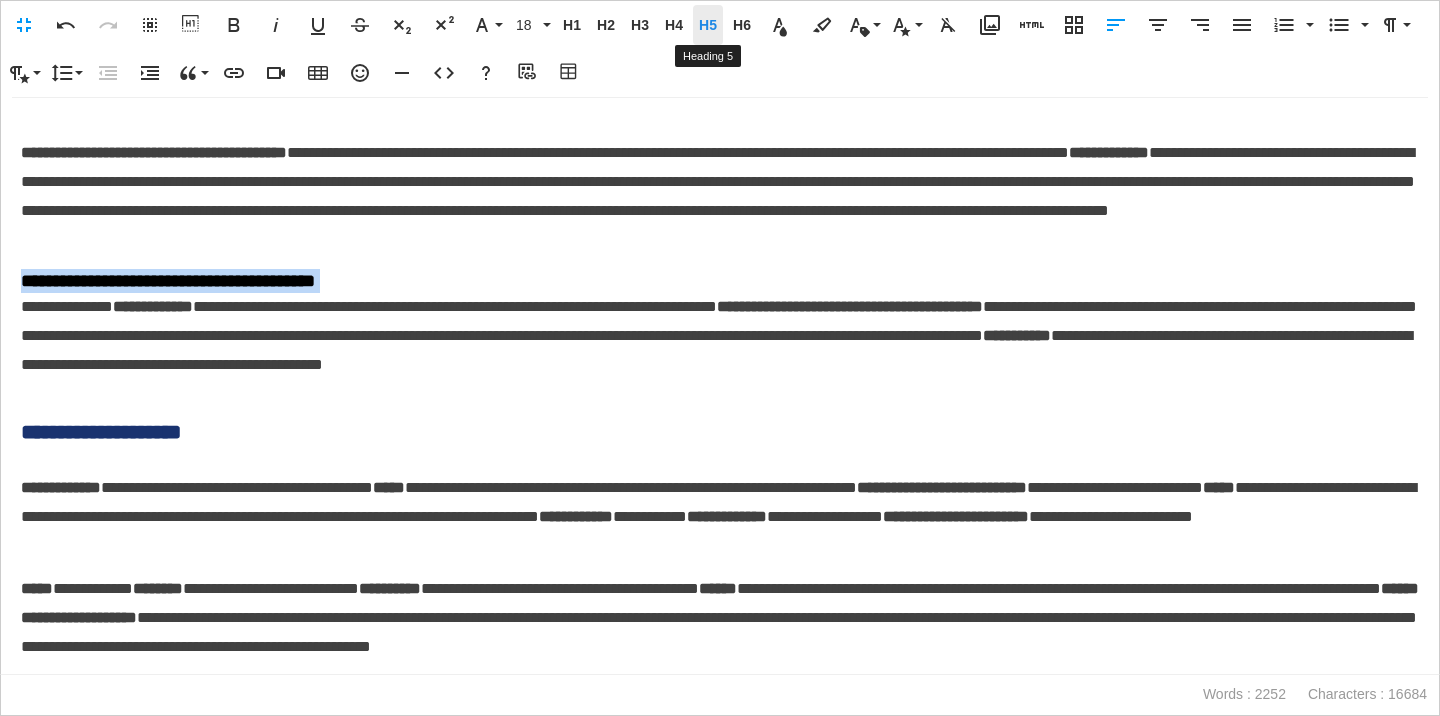 click on "H5" at bounding box center (708, 25) 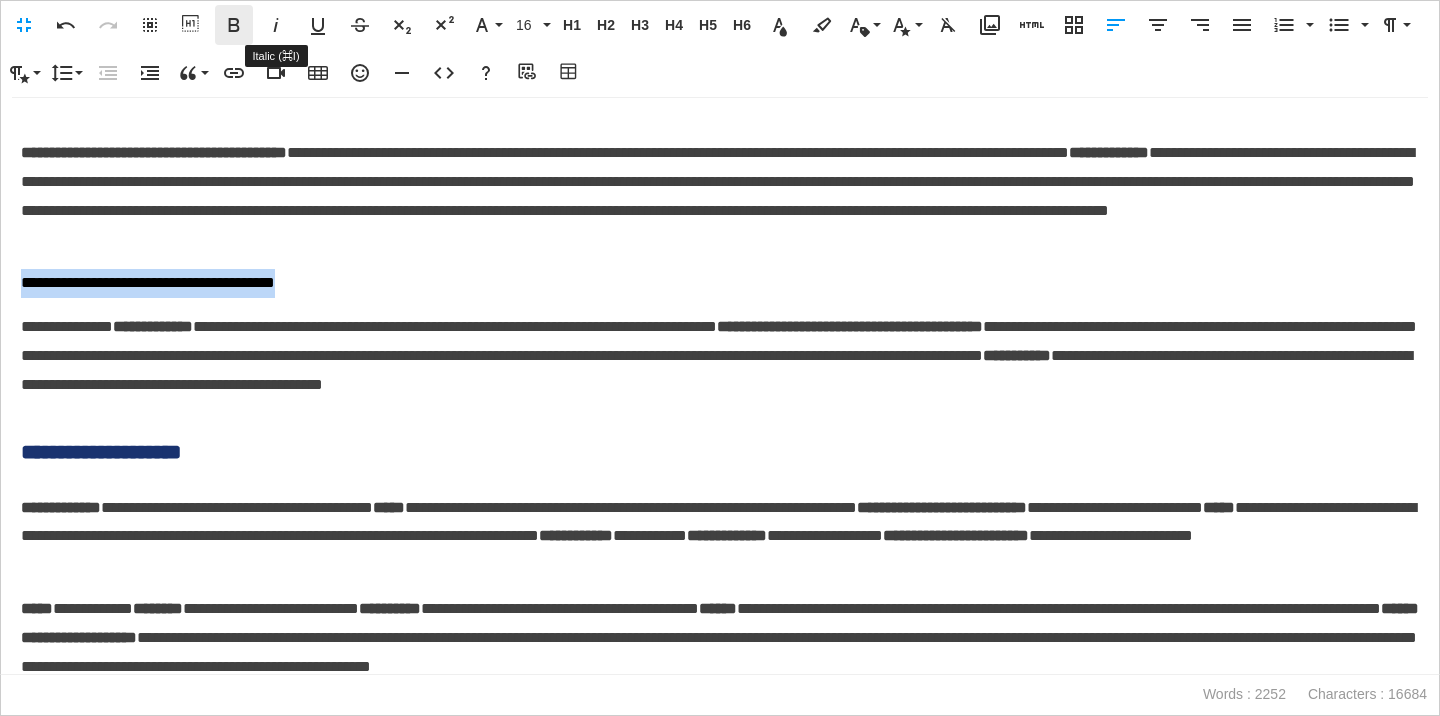 click 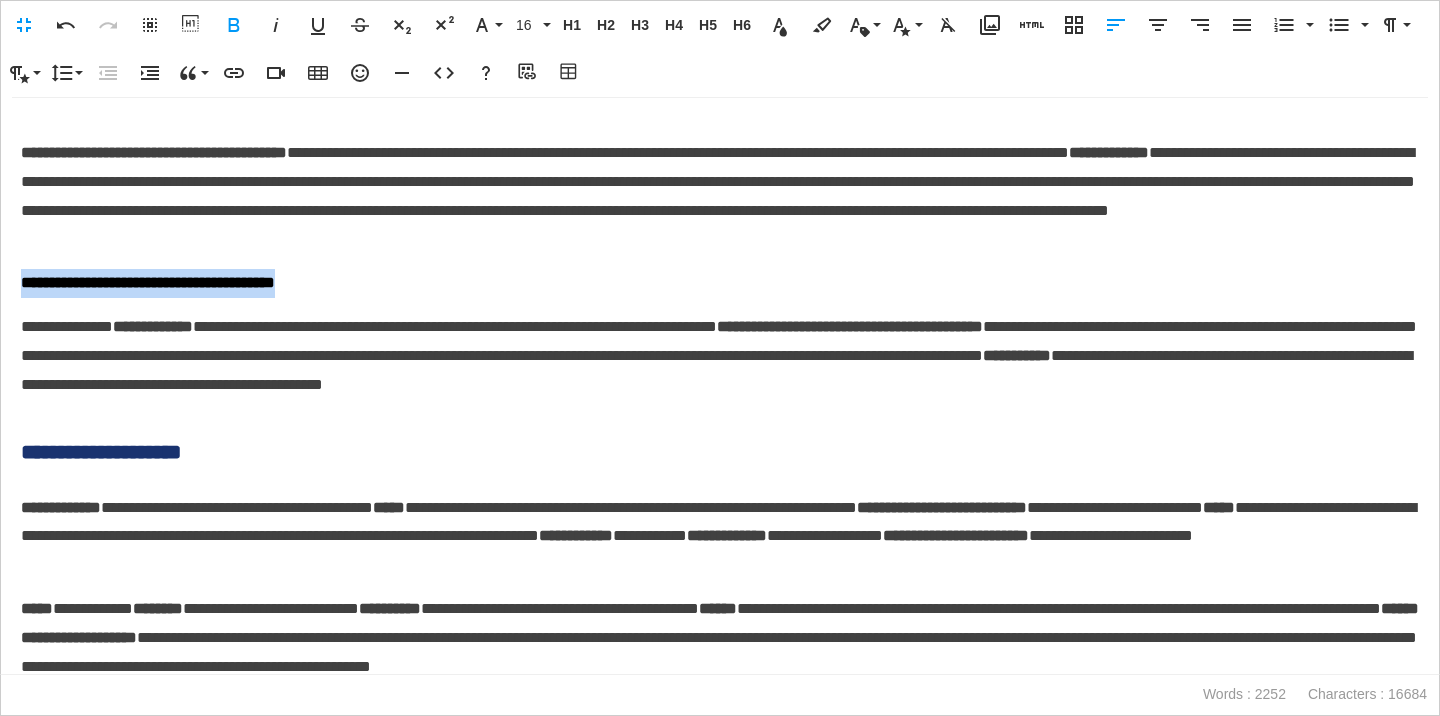 click on "**********" at bounding box center (720, 283) 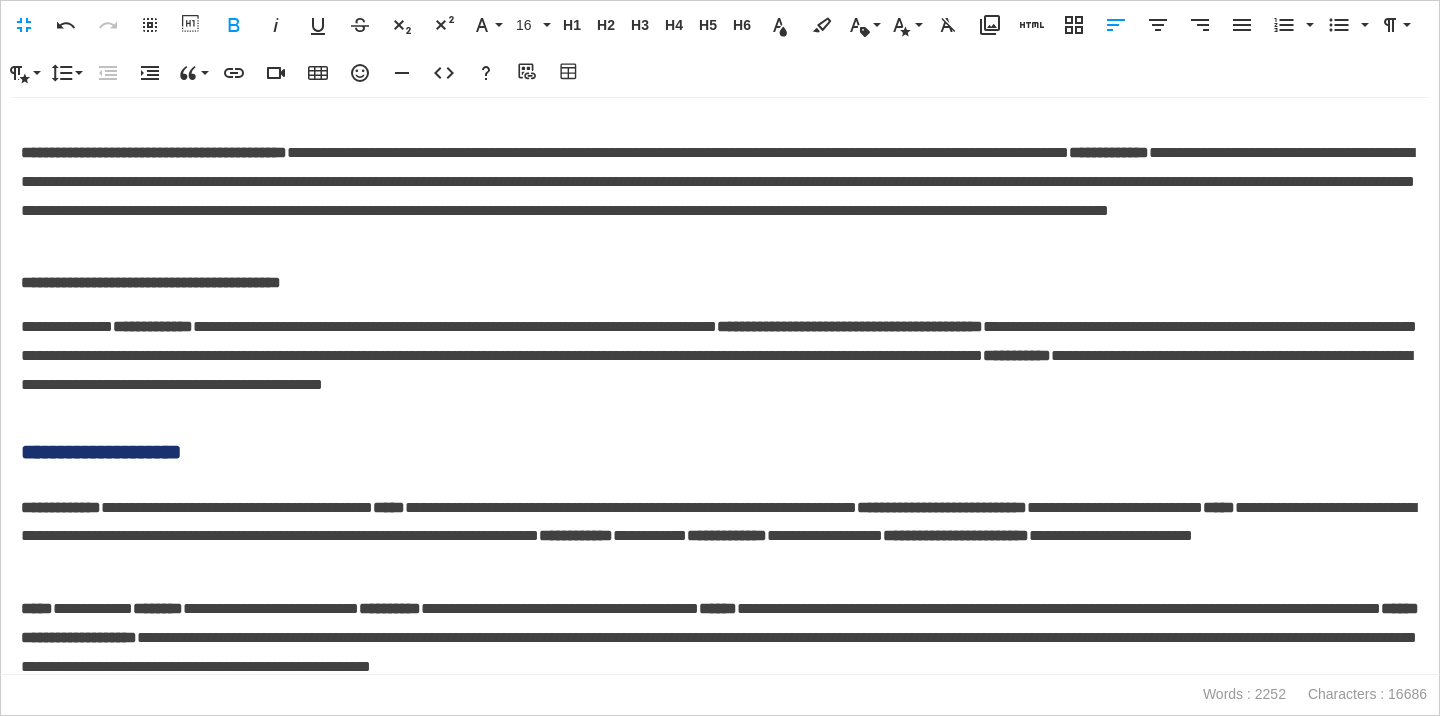 click on "**********" at bounding box center (720, 356) 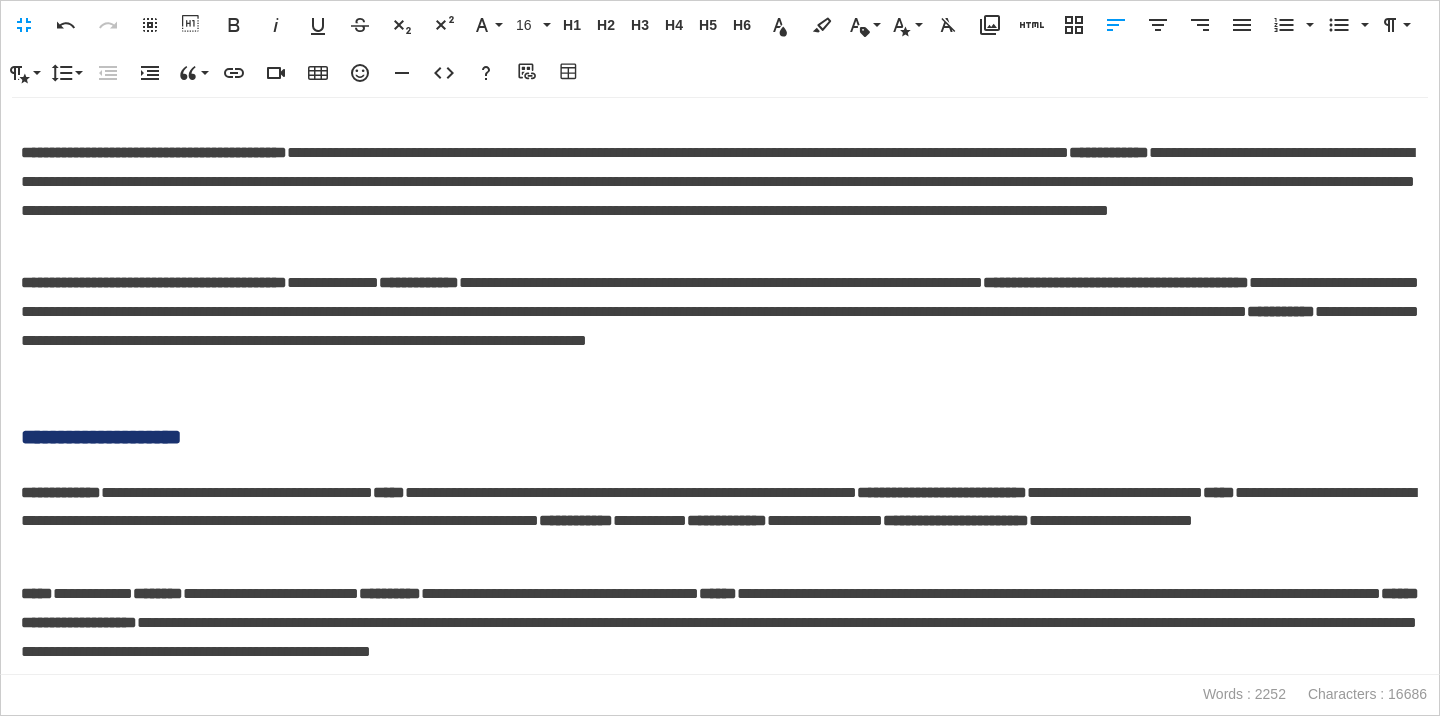 click on "**********" at bounding box center [114, 152] 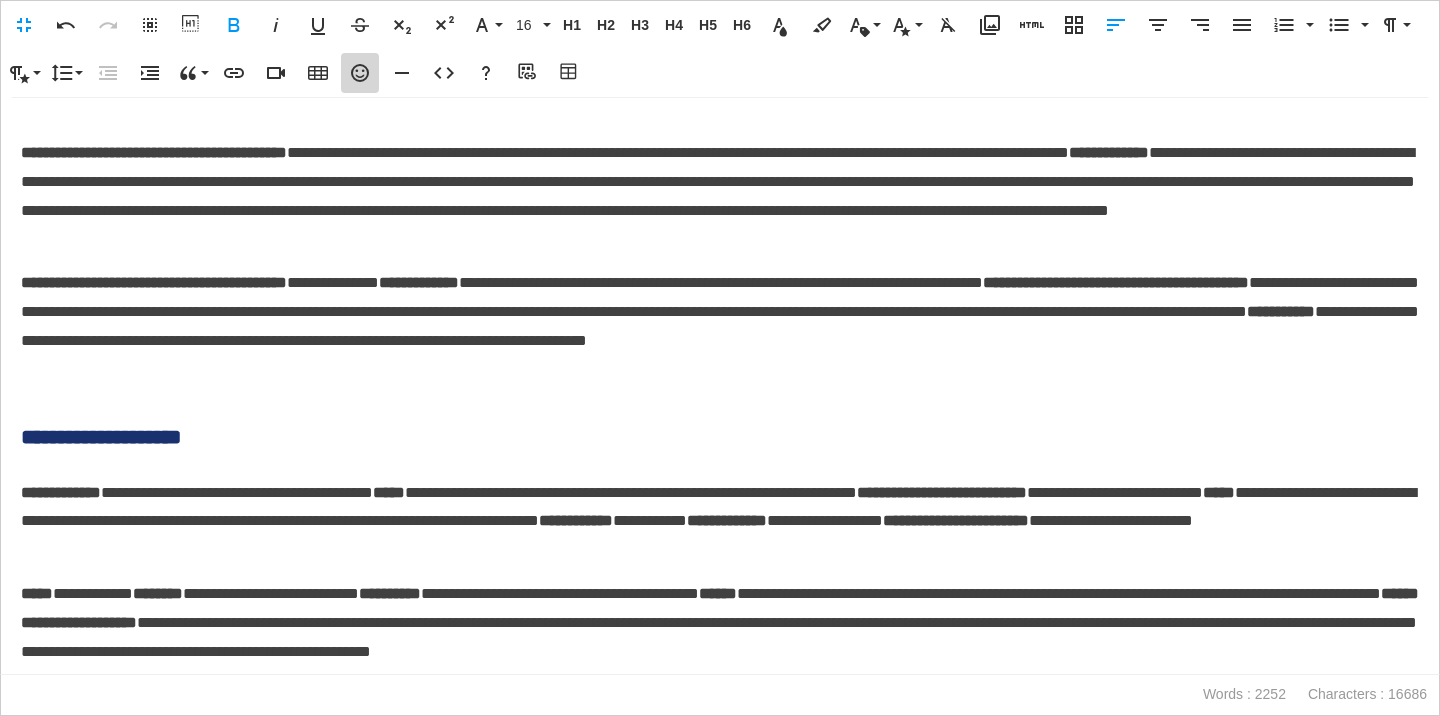 click on "Emoticons" at bounding box center (360, 73) 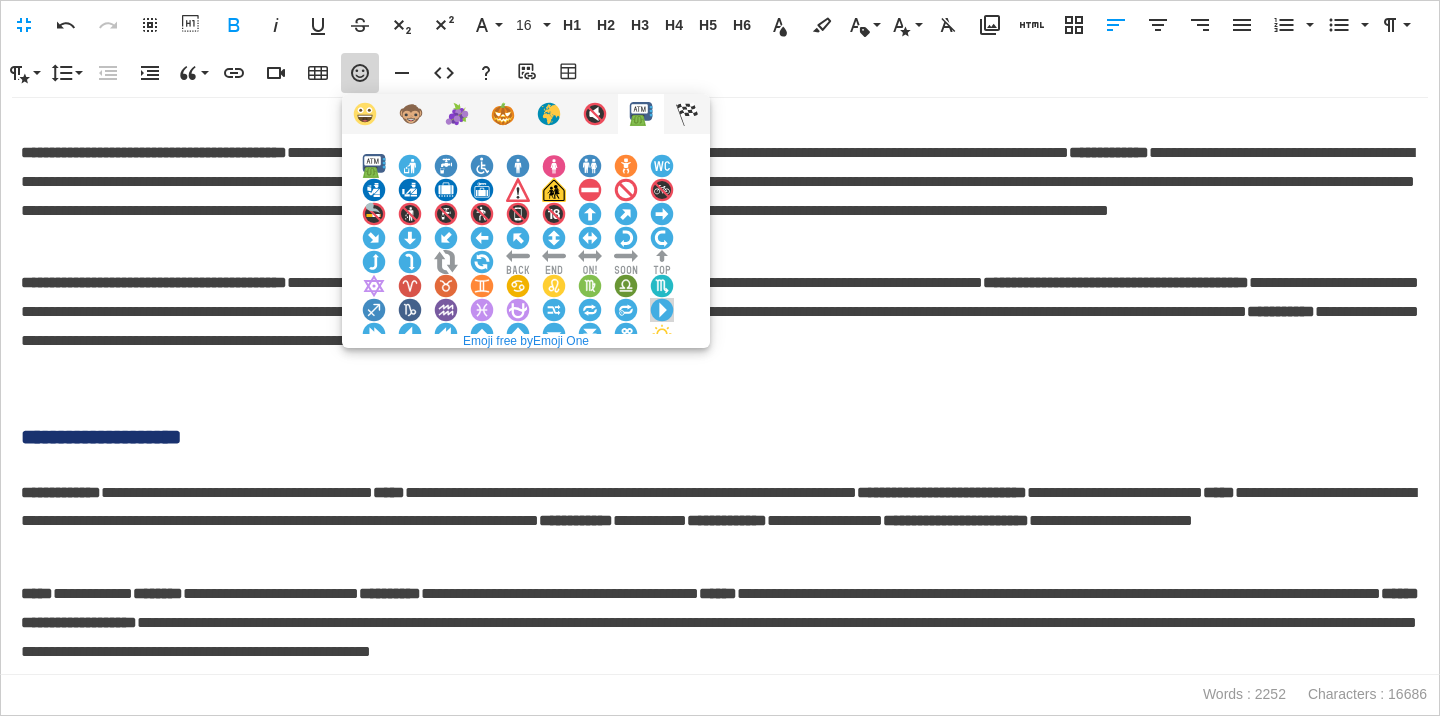 click at bounding box center [662, 310] 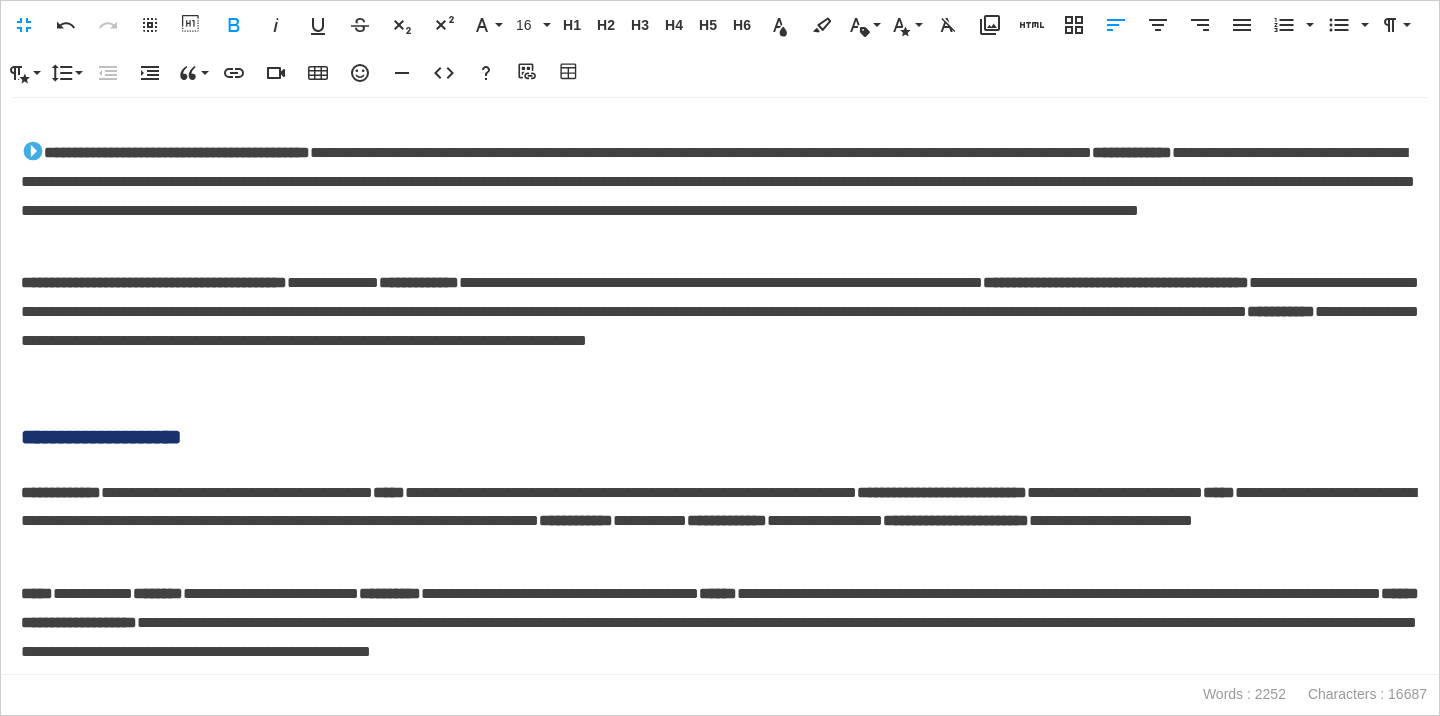 click on "**********" at bounding box center (154, 282) 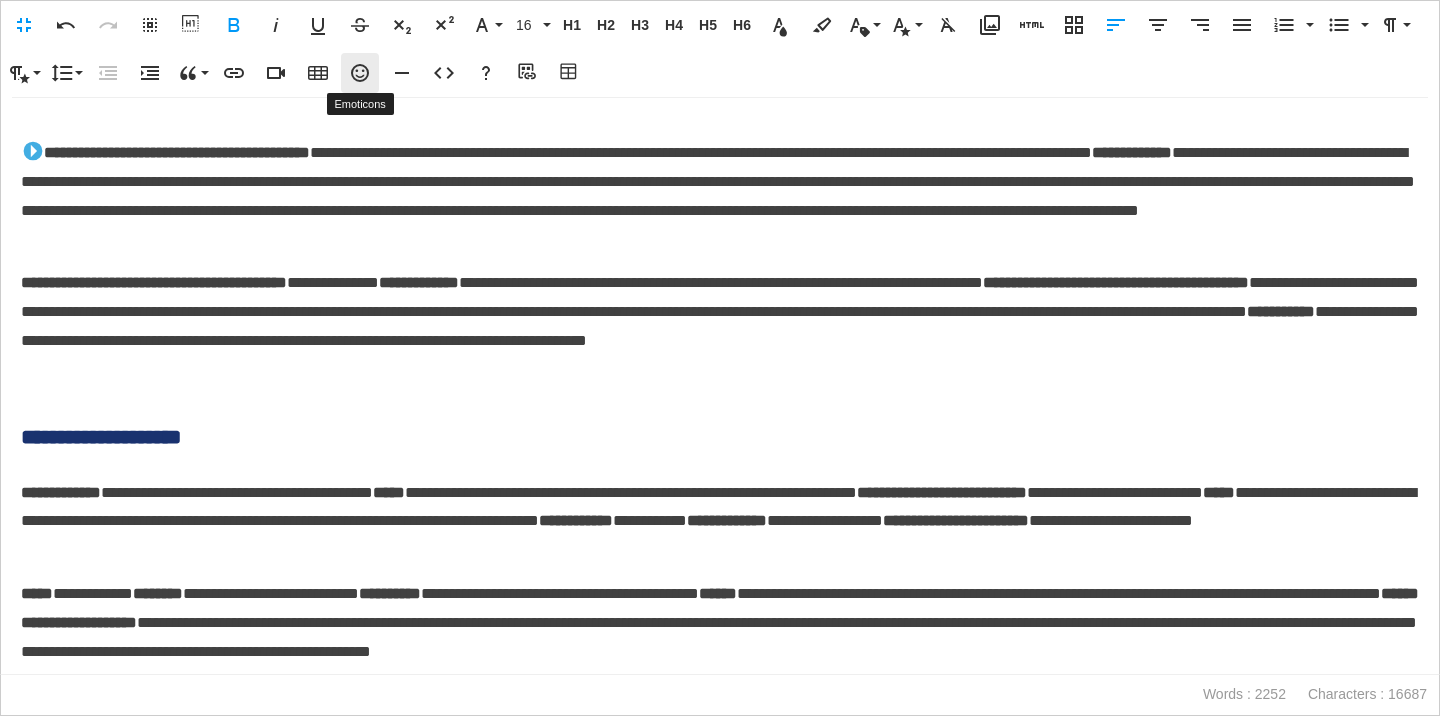 click 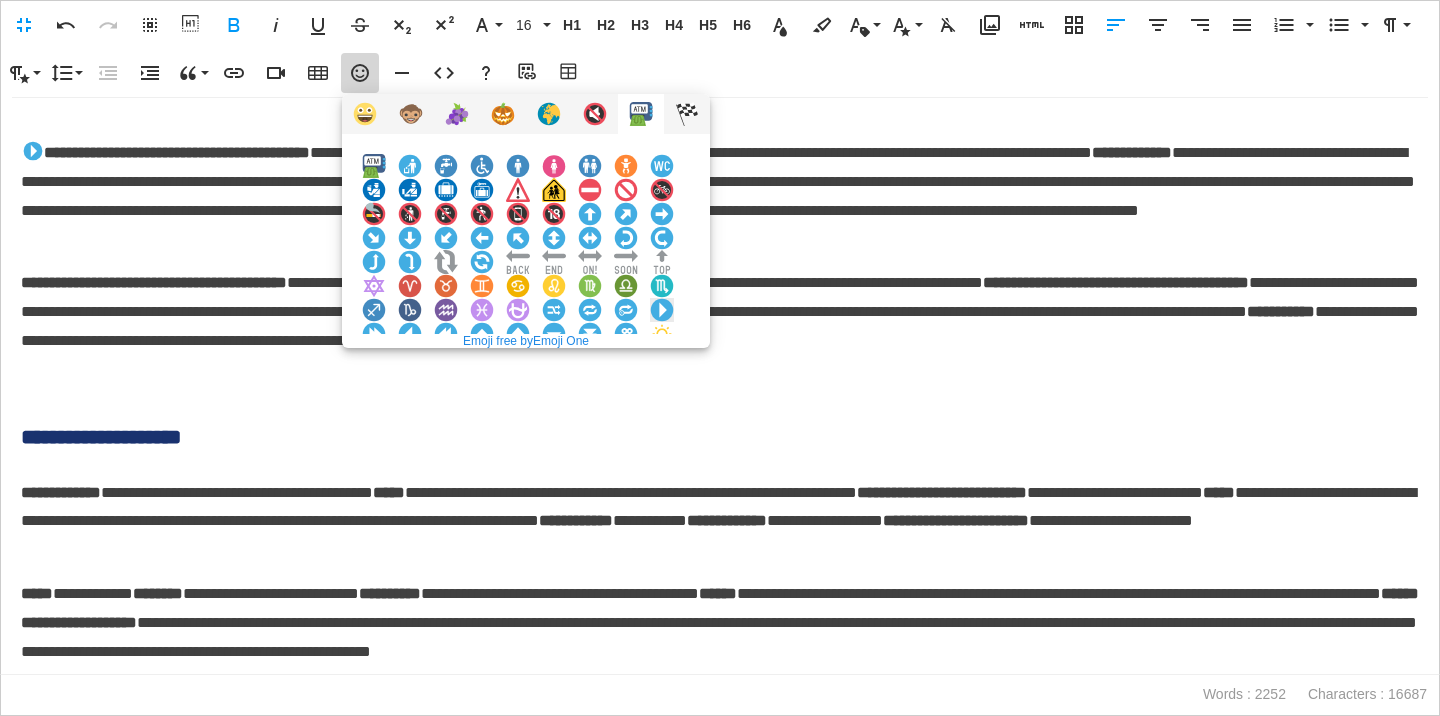 click at bounding box center (662, 310) 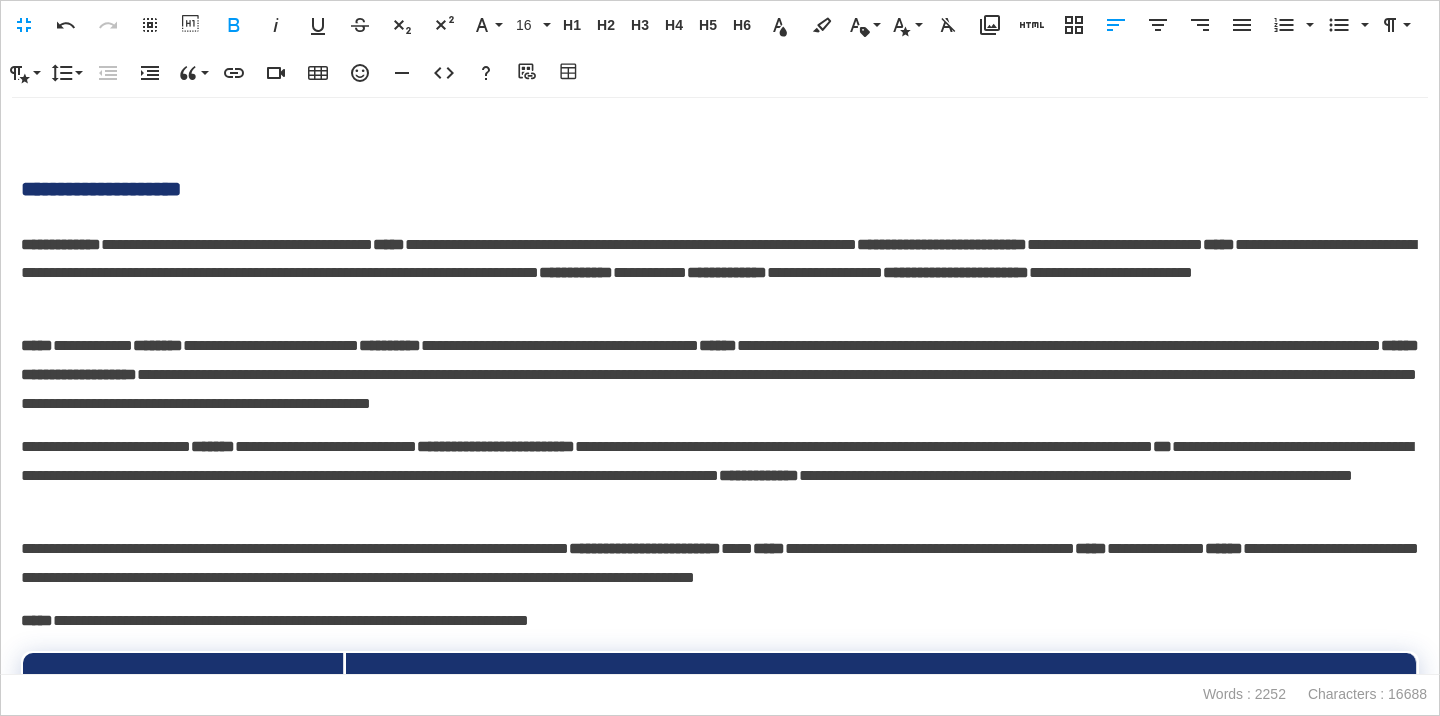 scroll, scrollTop: 1118, scrollLeft: 0, axis: vertical 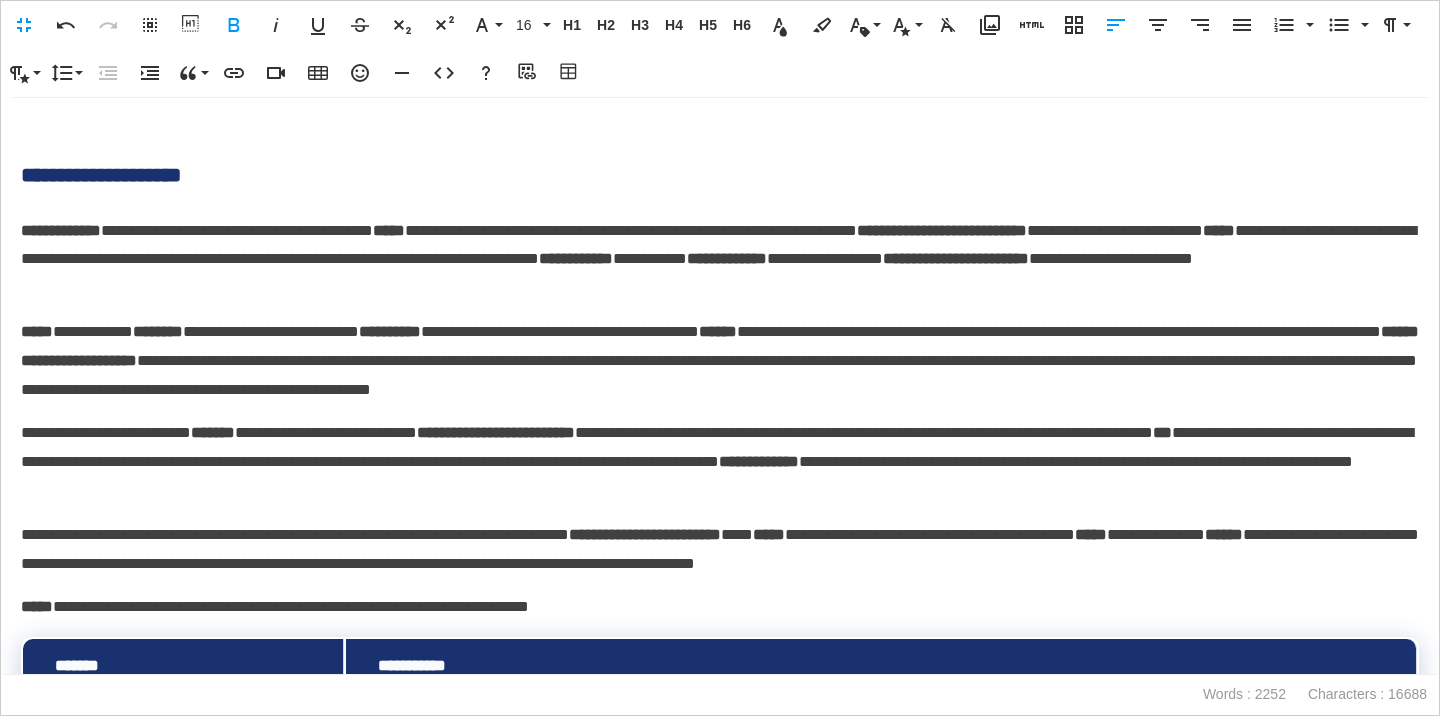 click on "**********" at bounding box center [720, 175] 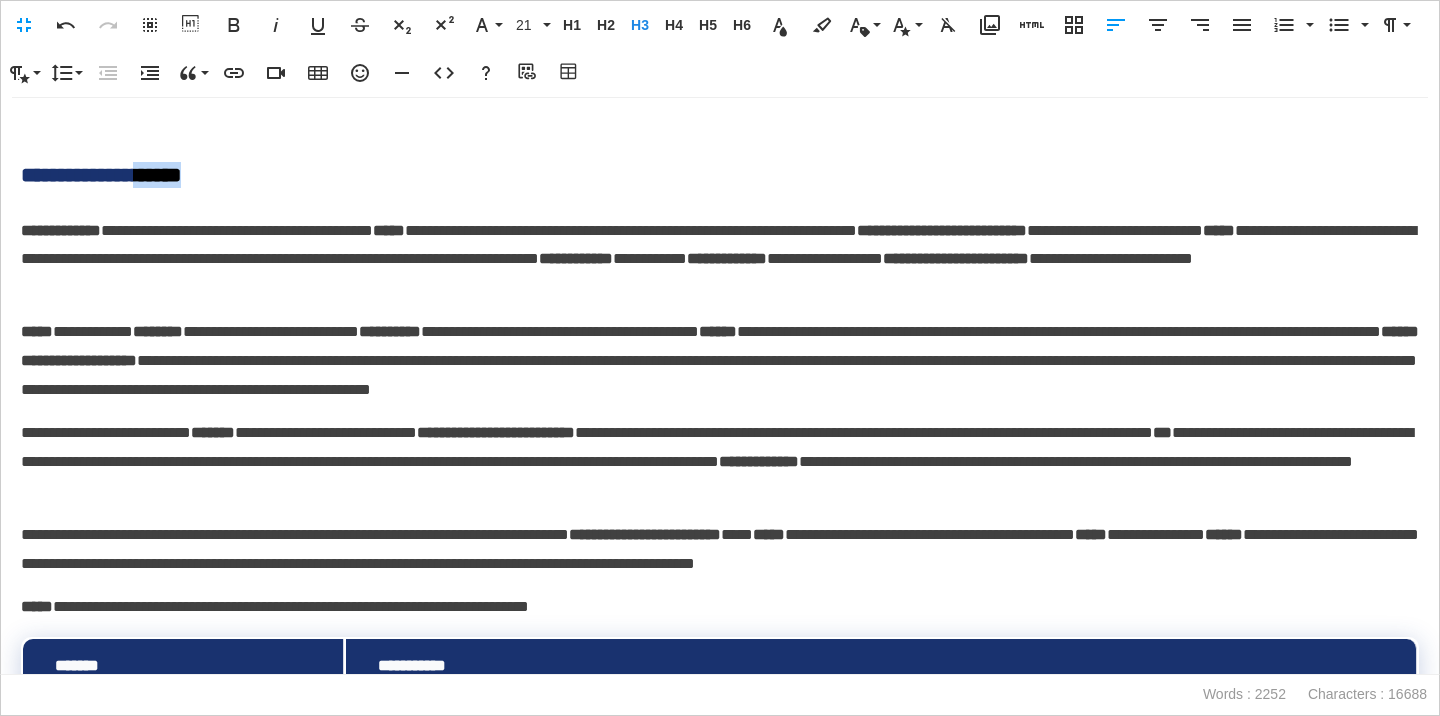 click on "**********" at bounding box center [720, 175] 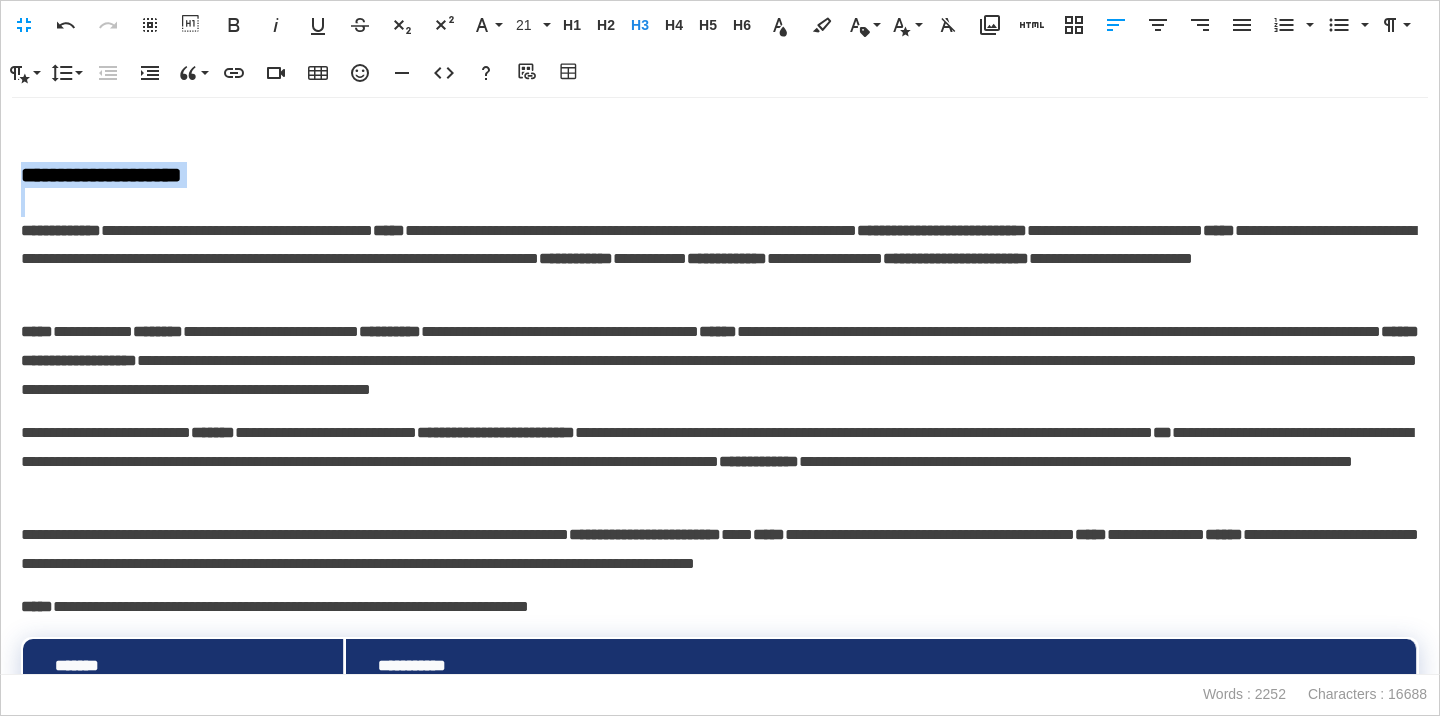 click on "**********" at bounding box center (720, 175) 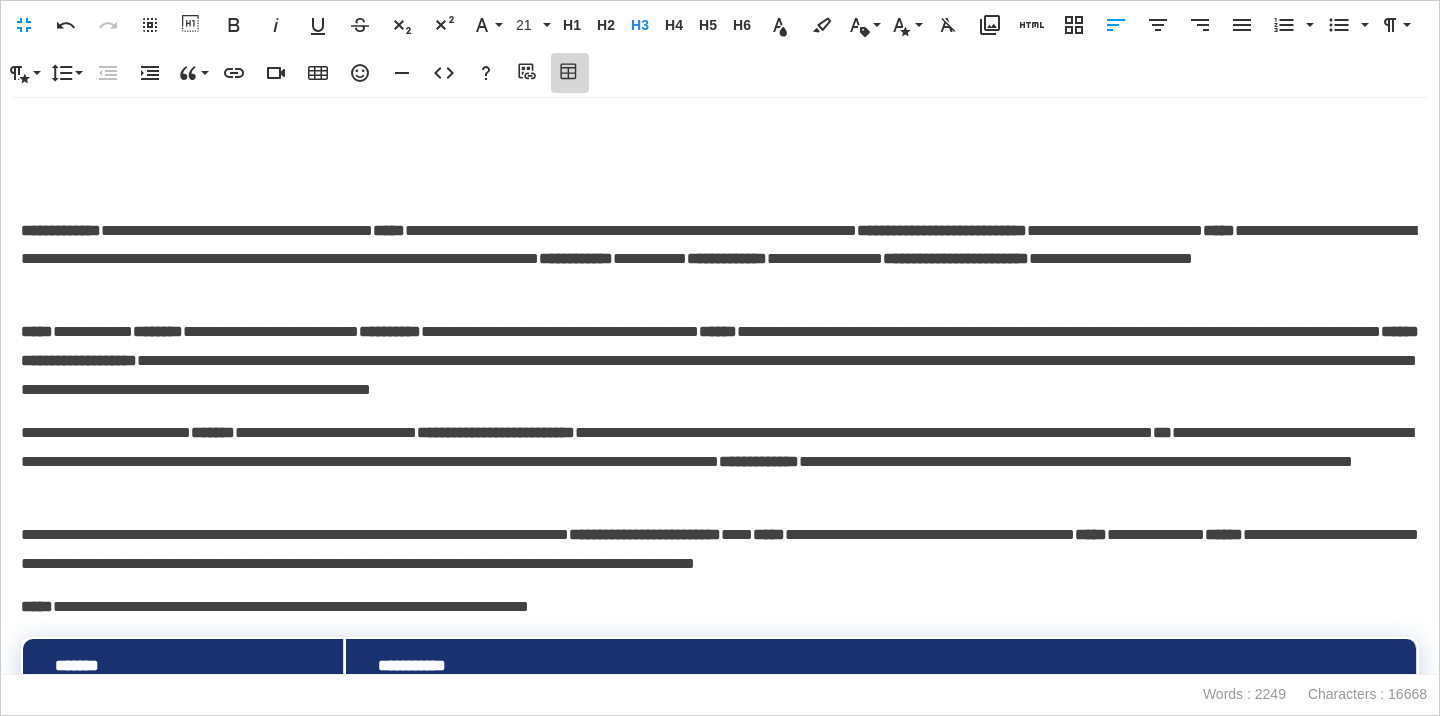 click 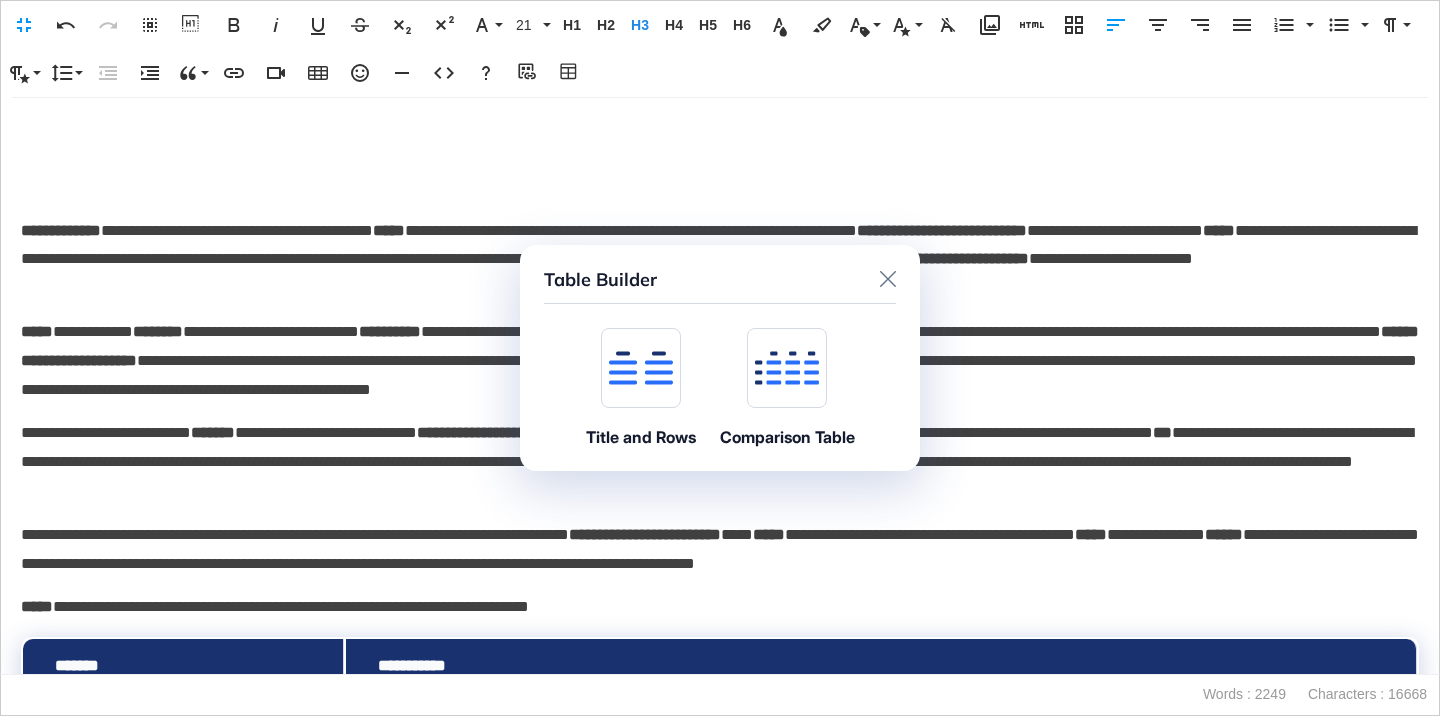 click 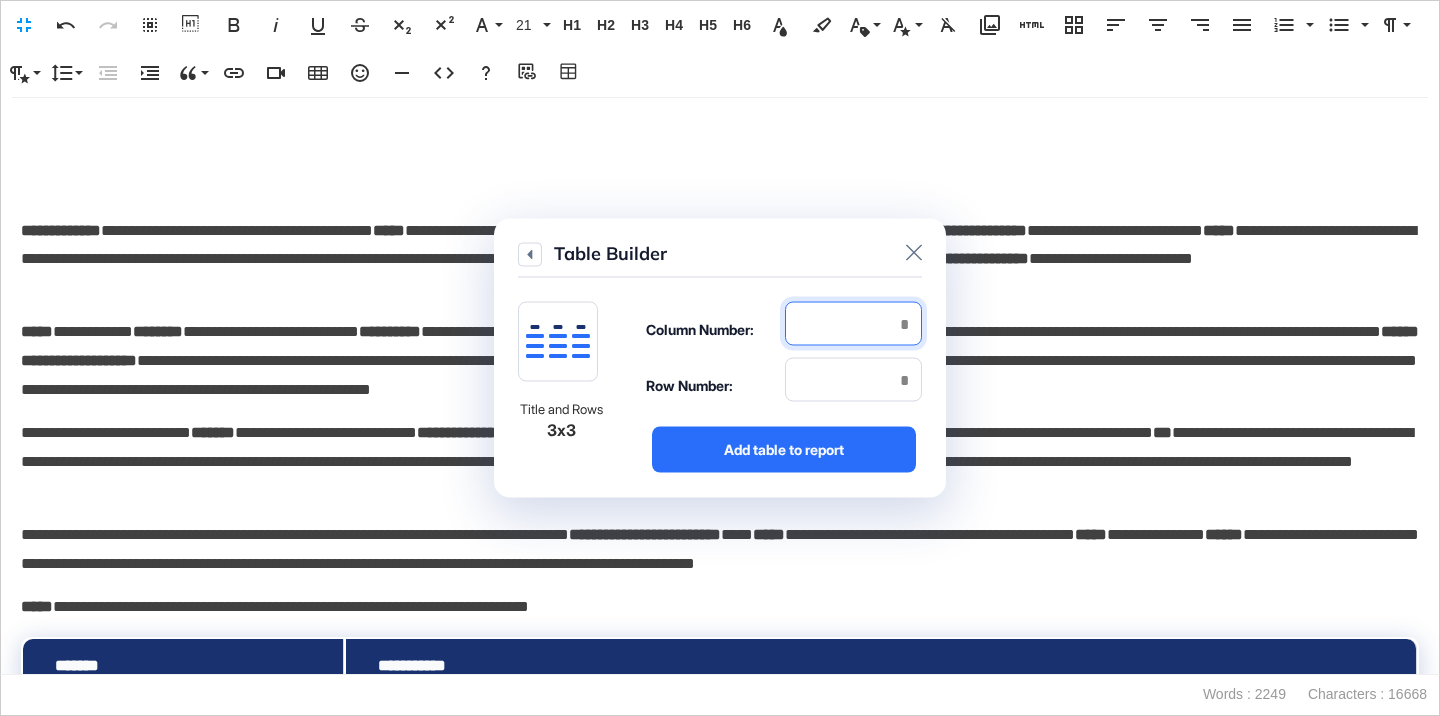 click at bounding box center [853, 324] 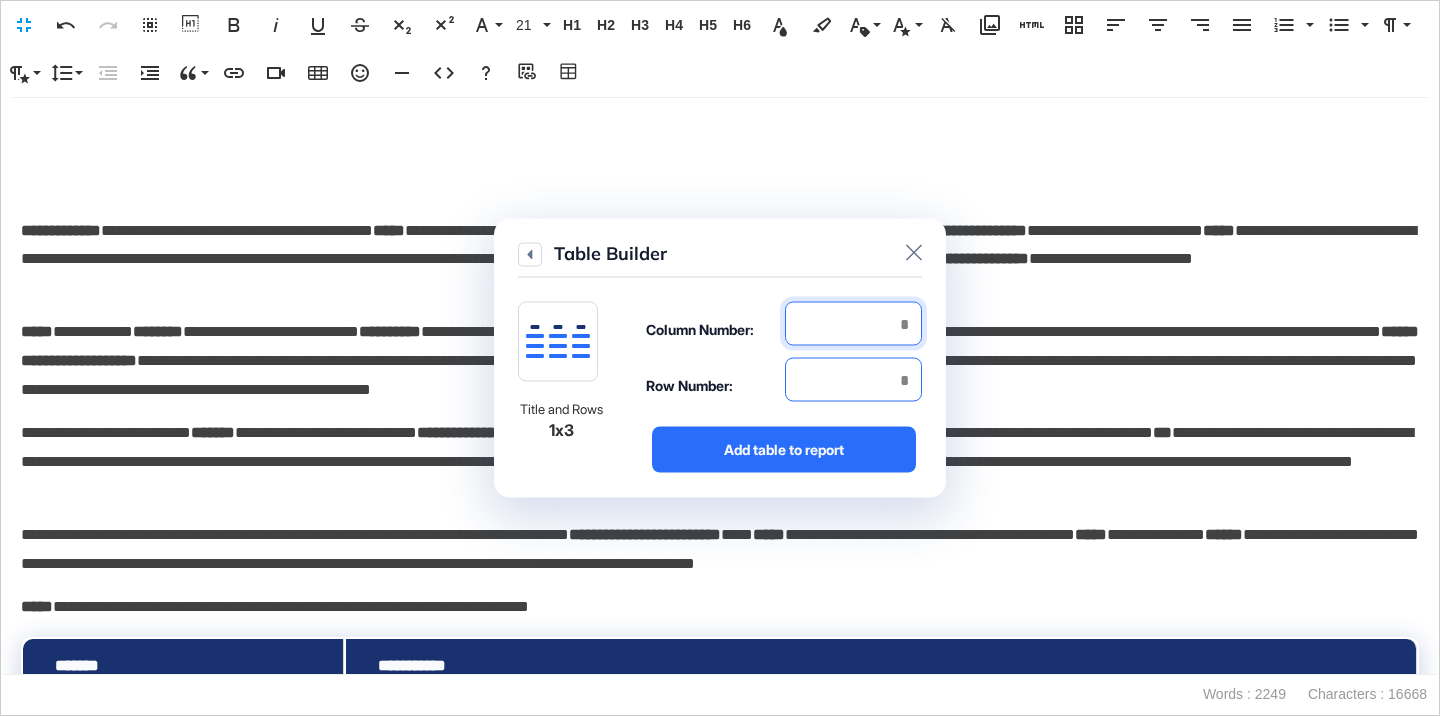 type on "*" 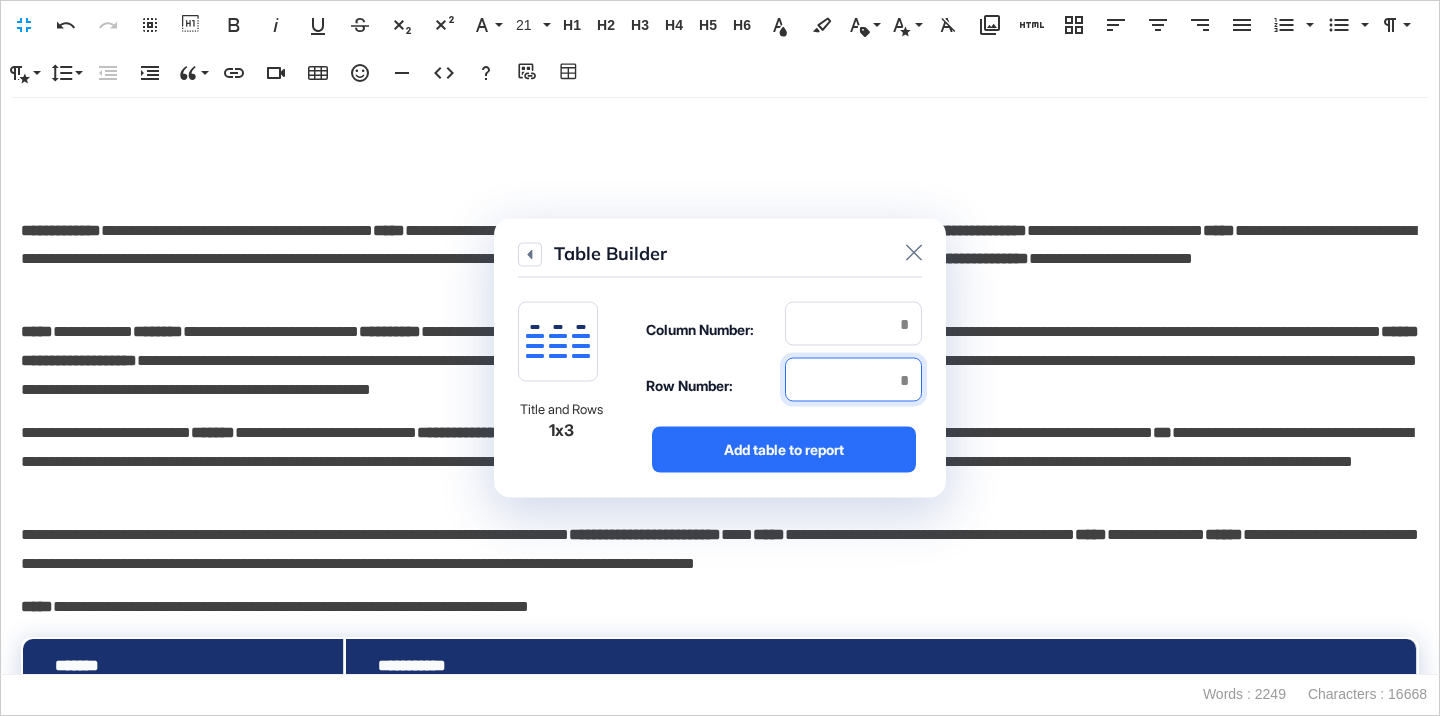 click at bounding box center (853, 380) 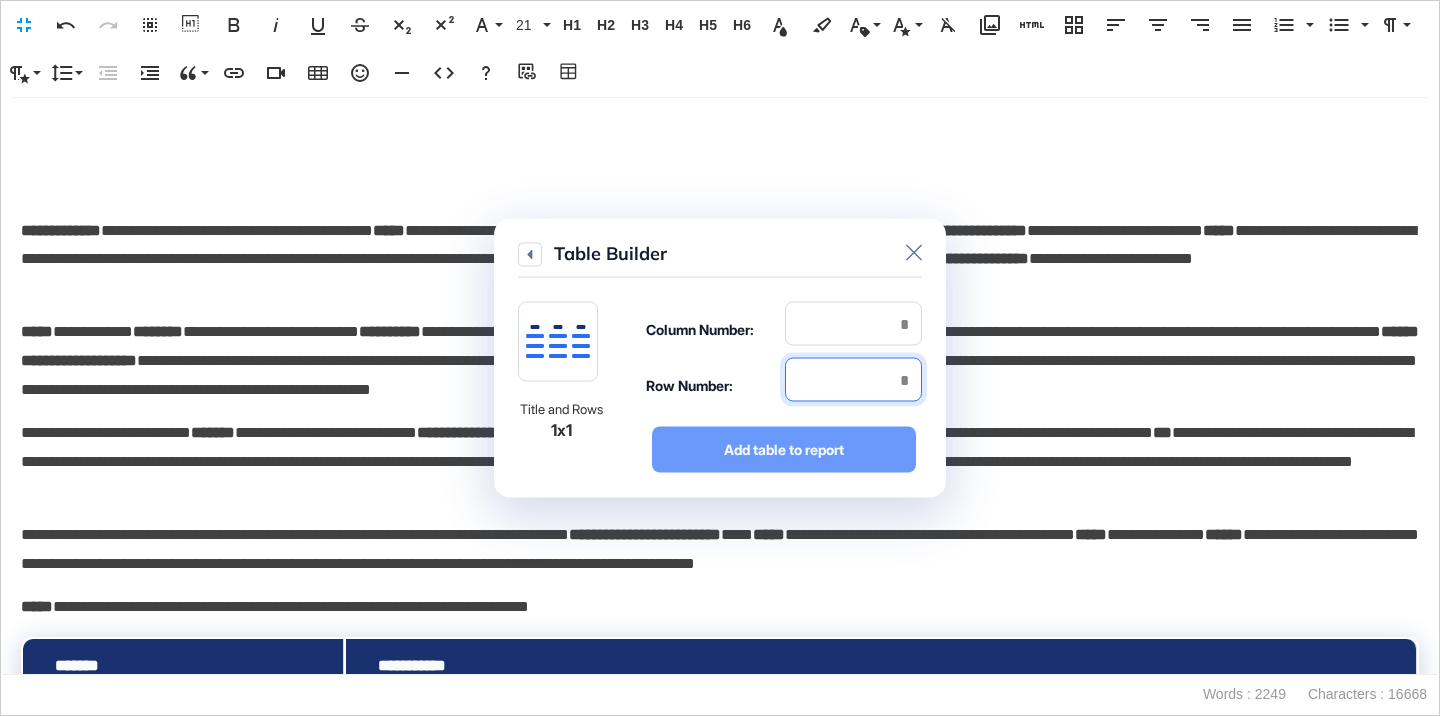 type on "*" 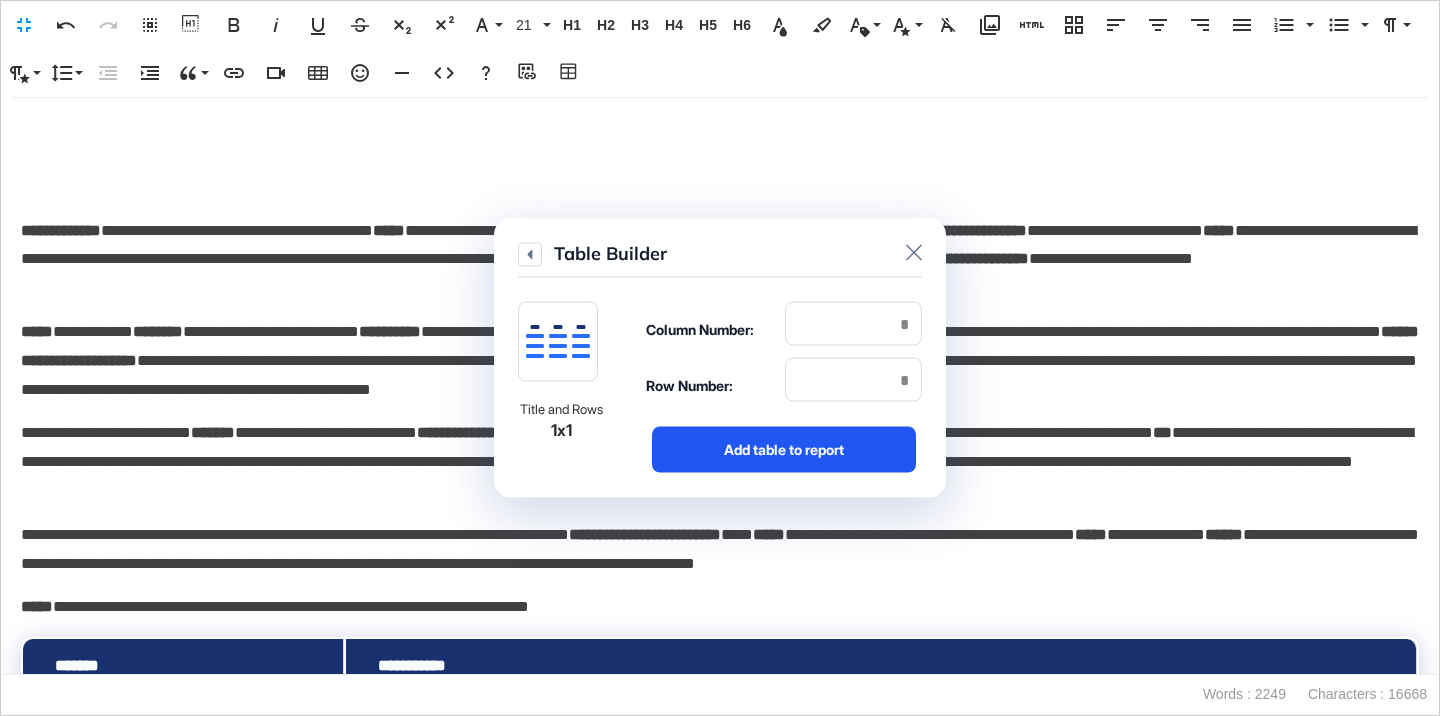 click on "Add table to report" at bounding box center [784, 450] 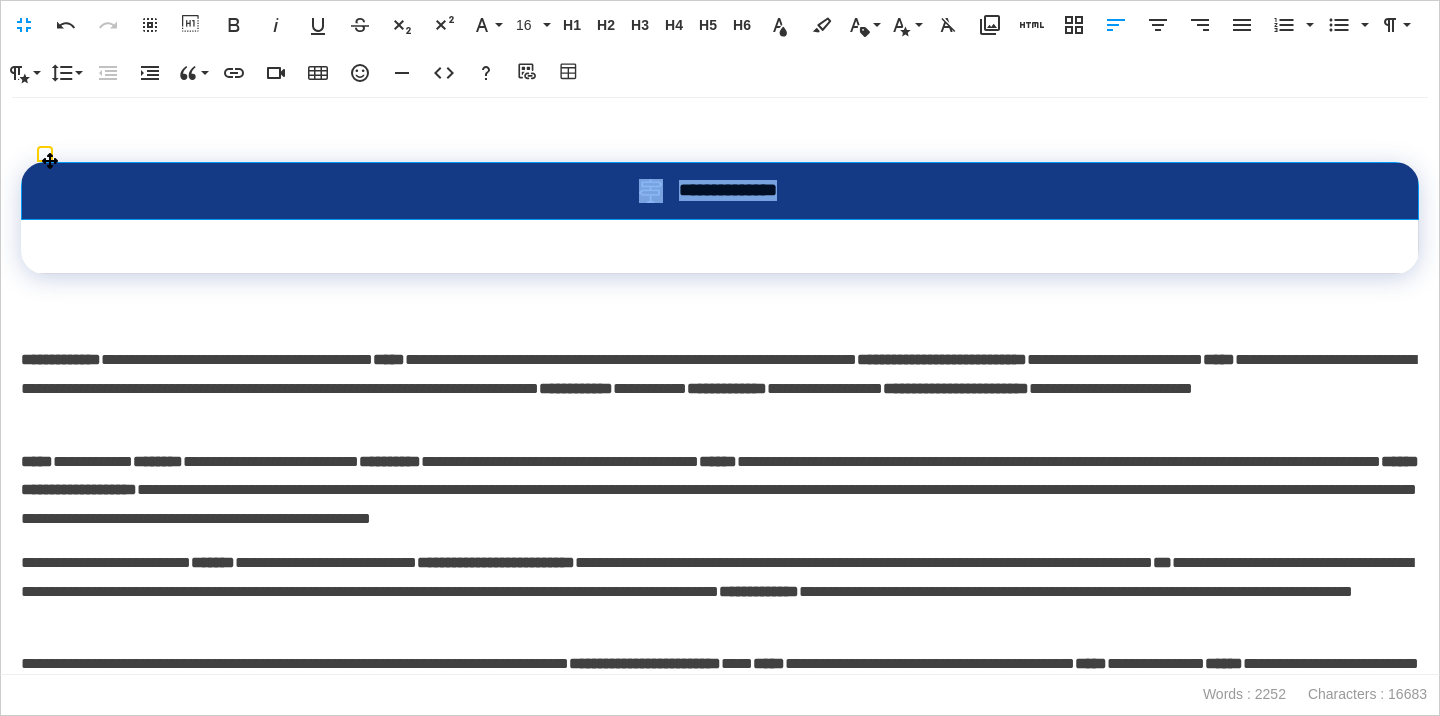 drag, startPoint x: 828, startPoint y: 191, endPoint x: 633, endPoint y: 187, distance: 195.04102 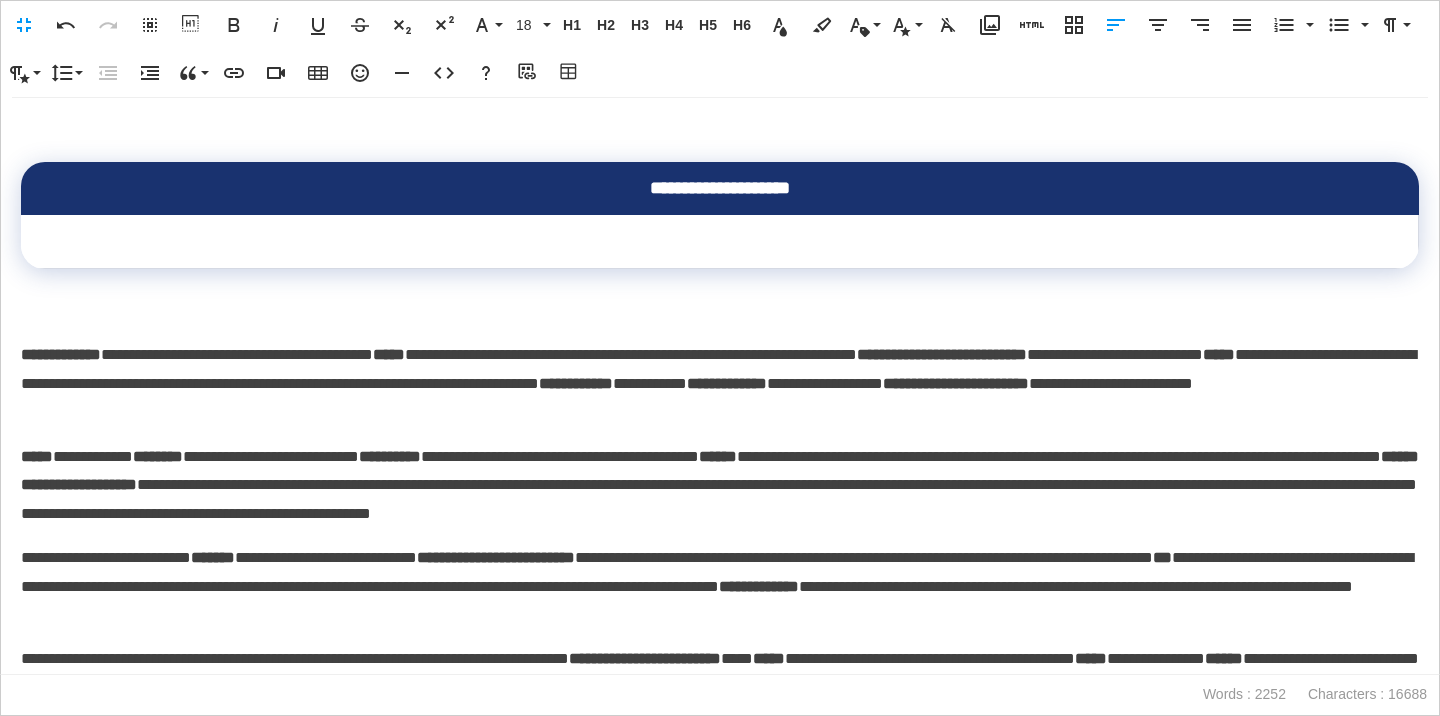 scroll, scrollTop: 0, scrollLeft: 8, axis: horizontal 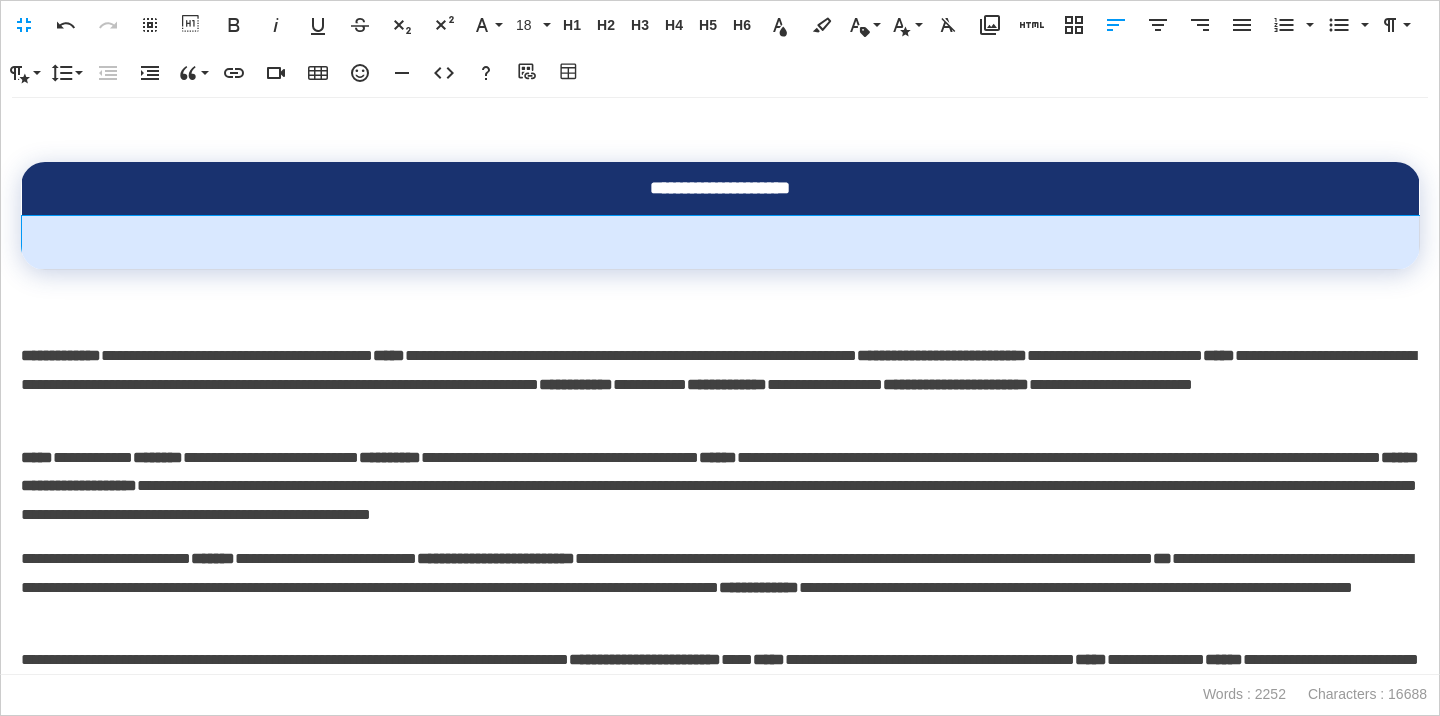 click at bounding box center (721, 242) 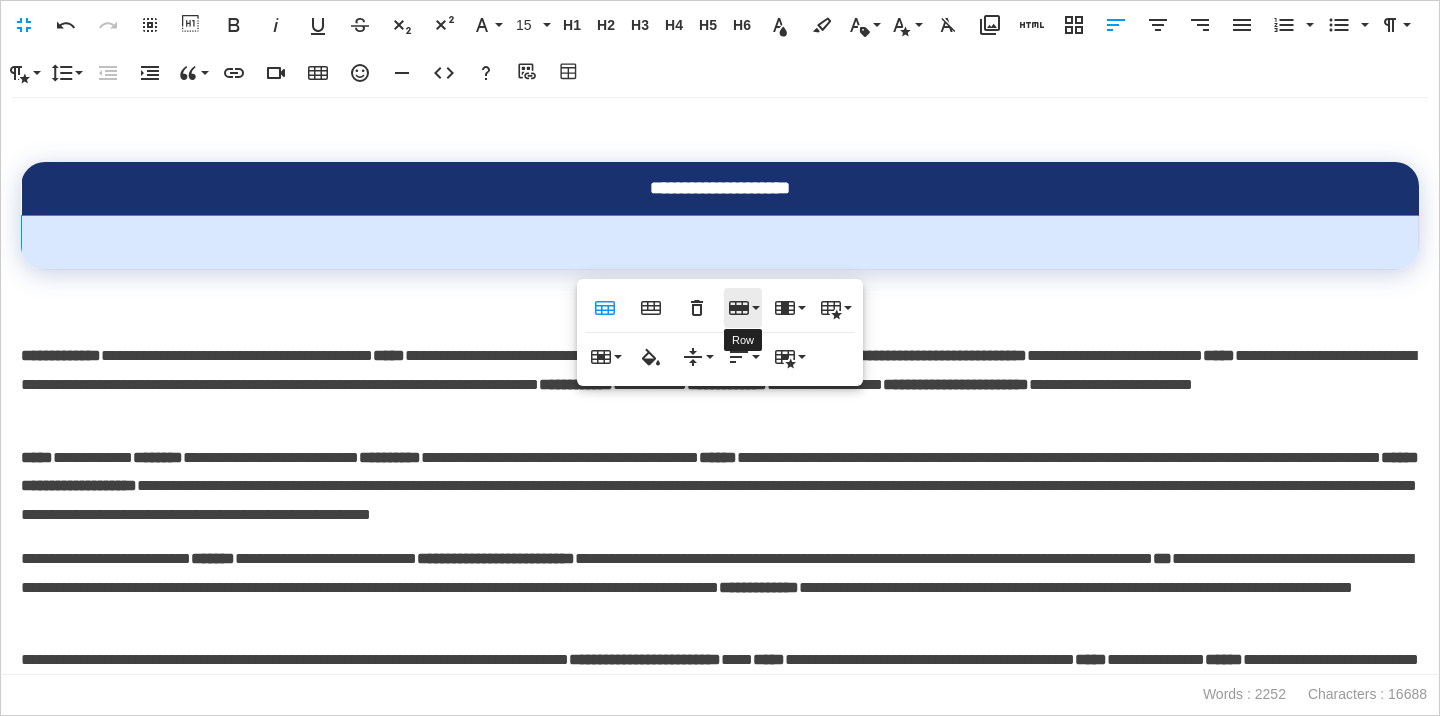 click on "Row" at bounding box center (743, 308) 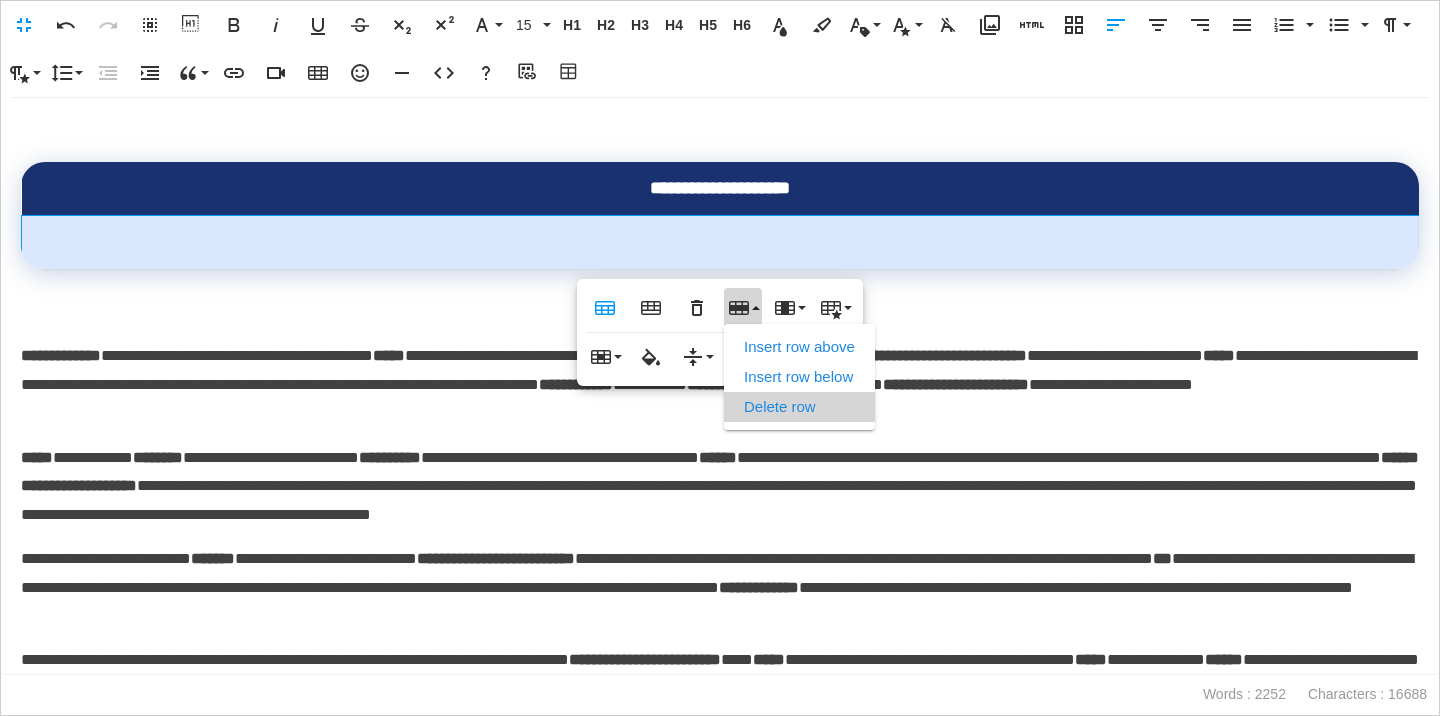 click on "Delete row" at bounding box center [799, 407] 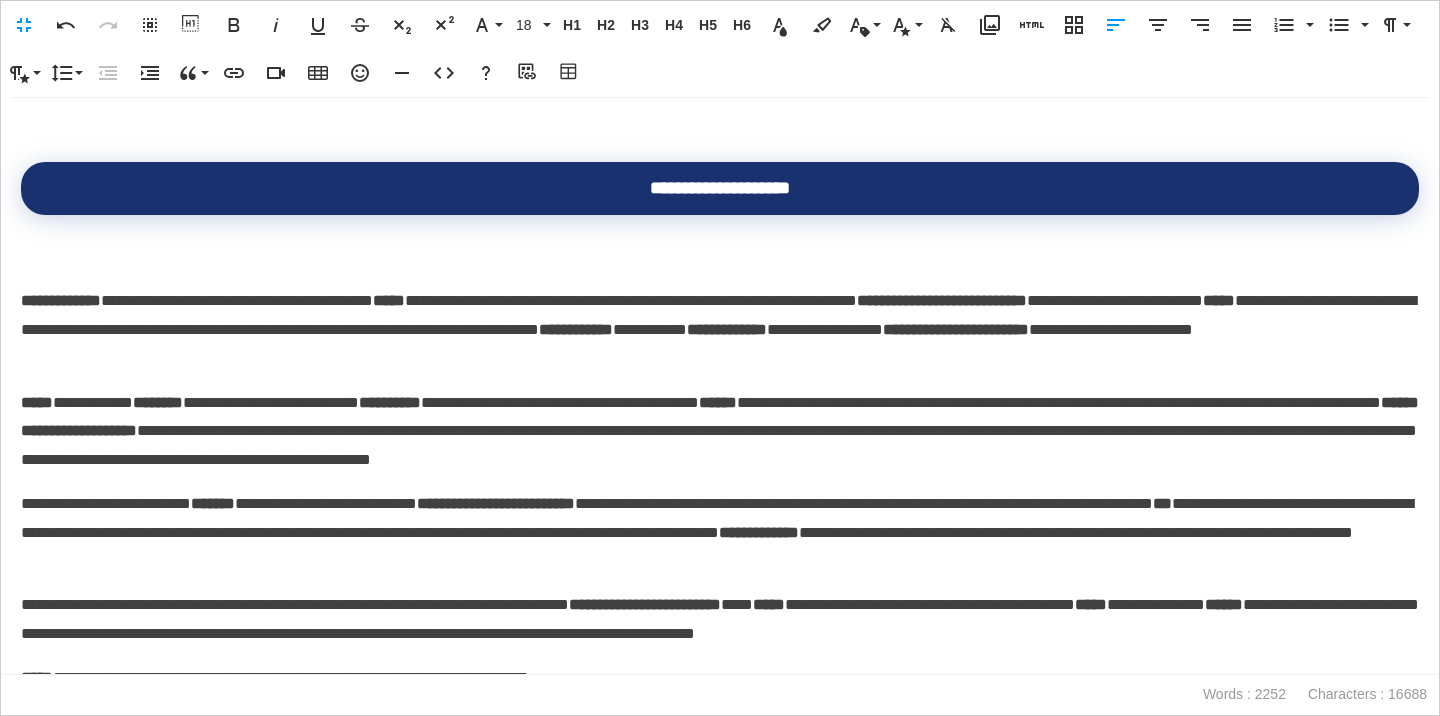 click on "**********" at bounding box center (61, 300) 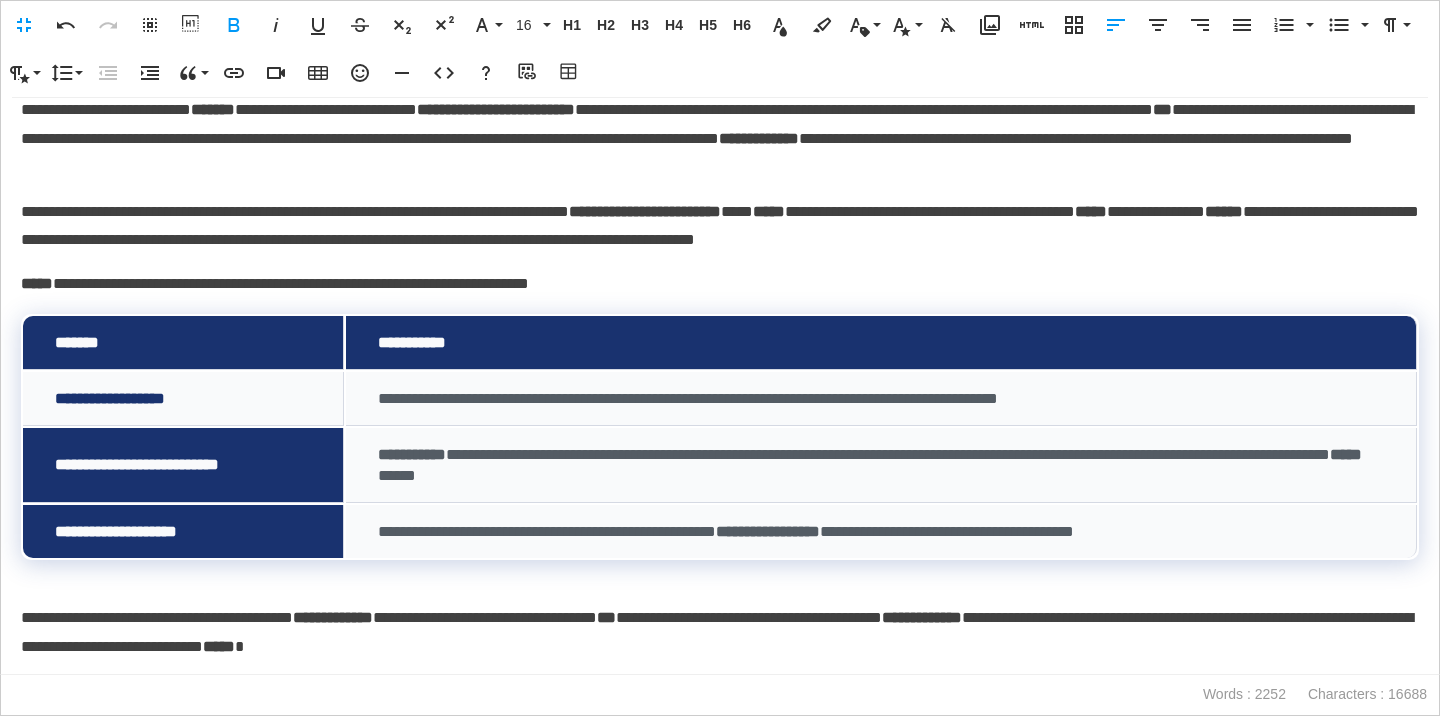 scroll, scrollTop: 1506, scrollLeft: 0, axis: vertical 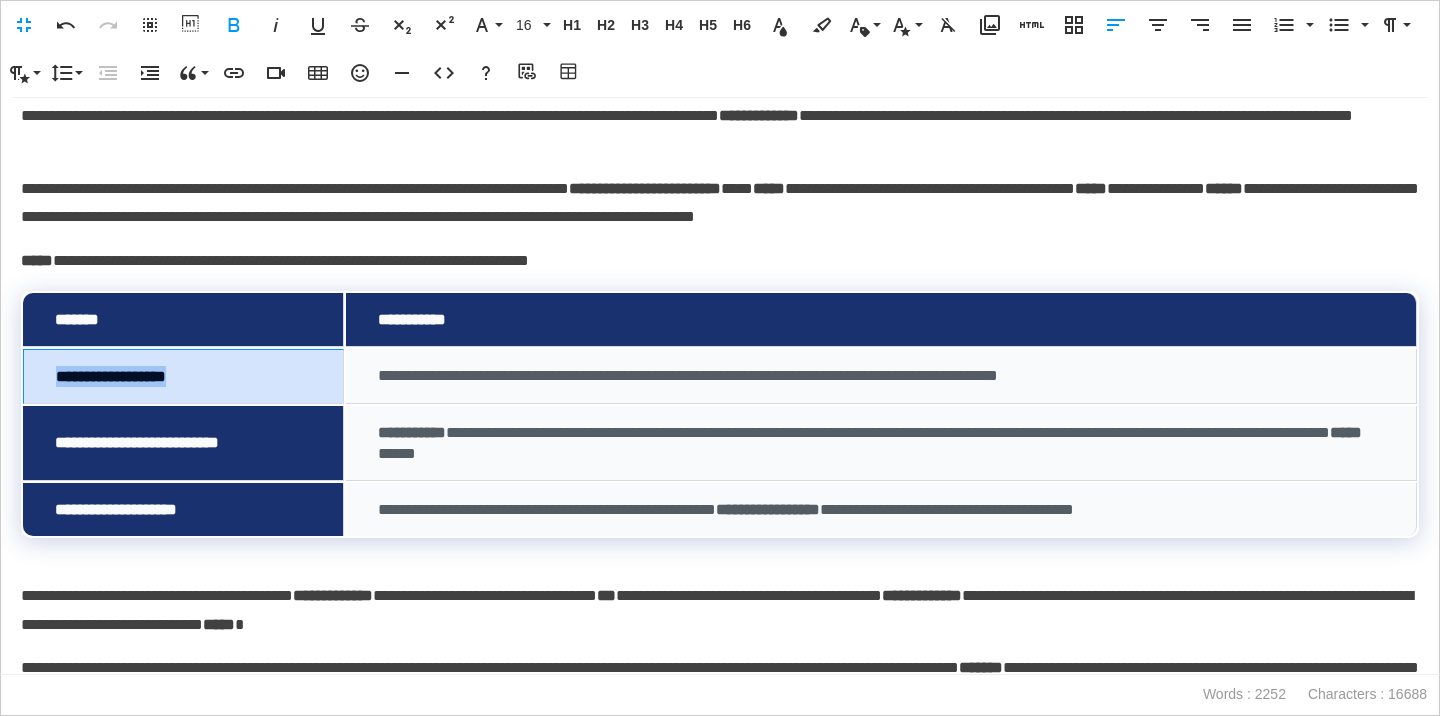 drag, startPoint x: 230, startPoint y: 381, endPoint x: 56, endPoint y: 379, distance: 174.01149 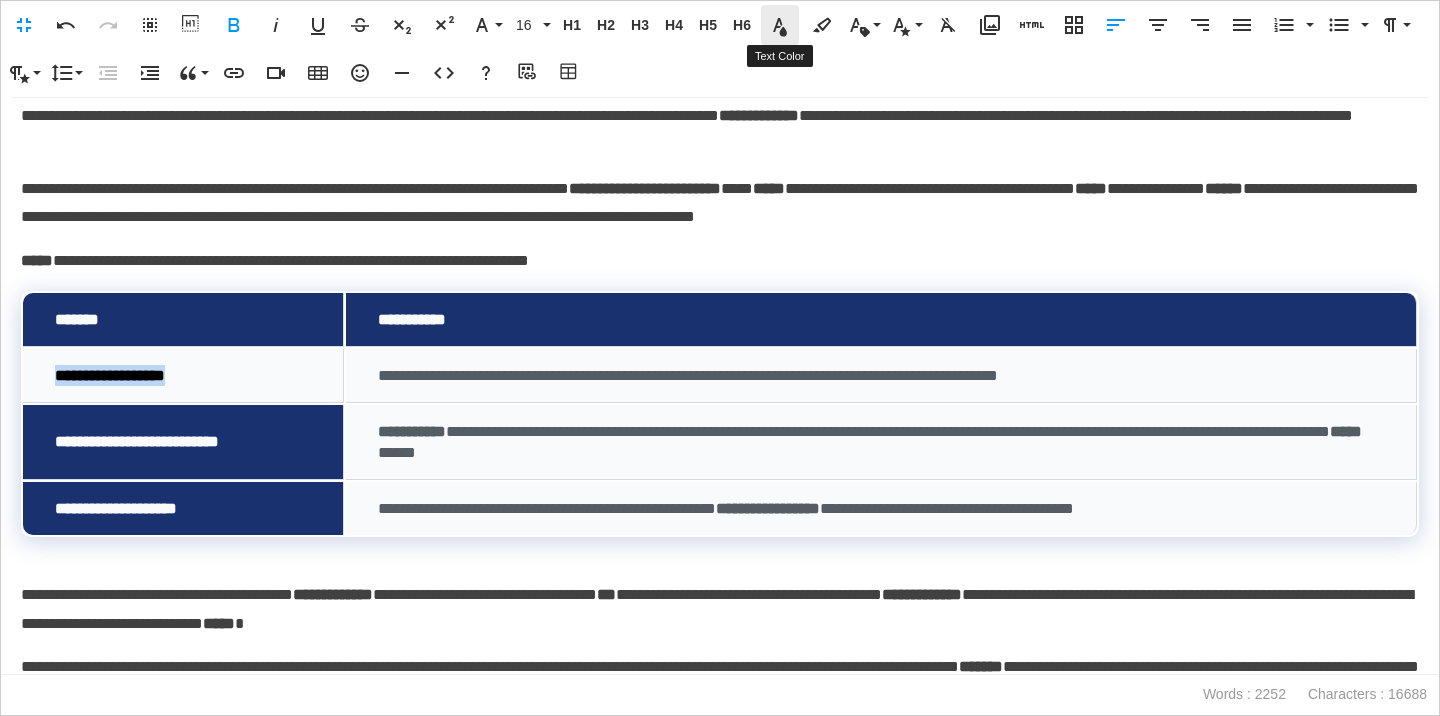click 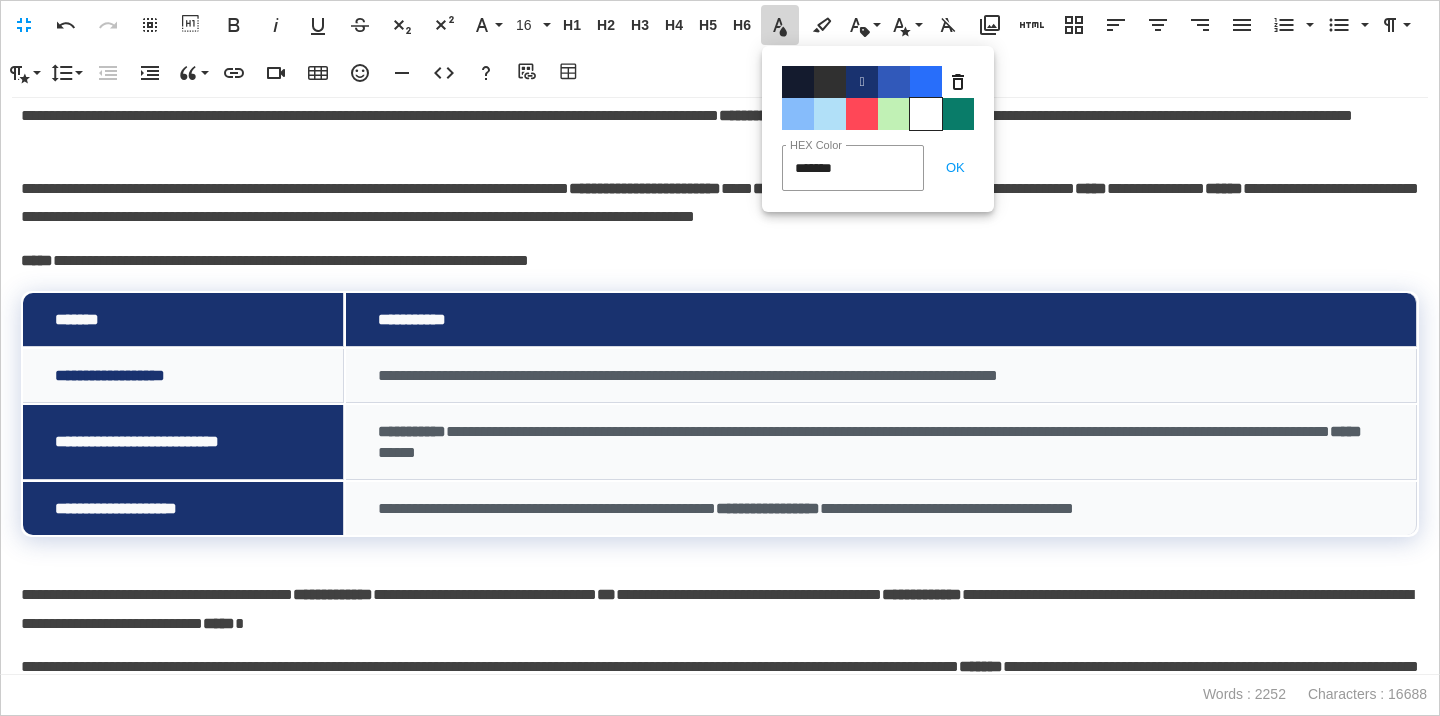 click on "Color#FFFFFF" at bounding box center (926, 114) 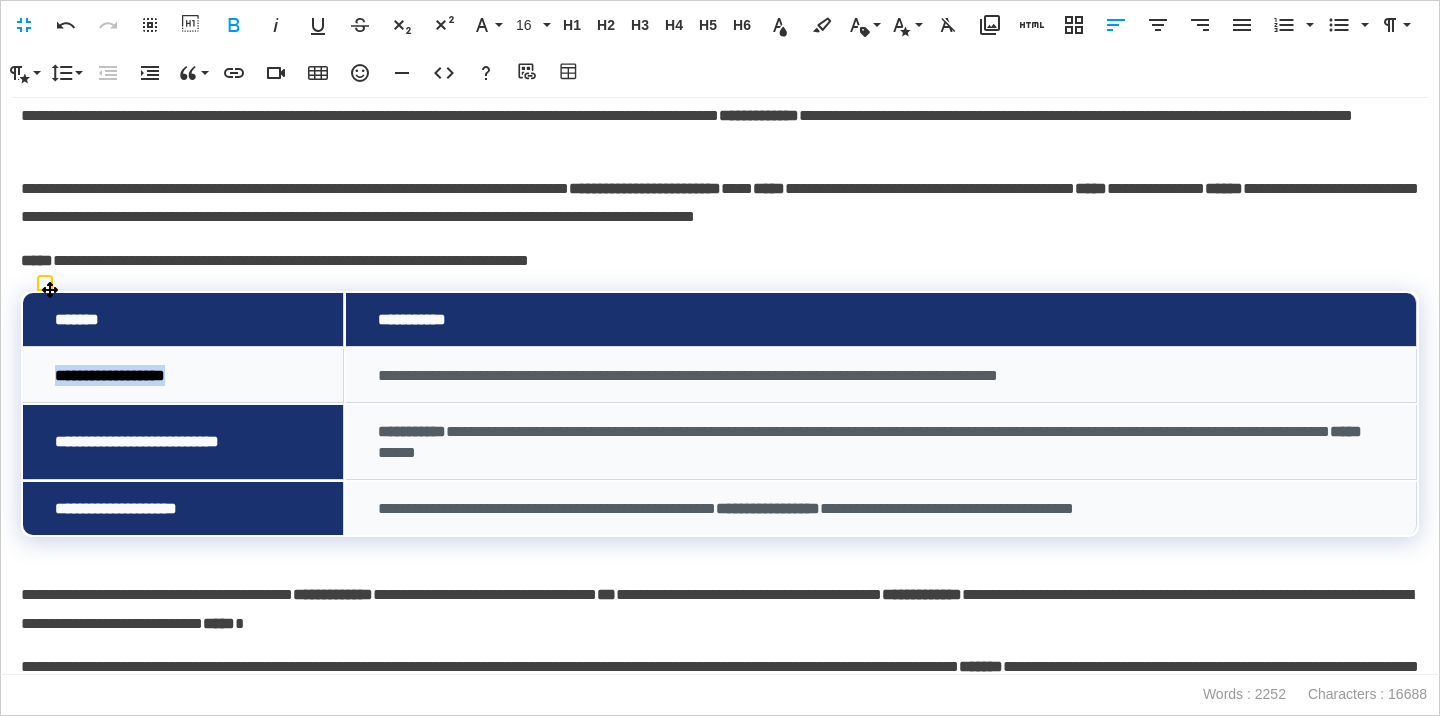 click on "**********" at bounding box center (183, 376) 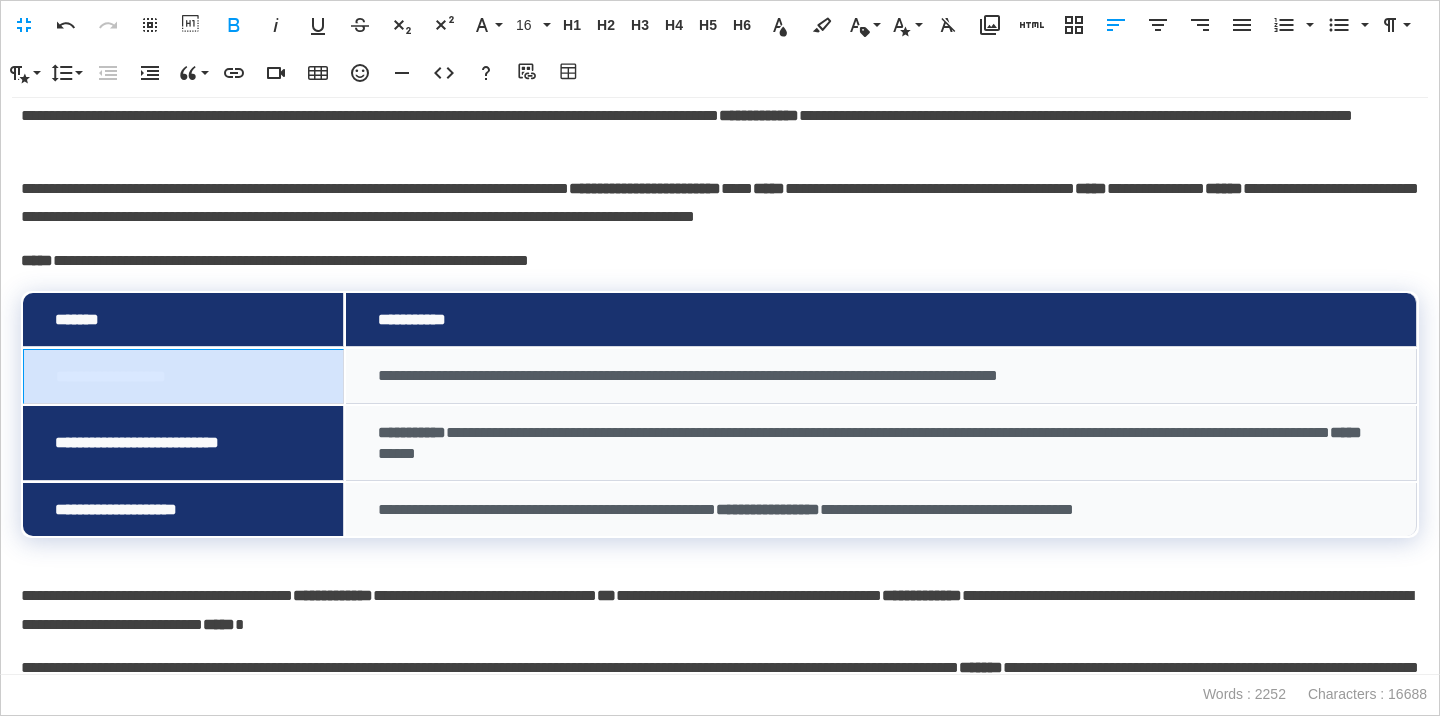 click on "**********" at bounding box center [183, 376] 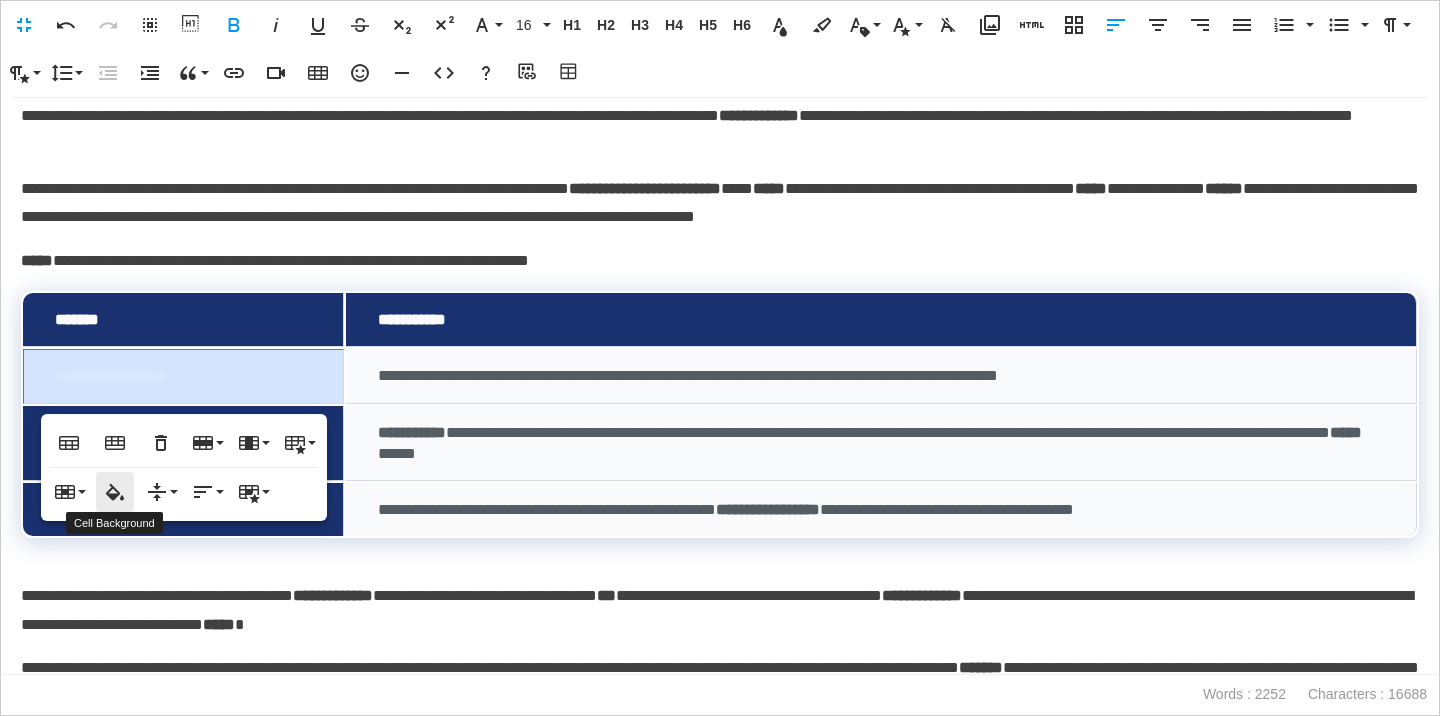 click on "Cell Background" at bounding box center (115, 492) 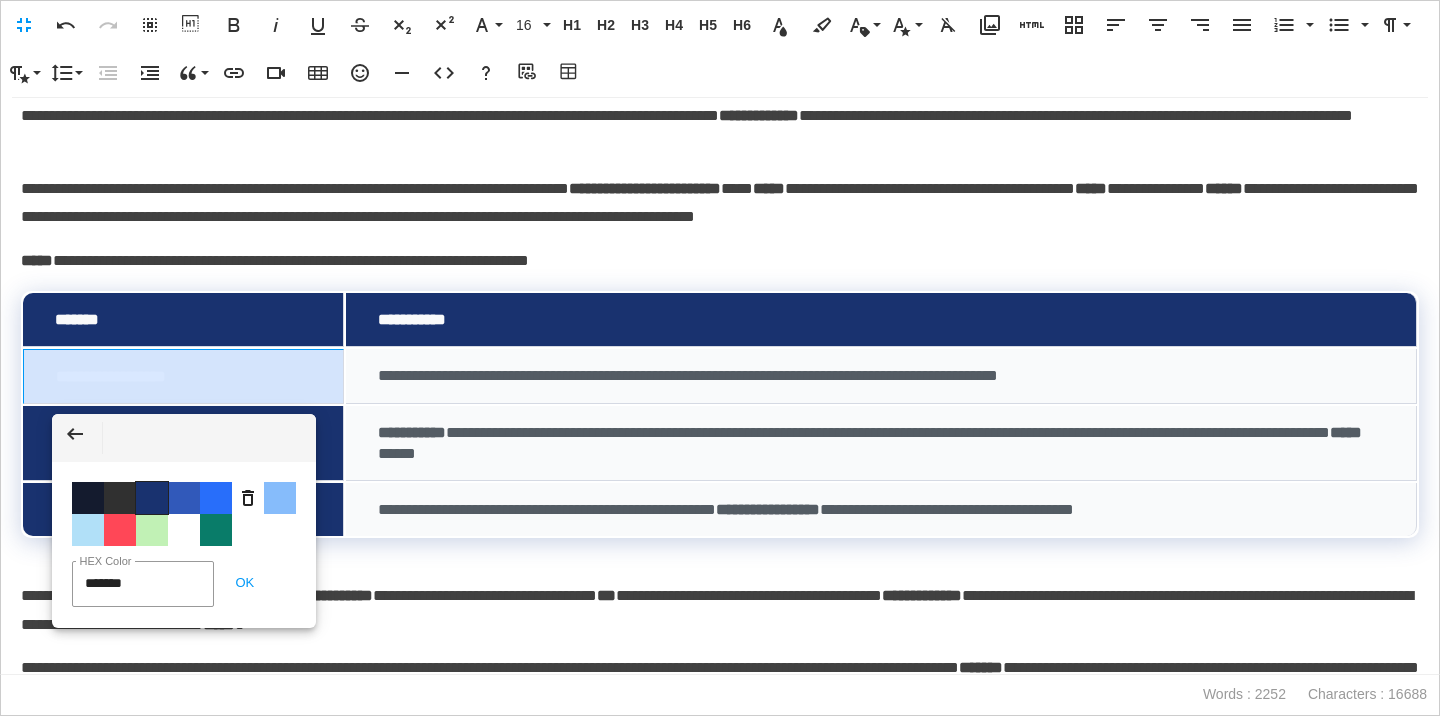 click on "Color #19326F" at bounding box center (152, 498) 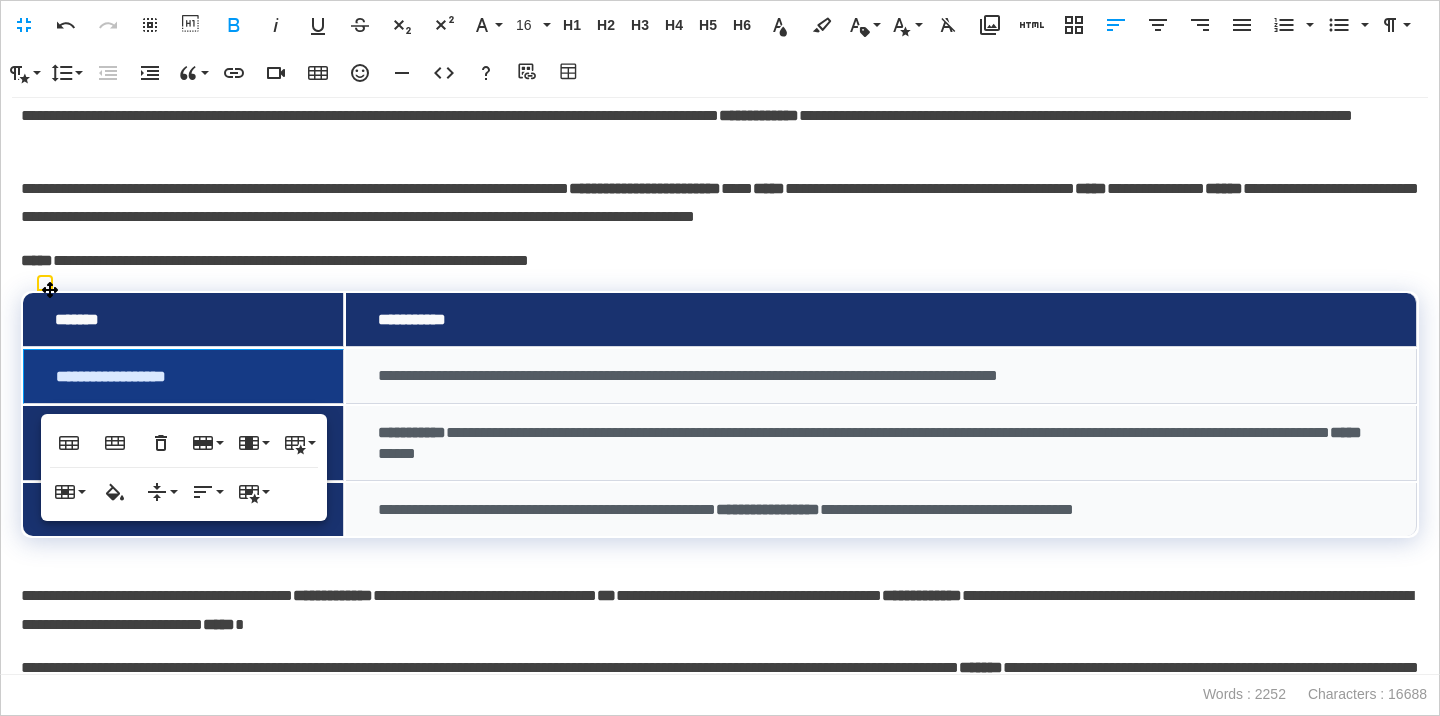 click on "**********" at bounding box center [881, 509] 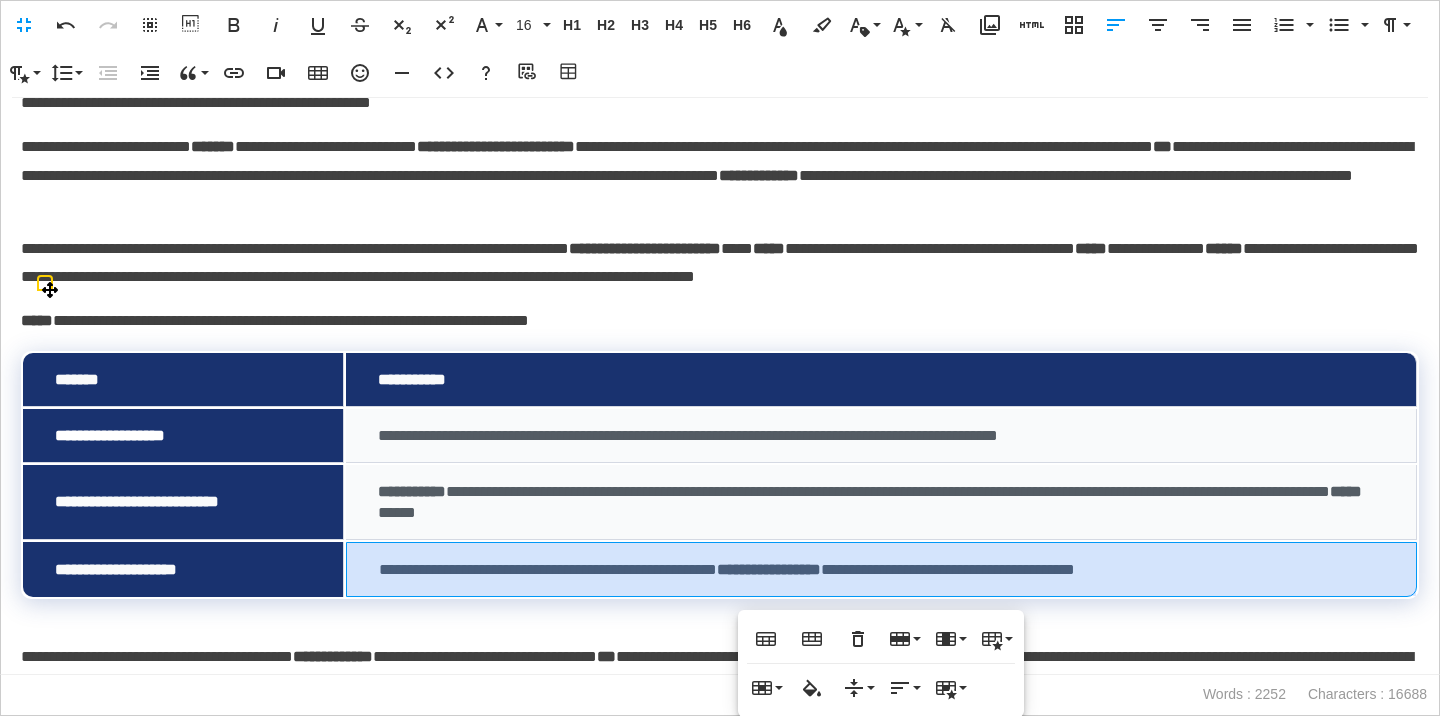 scroll, scrollTop: 1442, scrollLeft: 0, axis: vertical 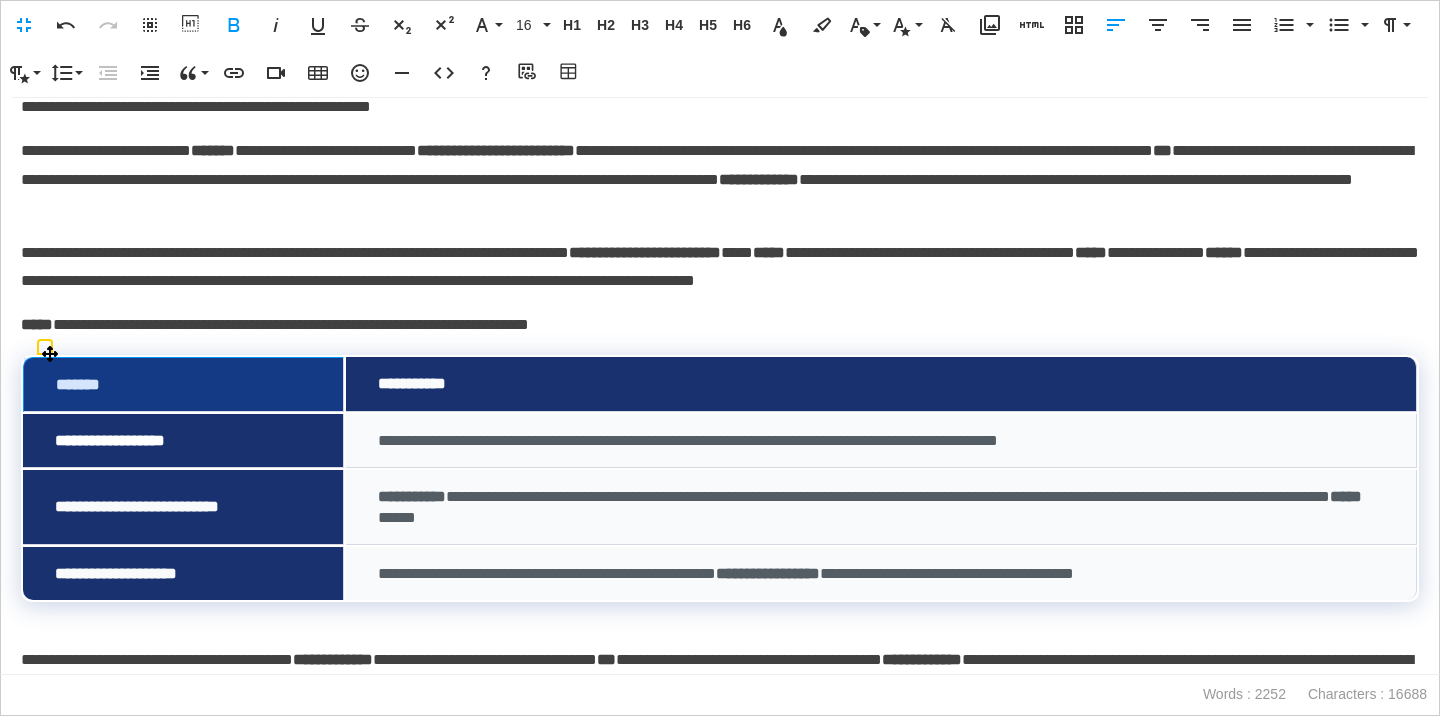 click on "*******" at bounding box center (183, 384) 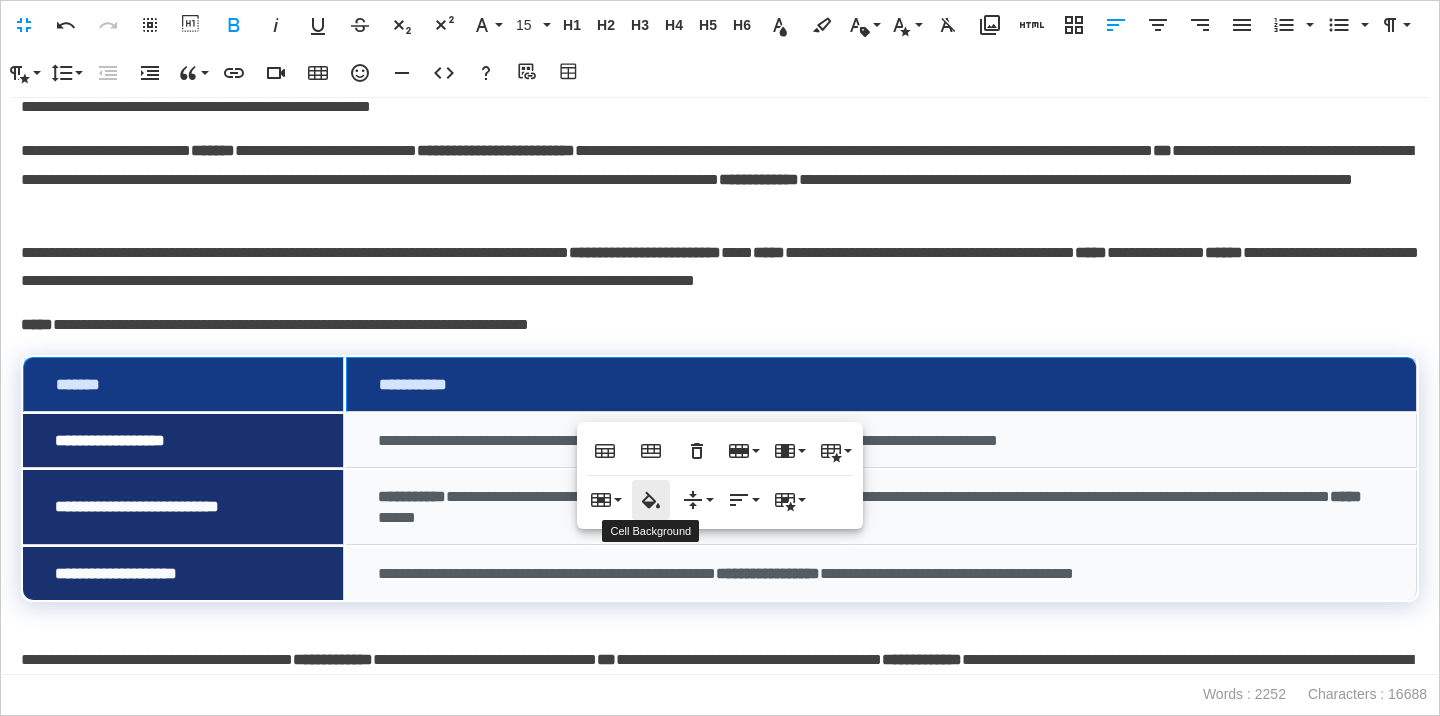 type on "*******" 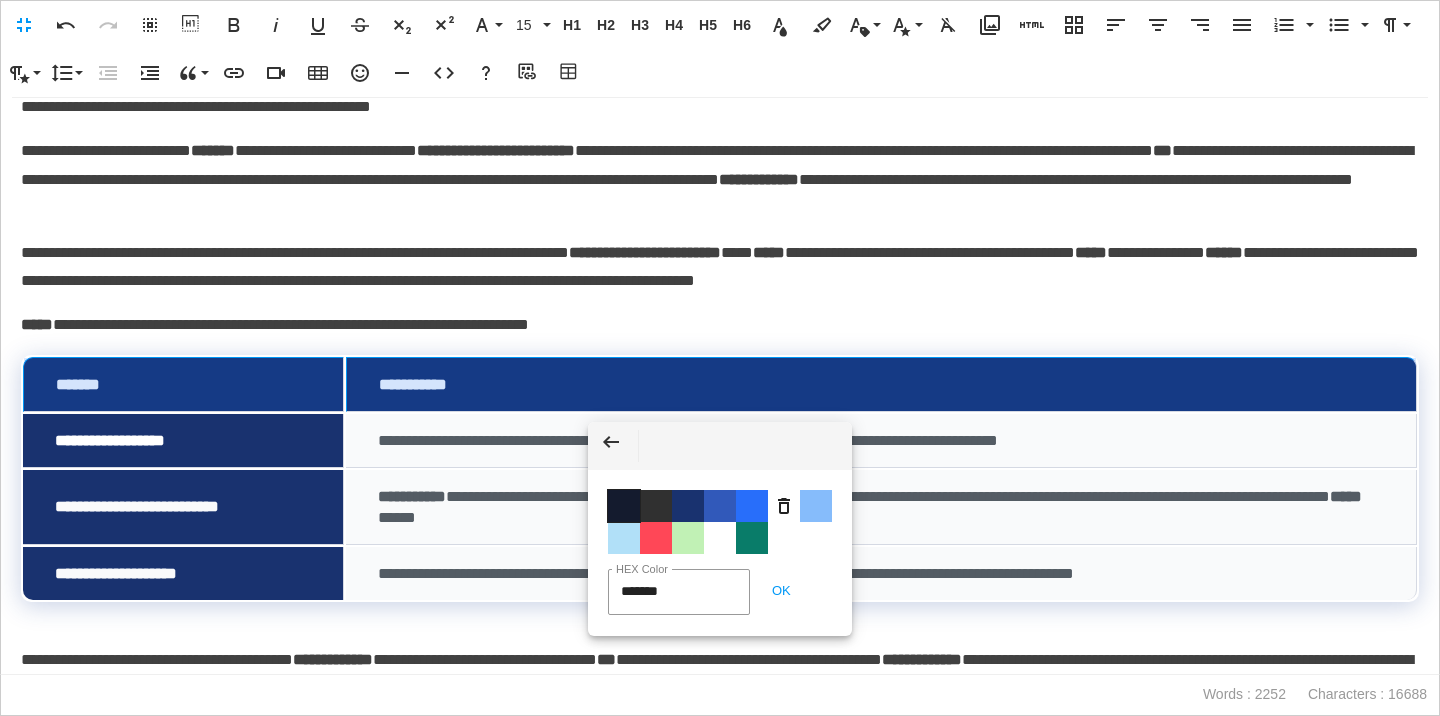 click on "Color #141B2E" at bounding box center [624, 506] 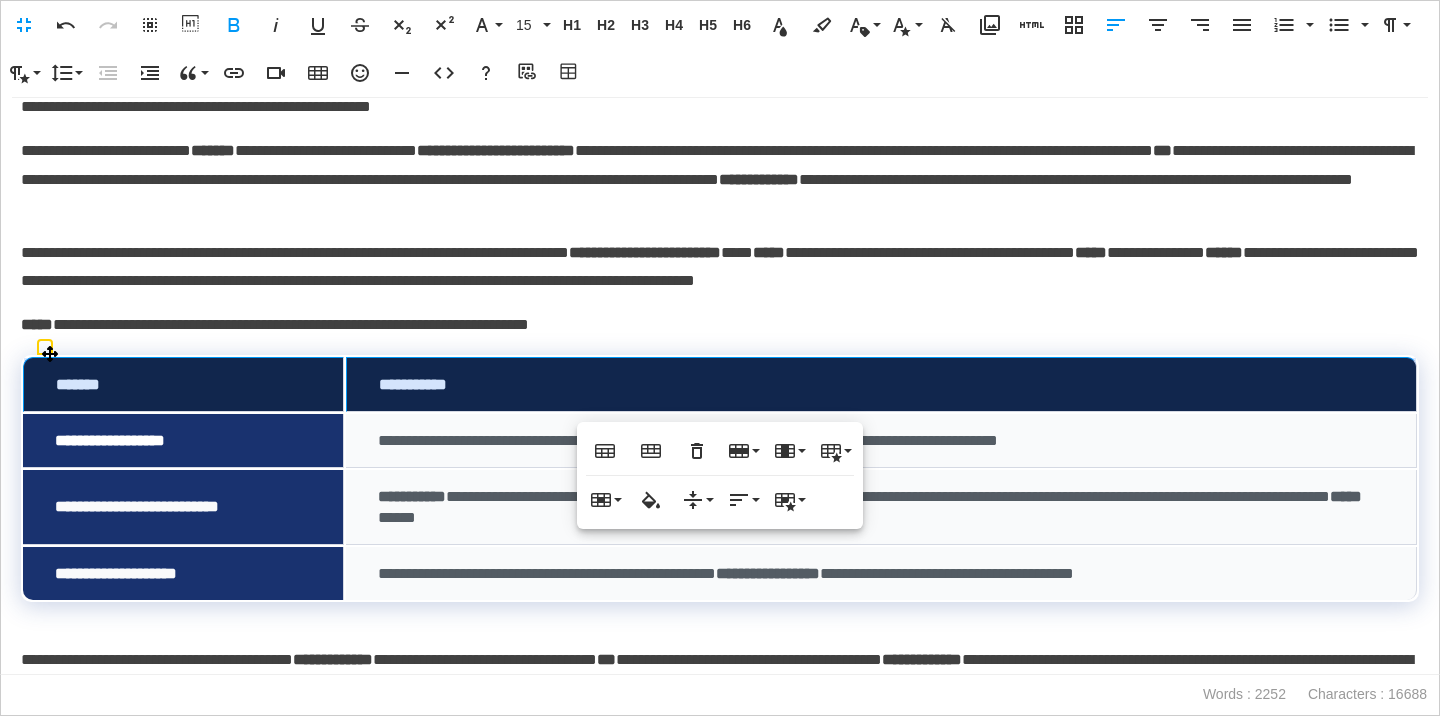 click on "**********" at bounding box center [183, 441] 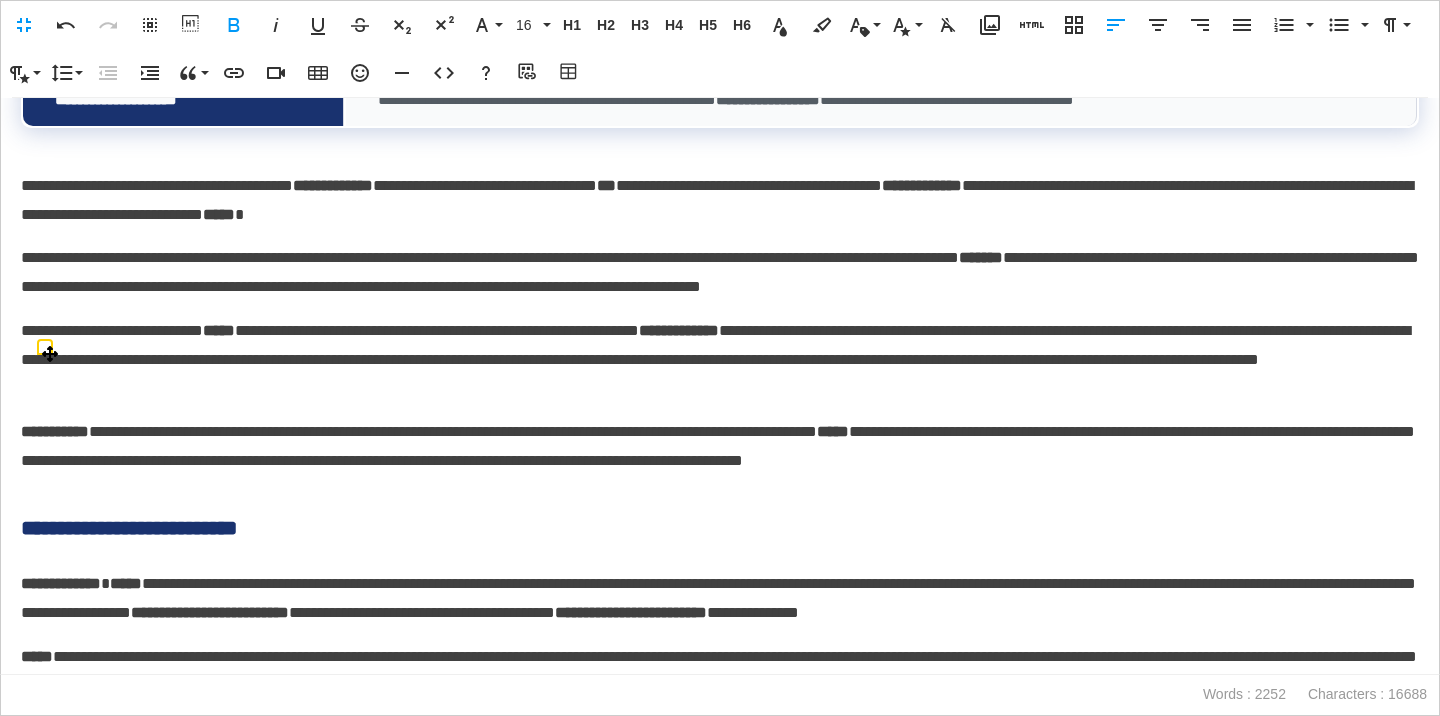 scroll, scrollTop: 2012, scrollLeft: 0, axis: vertical 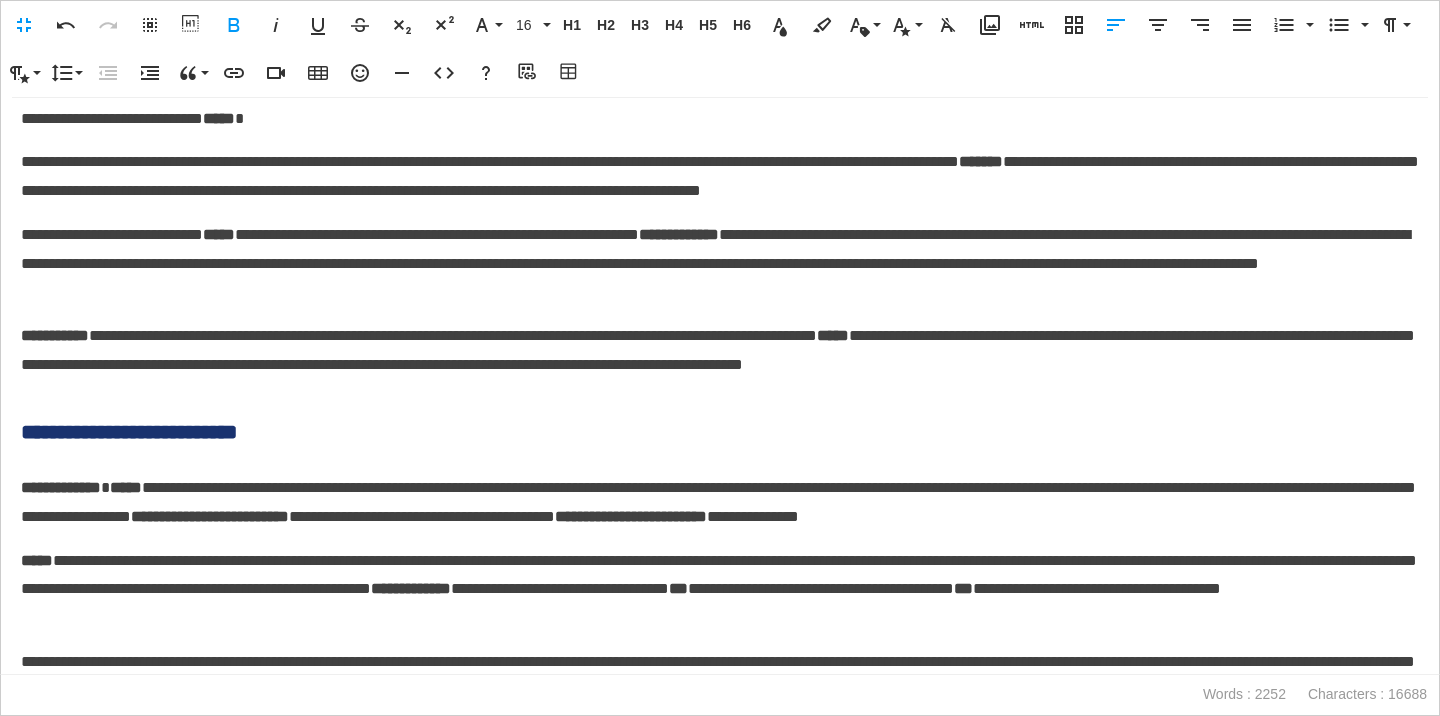 click on "**********" at bounding box center (720, 432) 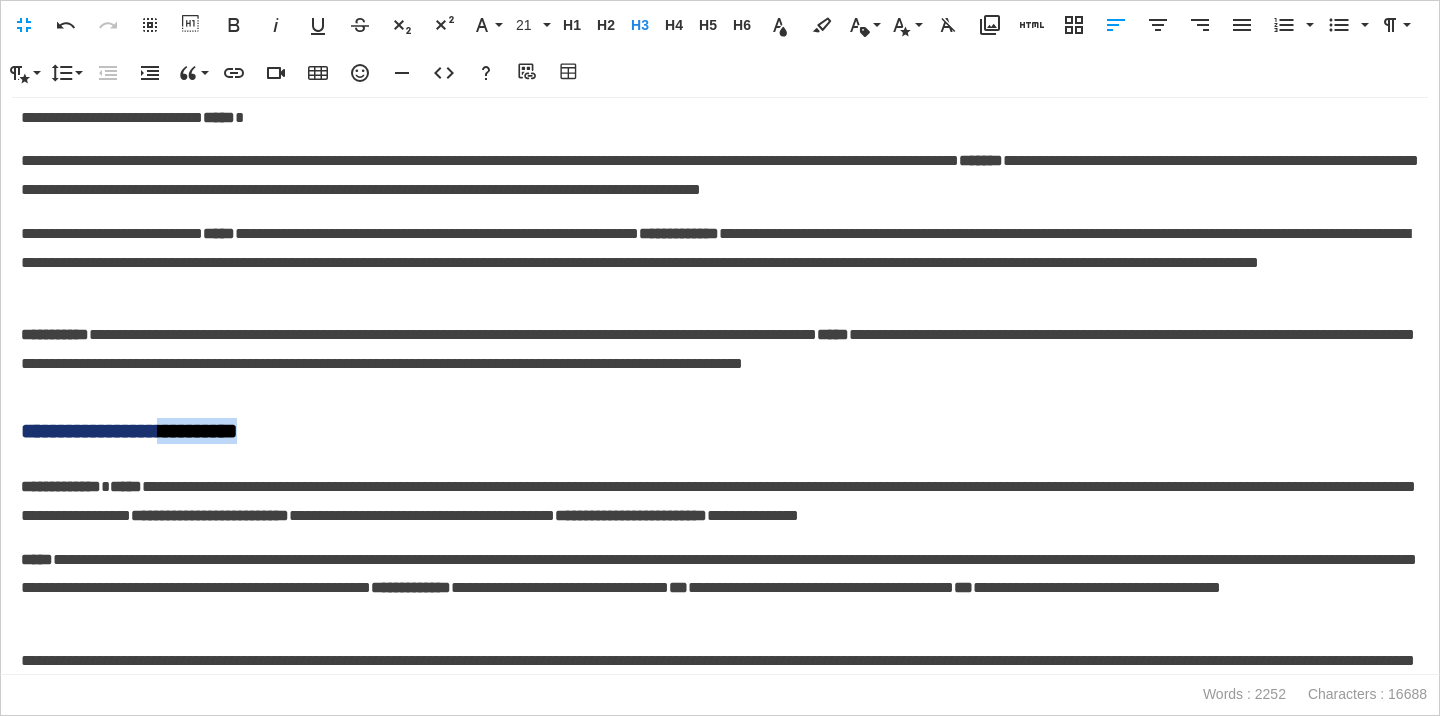 click on "**********" at bounding box center (720, 431) 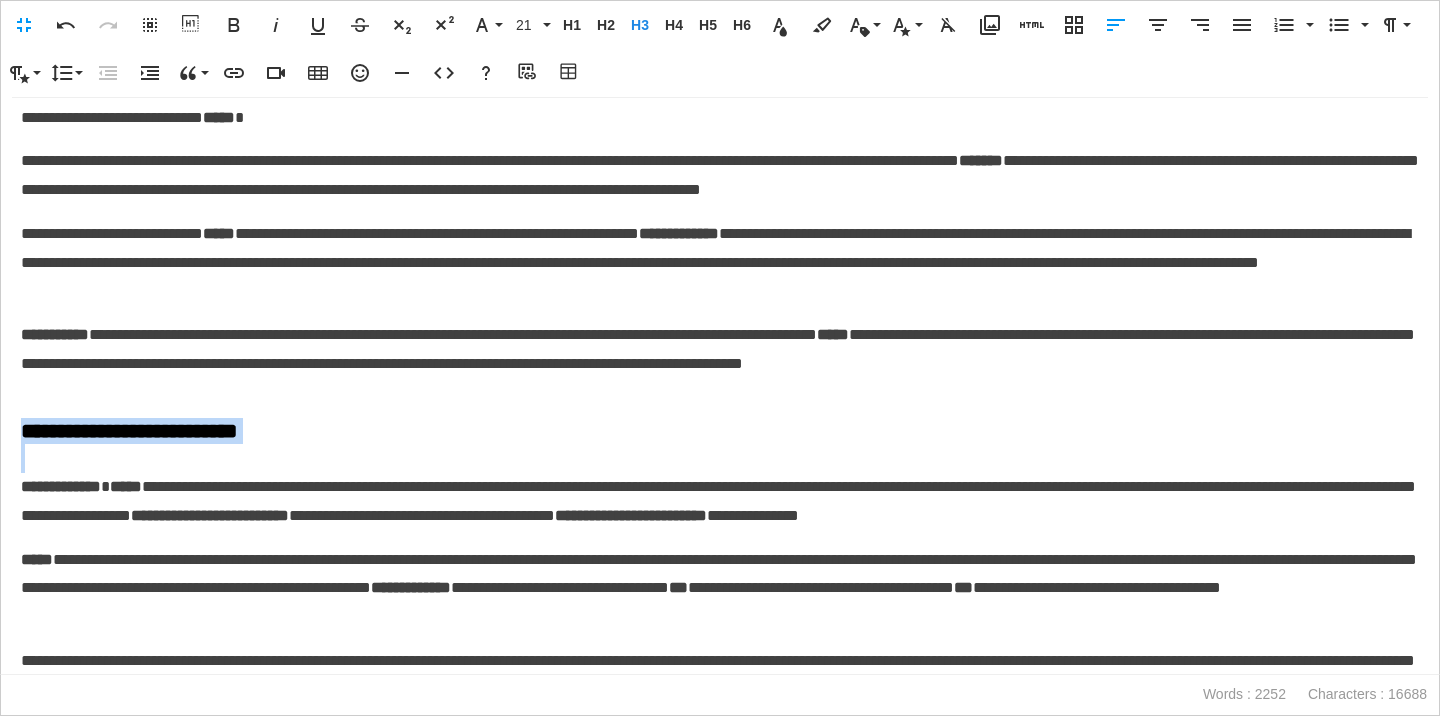 click on "**********" at bounding box center (720, 431) 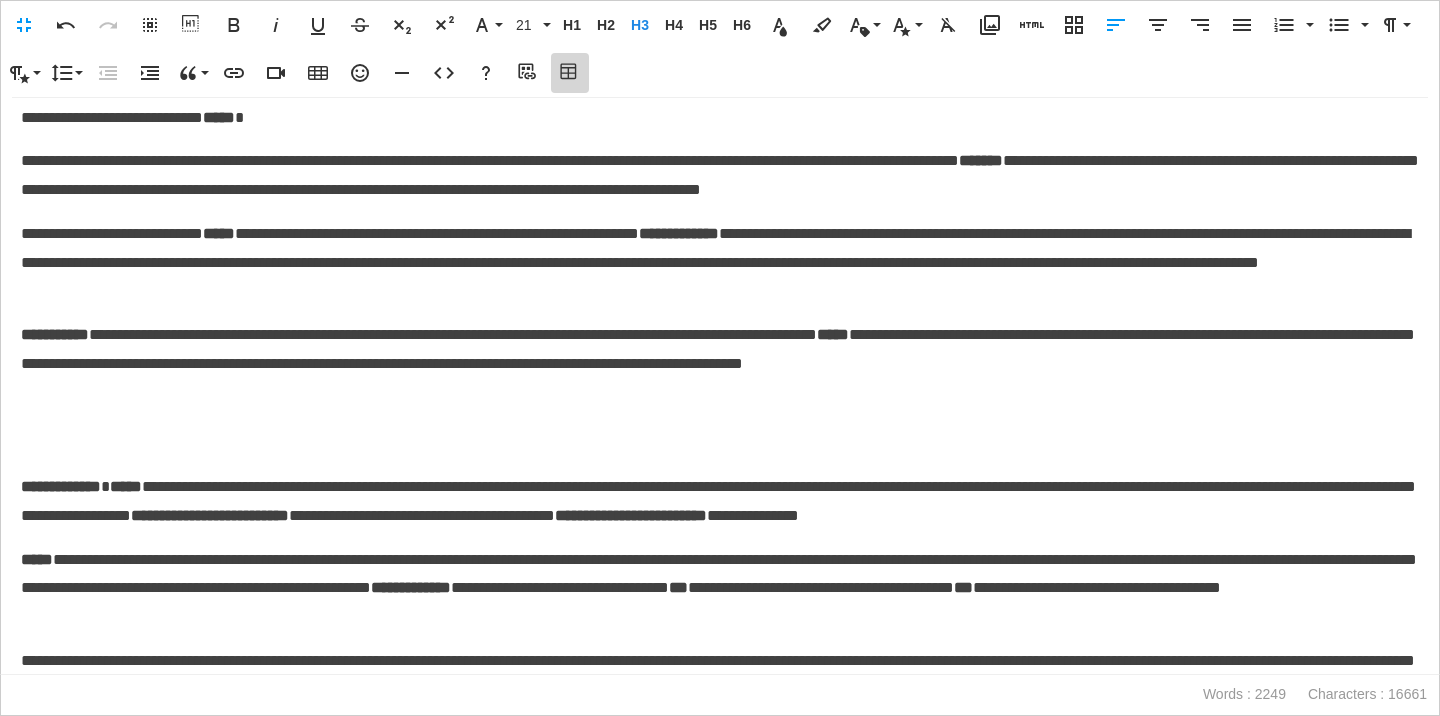 click 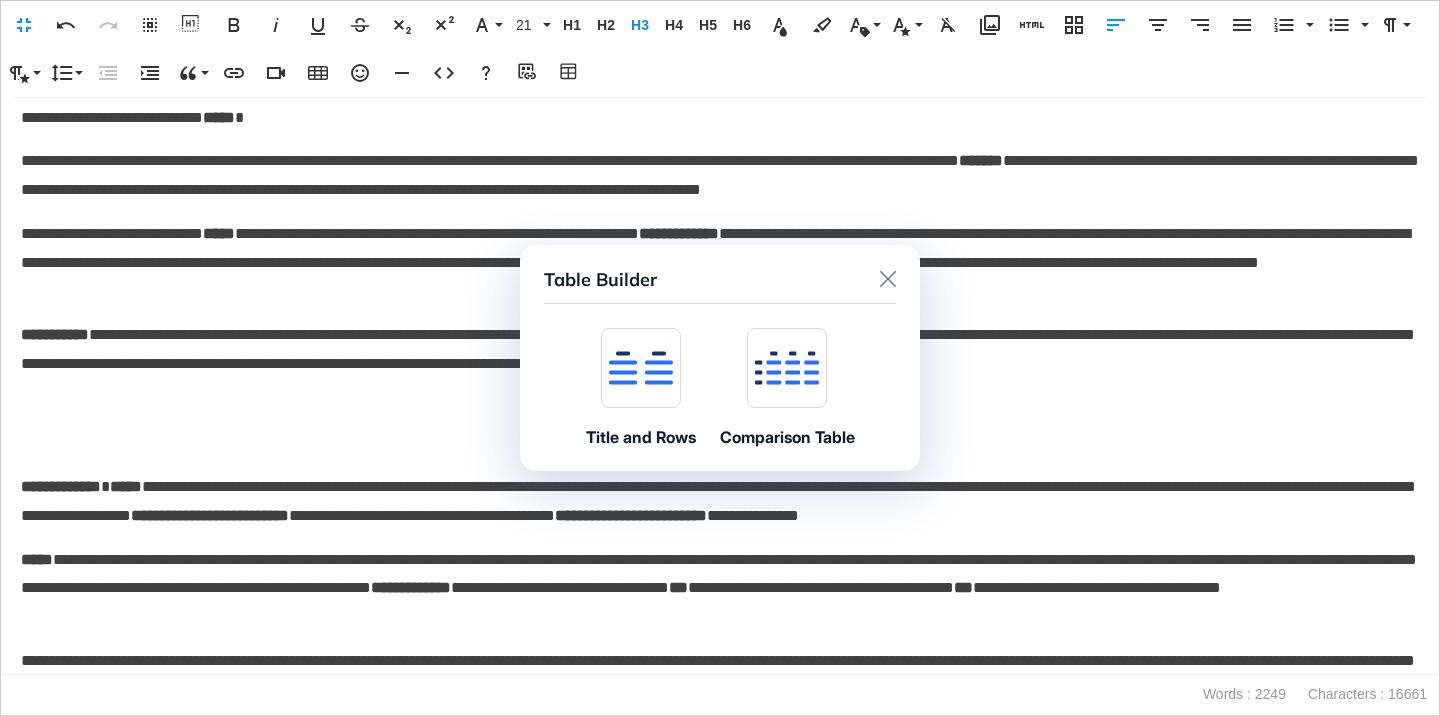 click at bounding box center (641, 368) 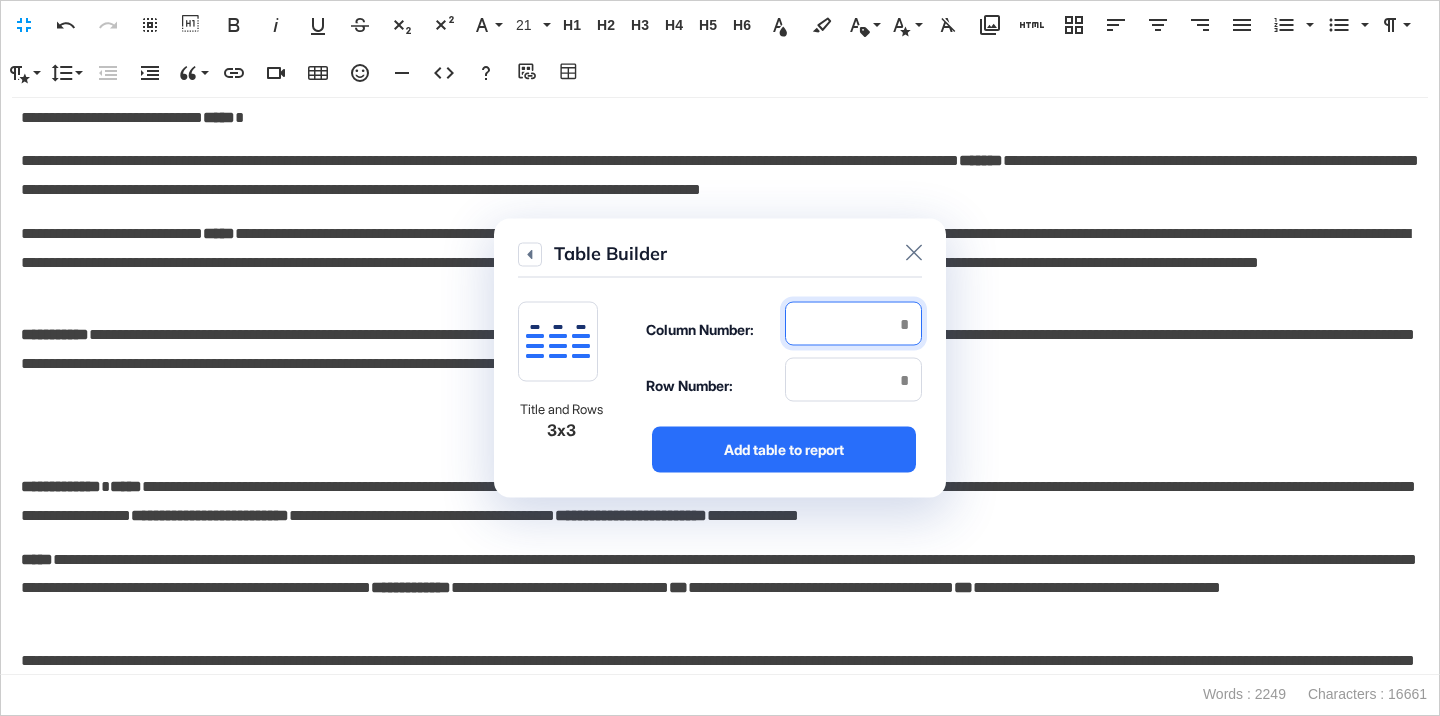 click at bounding box center [853, 324] 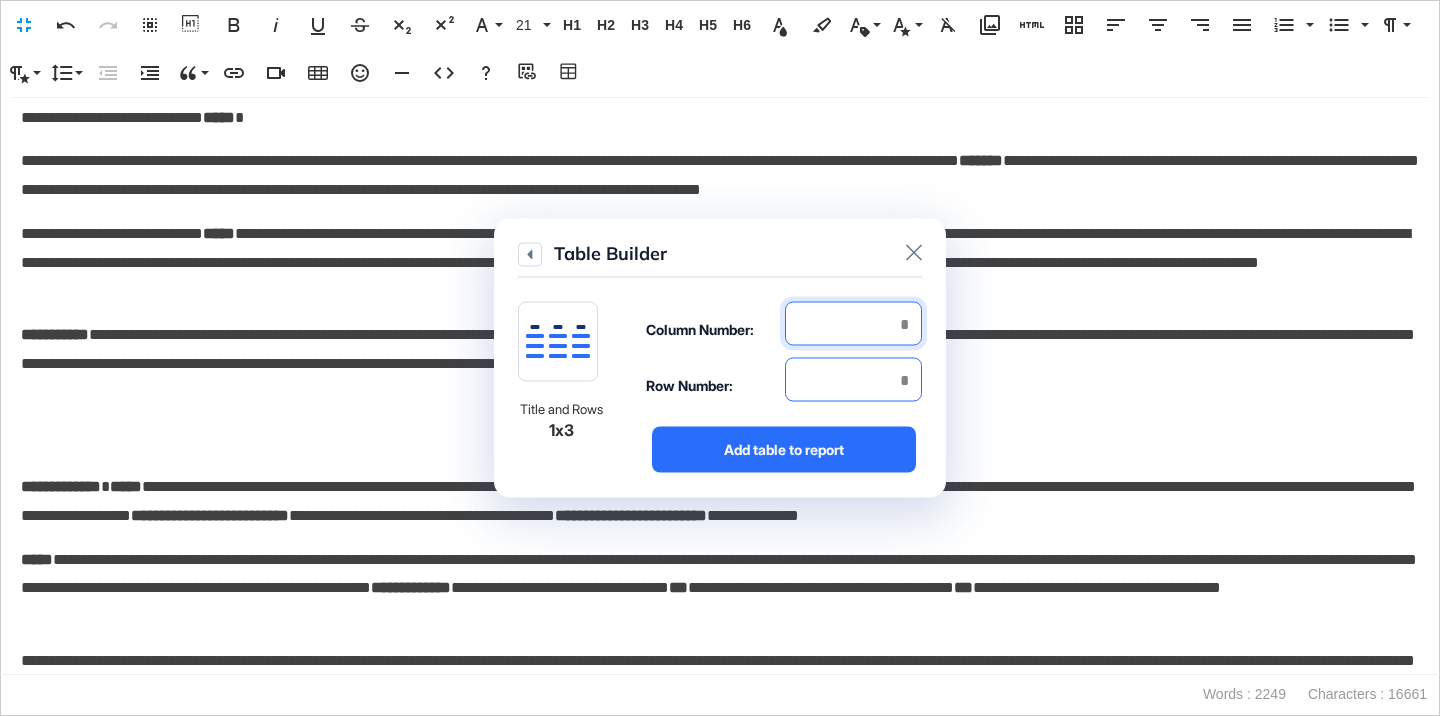 type on "*" 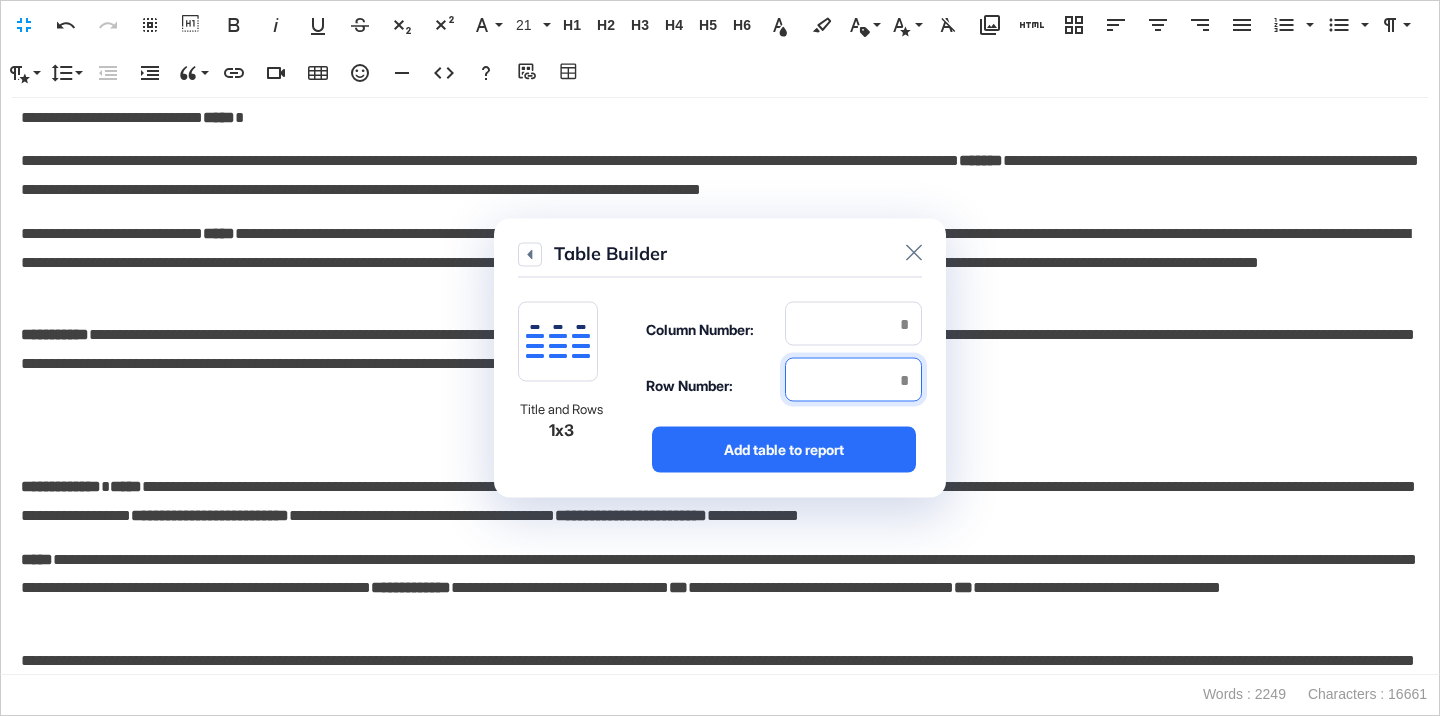 click at bounding box center (853, 380) 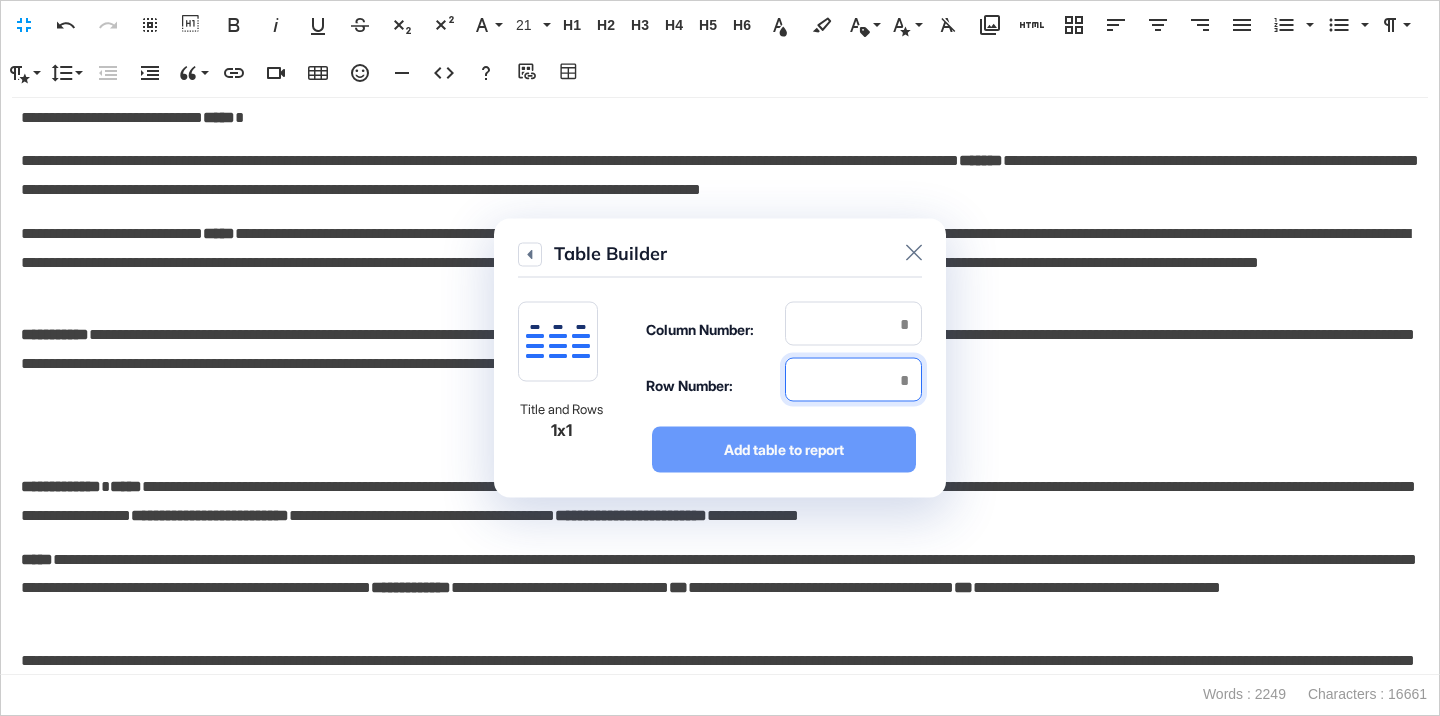 type on "*" 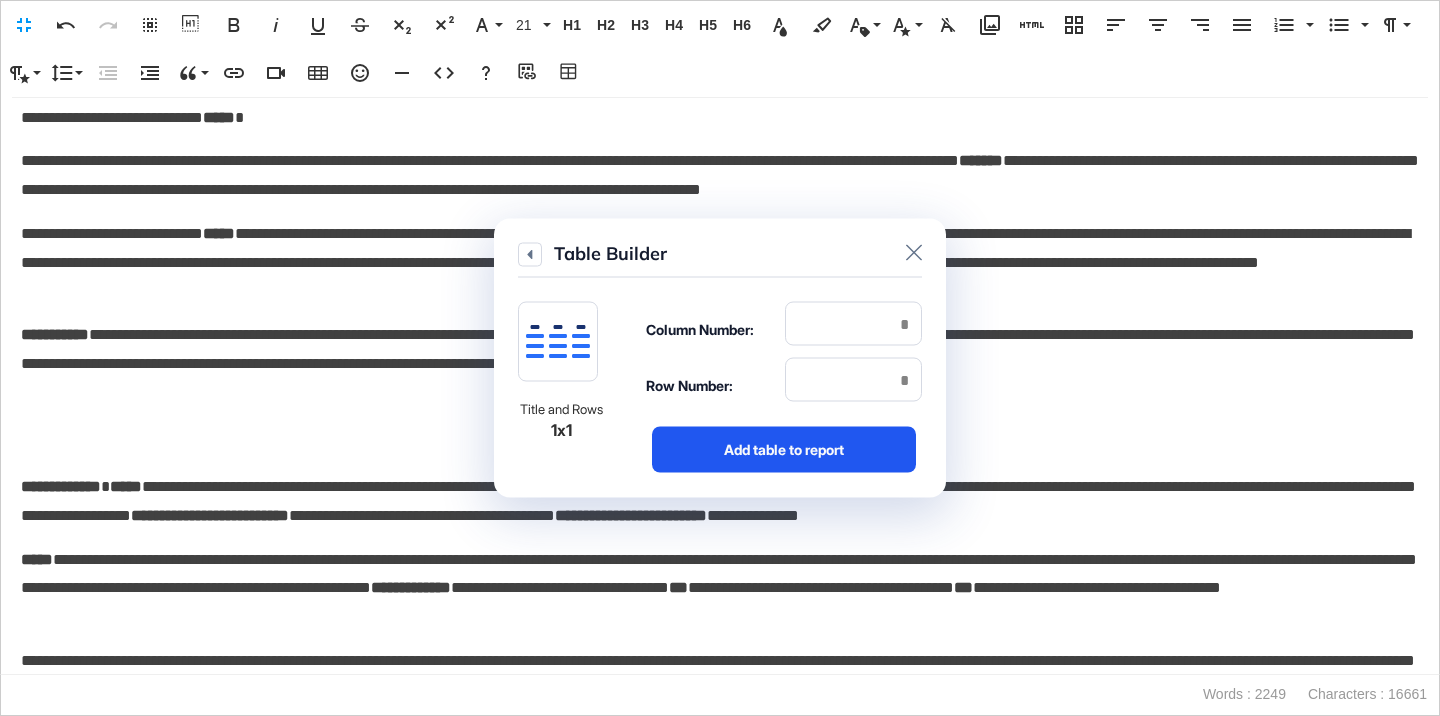 click on "Add table to report" at bounding box center (784, 450) 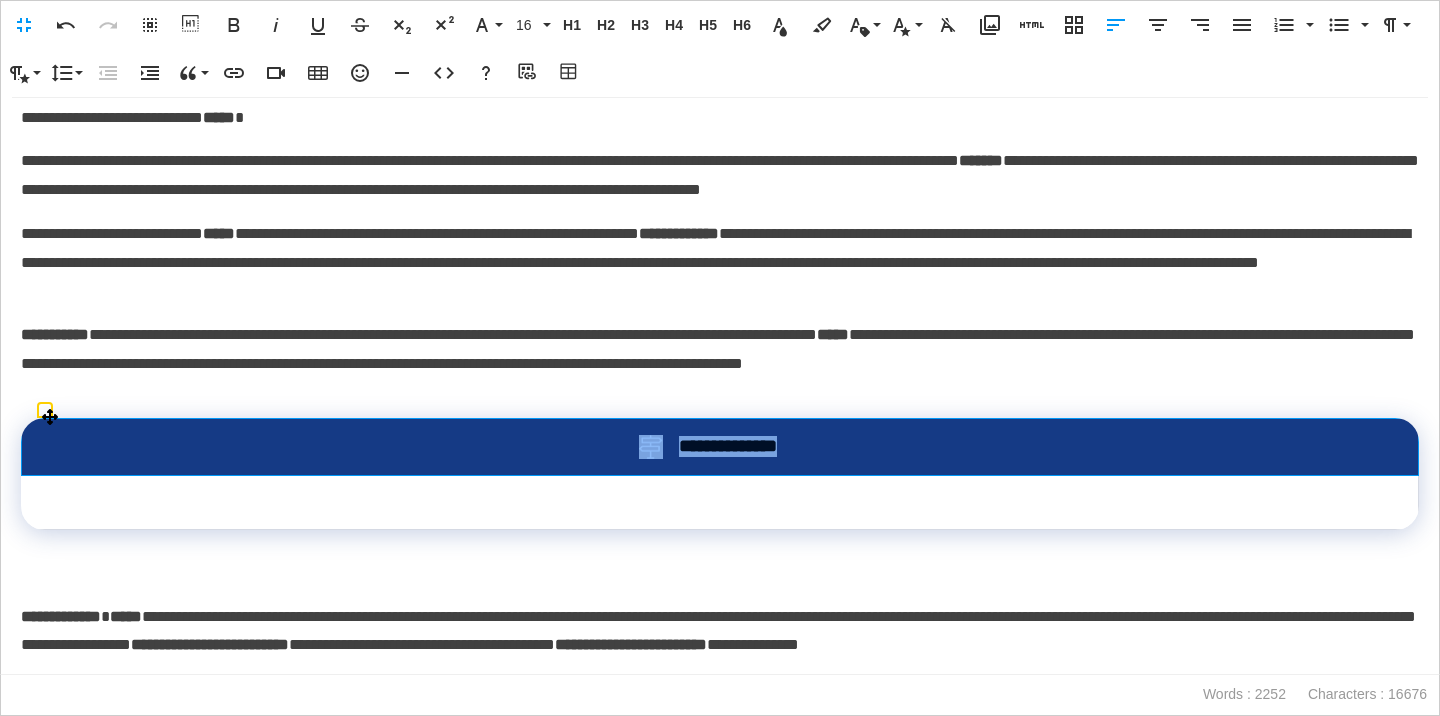 drag, startPoint x: 816, startPoint y: 436, endPoint x: 637, endPoint y: 457, distance: 180.22763 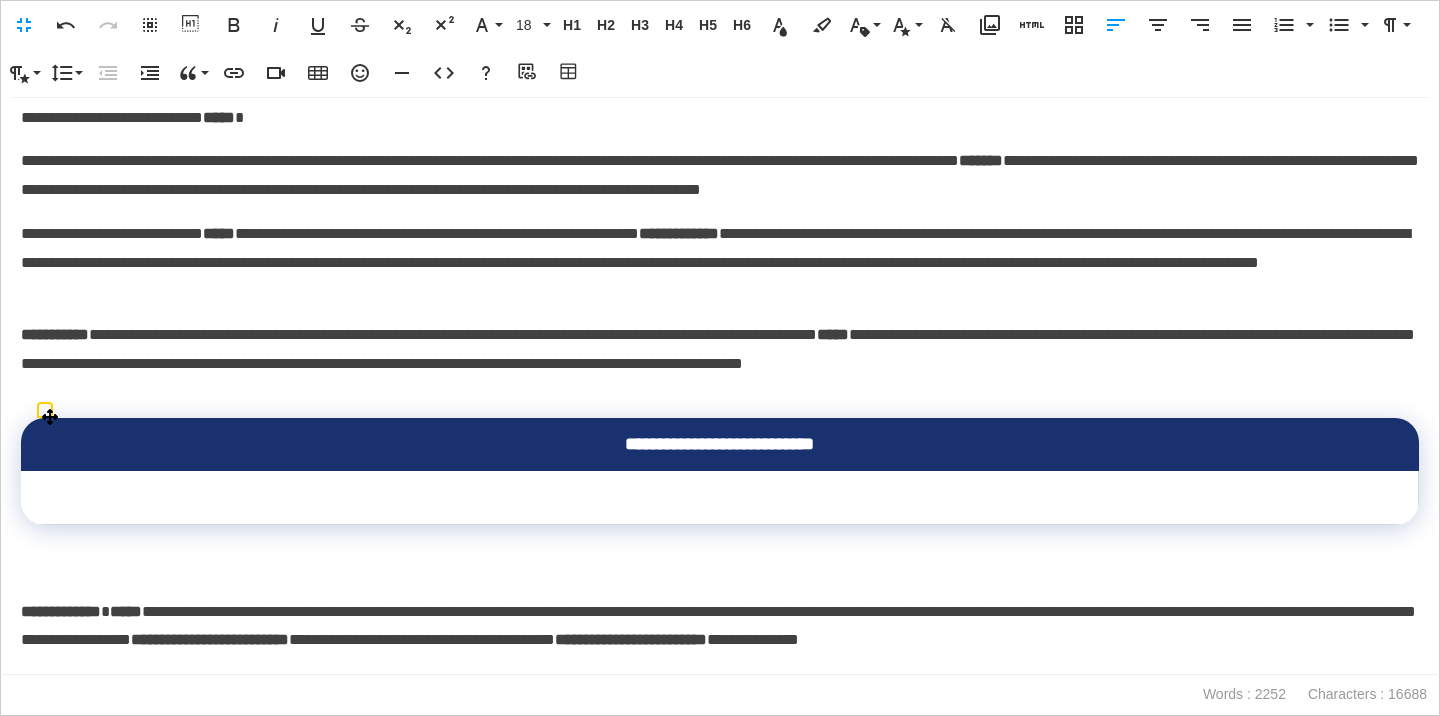 click at bounding box center [720, 498] 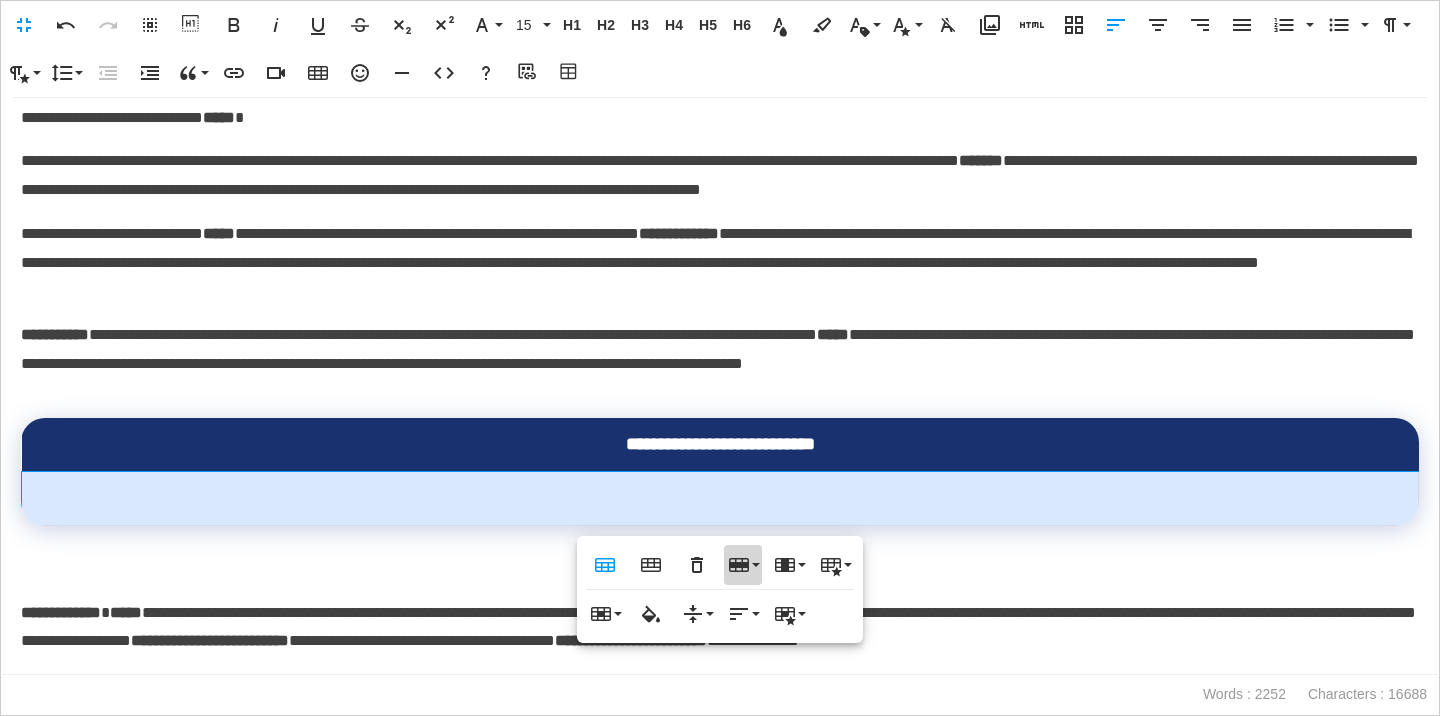 click 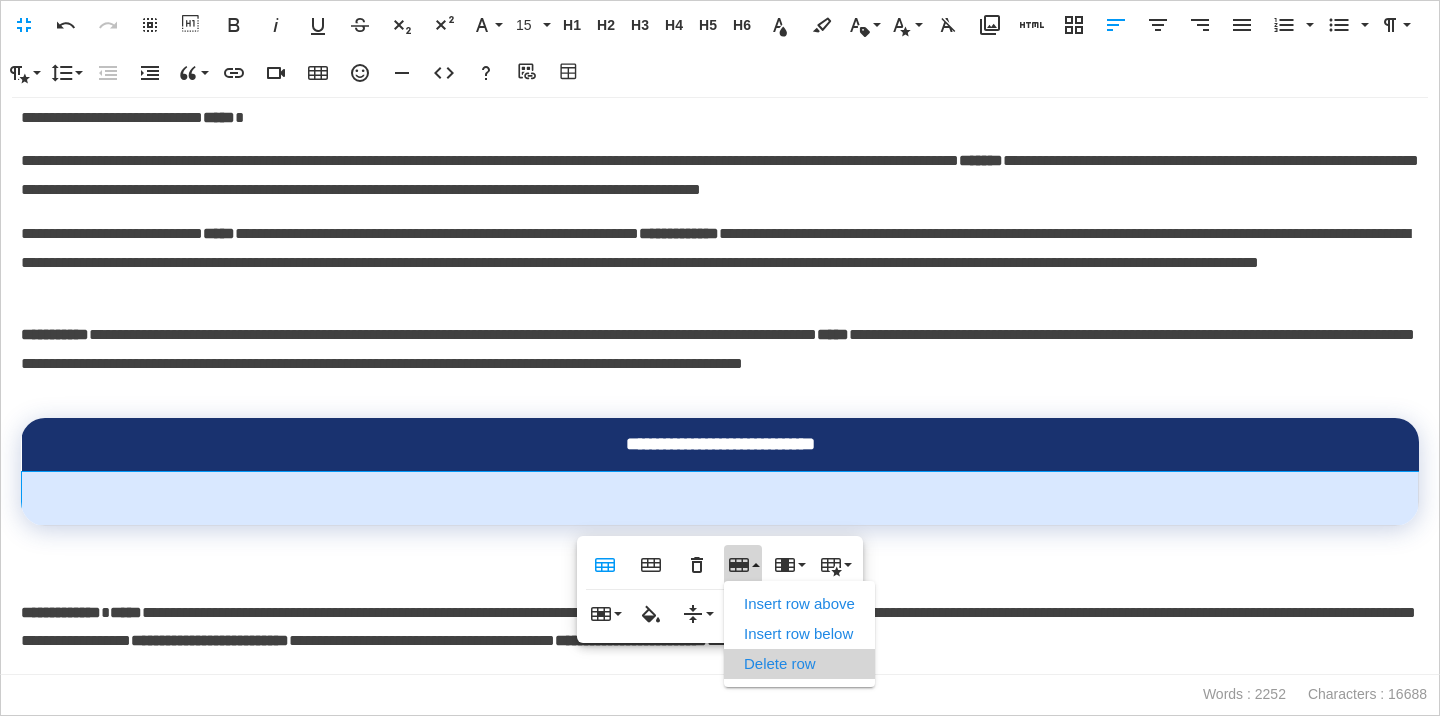 click on "Delete row" at bounding box center (799, 664) 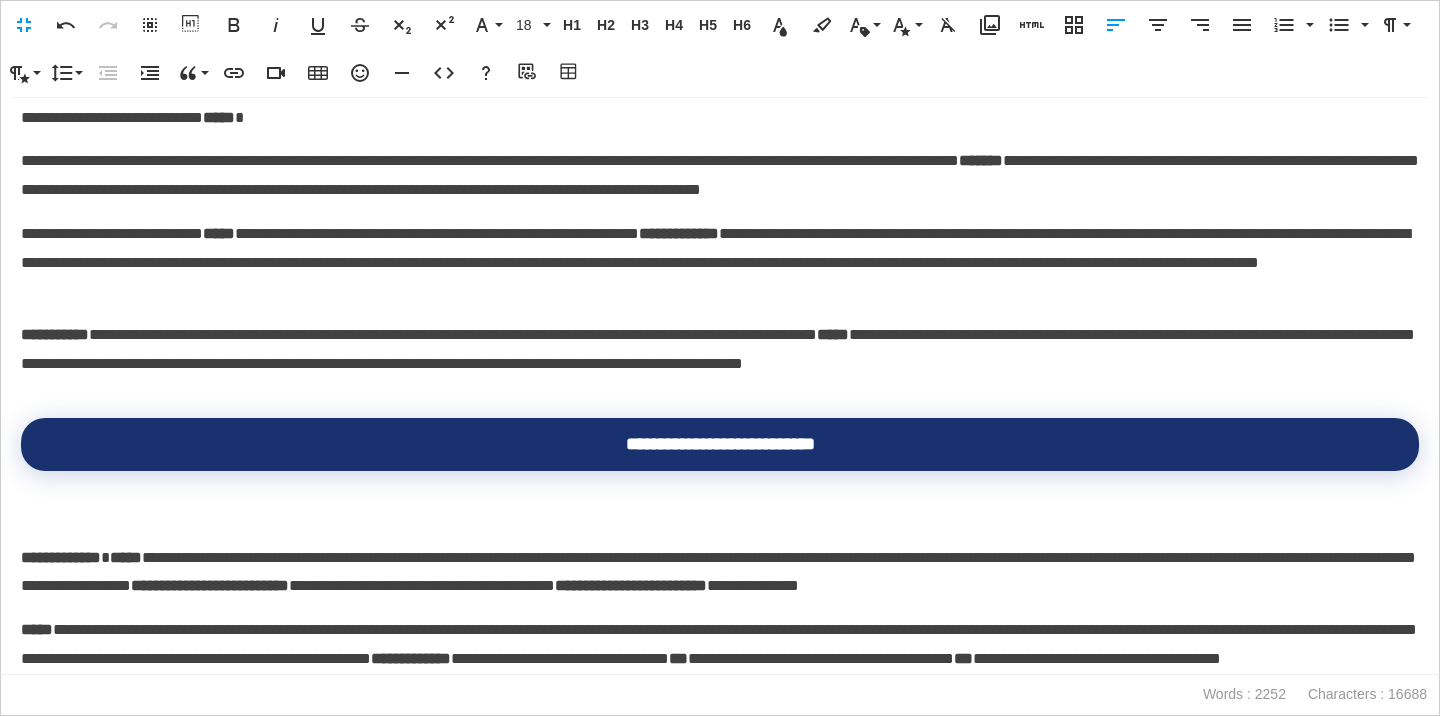 click on "**********" at bounding box center [720, 558] 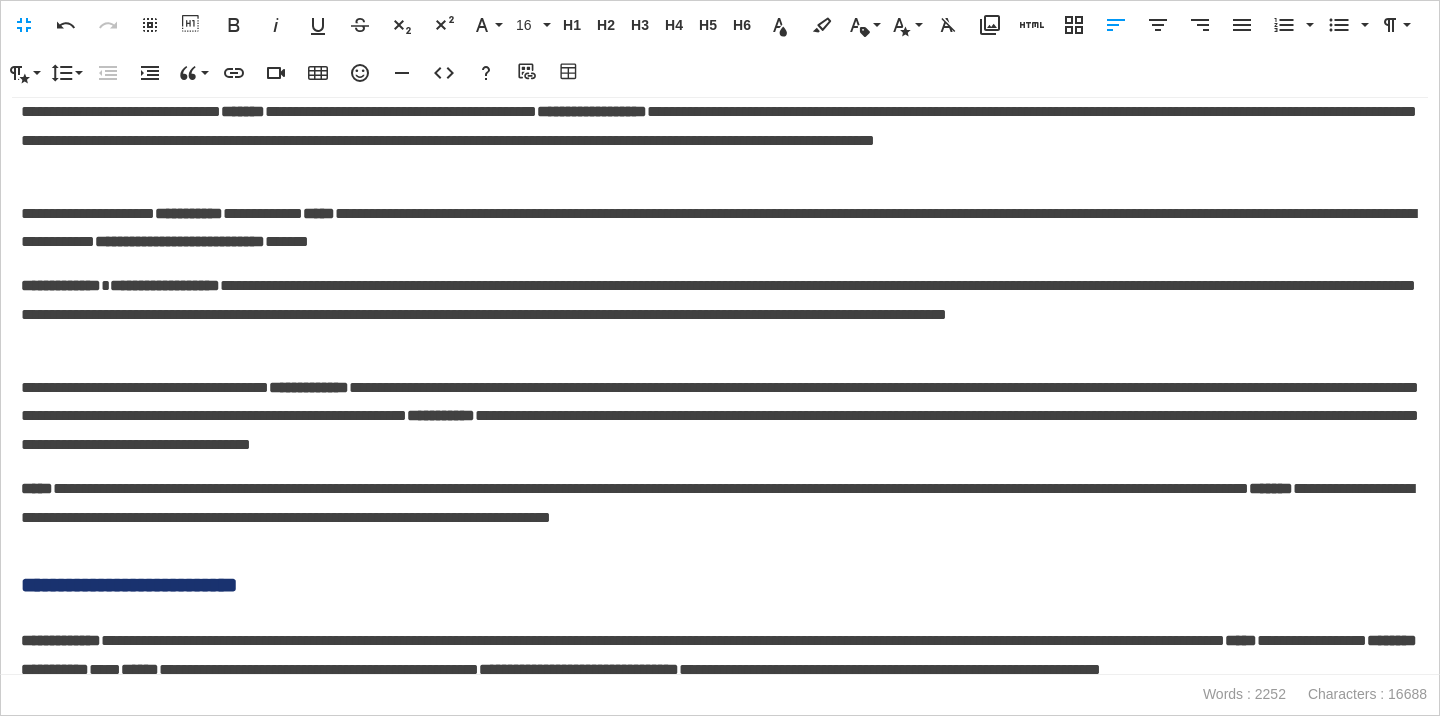 scroll, scrollTop: 2839, scrollLeft: 0, axis: vertical 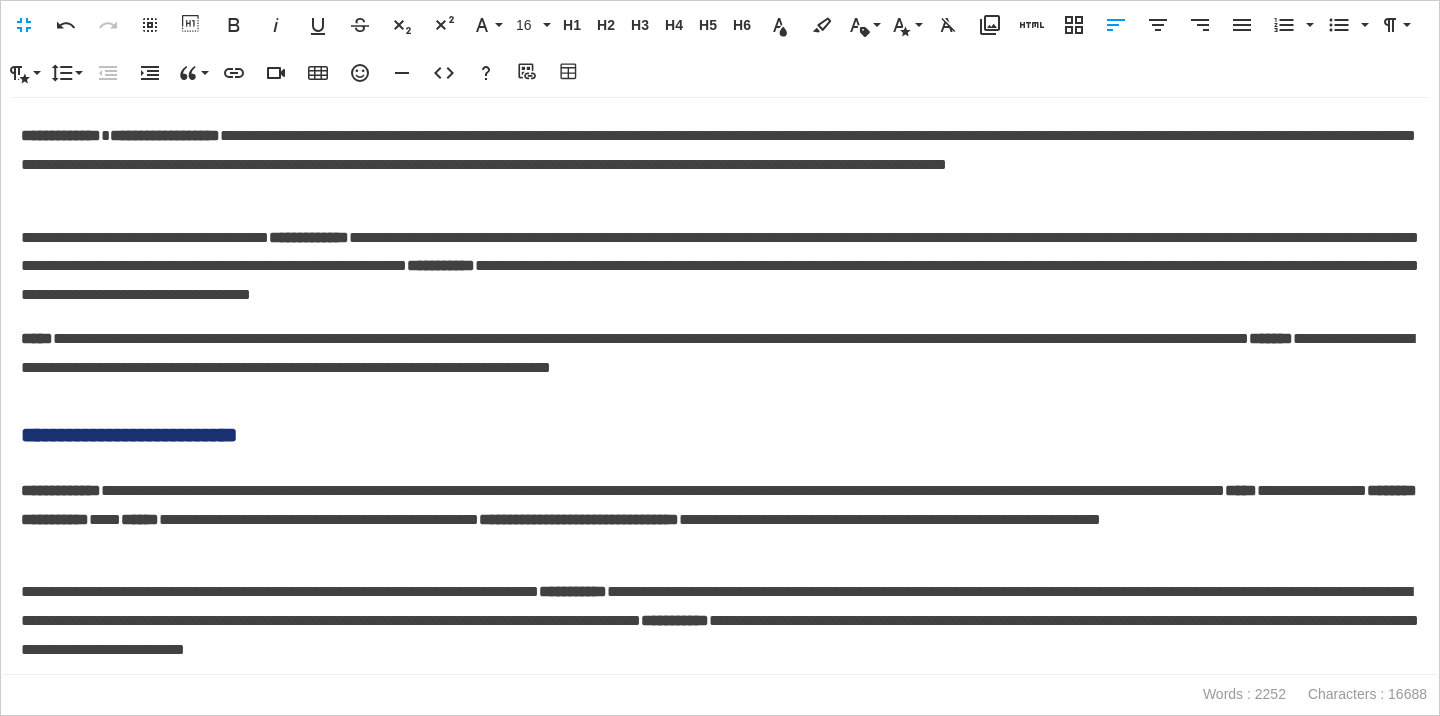 click on "**********" at bounding box center (720, 505) 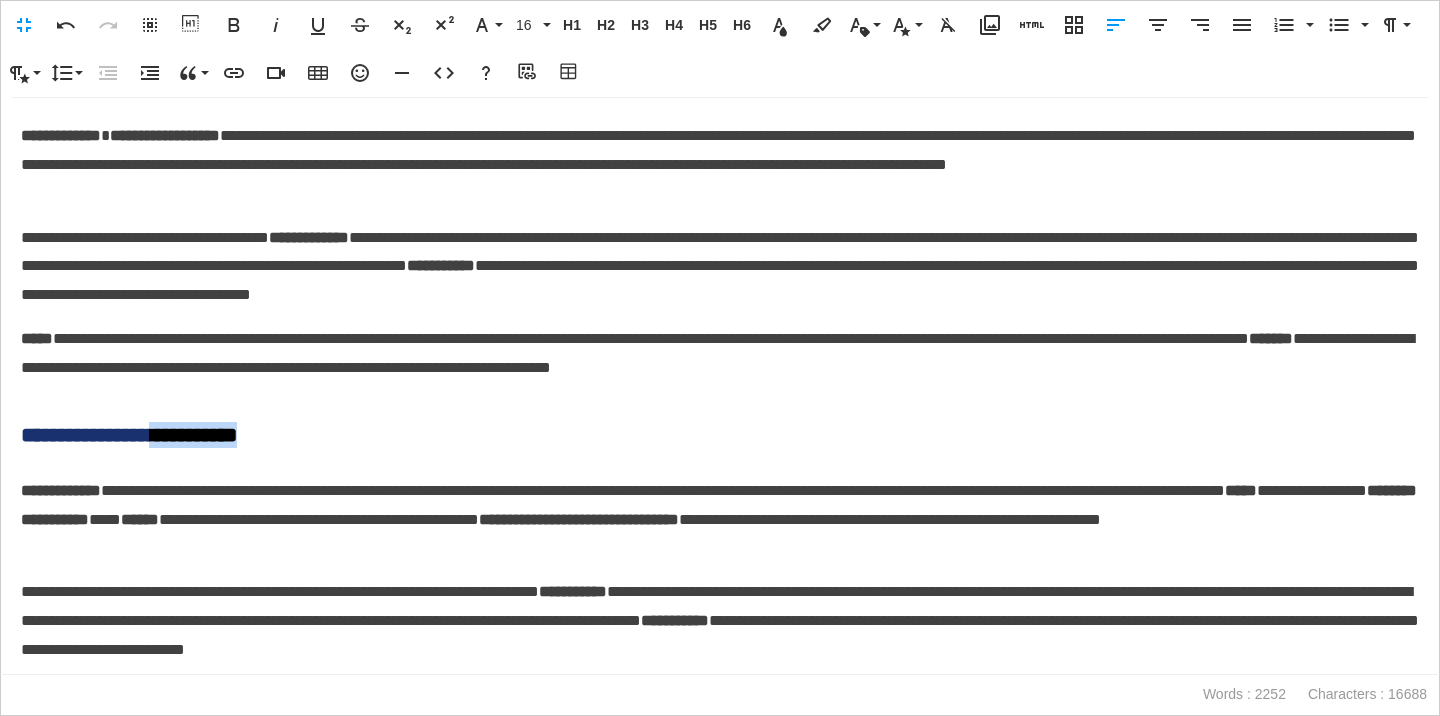 click on "**********" at bounding box center (720, 435) 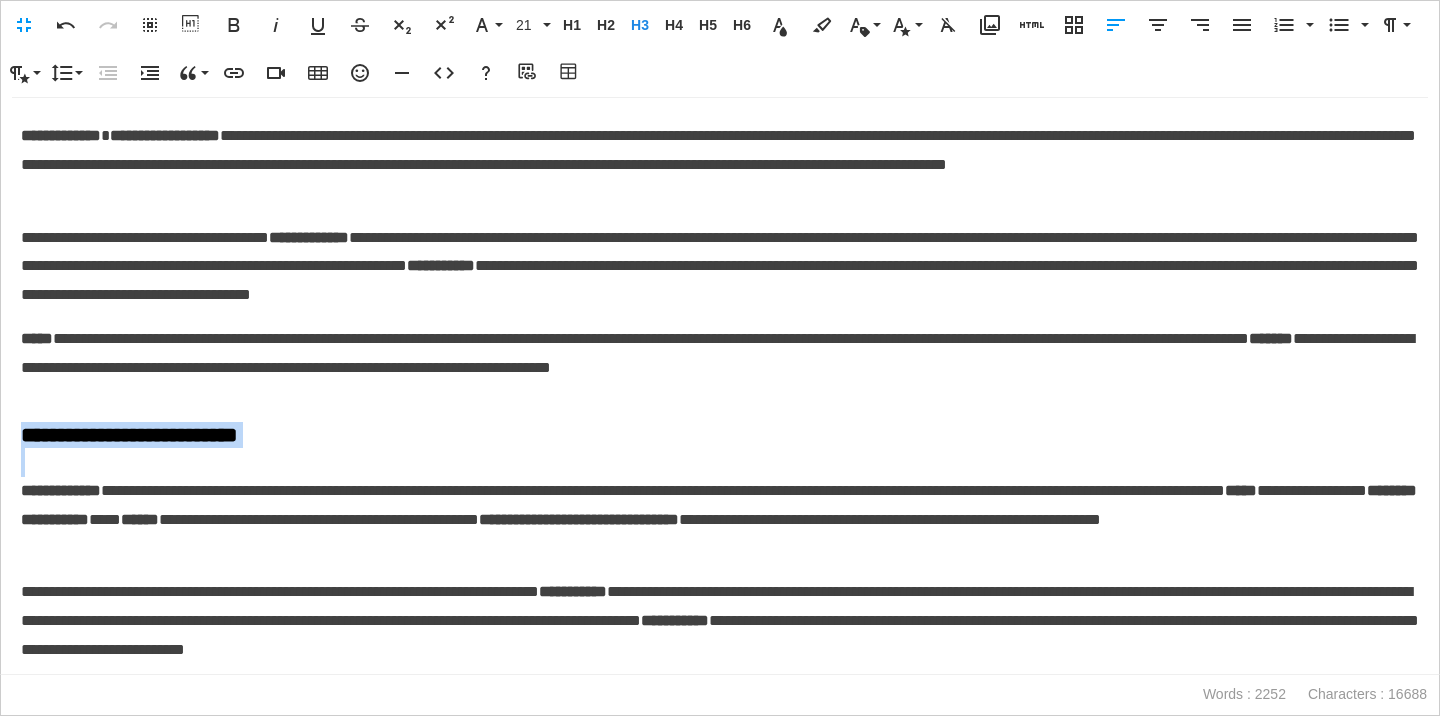 click on "**********" at bounding box center [720, 435] 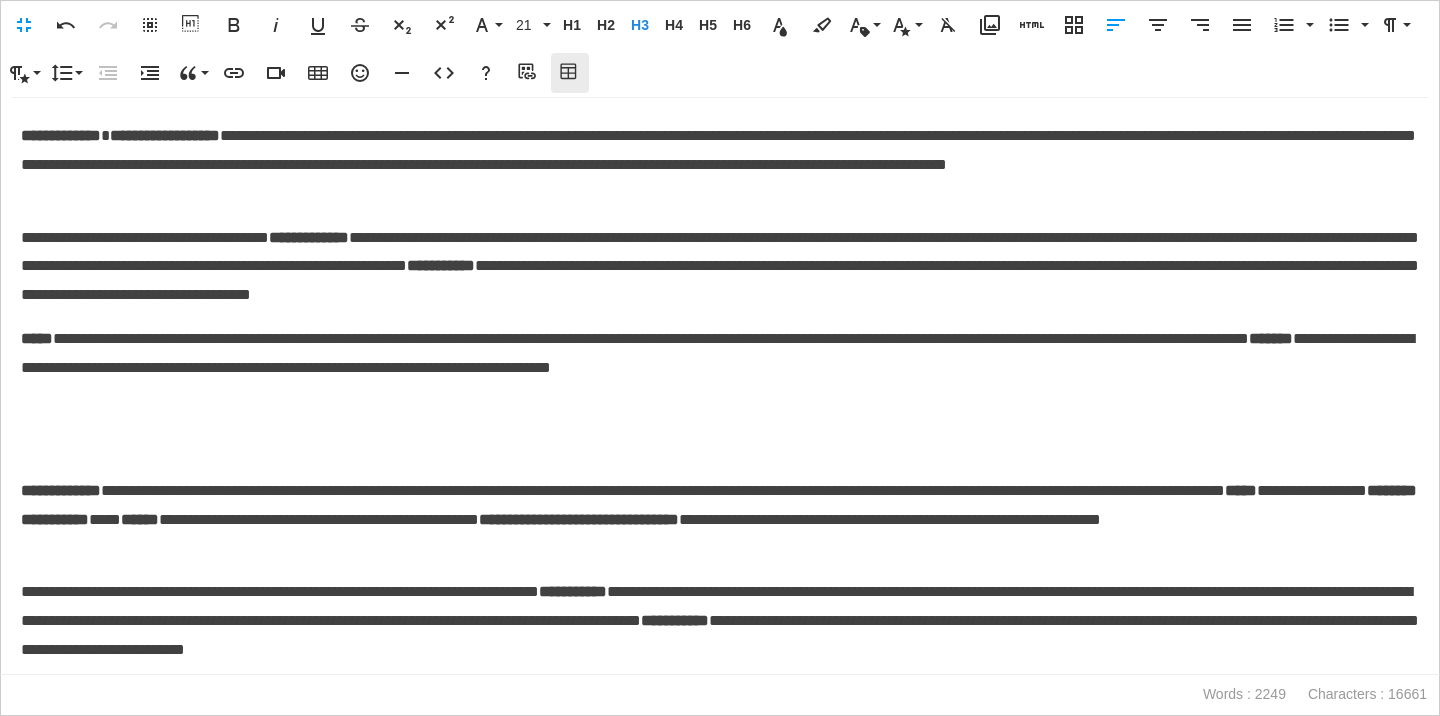 click 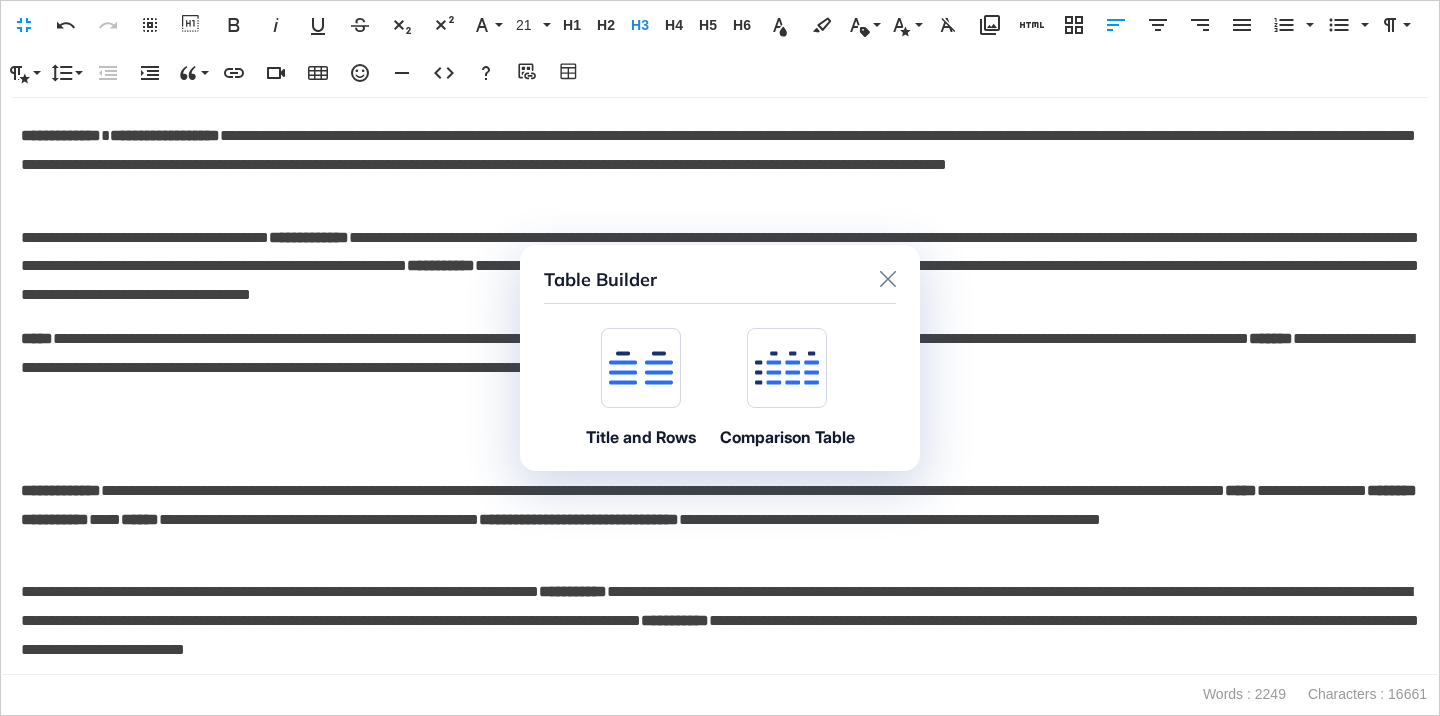click 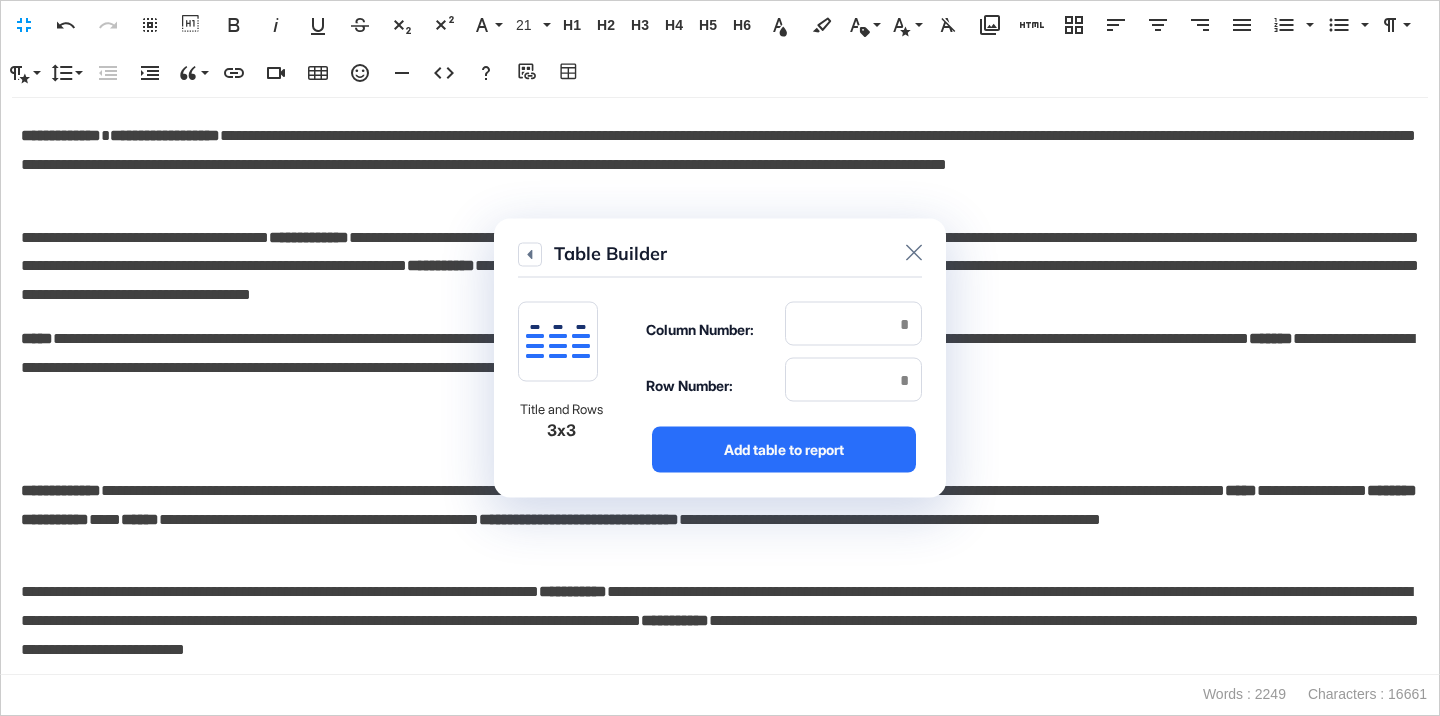 click on "Column Number:" at bounding box center (784, 330) 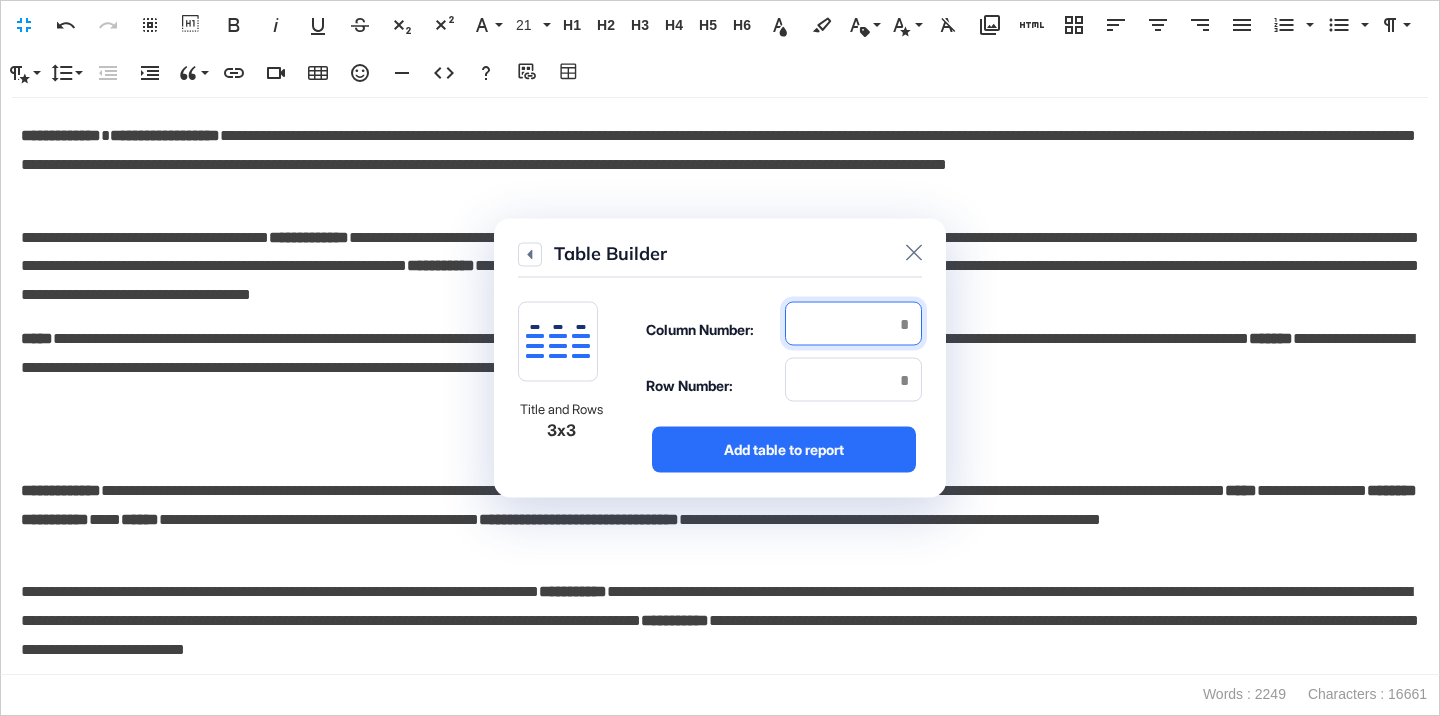 click at bounding box center [853, 324] 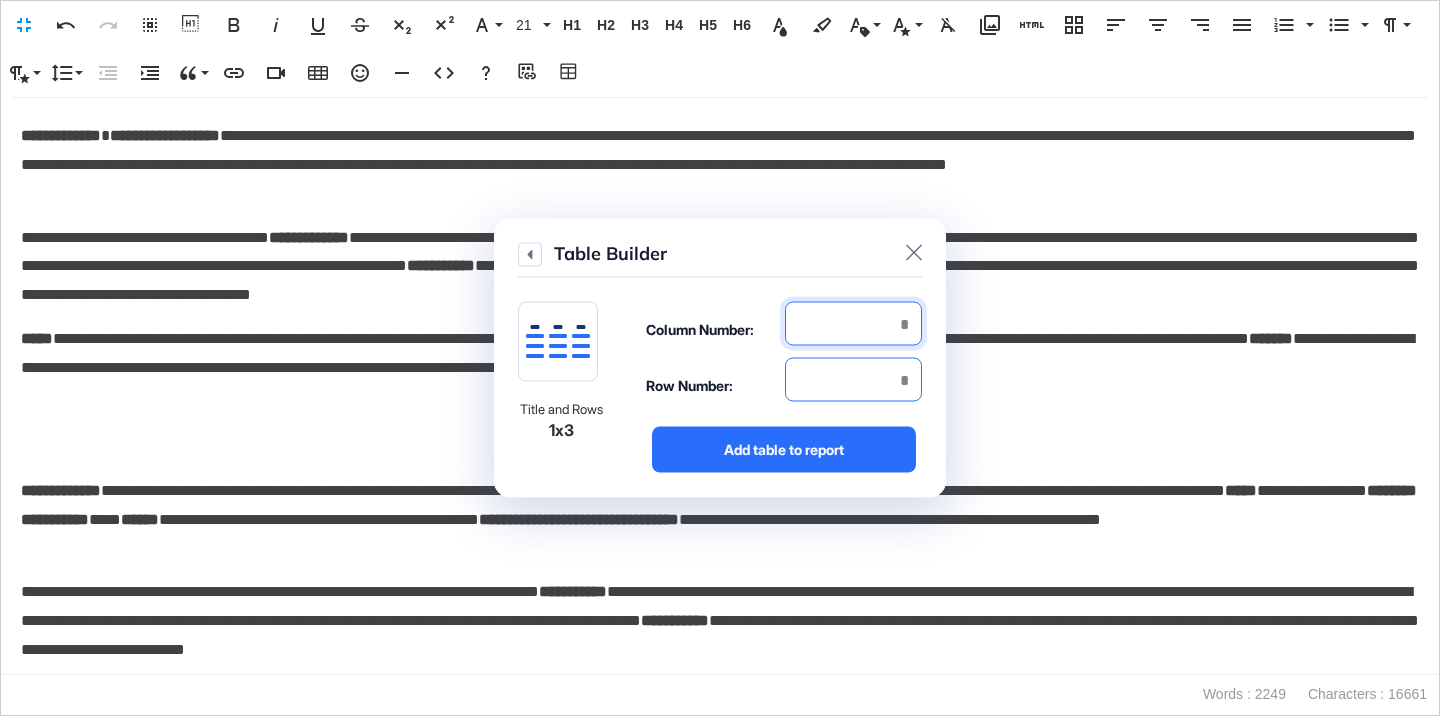 type on "*" 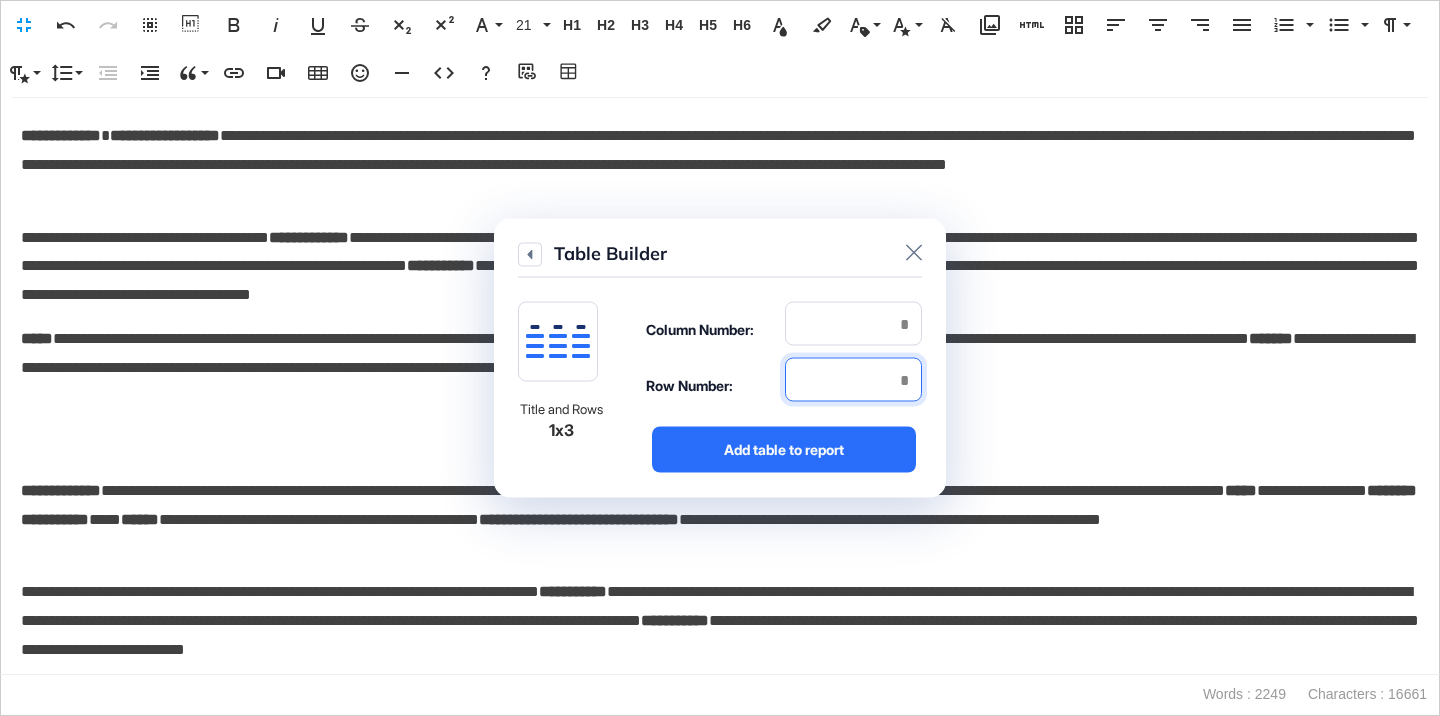 click at bounding box center (853, 380) 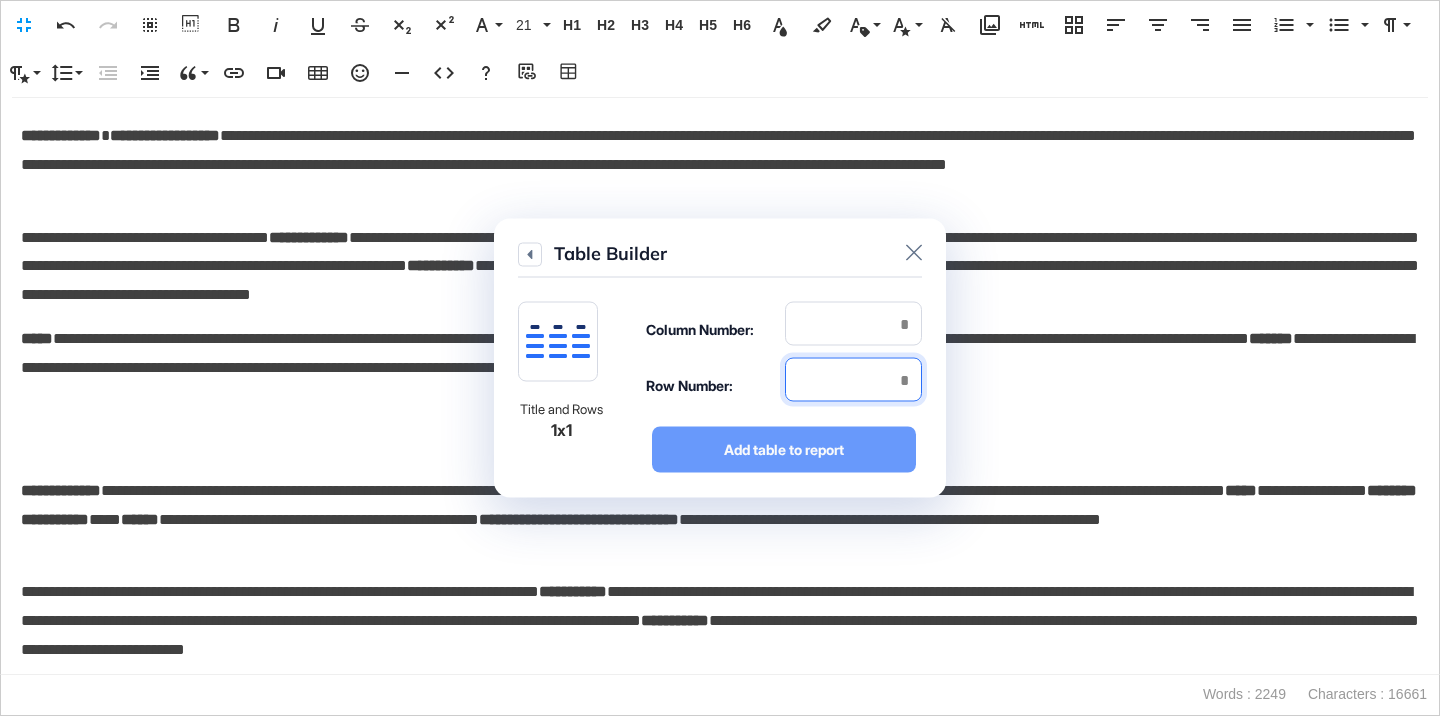 type on "*" 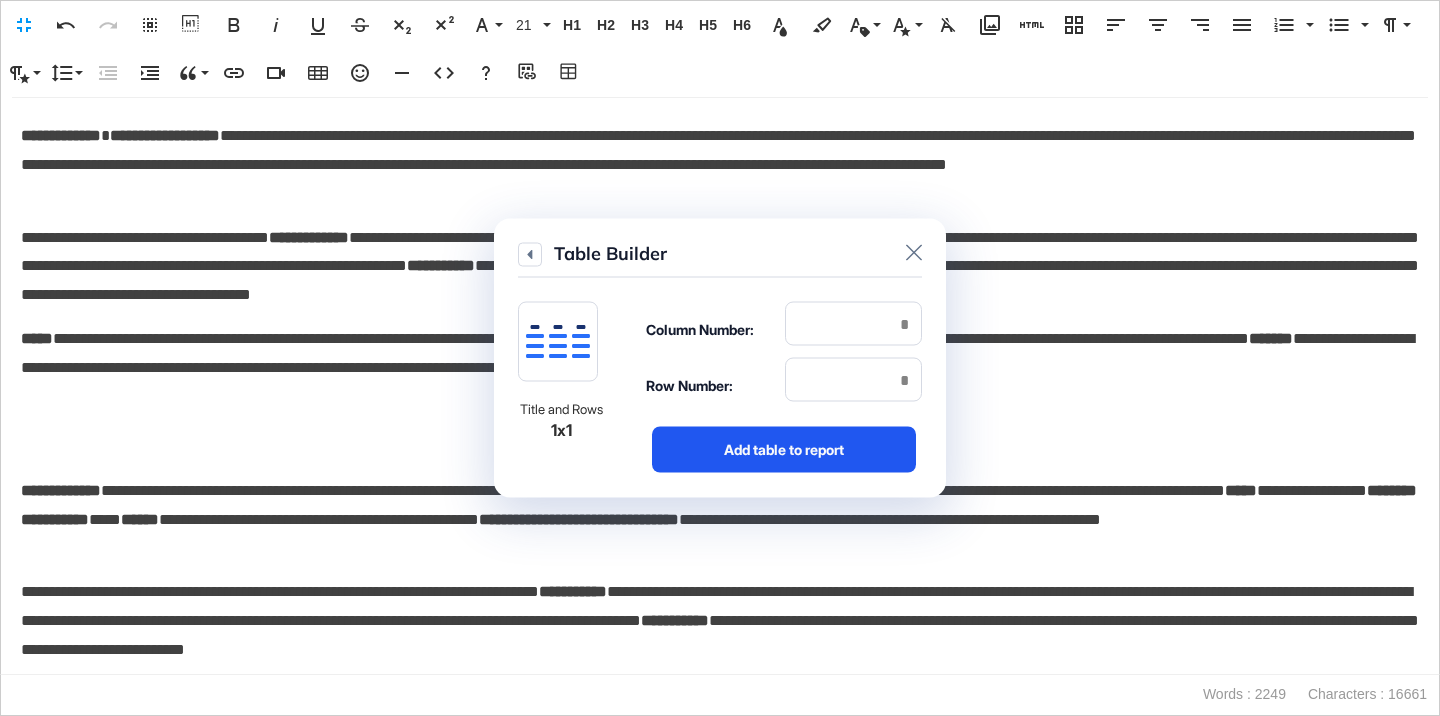 click on "Add table to report" at bounding box center (784, 450) 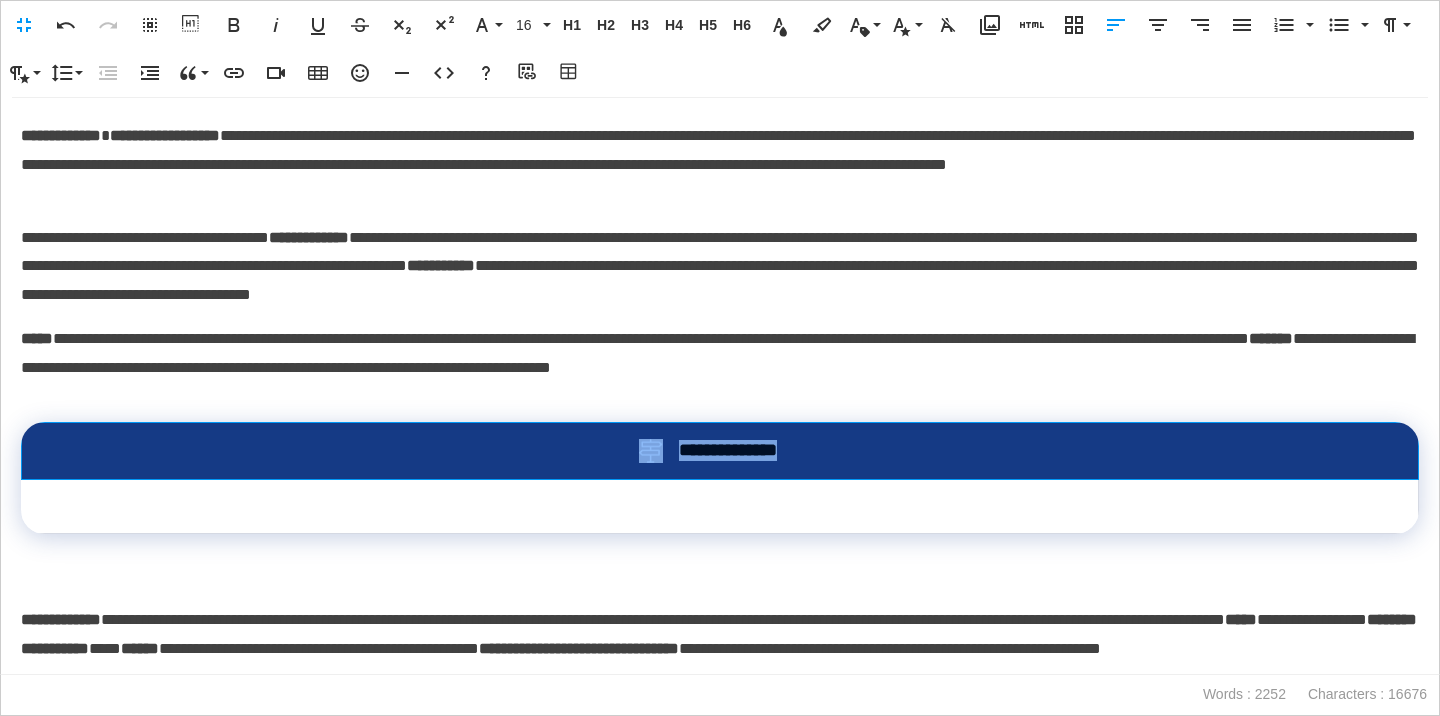 drag, startPoint x: 816, startPoint y: 451, endPoint x: 644, endPoint y: 448, distance: 172.02615 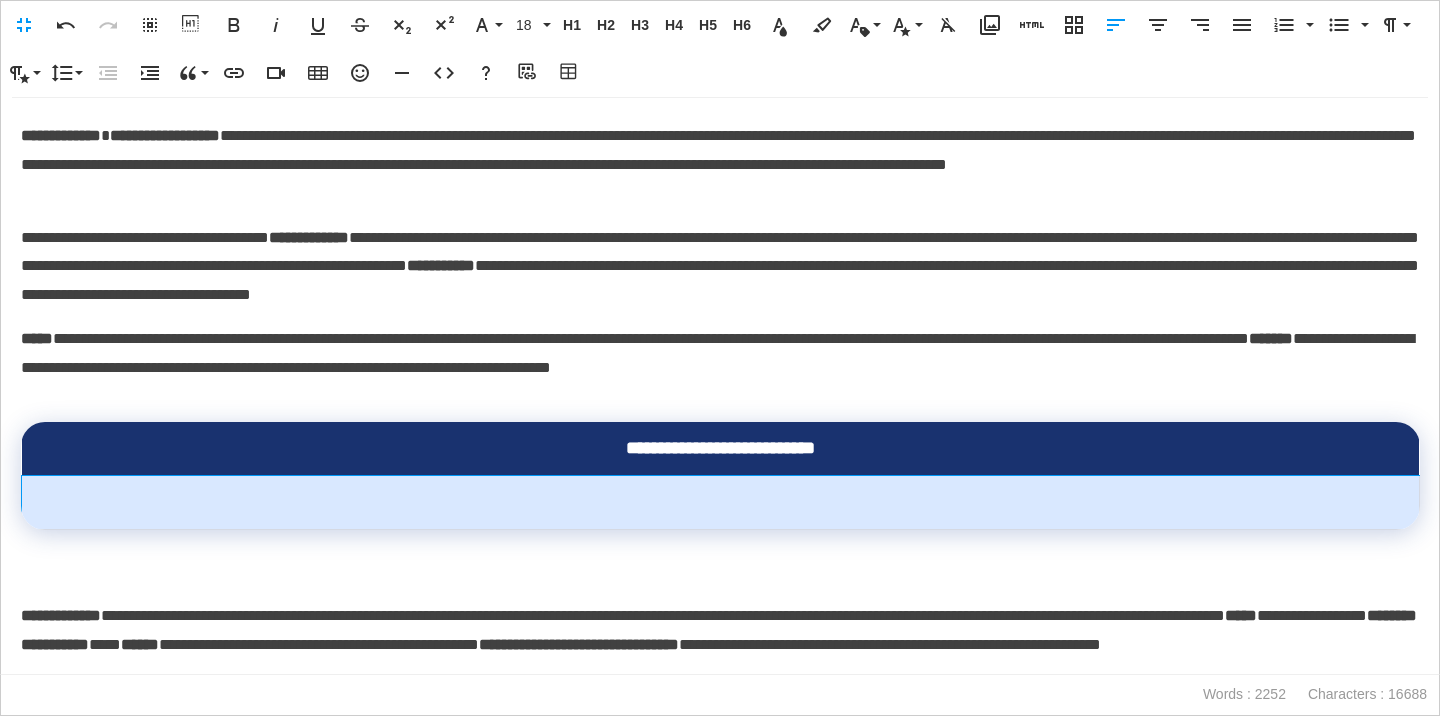 click at bounding box center (721, 502) 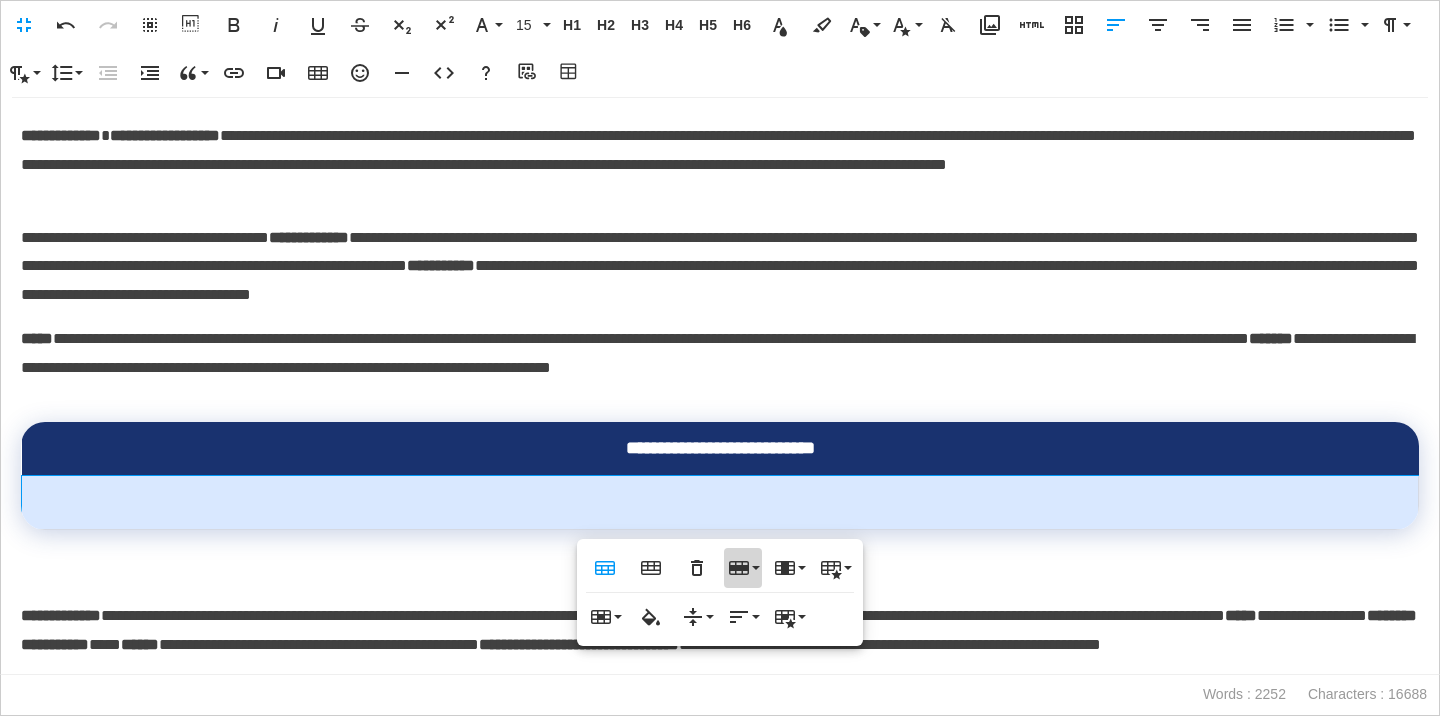 click 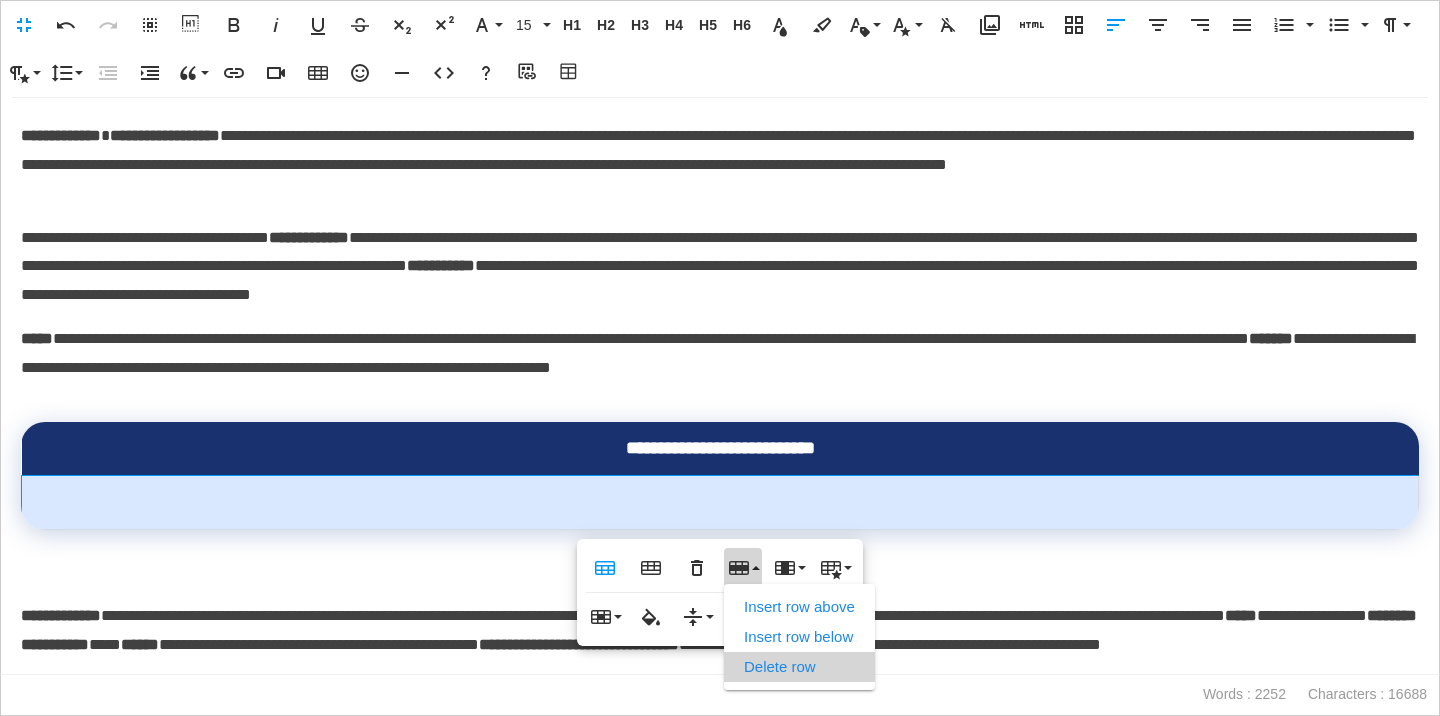 click on "Delete row" at bounding box center (799, 667) 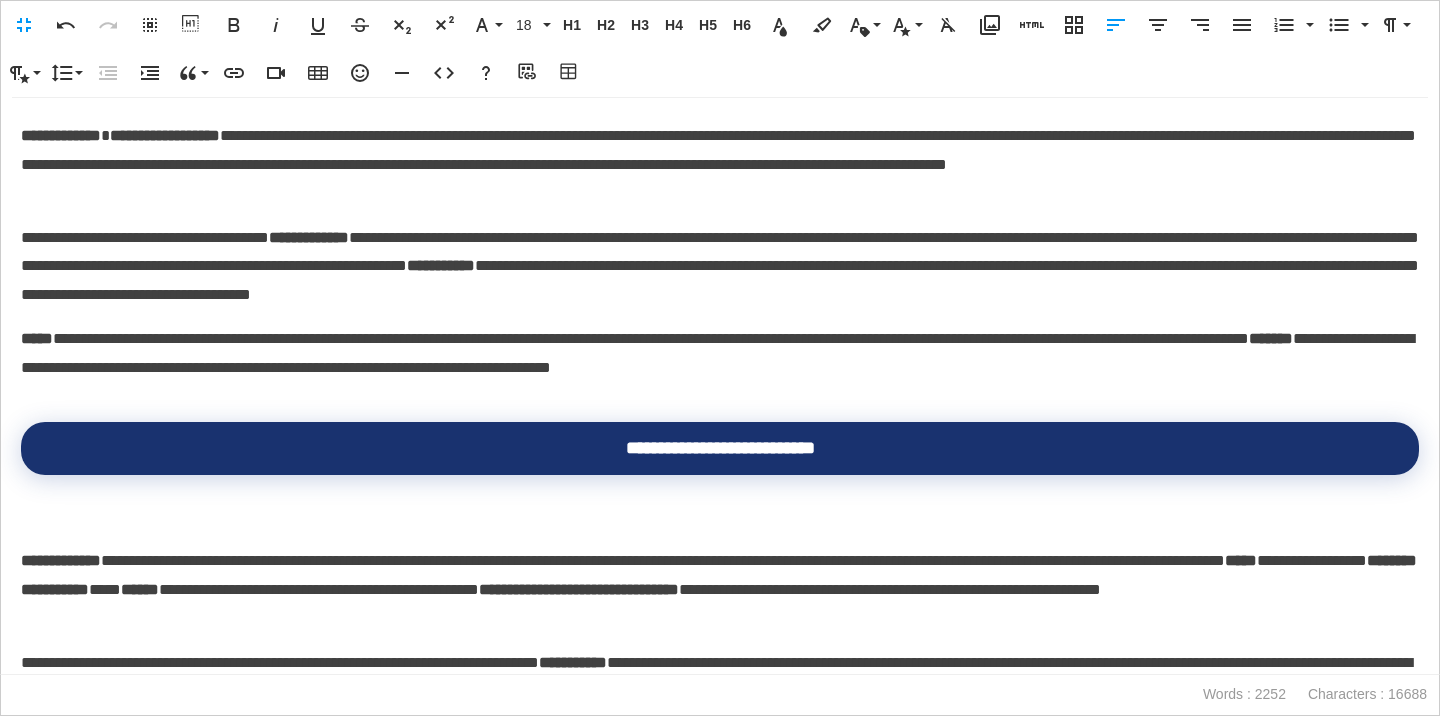 click on "**********" at bounding box center (720, 575) 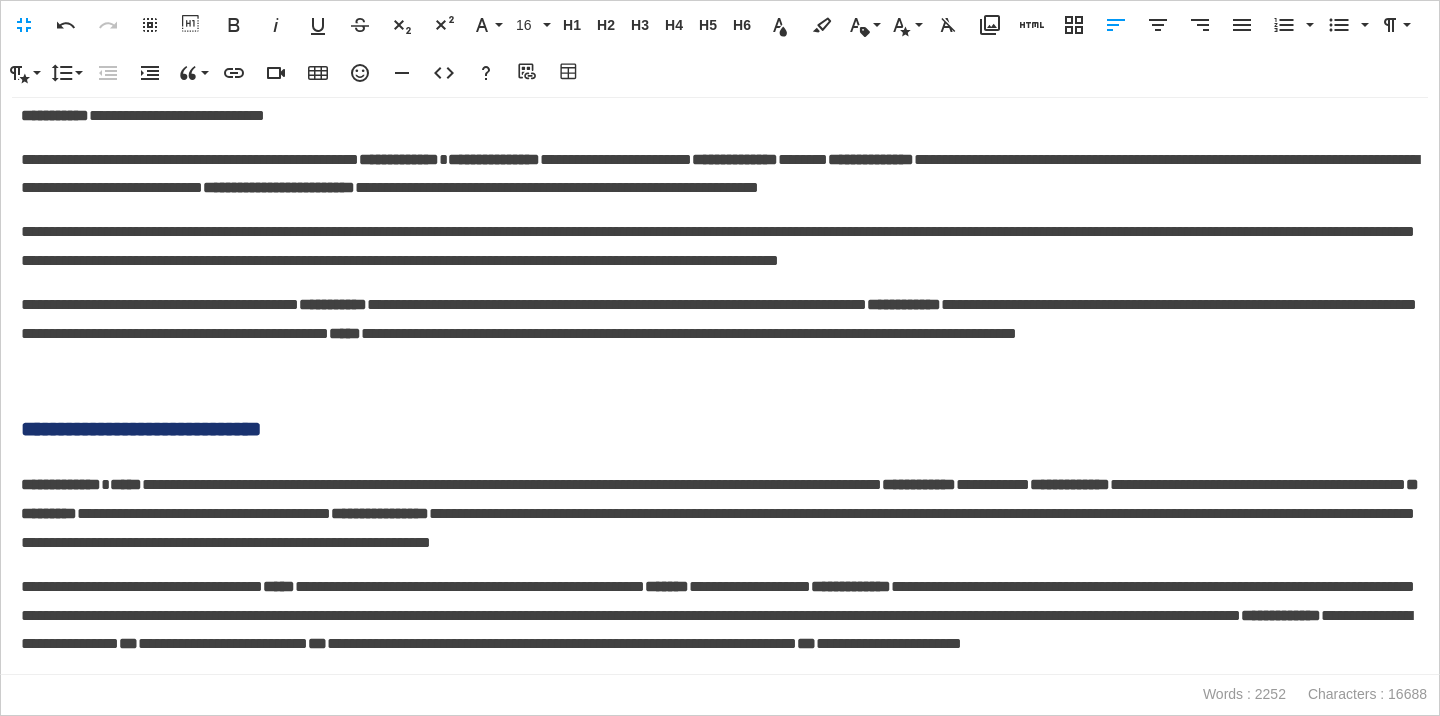 scroll, scrollTop: 3988, scrollLeft: 0, axis: vertical 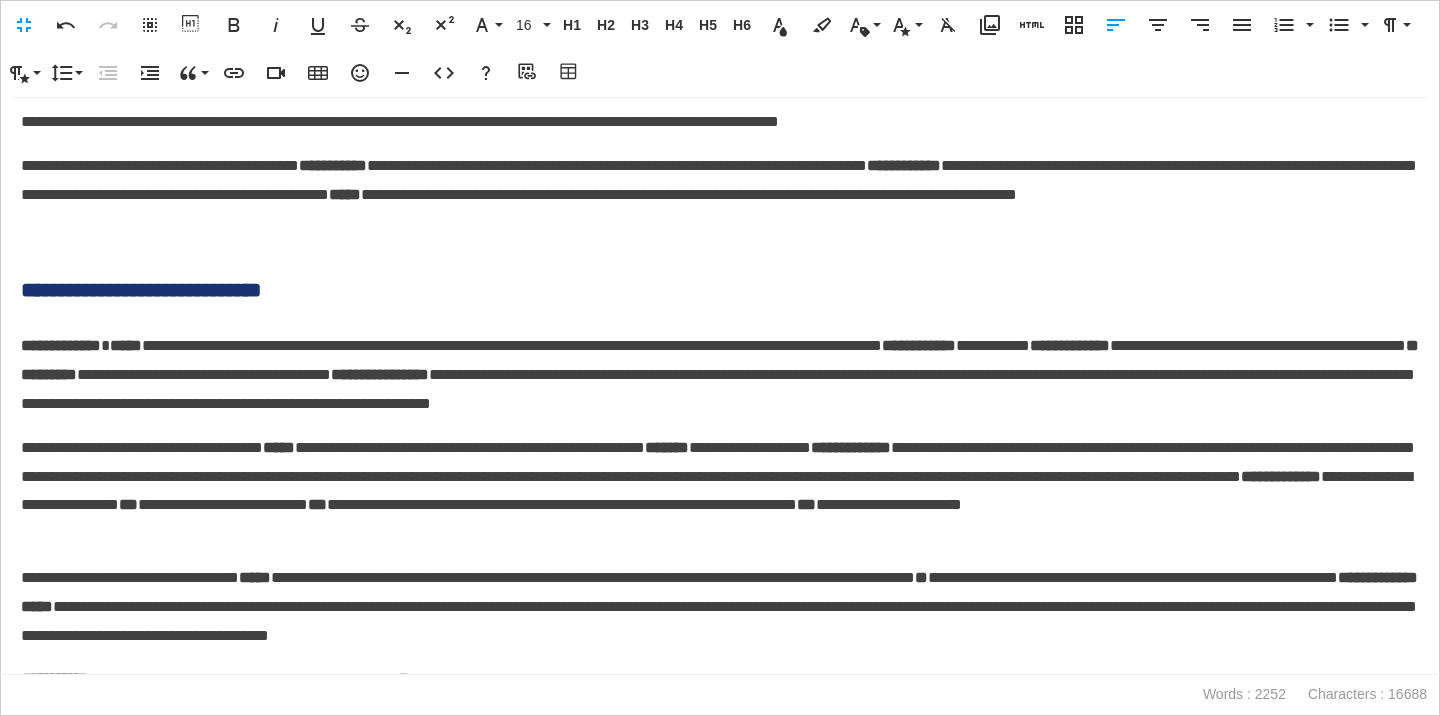 click on "**********" at bounding box center (720, 290) 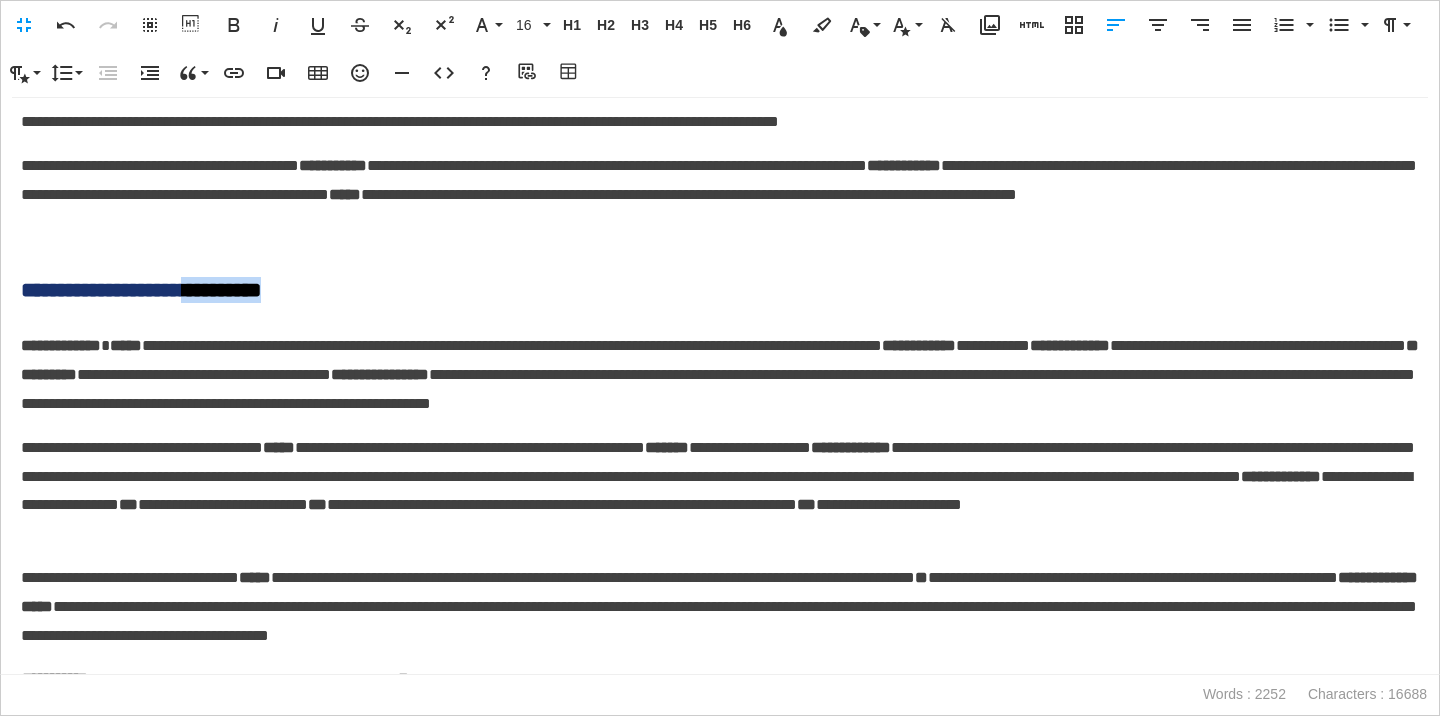 click on "**********" at bounding box center (720, 290) 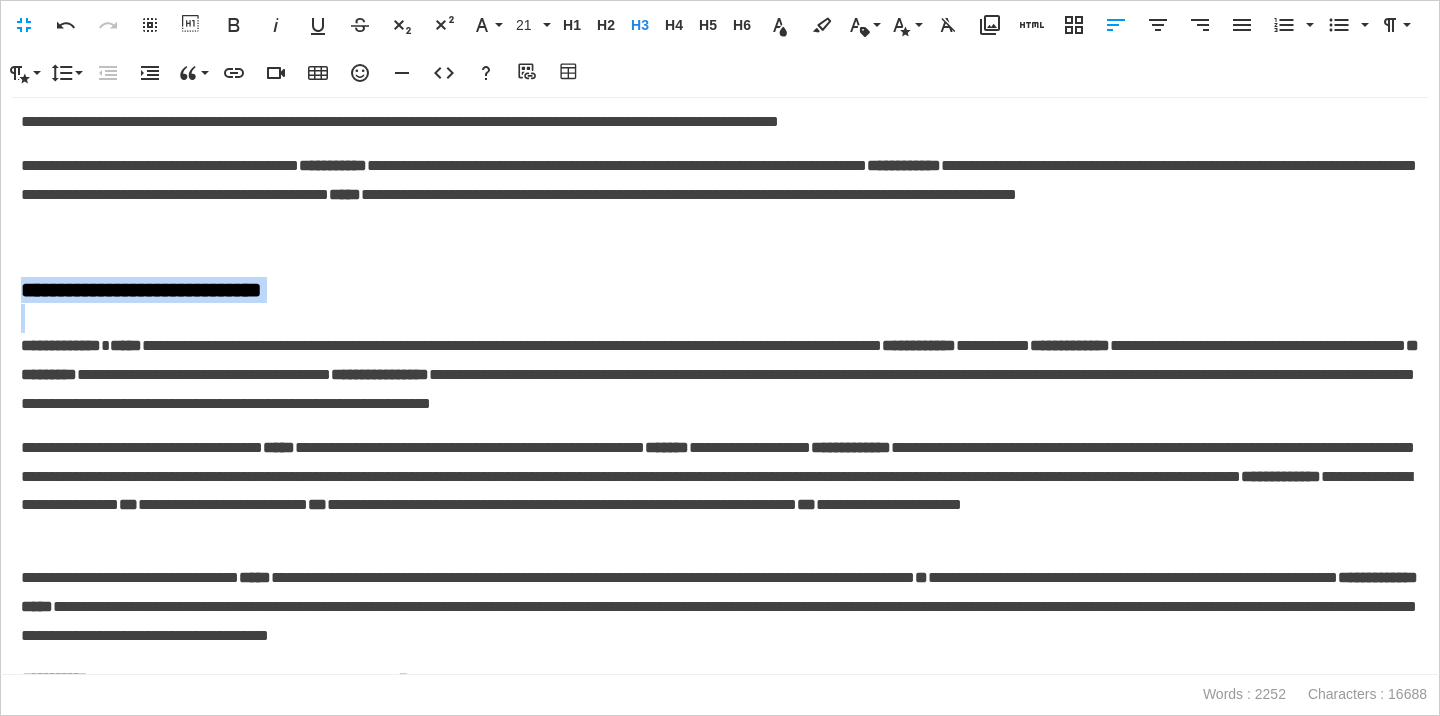 click on "**********" at bounding box center [720, 290] 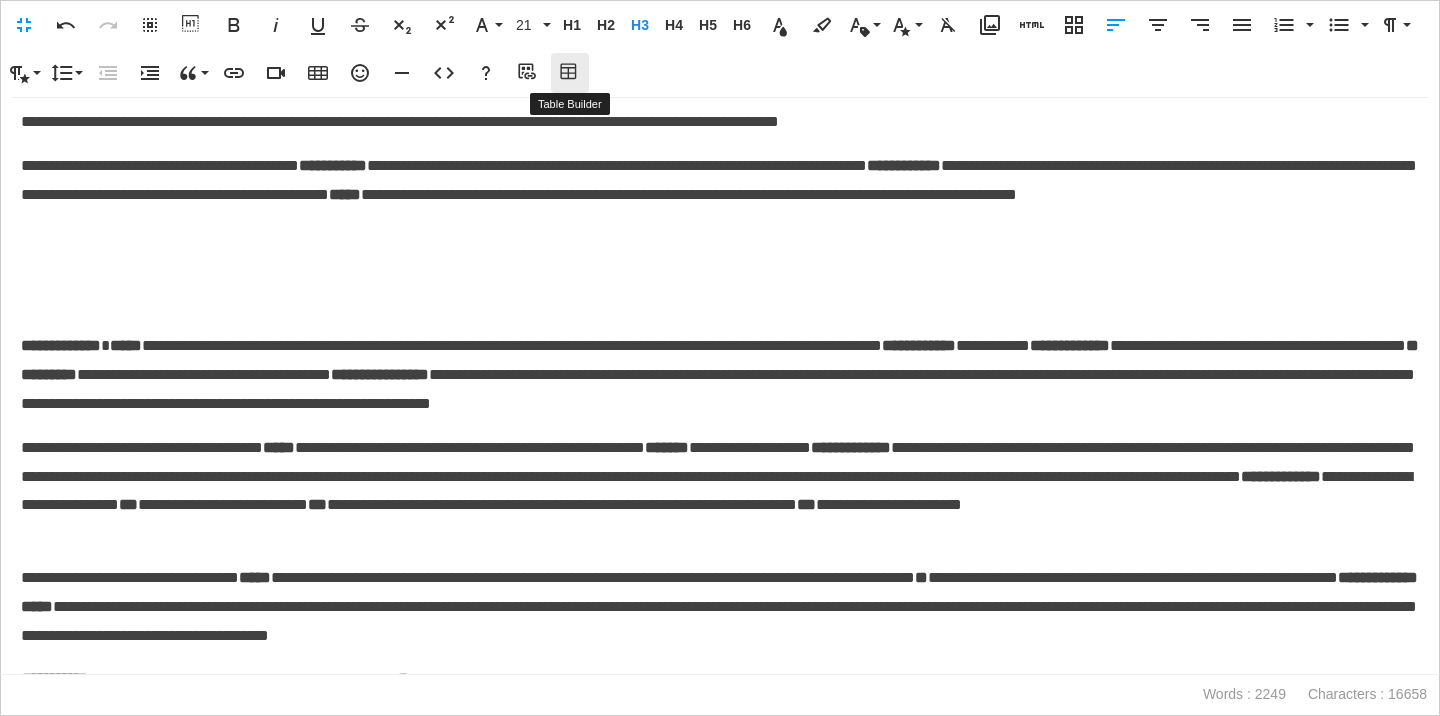click on "Table Builder" at bounding box center [570, 73] 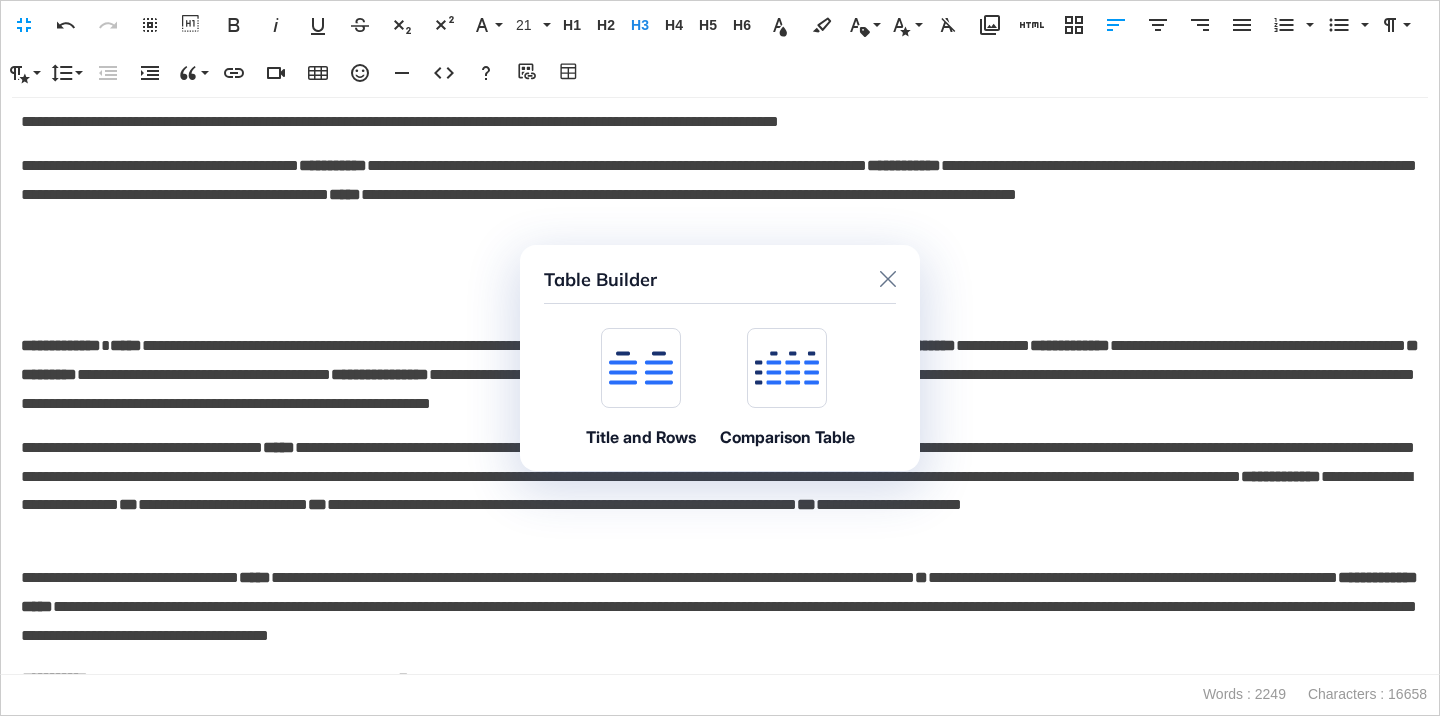 click 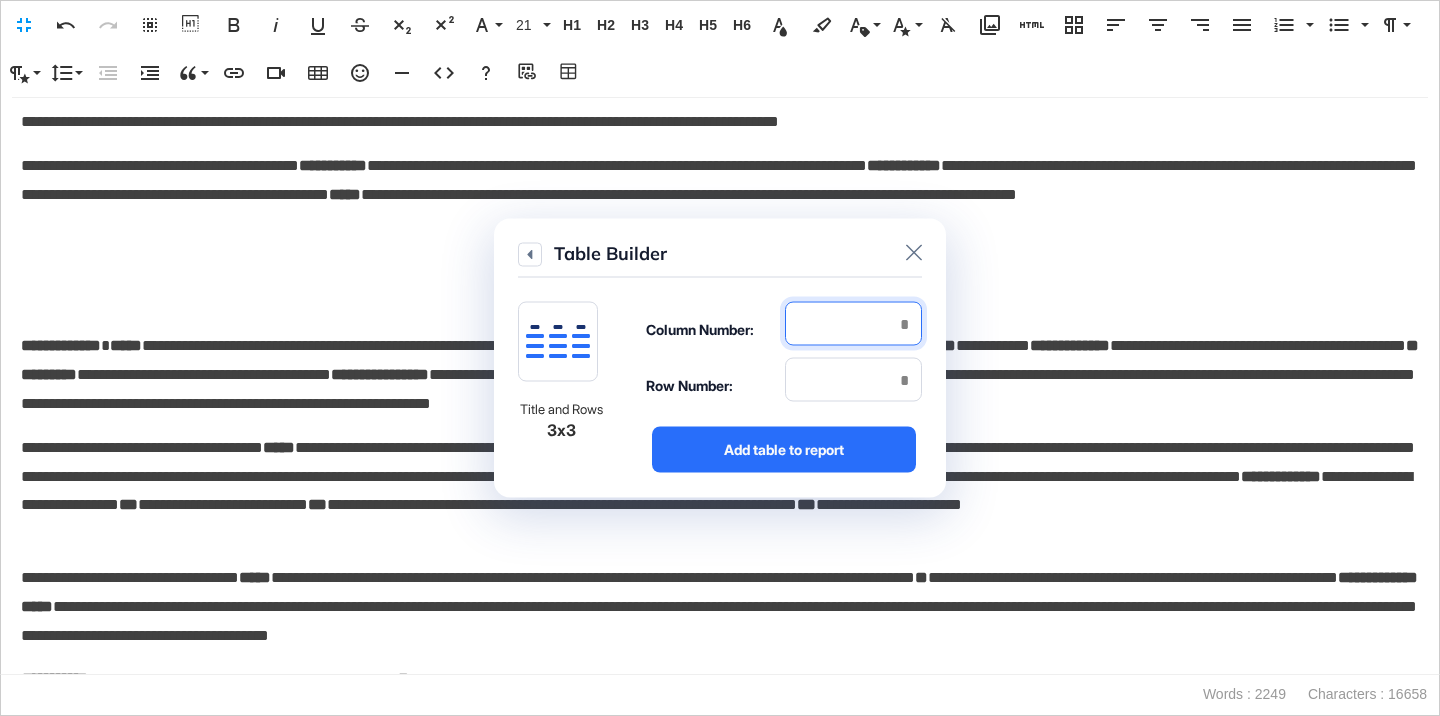click at bounding box center [853, 324] 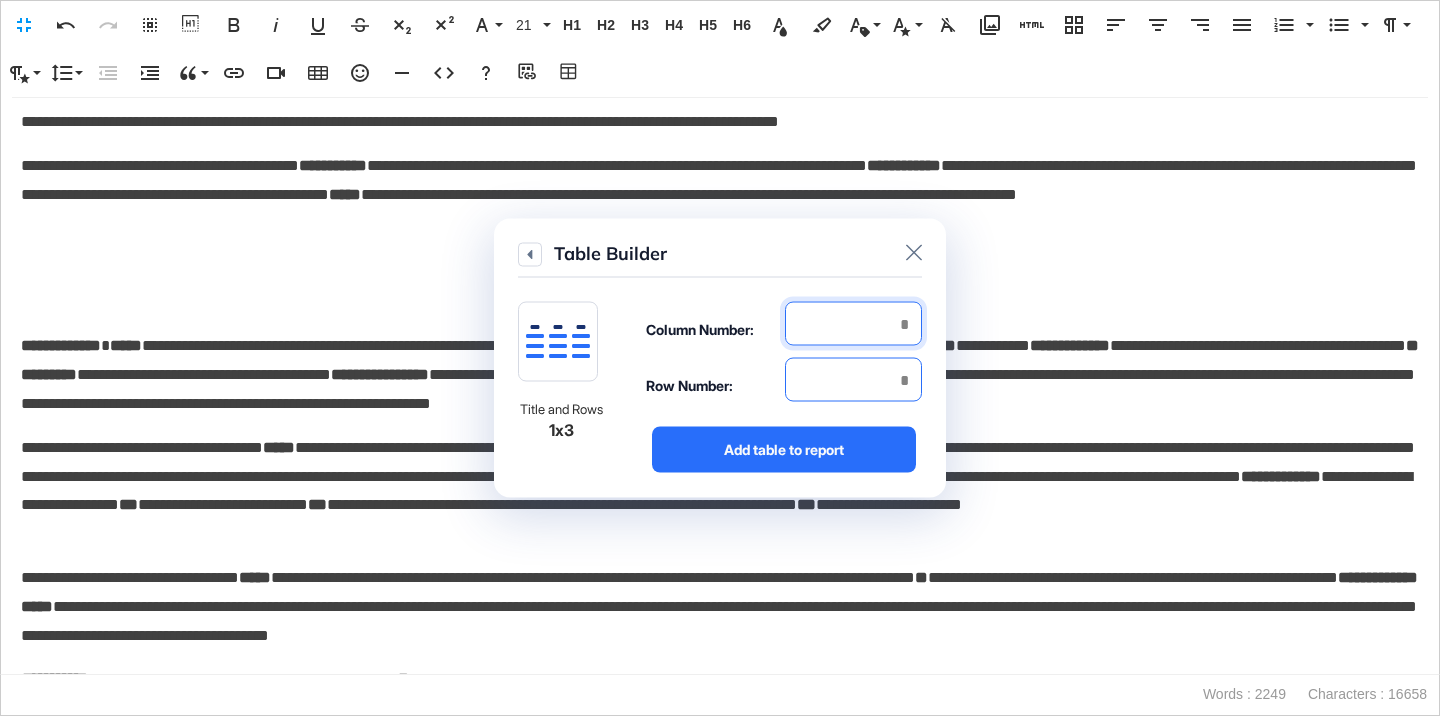 type on "*" 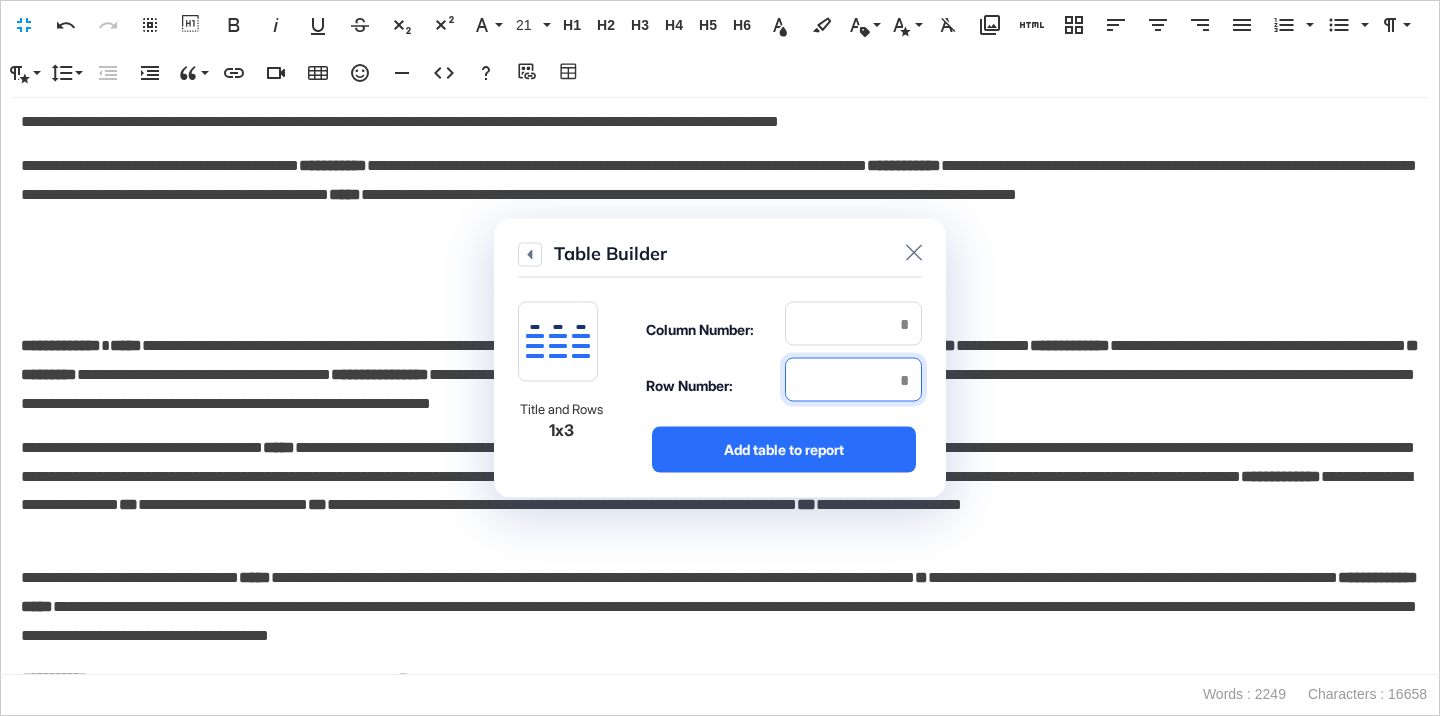 click at bounding box center [853, 380] 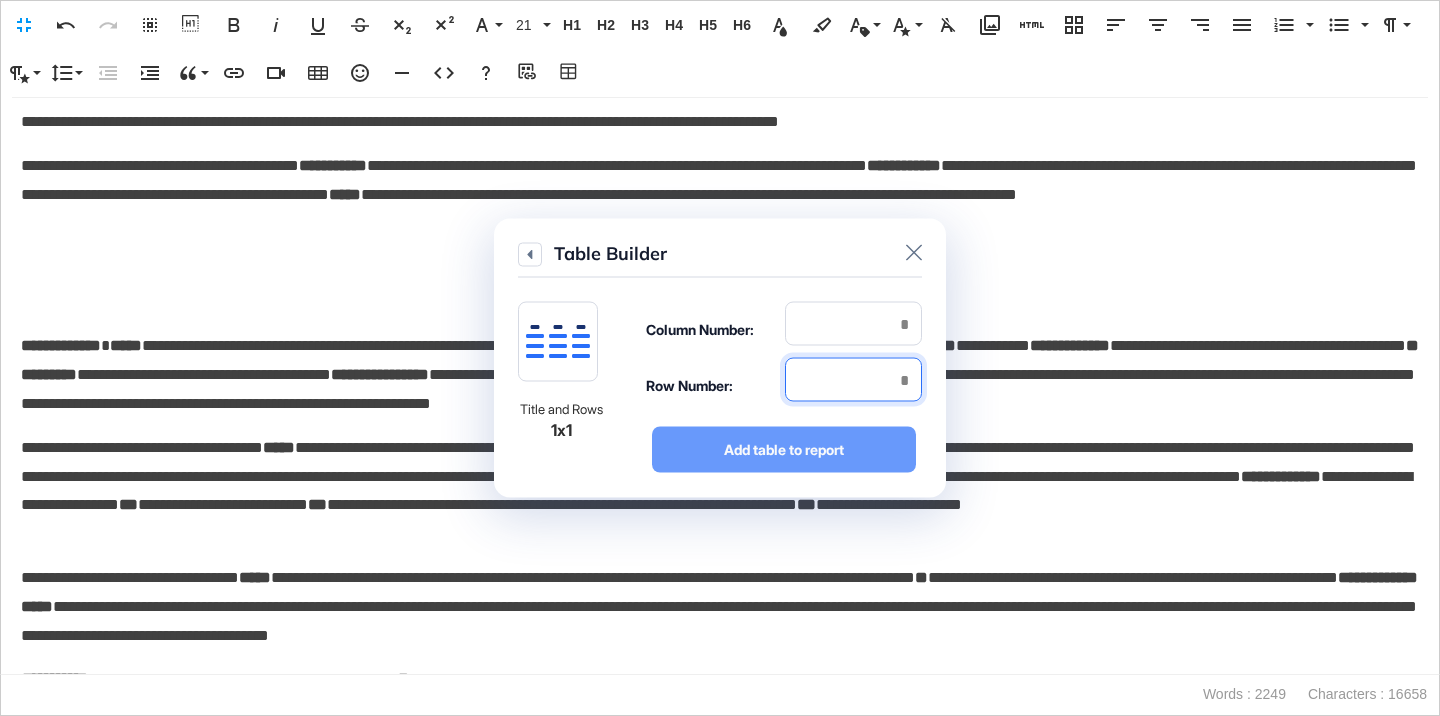 type on "*" 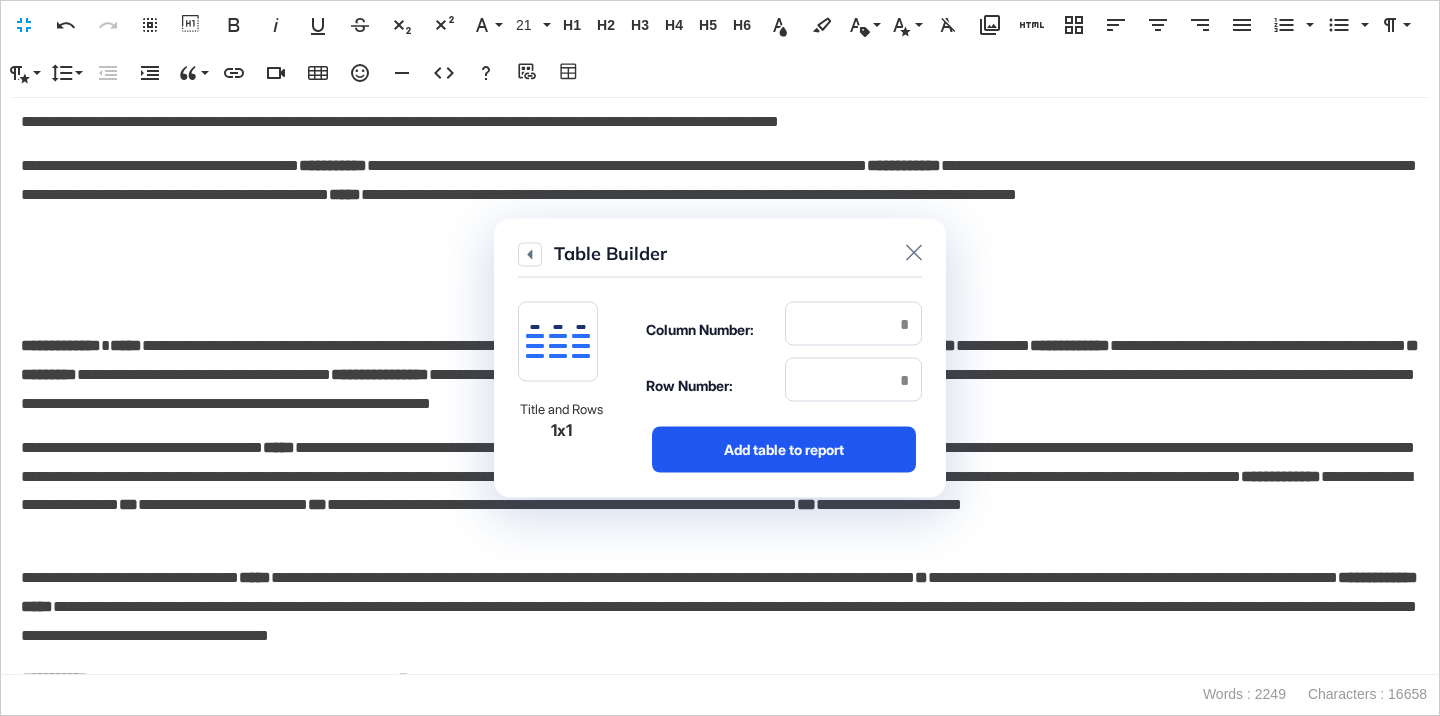 click on "Add table to report" at bounding box center (784, 450) 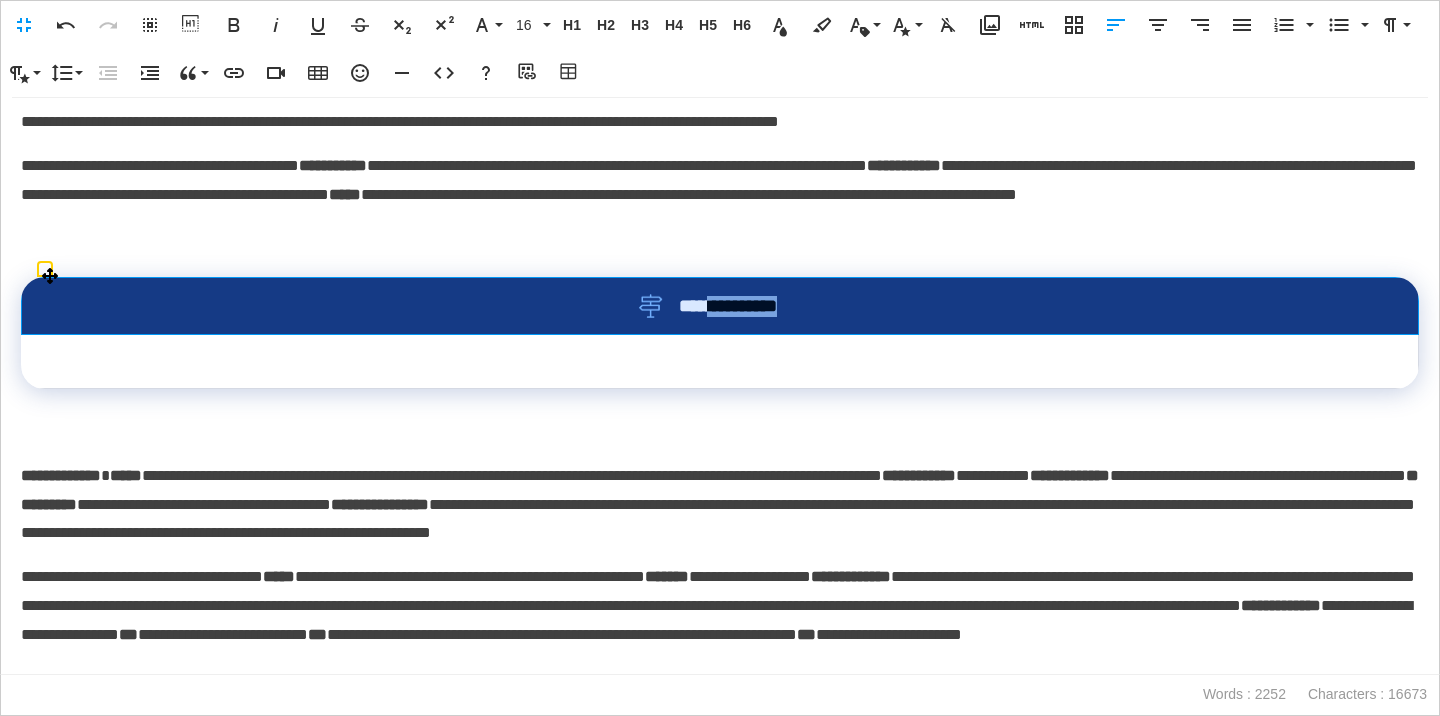 drag, startPoint x: 833, startPoint y: 305, endPoint x: 631, endPoint y: 293, distance: 202.35612 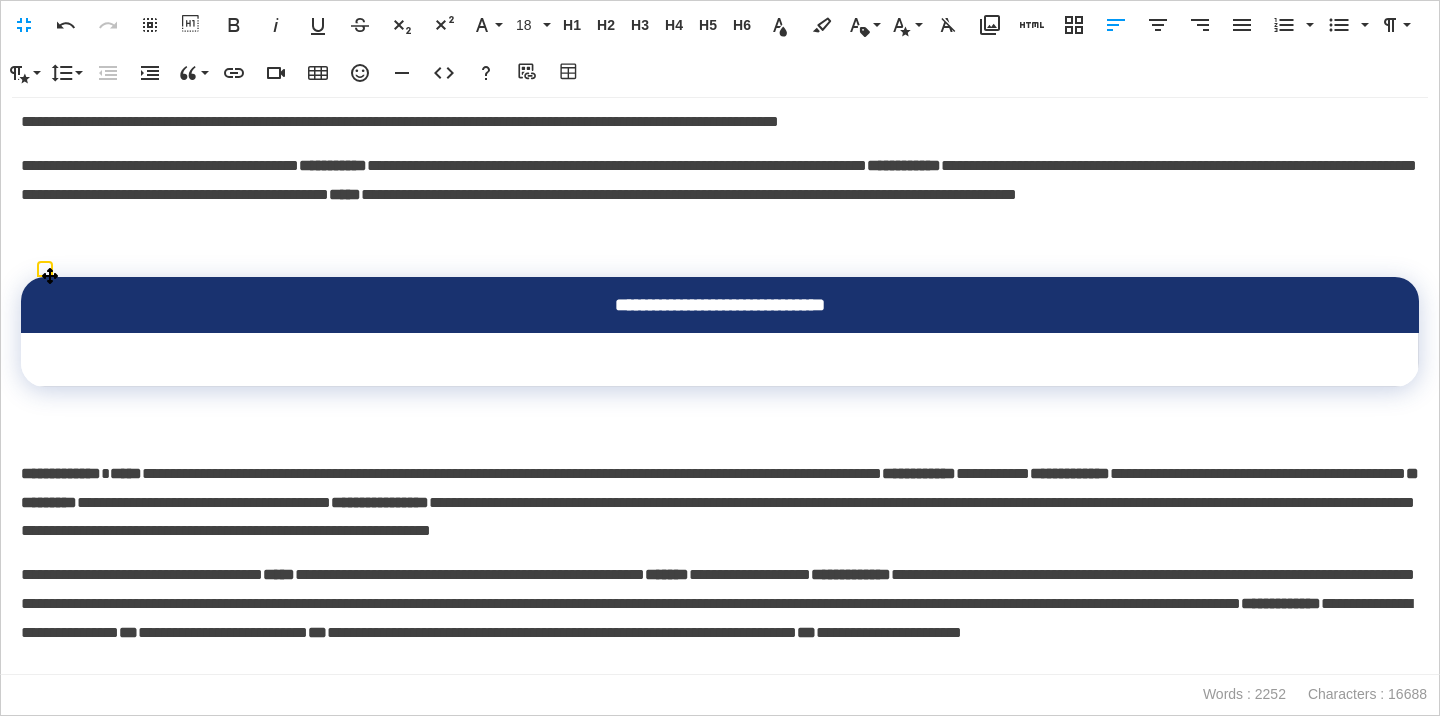 scroll, scrollTop: 0, scrollLeft: 7, axis: horizontal 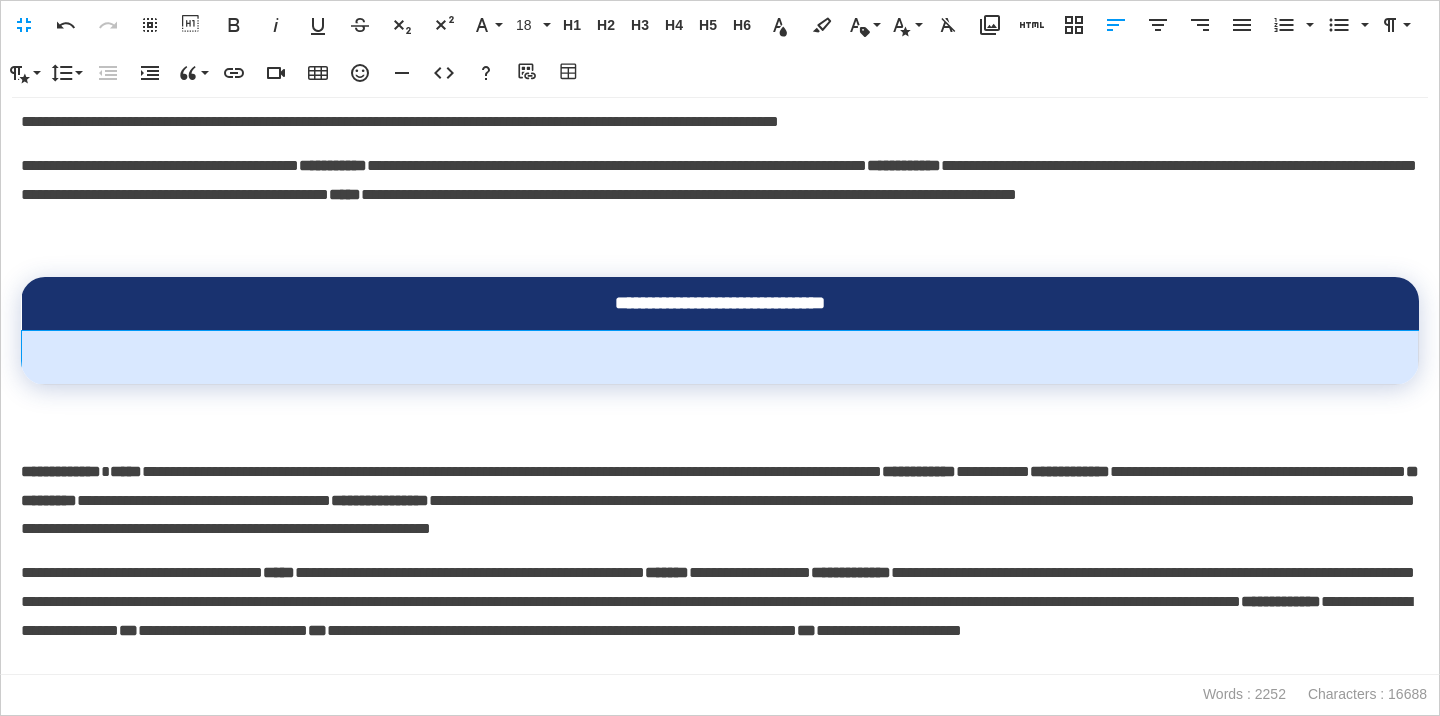 click at bounding box center (720, 358) 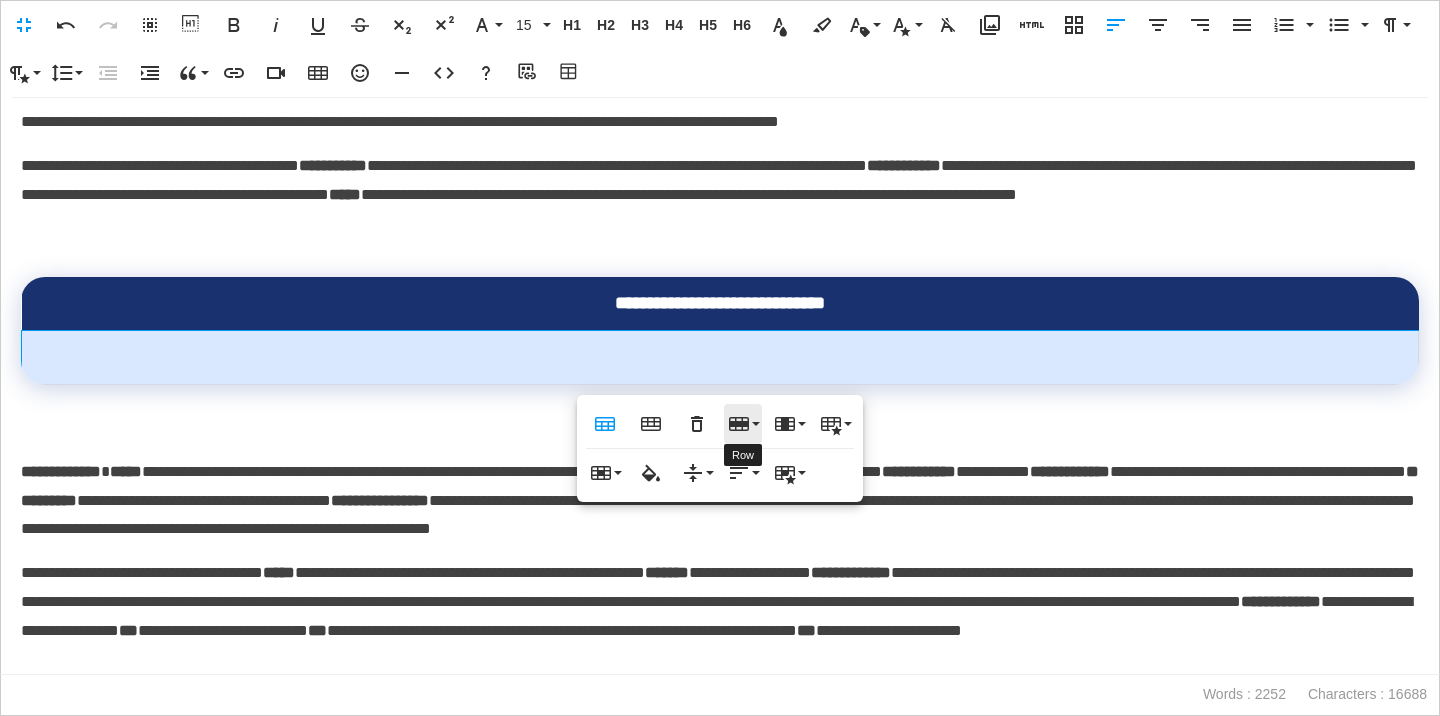 click 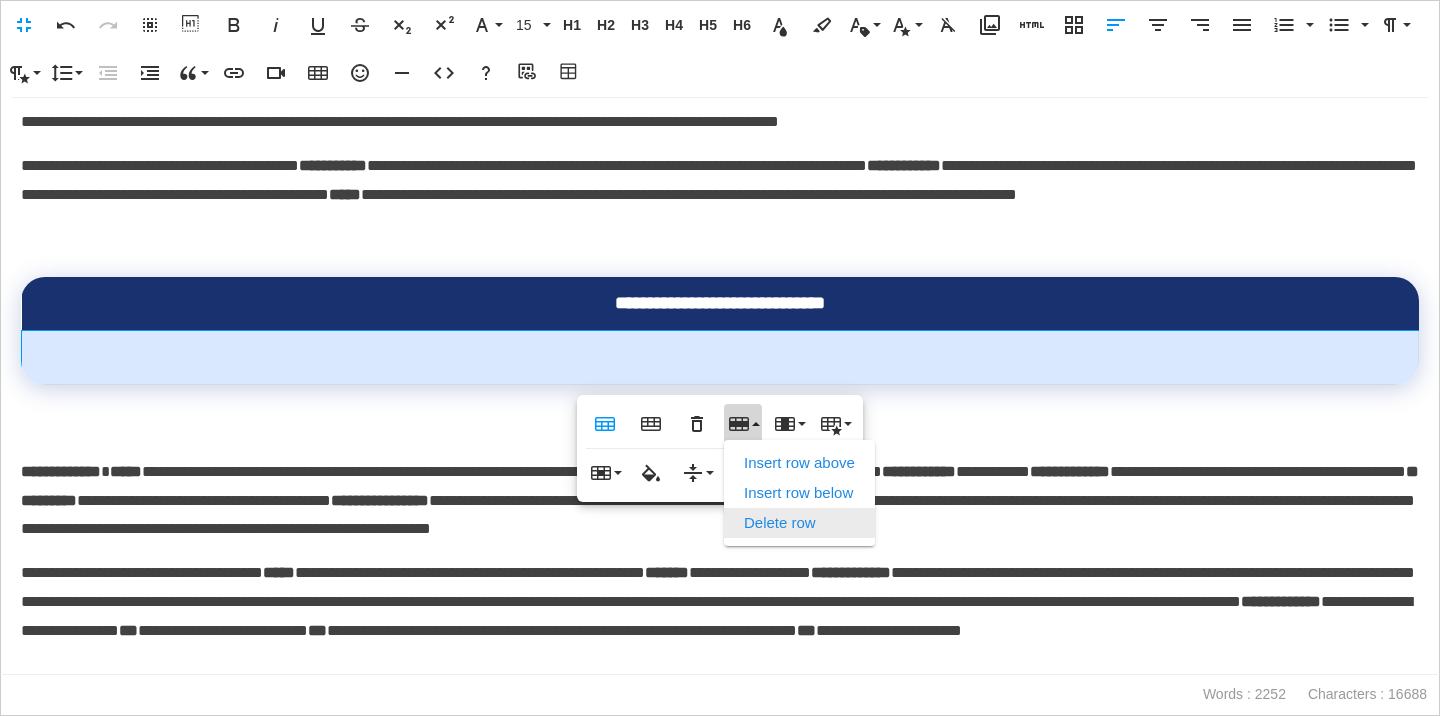 click on "Delete row" at bounding box center (799, 523) 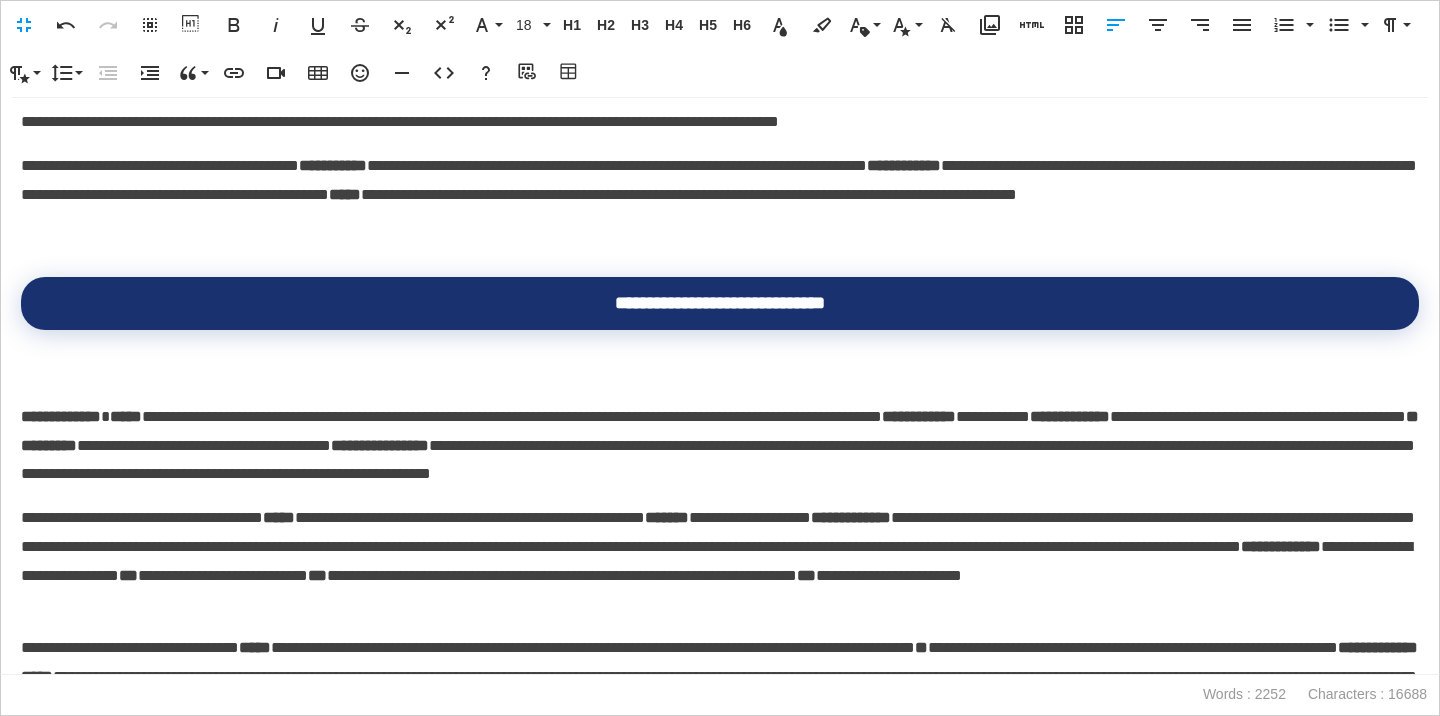 click on "**********" at bounding box center [720, 431] 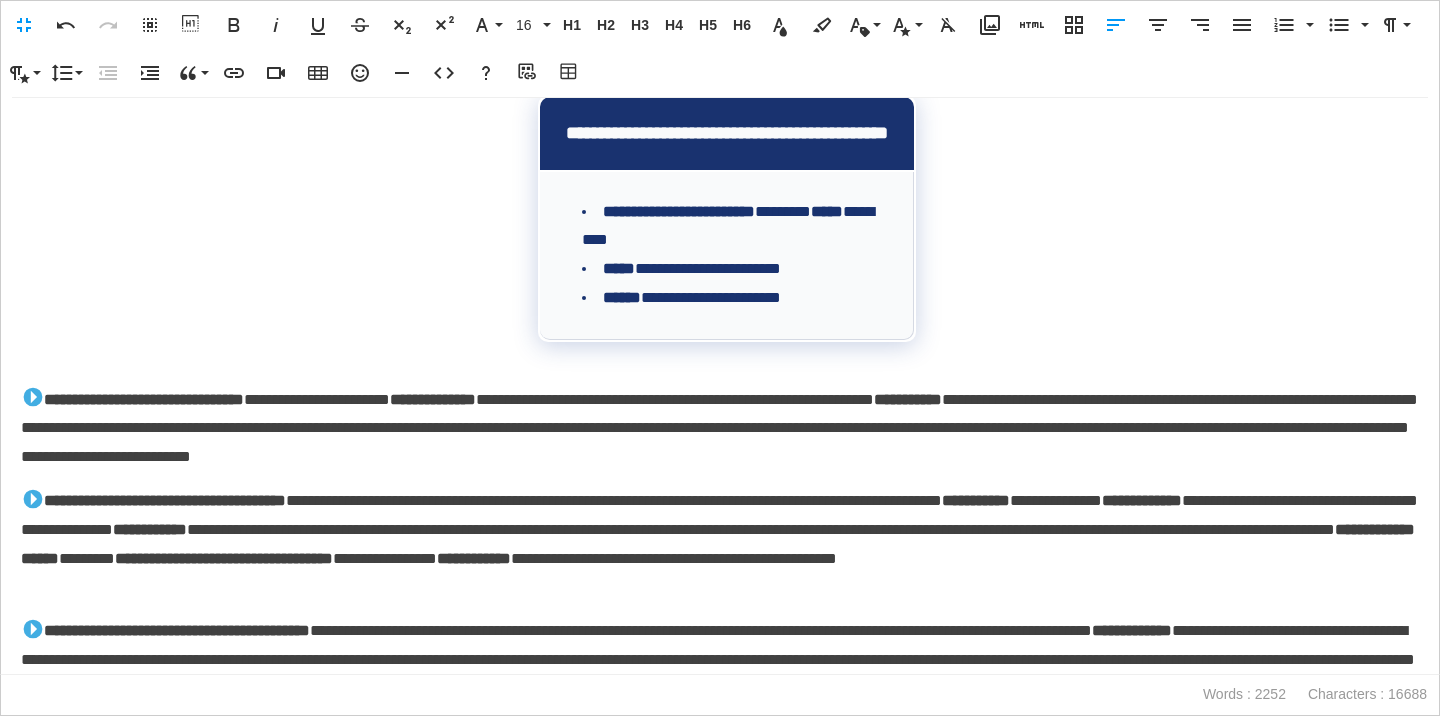 scroll, scrollTop: 0, scrollLeft: 0, axis: both 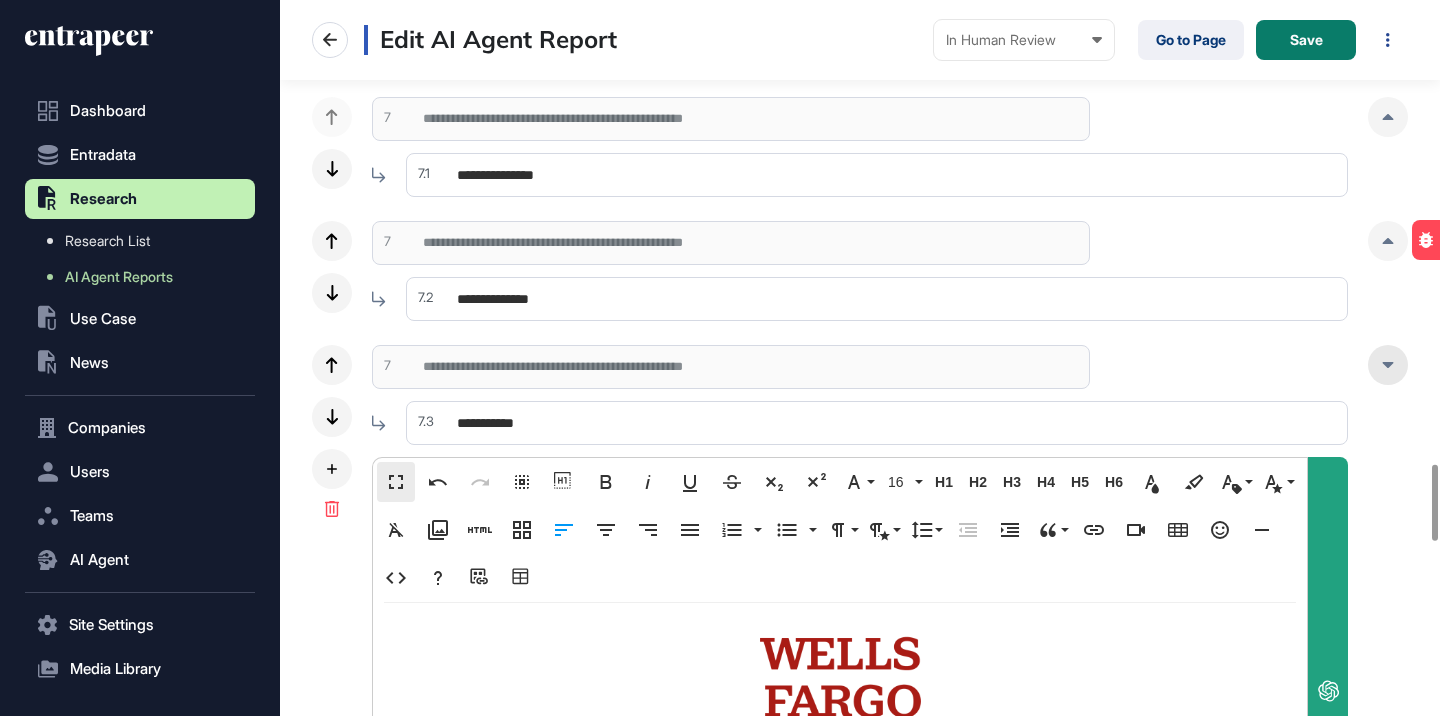 click 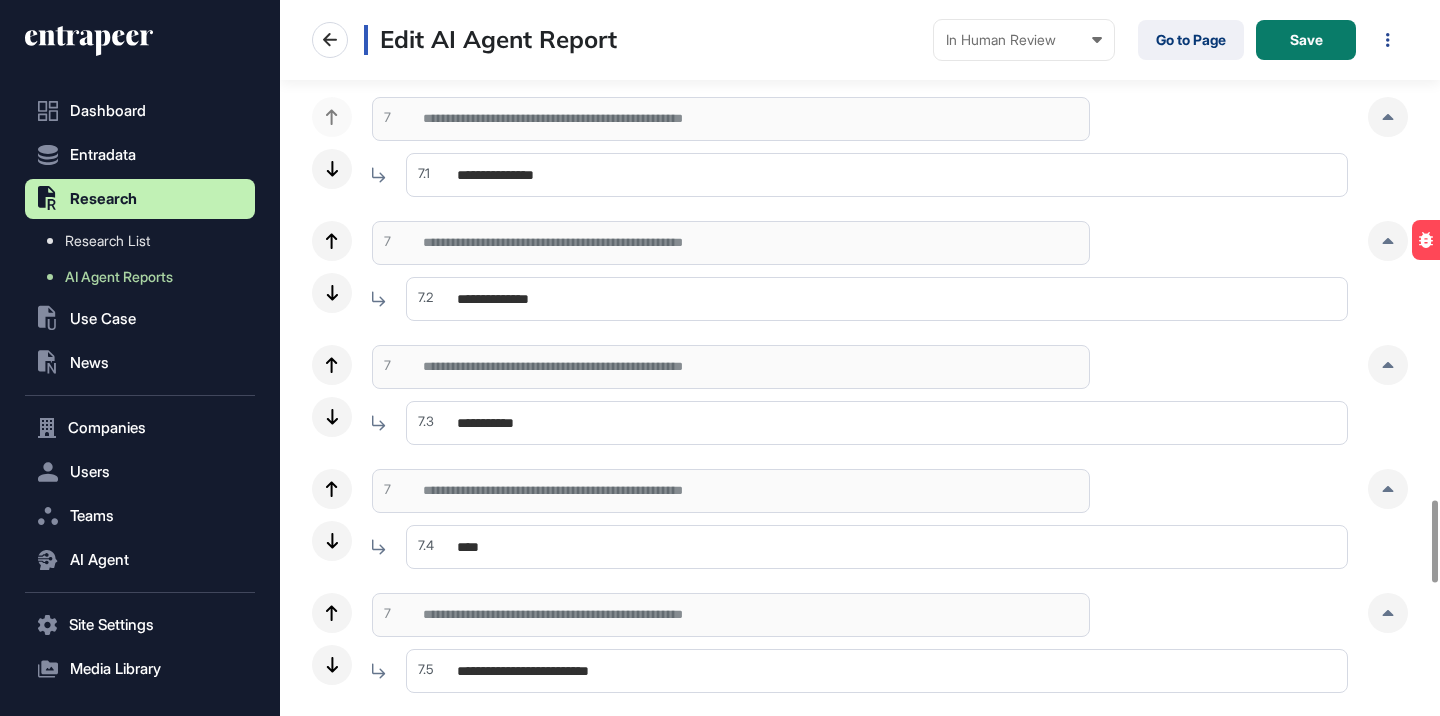 click on "**********" 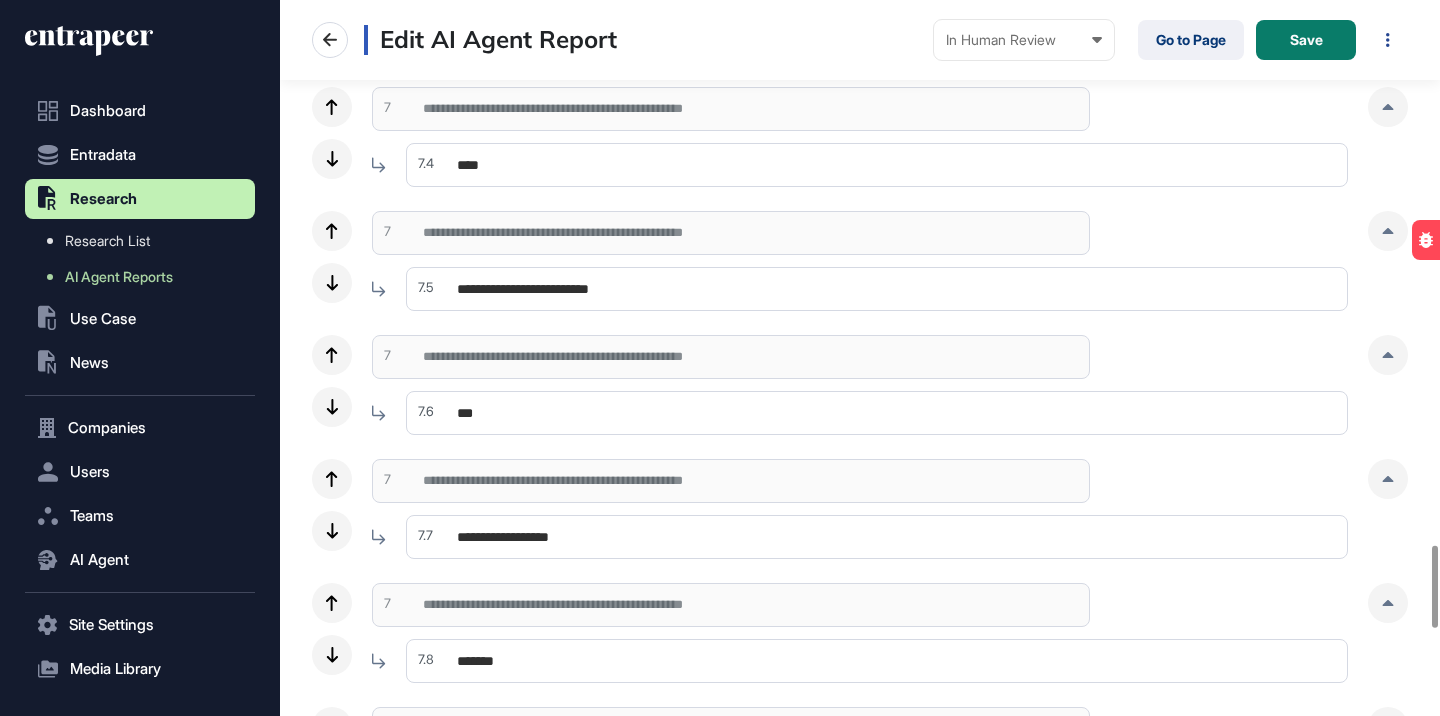scroll, scrollTop: 4752, scrollLeft: 0, axis: vertical 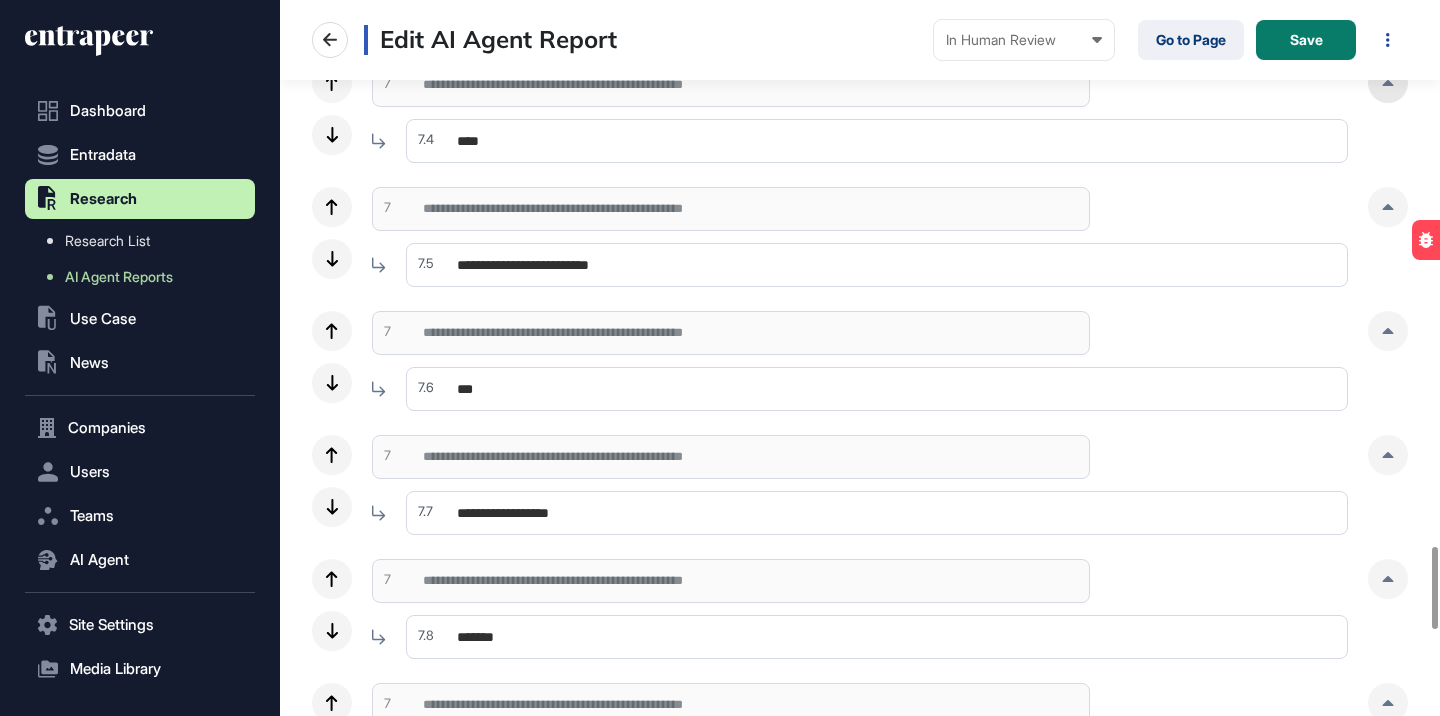 click at bounding box center [1388, 83] 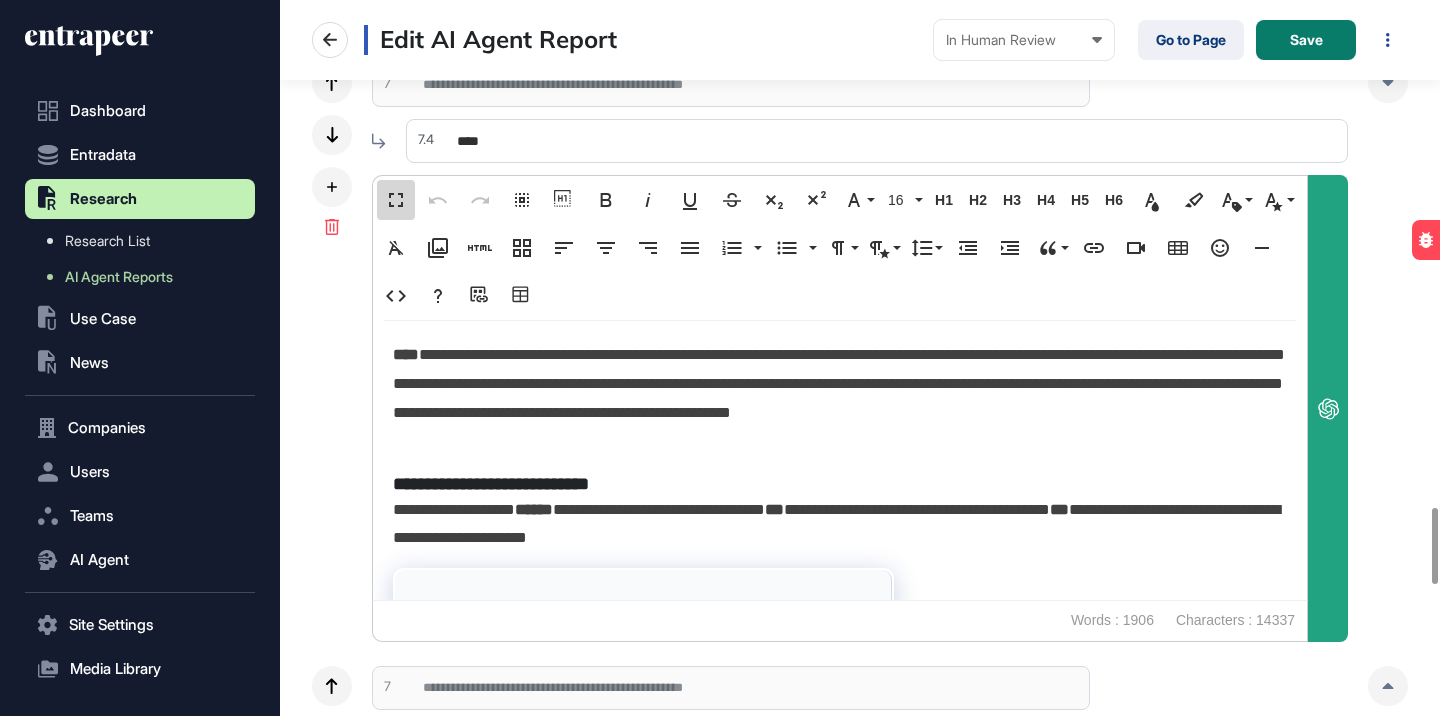 scroll, scrollTop: 1, scrollLeft: 9, axis: both 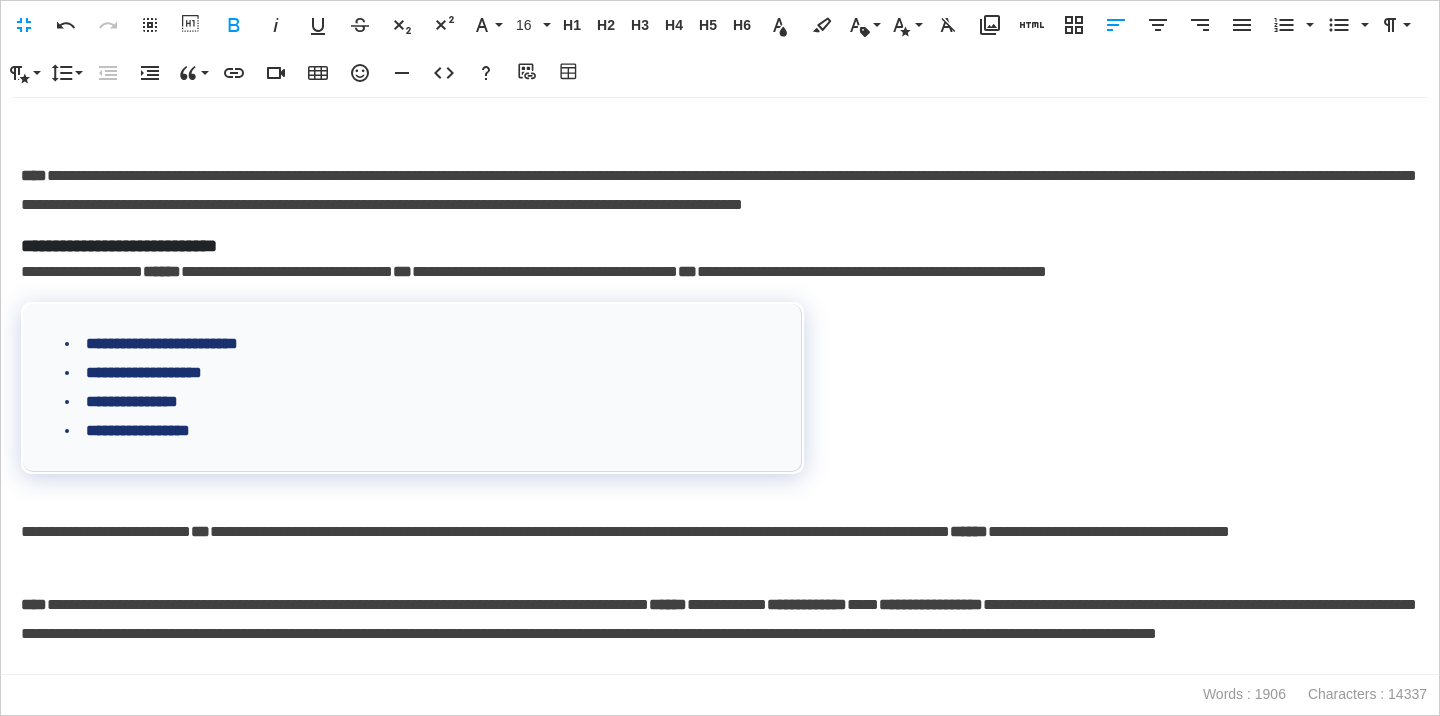 click at bounding box center (720, 132) 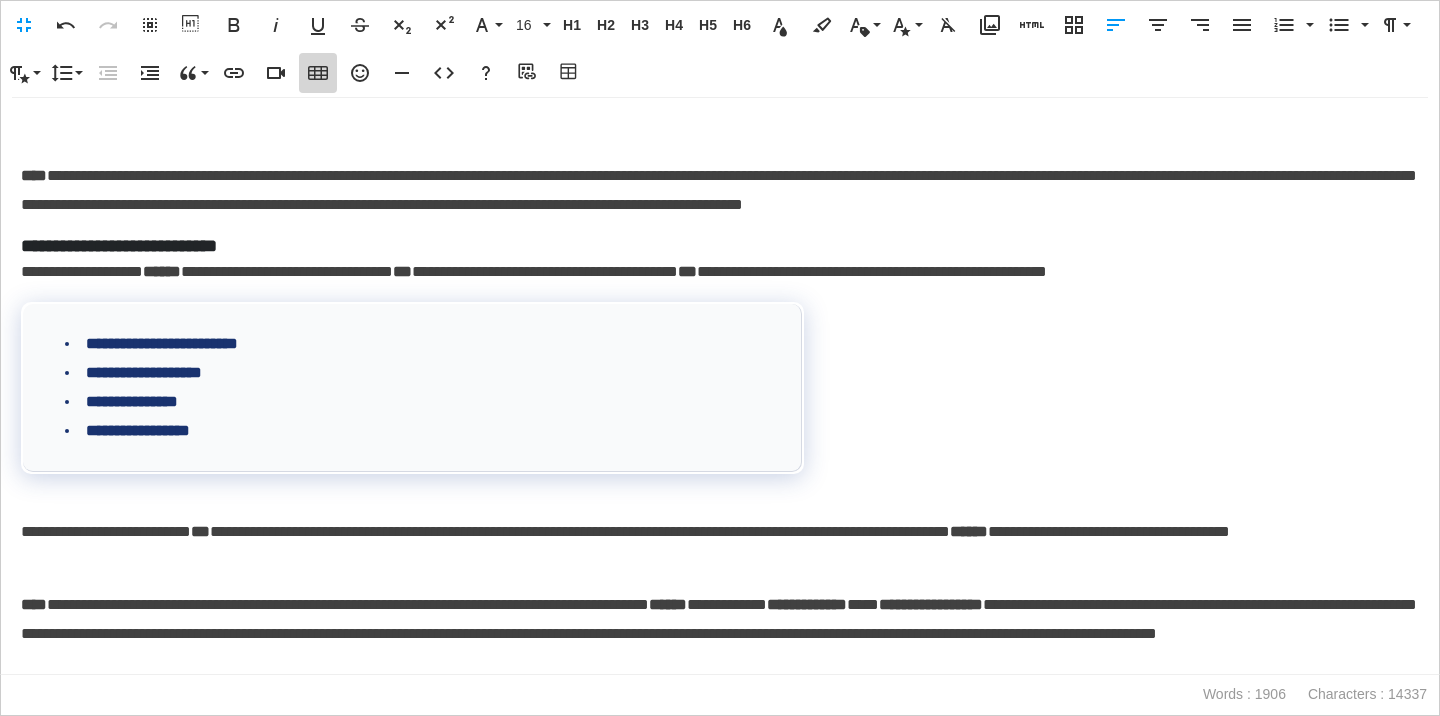click on "Insert Table" at bounding box center [318, 73] 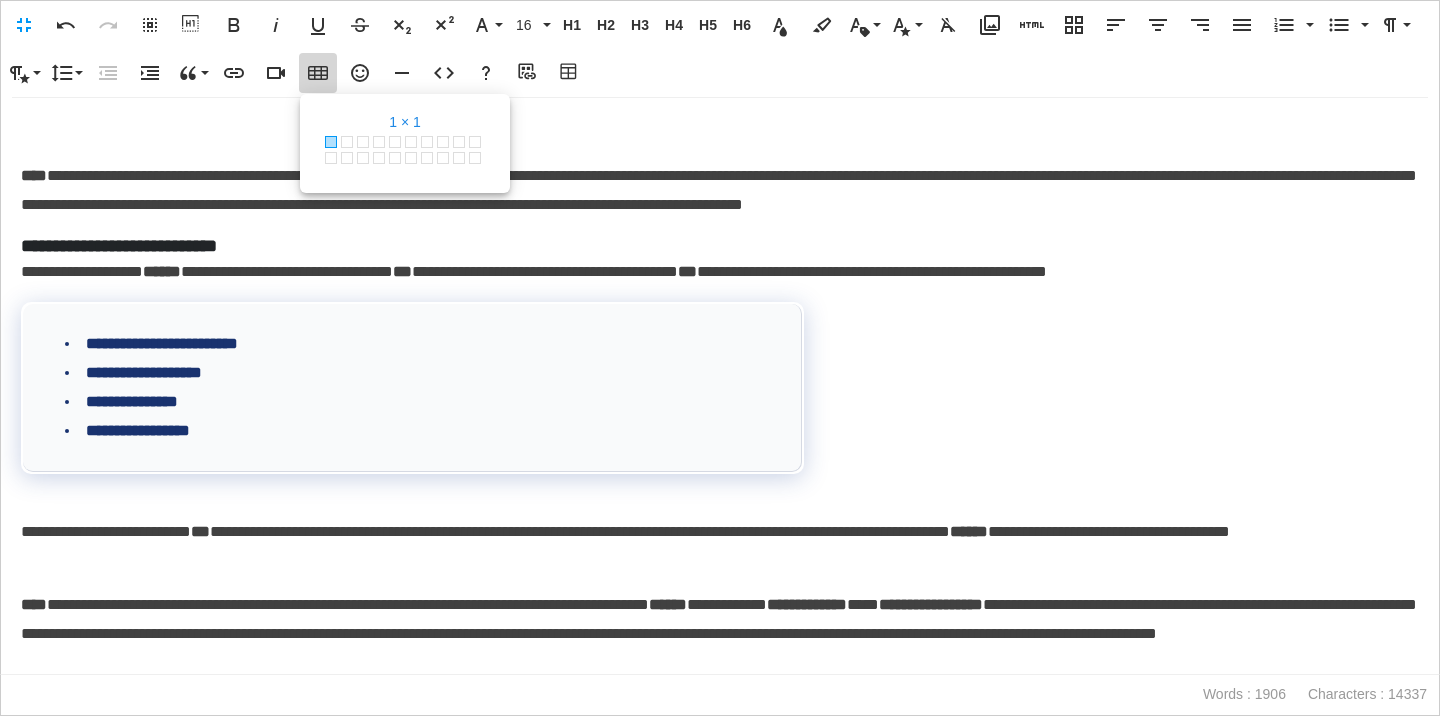 click at bounding box center [331, 142] 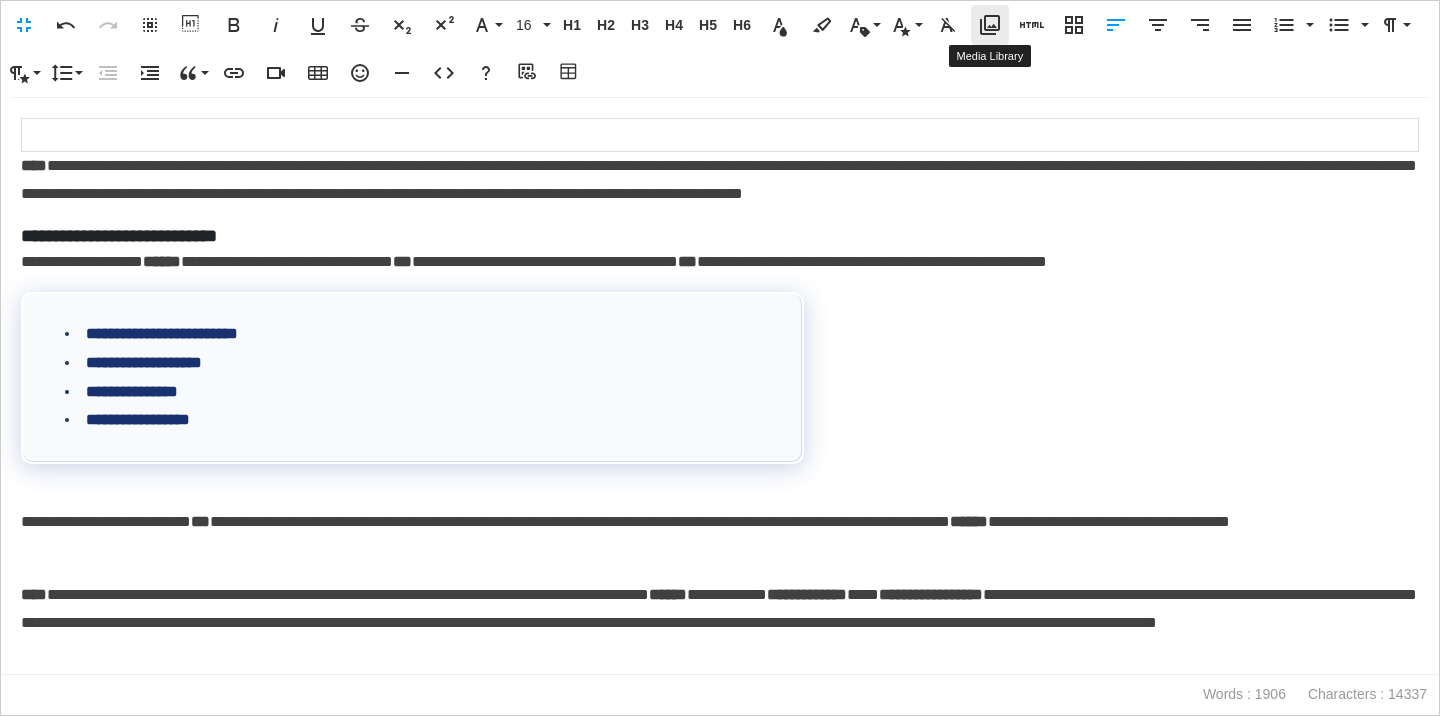 click 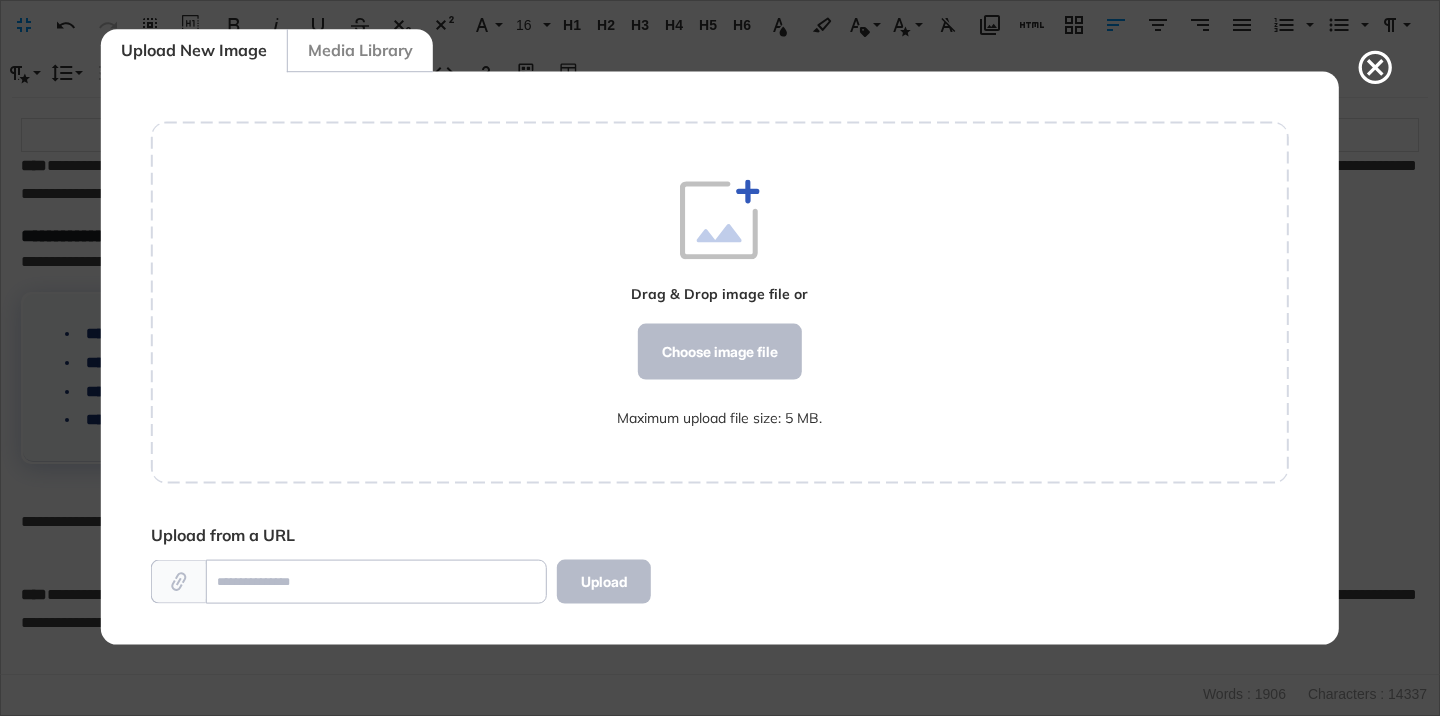 scroll, scrollTop: 572, scrollLeft: 1138, axis: both 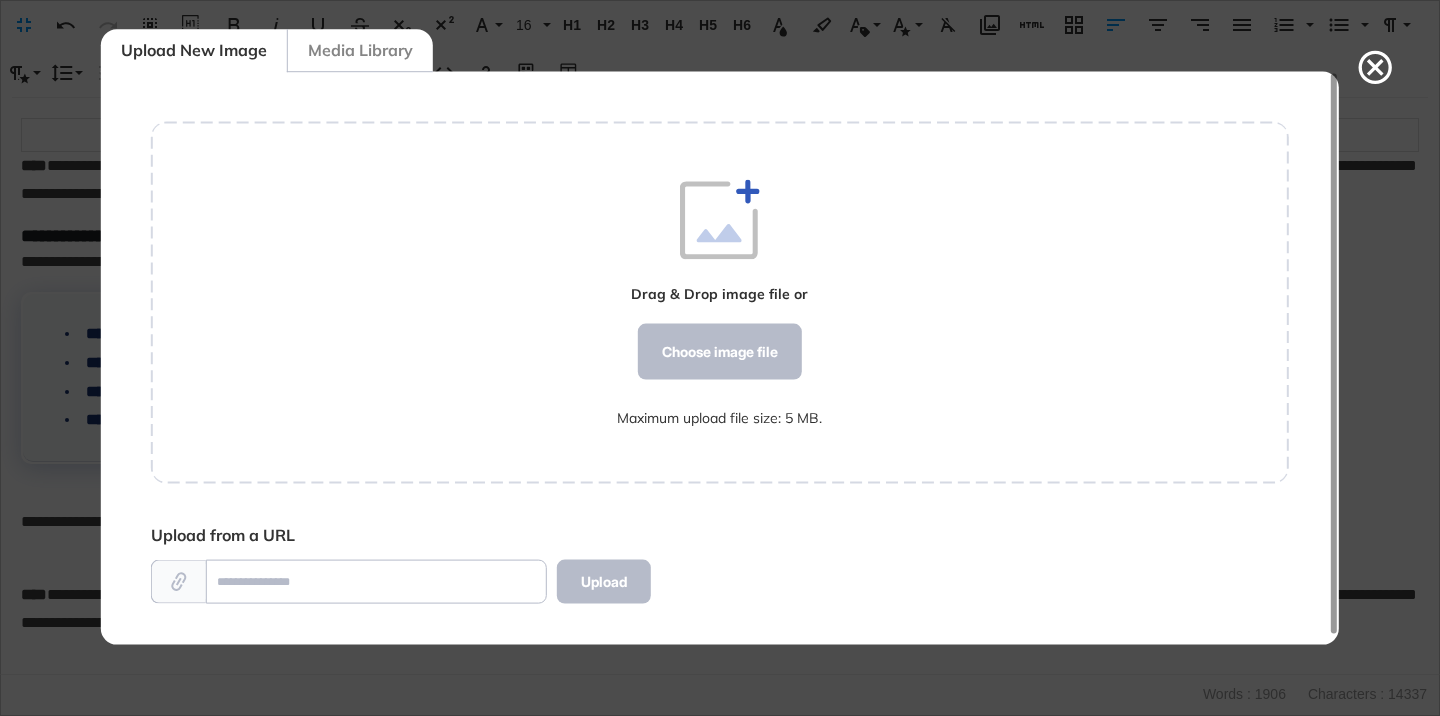 click on "Media Library" at bounding box center [360, 50] 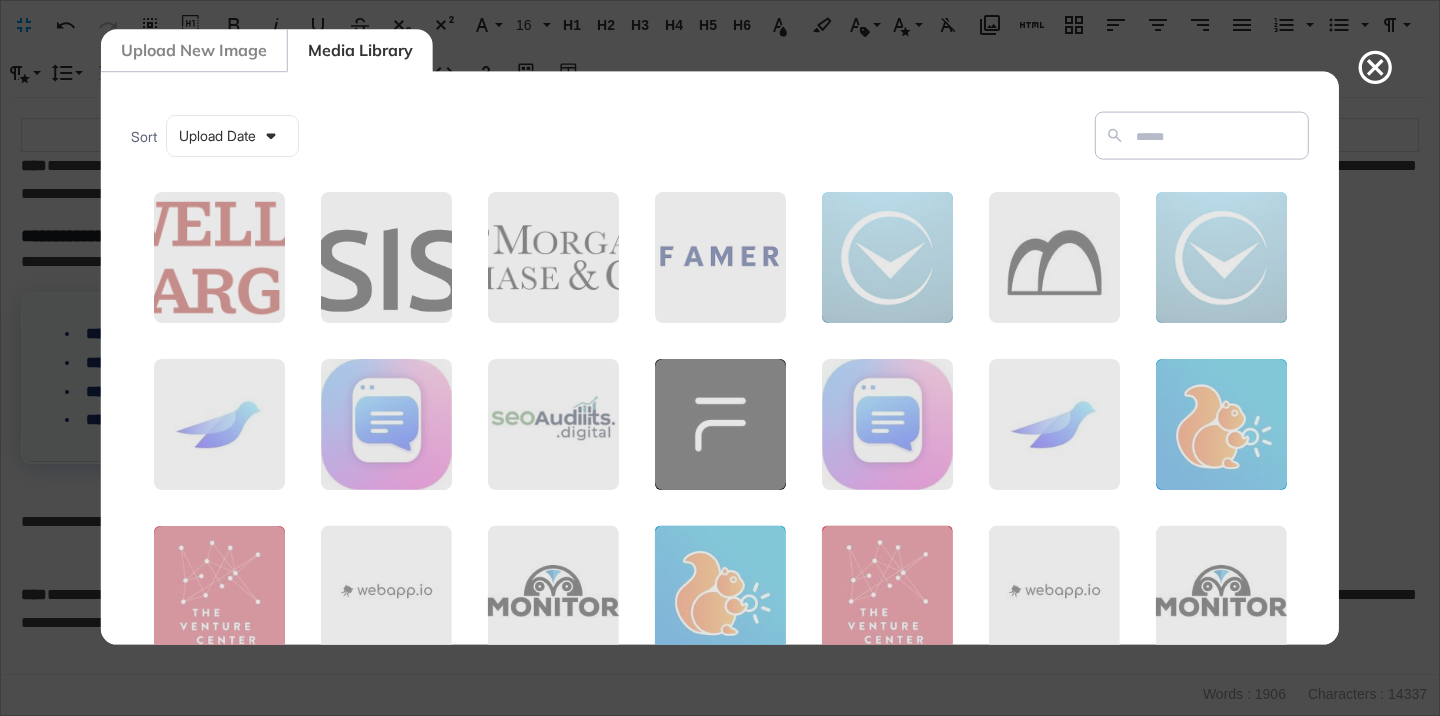 click on "Upload New Image" at bounding box center [194, 50] 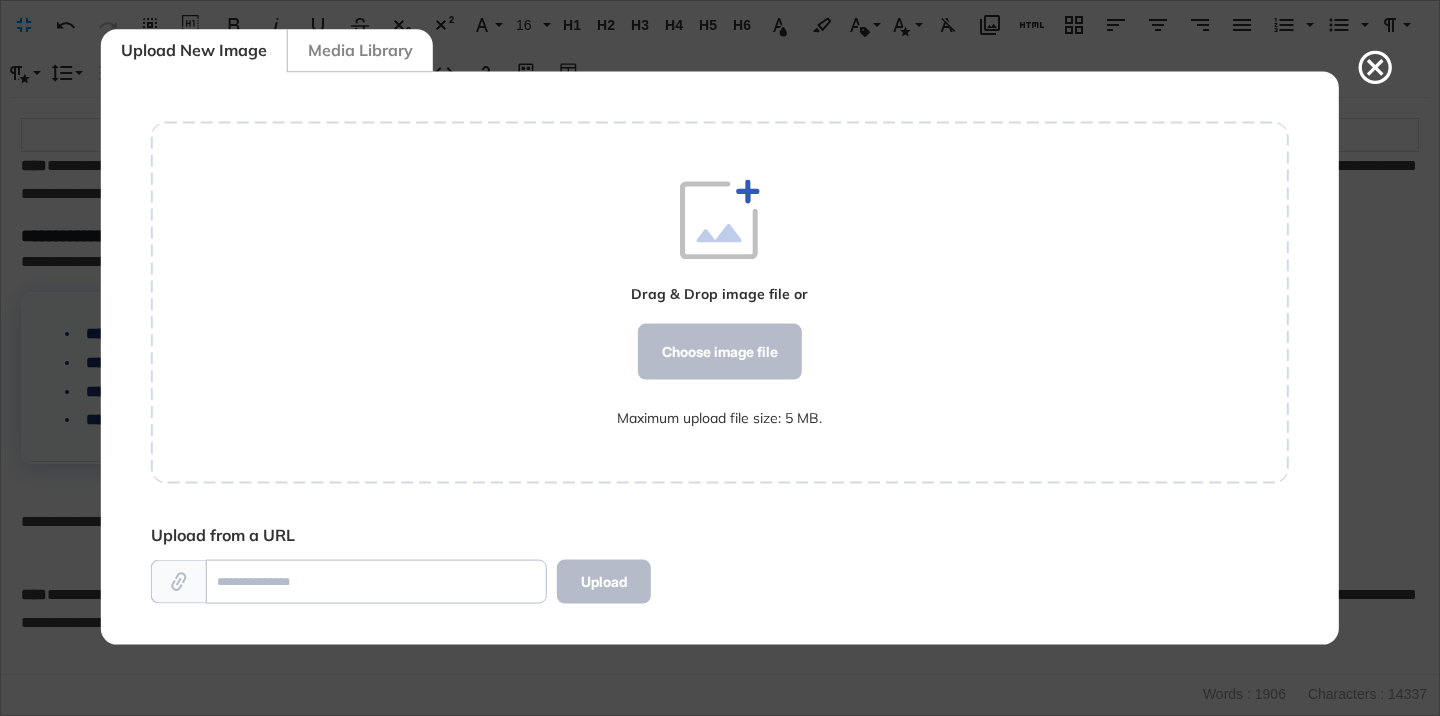 scroll, scrollTop: 572, scrollLeft: 1138, axis: both 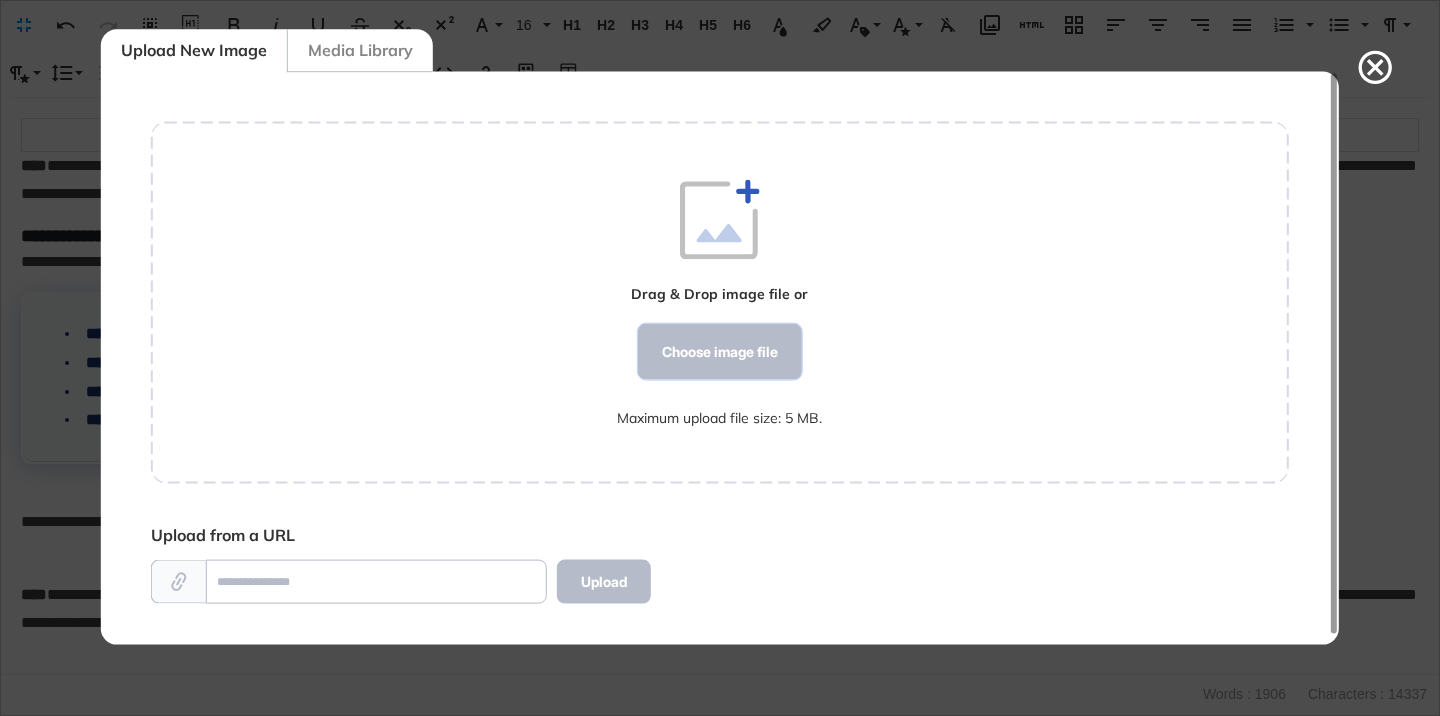 click on "Choose image file" at bounding box center (720, 352) 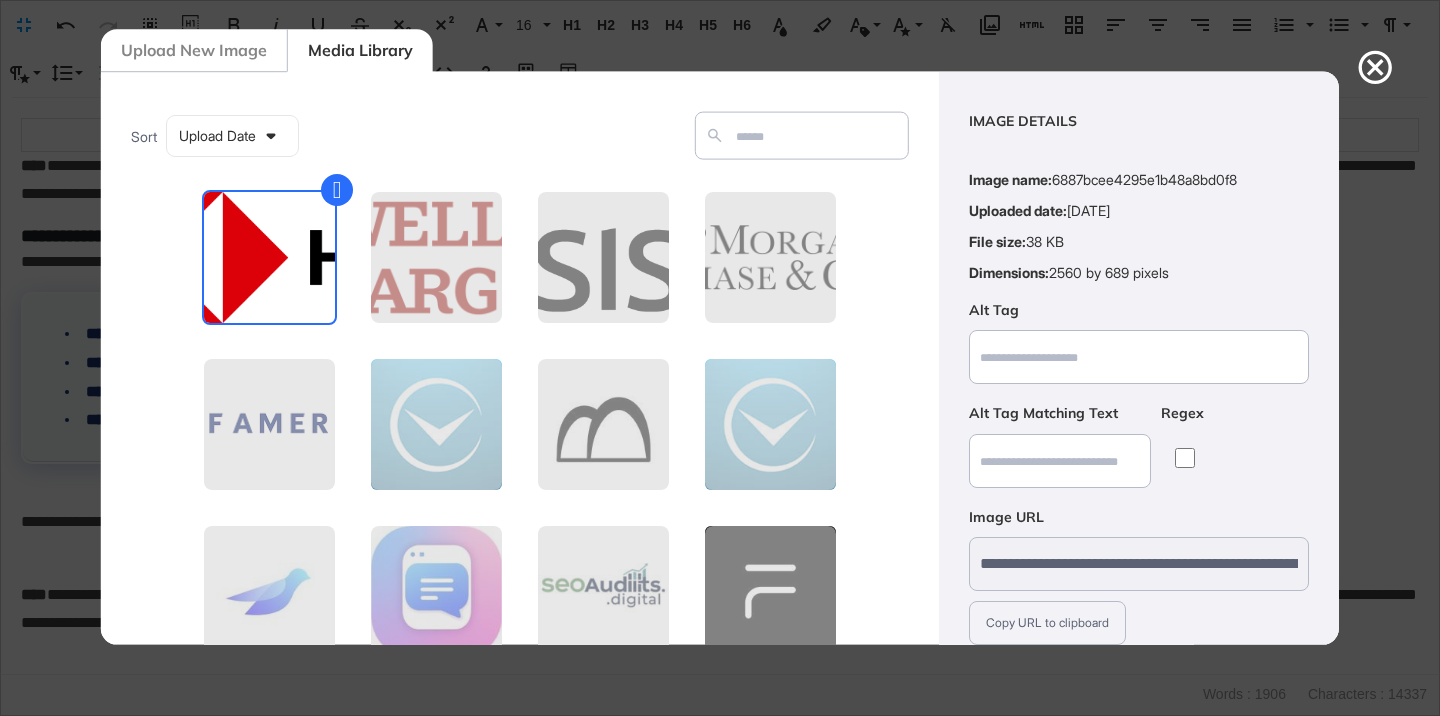 scroll, scrollTop: 156, scrollLeft: 0, axis: vertical 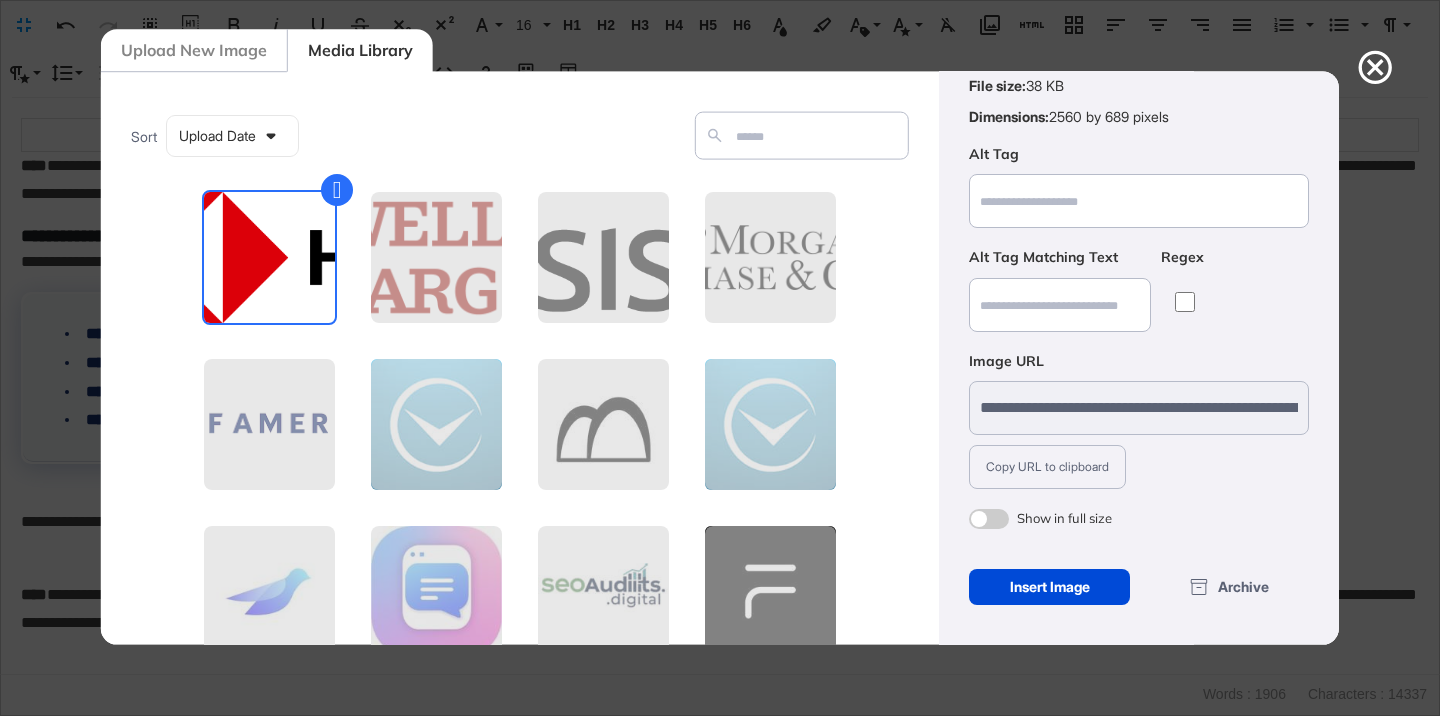 click at bounding box center [989, 519] 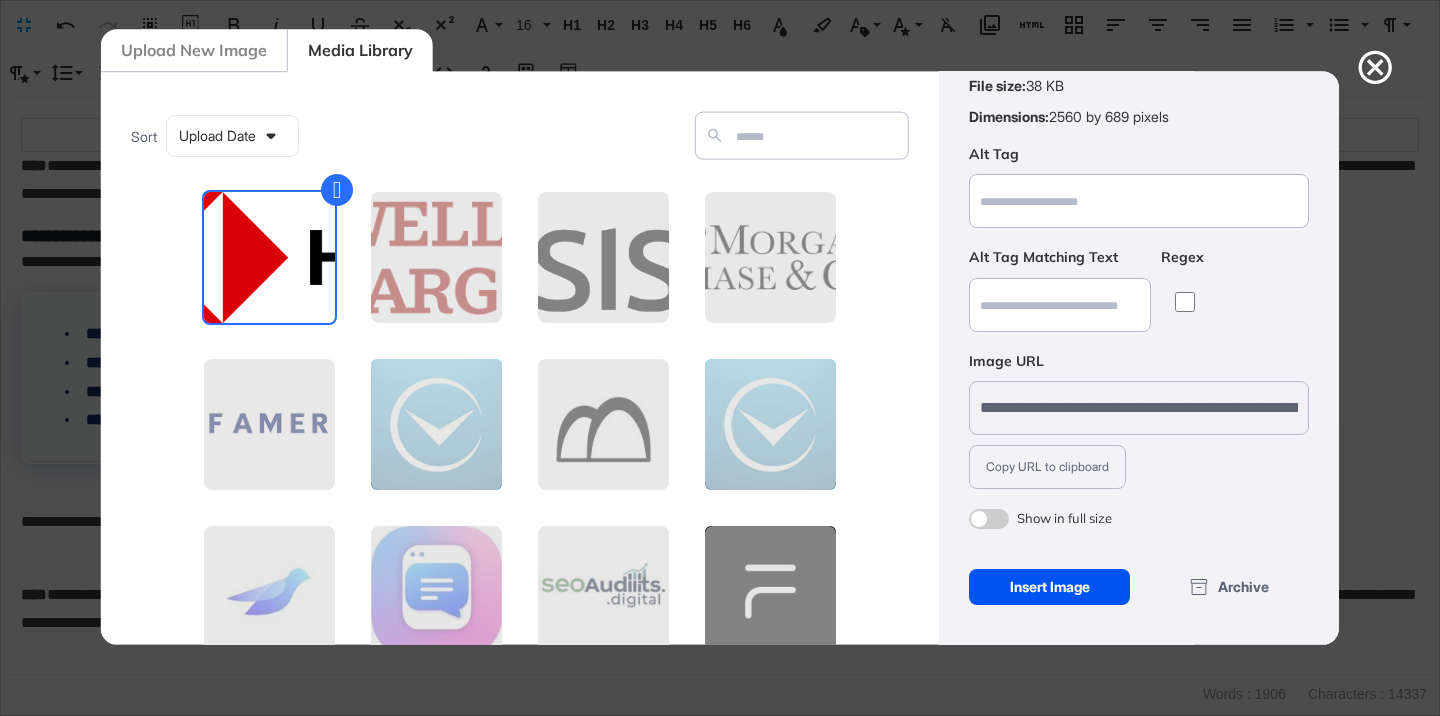 click on "Insert Image" at bounding box center [1049, 587] 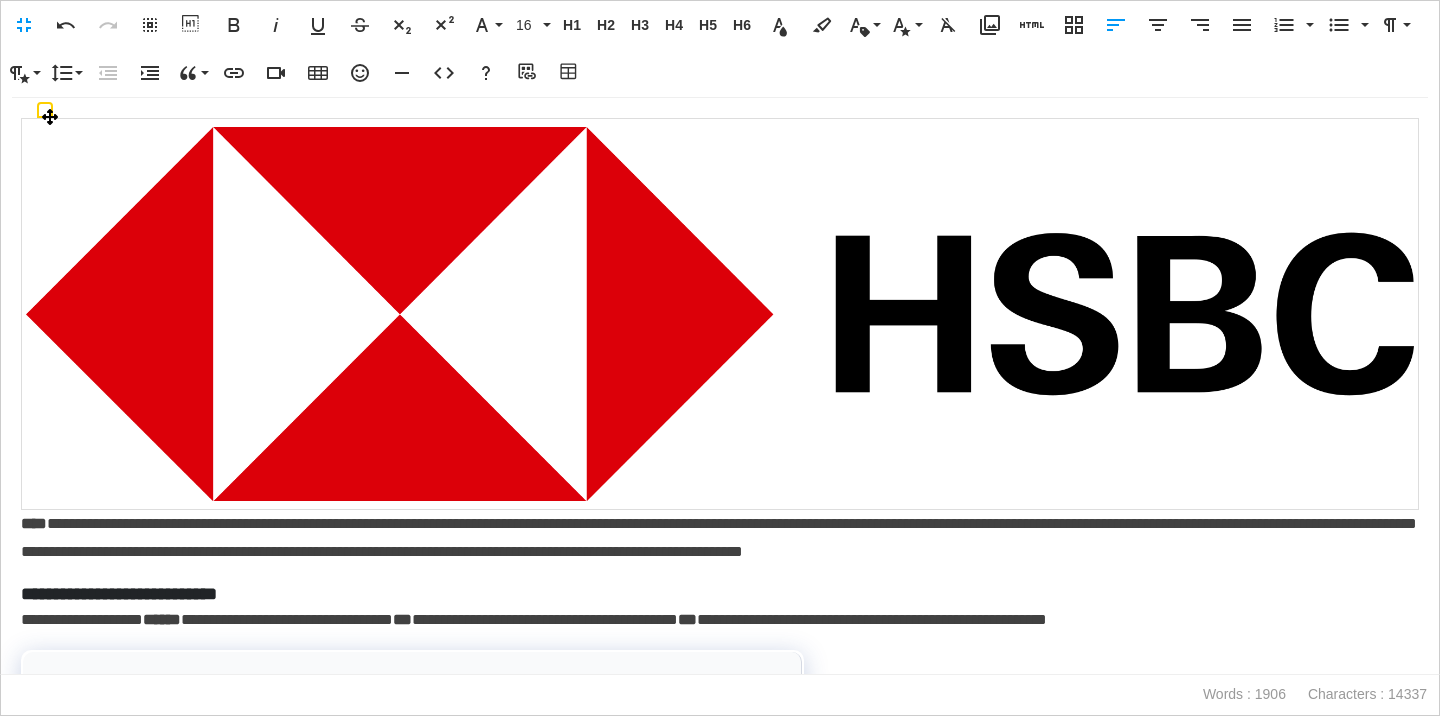 click at bounding box center (720, 314) 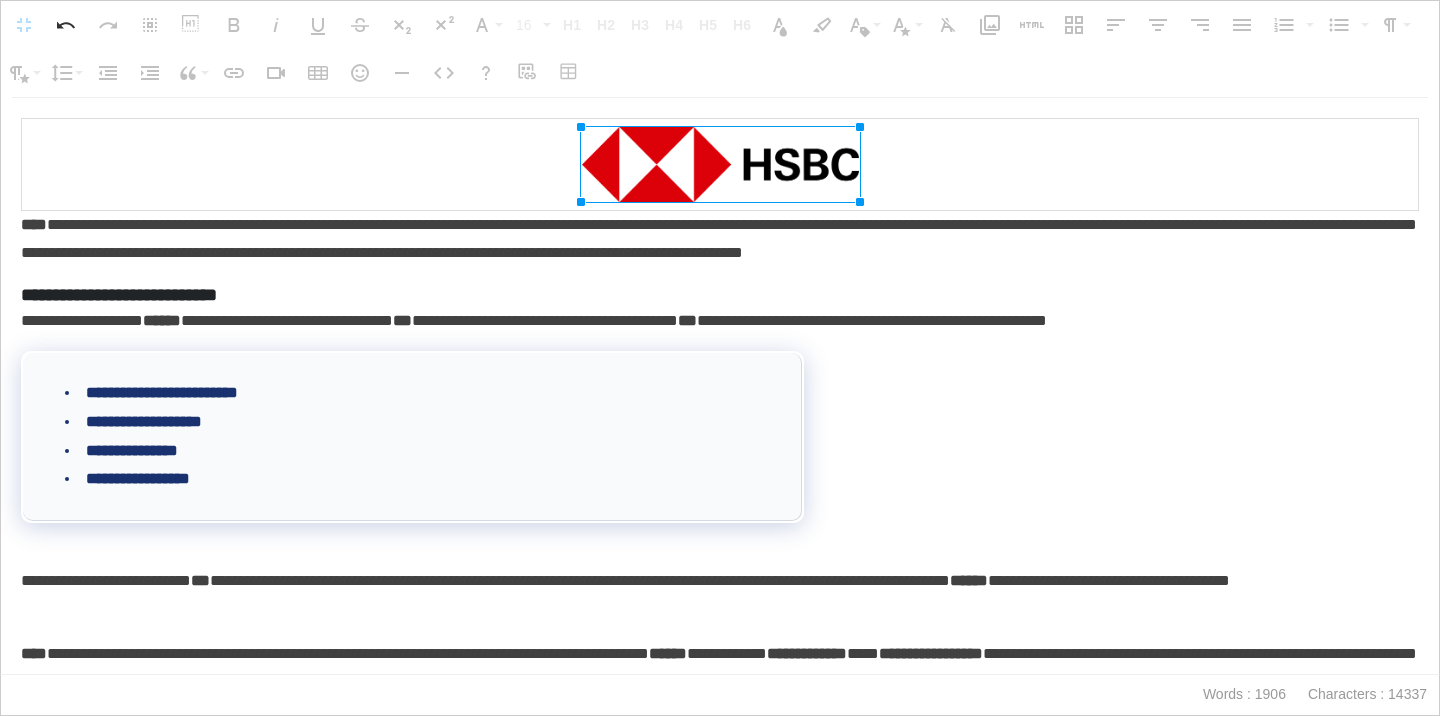 drag, startPoint x: 1413, startPoint y: 124, endPoint x: 297, endPoint y: 212, distance: 1119.4641 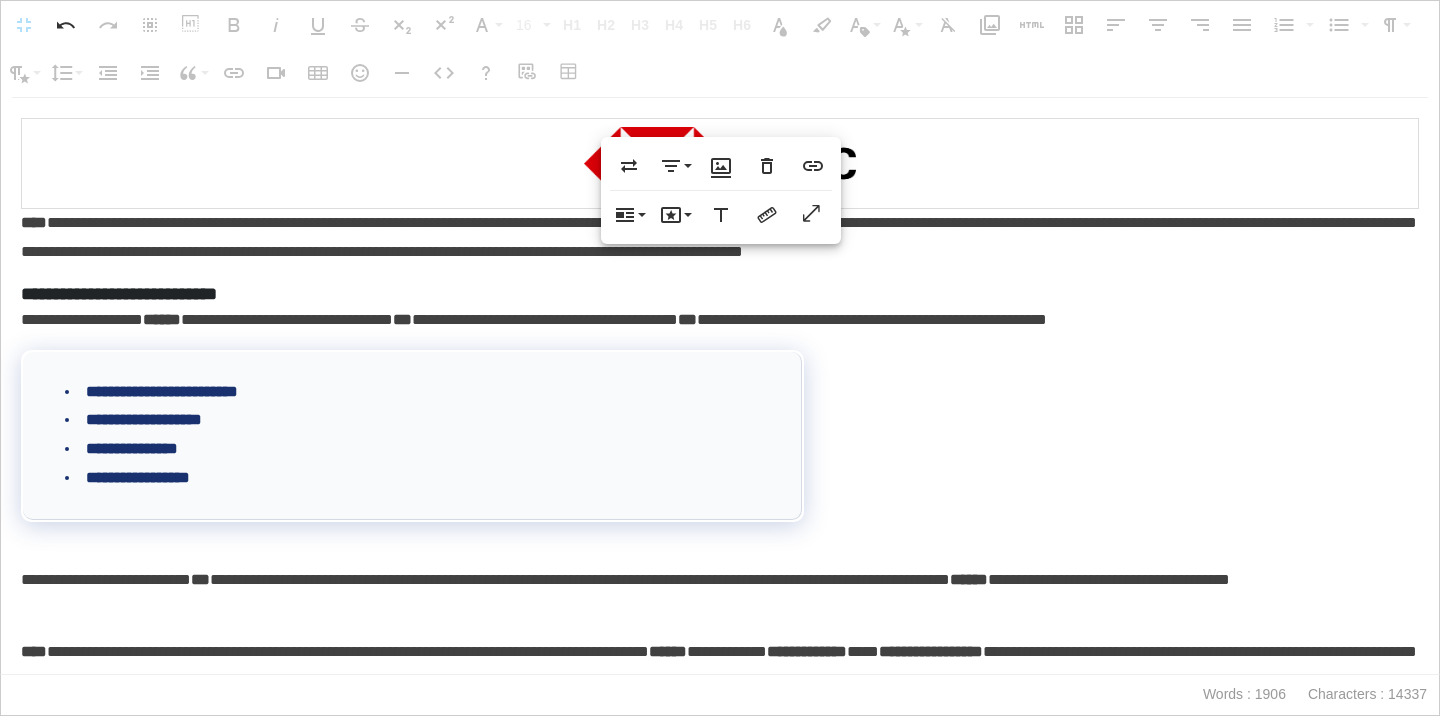 click on "****" at bounding box center [34, 222] 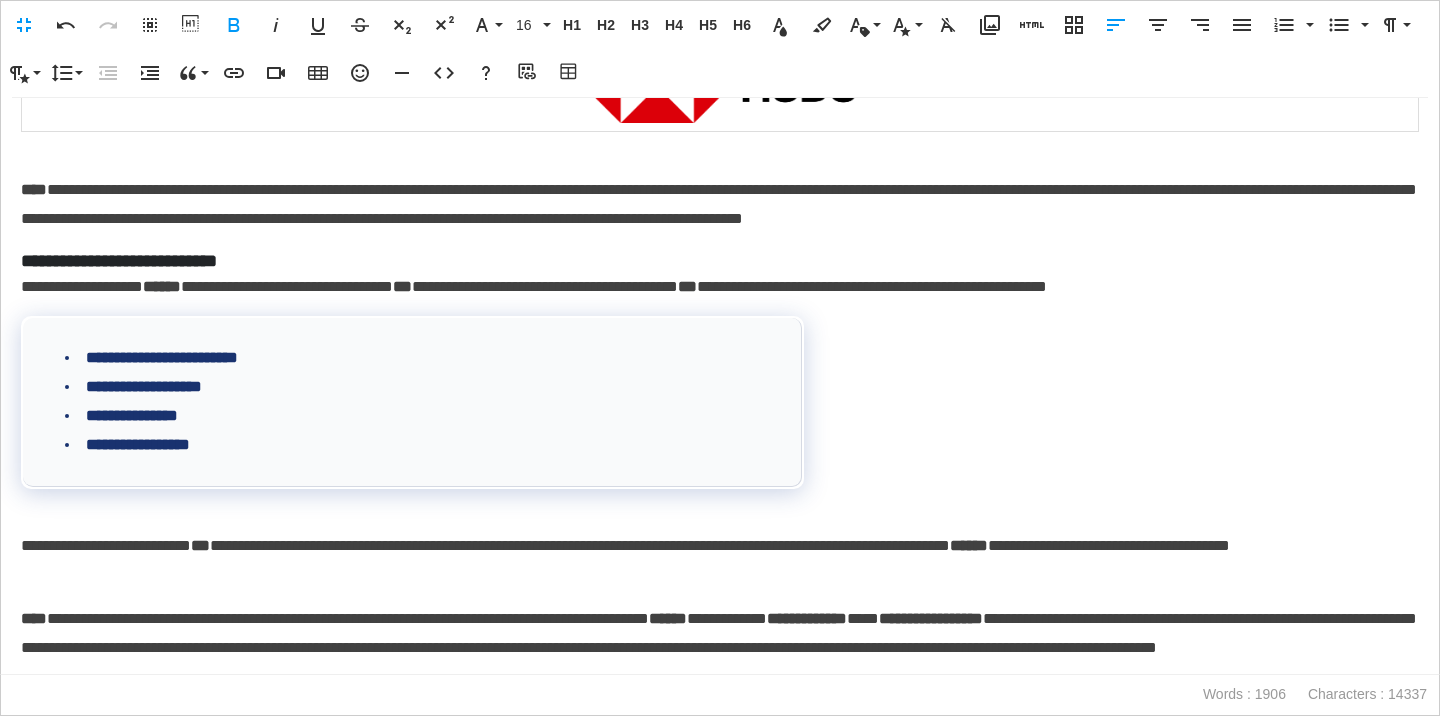 scroll, scrollTop: 75, scrollLeft: 0, axis: vertical 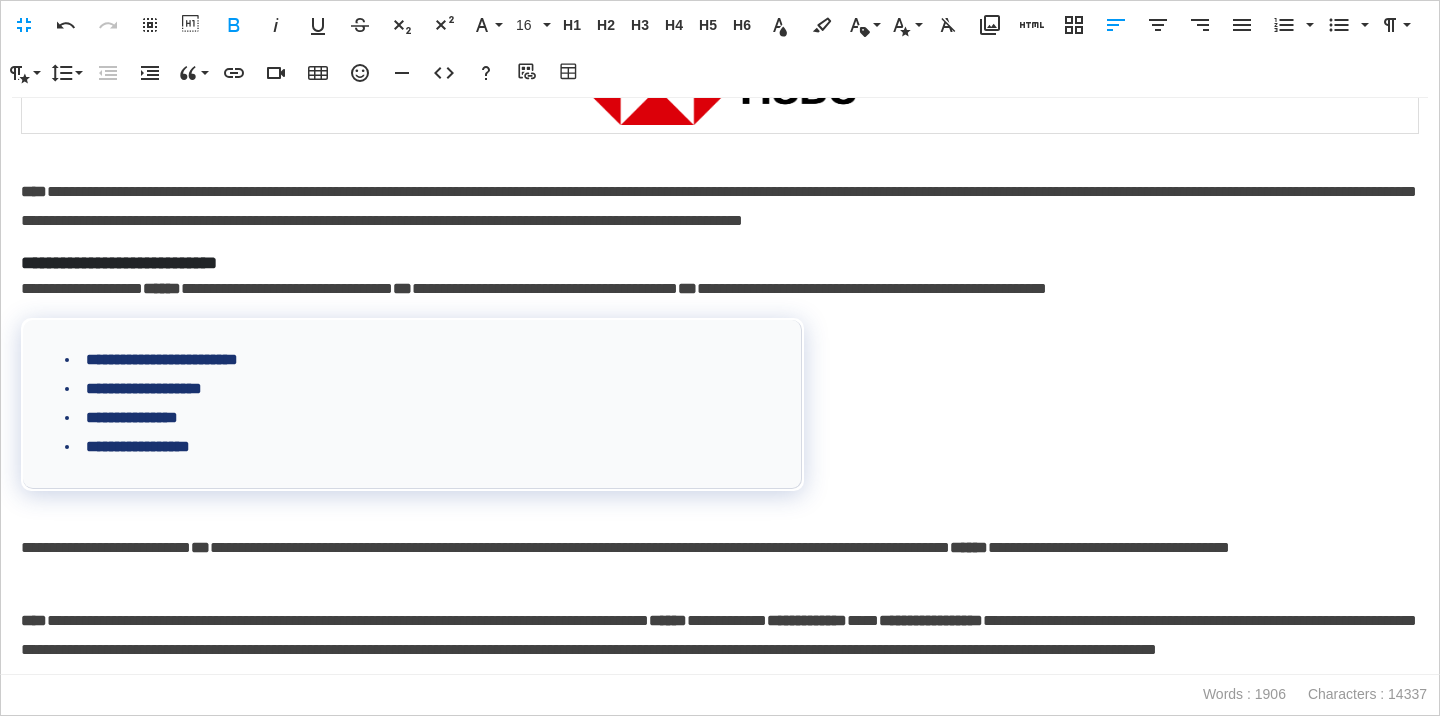 click on "**********" at bounding box center [720, 263] 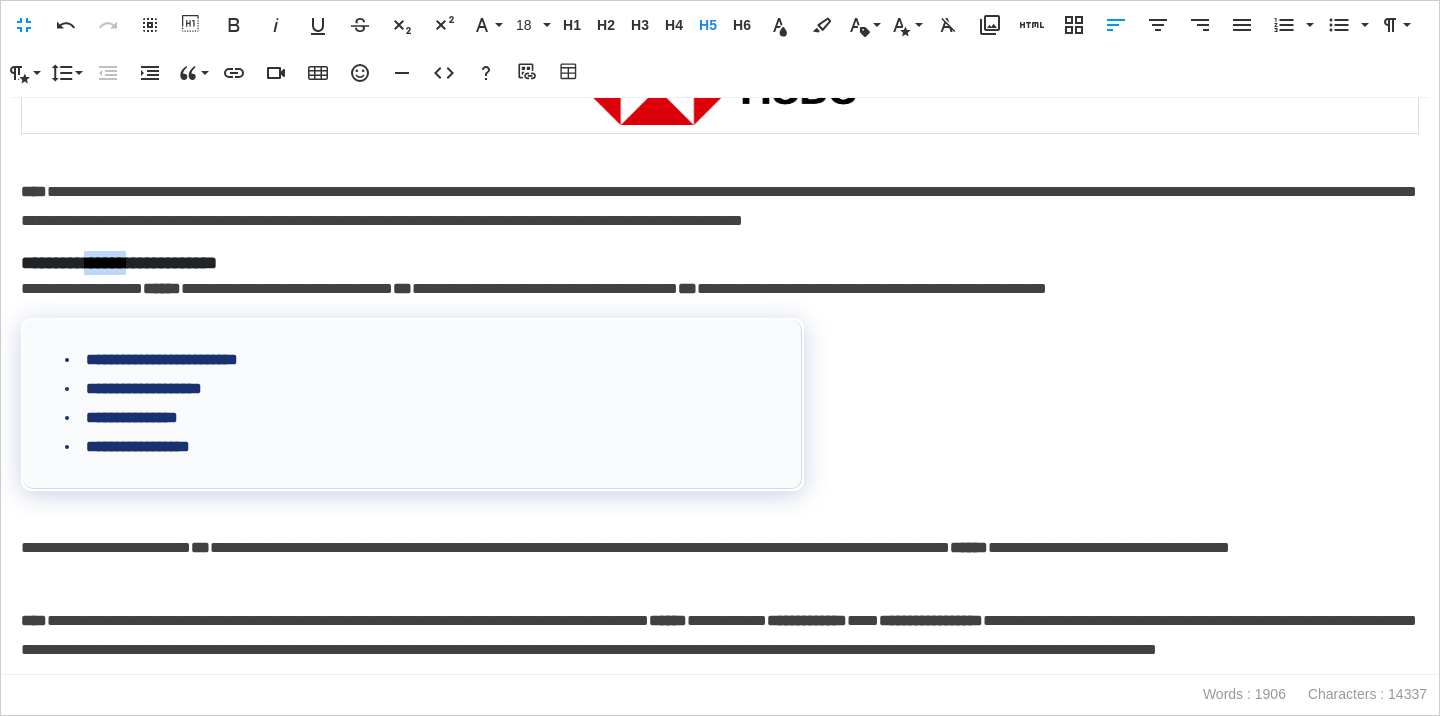 click on "**********" at bounding box center (720, 263) 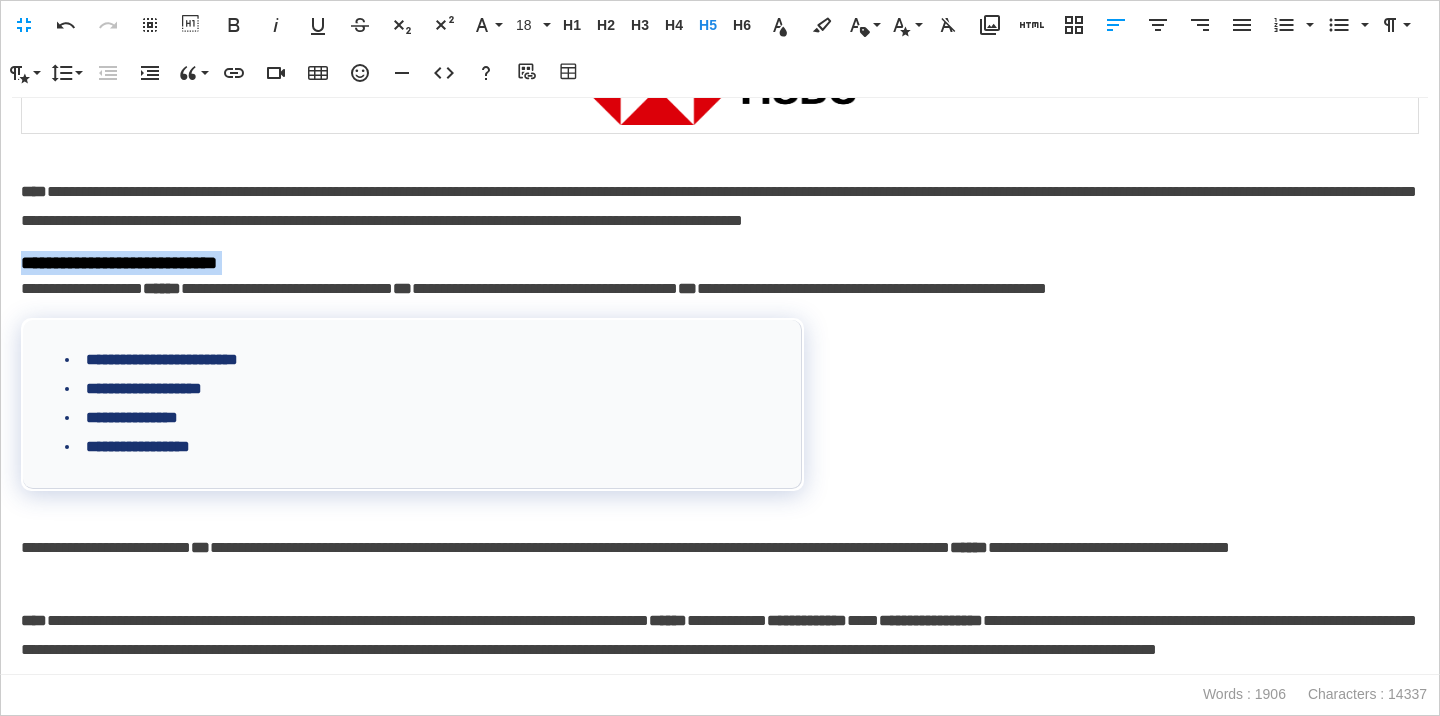 click on "**********" at bounding box center (720, 263) 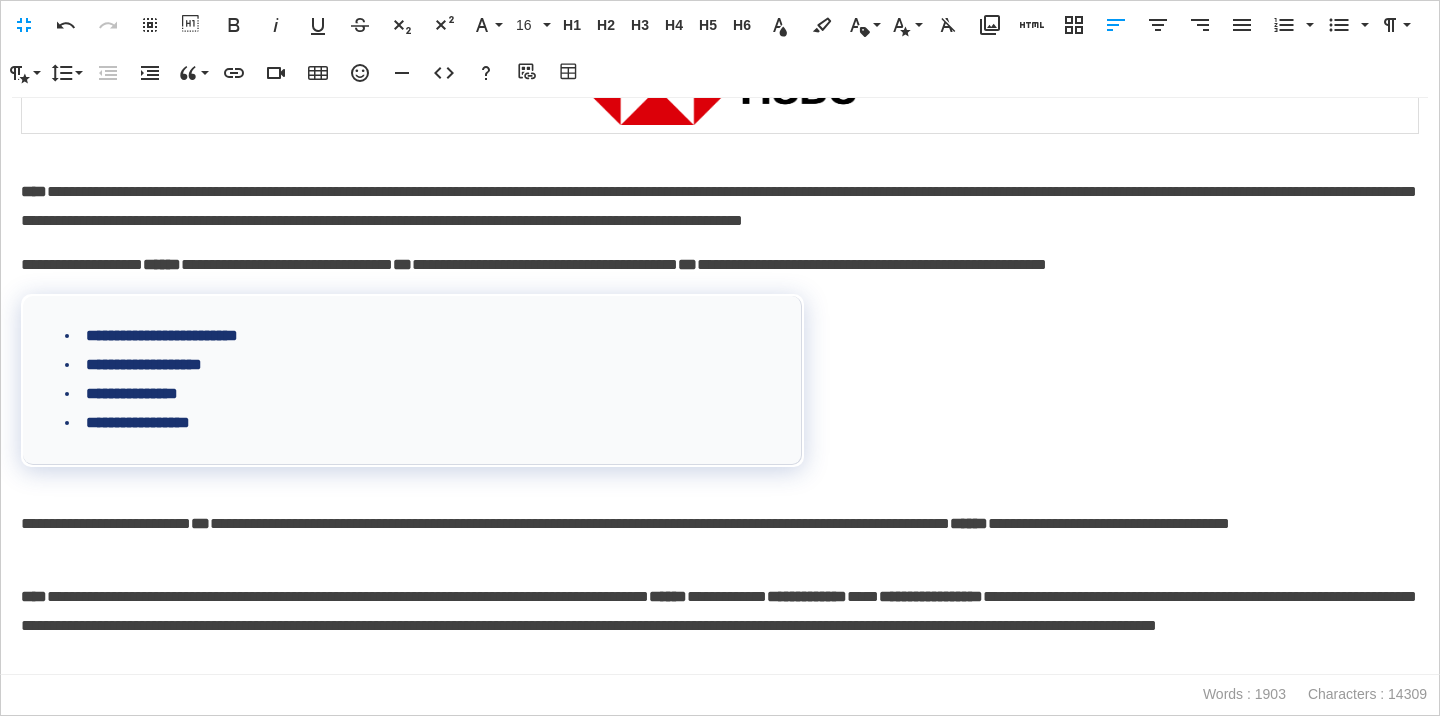 click on "**********" at bounding box center (720, 311) 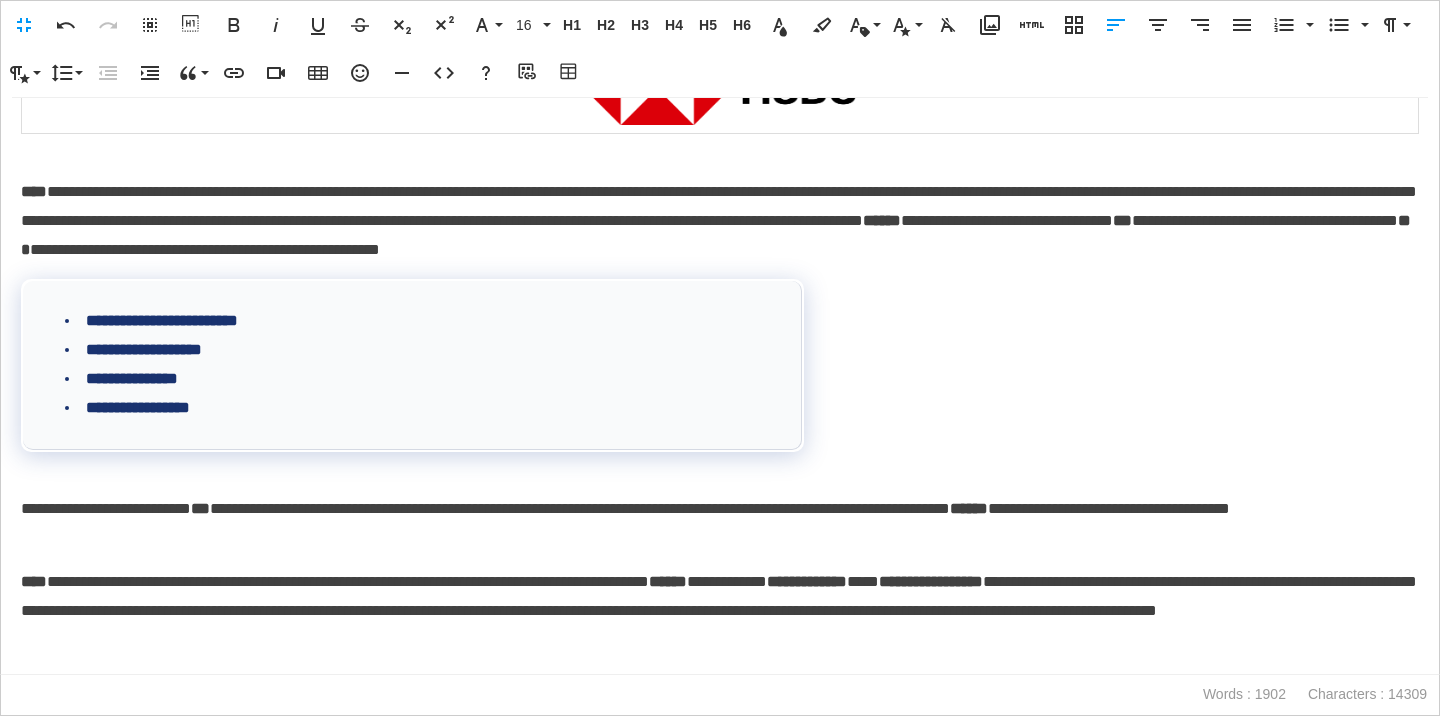 type 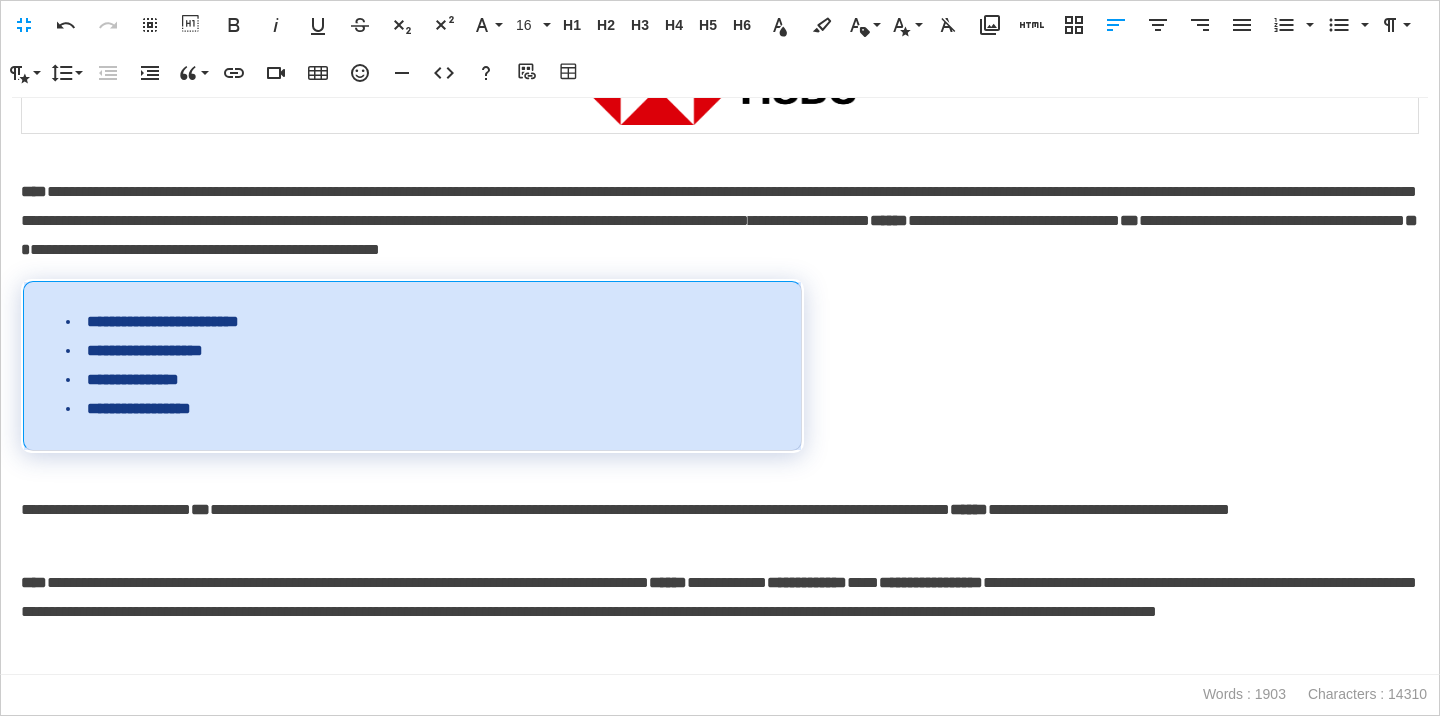 click on "**********" at bounding box center (412, 365) 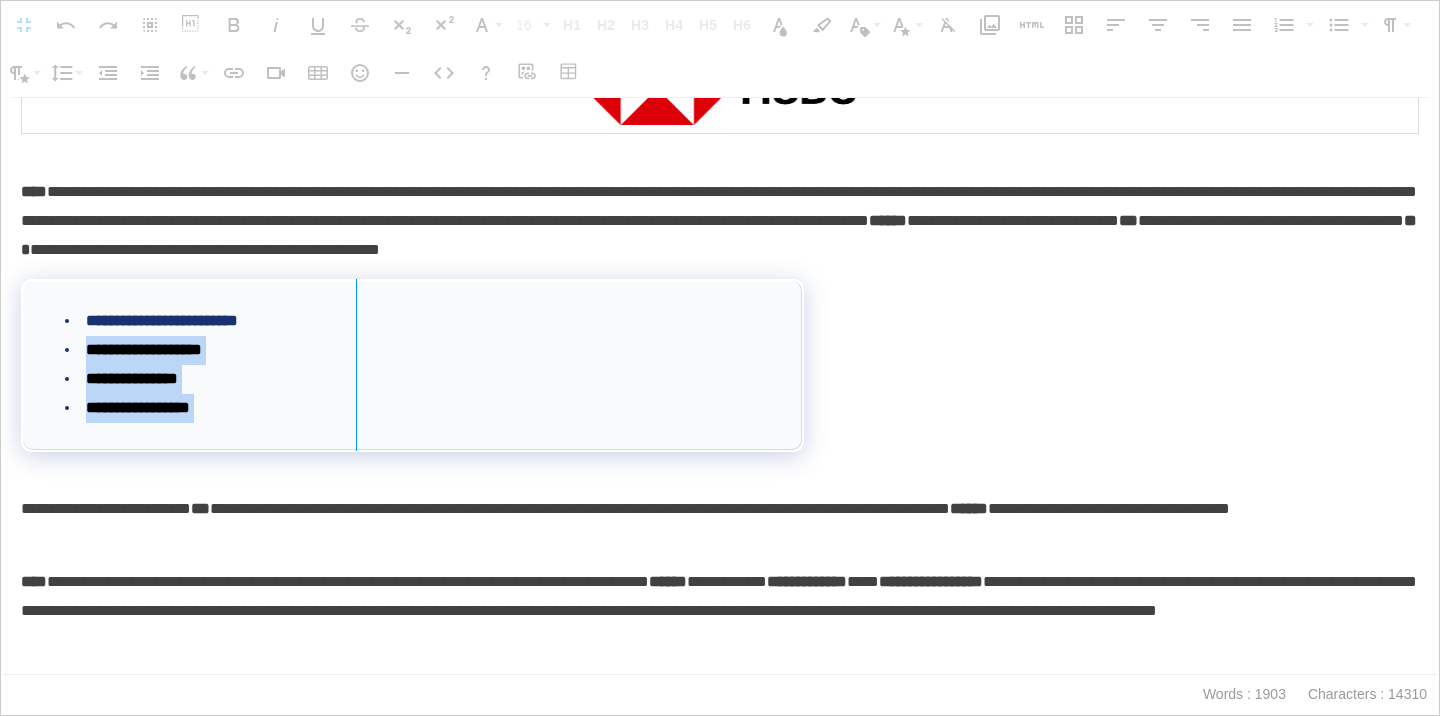 drag, startPoint x: 24, startPoint y: 347, endPoint x: 362, endPoint y: 334, distance: 338.2499 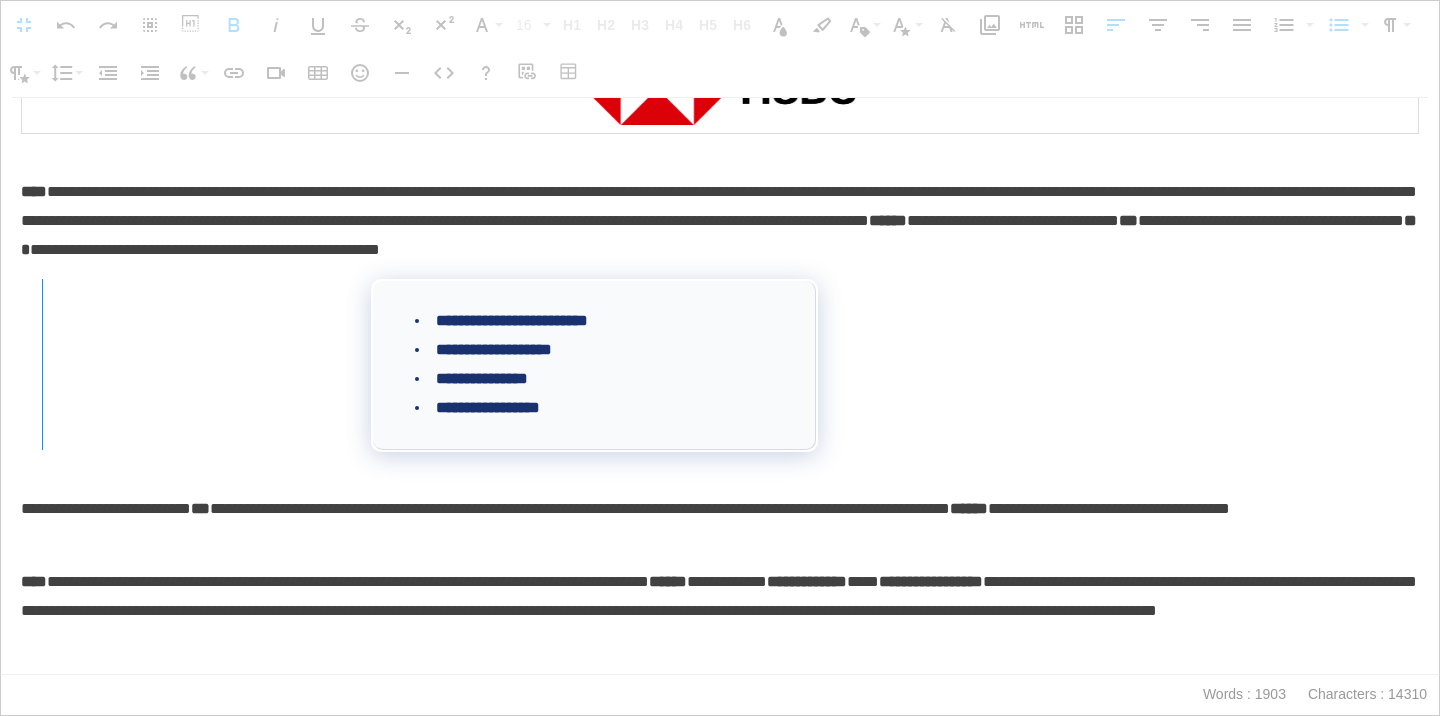drag, startPoint x: 374, startPoint y: 350, endPoint x: 48, endPoint y: 355, distance: 326.03833 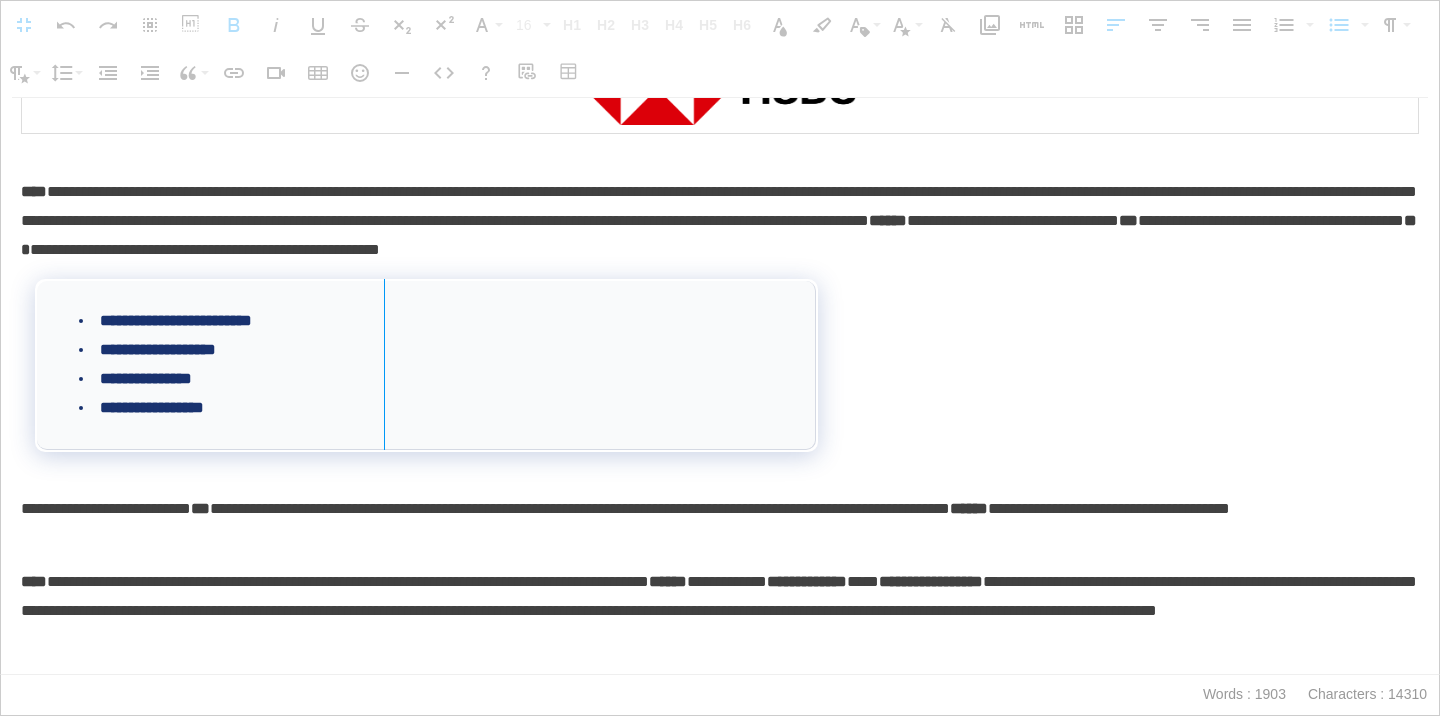 drag, startPoint x: 811, startPoint y: 327, endPoint x: 367, endPoint y: 340, distance: 444.19028 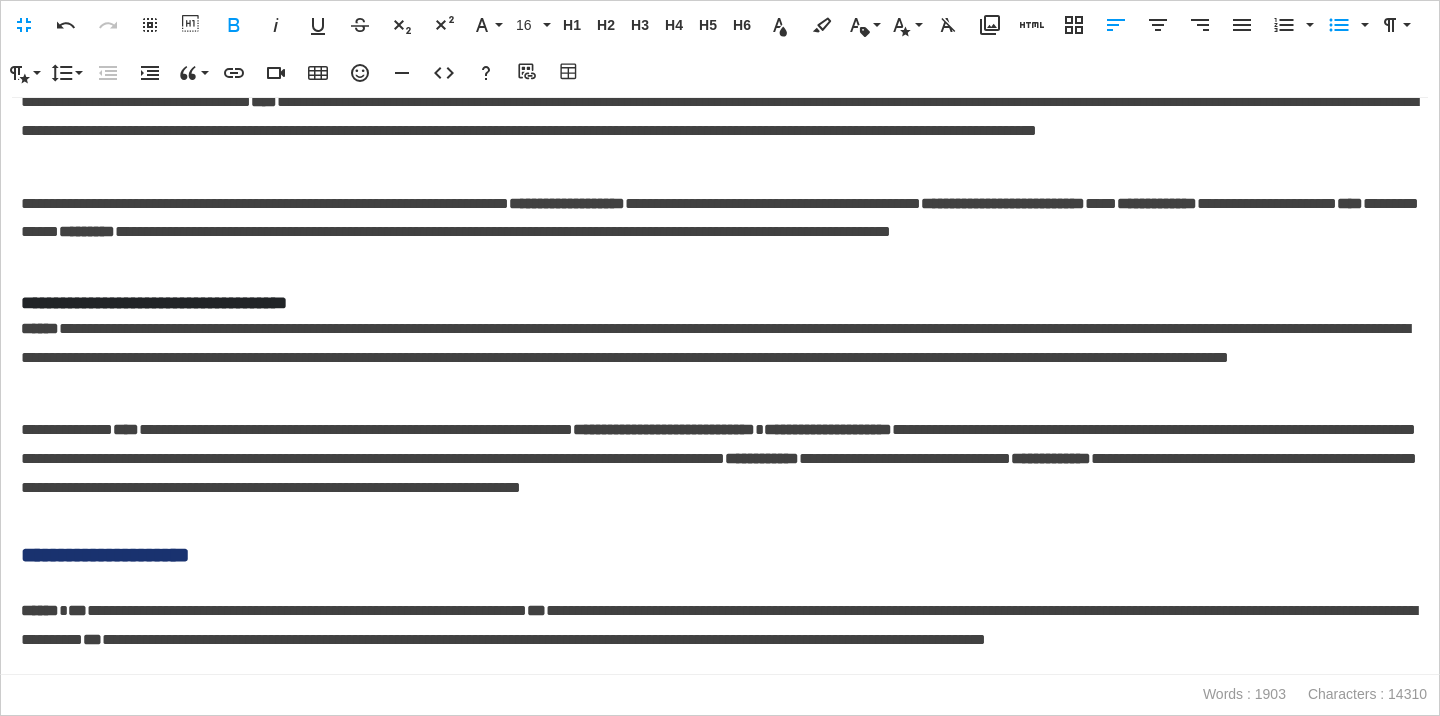 scroll, scrollTop: 923, scrollLeft: 0, axis: vertical 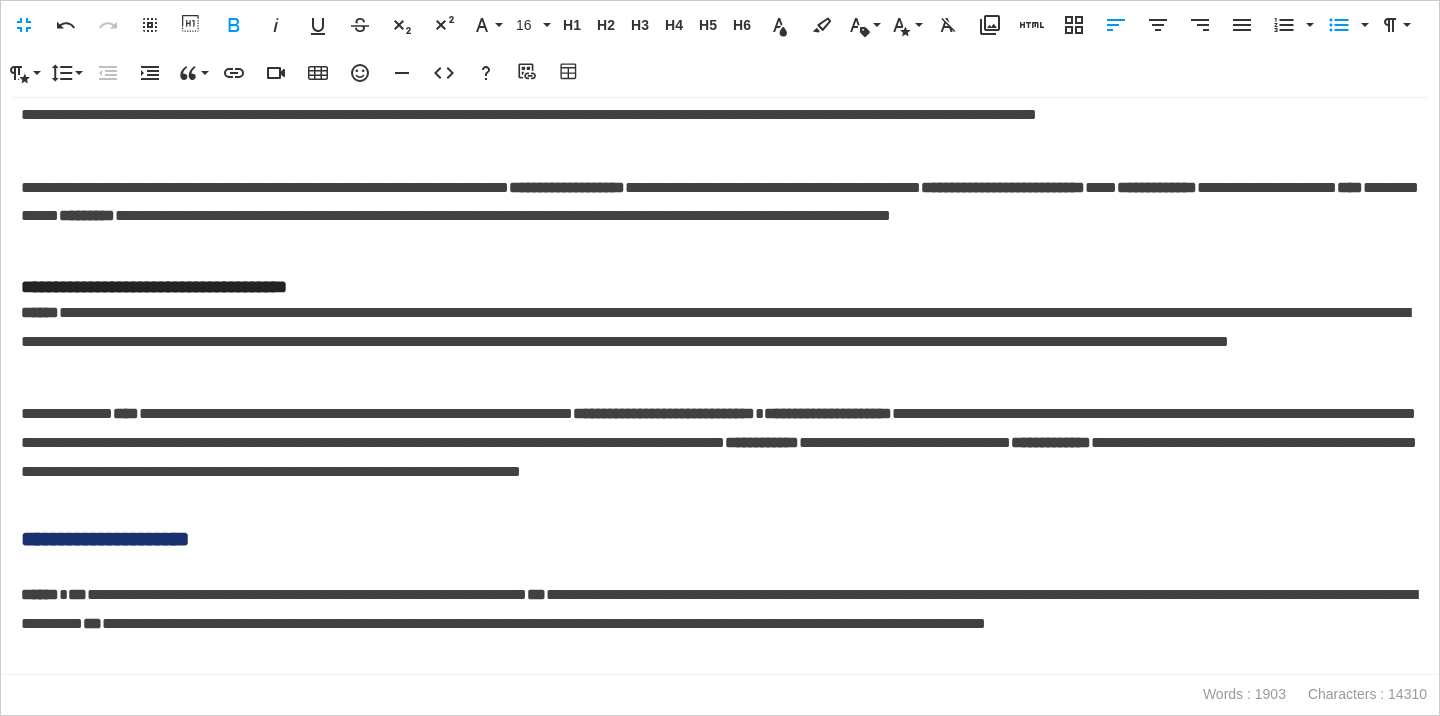 click on "**********" at bounding box center [720, 539] 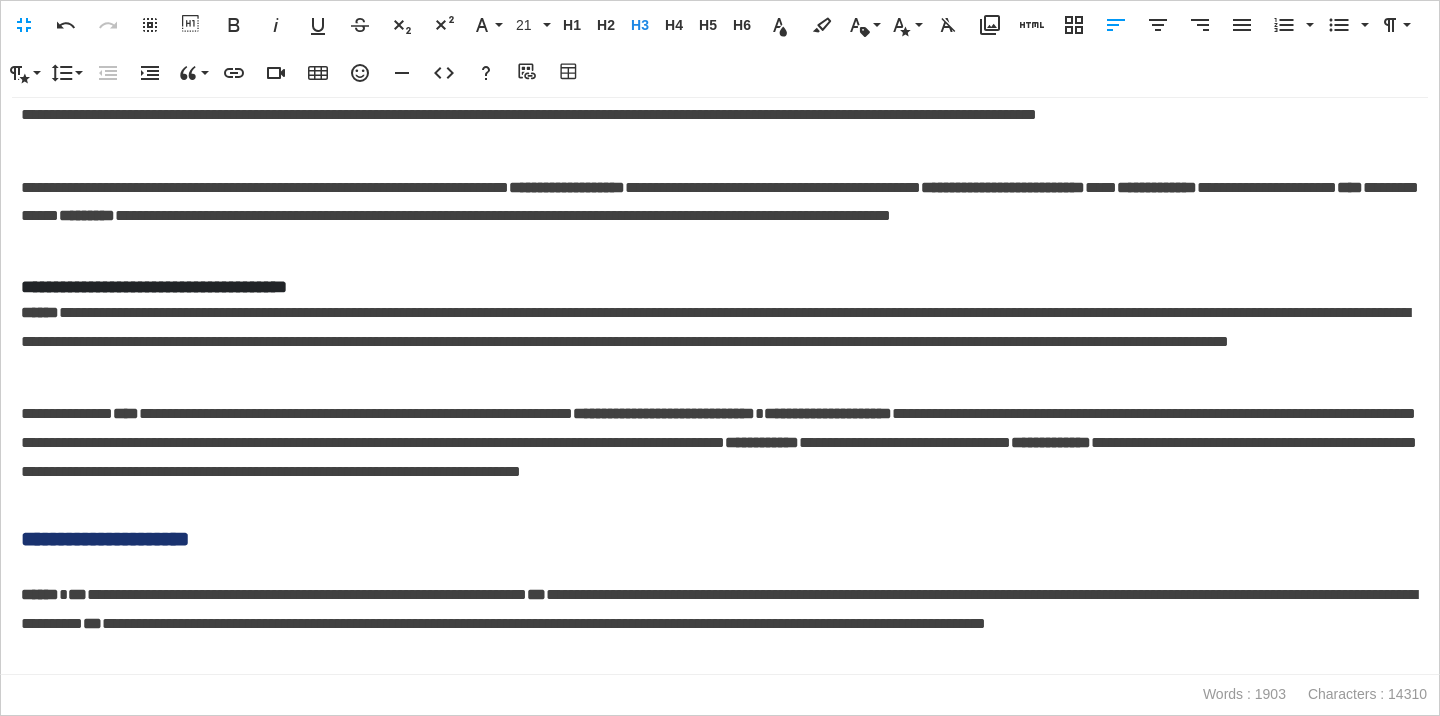 click on "**********" at bounding box center (720, 539) 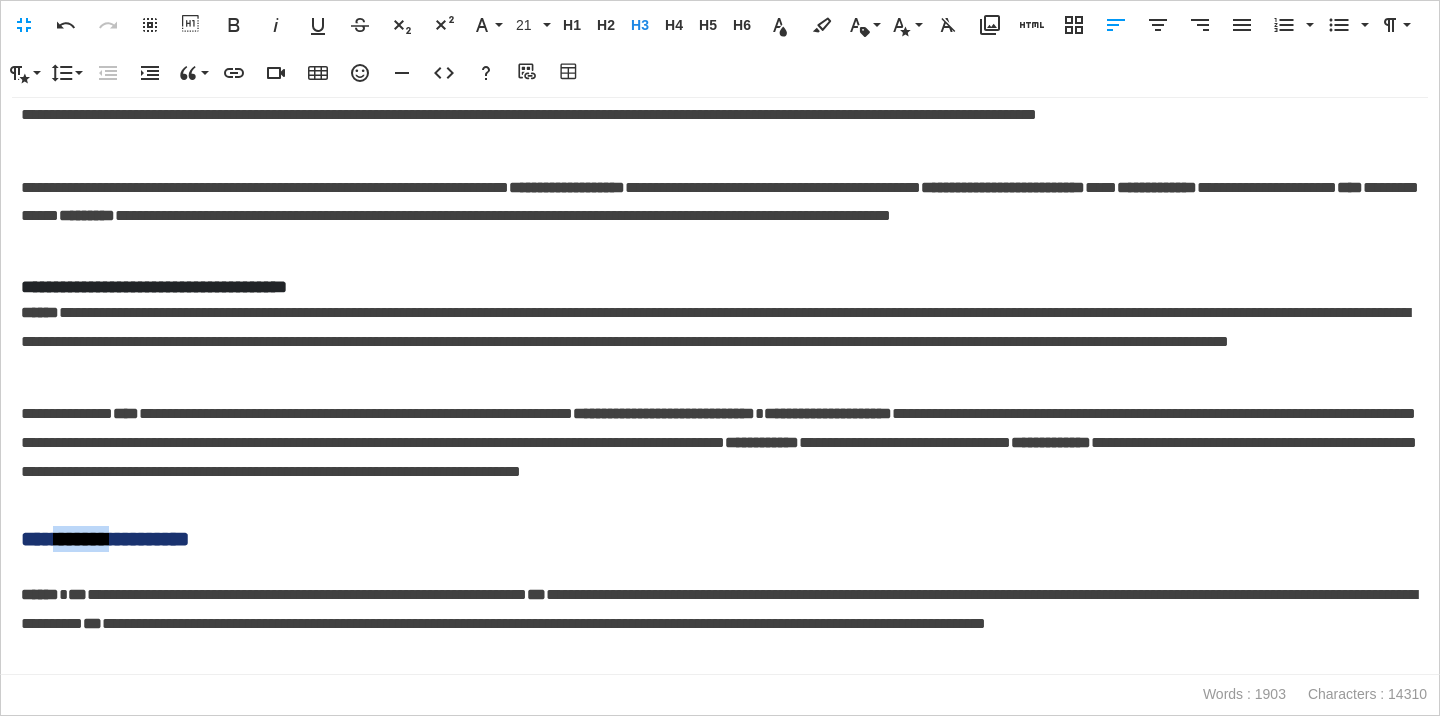 click on "**********" at bounding box center (720, 539) 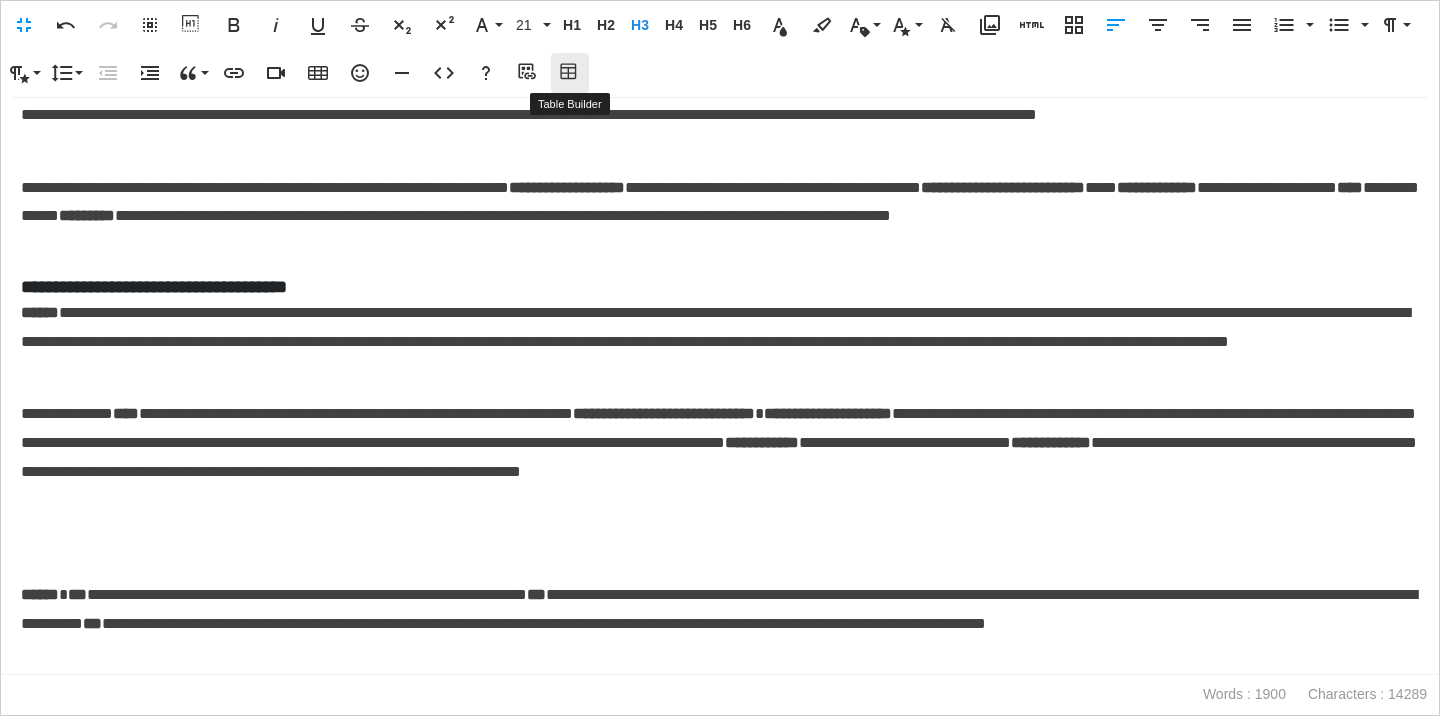 click 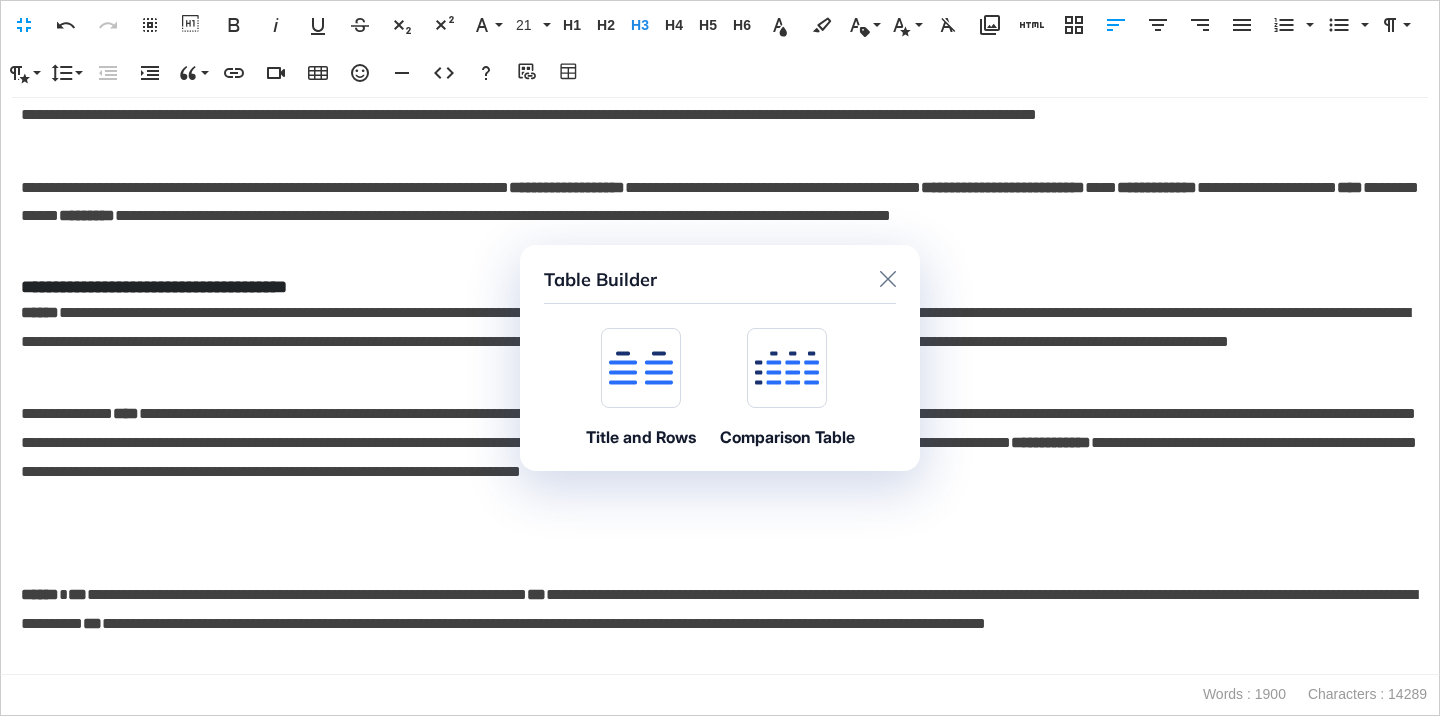click 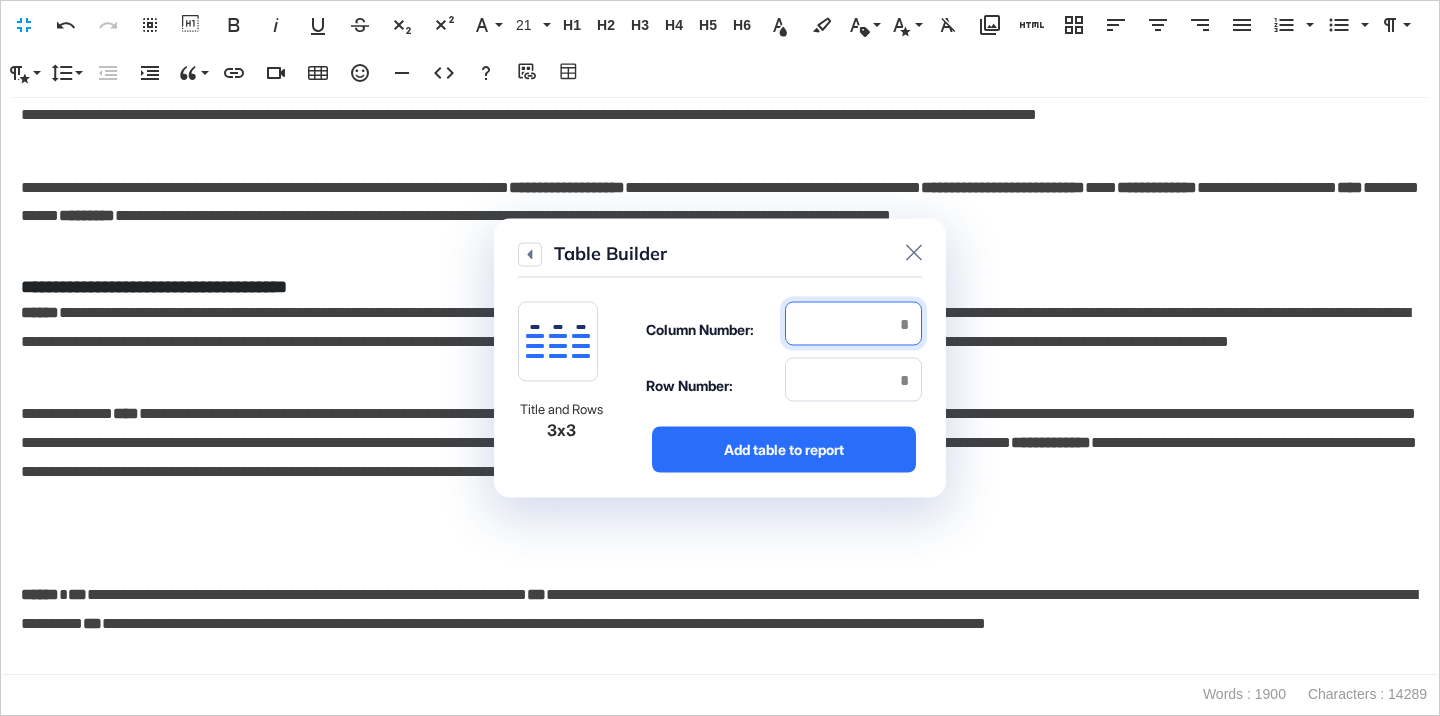 click at bounding box center (853, 324) 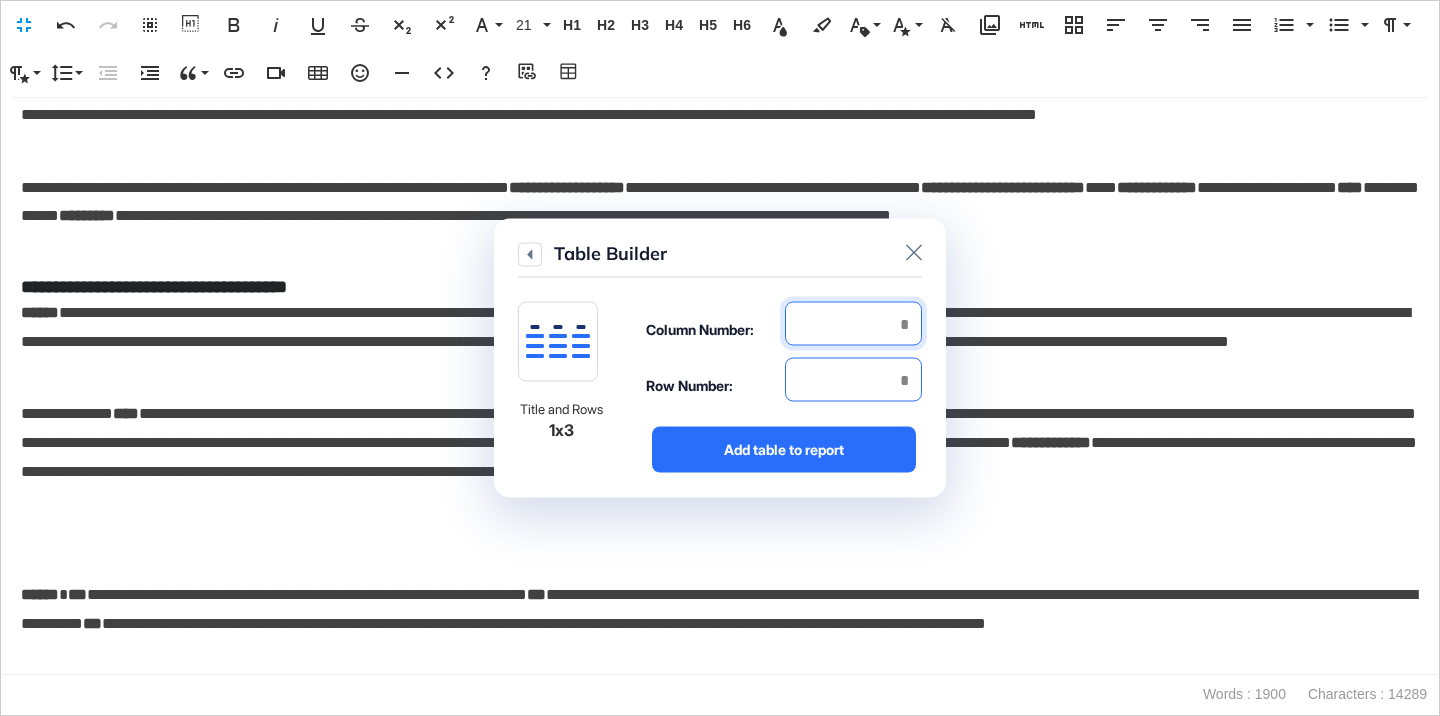 type on "*" 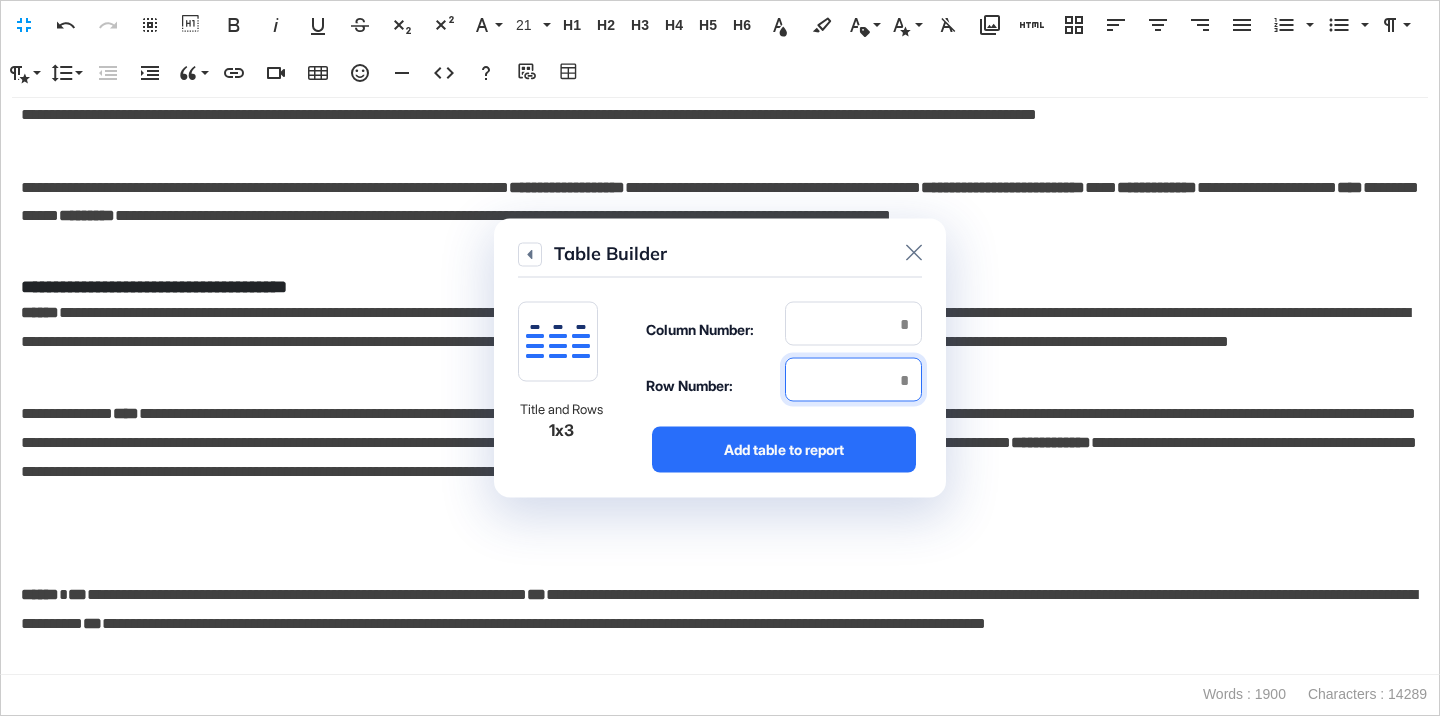 click at bounding box center [853, 380] 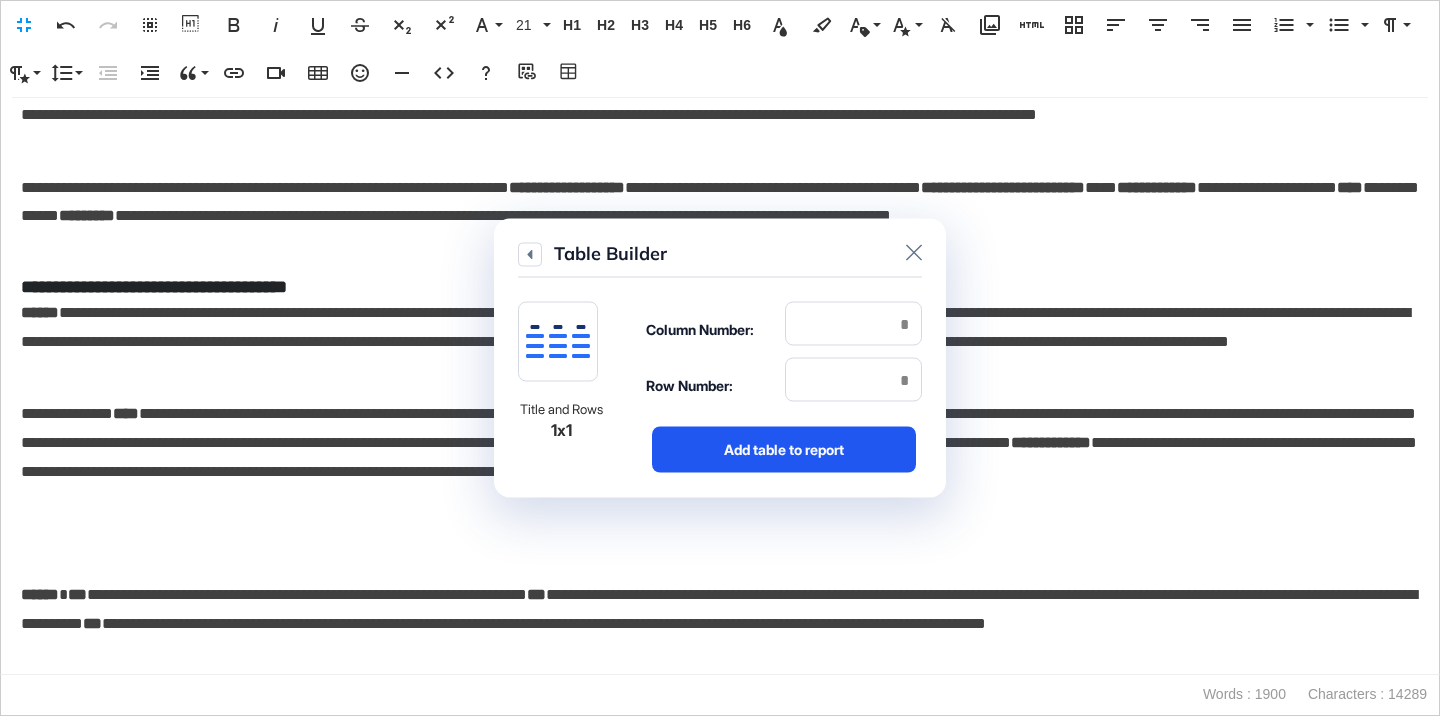 click on "Add table to report" at bounding box center [784, 450] 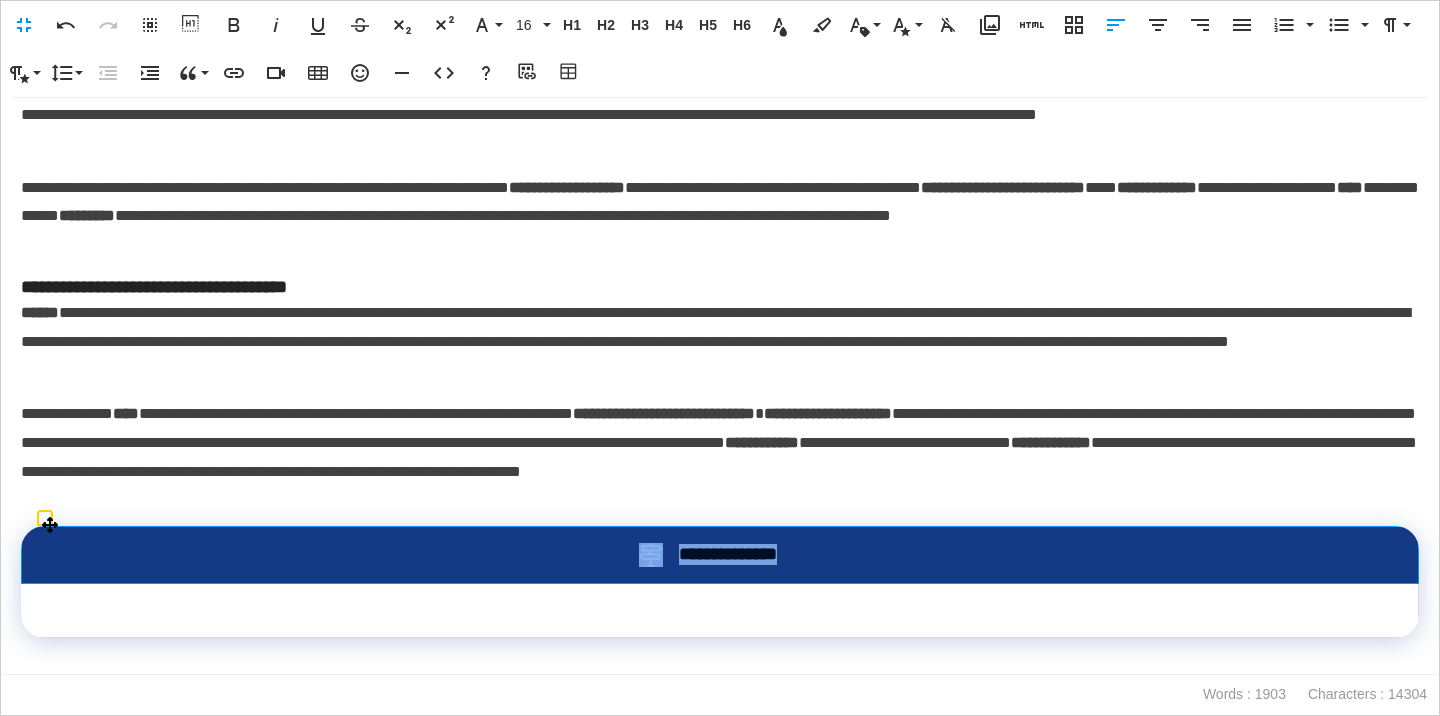 drag, startPoint x: 818, startPoint y: 560, endPoint x: 617, endPoint y: 563, distance: 201.02238 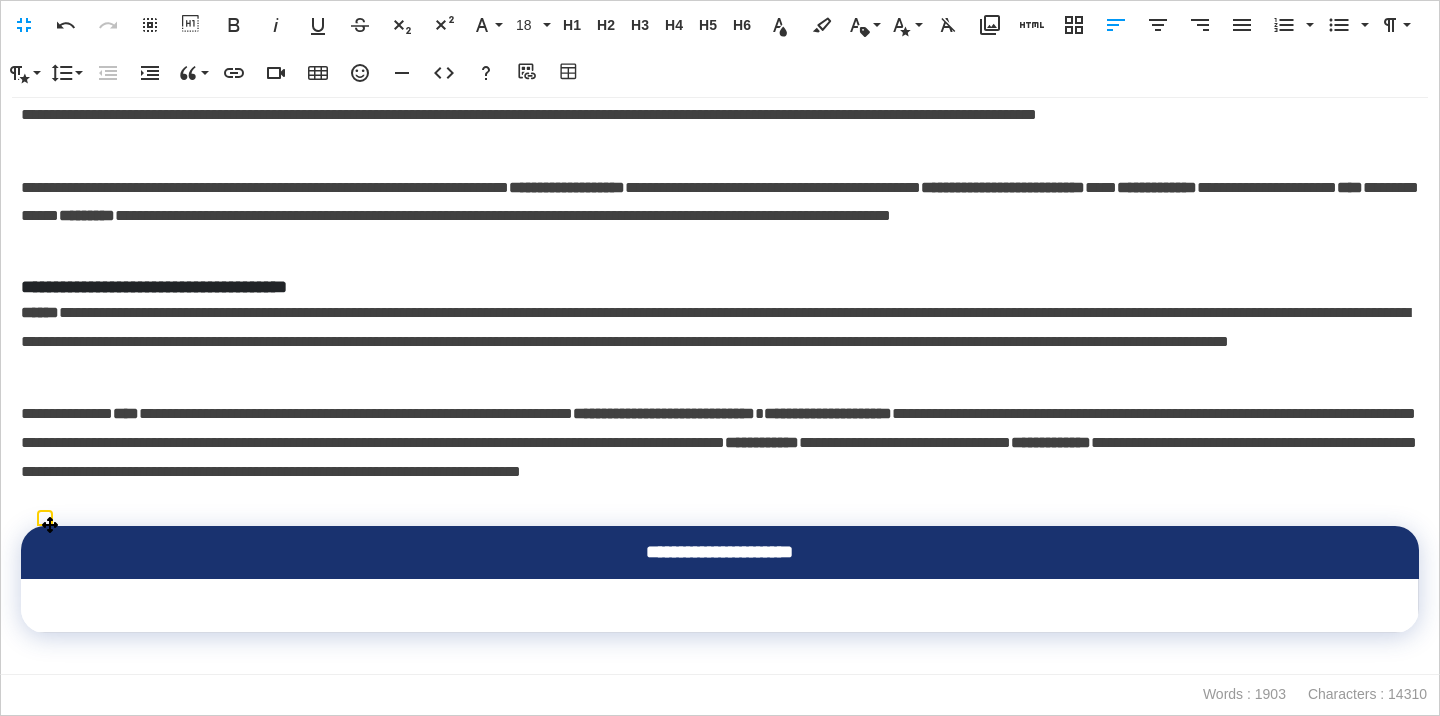 scroll, scrollTop: 0, scrollLeft: 8, axis: horizontal 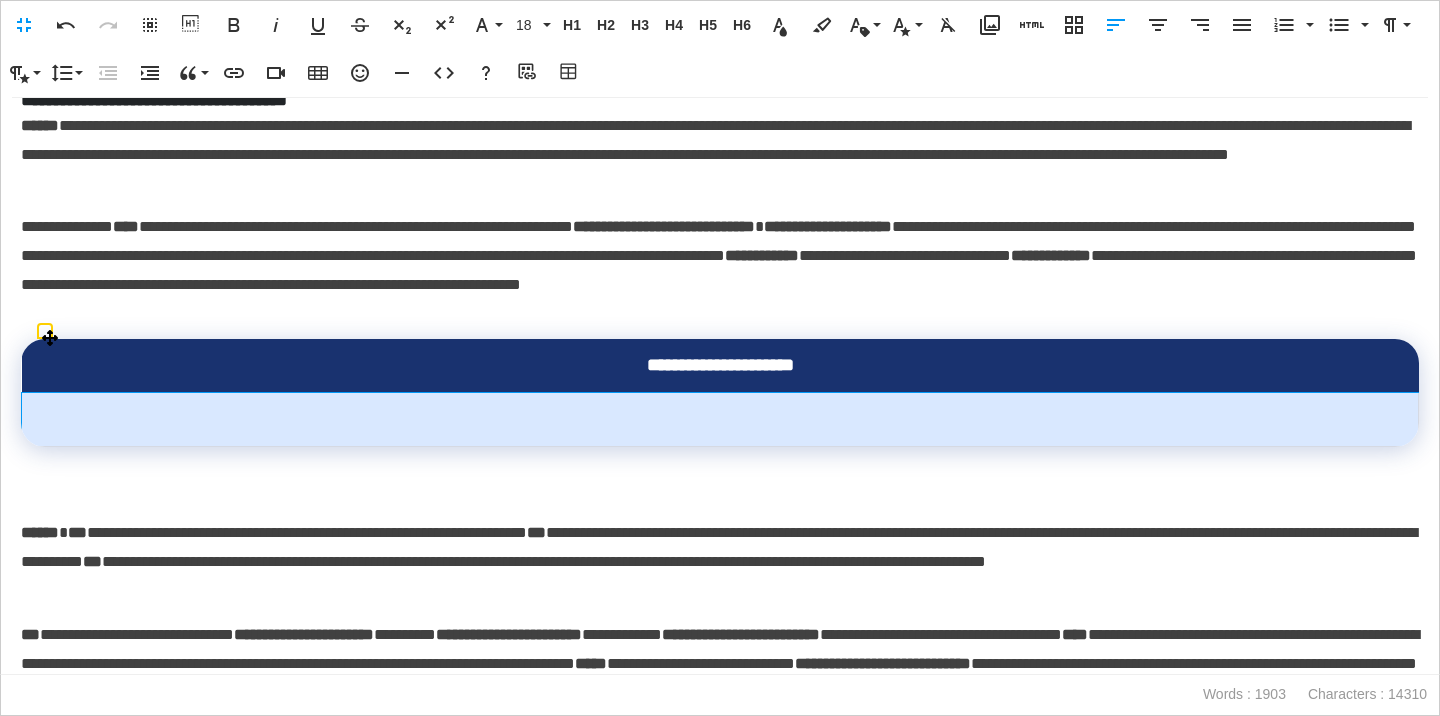 click at bounding box center (720, 419) 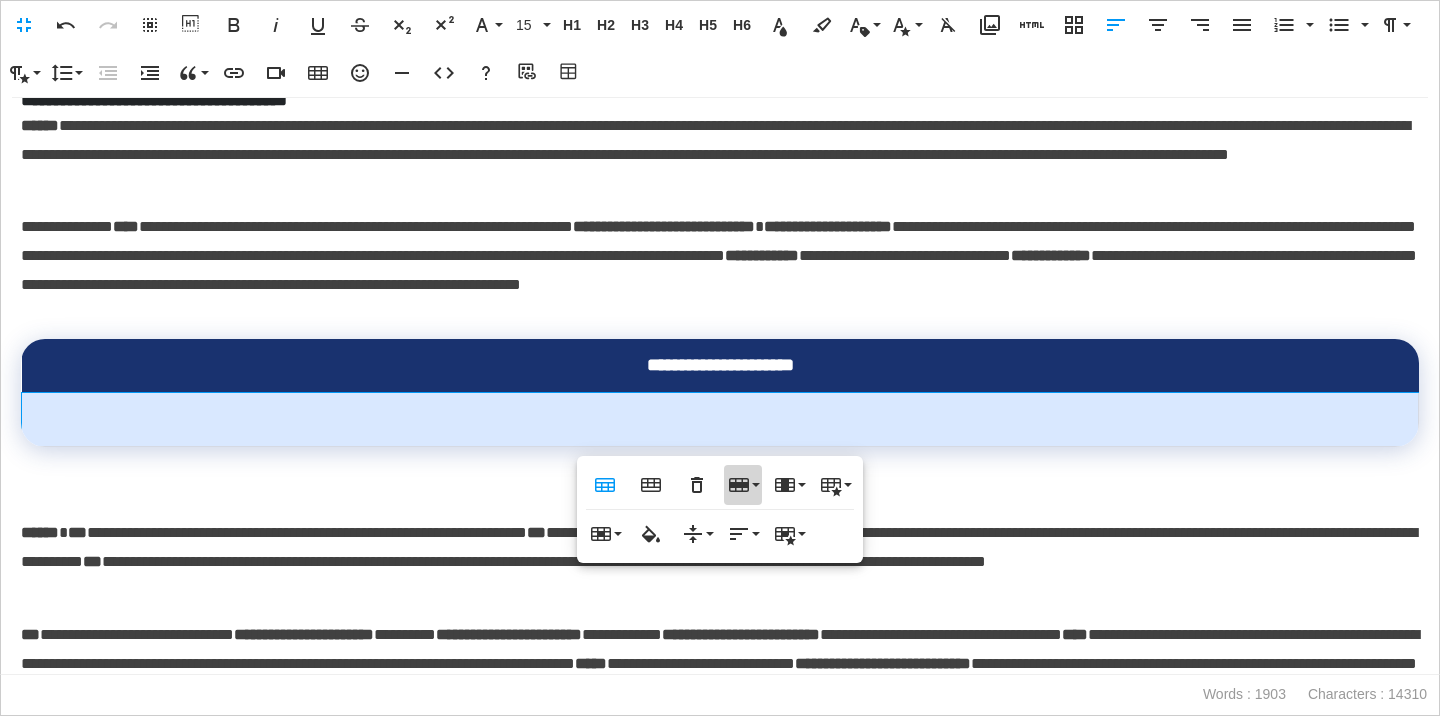 click on "Row" at bounding box center (743, 485) 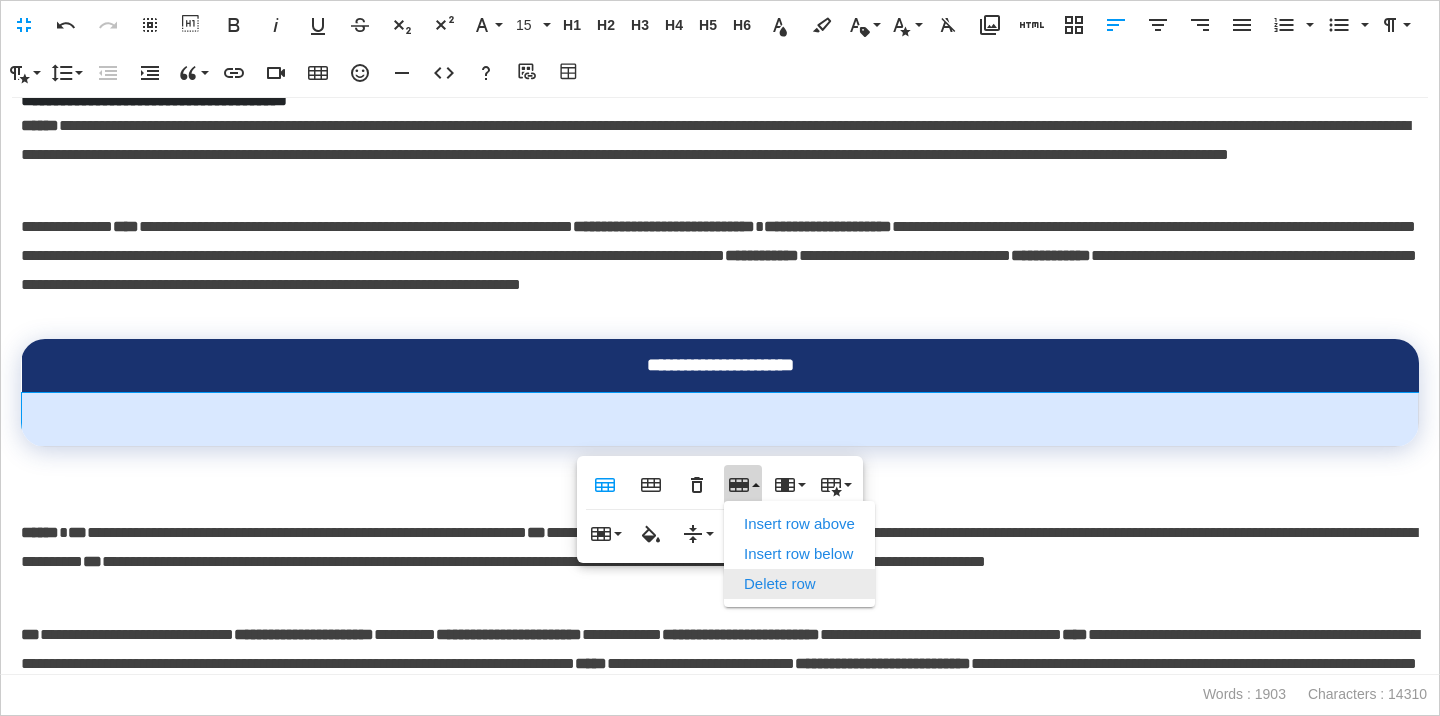 click on "Delete row" at bounding box center [799, 584] 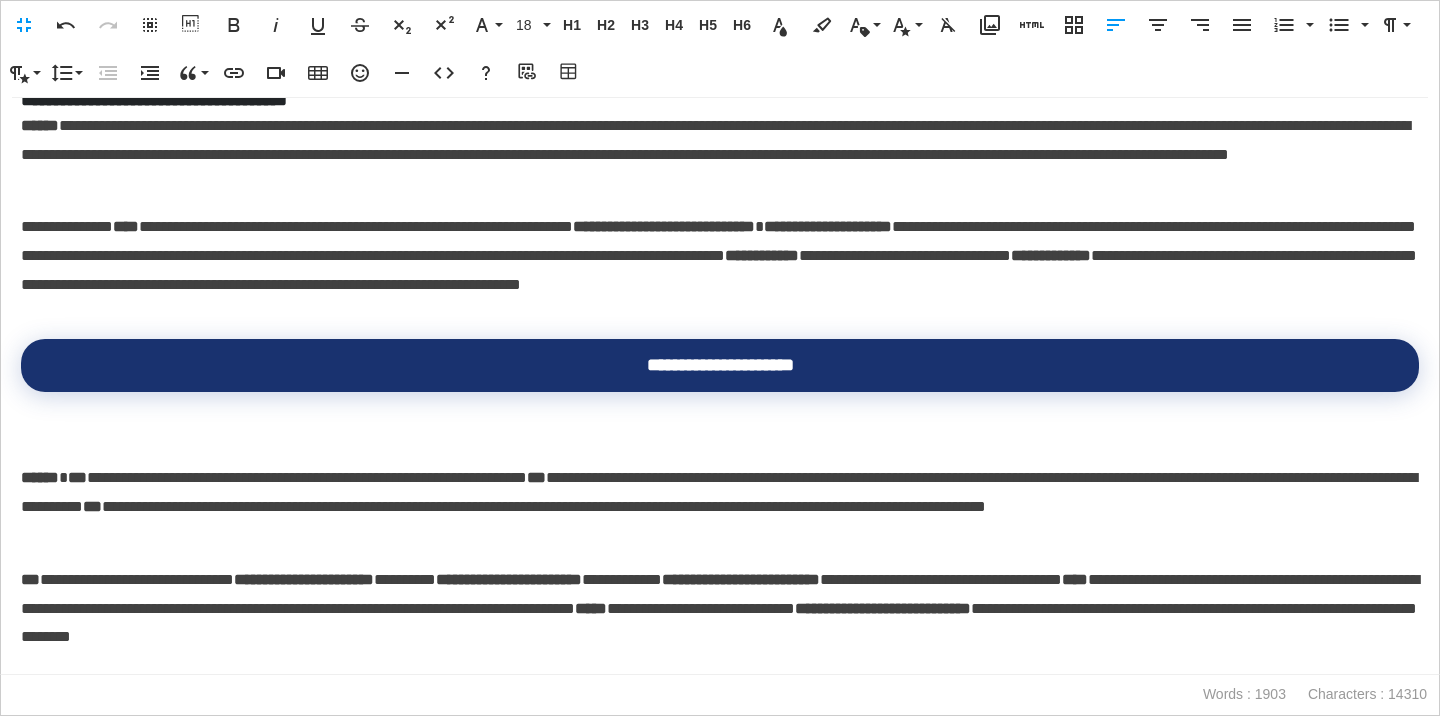 click on "******" at bounding box center [40, 477] 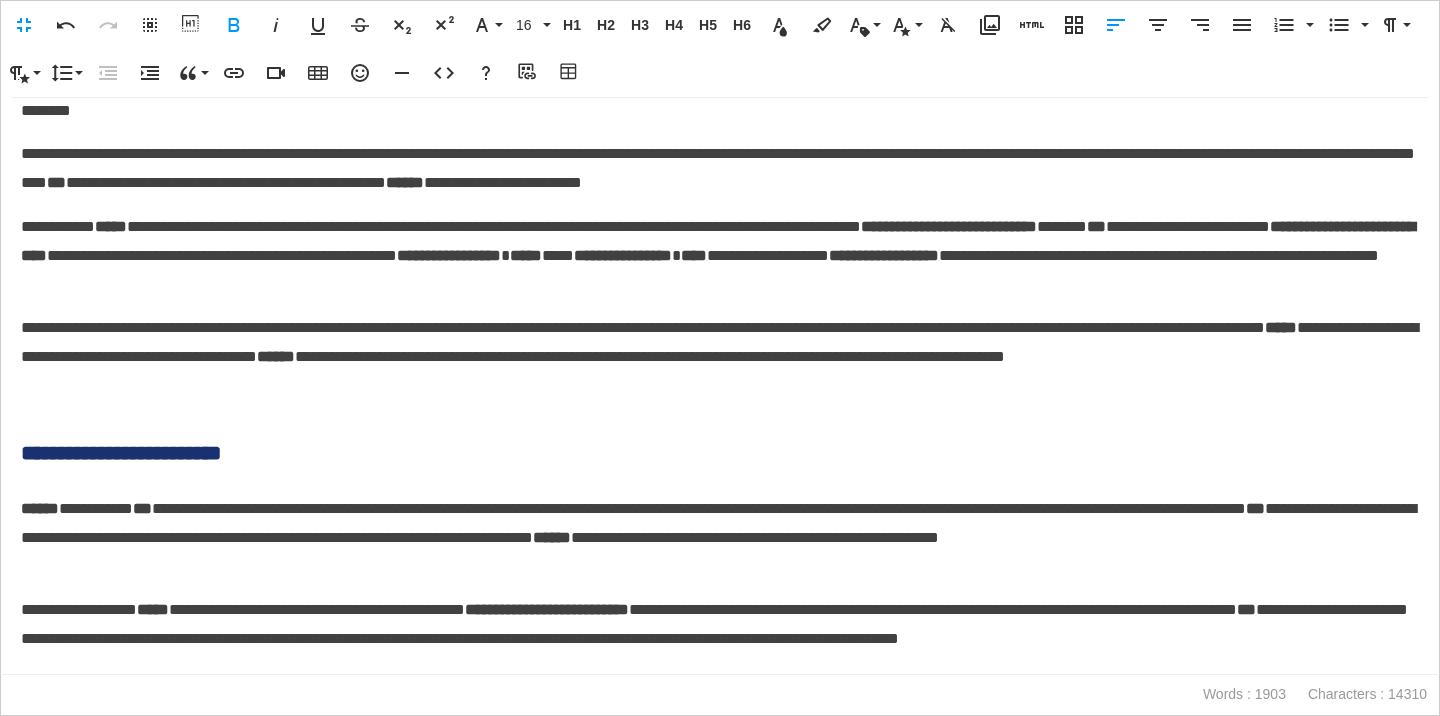 scroll, scrollTop: 1716, scrollLeft: 0, axis: vertical 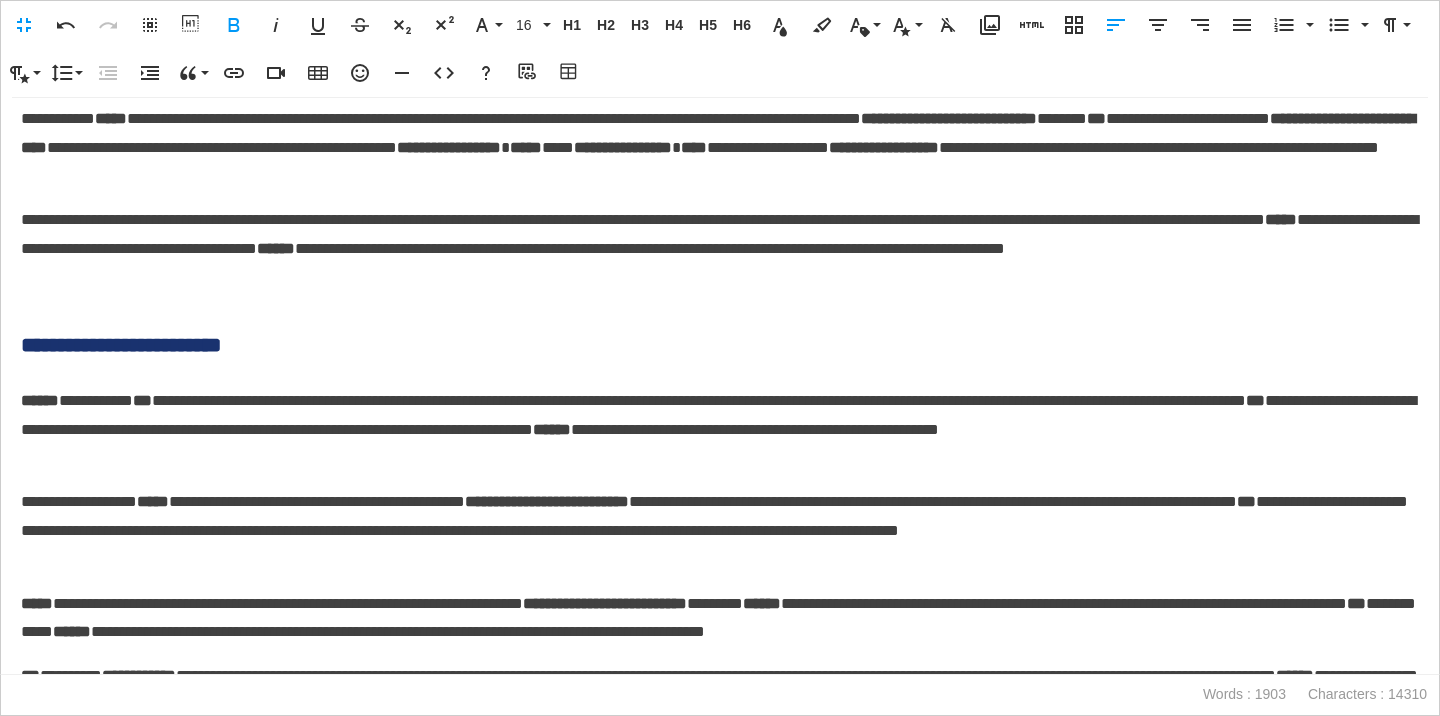 click on "**********" at bounding box center [720, 345] 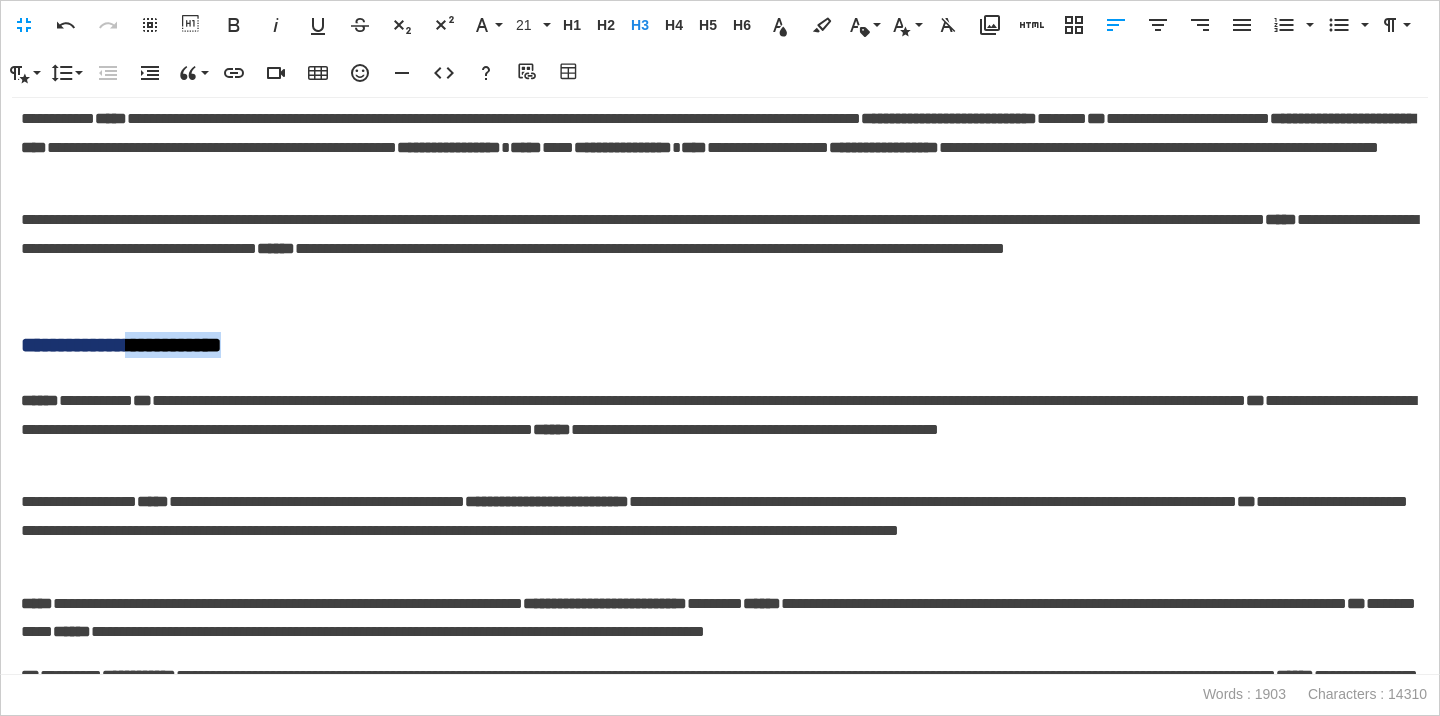 click on "**********" at bounding box center [720, 345] 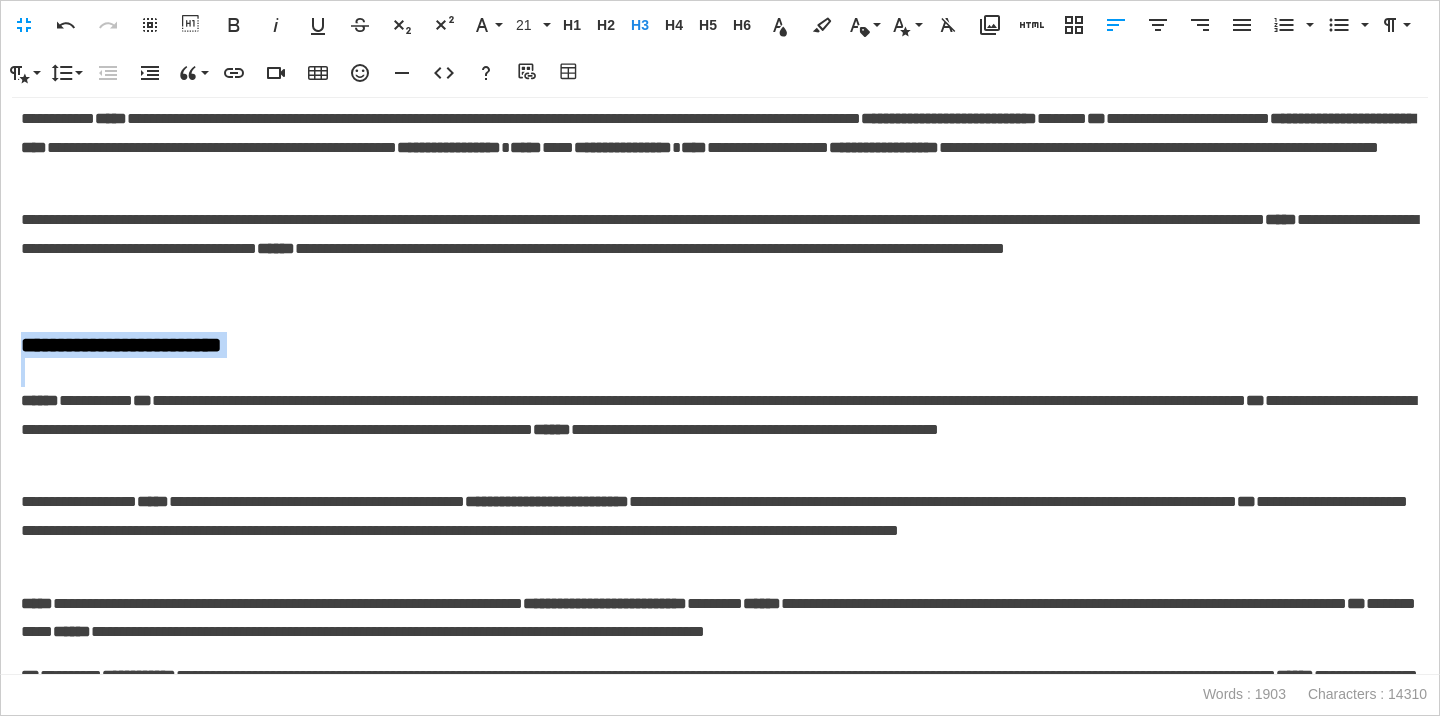 click on "**********" at bounding box center [720, 345] 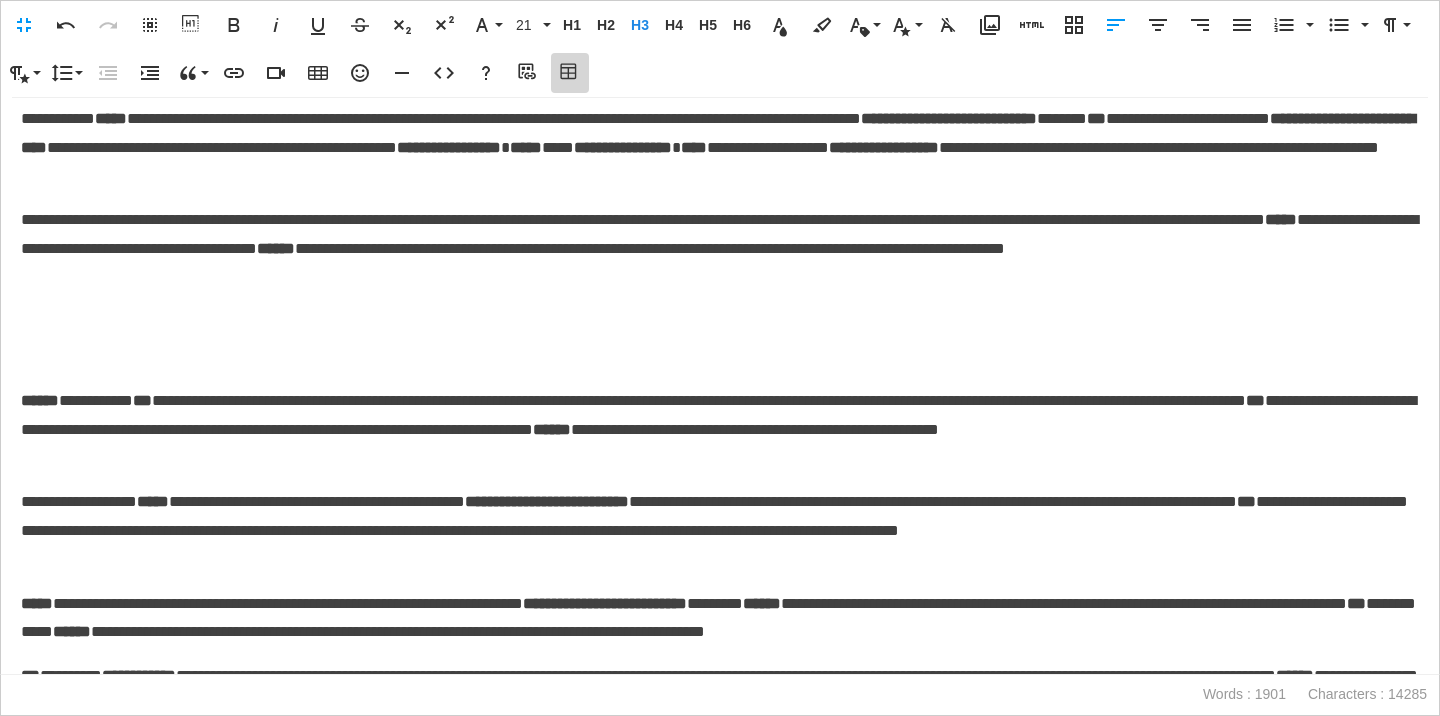 click 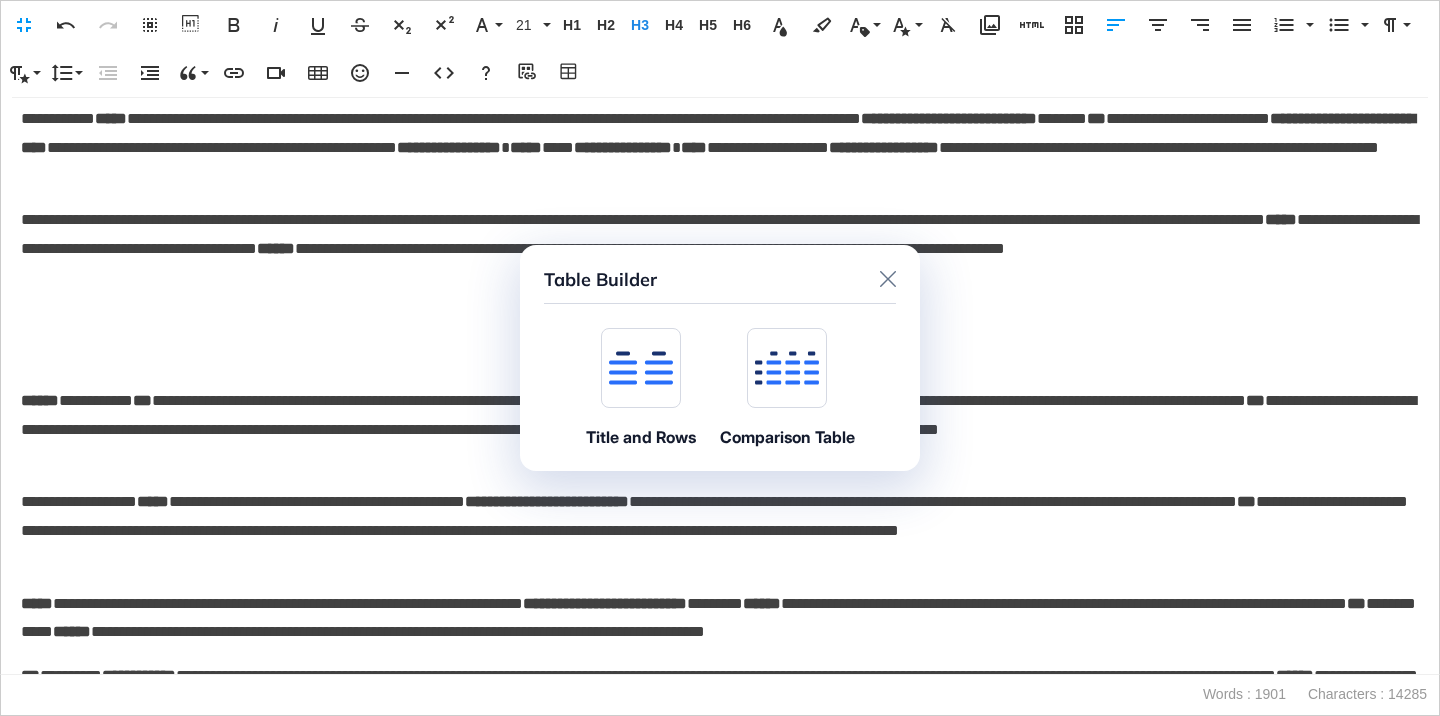 click at bounding box center (641, 368) 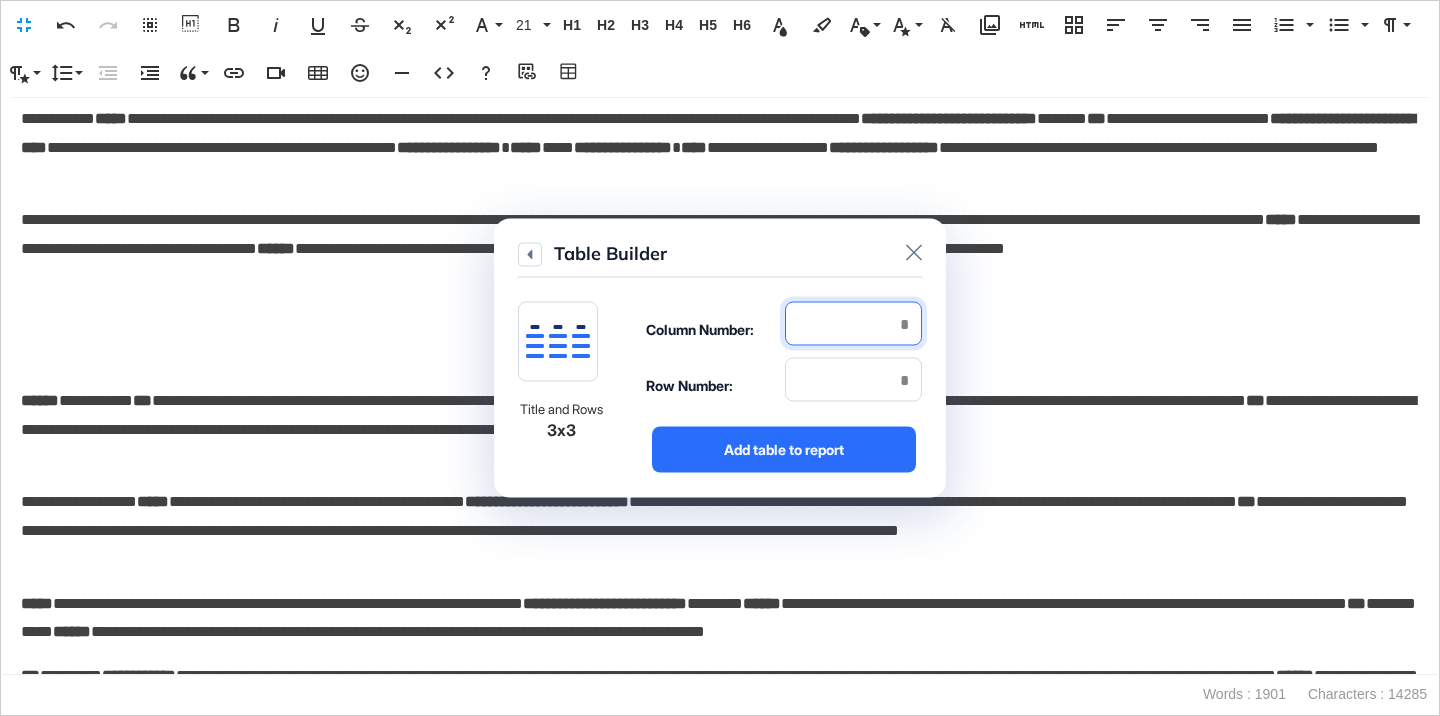 click at bounding box center [853, 324] 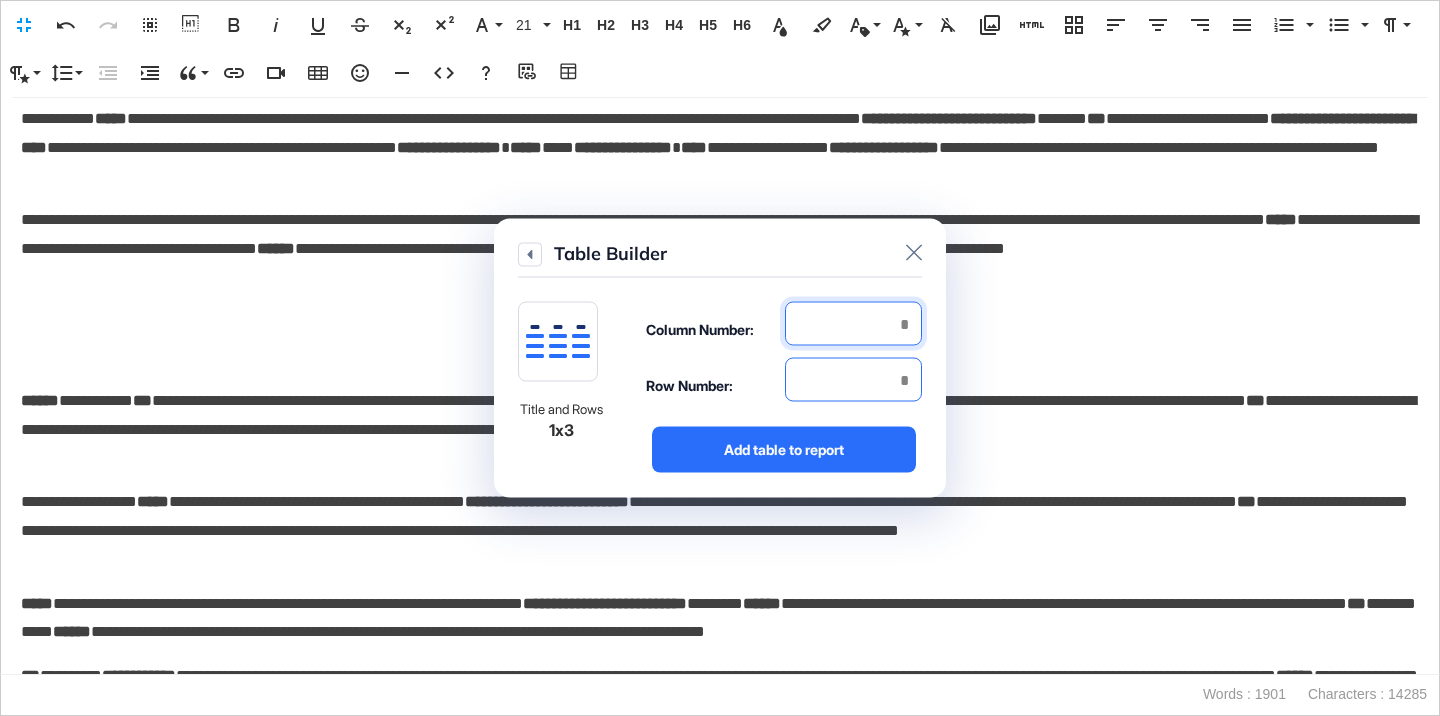 type on "*" 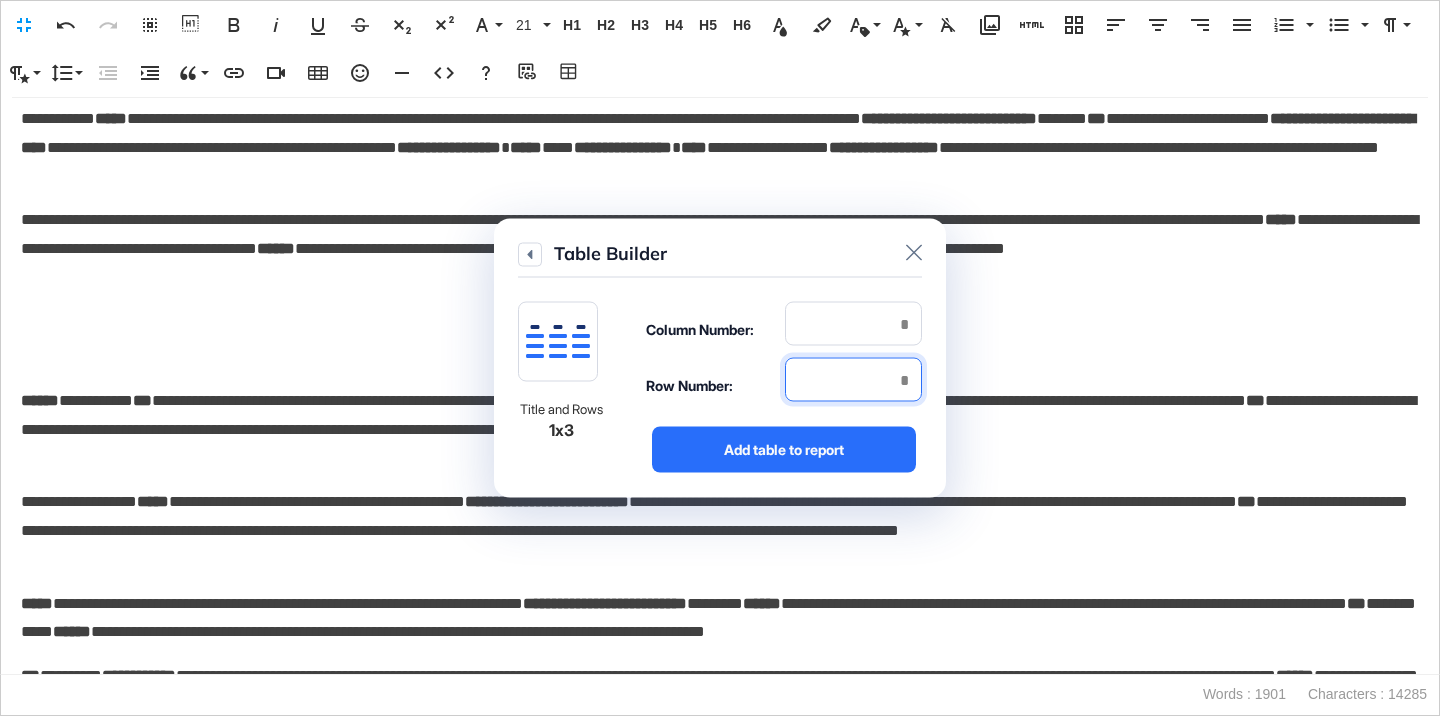 click at bounding box center (853, 380) 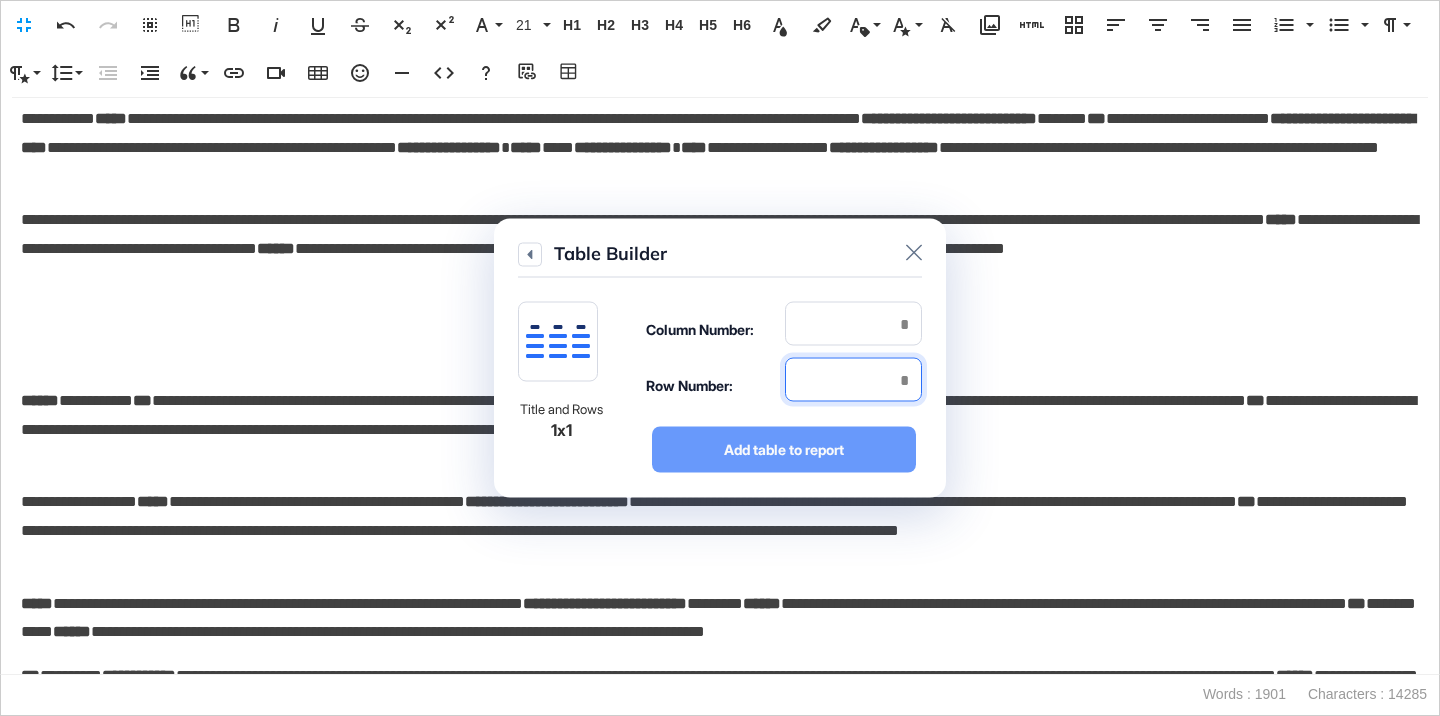 type on "*" 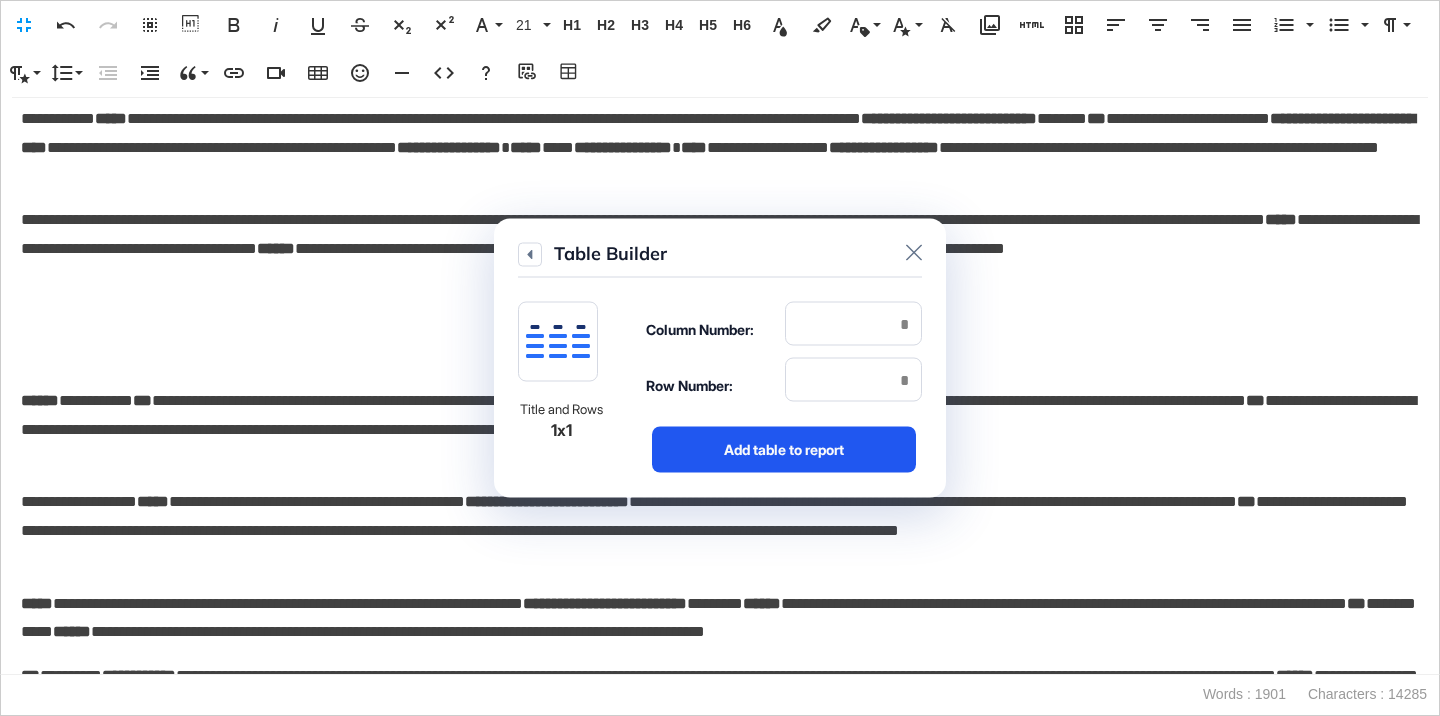 click on "Add table to report" at bounding box center [784, 450] 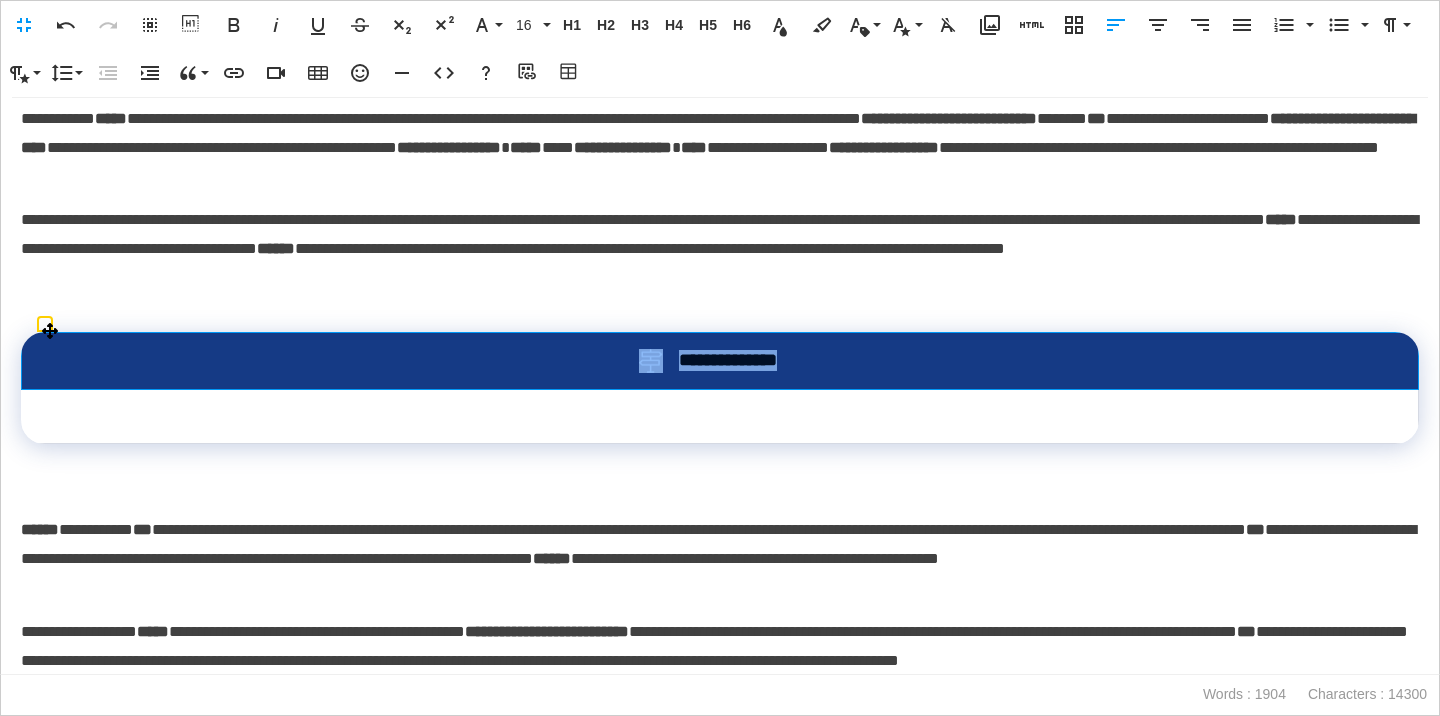 drag, startPoint x: 812, startPoint y: 352, endPoint x: 632, endPoint y: 352, distance: 180 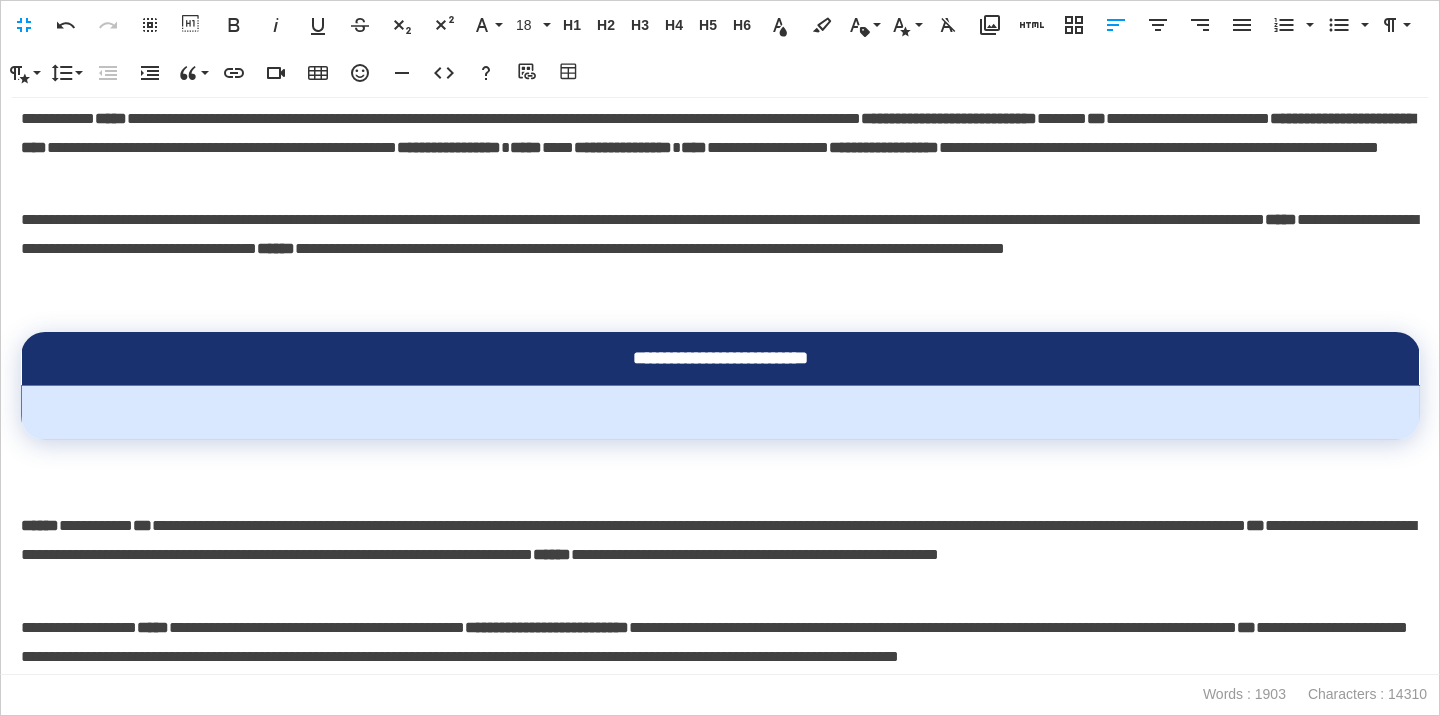 scroll, scrollTop: 0, scrollLeft: 7, axis: horizontal 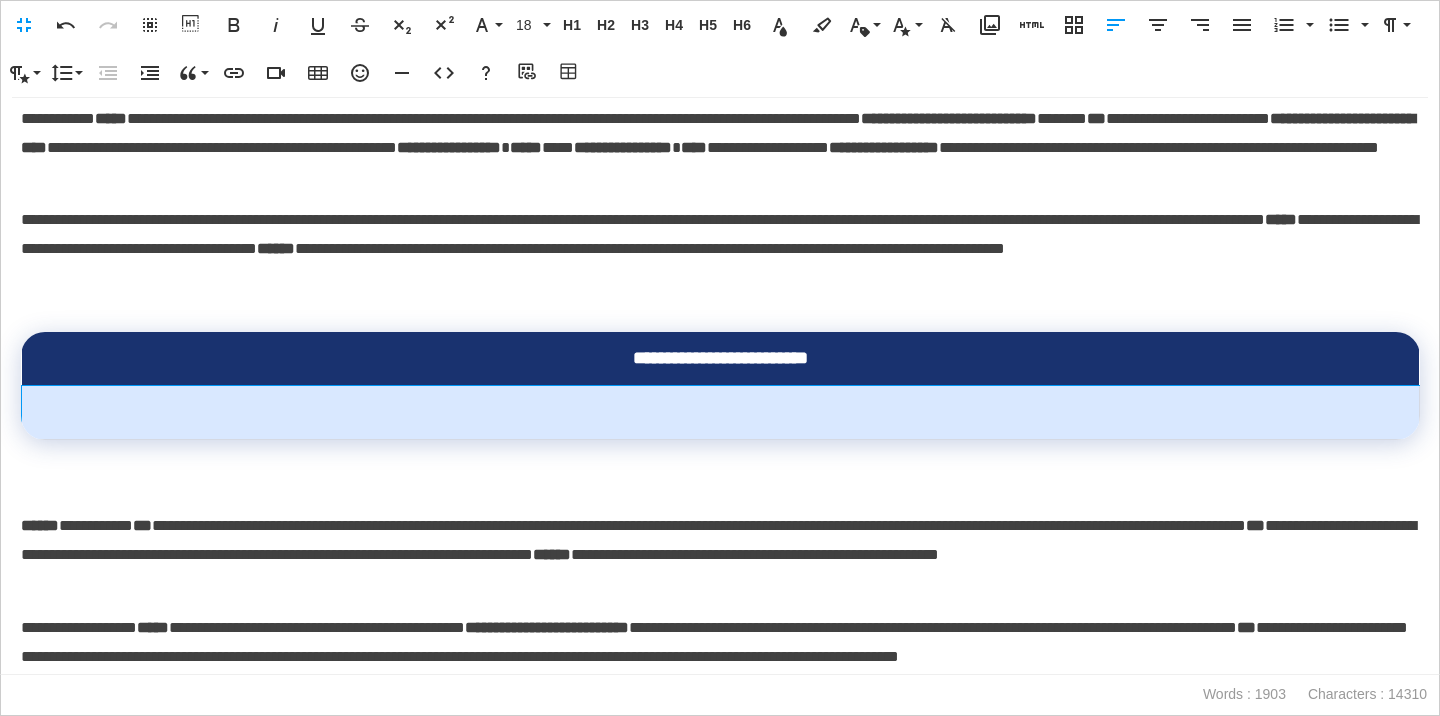 click at bounding box center (721, 412) 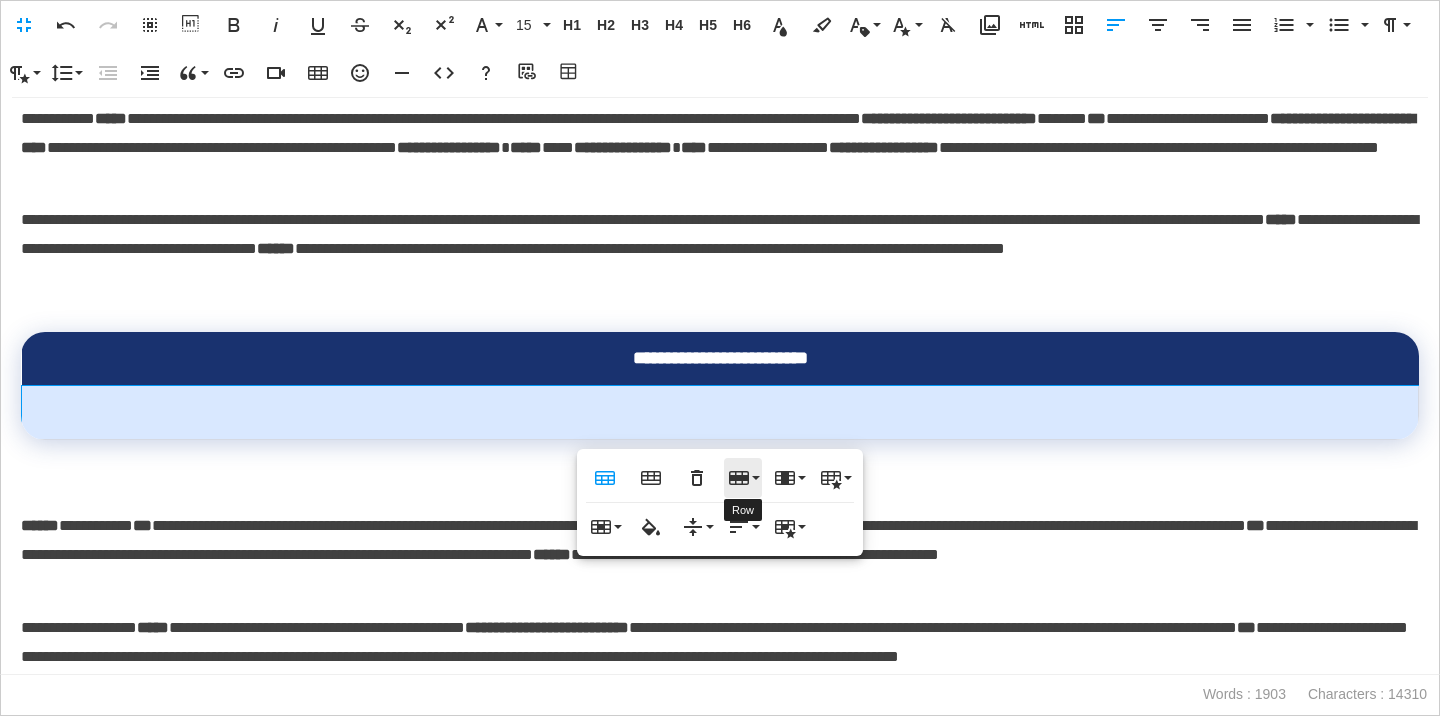 click 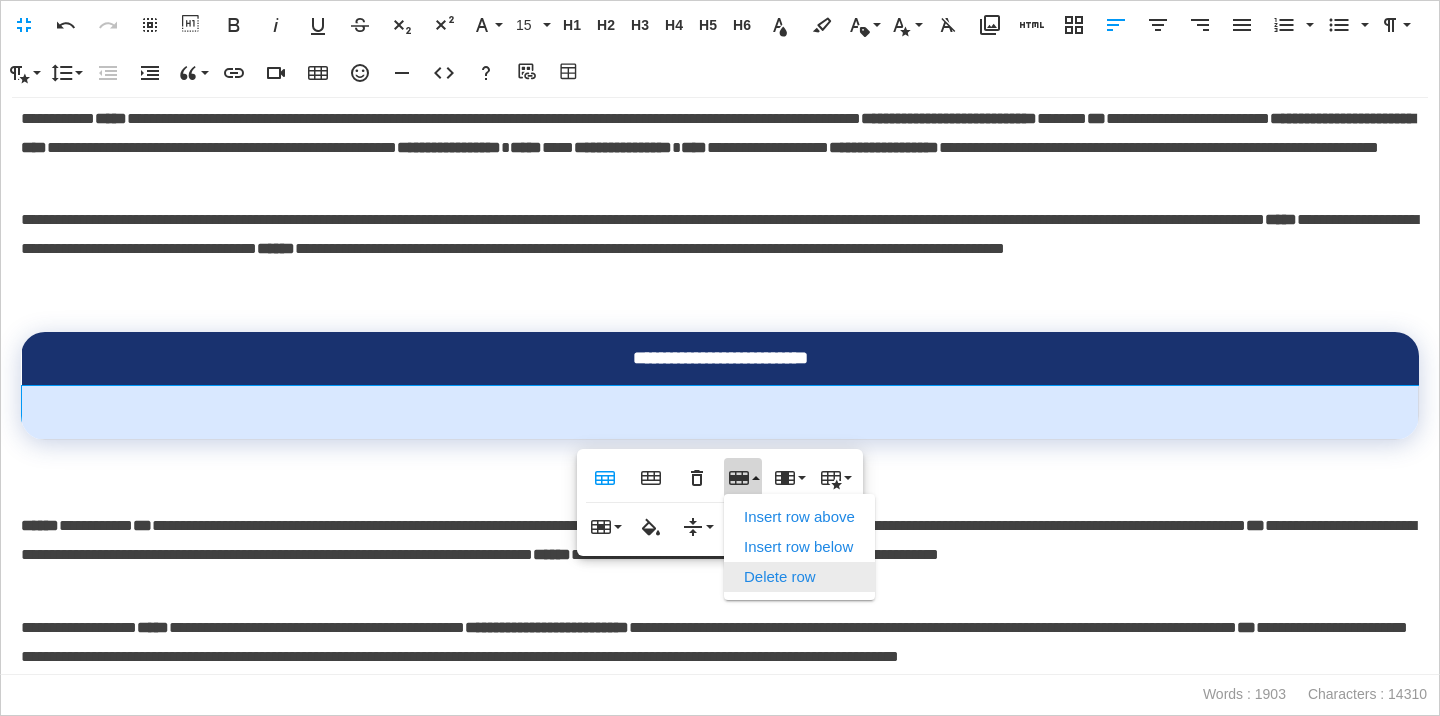 click on "Delete row" at bounding box center [799, 577] 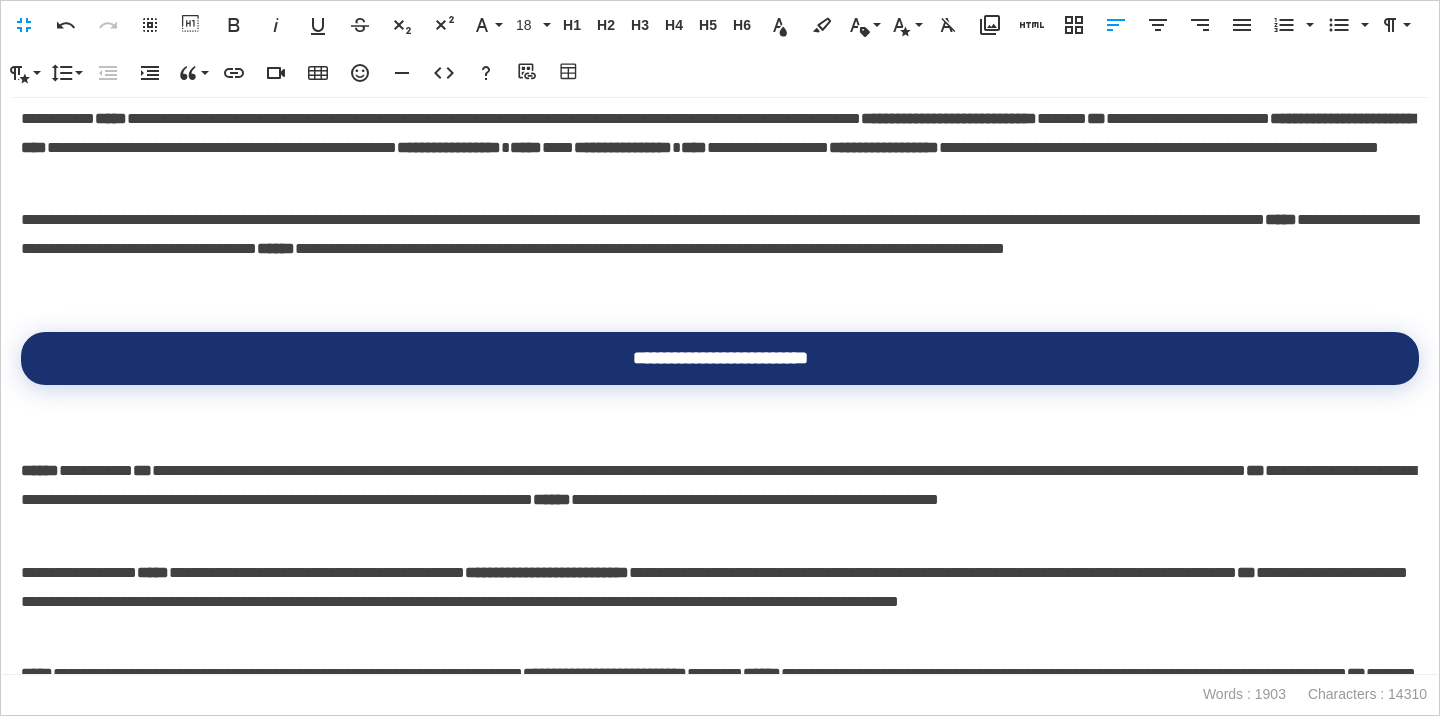 click on "**********" at bounding box center (720, 486) 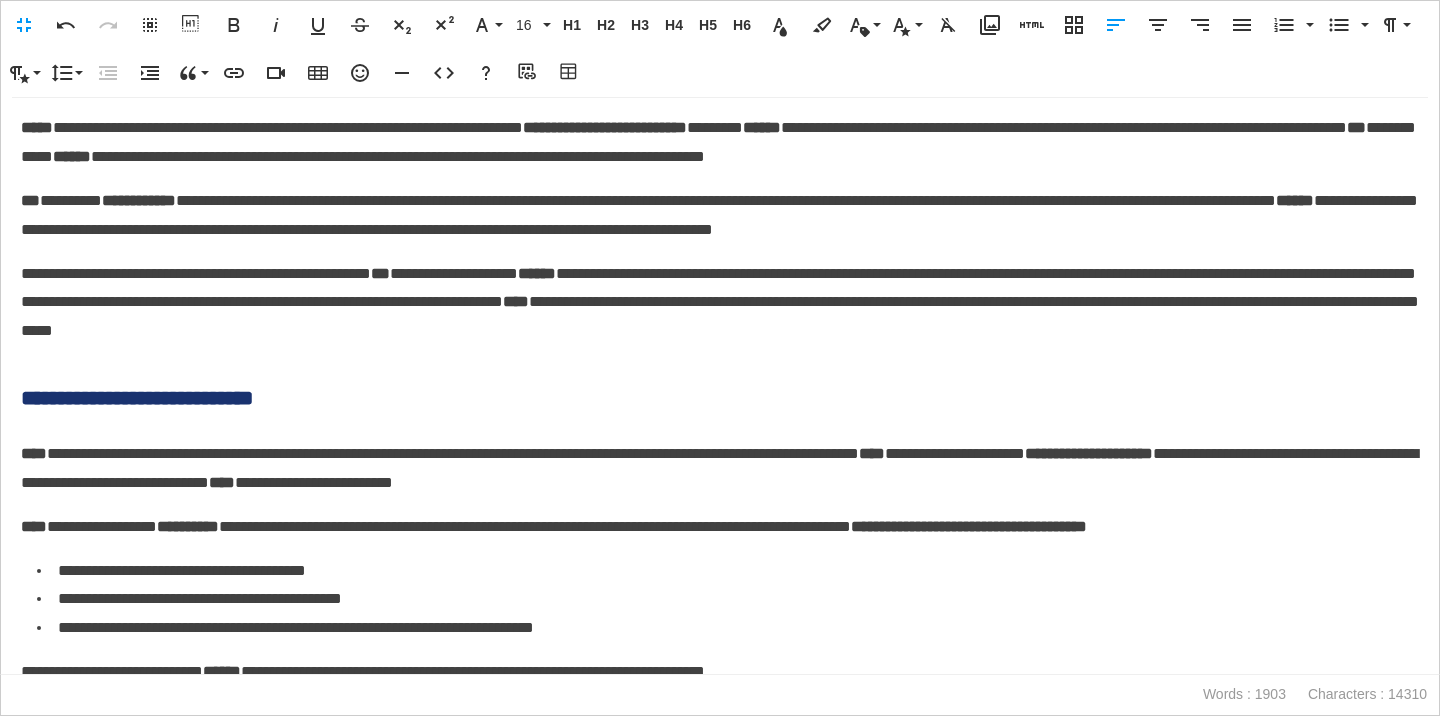 scroll, scrollTop: 2270, scrollLeft: 0, axis: vertical 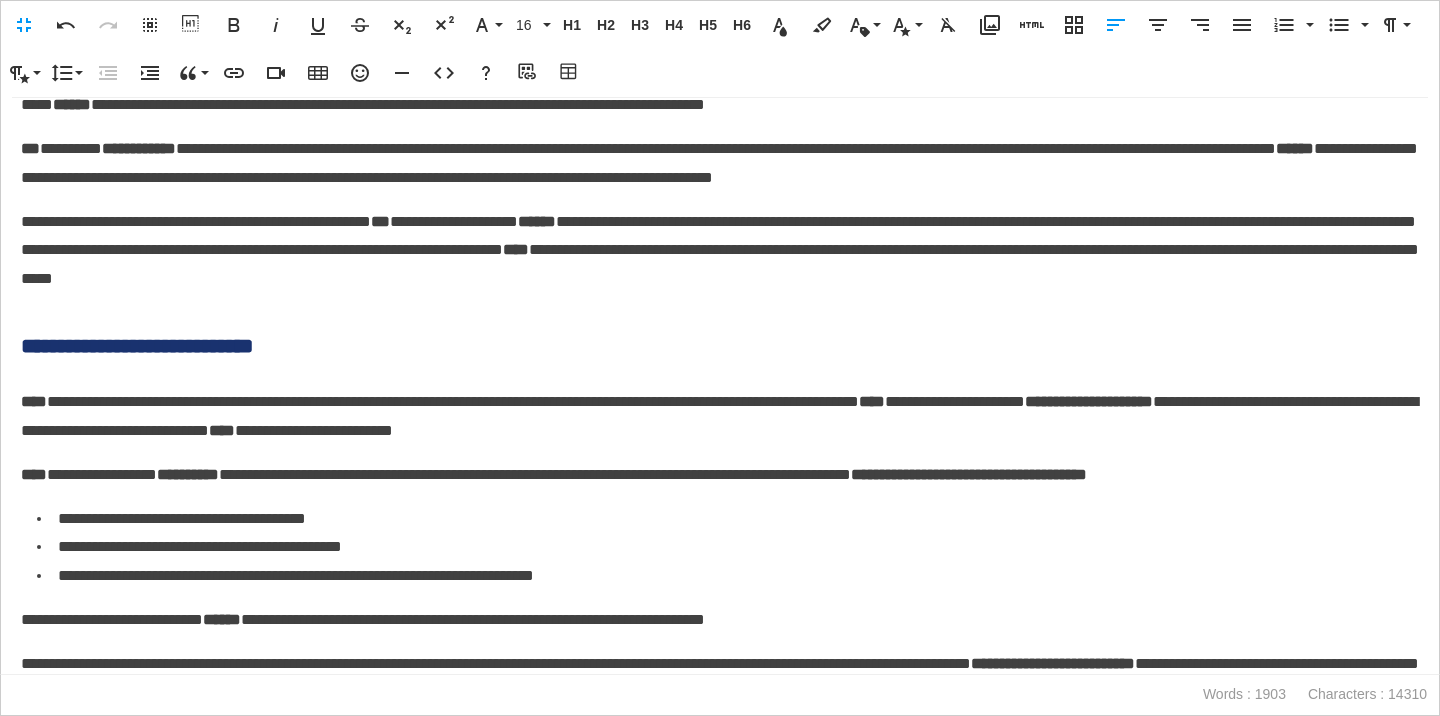click on "**********" at bounding box center (720, 346) 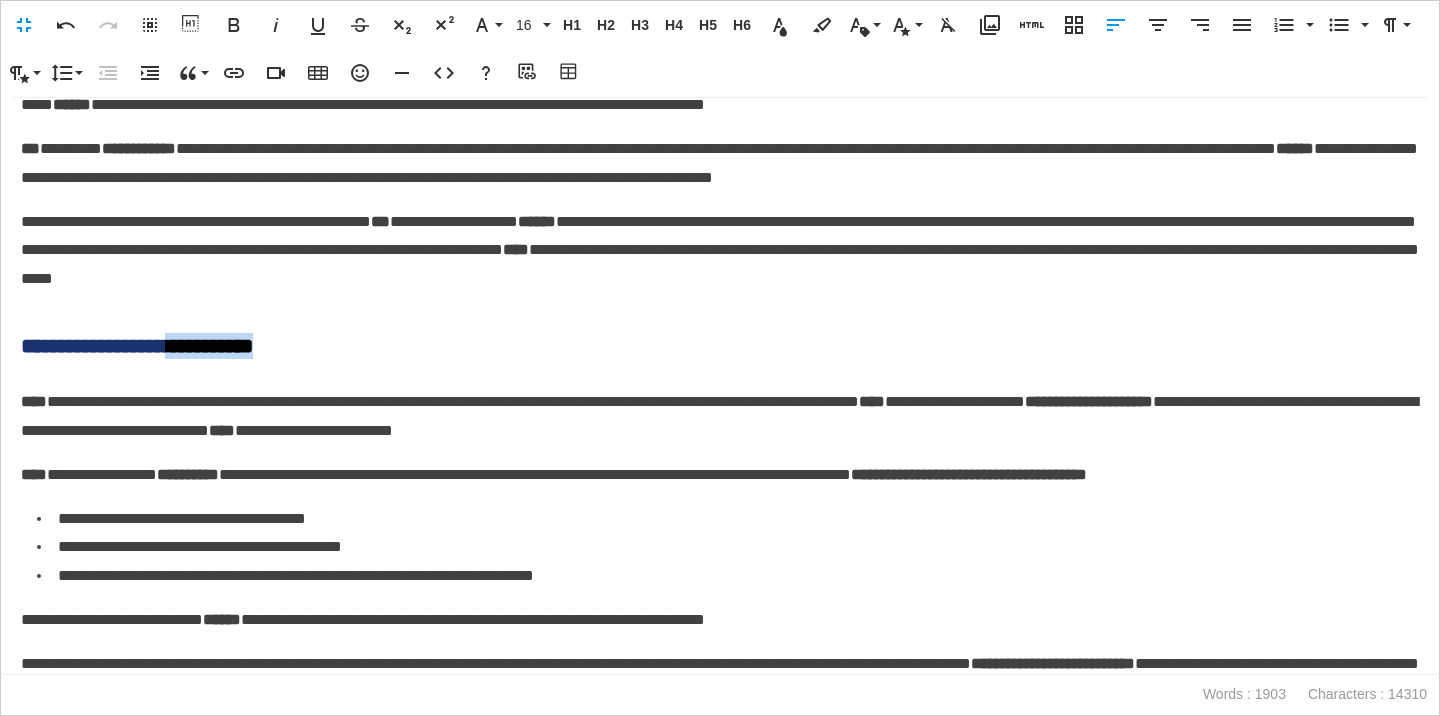 click on "**********" at bounding box center [720, 346] 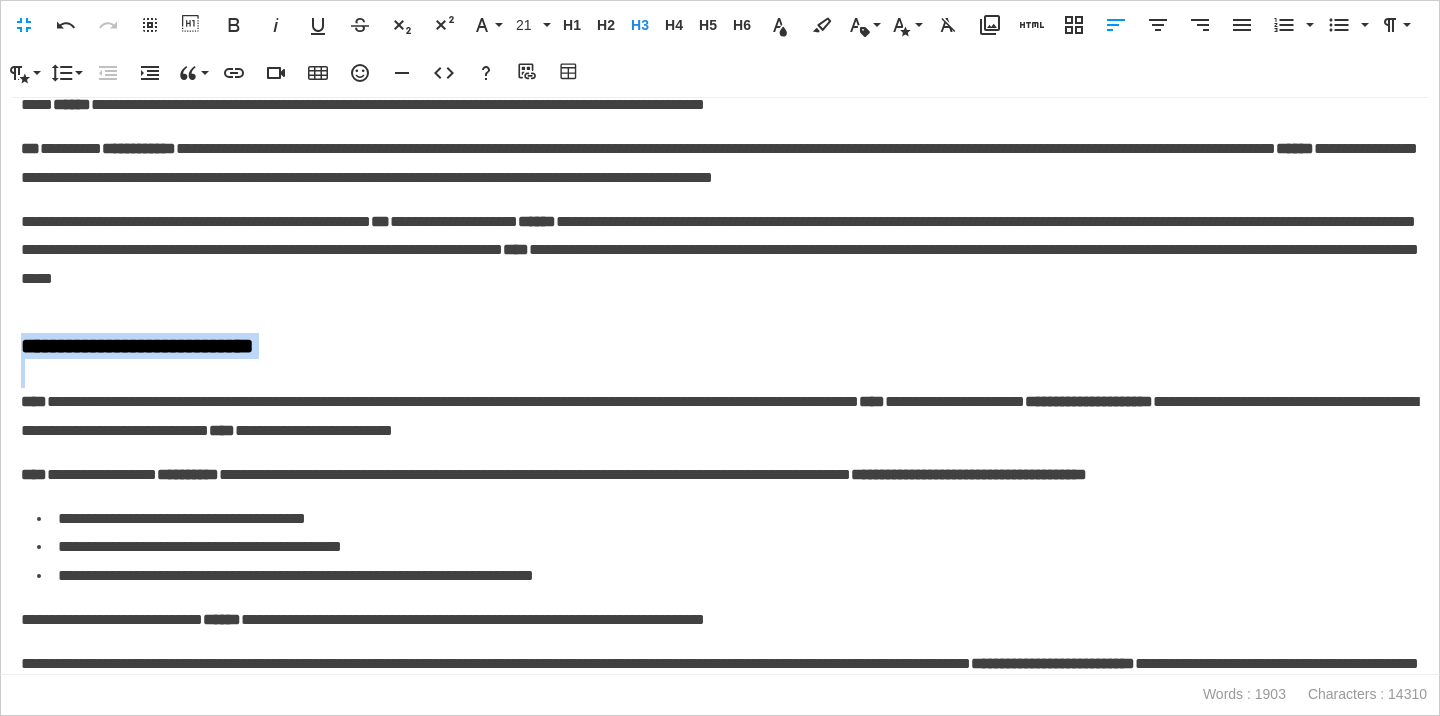 click on "**********" at bounding box center [720, 346] 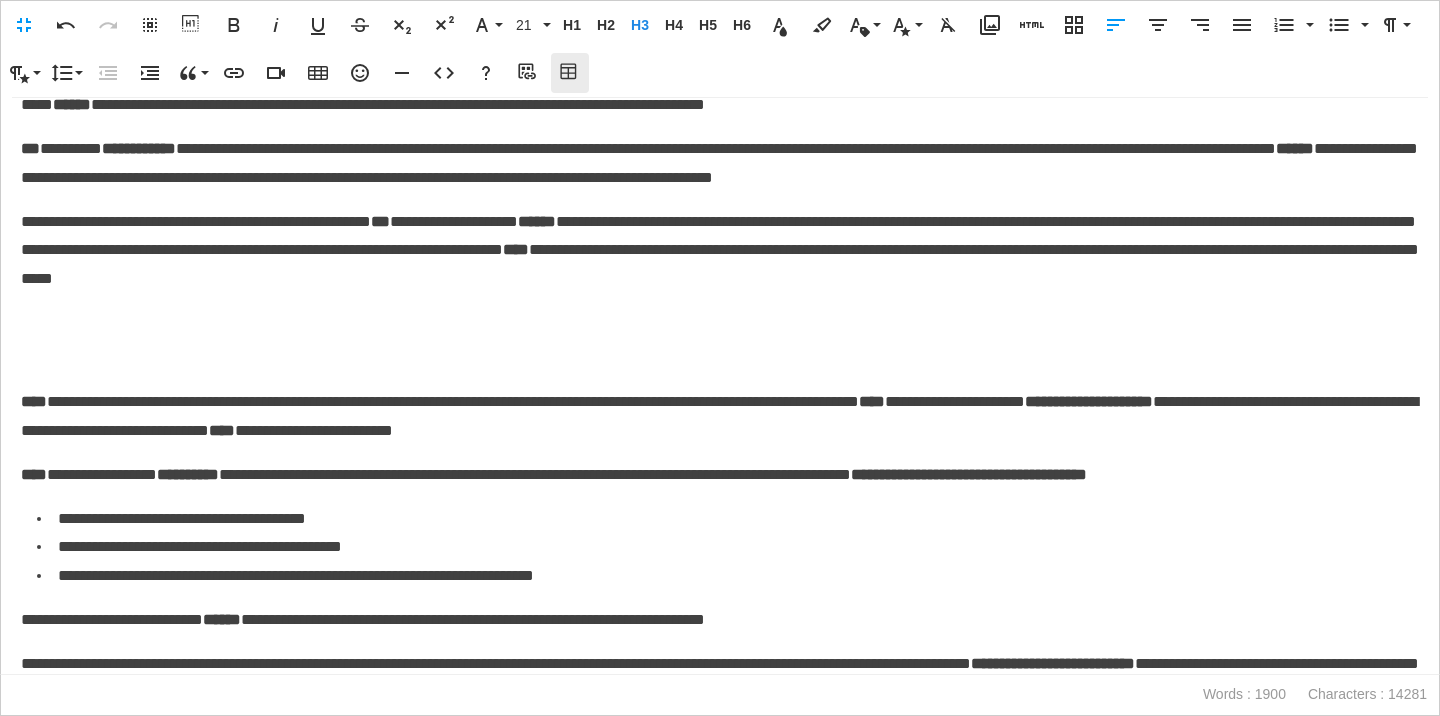 click 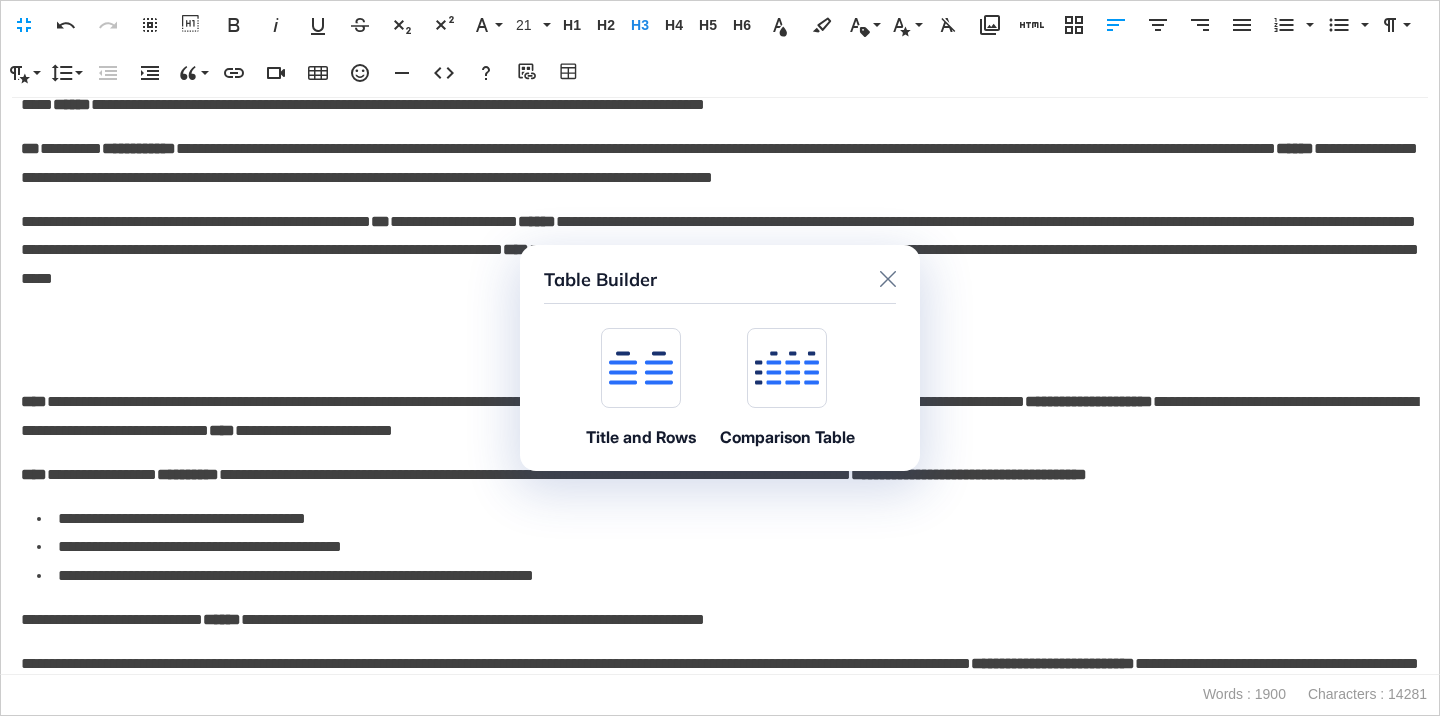 click at bounding box center (641, 368) 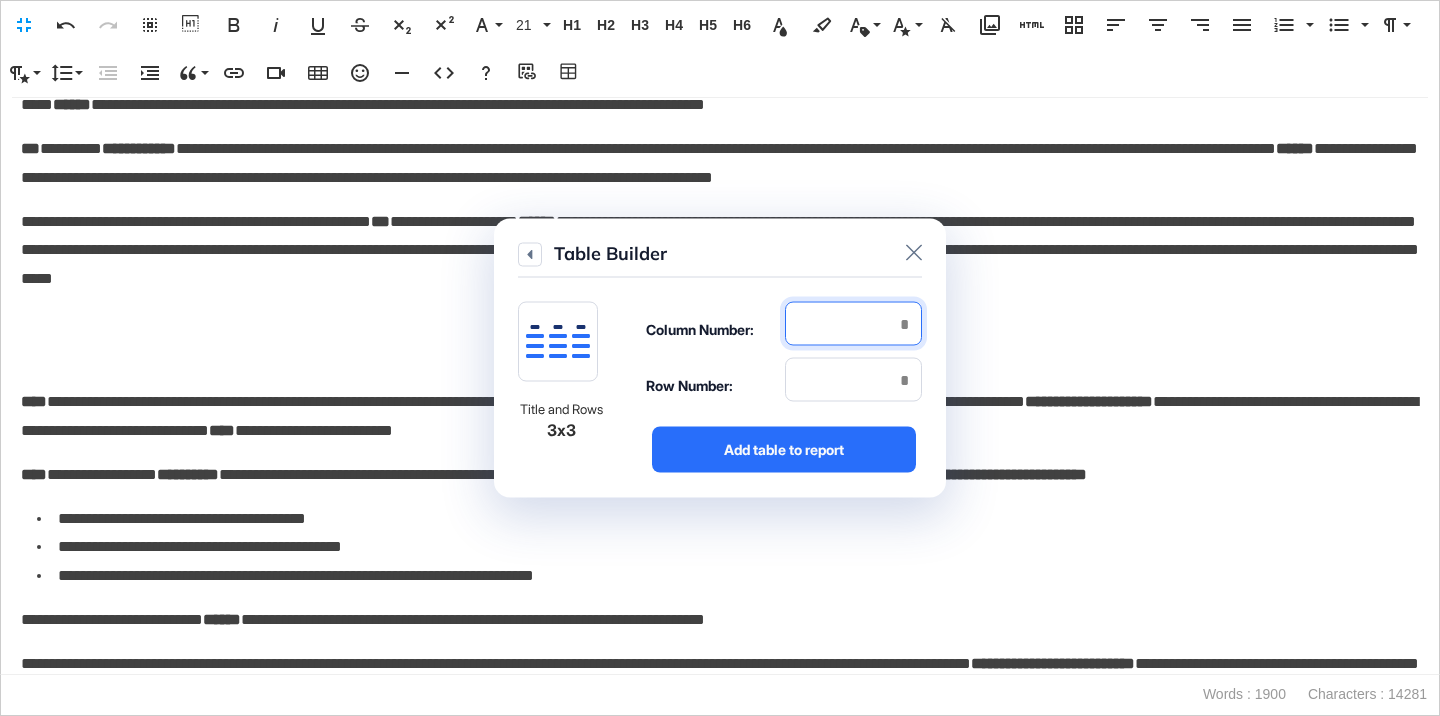 click at bounding box center (853, 324) 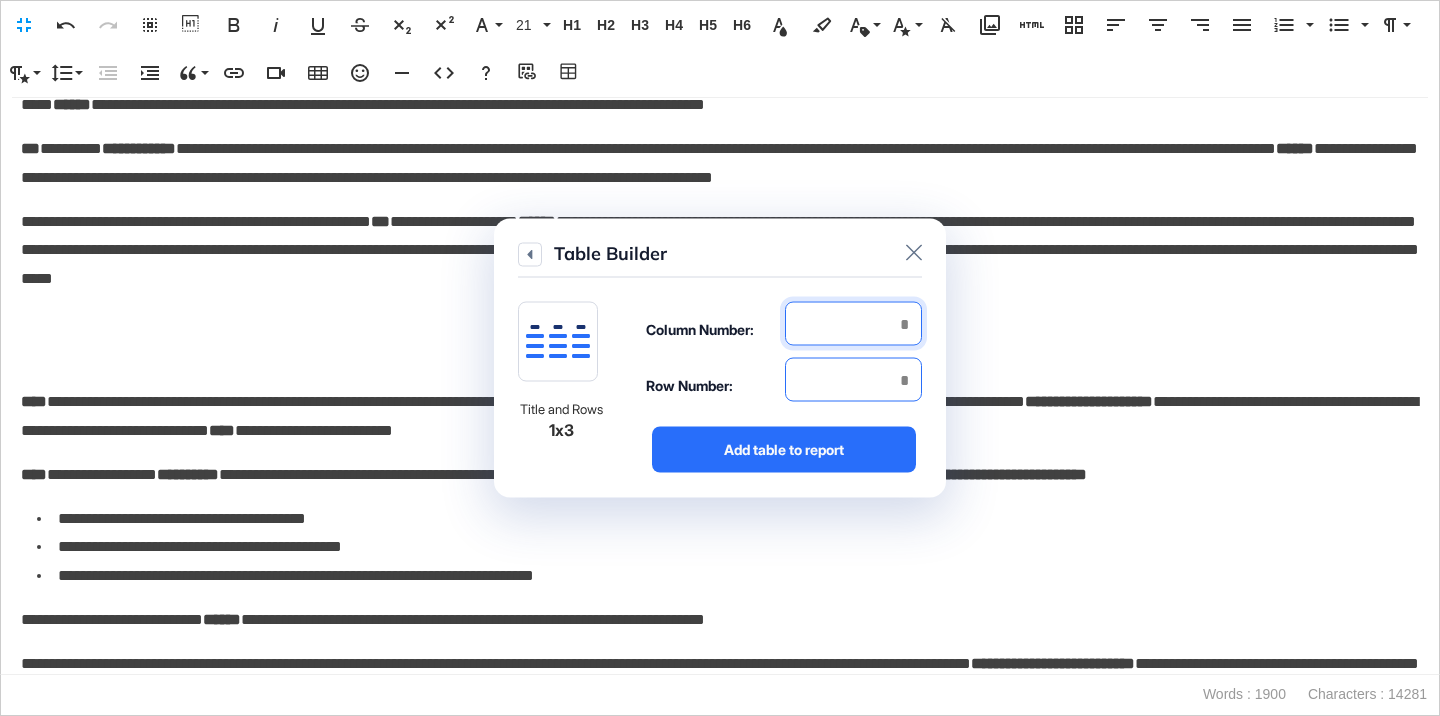 type on "*" 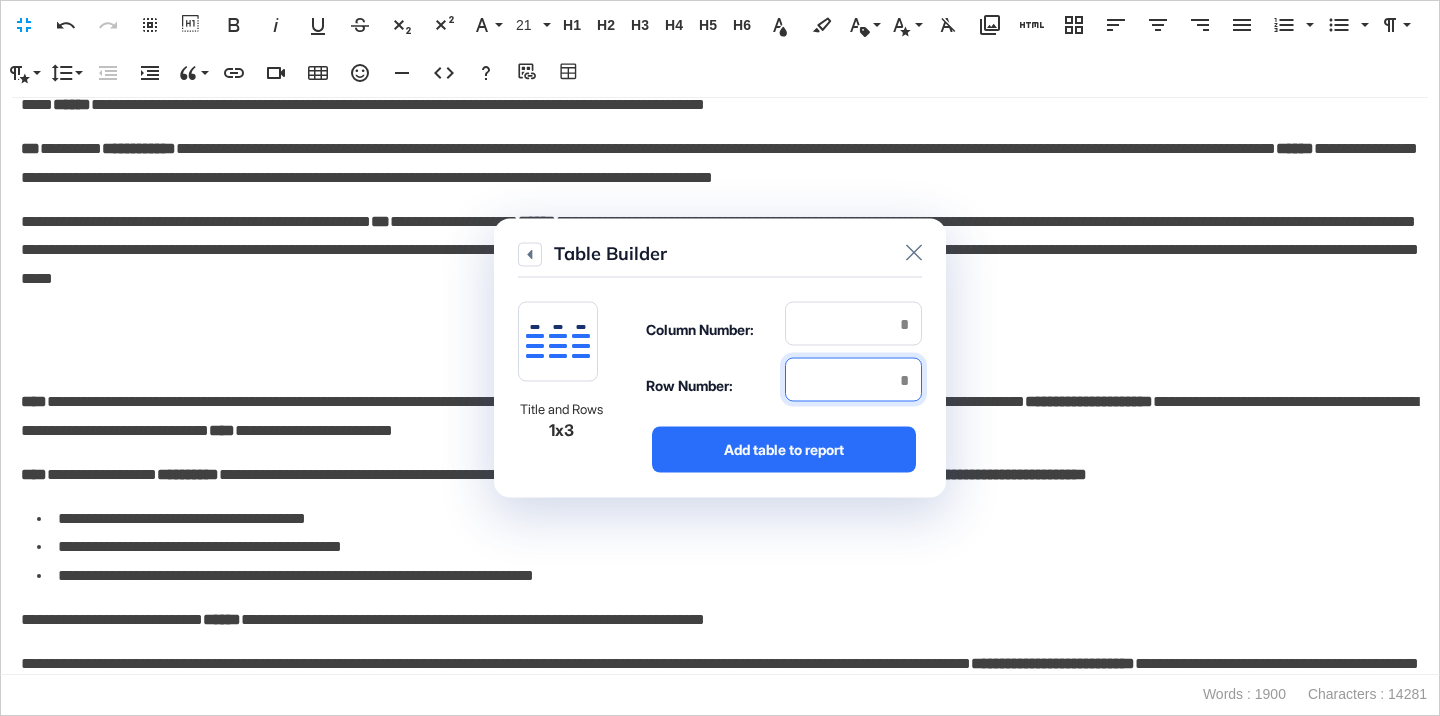 click at bounding box center (853, 380) 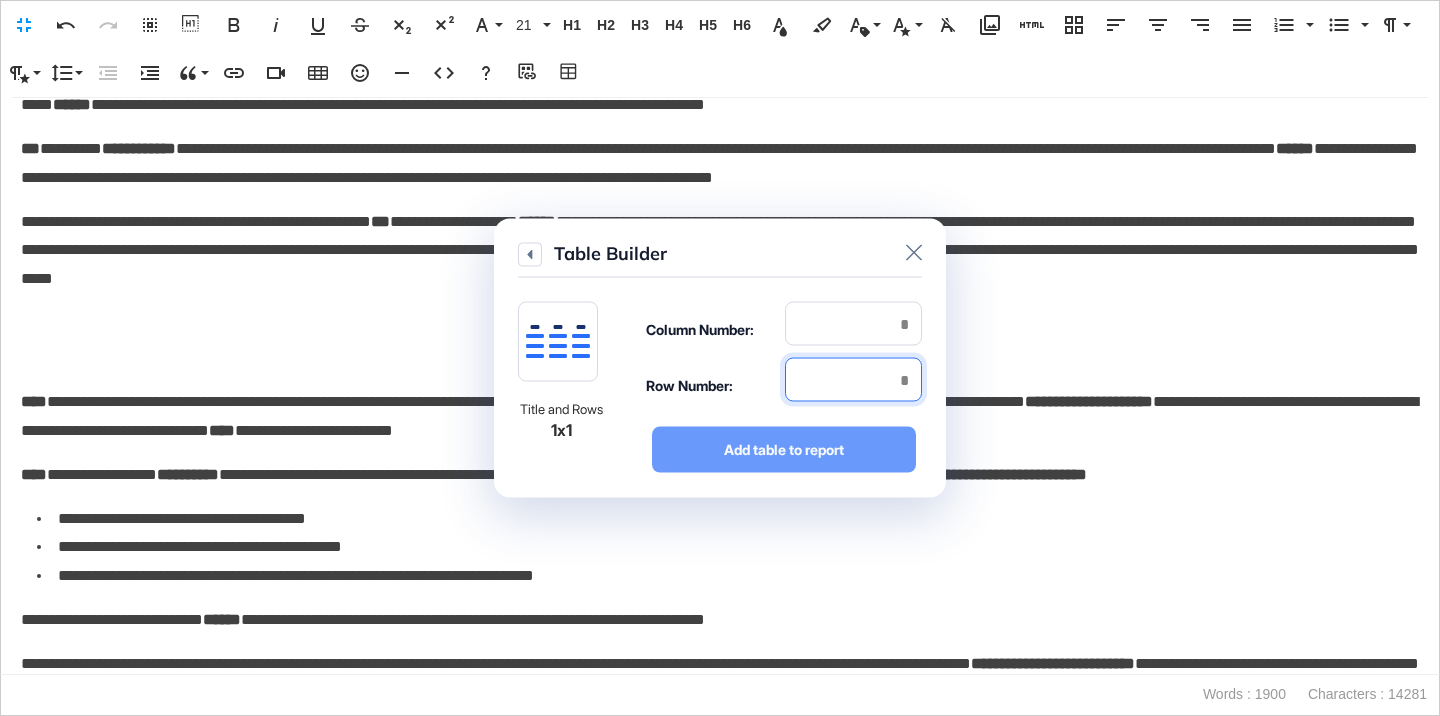 type on "*" 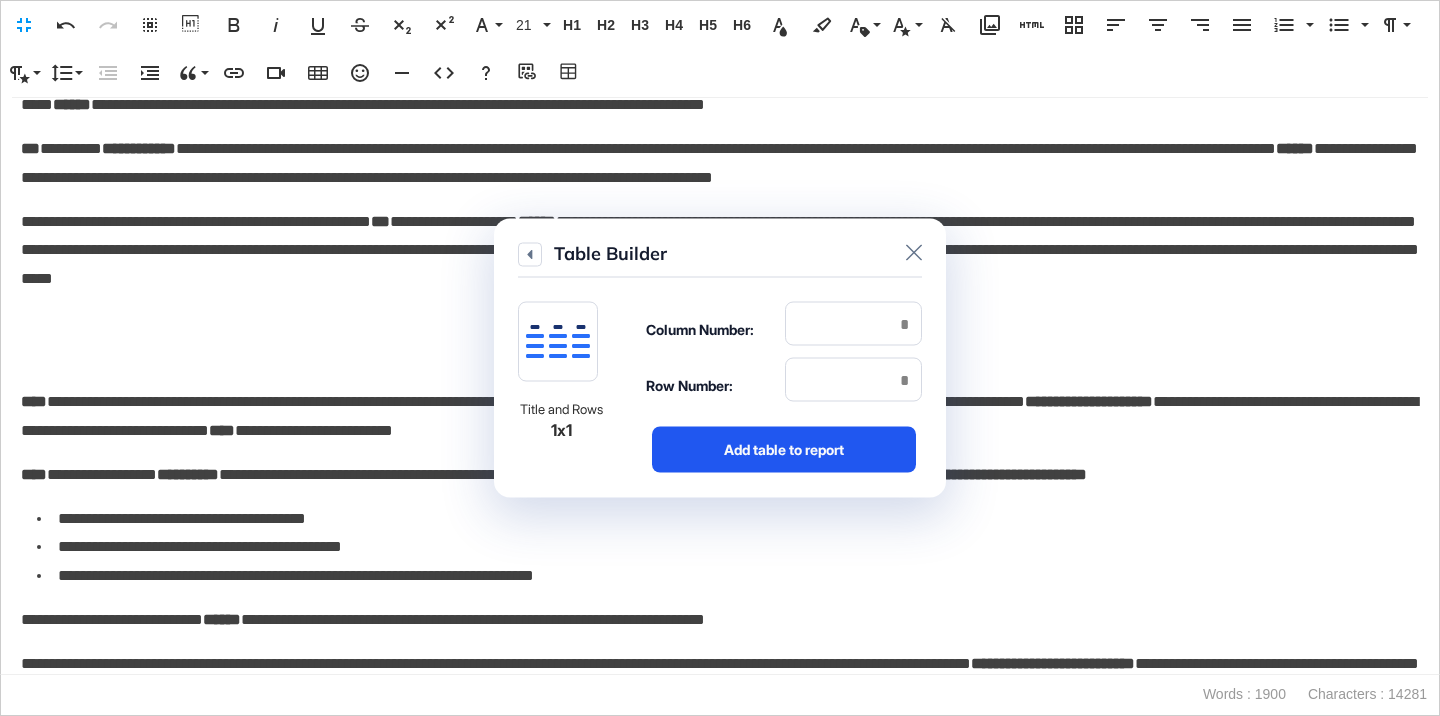 click on "Add table to report" at bounding box center [784, 450] 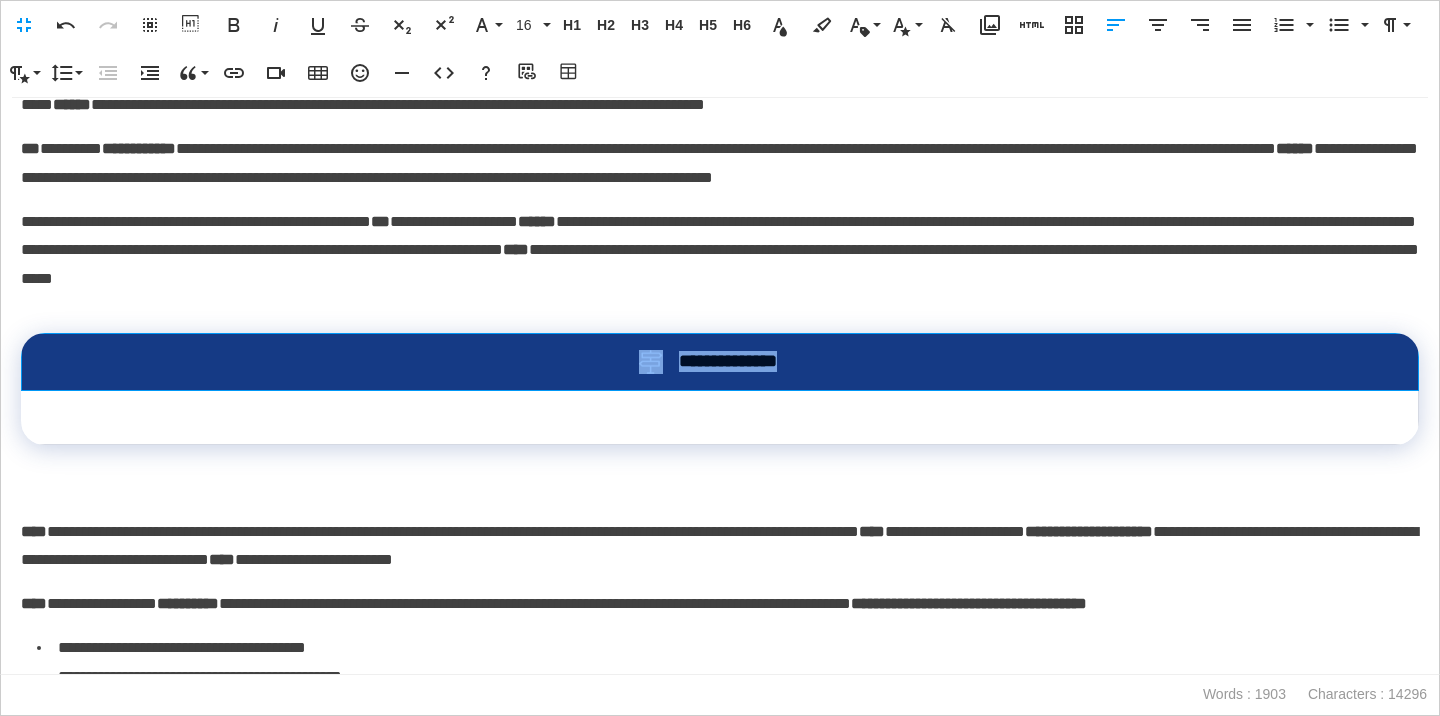 drag, startPoint x: 872, startPoint y: 356, endPoint x: 626, endPoint y: 355, distance: 246.00203 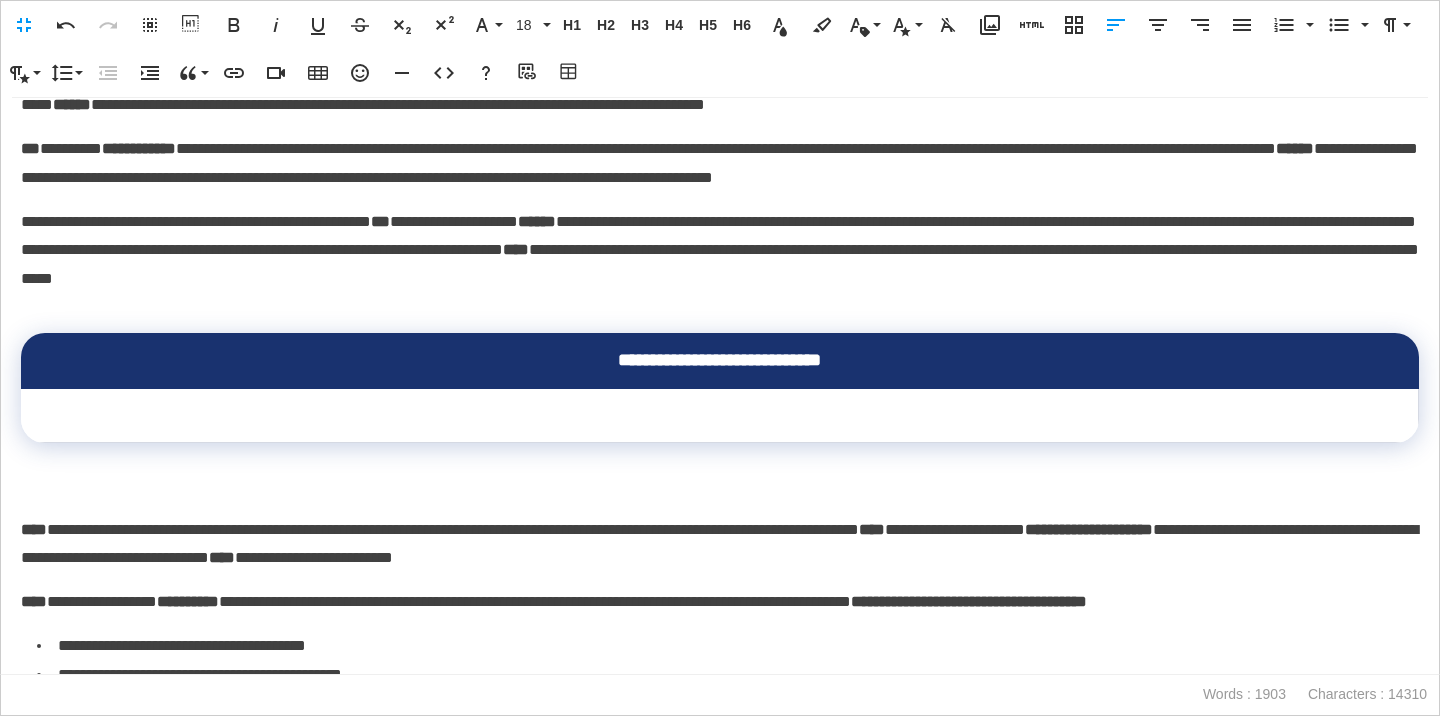 scroll, scrollTop: 0, scrollLeft: 8, axis: horizontal 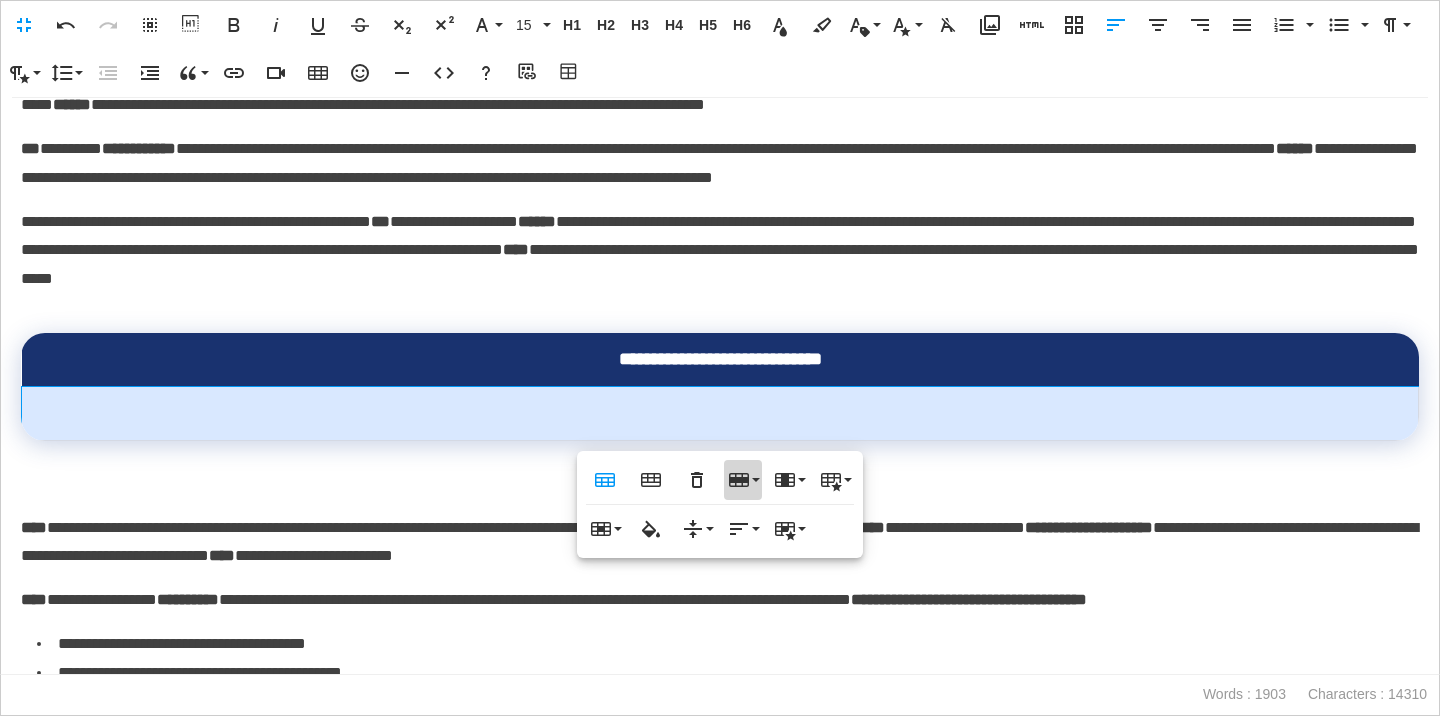 click 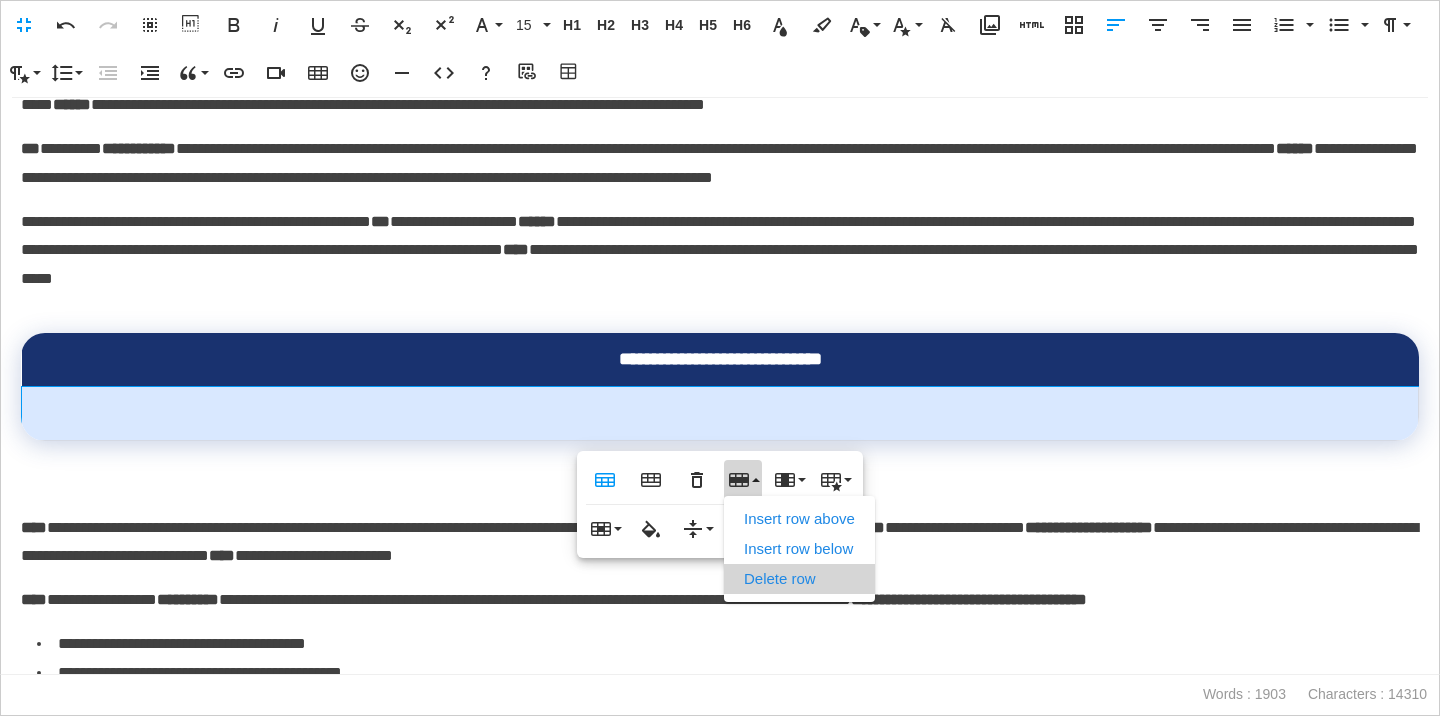 click on "Delete row" at bounding box center [799, 579] 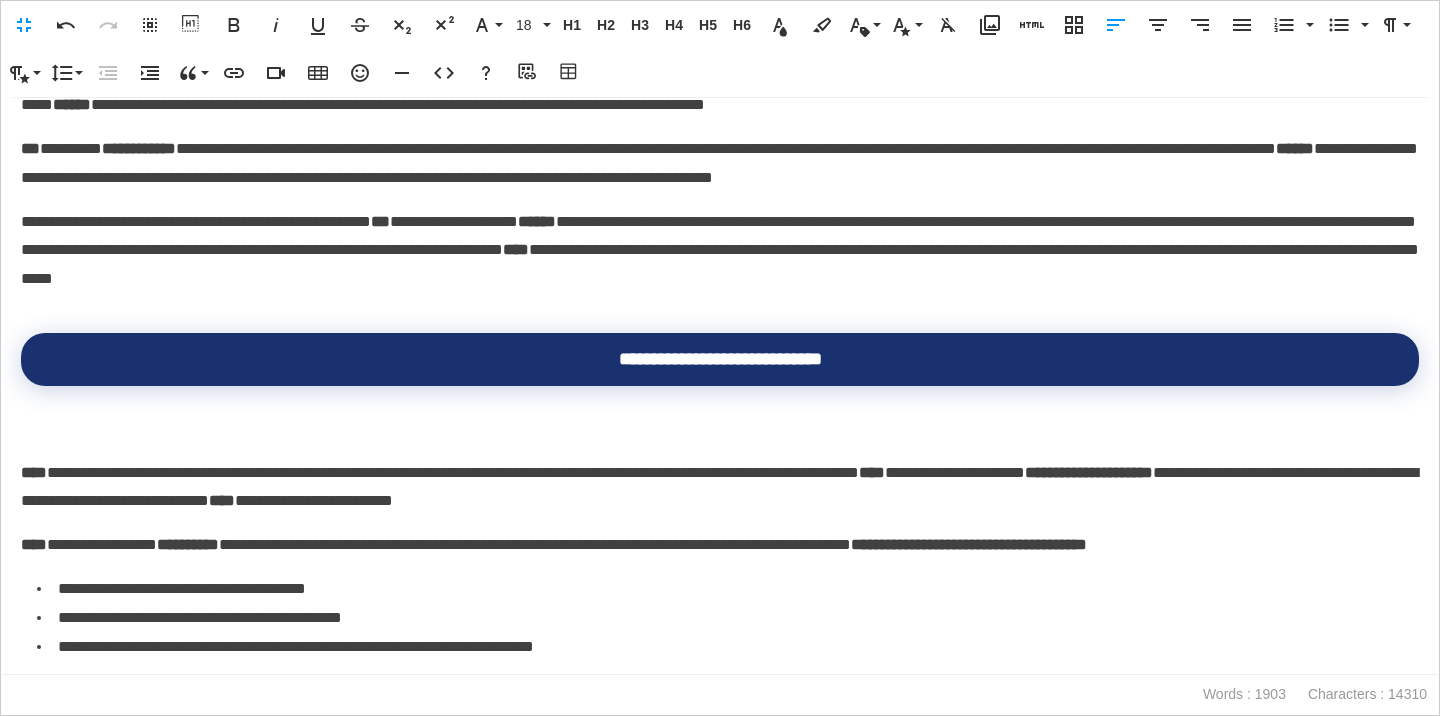 click on "**********" at bounding box center (720, 473) 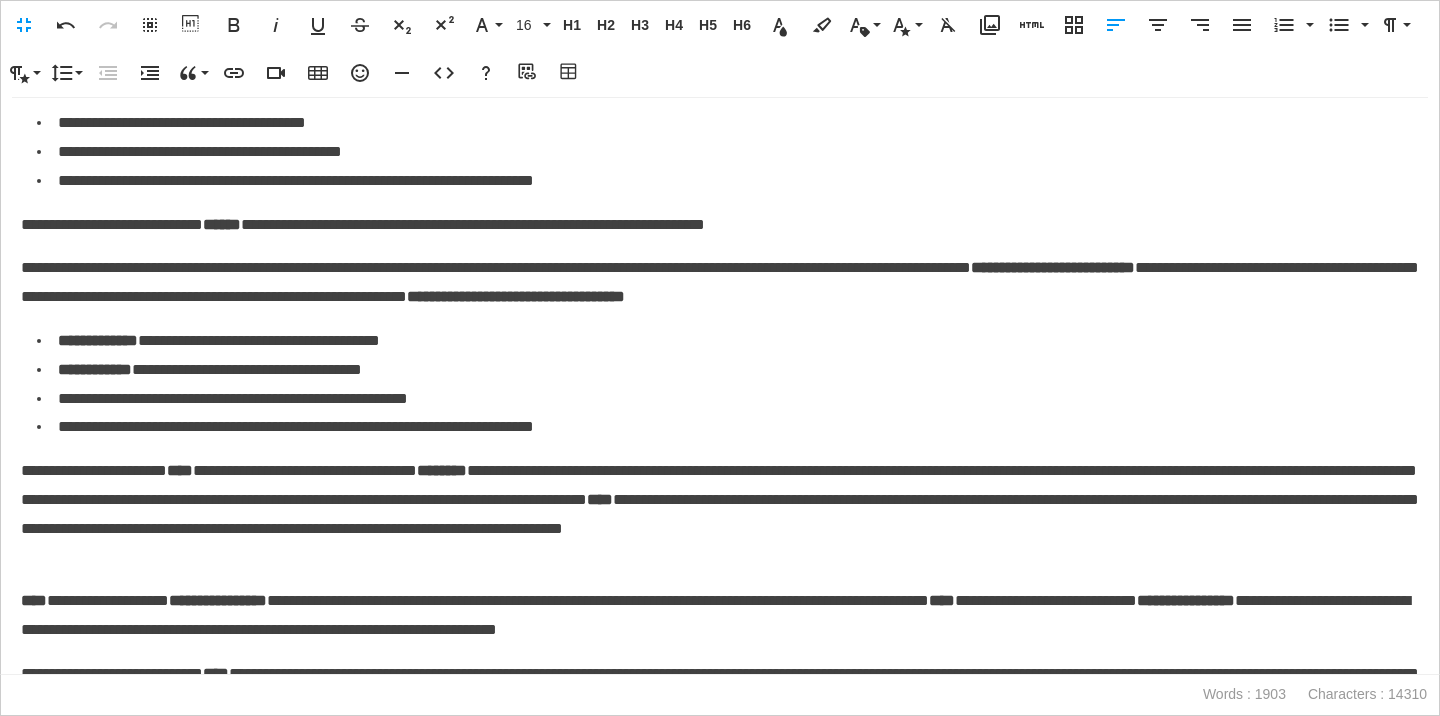 scroll, scrollTop: 3086, scrollLeft: 0, axis: vertical 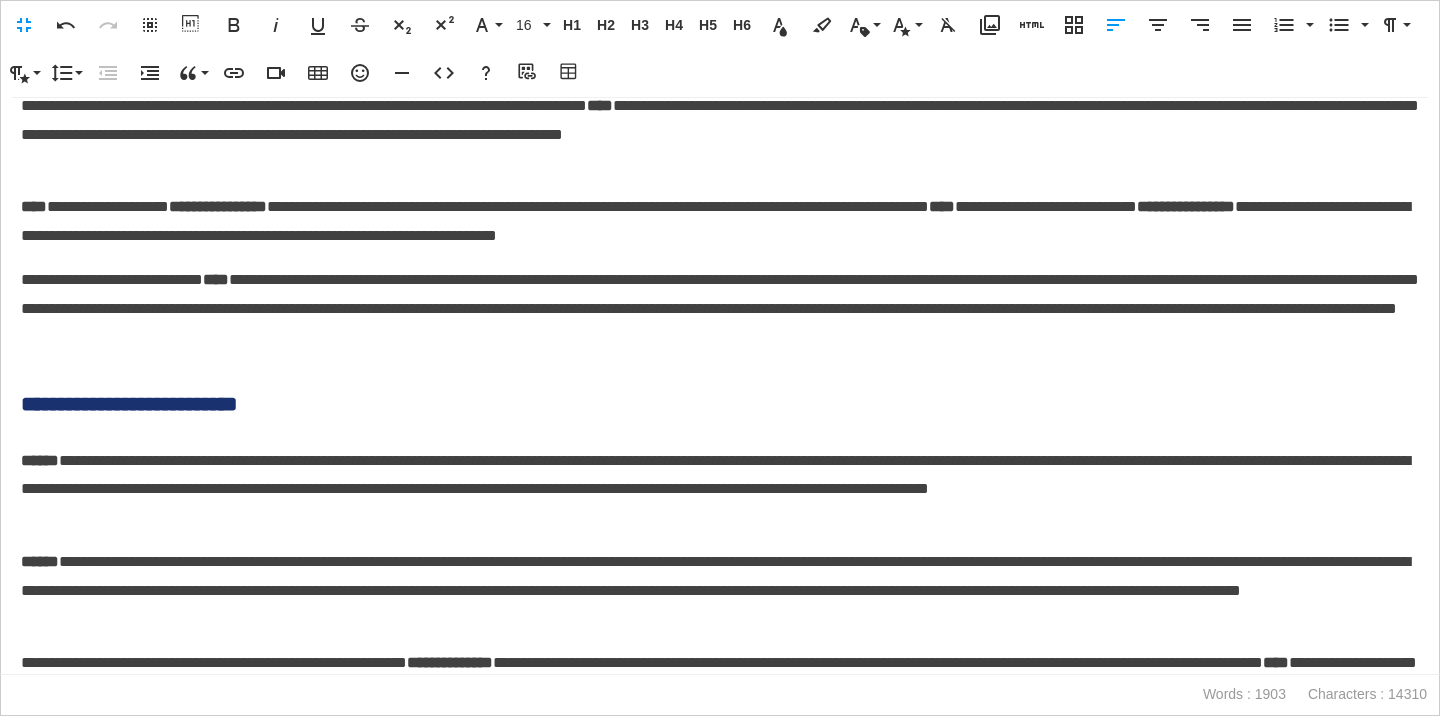 click on "**********" at bounding box center [720, 404] 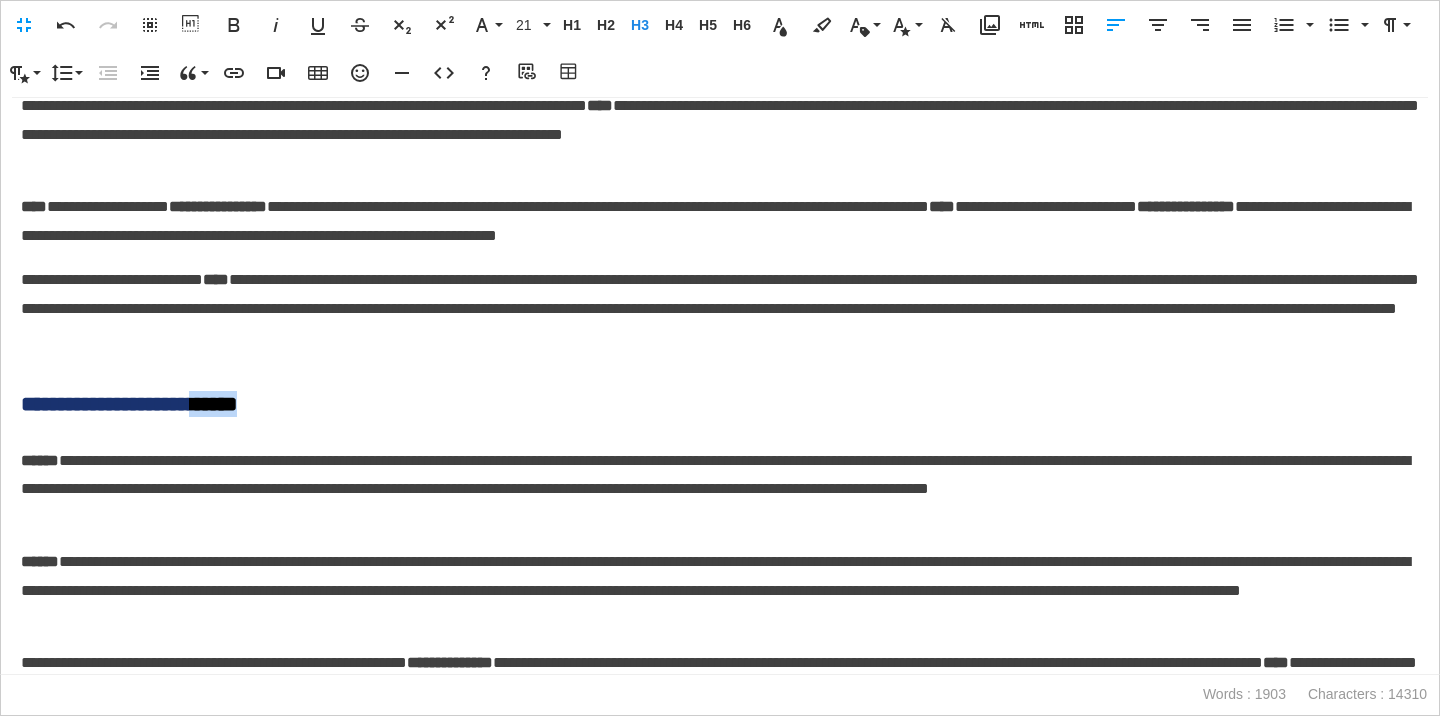 click on "**********" at bounding box center [720, 404] 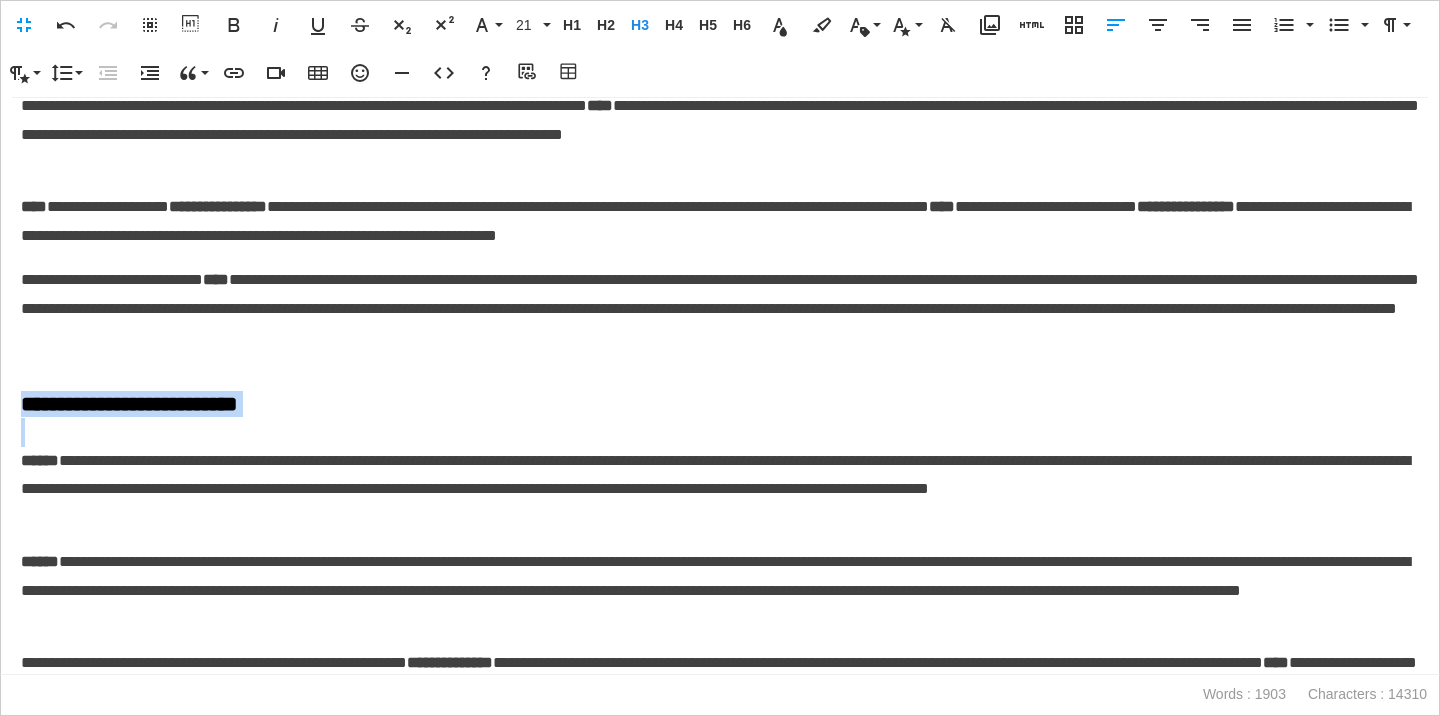 click on "**********" at bounding box center (720, 404) 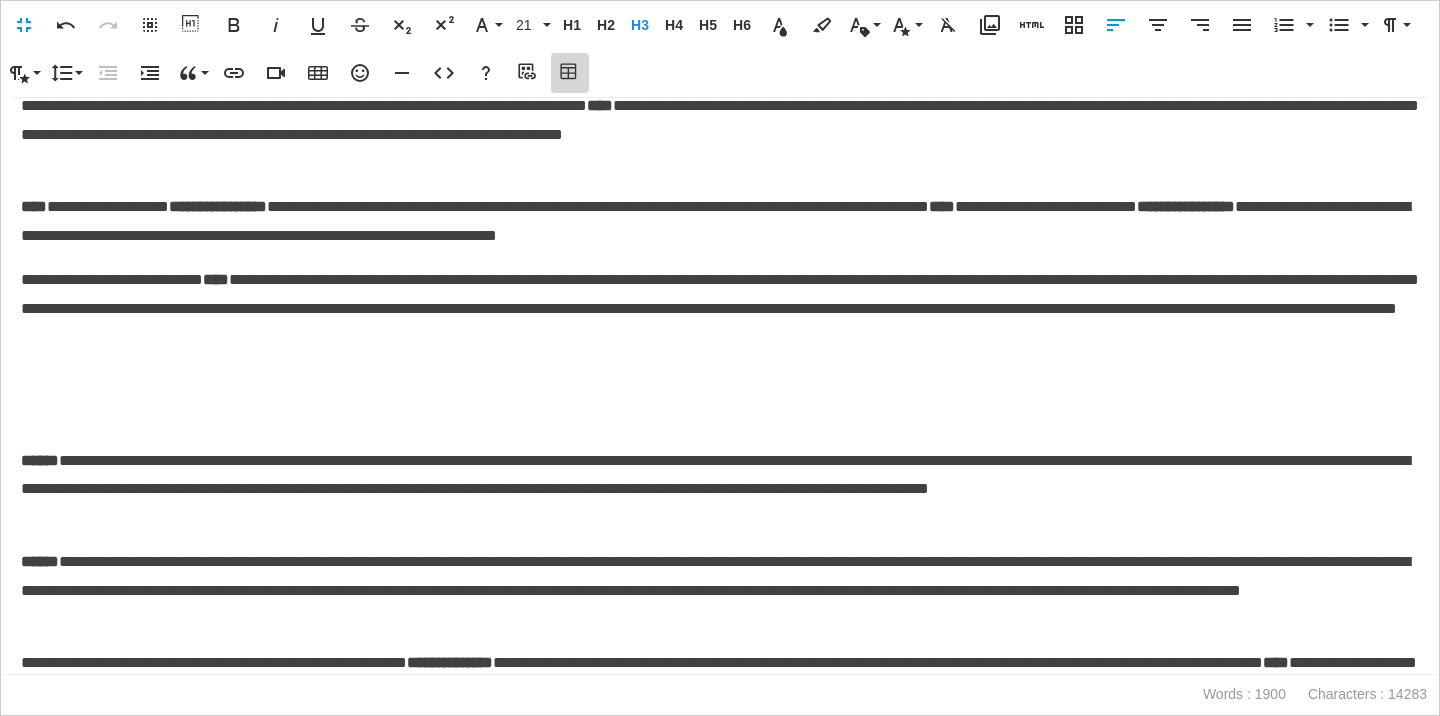click 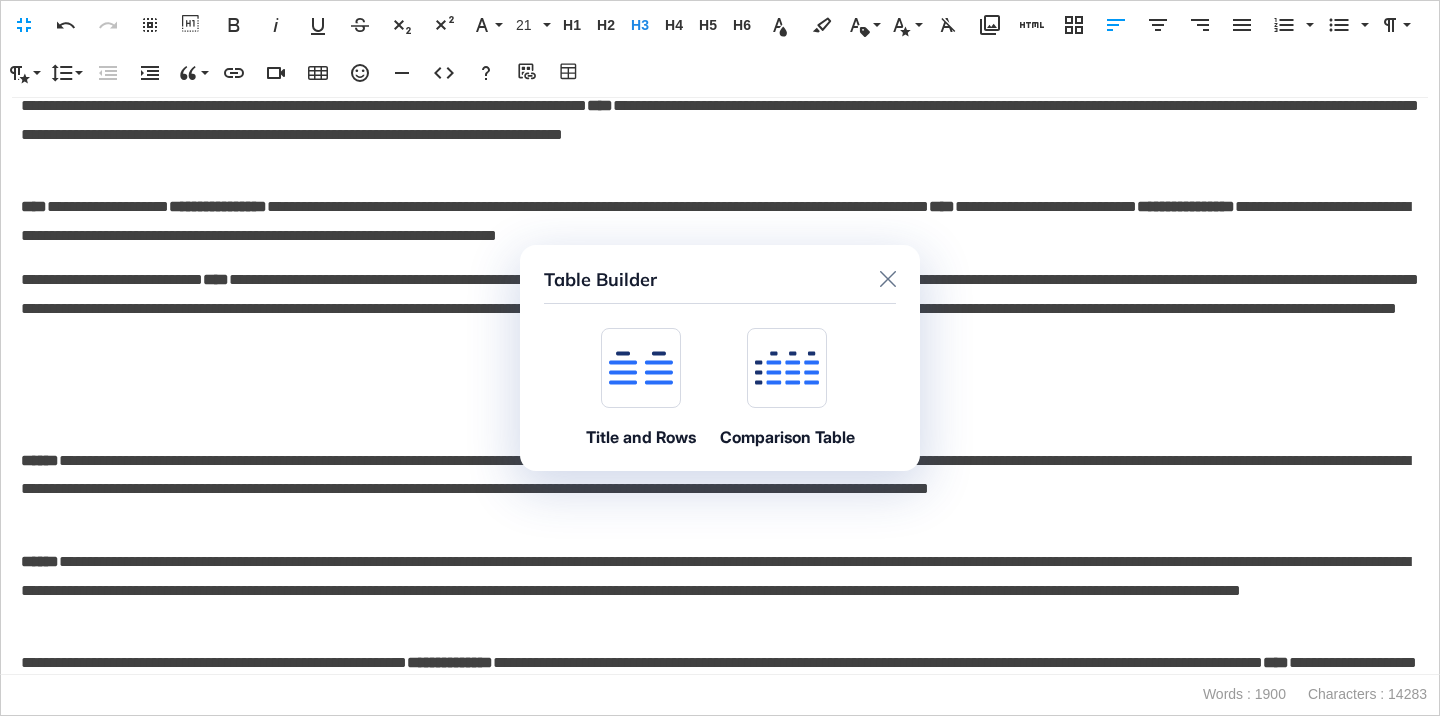 click 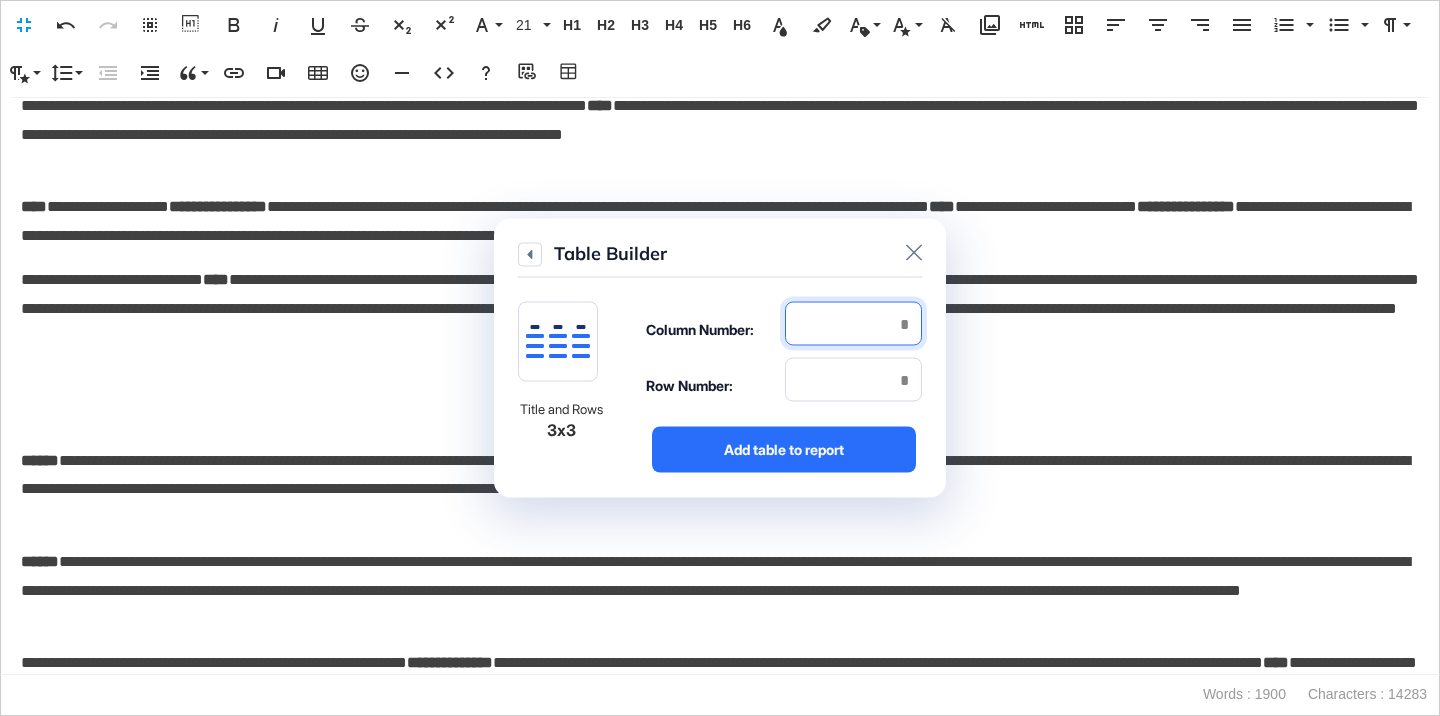 click at bounding box center [853, 324] 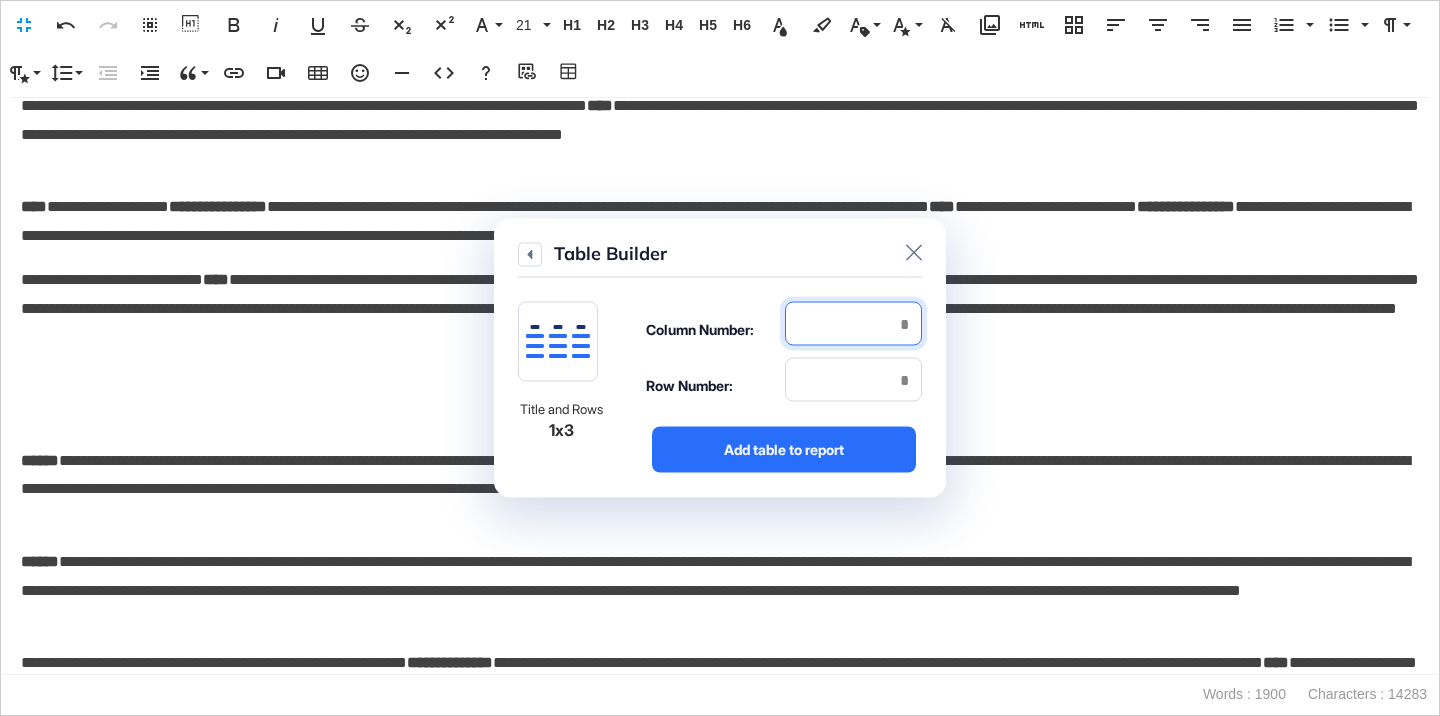 type on "*" 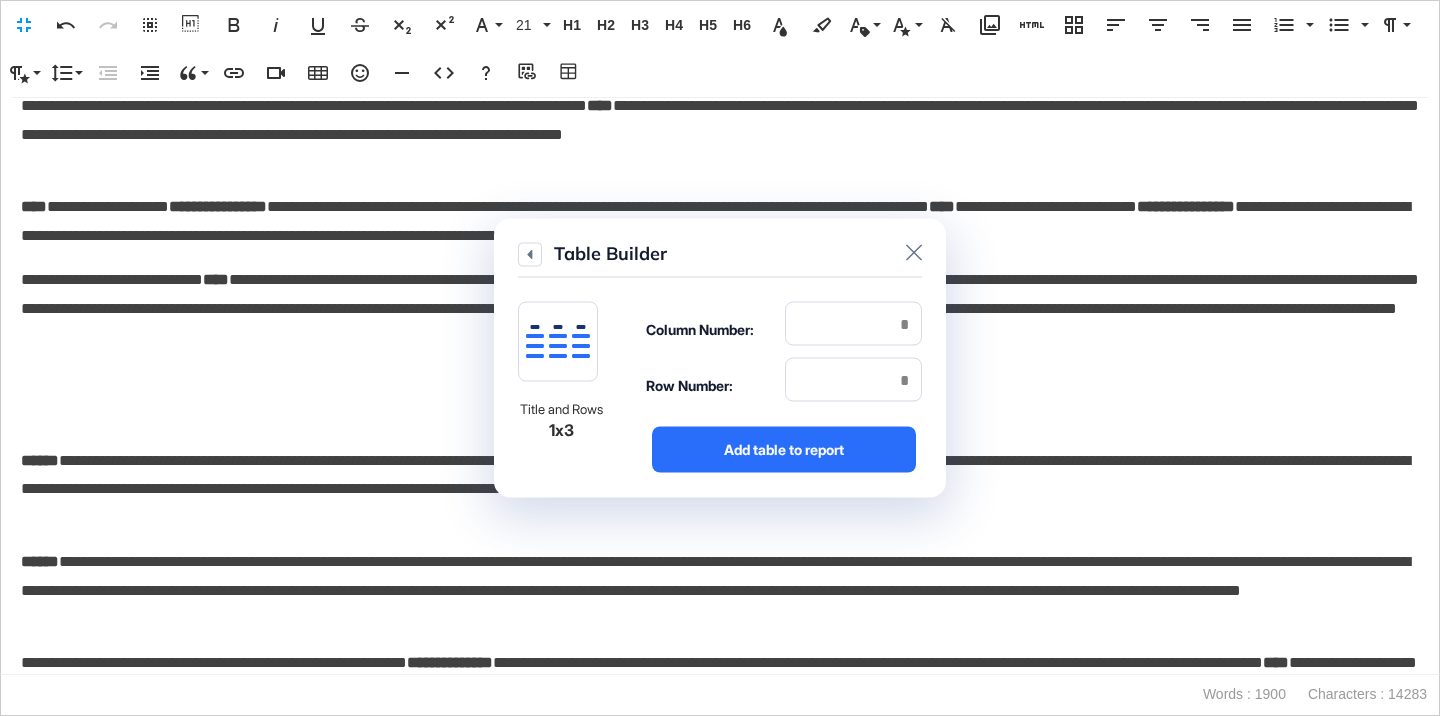 click on "Row Number:" at bounding box center (784, 386) 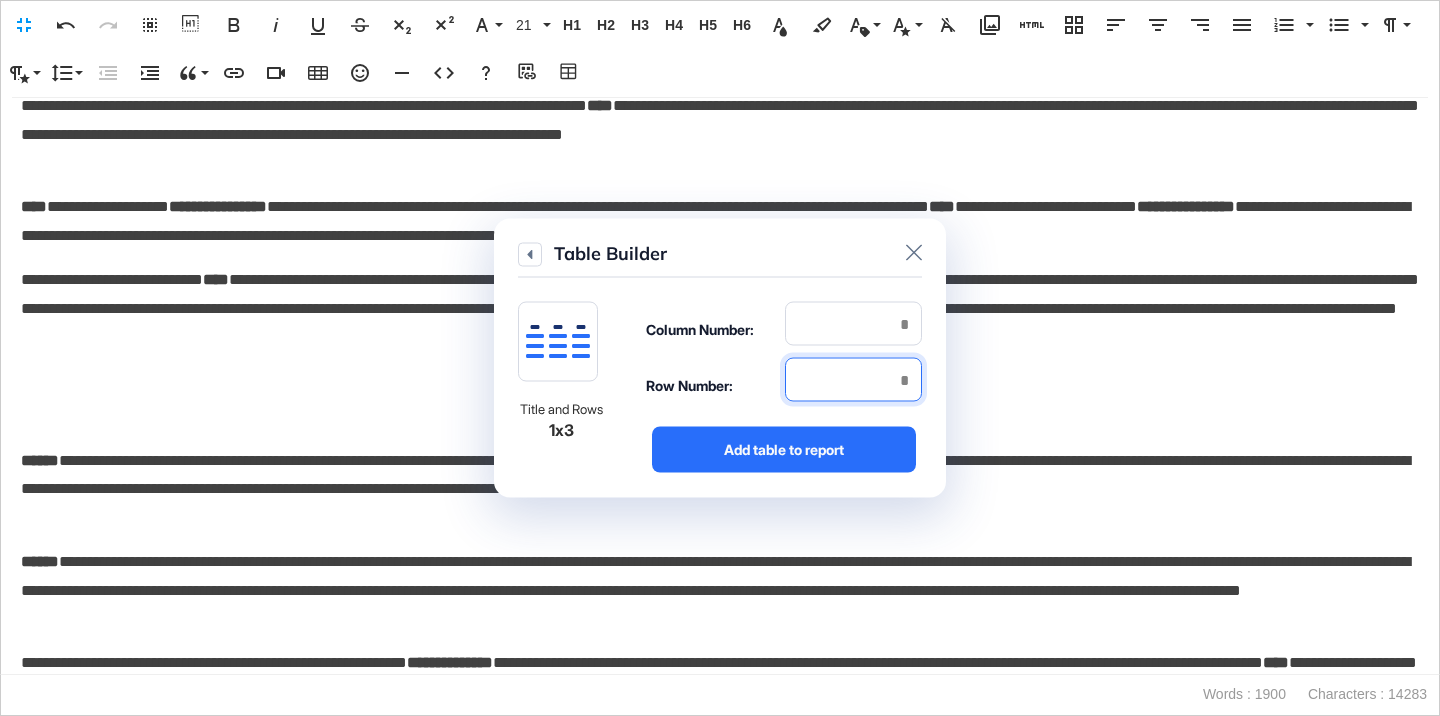 click at bounding box center (853, 380) 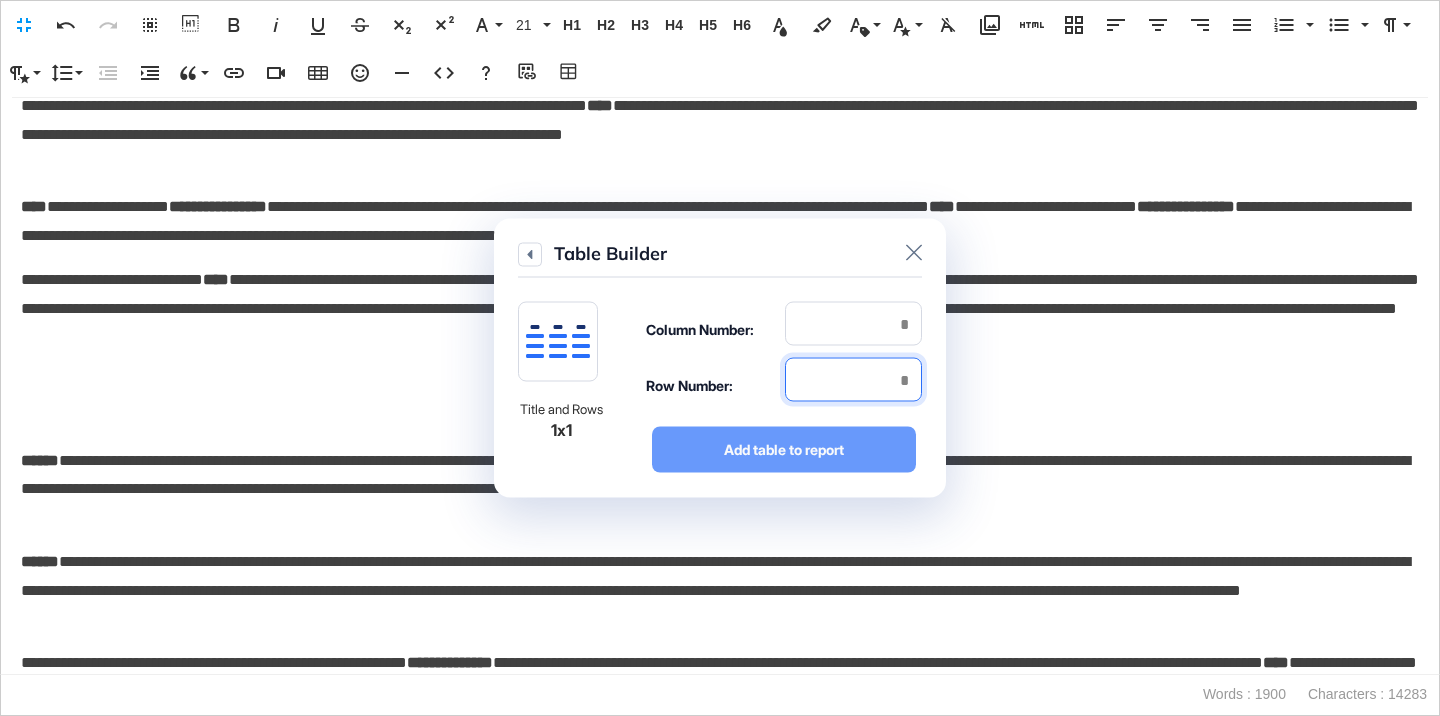 type on "*" 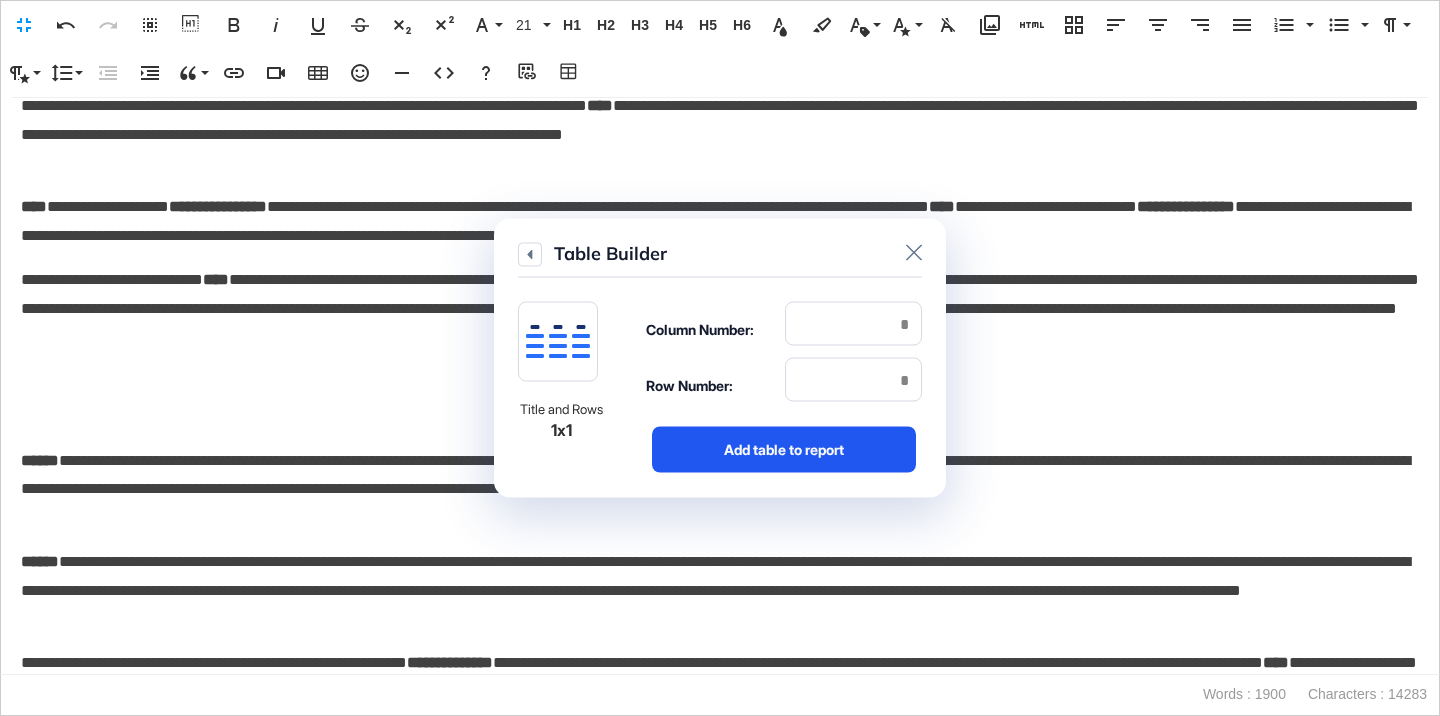 click on "Add table to report" at bounding box center (784, 450) 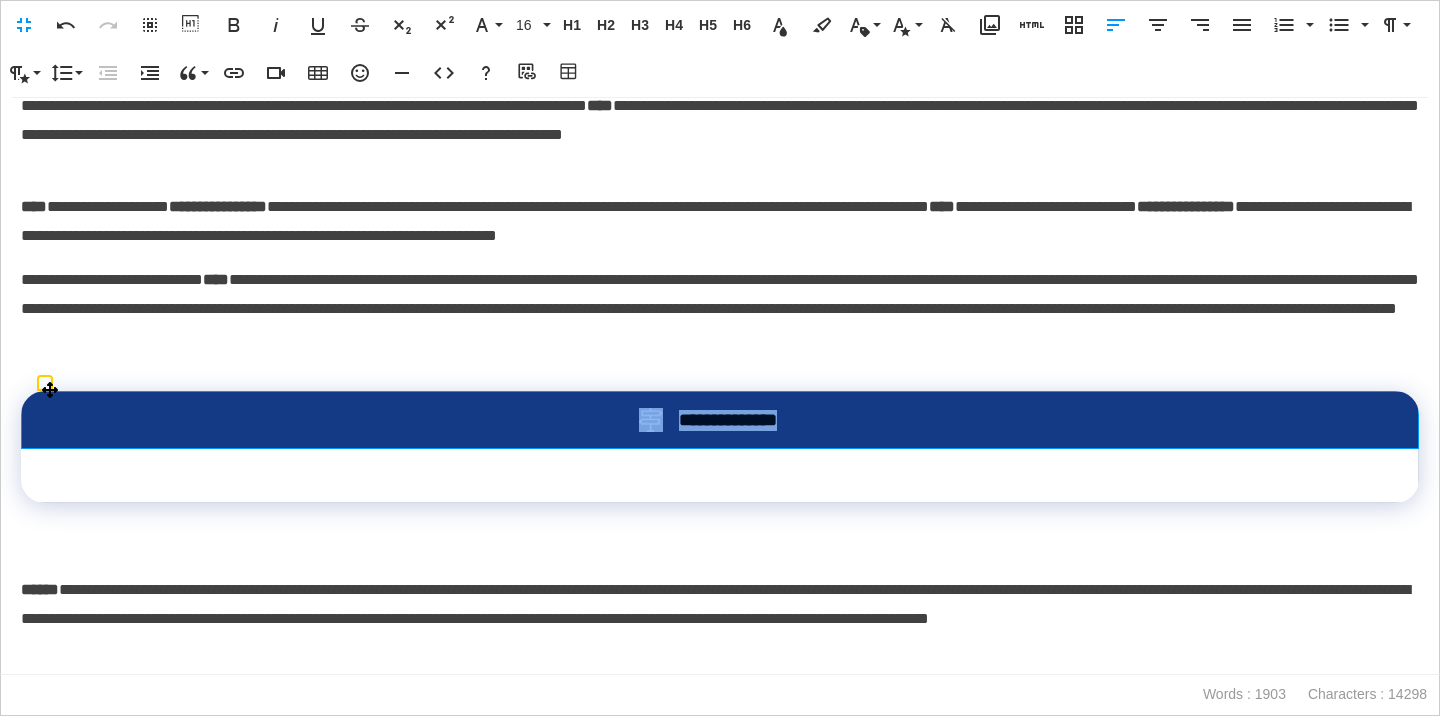 drag, startPoint x: 804, startPoint y: 418, endPoint x: 618, endPoint y: 418, distance: 186 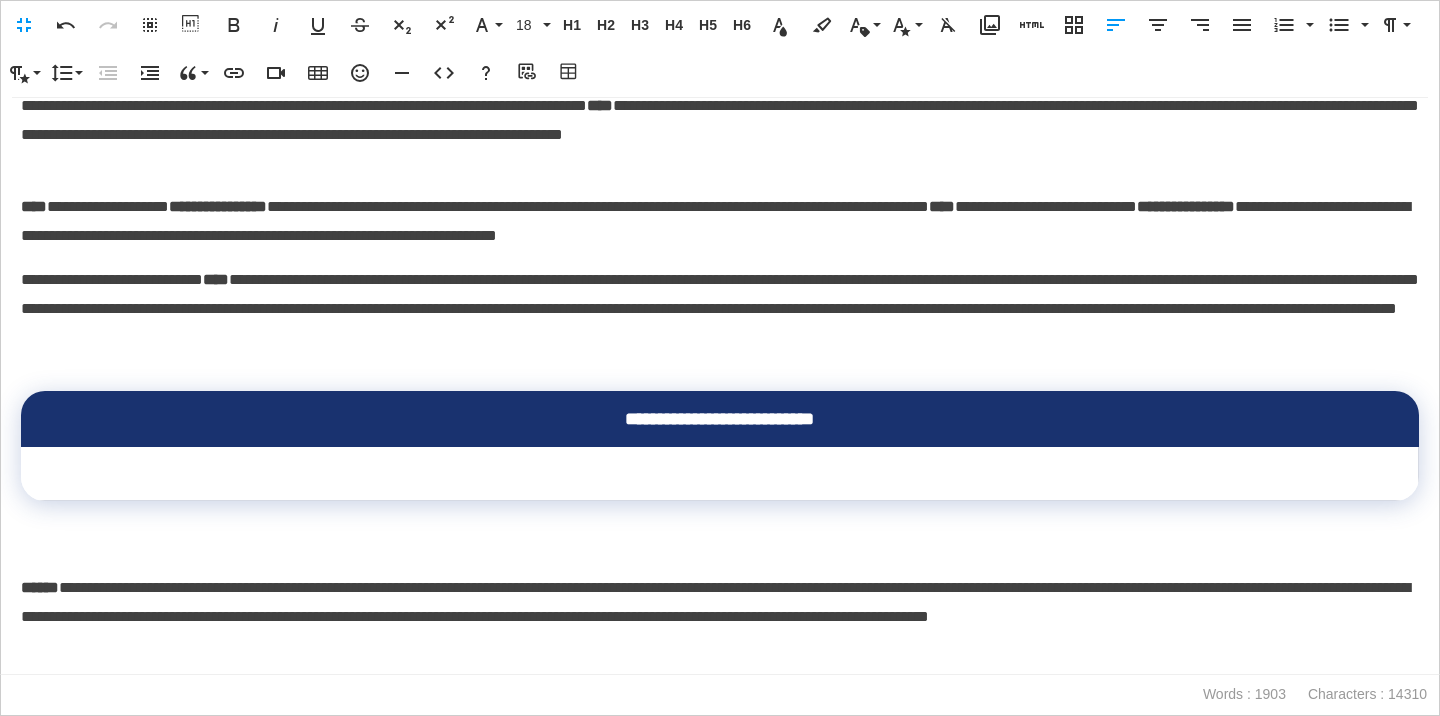 scroll, scrollTop: 0, scrollLeft: 7, axis: horizontal 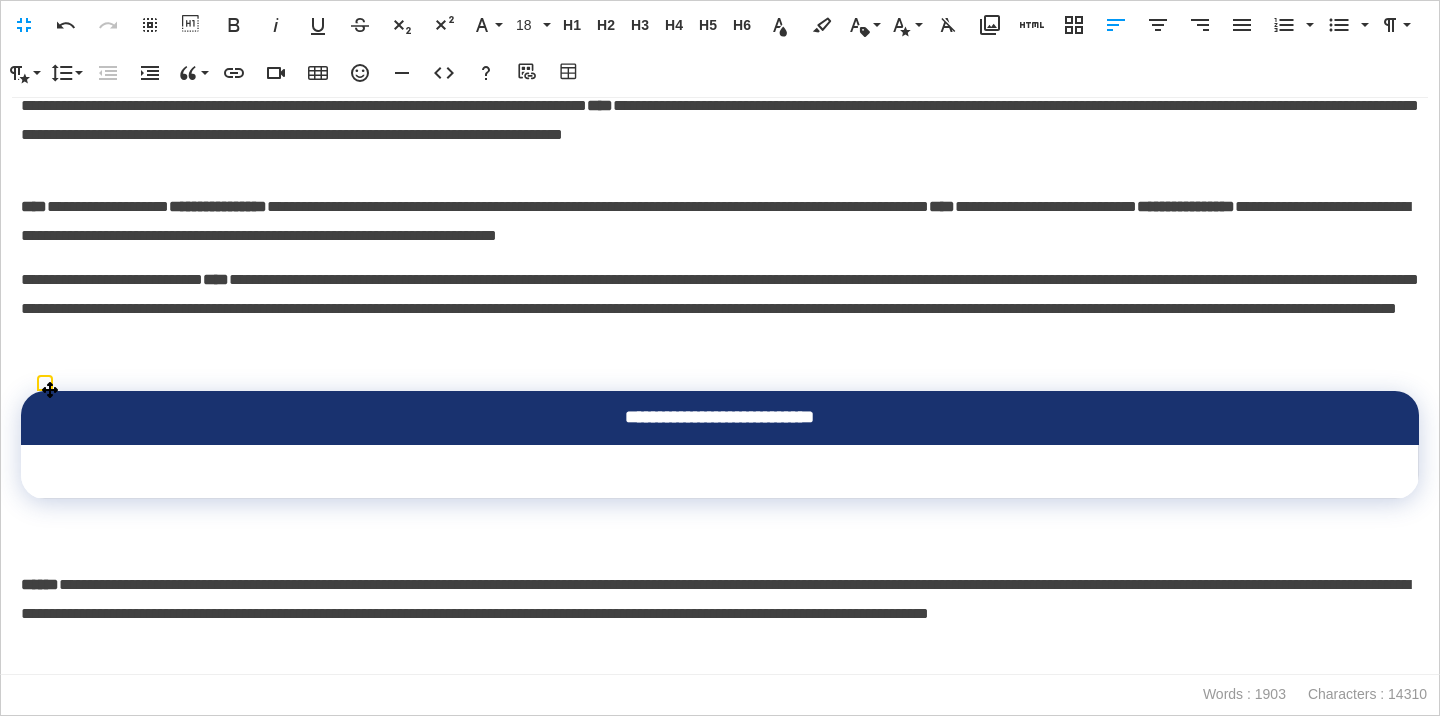 click at bounding box center [720, 472] 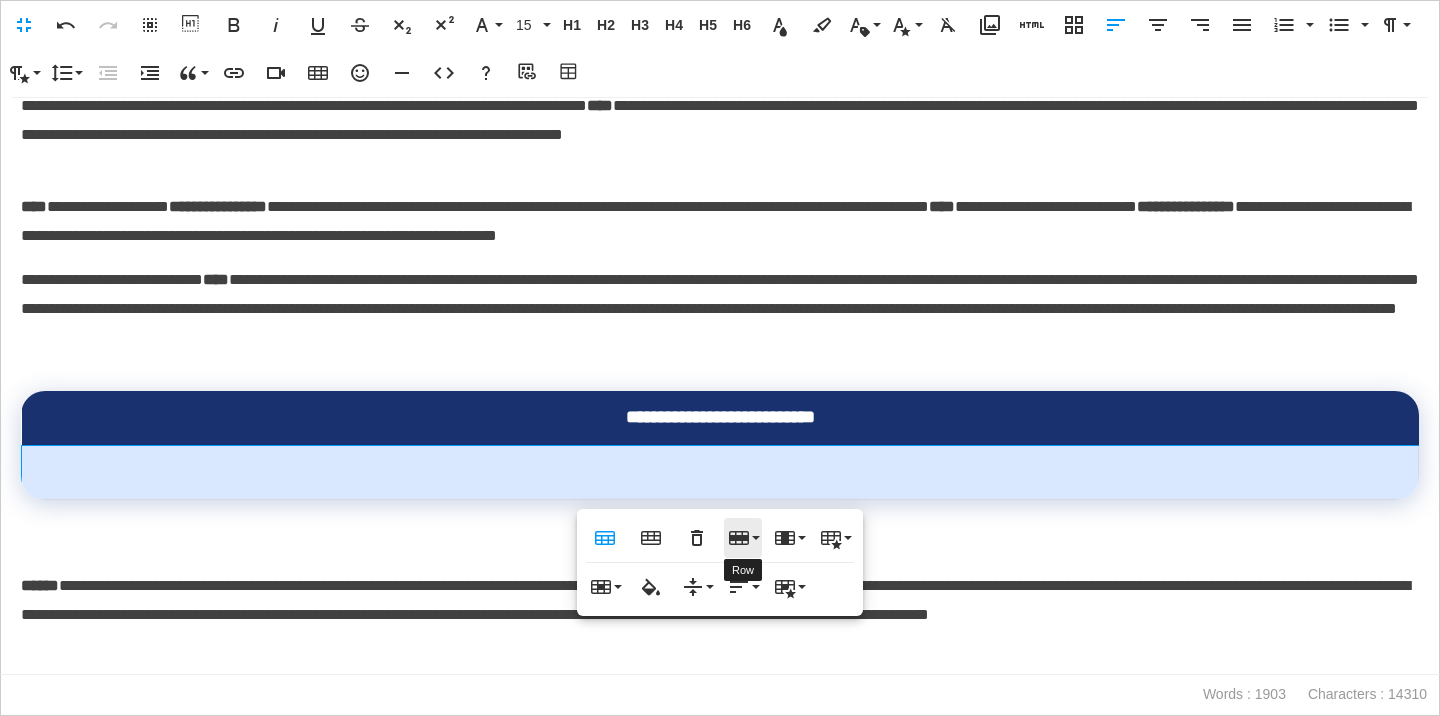 click on "Row" at bounding box center [743, 538] 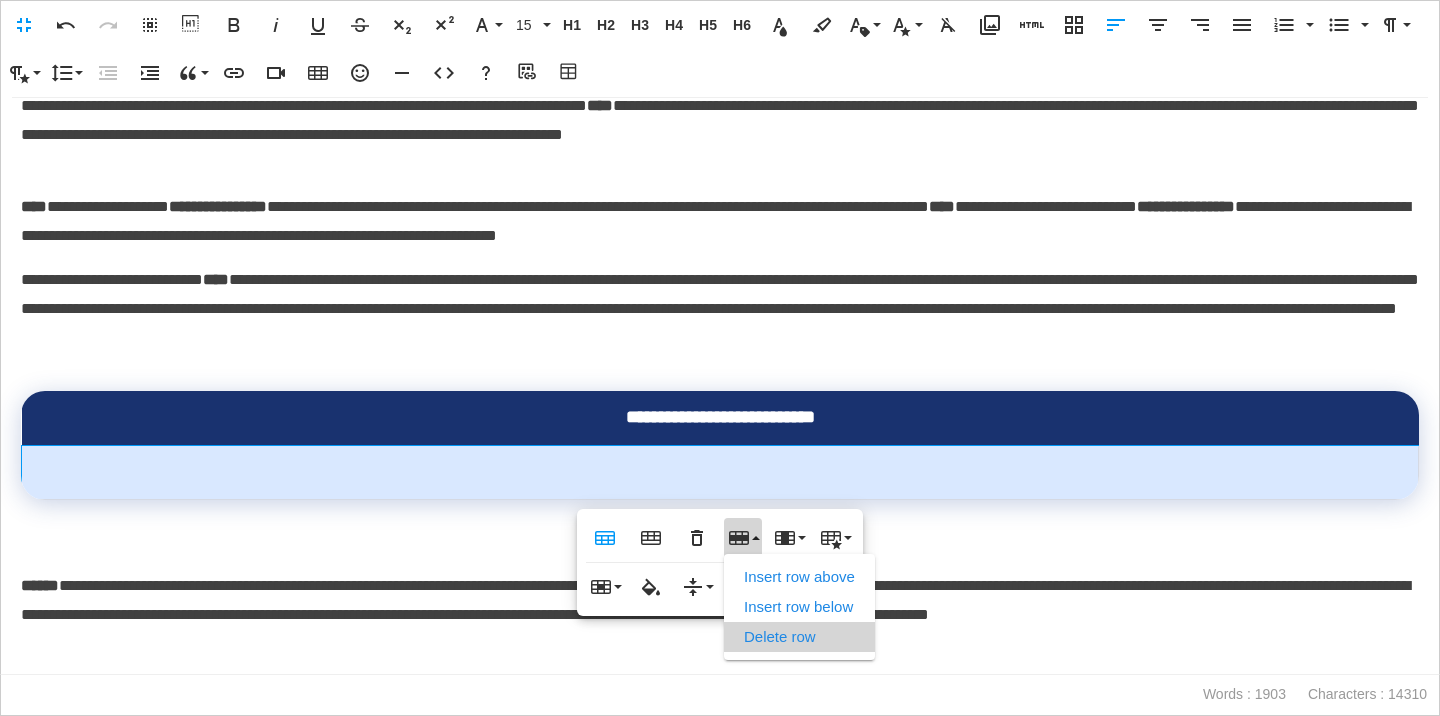 click on "Delete row" at bounding box center (799, 637) 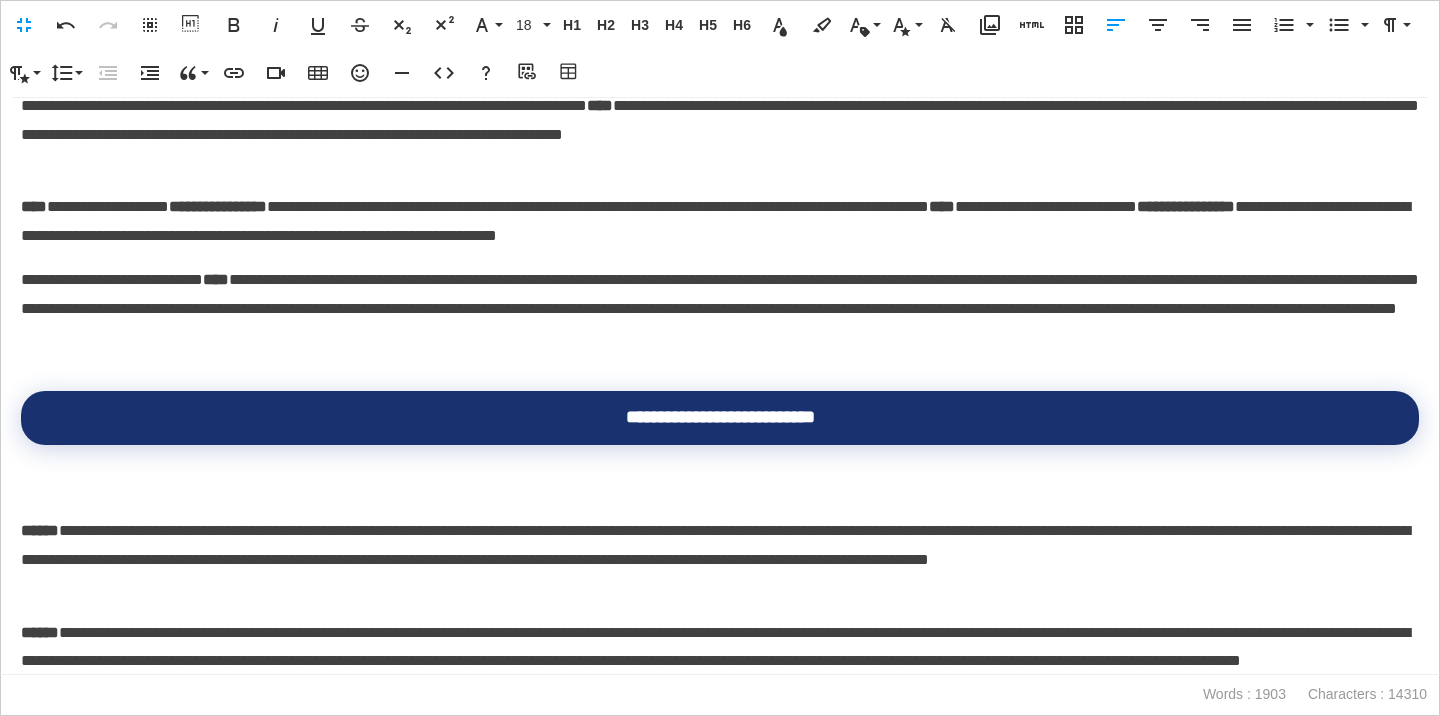 click on "**********" at bounding box center [720, 545] 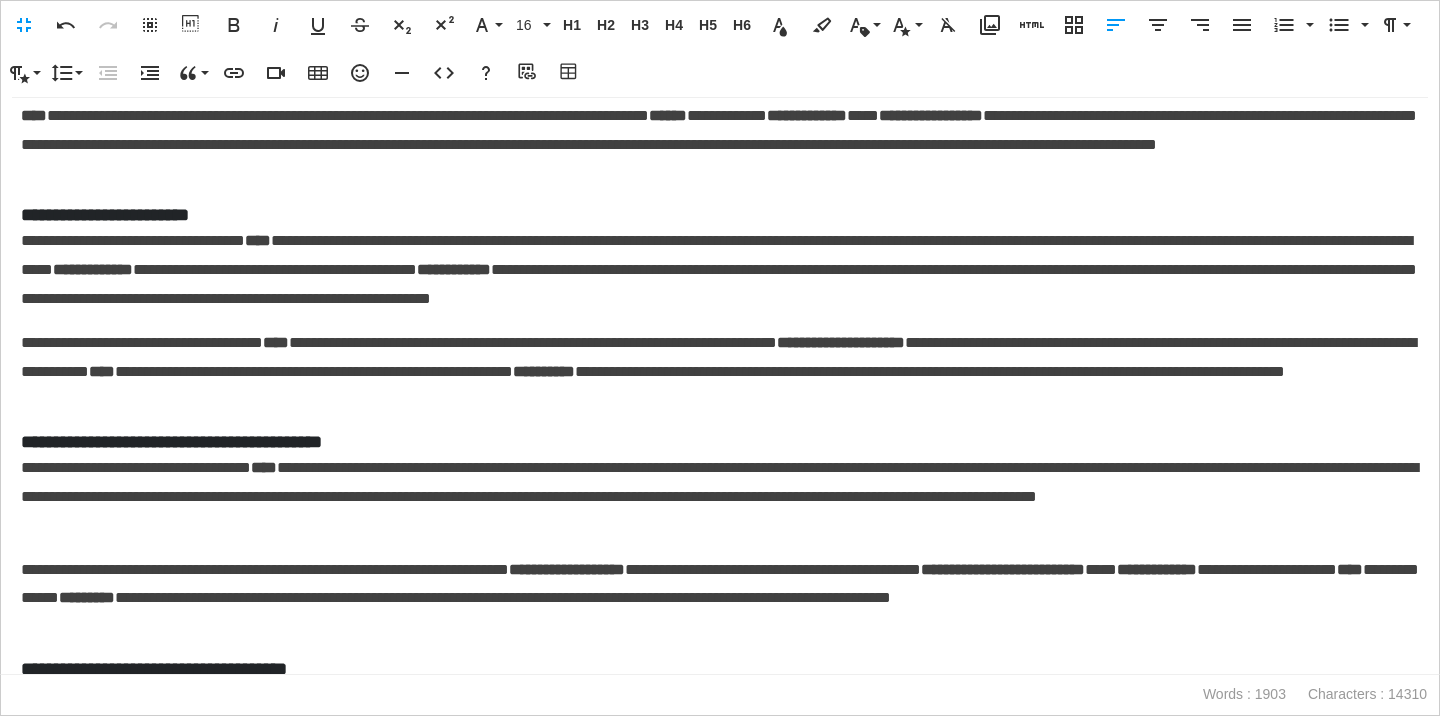 scroll, scrollTop: 565, scrollLeft: 0, axis: vertical 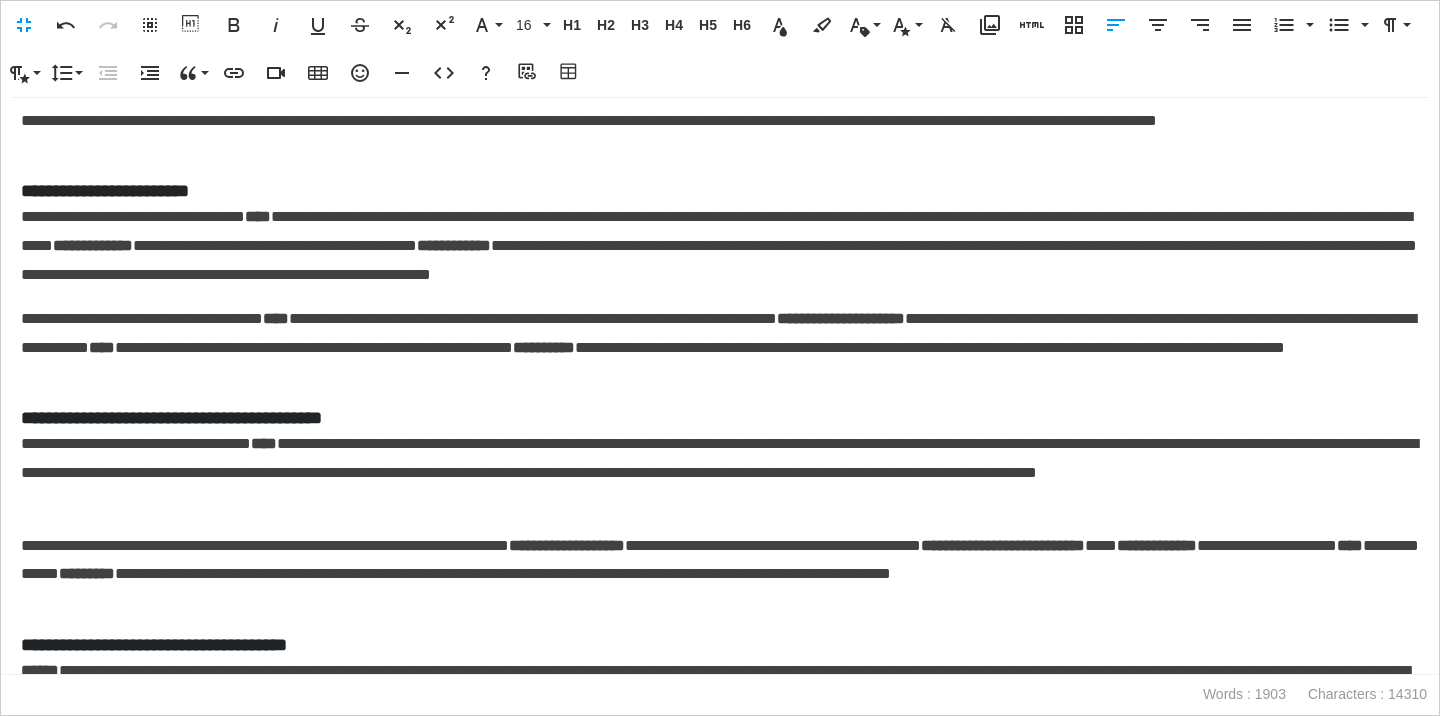 click on "**********" at bounding box center (720, 121) 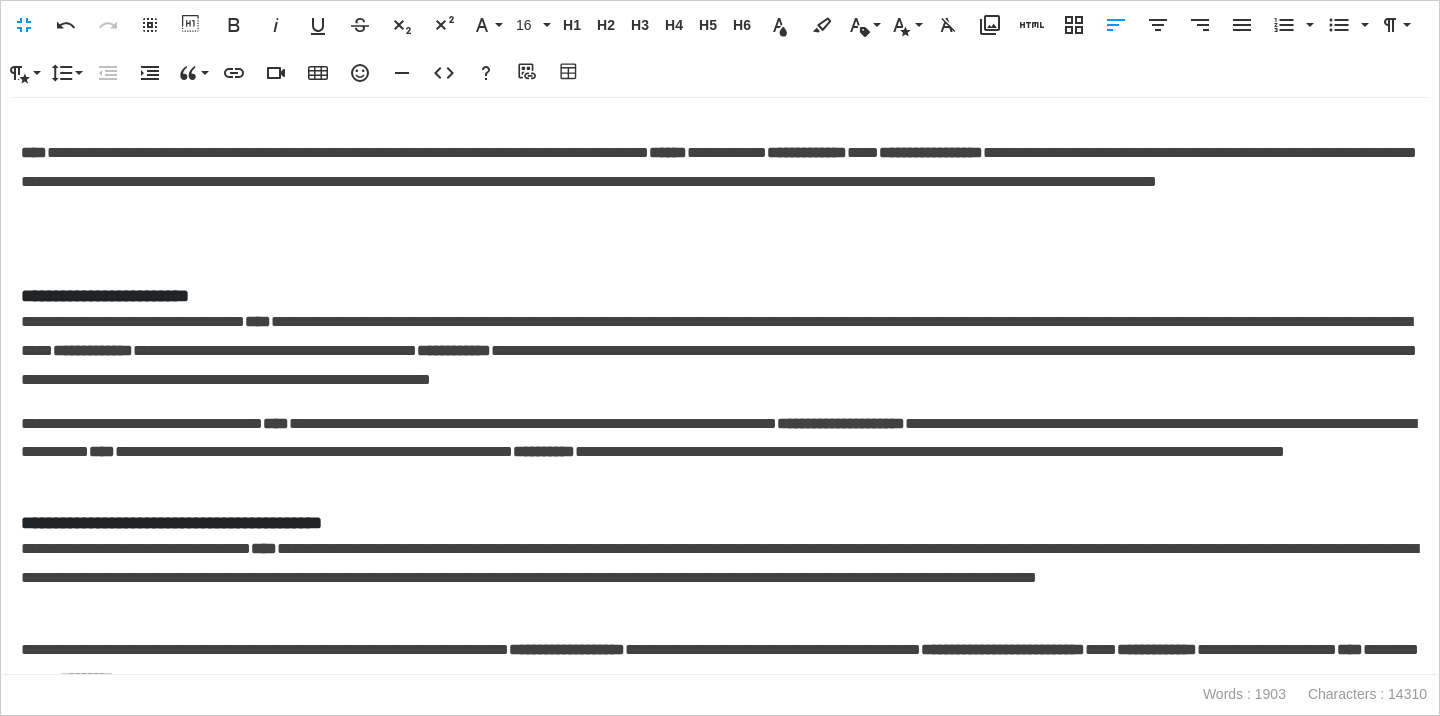 scroll, scrollTop: 477, scrollLeft: 0, axis: vertical 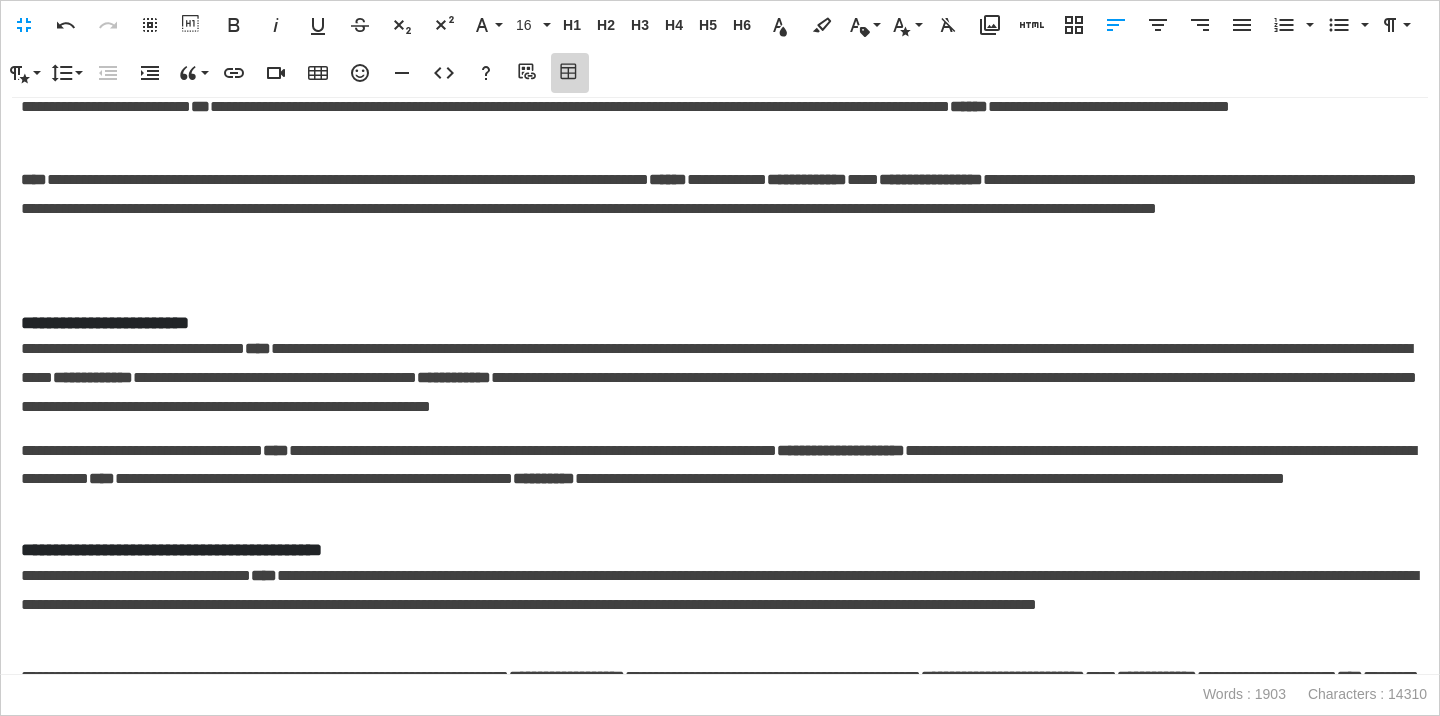click on "Table Builder" at bounding box center [570, 73] 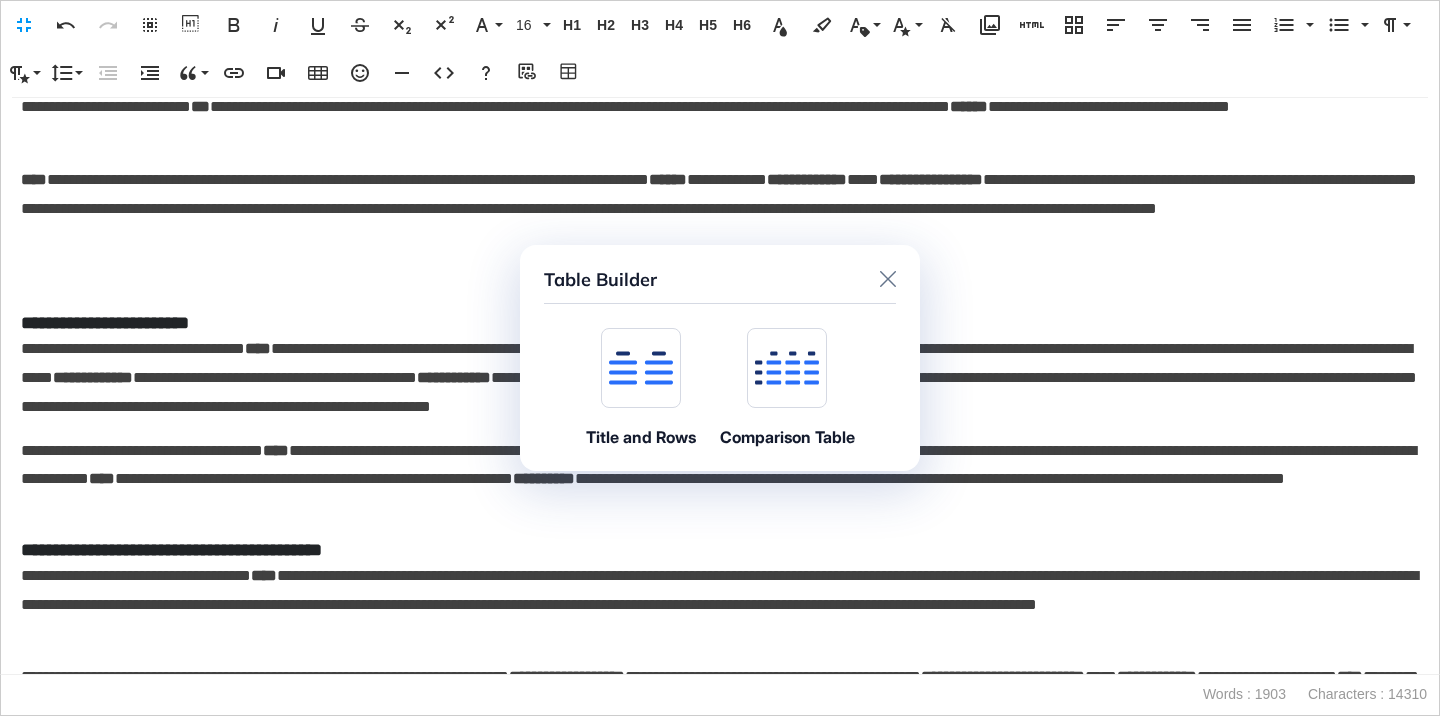click at bounding box center (641, 368) 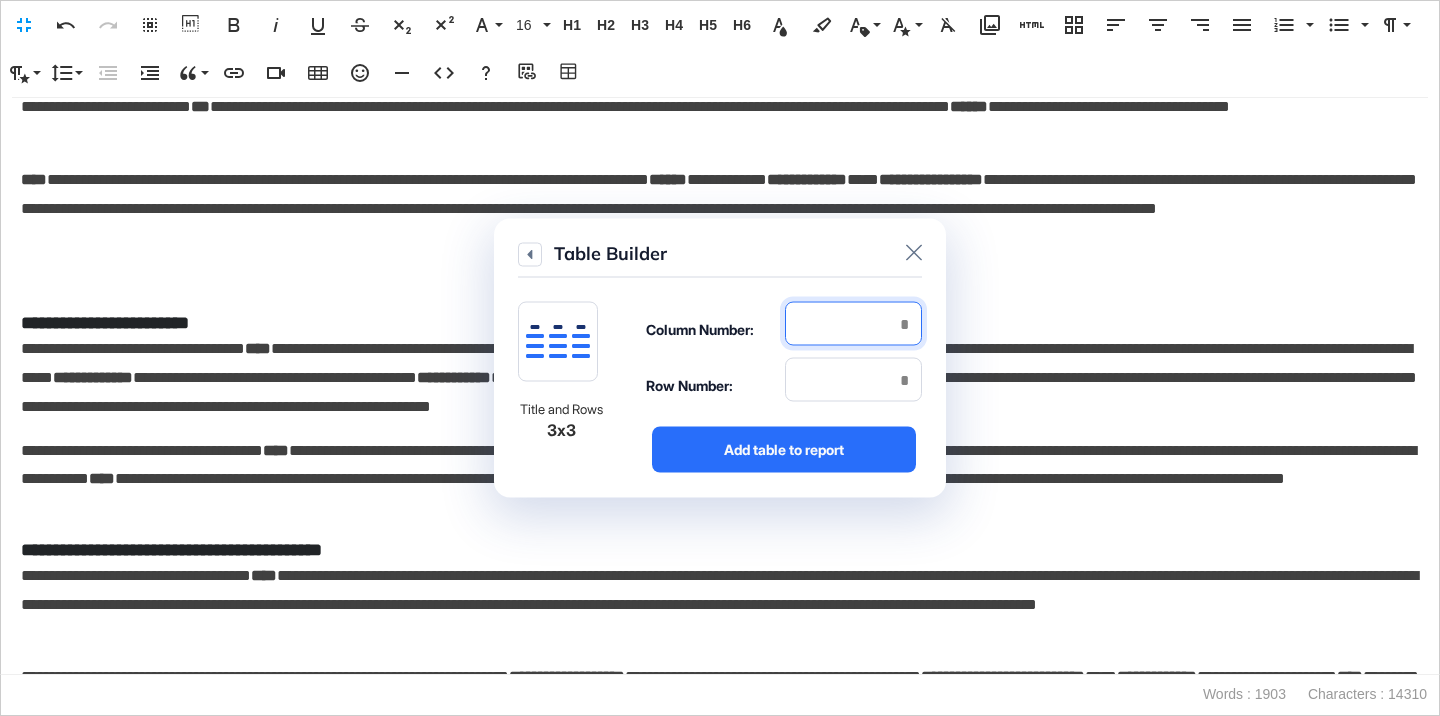 click at bounding box center (853, 324) 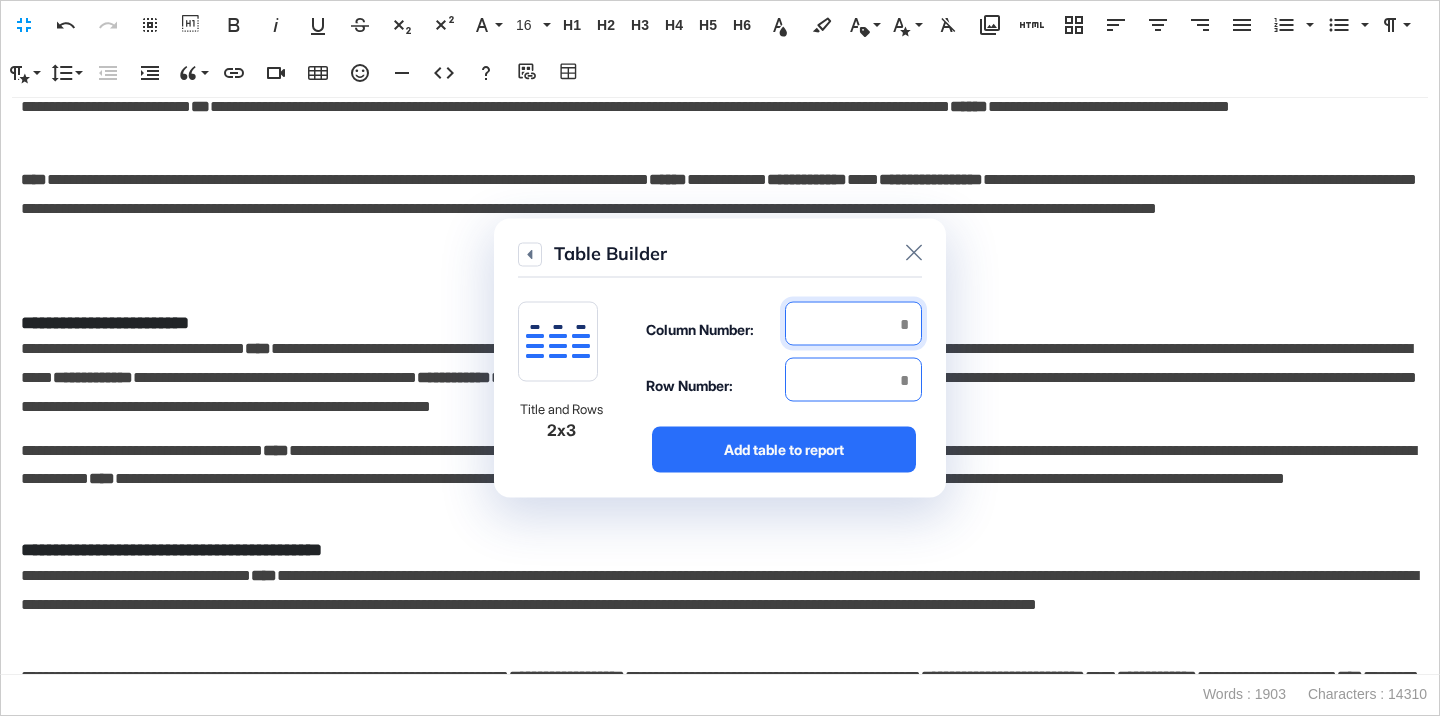 type on "*" 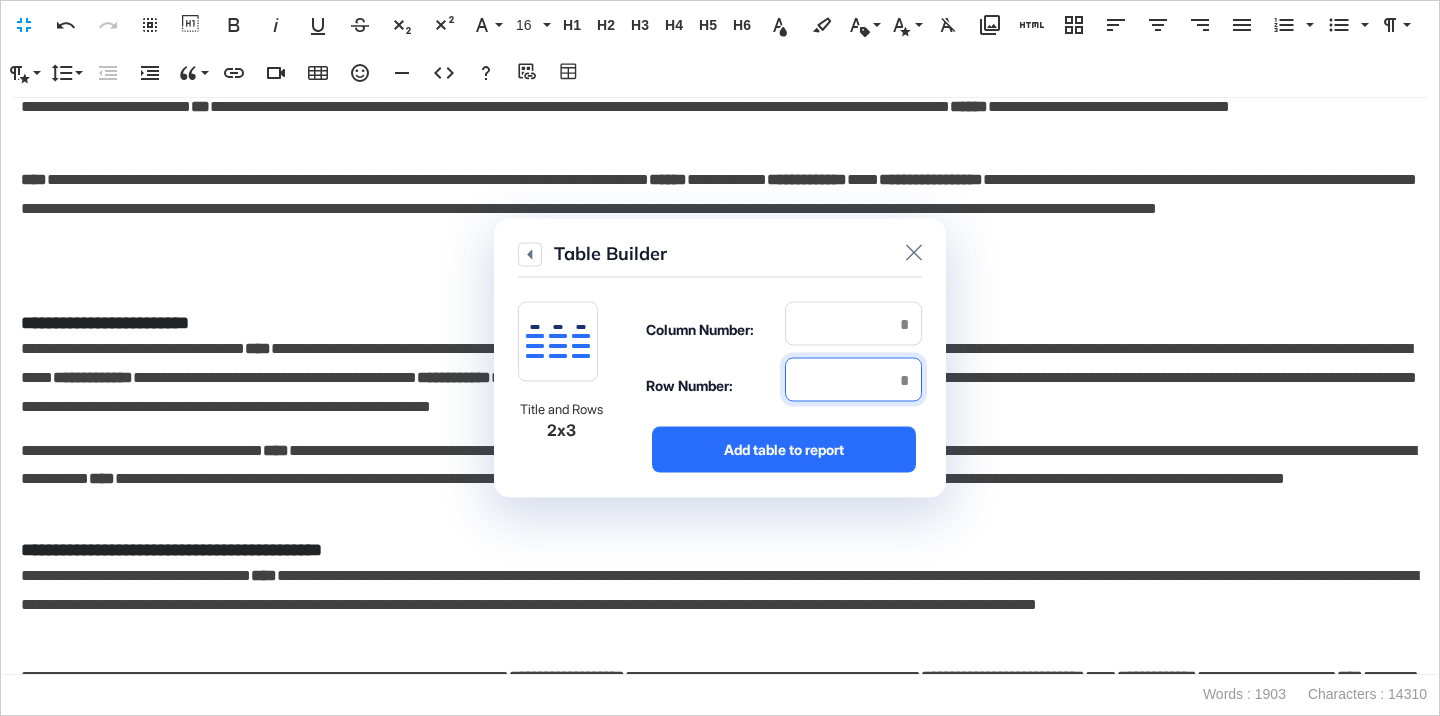 click at bounding box center [853, 380] 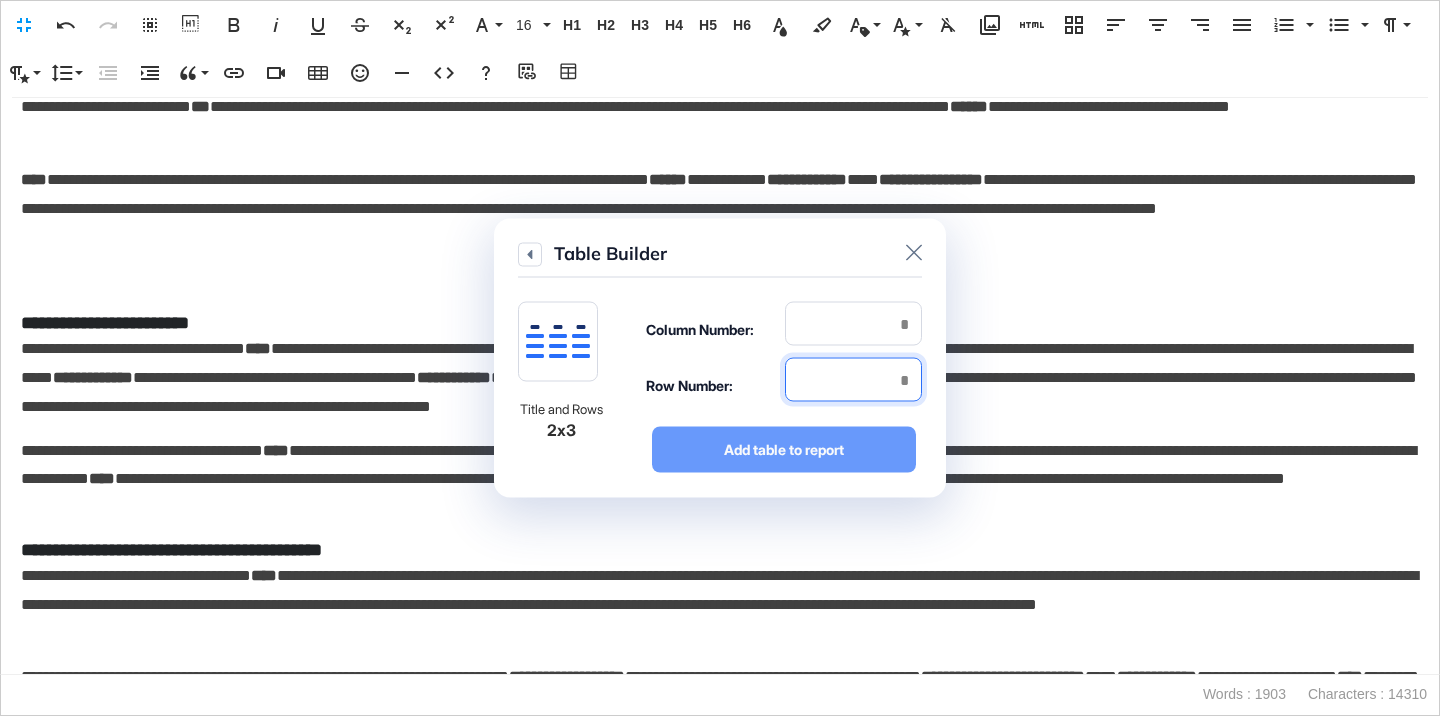 type on "*" 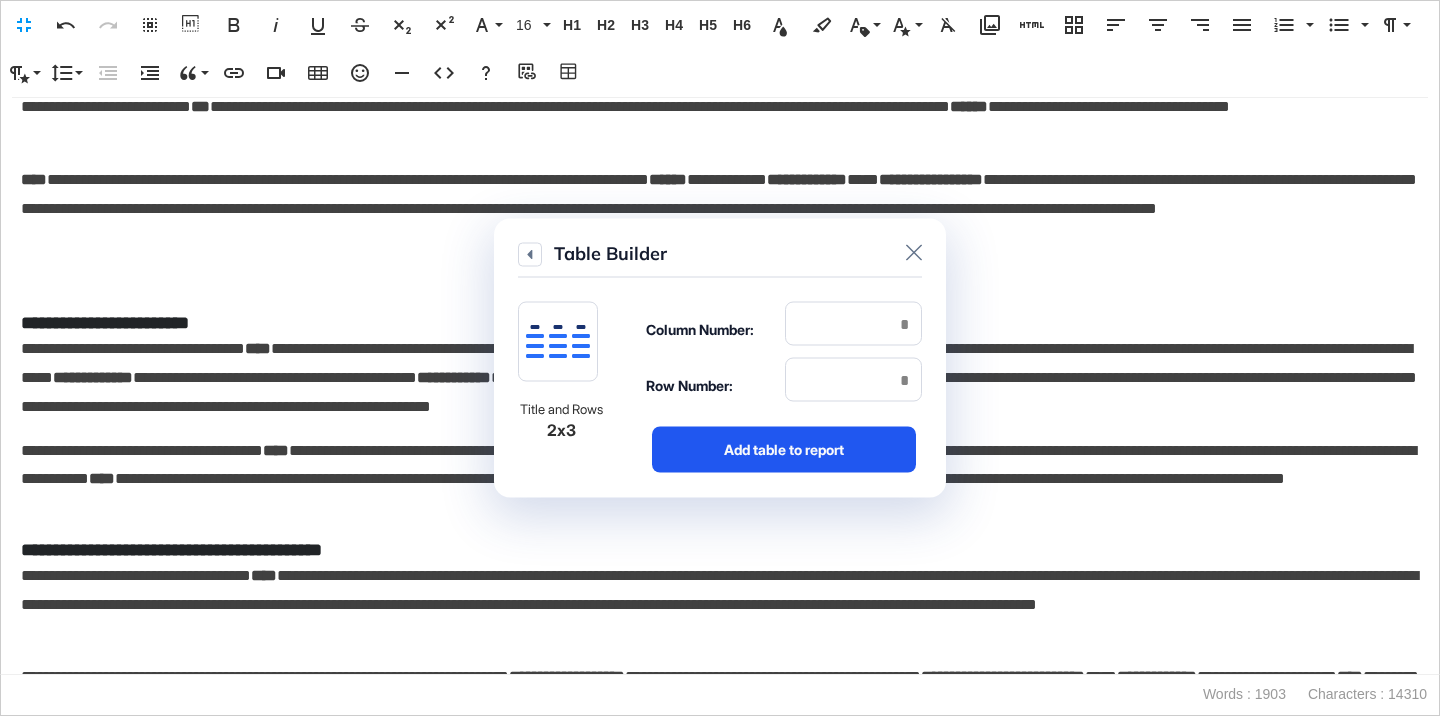 click on "Add table to report" at bounding box center (784, 450) 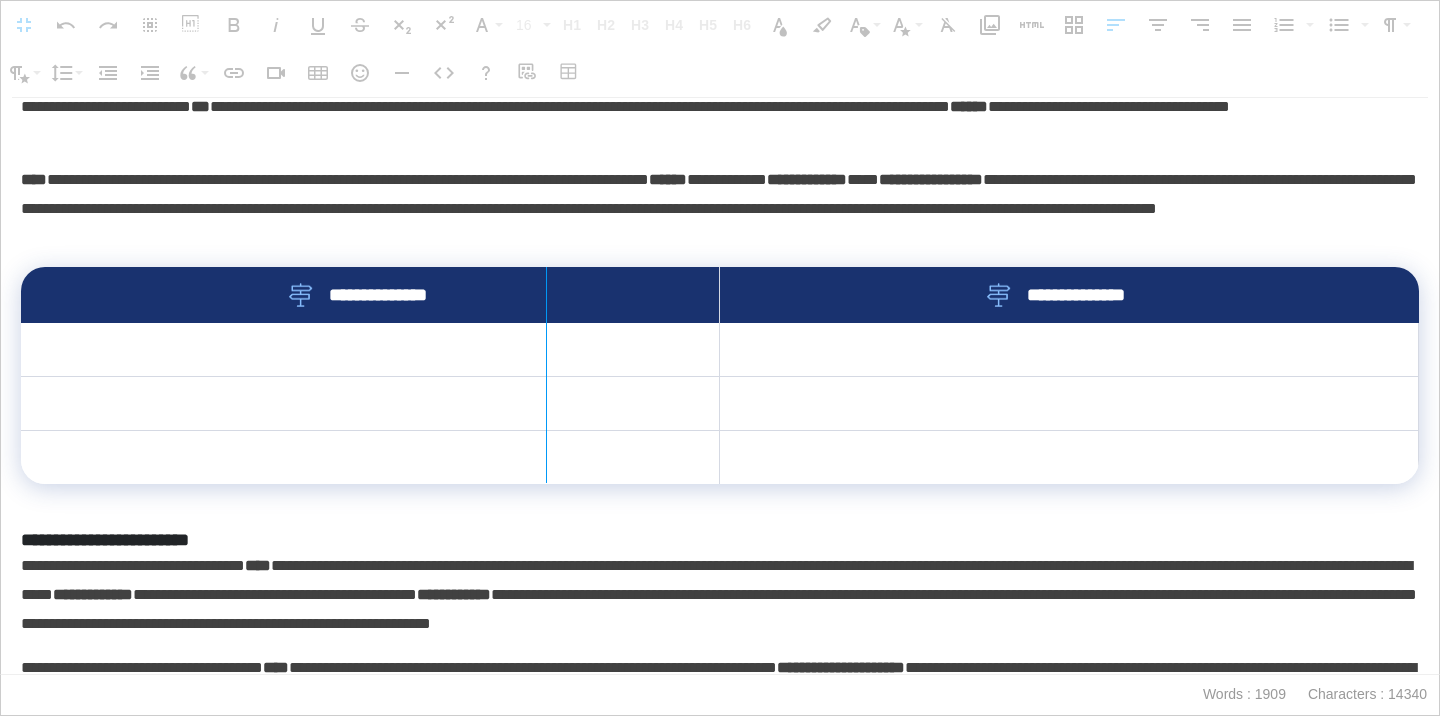 drag, startPoint x: 720, startPoint y: 287, endPoint x: 500, endPoint y: 306, distance: 220.81892 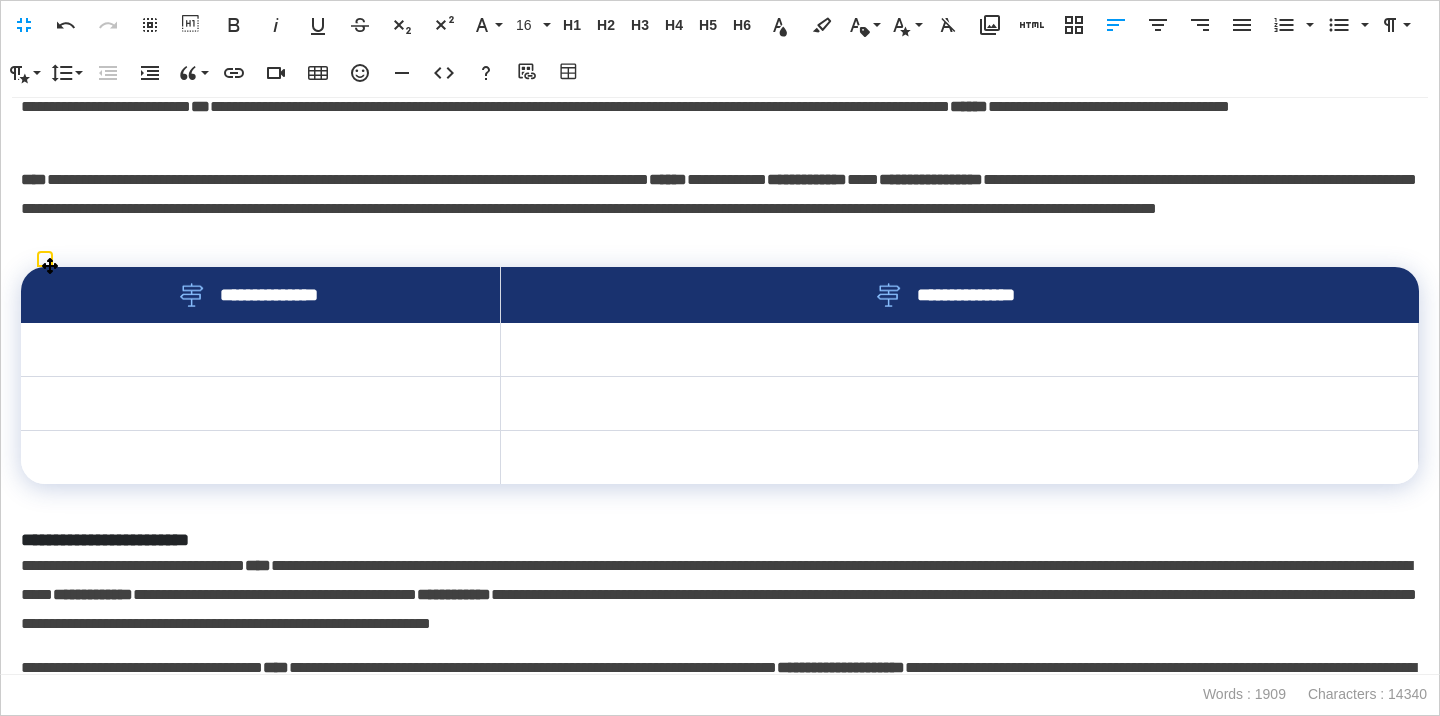 click on "**********" at bounding box center [260, 295] 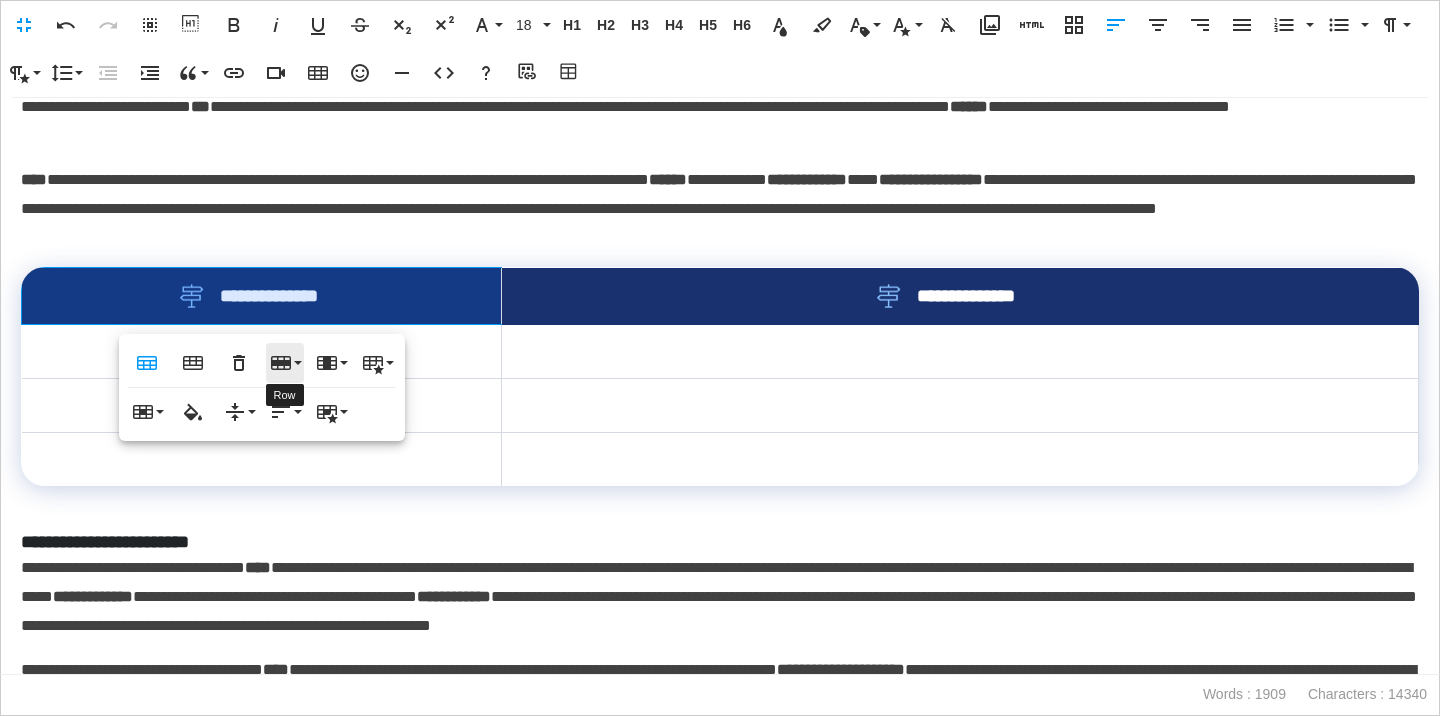 click 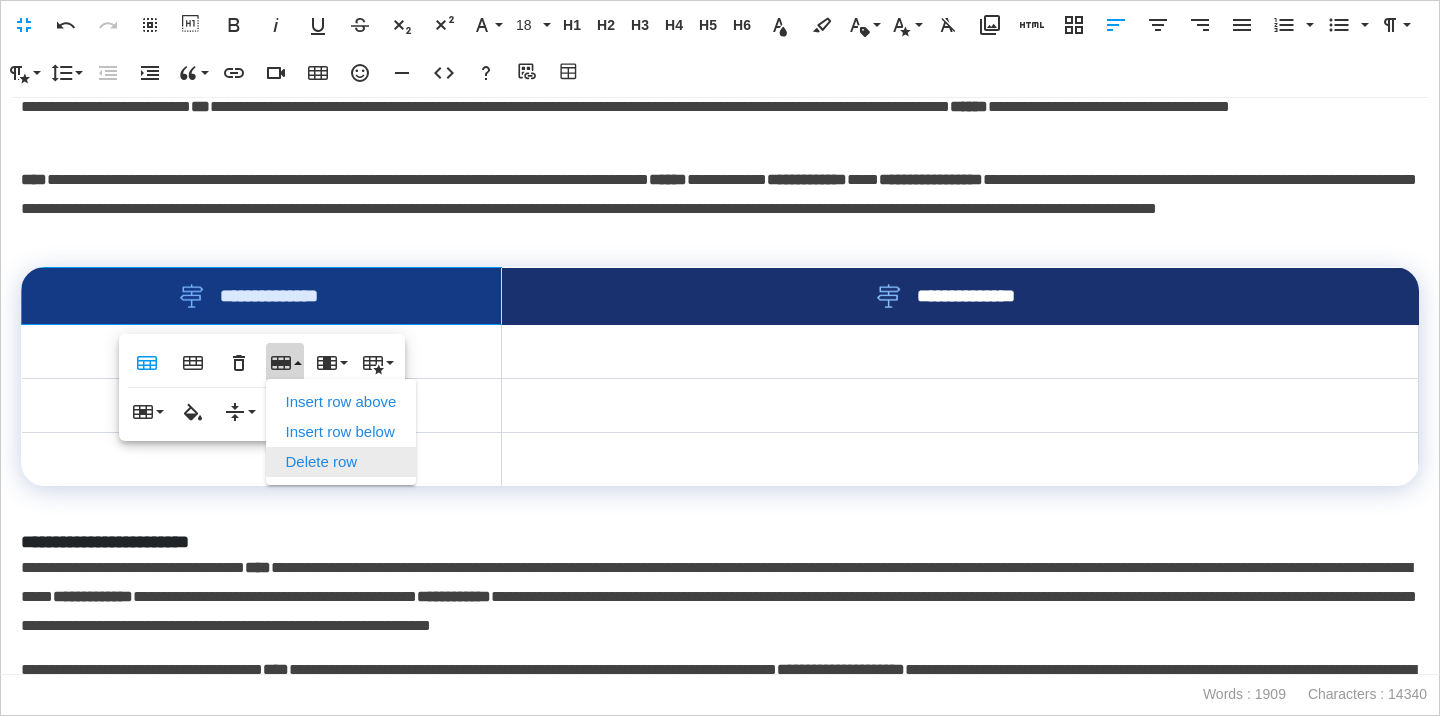 click on "Delete row" at bounding box center (341, 462) 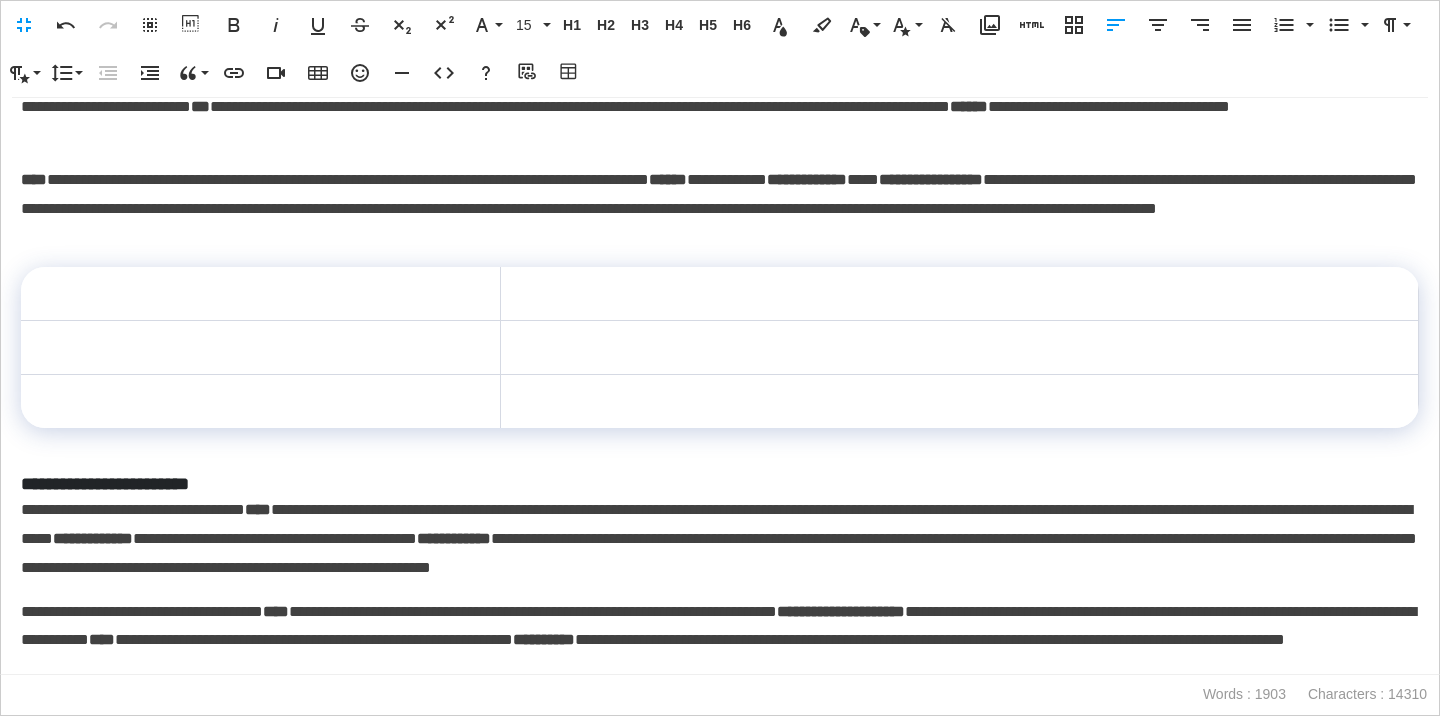 click on "**********" at bounding box center (720, 386) 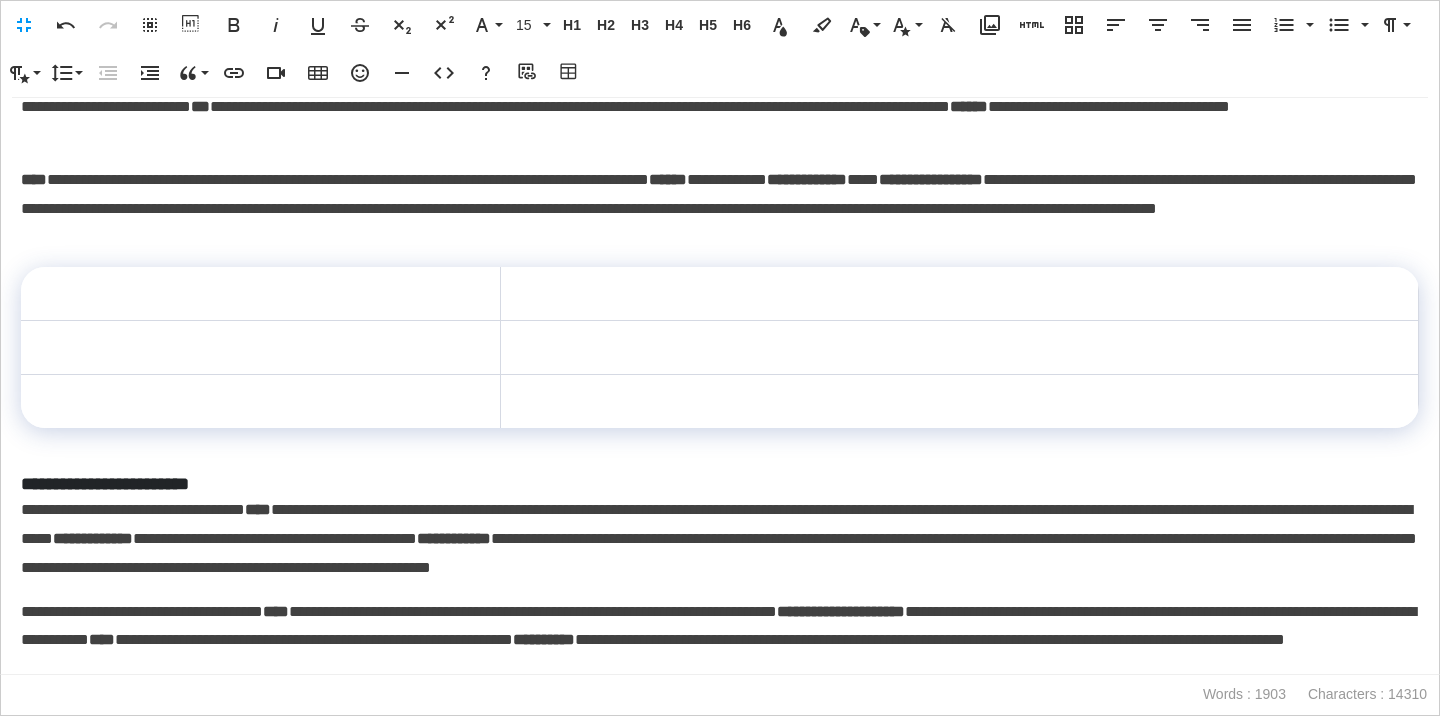 click on "**********" at bounding box center [720, 484] 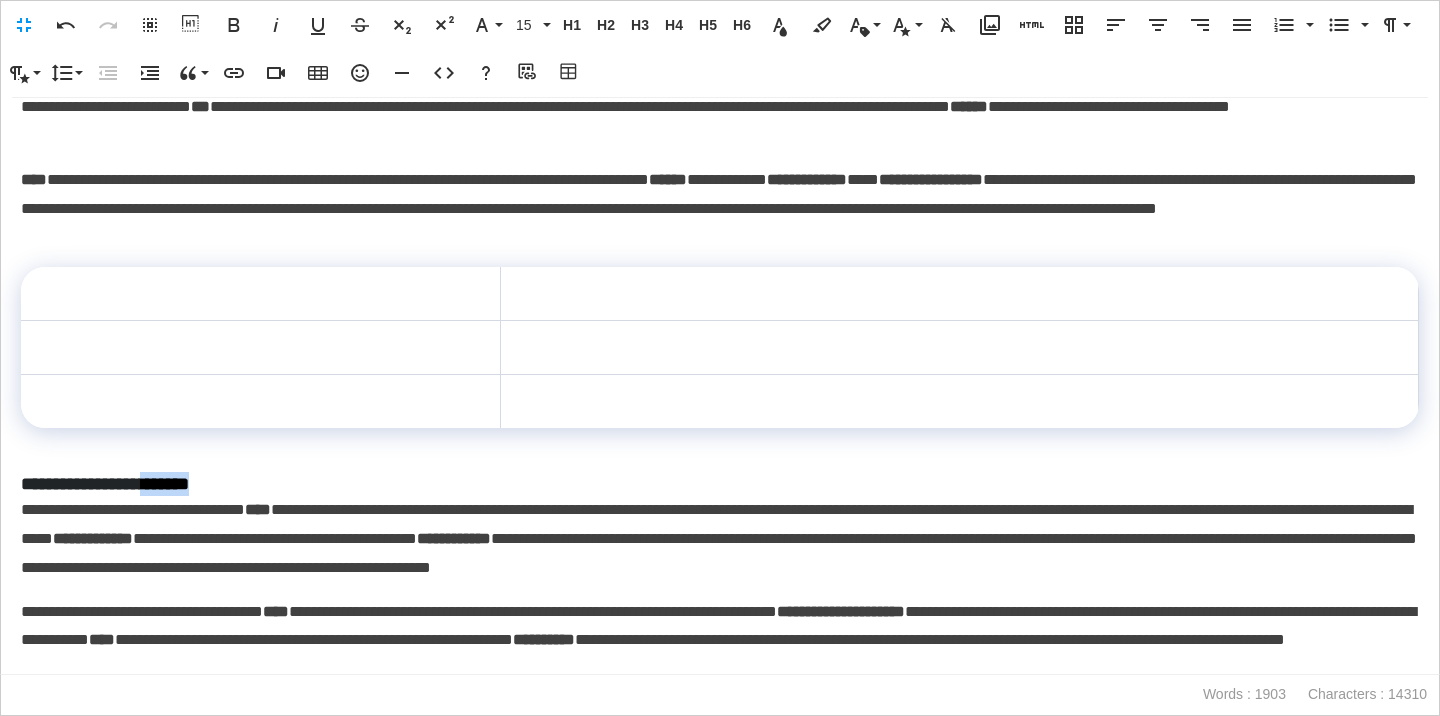click on "**********" at bounding box center (720, 484) 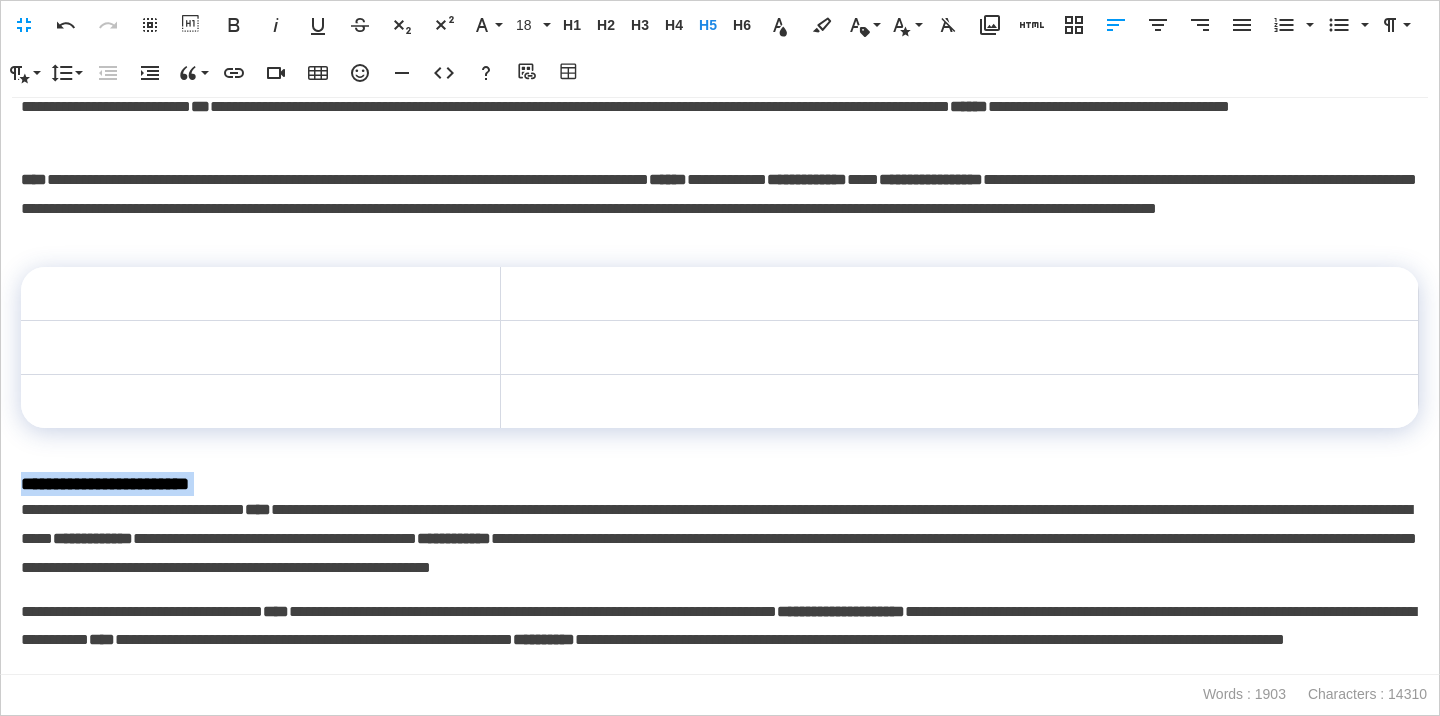 click on "**********" at bounding box center [720, 484] 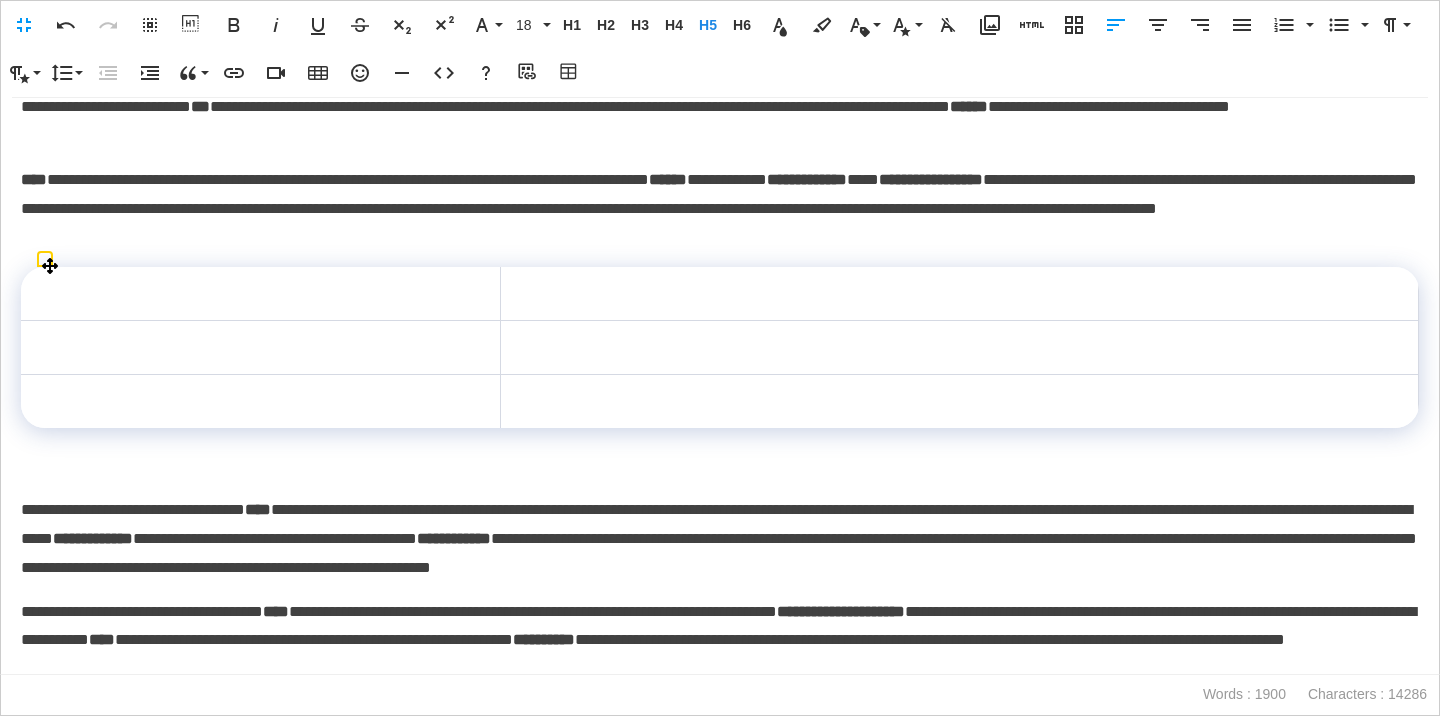 click at bounding box center (261, 294) 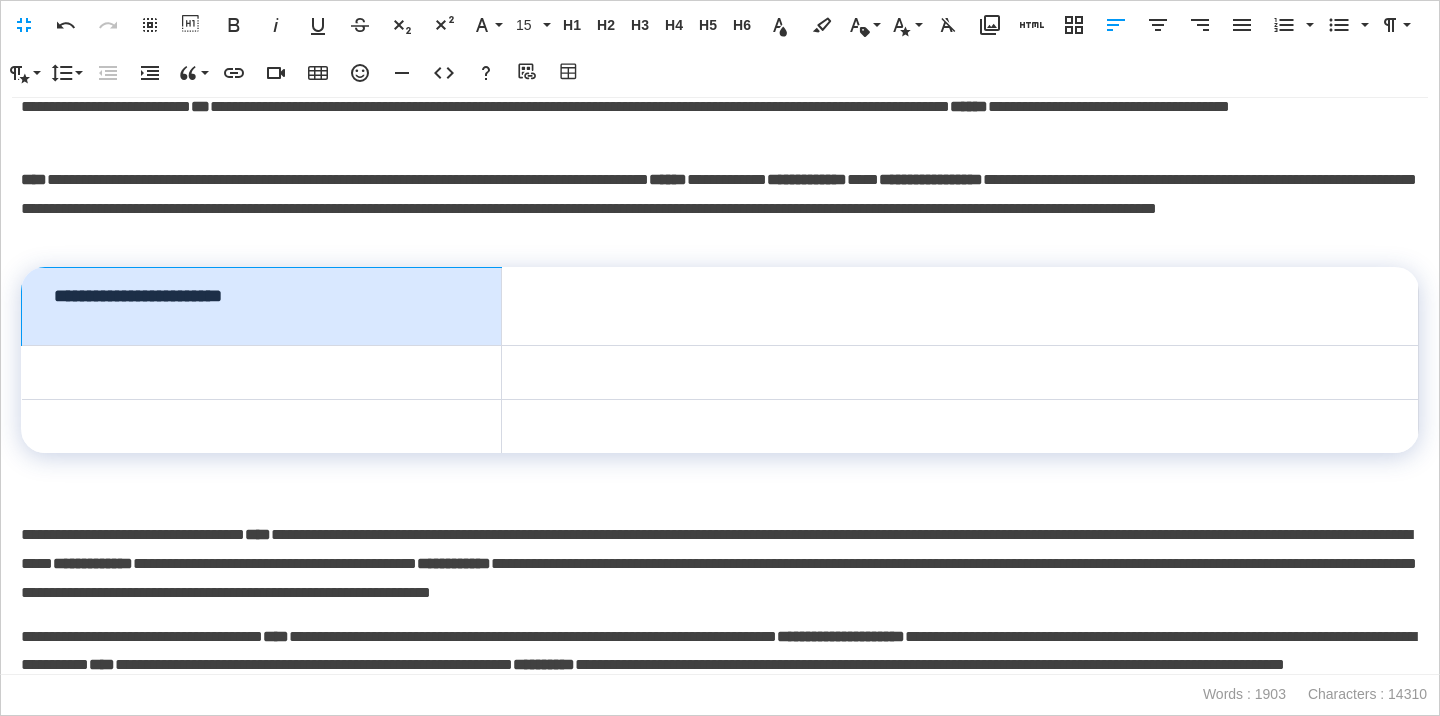 click on "**********" at bounding box center (262, 307) 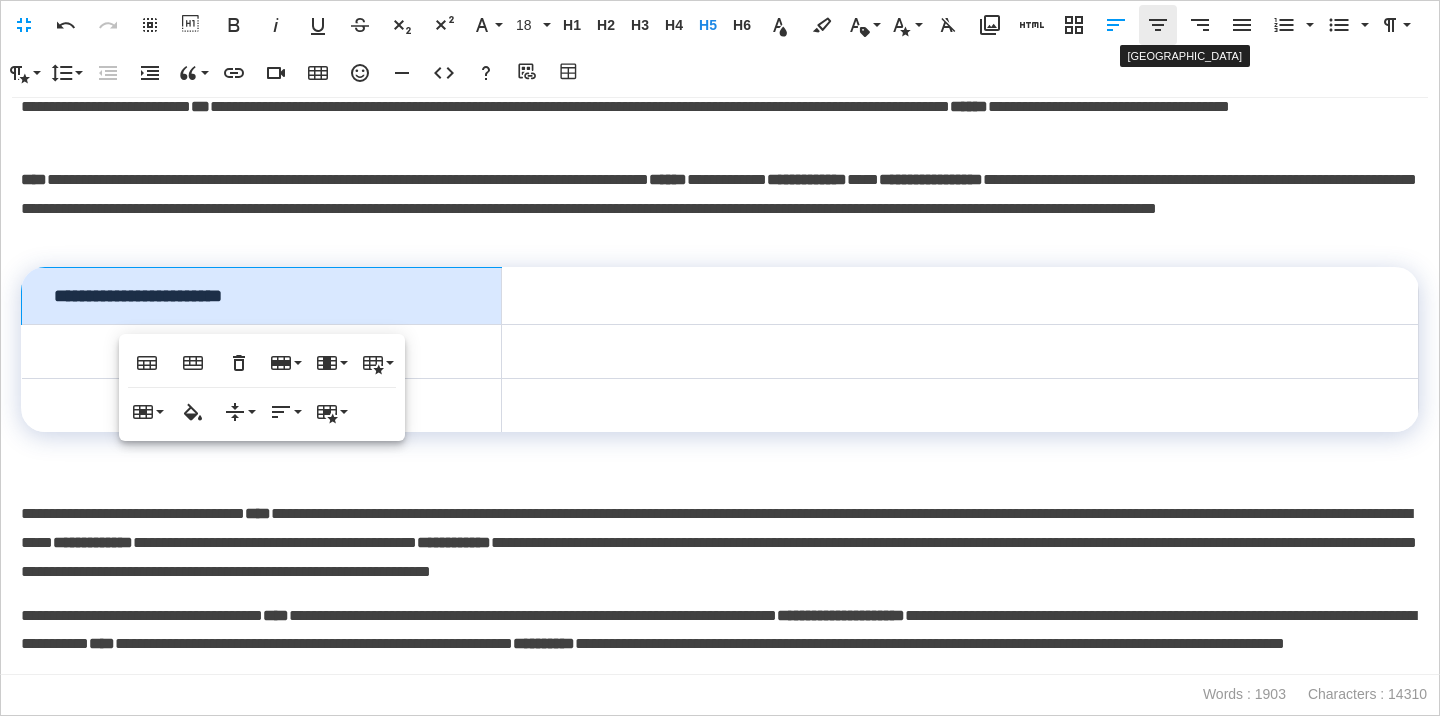click 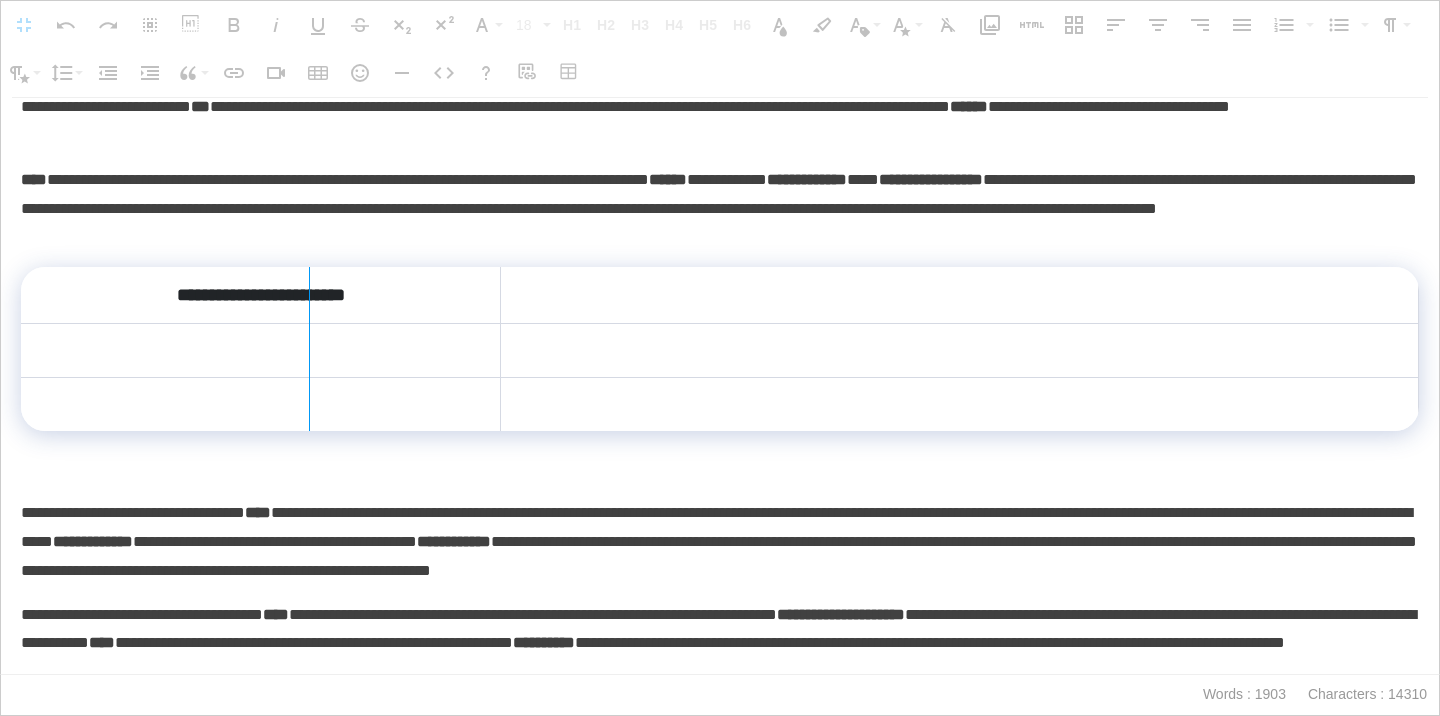 drag, startPoint x: 498, startPoint y: 284, endPoint x: 308, endPoint y: 298, distance: 190.51509 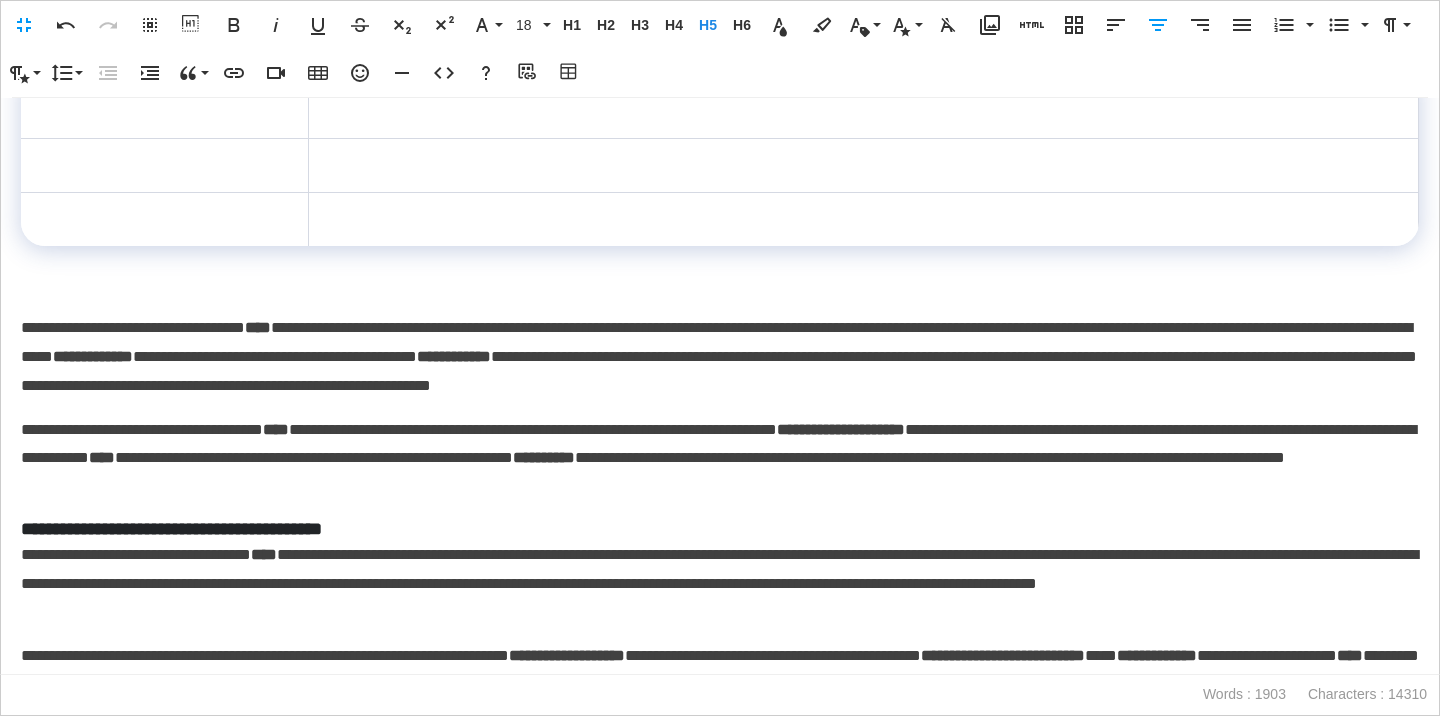 scroll, scrollTop: 701, scrollLeft: 0, axis: vertical 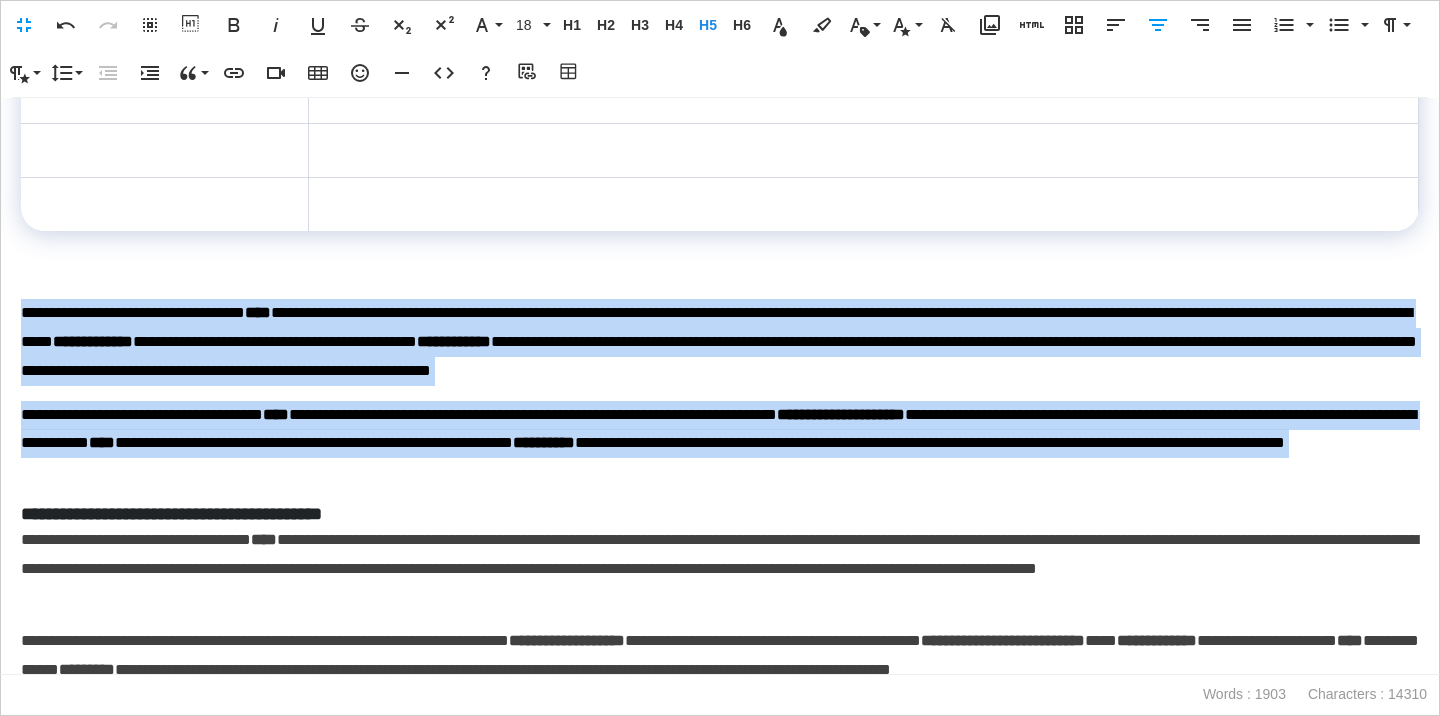 drag, startPoint x: 22, startPoint y: 308, endPoint x: 125, endPoint y: 492, distance: 210.86726 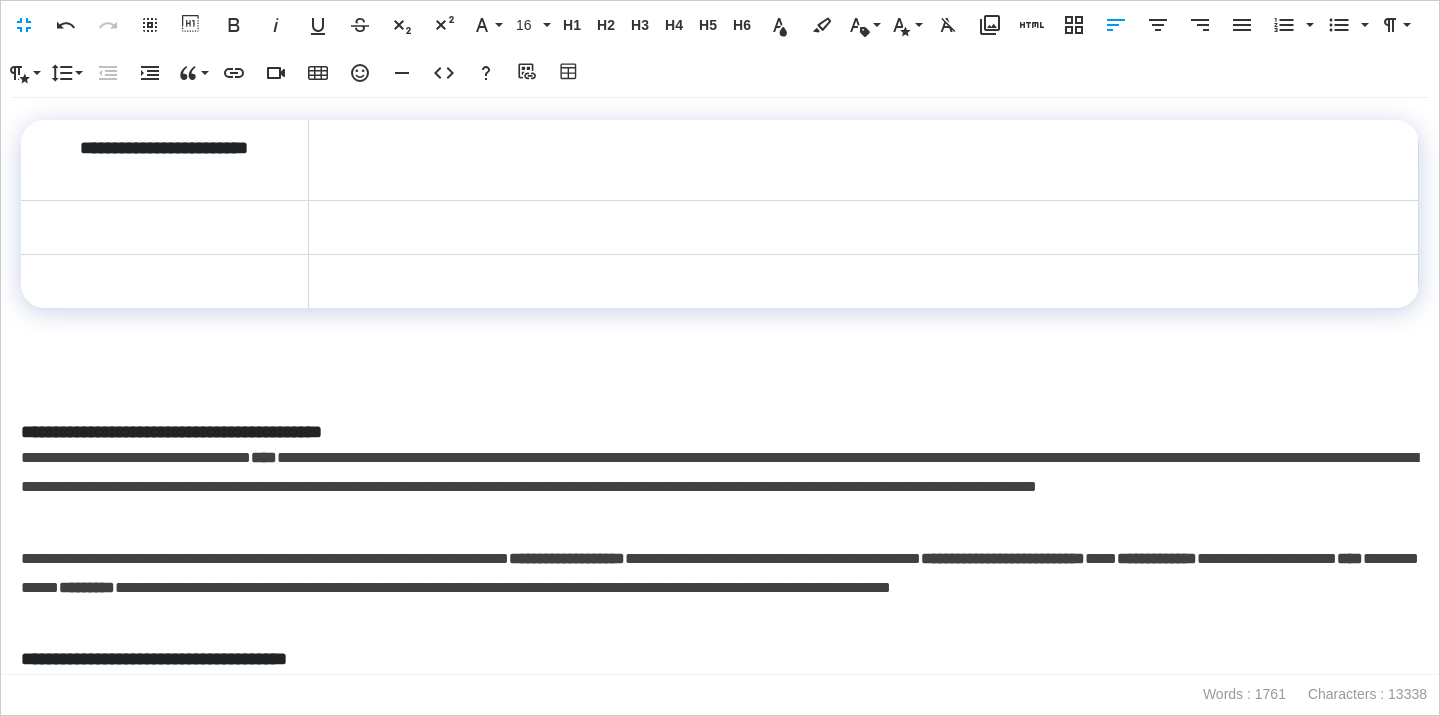 scroll, scrollTop: 529, scrollLeft: 0, axis: vertical 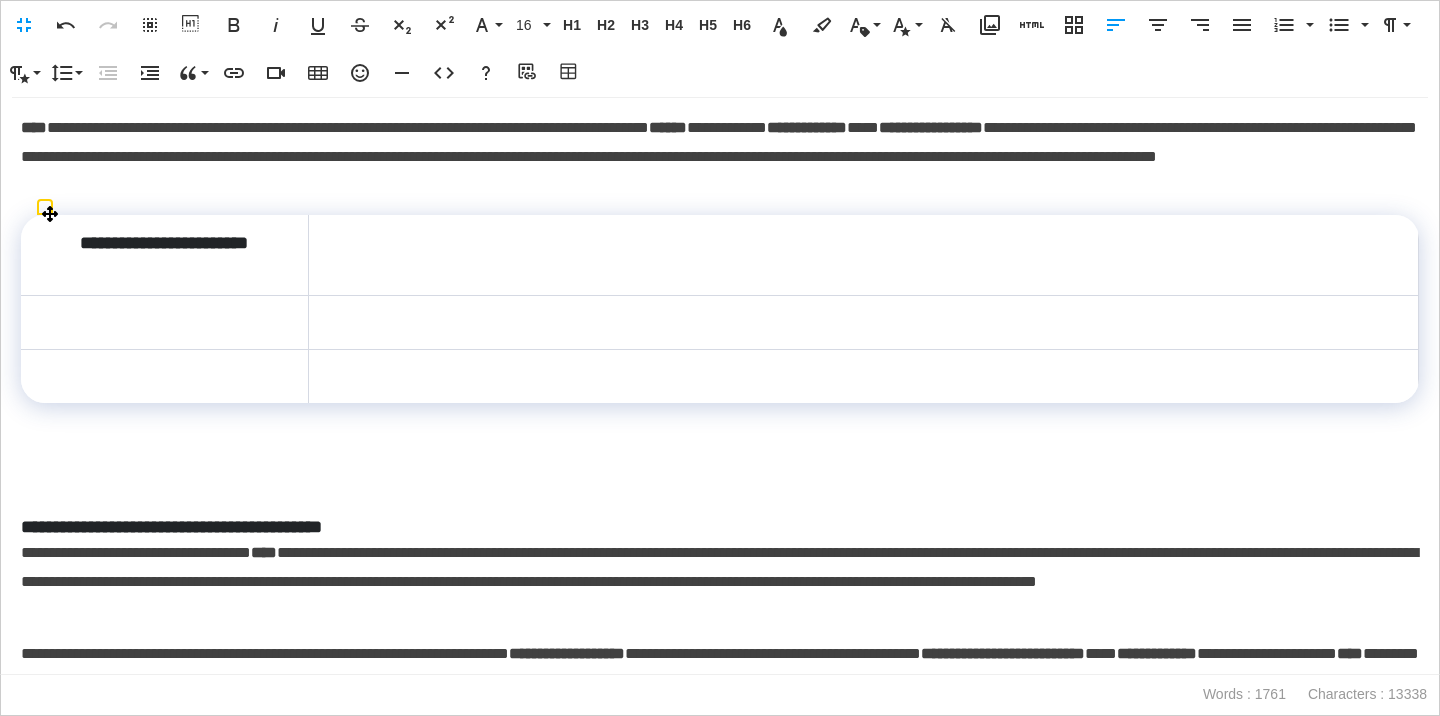 click at bounding box center (863, 255) 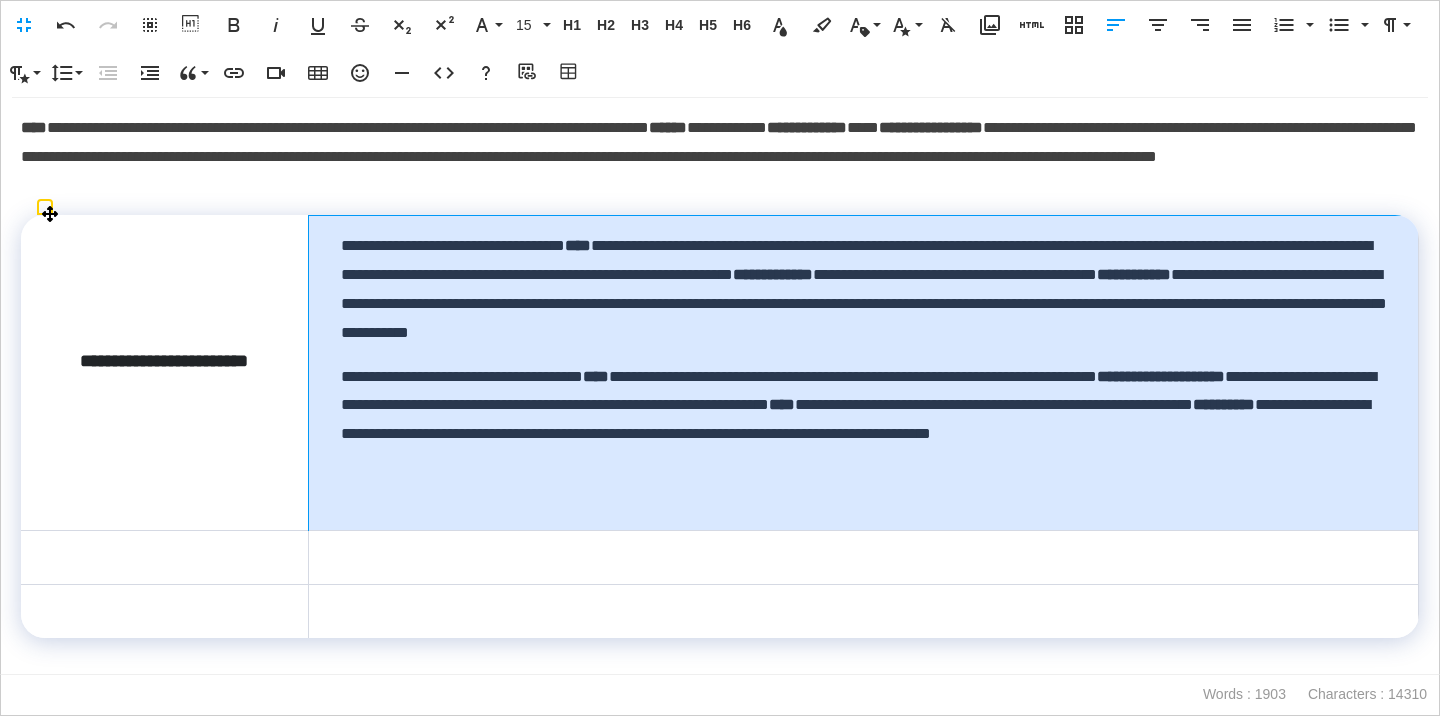 click on "**********" at bounding box center (863, 373) 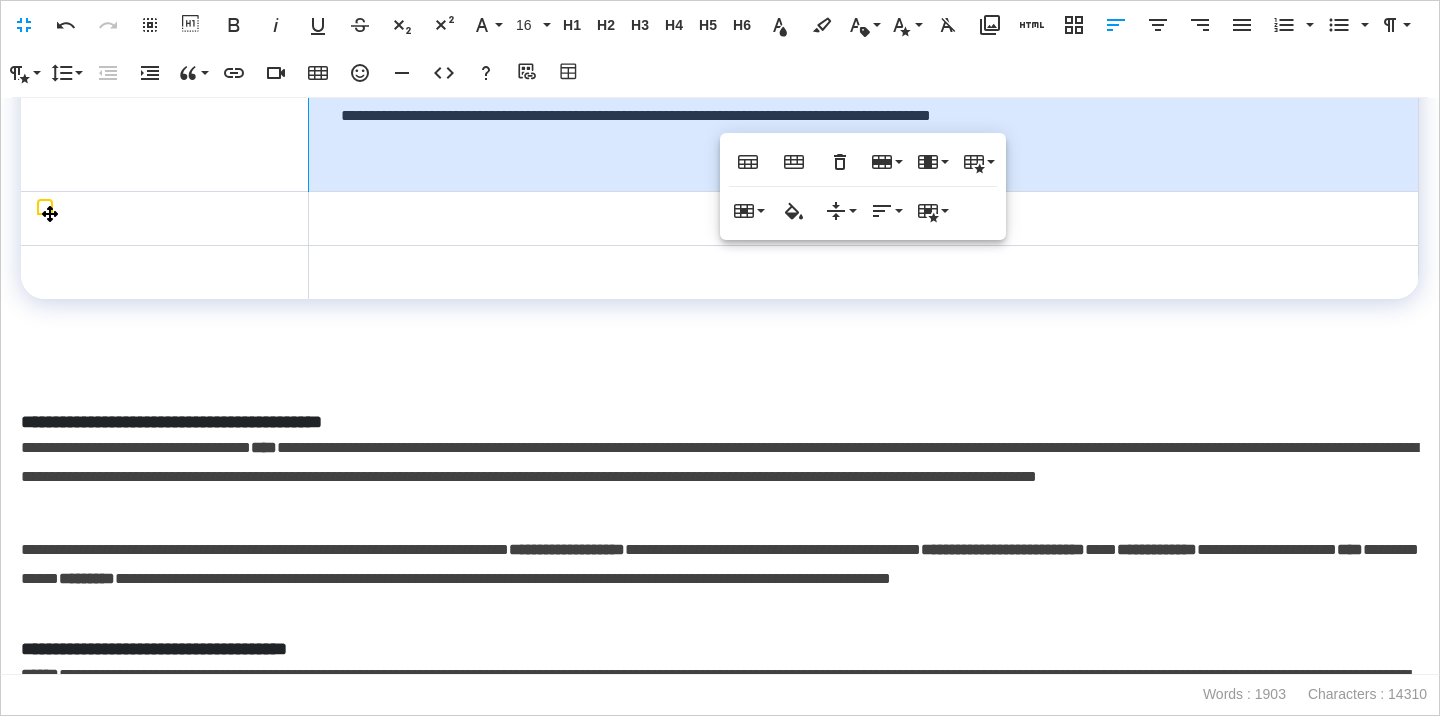 scroll, scrollTop: 914, scrollLeft: 0, axis: vertical 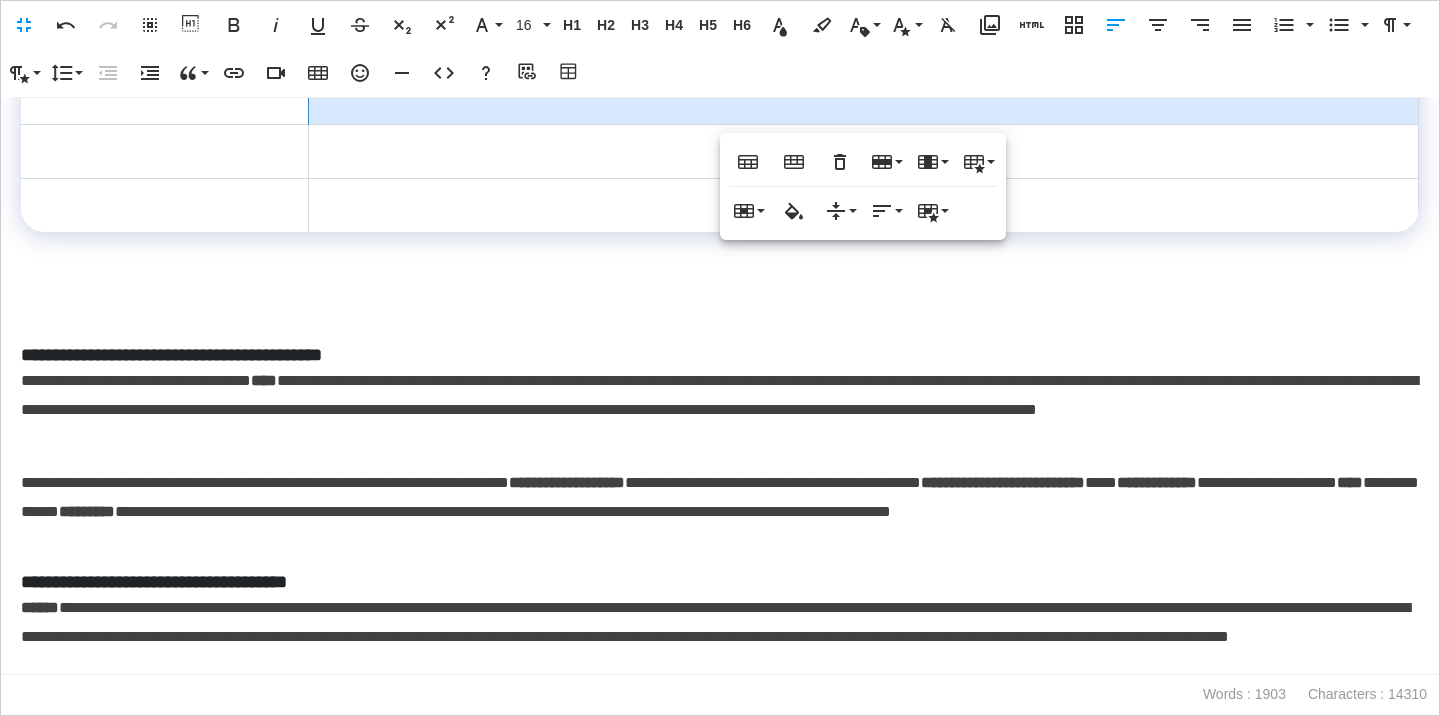 click on "**********" at bounding box center [720, 355] 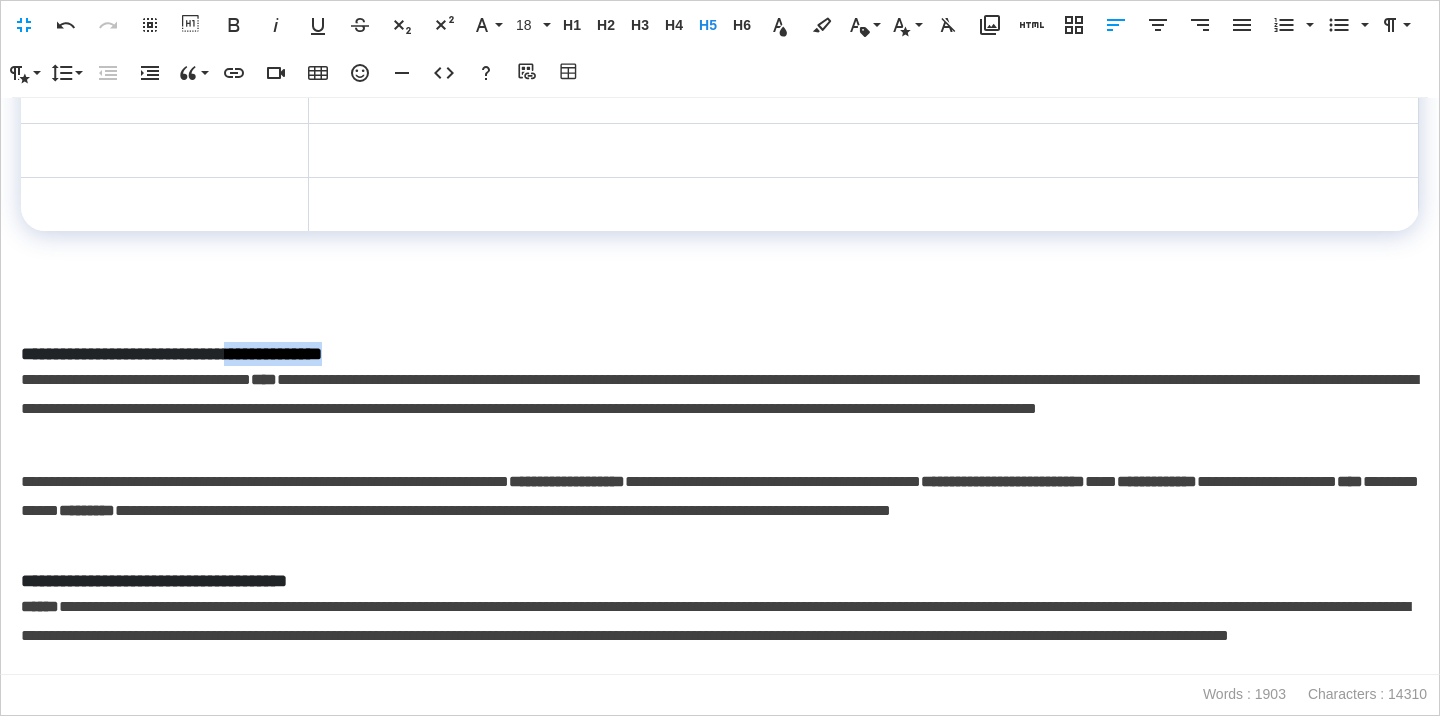 click on "**********" at bounding box center [720, 354] 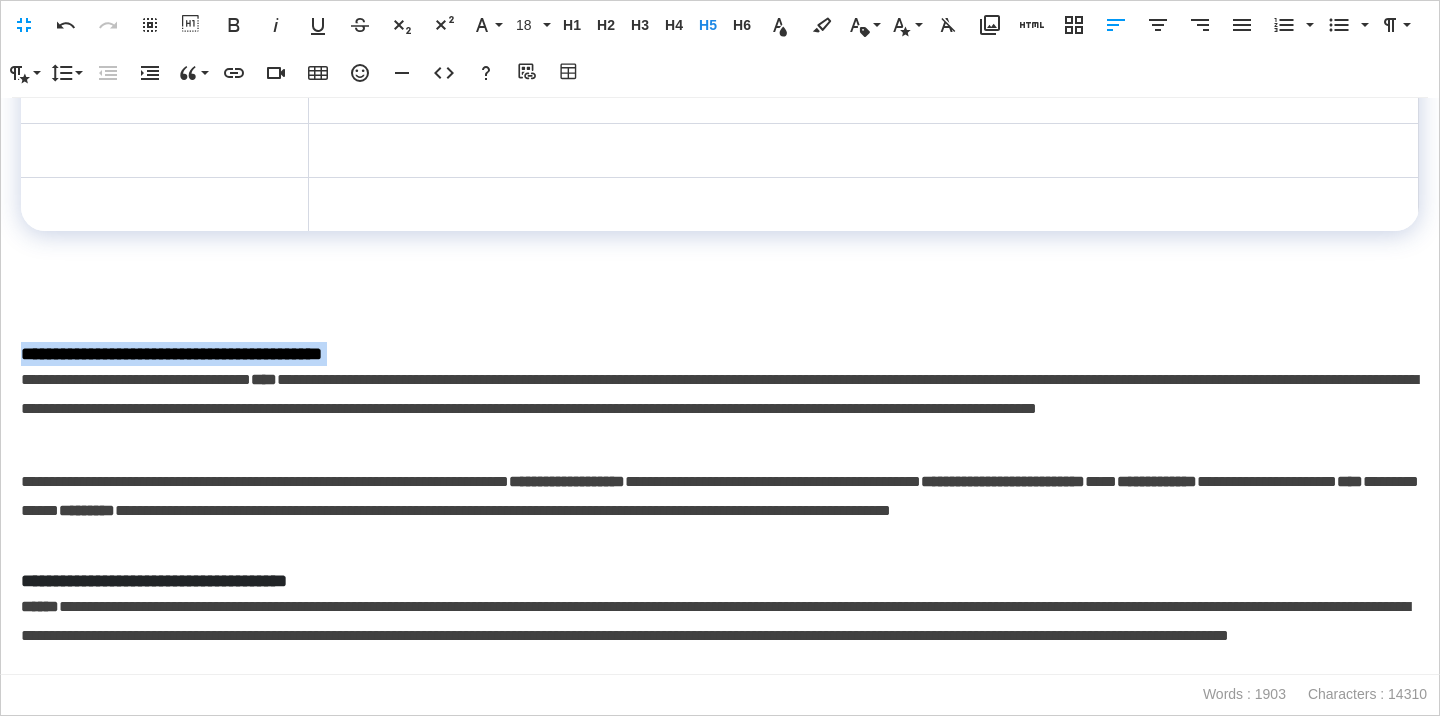click on "**********" at bounding box center [720, 354] 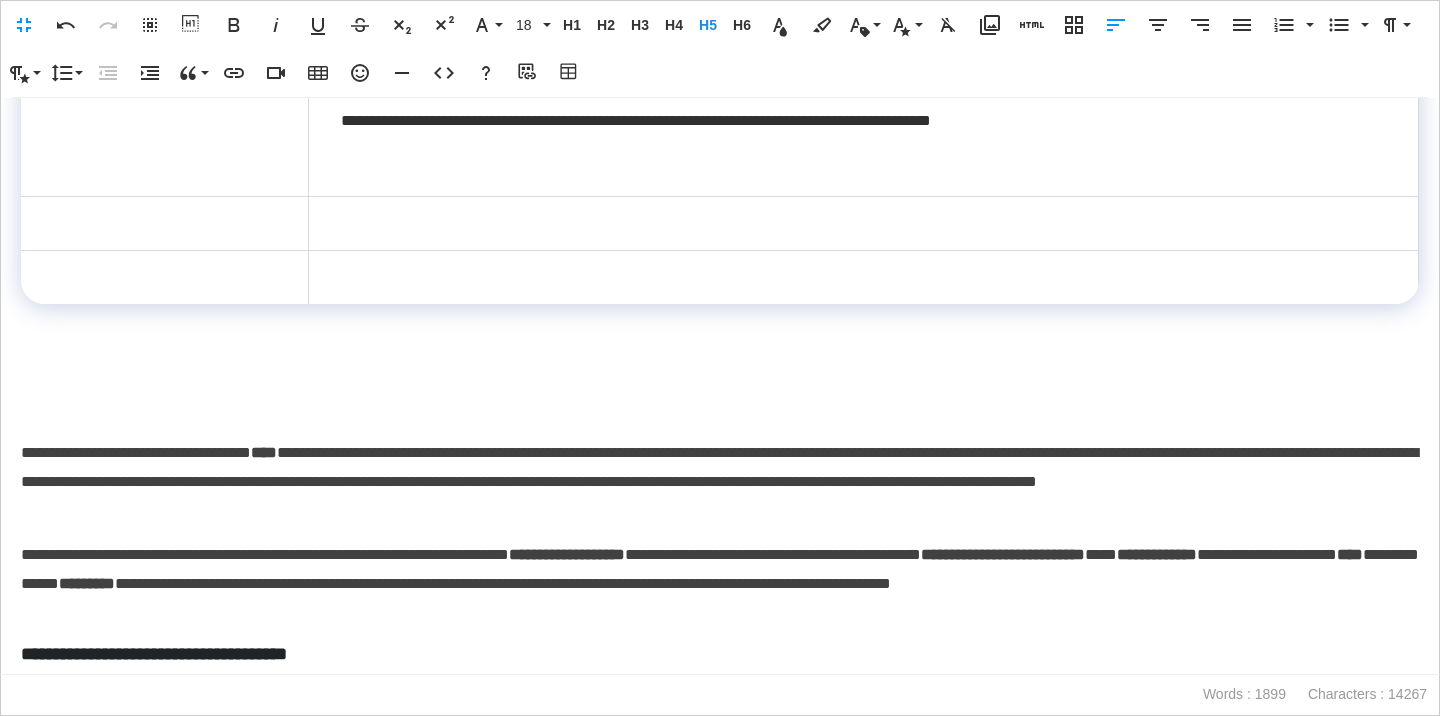 scroll, scrollTop: 834, scrollLeft: 0, axis: vertical 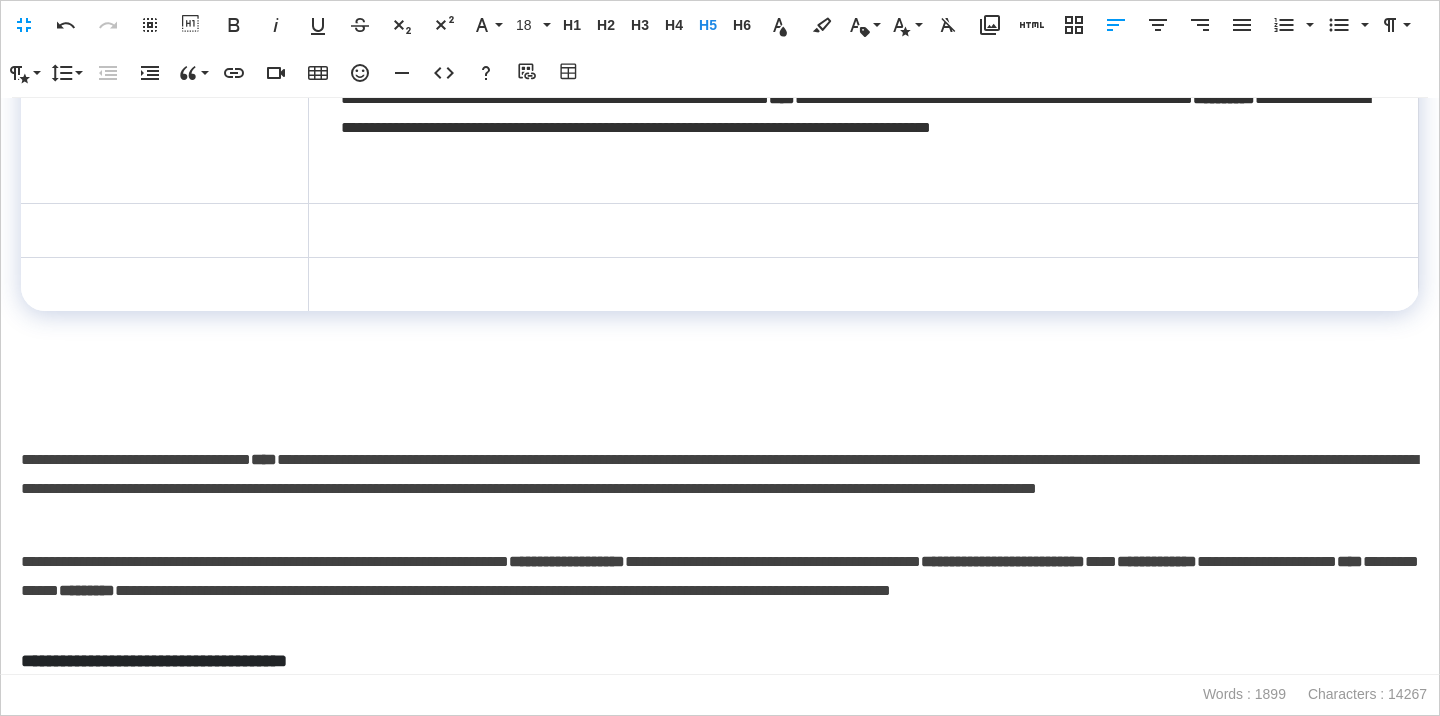 click at bounding box center [164, 230] 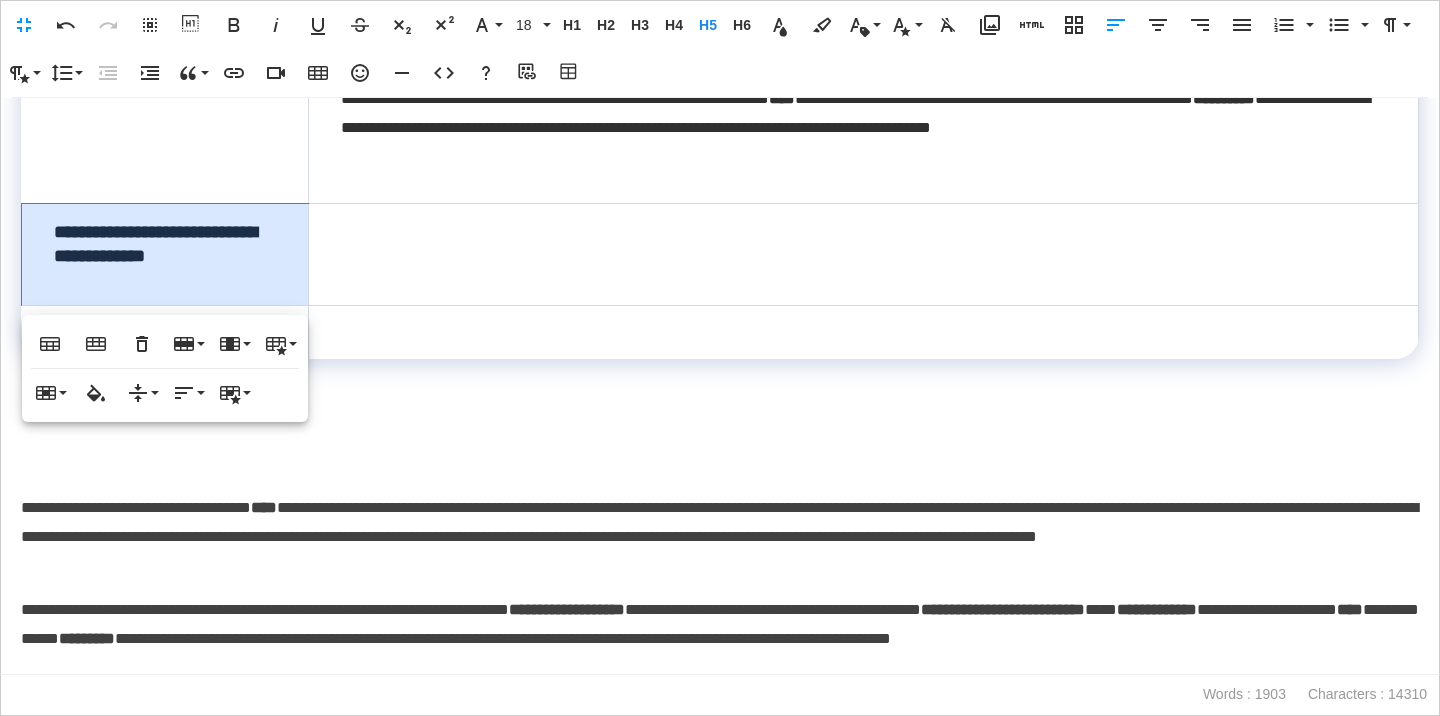 click on "**********" at bounding box center [165, 254] 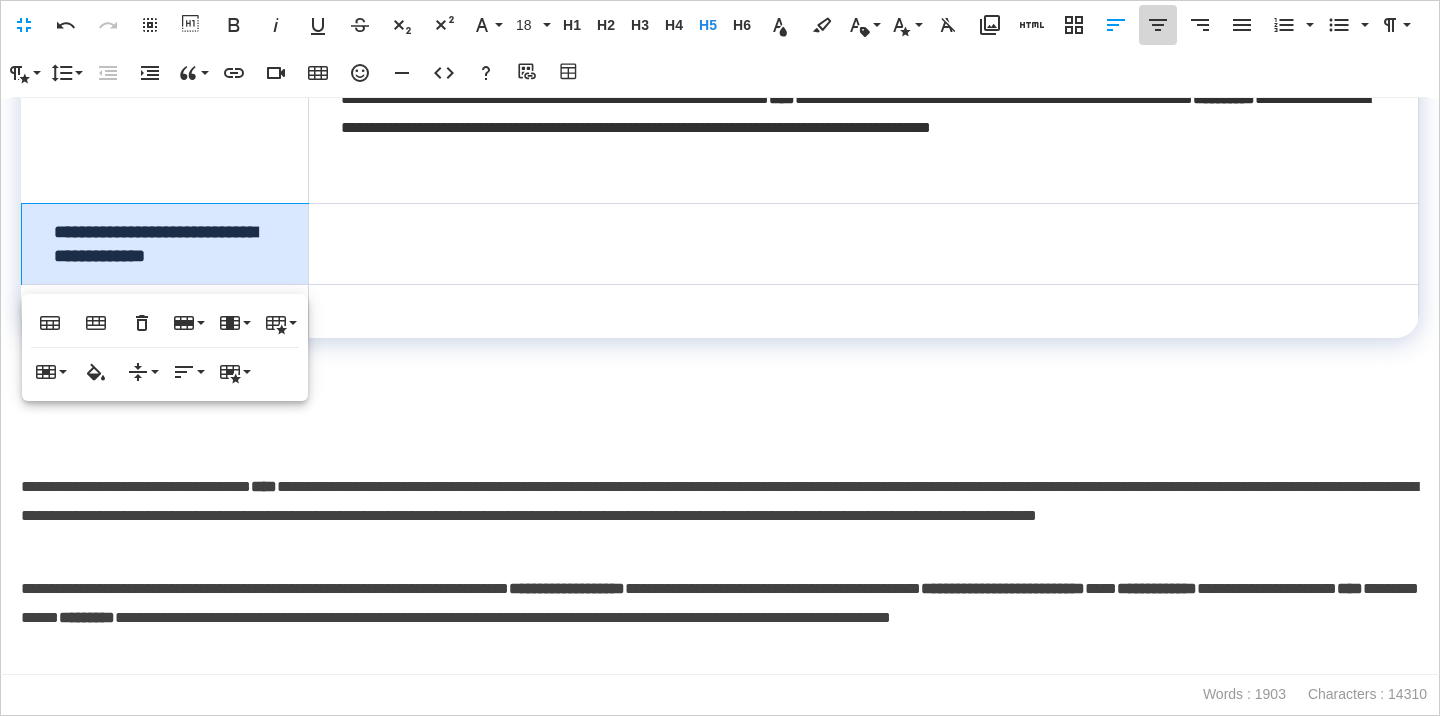 click 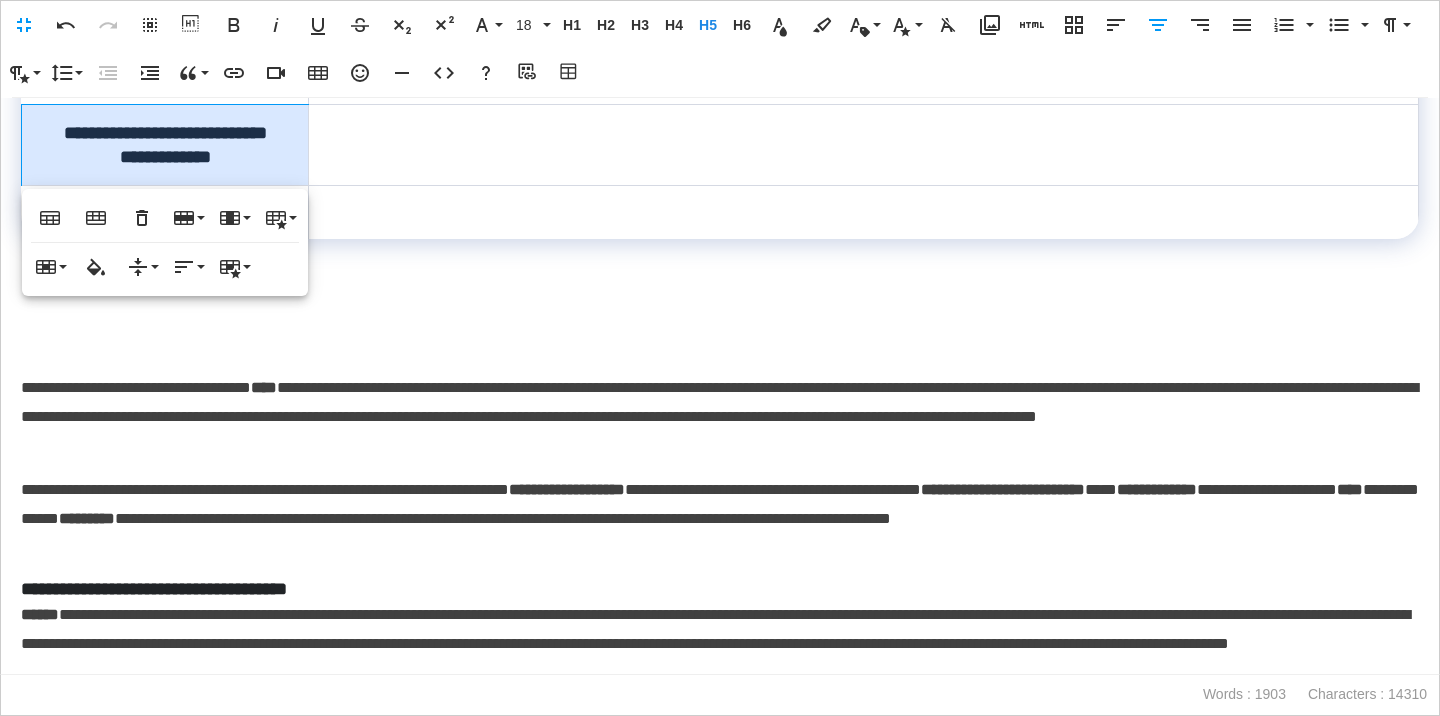 scroll, scrollTop: 939, scrollLeft: 0, axis: vertical 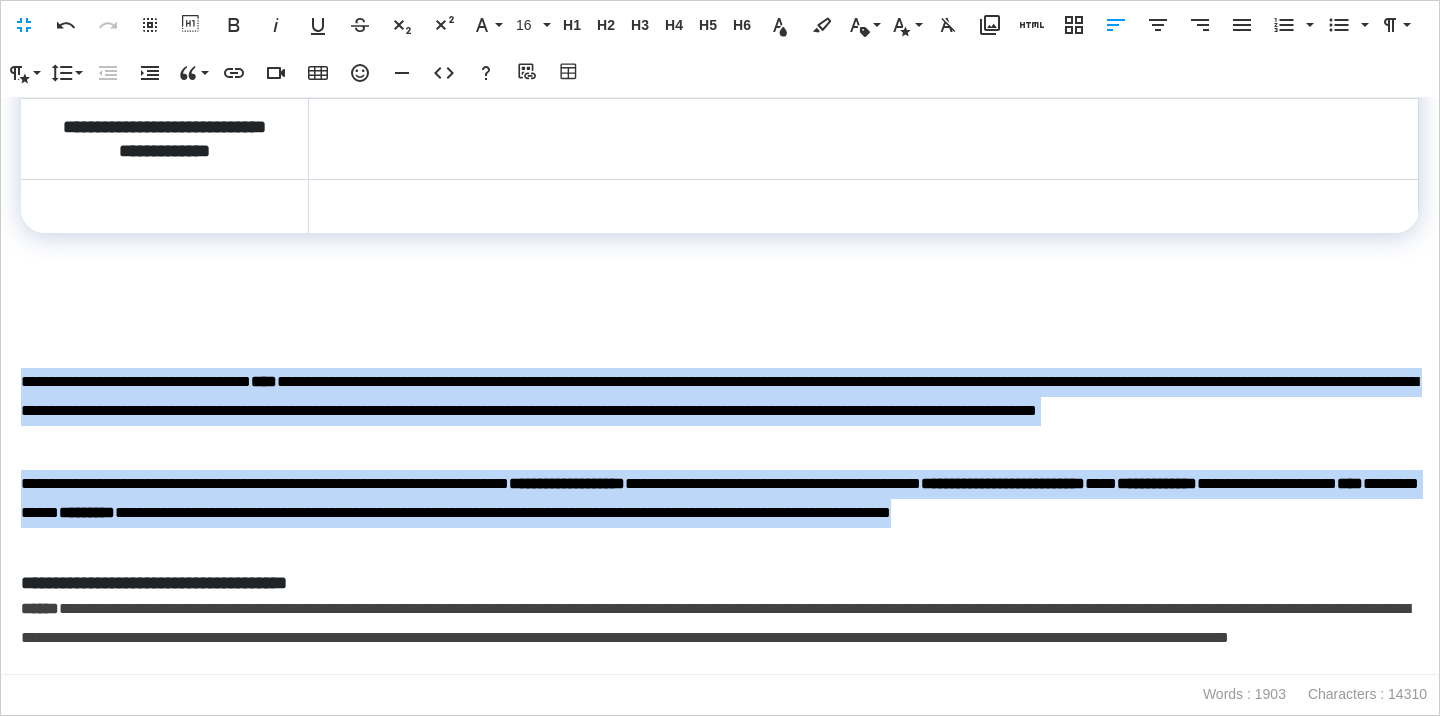 drag, startPoint x: 22, startPoint y: 382, endPoint x: 86, endPoint y: 548, distance: 177.9101 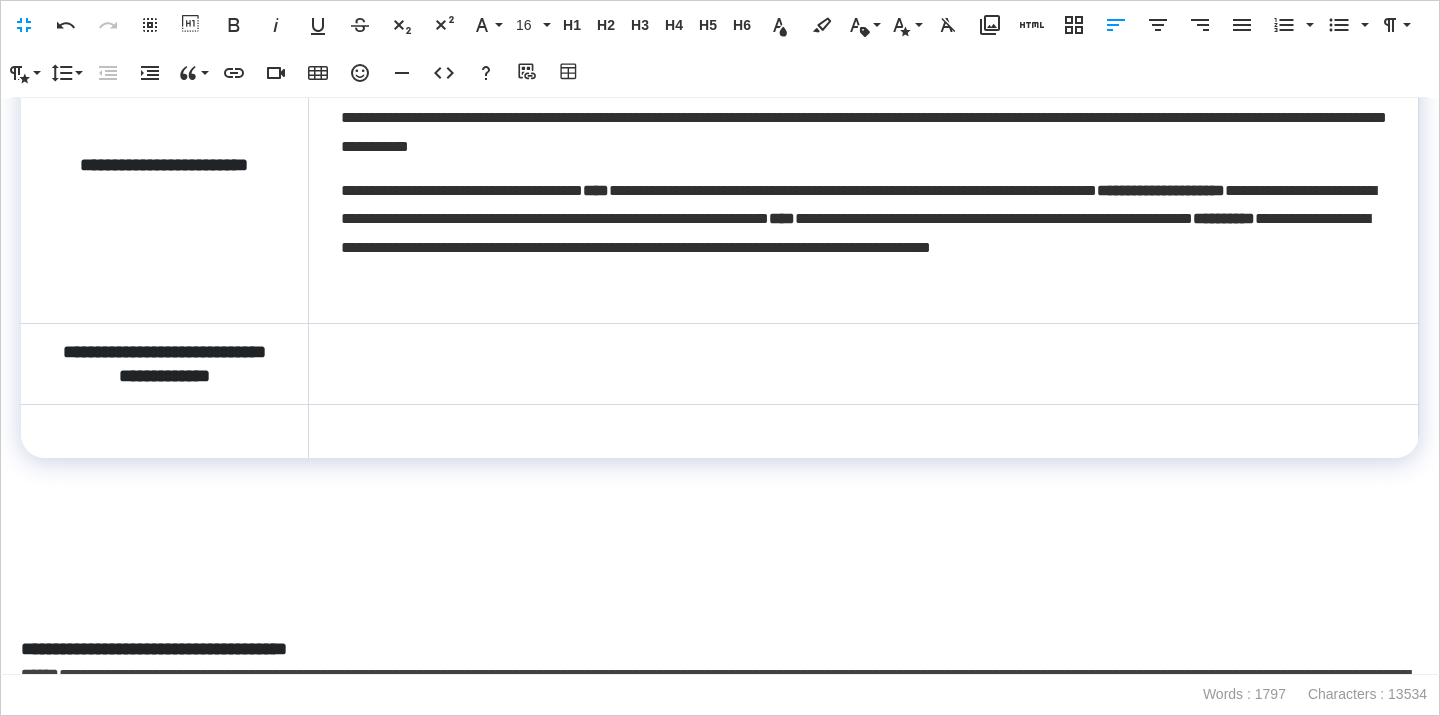 scroll, scrollTop: 684, scrollLeft: 0, axis: vertical 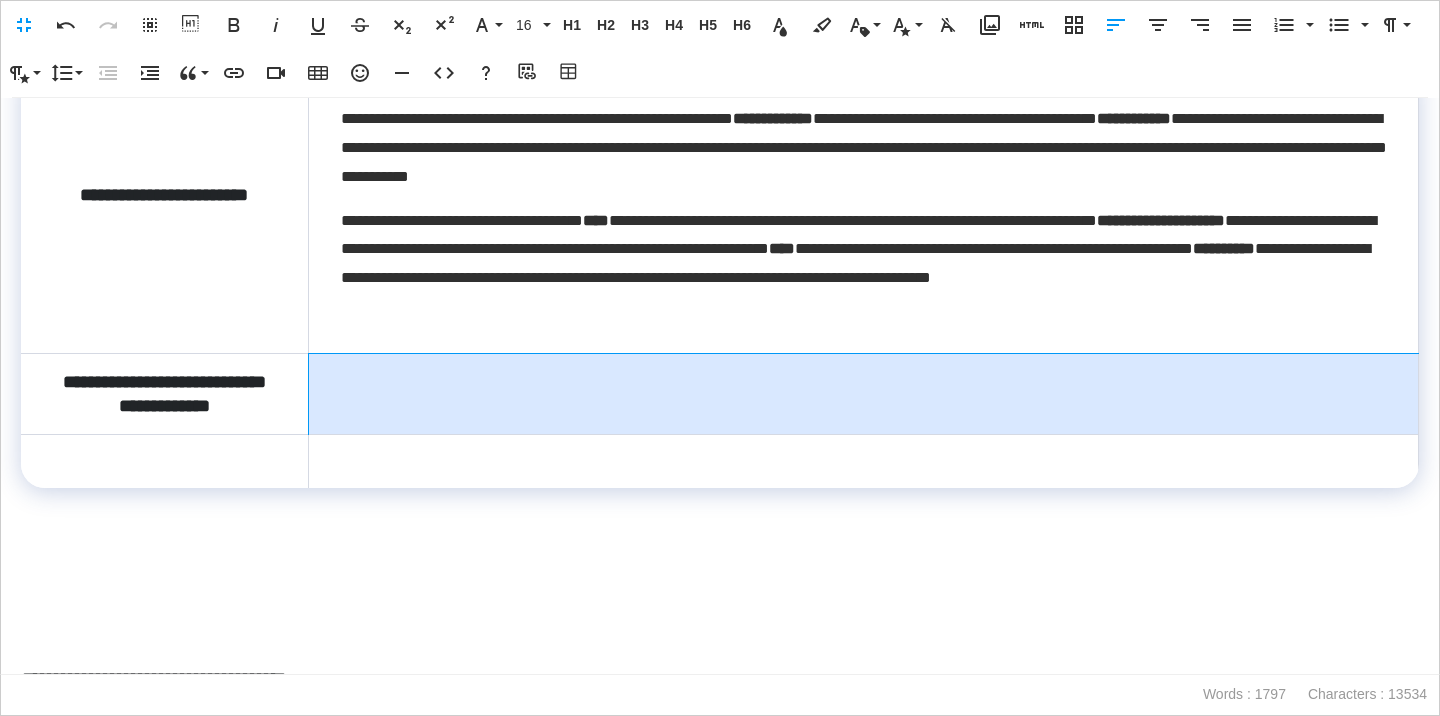 click at bounding box center (863, 393) 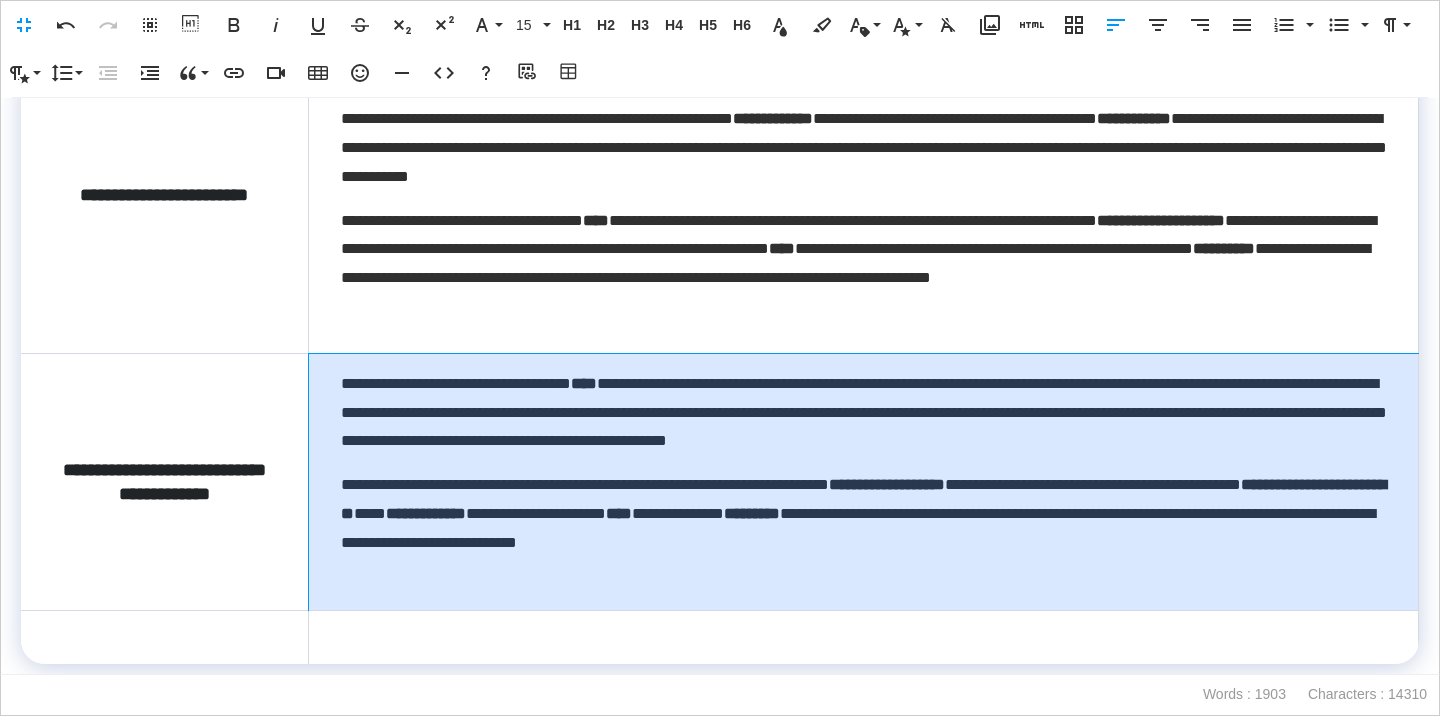 click on "**********" at bounding box center [863, 481] 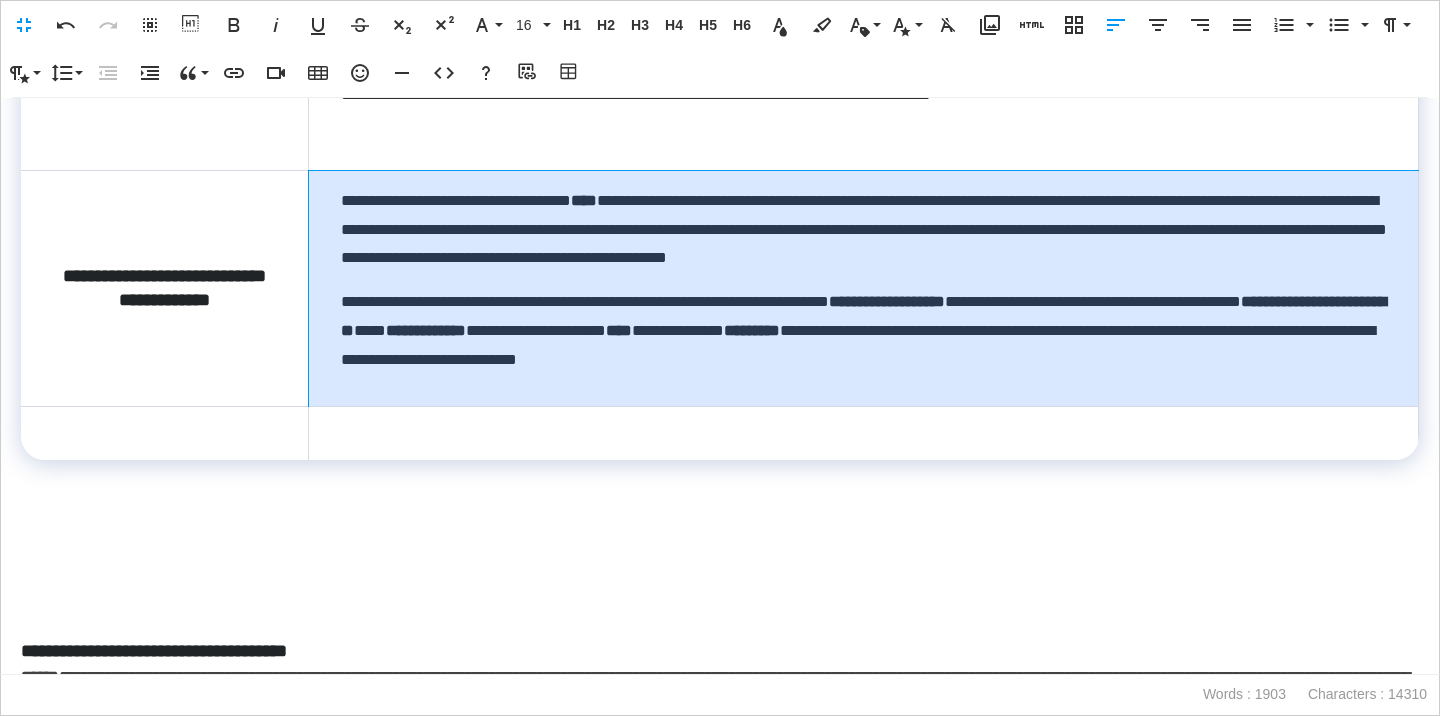 scroll, scrollTop: 1218, scrollLeft: 0, axis: vertical 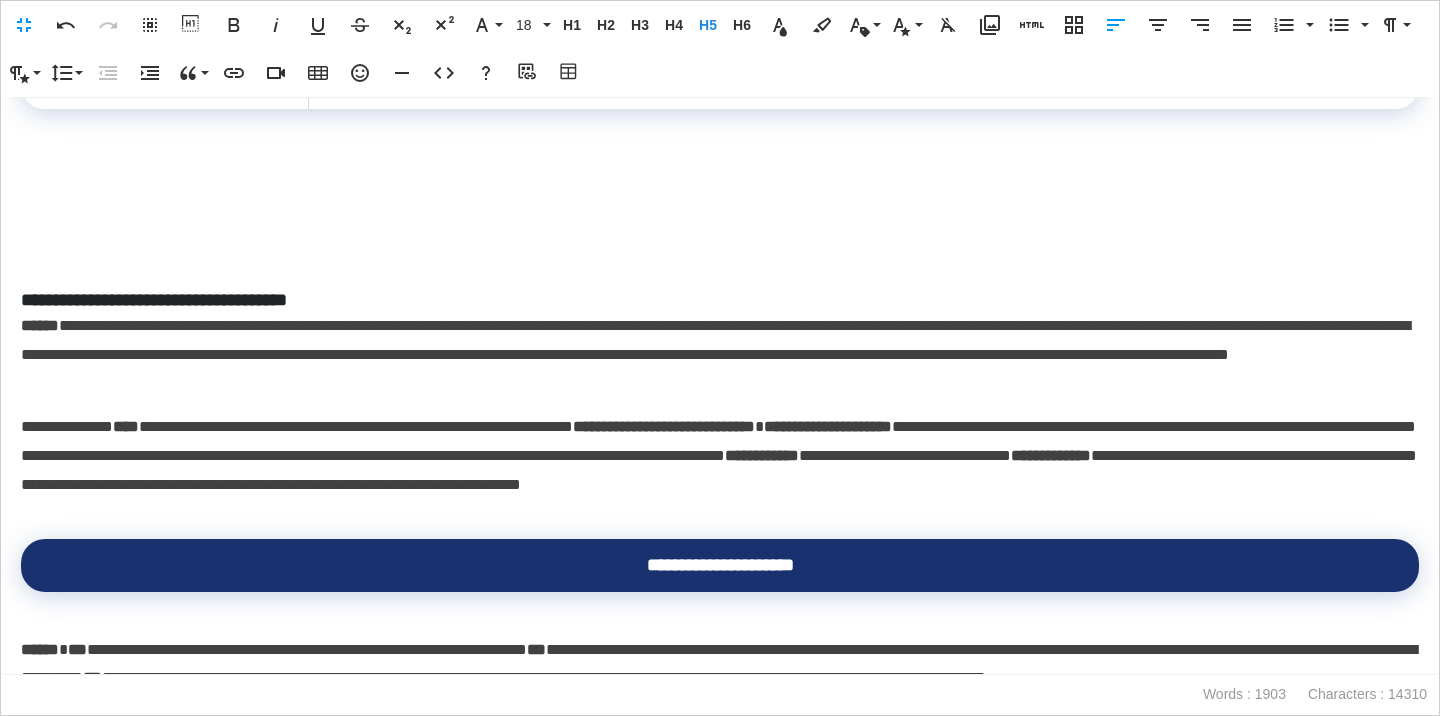 click on "**********" at bounding box center (720, 300) 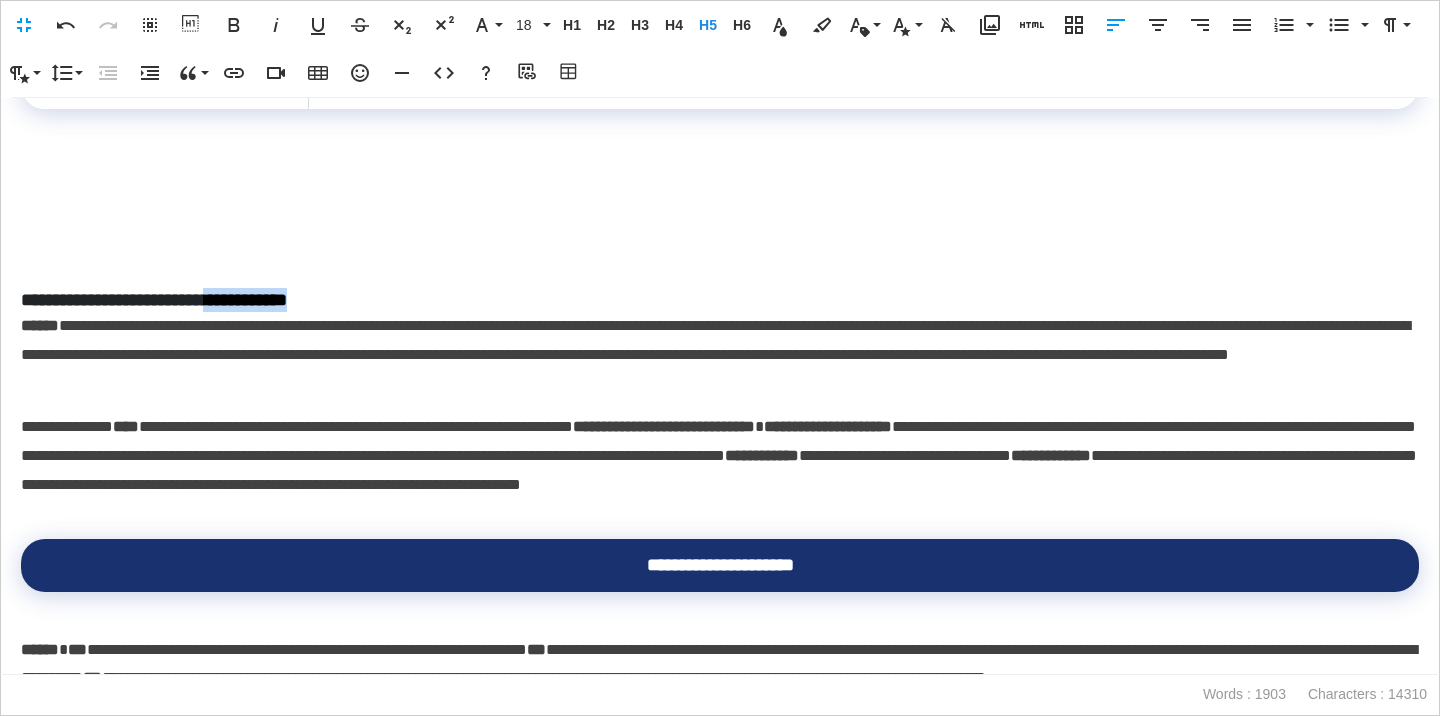 click on "**********" at bounding box center (720, 300) 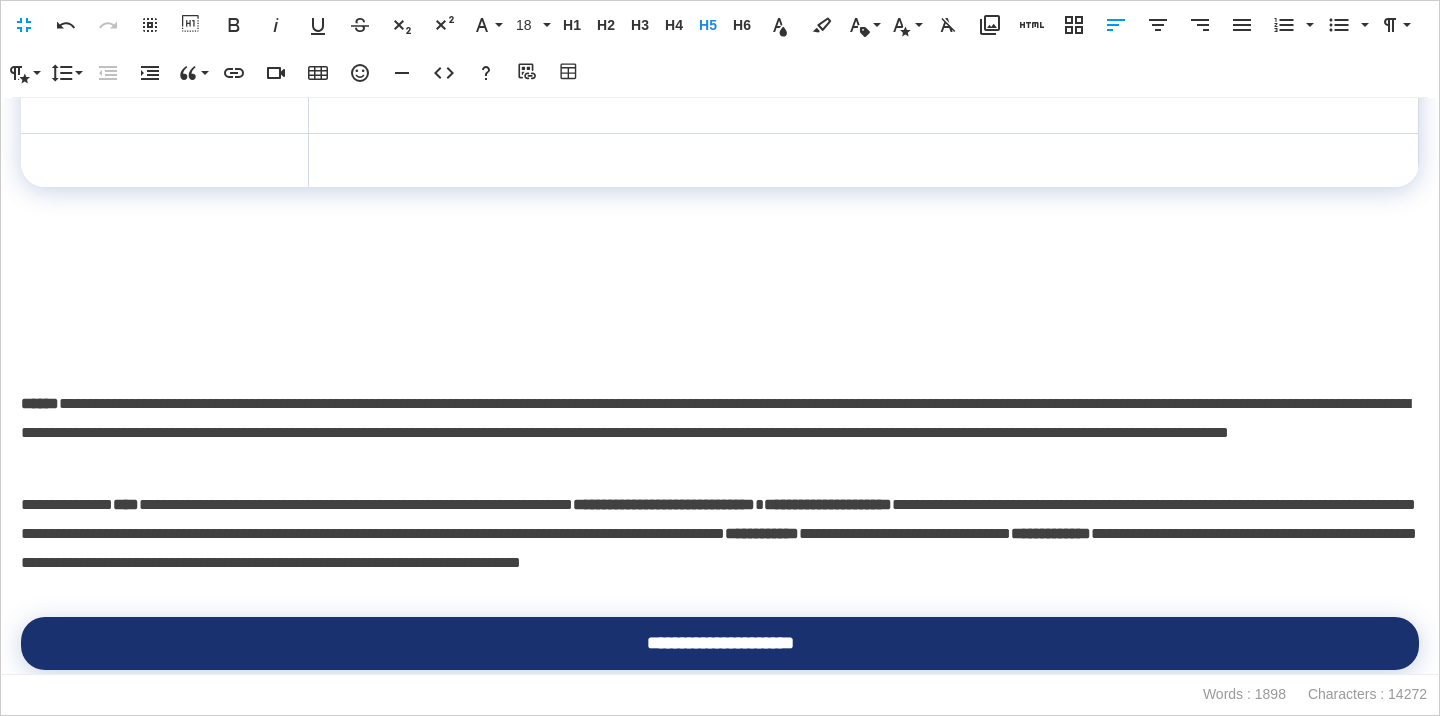 scroll, scrollTop: 1024, scrollLeft: 0, axis: vertical 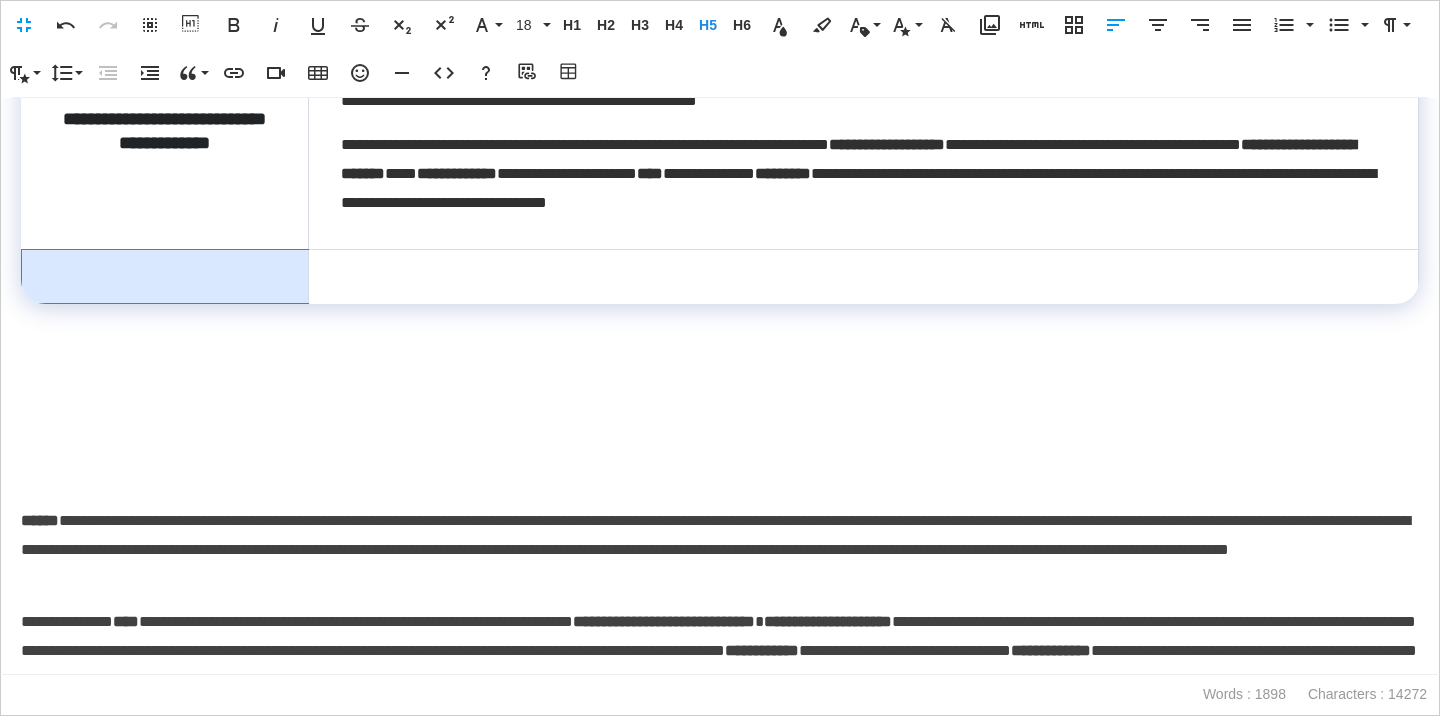 click at bounding box center (165, 276) 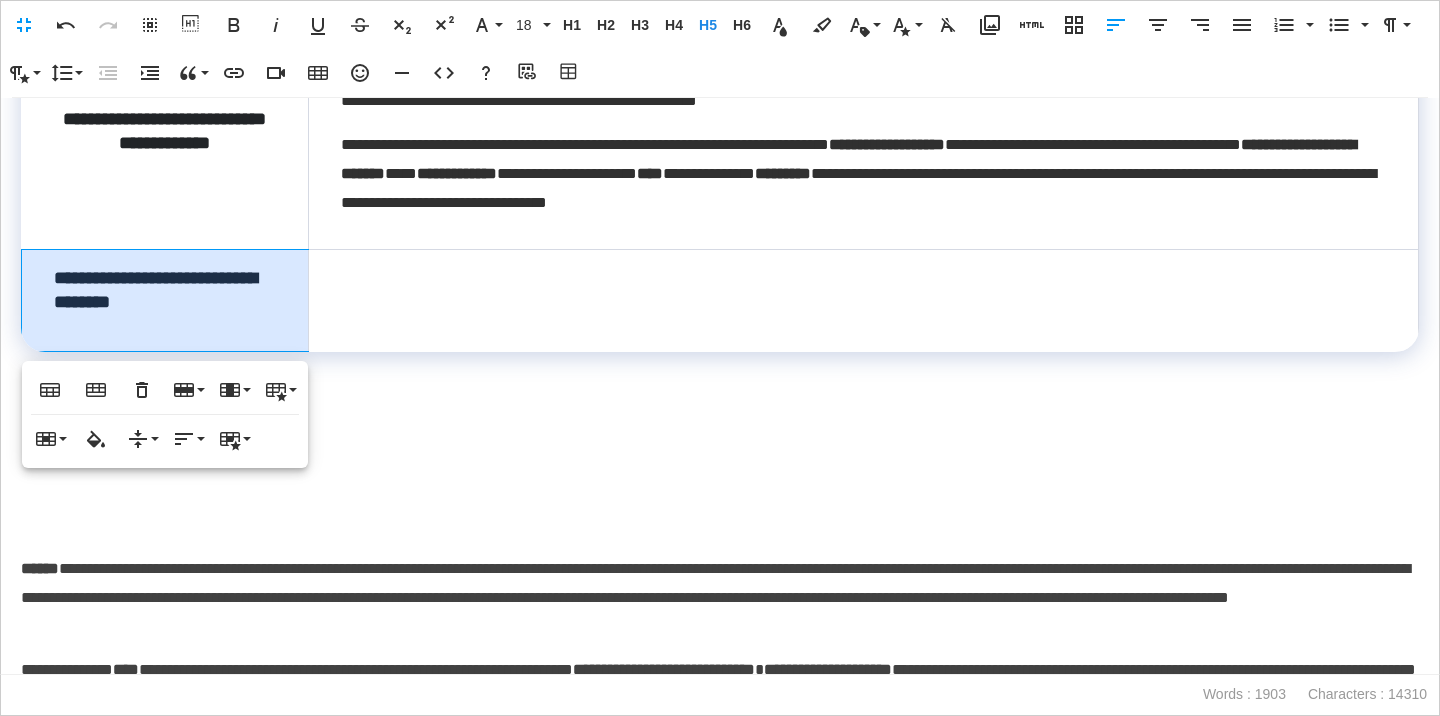 click on "**********" at bounding box center (165, 300) 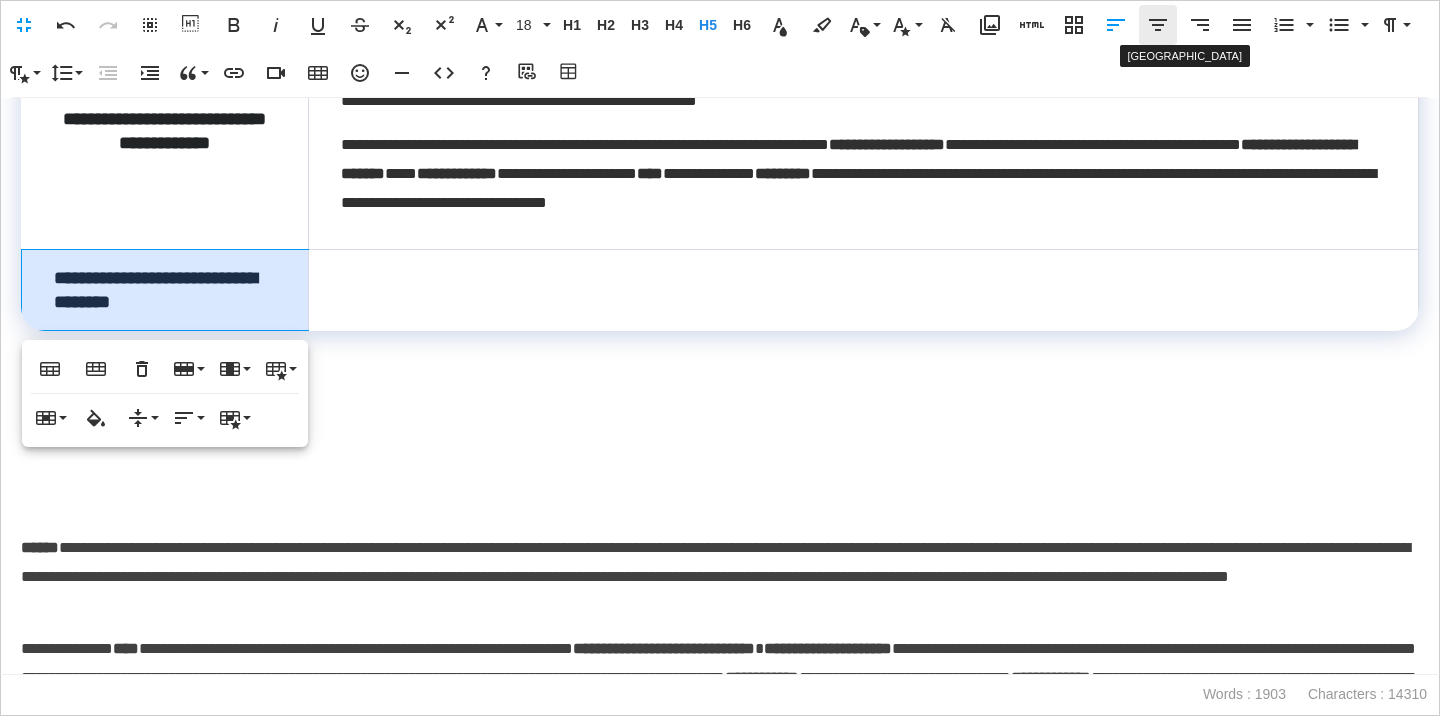 click 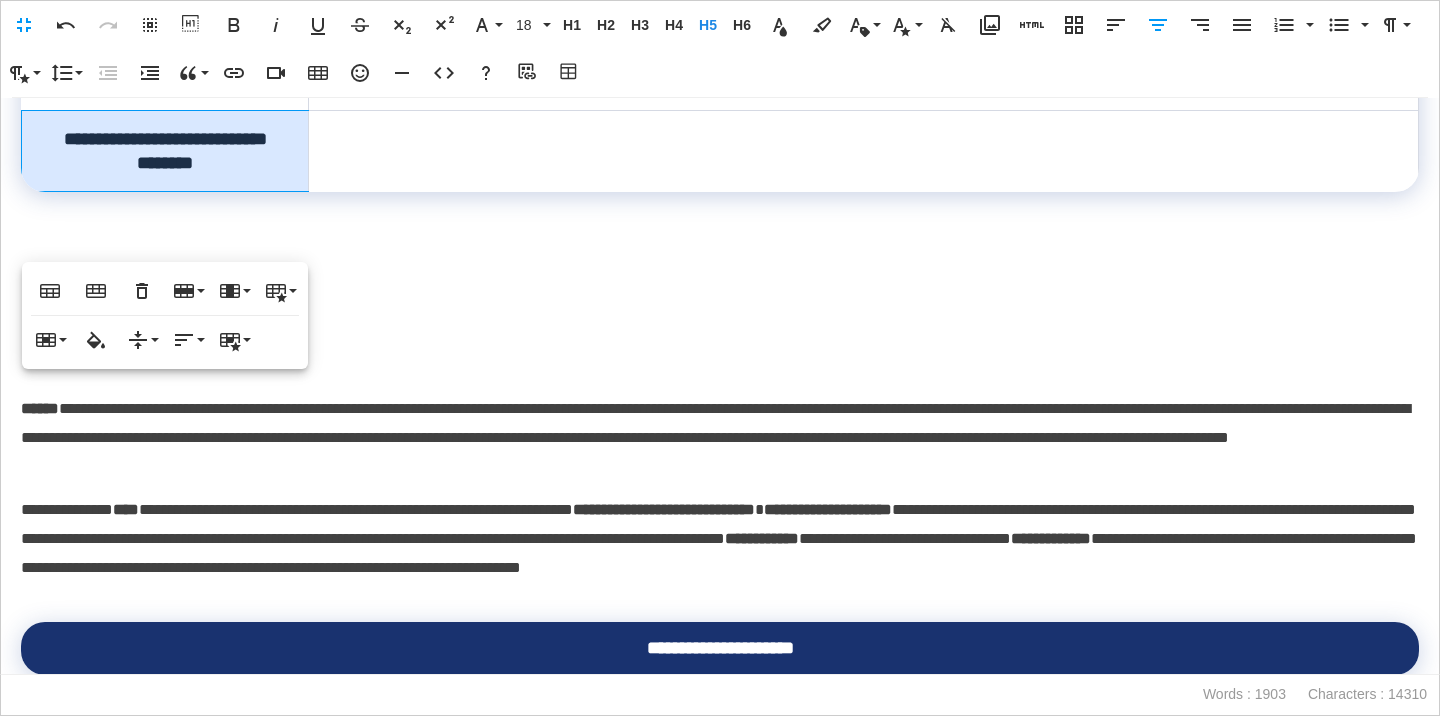 scroll, scrollTop: 1171, scrollLeft: 0, axis: vertical 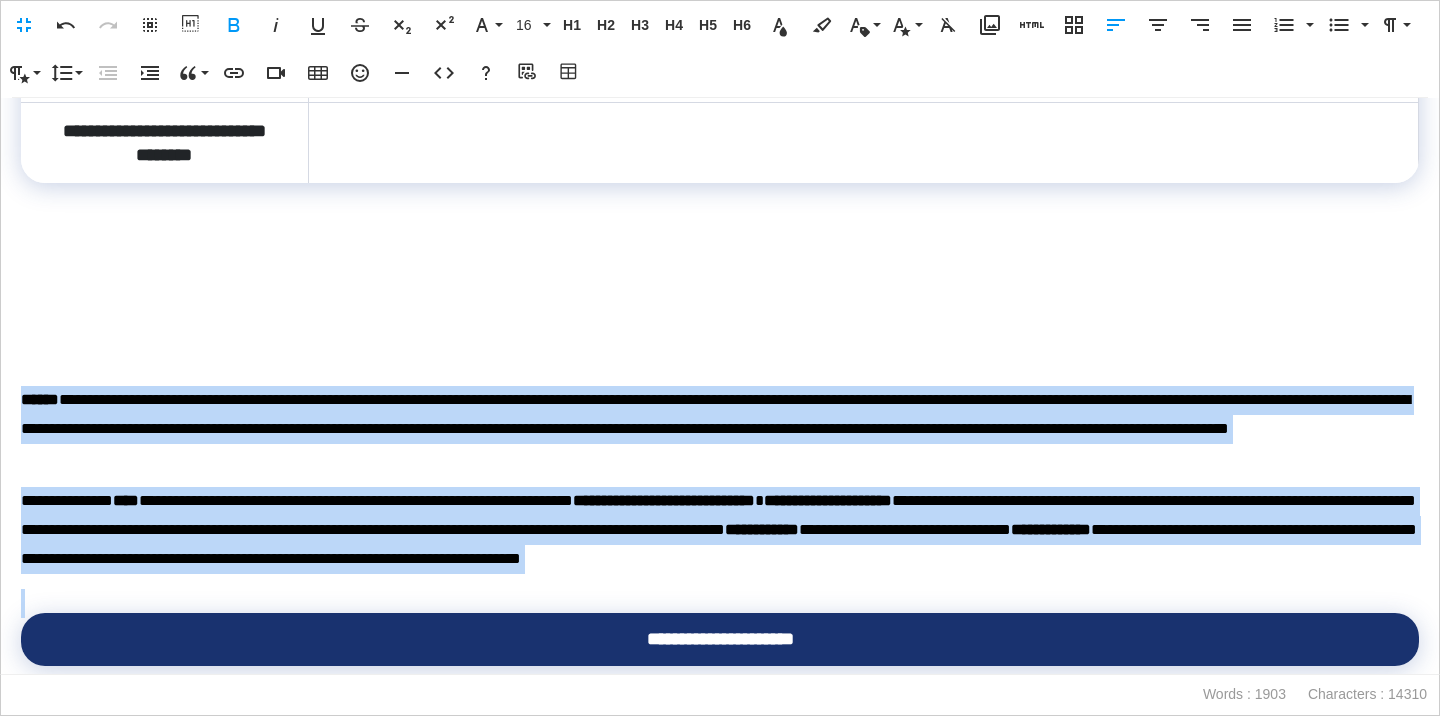 drag, startPoint x: 22, startPoint y: 397, endPoint x: 52, endPoint y: 579, distance: 184.45596 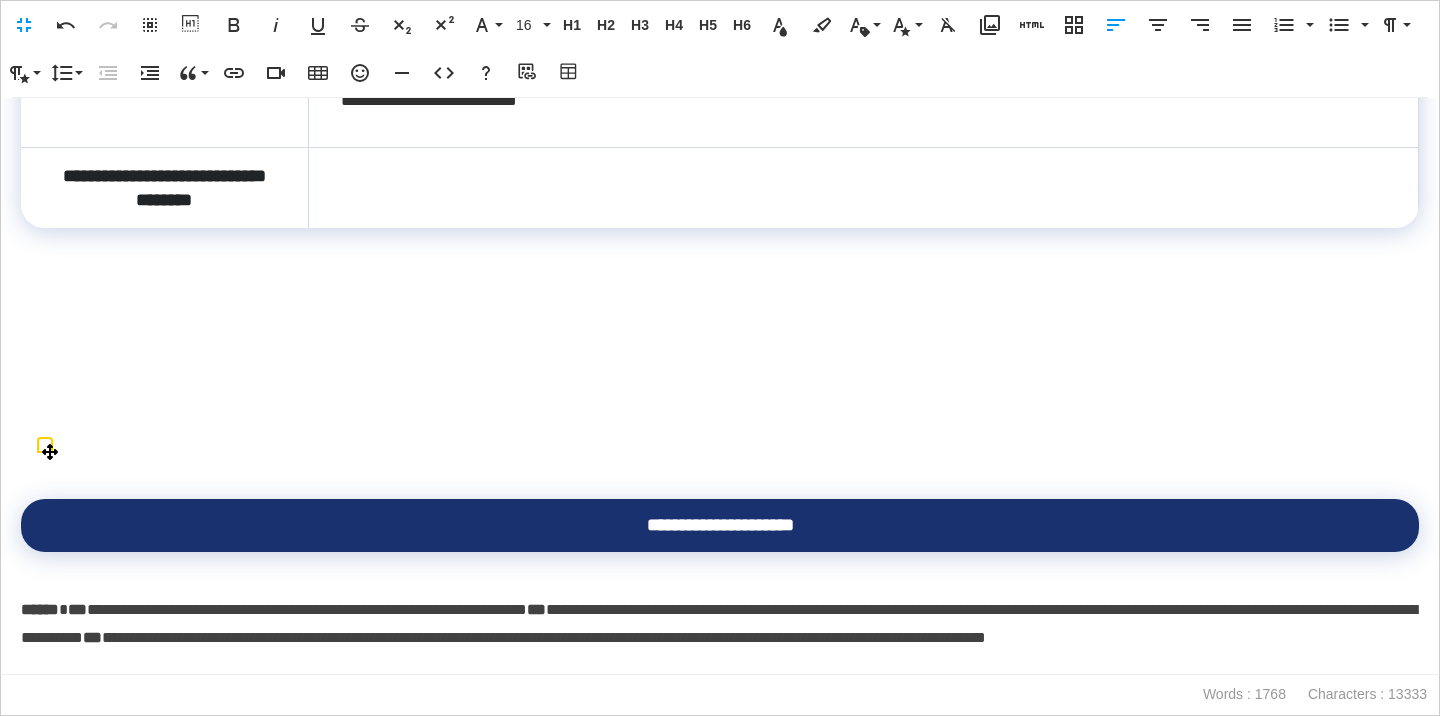 scroll, scrollTop: 1071, scrollLeft: 0, axis: vertical 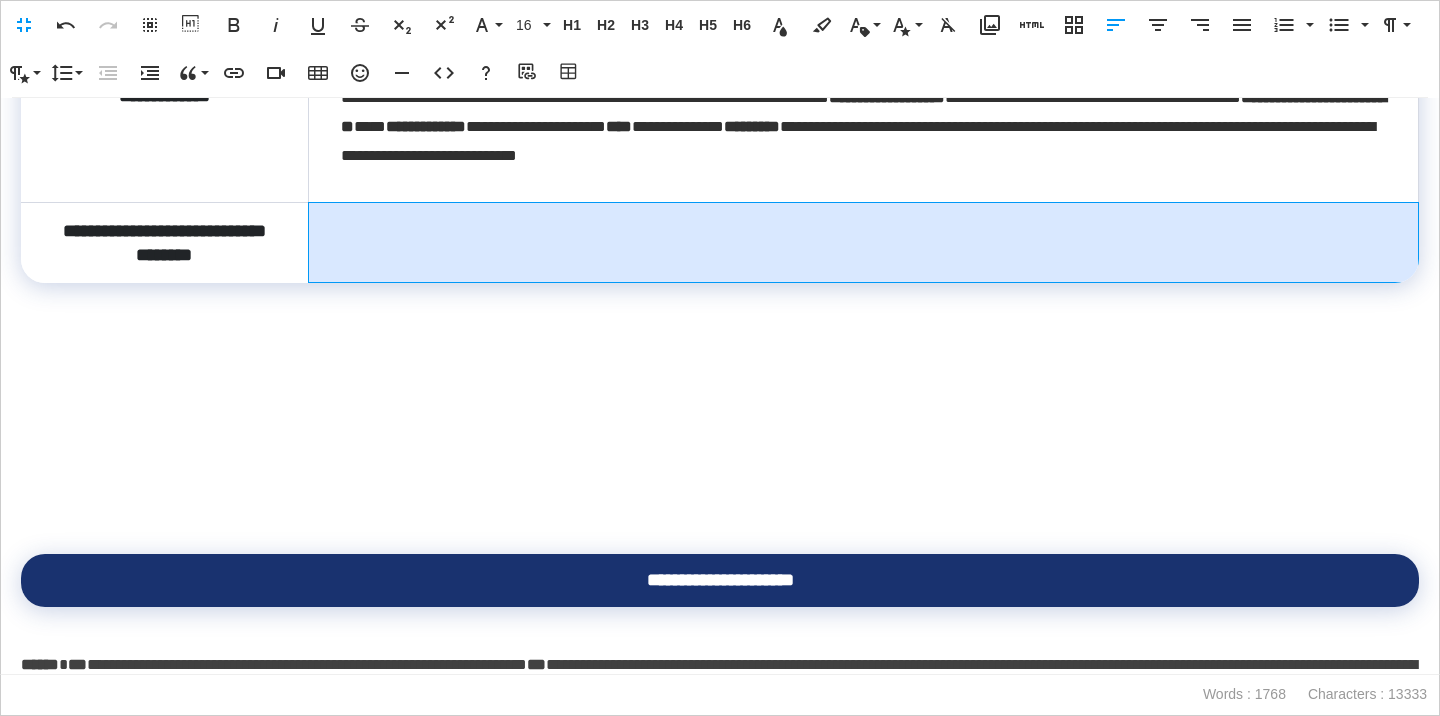 click at bounding box center [863, 242] 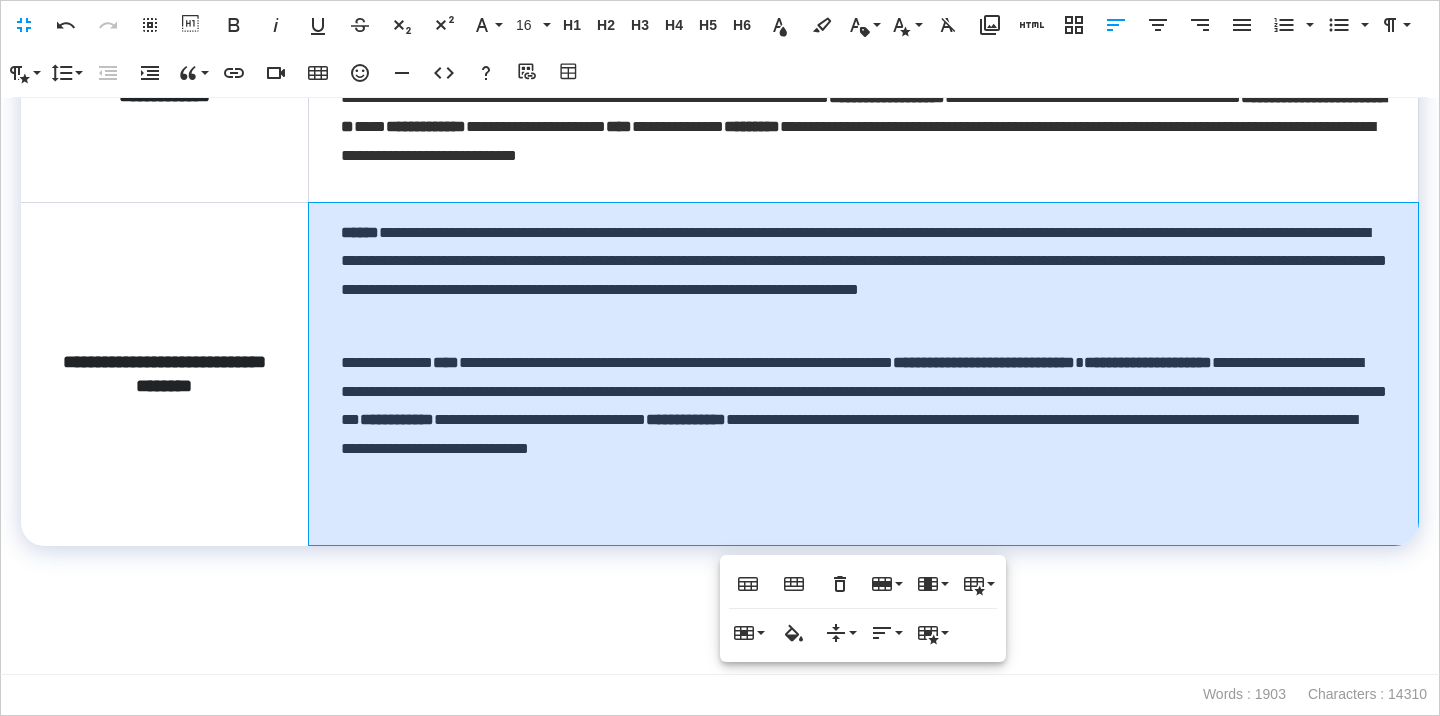 click on "**********" at bounding box center (863, 373) 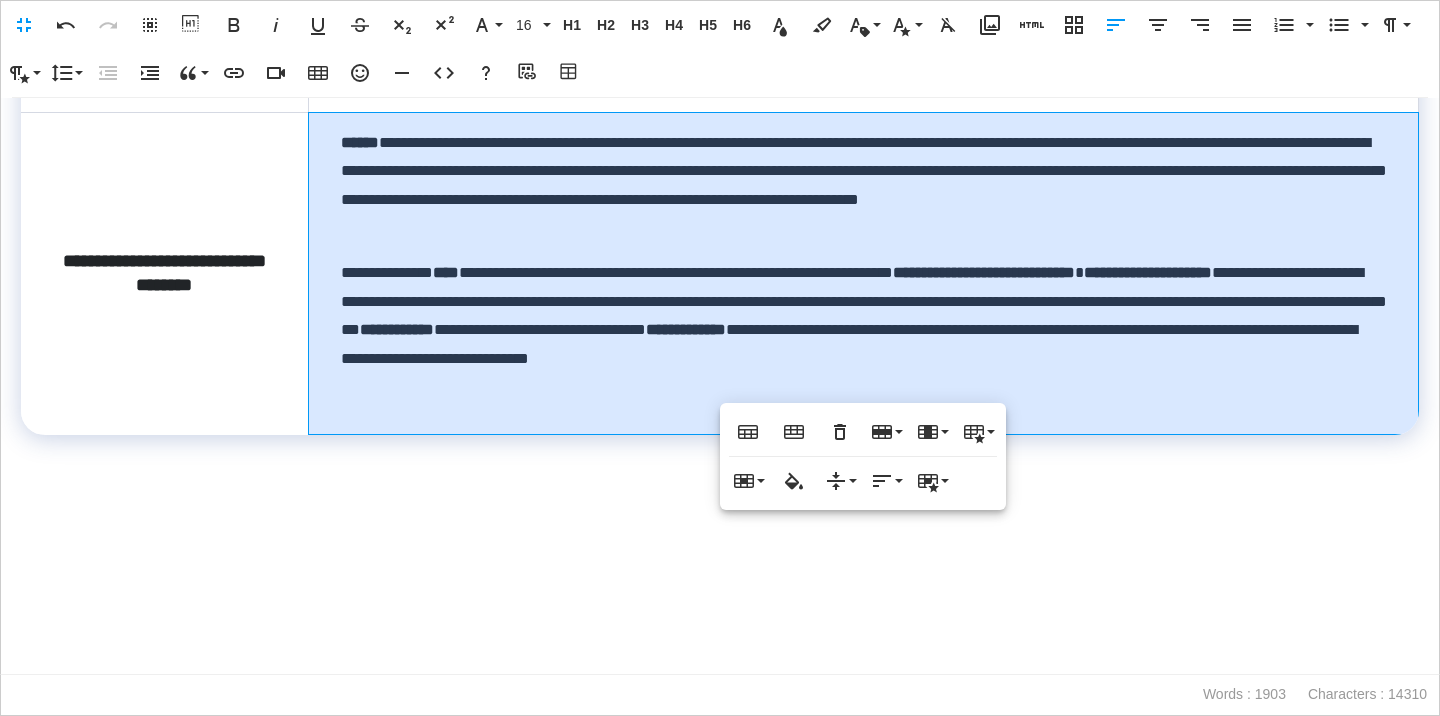 scroll, scrollTop: 1202, scrollLeft: 0, axis: vertical 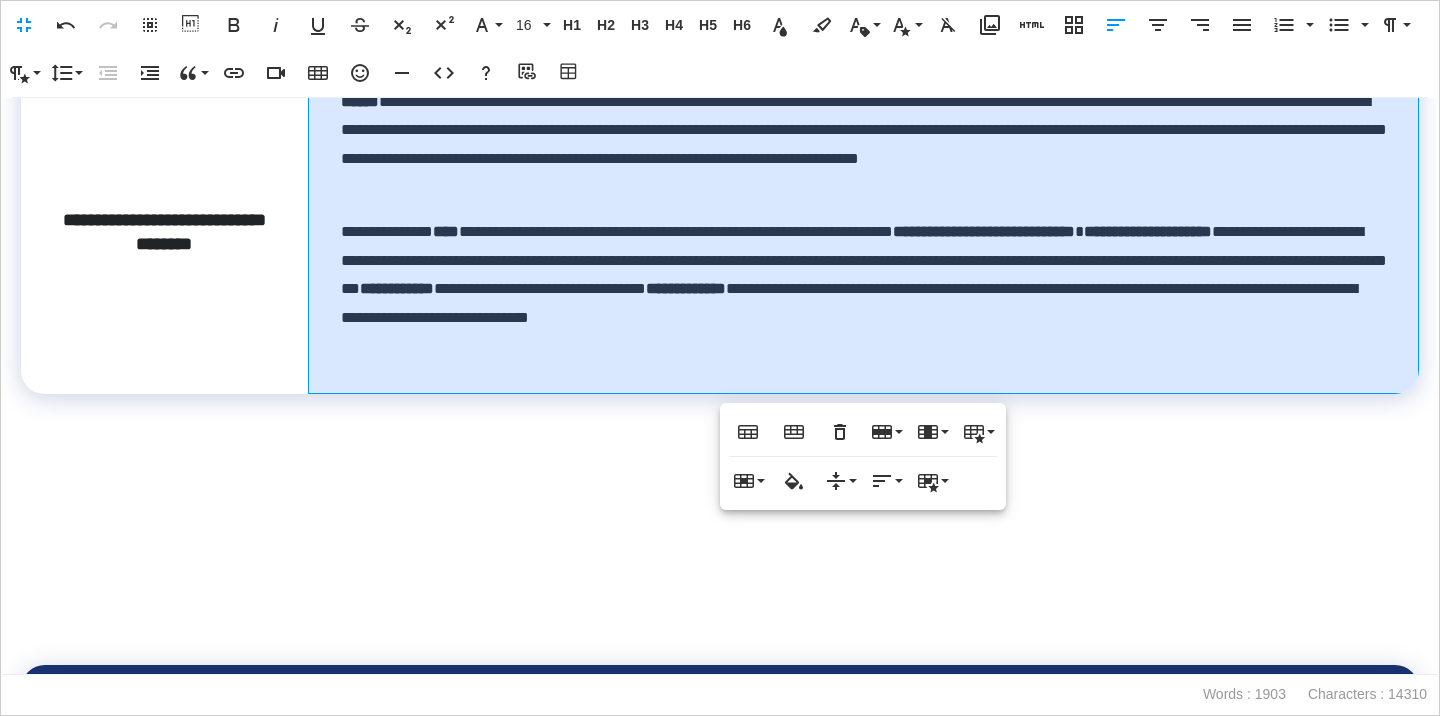 click at bounding box center (720, 611) 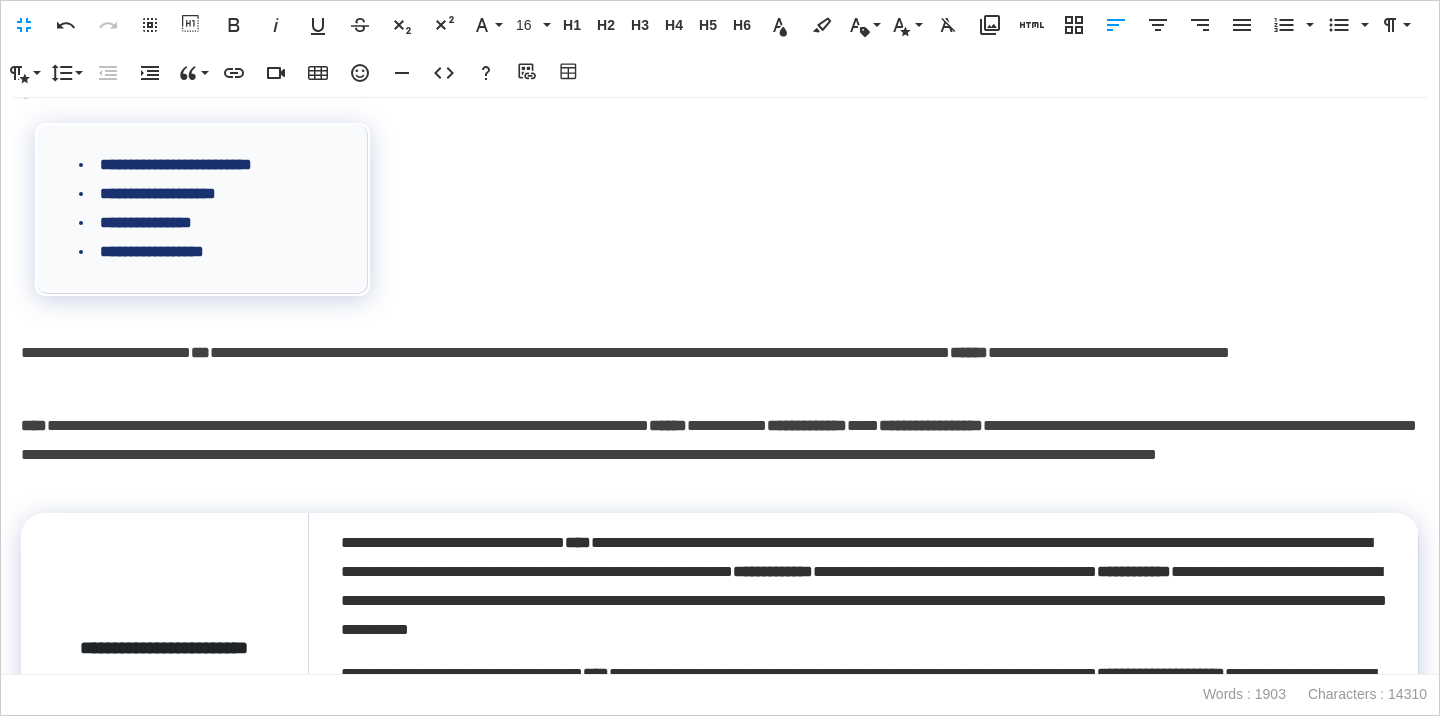 scroll, scrollTop: 0, scrollLeft: 0, axis: both 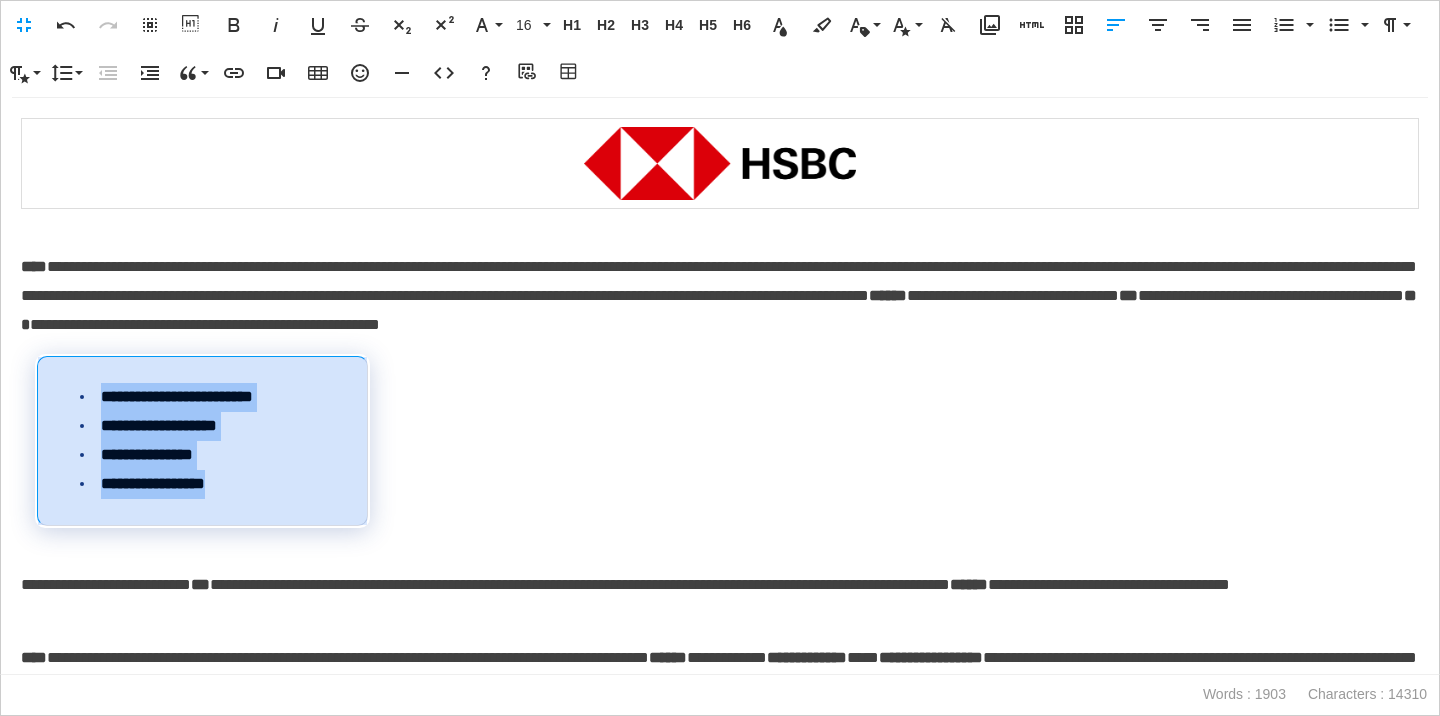 drag, startPoint x: 250, startPoint y: 485, endPoint x: 88, endPoint y: 390, distance: 187.80043 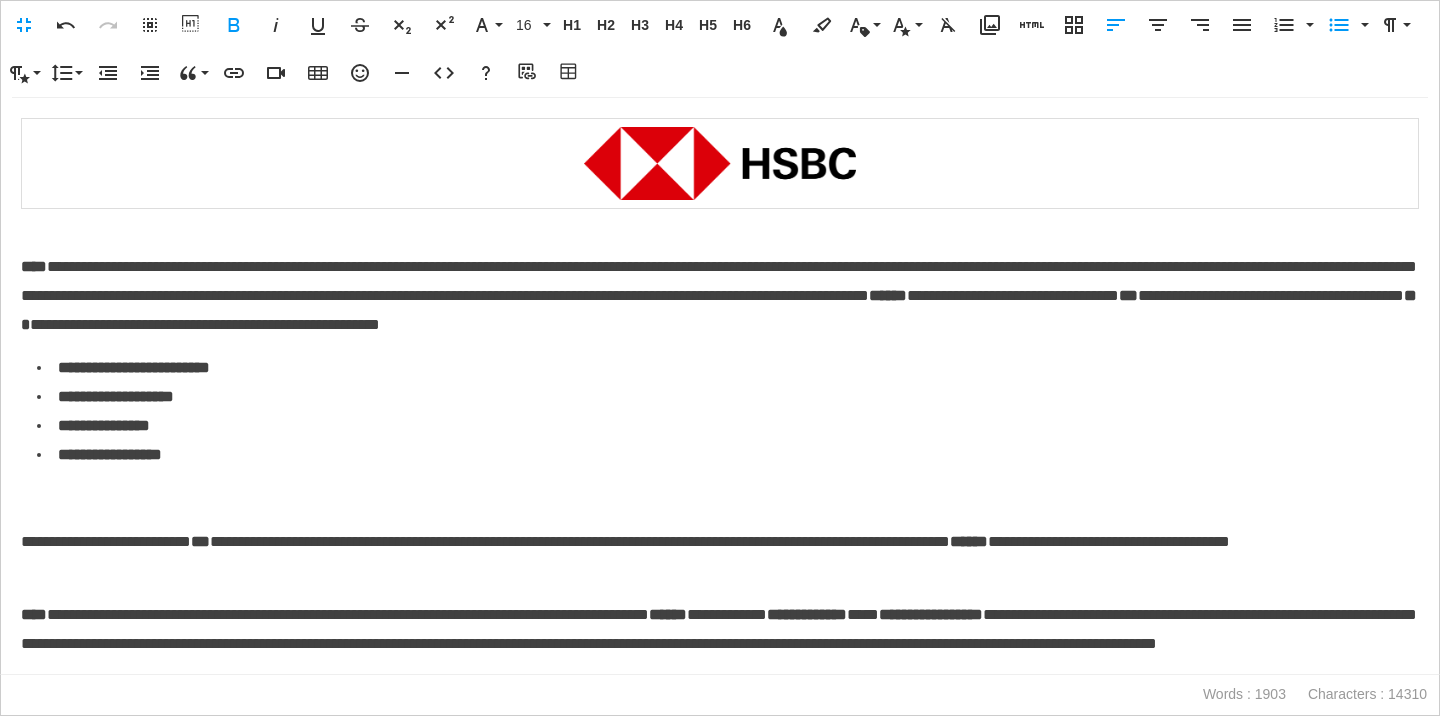 click on "**********" at bounding box center (110, 454) 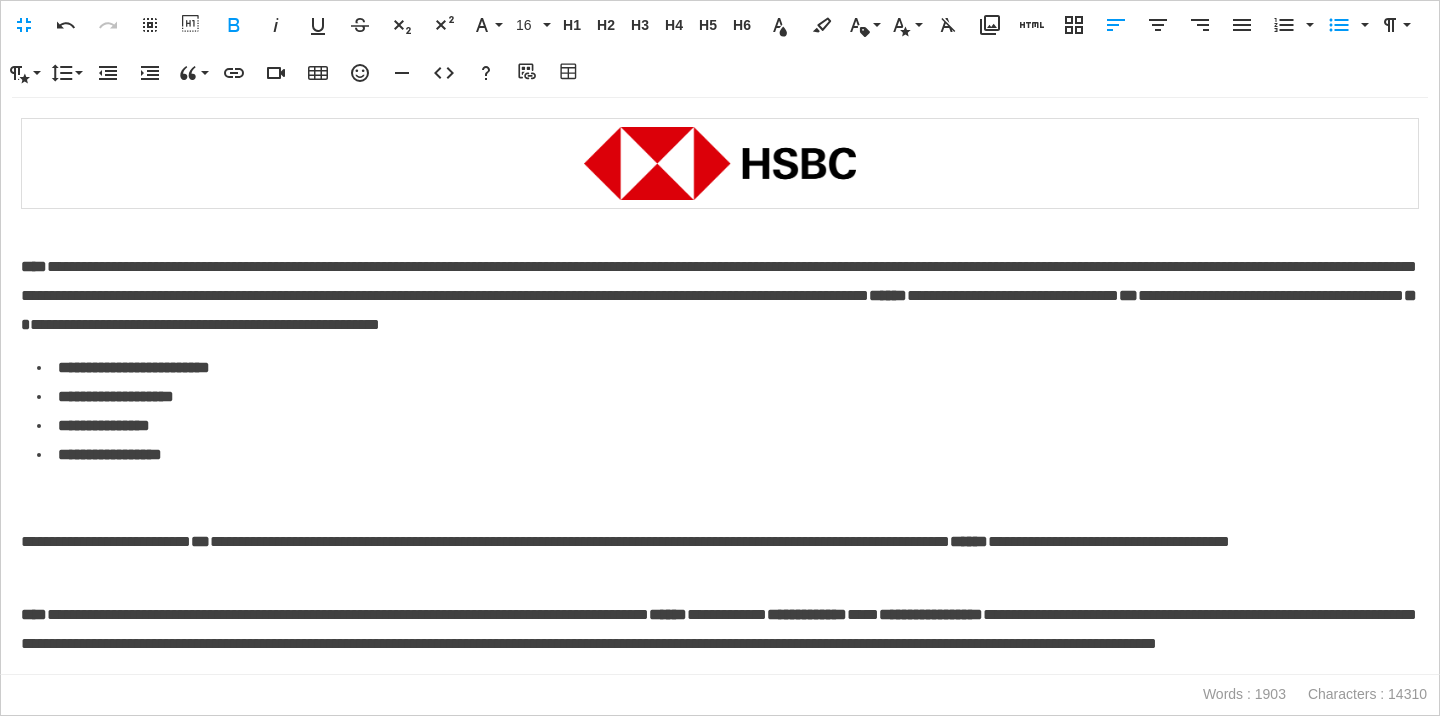 click at bounding box center (720, 499) 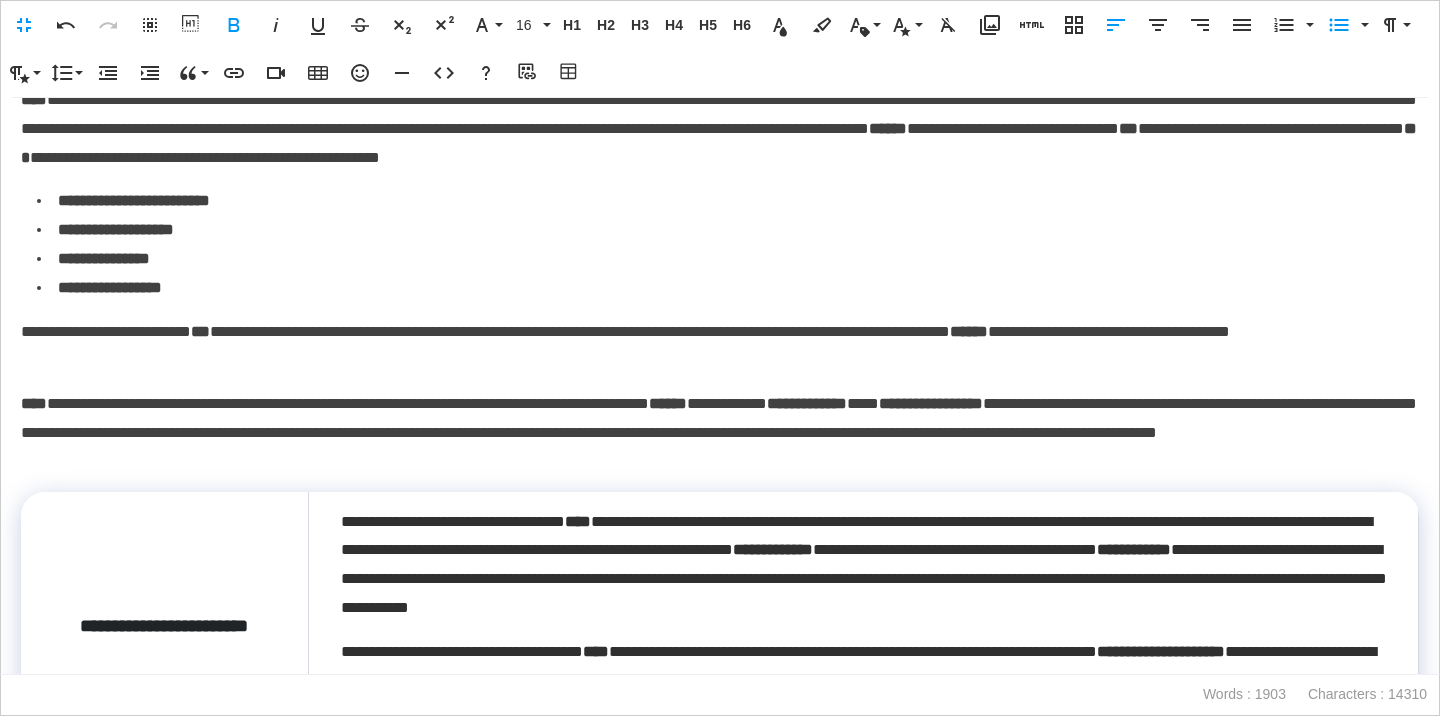 scroll, scrollTop: 384, scrollLeft: 0, axis: vertical 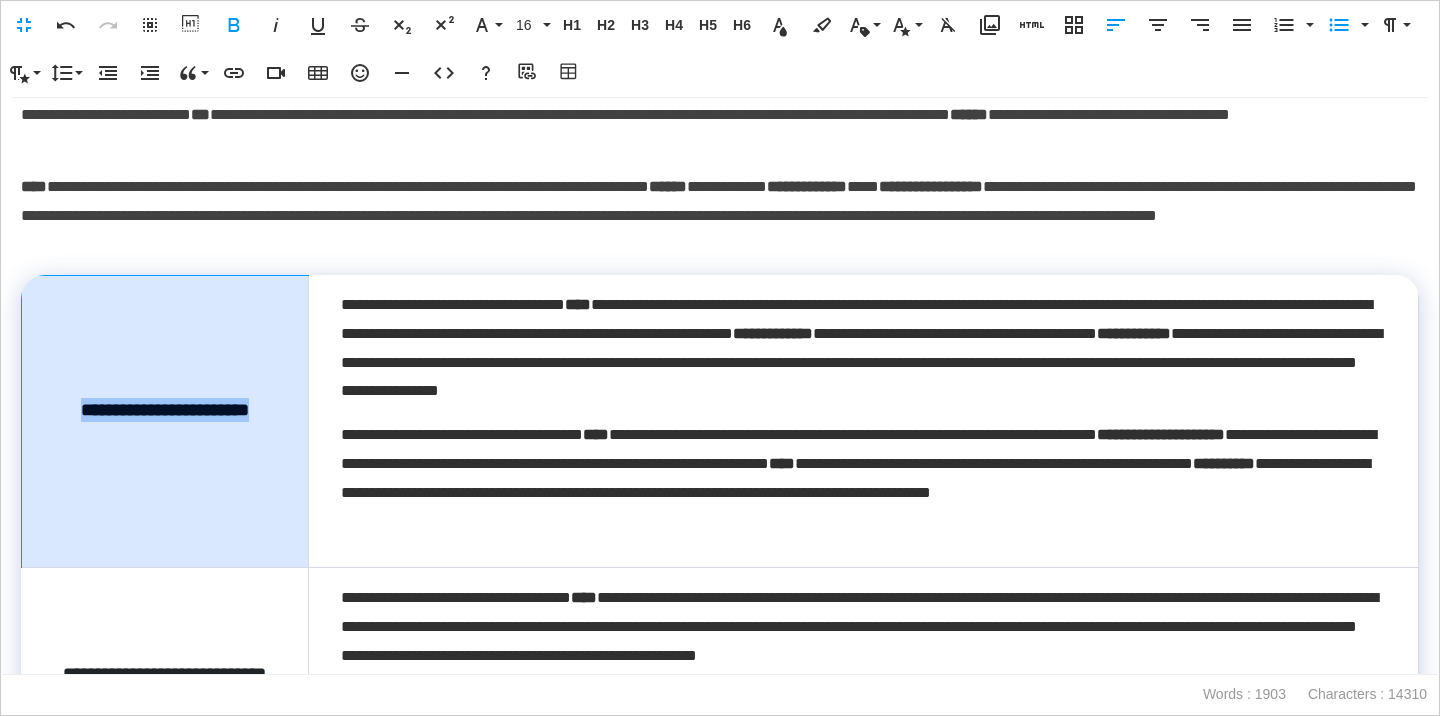 drag, startPoint x: 205, startPoint y: 443, endPoint x: 90, endPoint y: 406, distance: 120.805626 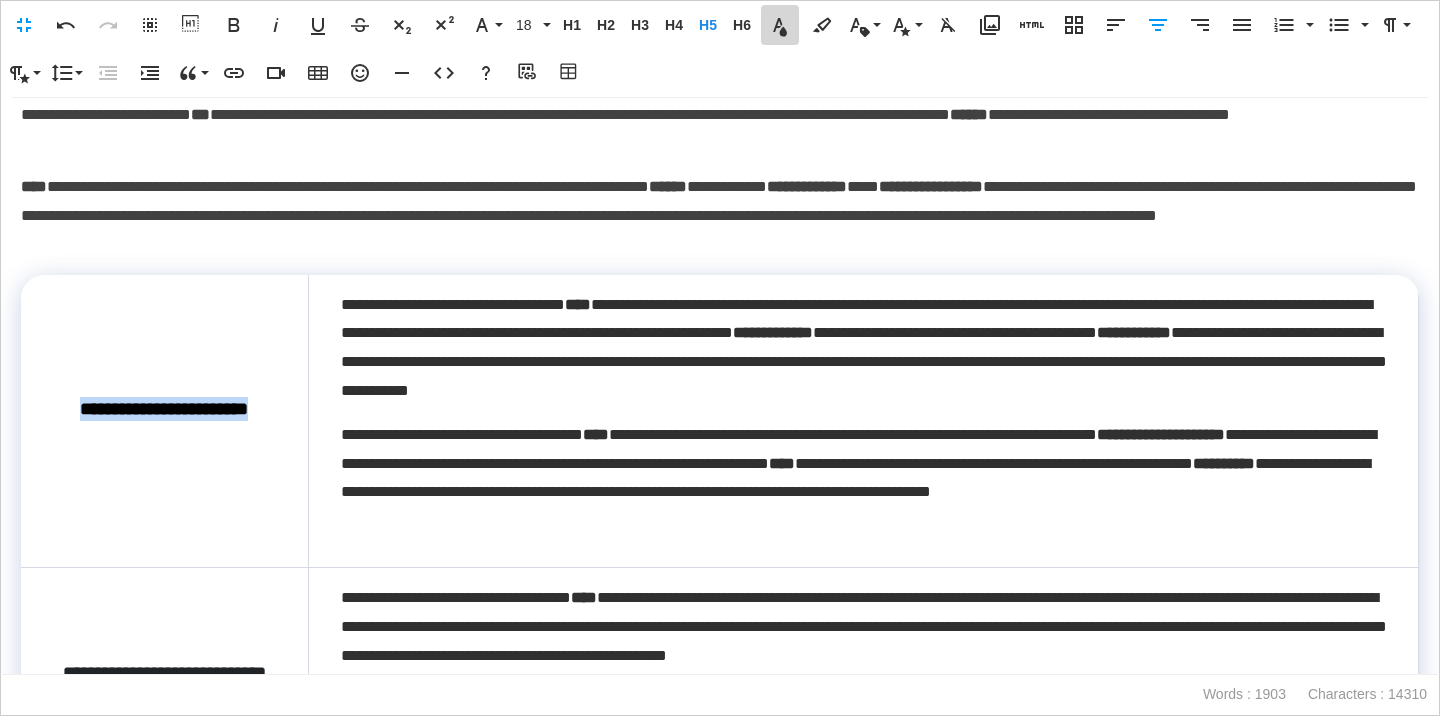 click 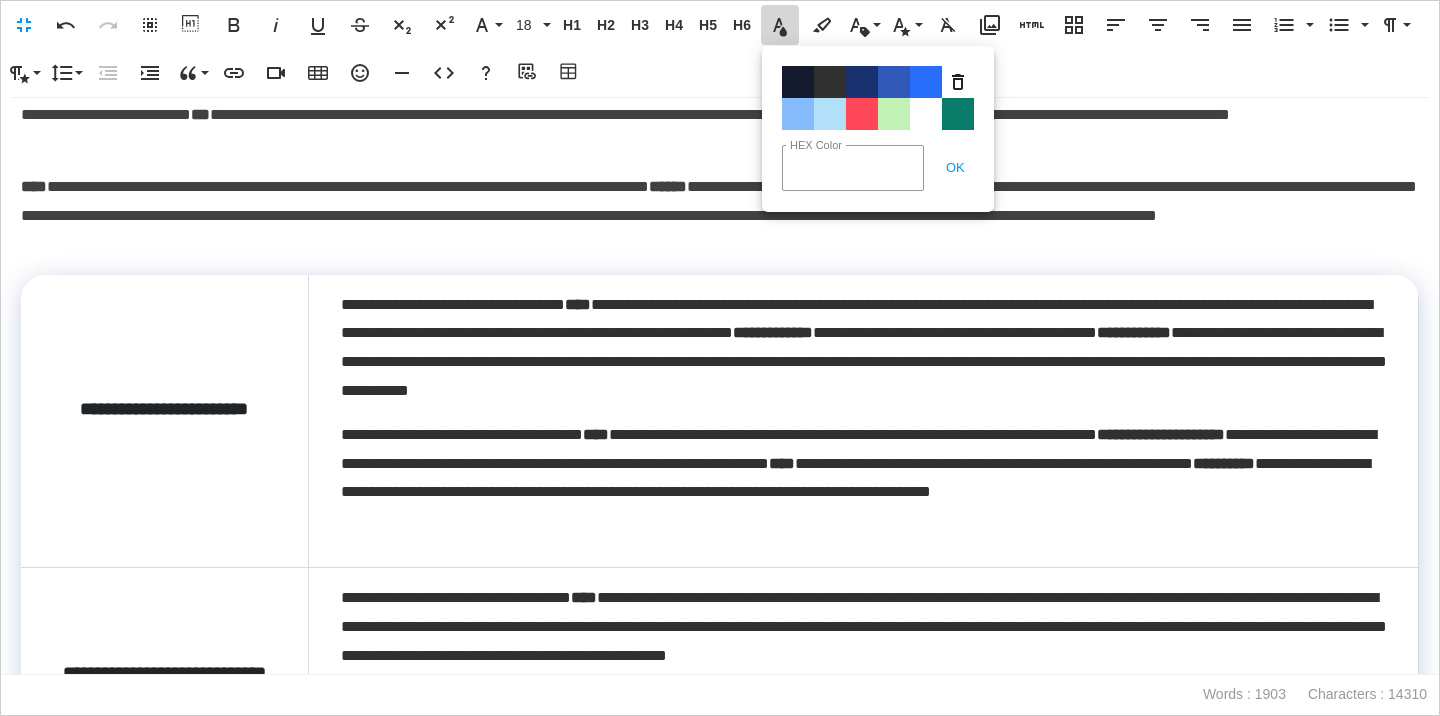 click on "Color#FFFFFF" at bounding box center [926, 114] 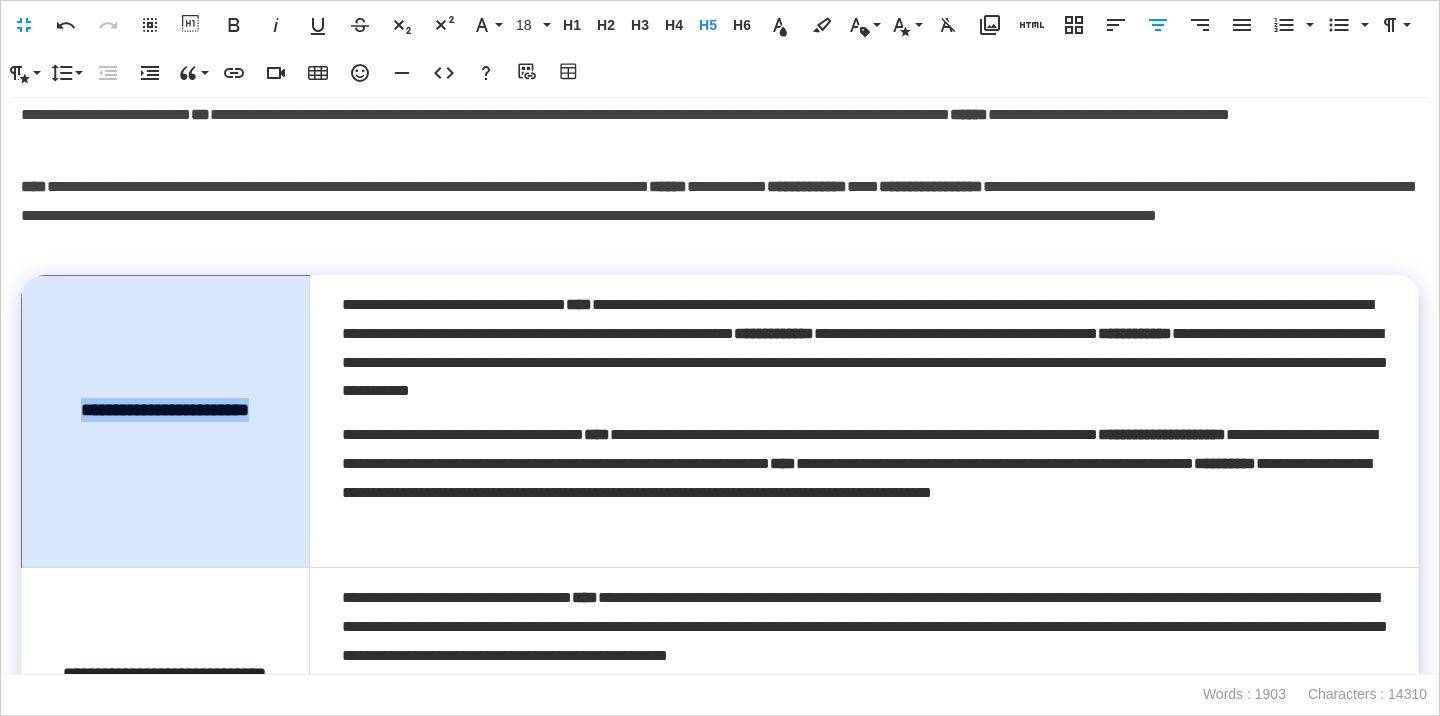 click on "**********" at bounding box center [166, 421] 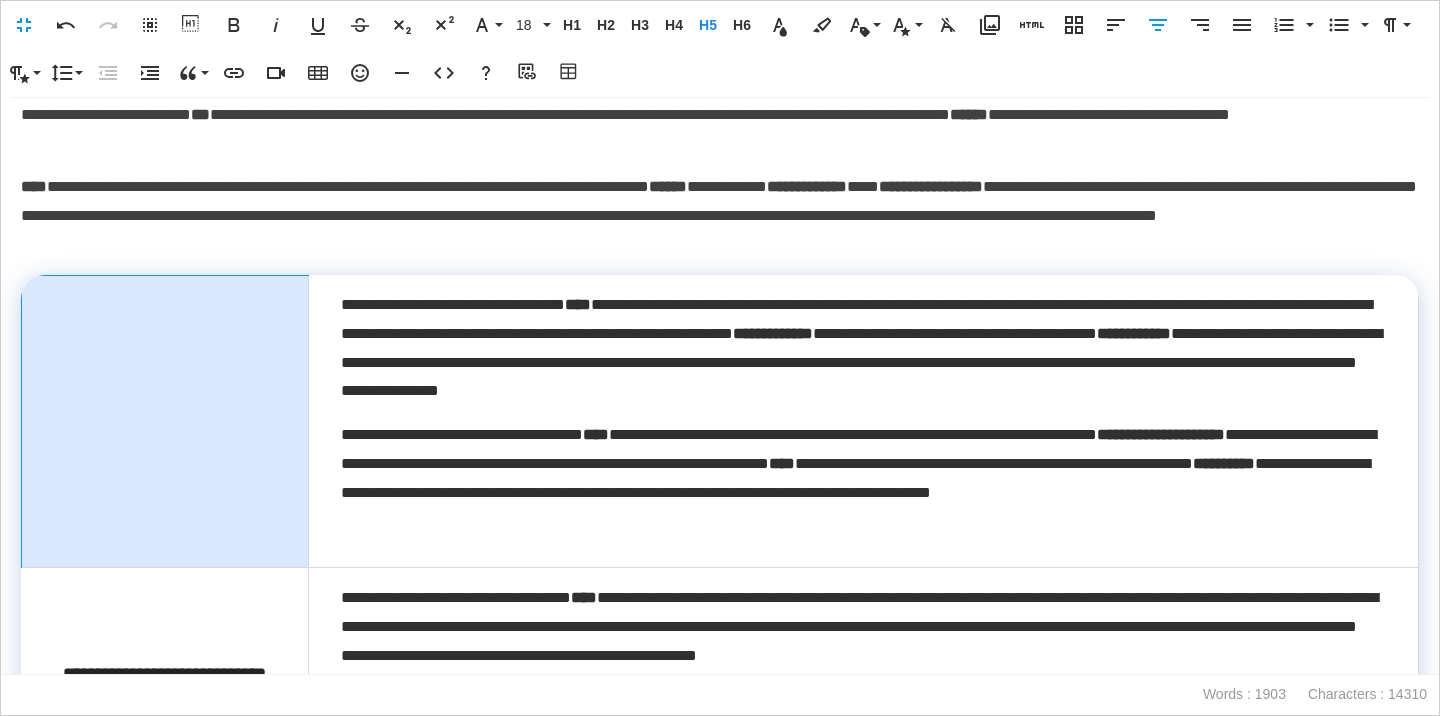 click on "**********" at bounding box center [165, 421] 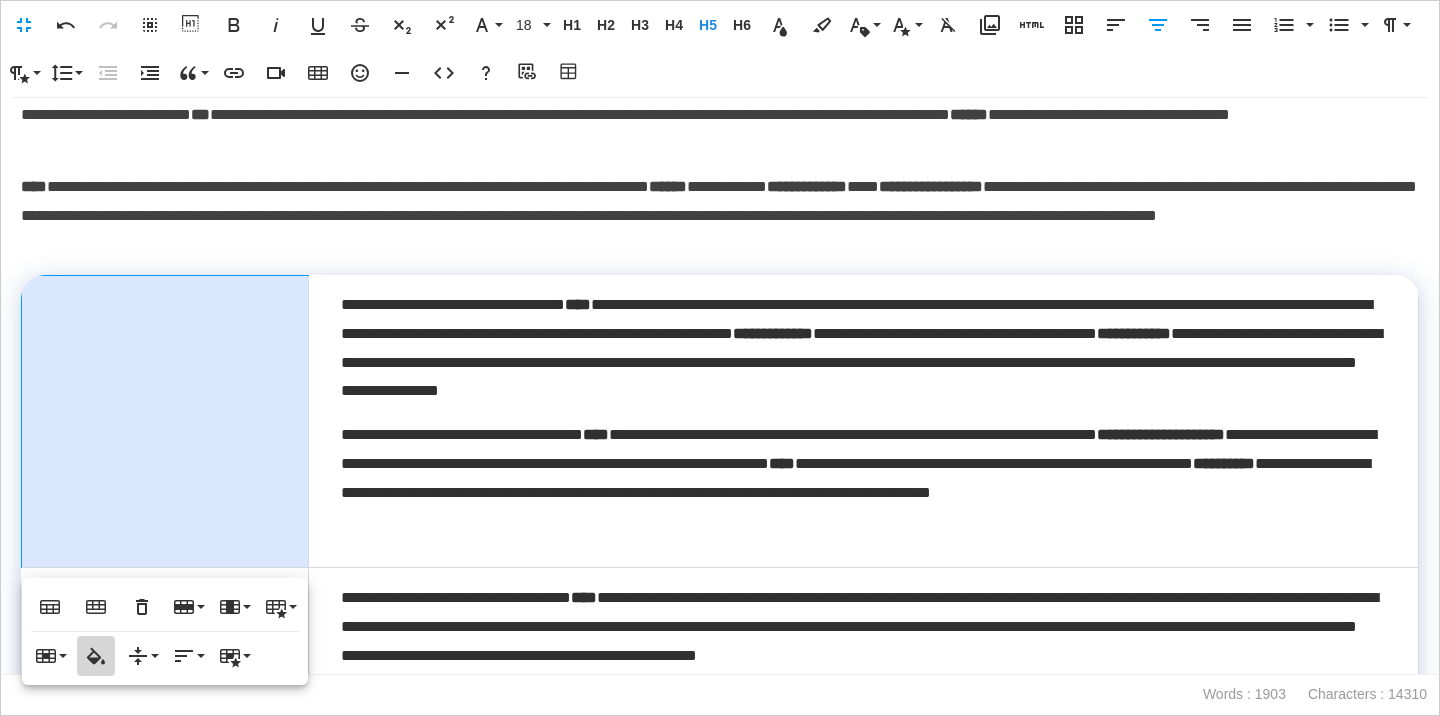 click 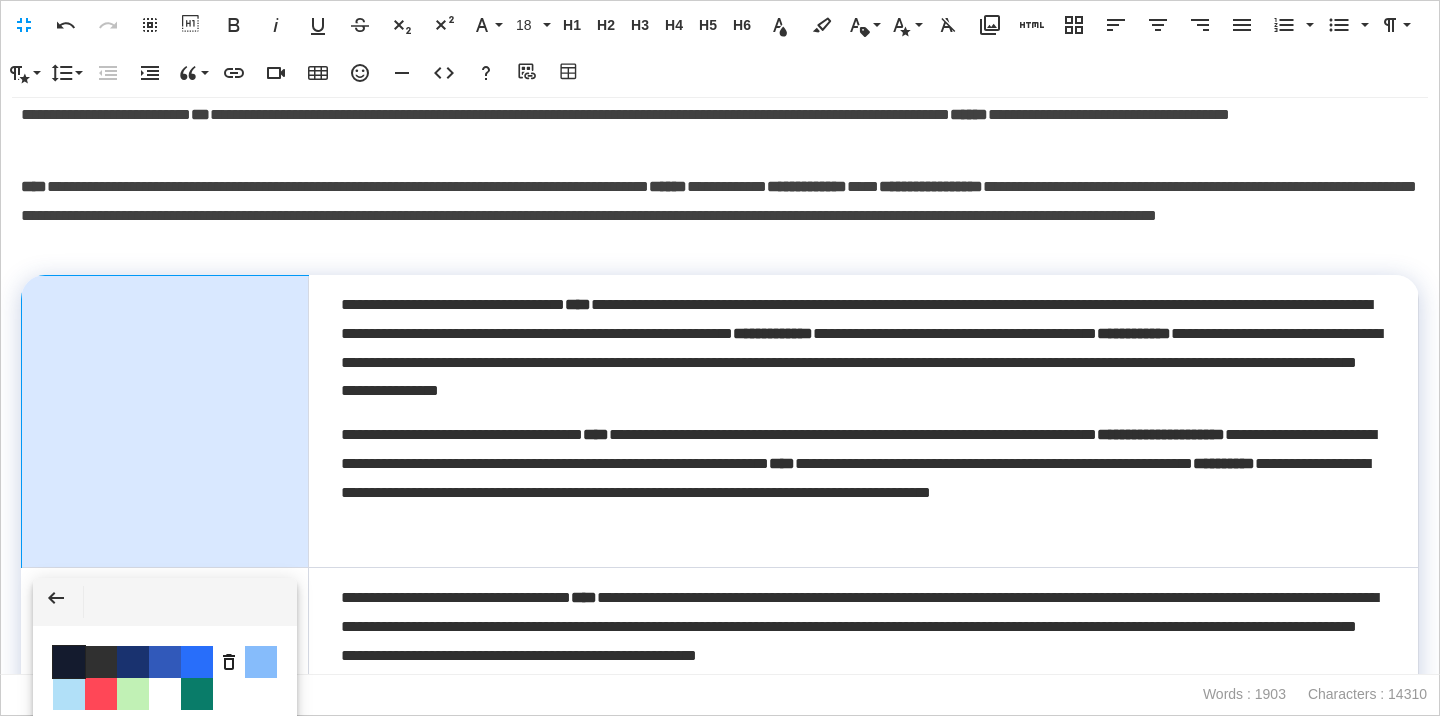 click on "Color #141B2E" at bounding box center [69, 662] 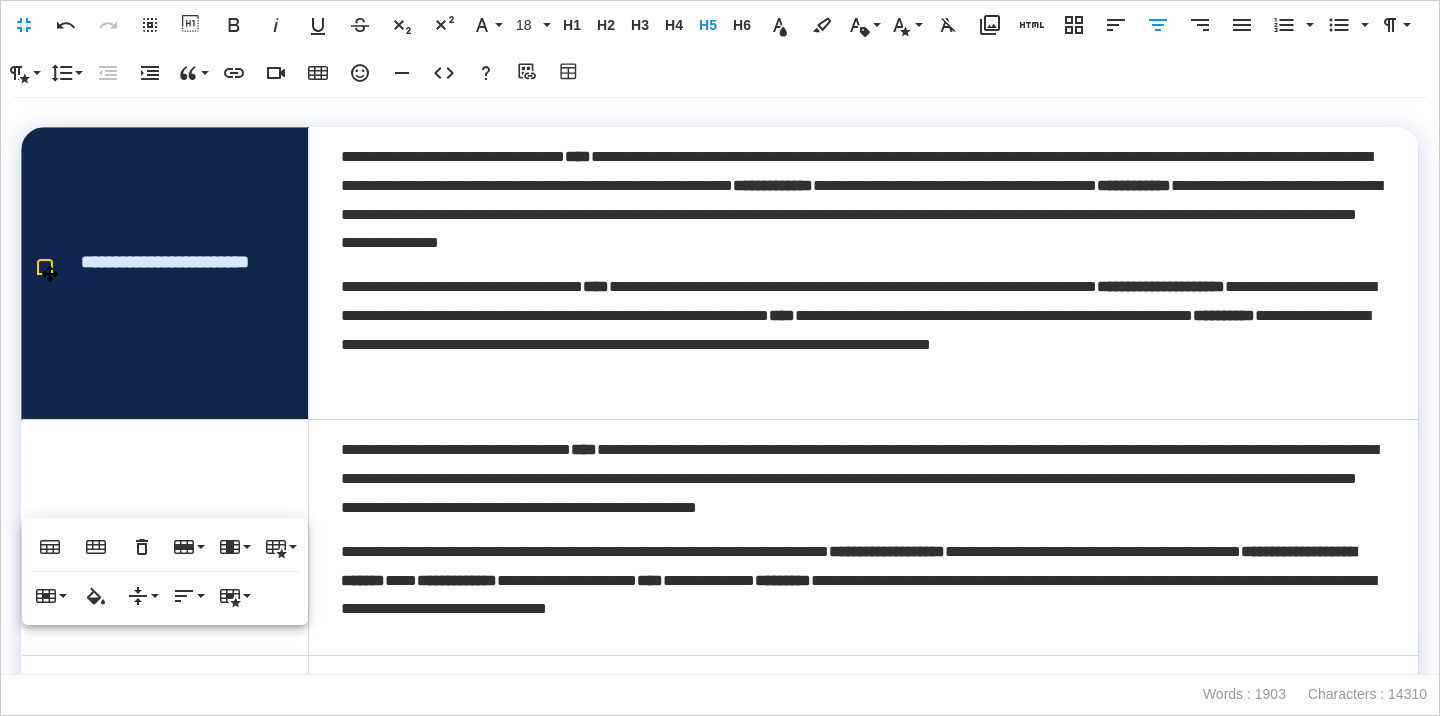 scroll, scrollTop: 707, scrollLeft: 0, axis: vertical 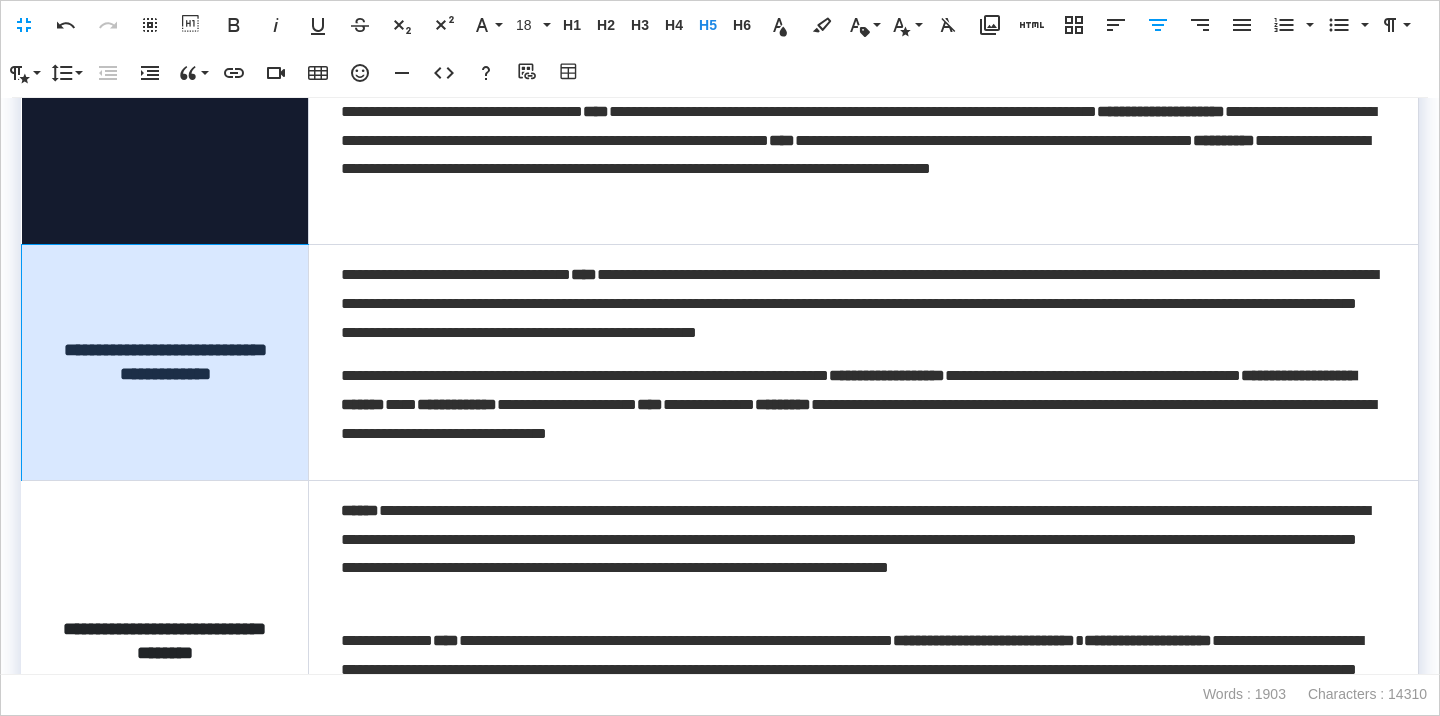click on "**********" at bounding box center [165, 362] 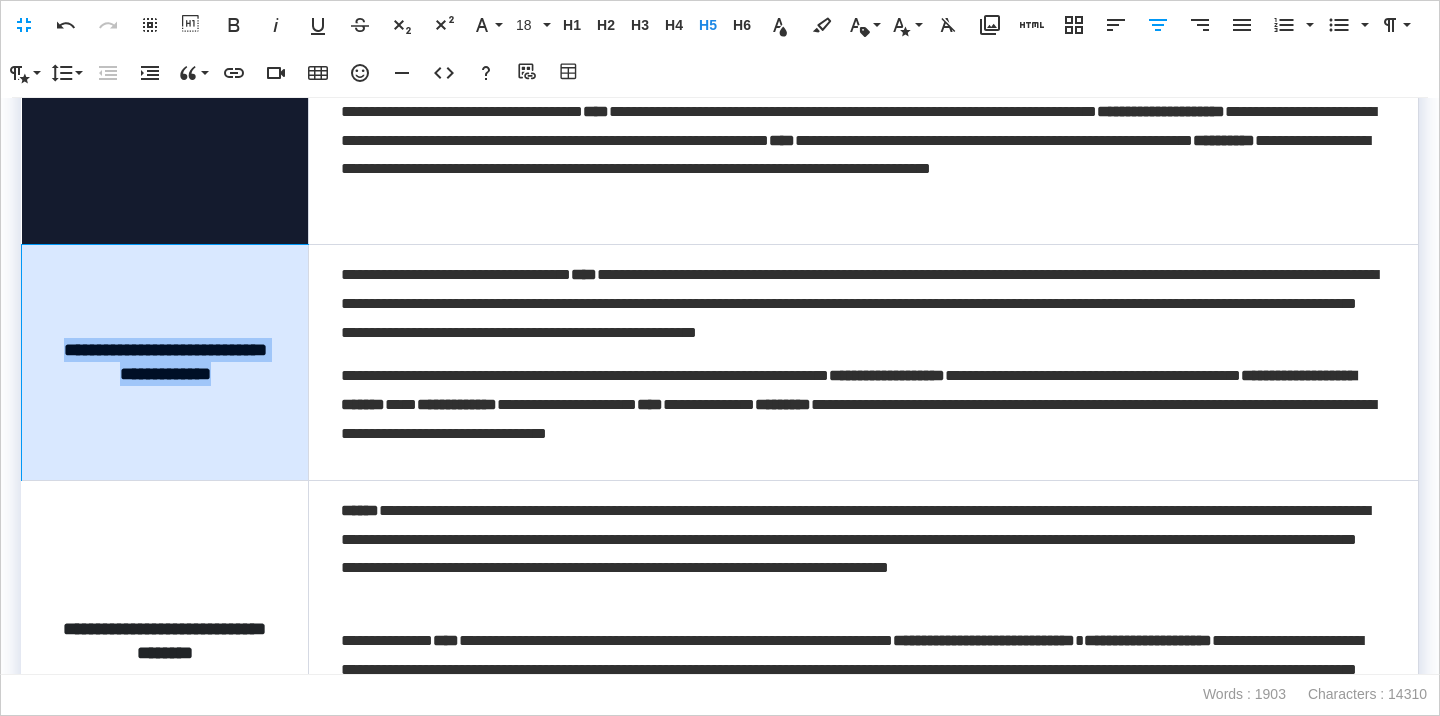 drag, startPoint x: 263, startPoint y: 380, endPoint x: 55, endPoint y: 348, distance: 210.44714 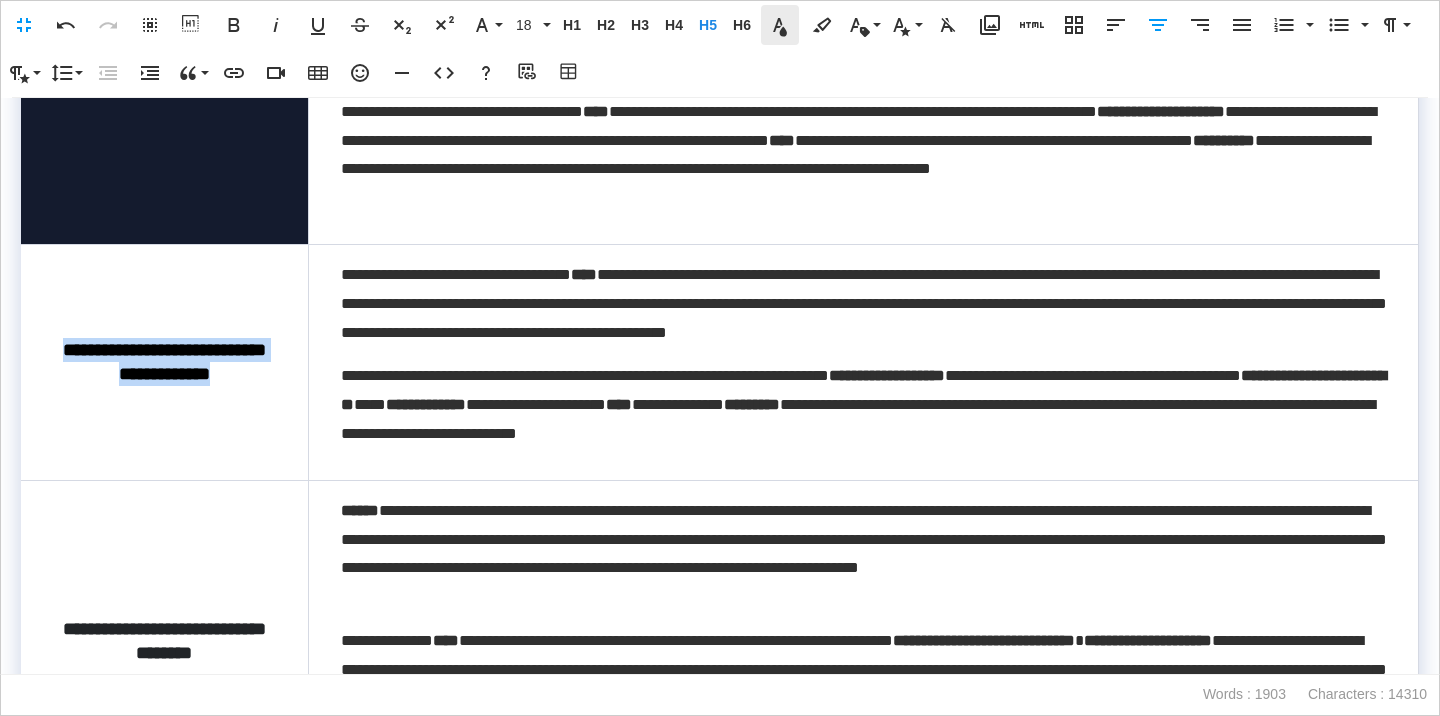 click 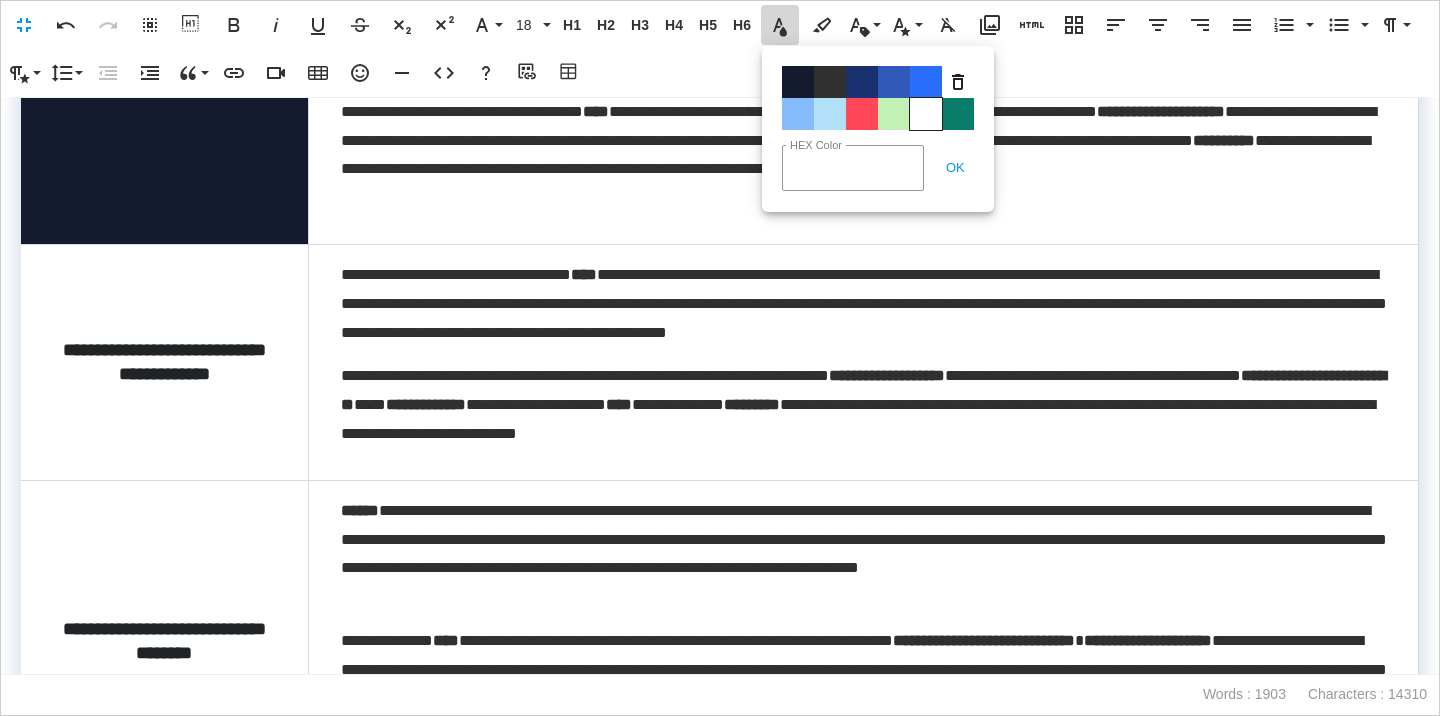 click on "Color#FFFFFF" at bounding box center (926, 114) 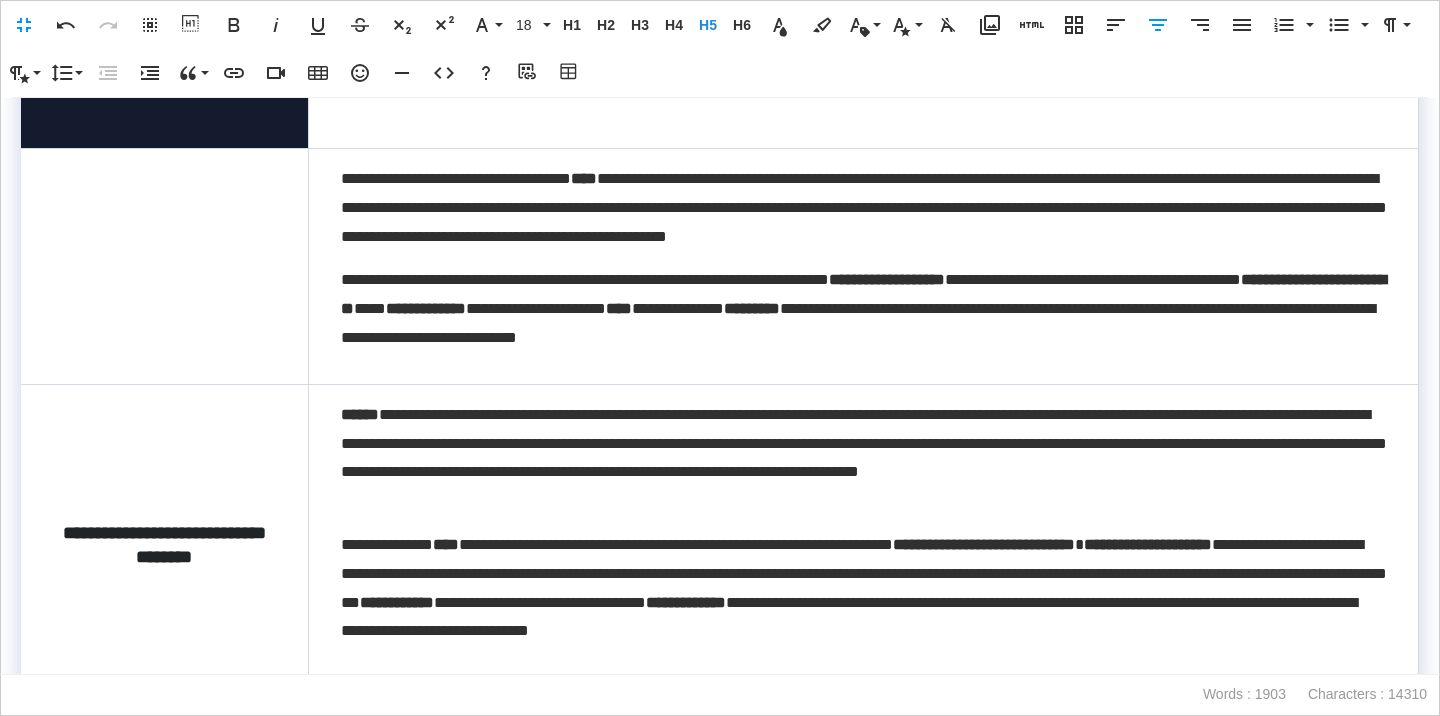 scroll, scrollTop: 830, scrollLeft: 0, axis: vertical 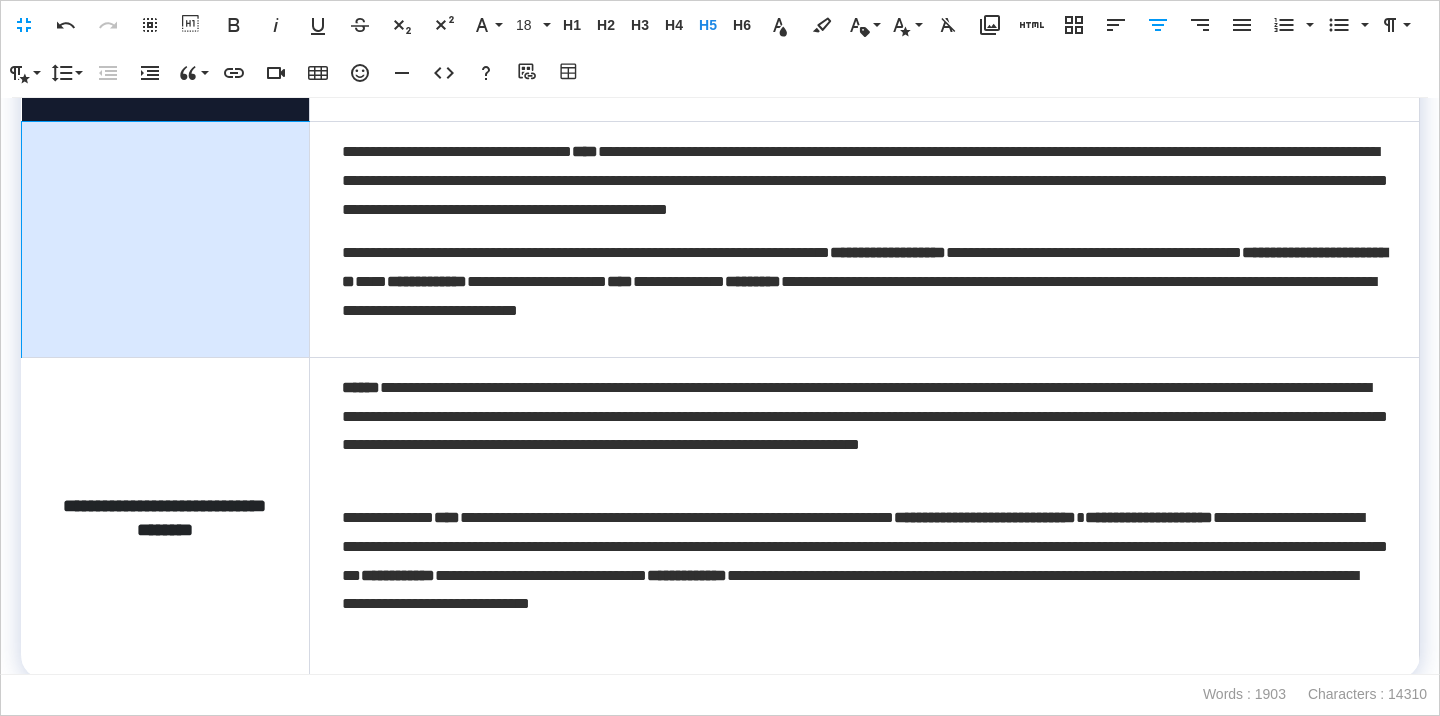 click on "**********" at bounding box center [166, 239] 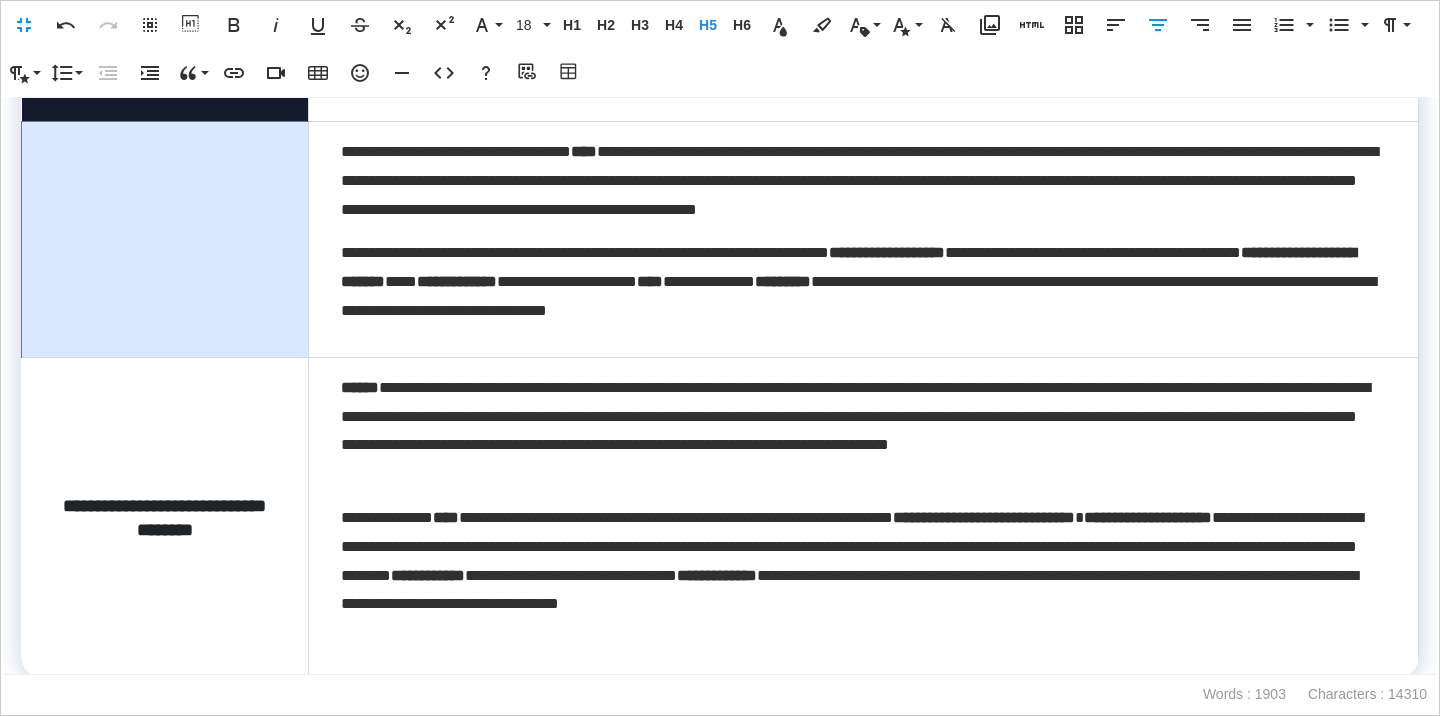 click on "**********" at bounding box center [165, 239] 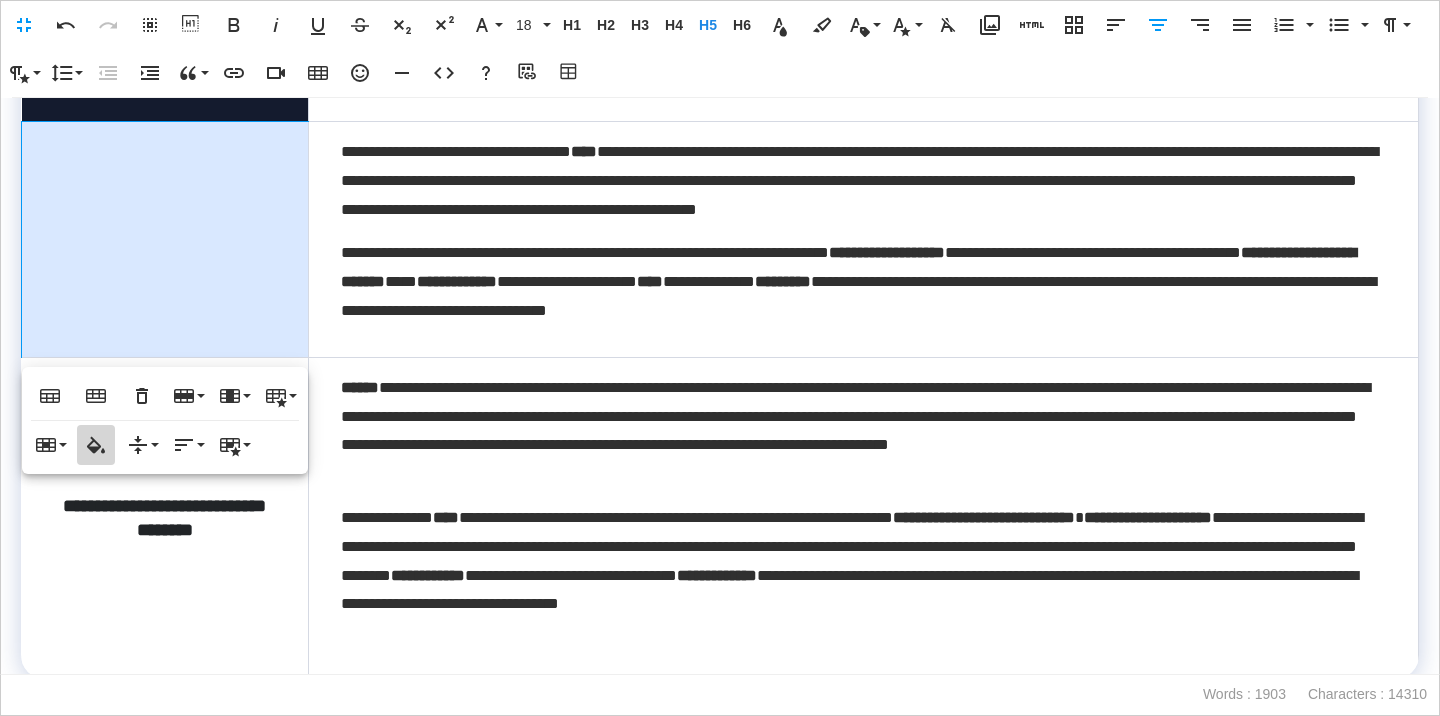 click 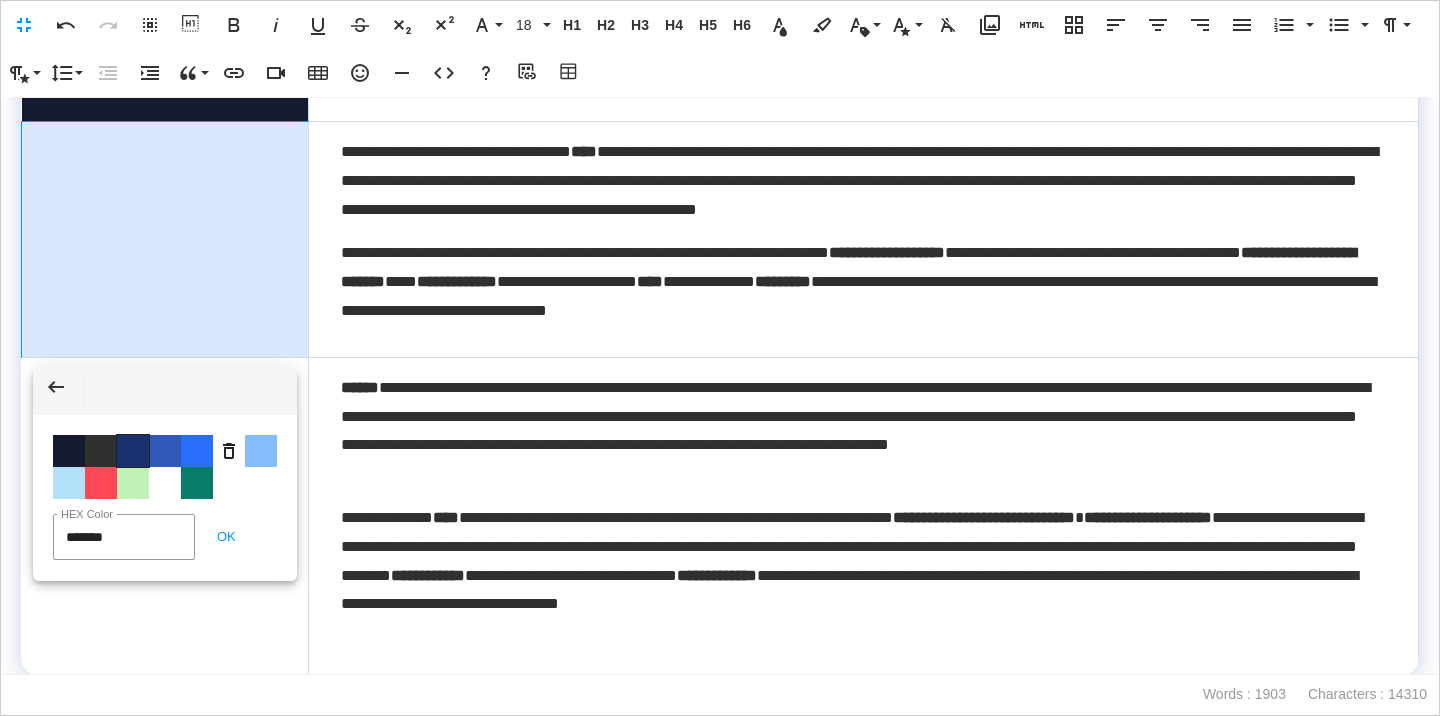 click on "Color #19326F" at bounding box center (133, 451) 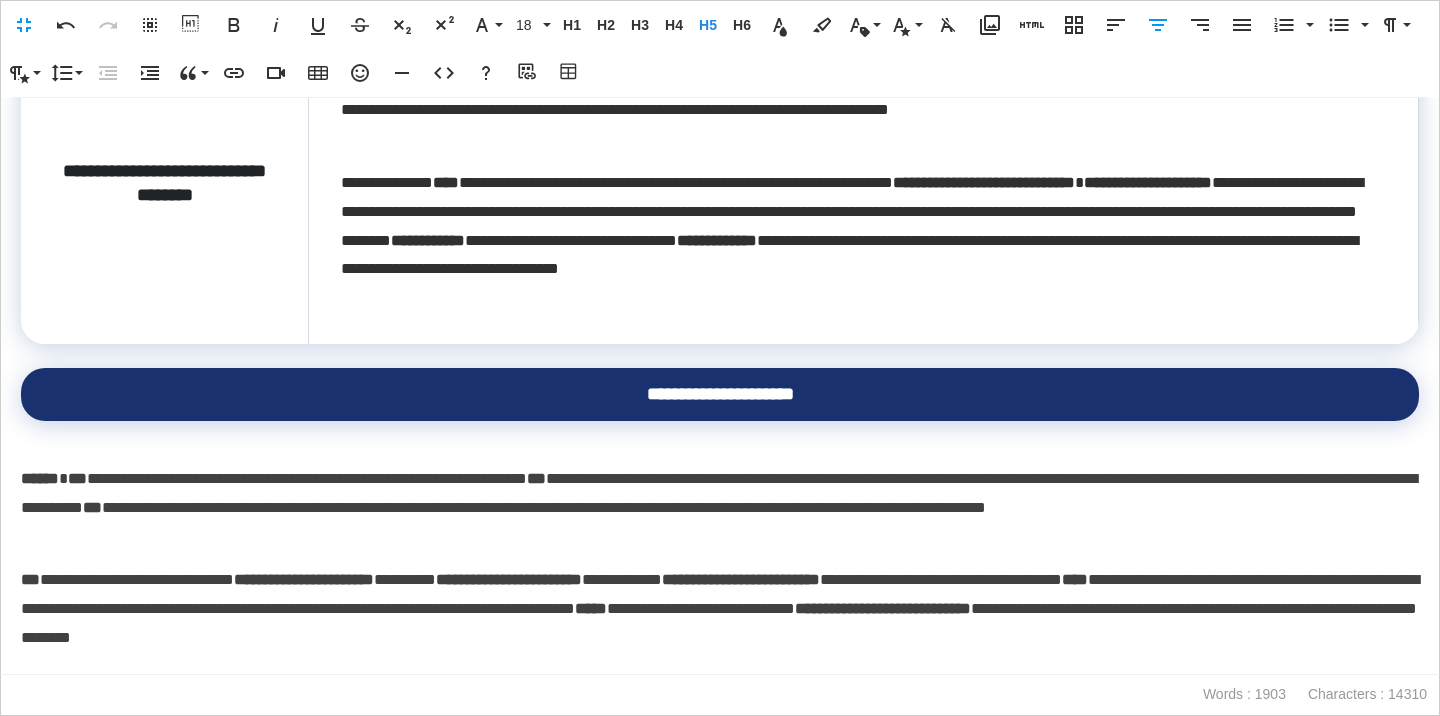 scroll, scrollTop: 1163, scrollLeft: 0, axis: vertical 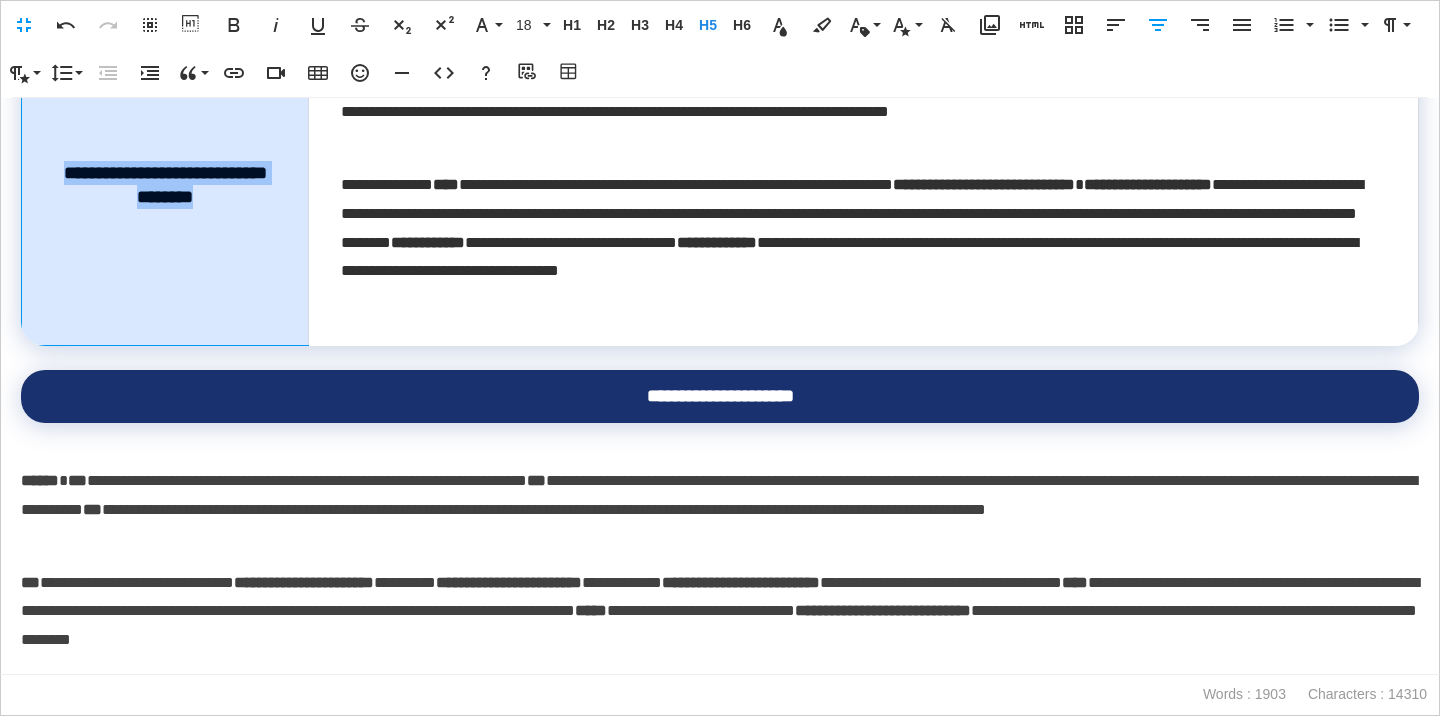 drag, startPoint x: 265, startPoint y: 204, endPoint x: 79, endPoint y: 174, distance: 188.40382 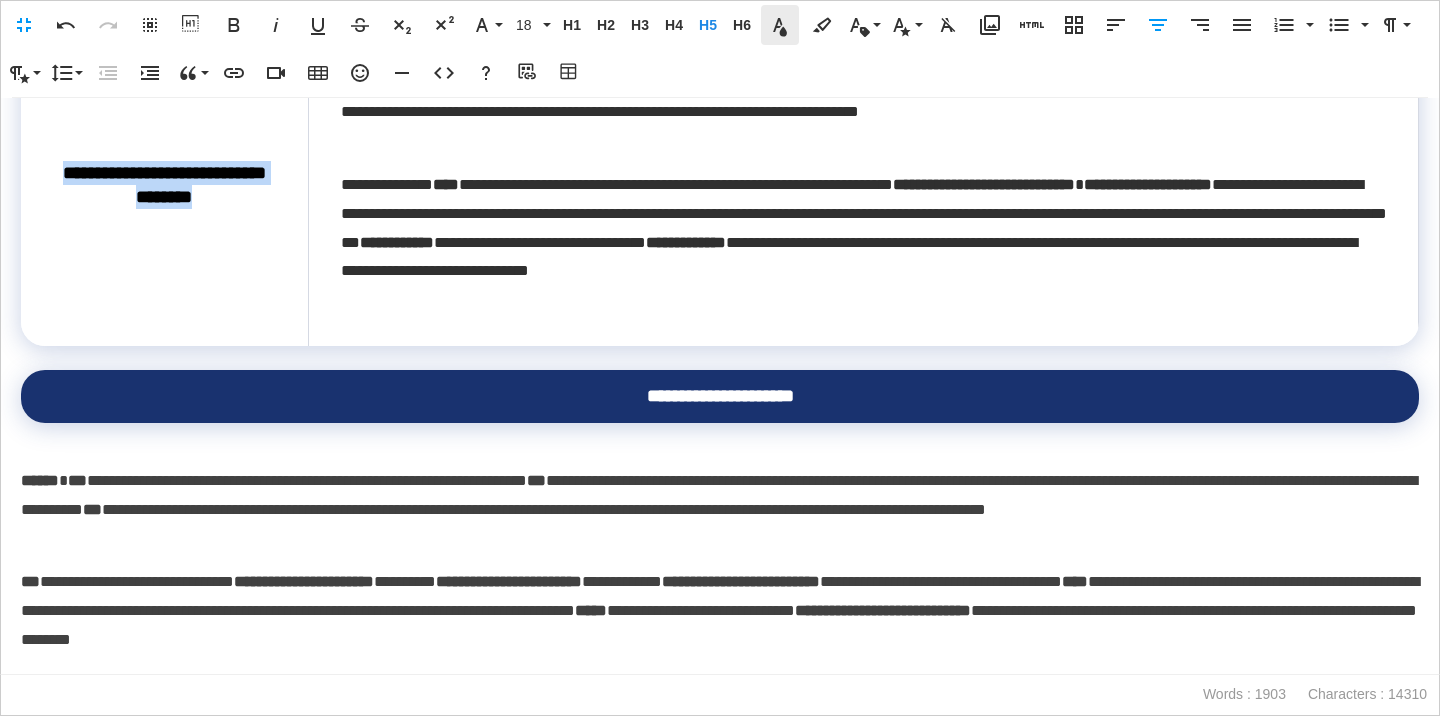 click 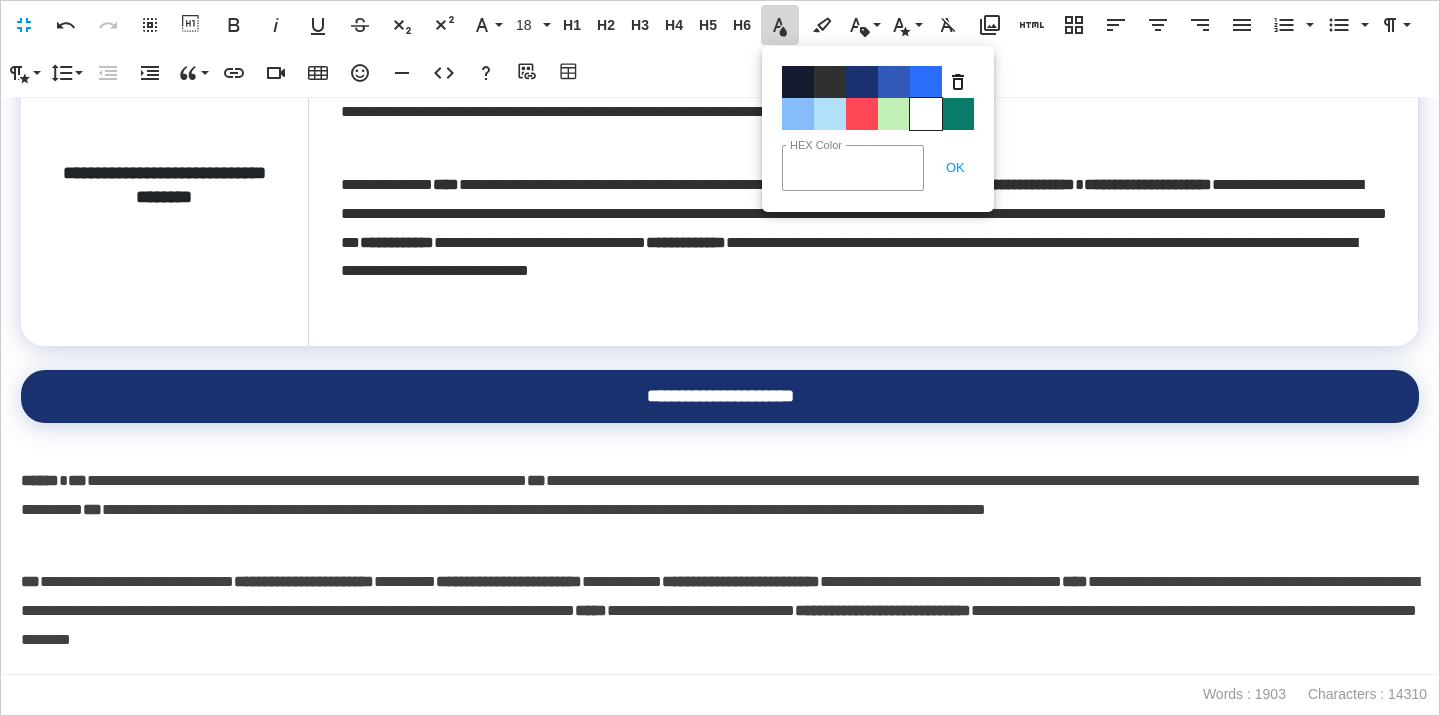 click on "Color#FFFFFF" at bounding box center (926, 114) 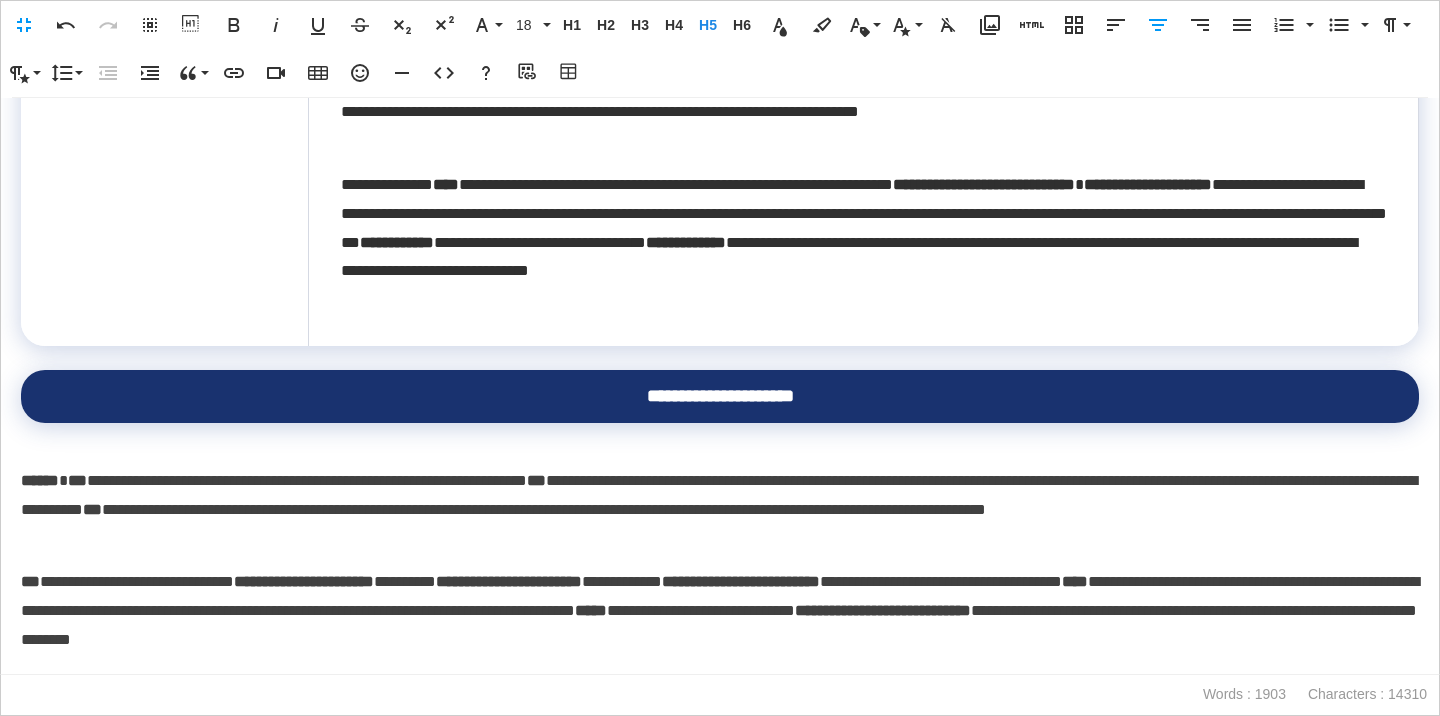 click on "**********" at bounding box center [164, 185] 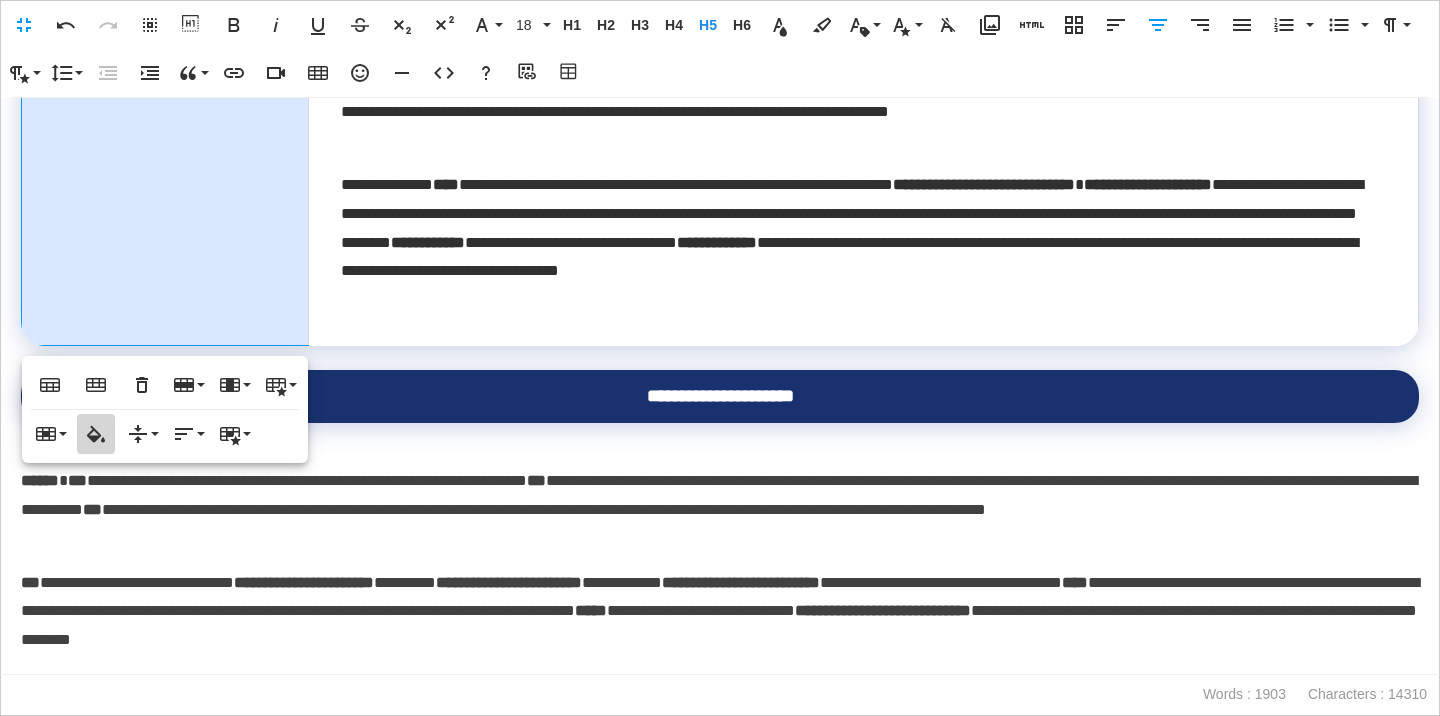 click 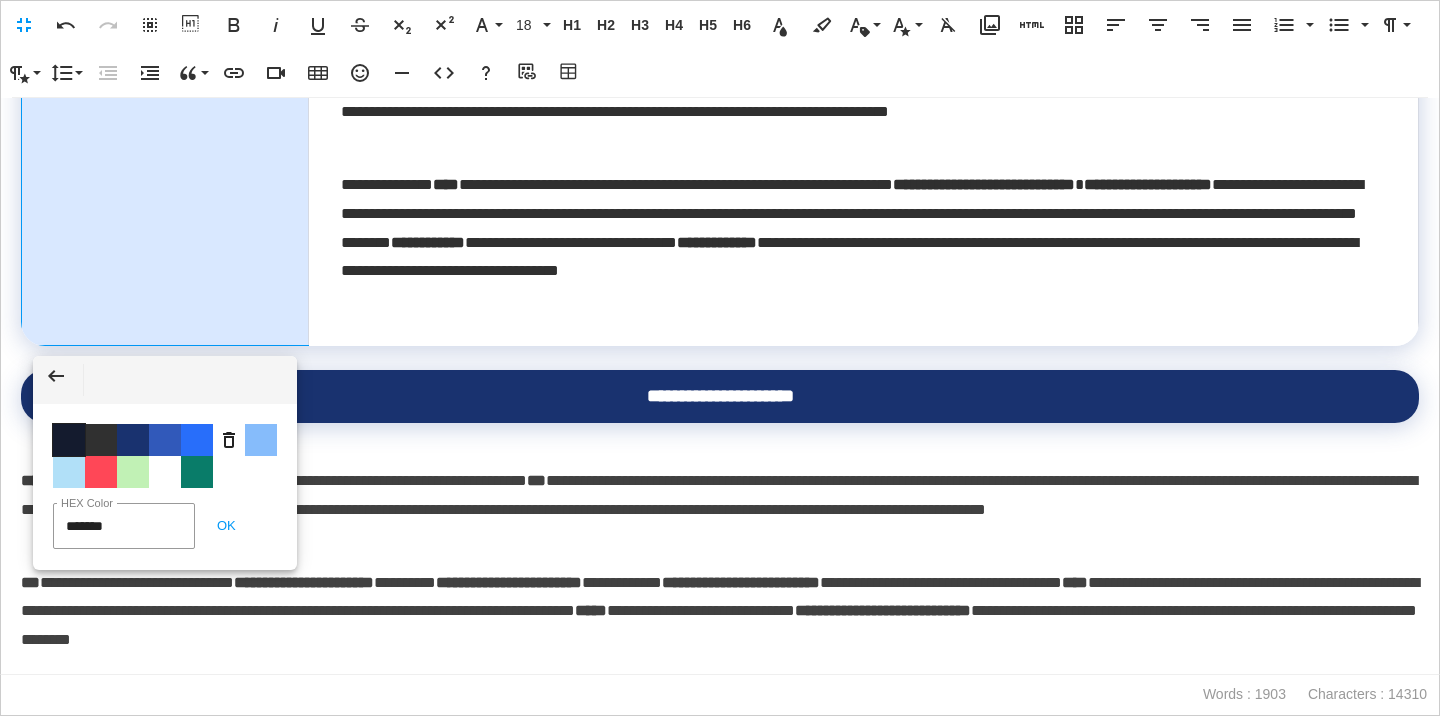 click on "Color #141B2E" at bounding box center [69, 440] 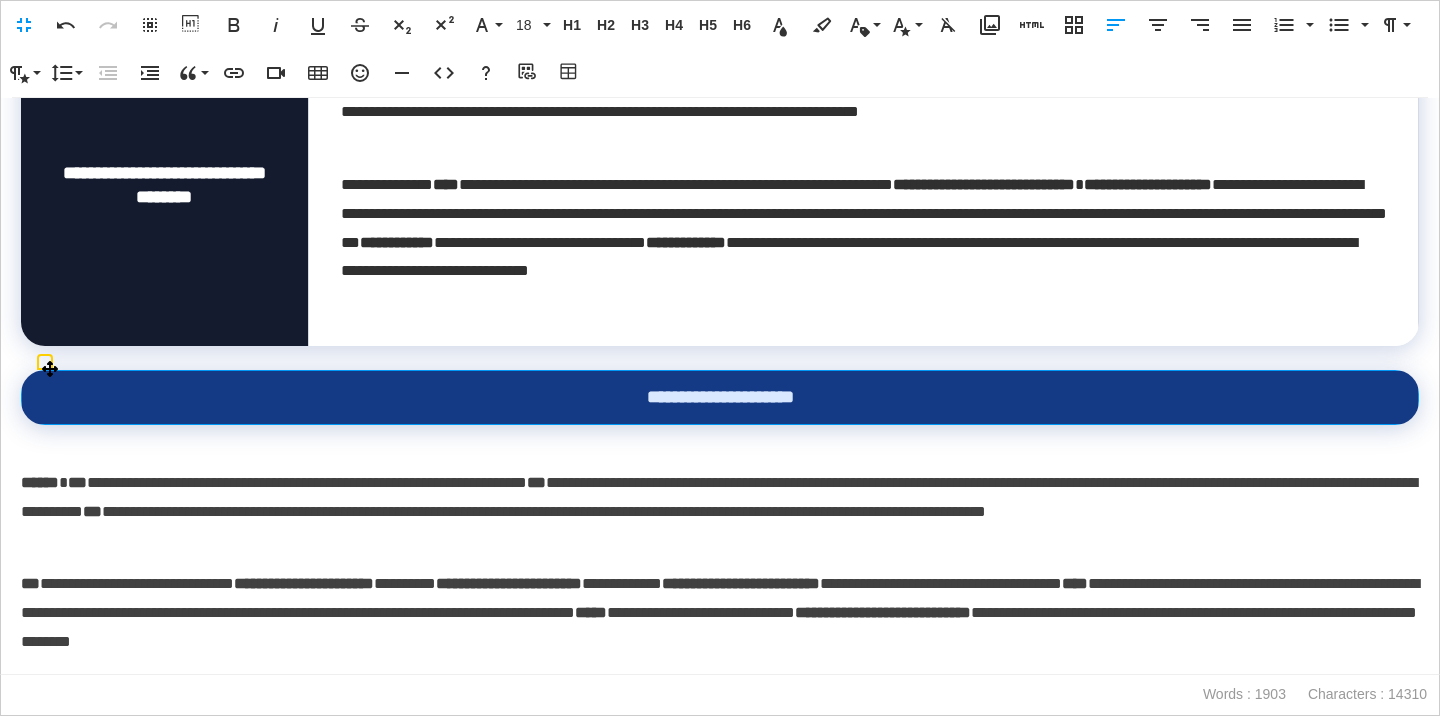 click on "**********" at bounding box center (720, 397) 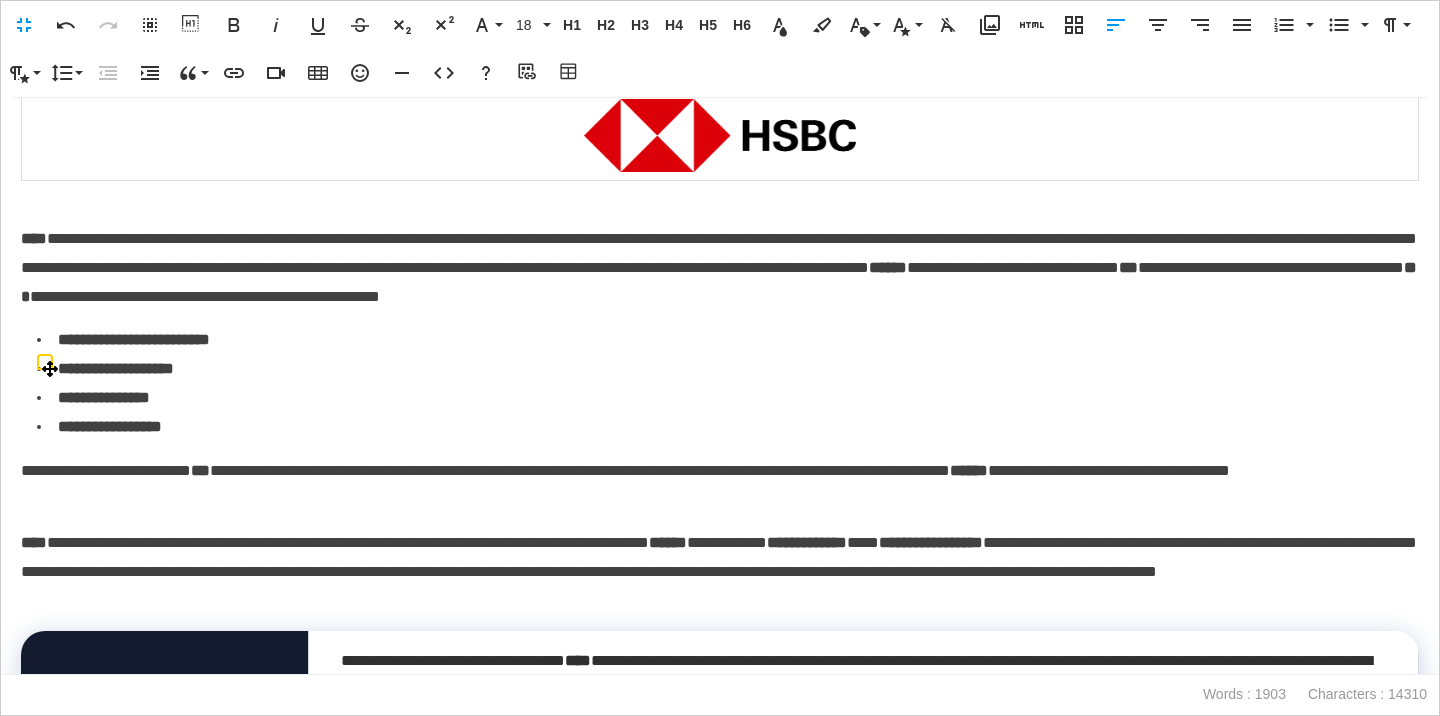 scroll, scrollTop: 0, scrollLeft: 0, axis: both 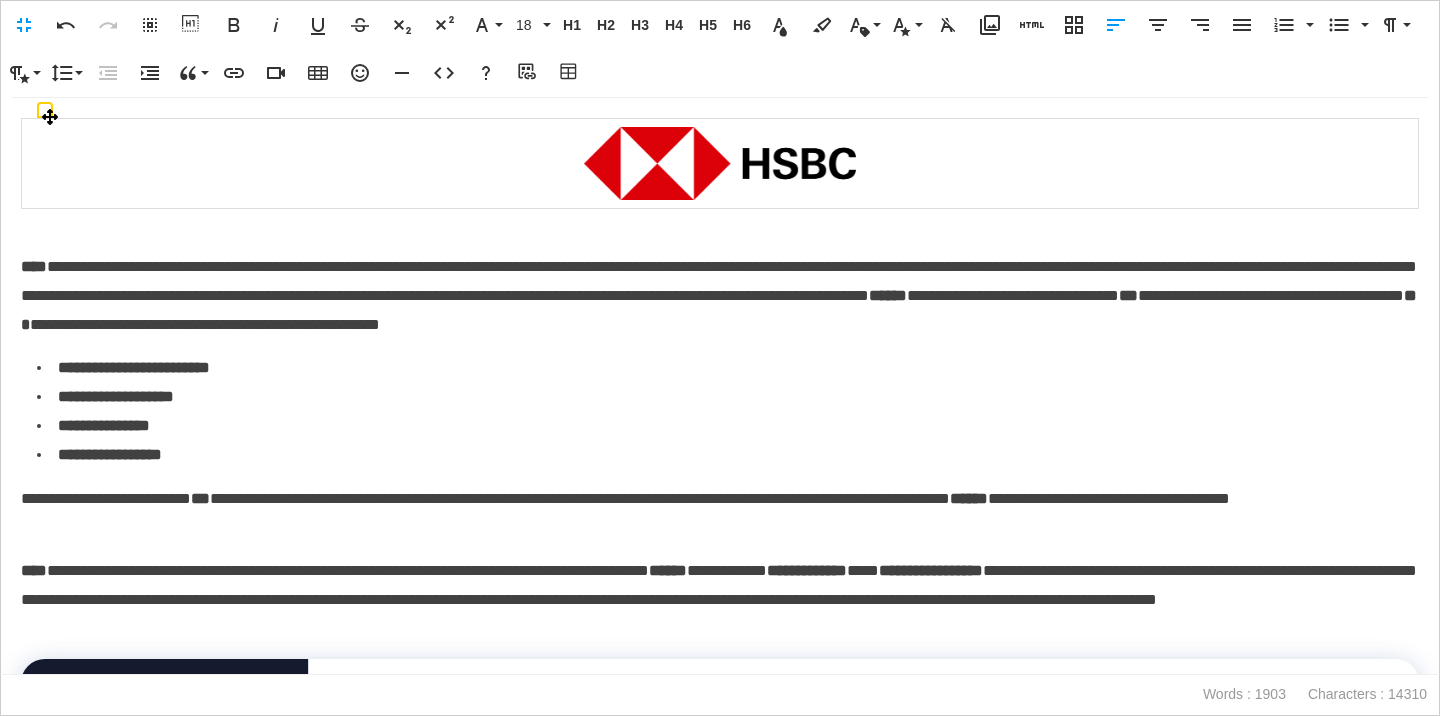 click at bounding box center (720, 164) 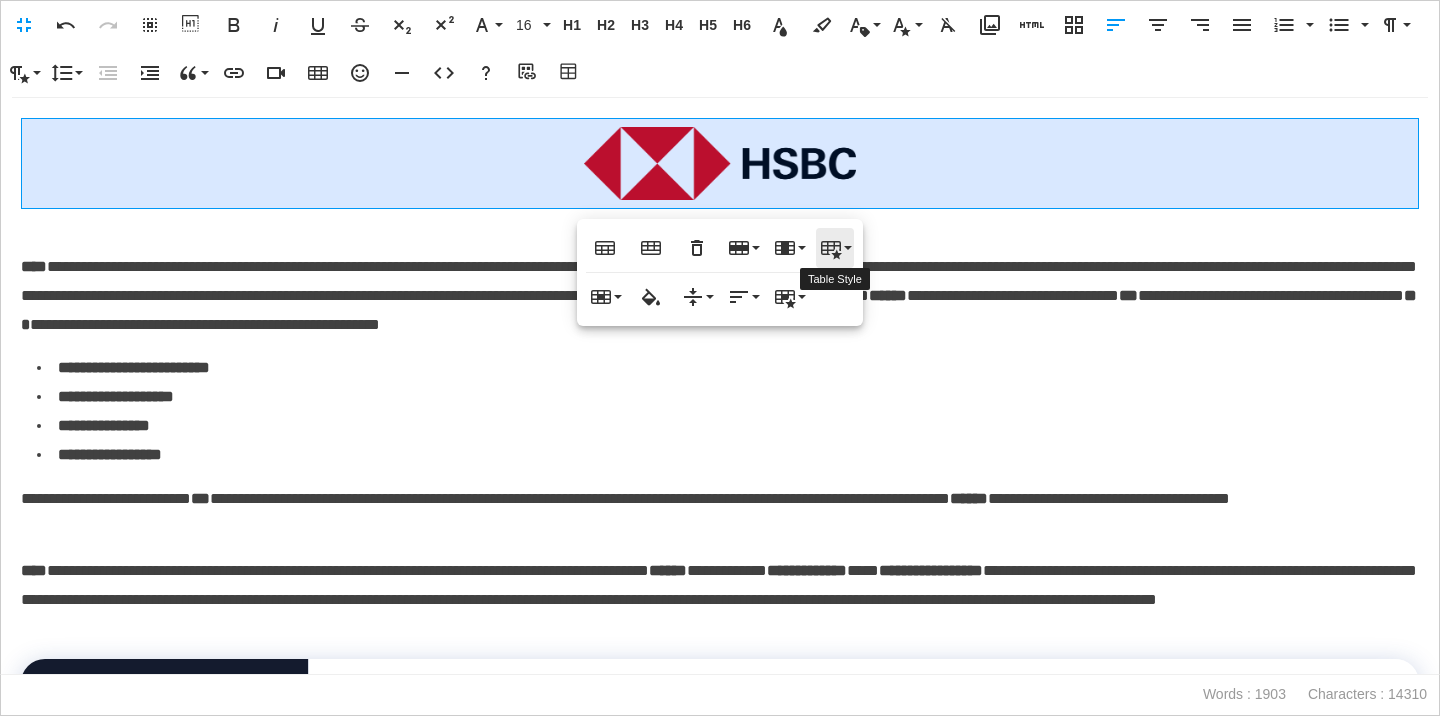 click 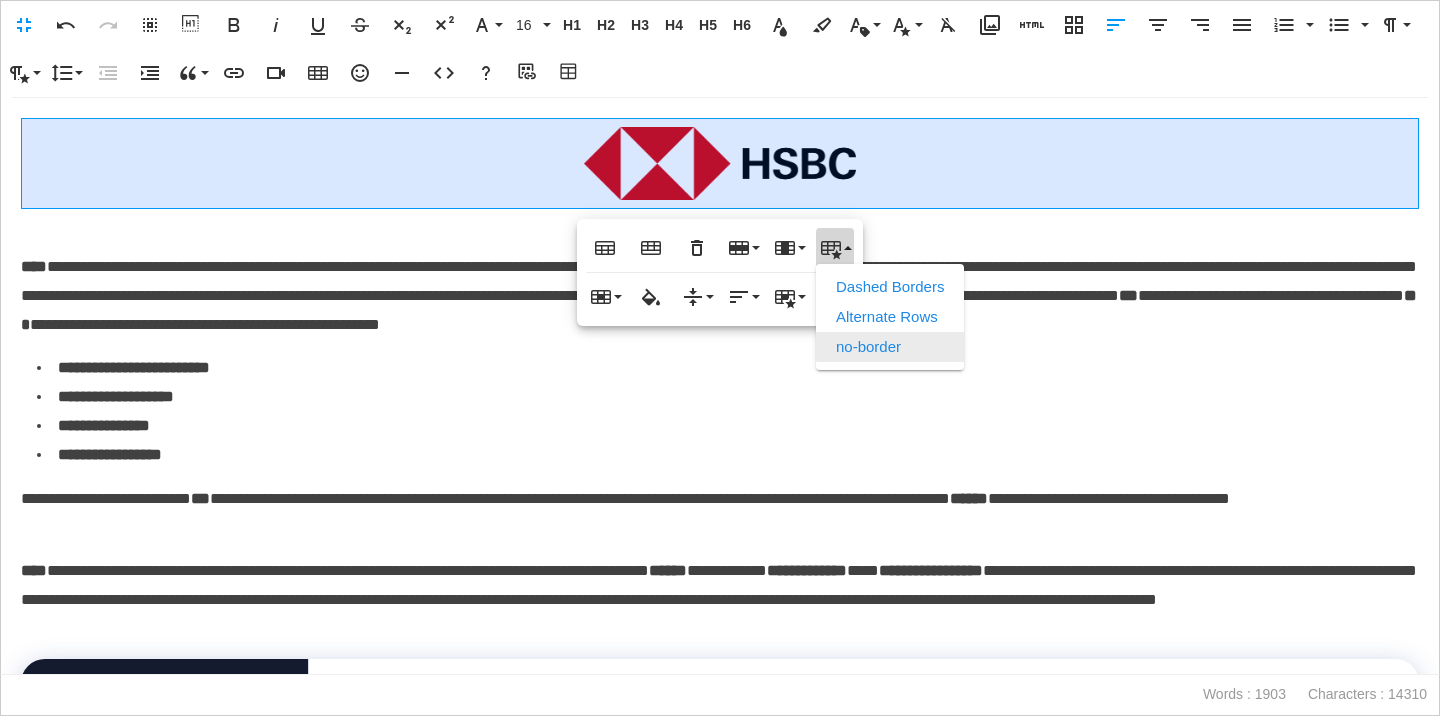 click on "no-border" at bounding box center [890, 347] 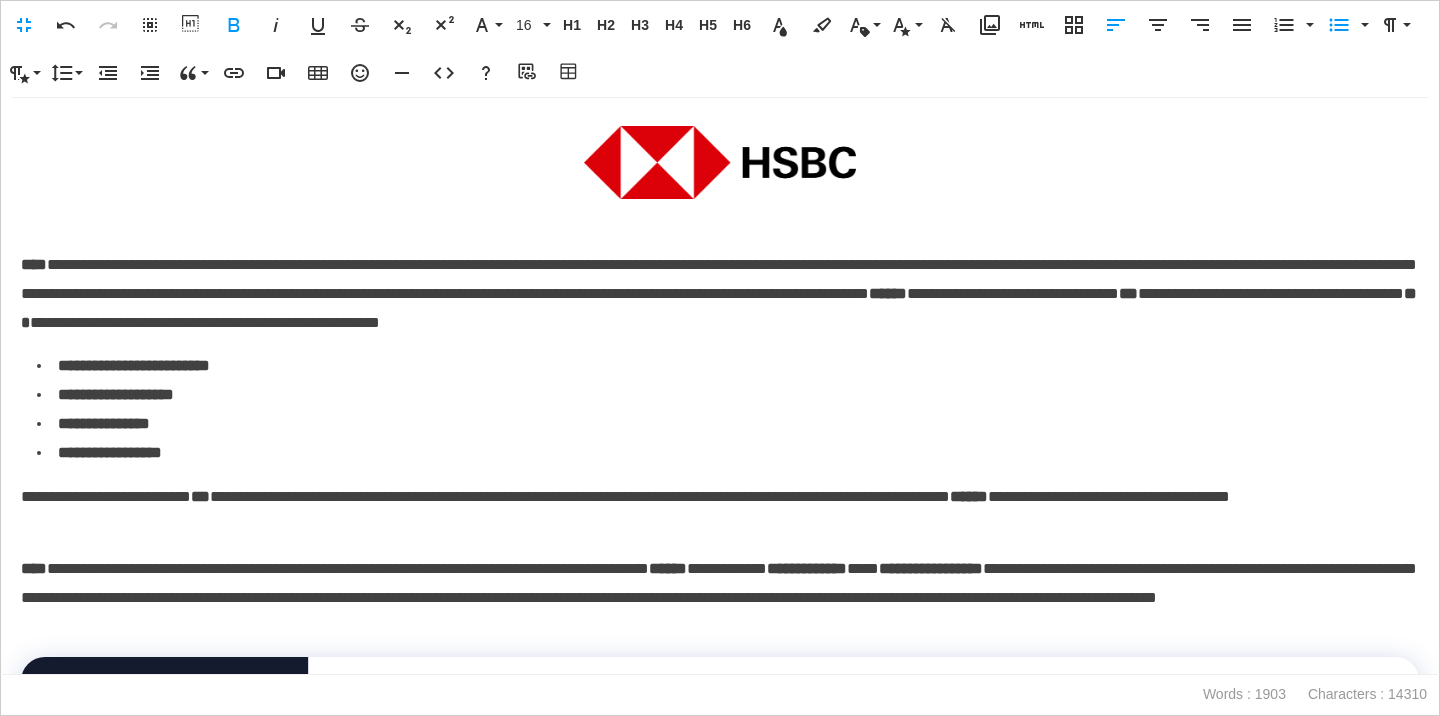 click on "**********" at bounding box center (728, 424) 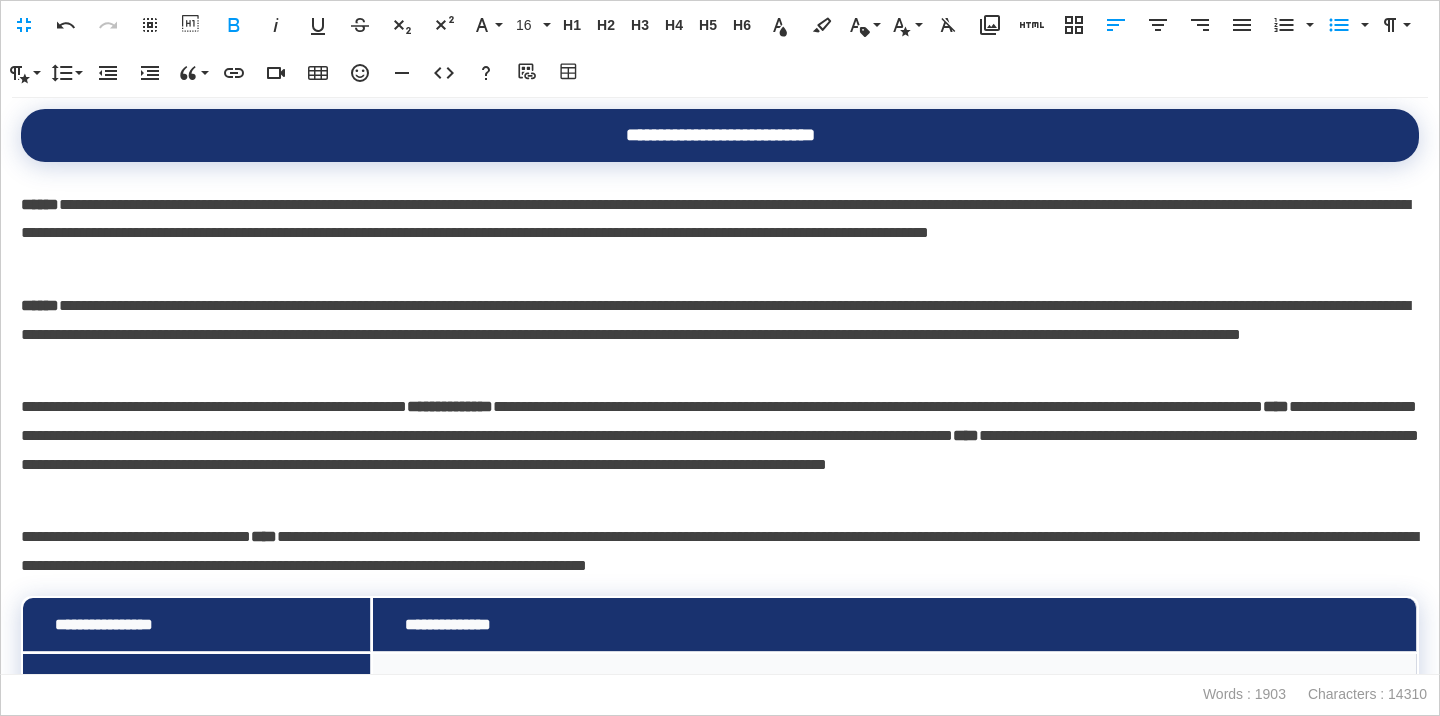 scroll, scrollTop: 3913, scrollLeft: 0, axis: vertical 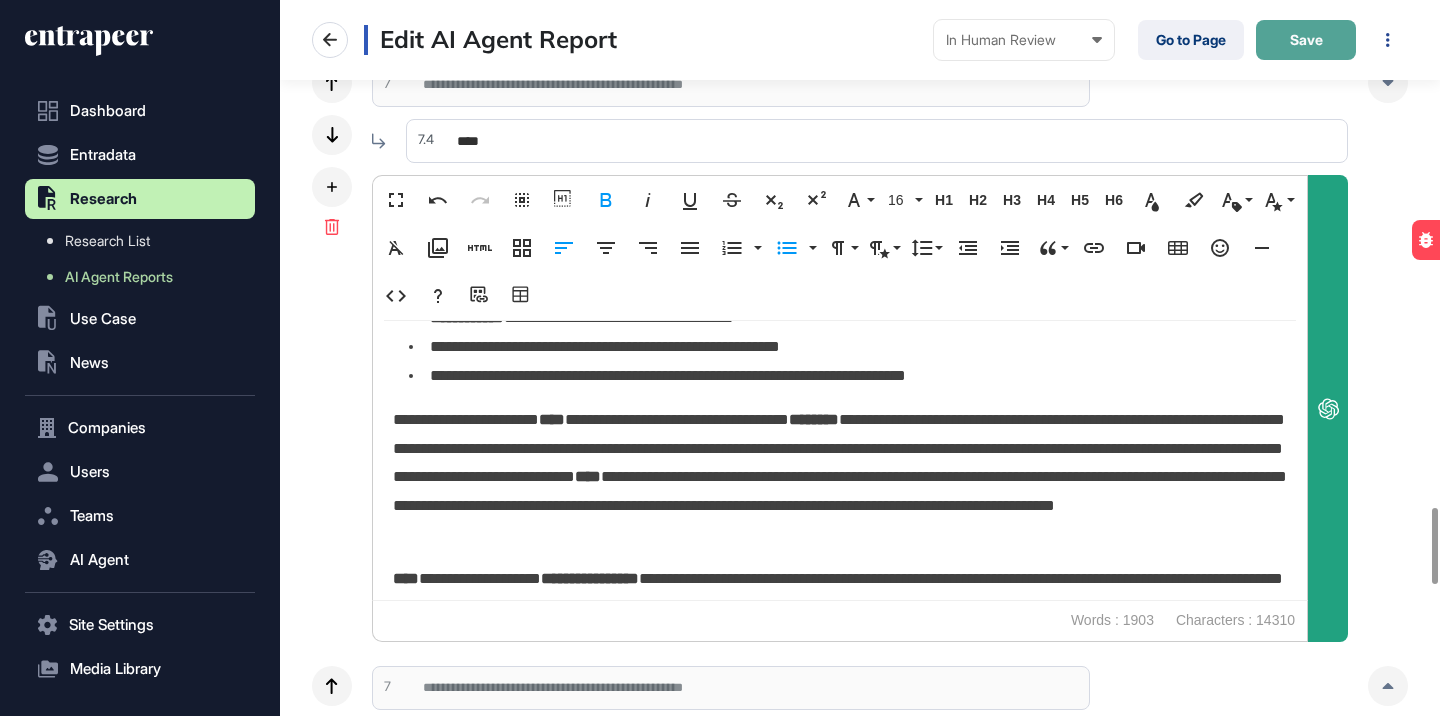 click on "Save" 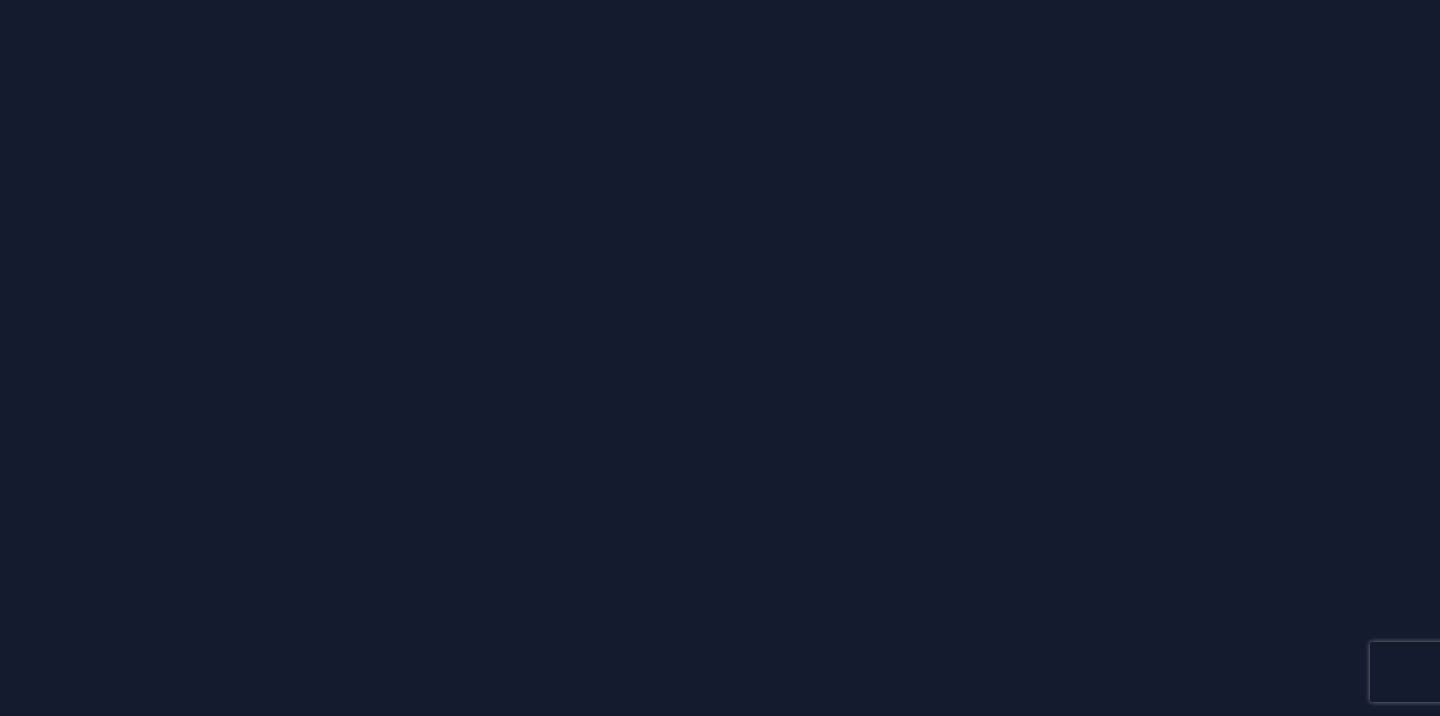 scroll, scrollTop: 0, scrollLeft: 0, axis: both 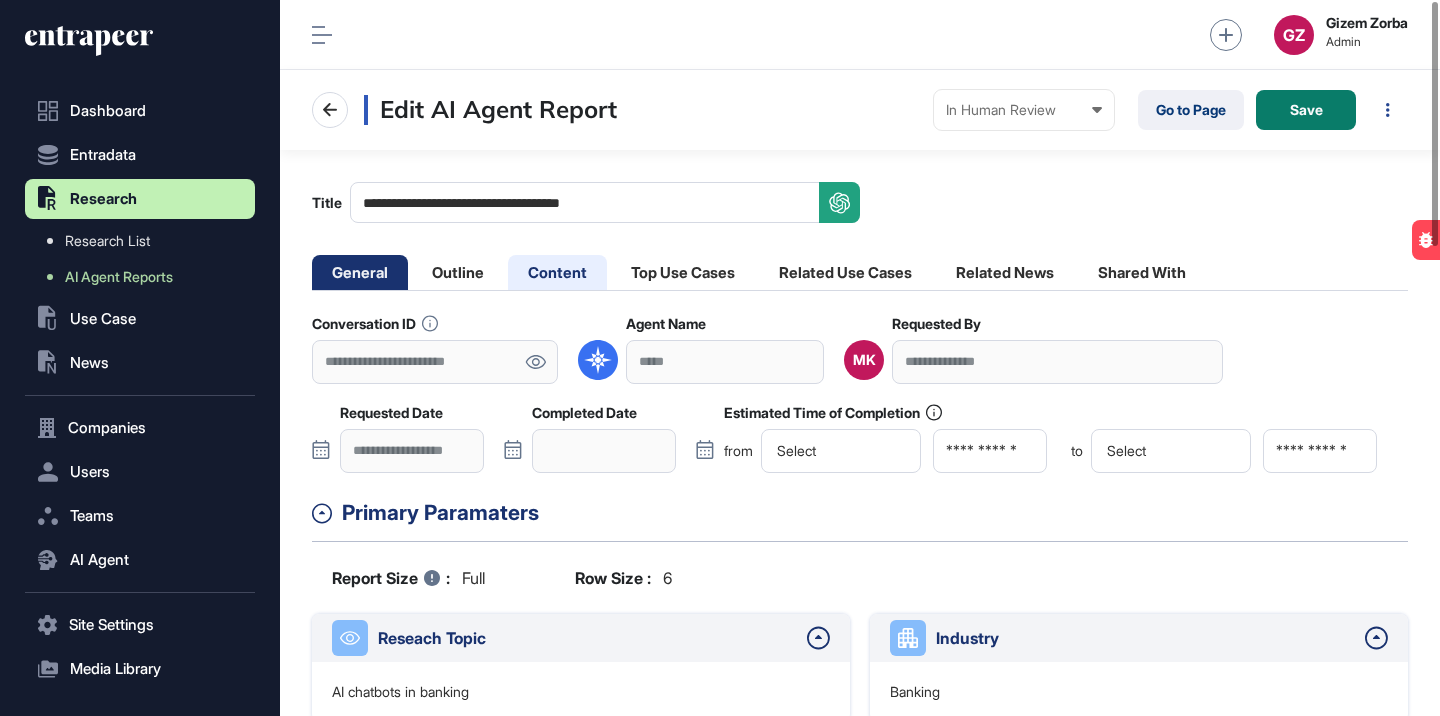 click on "Content" 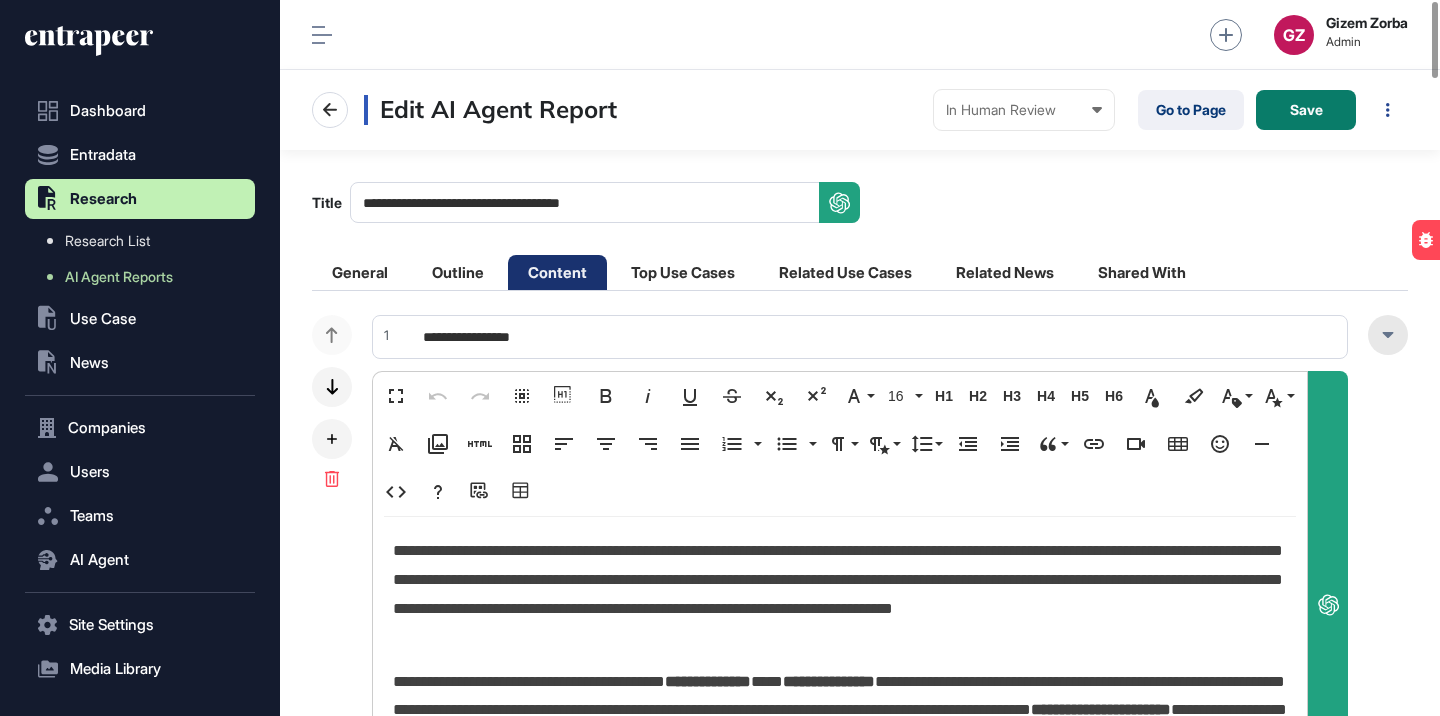 click at bounding box center (1388, 335) 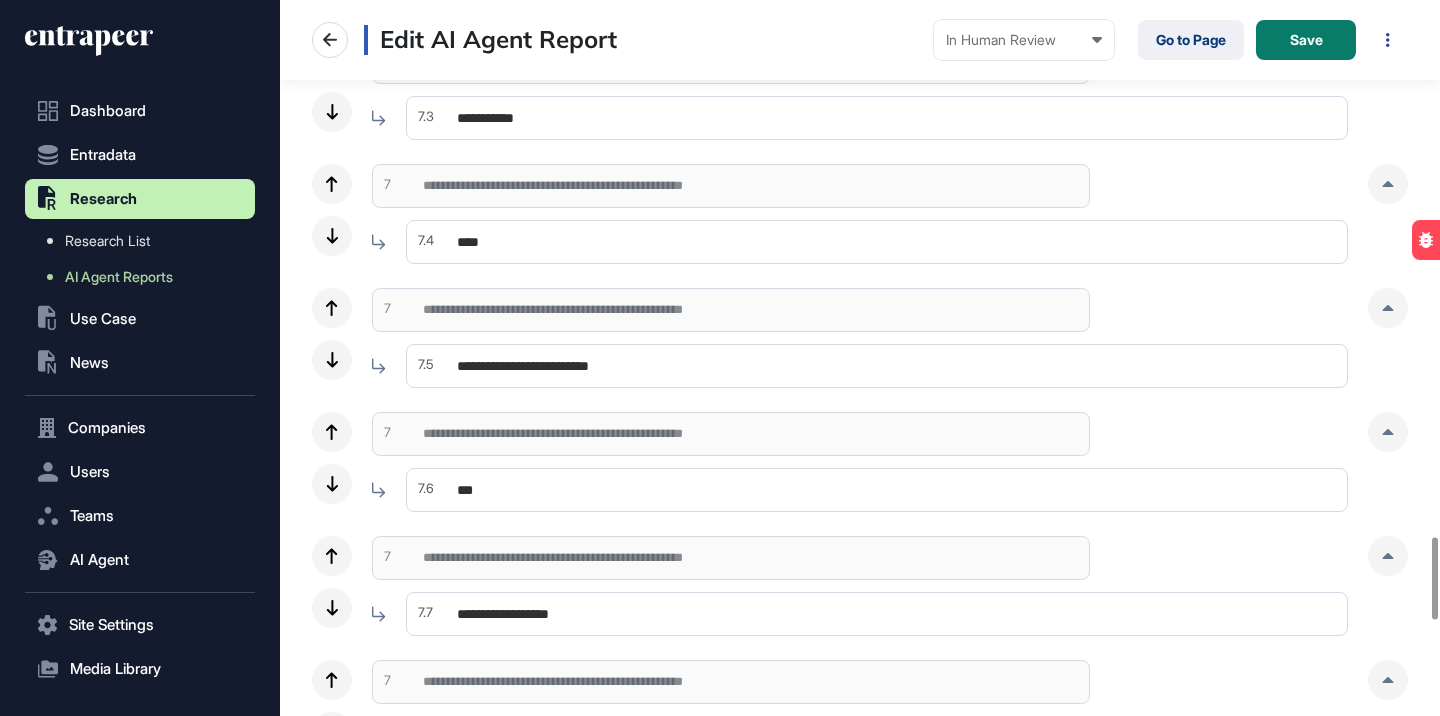 scroll, scrollTop: 4669, scrollLeft: 0, axis: vertical 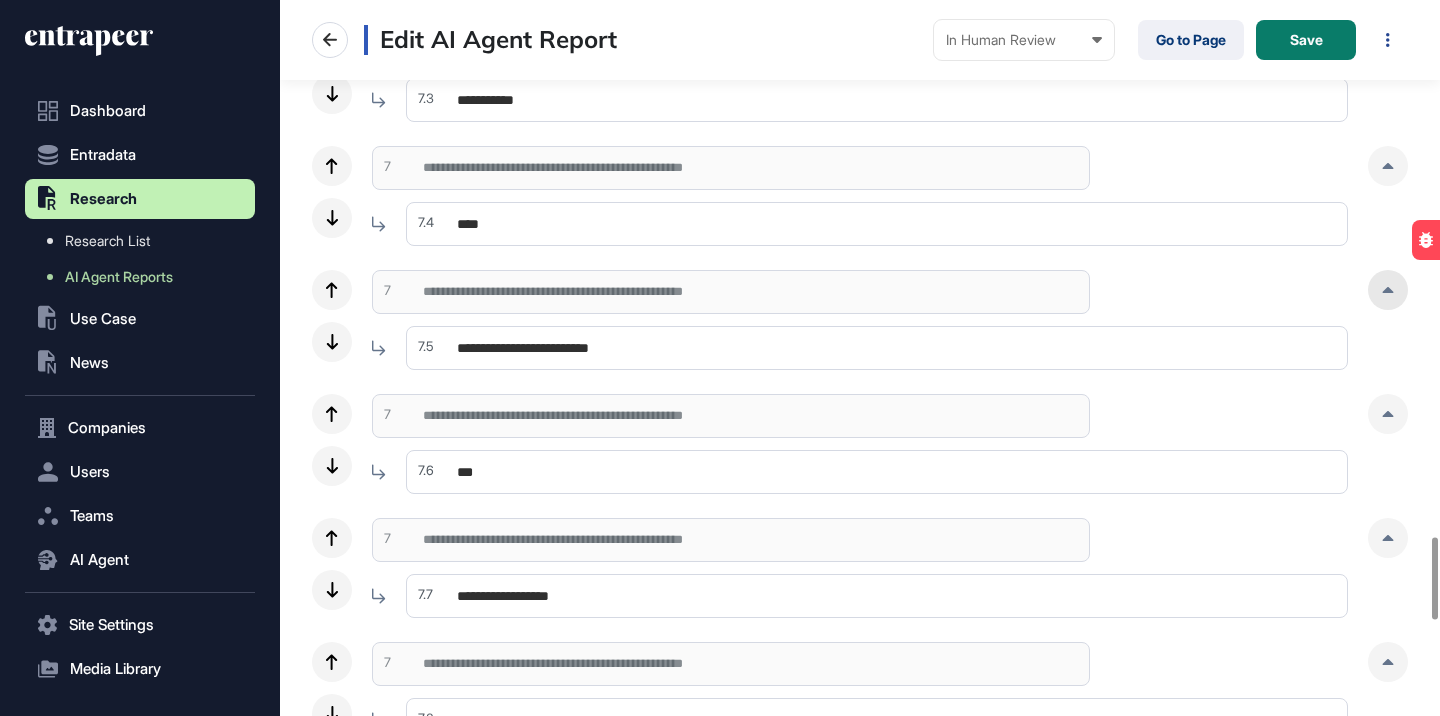 click at bounding box center (1388, 290) 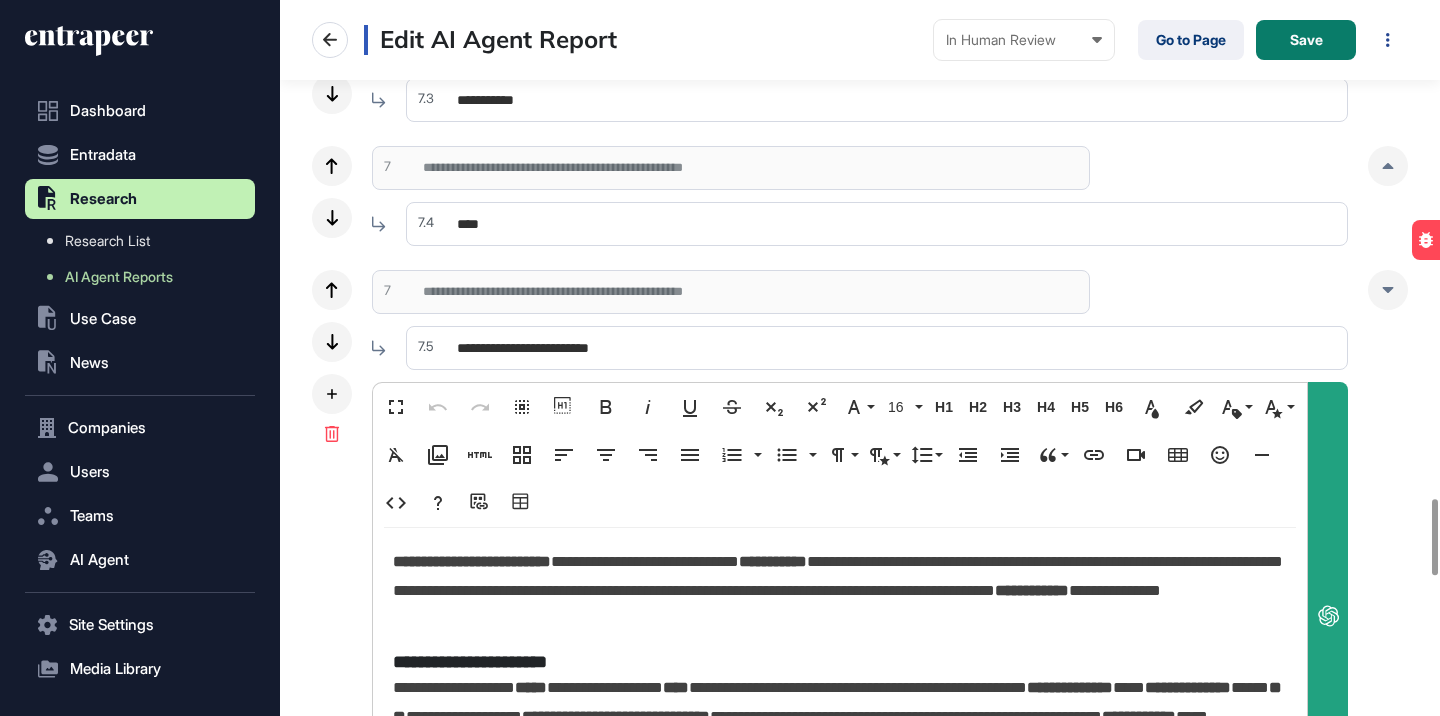 click on "**********" at bounding box center (877, 348) 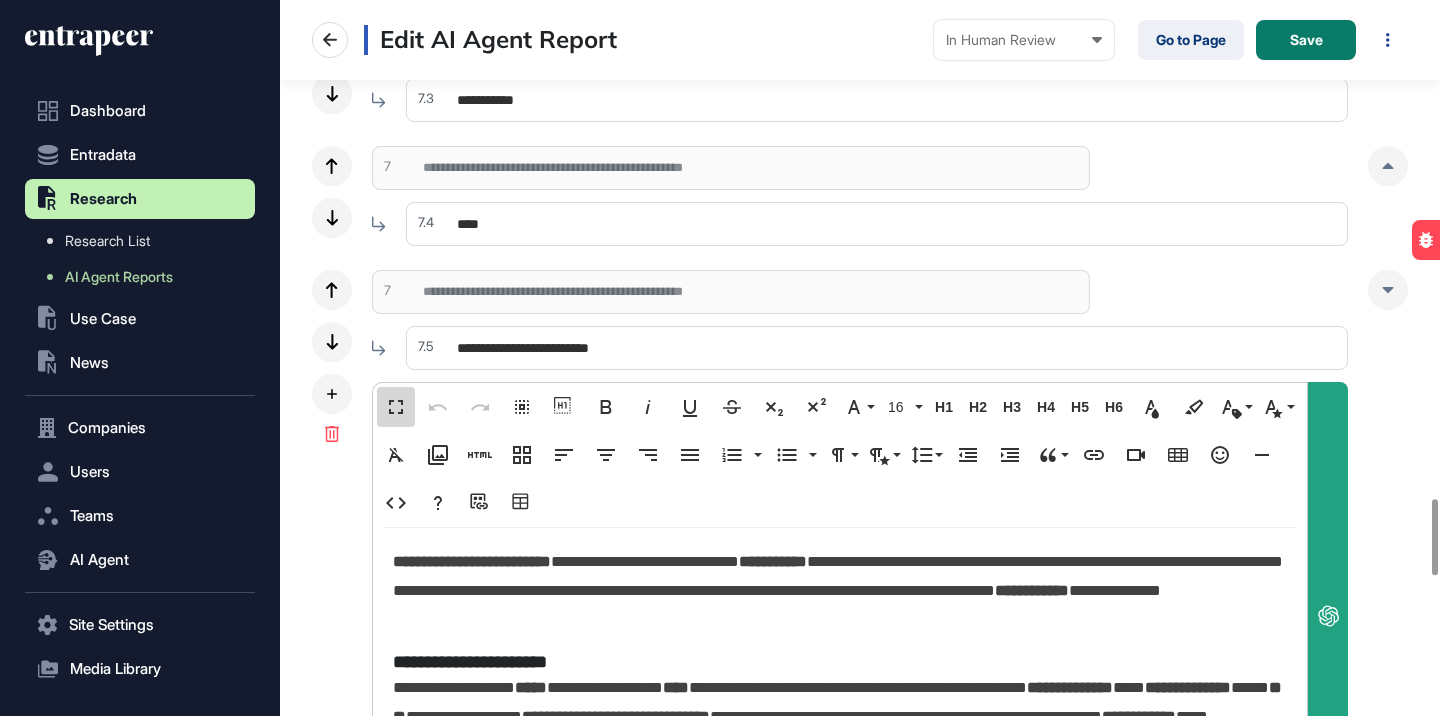 scroll, scrollTop: 1, scrollLeft: 9, axis: both 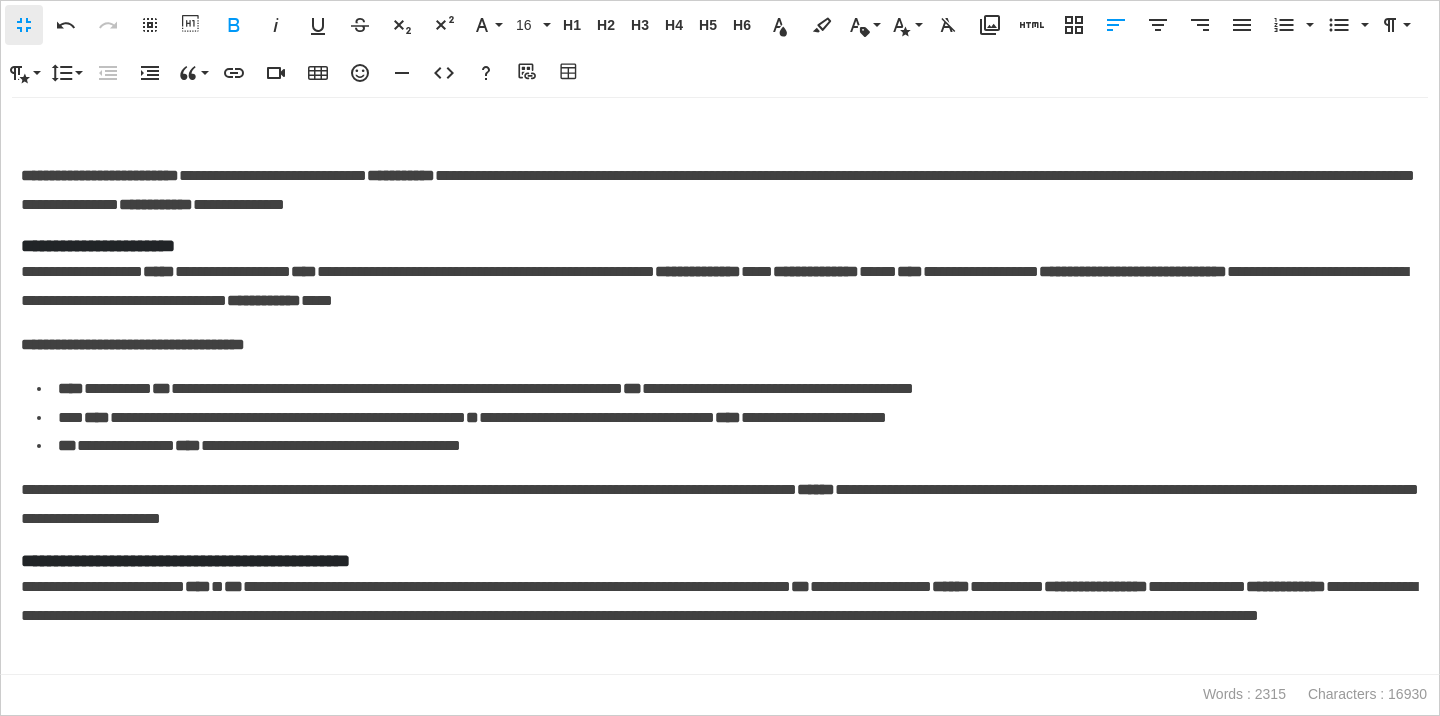click at bounding box center (720, 132) 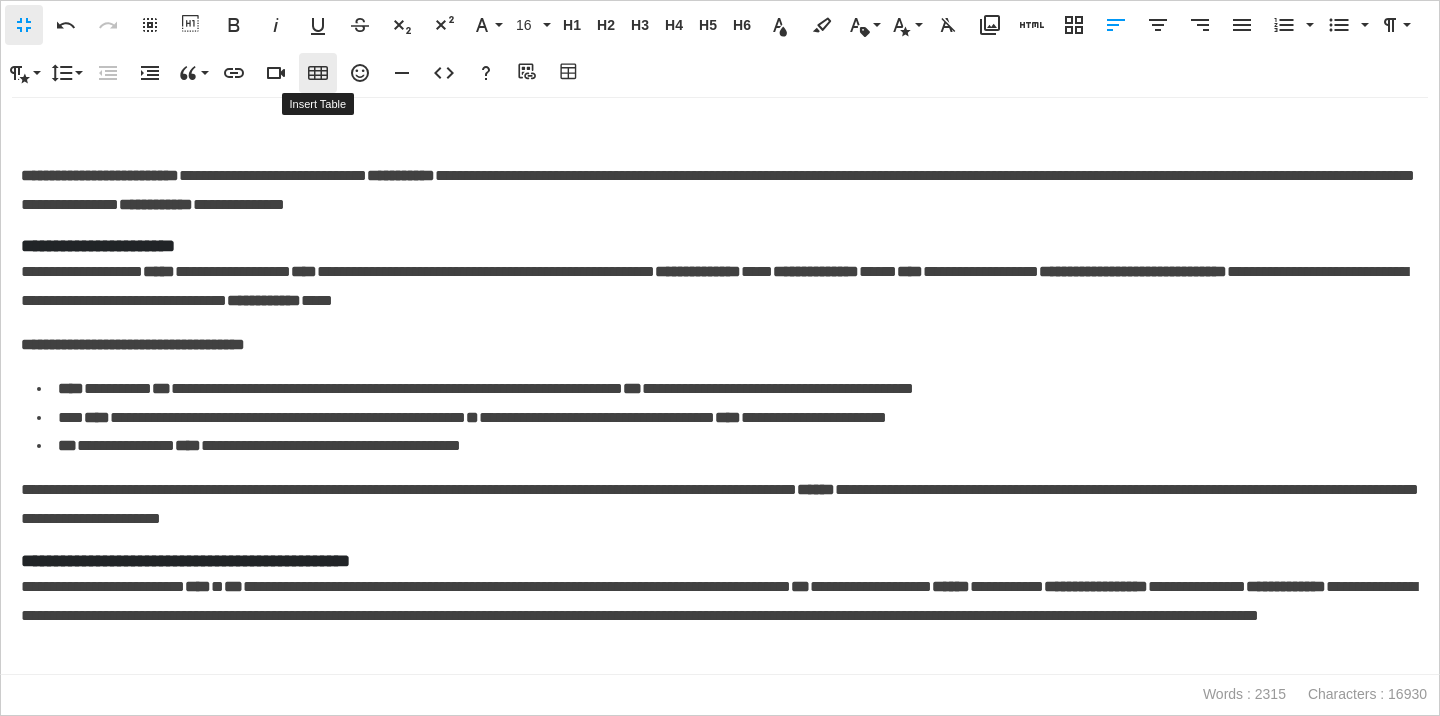 click 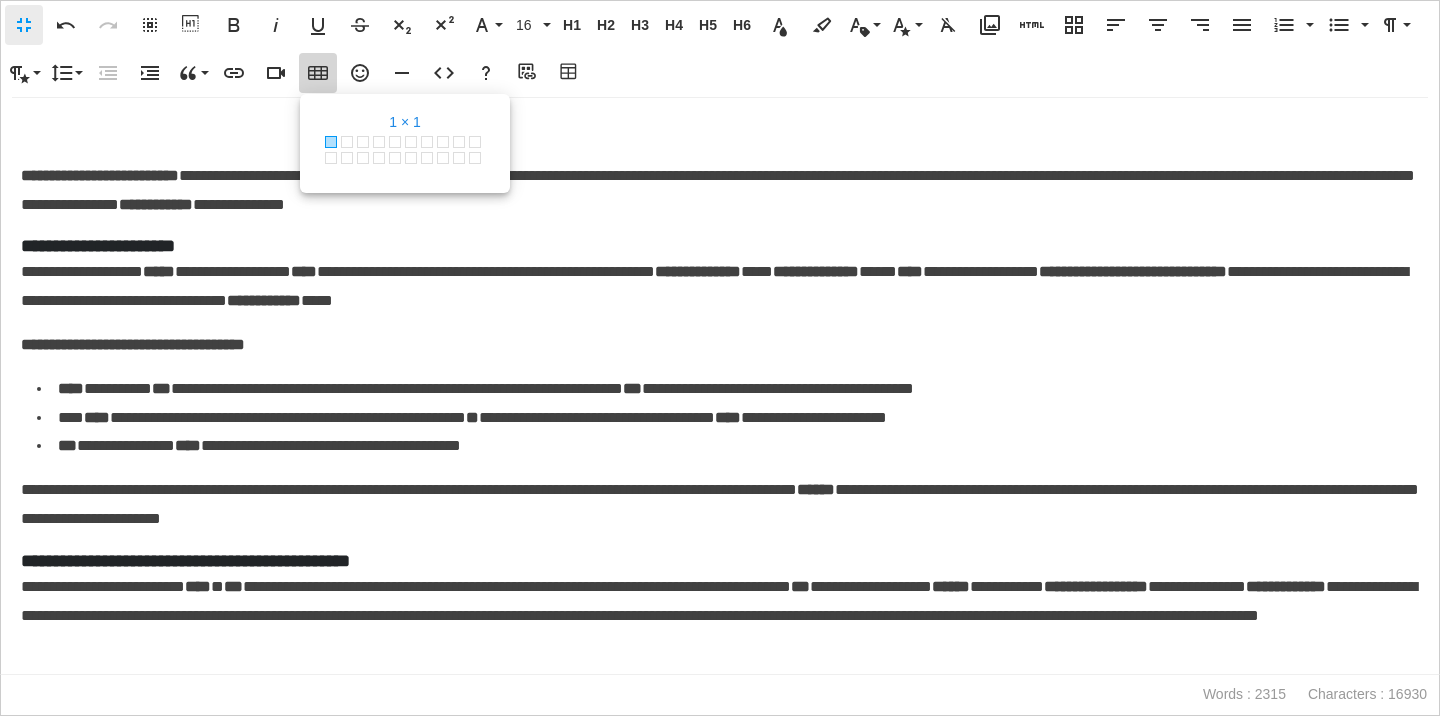 click at bounding box center (331, 142) 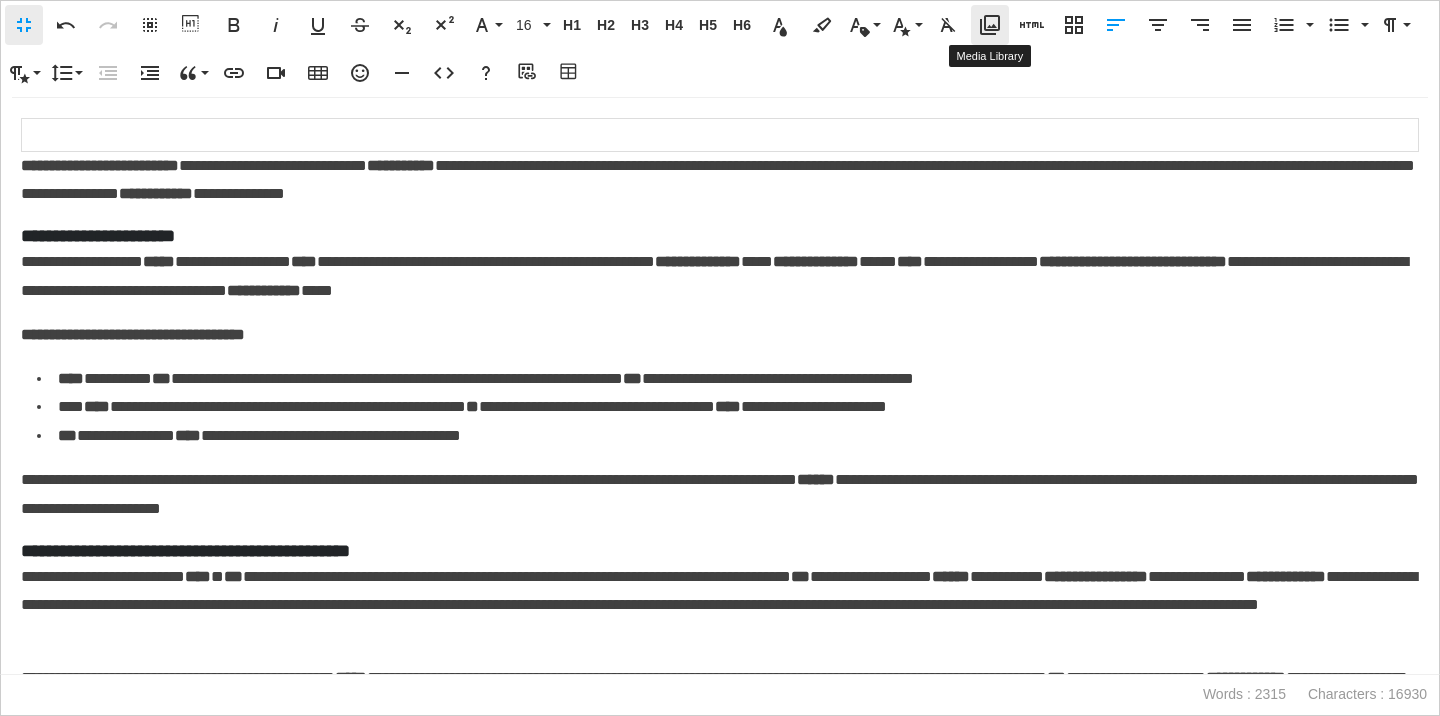 click 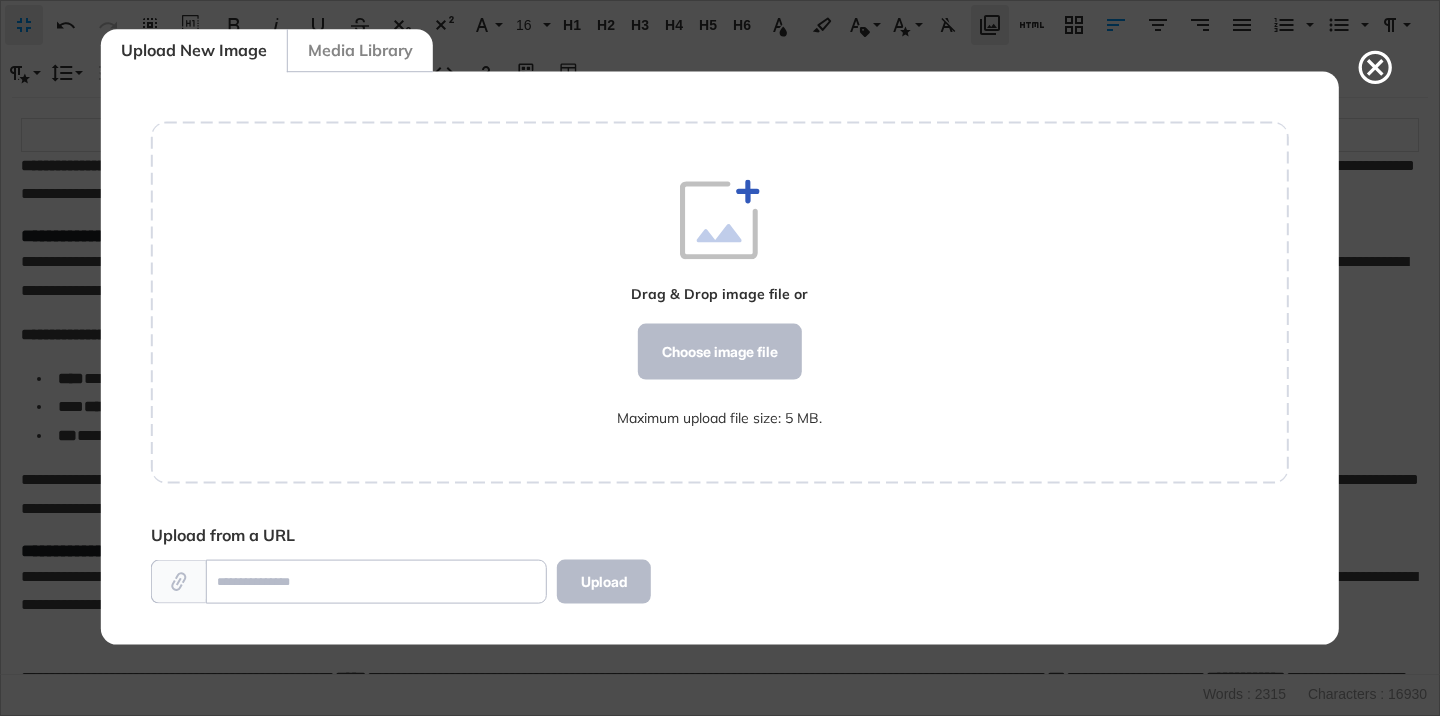 scroll, scrollTop: 9, scrollLeft: 1, axis: both 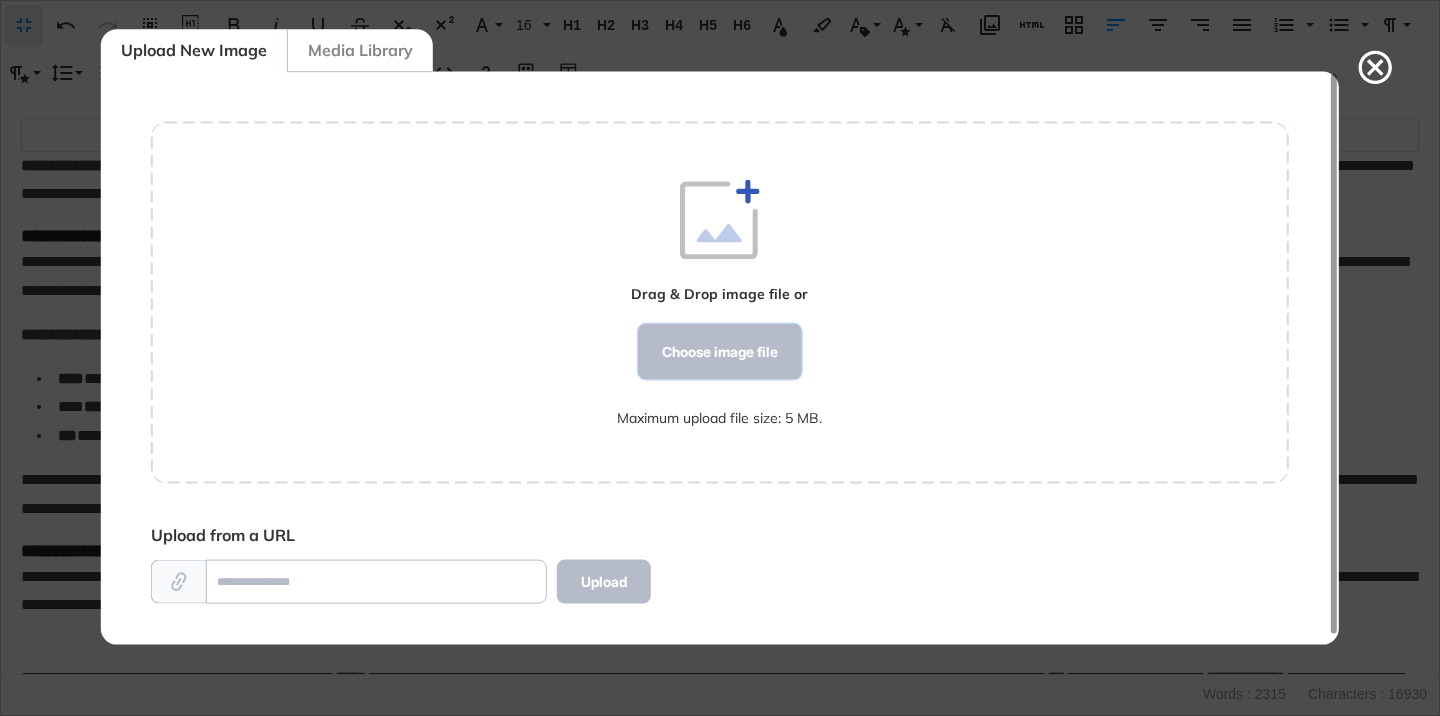 click on "Choose image file" at bounding box center [720, 352] 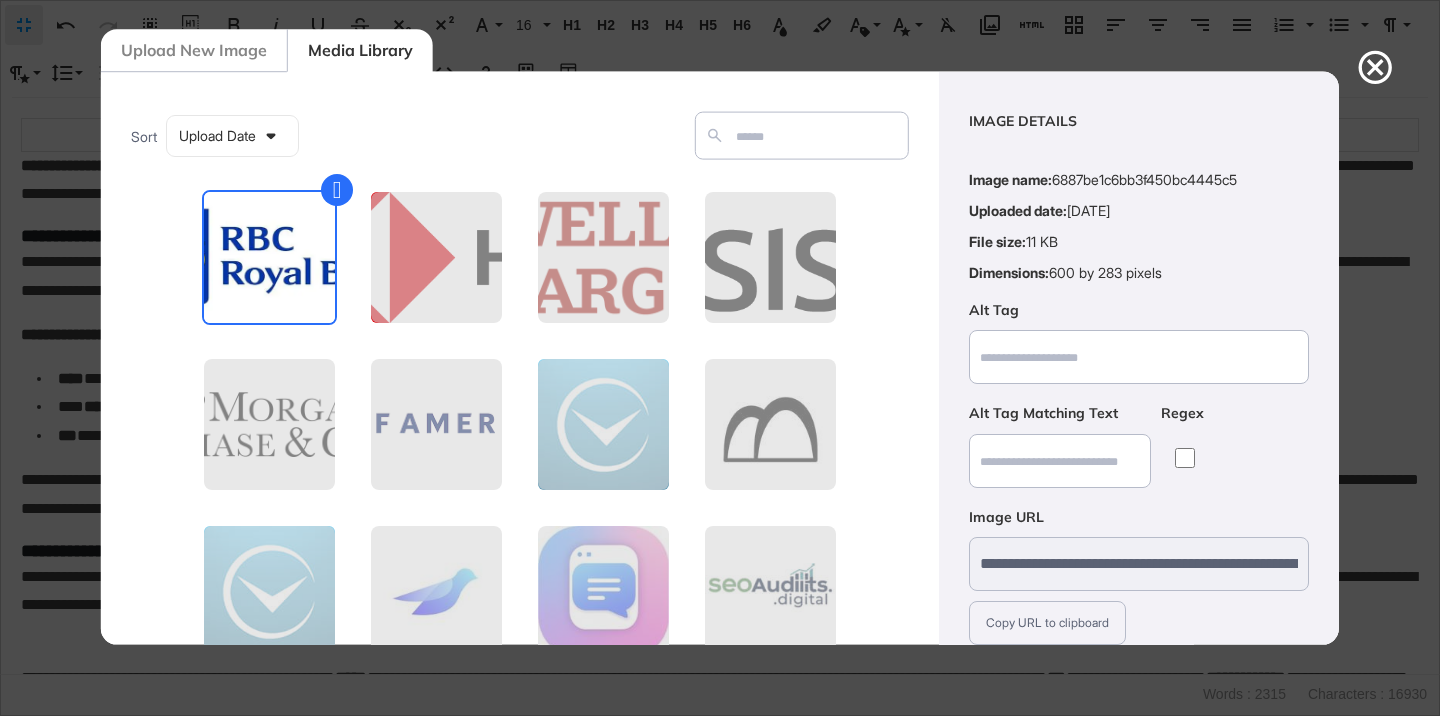scroll, scrollTop: 156, scrollLeft: 0, axis: vertical 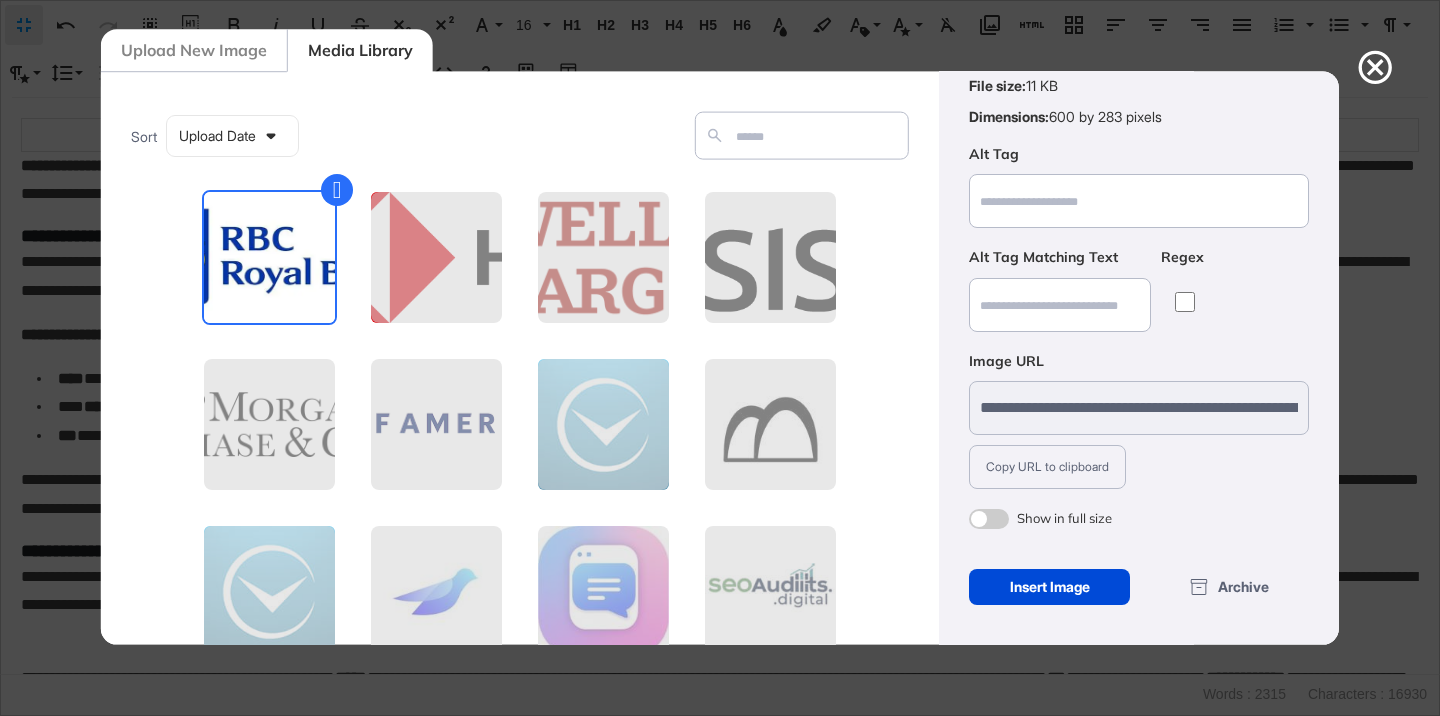 click at bounding box center (989, 519) 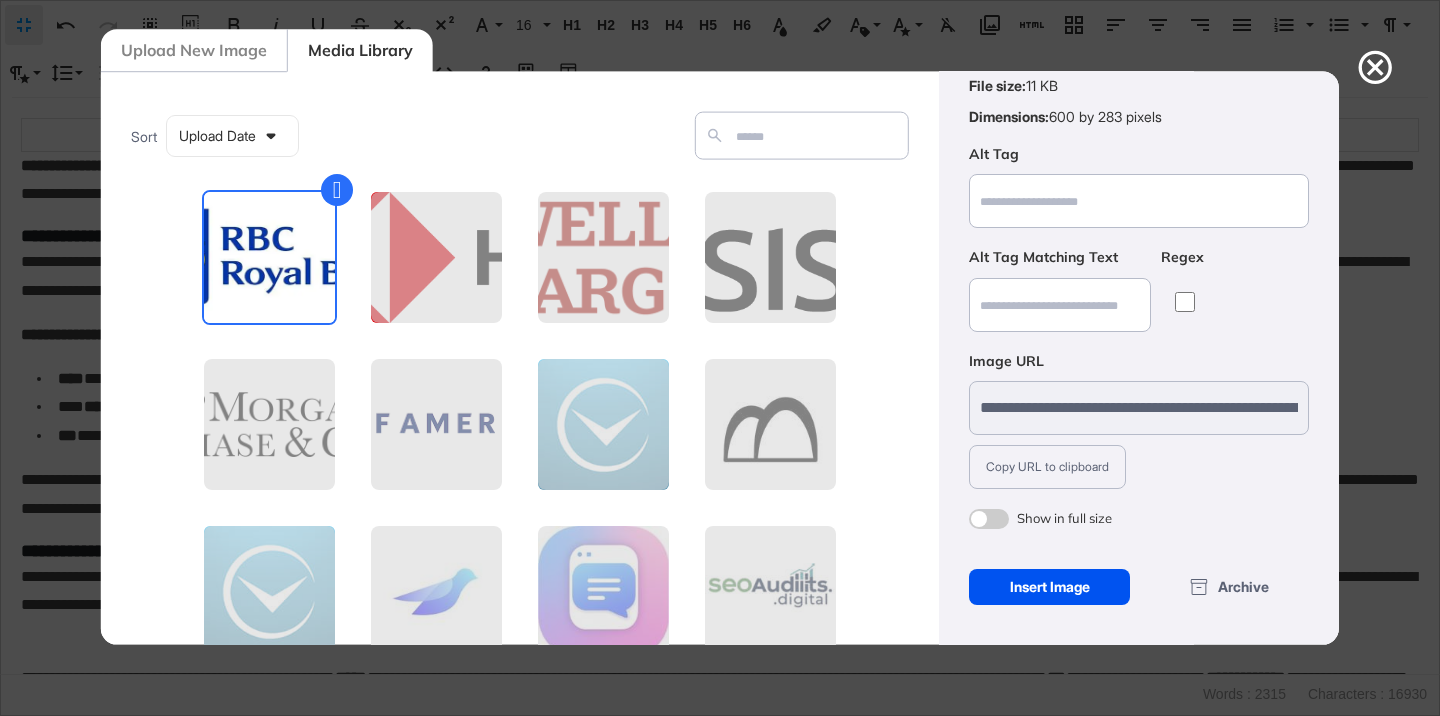 click on "Insert Image" at bounding box center [1049, 587] 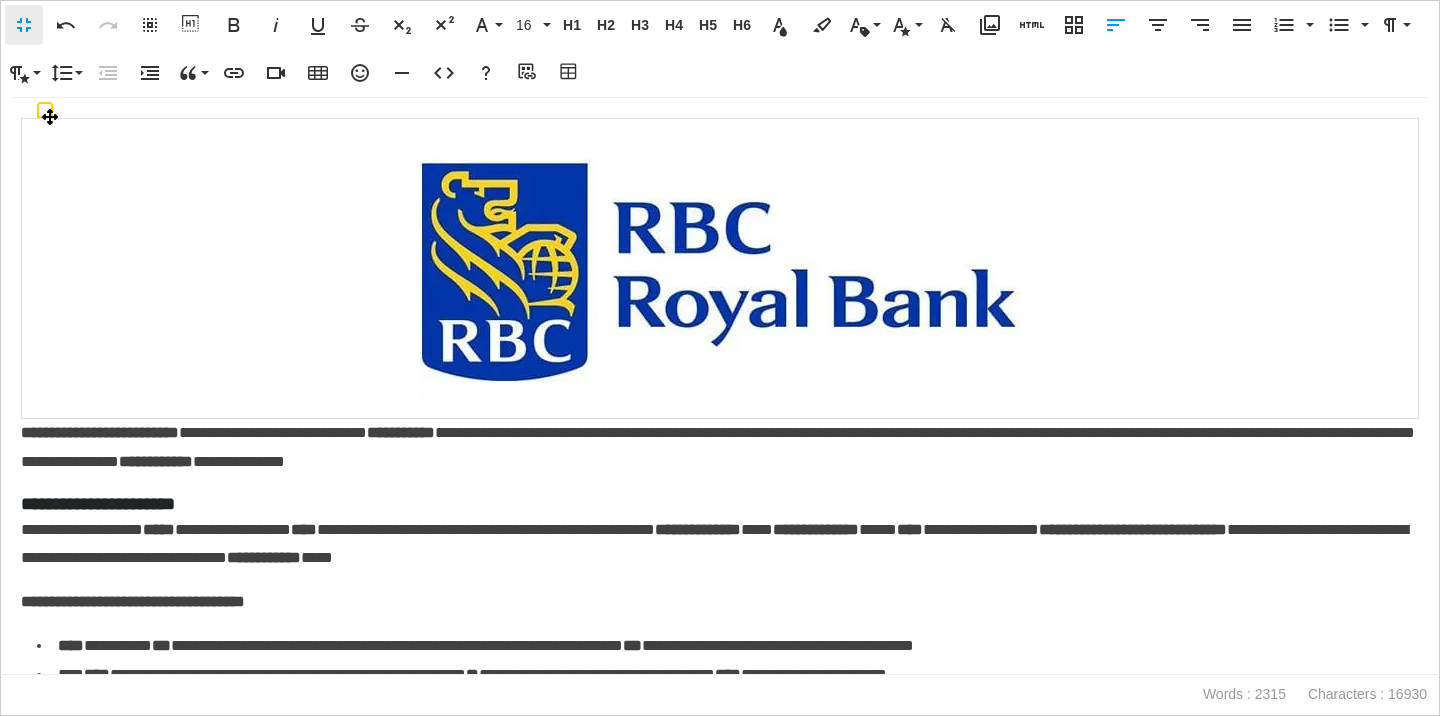 click at bounding box center (720, 268) 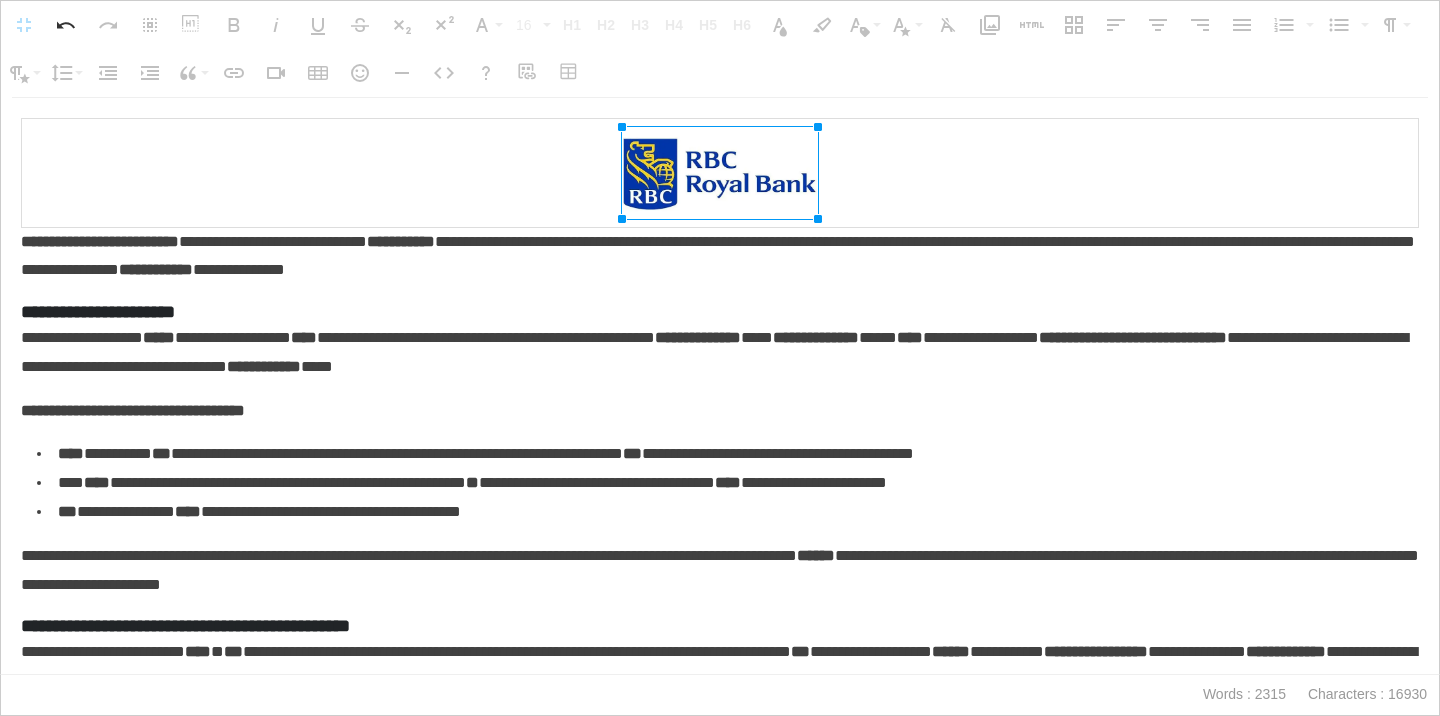 drag, startPoint x: 1017, startPoint y: 125, endPoint x: 605, endPoint y: 163, distance: 413.74872 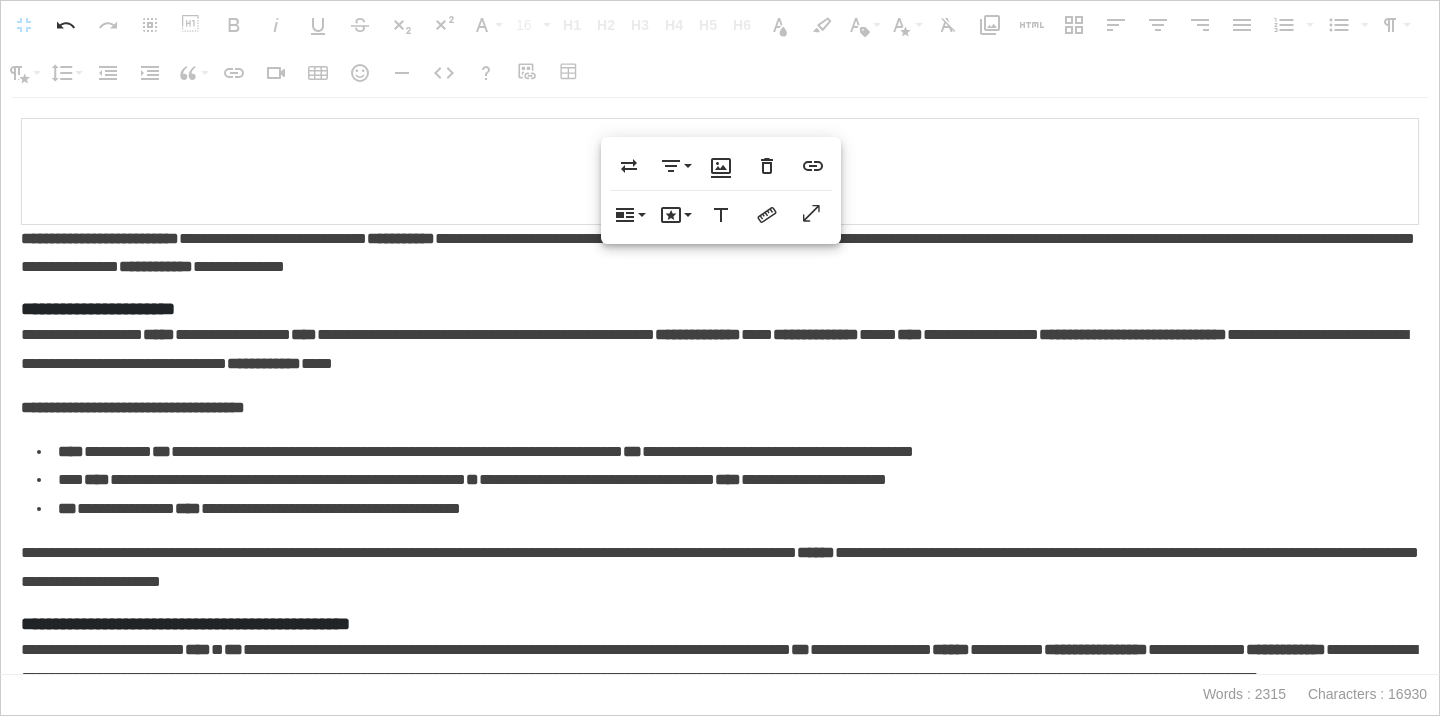 click on "**********" at bounding box center (100, 238) 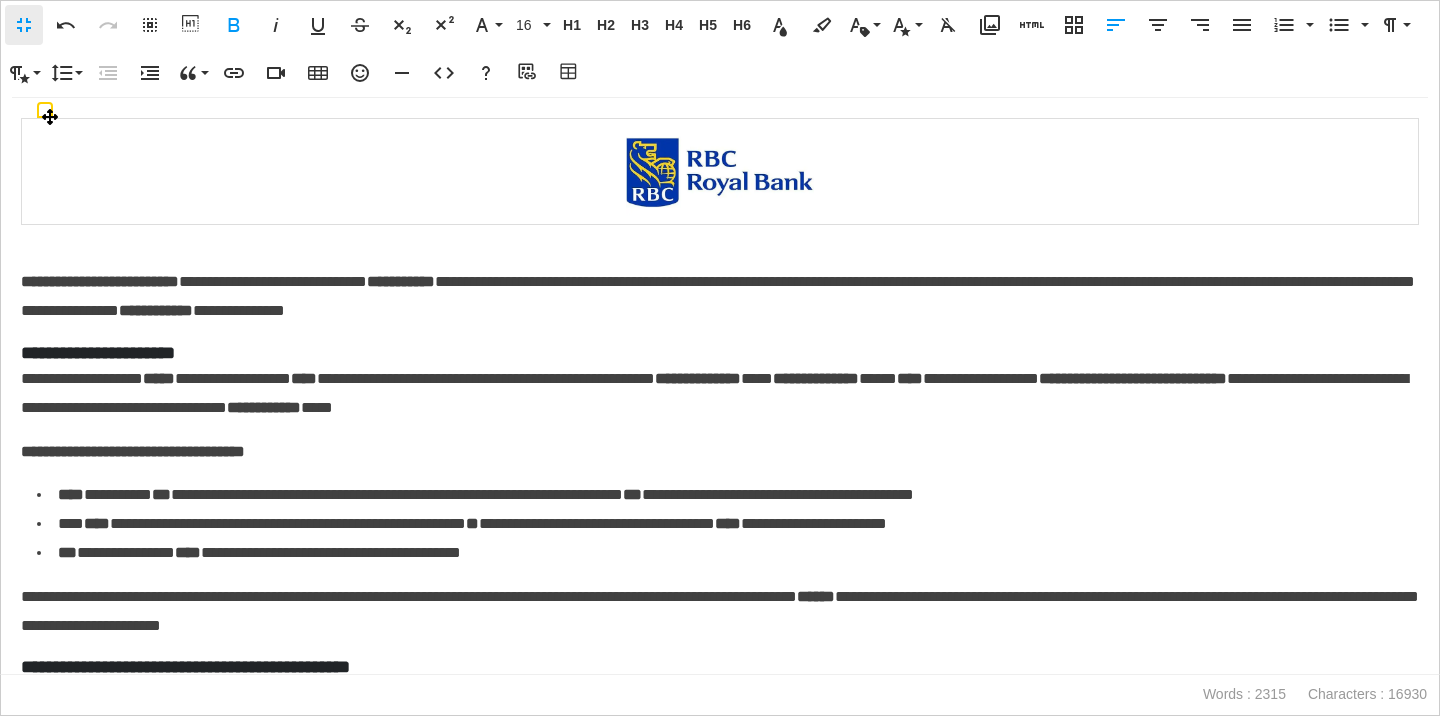 click at bounding box center (720, 172) 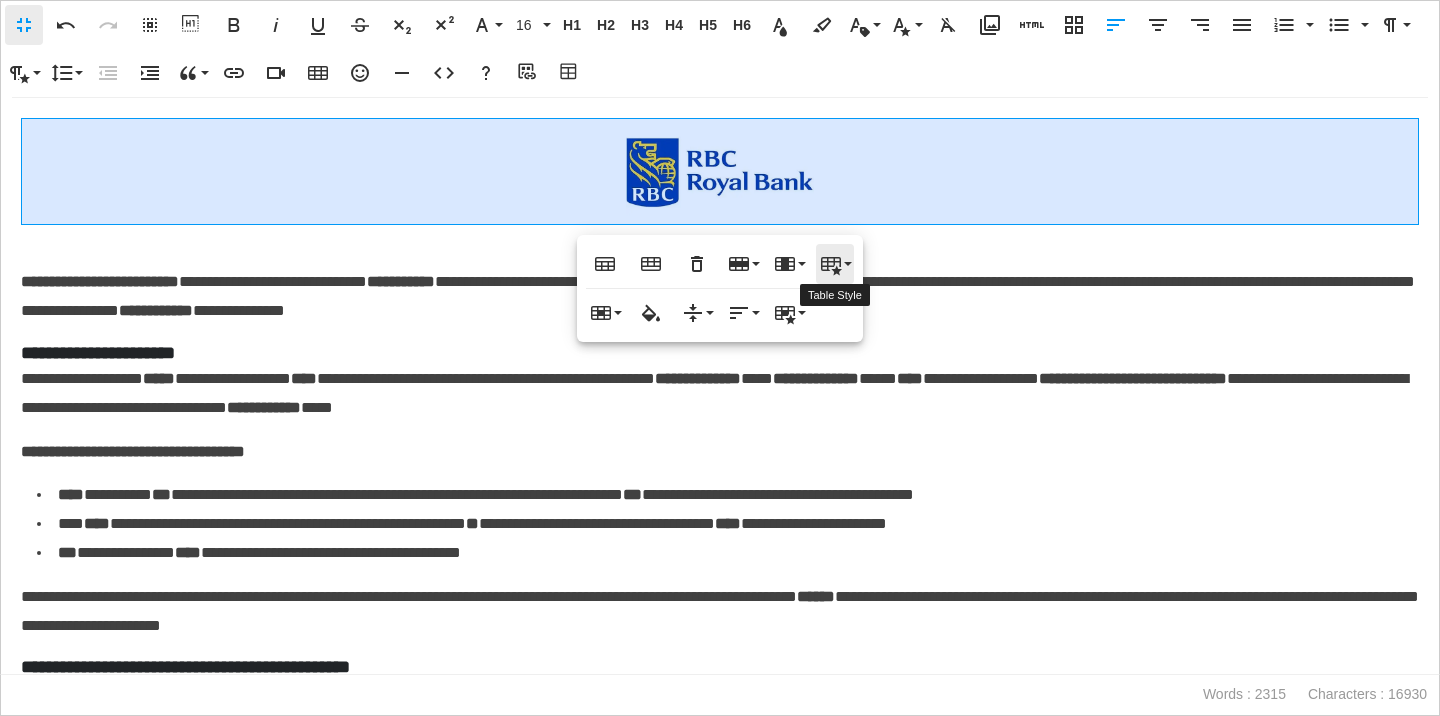 click 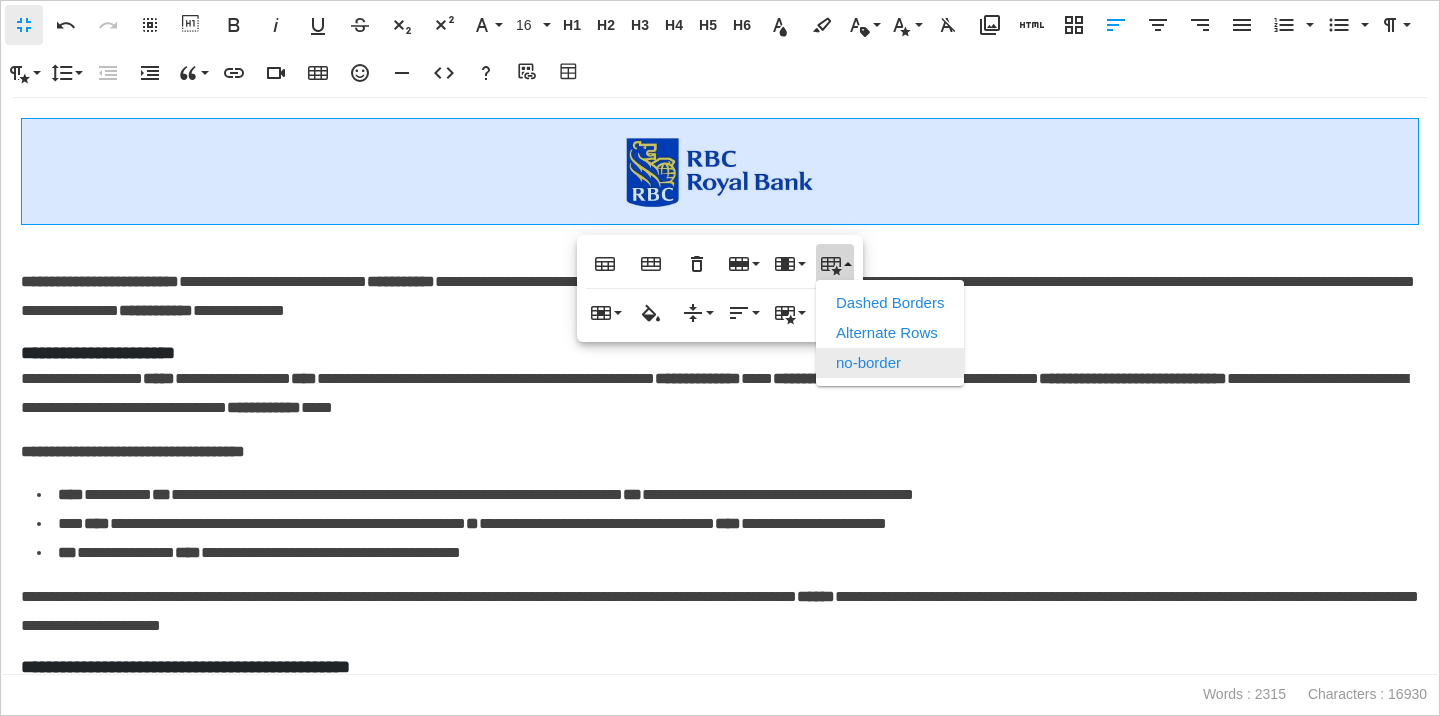 click on "no-border" at bounding box center (890, 363) 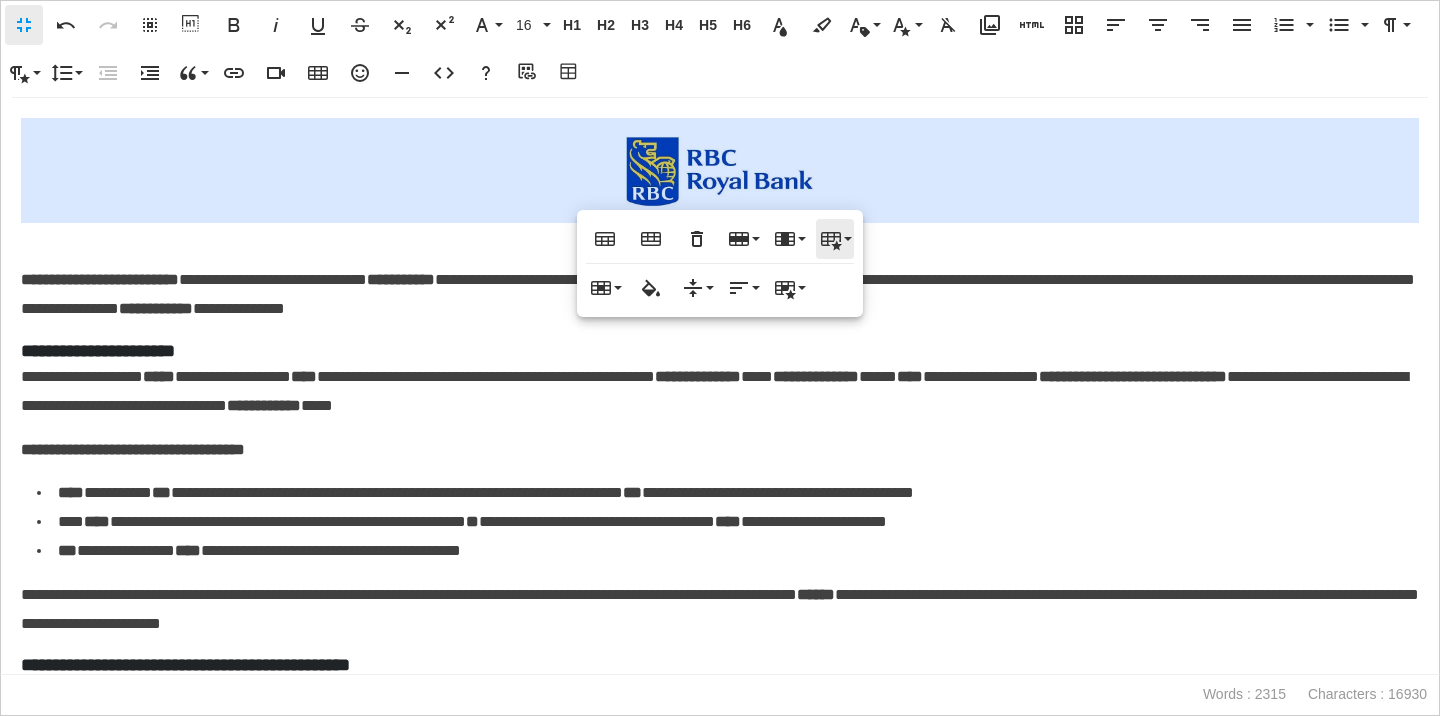 scroll, scrollTop: 23, scrollLeft: 0, axis: vertical 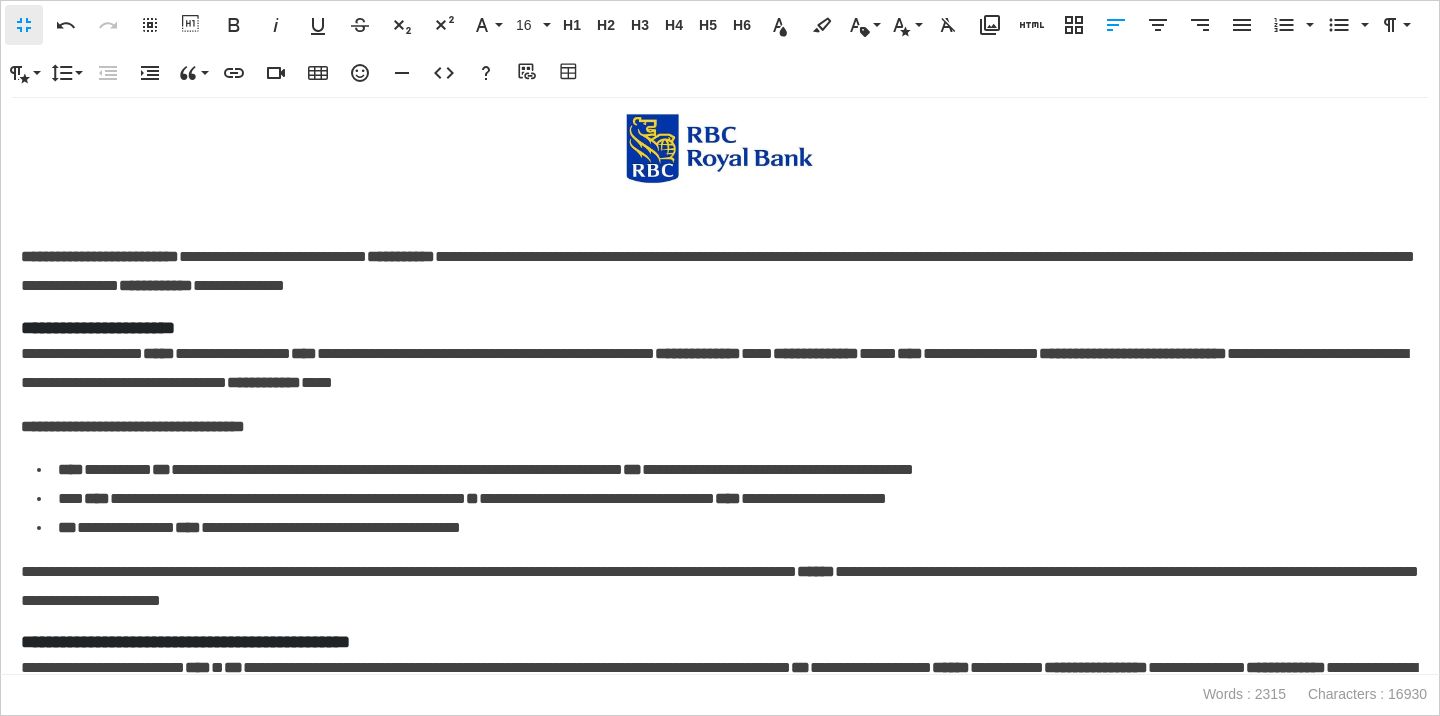 click on "**********" at bounding box center (720, 369) 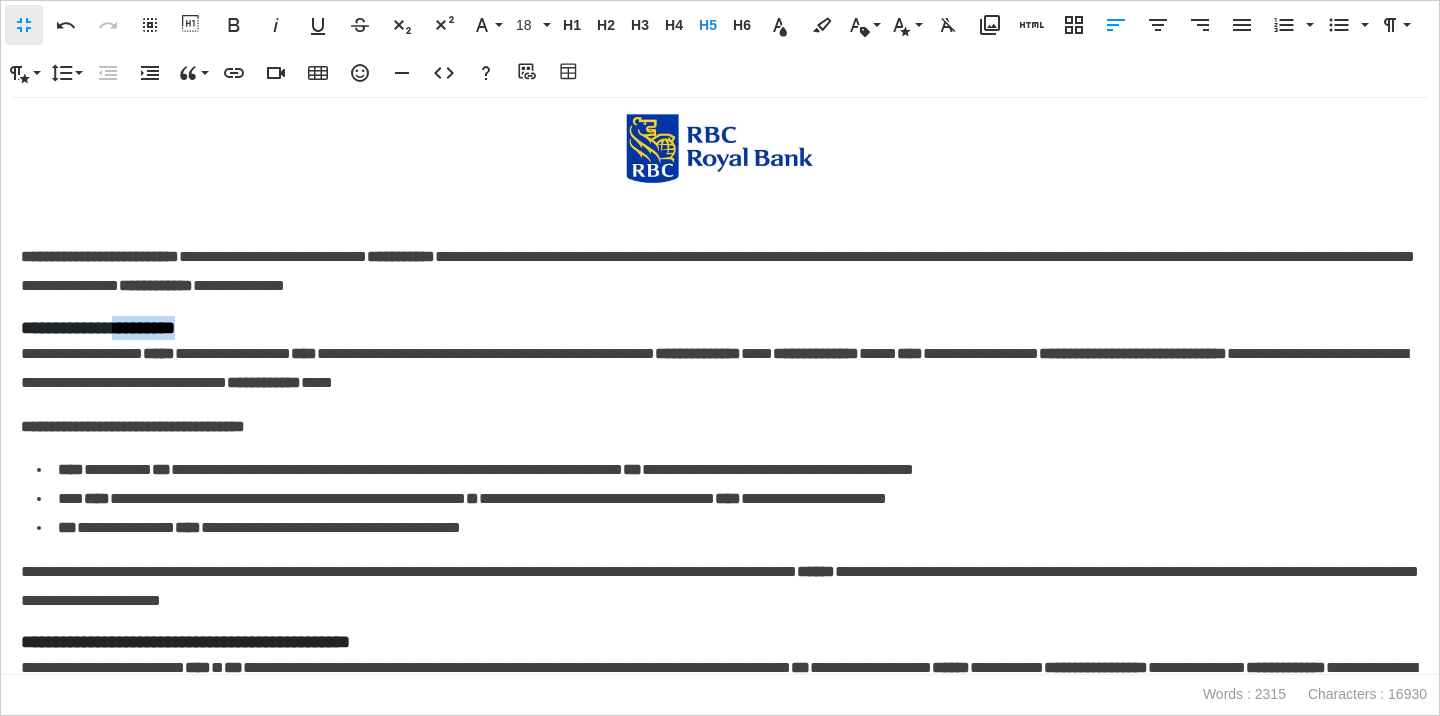 click on "**********" at bounding box center (720, 328) 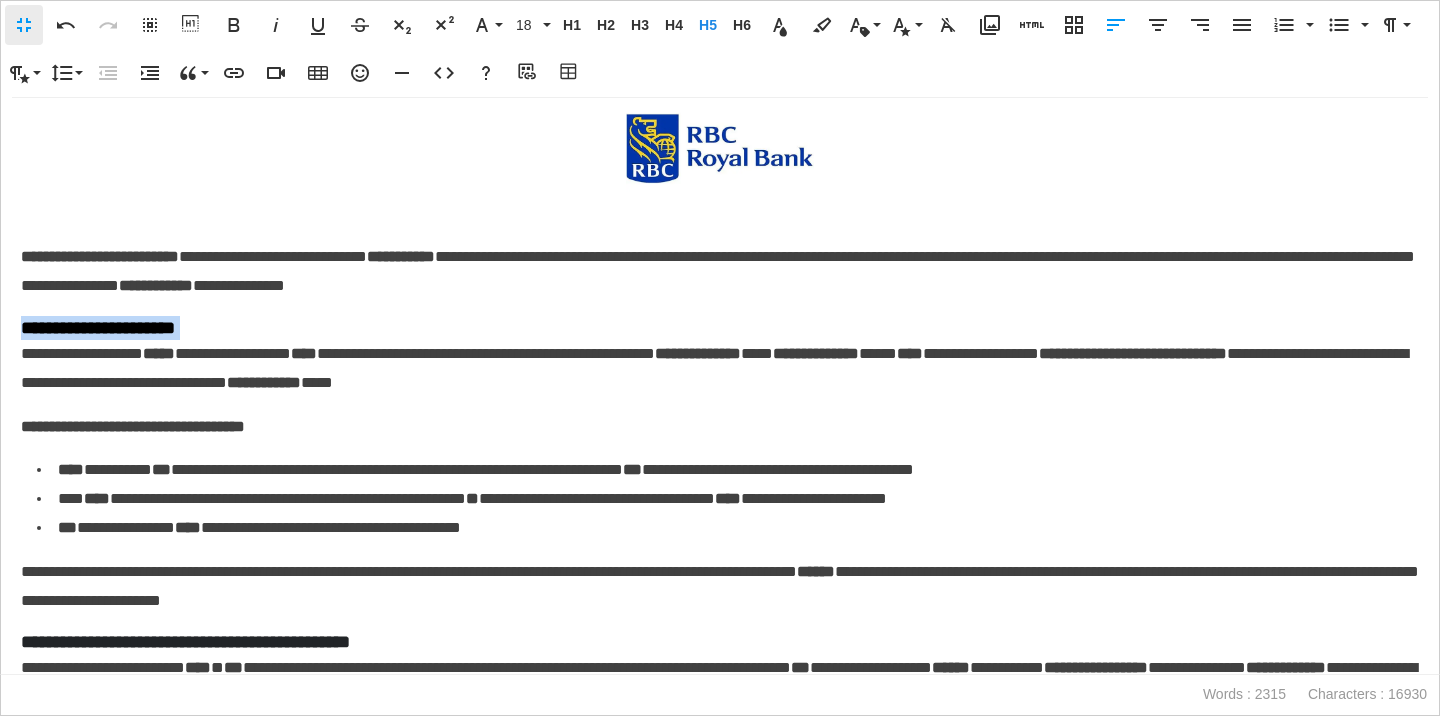 click on "**********" at bounding box center [720, 328] 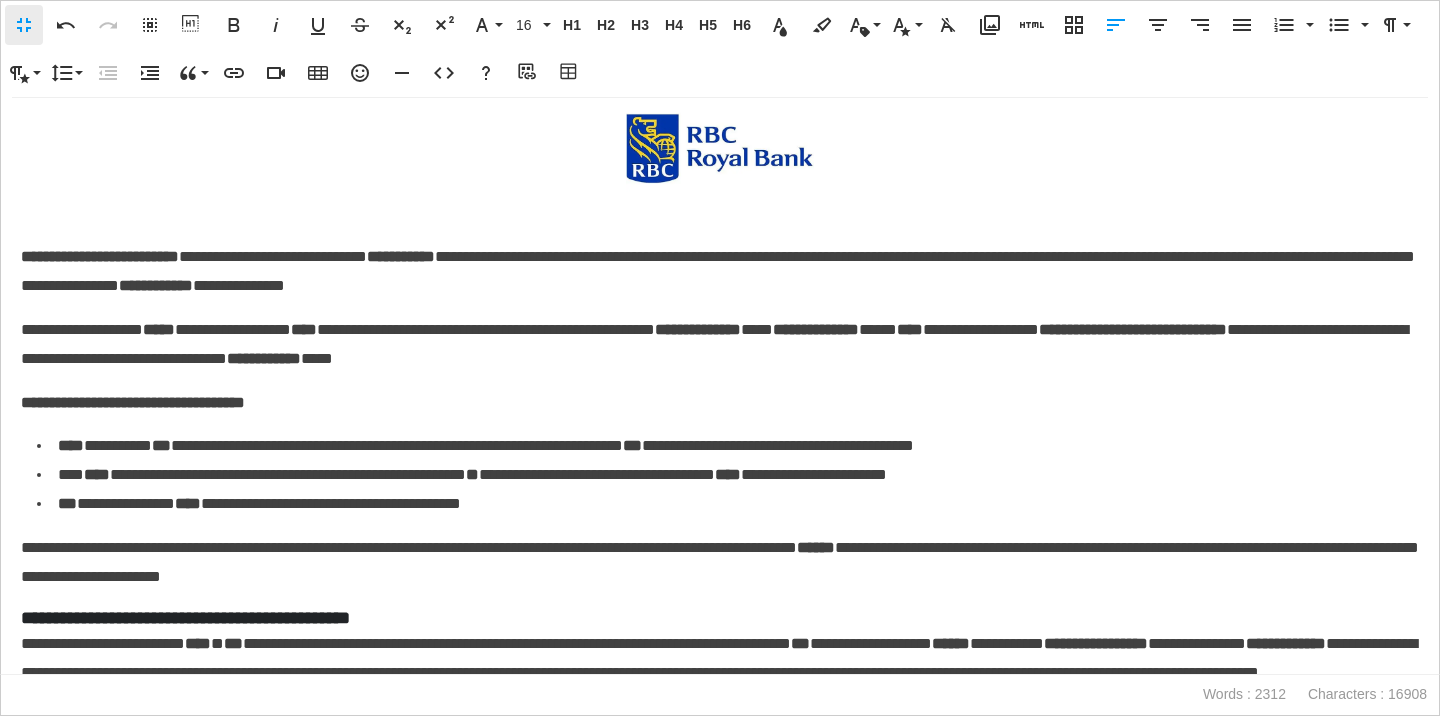 click on "**********" at bounding box center [720, 345] 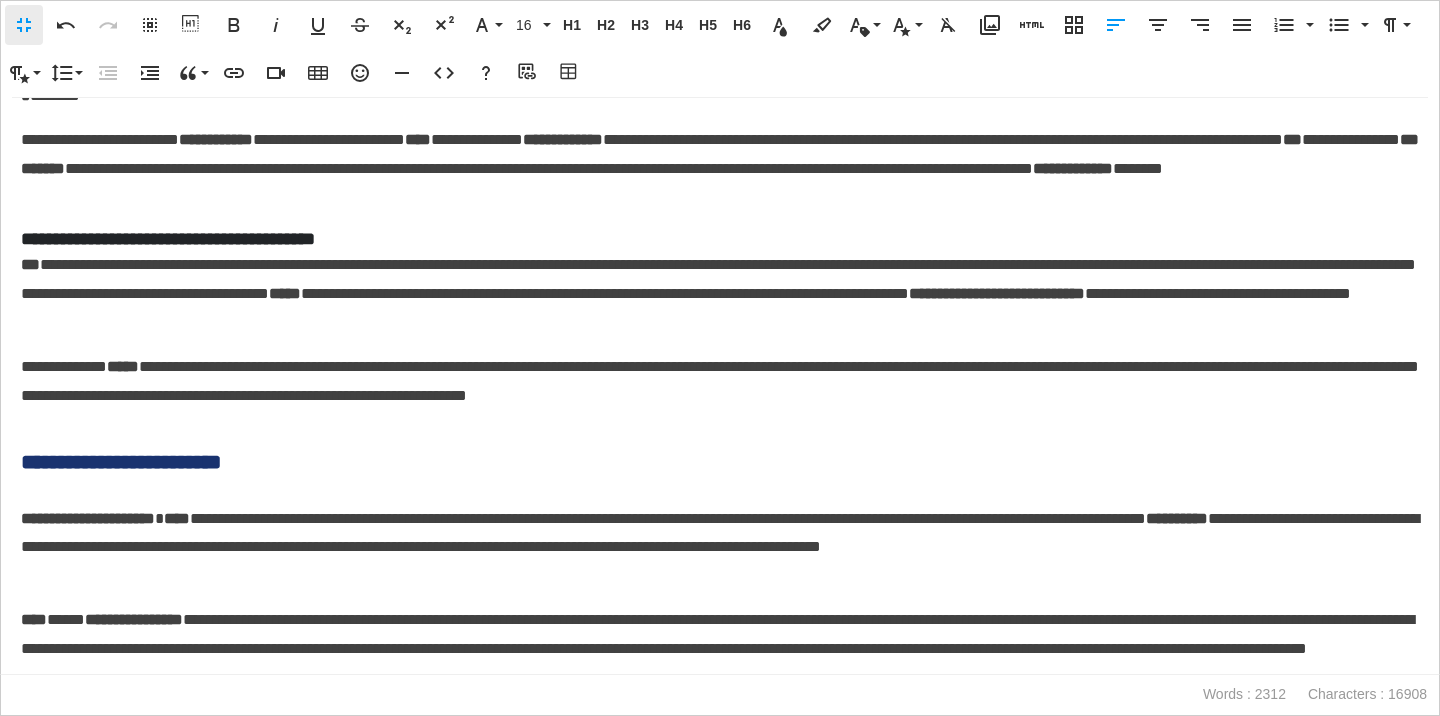 scroll, scrollTop: 809, scrollLeft: 0, axis: vertical 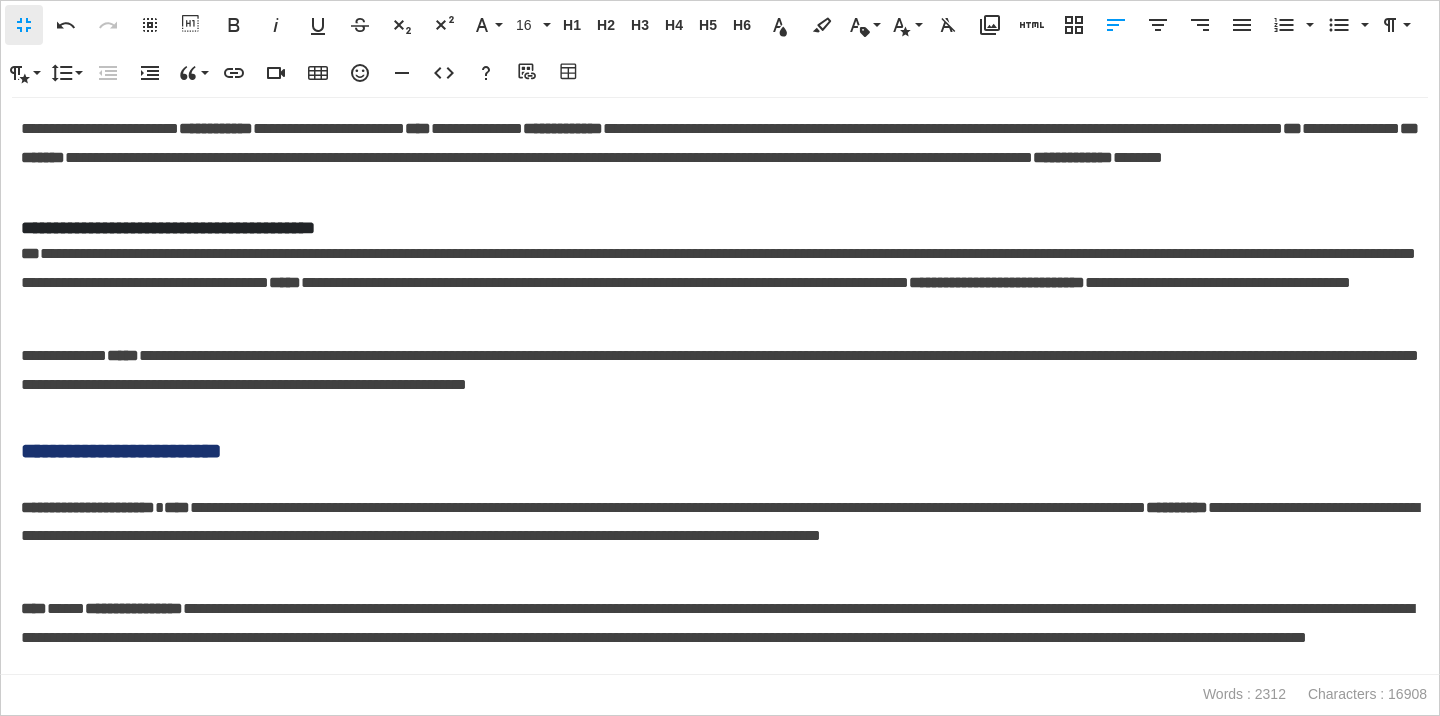 click on "**********" at bounding box center [720, 451] 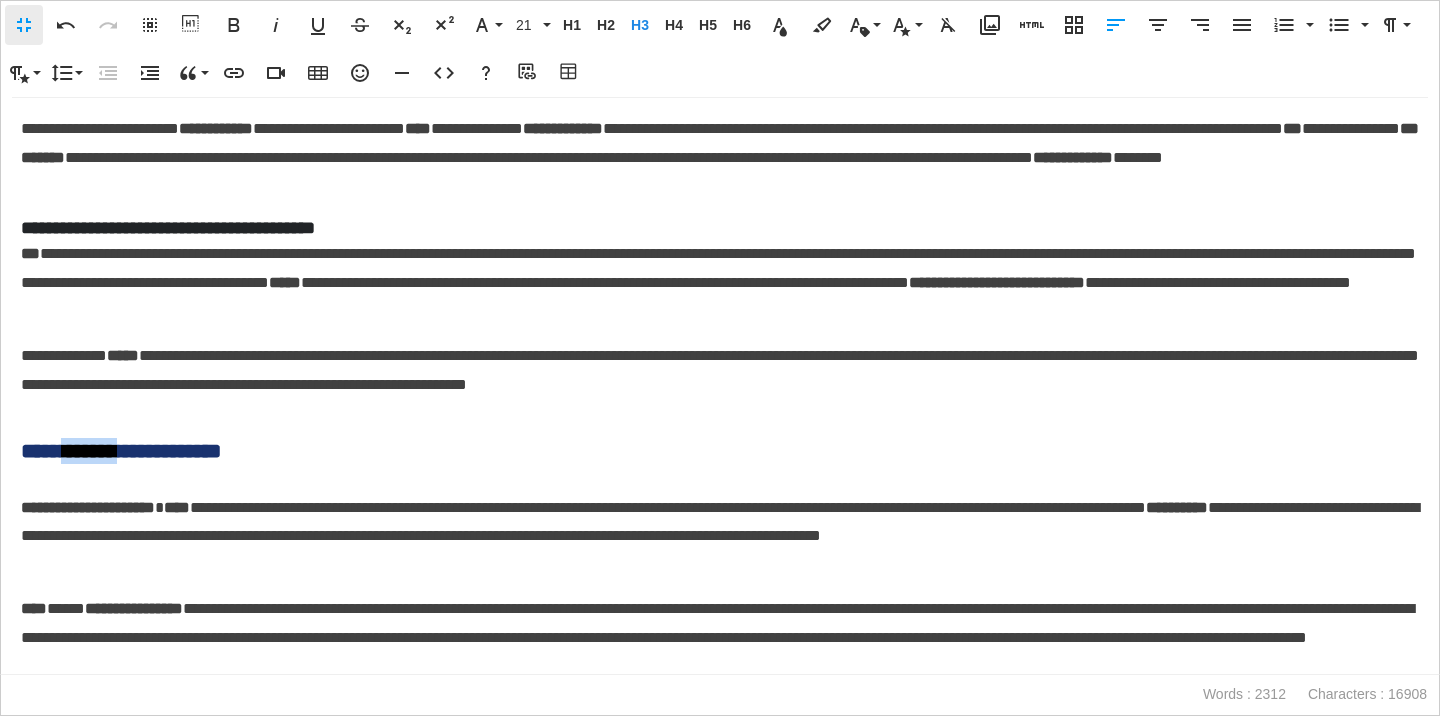 click on "**********" at bounding box center (720, 451) 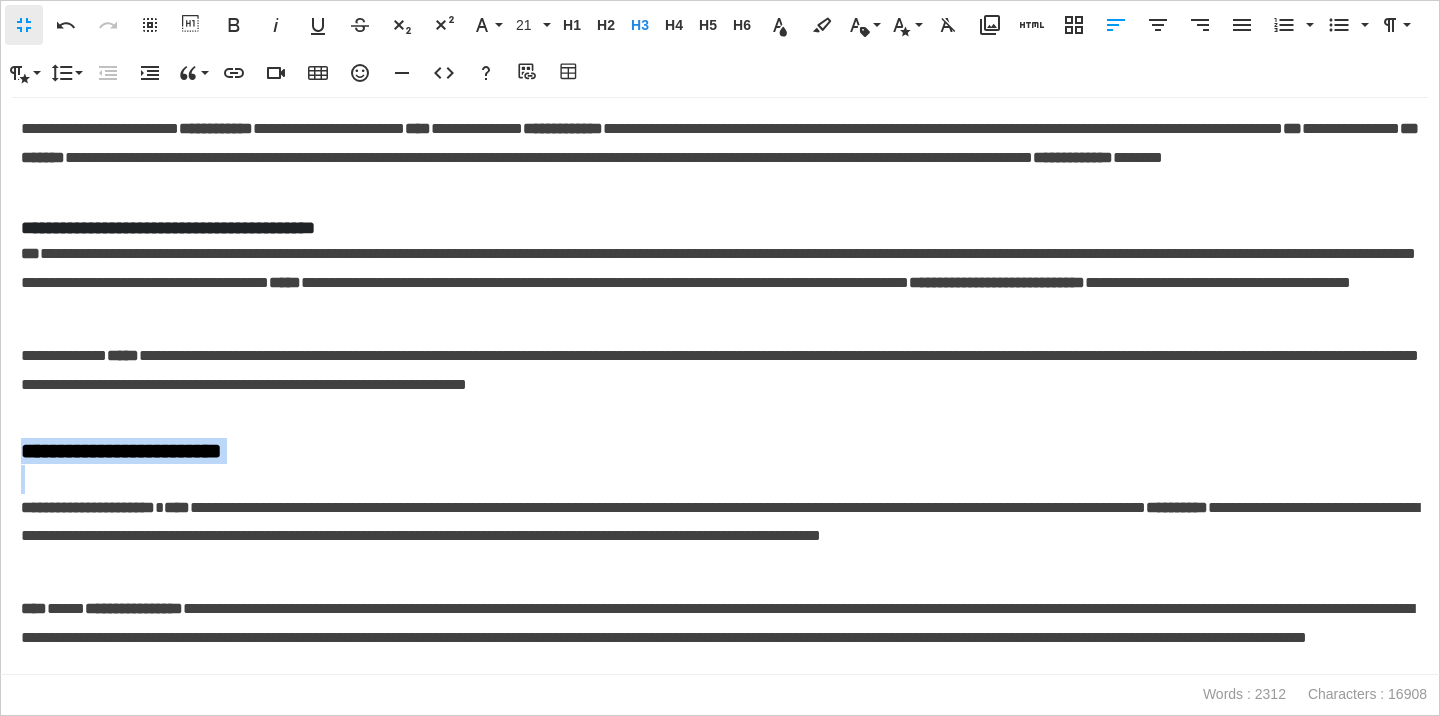 click on "**********" at bounding box center (720, 451) 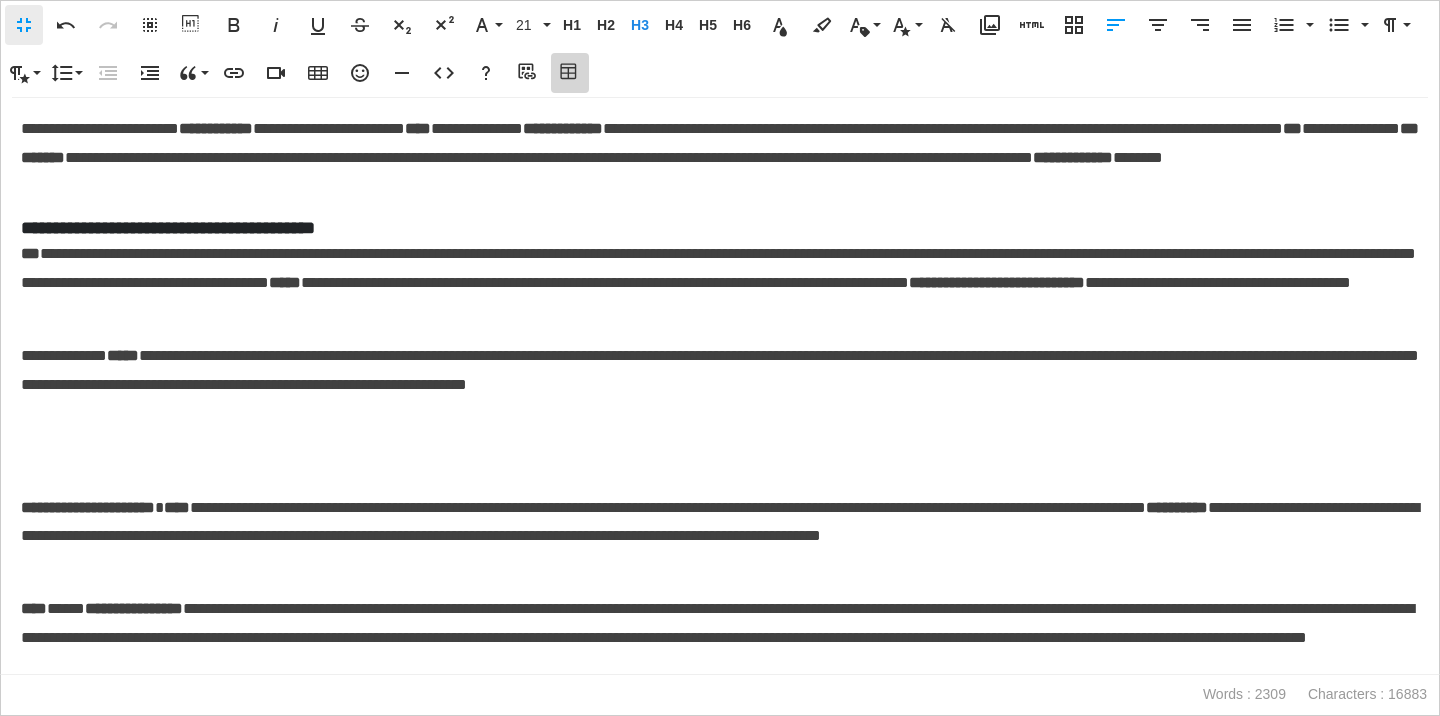 click 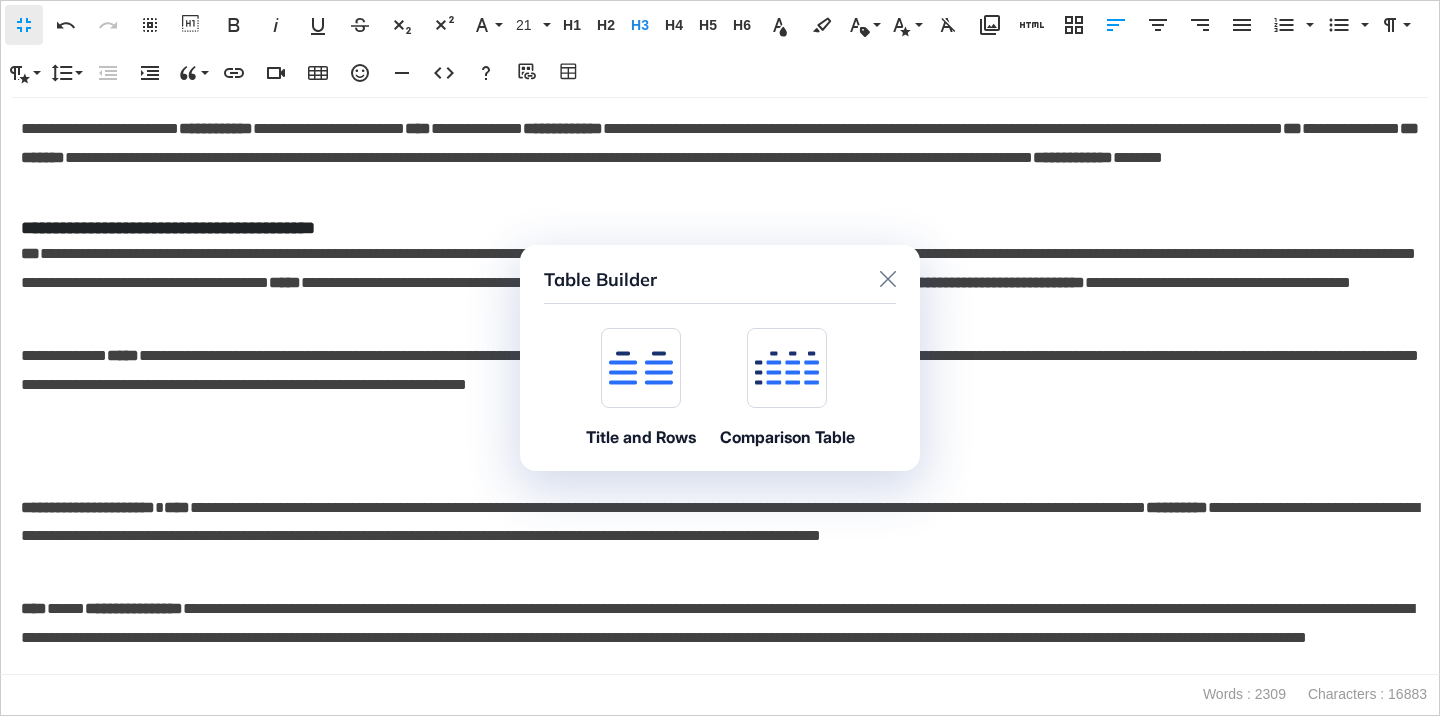 click 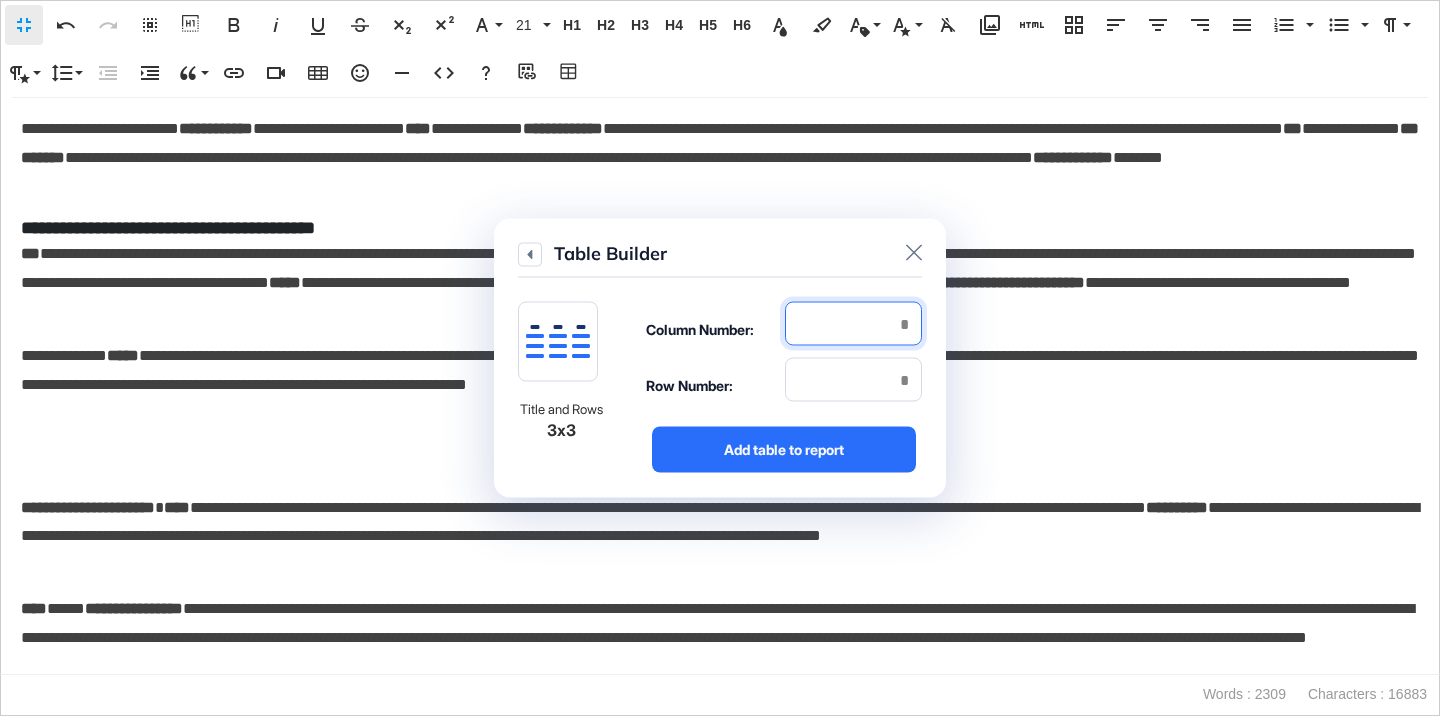 click at bounding box center (853, 324) 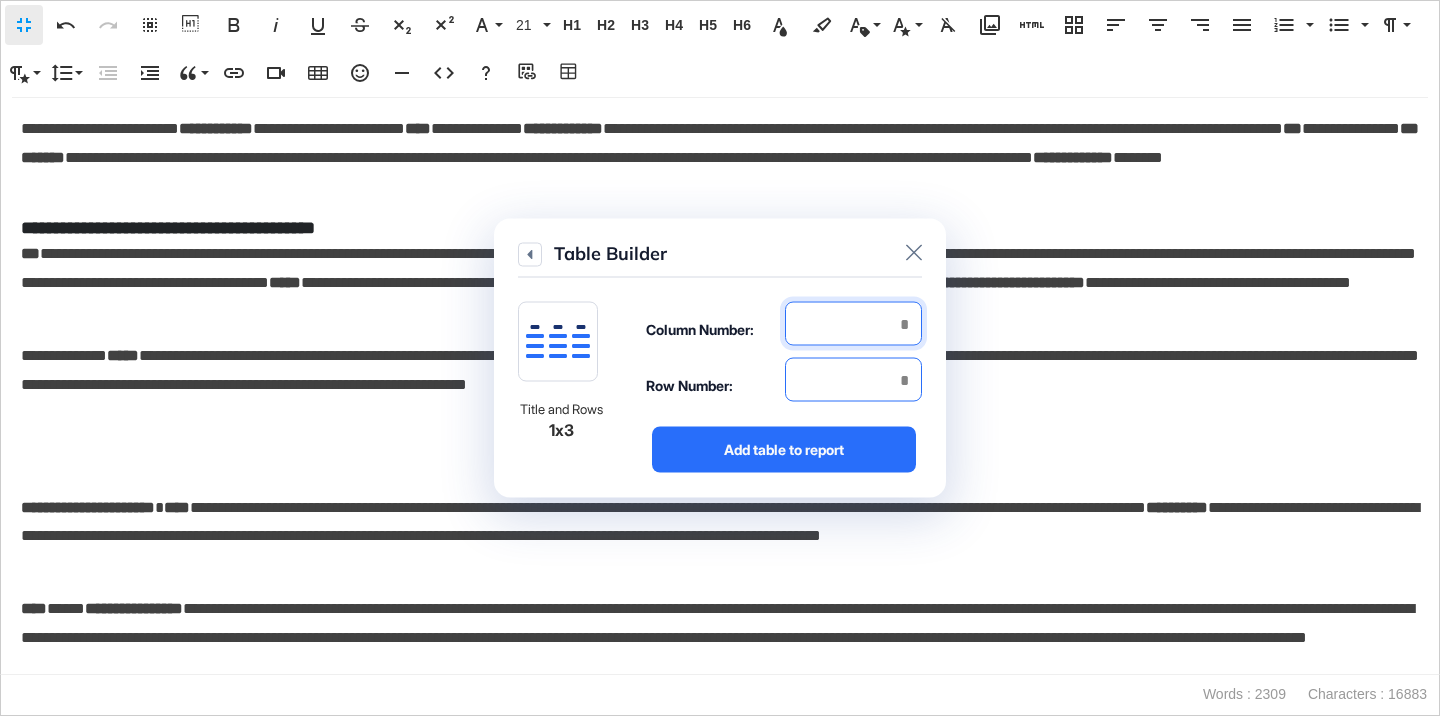 type on "*" 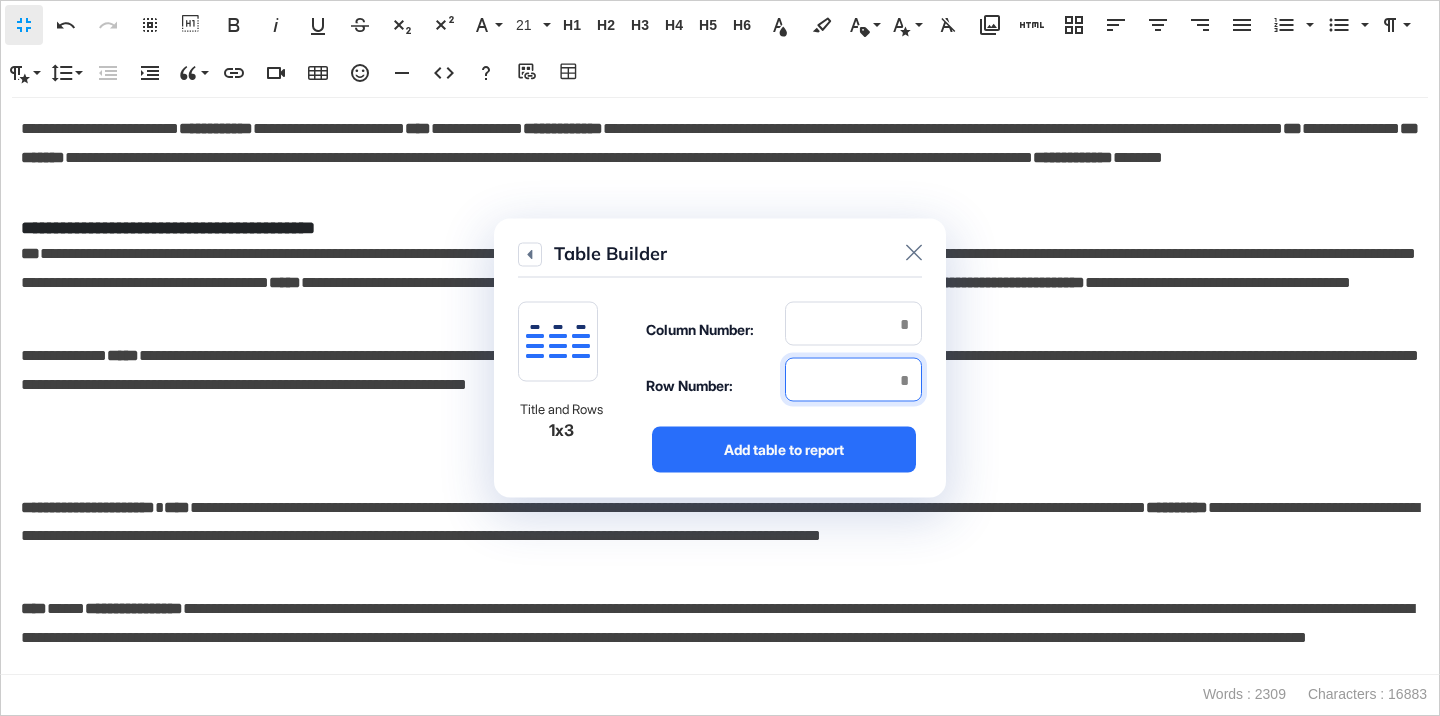 click at bounding box center (853, 380) 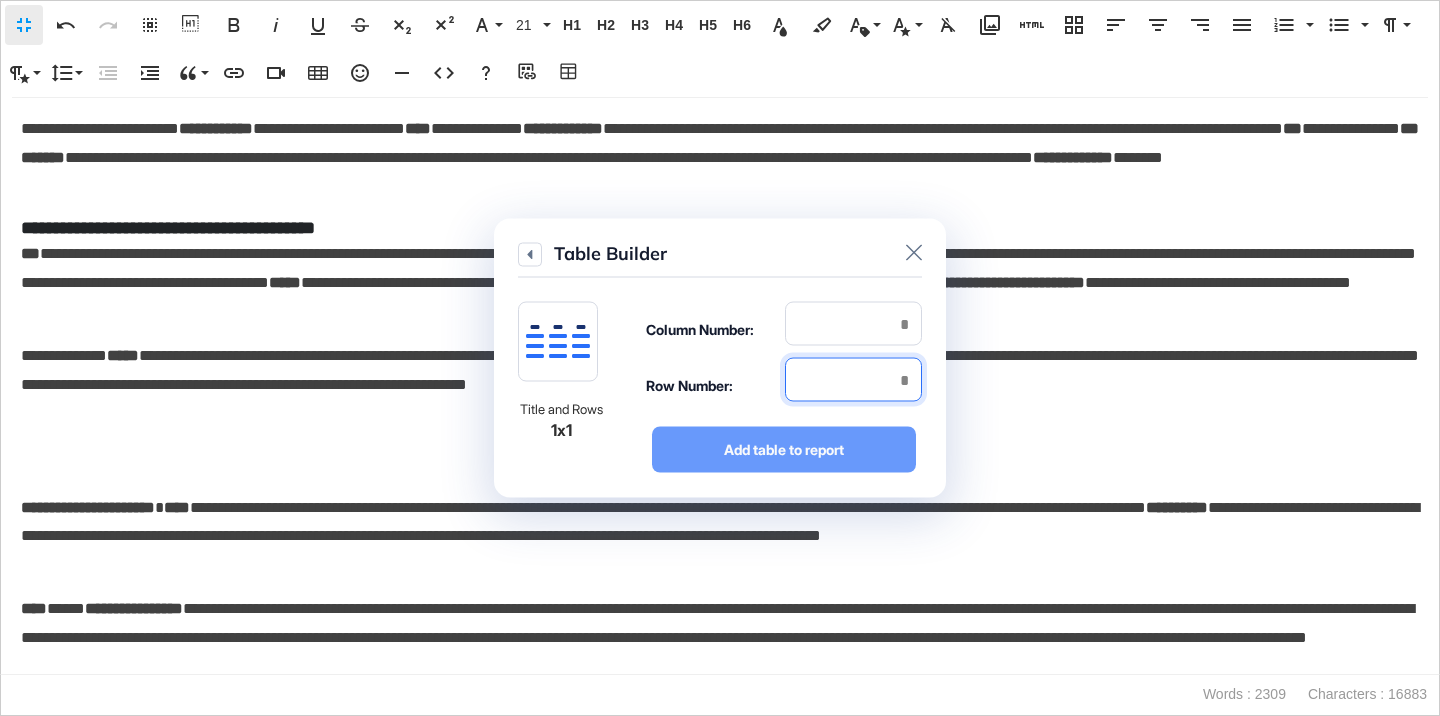 type on "*" 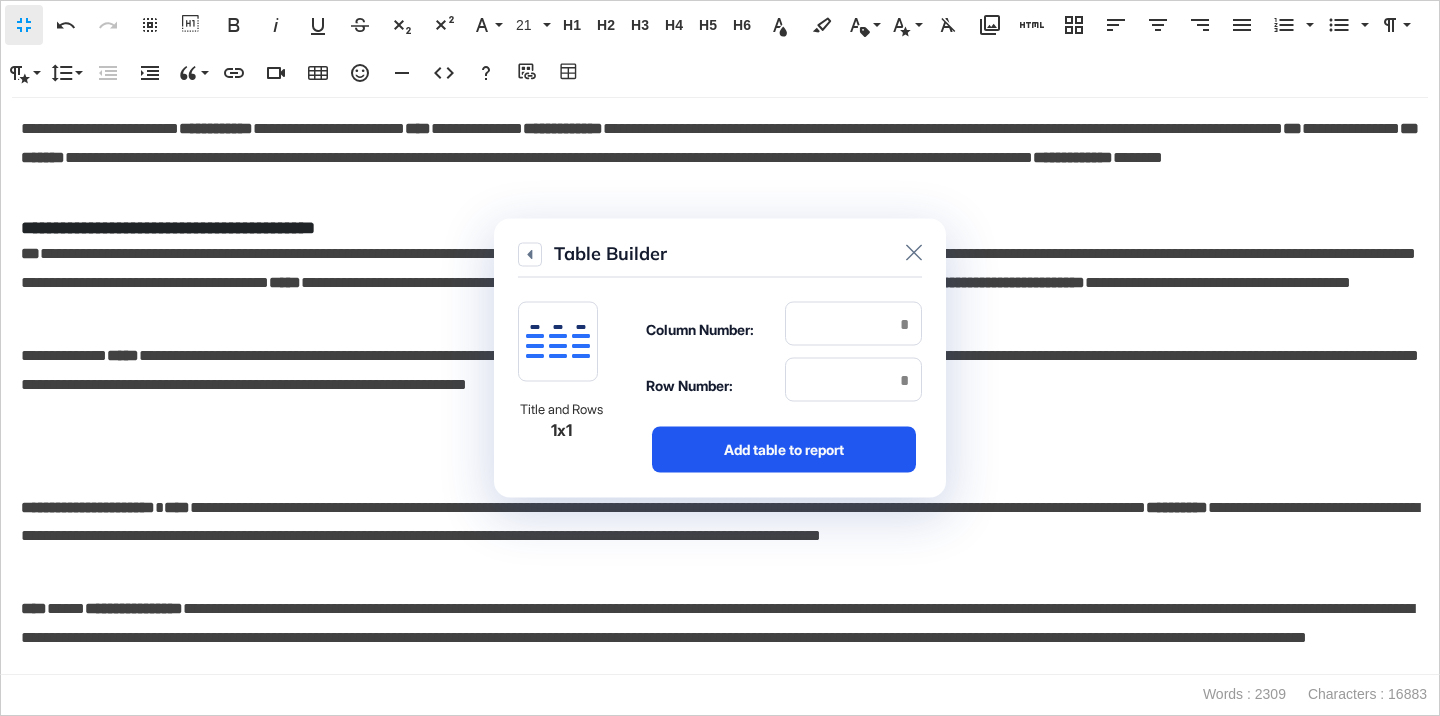 click on "Add table to report" at bounding box center (784, 450) 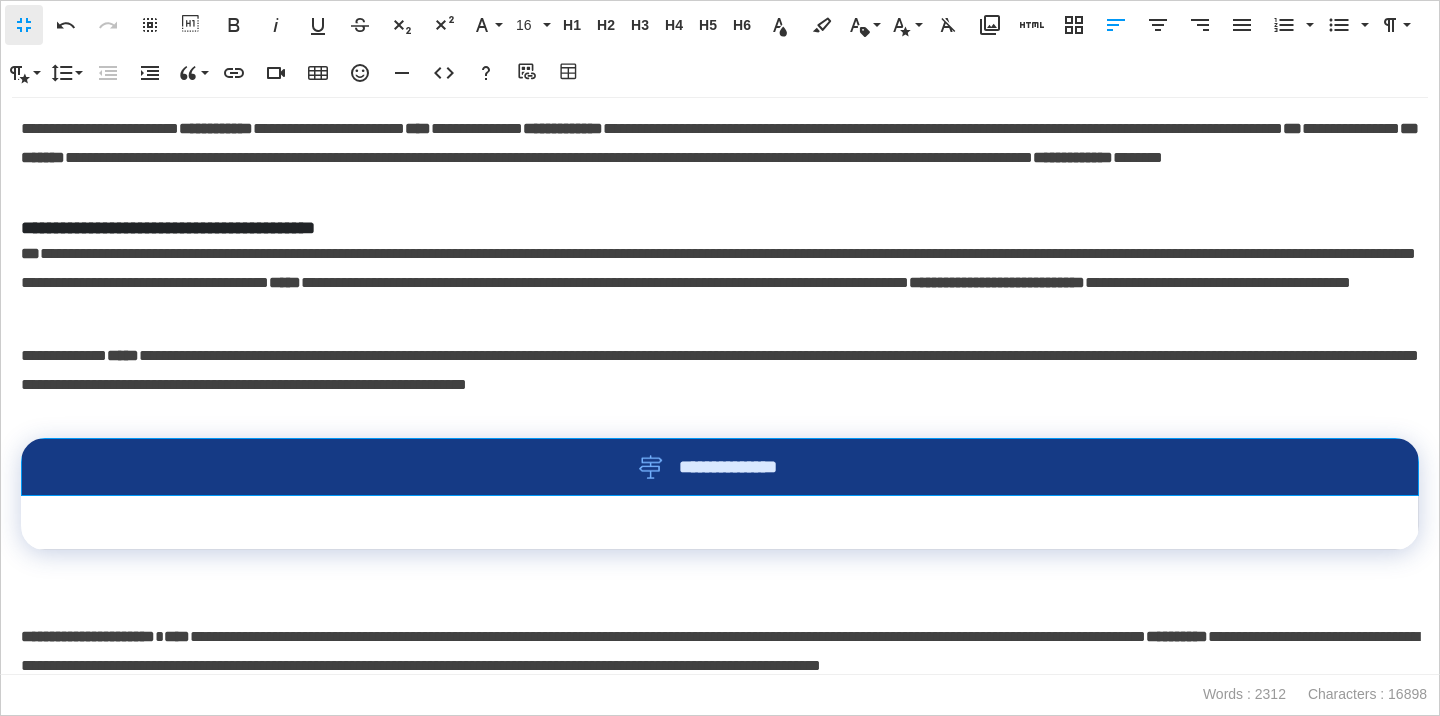 click on "**********" at bounding box center [740, 467] 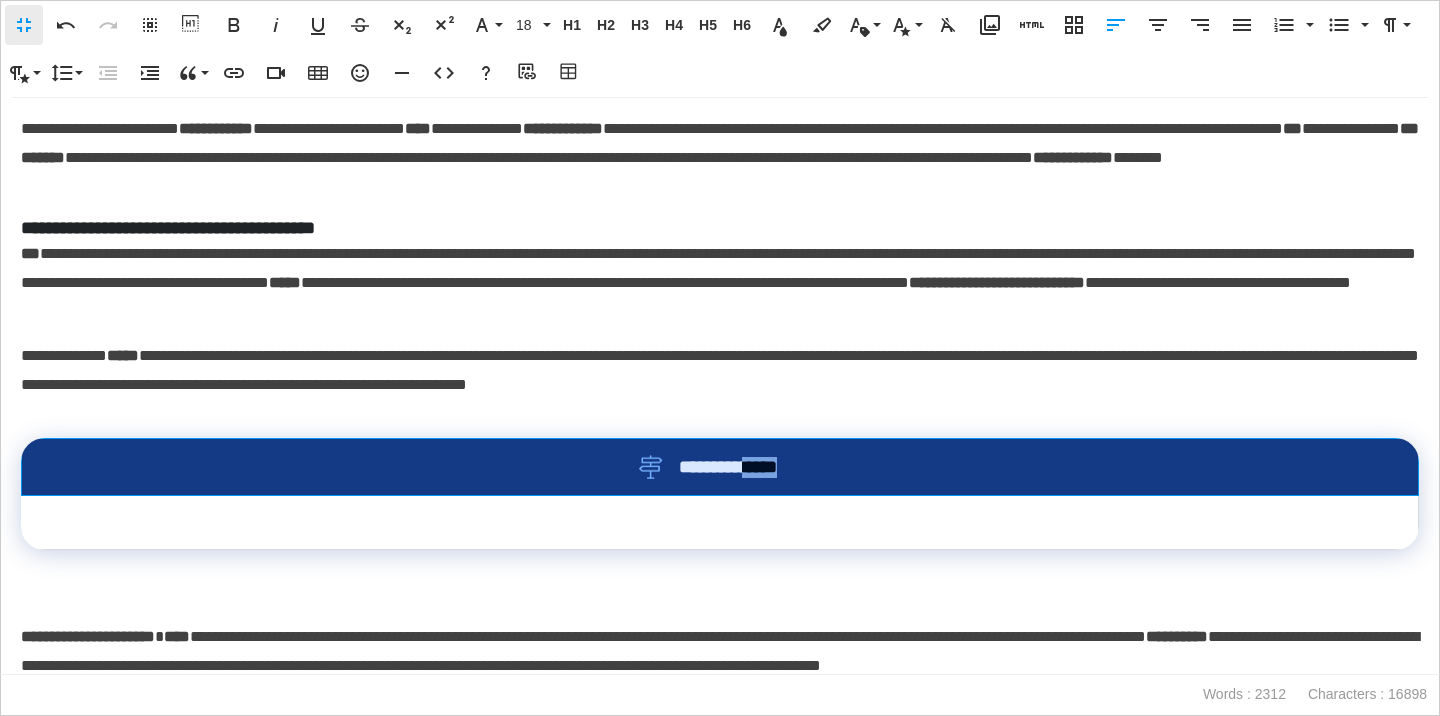 click on "**********" at bounding box center [720, 467] 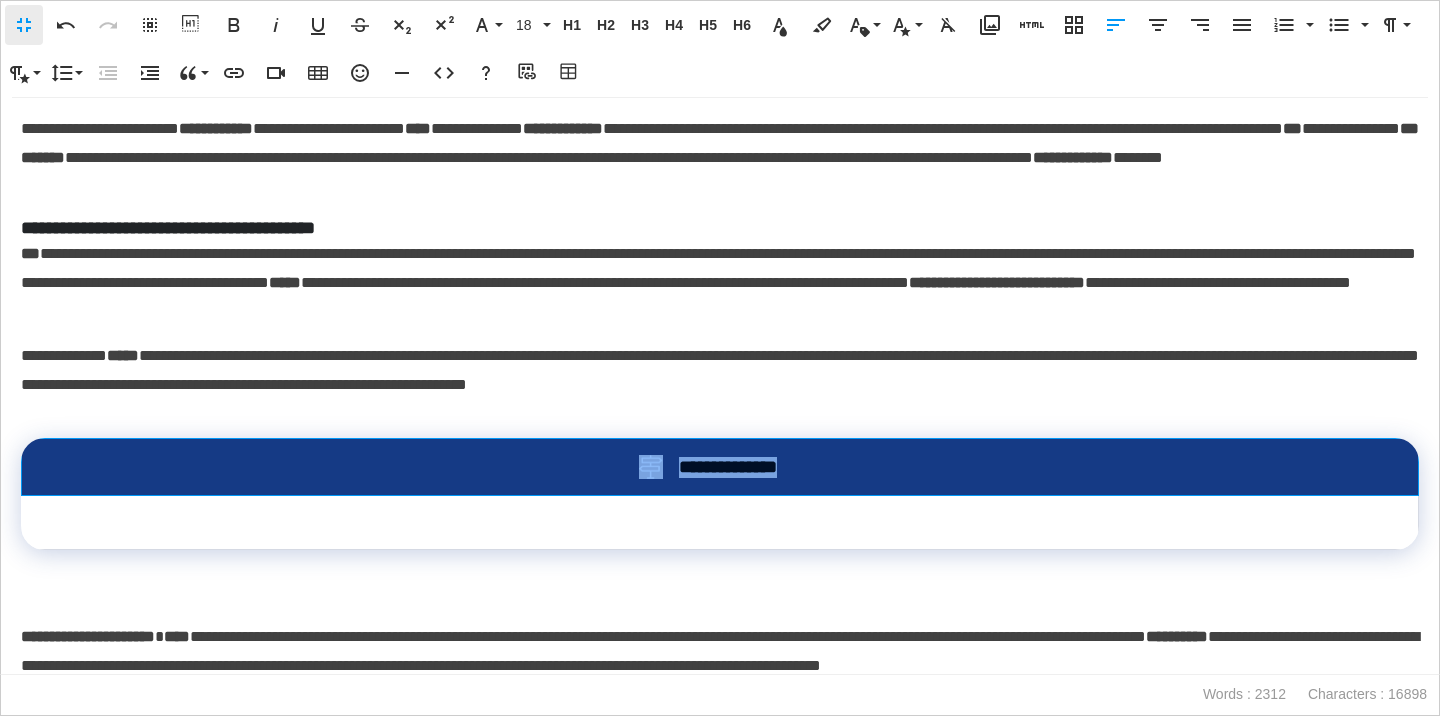 drag, startPoint x: 825, startPoint y: 471, endPoint x: 640, endPoint y: 472, distance: 185.0027 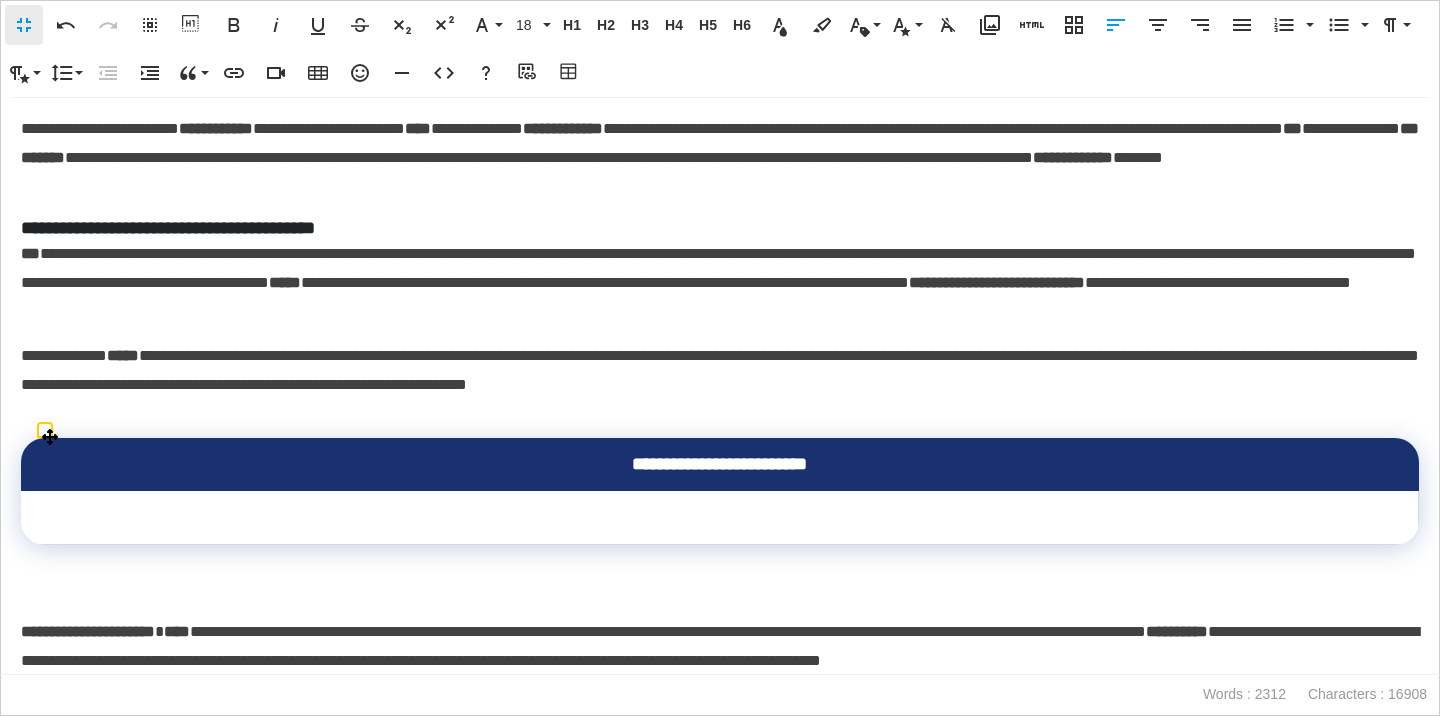 scroll, scrollTop: 0, scrollLeft: 7, axis: horizontal 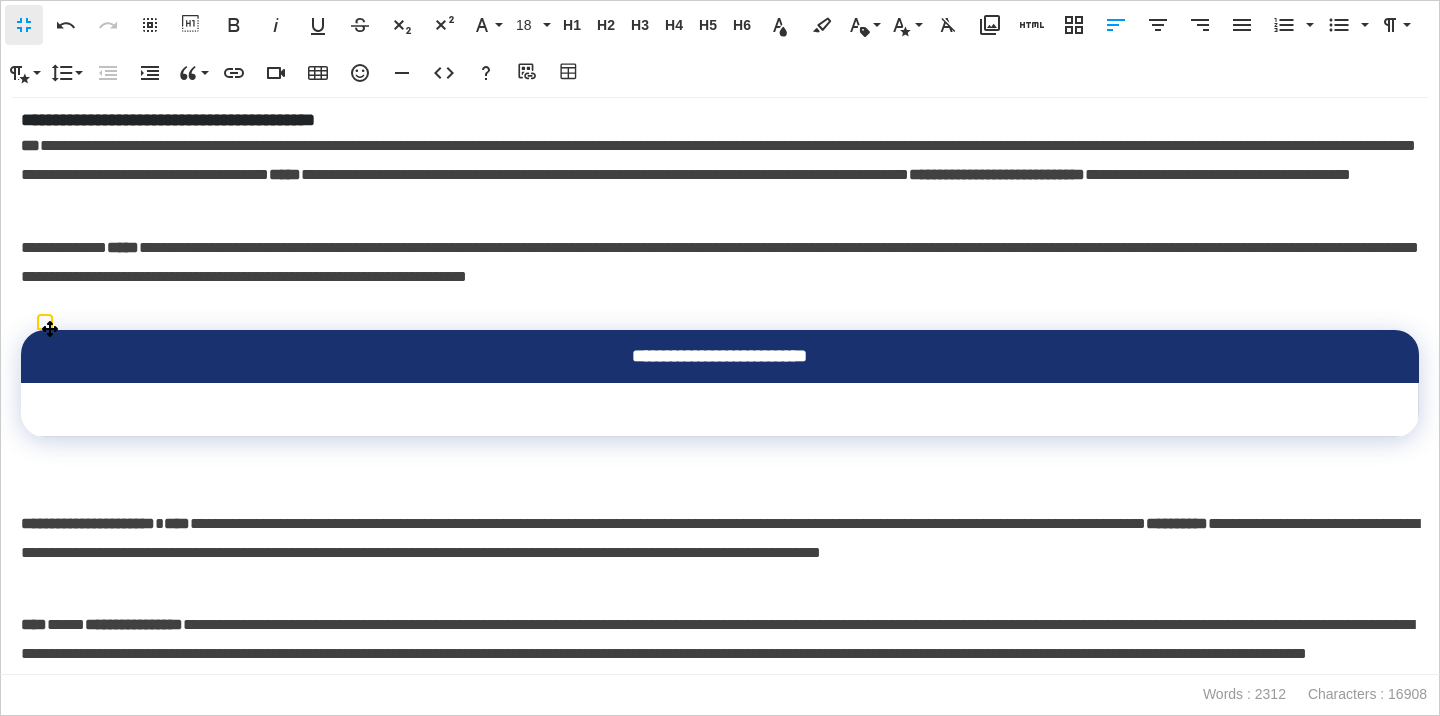 click at bounding box center (720, 410) 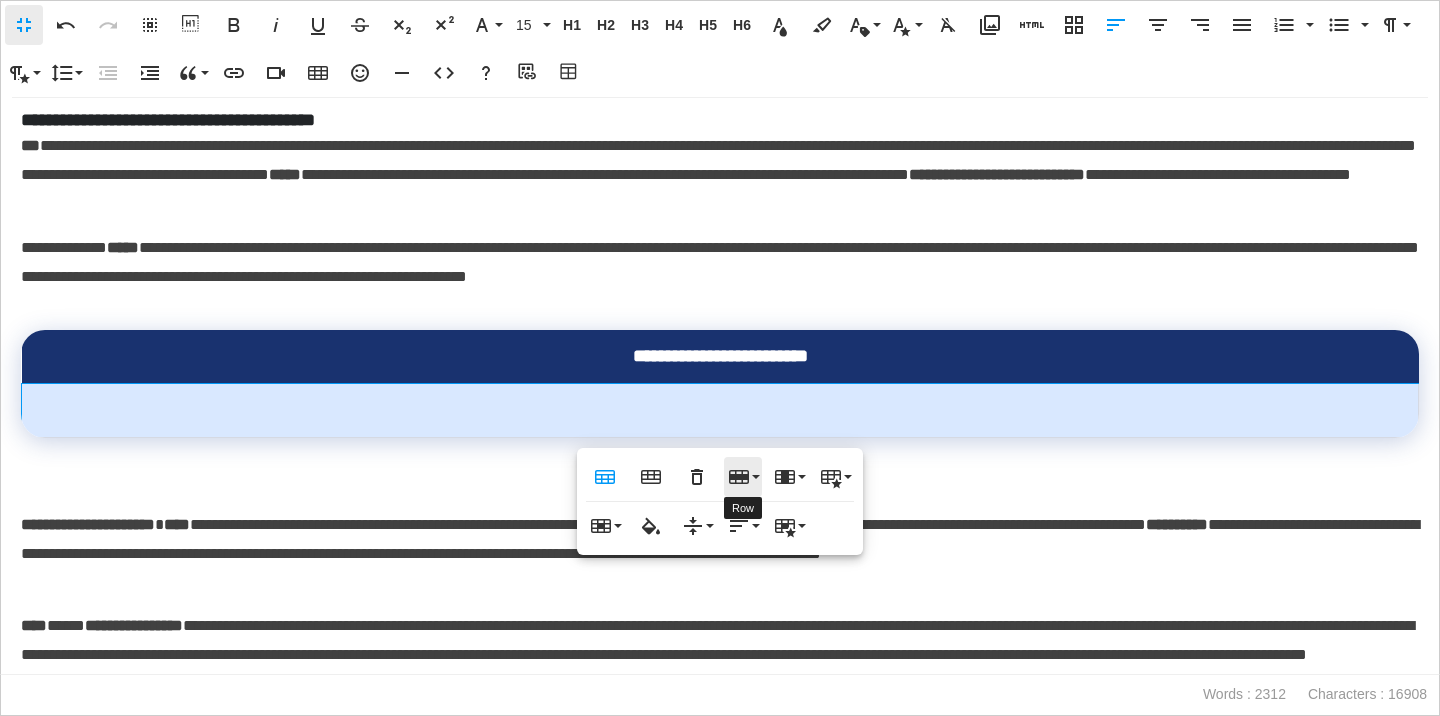 click on "Row" at bounding box center [743, 477] 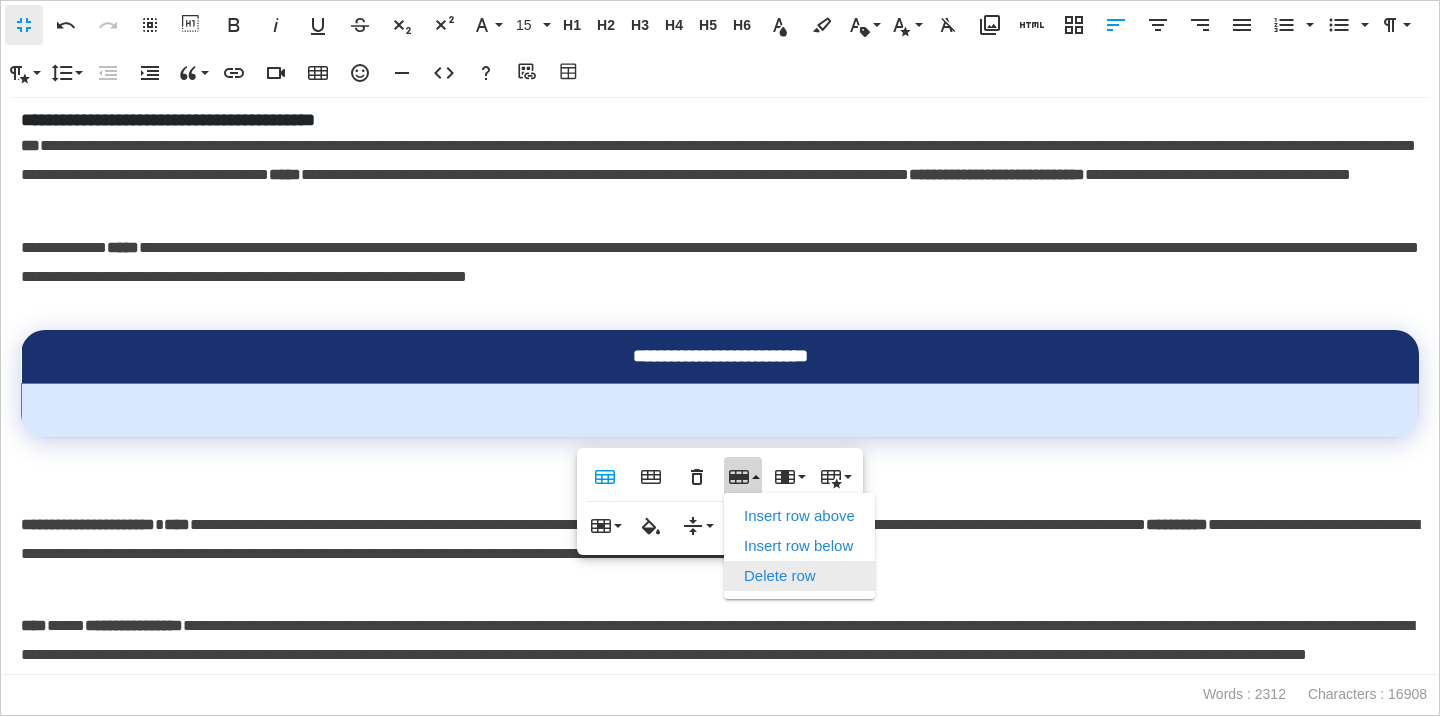 click on "Delete row" at bounding box center [799, 576] 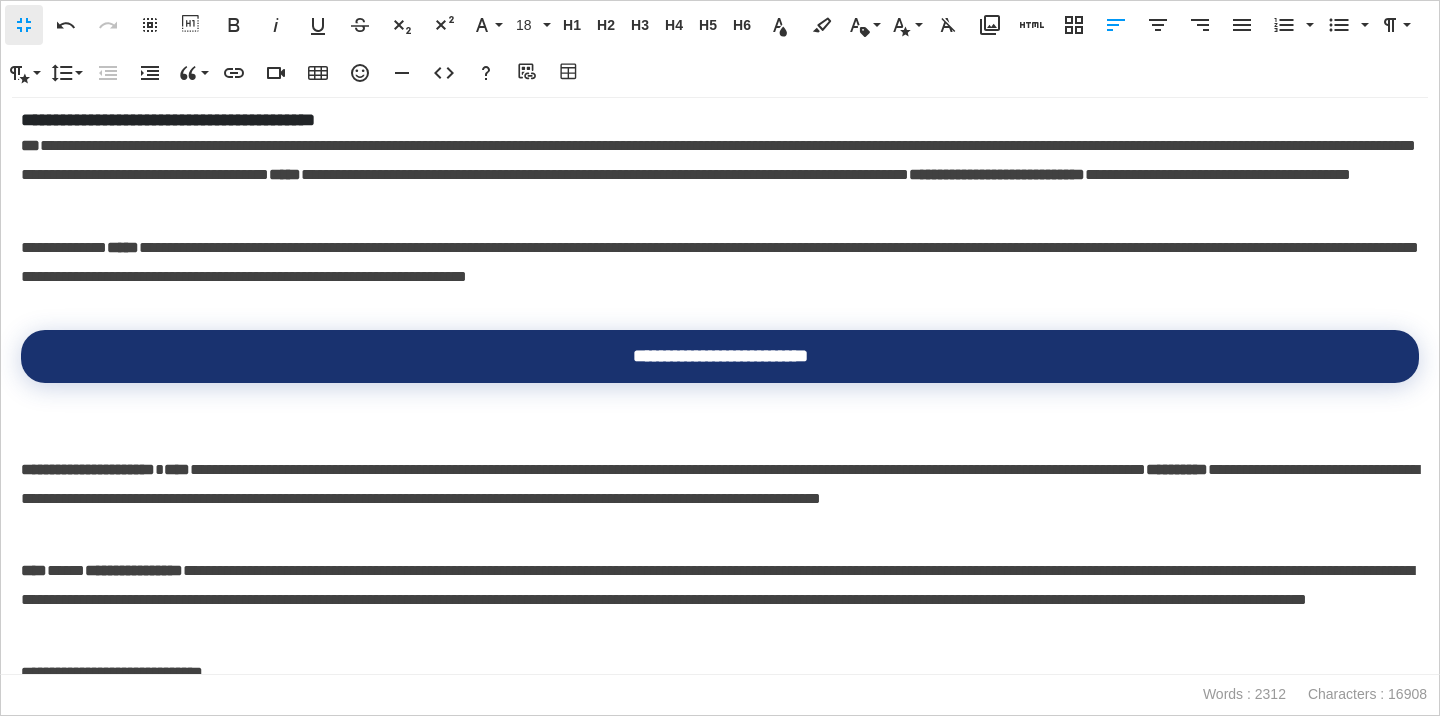 click on "**********" at bounding box center [720, 484] 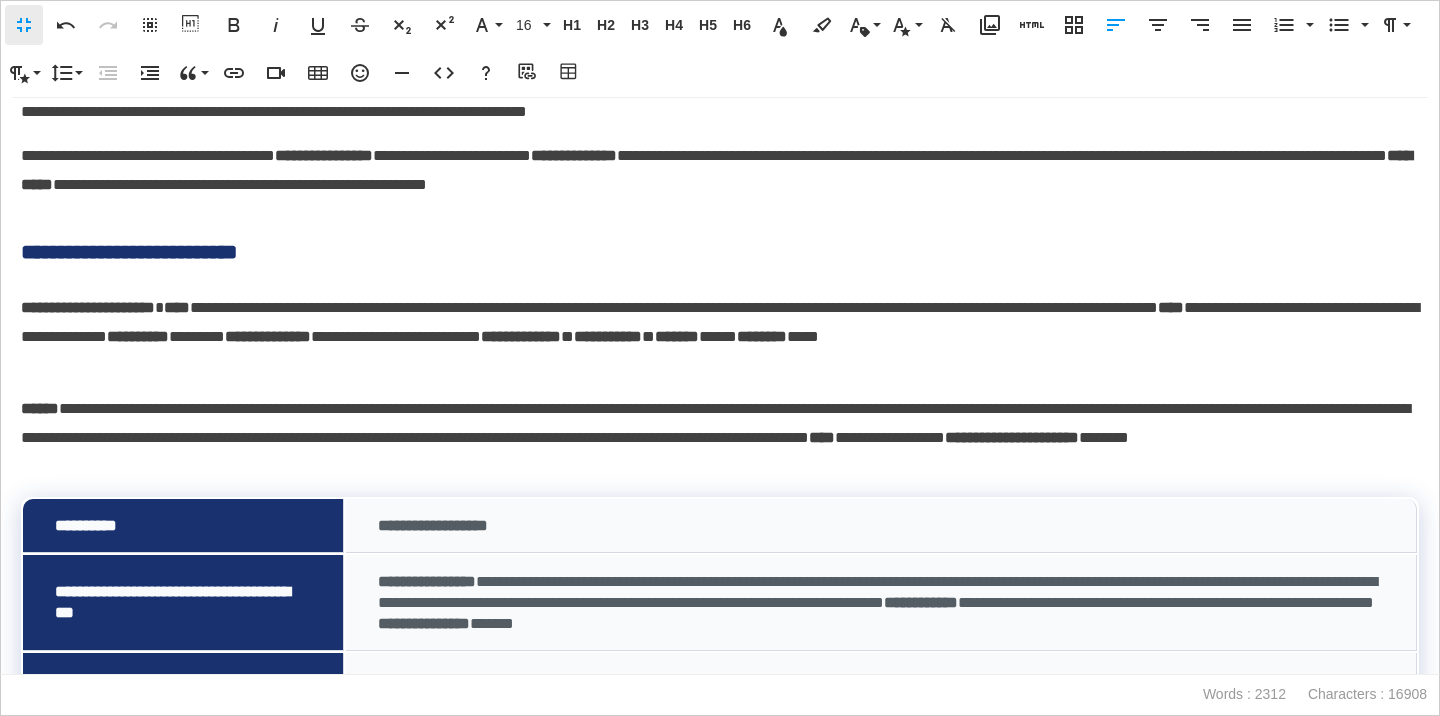 scroll, scrollTop: 2113, scrollLeft: 0, axis: vertical 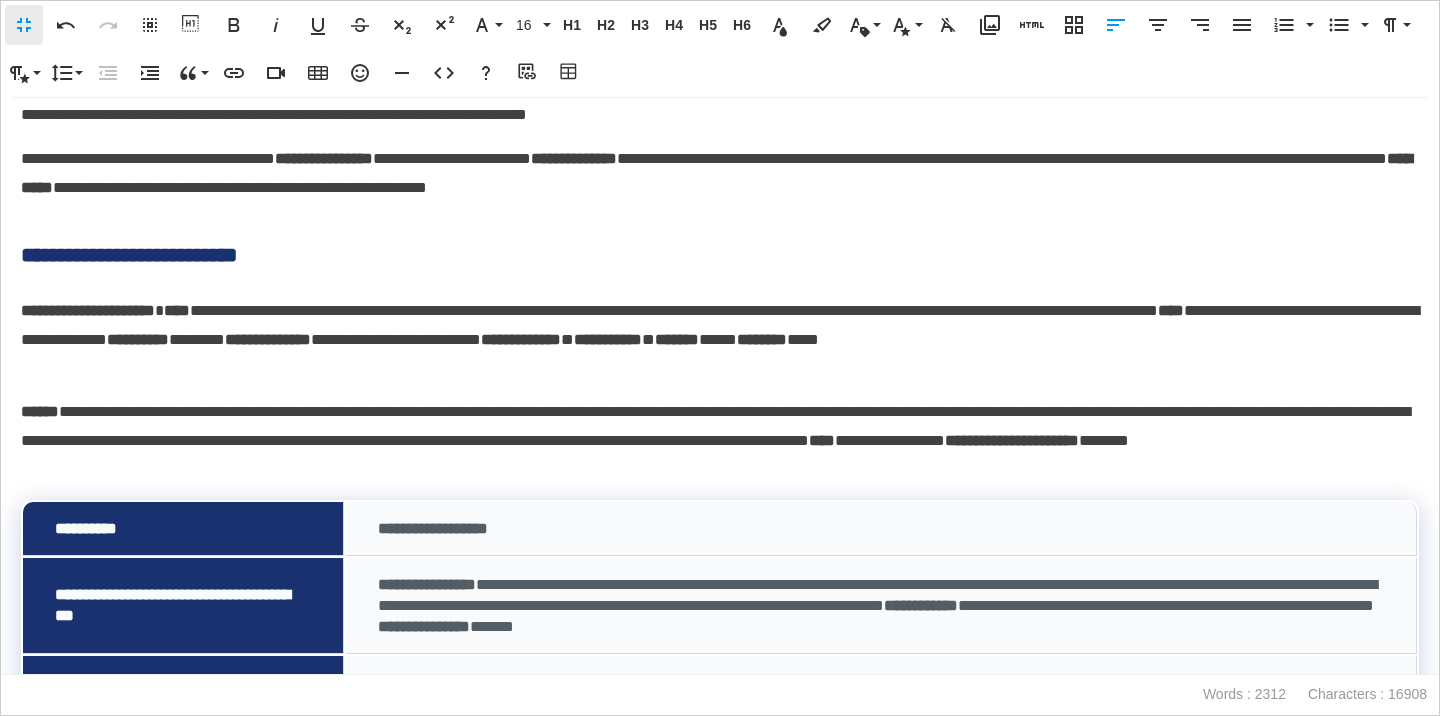 click on "**********" at bounding box center [720, 255] 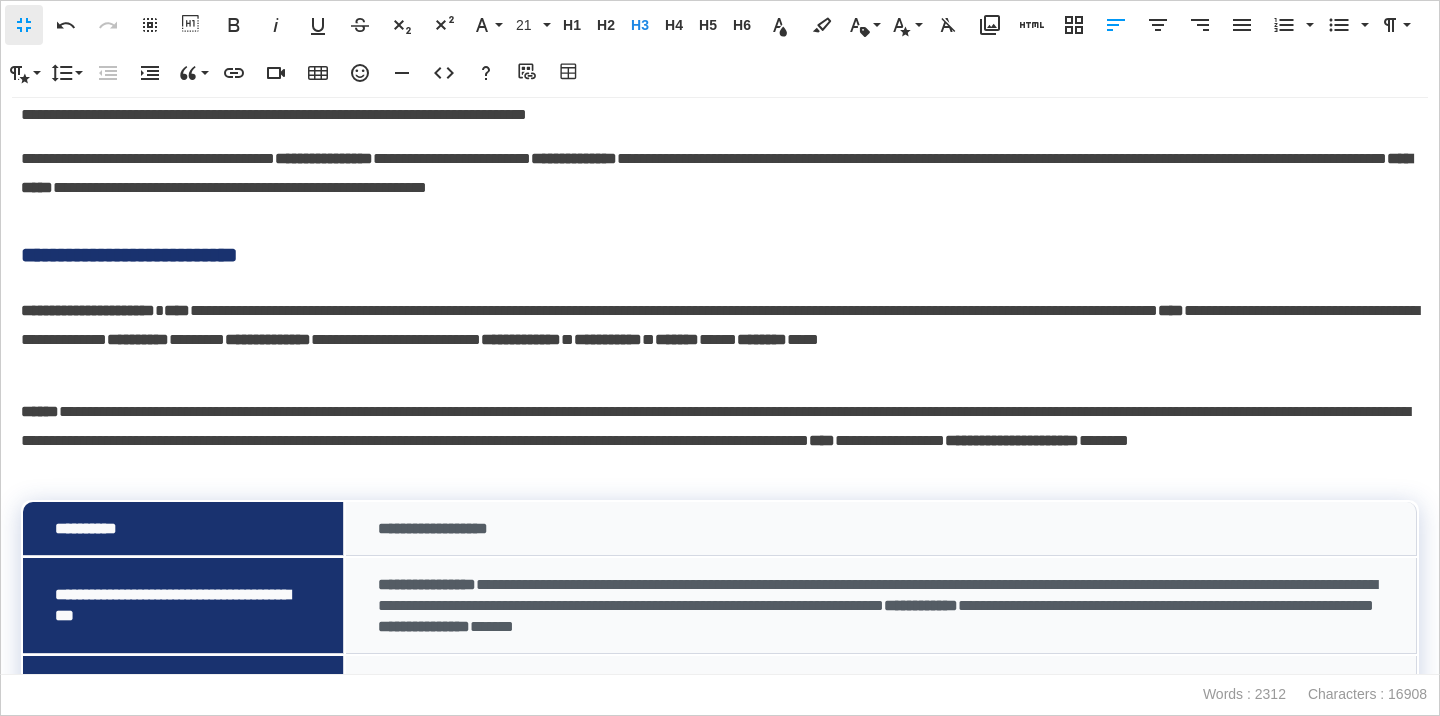 click on "**********" at bounding box center [720, 255] 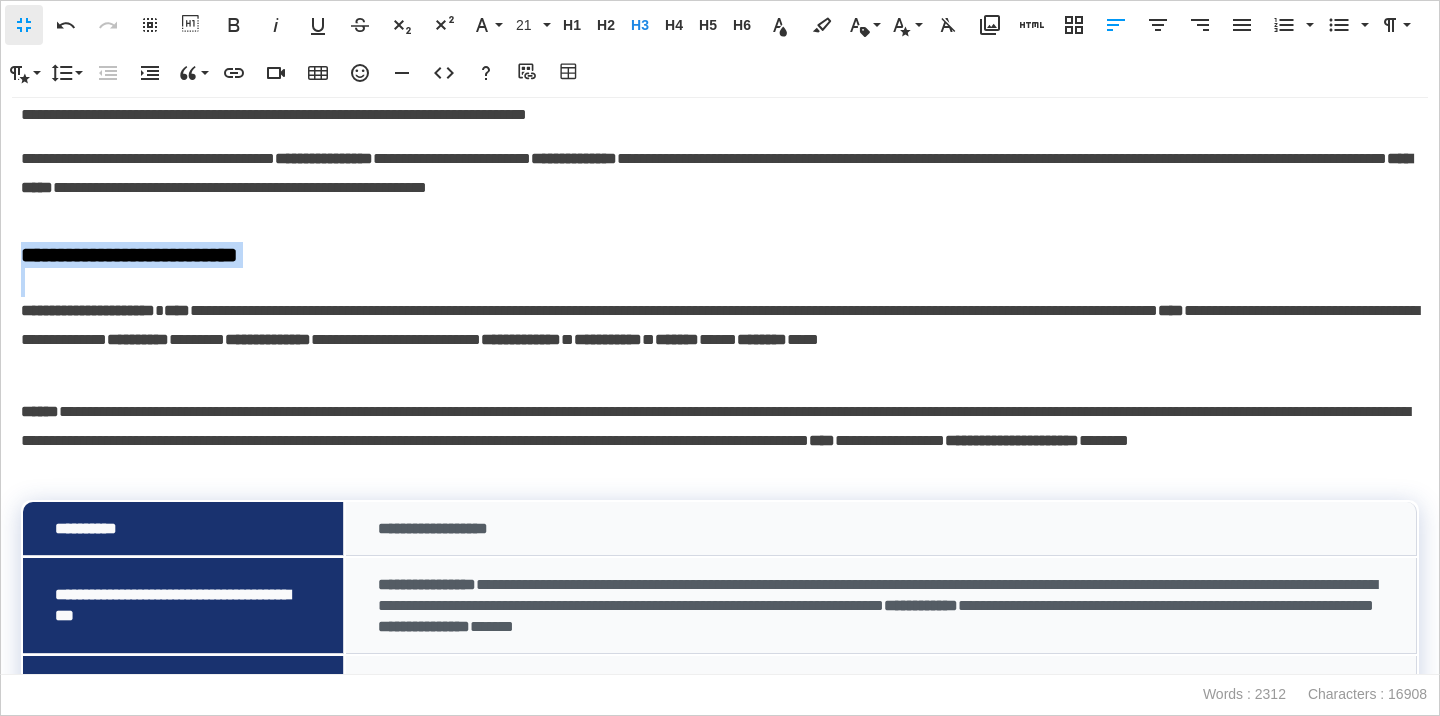 click on "**********" at bounding box center (720, 255) 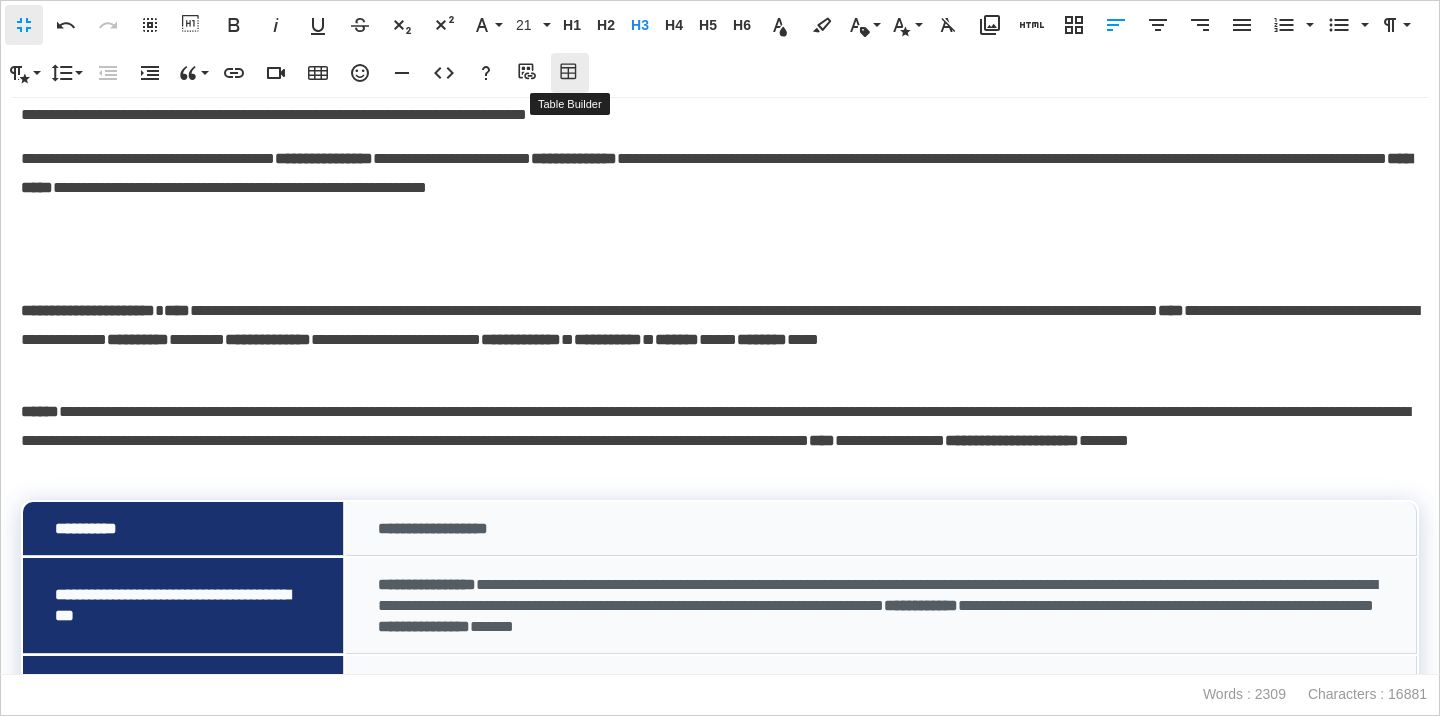 click on "Table Builder" at bounding box center [570, 73] 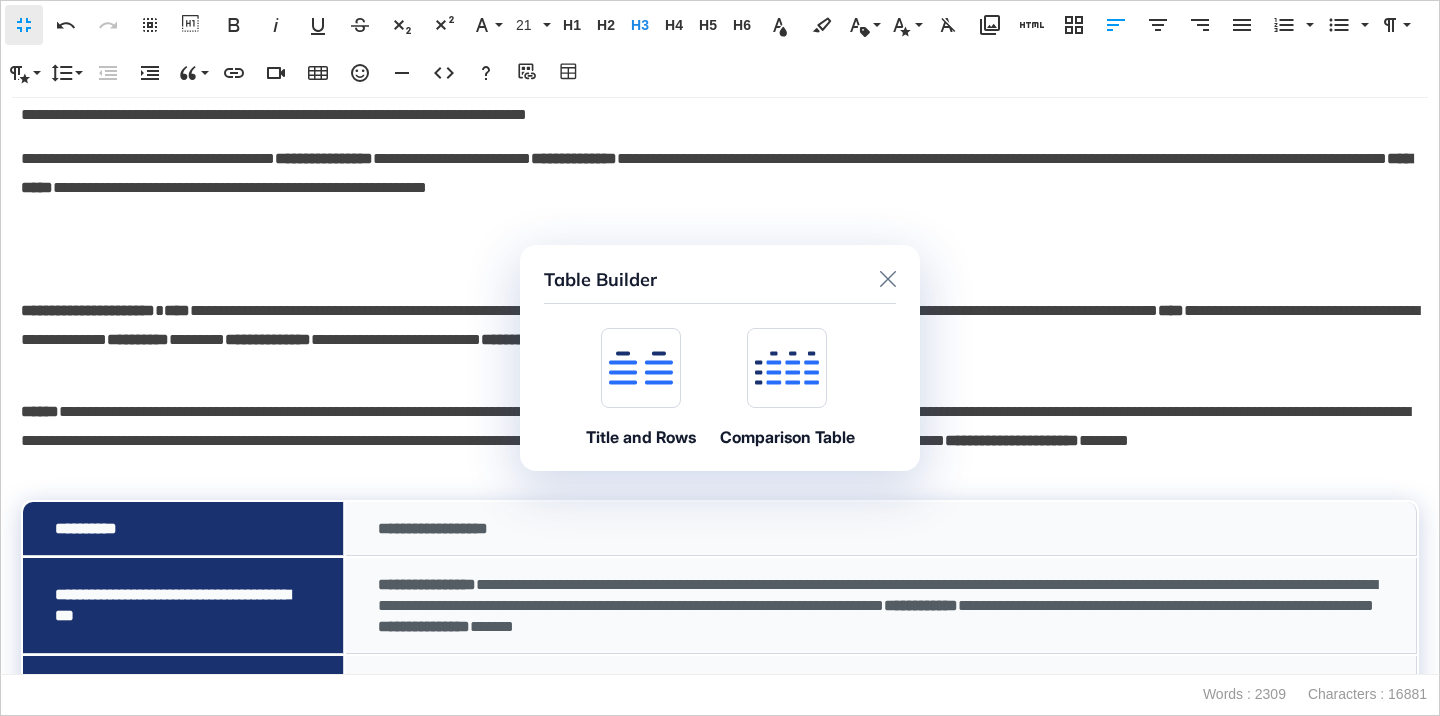 click on "Title and Rows" at bounding box center (641, 437) 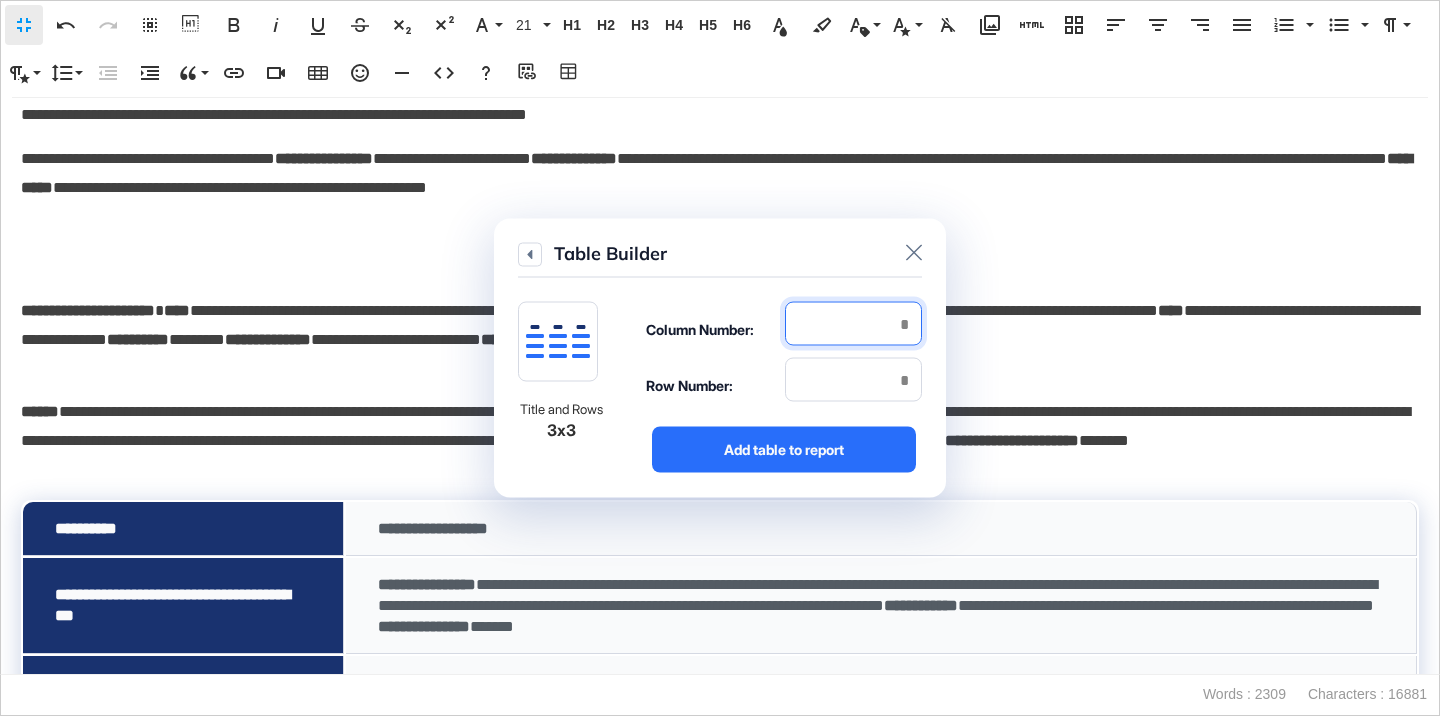 click at bounding box center (853, 324) 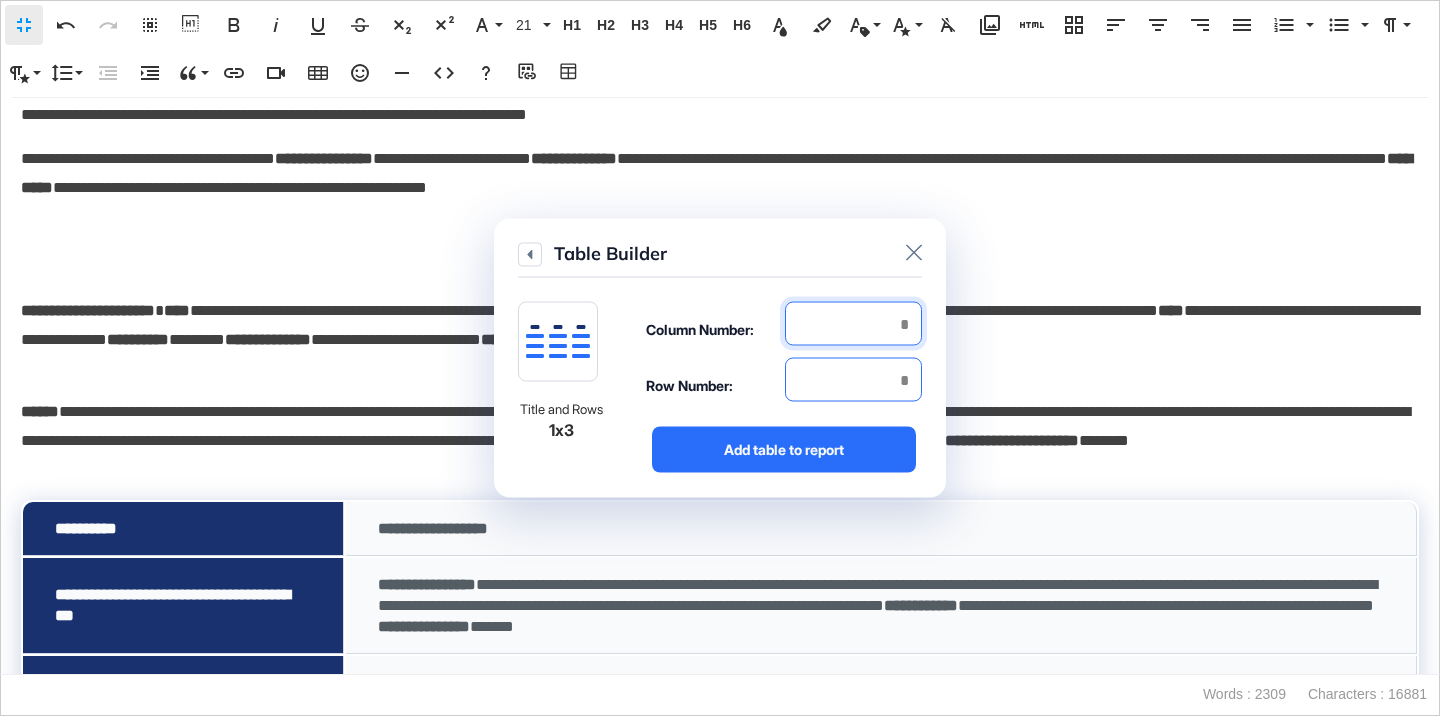 type on "*" 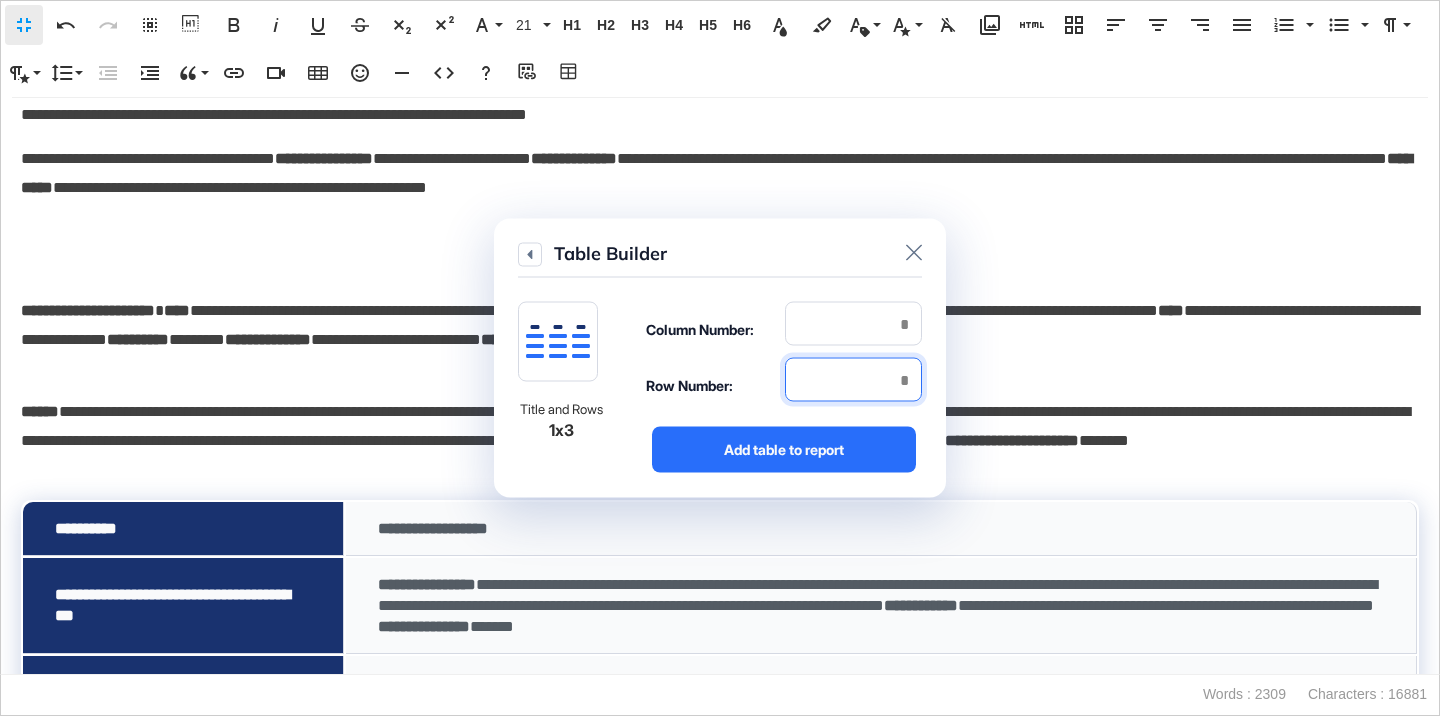 click at bounding box center (853, 380) 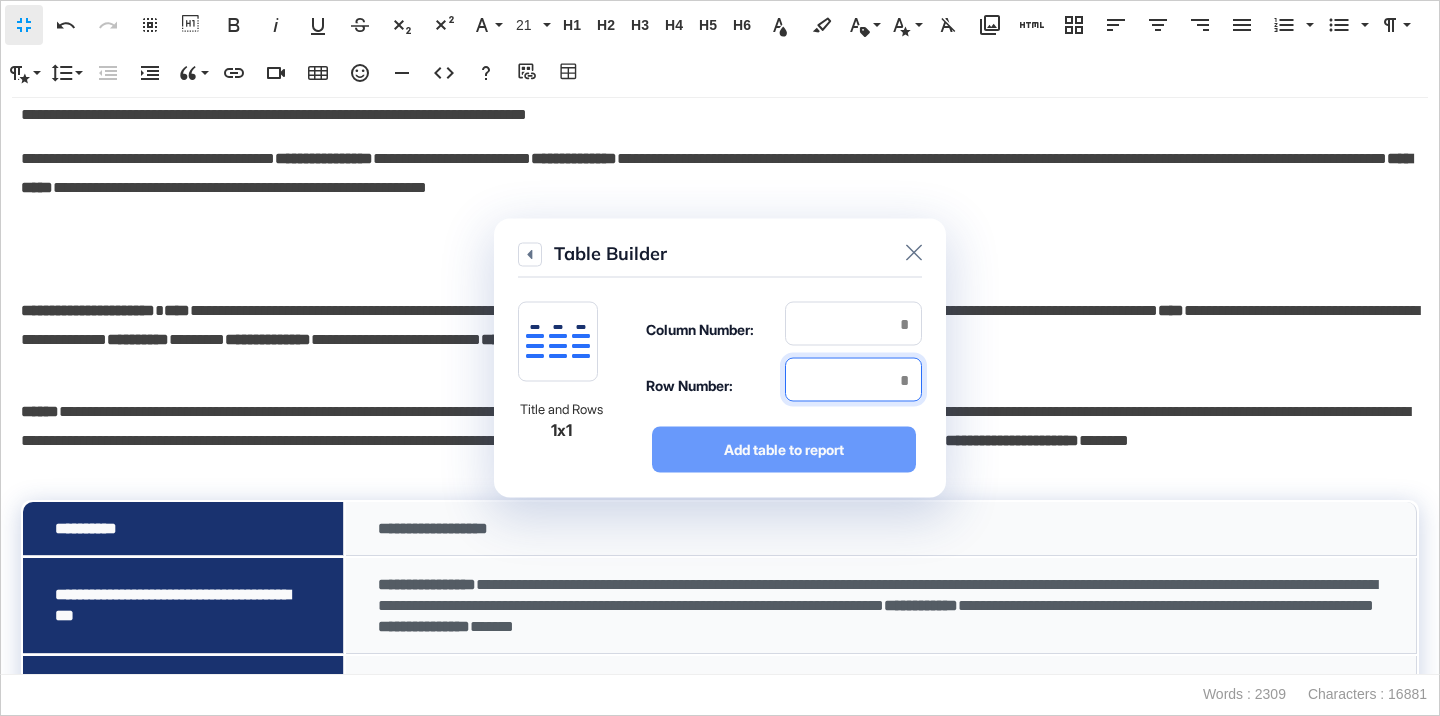 type on "*" 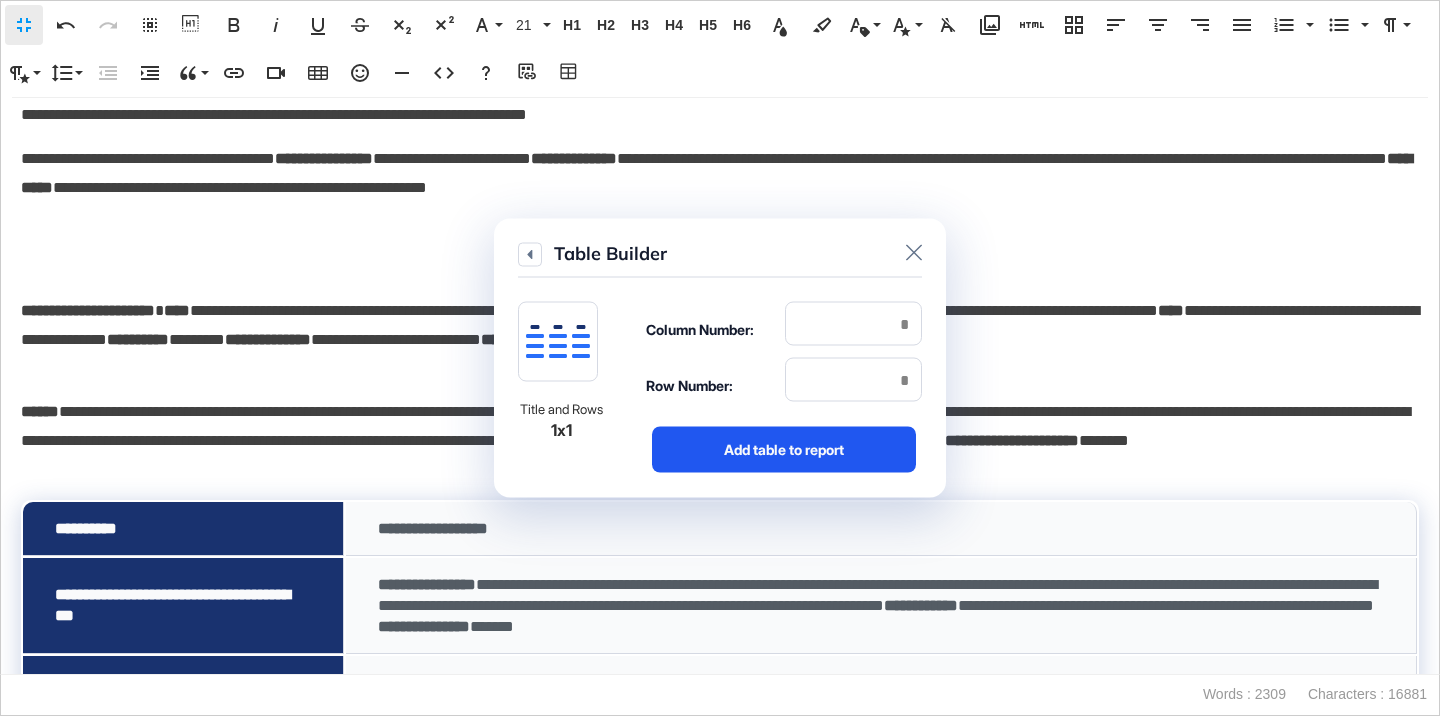 click on "Add table to report" at bounding box center [784, 450] 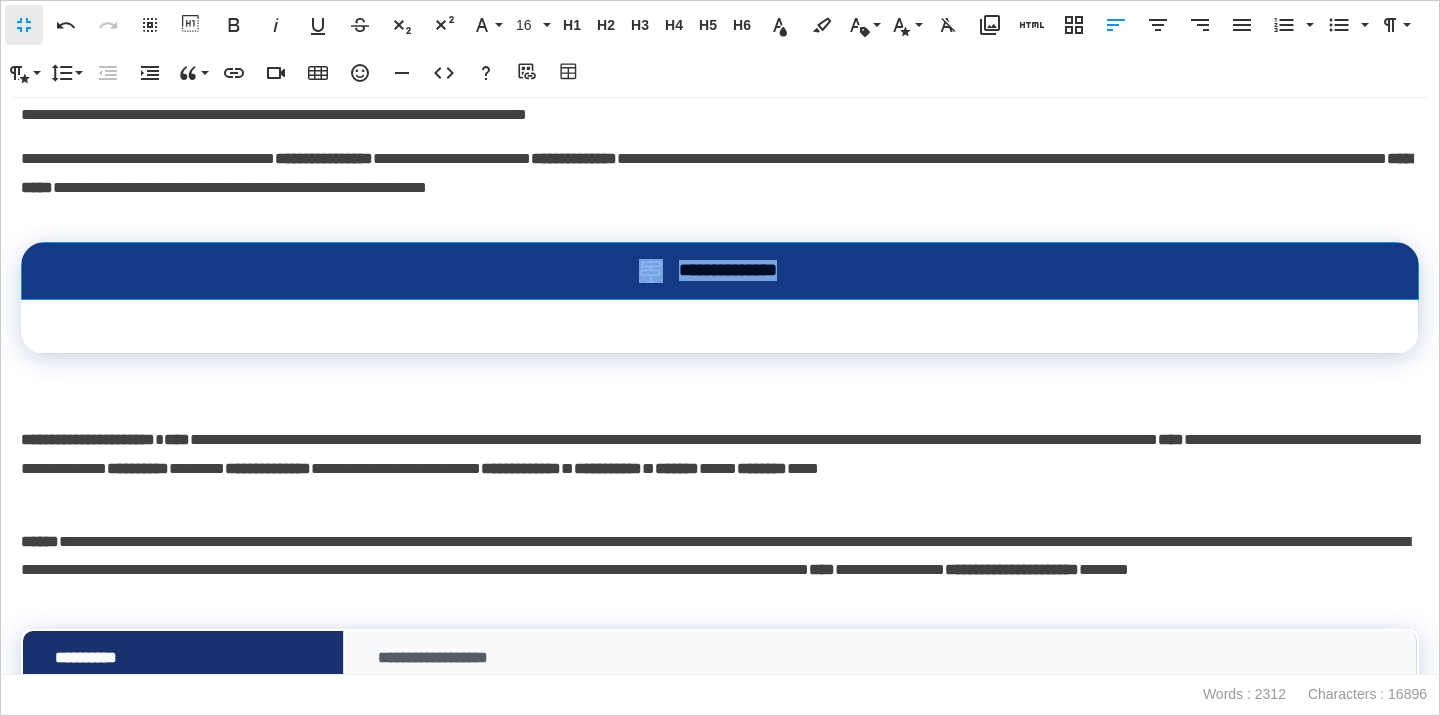 drag, startPoint x: 859, startPoint y: 287, endPoint x: 616, endPoint y: 283, distance: 243.03291 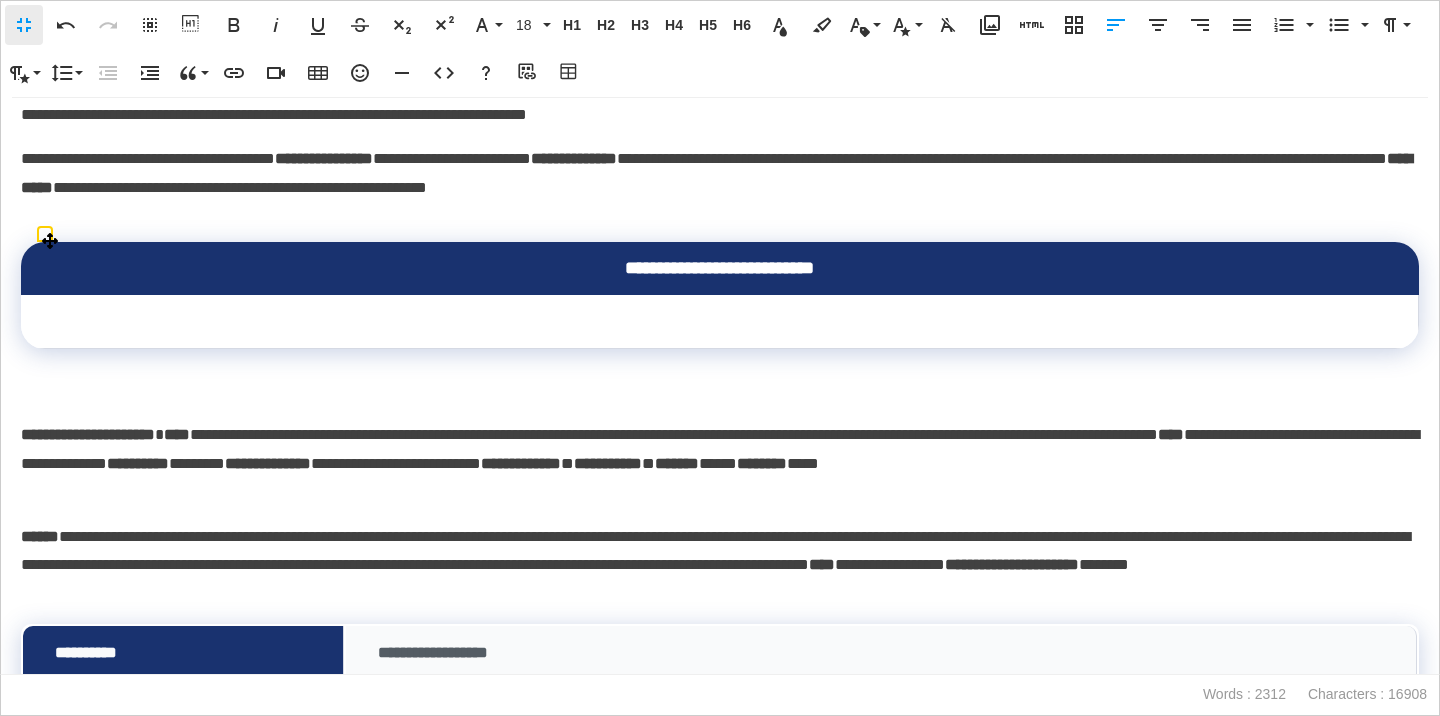 click at bounding box center [720, 322] 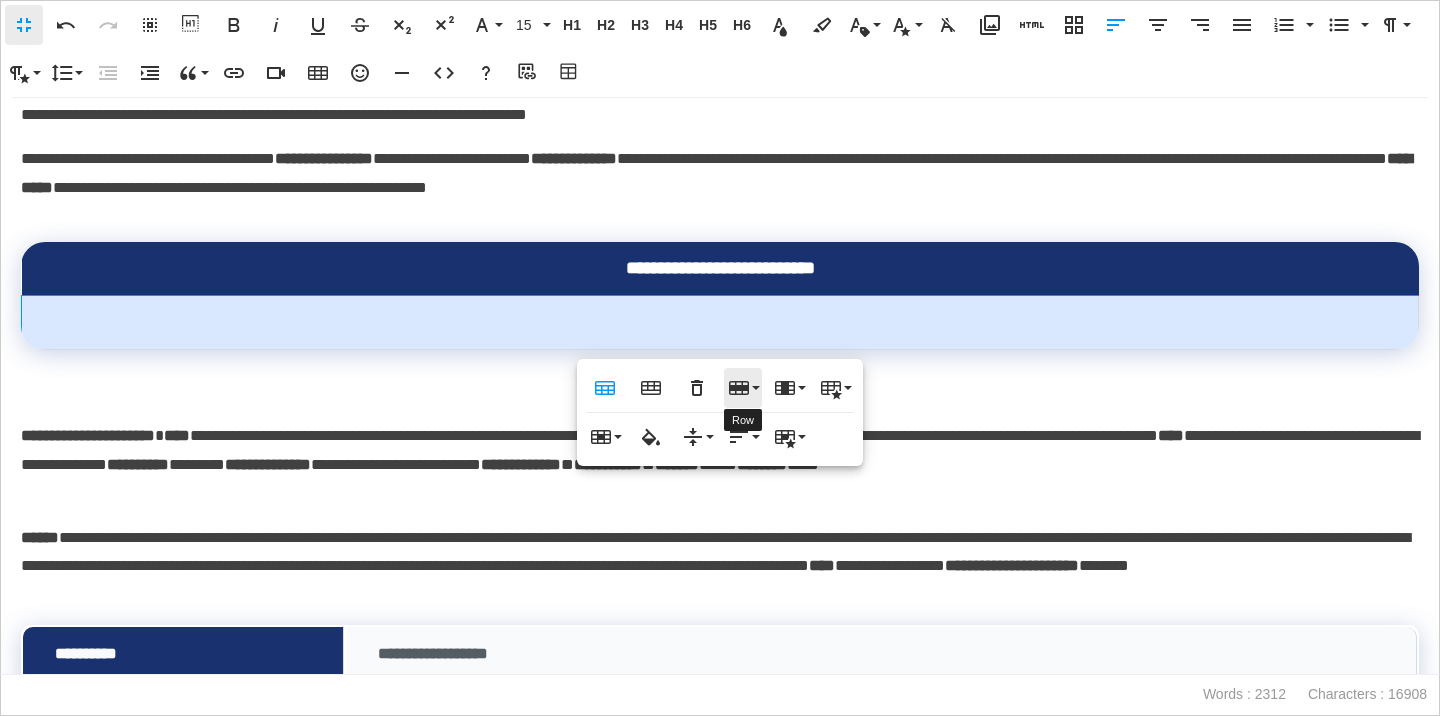 click on "Row" at bounding box center [743, 388] 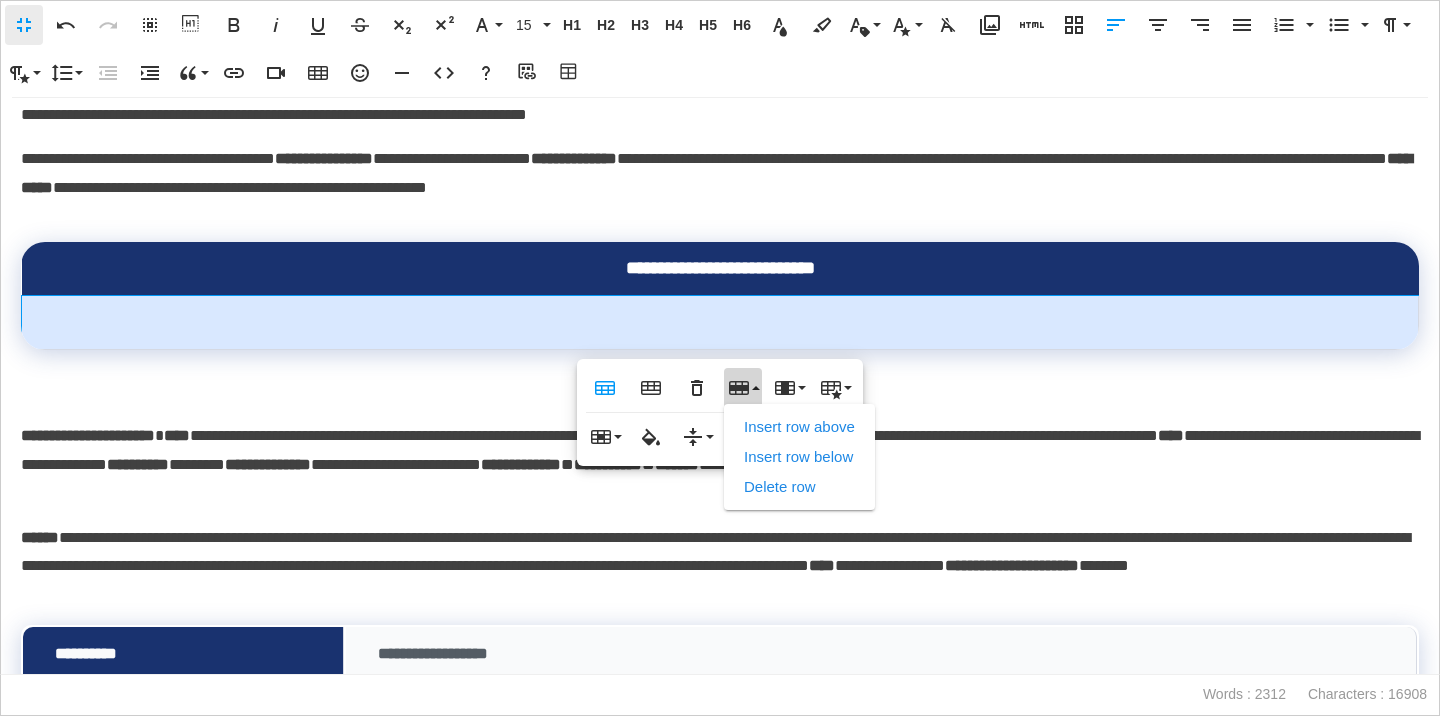 click on "Insert row above Insert row below Delete row" at bounding box center [799, 457] 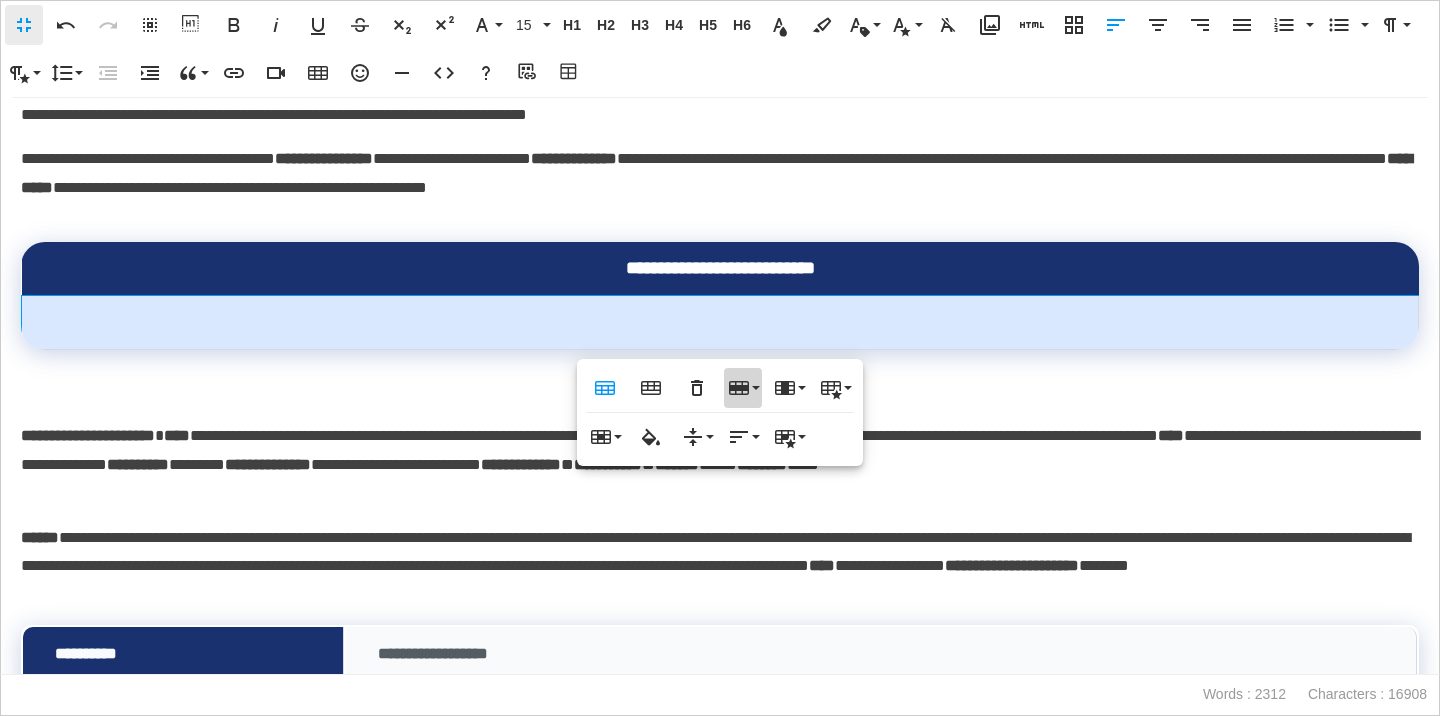 click on "Row" at bounding box center (743, 388) 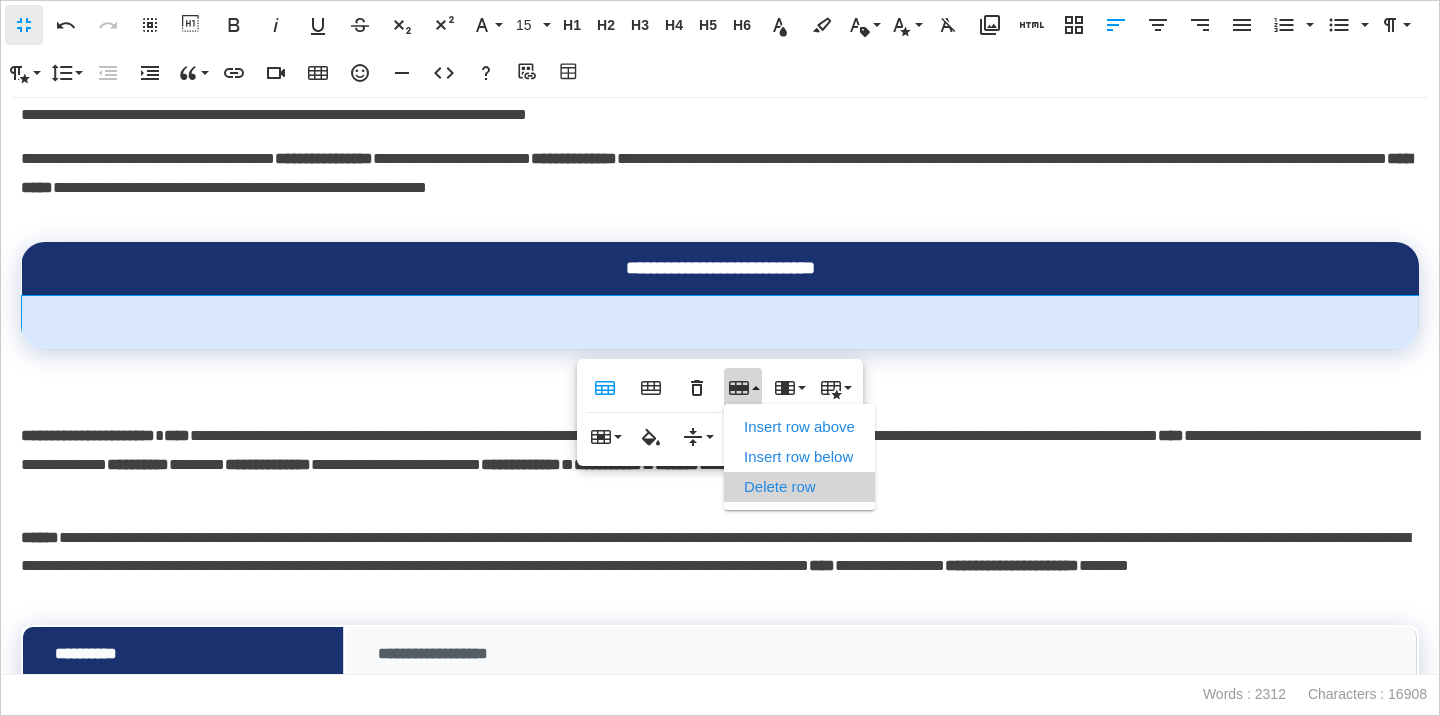 click on "Delete row" at bounding box center (799, 487) 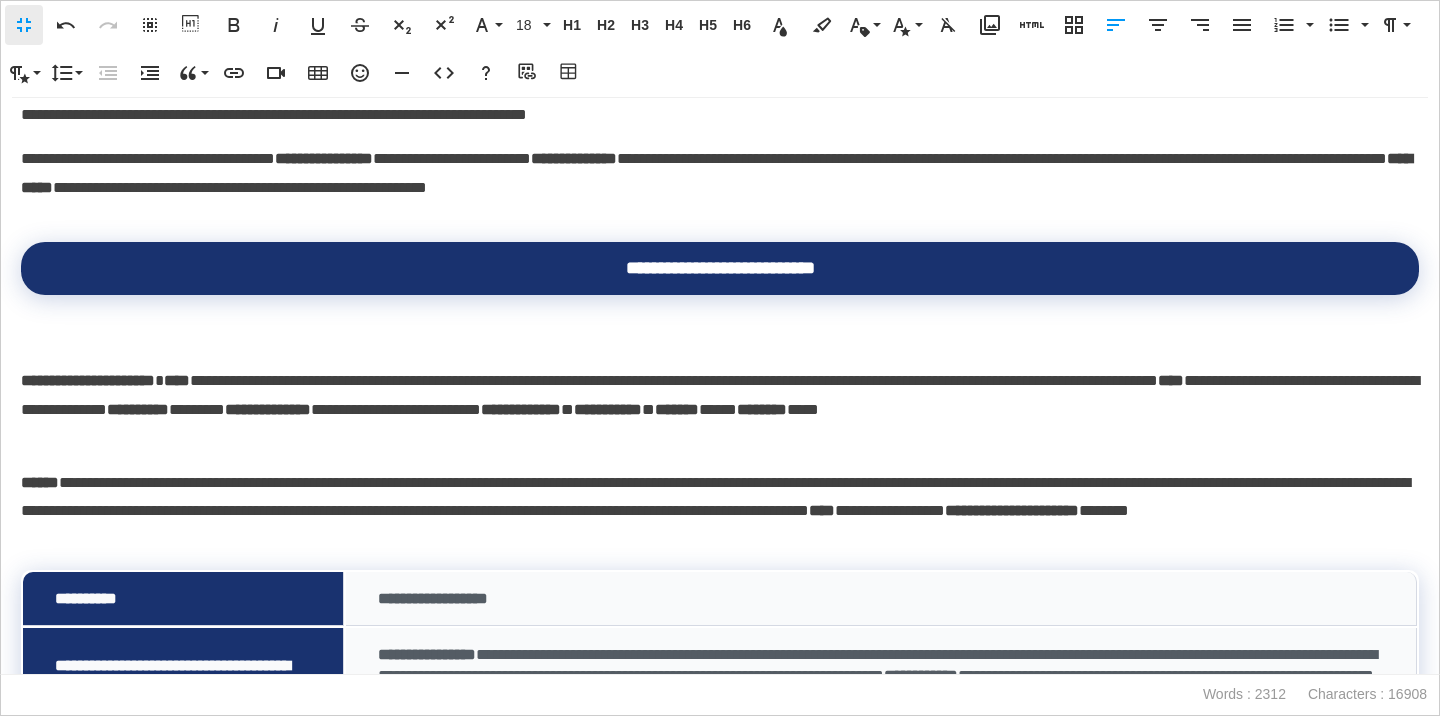 click on "**********" at bounding box center [720, 386] 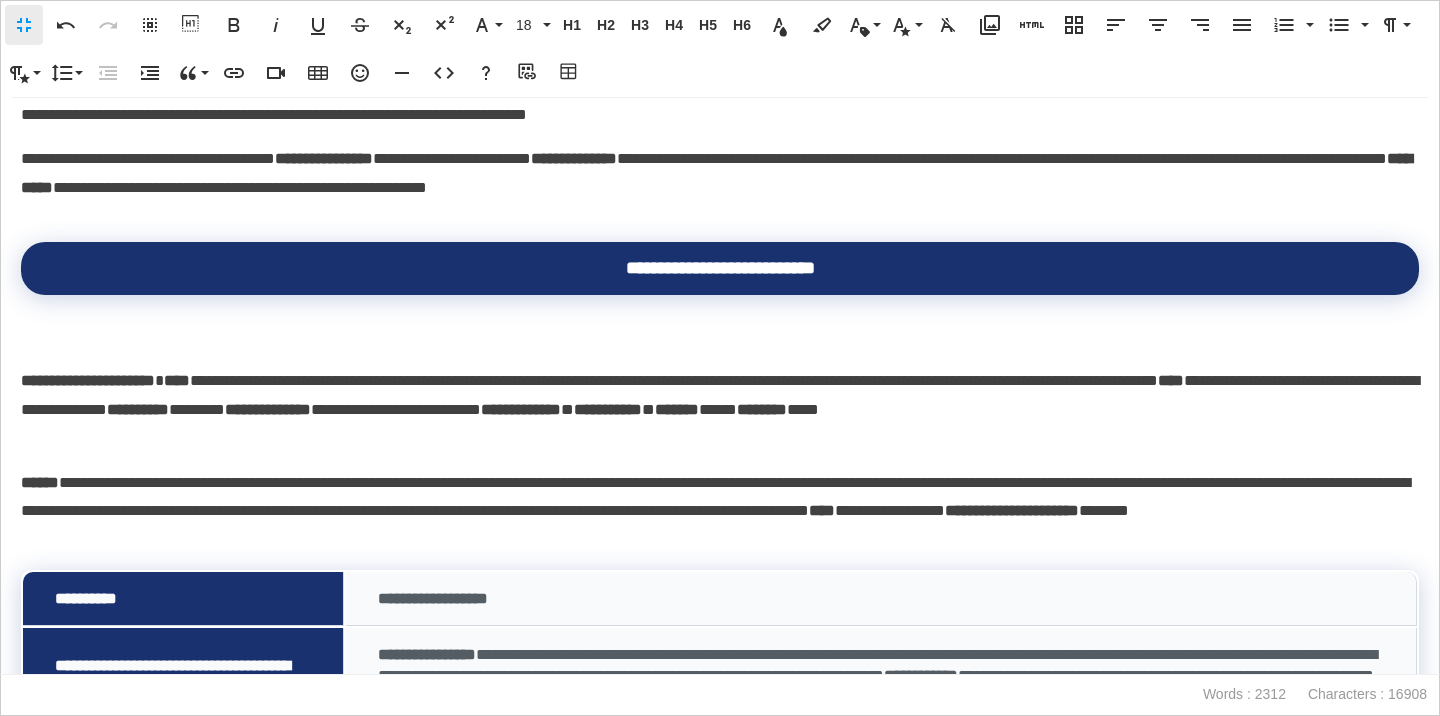click on "**********" at bounding box center (720, 386) 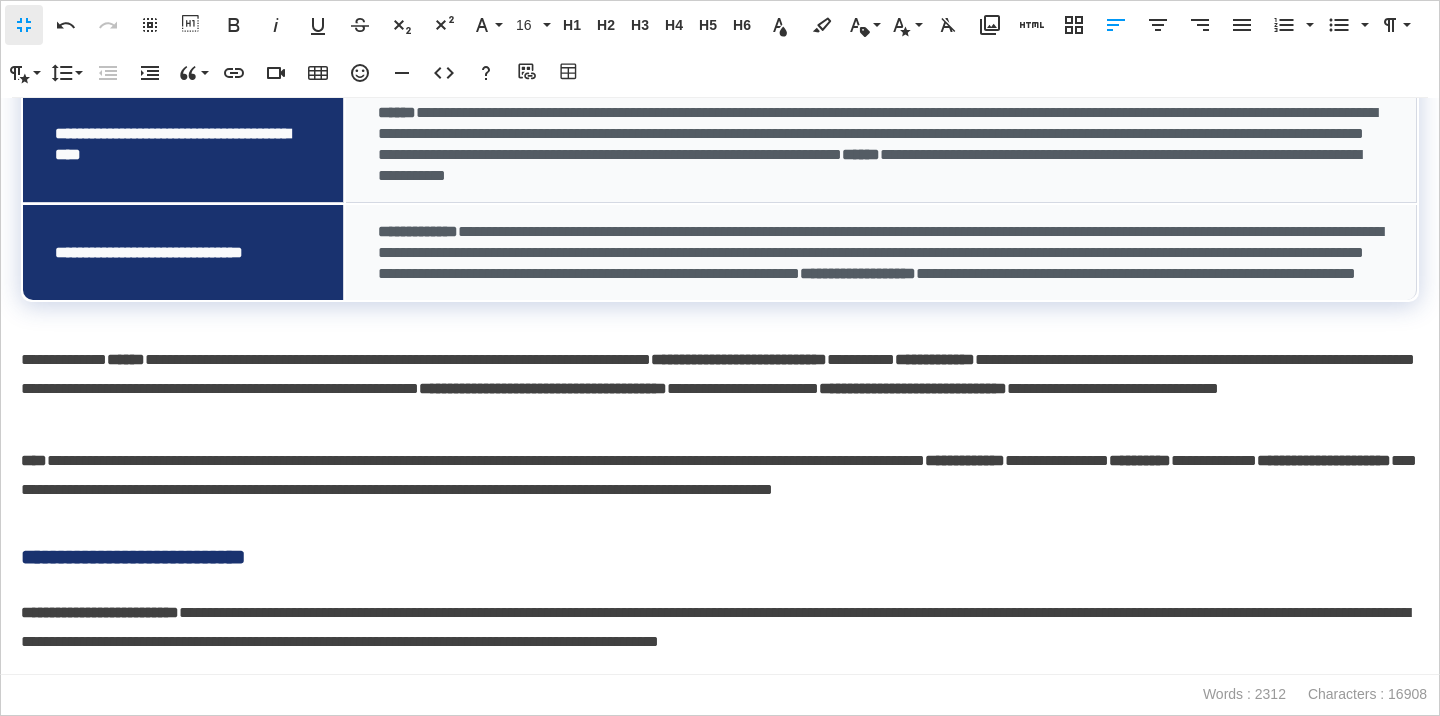 scroll, scrollTop: 2835, scrollLeft: 0, axis: vertical 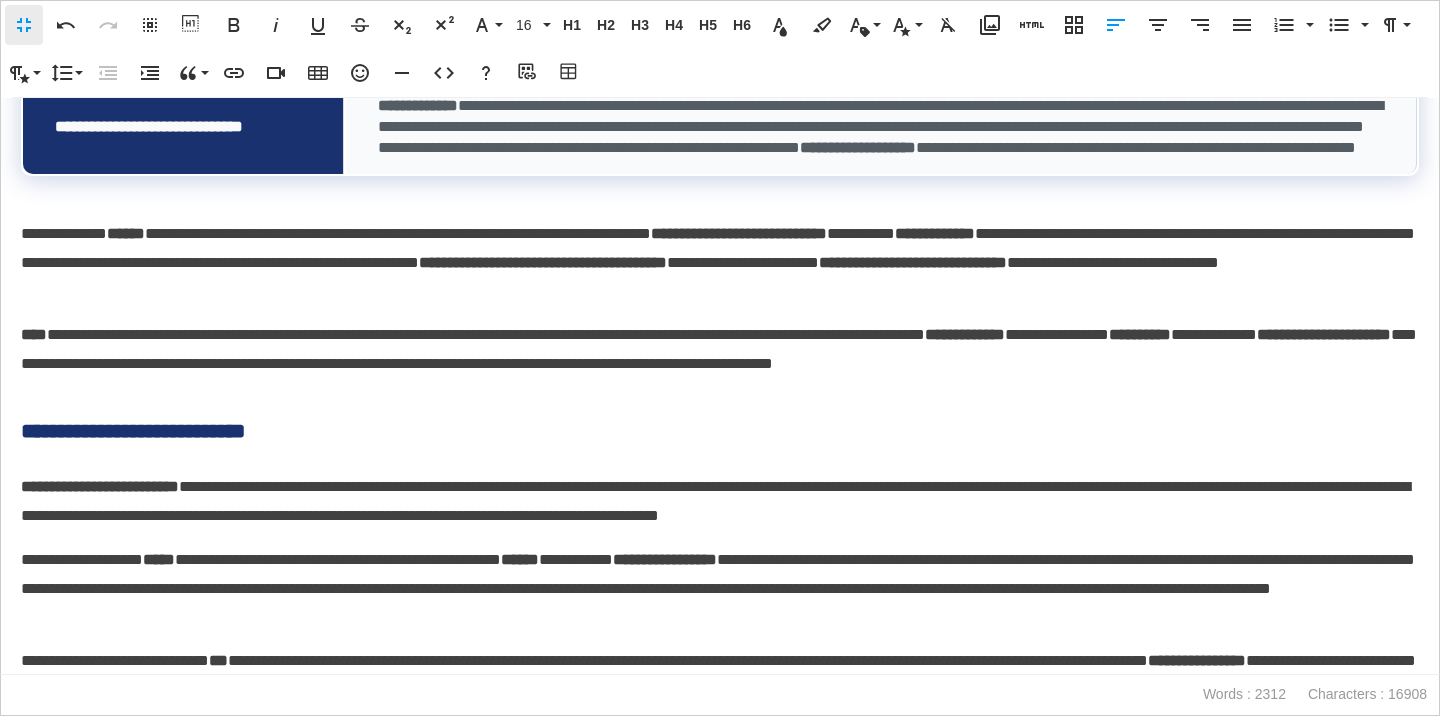 click on "**********" at bounding box center [720, 431] 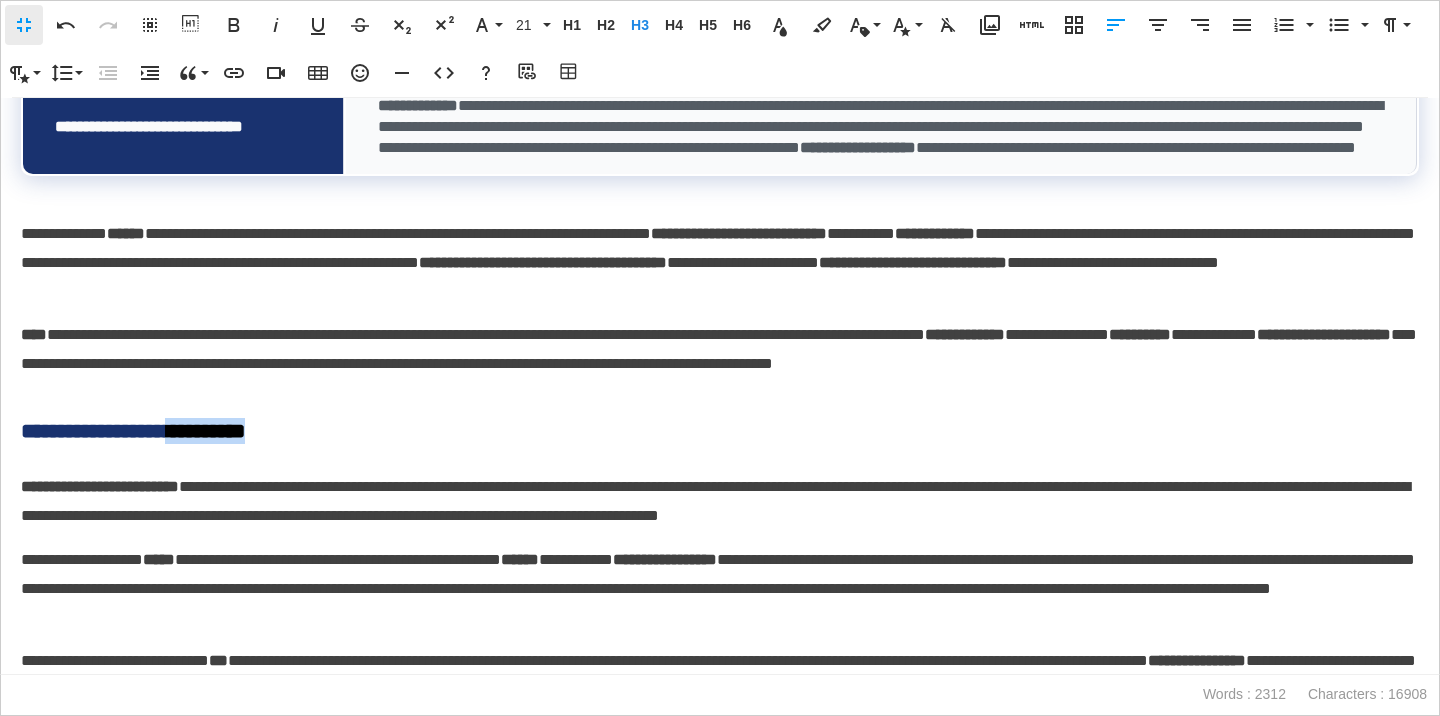 click on "**********" at bounding box center [720, 431] 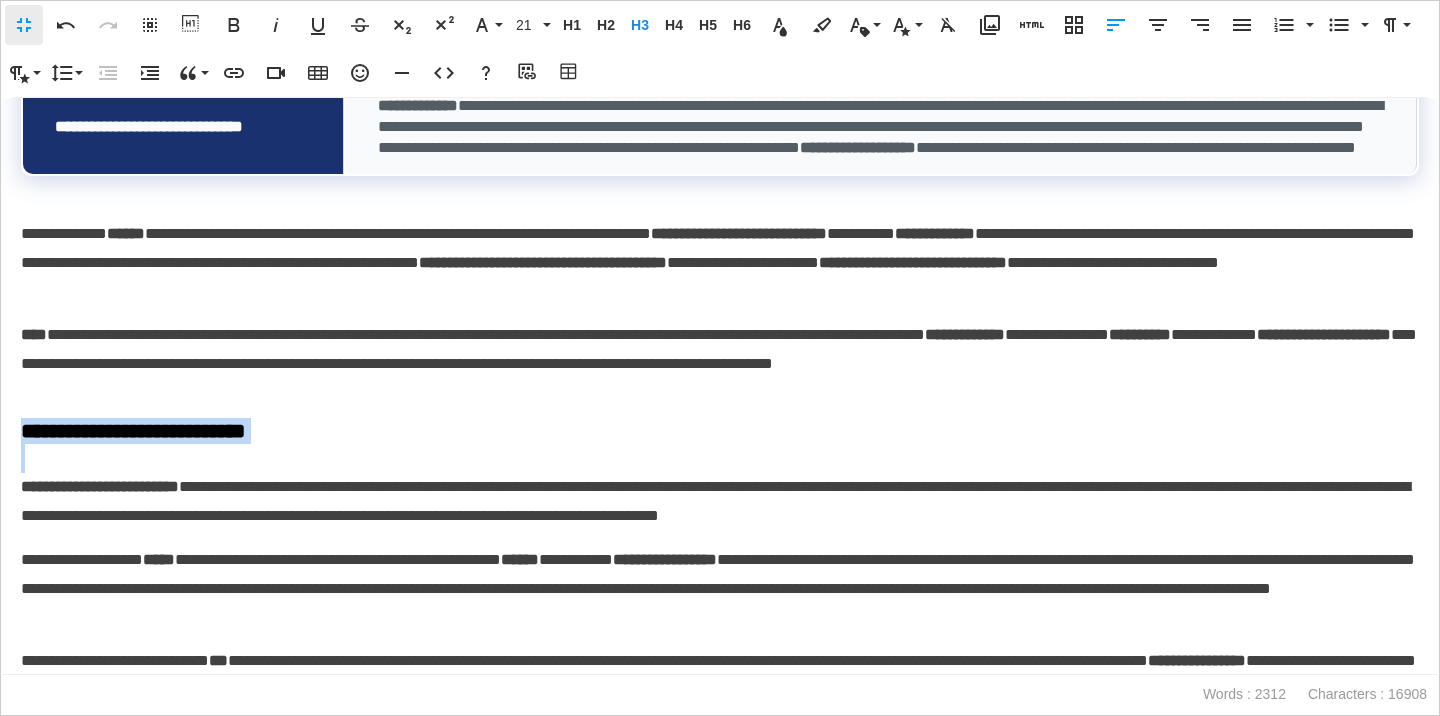 click on "**********" at bounding box center [720, 431] 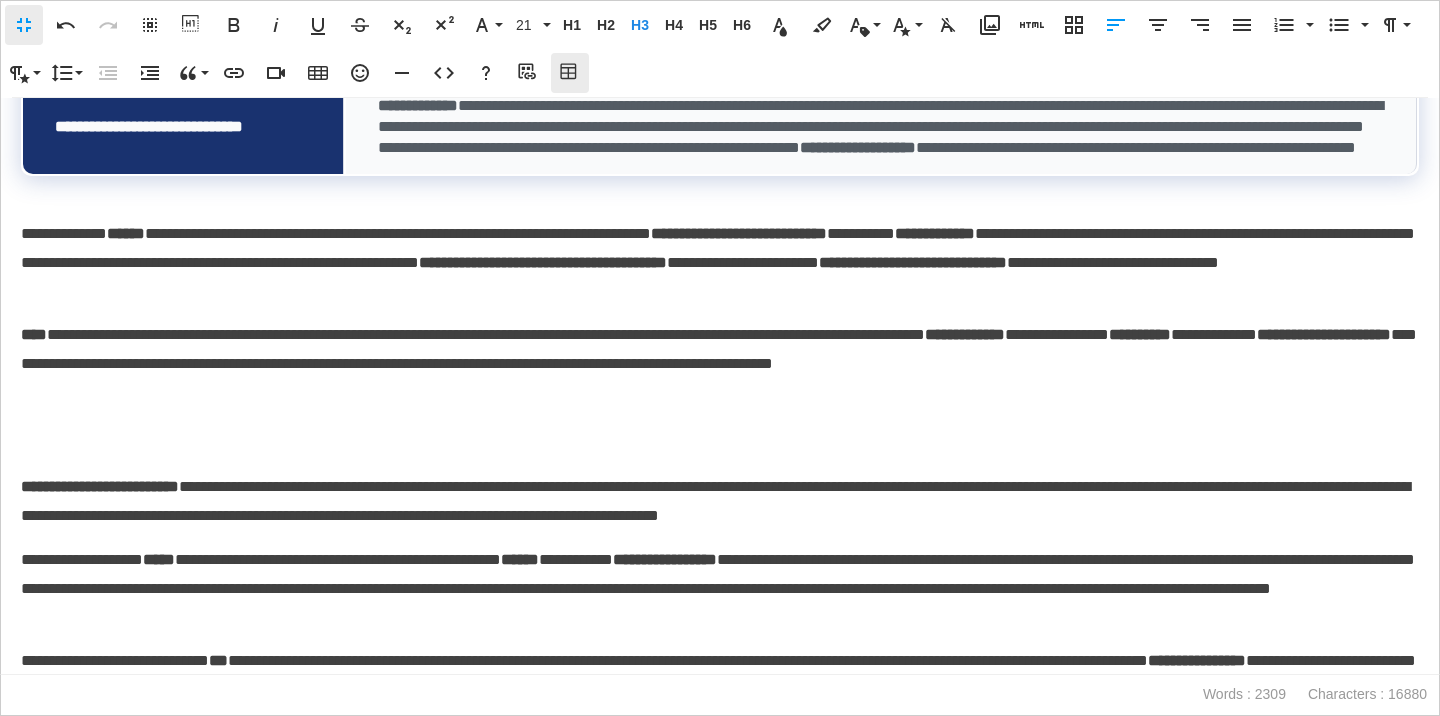 click 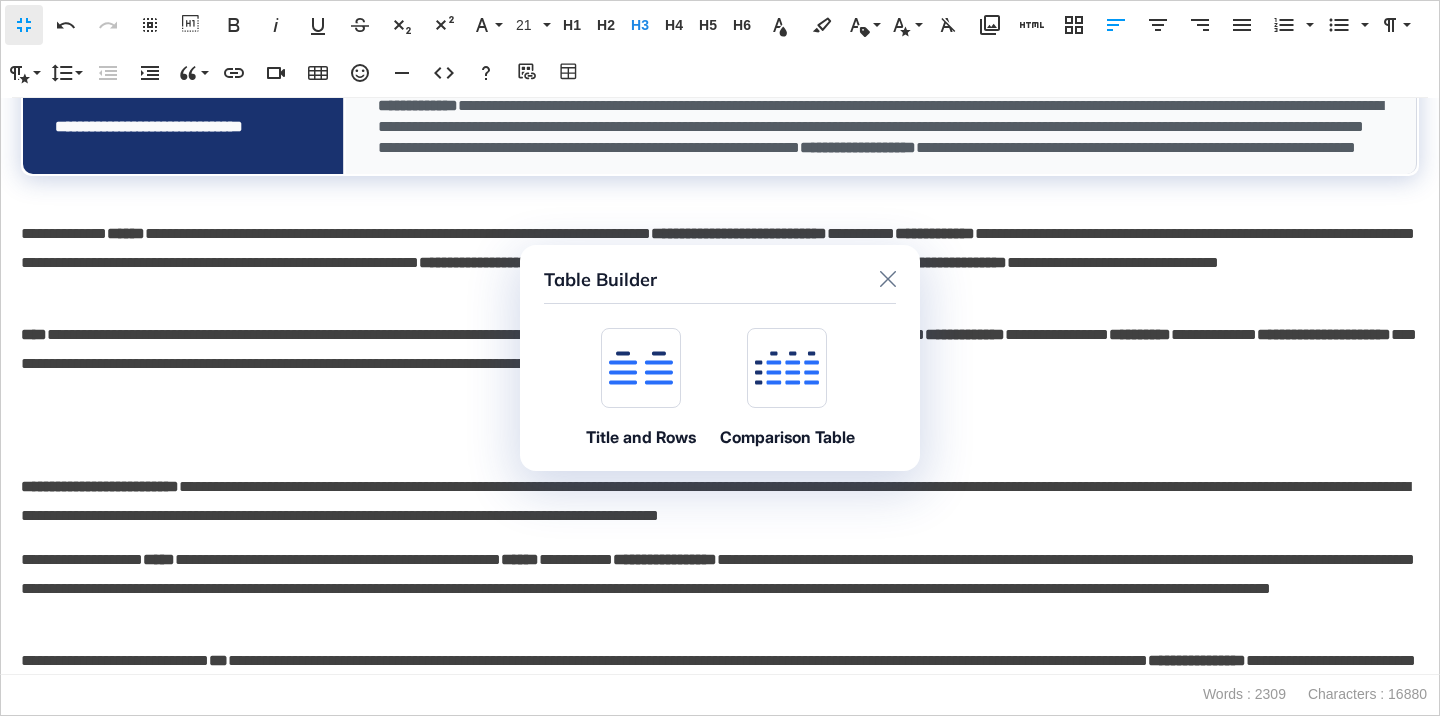 click 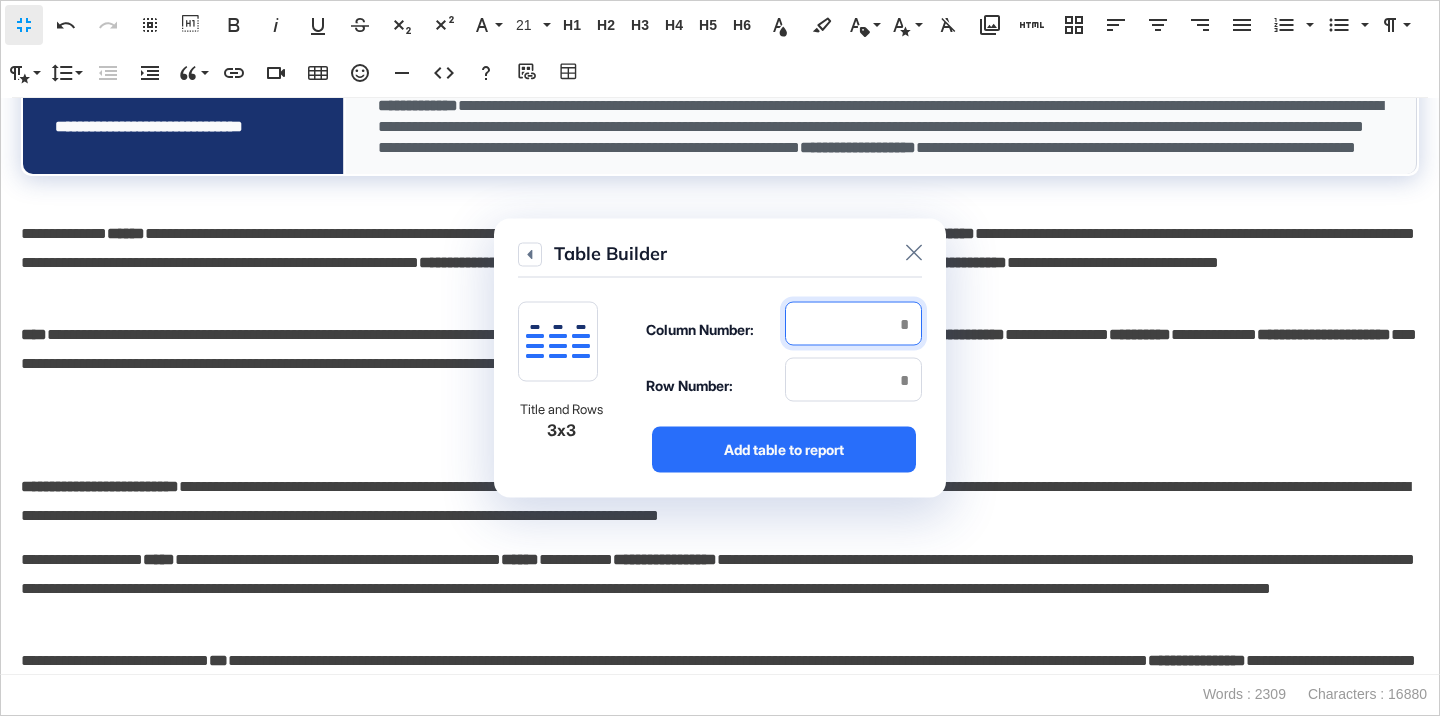 click at bounding box center (853, 324) 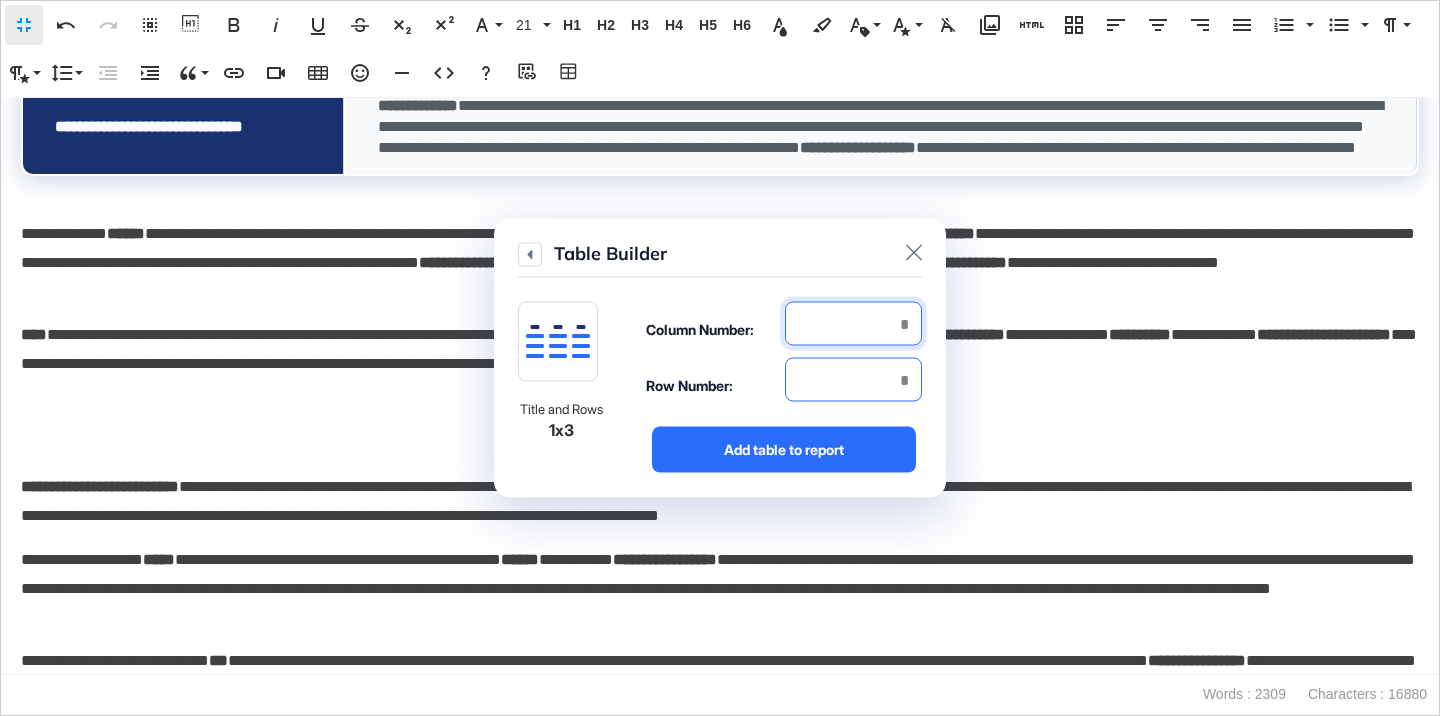 type on "*" 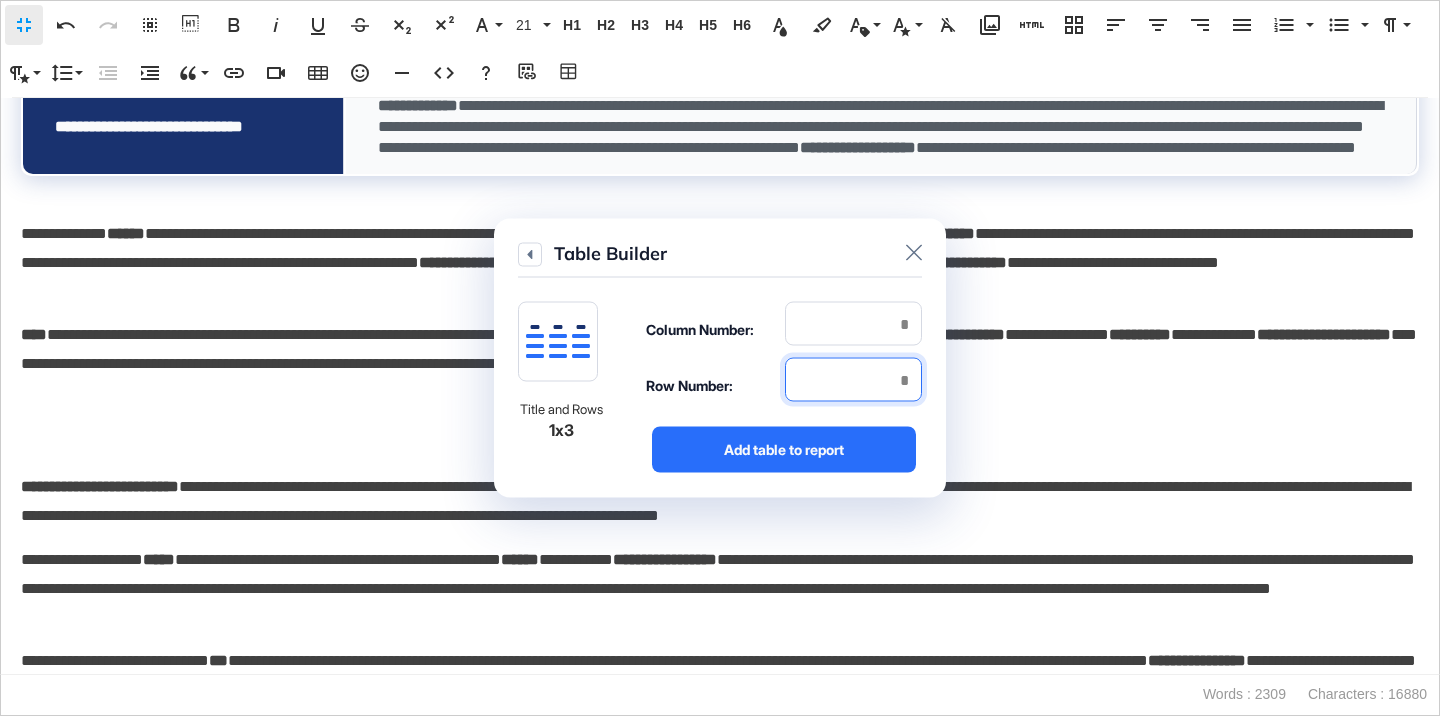 click at bounding box center (853, 380) 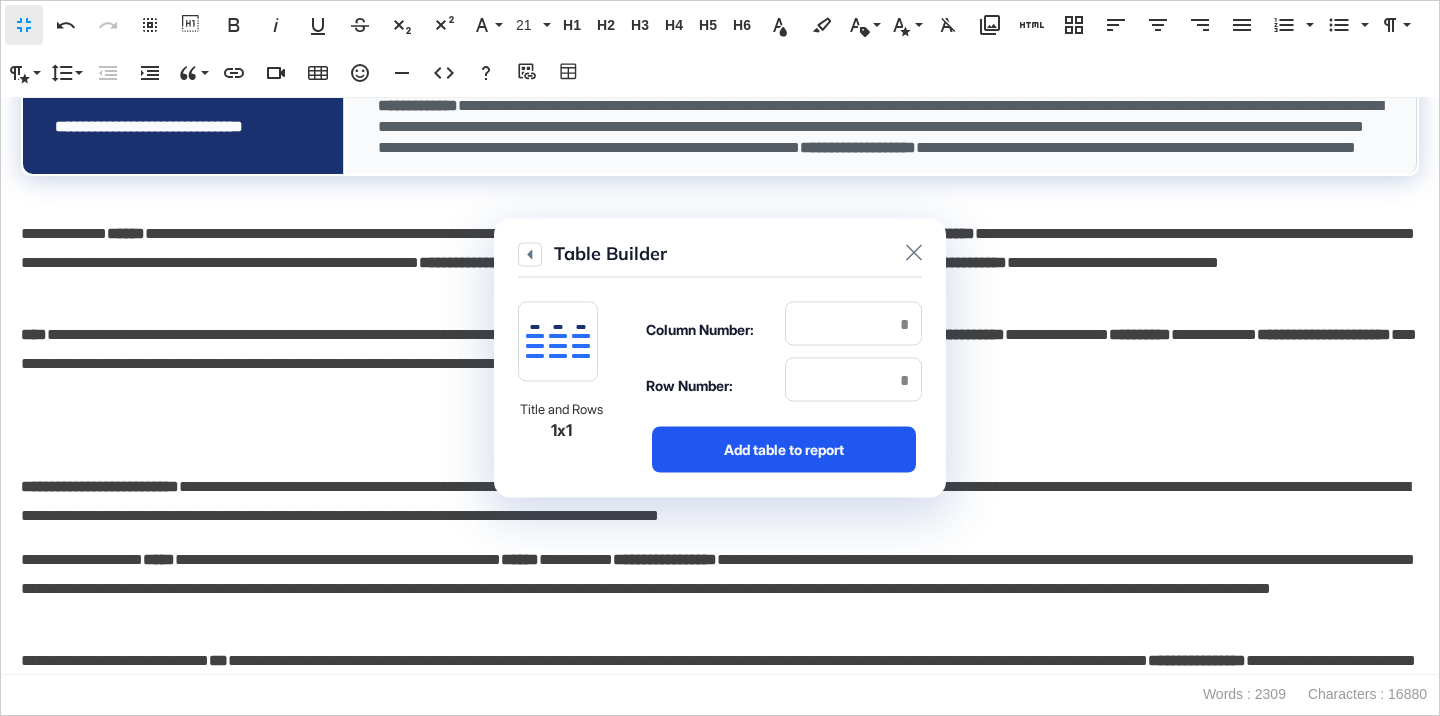 click on "Add table to report" at bounding box center (784, 450) 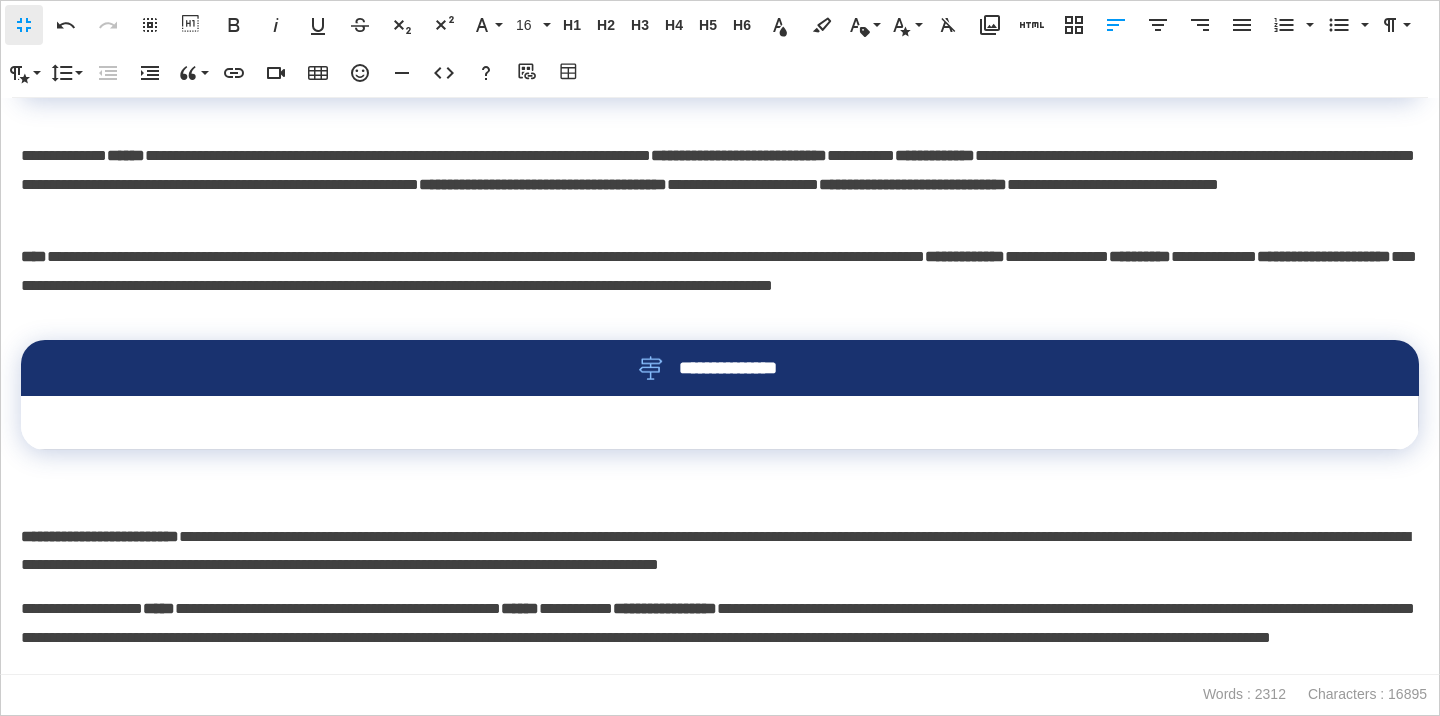 scroll, scrollTop: 2939, scrollLeft: 0, axis: vertical 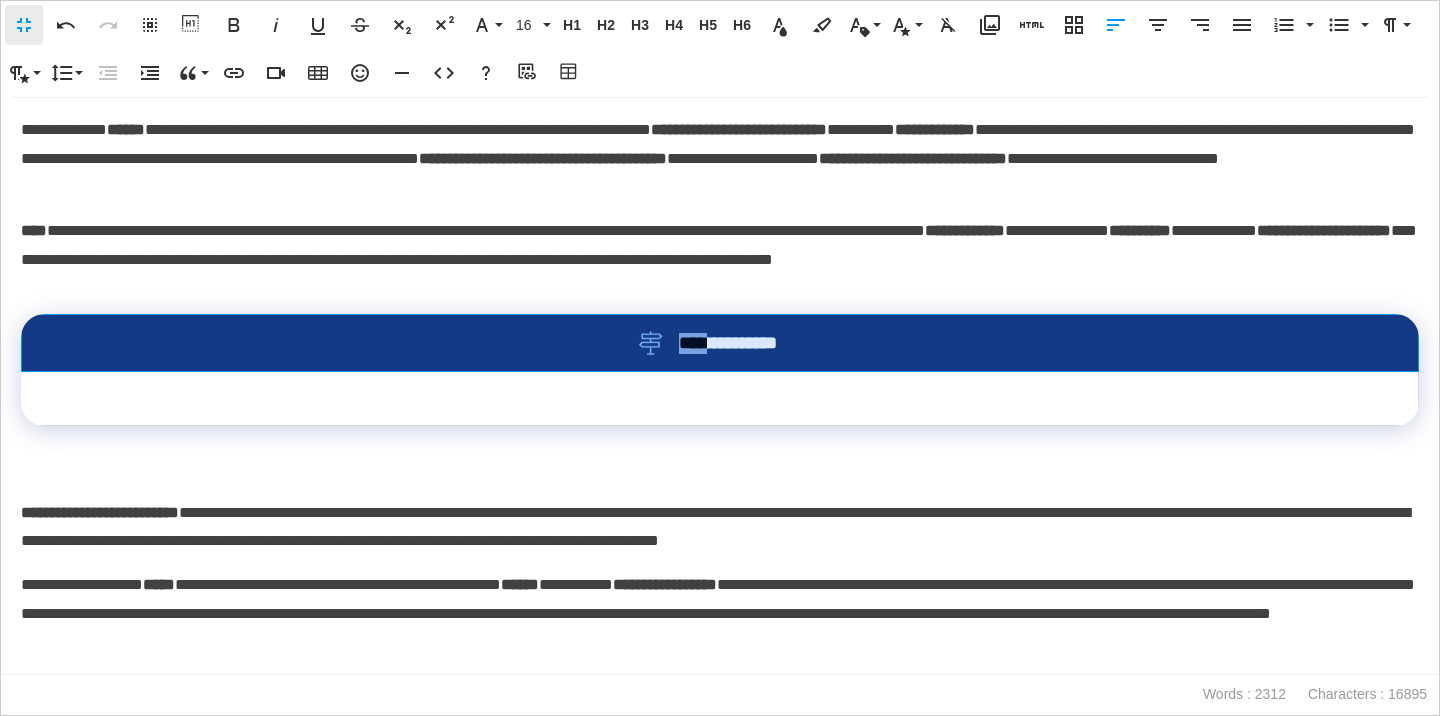 drag, startPoint x: 835, startPoint y: 349, endPoint x: 725, endPoint y: 359, distance: 110.45361 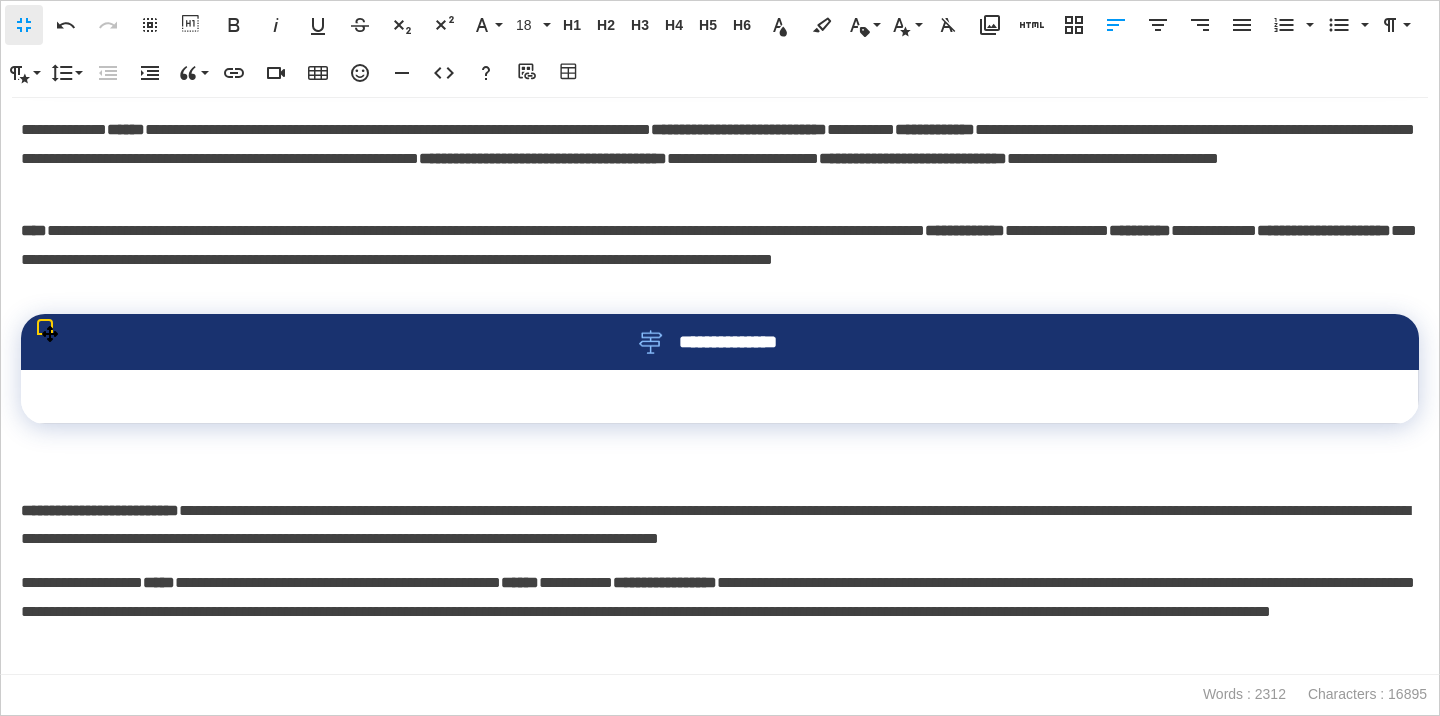 click on "**********" at bounding box center (720, 342) 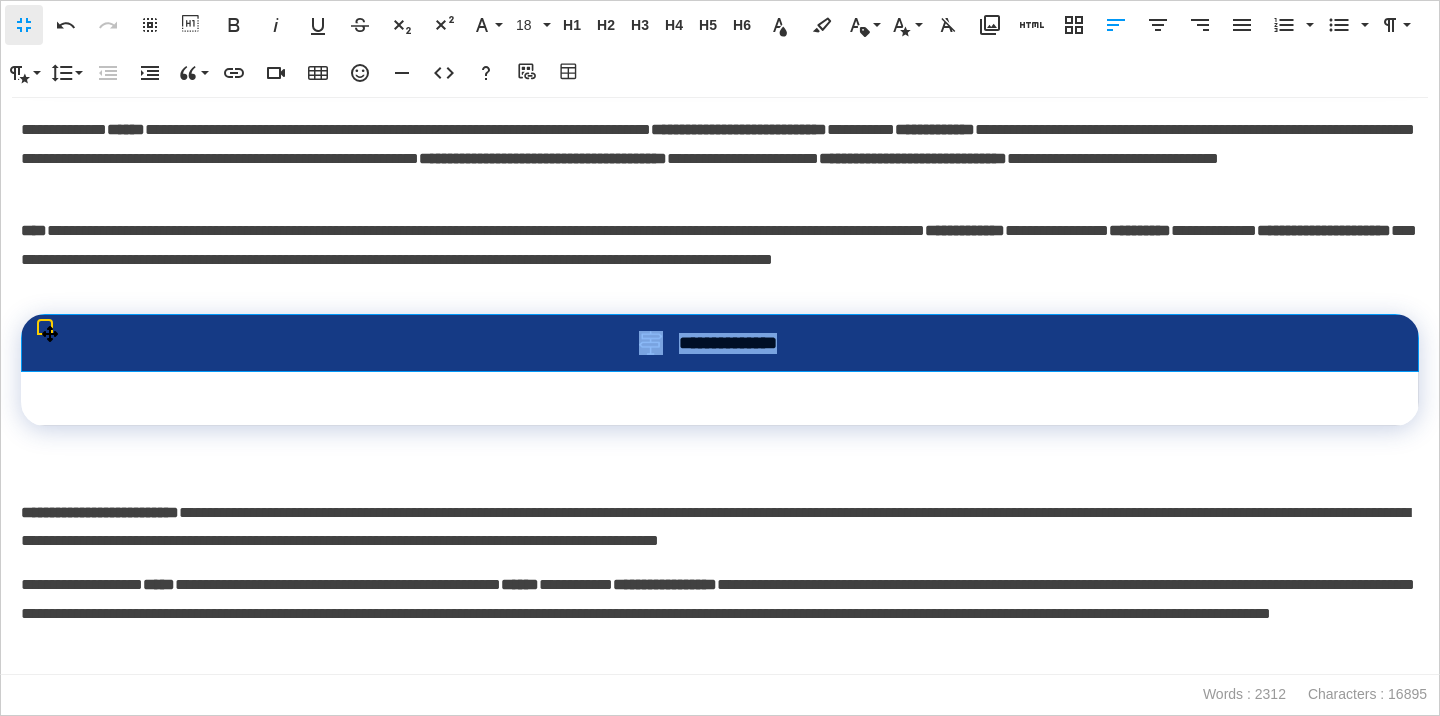 drag, startPoint x: 843, startPoint y: 377, endPoint x: 630, endPoint y: 371, distance: 213.08449 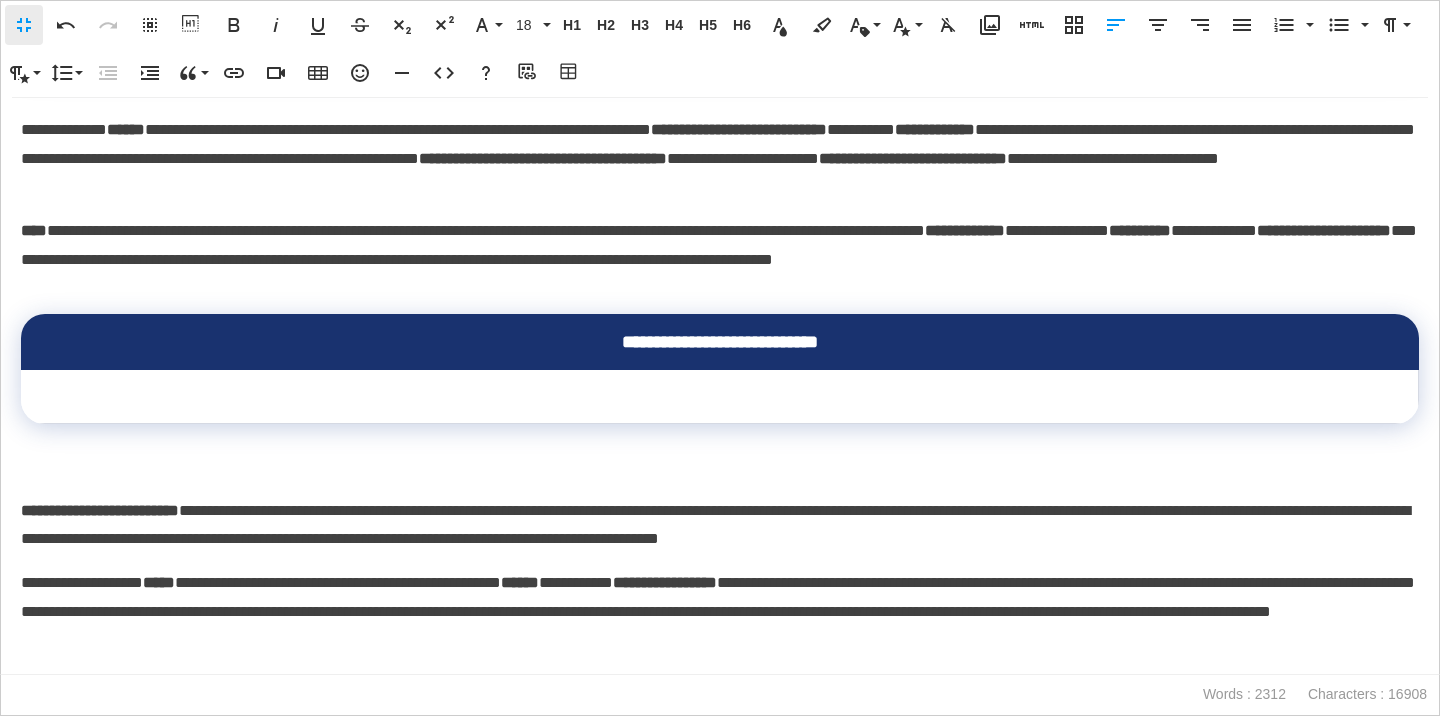 scroll, scrollTop: 0, scrollLeft: 8, axis: horizontal 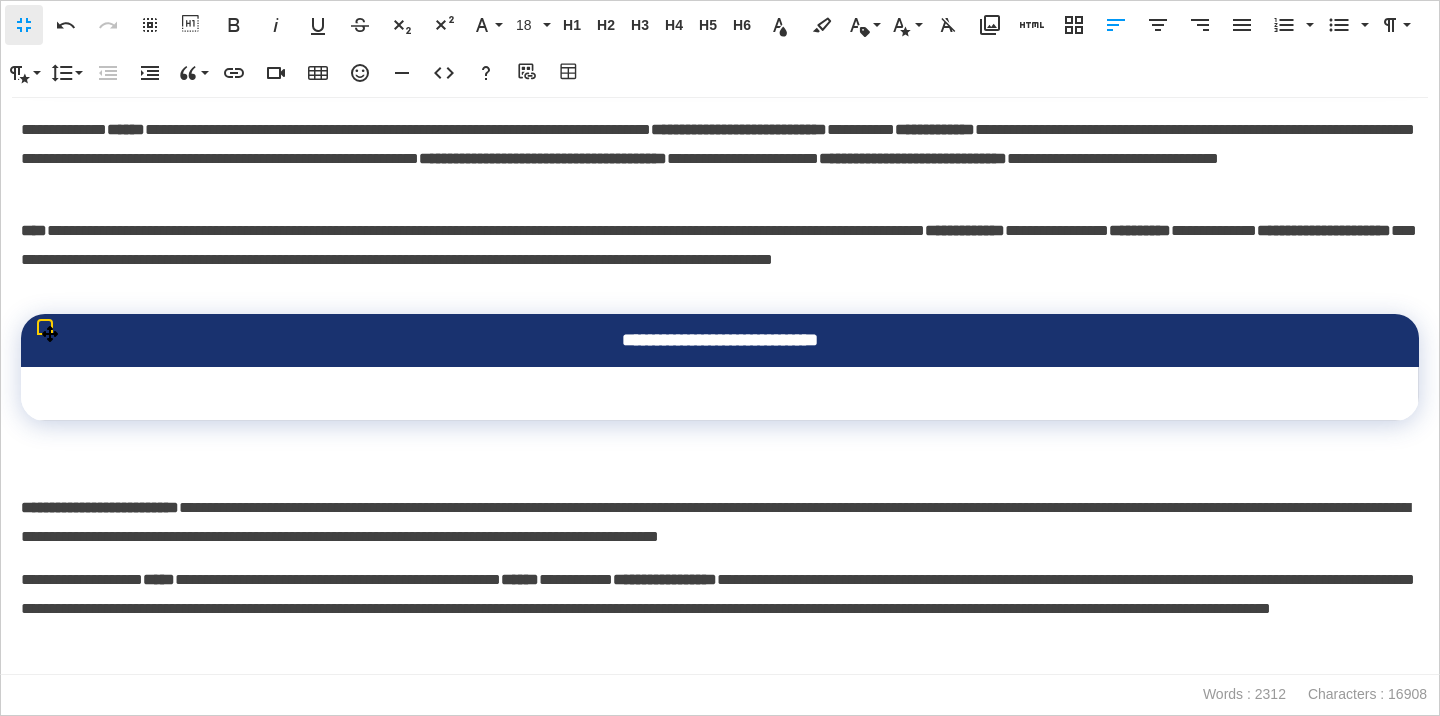 click at bounding box center (720, 394) 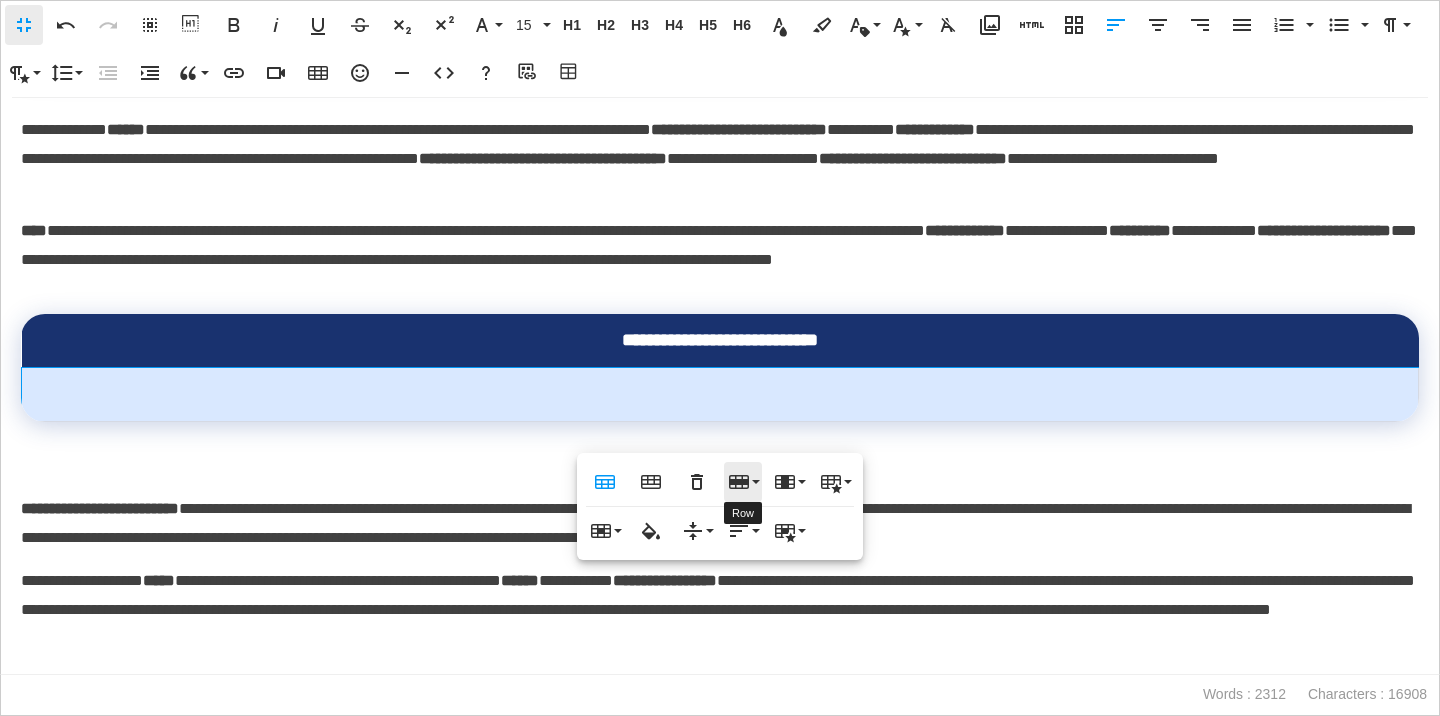 click 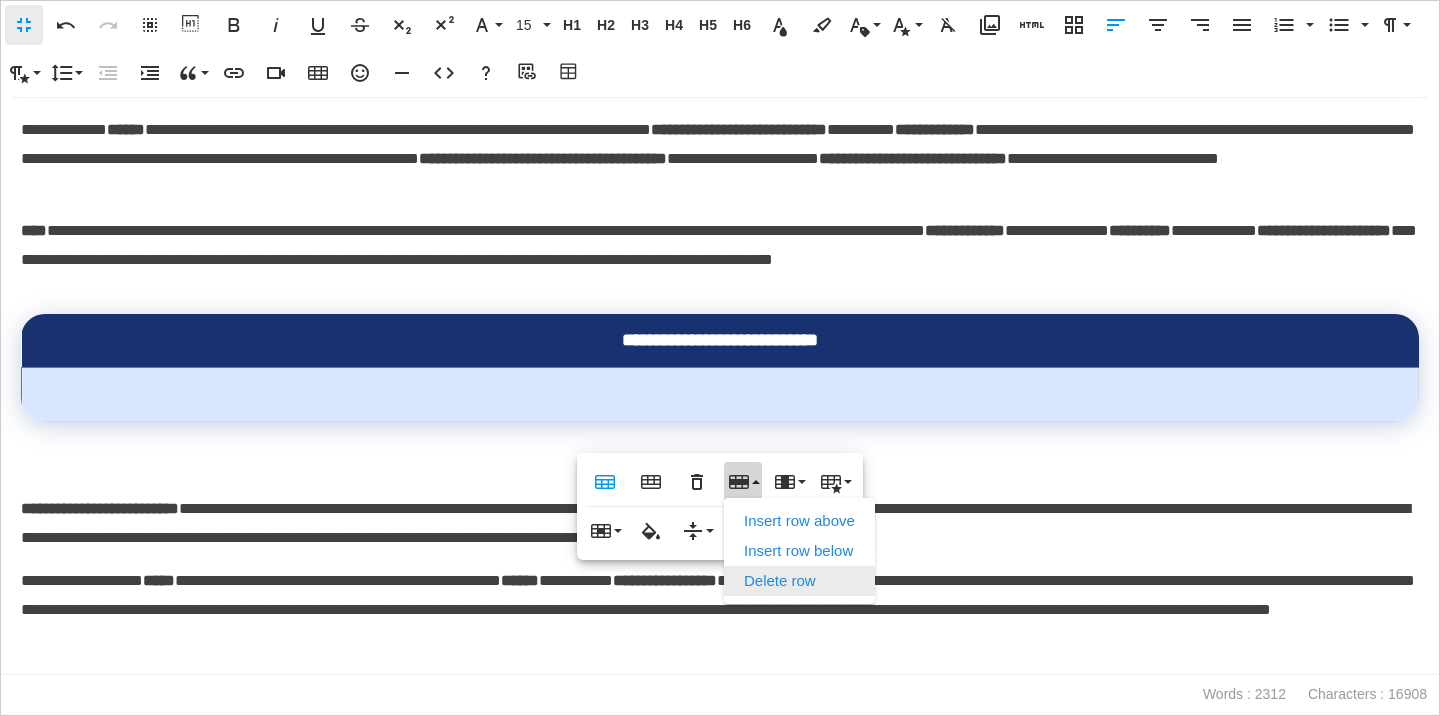 click on "Delete row" at bounding box center [799, 581] 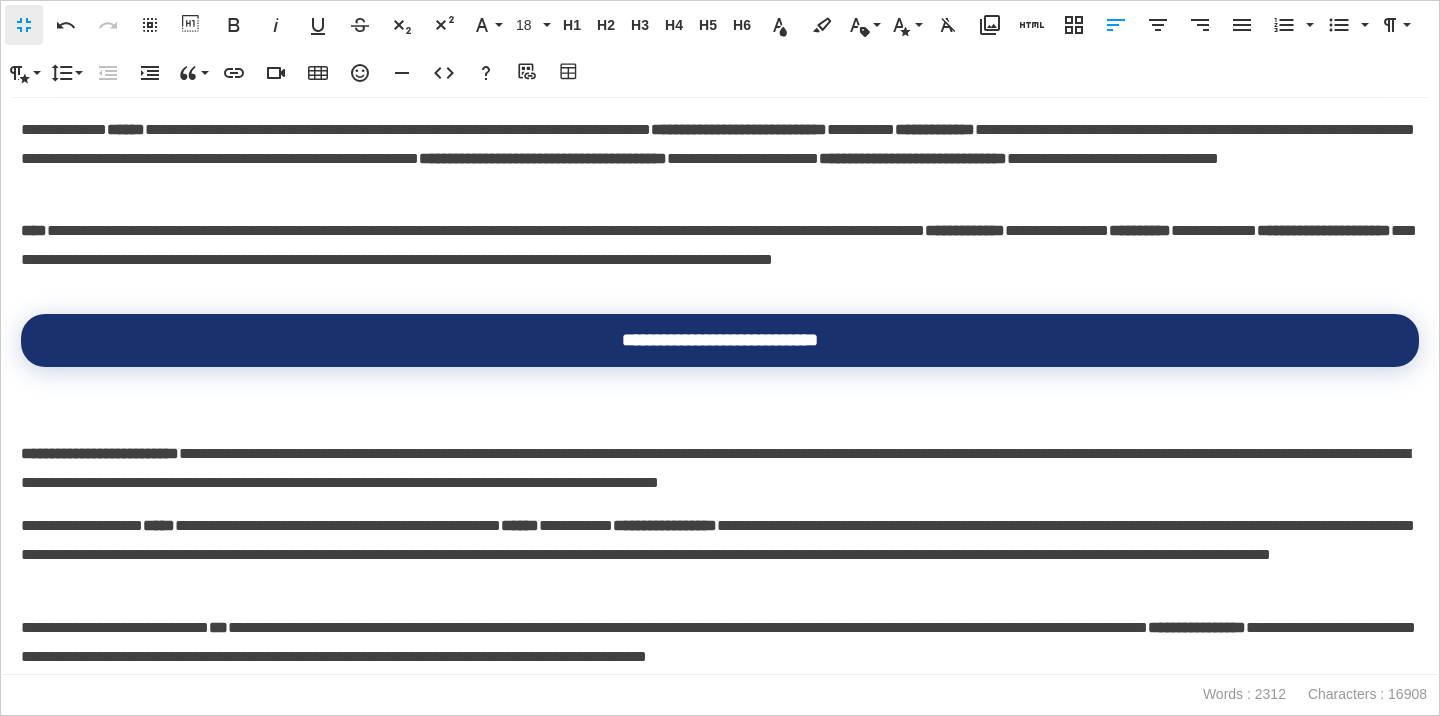 click on "**********" at bounding box center [720, 386] 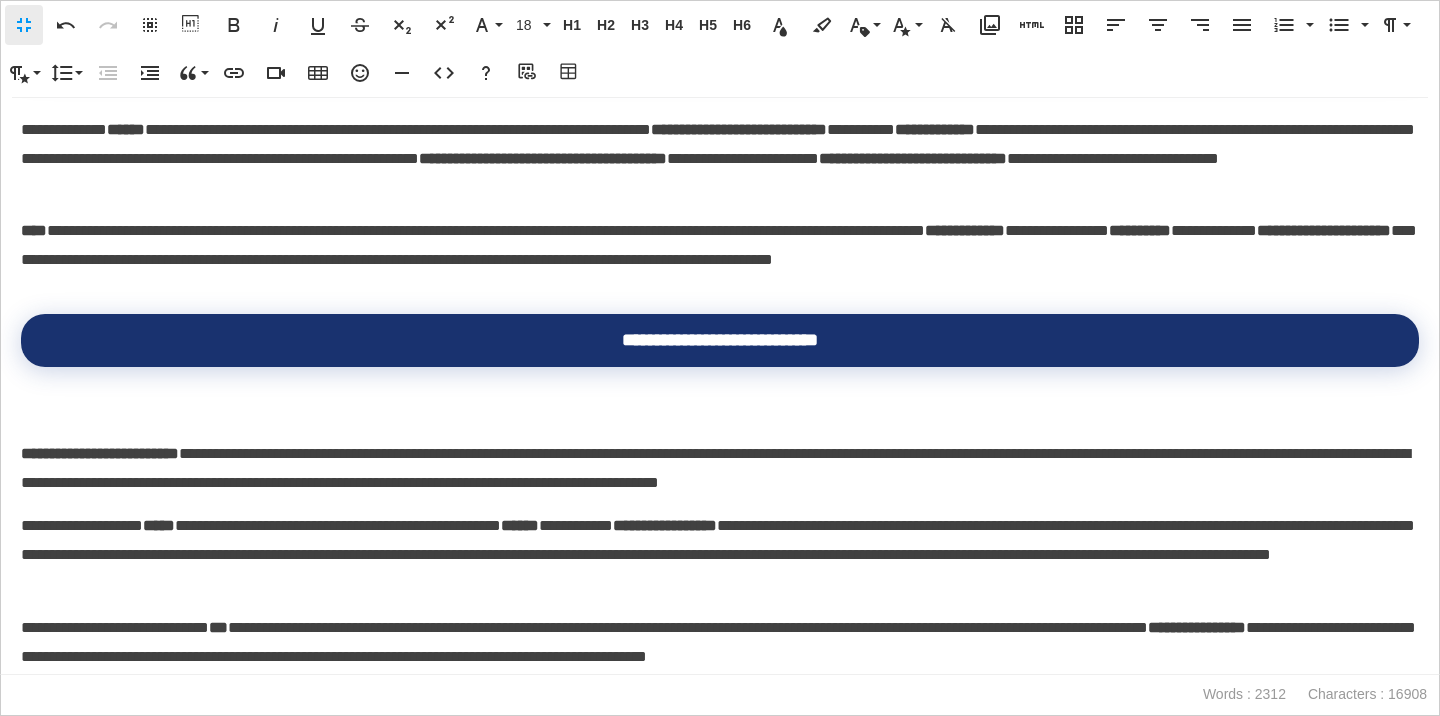 click on "**********" at bounding box center [720, 386] 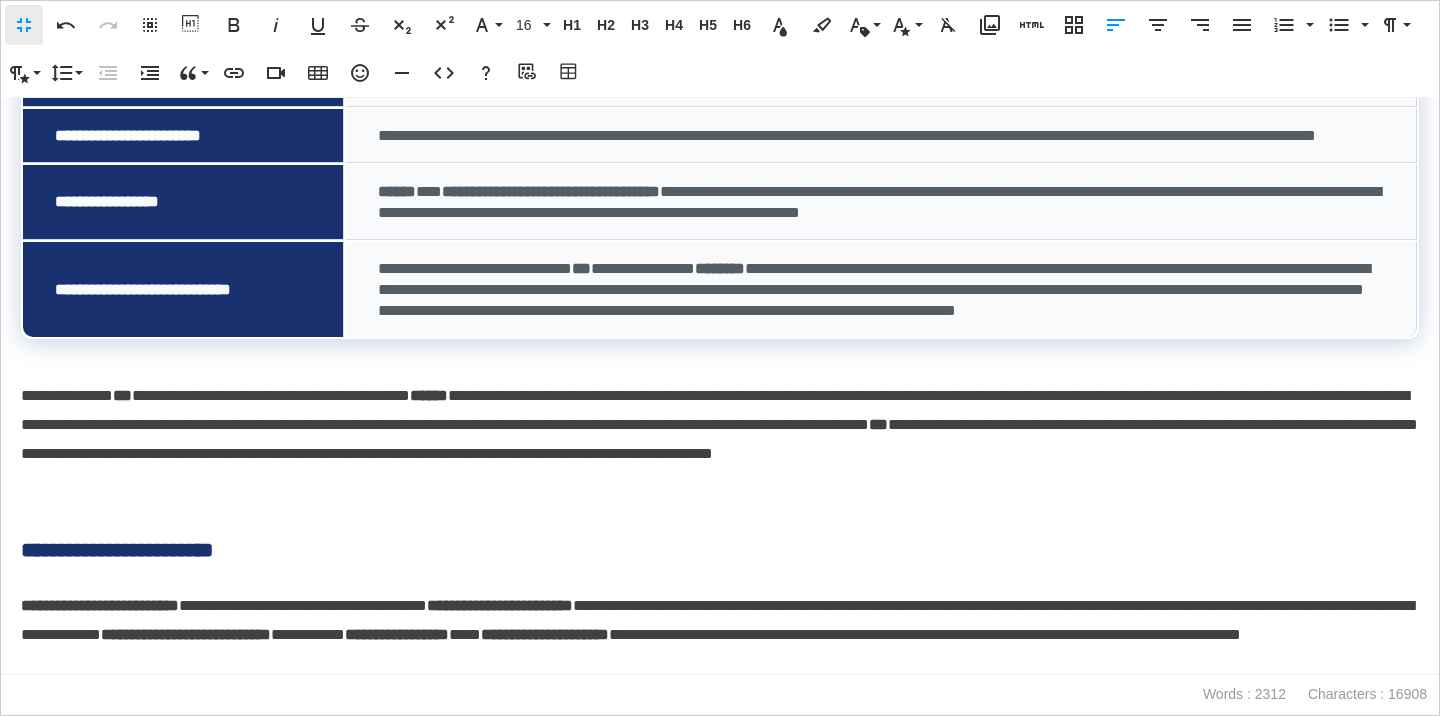 scroll, scrollTop: 4175, scrollLeft: 0, axis: vertical 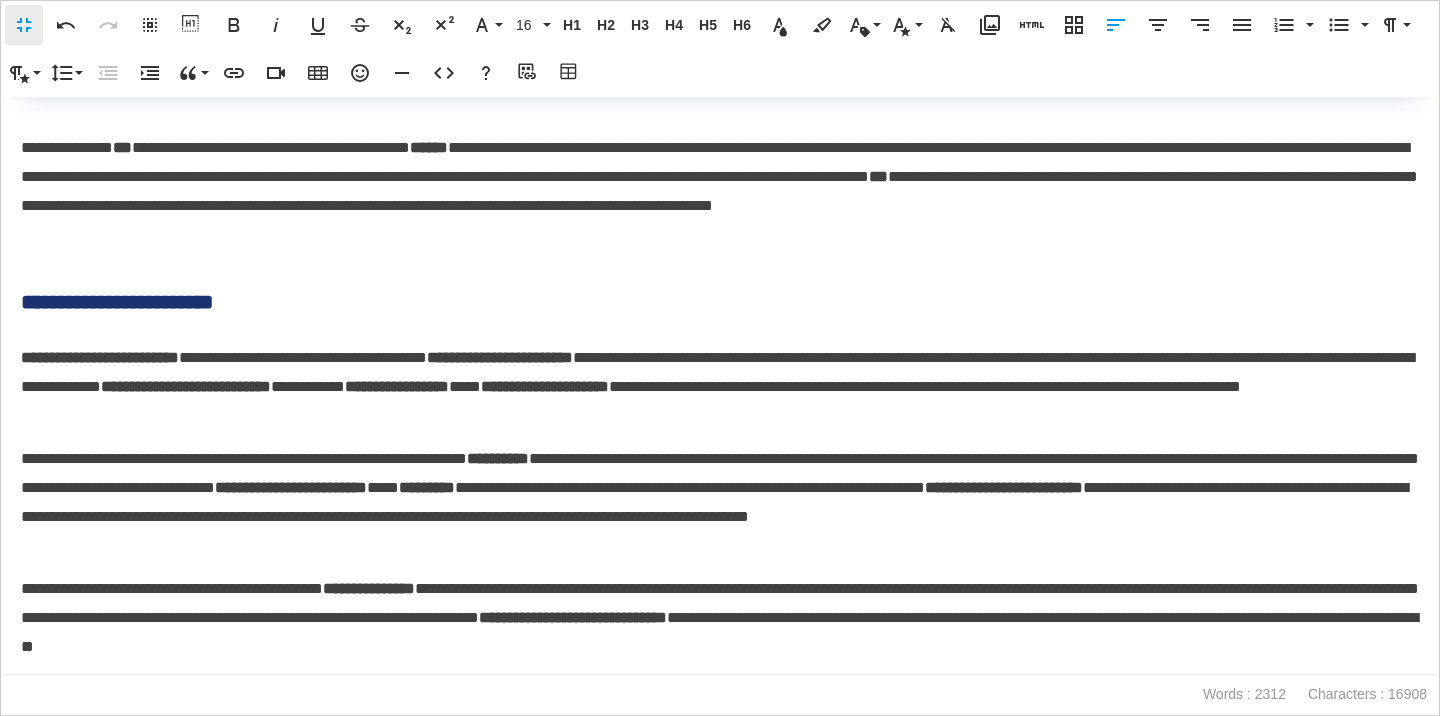 click on "**********" at bounding box center (720, 372) 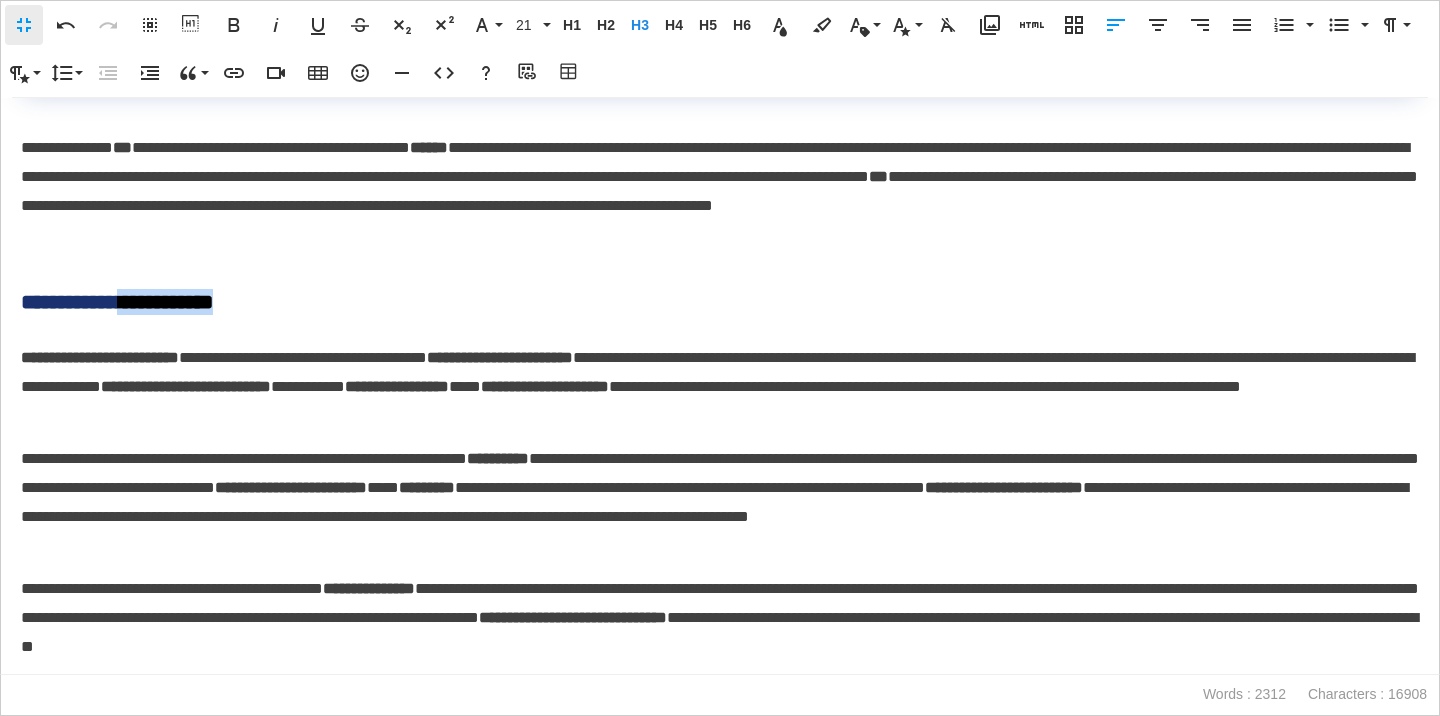 click on "**********" at bounding box center (720, 302) 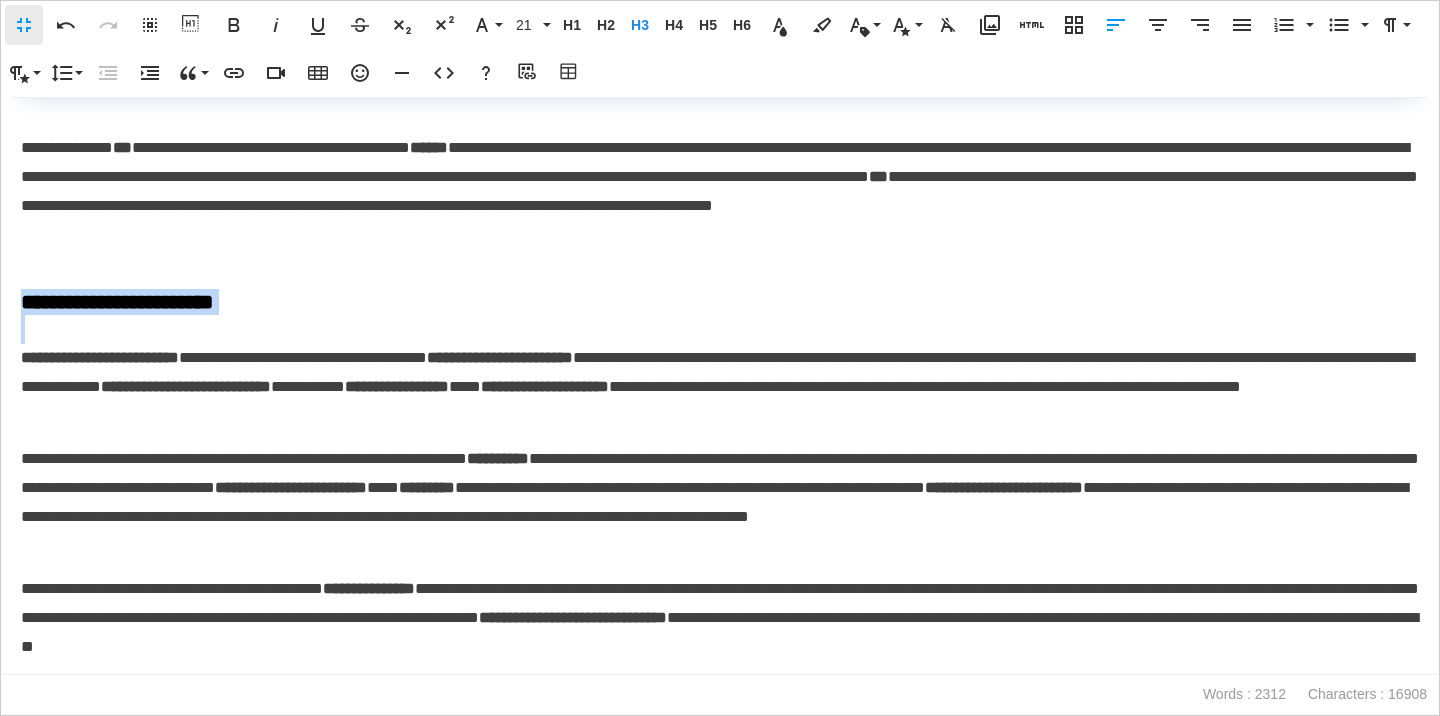 click on "**********" at bounding box center [720, 302] 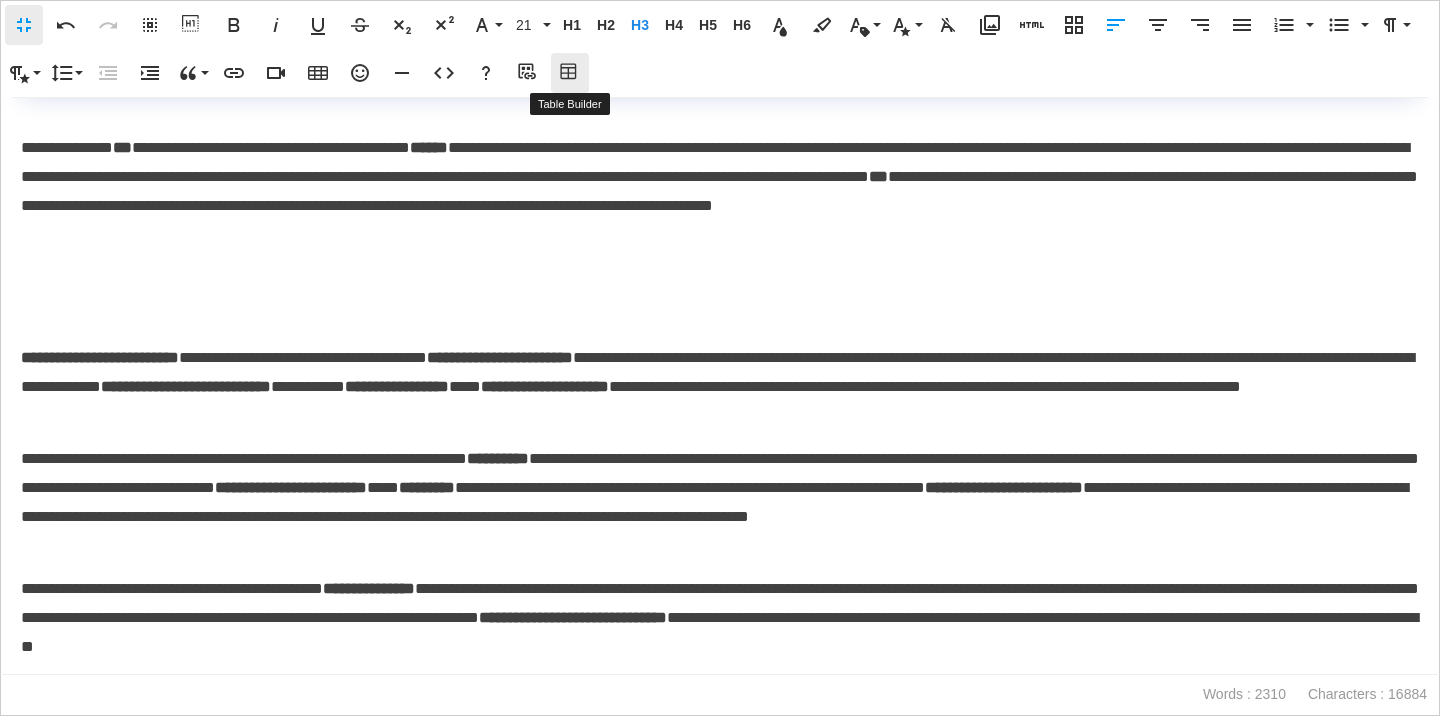 click 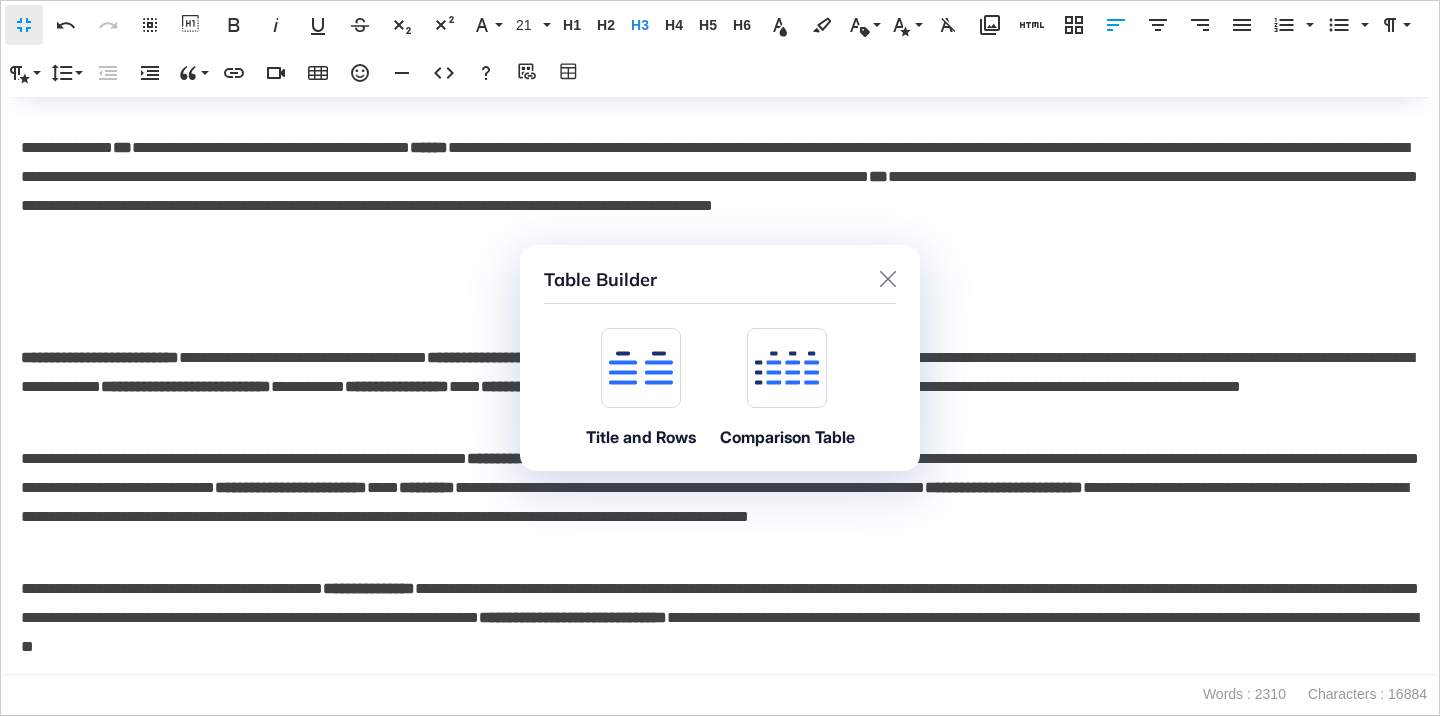 click 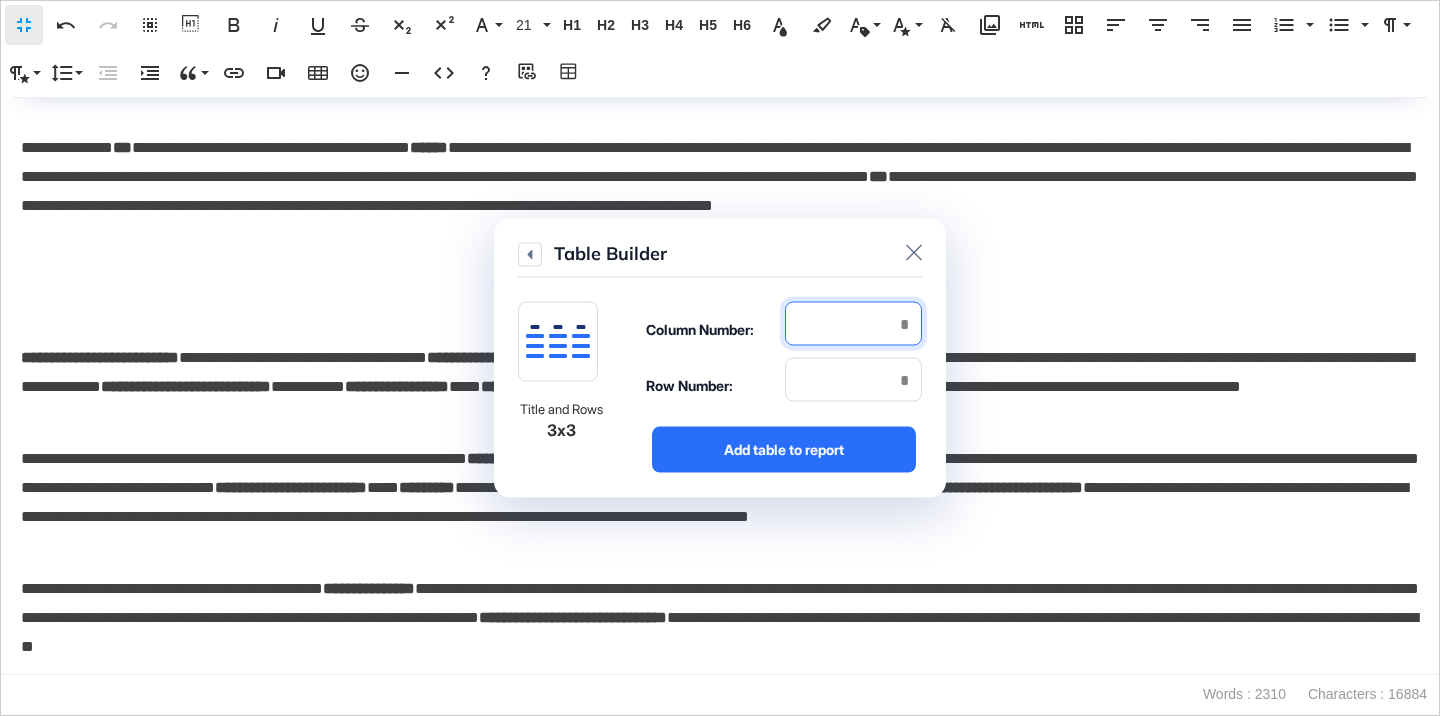 click at bounding box center [853, 324] 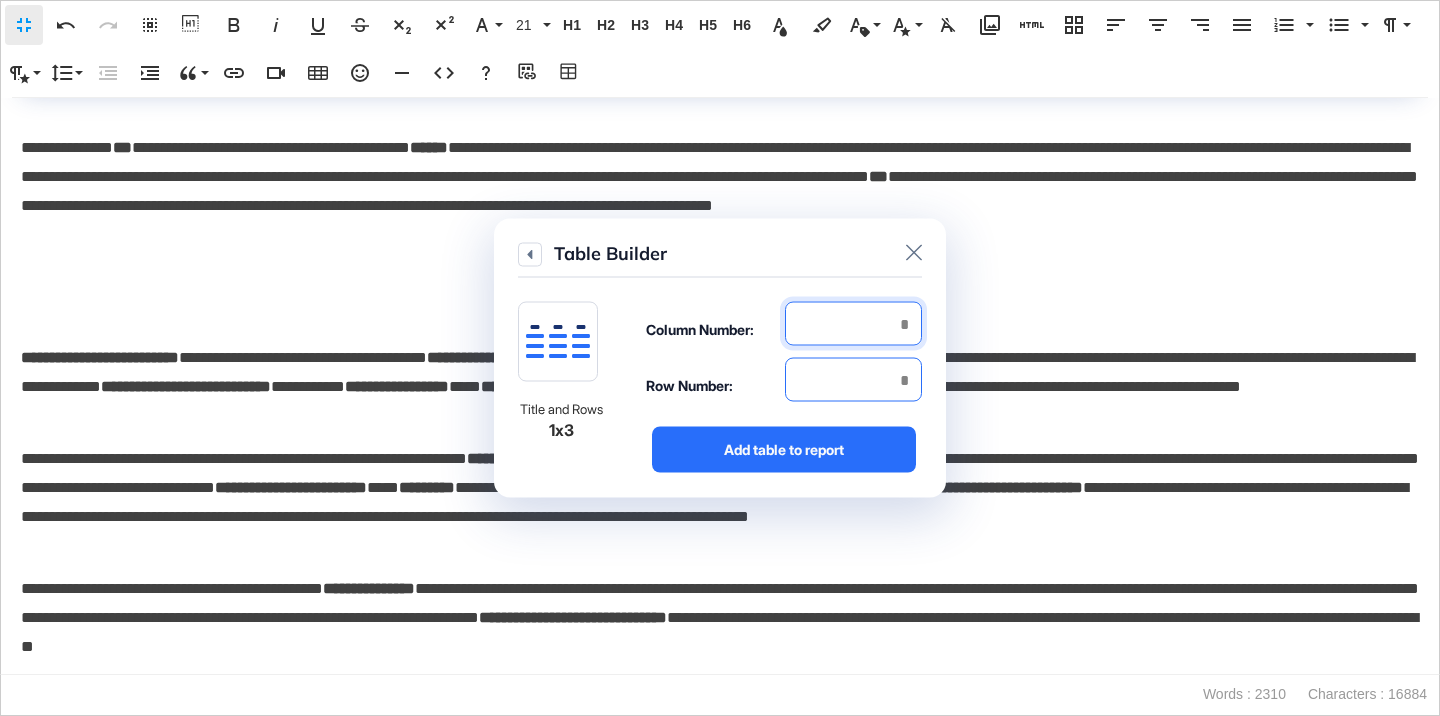 type on "*" 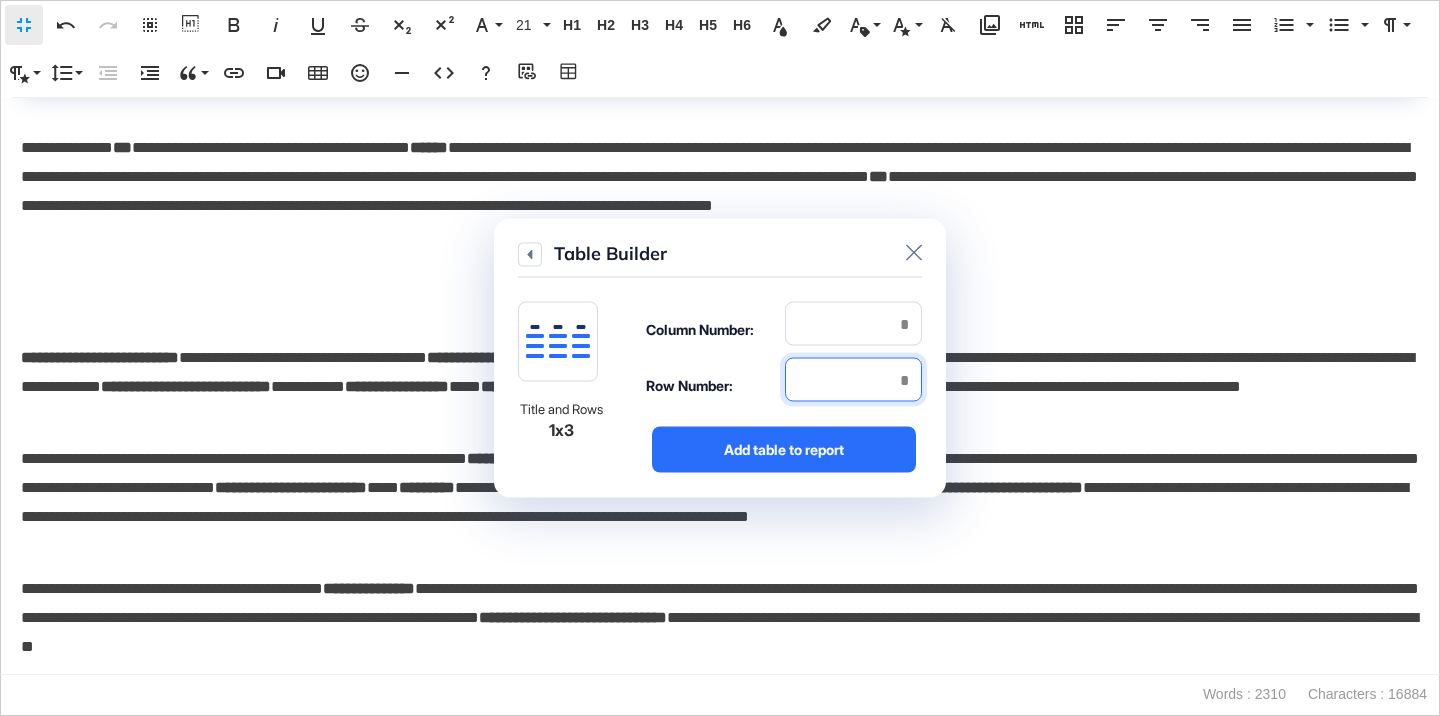 click at bounding box center (853, 380) 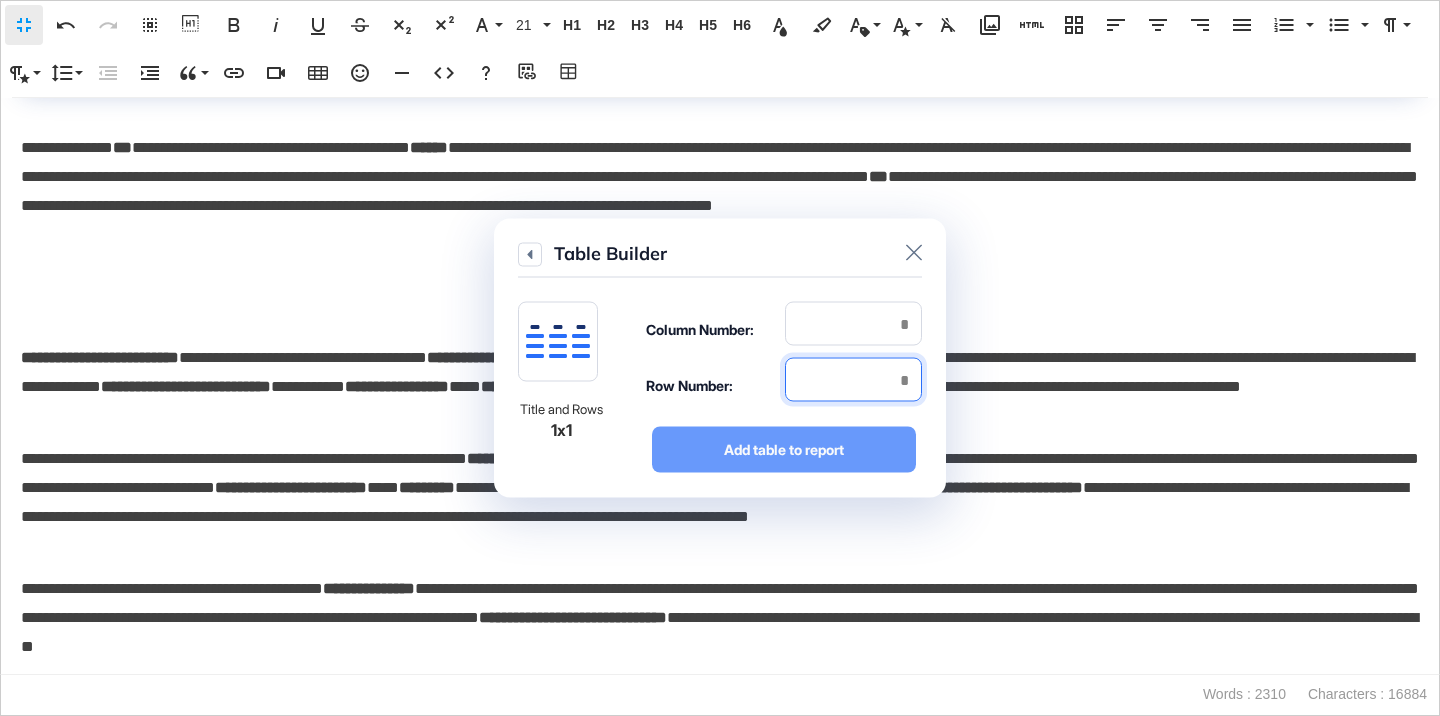 type on "*" 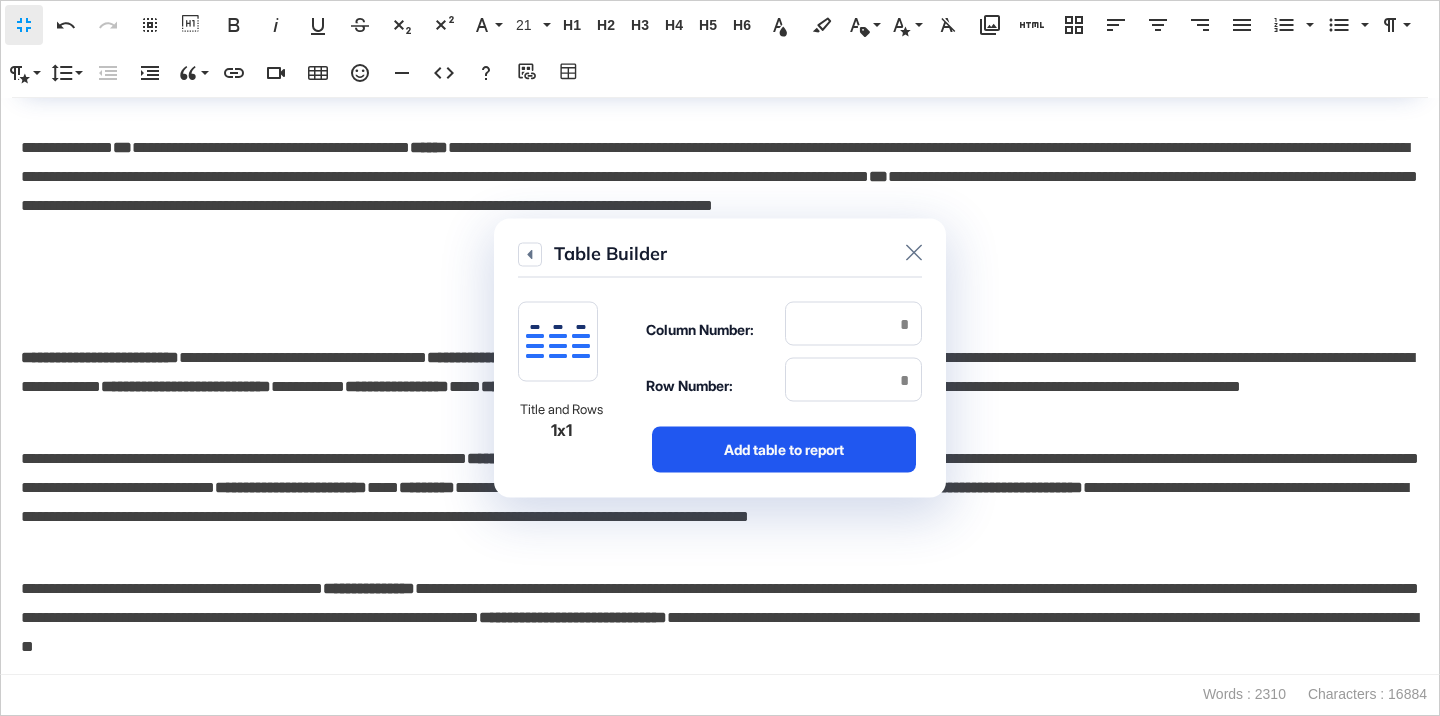 click on "Add table to report" at bounding box center (784, 450) 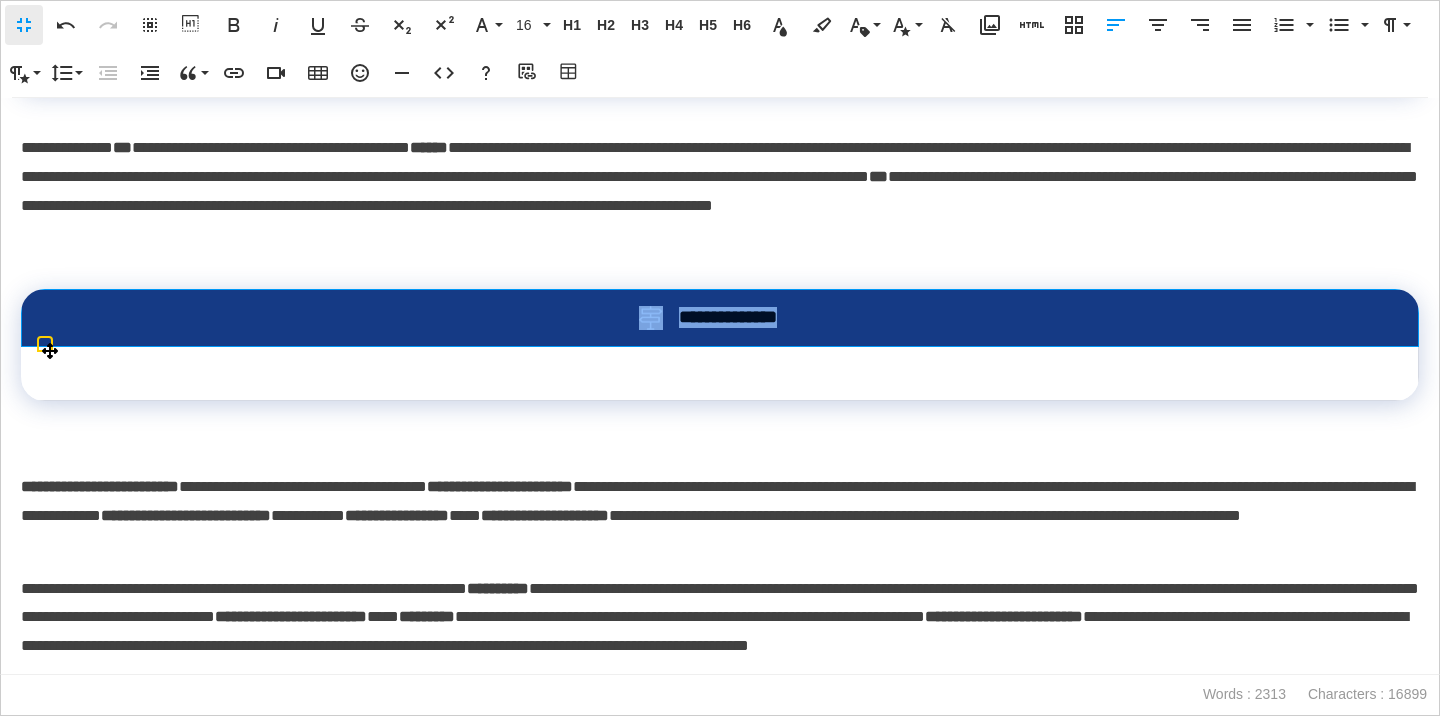 drag, startPoint x: 897, startPoint y: 376, endPoint x: 582, endPoint y: 370, distance: 315.05713 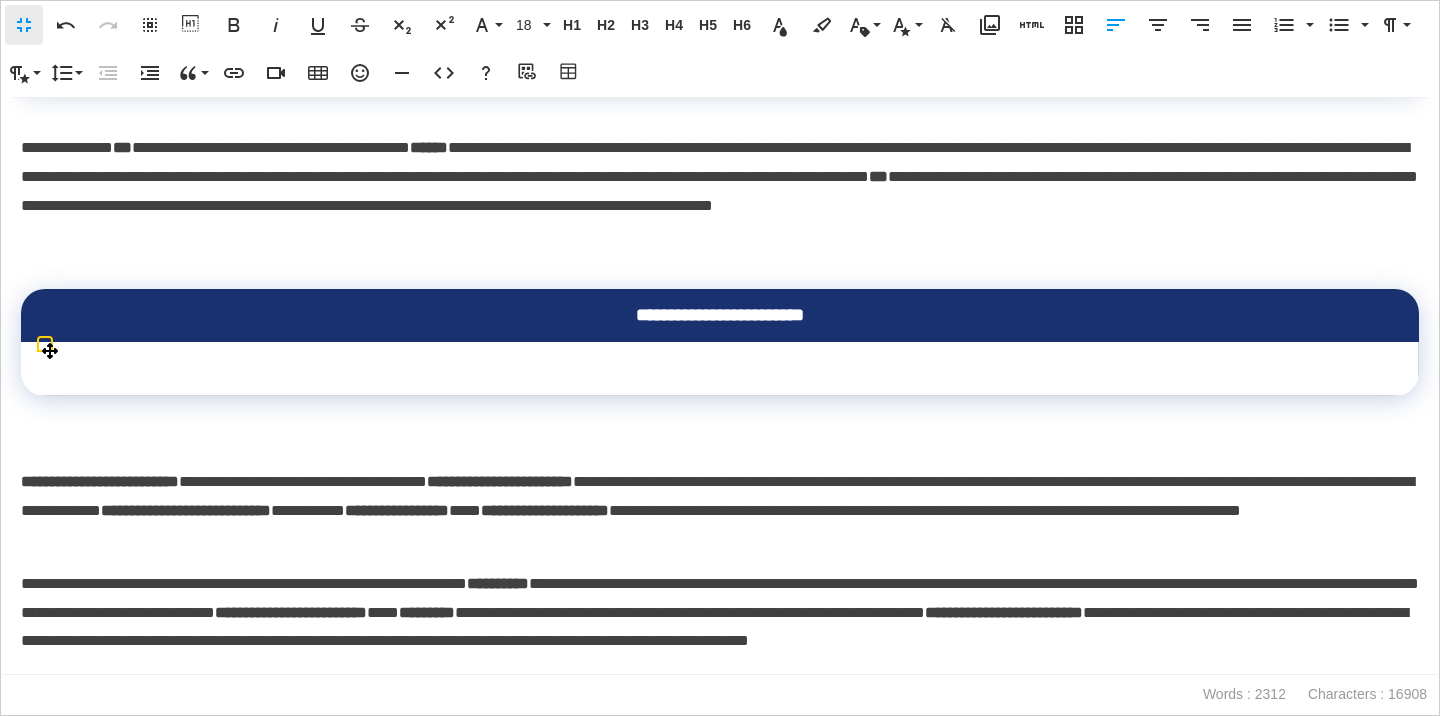 click at bounding box center (720, 369) 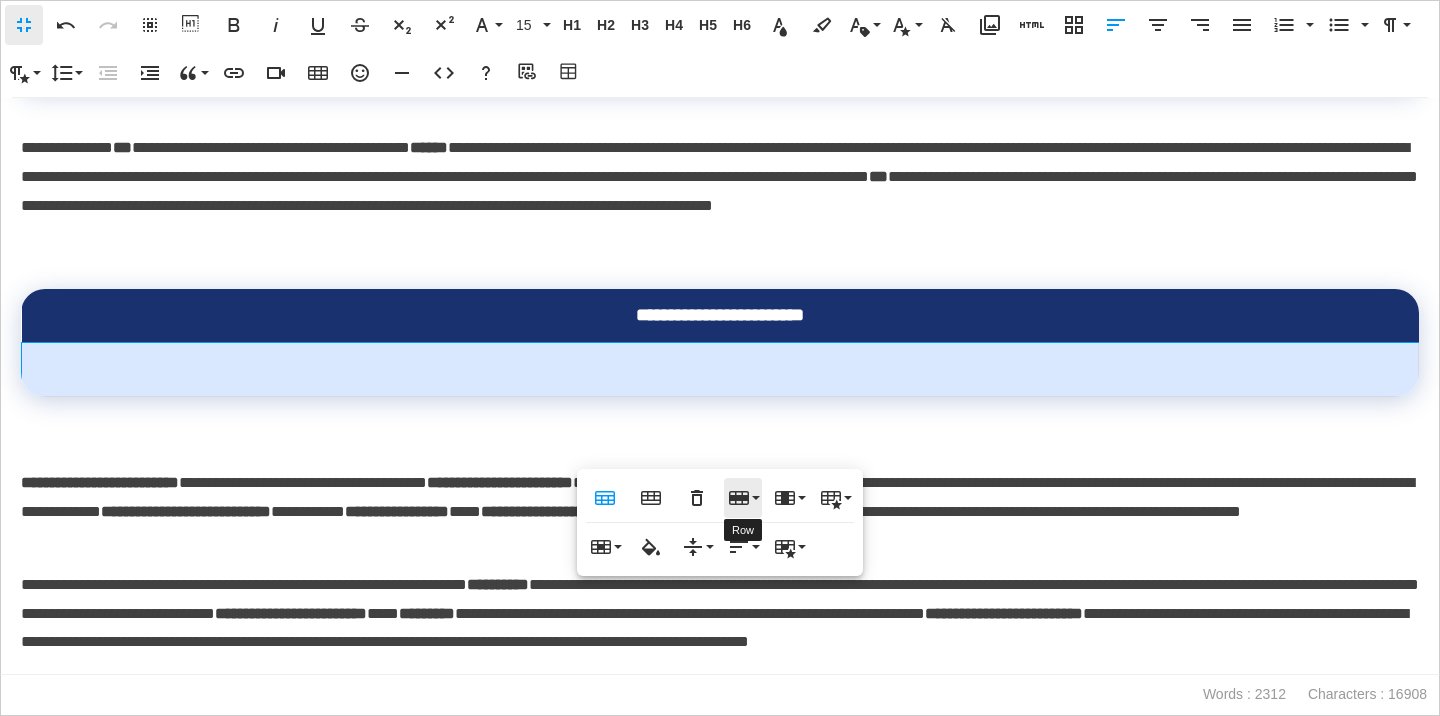 click on "Row" at bounding box center (743, 498) 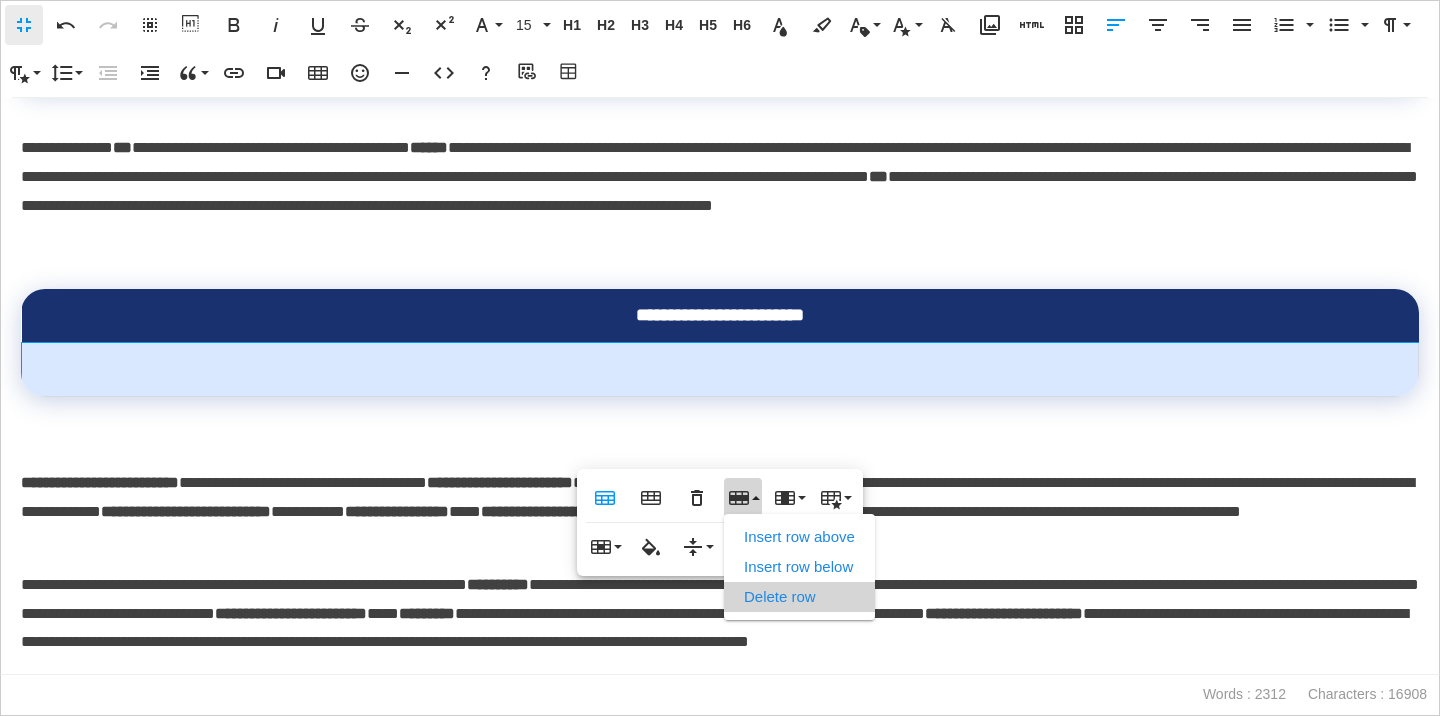 click on "Delete row" at bounding box center (799, 597) 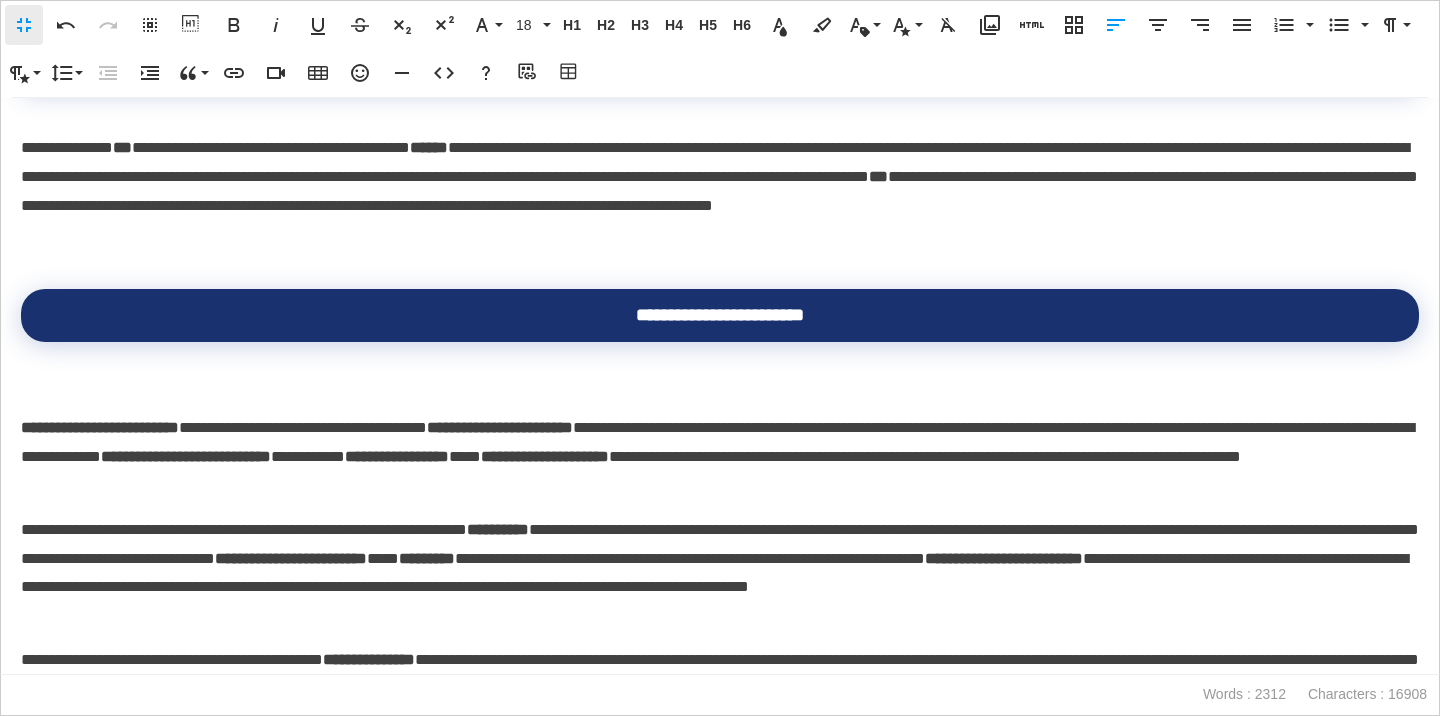 click on "**********" at bounding box center [720, 386] 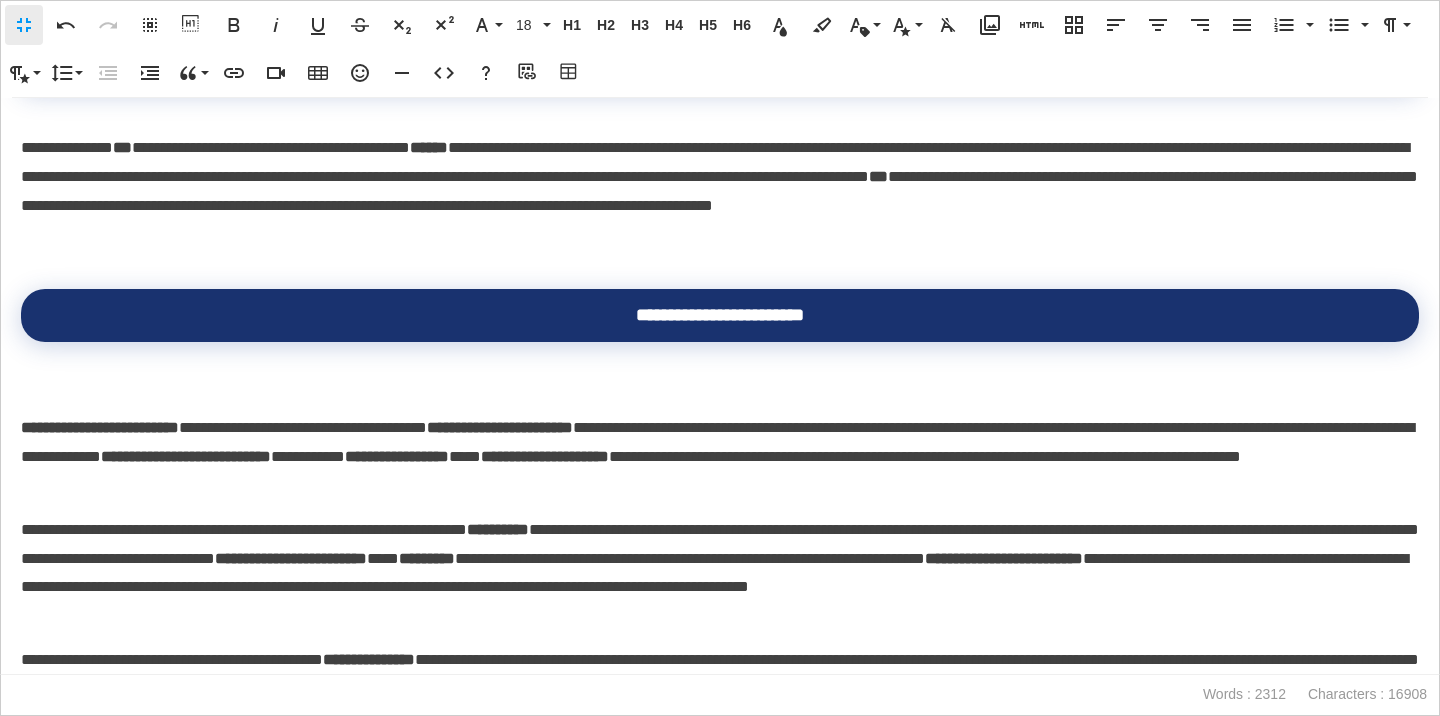 click on "**********" at bounding box center (720, 443) 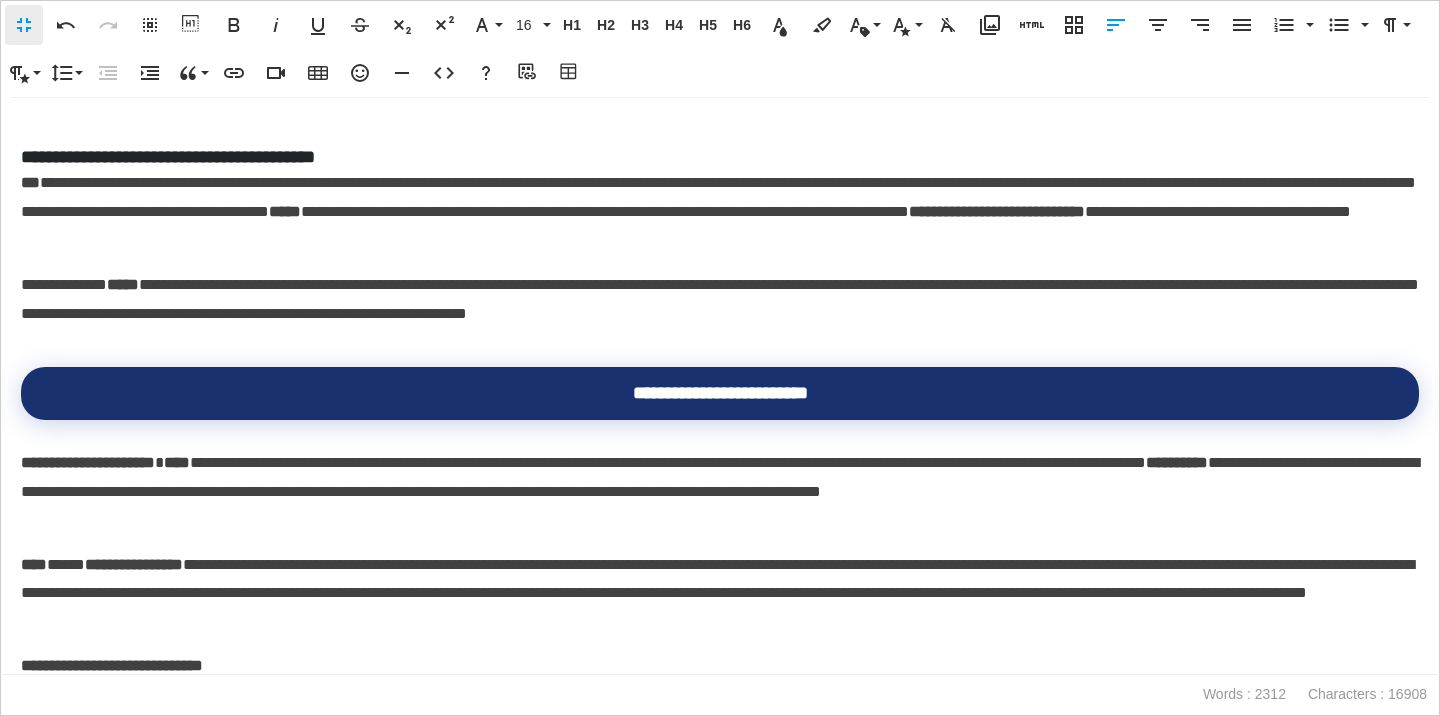 scroll, scrollTop: 1329, scrollLeft: 0, axis: vertical 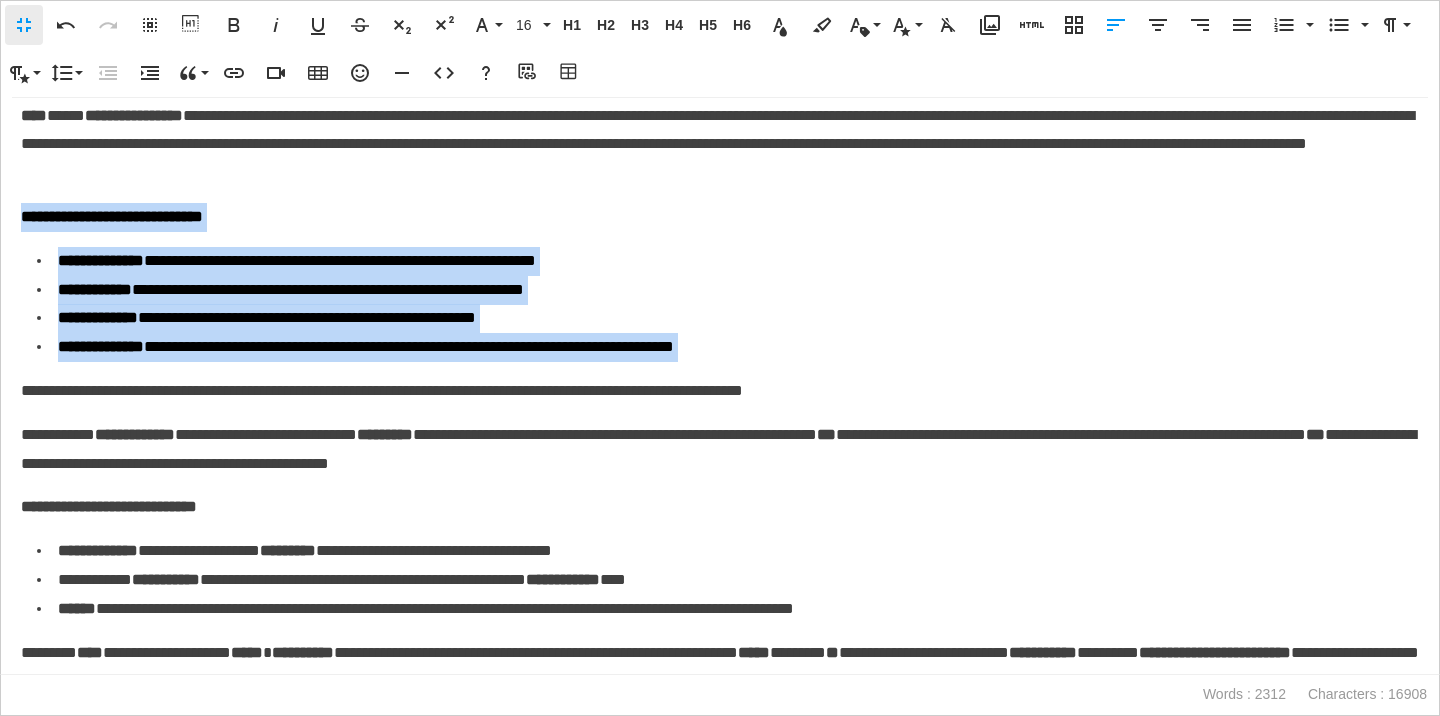 drag, startPoint x: 22, startPoint y: 214, endPoint x: 283, endPoint y: 364, distance: 301.03323 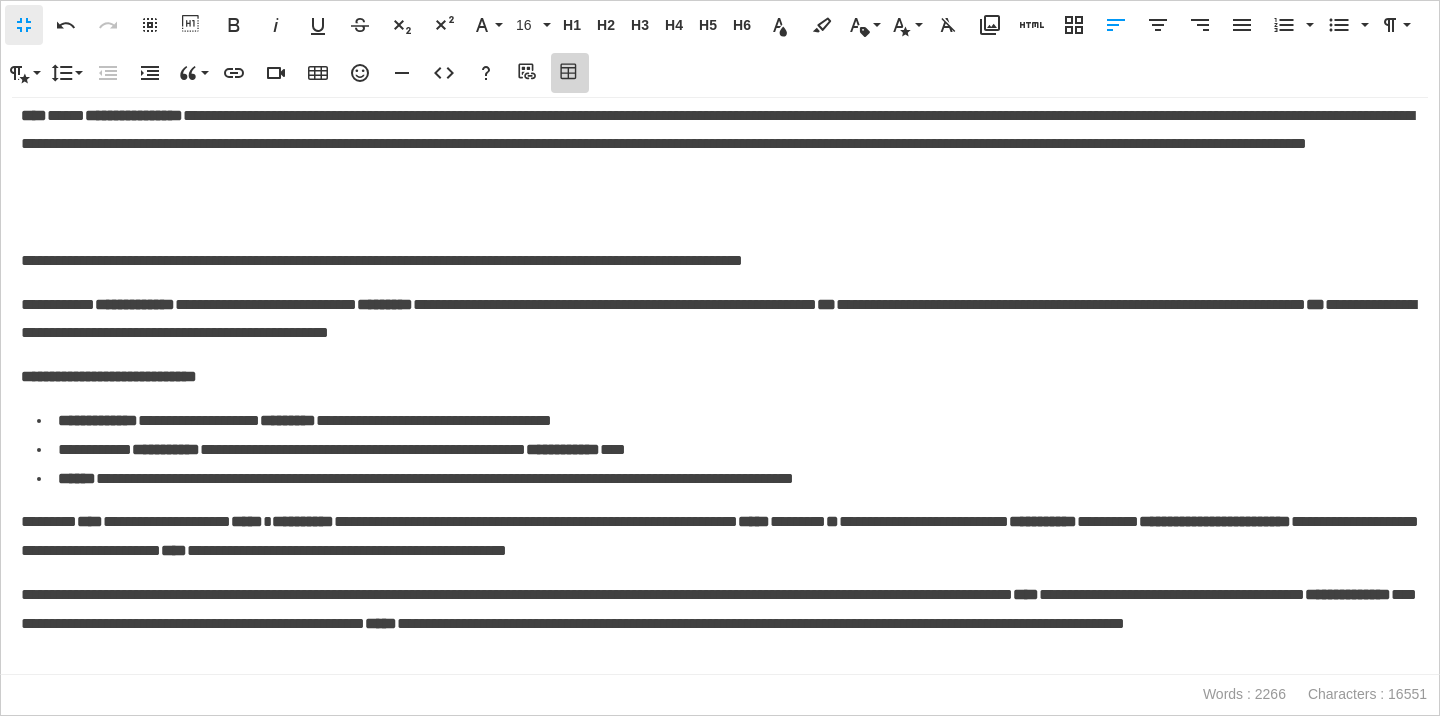 click 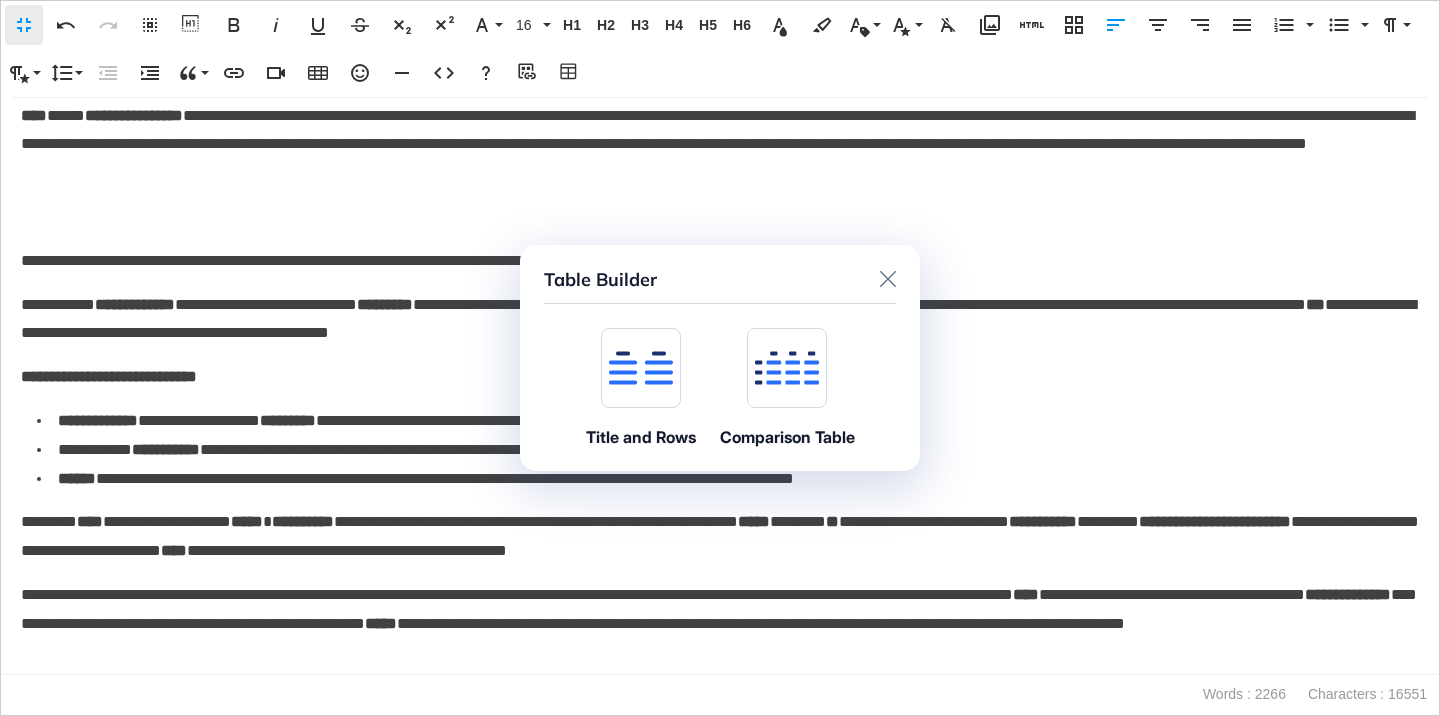 click 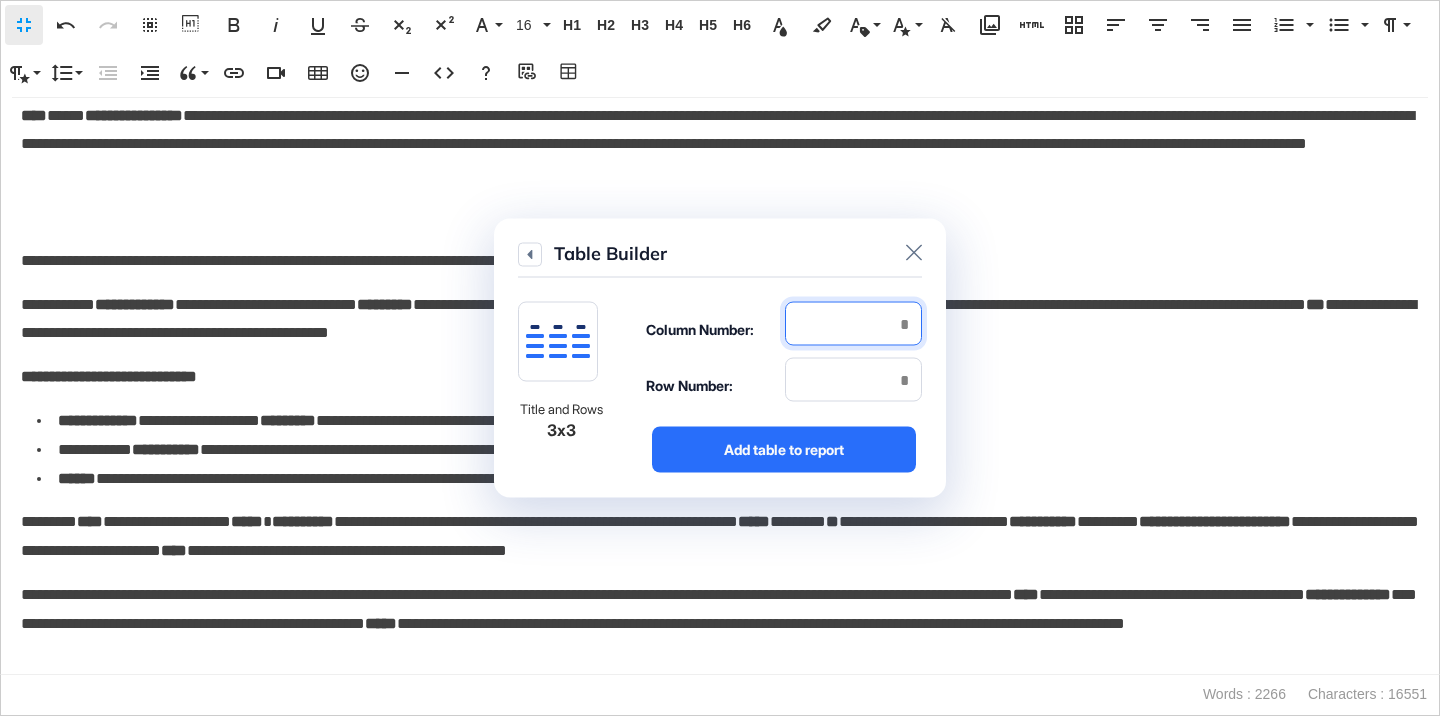 click at bounding box center (853, 324) 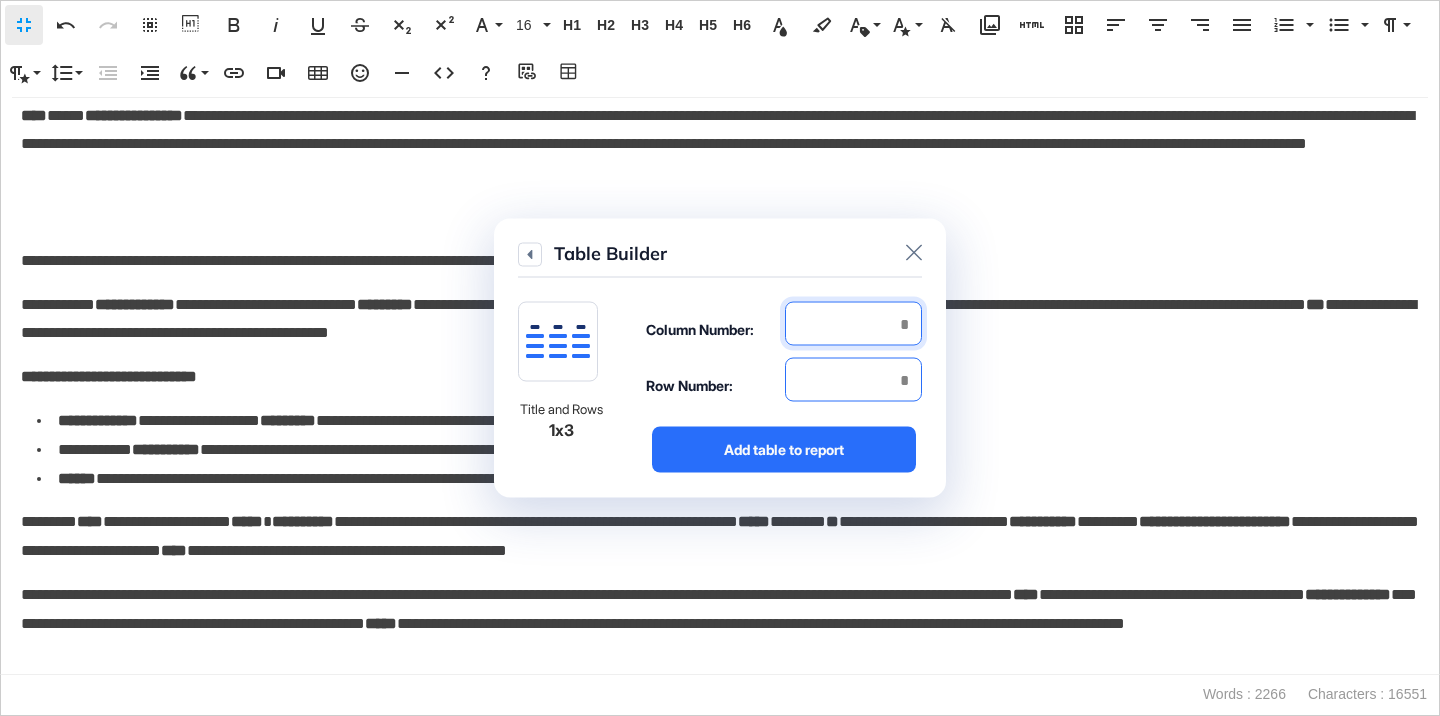 type on "*" 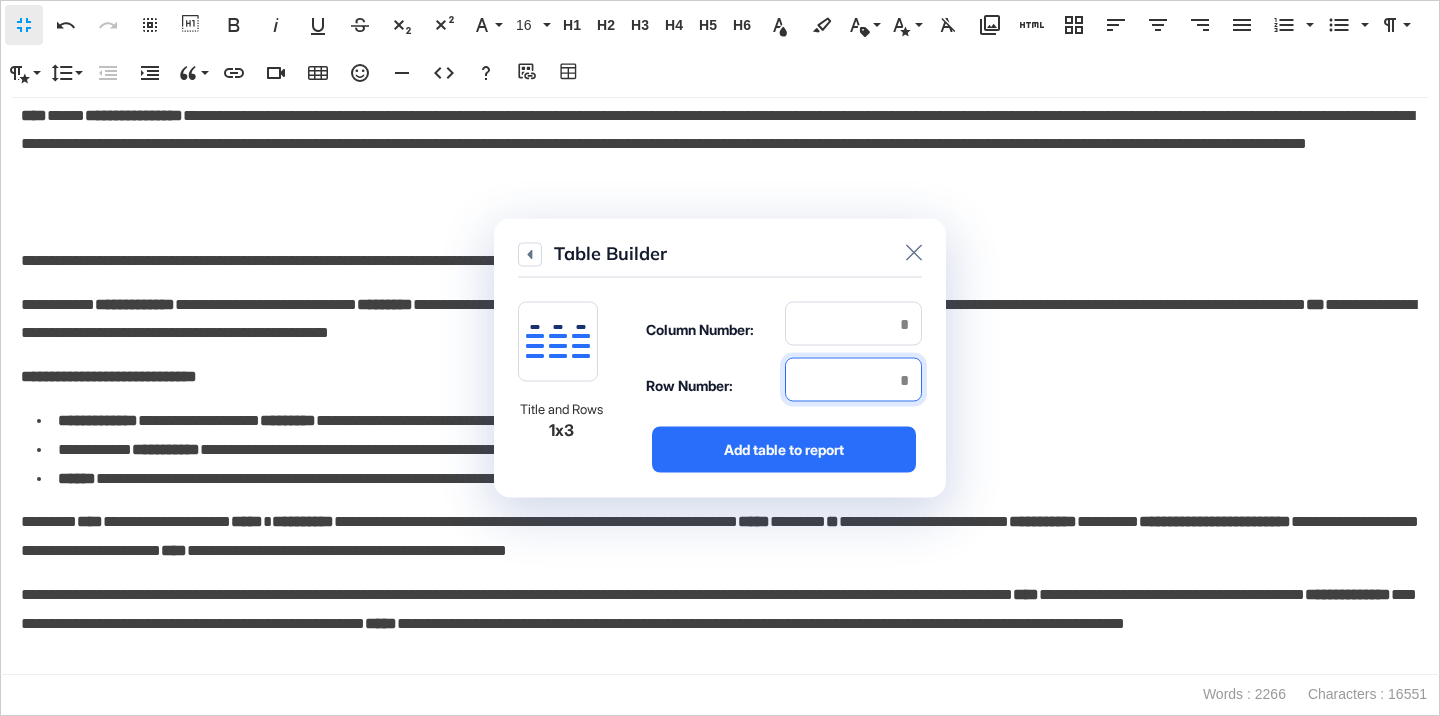 click at bounding box center [853, 380] 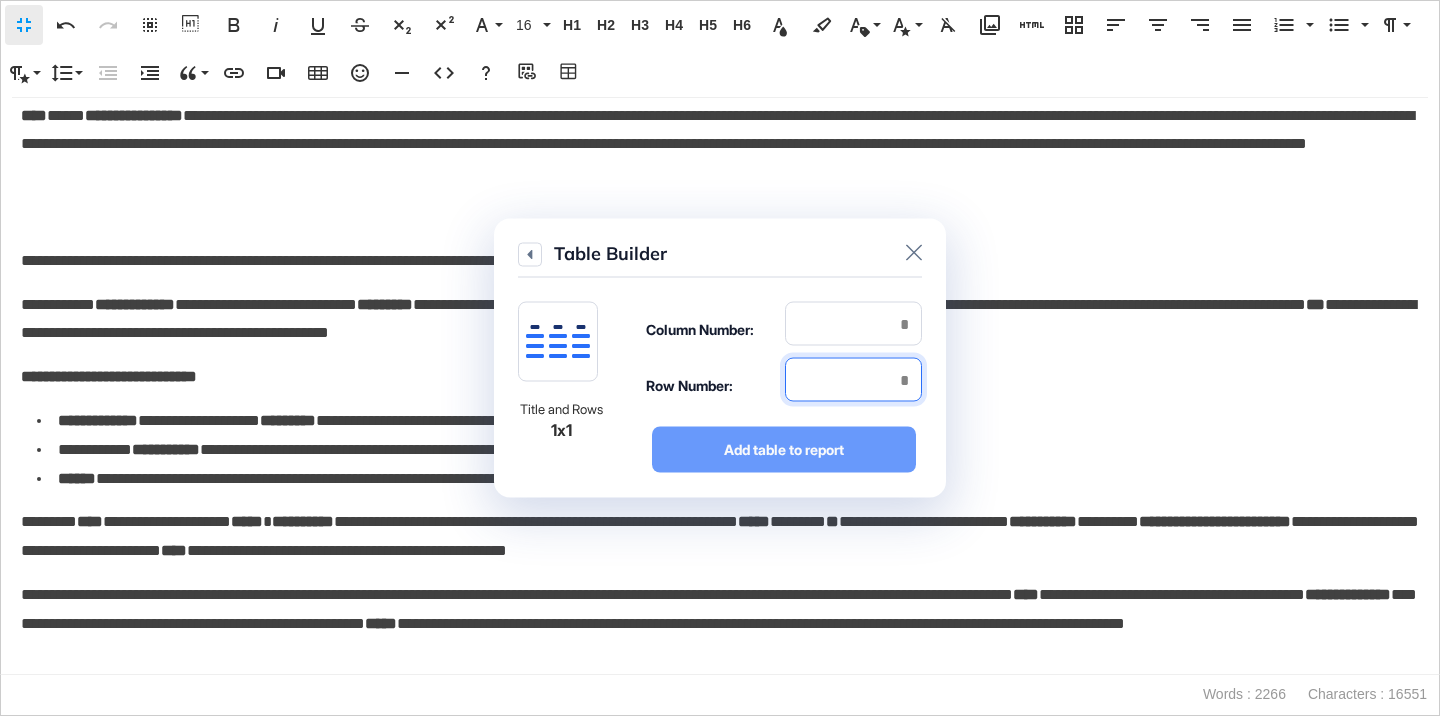 type on "*" 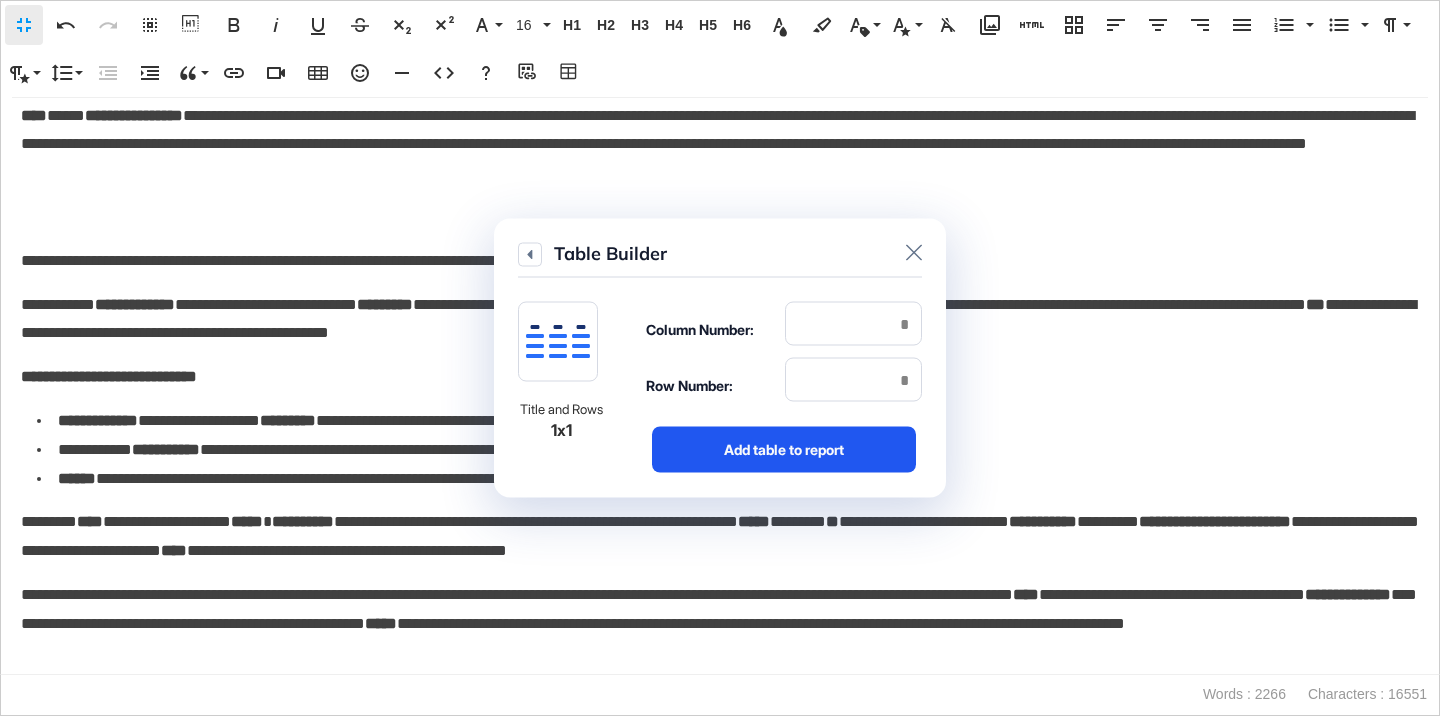 click on "Add table to report" at bounding box center [784, 450] 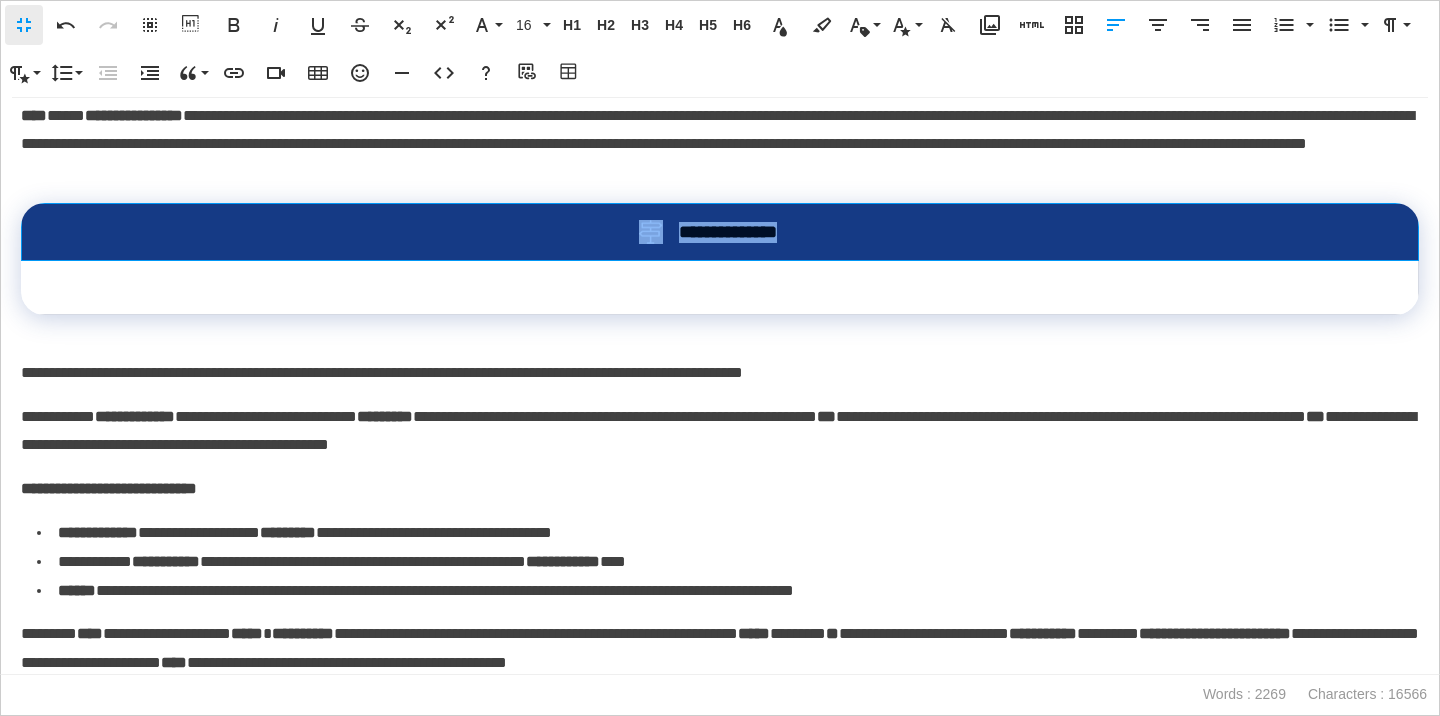 drag, startPoint x: 818, startPoint y: 239, endPoint x: 643, endPoint y: 237, distance: 175.01143 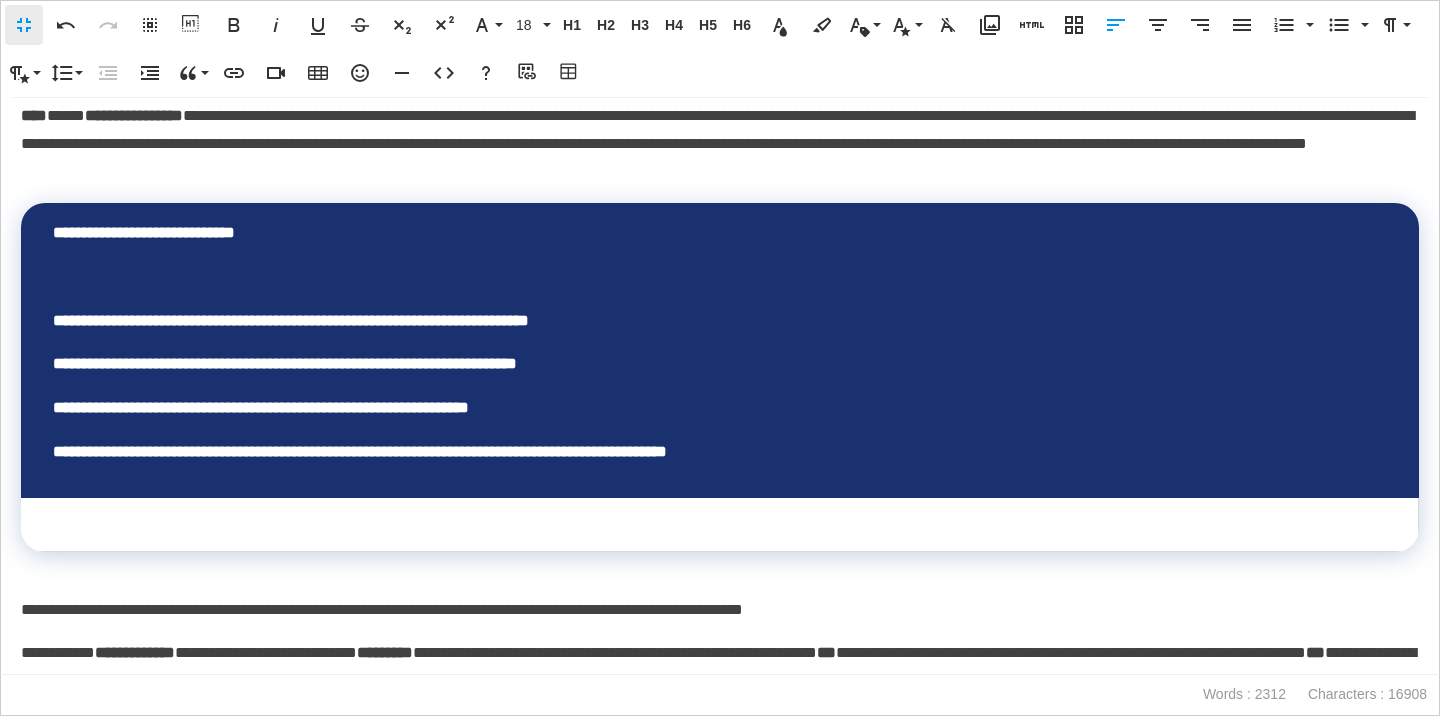 scroll, scrollTop: 6382, scrollLeft: 4, axis: both 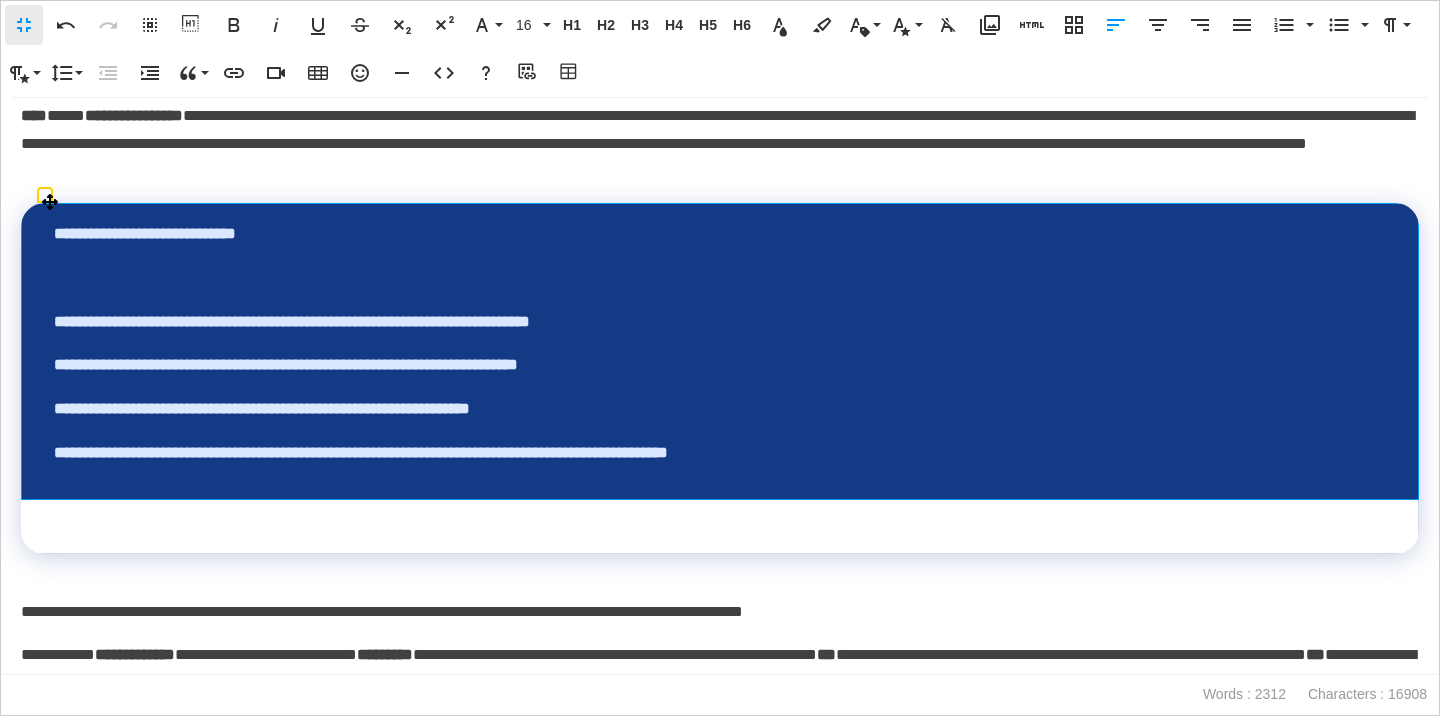 click at bounding box center (720, 278) 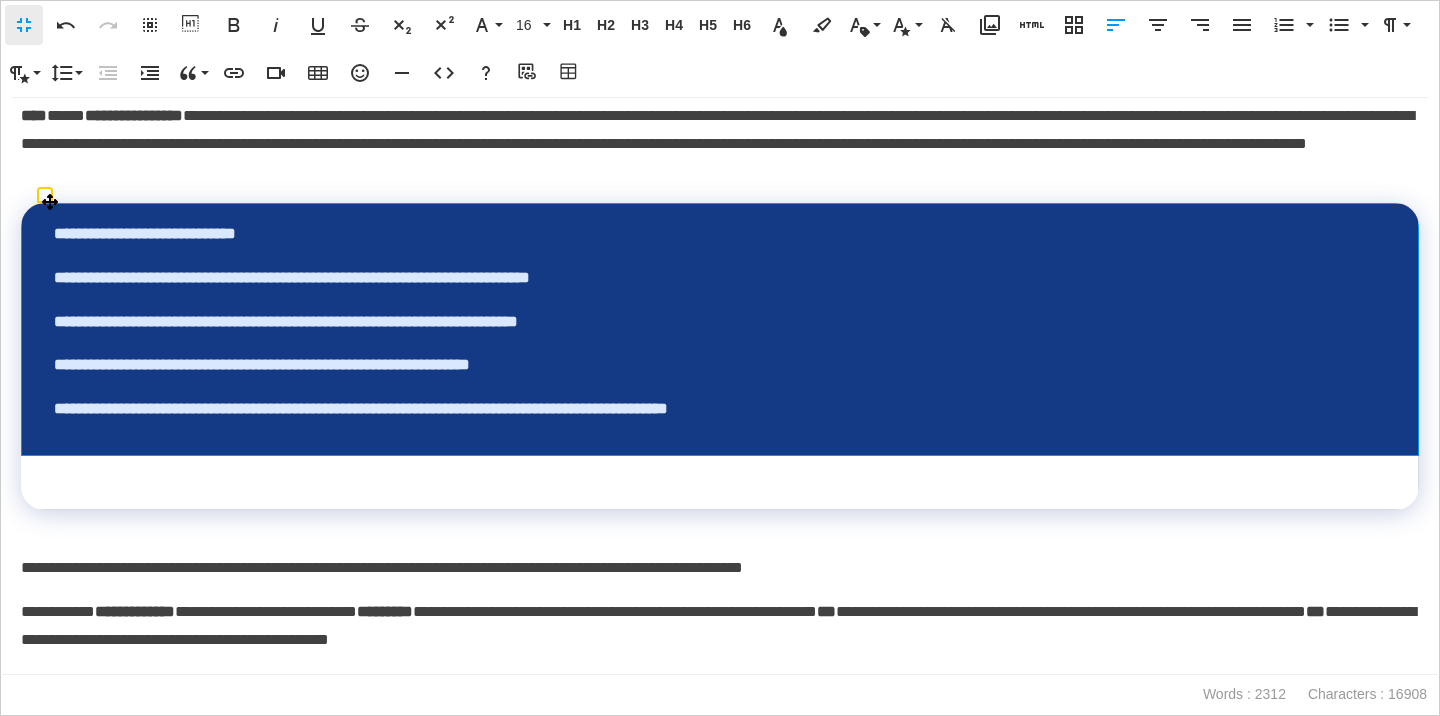 drag, startPoint x: 170, startPoint y: 271, endPoint x: 215, endPoint y: 414, distance: 149.91331 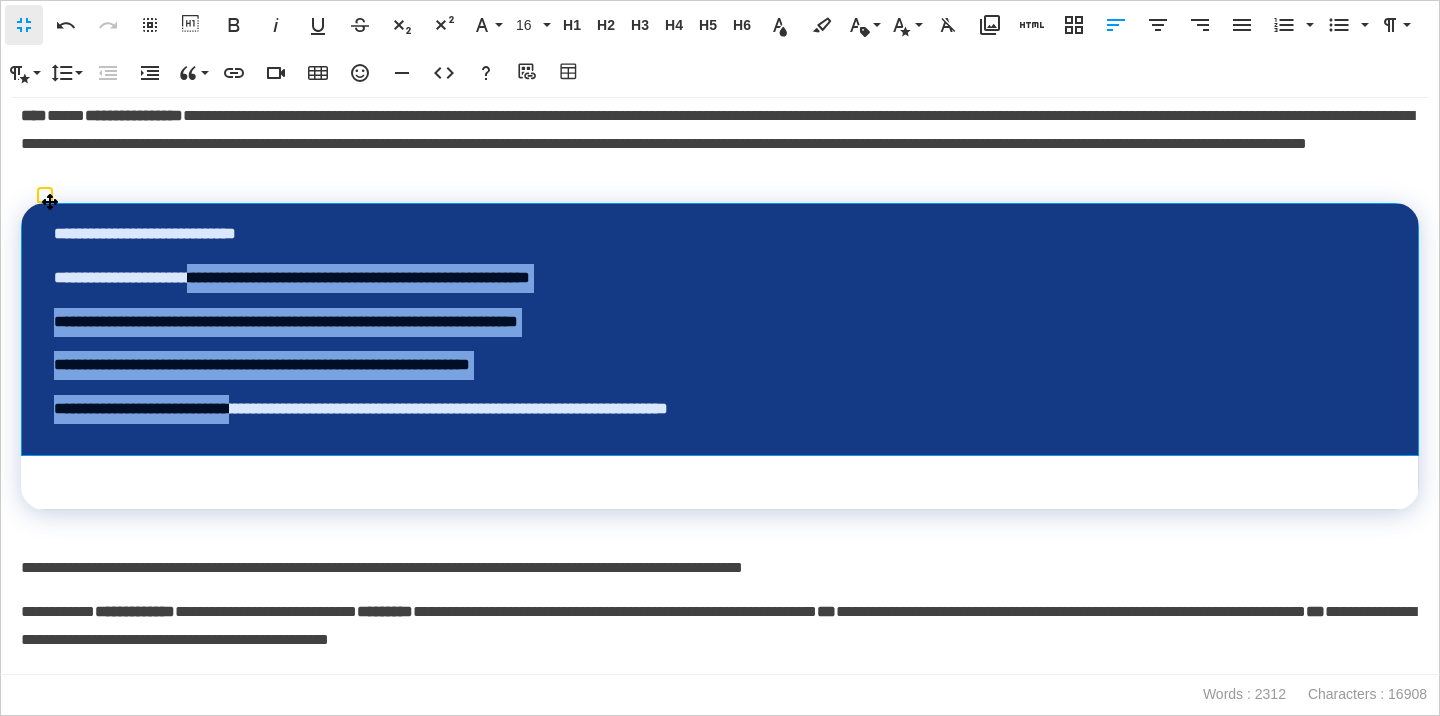 drag, startPoint x: 228, startPoint y: 281, endPoint x: 290, endPoint y: 398, distance: 132.41223 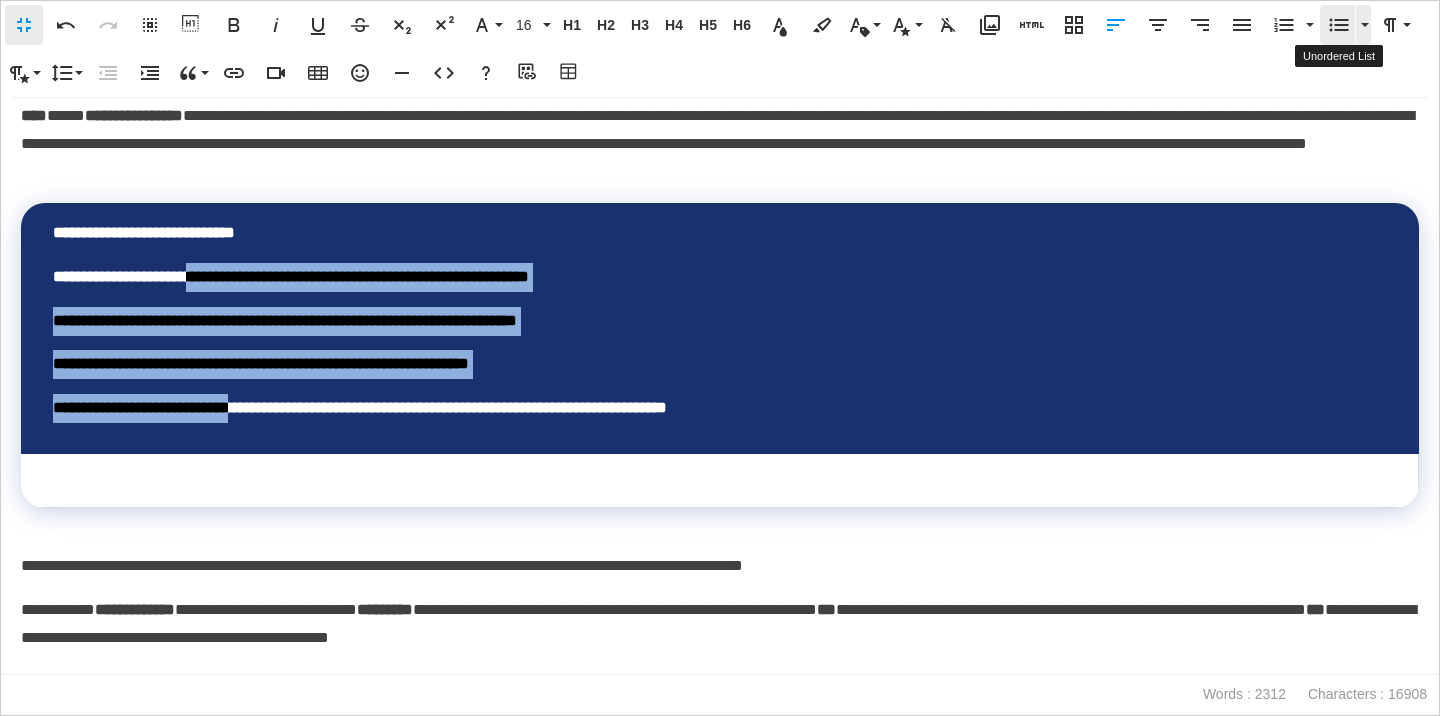 click 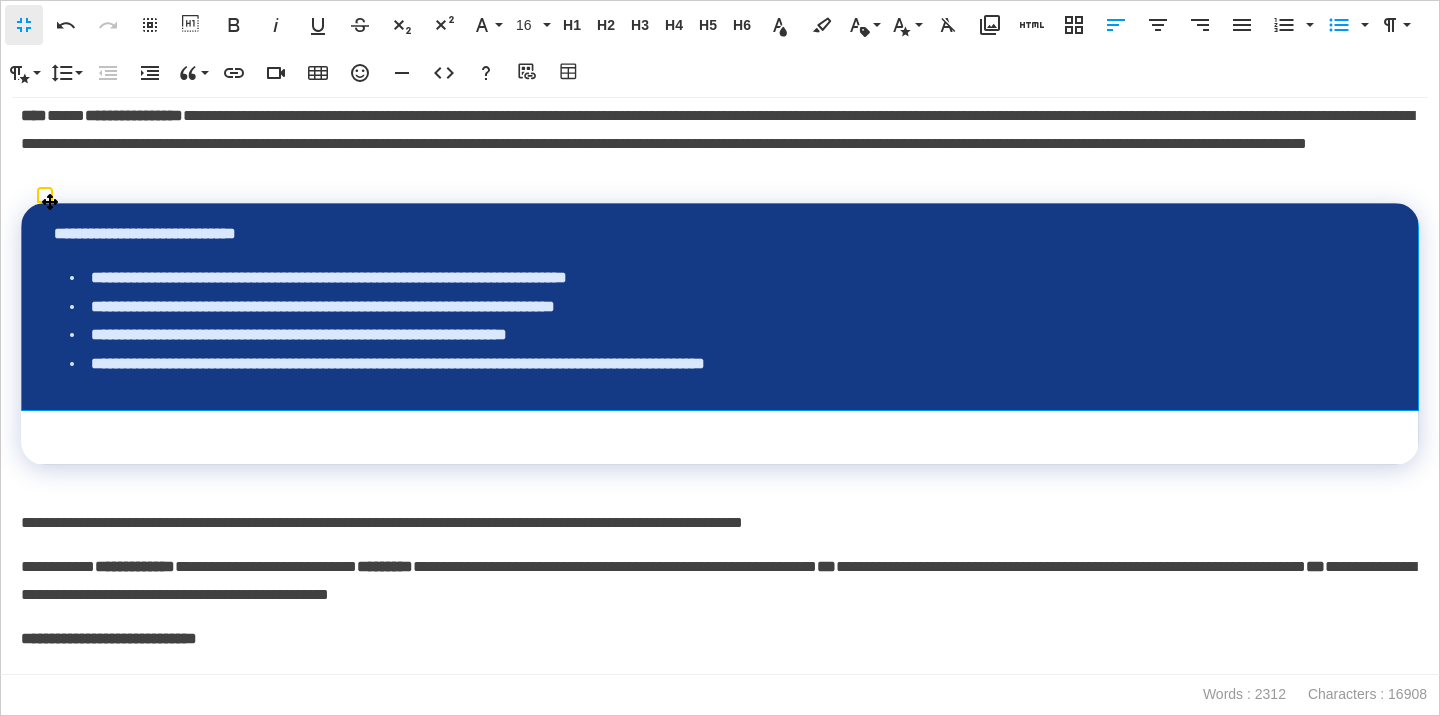 click on "**********" at bounding box center (720, 234) 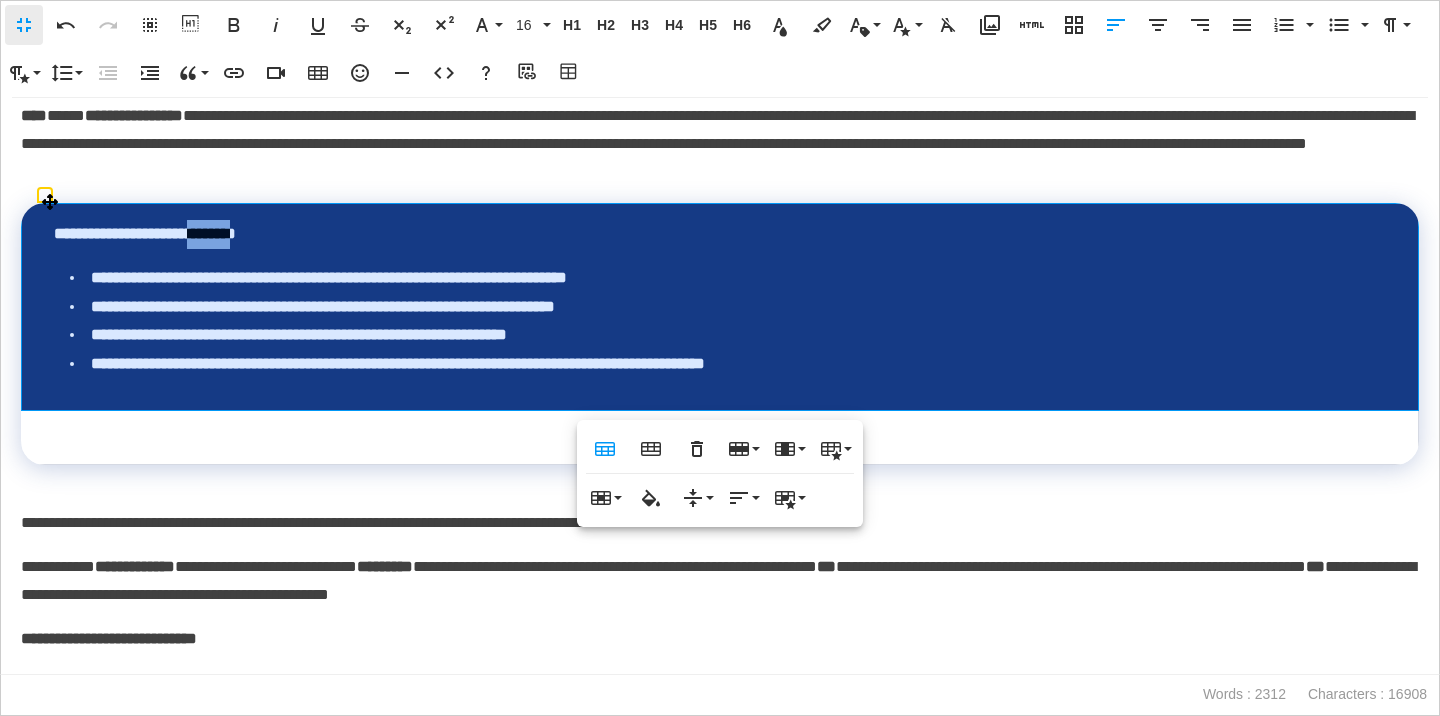 click on "**********" at bounding box center [720, 234] 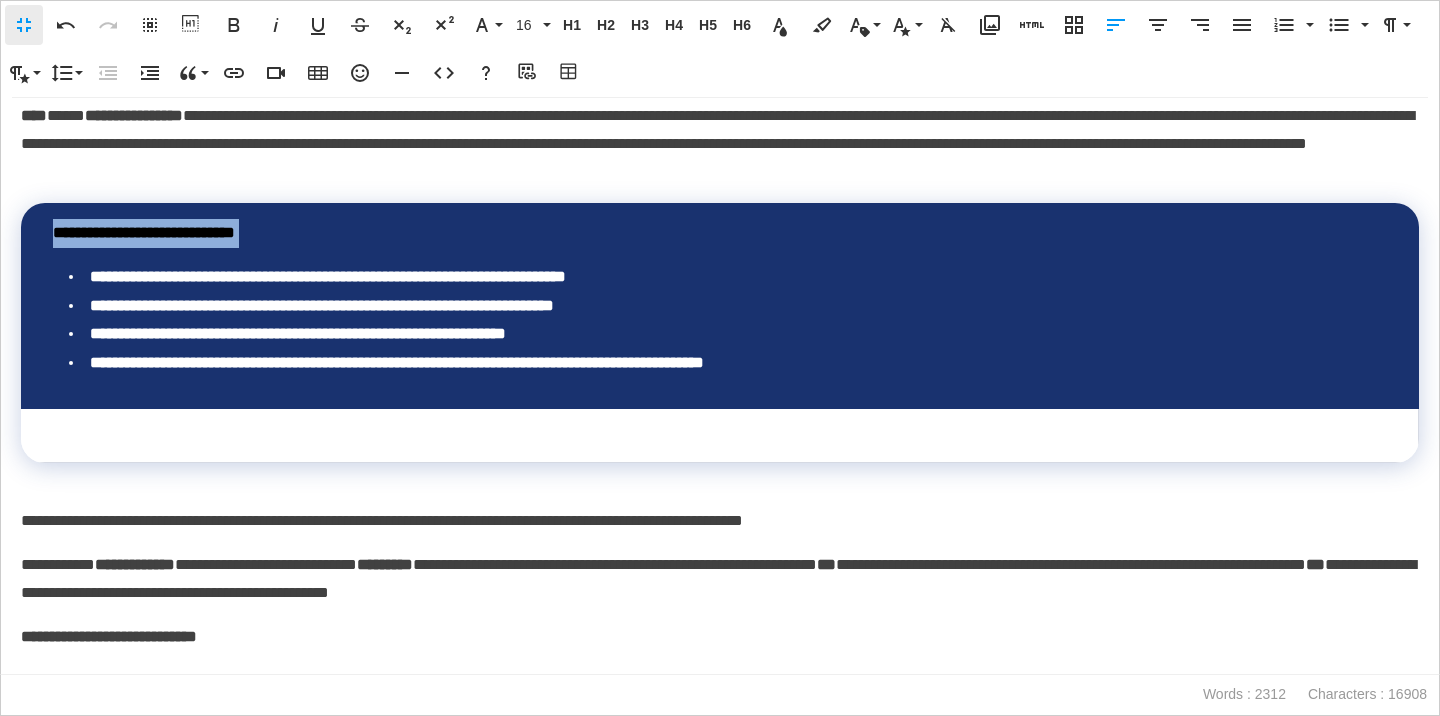 click on "**********" at bounding box center [720, 233] 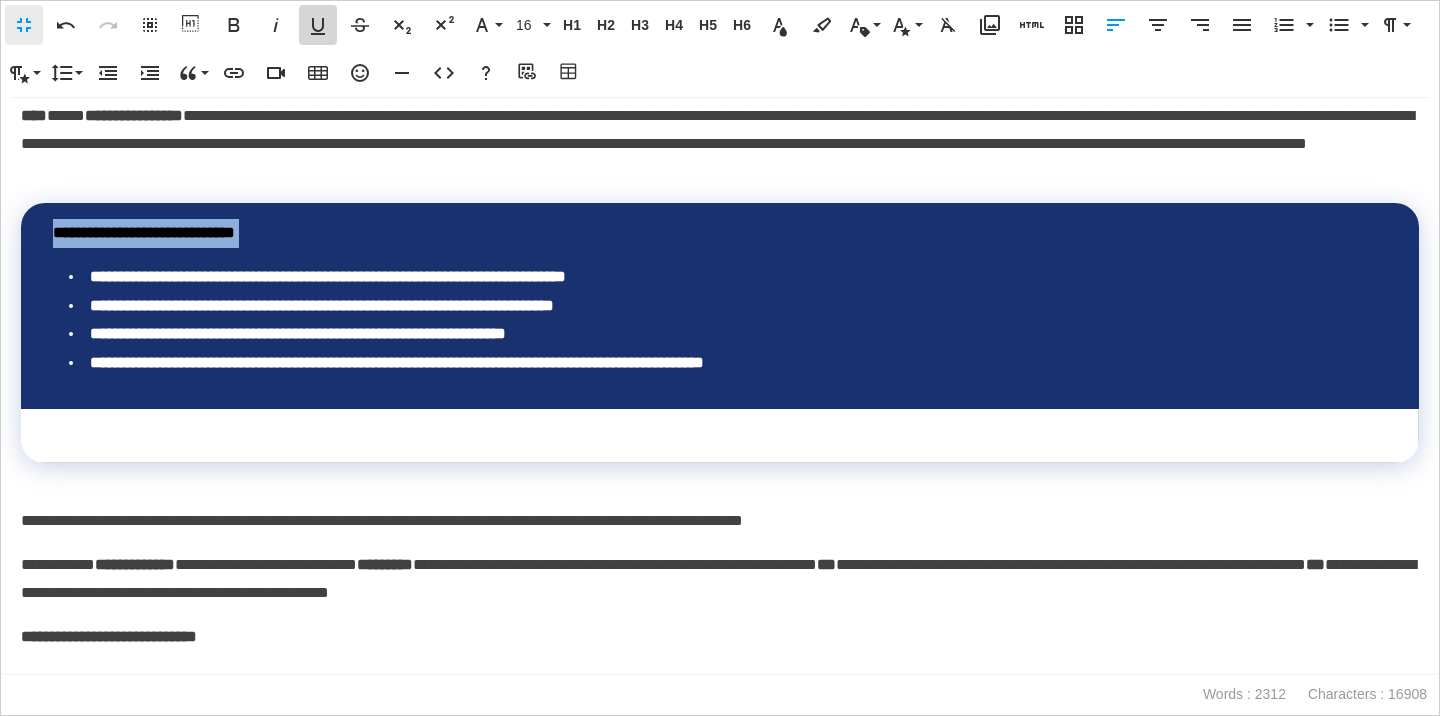 click 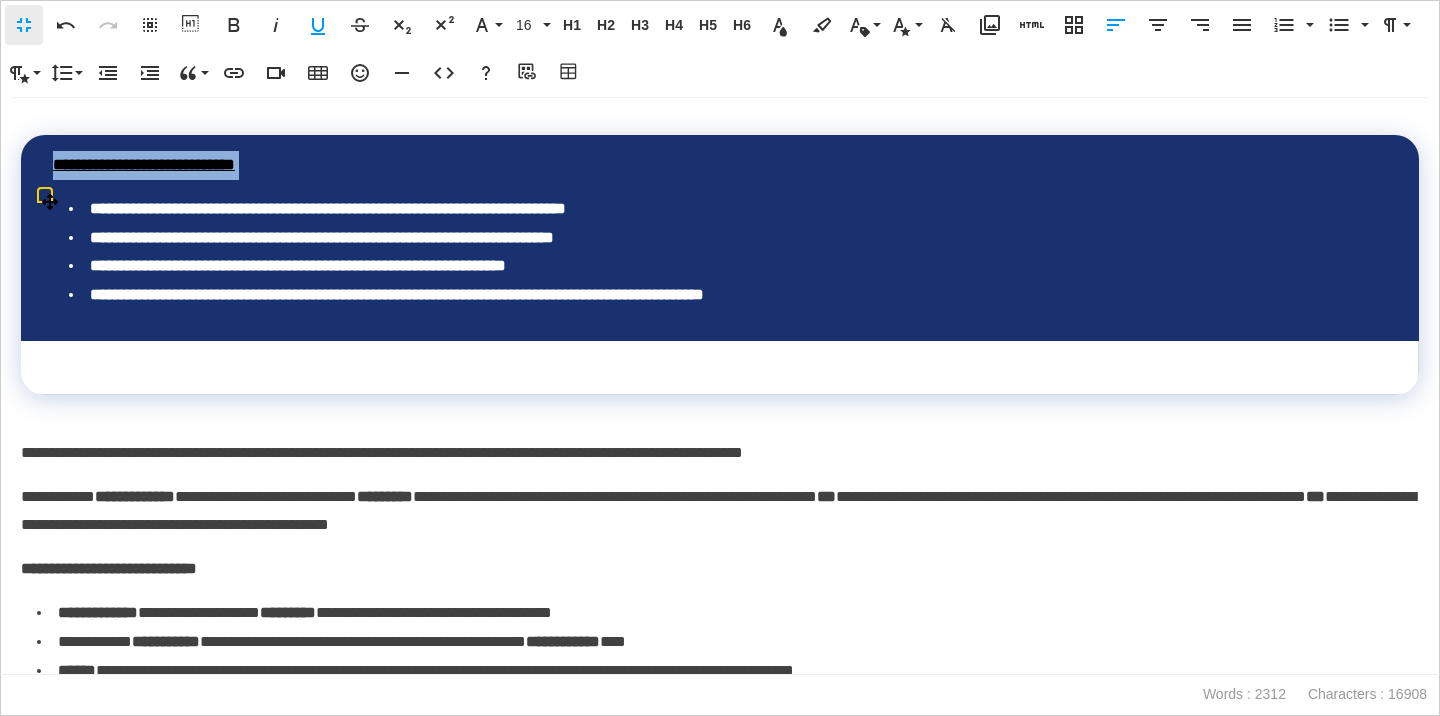 scroll, scrollTop: 1401, scrollLeft: 0, axis: vertical 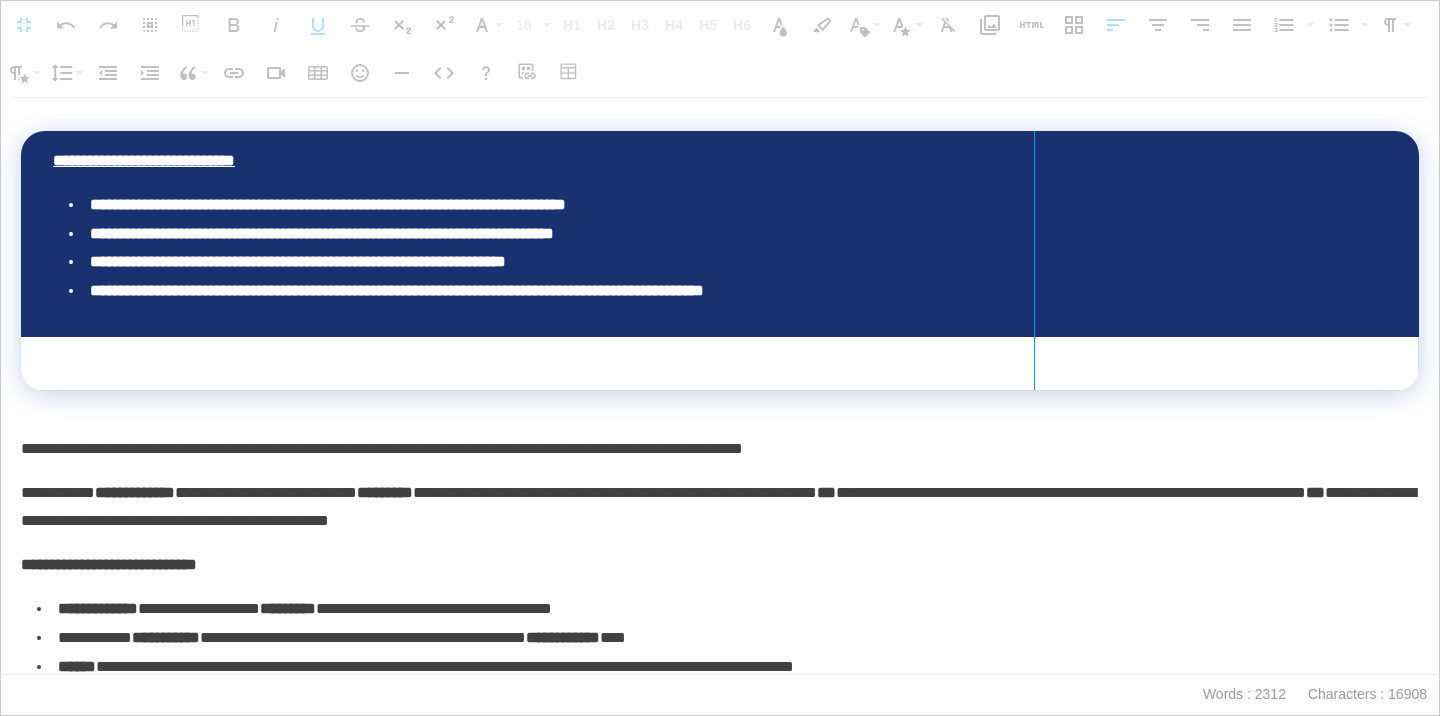 drag, startPoint x: 1413, startPoint y: 214, endPoint x: 1033, endPoint y: 246, distance: 381.345 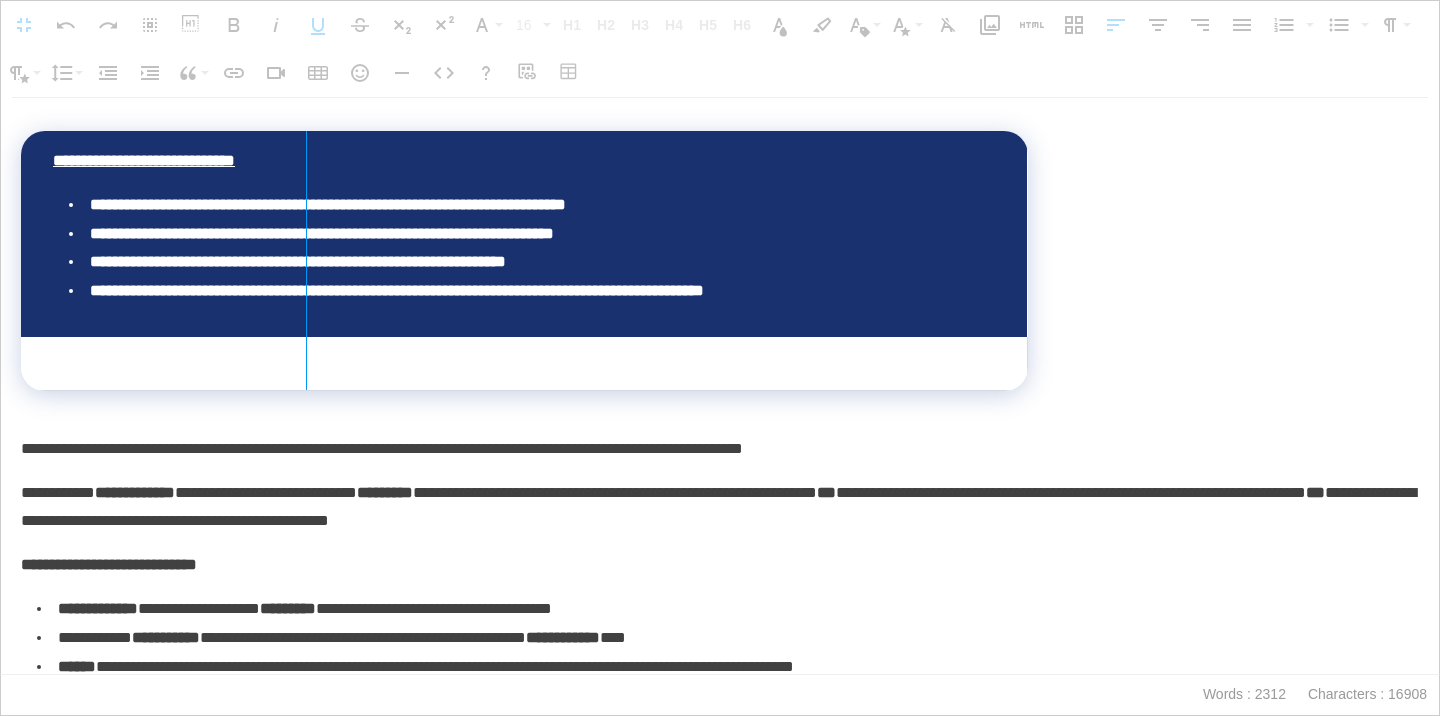 drag, startPoint x: 22, startPoint y: 263, endPoint x: 305, endPoint y: 271, distance: 283.11304 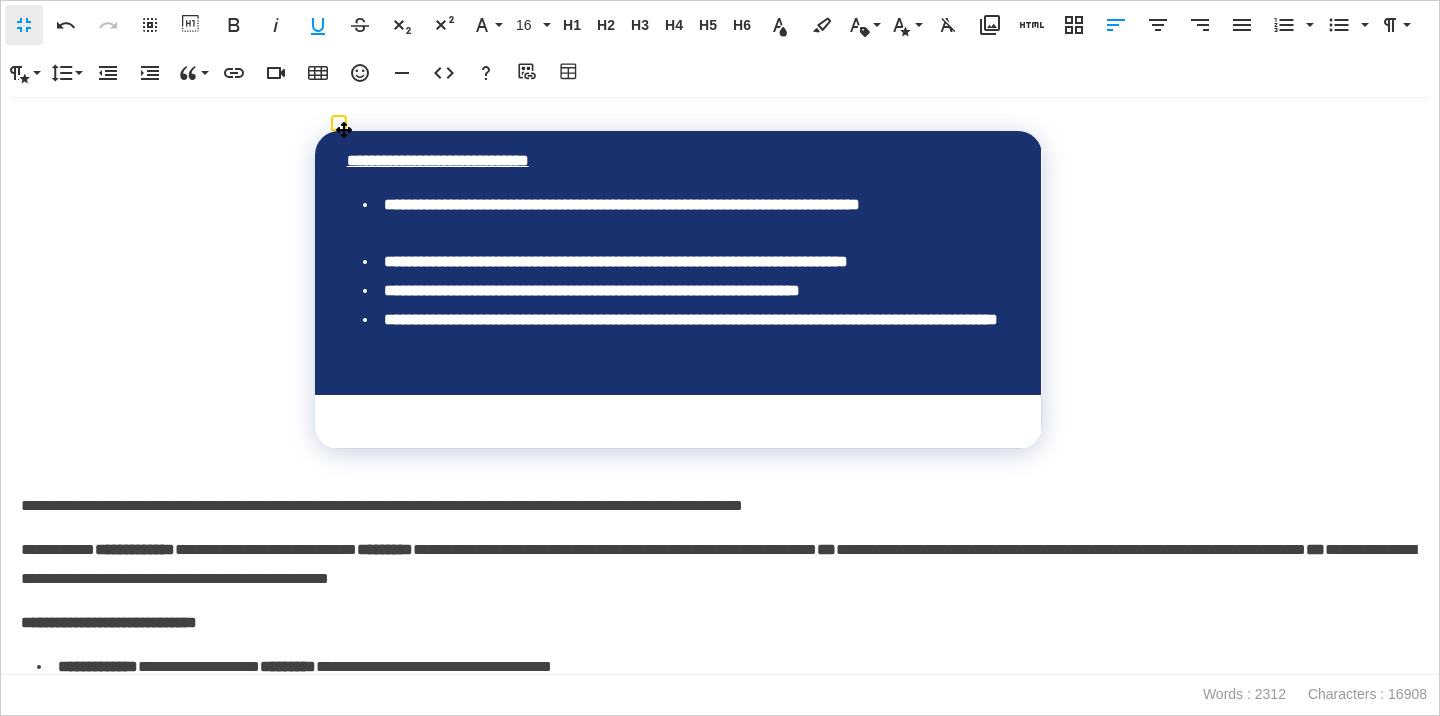 click on "**********" at bounding box center (686, 291) 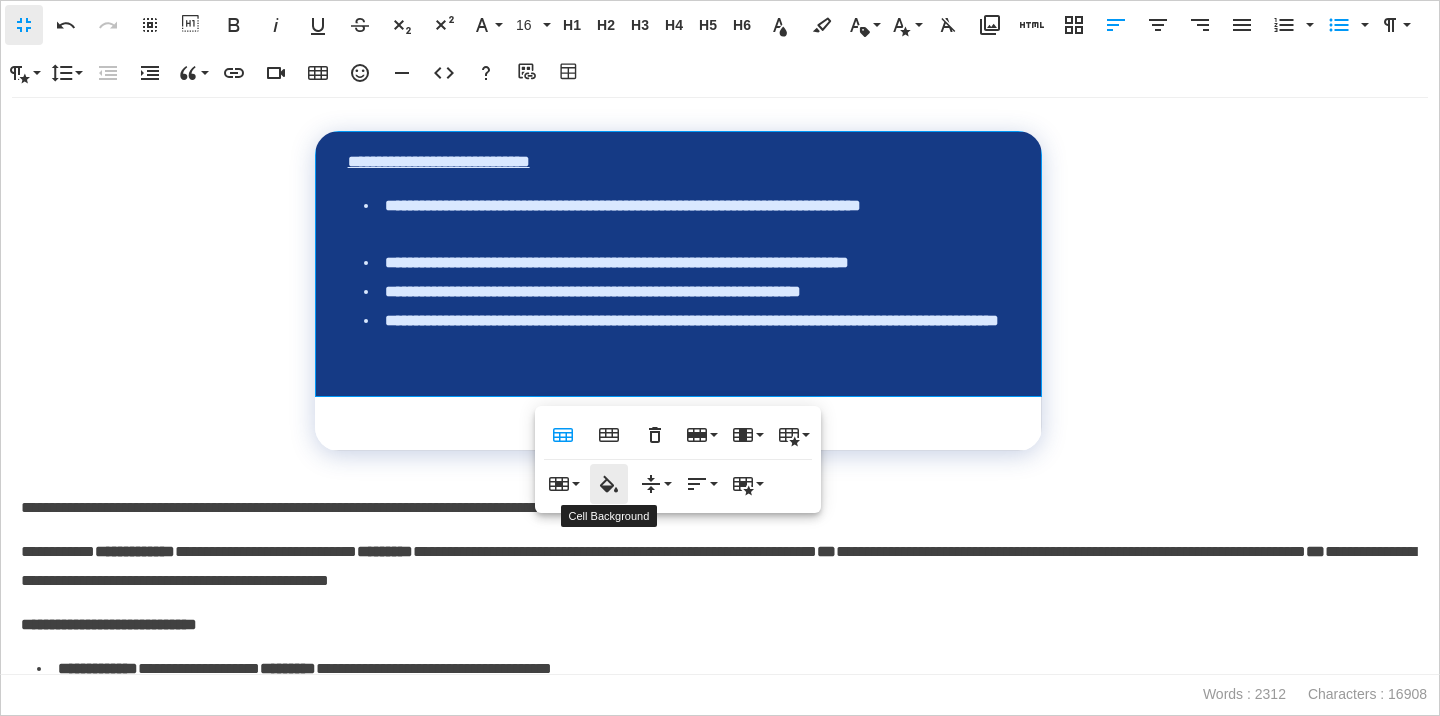 click on "Cell Background" at bounding box center (609, 484) 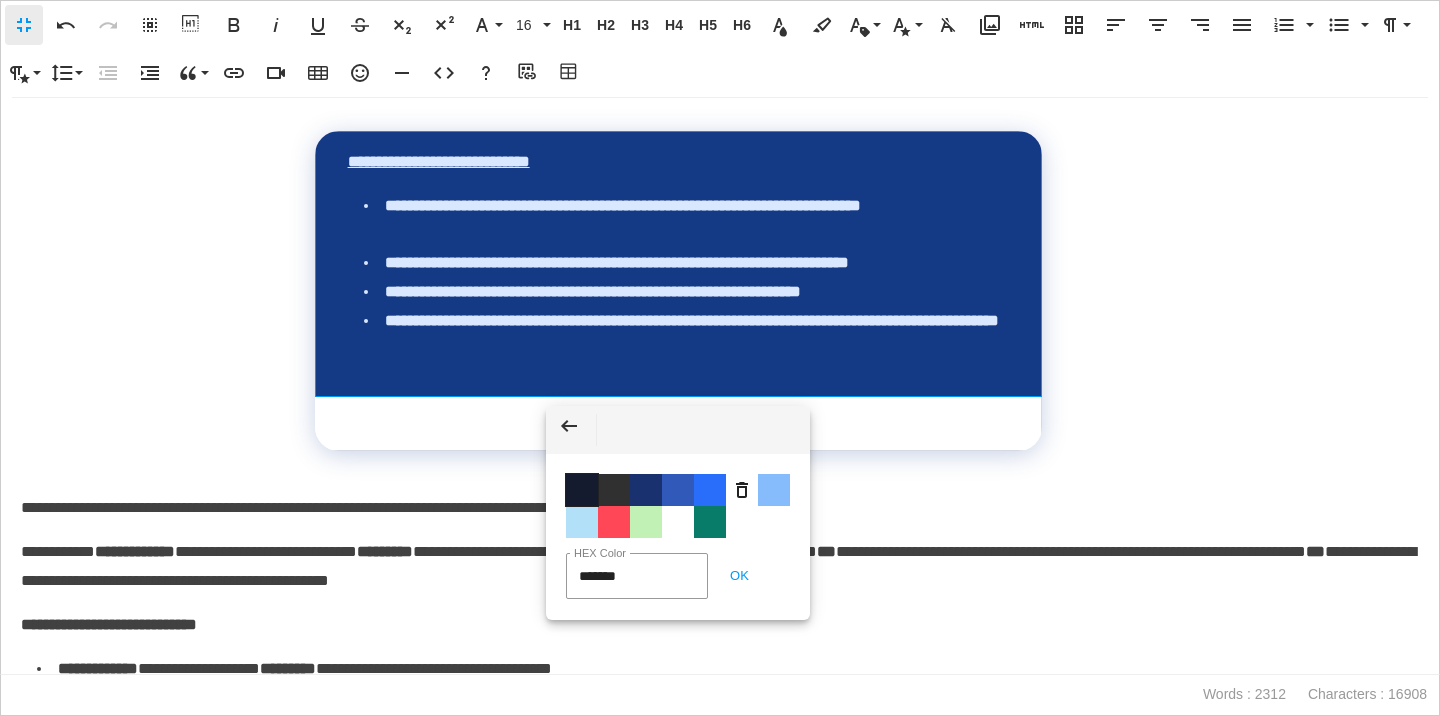 click on "Color #141B2E" at bounding box center (582, 490) 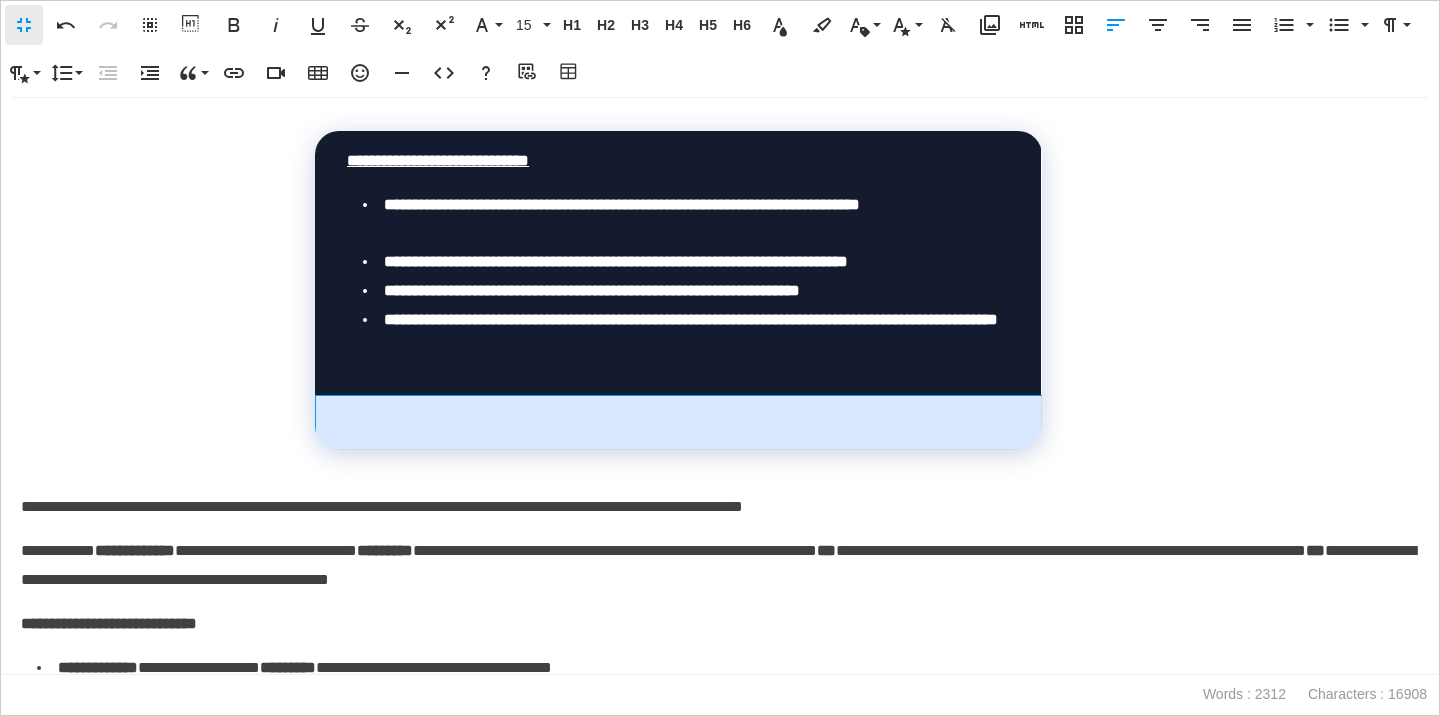 click at bounding box center [678, 422] 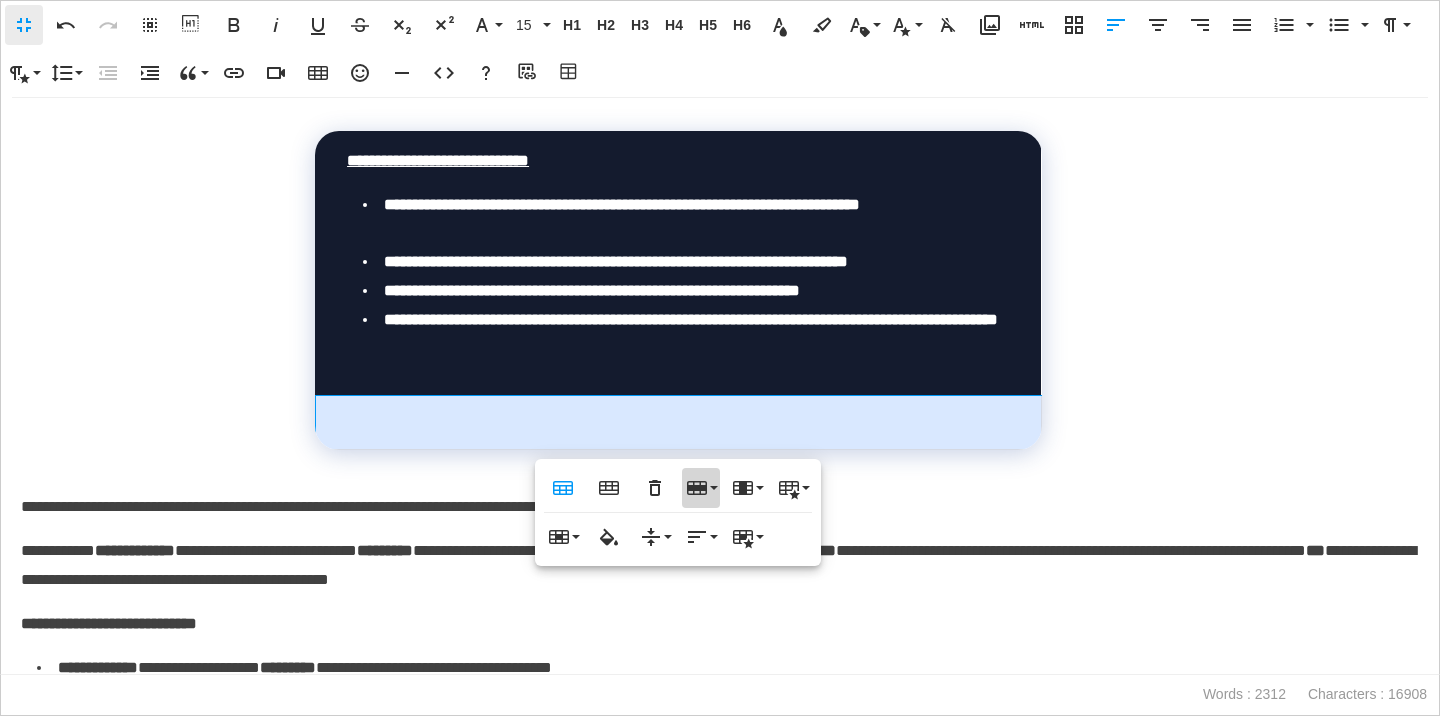 click on "Row" at bounding box center [701, 488] 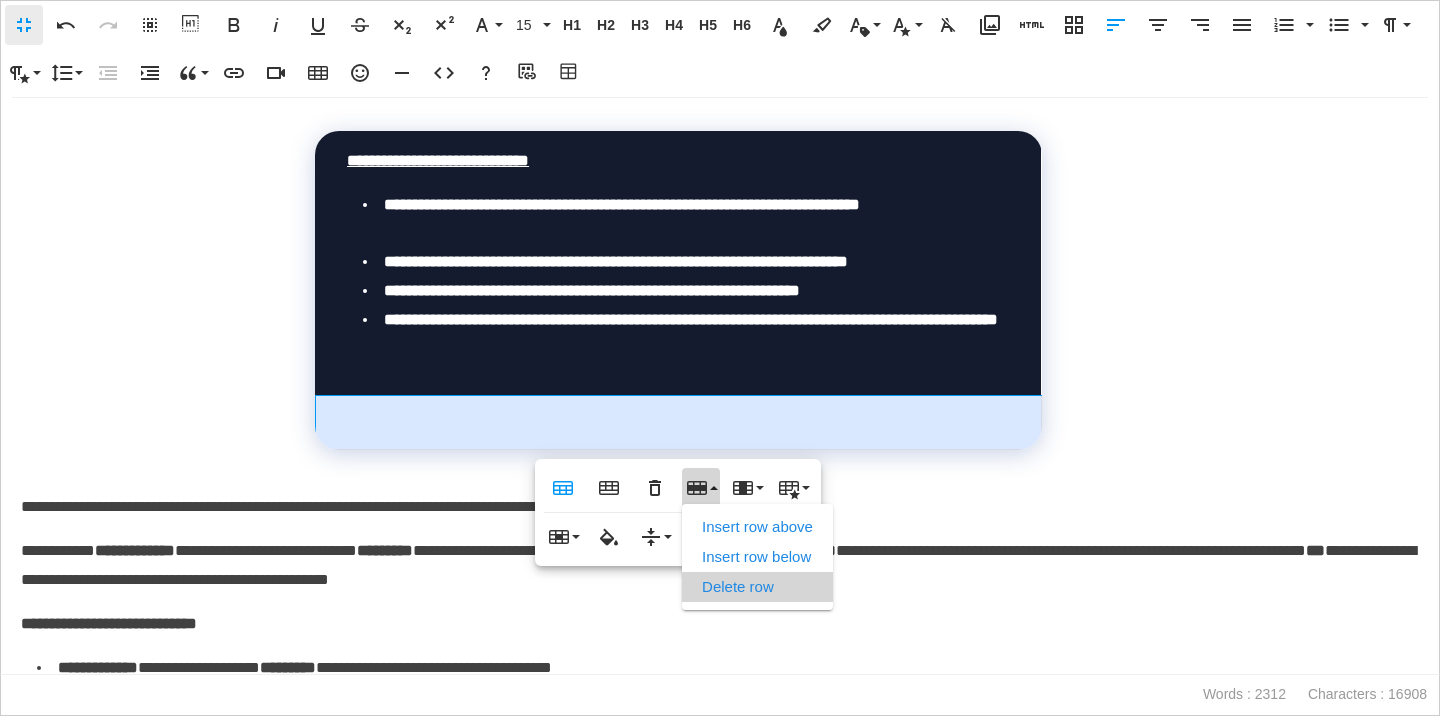 click on "Delete row" at bounding box center (757, 587) 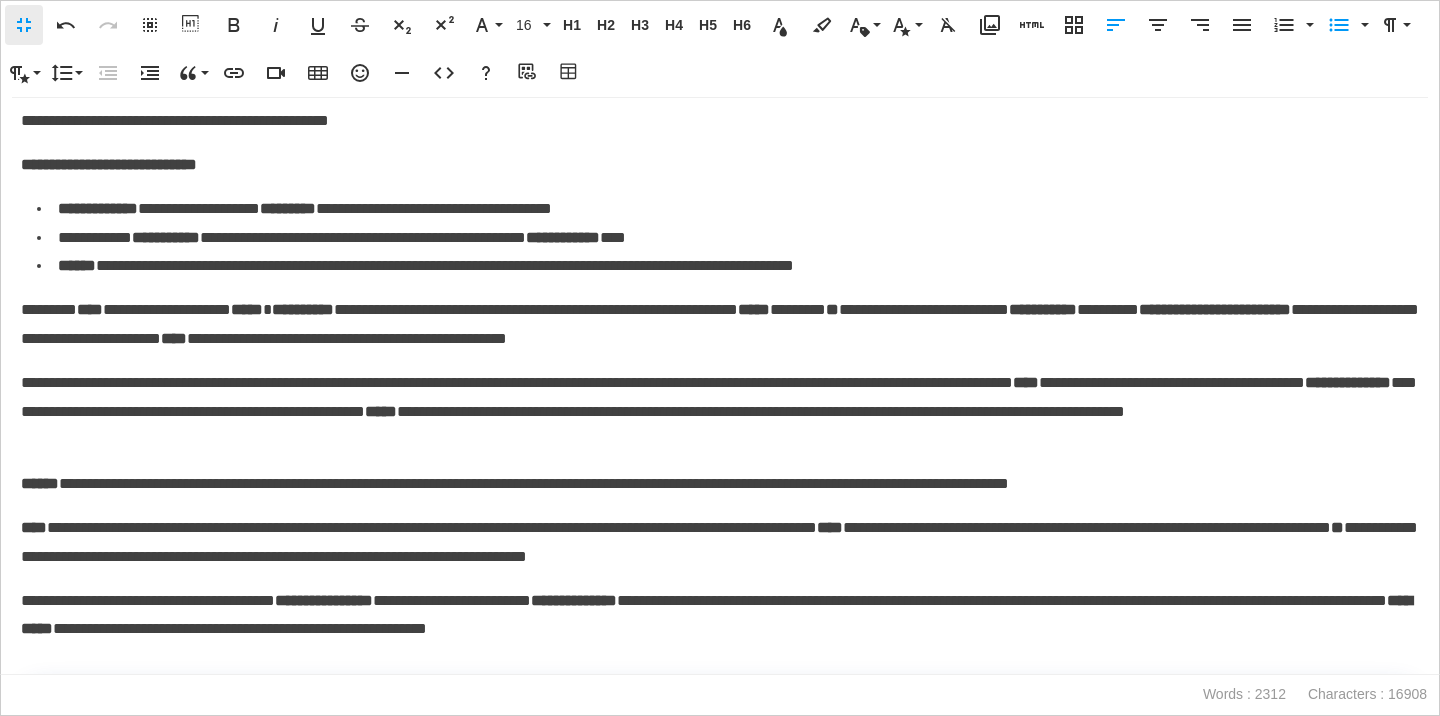 scroll, scrollTop: 1780, scrollLeft: 0, axis: vertical 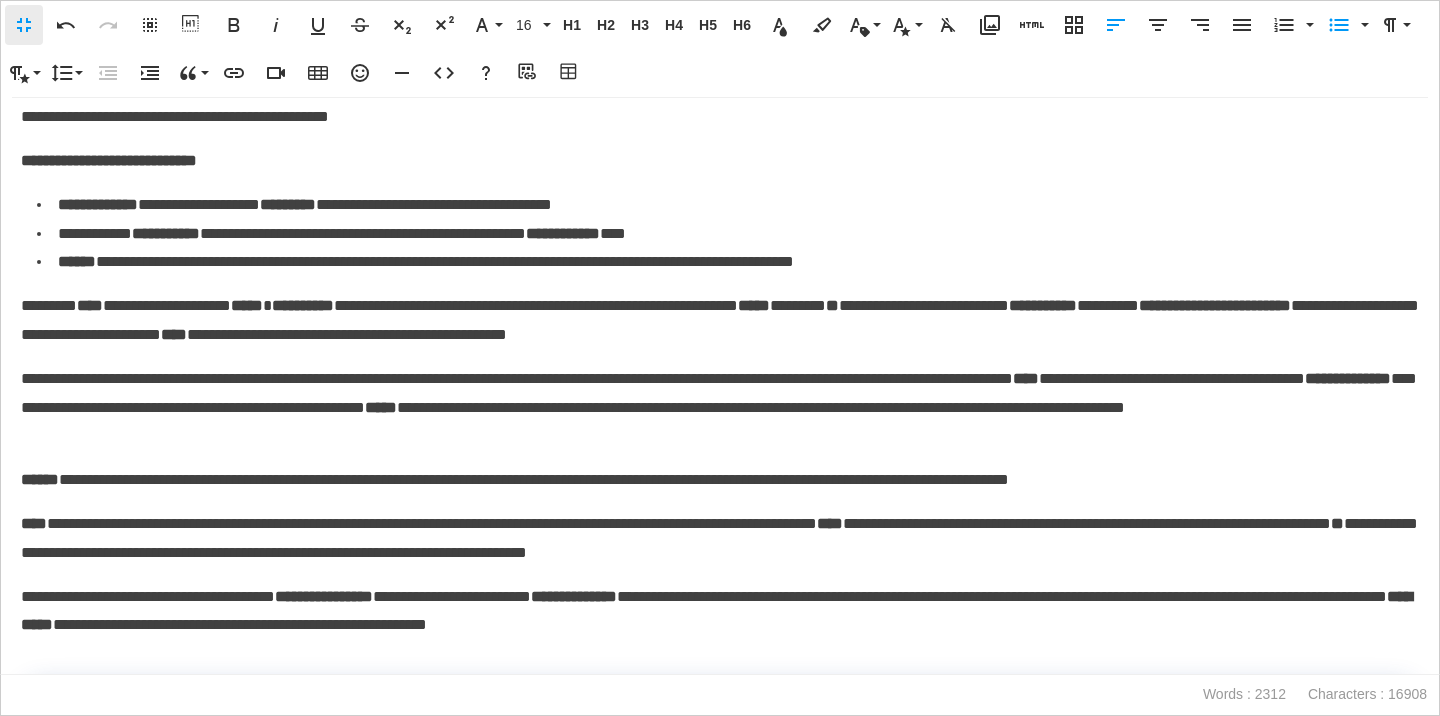 click on "****" at bounding box center (34, 523) 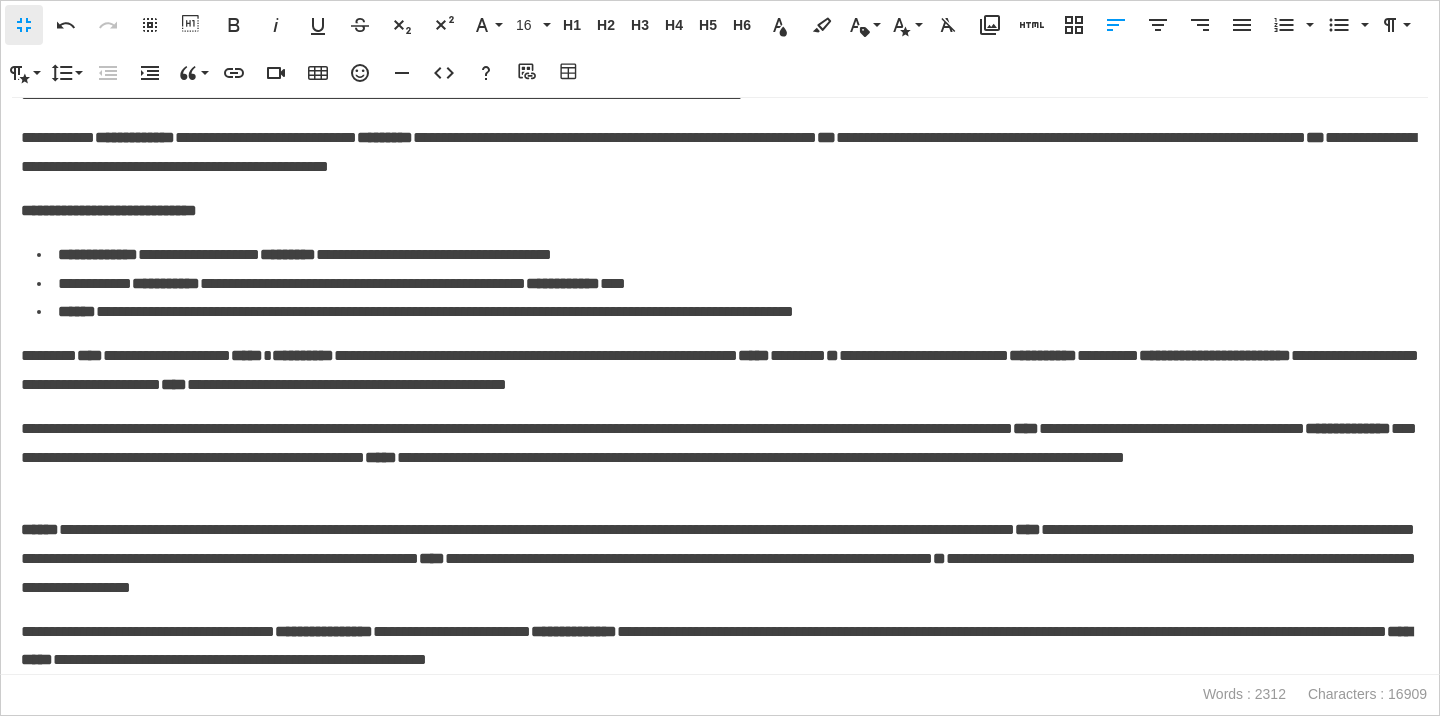 scroll, scrollTop: 1575, scrollLeft: 0, axis: vertical 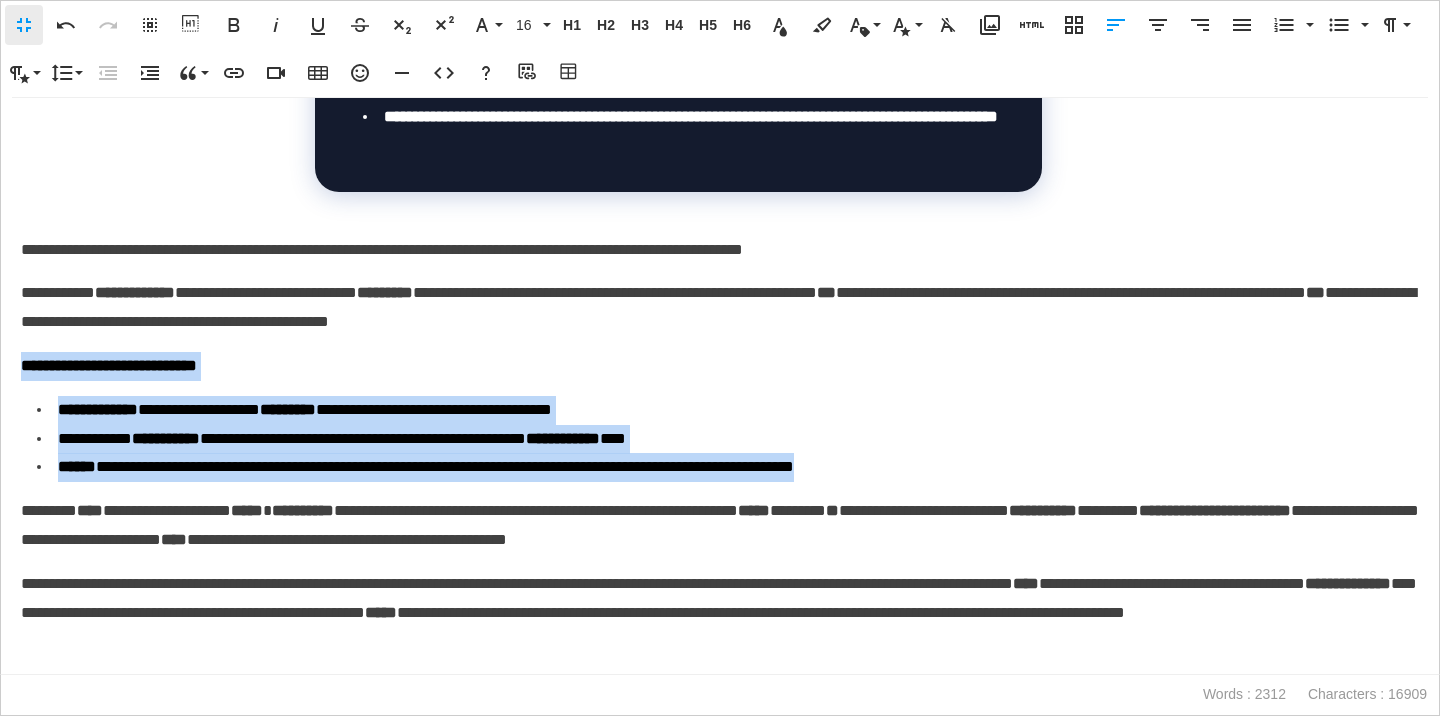 drag, startPoint x: 1017, startPoint y: 463, endPoint x: 0, endPoint y: 361, distance: 1022.10223 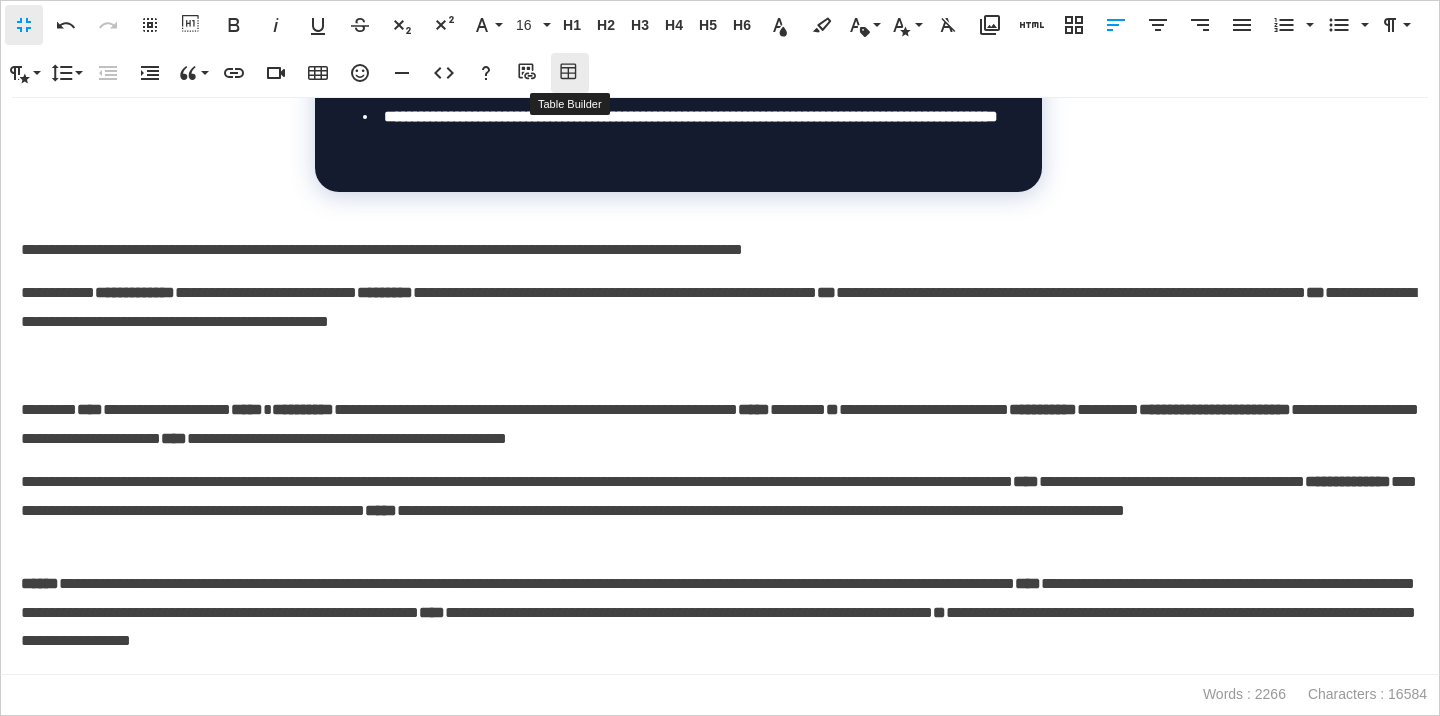 click 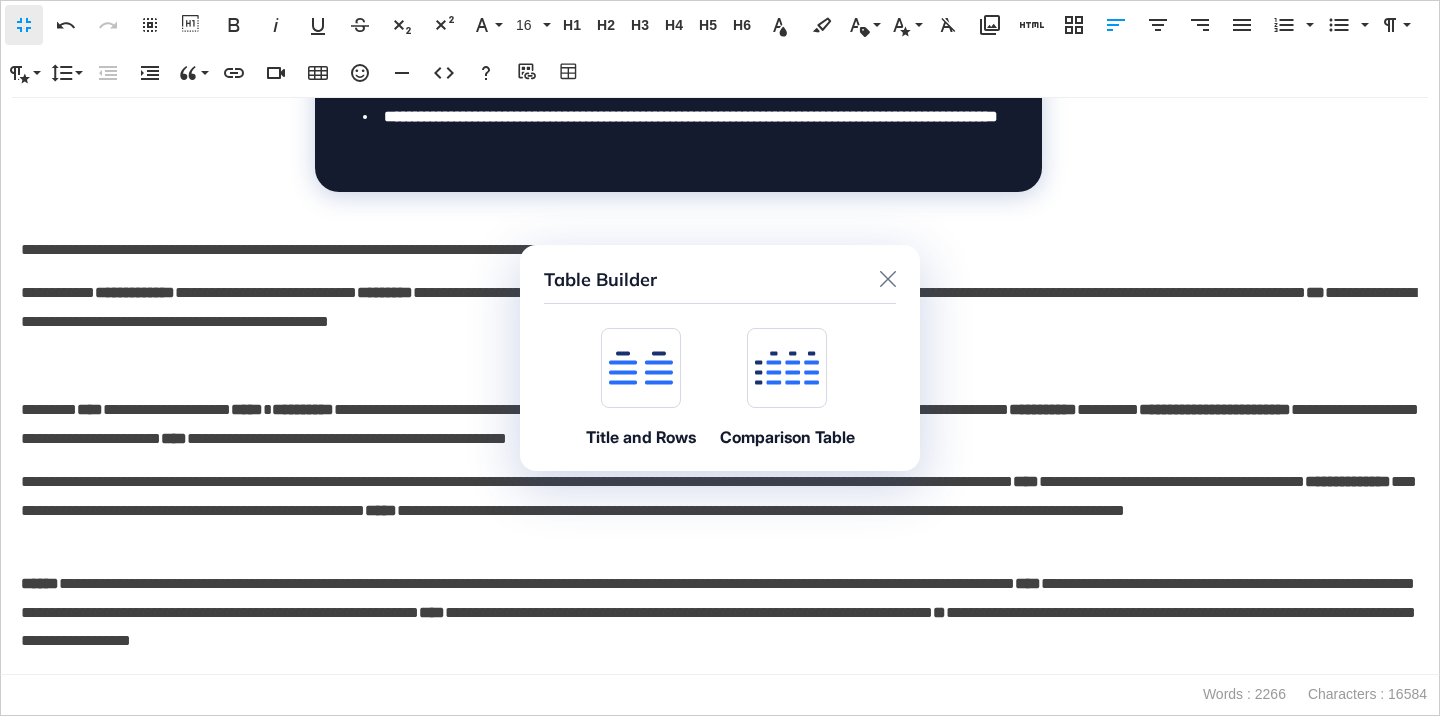 click at bounding box center (641, 368) 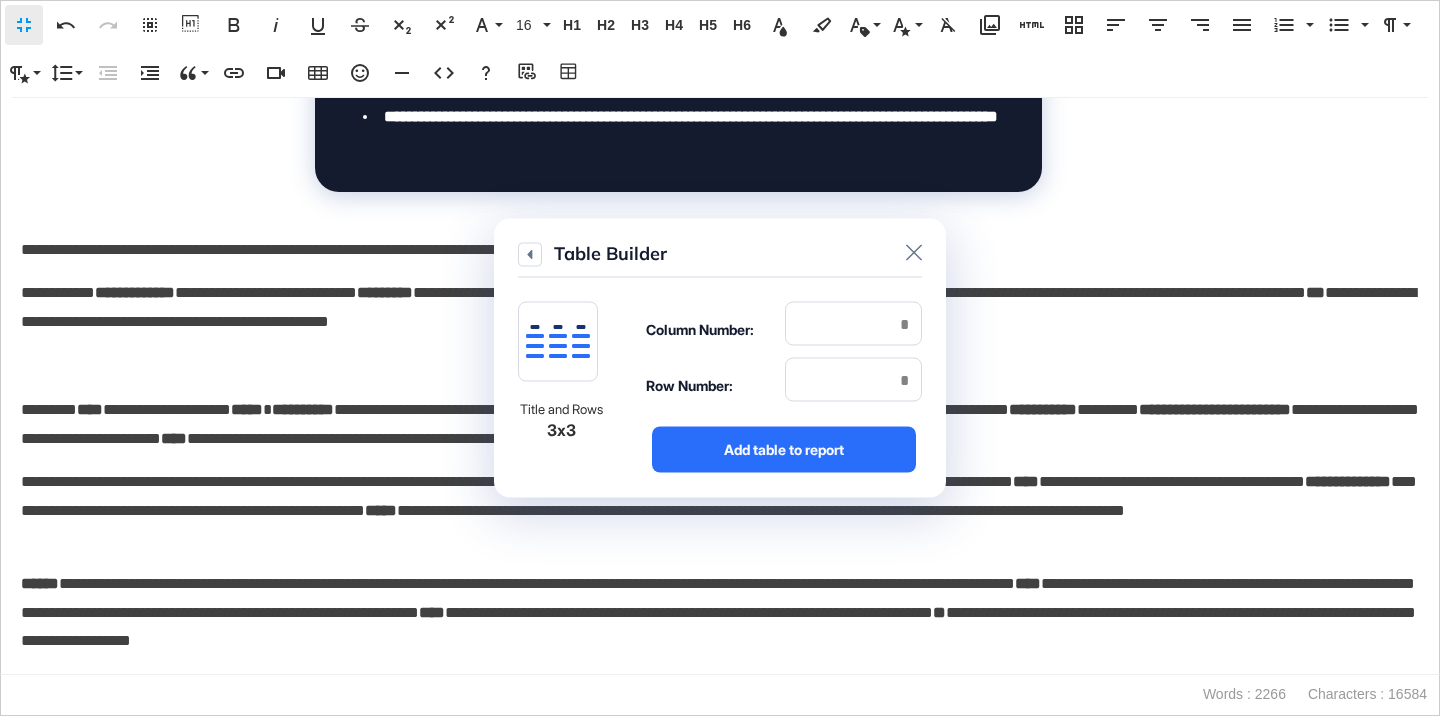 click on "Table Builder Title and Rows 3x3 Column Number: Row Number: Add table to report" 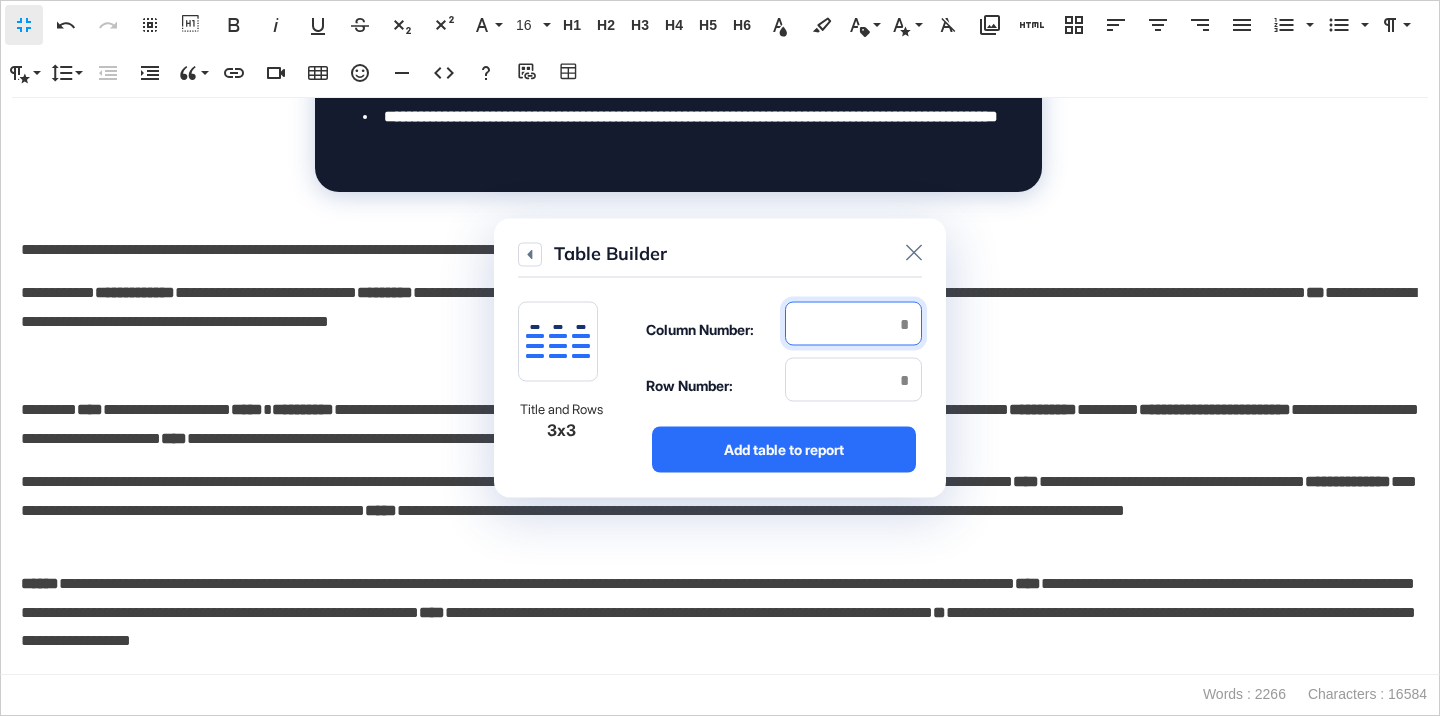 click at bounding box center [853, 324] 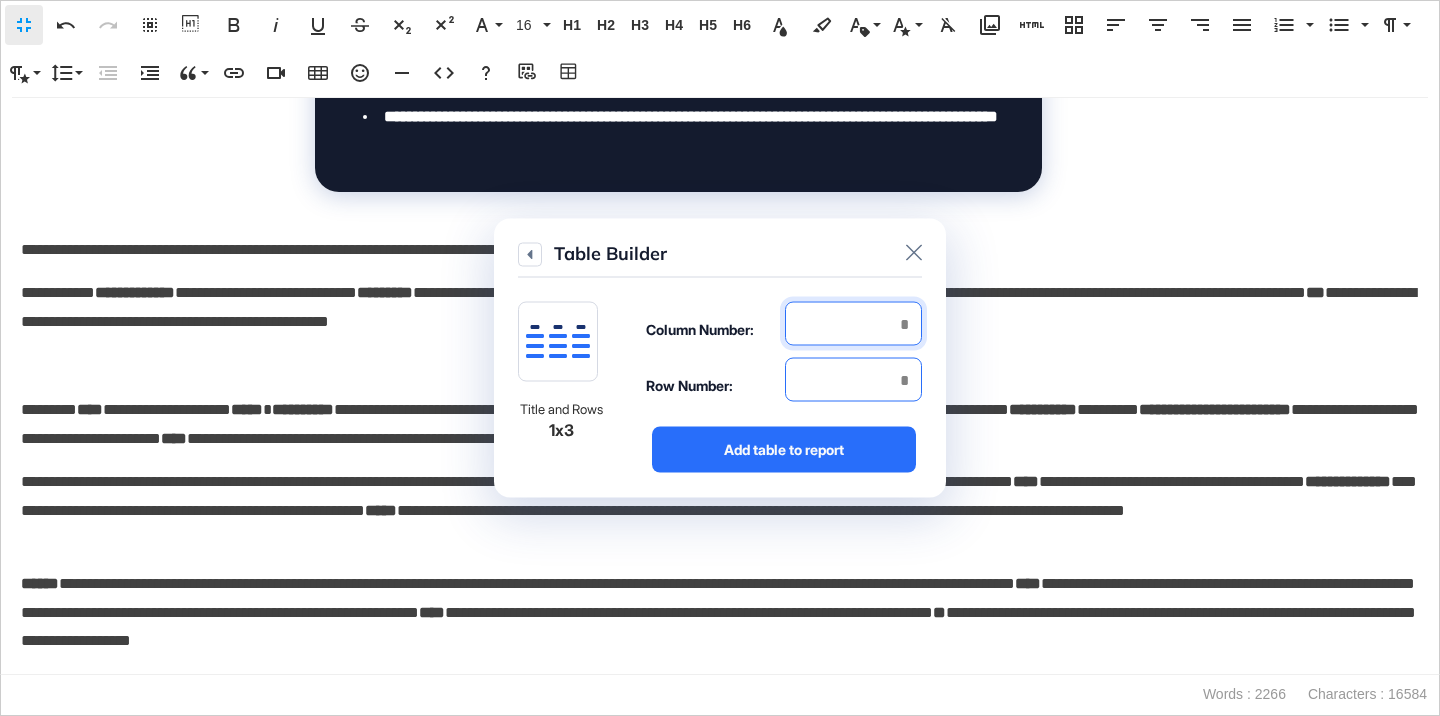 type on "*" 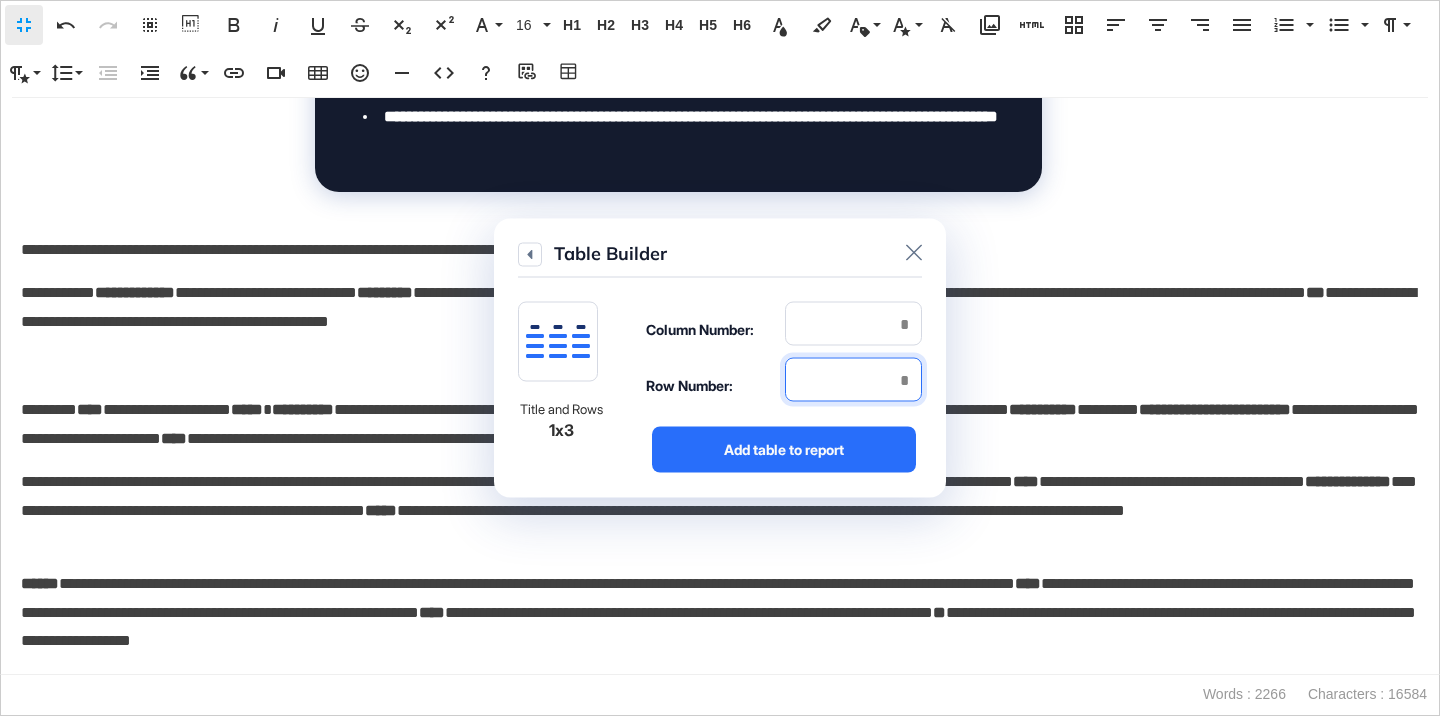 click at bounding box center [853, 380] 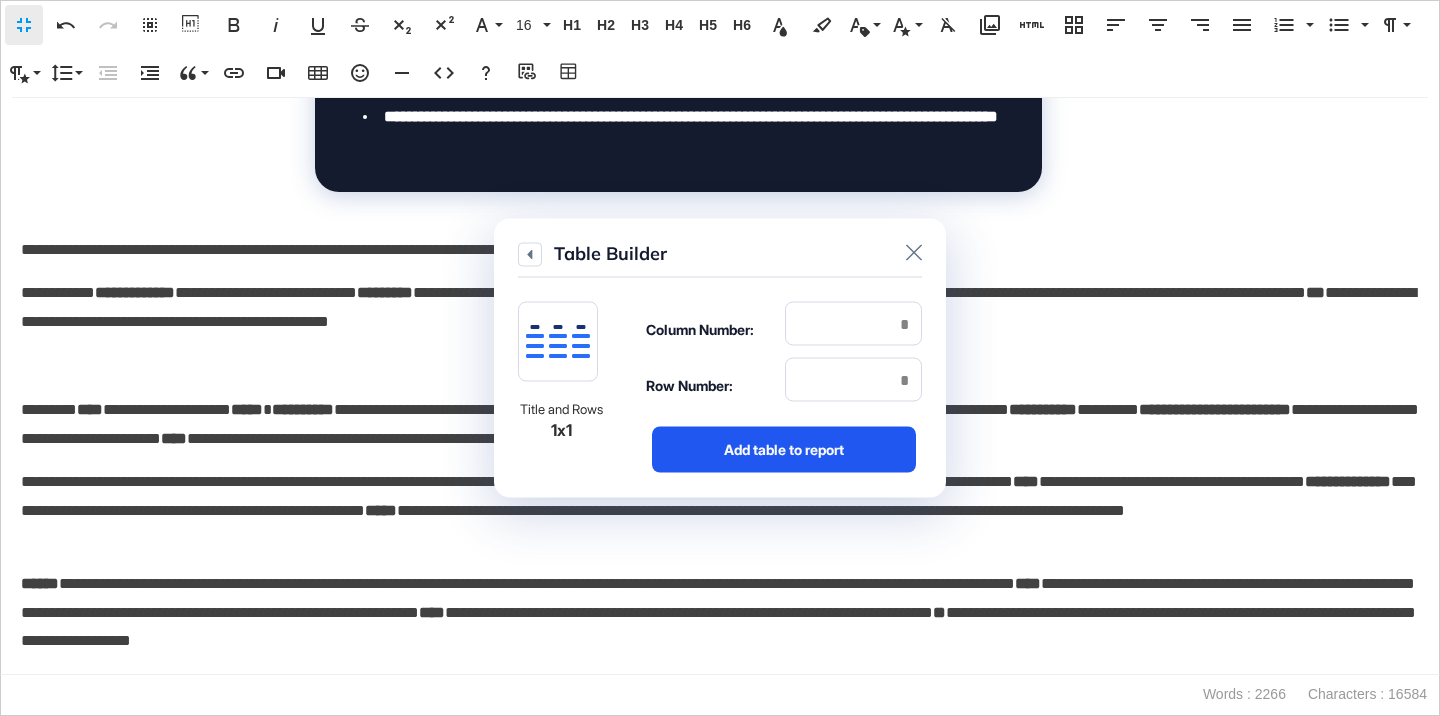 click on "Add table to report" at bounding box center (784, 450) 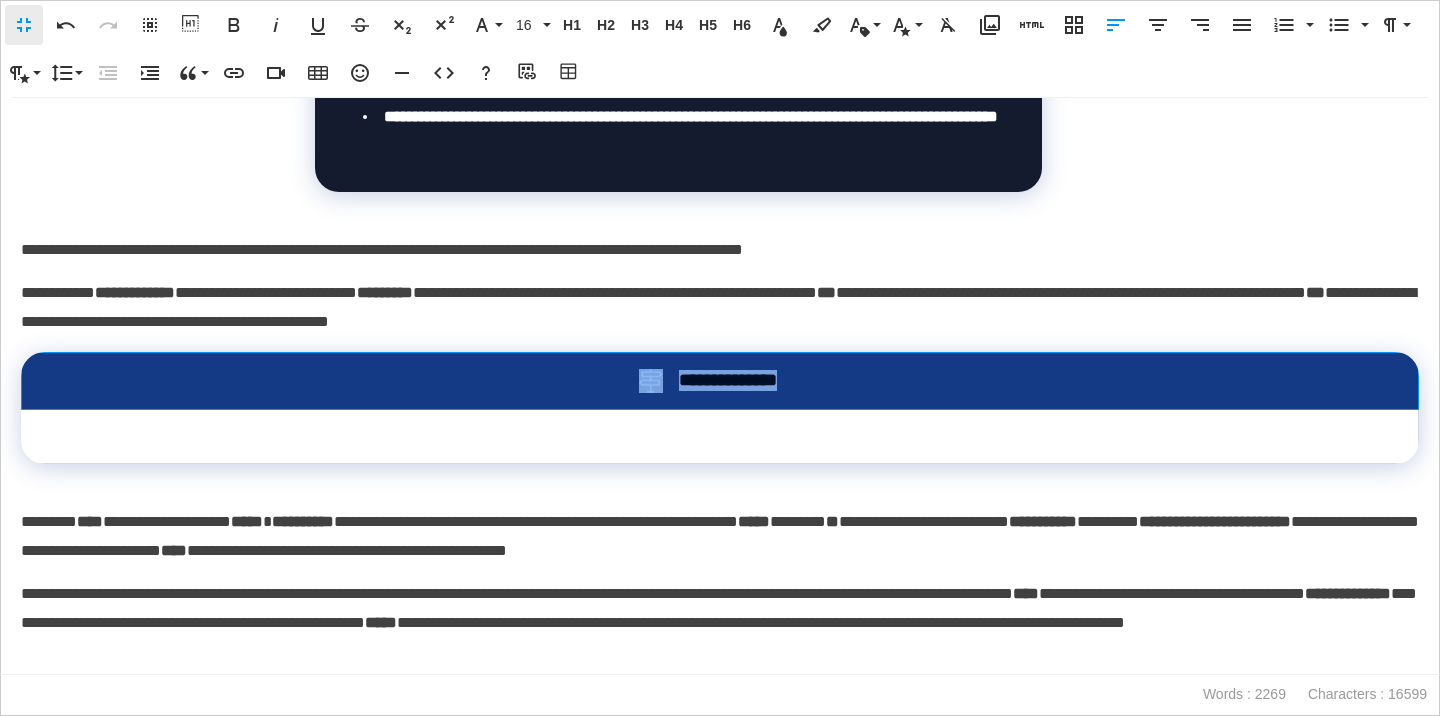 drag, startPoint x: 815, startPoint y: 385, endPoint x: 633, endPoint y: 382, distance: 182.02472 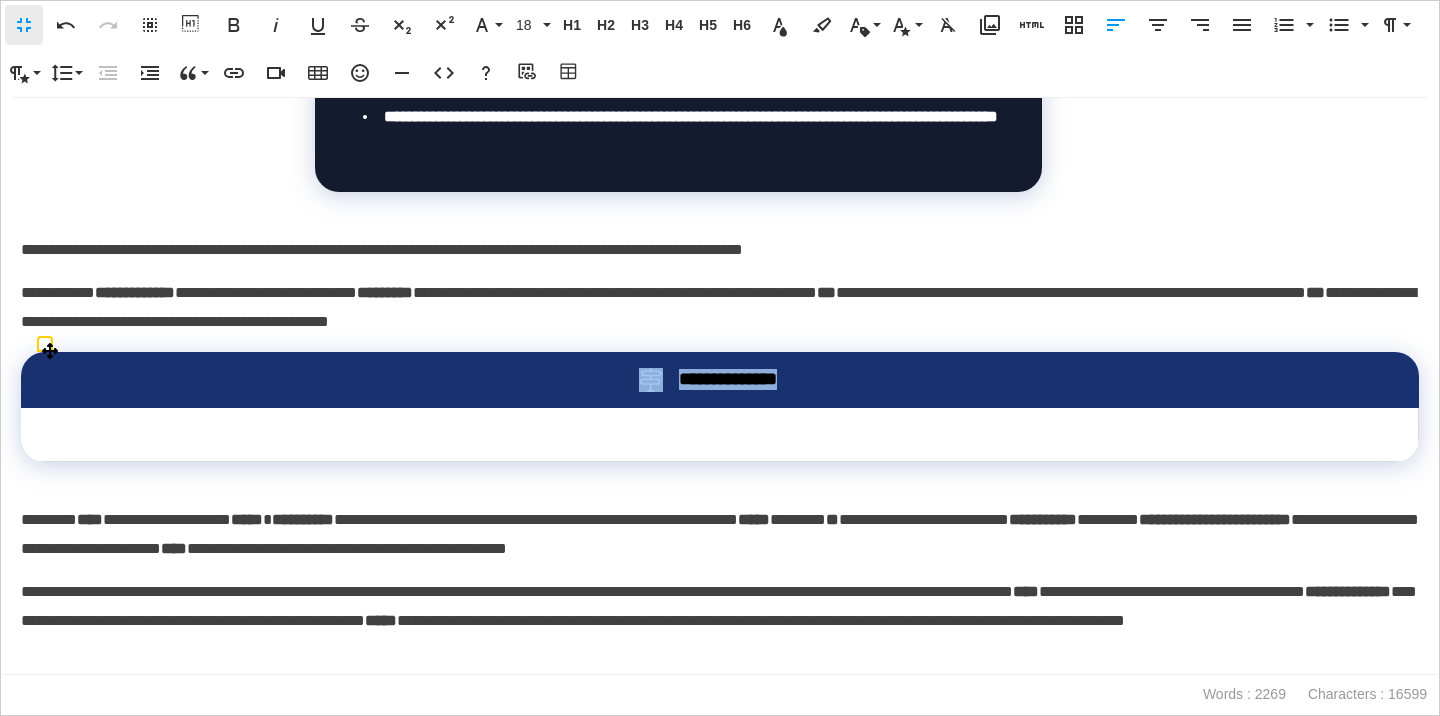 scroll, scrollTop: 5643, scrollLeft: 4, axis: both 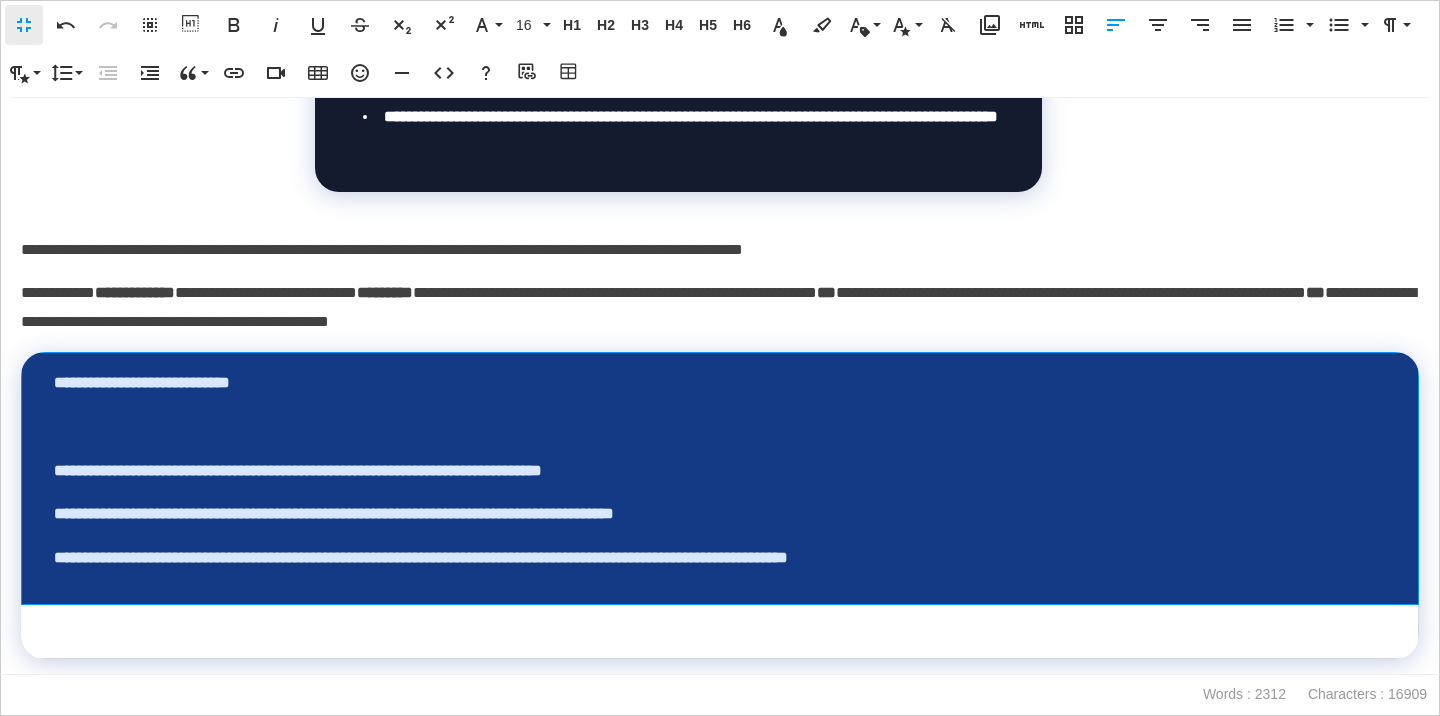 click at bounding box center (720, 427) 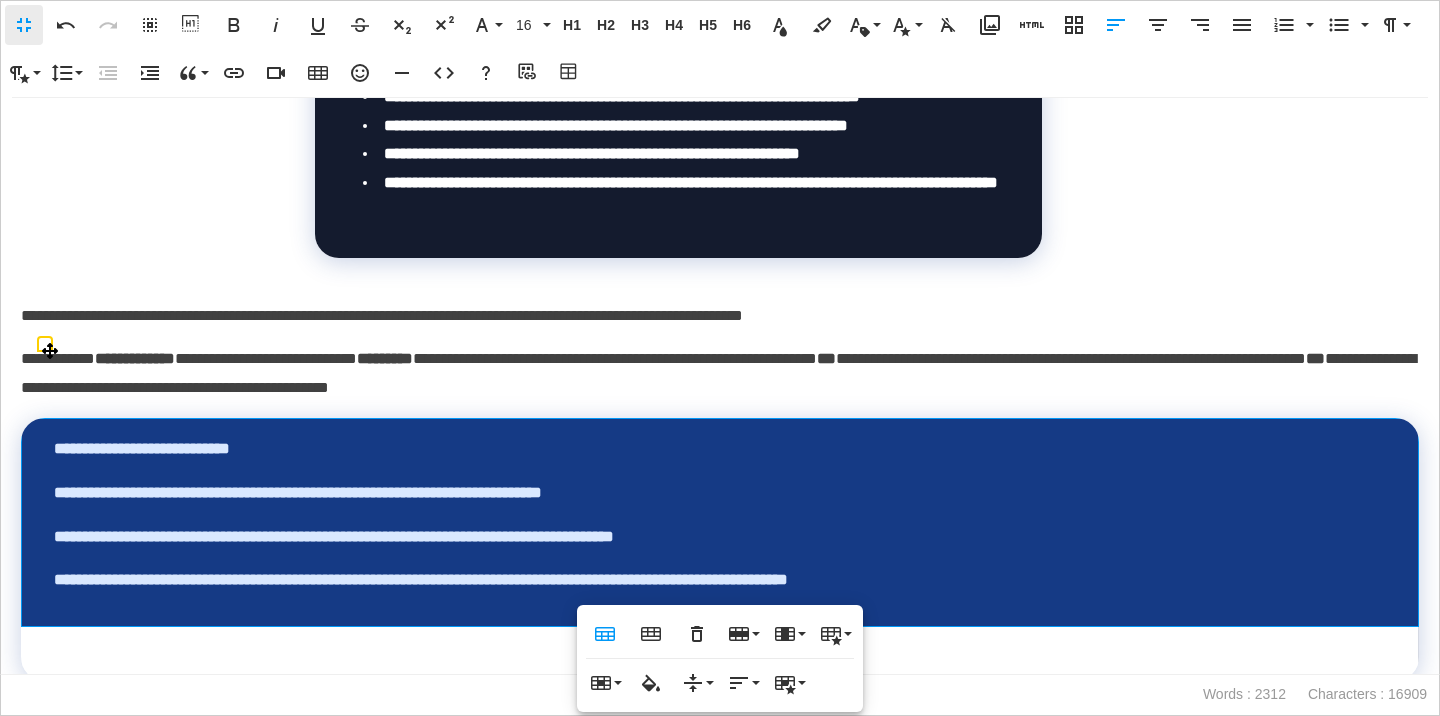 scroll, scrollTop: 1548, scrollLeft: 0, axis: vertical 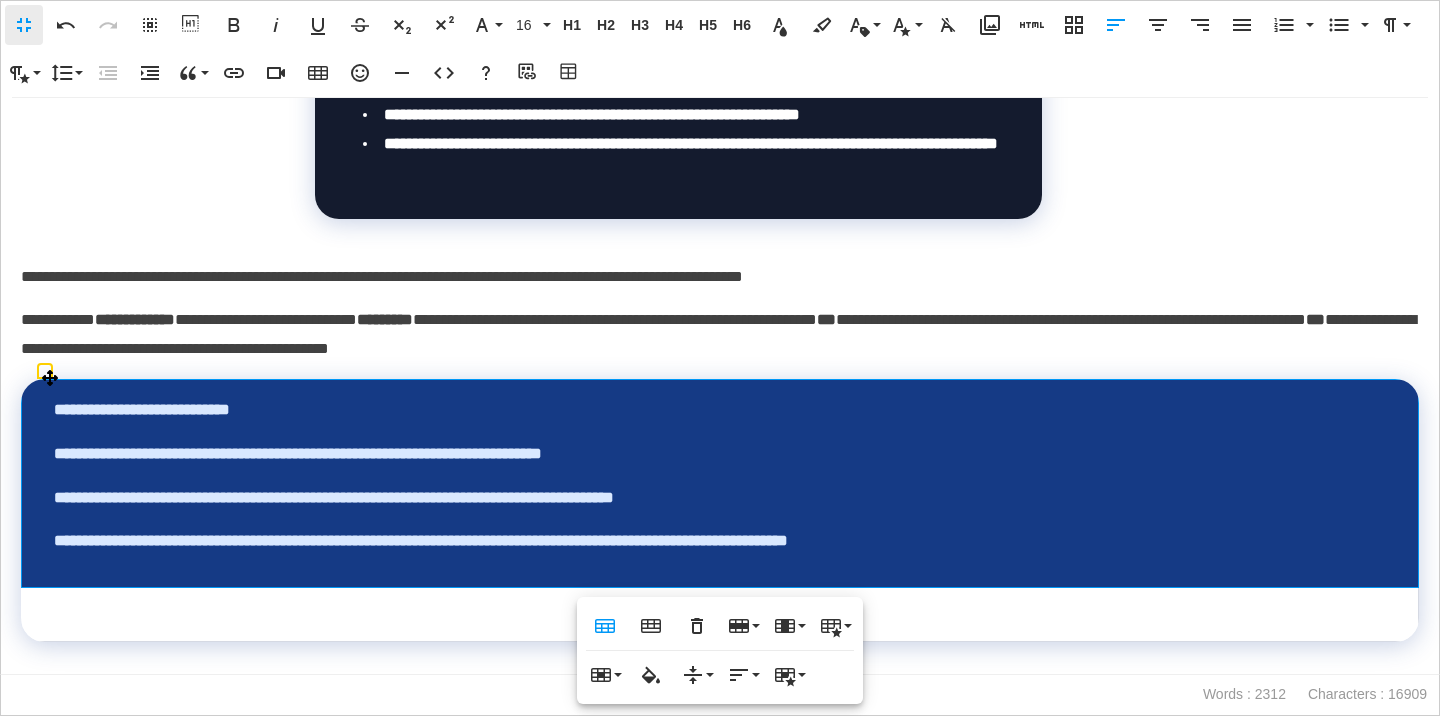 click on "**********" at bounding box center [720, 410] 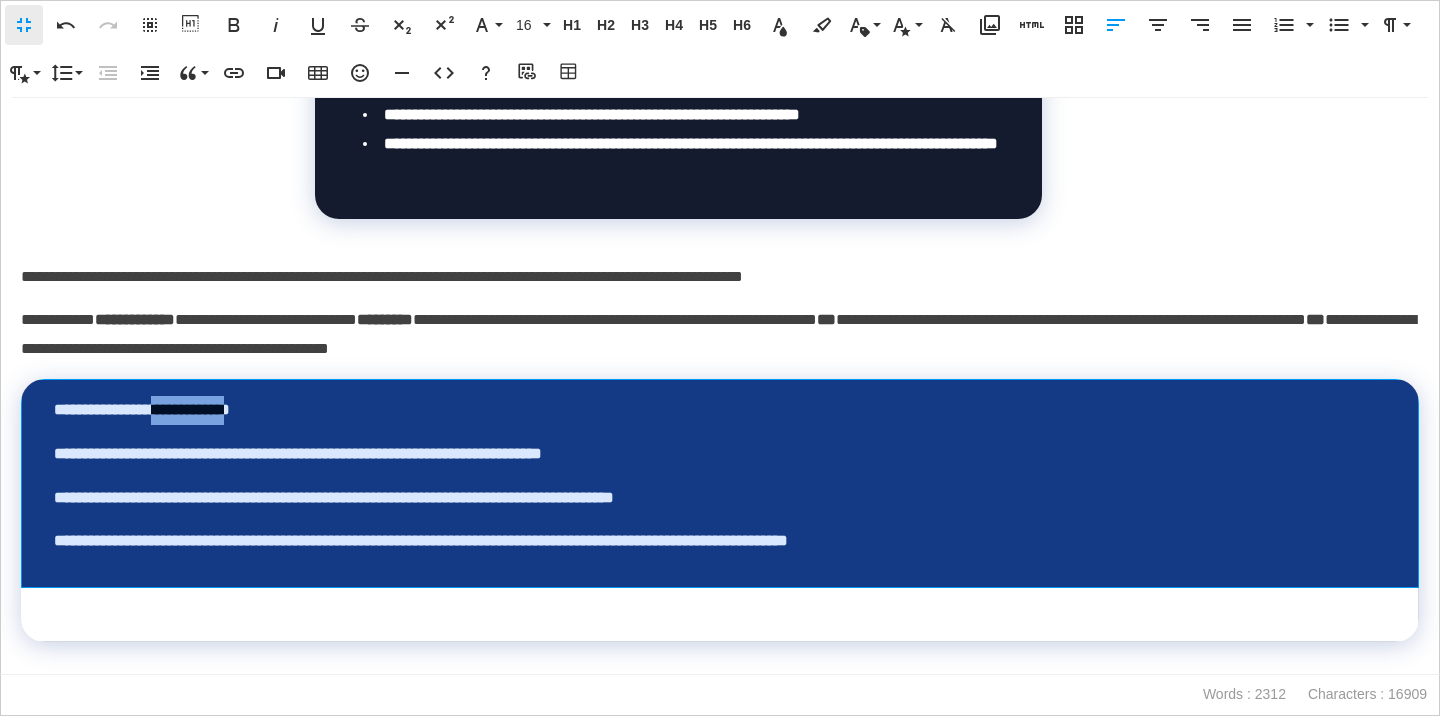 click on "**********" at bounding box center [720, 410] 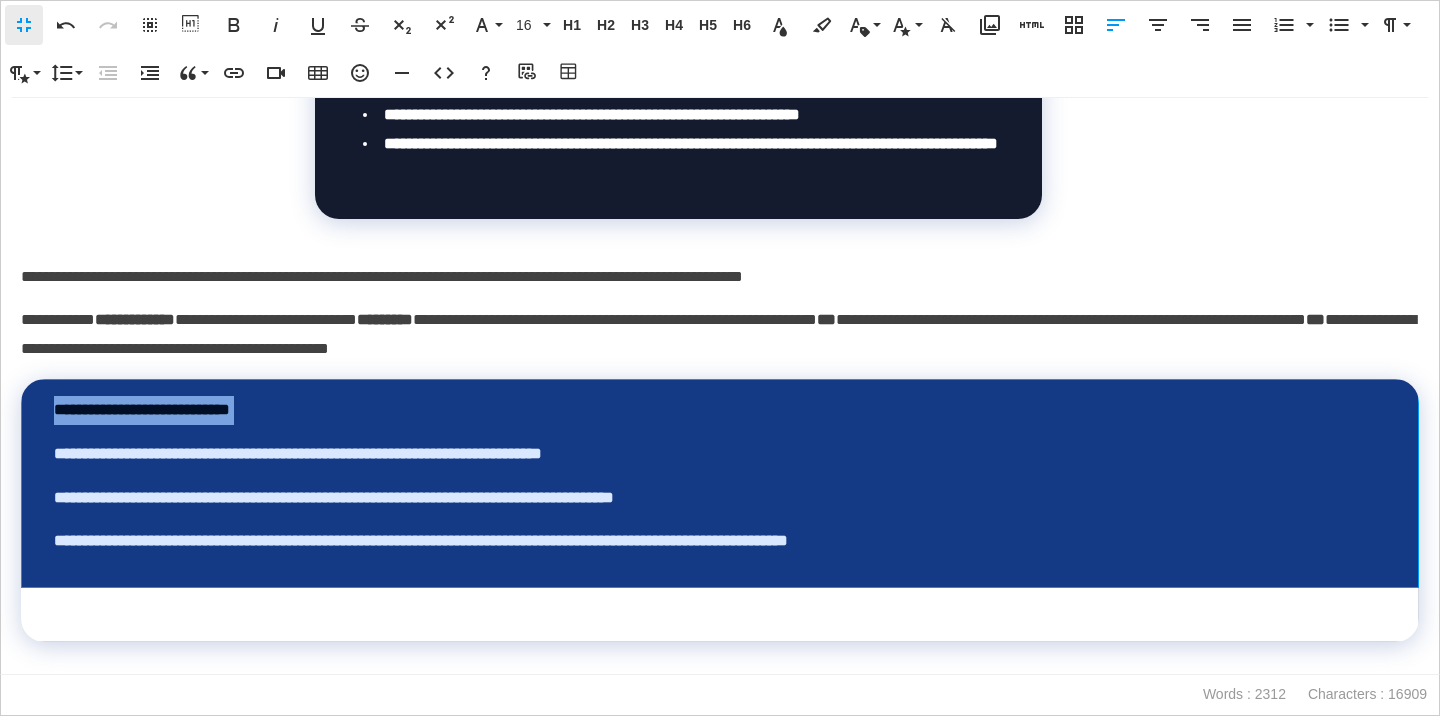 click on "**********" at bounding box center (720, 410) 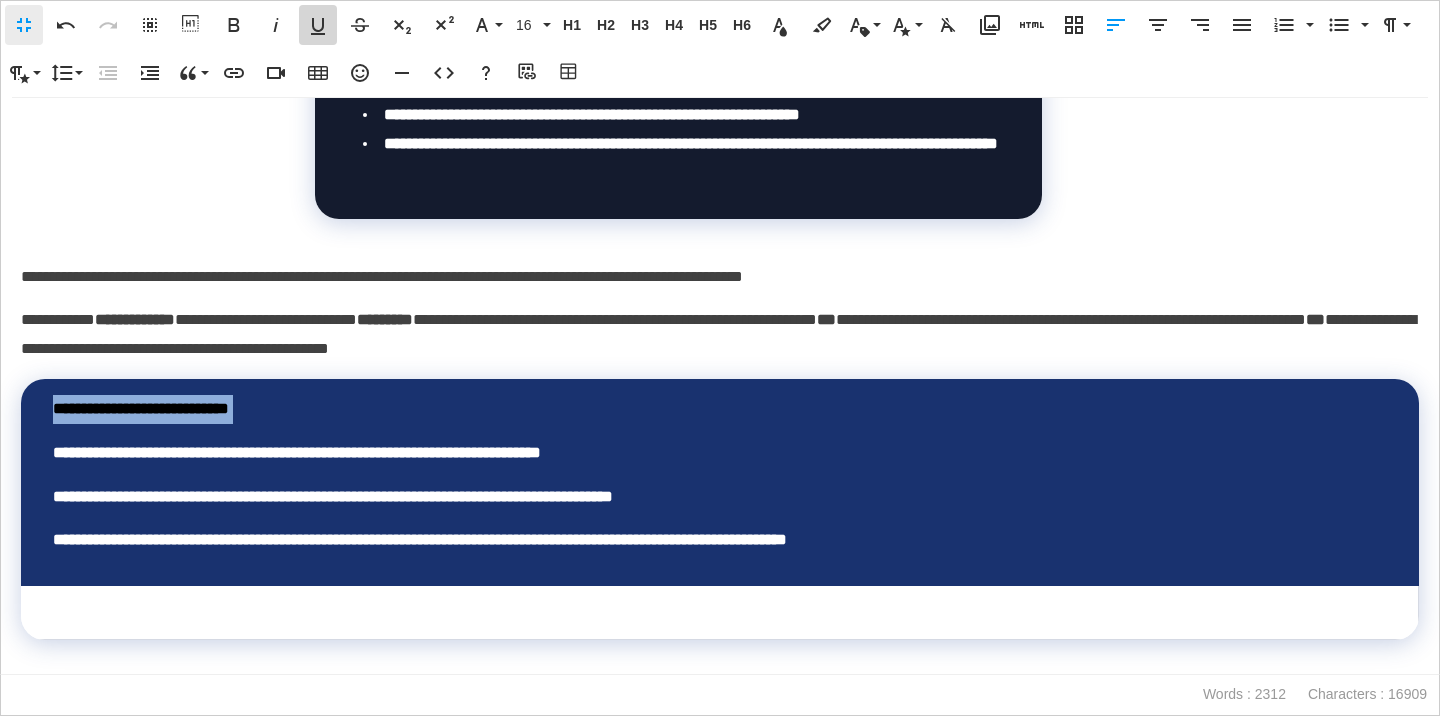 click 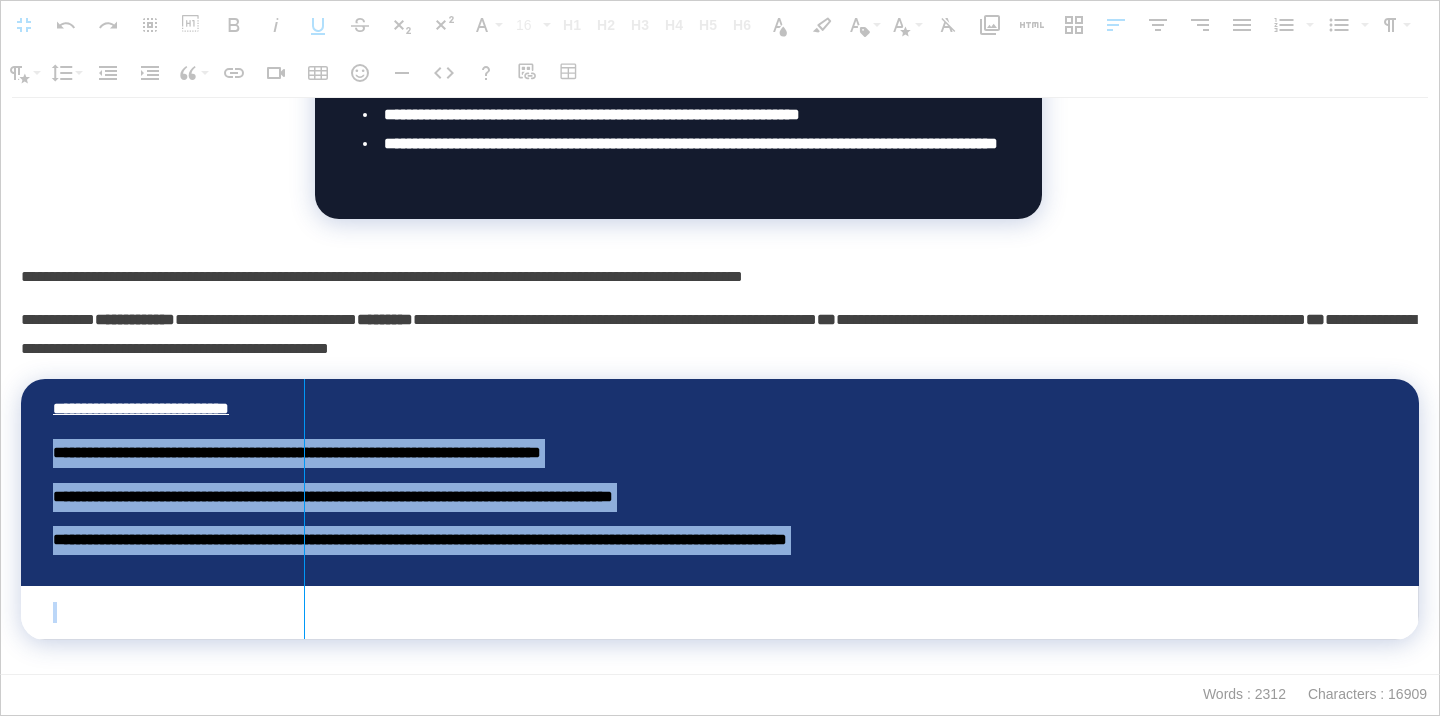 drag, startPoint x: 23, startPoint y: 449, endPoint x: 306, endPoint y: 404, distance: 286.55542 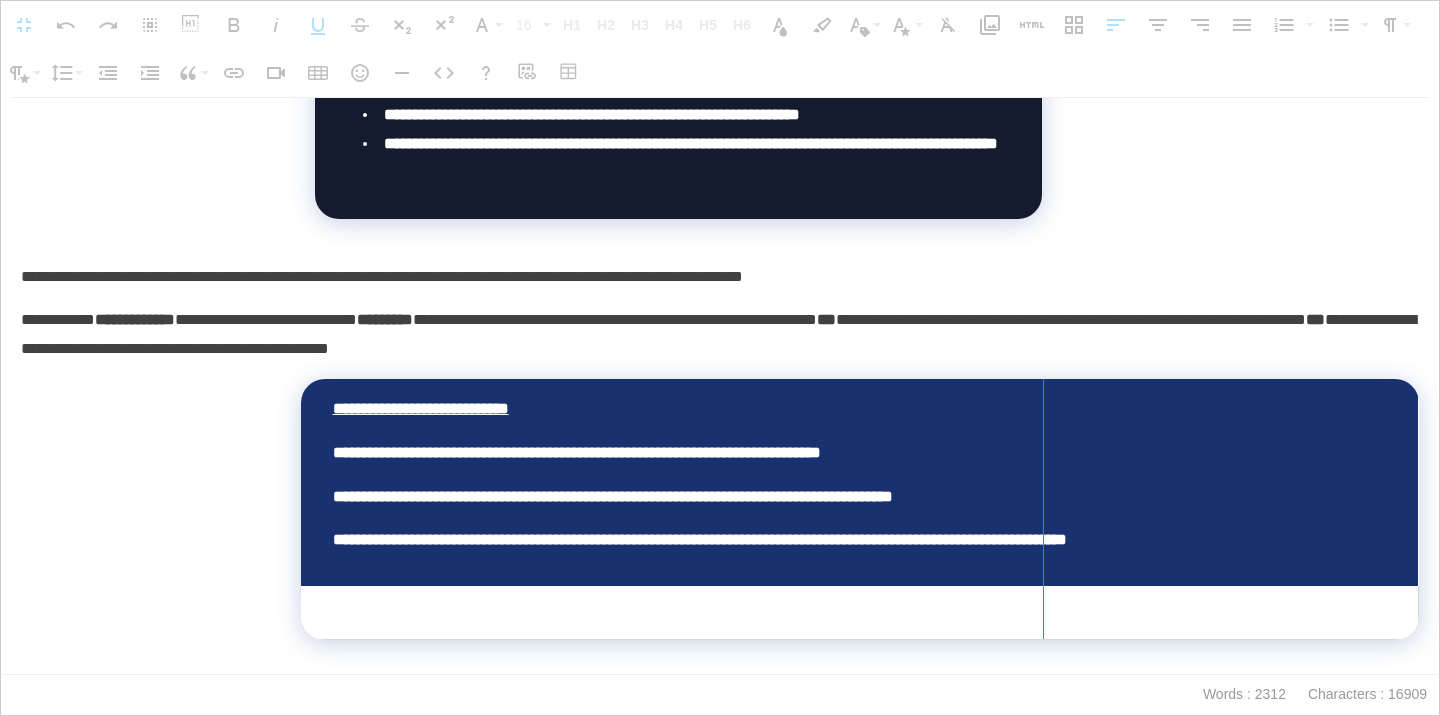 drag, startPoint x: 1418, startPoint y: 415, endPoint x: 1043, endPoint y: 417, distance: 375.00534 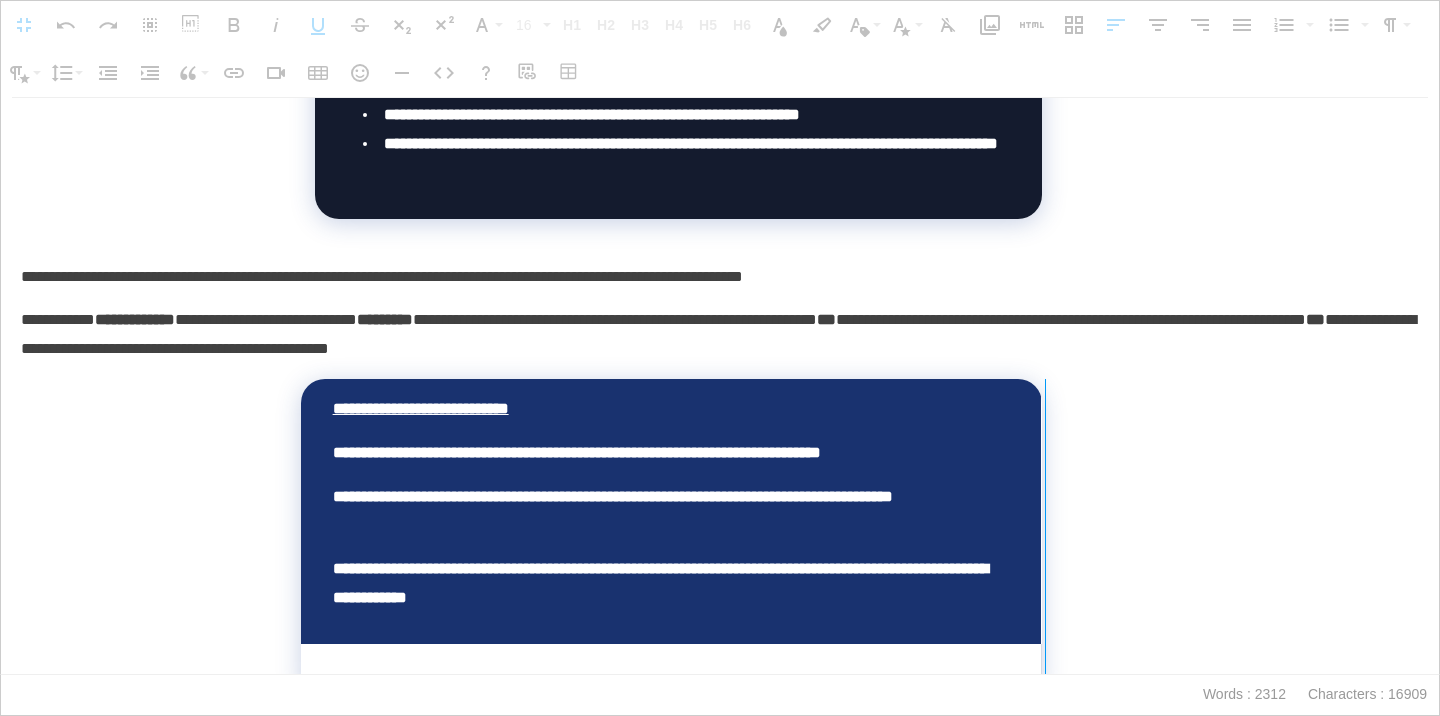 click at bounding box center [1045, 538] 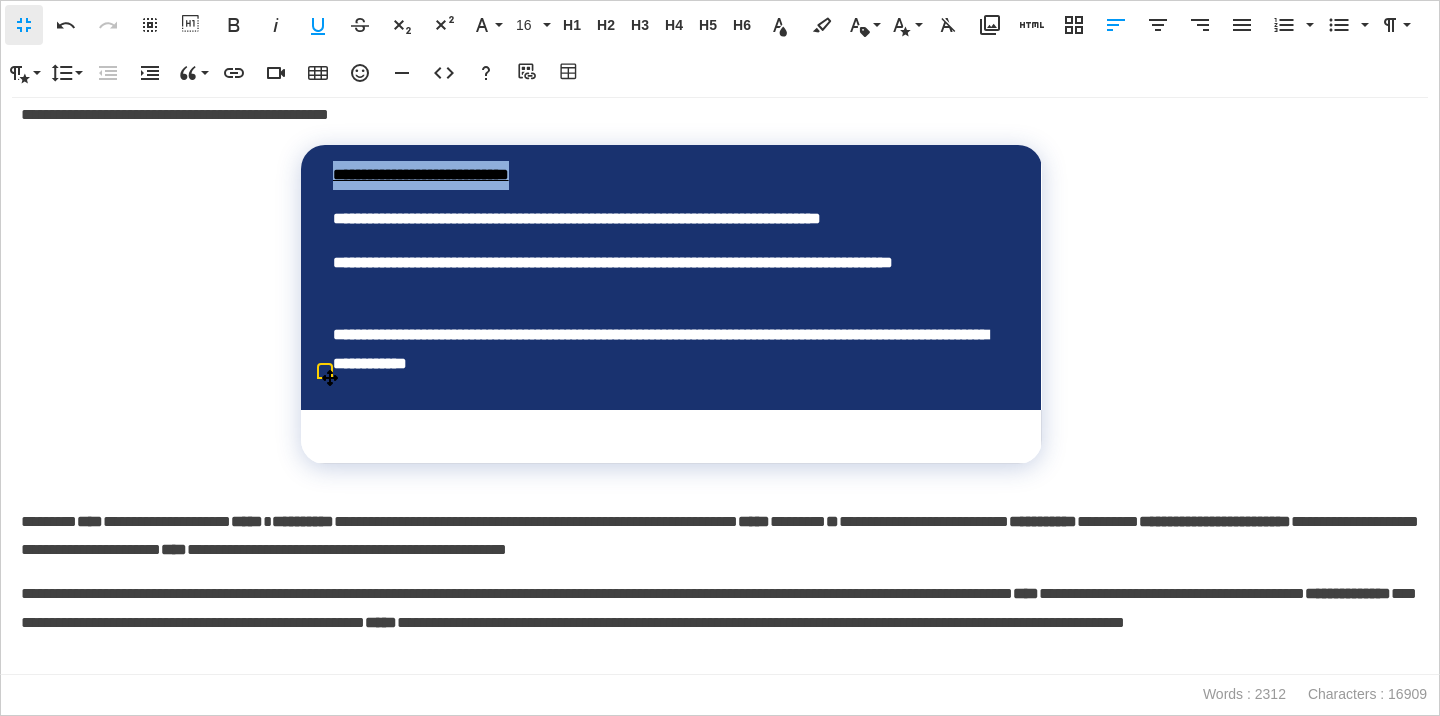 scroll, scrollTop: 1858, scrollLeft: 0, axis: vertical 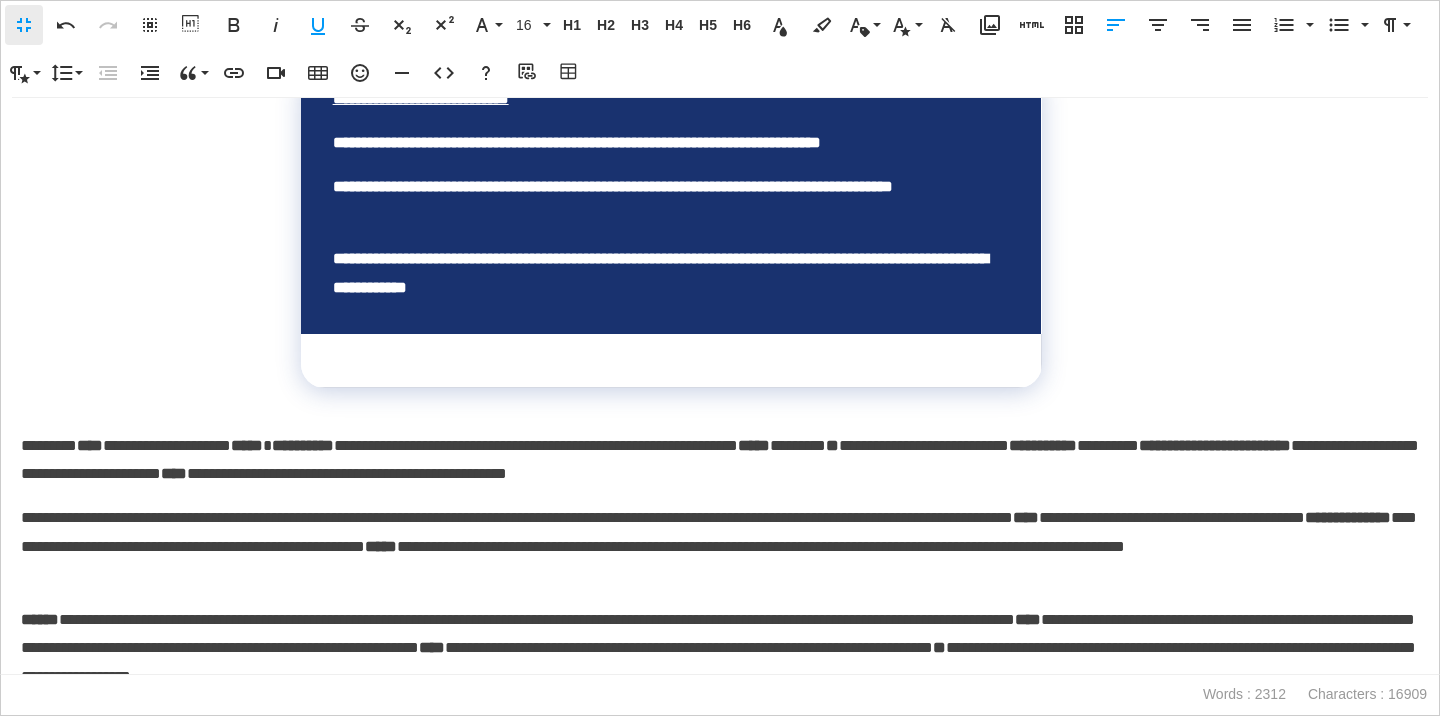 click at bounding box center (671, 361) 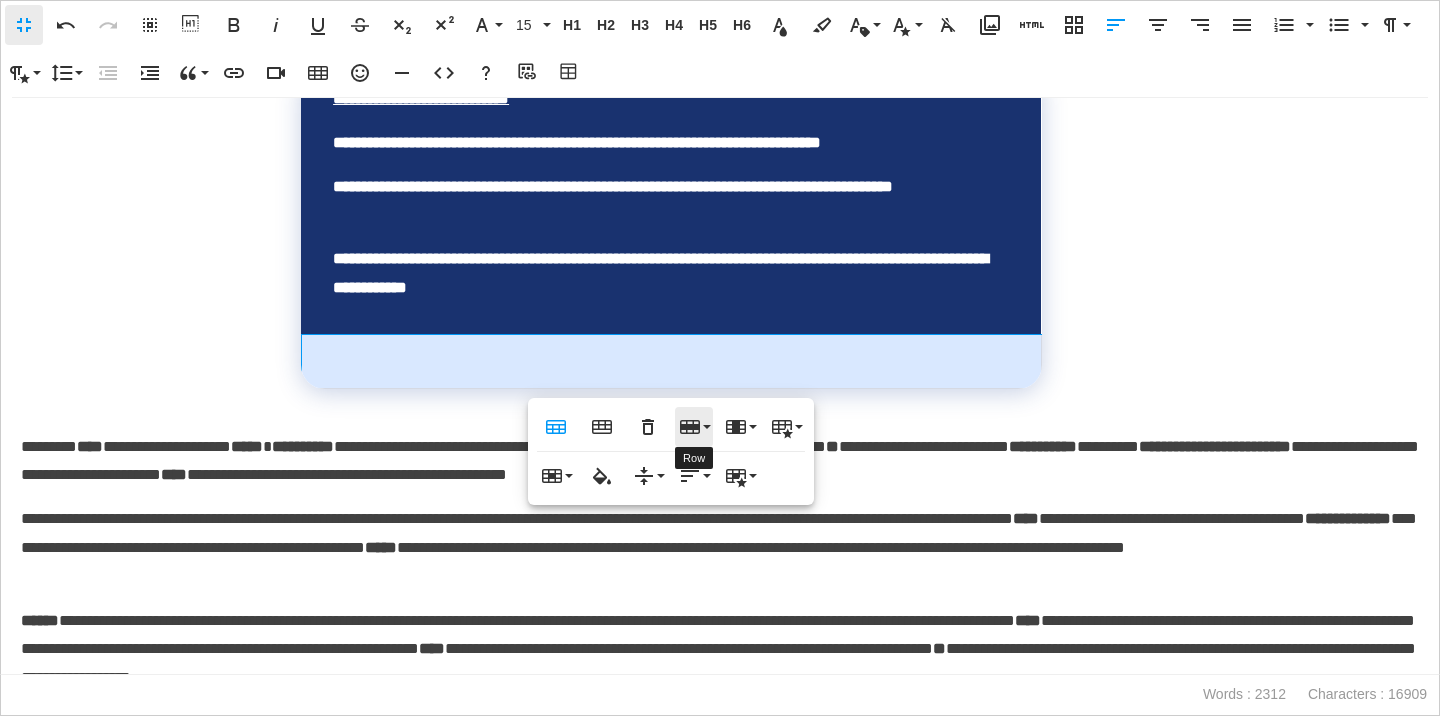 click 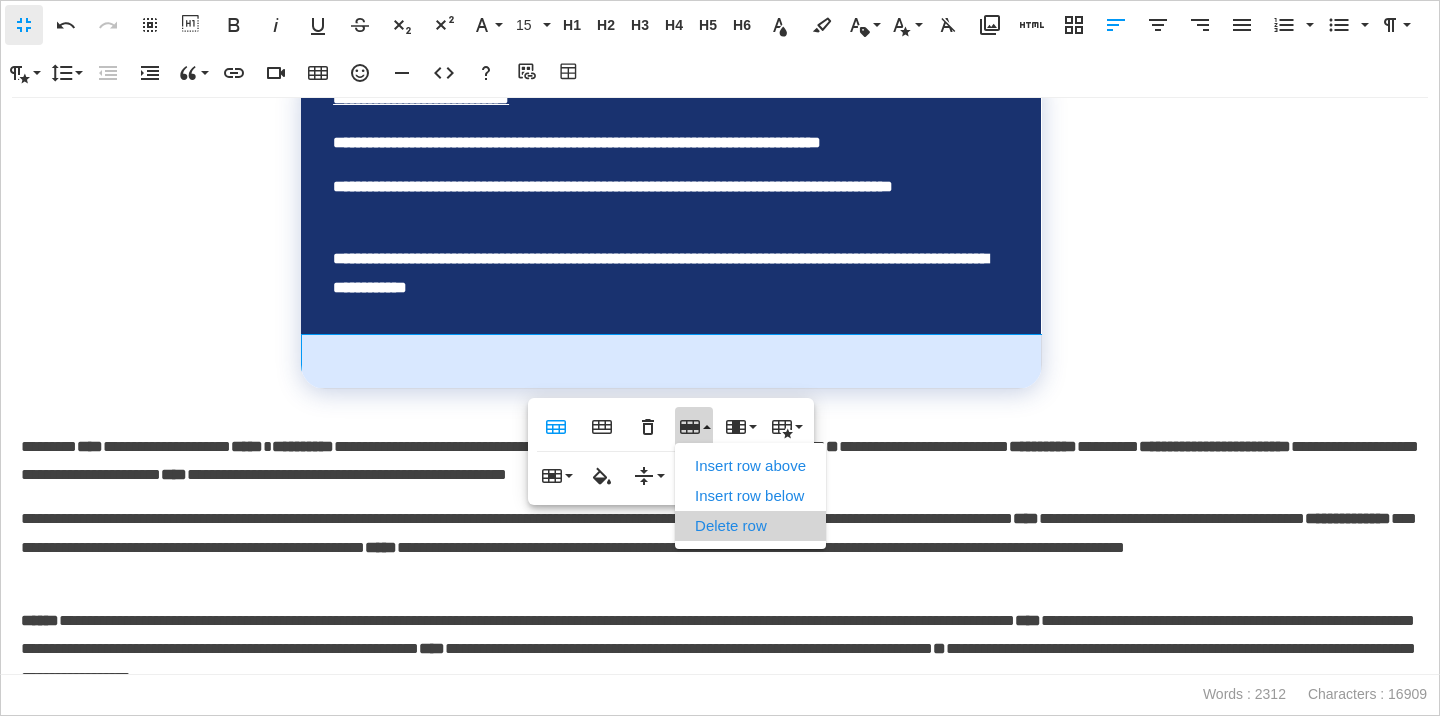 click on "Delete row" at bounding box center [750, 526] 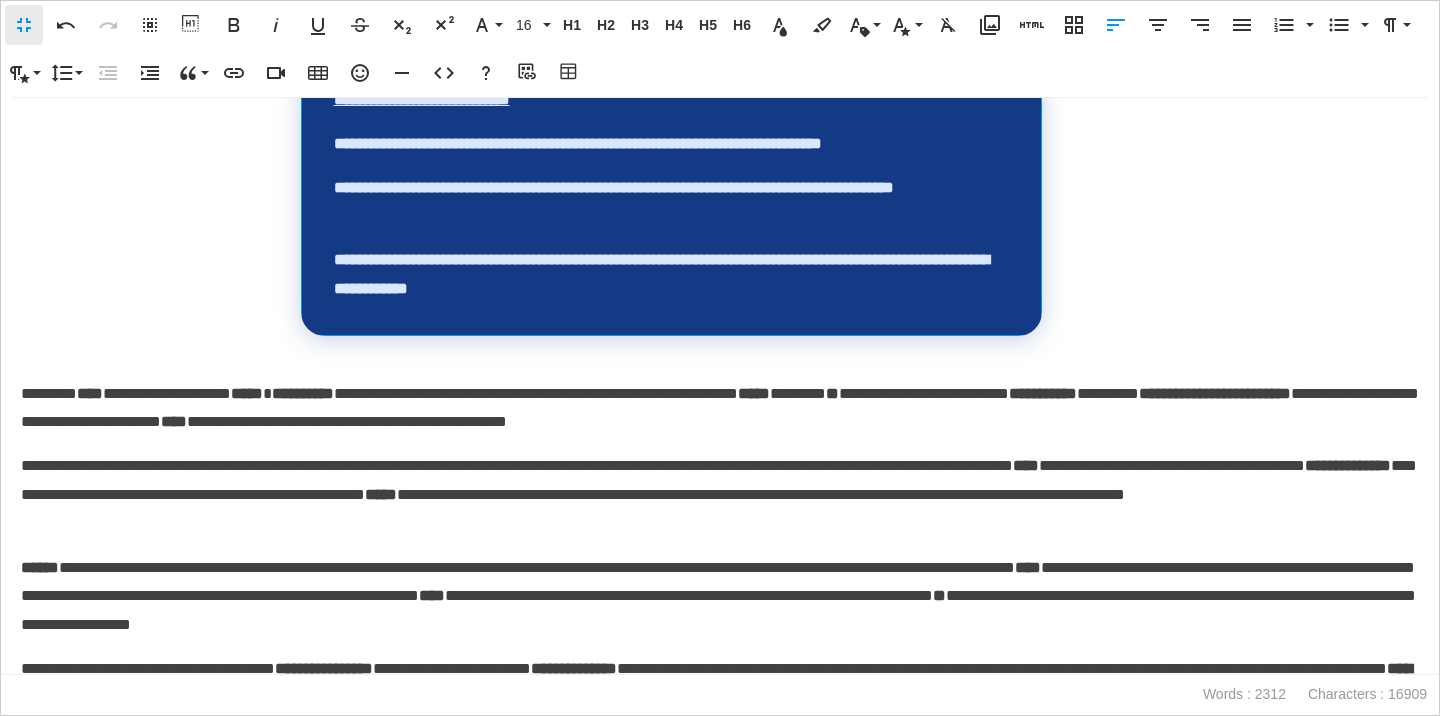 click on "**********" at bounding box center (671, 203) 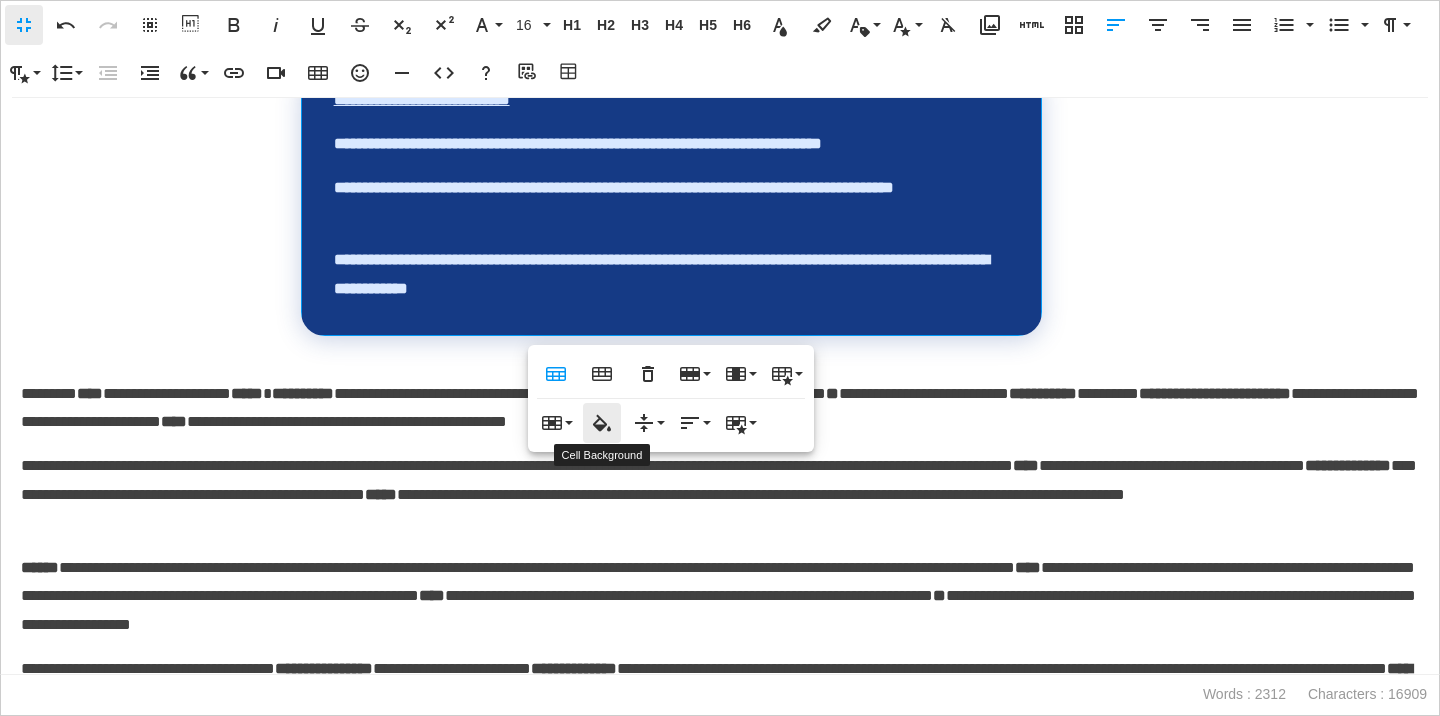 click 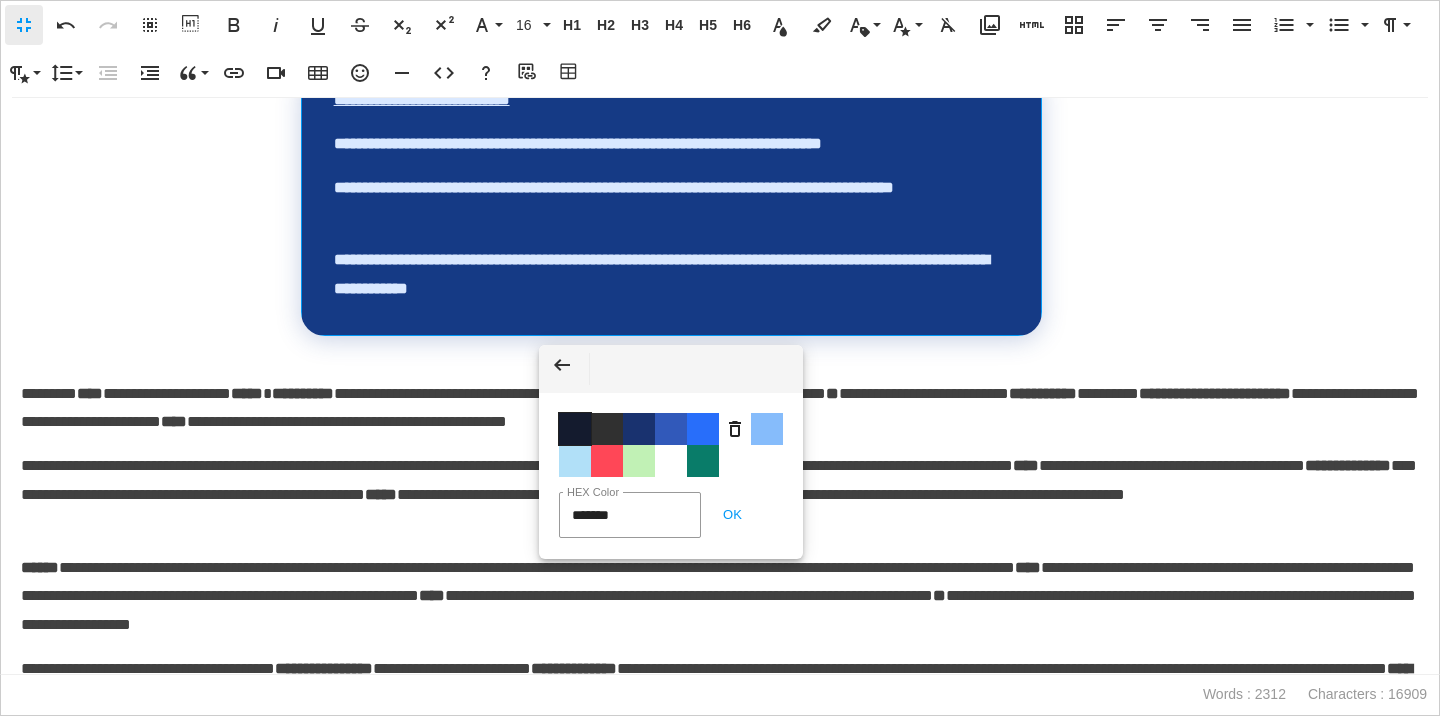 click on "Color #141B2E" at bounding box center [575, 429] 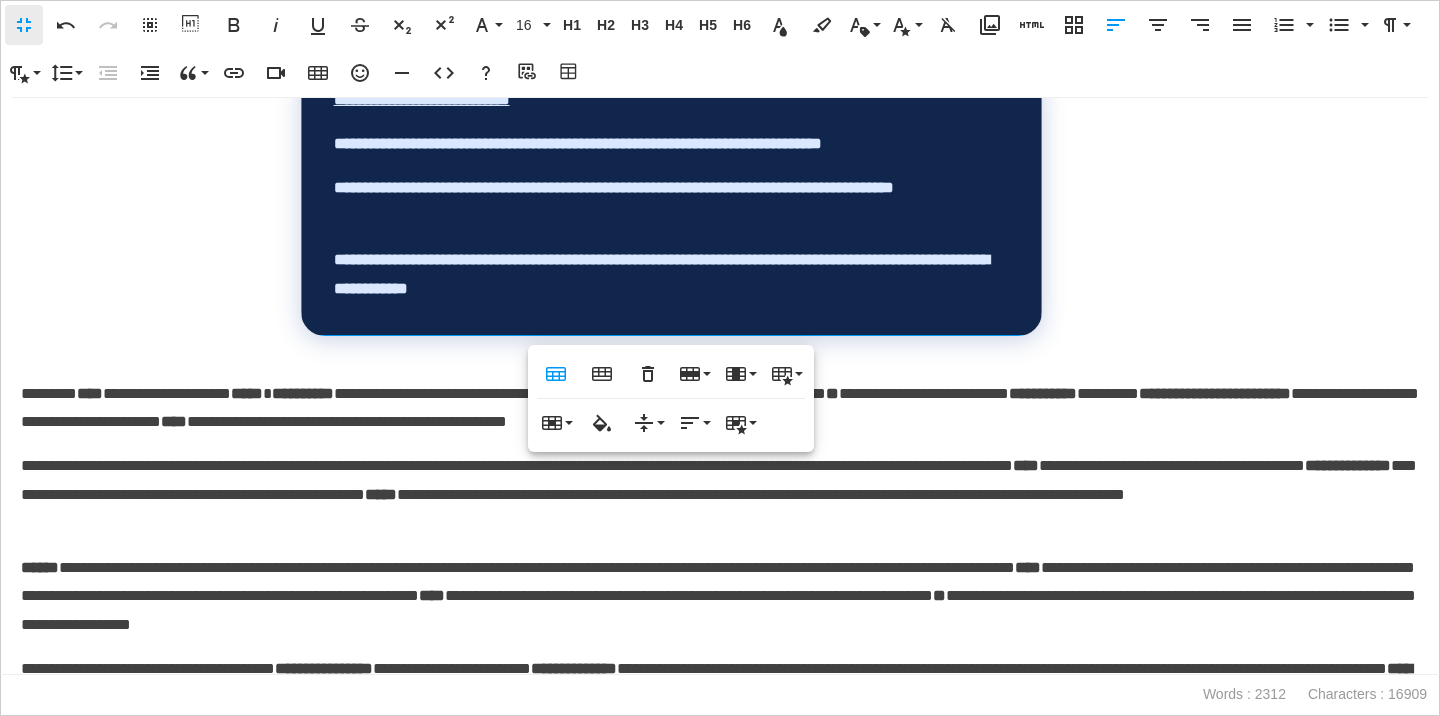 click on "**********" at bounding box center (720, 495) 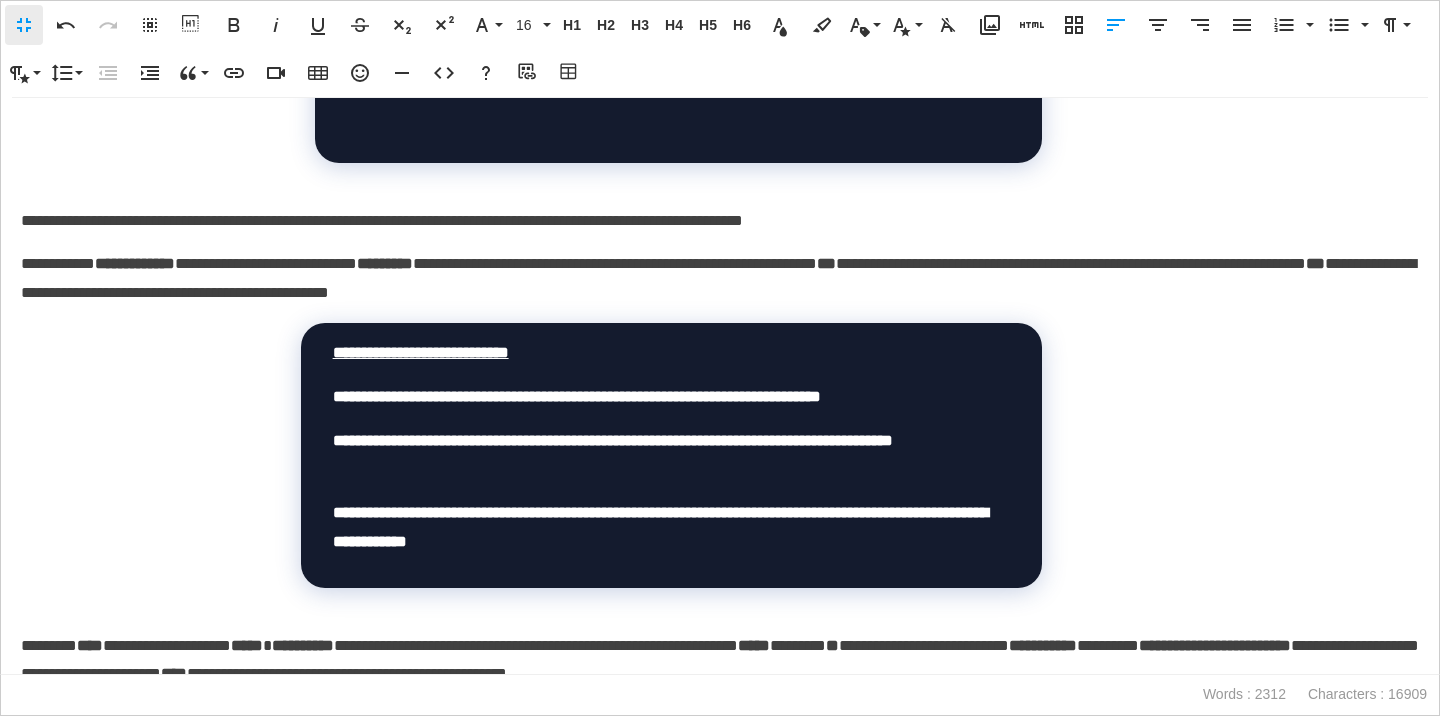 scroll, scrollTop: 1601, scrollLeft: 0, axis: vertical 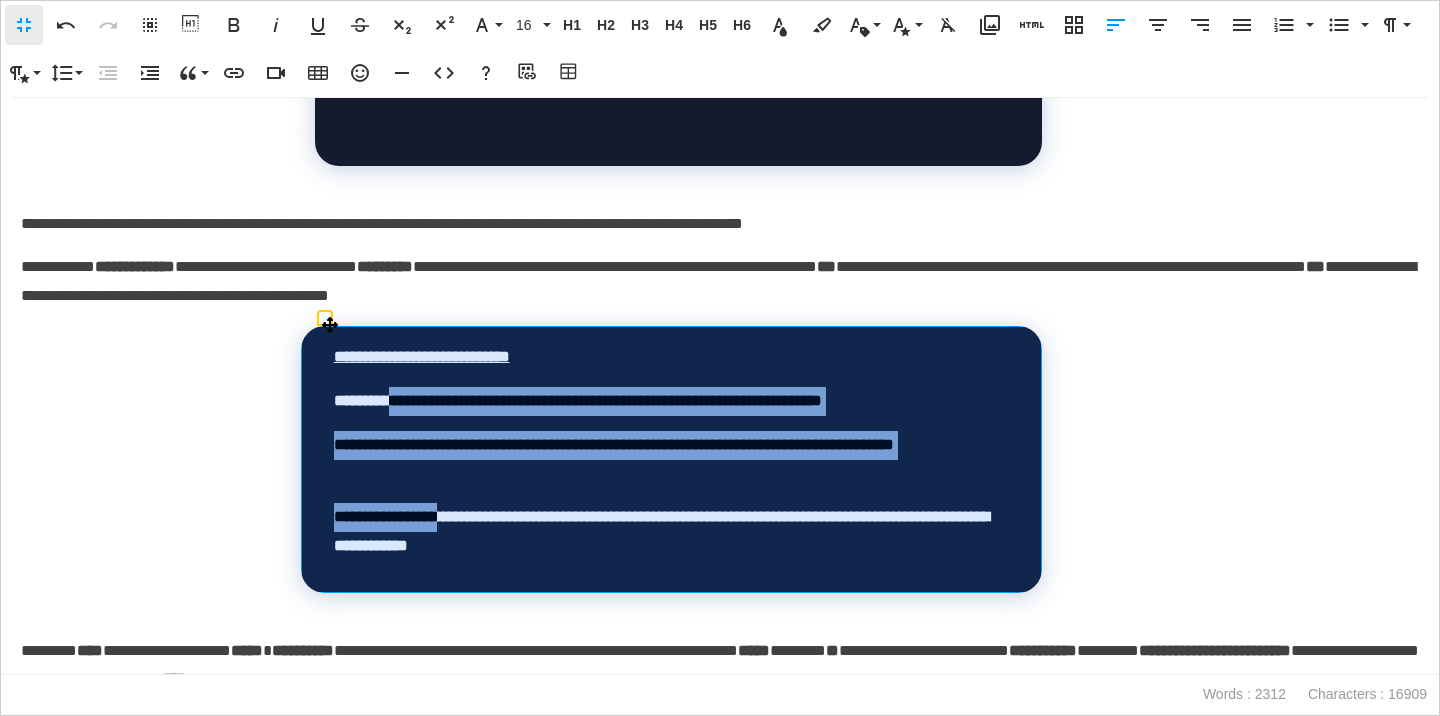 drag, startPoint x: 406, startPoint y: 403, endPoint x: 472, endPoint y: 518, distance: 132.59337 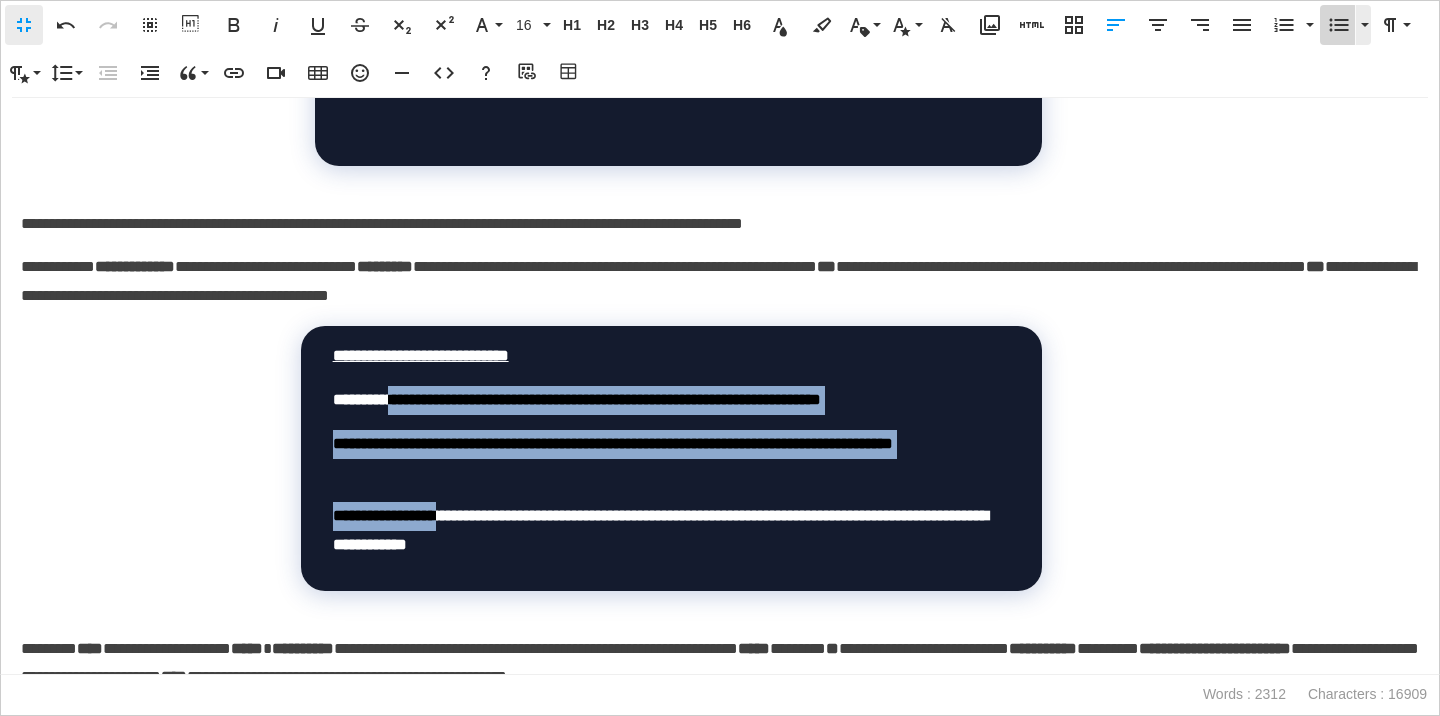 click 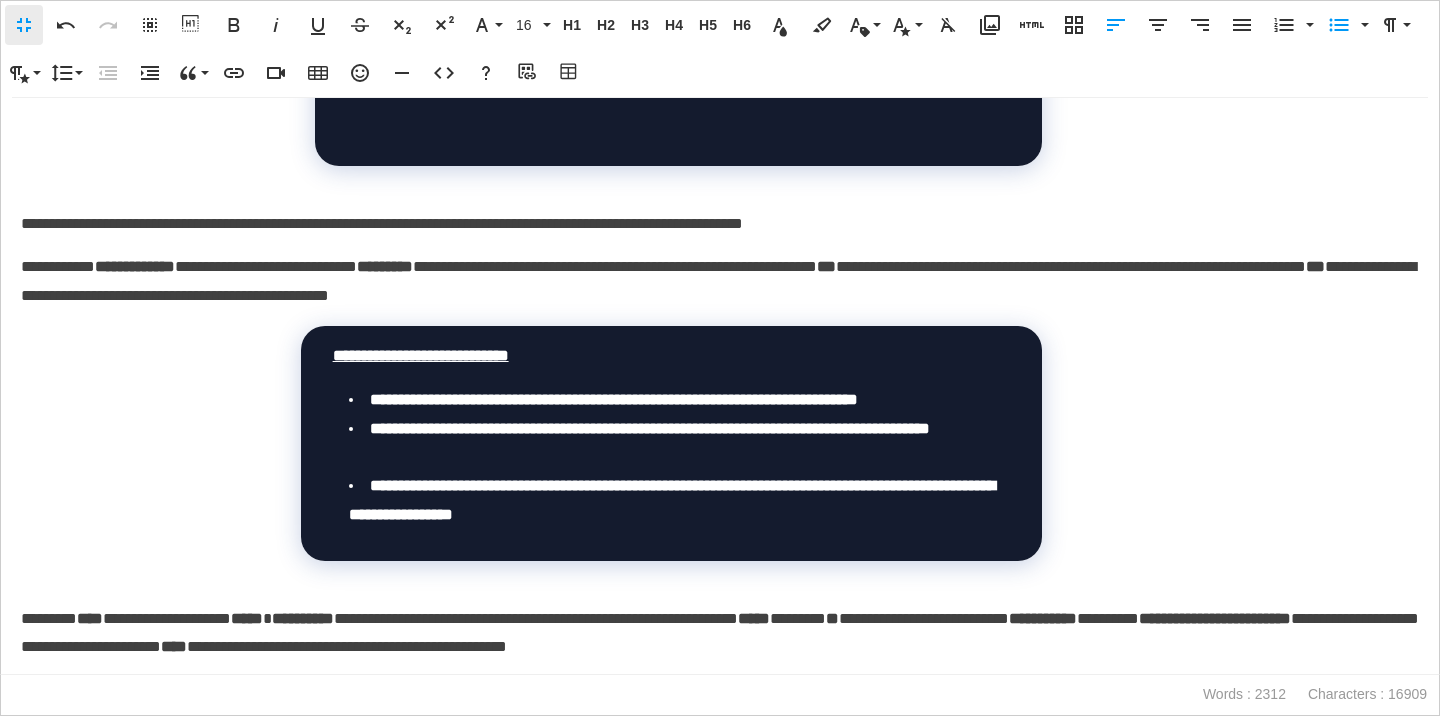 click on "**********" at bounding box center (720, 282) 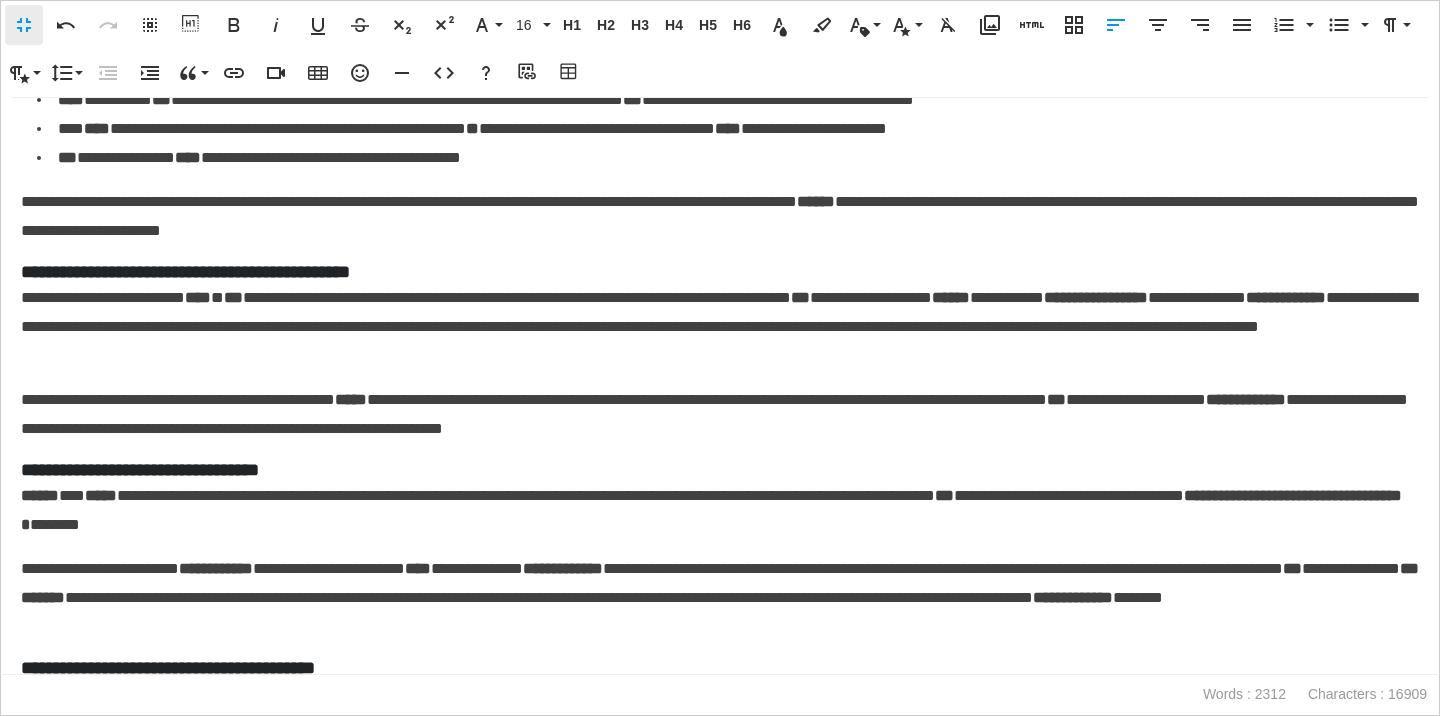 scroll, scrollTop: 393, scrollLeft: 0, axis: vertical 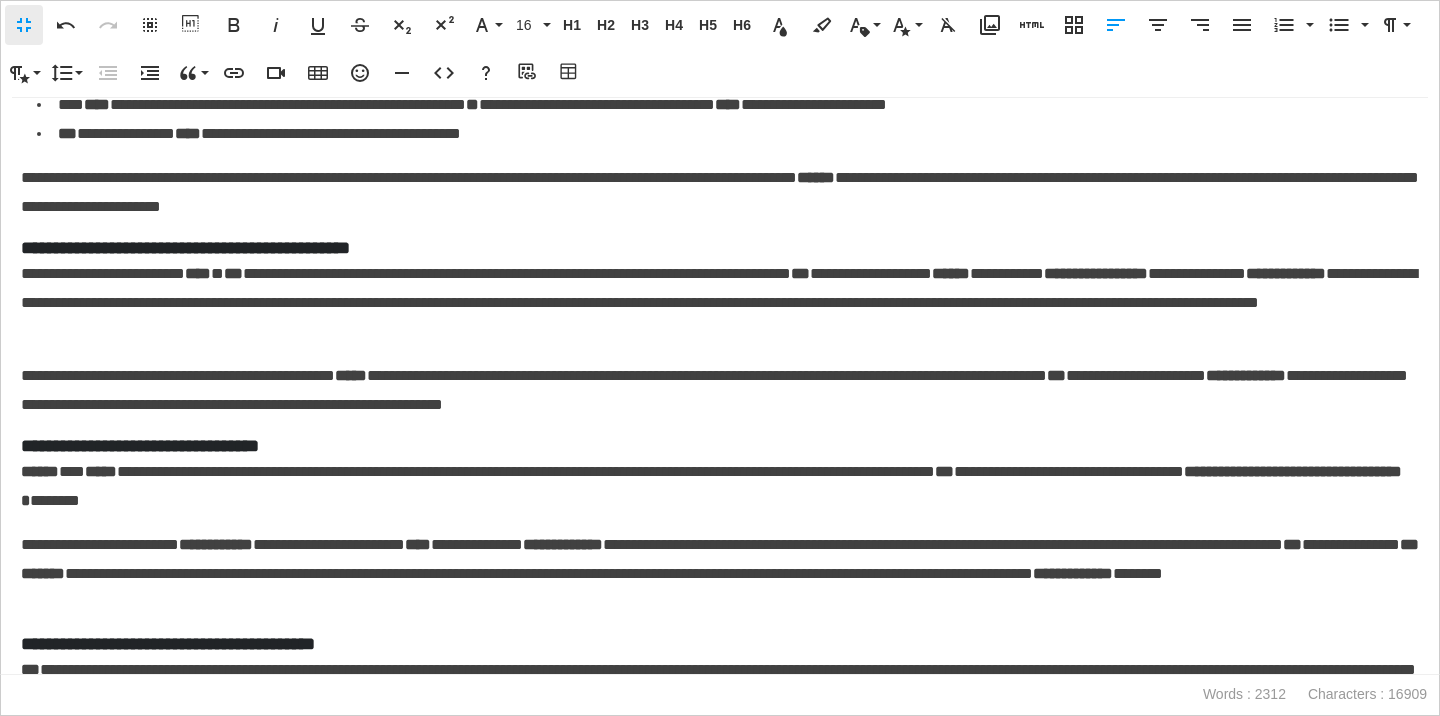 click on "**********" at bounding box center (720, 193) 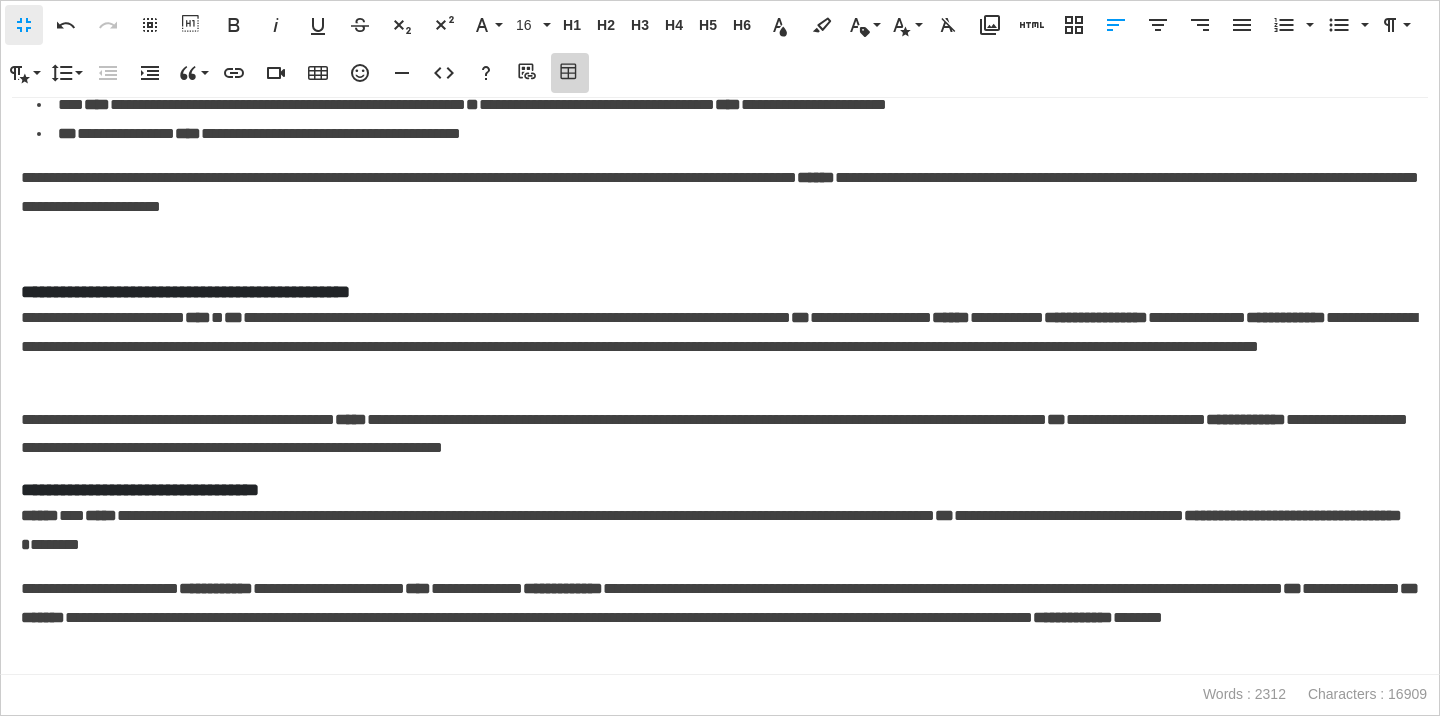 click 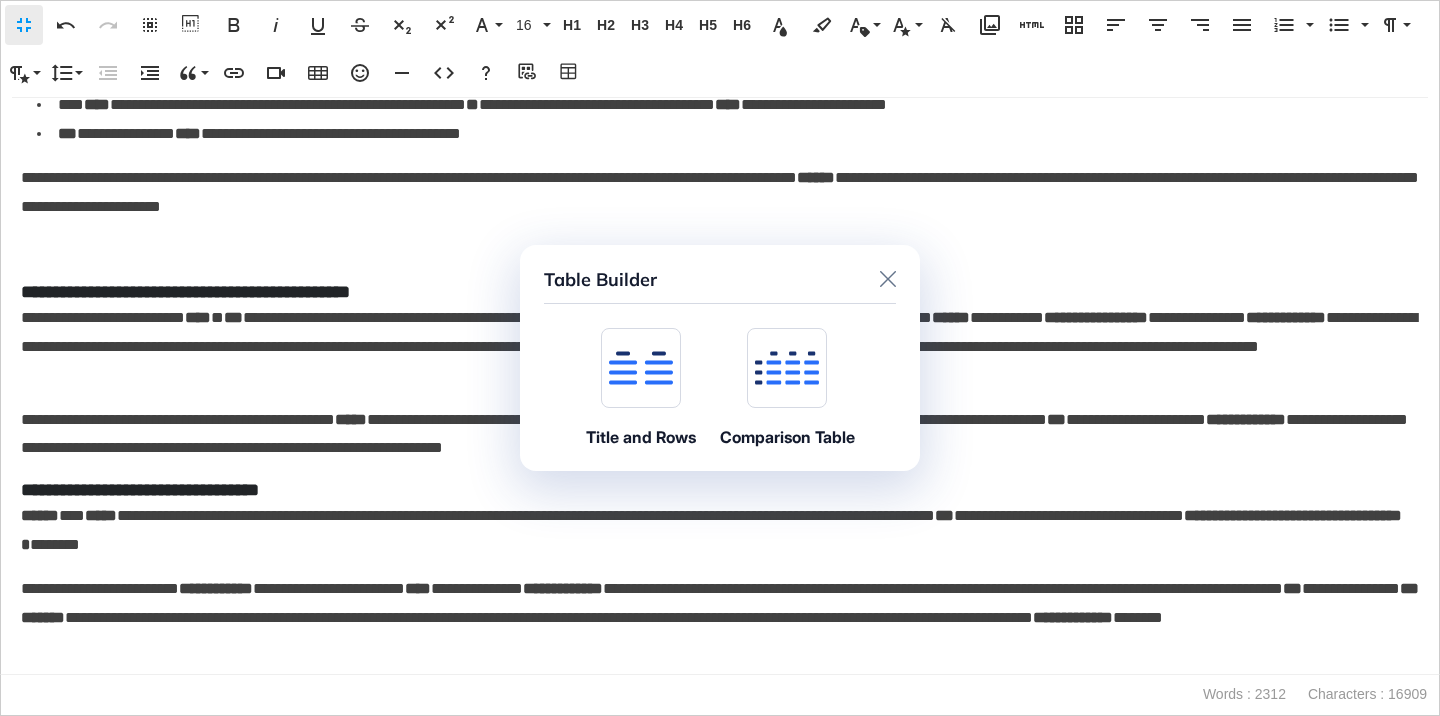 click 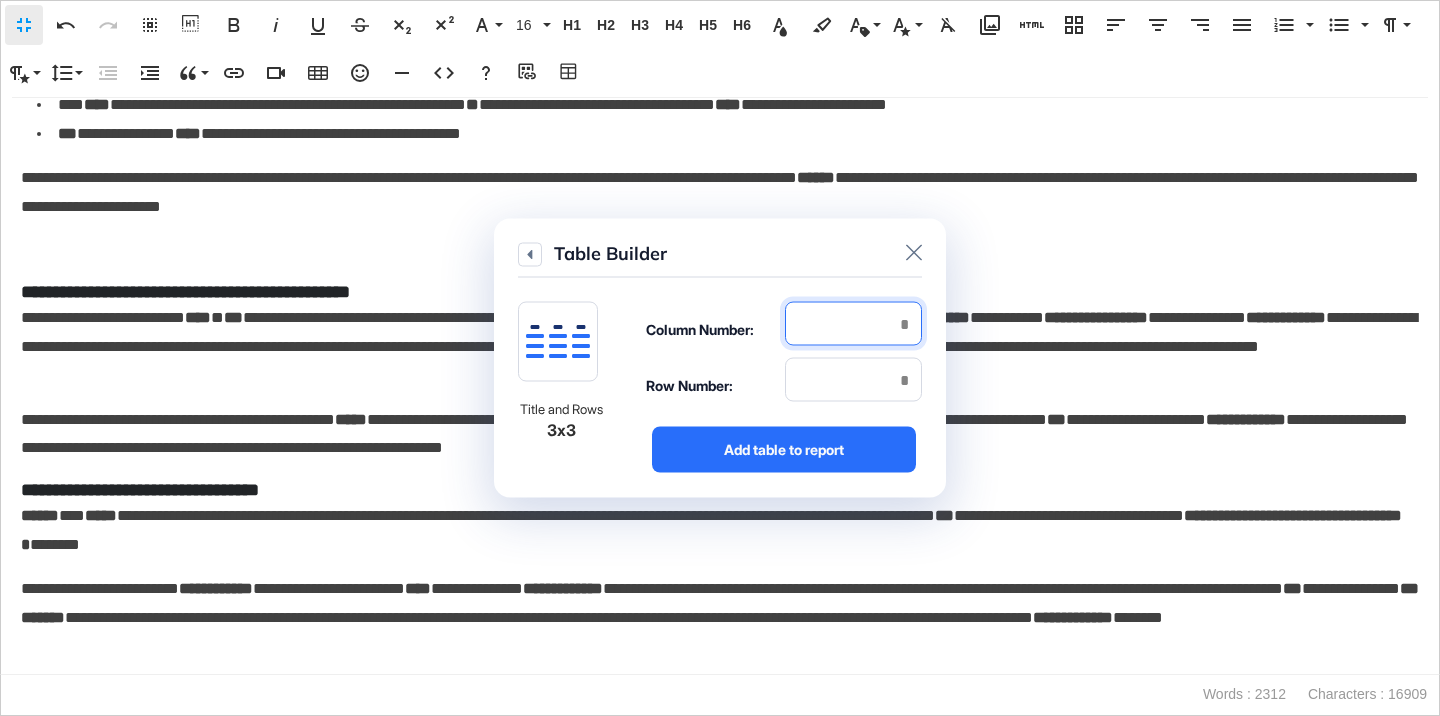 click at bounding box center (853, 324) 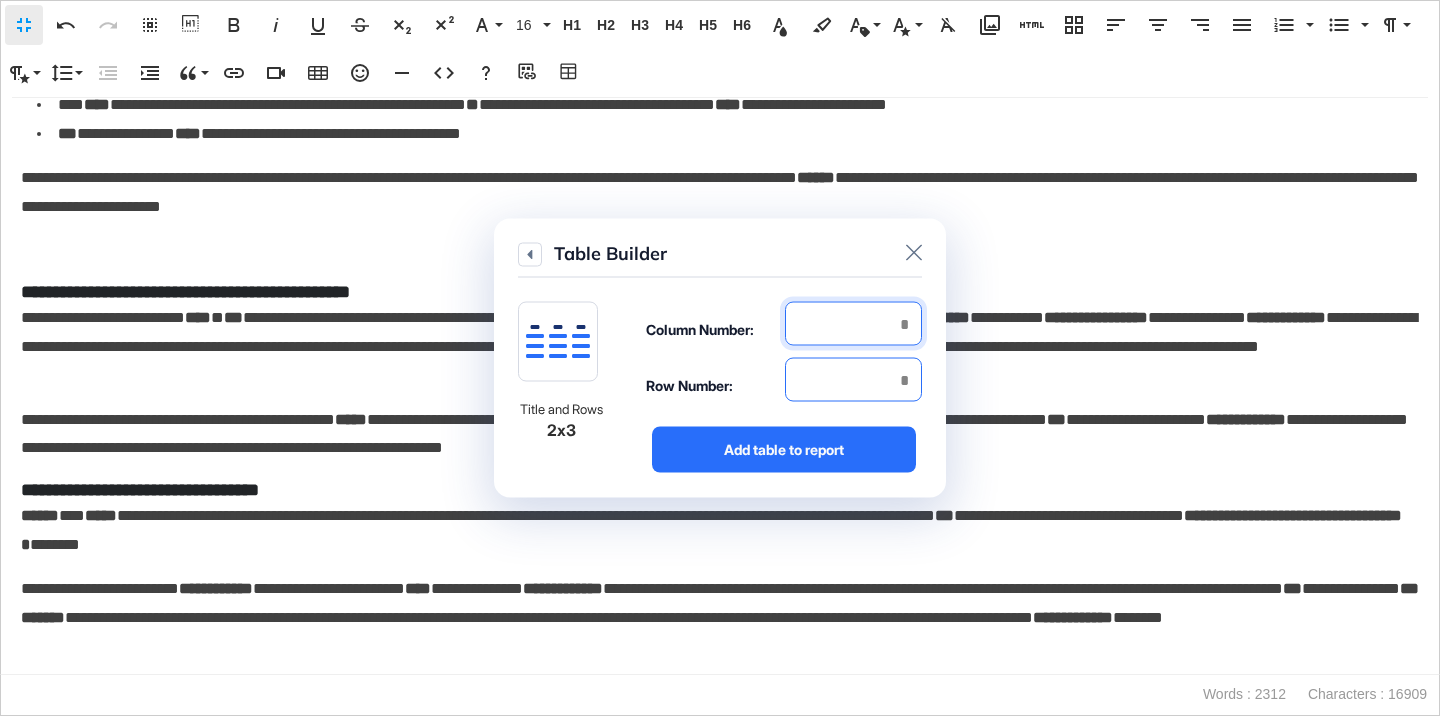 type on "*" 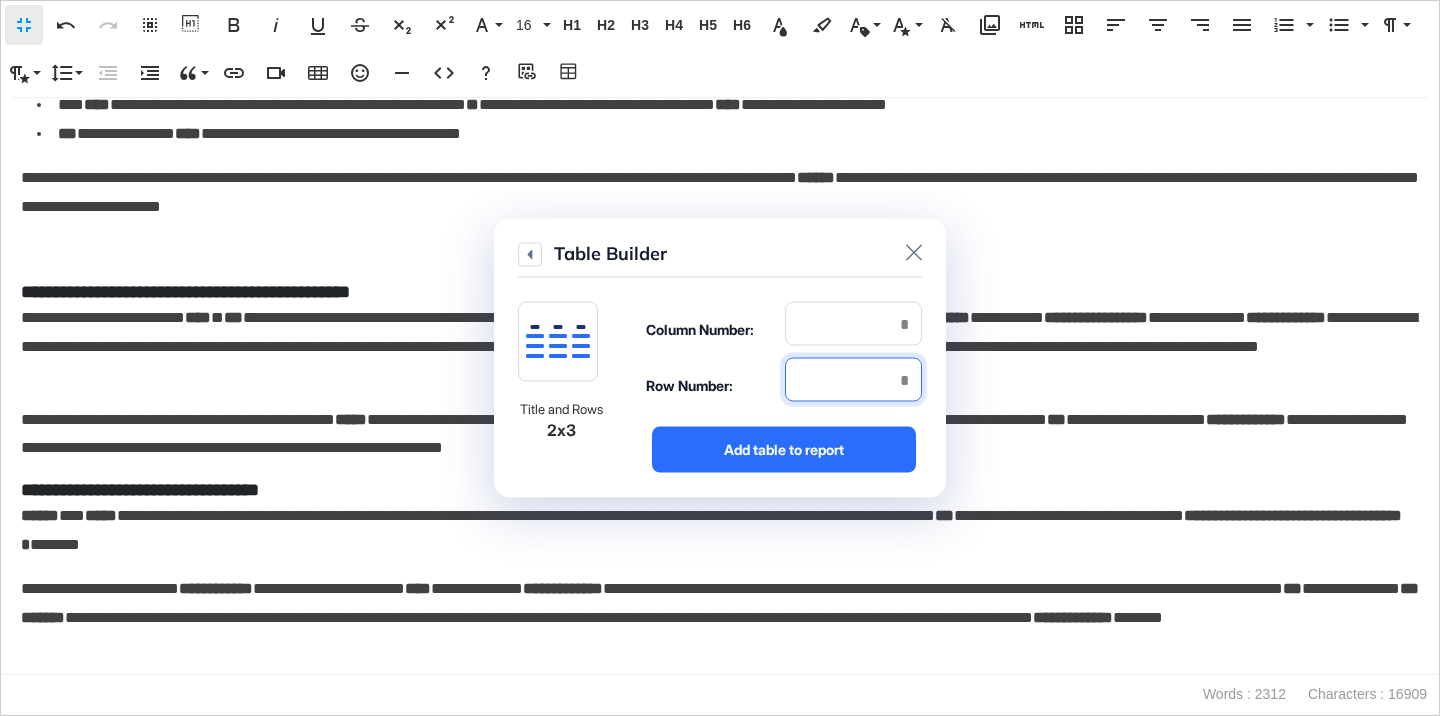 click at bounding box center (853, 380) 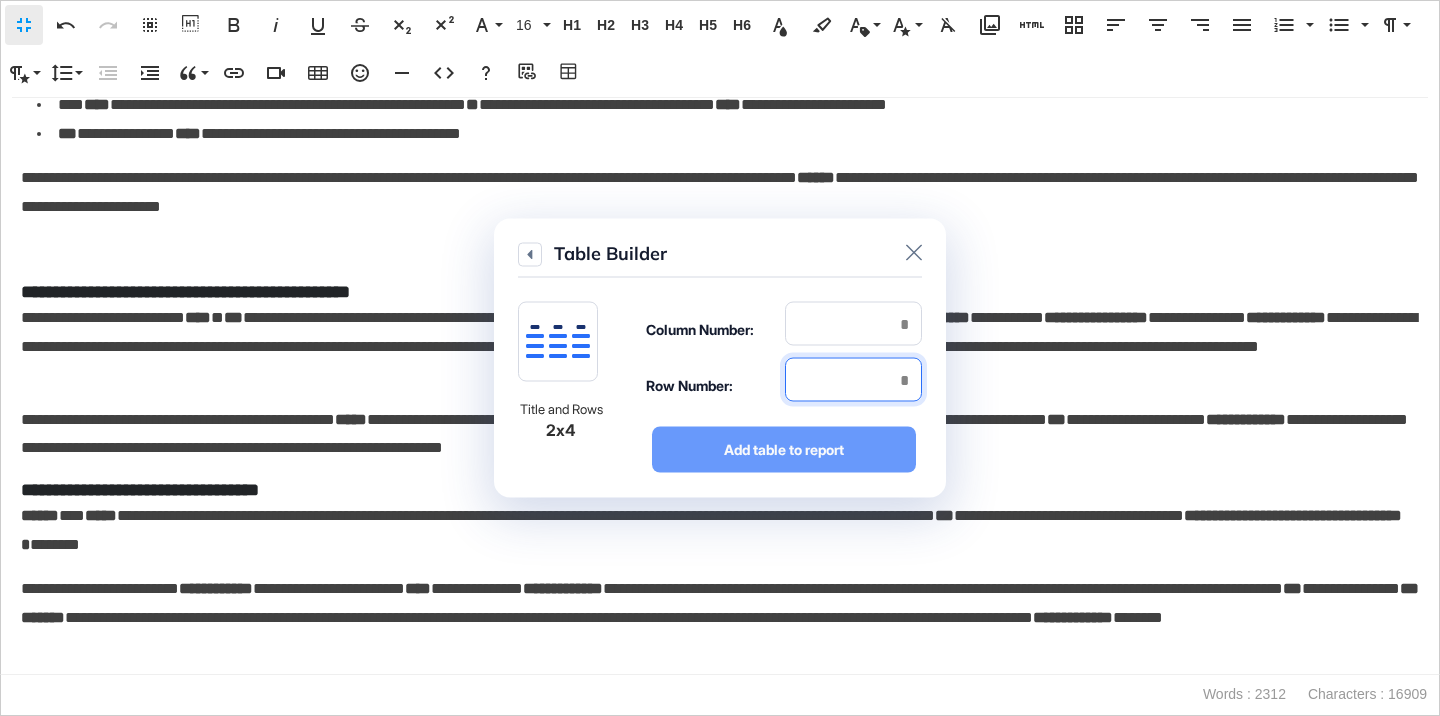 type on "*" 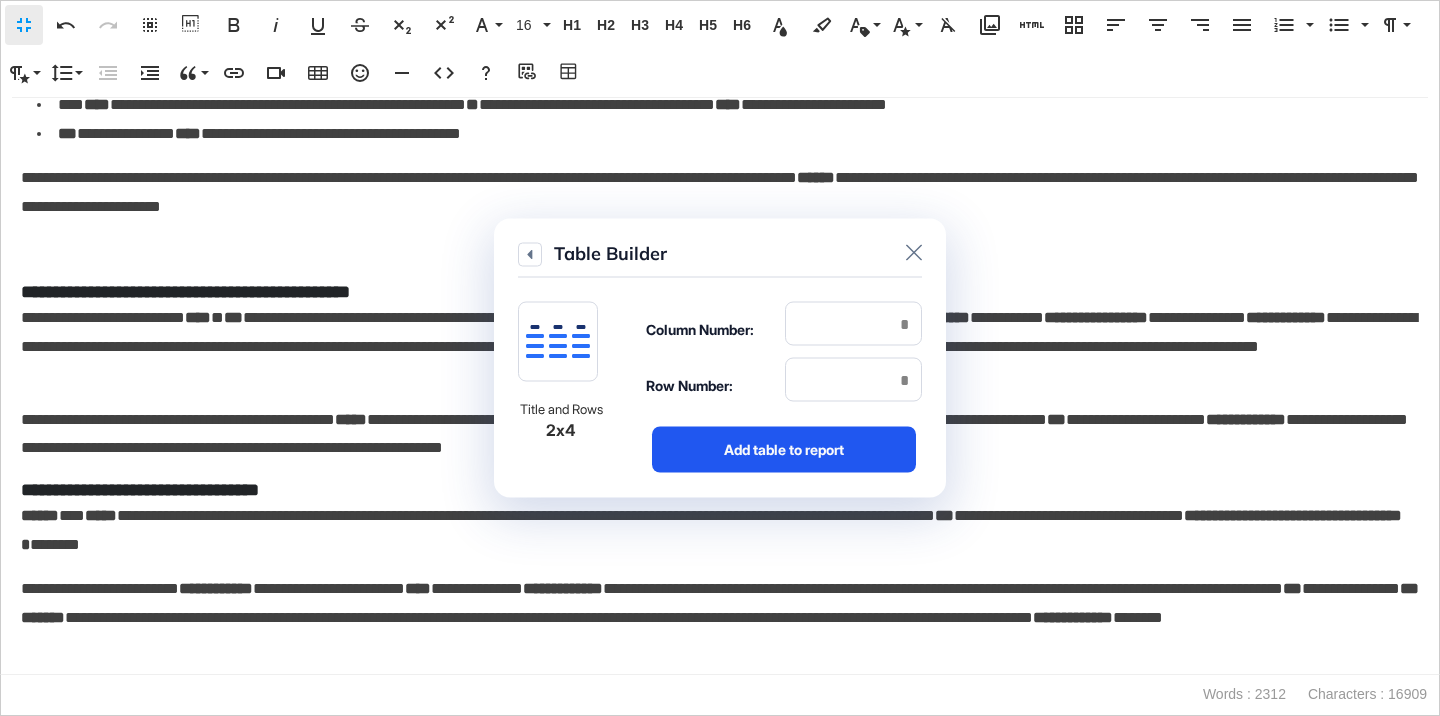click on "Add table to report" at bounding box center (784, 450) 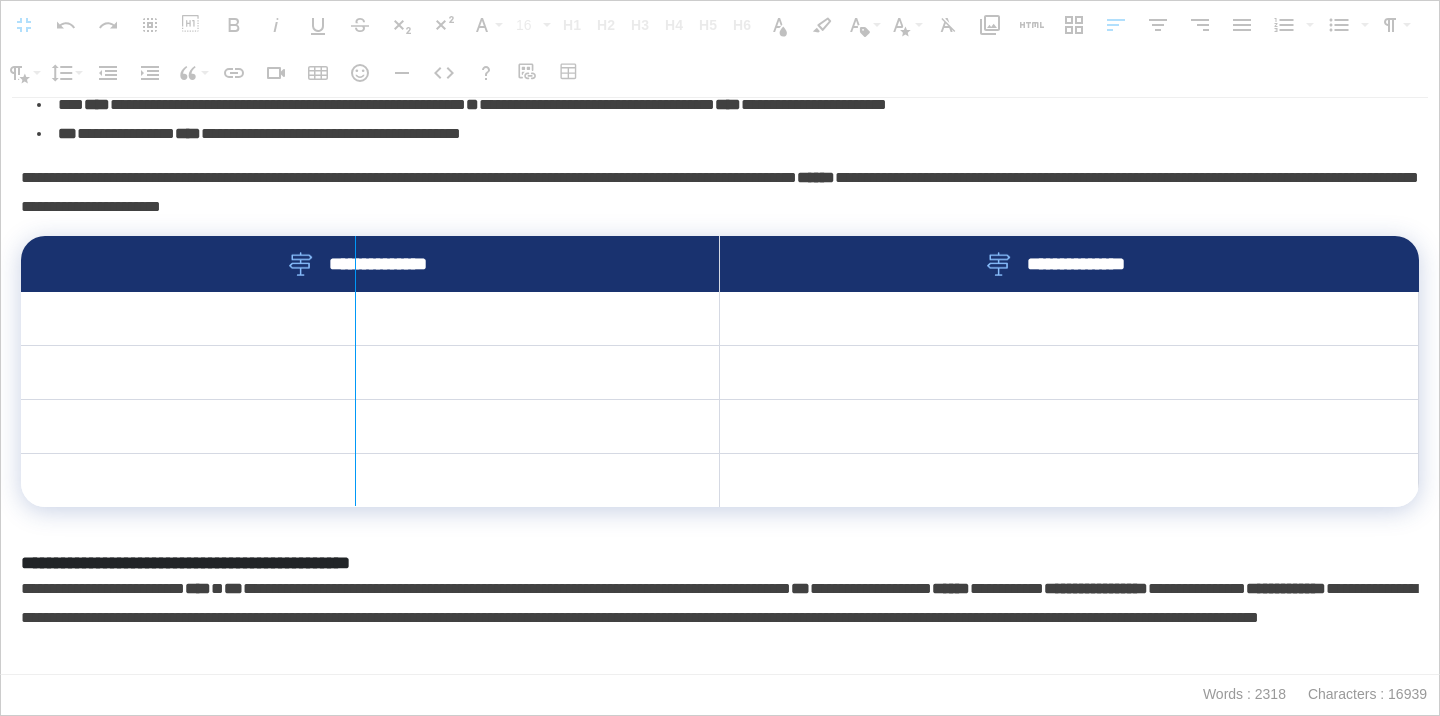 drag, startPoint x: 719, startPoint y: 263, endPoint x: 343, endPoint y: 280, distance: 376.38412 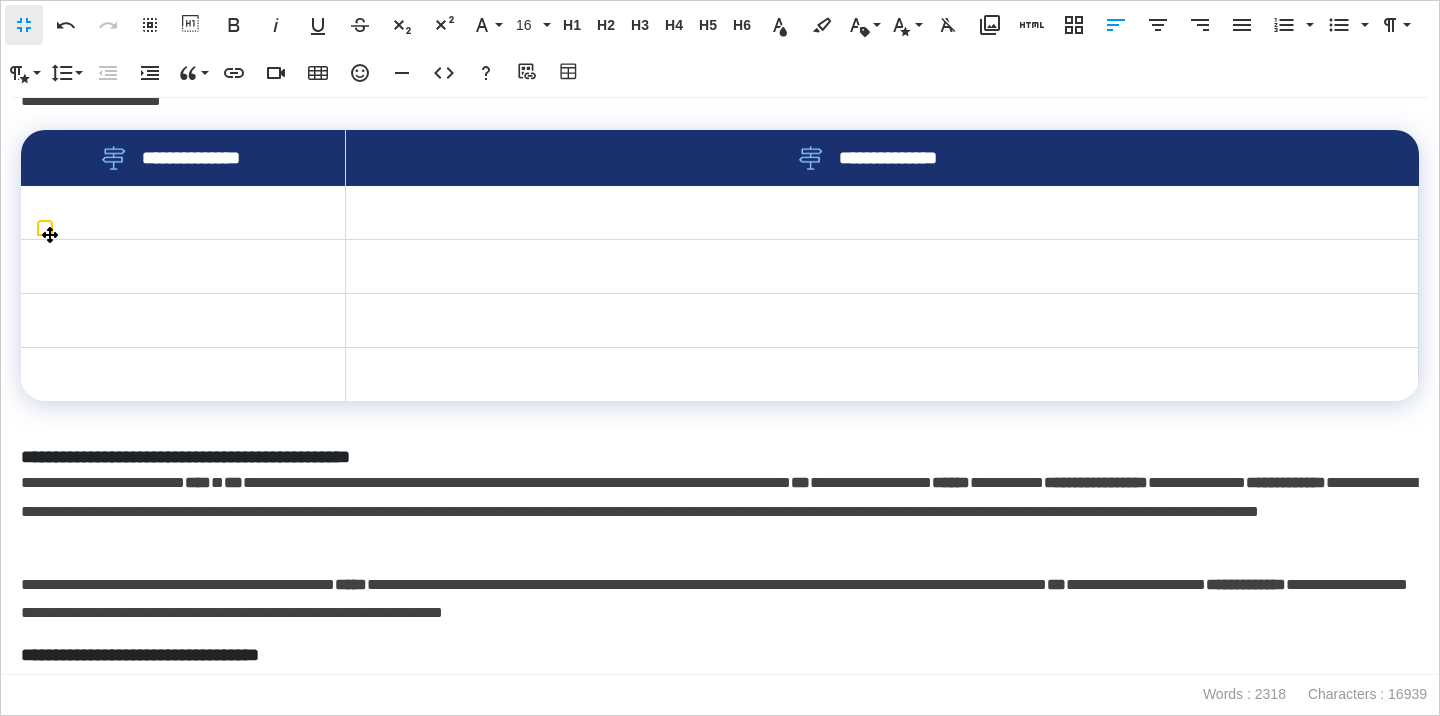 scroll, scrollTop: 536, scrollLeft: 0, axis: vertical 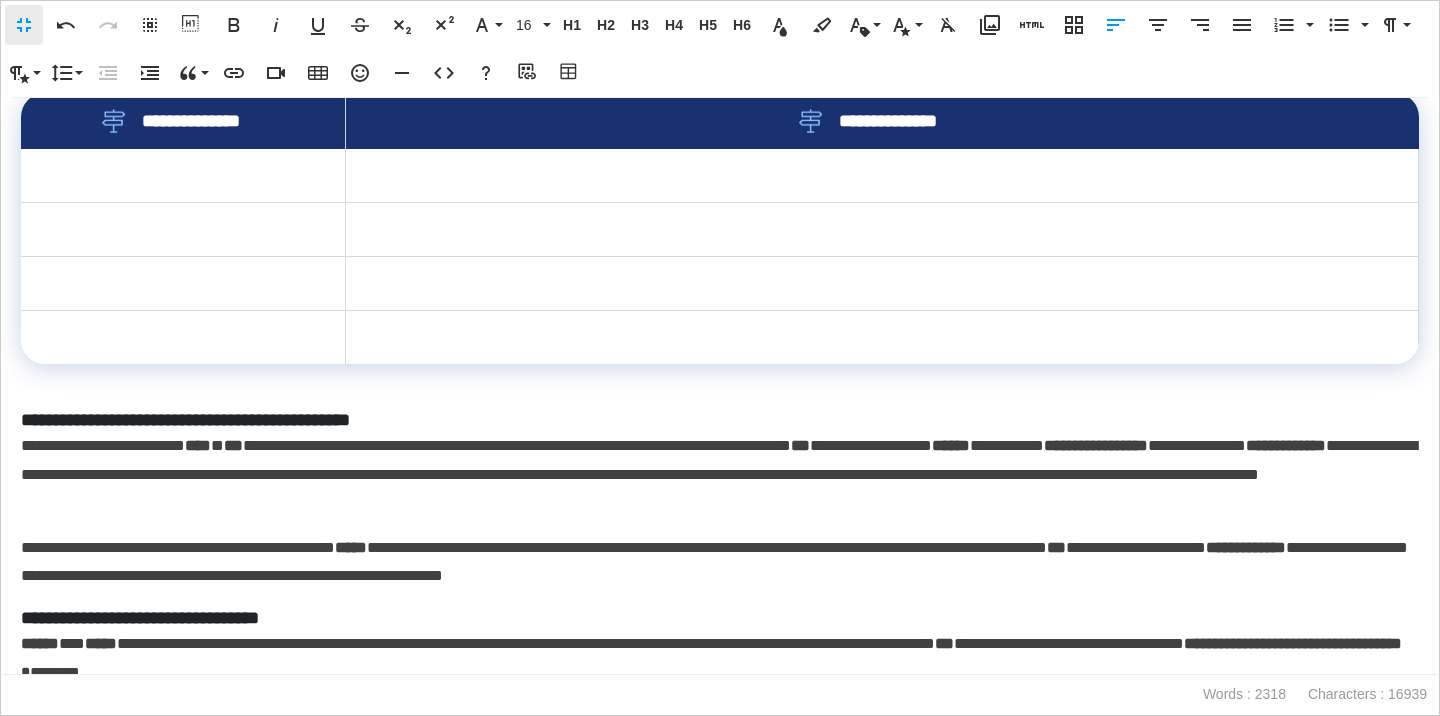 click on "**********" at bounding box center [720, 420] 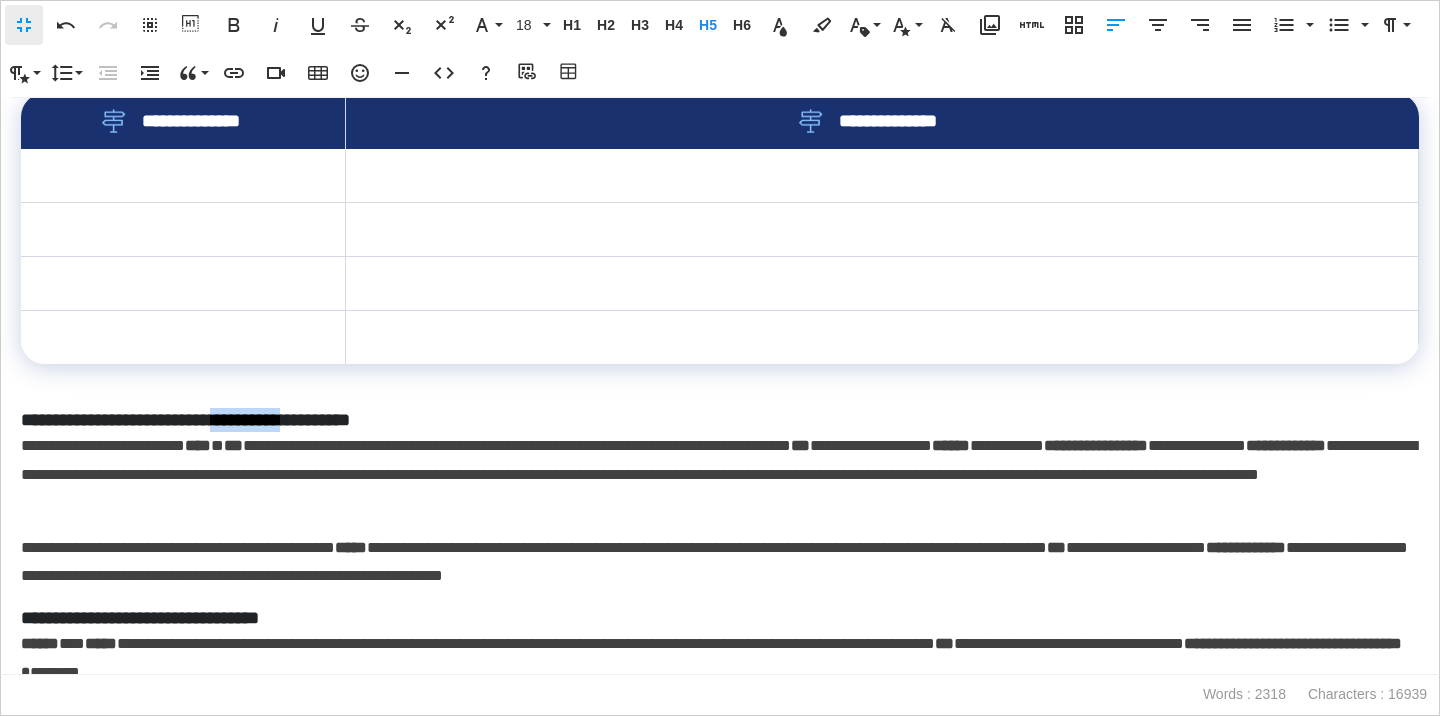 click on "**********" at bounding box center (720, 420) 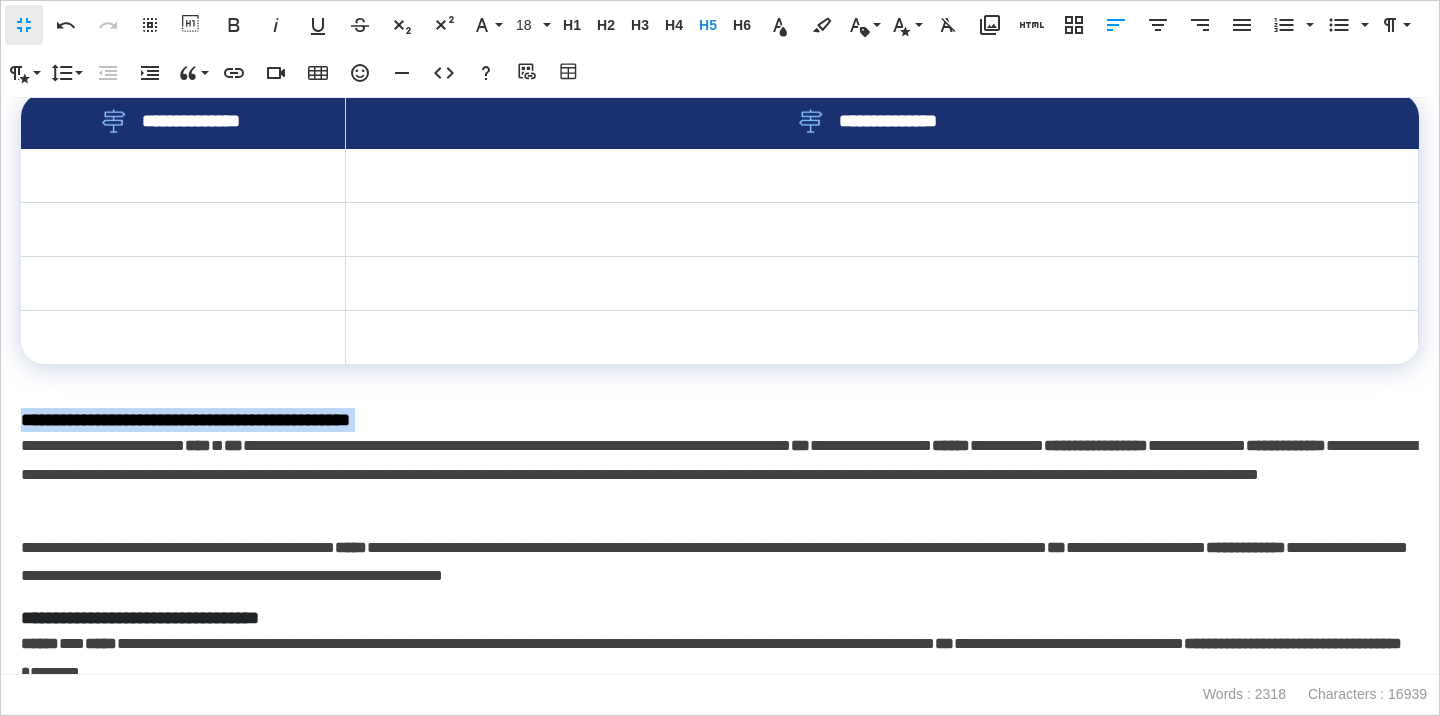 click on "**********" at bounding box center (720, 420) 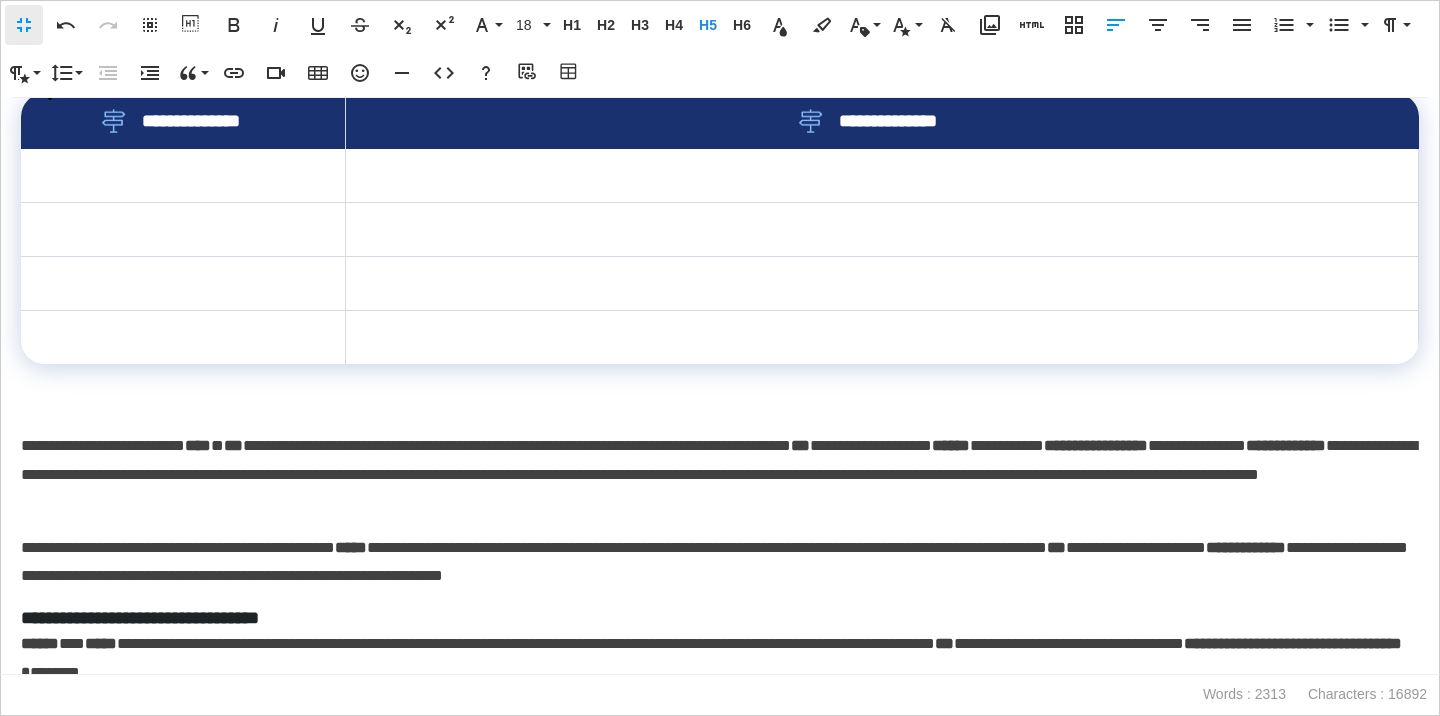 click at bounding box center [183, 176] 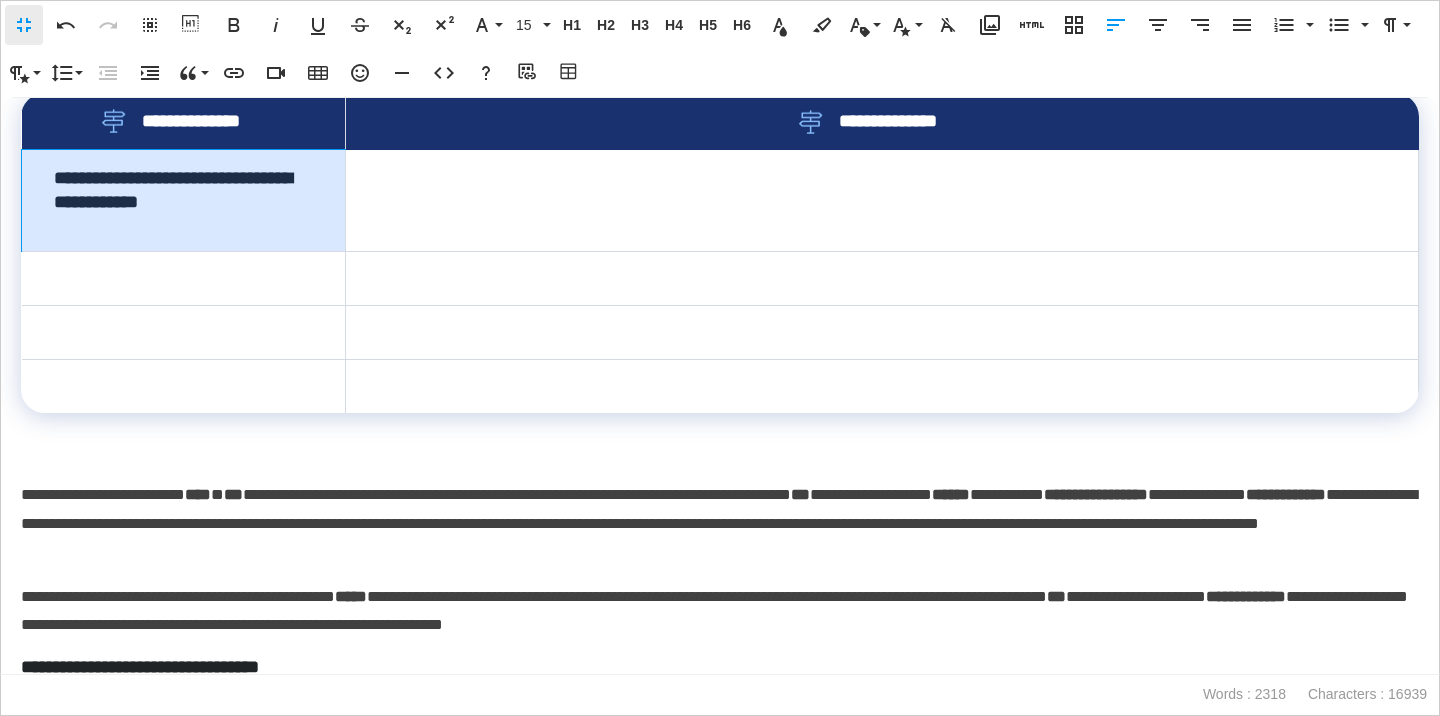 click on "**********" at bounding box center [184, 201] 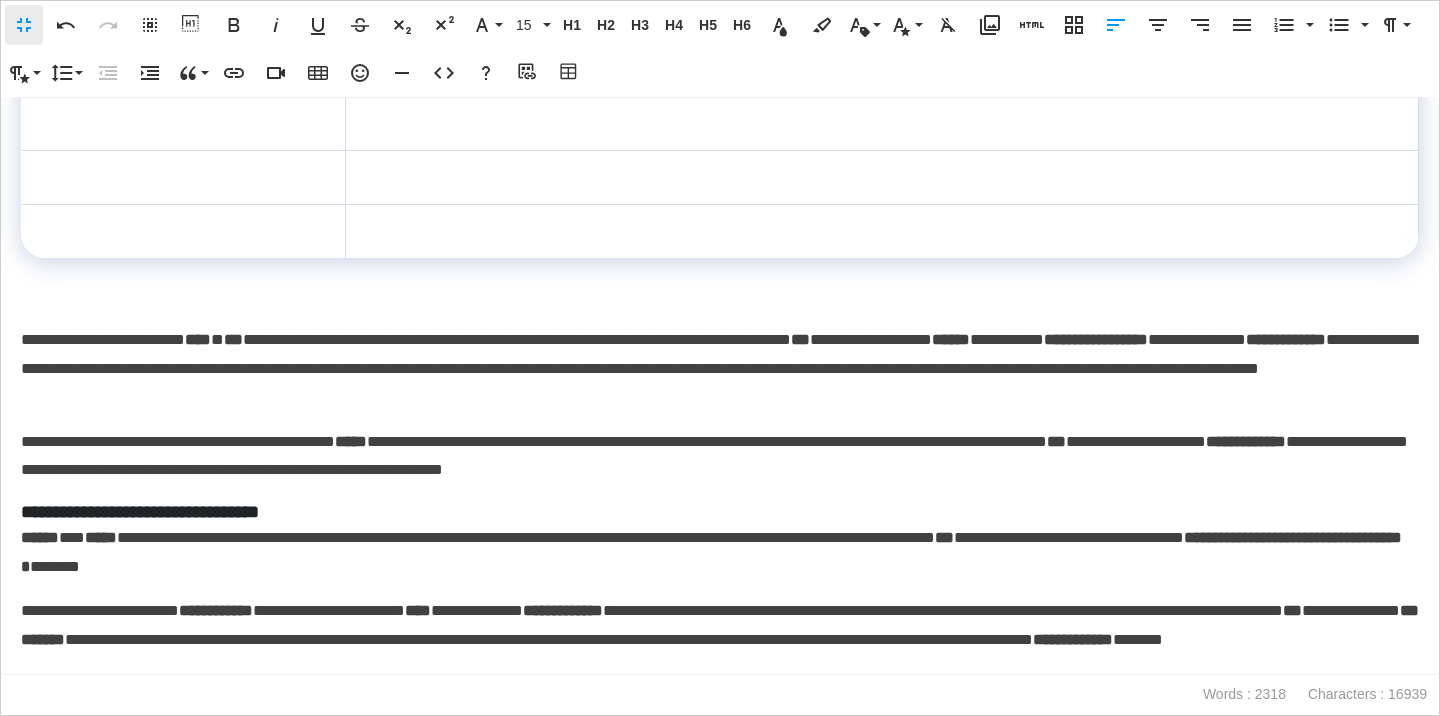 scroll, scrollTop: 699, scrollLeft: 0, axis: vertical 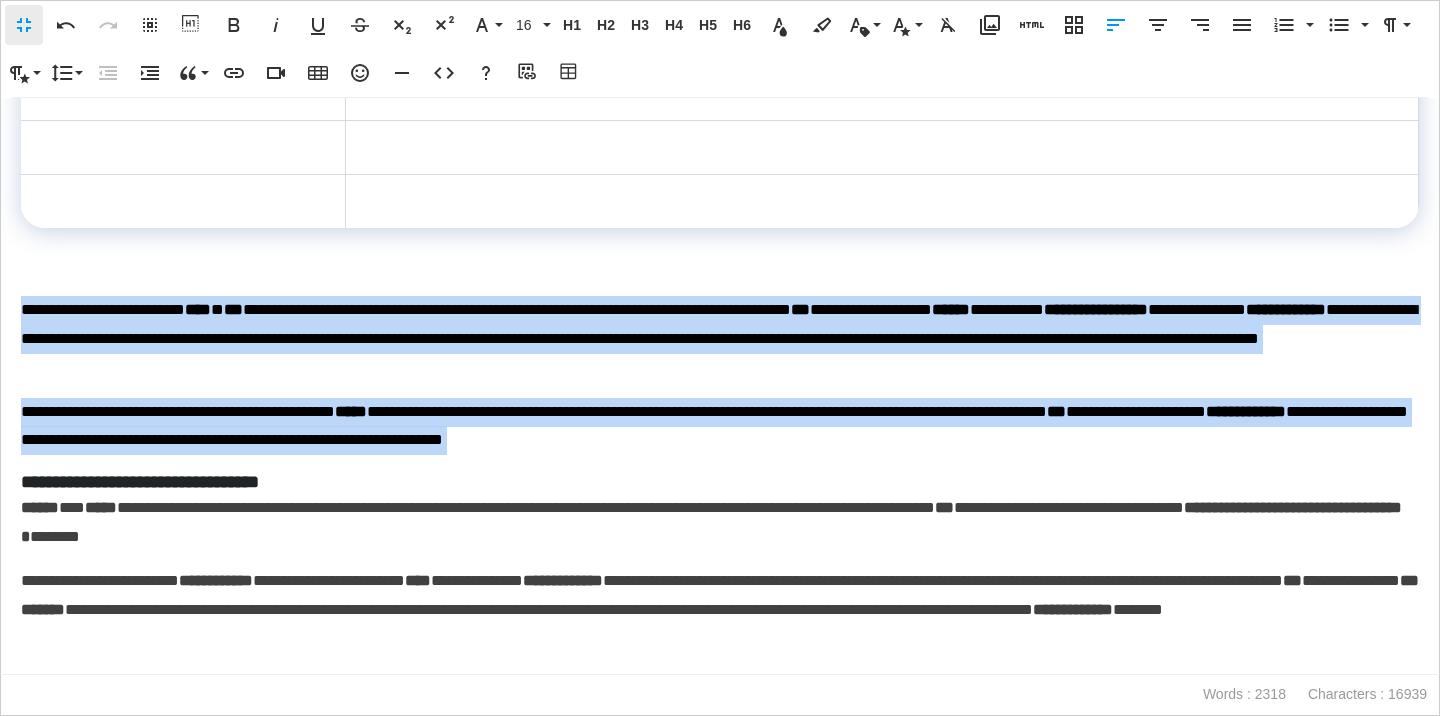 drag, startPoint x: 20, startPoint y: 311, endPoint x: 102, endPoint y: 455, distance: 165.71059 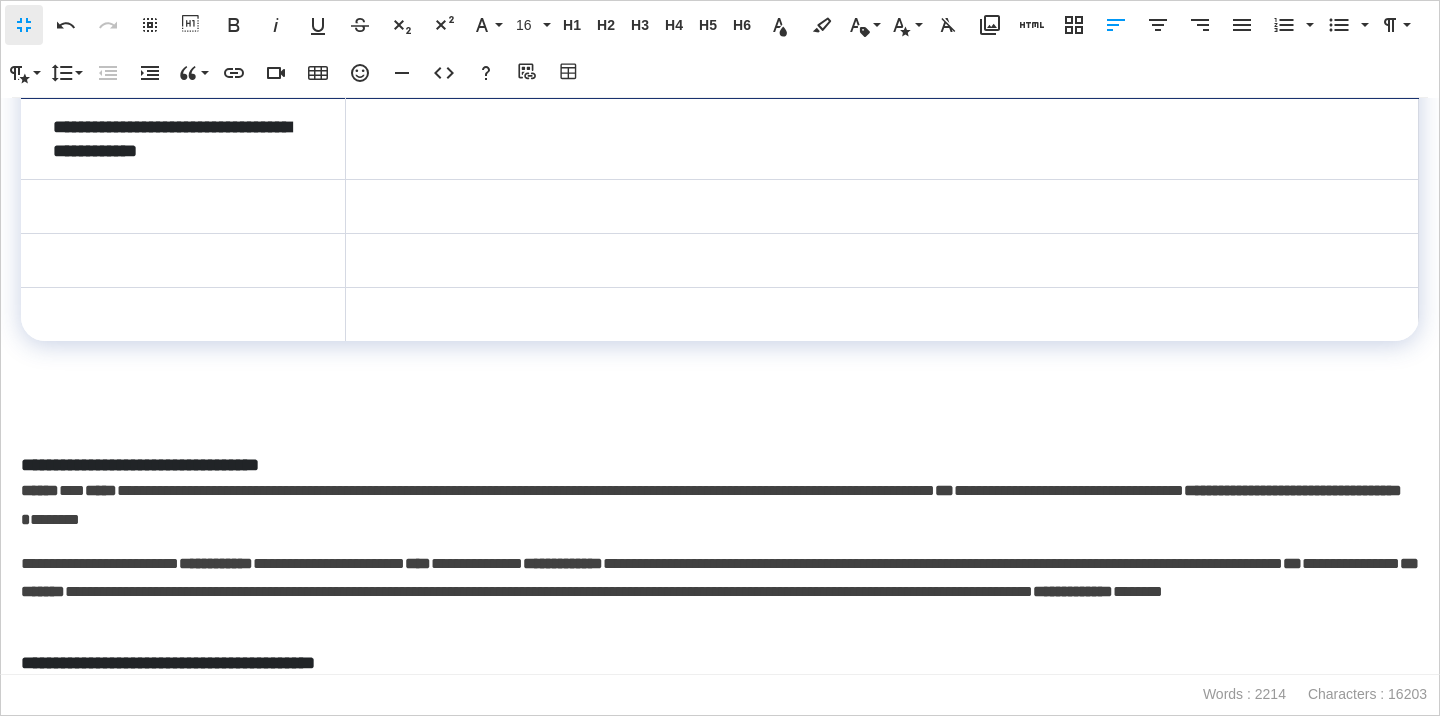 scroll, scrollTop: 458, scrollLeft: 0, axis: vertical 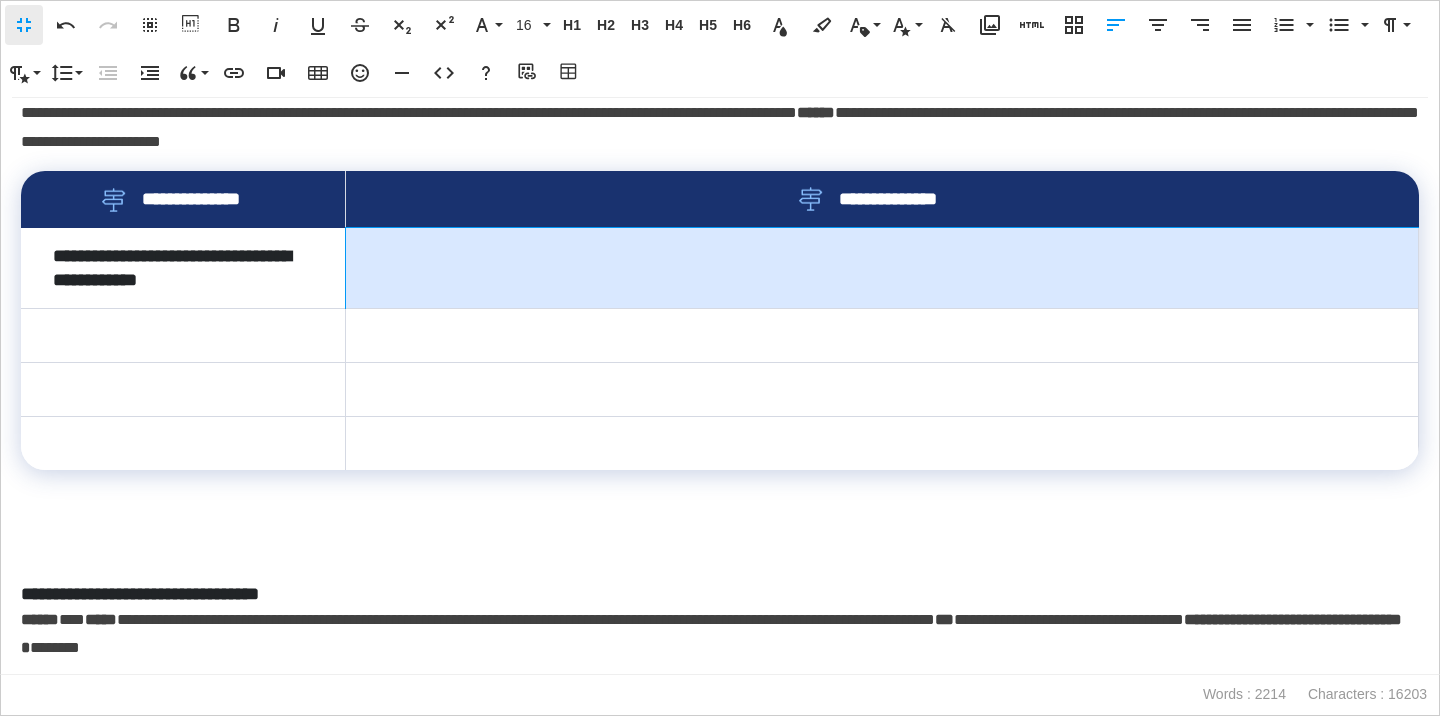 click at bounding box center (881, 268) 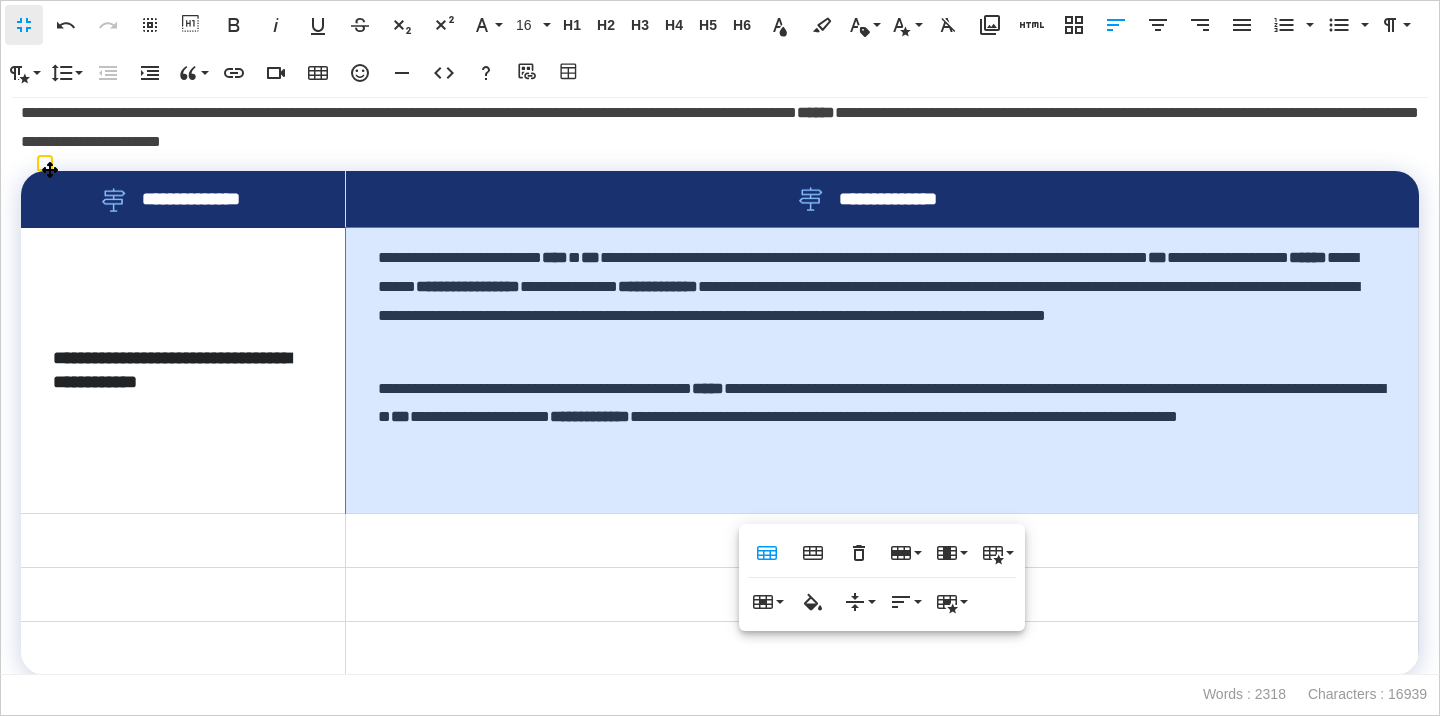 click on "**********" at bounding box center [881, 371] 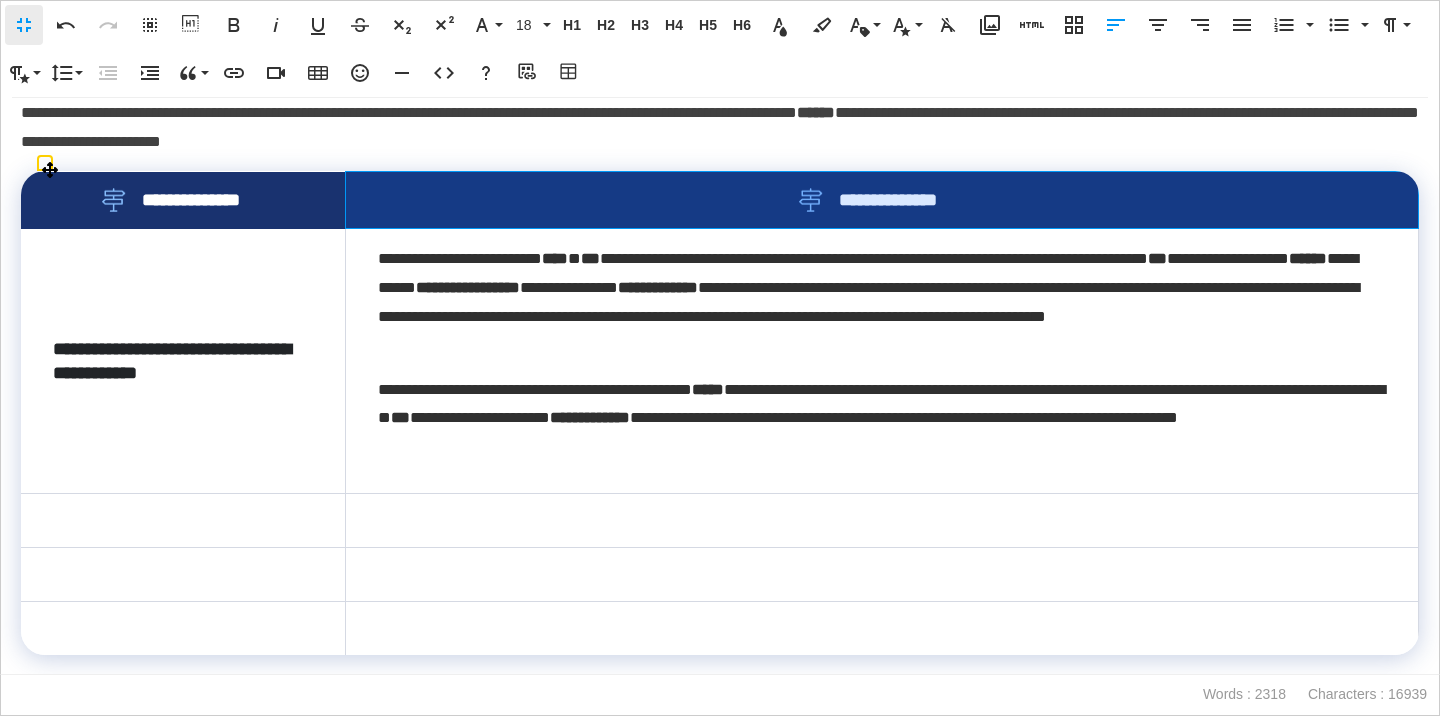 click on "**********" at bounding box center [882, 200] 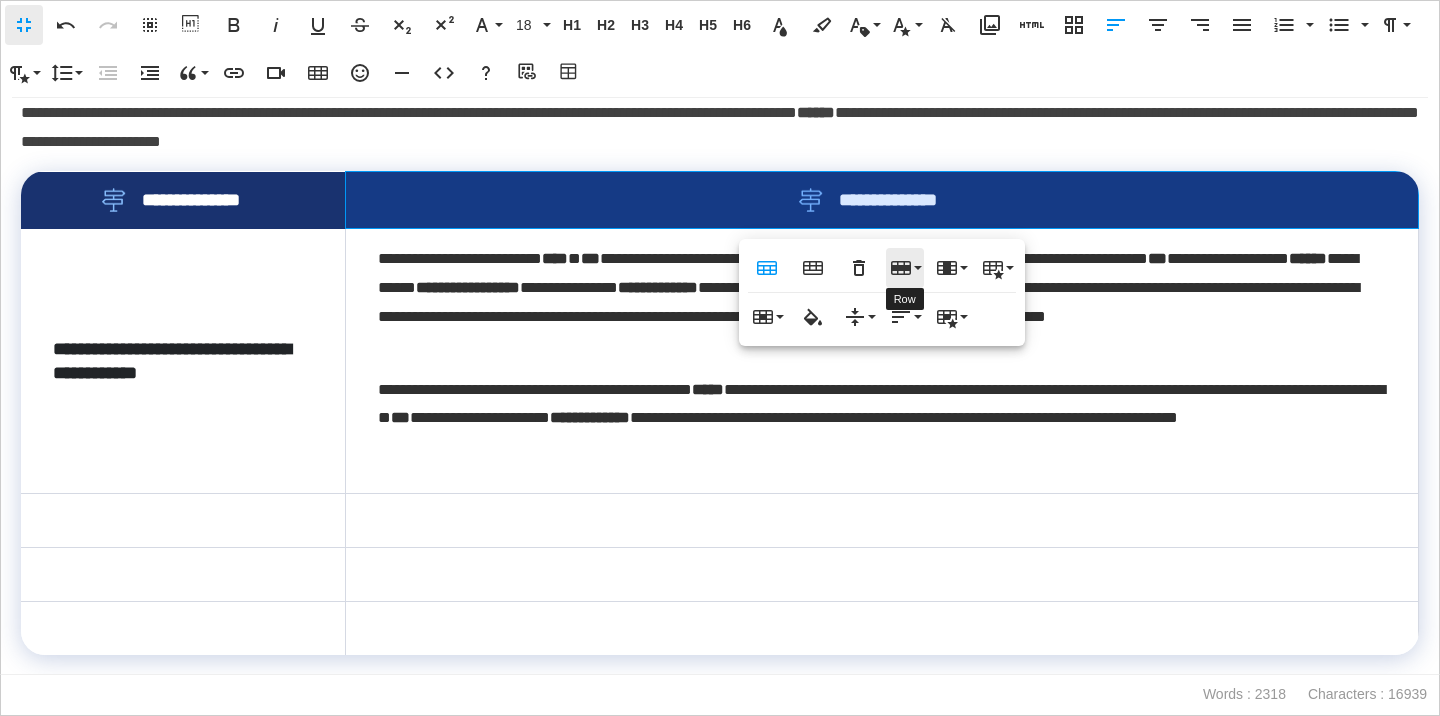 click 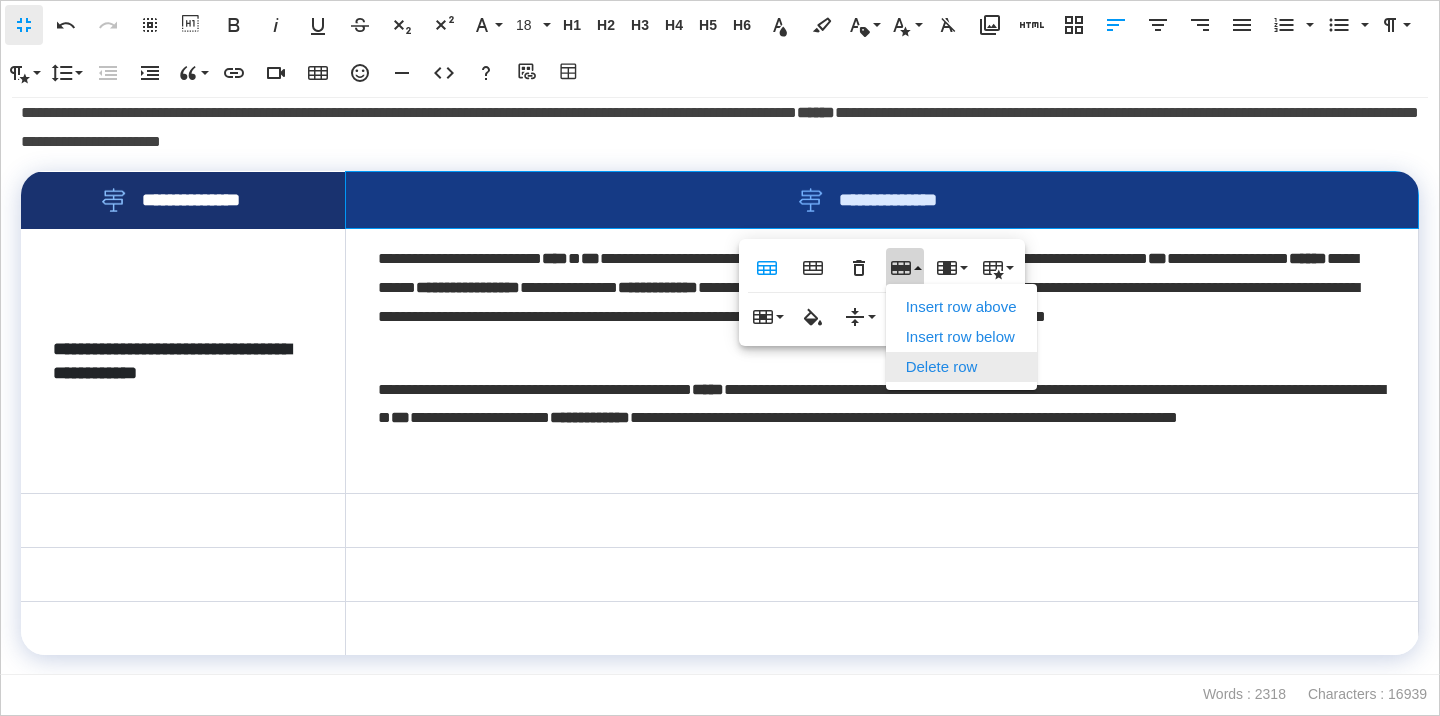 click on "Delete row" at bounding box center (961, 367) 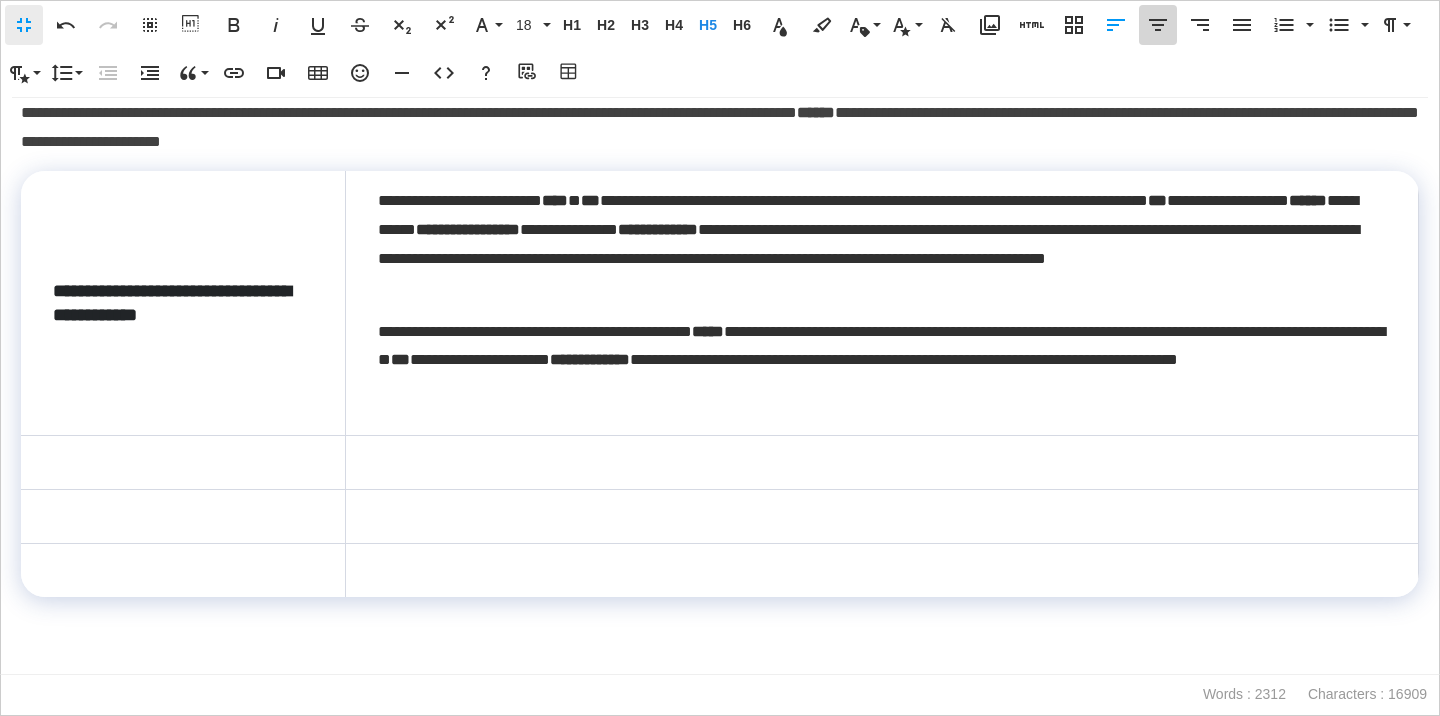 click on "[GEOGRAPHIC_DATA]" at bounding box center [1158, 25] 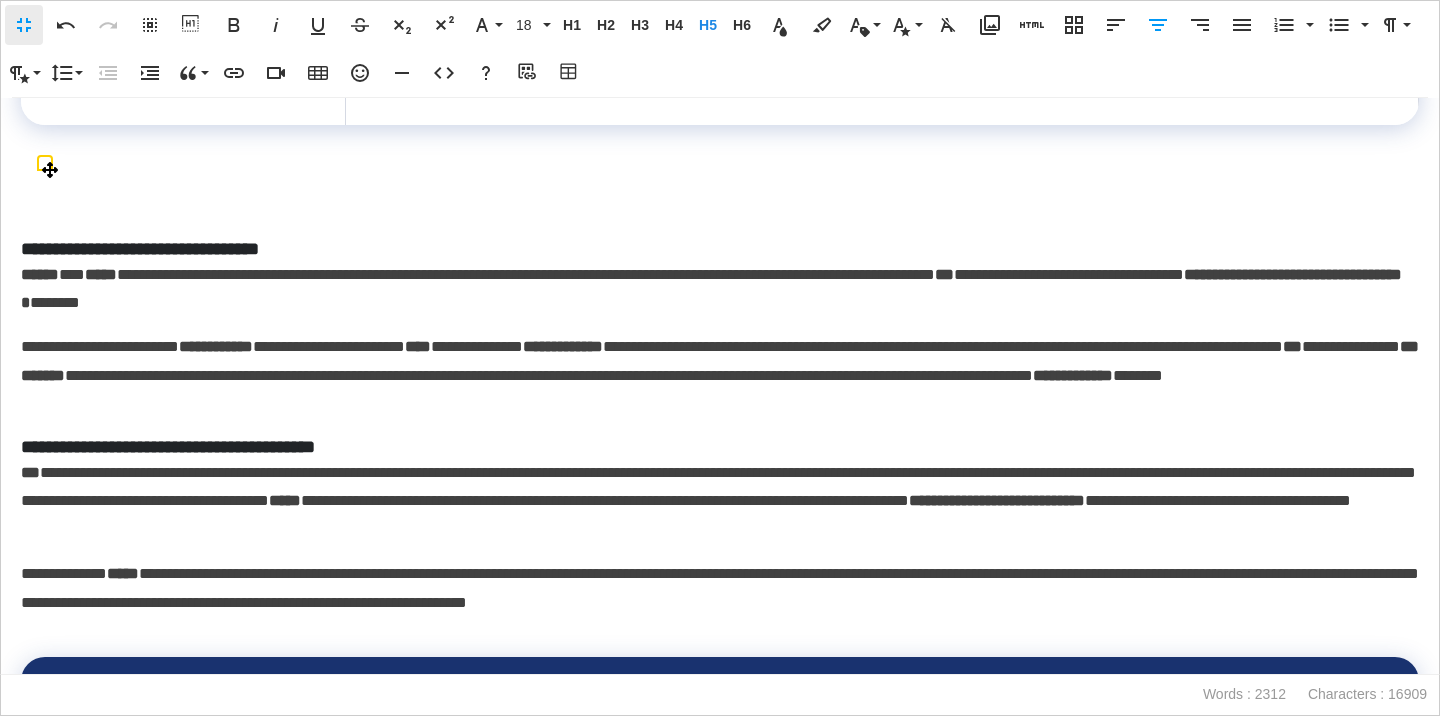 scroll, scrollTop: 982, scrollLeft: 0, axis: vertical 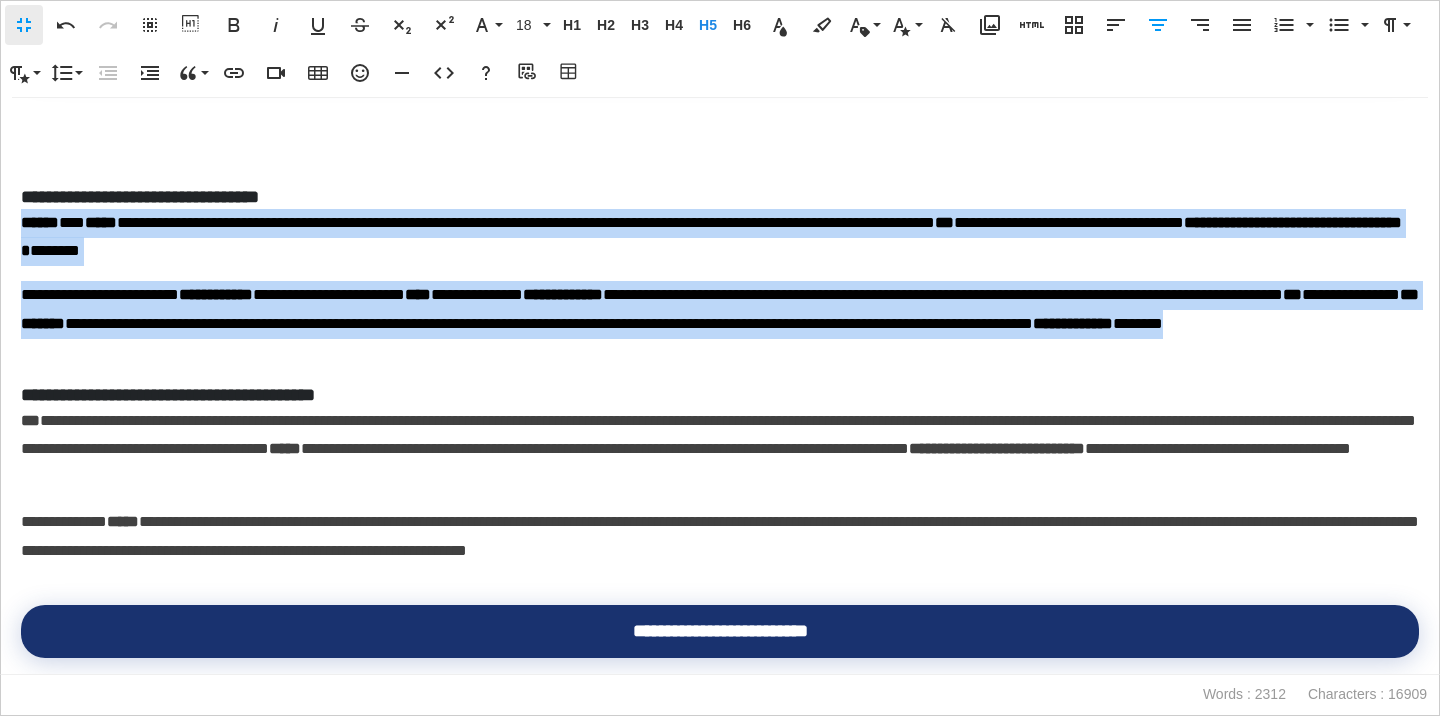 drag, startPoint x: 23, startPoint y: 227, endPoint x: 347, endPoint y: 358, distance: 349.48105 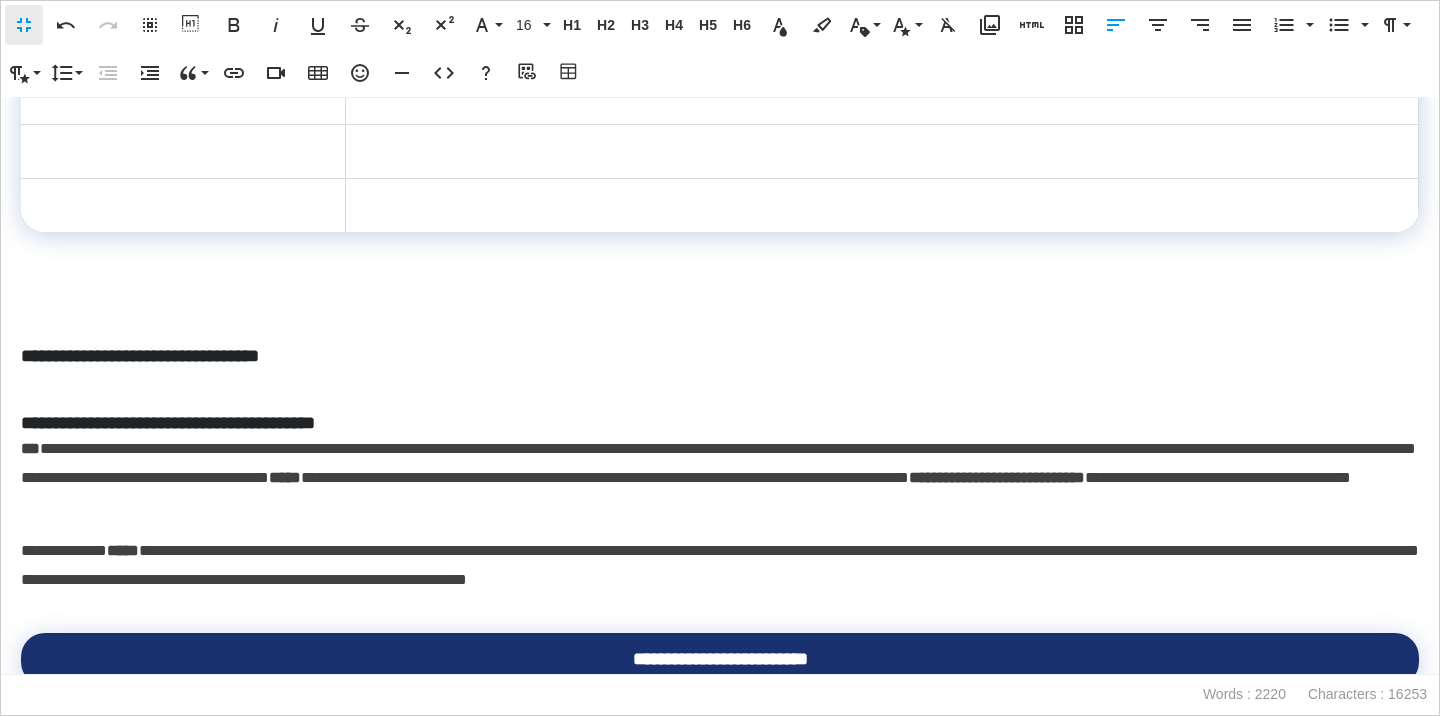 scroll, scrollTop: 737, scrollLeft: 0, axis: vertical 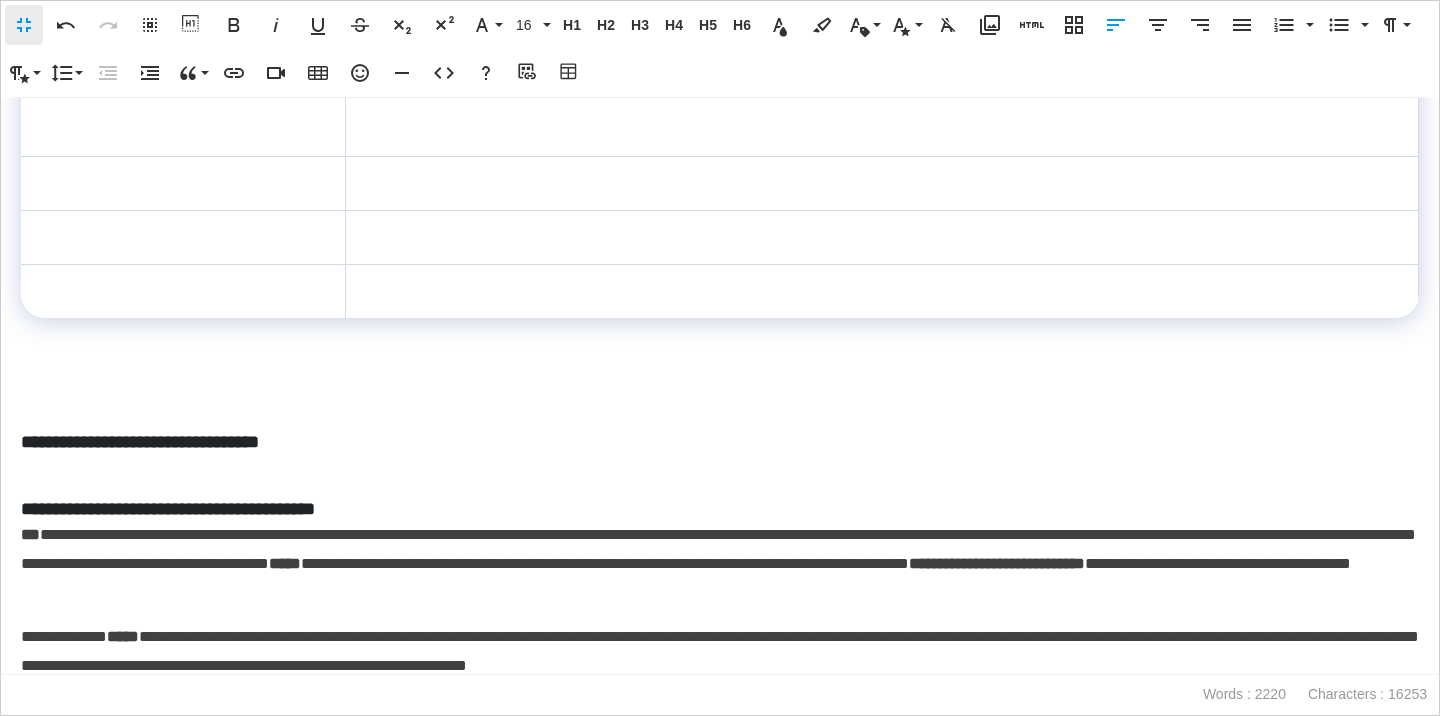 click at bounding box center (881, 184) 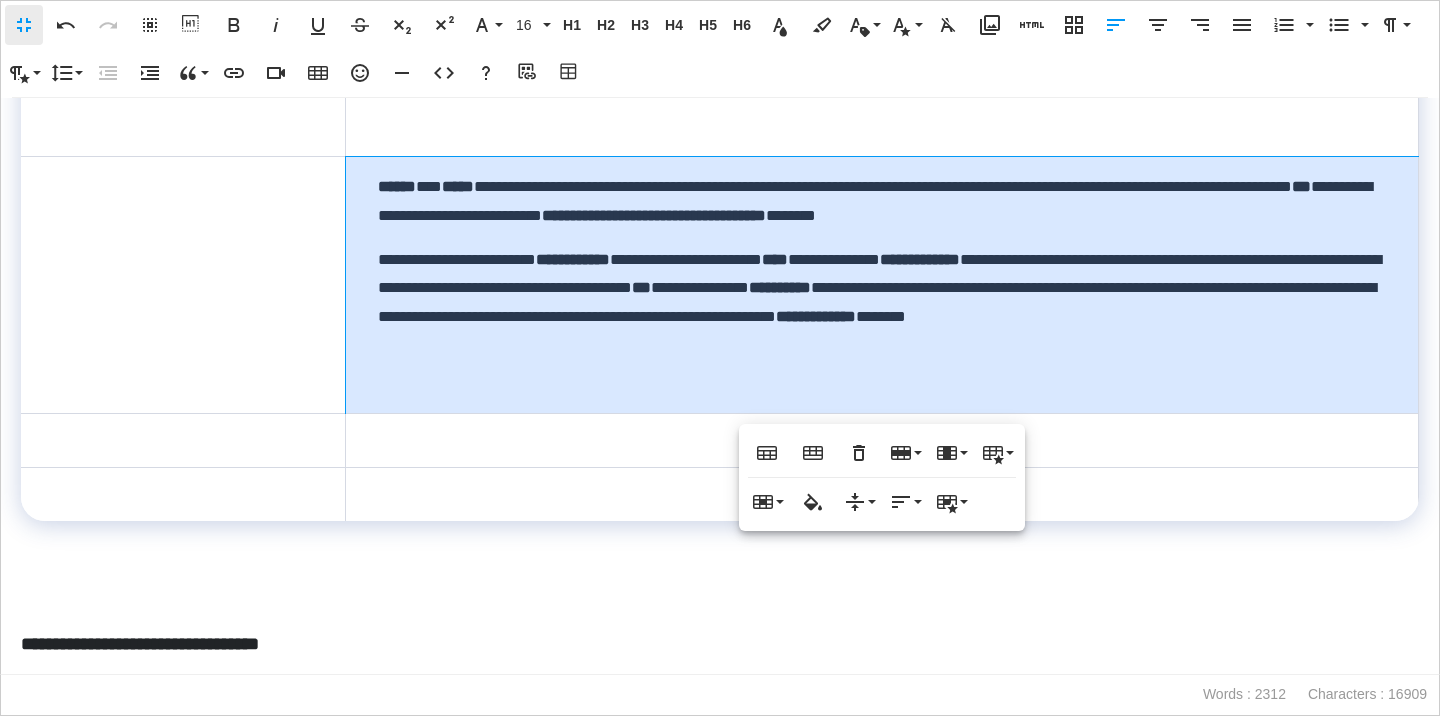 click on "**********" at bounding box center (881, 285) 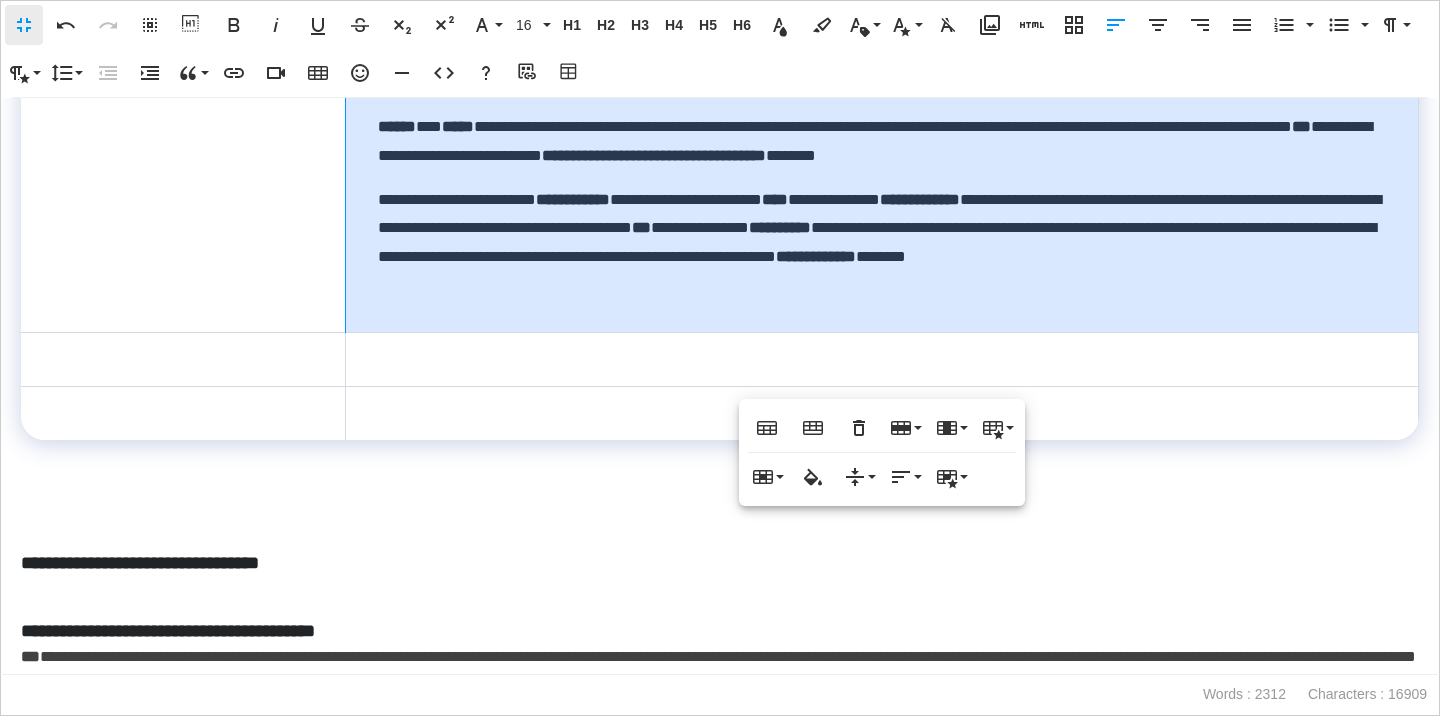 scroll, scrollTop: 834, scrollLeft: 0, axis: vertical 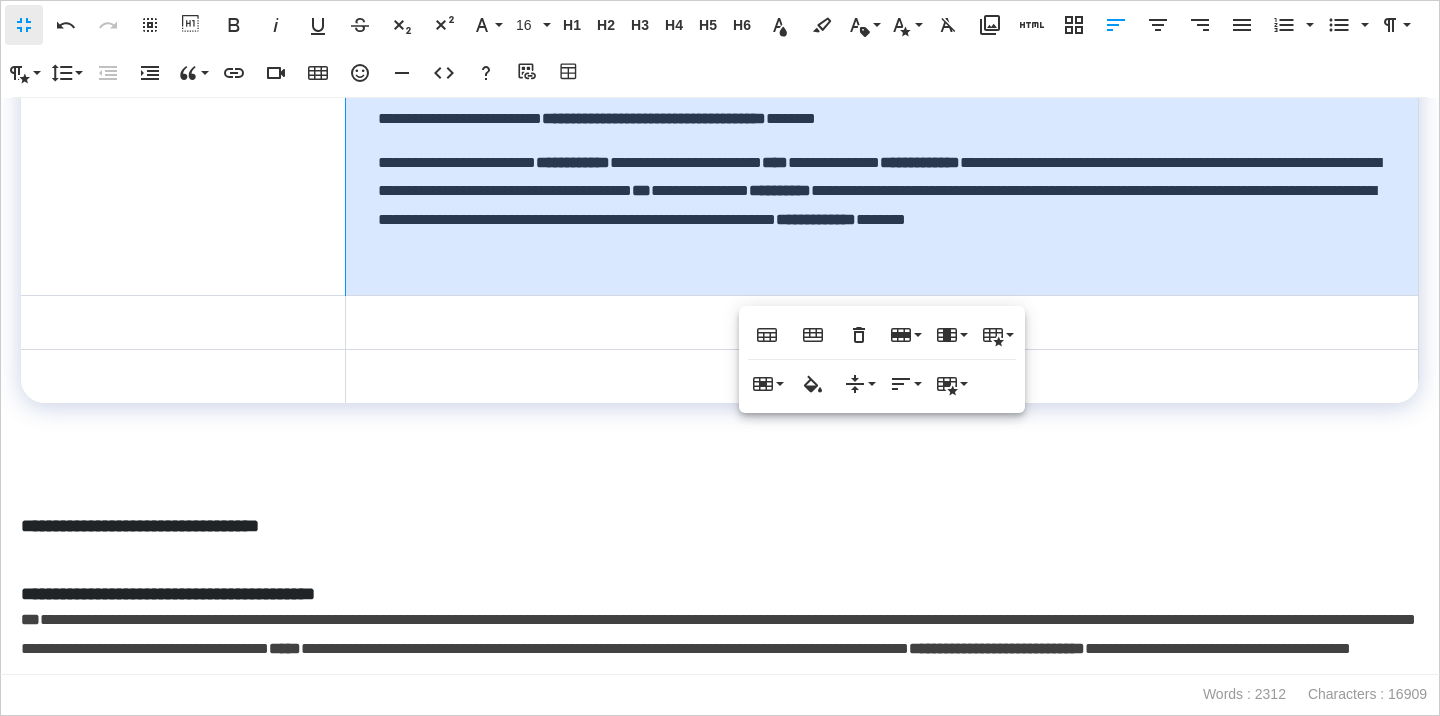 click on "**********" at bounding box center [720, 526] 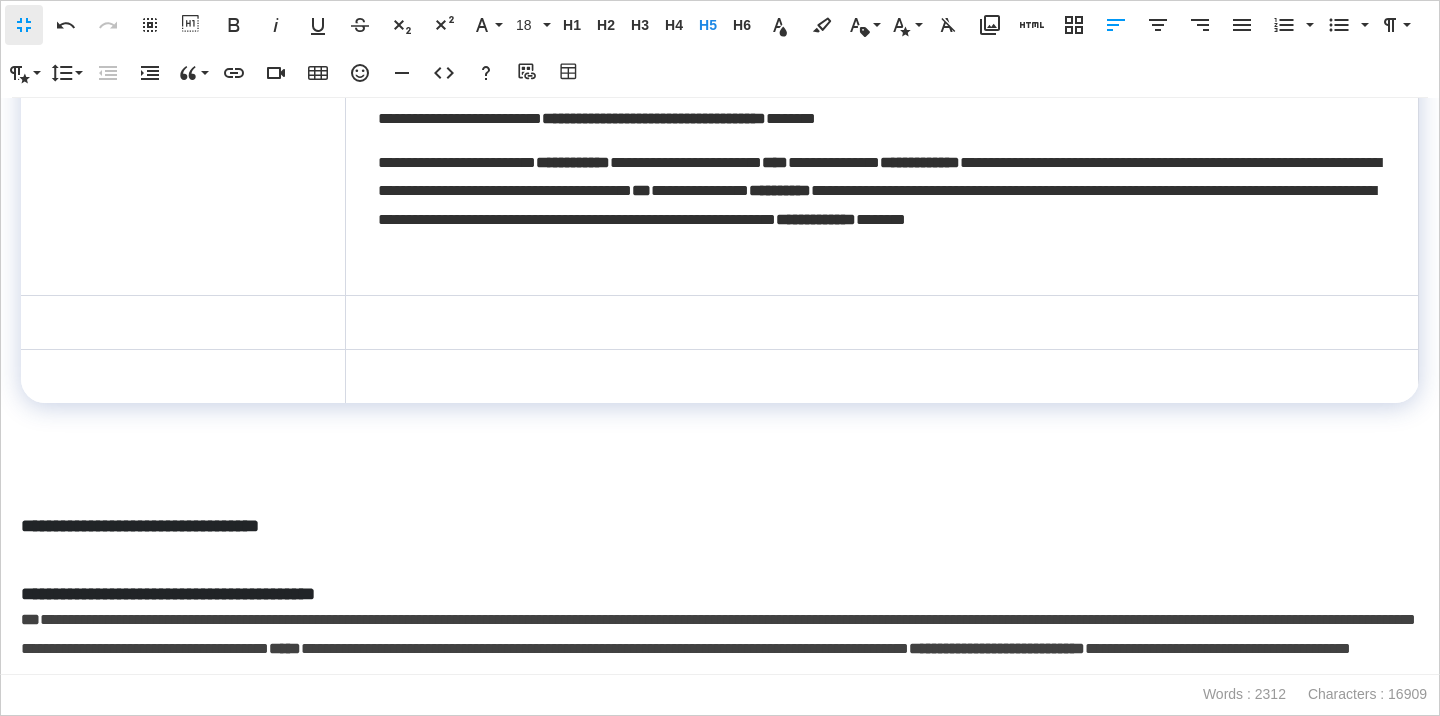 click on "**********" at bounding box center [720, 526] 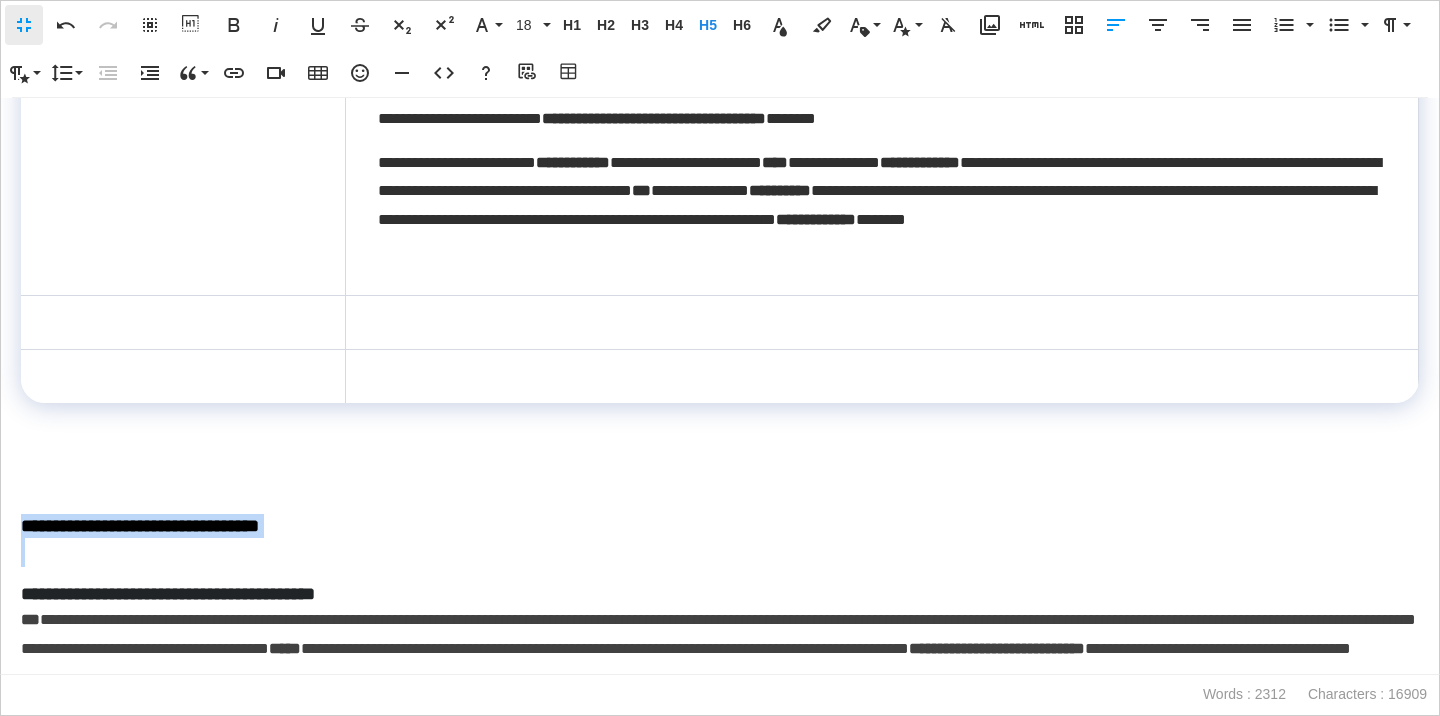 click on "**********" at bounding box center [720, 526] 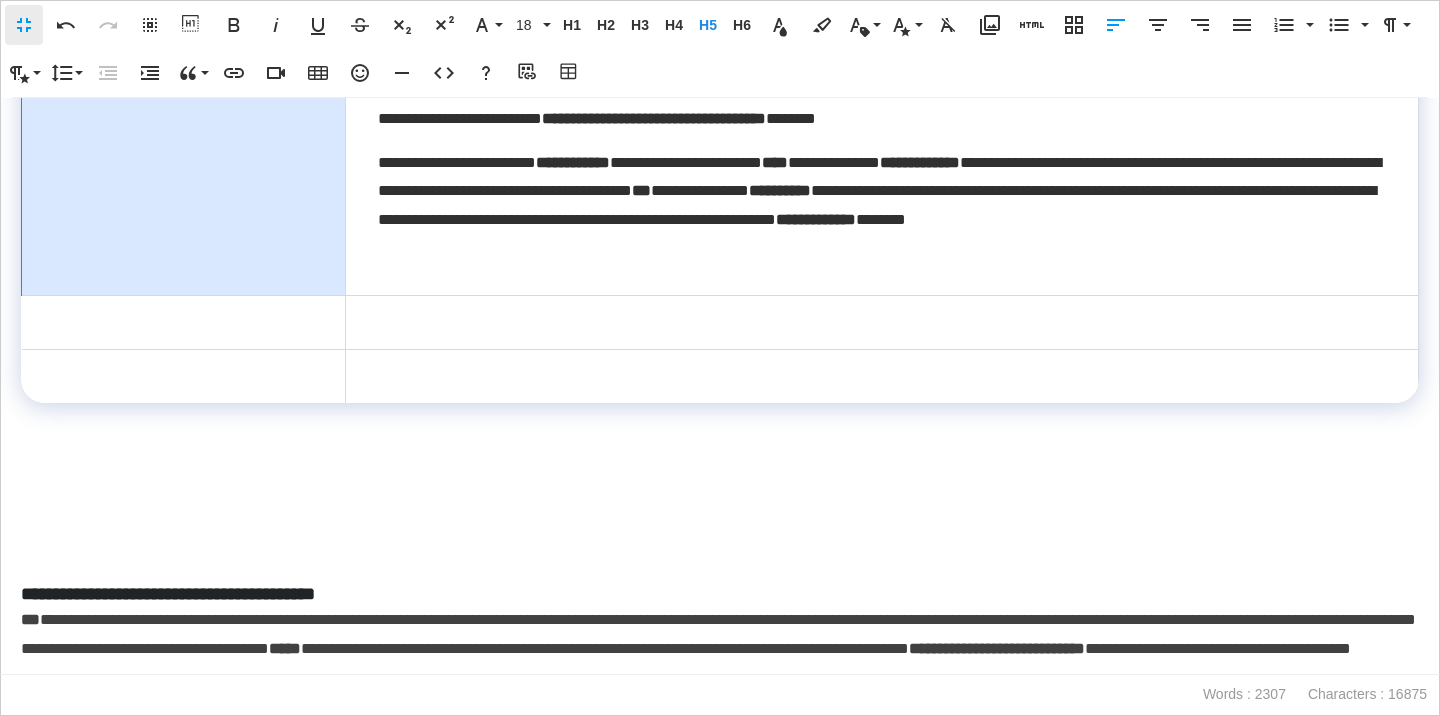 click at bounding box center (184, 178) 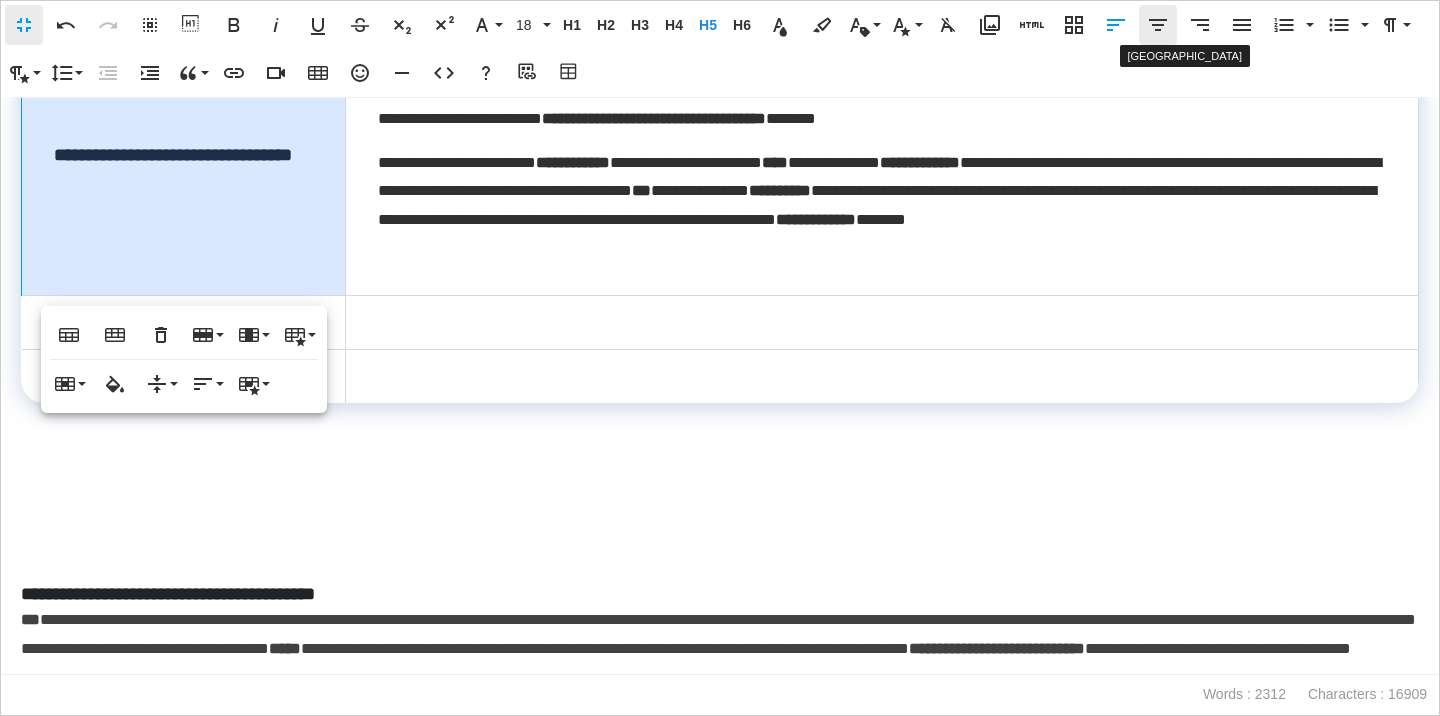 click 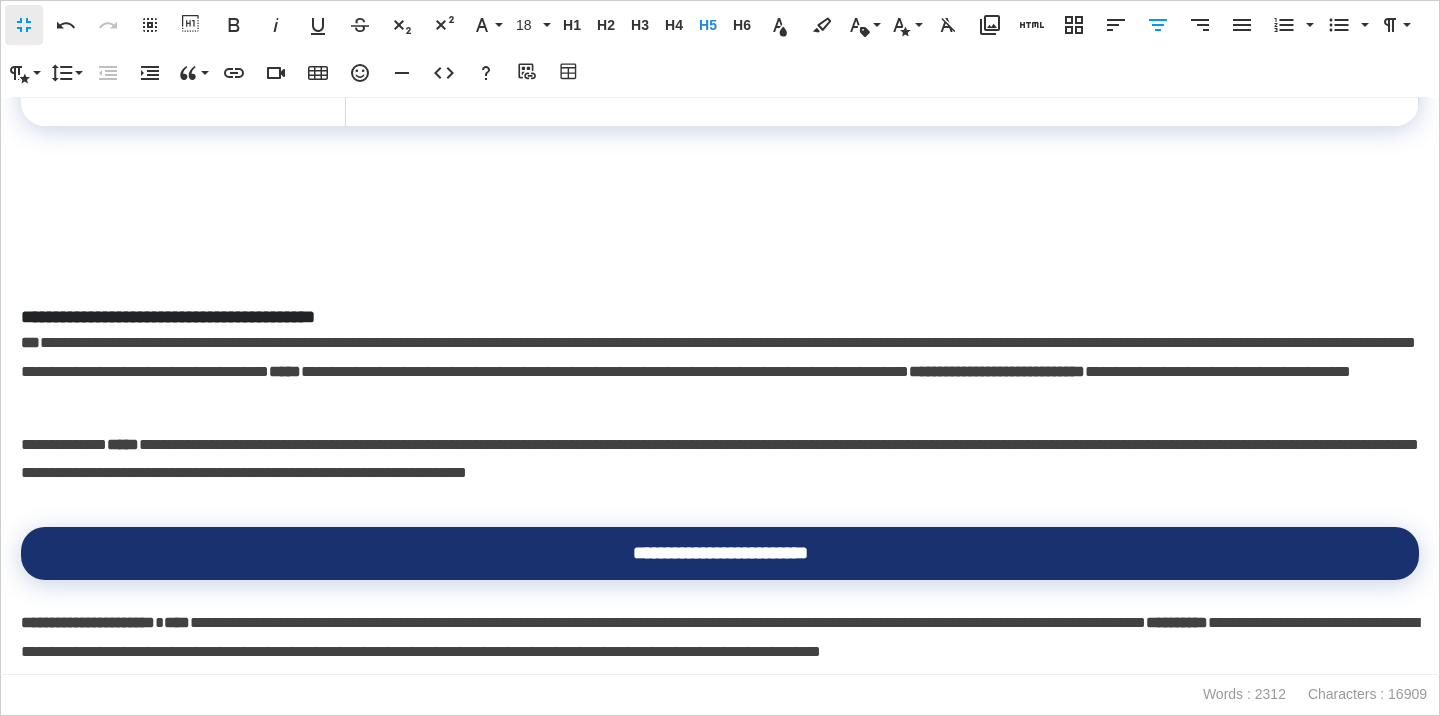 scroll, scrollTop: 1163, scrollLeft: 0, axis: vertical 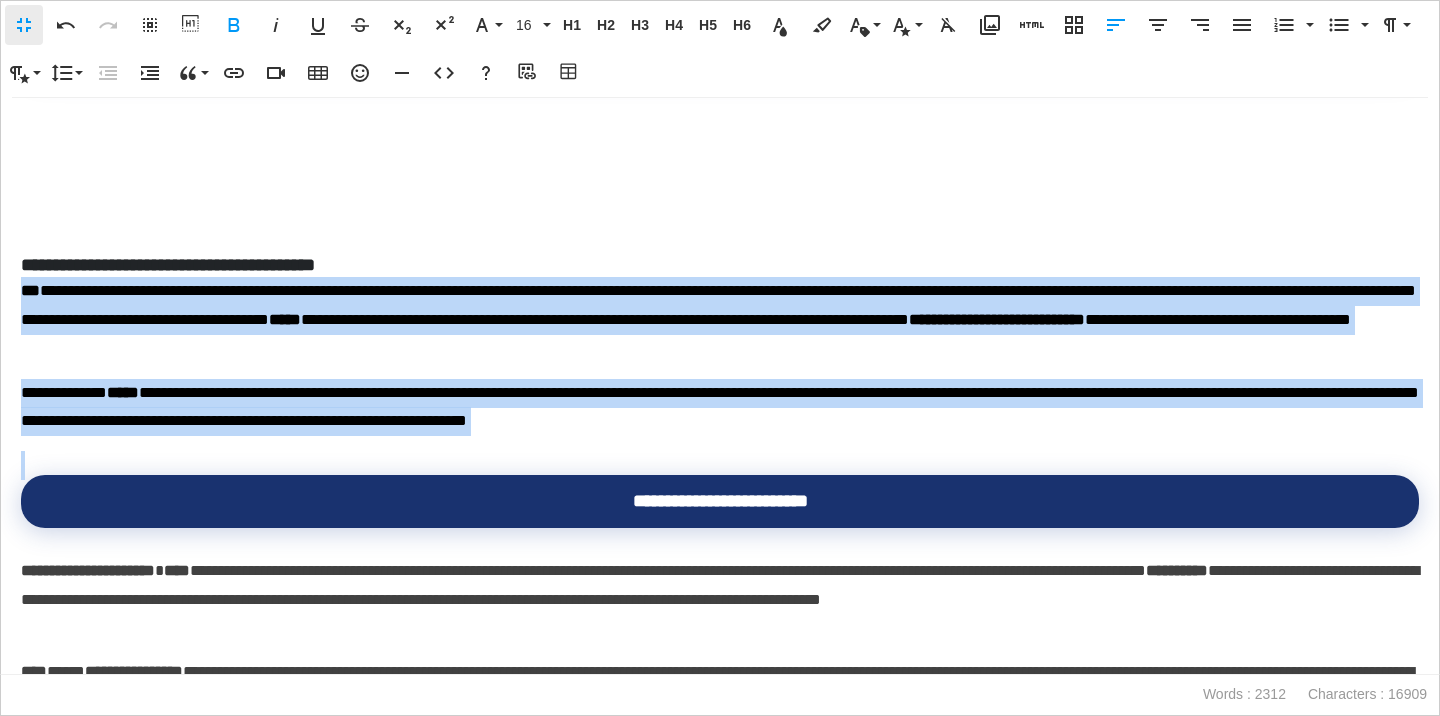 drag, startPoint x: 21, startPoint y: 285, endPoint x: 38, endPoint y: 440, distance: 155.92947 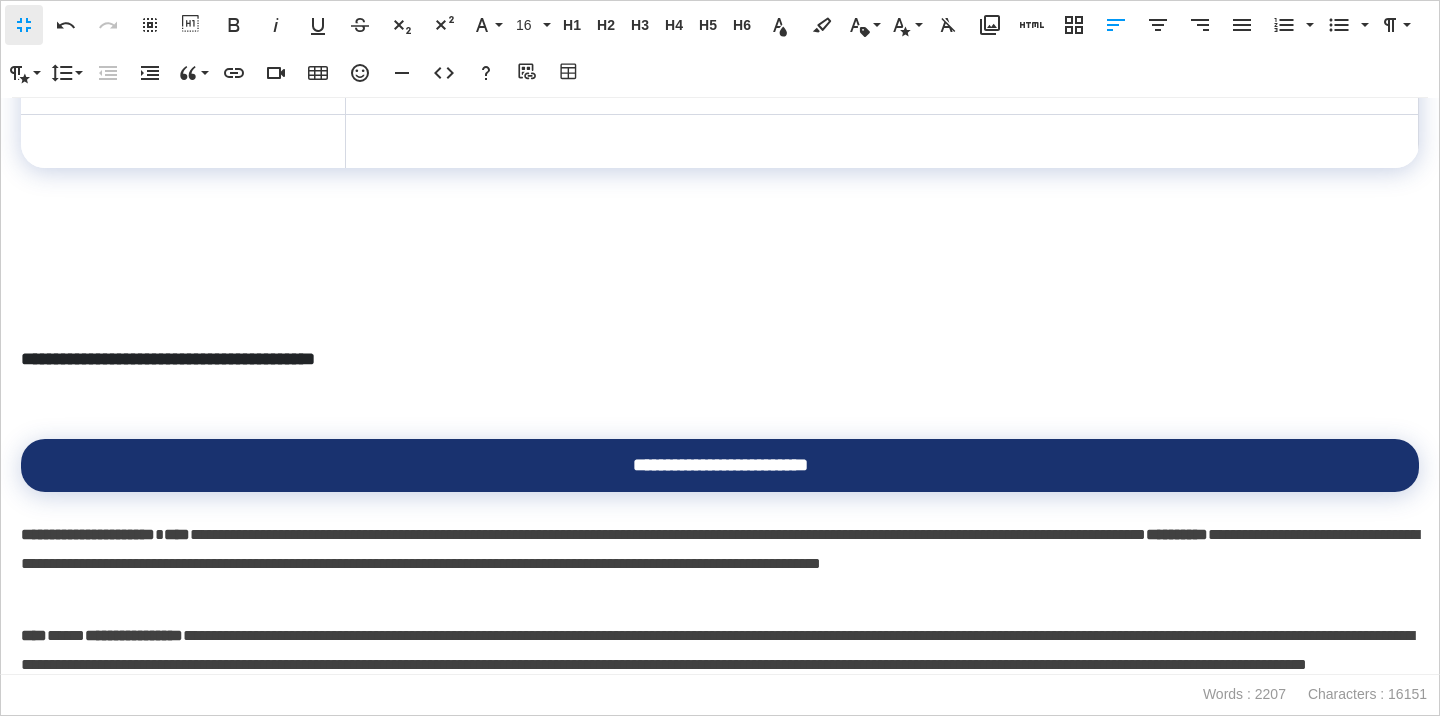 scroll, scrollTop: 957, scrollLeft: 0, axis: vertical 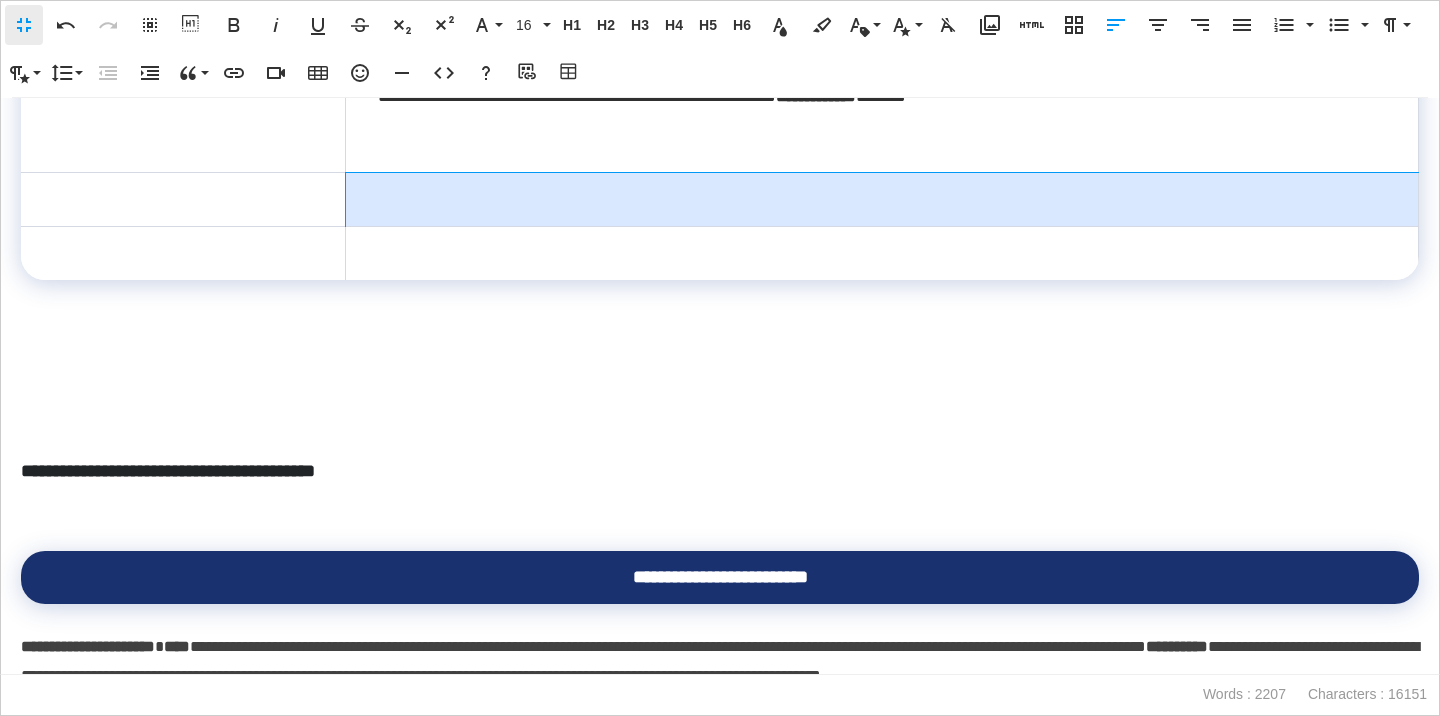 click at bounding box center (881, 199) 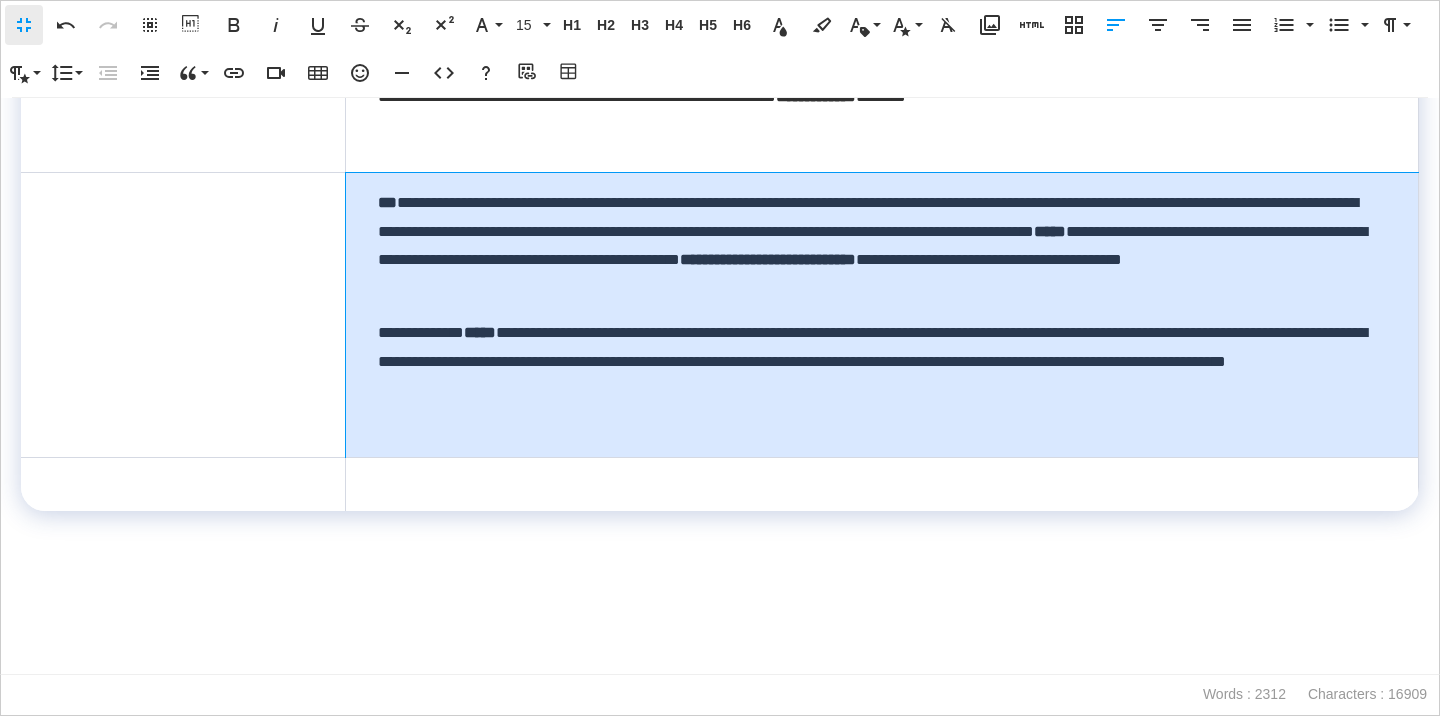 click on "**********" at bounding box center (881, 315) 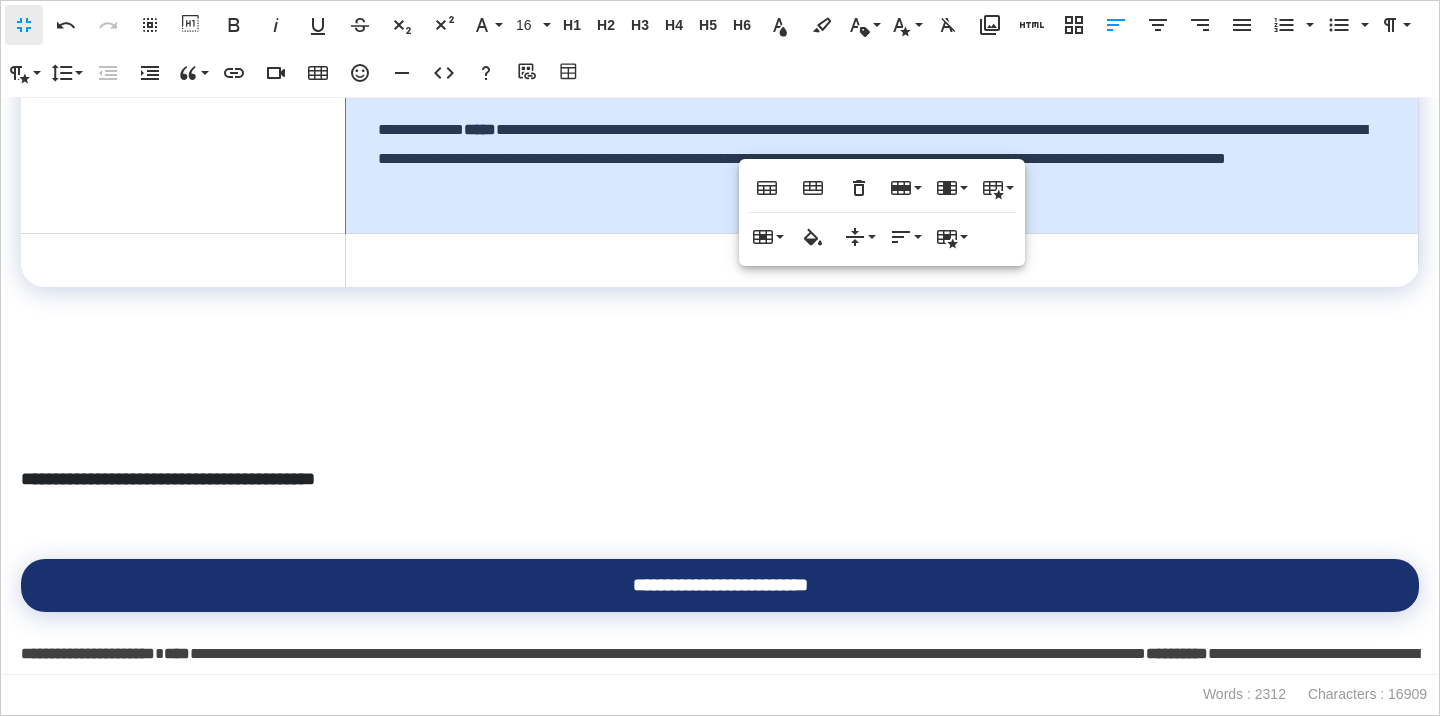 scroll, scrollTop: 1256, scrollLeft: 0, axis: vertical 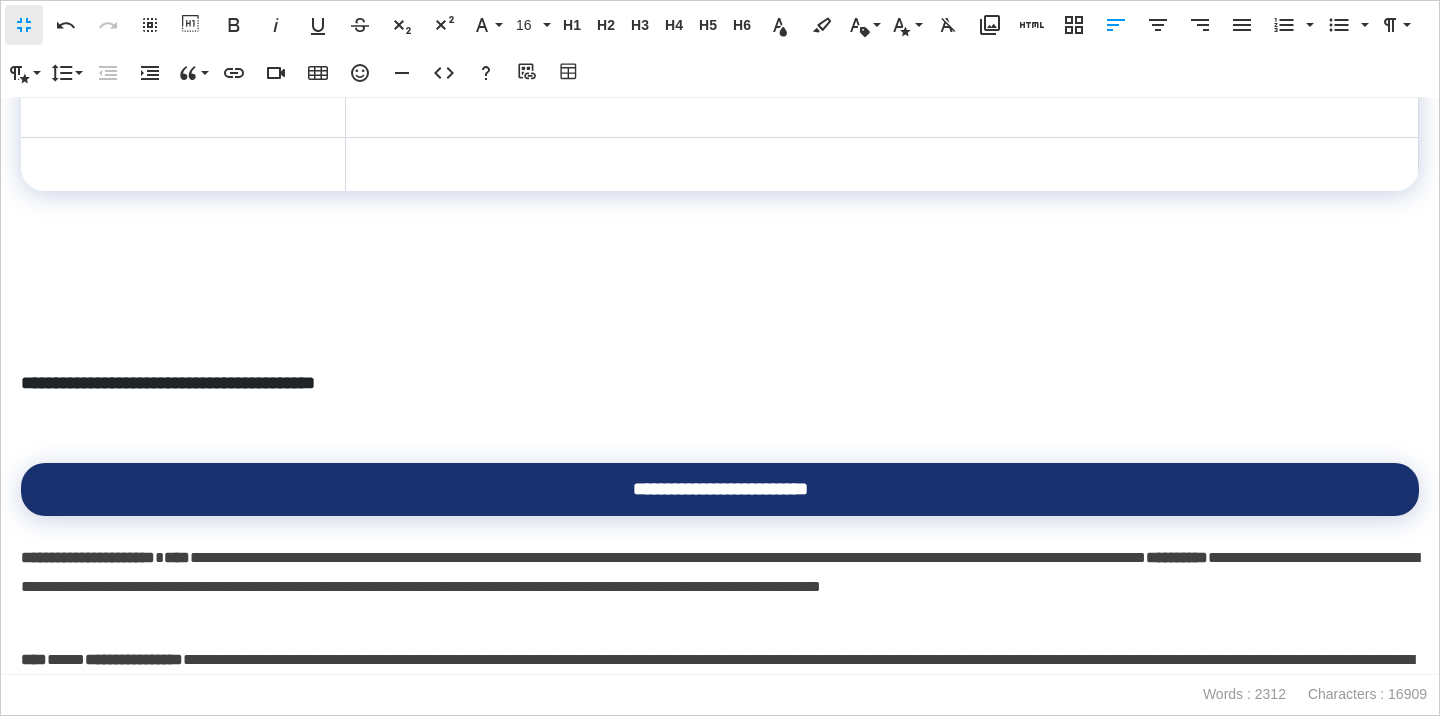 click at bounding box center [720, 409] 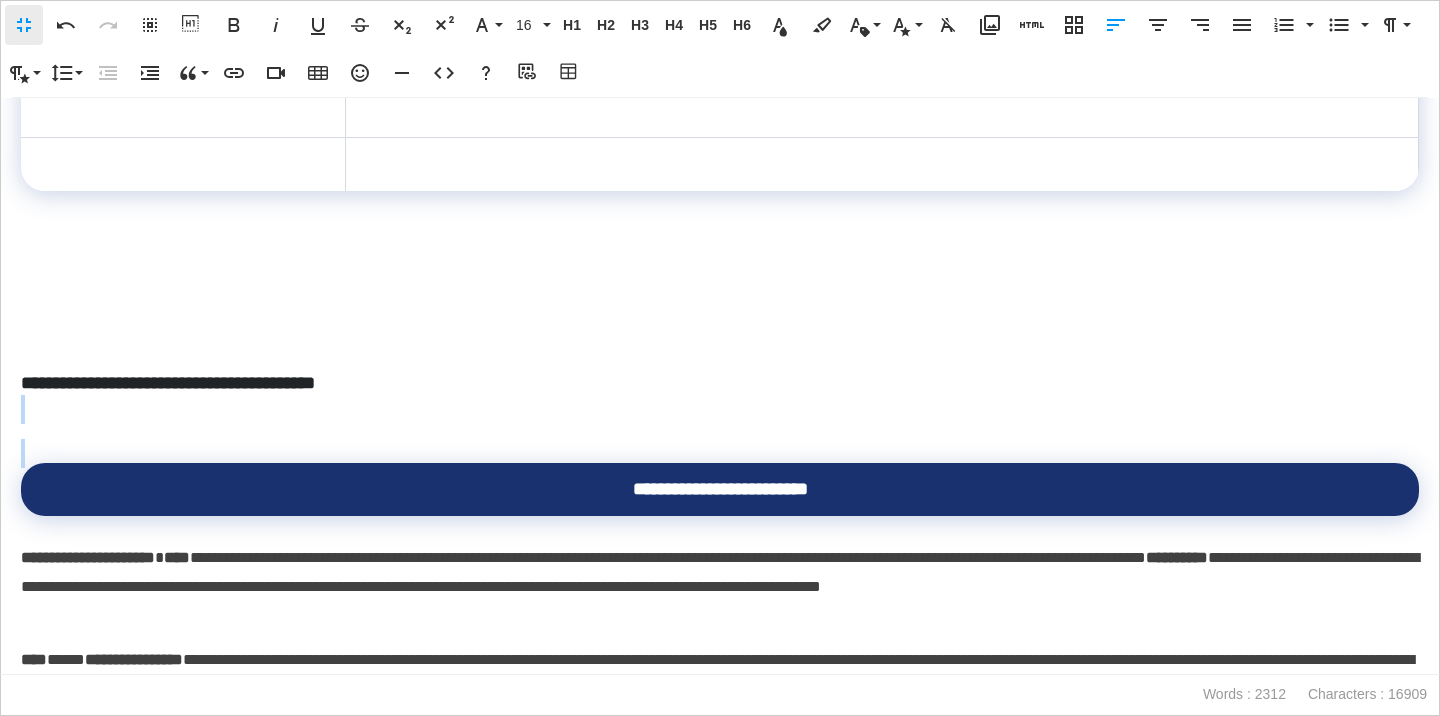 click at bounding box center [720, 409] 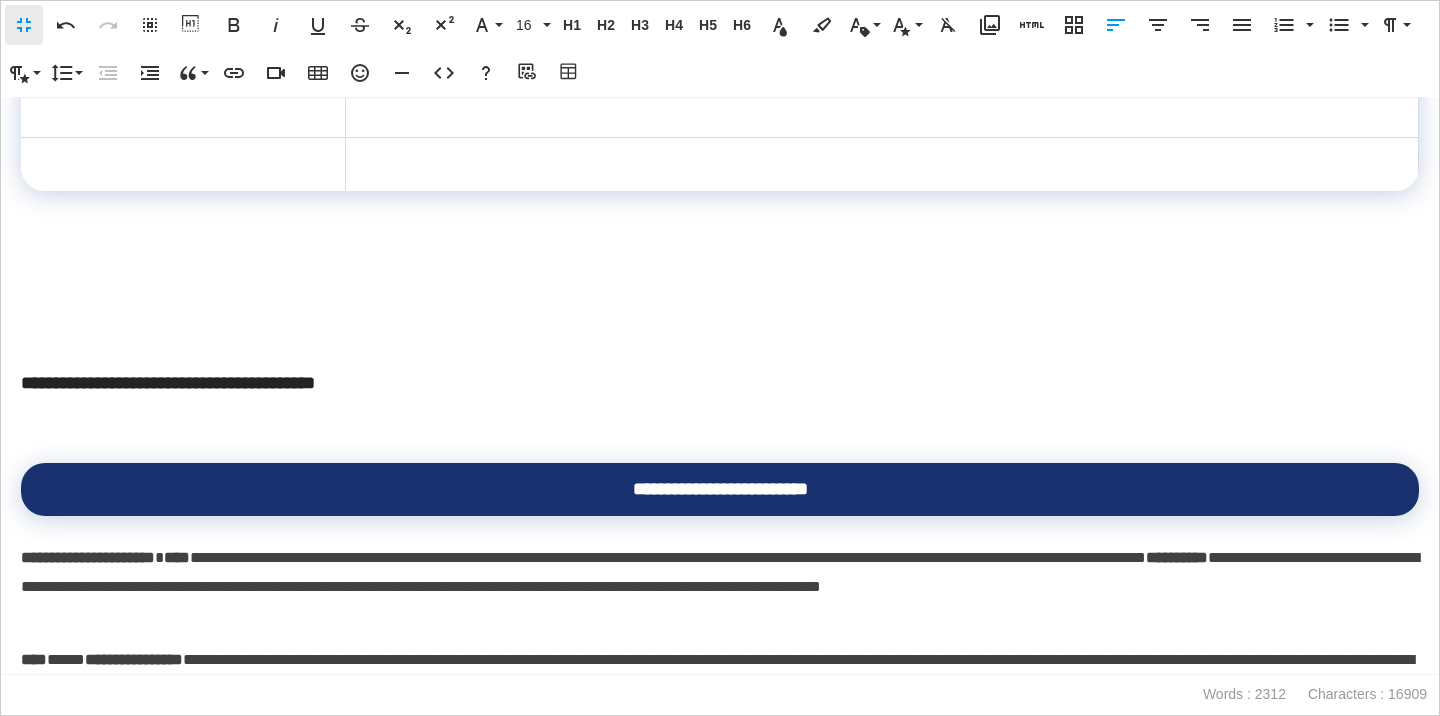 click on "**********" at bounding box center [720, 383] 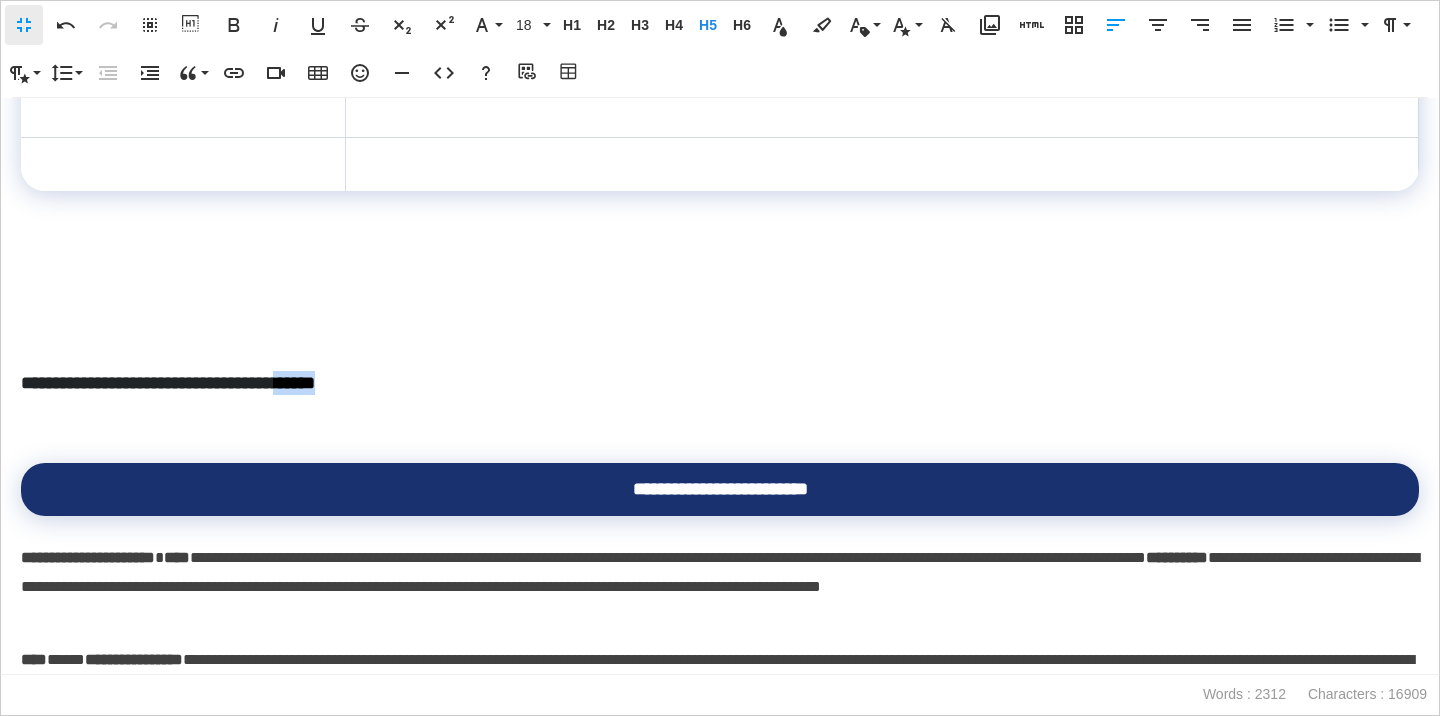 click on "**********" at bounding box center (720, 383) 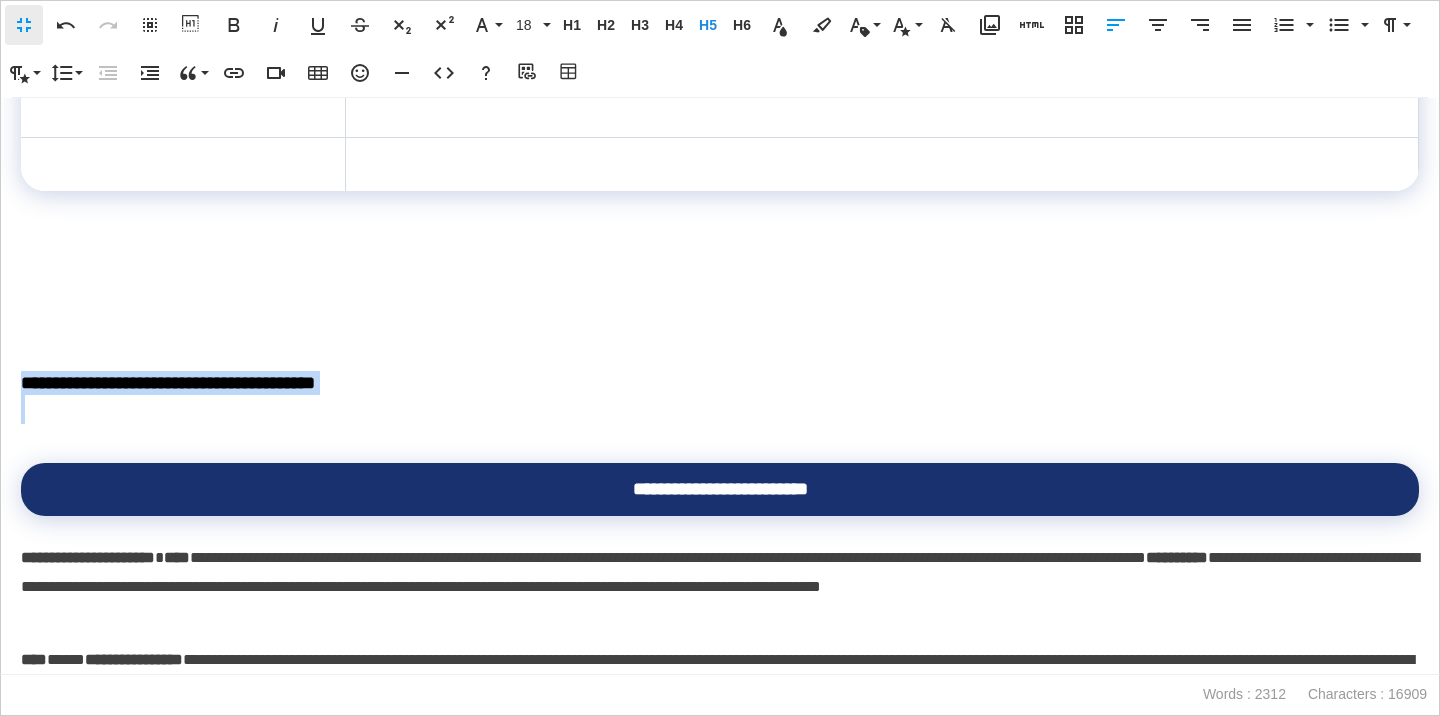 click on "**********" at bounding box center (720, 383) 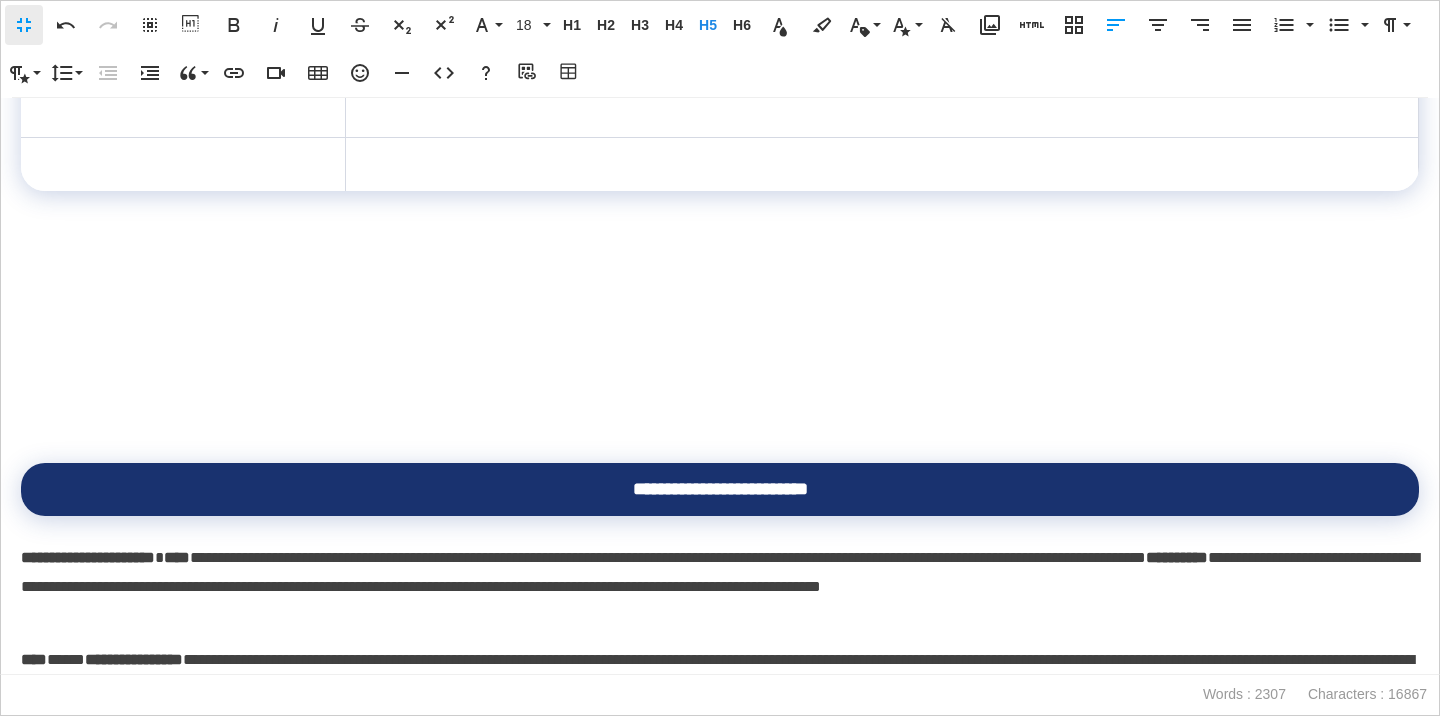 click on "**********" at bounding box center [720, 386] 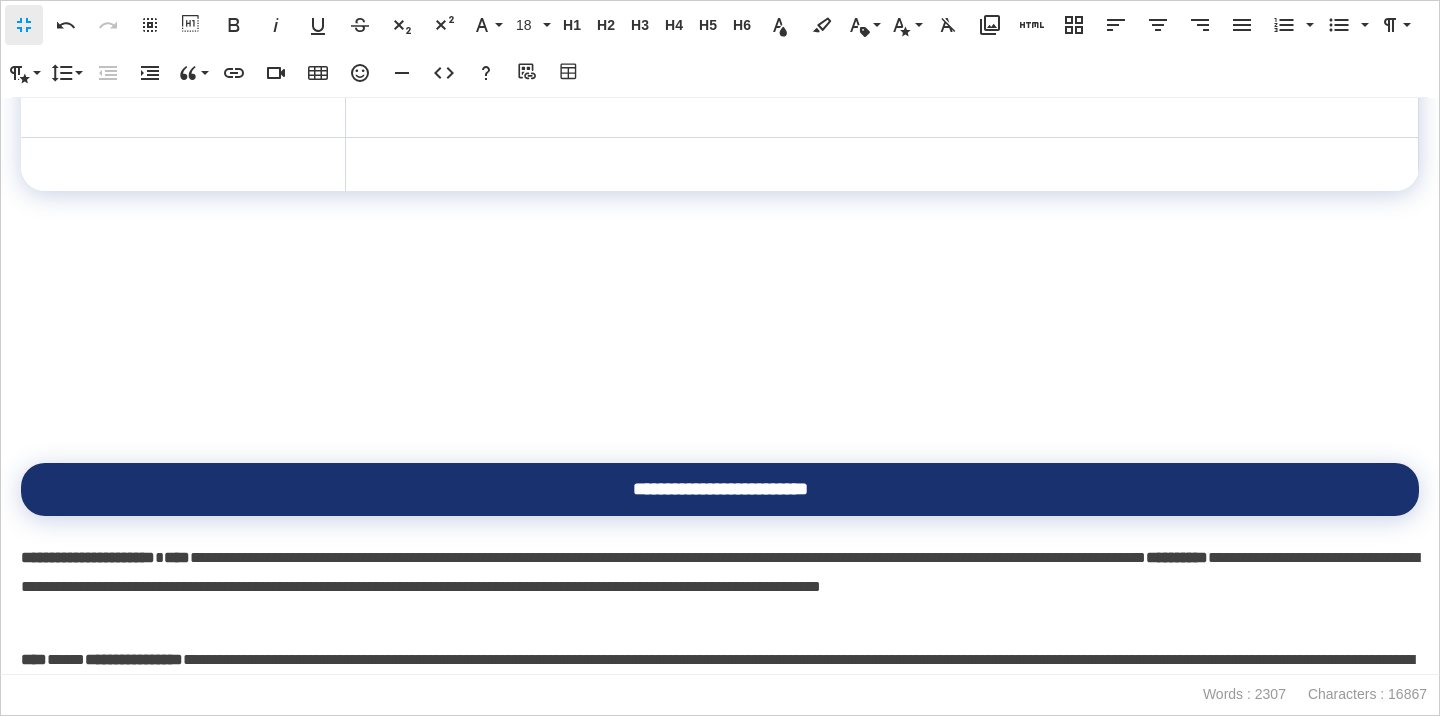 click at bounding box center (720, 451) 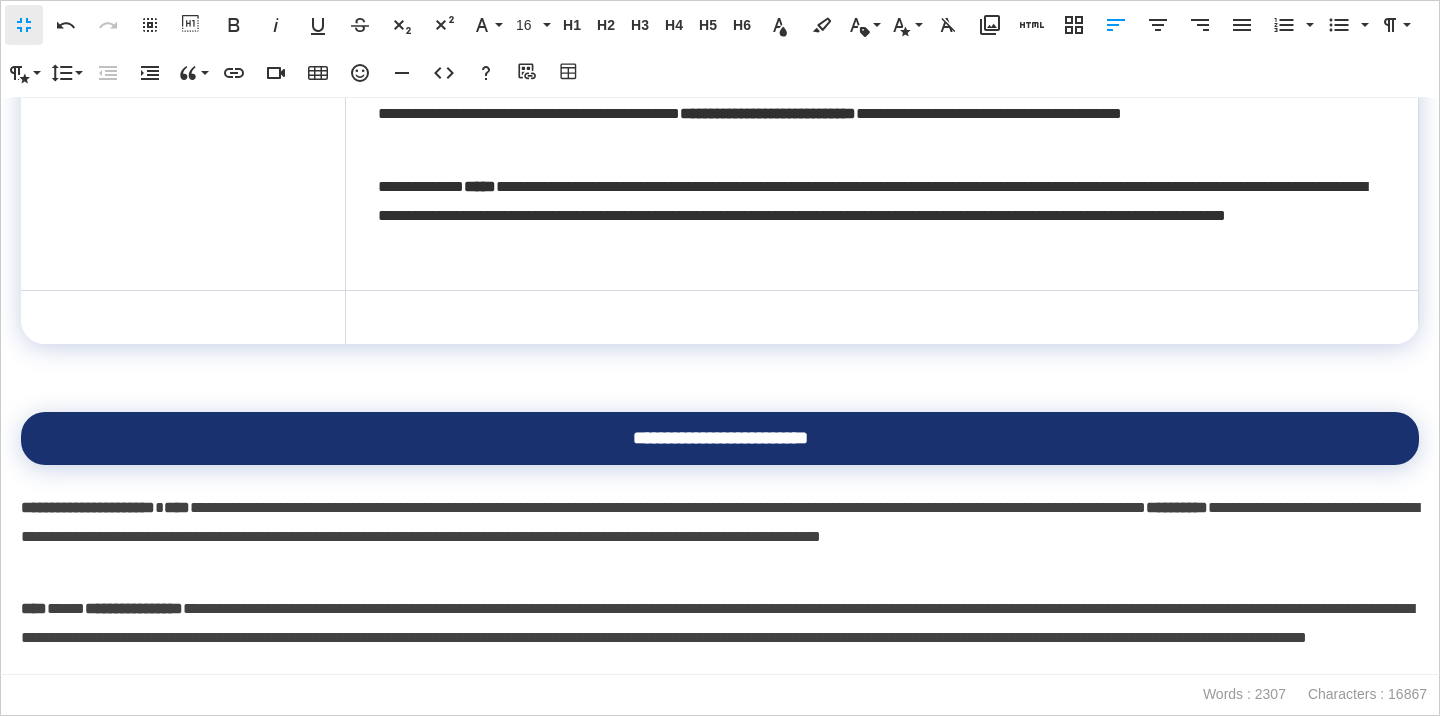 scroll, scrollTop: 992, scrollLeft: 0, axis: vertical 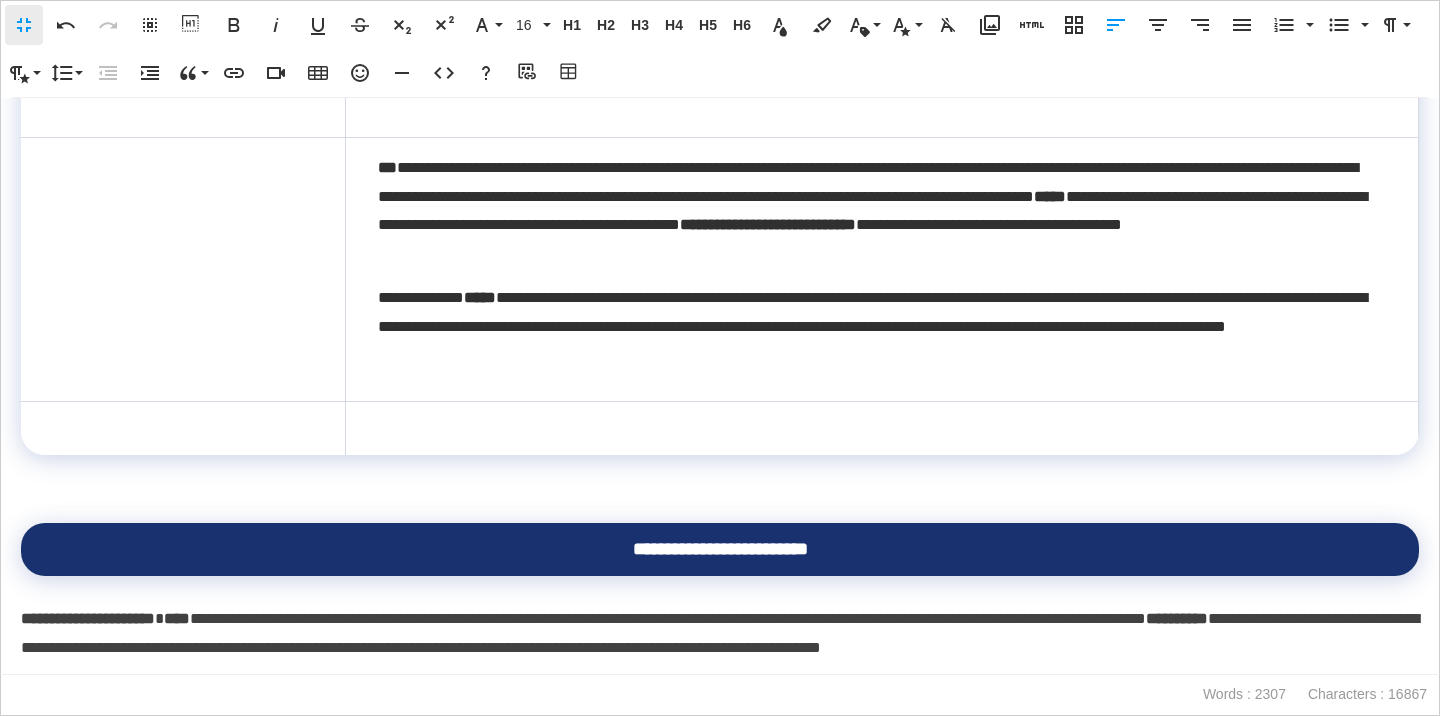 click at bounding box center (183, 269) 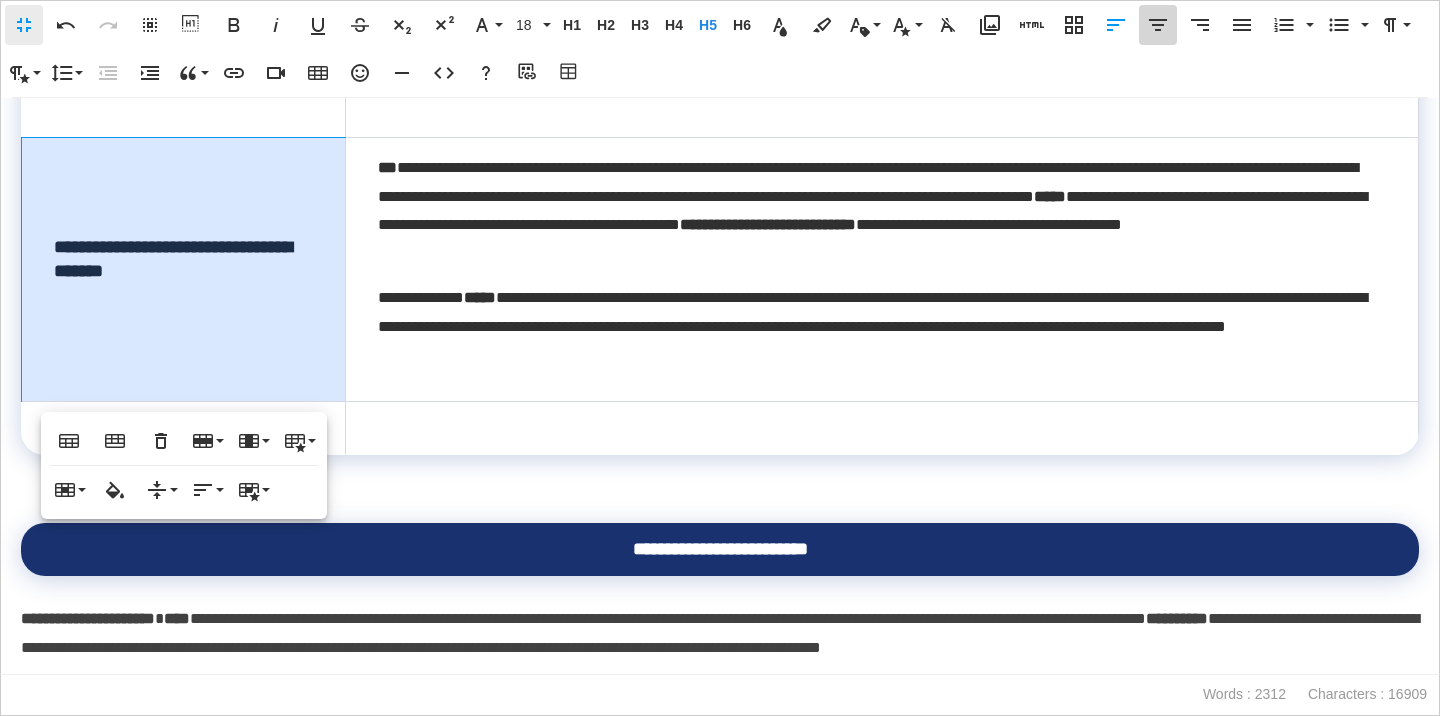 click on "[GEOGRAPHIC_DATA]" at bounding box center (1158, 25) 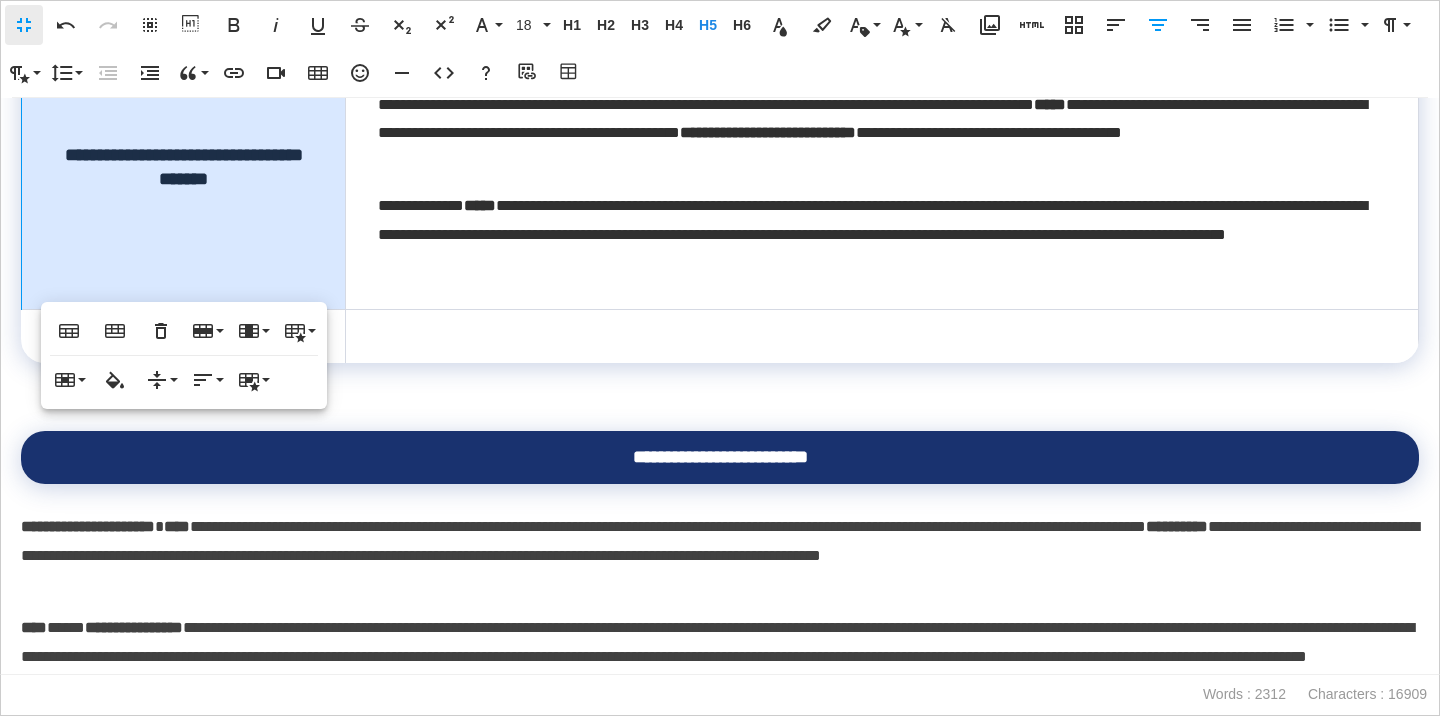scroll, scrollTop: 1102, scrollLeft: 0, axis: vertical 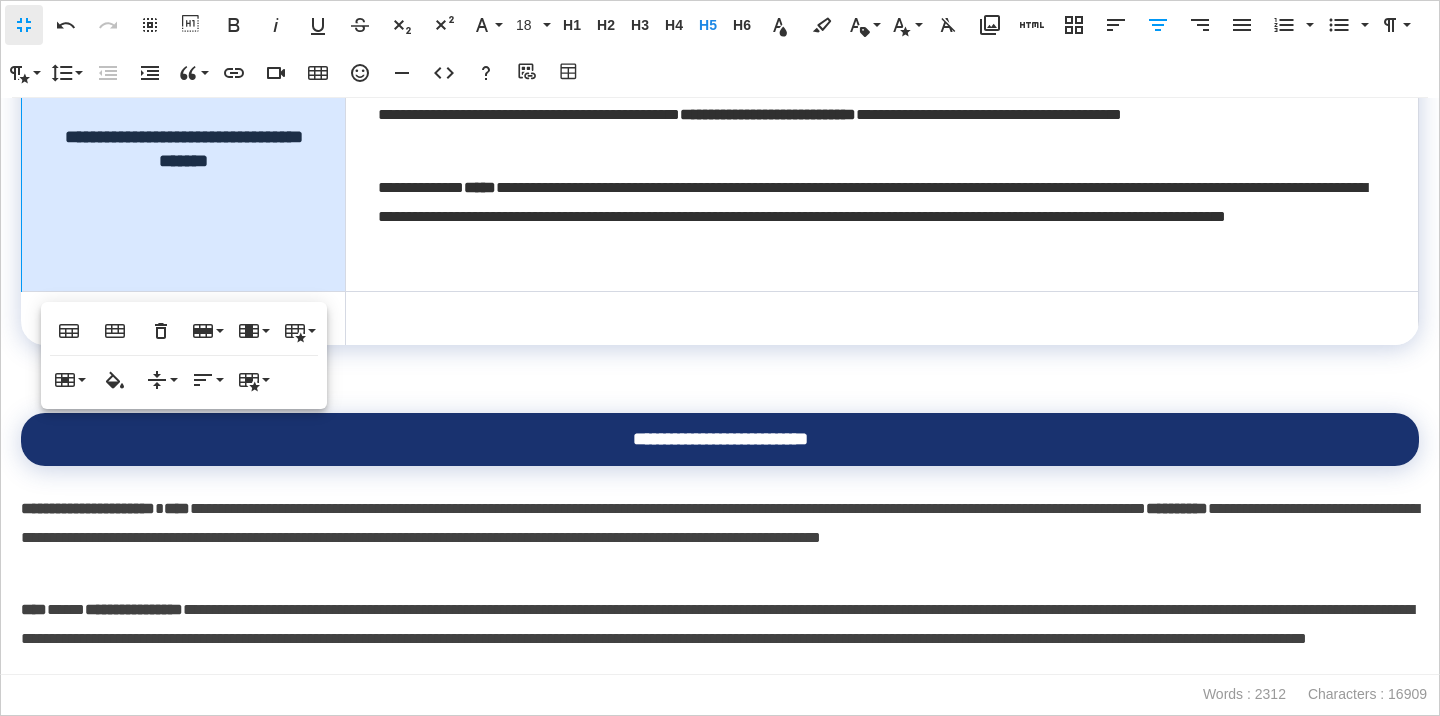 click at bounding box center [882, 319] 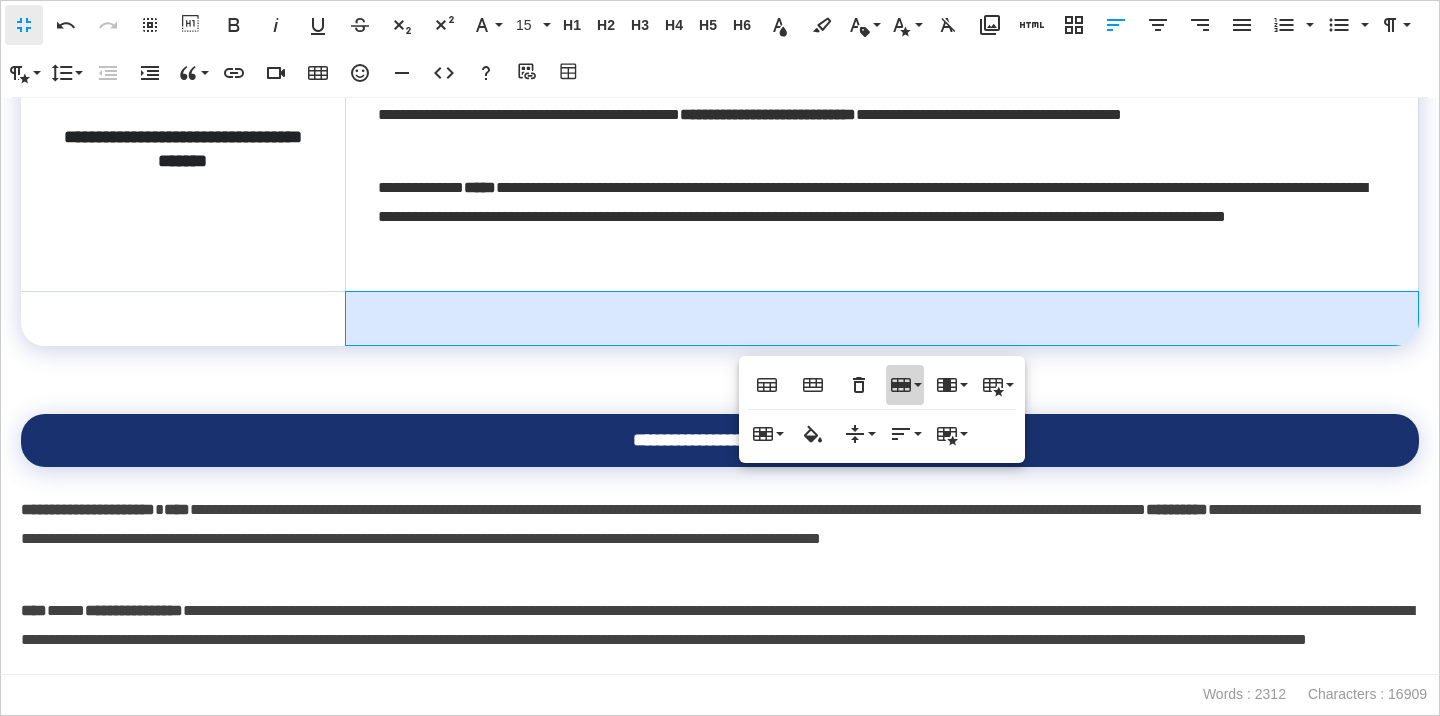 click 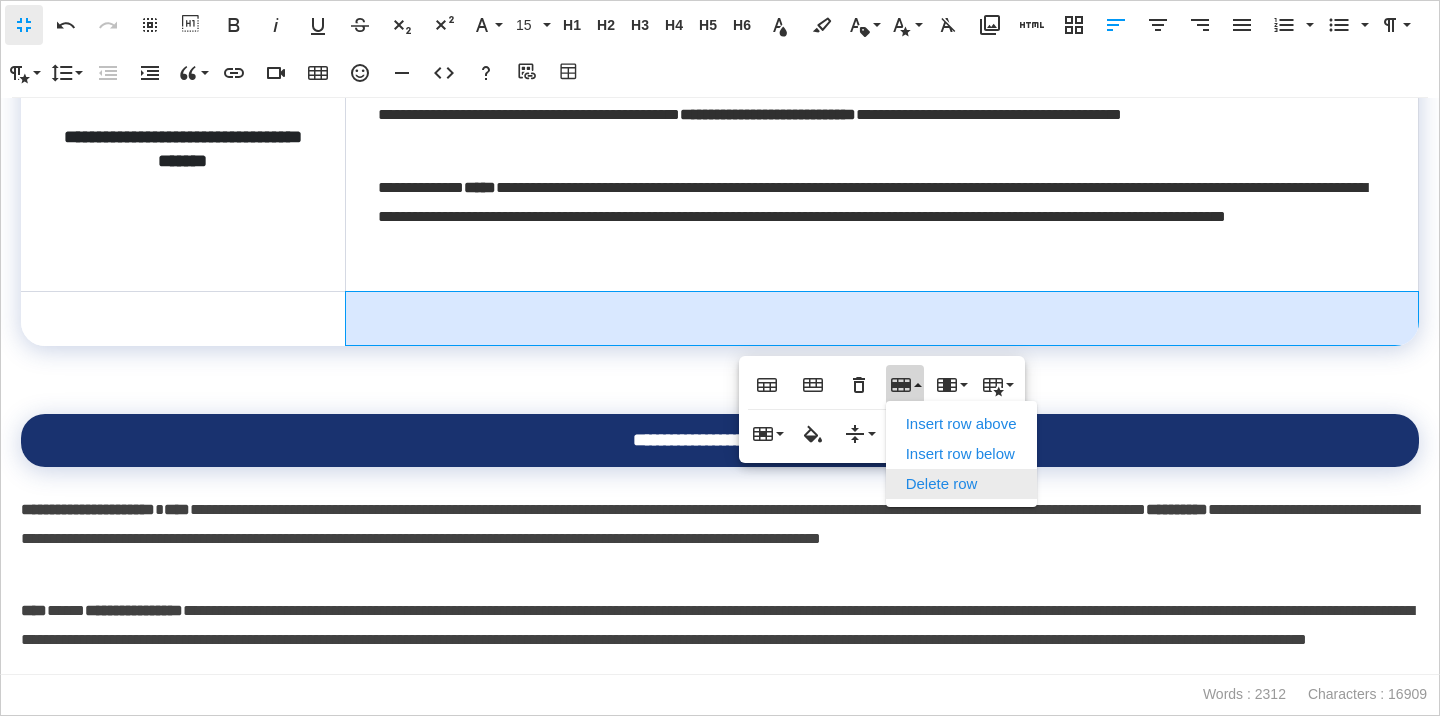 click on "Delete row" at bounding box center (961, 484) 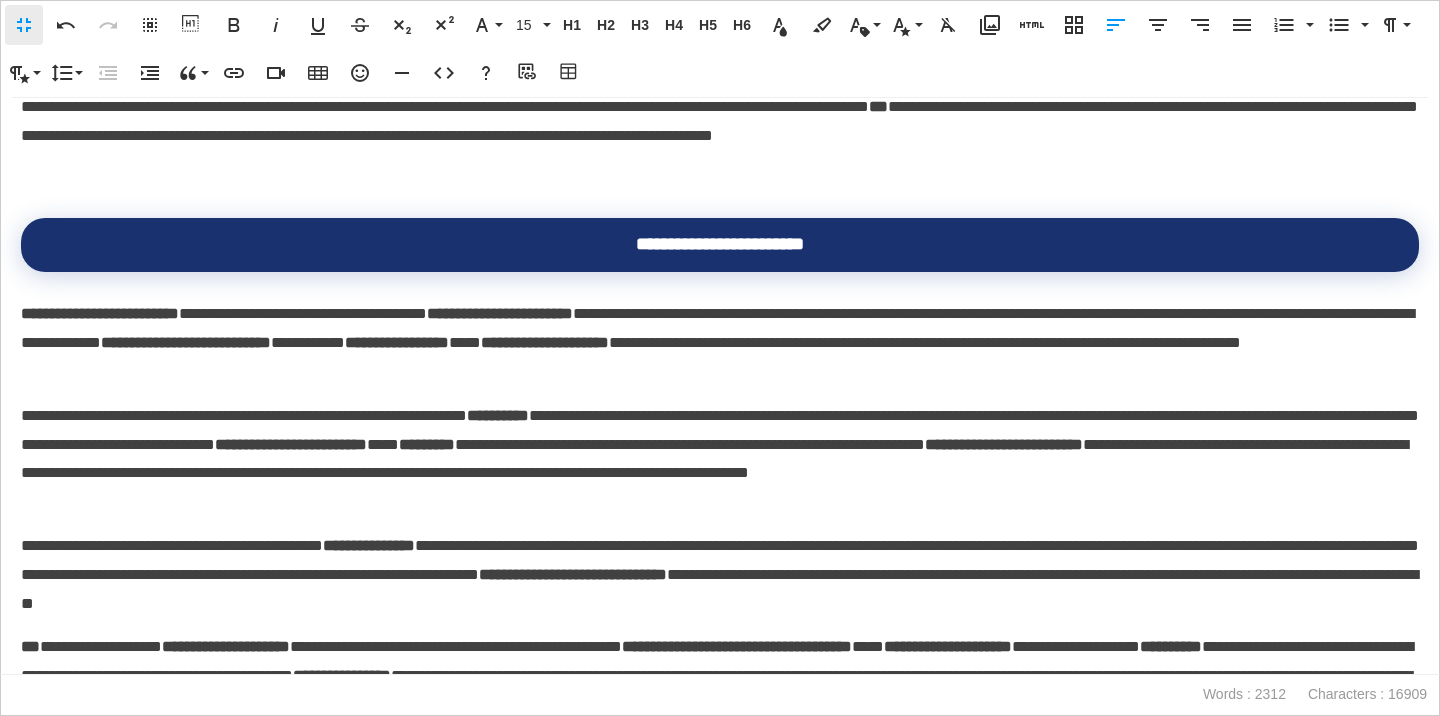 scroll, scrollTop: 5066, scrollLeft: 0, axis: vertical 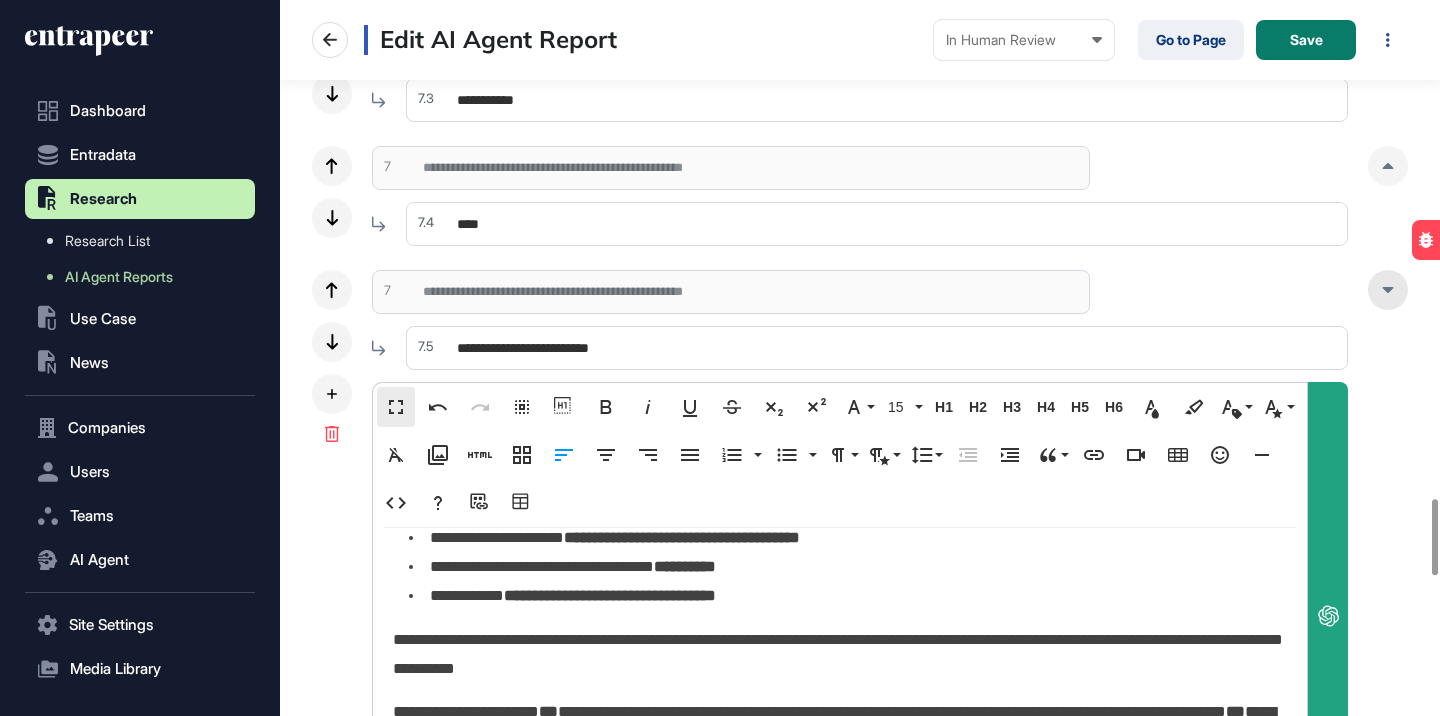 click at bounding box center (1388, 290) 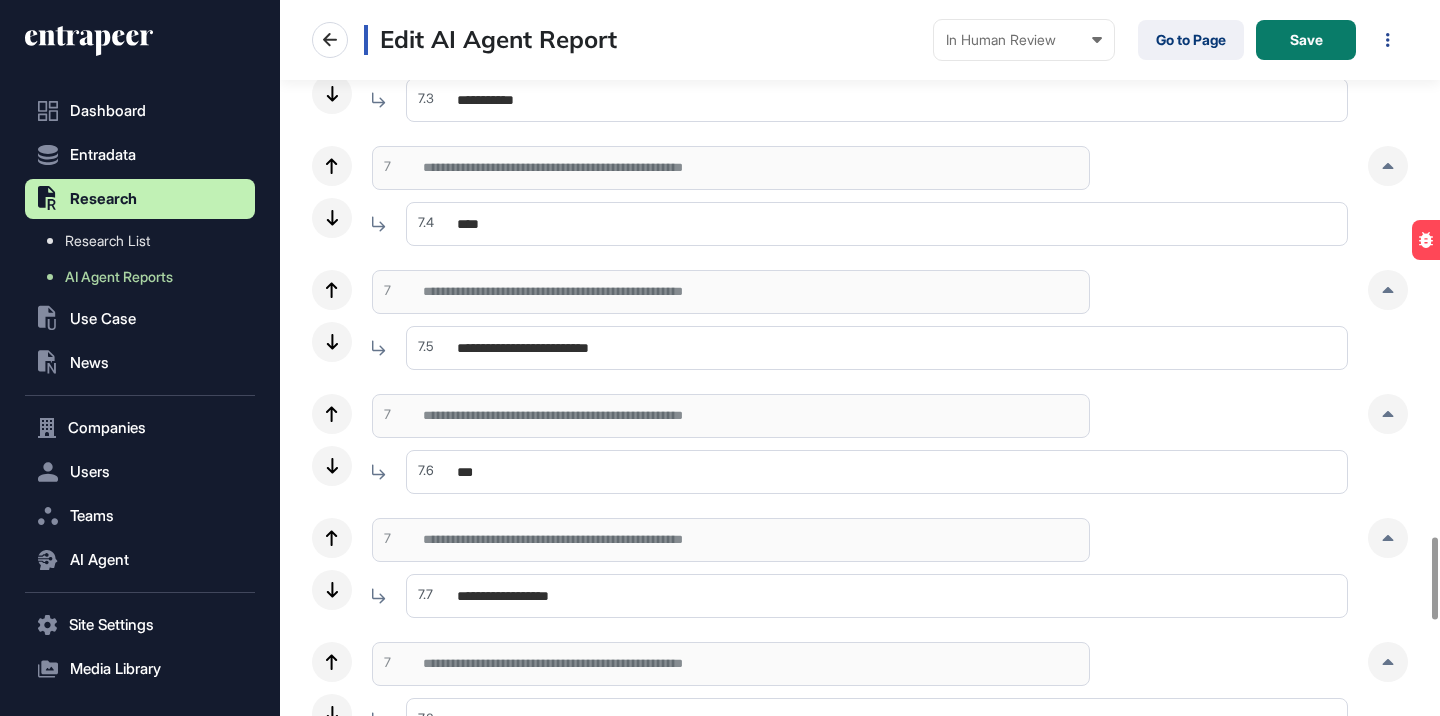 click on "**********" at bounding box center (860, -1565) 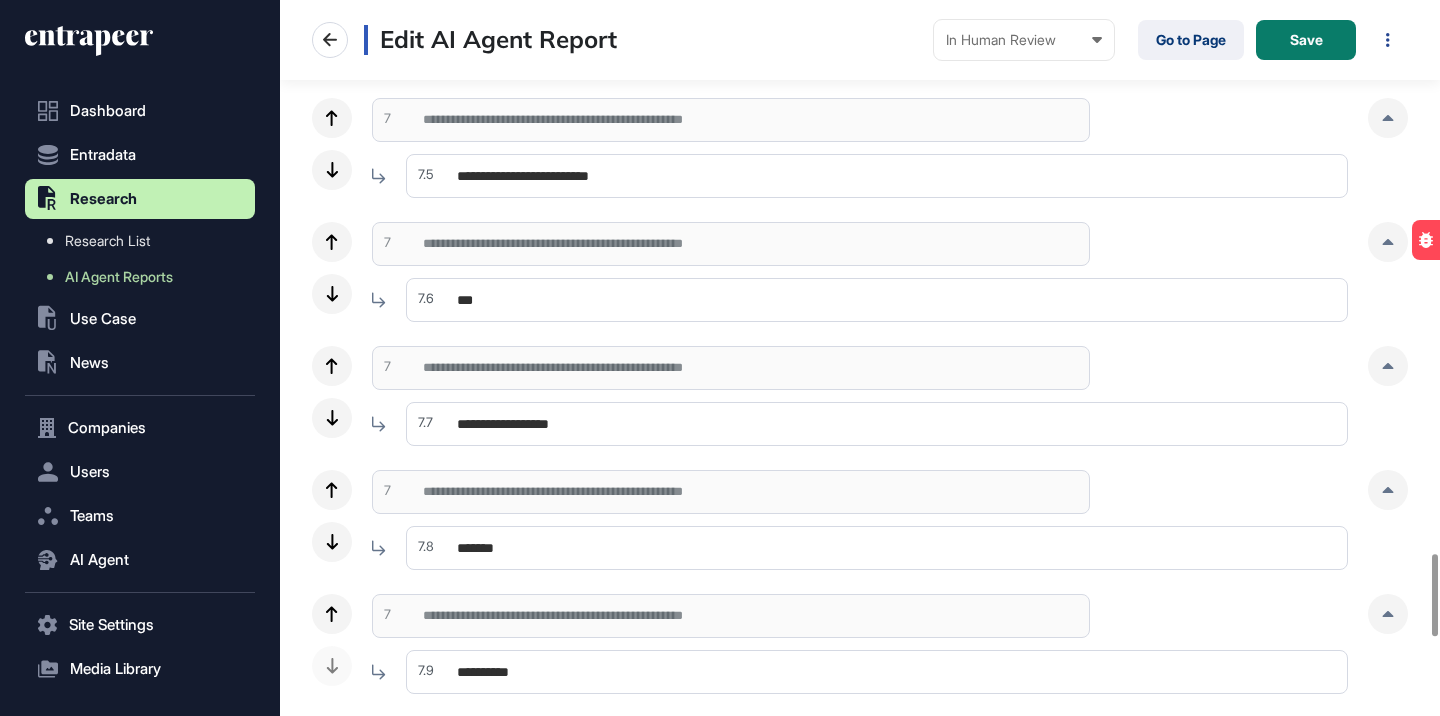 scroll, scrollTop: 4893, scrollLeft: 0, axis: vertical 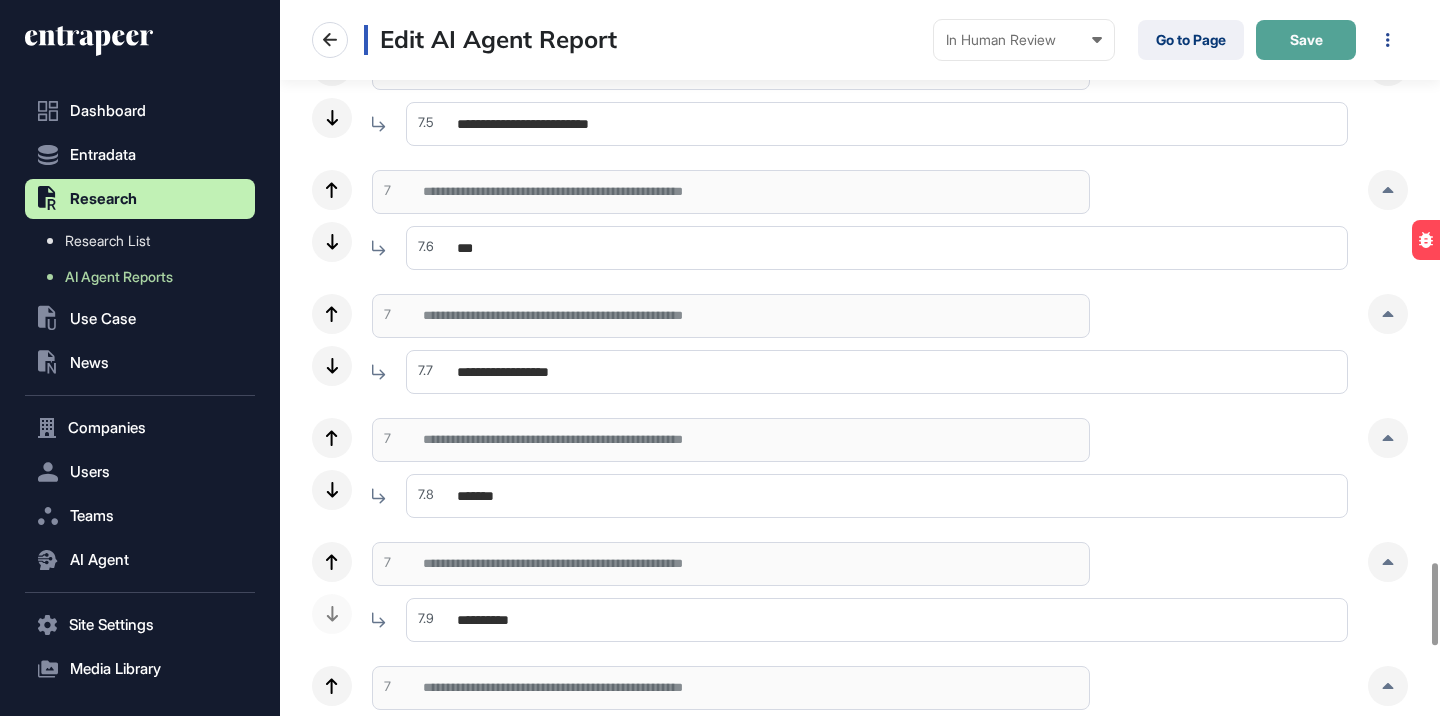 click on "Save" at bounding box center (1306, 40) 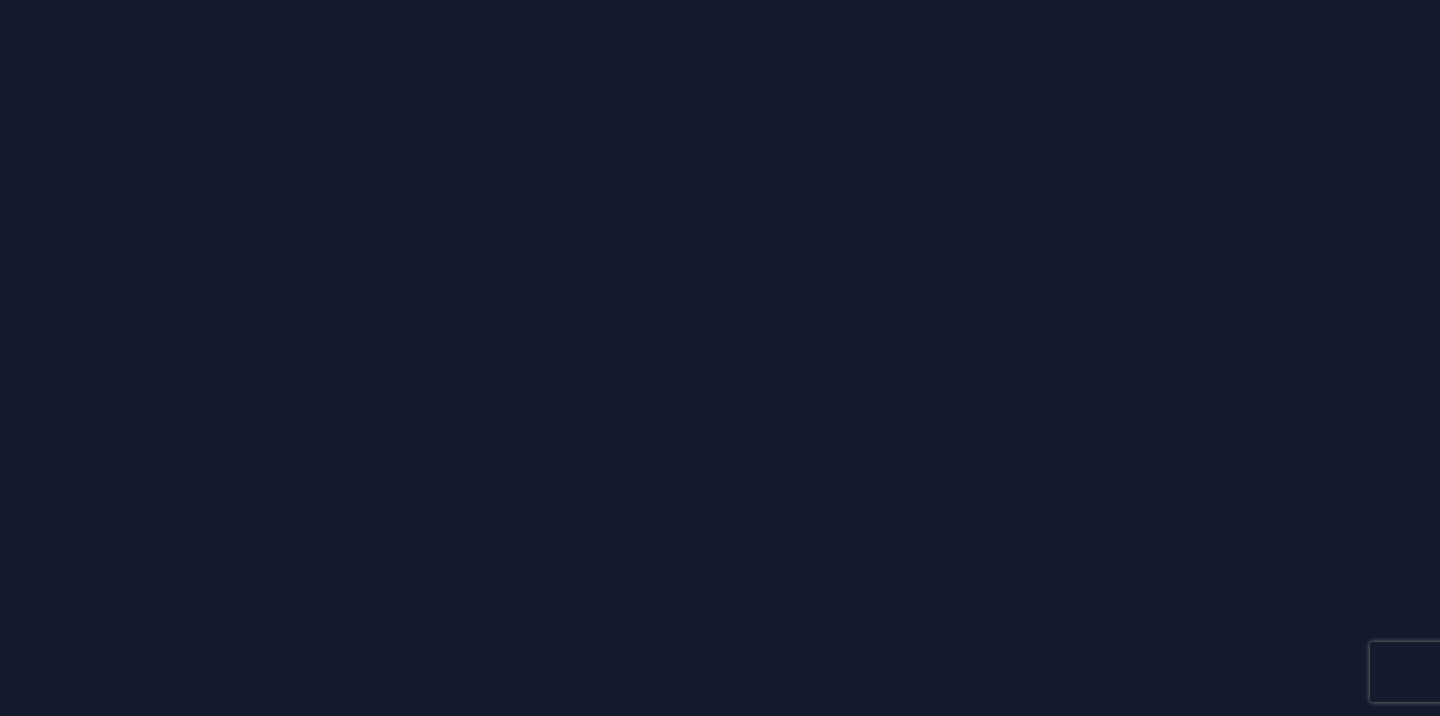 scroll, scrollTop: 0, scrollLeft: 0, axis: both 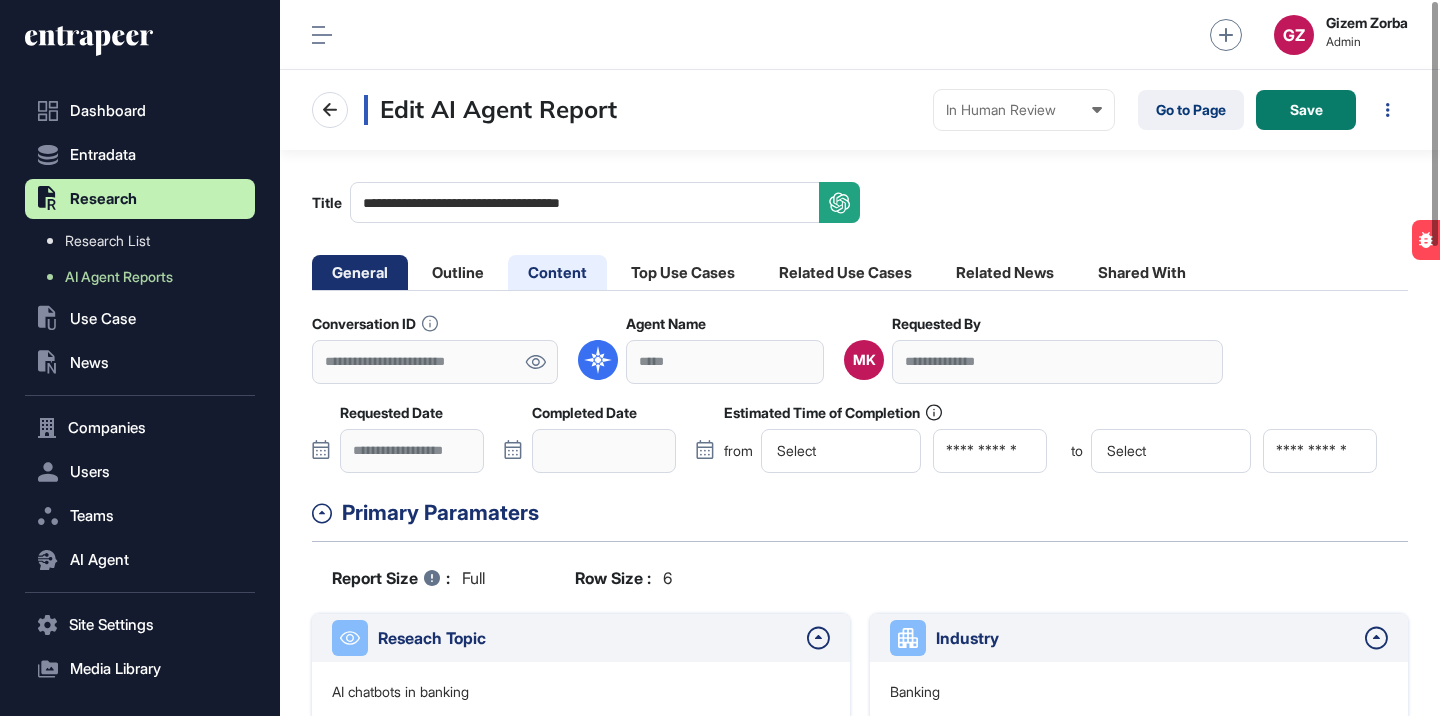 click on "Content" 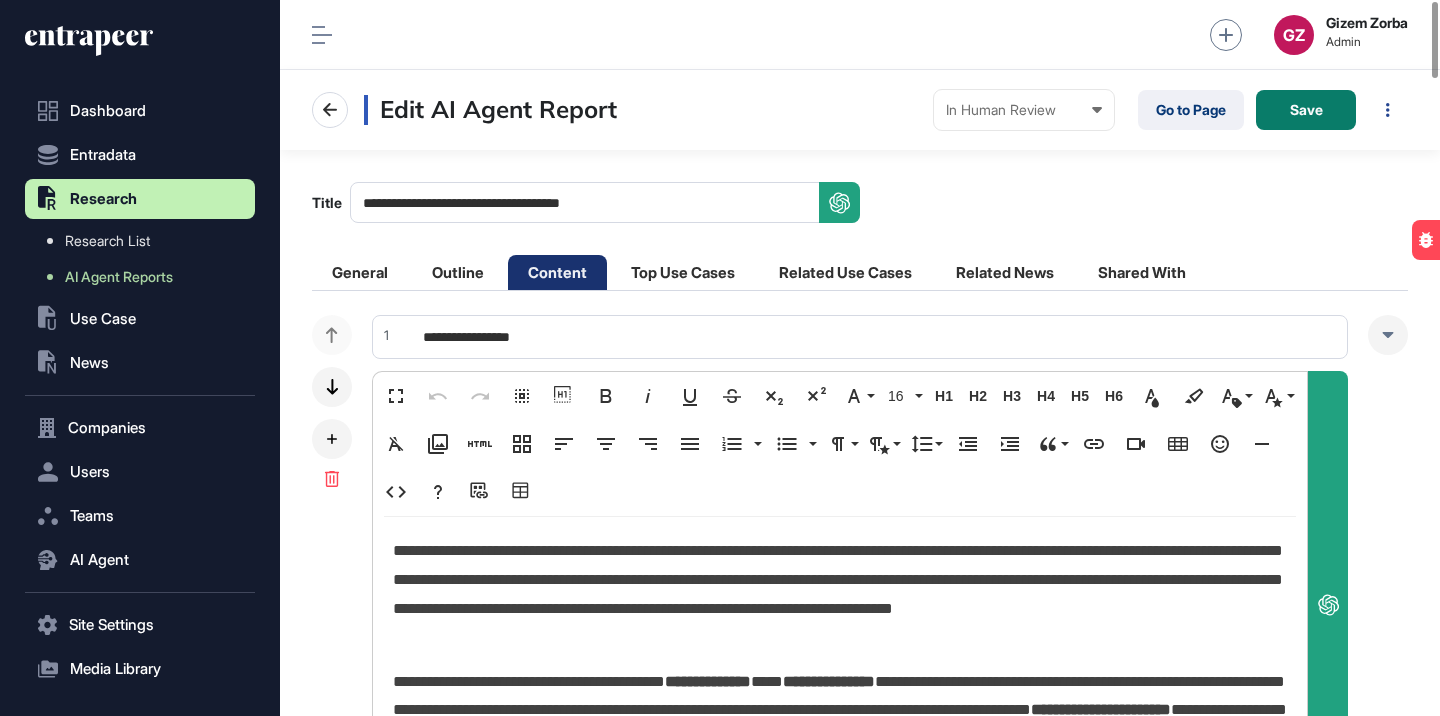 scroll, scrollTop: 608, scrollLeft: 0, axis: vertical 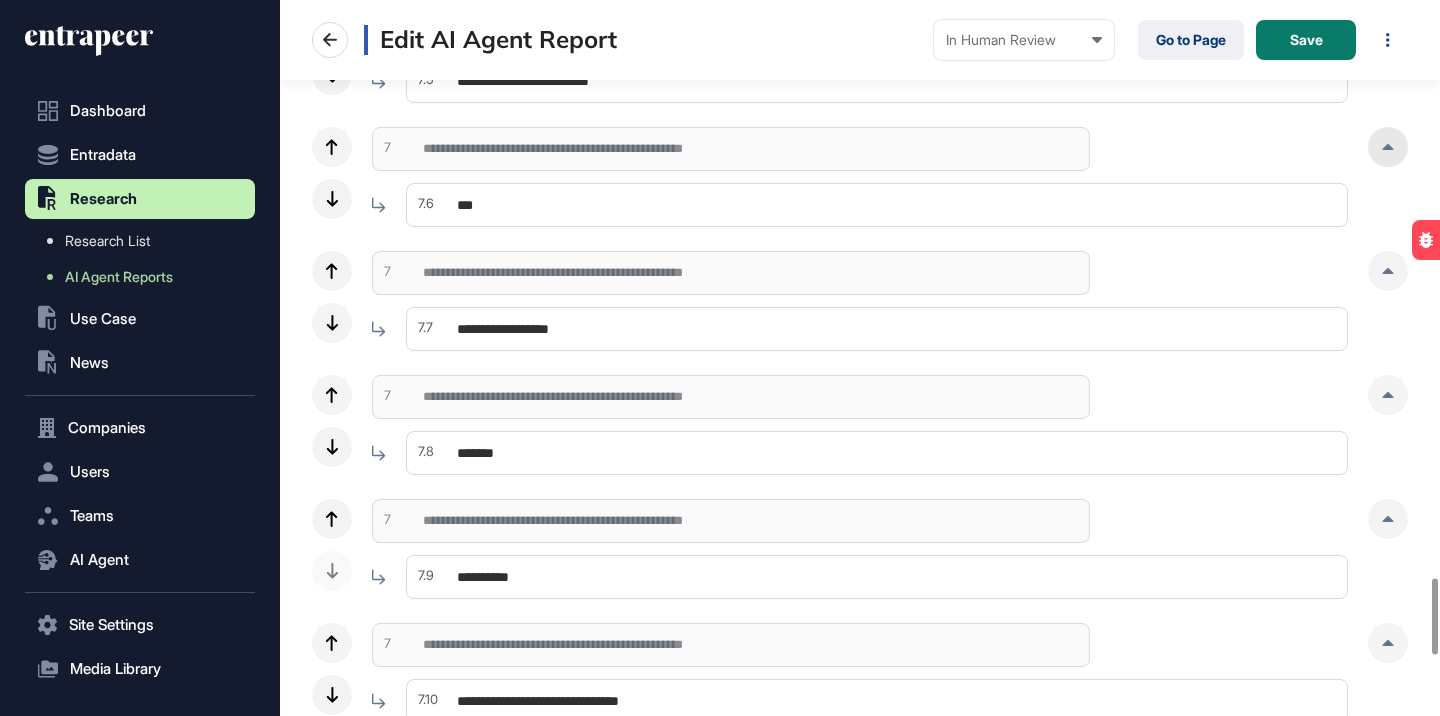 click at bounding box center (1388, 147) 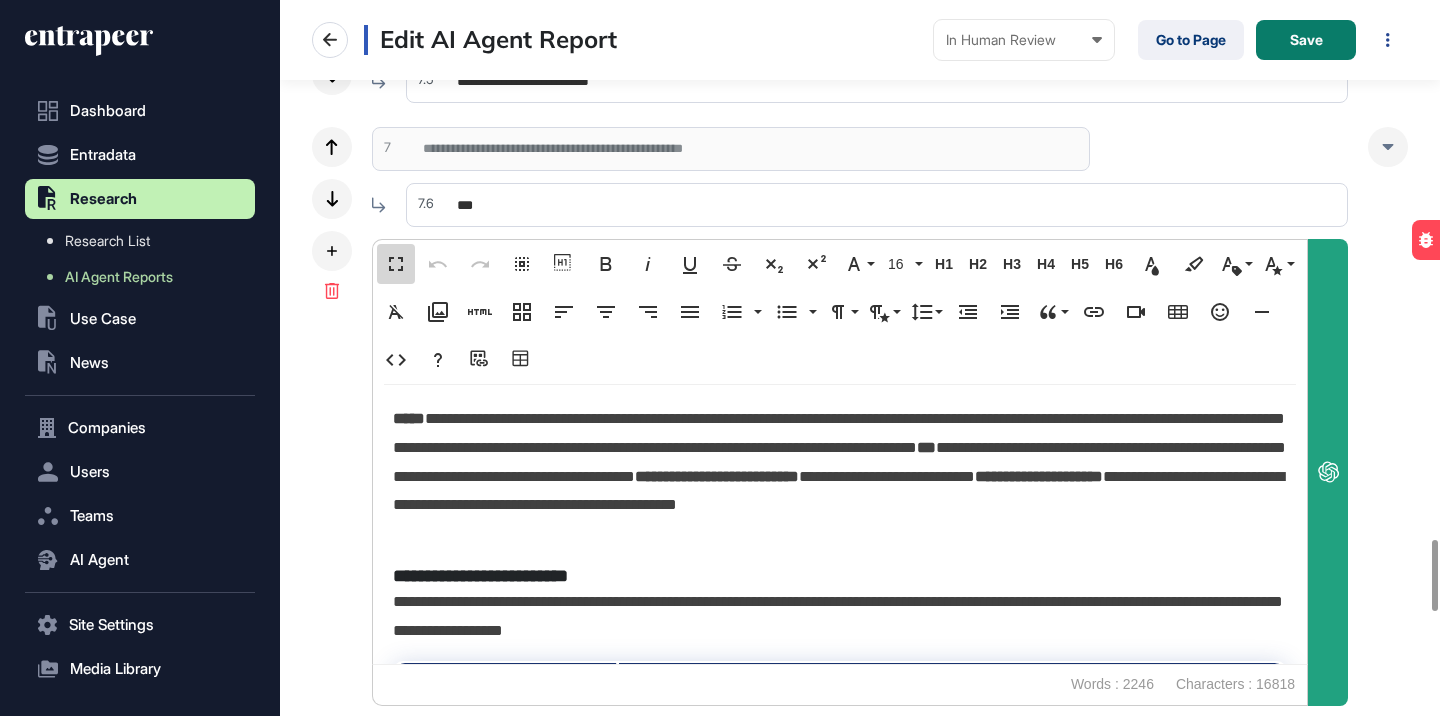 scroll, scrollTop: 551, scrollLeft: 0, axis: vertical 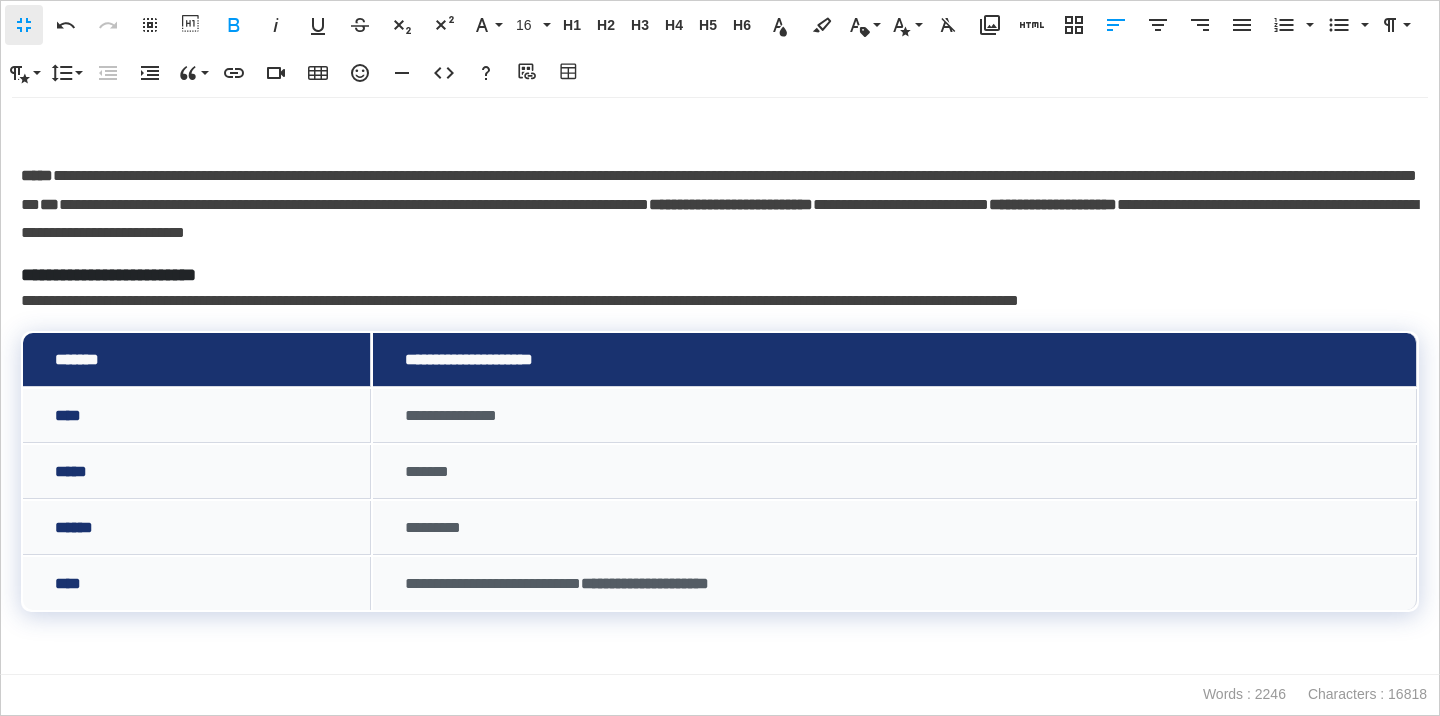 click at bounding box center (720, 132) 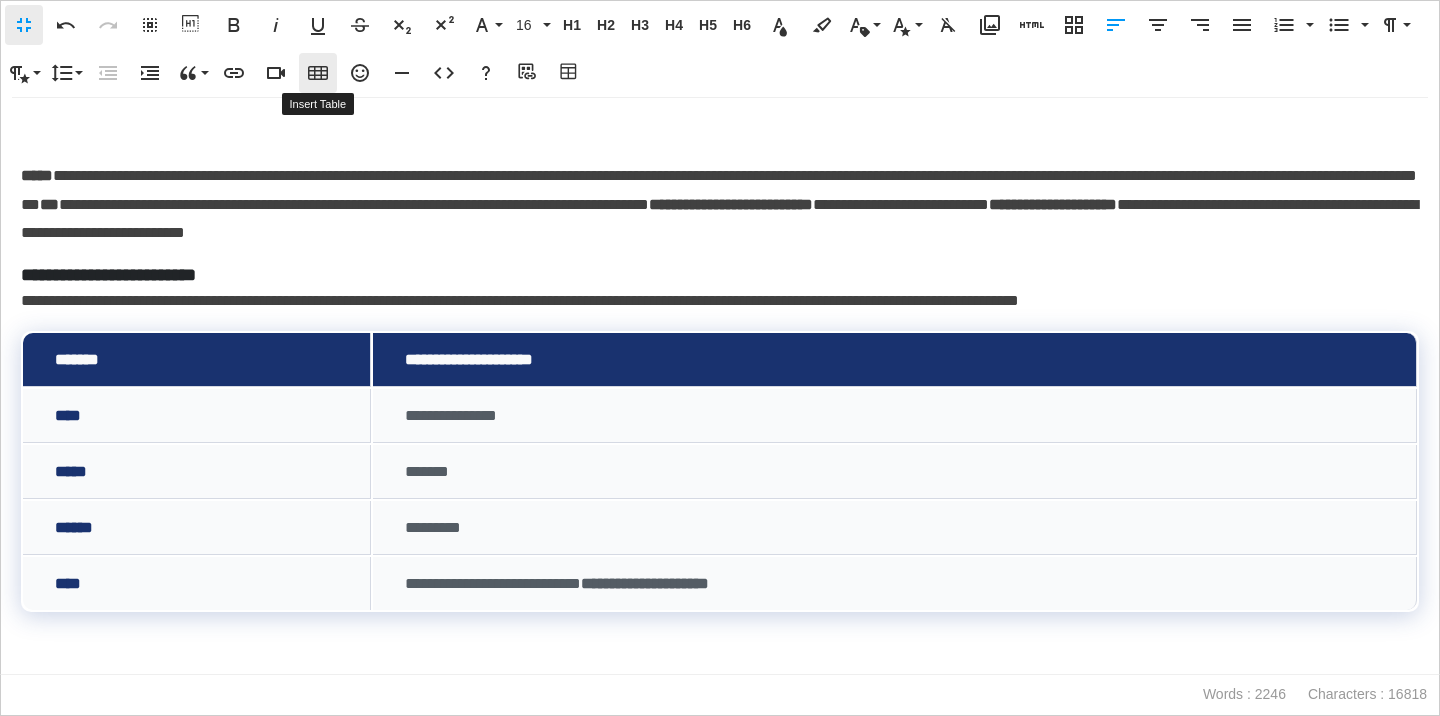click 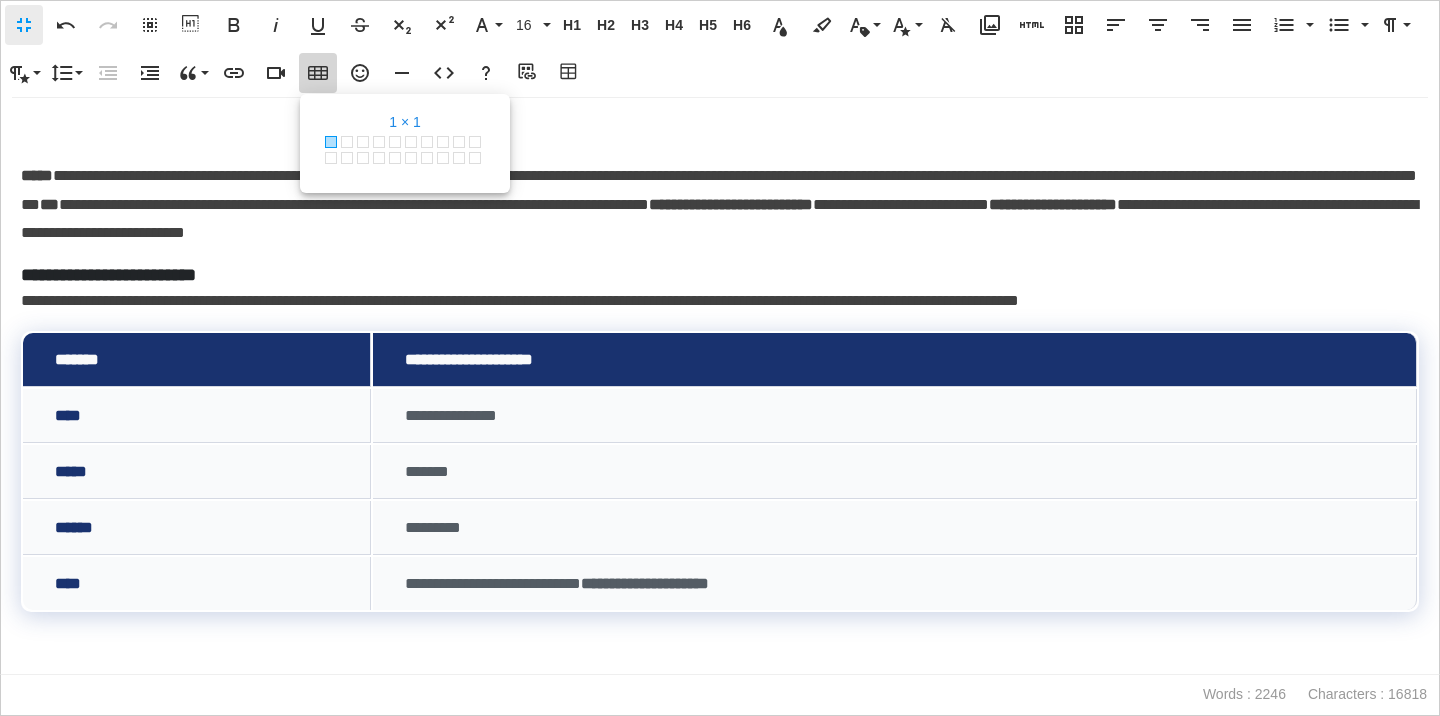 click at bounding box center [331, 142] 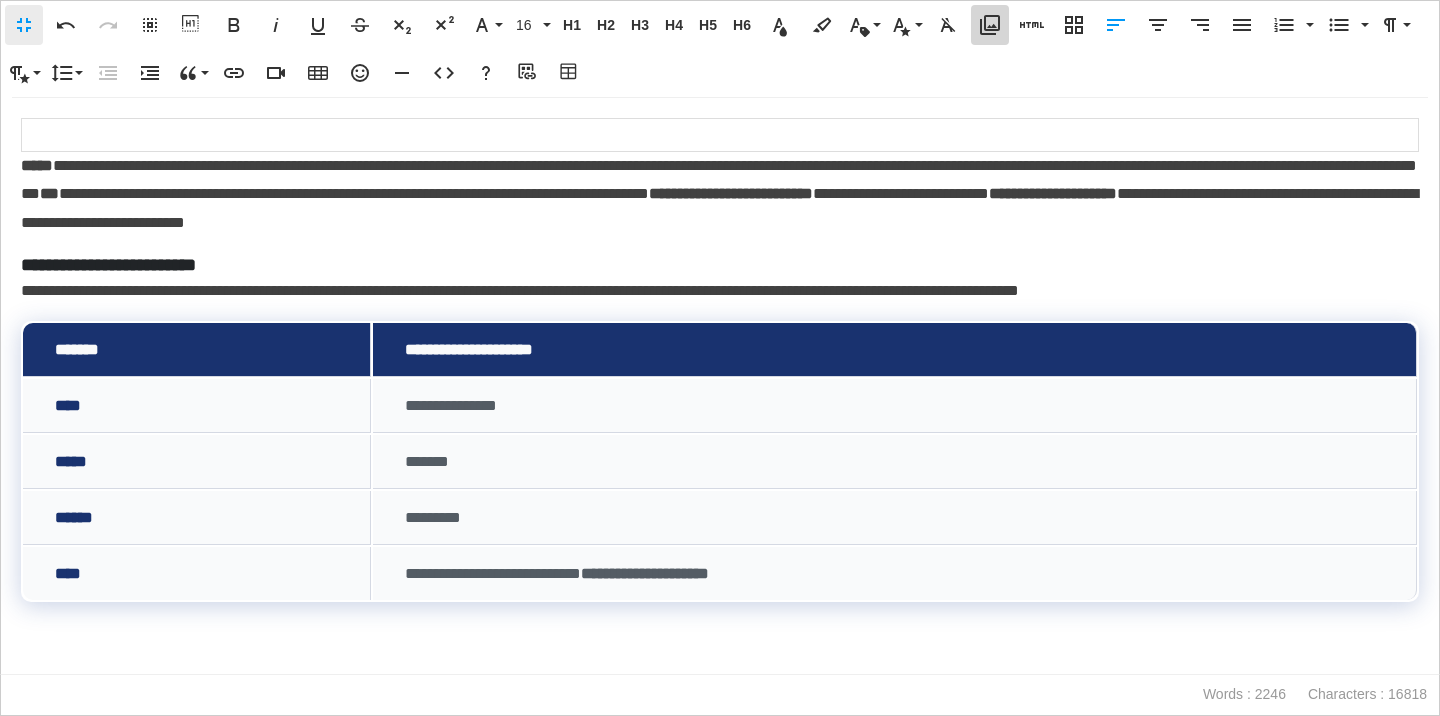 click on "Media Library" at bounding box center (990, 25) 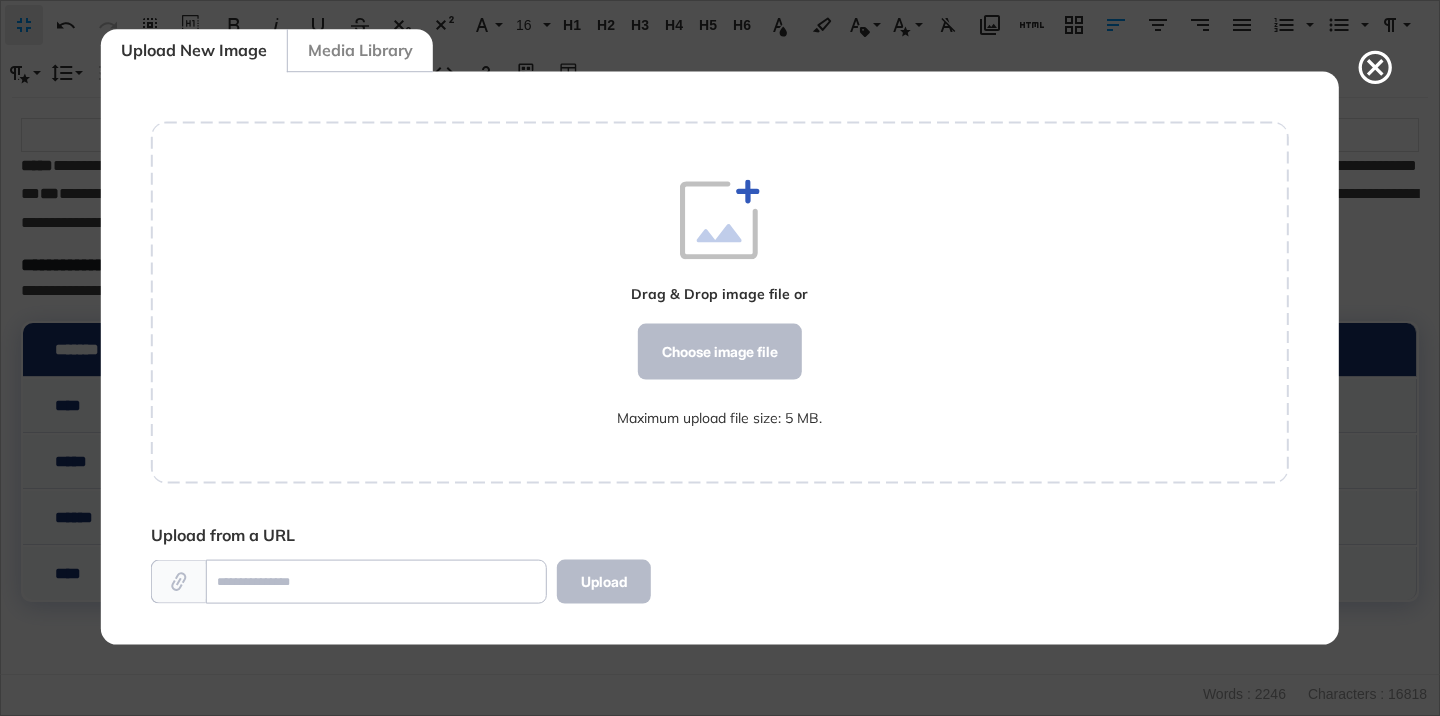 scroll, scrollTop: 572, scrollLeft: 1138, axis: both 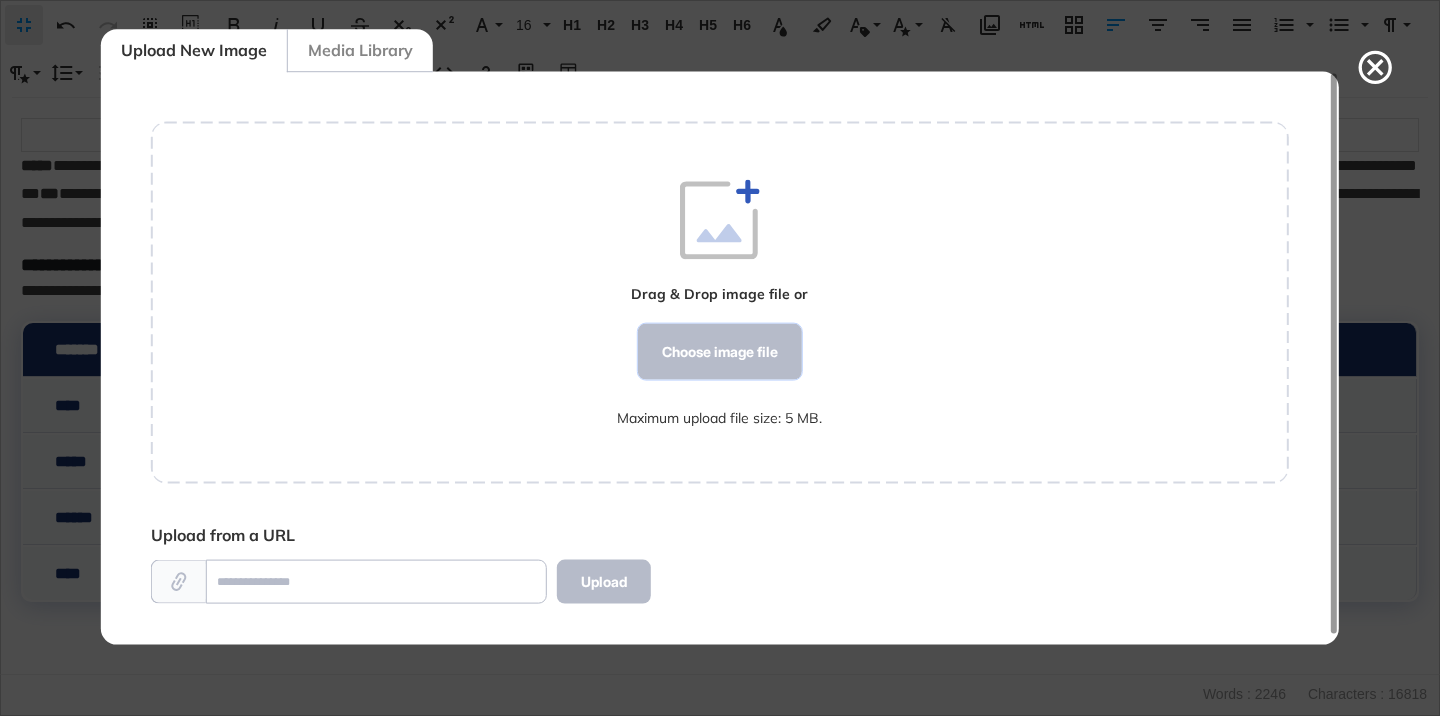 click on "Choose image file" at bounding box center (720, 352) 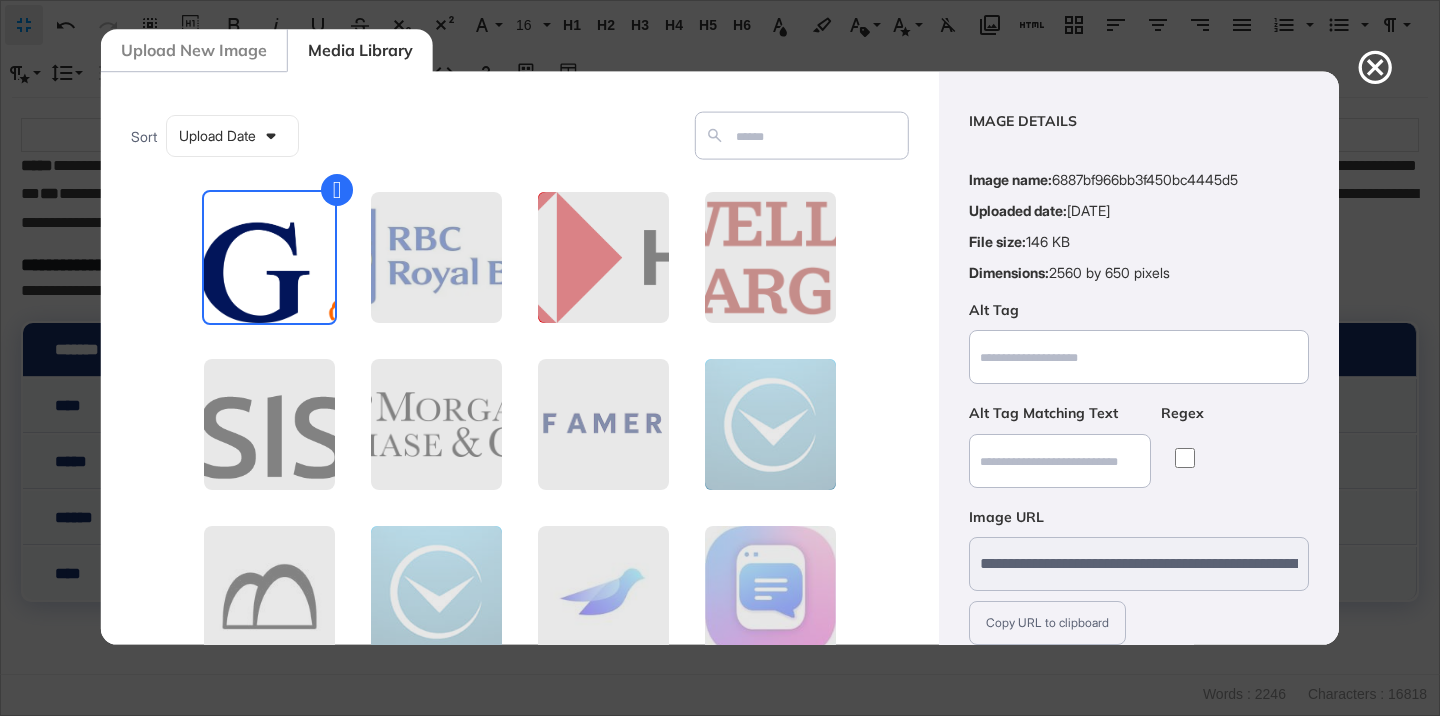 scroll, scrollTop: 156, scrollLeft: 0, axis: vertical 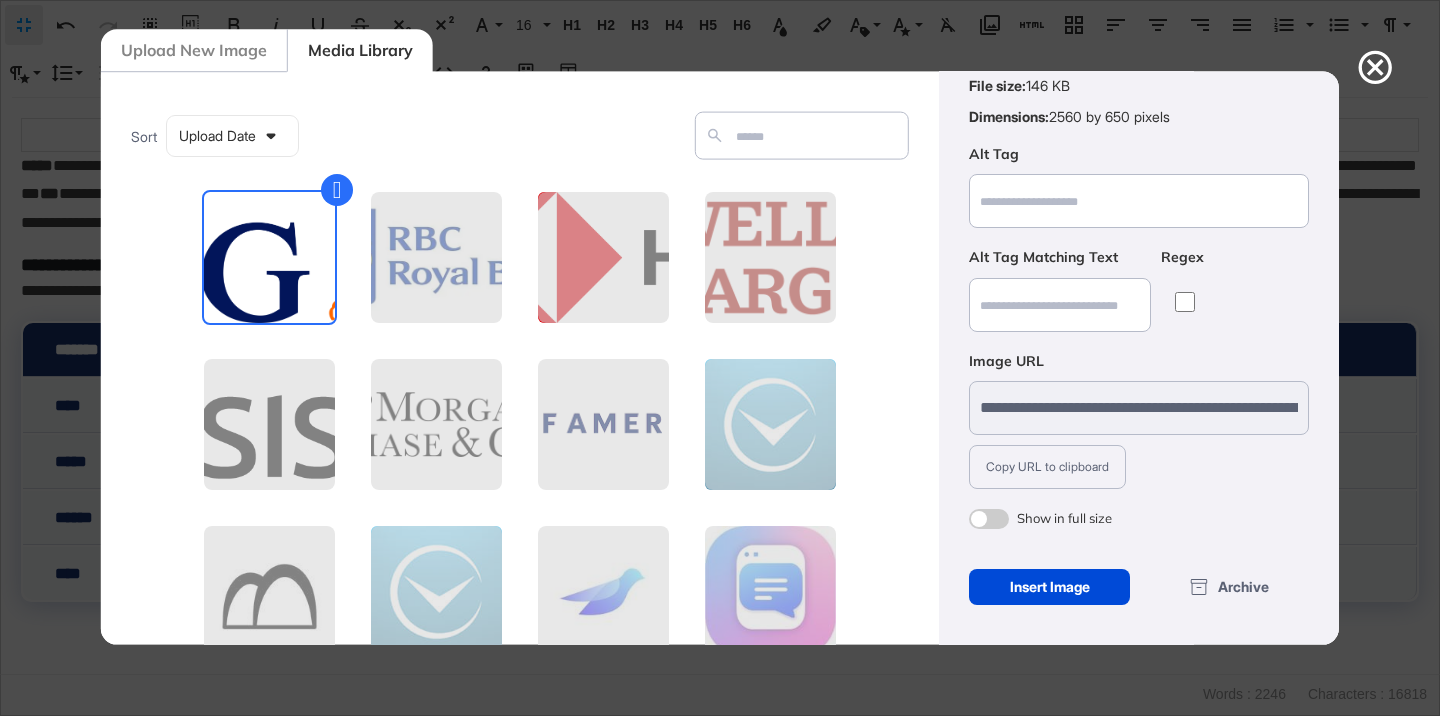 click at bounding box center [989, 519] 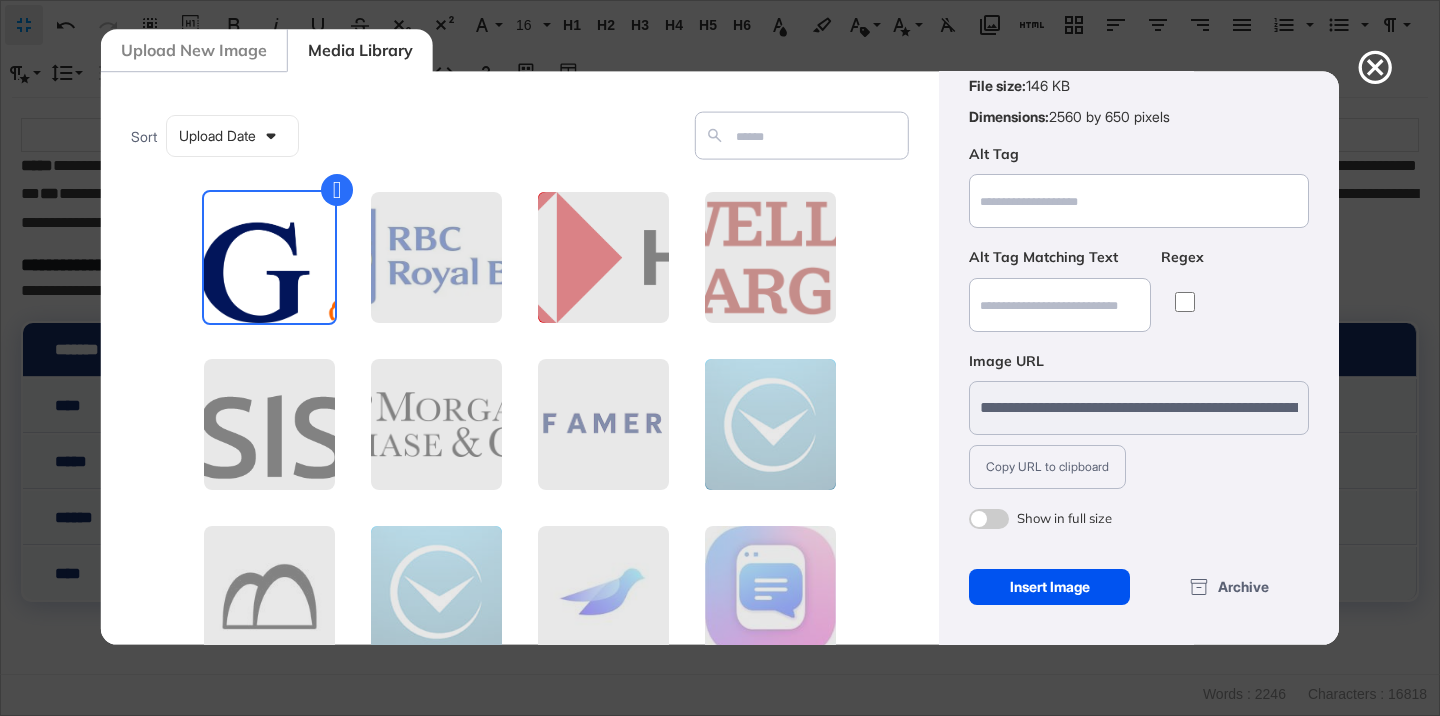 click on "Insert Image" at bounding box center [1049, 587] 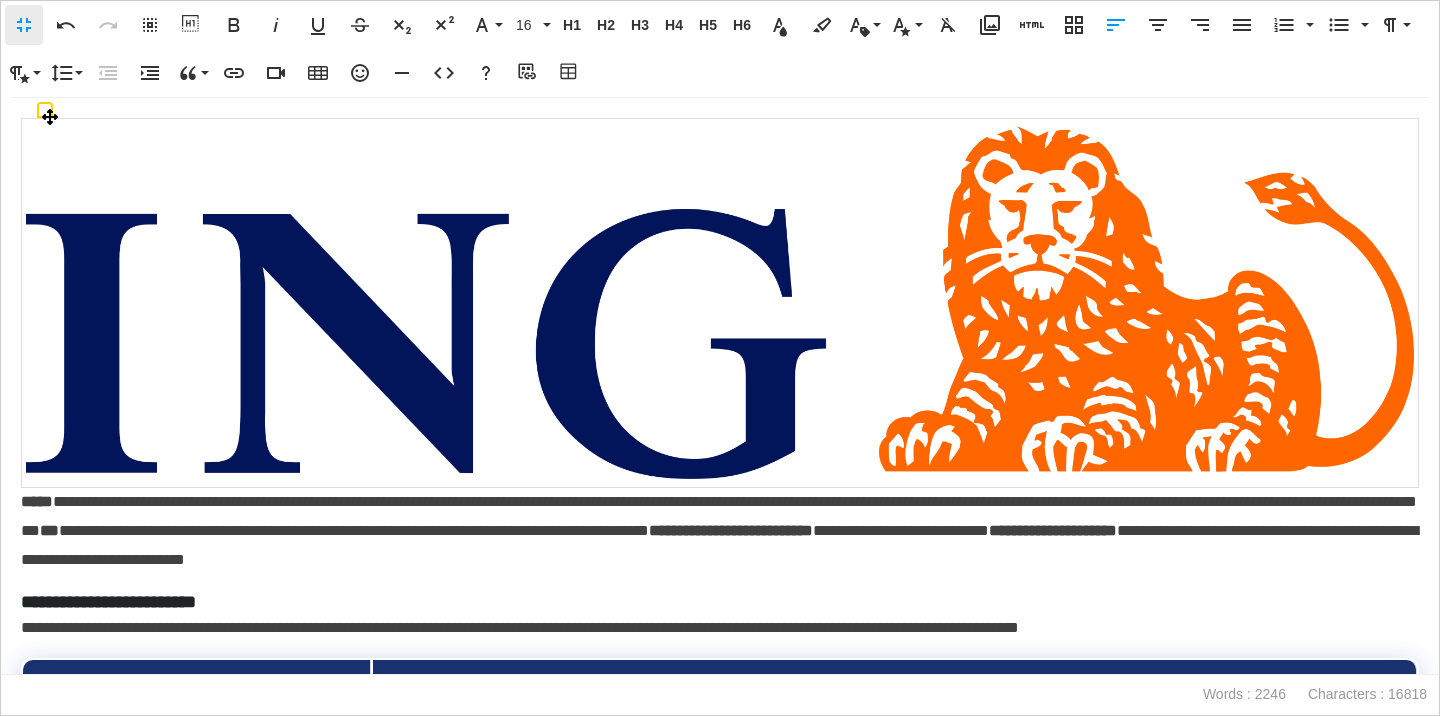 click at bounding box center (720, 303) 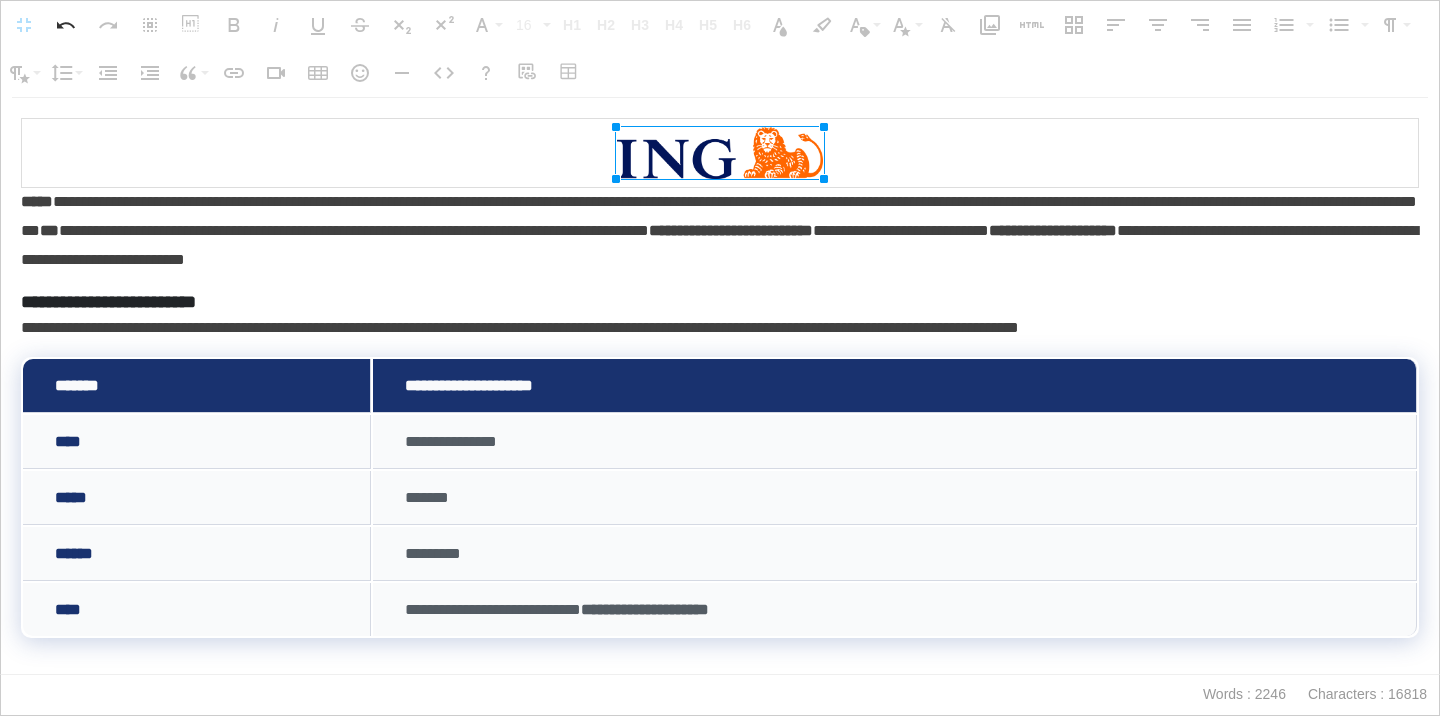 drag, startPoint x: 1416, startPoint y: 130, endPoint x: 229, endPoint y: 216, distance: 1190.1113 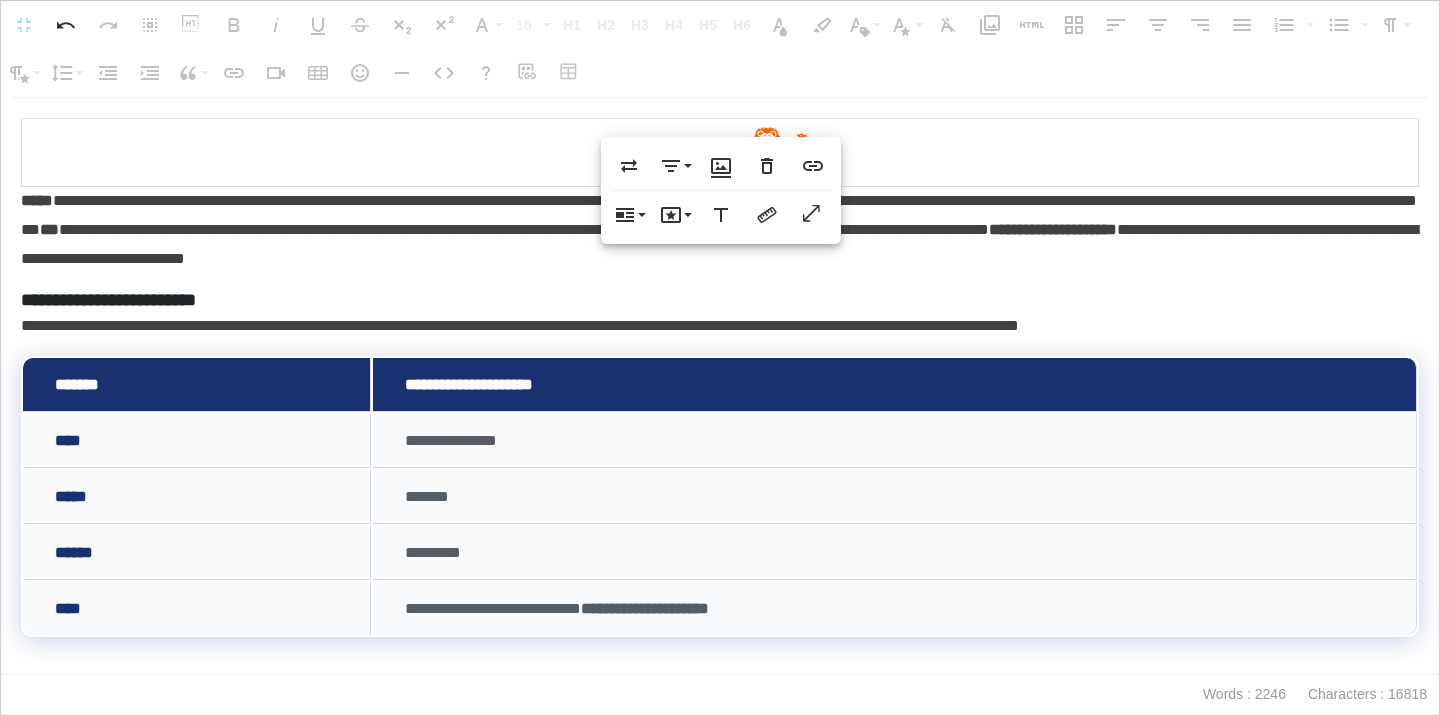 click on "**********" at bounding box center (720, 230) 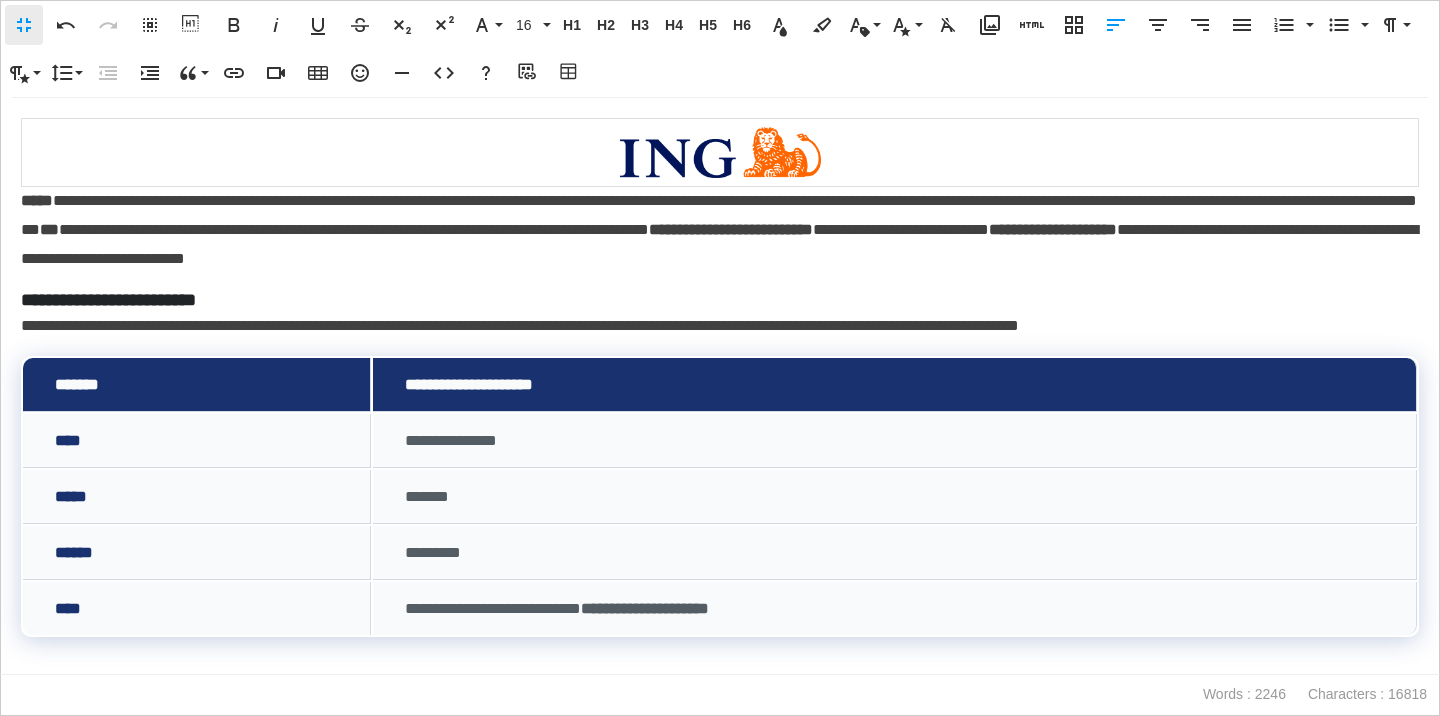 click on "*****" at bounding box center (37, 200) 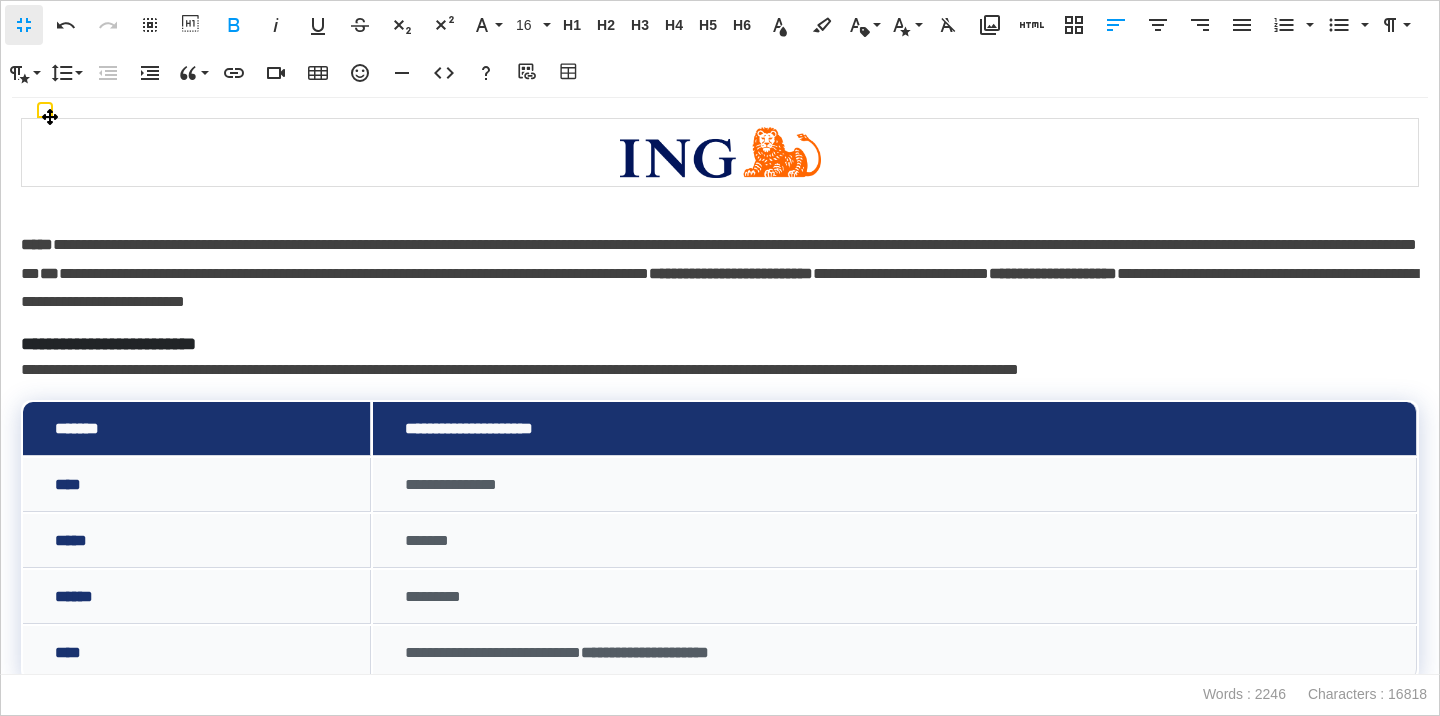click at bounding box center (720, 153) 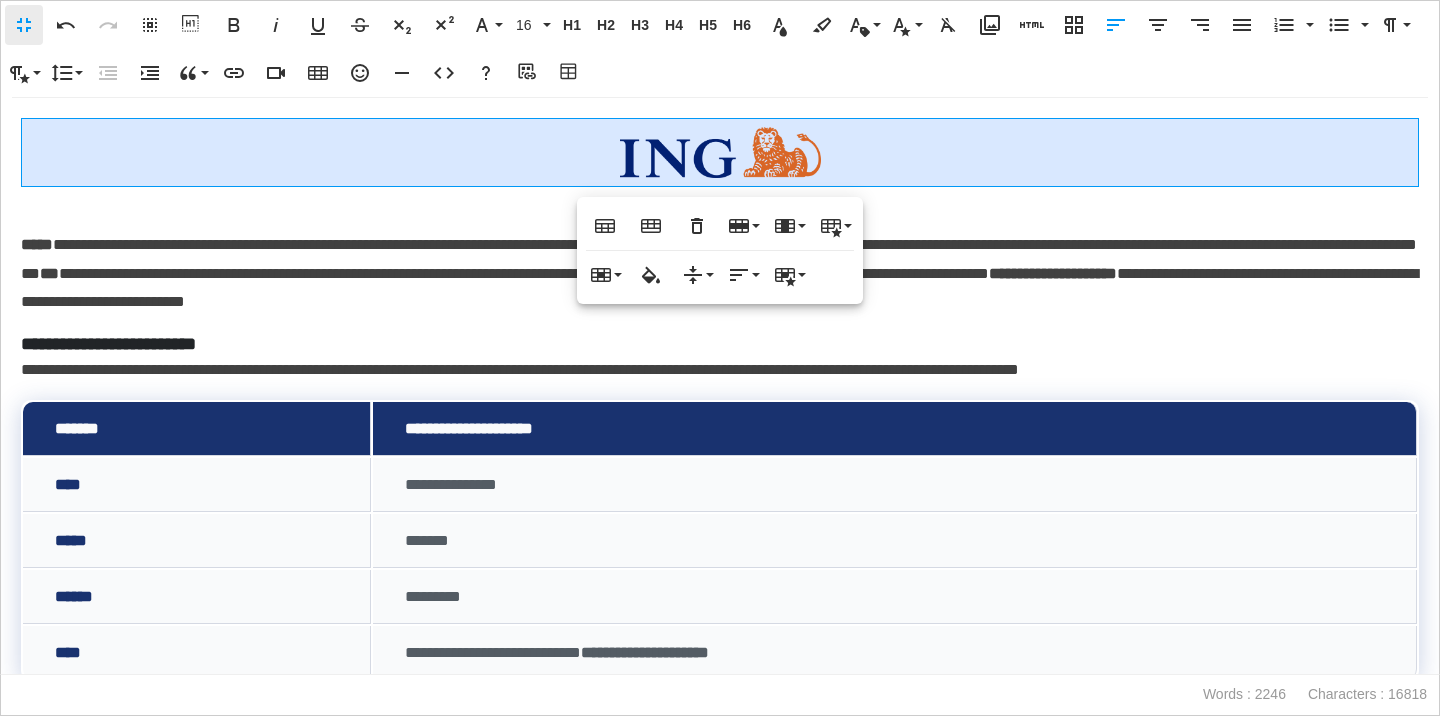 click on "Table Header Table Footer Remove Table Row Insert row above Insert row below Delete row Column Insert column before Insert column after Delete column Table Style Dashed Borders Alternate Rows no-border Cell Merge cells Vertical split Horizontal split Cell Background Vertical Align Top Middle Bottom Horizontal Align Align Left Align Center Align Right Align Justify Cell Style Highlighted Thick" at bounding box center [720, 250] 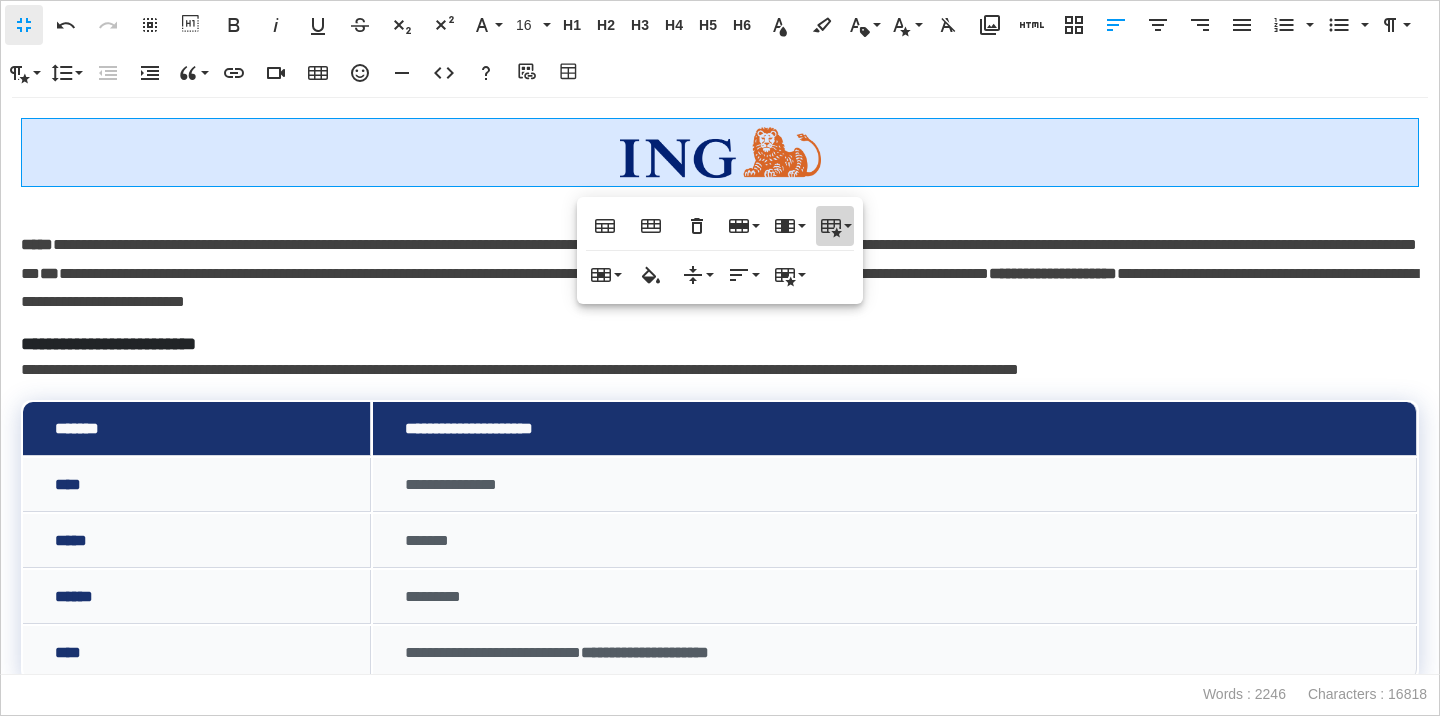 click 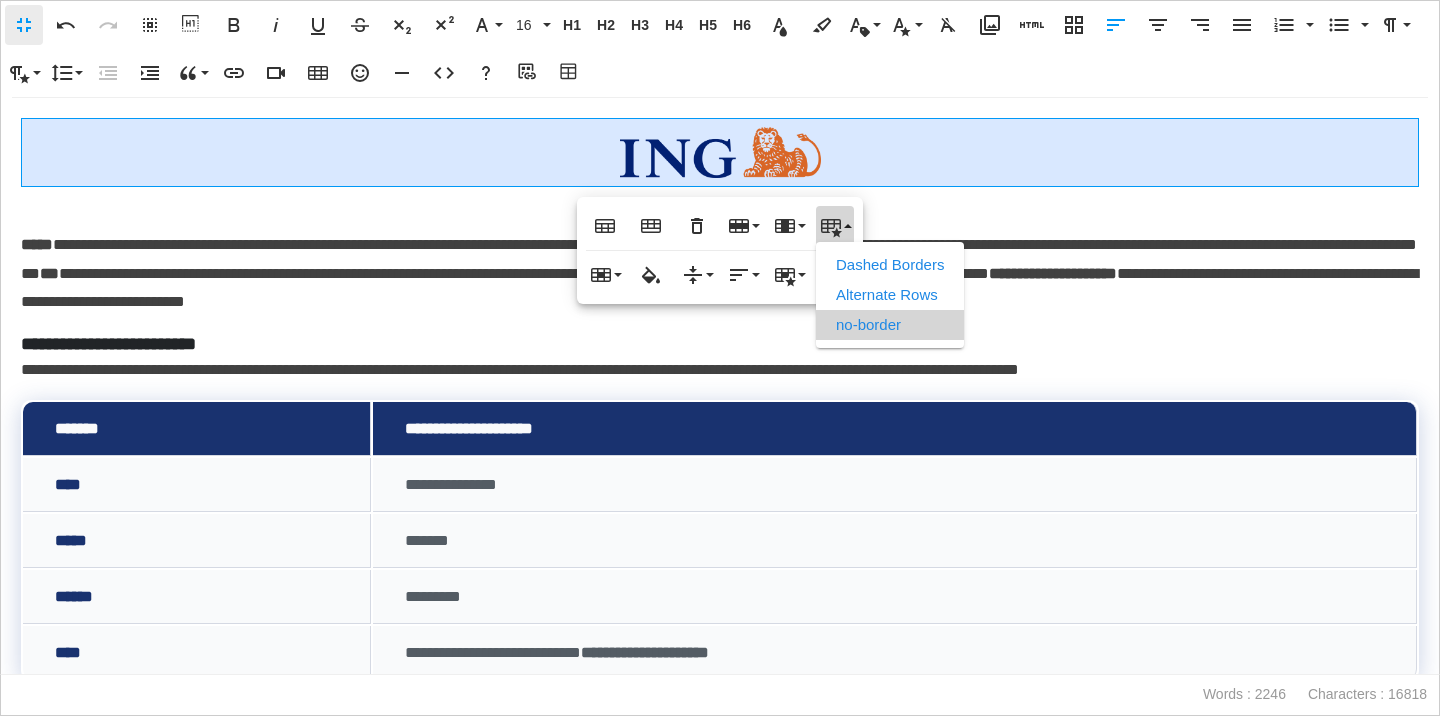 click on "no-border" at bounding box center (890, 325) 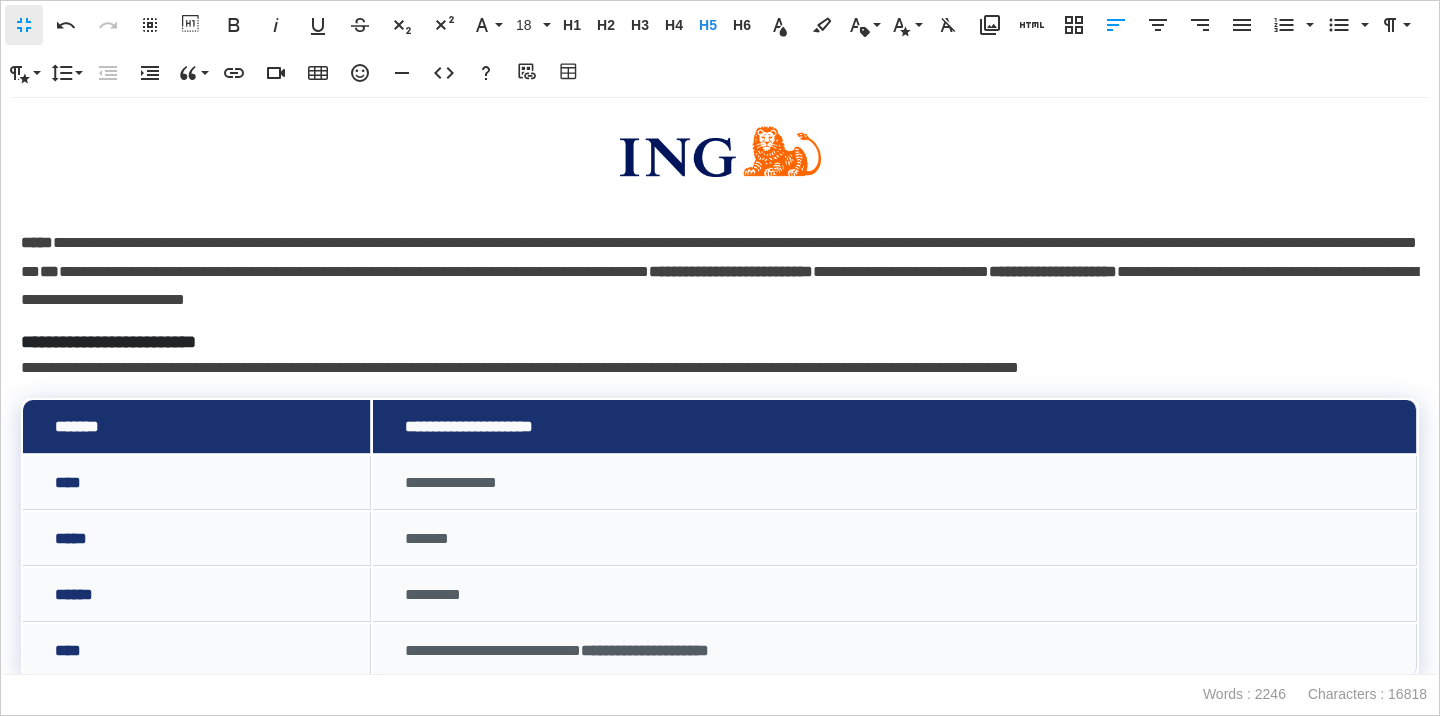 click on "**********" at bounding box center [720, 342] 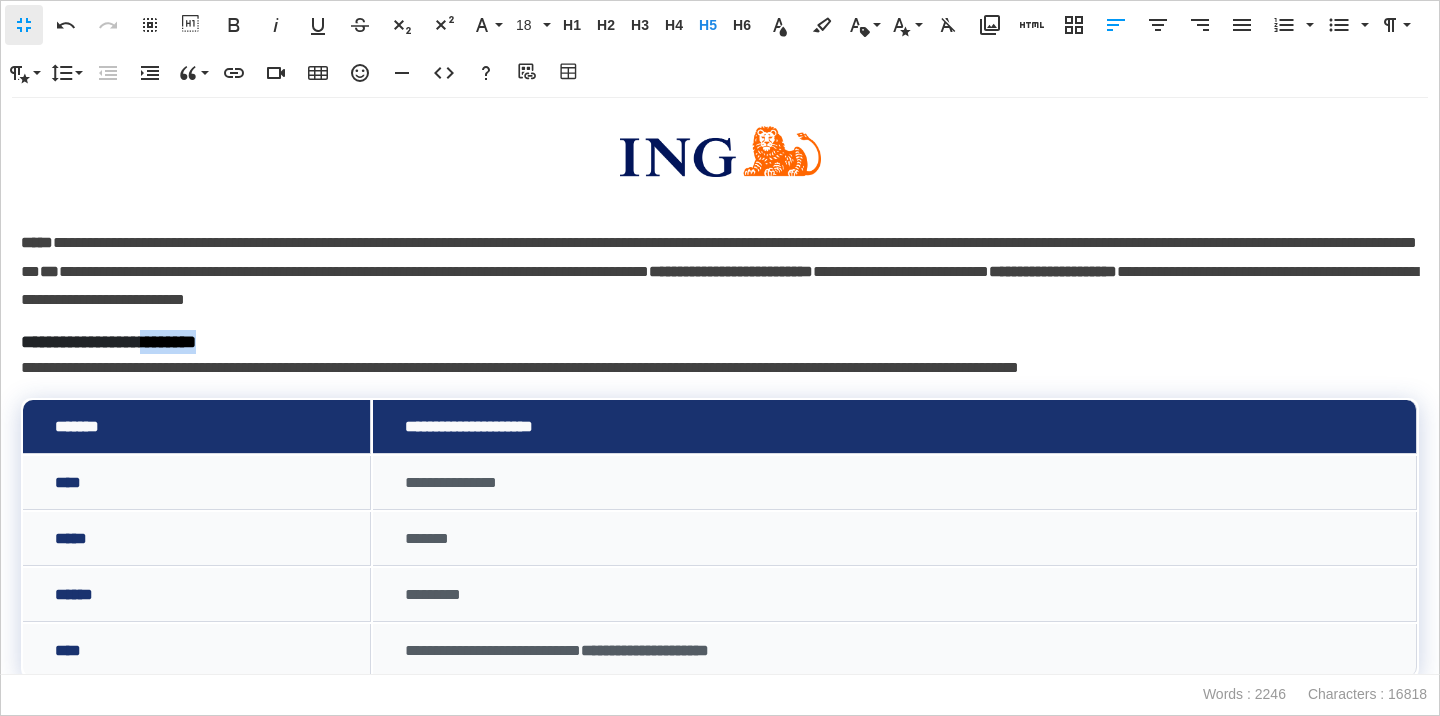 click on "**********" at bounding box center [720, 342] 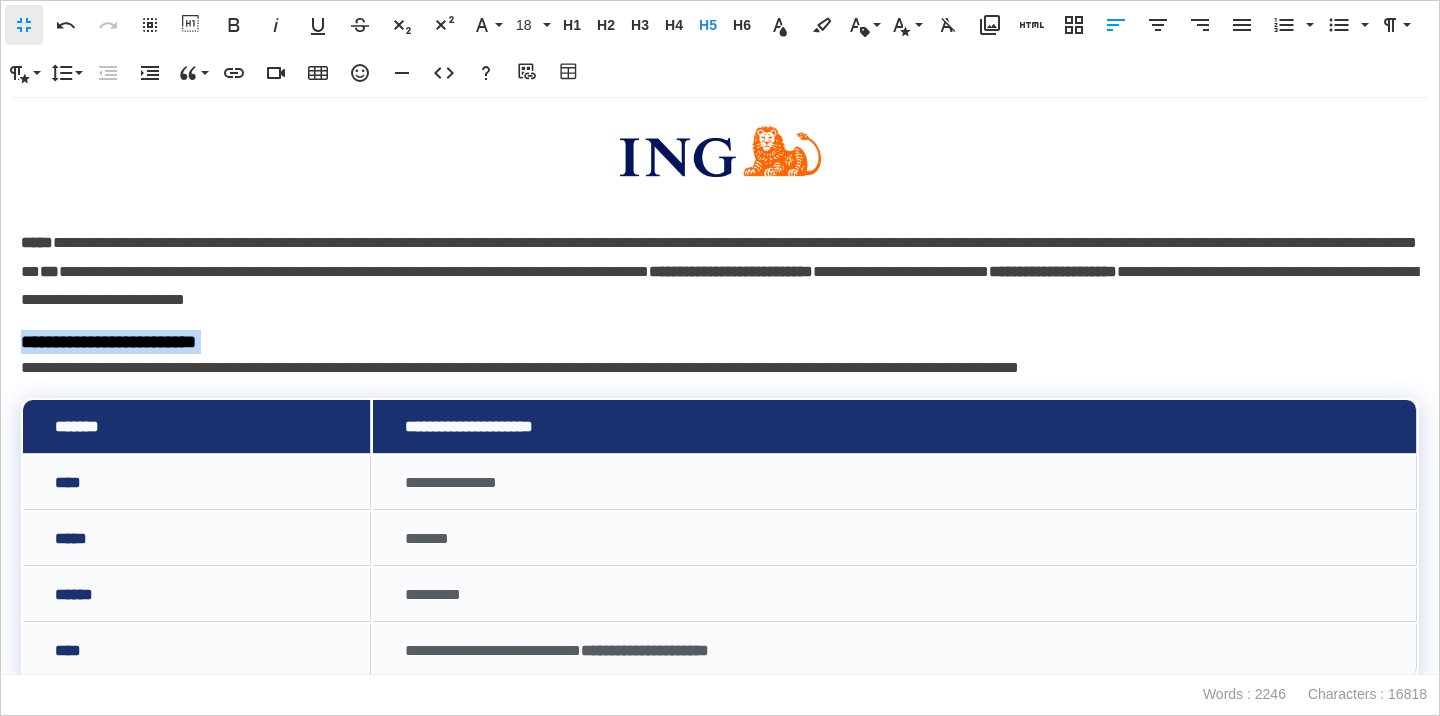 click on "**********" at bounding box center [720, 342] 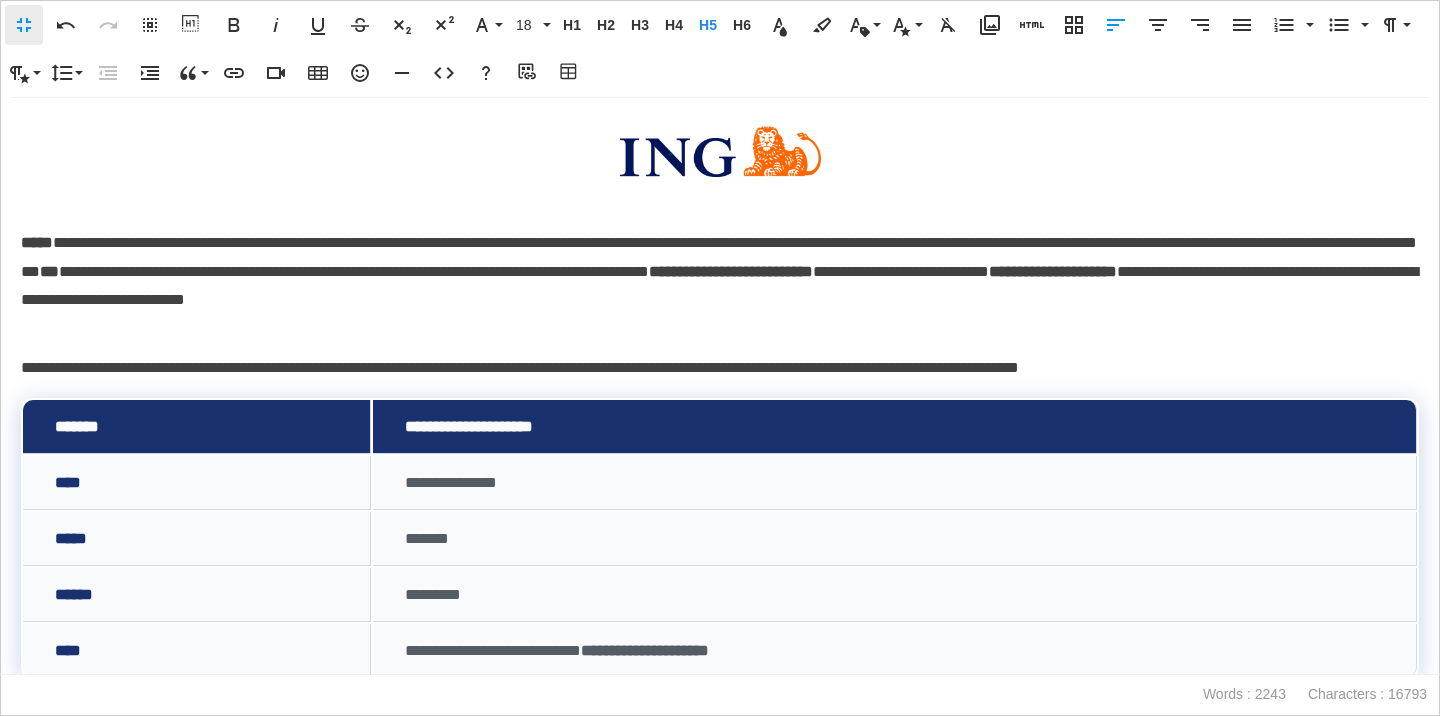 click on "**********" at bounding box center (720, 368) 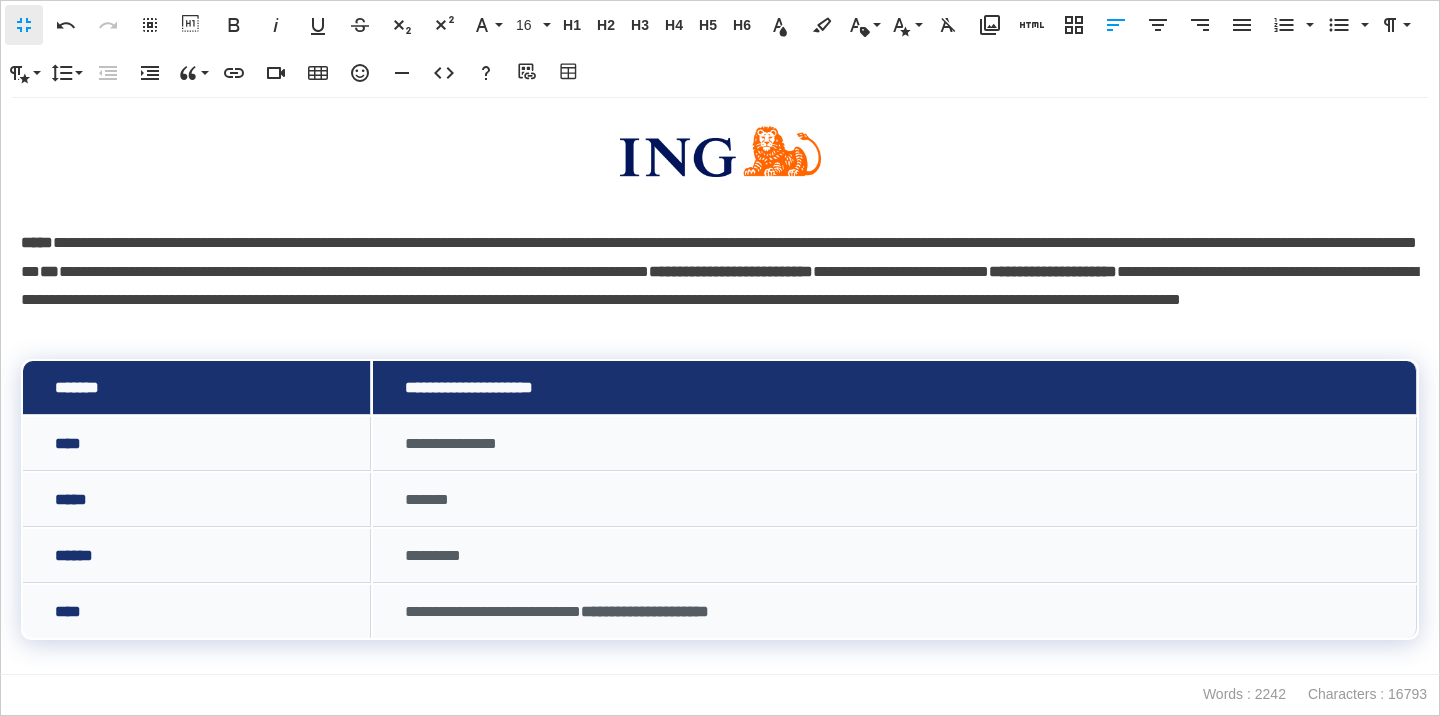 type 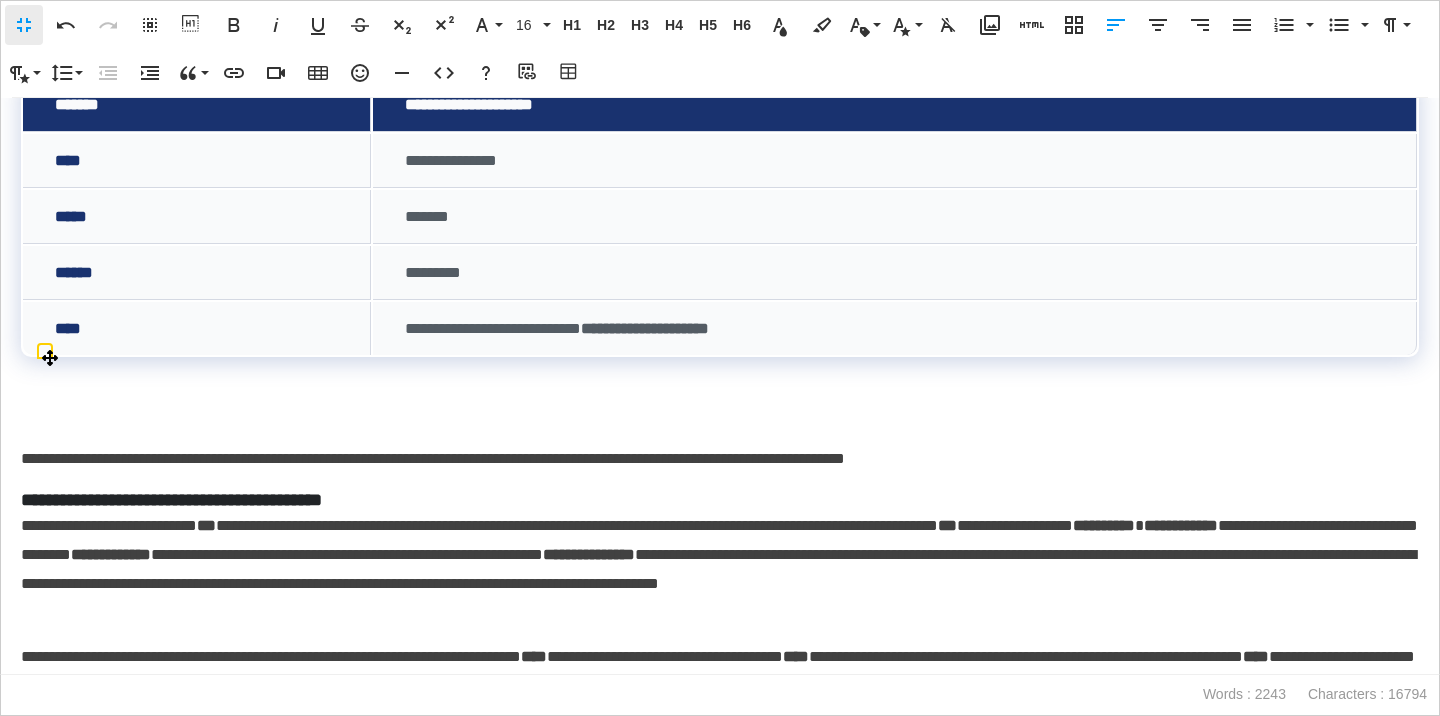 scroll, scrollTop: 325, scrollLeft: 0, axis: vertical 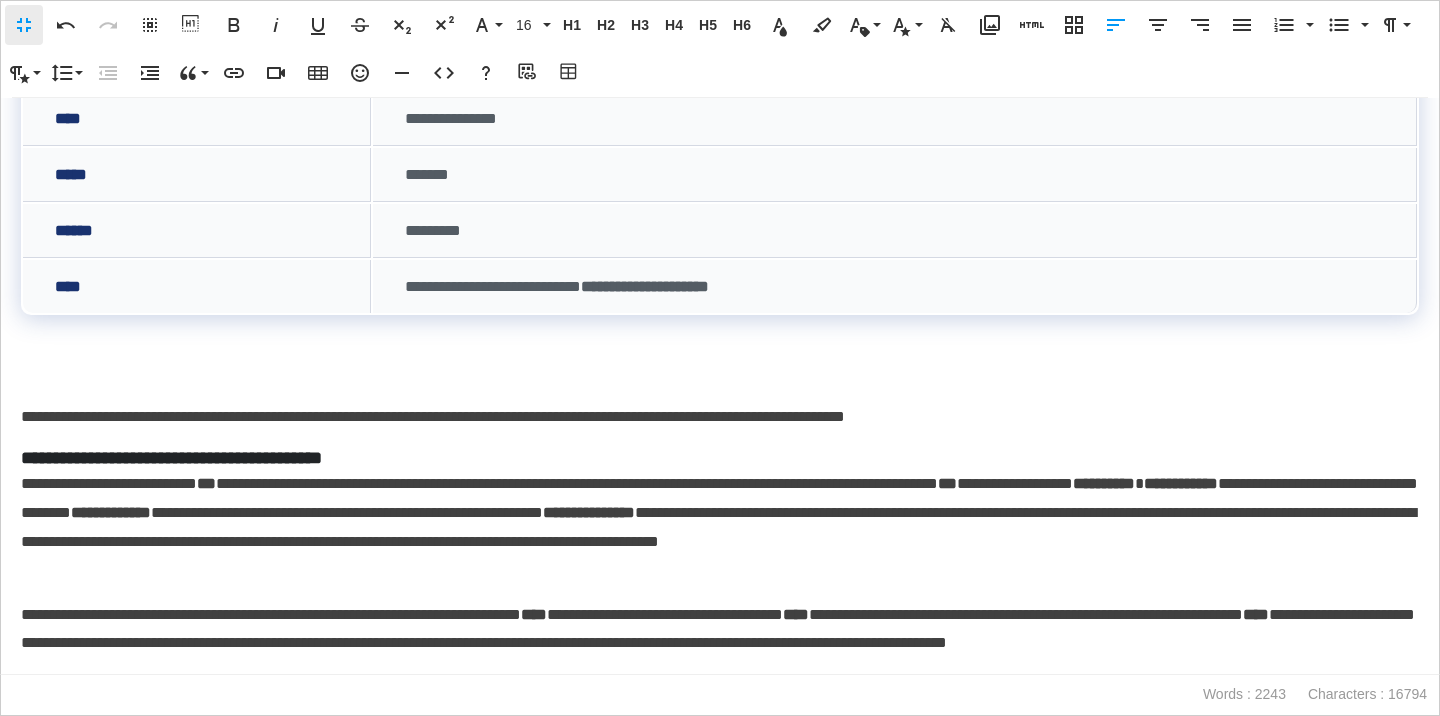 click at bounding box center (720, 373) 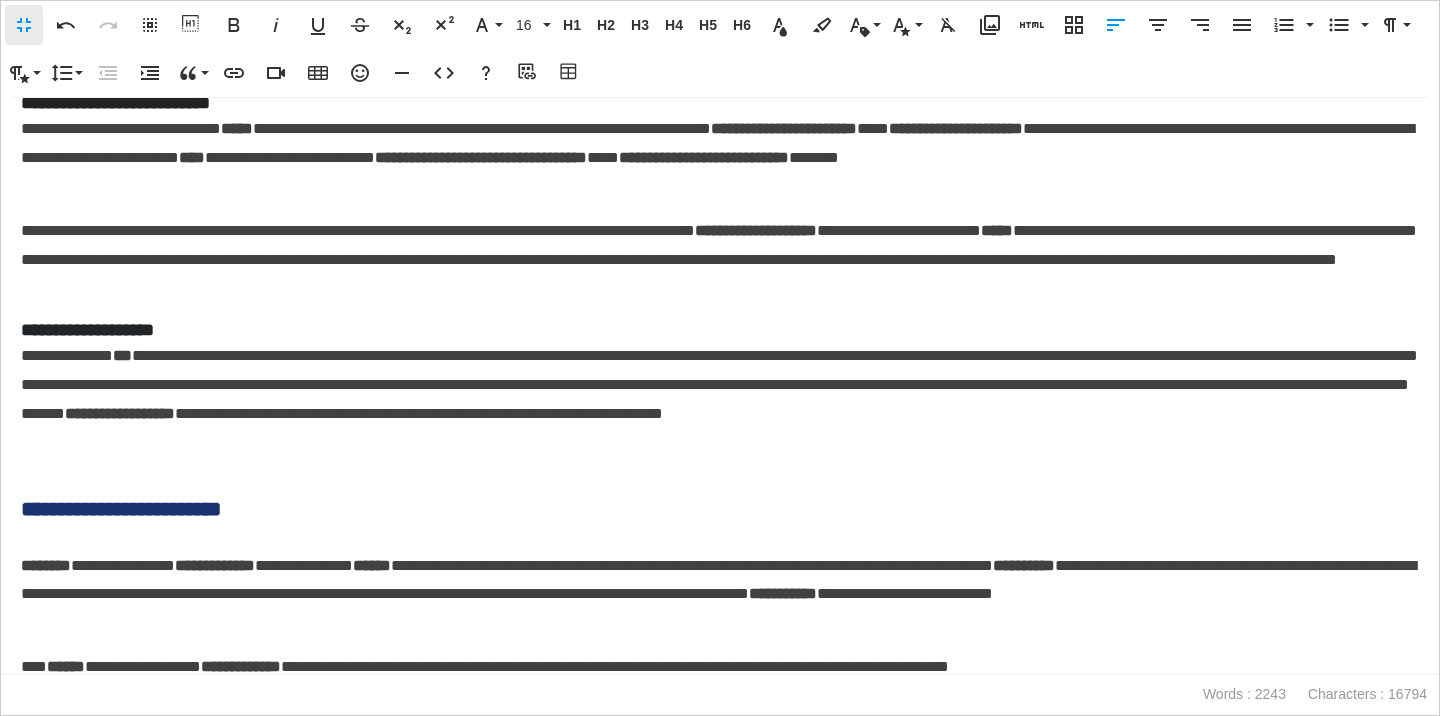 scroll, scrollTop: 1075, scrollLeft: 0, axis: vertical 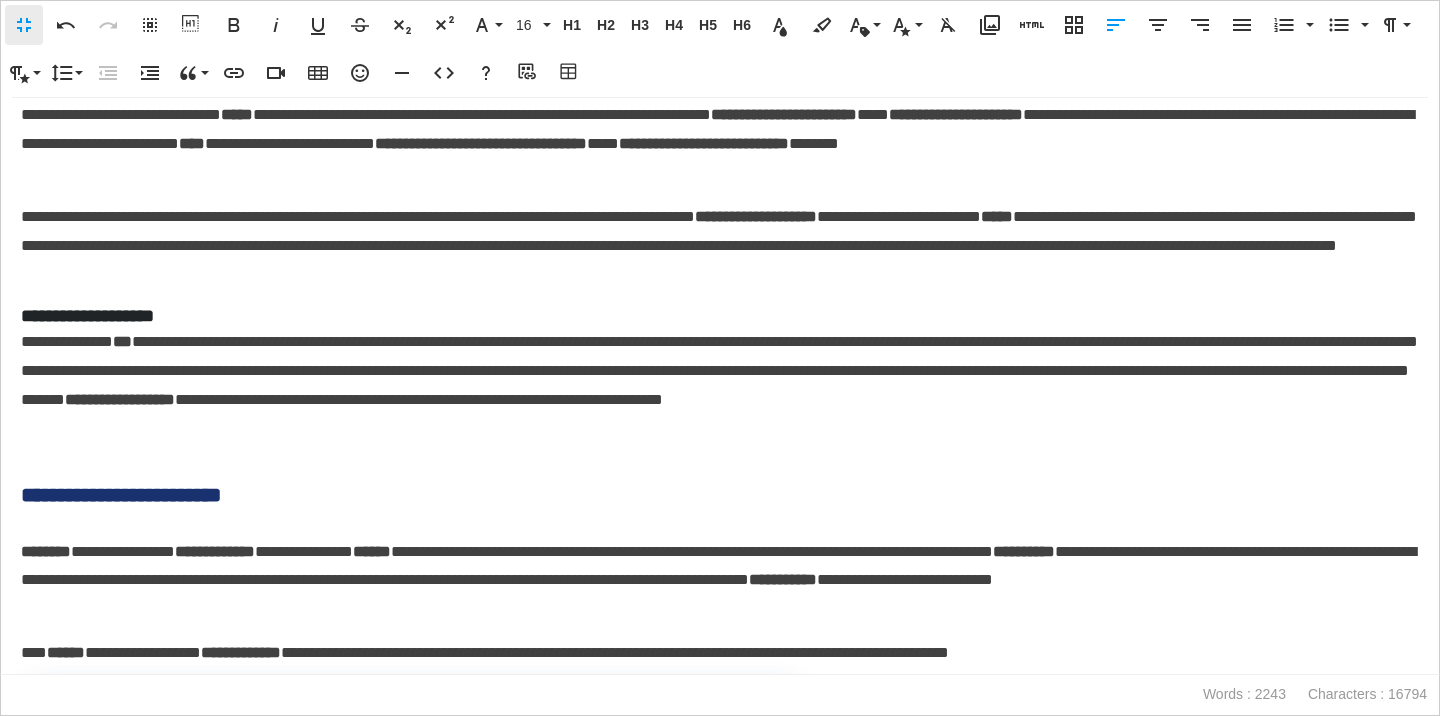 click on "**********" at bounding box center (720, 495) 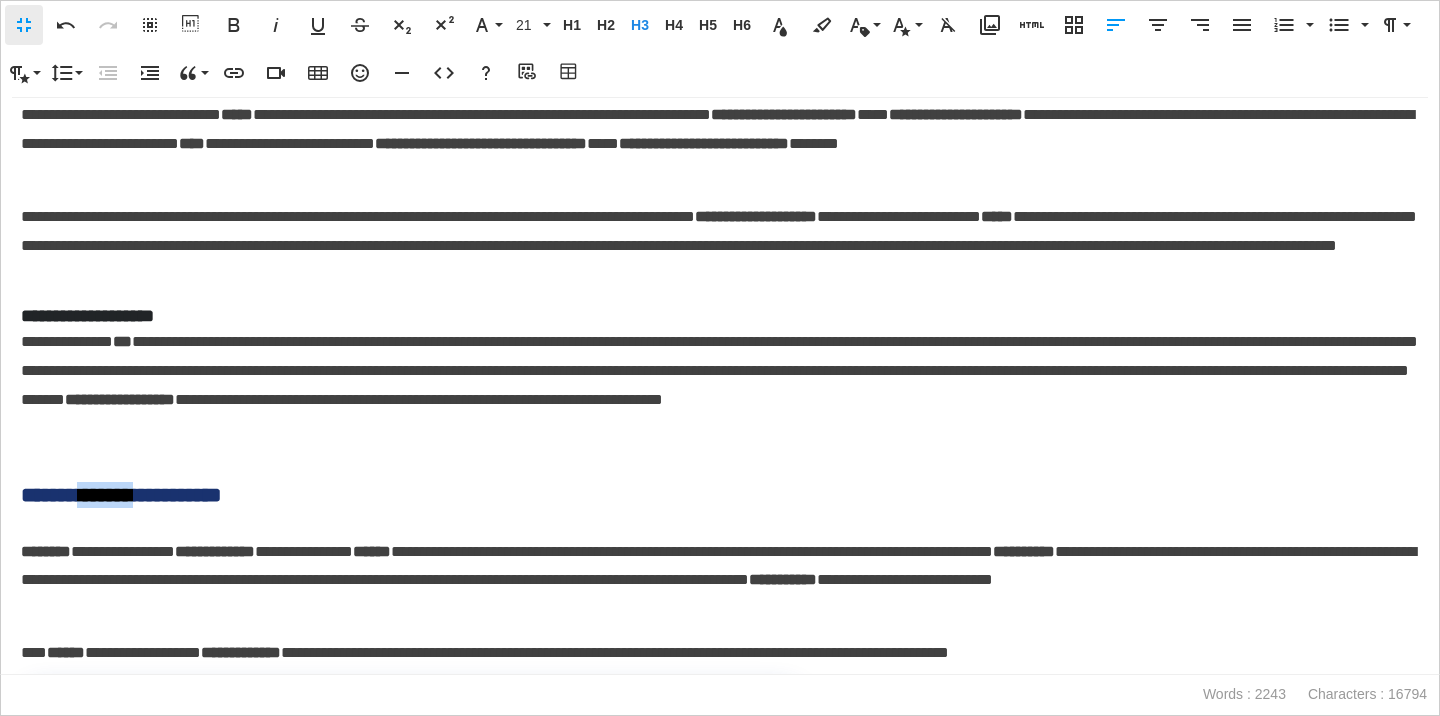 click on "**********" at bounding box center (720, 495) 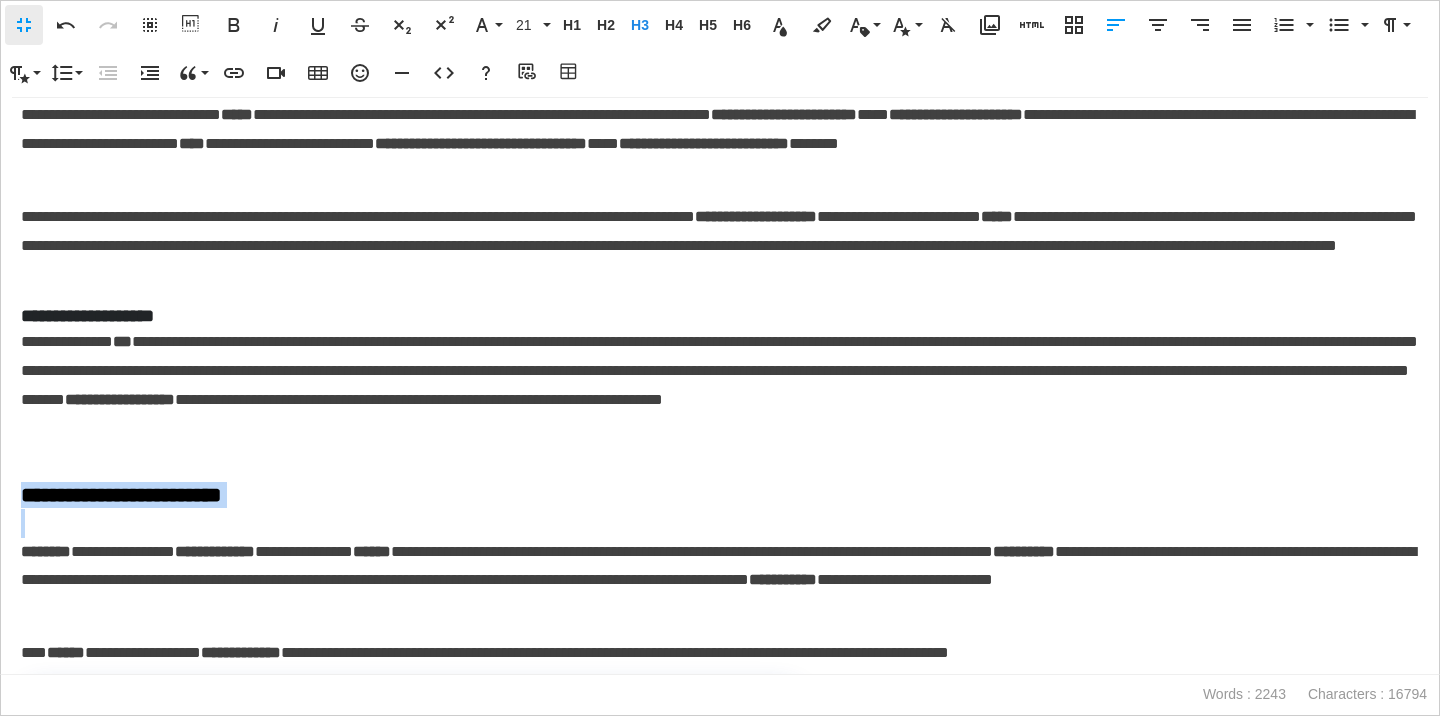 click on "**********" at bounding box center [720, 495] 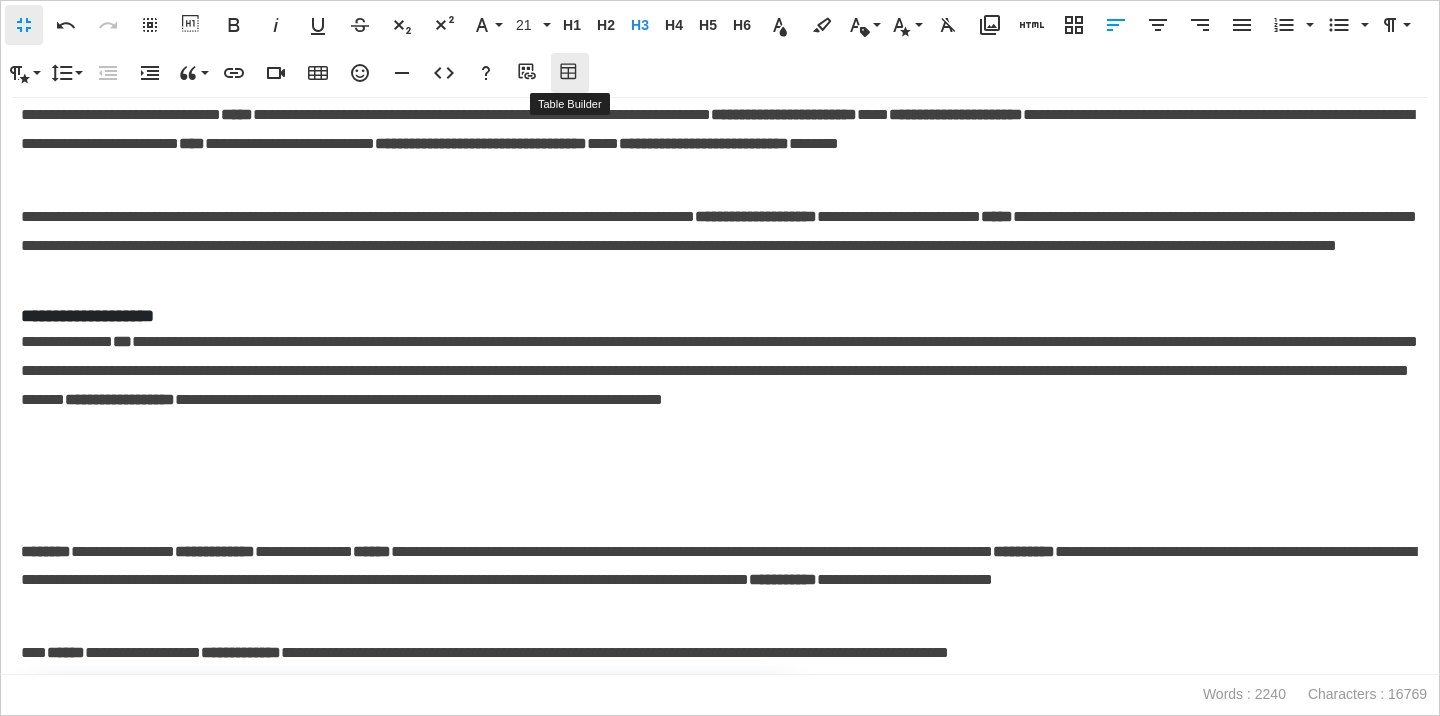 click 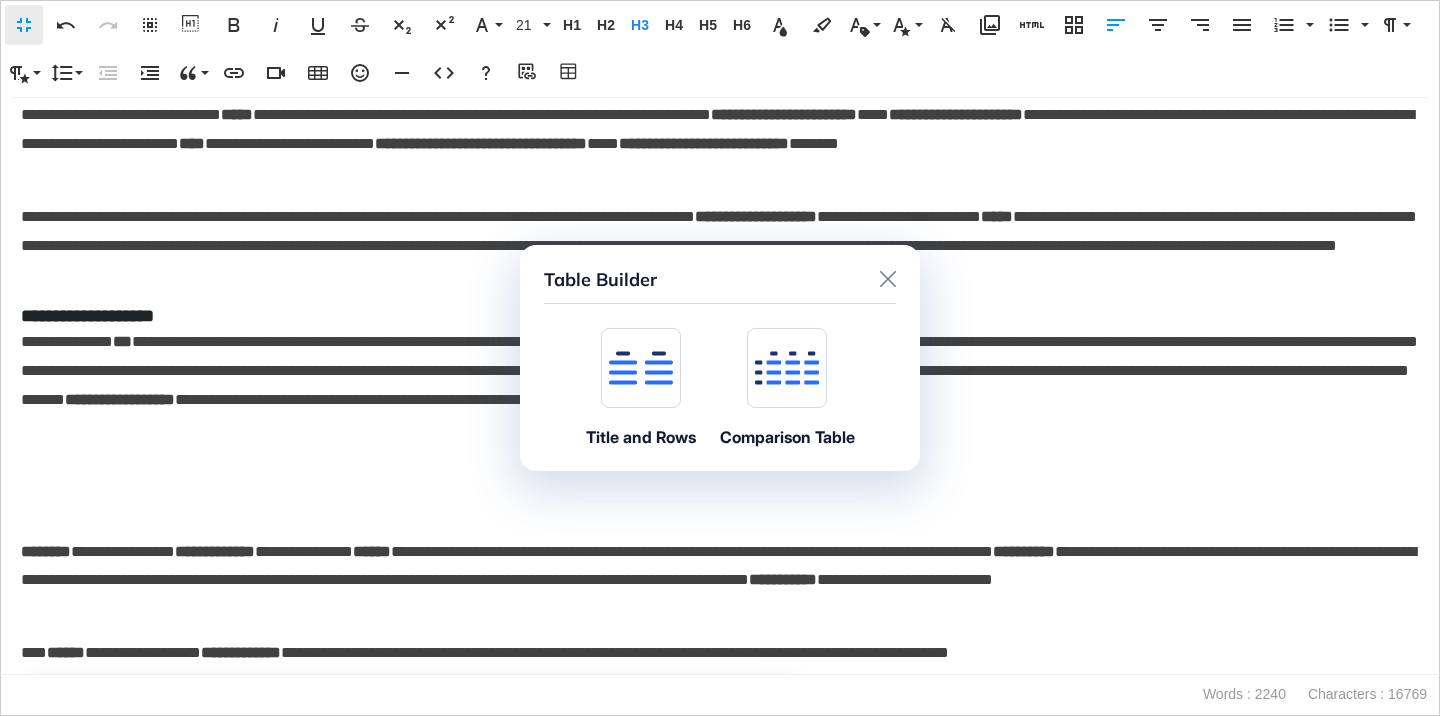 click at bounding box center (641, 368) 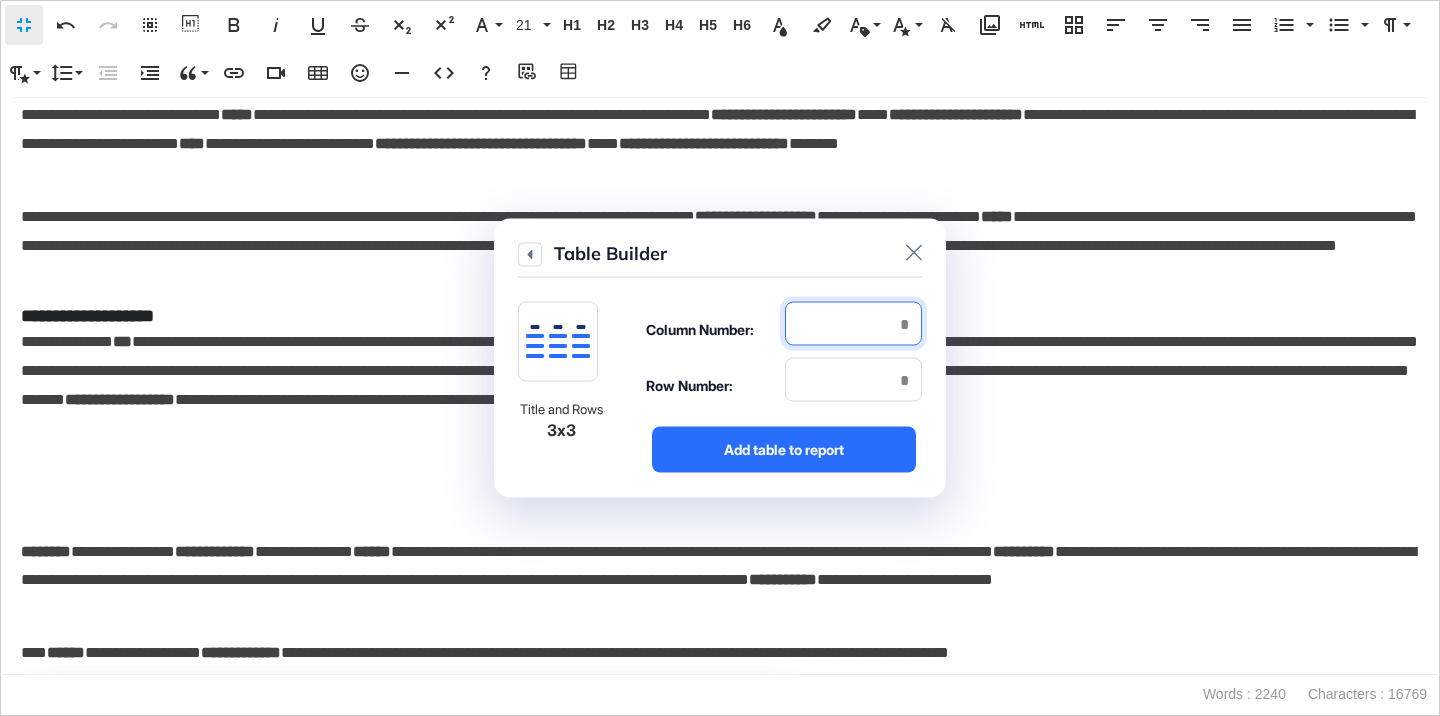 click at bounding box center (853, 324) 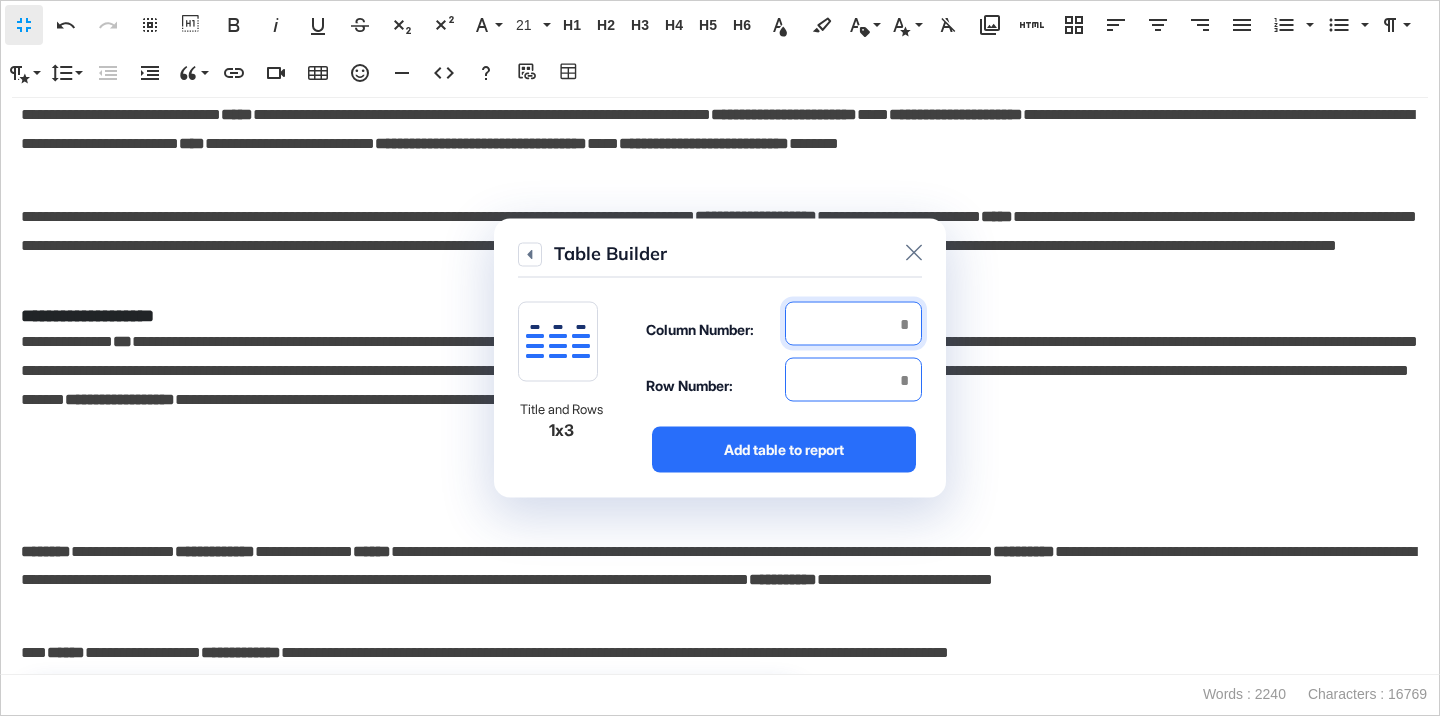 type on "*" 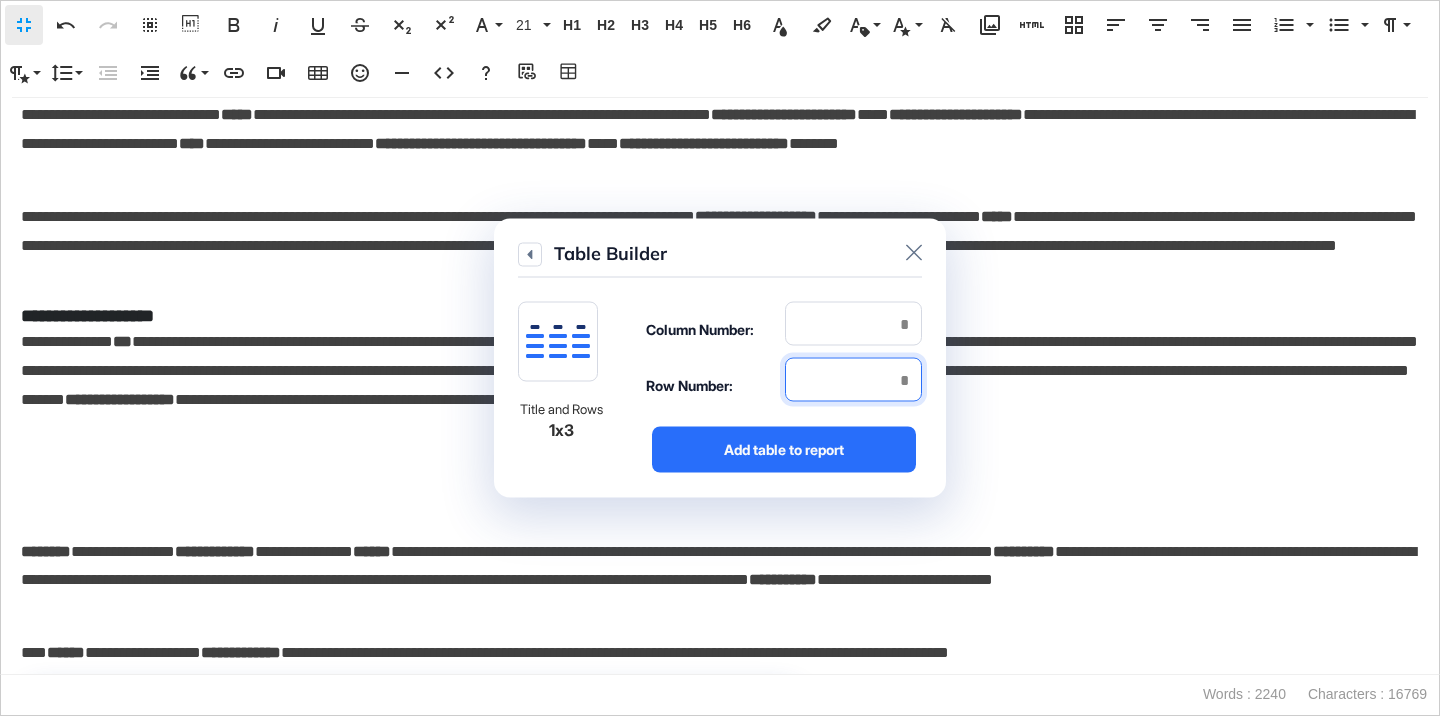 click at bounding box center (853, 380) 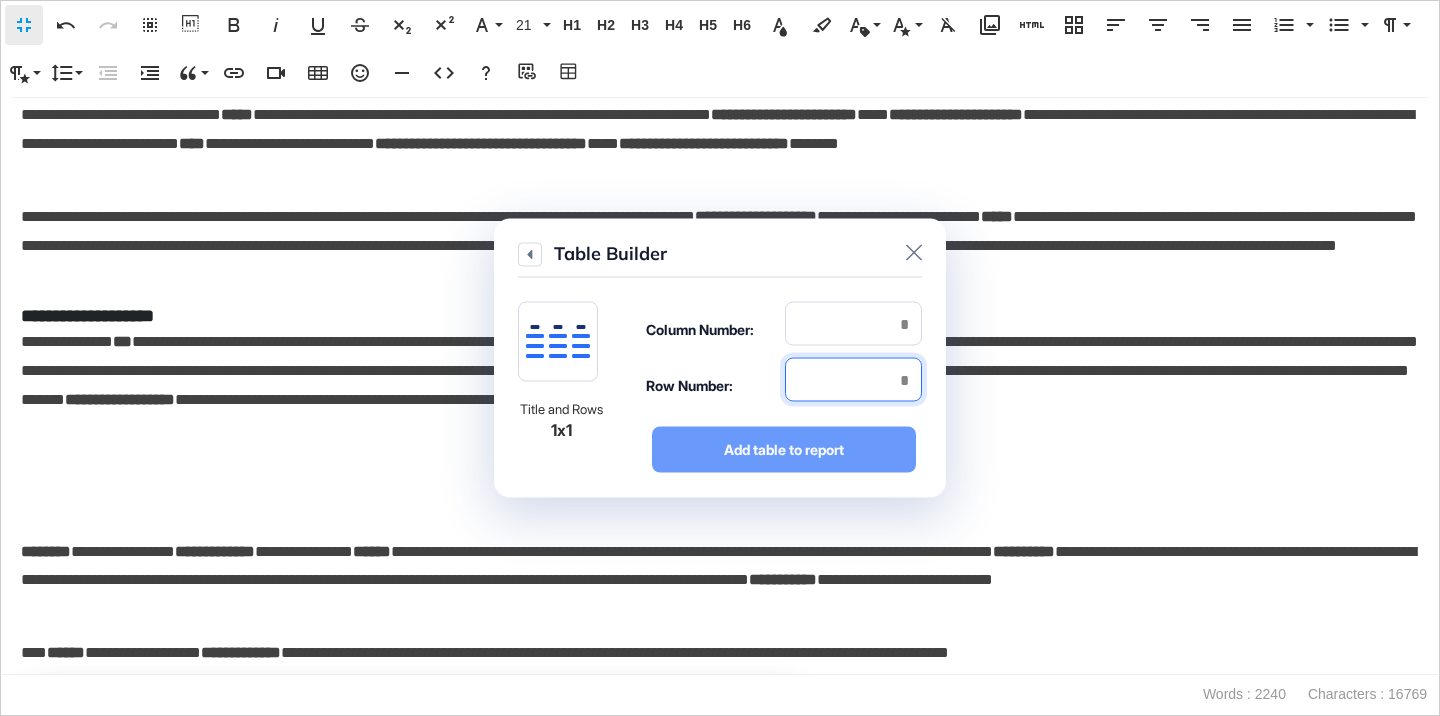 type on "*" 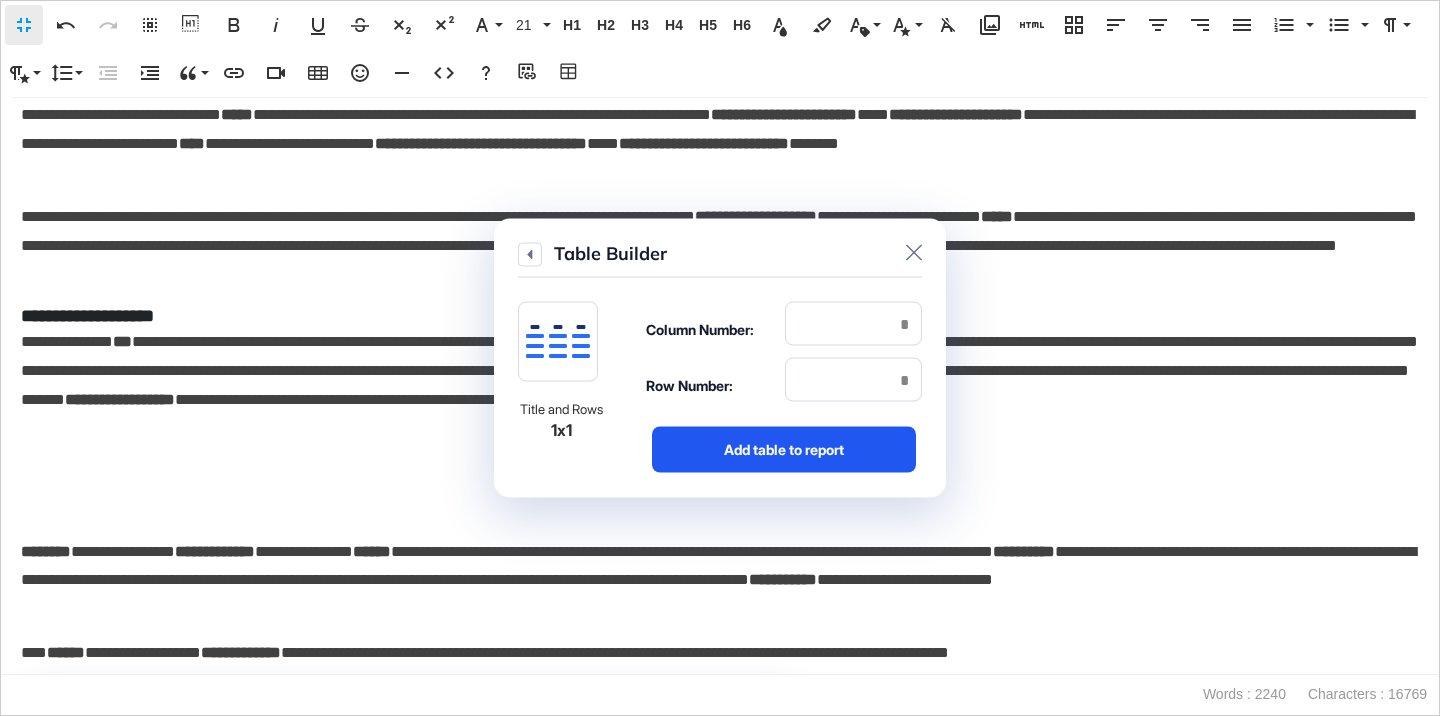click on "Add table to report" at bounding box center (784, 450) 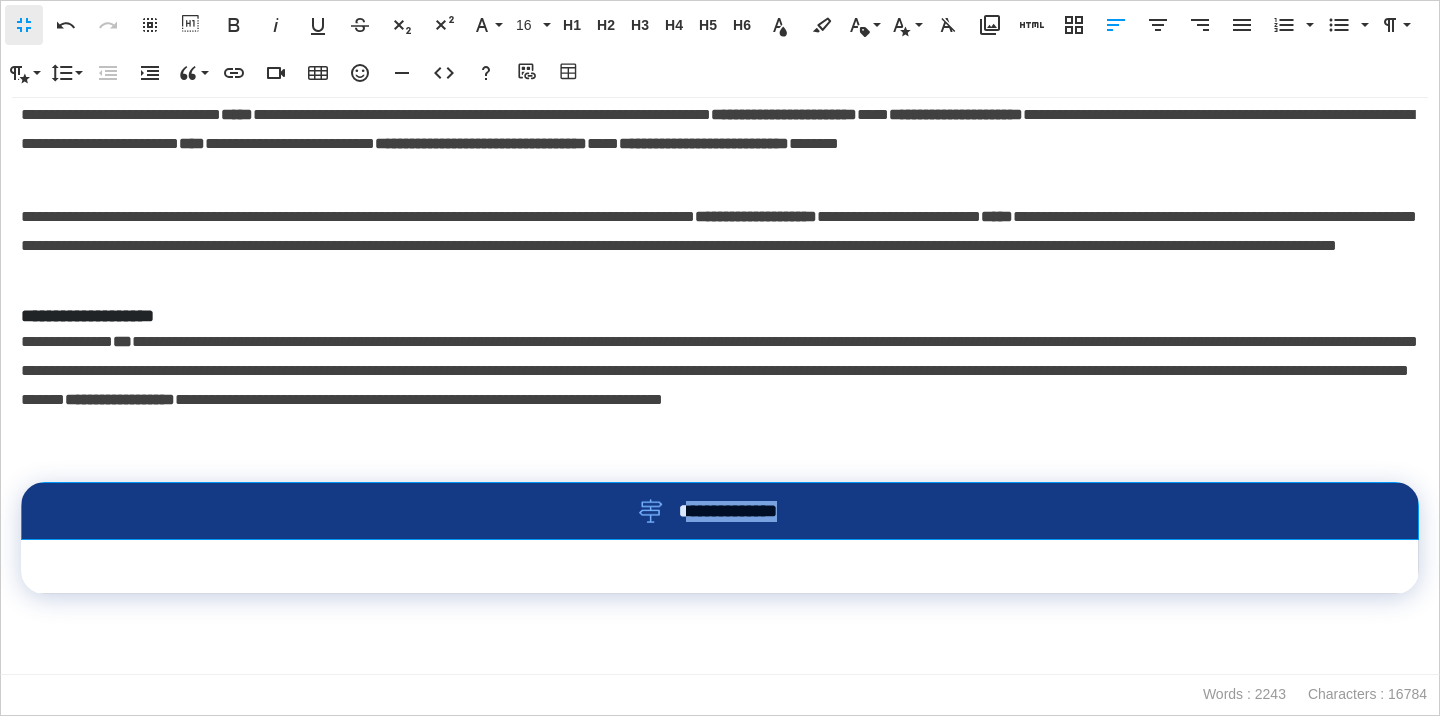 drag, startPoint x: 822, startPoint y: 515, endPoint x: 640, endPoint y: 514, distance: 182.00275 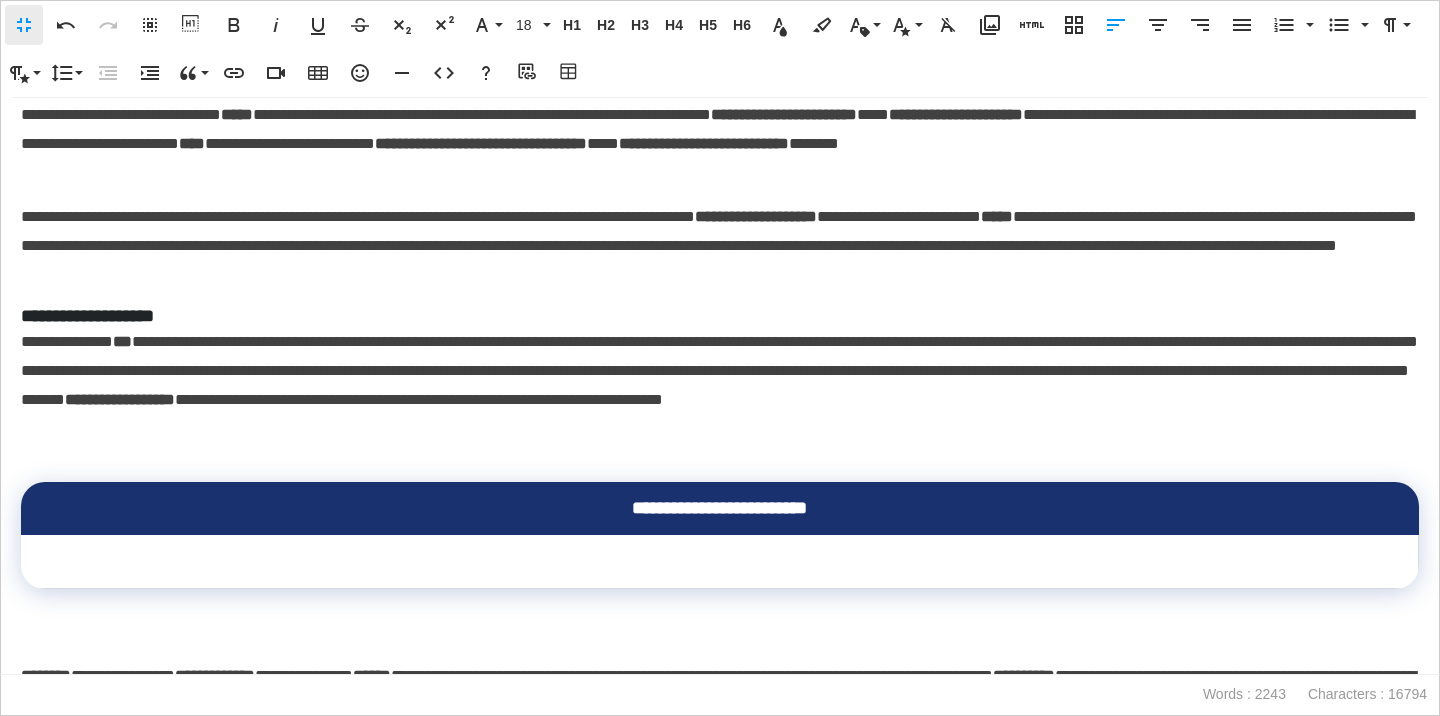 scroll, scrollTop: 1123, scrollLeft: 0, axis: vertical 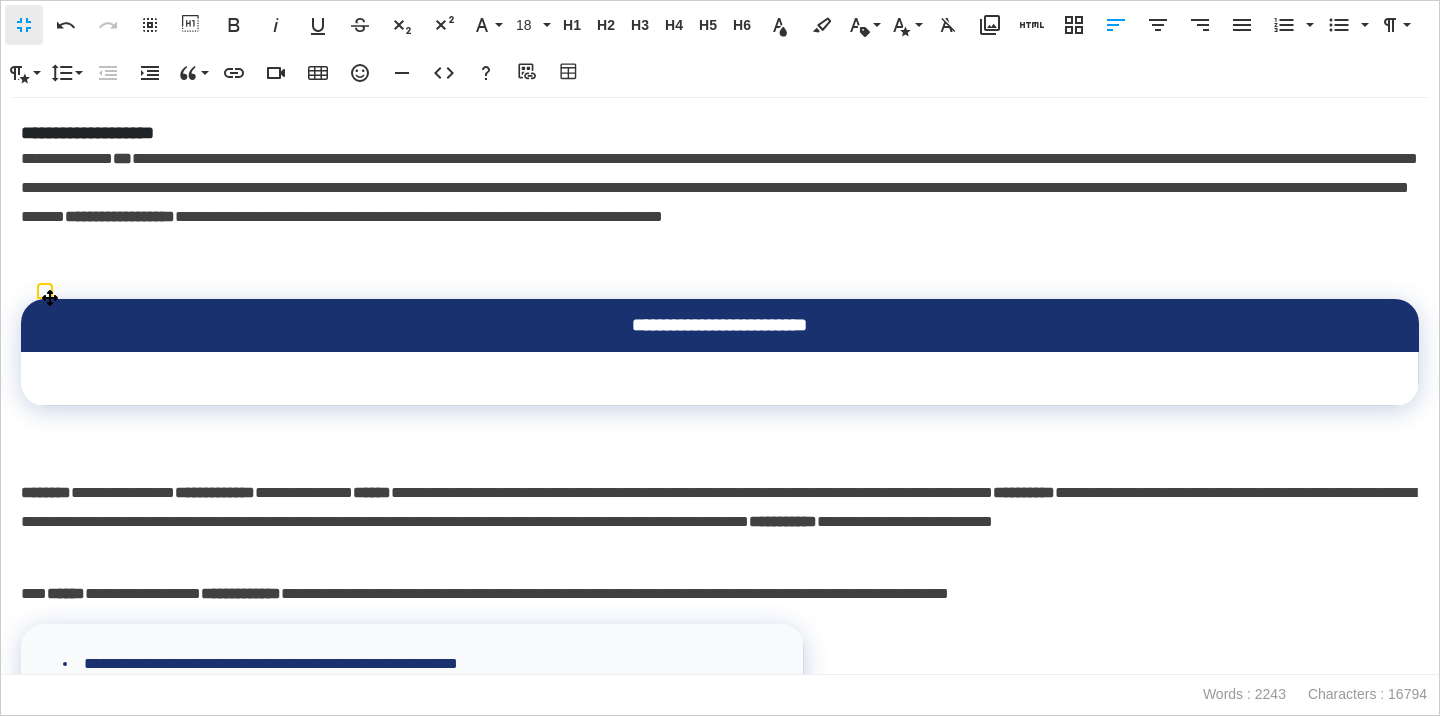 click at bounding box center (720, 379) 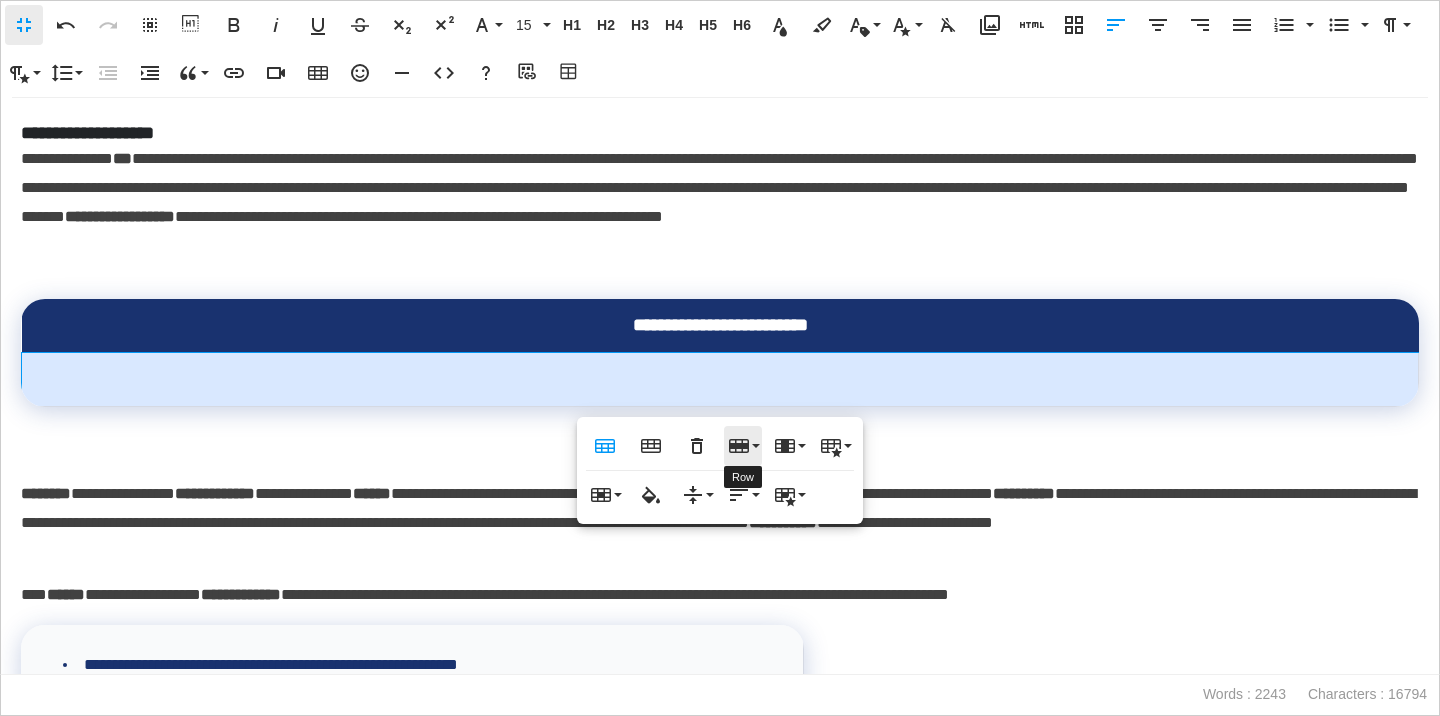 click on "Row" at bounding box center (743, 446) 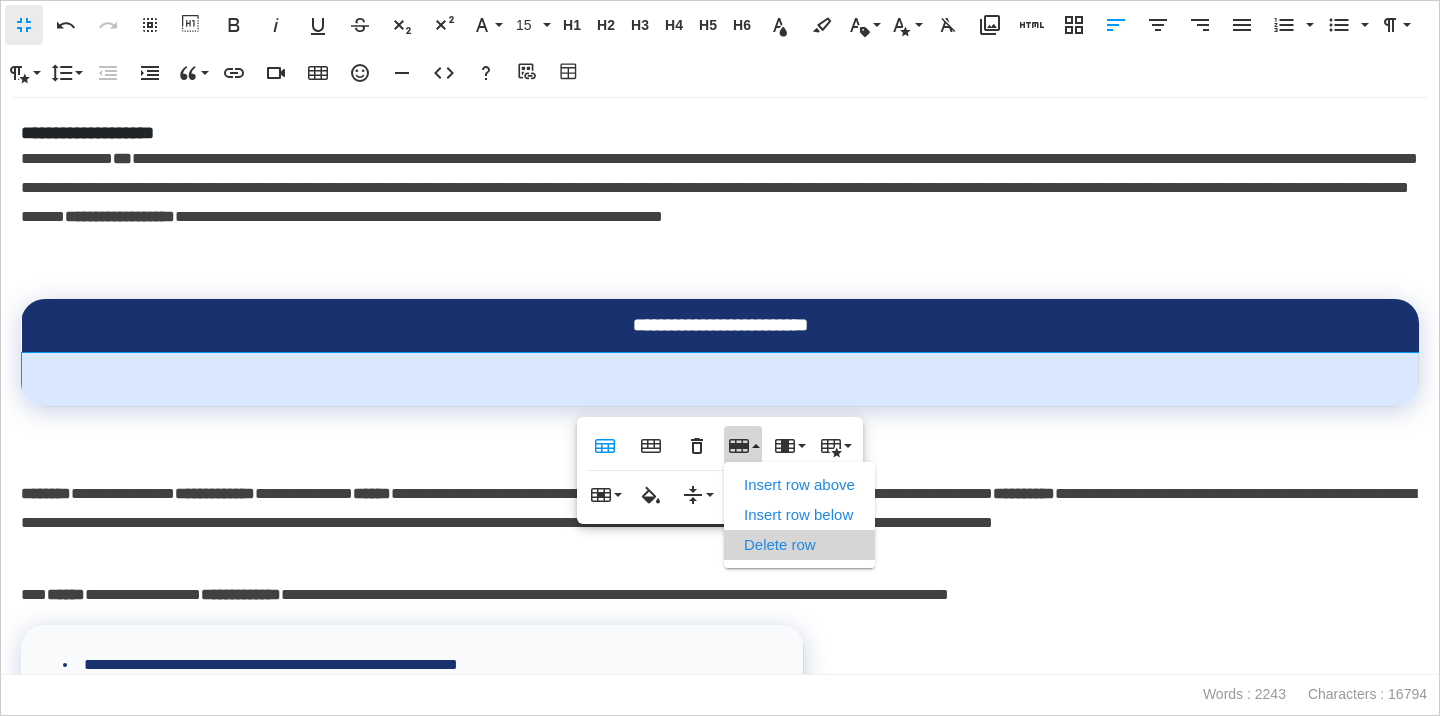 click on "Delete row" at bounding box center [799, 545] 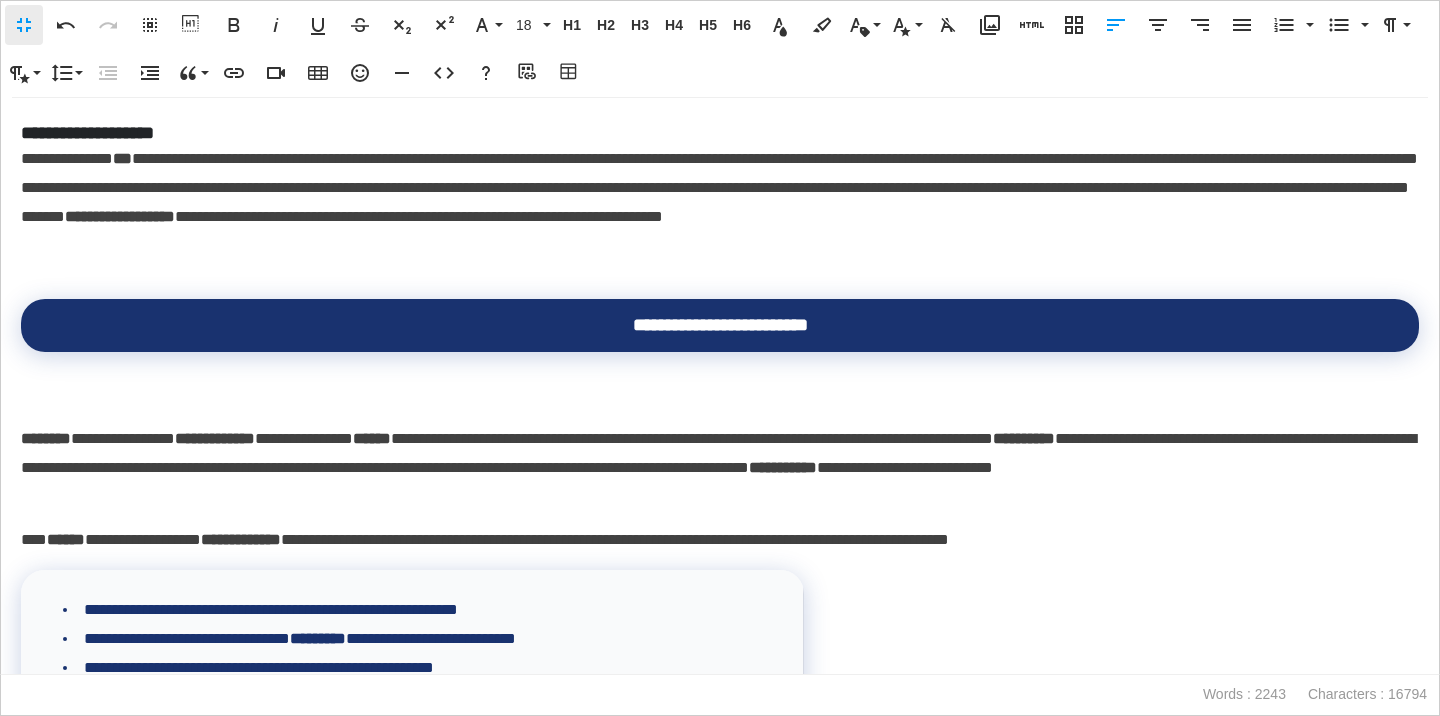click on "**********" at bounding box center (720, 453) 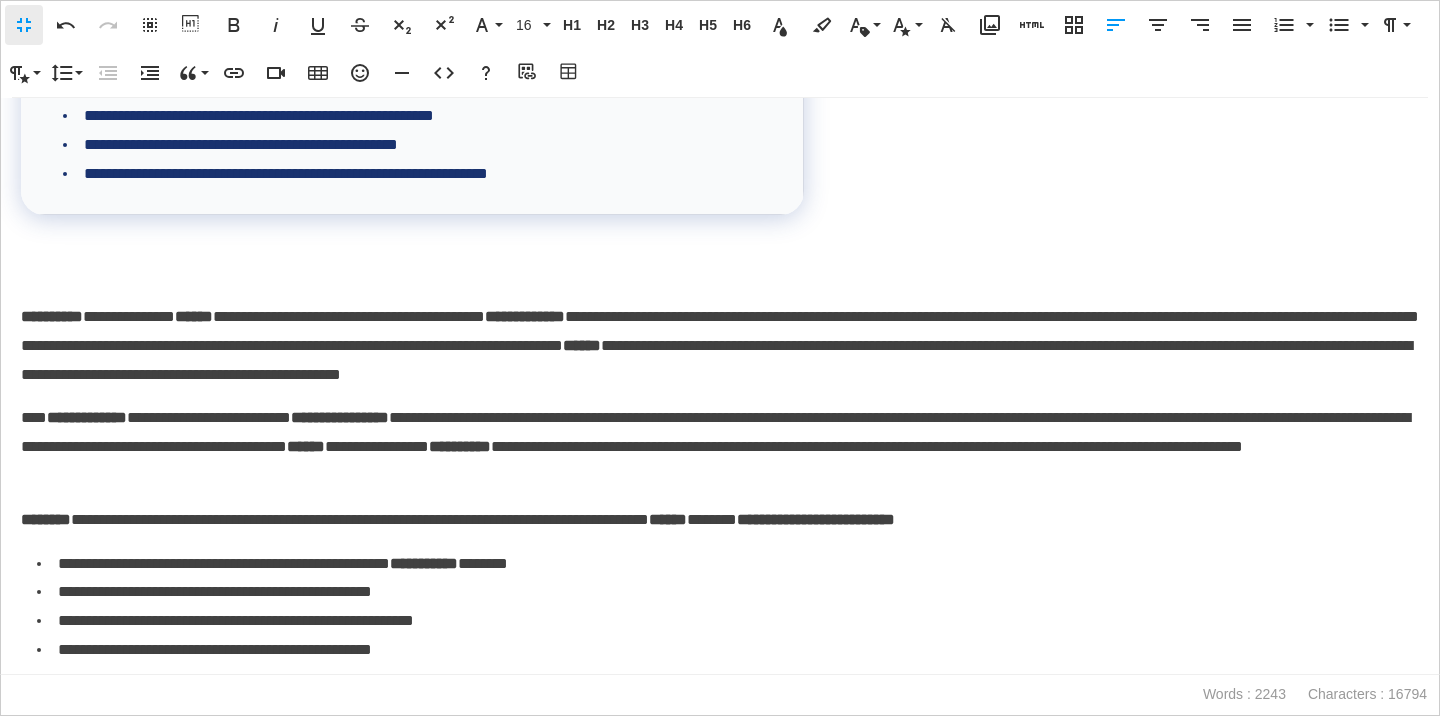 scroll, scrollTop: 1766, scrollLeft: 0, axis: vertical 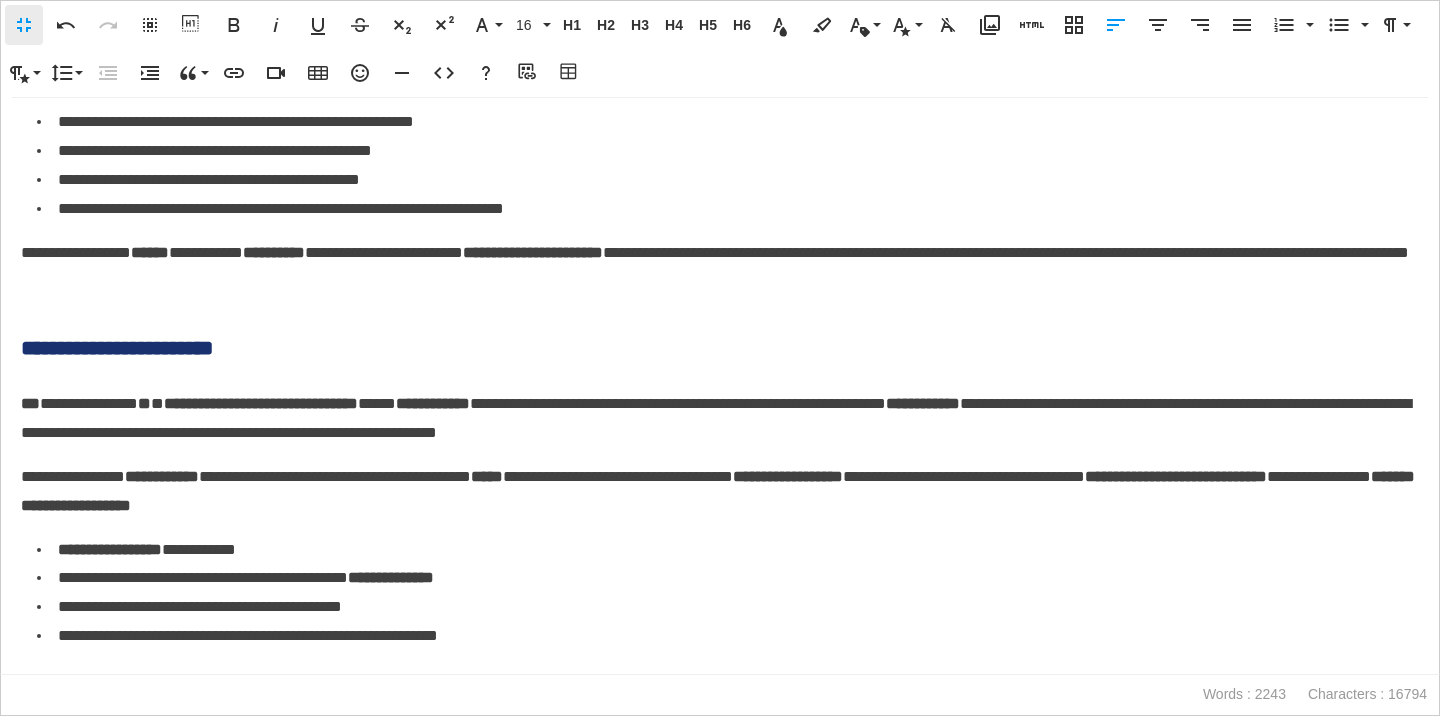click on "**********" at bounding box center (720, 348) 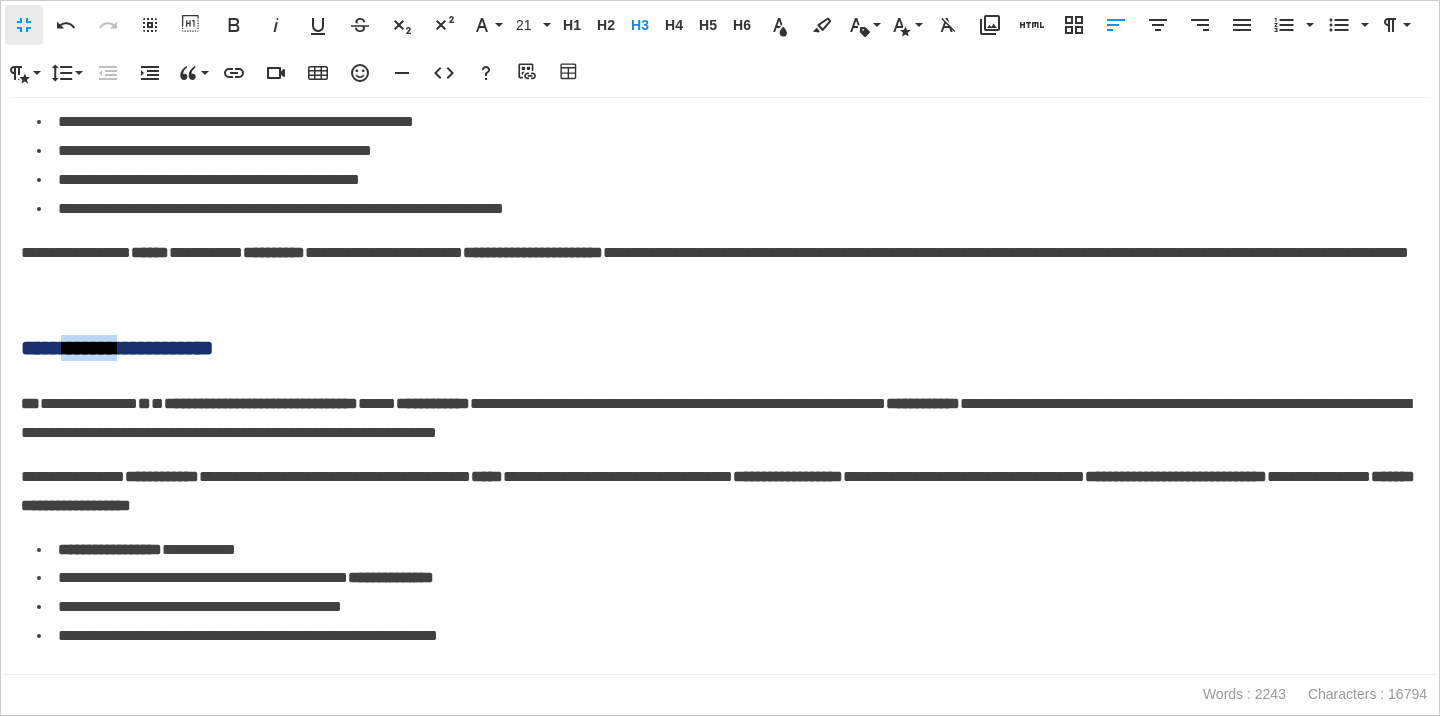 click on "**********" at bounding box center [720, 348] 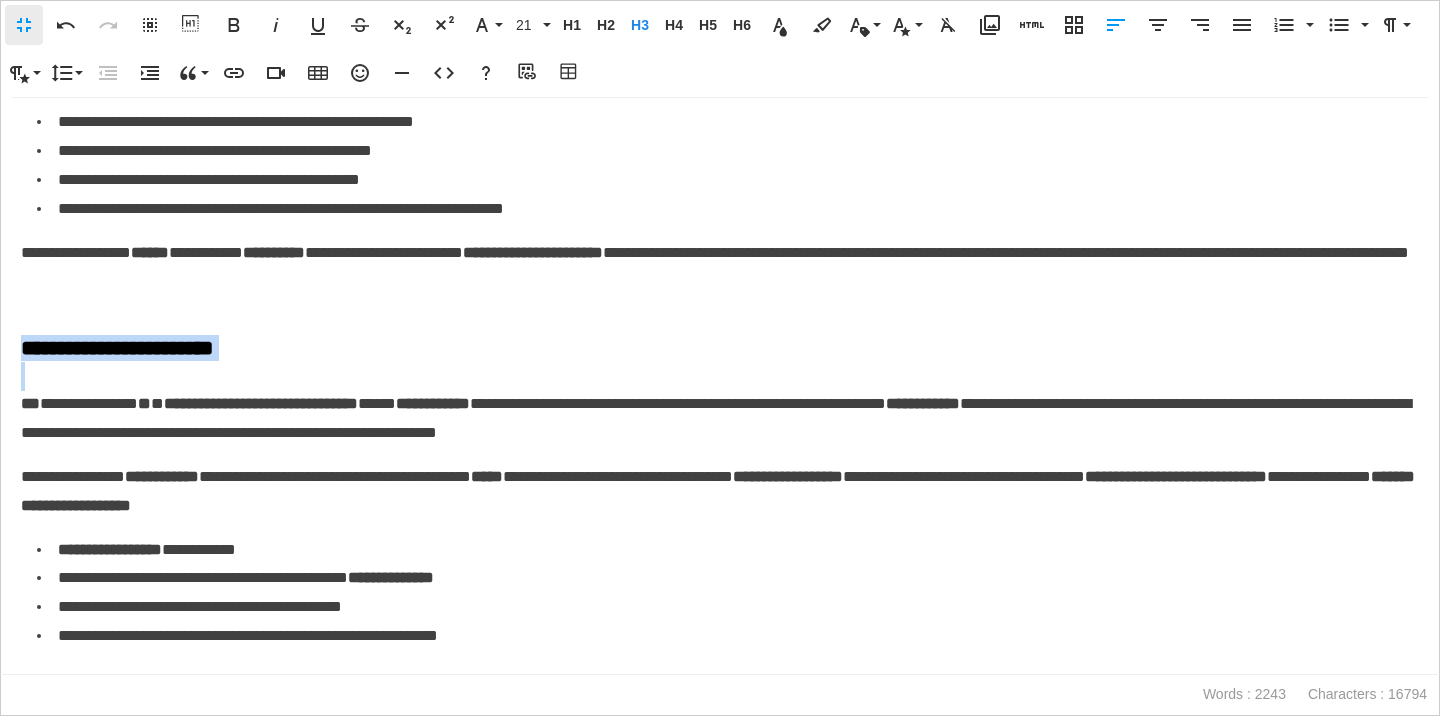 click on "**********" at bounding box center [720, 348] 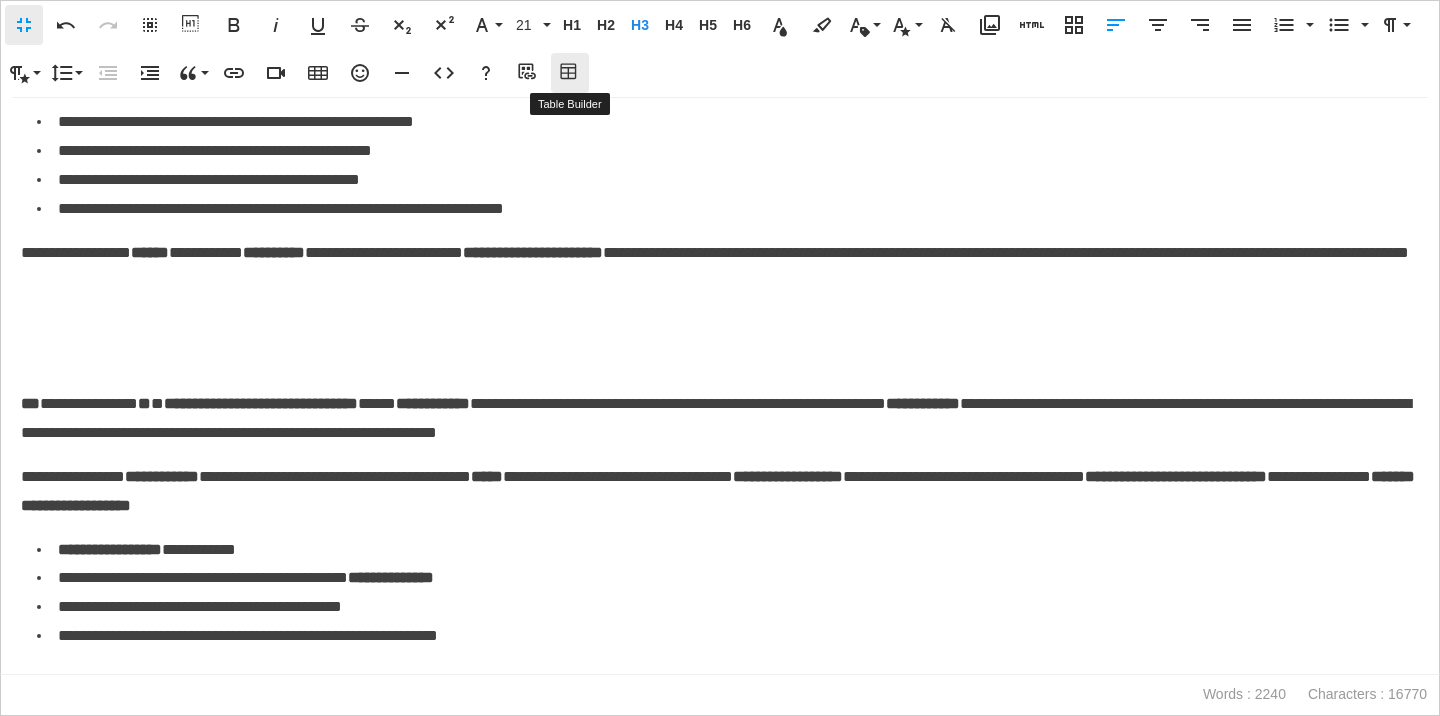 click on "Table Builder" at bounding box center (570, 73) 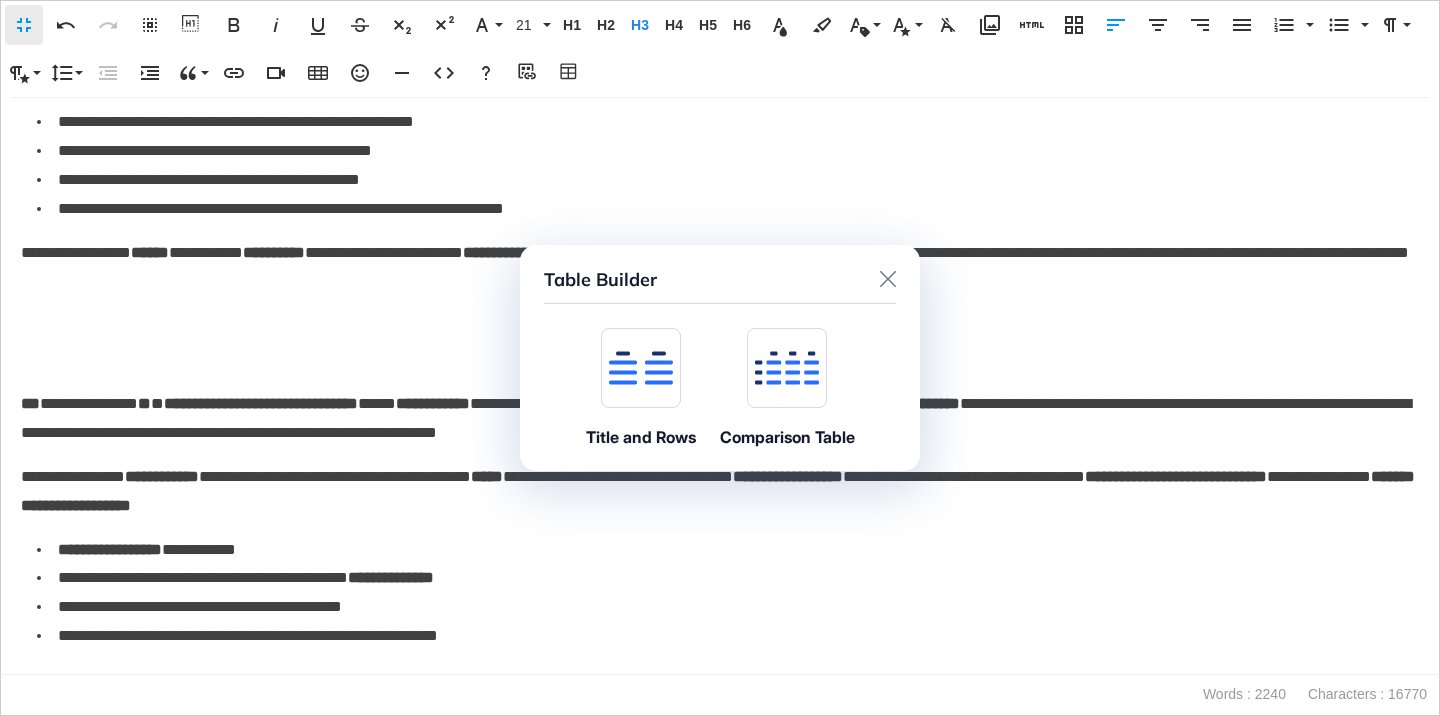 click 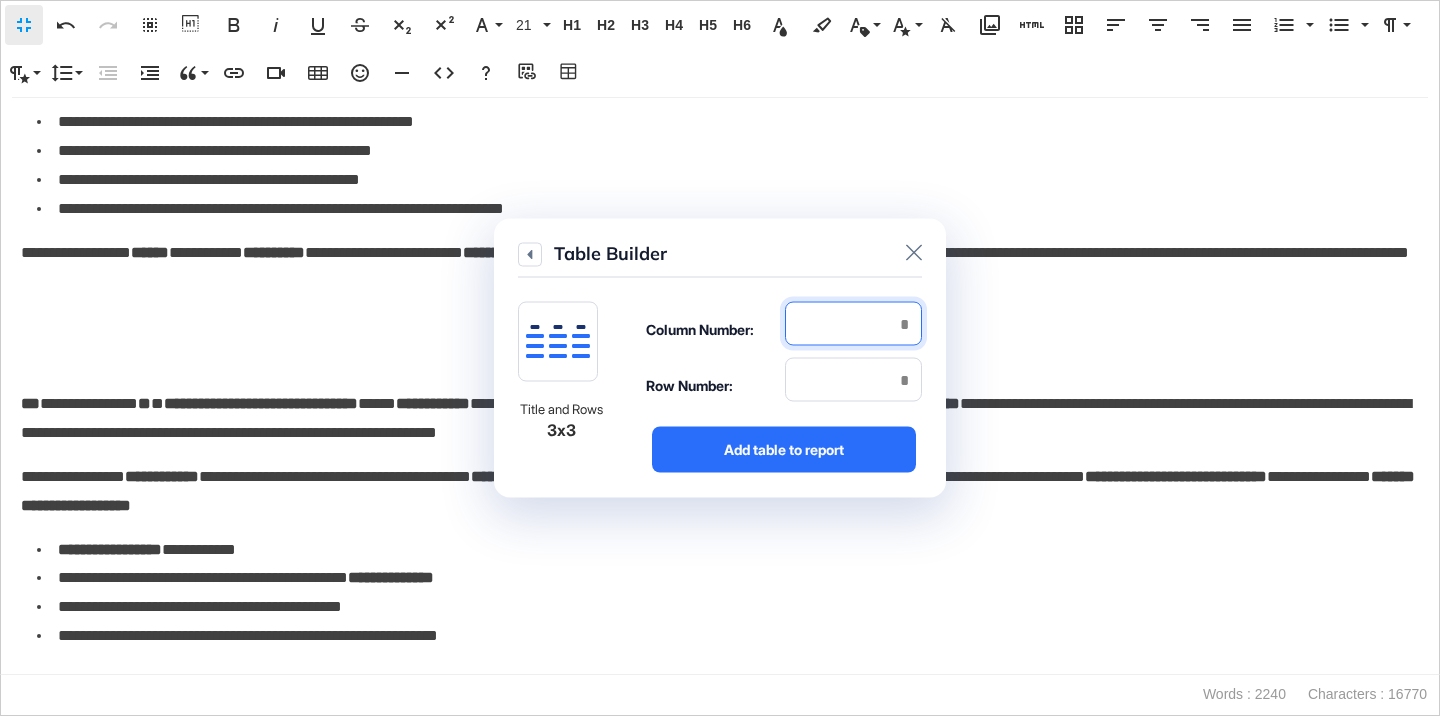 click at bounding box center (853, 324) 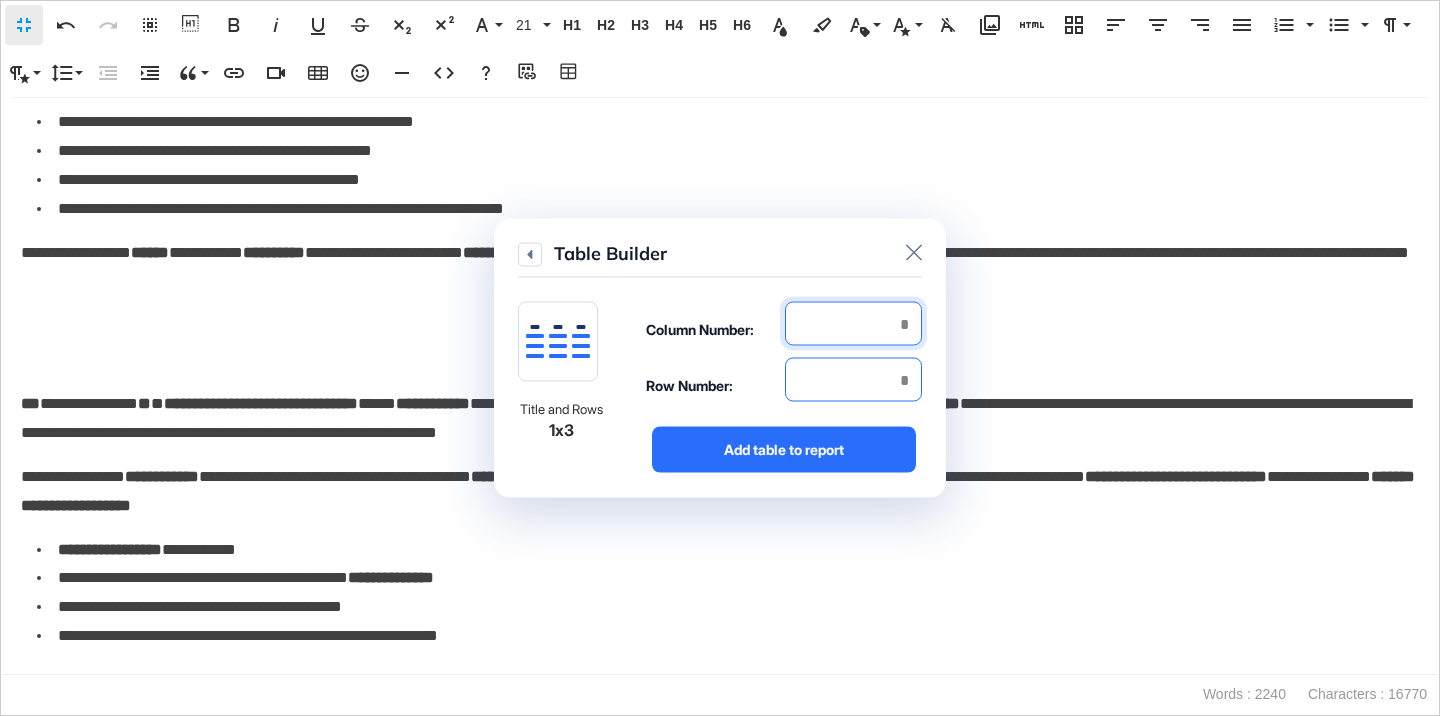 type on "*" 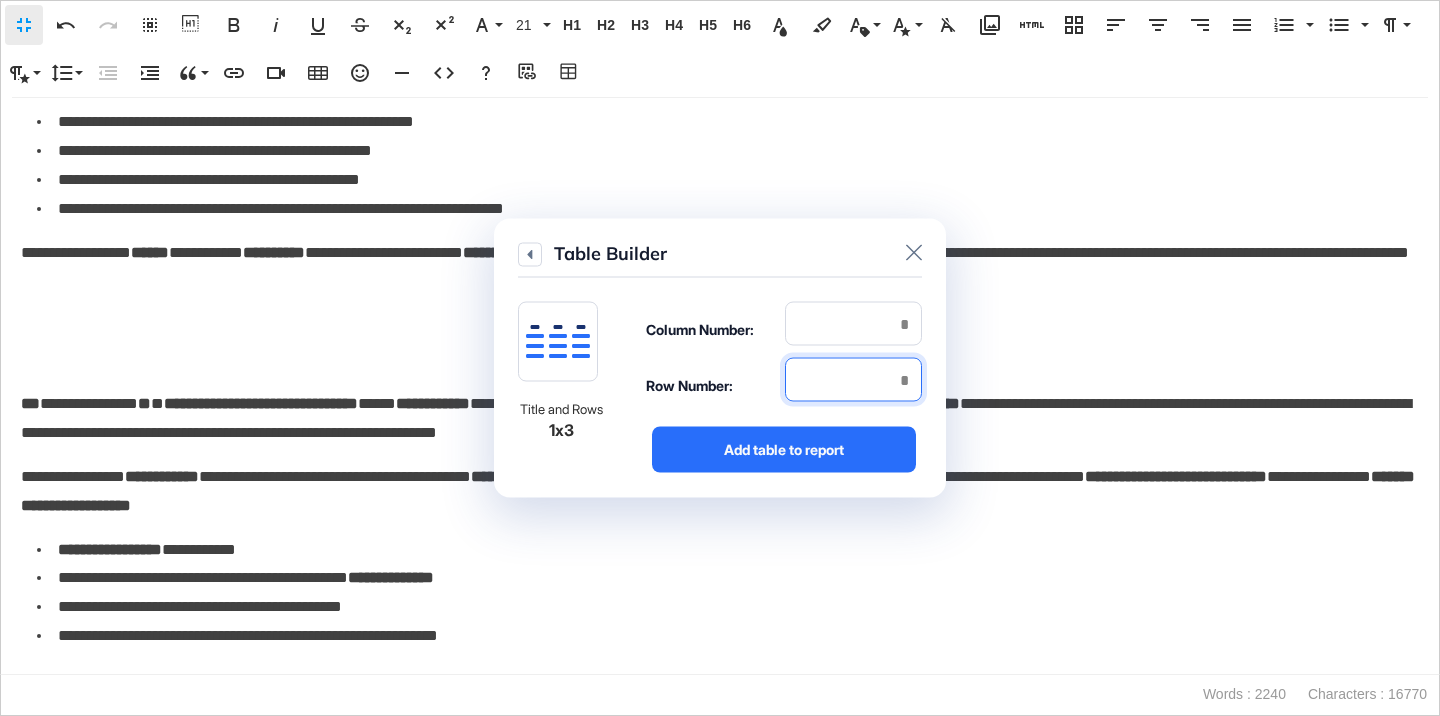 click at bounding box center [853, 380] 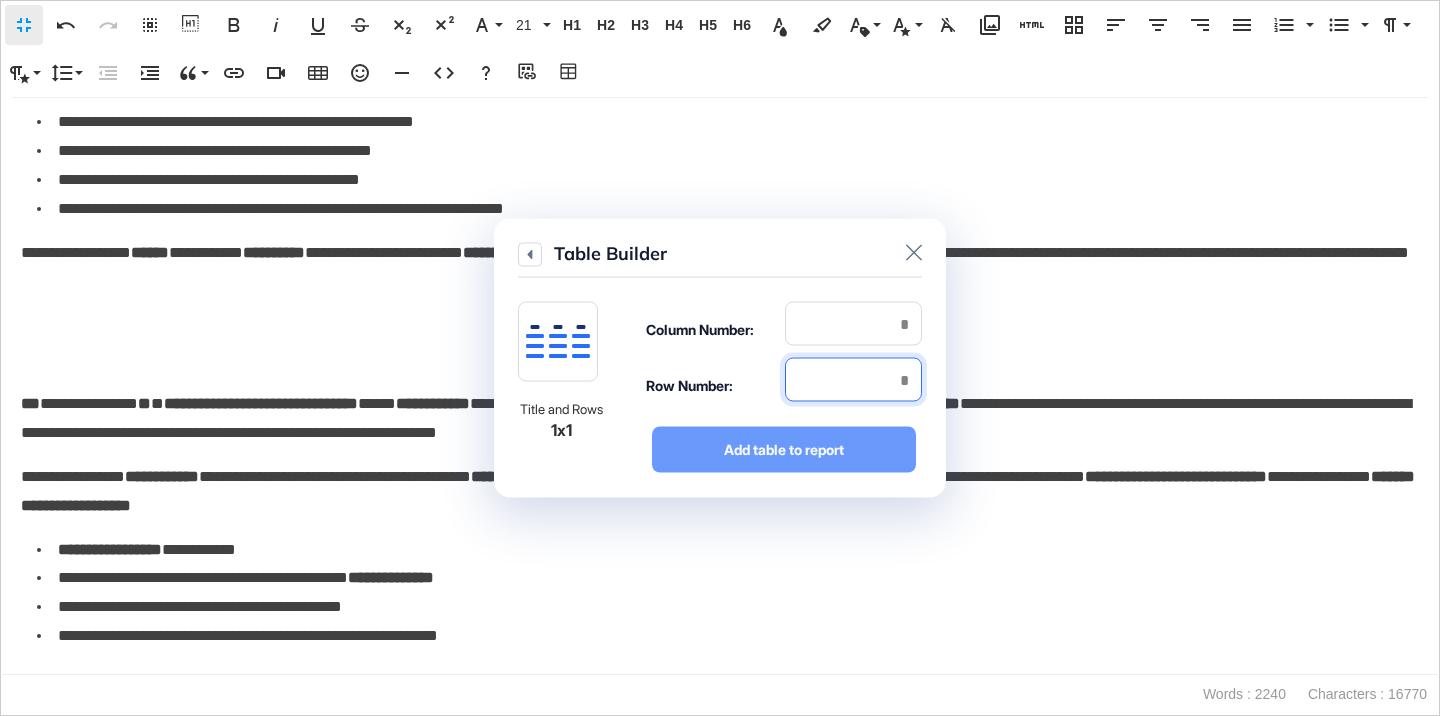 type on "*" 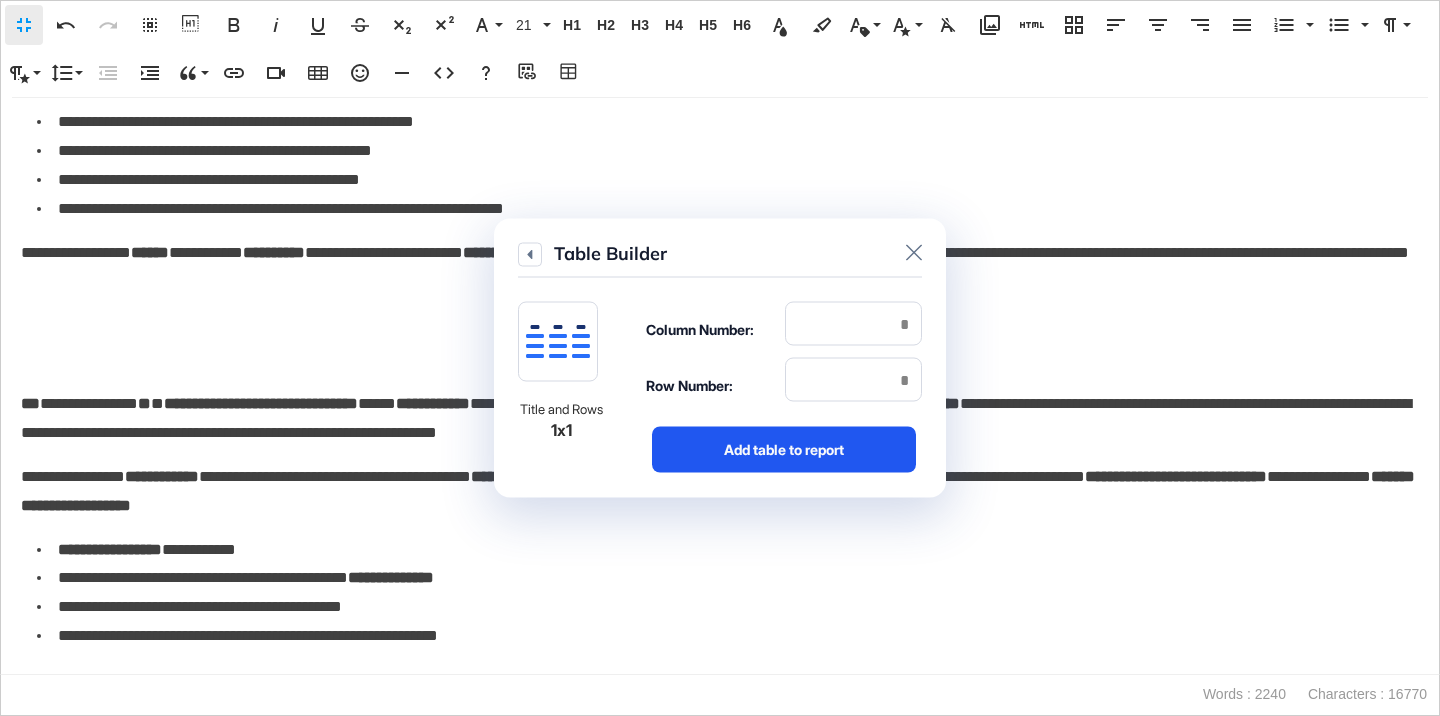 click on "Add table to report" at bounding box center (784, 450) 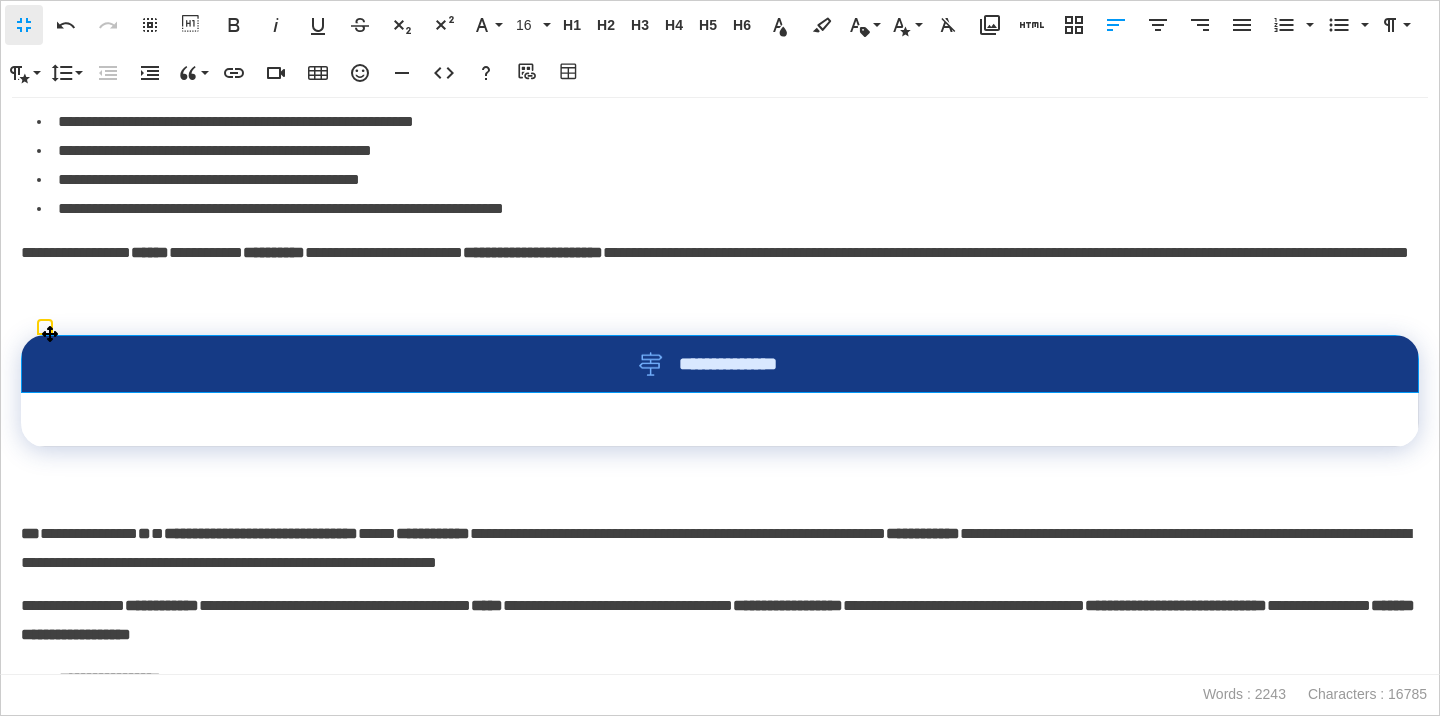 drag, startPoint x: 855, startPoint y: 367, endPoint x: 647, endPoint y: 366, distance: 208.00241 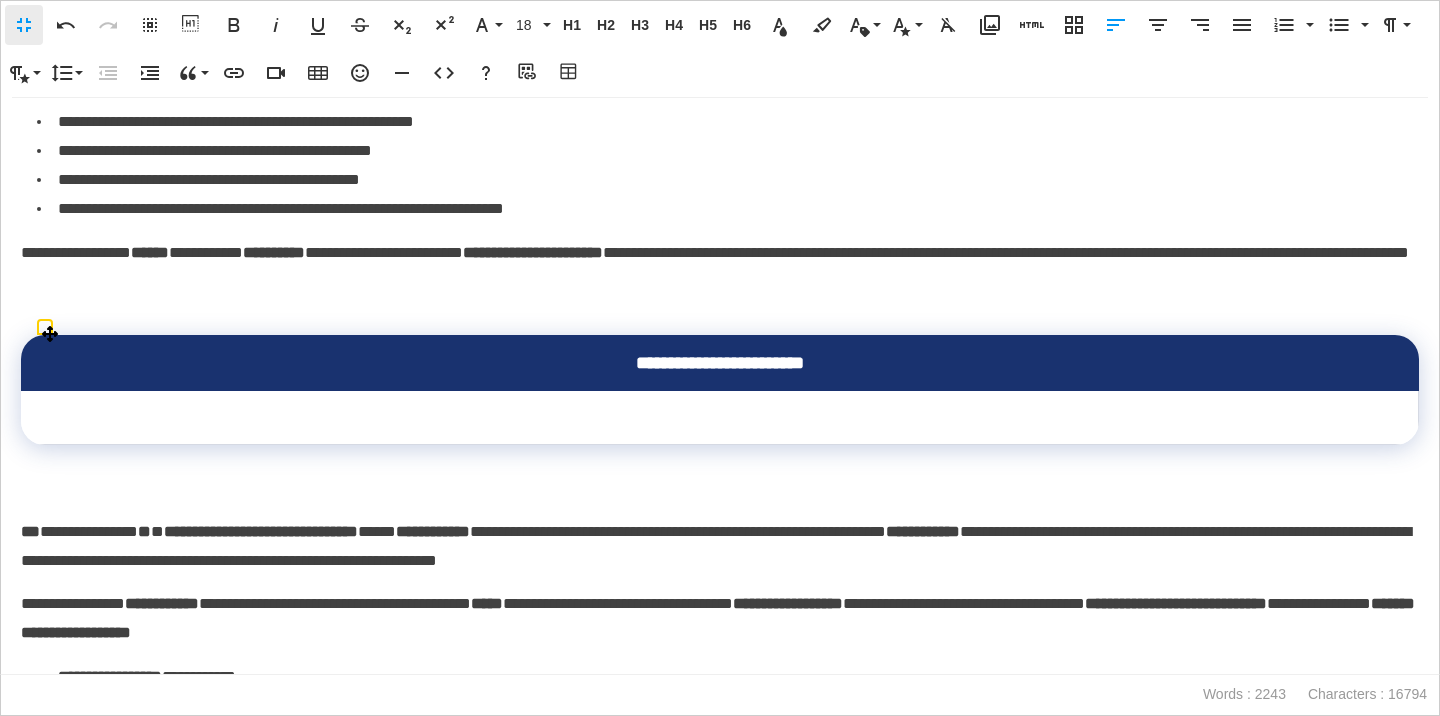scroll, scrollTop: 0, scrollLeft: 8, axis: horizontal 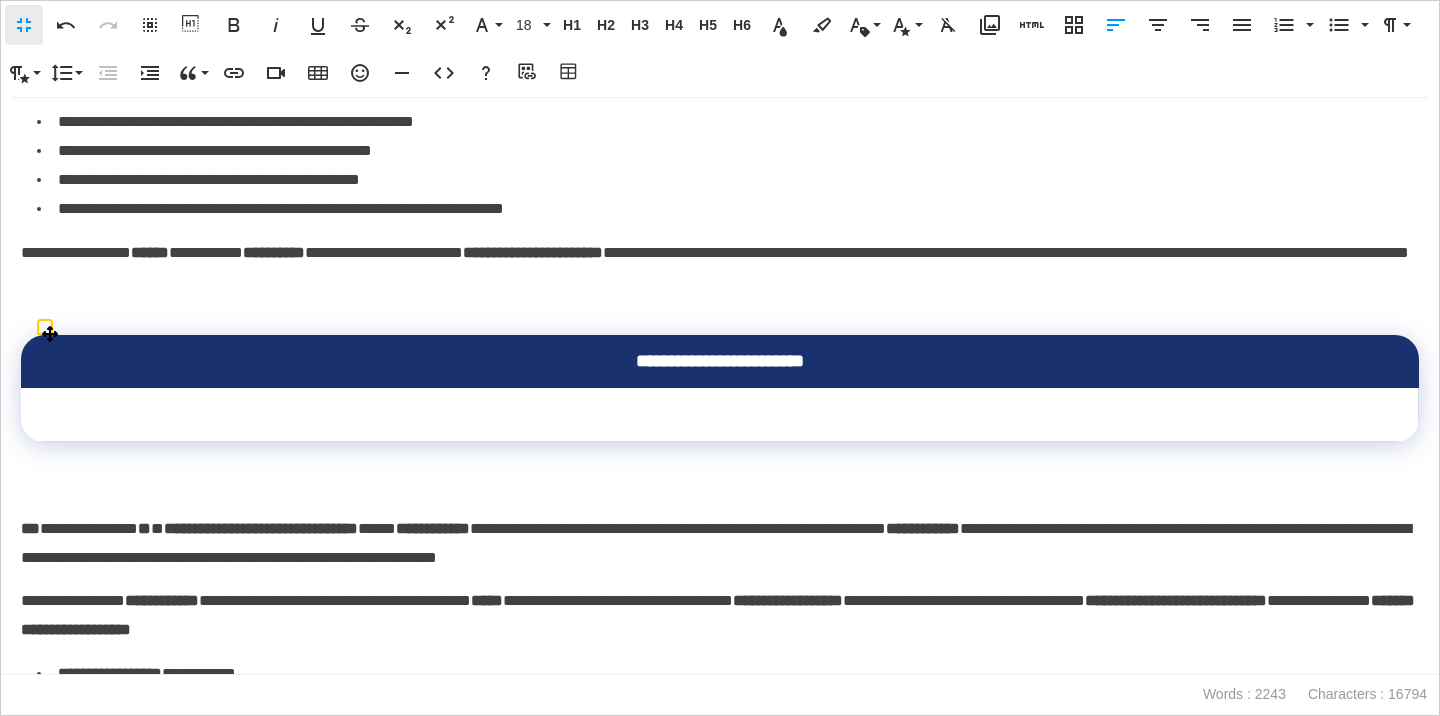 click at bounding box center [720, 415] 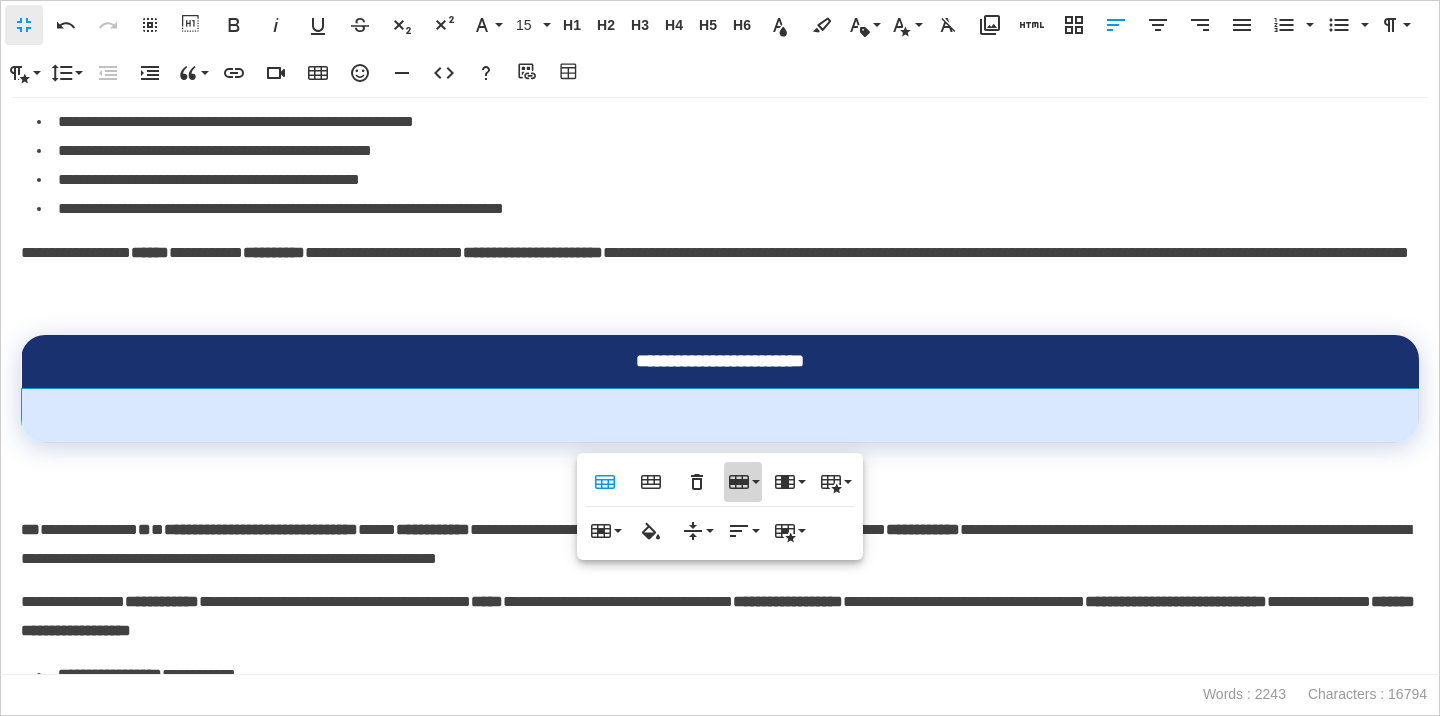 click 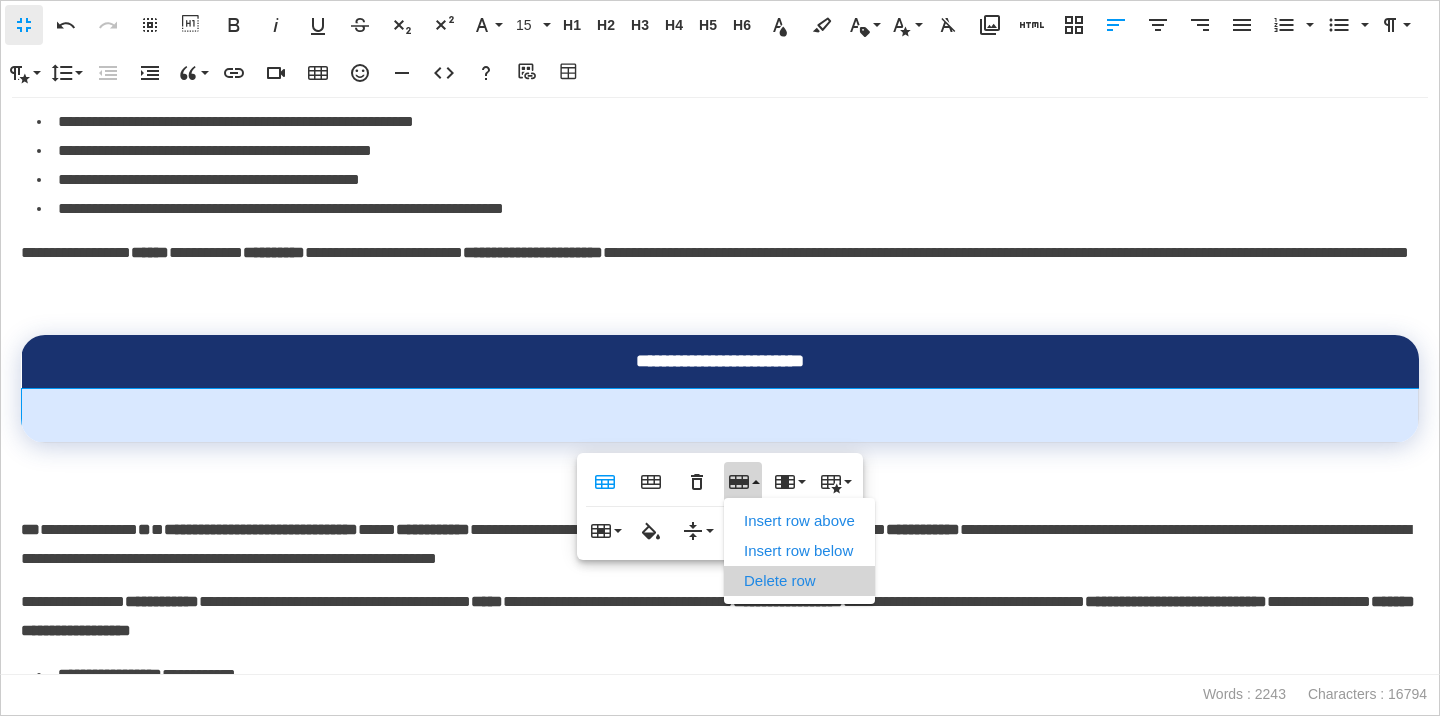 click on "Delete row" at bounding box center [799, 581] 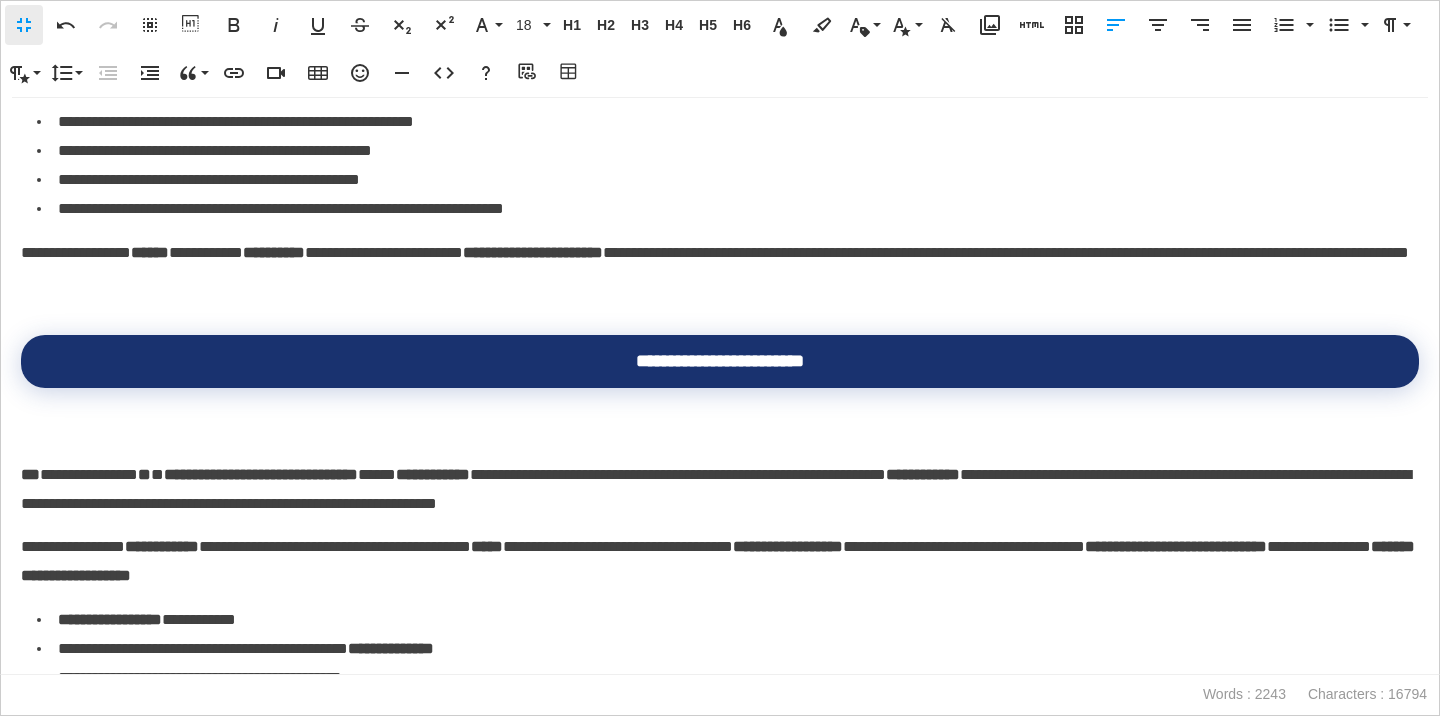 click on "**********" at bounding box center (720, 475) 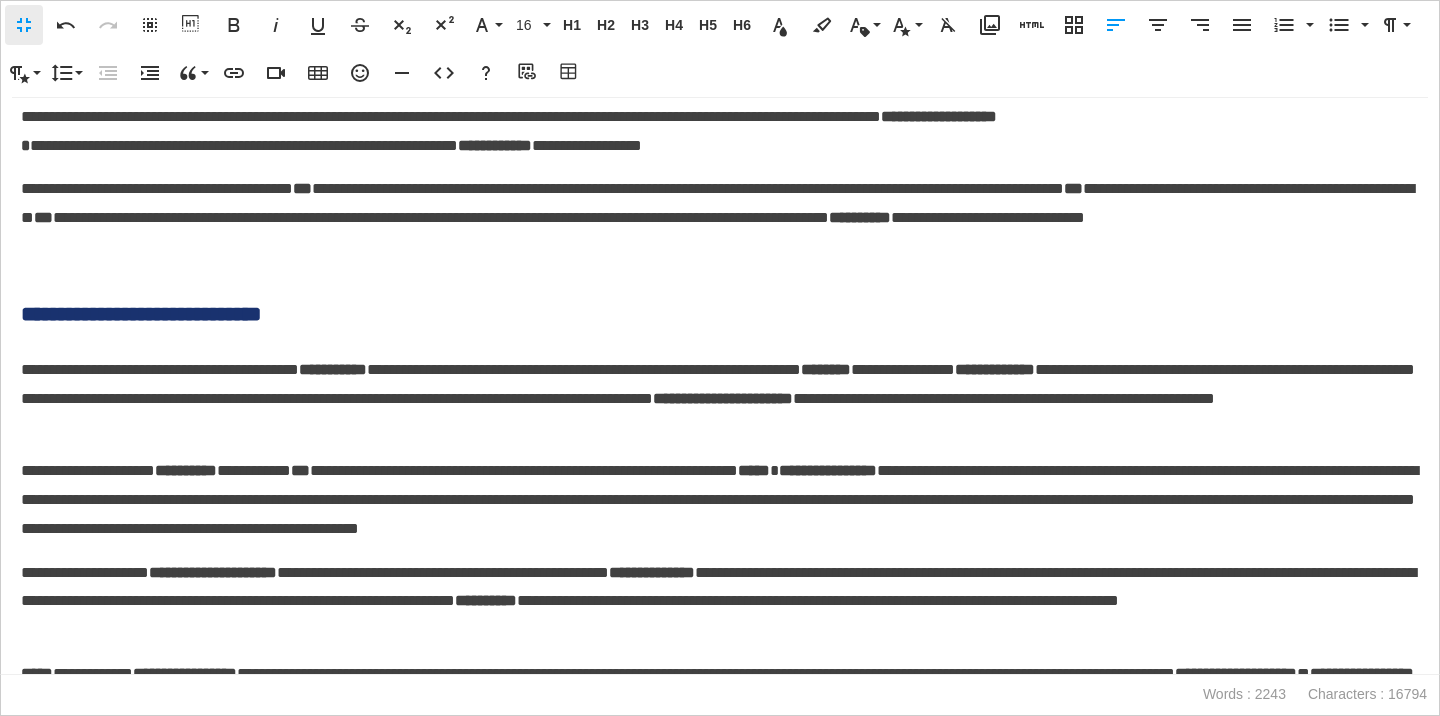 scroll, scrollTop: 3472, scrollLeft: 0, axis: vertical 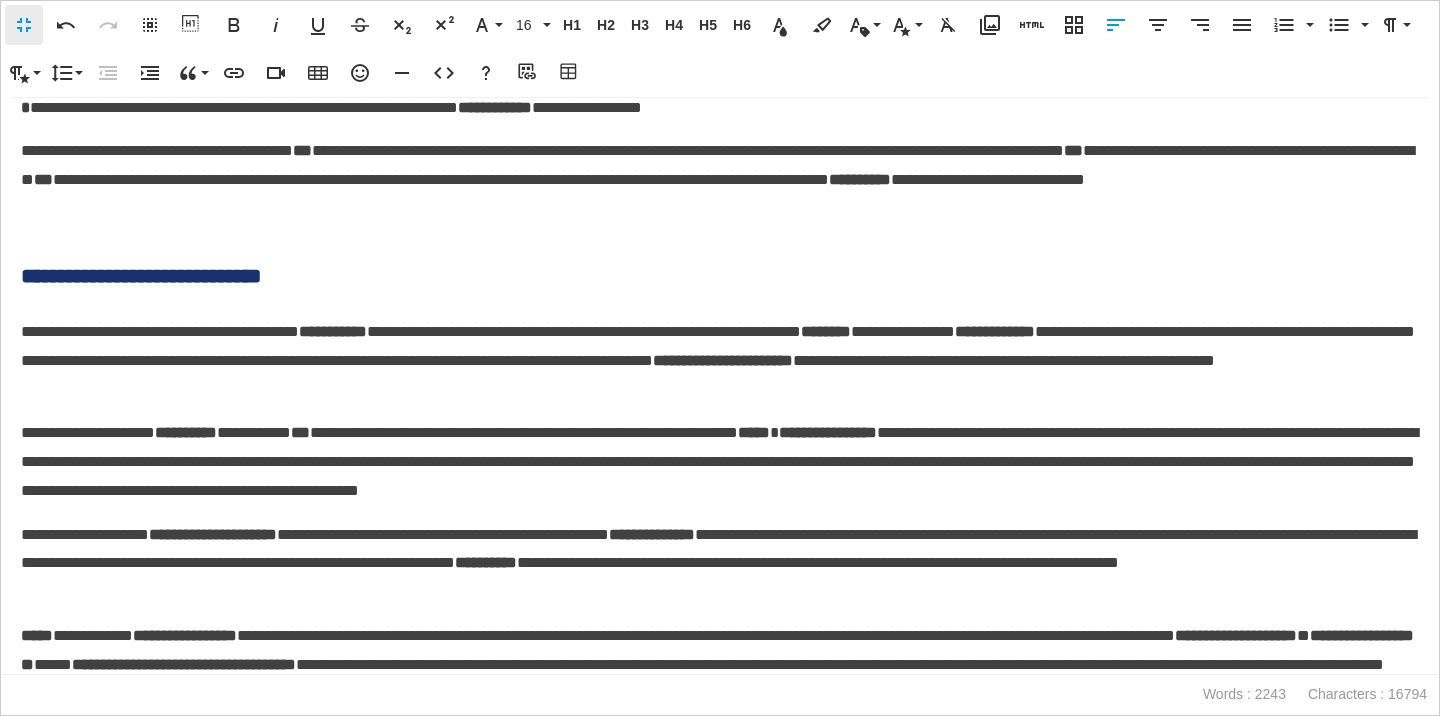 click on "**********" at bounding box center (720, 276) 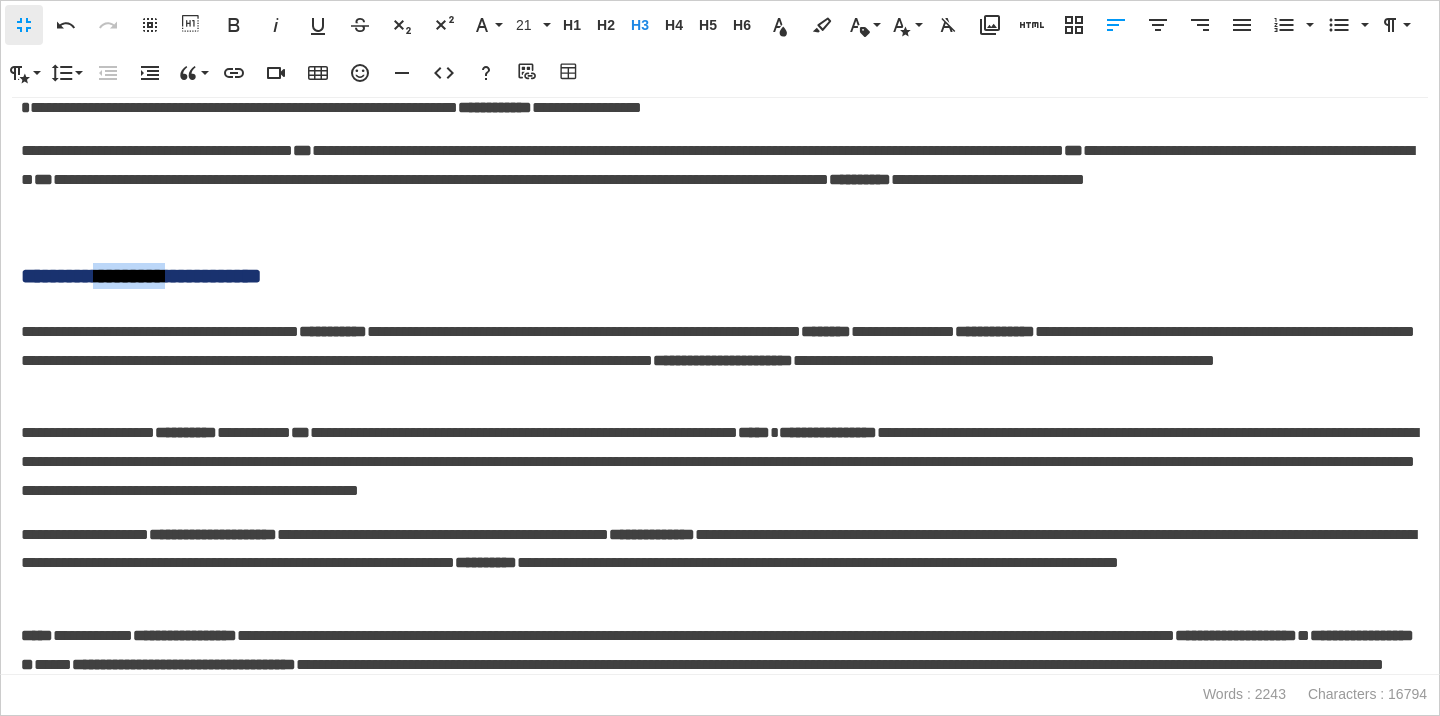 click on "**********" at bounding box center (720, 276) 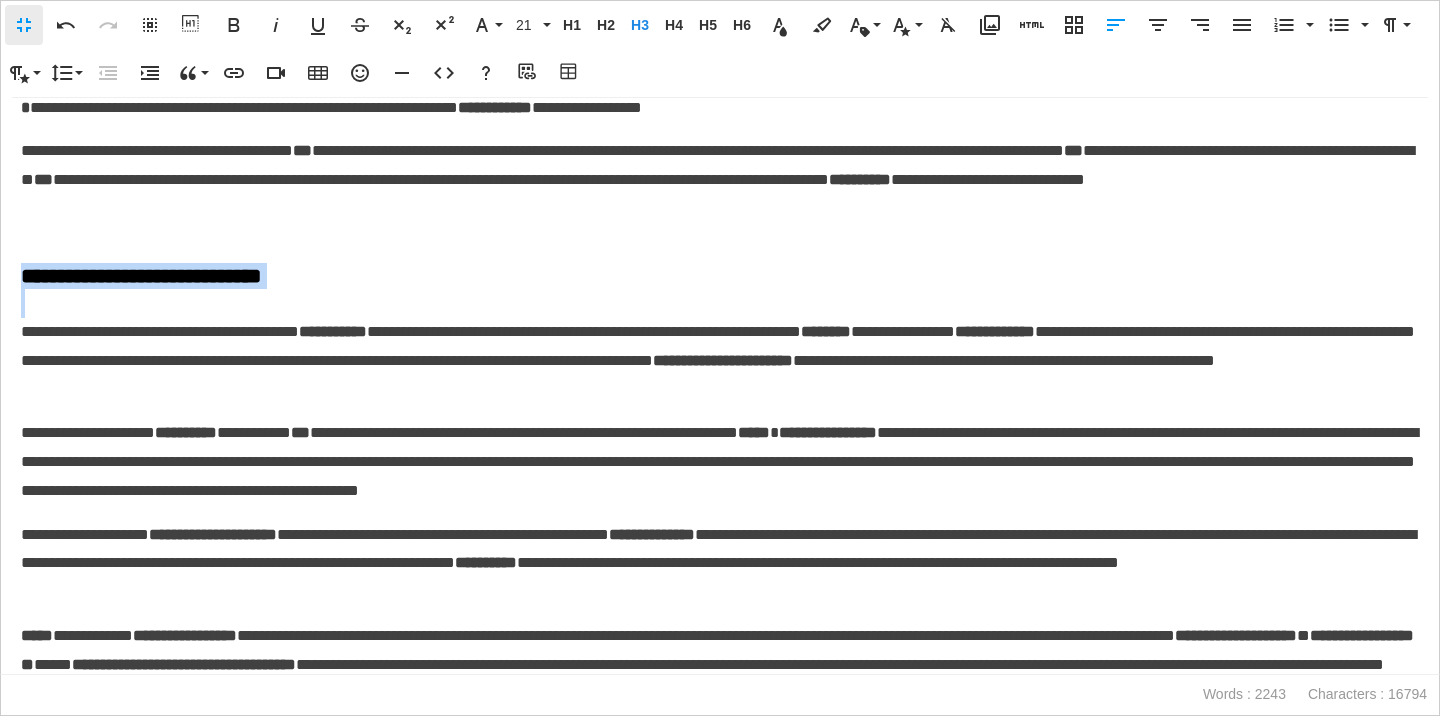 click on "**********" at bounding box center [720, 276] 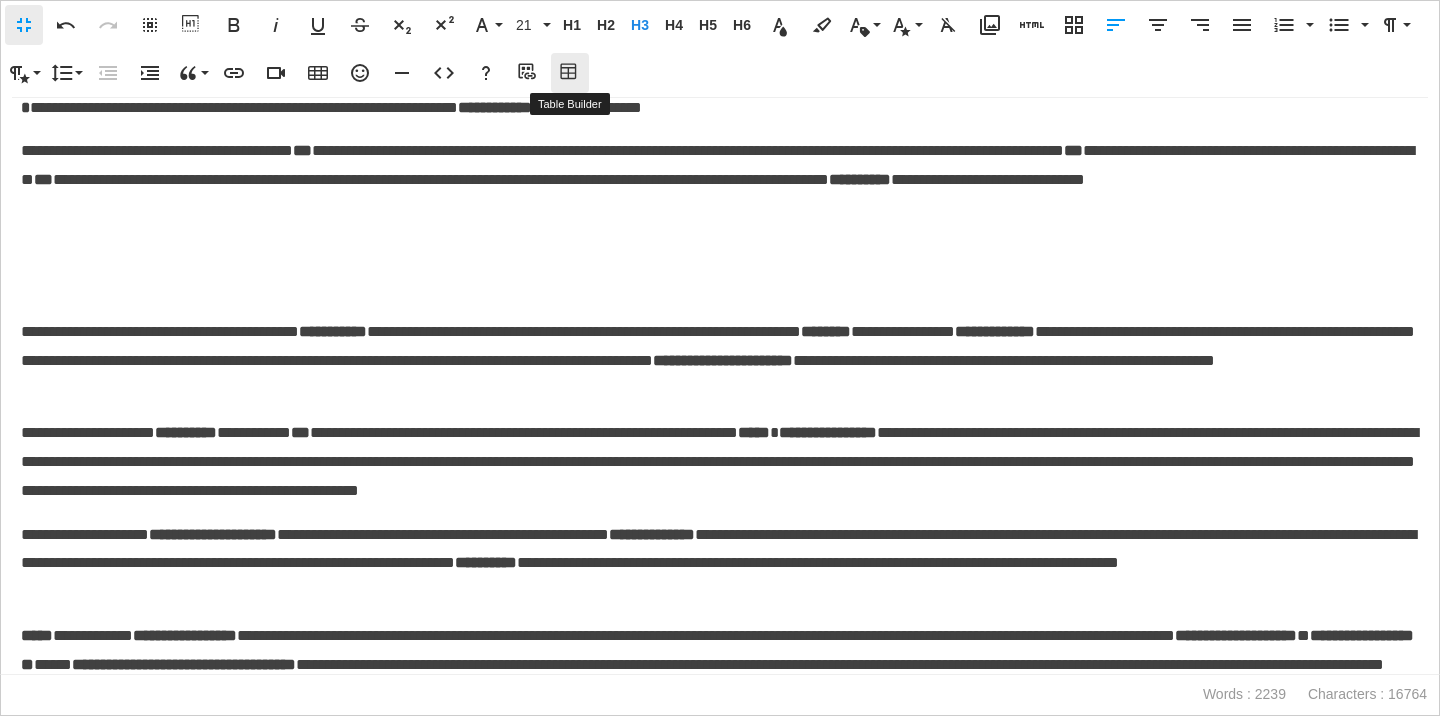 click on "Table Builder" at bounding box center (570, 73) 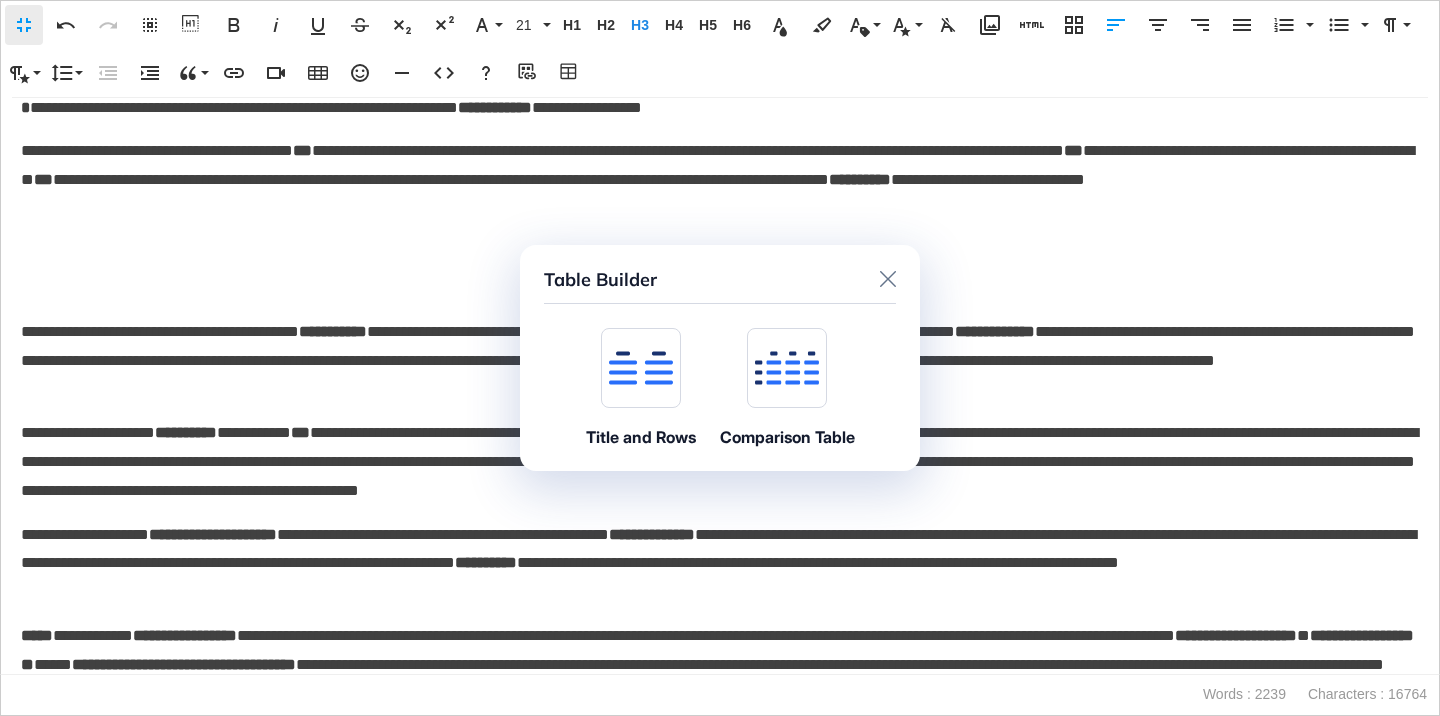 click 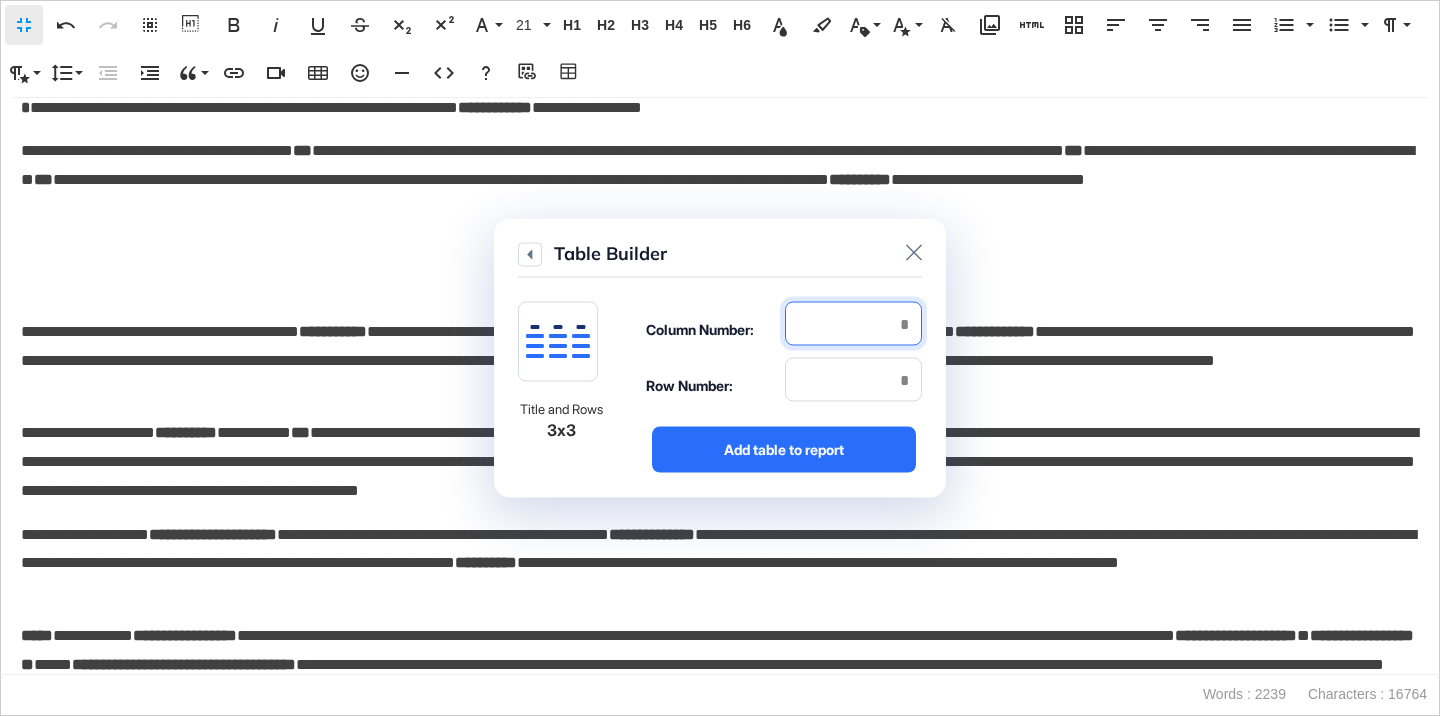click at bounding box center (853, 324) 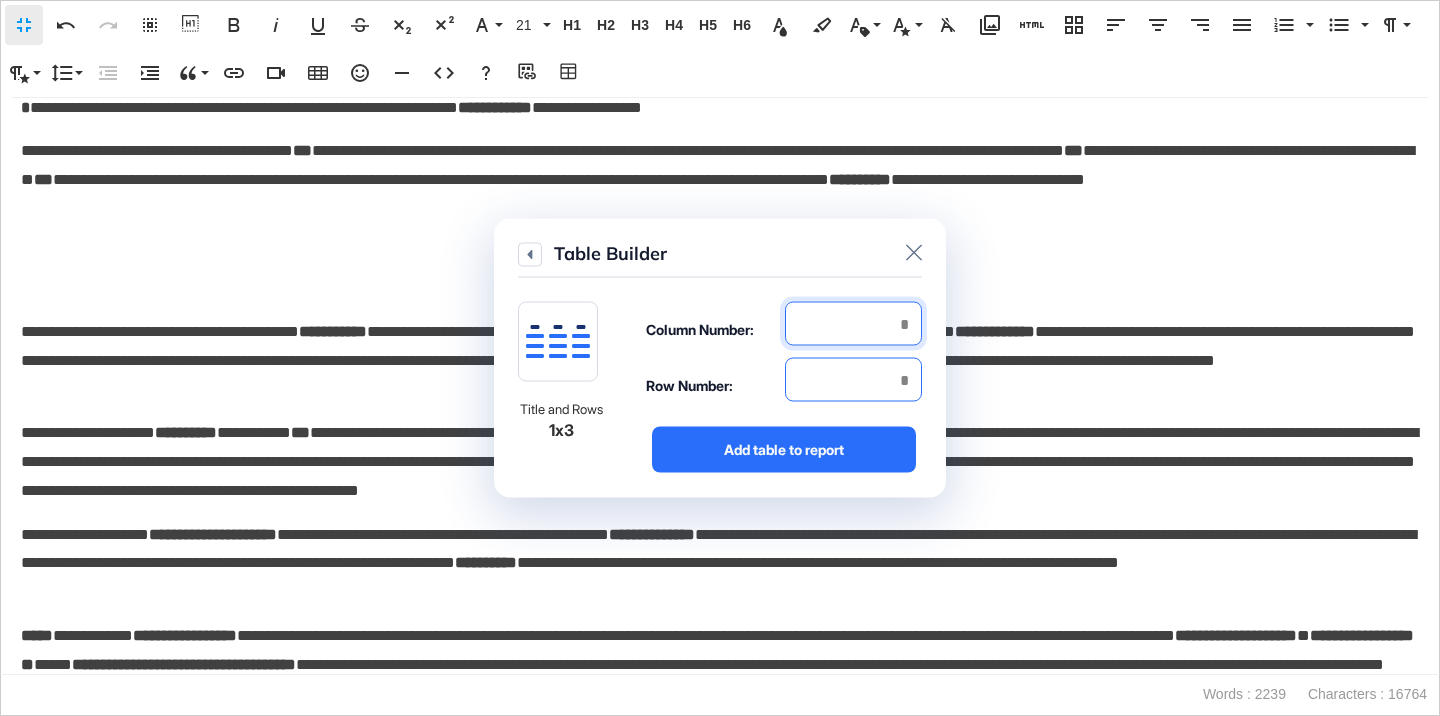 type on "*" 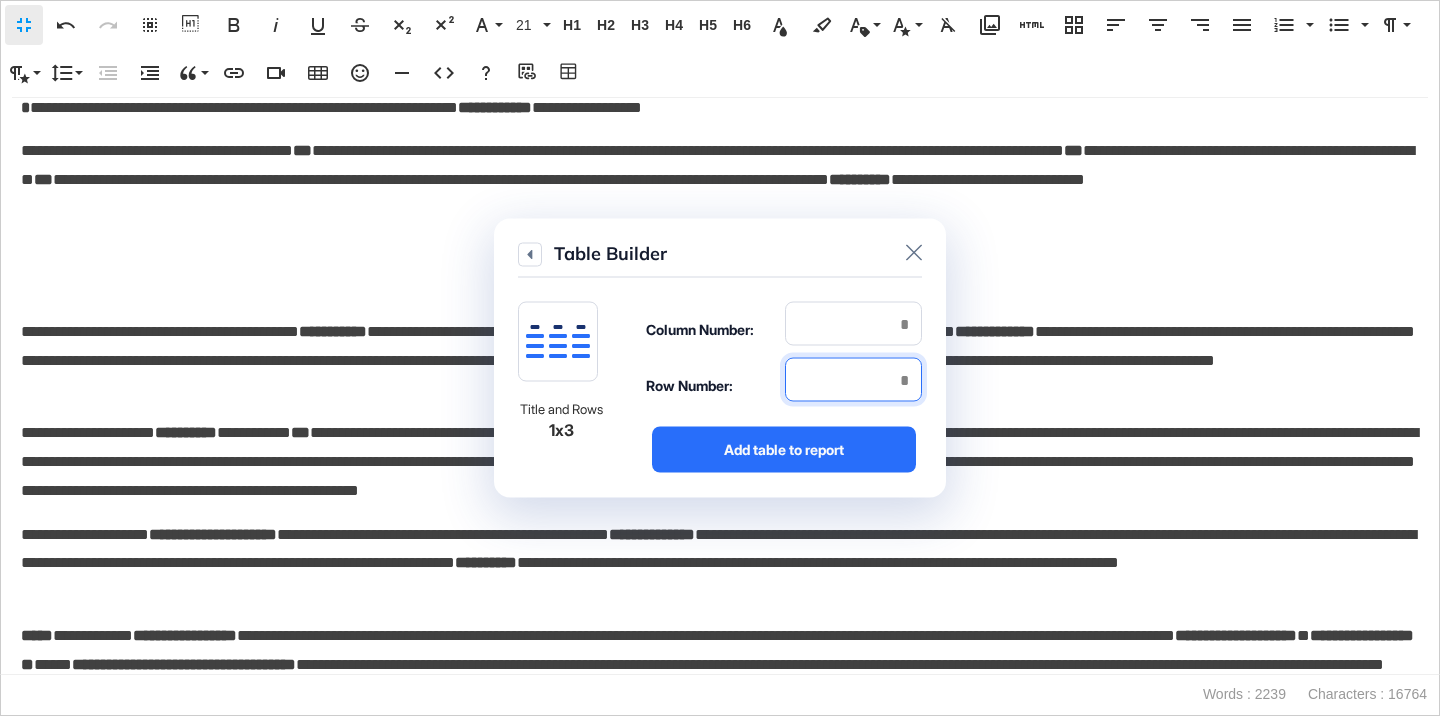 click at bounding box center (853, 380) 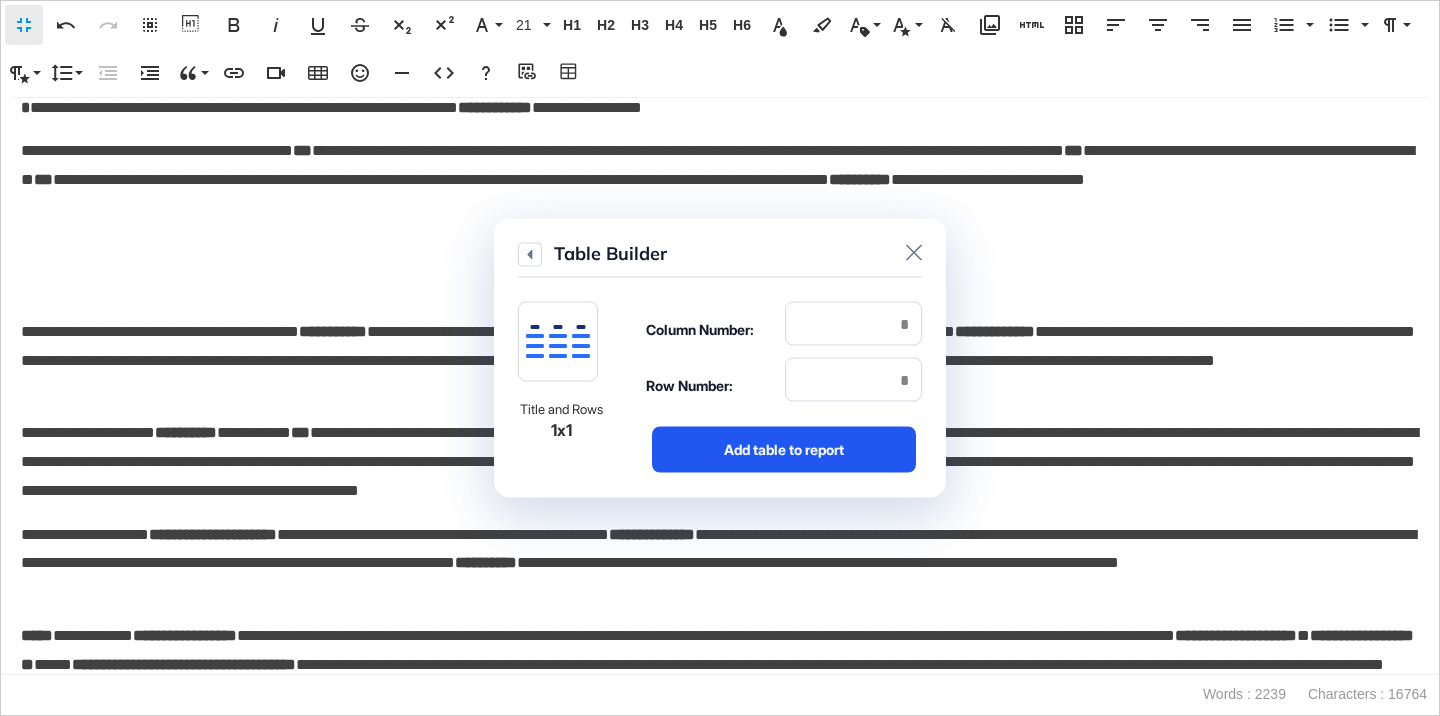click on "Add table to report" at bounding box center (784, 450) 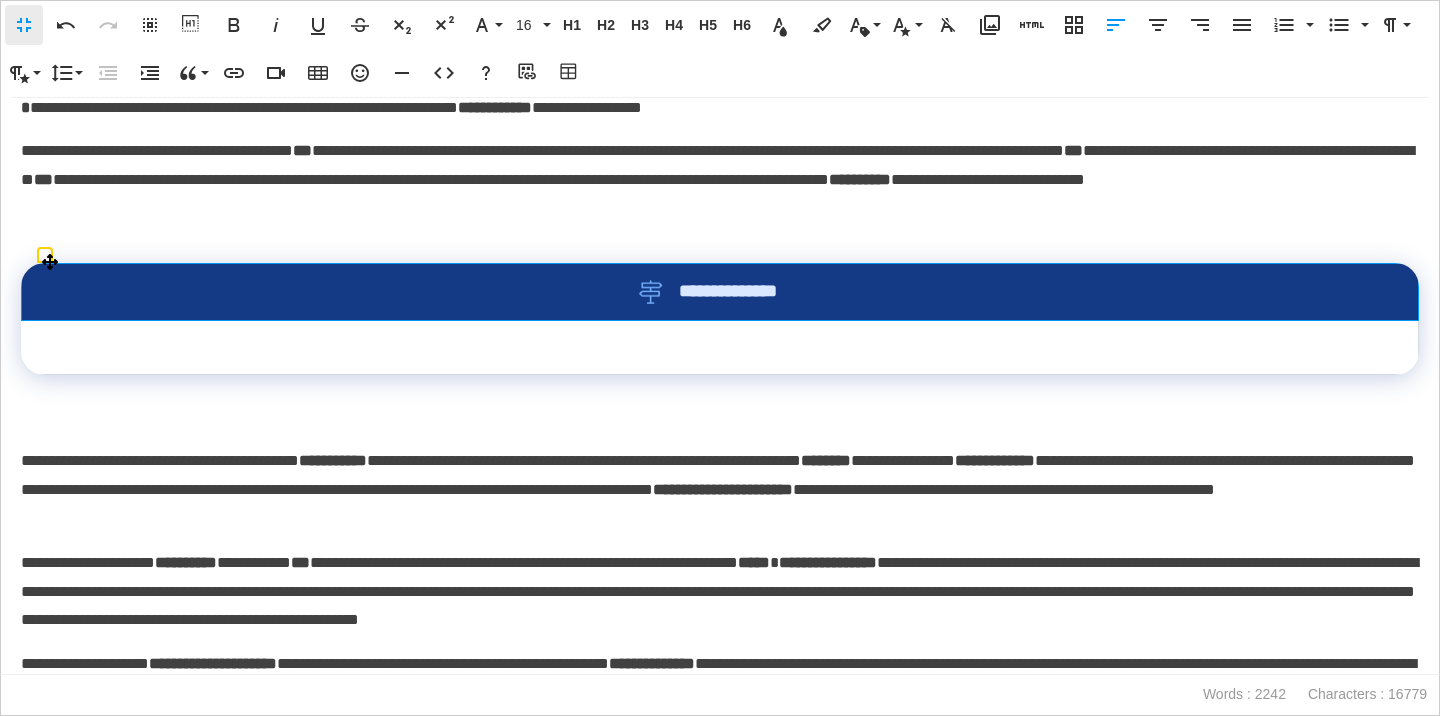 drag, startPoint x: 809, startPoint y: 309, endPoint x: 619, endPoint y: 305, distance: 190.0421 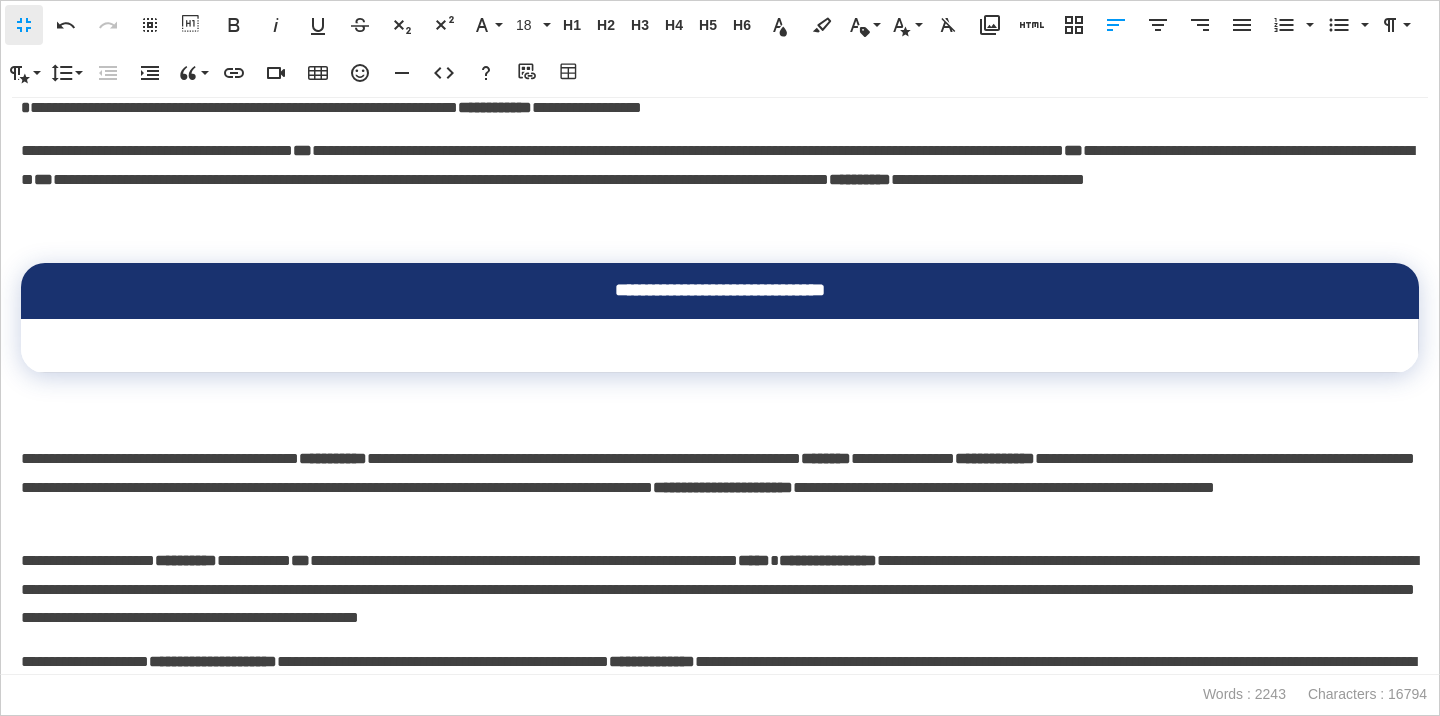 scroll, scrollTop: 0, scrollLeft: 7, axis: horizontal 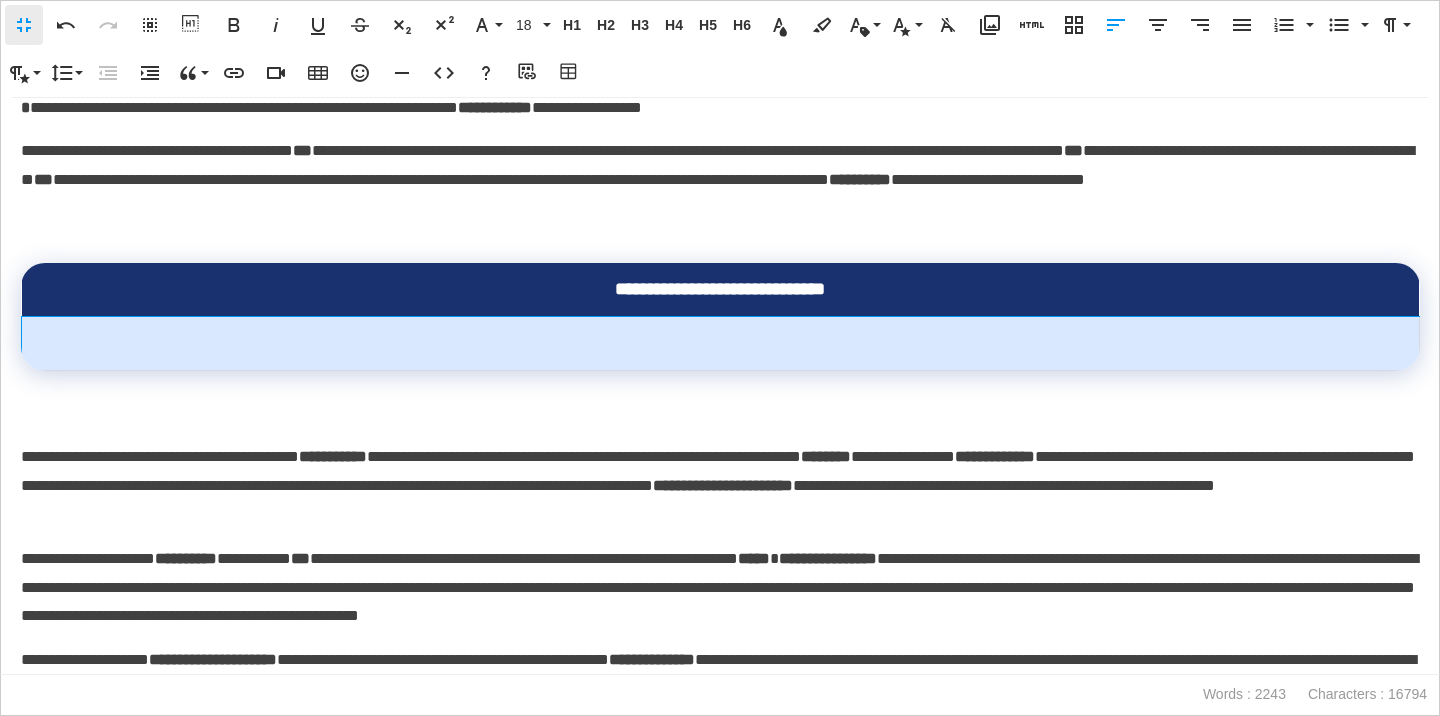 click at bounding box center [721, 343] 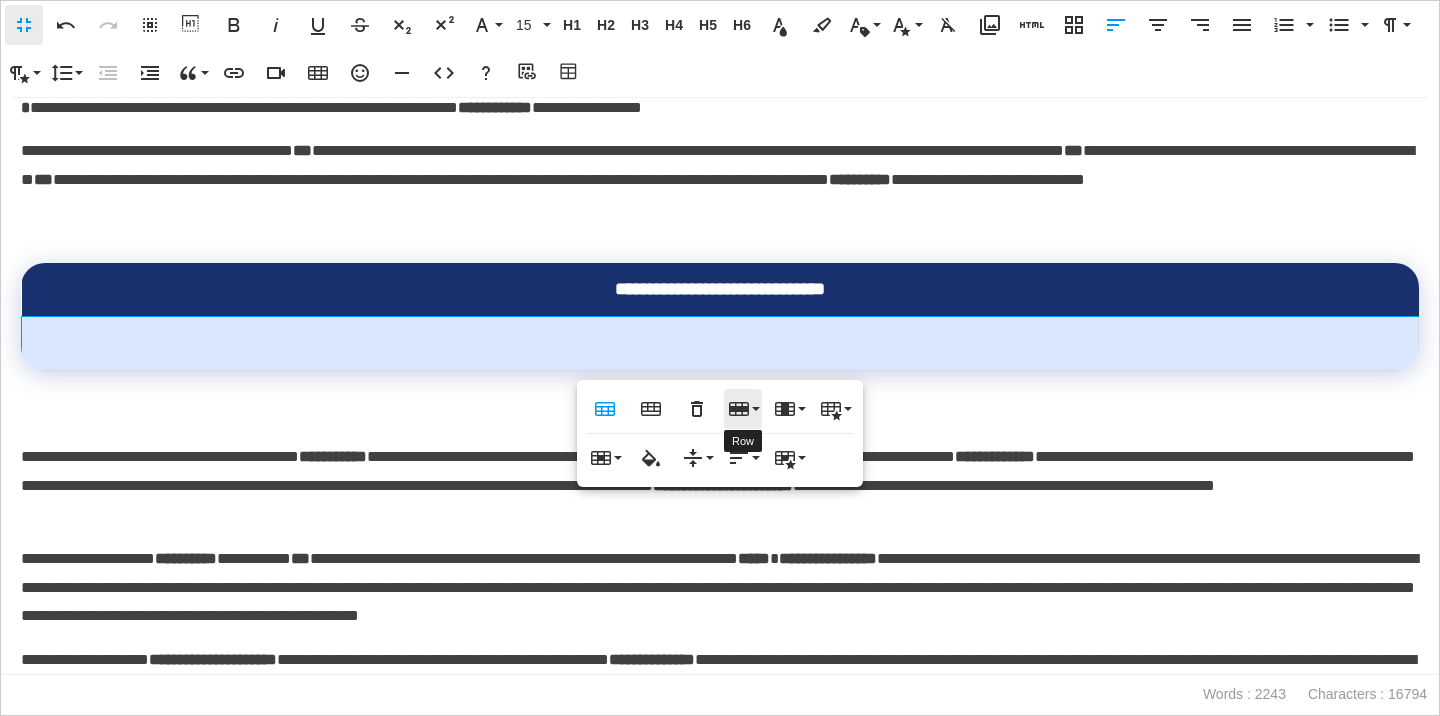 click 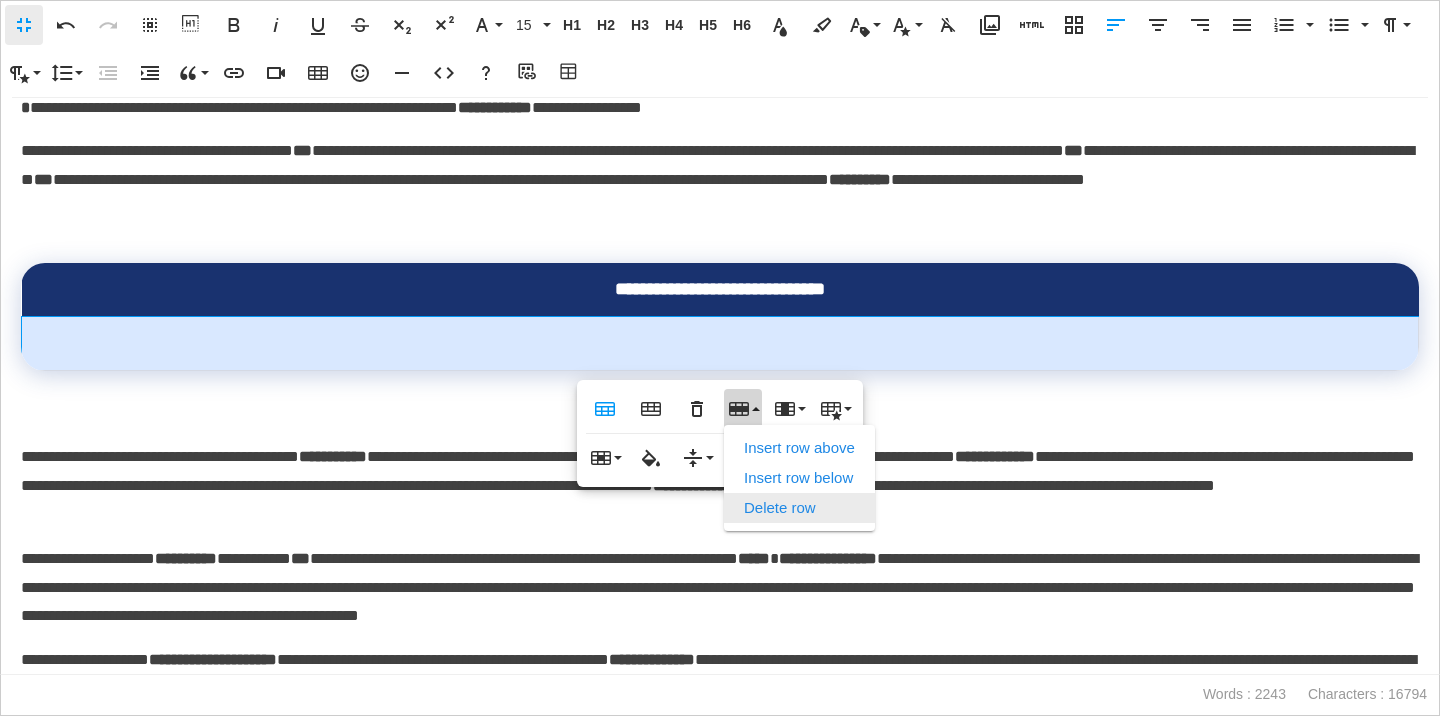 click on "Delete row" at bounding box center (799, 508) 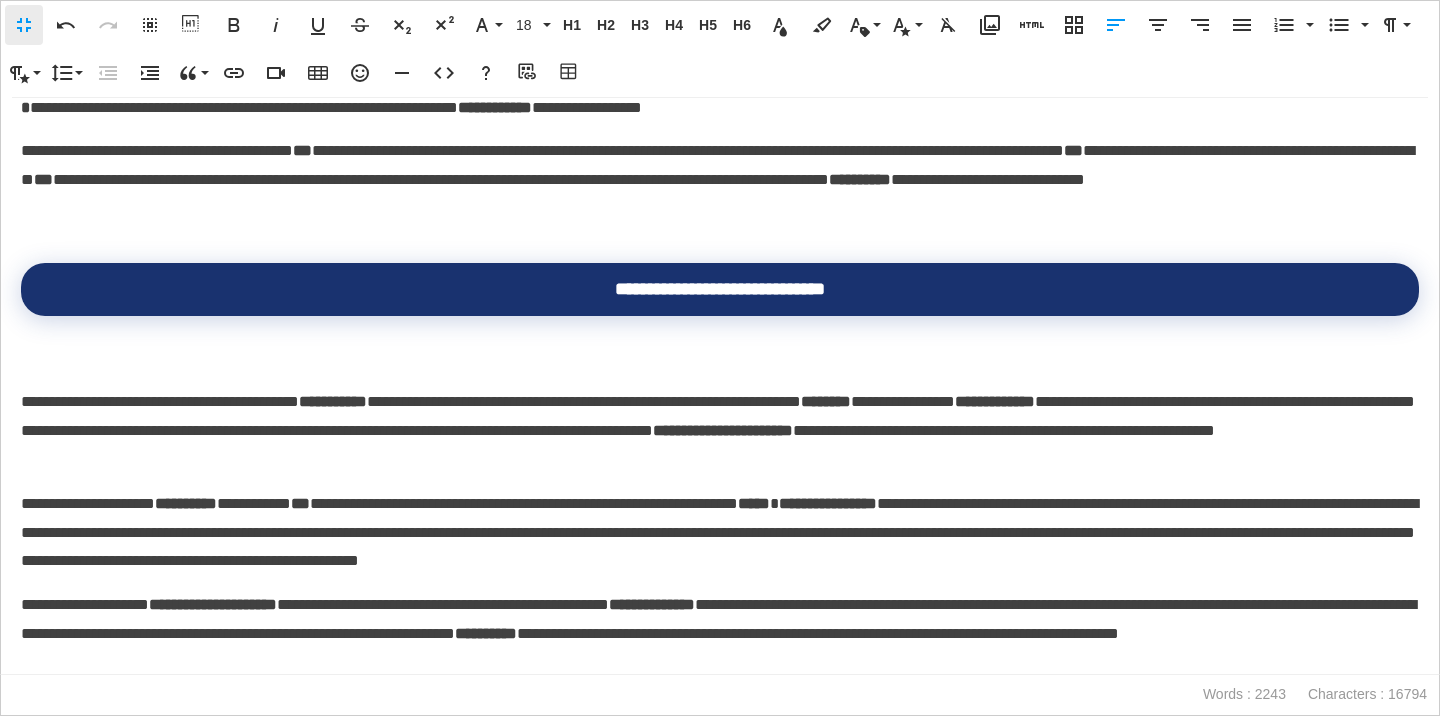 click on "**********" at bounding box center [720, 417] 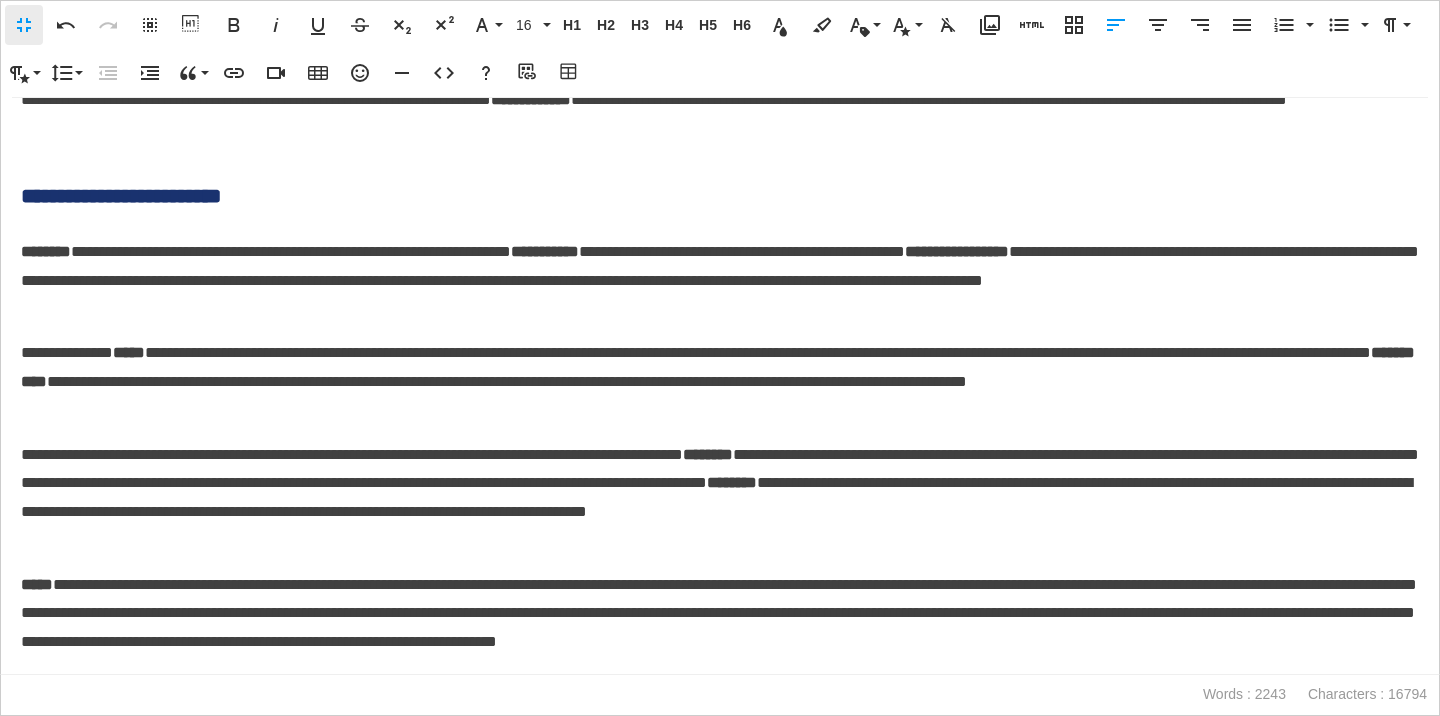 scroll, scrollTop: 4493, scrollLeft: 0, axis: vertical 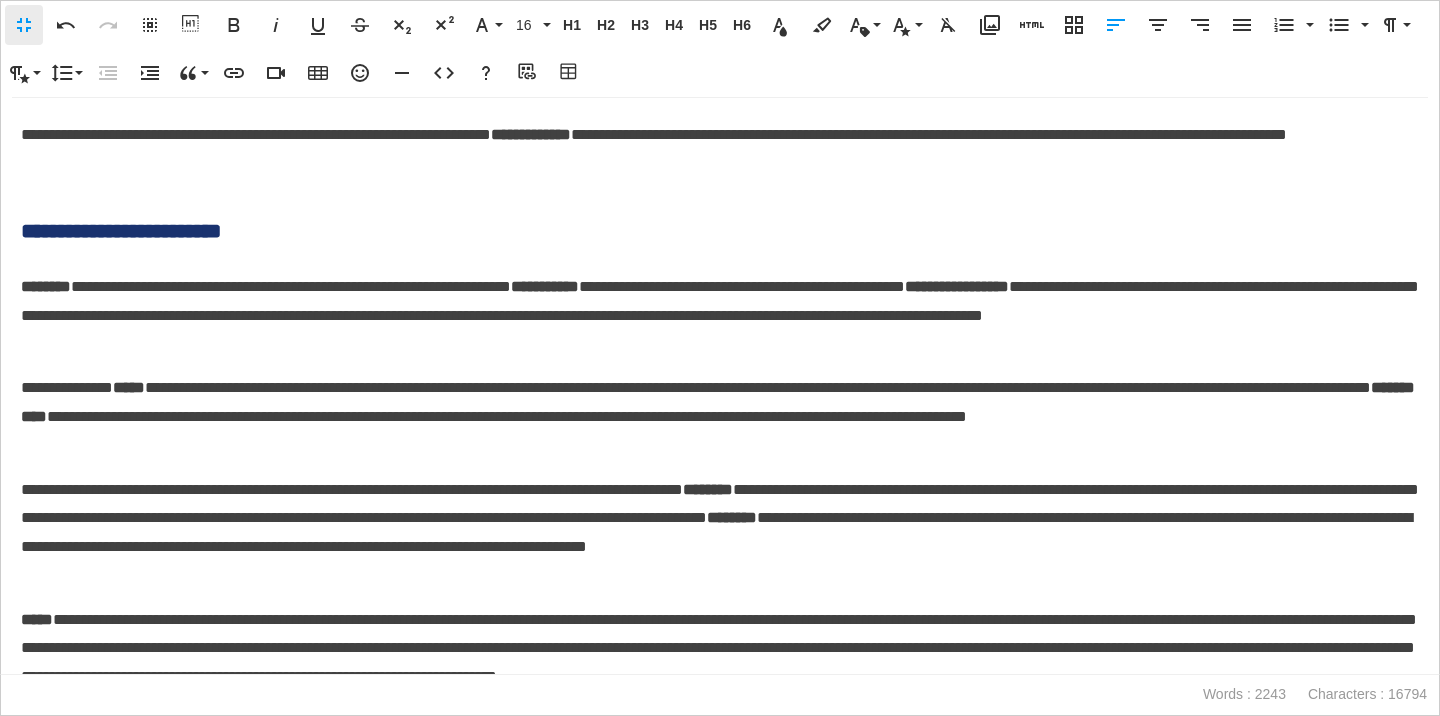 click on "**********" at bounding box center [720, 231] 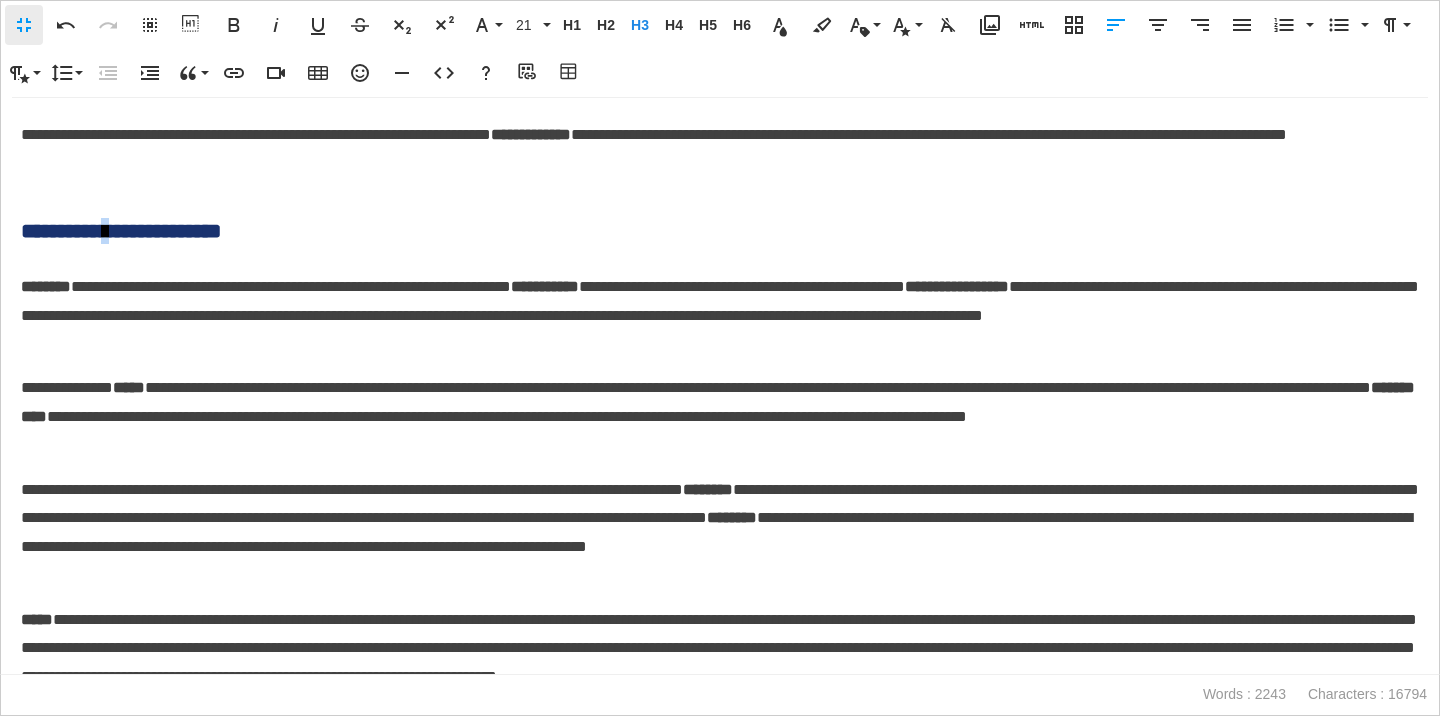click on "**********" at bounding box center (720, 231) 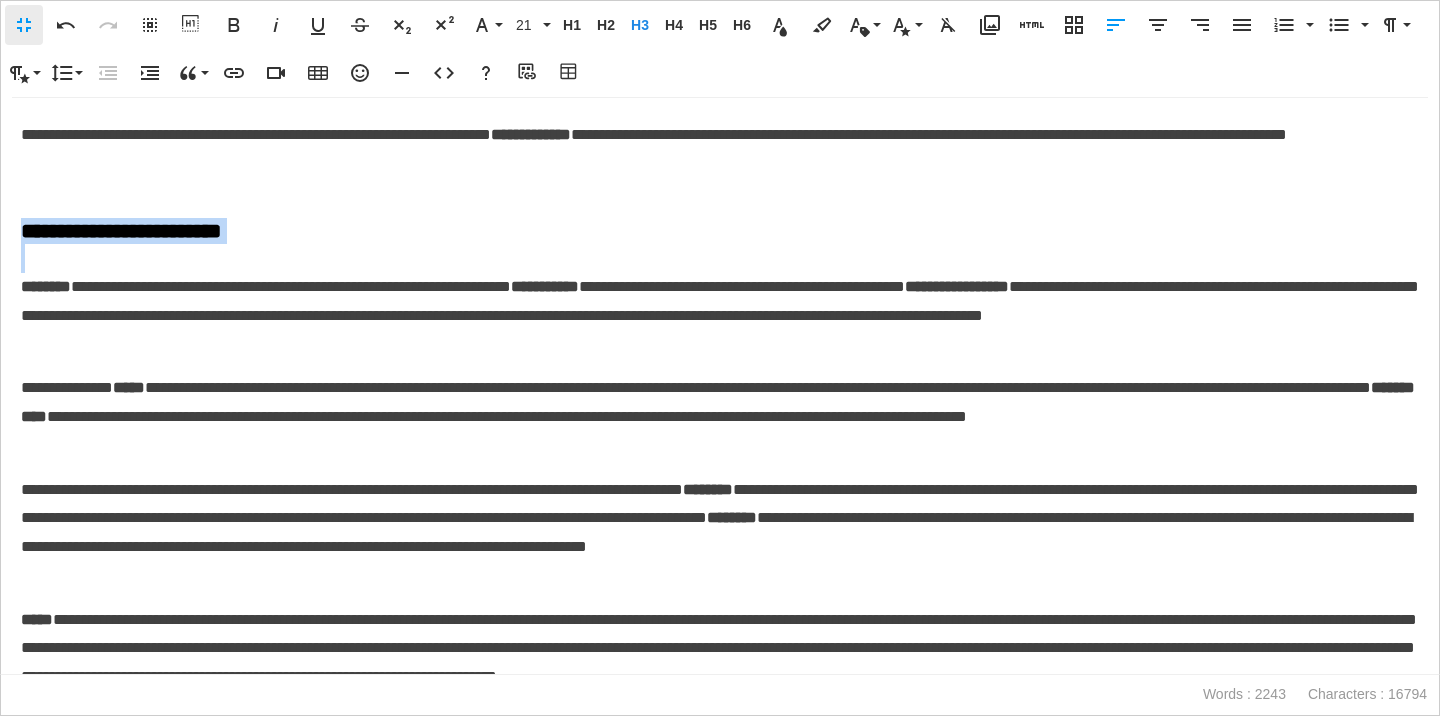 click on "**********" at bounding box center (720, 231) 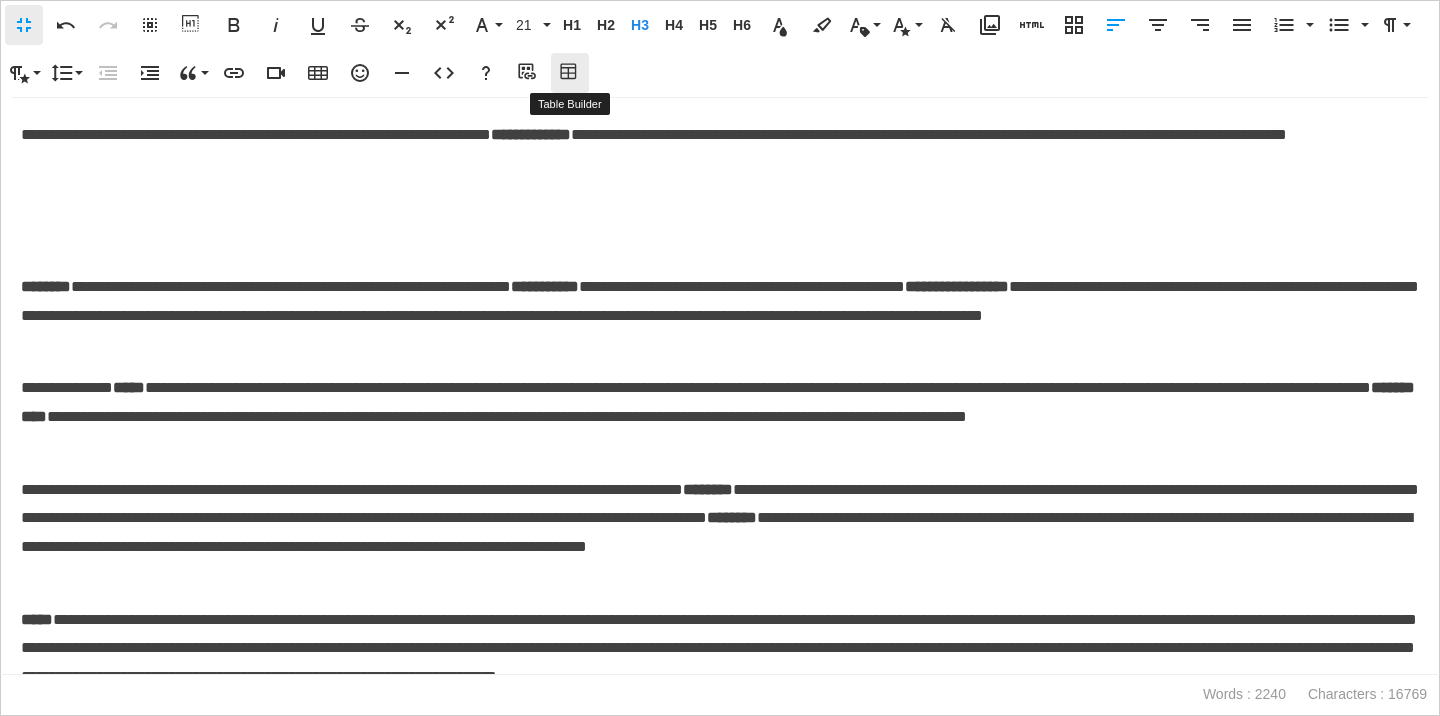 click 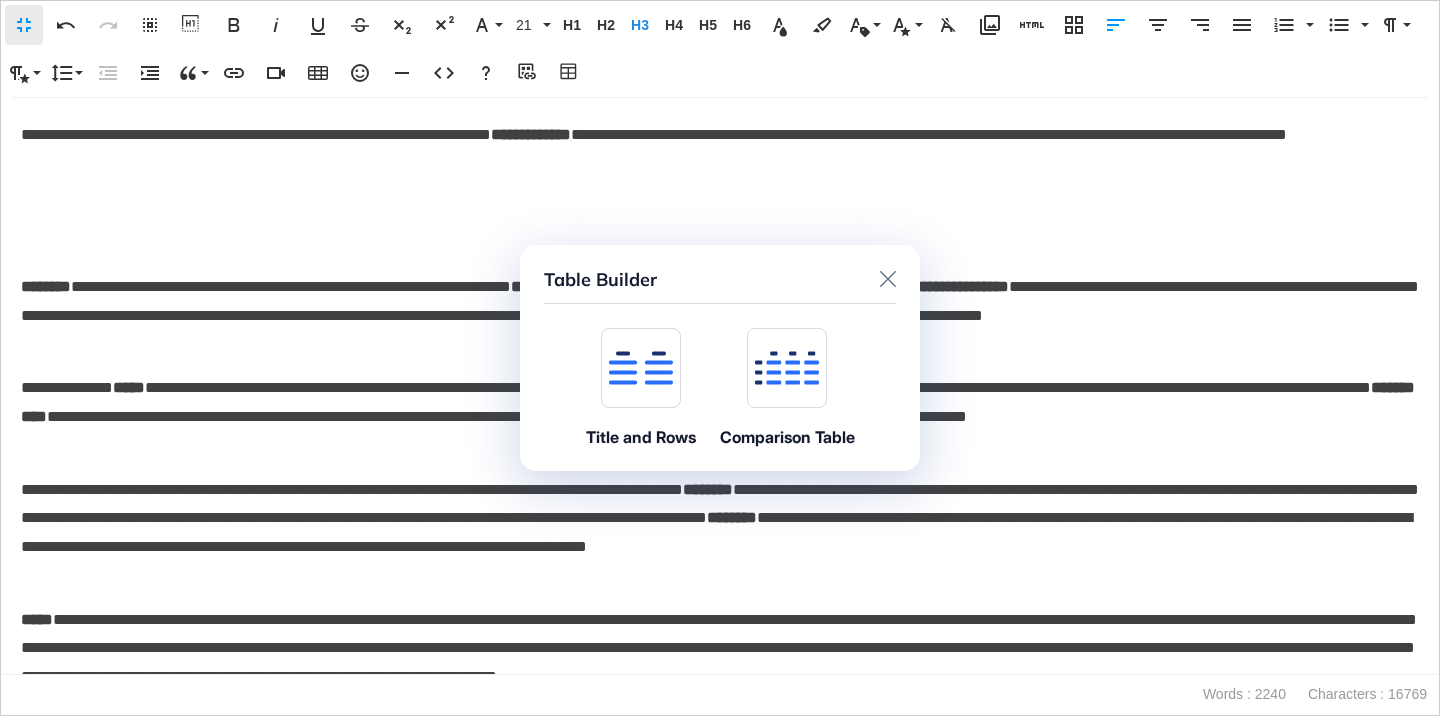 click 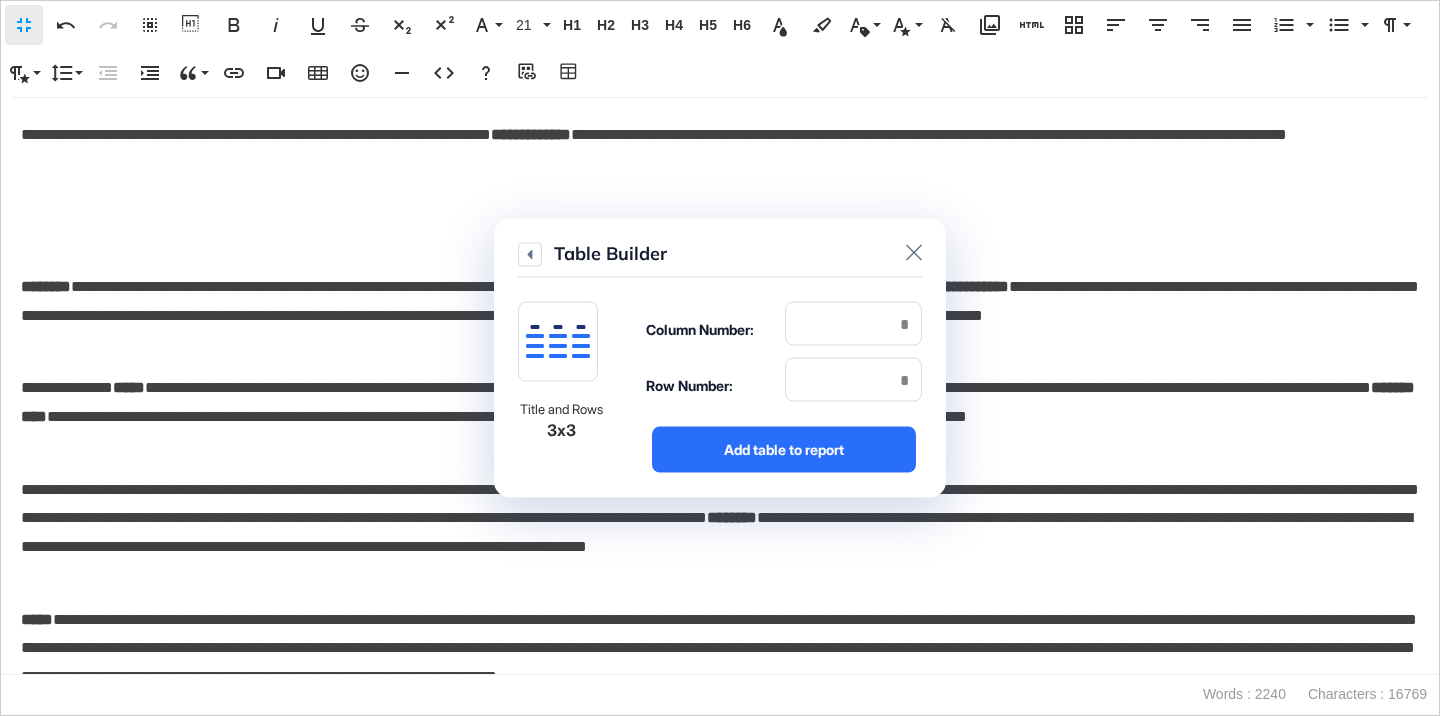 click on "Column Number:" at bounding box center (784, 330) 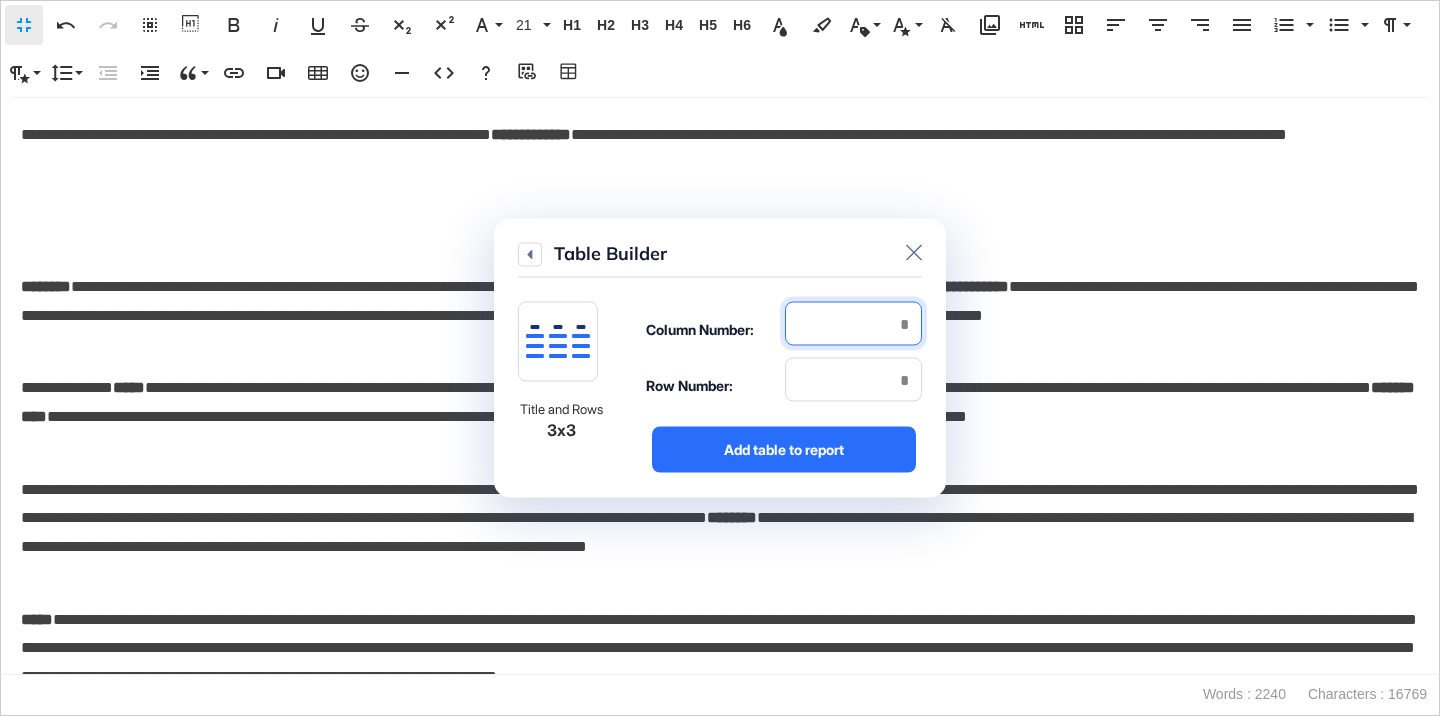 click at bounding box center (853, 324) 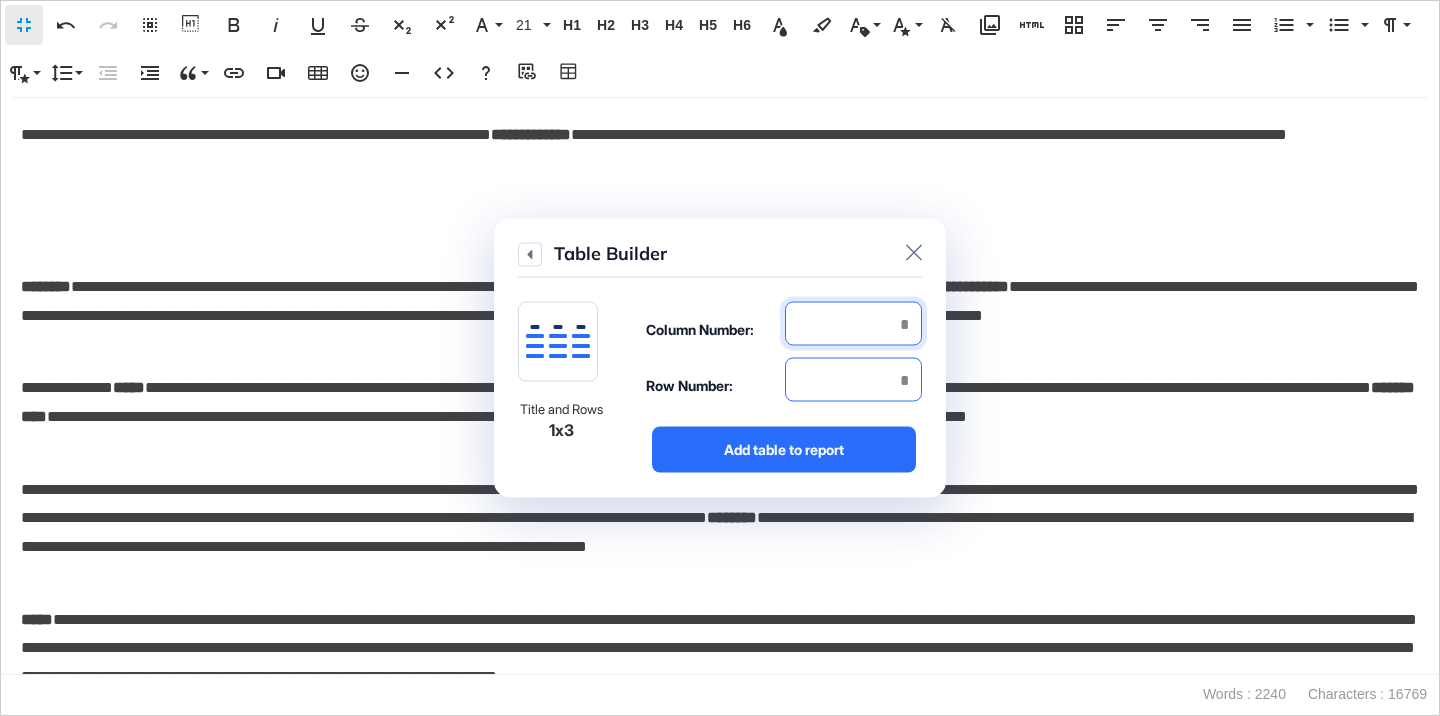 type on "*" 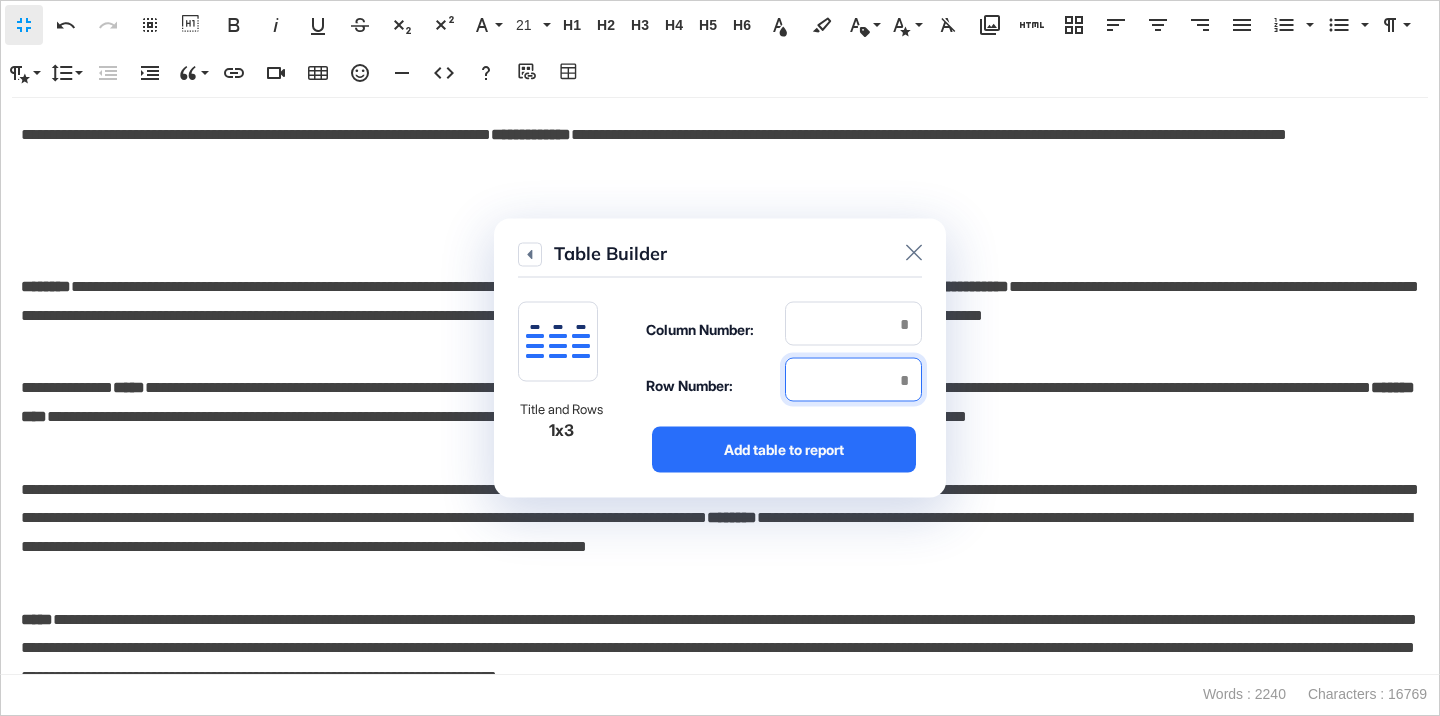 click at bounding box center [853, 380] 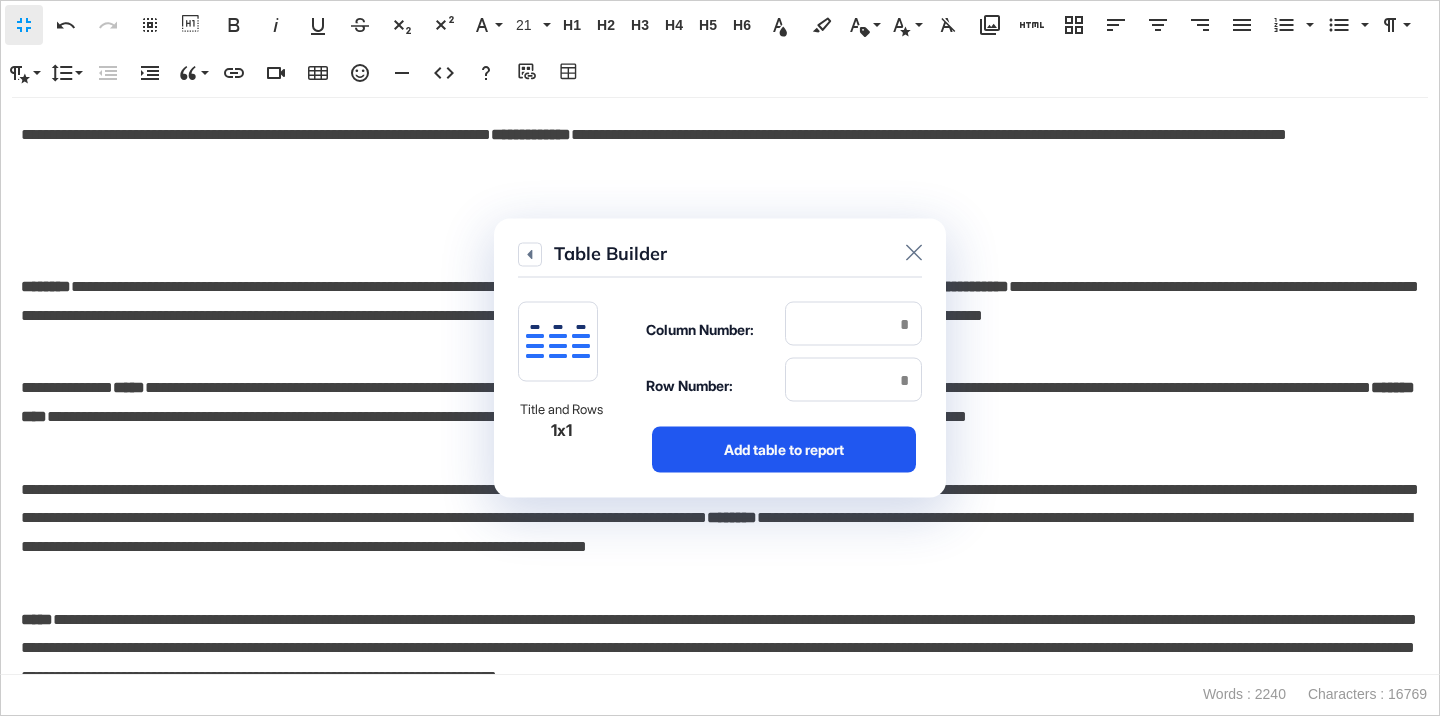click on "Add table to report" at bounding box center [784, 450] 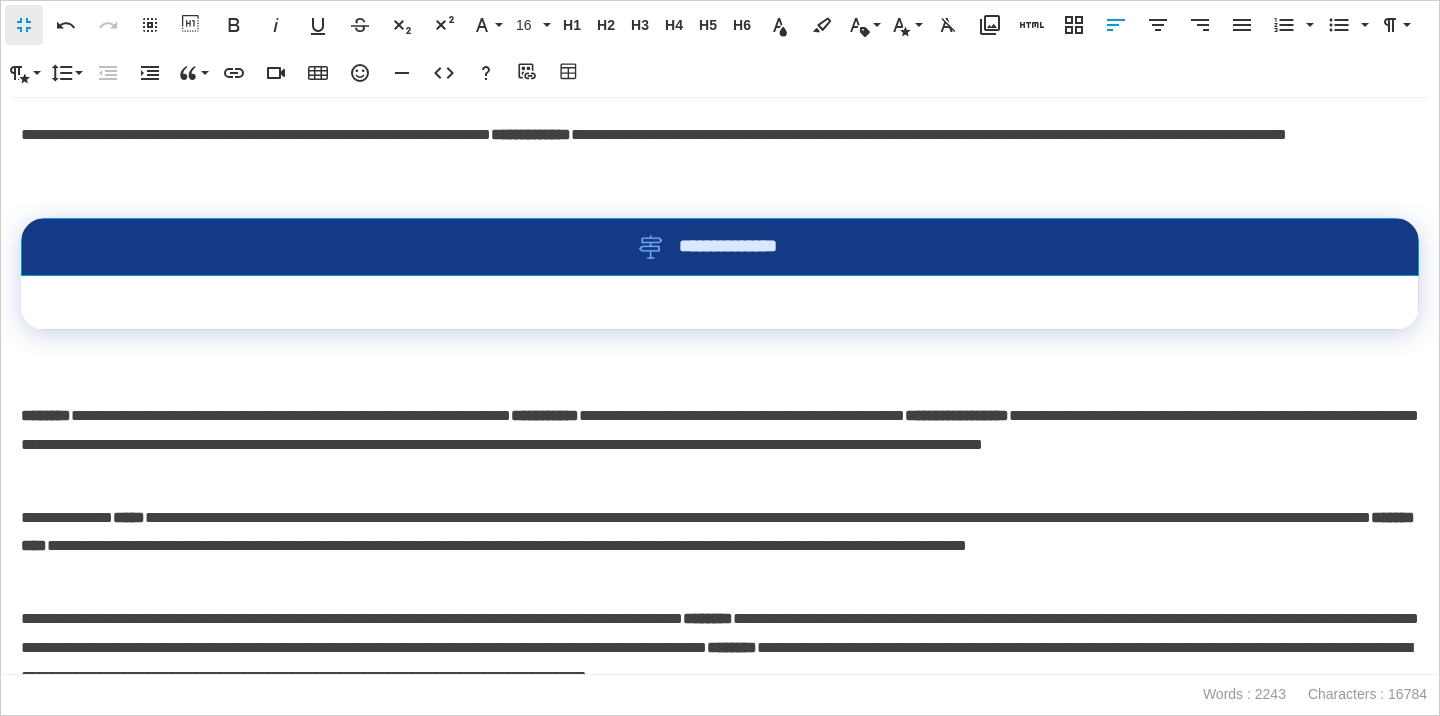 drag, startPoint x: 806, startPoint y: 258, endPoint x: 617, endPoint y: 255, distance: 189.0238 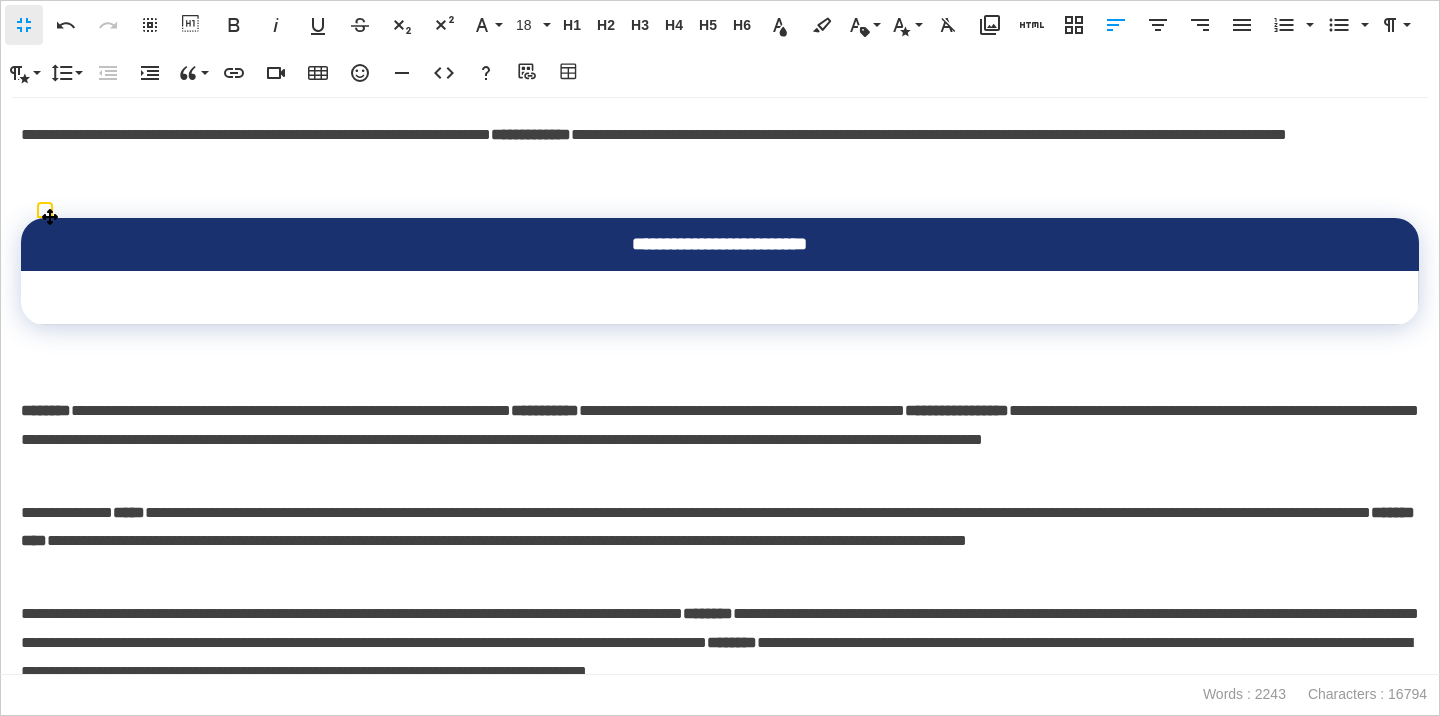 click at bounding box center (720, 298) 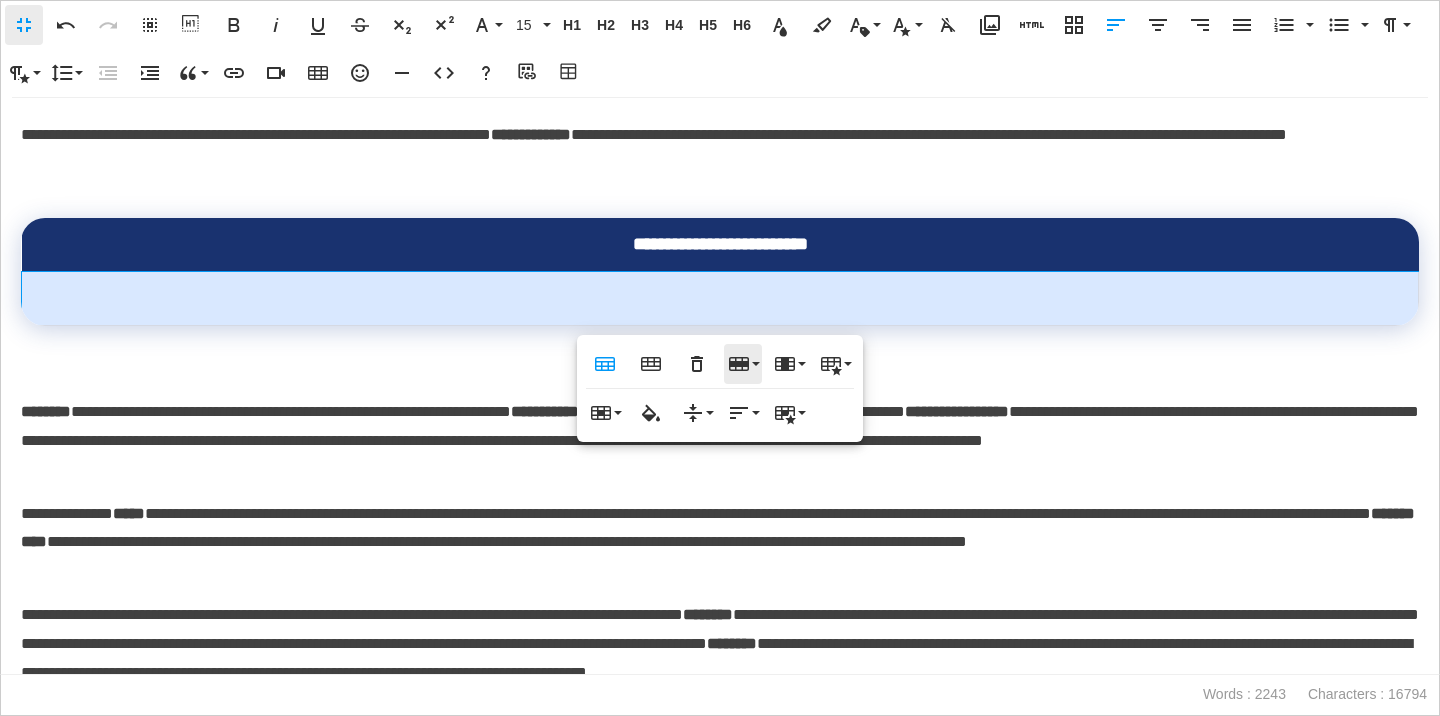 click 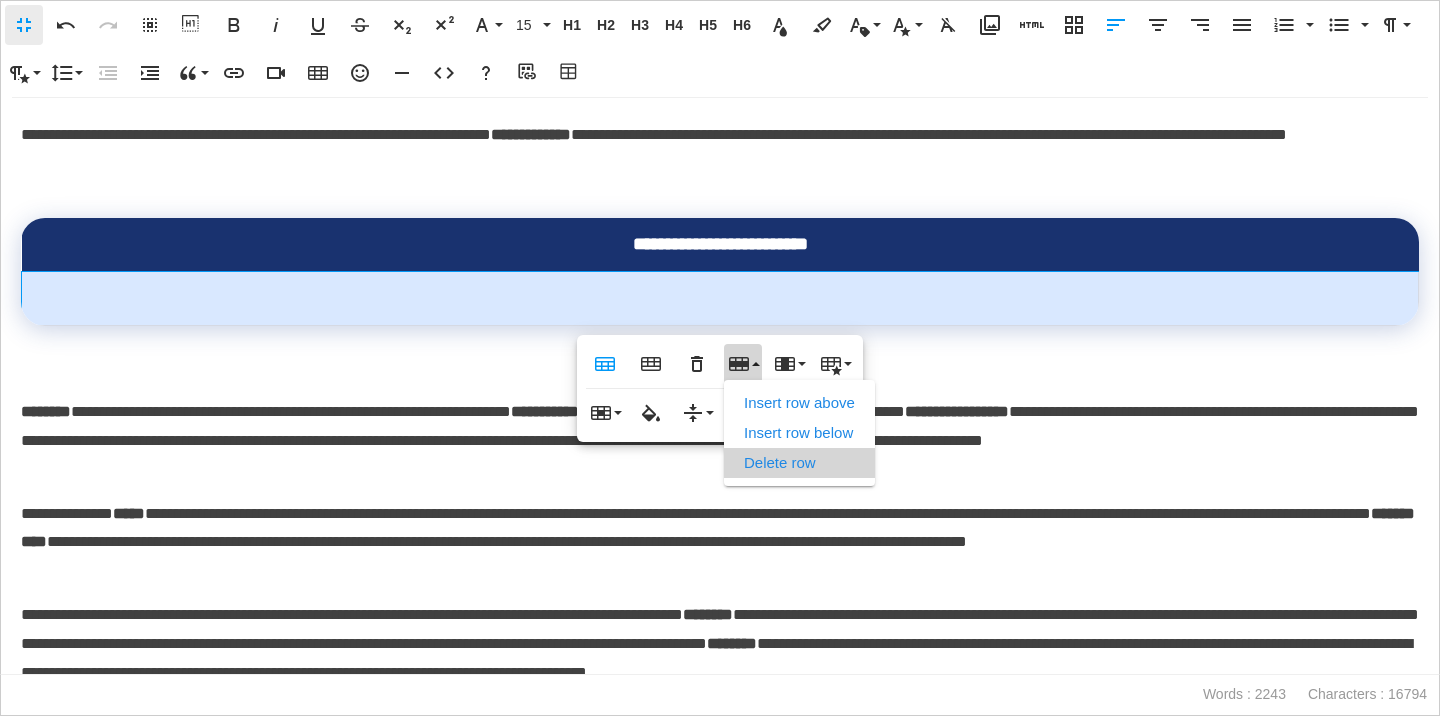 click on "Delete row" at bounding box center (799, 463) 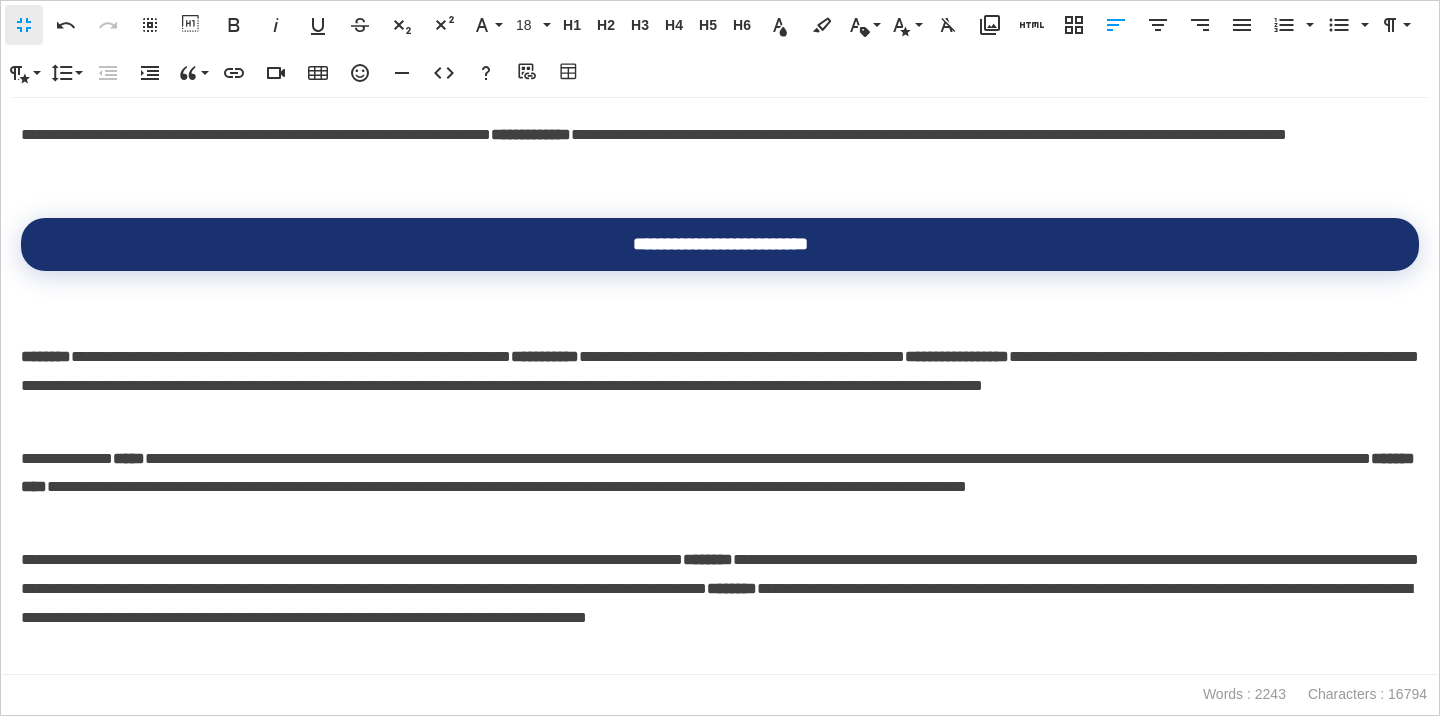 click on "**********" at bounding box center (720, 371) 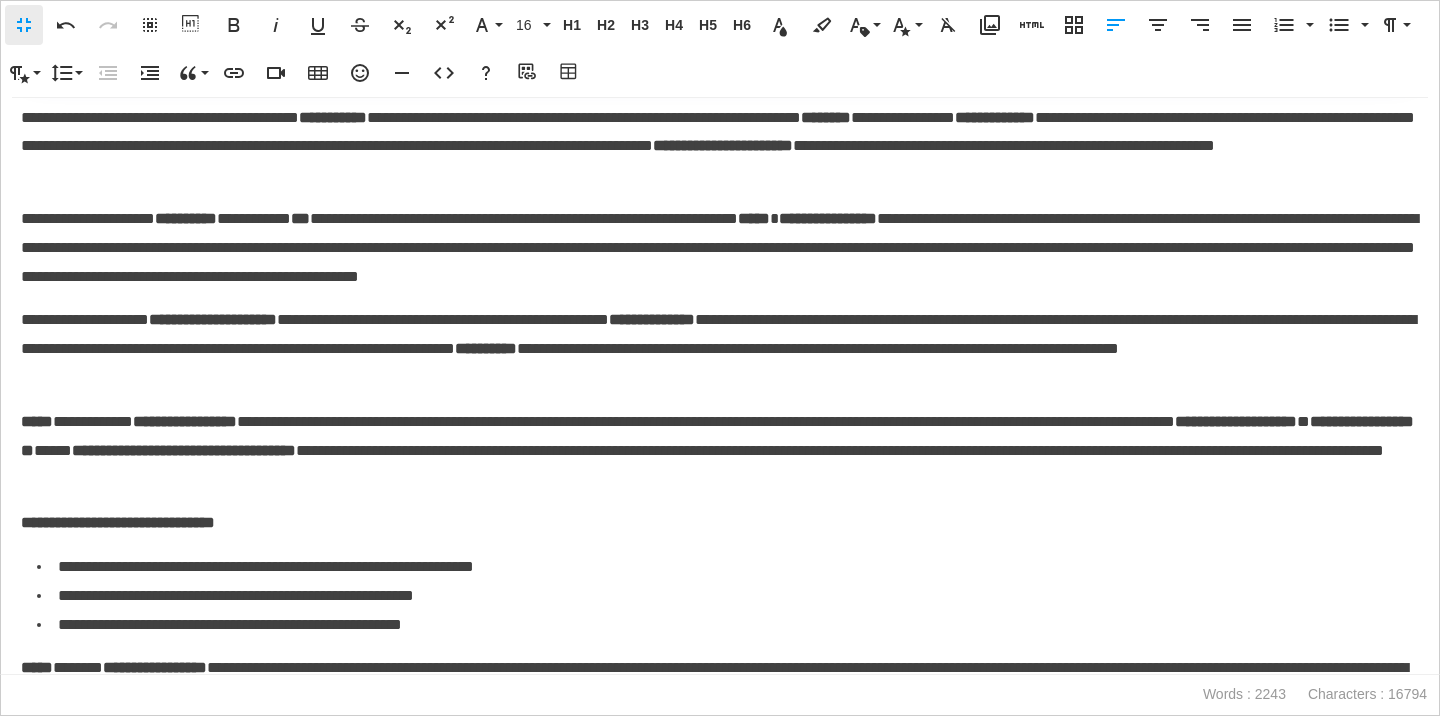scroll, scrollTop: 4056, scrollLeft: 0, axis: vertical 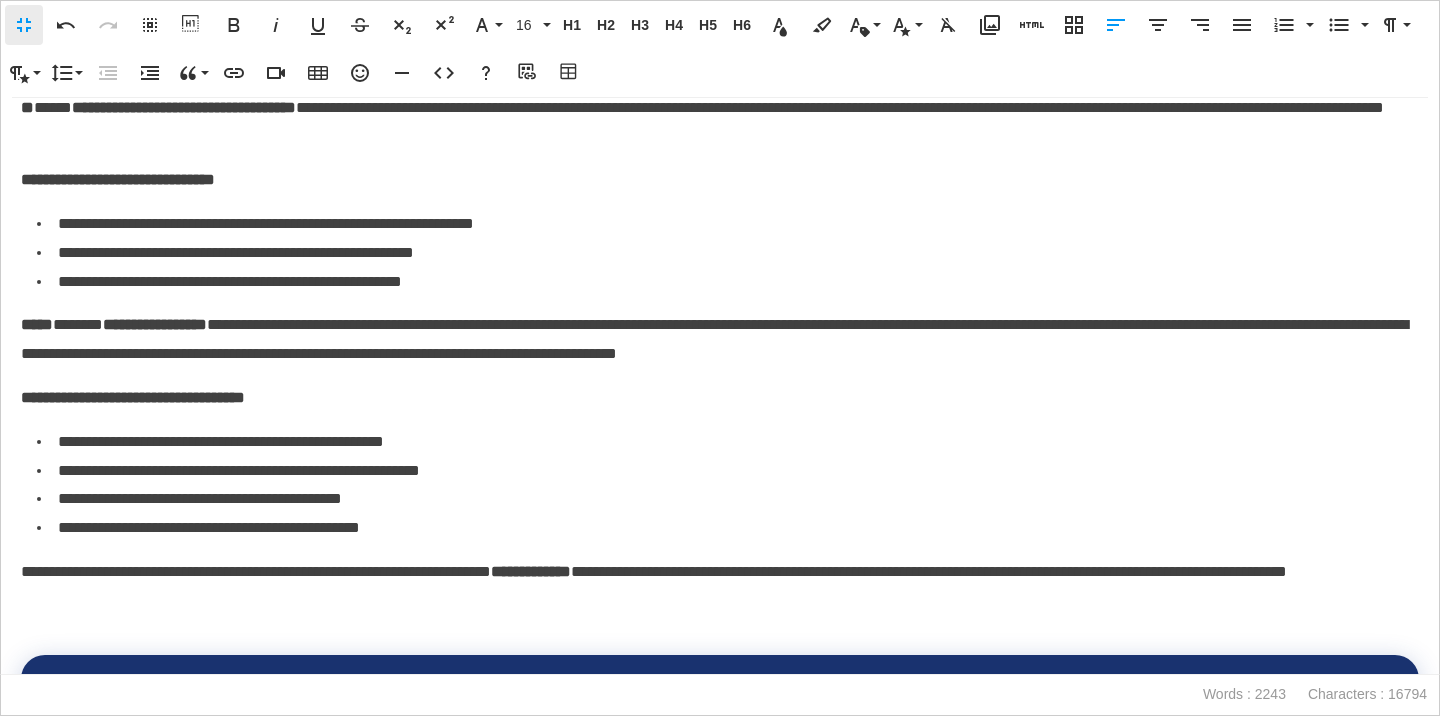 click on "**********" at bounding box center (720, 108) 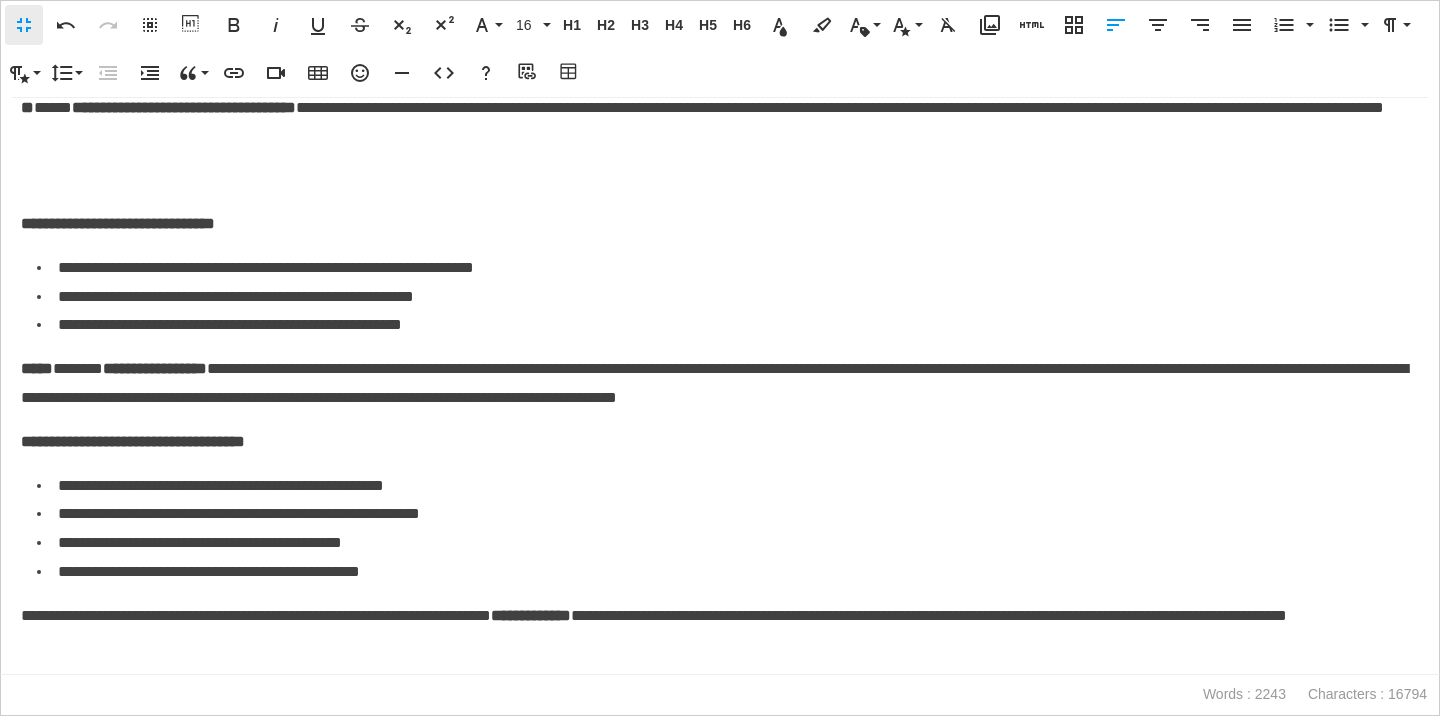 click on "**********" at bounding box center [720, 384] 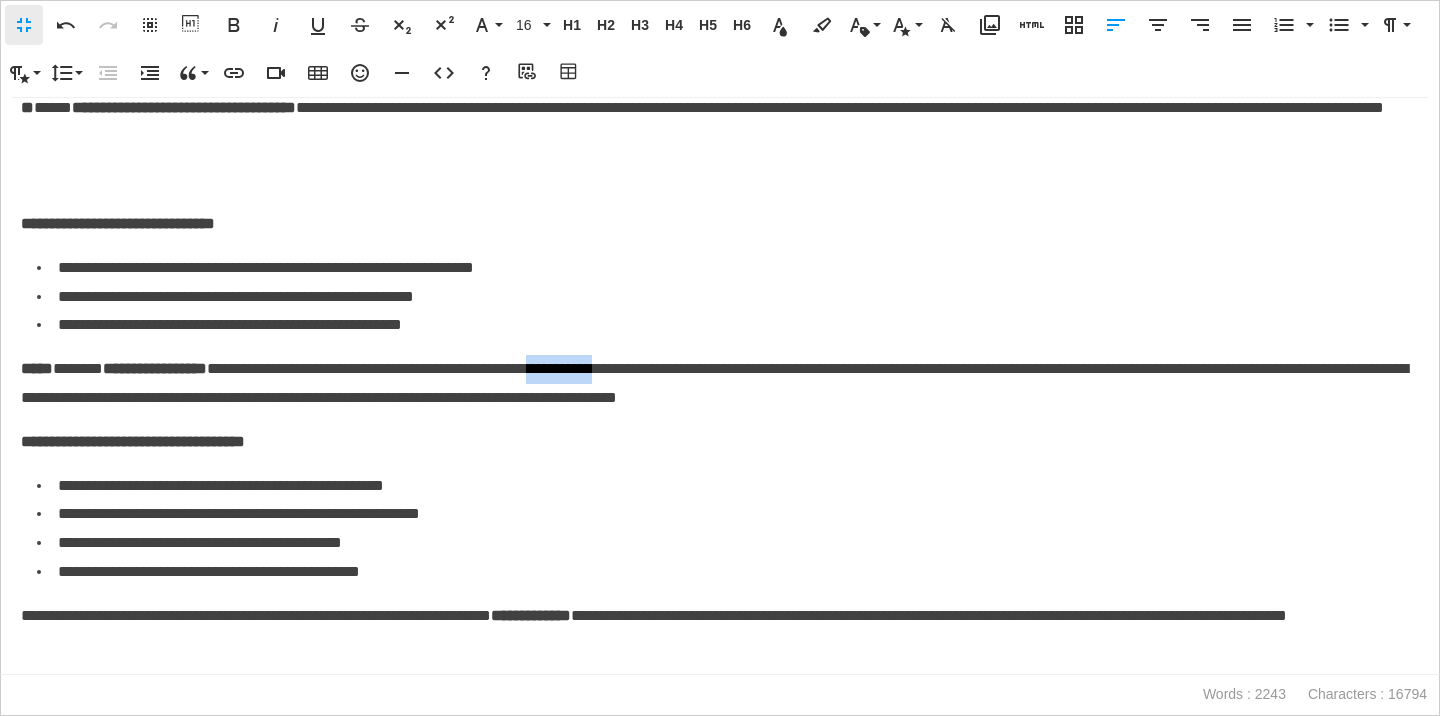 click on "**********" at bounding box center (720, 384) 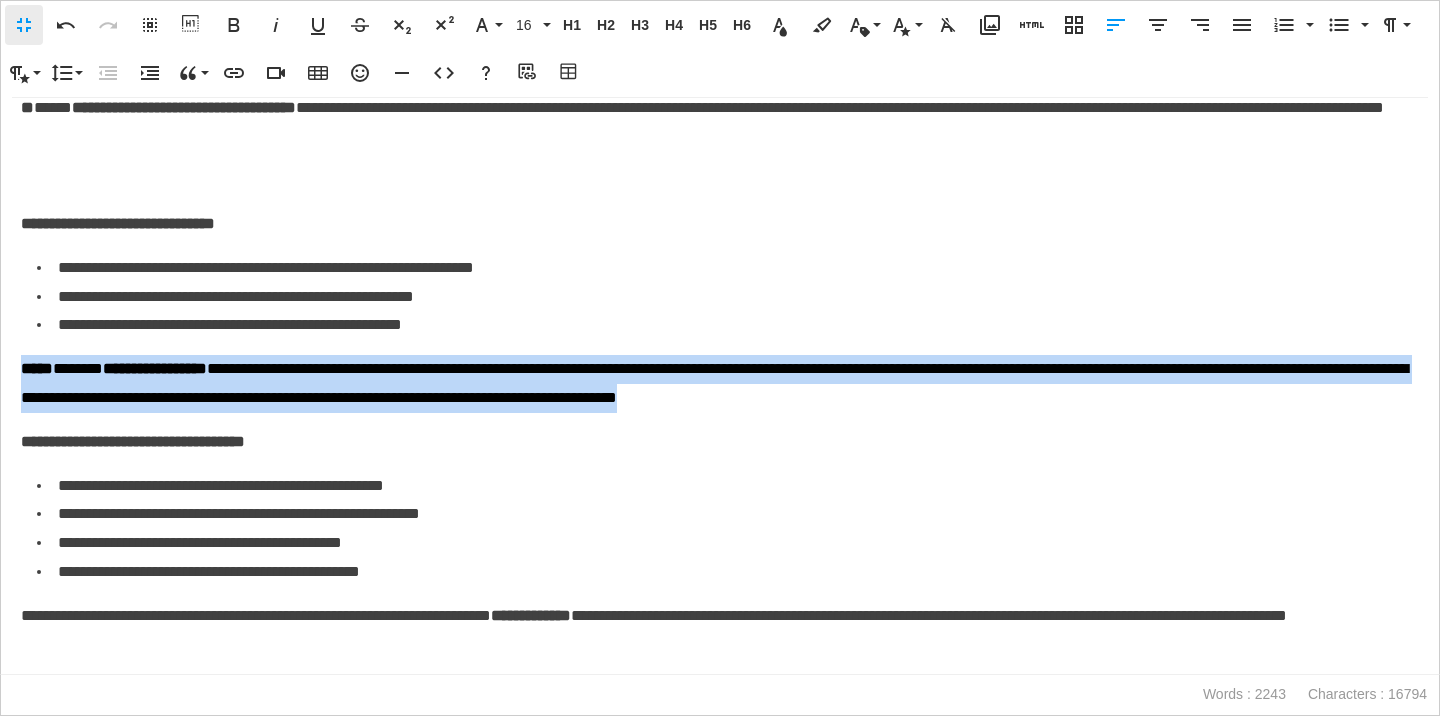 click on "**********" at bounding box center [720, 384] 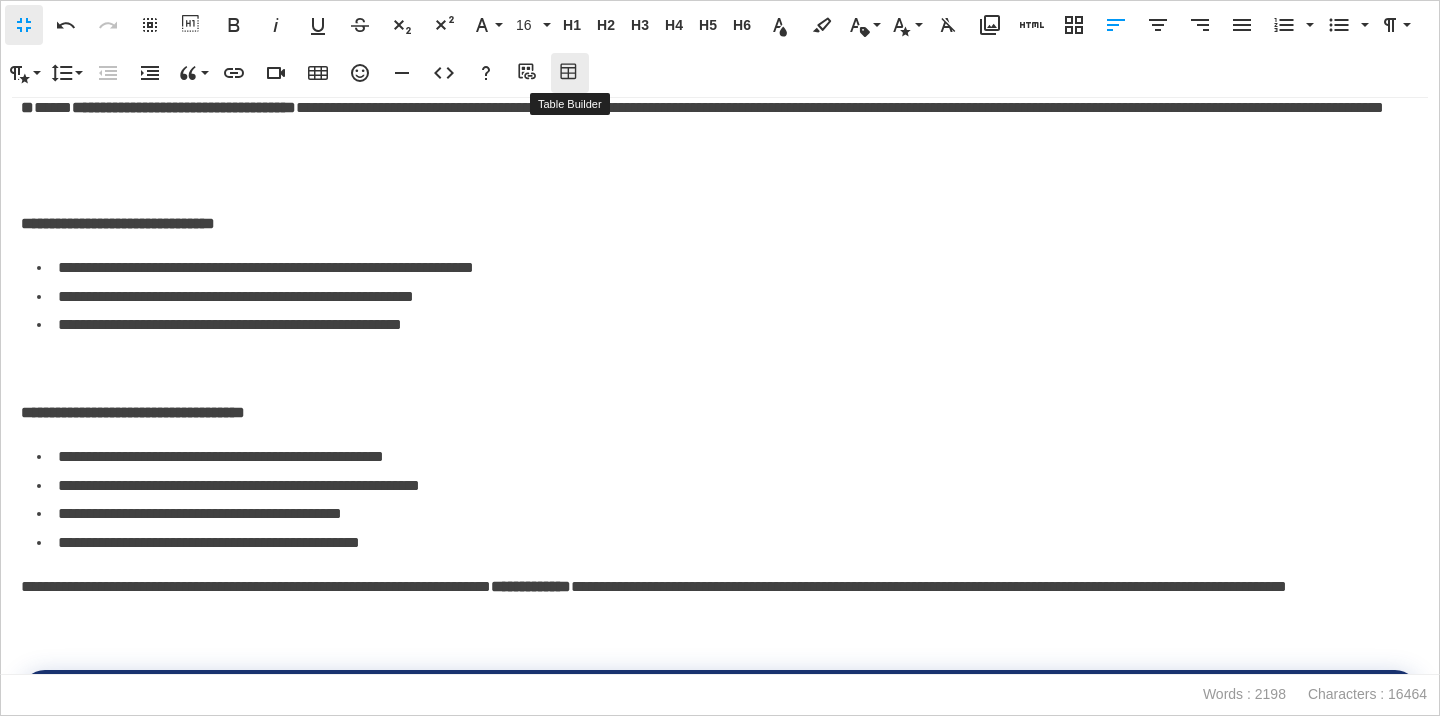 click 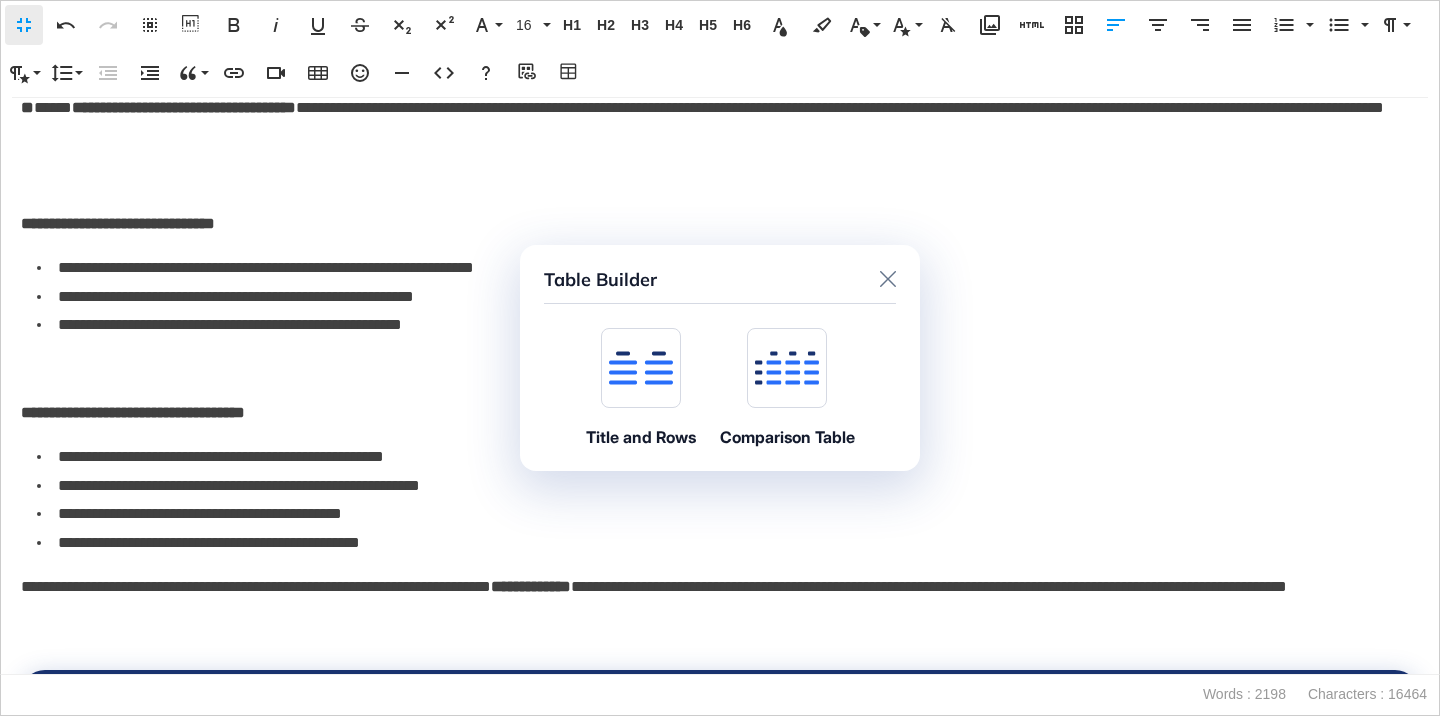 click 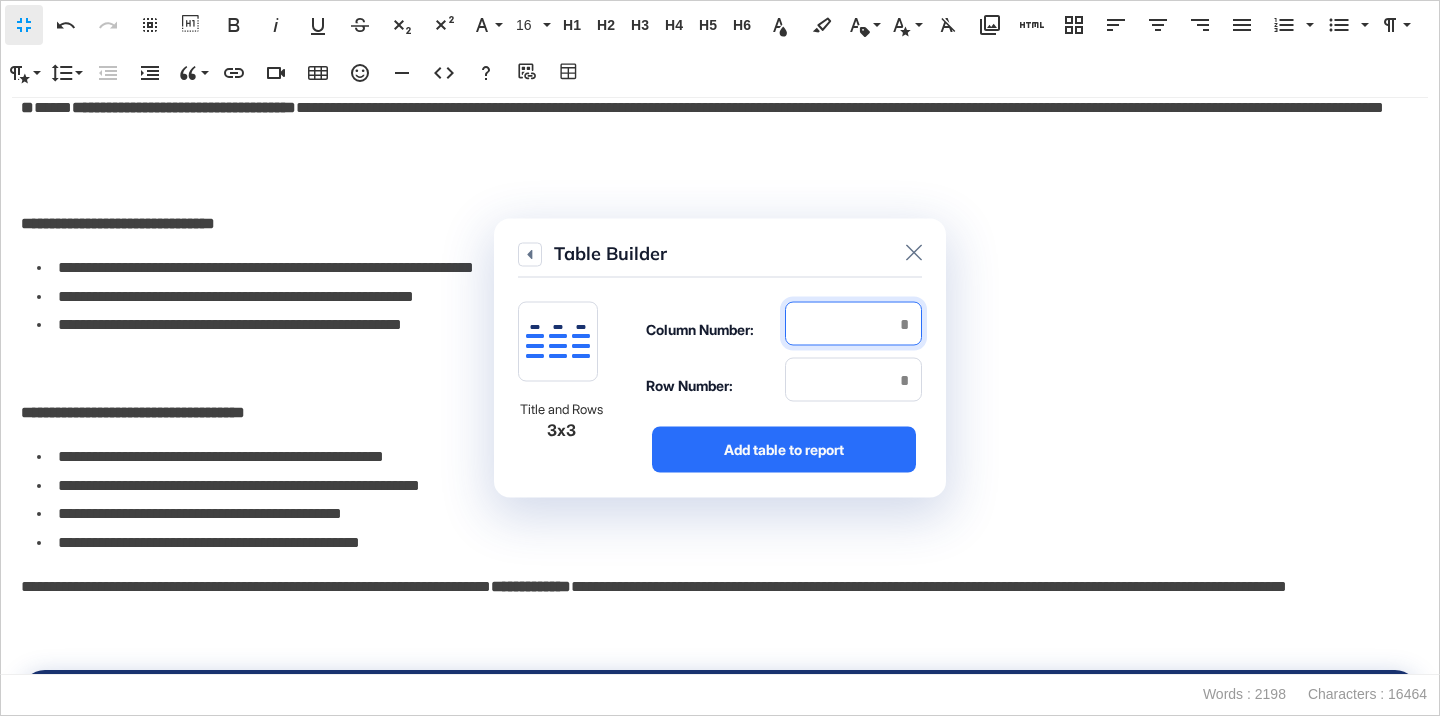 click at bounding box center (853, 324) 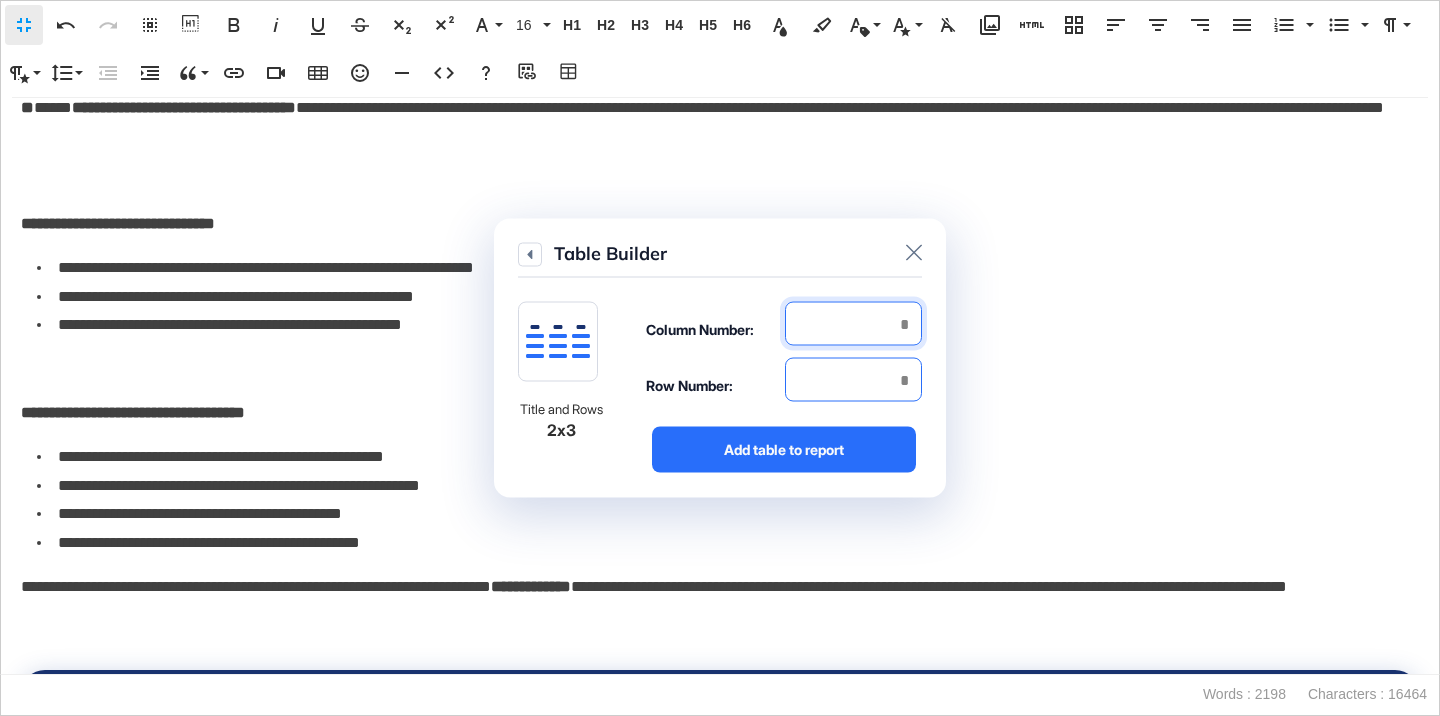type on "*" 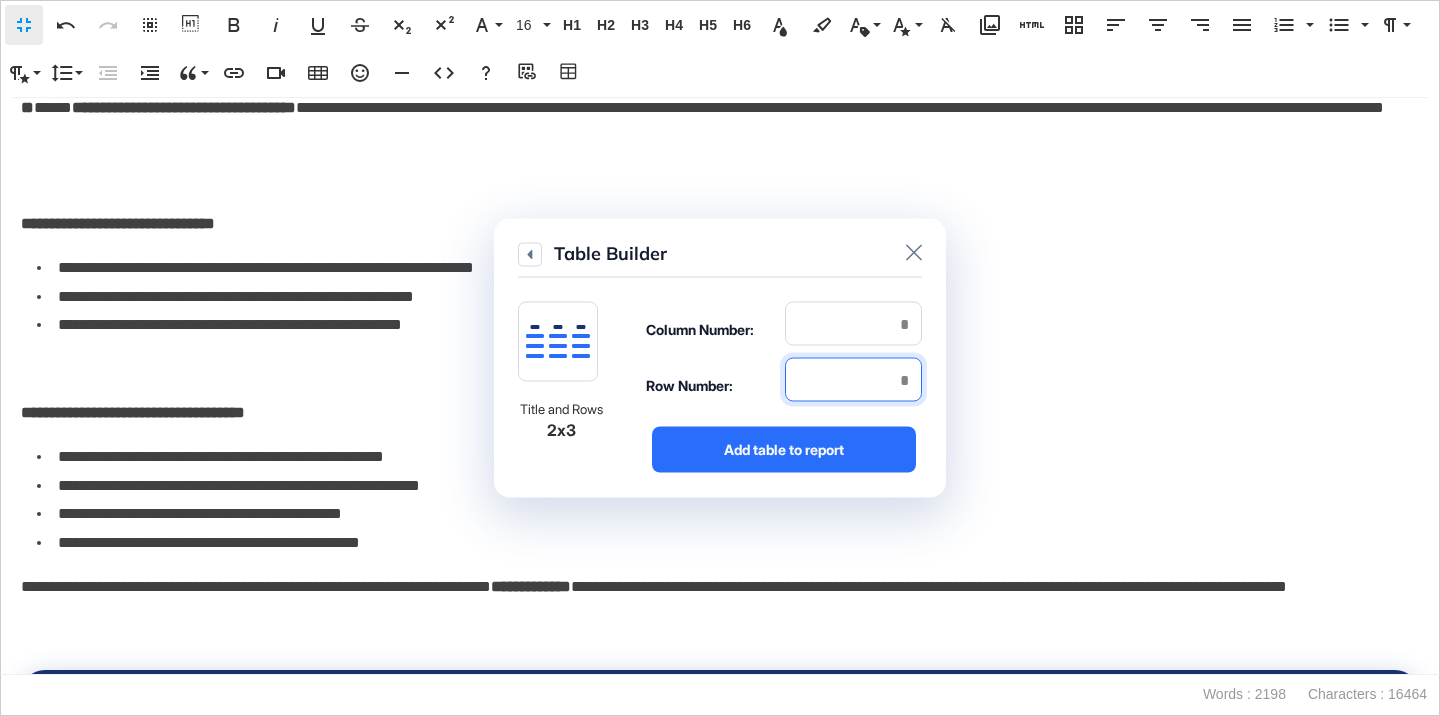 click at bounding box center [853, 380] 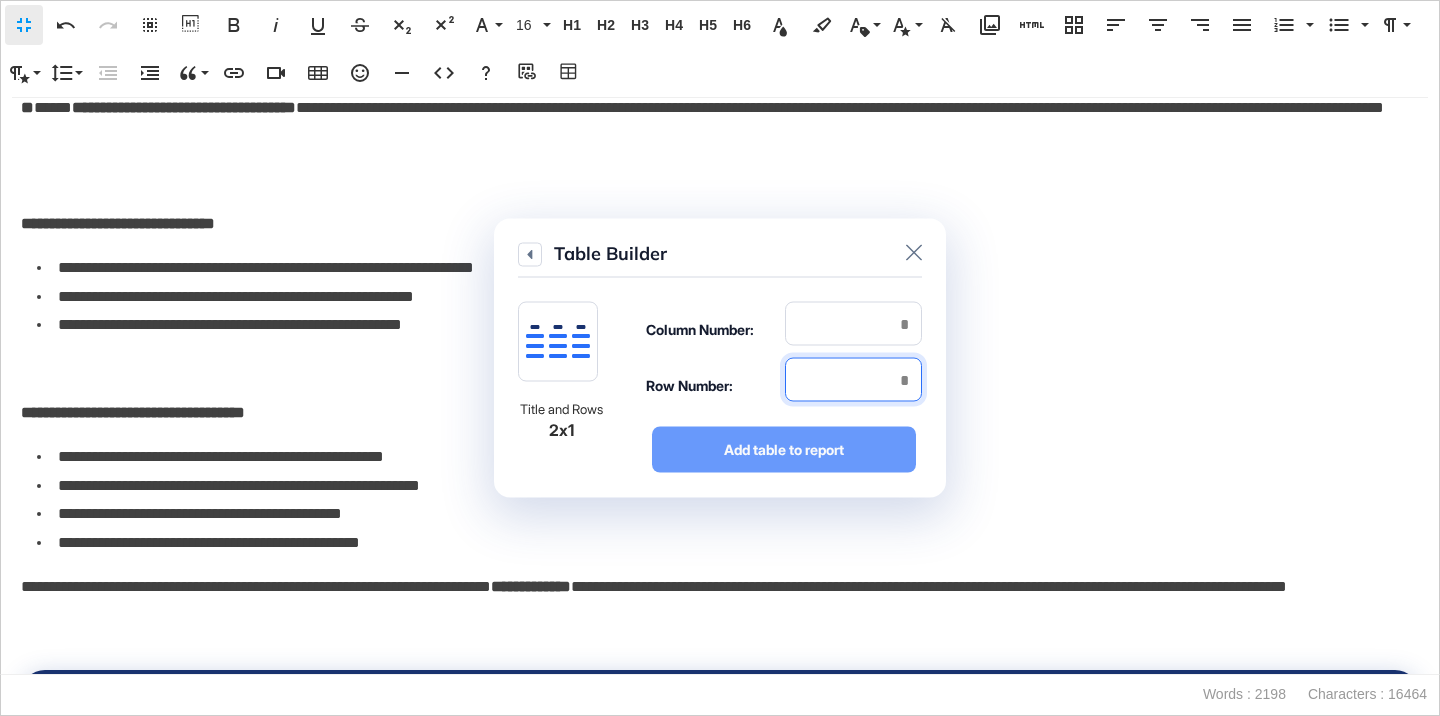type on "*" 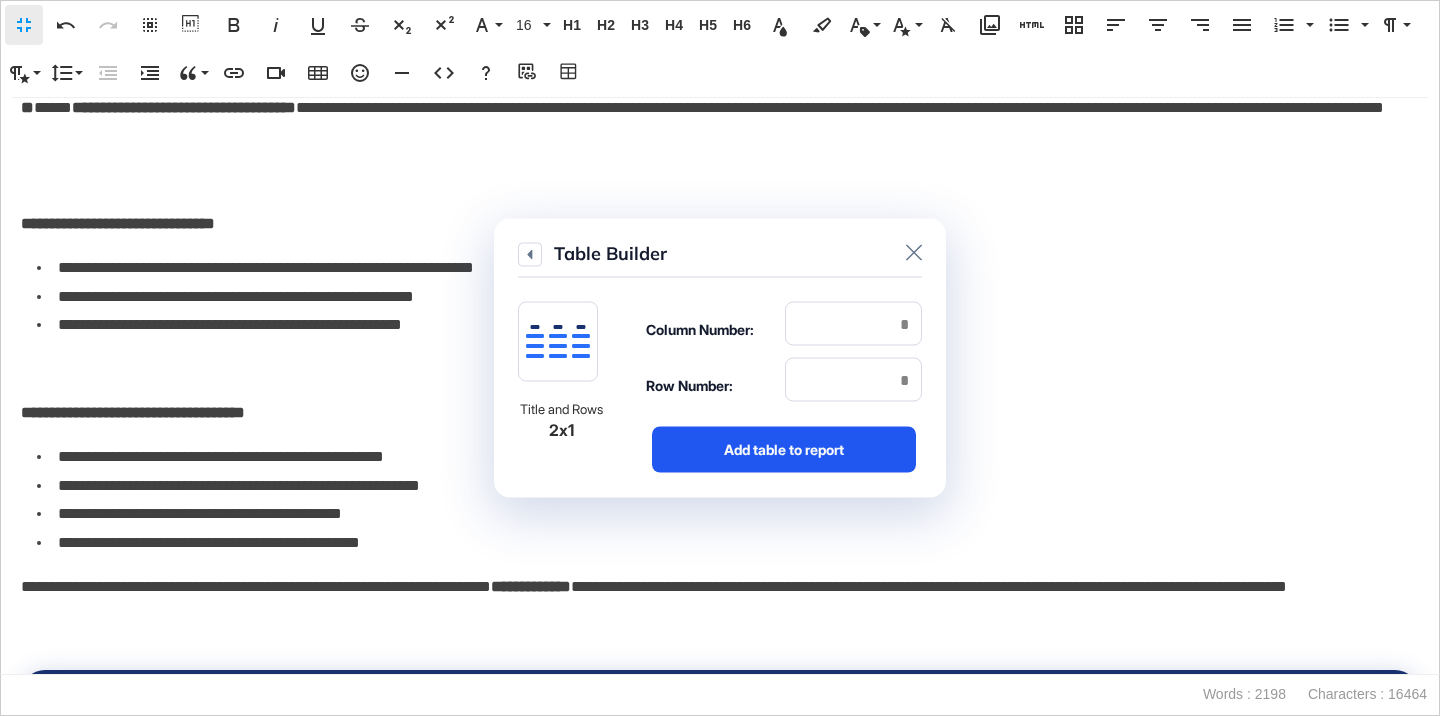 click on "Add table to report" at bounding box center (784, 450) 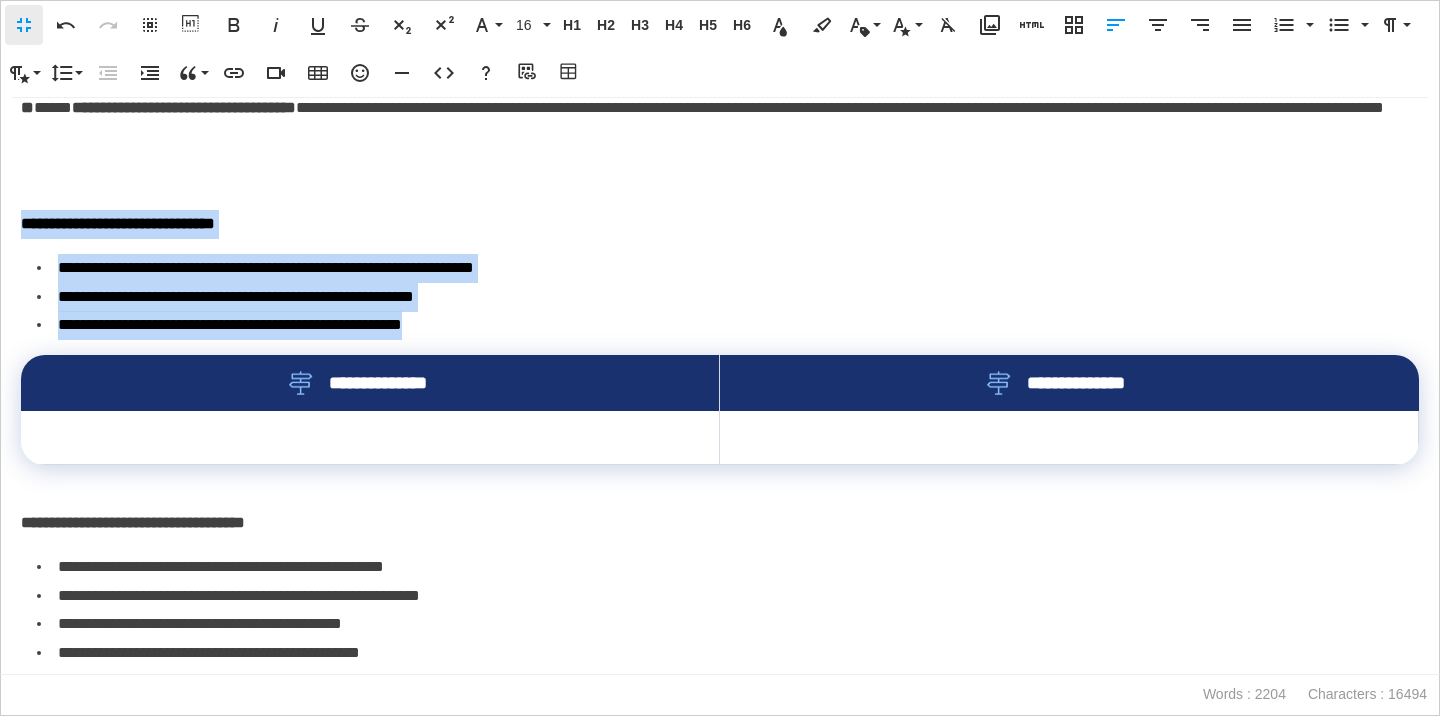 drag, startPoint x: 511, startPoint y: 326, endPoint x: 14, endPoint y: 217, distance: 508.81235 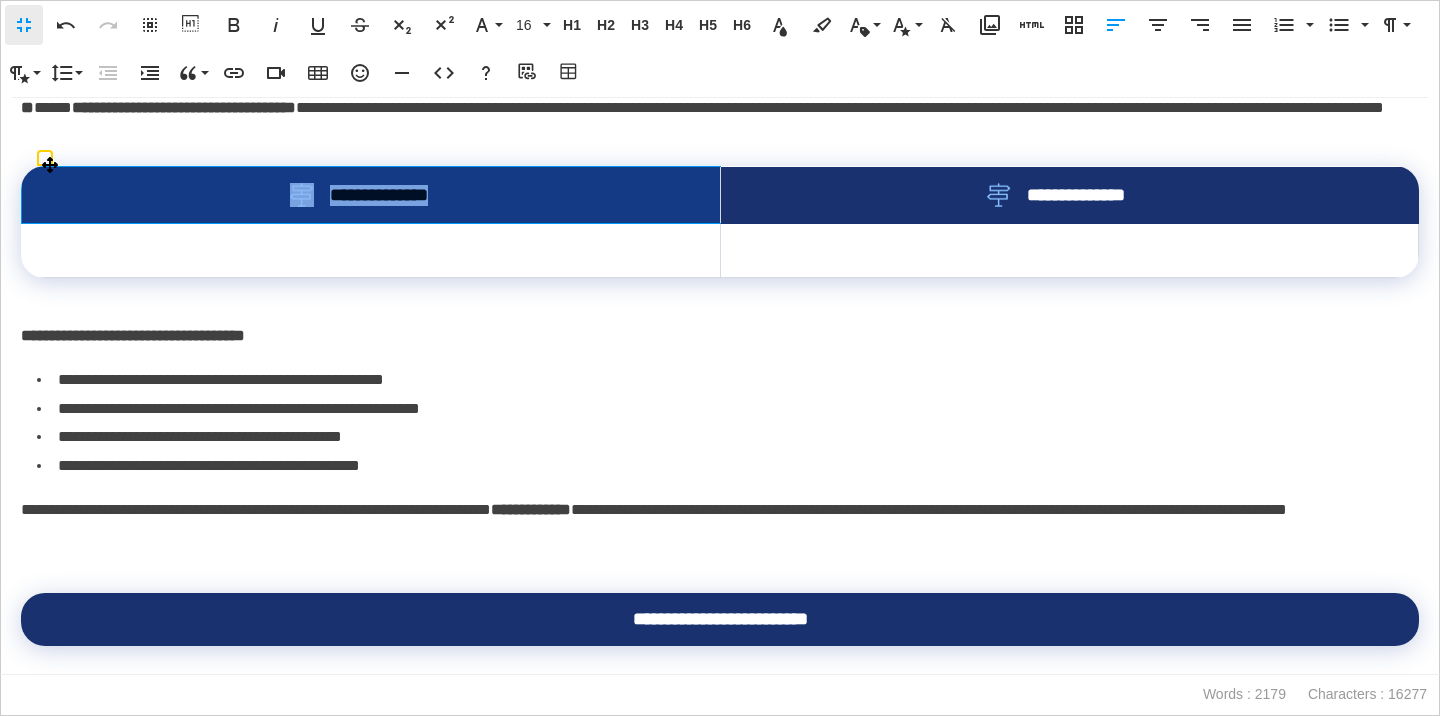 drag, startPoint x: 484, startPoint y: 204, endPoint x: 300, endPoint y: 201, distance: 184.02446 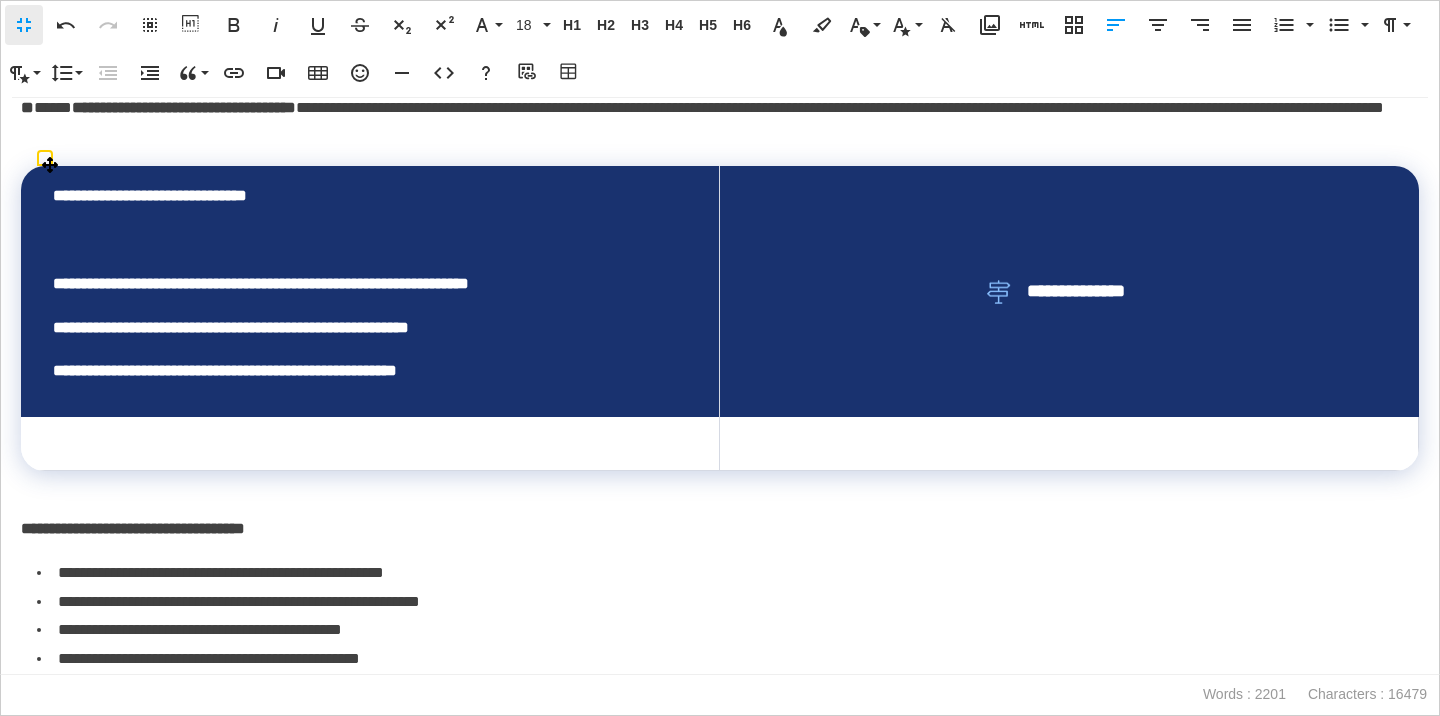 scroll, scrollTop: 3695, scrollLeft: 4, axis: both 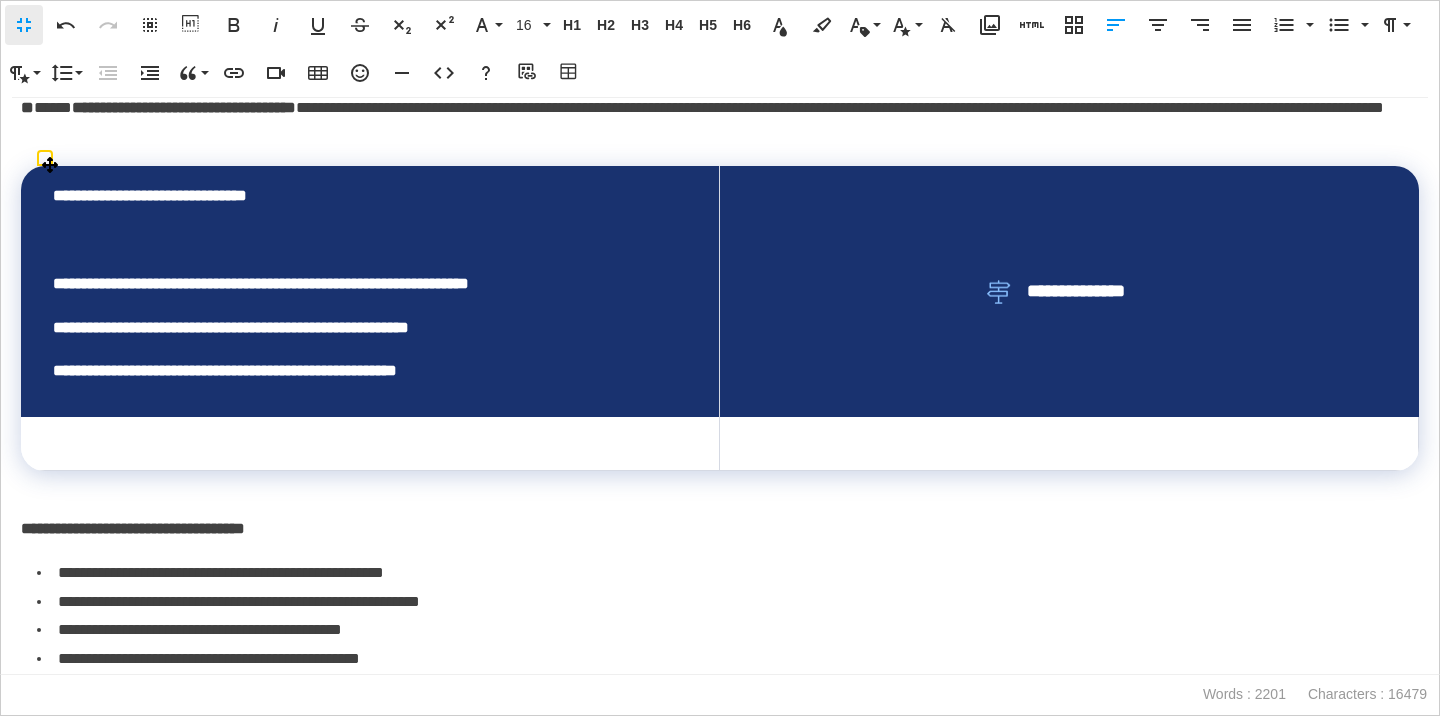 click at bounding box center [370, 240] 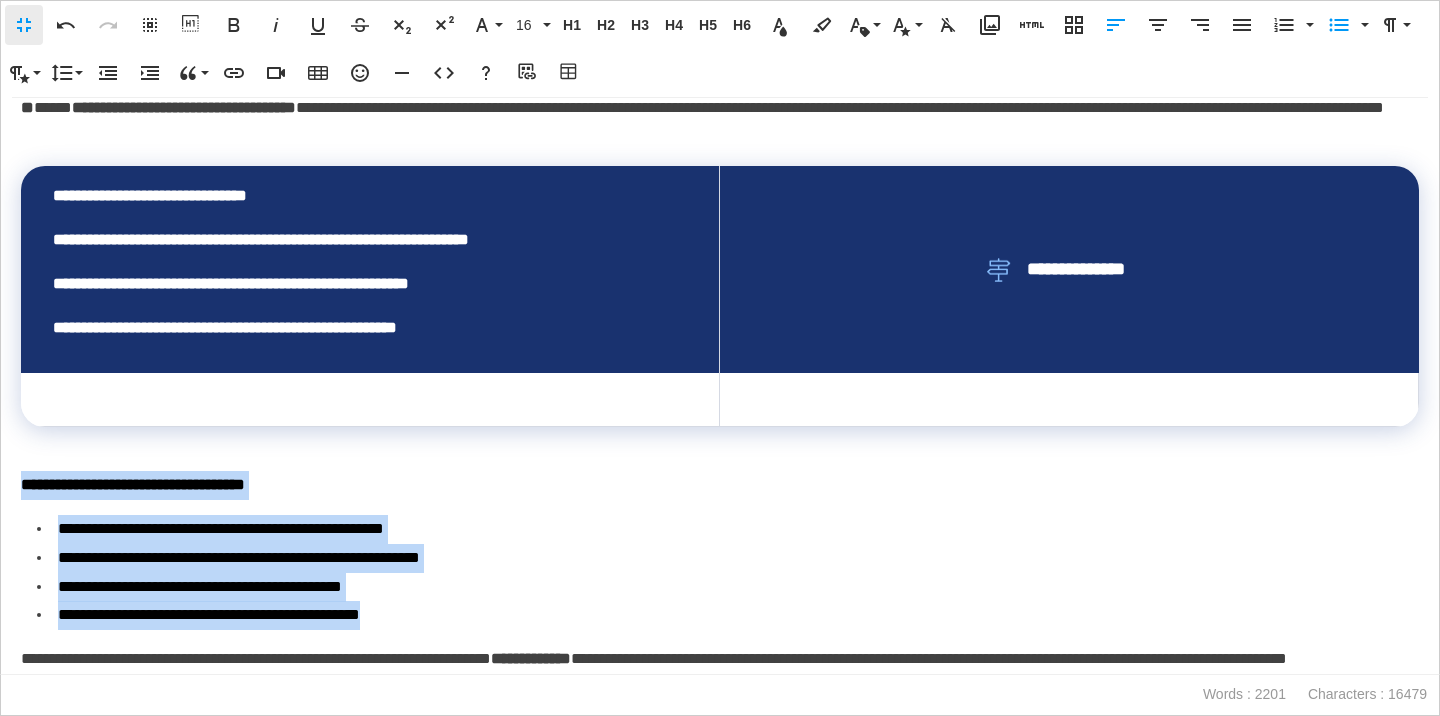 drag, startPoint x: 468, startPoint y: 612, endPoint x: 0, endPoint y: 488, distance: 484.14874 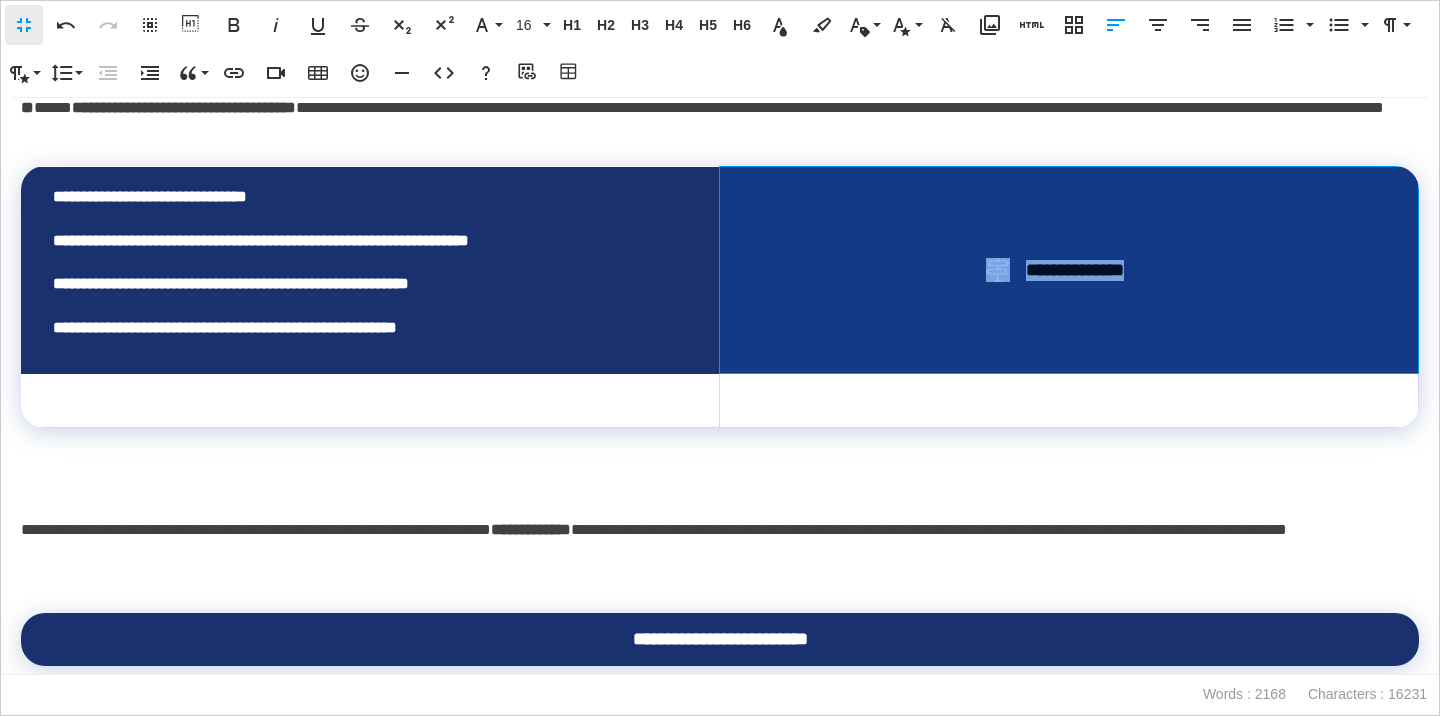 drag, startPoint x: 1161, startPoint y: 290, endPoint x: 989, endPoint y: 283, distance: 172.14238 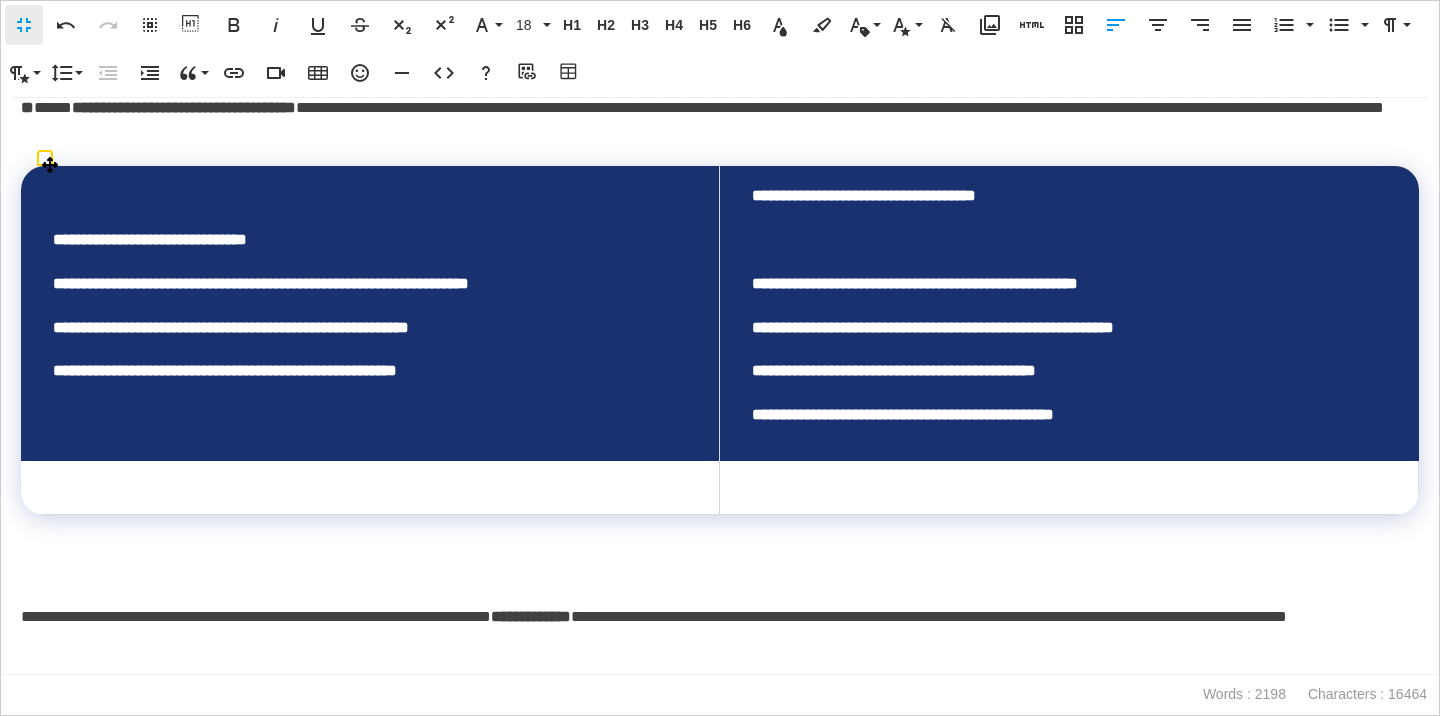 scroll, scrollTop: 4232, scrollLeft: 4, axis: both 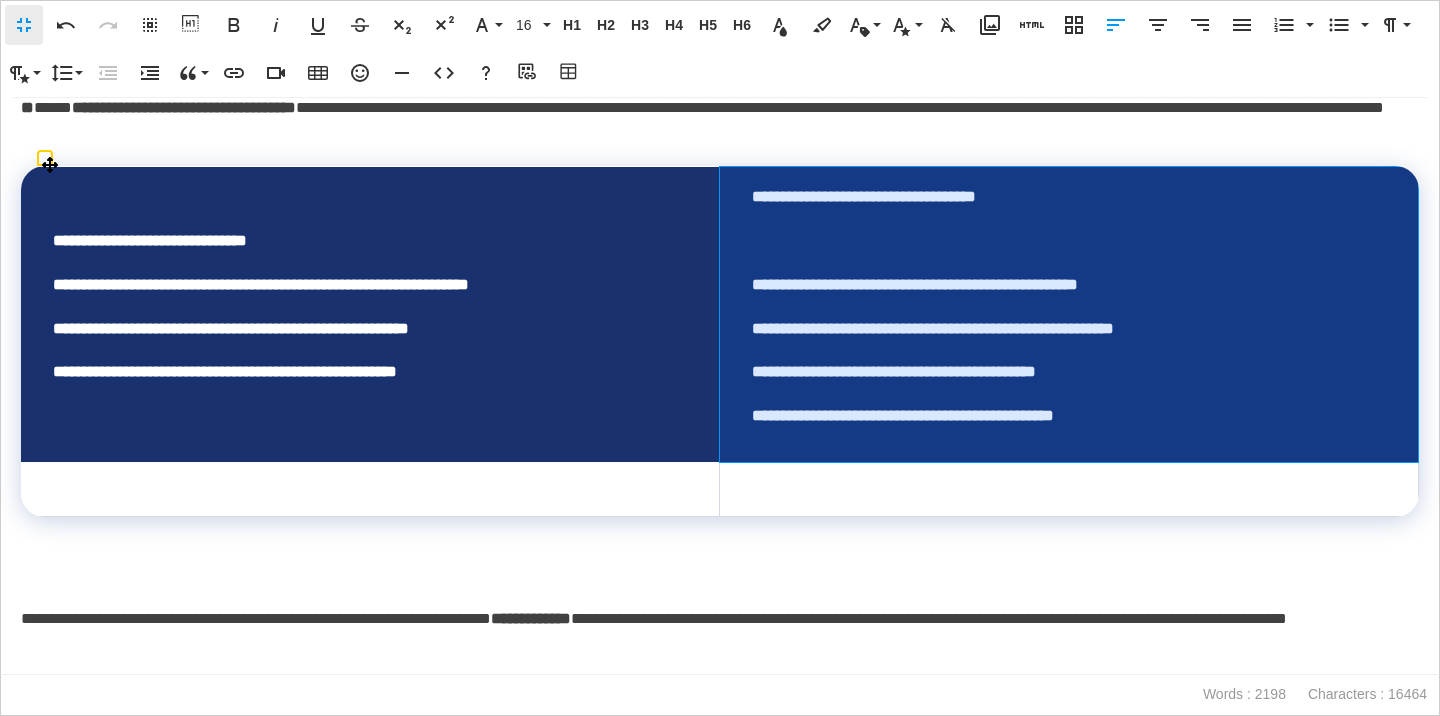 click at bounding box center [1069, 241] 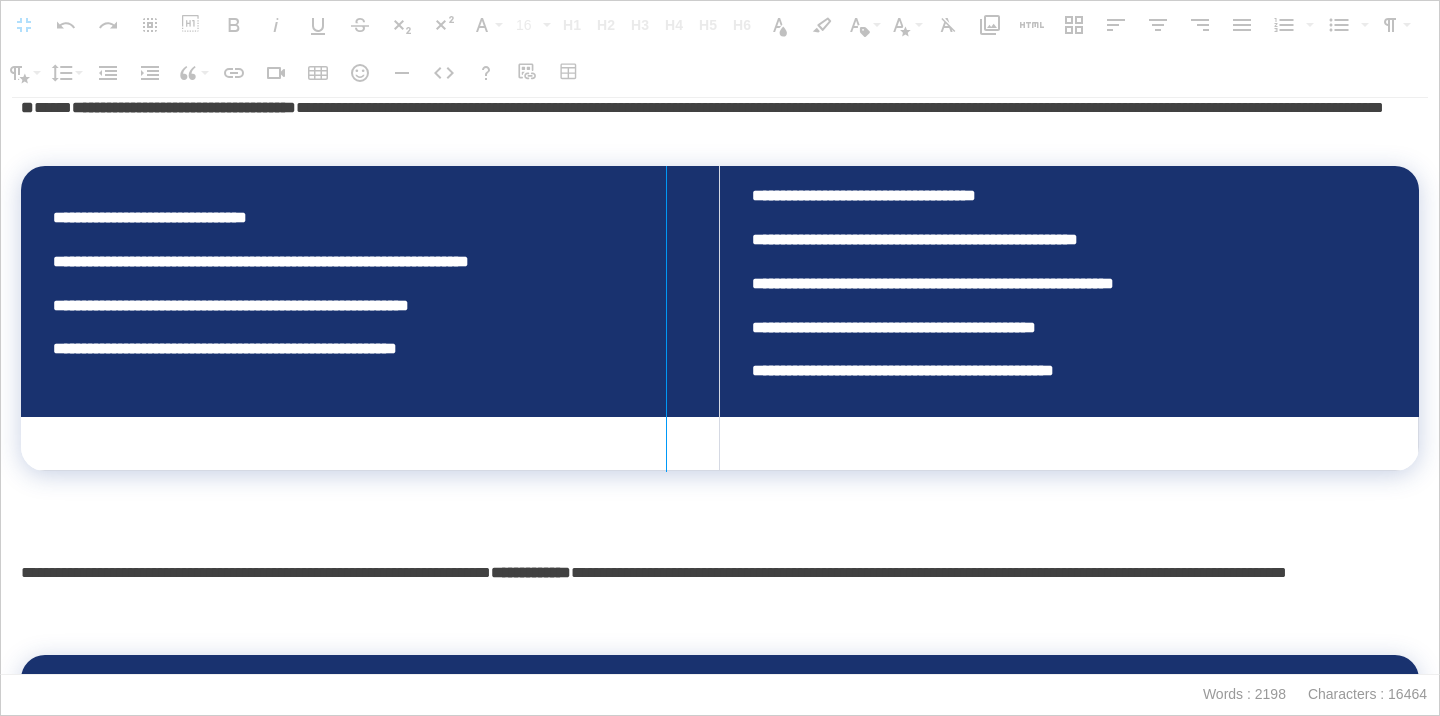 drag, startPoint x: 724, startPoint y: 218, endPoint x: 665, endPoint y: 221, distance: 59.07622 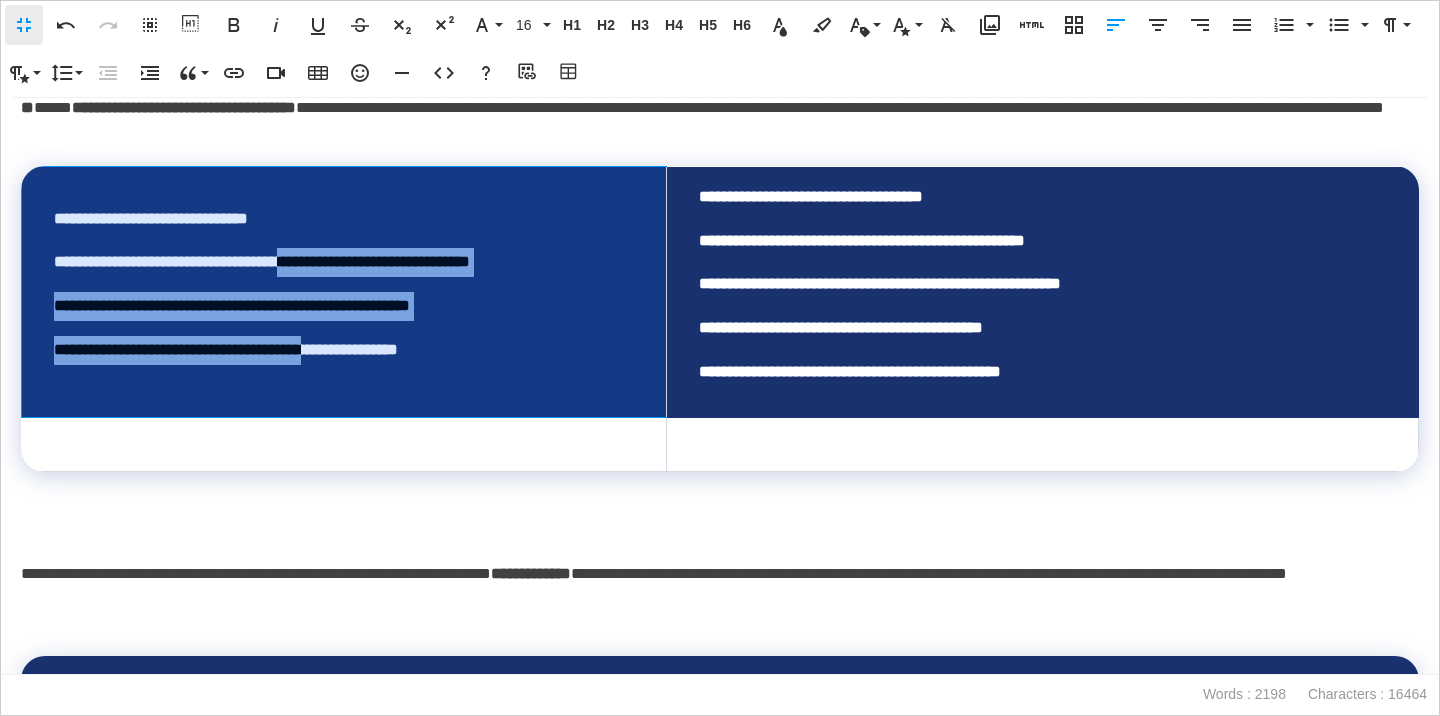 drag, startPoint x: 337, startPoint y: 253, endPoint x: 388, endPoint y: 356, distance: 114.93476 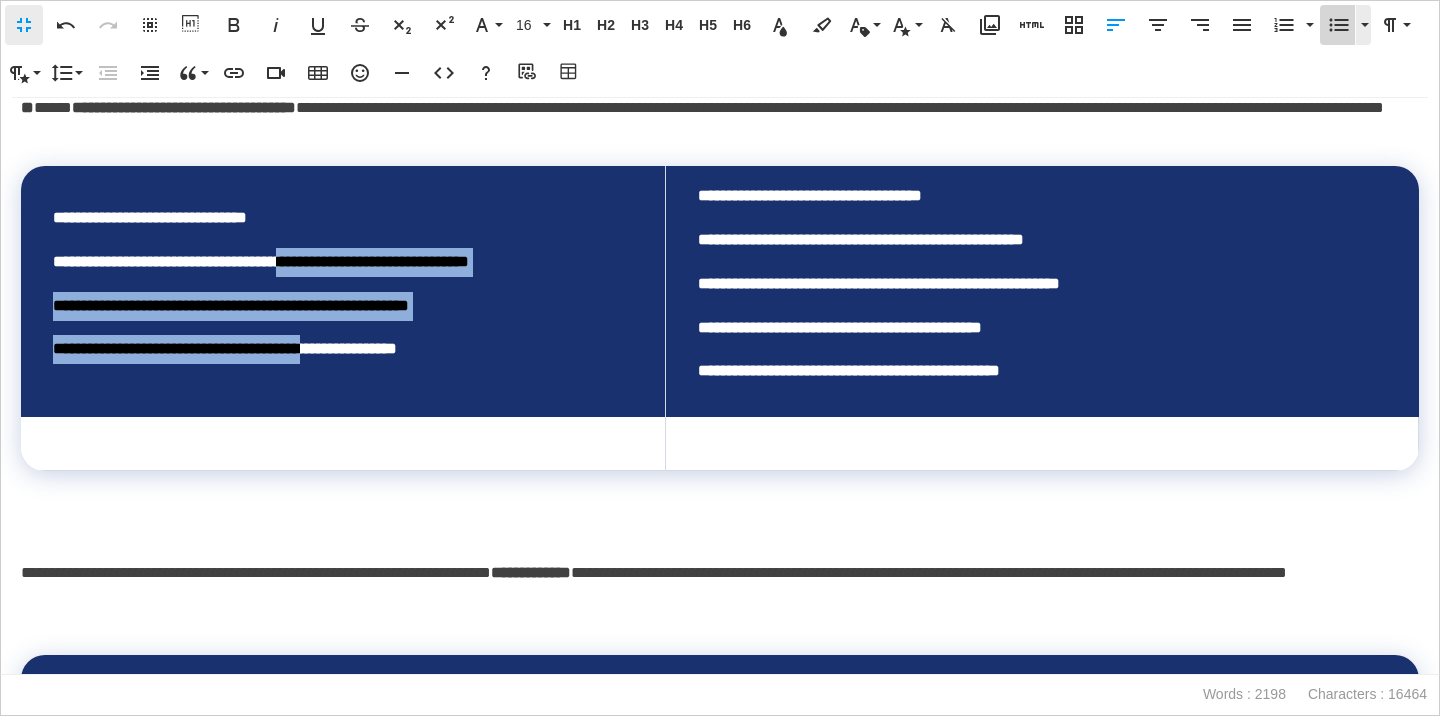 click 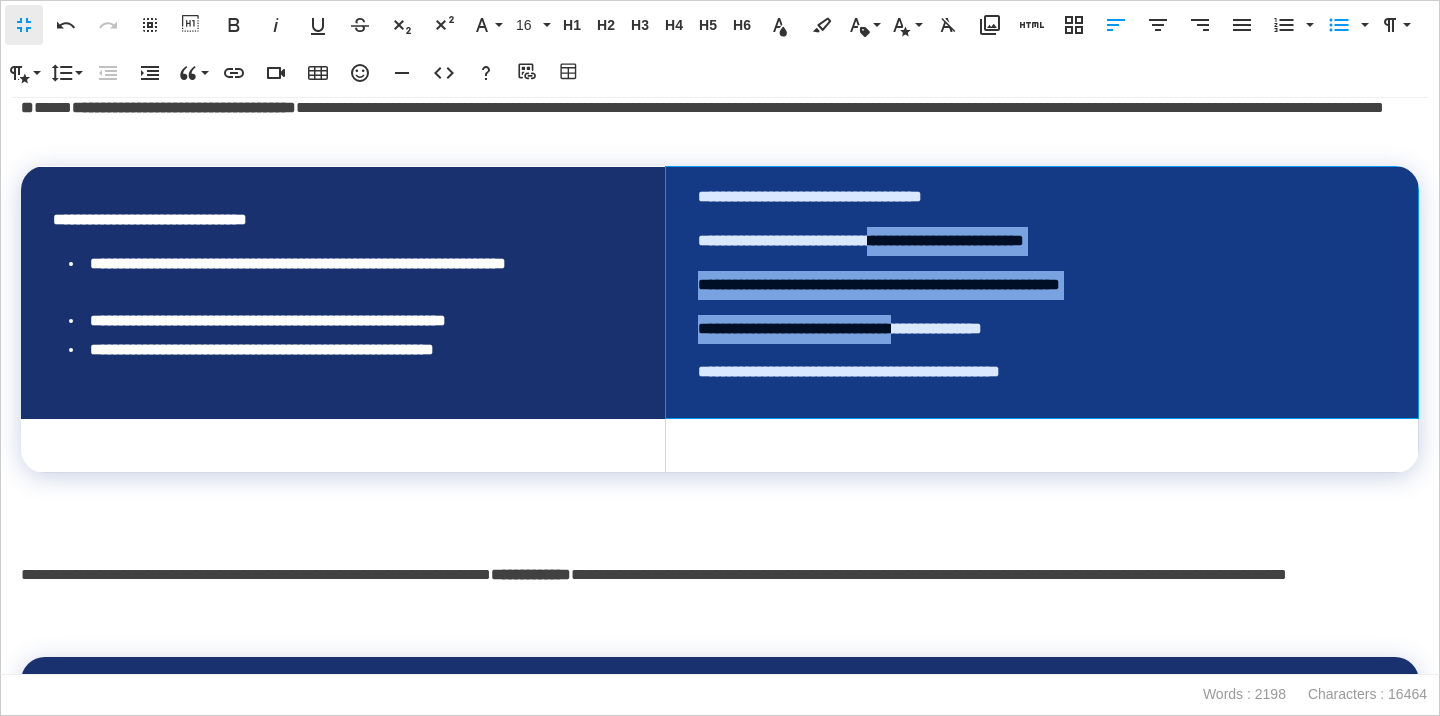 drag, startPoint x: 919, startPoint y: 254, endPoint x: 958, endPoint y: 335, distance: 89.89995 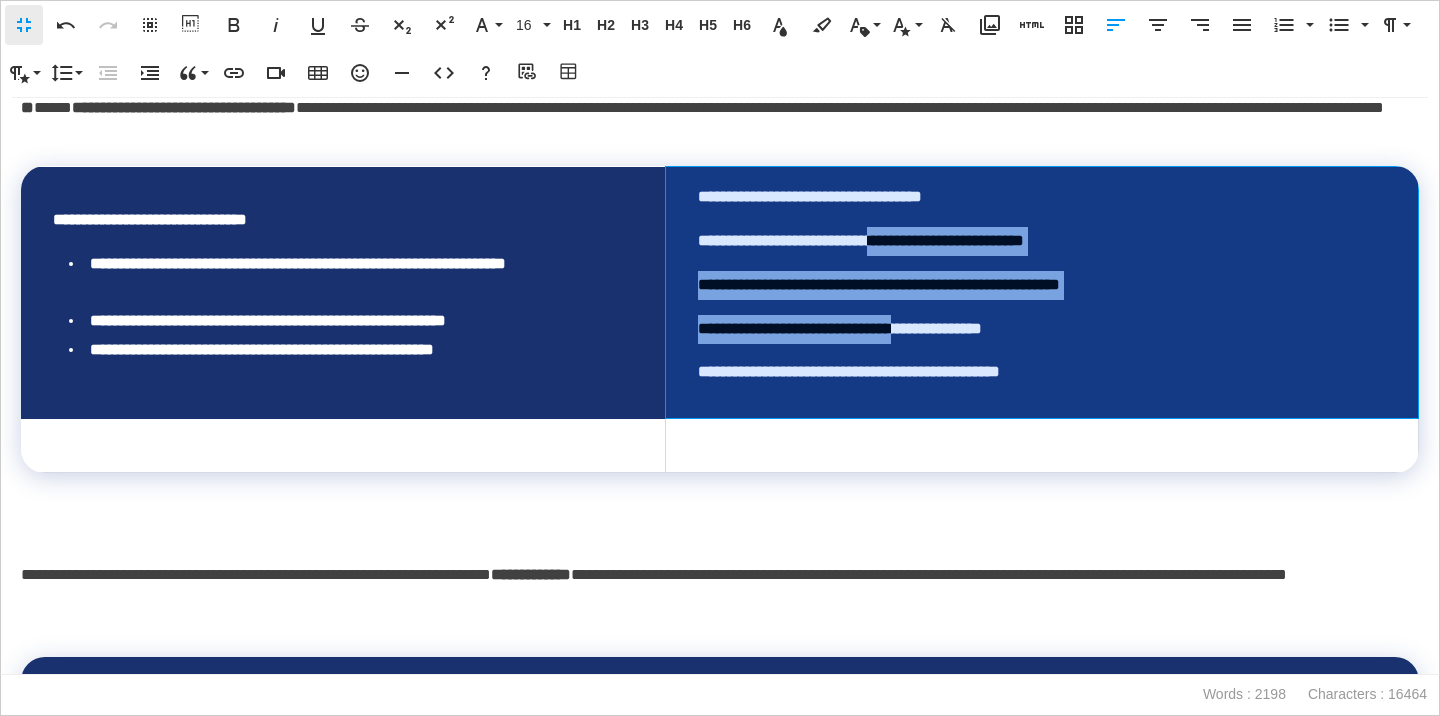 click on "**********" at bounding box center [1042, 293] 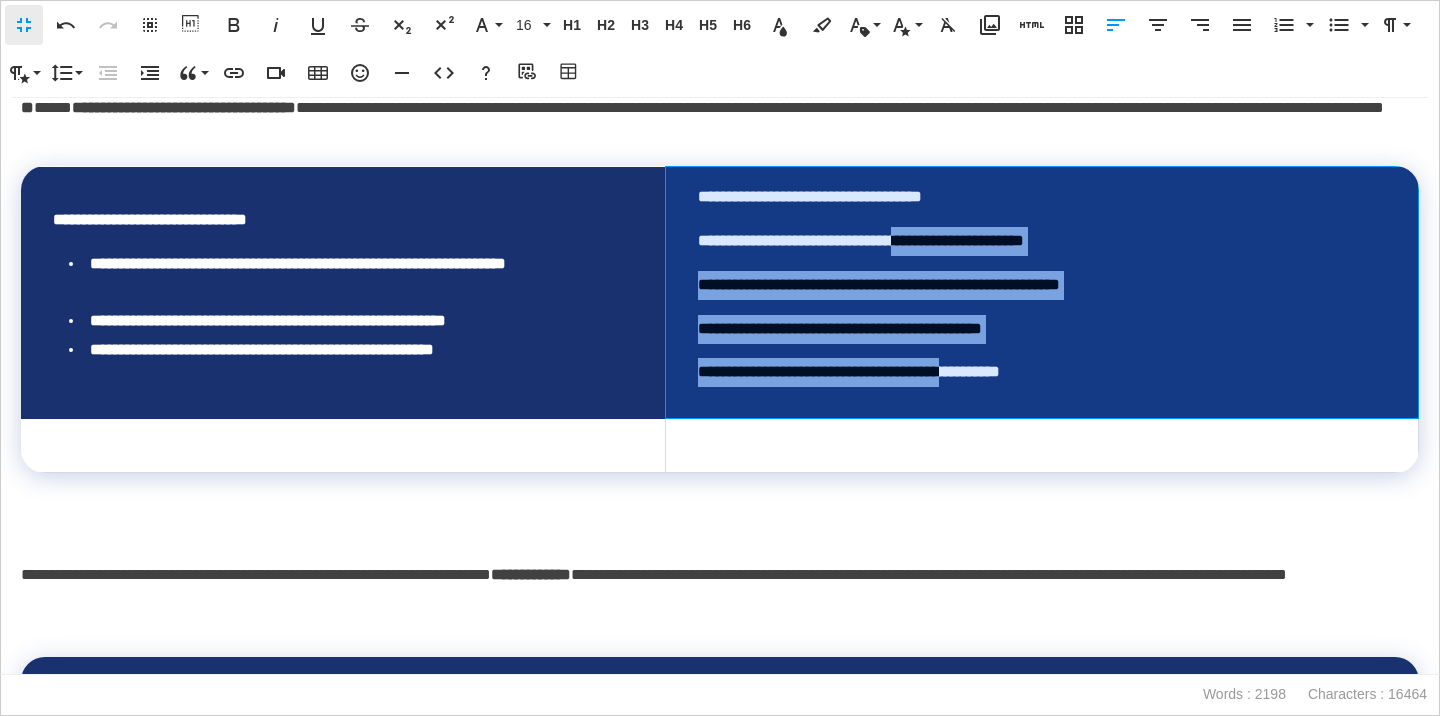 drag, startPoint x: 948, startPoint y: 236, endPoint x: 1023, endPoint y: 371, distance: 154.43445 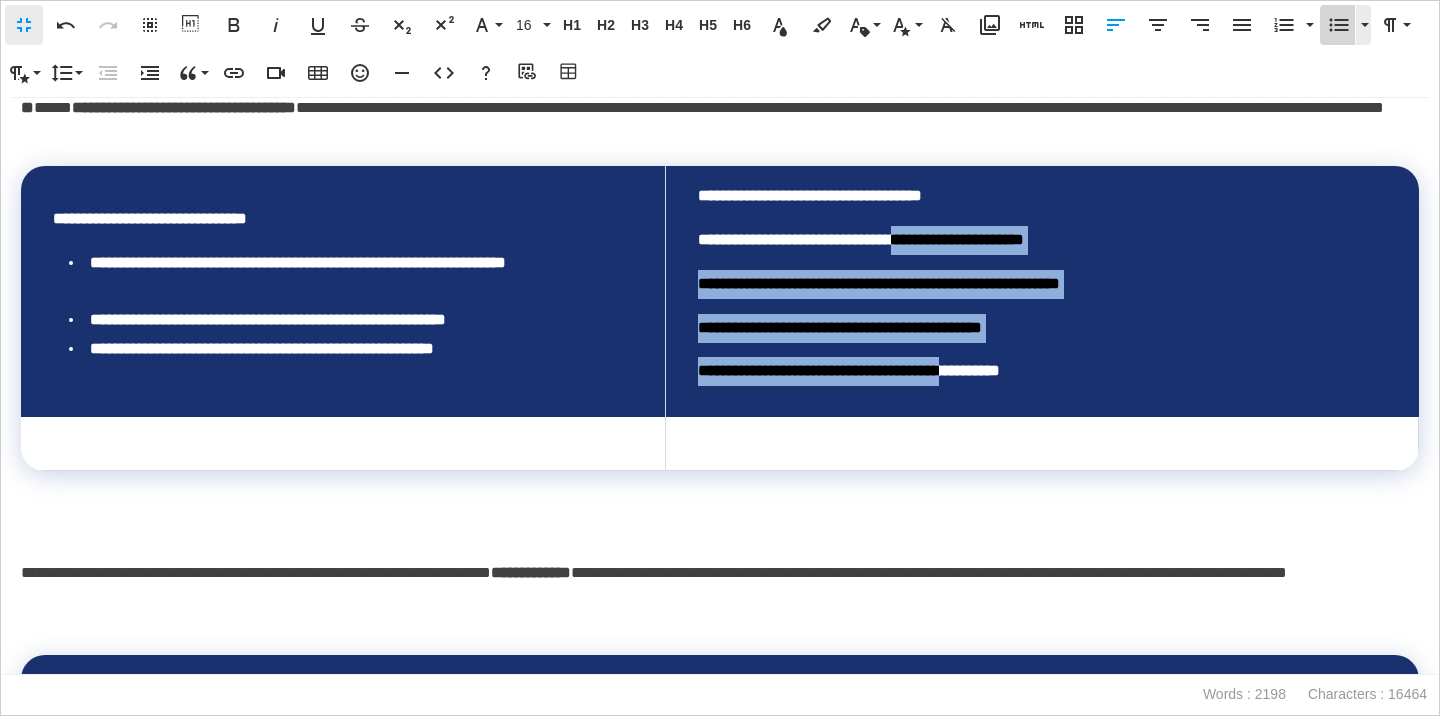 click 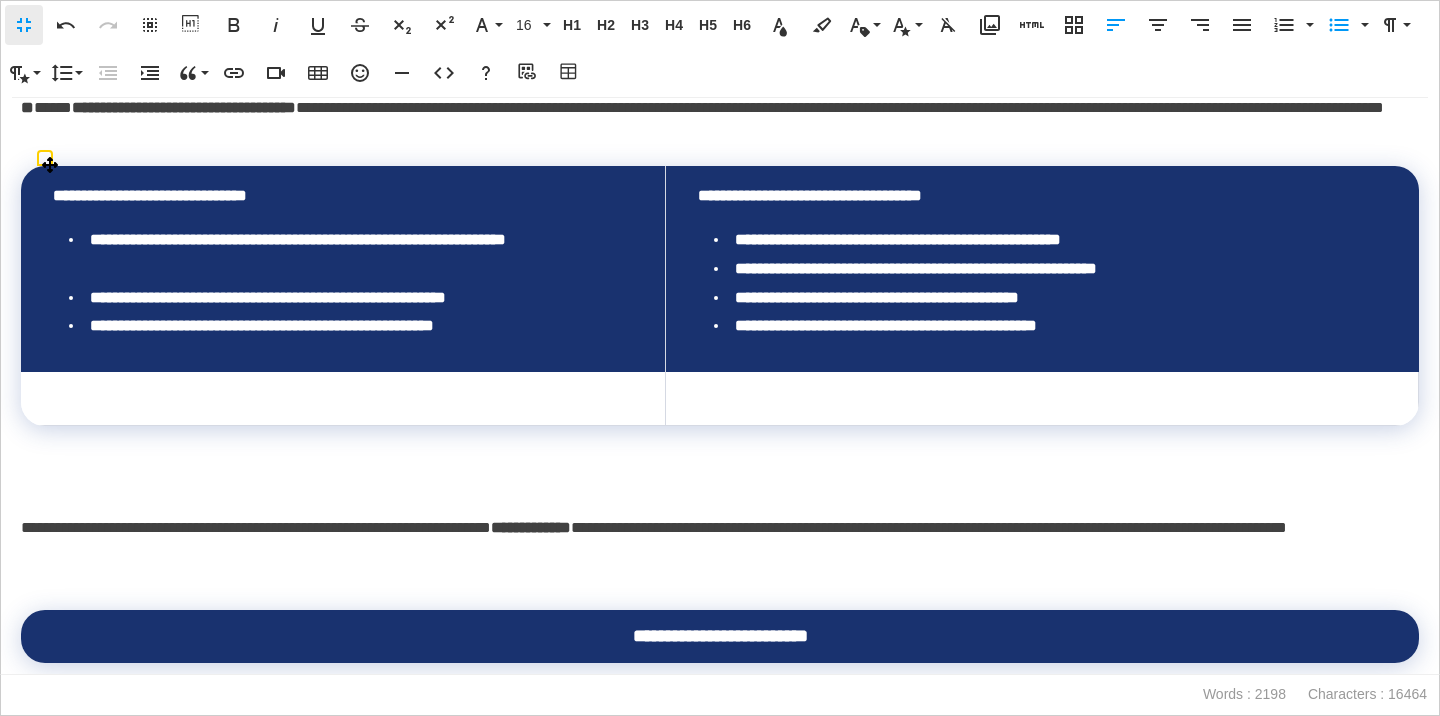 click on "**********" at bounding box center [1042, 196] 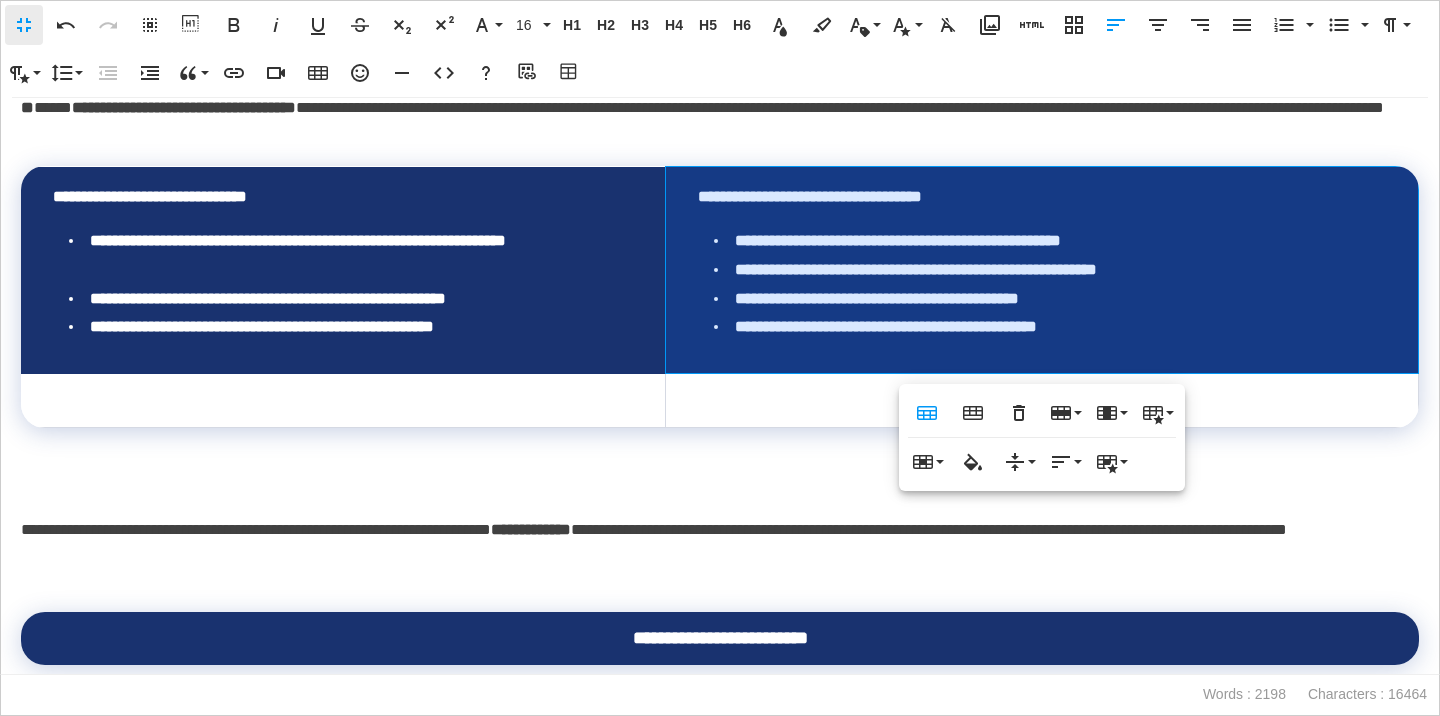click on "**********" at bounding box center [1042, 197] 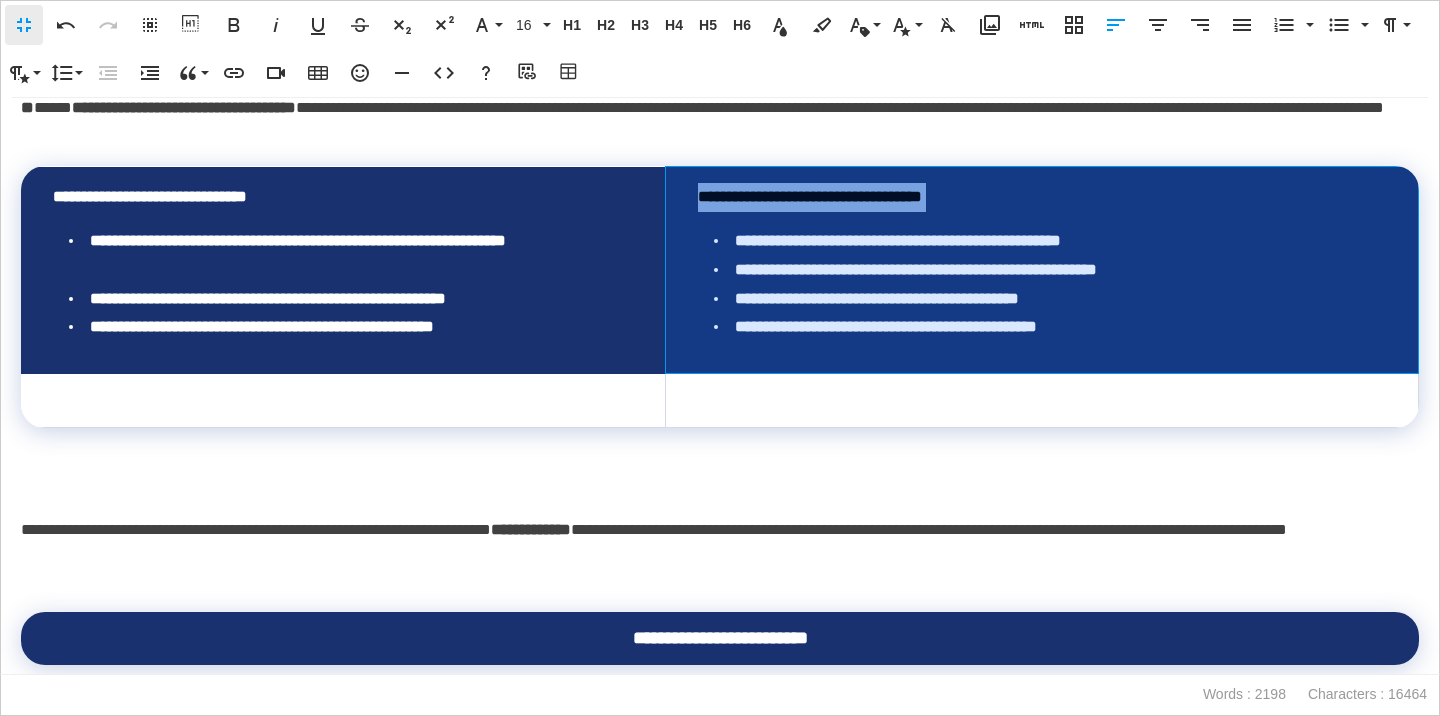 click on "**********" at bounding box center (1042, 197) 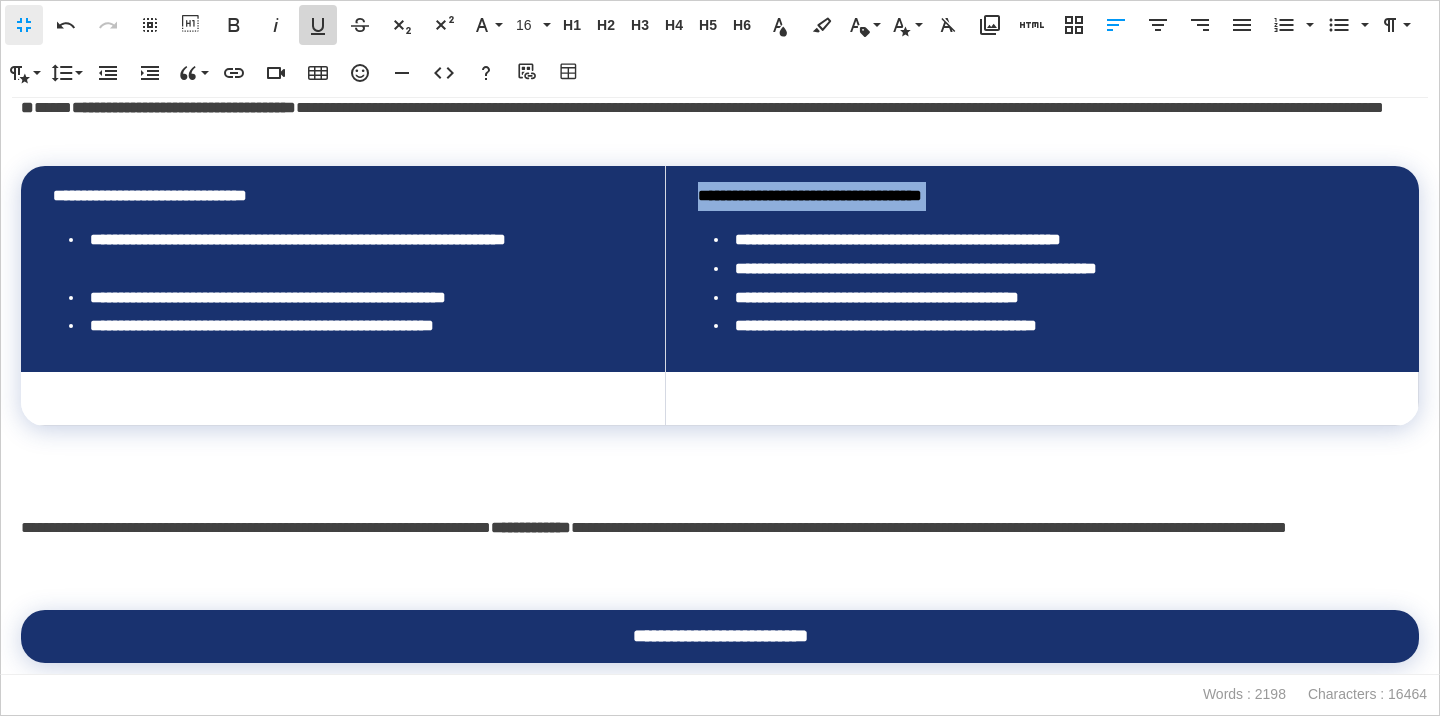 click 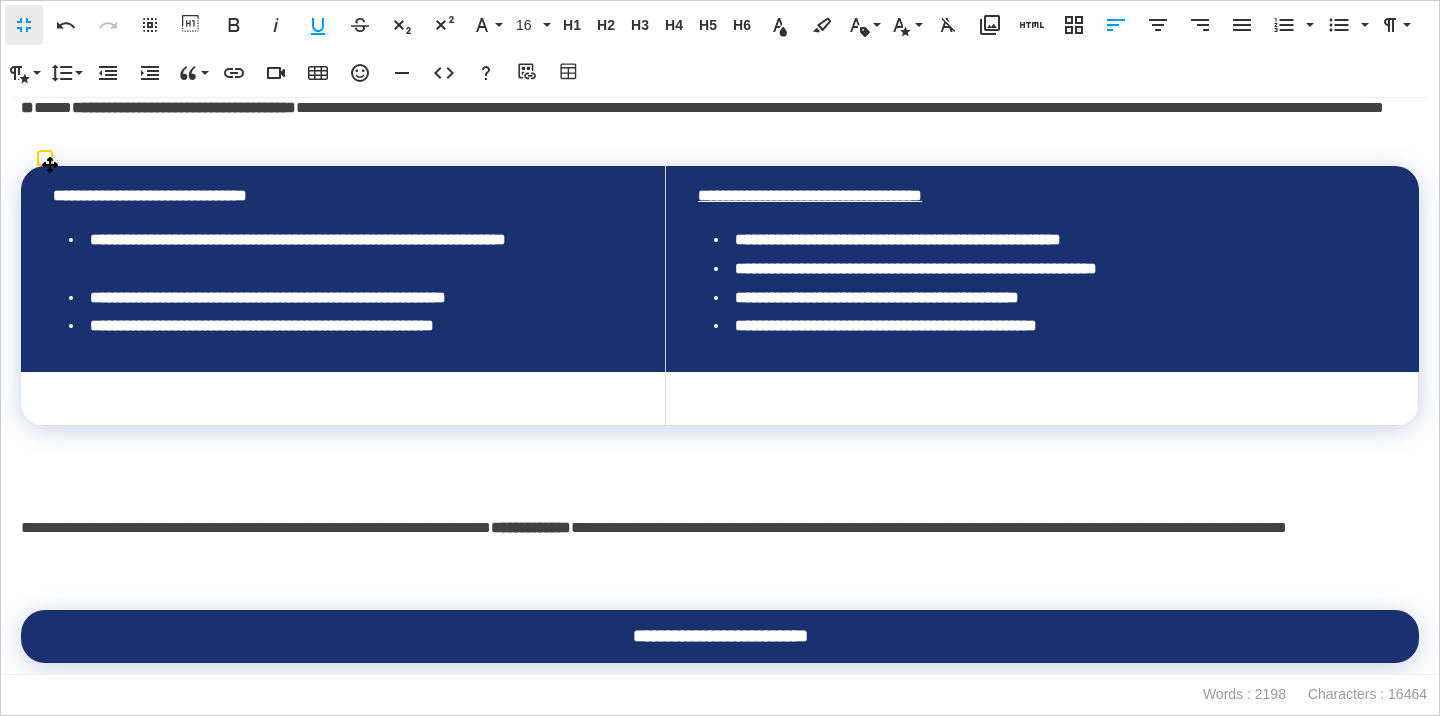 click on "**********" at bounding box center (343, 196) 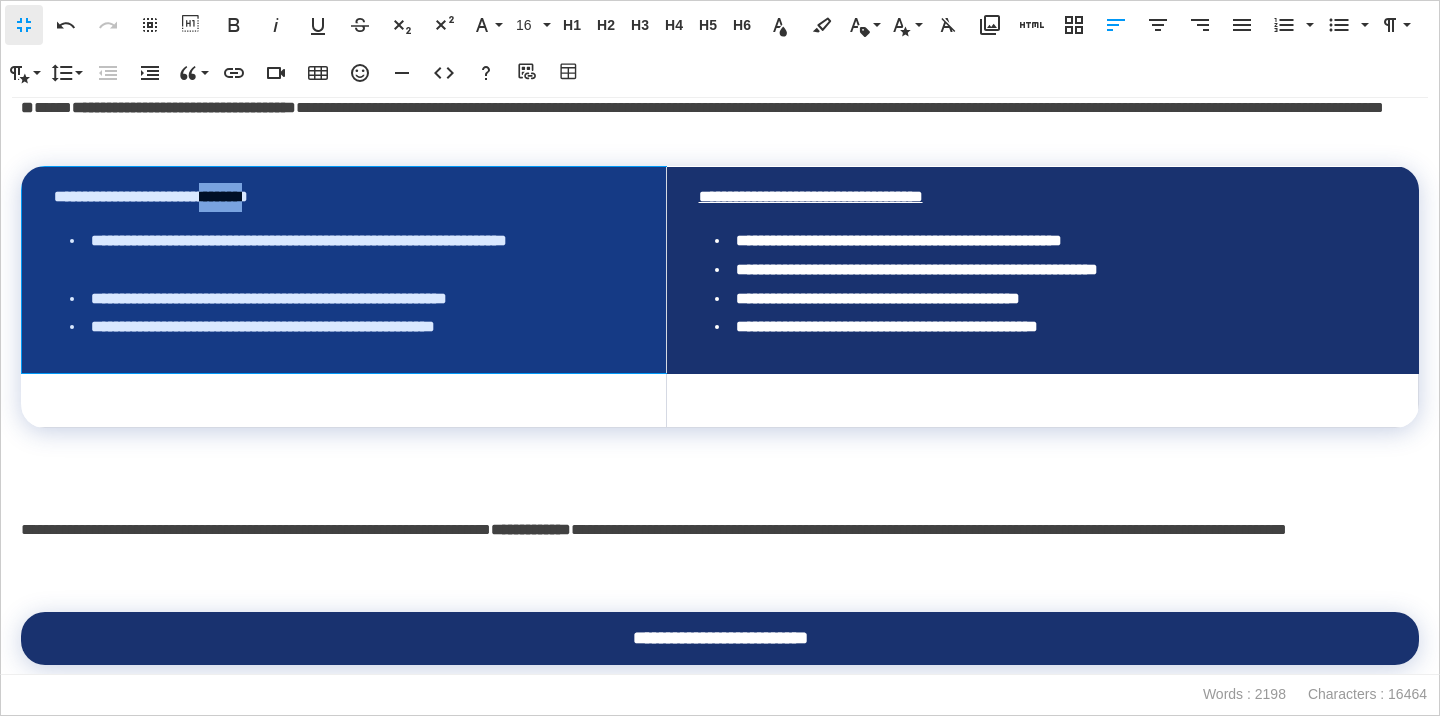 click on "**********" at bounding box center [344, 197] 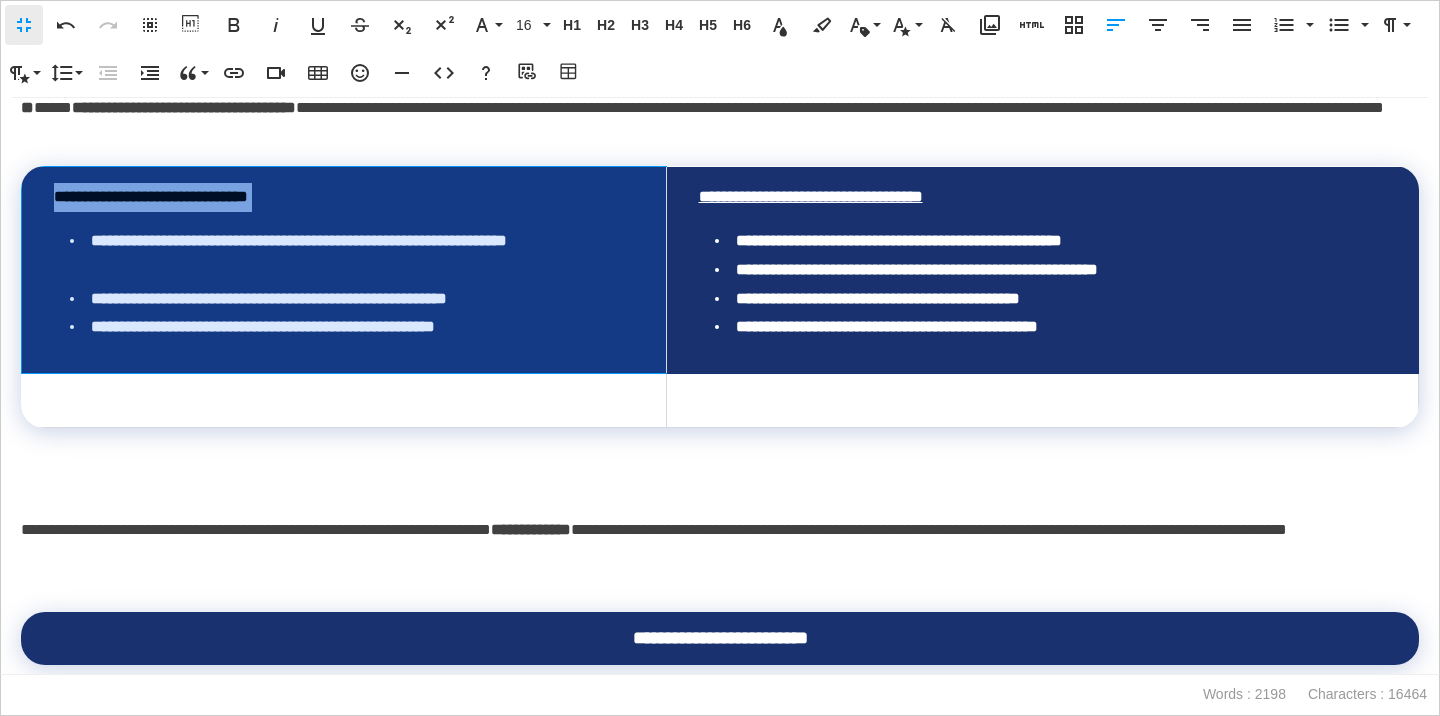 click on "**********" at bounding box center [344, 197] 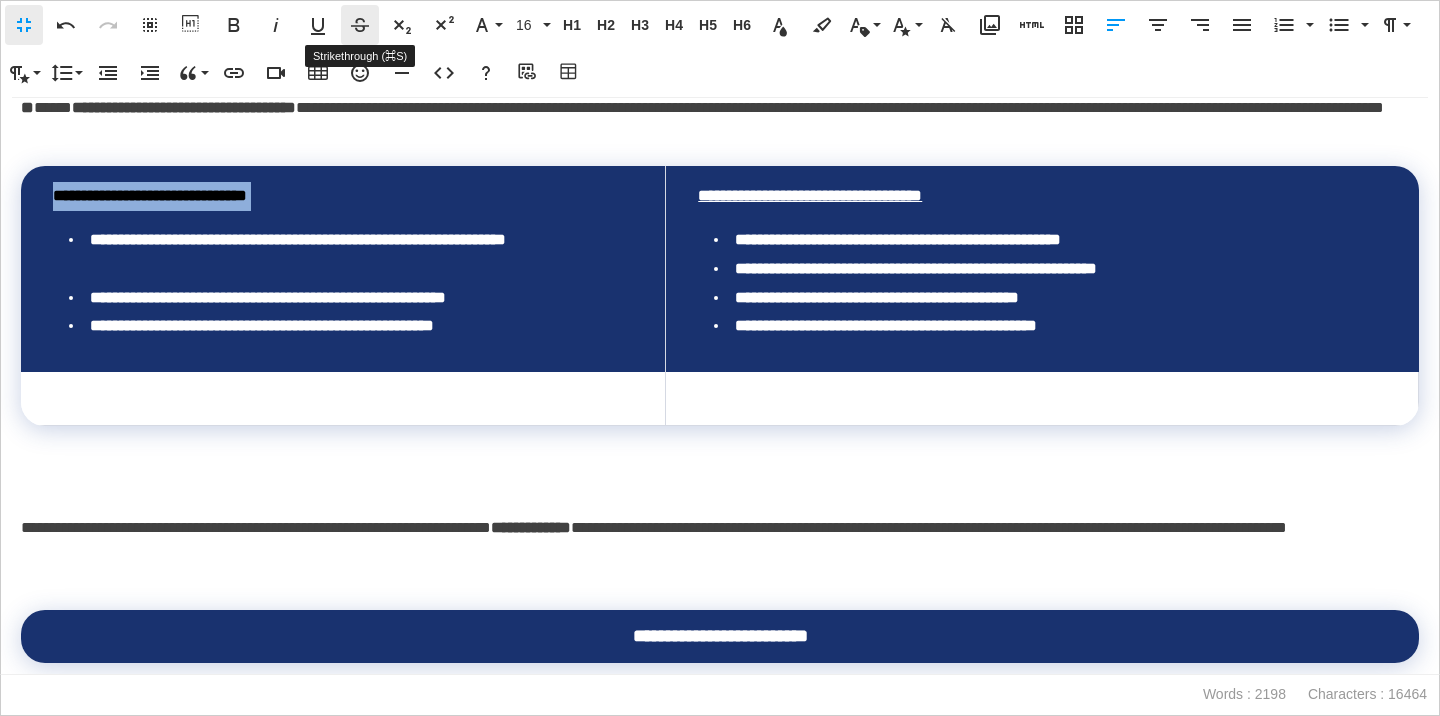 click 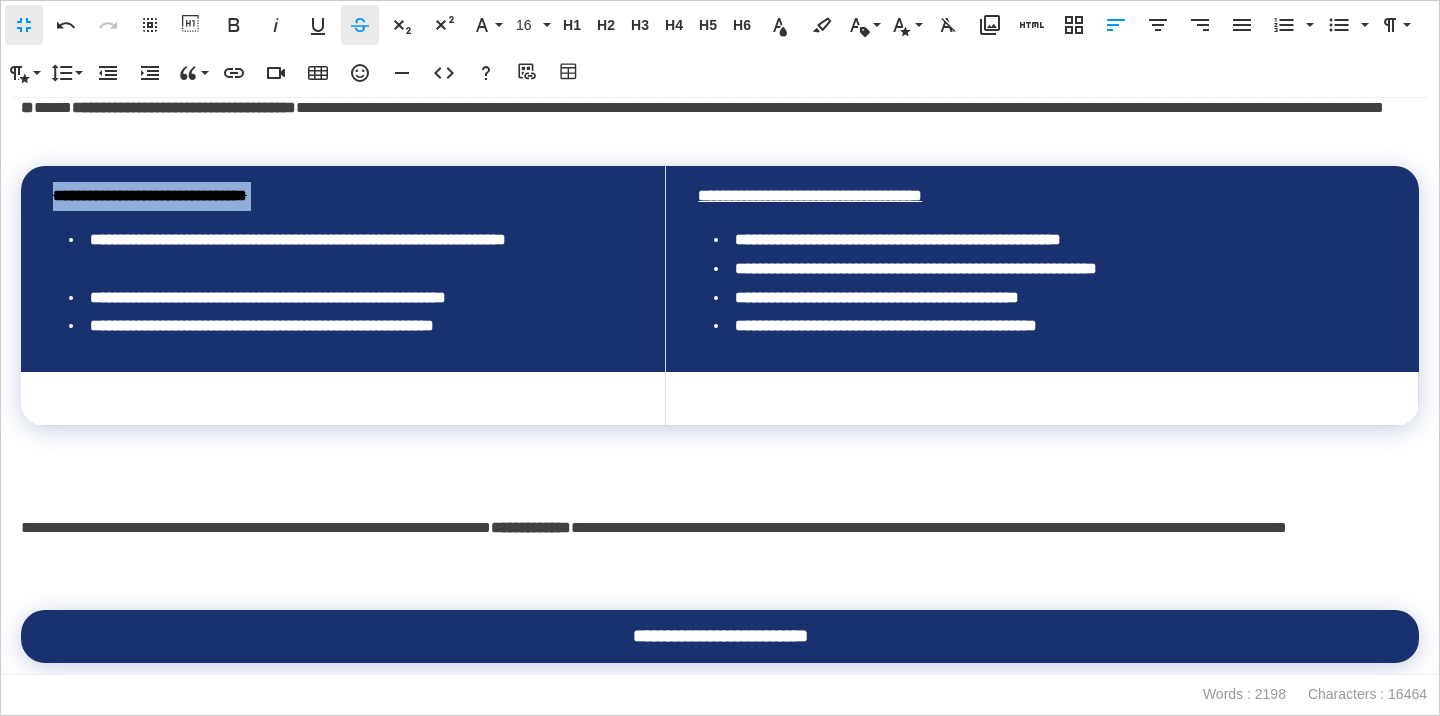 click 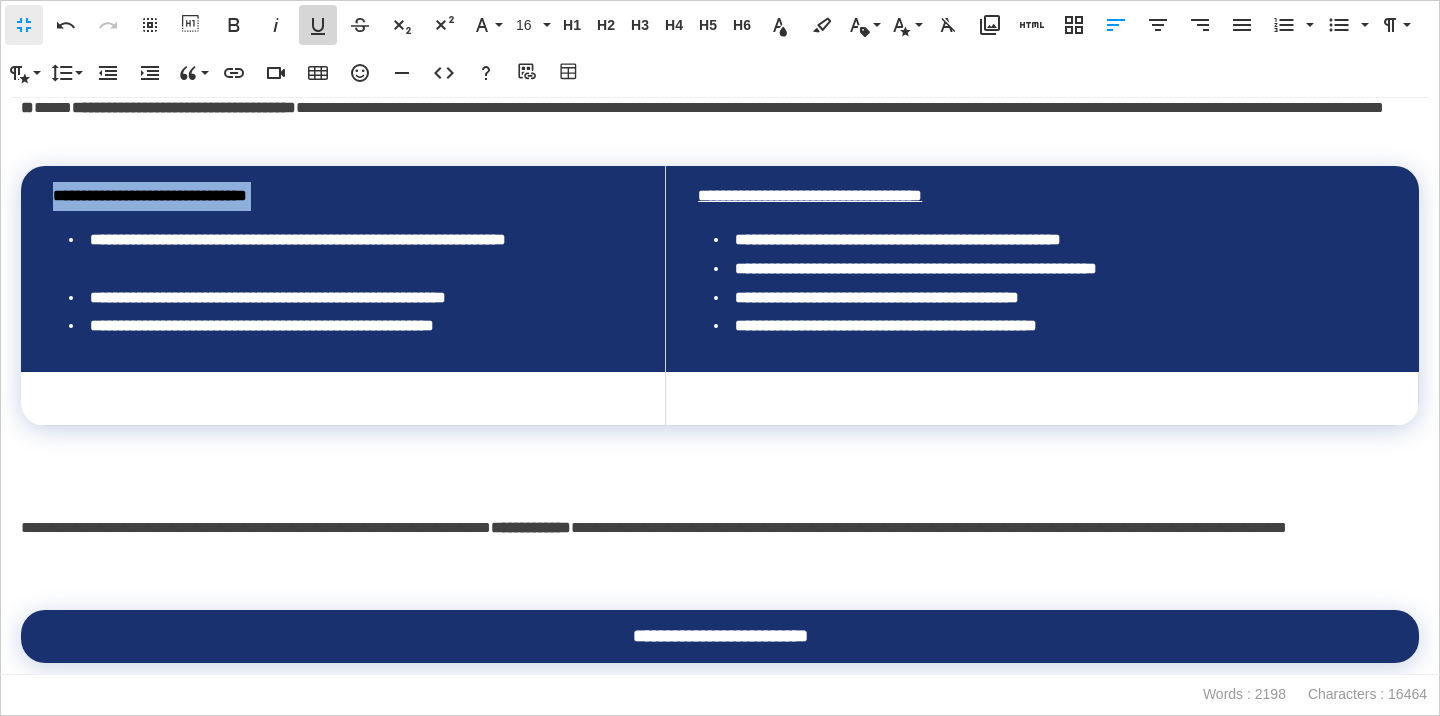 click 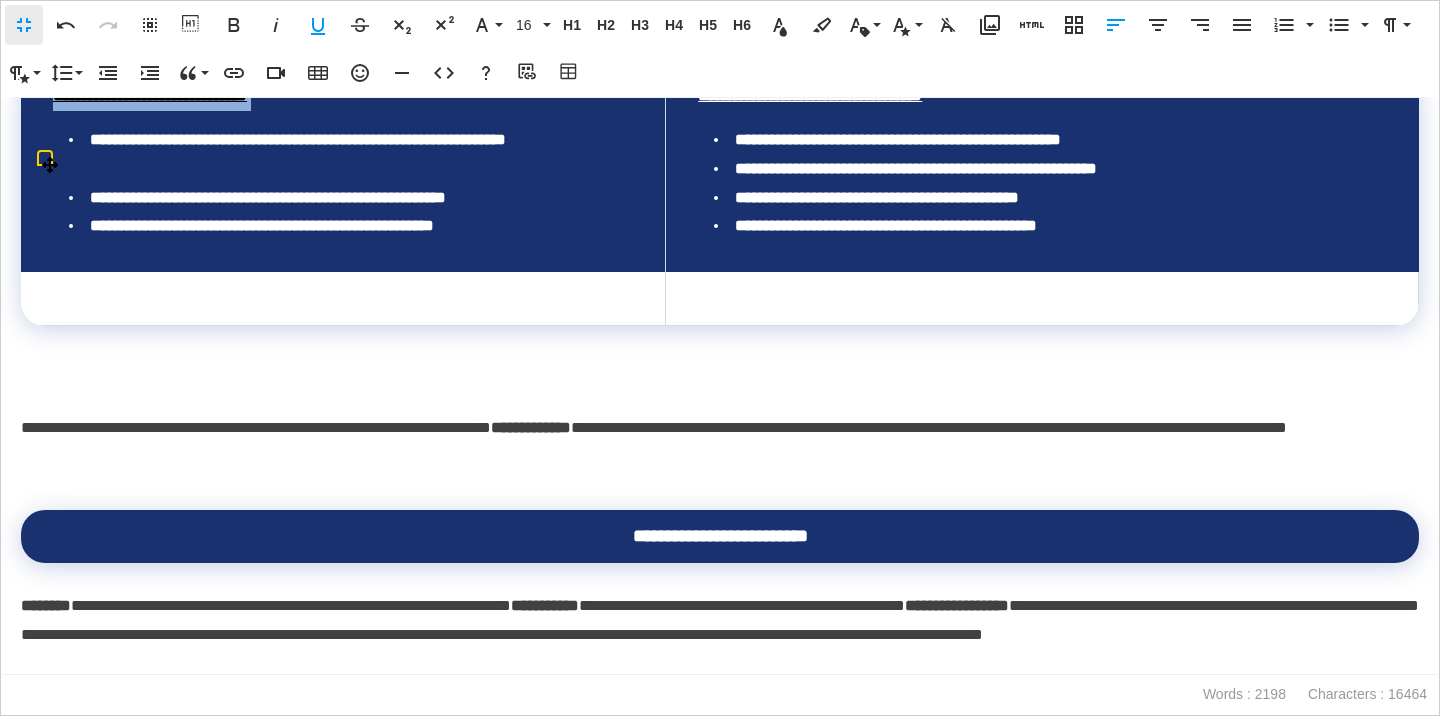scroll, scrollTop: 4159, scrollLeft: 0, axis: vertical 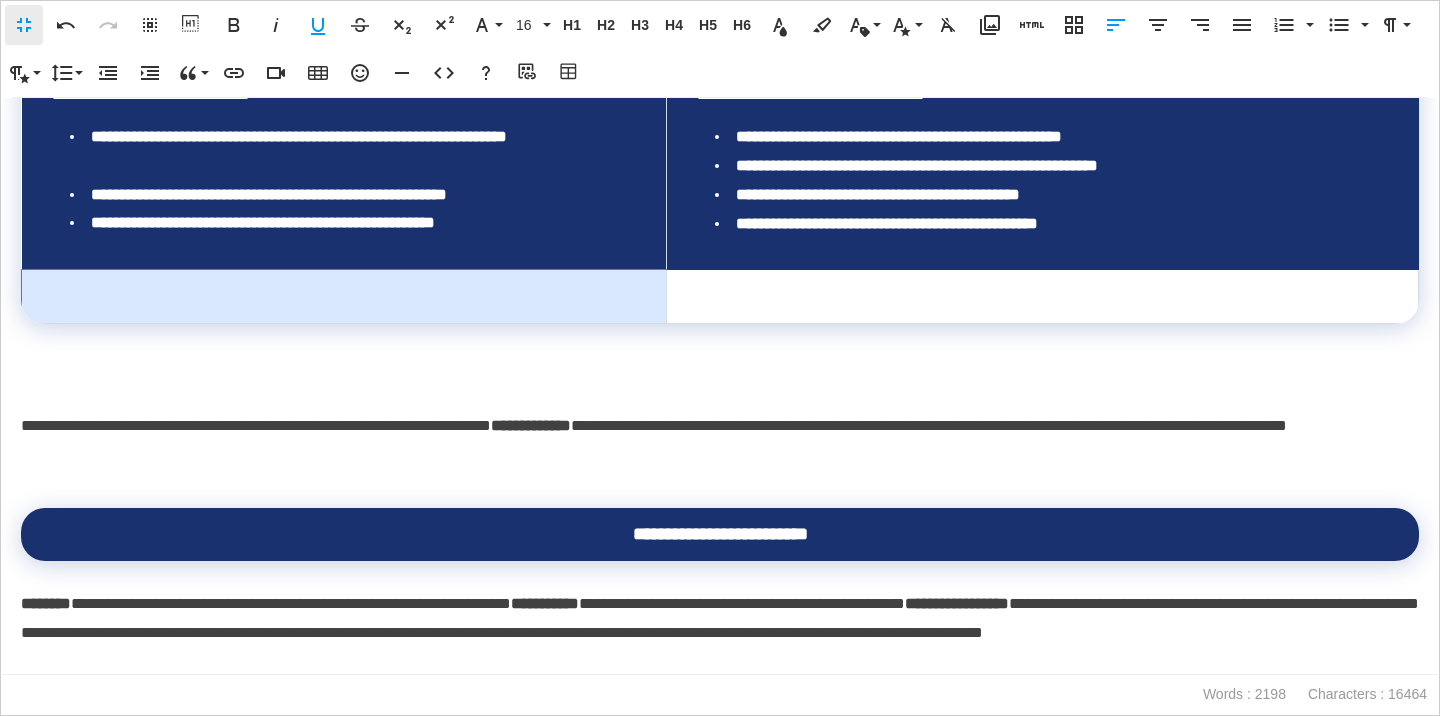 click at bounding box center [344, 297] 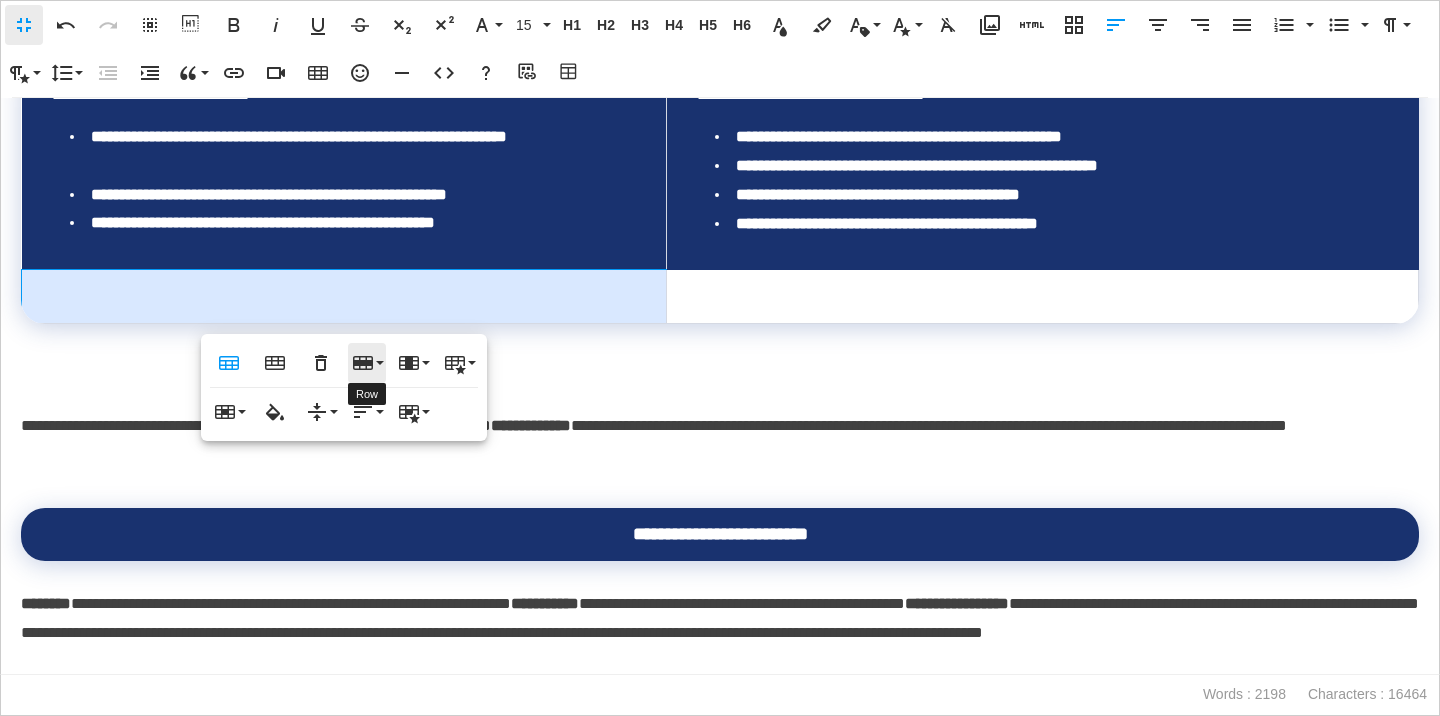 click 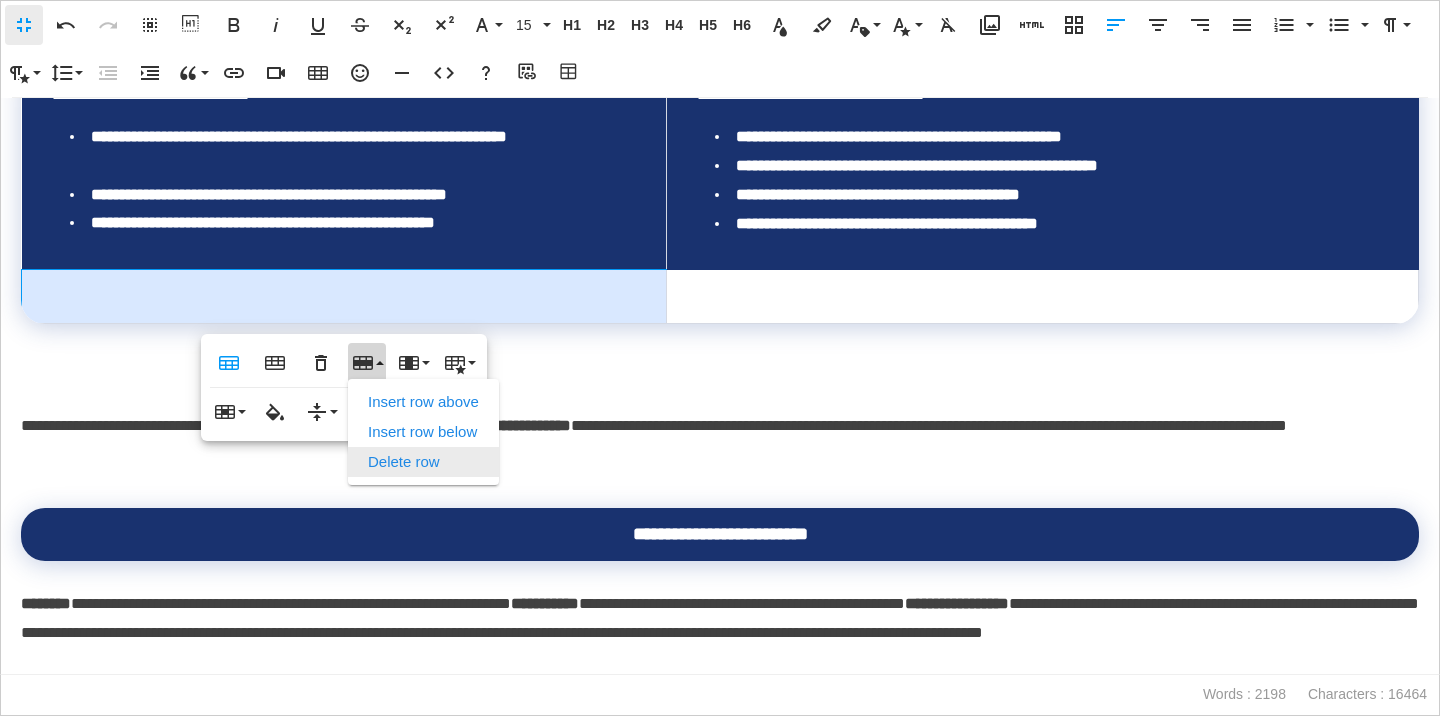click on "Delete row" at bounding box center [423, 462] 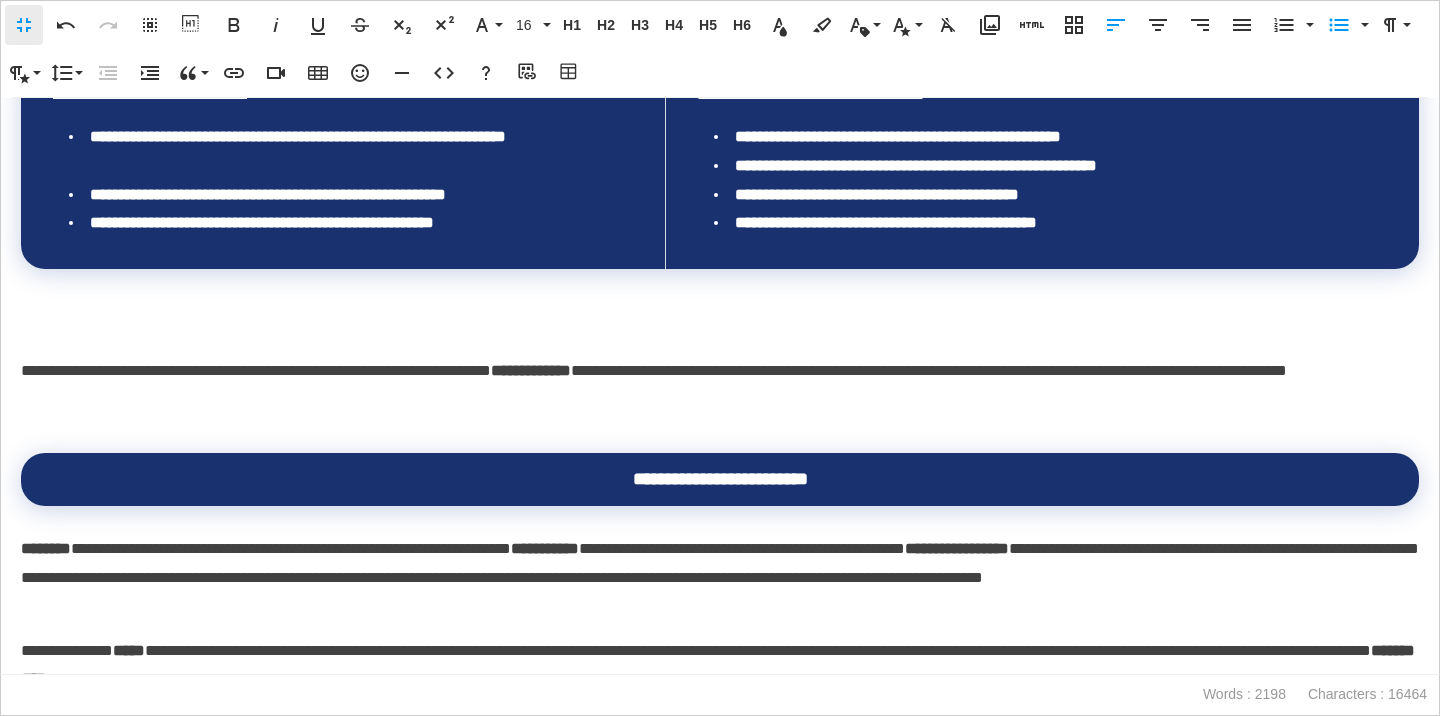click at bounding box center [720, 327] 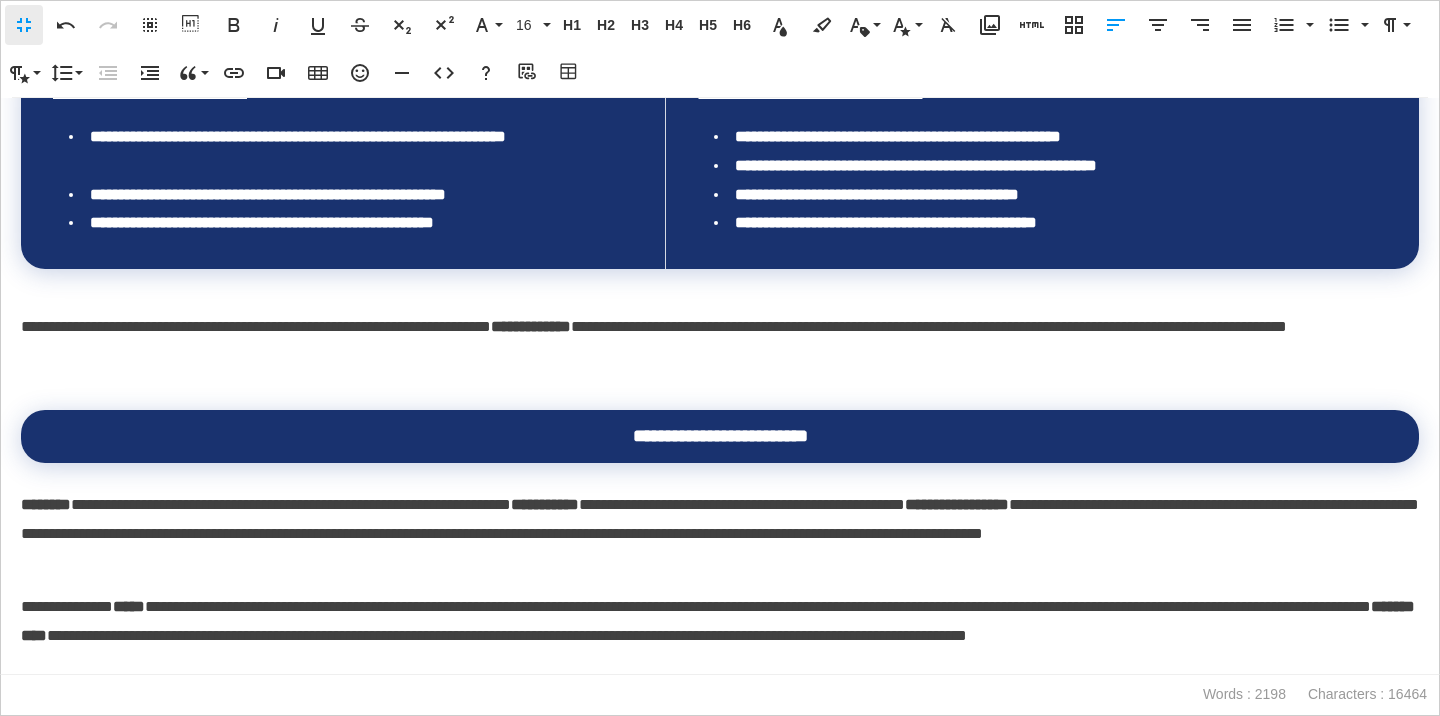 click on "**********" at bounding box center (351, 152) 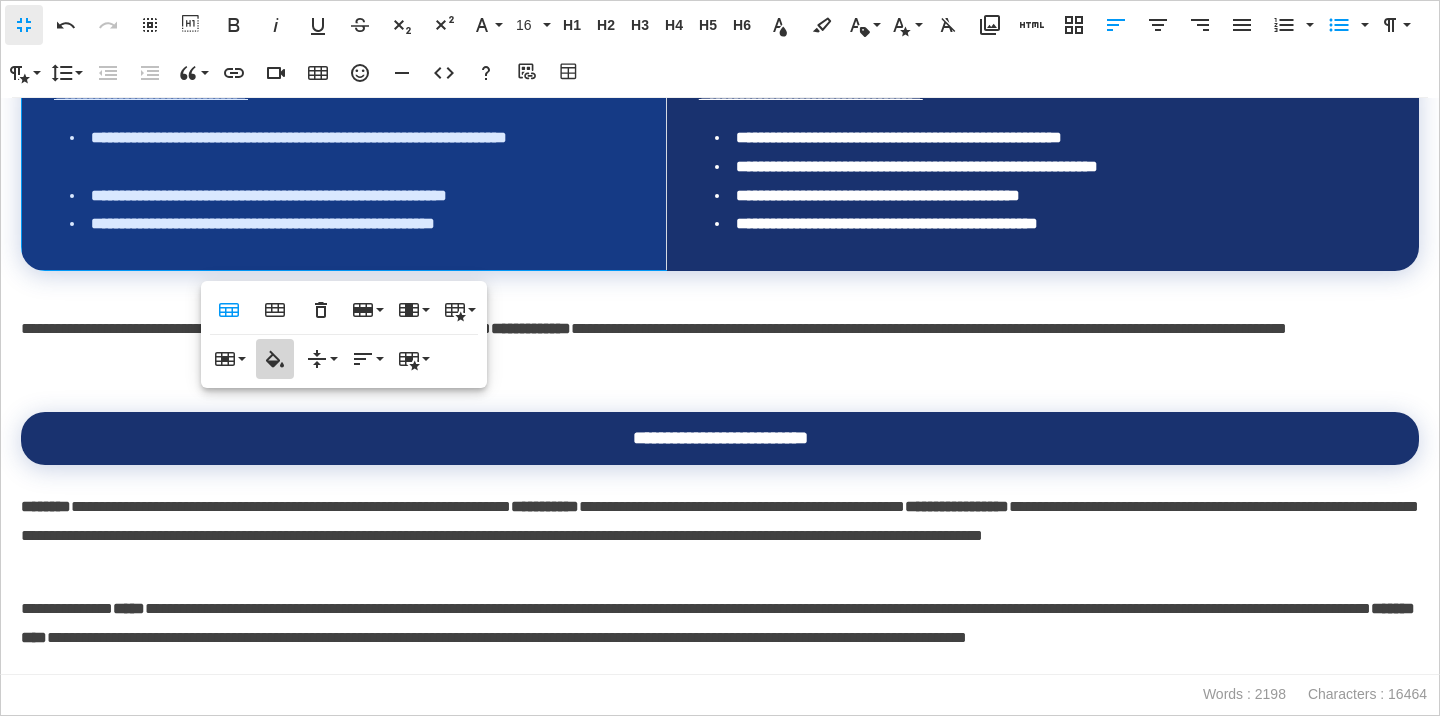 click on "Cell Background" at bounding box center [275, 359] 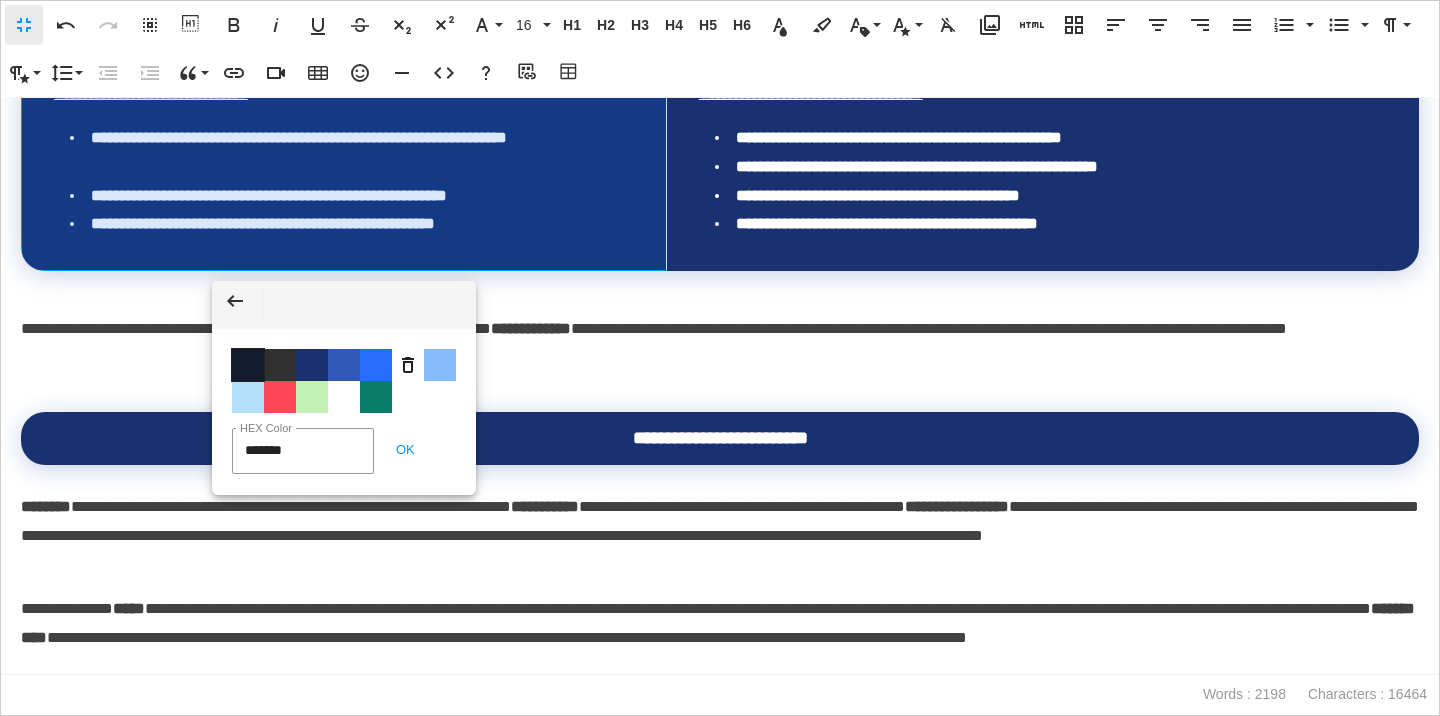 click on "Color #141B2E" at bounding box center [248, 365] 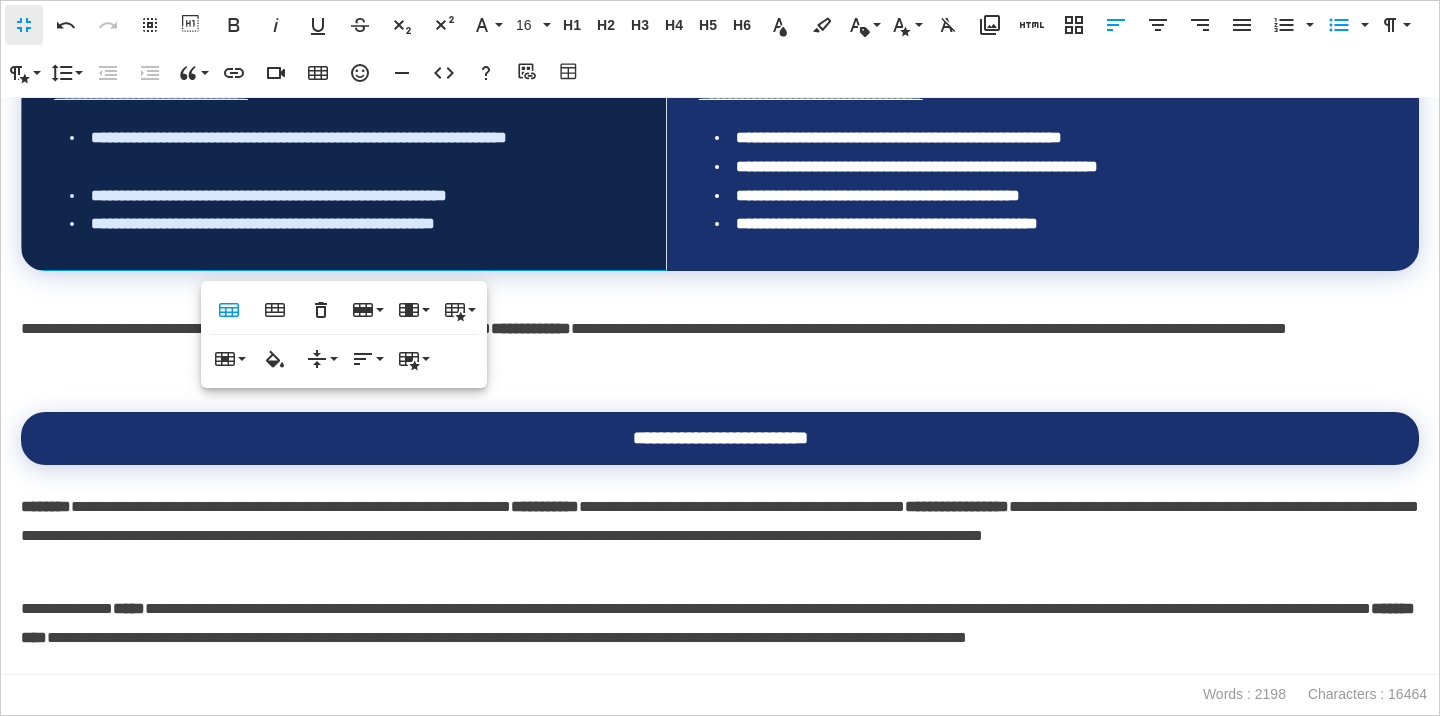 click on "**********" at bounding box center (1051, 224) 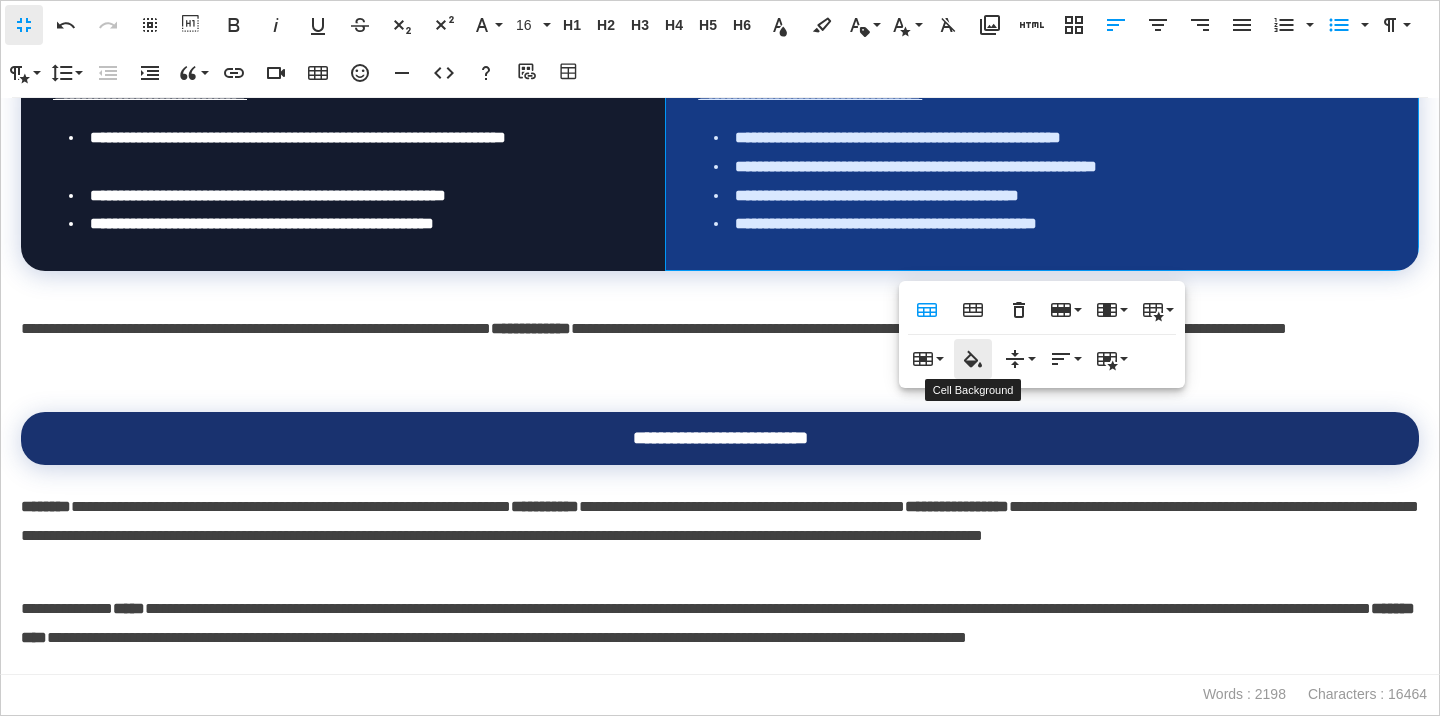 click 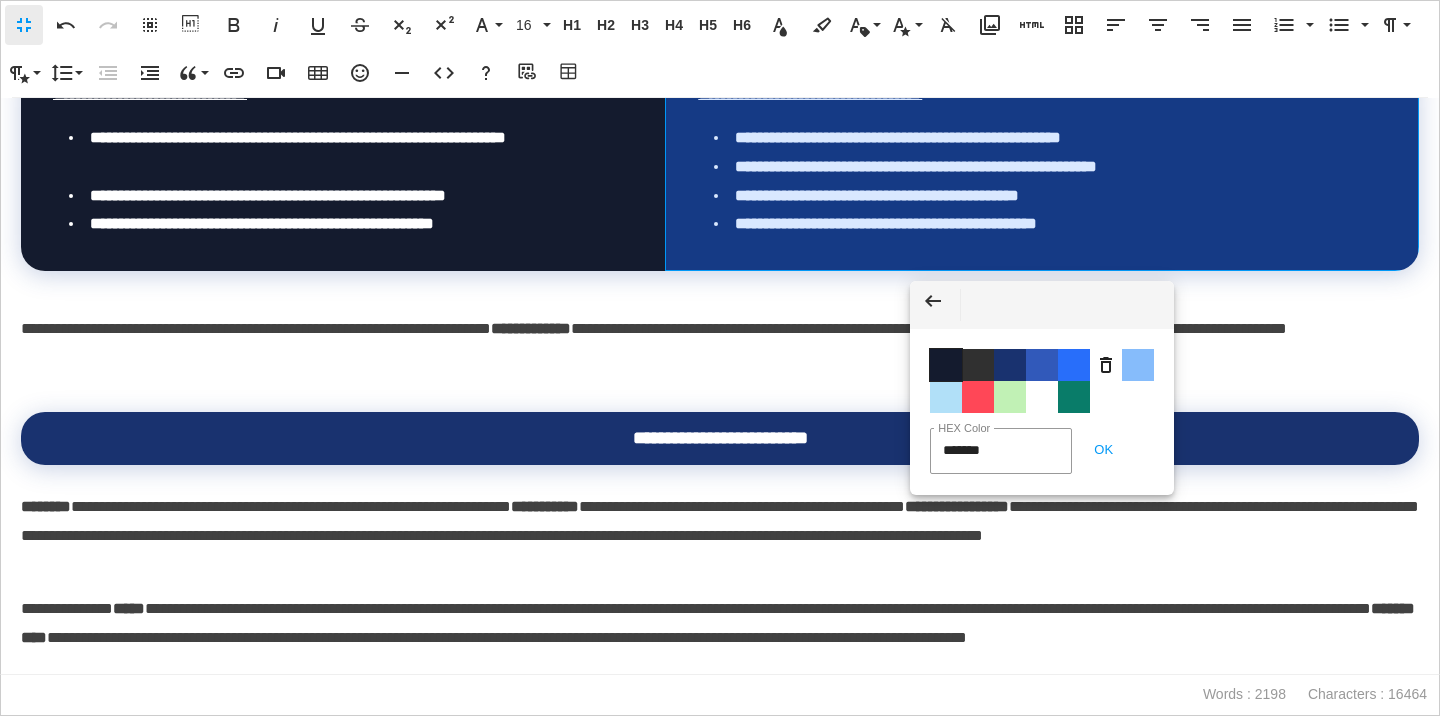 click on "Color #141B2E" at bounding box center (946, 365) 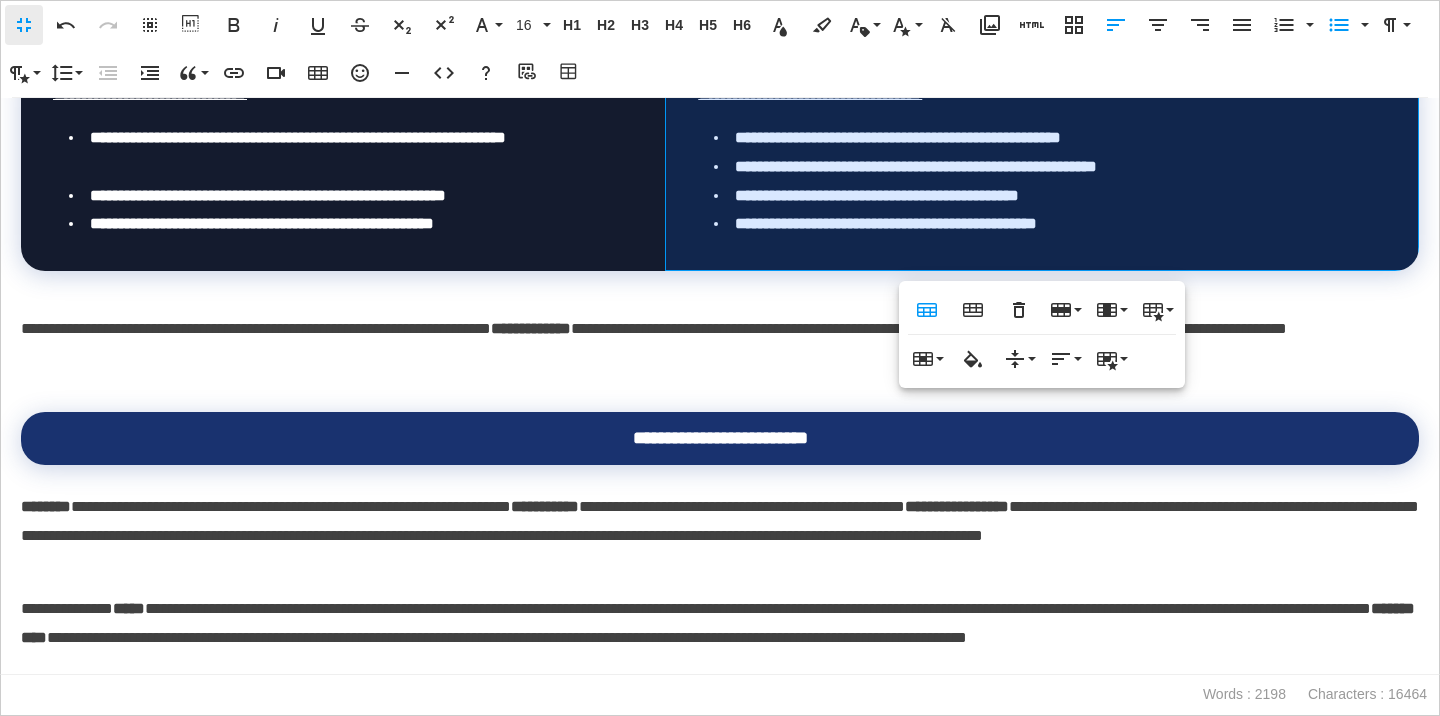 click on "**********" at bounding box center [720, 438] 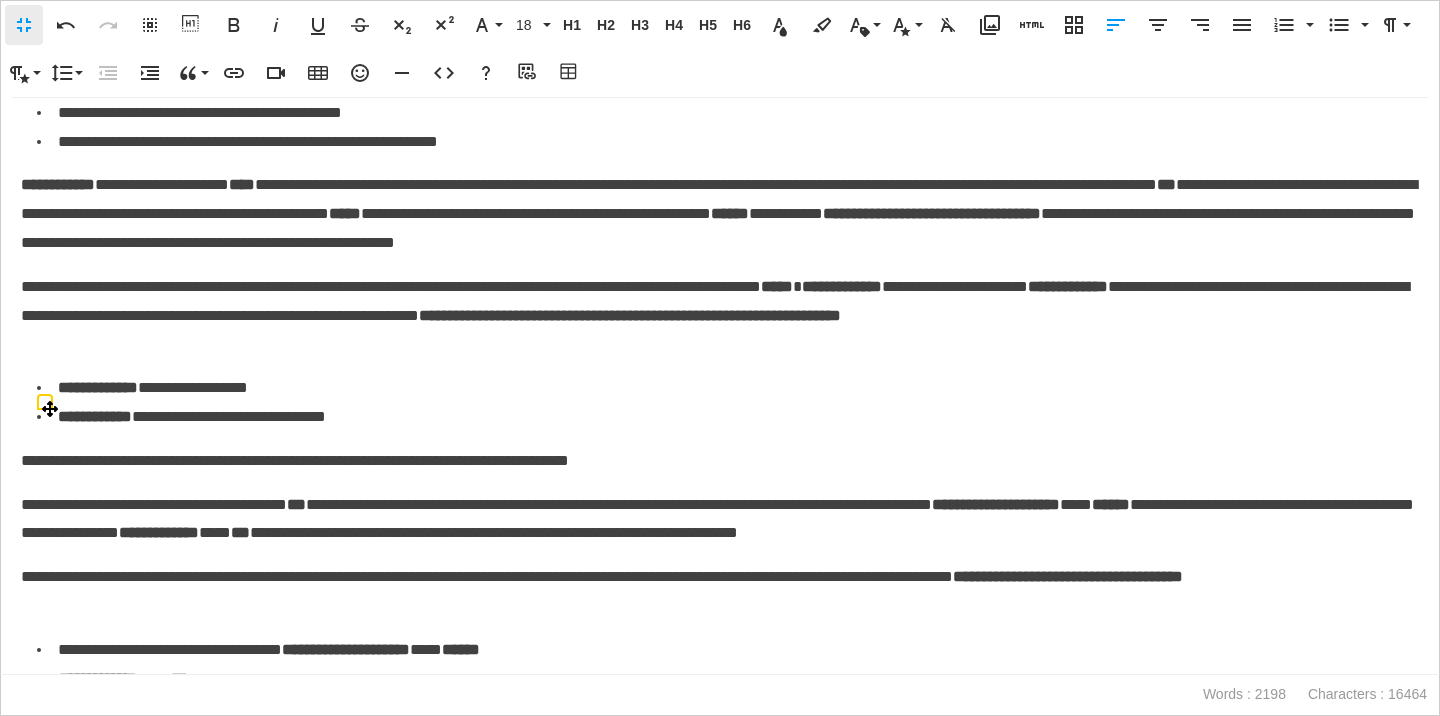 scroll, scrollTop: 2841, scrollLeft: 0, axis: vertical 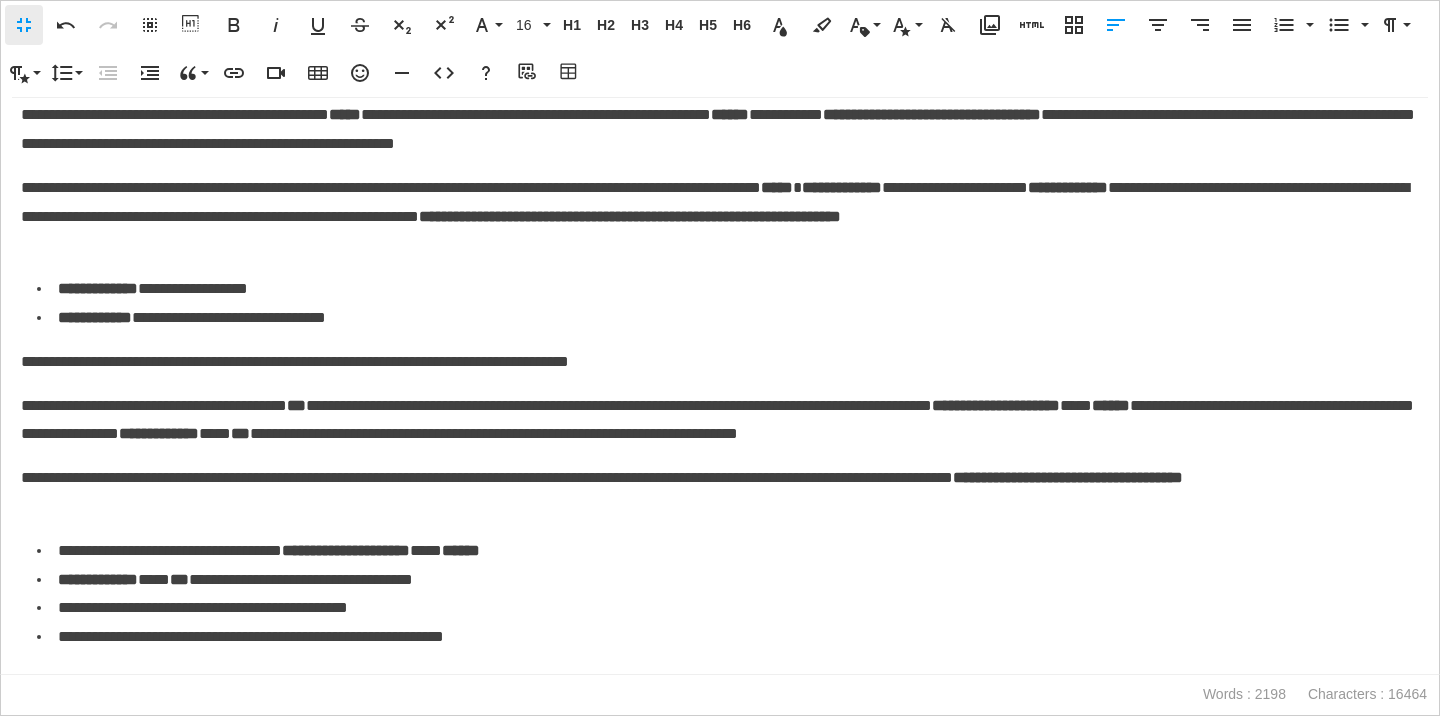 click on "**********" at bounding box center [720, 217] 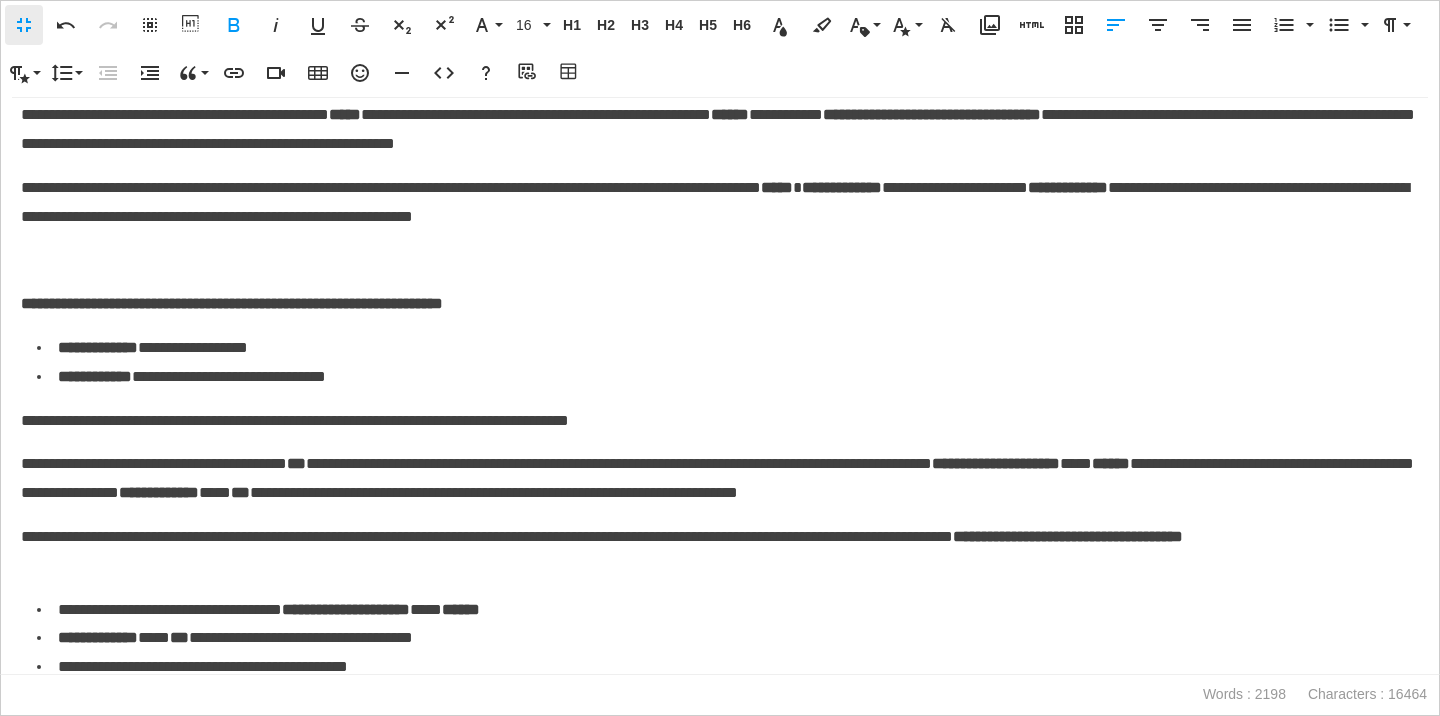 click on "**********" at bounding box center (720, 386) 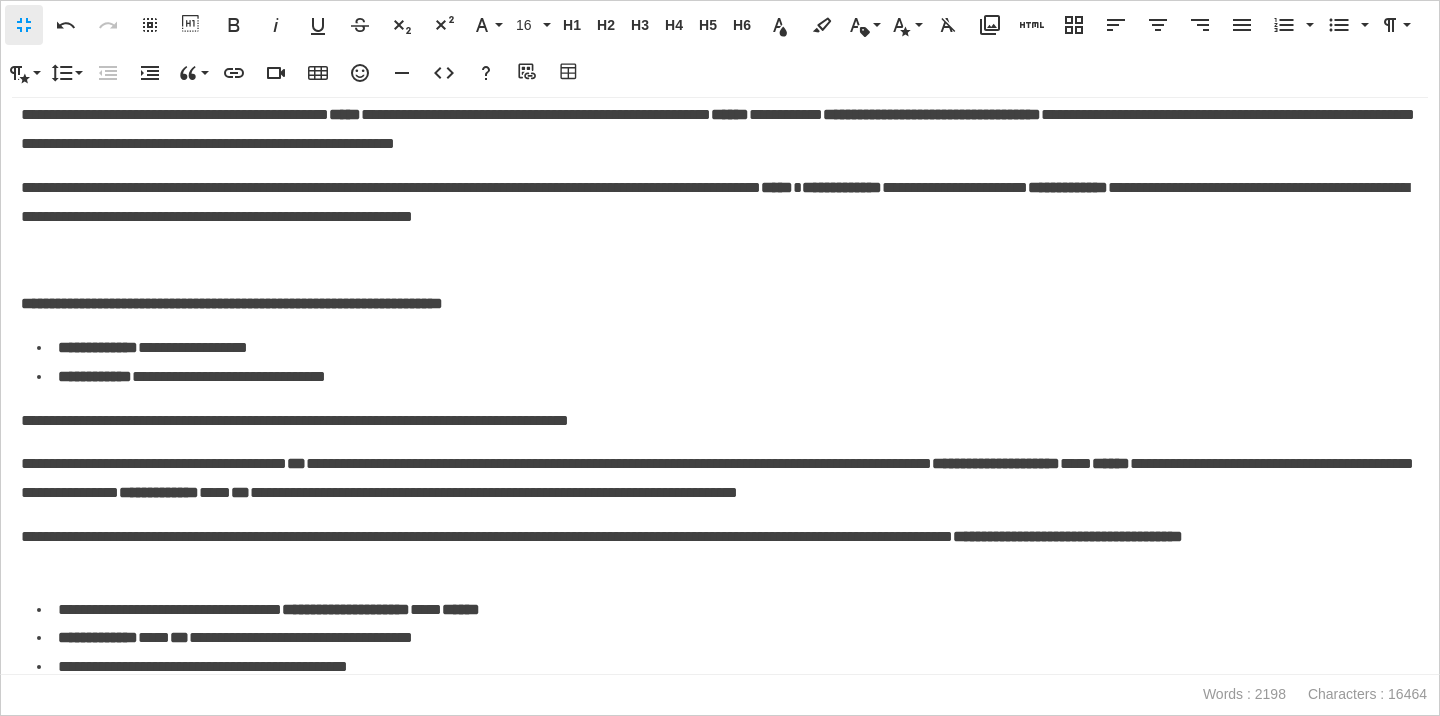 click at bounding box center [720, 260] 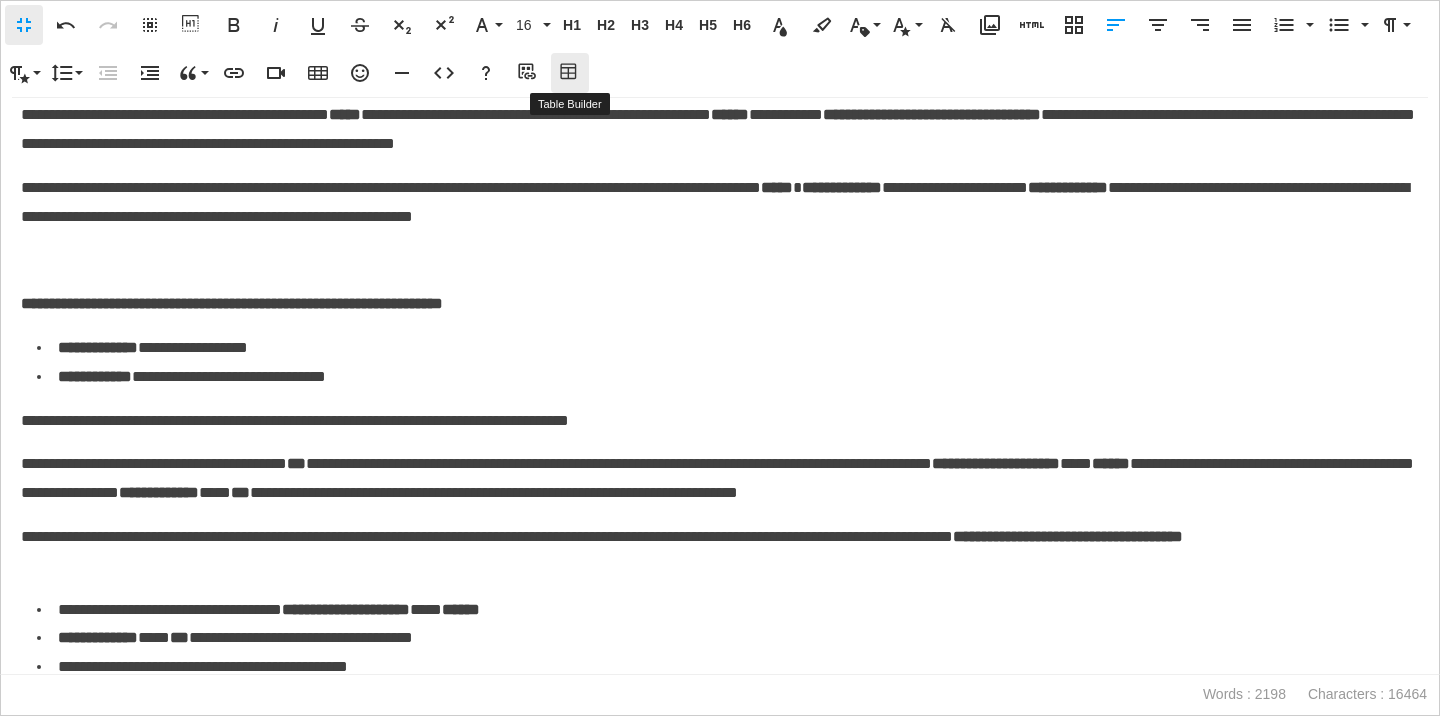 click on "Table Builder" at bounding box center (570, 73) 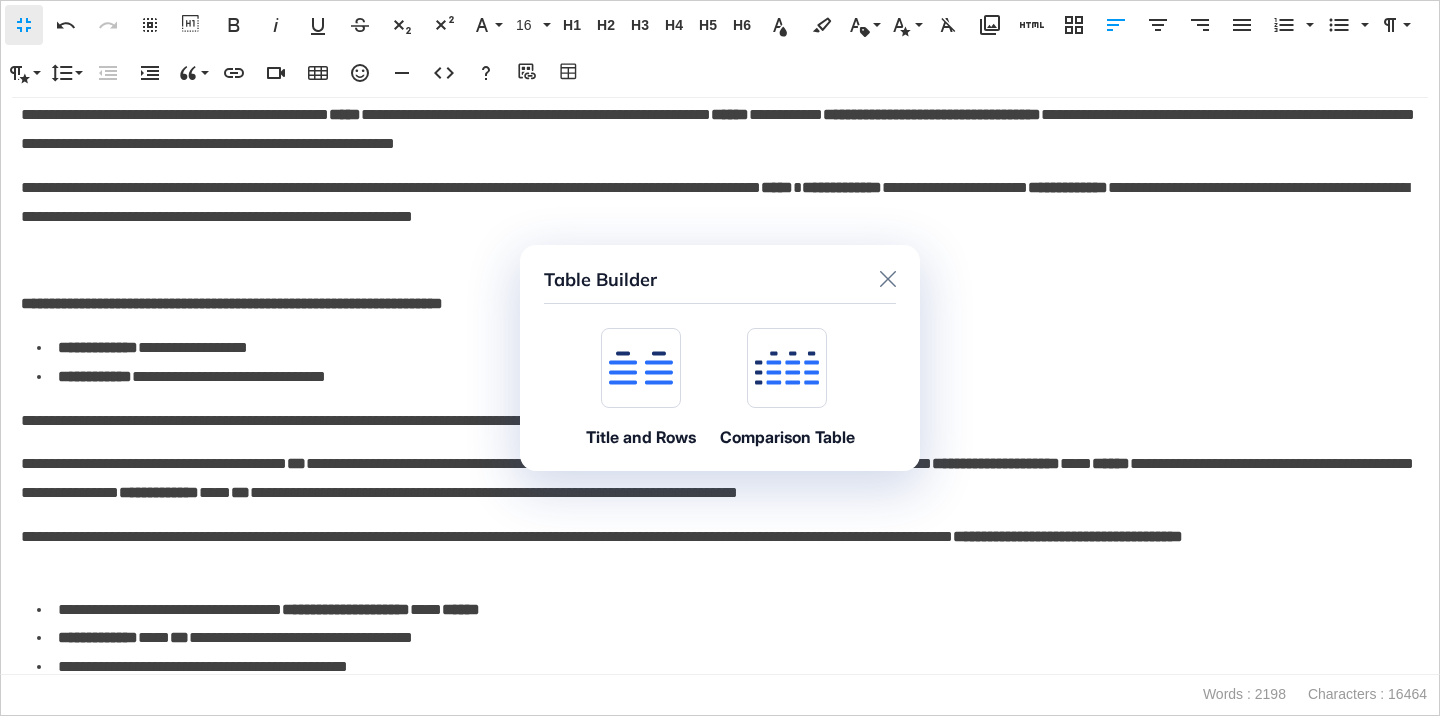 click 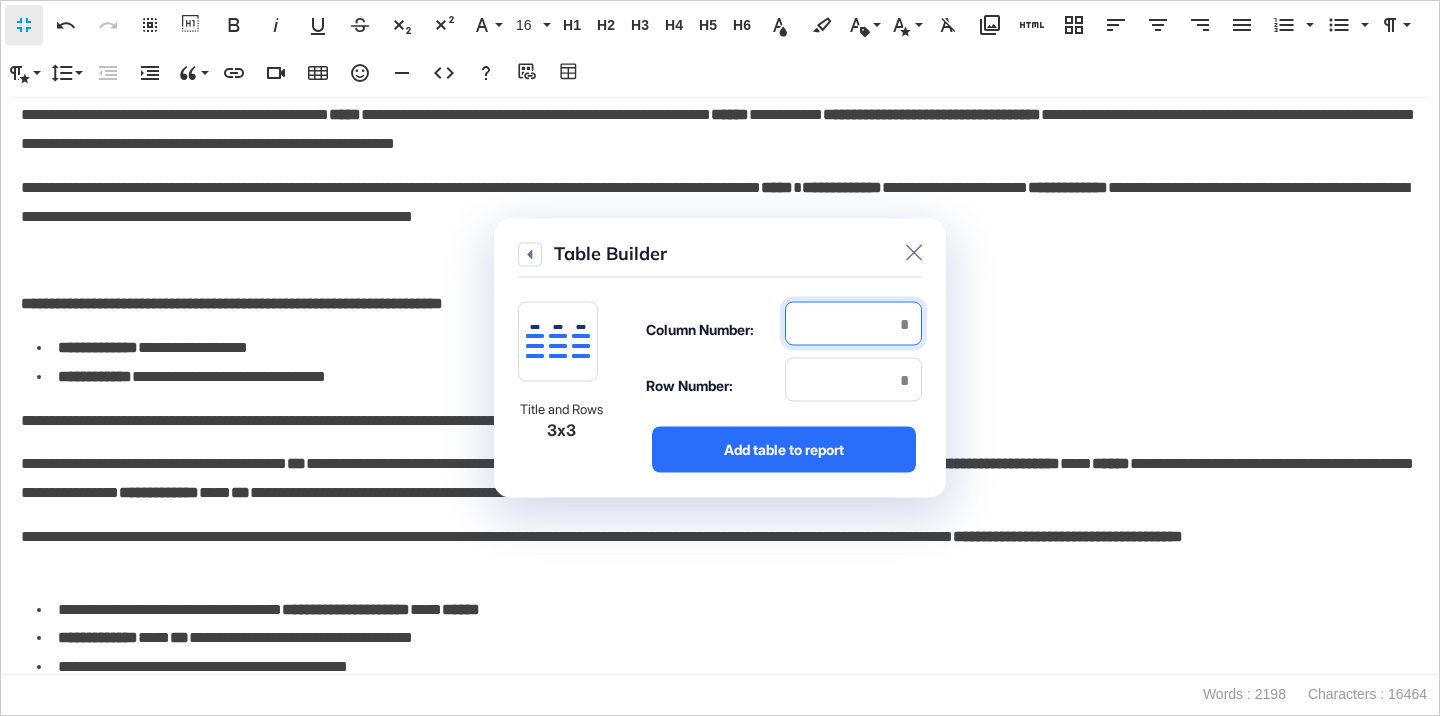 click at bounding box center [853, 324] 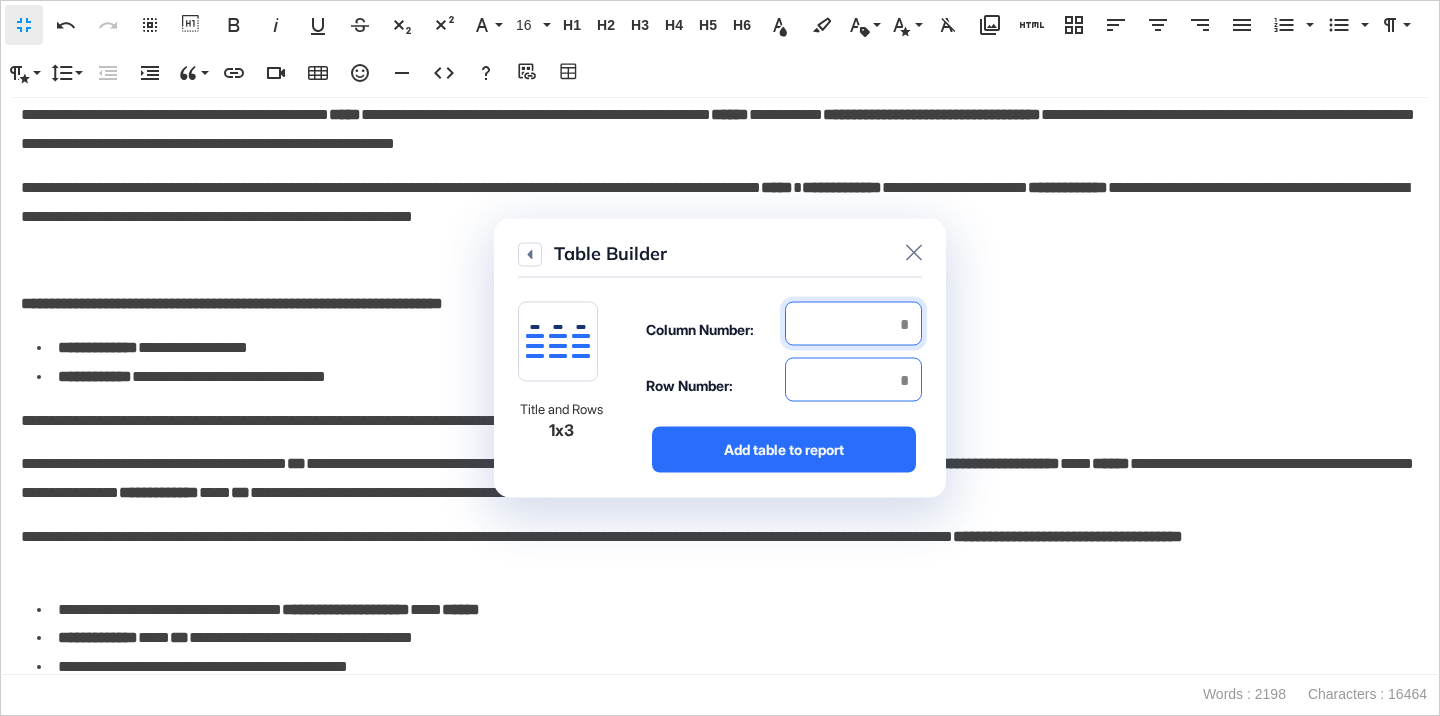 type on "*" 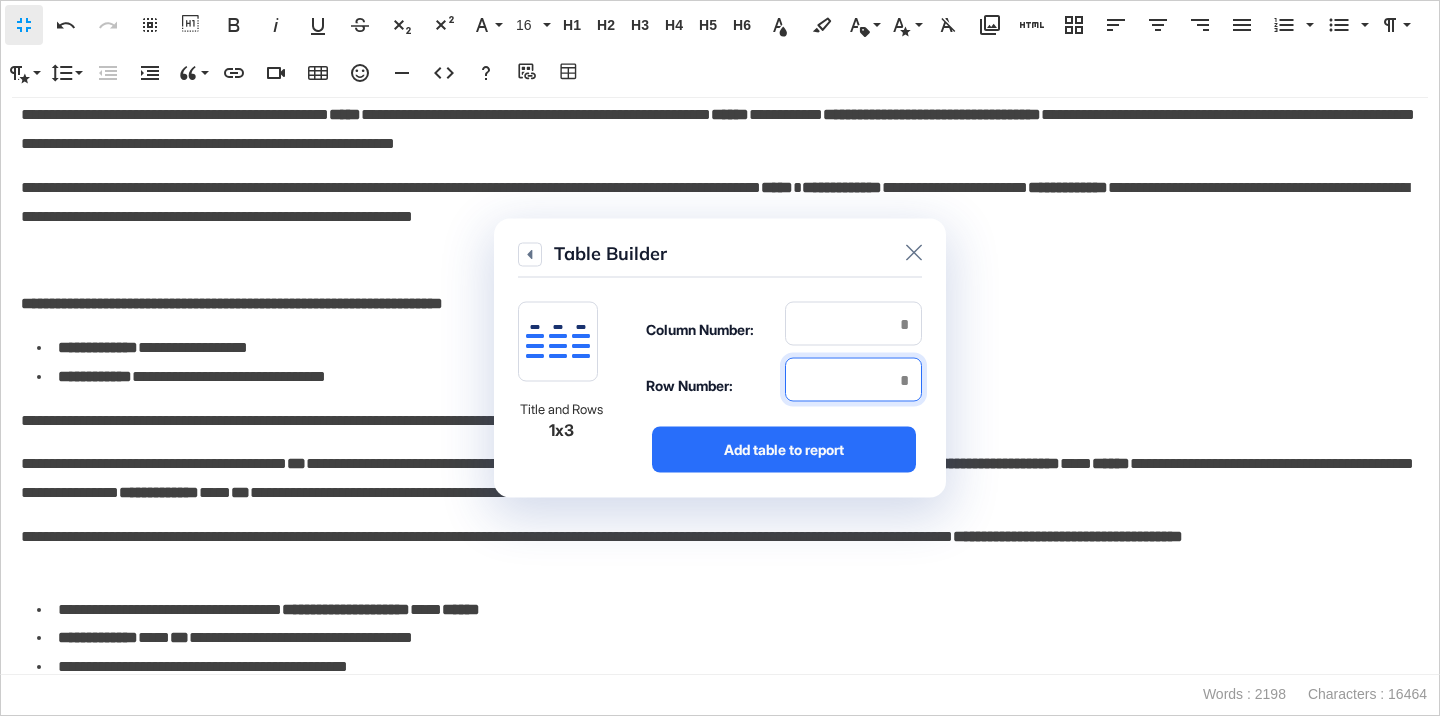 click at bounding box center [853, 380] 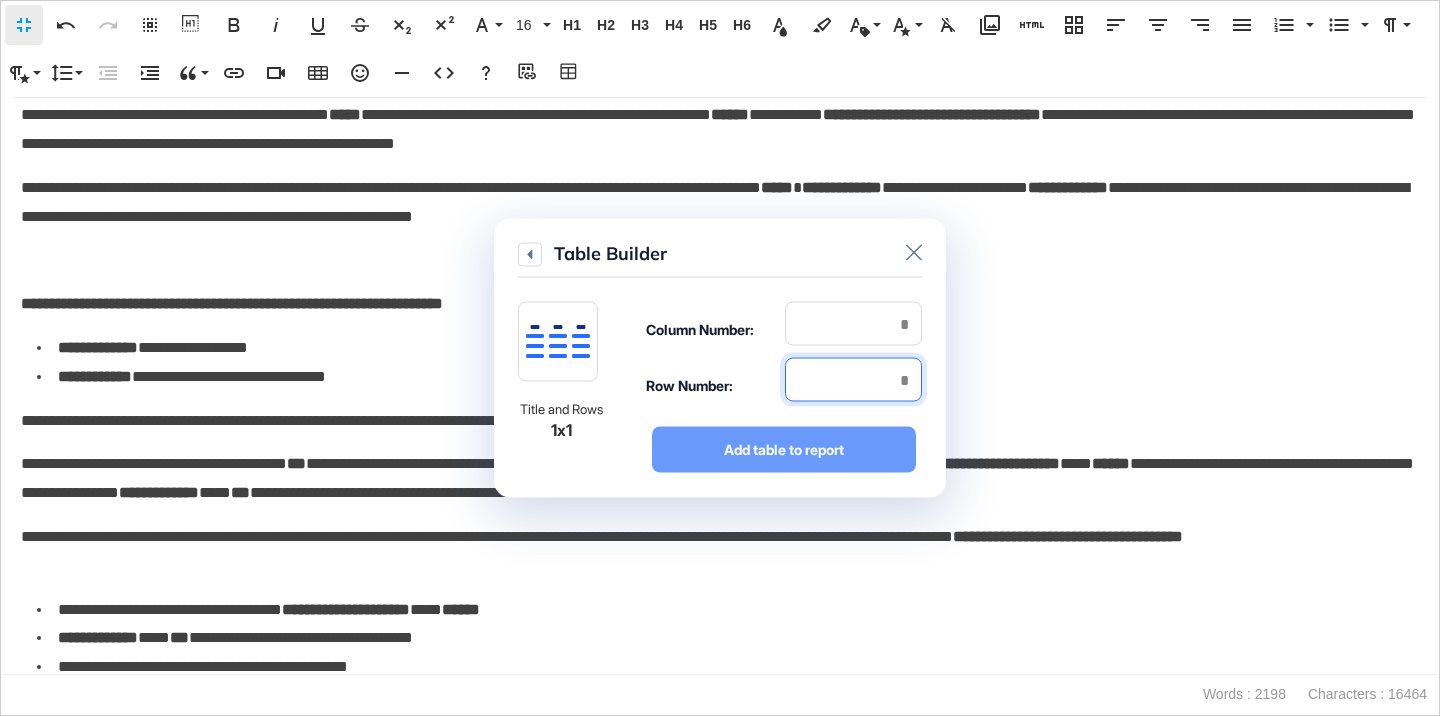 type on "*" 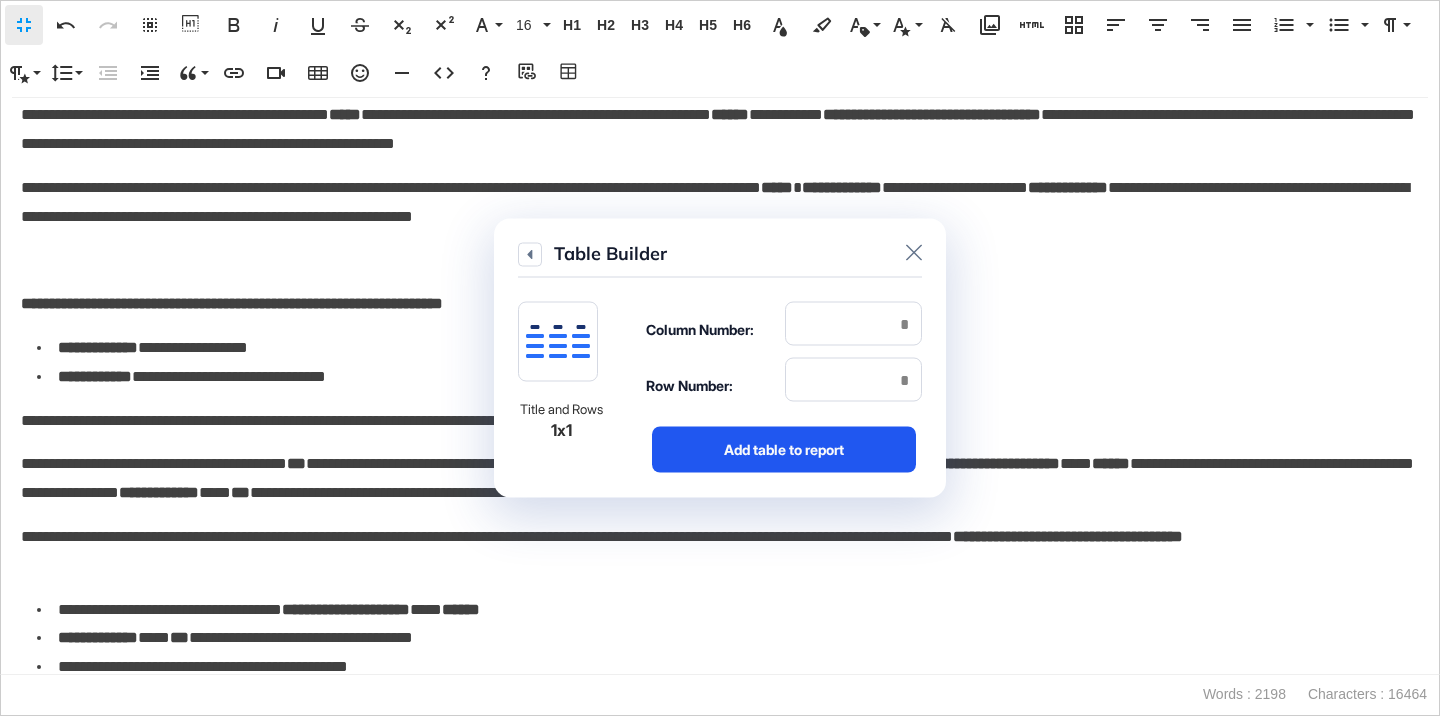 click on "Add table to report" at bounding box center [784, 450] 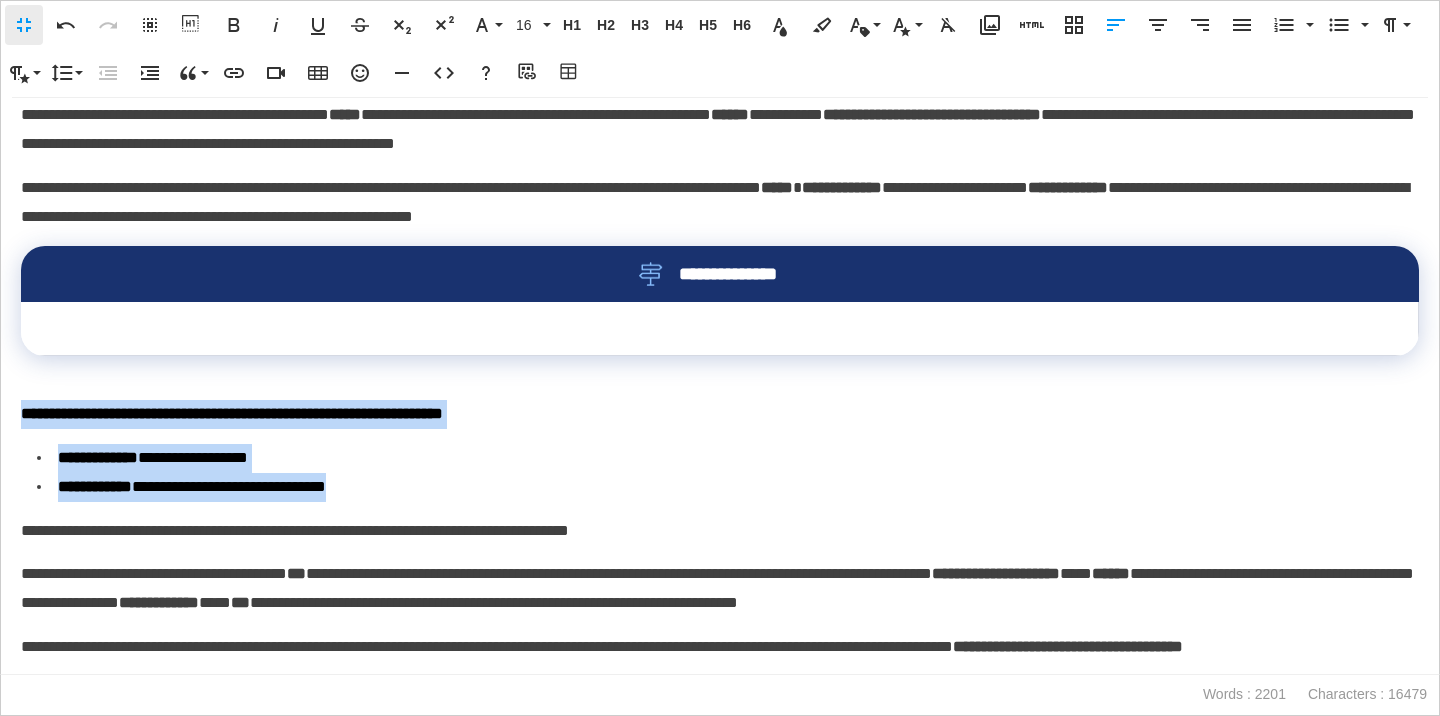drag, startPoint x: 377, startPoint y: 489, endPoint x: 11, endPoint y: 419, distance: 372.63388 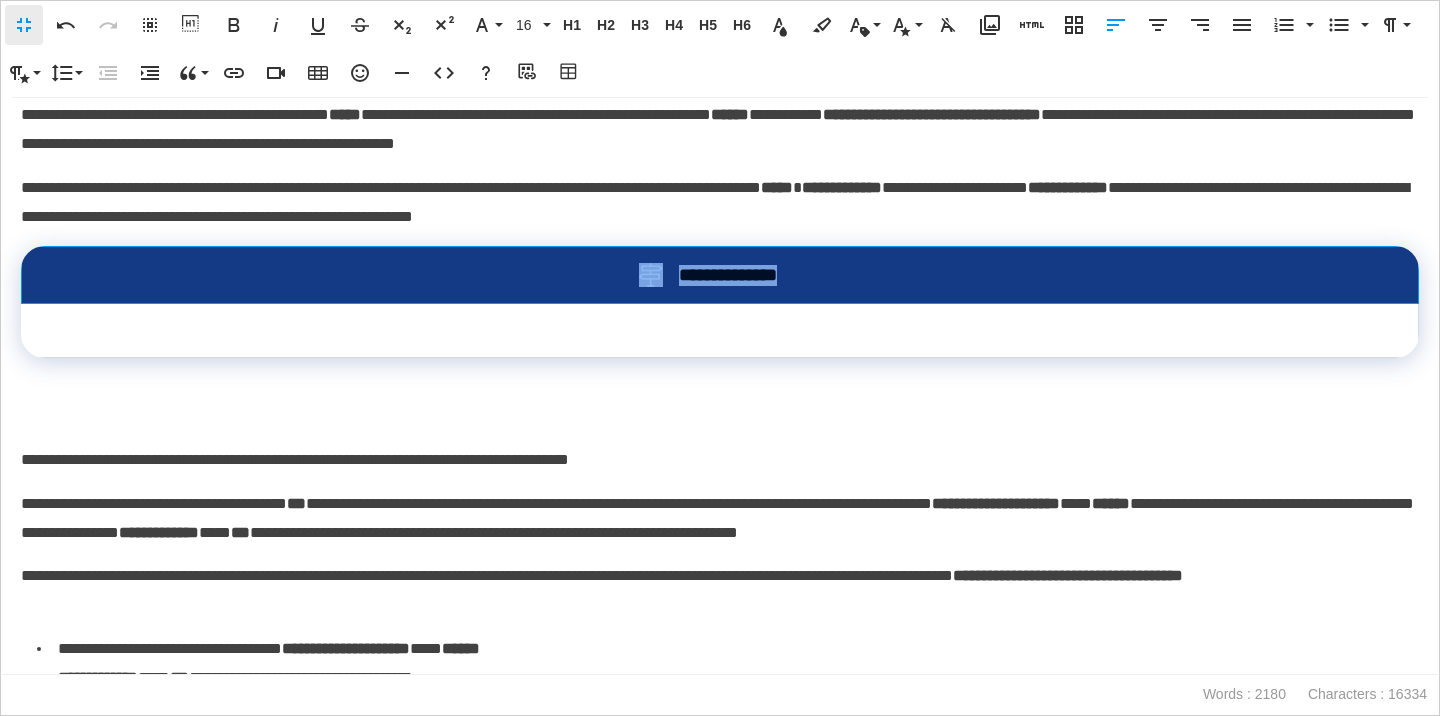 drag, startPoint x: 830, startPoint y: 284, endPoint x: 649, endPoint y: 283, distance: 181.00276 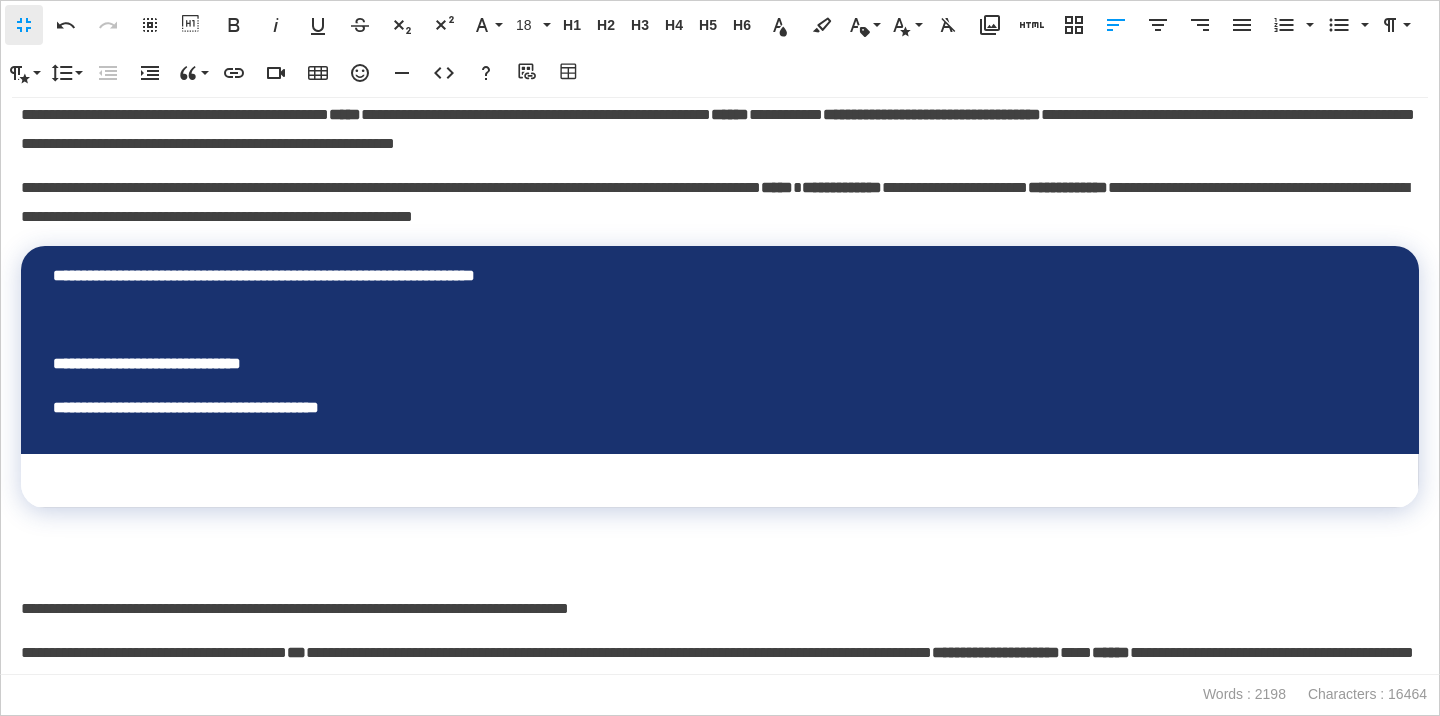 scroll, scrollTop: 2149, scrollLeft: 8, axis: both 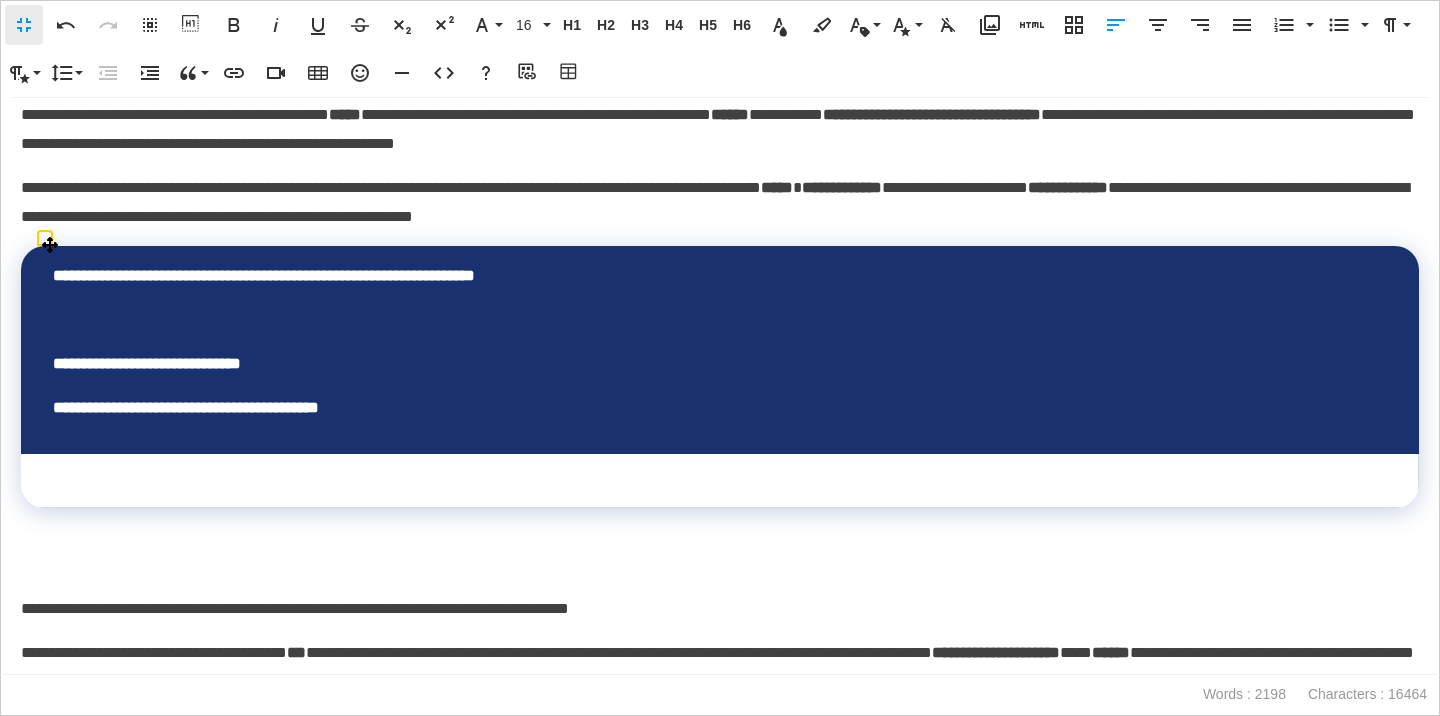 click at bounding box center [720, 320] 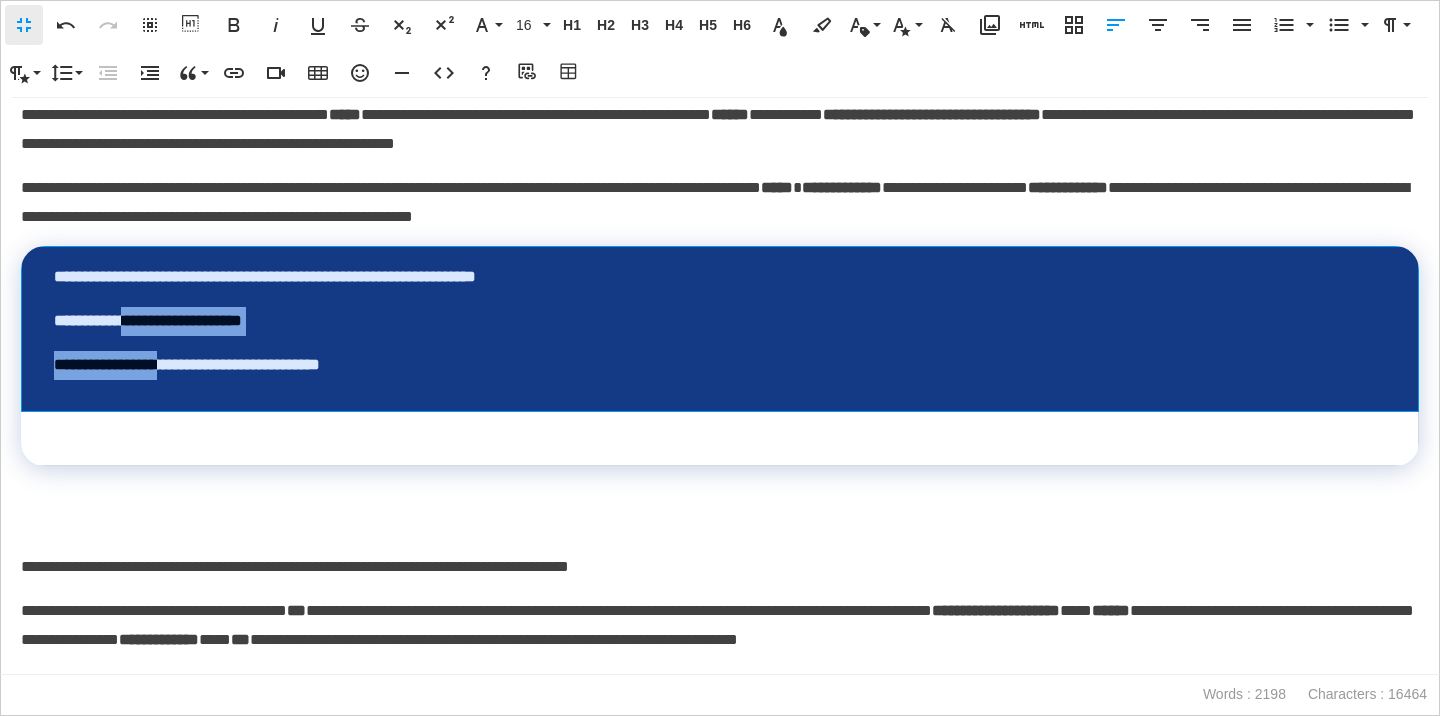 drag, startPoint x: 146, startPoint y: 311, endPoint x: 197, endPoint y: 363, distance: 72.835434 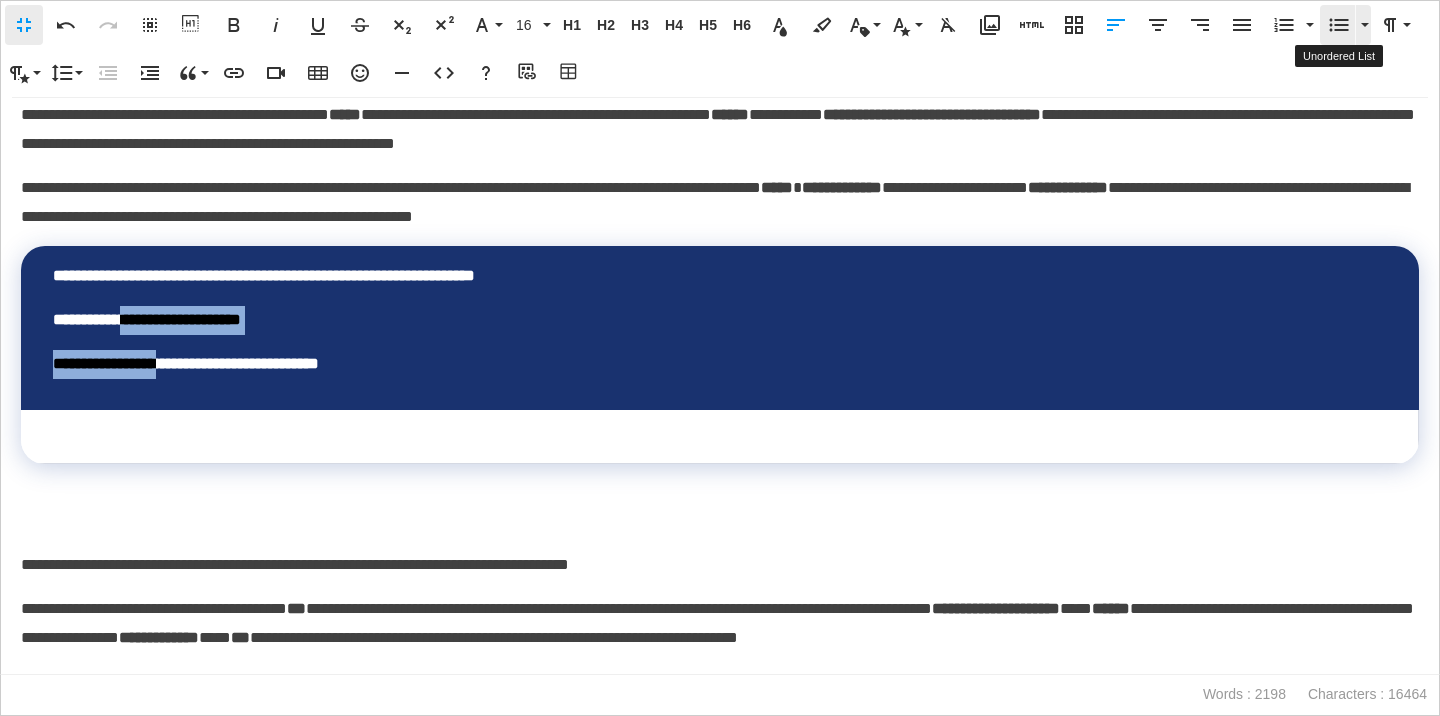 click 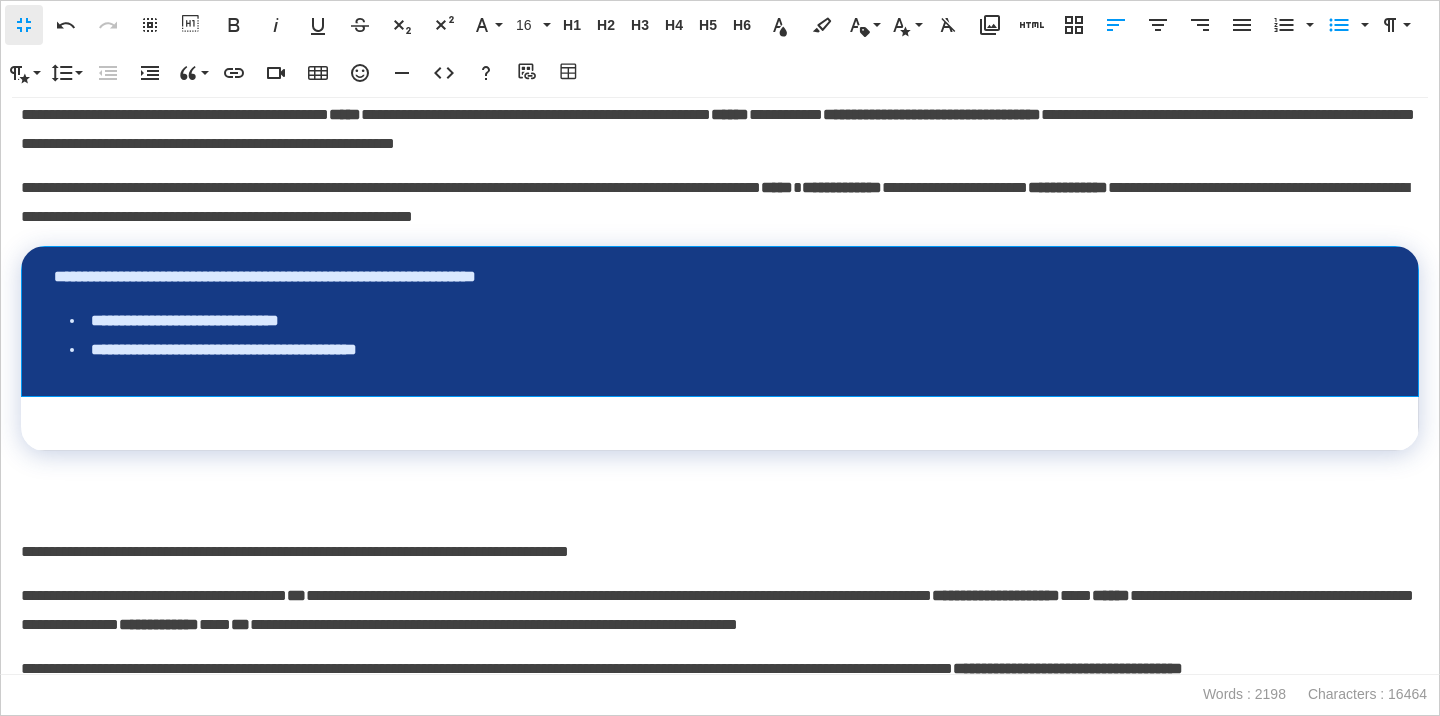 click on "**********" at bounding box center [720, 277] 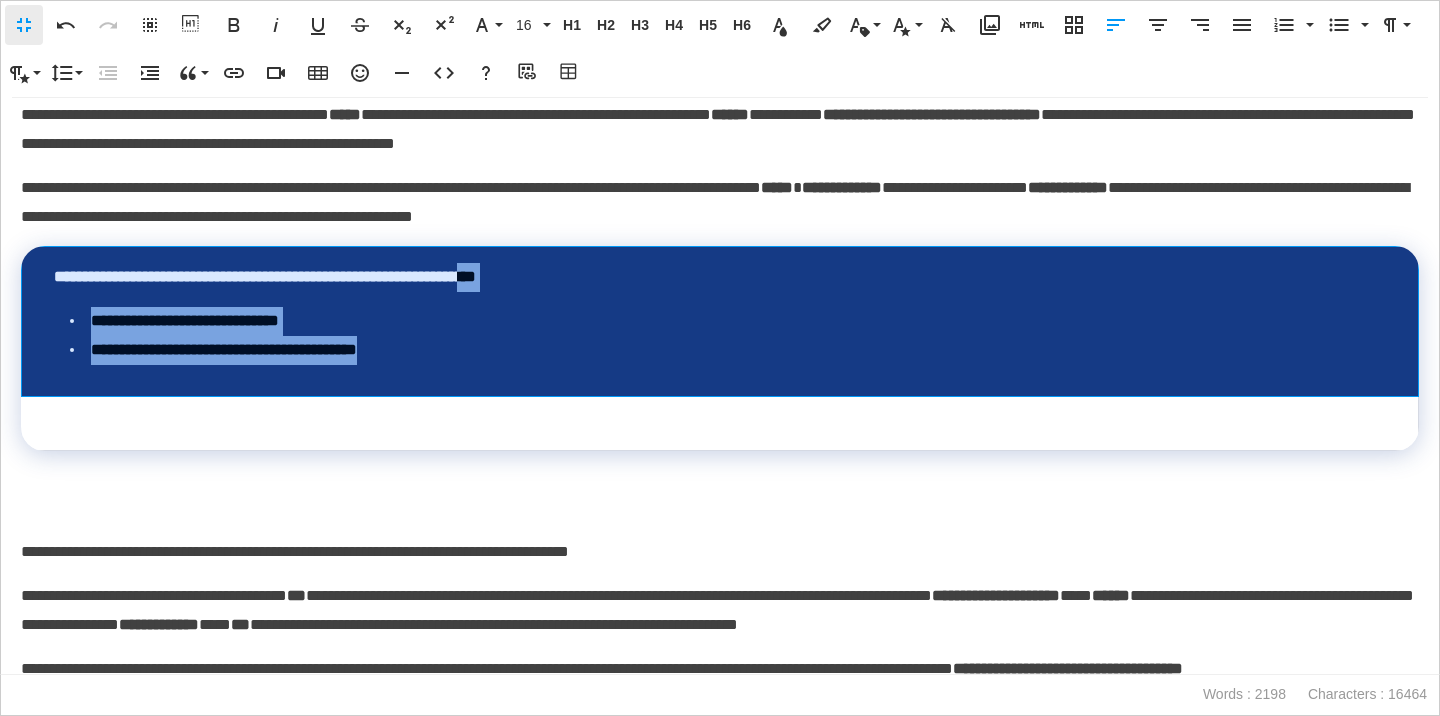 drag, startPoint x: 592, startPoint y: 271, endPoint x: 595, endPoint y: 348, distance: 77.05842 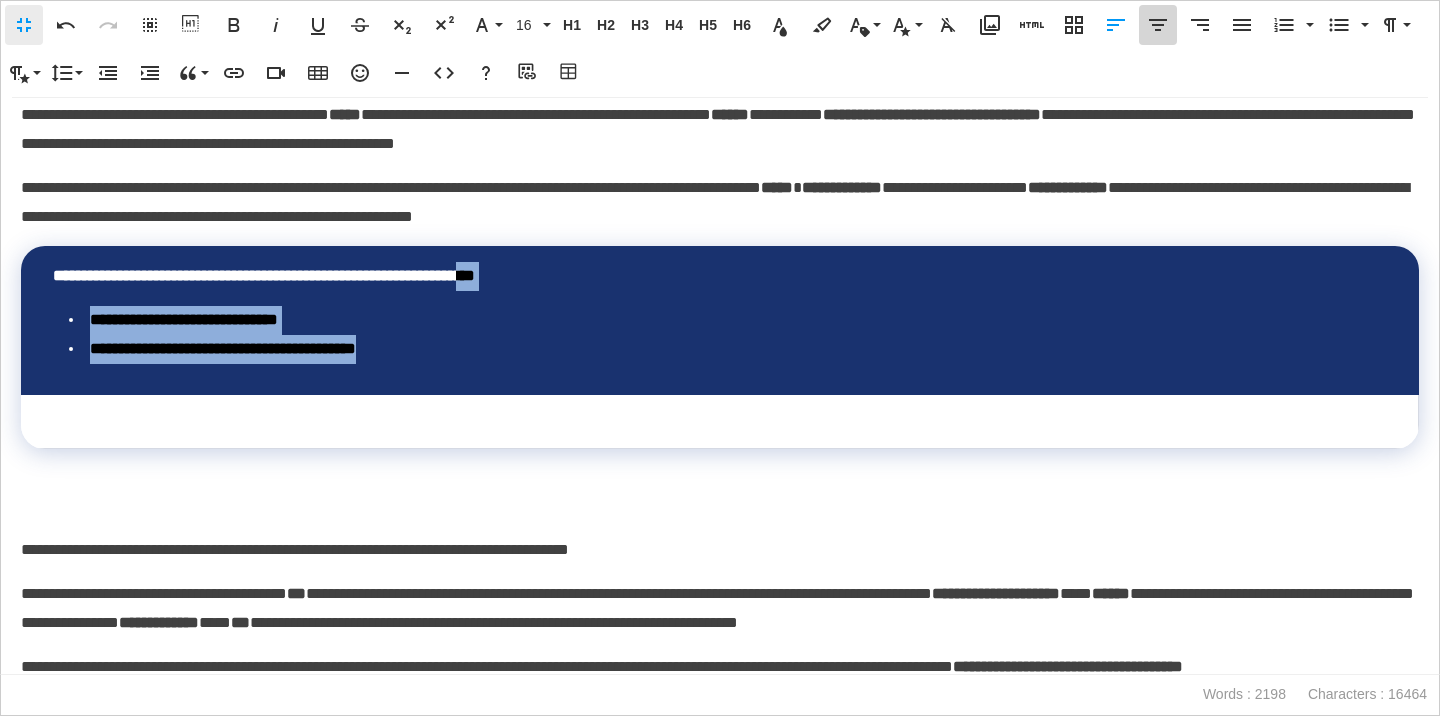 click on "[GEOGRAPHIC_DATA]" at bounding box center (1158, 25) 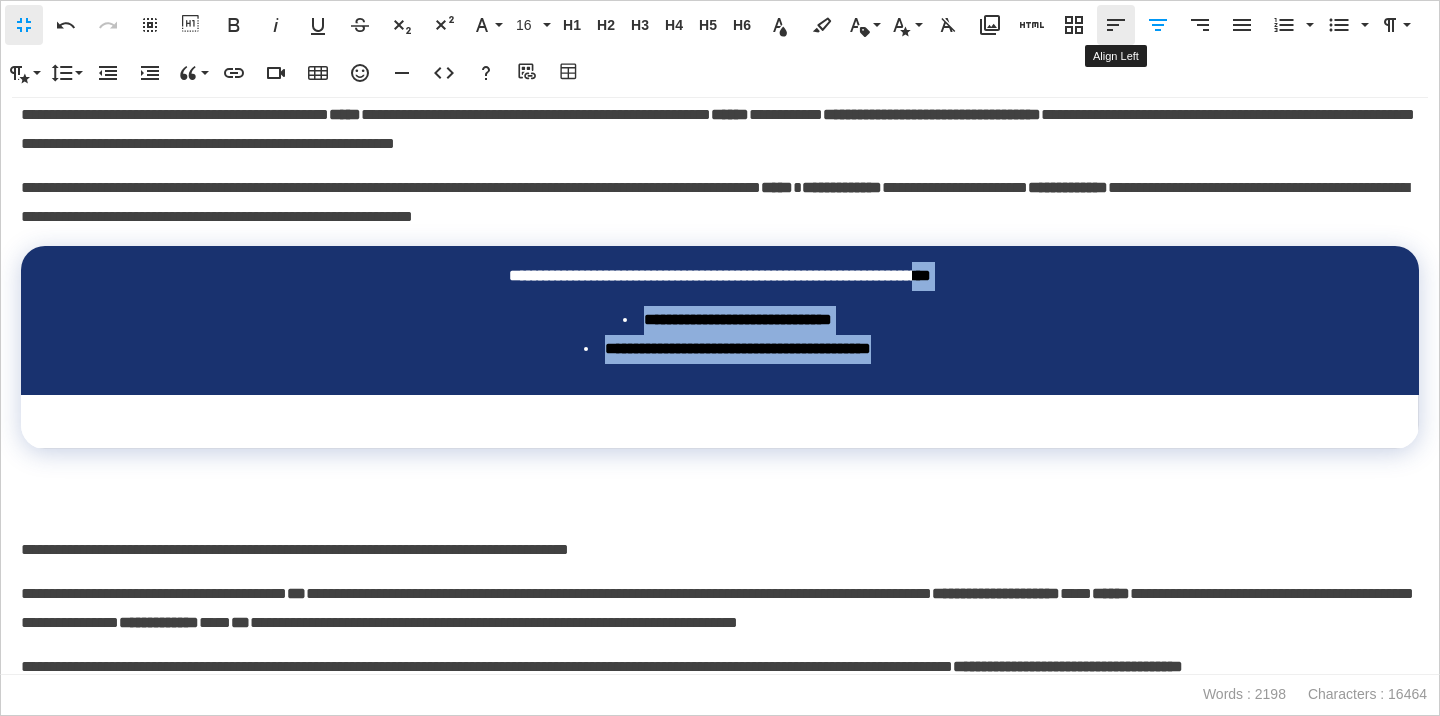 click 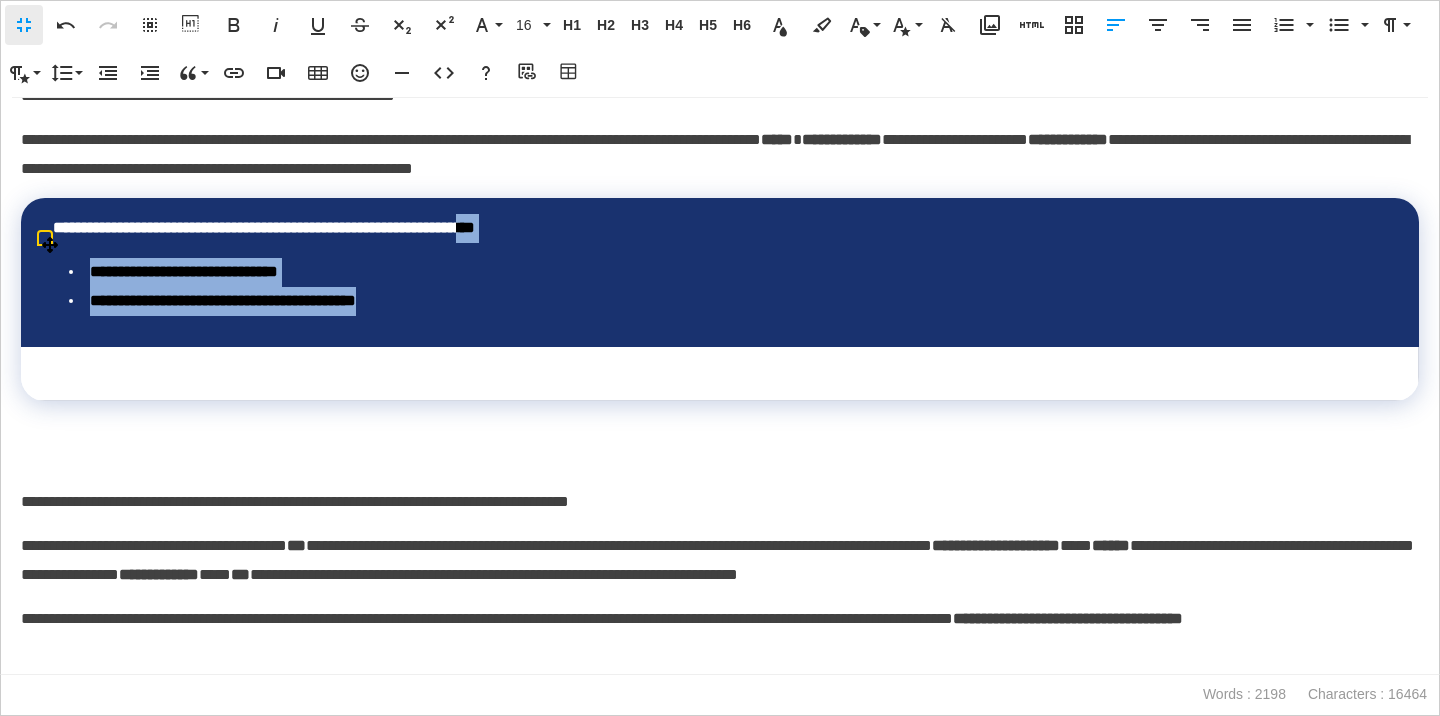 scroll, scrollTop: 2925, scrollLeft: 0, axis: vertical 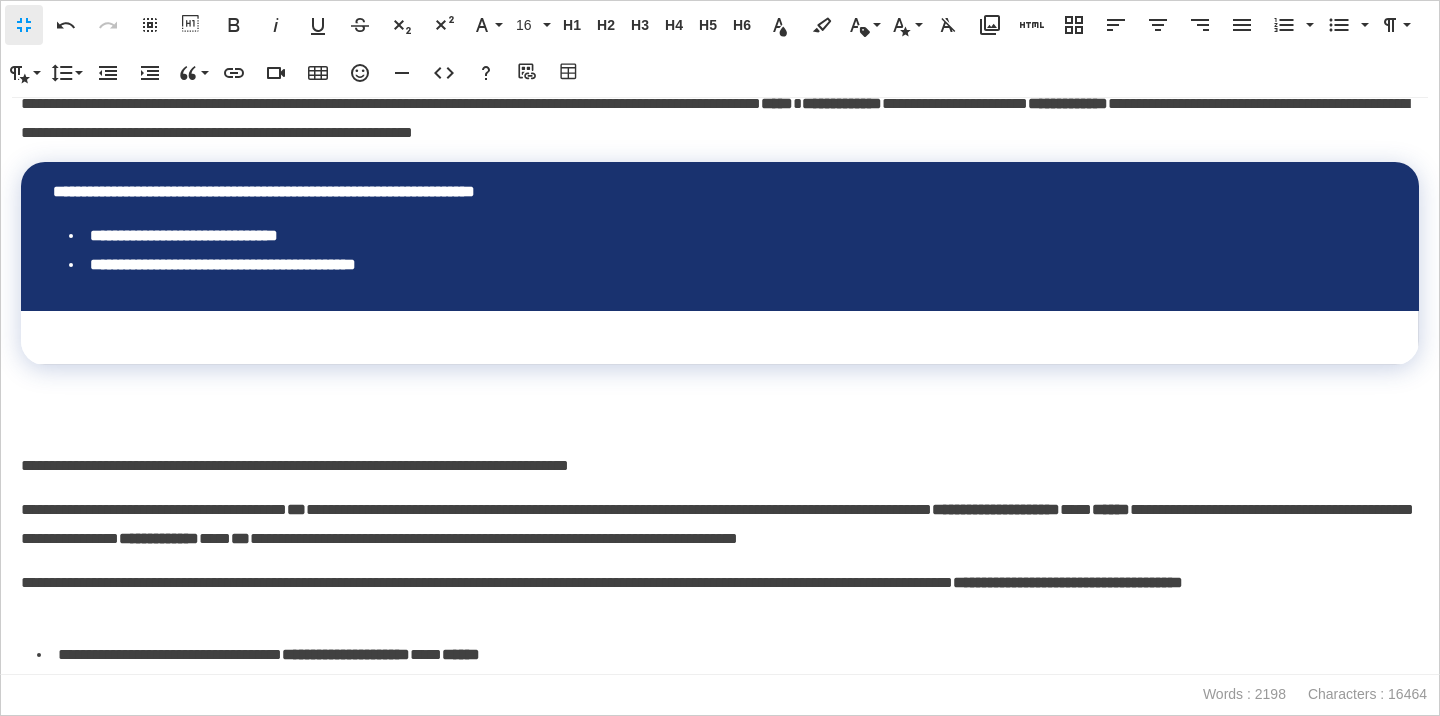 click on "**********" at bounding box center (720, 386) 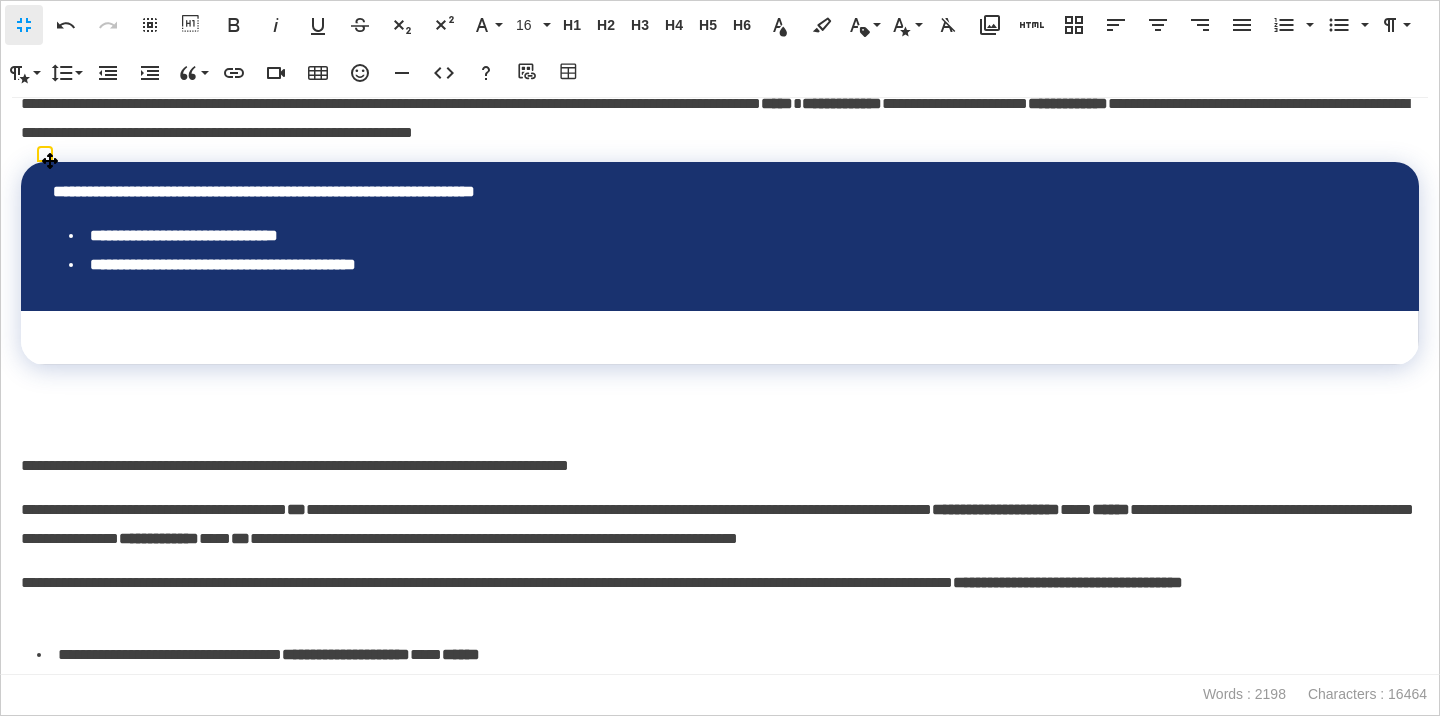 click at bounding box center [720, 338] 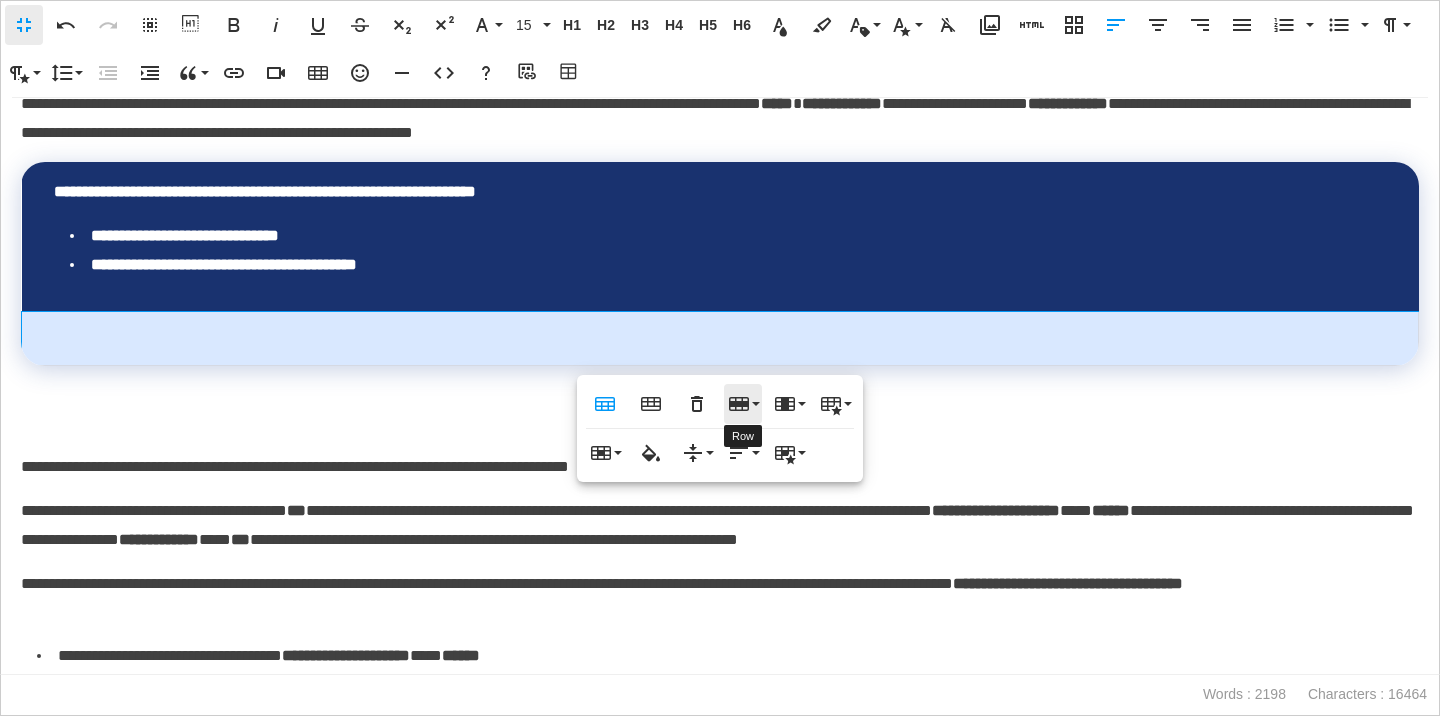 click 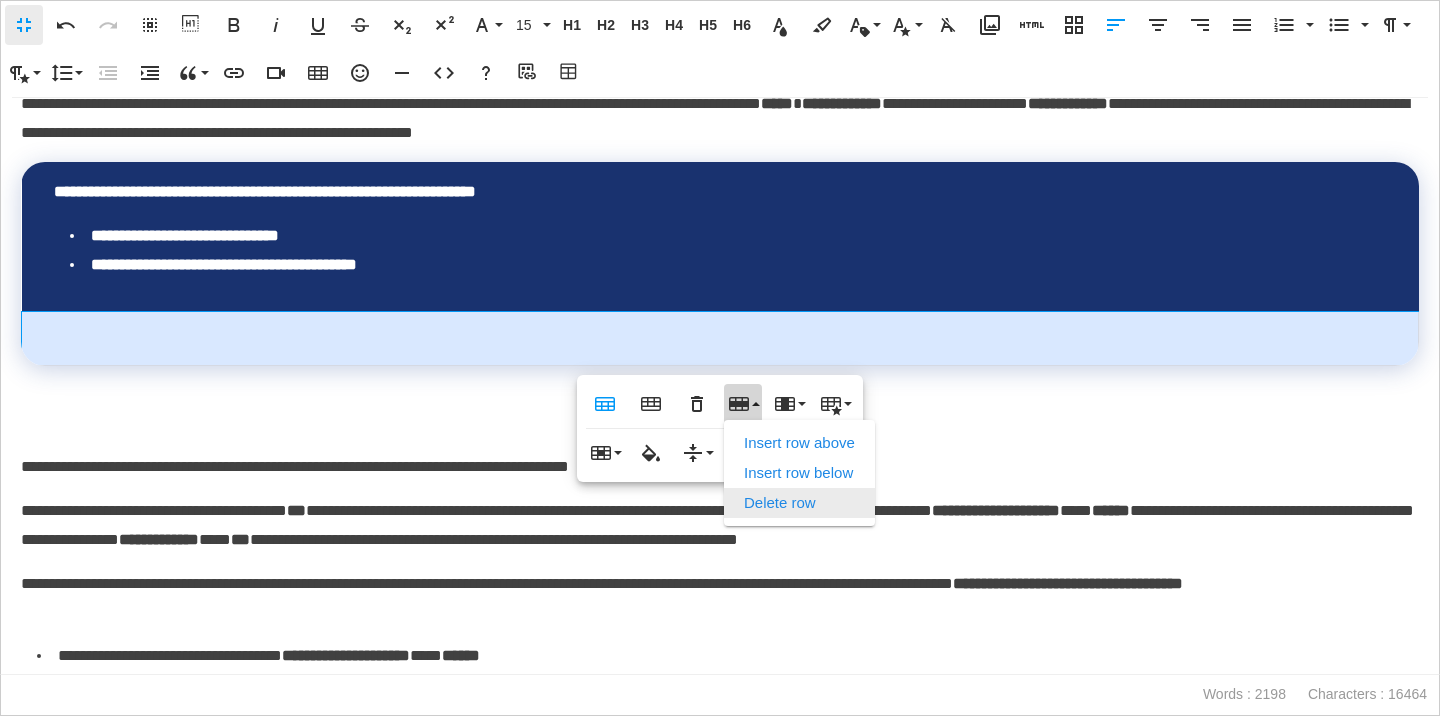 click on "Delete row" at bounding box center (799, 503) 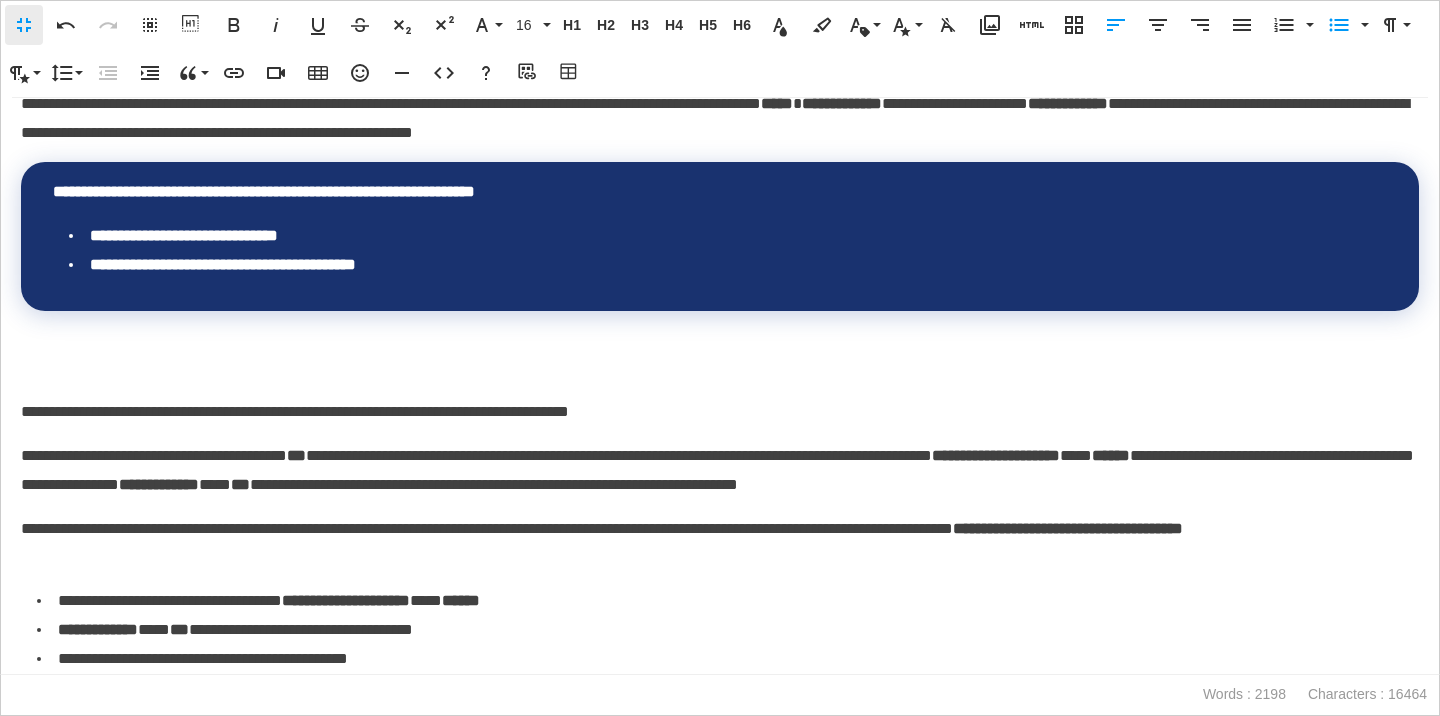 click at bounding box center [720, 369] 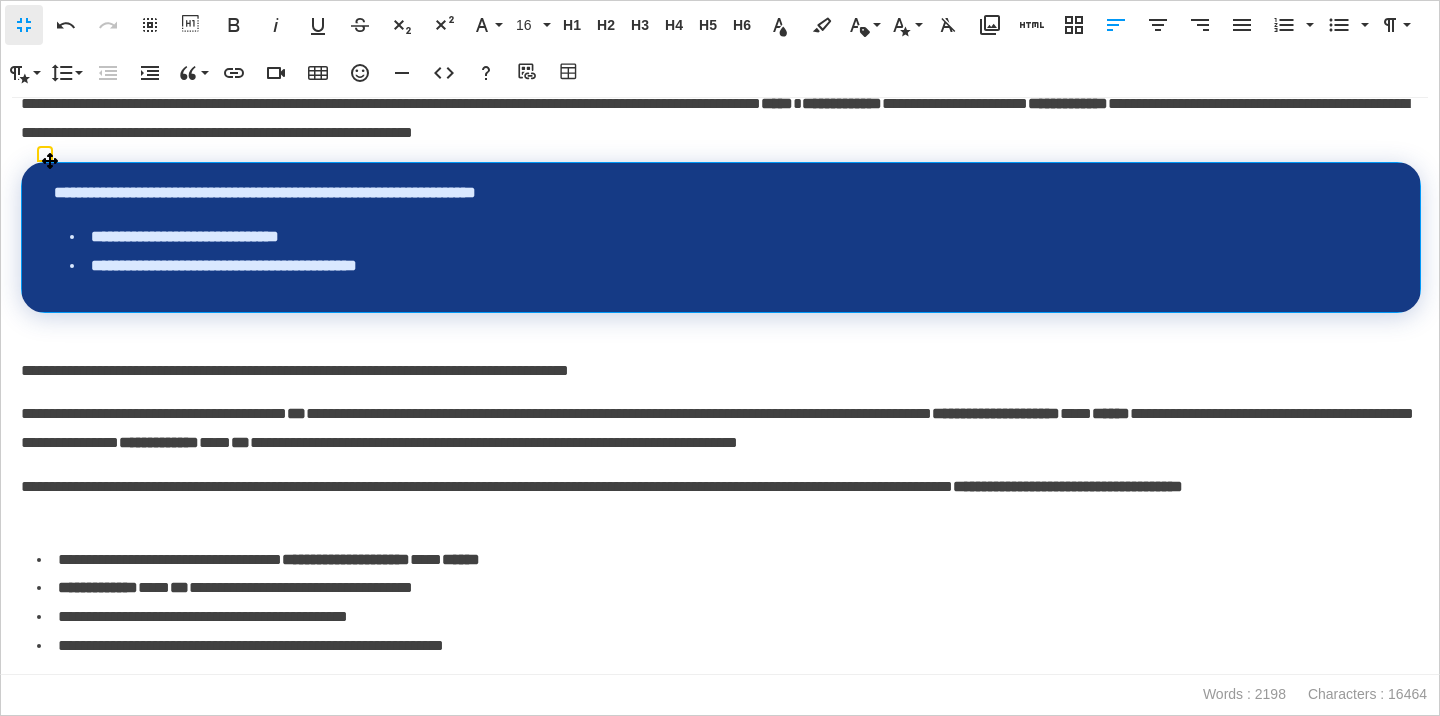 click on "**********" at bounding box center (729, 266) 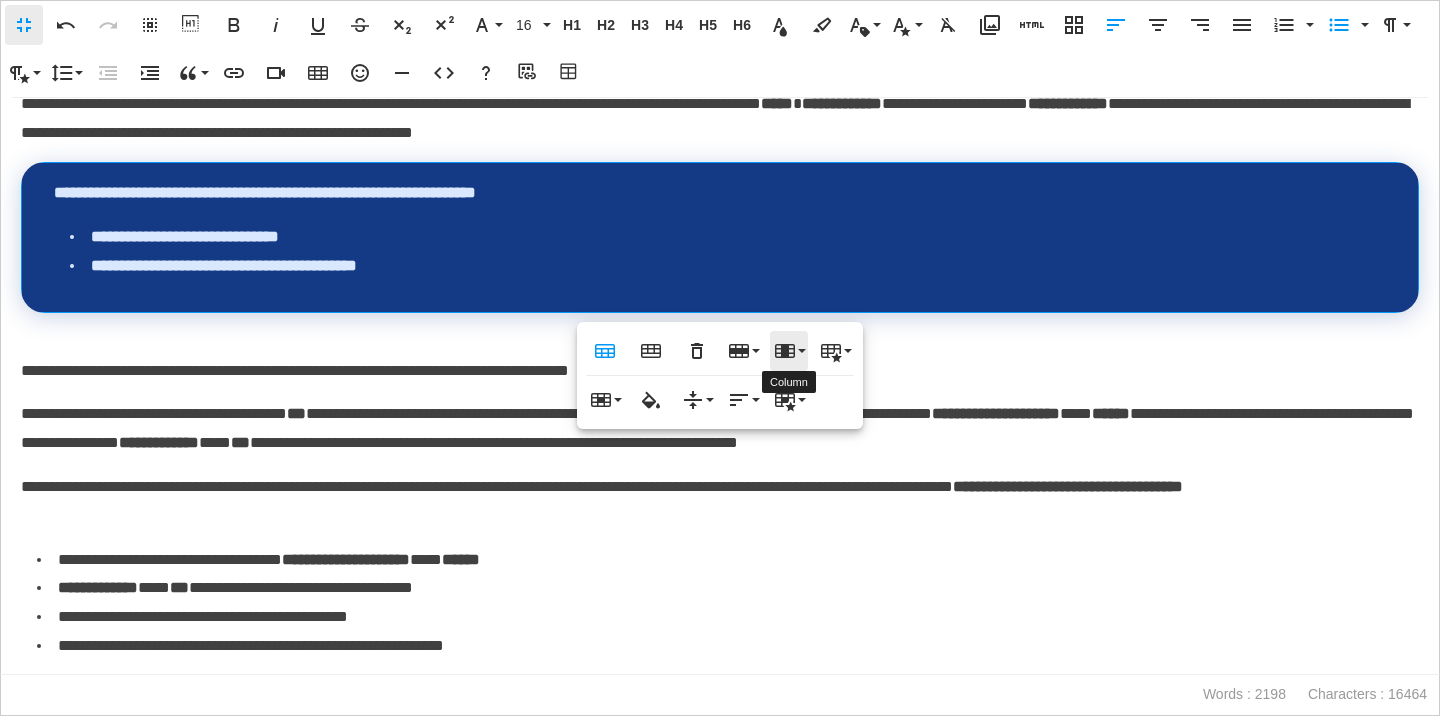 click 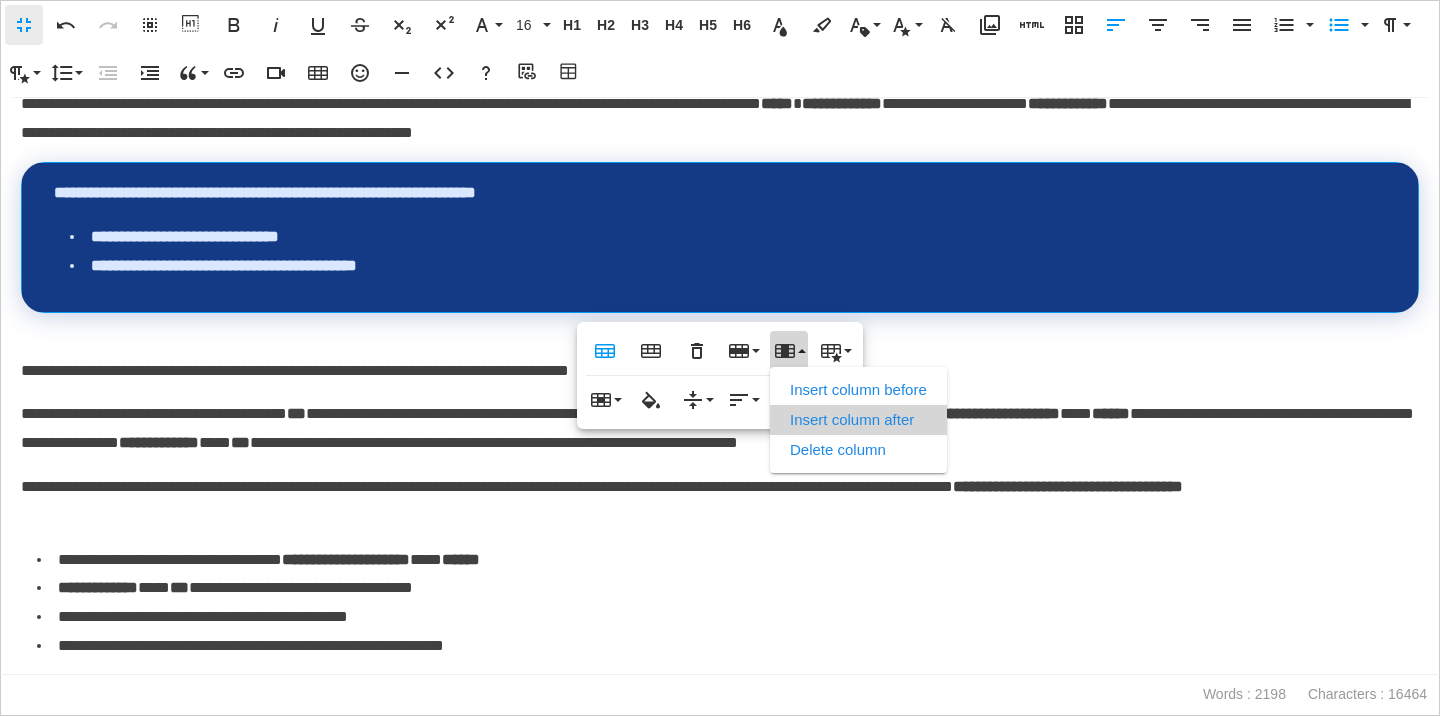click on "Insert column after" at bounding box center (858, 420) 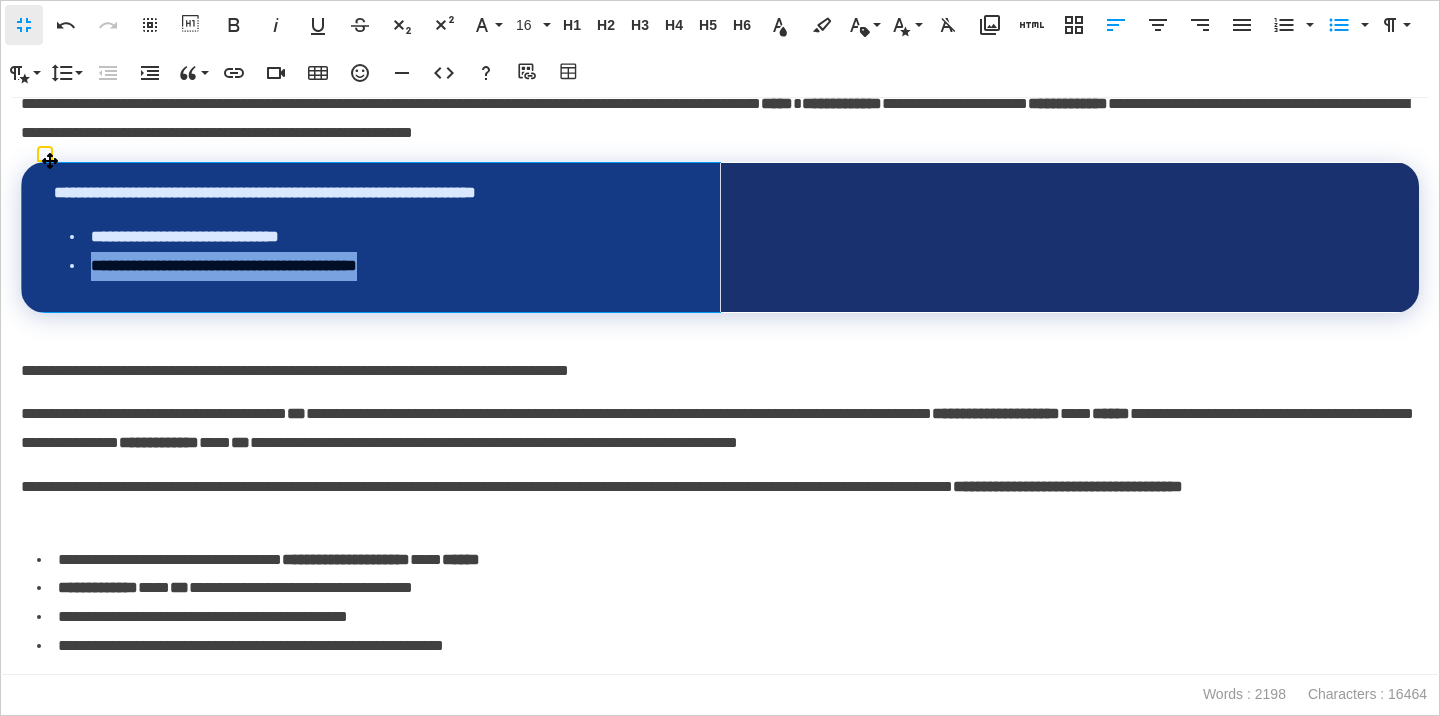drag, startPoint x: 457, startPoint y: 270, endPoint x: 62, endPoint y: 265, distance: 395.03165 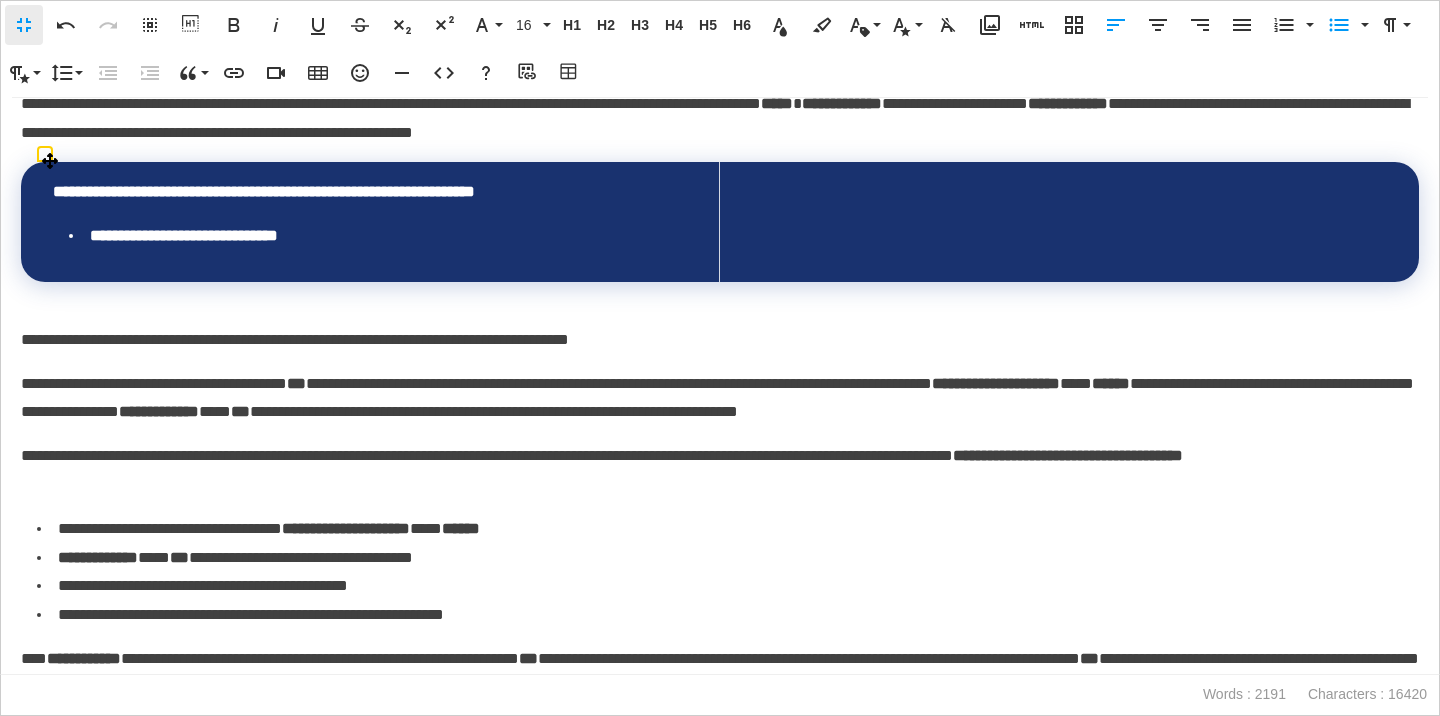 click at bounding box center (1069, 222) 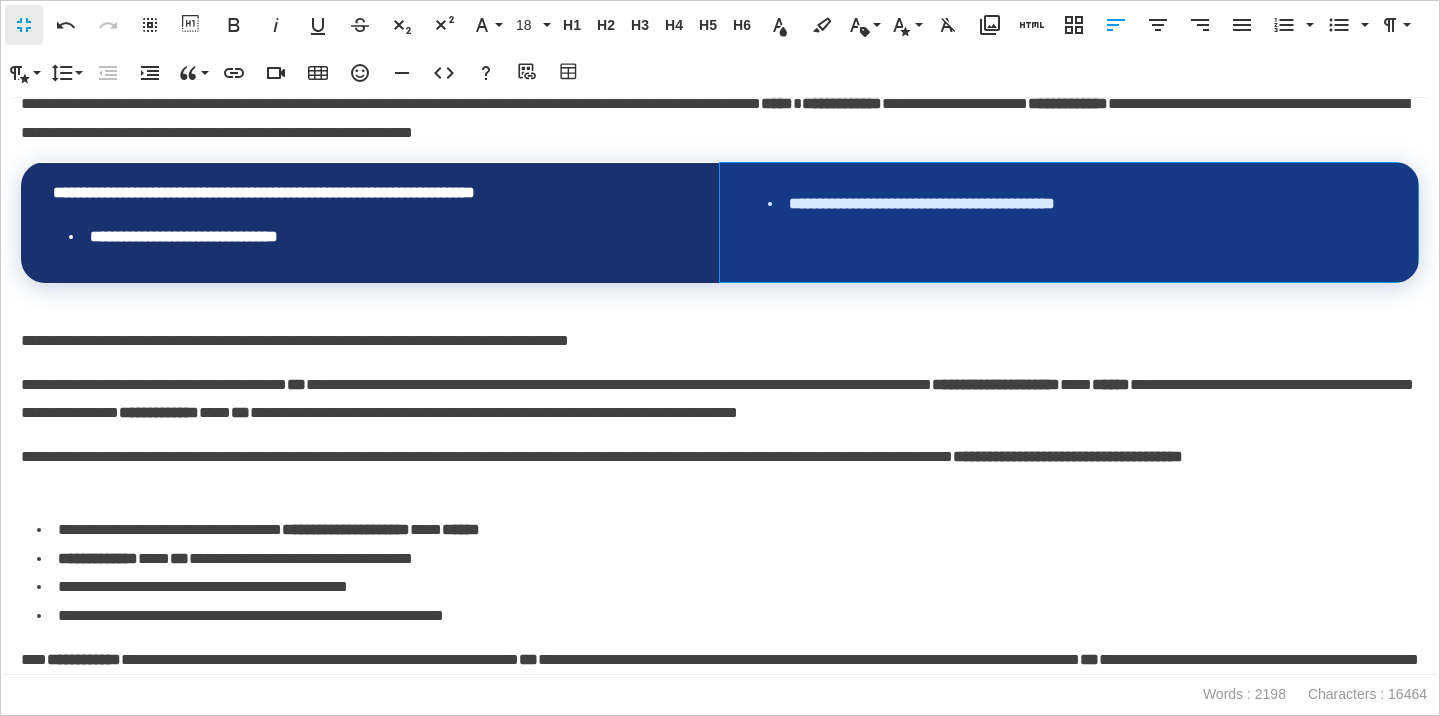 click on "**********" at bounding box center (1068, 223) 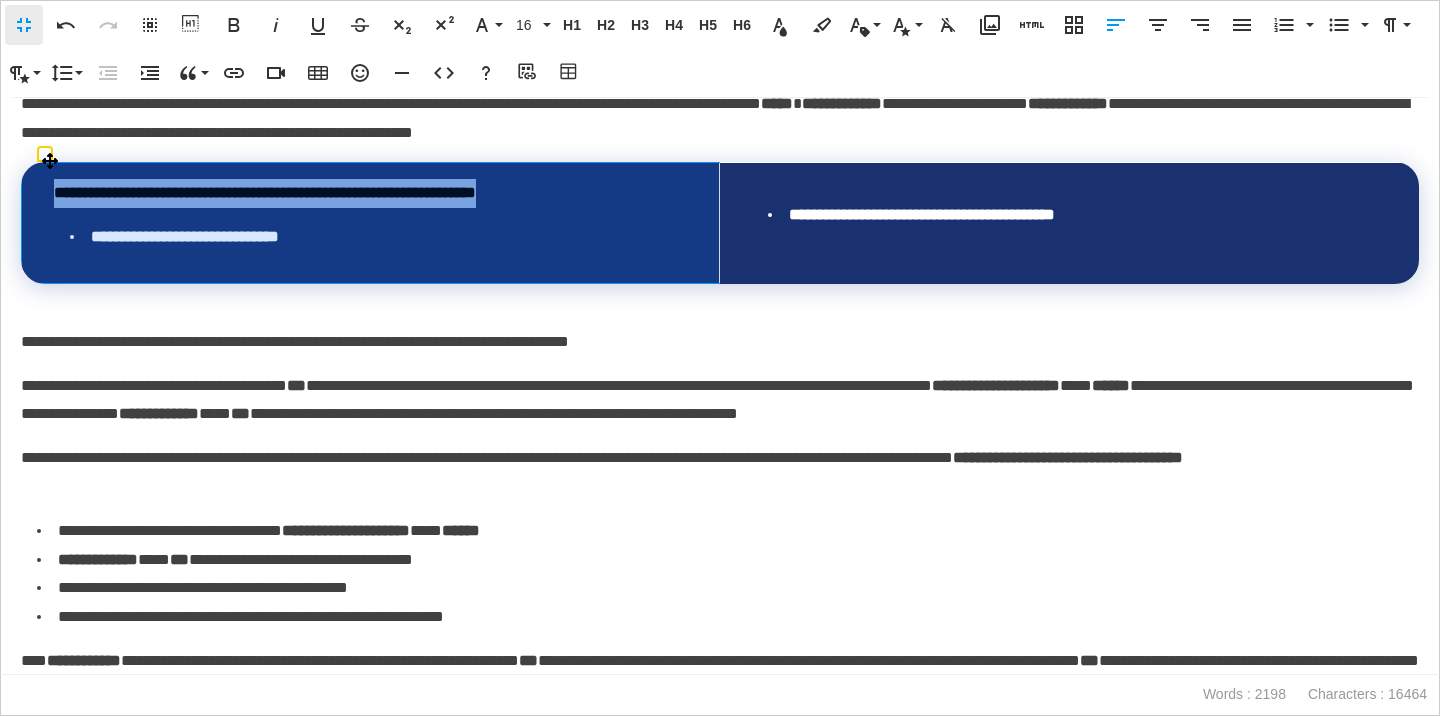 drag, startPoint x: 643, startPoint y: 192, endPoint x: 34, endPoint y: 180, distance: 609.1182 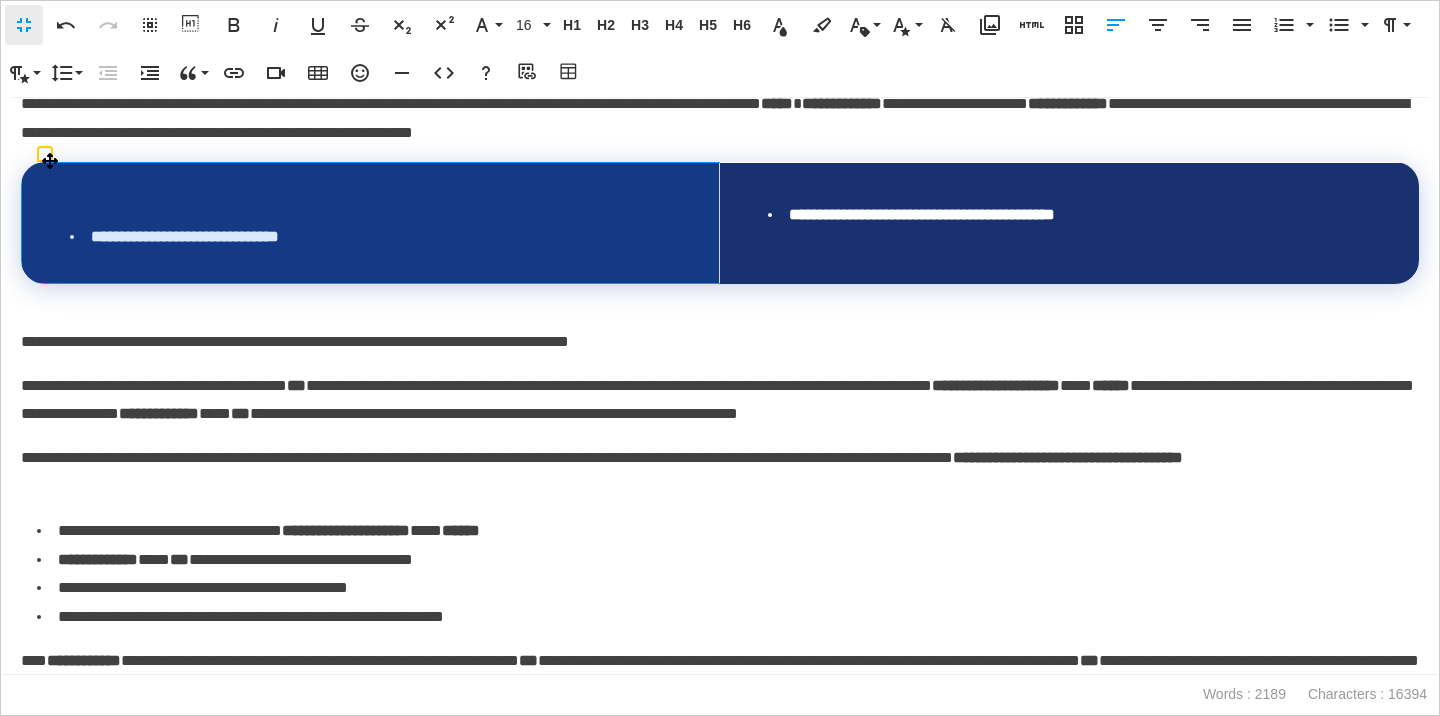 click on "**********" at bounding box center [378, 237] 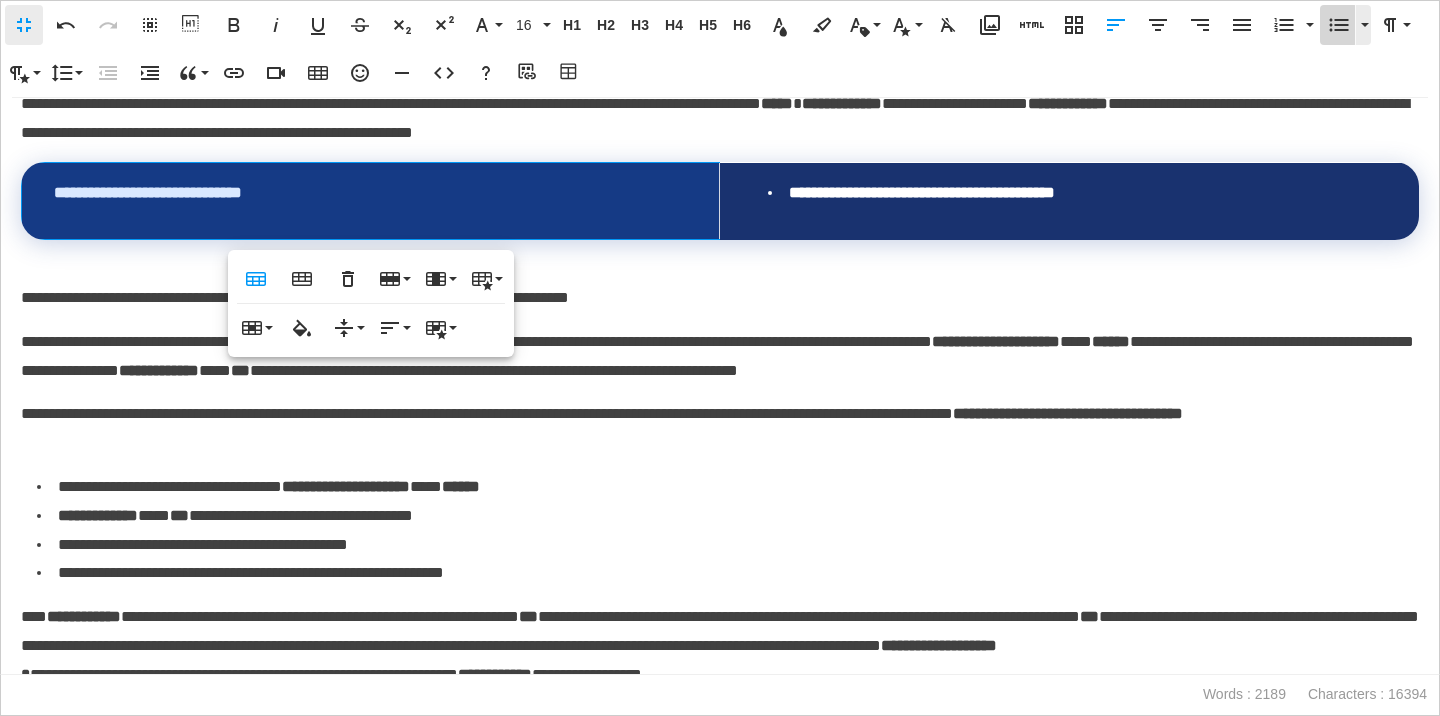 click 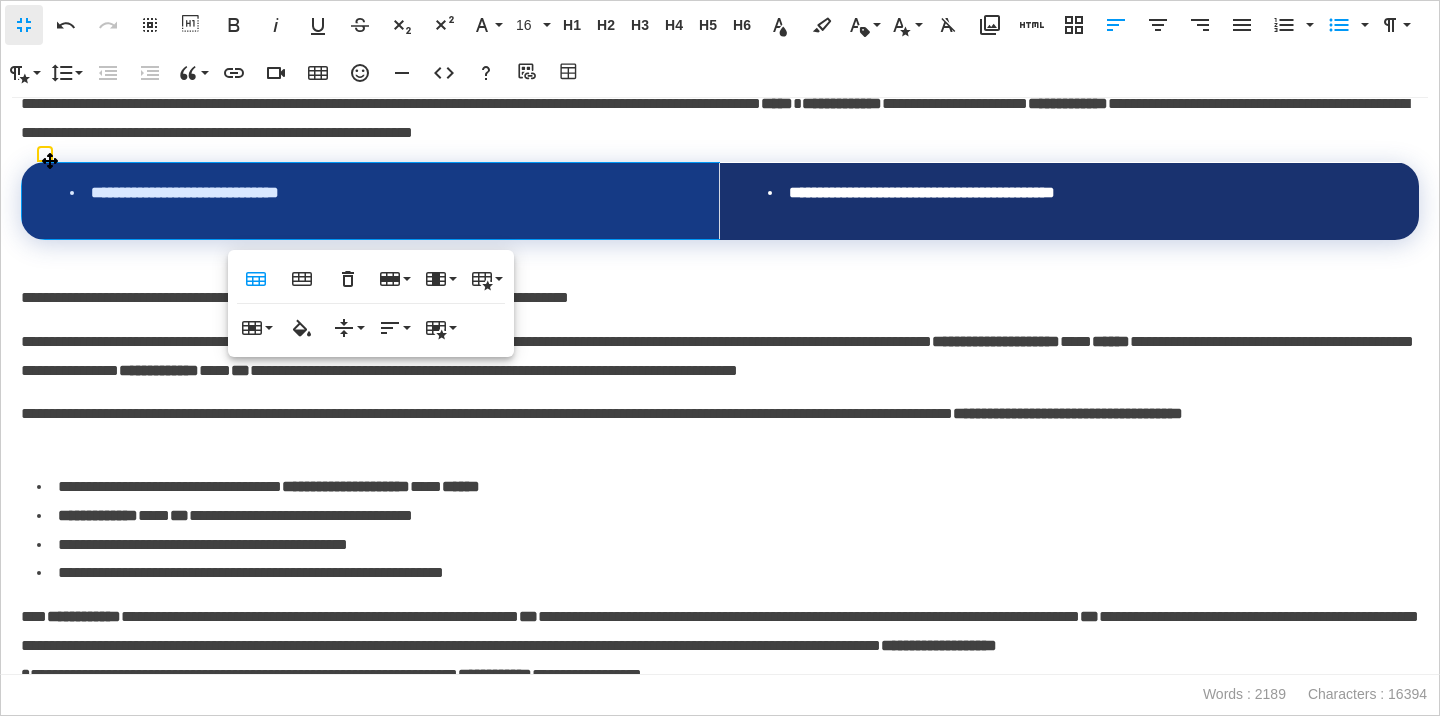 click on "**********" at bounding box center (1077, 193) 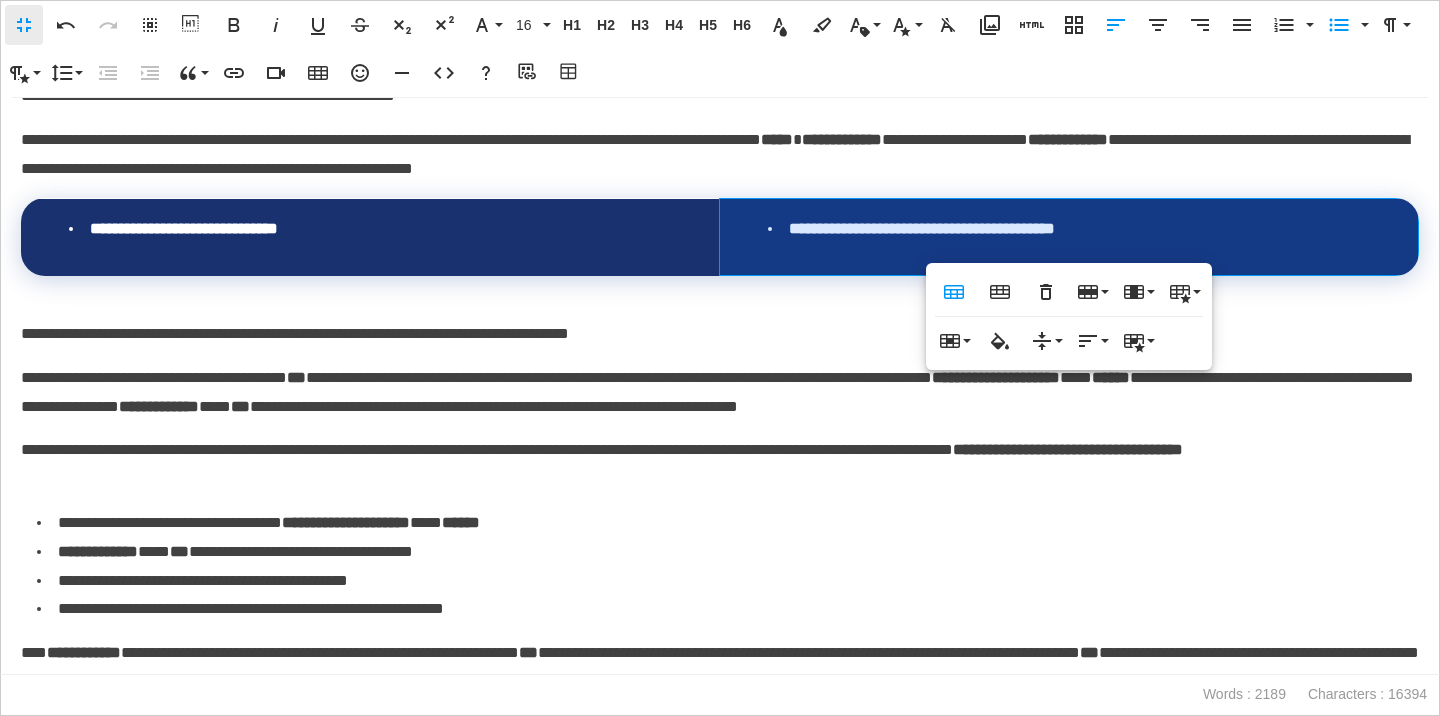 scroll, scrollTop: 2888, scrollLeft: 0, axis: vertical 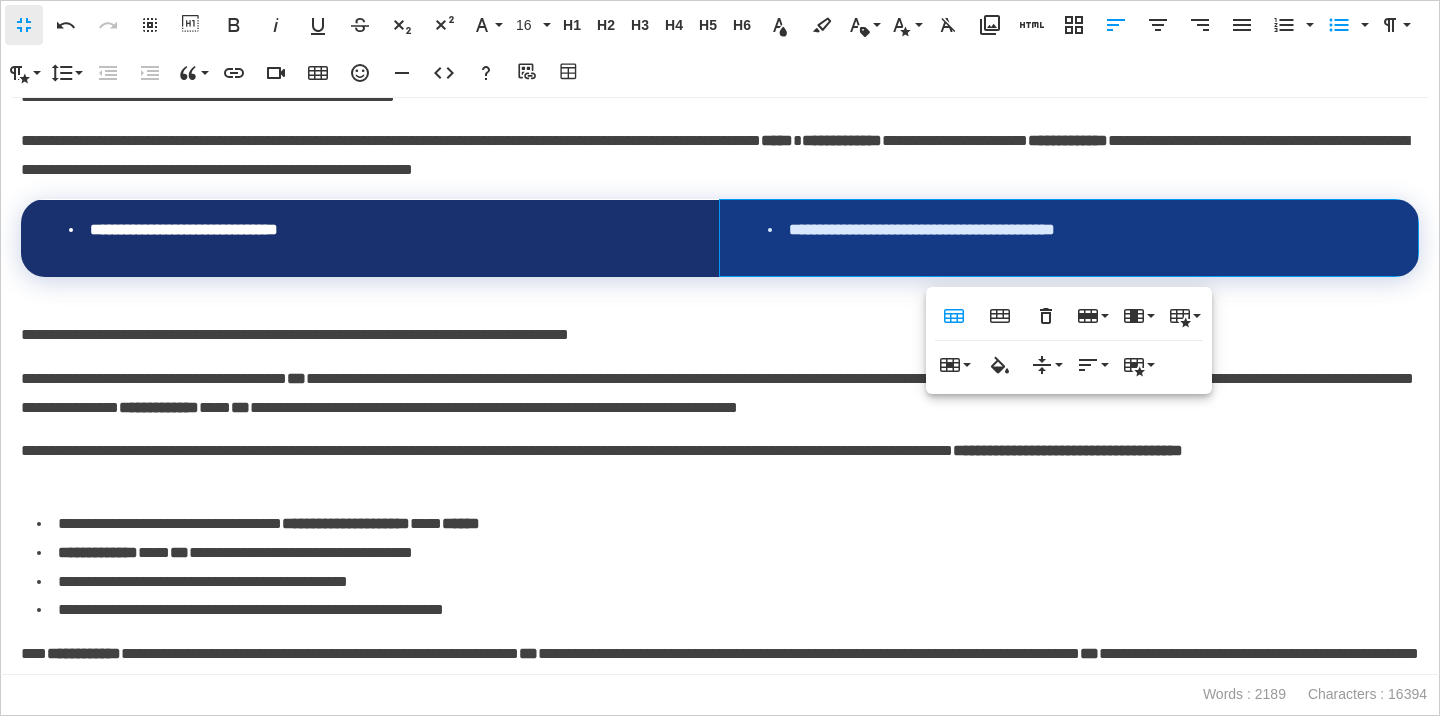 click on "**********" at bounding box center [720, 156] 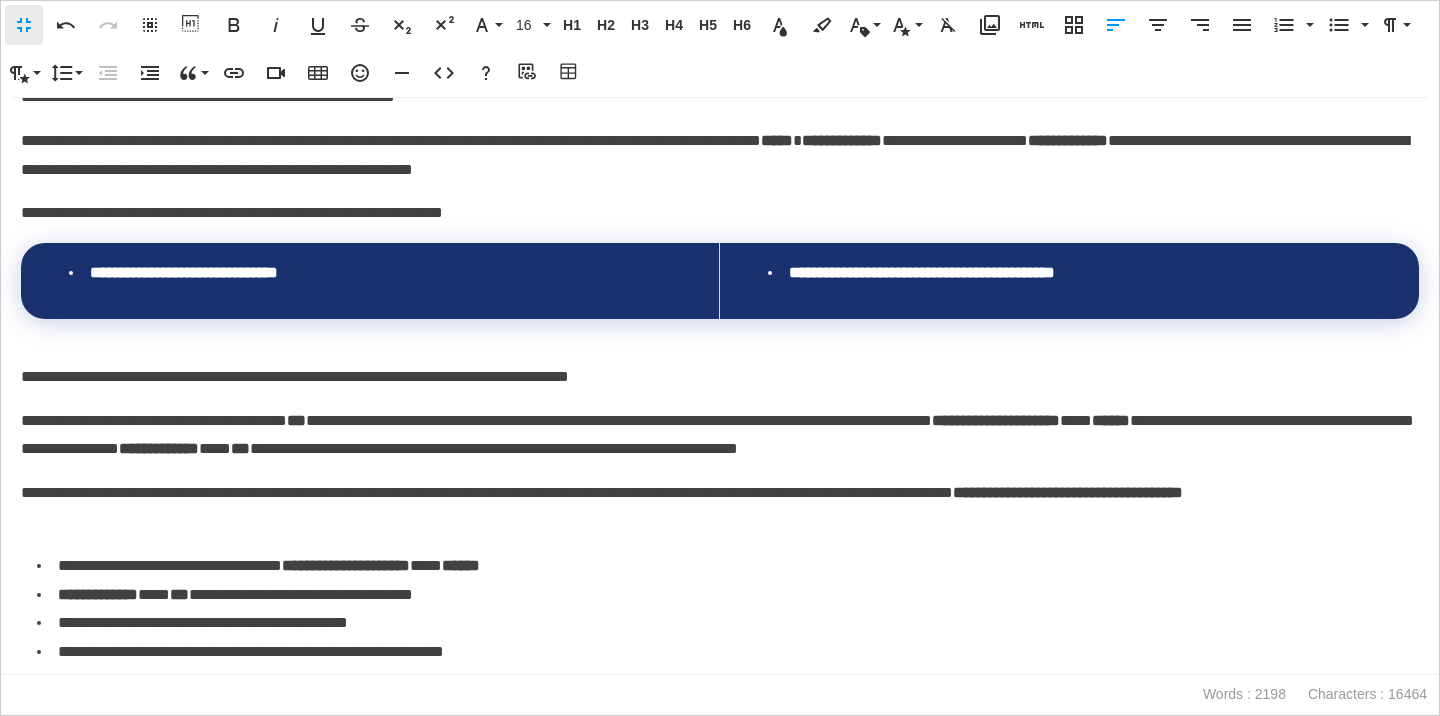 click on "**********" at bounding box center [720, 213] 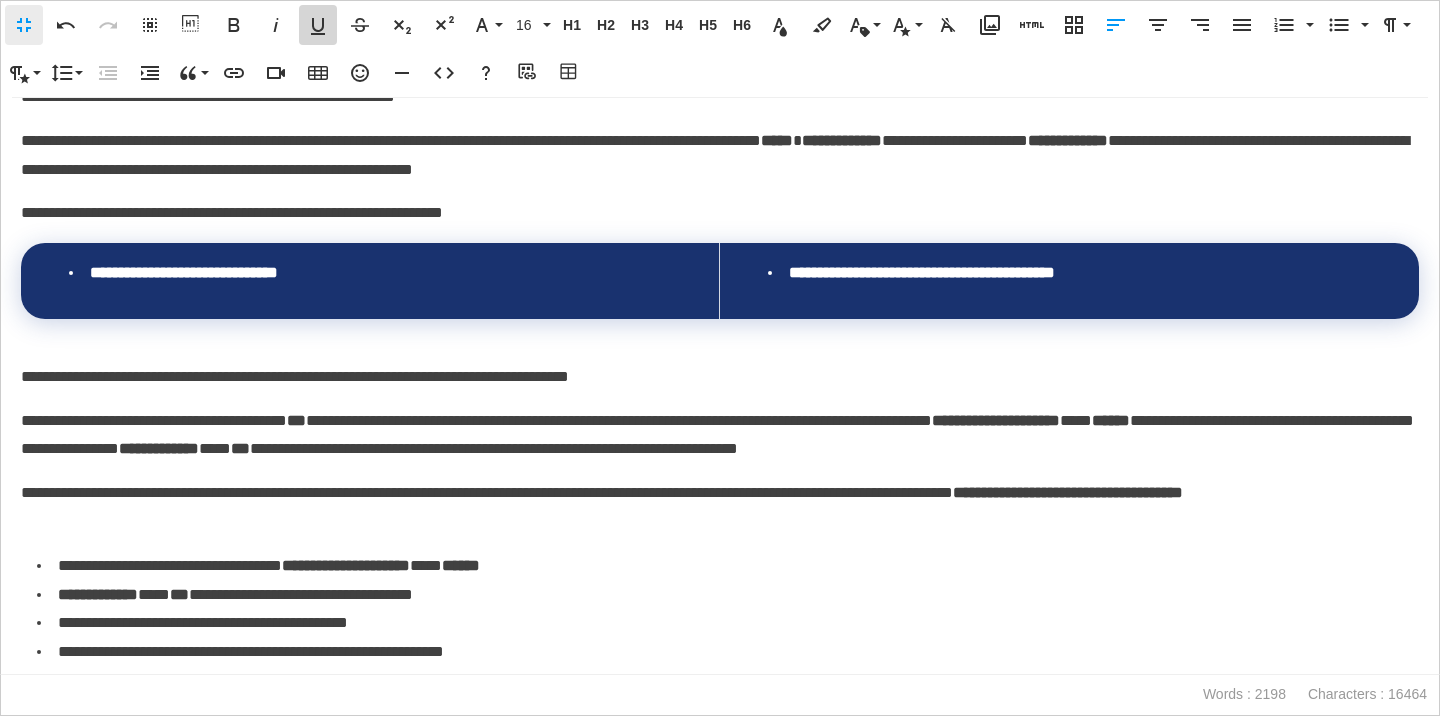click 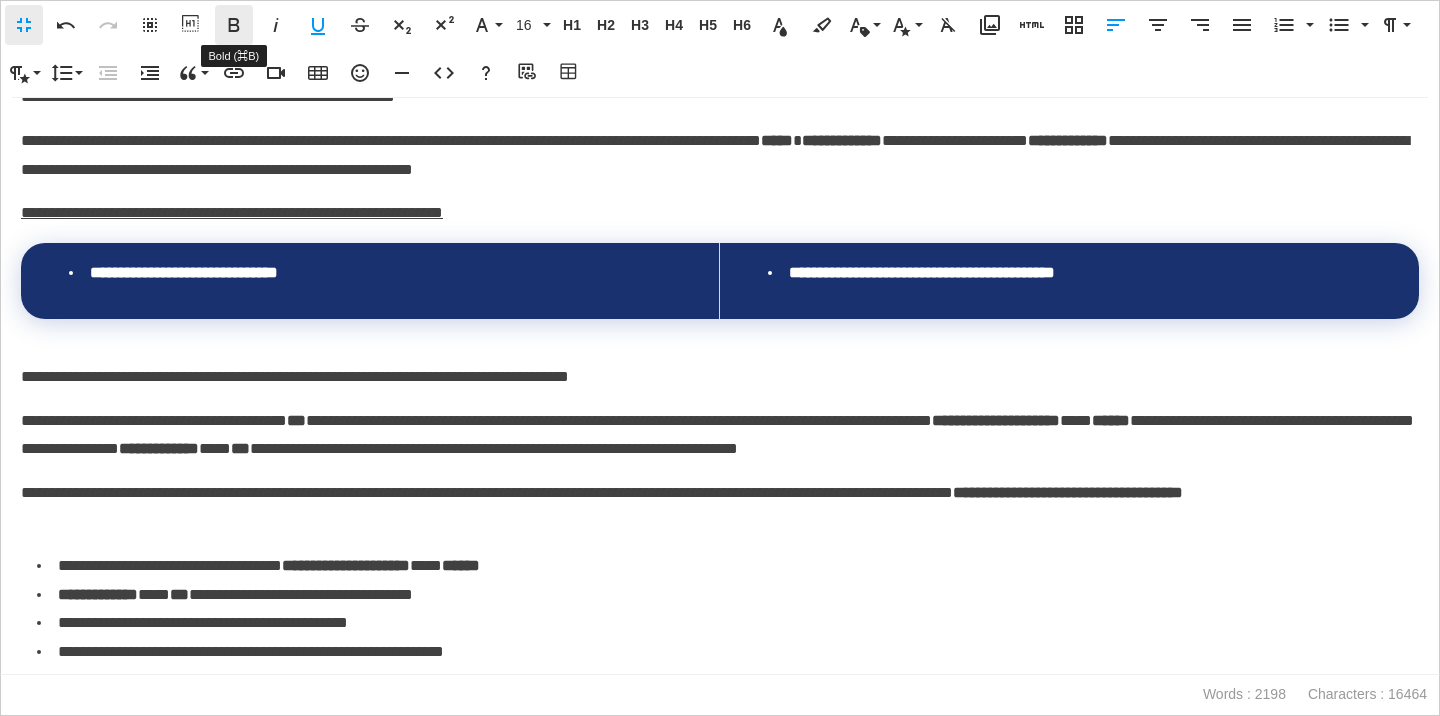 click 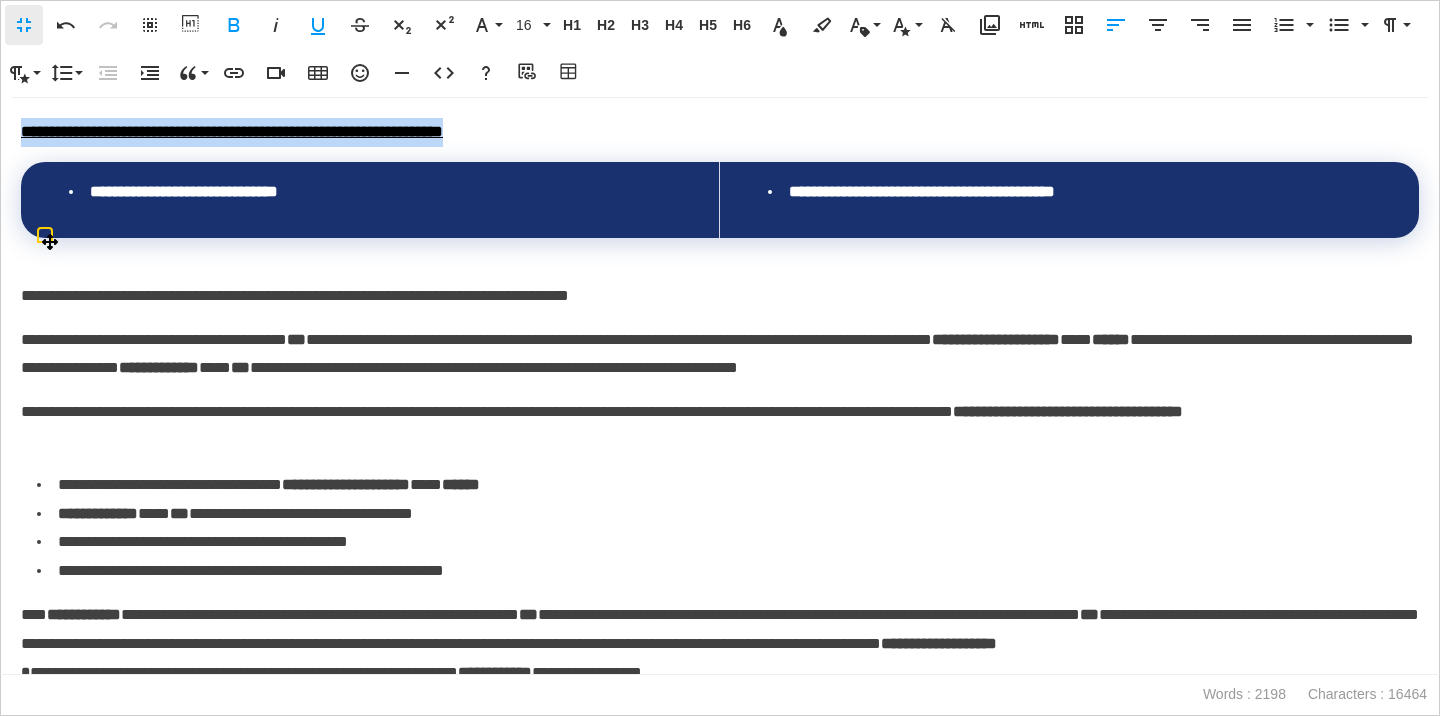 scroll, scrollTop: 3044, scrollLeft: 0, axis: vertical 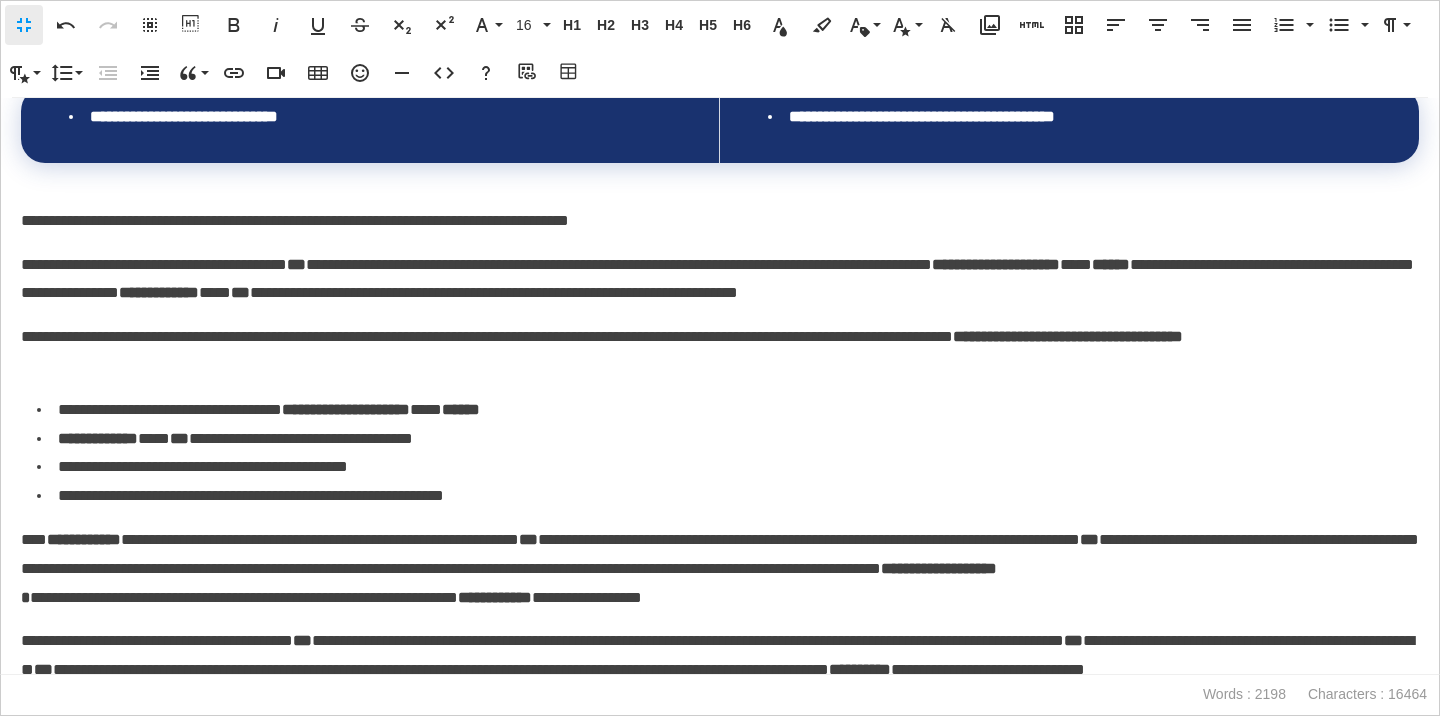 click on "**********" at bounding box center (720, 386) 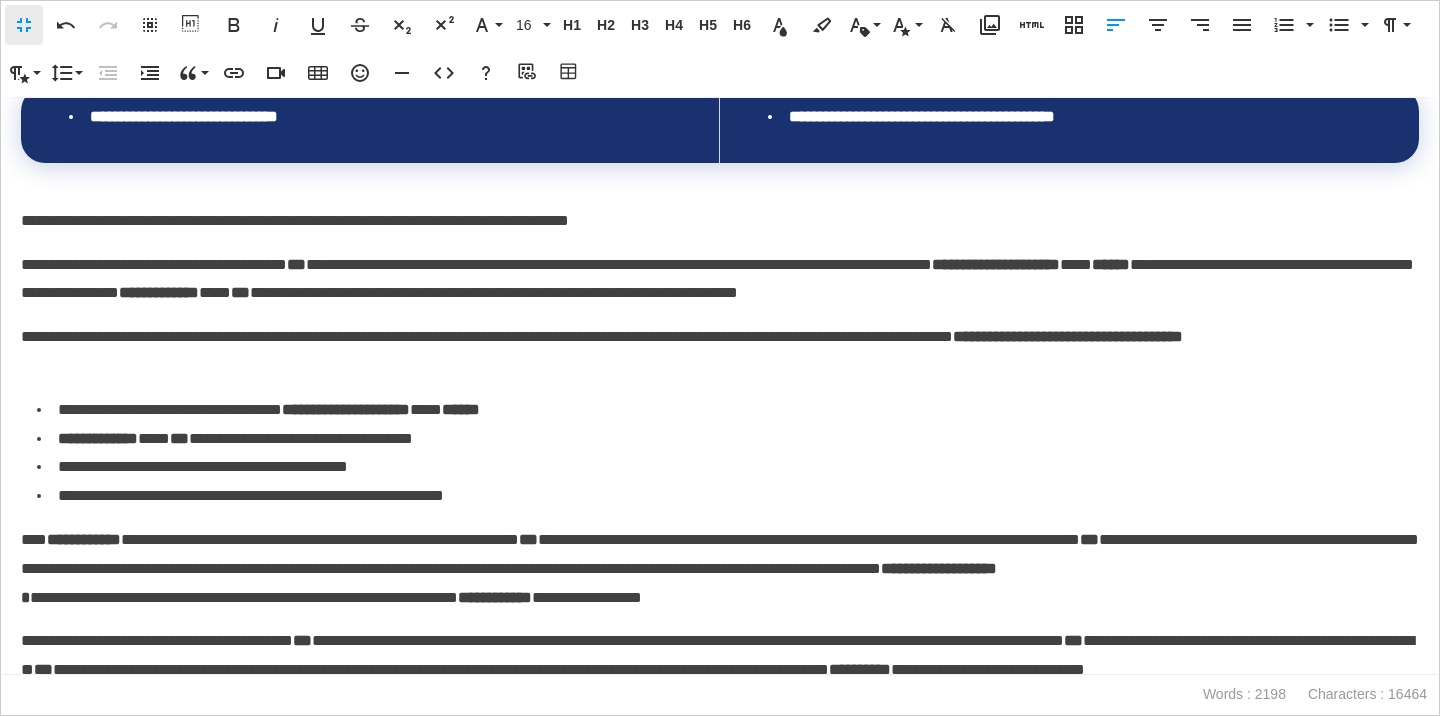 click on "**********" at bounding box center [720, 280] 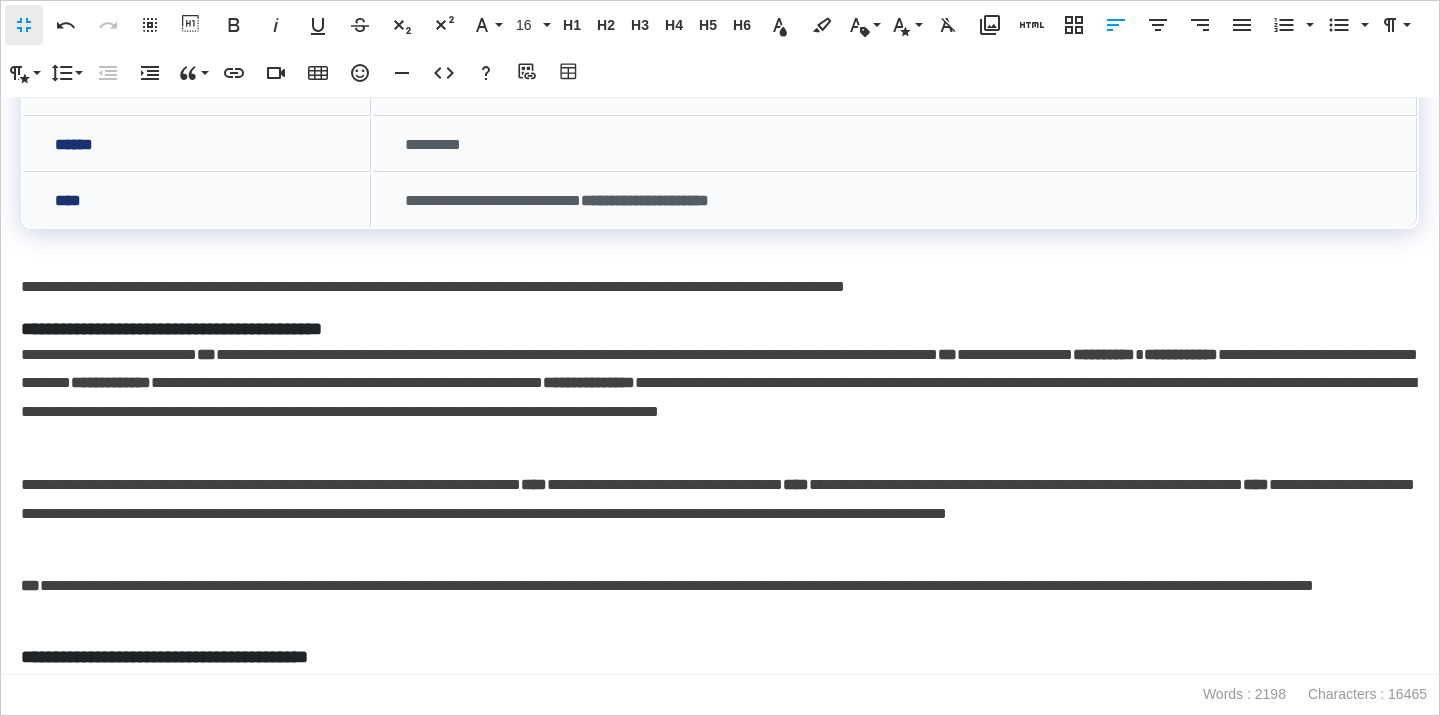 scroll, scrollTop: 444, scrollLeft: 0, axis: vertical 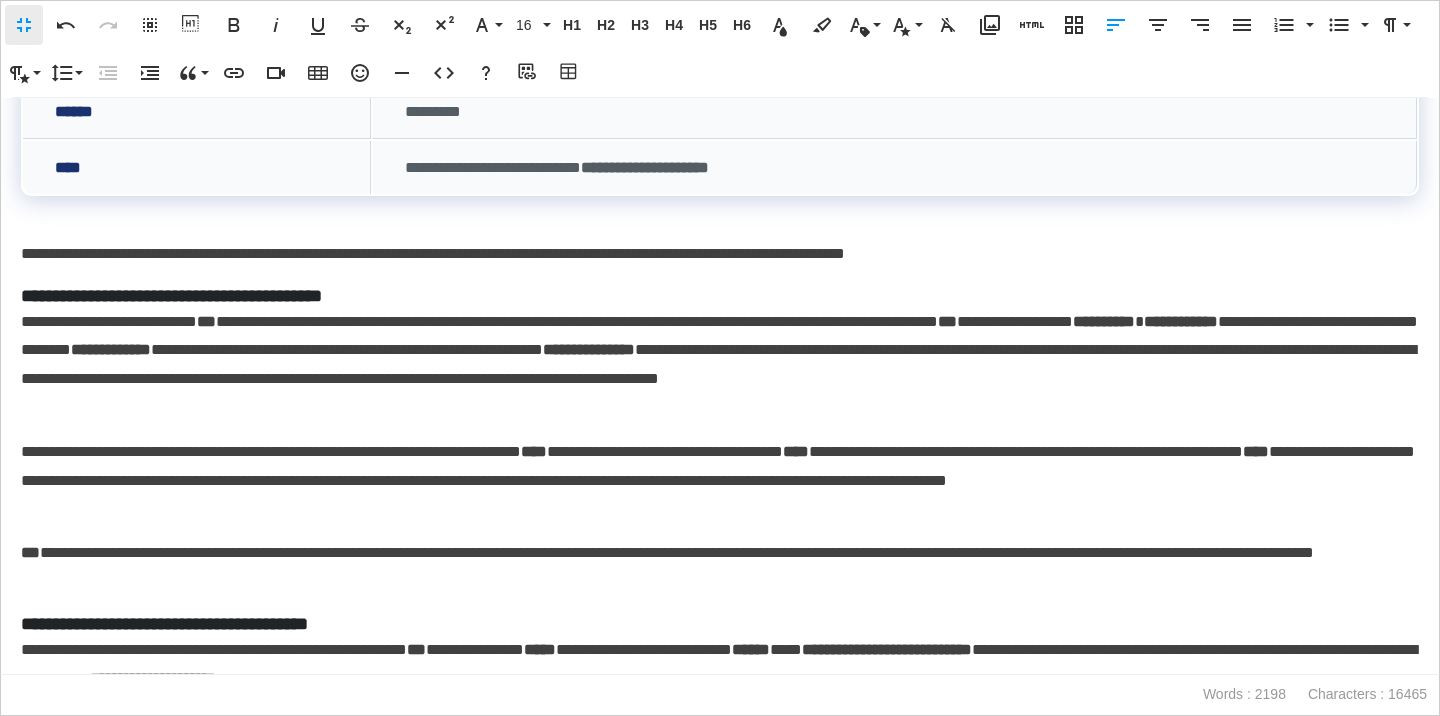 click on "**********" at bounding box center (720, 296) 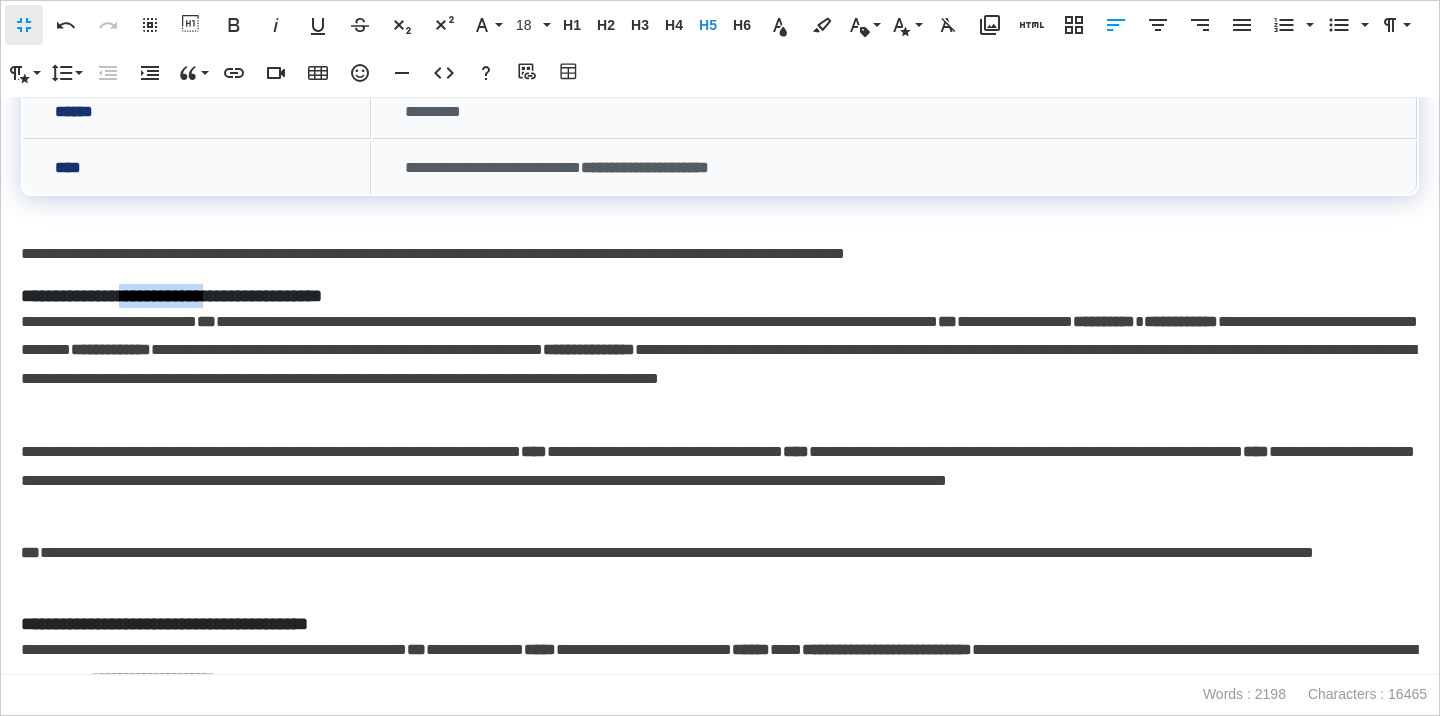 click on "**********" at bounding box center (720, 296) 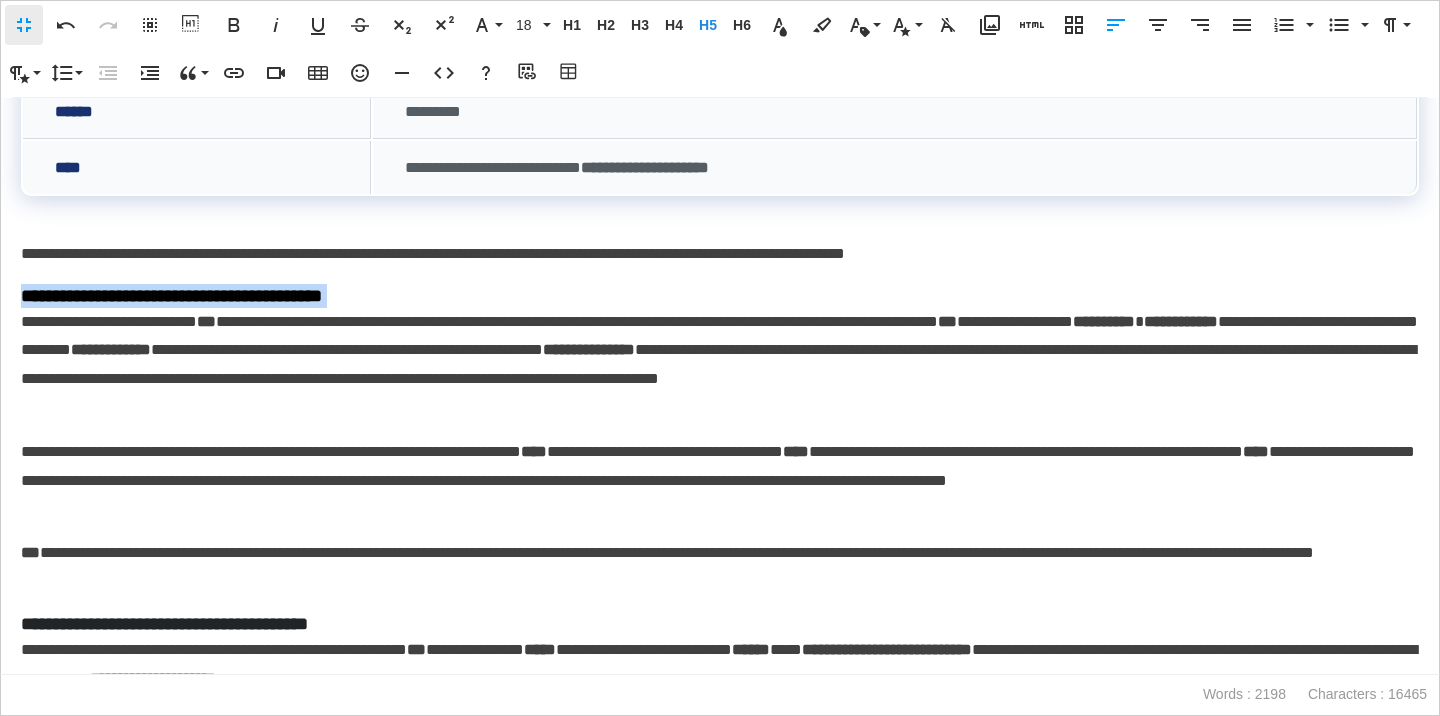 click on "**********" at bounding box center [720, 296] 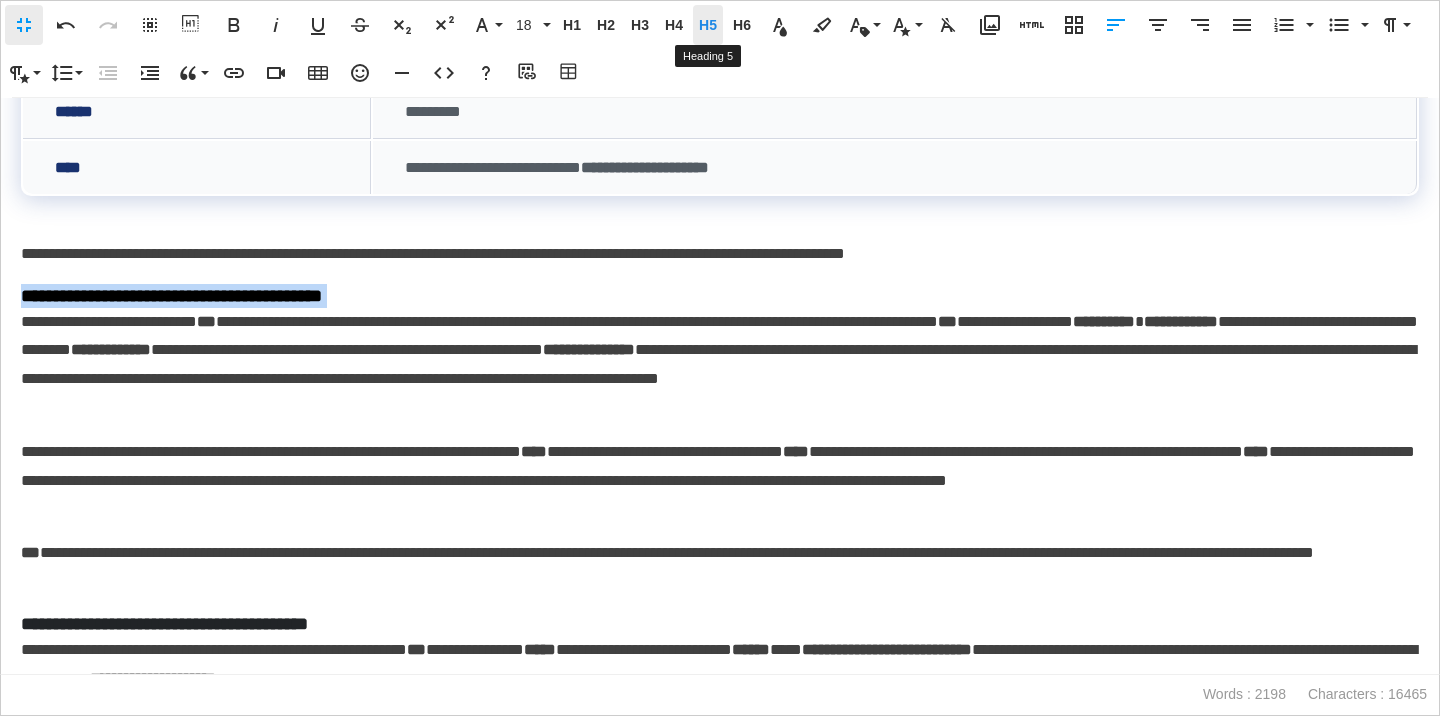 click on "H5" at bounding box center [708, 25] 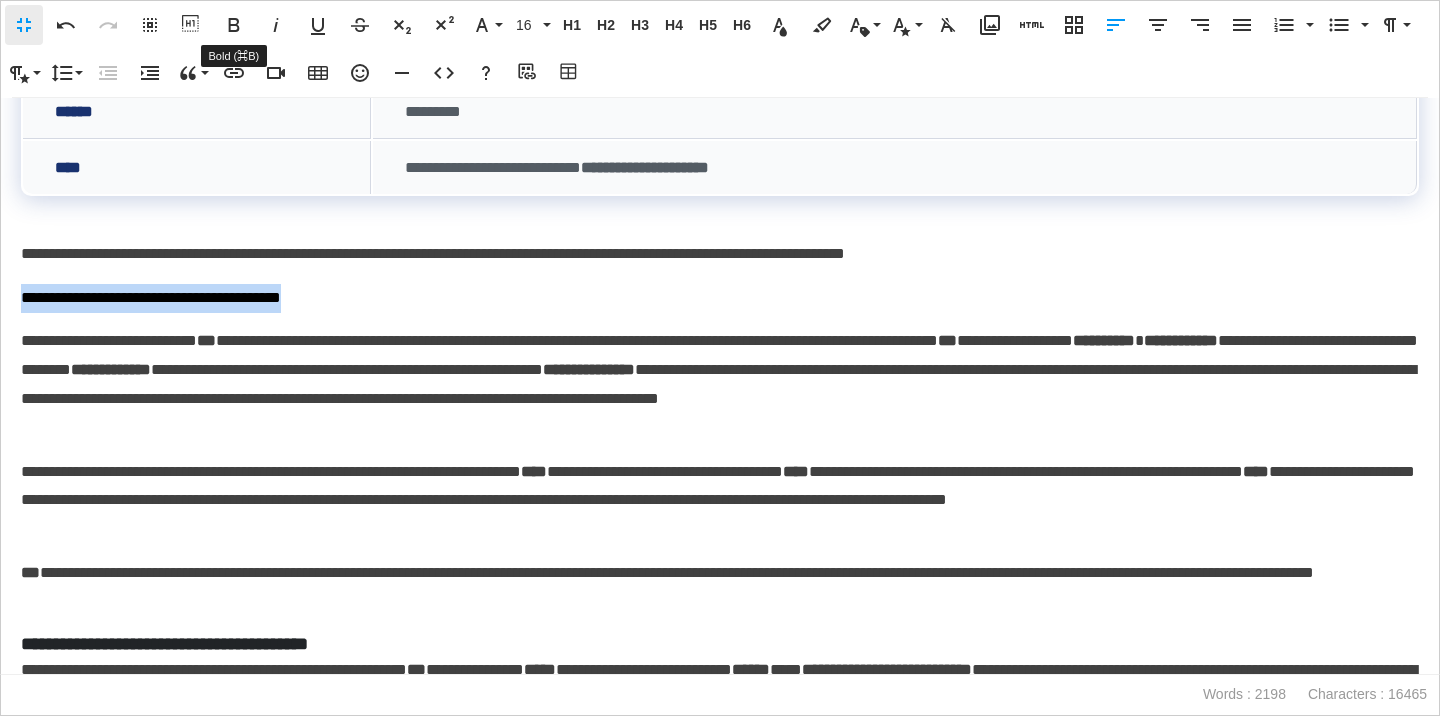 drag, startPoint x: 234, startPoint y: 27, endPoint x: 234, endPoint y: 52, distance: 25 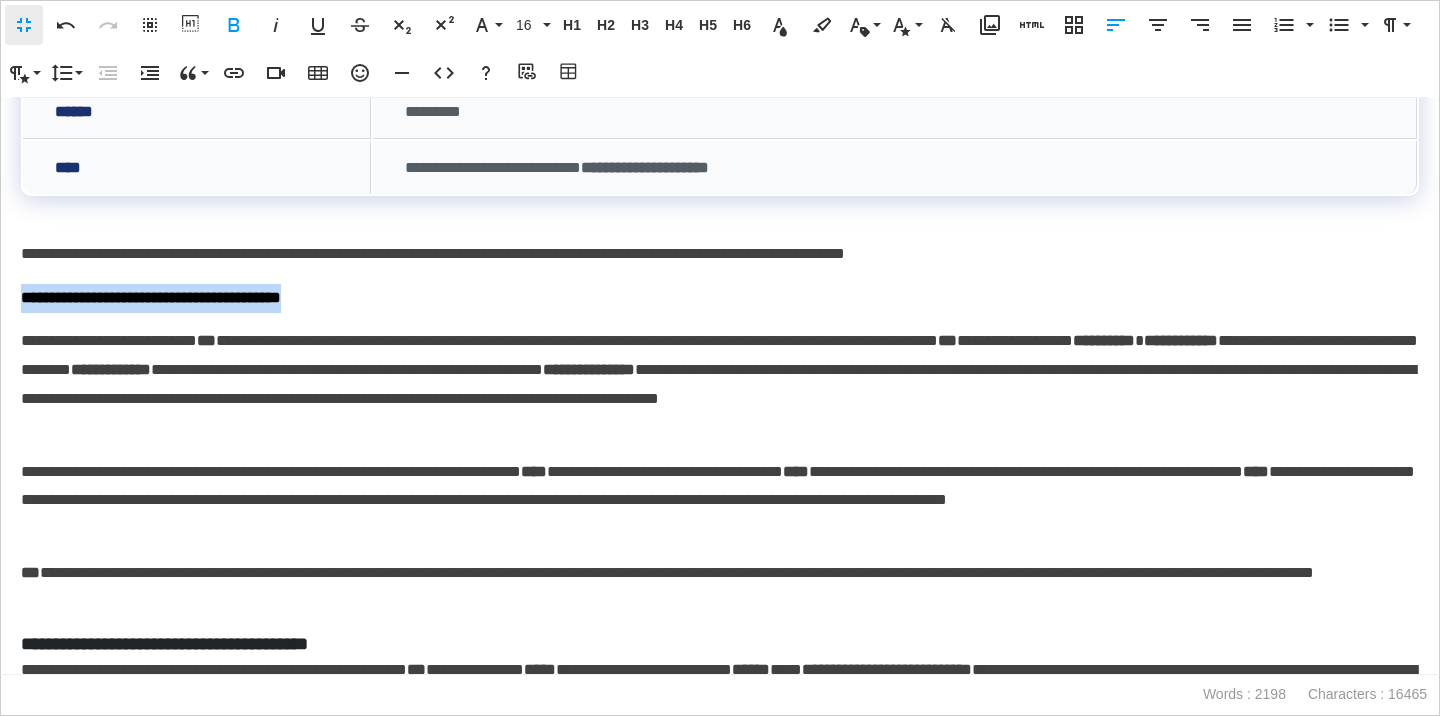 click on "**********" at bounding box center [720, 298] 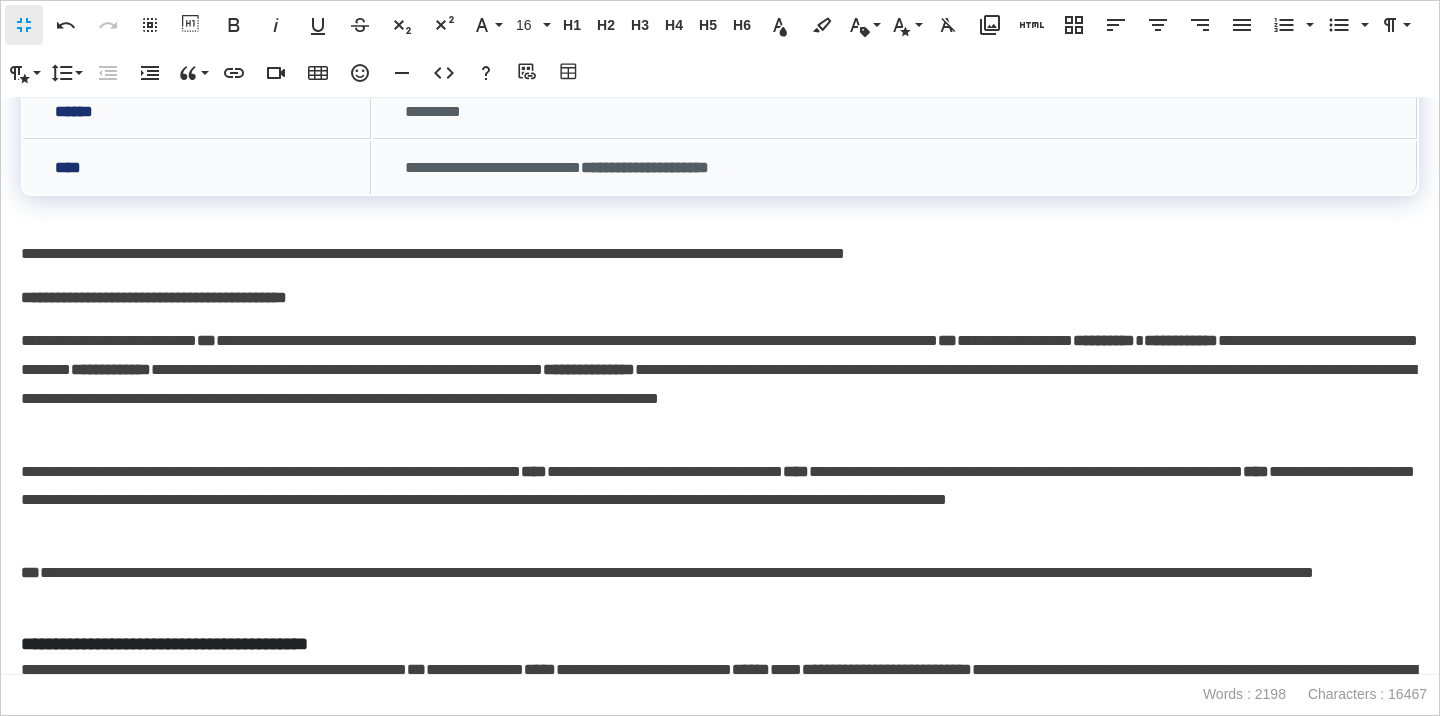 click on "**********" at bounding box center [720, 386] 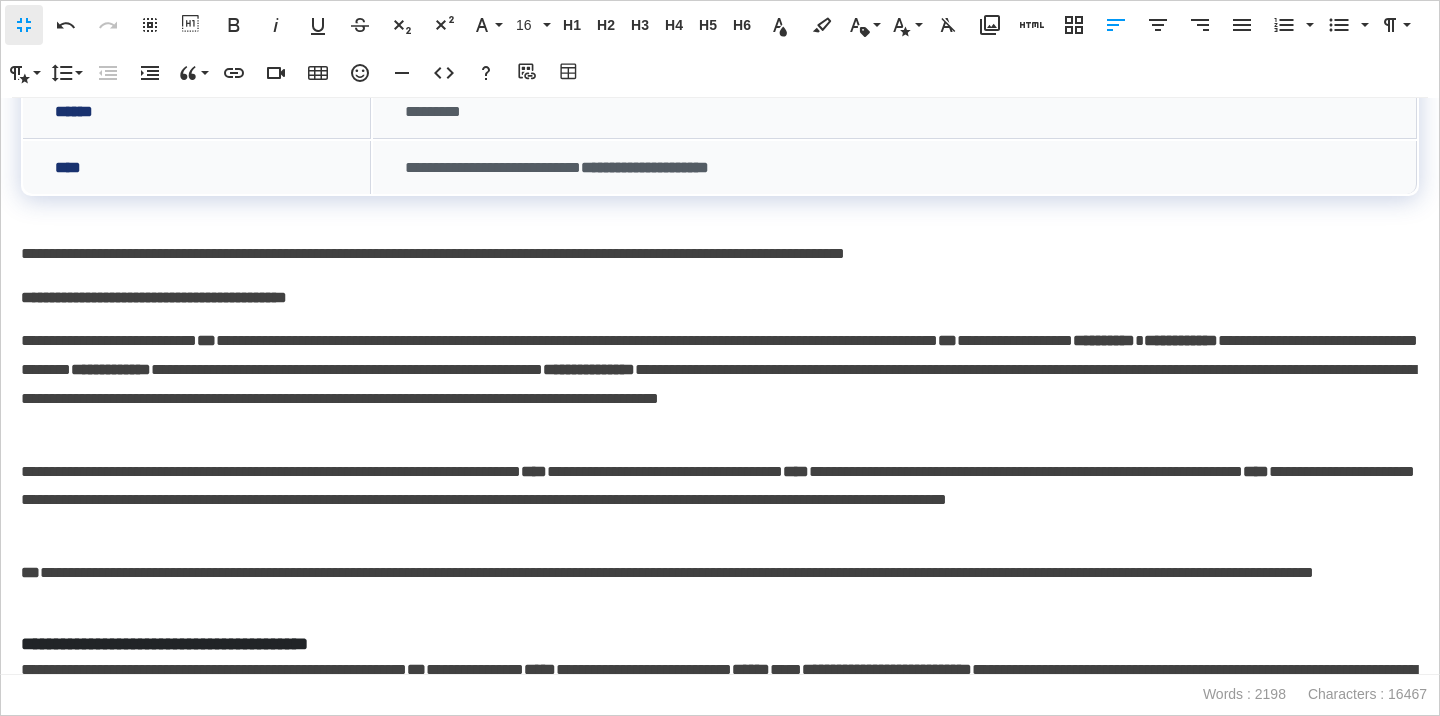 click on "**********" at bounding box center (720, 384) 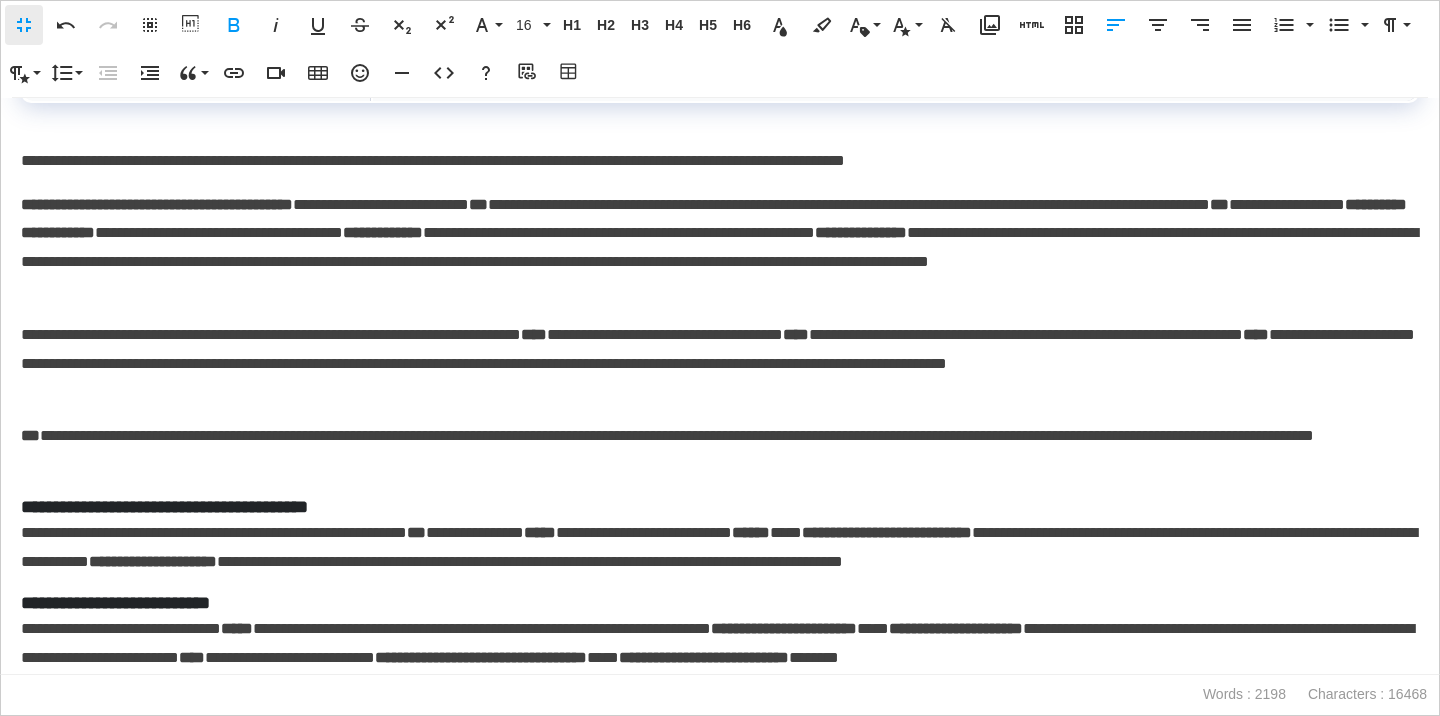 scroll, scrollTop: 552, scrollLeft: 0, axis: vertical 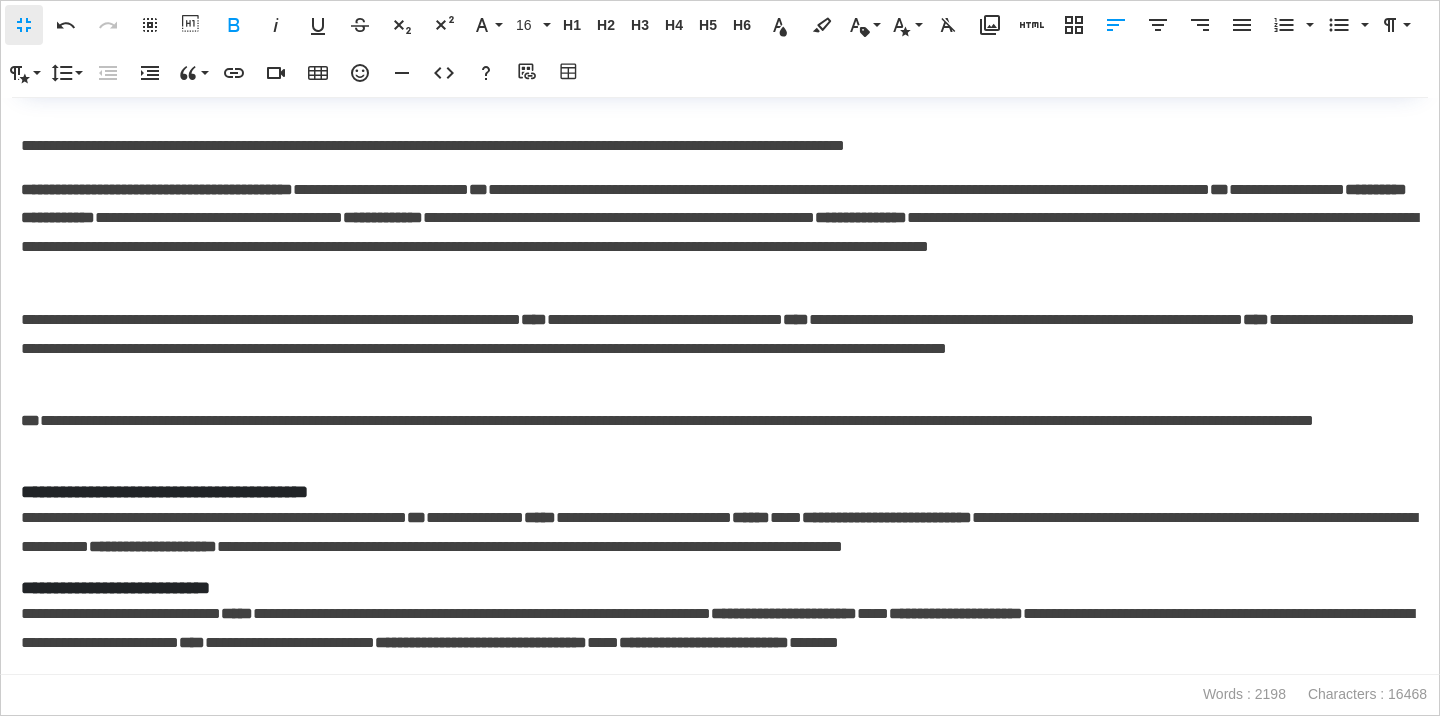 click on "**********" at bounding box center [720, 492] 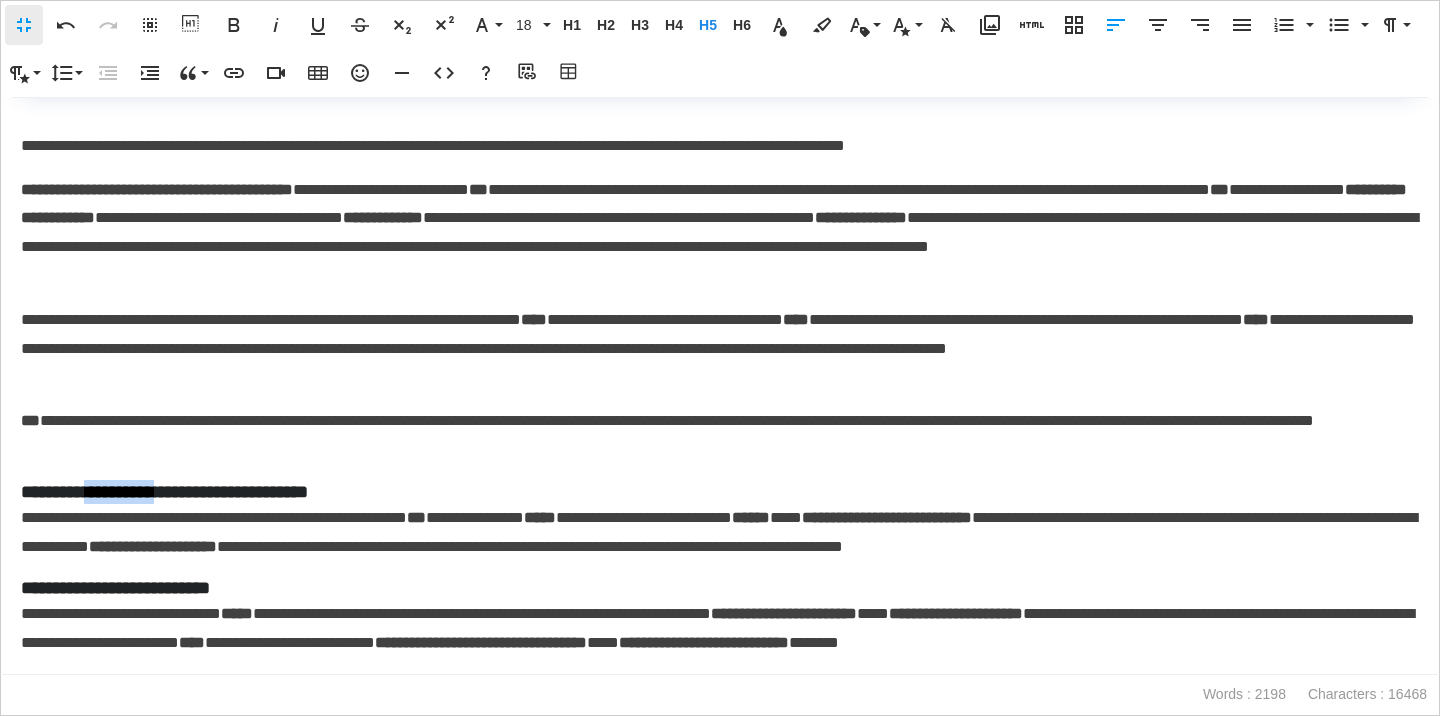 click on "**********" at bounding box center (720, 492) 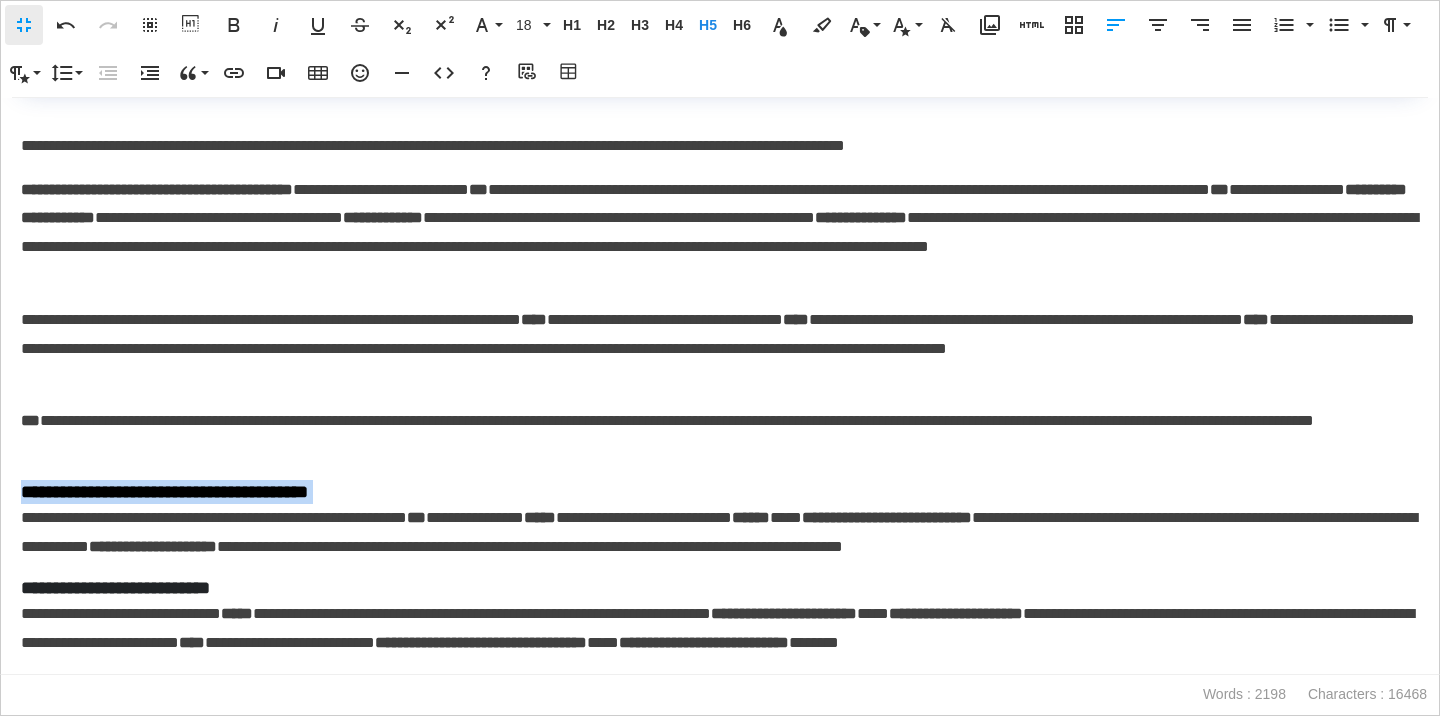 click on "**********" at bounding box center [720, 492] 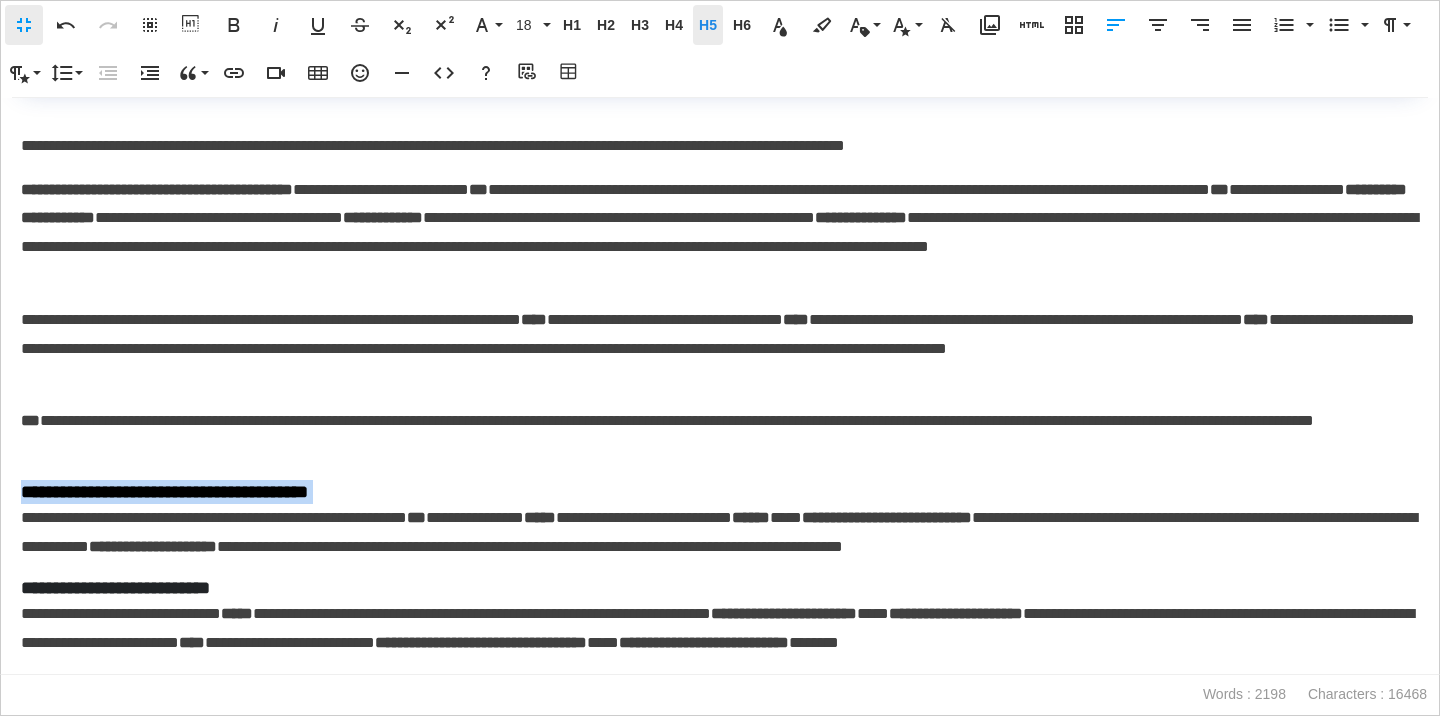 click on "H5 Heading 5" at bounding box center [708, 25] 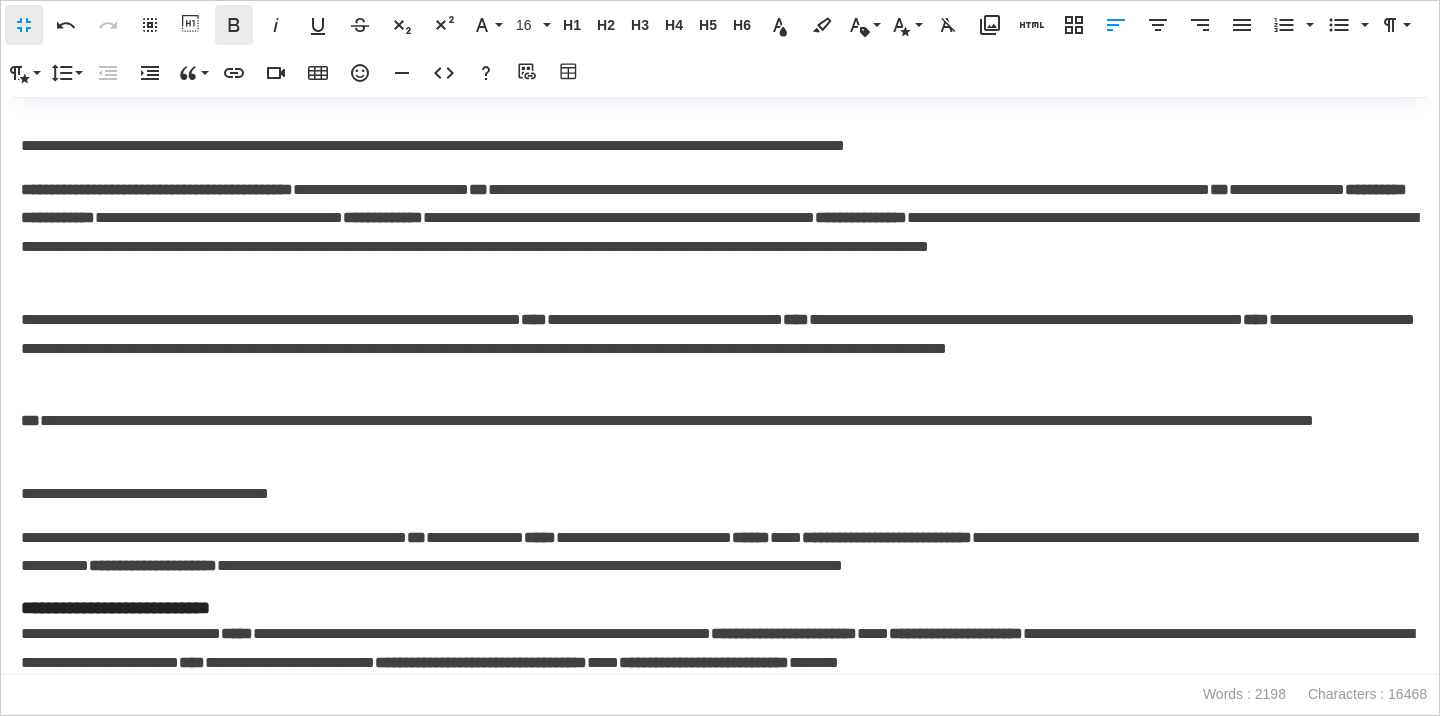 click 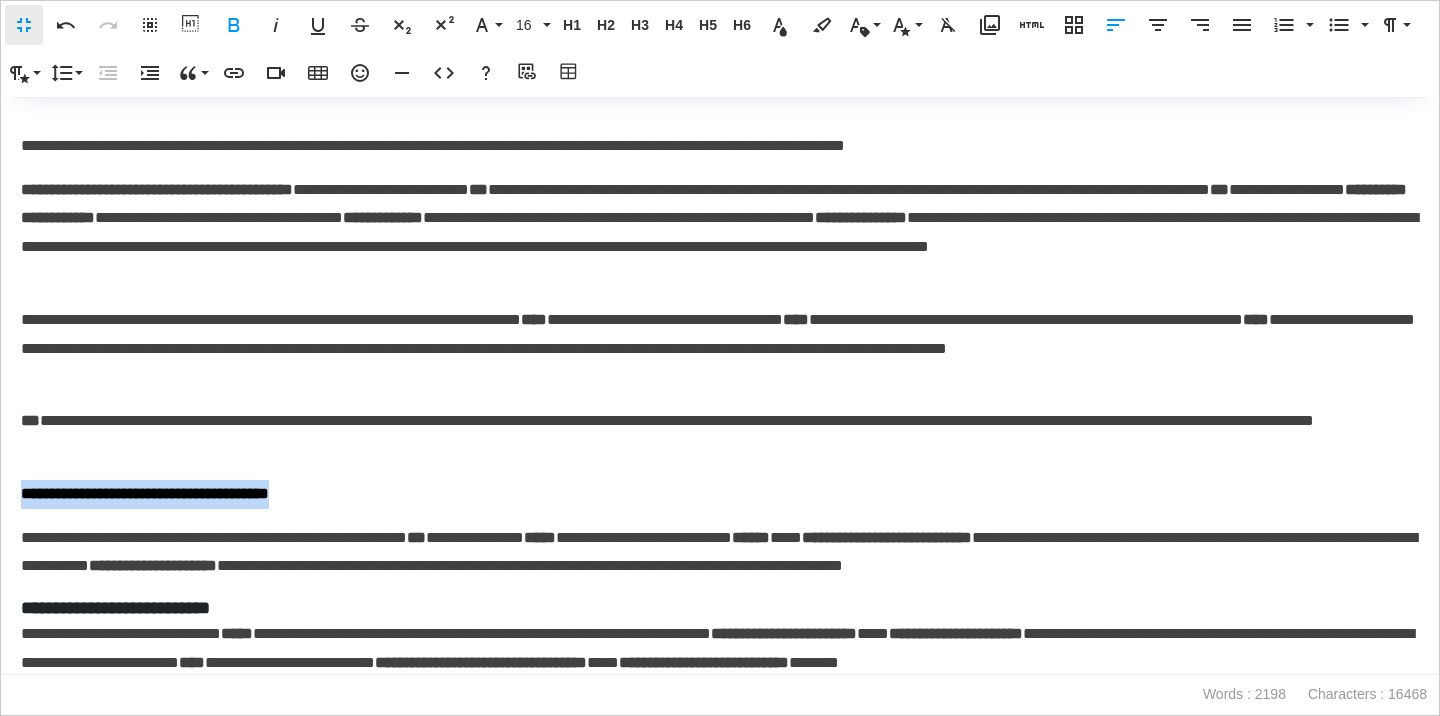 click on "**********" at bounding box center (720, 494) 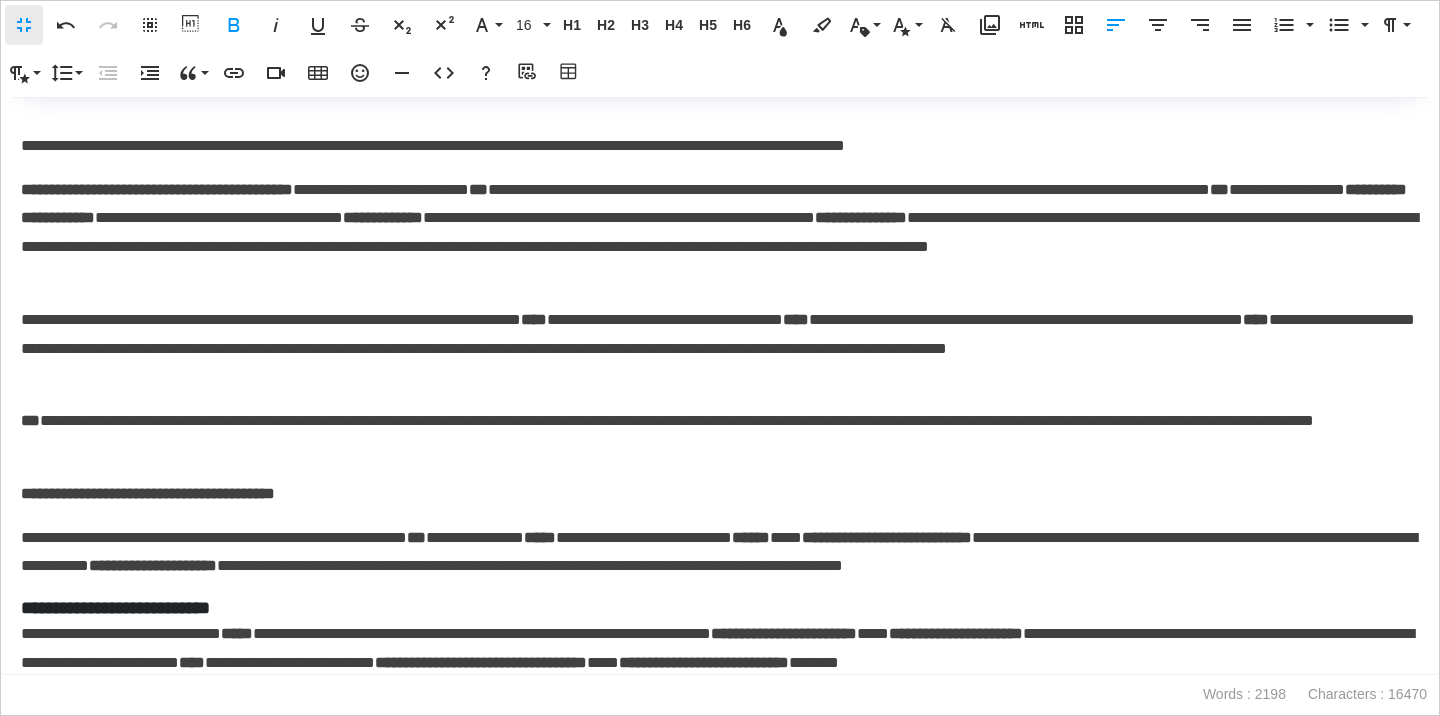 click on "**********" at bounding box center [720, 553] 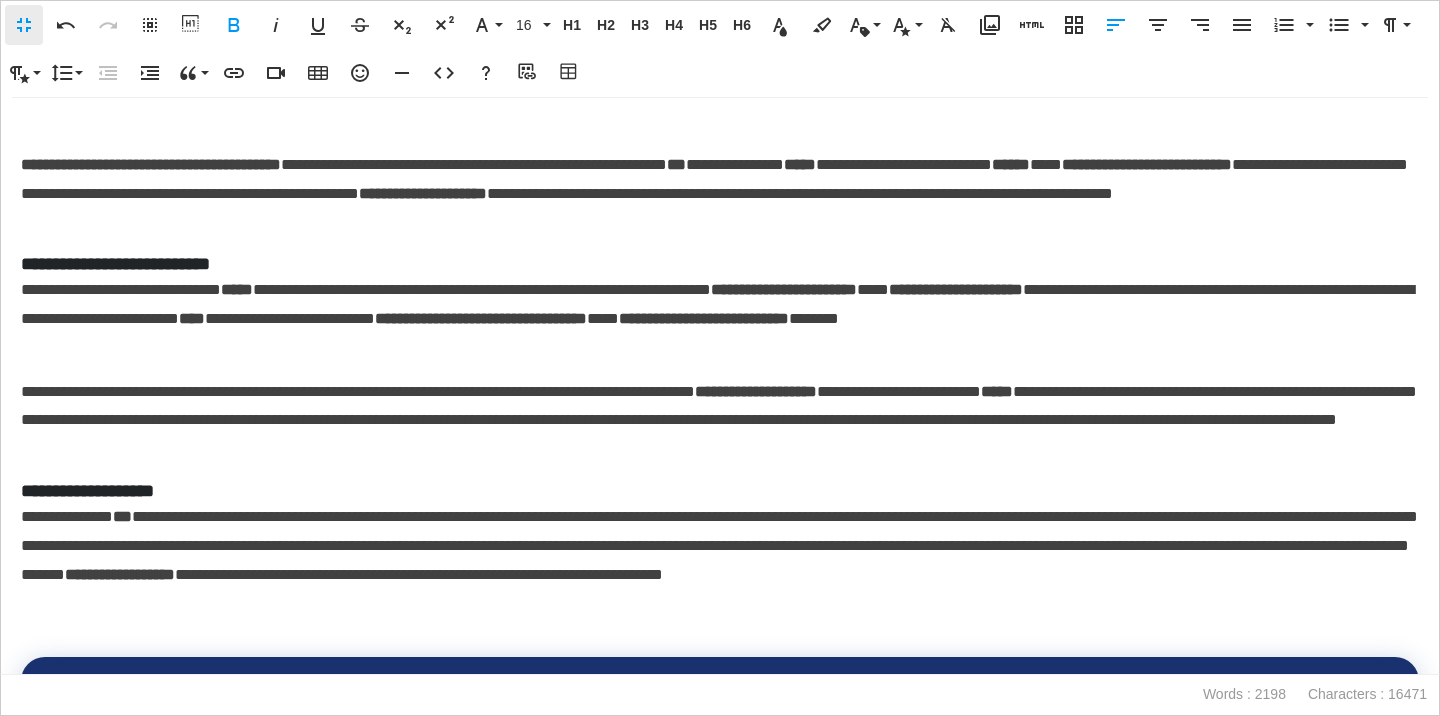 scroll, scrollTop: 893, scrollLeft: 0, axis: vertical 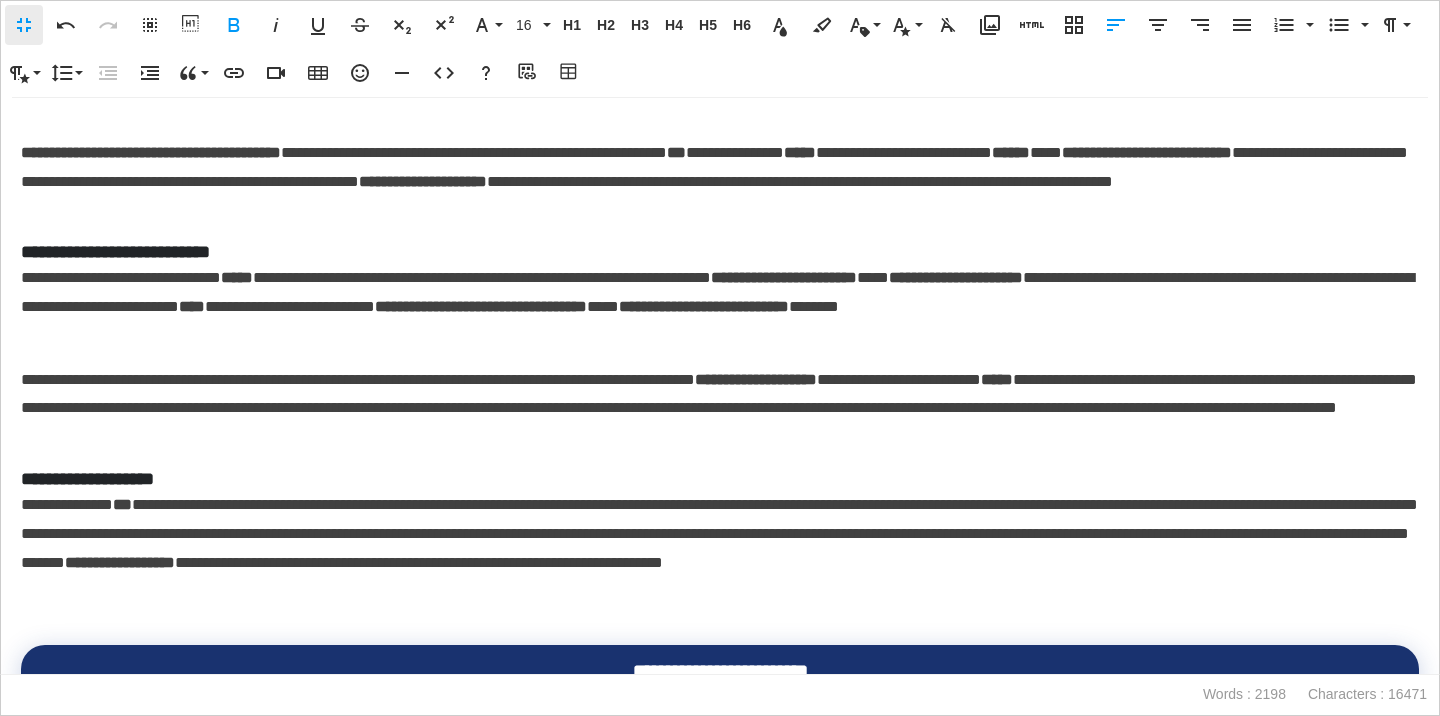click on "**********" at bounding box center (720, 252) 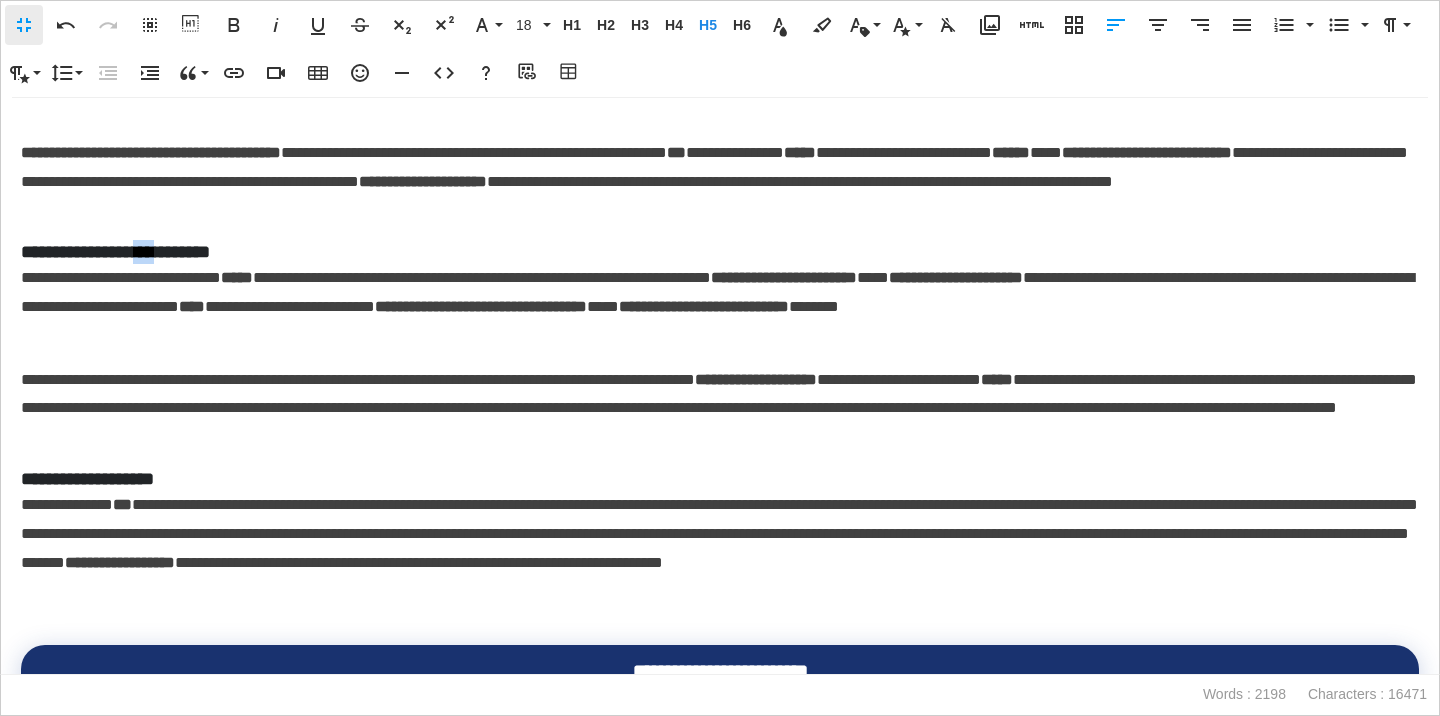 click on "**********" at bounding box center (720, 252) 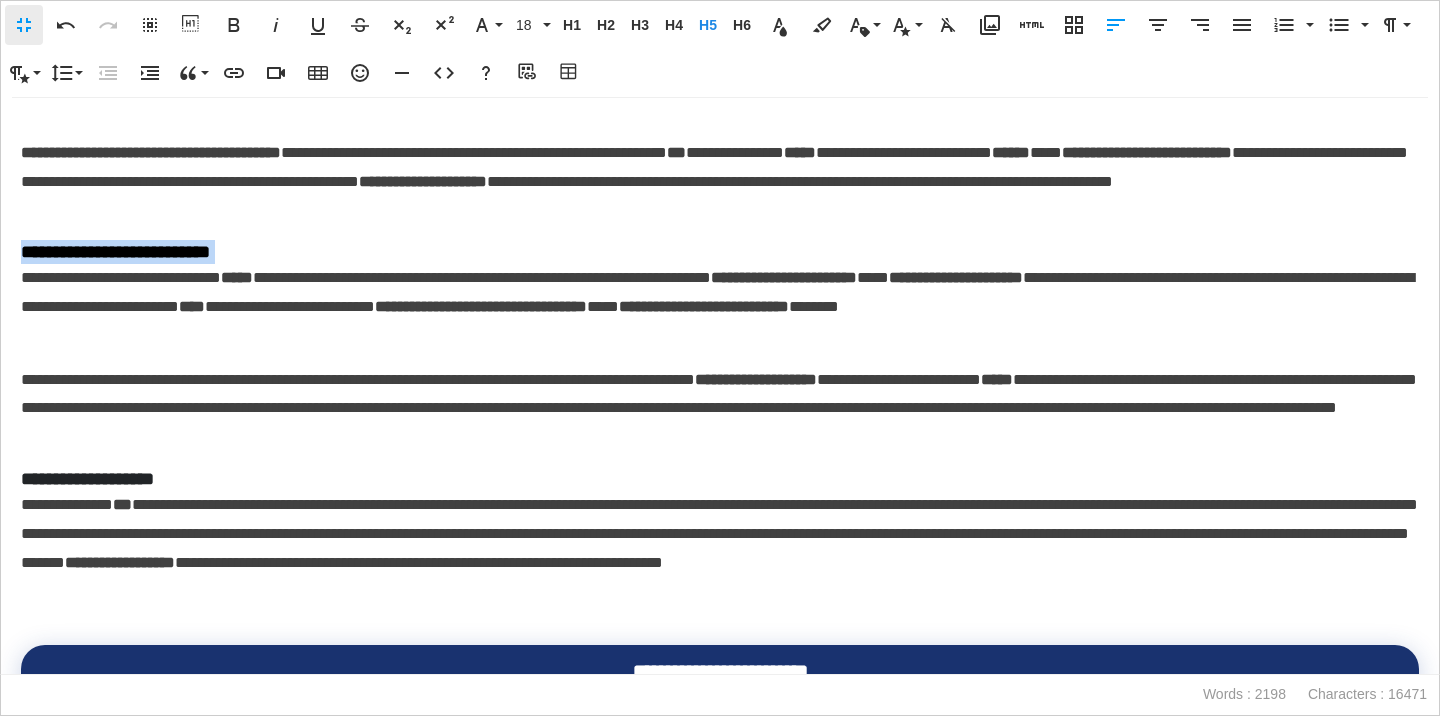 click on "**********" at bounding box center (720, 252) 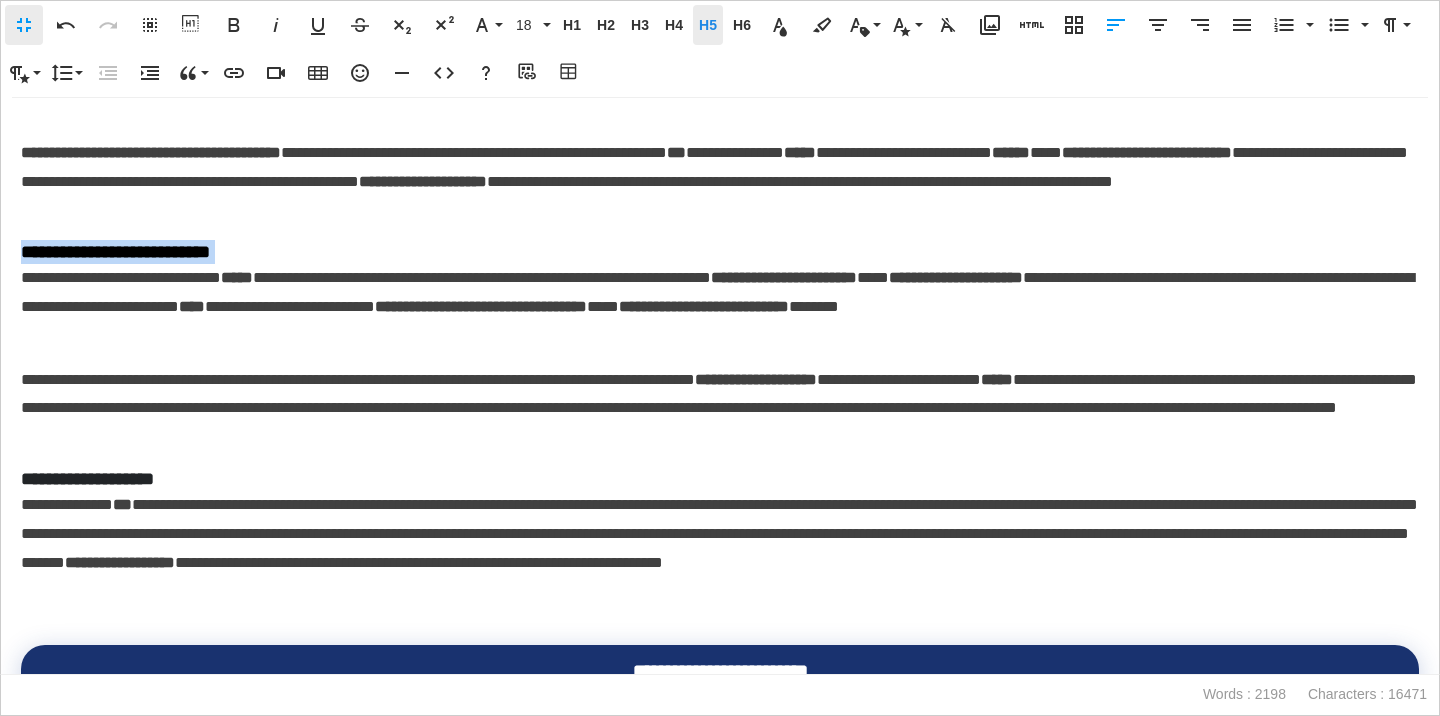 click on "H5" at bounding box center (708, 25) 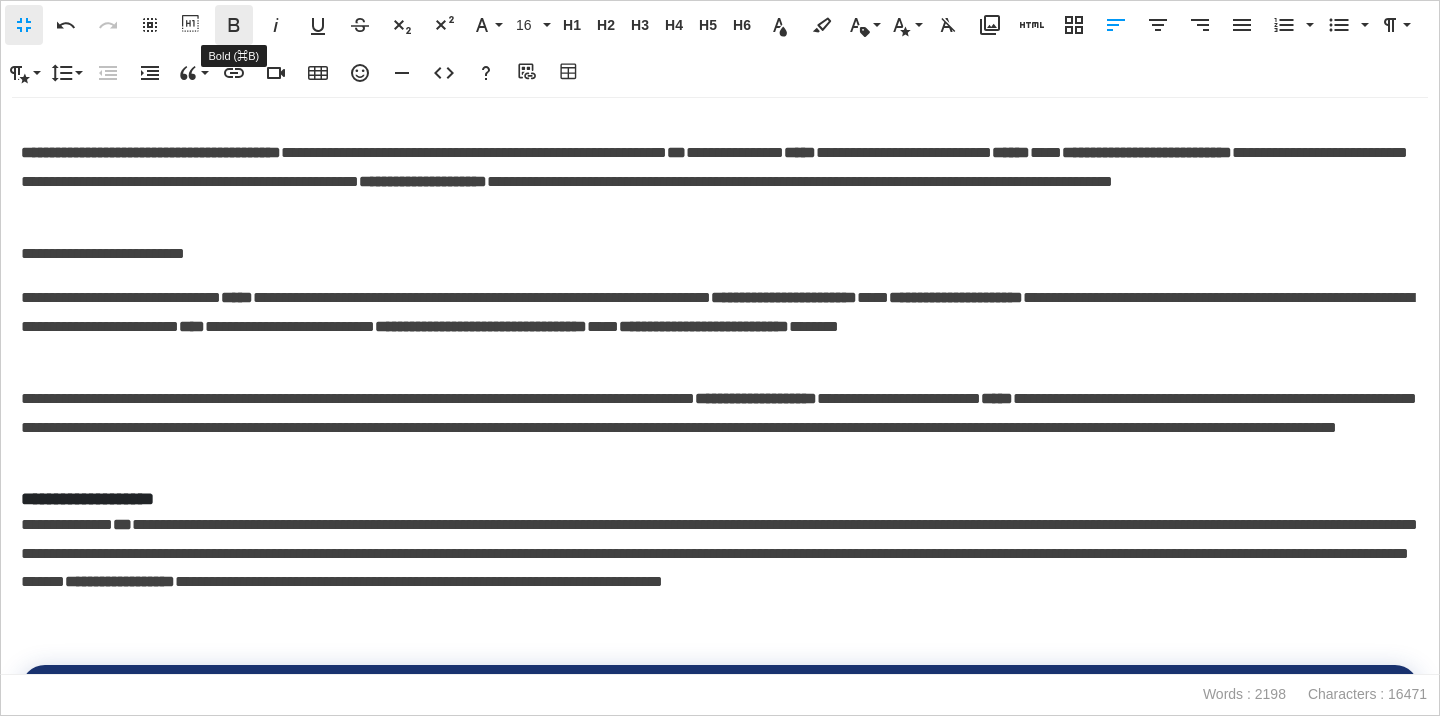 click 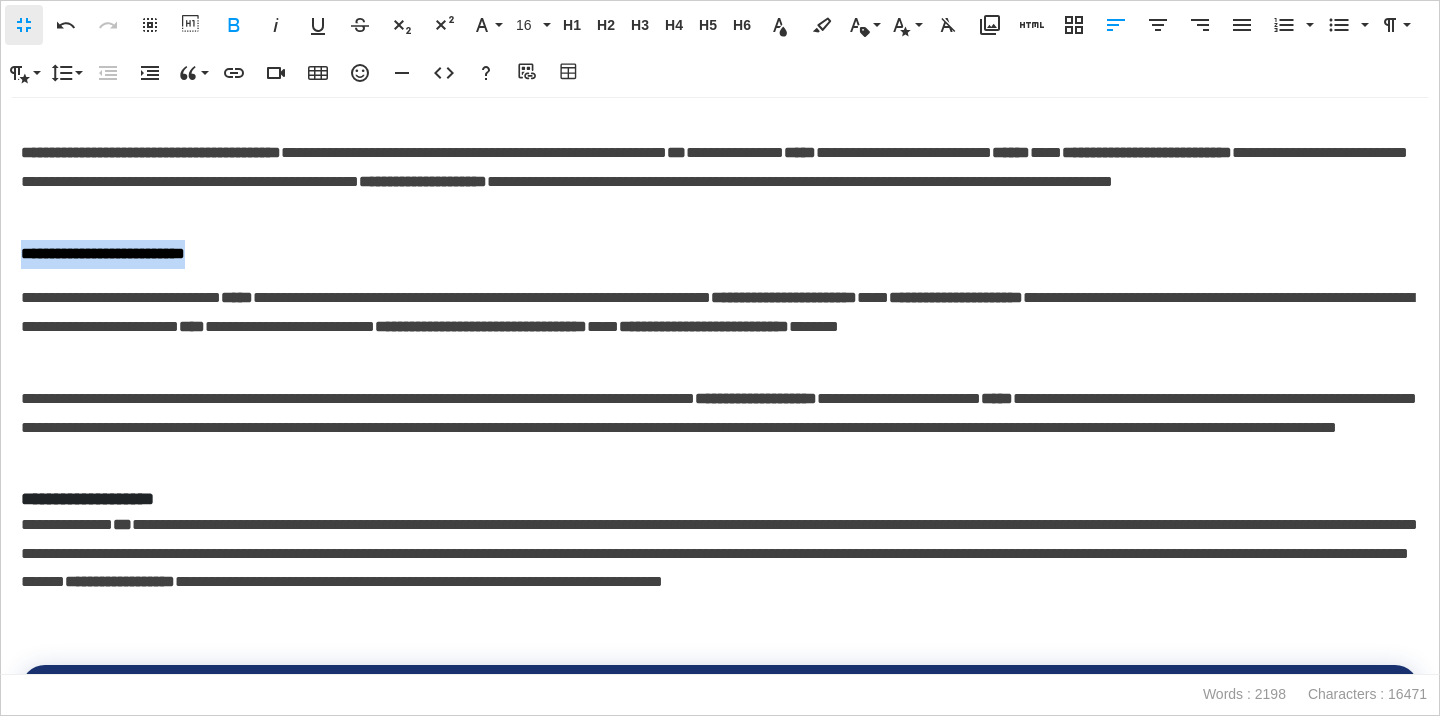 click on "**********" at bounding box center [720, 254] 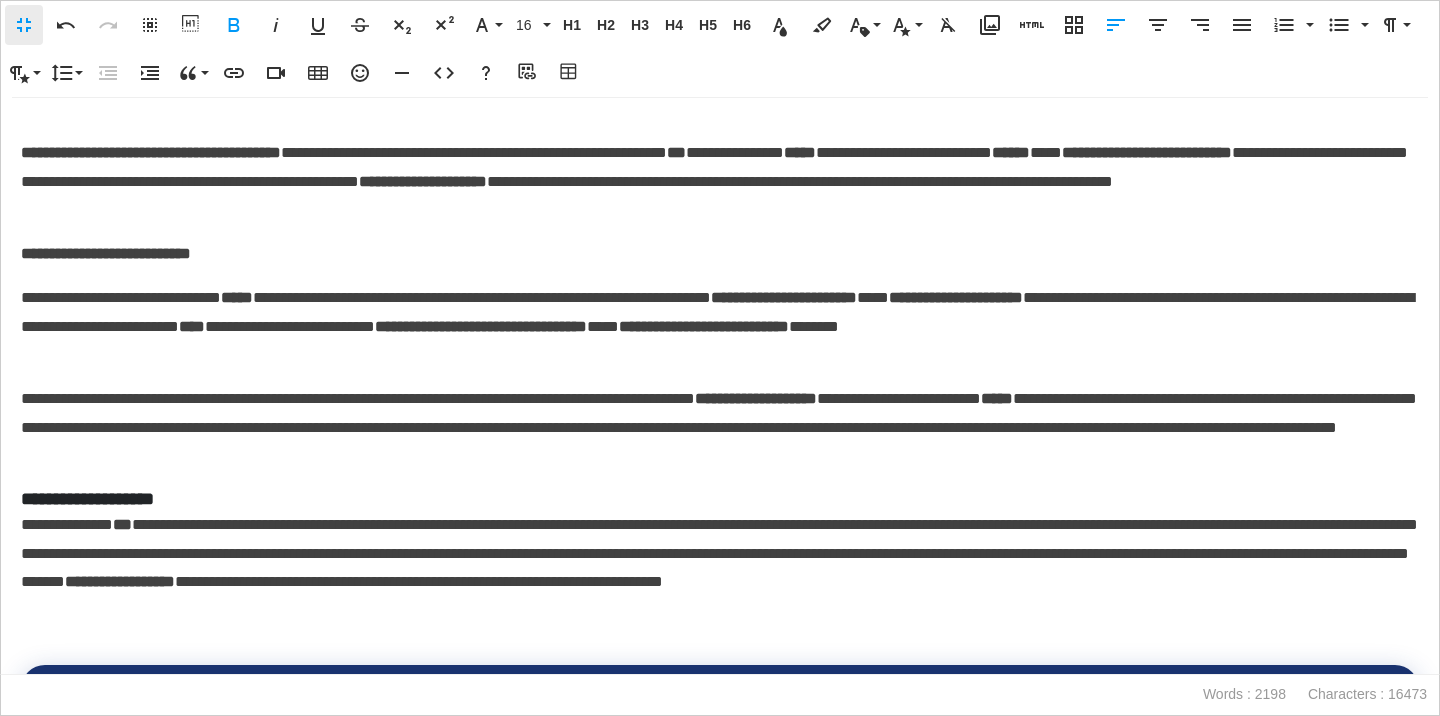 click on "**********" at bounding box center [720, 327] 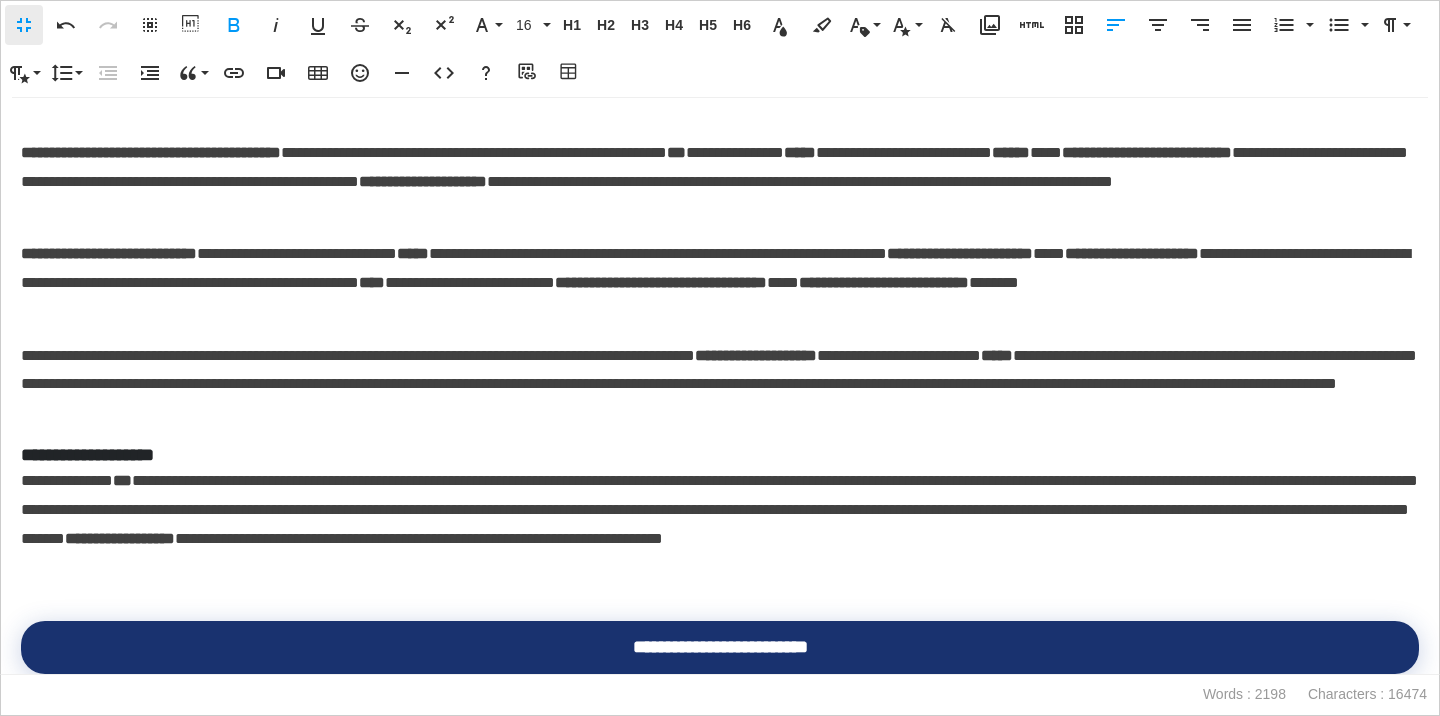 click on "**********" at bounding box center (720, 455) 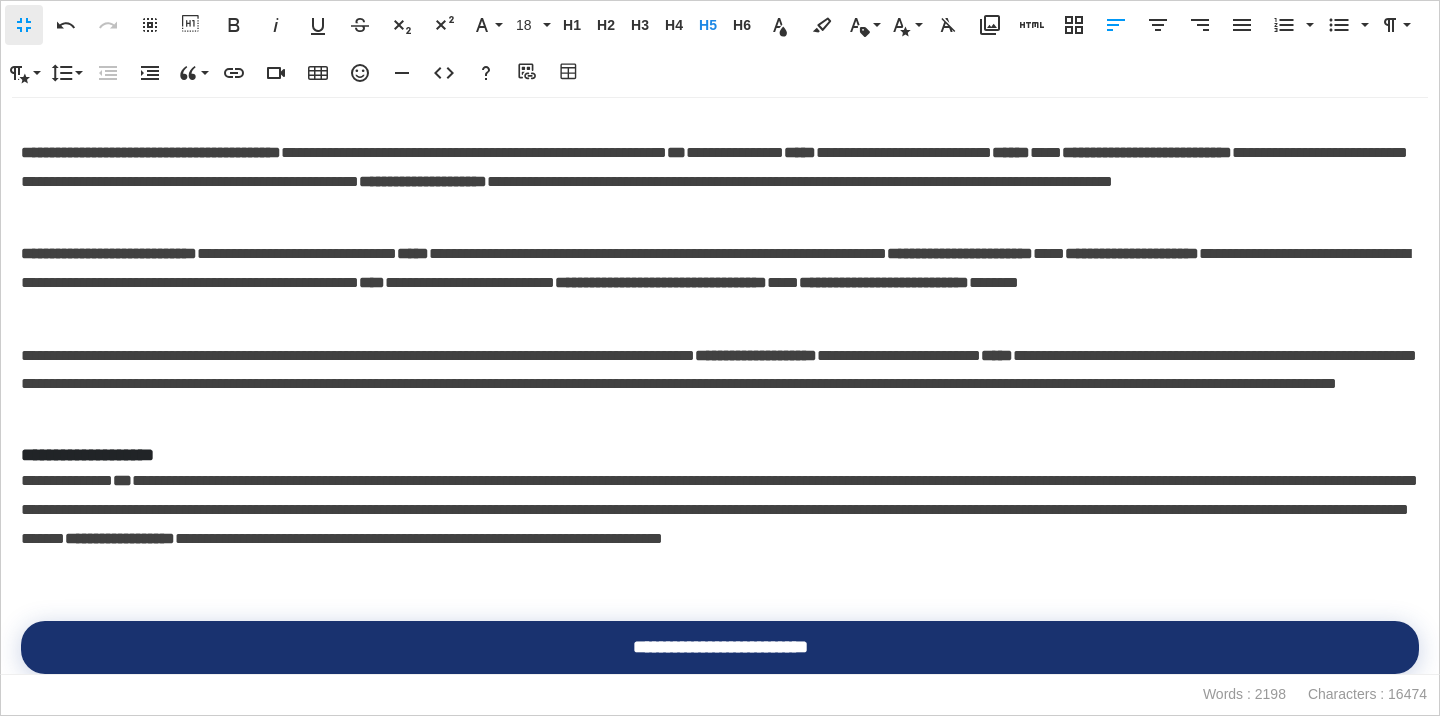 click on "**********" at bounding box center [720, 455] 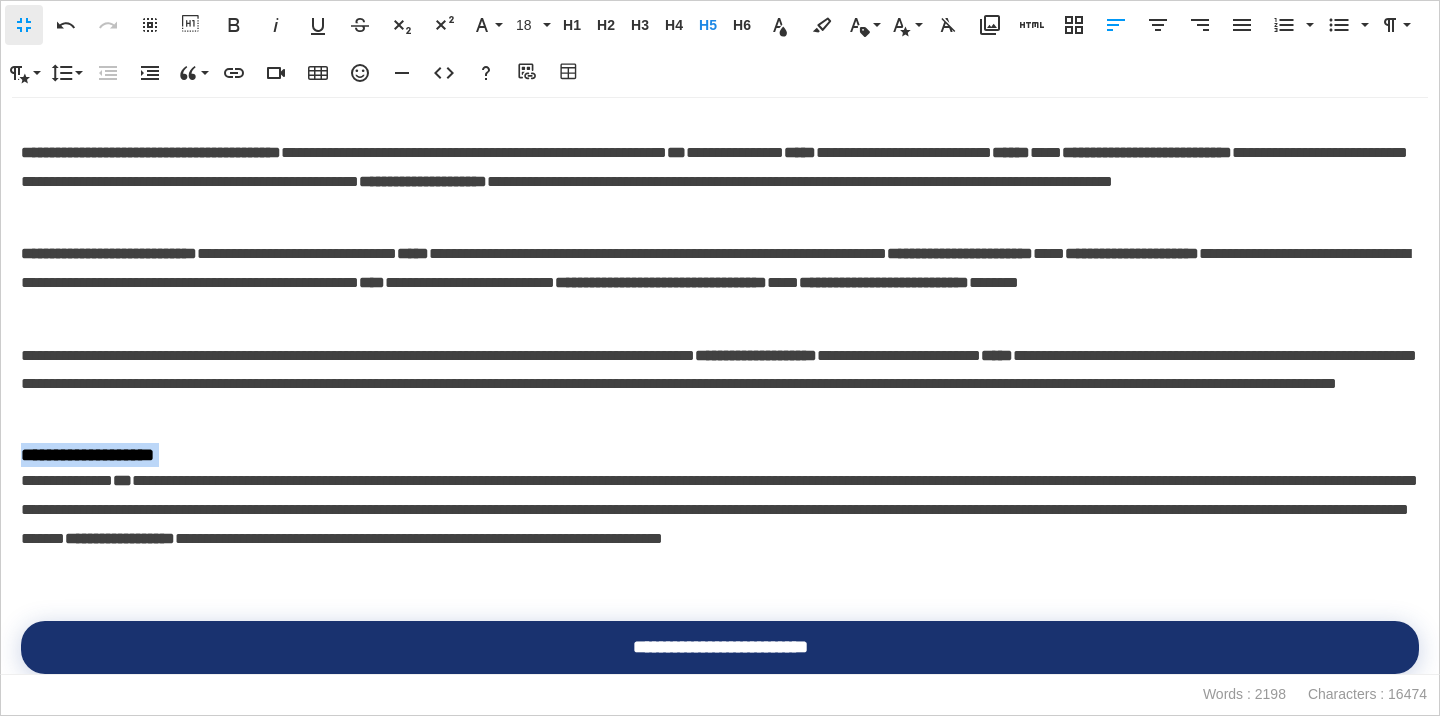 click on "**********" at bounding box center (720, 455) 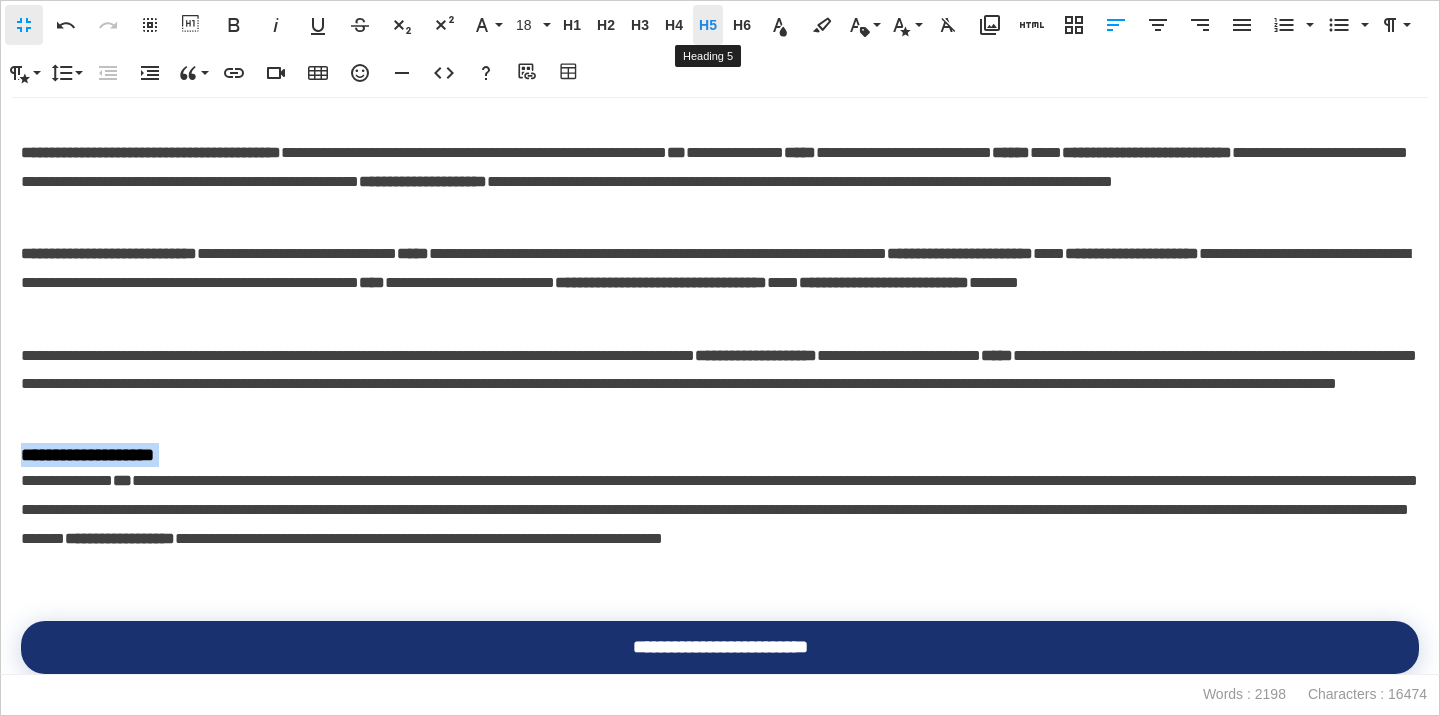 click on "H5" at bounding box center [708, 25] 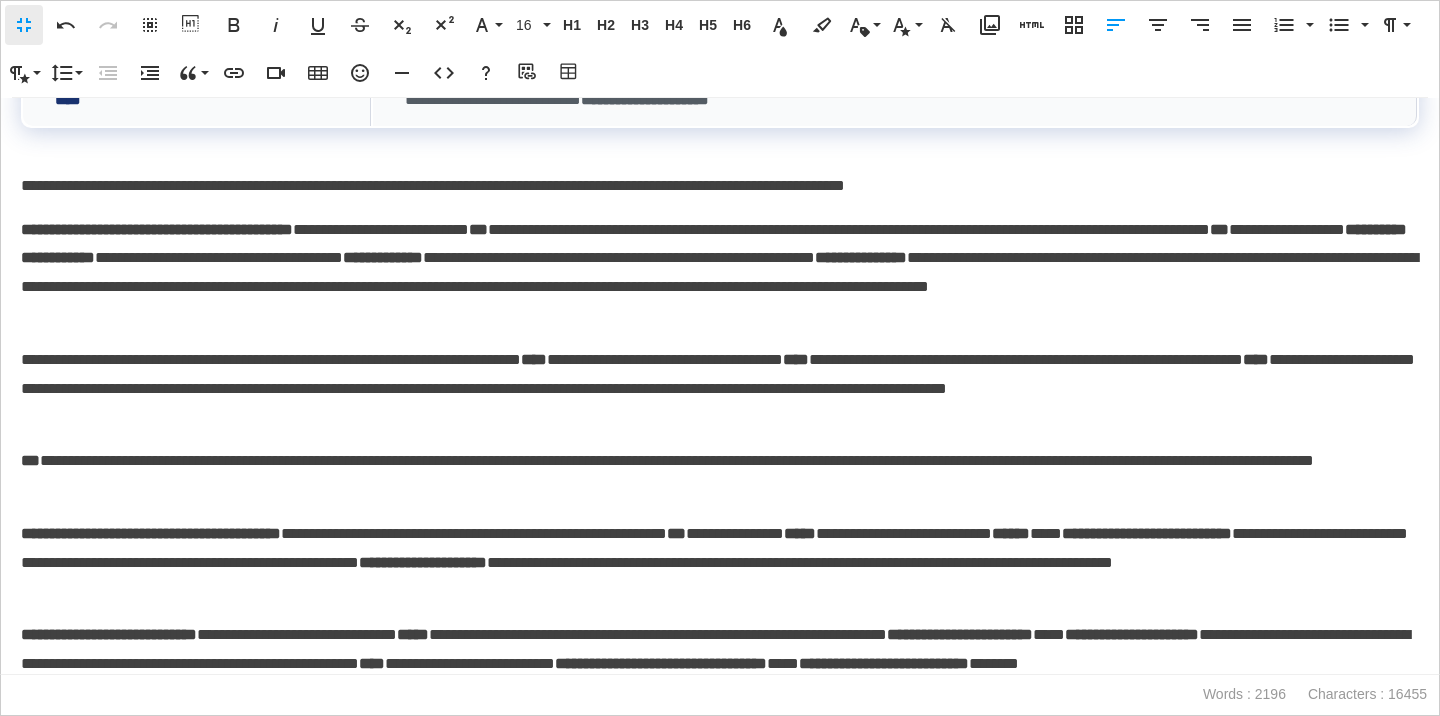 scroll, scrollTop: 511, scrollLeft: 0, axis: vertical 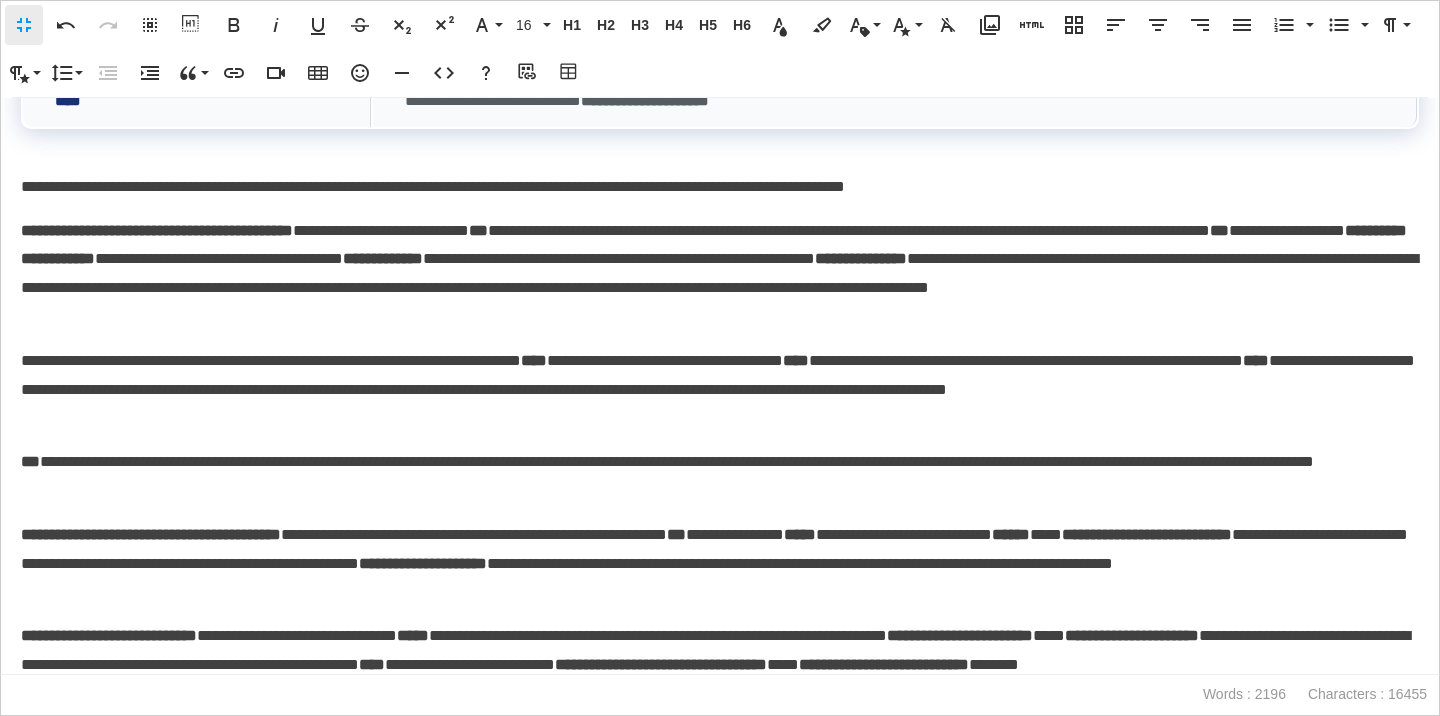 click on "**********" at bounding box center [720, 386] 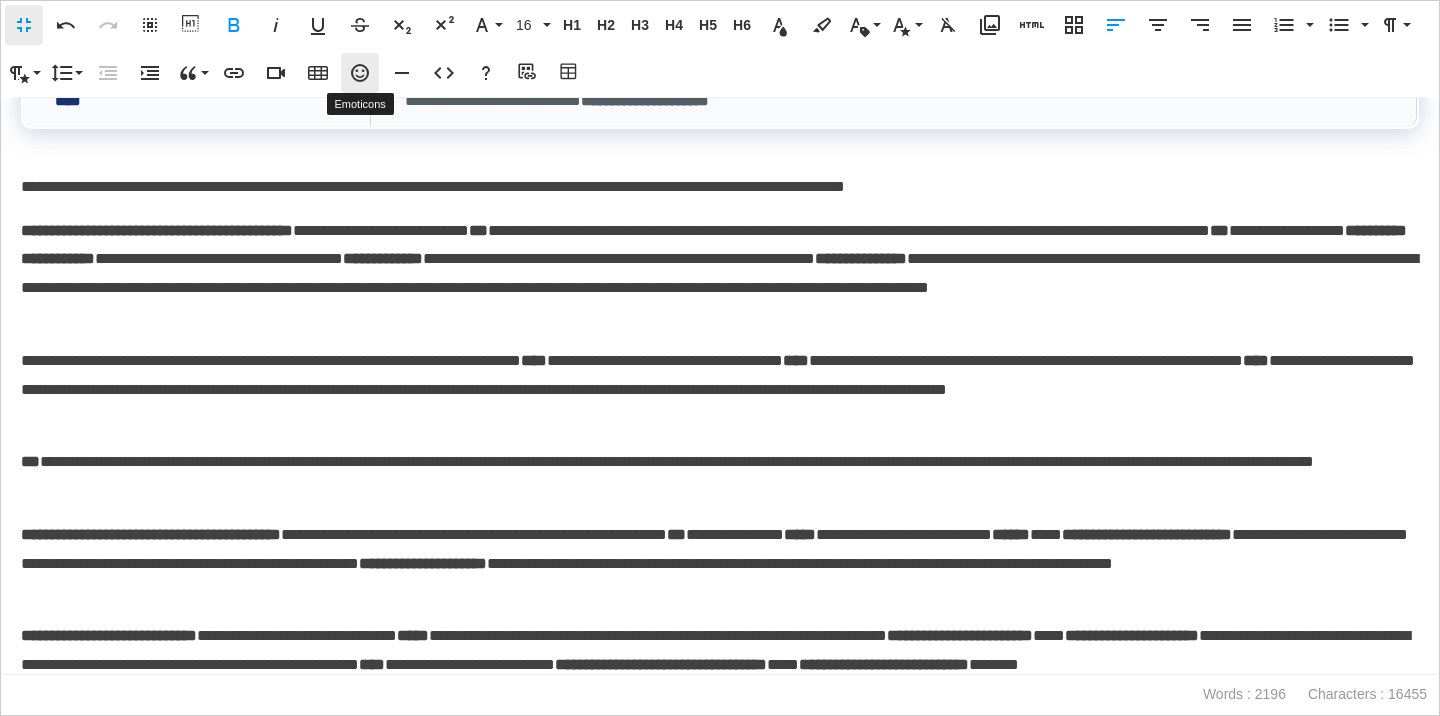 click 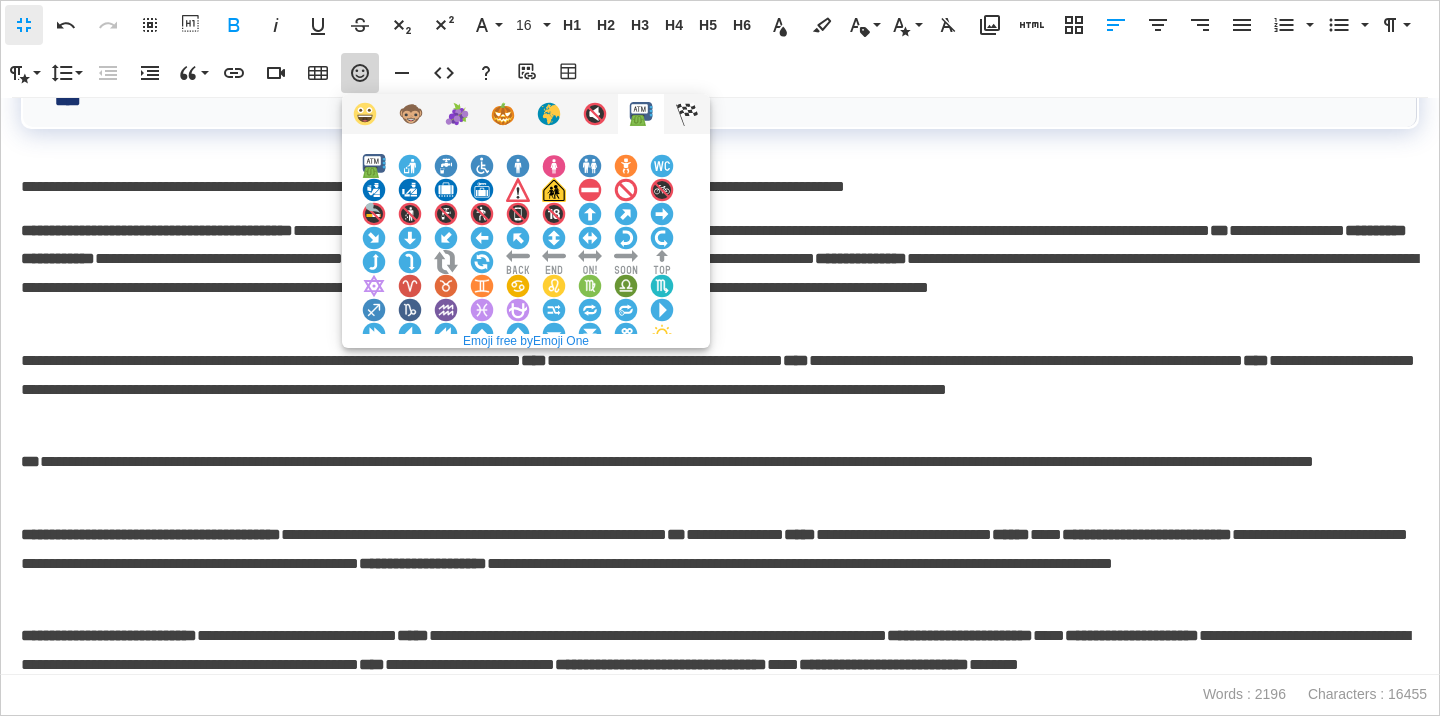click at bounding box center (662, 310) 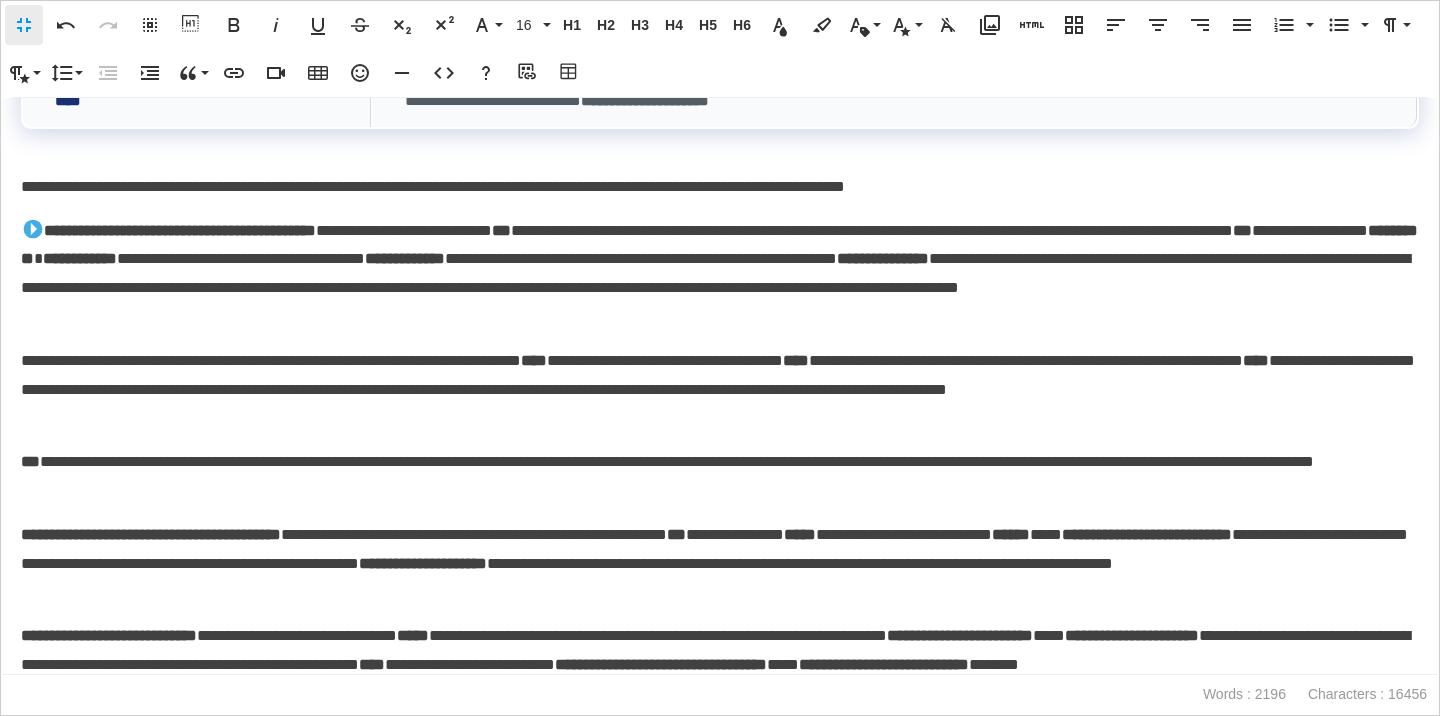 scroll, scrollTop: 694, scrollLeft: 0, axis: vertical 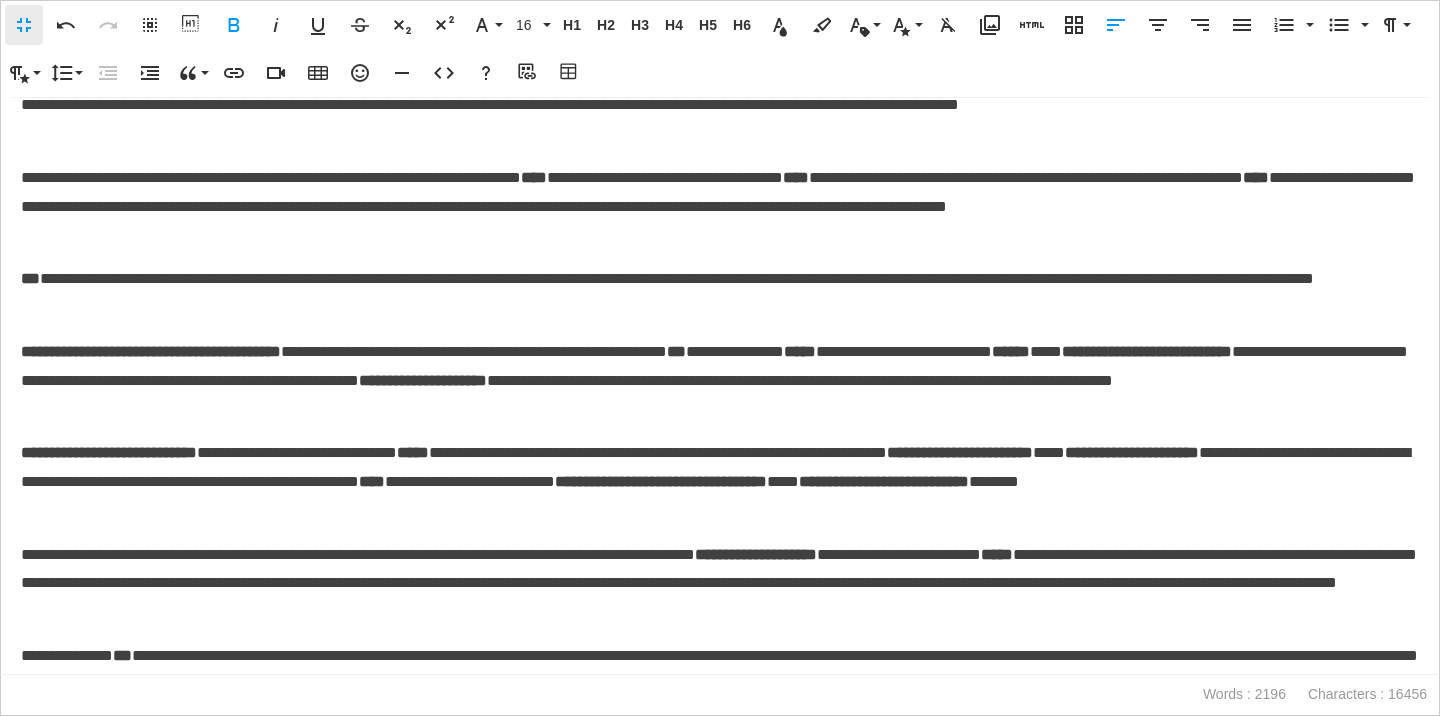 click on "**********" at bounding box center [151, 351] 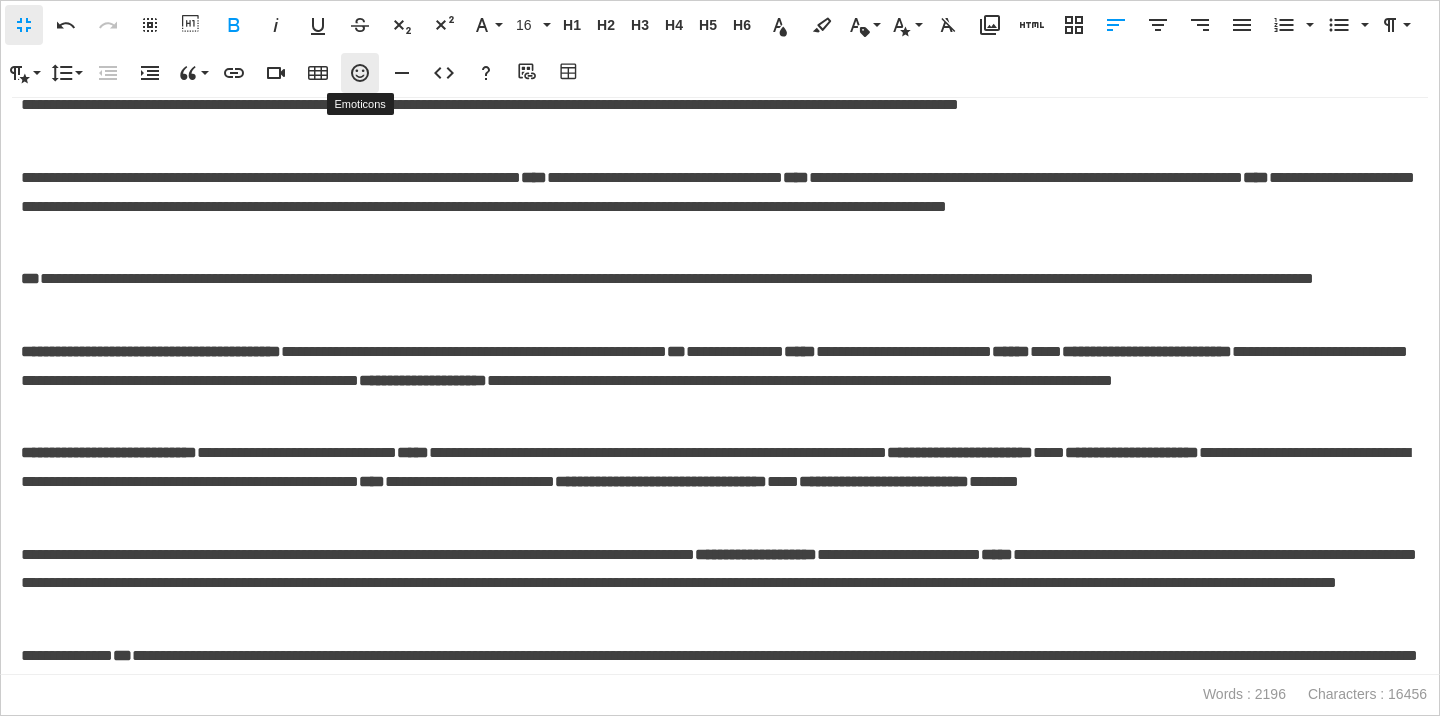 click 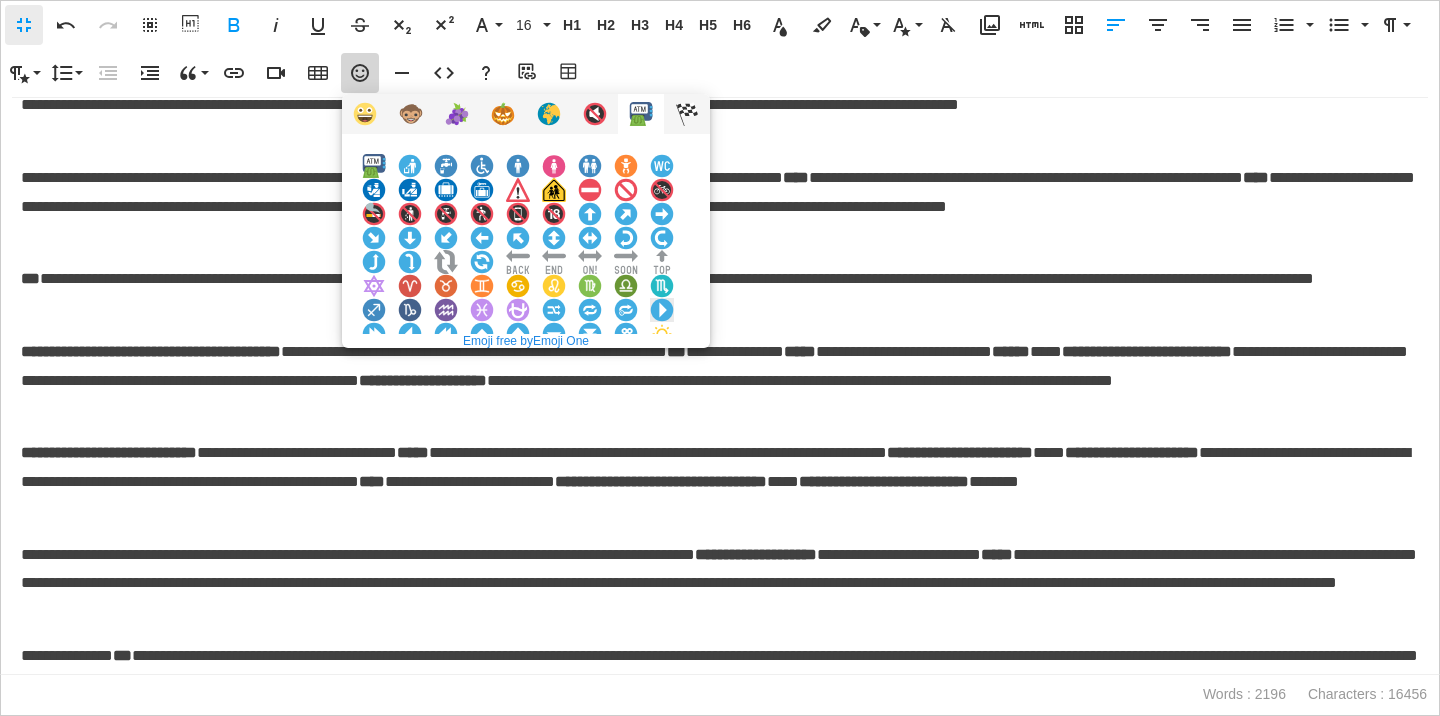 click at bounding box center (662, 310) 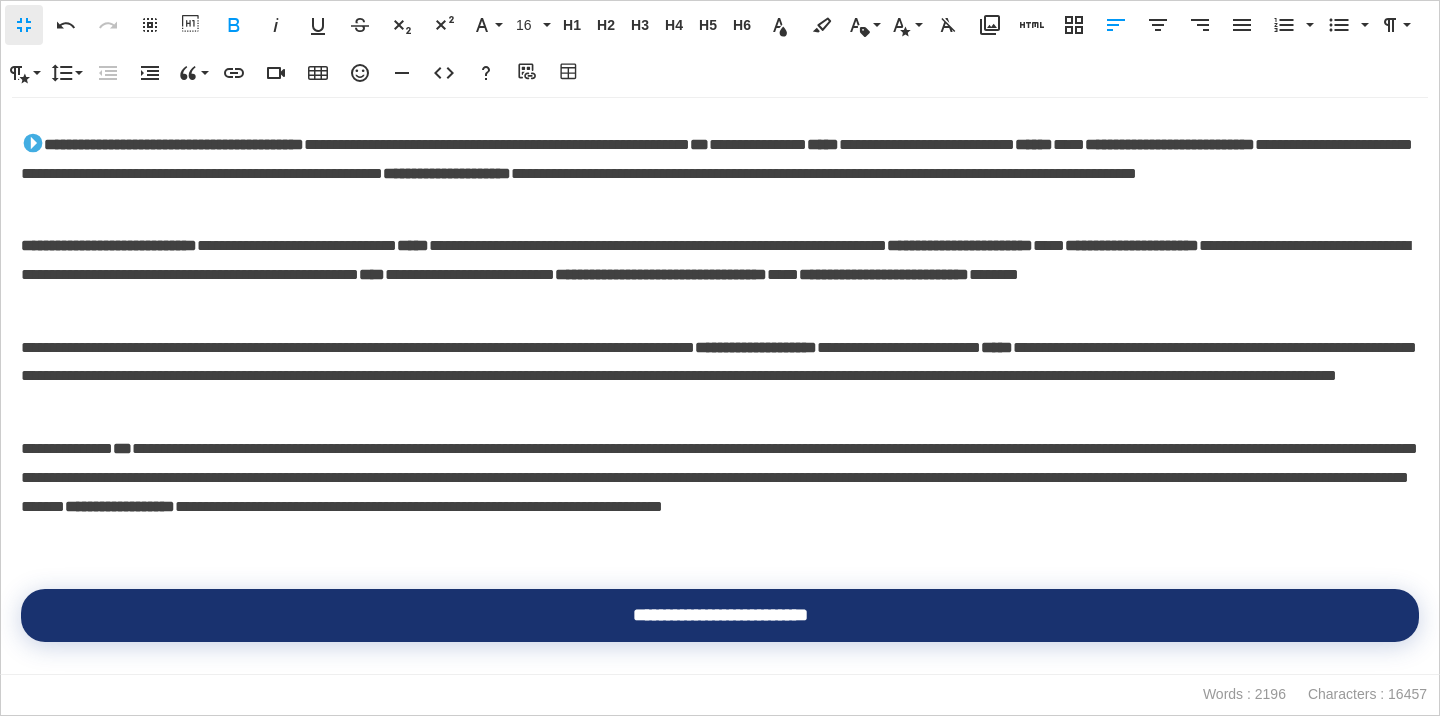 scroll, scrollTop: 905, scrollLeft: 0, axis: vertical 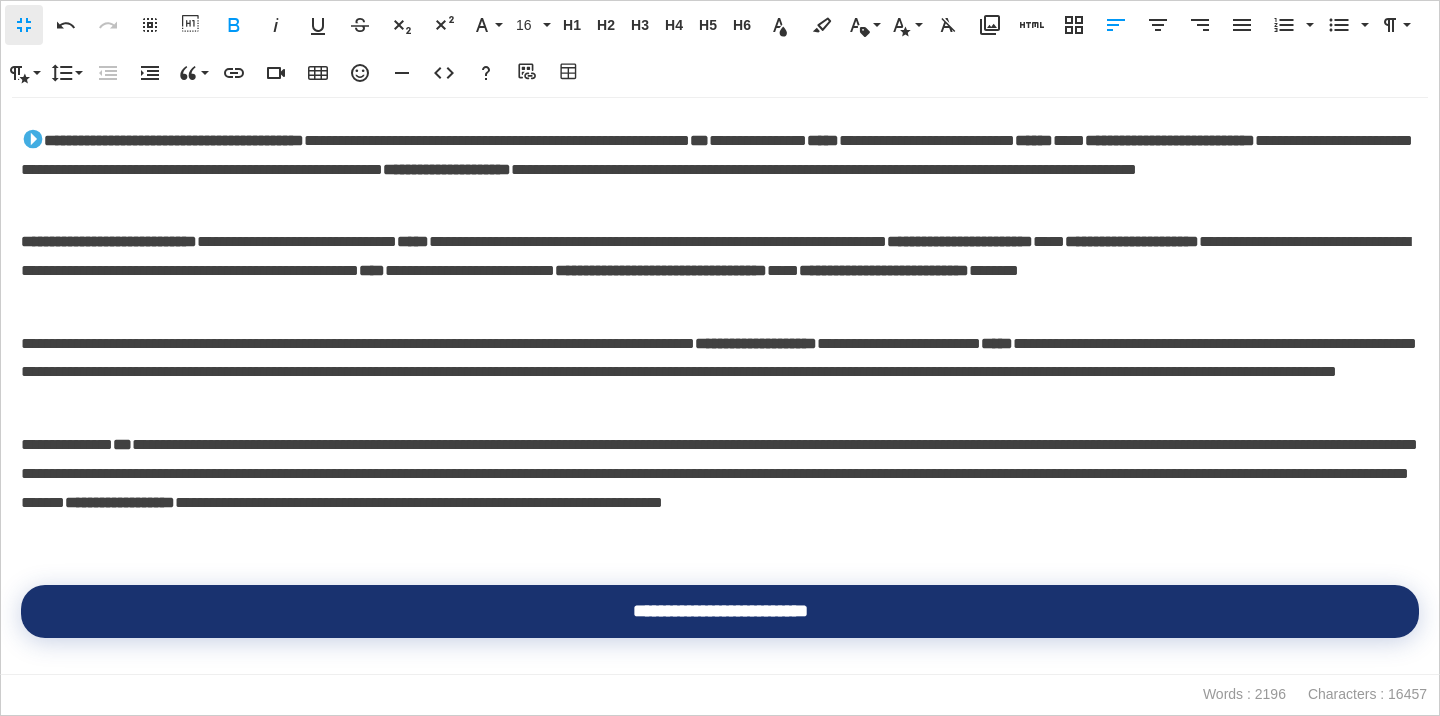 click on "**********" at bounding box center [109, 241] 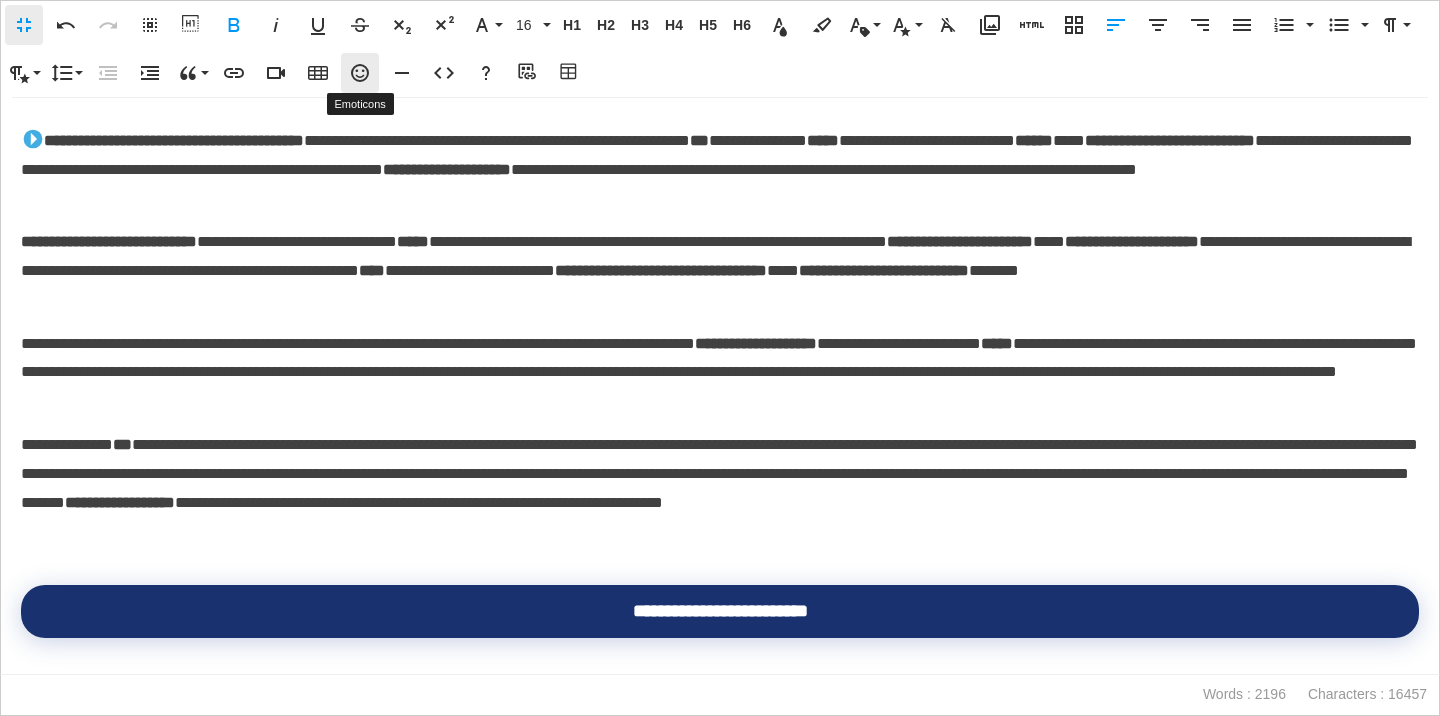 click 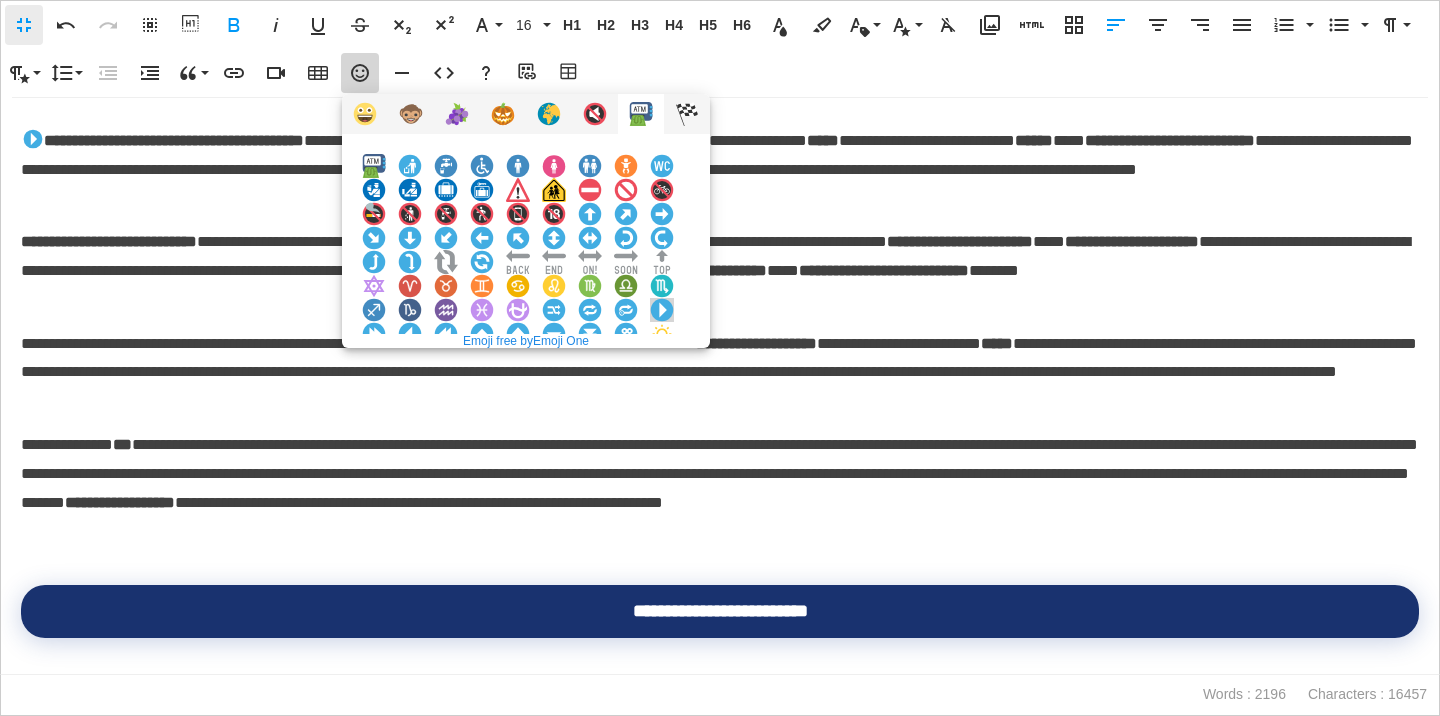 click at bounding box center [662, 310] 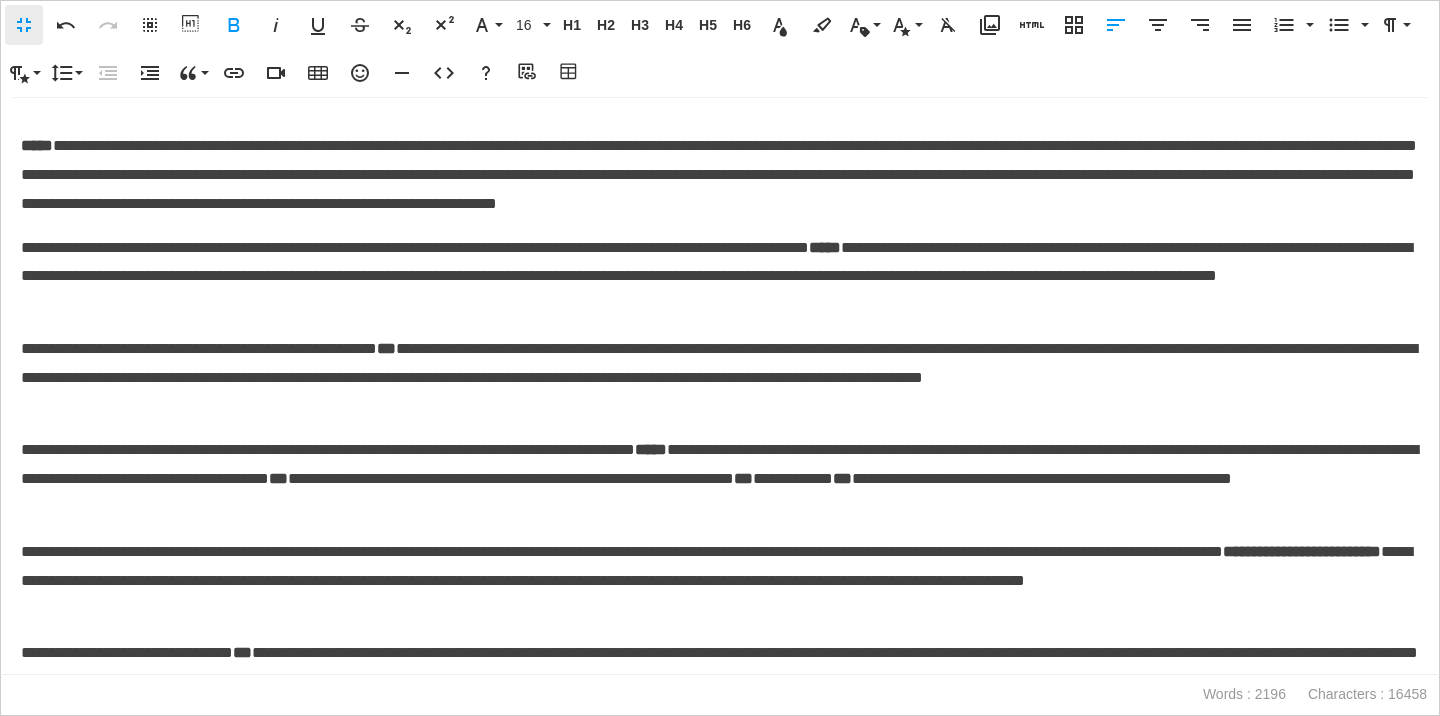 scroll, scrollTop: 4854, scrollLeft: 0, axis: vertical 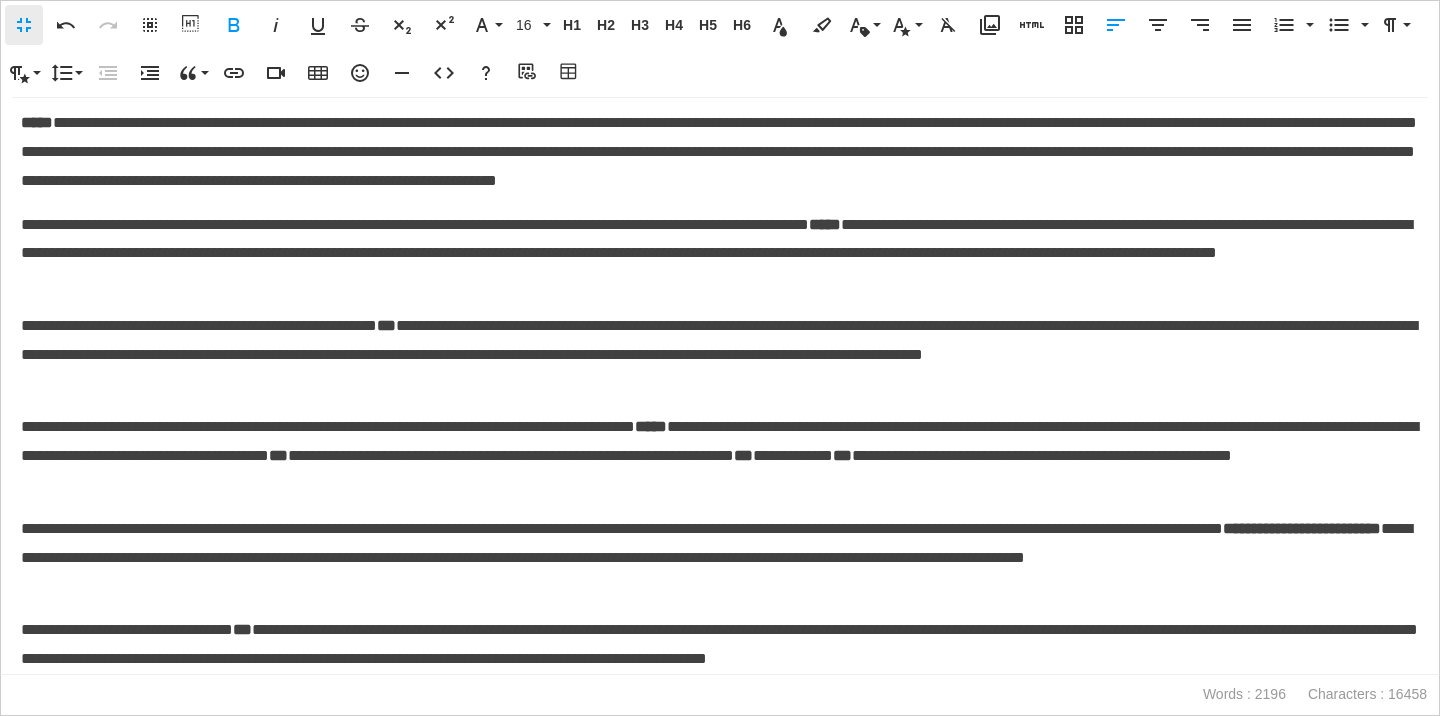 click on "**********" at bounding box center [720, 254] 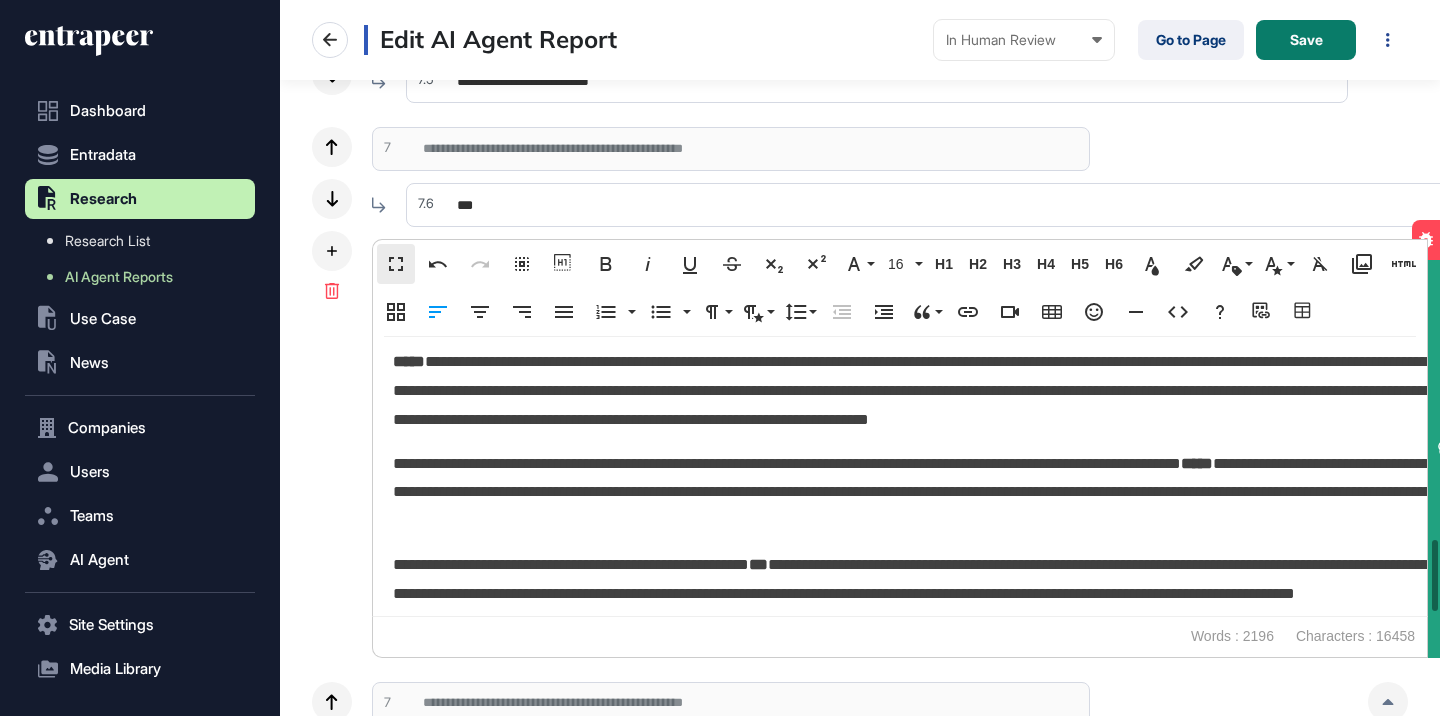 scroll, scrollTop: 1, scrollLeft: 1, axis: both 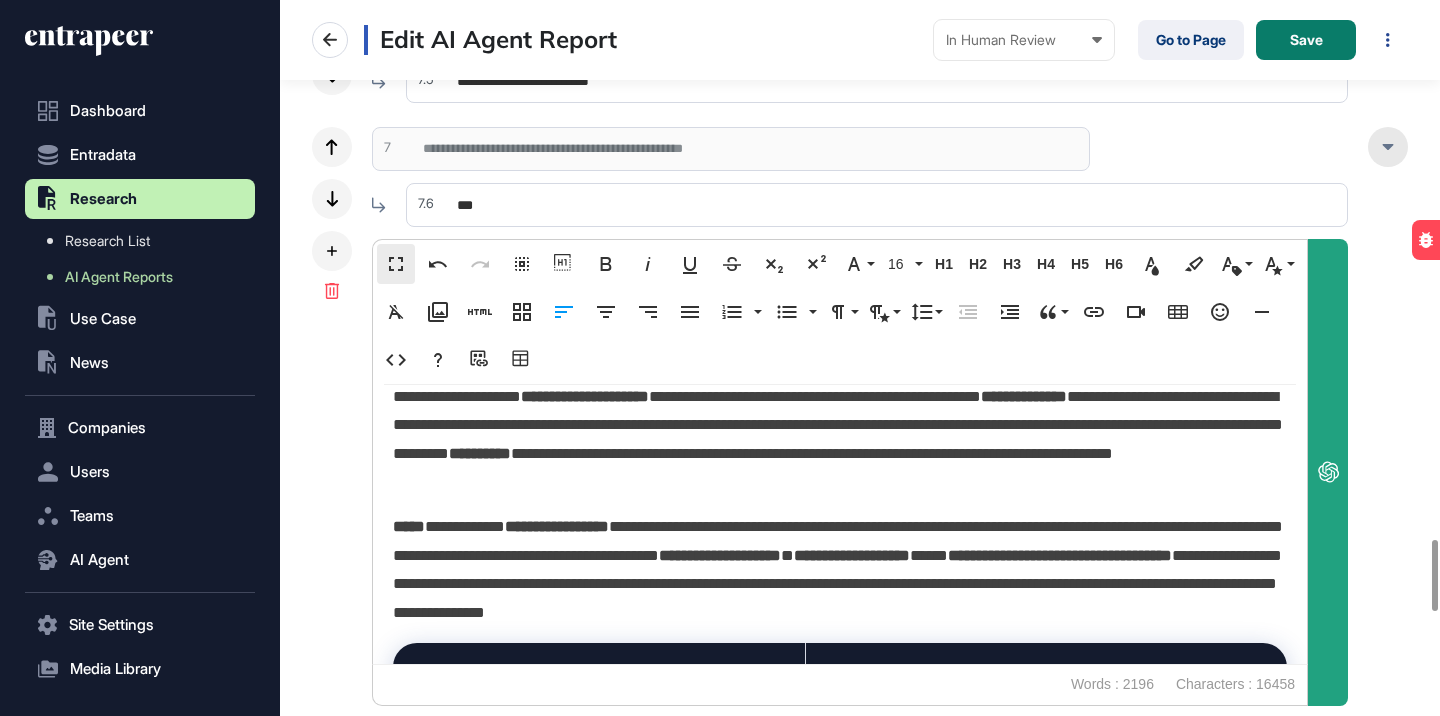 click at bounding box center [1388, 147] 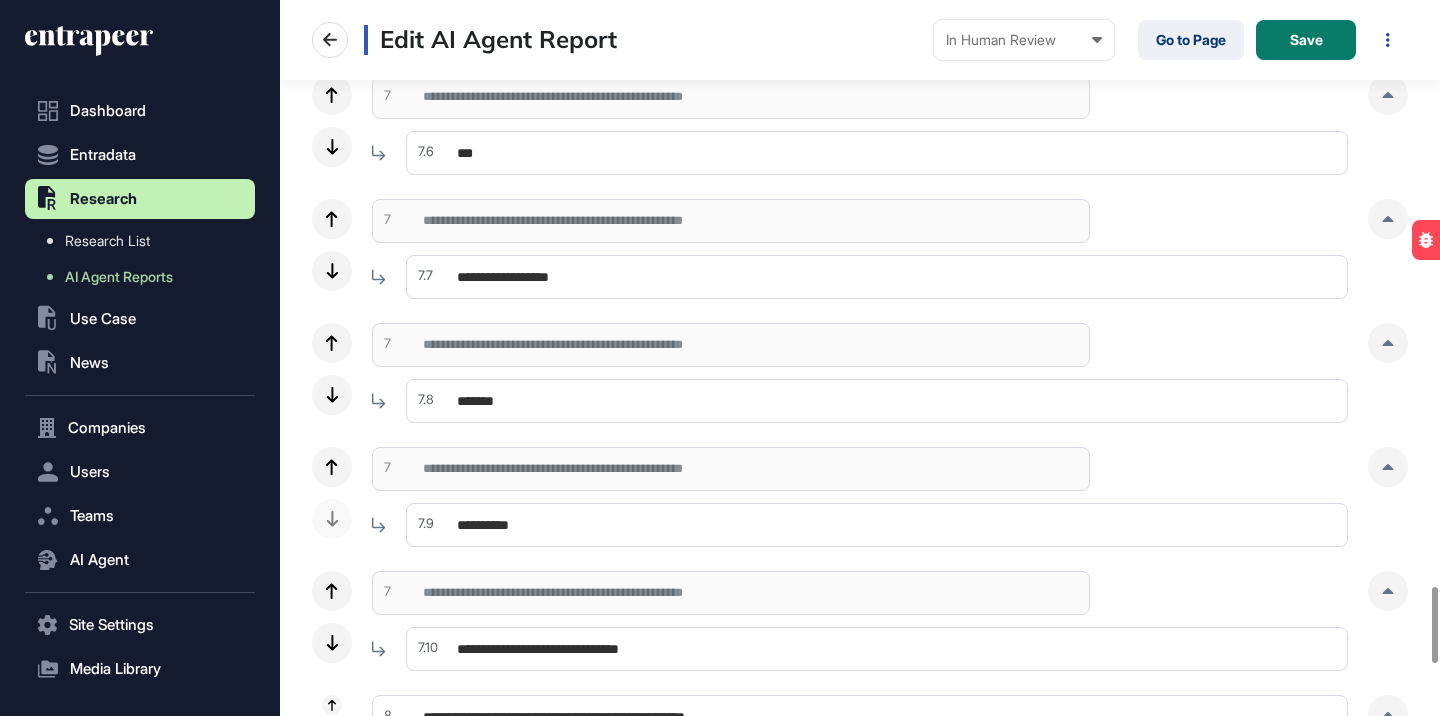 scroll, scrollTop: 5486, scrollLeft: 0, axis: vertical 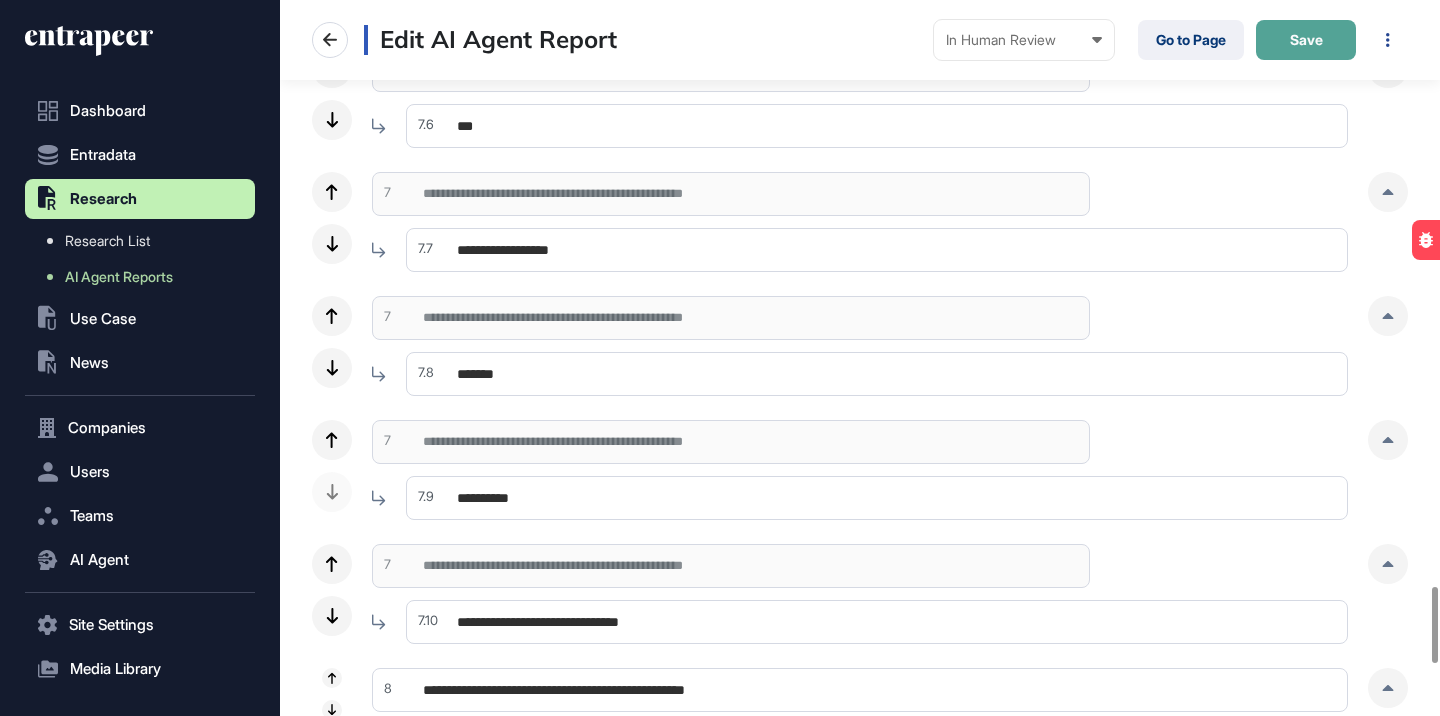 click on "Save" 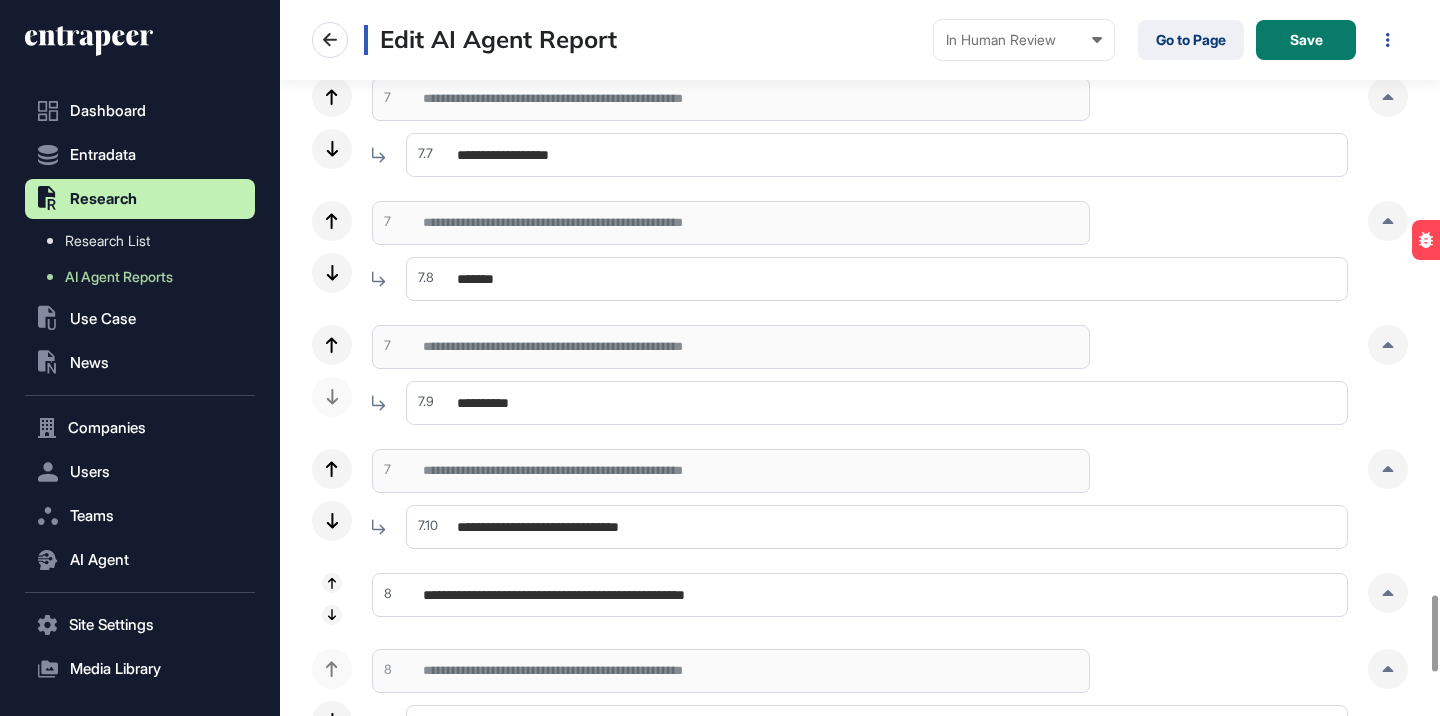 scroll, scrollTop: 5582, scrollLeft: 0, axis: vertical 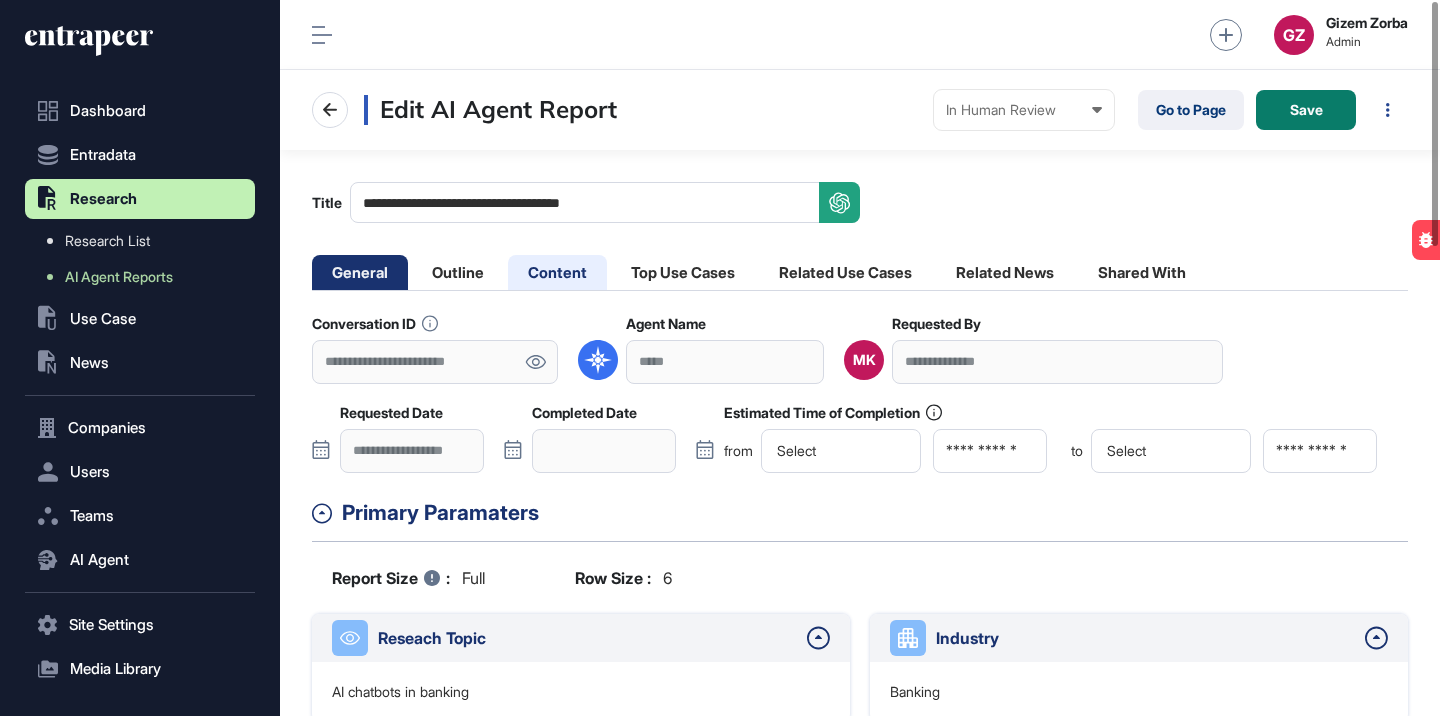 click on "Content" 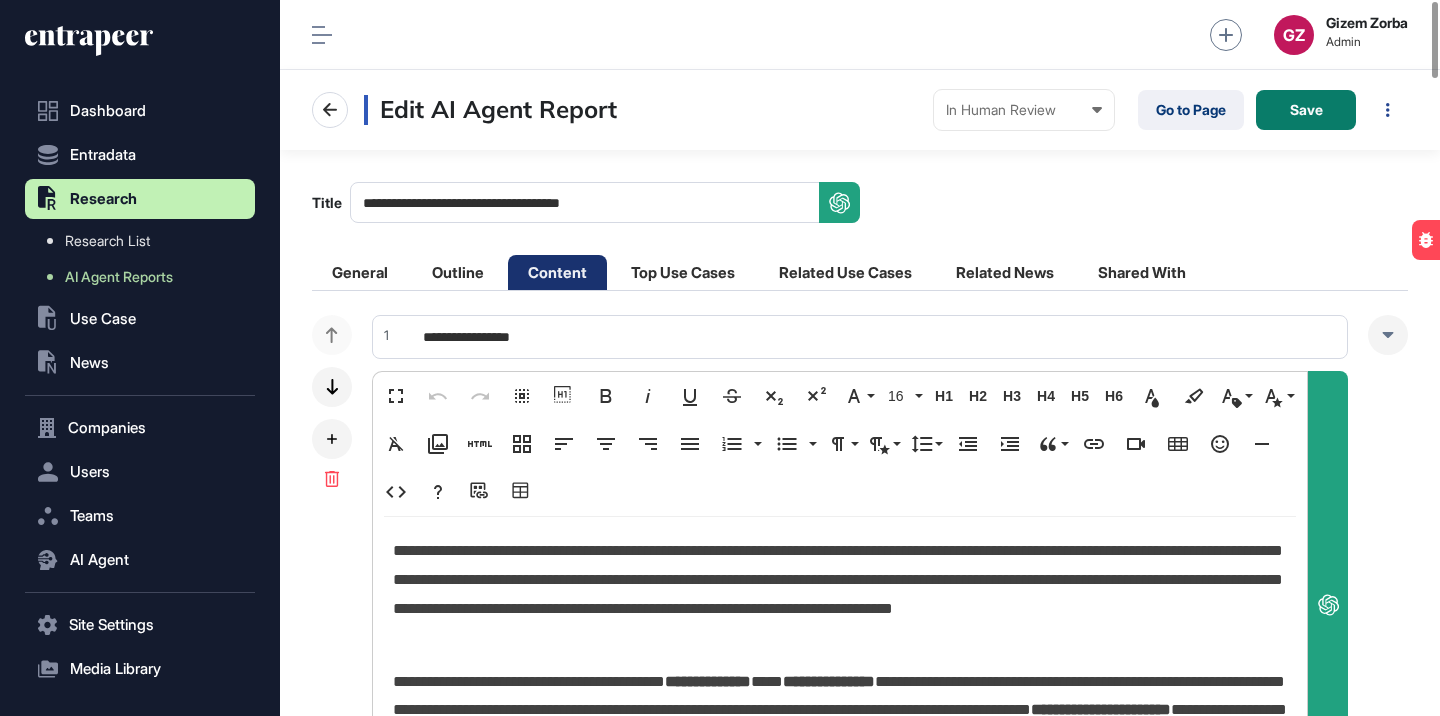 click on "Content" 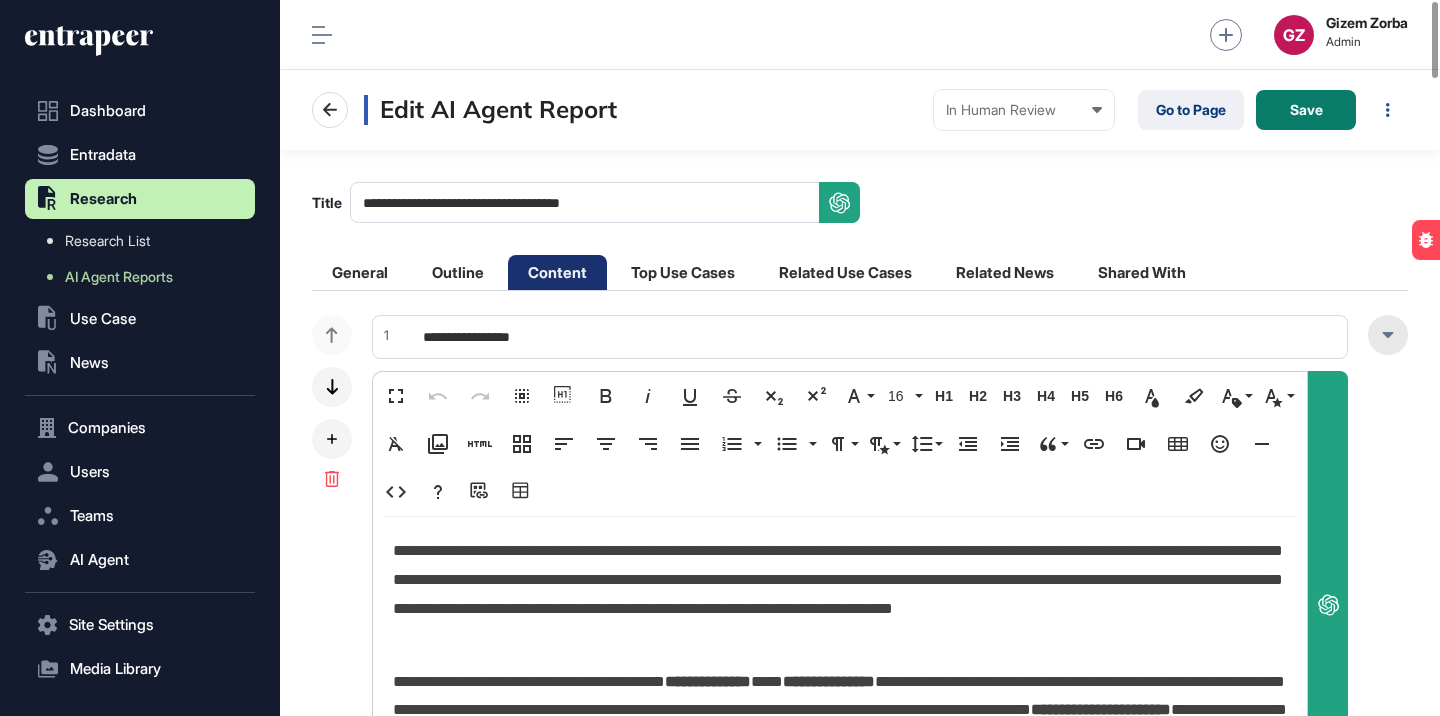 click 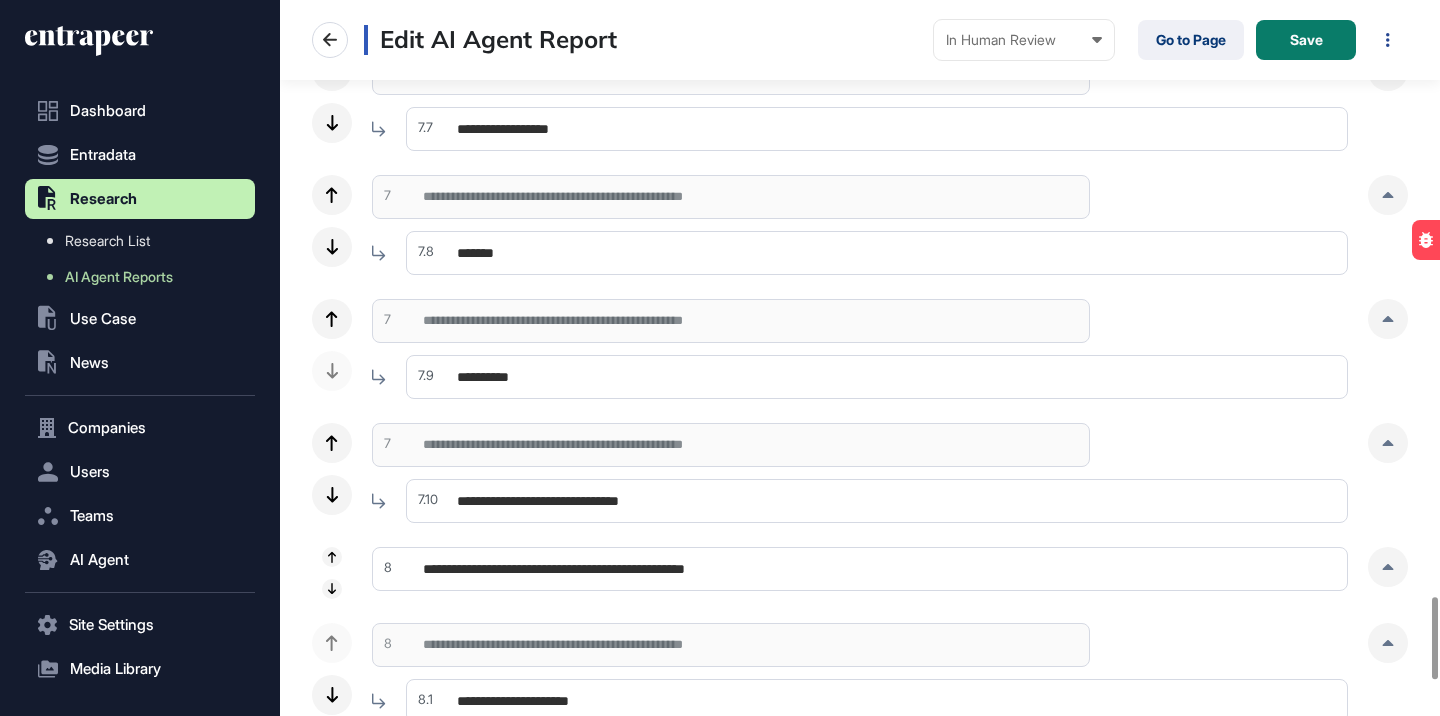 scroll, scrollTop: 5036, scrollLeft: 0, axis: vertical 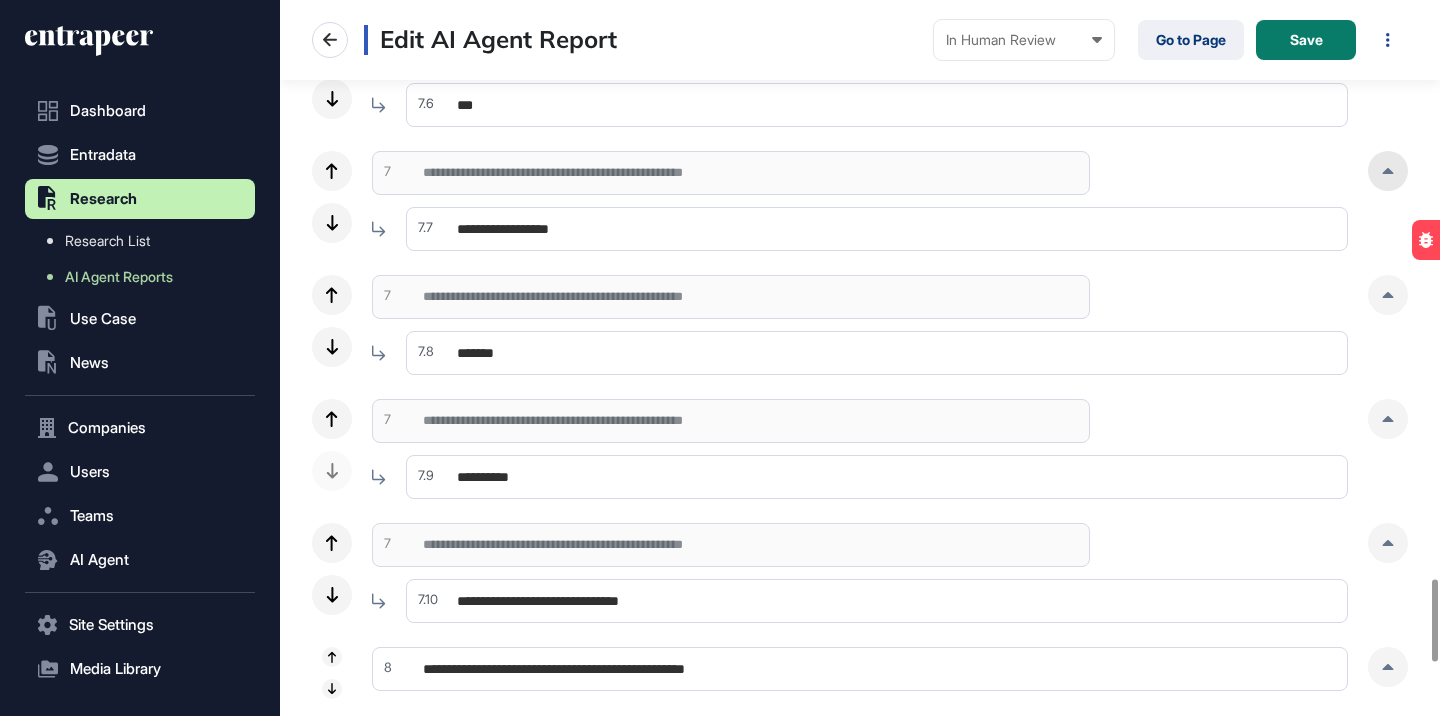 click at bounding box center (1388, 171) 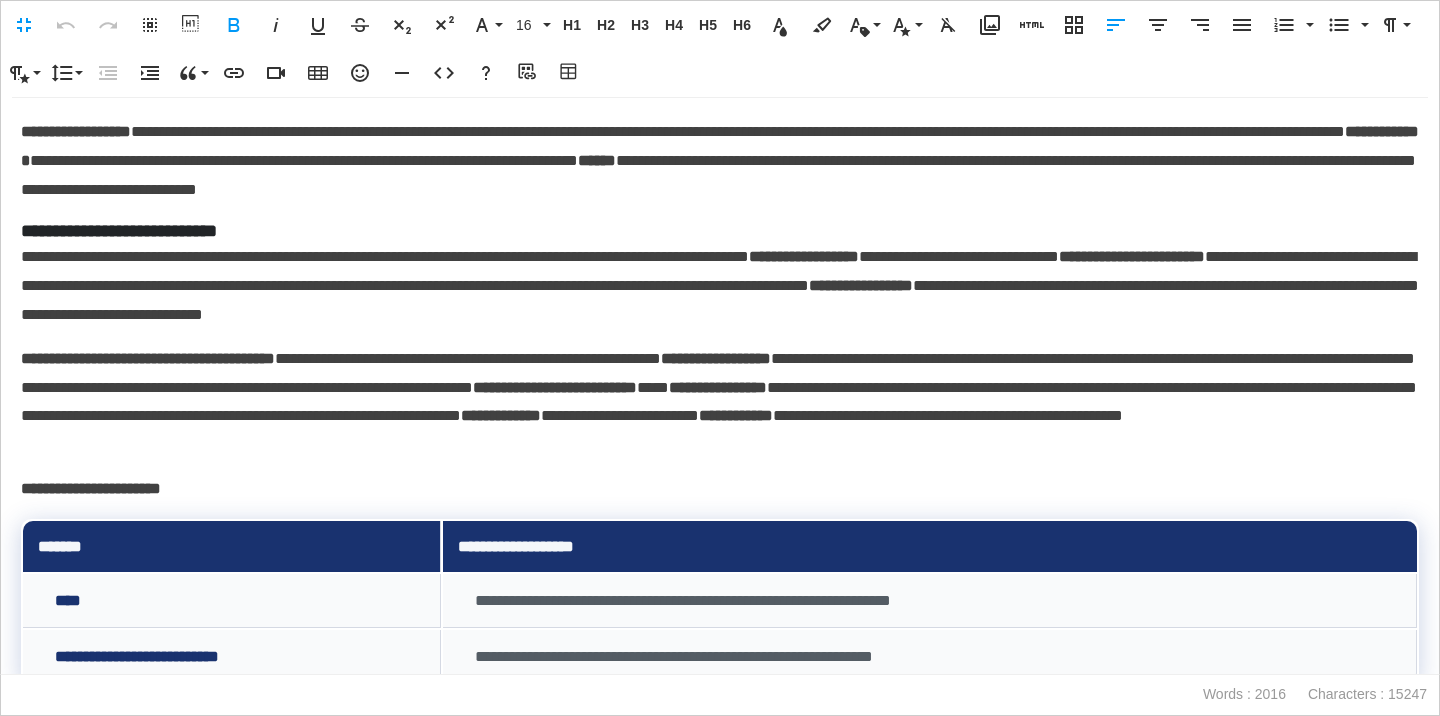 scroll, scrollTop: 1, scrollLeft: 9, axis: both 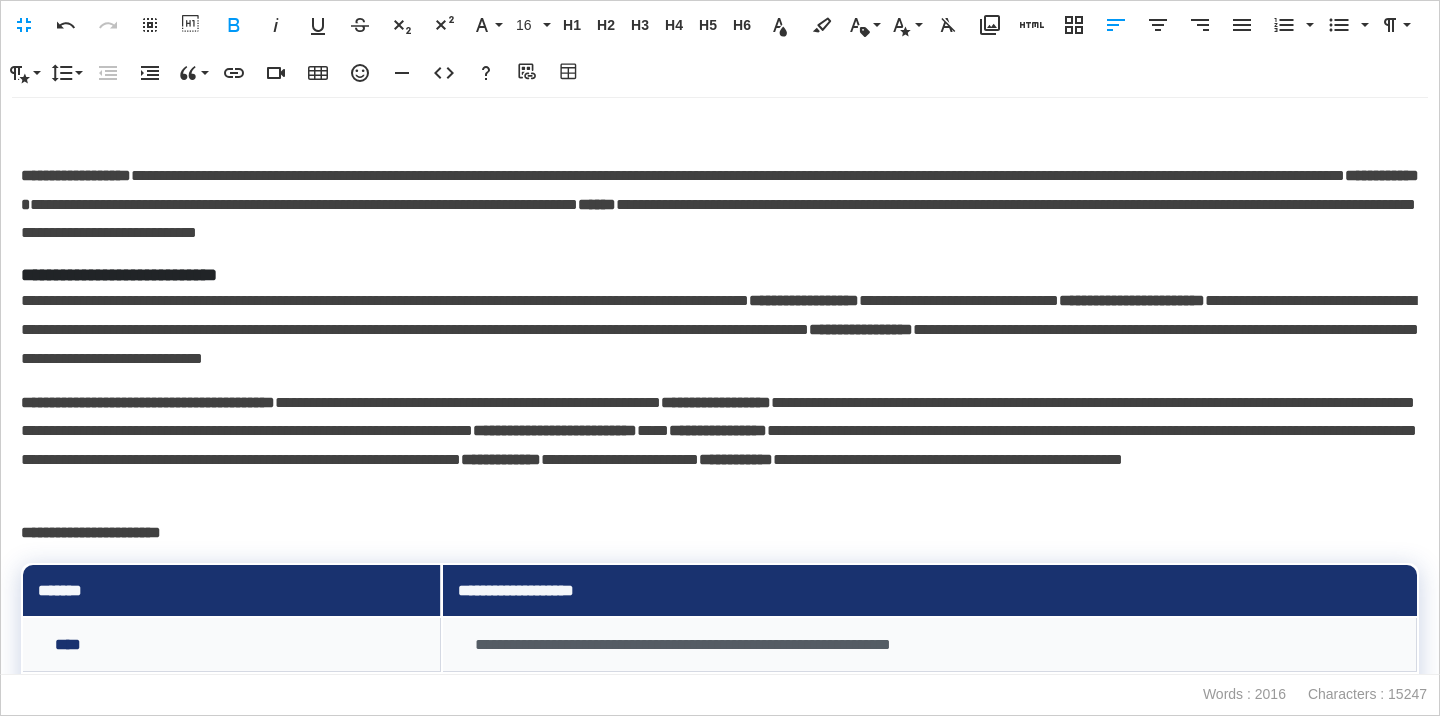 click at bounding box center [720, 132] 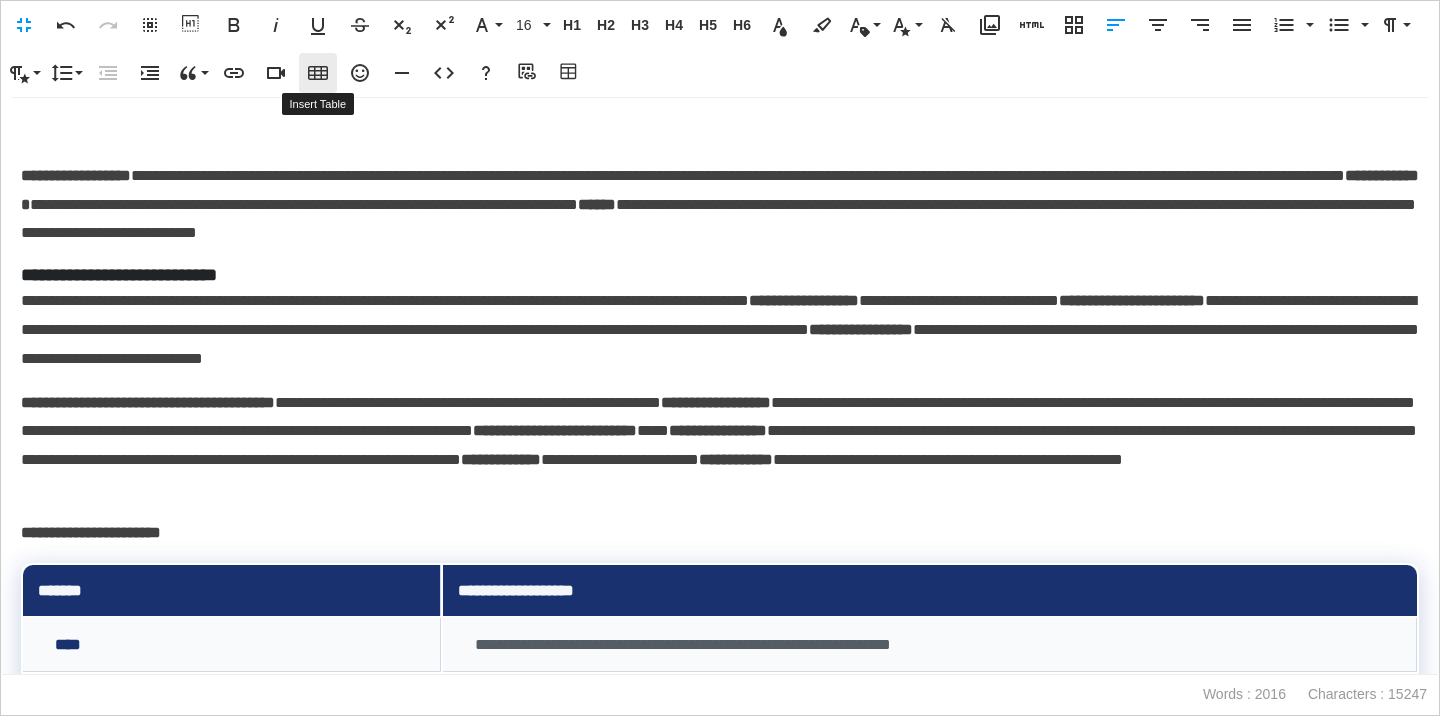 click 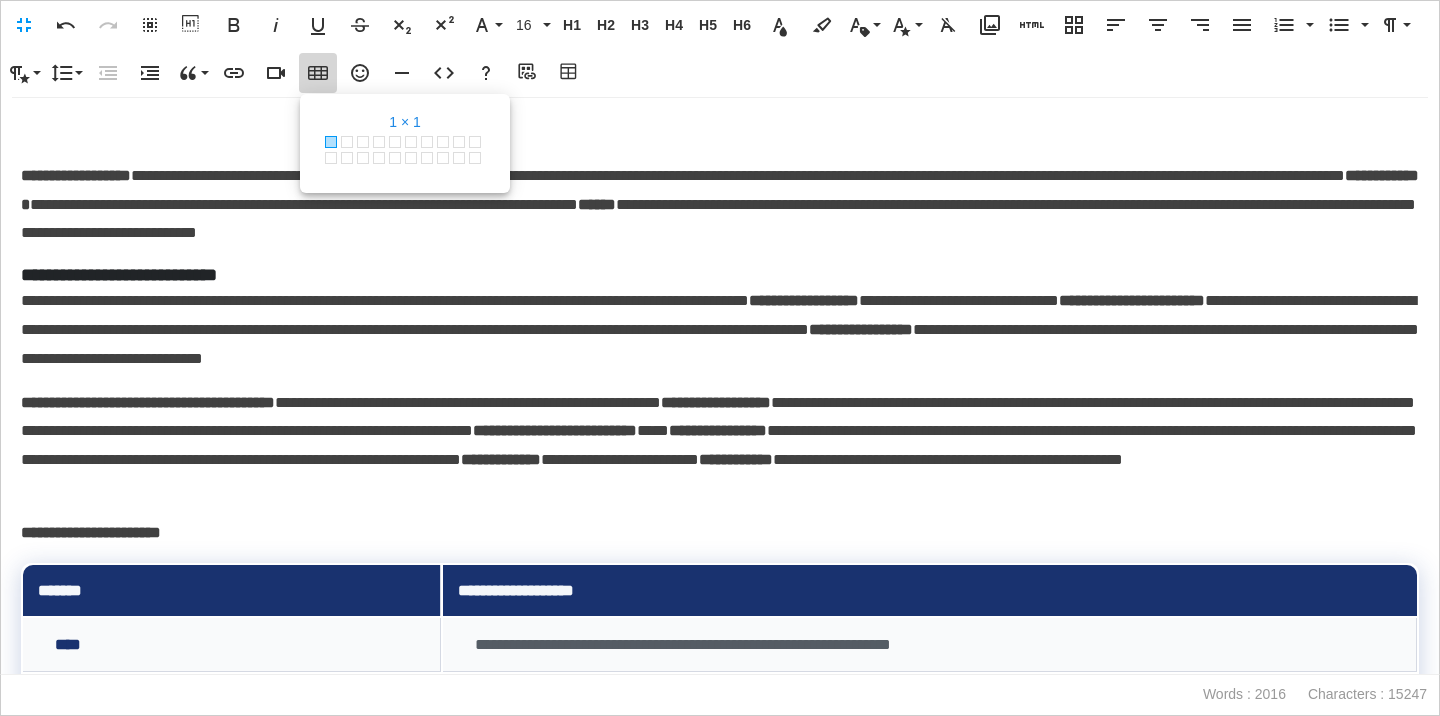 click at bounding box center [331, 142] 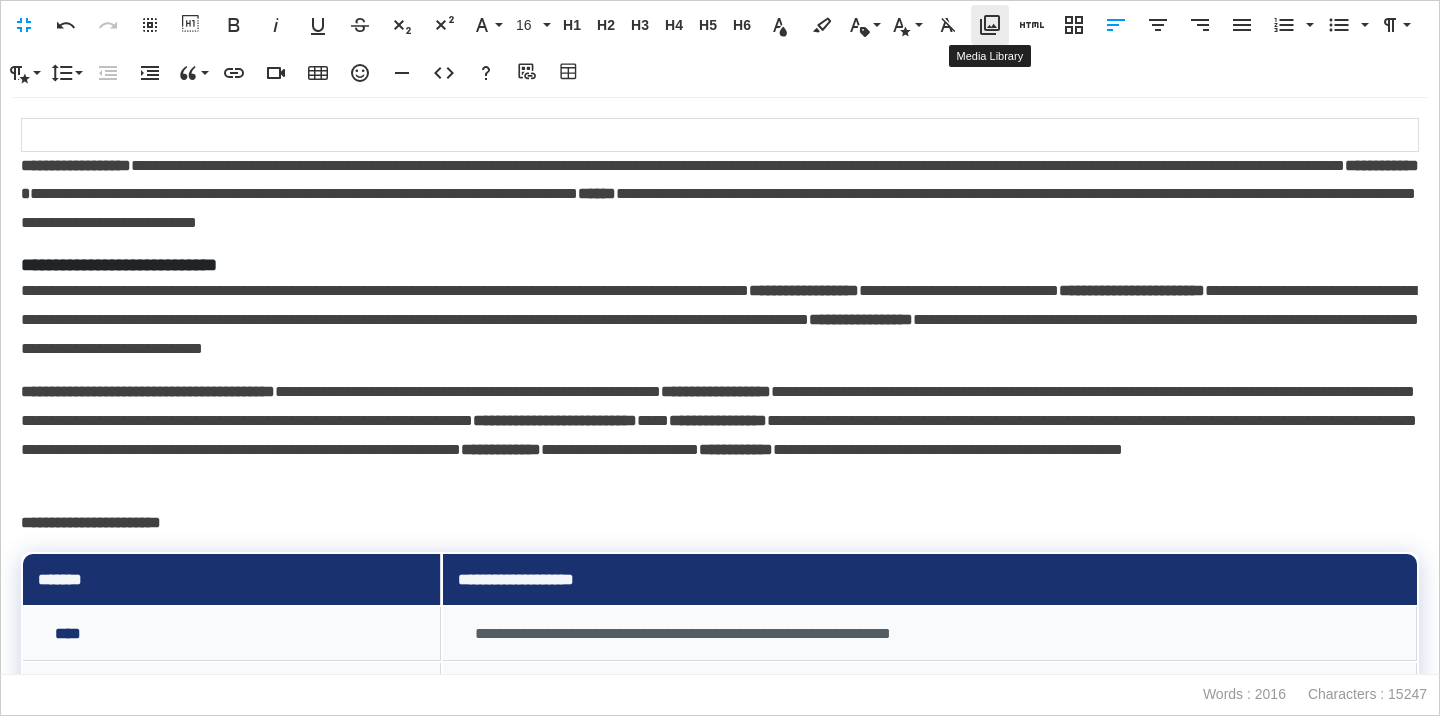 click 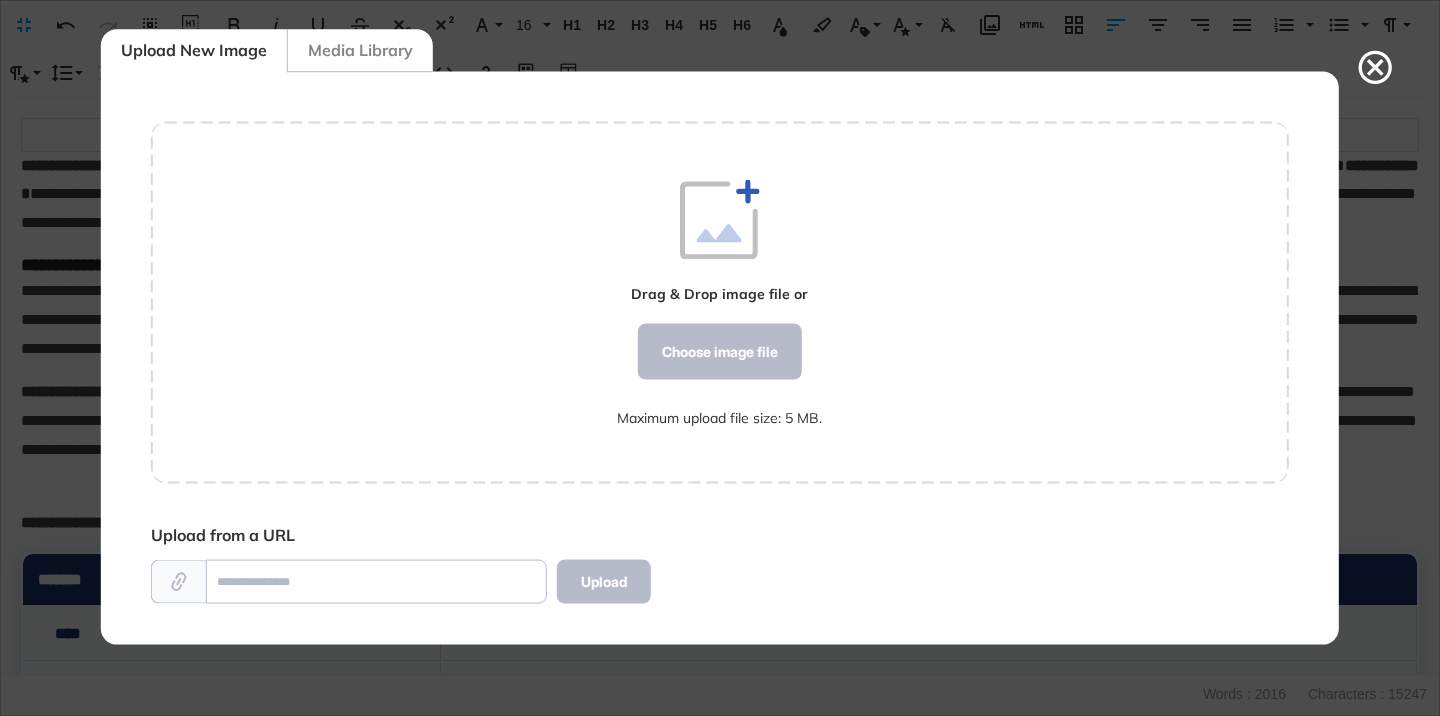 scroll, scrollTop: 572, scrollLeft: 1138, axis: both 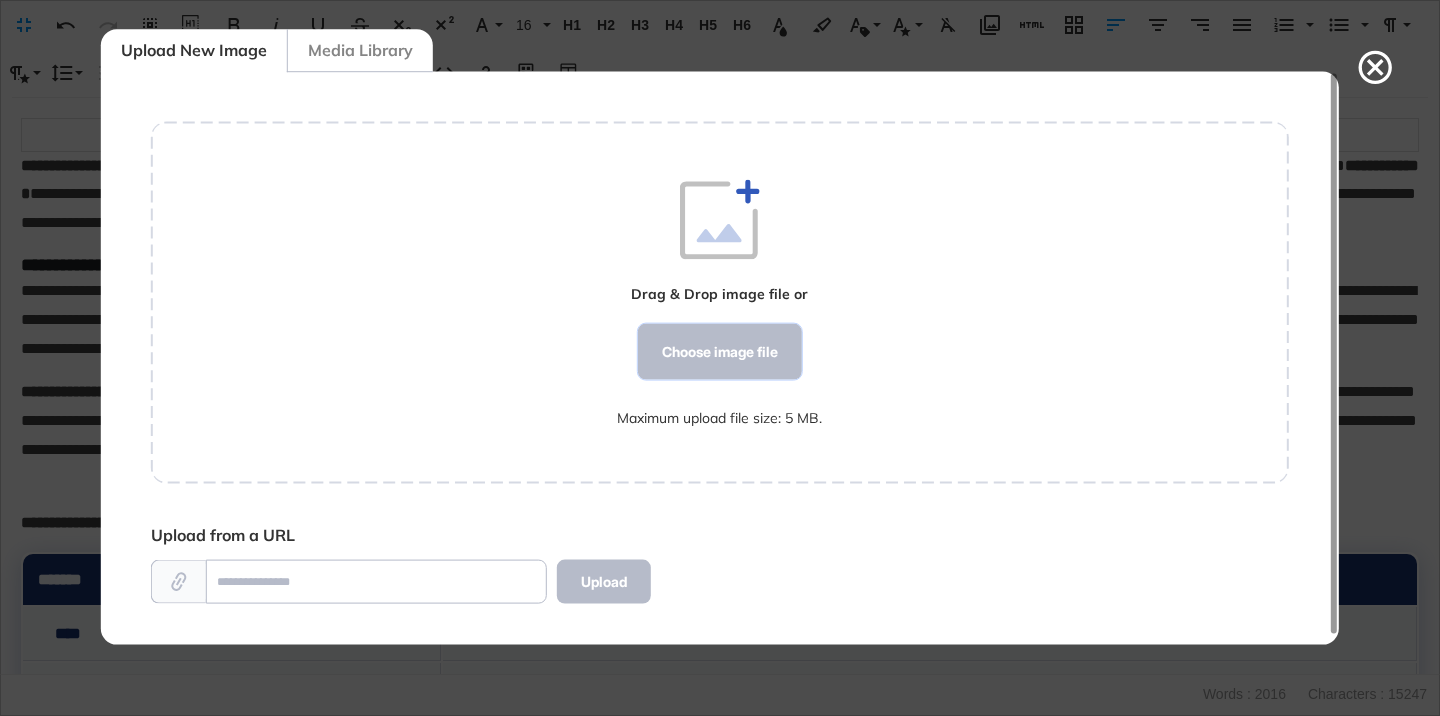 click on "Choose image file" at bounding box center [720, 352] 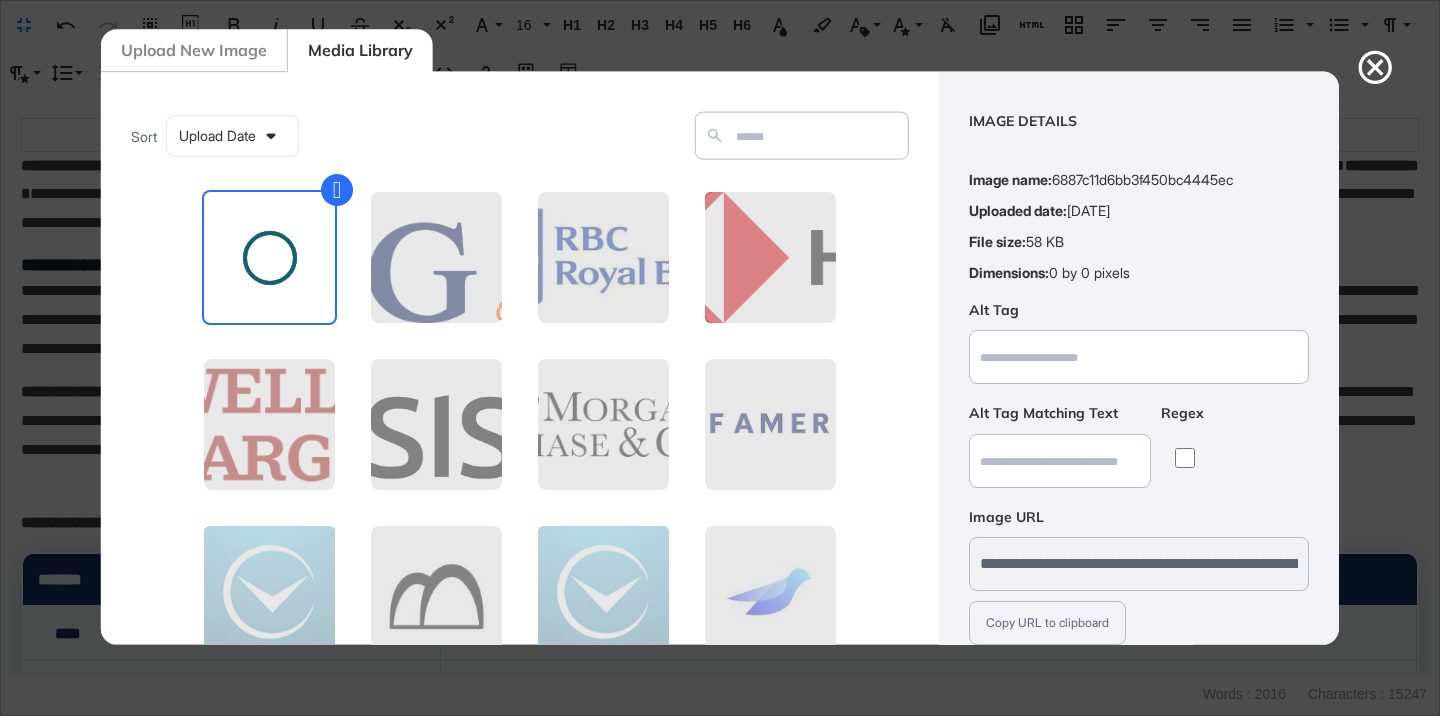 scroll, scrollTop: 156, scrollLeft: 0, axis: vertical 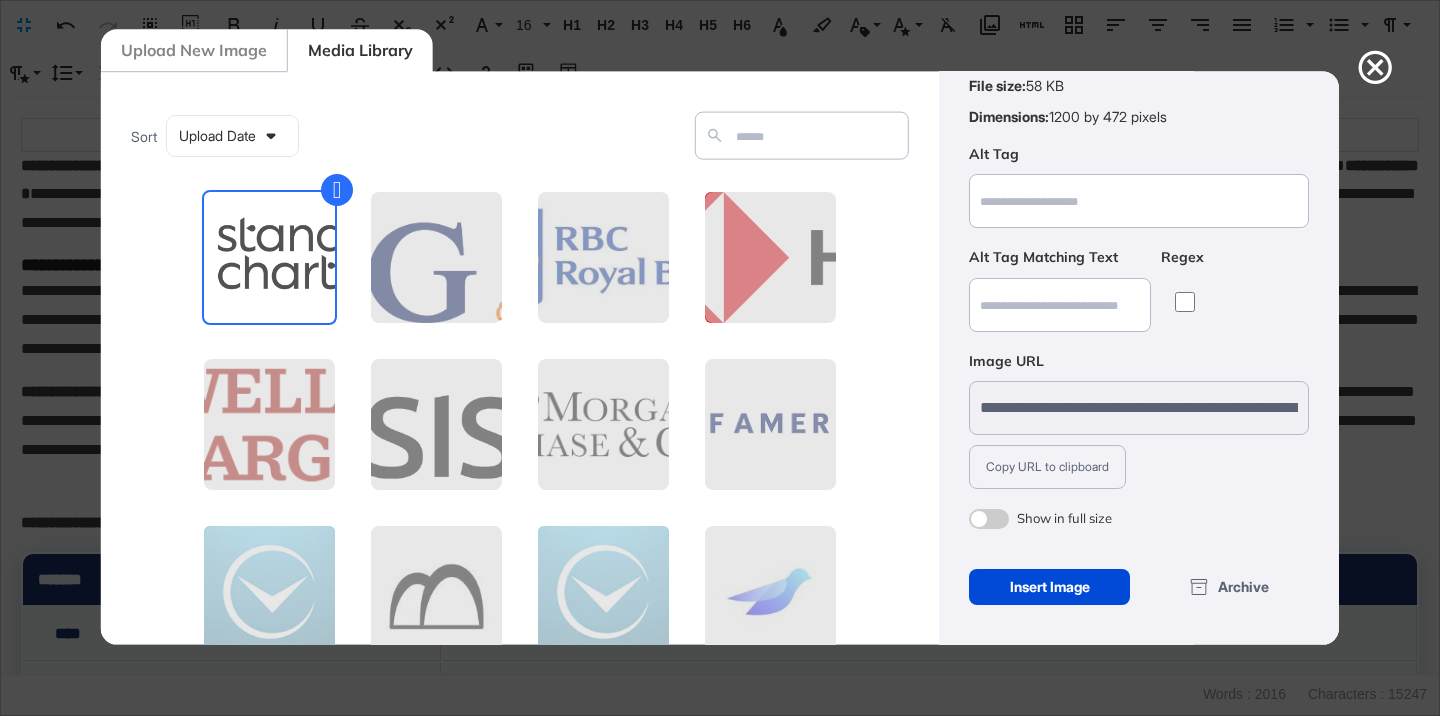 click at bounding box center [989, 519] 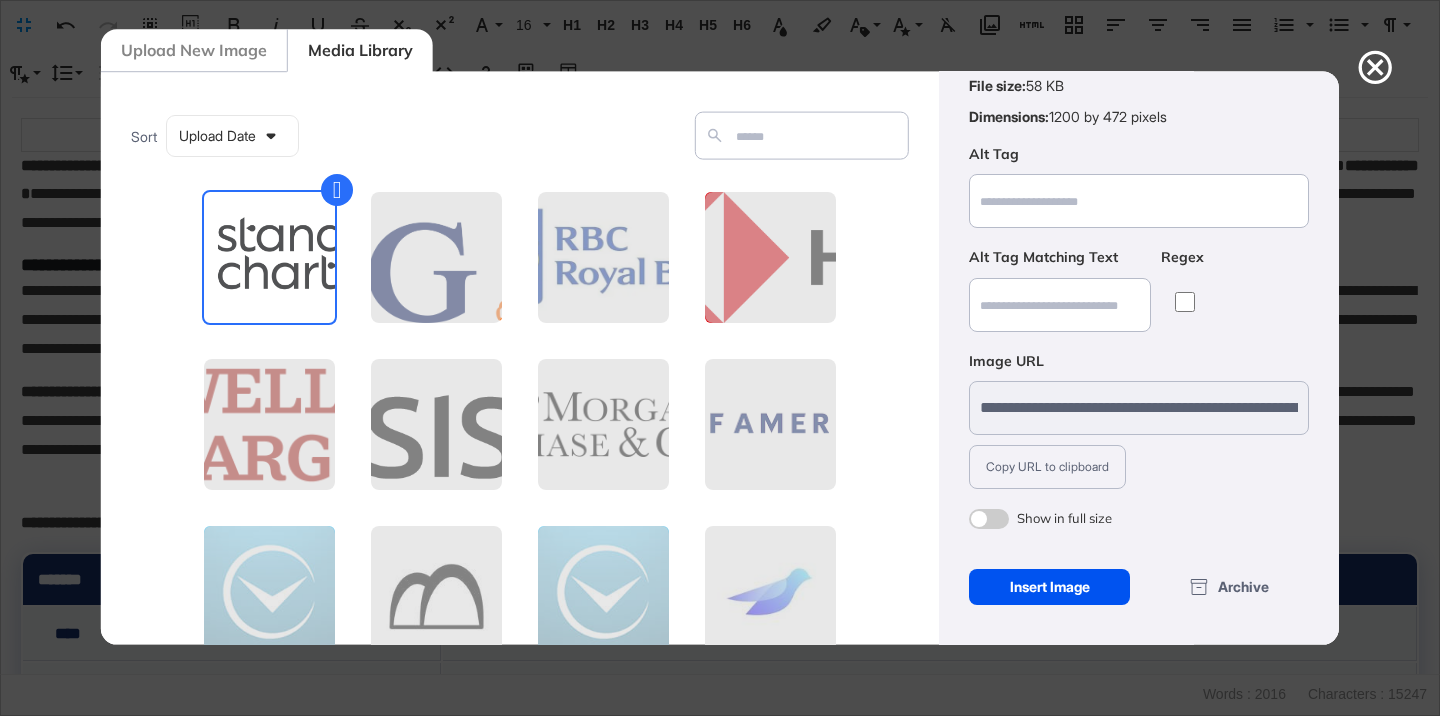 click on "Insert Image" at bounding box center [1049, 587] 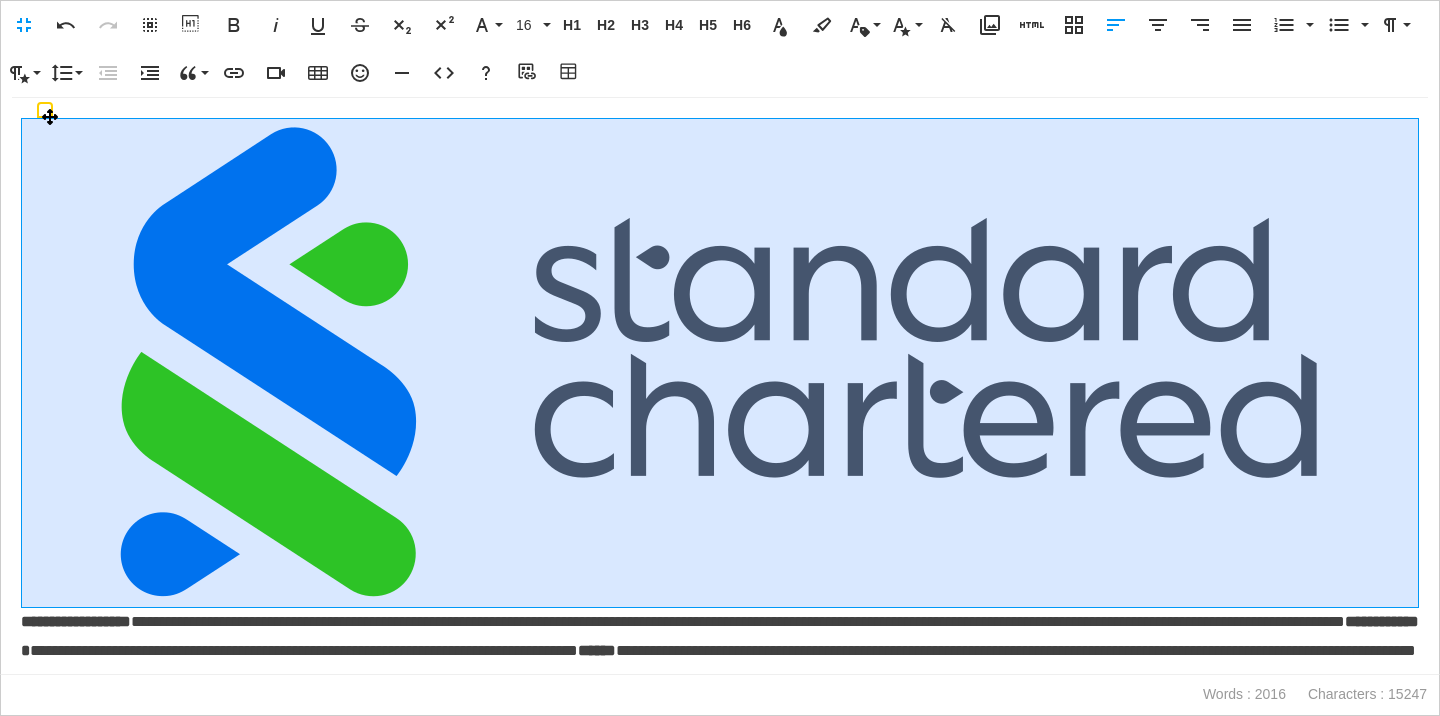 click at bounding box center [720, 363] 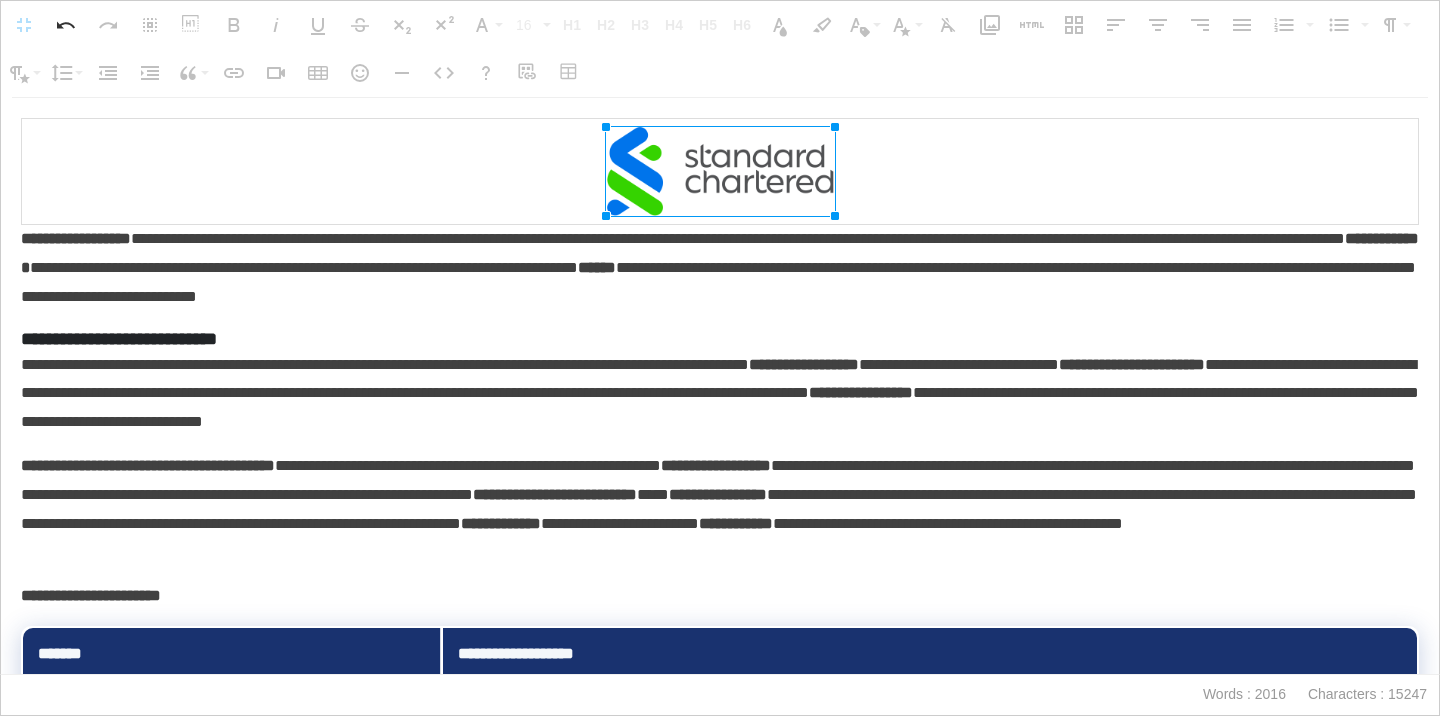 drag, startPoint x: 1320, startPoint y: 128, endPoint x: 347, endPoint y: 206, distance: 976.1214 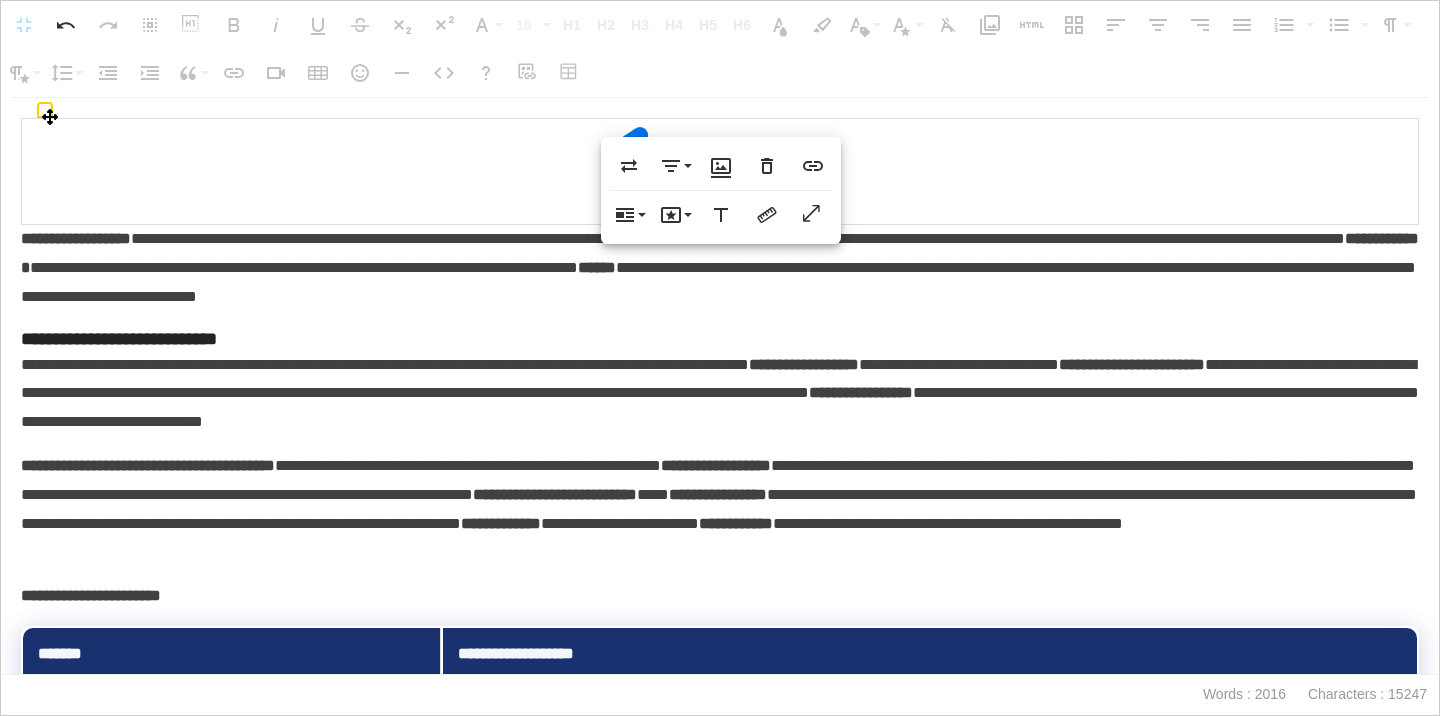 click at bounding box center [720, 172] 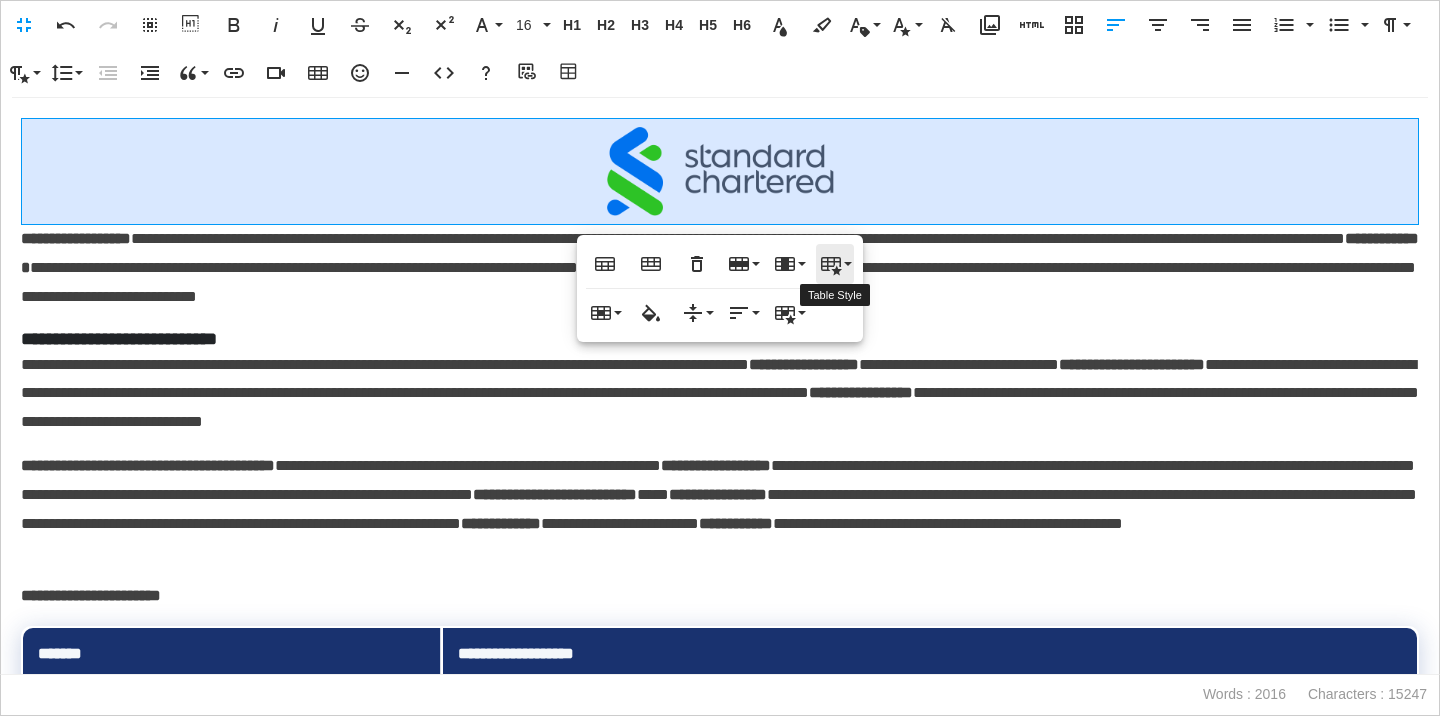 click 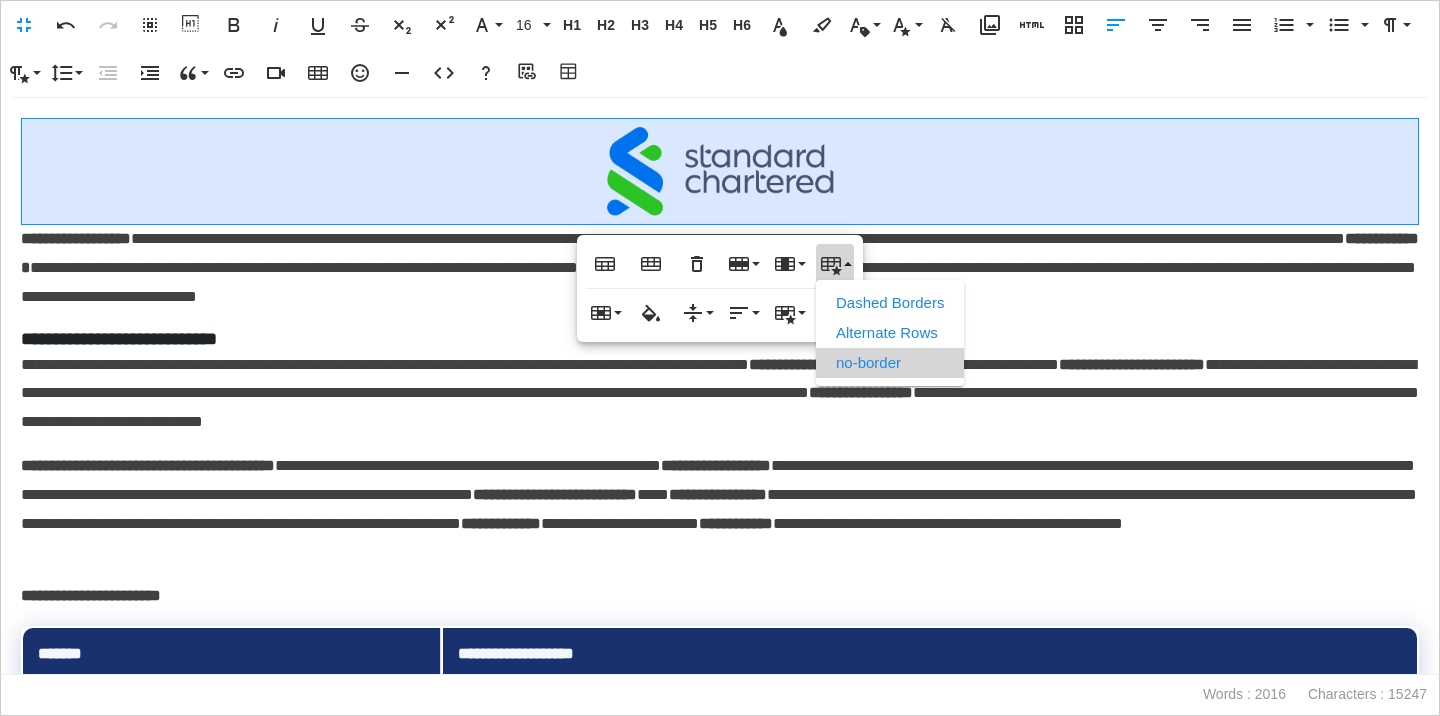 click on "no-border" at bounding box center (890, 363) 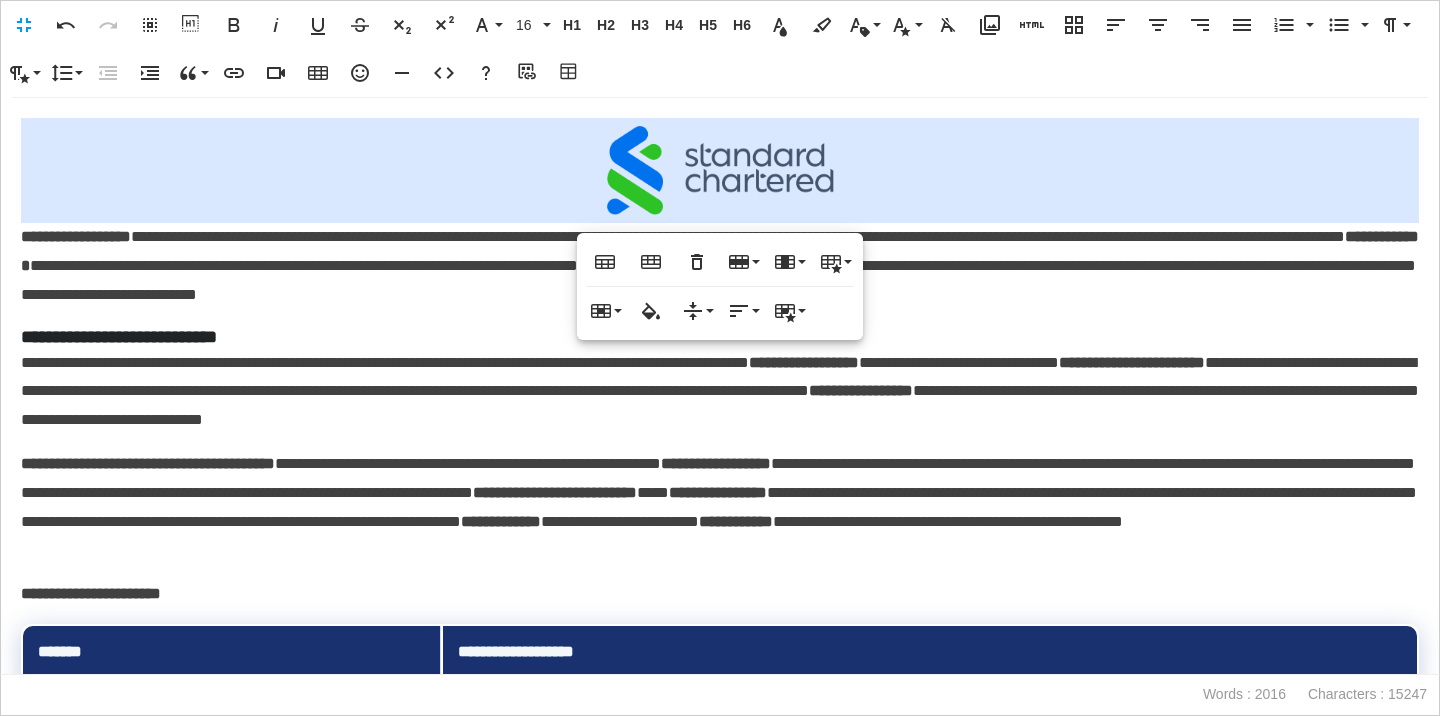 click on "**********" at bounding box center [720, 266] 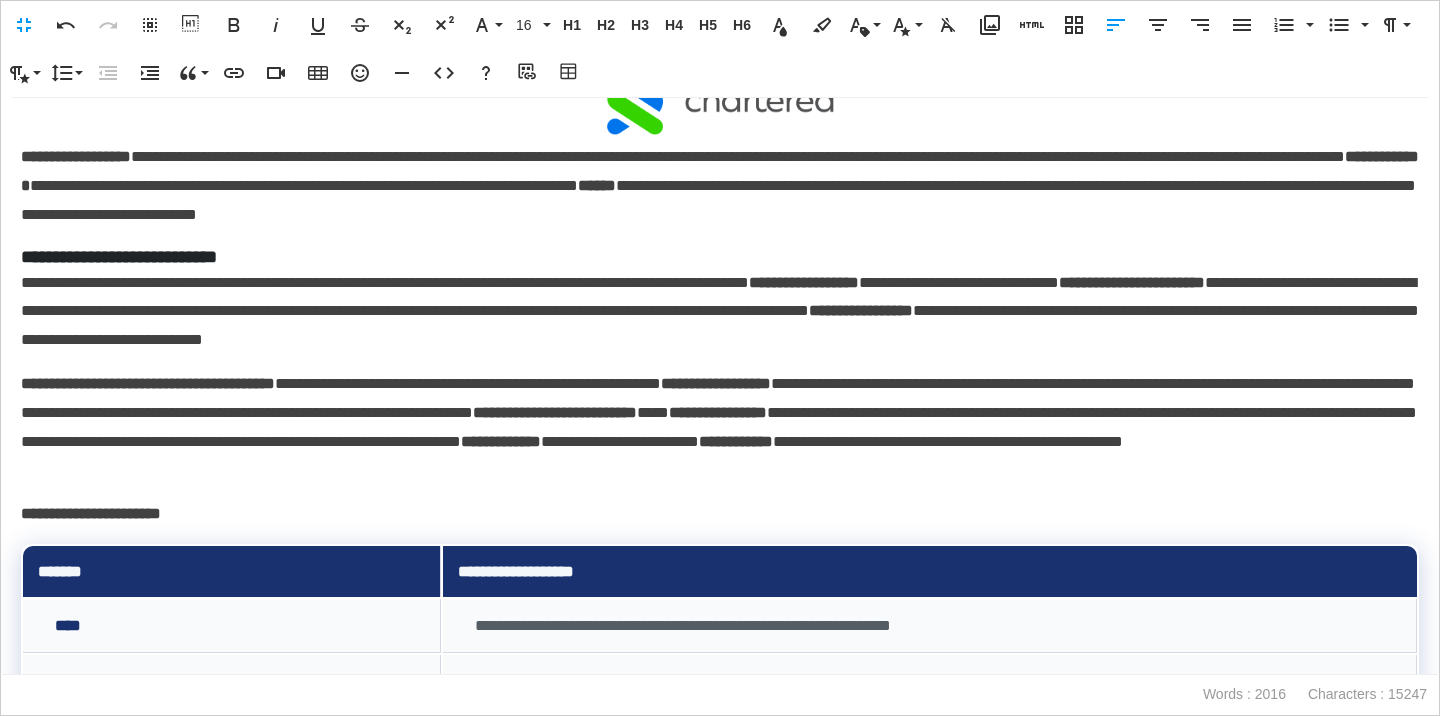 scroll, scrollTop: 89, scrollLeft: 0, axis: vertical 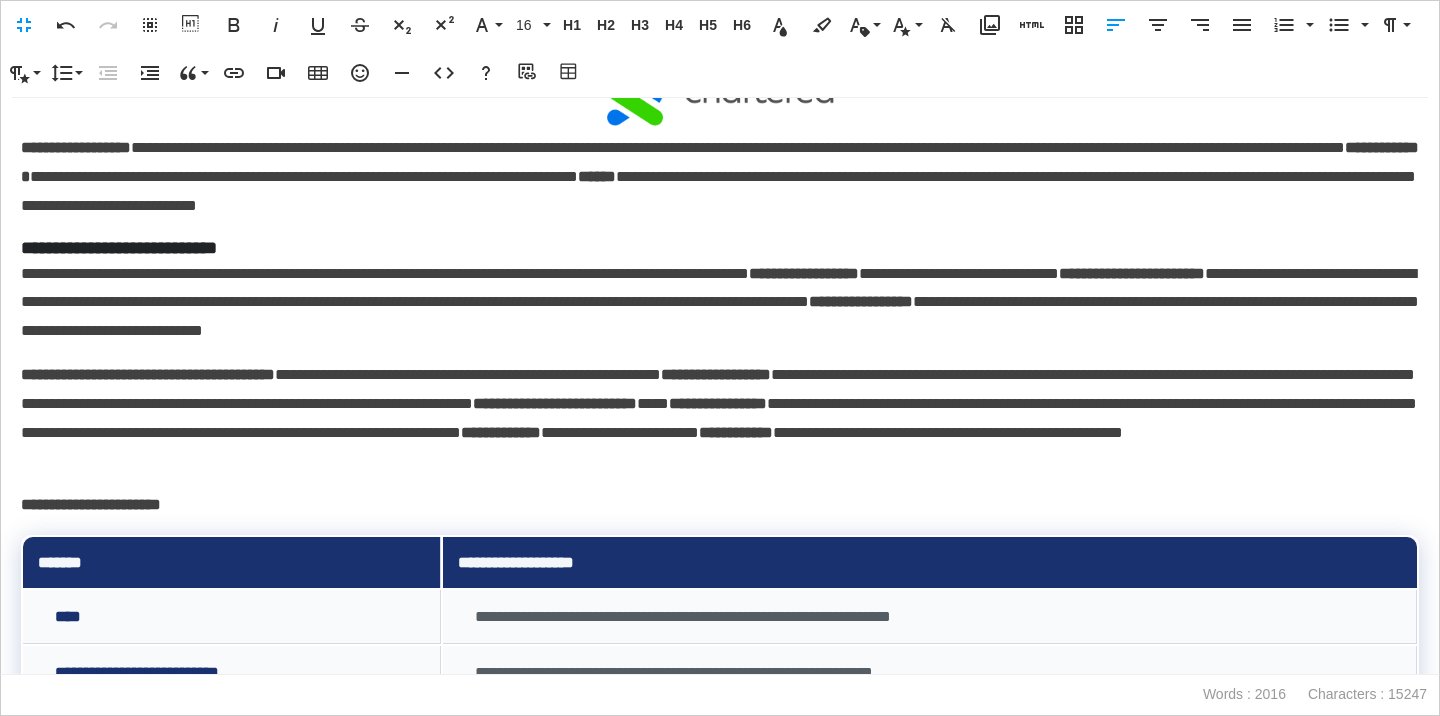 click on "**********" at bounding box center [720, 248] 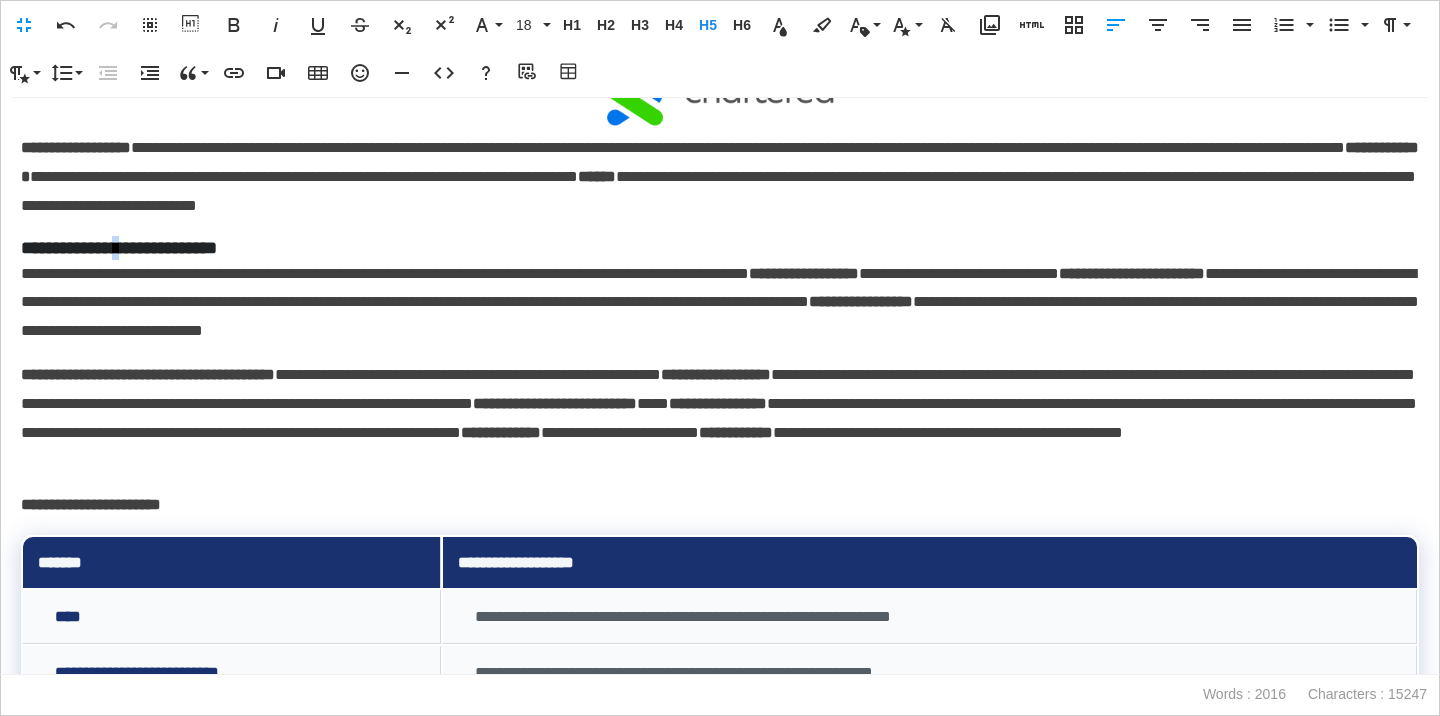 click on "**********" at bounding box center (720, 248) 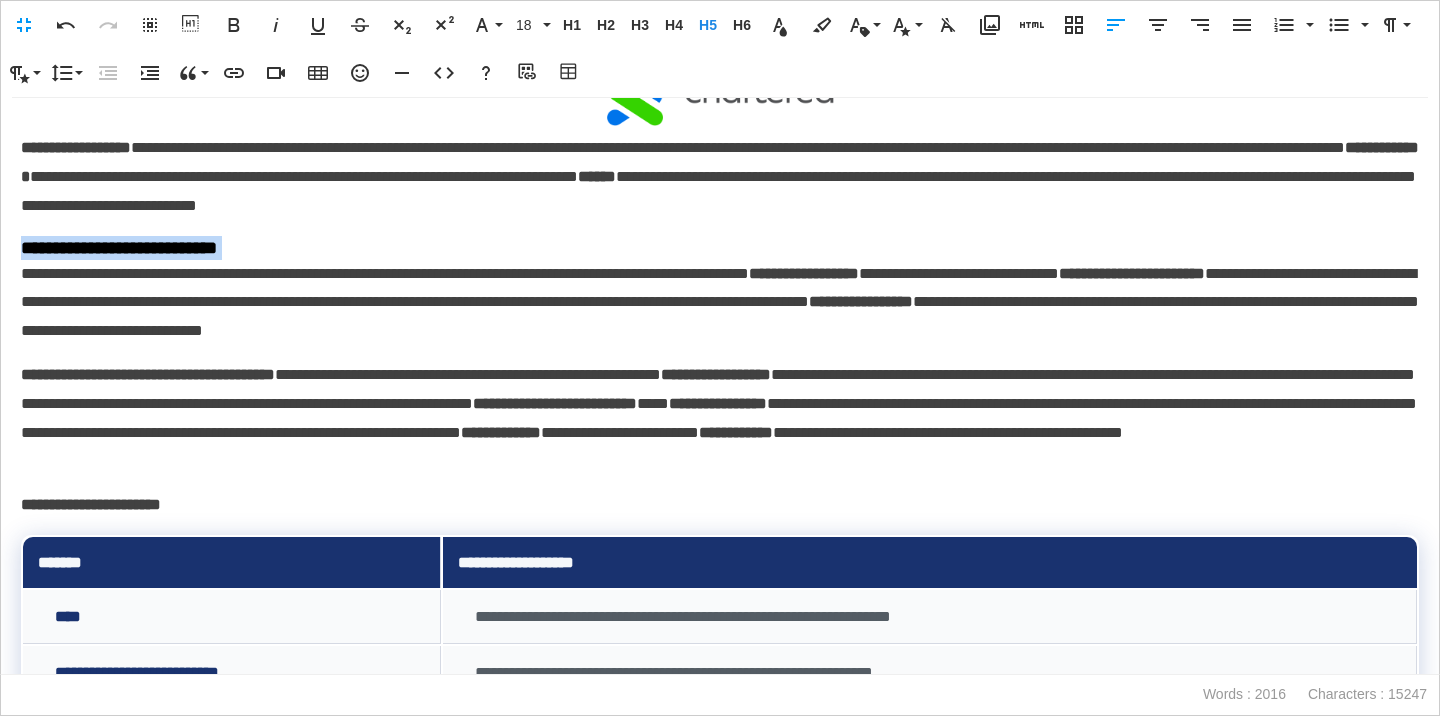 click on "**********" at bounding box center [720, 248] 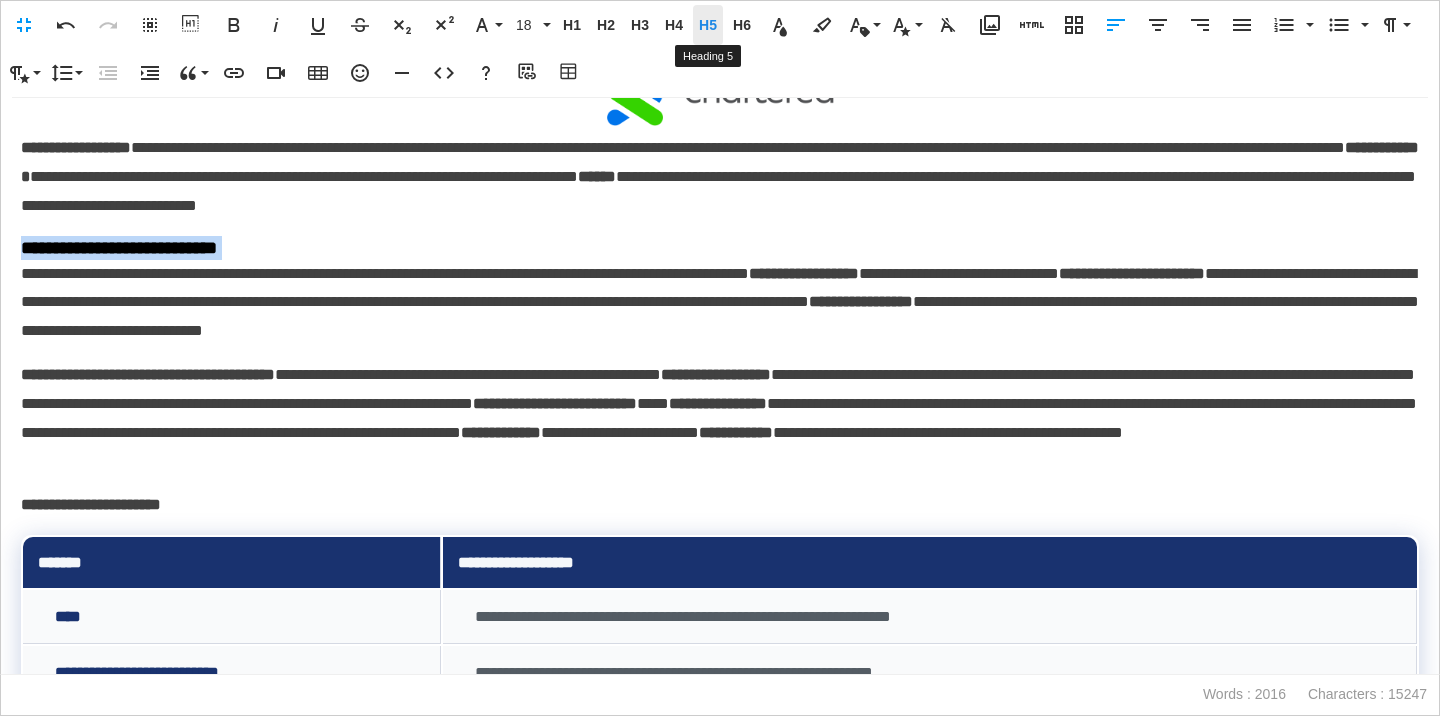 click on "H5" at bounding box center [708, 25] 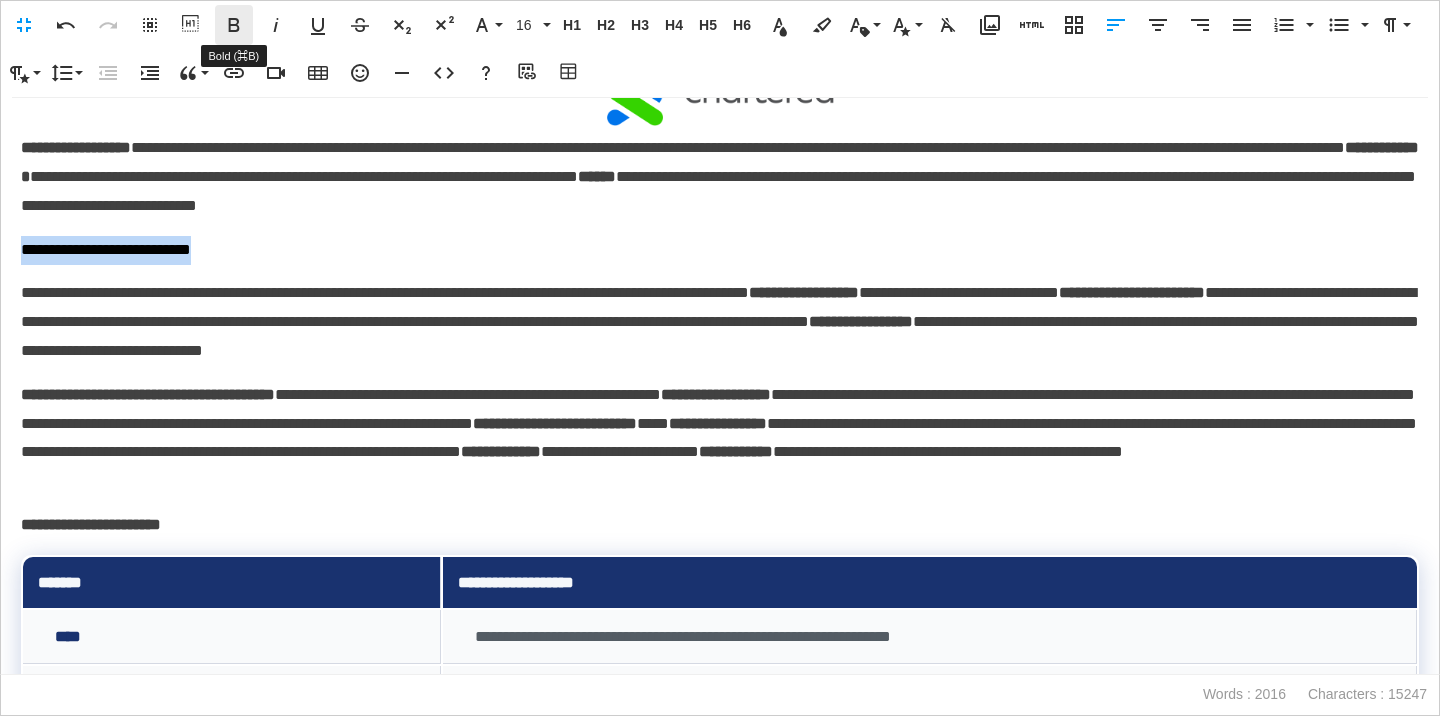 click 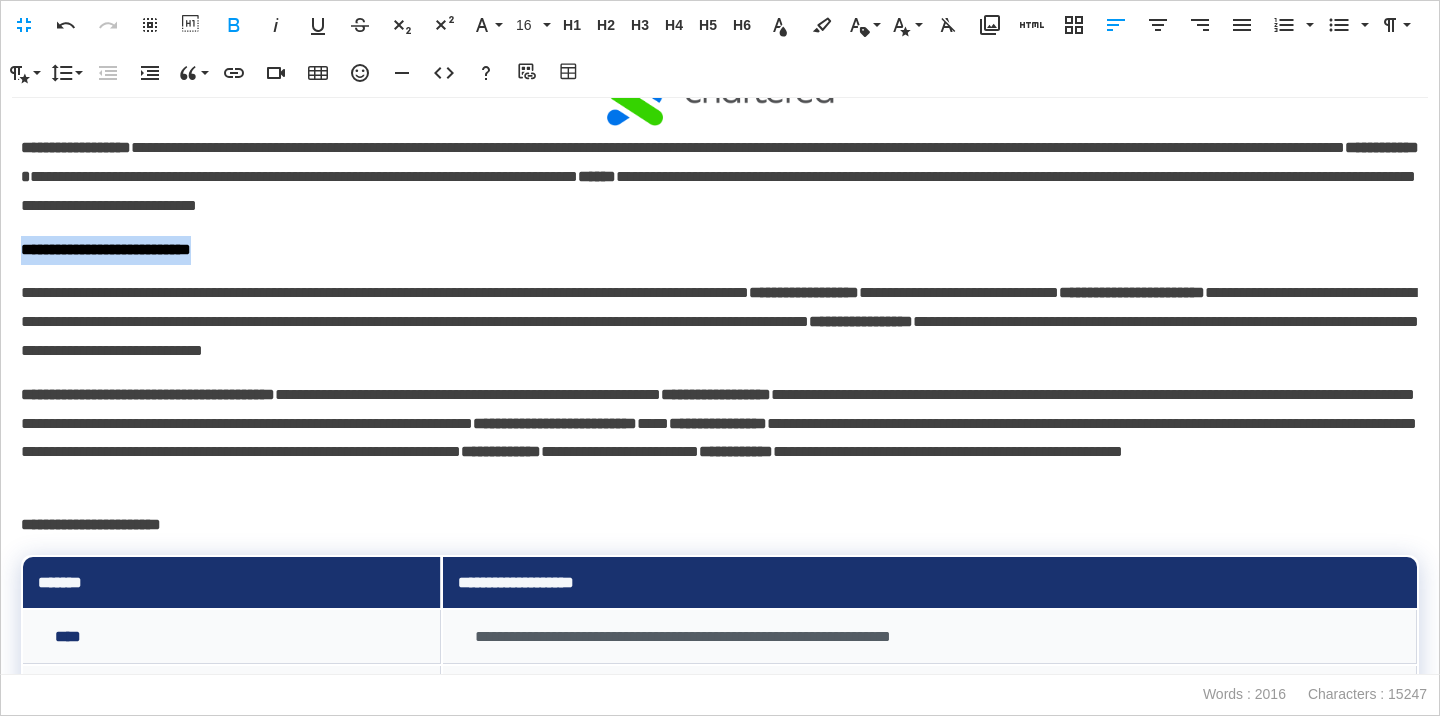 click on "**********" at bounding box center [720, 250] 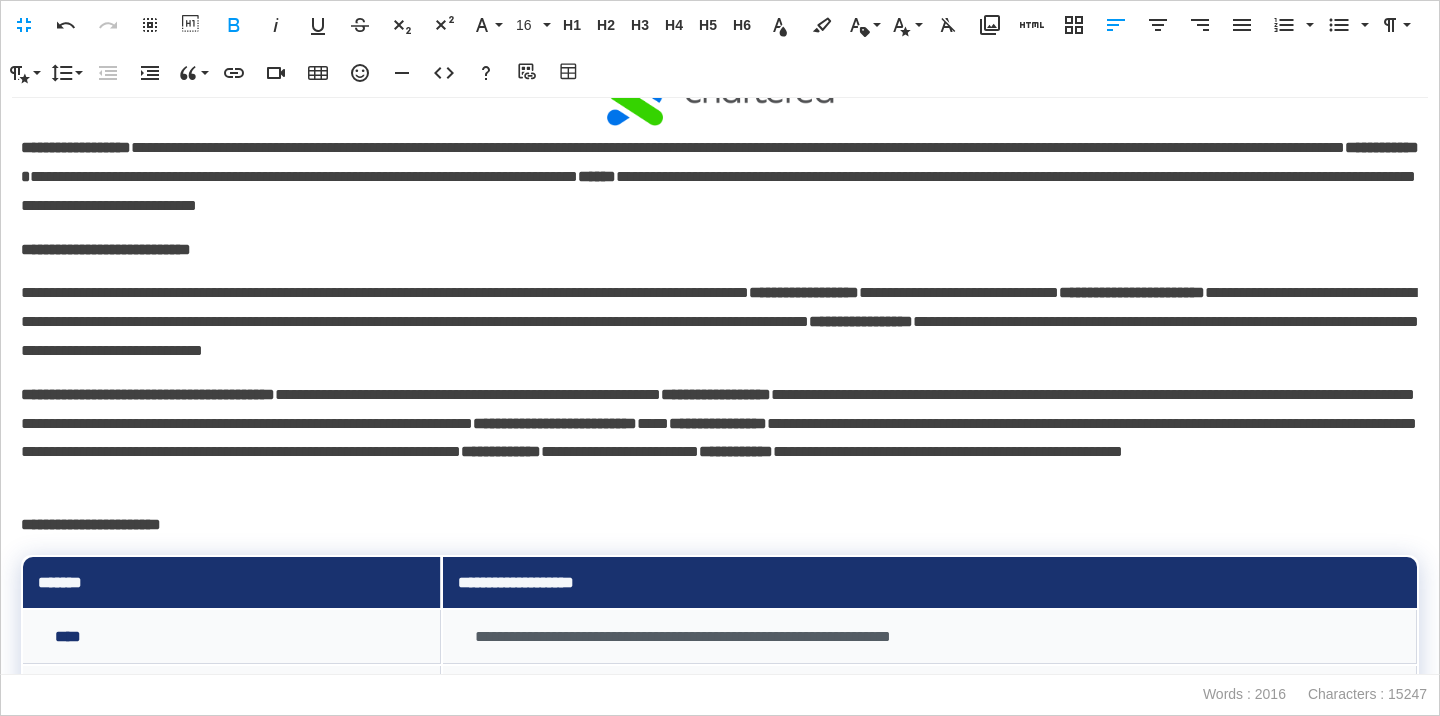 type 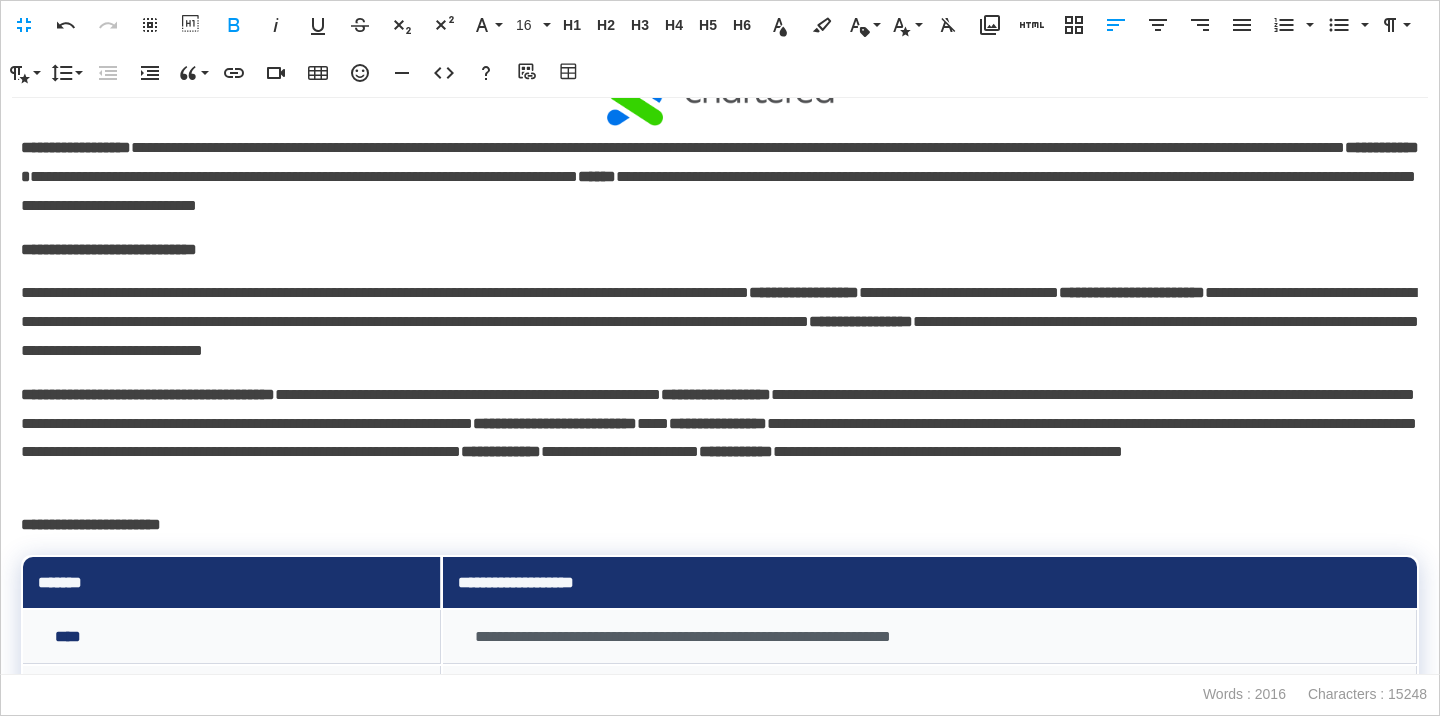click on "**********" at bounding box center [720, 322] 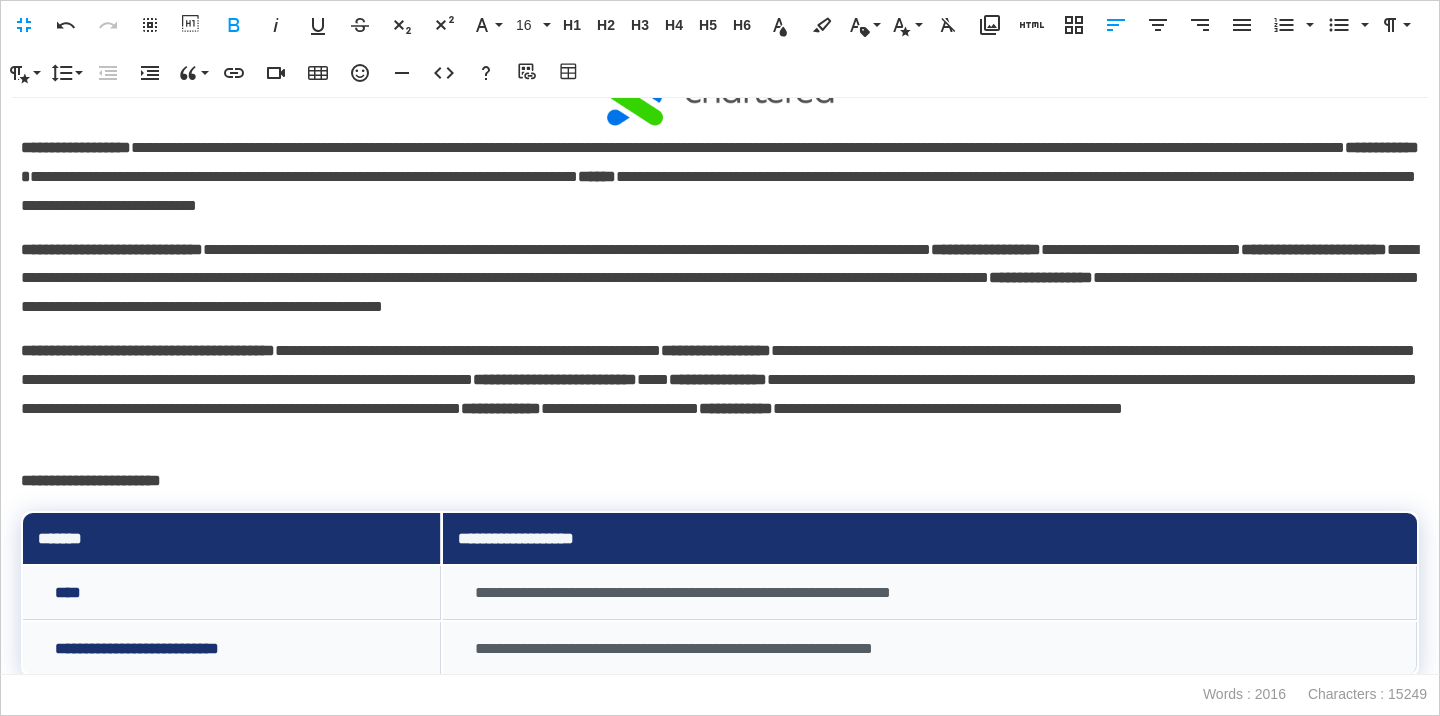 click on "**********" at bounding box center (112, 249) 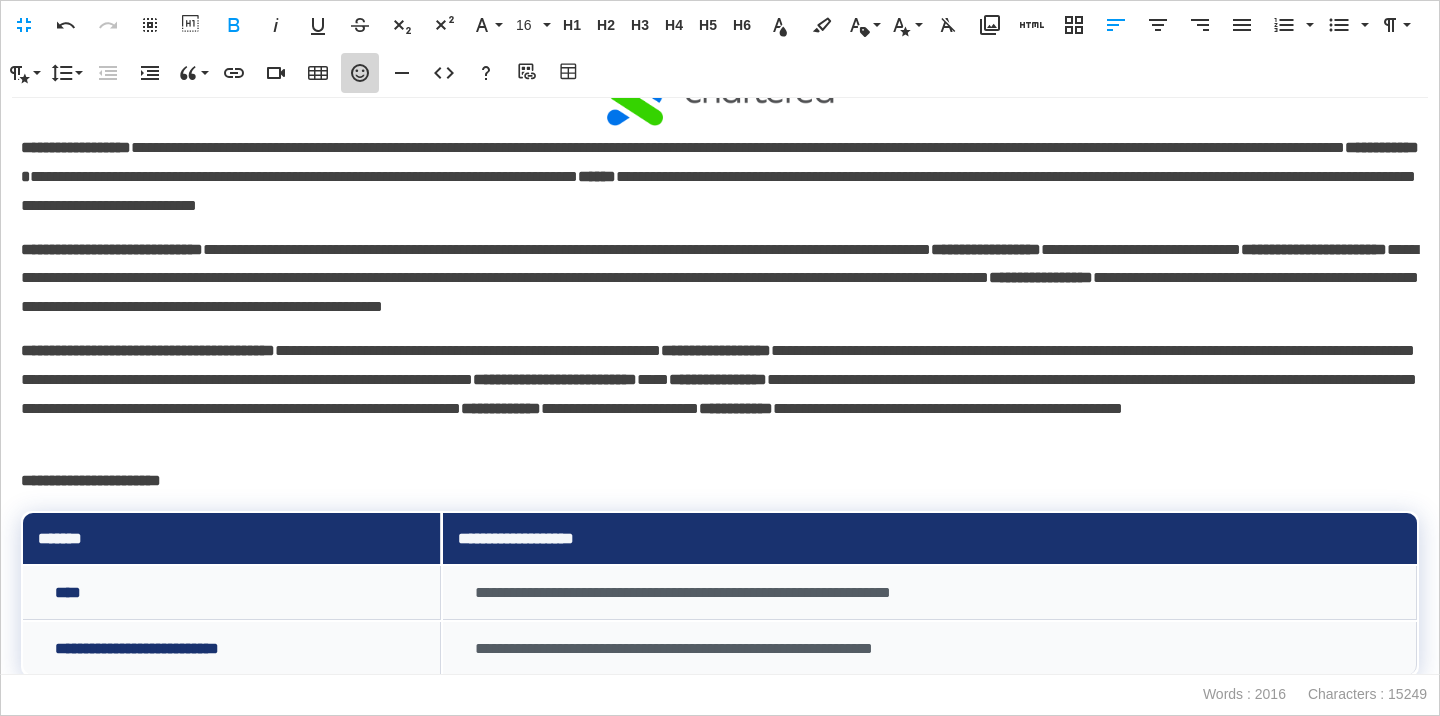 click 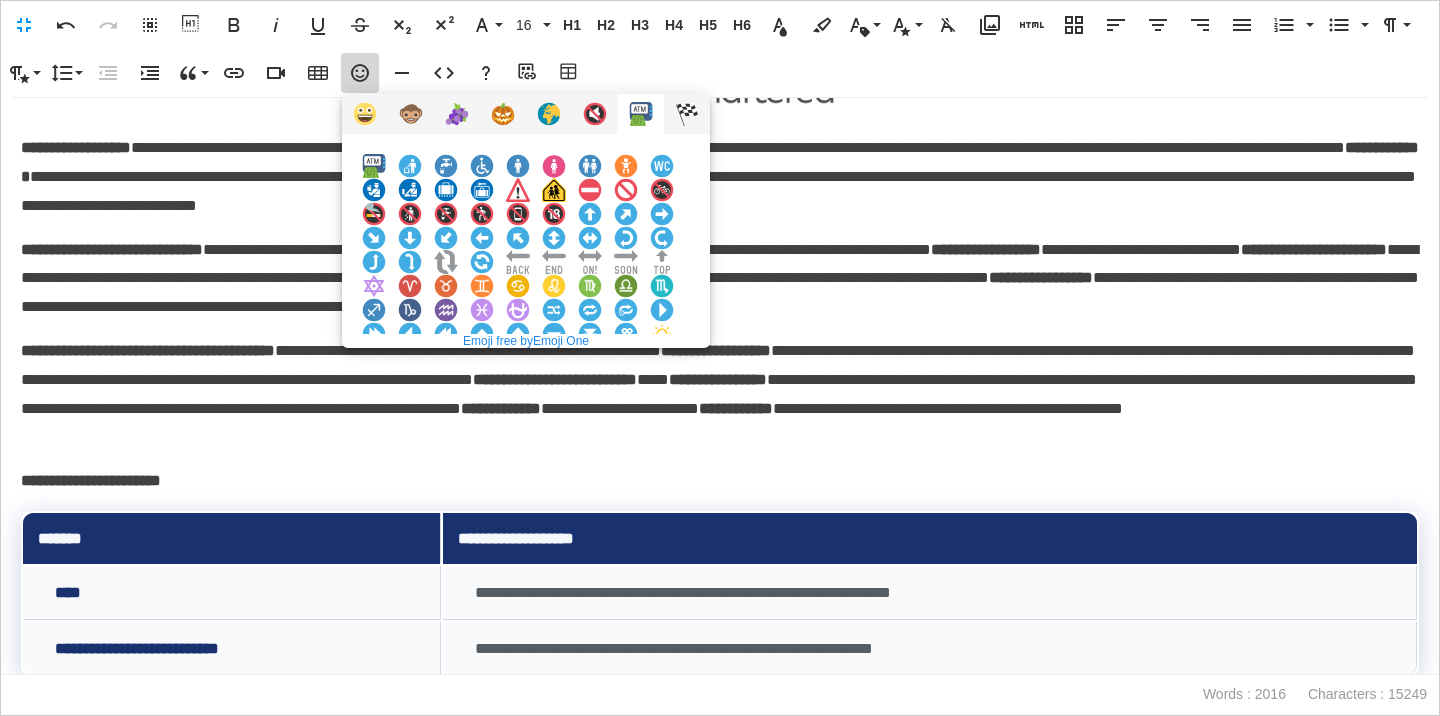 click at bounding box center [662, 310] 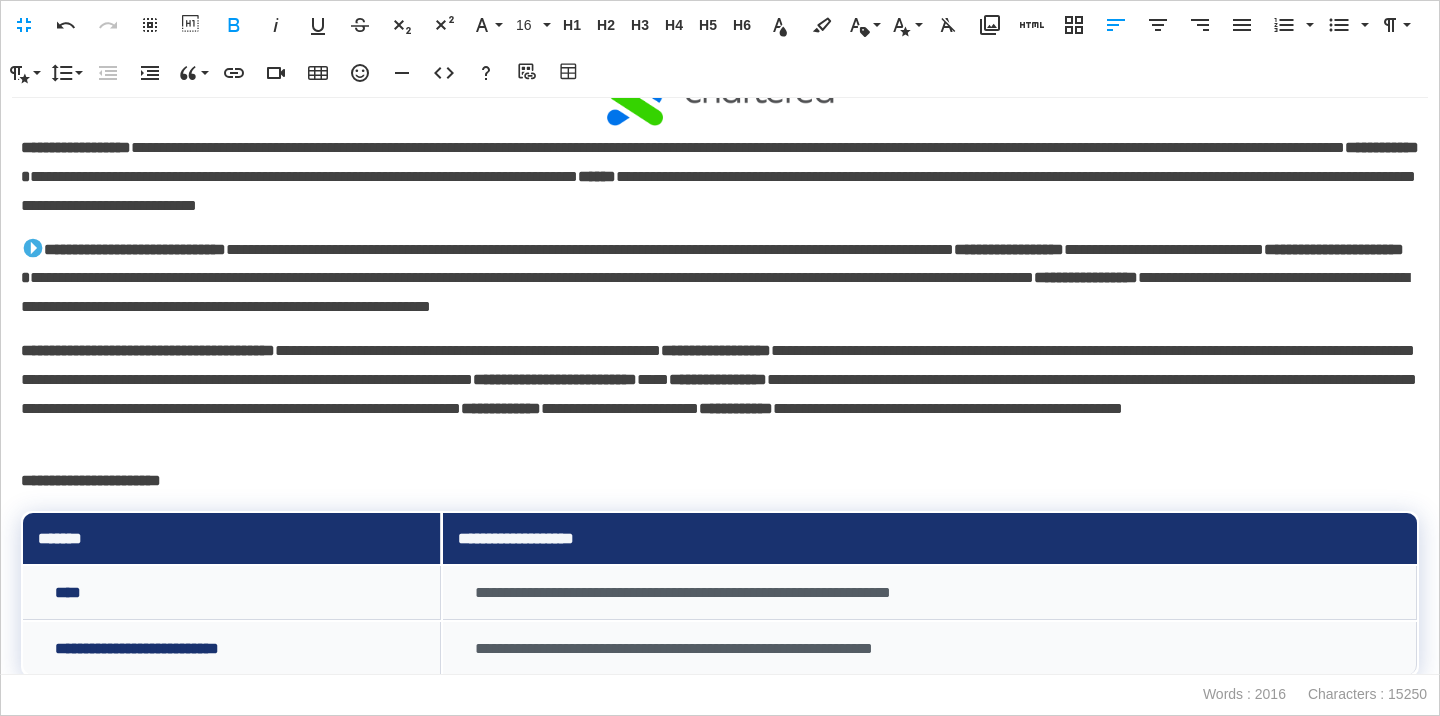 click on "**********" at bounding box center [148, 350] 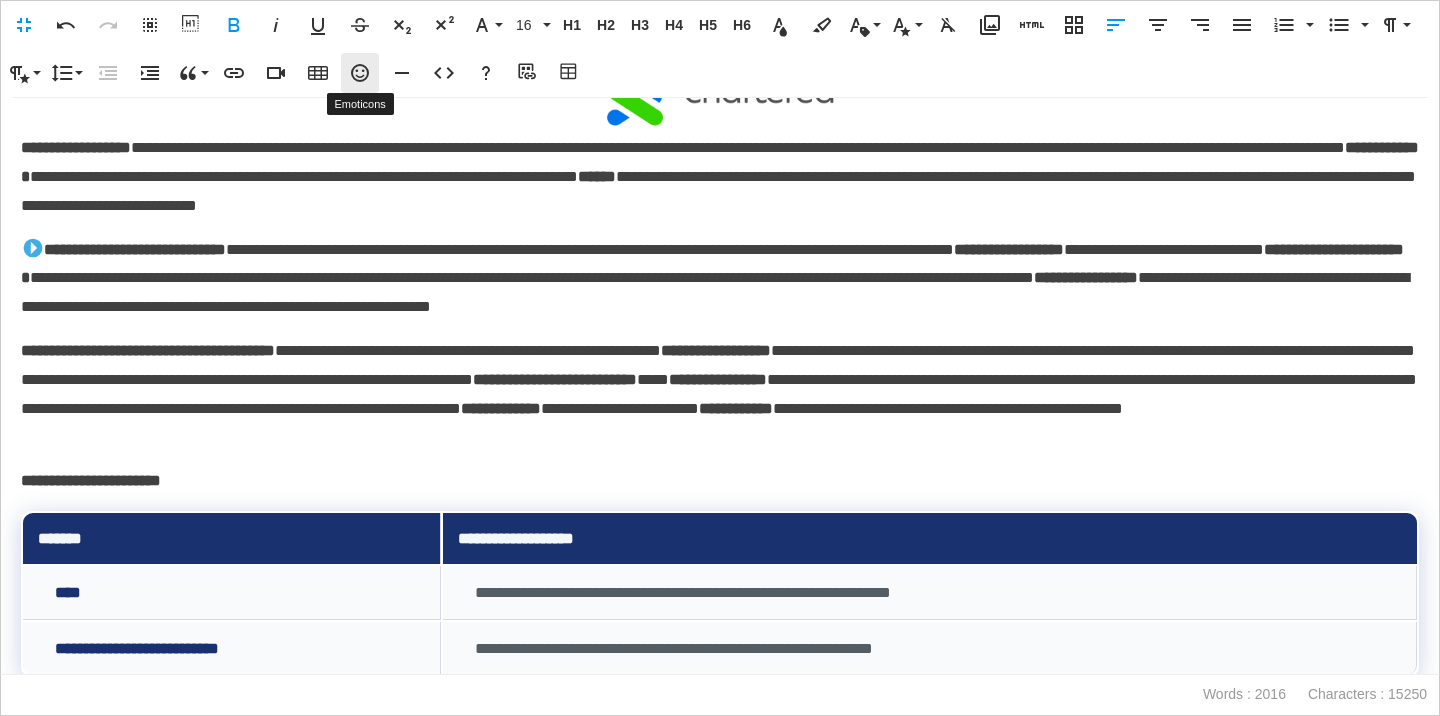 click 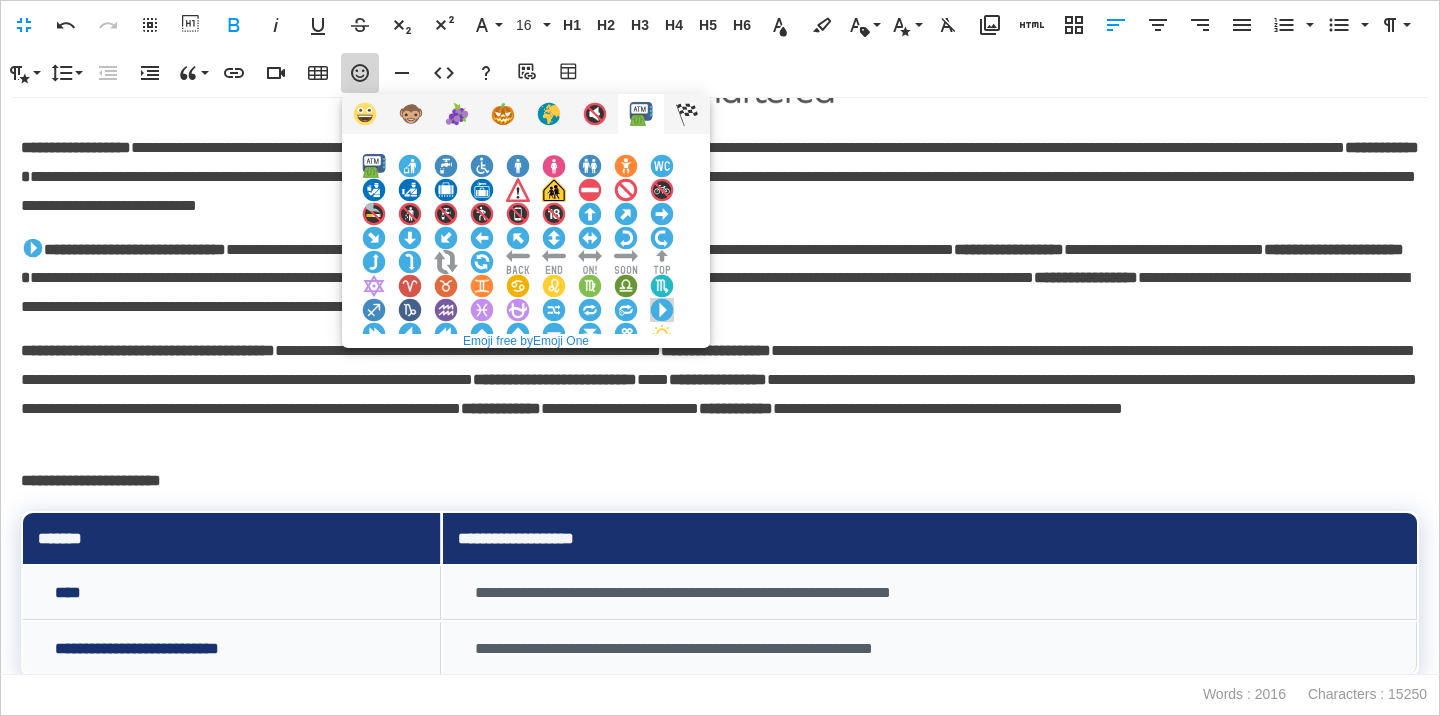 click at bounding box center [662, 310] 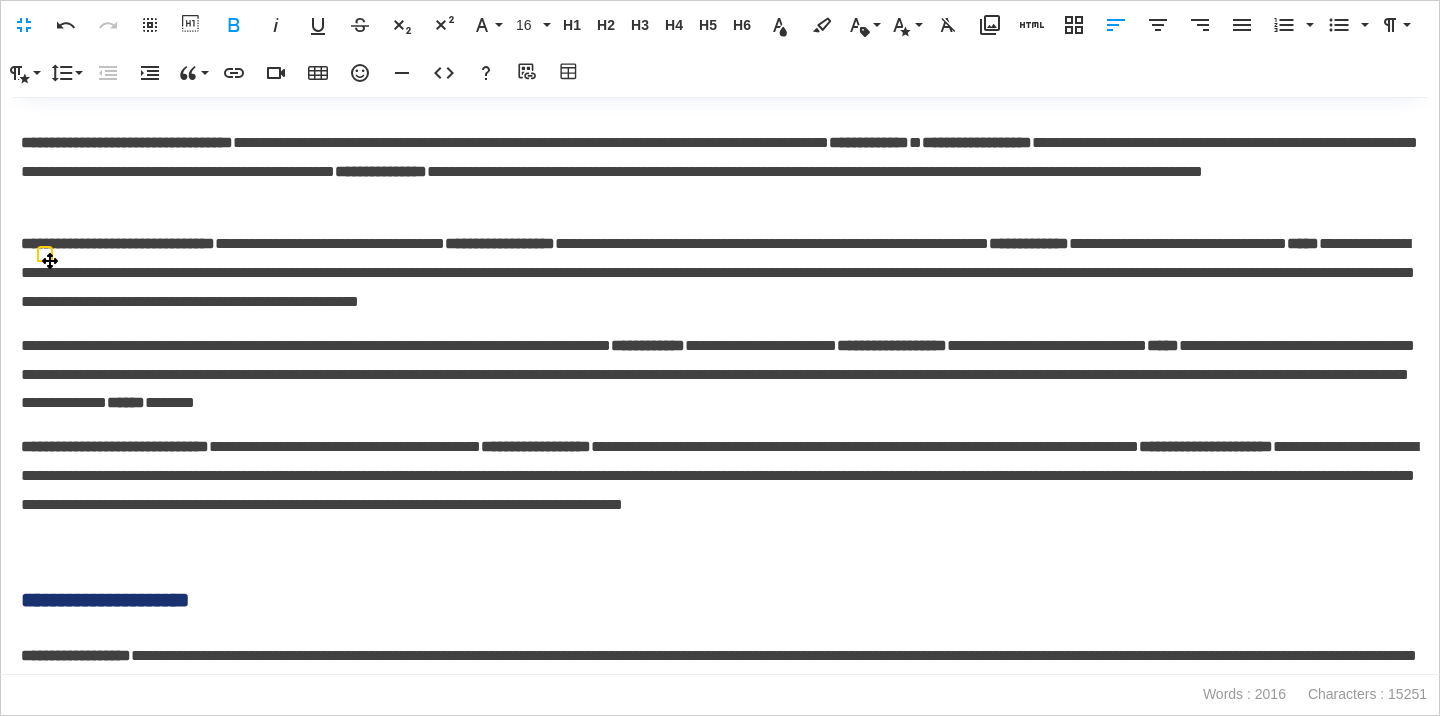 scroll, scrollTop: 688, scrollLeft: 0, axis: vertical 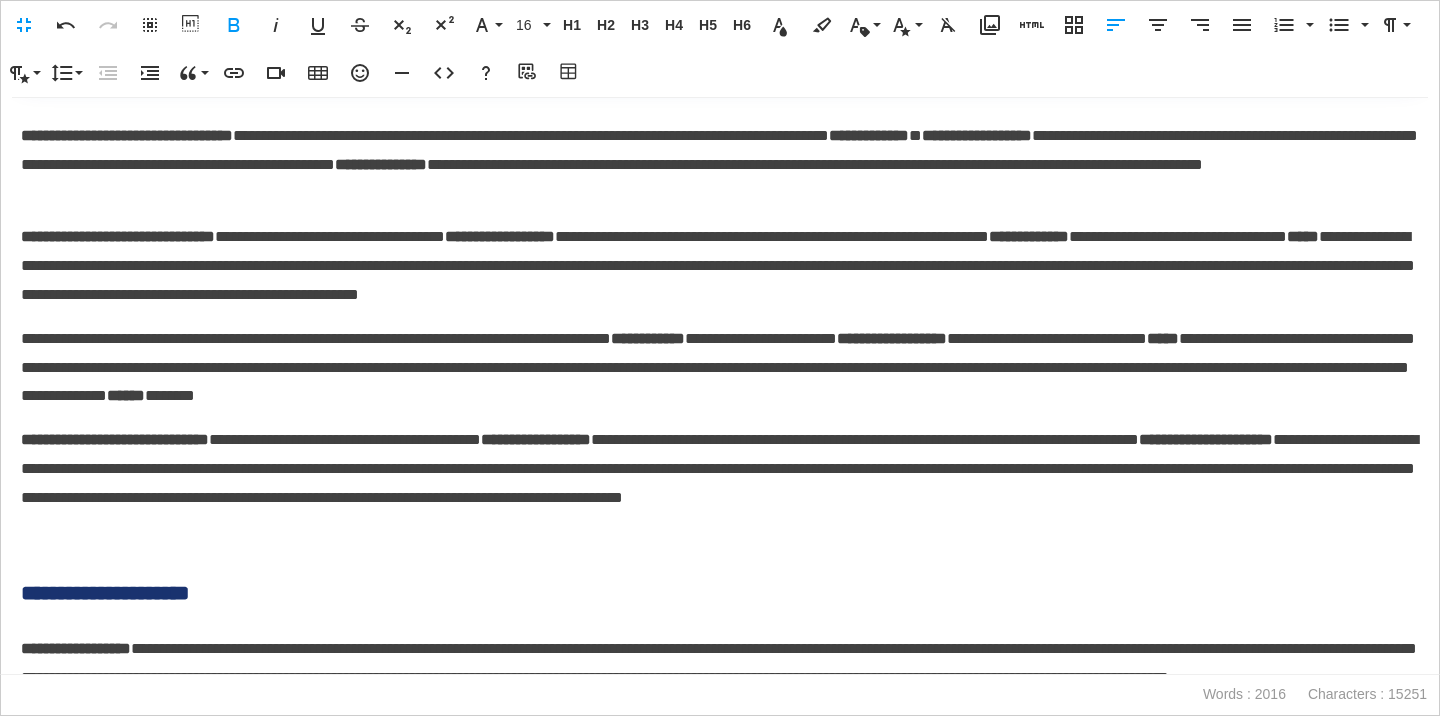 click on "**********" at bounding box center (127, 135) 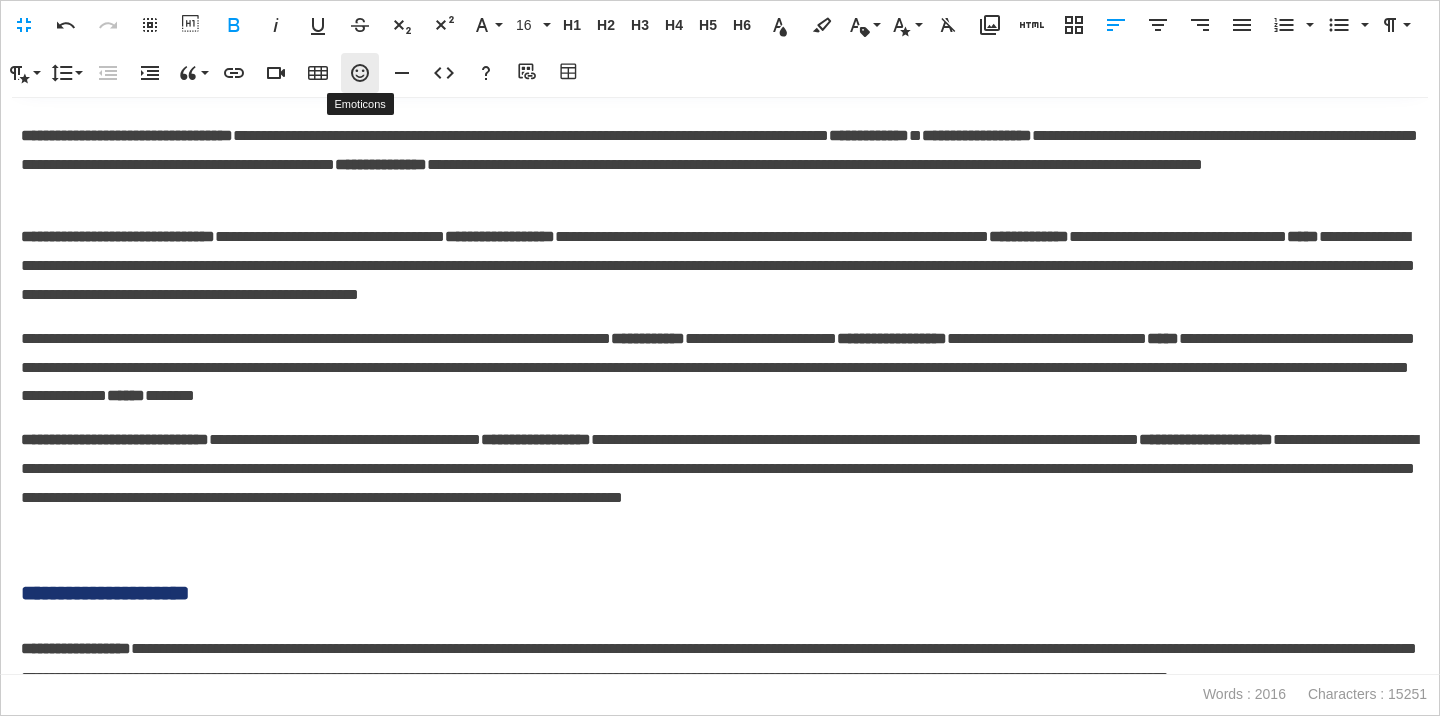 click 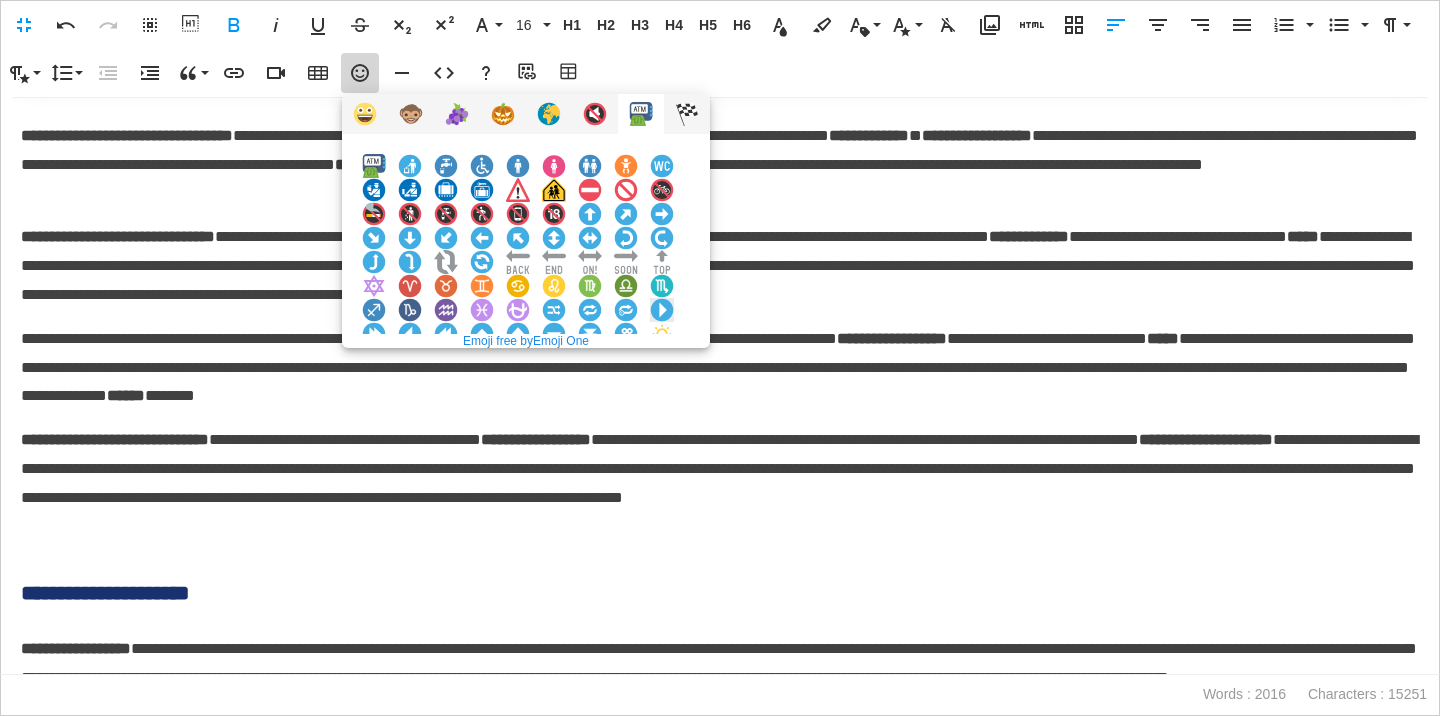 click at bounding box center [662, 310] 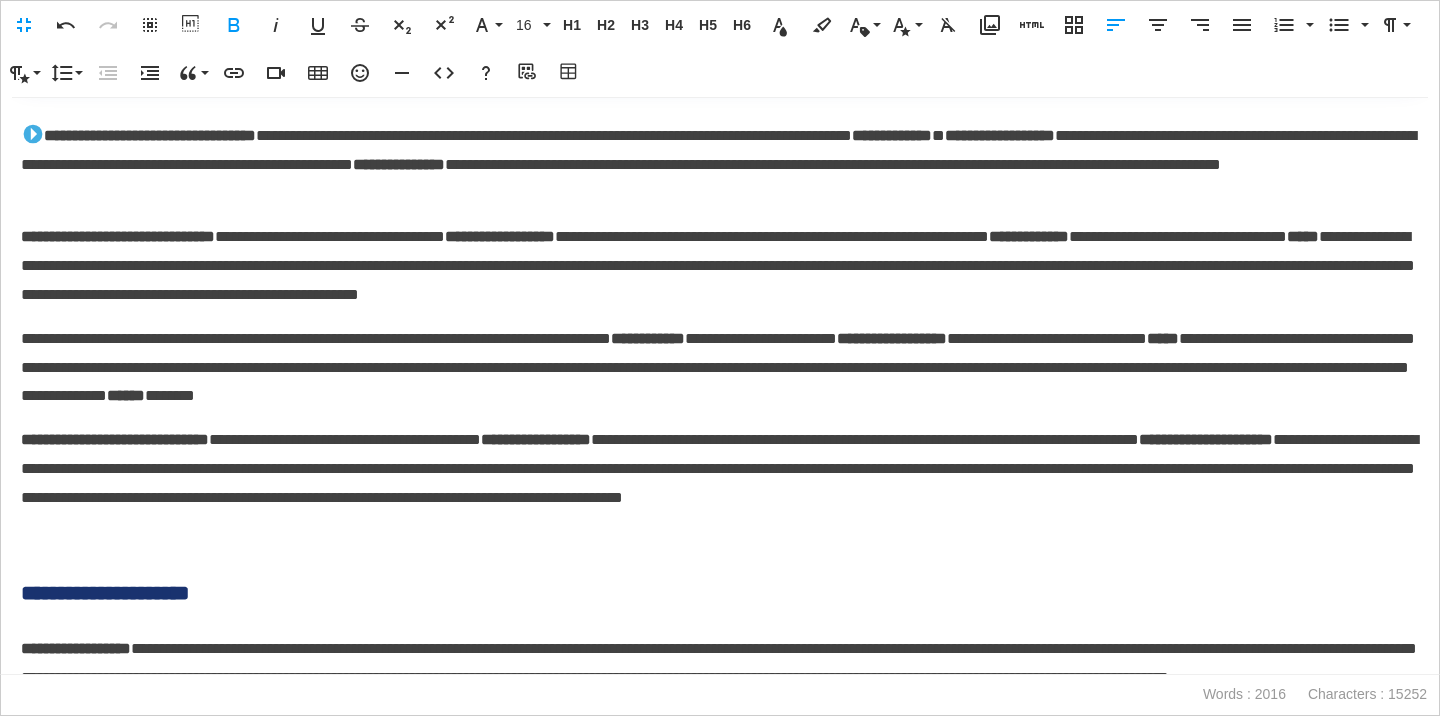 click on "**********" at bounding box center (118, 236) 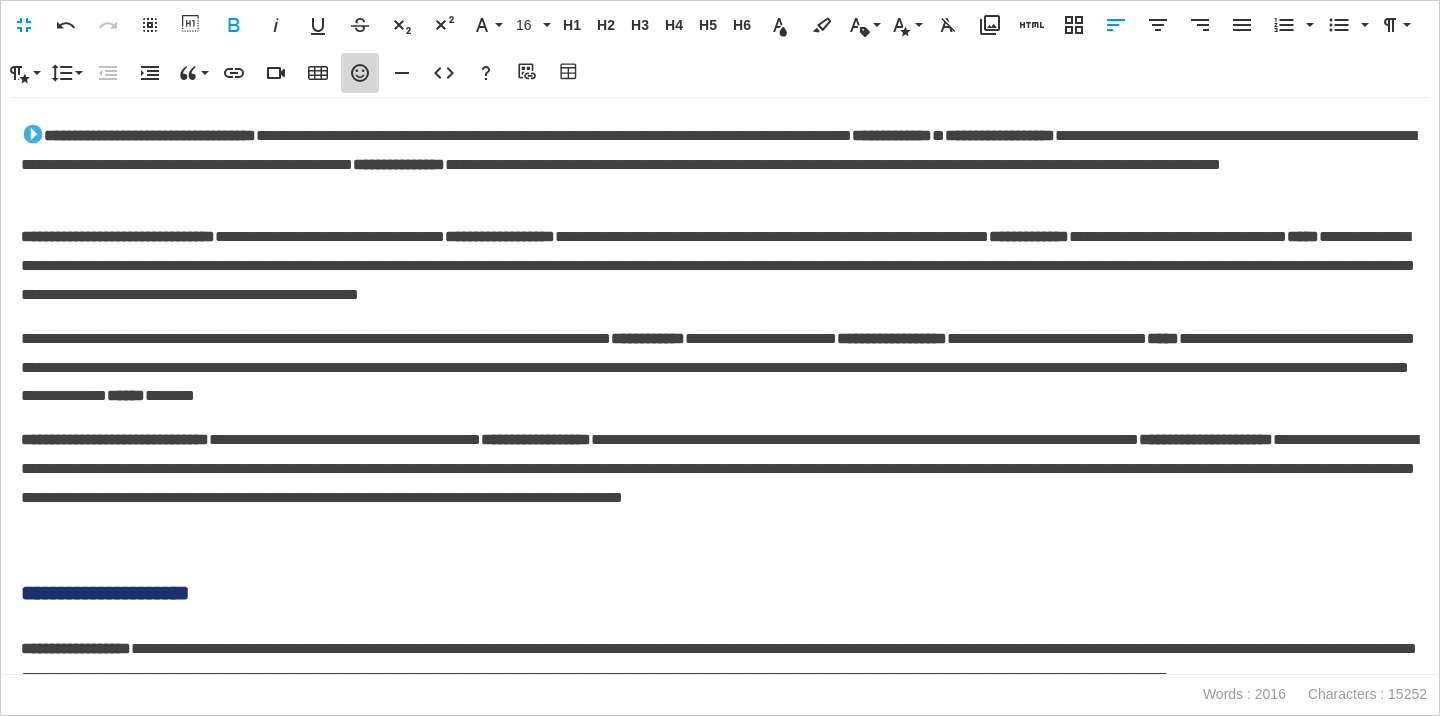 click on "Emoticons" at bounding box center [360, 73] 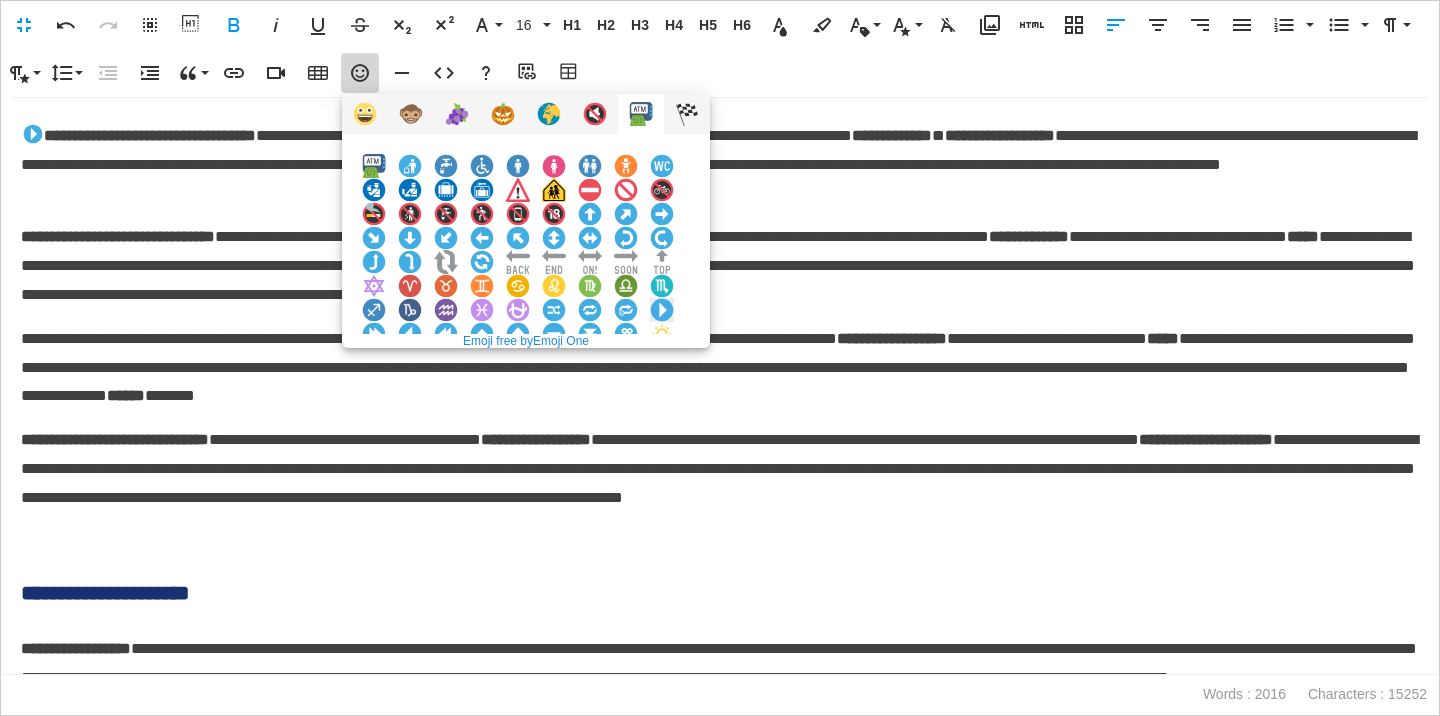 click at bounding box center [662, 310] 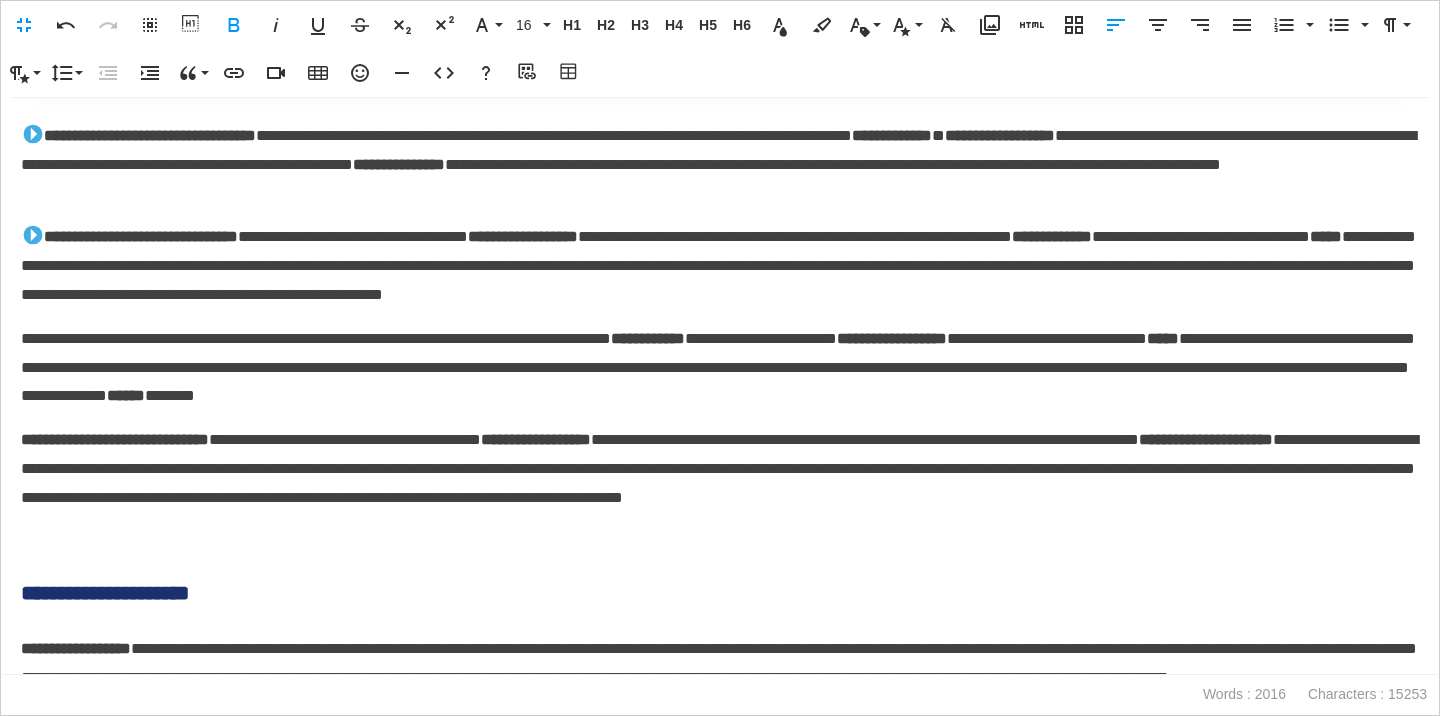 click on "**********" at bounding box center [115, 439] 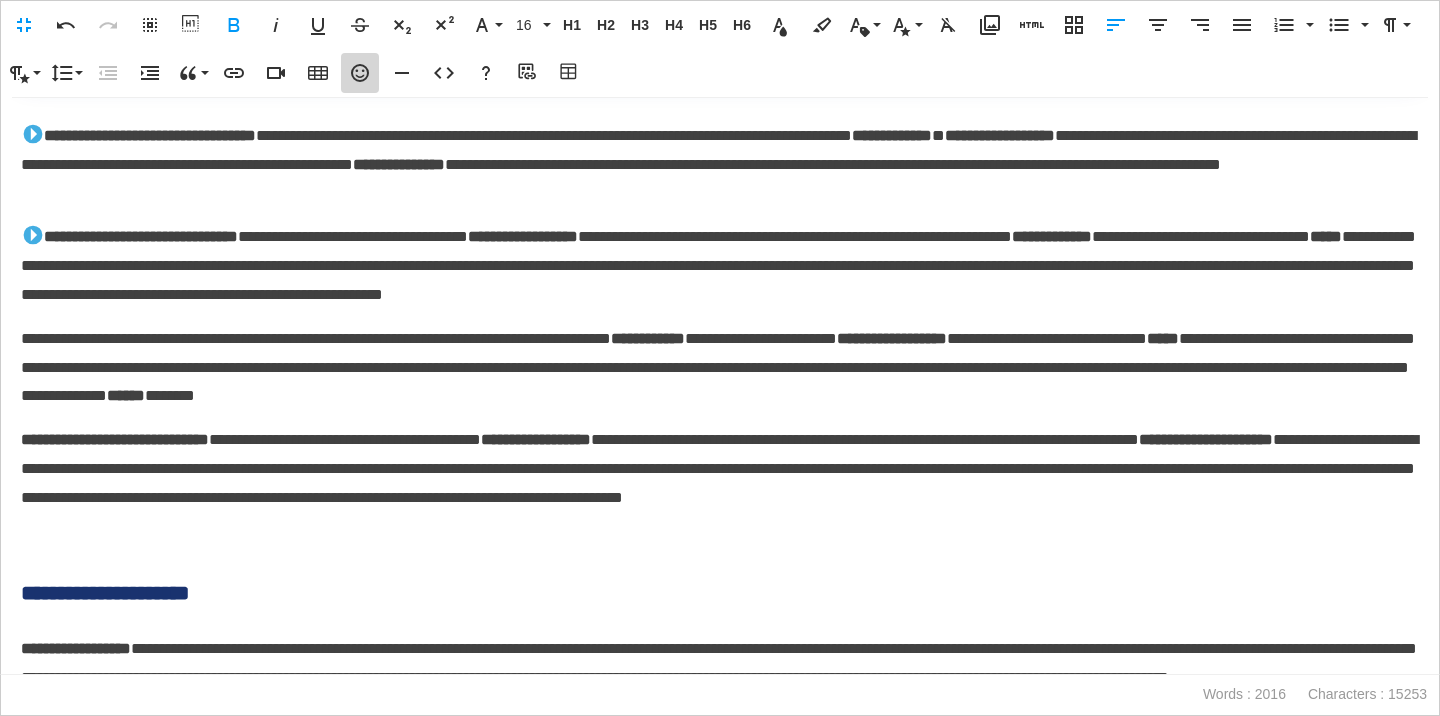 click 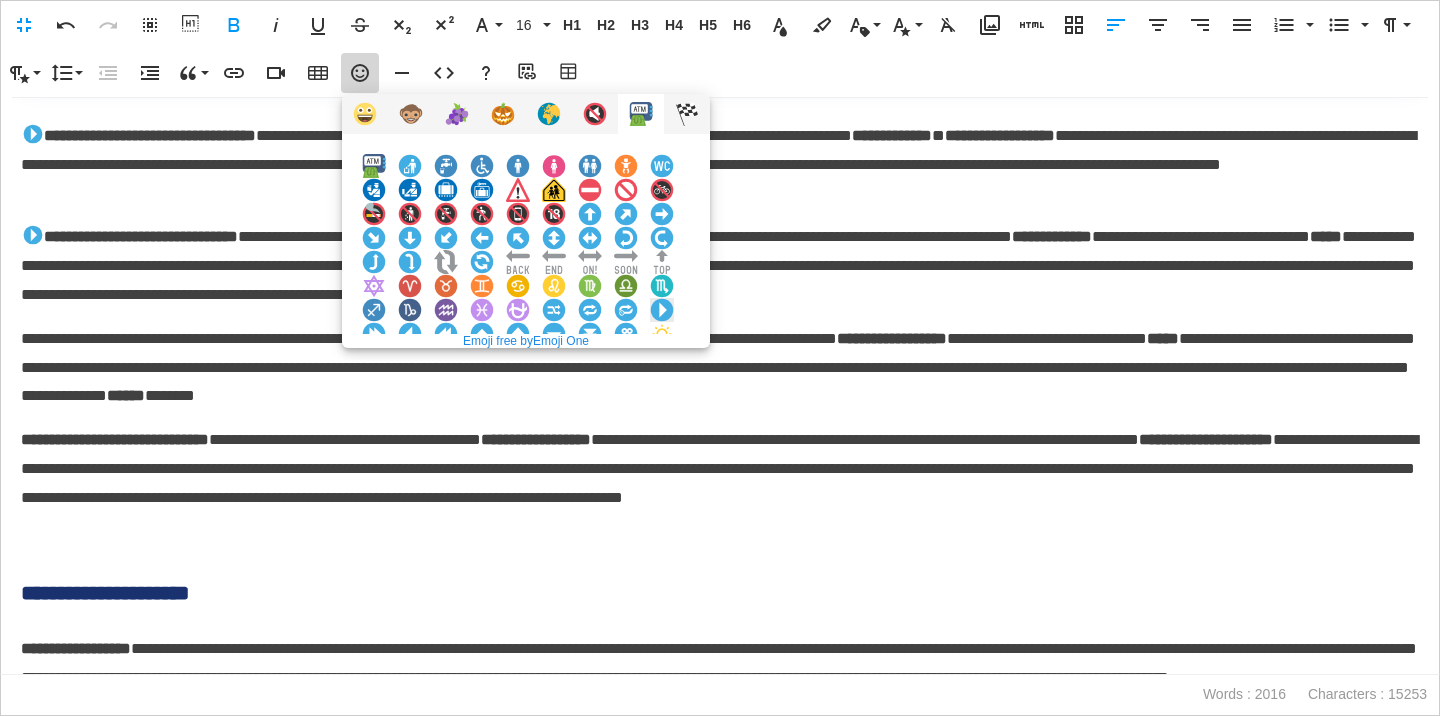 click at bounding box center (662, 310) 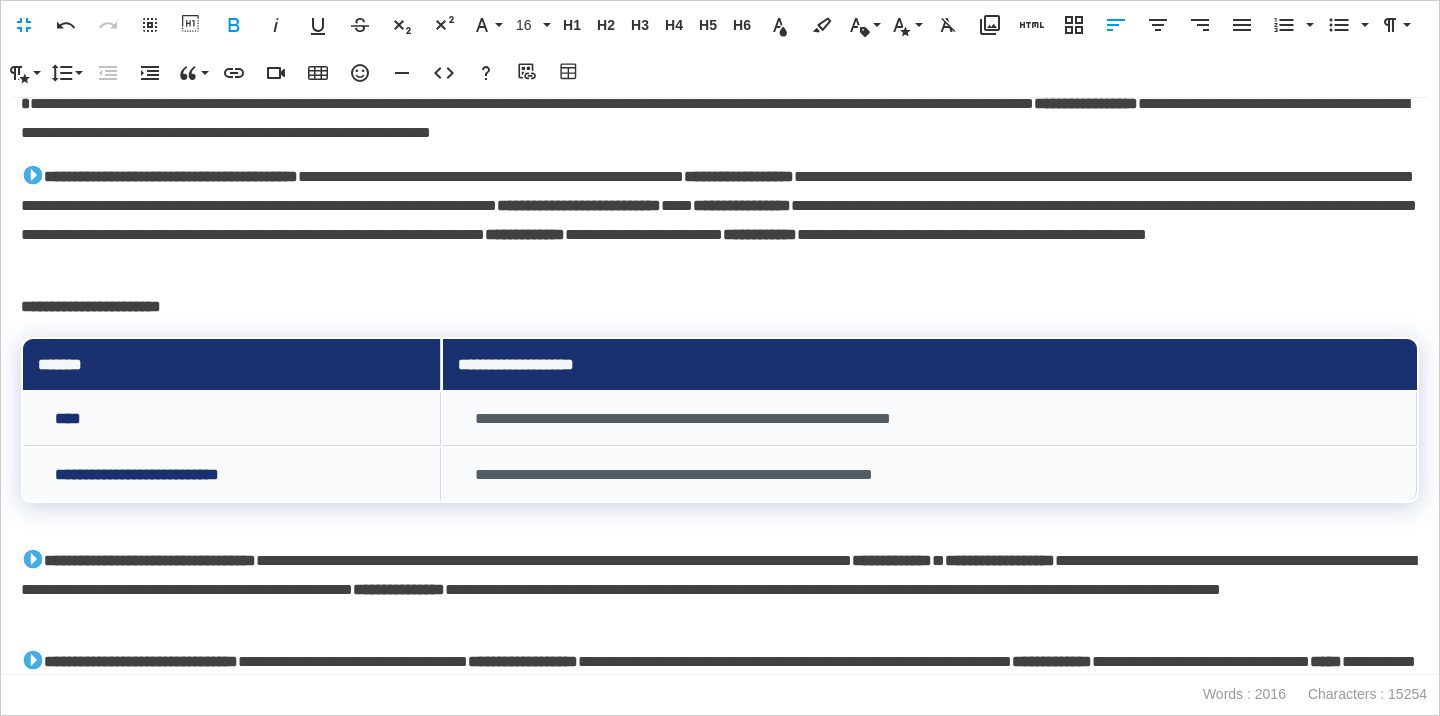 scroll, scrollTop: 257, scrollLeft: 0, axis: vertical 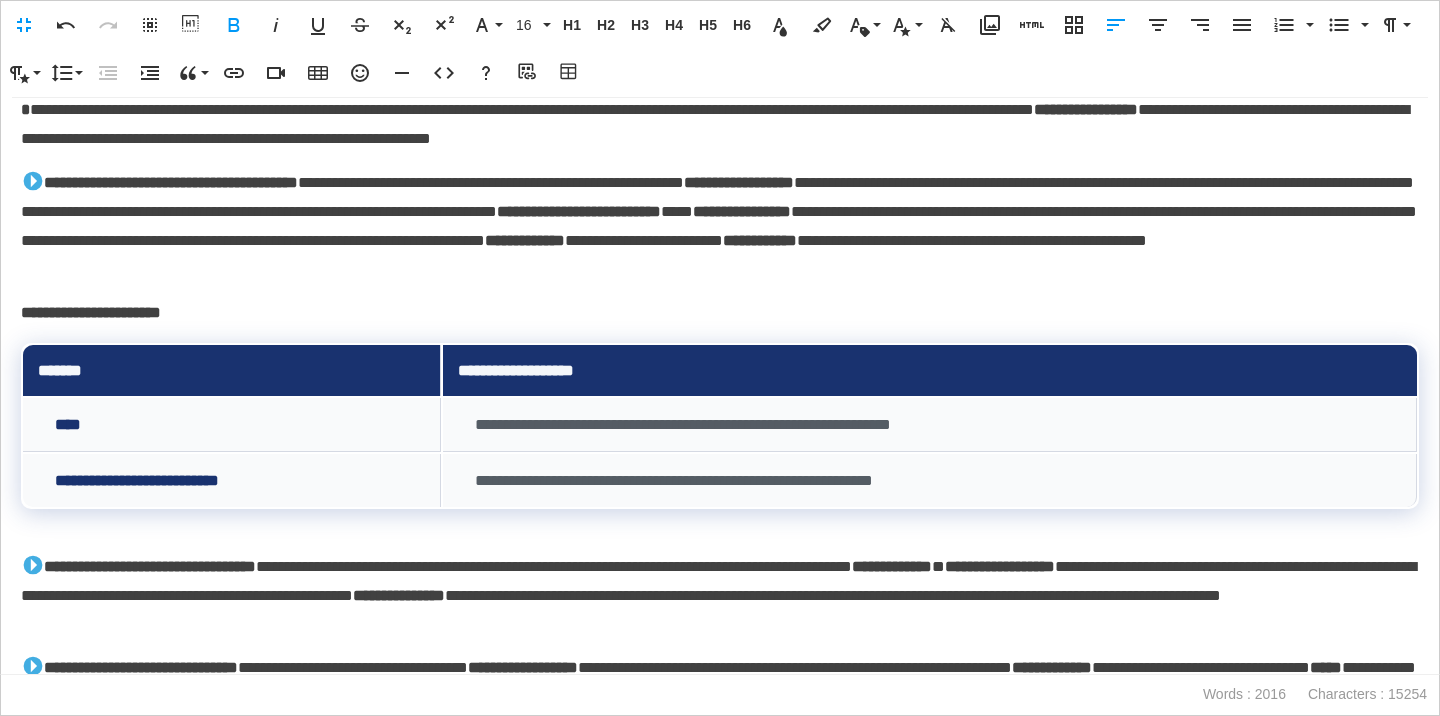 click on "**********" at bounding box center (91, 312) 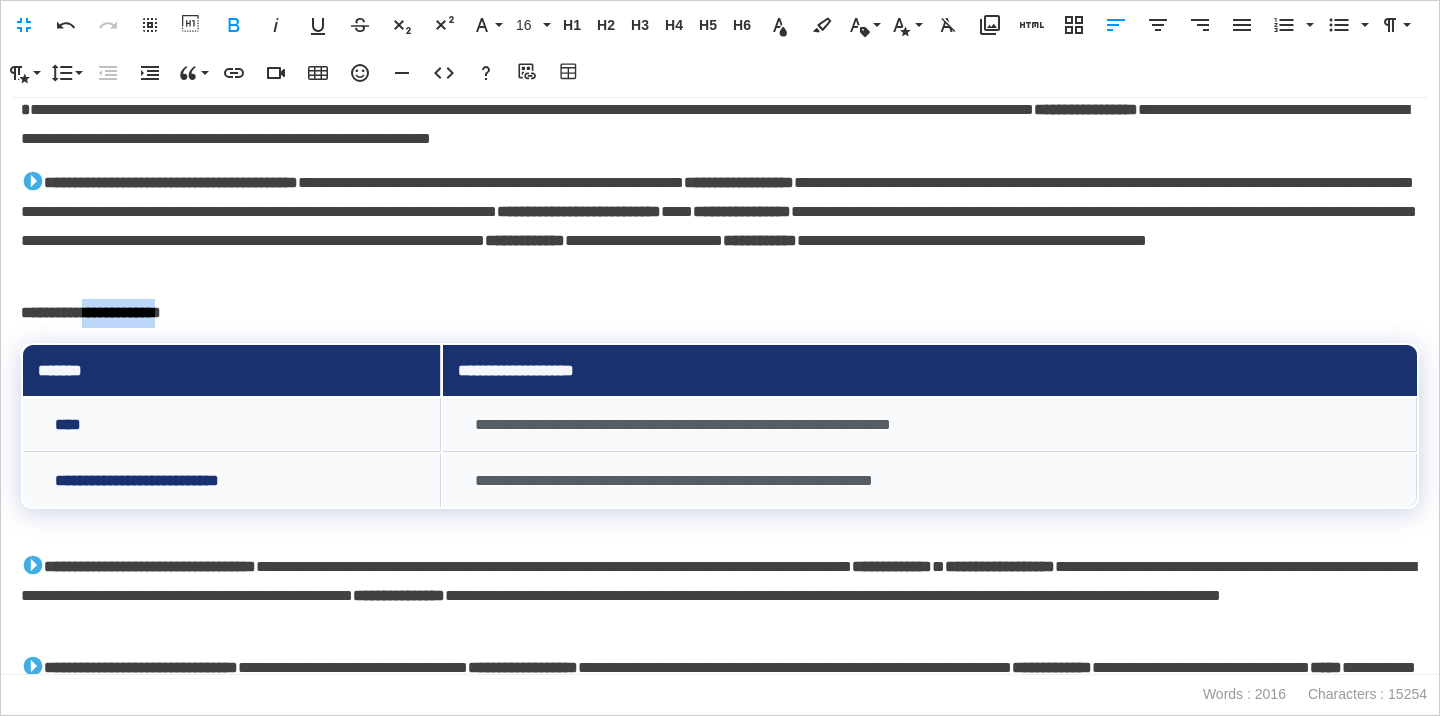 click on "**********" at bounding box center (91, 312) 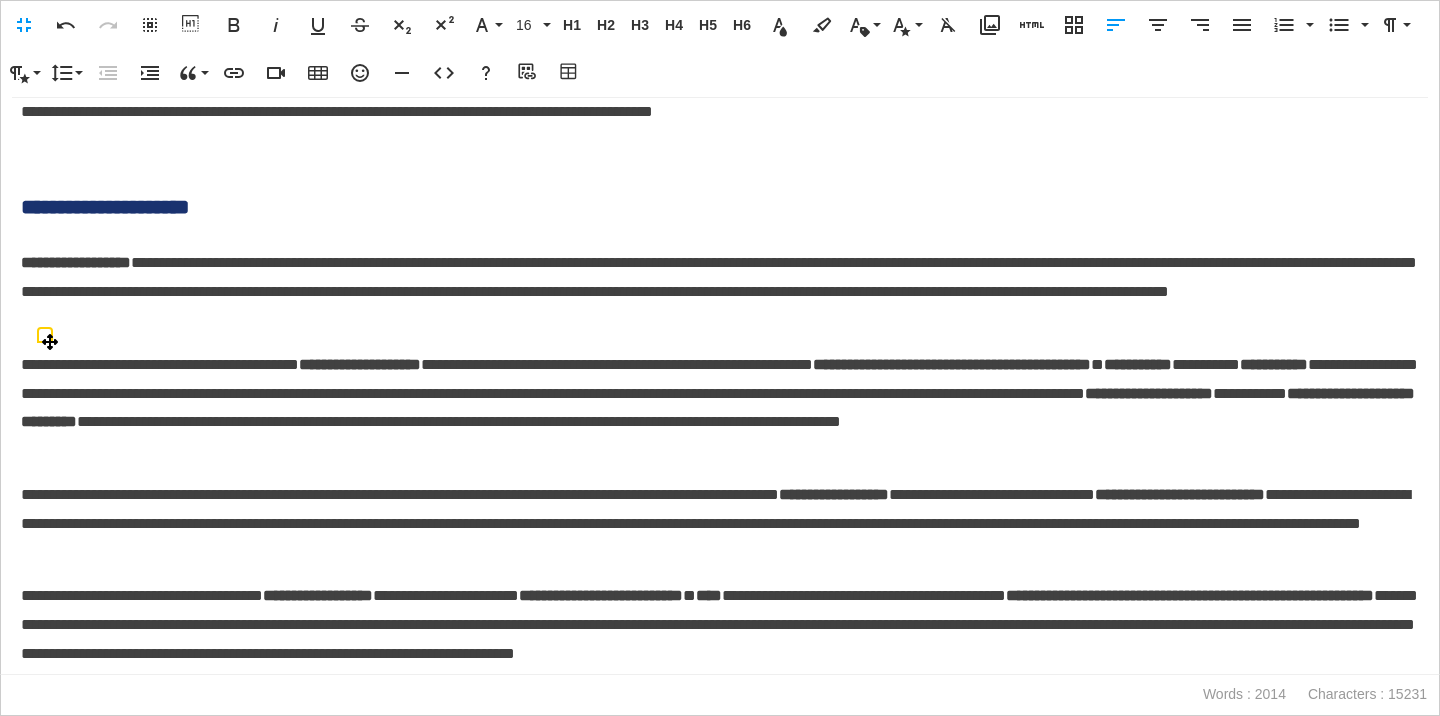 scroll, scrollTop: 1113, scrollLeft: 0, axis: vertical 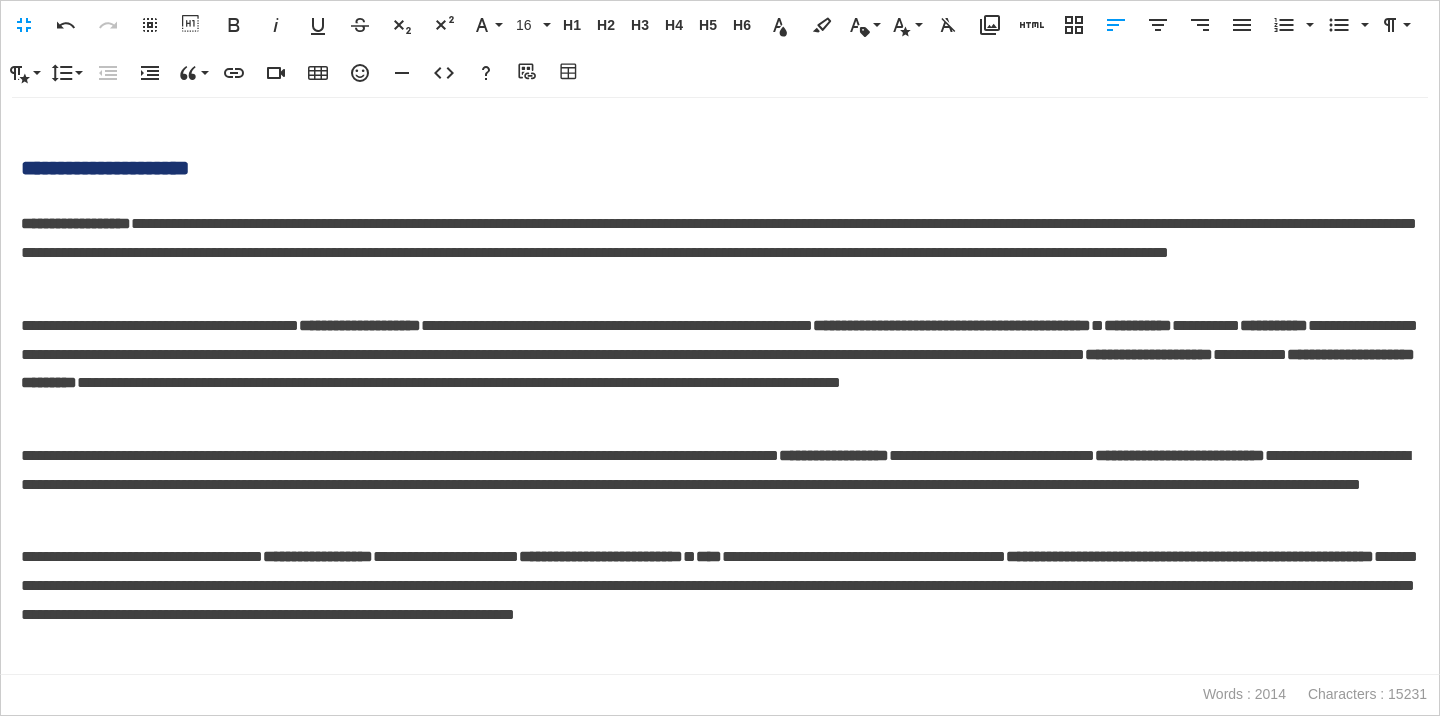 click on "**********" at bounding box center (720, 168) 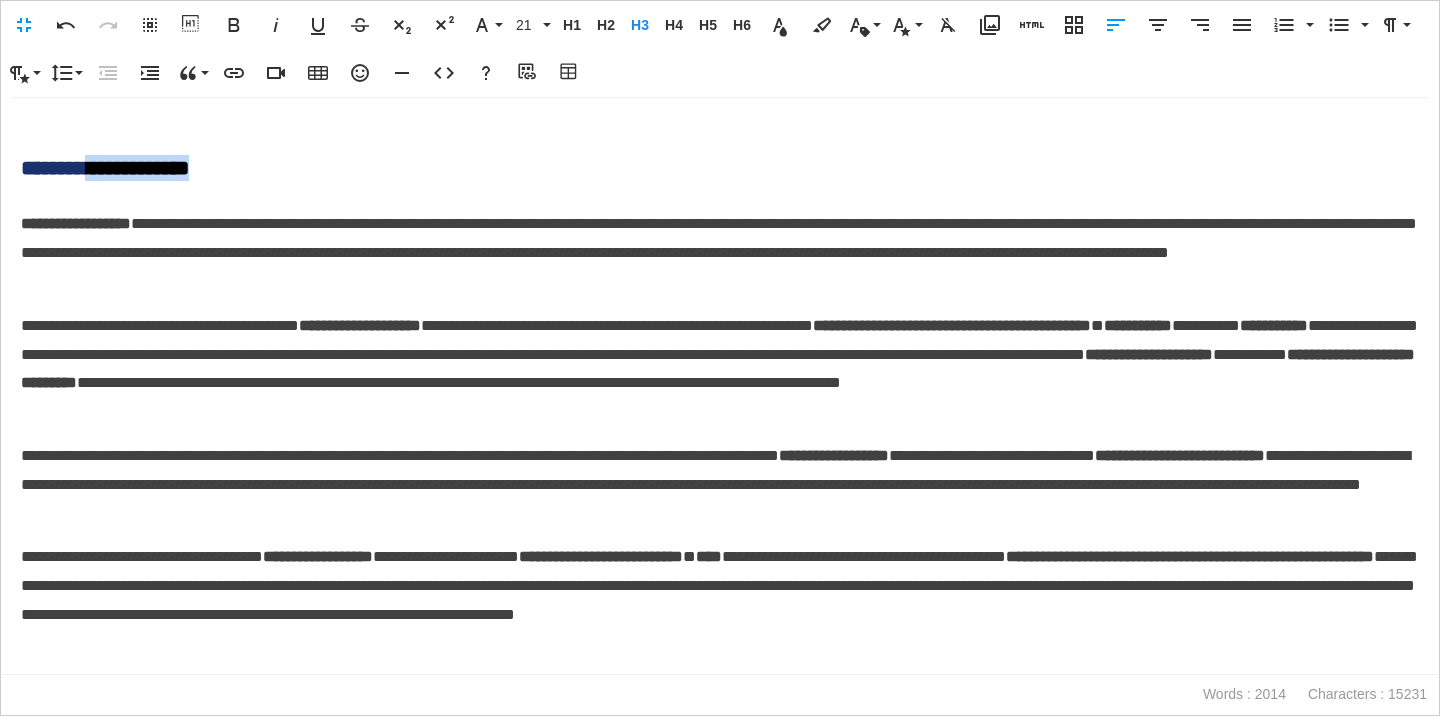 click on "**********" at bounding box center (720, 168) 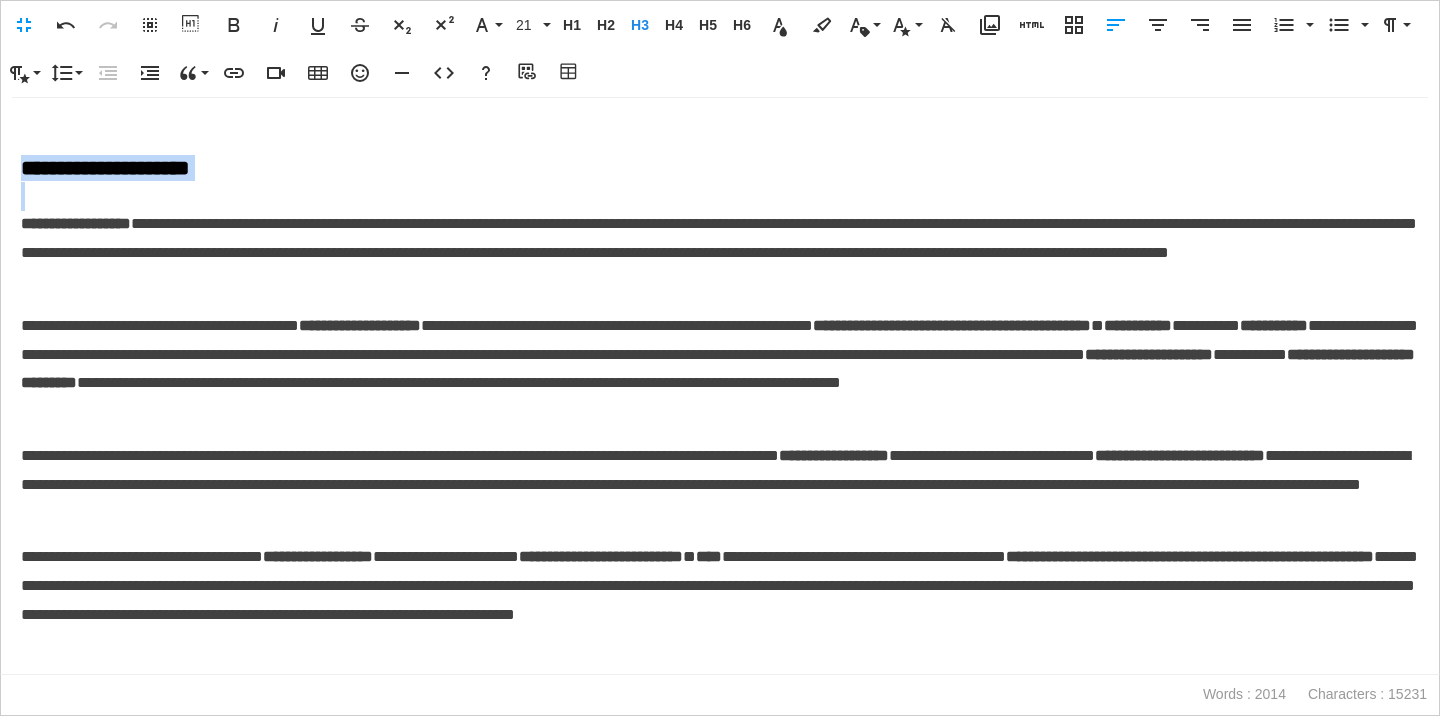 click on "**********" at bounding box center (720, 168) 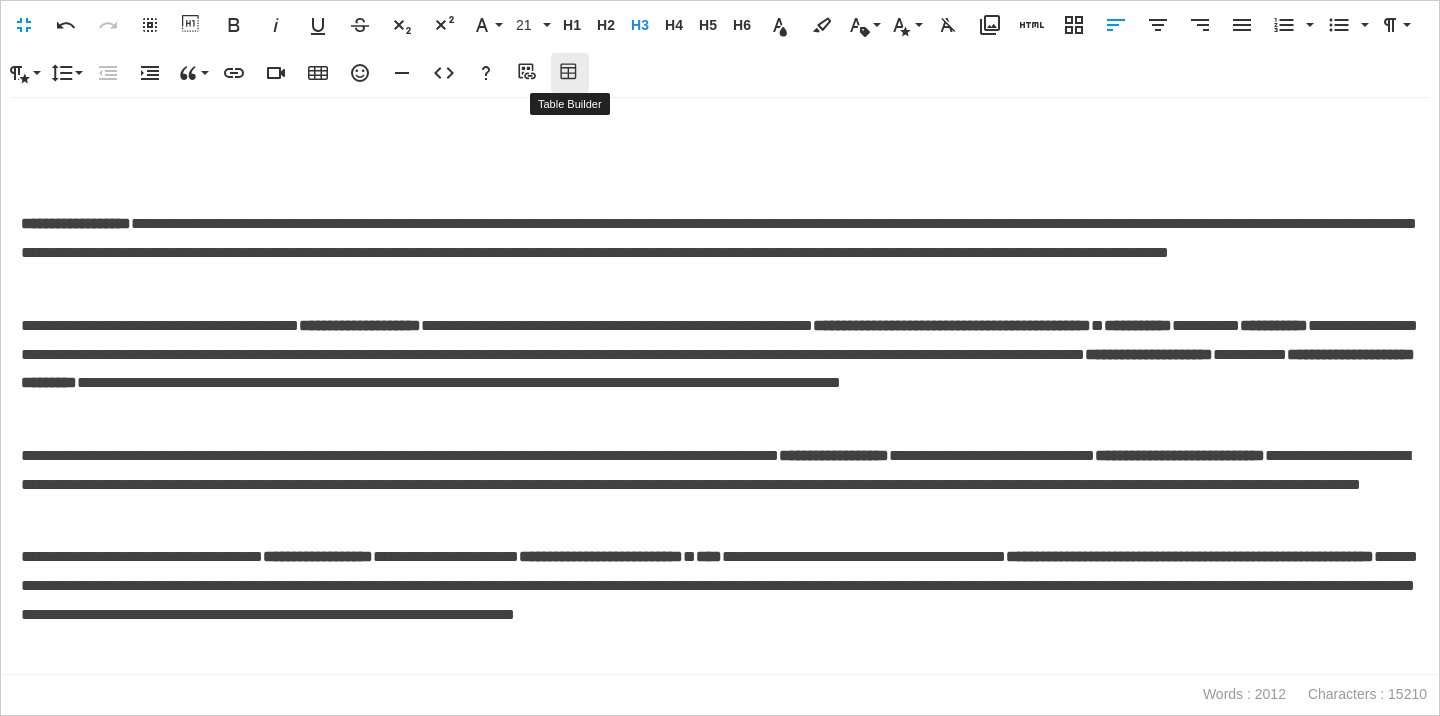 click 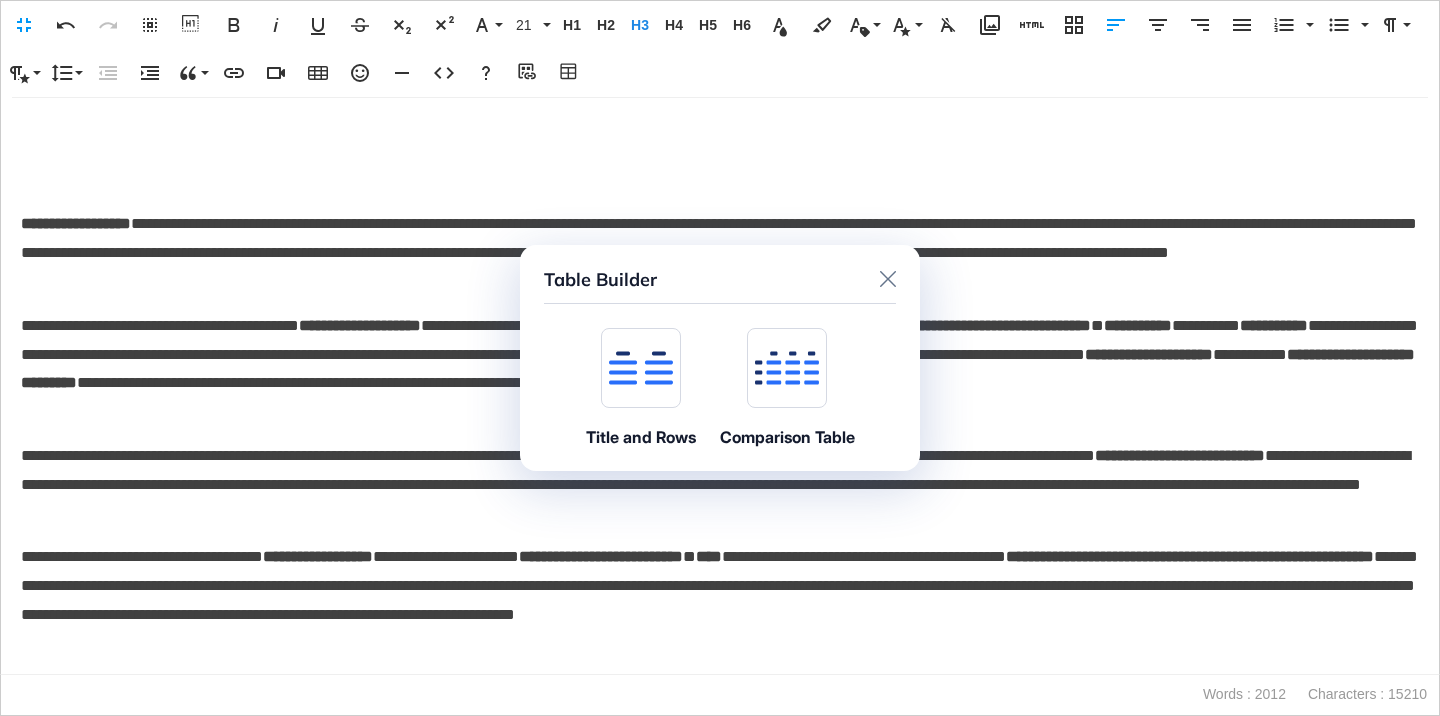 click 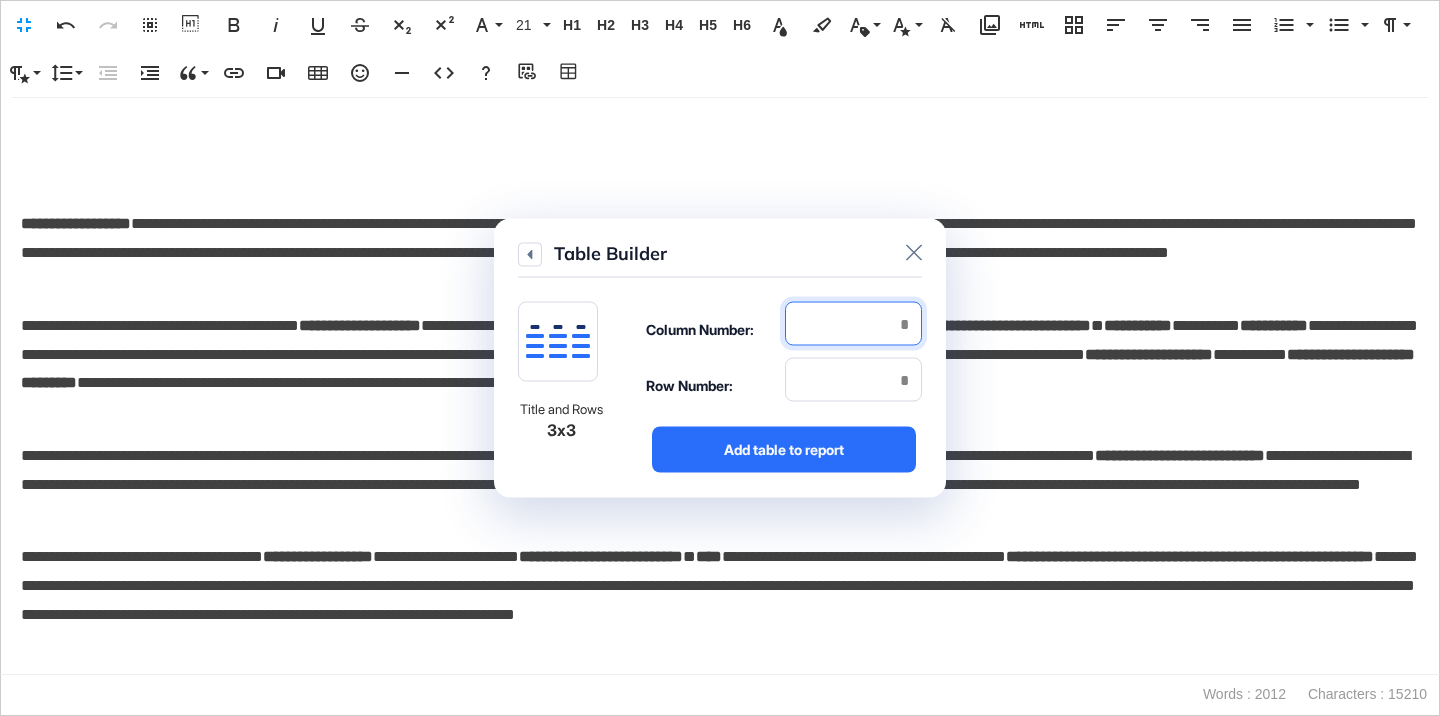 click at bounding box center (853, 324) 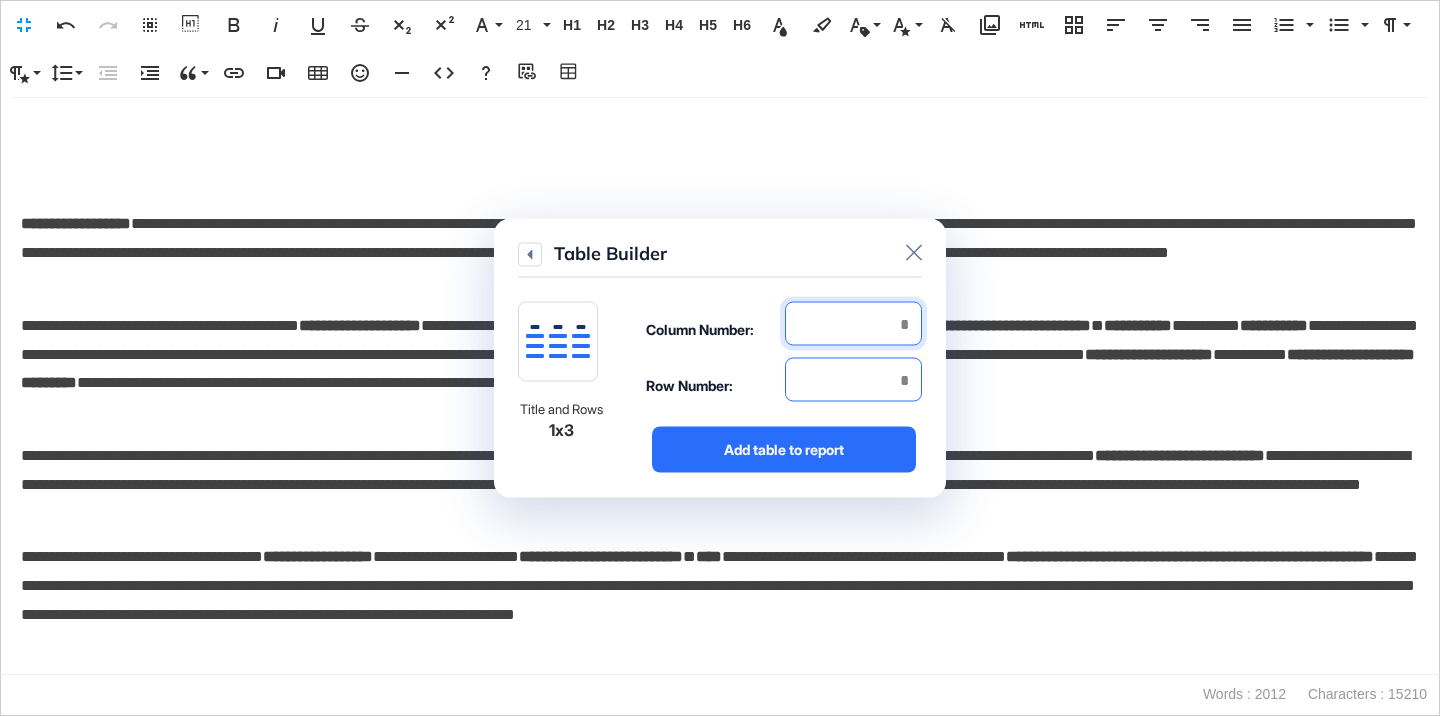 type on "*" 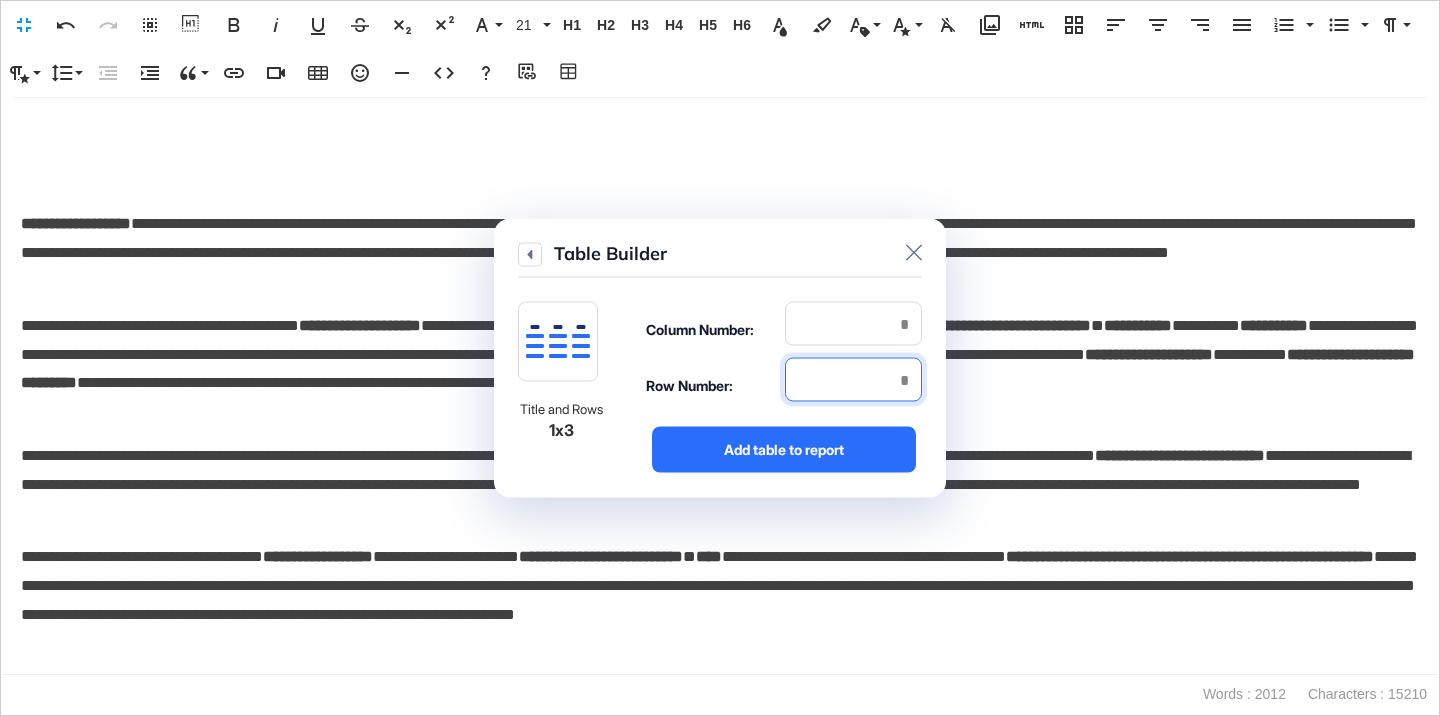 click at bounding box center [853, 380] 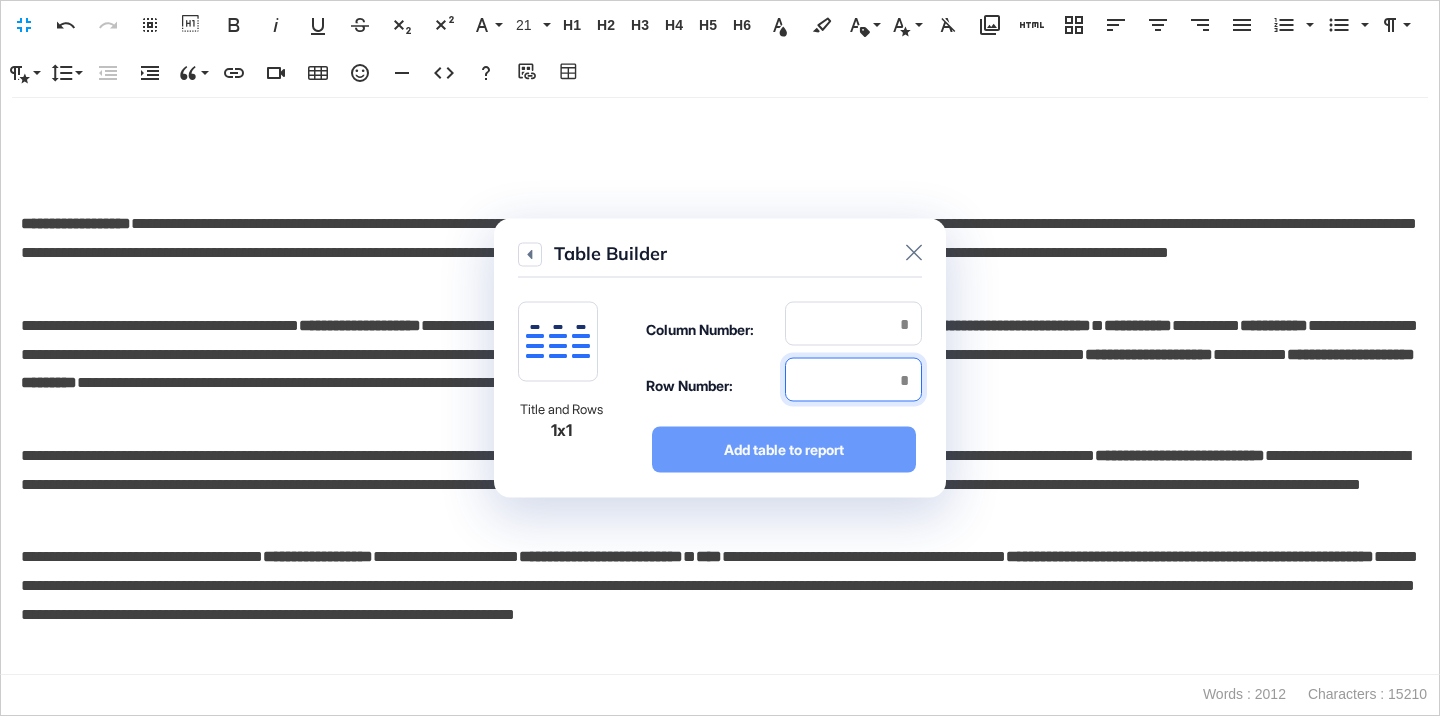 type on "*" 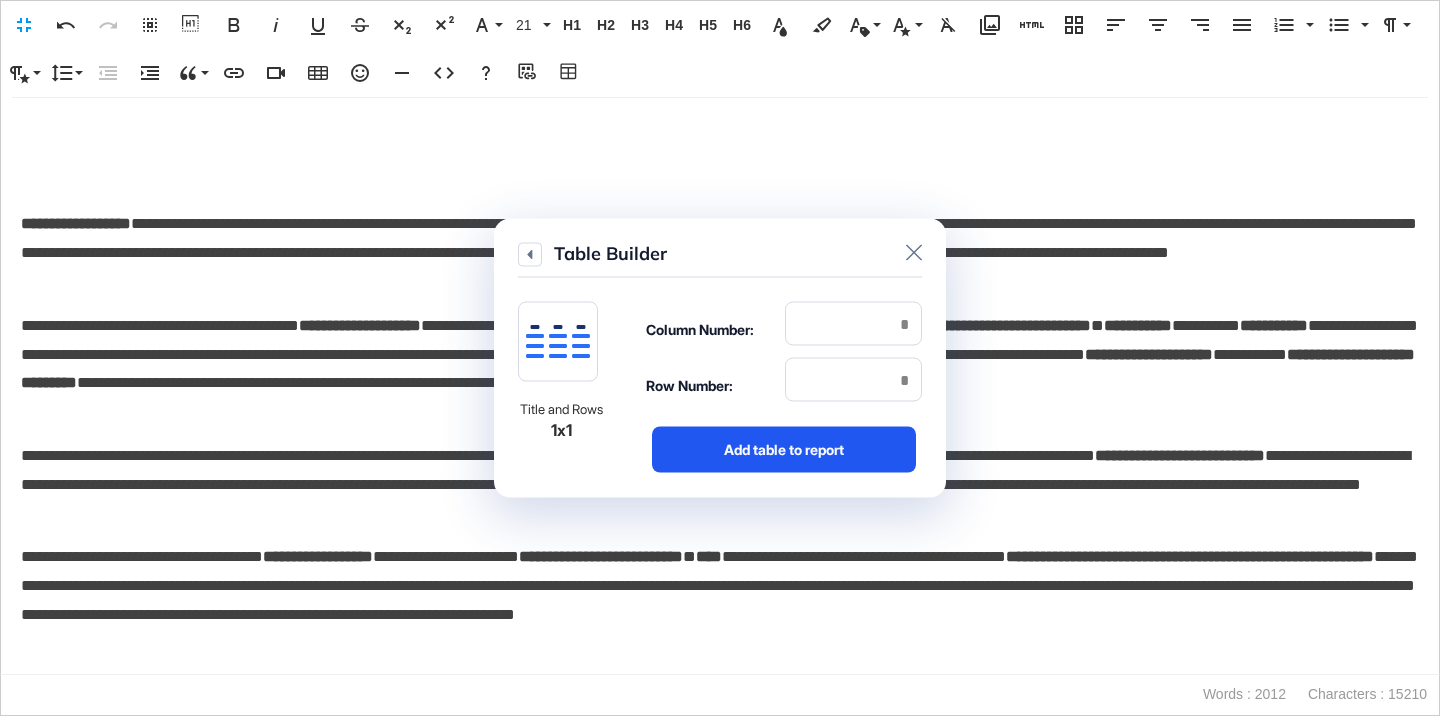 click on "Add table to report" at bounding box center [784, 450] 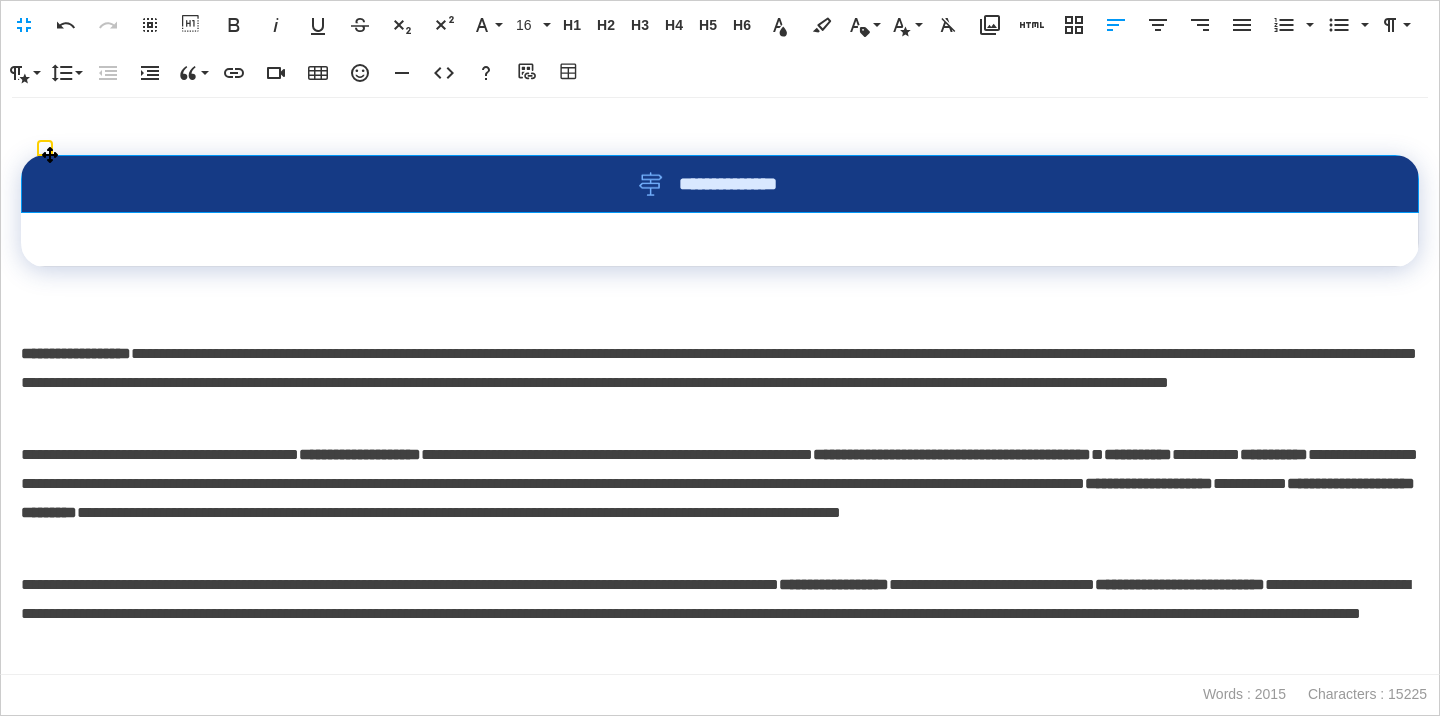 drag, startPoint x: 833, startPoint y: 199, endPoint x: 616, endPoint y: 199, distance: 217 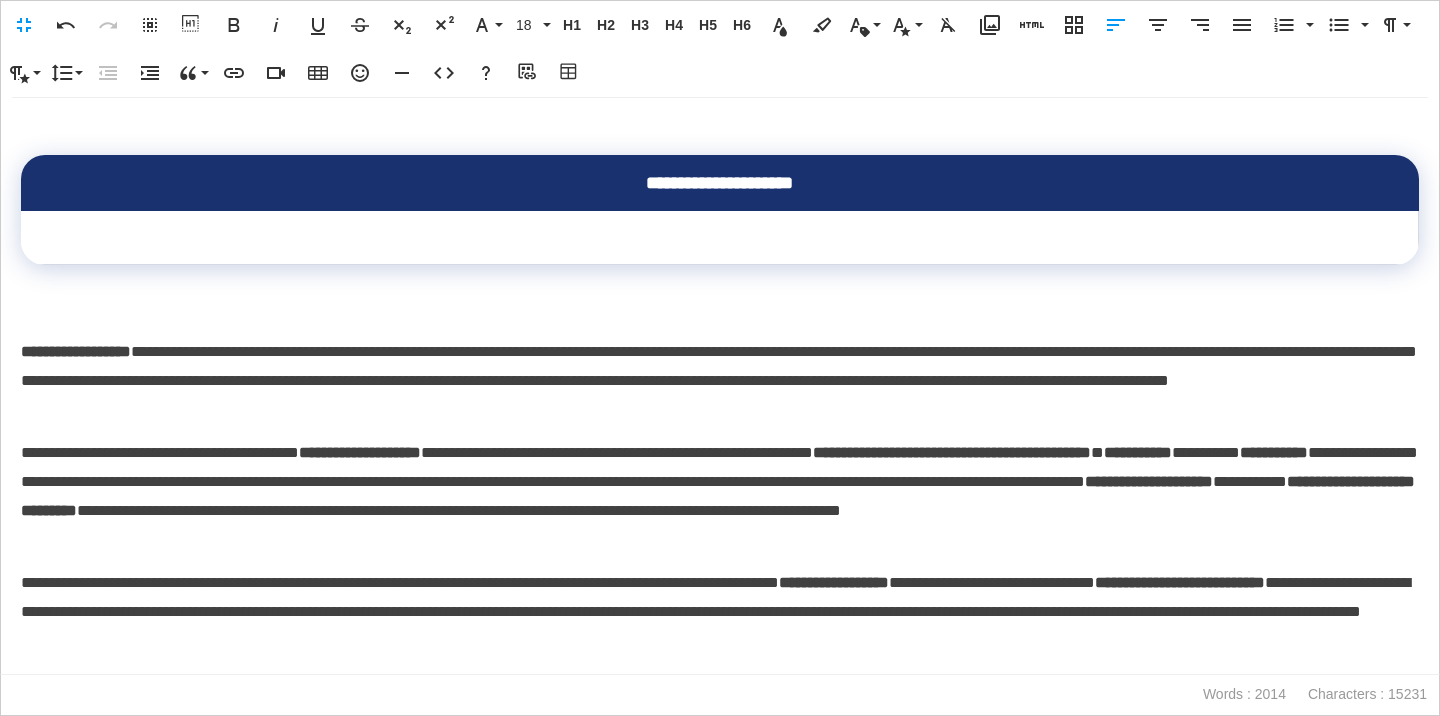 scroll, scrollTop: 0, scrollLeft: 8, axis: horizontal 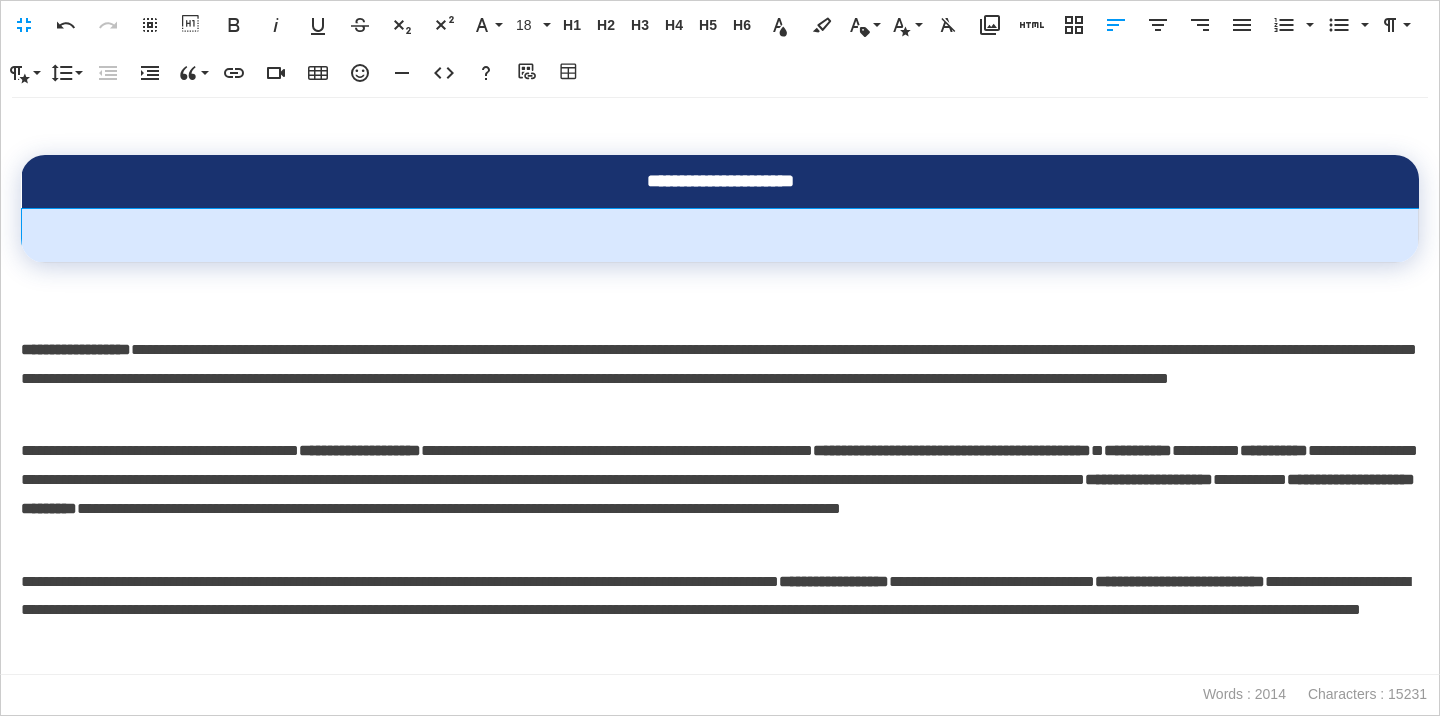 click at bounding box center [720, 236] 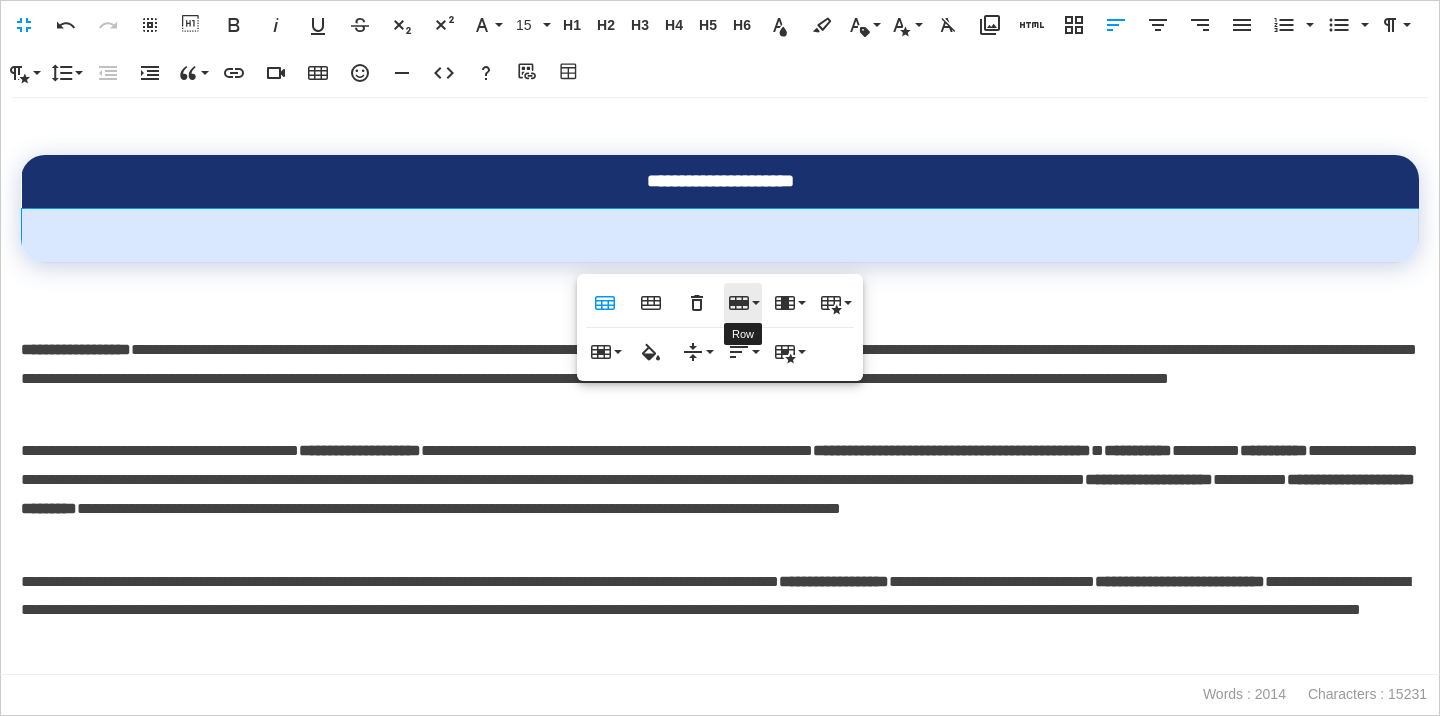 click on "Row" at bounding box center [743, 303] 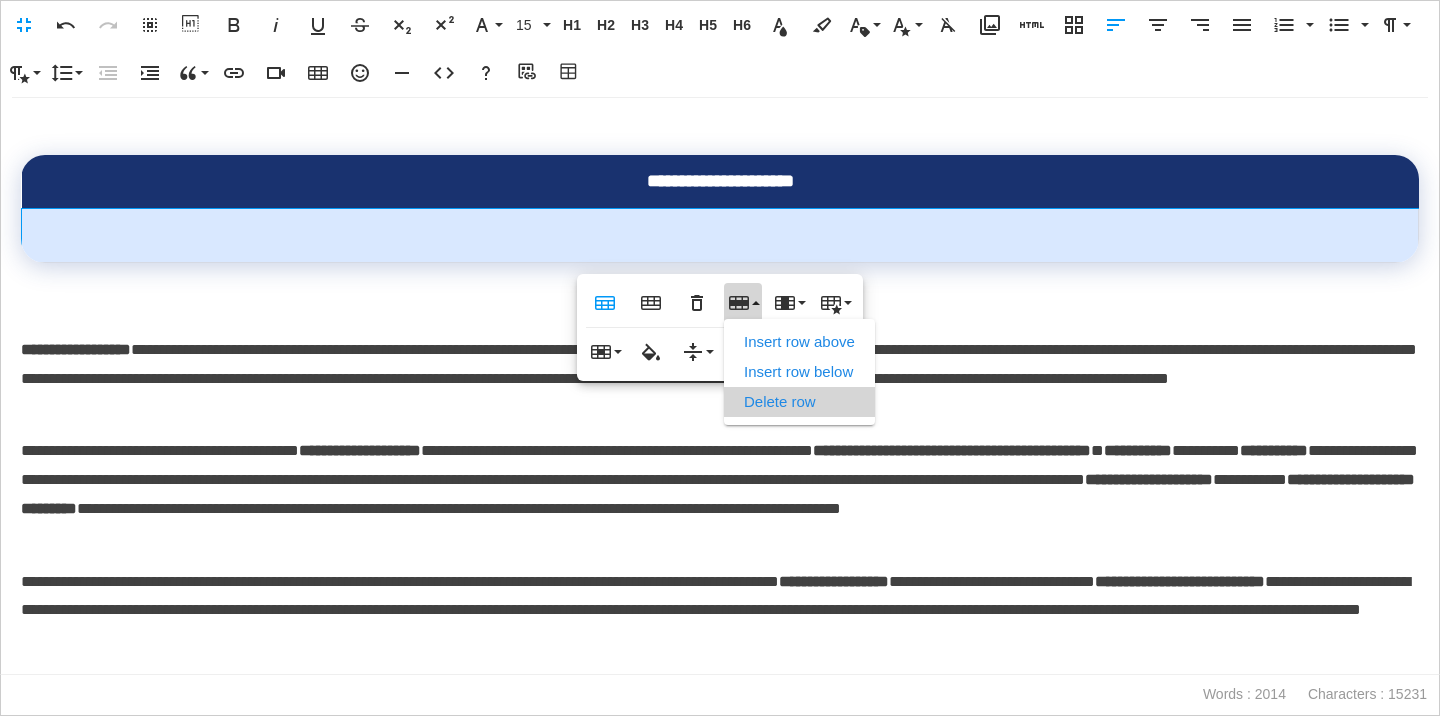 click on "Delete row" at bounding box center [799, 402] 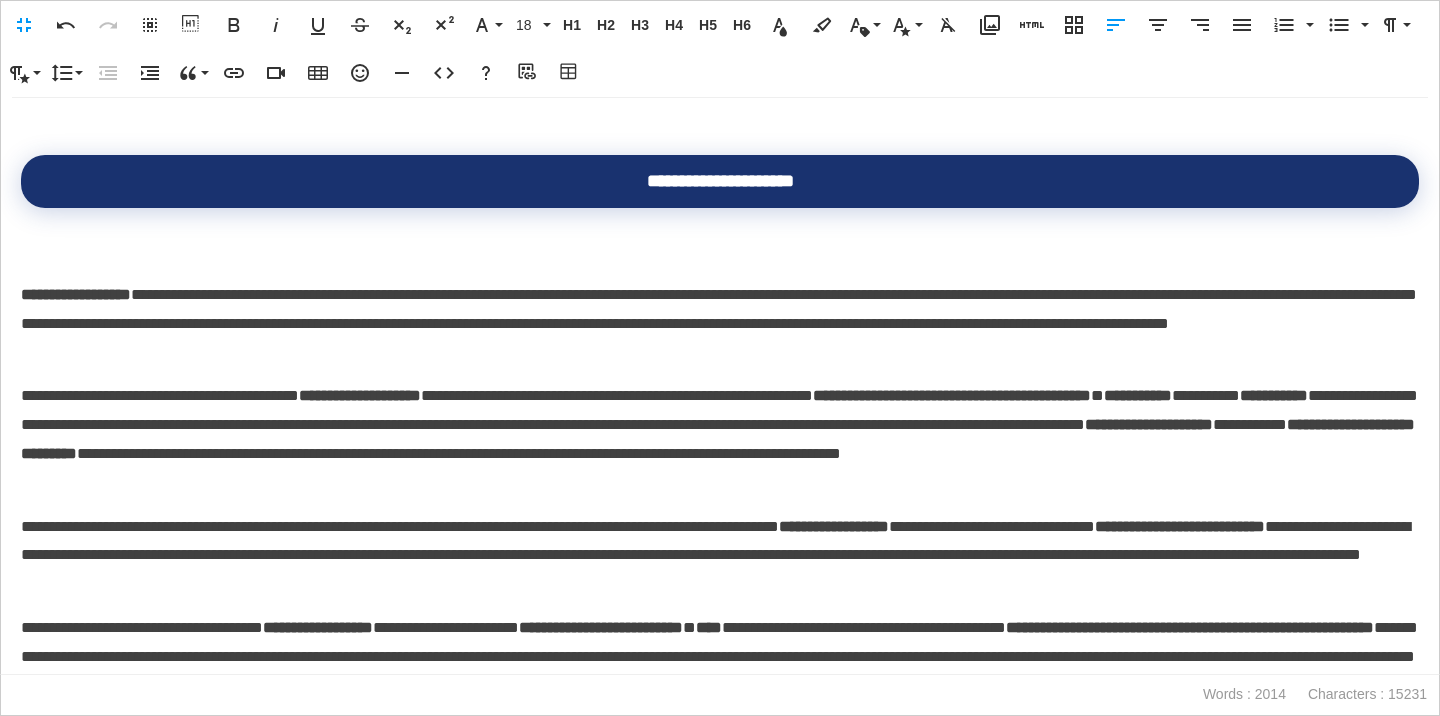 click on "**********" at bounding box center [720, 309] 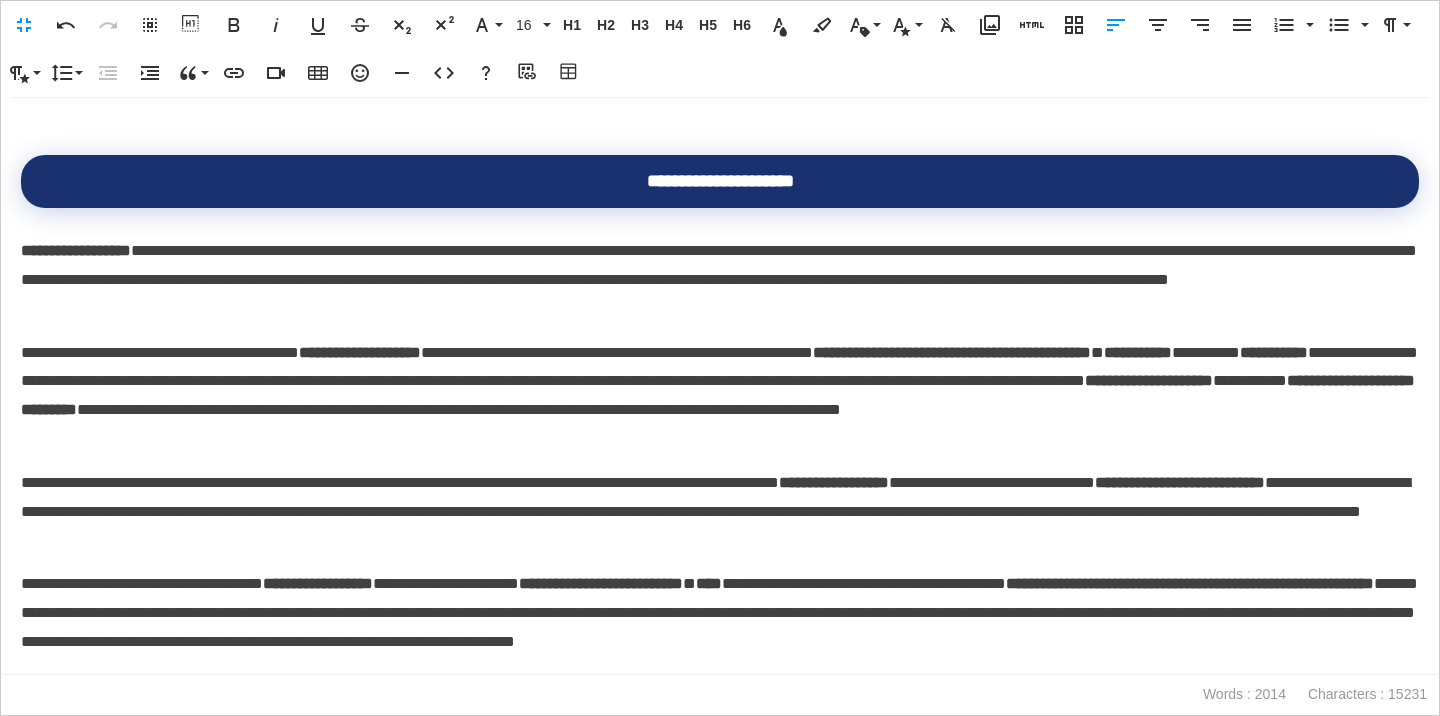 click on "**********" at bounding box center [720, 396] 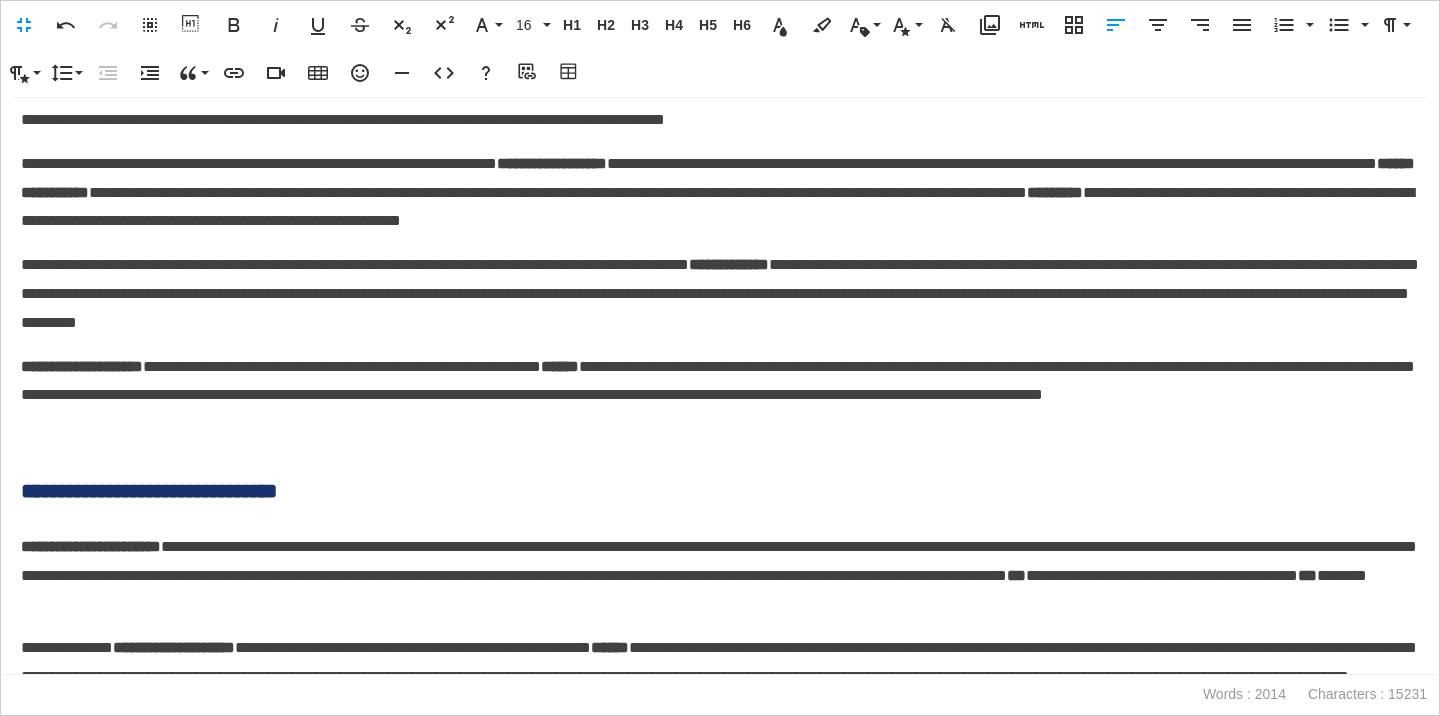 scroll, scrollTop: 2039, scrollLeft: 0, axis: vertical 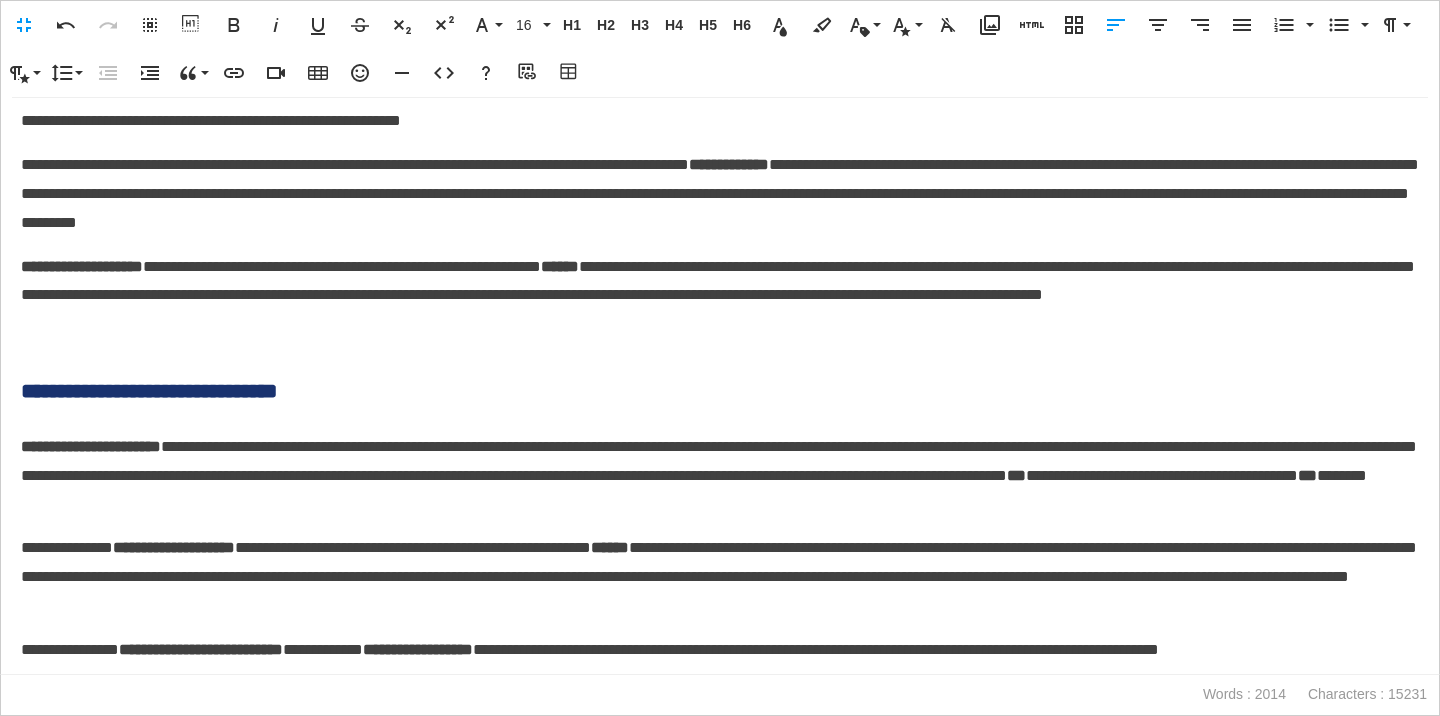 click on "**********" at bounding box center (720, 391) 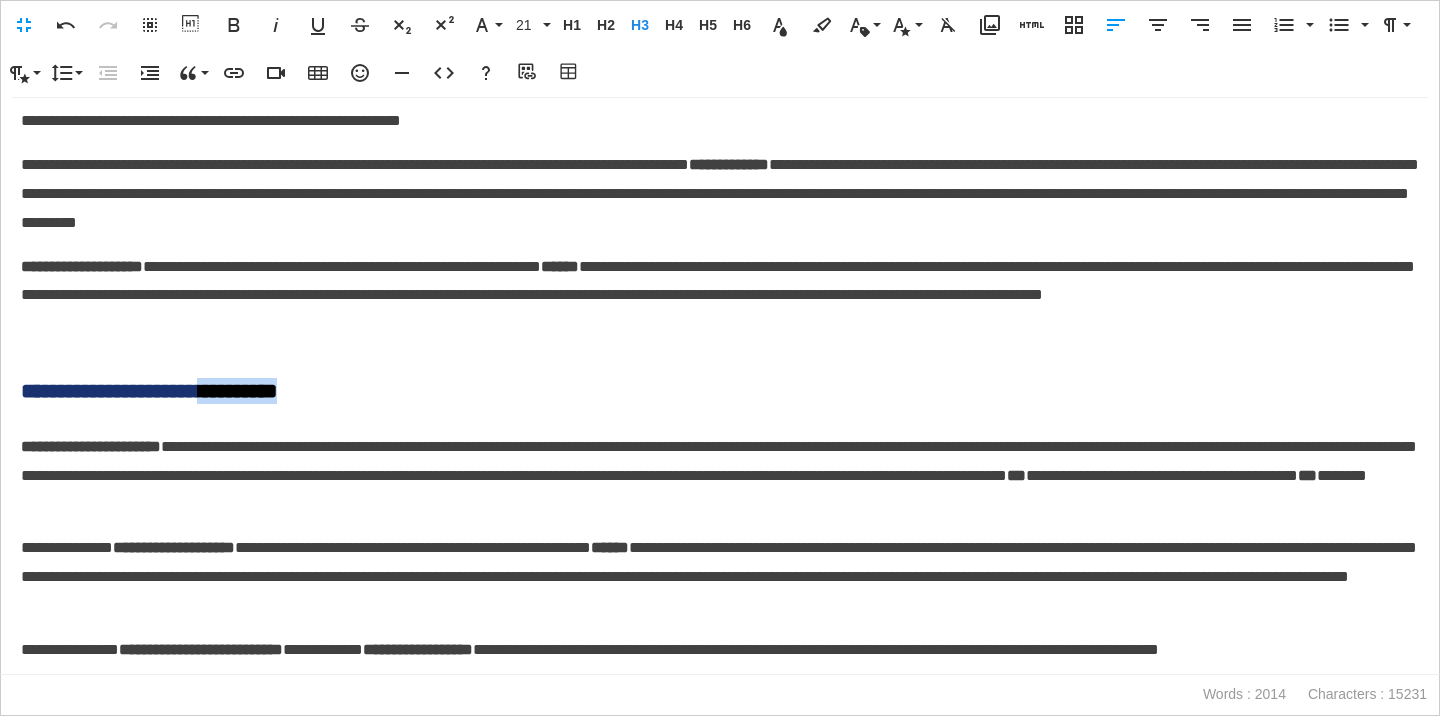click on "**********" at bounding box center [720, 391] 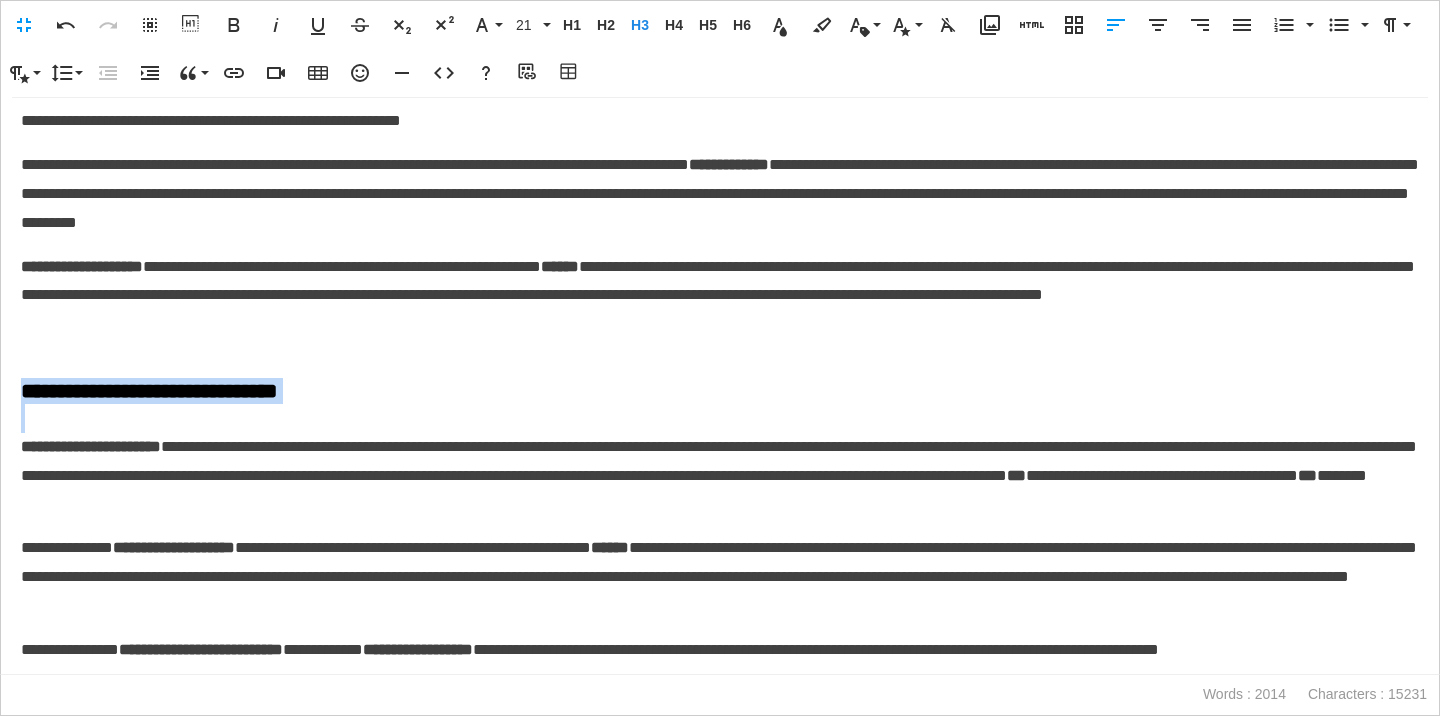 click on "**********" at bounding box center (720, 391) 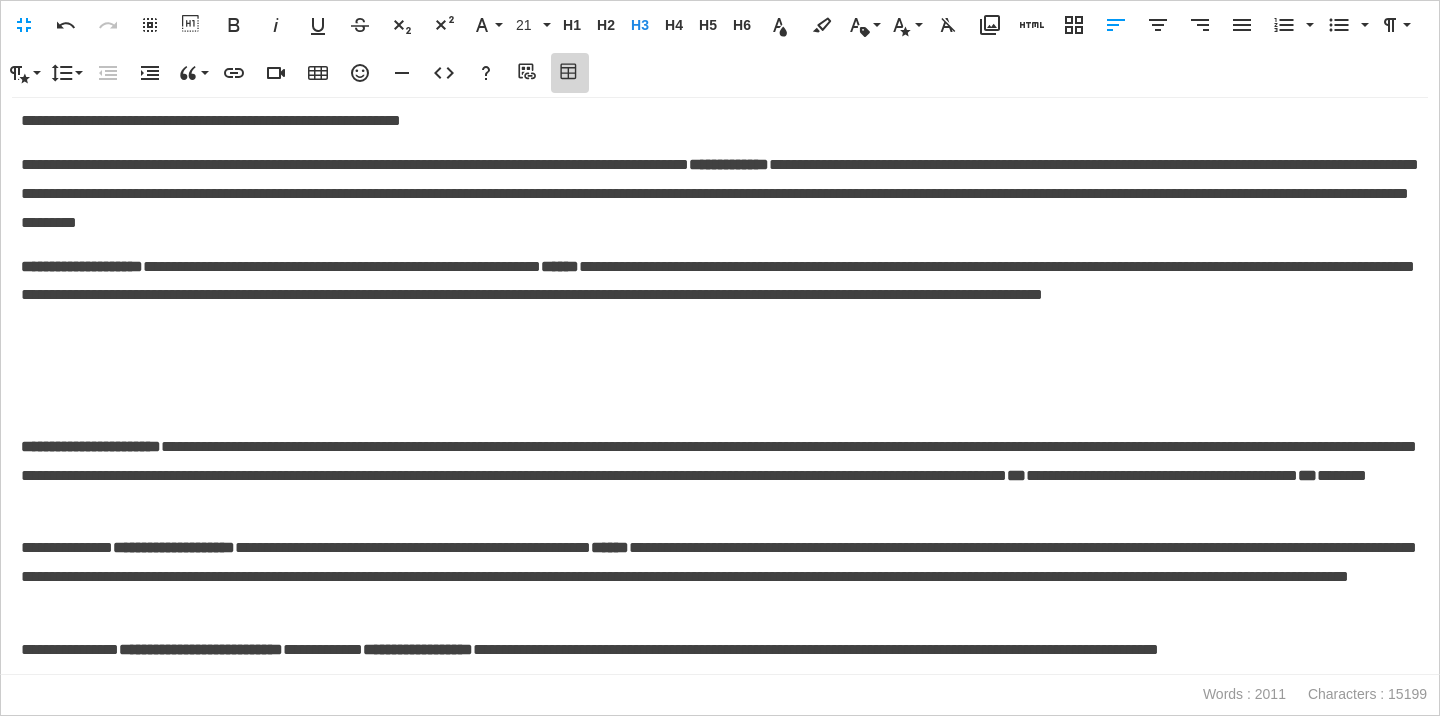 click on "Table Builder" at bounding box center (570, 73) 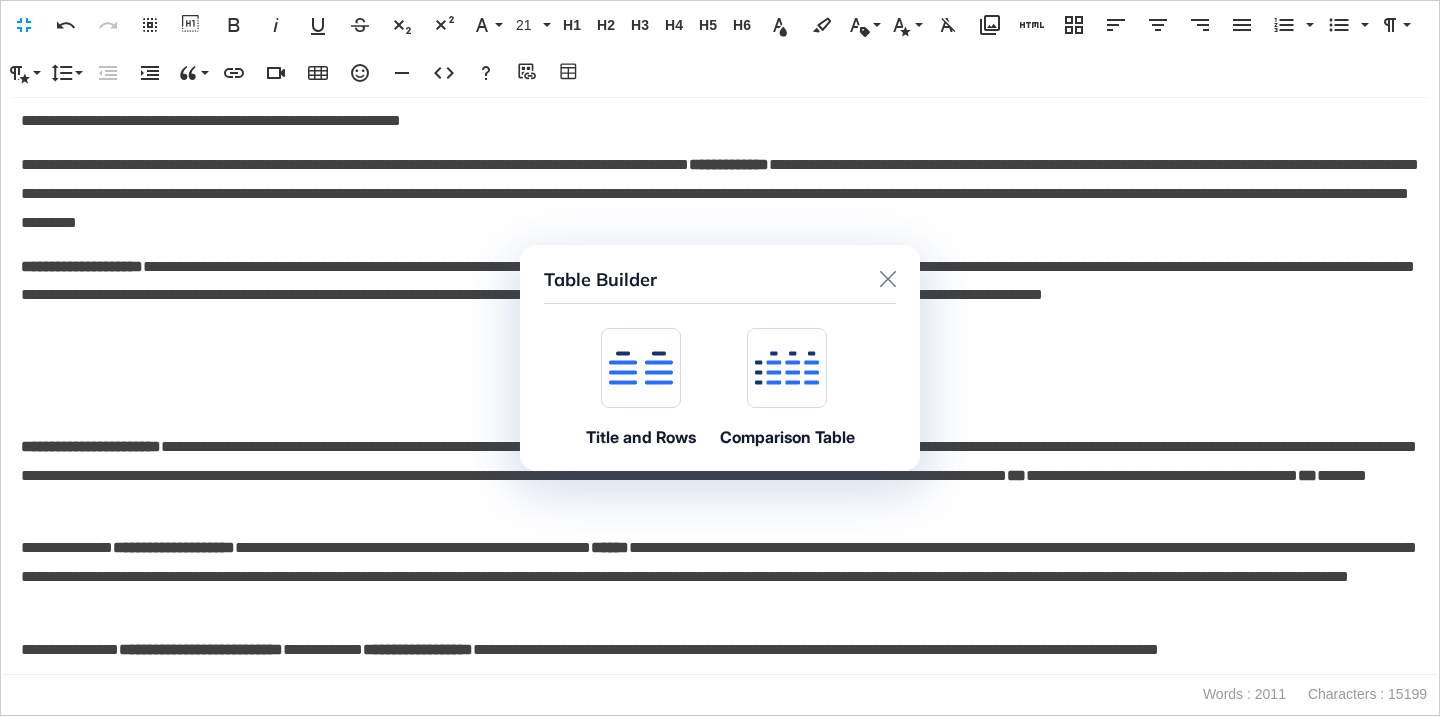 click at bounding box center [641, 368] 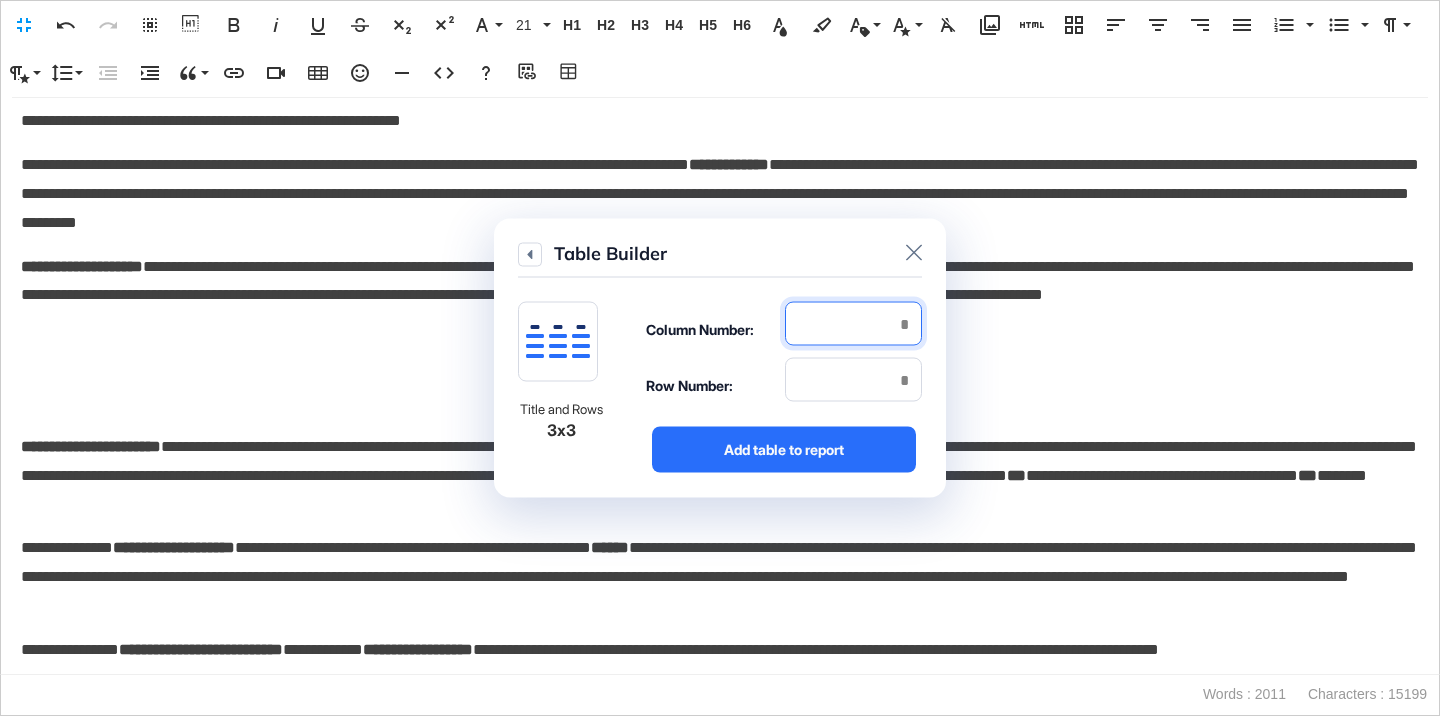 click at bounding box center [853, 324] 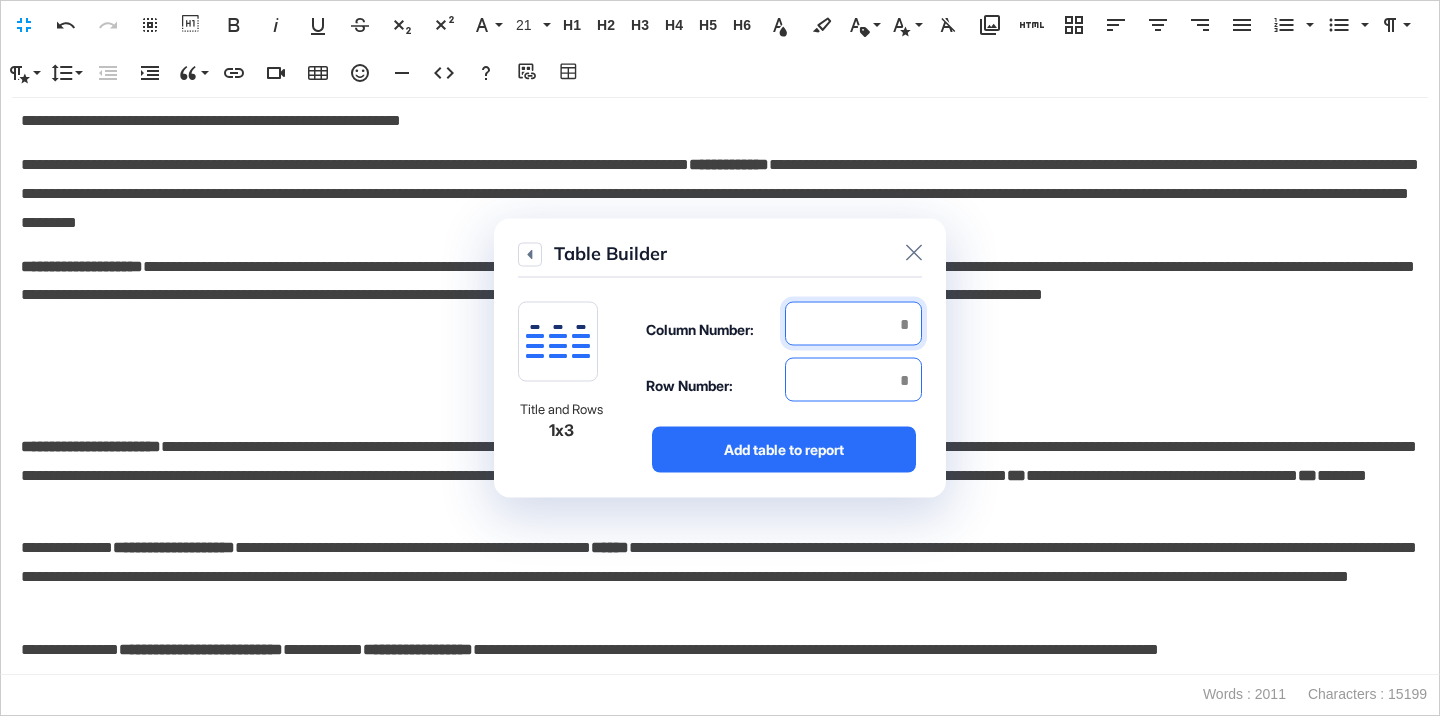 type on "*" 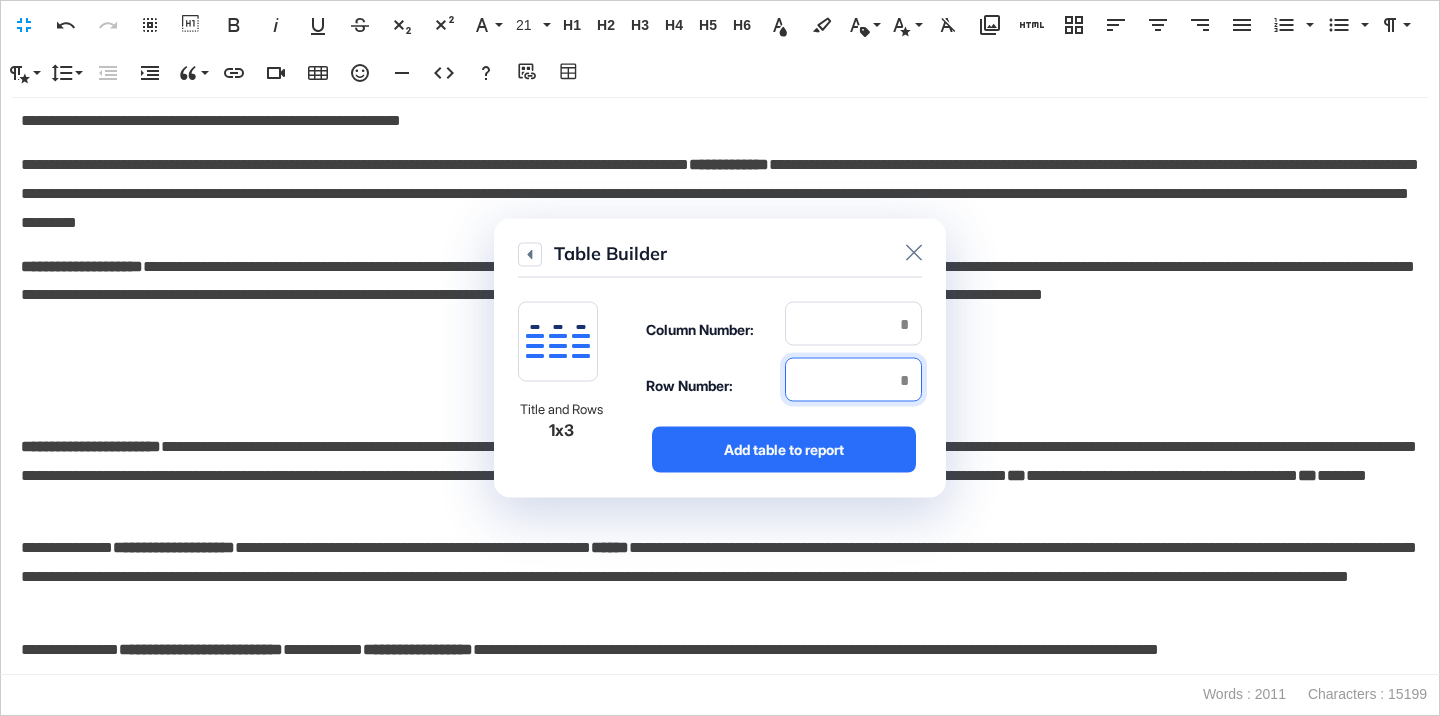 click at bounding box center [853, 380] 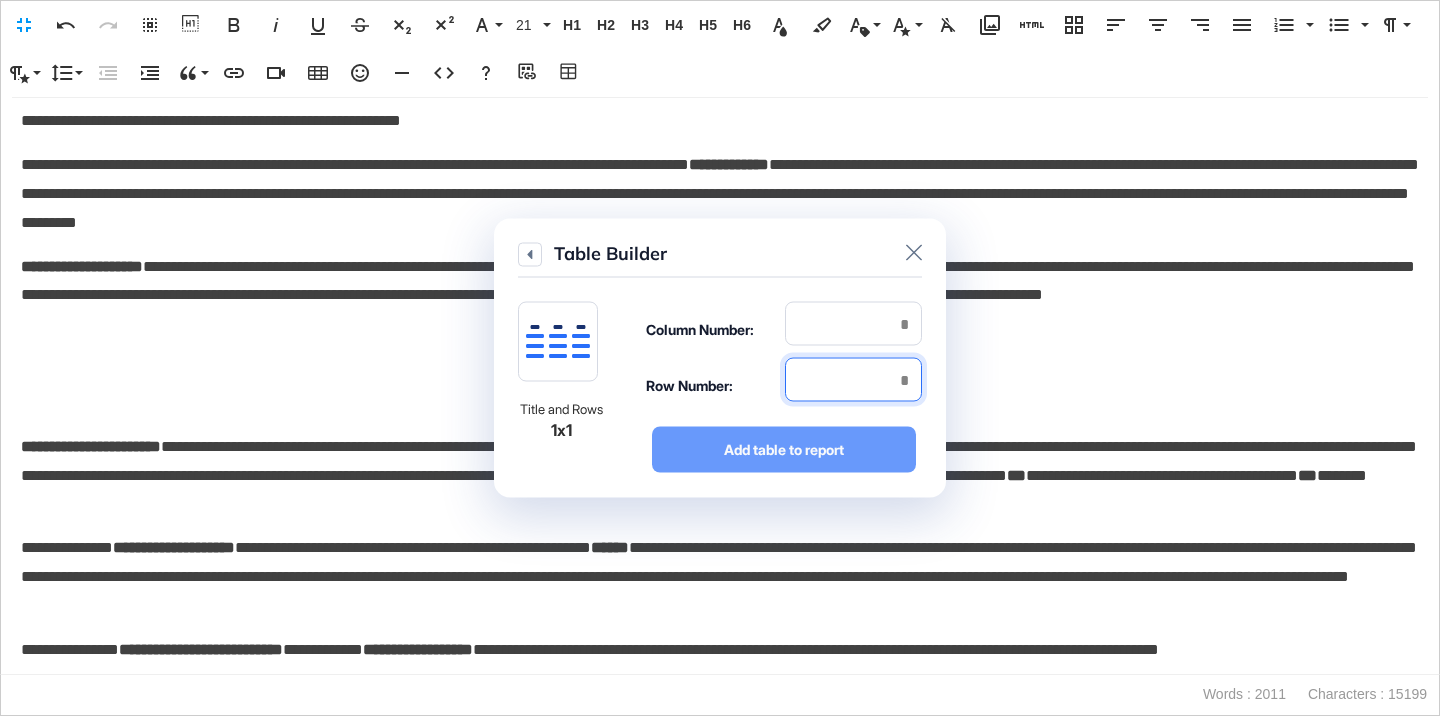 type on "*" 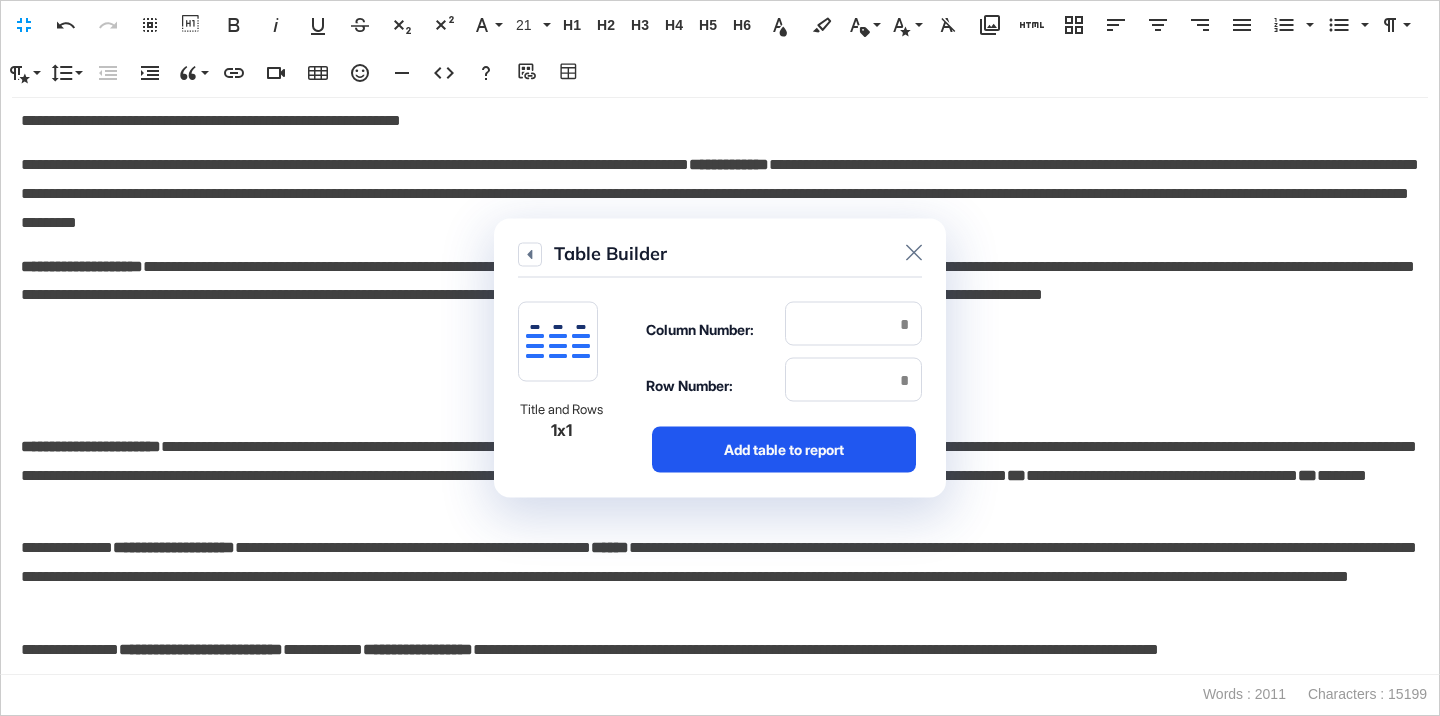 click on "Add table to report" at bounding box center (784, 450) 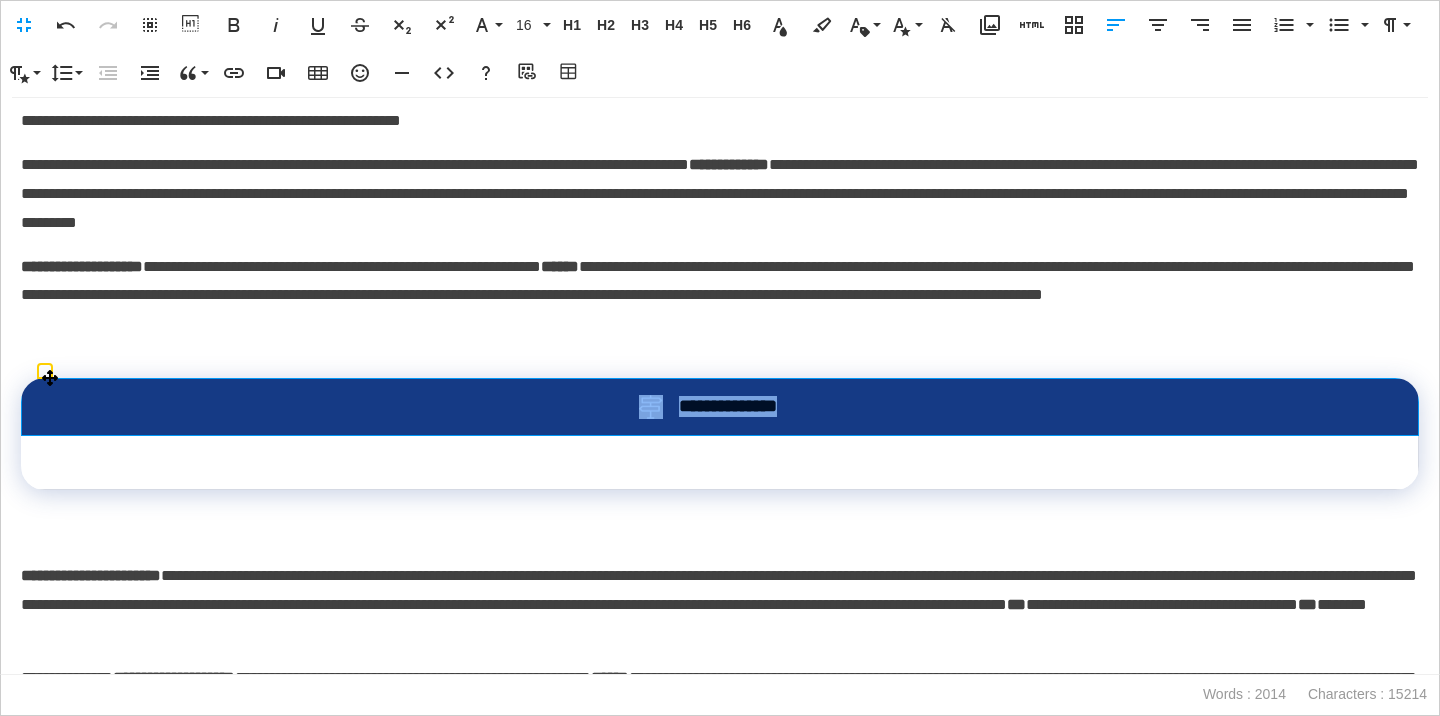 drag, startPoint x: 820, startPoint y: 403, endPoint x: 616, endPoint y: 399, distance: 204.03922 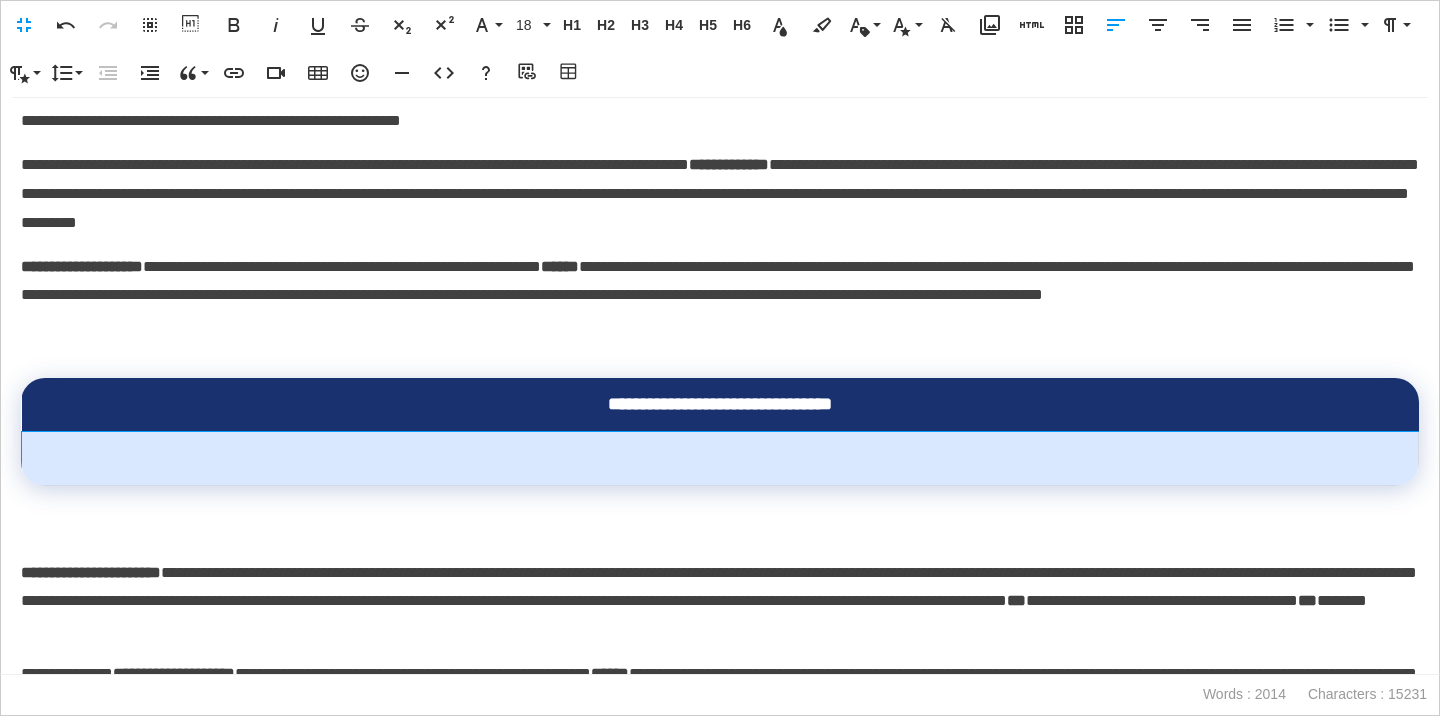 click at bounding box center (720, 458) 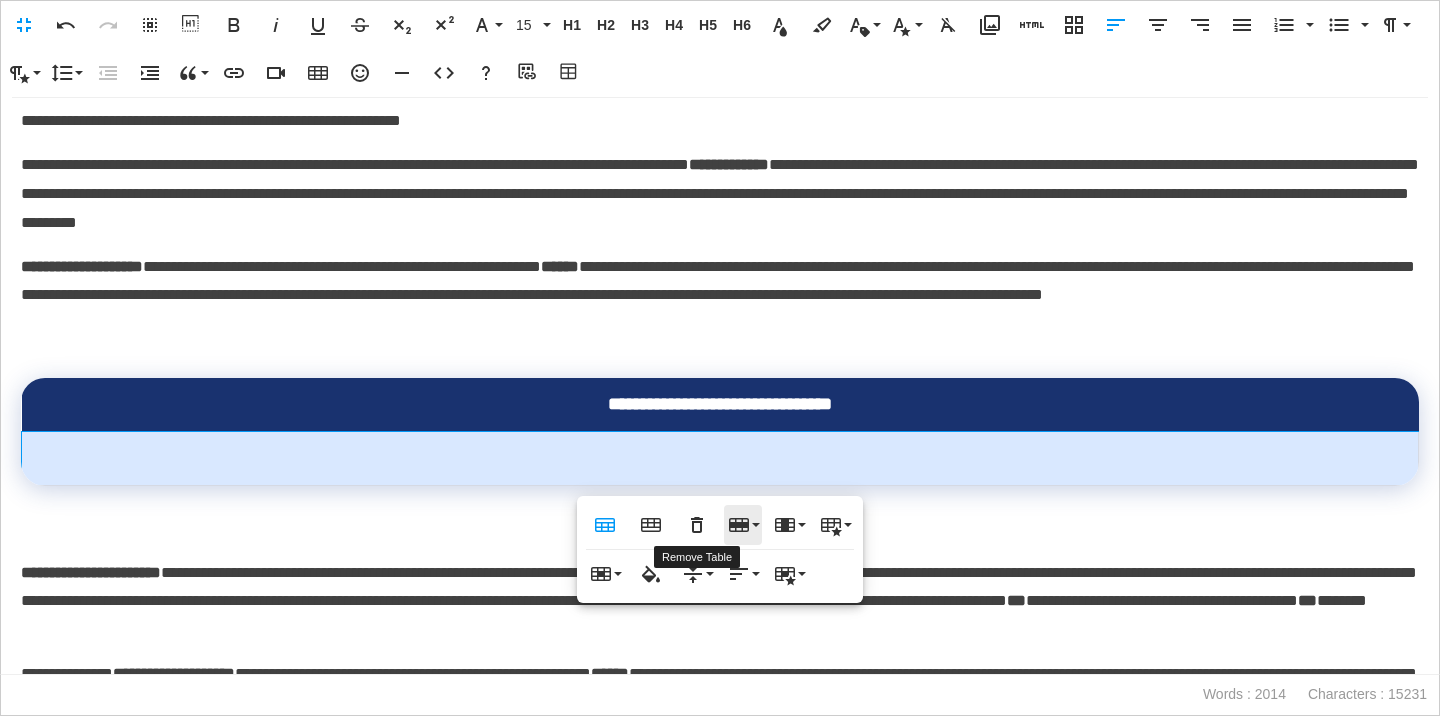 click 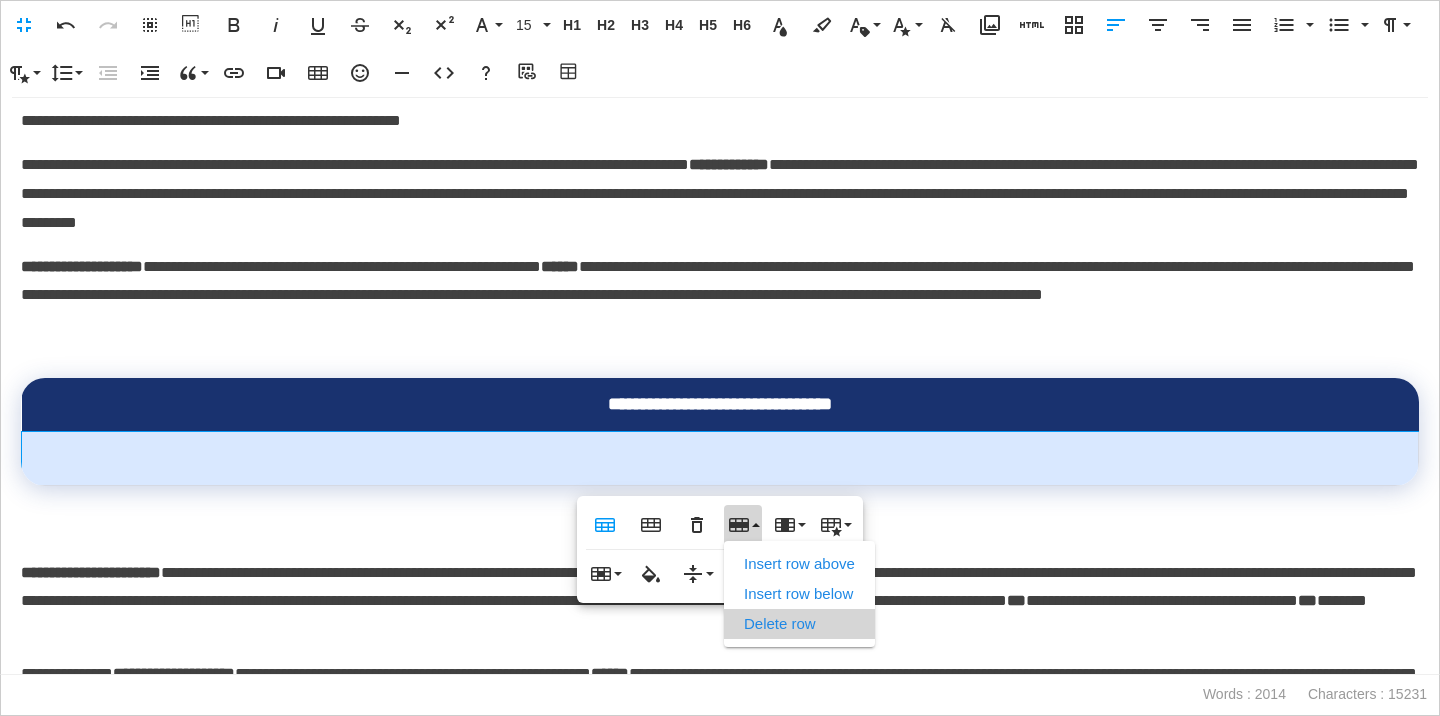click on "Delete row" at bounding box center (799, 624) 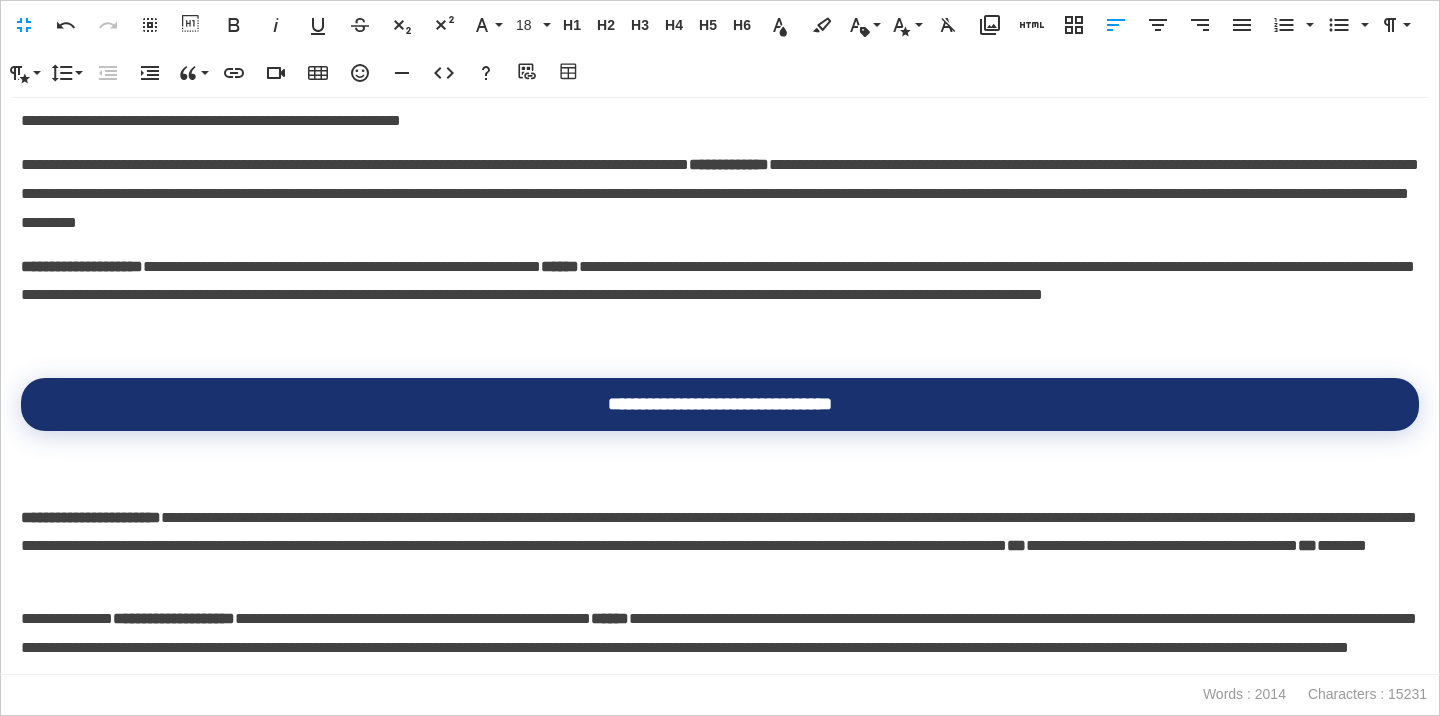click on "**********" at bounding box center (720, 386) 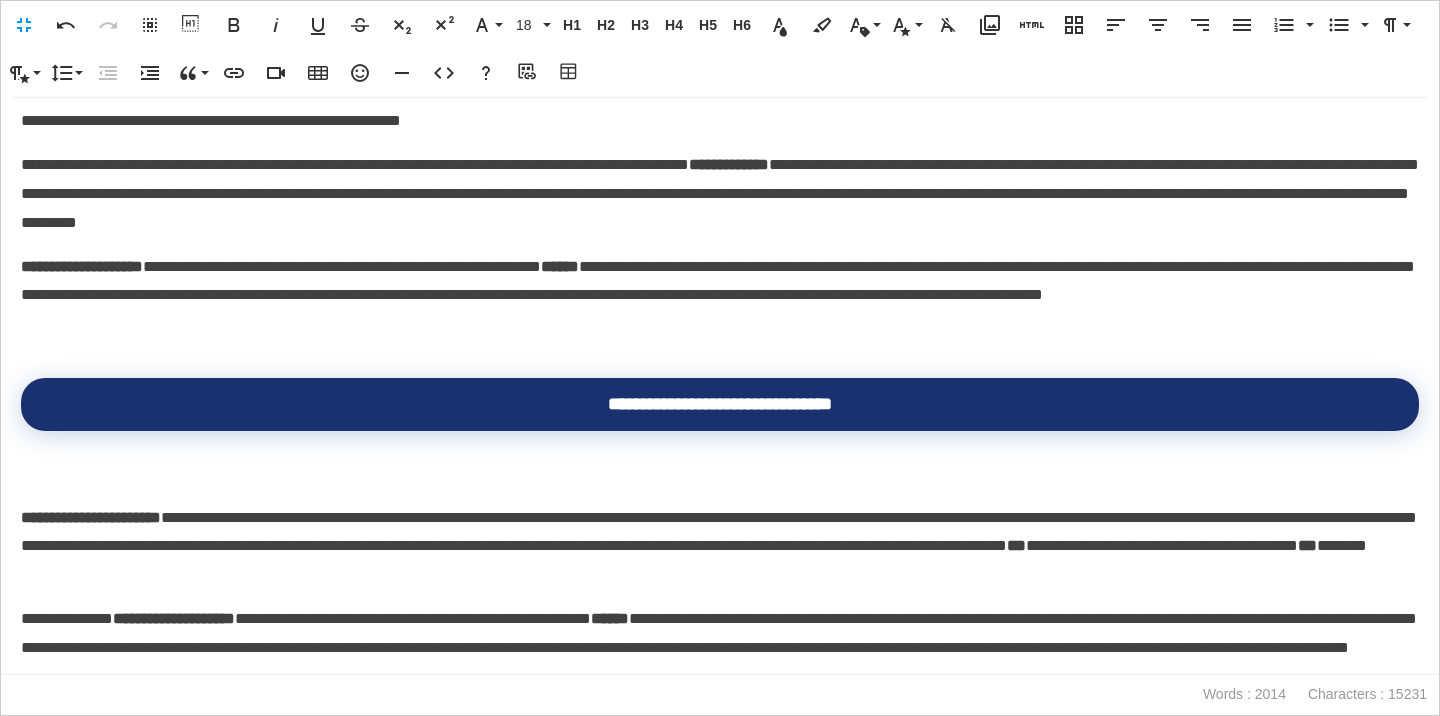 click on "**********" at bounding box center (720, 532) 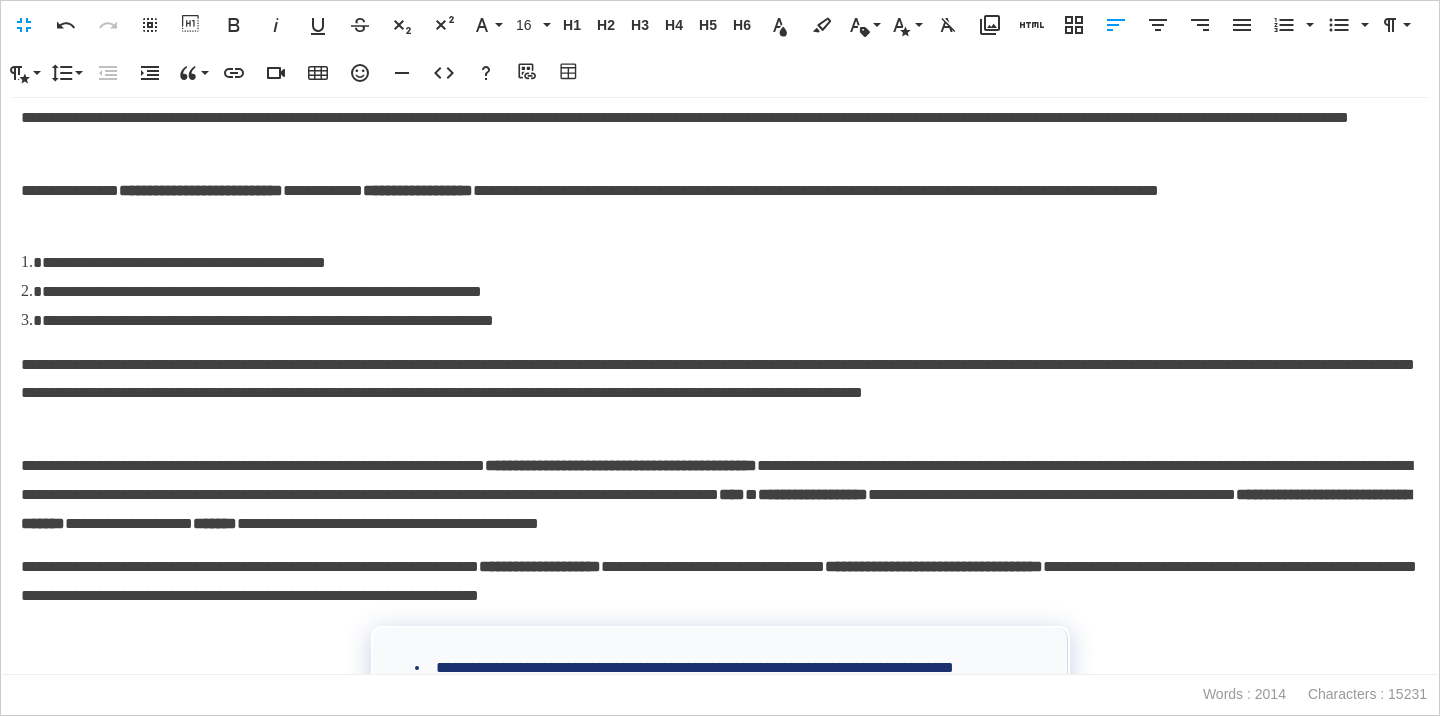 scroll, scrollTop: 2519, scrollLeft: 0, axis: vertical 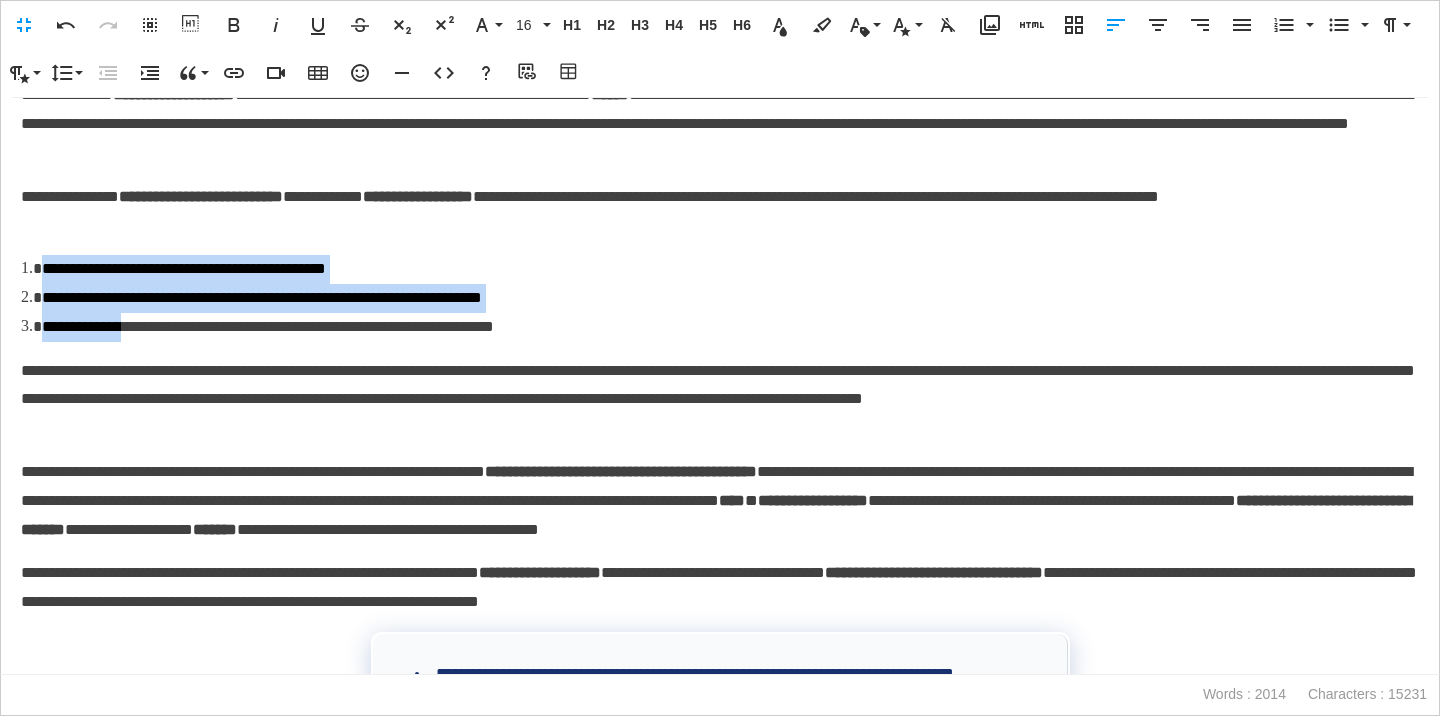 drag, startPoint x: 42, startPoint y: 262, endPoint x: 144, endPoint y: 325, distance: 119.88744 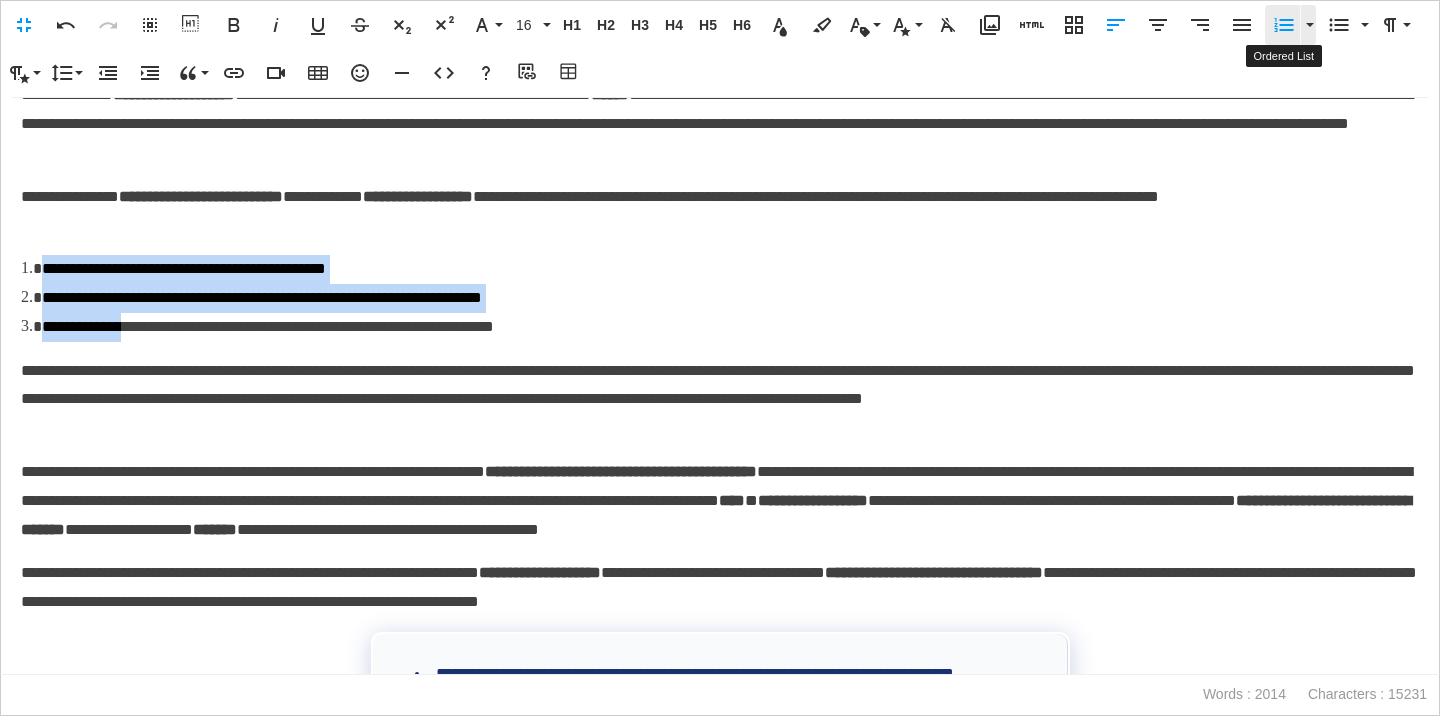 click 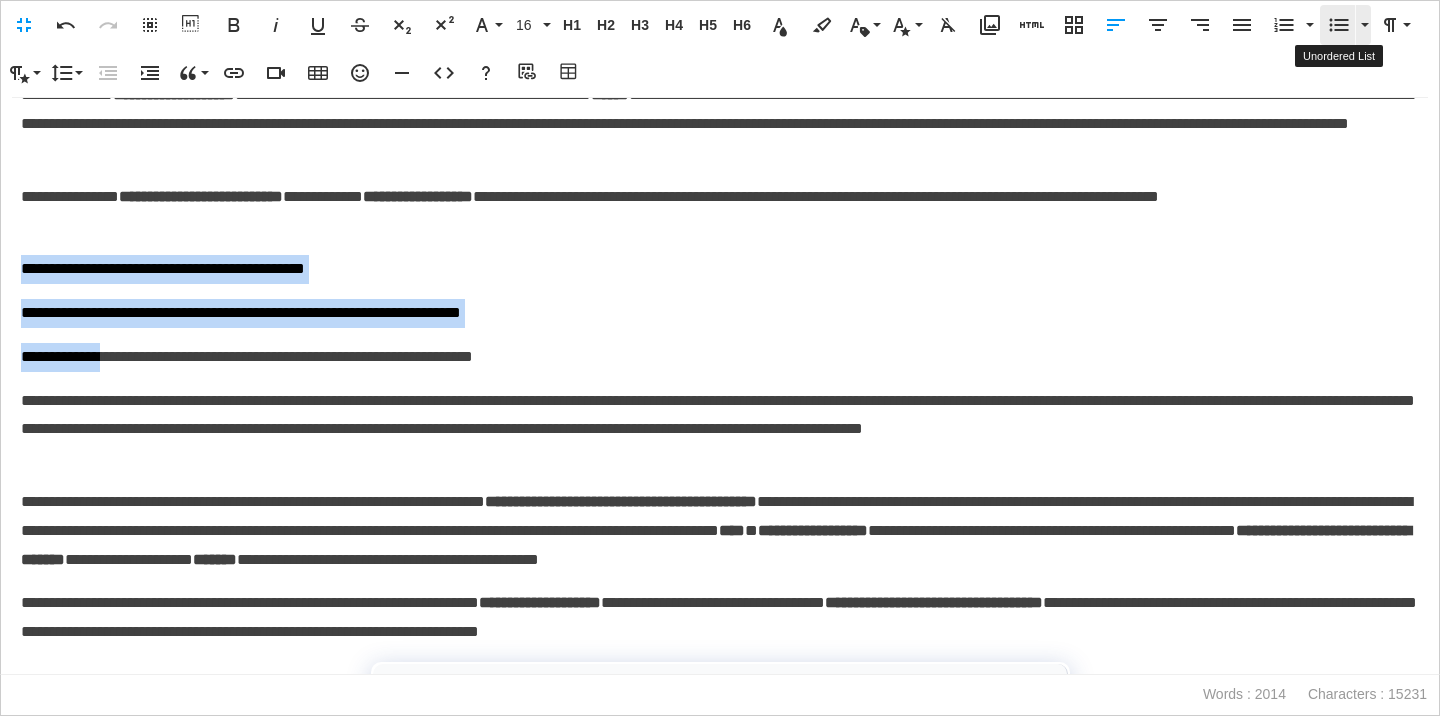 click 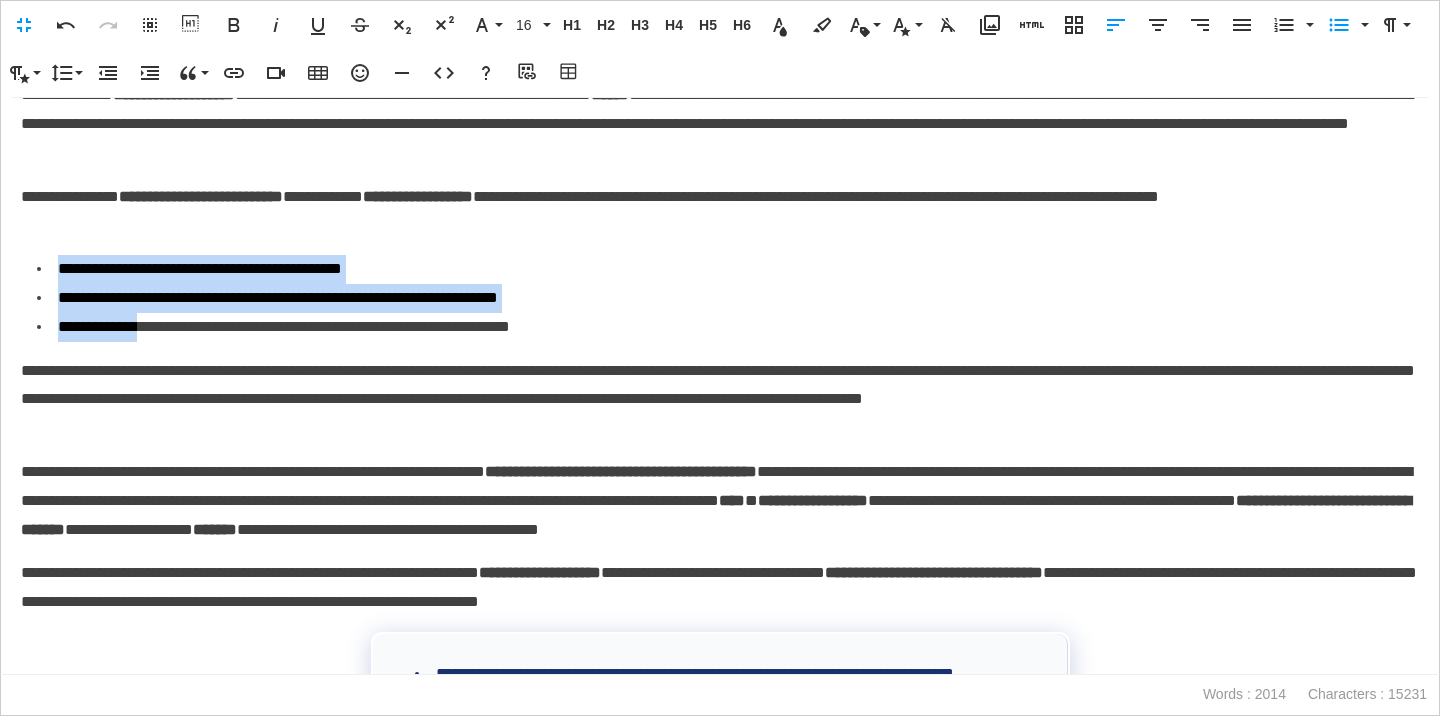 click on "**********" at bounding box center [728, 269] 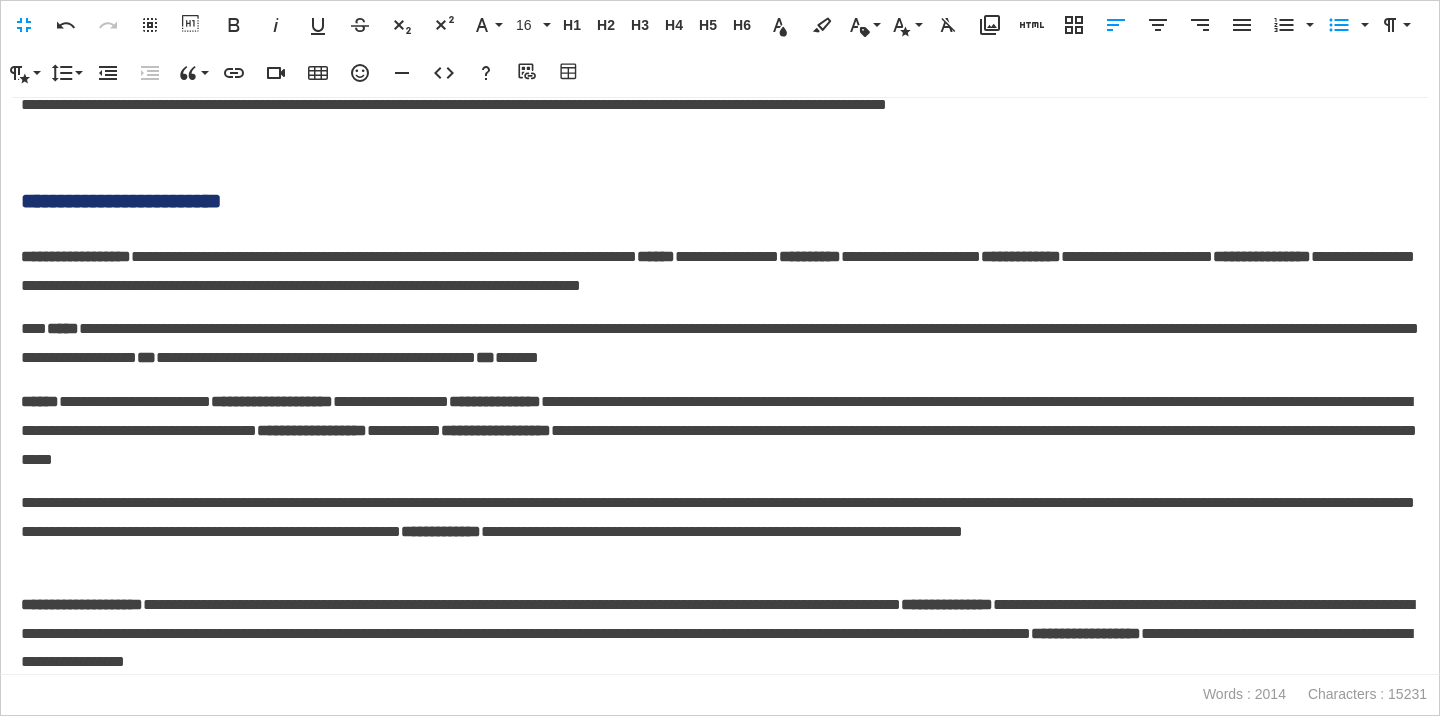 scroll, scrollTop: 3587, scrollLeft: 0, axis: vertical 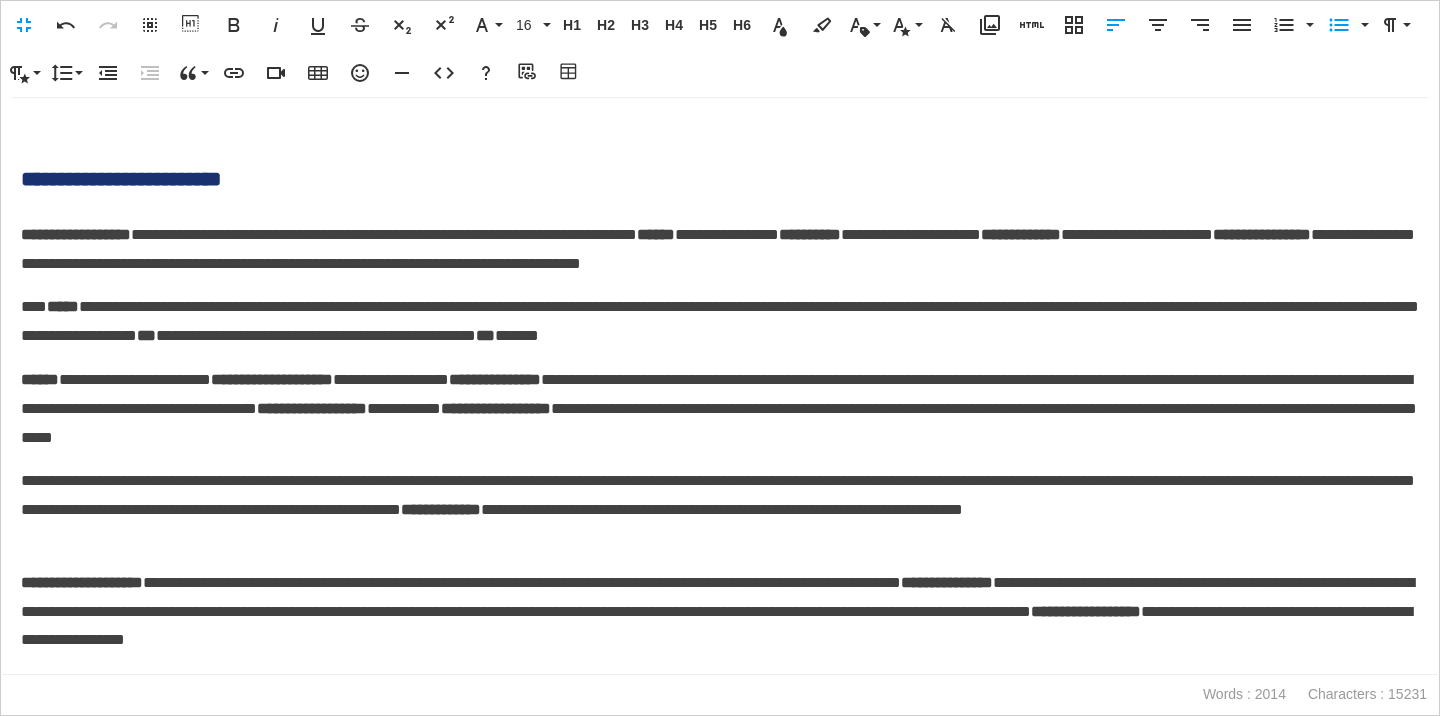 click on "**********" at bounding box center (720, 179) 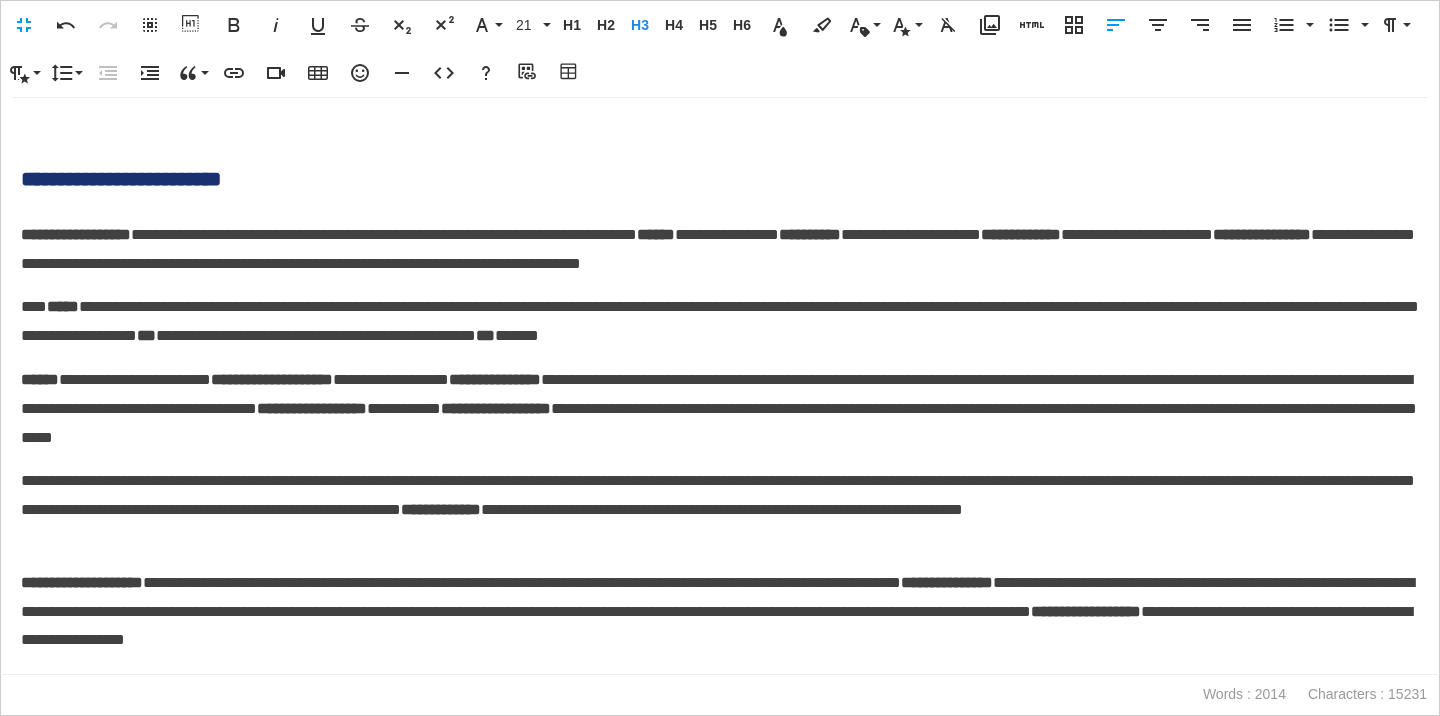 click on "**********" at bounding box center [720, 179] 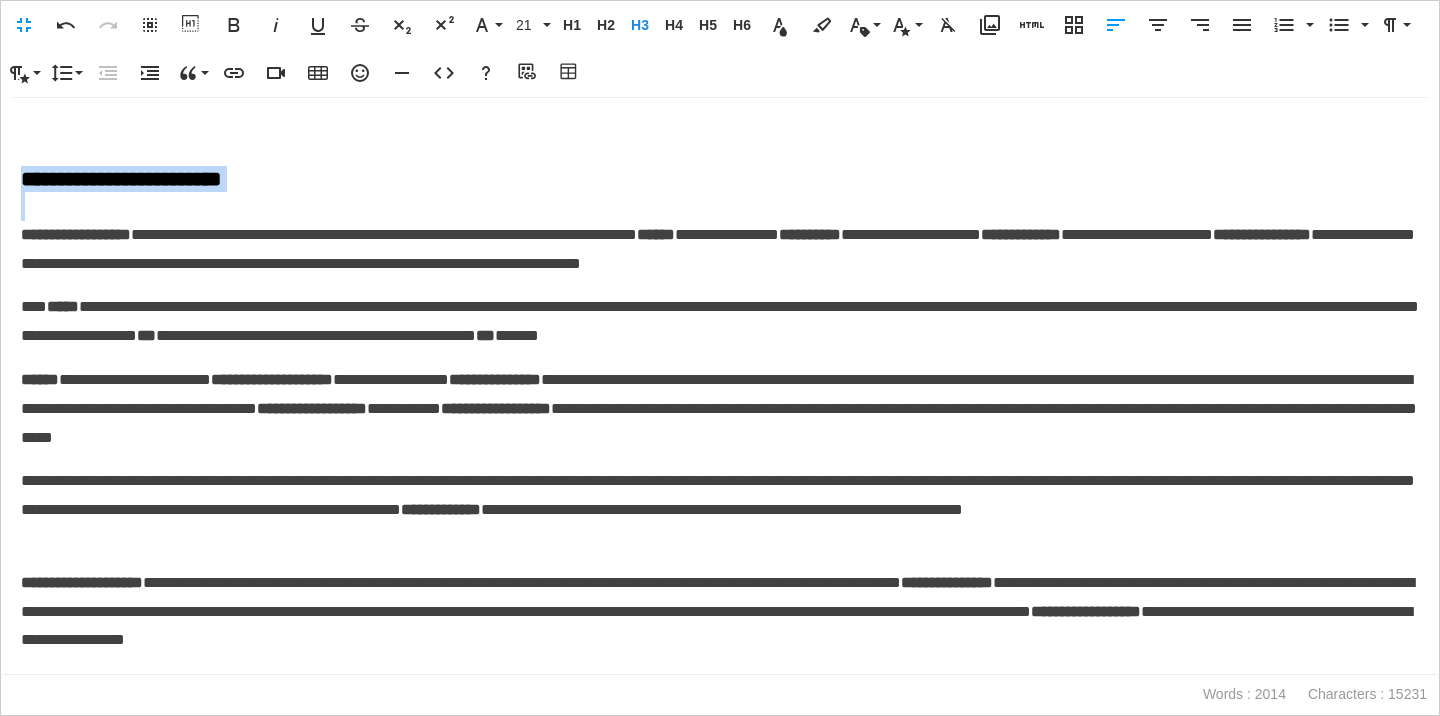 click on "**********" at bounding box center [720, 179] 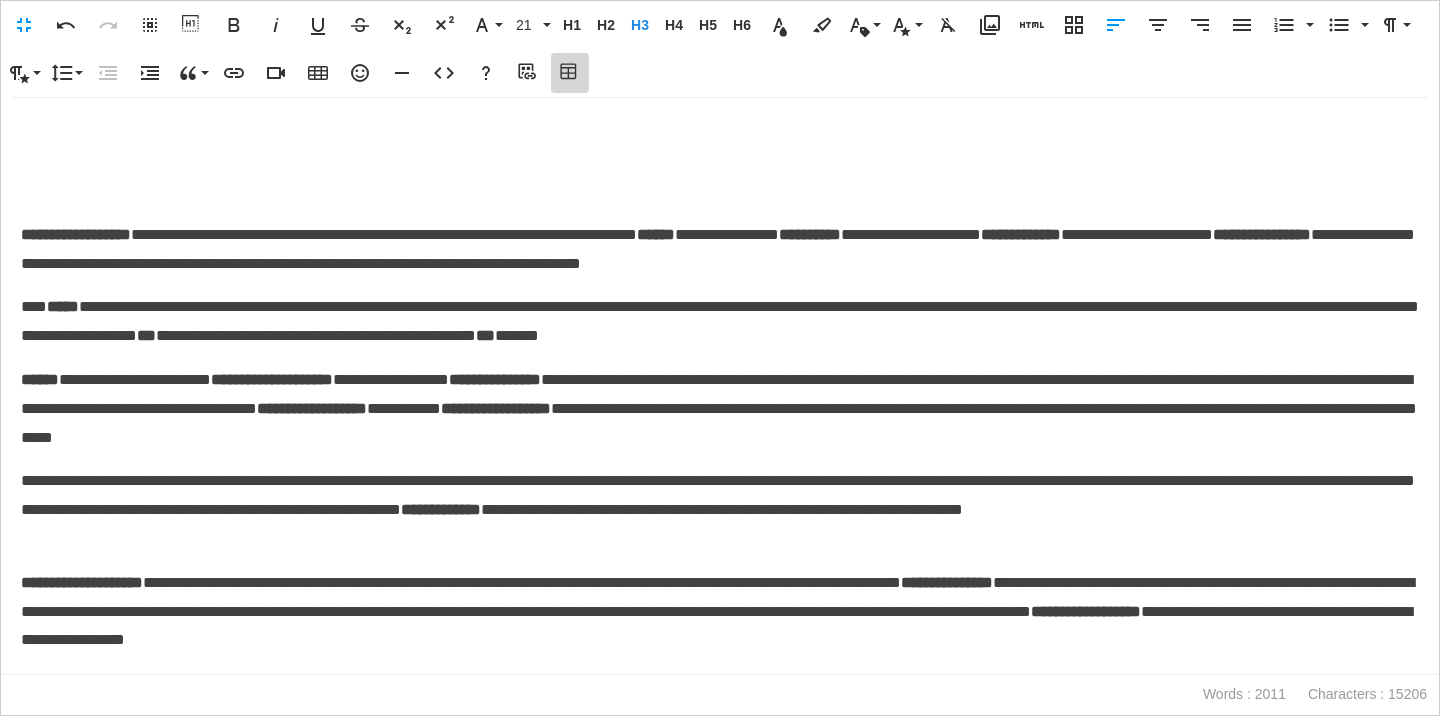 click on "Table Builder" at bounding box center [570, 73] 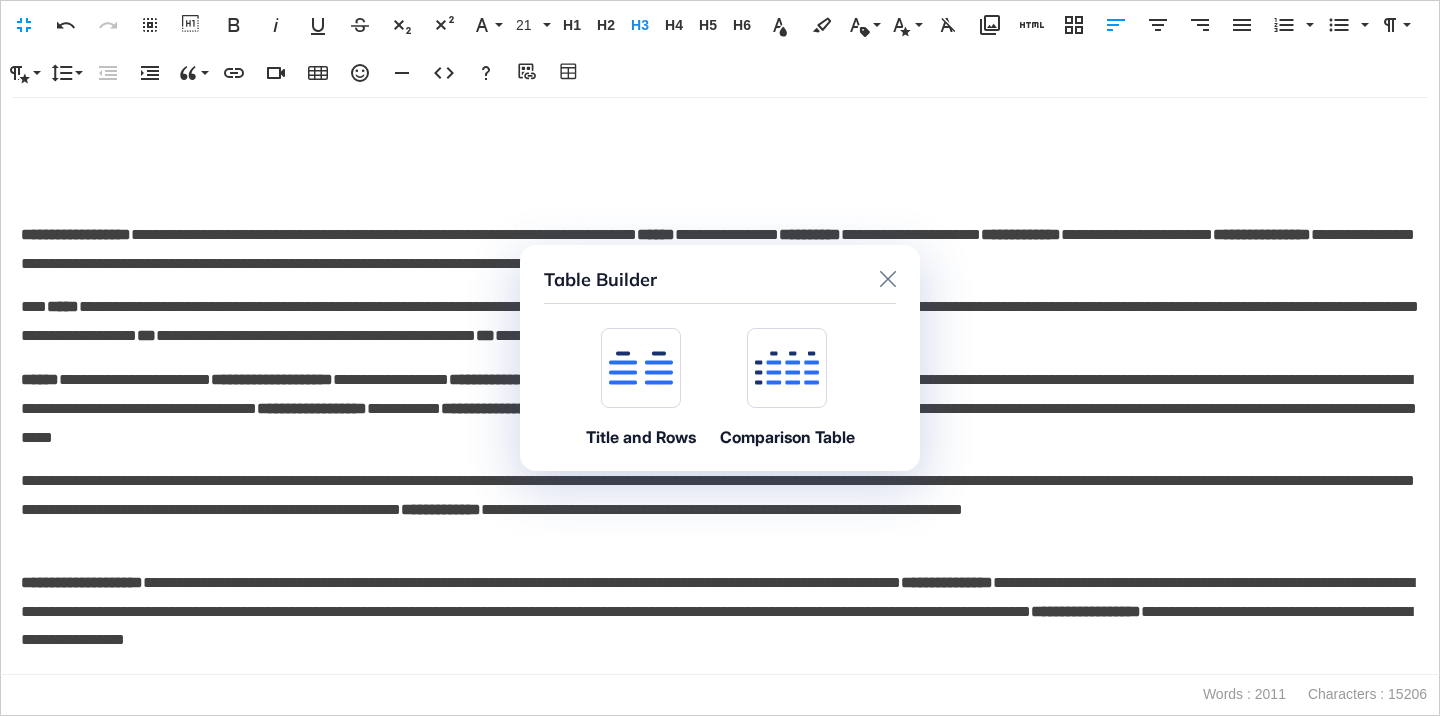 click at bounding box center (641, 368) 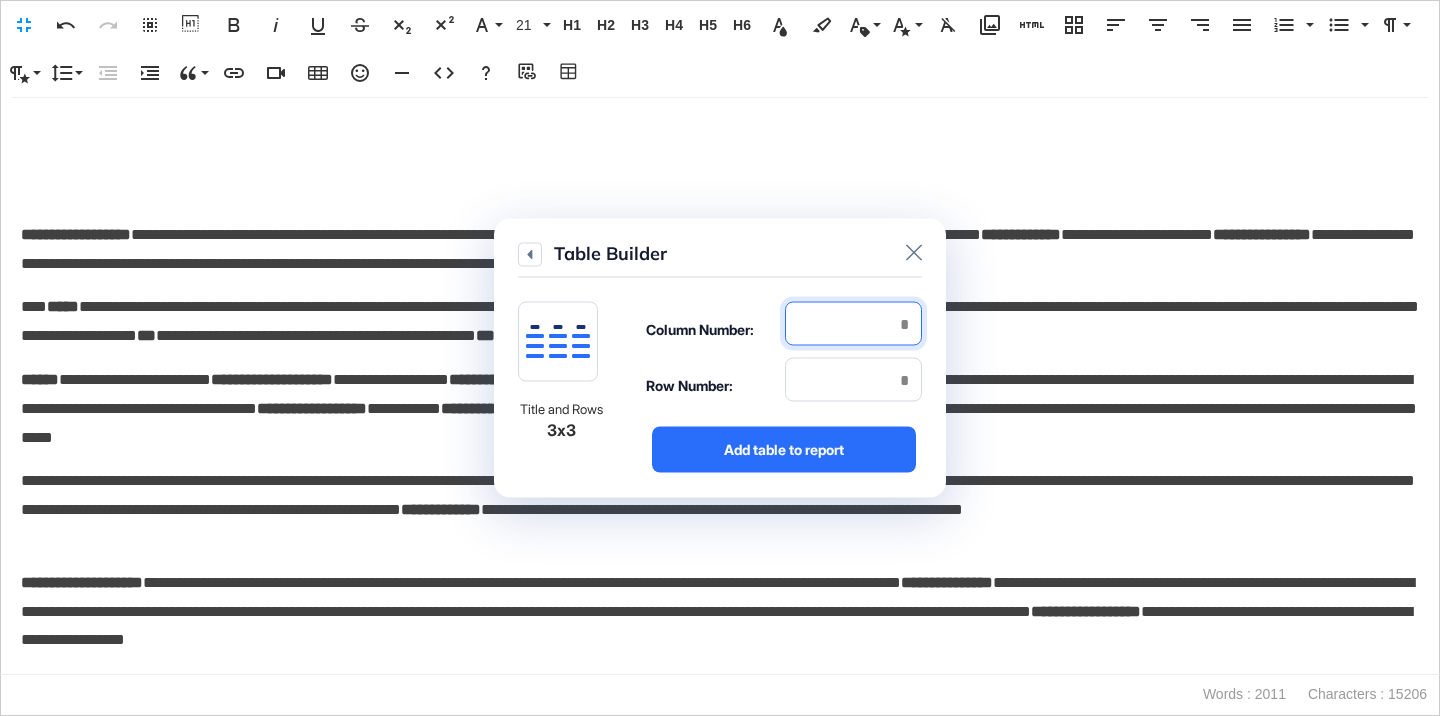 click at bounding box center [853, 324] 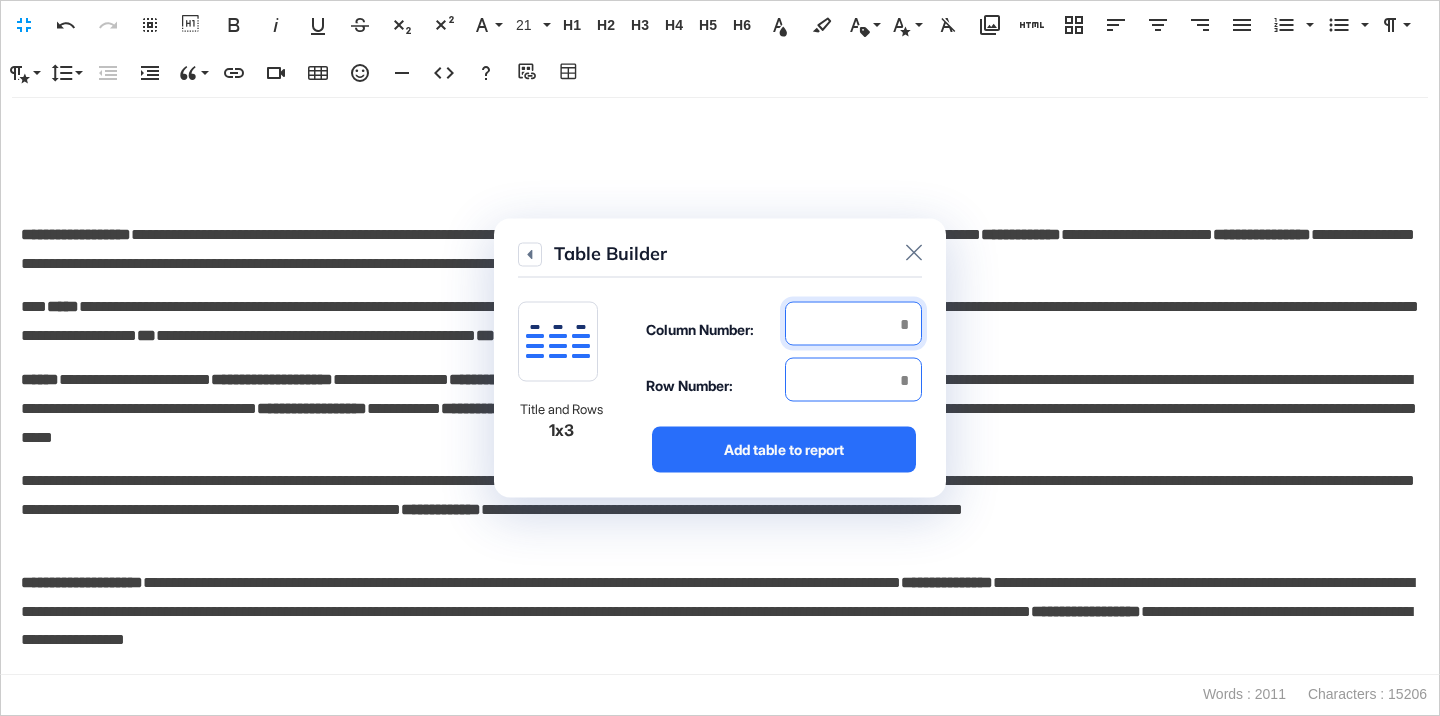 type on "*" 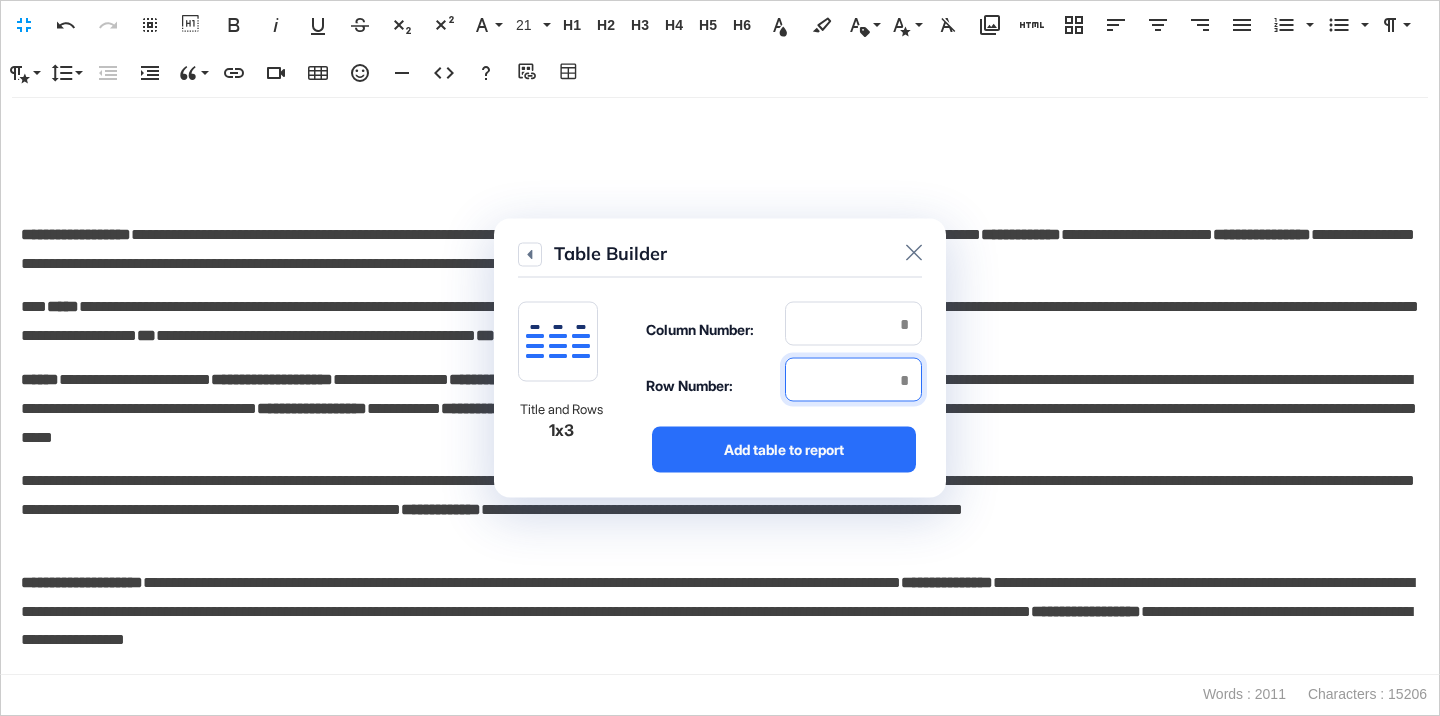 click at bounding box center (853, 380) 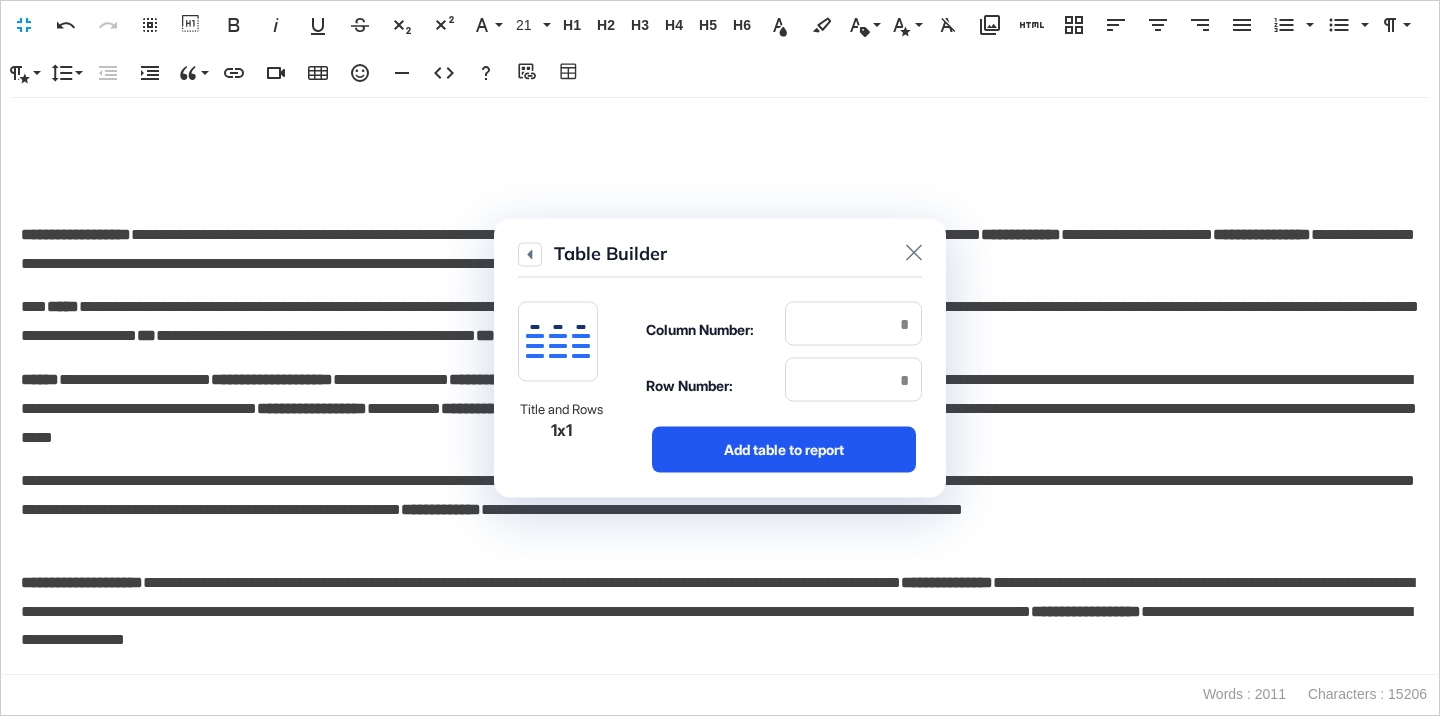 click on "Add table to report" at bounding box center (784, 450) 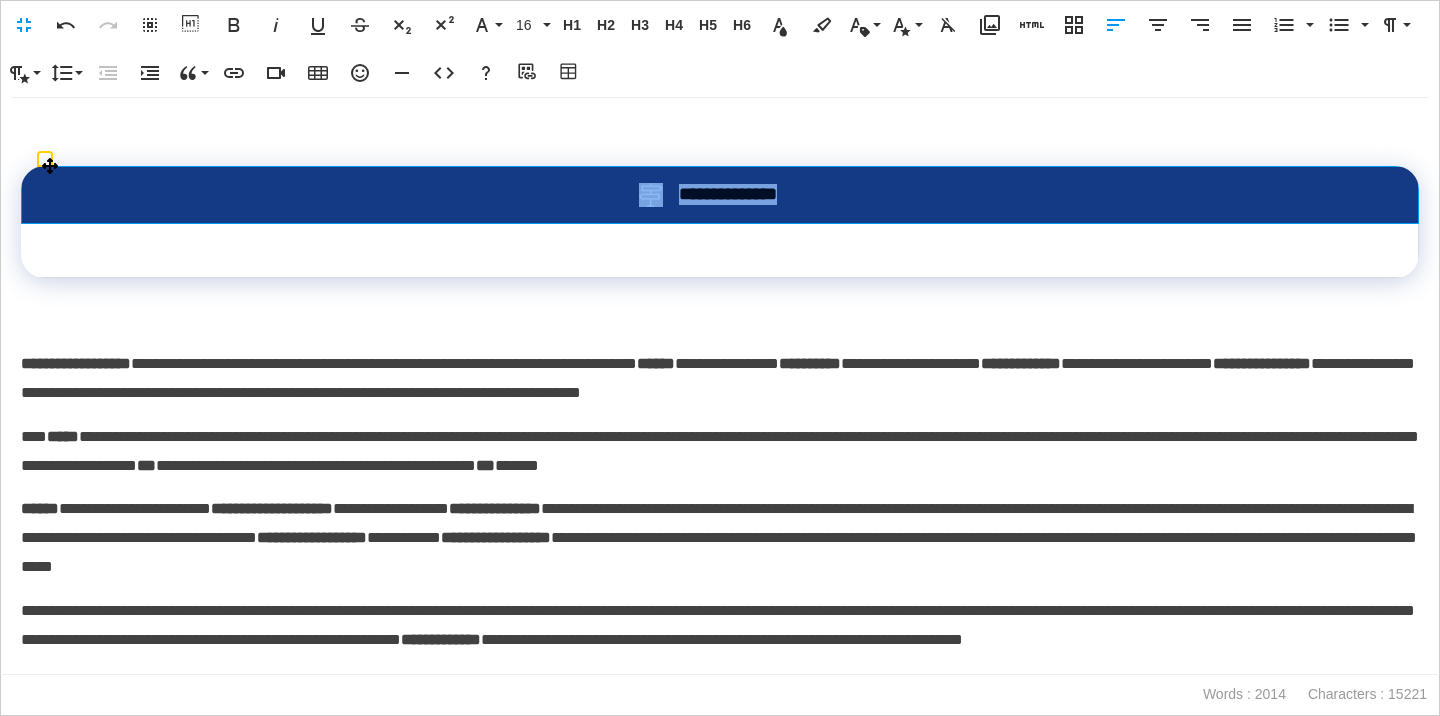 drag, startPoint x: 829, startPoint y: 216, endPoint x: 643, endPoint y: 211, distance: 186.0672 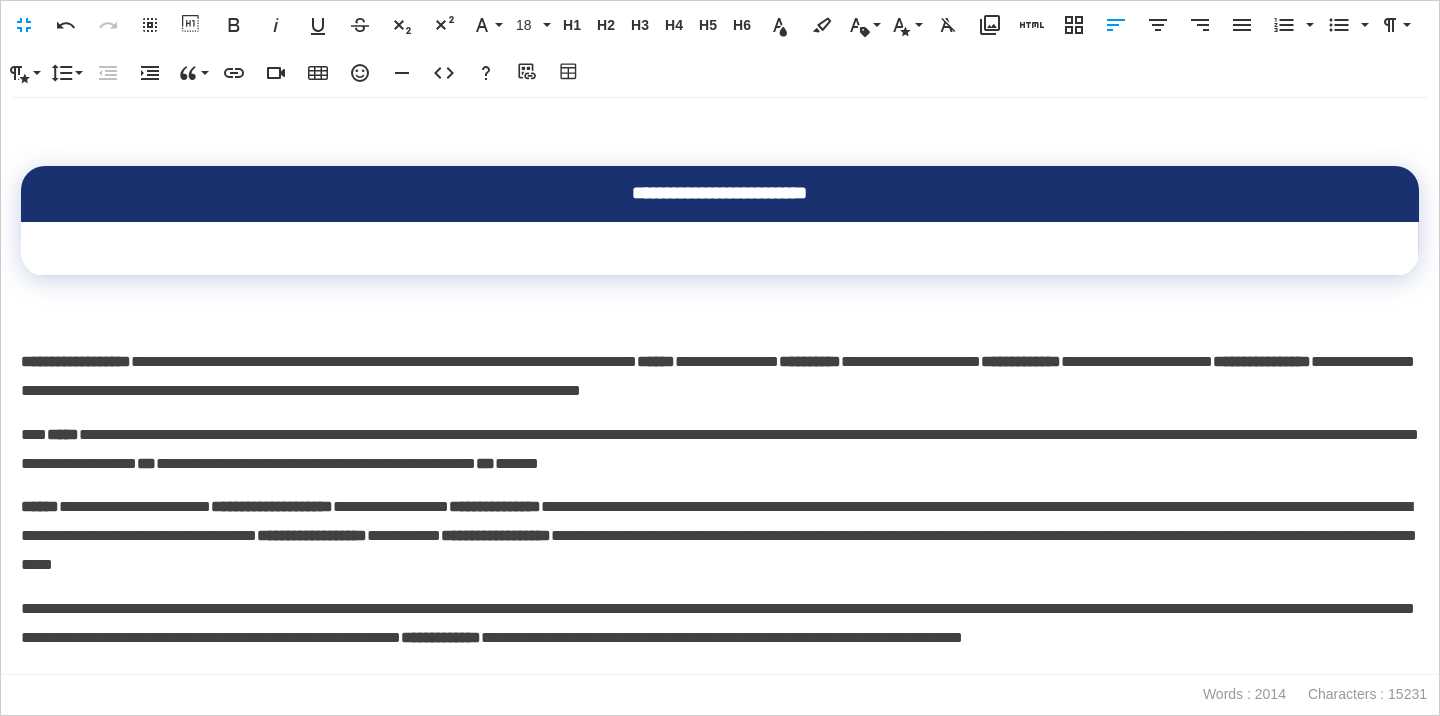 scroll, scrollTop: 0, scrollLeft: 7, axis: horizontal 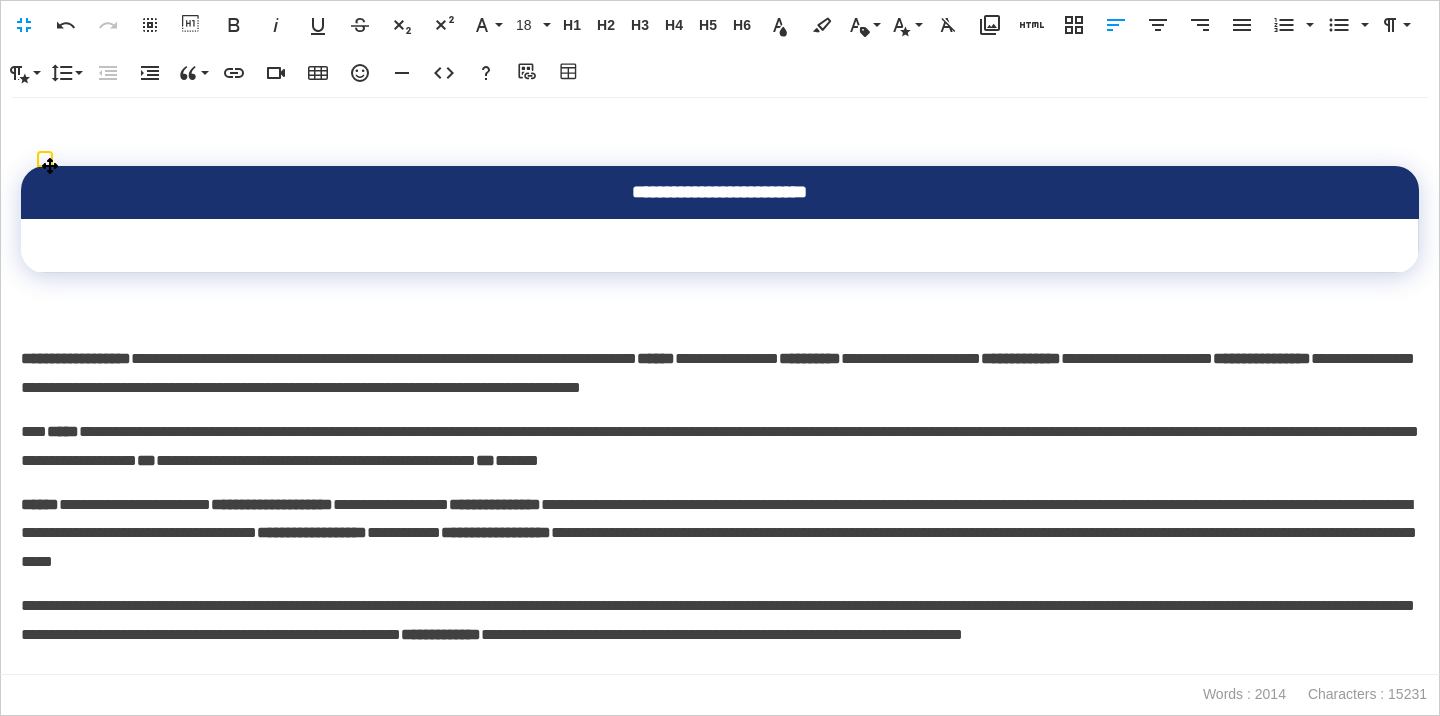 click at bounding box center [720, 246] 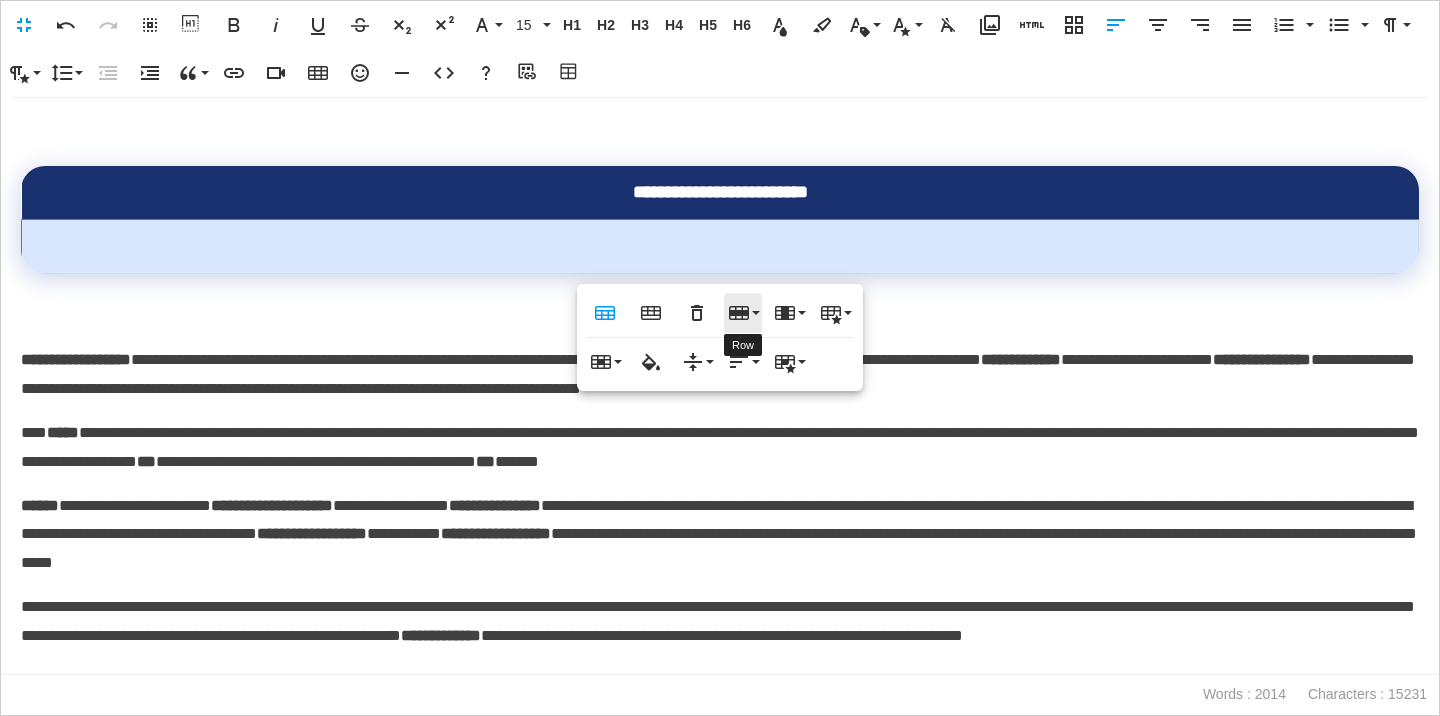 click 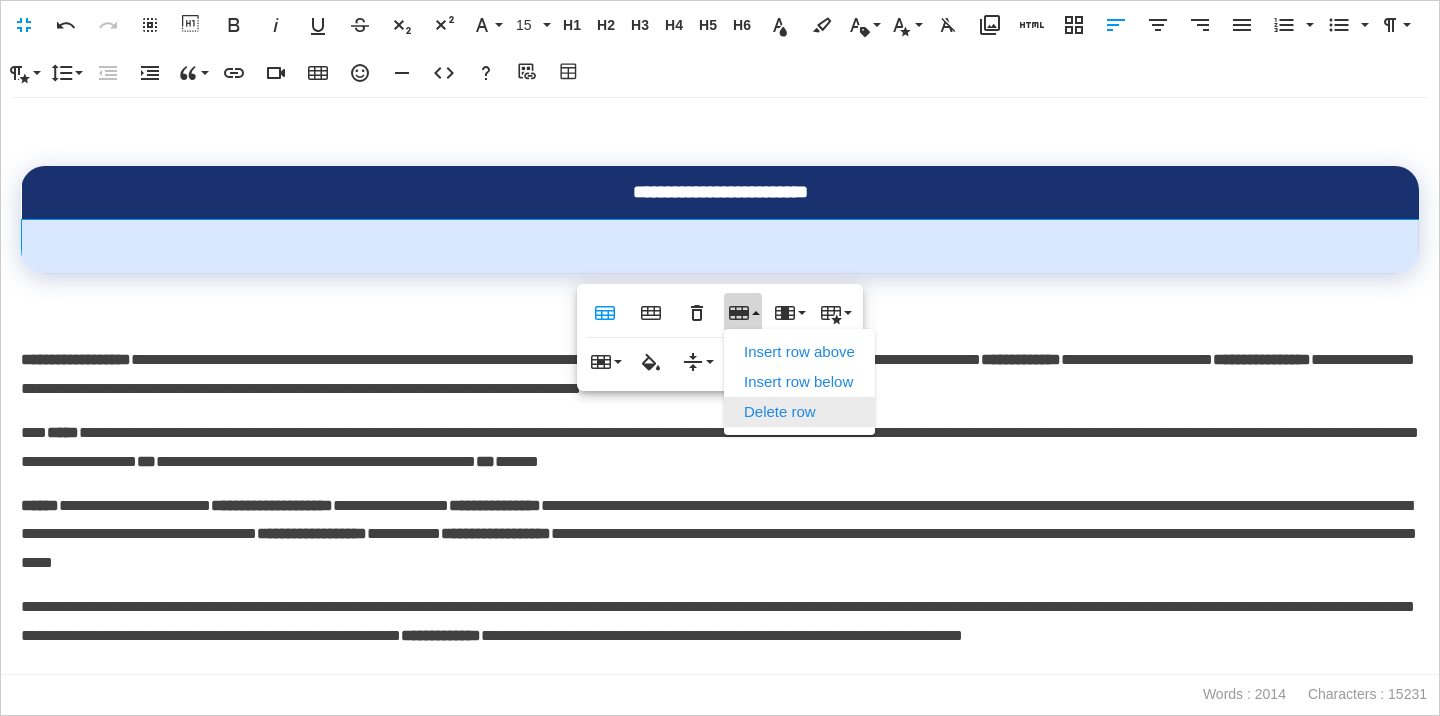 click on "Delete row" at bounding box center [799, 412] 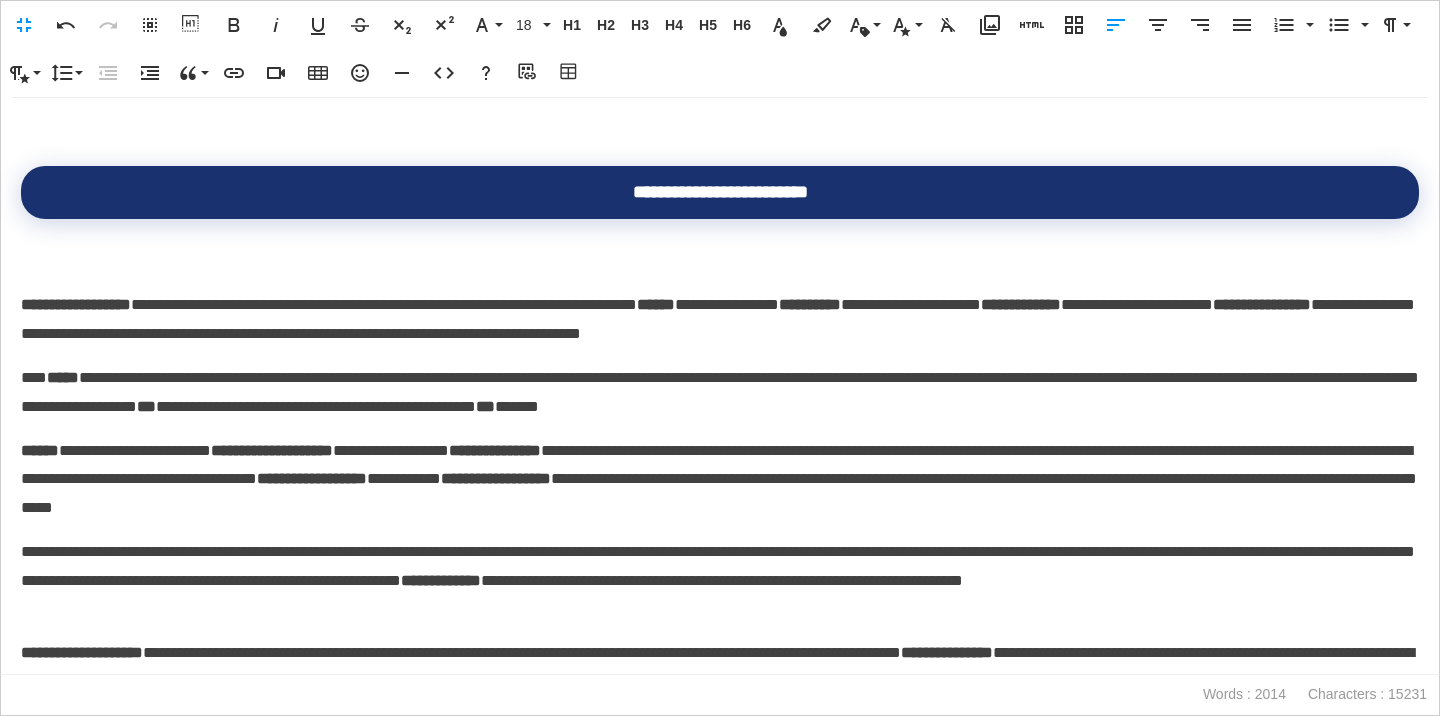 click on "**********" at bounding box center (720, 386) 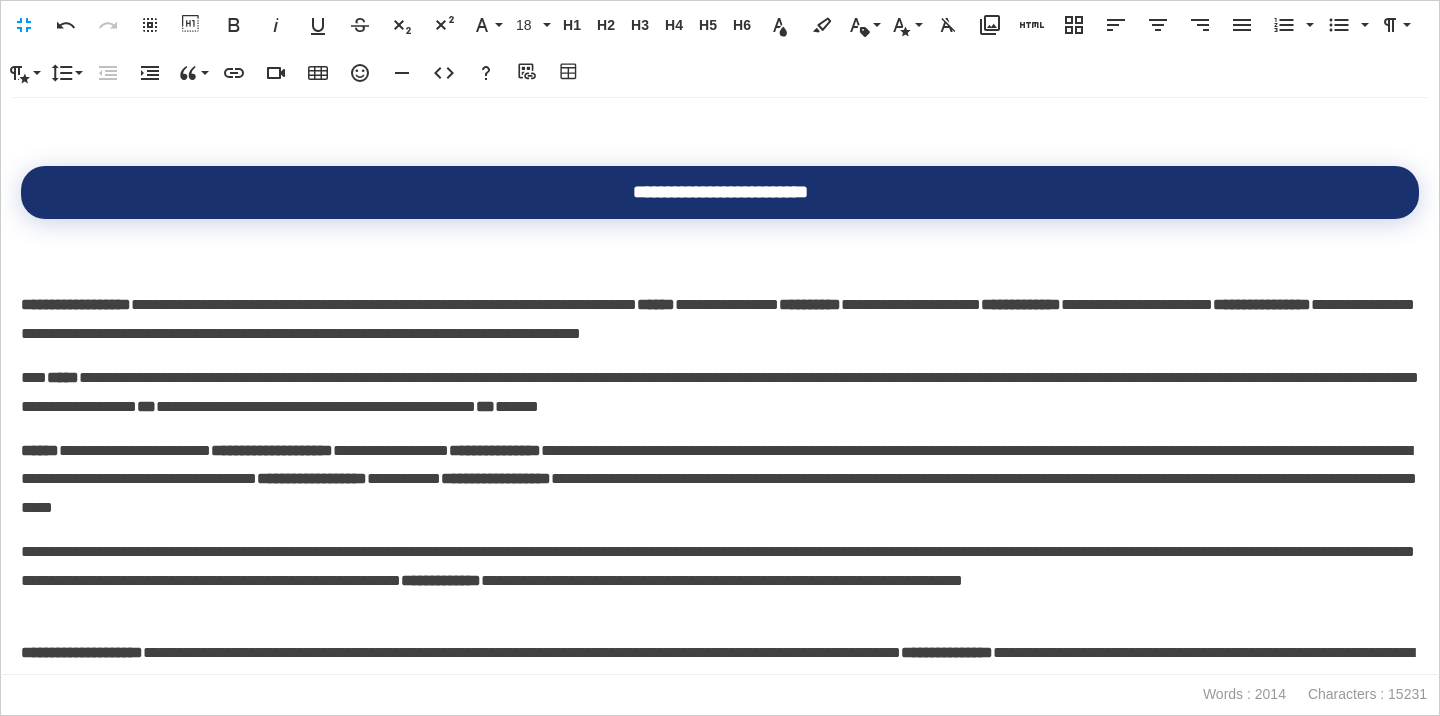click on "**********" at bounding box center (720, 386) 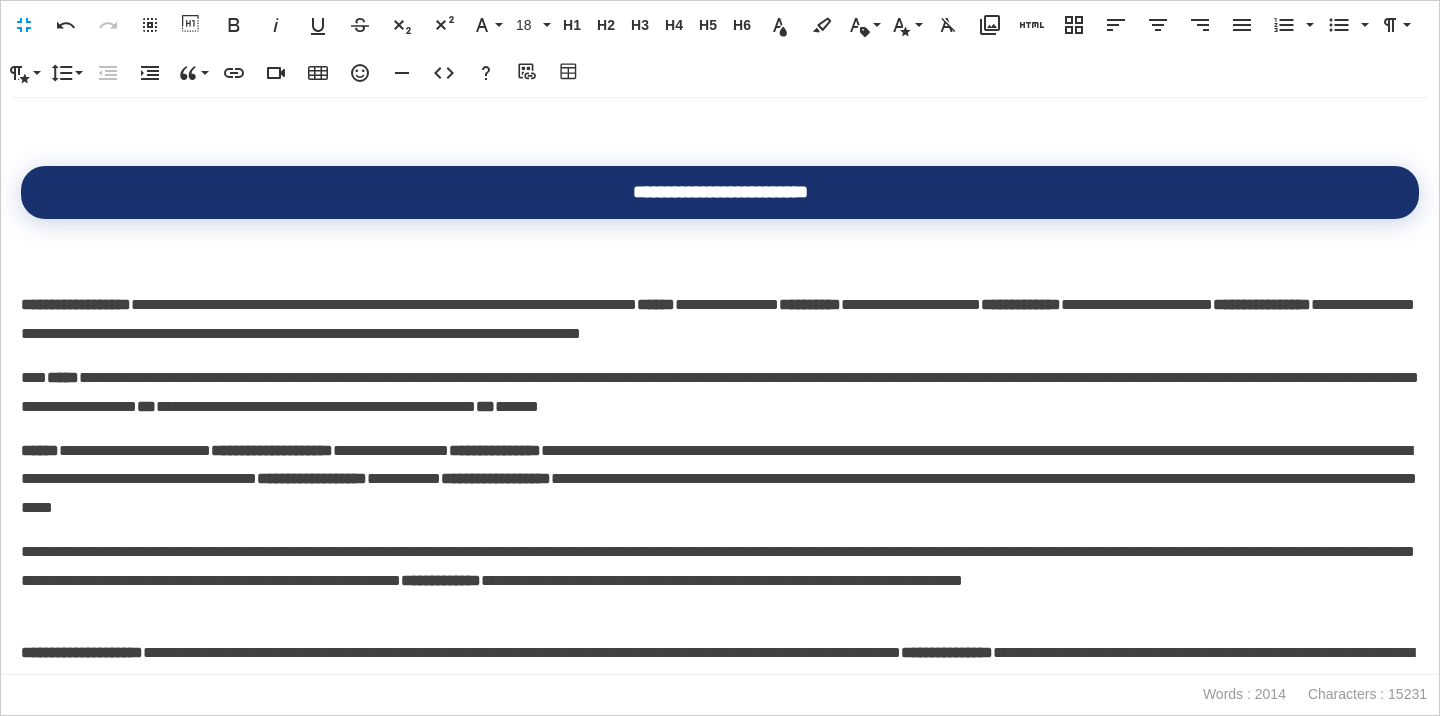 click on "**********" at bounding box center [720, 306] 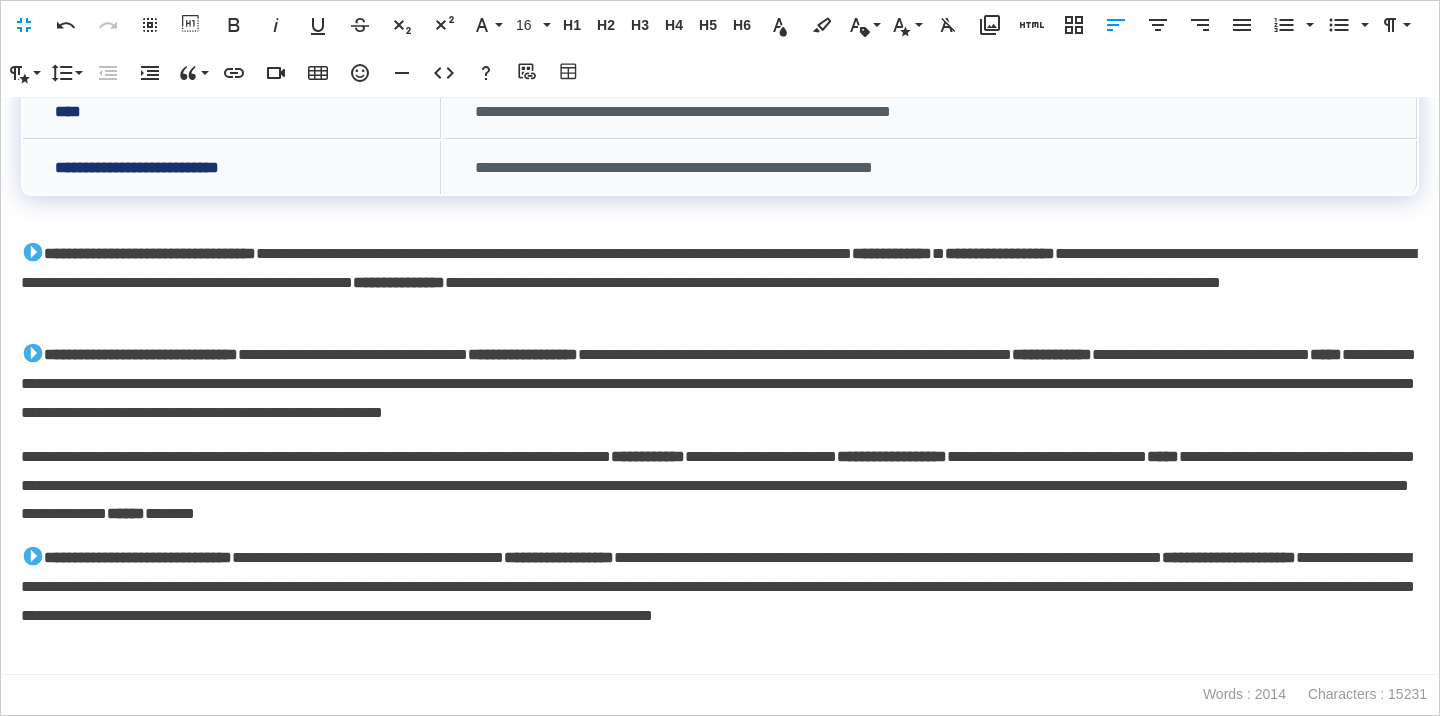 scroll, scrollTop: 0, scrollLeft: 0, axis: both 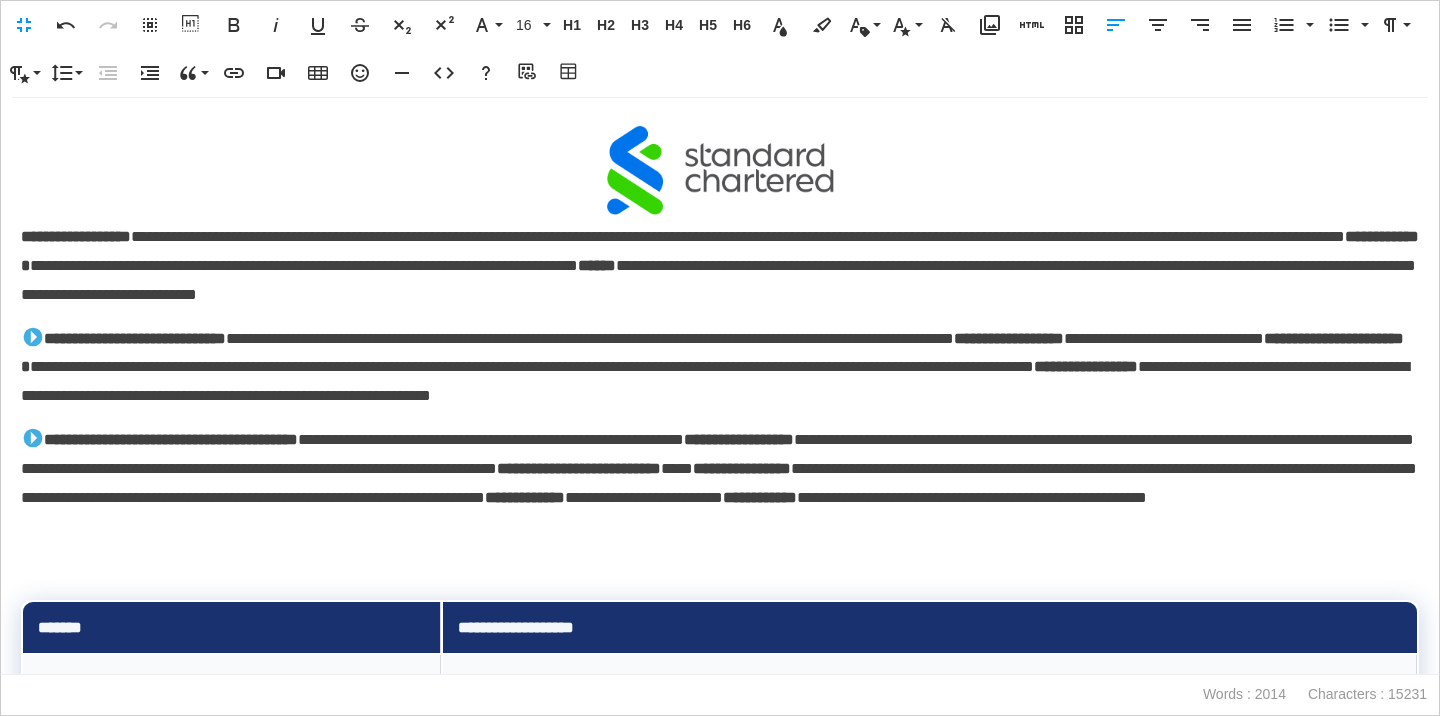 click on "**********" at bounding box center [76, 236] 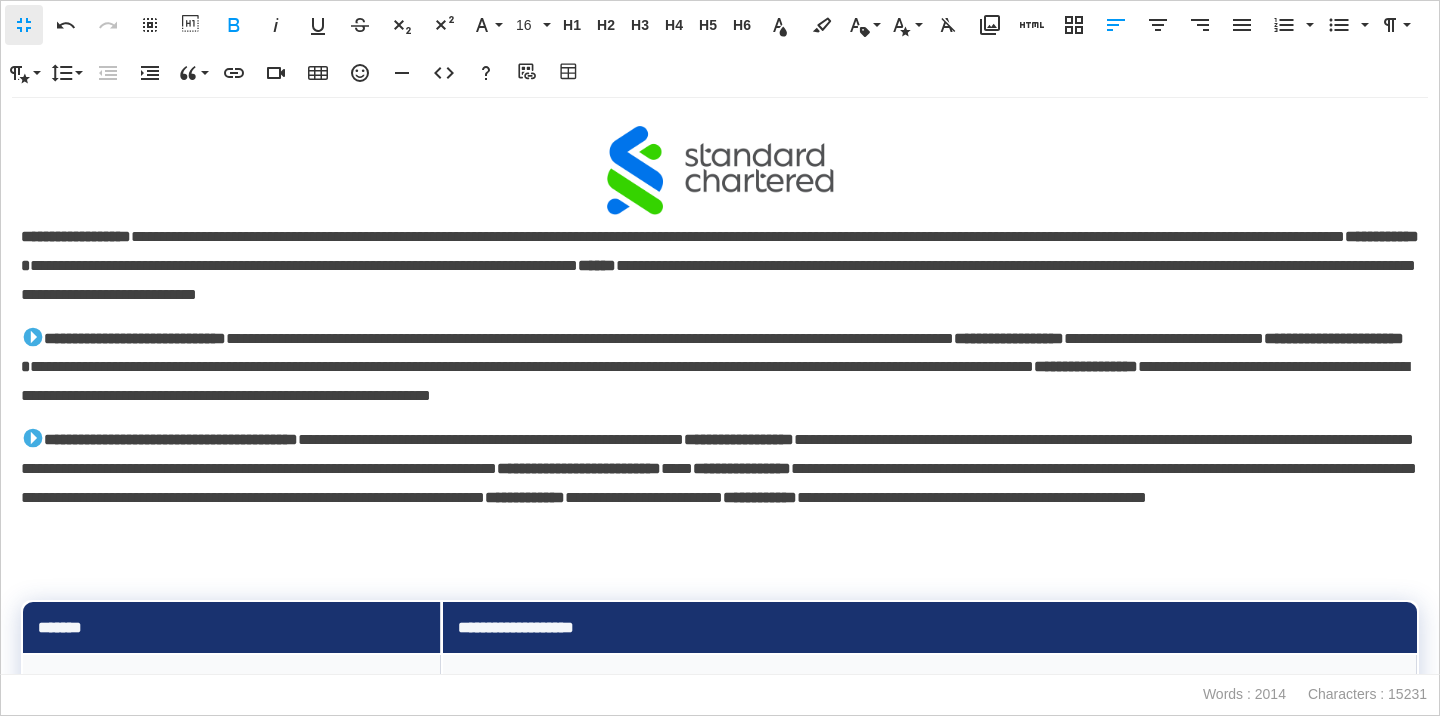 scroll, scrollTop: 1, scrollLeft: 1, axis: both 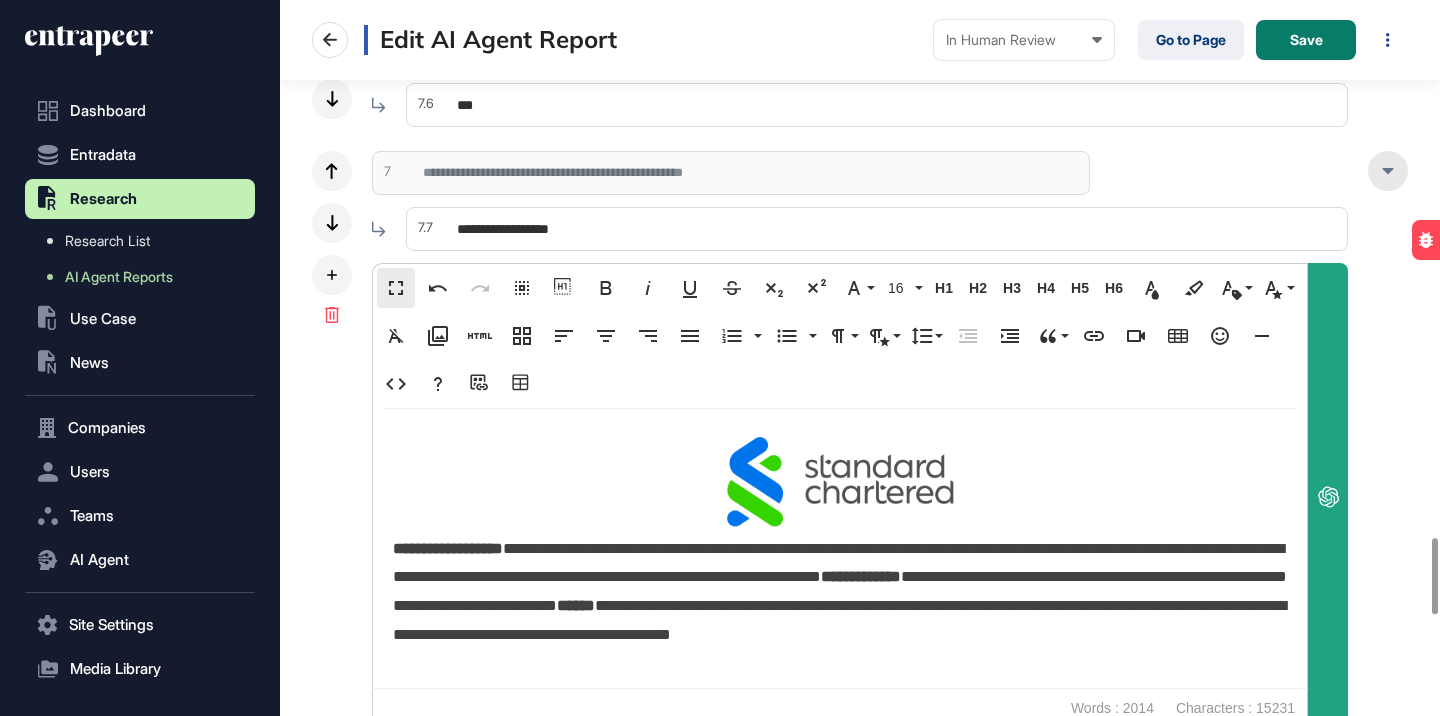 click at bounding box center (1388, 171) 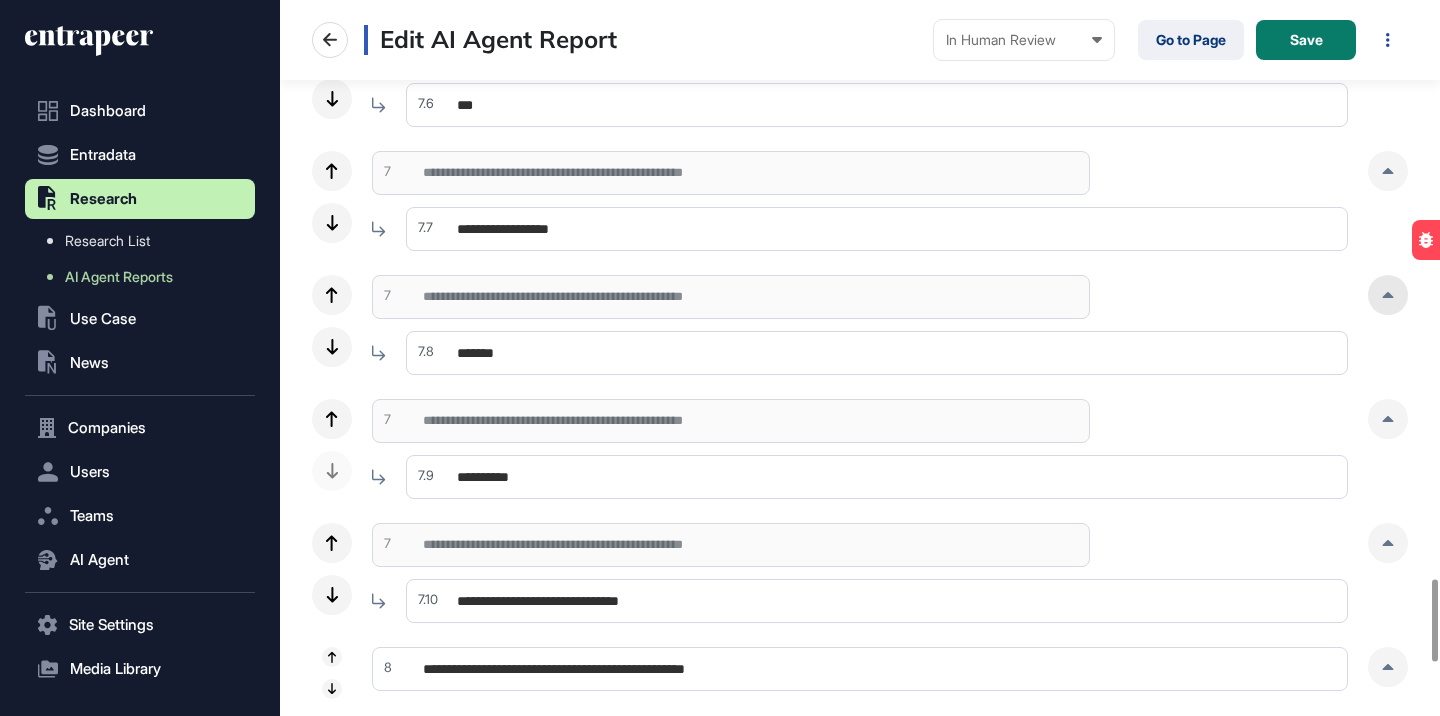 click at bounding box center (1388, 295) 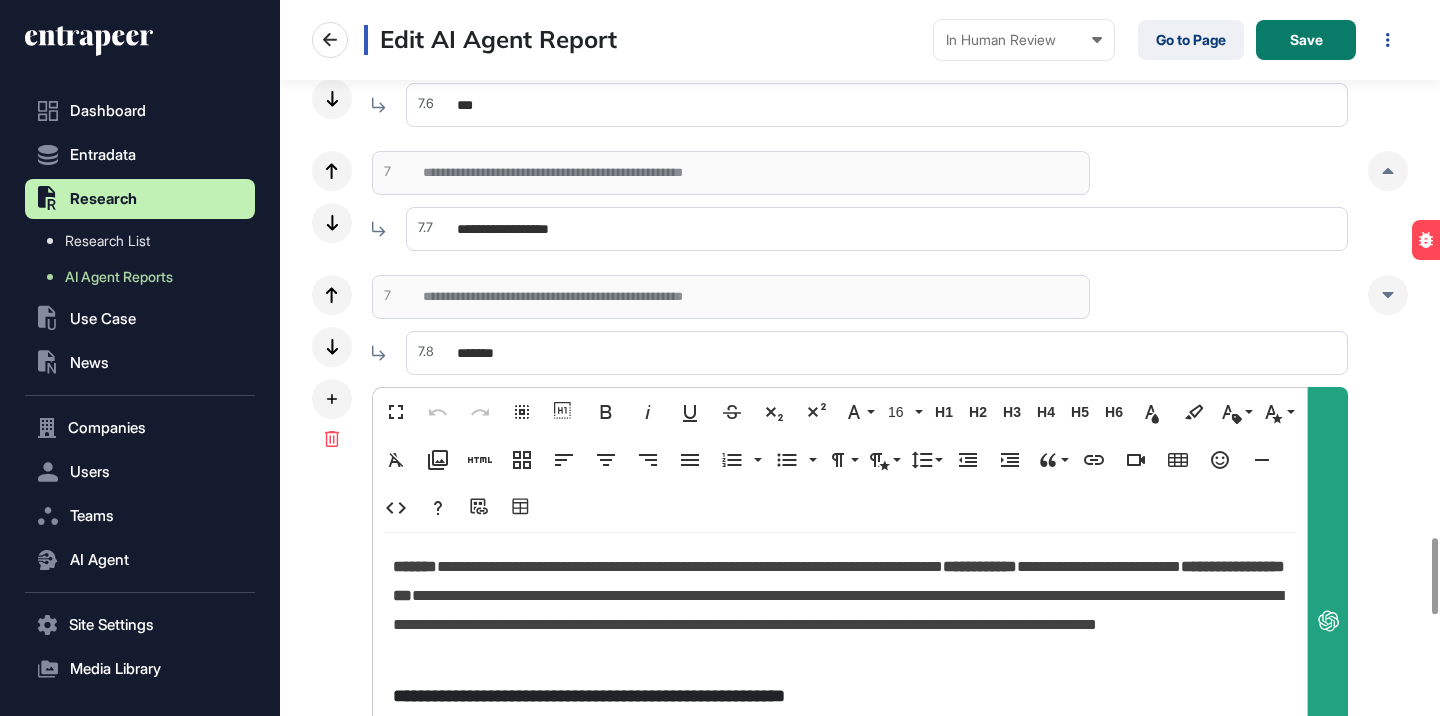 click on "**********" 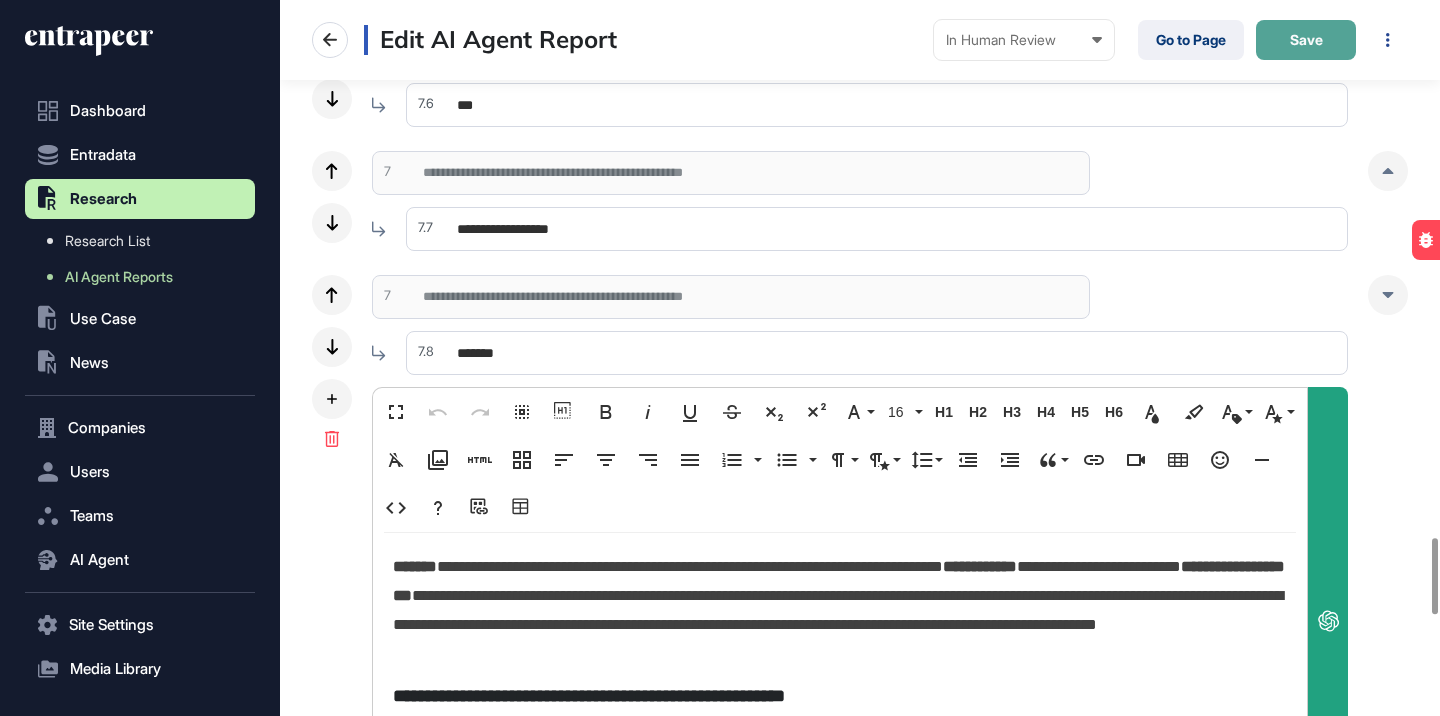 click on "Save" 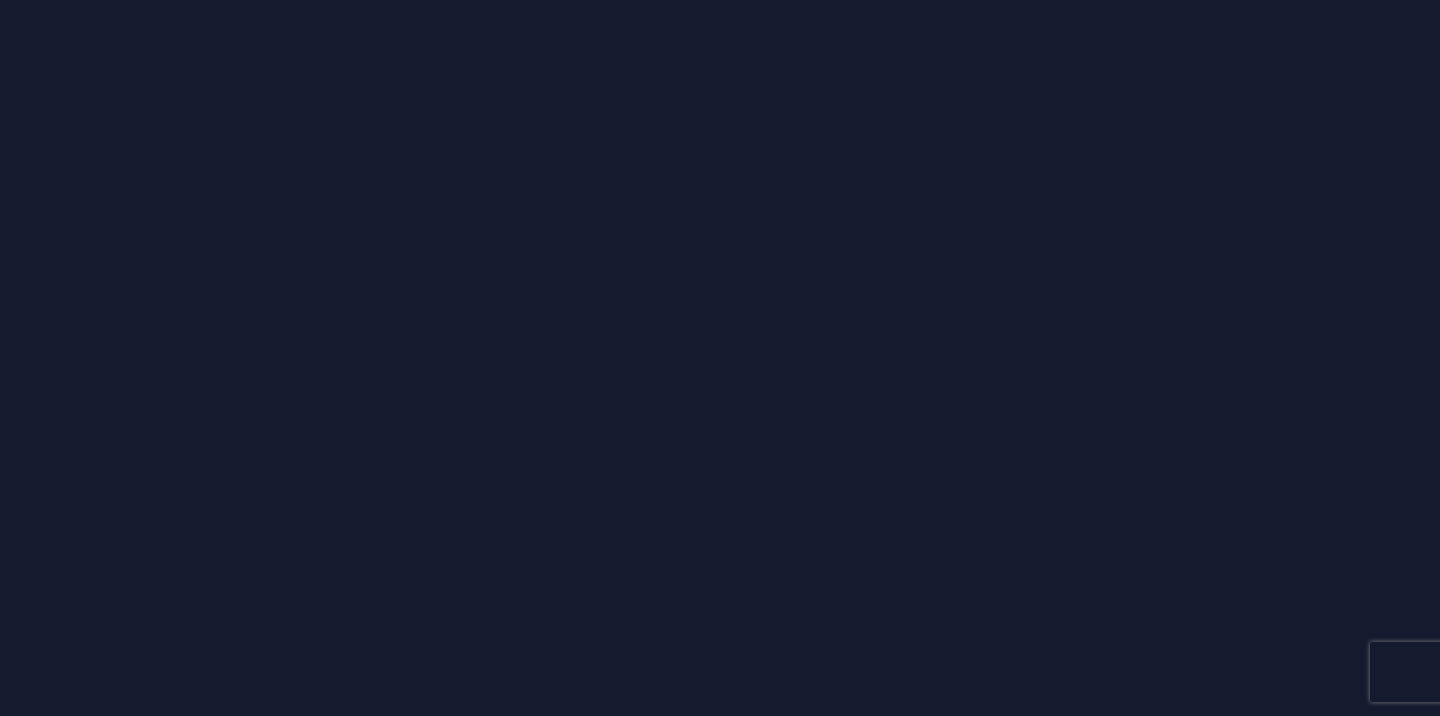 scroll, scrollTop: 0, scrollLeft: 0, axis: both 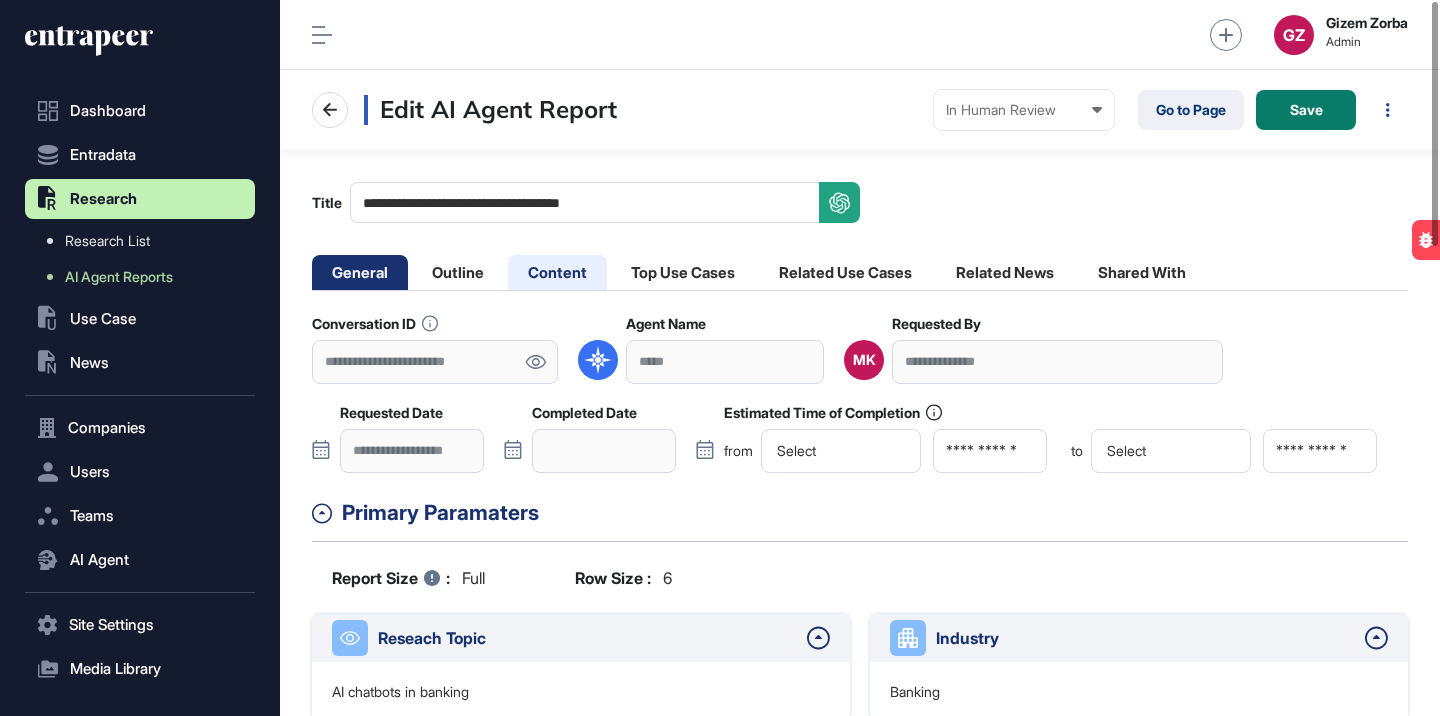 click on "Content" 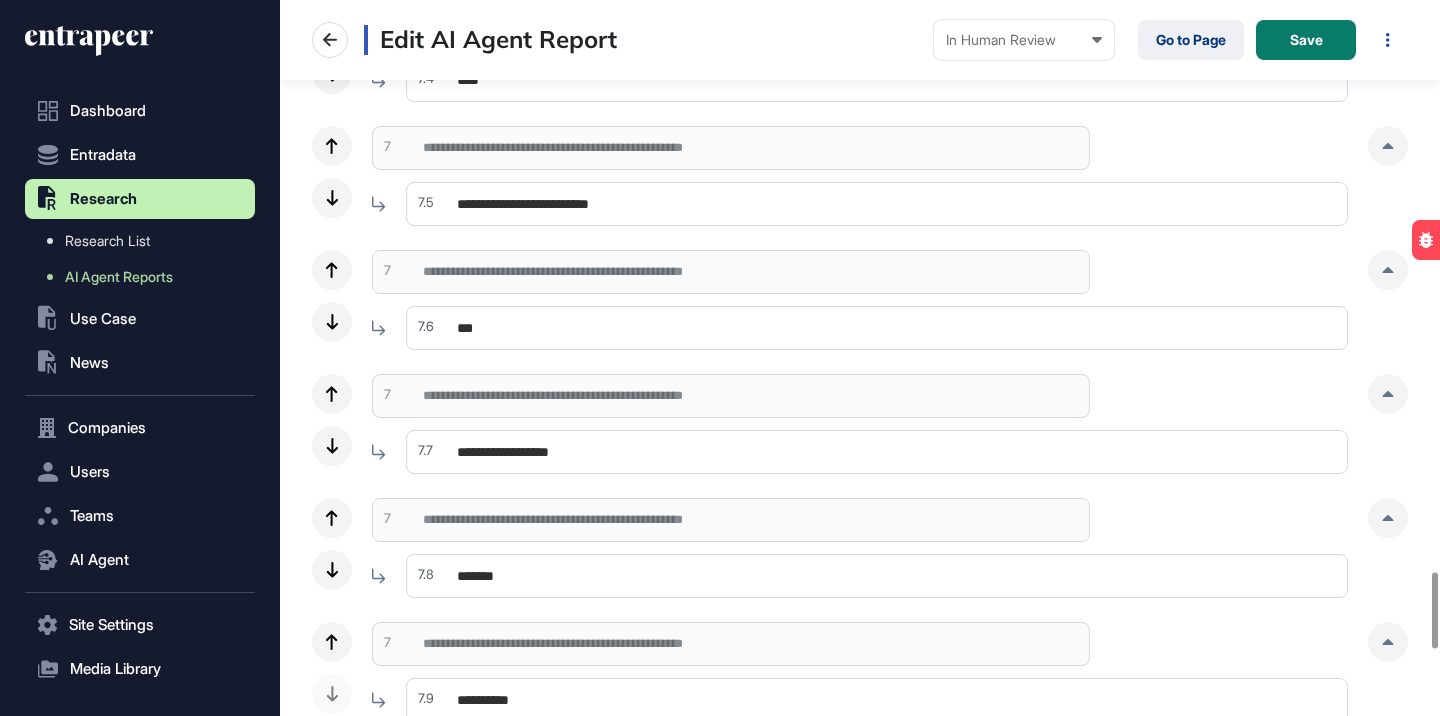 scroll, scrollTop: 5452, scrollLeft: 0, axis: vertical 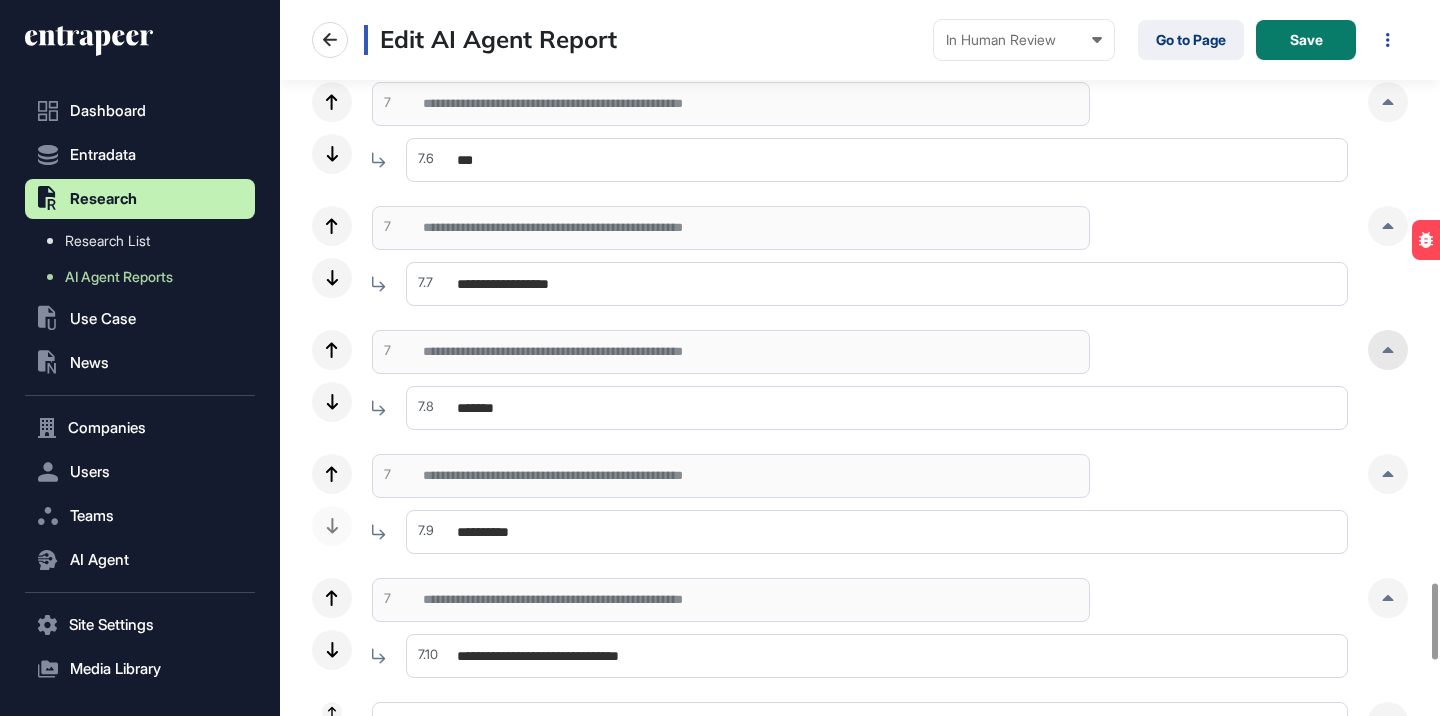 click at bounding box center (1388, 350) 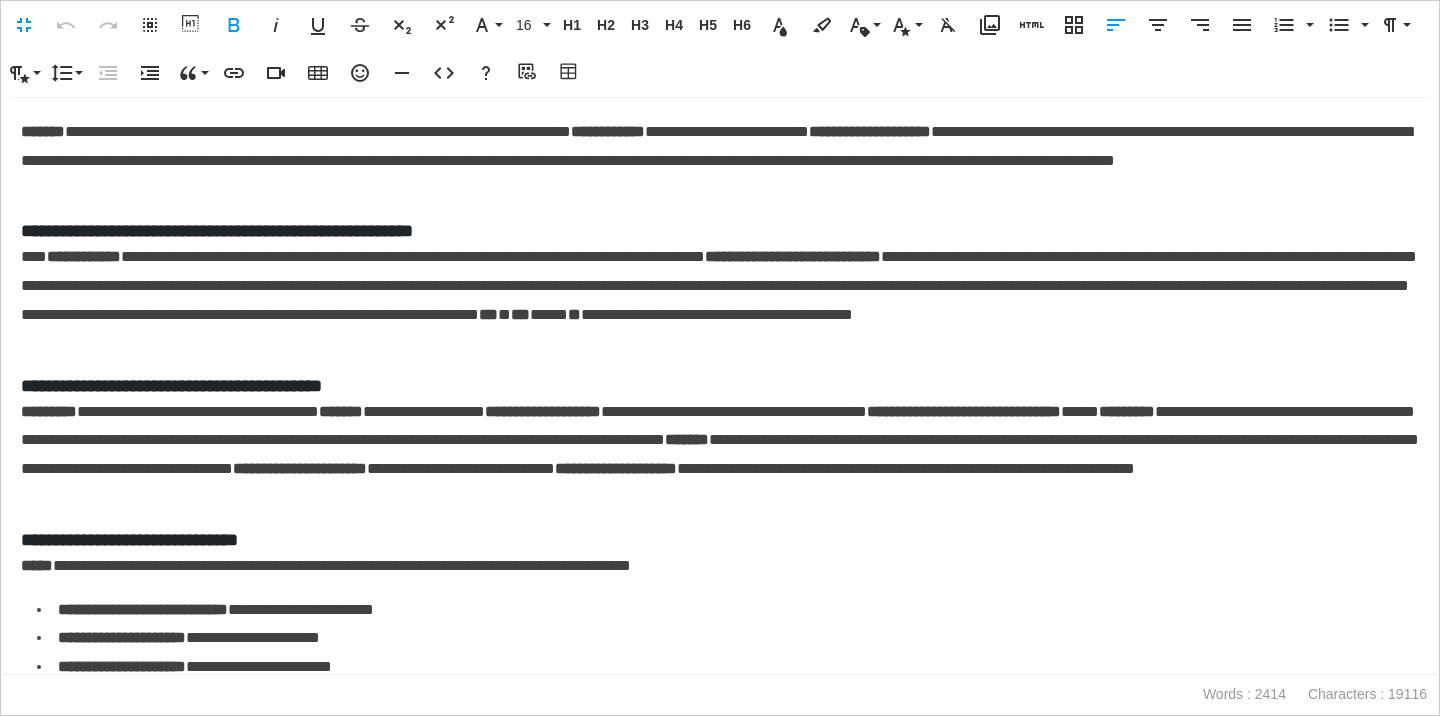 scroll, scrollTop: 1, scrollLeft: 9, axis: both 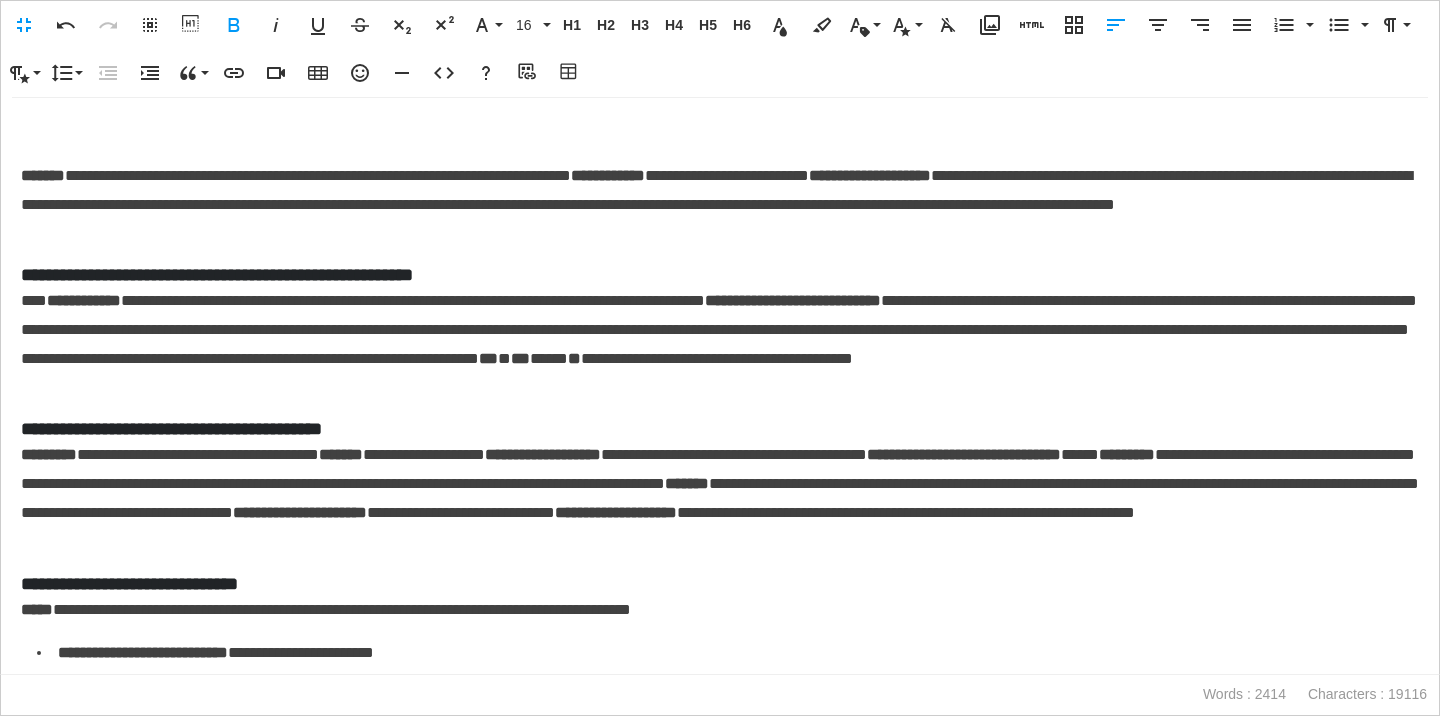 click at bounding box center (720, 132) 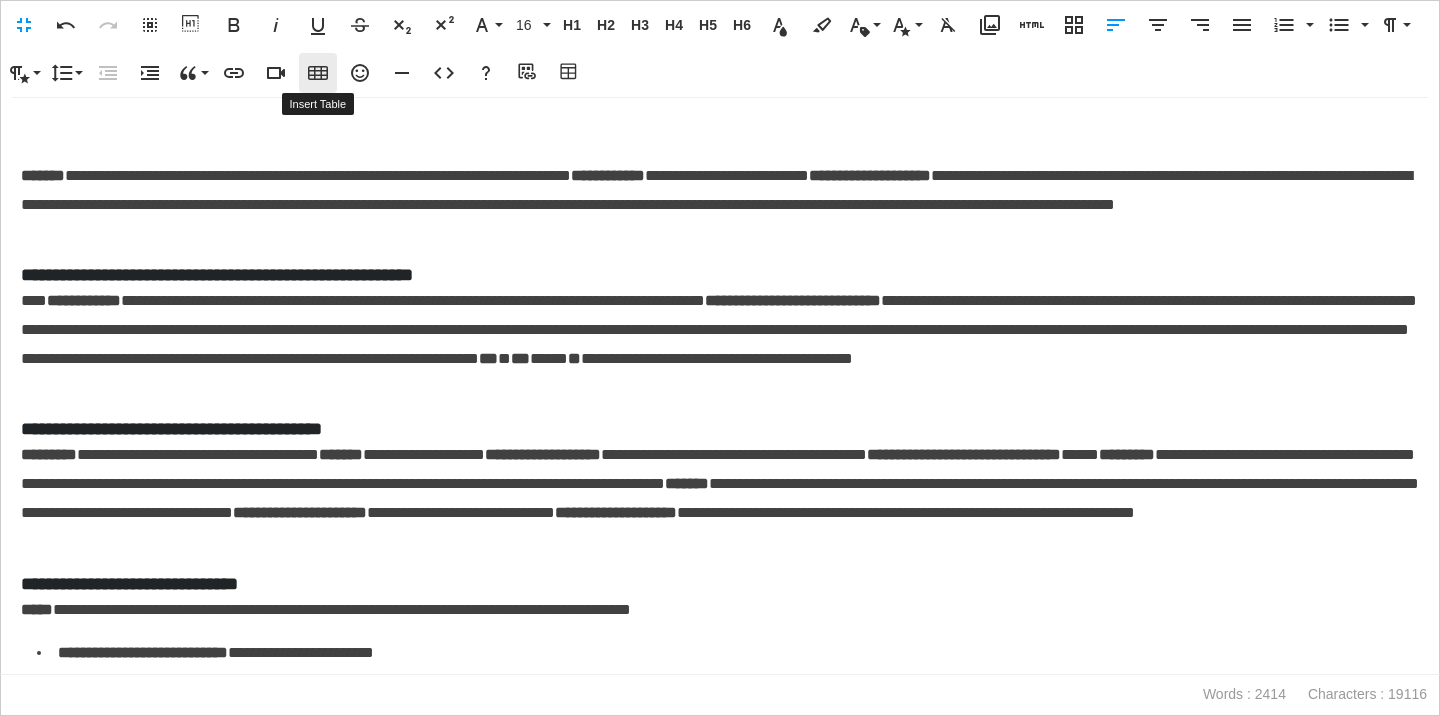 click 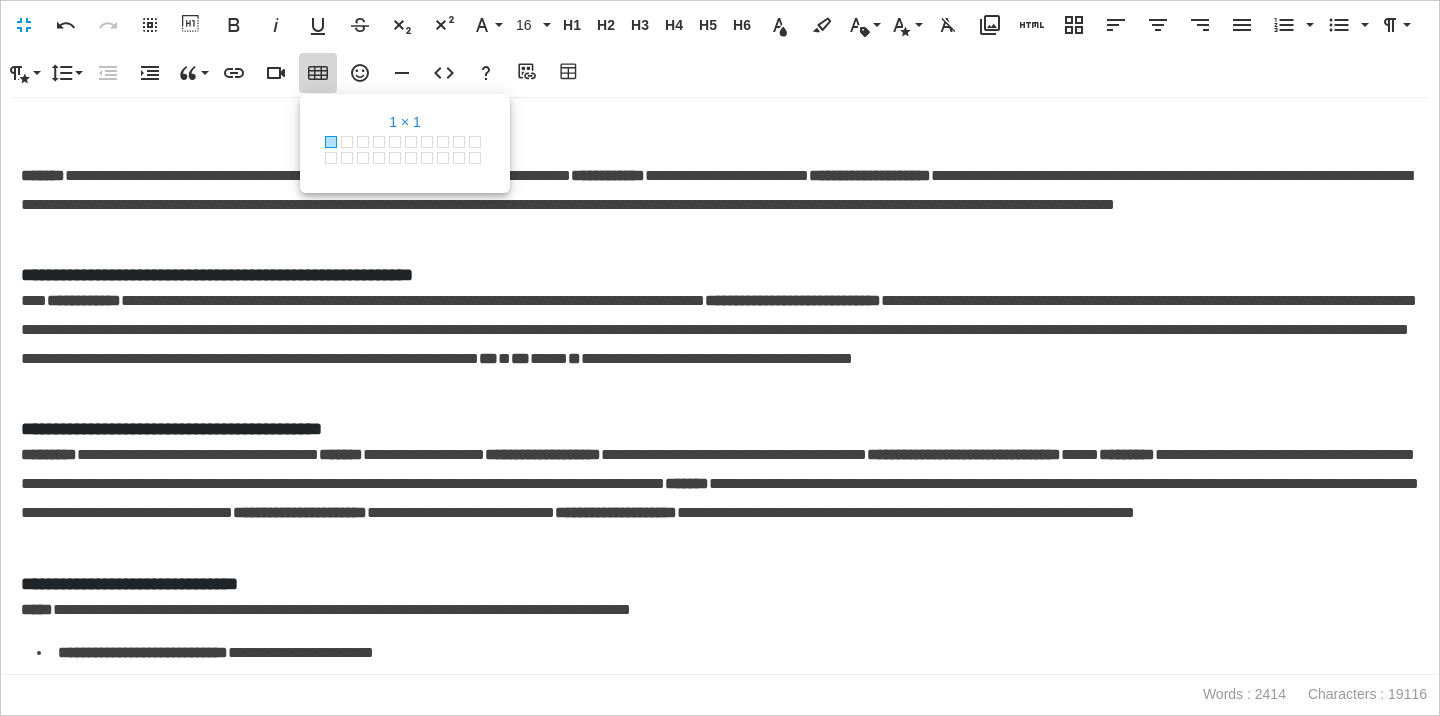 click on "1 × 1    1 × 2    1 × 3    1 × 4    1 × 5    1 × 6    1 × 7    1 × 8    1 × 9    1 × 10    2 × 1    2 × 2    2 × 3    2 × 4    2 × 5    2 × 6    2 × 7    2 × 8    2 × 9    2 × 10    3 × 1    3 × 2    3 × 3    3 × 4    3 × 5    3 × 6    3 × 7    3 × 8    3 × 9    3 × 10    4 × 1    4 × 2    4 × 3    4 × 4    4 × 5    4 × 6    4 × 7    4 × 8    4 × 9    4 × 10    5 × 1    5 × 2    5 × 3    5 × 4    5 × 5    5 × 6    5 × 7    5 × 8    5 × 9    5 × 10    6 × 1    6 × 2    6 × 3    6 × 4    6 × 5    6 × 6    6 × 7    6 × 8    6 × 9    6 × 10    7 × 1    7 × 2    7 × 3    7 × 4    7 × 5    7 × 6    7 × 7    7 × 8    7 × 9    7 × 10    8 × 1    8 × 2    8 × 3    8 × 4    8 × 5    8 × 6    8 × 7    8 × 8" at bounding box center [405, 152] 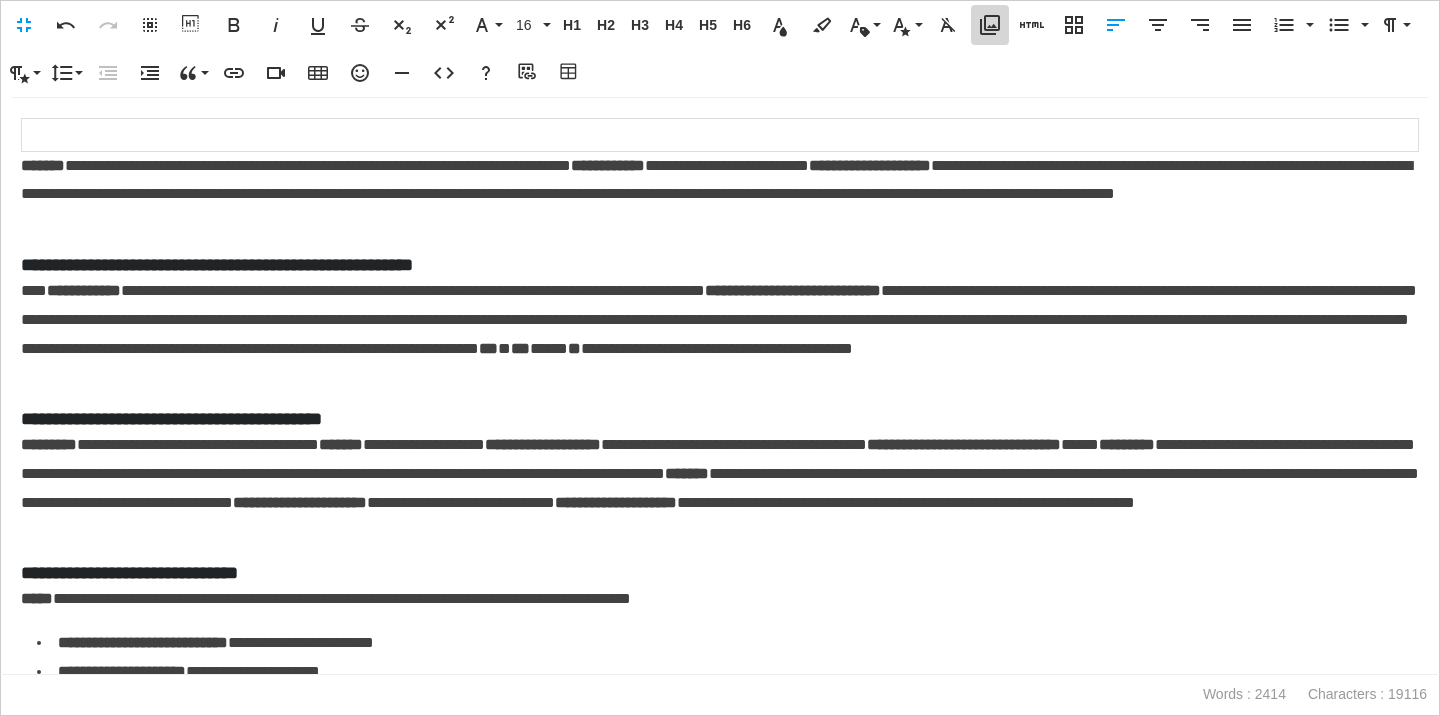 click 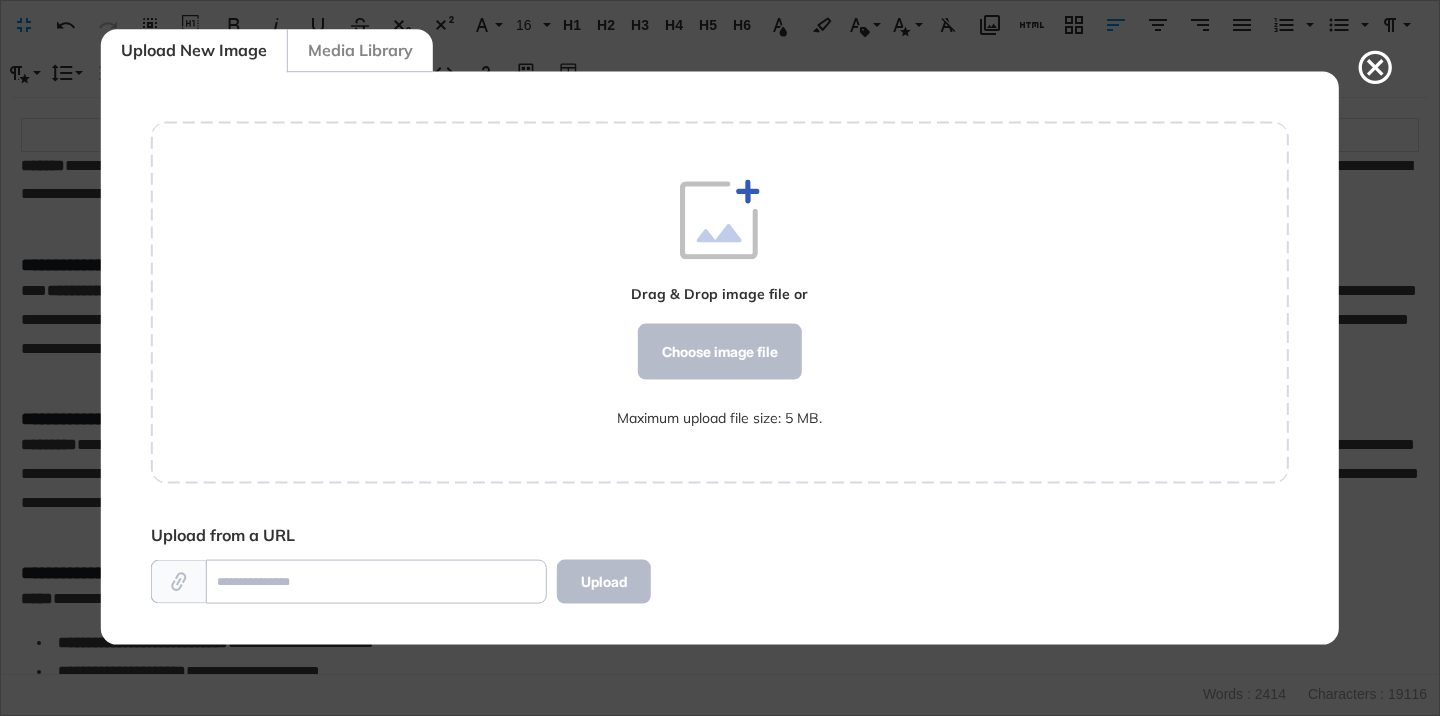scroll, scrollTop: 572, scrollLeft: 1138, axis: both 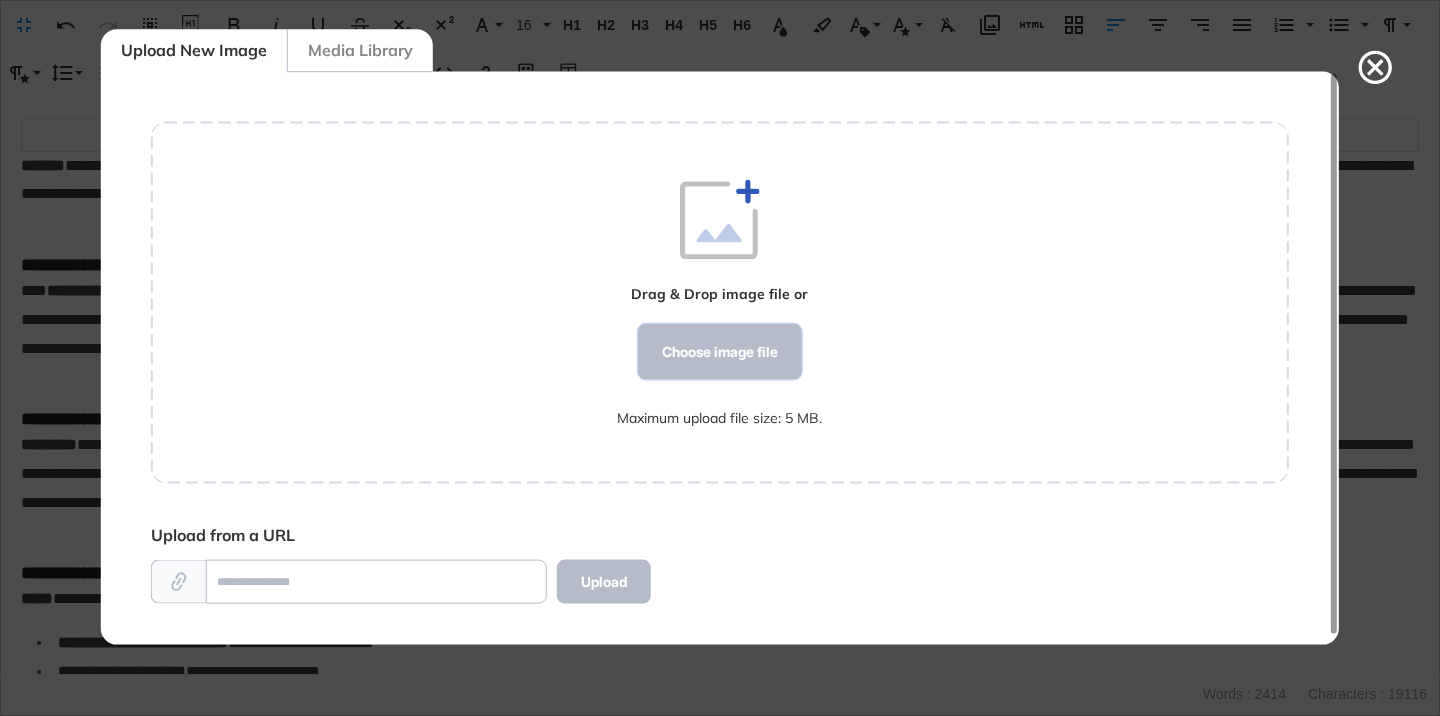 click on "Choose image file" at bounding box center (720, 352) 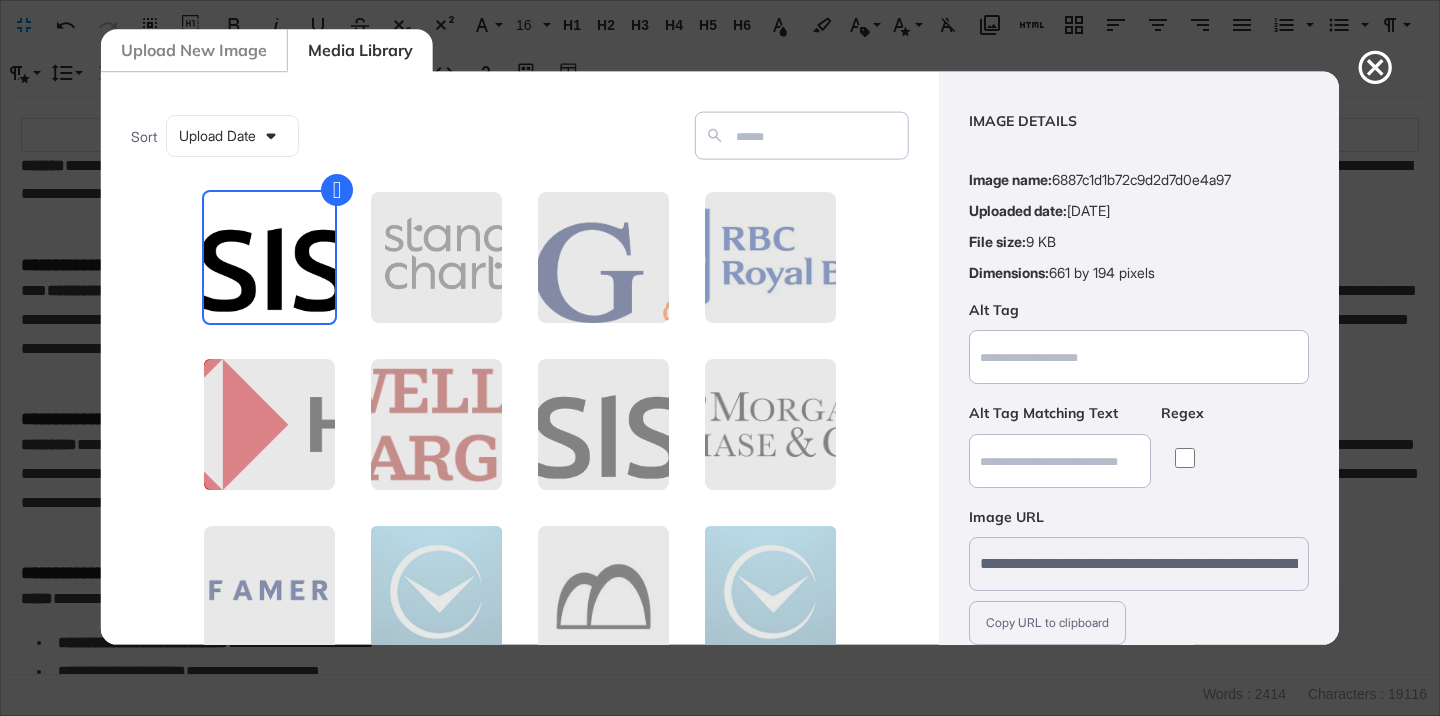 scroll, scrollTop: 156, scrollLeft: 0, axis: vertical 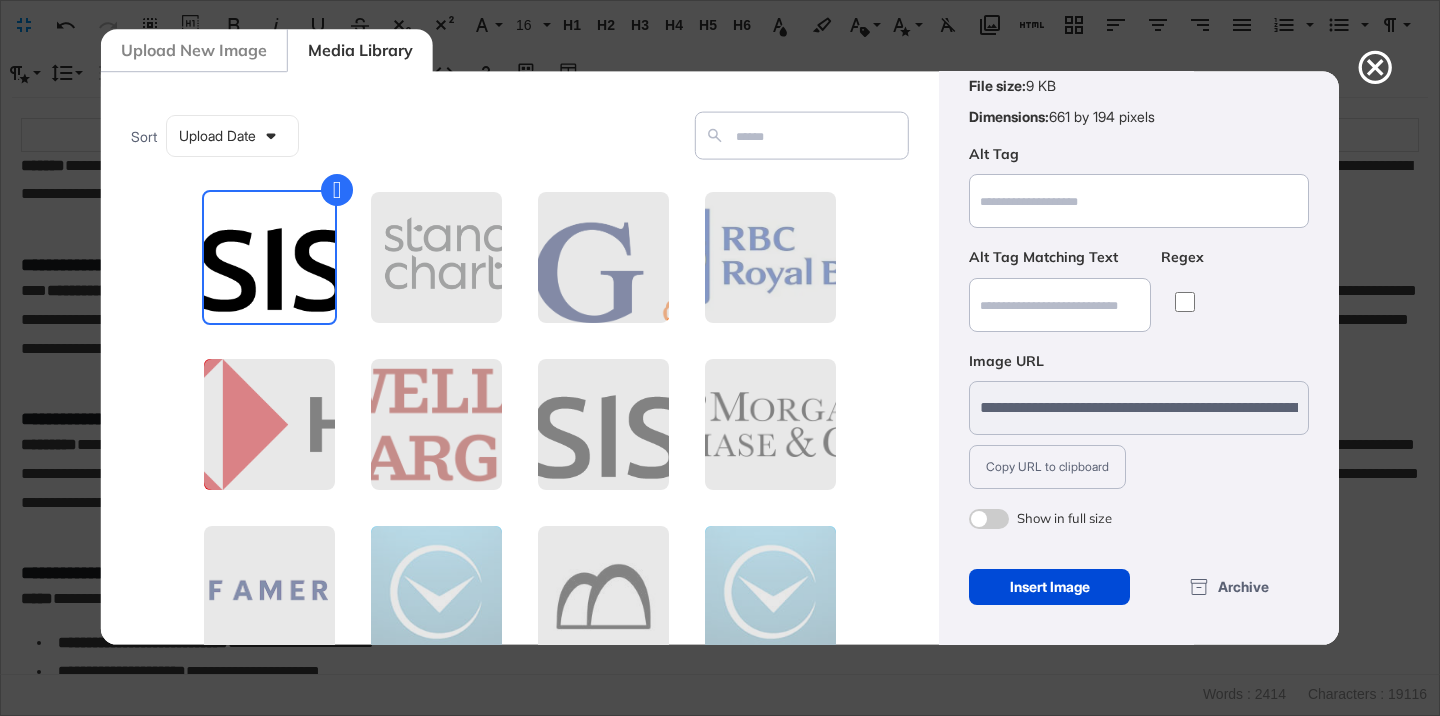 click at bounding box center [989, 519] 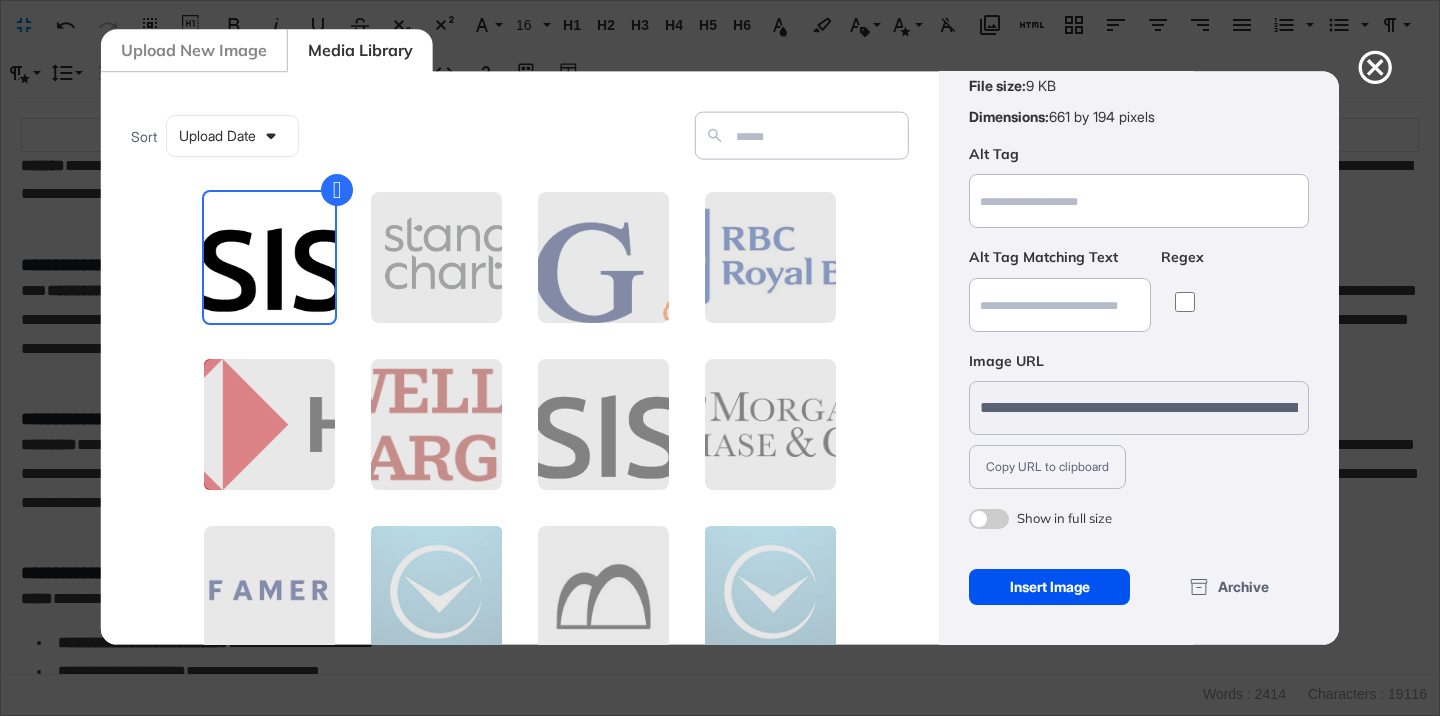 click on "Insert Image" at bounding box center [1049, 587] 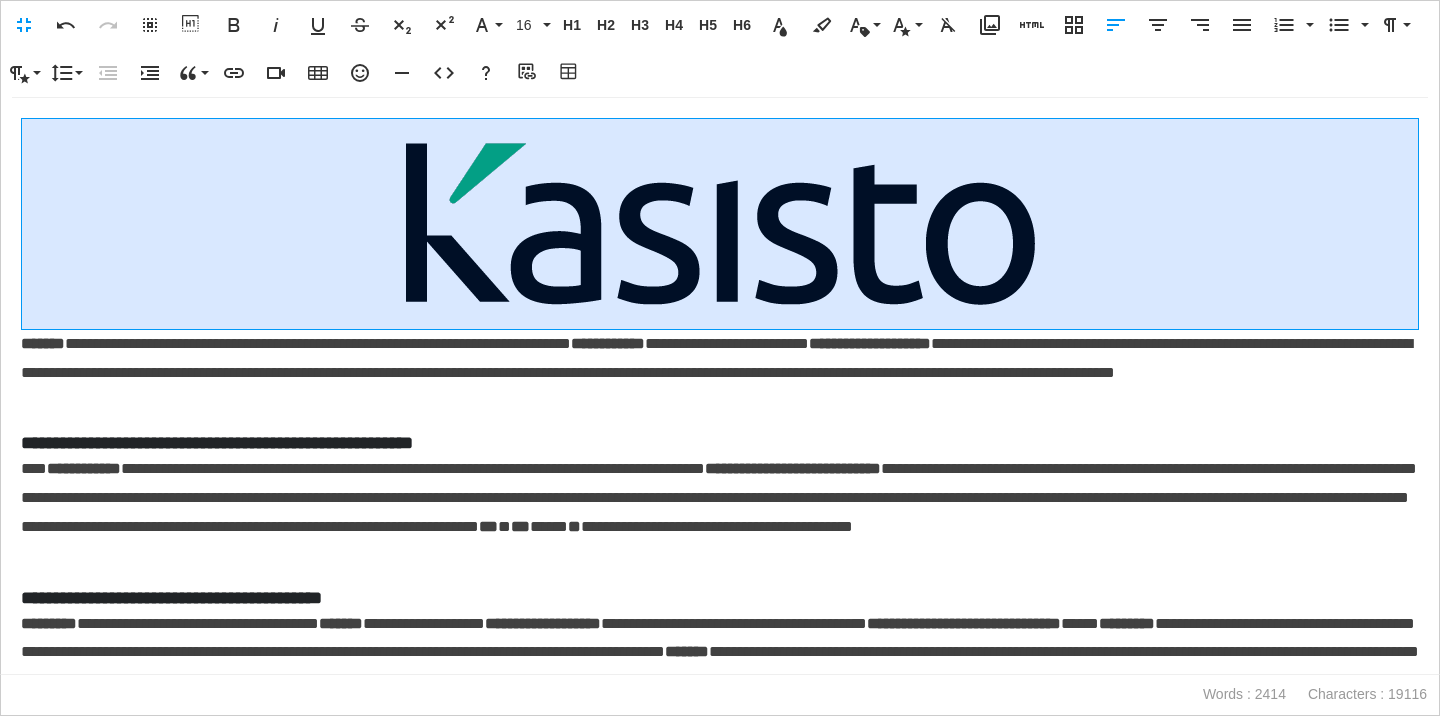 click at bounding box center (720, 224) 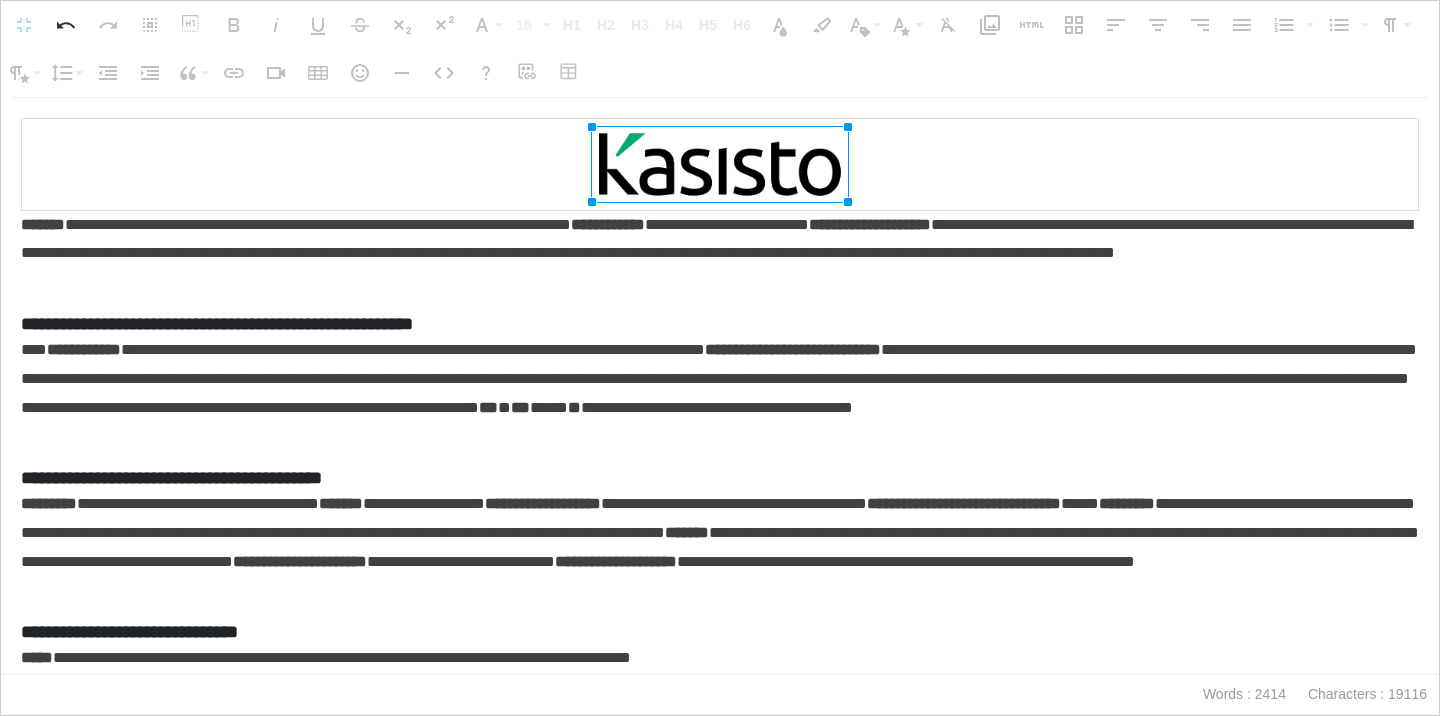 drag, startPoint x: 1052, startPoint y: 127, endPoint x: 634, endPoint y: 163, distance: 419.54736 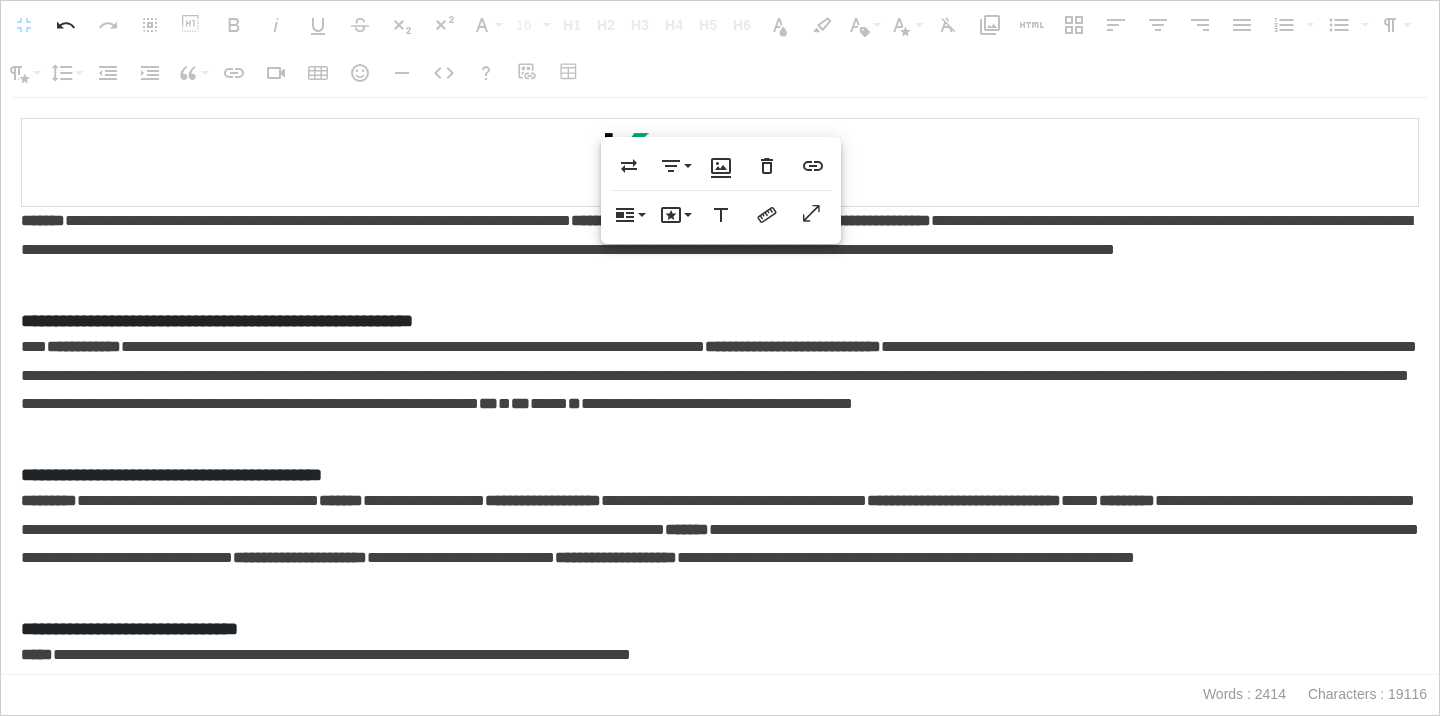 click on "**********" at bounding box center (720, 386) 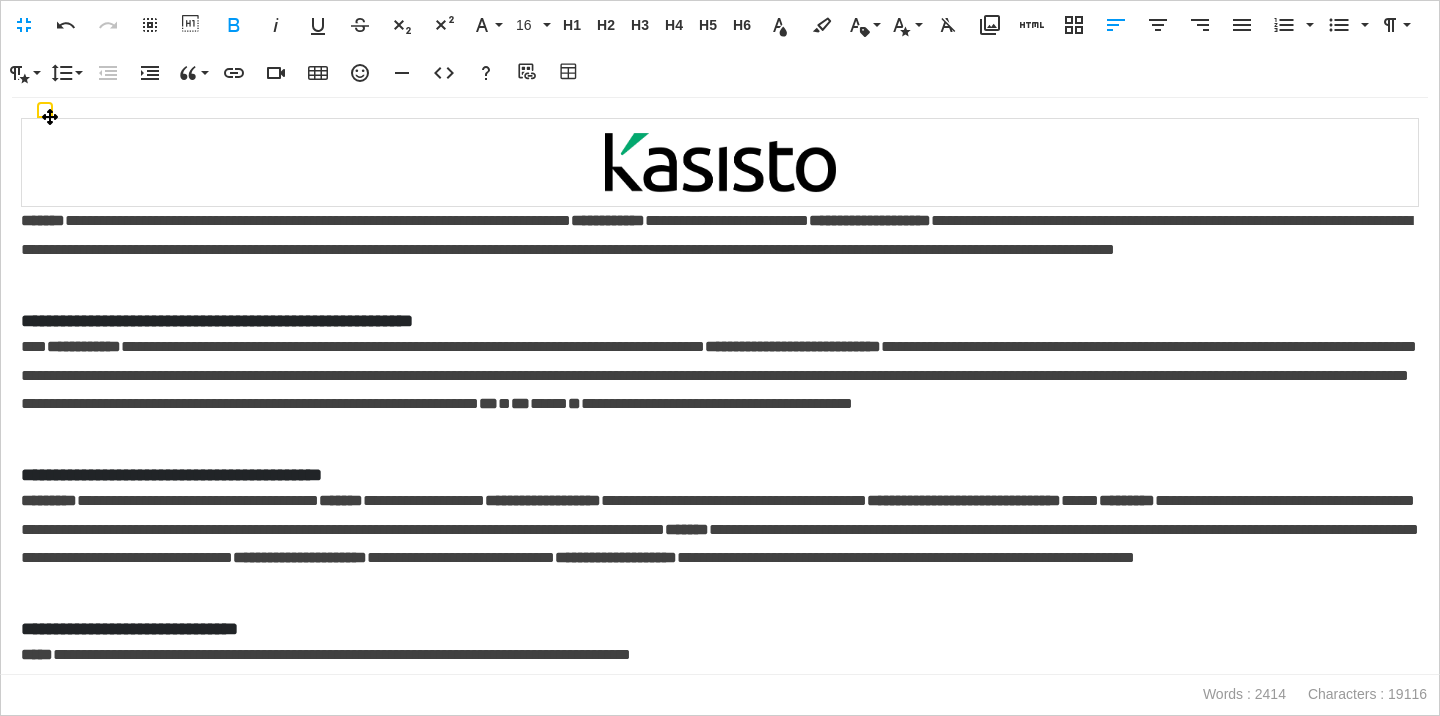 click at bounding box center (720, 163) 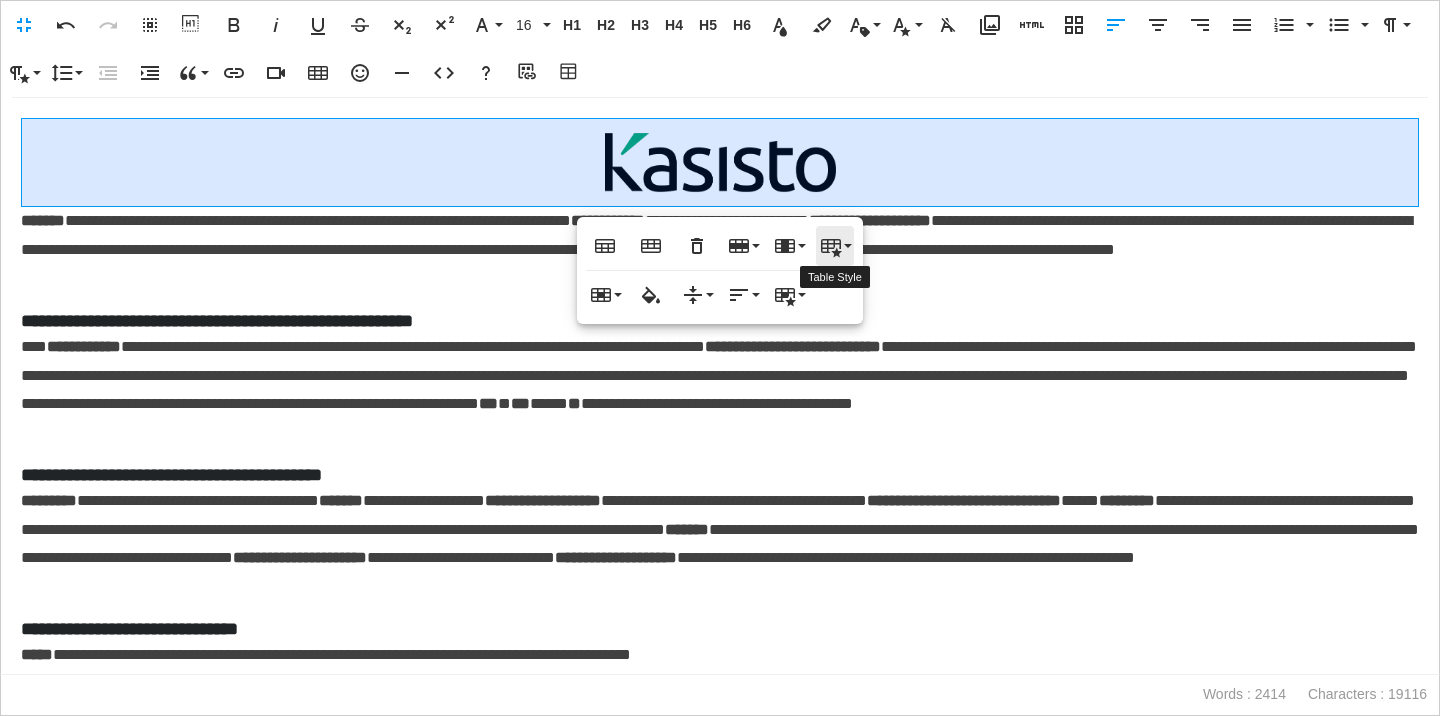 click 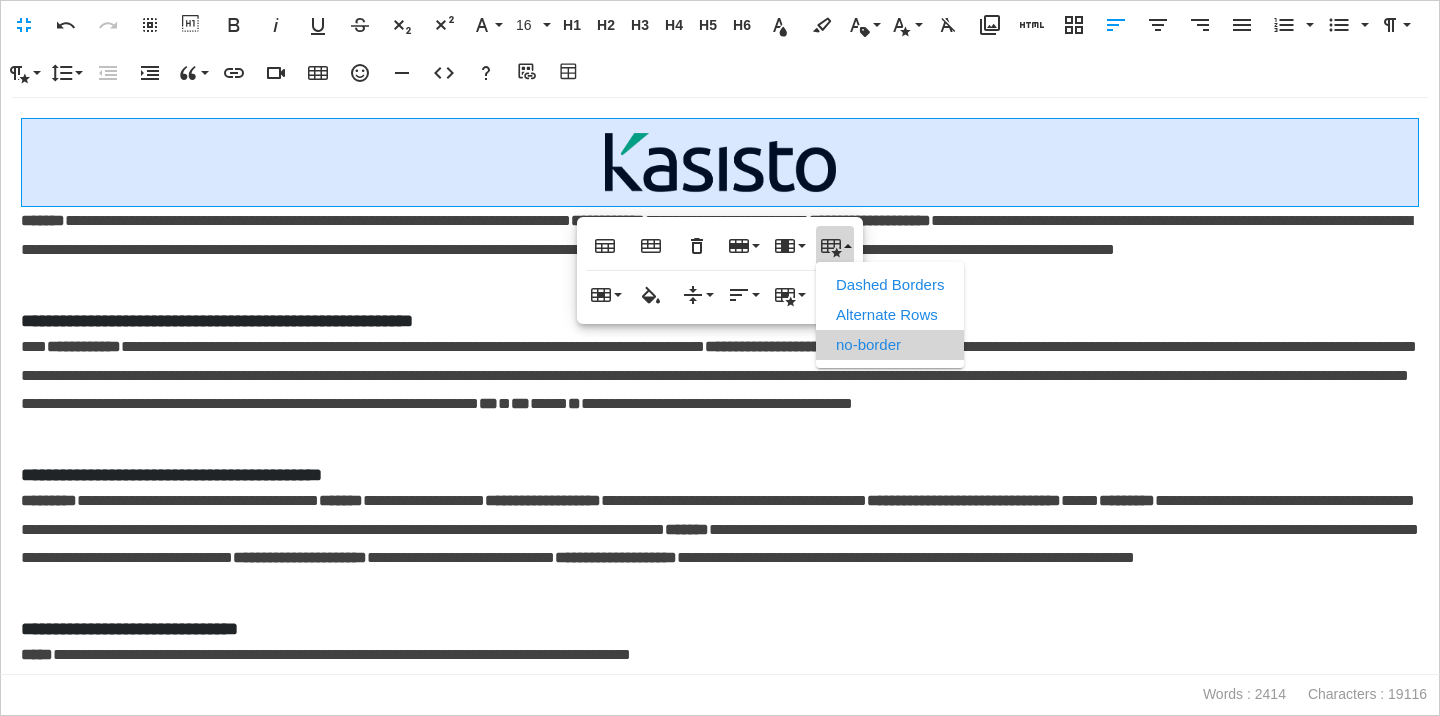 click on "no-border" at bounding box center [890, 345] 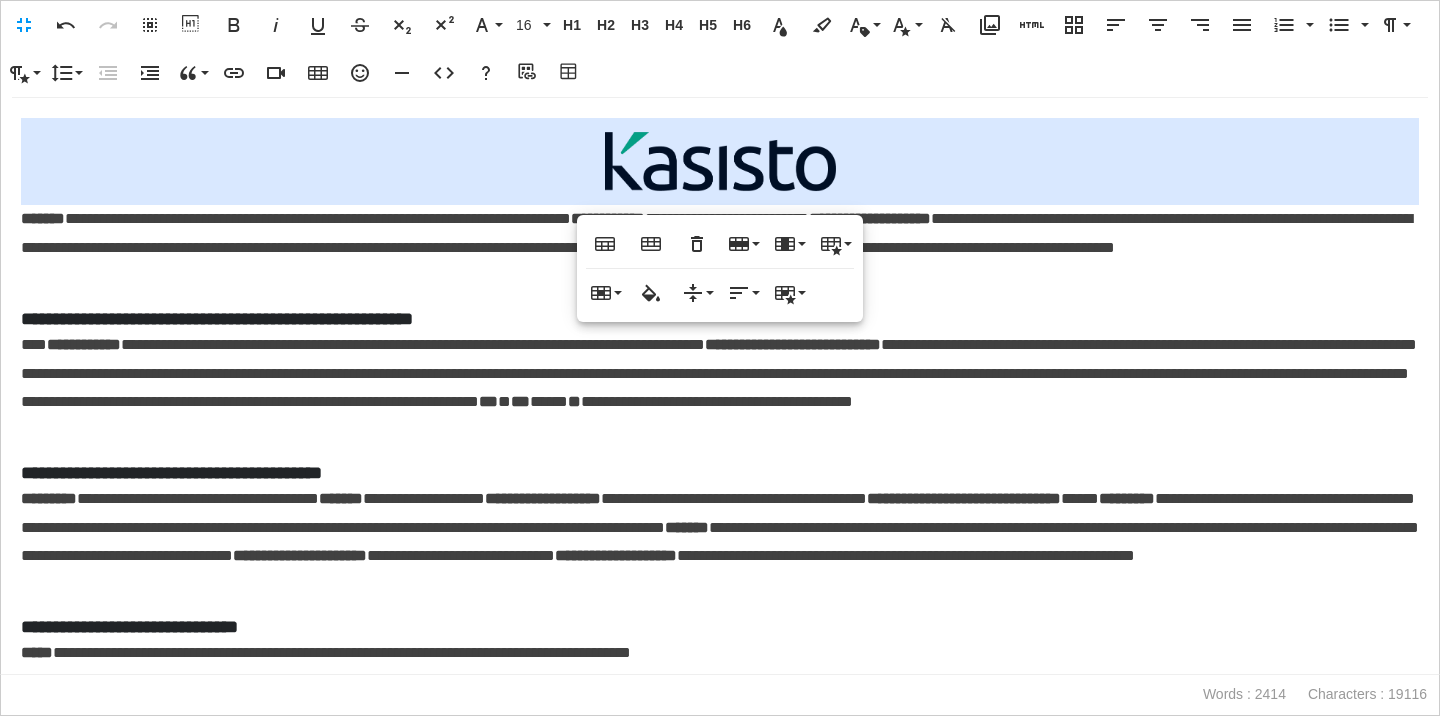 click on "**********" at bounding box center (720, 388) 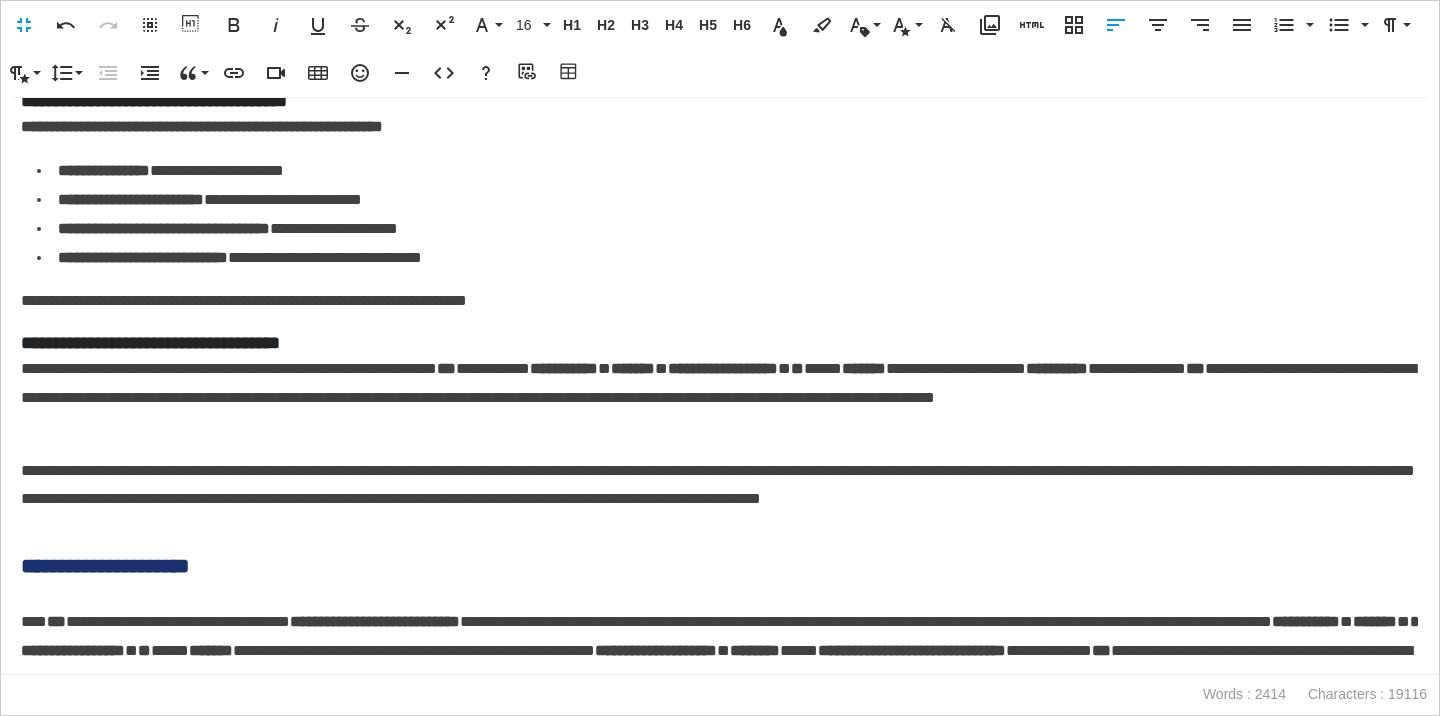 scroll, scrollTop: 1439, scrollLeft: 0, axis: vertical 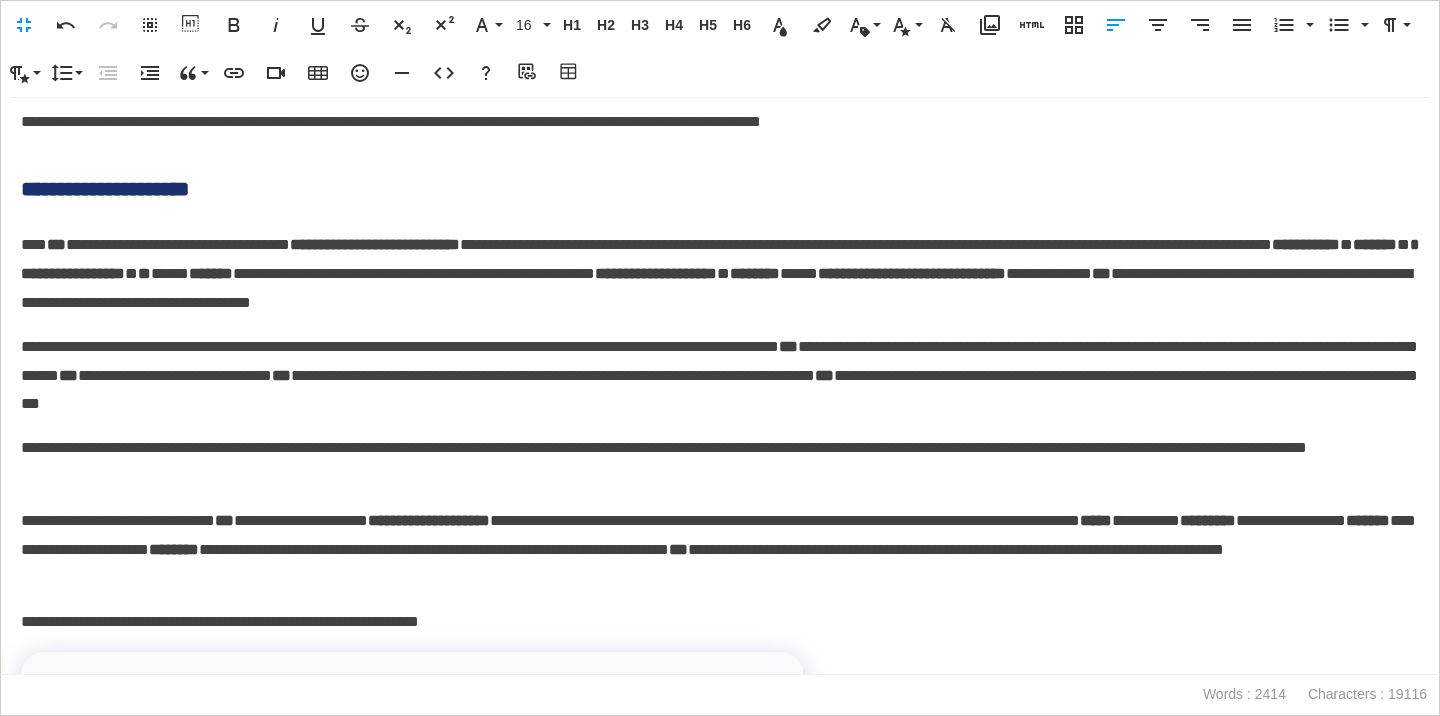 click on "**********" at bounding box center (720, 189) 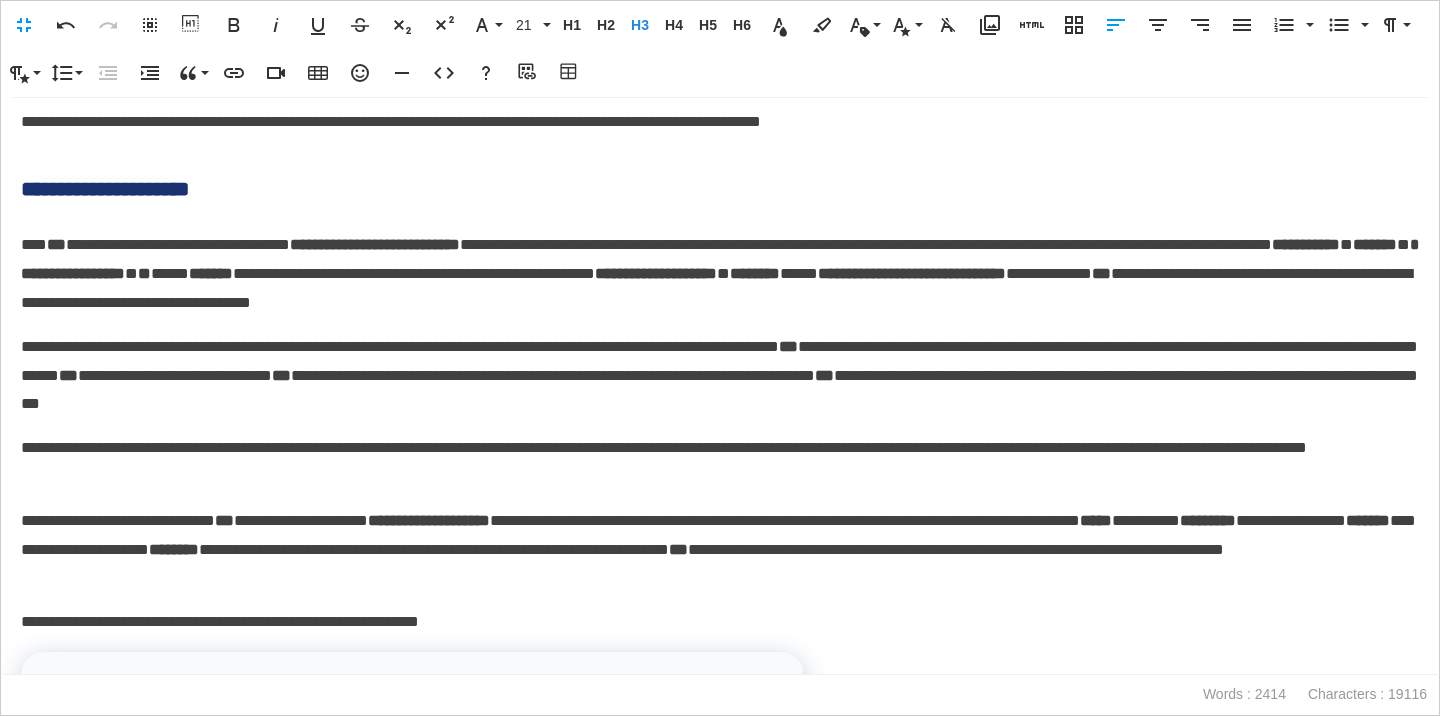 click on "**********" at bounding box center [720, 189] 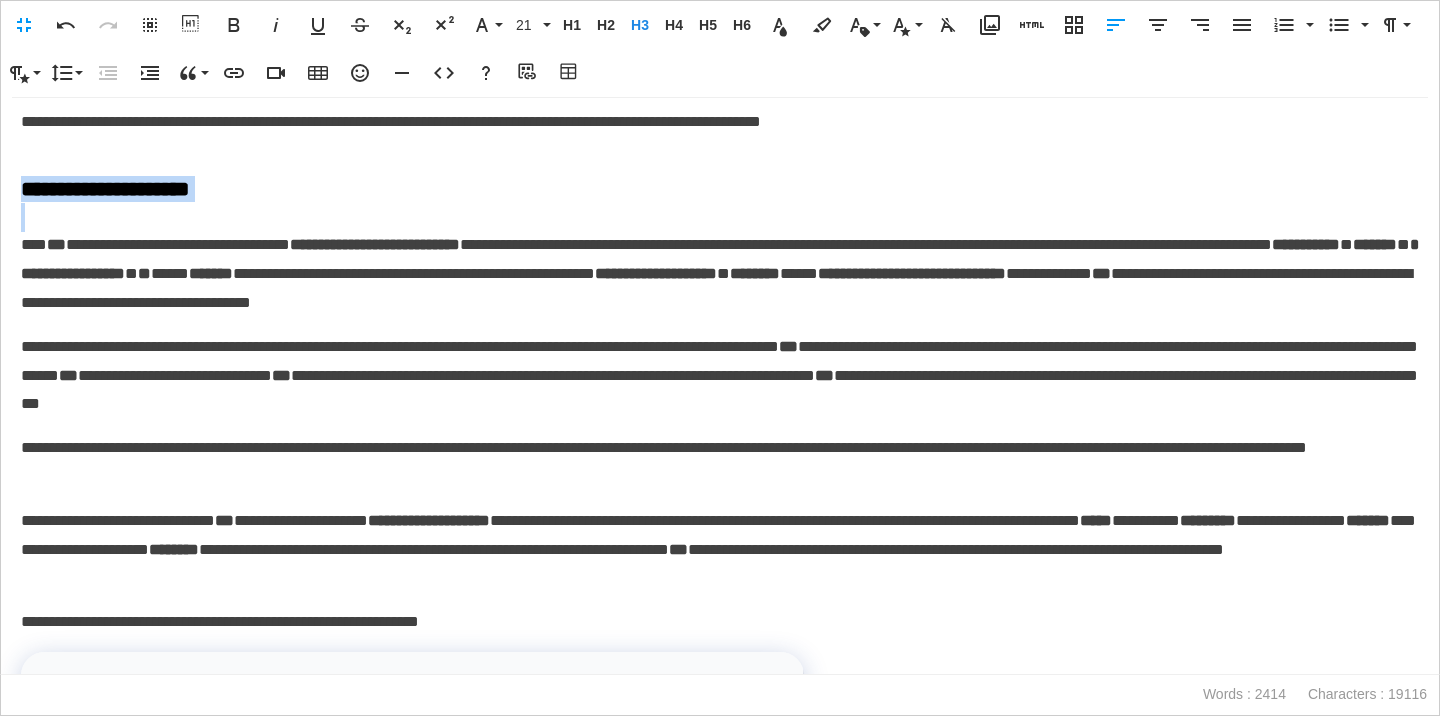 click on "**********" at bounding box center [720, 189] 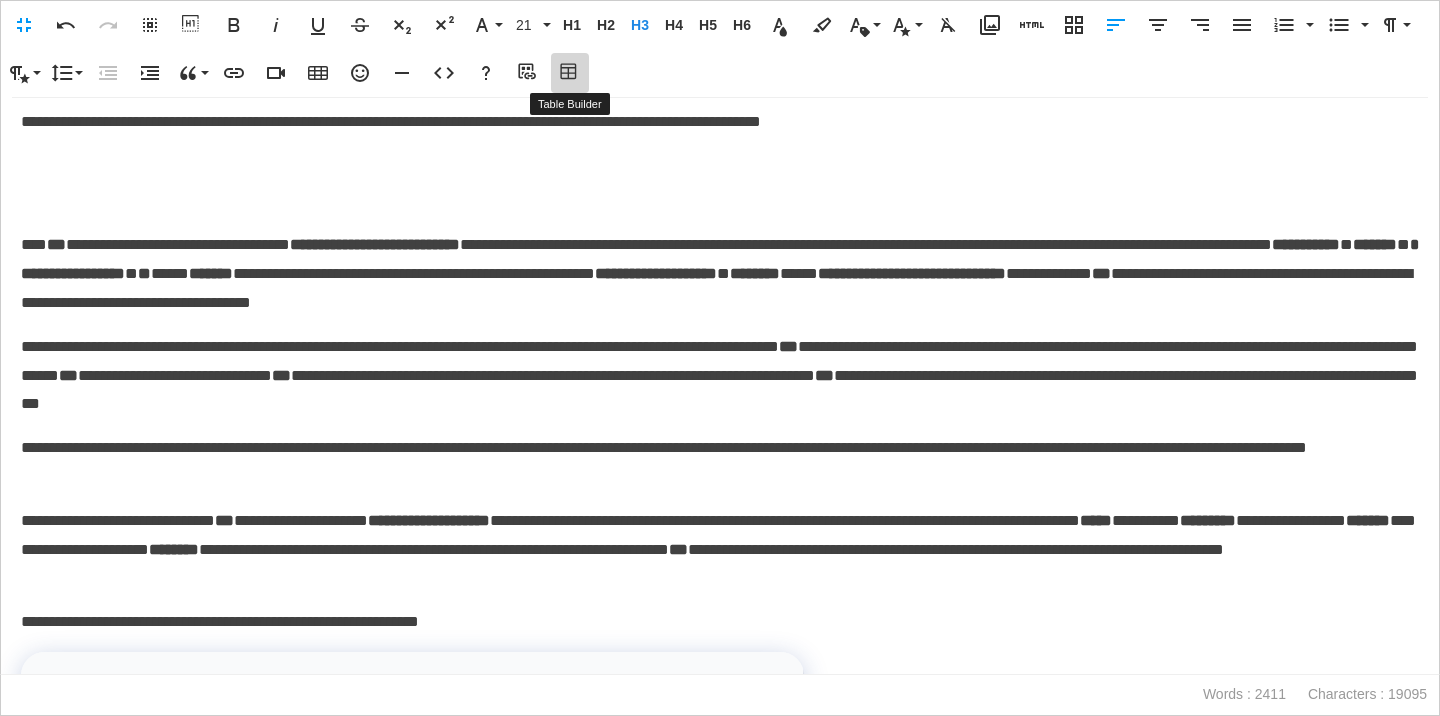 click 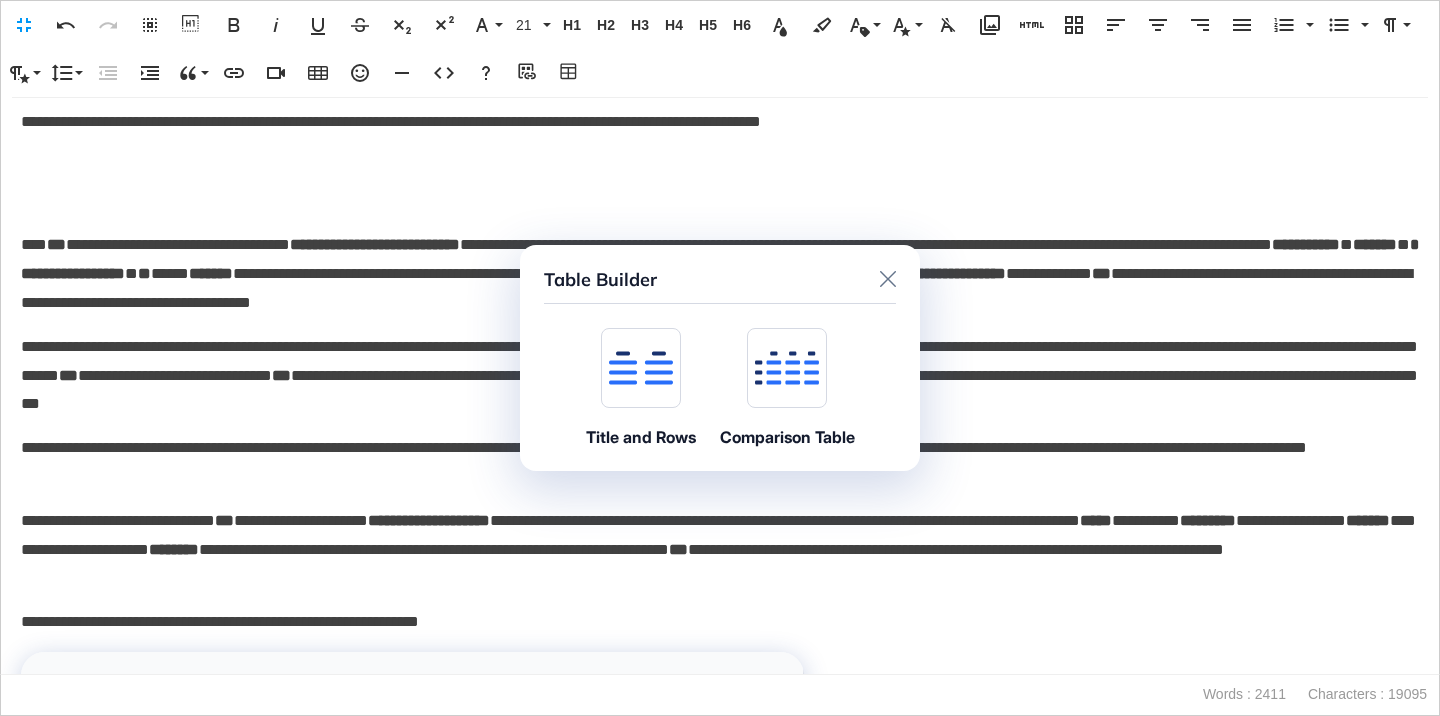 click at bounding box center (641, 368) 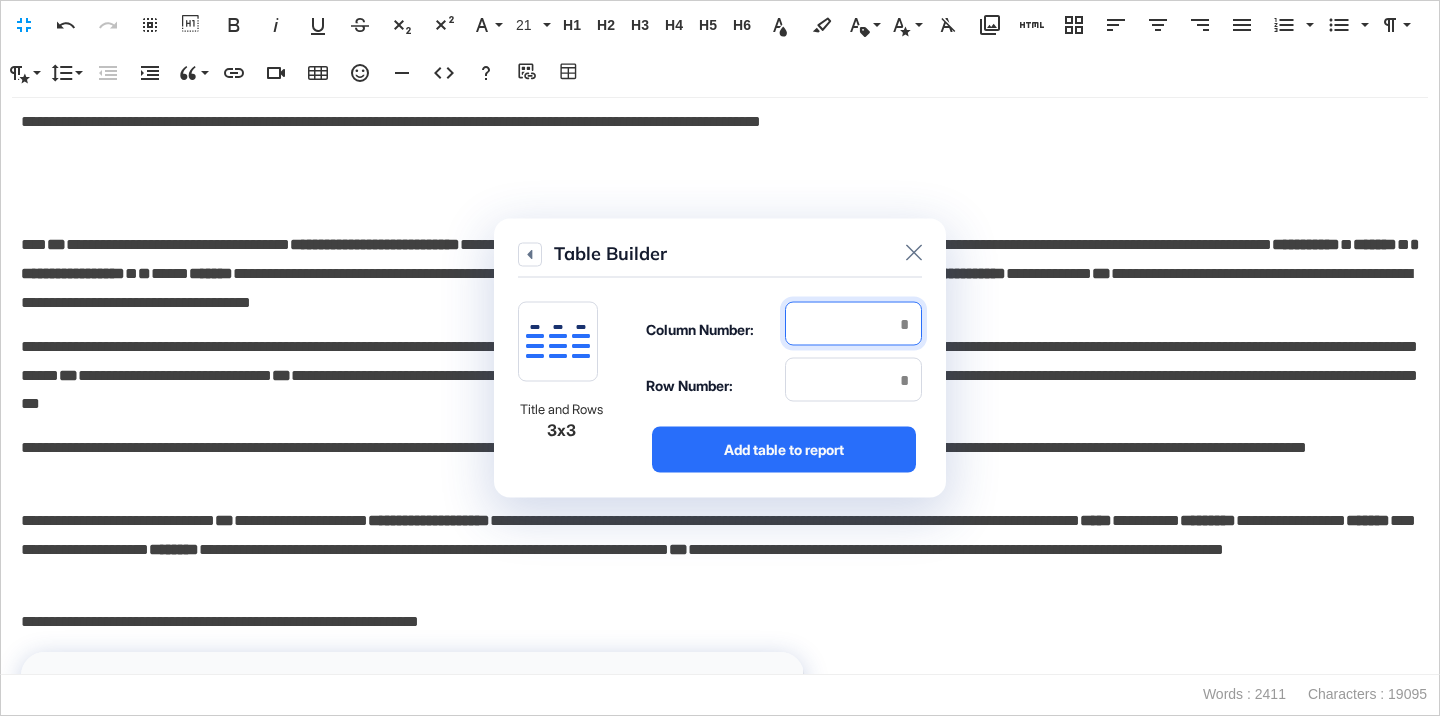 click at bounding box center (853, 324) 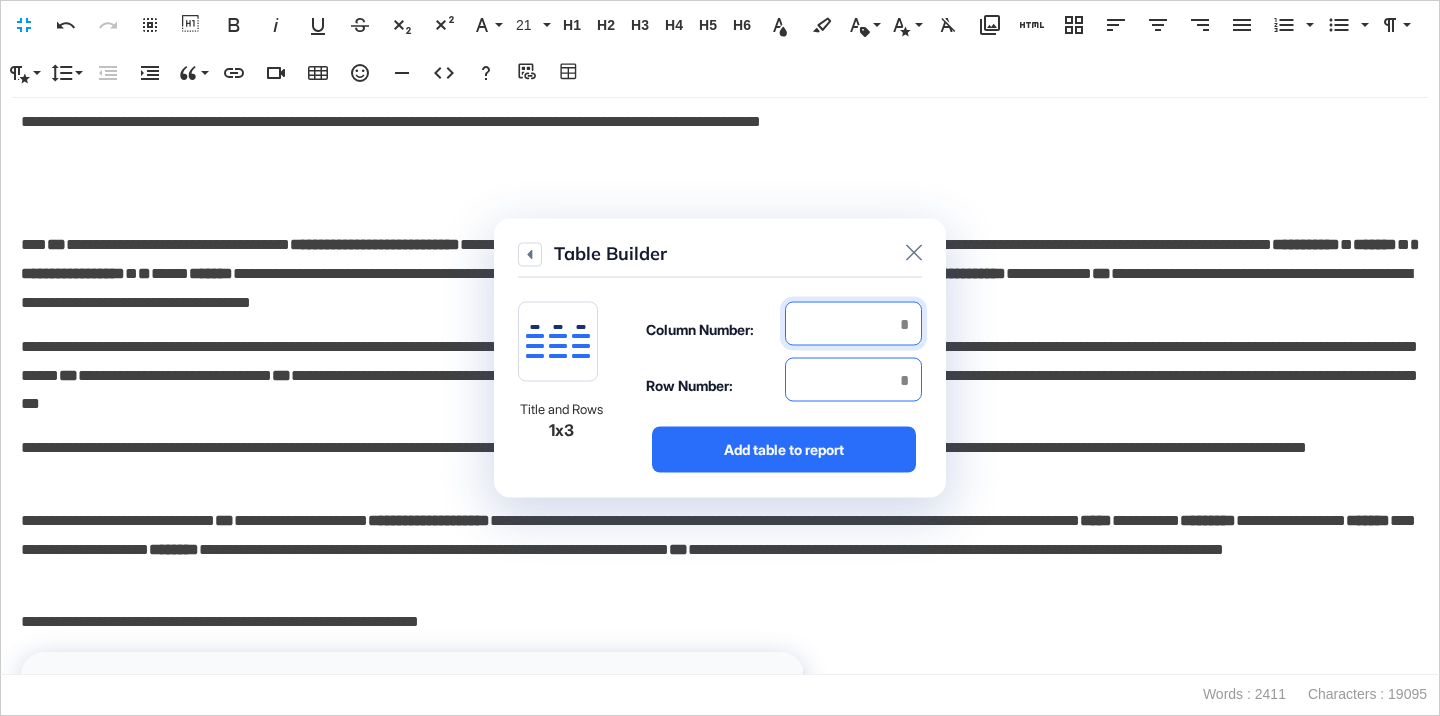 type on "*" 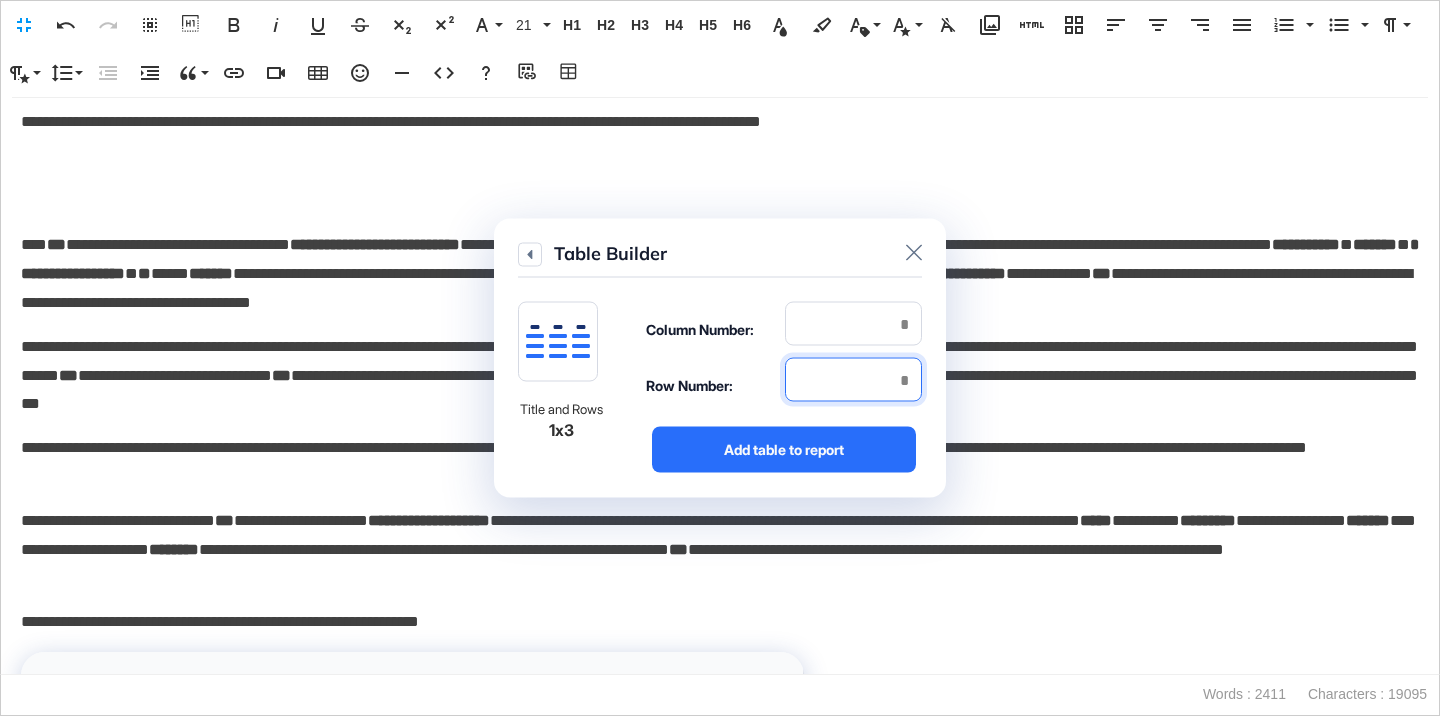 click at bounding box center [853, 380] 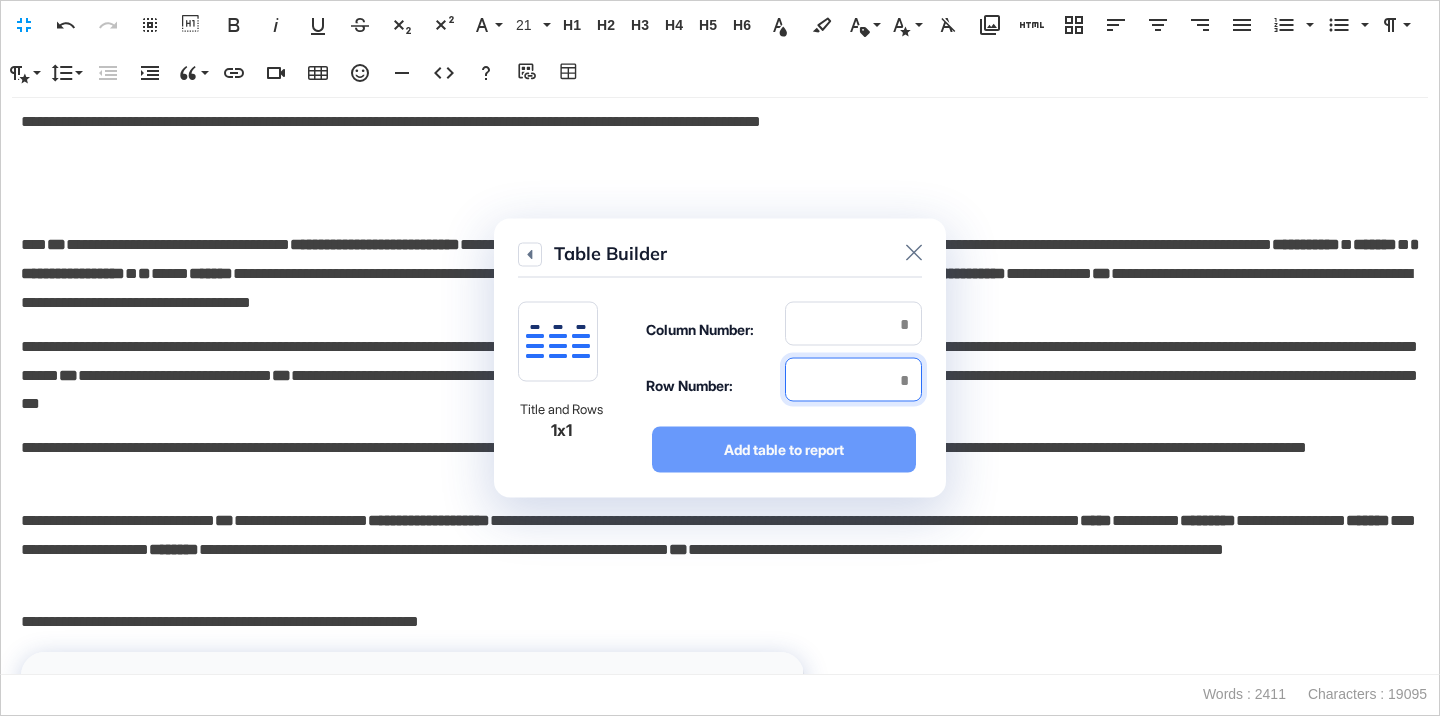 type on "*" 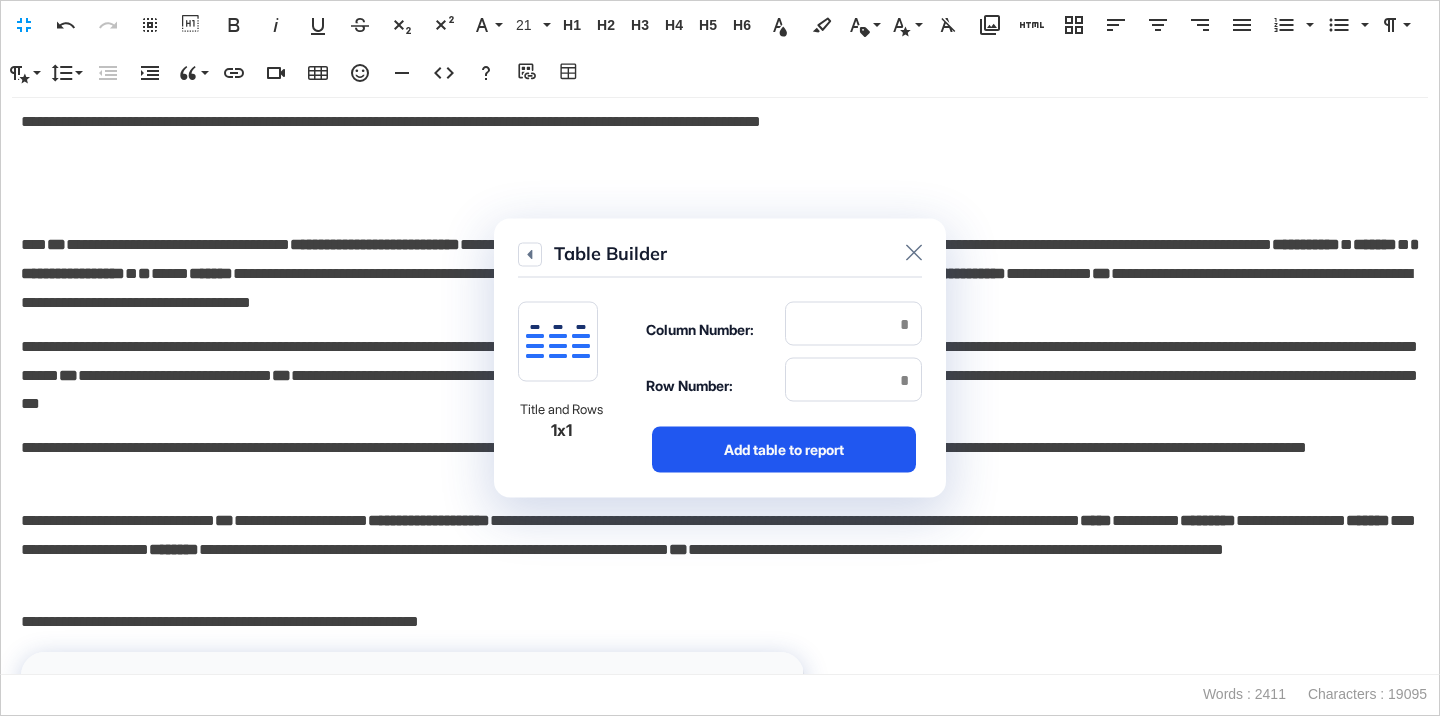 click on "Add table to report" at bounding box center (784, 450) 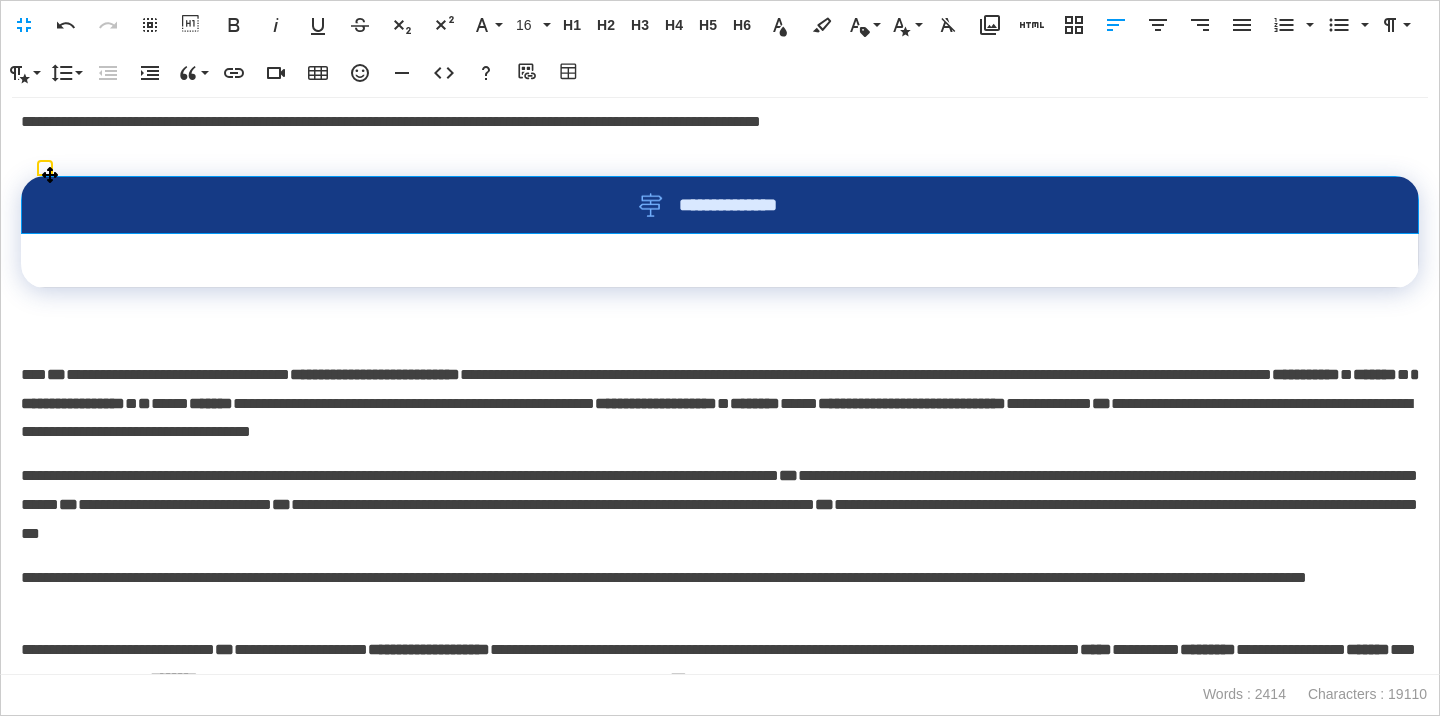 drag, startPoint x: 828, startPoint y: 213, endPoint x: 638, endPoint y: 210, distance: 190.02368 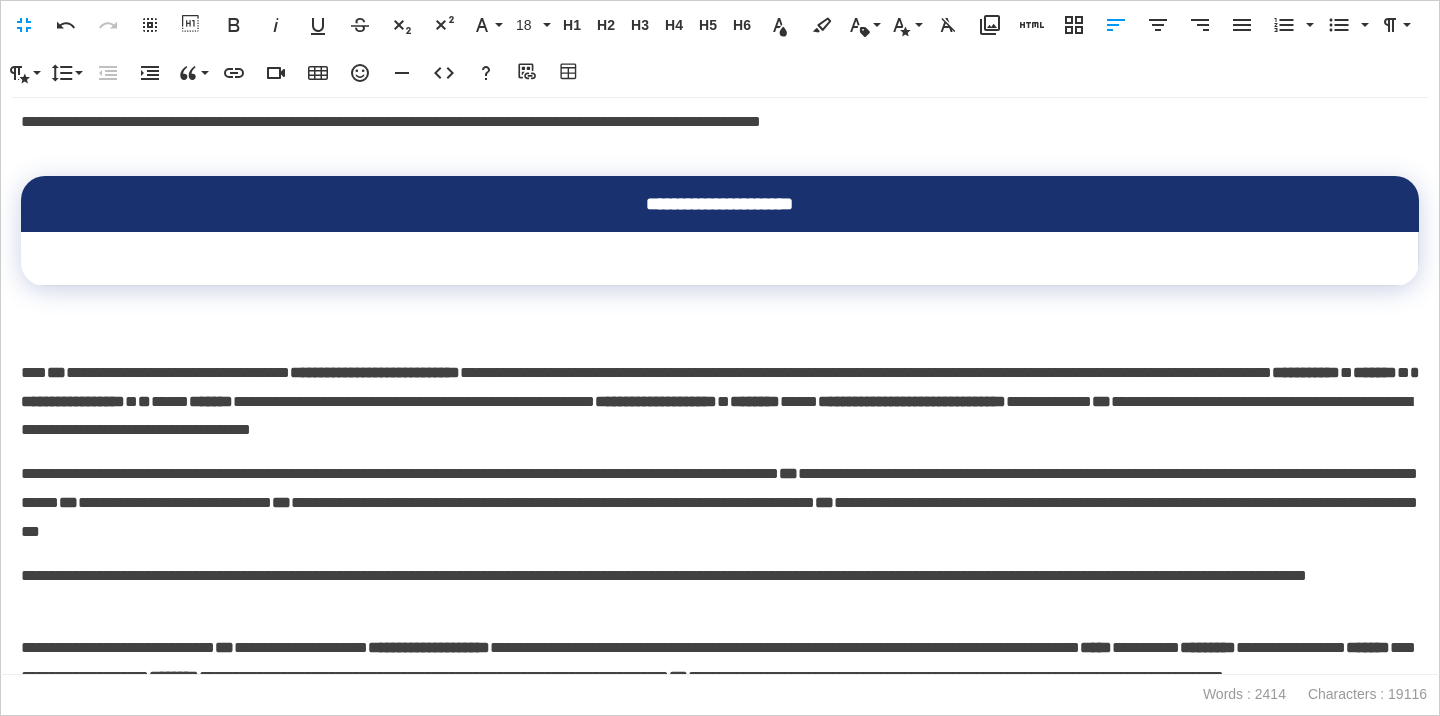 scroll, scrollTop: 0, scrollLeft: 8, axis: horizontal 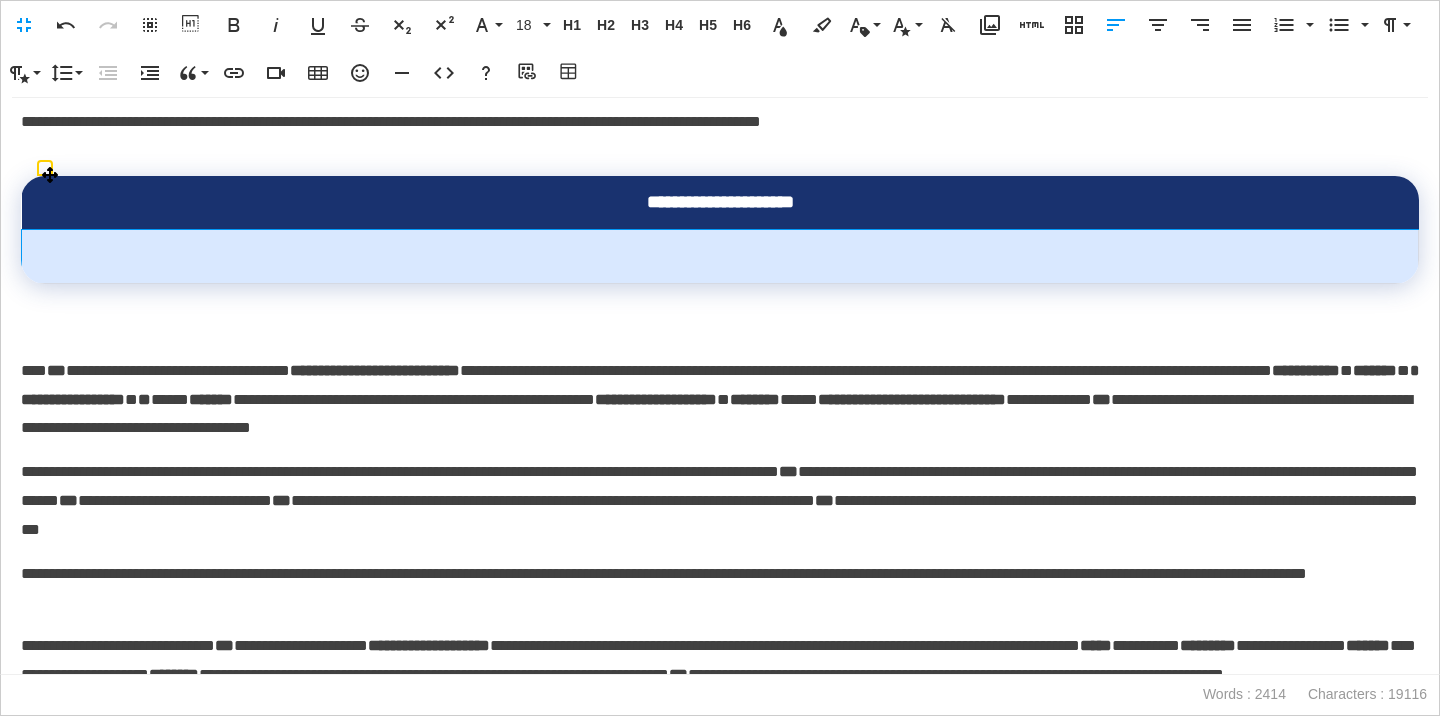 click at bounding box center (720, 257) 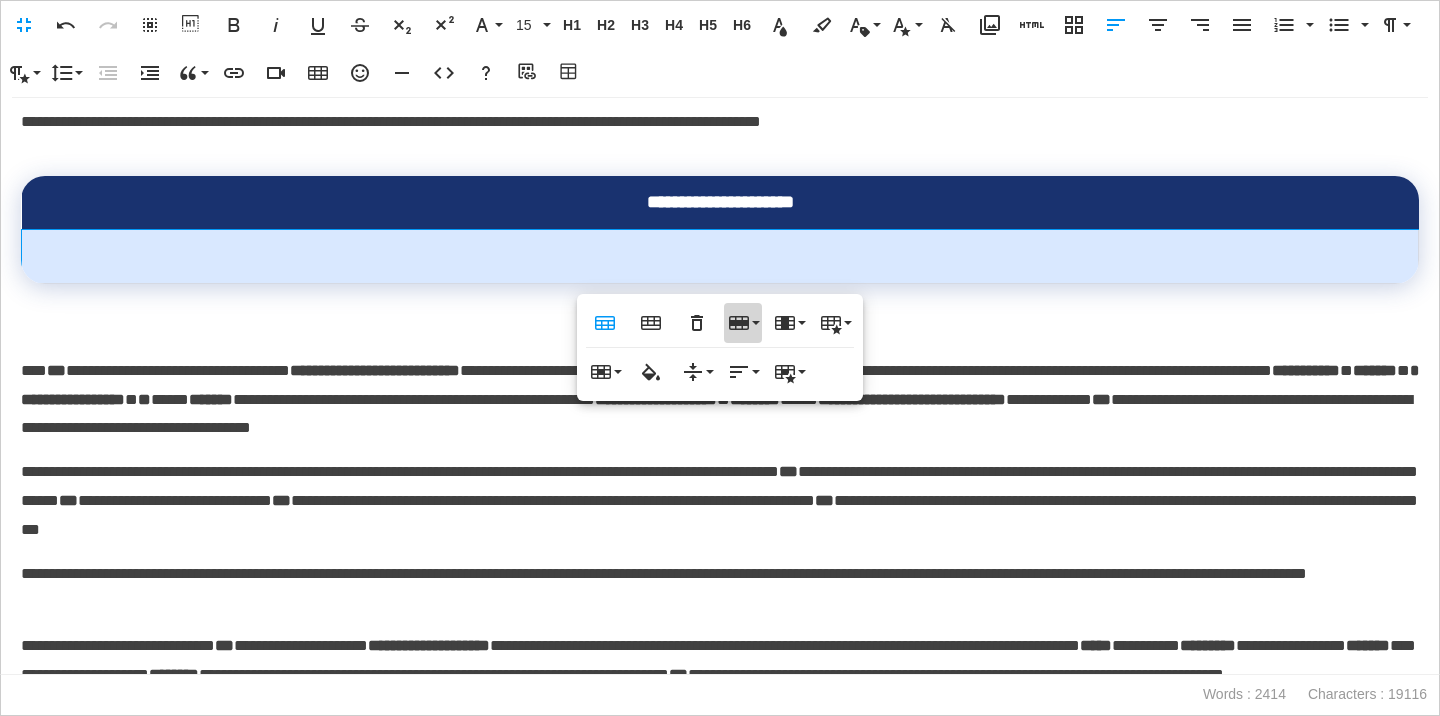 click on "Row" at bounding box center [743, 323] 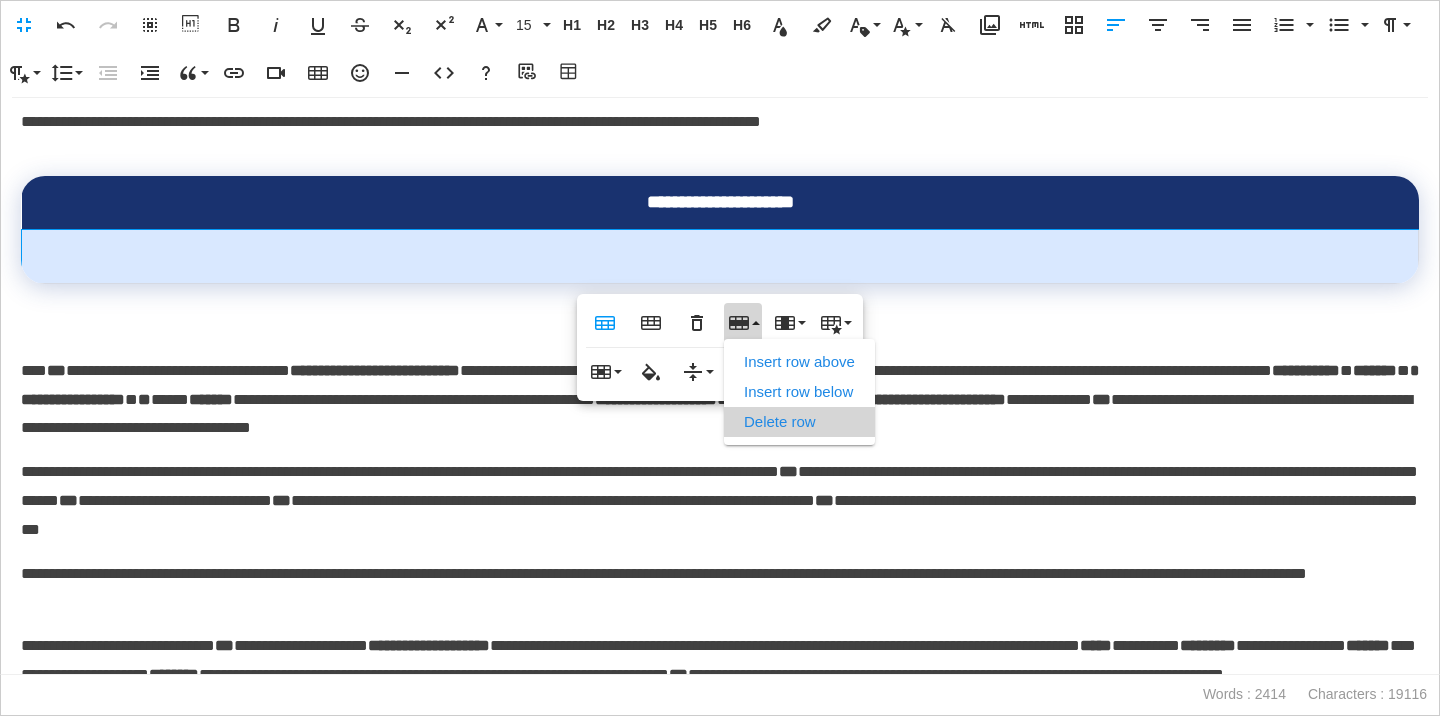 click on "Delete row" at bounding box center [799, 422] 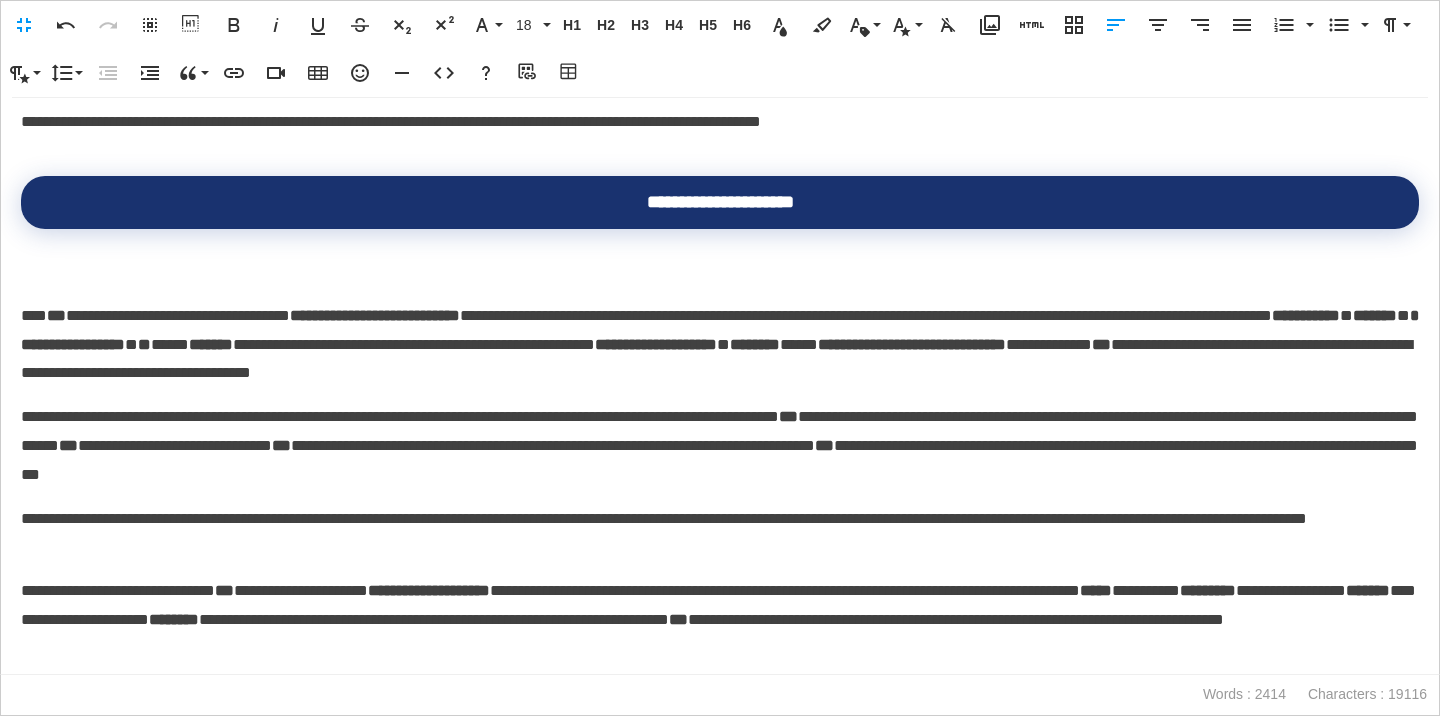 click on "**********" at bounding box center (720, 330) 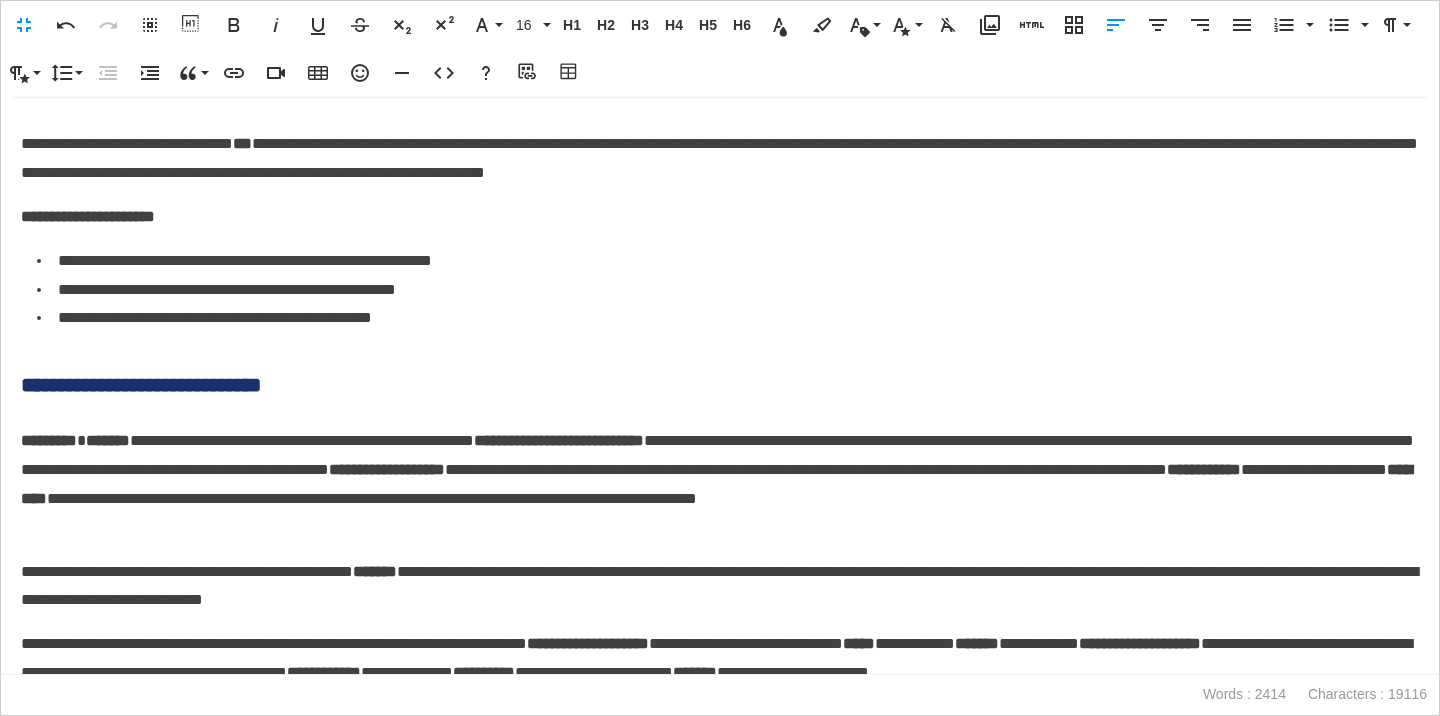 scroll, scrollTop: 2777, scrollLeft: 0, axis: vertical 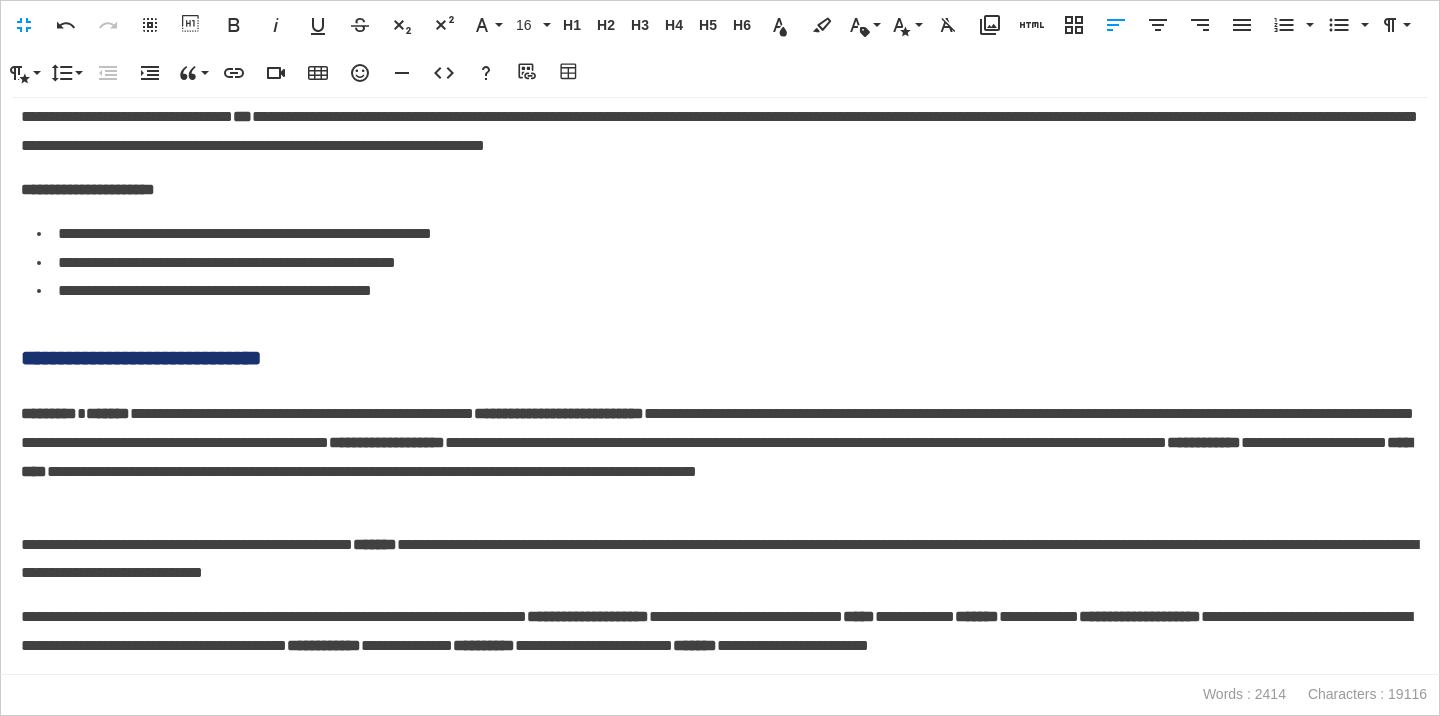 click on "**********" at bounding box center (720, 358) 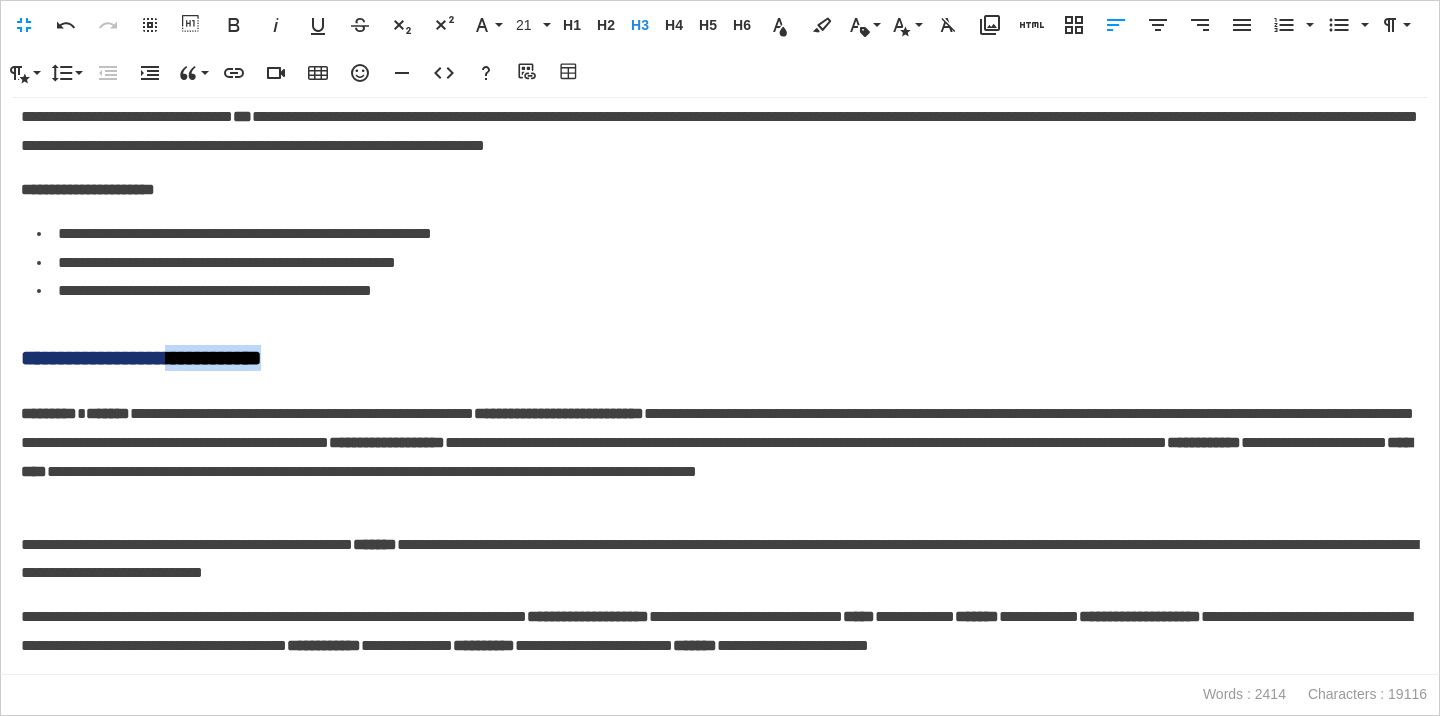 click on "**********" at bounding box center (720, 358) 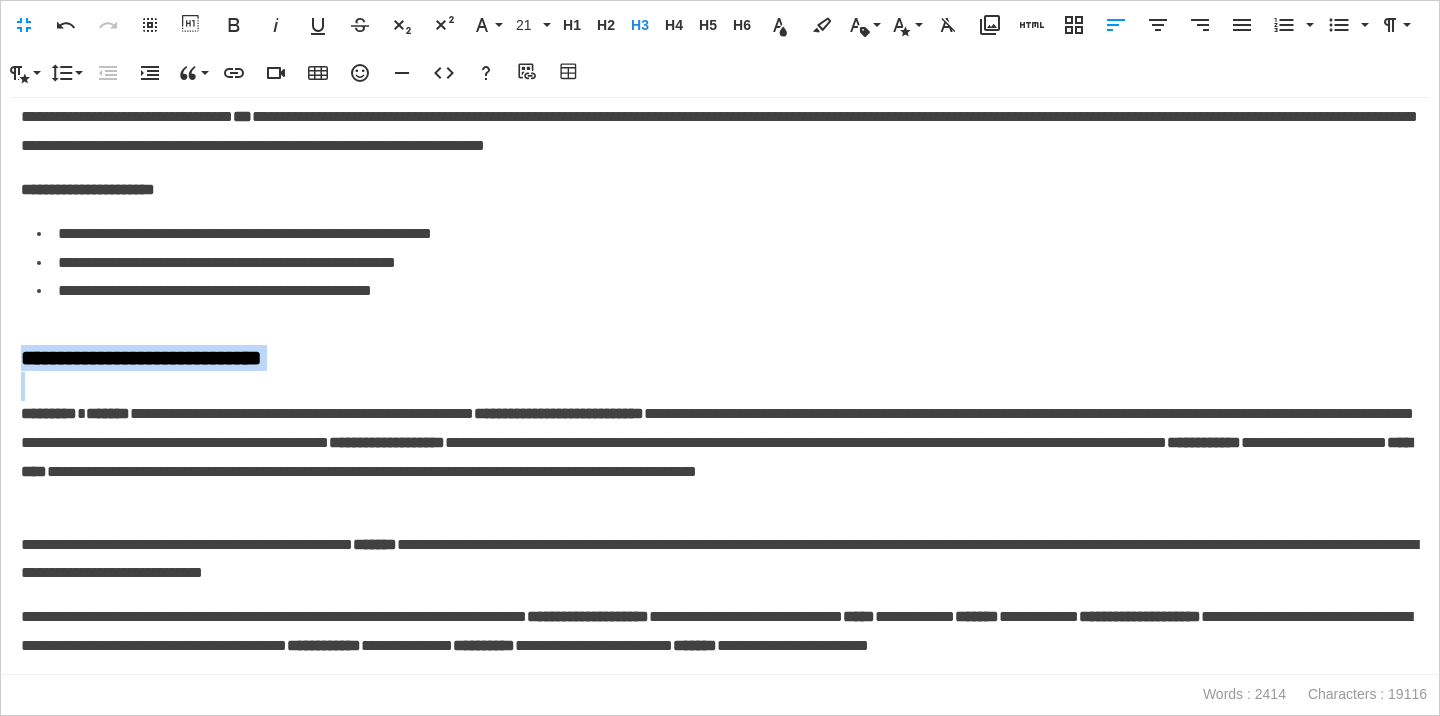click on "**********" at bounding box center (720, 358) 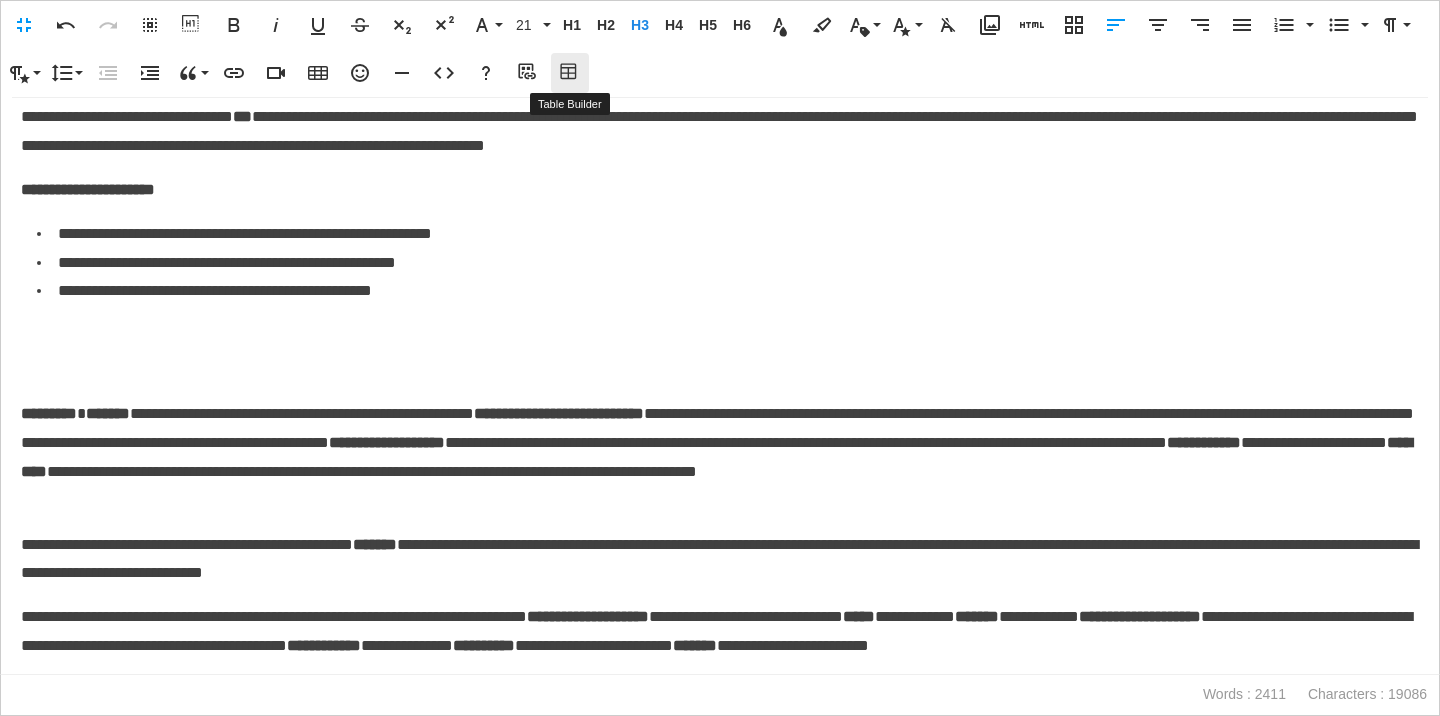 click 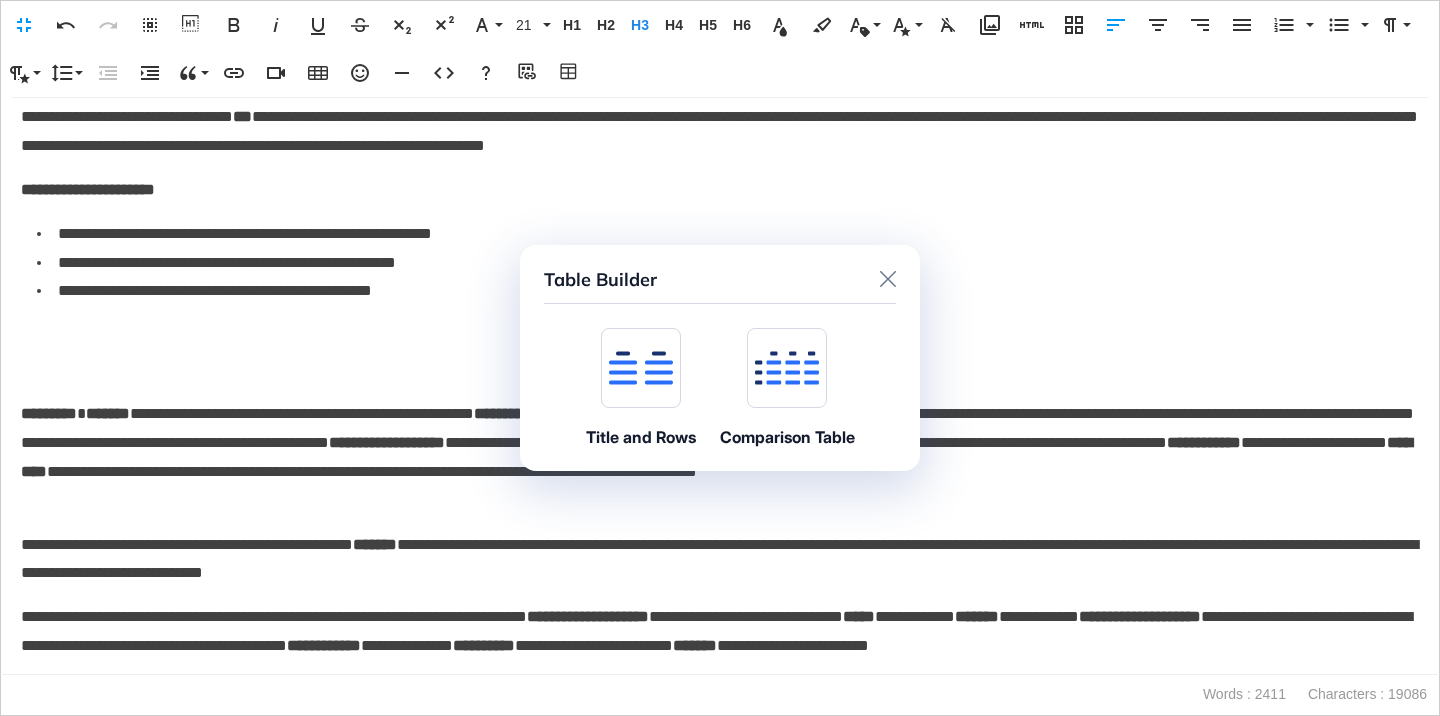 click 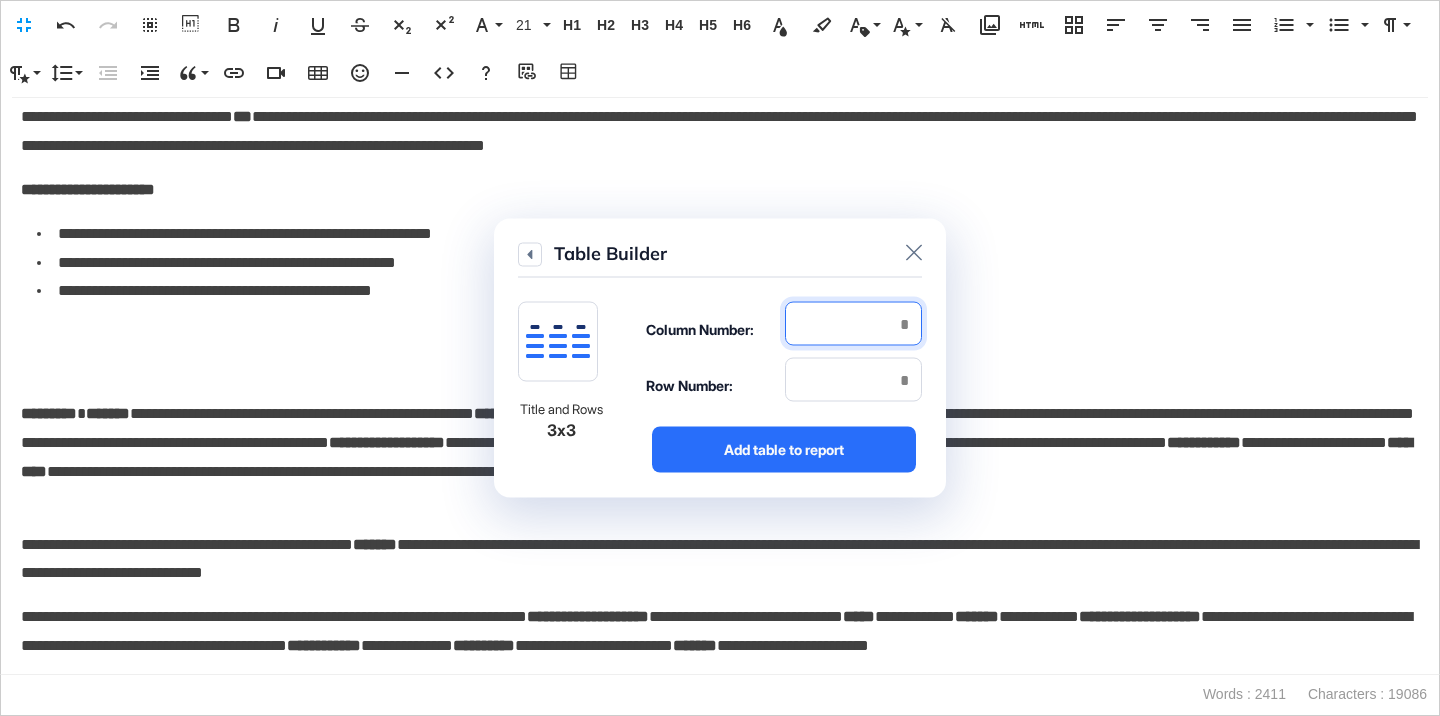 click at bounding box center [853, 324] 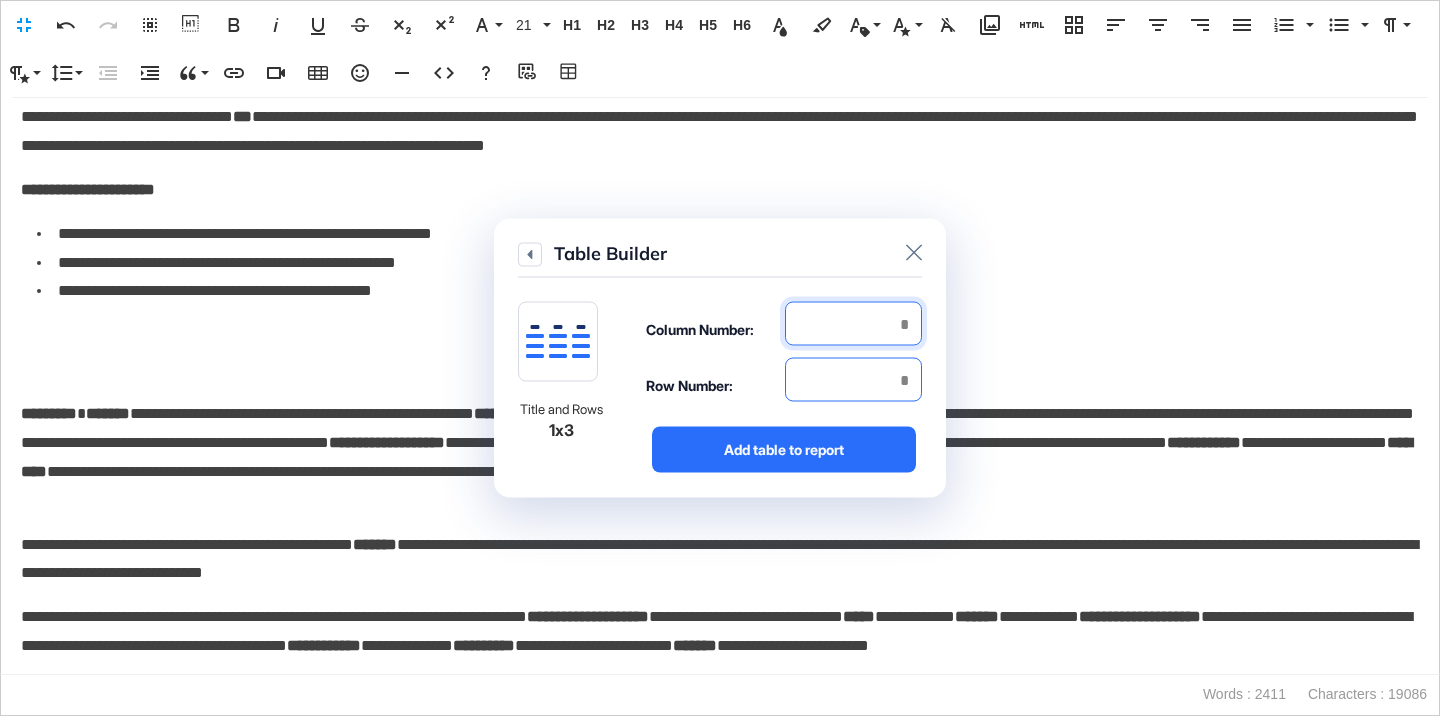 type on "*" 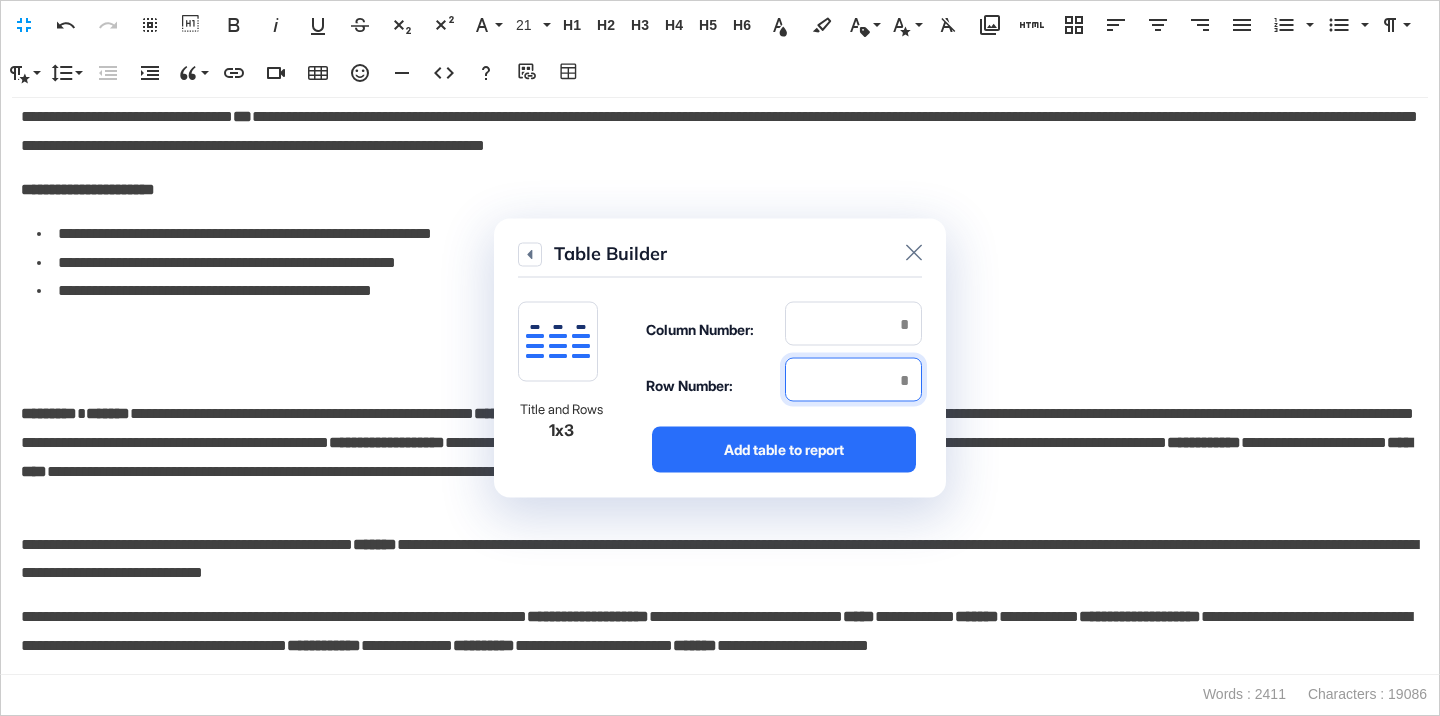 click at bounding box center (853, 380) 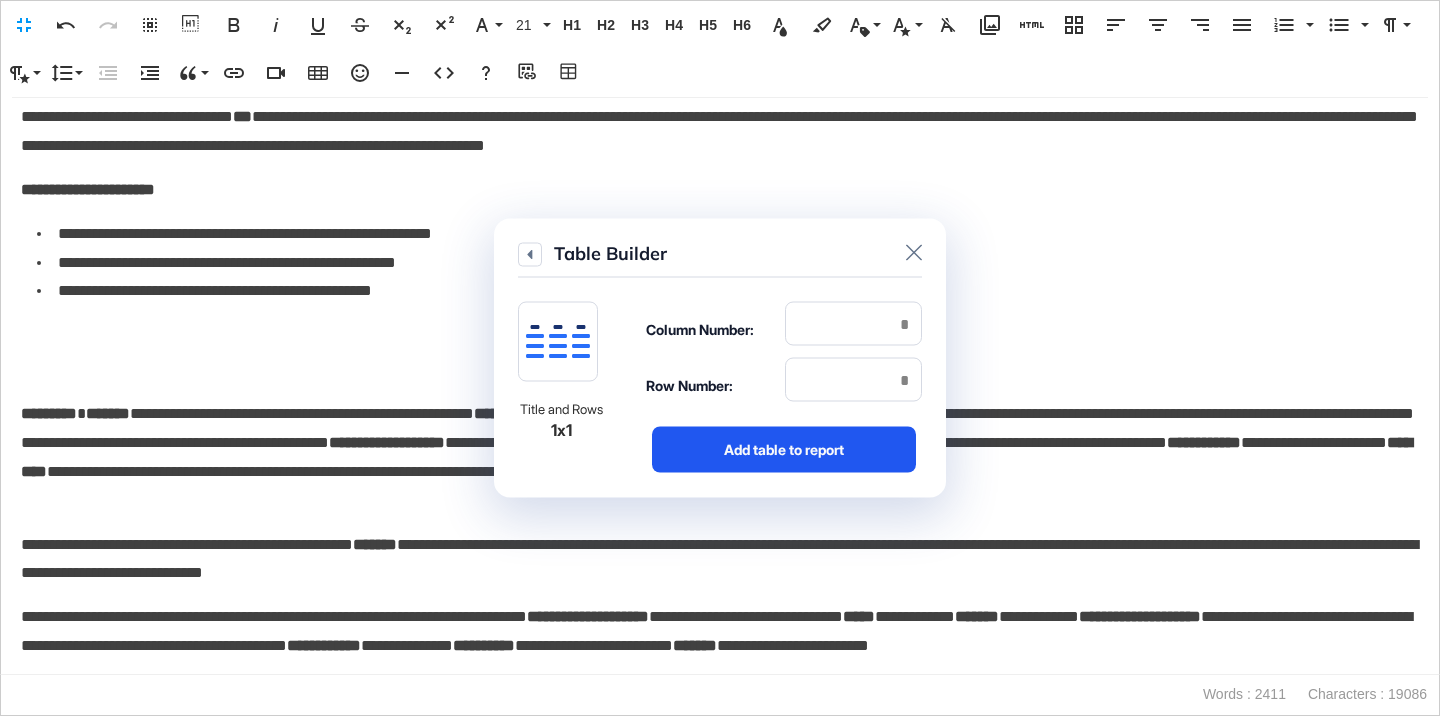 click on "Add table to report" at bounding box center (784, 450) 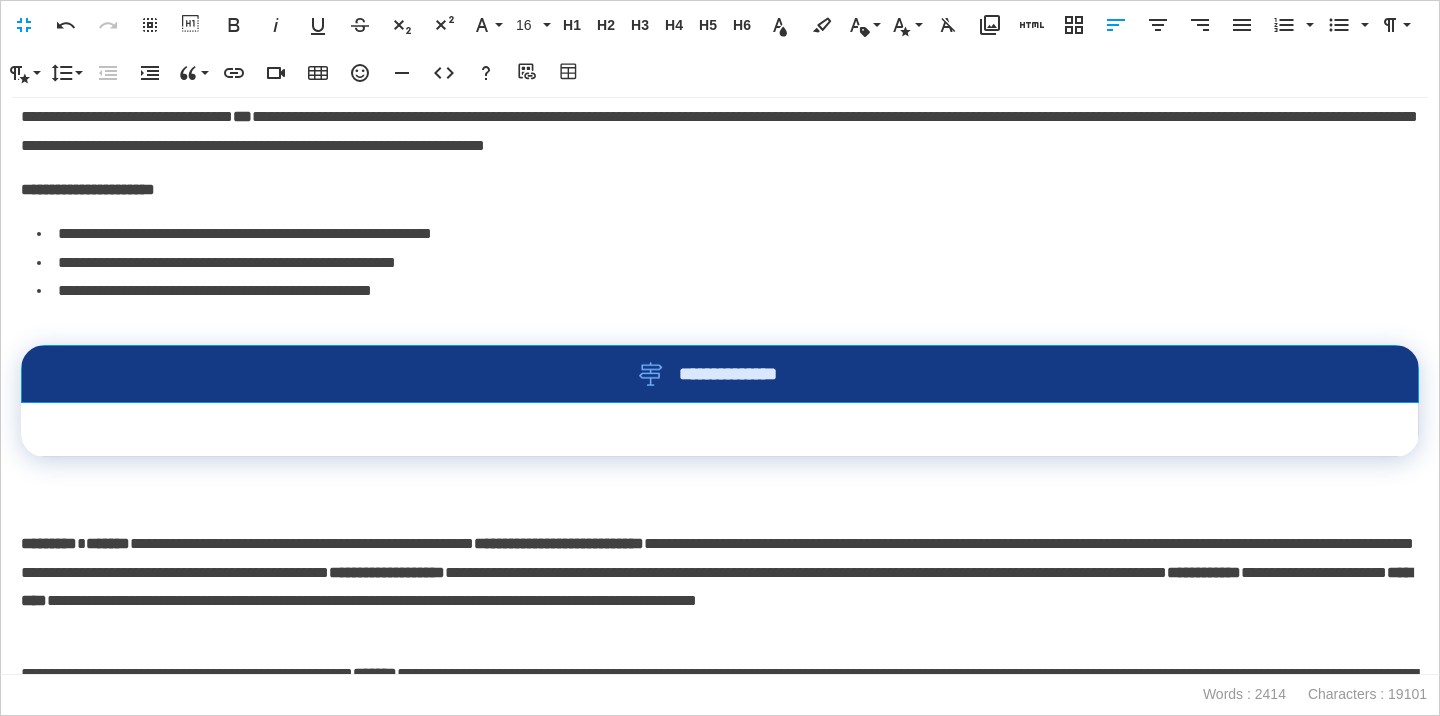 drag, startPoint x: 853, startPoint y: 372, endPoint x: 620, endPoint y: 370, distance: 233.00859 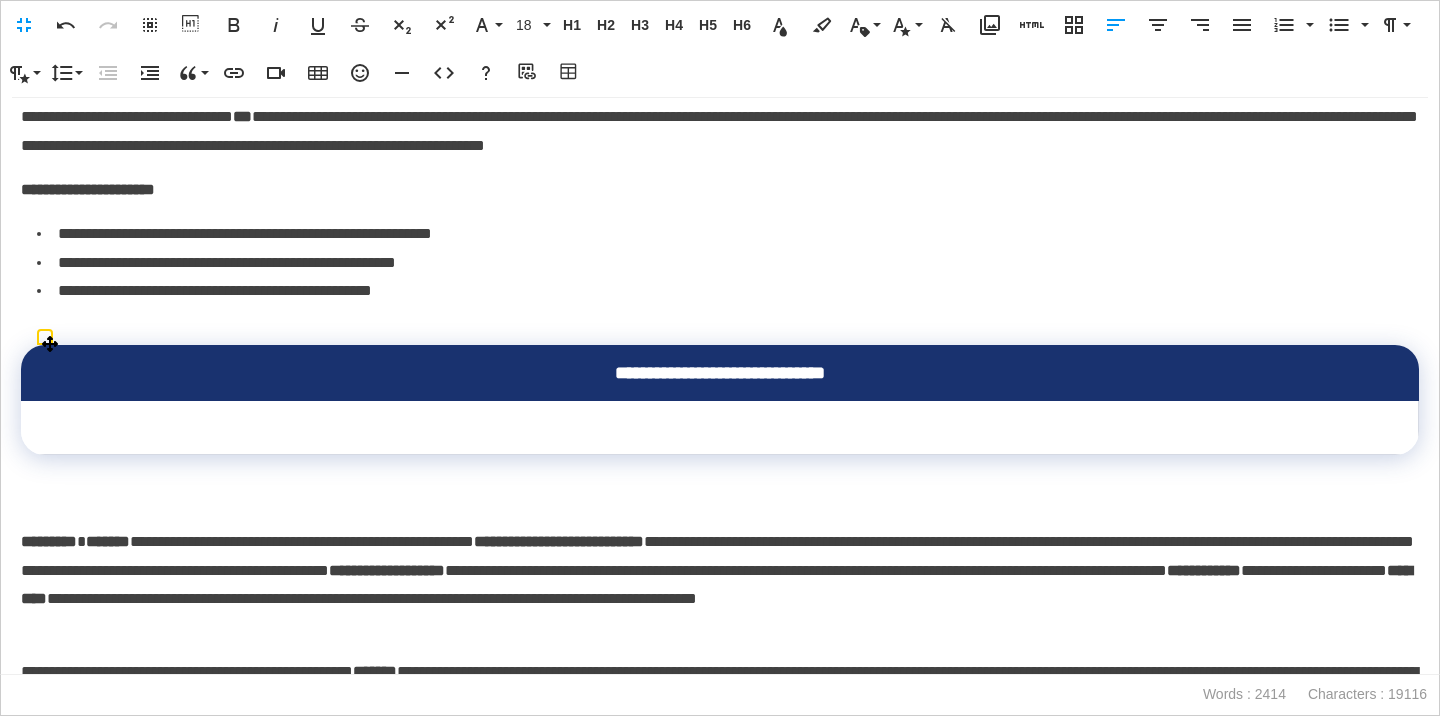scroll, scrollTop: 0, scrollLeft: 7, axis: horizontal 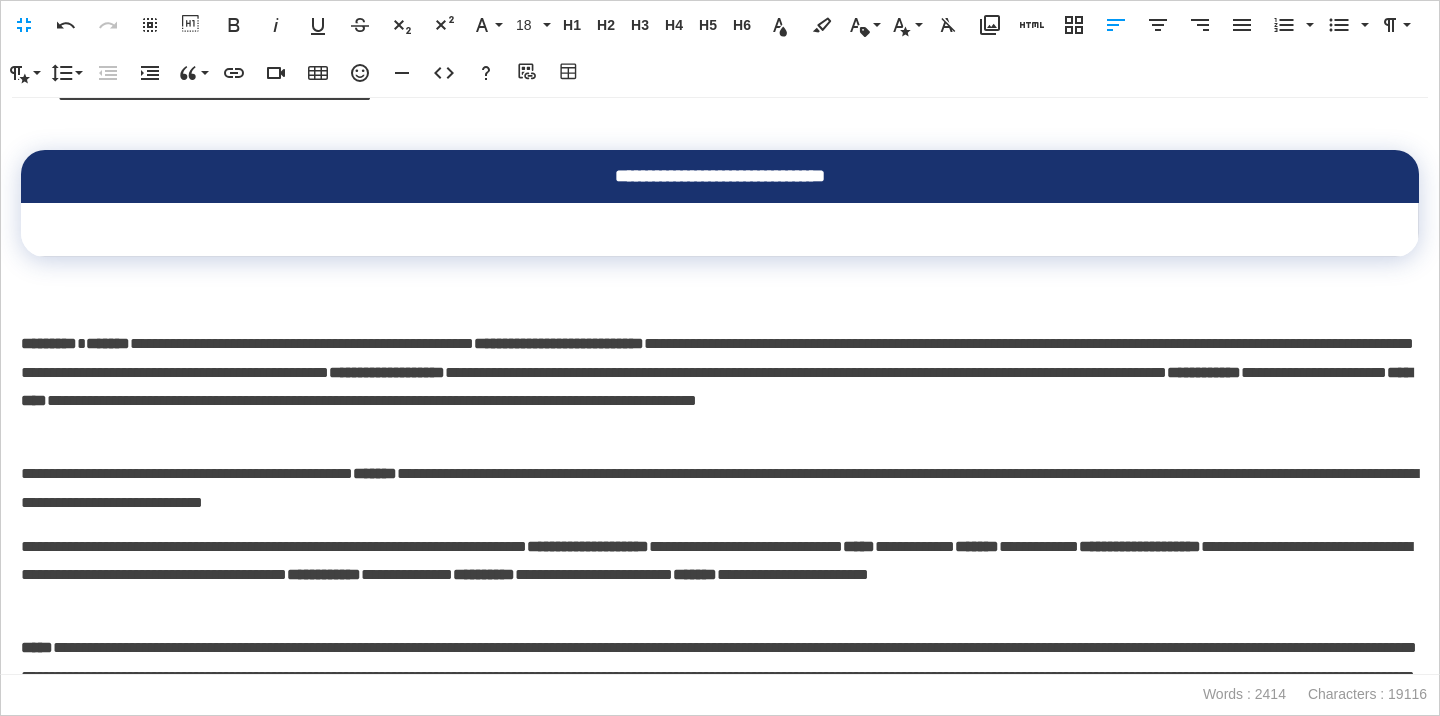click at bounding box center (720, 230) 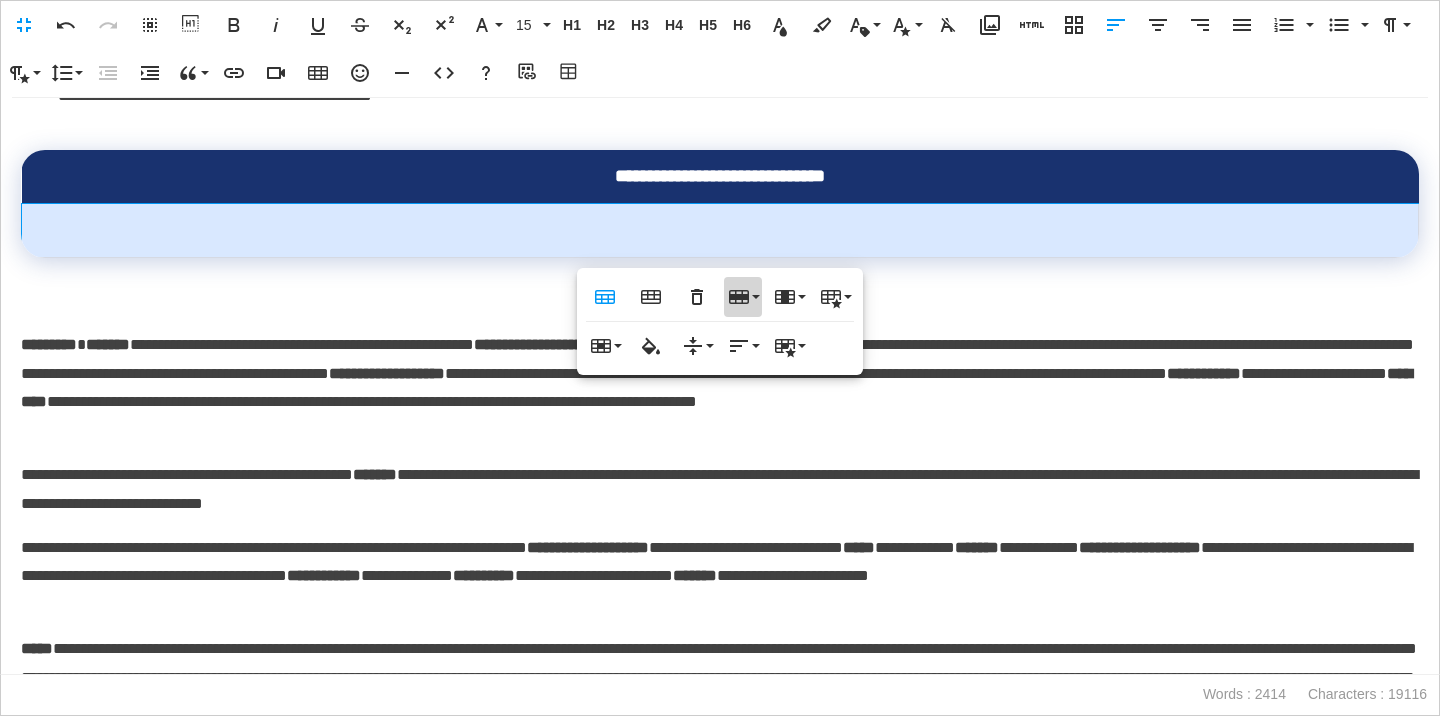 click on "Row" at bounding box center [743, 297] 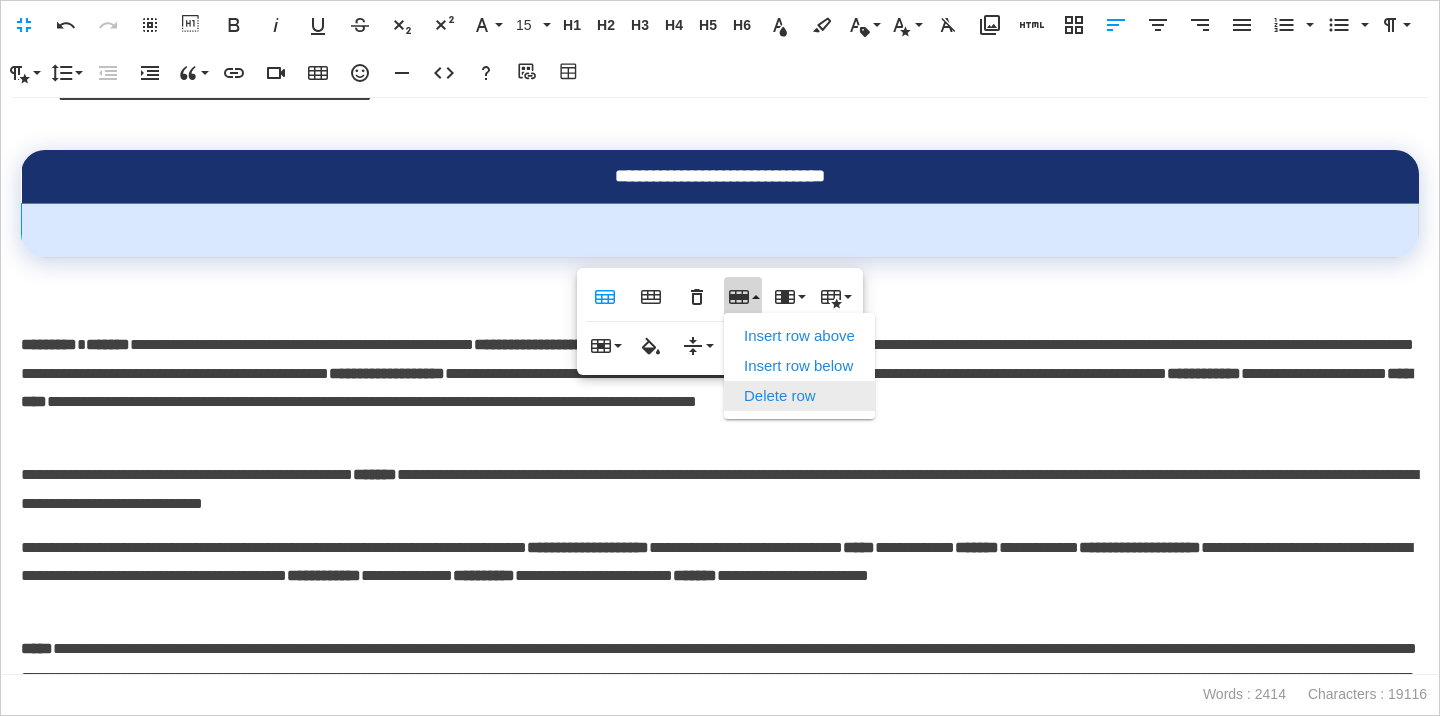 click on "Delete row" at bounding box center [799, 396] 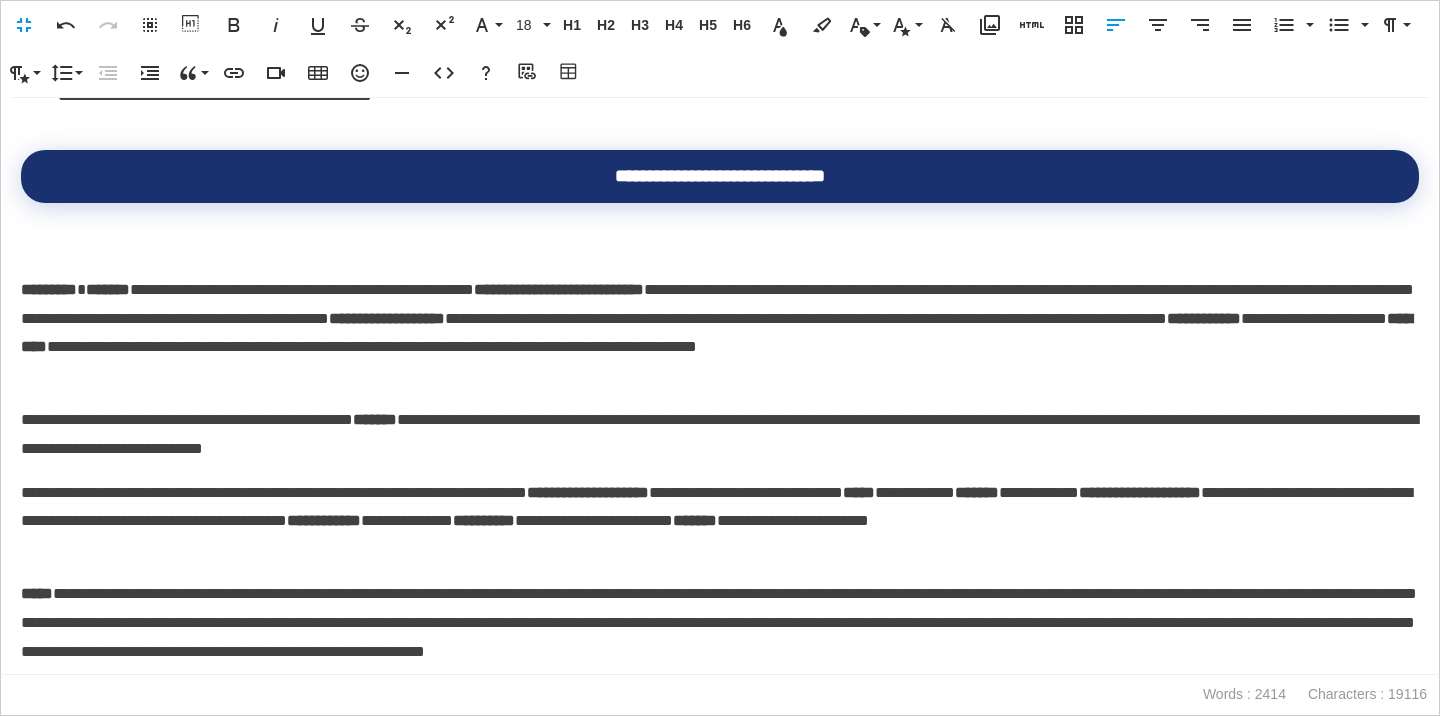 click on "**********" at bounding box center (720, 319) 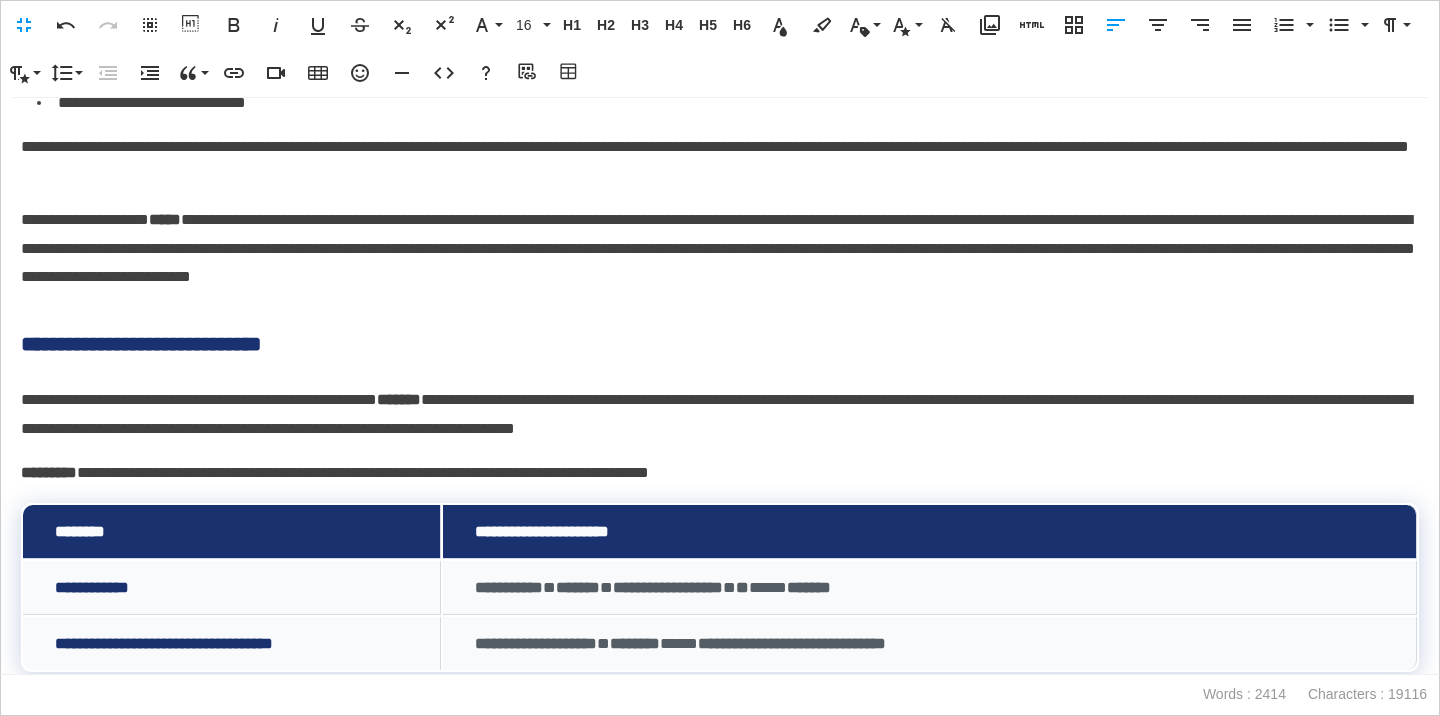 scroll, scrollTop: 3887, scrollLeft: 0, axis: vertical 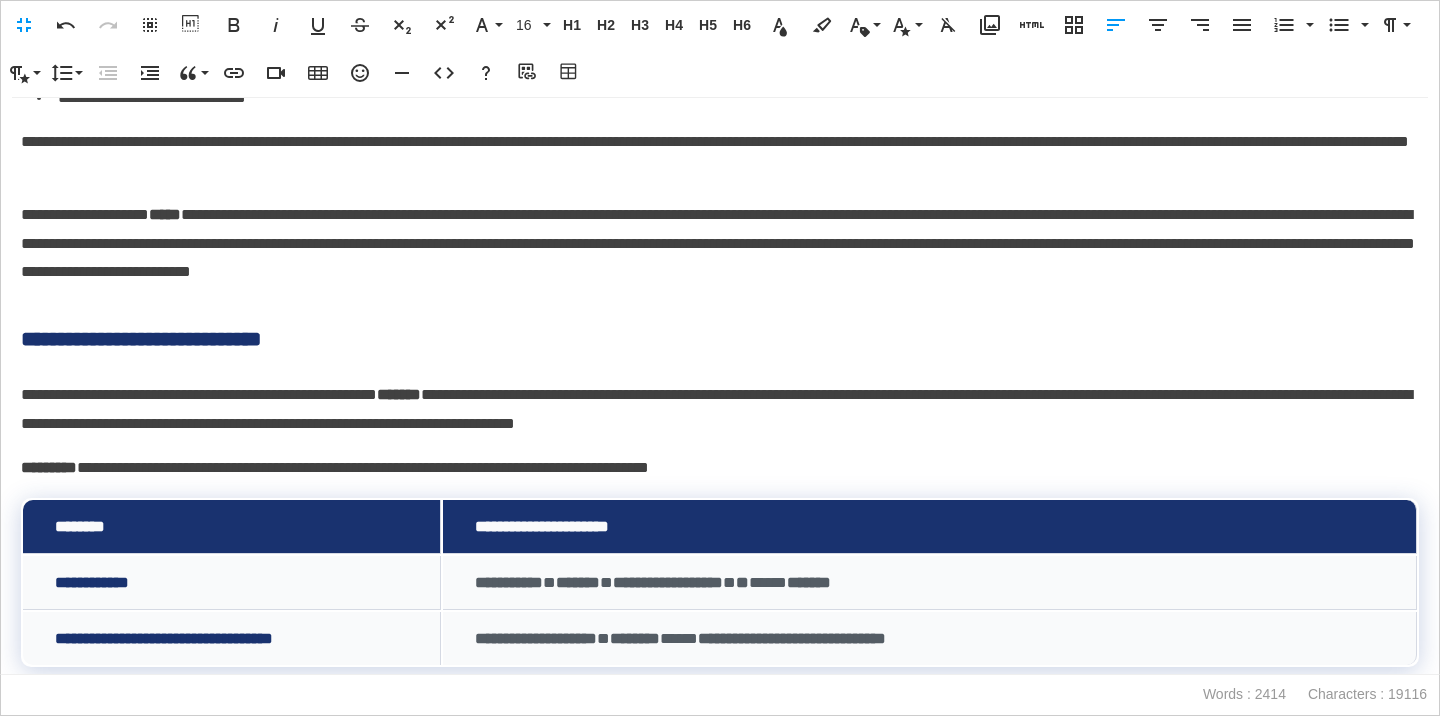 click on "**********" at bounding box center [720, 339] 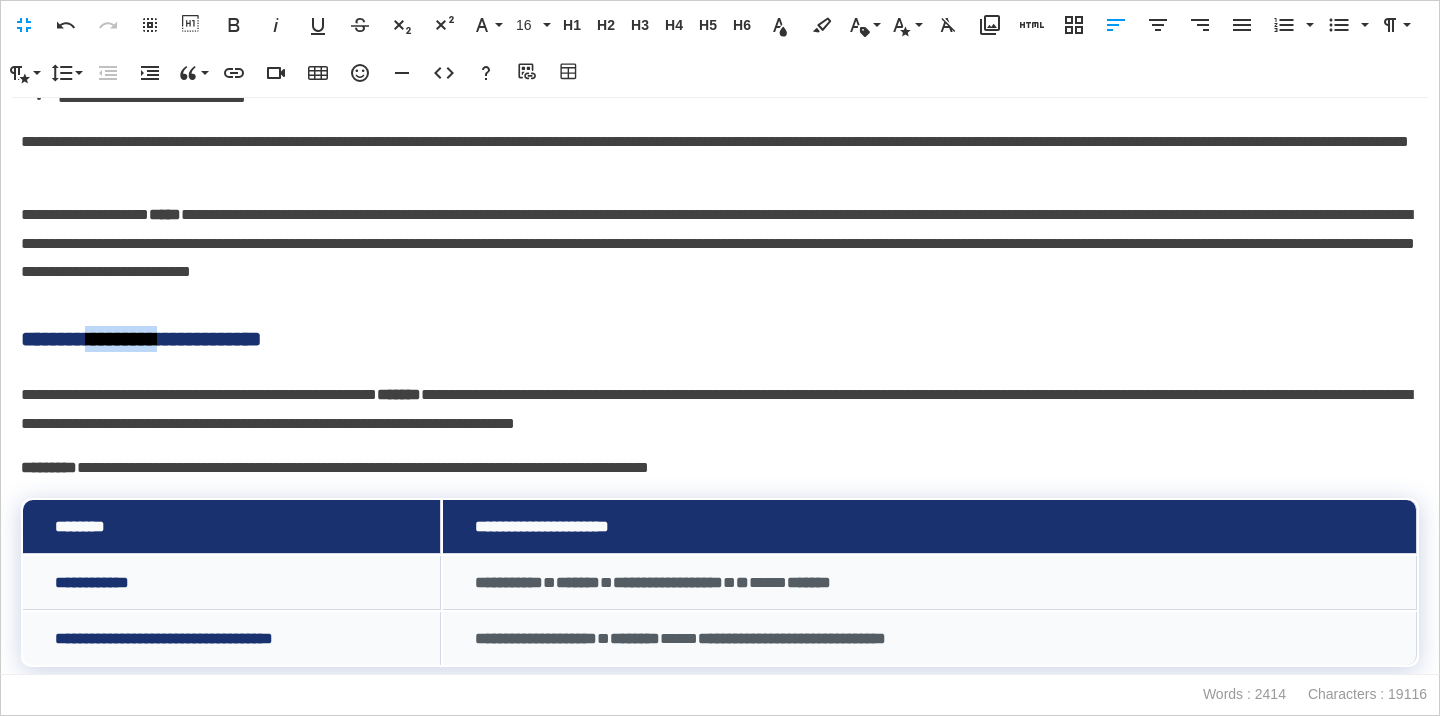 click on "**********" at bounding box center [720, 339] 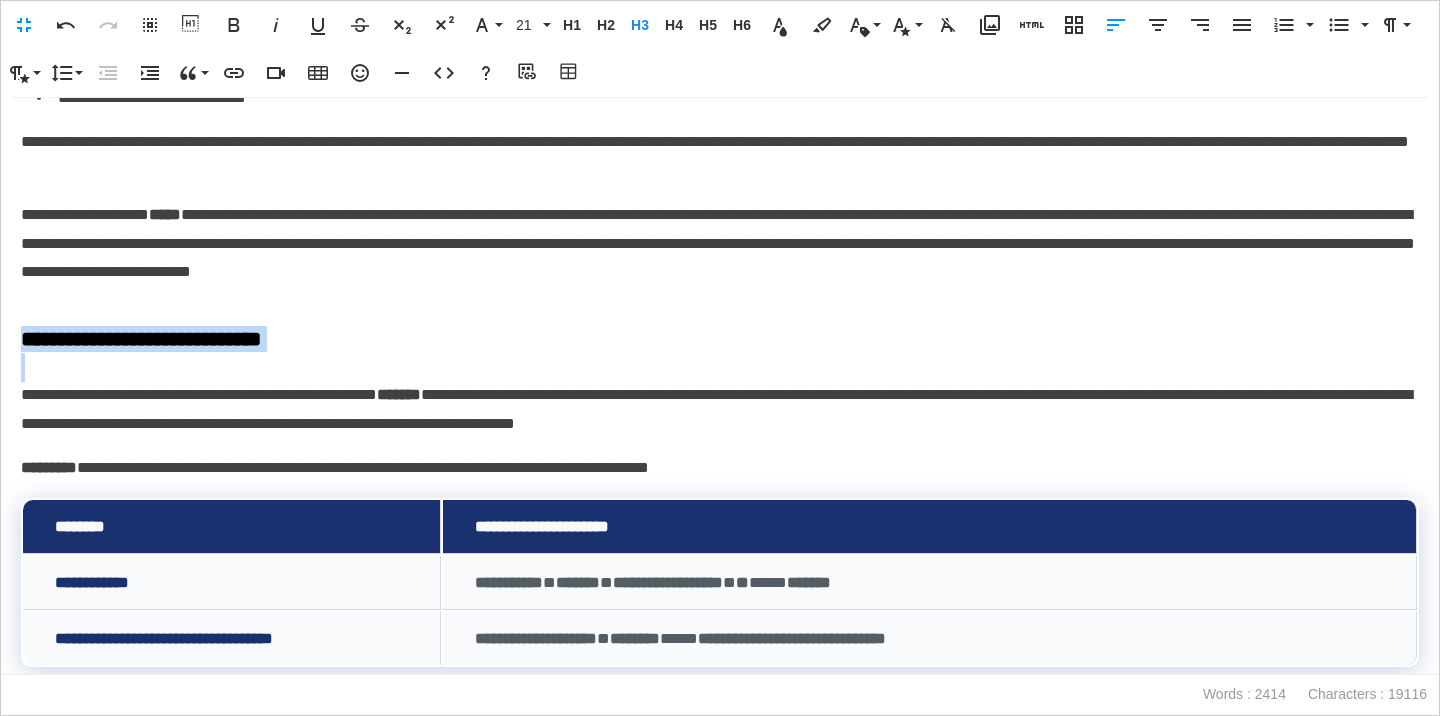 click on "**********" at bounding box center [720, 339] 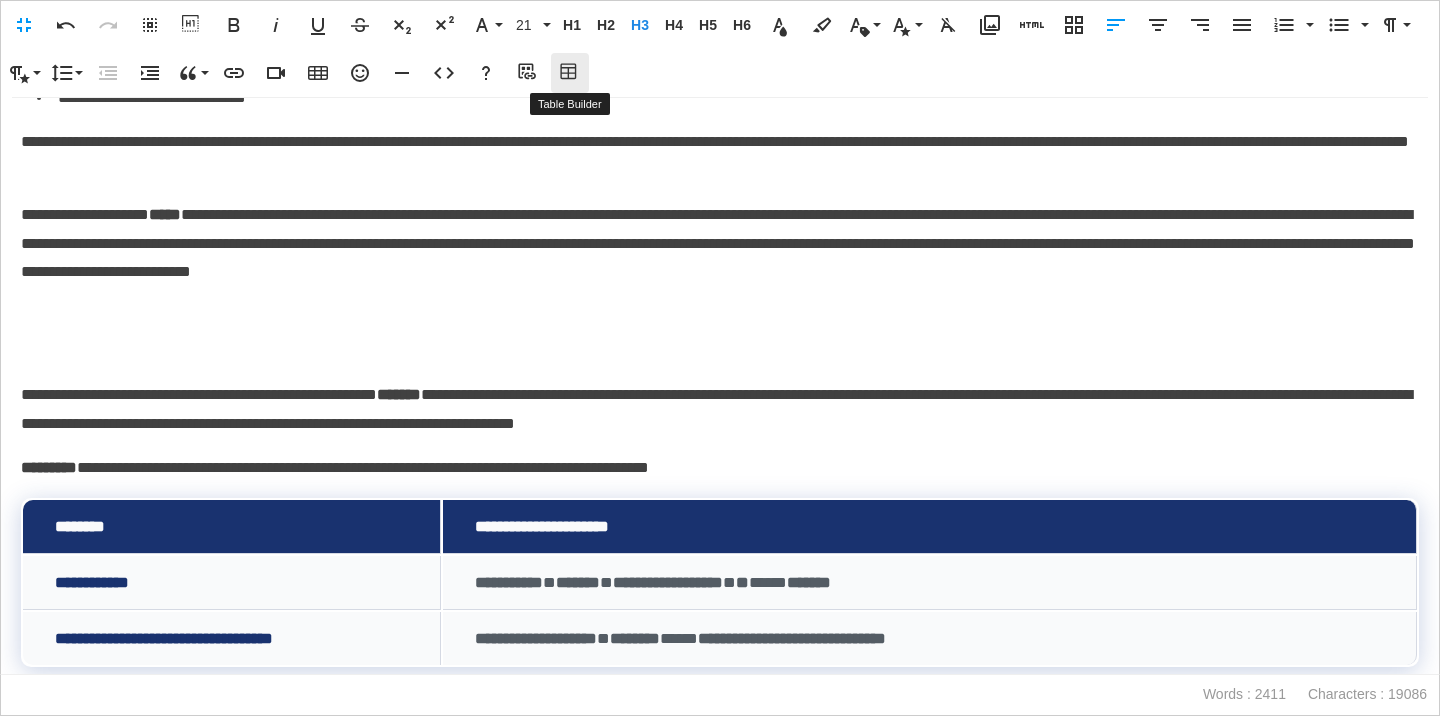 click on "Table Builder" at bounding box center [570, 73] 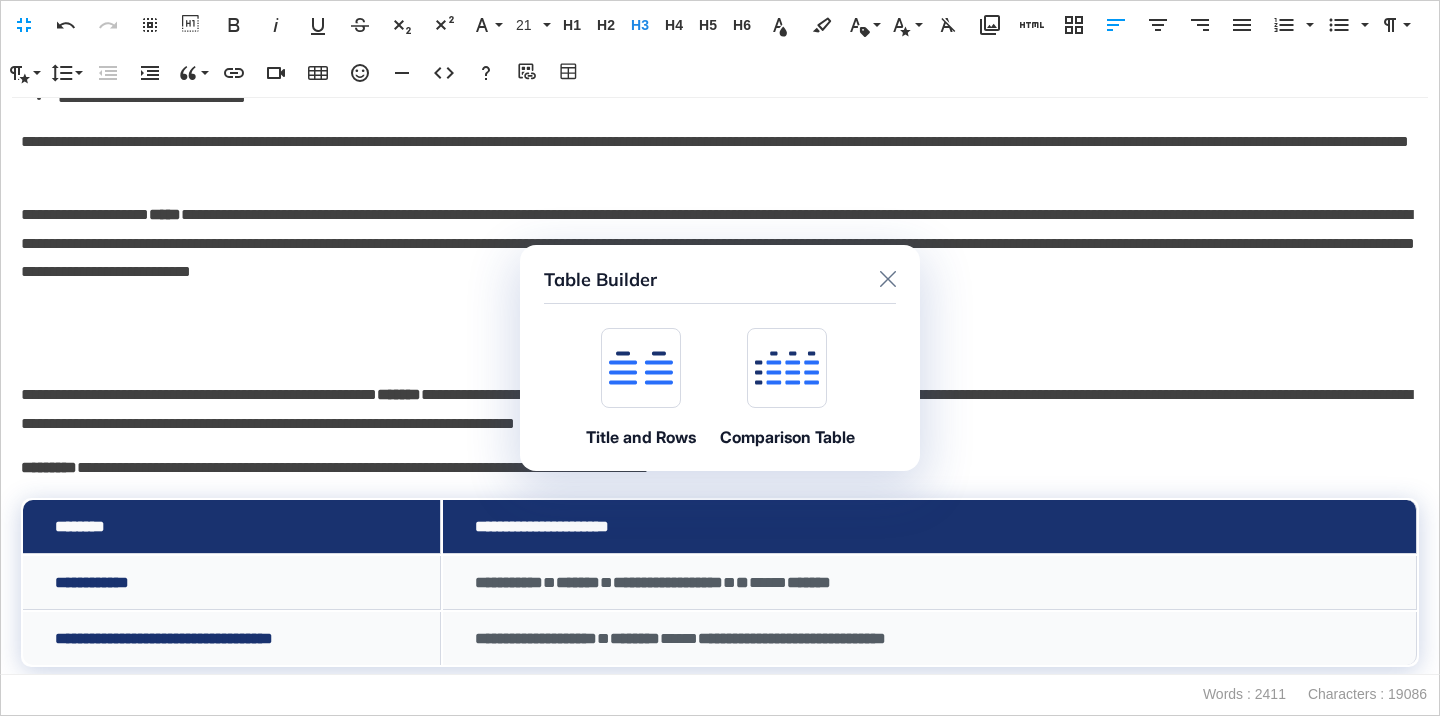 click 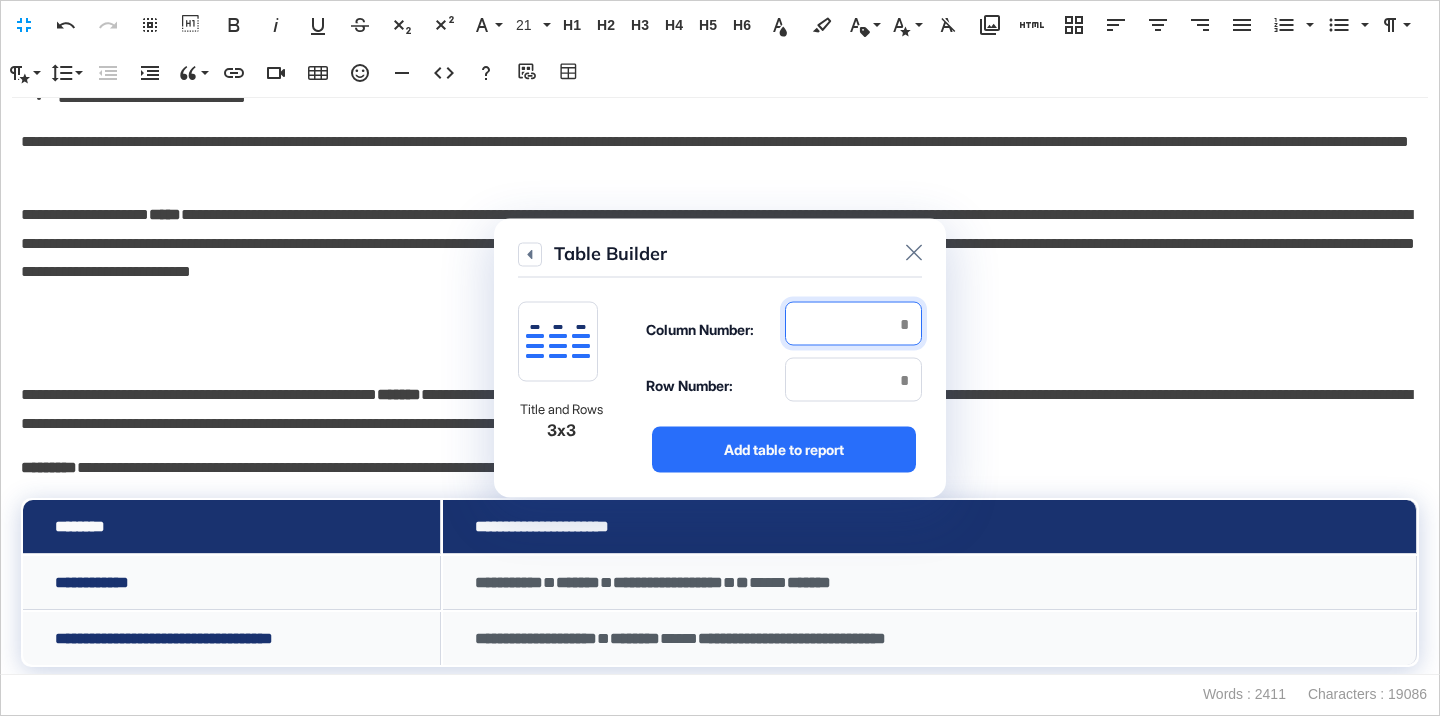 click at bounding box center (853, 324) 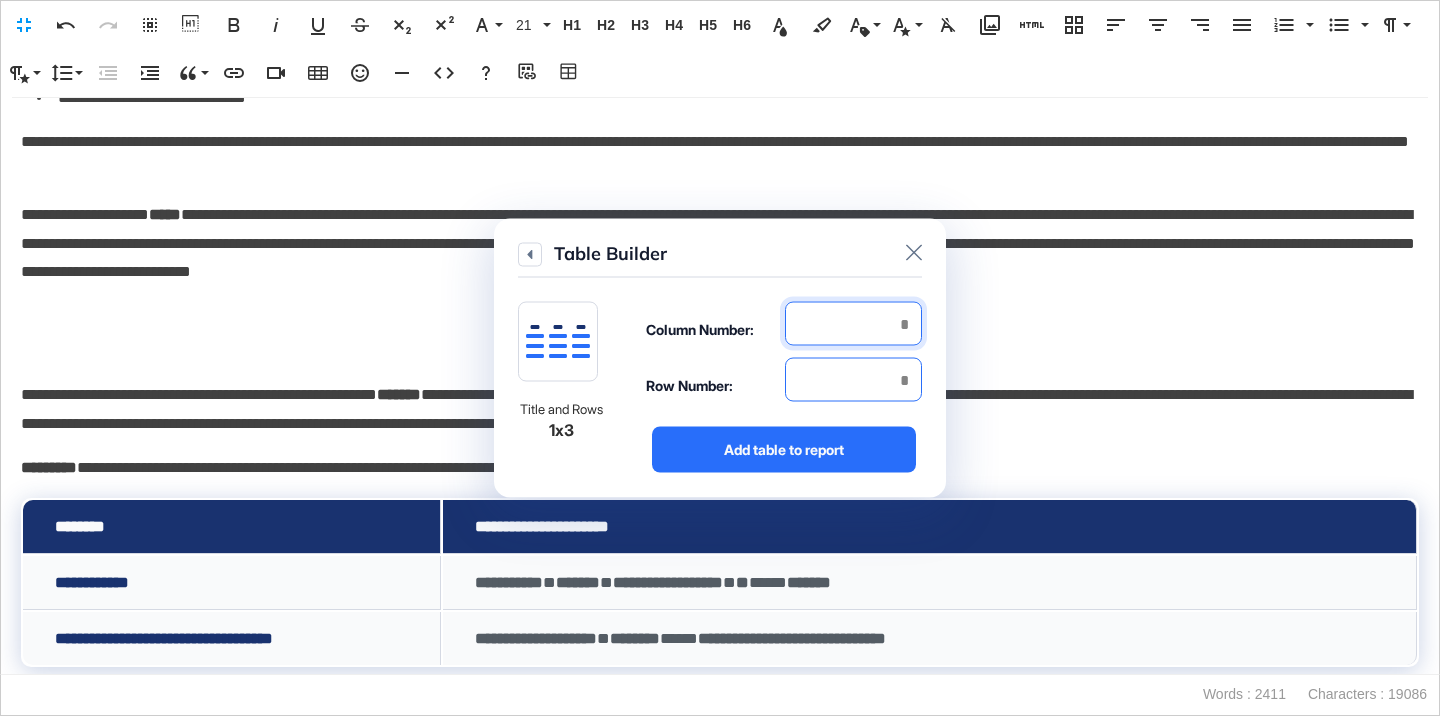 type on "*" 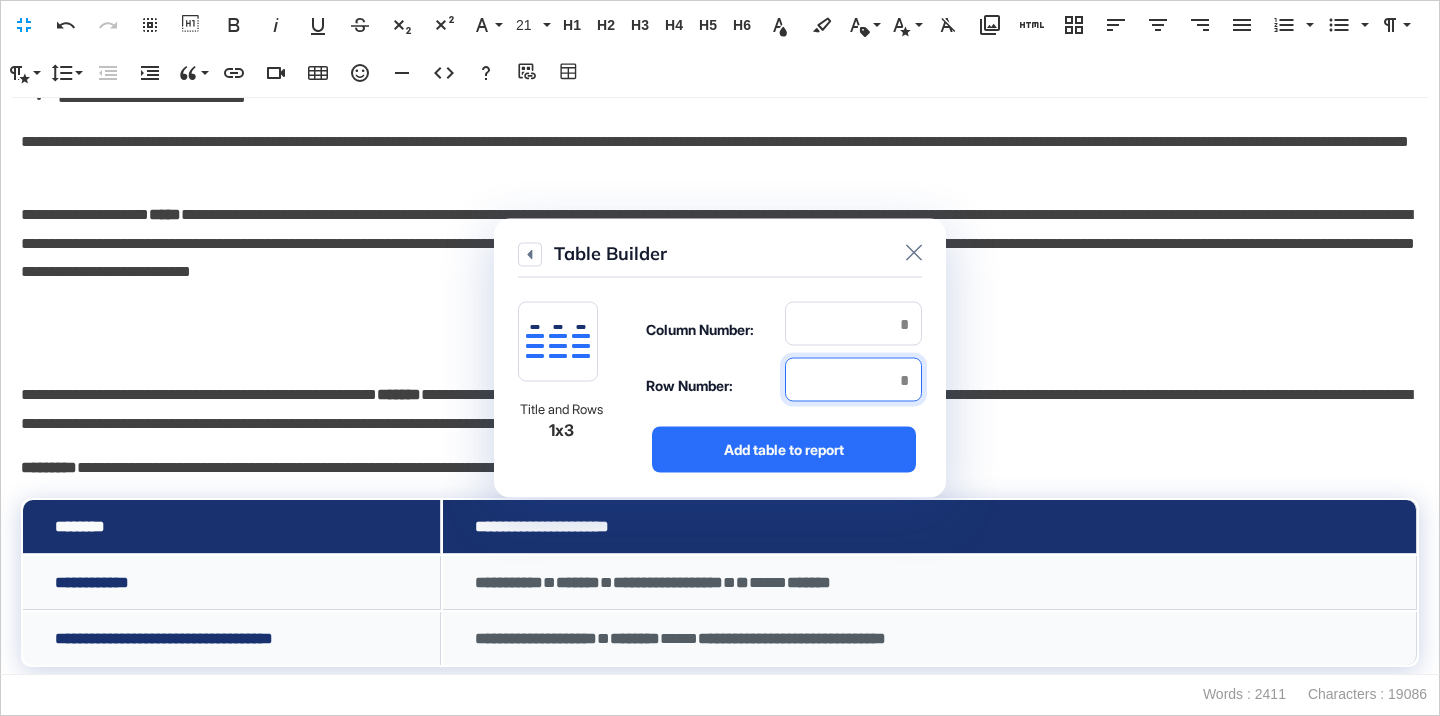 click at bounding box center (853, 380) 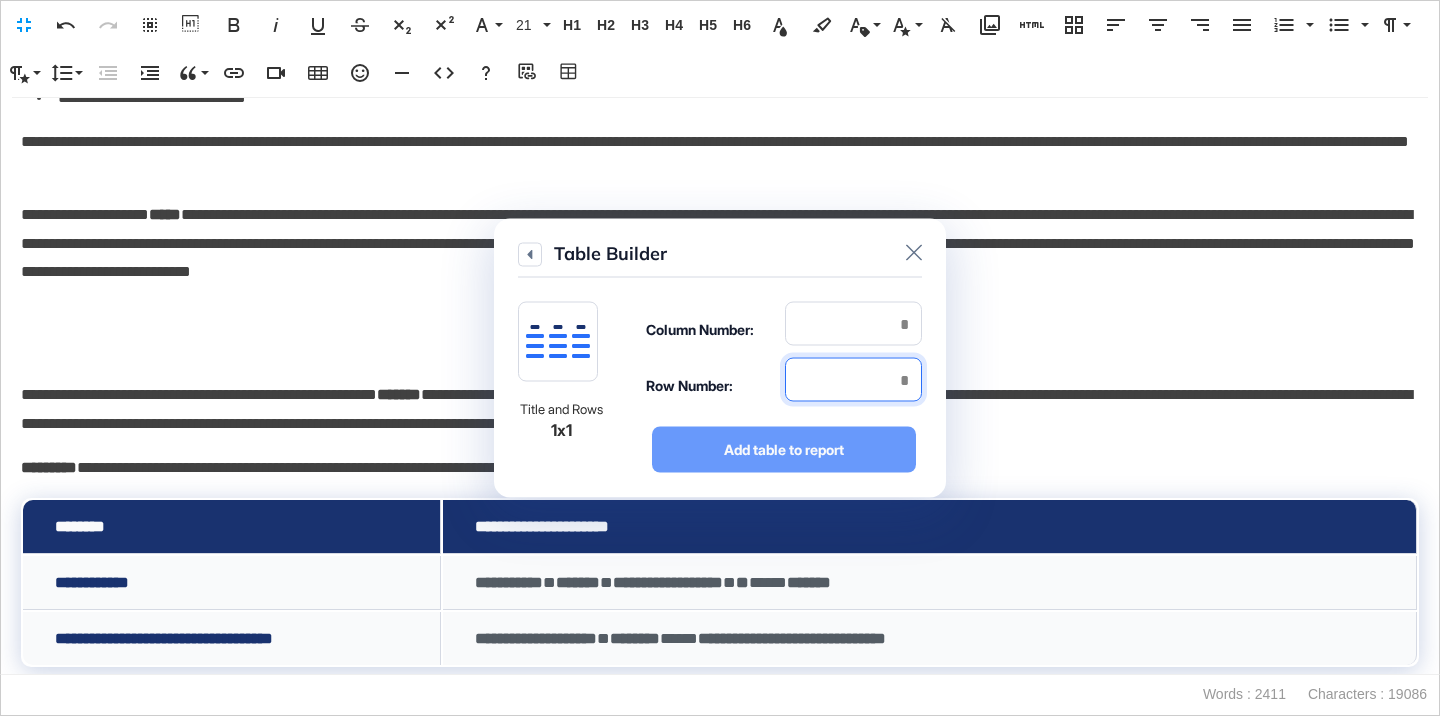 type on "*" 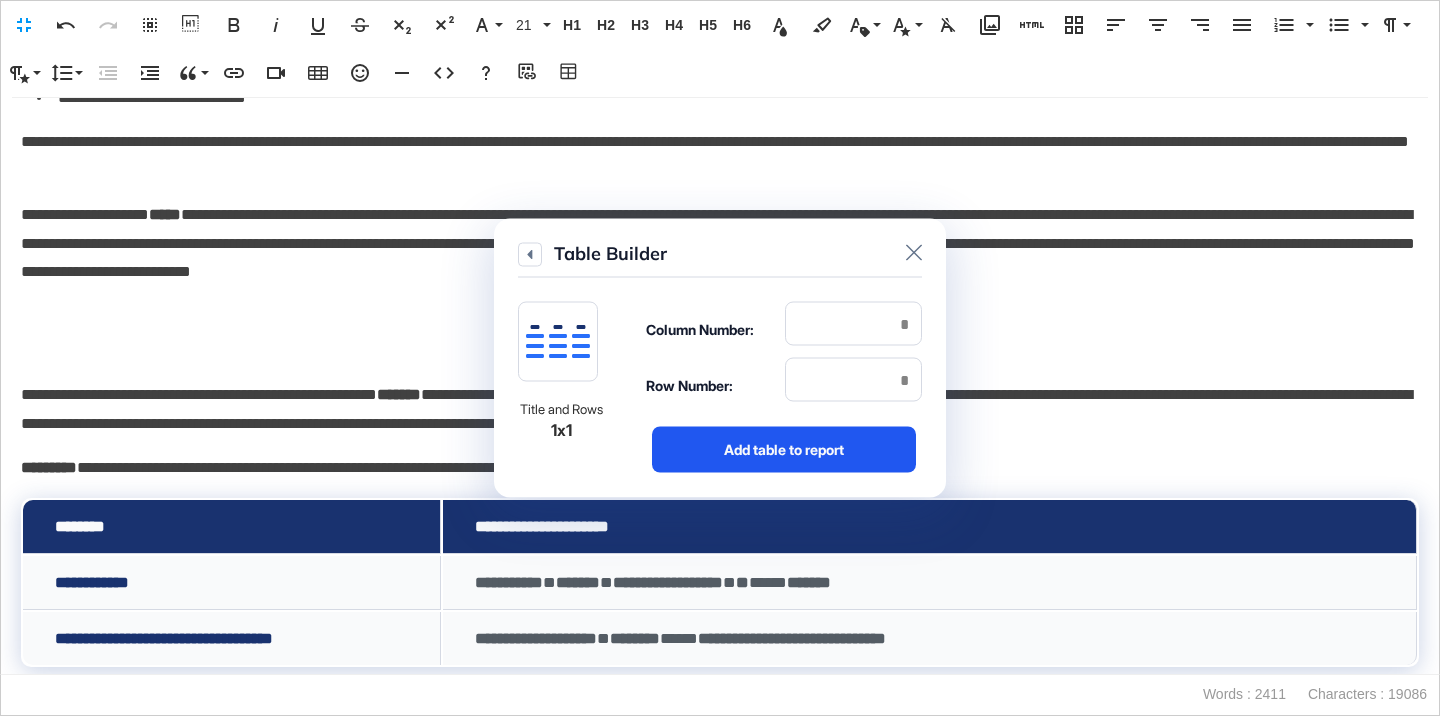 click on "Add table to report" at bounding box center [784, 450] 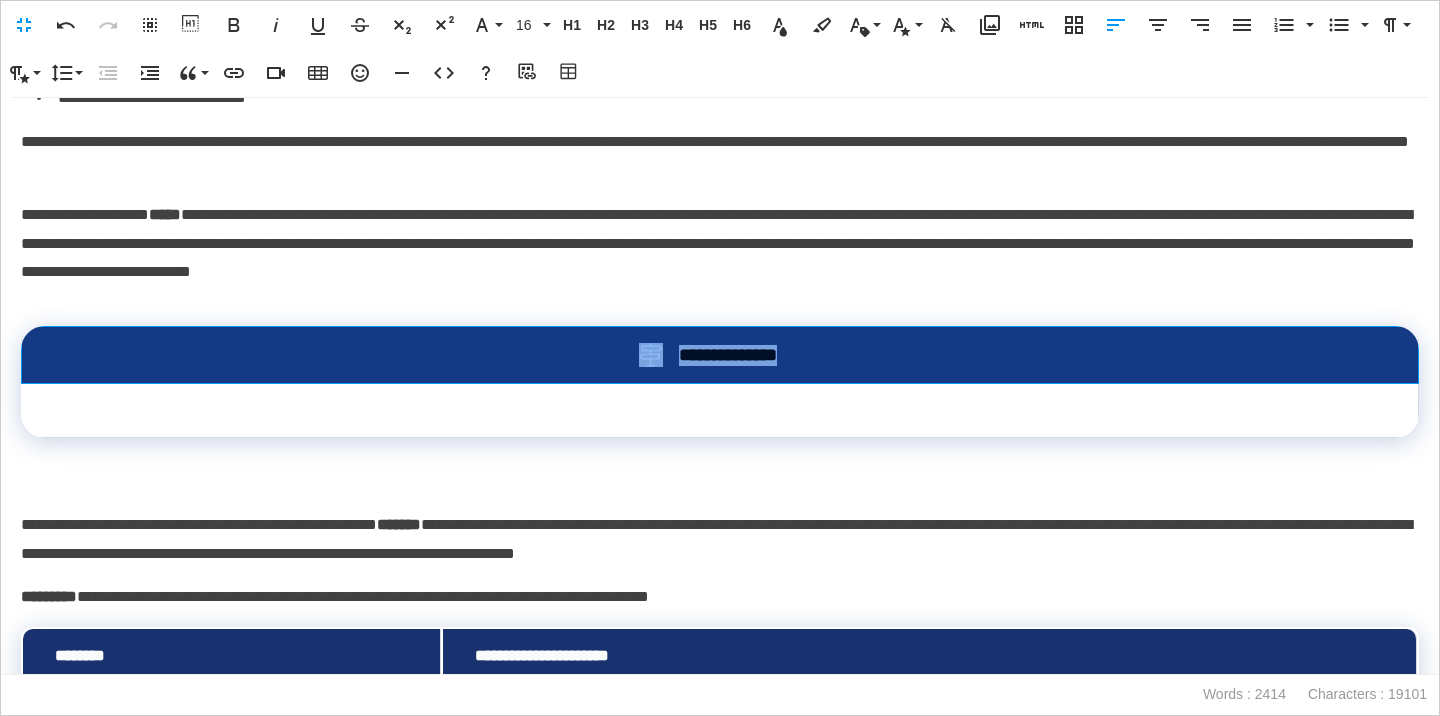 drag, startPoint x: 912, startPoint y: 361, endPoint x: 629, endPoint y: 362, distance: 283.00177 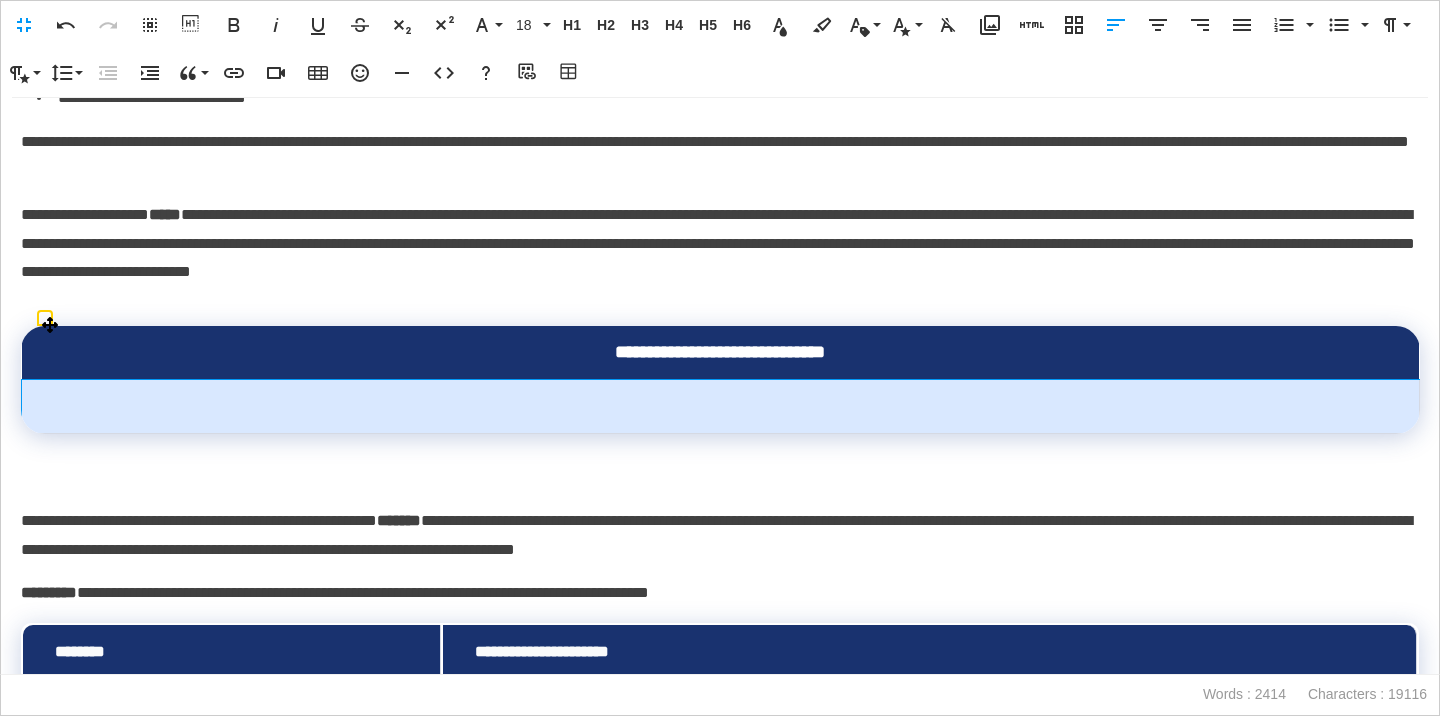 click at bounding box center (721, 407) 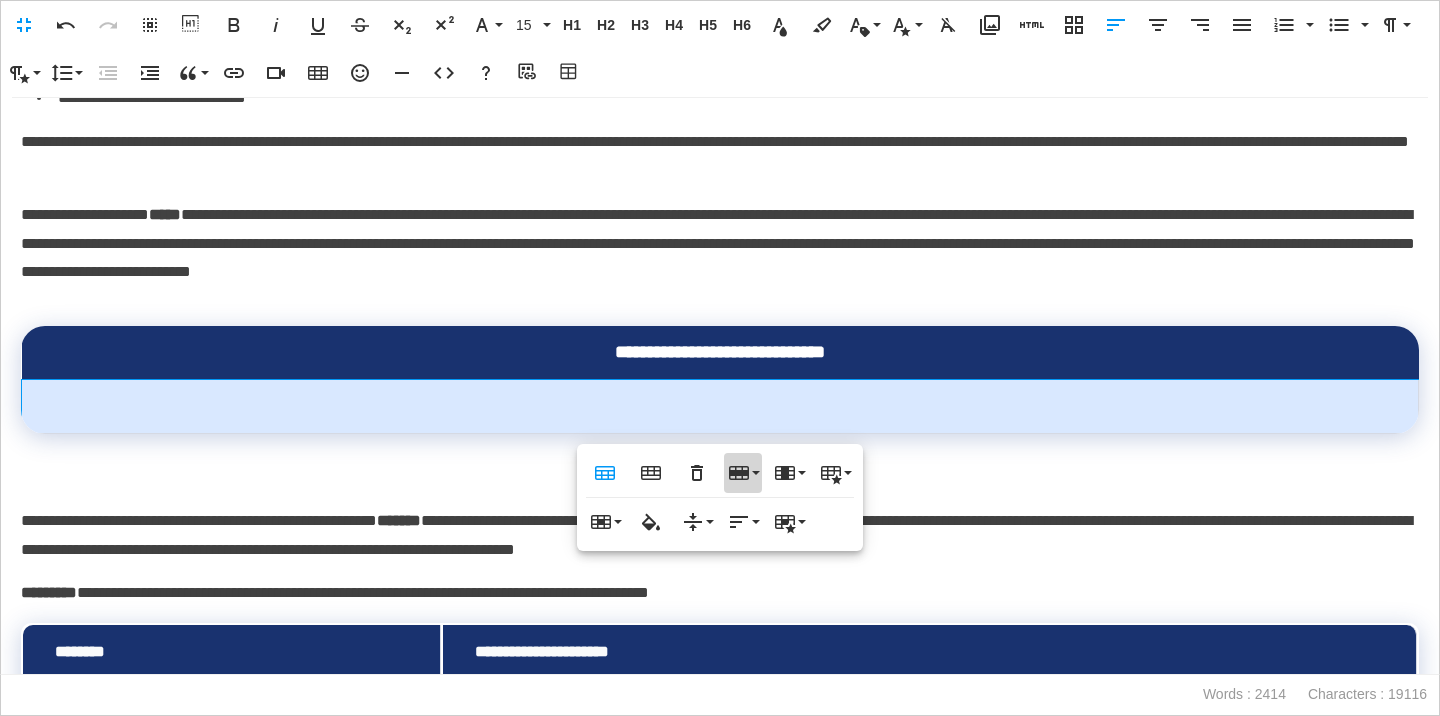 click 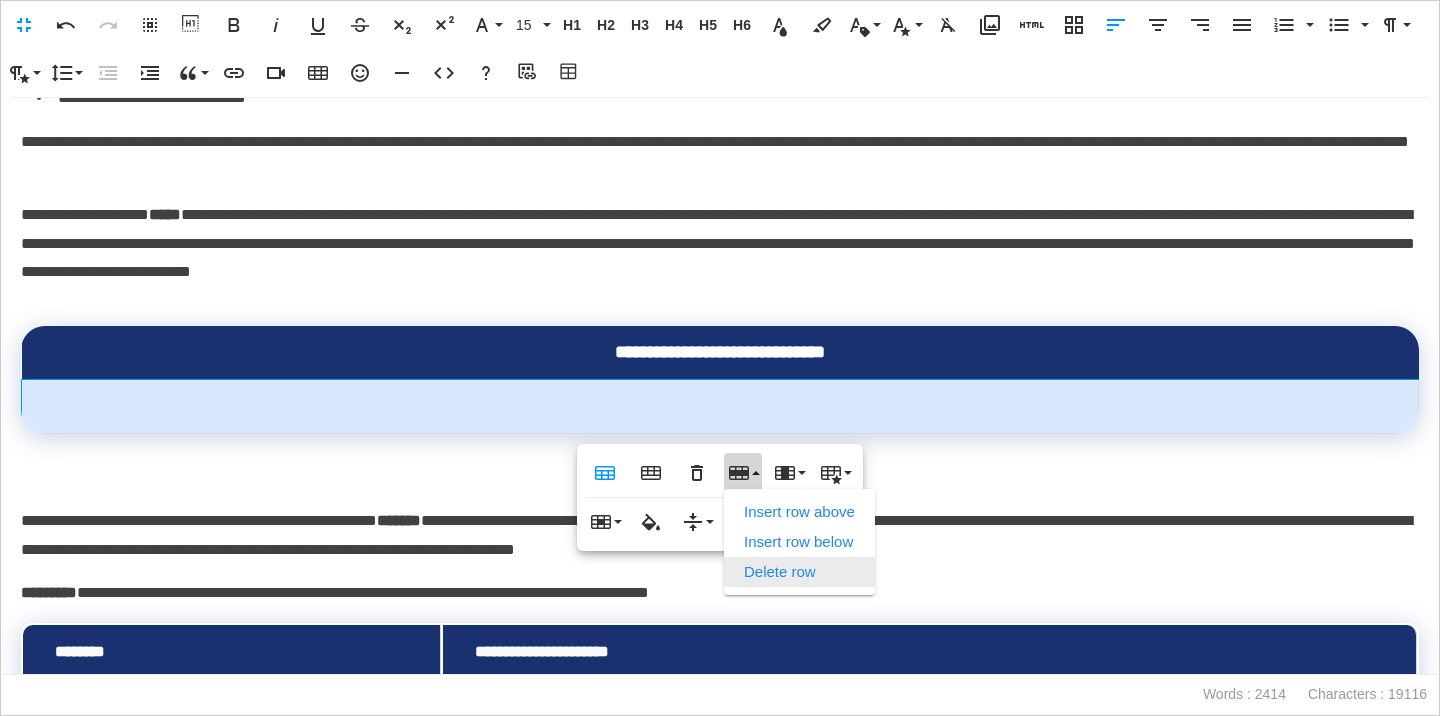 click on "Delete row" at bounding box center [799, 572] 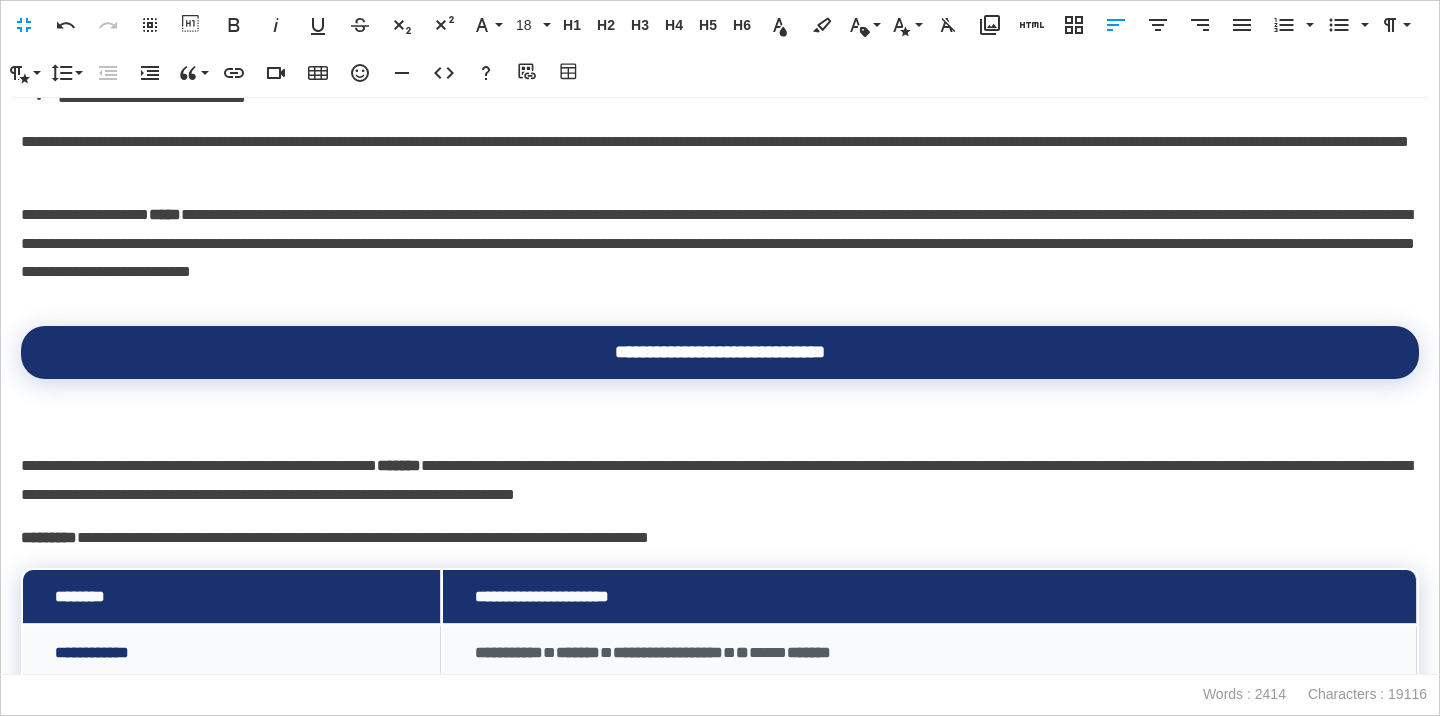 click on "**********" at bounding box center [720, 466] 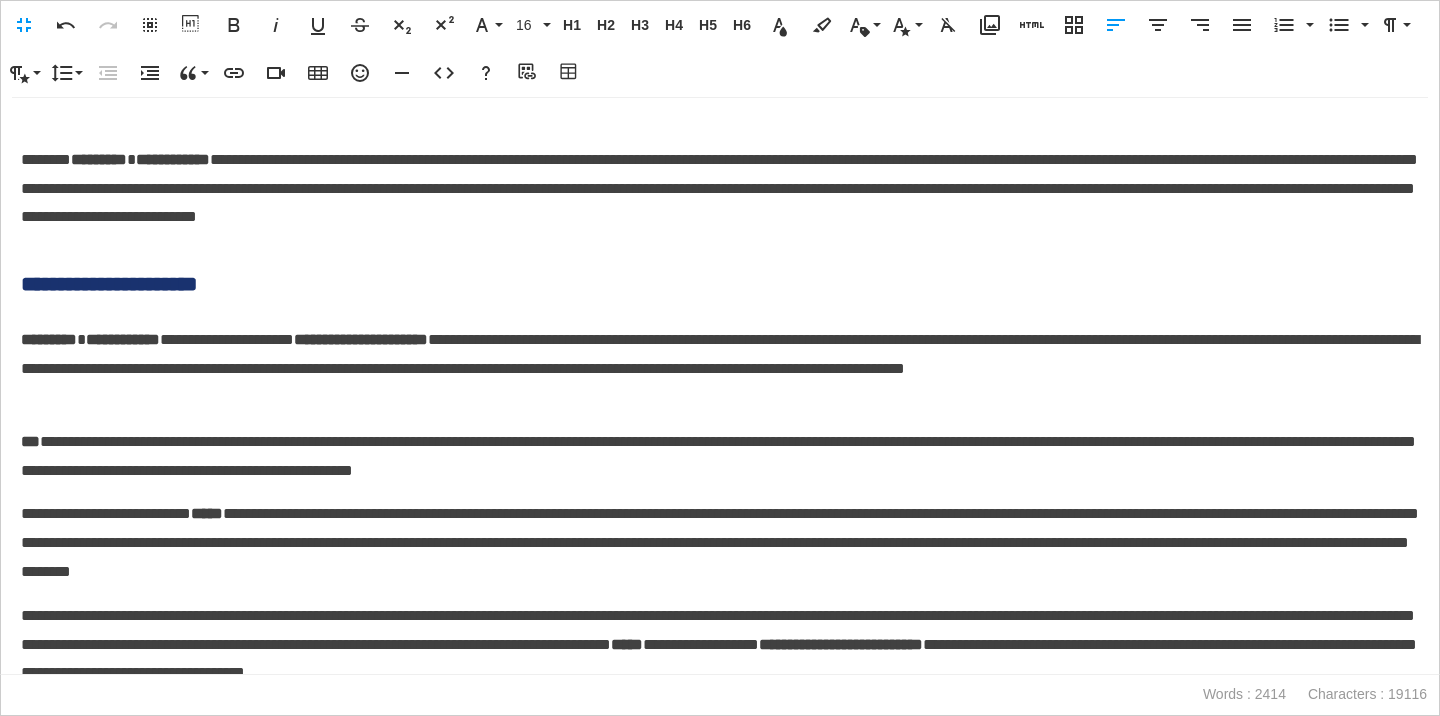 scroll, scrollTop: 4880, scrollLeft: 0, axis: vertical 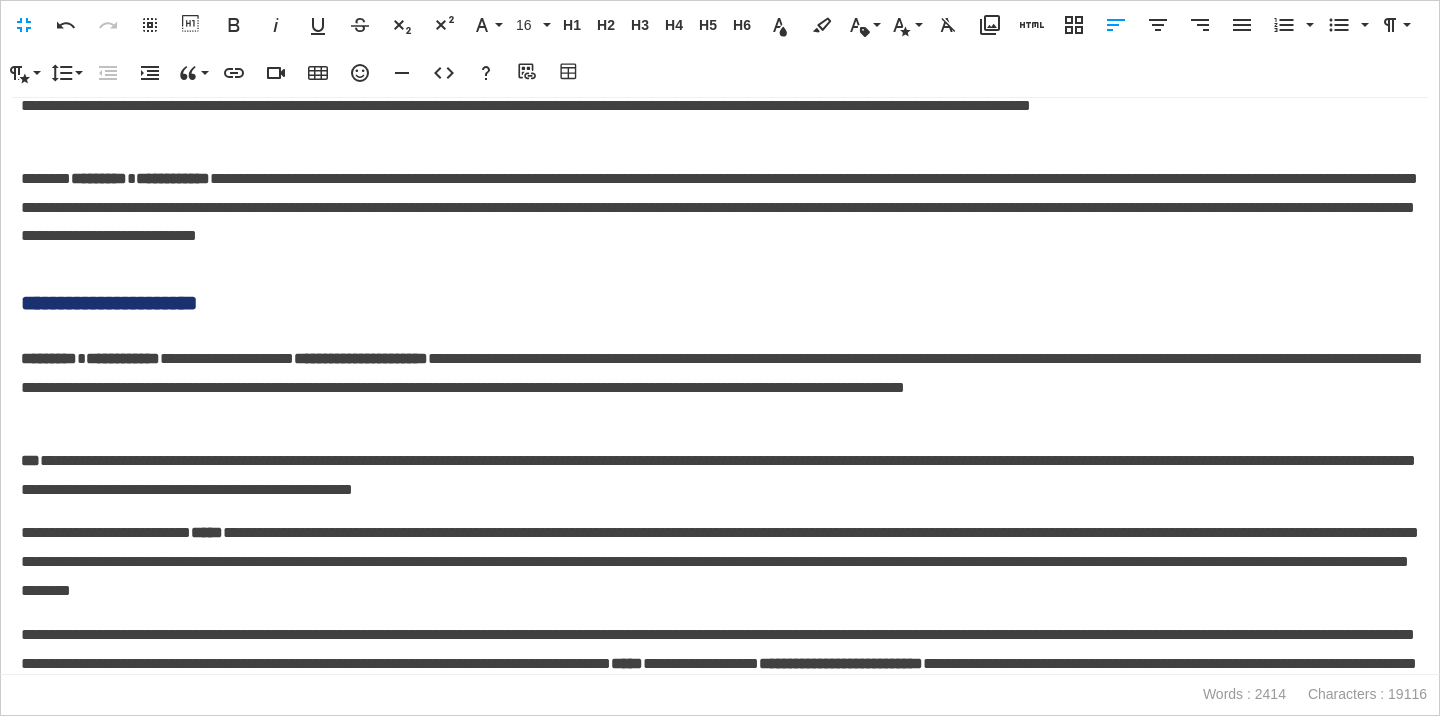 click on "**********" at bounding box center (720, 303) 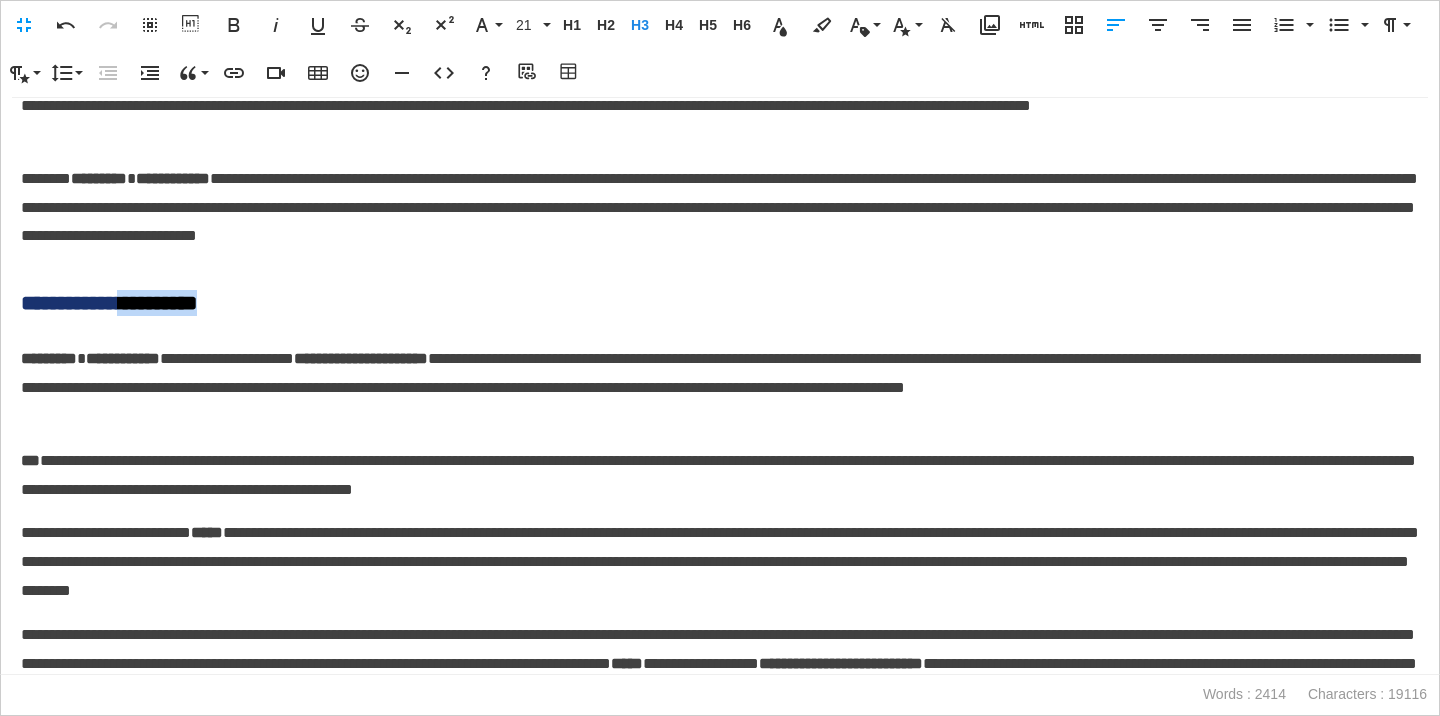 click on "**********" at bounding box center (720, 303) 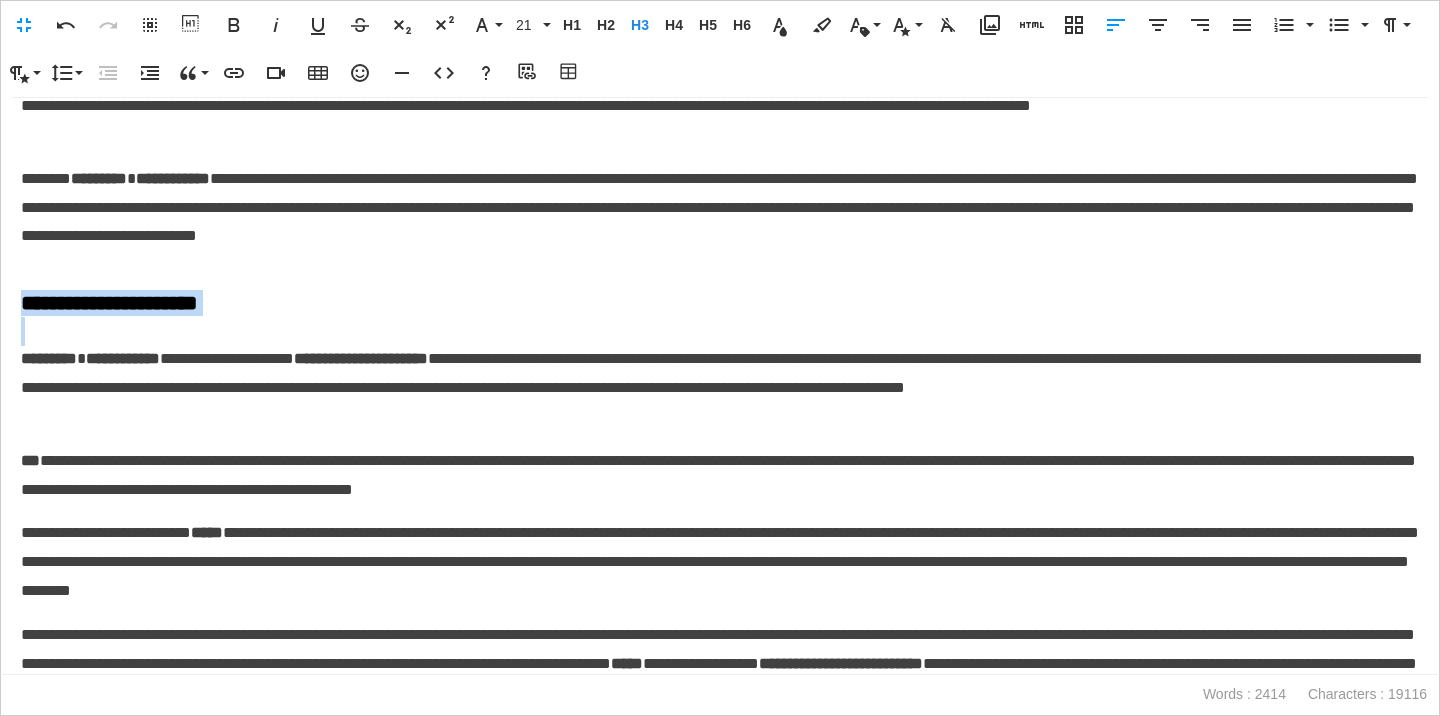 click on "**********" at bounding box center (720, 303) 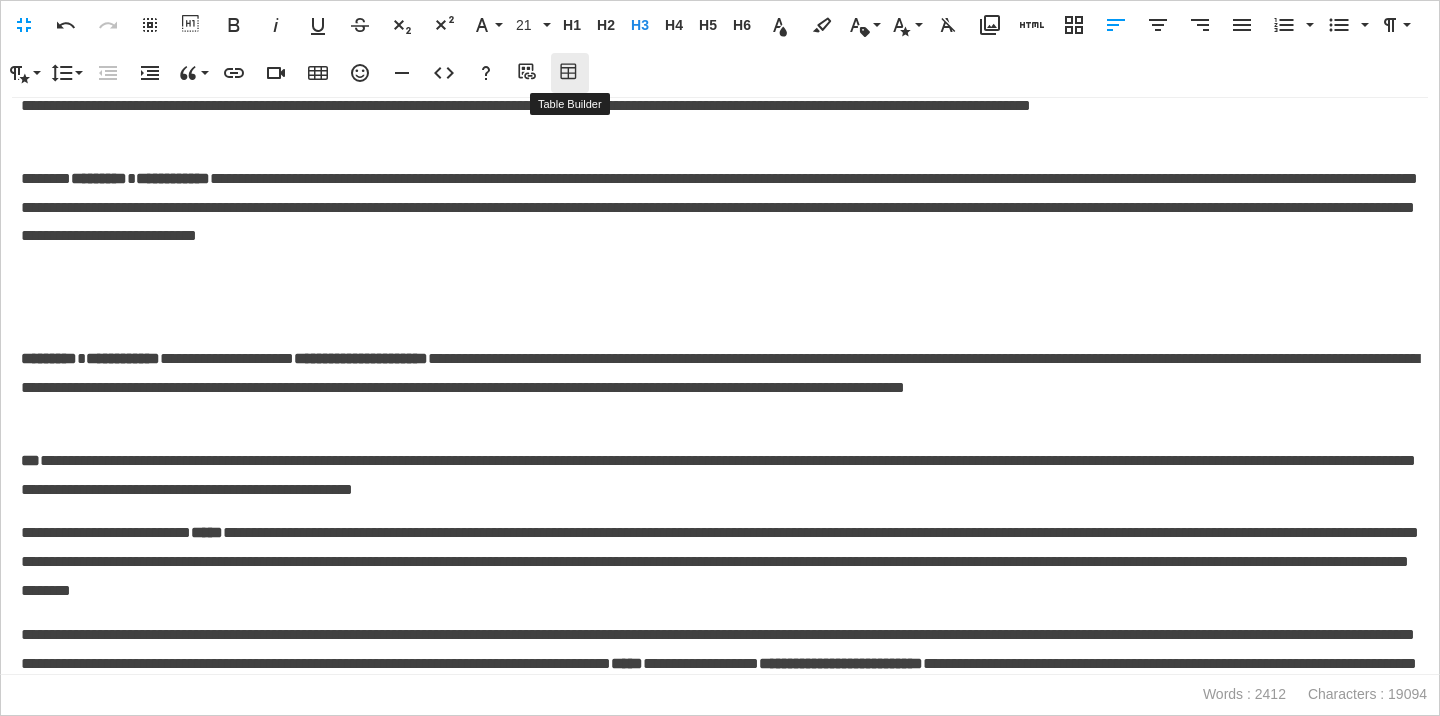 click 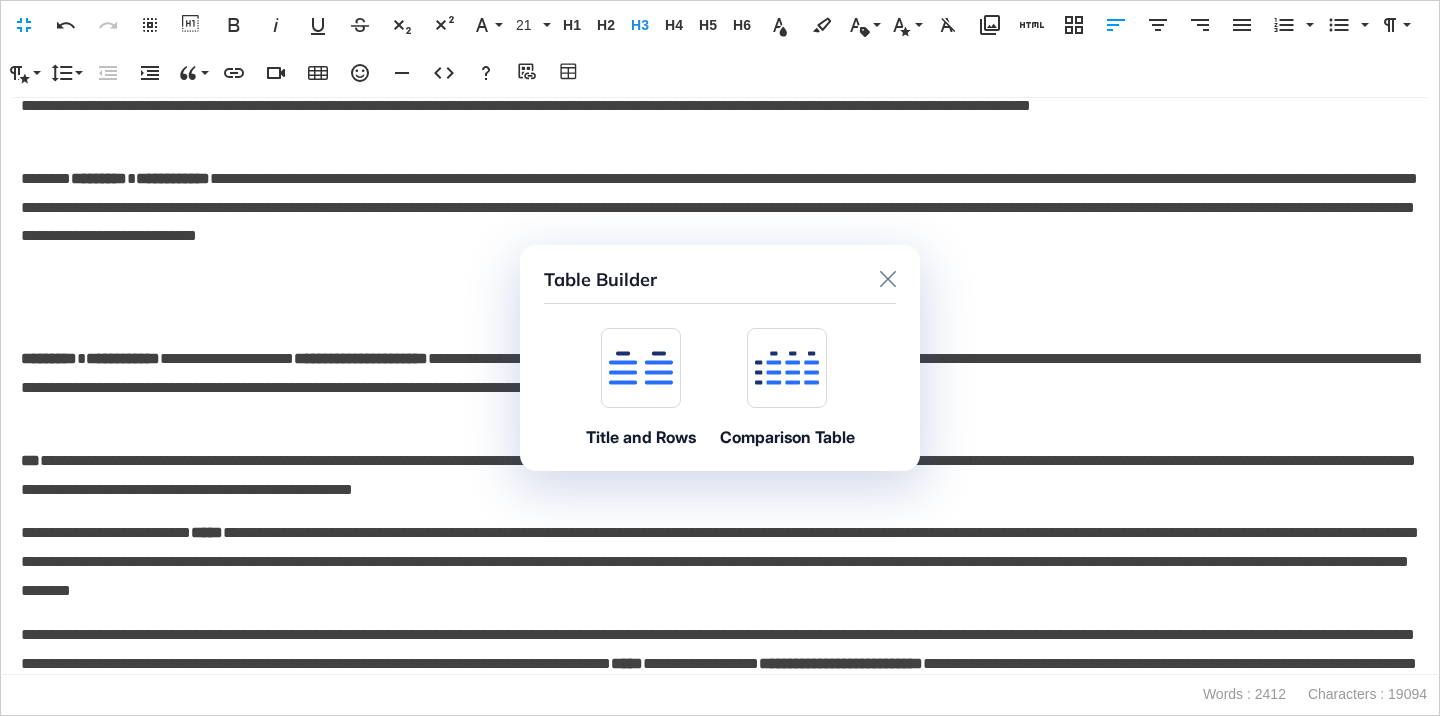 click at bounding box center [641, 368] 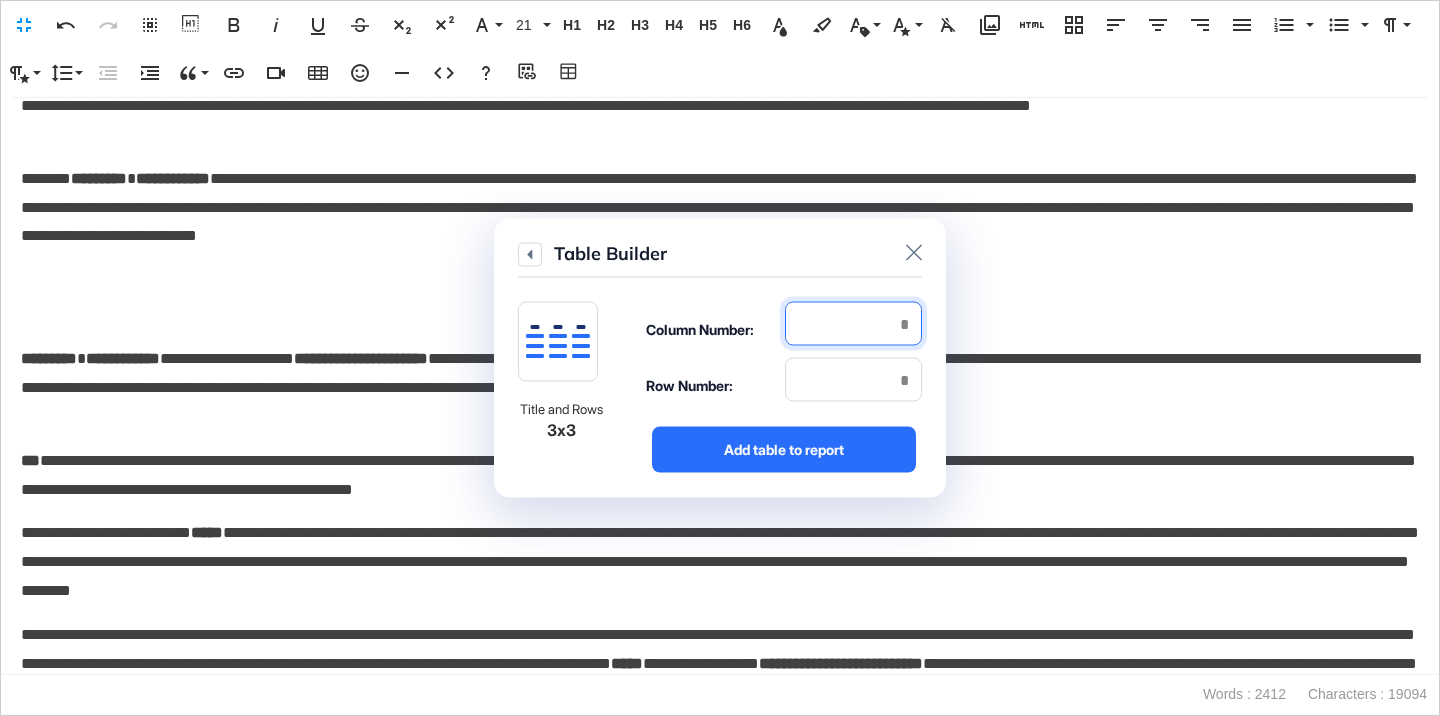 click at bounding box center [853, 324] 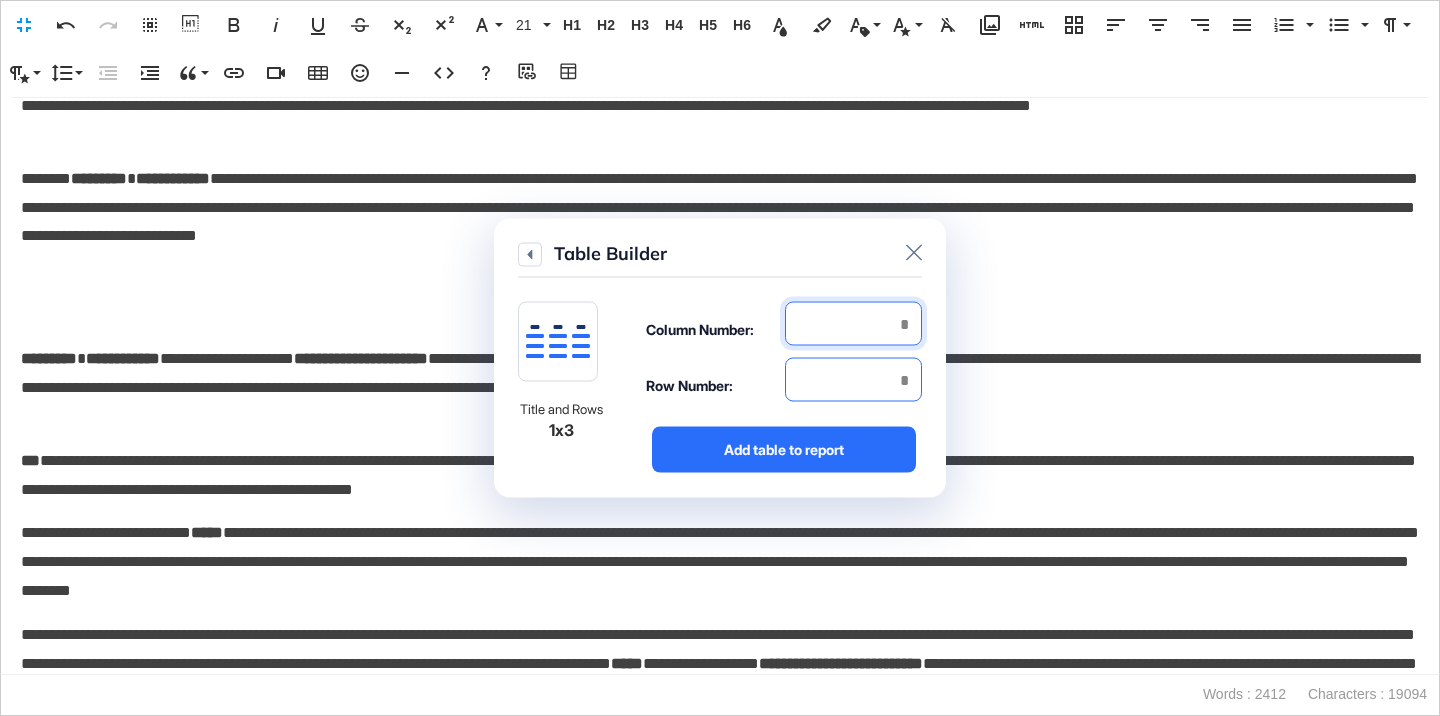 type on "*" 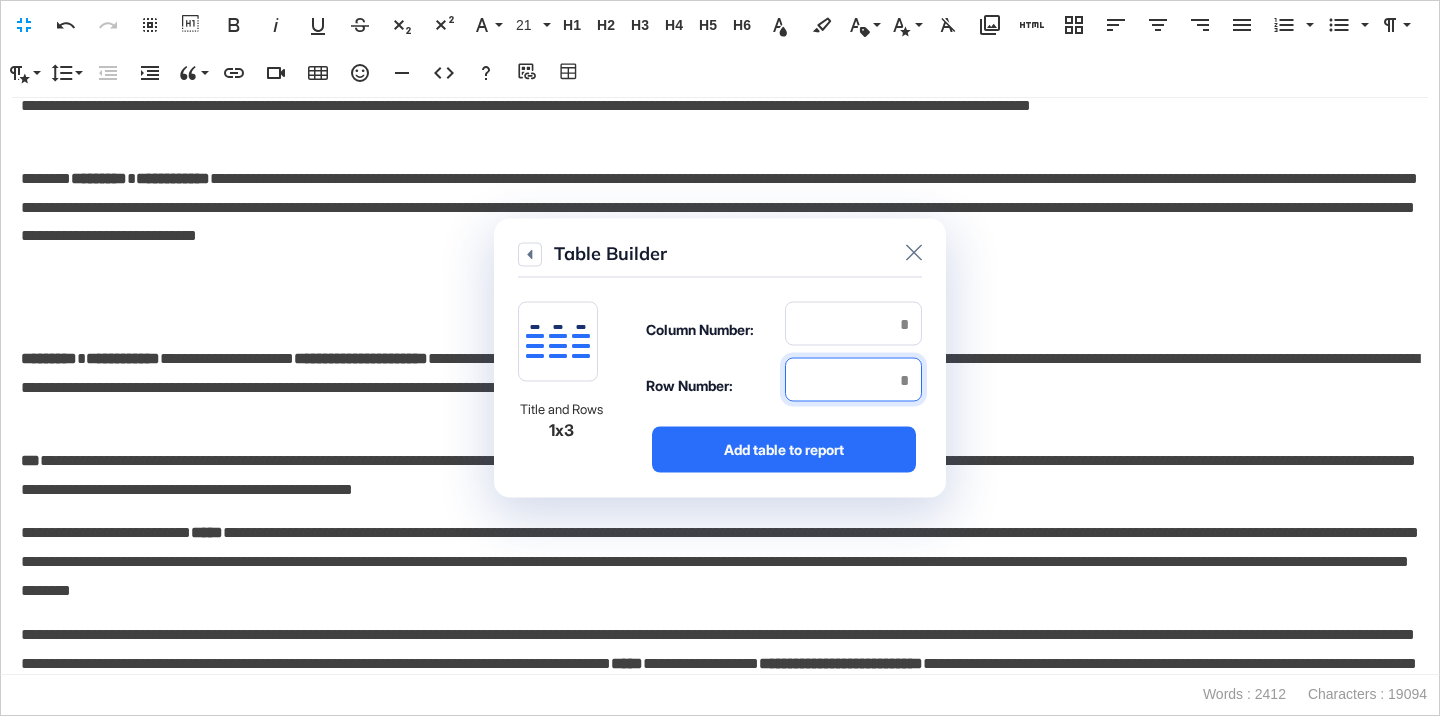 click at bounding box center (853, 380) 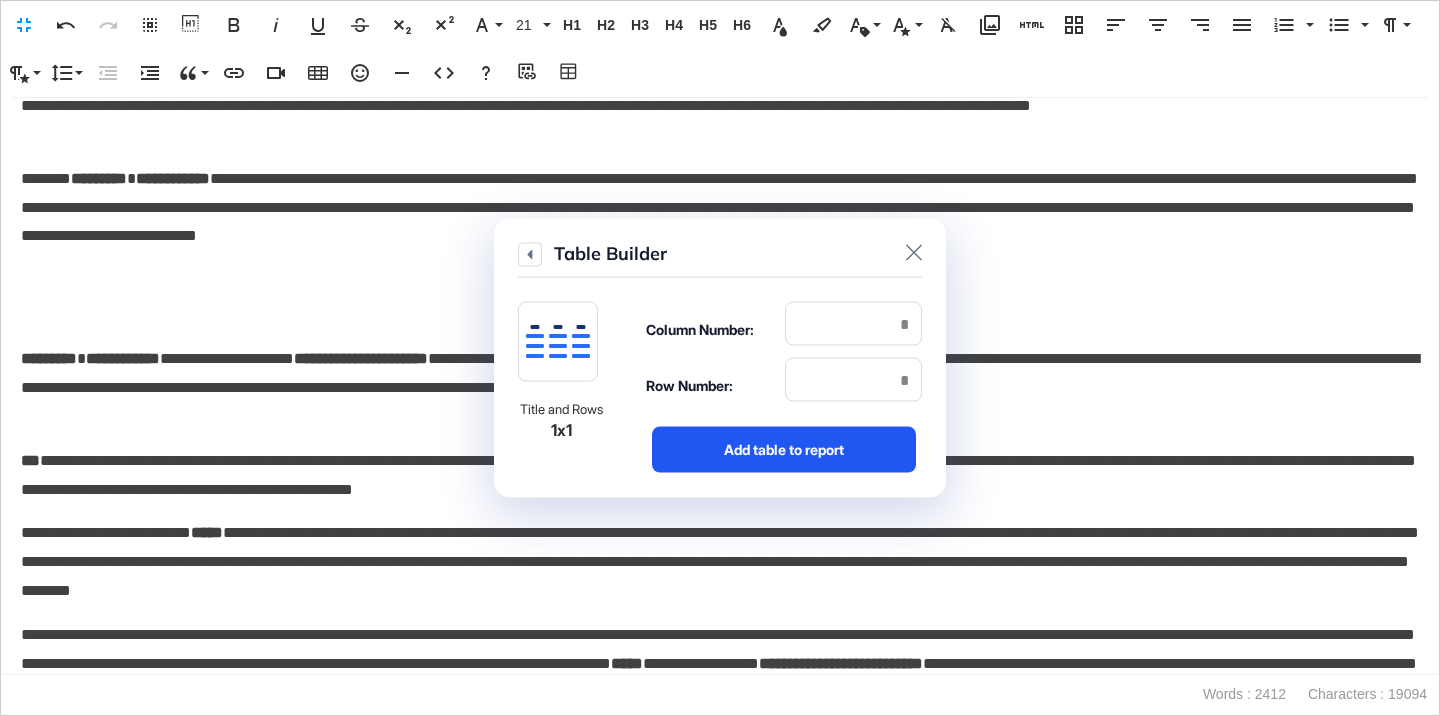 click on "Add table to report" at bounding box center [784, 450] 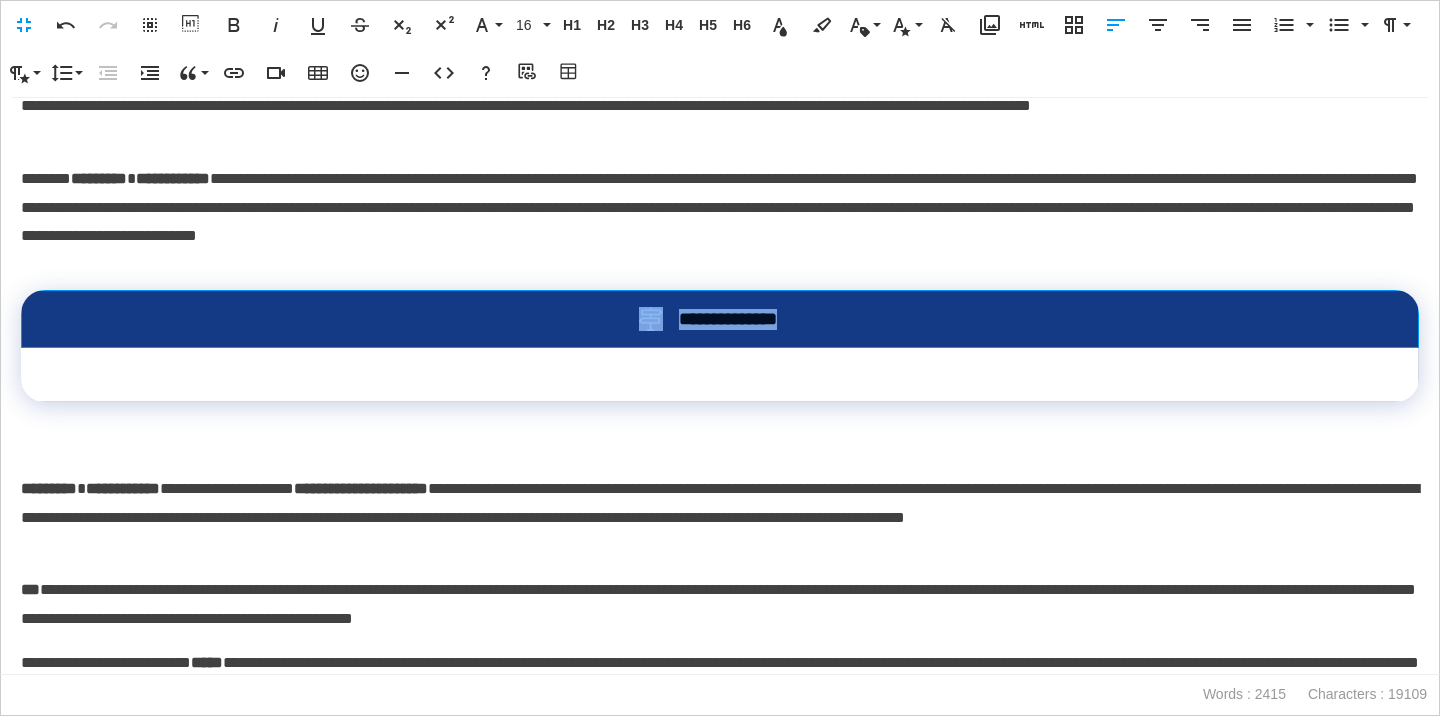 drag, startPoint x: 820, startPoint y: 324, endPoint x: 610, endPoint y: 324, distance: 210 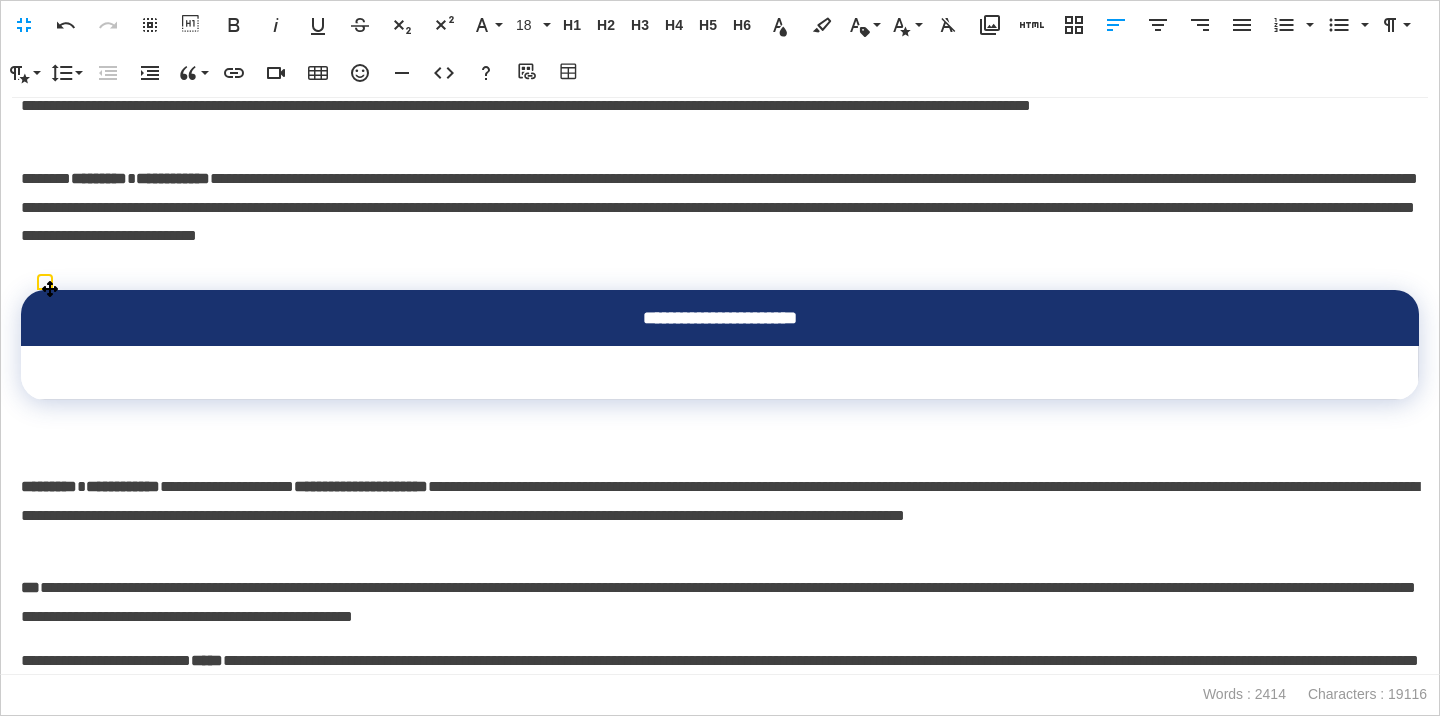 scroll, scrollTop: 0, scrollLeft: 4, axis: horizontal 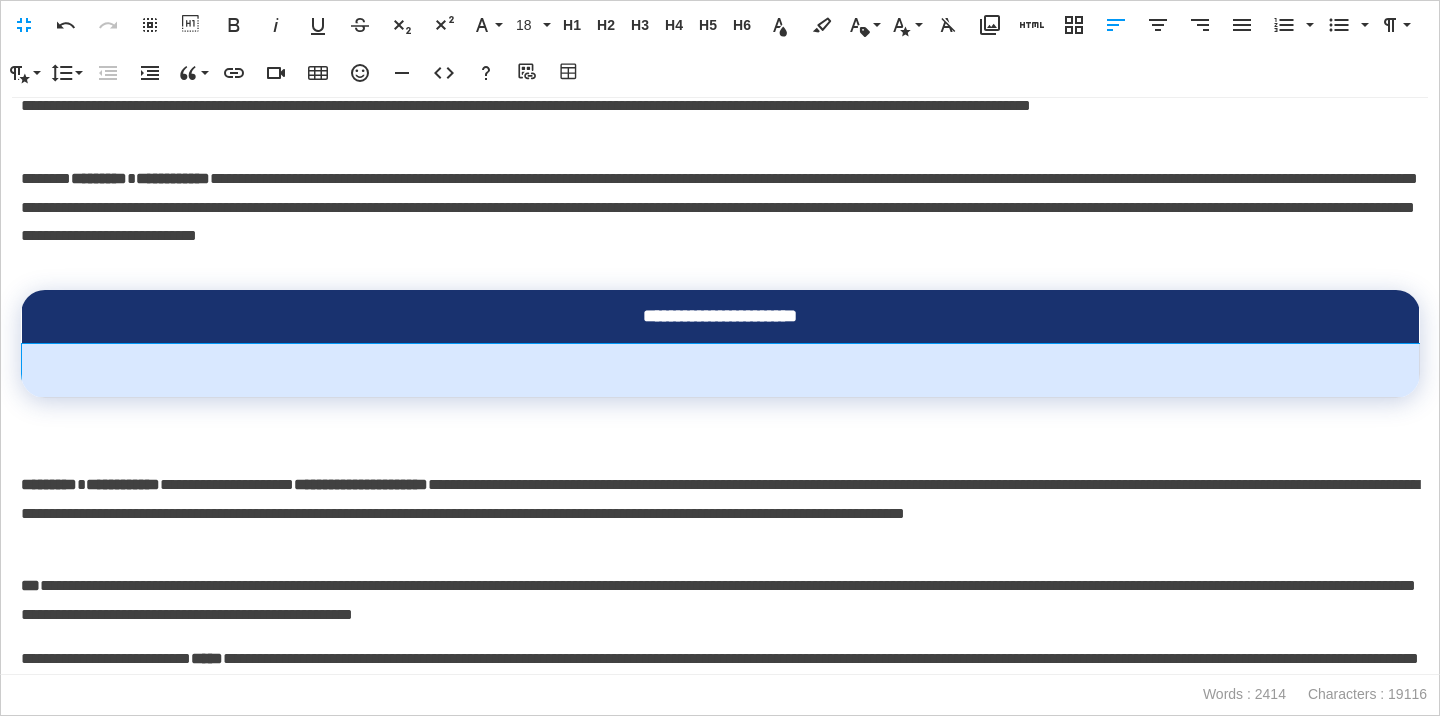click at bounding box center (721, 371) 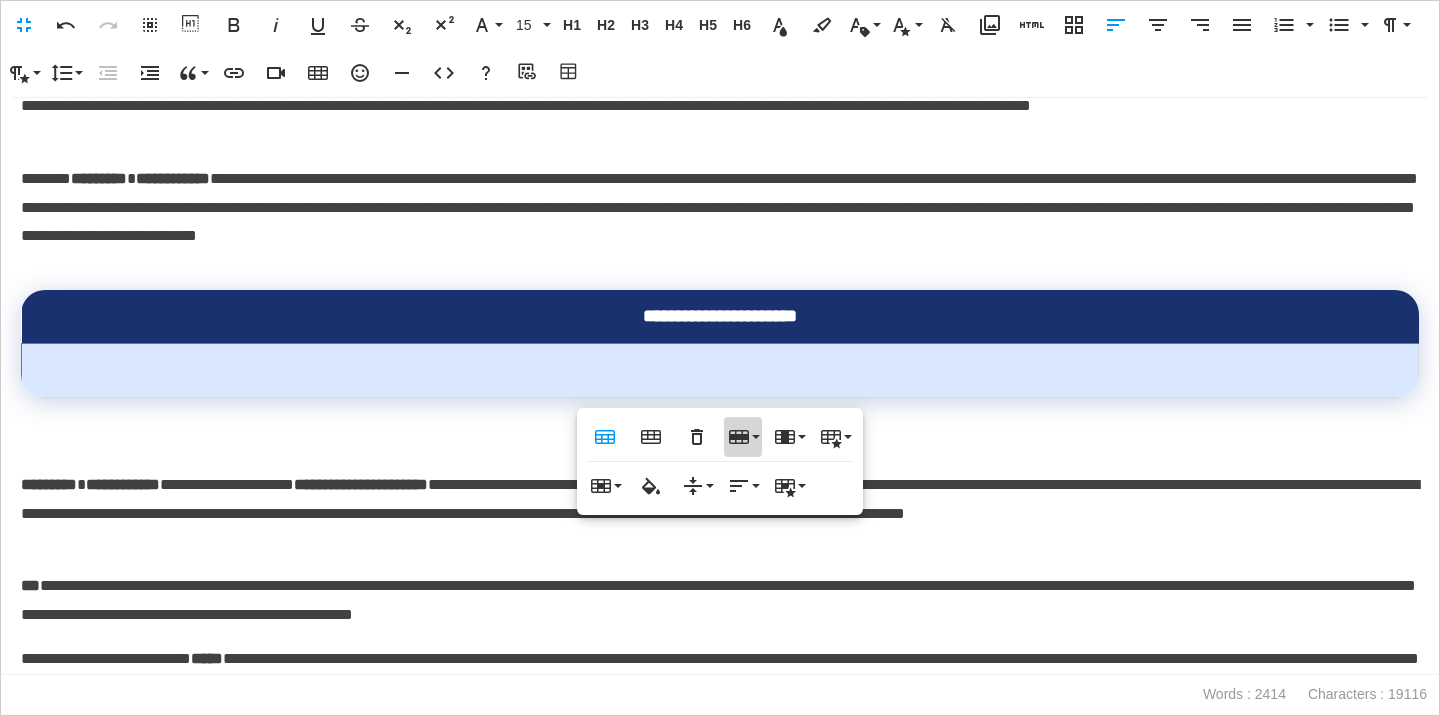 click 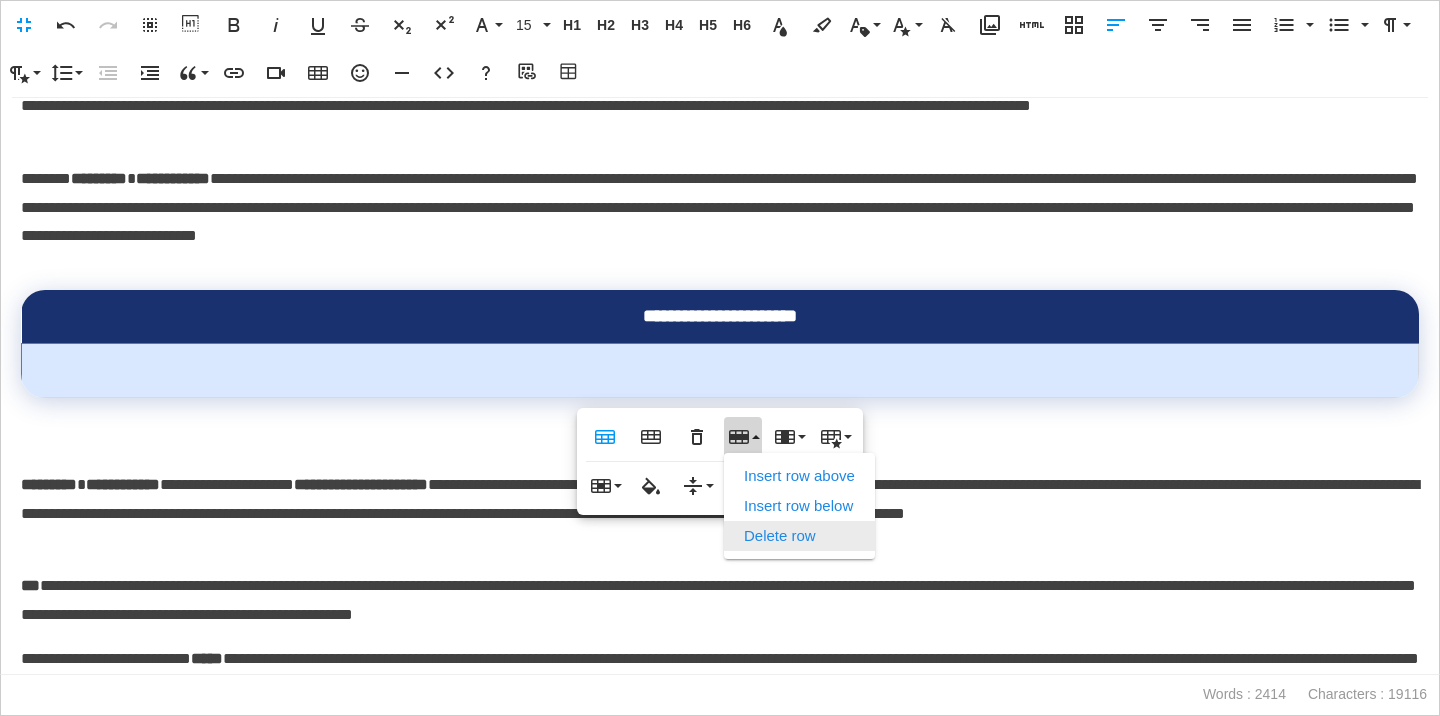 click on "Delete row" at bounding box center (799, 536) 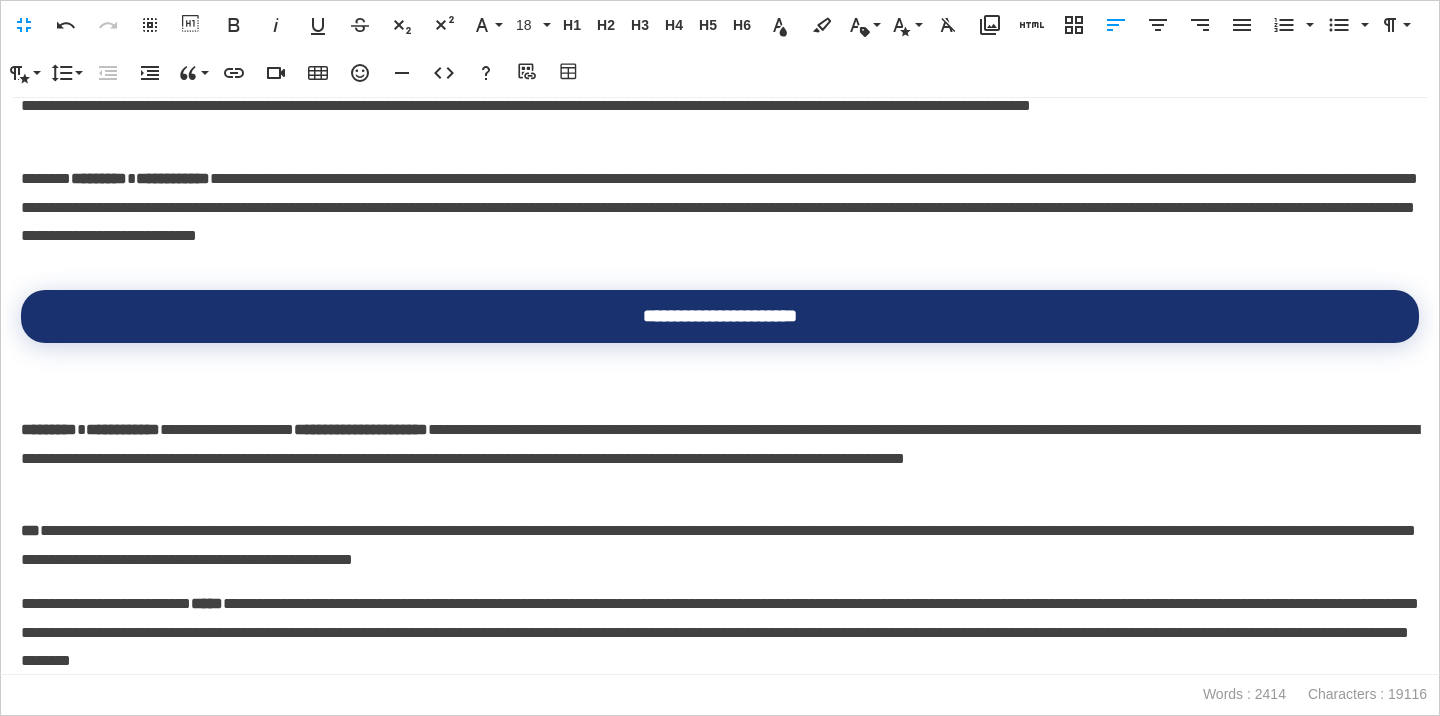 click on "**********" at bounding box center (720, 386) 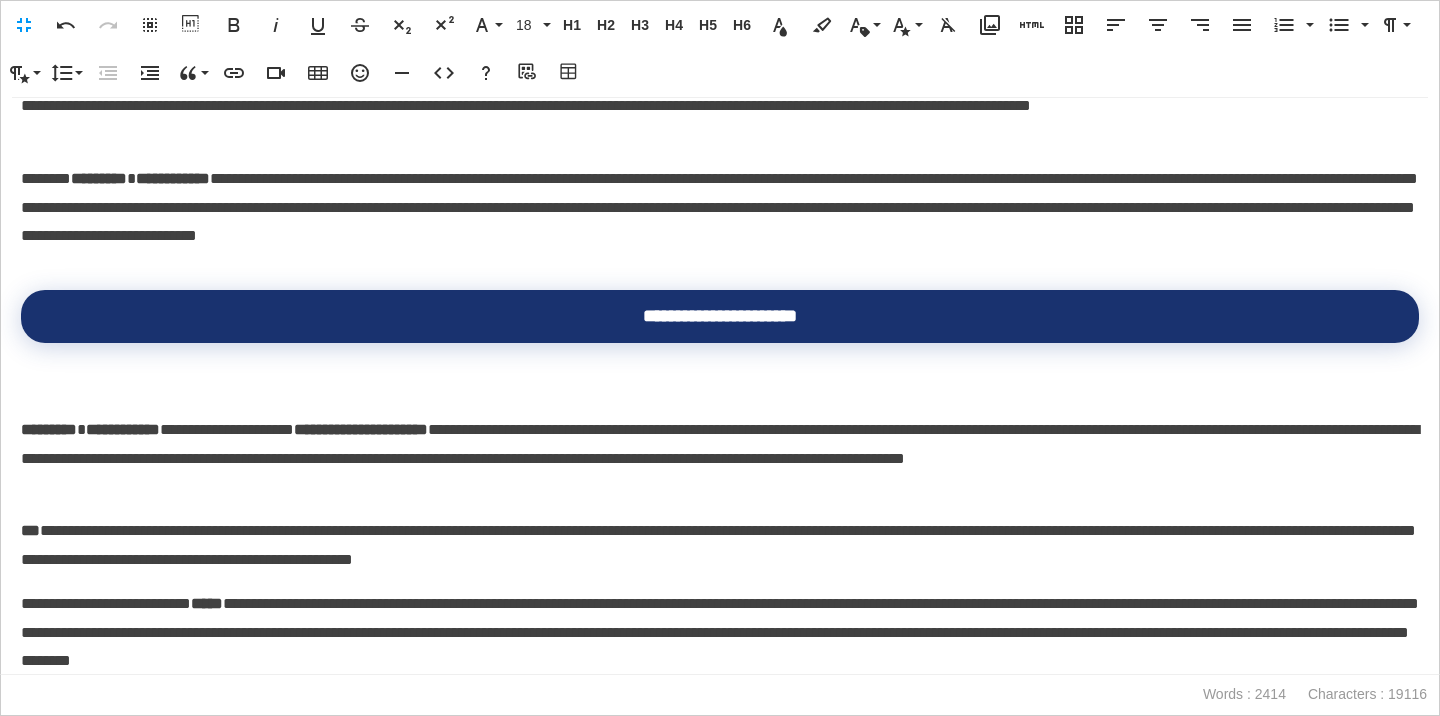 click on "**********" at bounding box center (720, 444) 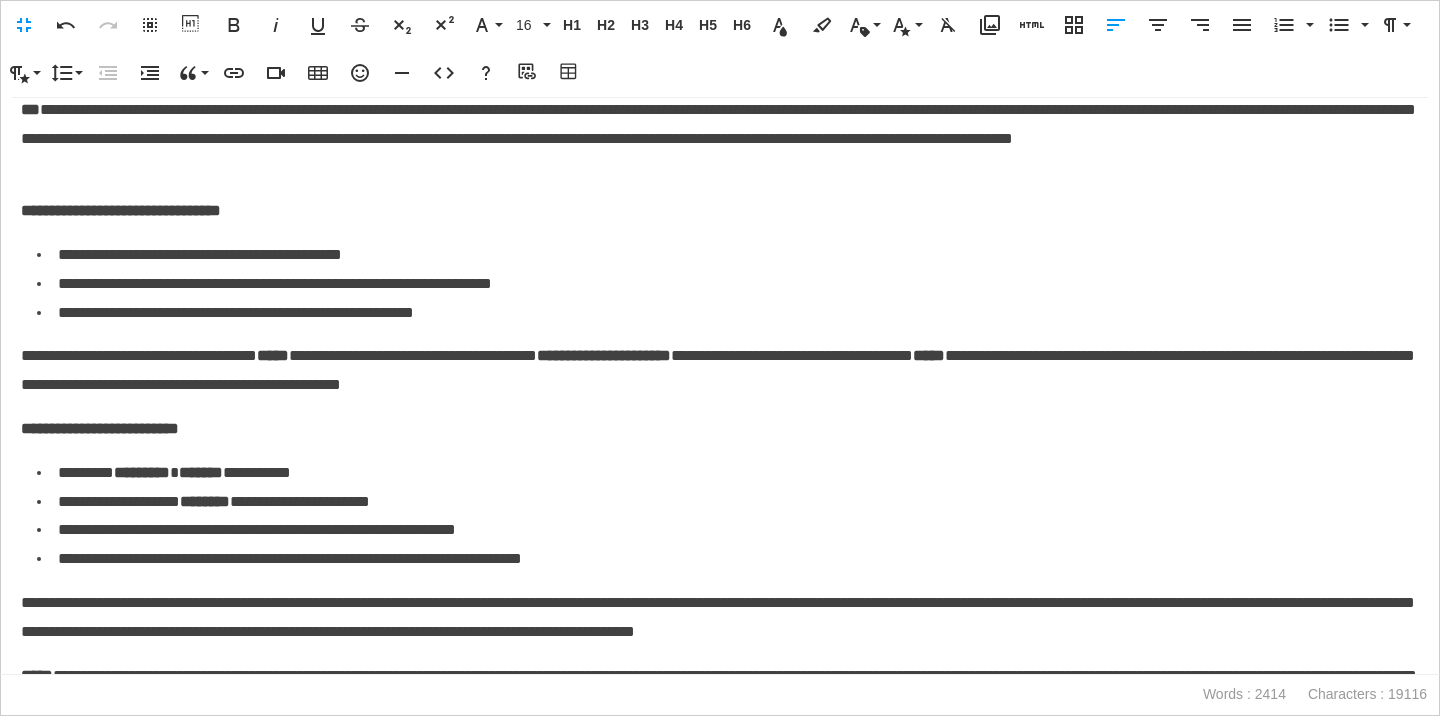 scroll, scrollTop: 5530, scrollLeft: 0, axis: vertical 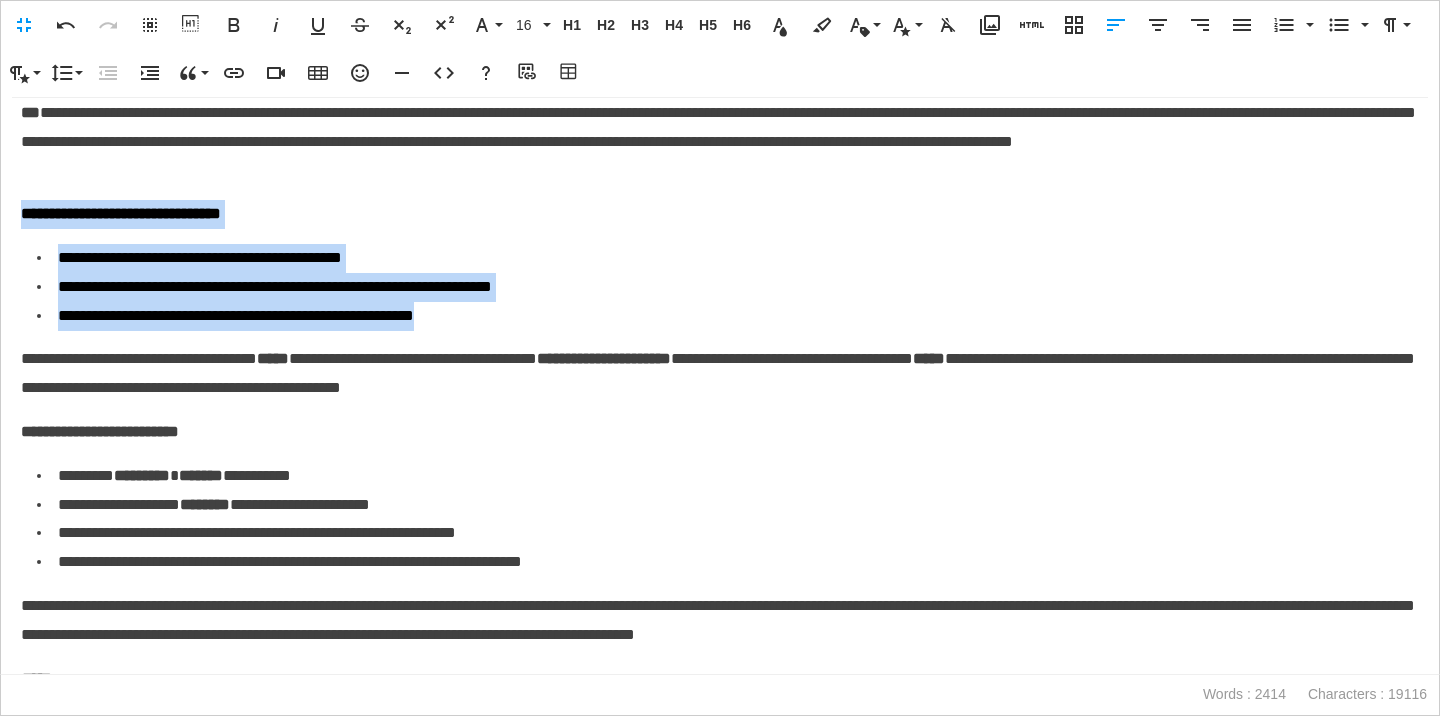drag, startPoint x: 22, startPoint y: 211, endPoint x: 530, endPoint y: 322, distance: 519.9856 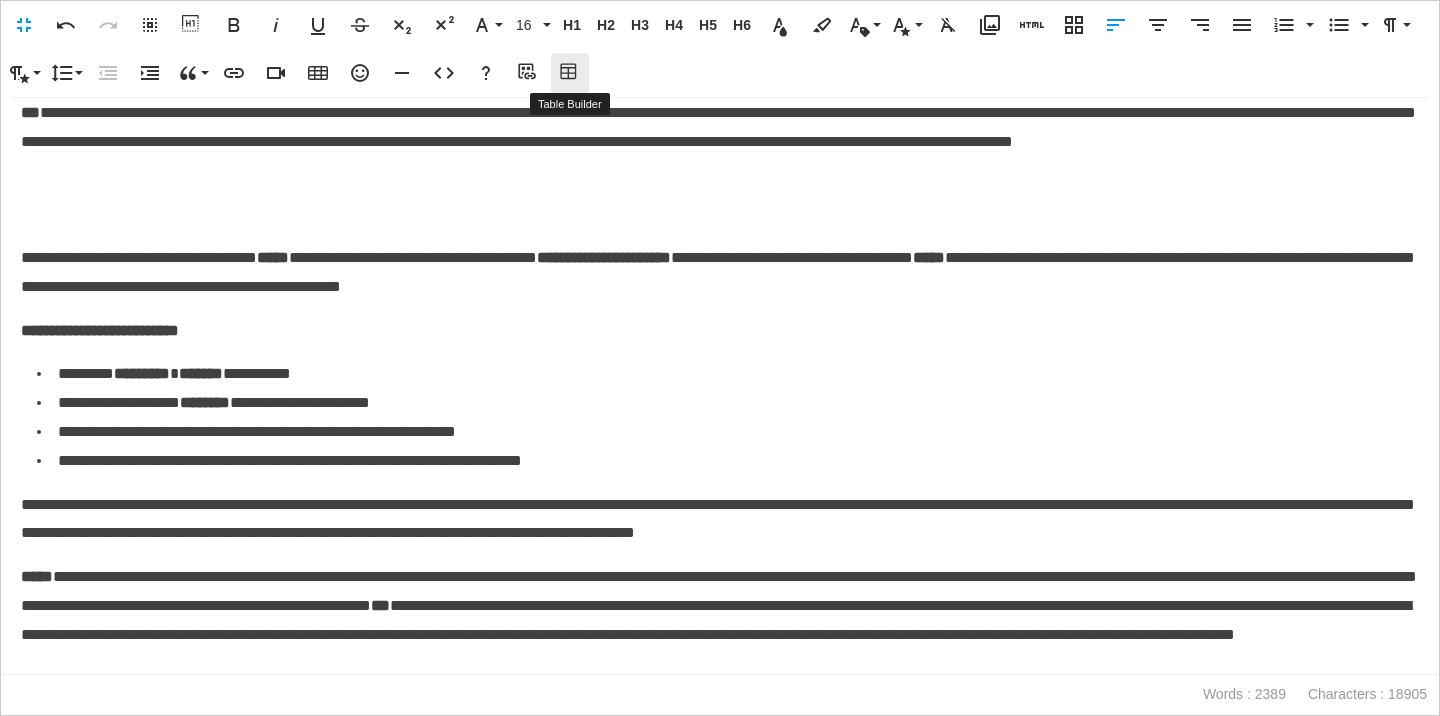click on "Table Builder" at bounding box center [570, 73] 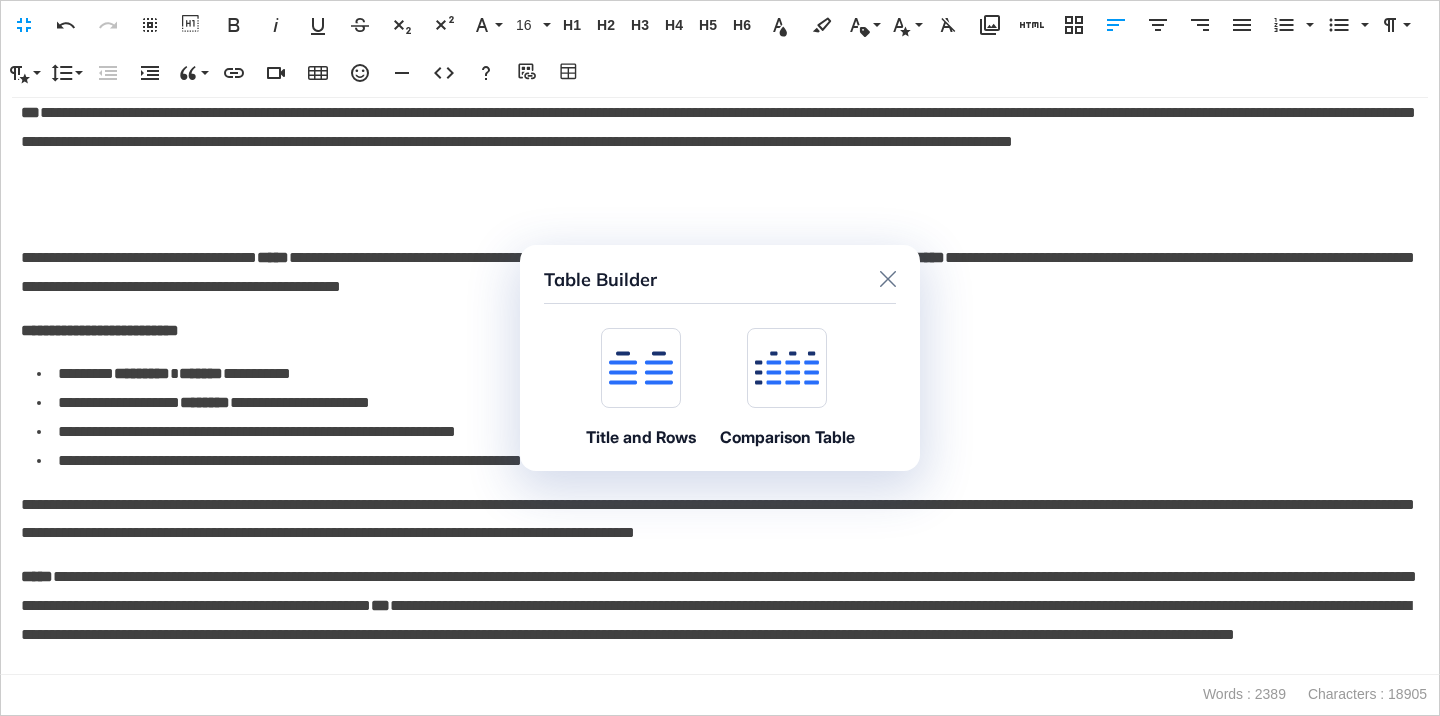 click 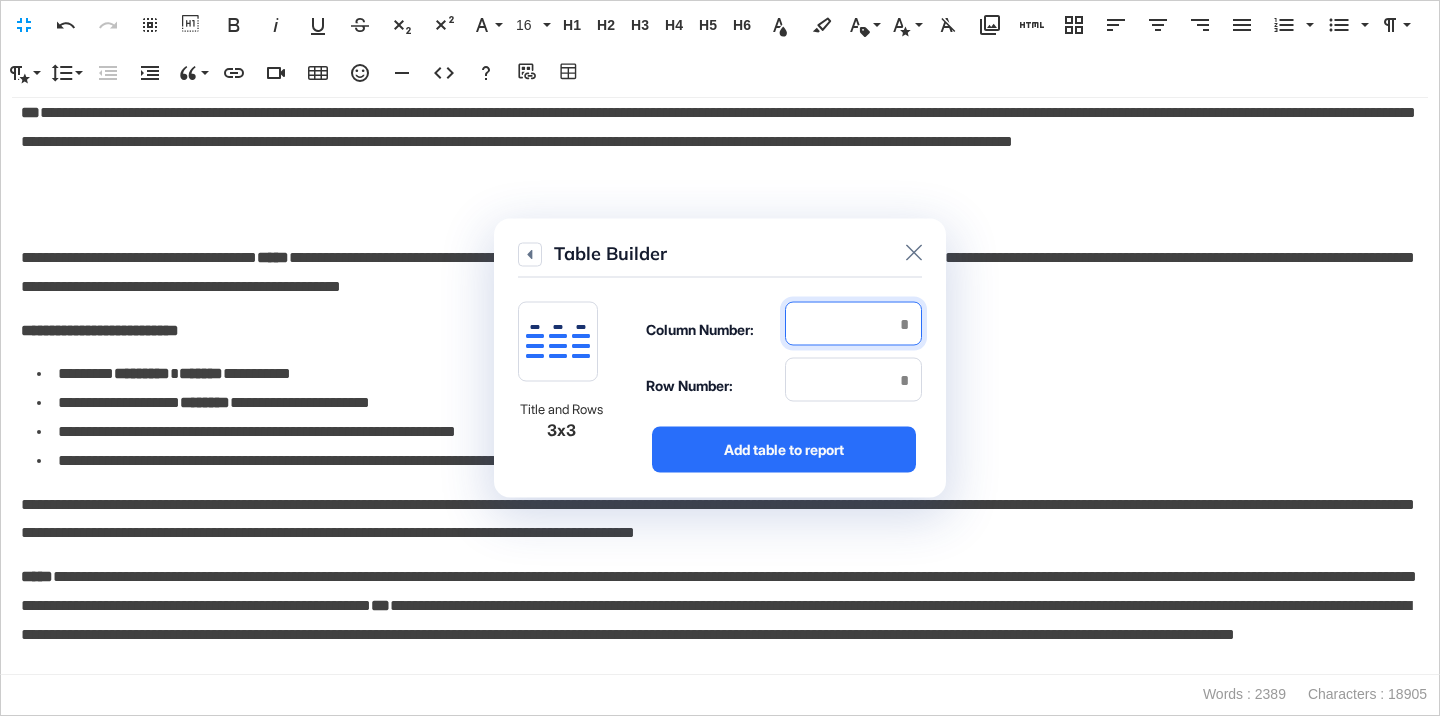 click at bounding box center [853, 324] 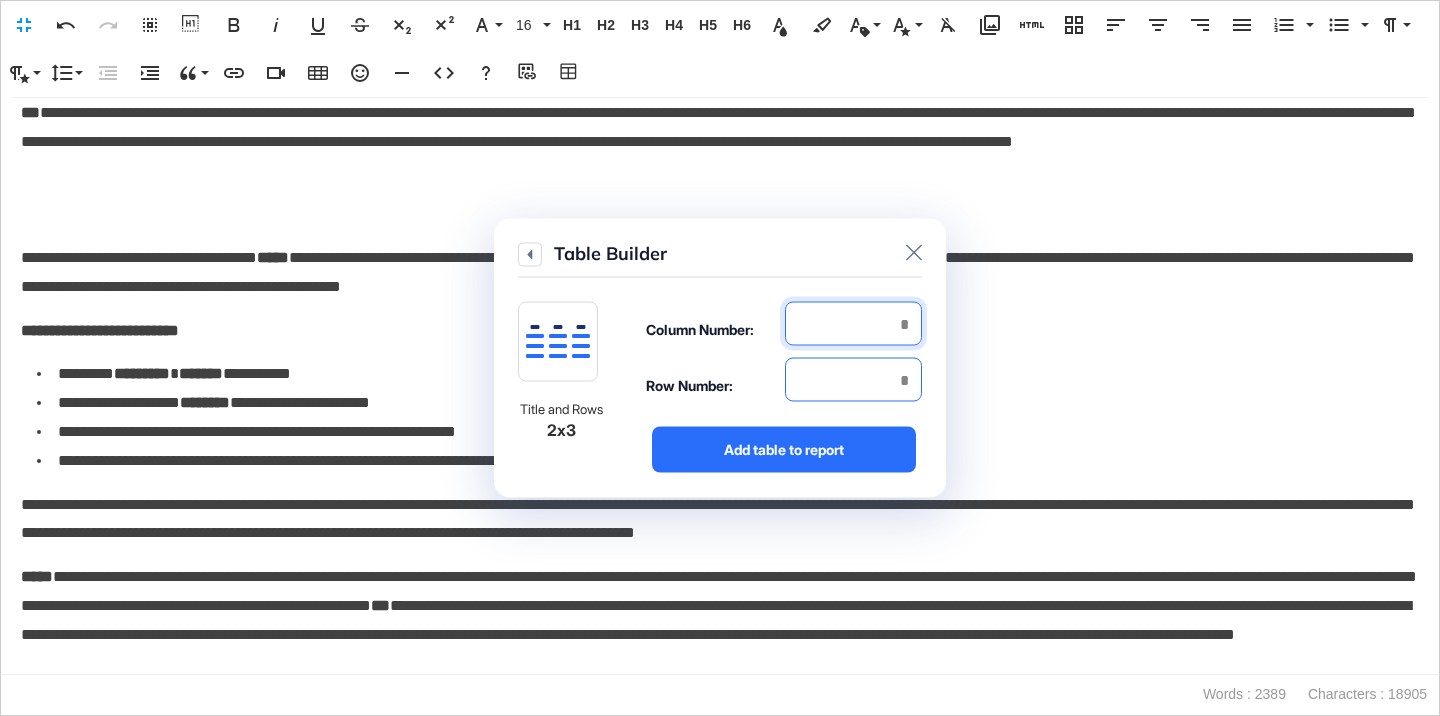 type on "*" 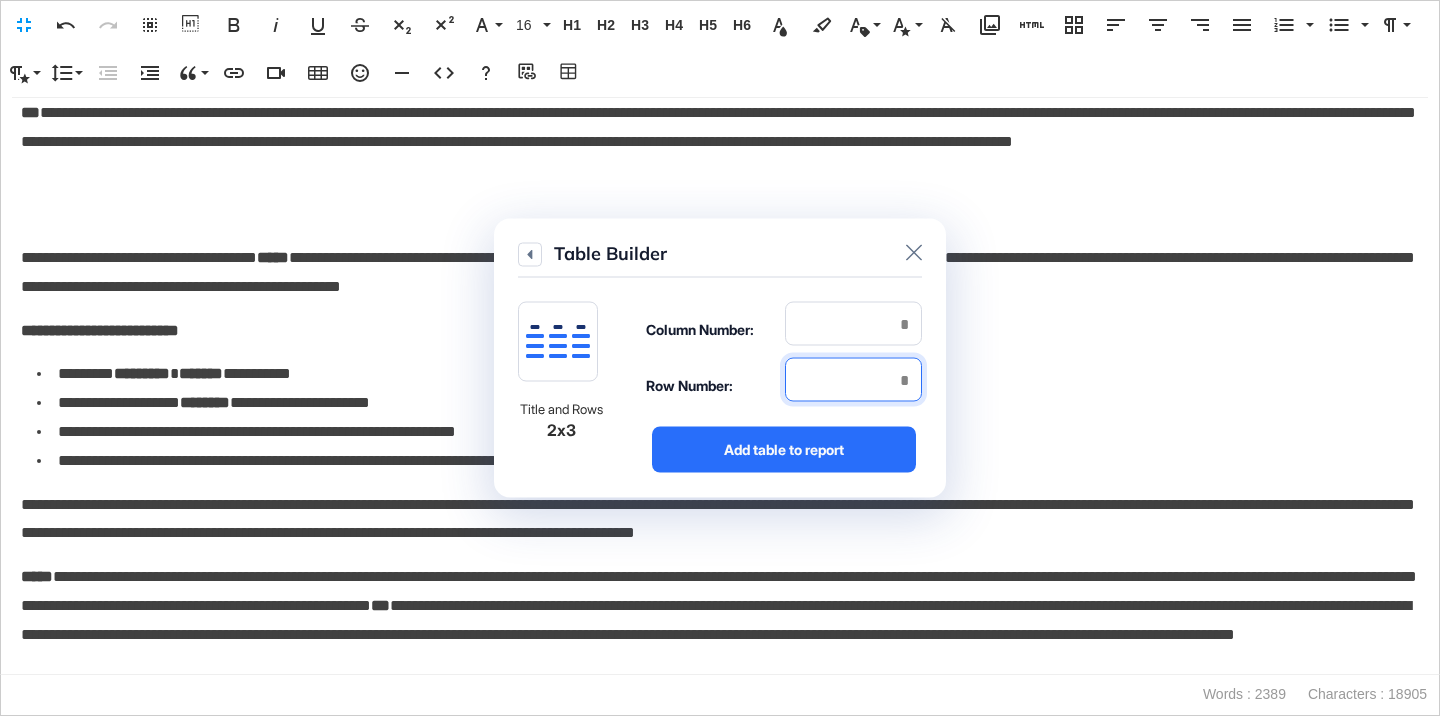 click at bounding box center [853, 380] 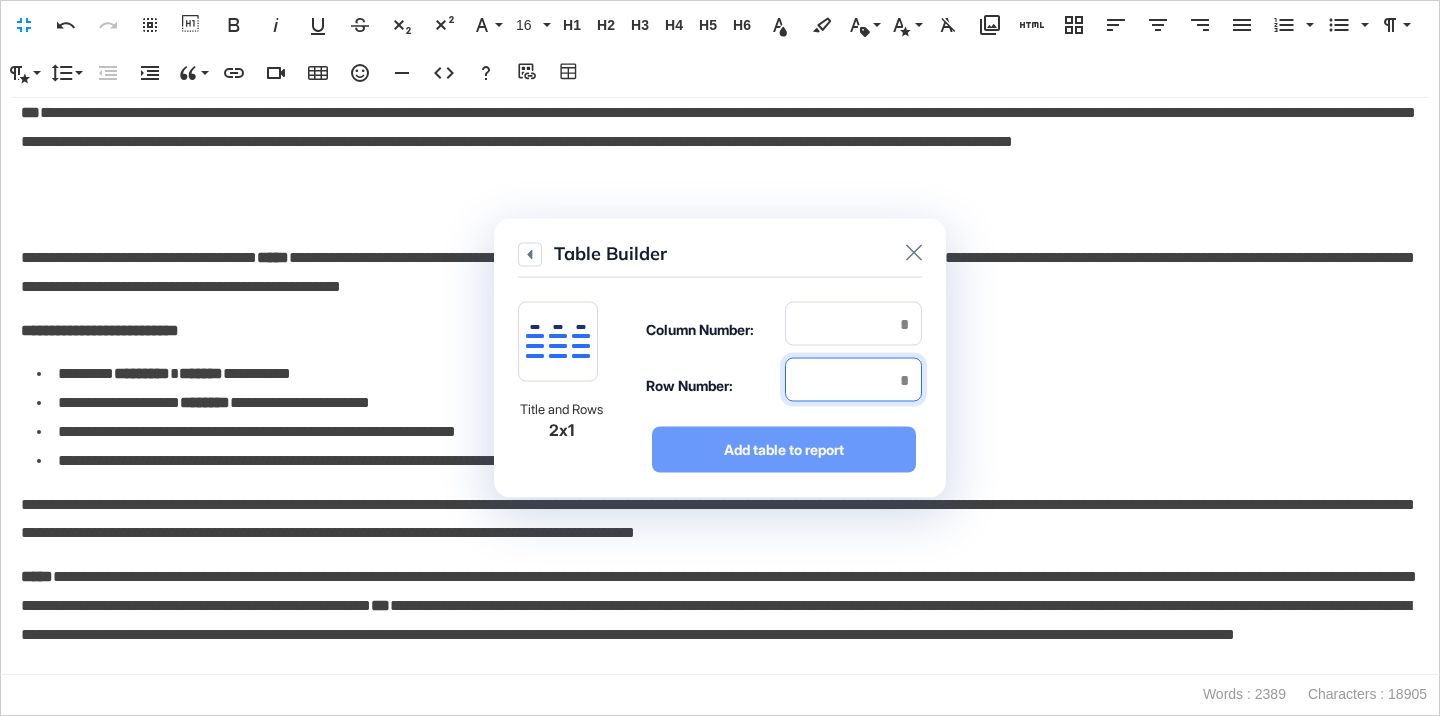 type on "*" 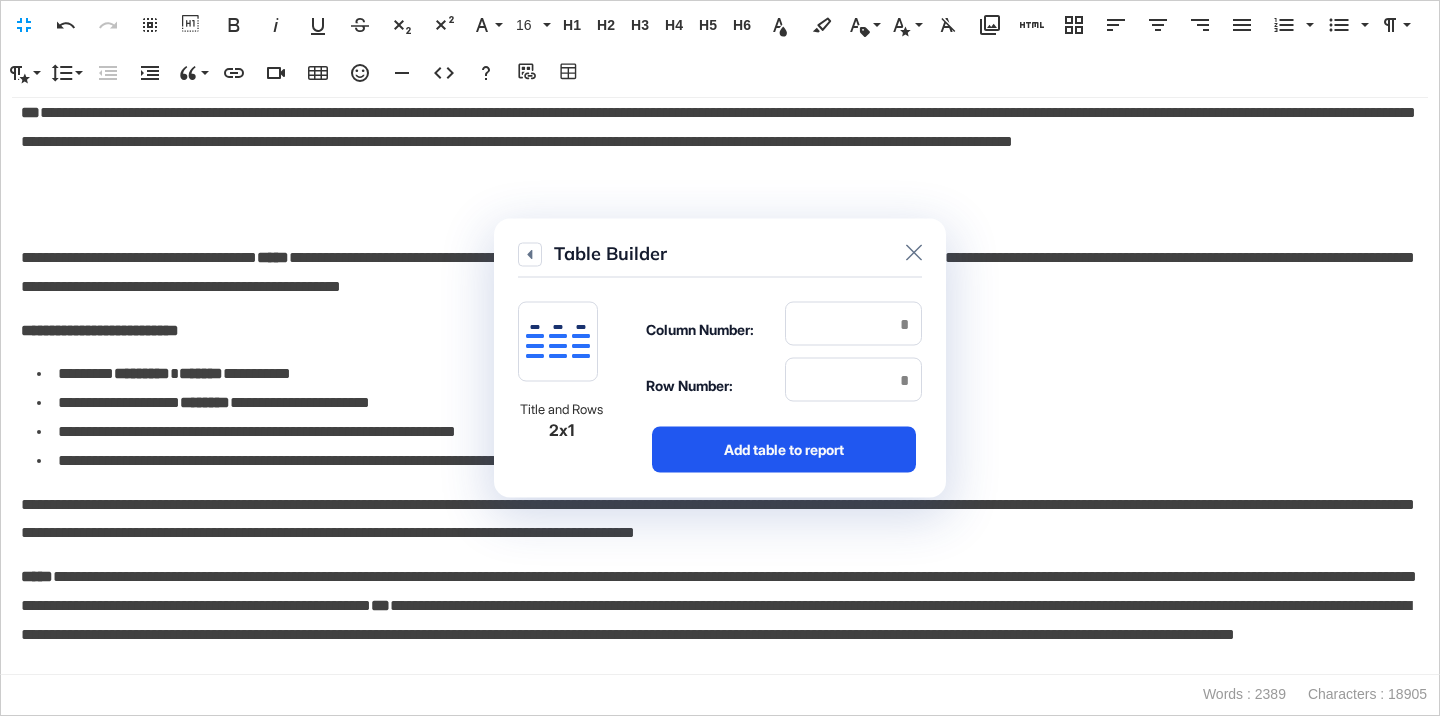 click on "Add table to report" at bounding box center (784, 450) 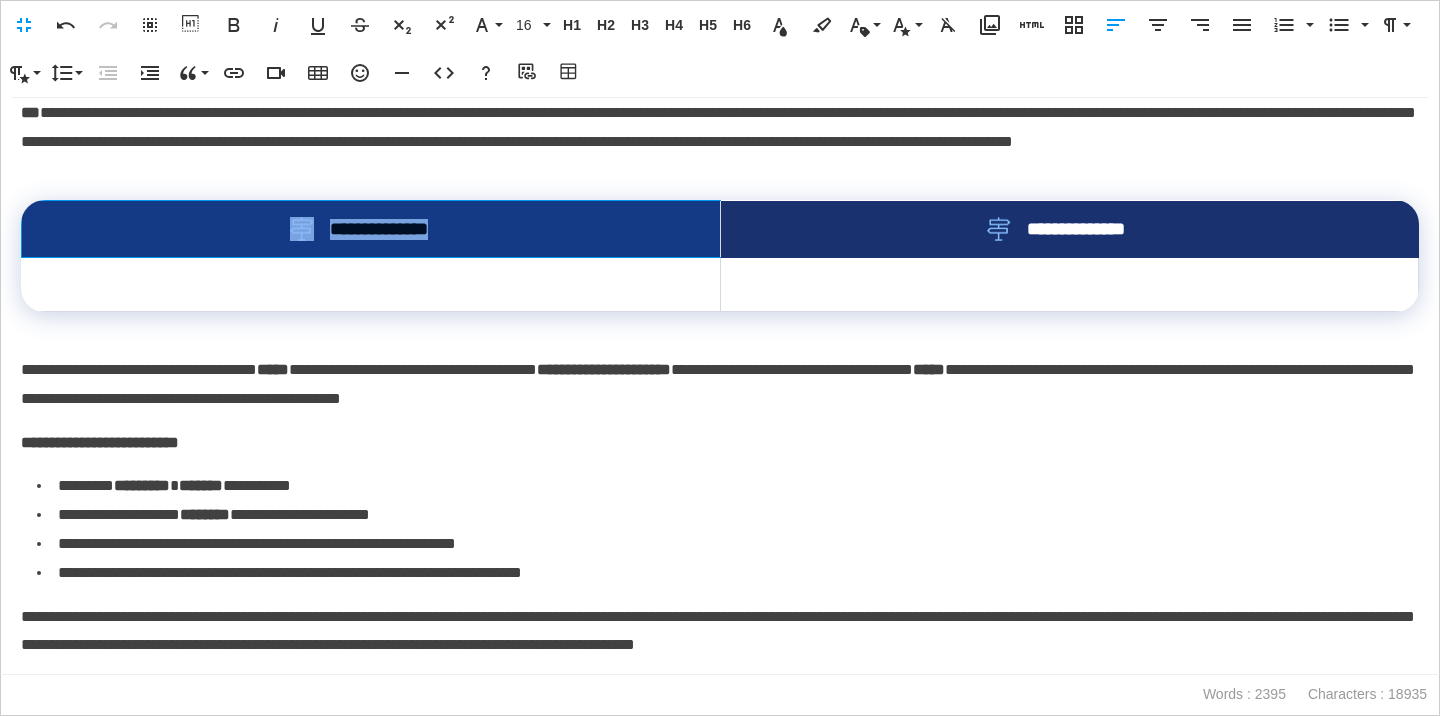 drag, startPoint x: 531, startPoint y: 244, endPoint x: 285, endPoint y: 238, distance: 246.07317 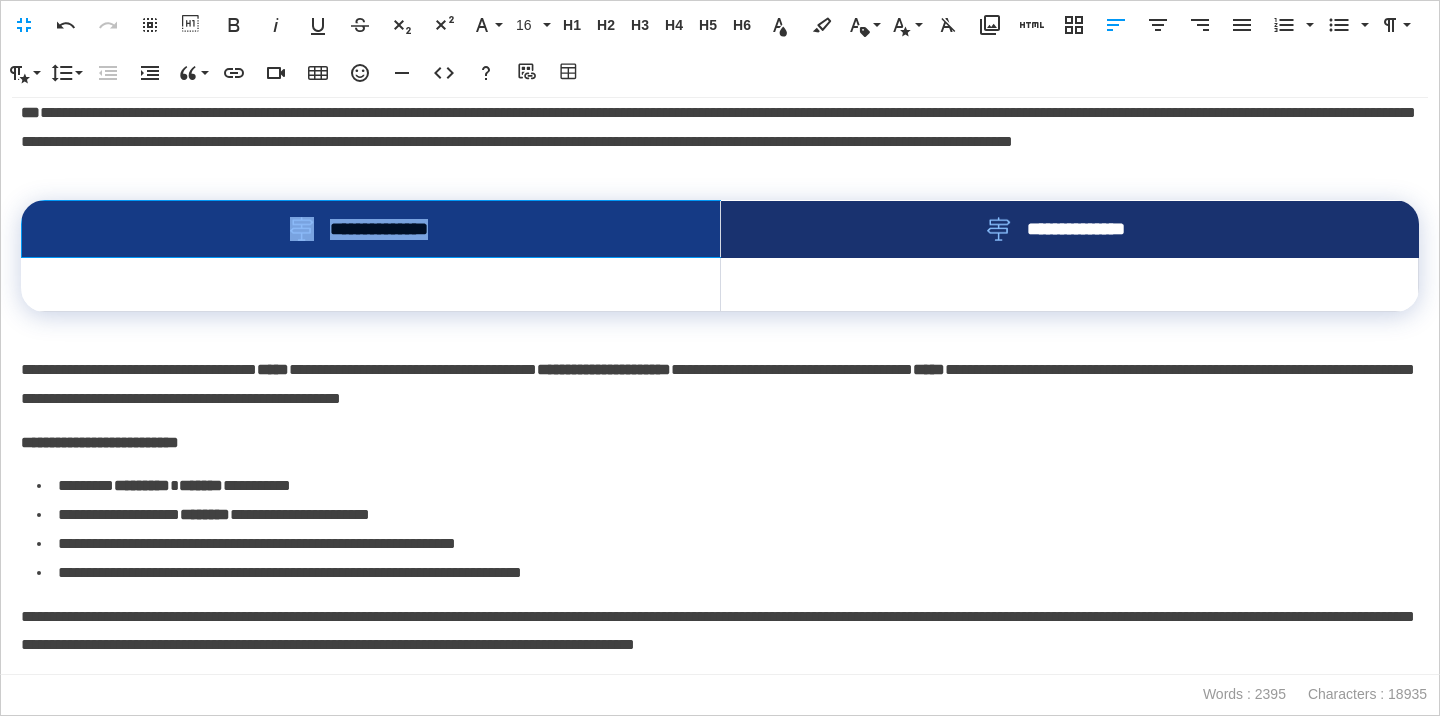click on "**********" at bounding box center (371, 229) 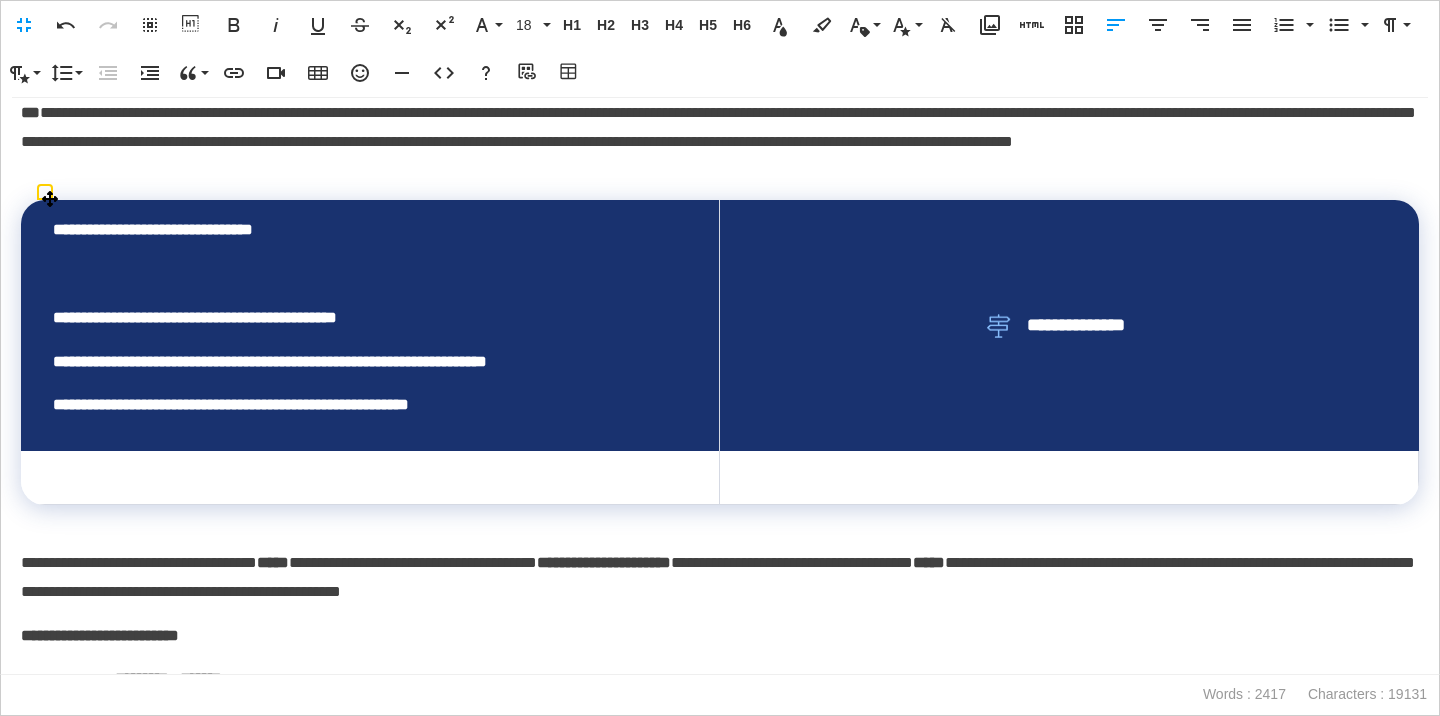 scroll, scrollTop: 3560, scrollLeft: 7, axis: both 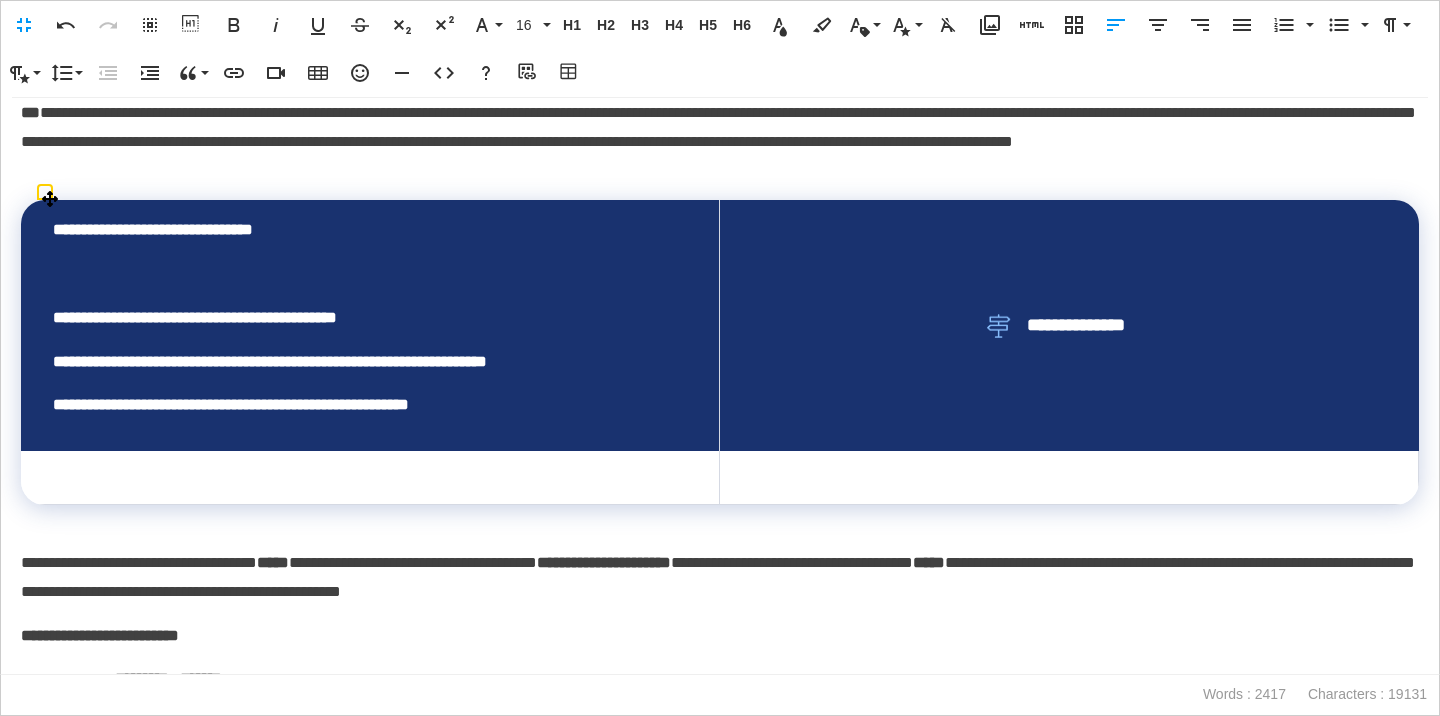click at bounding box center (370, 274) 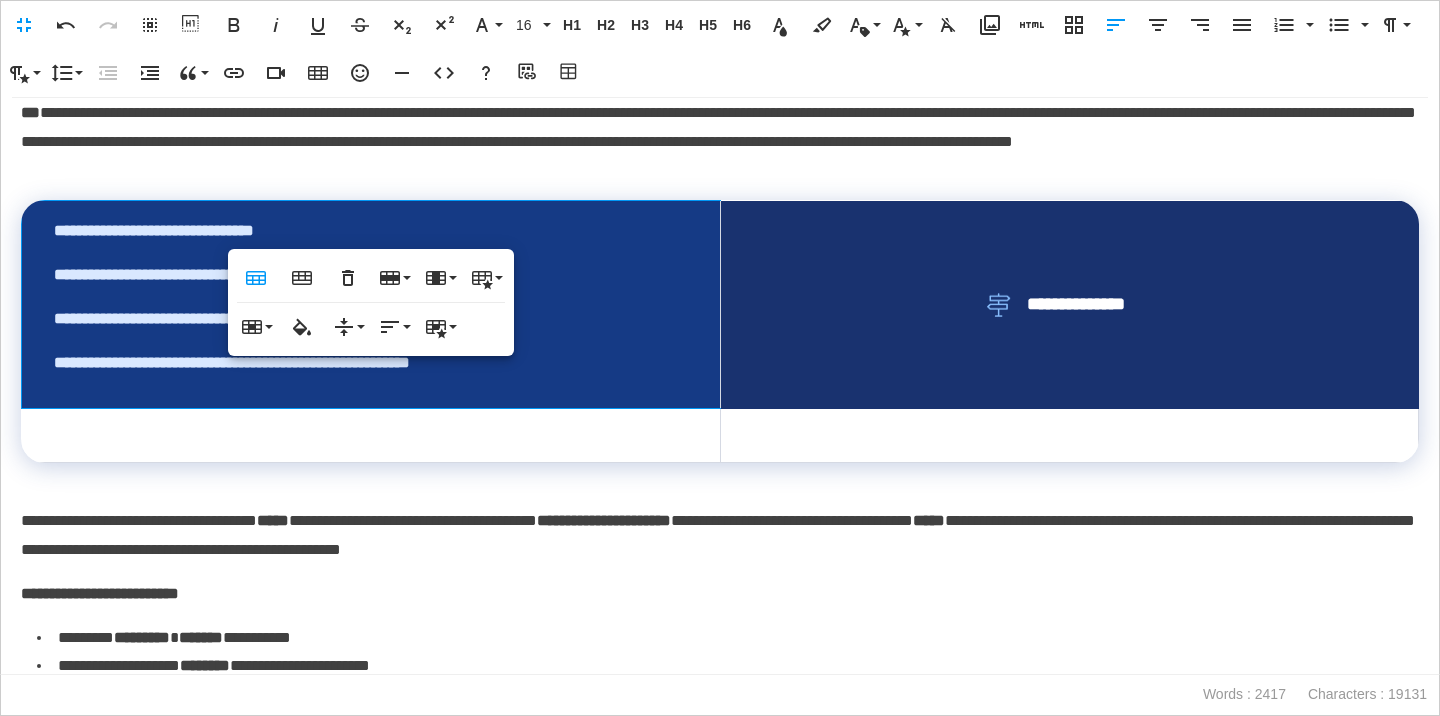 scroll, scrollTop: 5700, scrollLeft: 0, axis: vertical 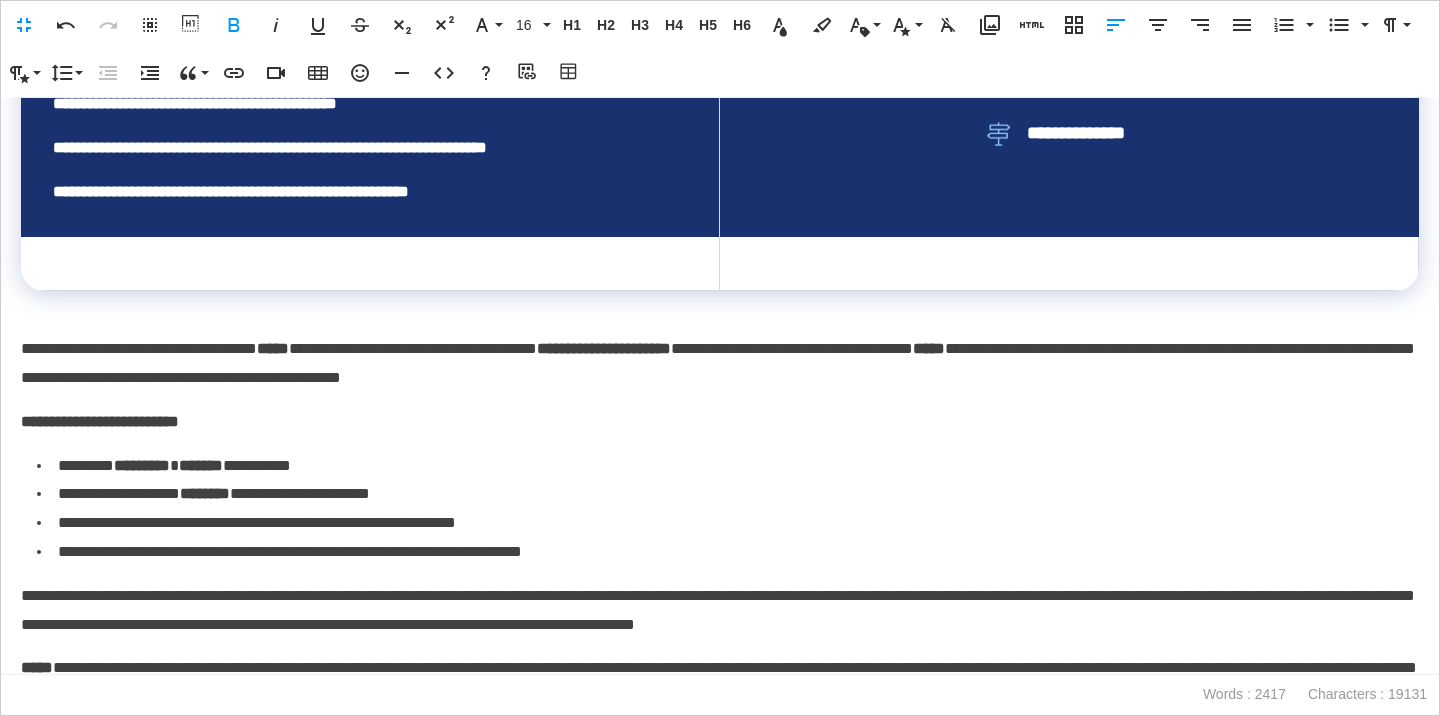 drag, startPoint x: 23, startPoint y: 421, endPoint x: 119, endPoint y: 564, distance: 172.2353 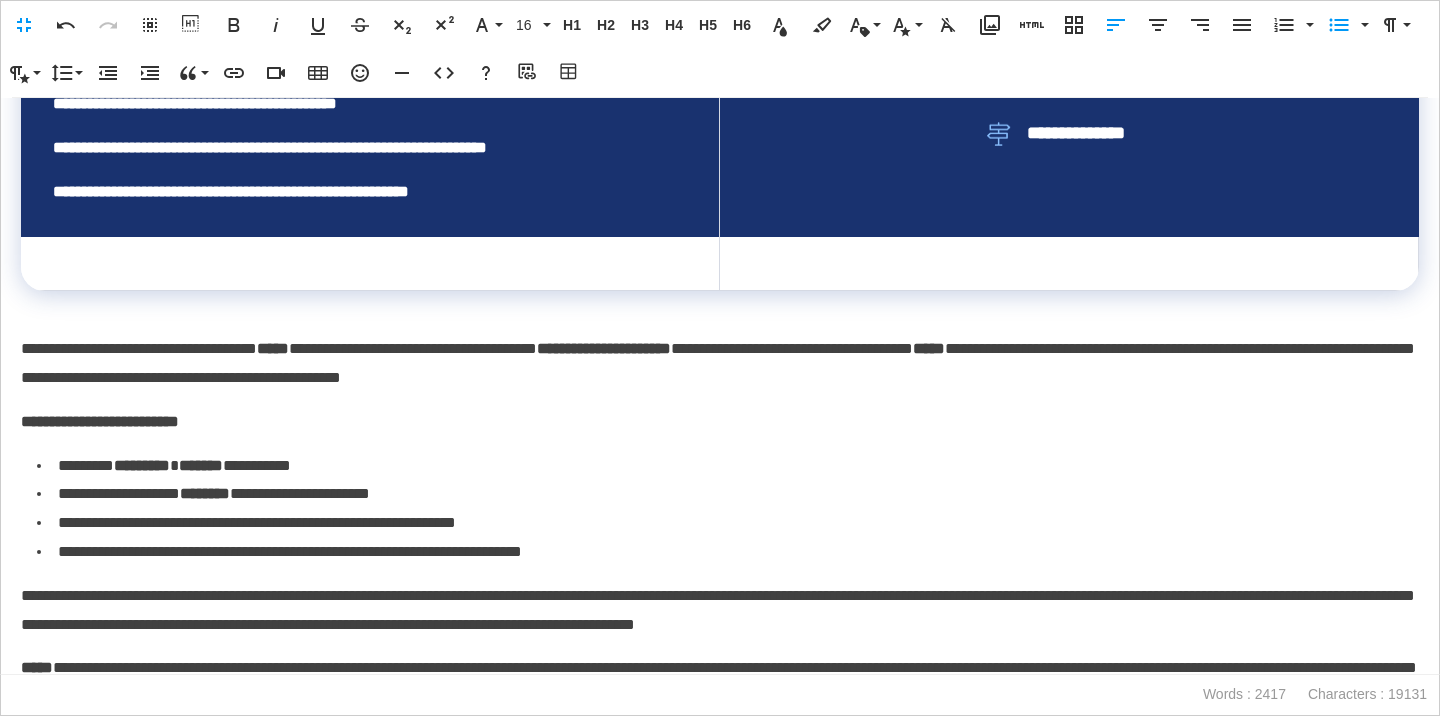 click on "**********" at bounding box center [720, 364] 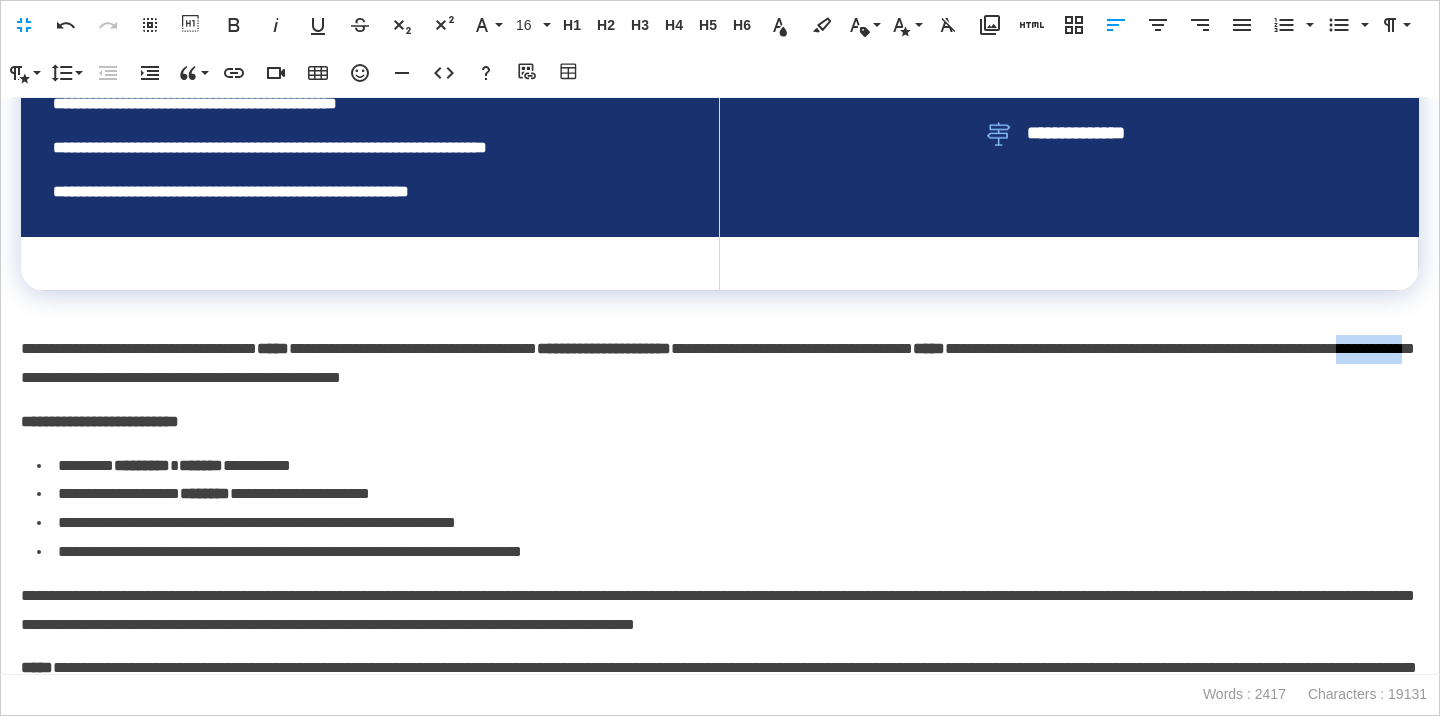 click on "**********" at bounding box center (720, 364) 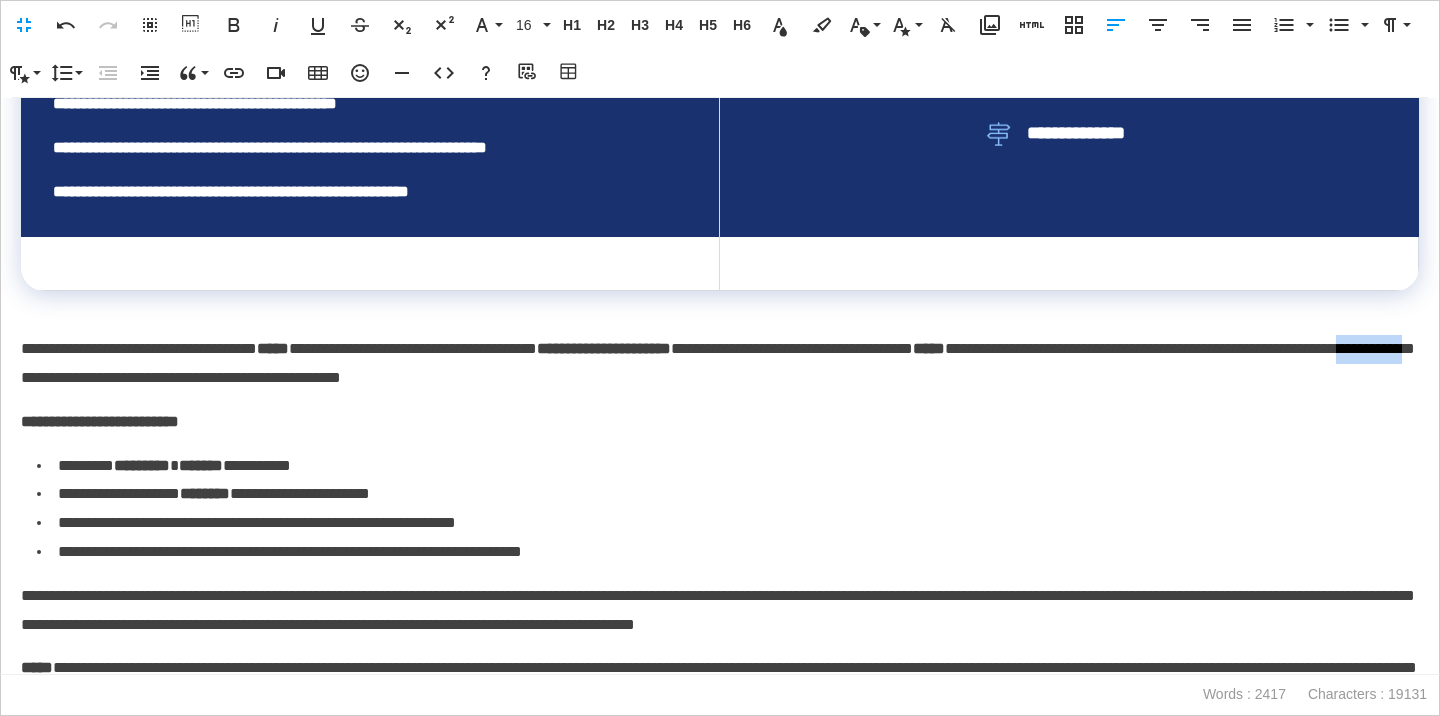 click 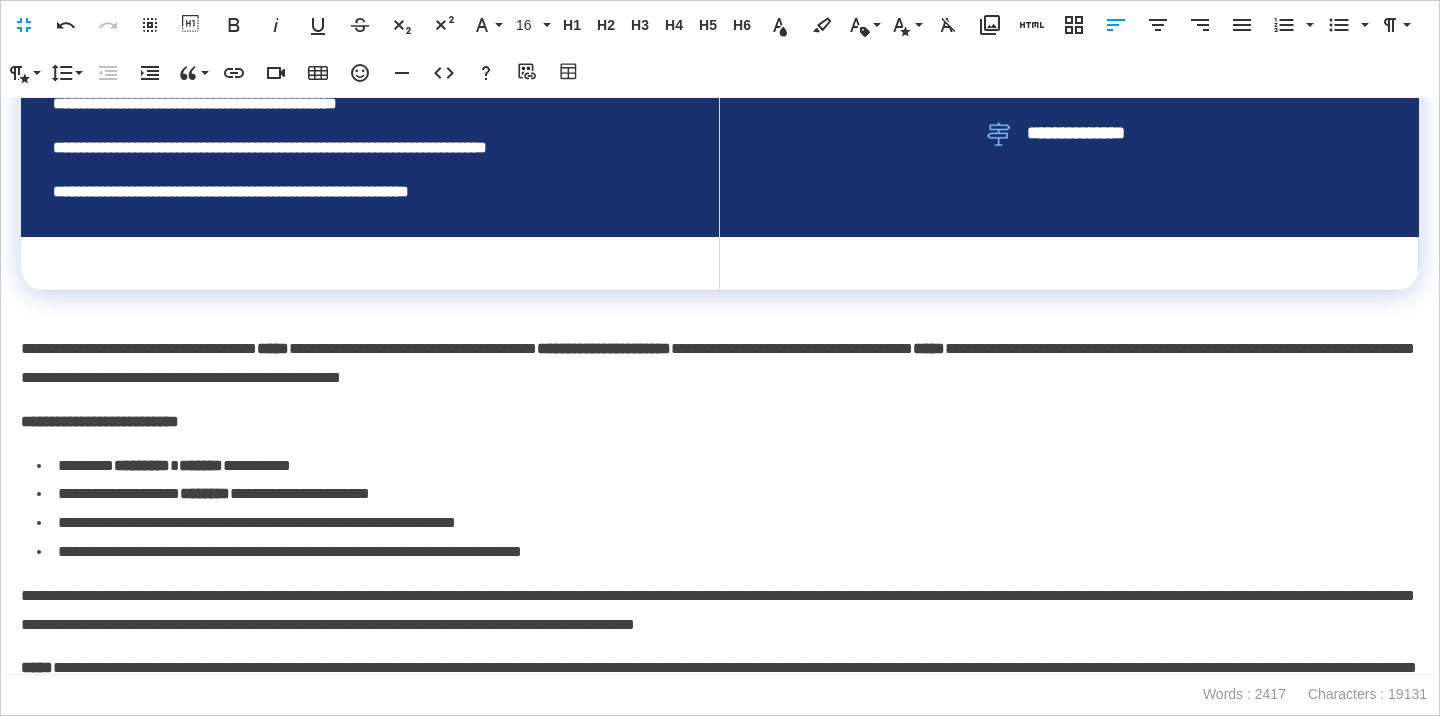 click on "**********" at bounding box center (720, 364) 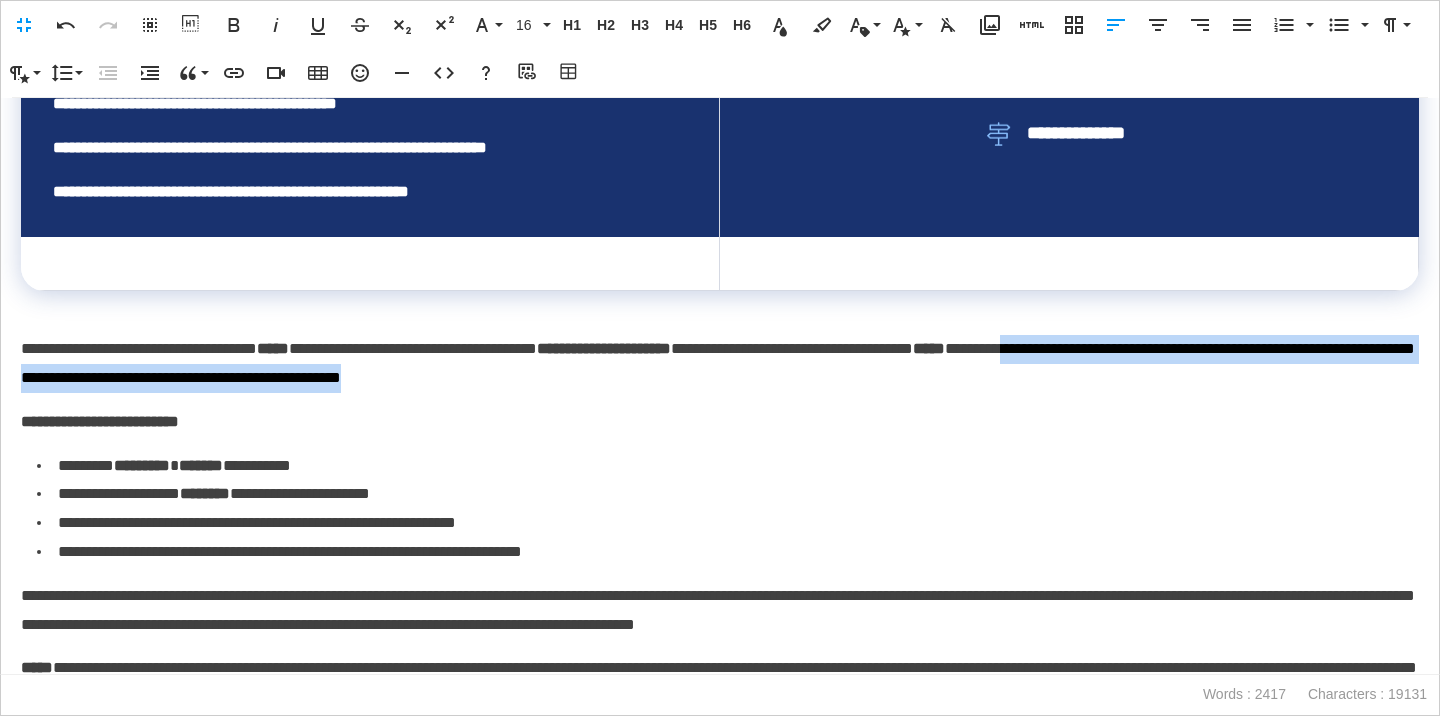 drag, startPoint x: 1220, startPoint y: 352, endPoint x: 1223, endPoint y: 387, distance: 35.128338 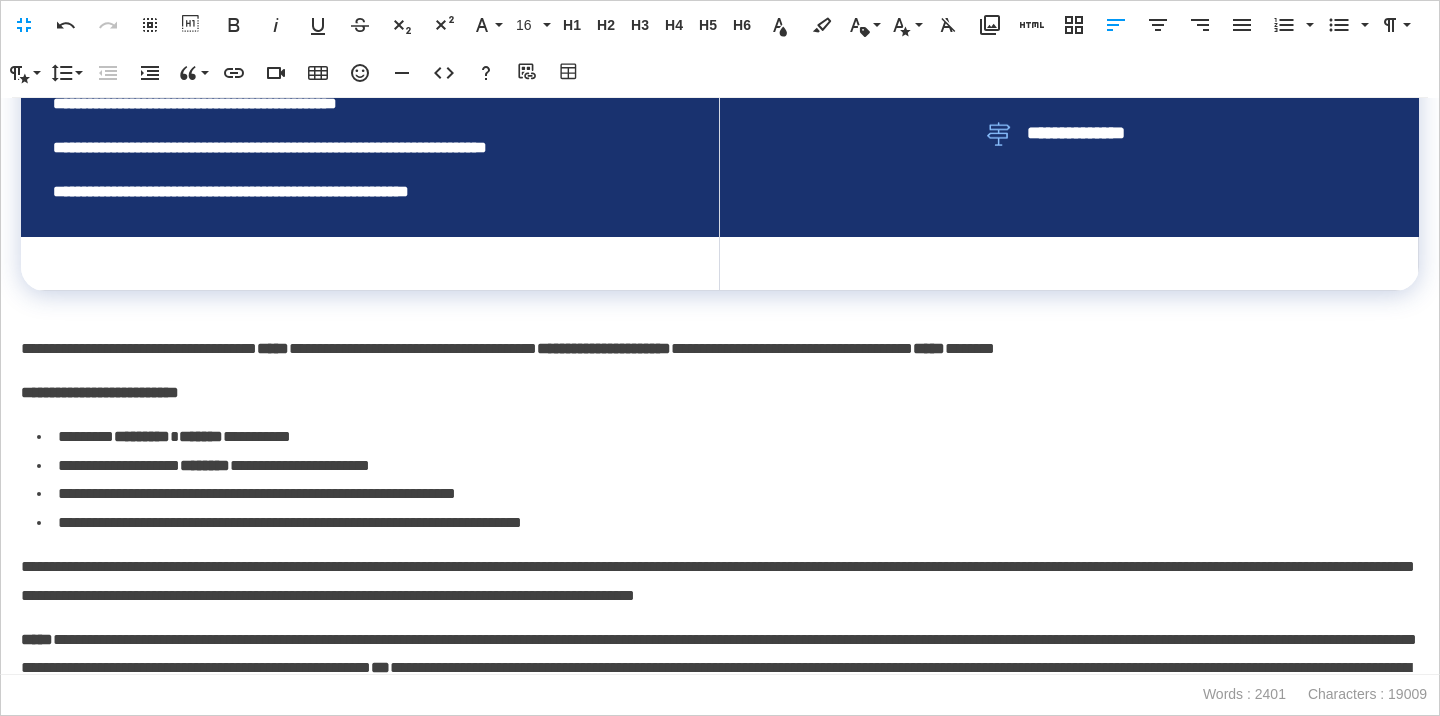 click on "**********" at bounding box center [100, 392] 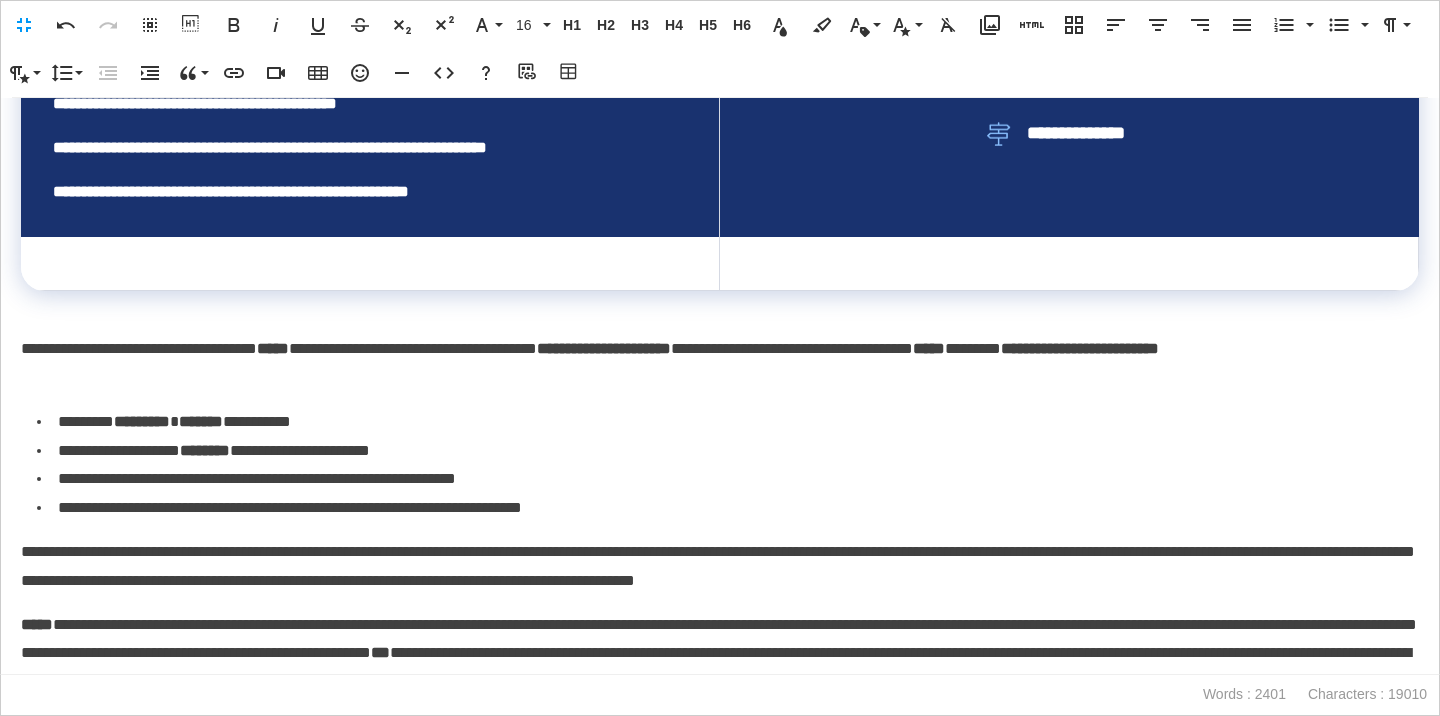drag, startPoint x: 18, startPoint y: 344, endPoint x: 72, endPoint y: 467, distance: 134.33168 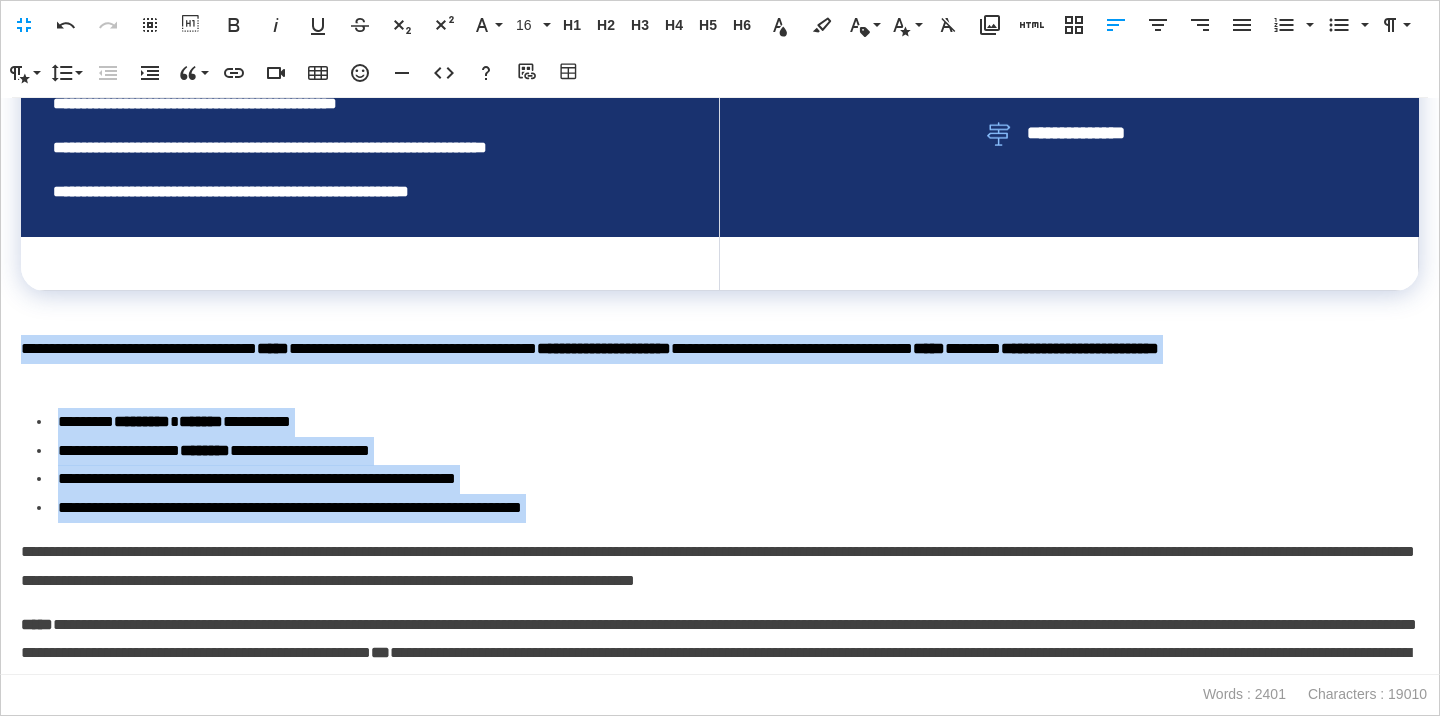 drag, startPoint x: 24, startPoint y: 347, endPoint x: 111, endPoint y: 530, distance: 202.62773 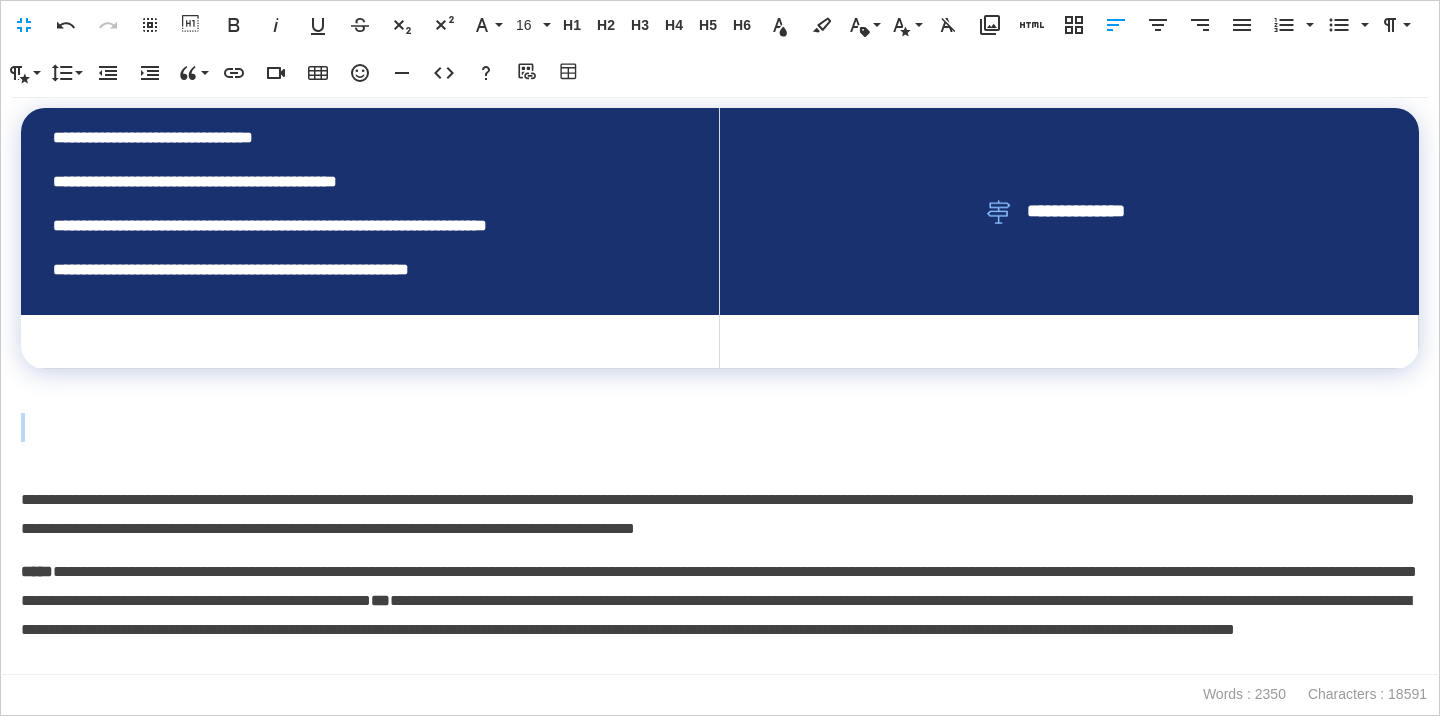 scroll, scrollTop: 5593, scrollLeft: 0, axis: vertical 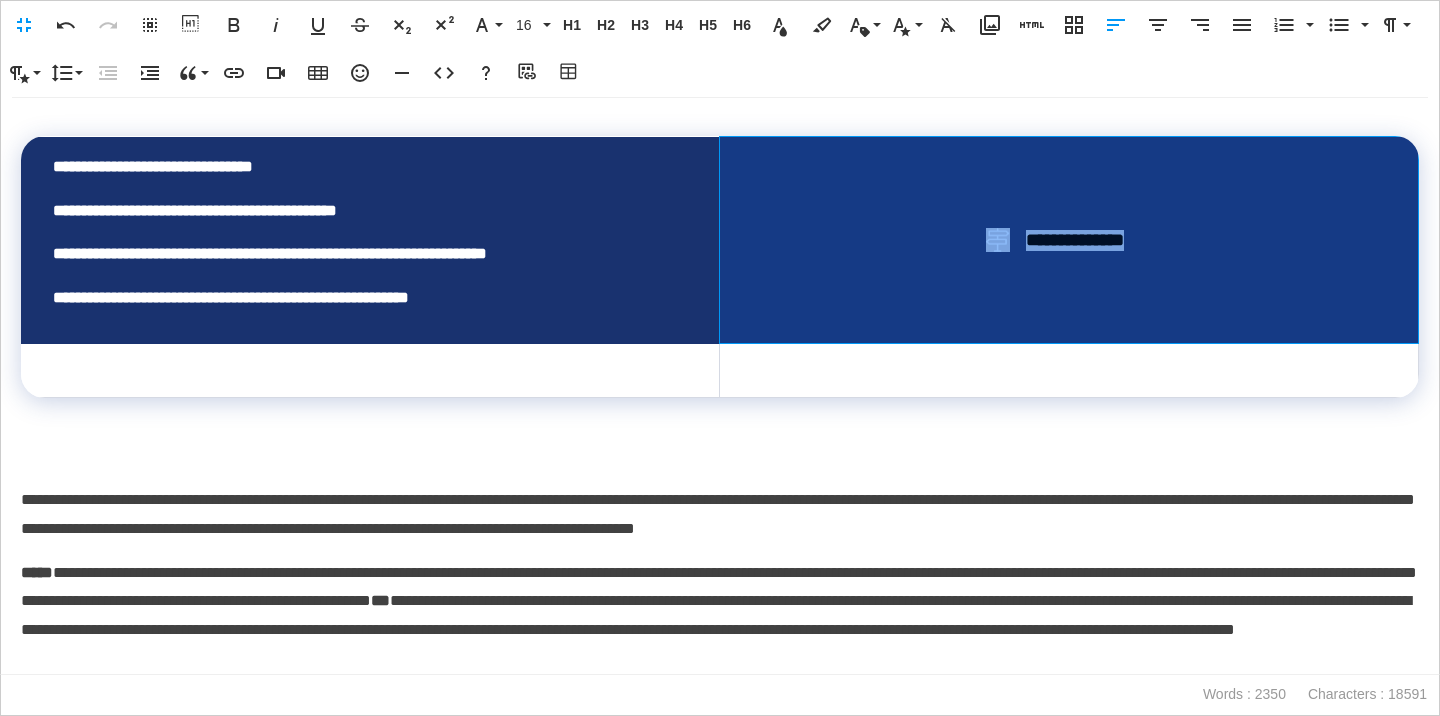 drag, startPoint x: 1167, startPoint y: 244, endPoint x: 977, endPoint y: 244, distance: 190 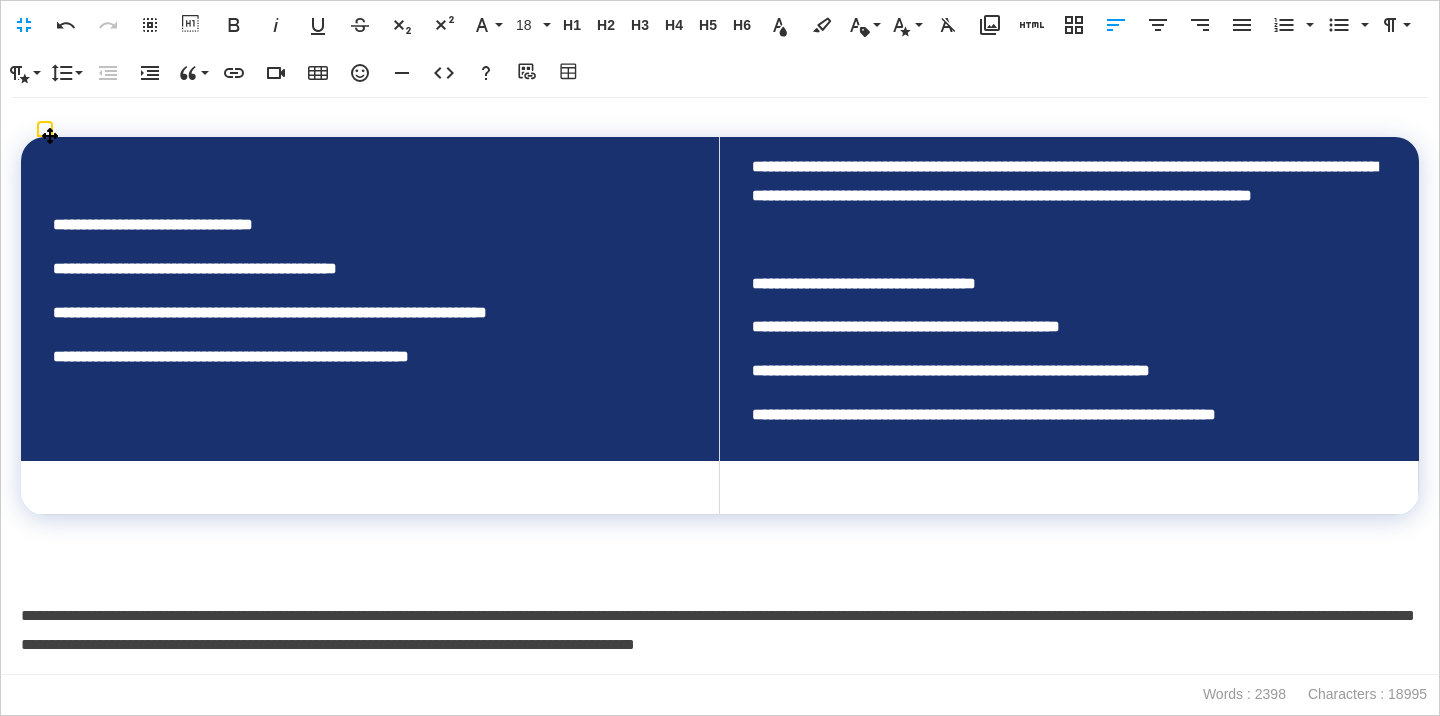 scroll, scrollTop: 7659, scrollLeft: 7, axis: both 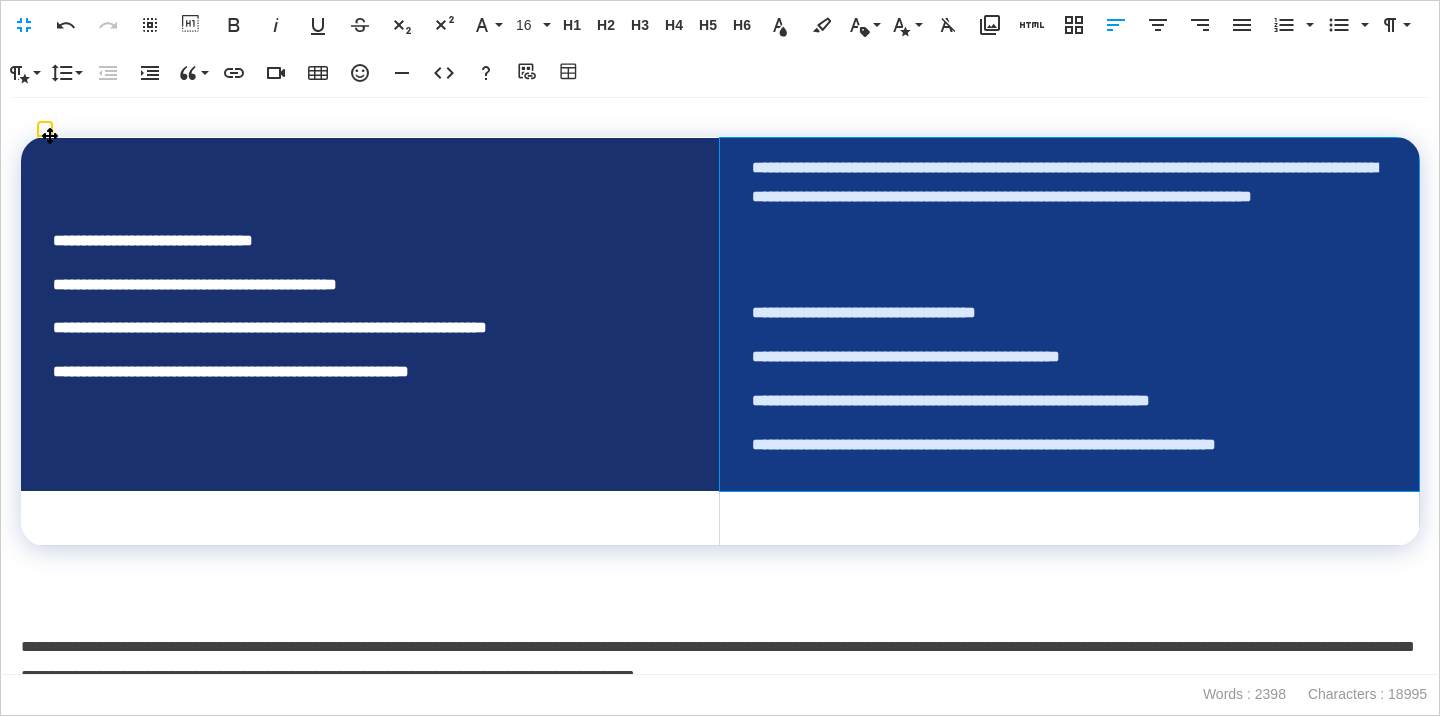 click at bounding box center [1069, 270] 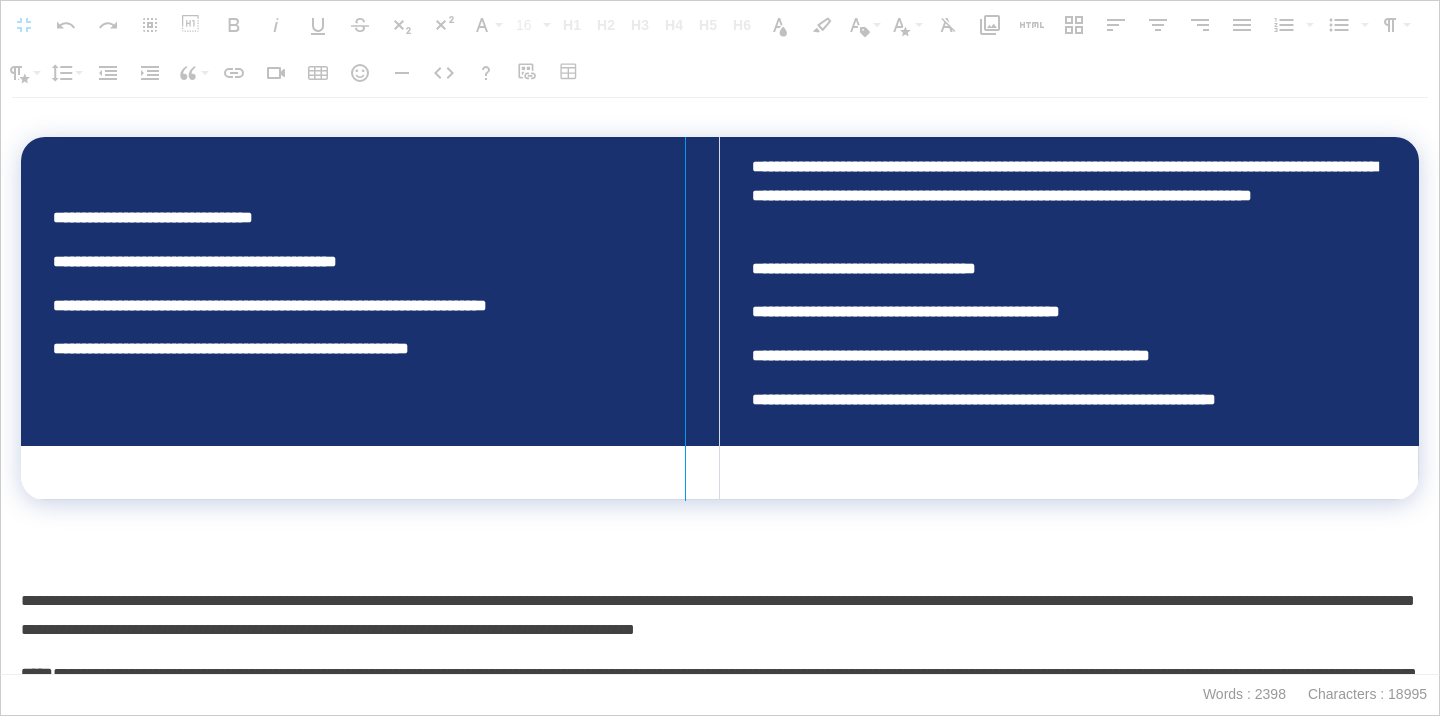 drag, startPoint x: 721, startPoint y: 183, endPoint x: 592, endPoint y: 185, distance: 129.0155 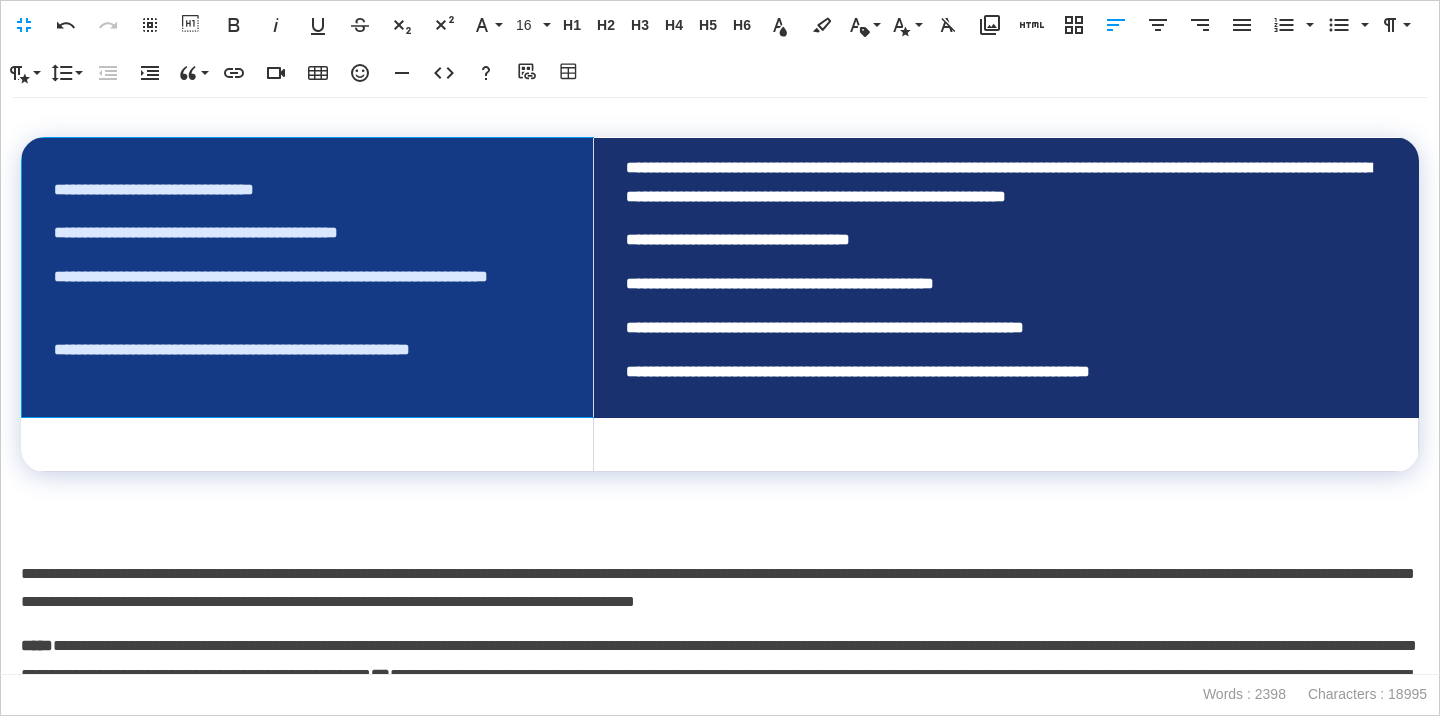 click on "**********" at bounding box center [308, 278] 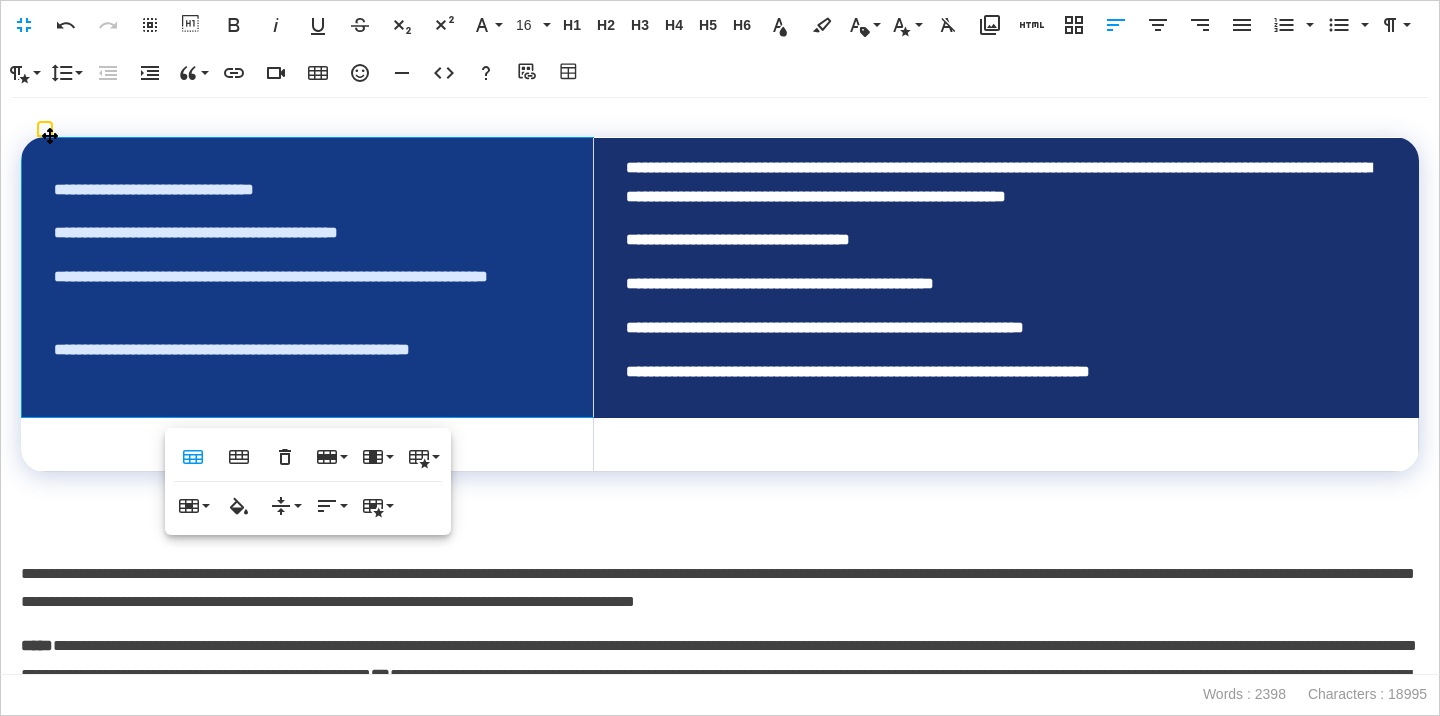 click at bounding box center (308, 445) 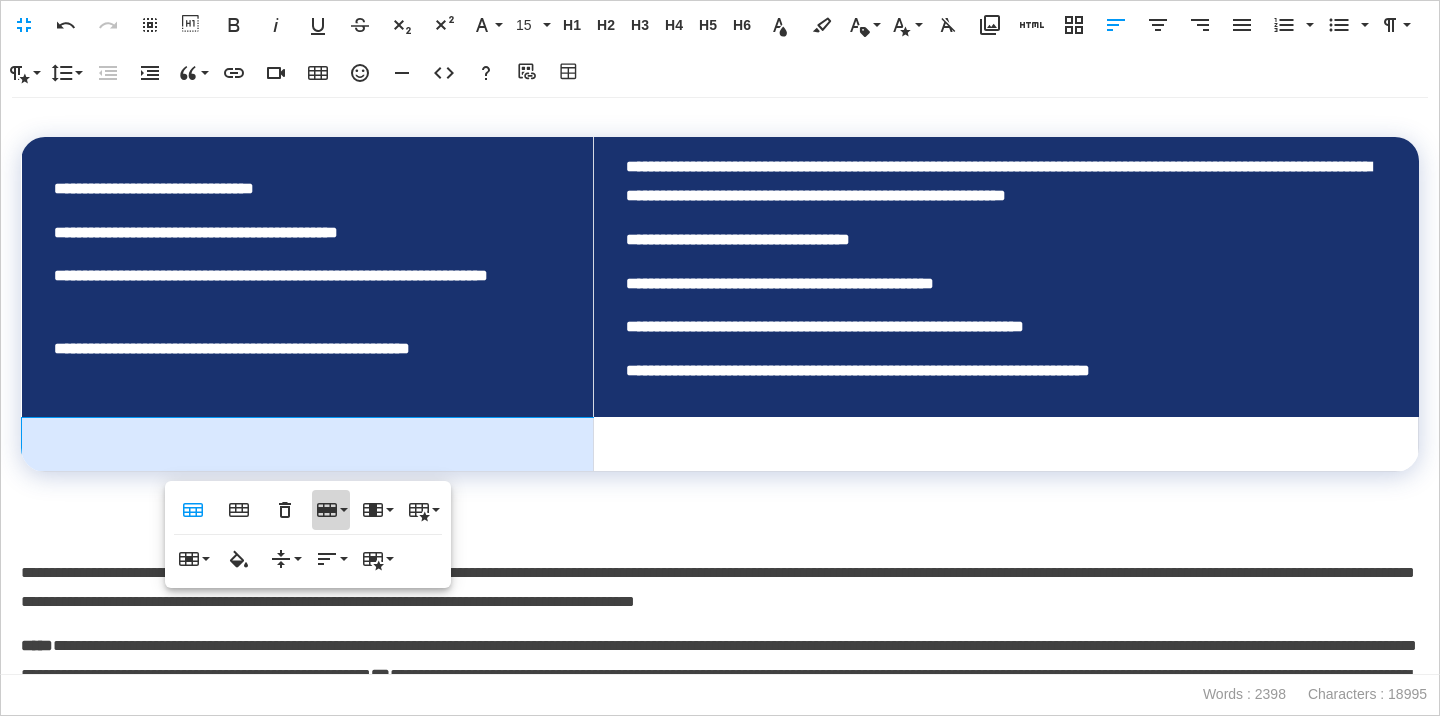 click on "Row" at bounding box center (331, 510) 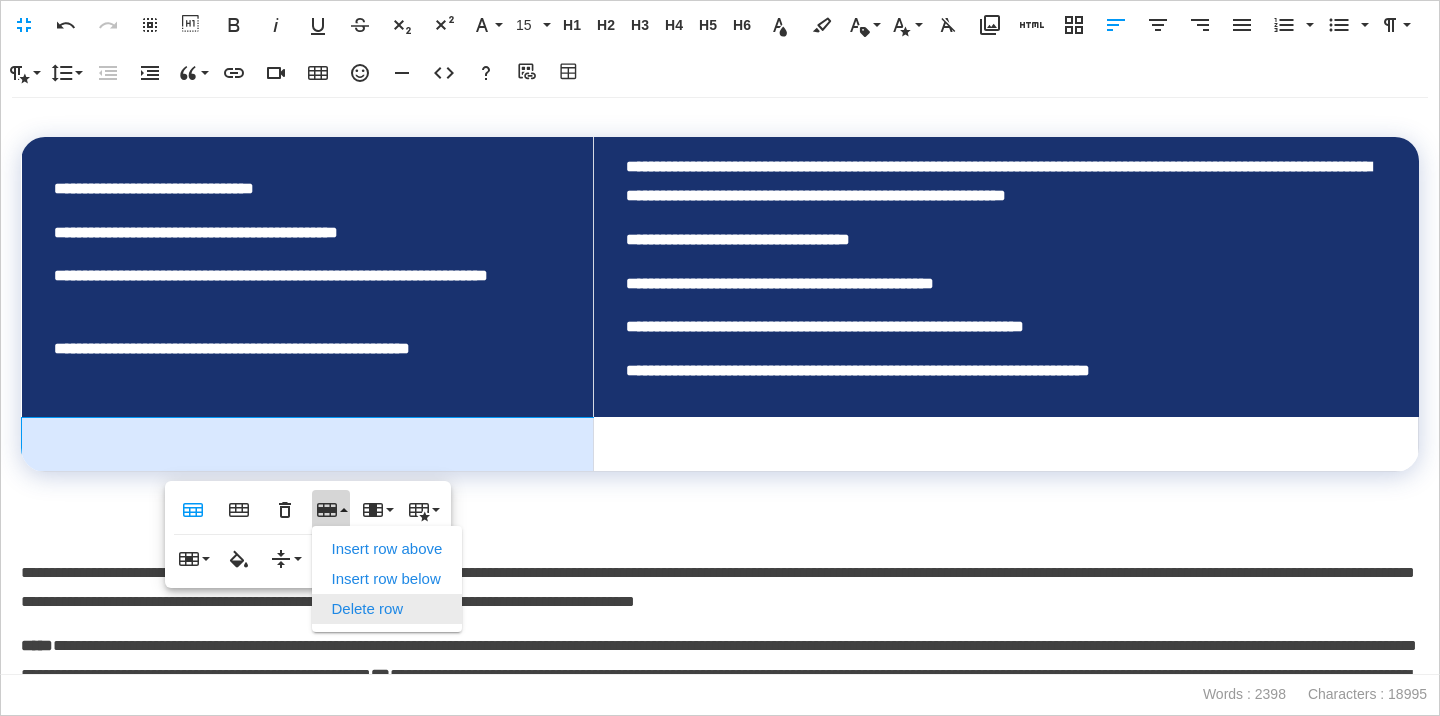 click on "Delete row" at bounding box center (387, 609) 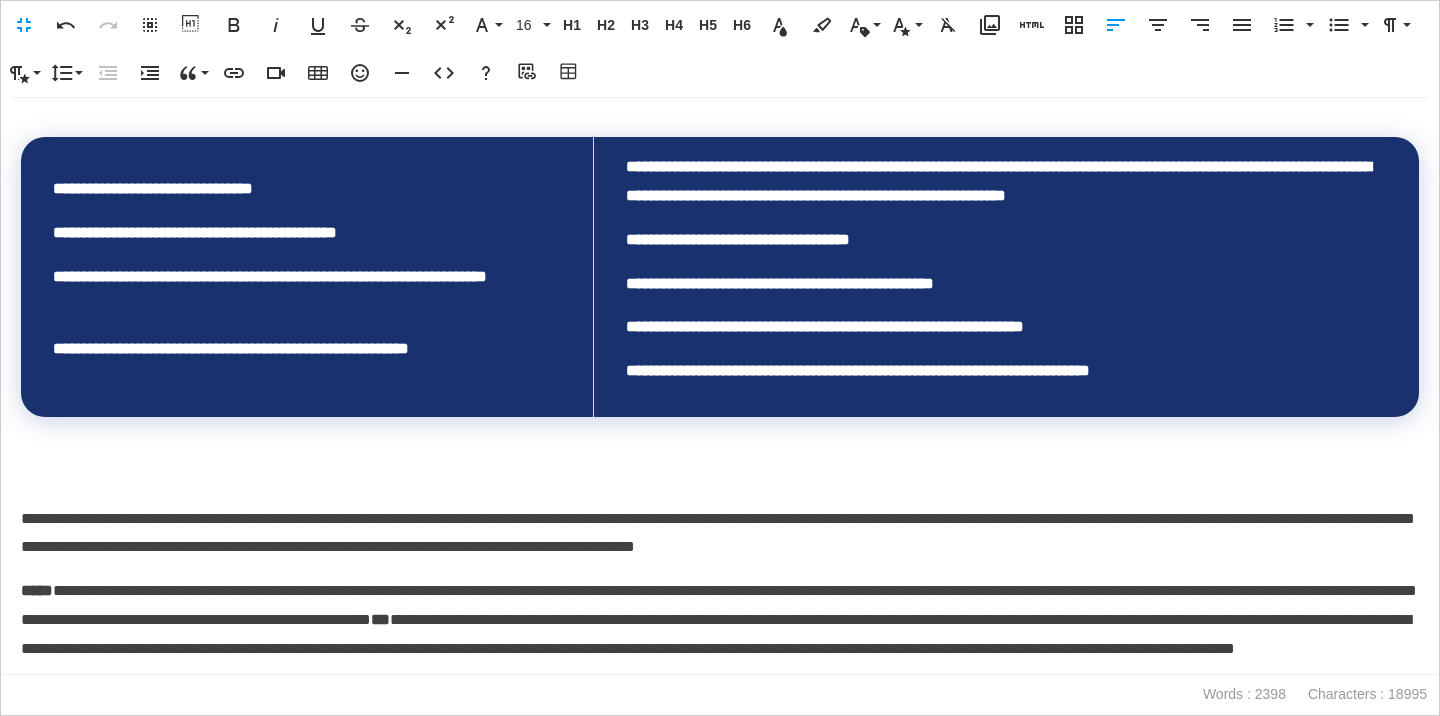 click at bounding box center (720, 475) 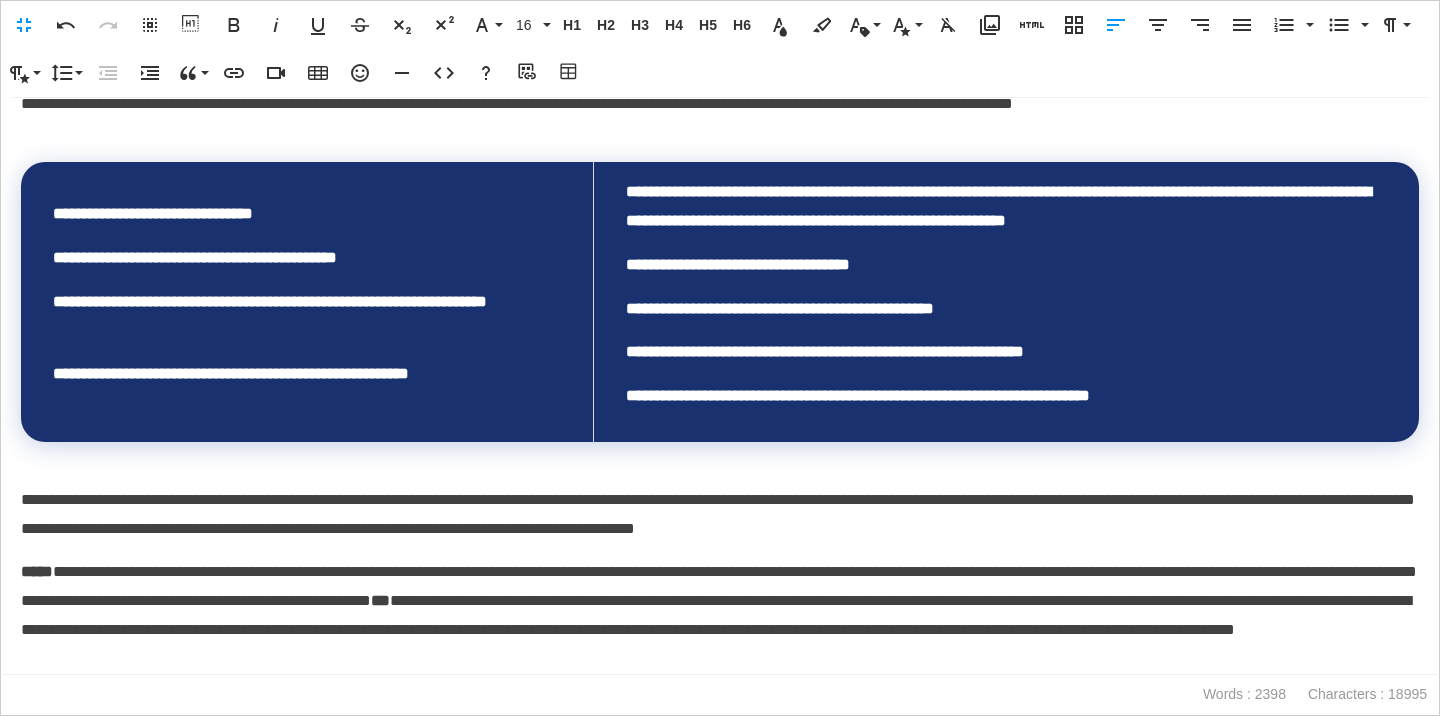 scroll, scrollTop: 5567, scrollLeft: 0, axis: vertical 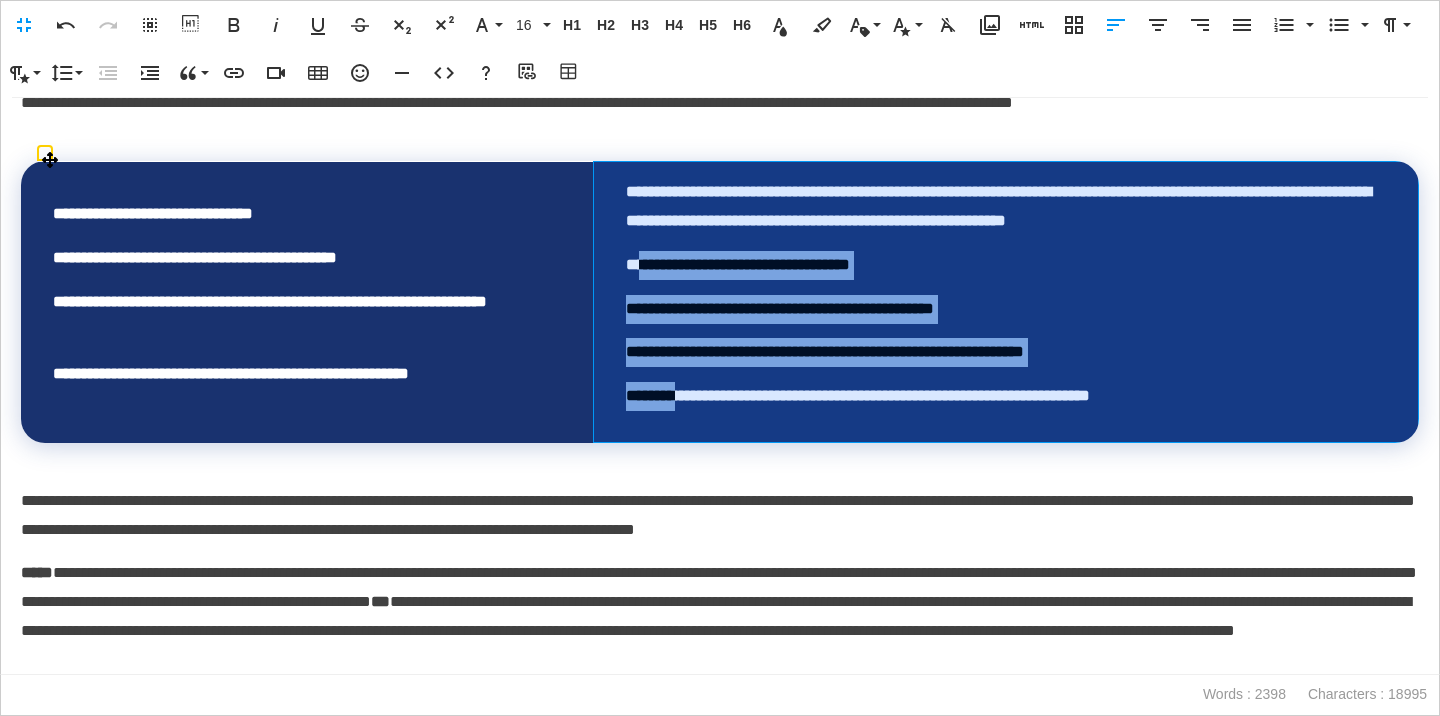 drag, startPoint x: 647, startPoint y: 274, endPoint x: 697, endPoint y: 396, distance: 131.8484 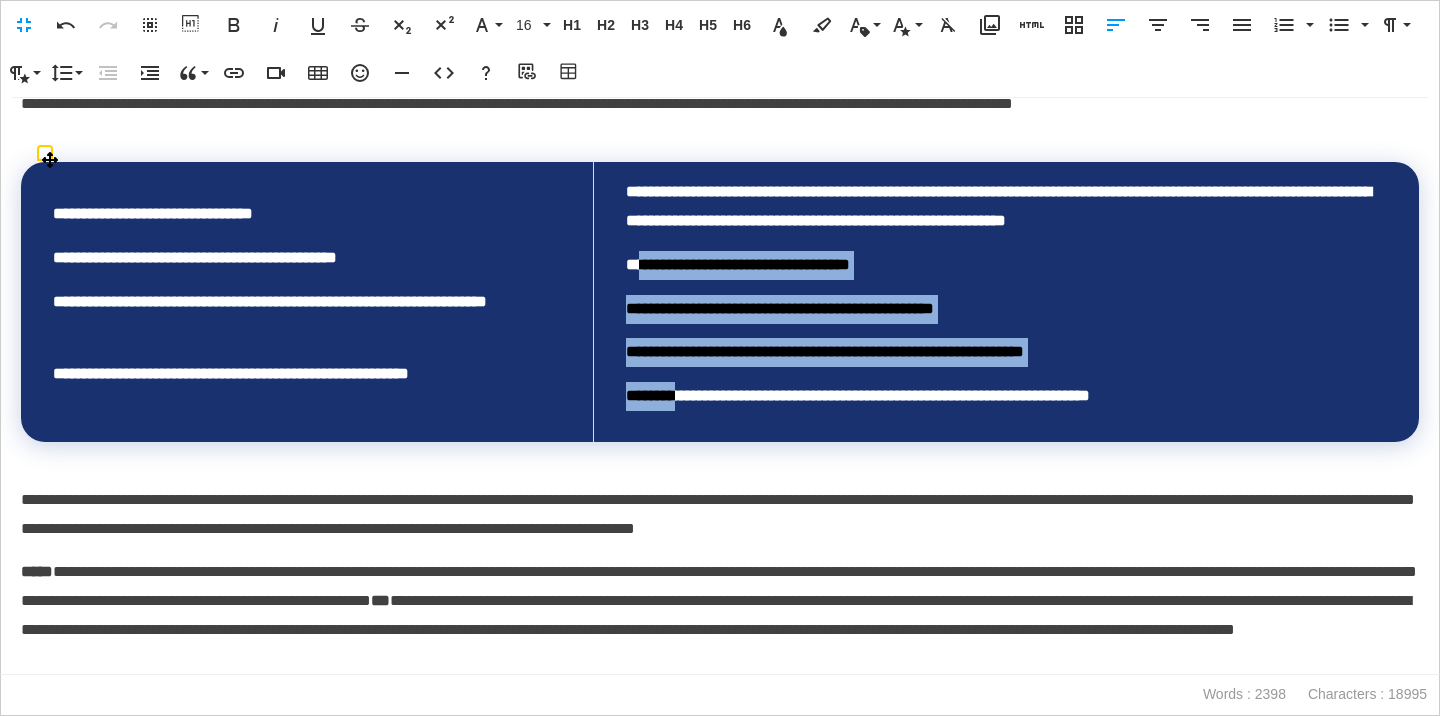 scroll, scrollTop: 5567, scrollLeft: 0, axis: vertical 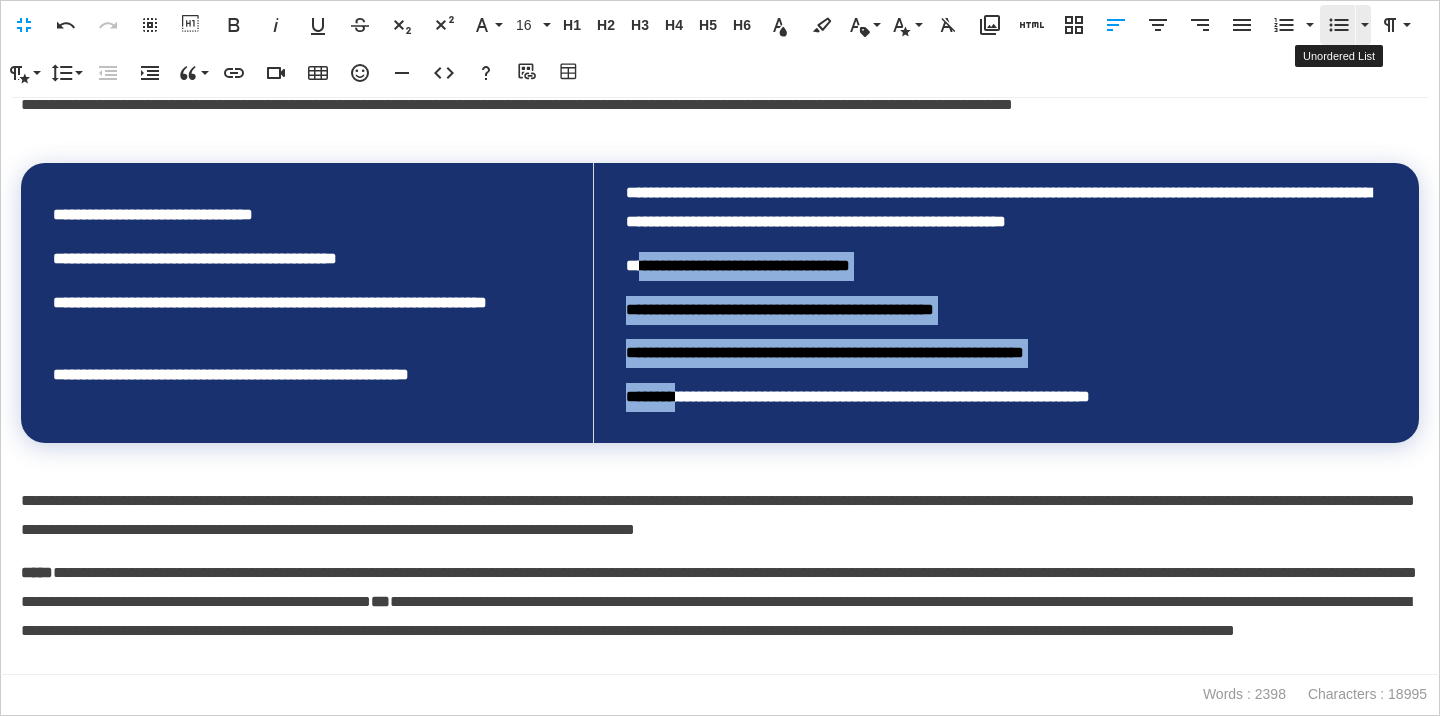 click 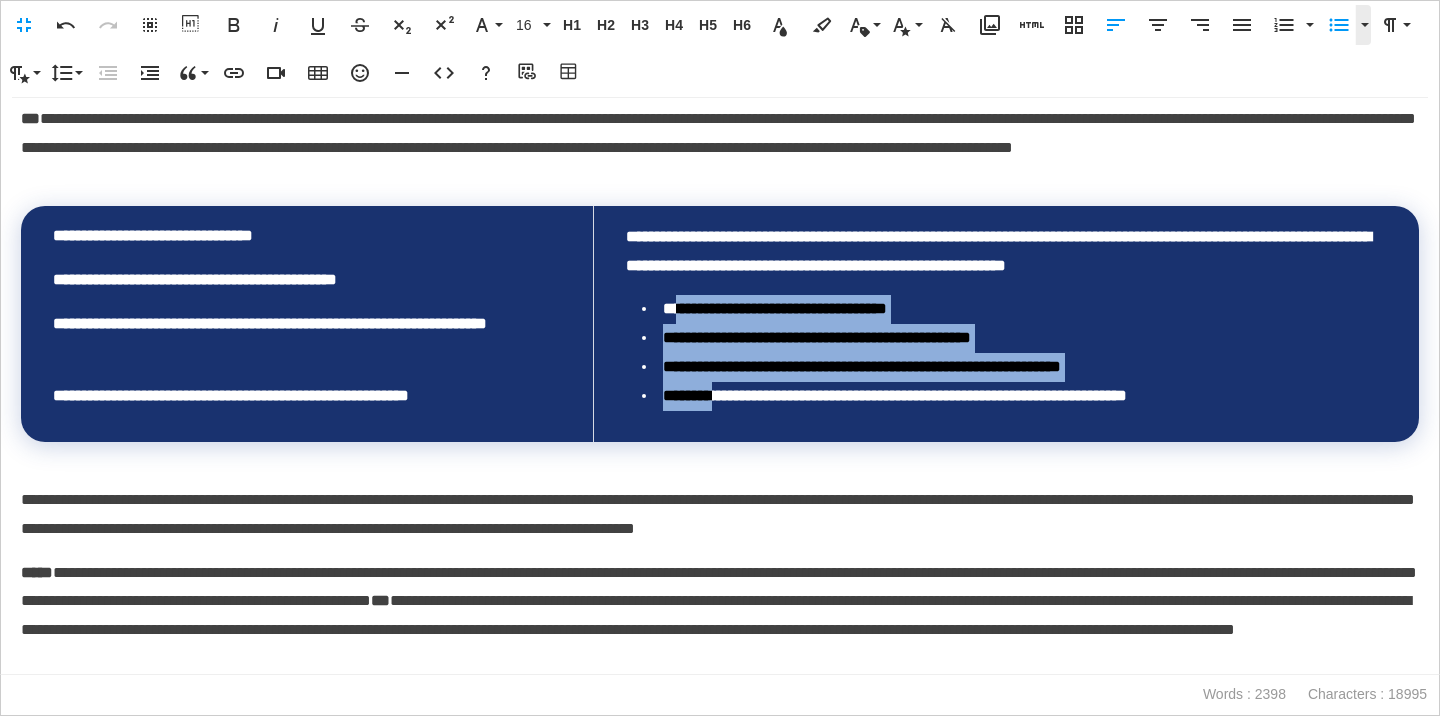 scroll, scrollTop: 5524, scrollLeft: 0, axis: vertical 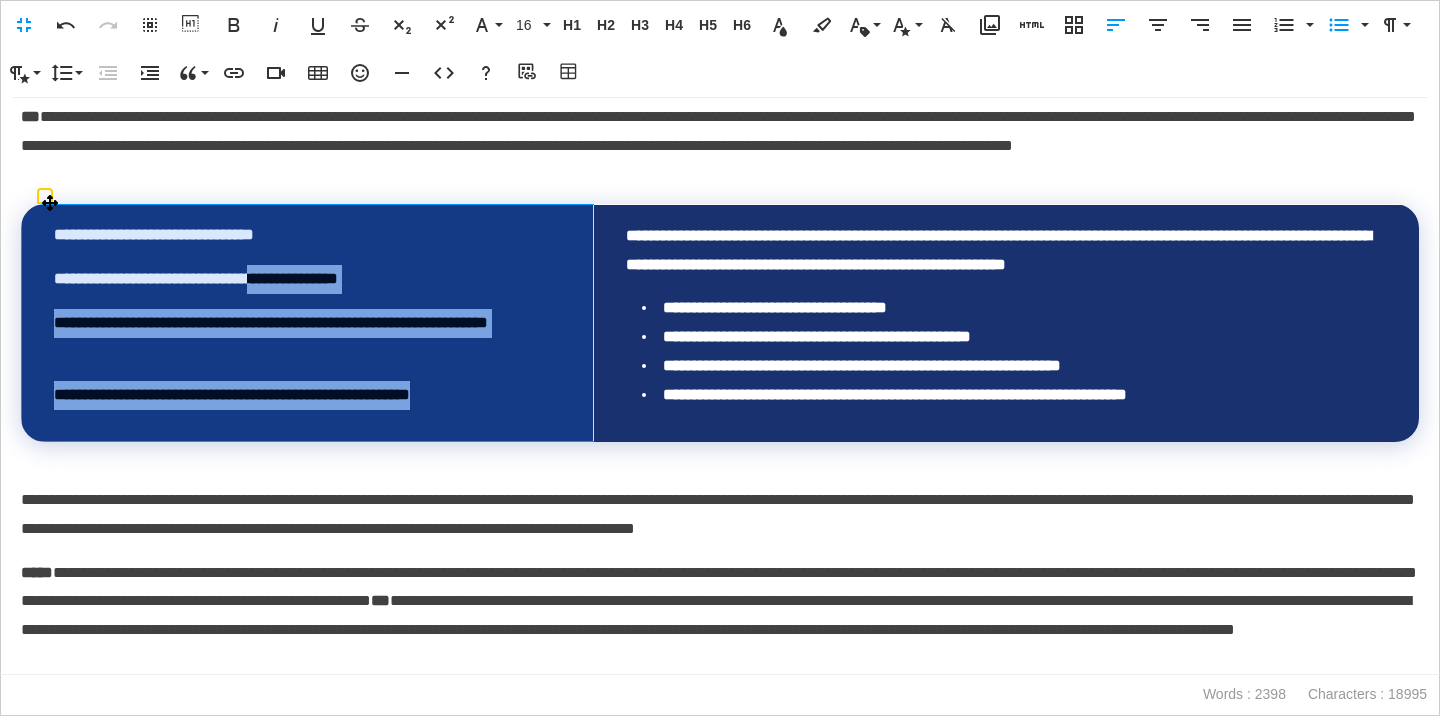 drag, startPoint x: 314, startPoint y: 282, endPoint x: 395, endPoint y: 417, distance: 157.4357 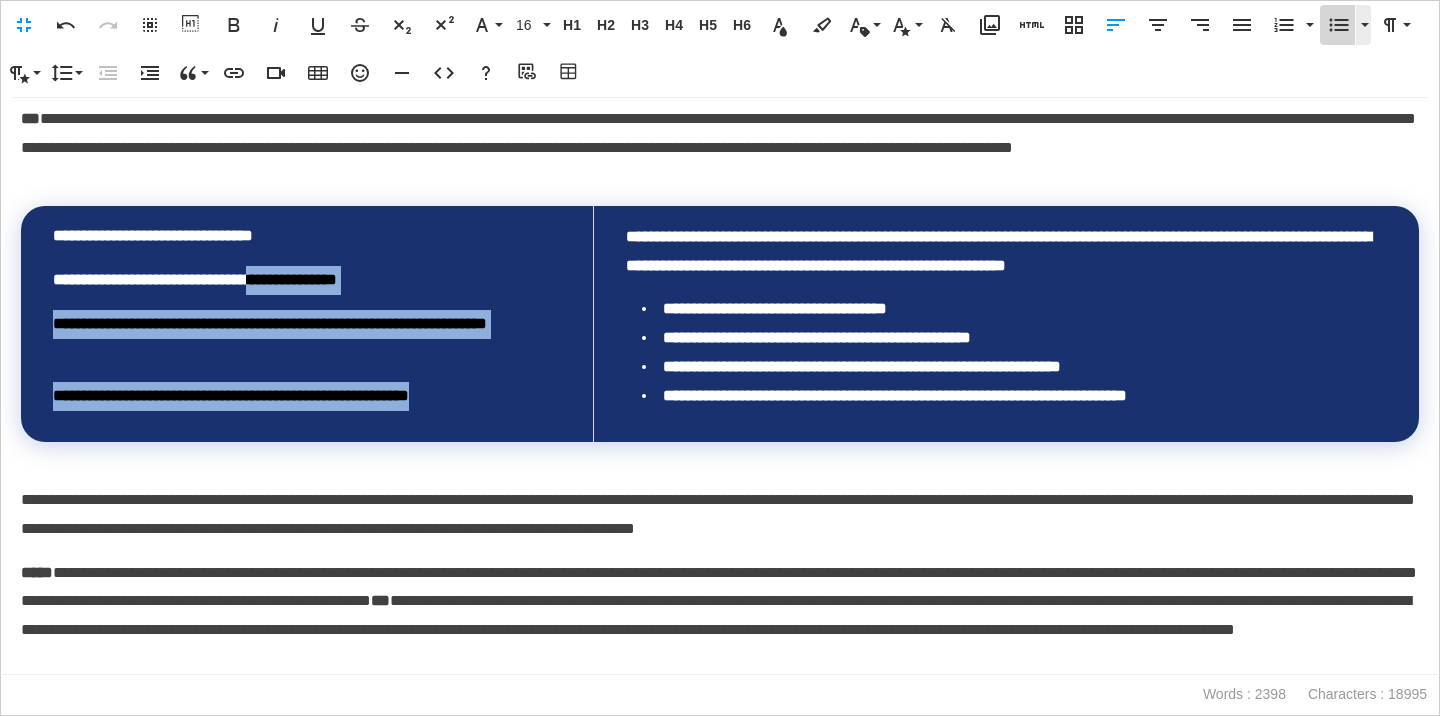 click 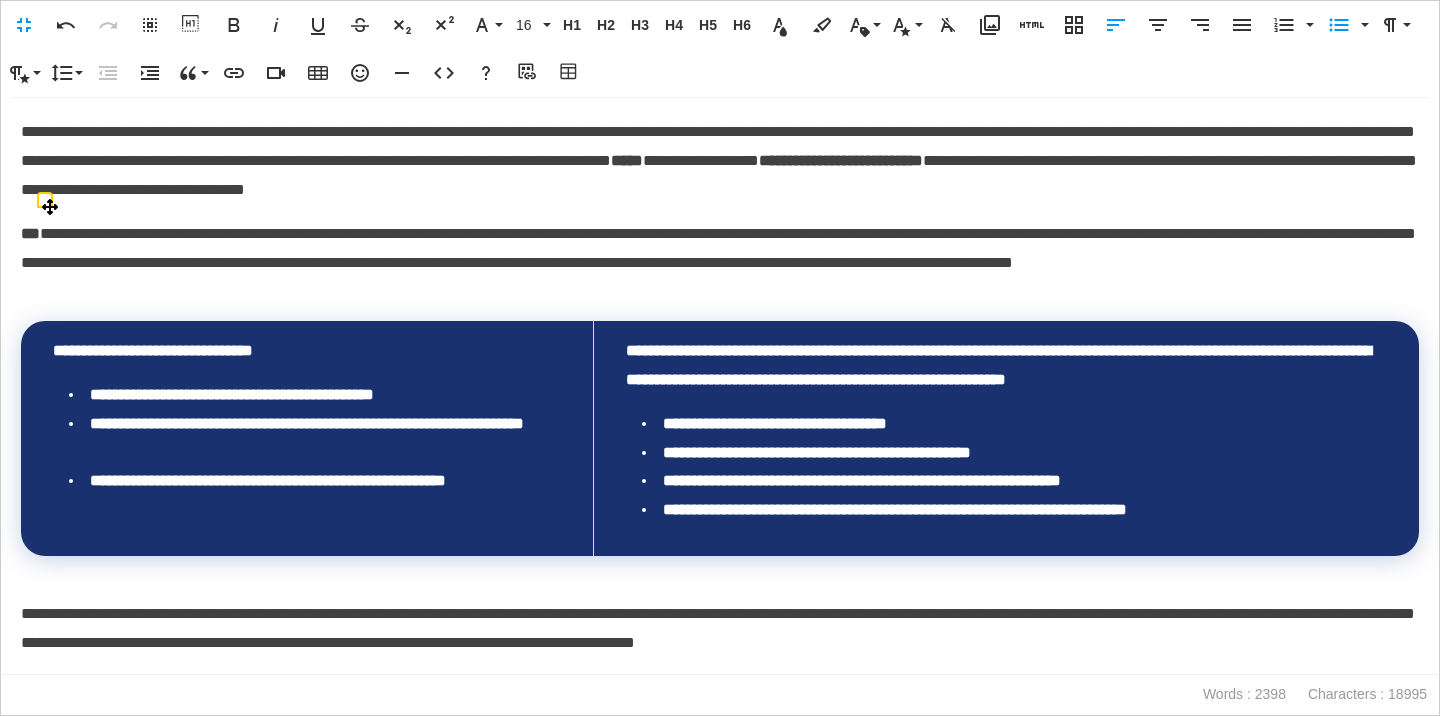 scroll, scrollTop: 5522, scrollLeft: 0, axis: vertical 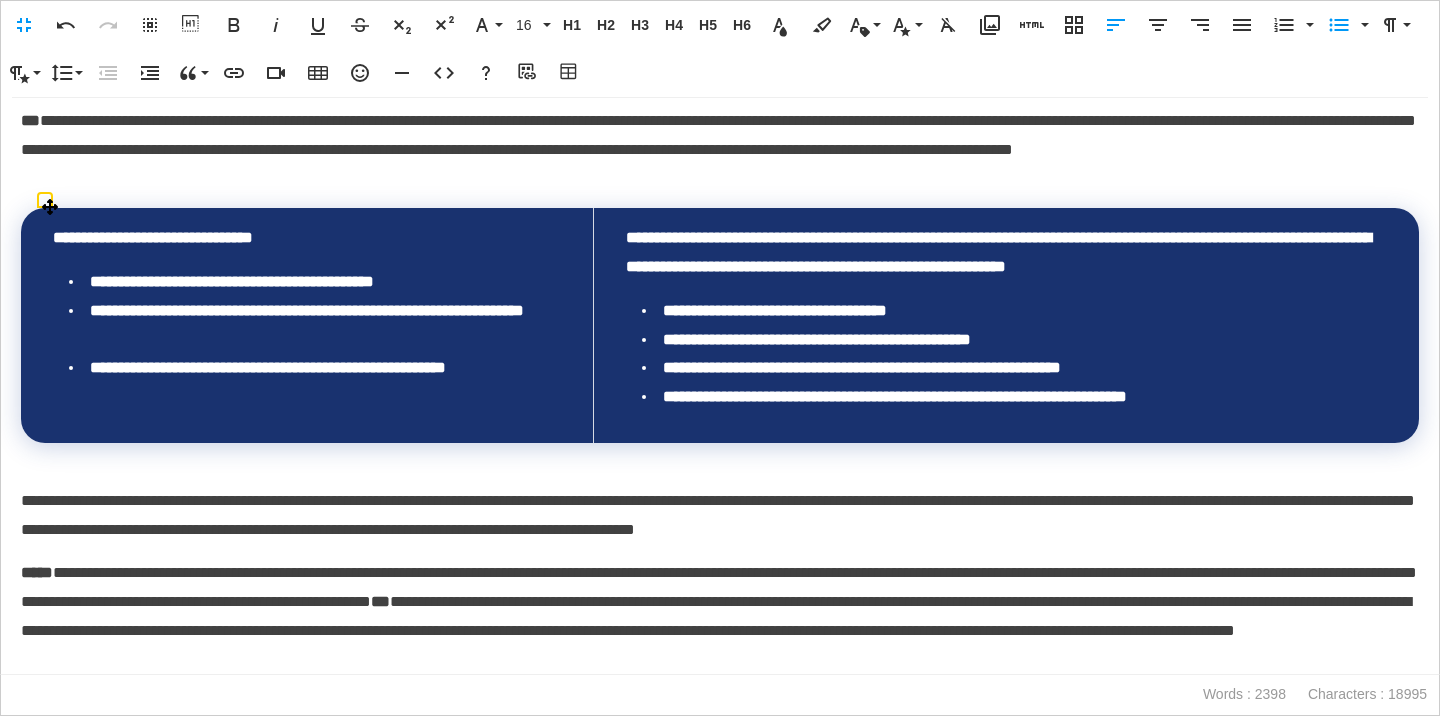 click on "**********" at bounding box center [315, 383] 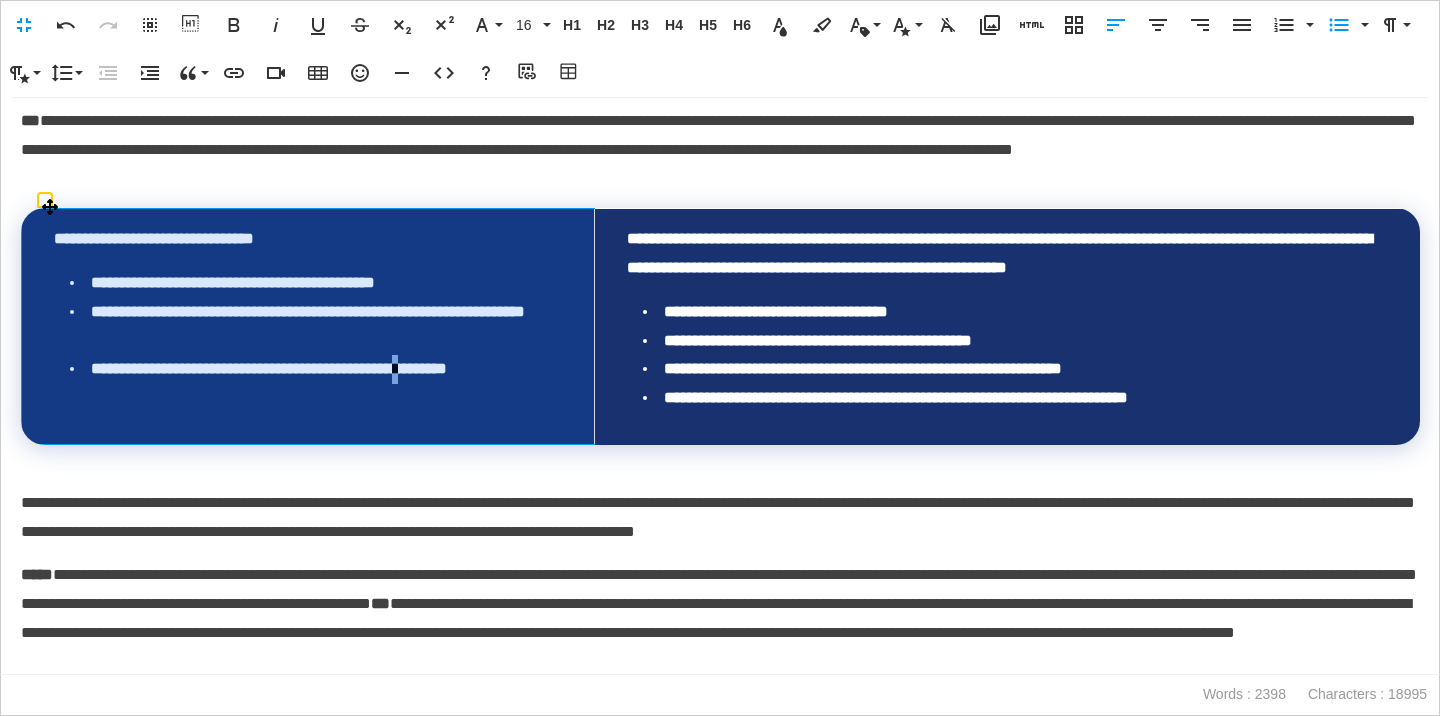 click on "**********" at bounding box center [316, 327] 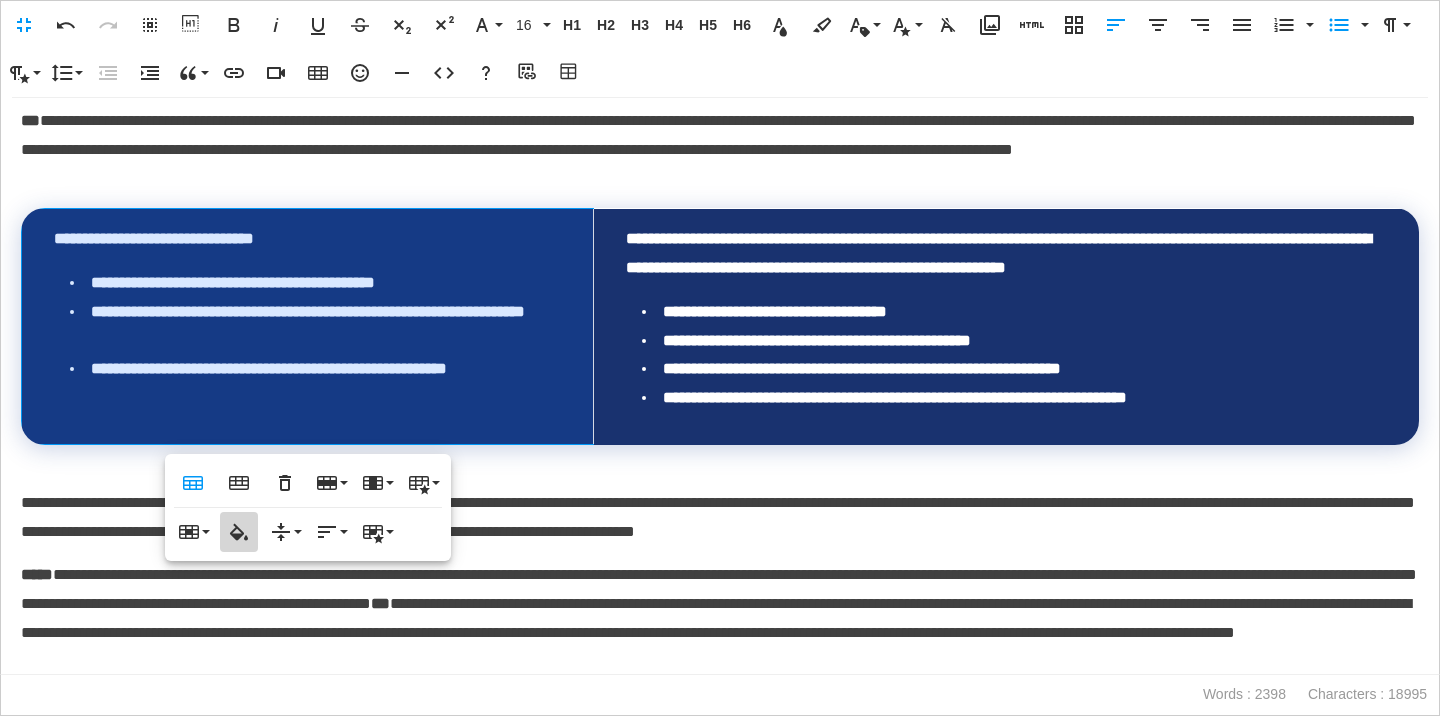 click 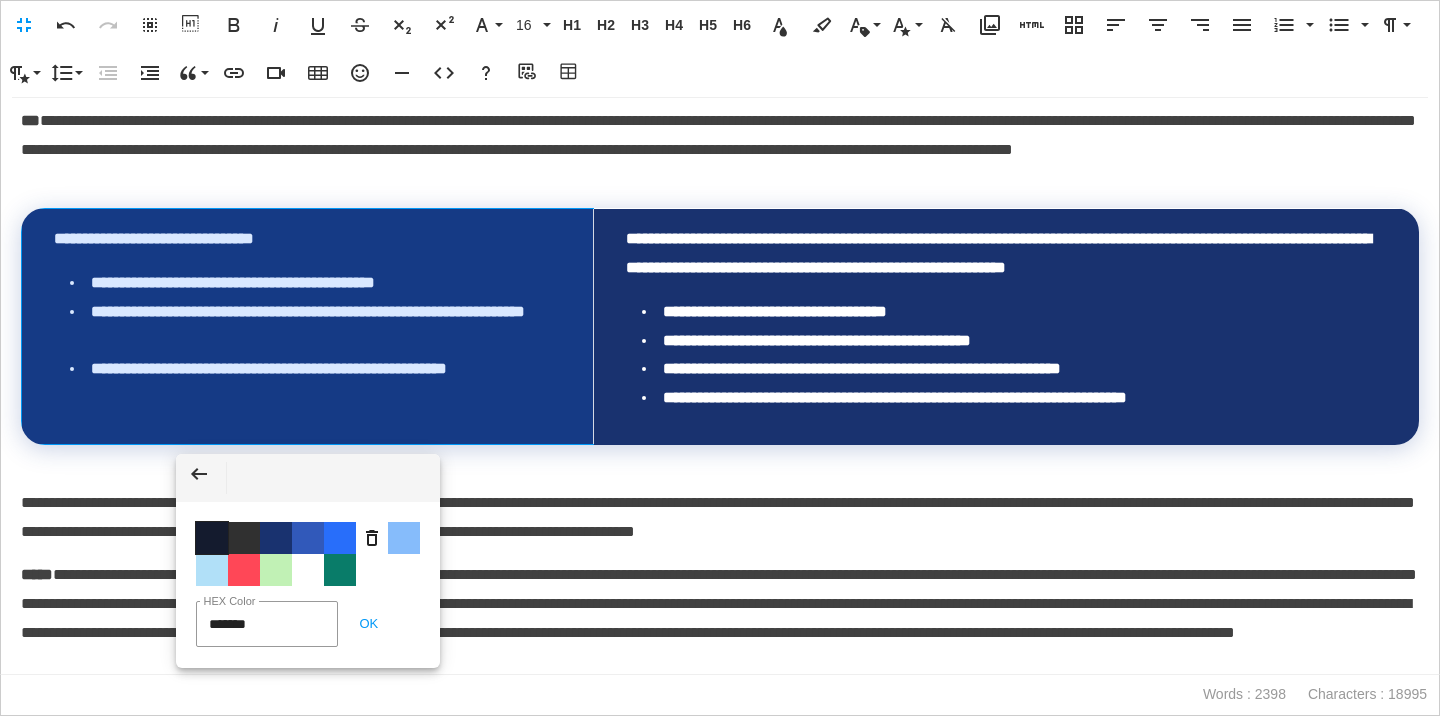 click on "Color #141B2E" at bounding box center (212, 538) 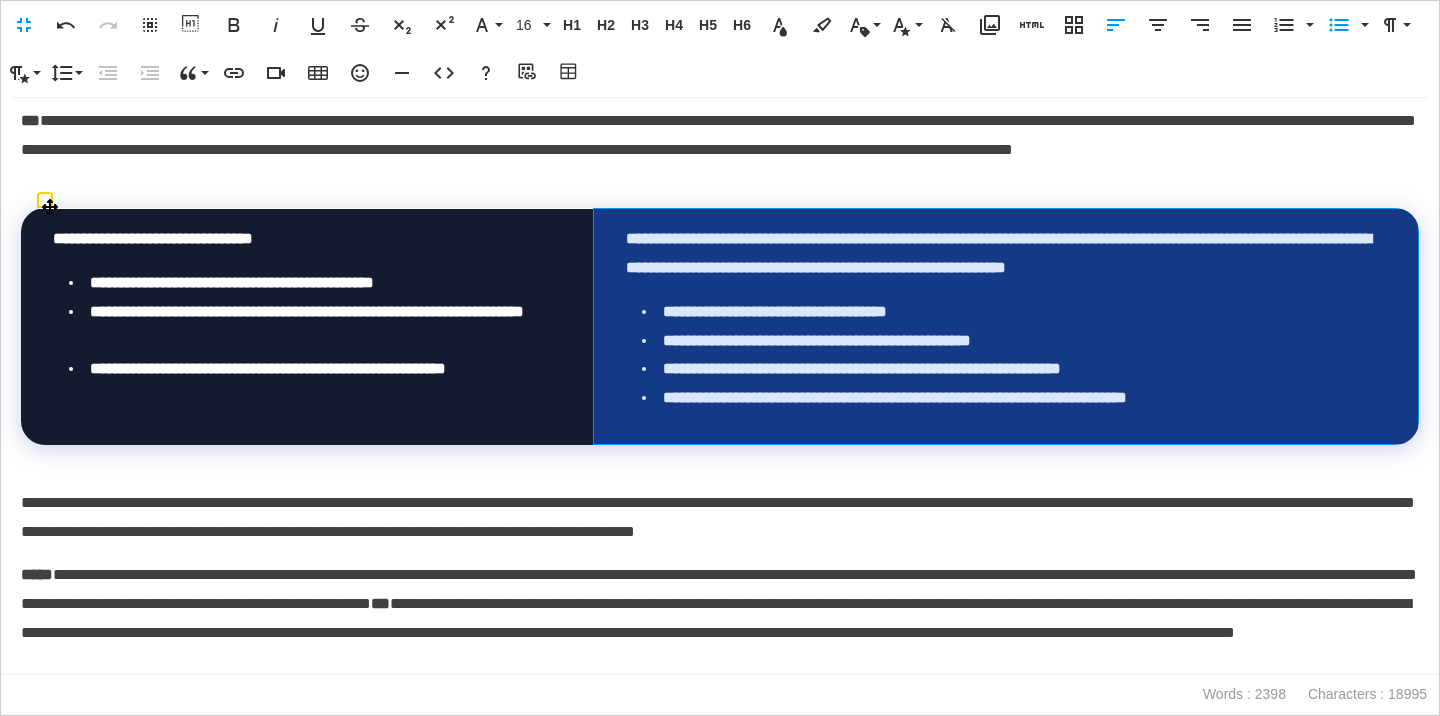 click on "**********" at bounding box center (1014, 312) 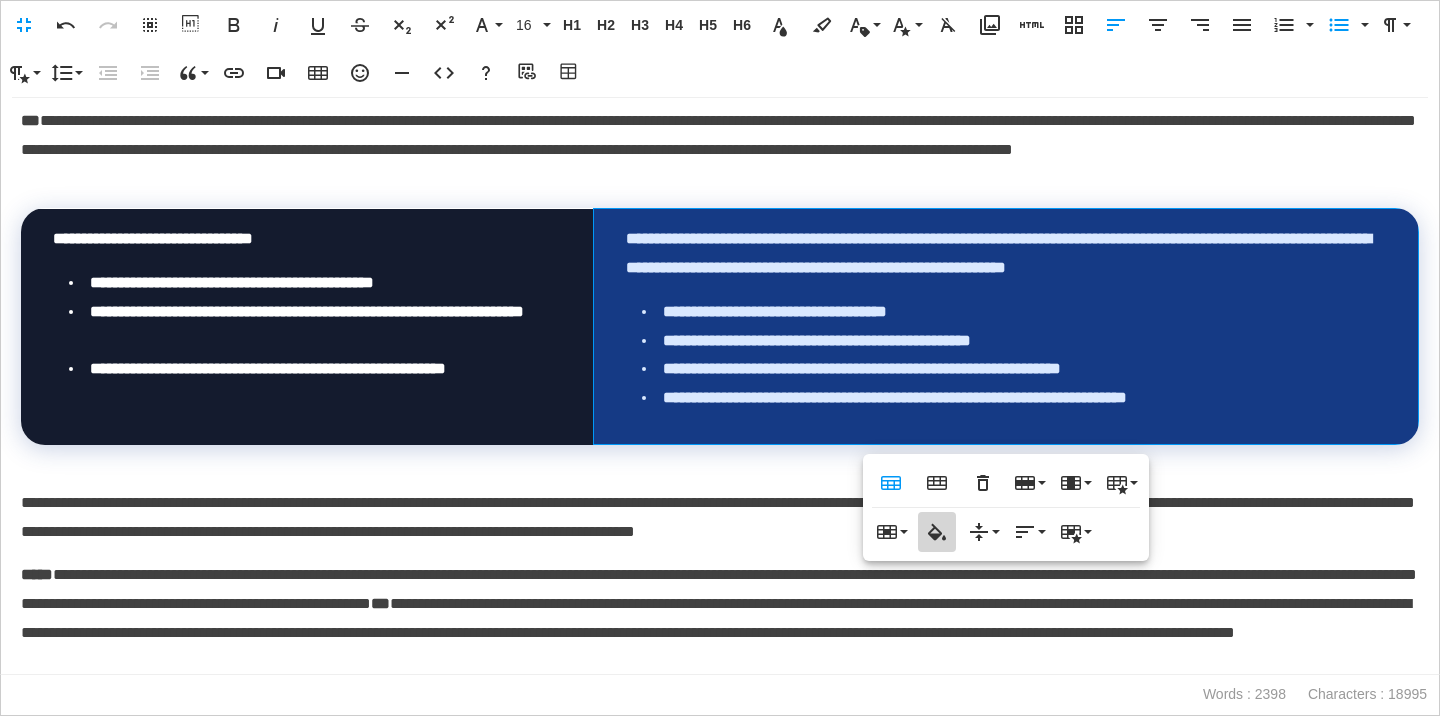 click on "Cell Background" at bounding box center (937, 532) 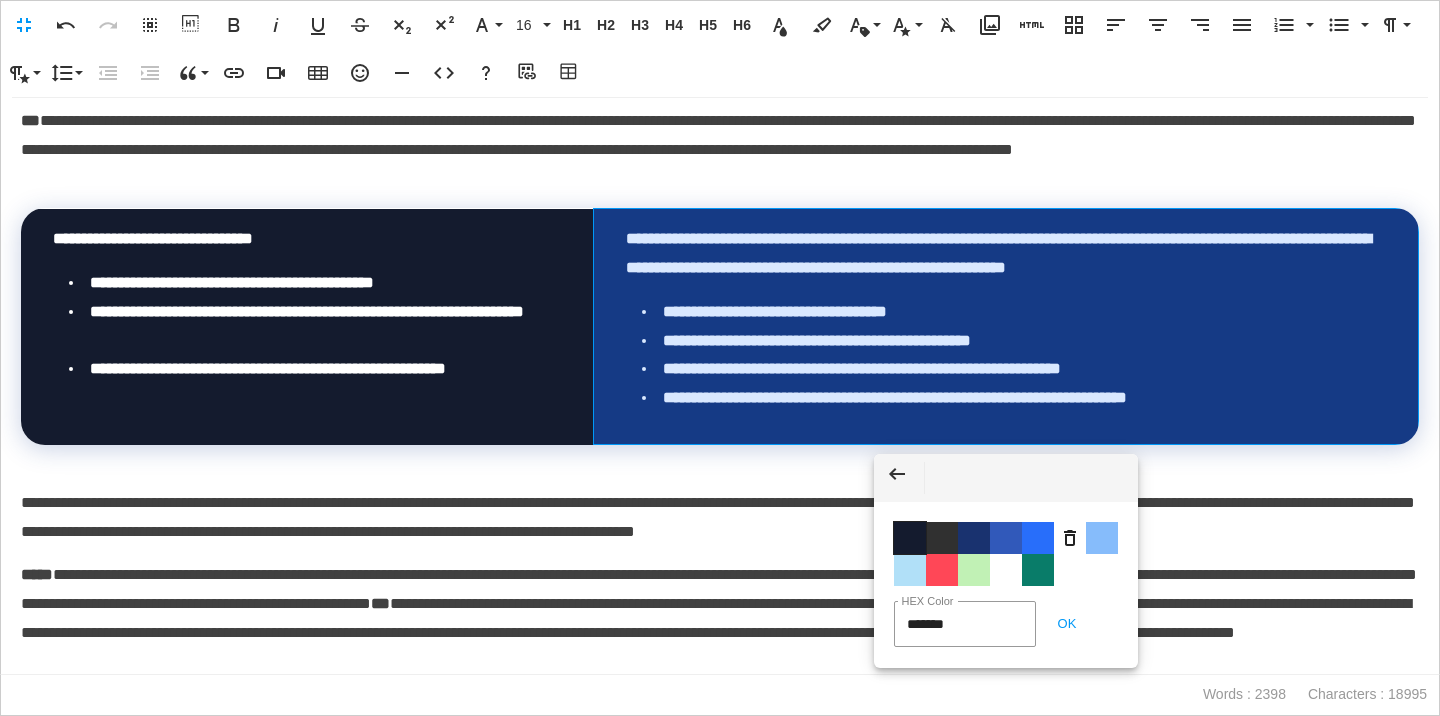 click on "Color #141B2E" at bounding box center [910, 538] 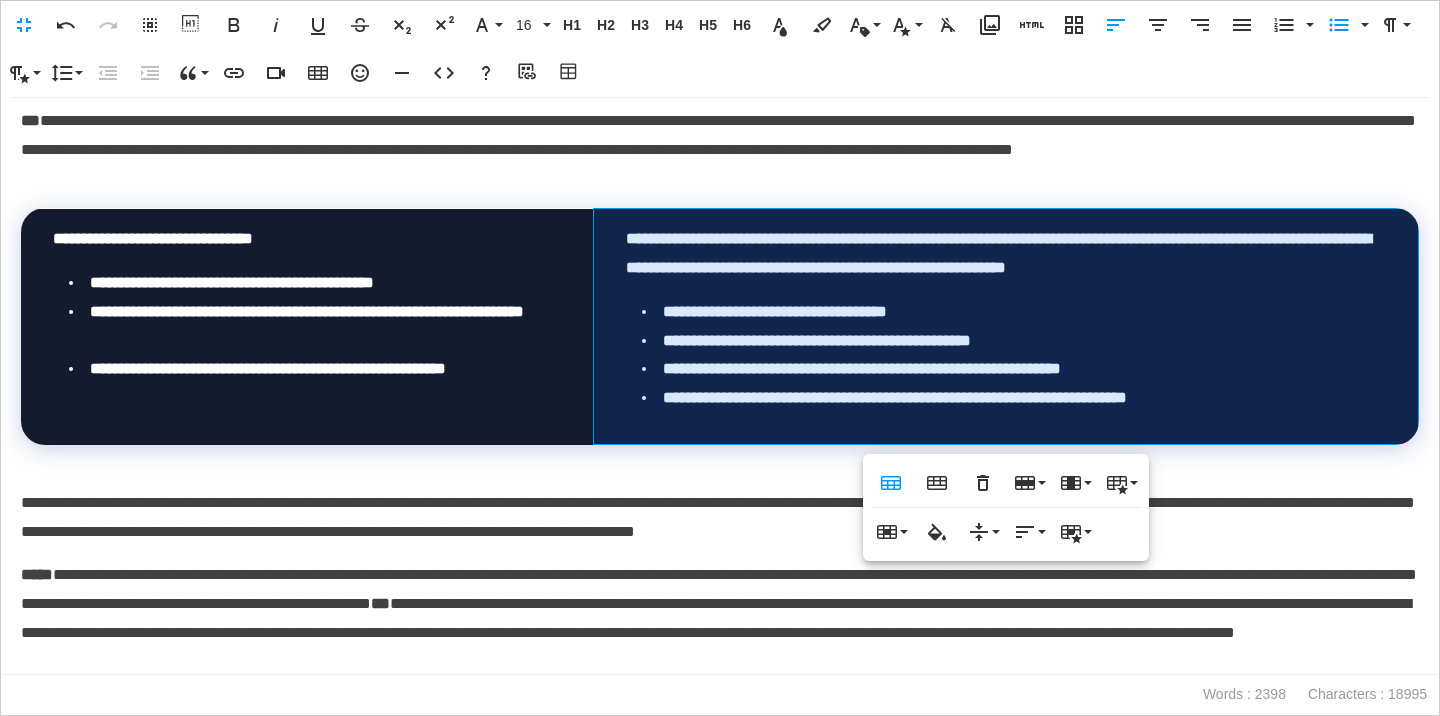 click on "**********" at bounding box center (720, 618) 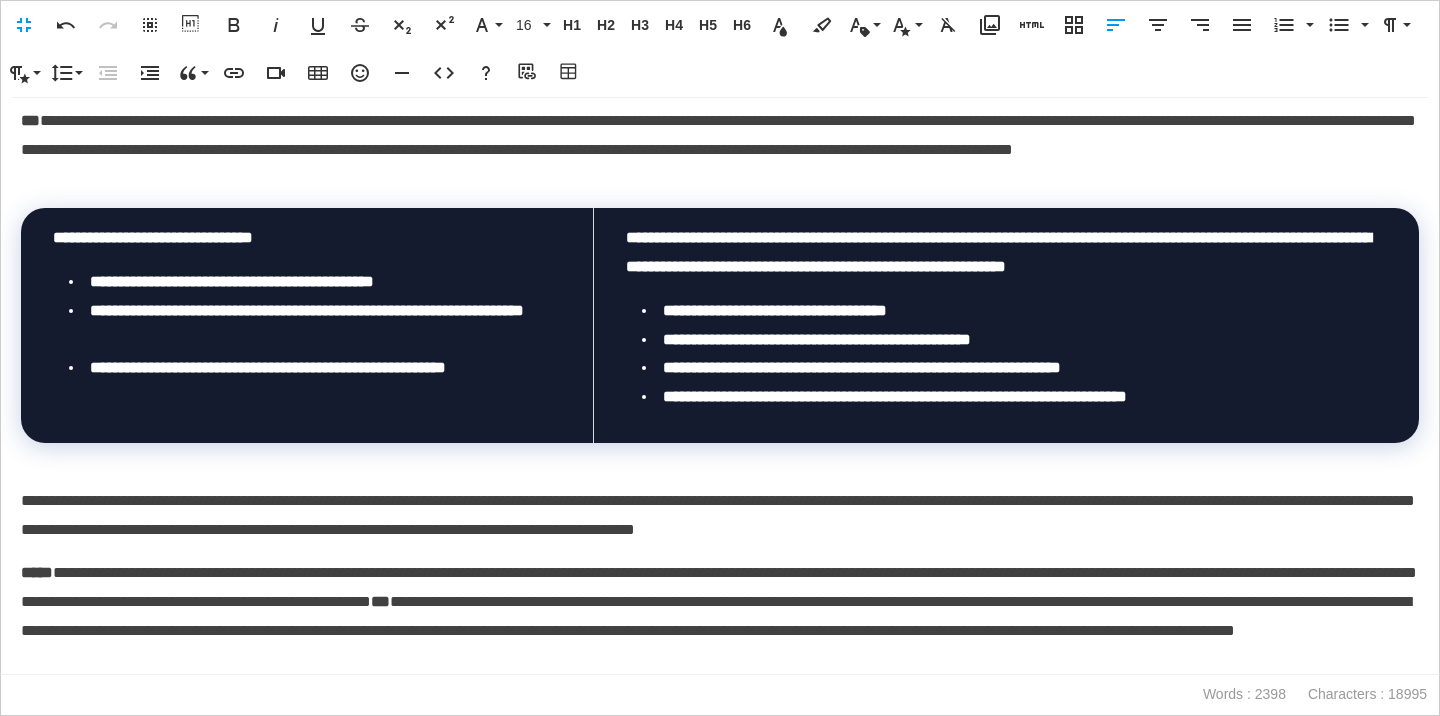 click on "Fullscreen Undo Redo Select All Show blocks Bold Italic Underline Strikethrough Subscript Superscript Font Family Playfair Mulish Inter 16 8 10 12 14 16 18 20 24 32 36 40 48 72 80 H1 Heading 1 H2 Heading 2 H3 Heading 3 H4 Heading 4 H5 Heading 5 H6 Heading 6 Text Color Background Color Inline Class Heading 1 Heading 2 Heading 3 Heading 4 Heading 5 Heading 6 Paragraph Secondary Text Inline Style font-weight 700 font-weight 900 Clear Formatting Media Library Add HTML Responsive Layout Align Left Align Center Align Right Align Justify Ordered List   Default Lower Alpha Lower Greek Lower Roman Upper Alpha Upper Roman    Unordered List   Default Circle Disc Square    Paragraph Format Normal Heading 1 Heading 2 Heading 3 Heading 4 Code Paragraph Style Gray Bordered Spaced Uppercase Line Height Default Single 1.15 1.5 Double Decrease Indent Increase Indent Quote Increase ⌘' Decrease ⌘⇧' Insert Link Insert Video Insert Table Emoticons Insert Horizontal Line Code View Help Add source URL Table Builder" at bounding box center (720, 49) 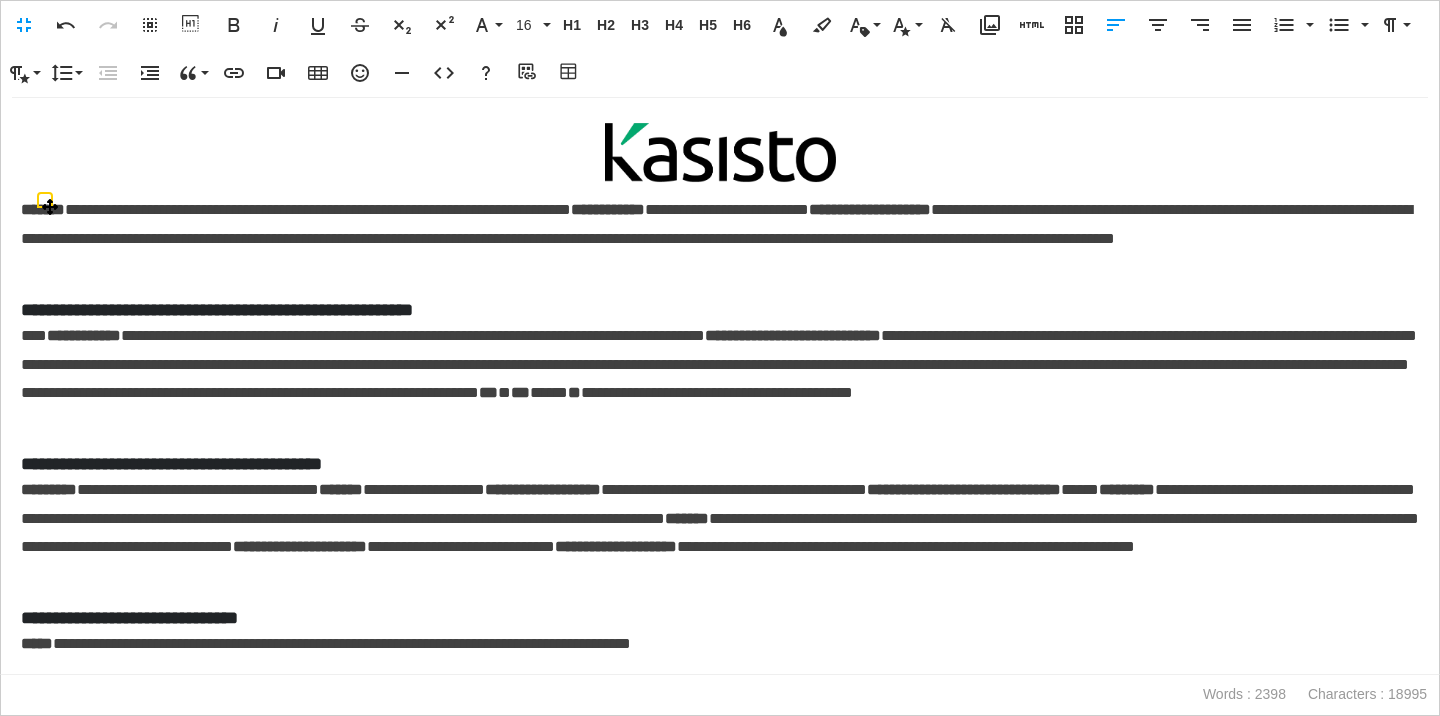 scroll, scrollTop: 0, scrollLeft: 0, axis: both 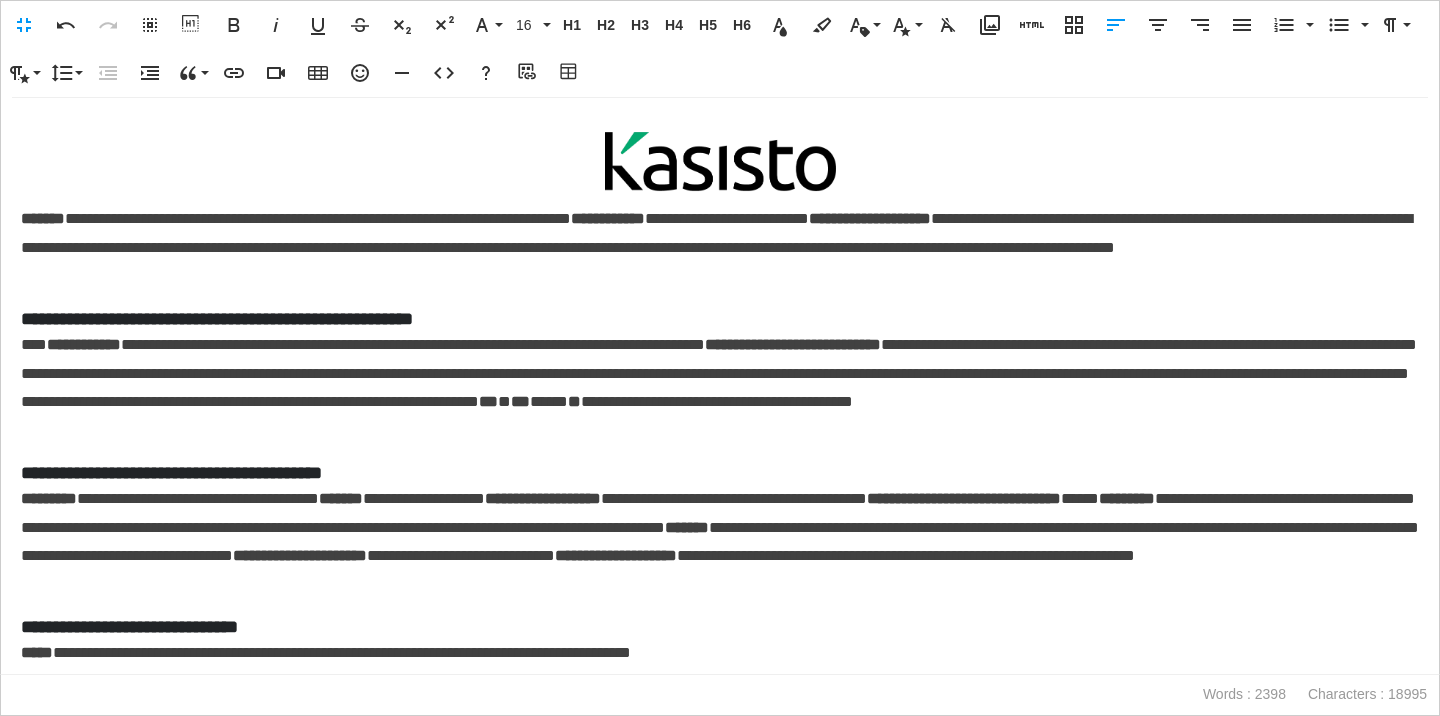 click on "**********" at bounding box center (720, 319) 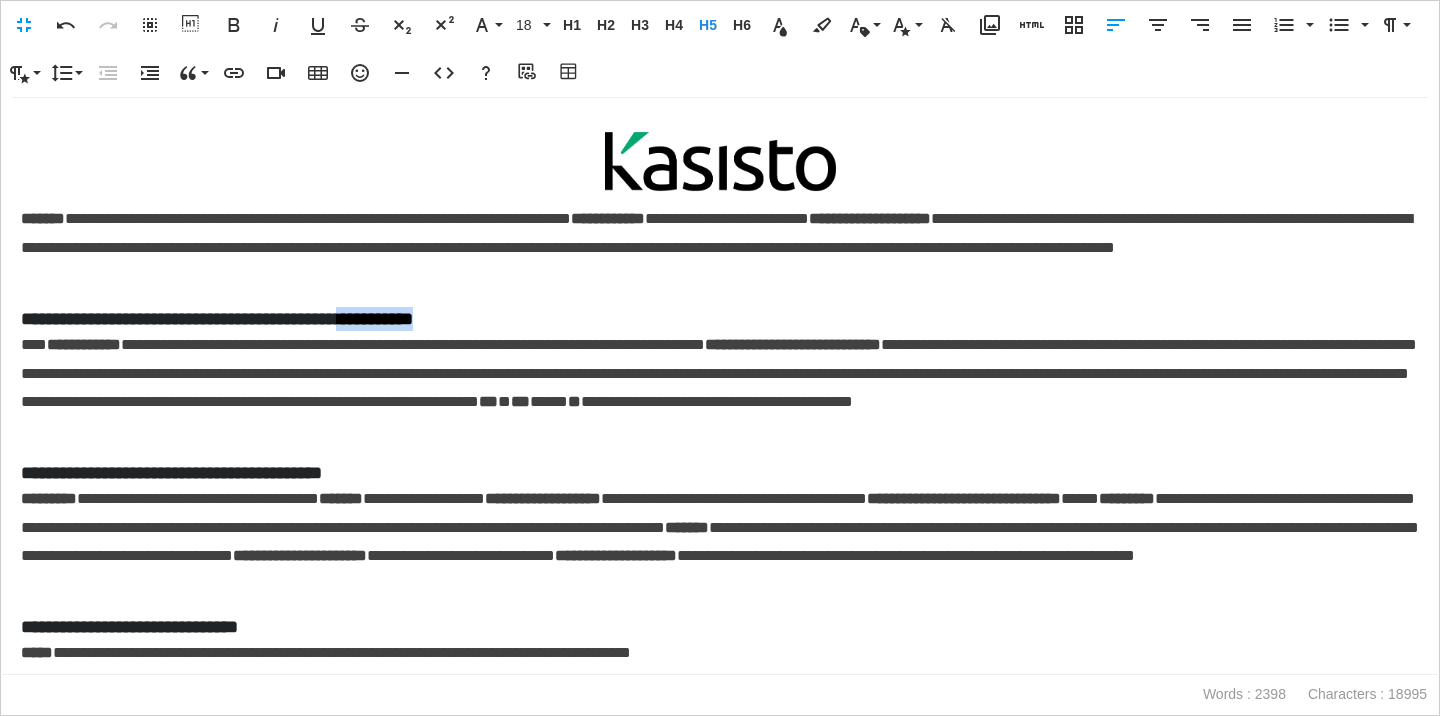 click on "**********" at bounding box center [720, 319] 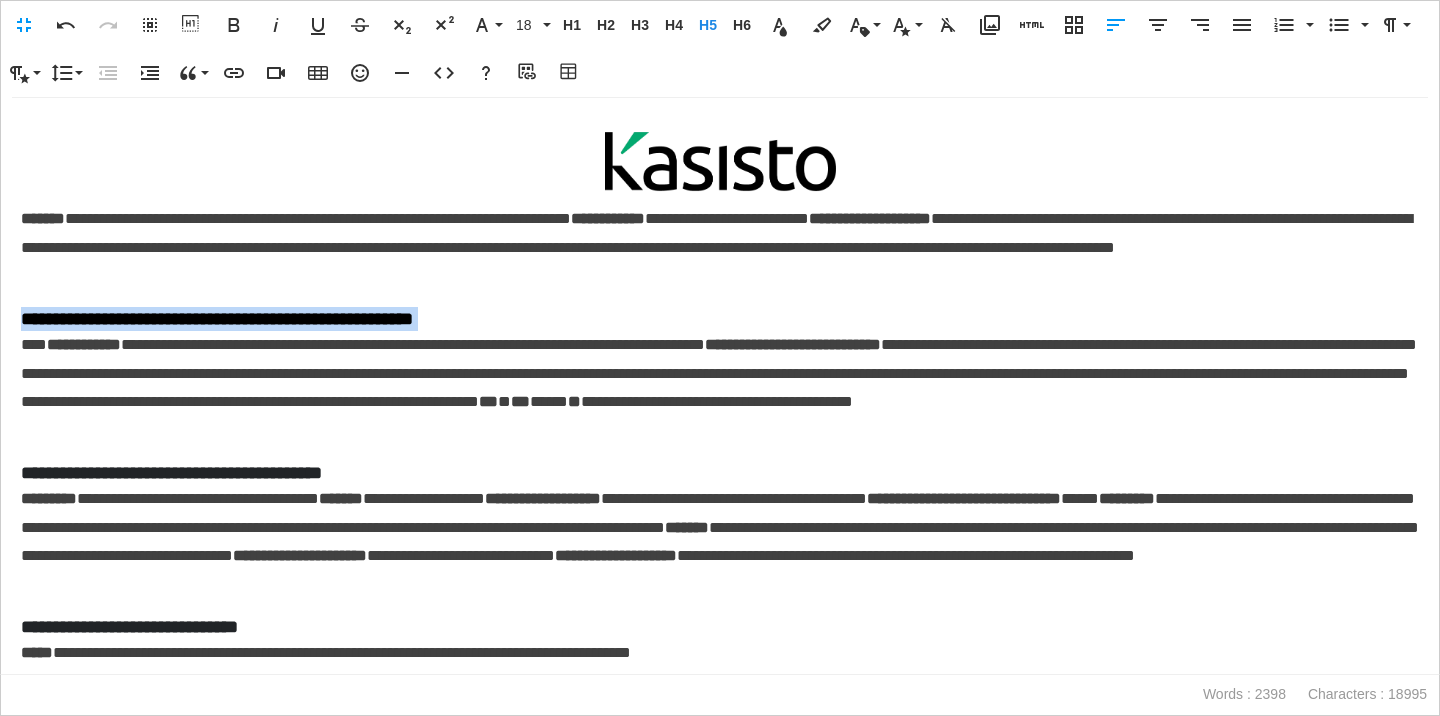 click on "**********" at bounding box center (720, 319) 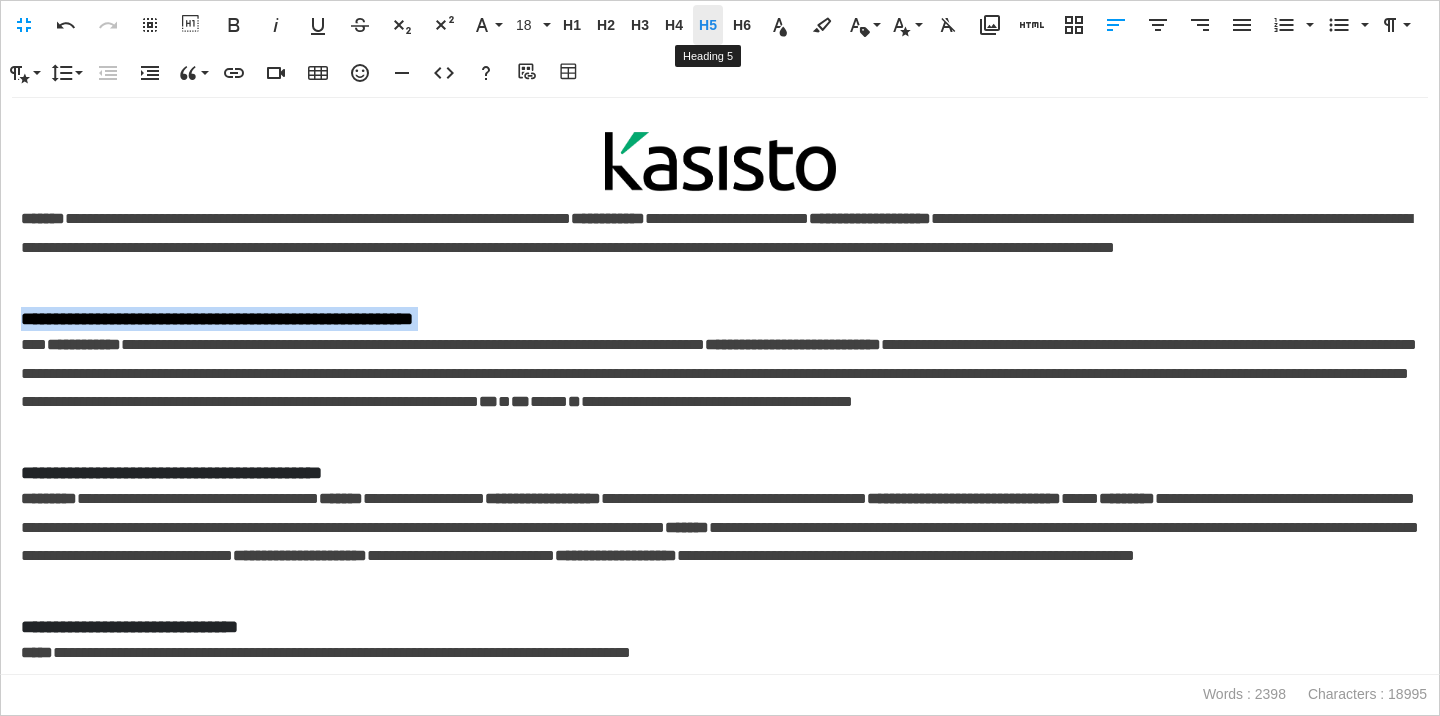 click on "H5" at bounding box center [708, 25] 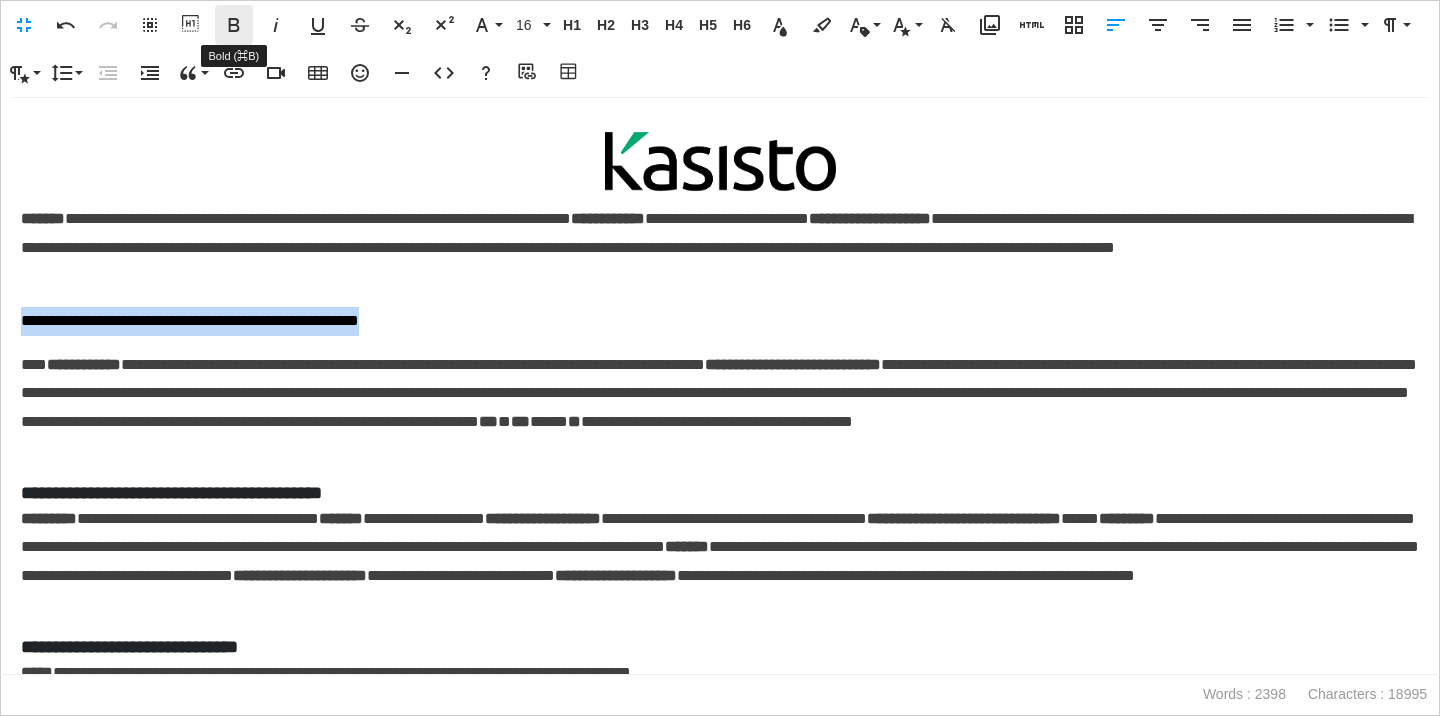 click 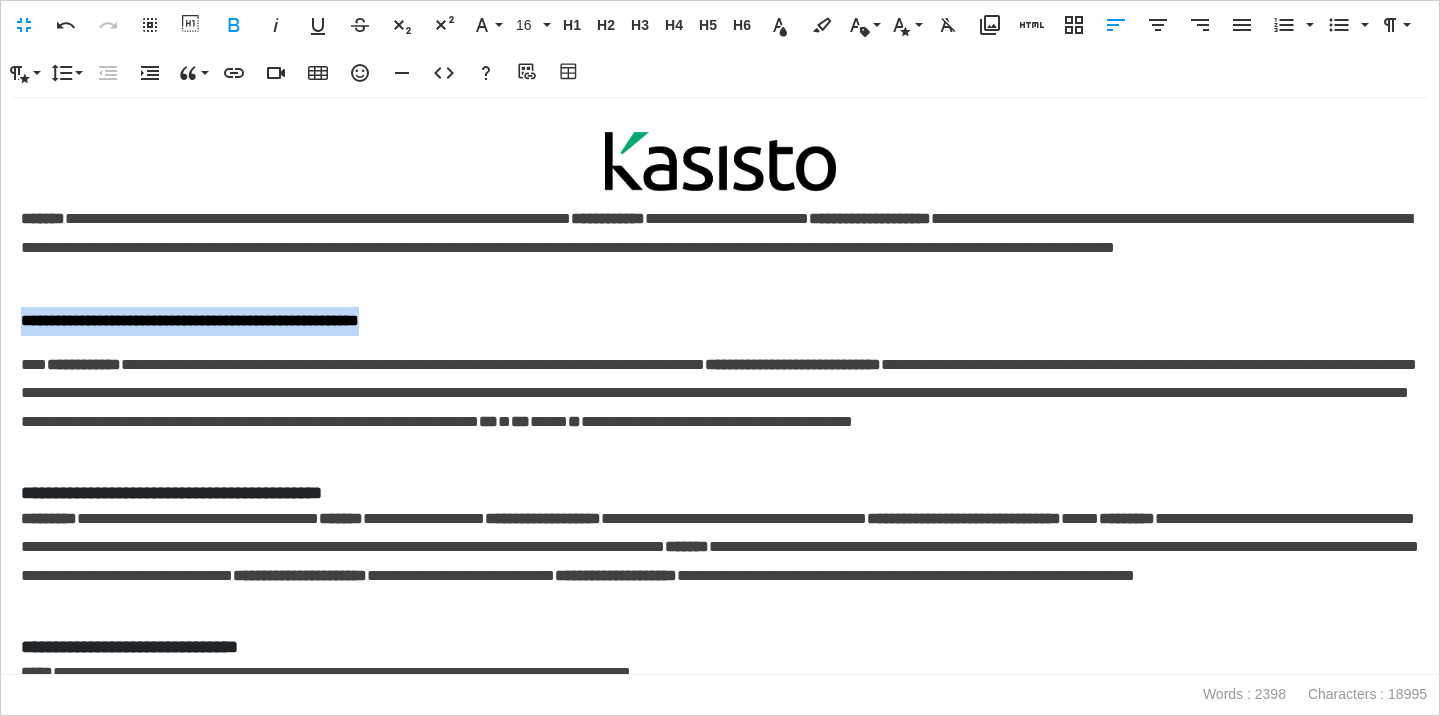 click on "**********" at bounding box center (720, 321) 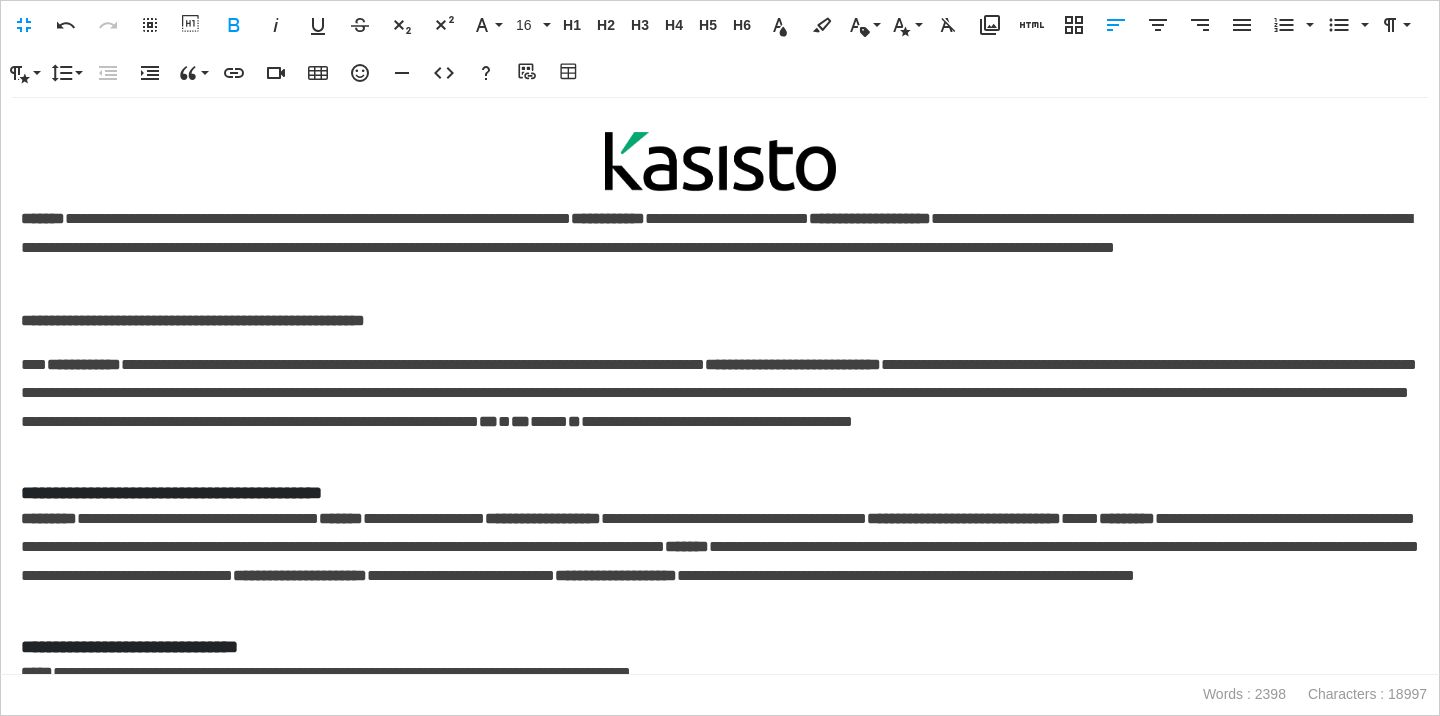 click on "**********" at bounding box center (720, 408) 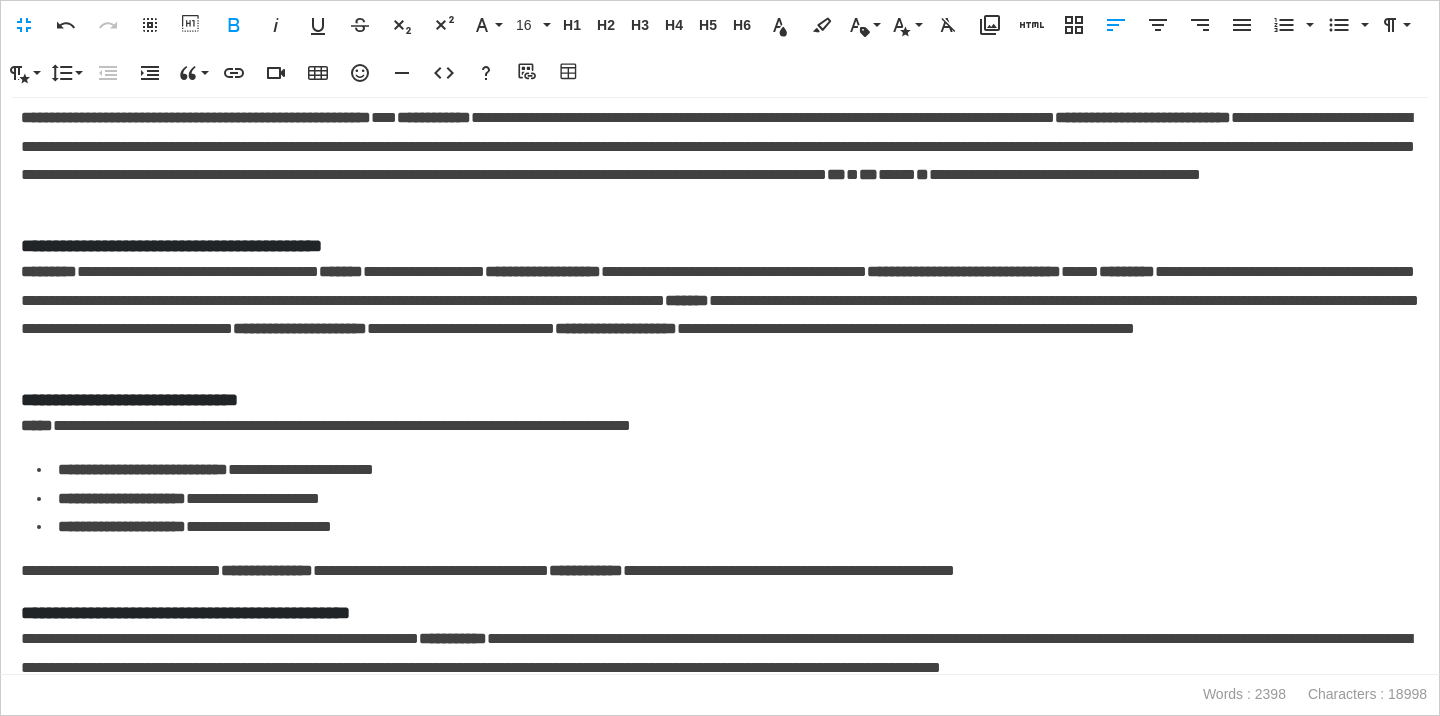 scroll, scrollTop: 242, scrollLeft: 0, axis: vertical 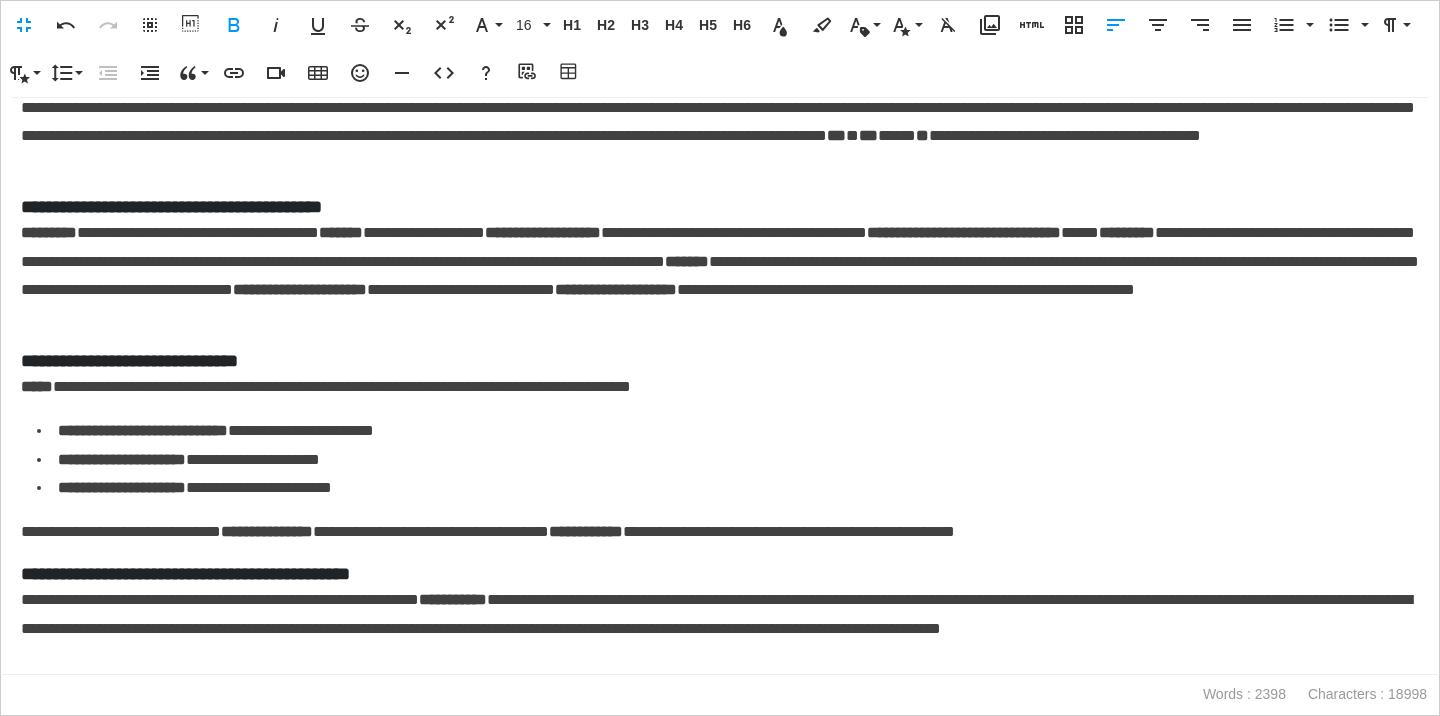 click on "**********" at bounding box center [720, 207] 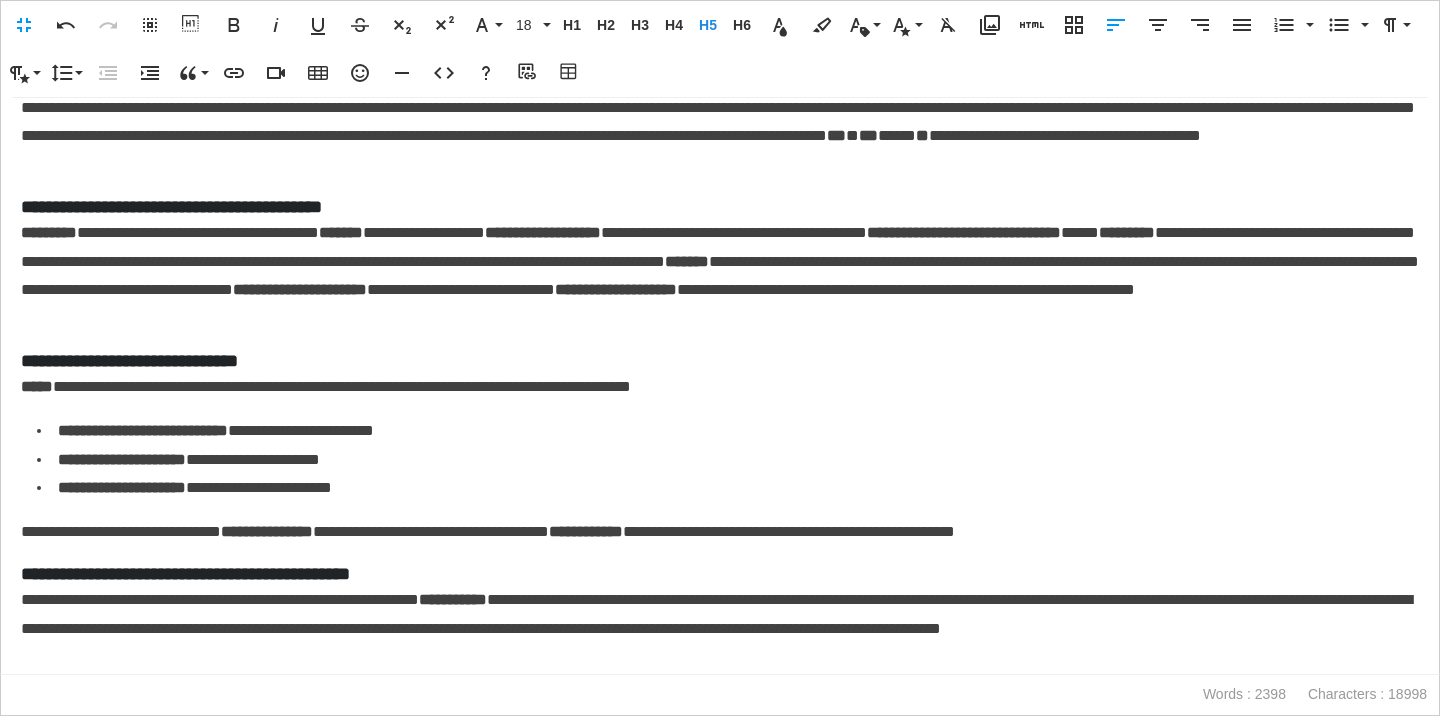 click on "**********" at bounding box center [720, 207] 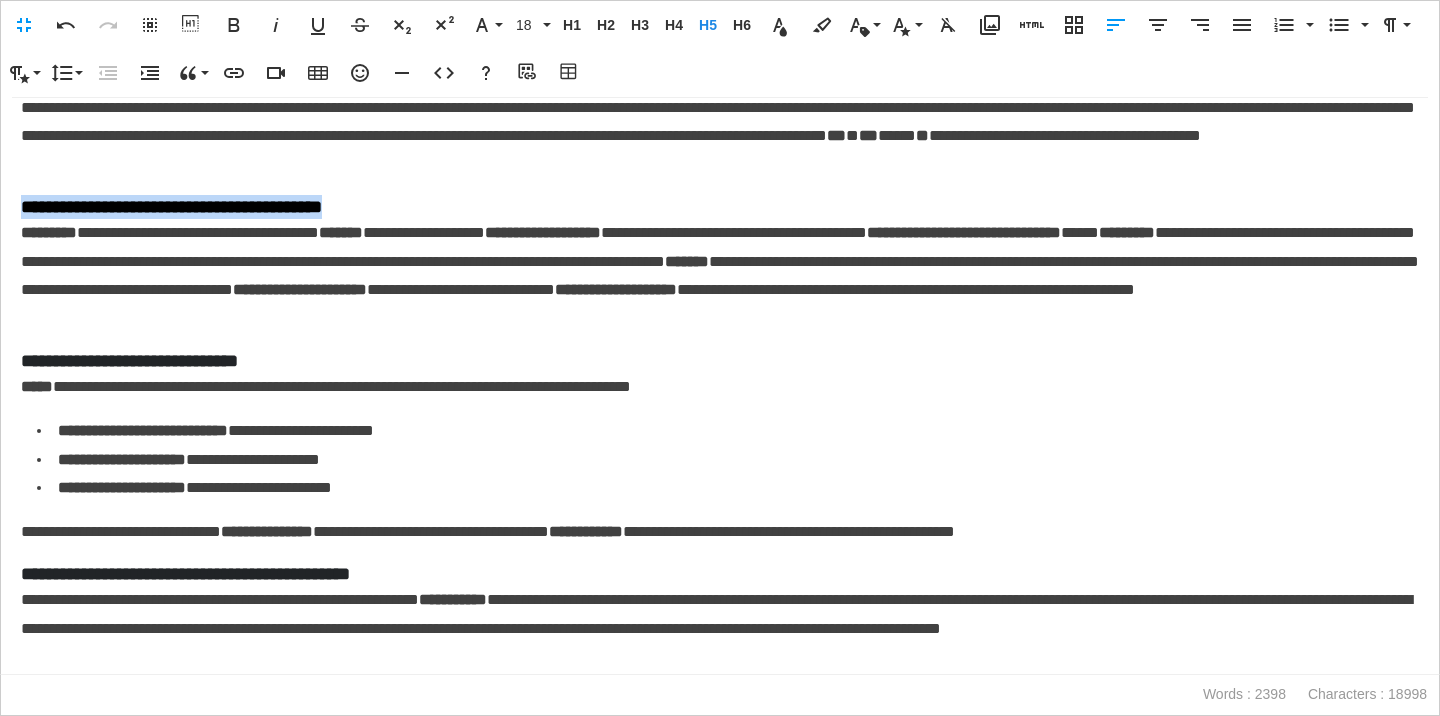 click on "**********" at bounding box center [720, 207] 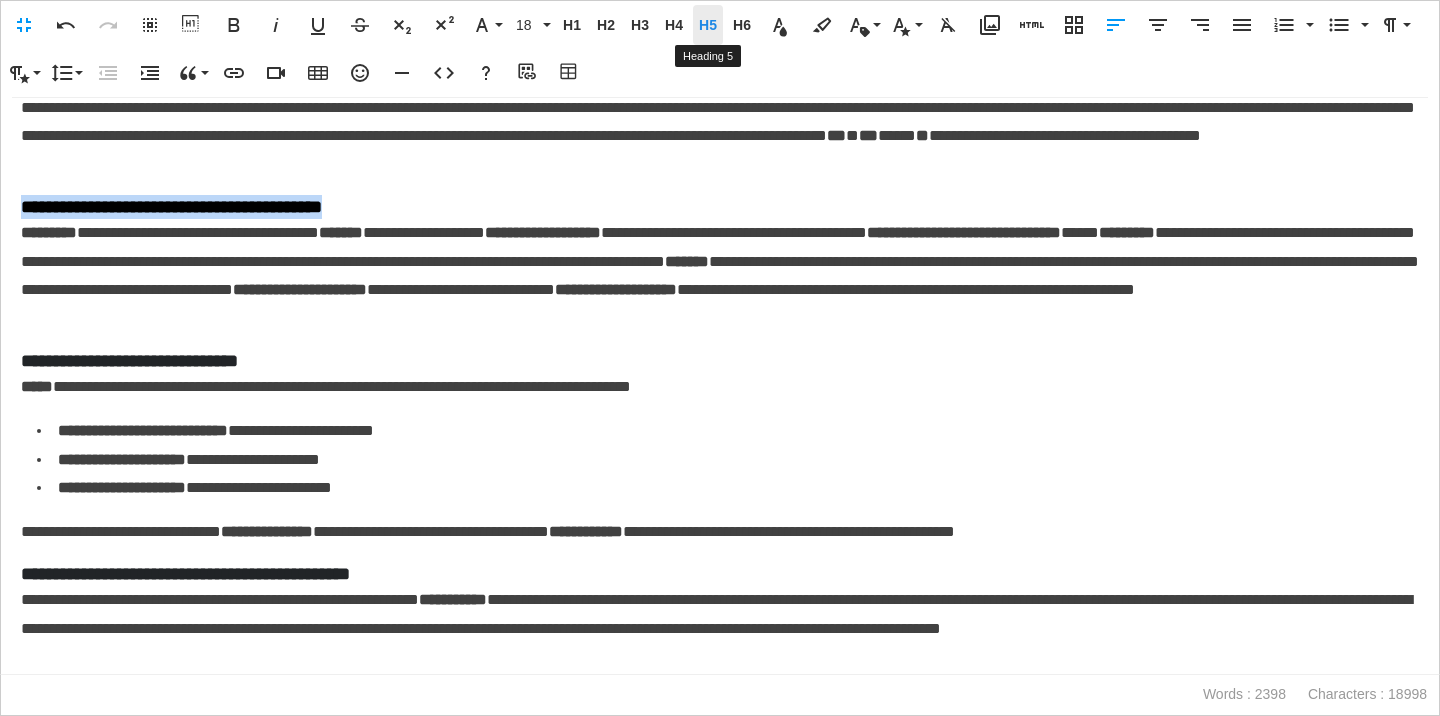 click on "H5" at bounding box center (708, 25) 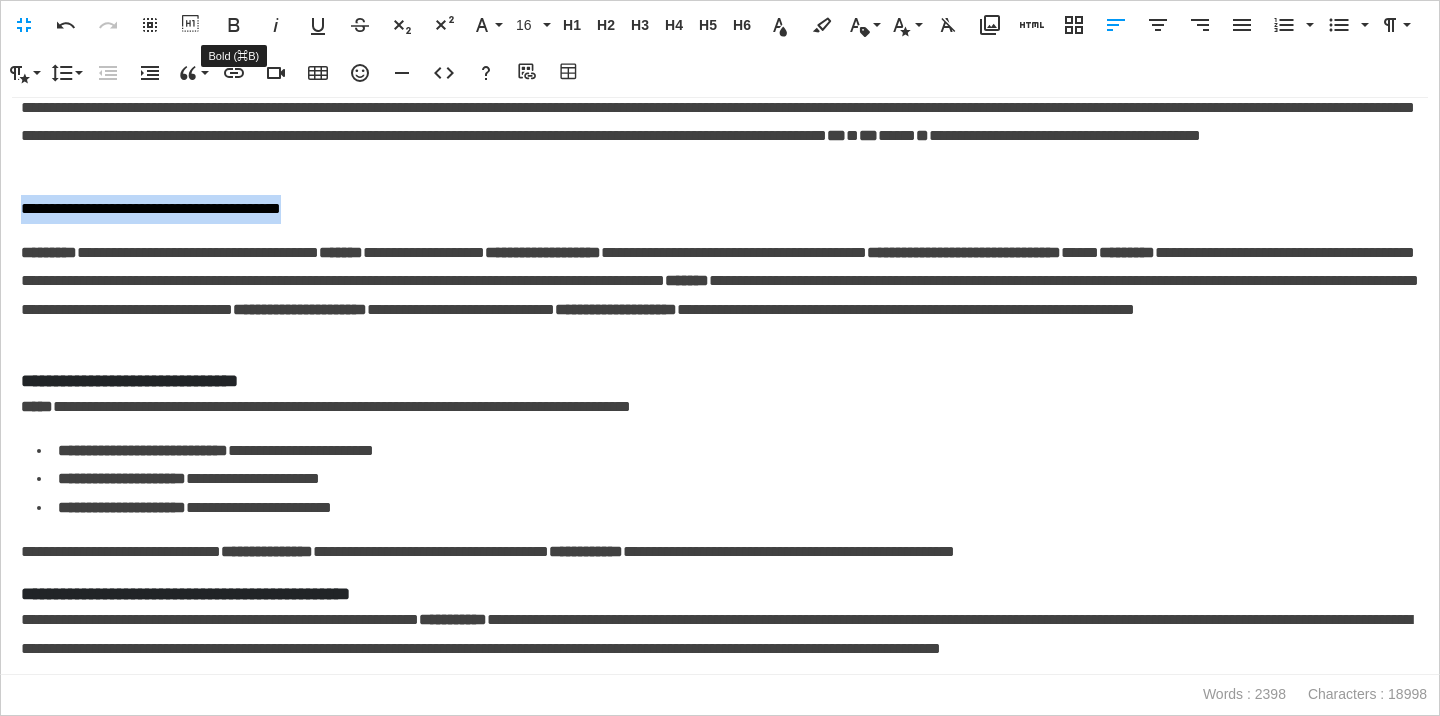 click 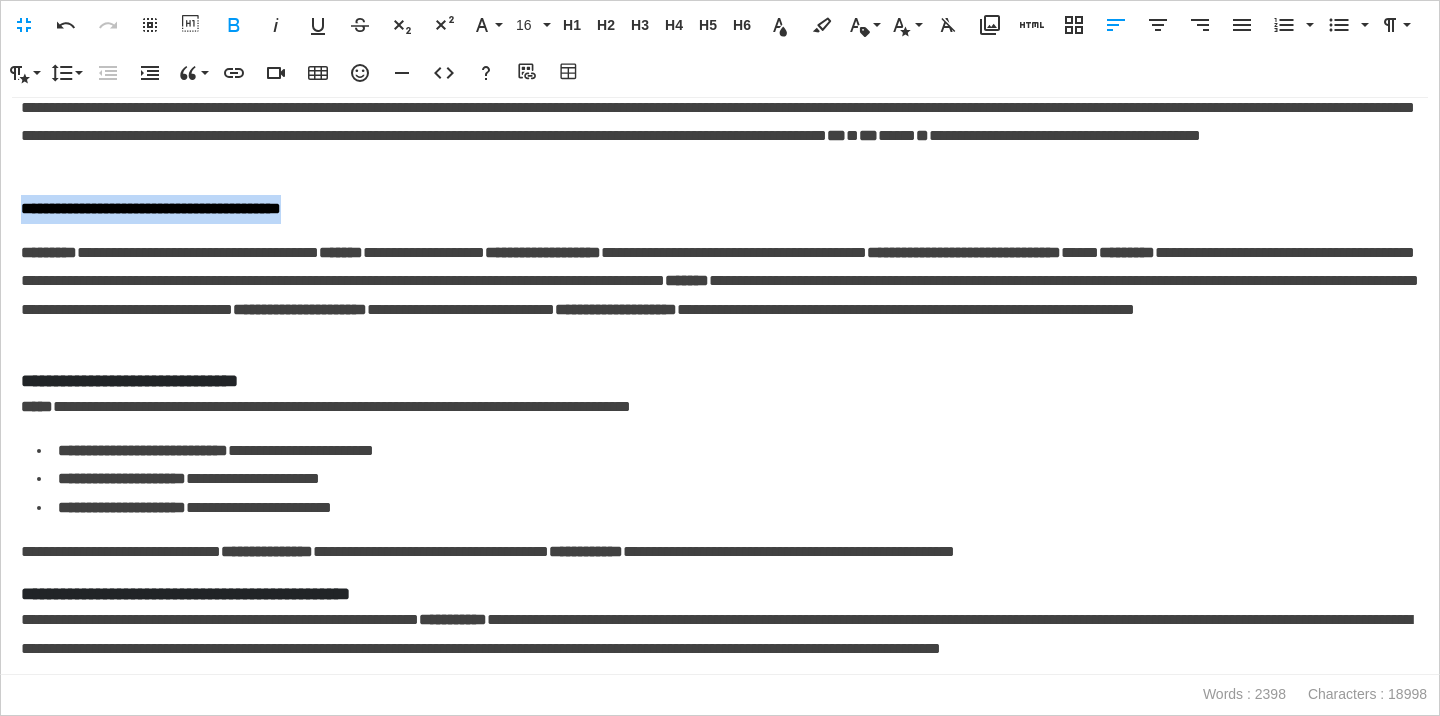 click on "**********" at bounding box center (720, 209) 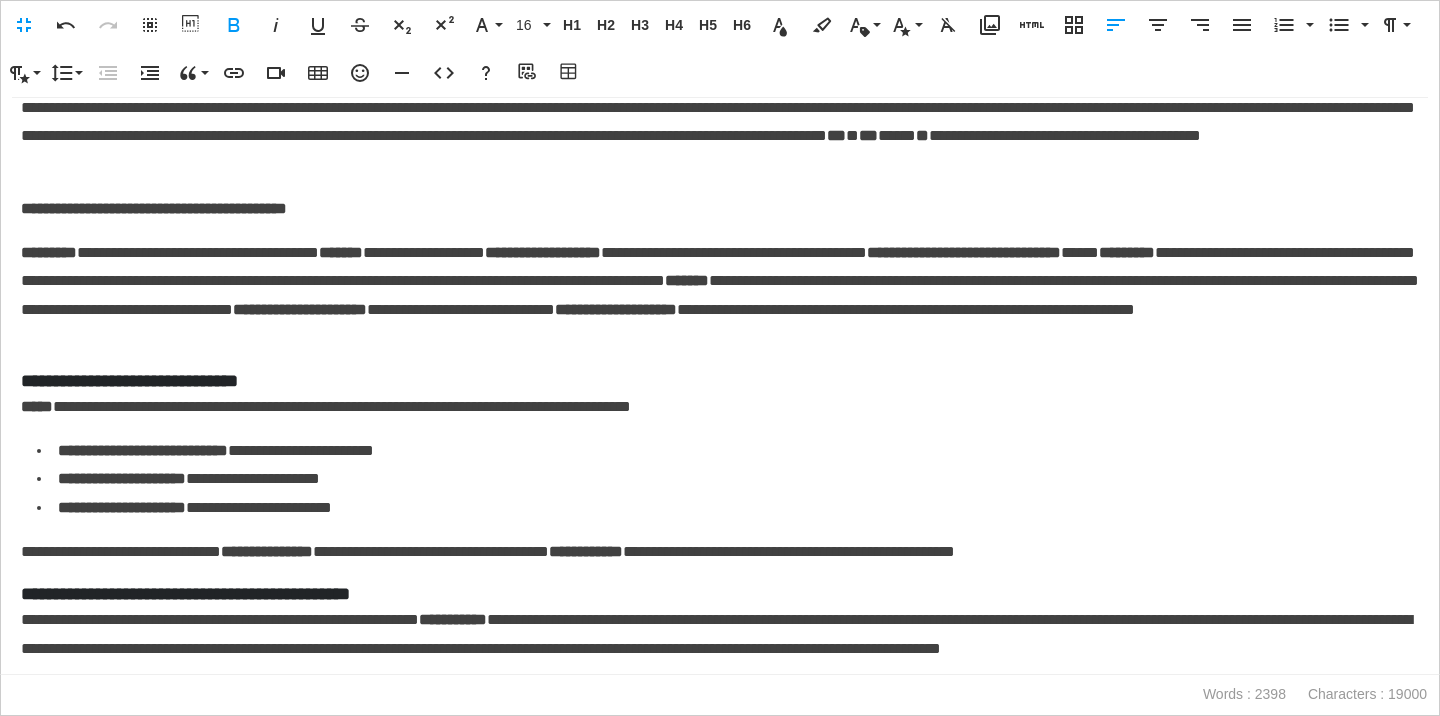 click on "*********" at bounding box center (49, 252) 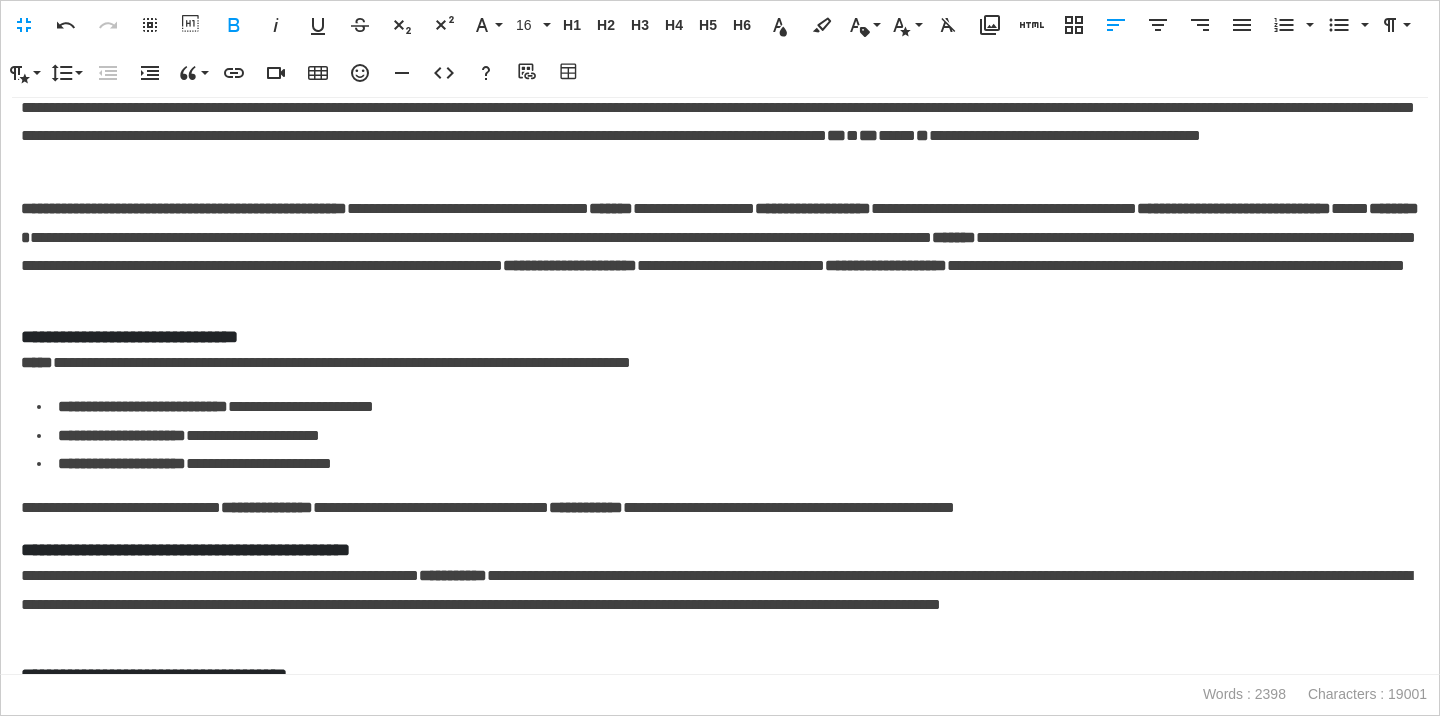 scroll, scrollTop: 445, scrollLeft: 0, axis: vertical 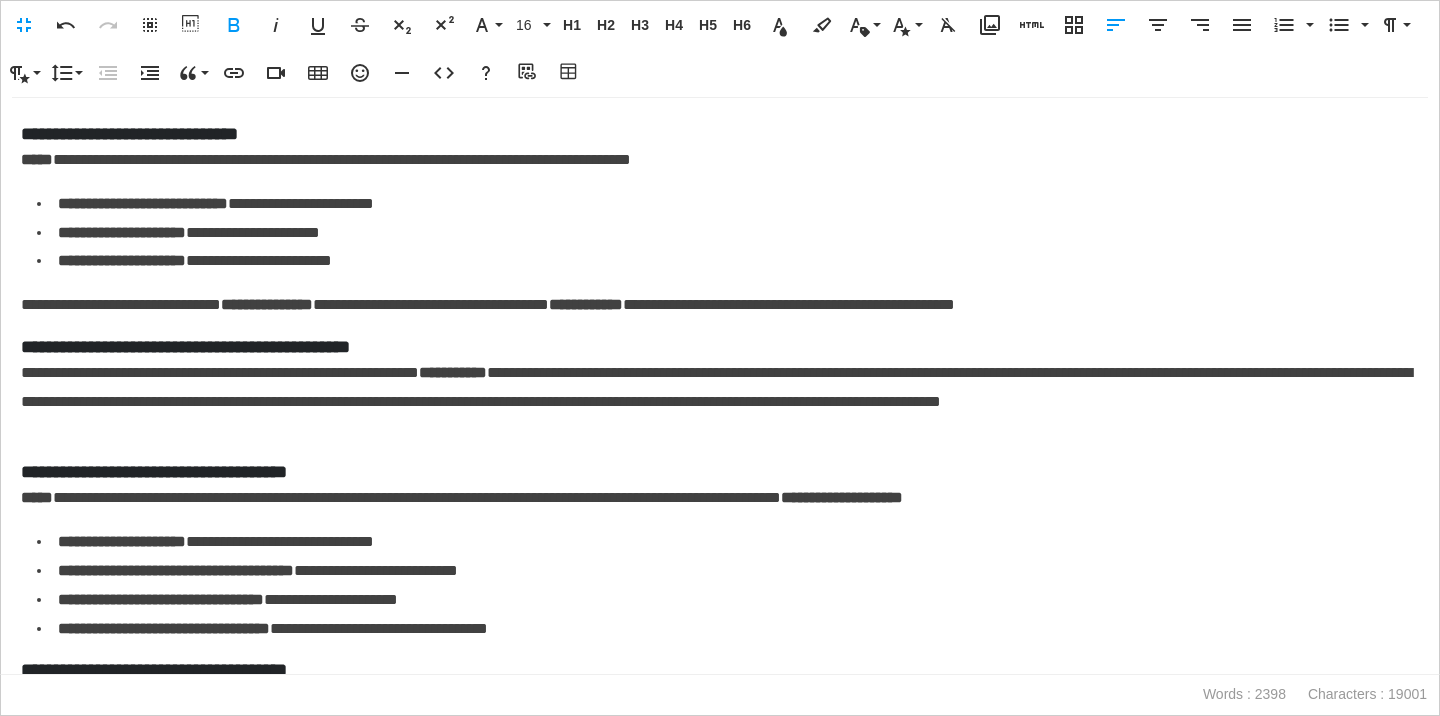 click on "**********" at bounding box center [720, 134] 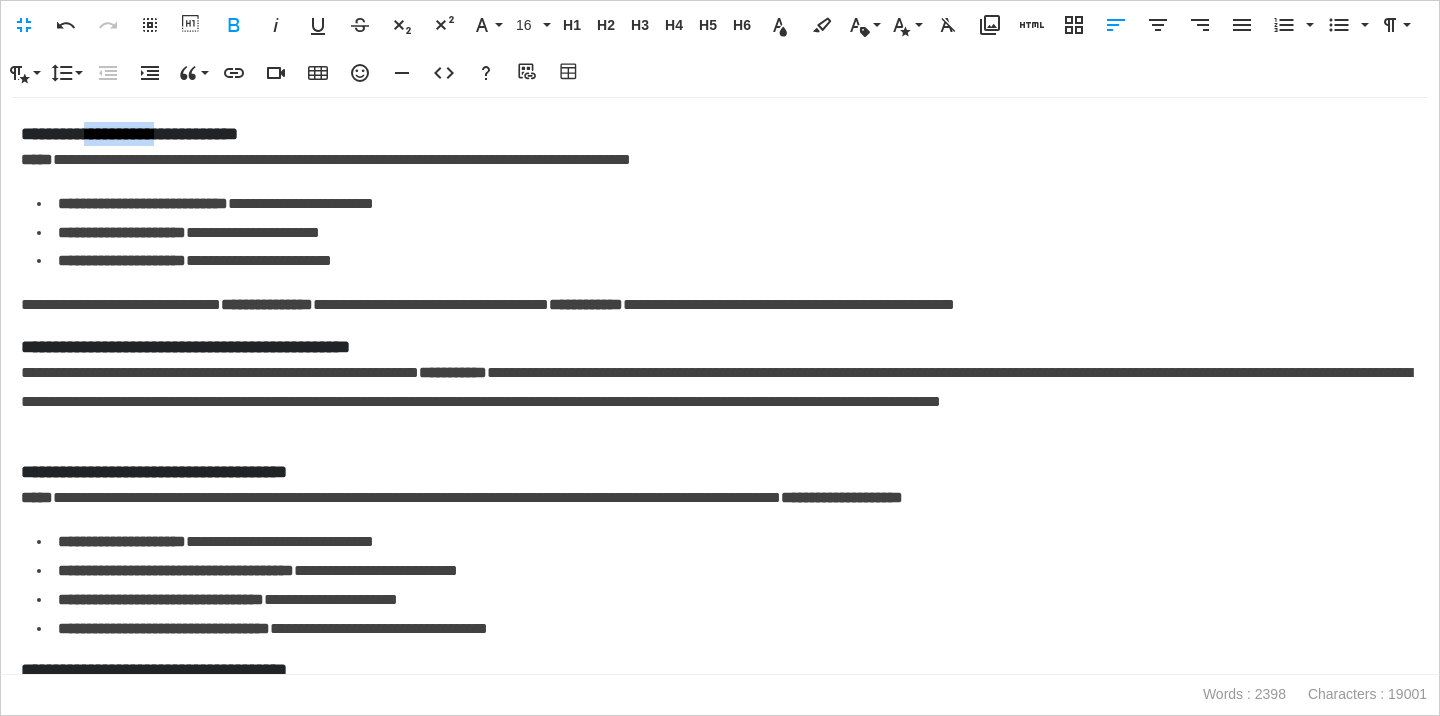 click on "**********" at bounding box center [720, 134] 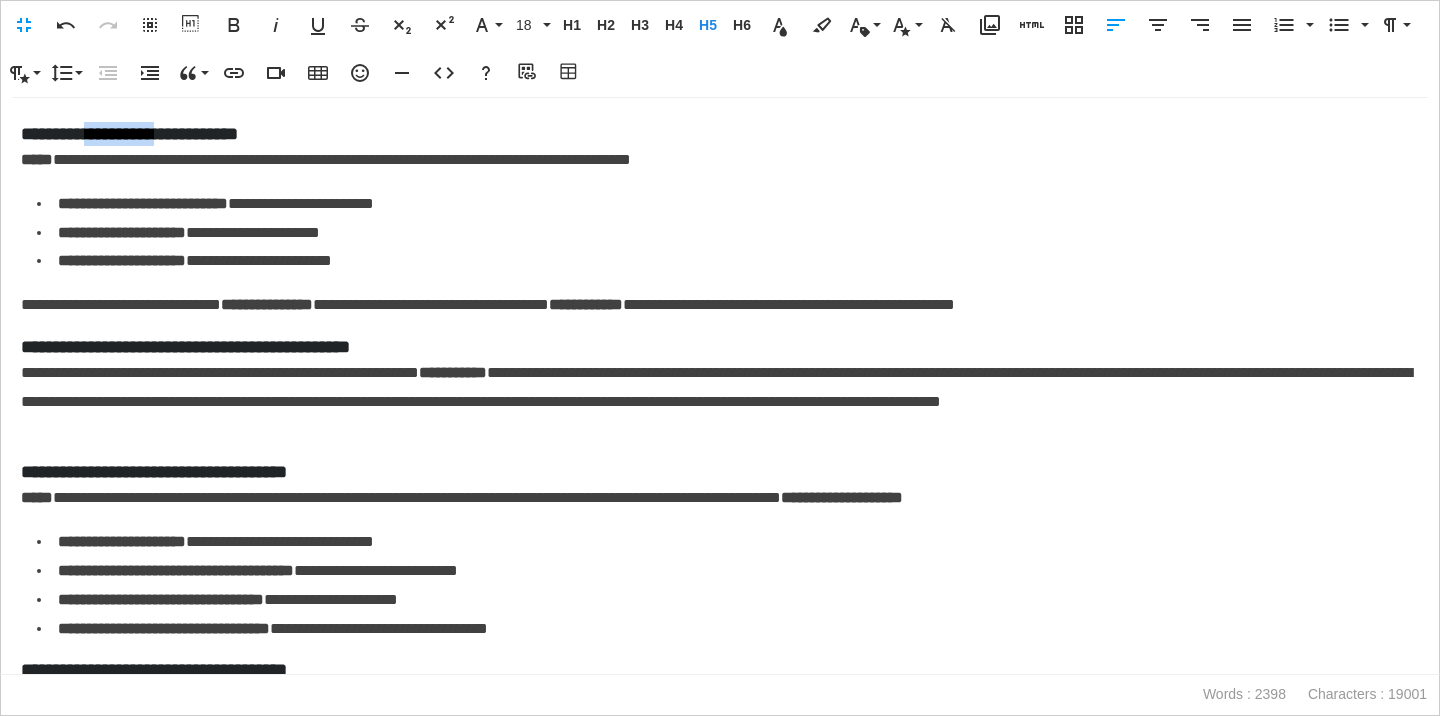 click on "**********" at bounding box center [720, 134] 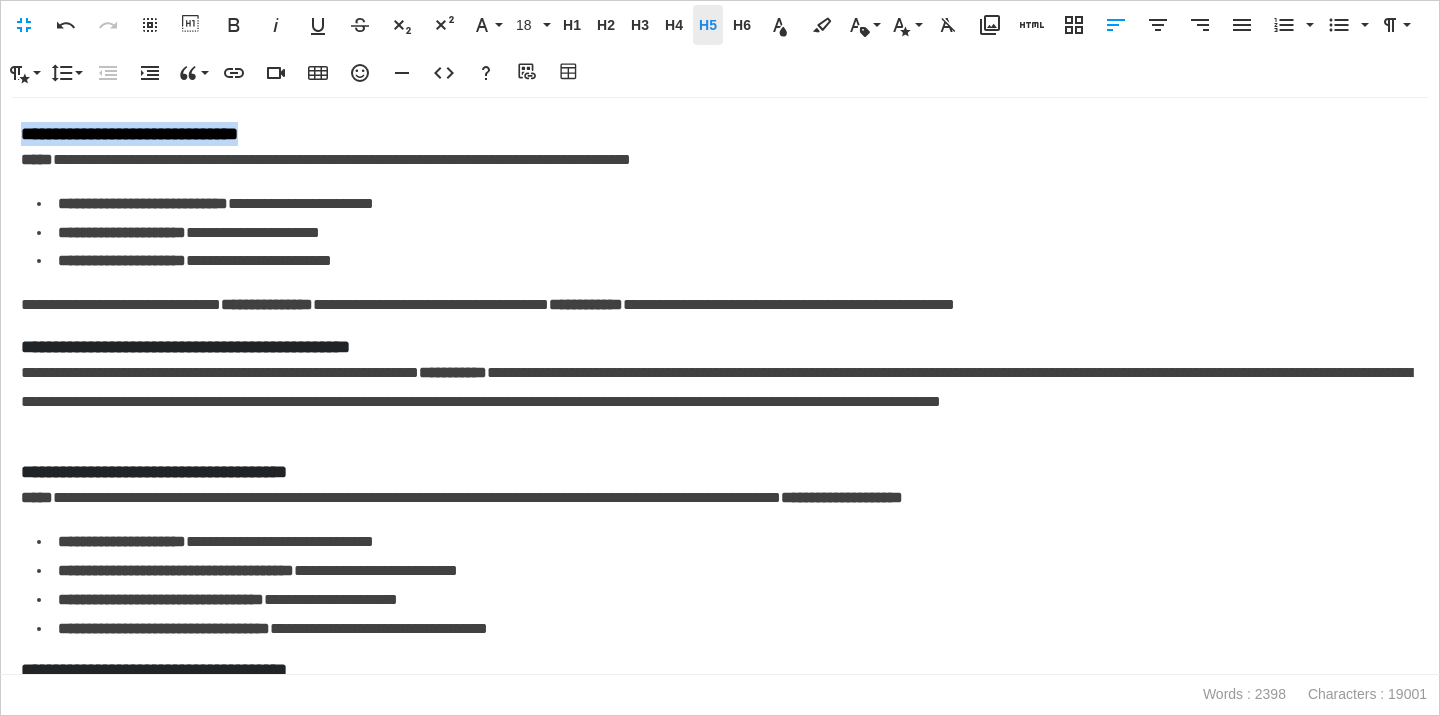 click on "H5" at bounding box center (708, 25) 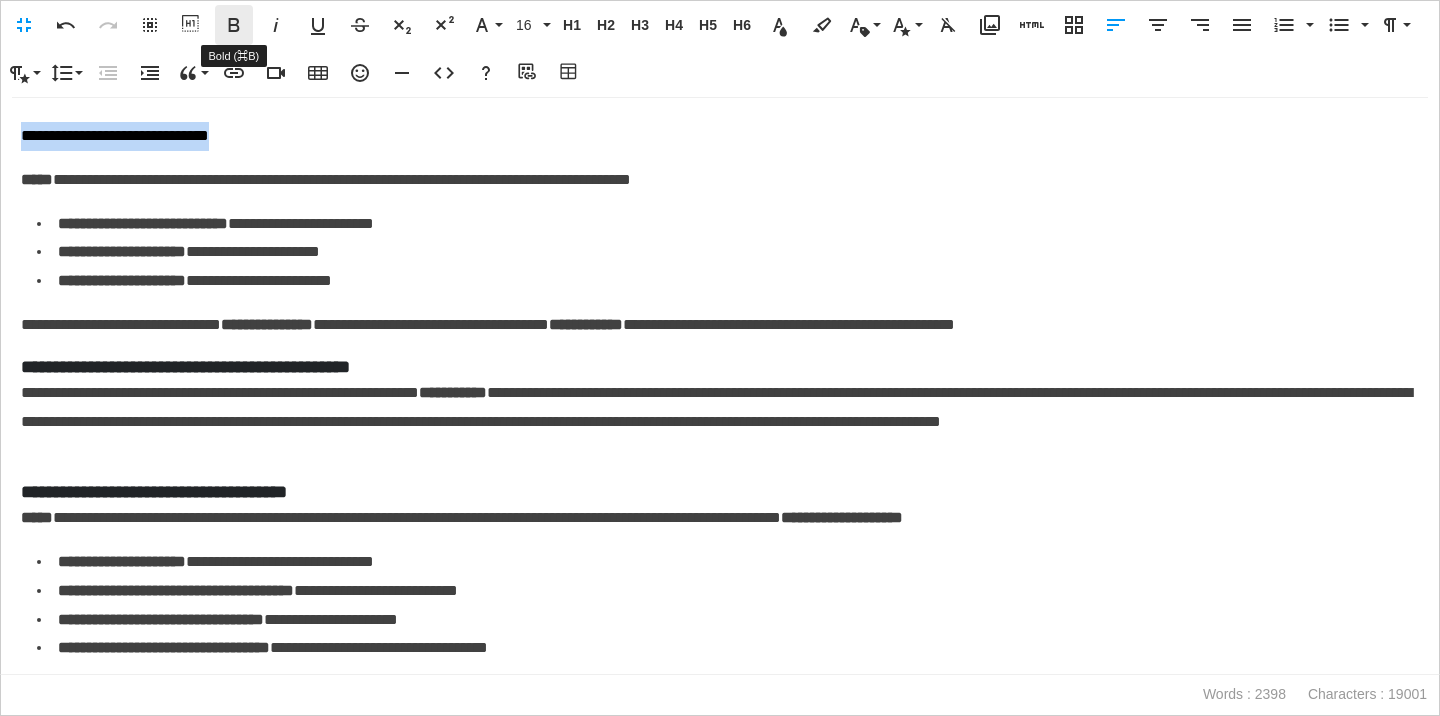 click 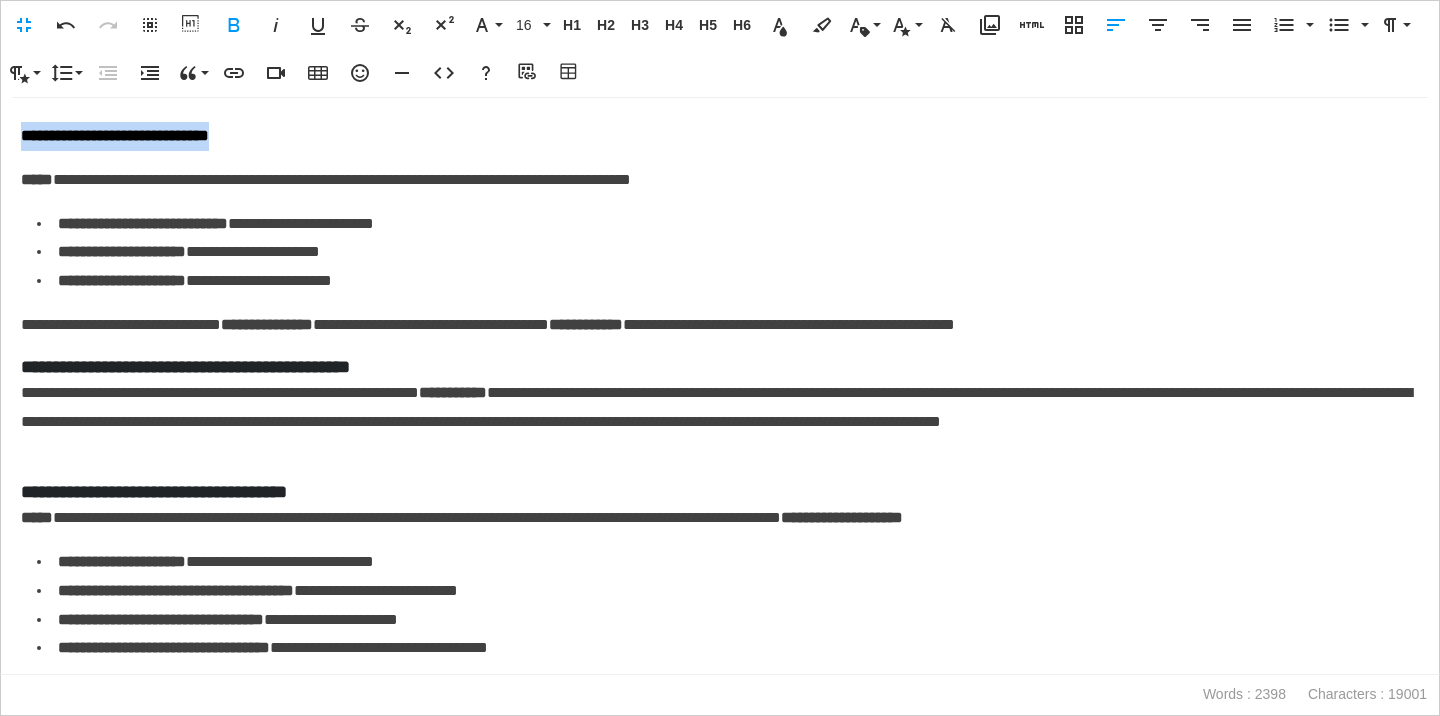click on "**********" at bounding box center (720, 136) 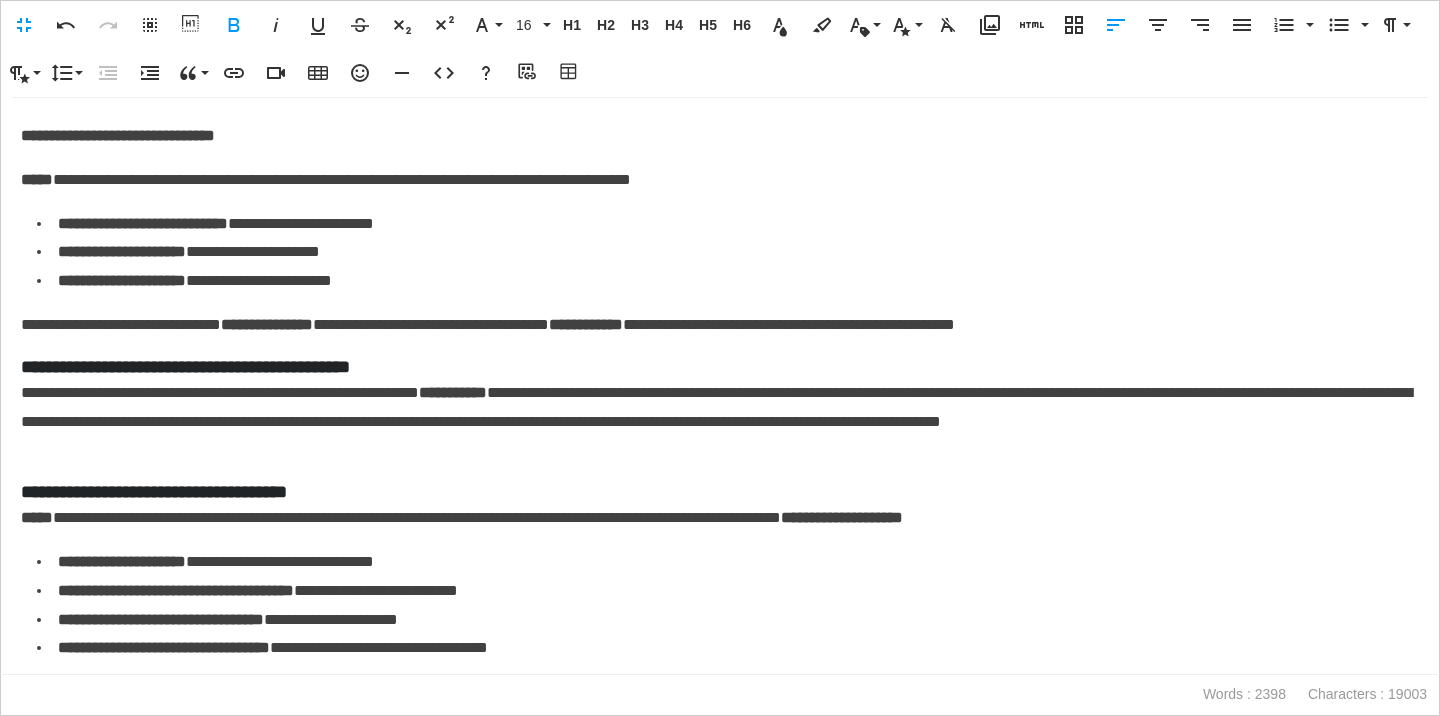 click on "*****" at bounding box center [37, 179] 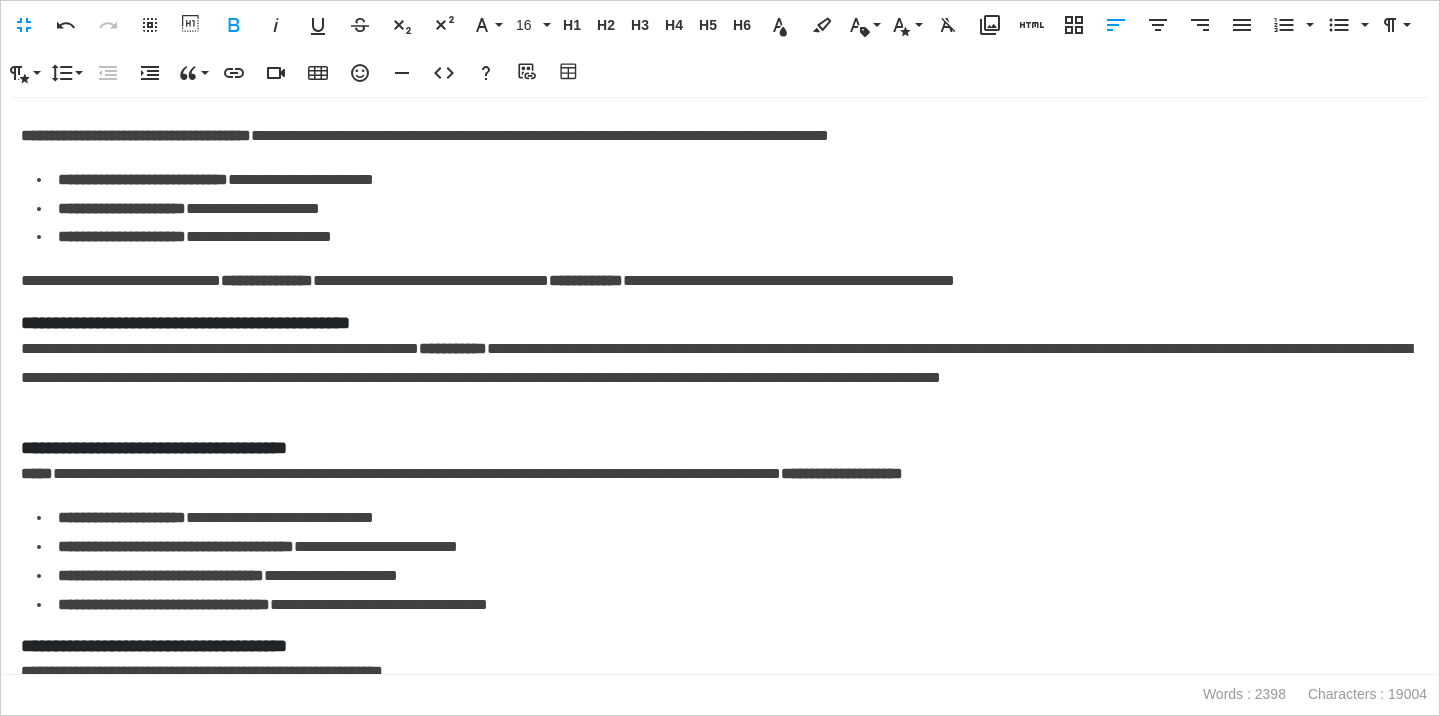 scroll, scrollTop: 588, scrollLeft: 0, axis: vertical 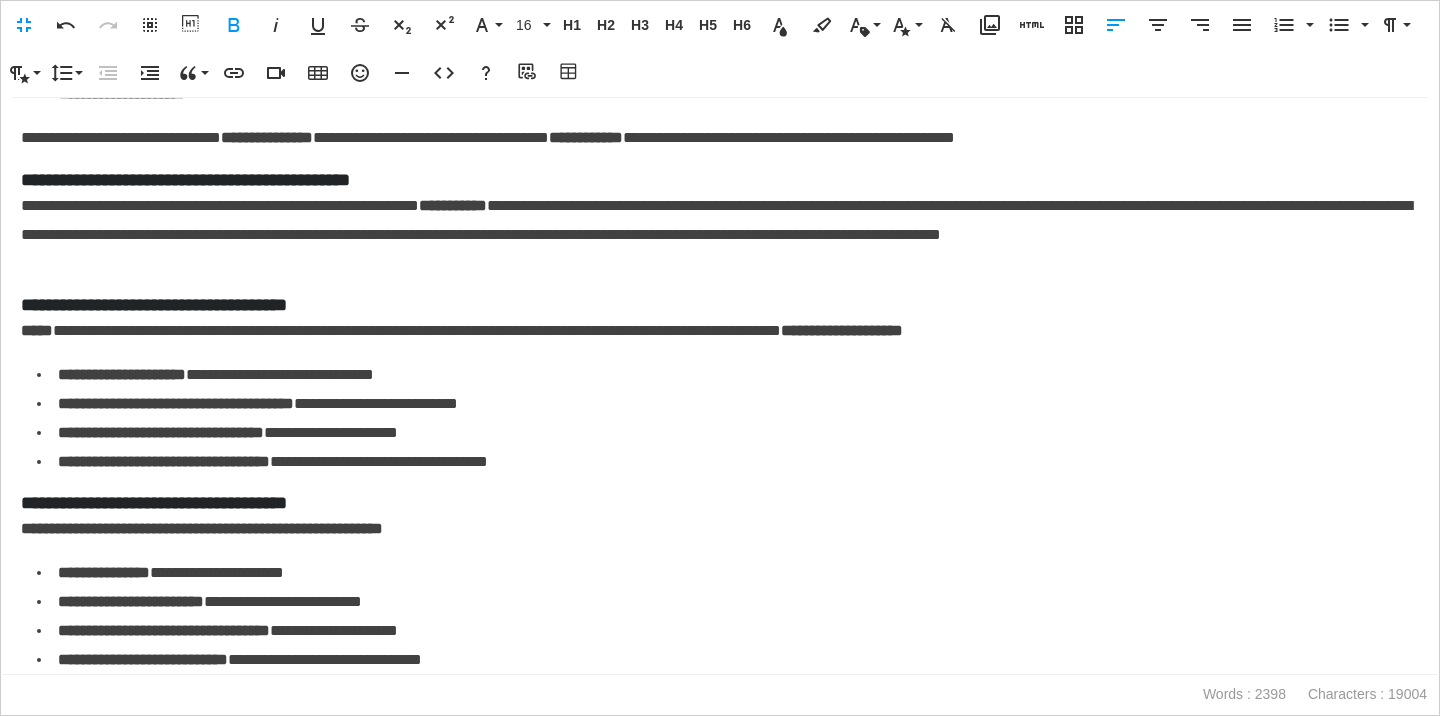 click on "**********" at bounding box center (720, 180) 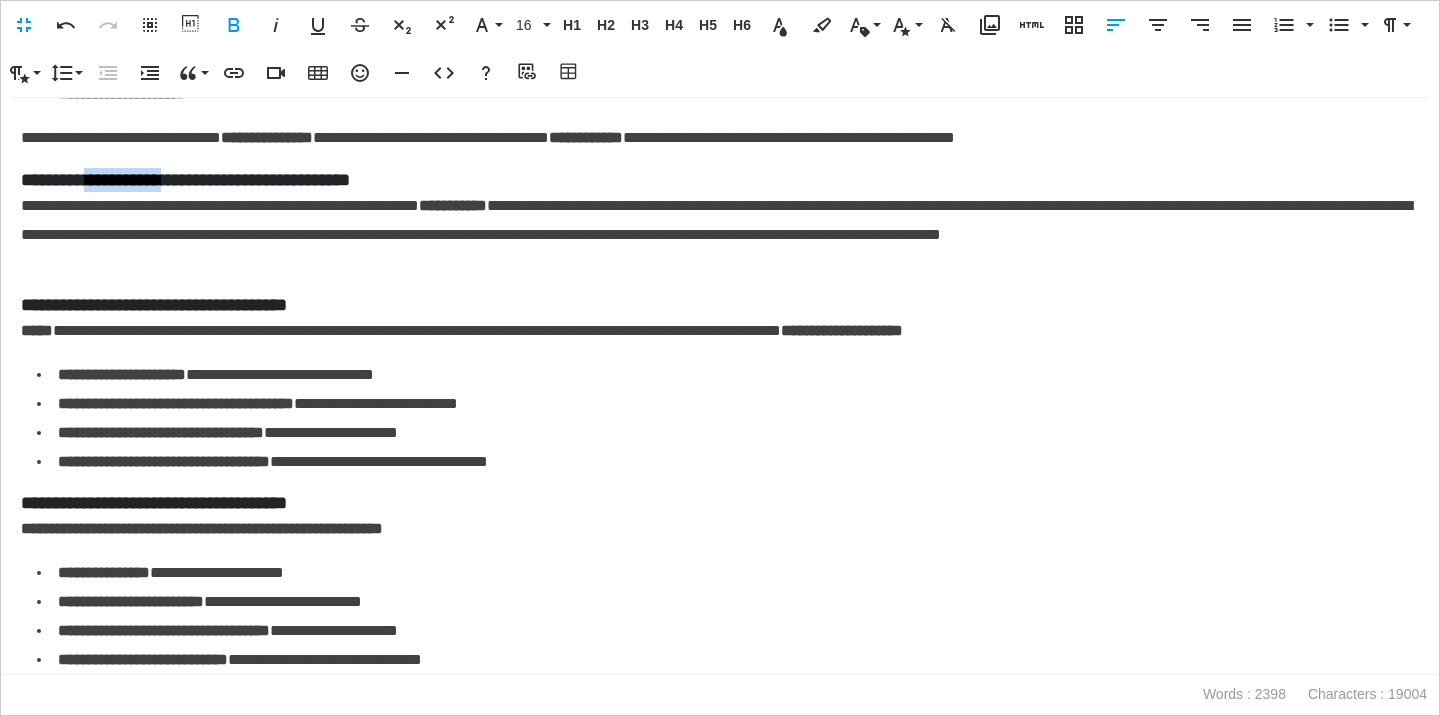 click on "**********" at bounding box center (720, 180) 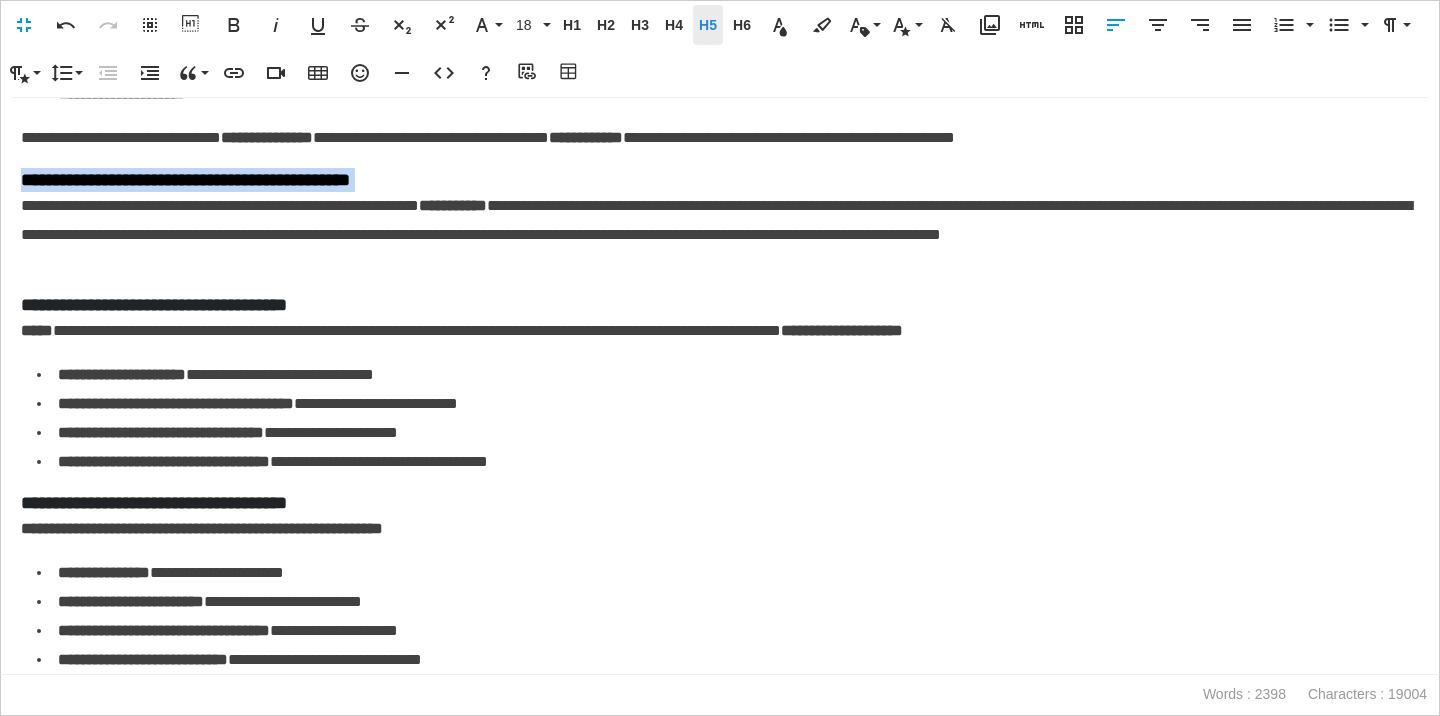 click on "H5" at bounding box center [708, 25] 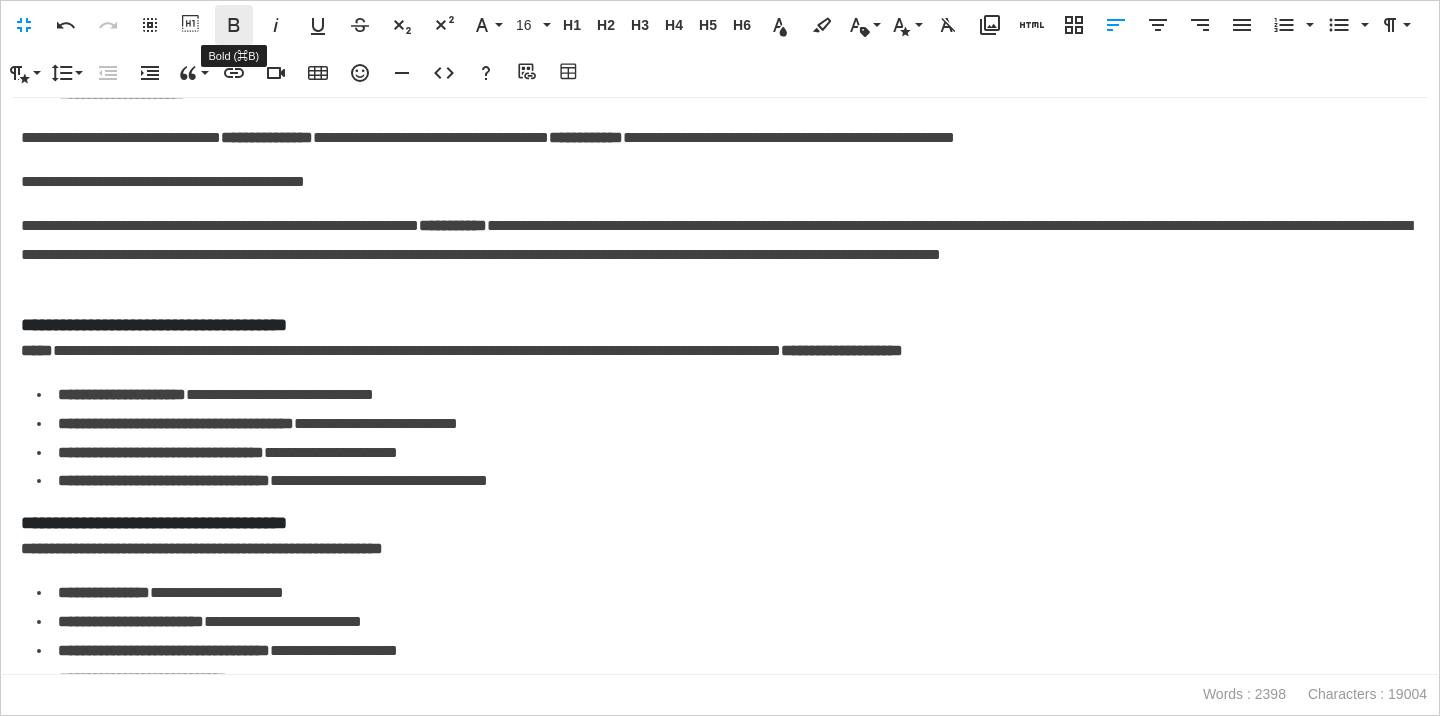 click on "Bold" at bounding box center (234, 25) 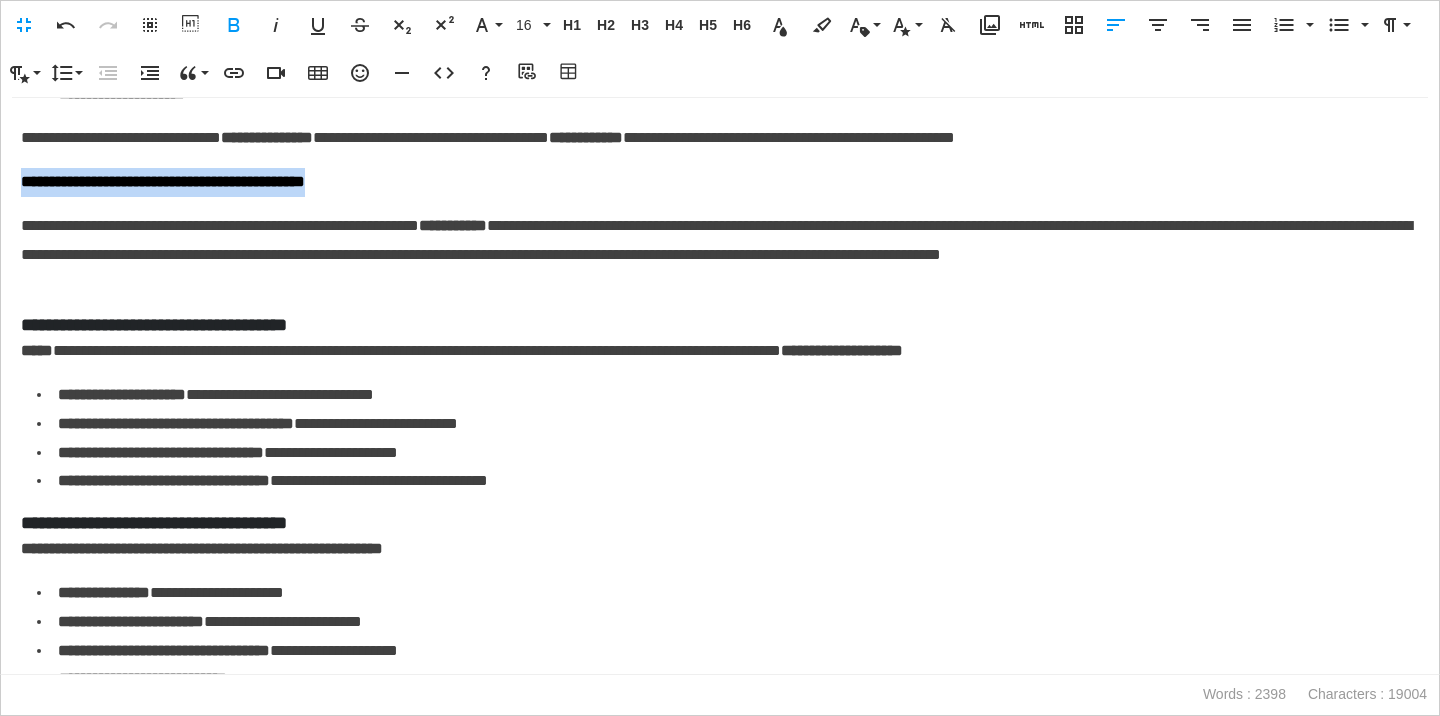 click on "**********" at bounding box center [720, 182] 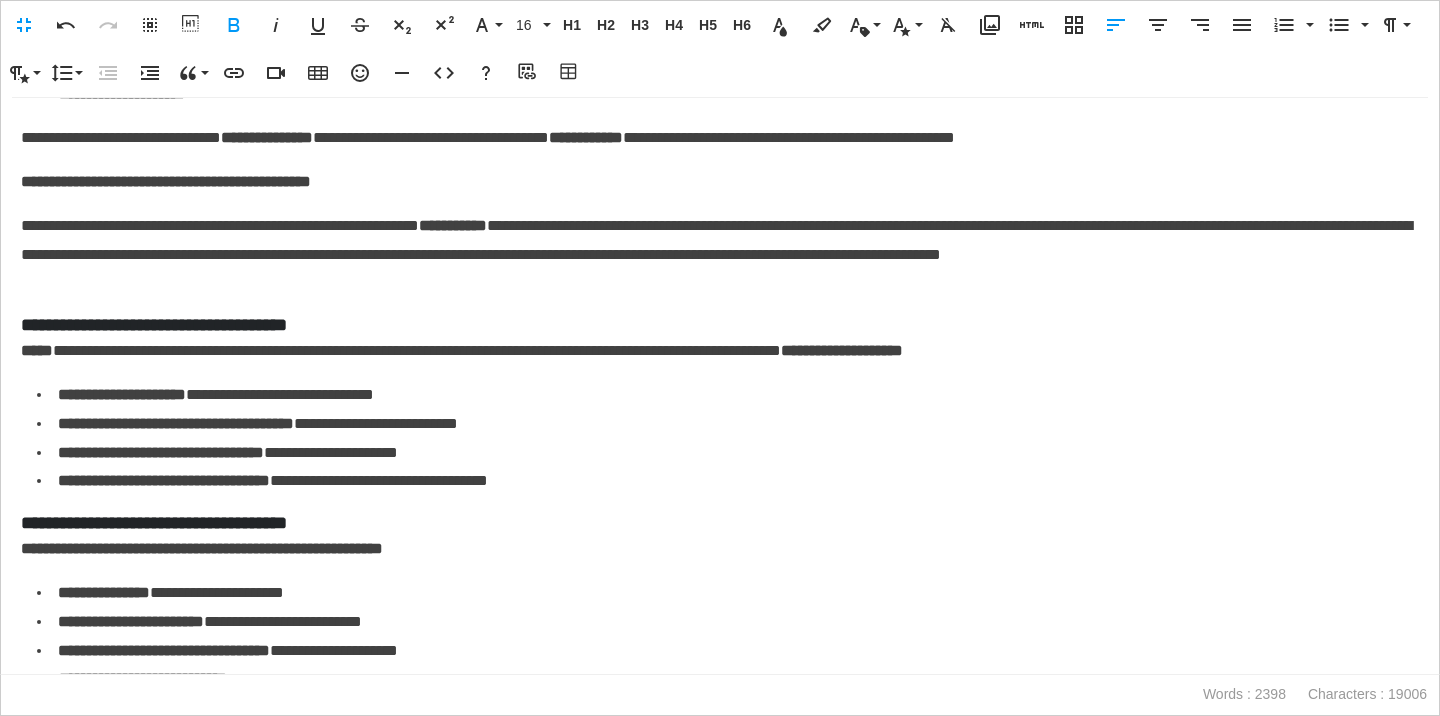 click on "**********" at bounding box center [720, 255] 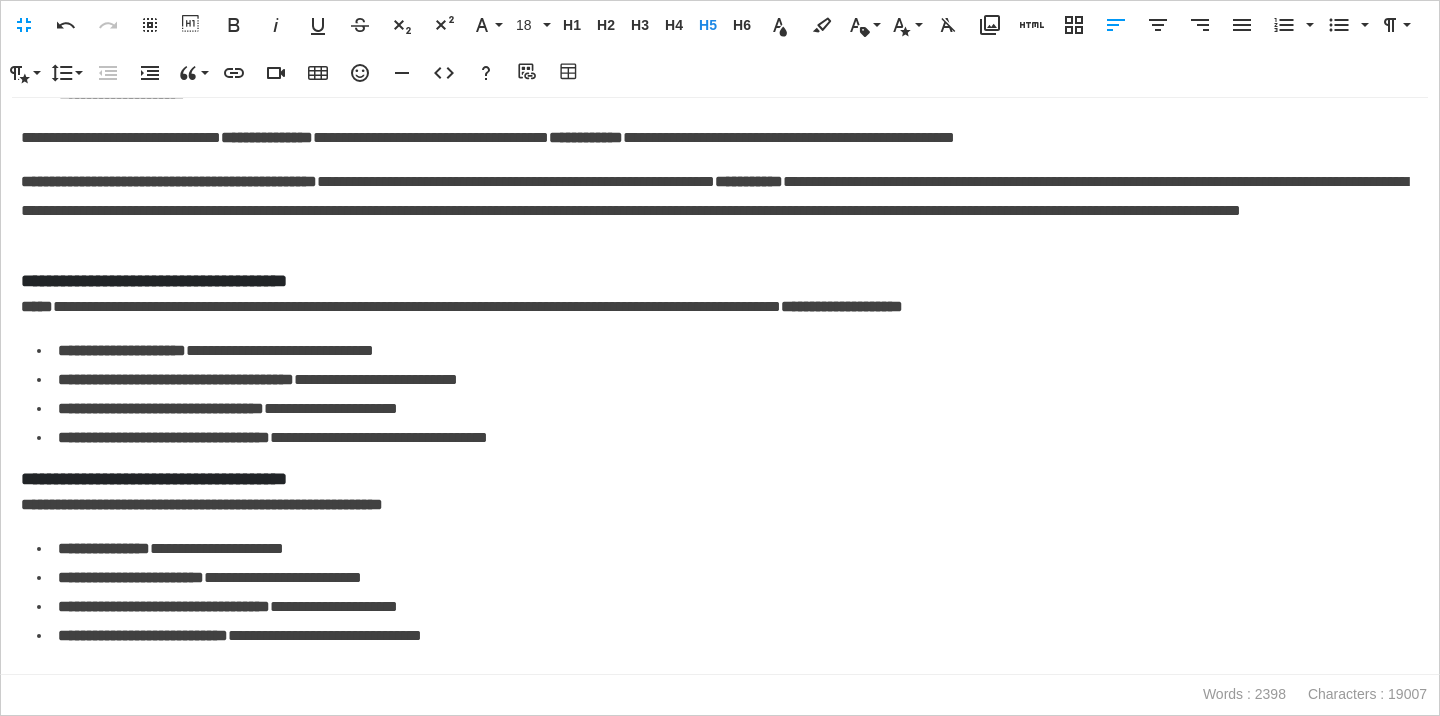 click on "**********" at bounding box center (720, 281) 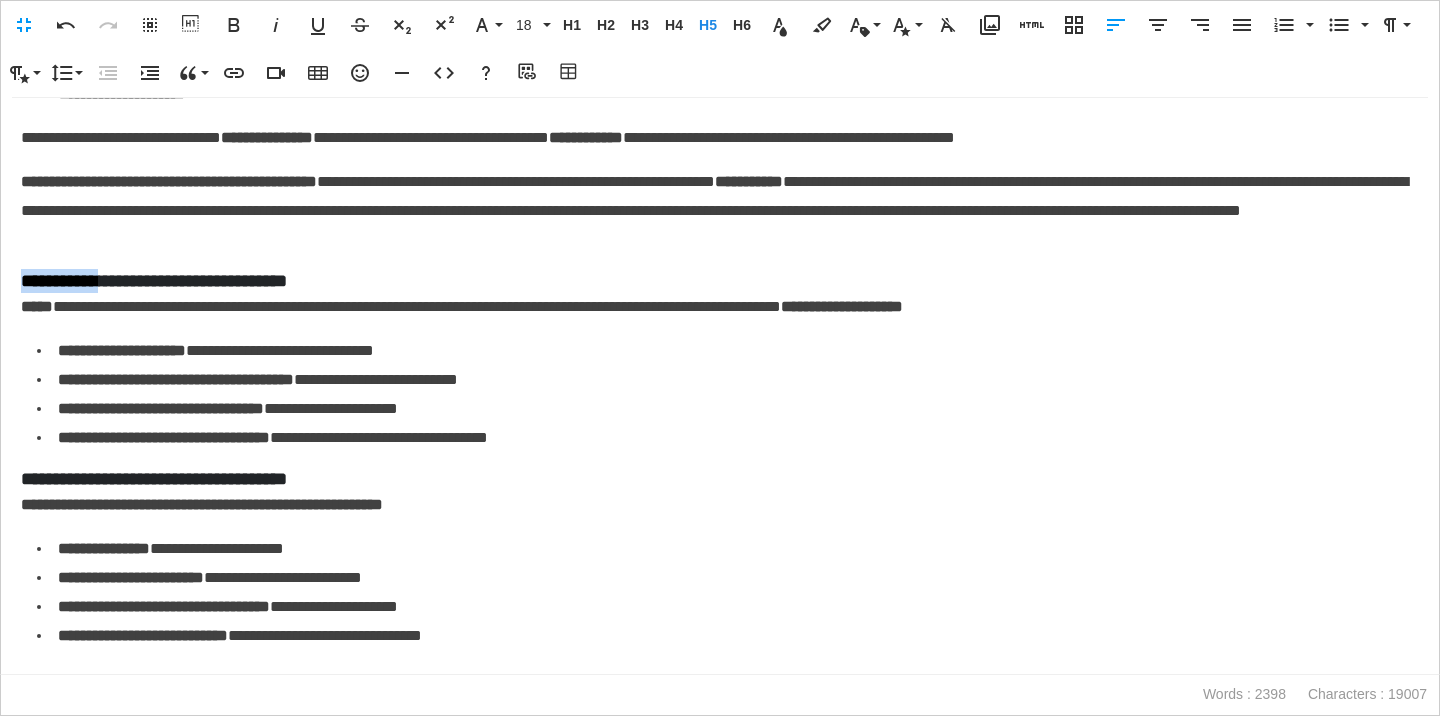 click on "**********" at bounding box center [720, 281] 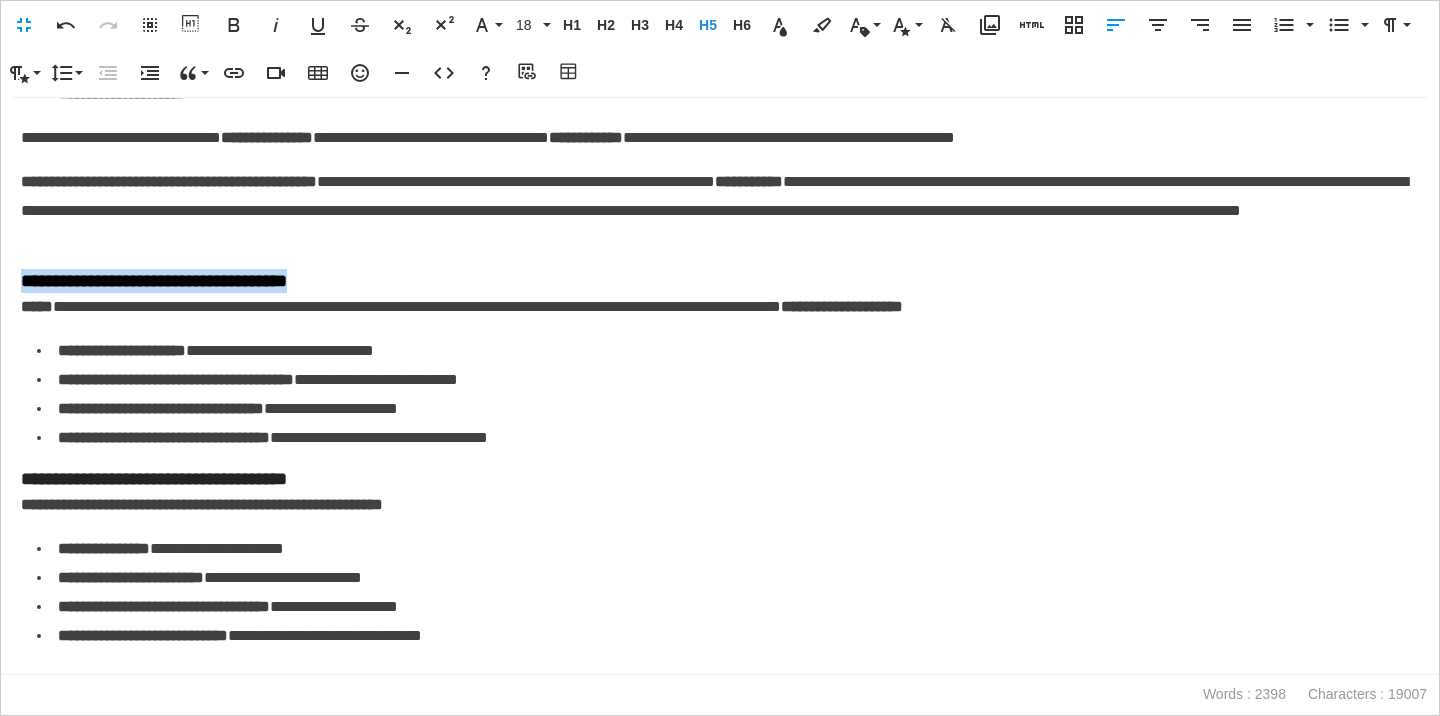 click on "**********" at bounding box center [720, 281] 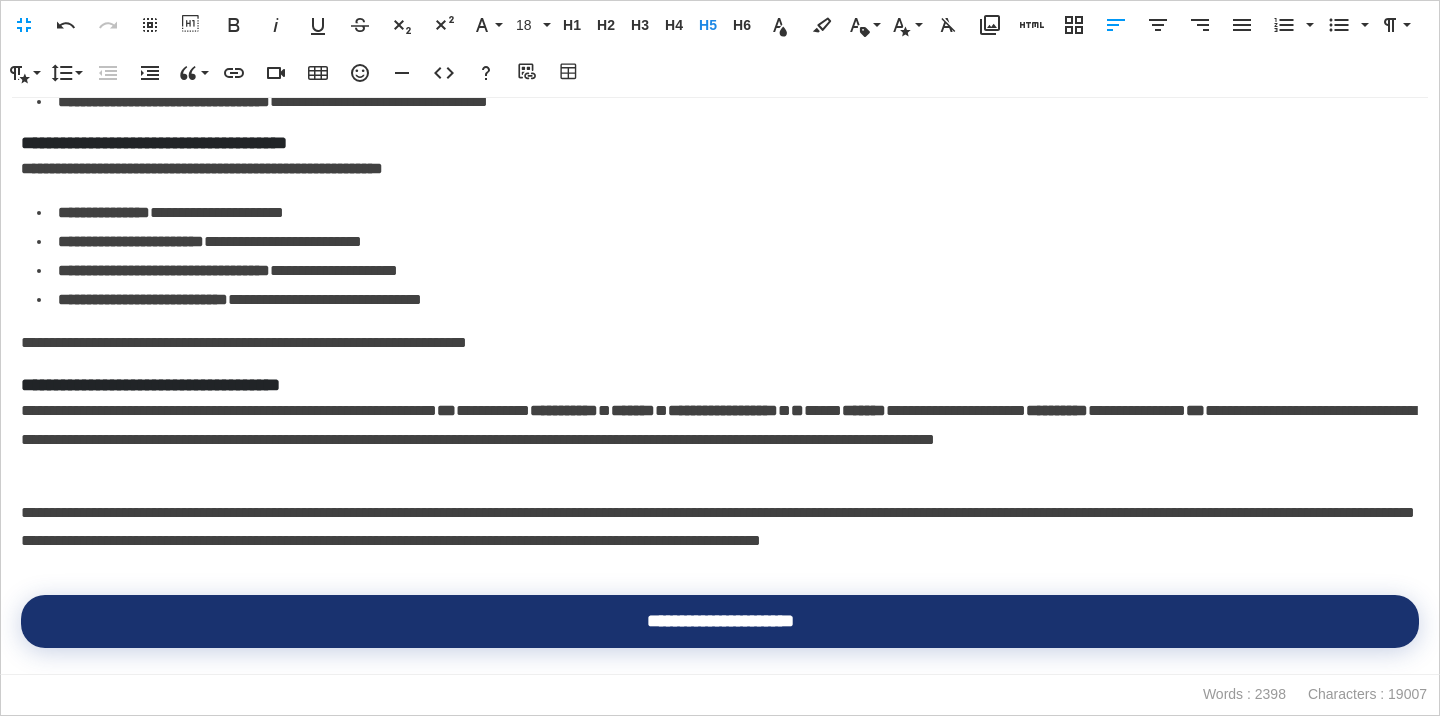 scroll, scrollTop: 935, scrollLeft: 0, axis: vertical 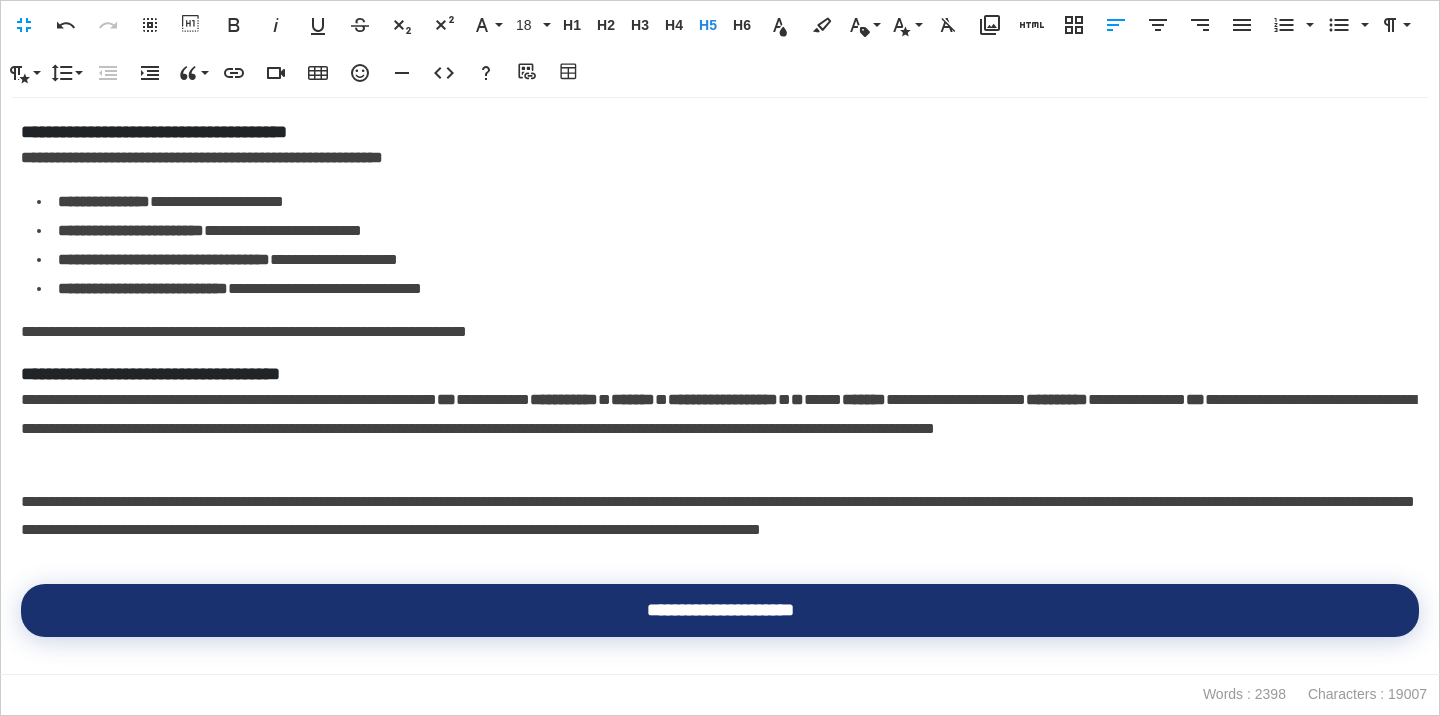 click on "**********" at bounding box center (720, 374) 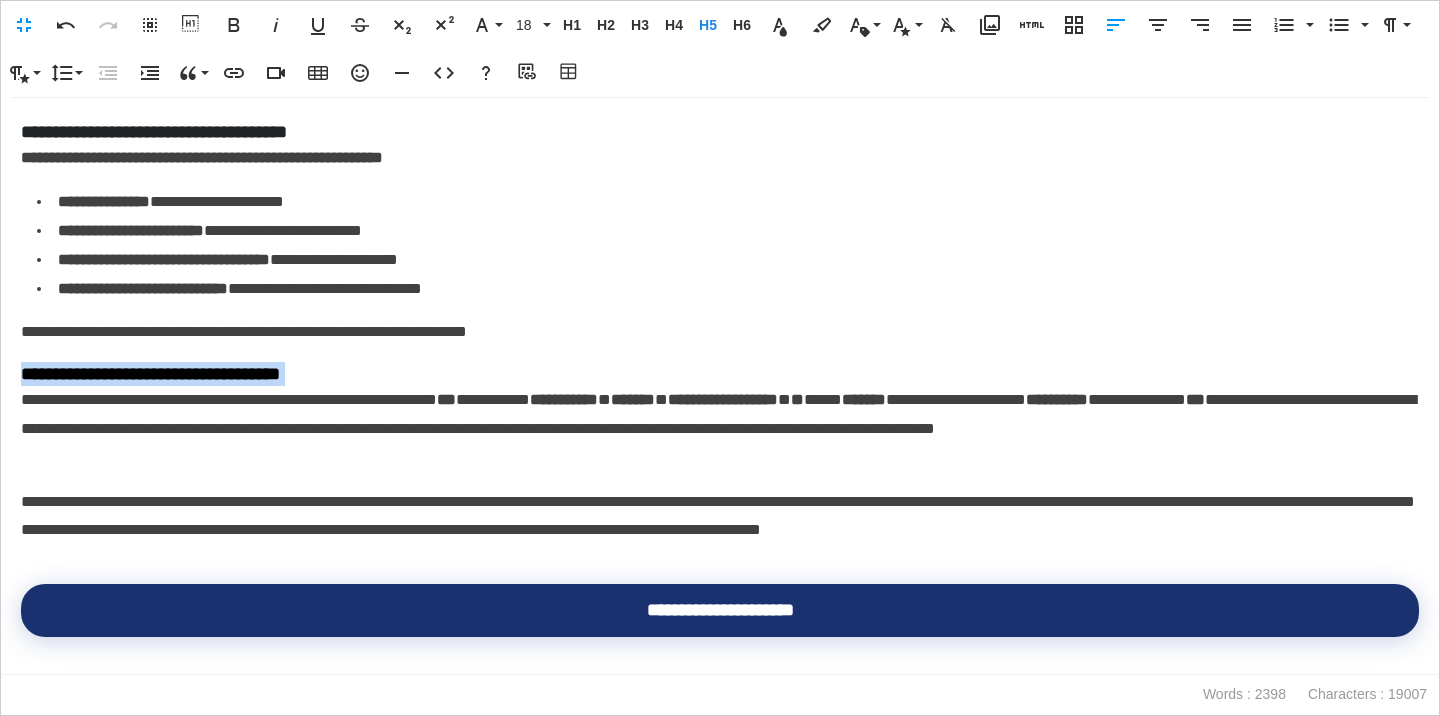 click on "**********" at bounding box center [720, 374] 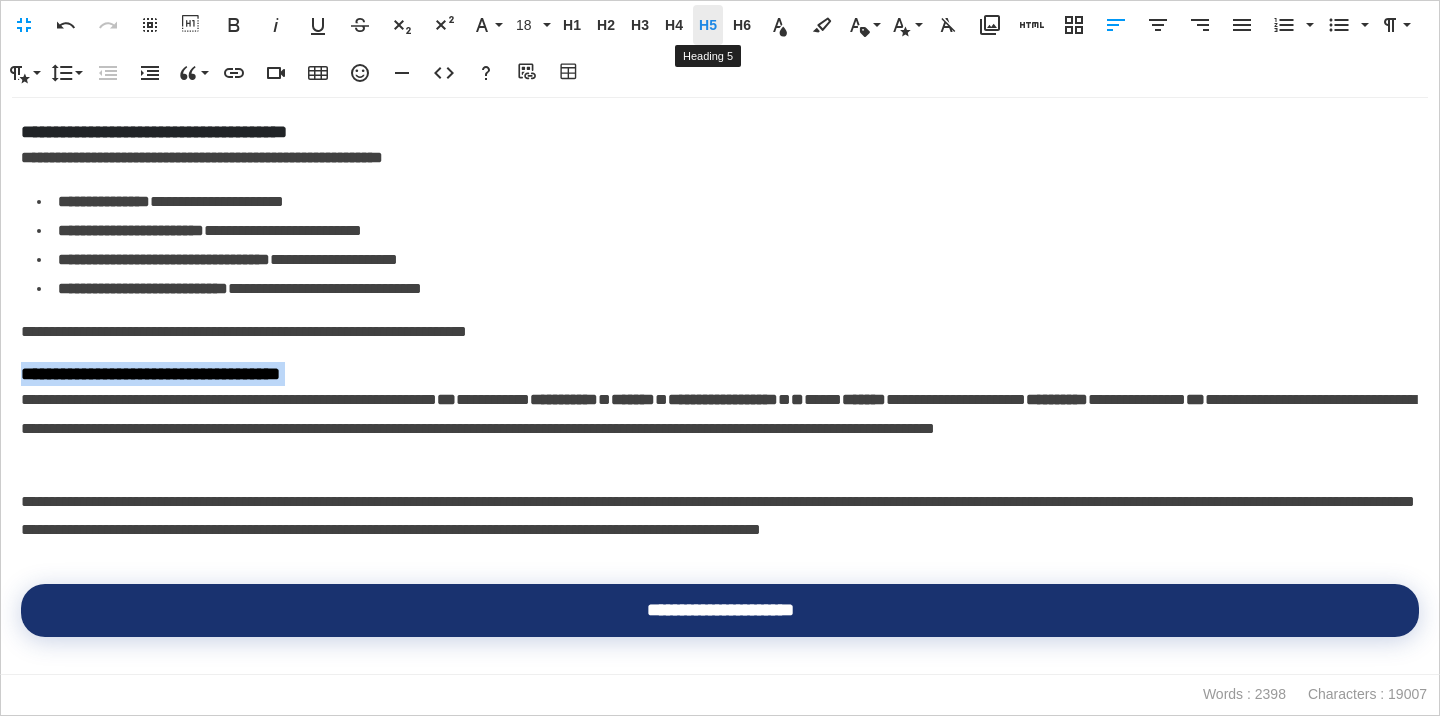 click on "H5" at bounding box center [708, 25] 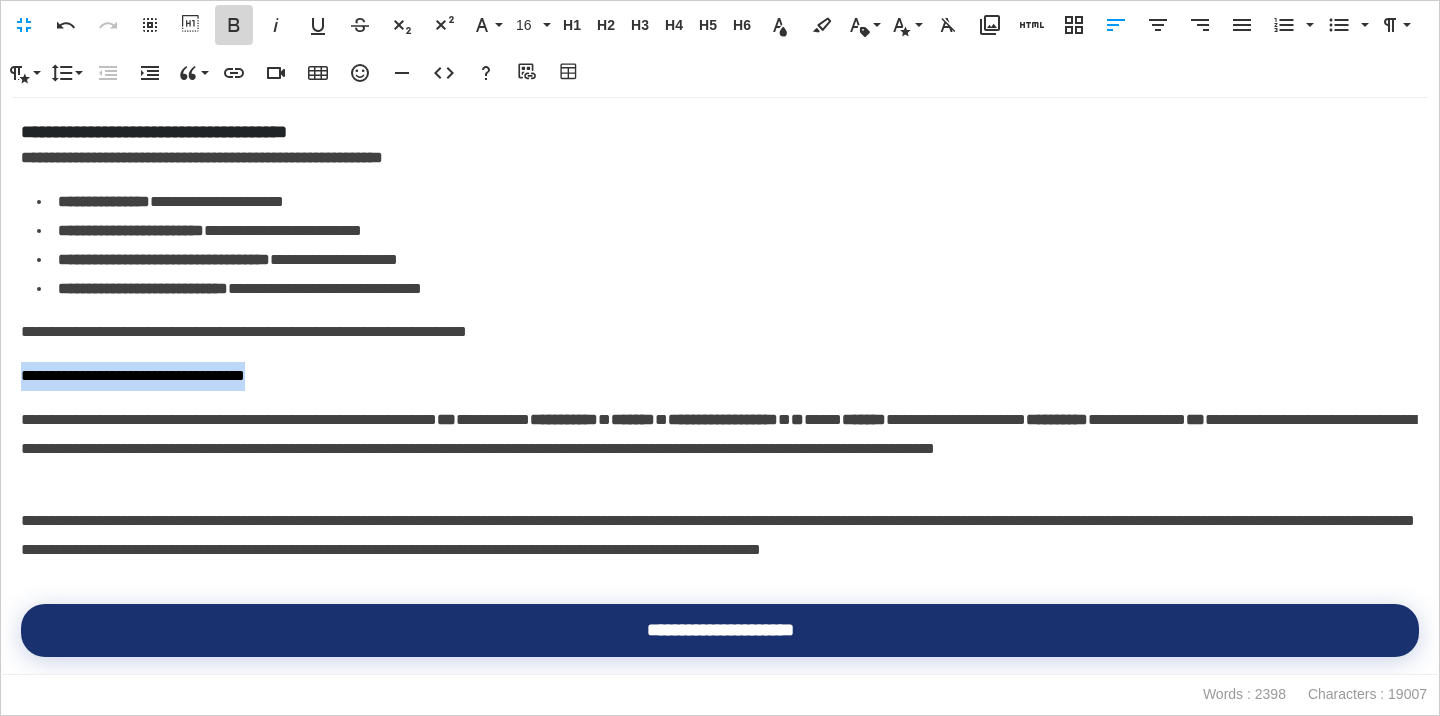 click 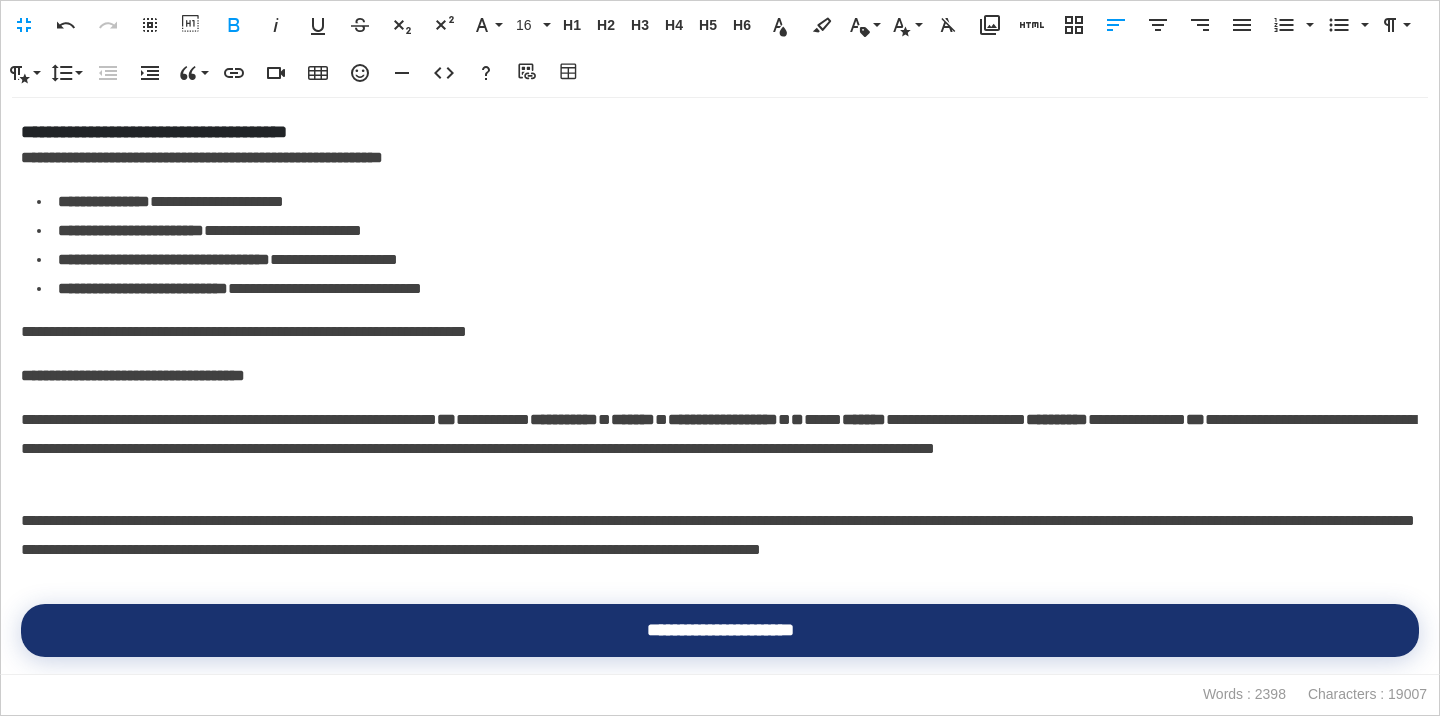 click on "**********" at bounding box center [720, 376] 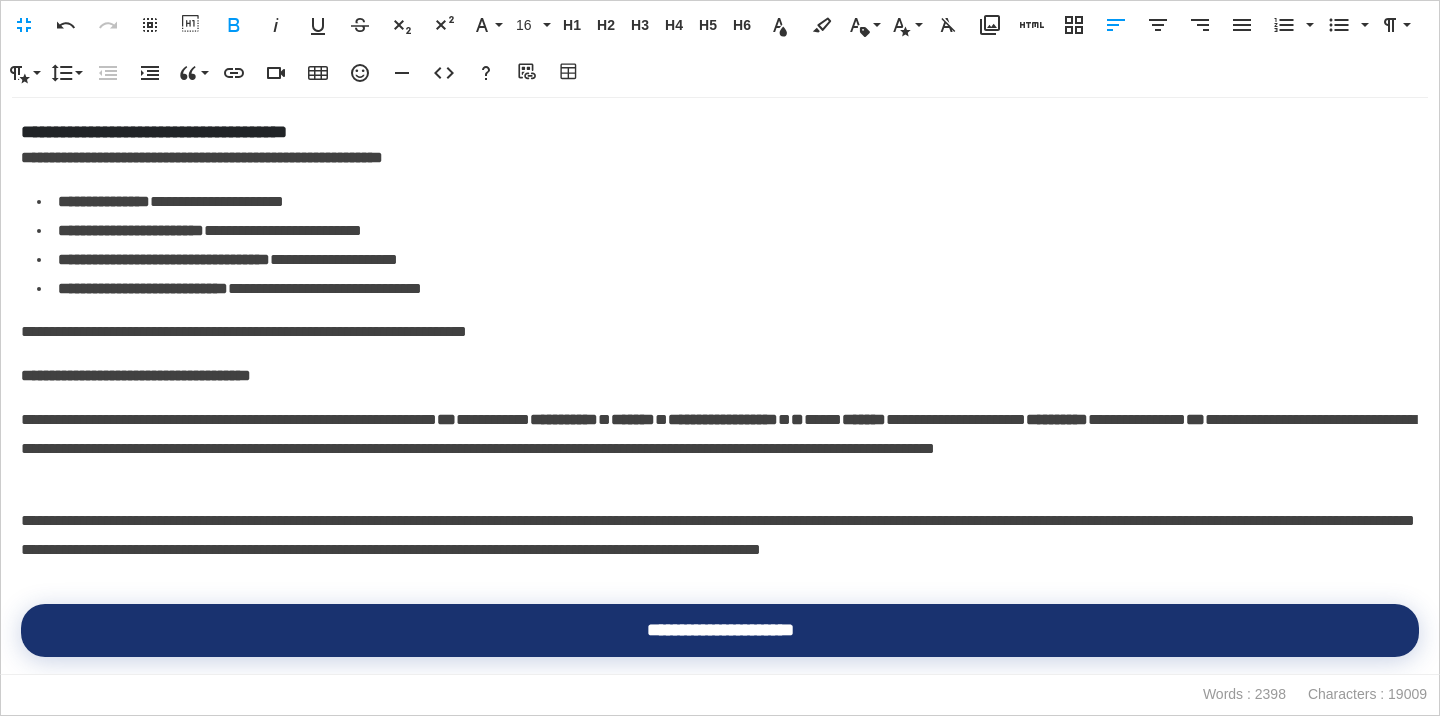 click on "**********" at bounding box center [720, 449] 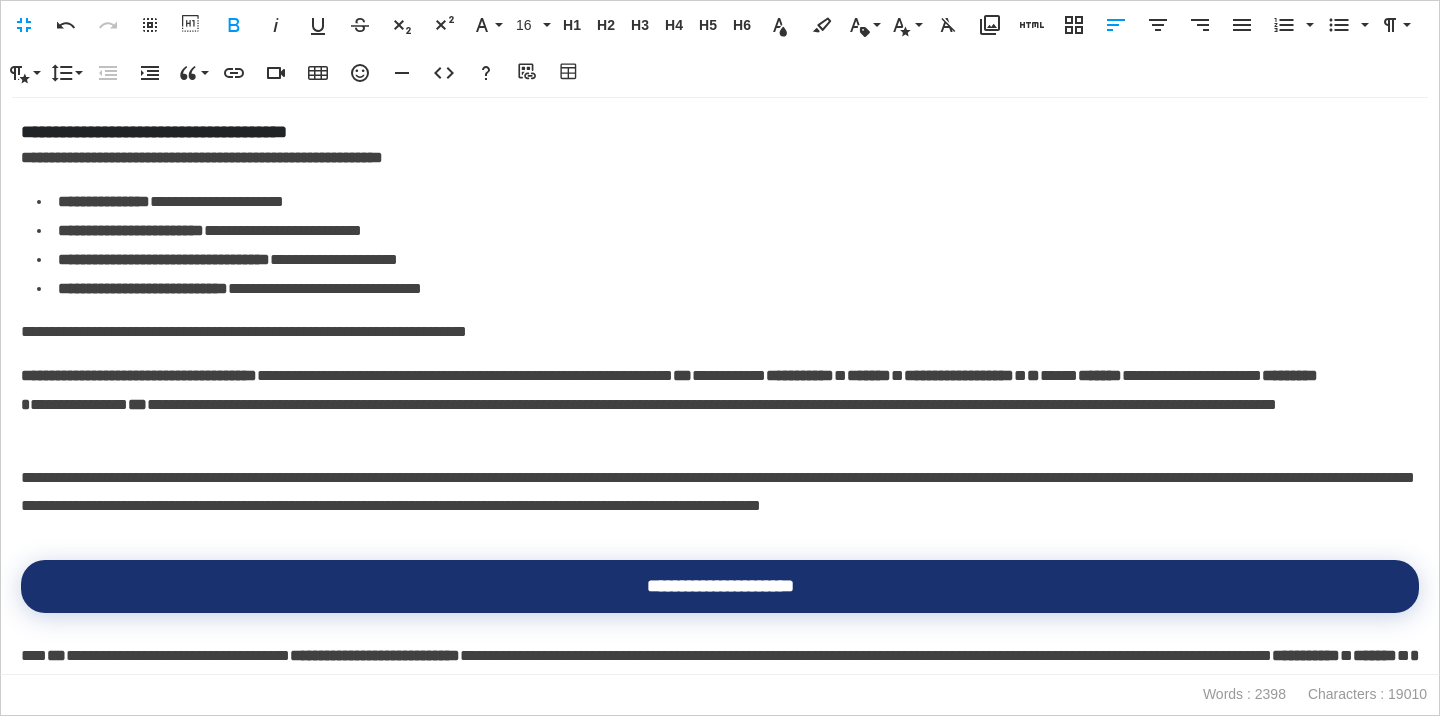 scroll, scrollTop: 764, scrollLeft: 0, axis: vertical 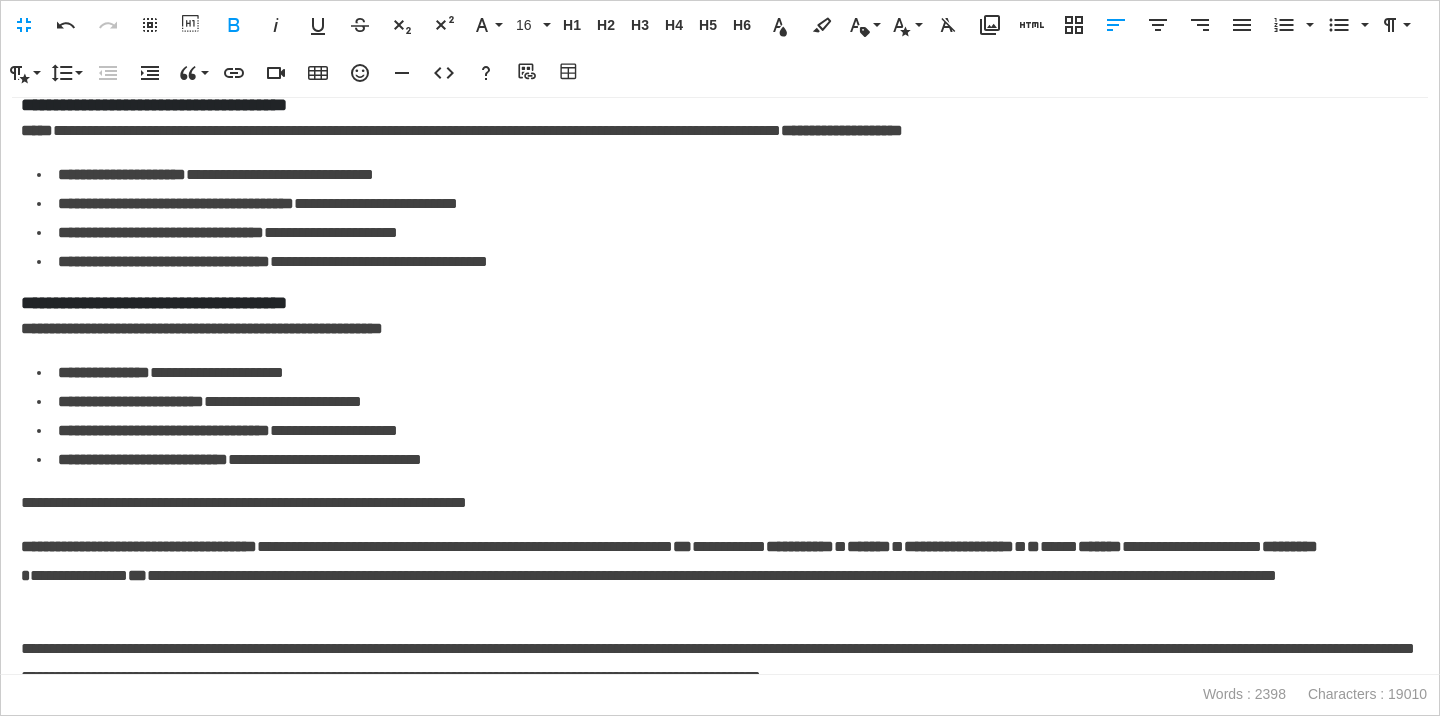 click on "**********" at bounding box center (720, 303) 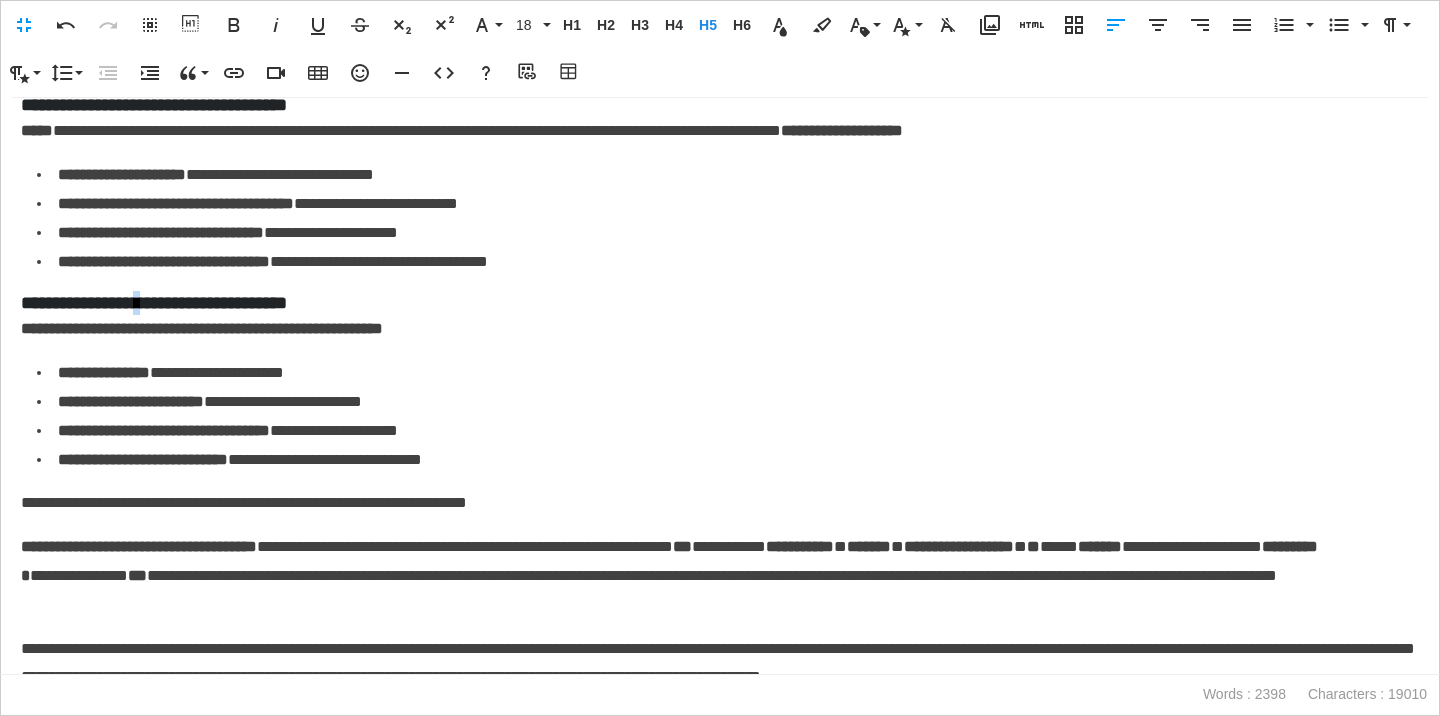 click on "**********" at bounding box center [720, 303] 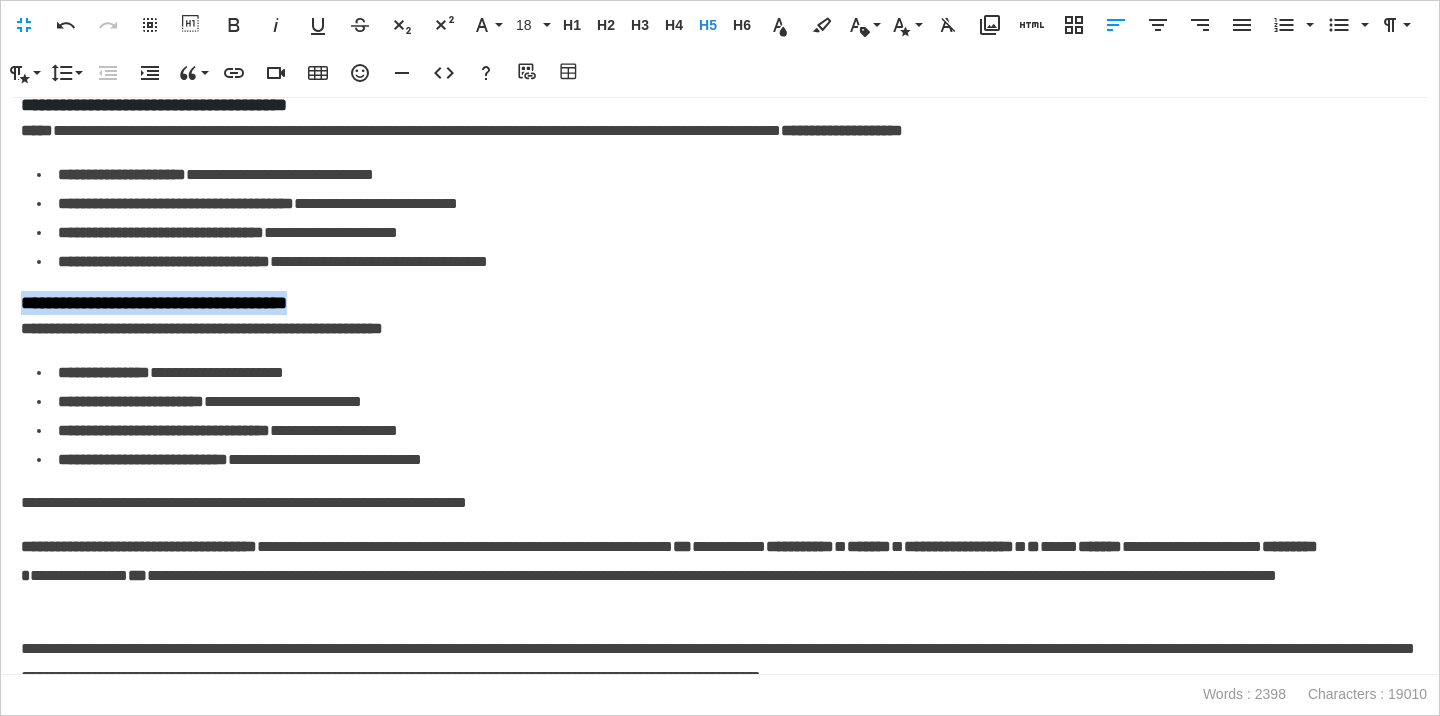 click on "**********" at bounding box center (720, 303) 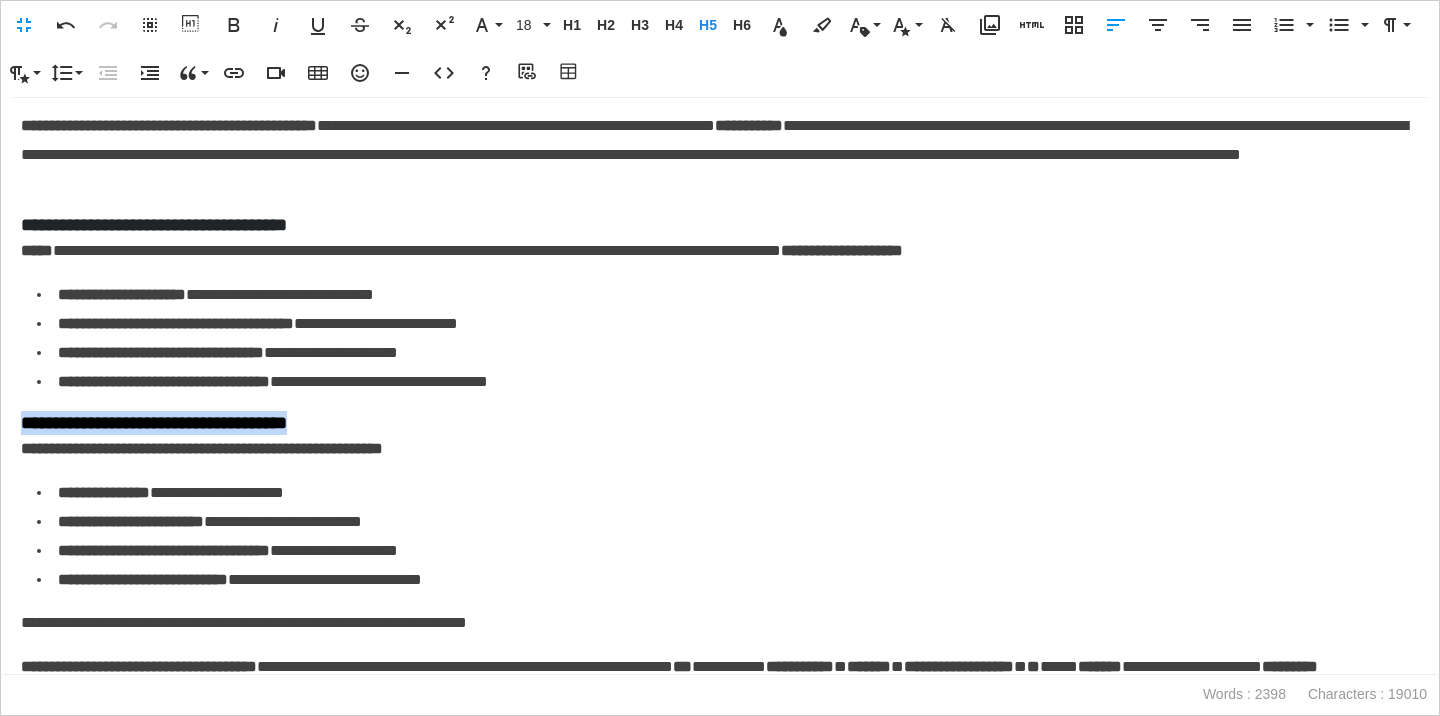 scroll, scrollTop: 643, scrollLeft: 0, axis: vertical 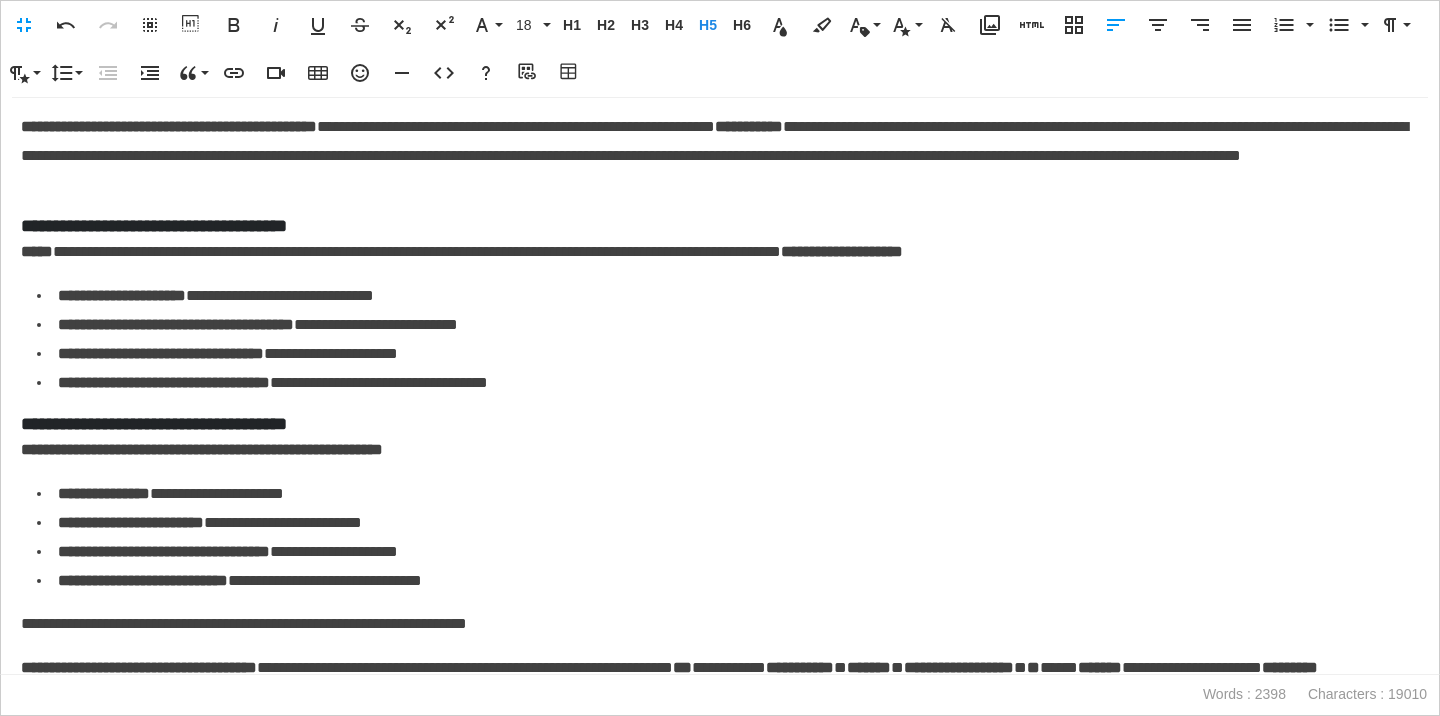 click on "**********" at bounding box center [720, 156] 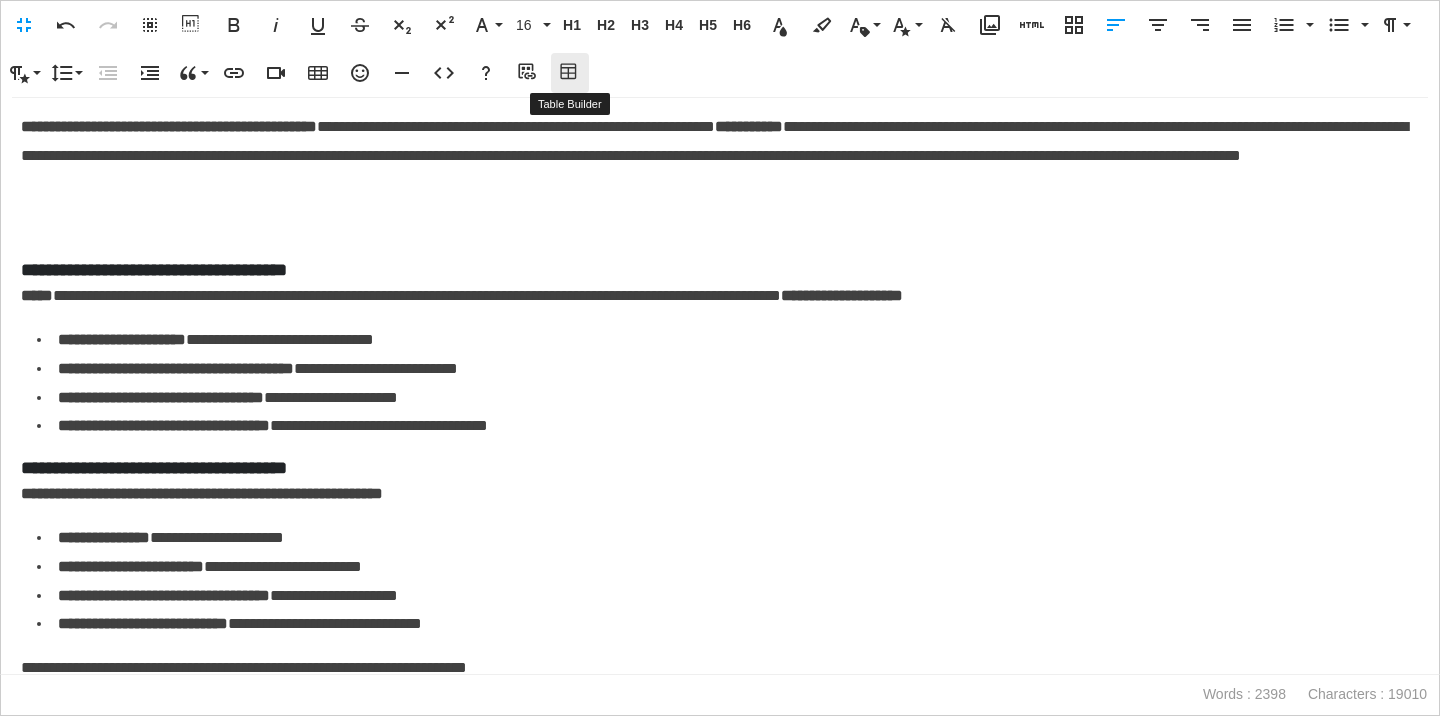 click 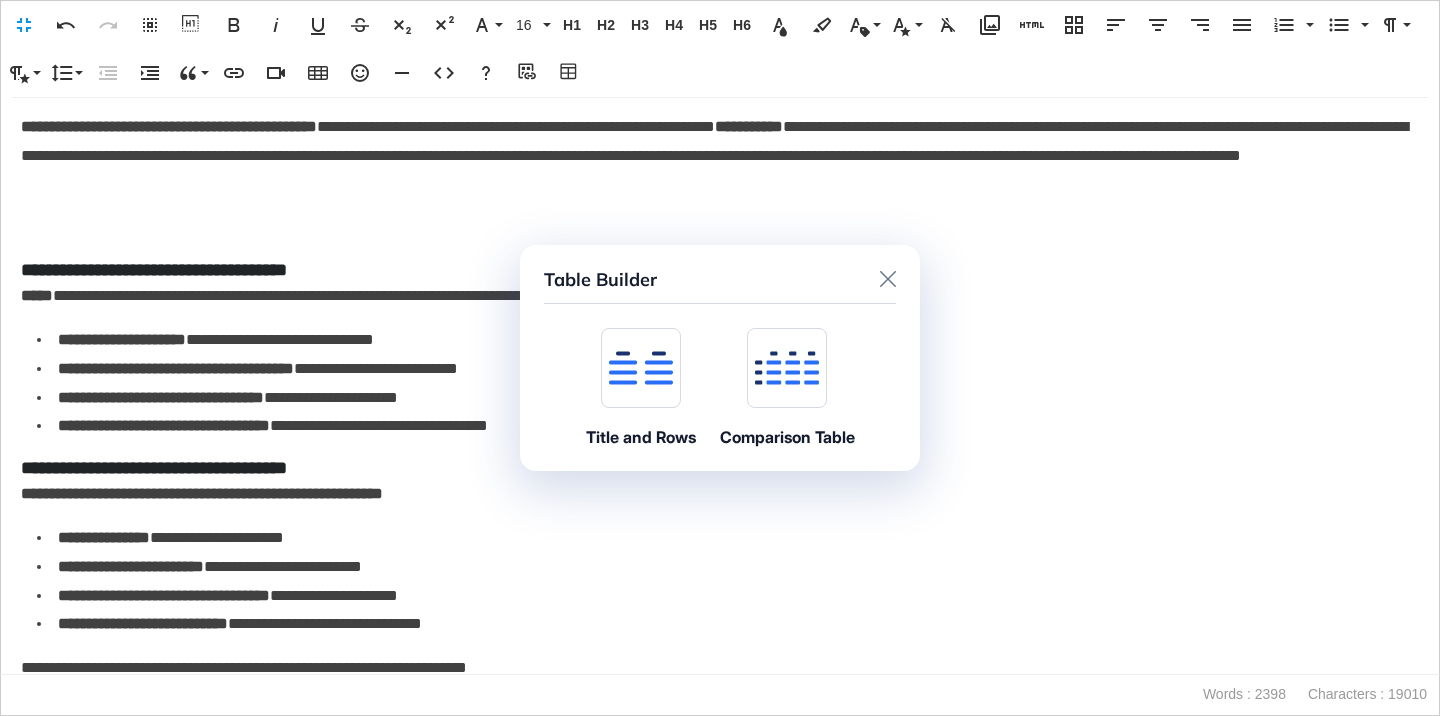 click 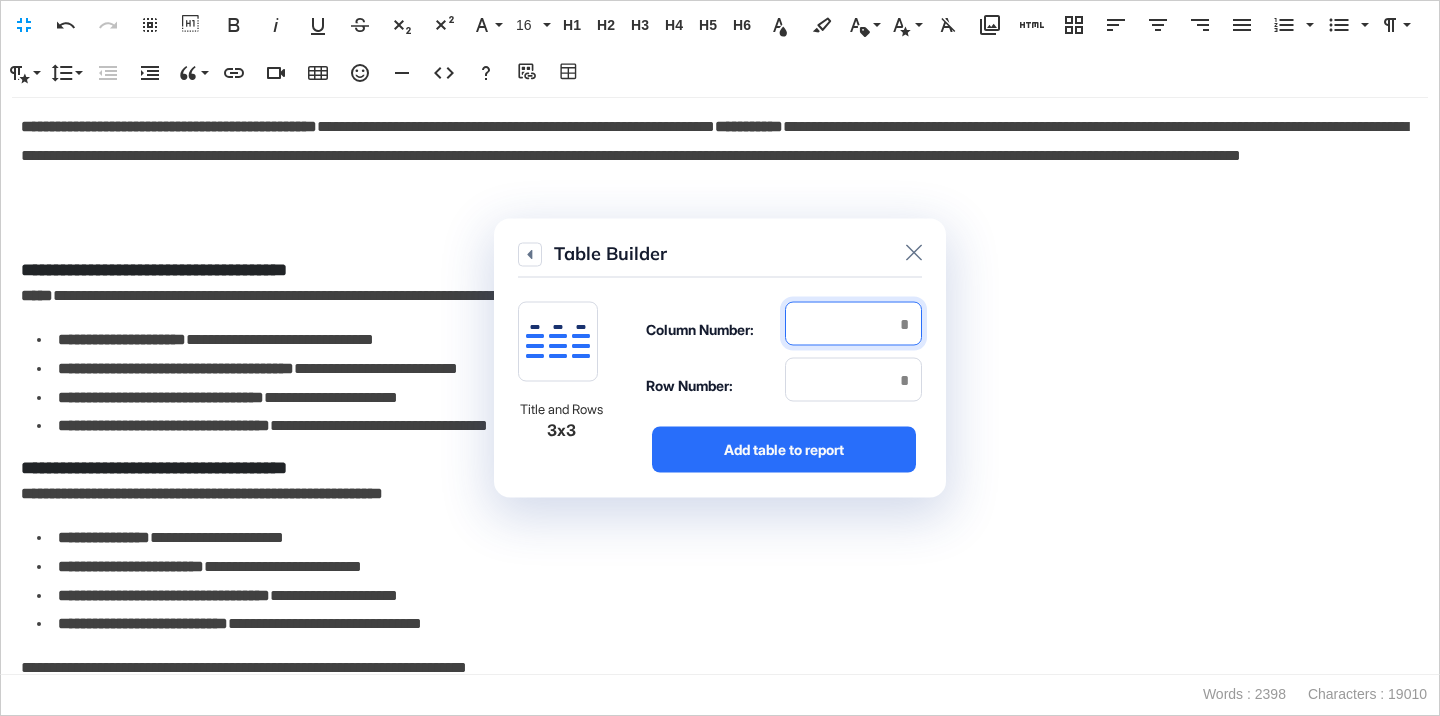 click at bounding box center (853, 324) 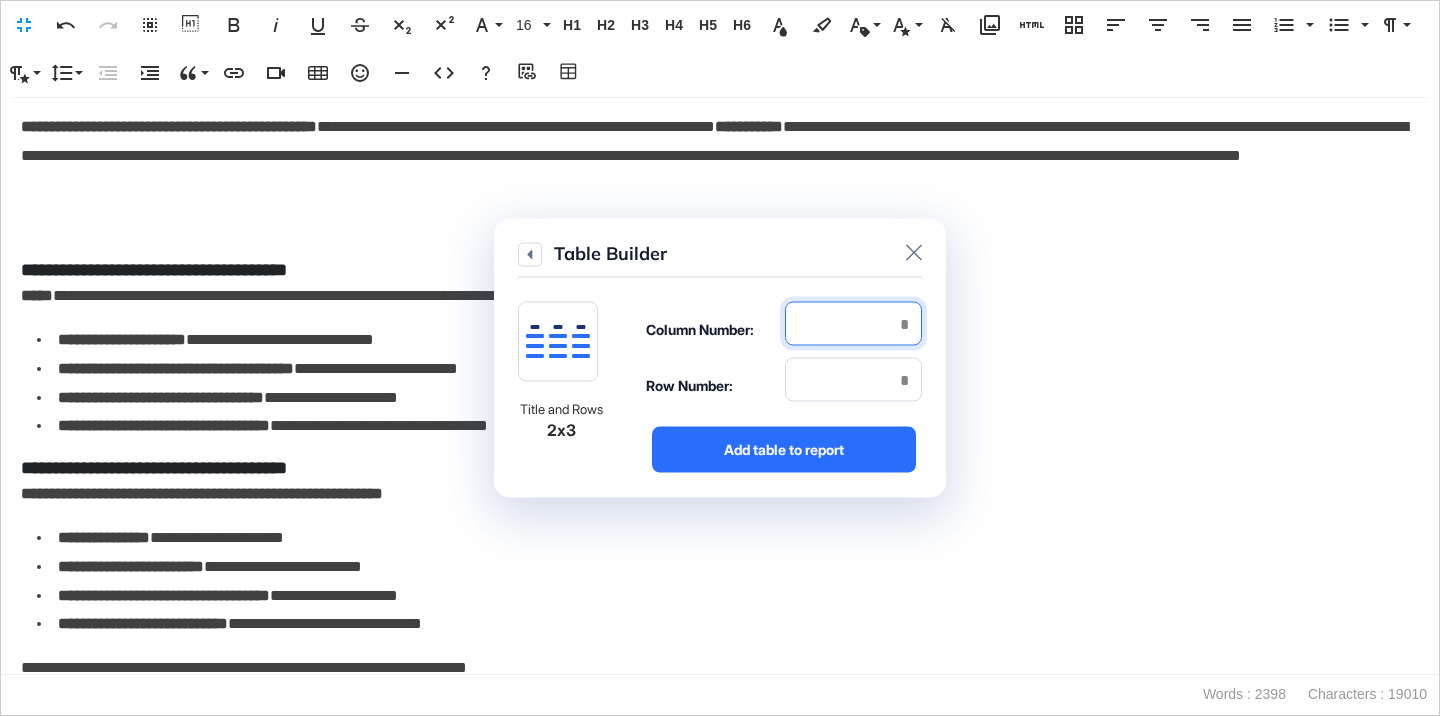 type on "*" 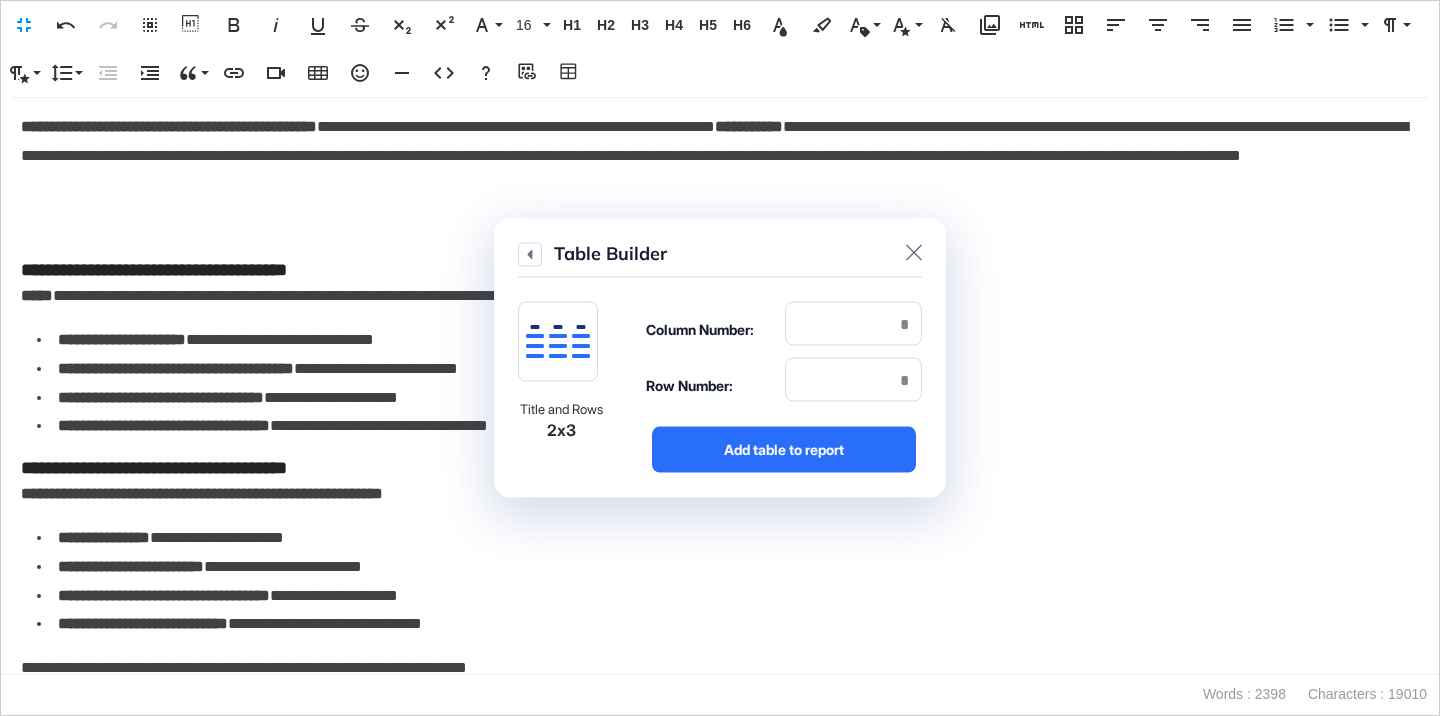 click on "Row Number:" at bounding box center [784, 386] 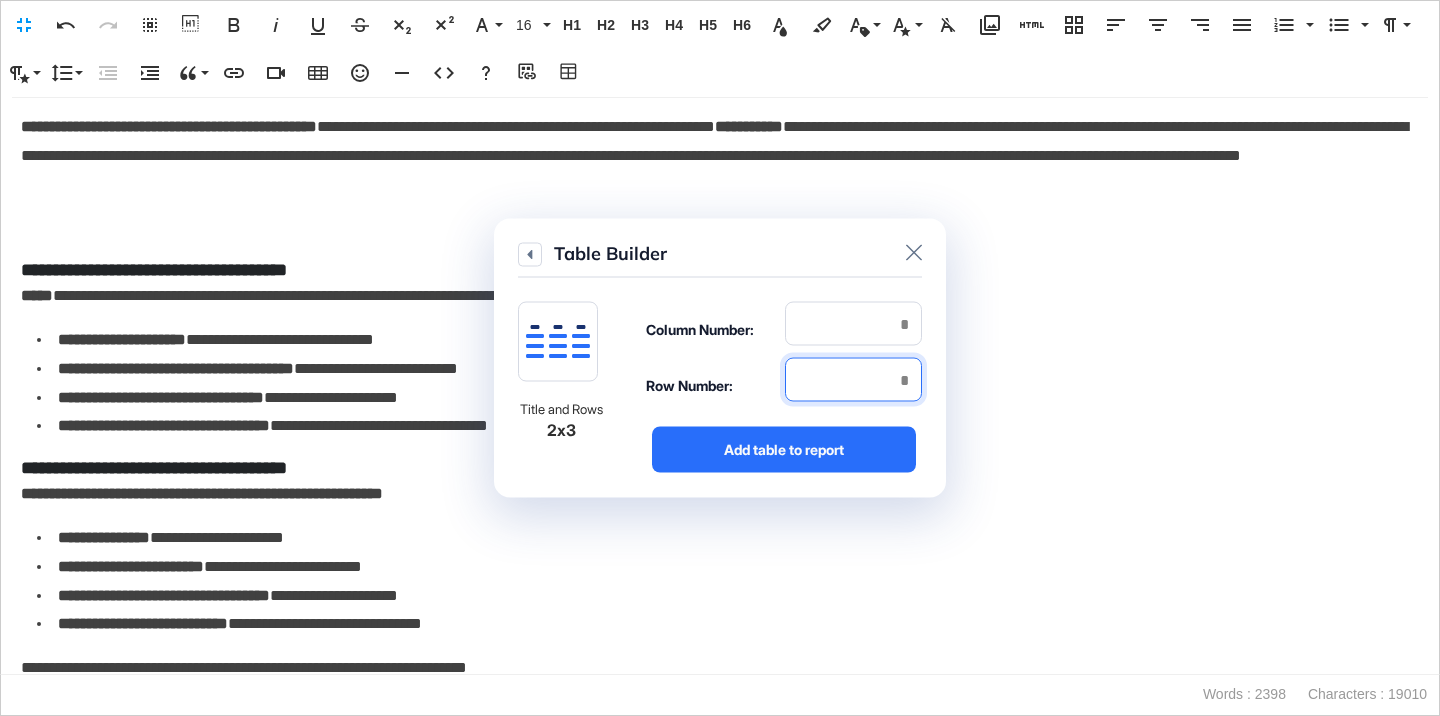 click at bounding box center (853, 380) 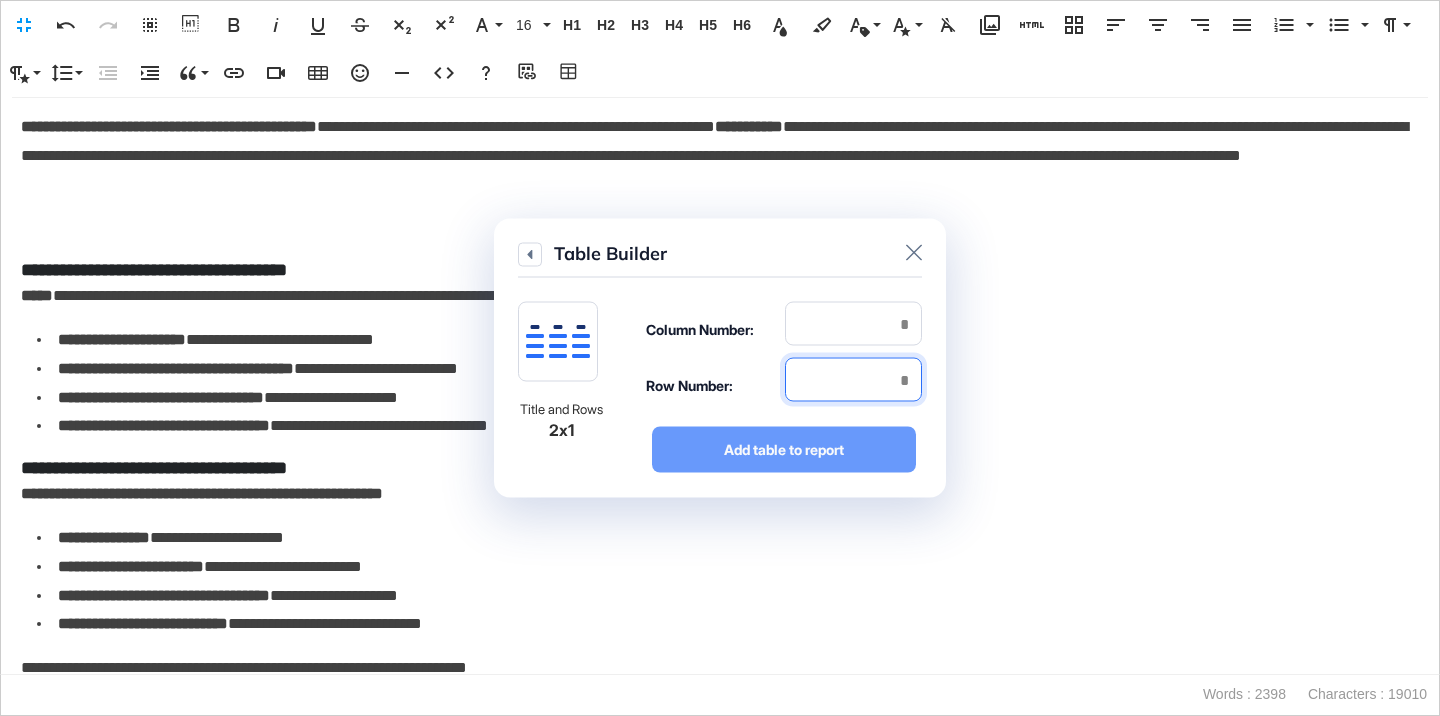 type on "*" 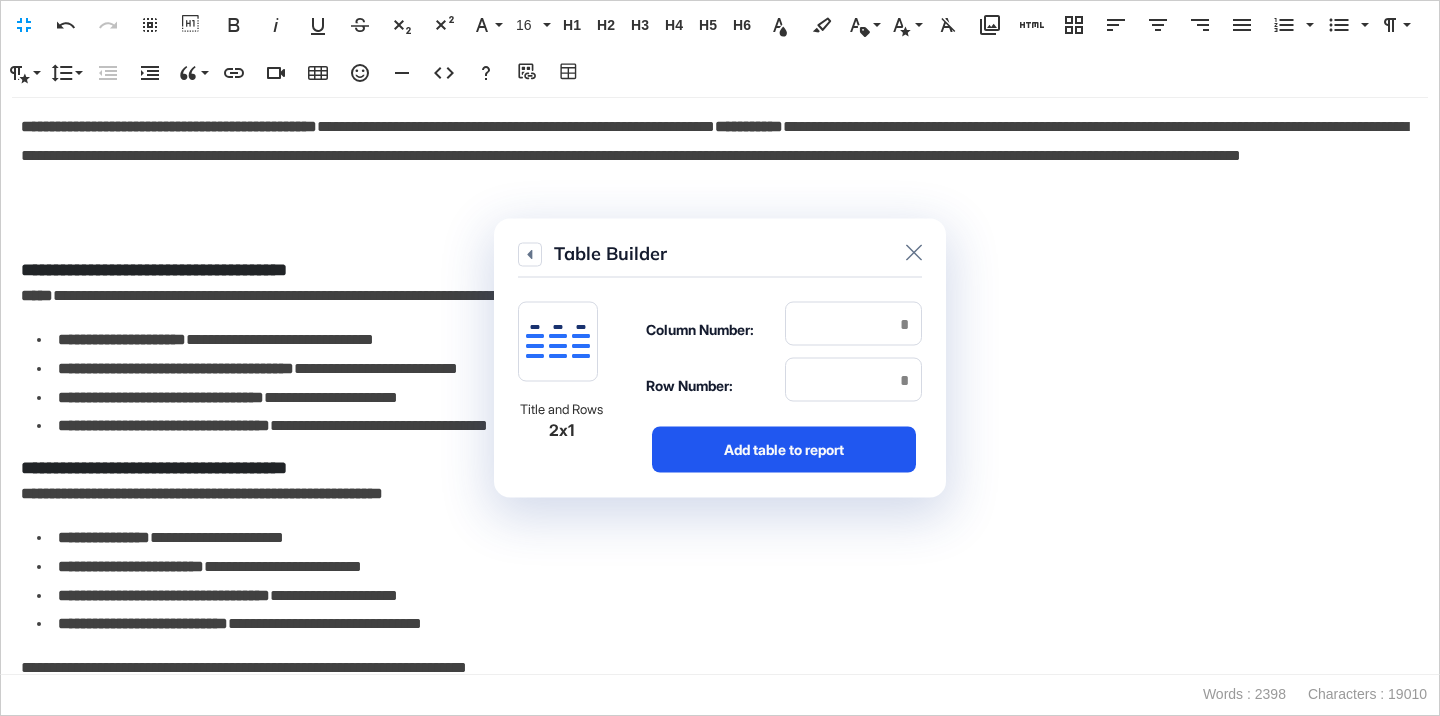 click on "Add table to report" at bounding box center [784, 450] 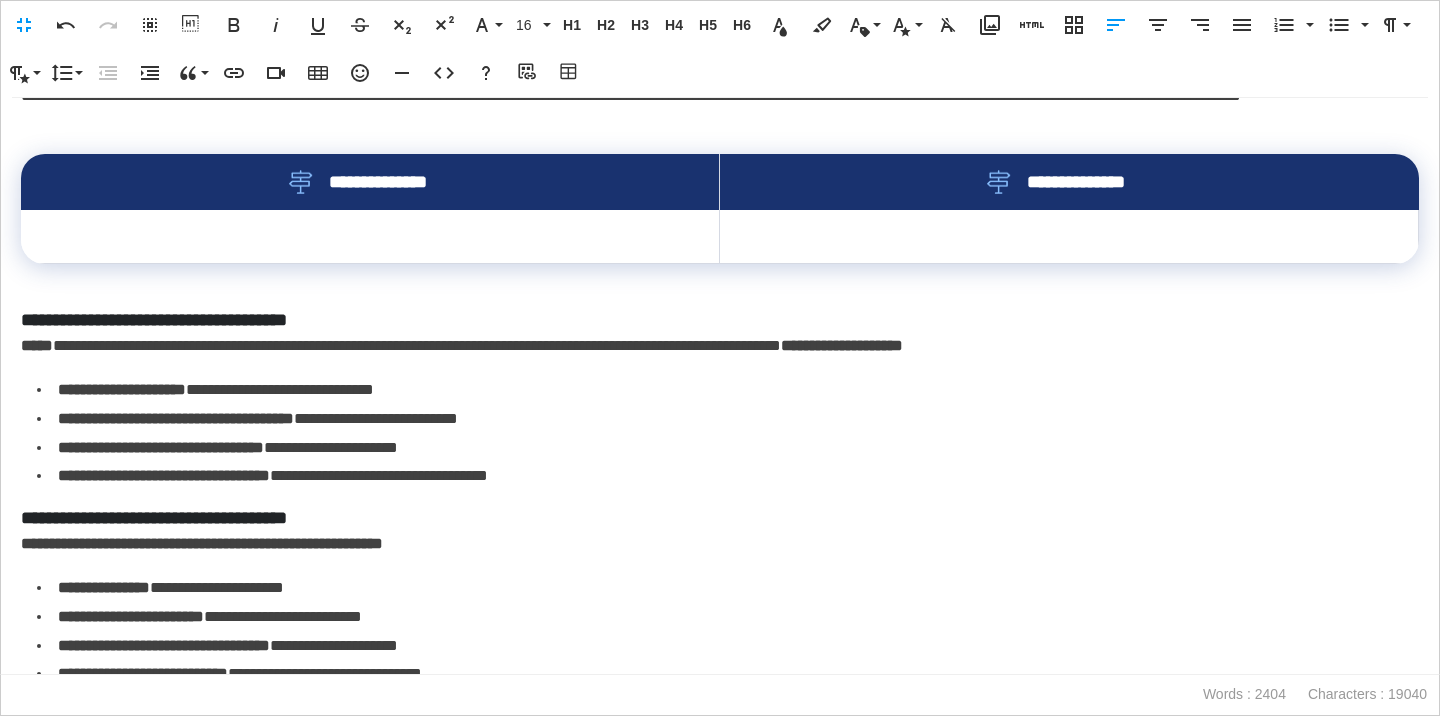 scroll, scrollTop: 704, scrollLeft: 0, axis: vertical 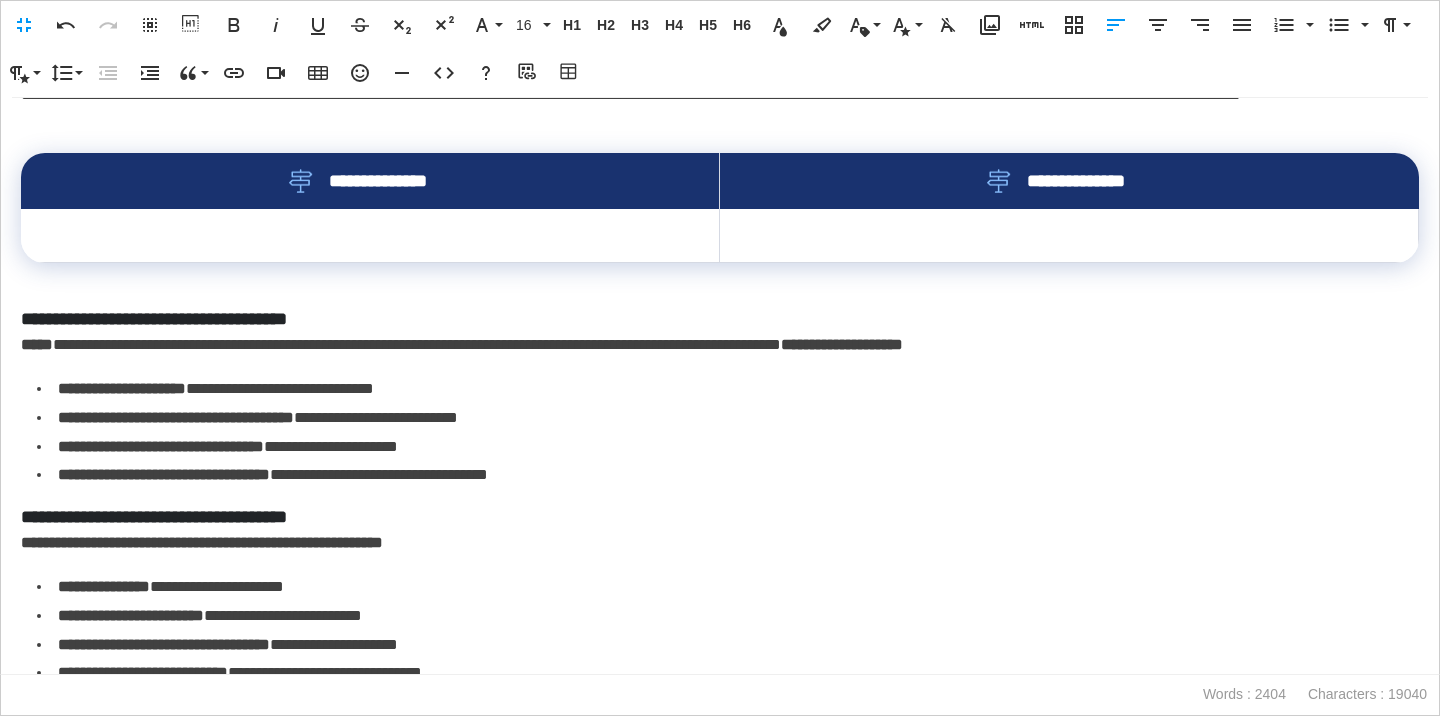click on "**********" at bounding box center [720, 319] 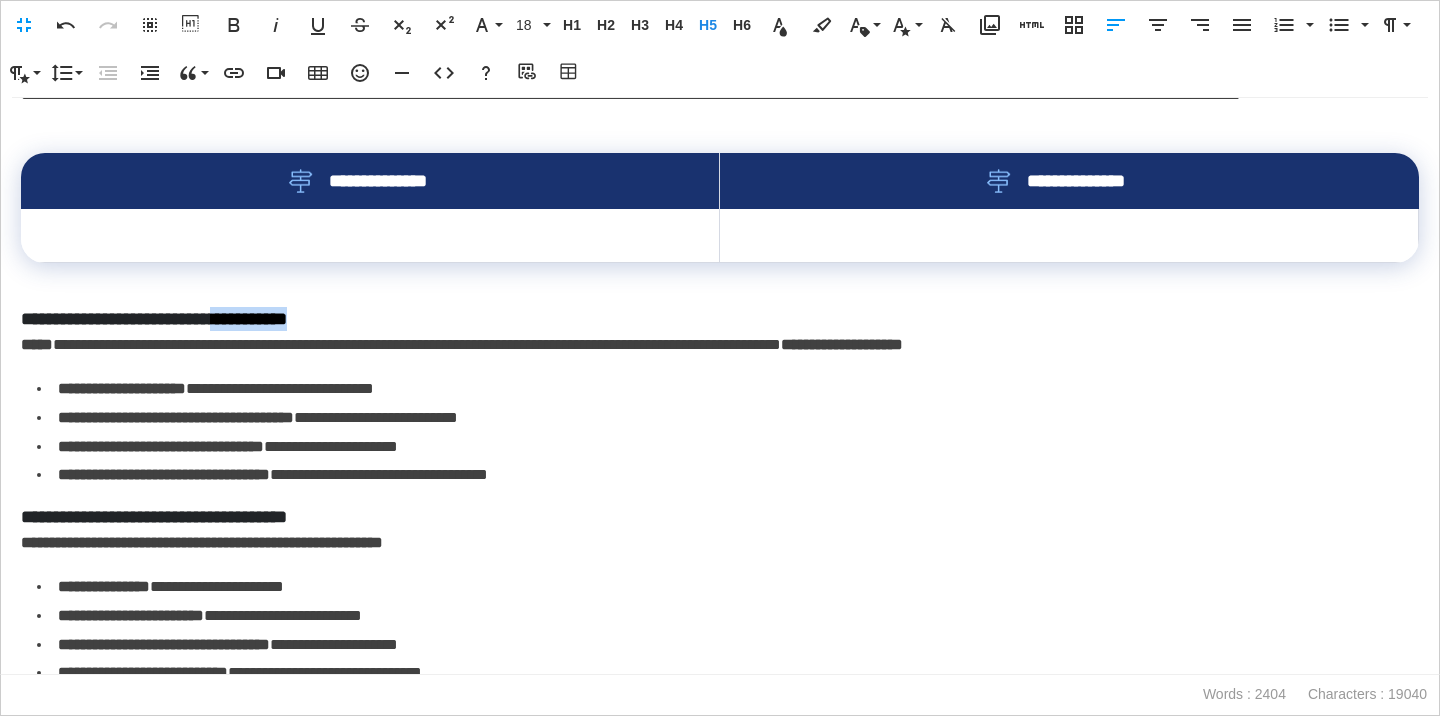 click on "**********" at bounding box center (720, 319) 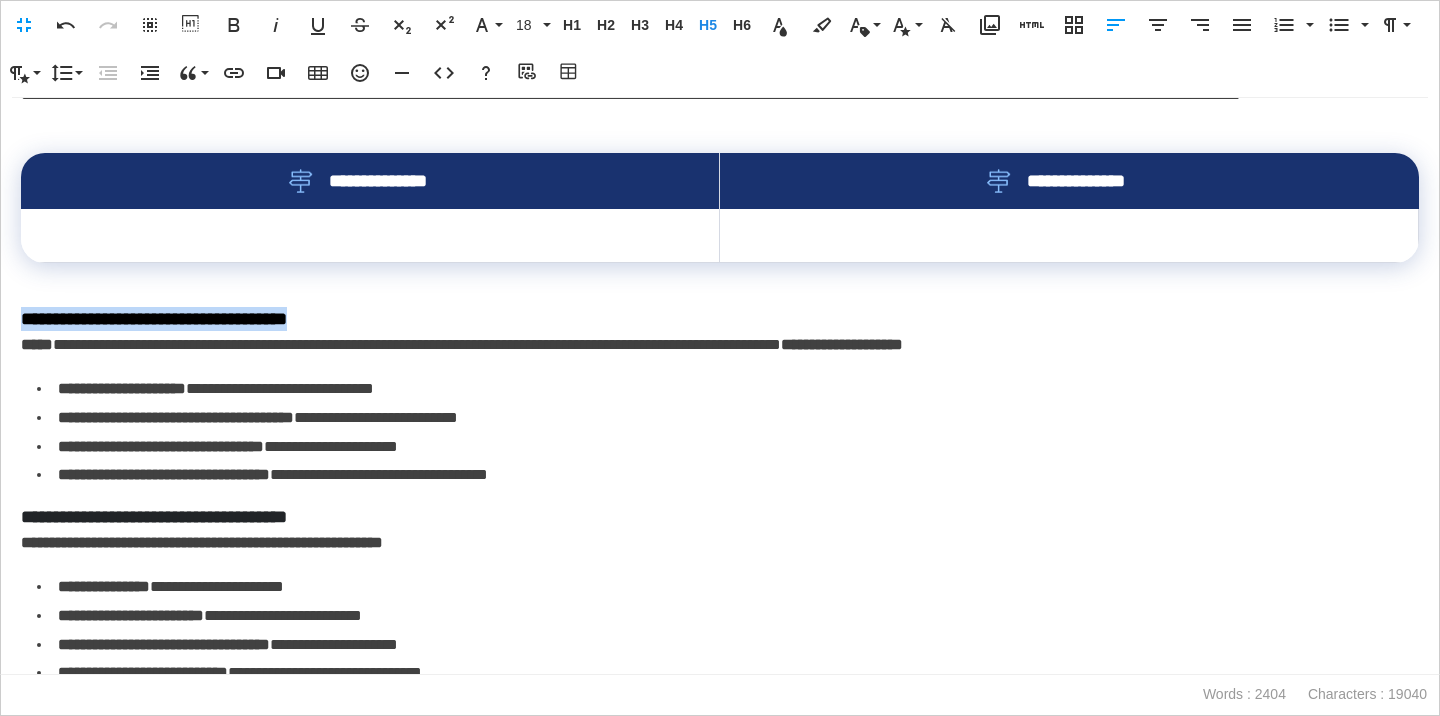 click on "**********" at bounding box center (720, 319) 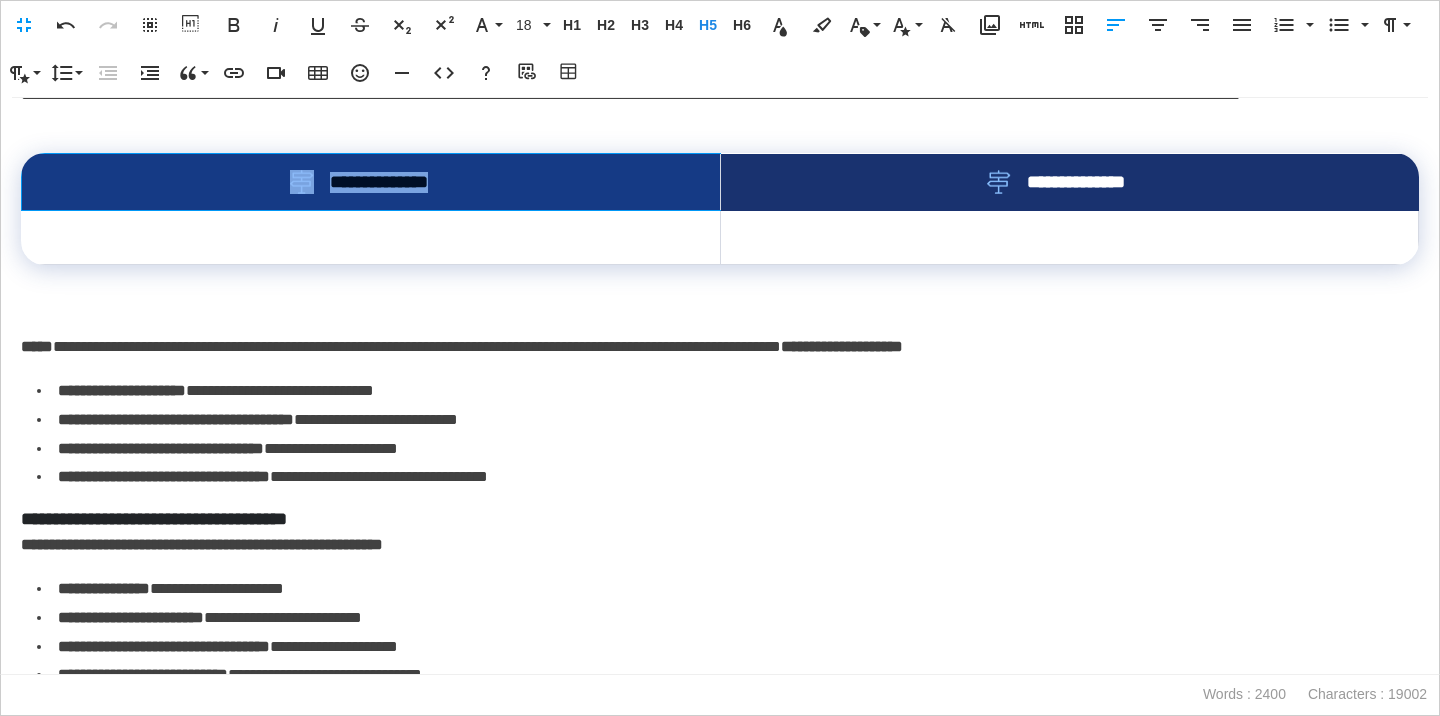 drag, startPoint x: 513, startPoint y: 190, endPoint x: 292, endPoint y: 182, distance: 221.14474 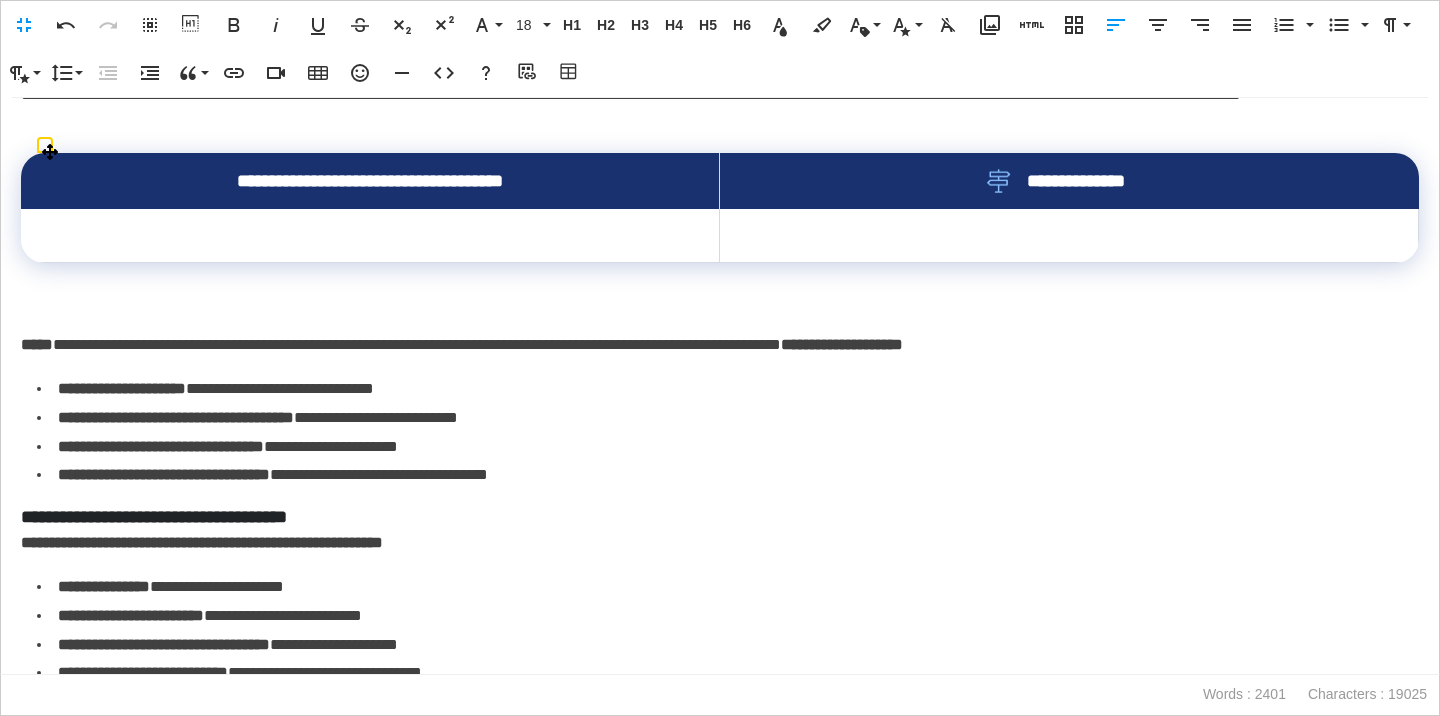 scroll, scrollTop: 66, scrollLeft: 8, axis: both 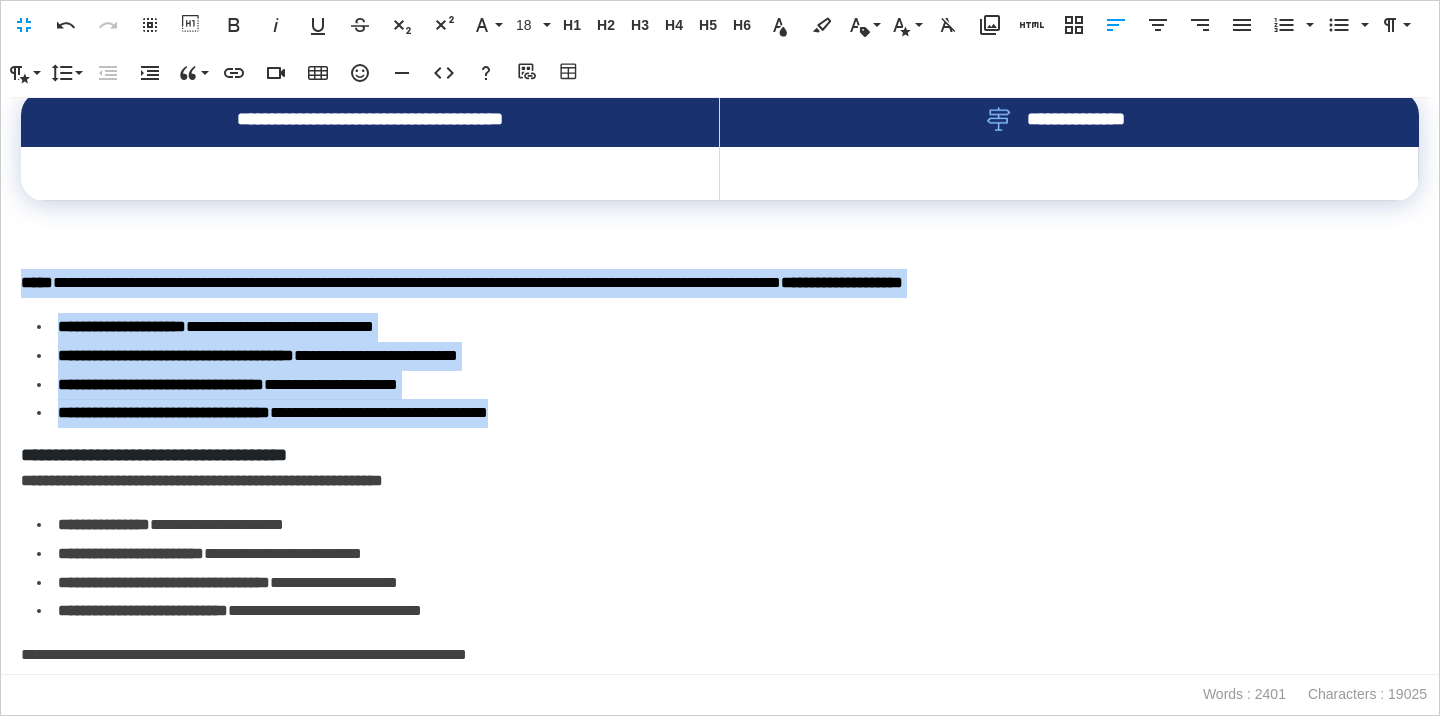 drag, startPoint x: 618, startPoint y: 417, endPoint x: 0, endPoint y: 287, distance: 631.52515 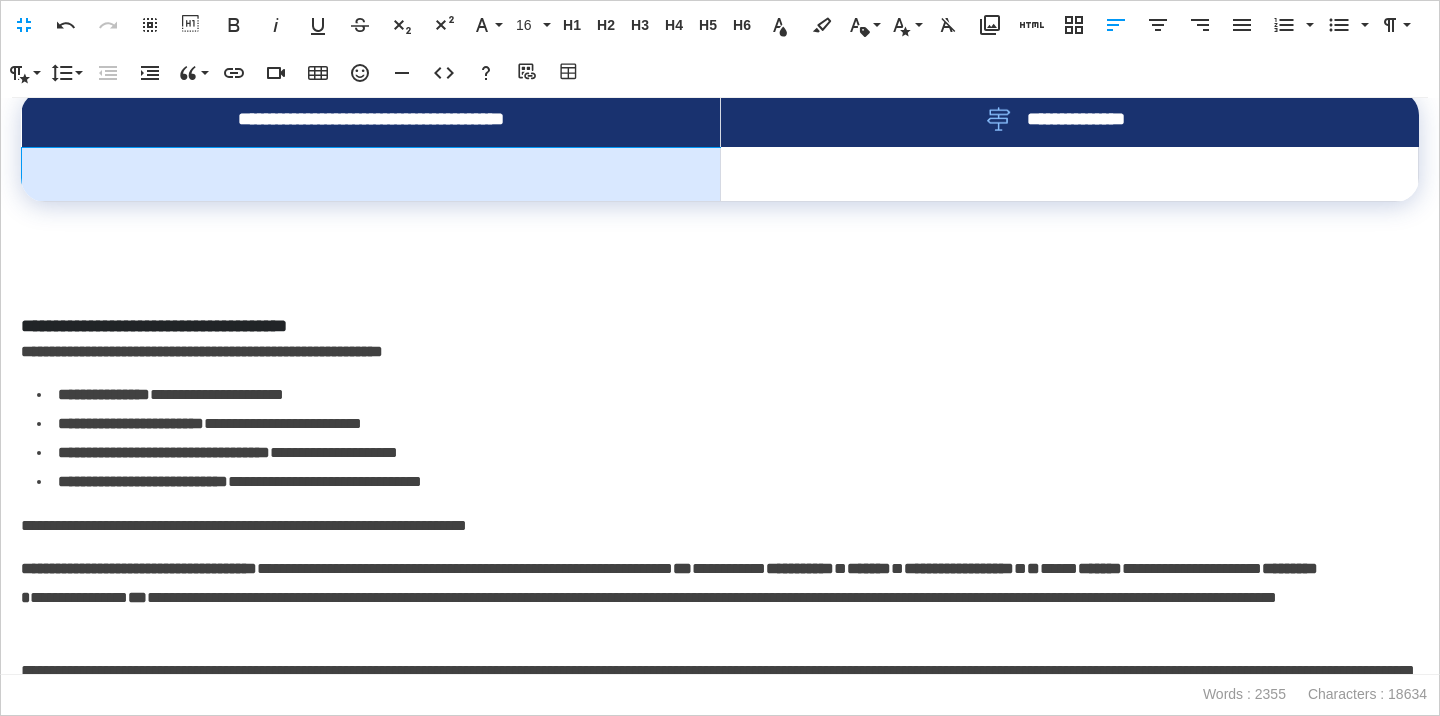 click at bounding box center [371, 174] 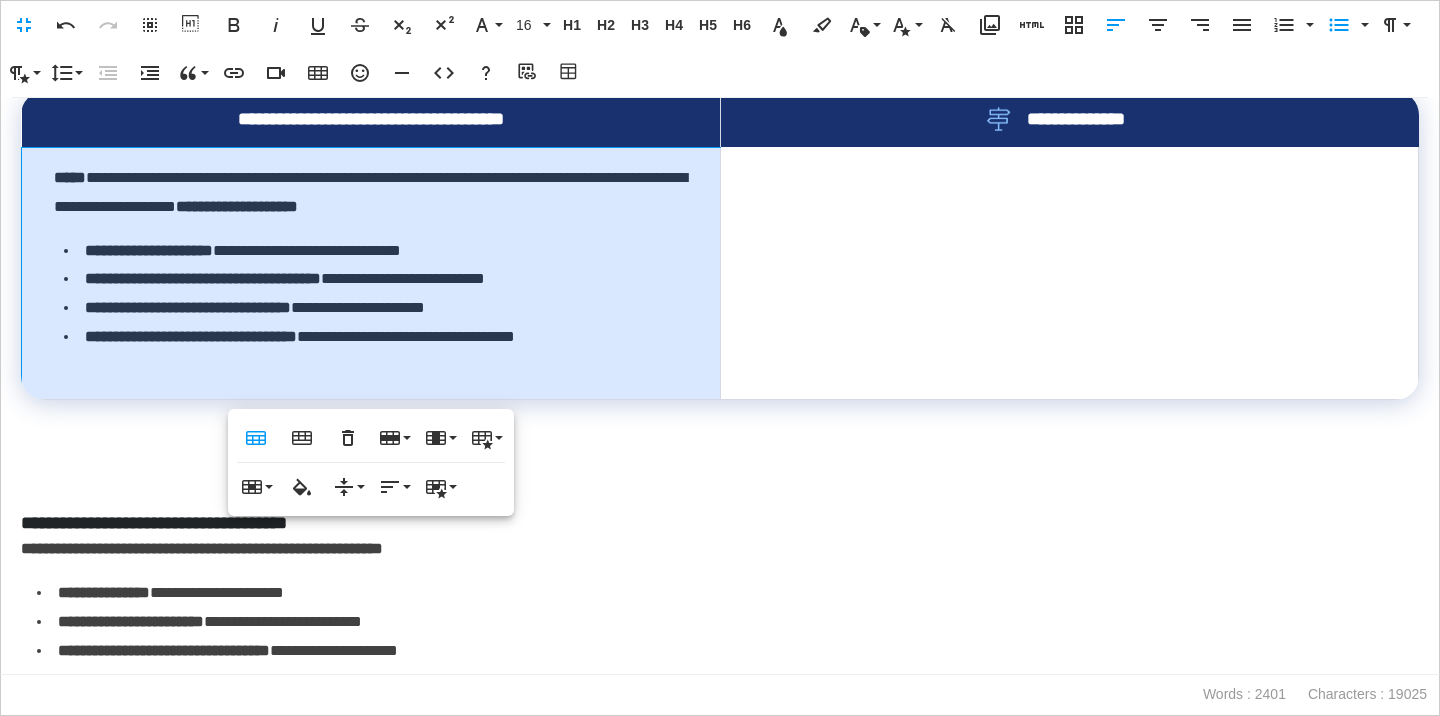 click on "**********" at bounding box center [371, 273] 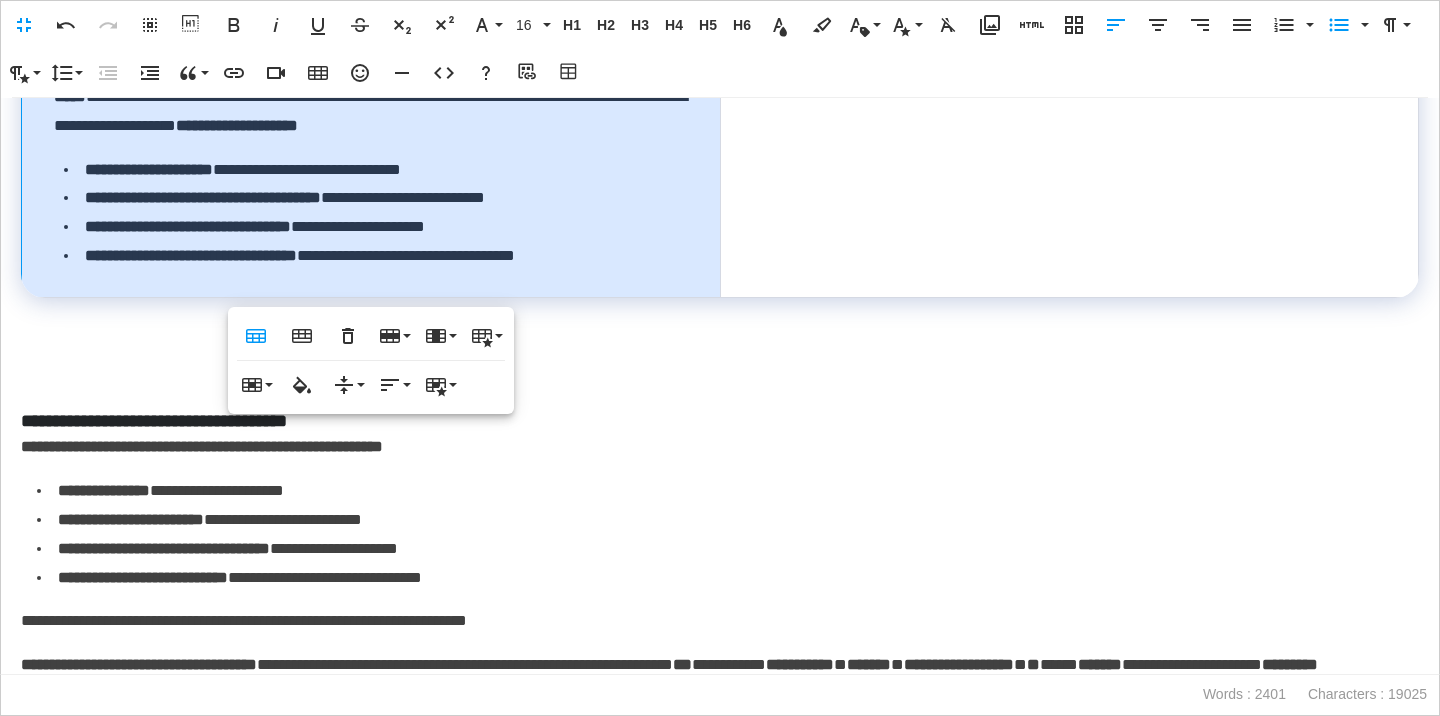 scroll, scrollTop: 845, scrollLeft: 0, axis: vertical 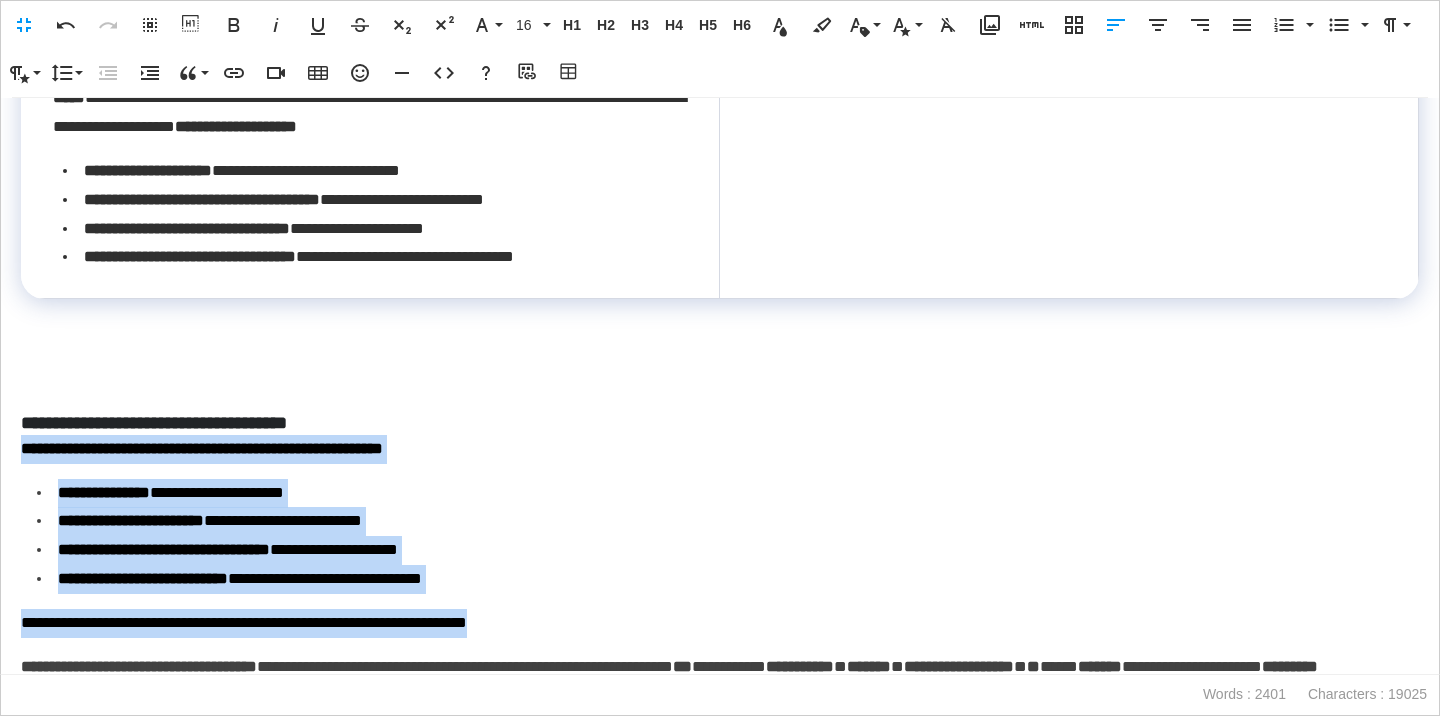 drag, startPoint x: 631, startPoint y: 623, endPoint x: 6, endPoint y: 459, distance: 646.1586 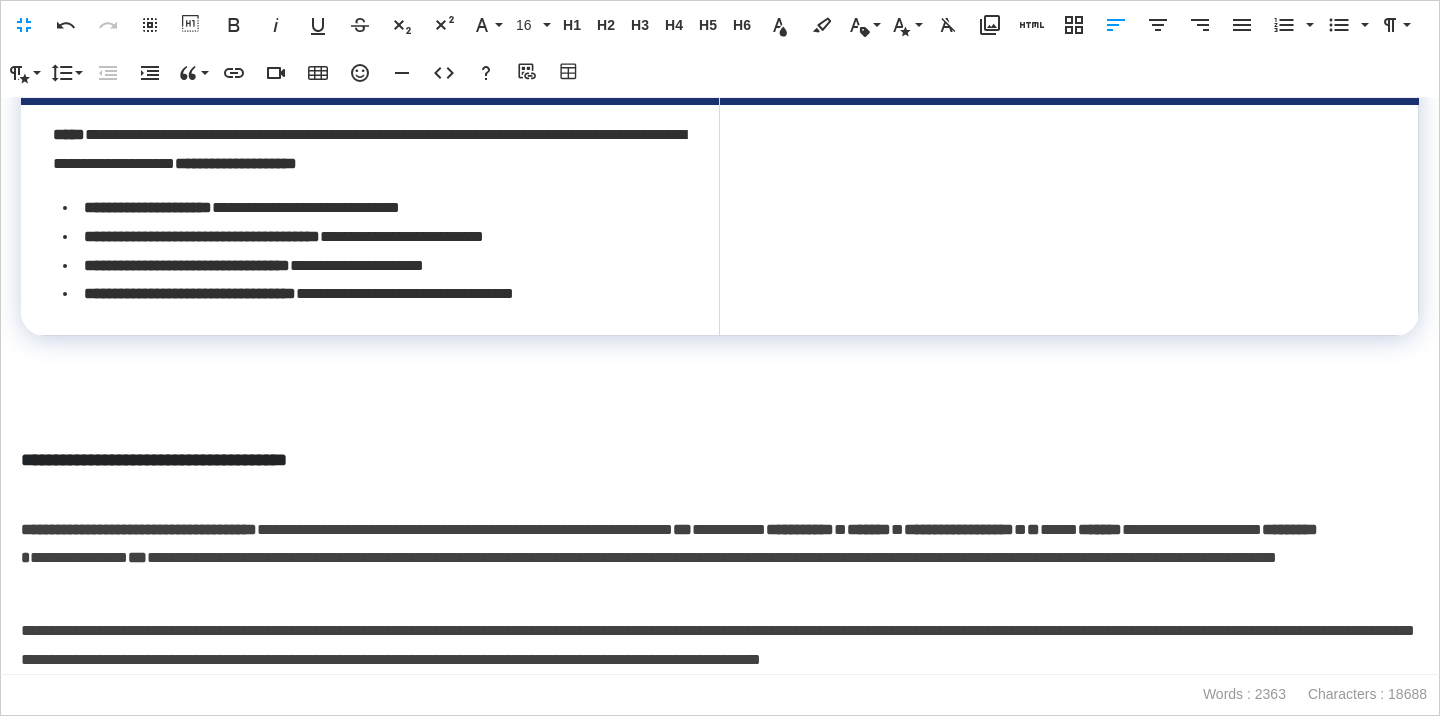 scroll, scrollTop: 744, scrollLeft: 0, axis: vertical 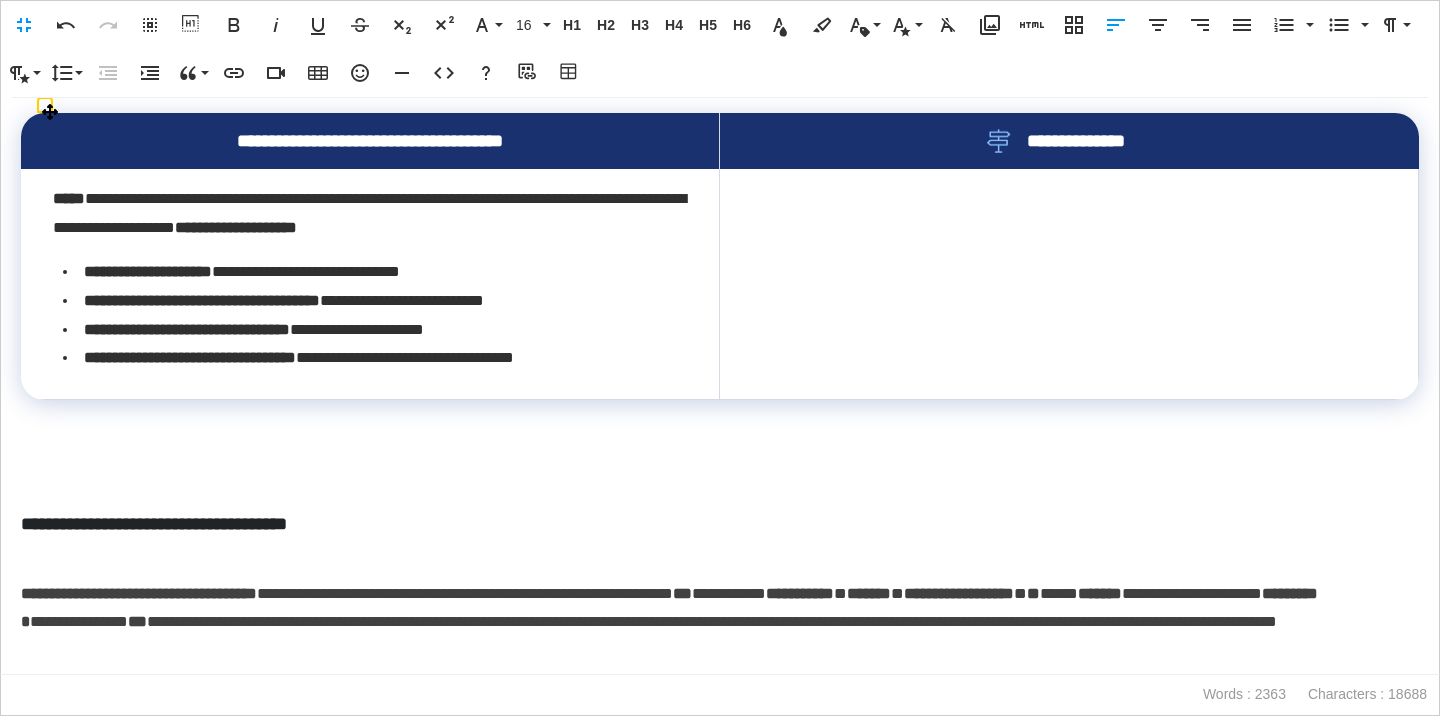 click at bounding box center [1069, 284] 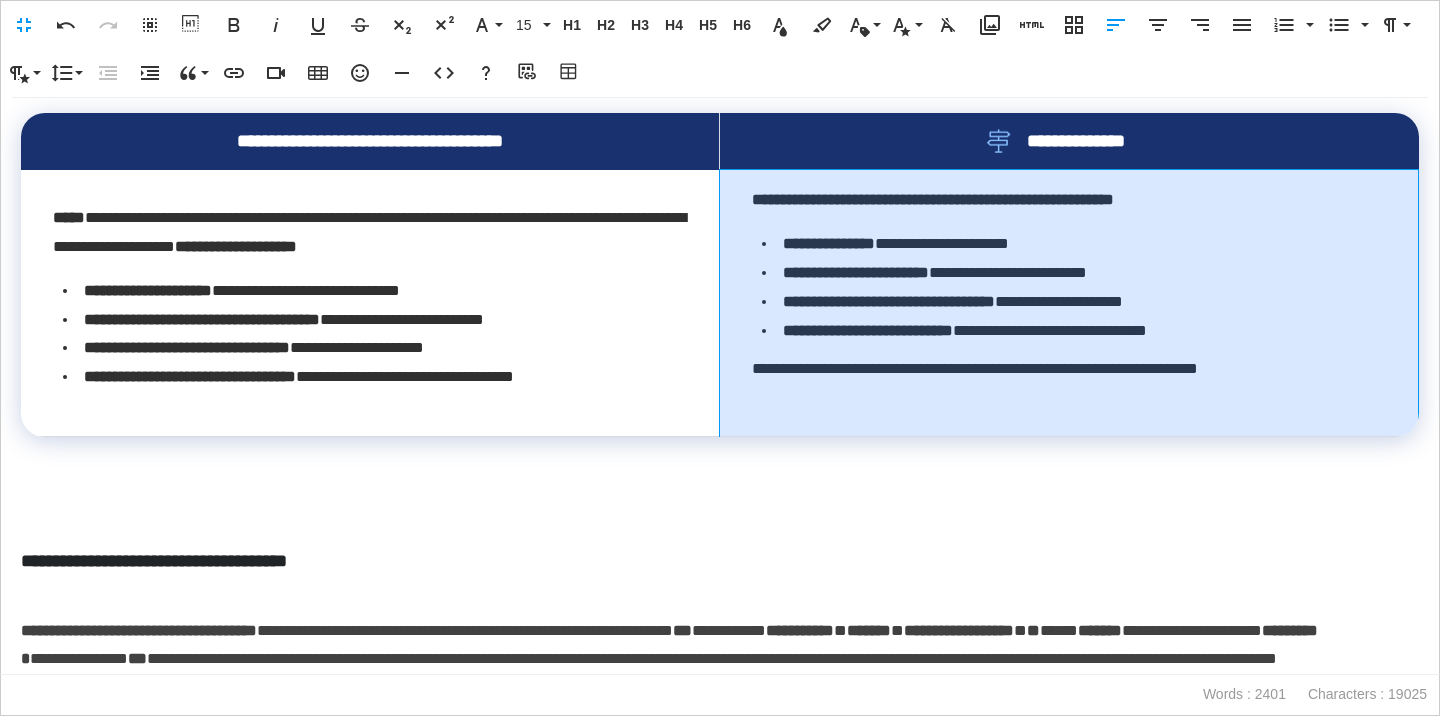click on "**********" at bounding box center (1069, 303) 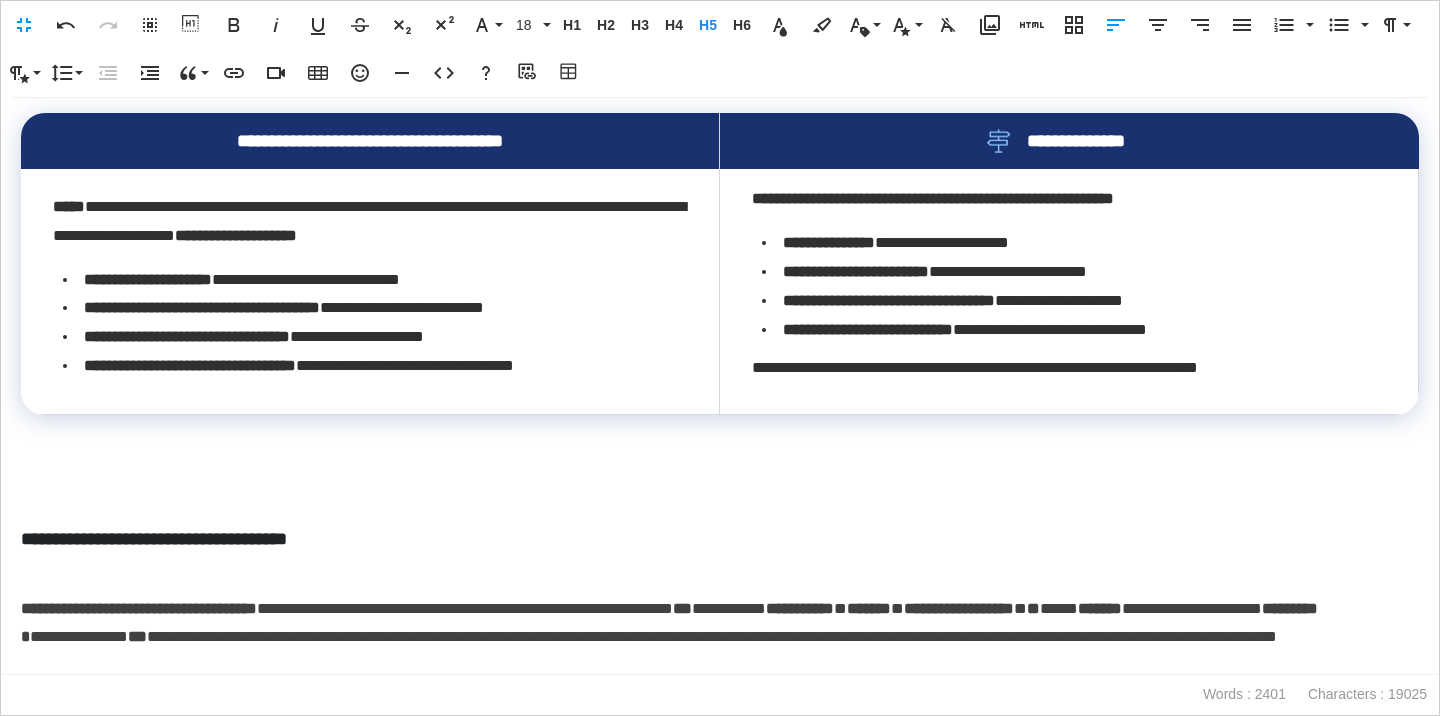 click on "**********" at bounding box center (720, 539) 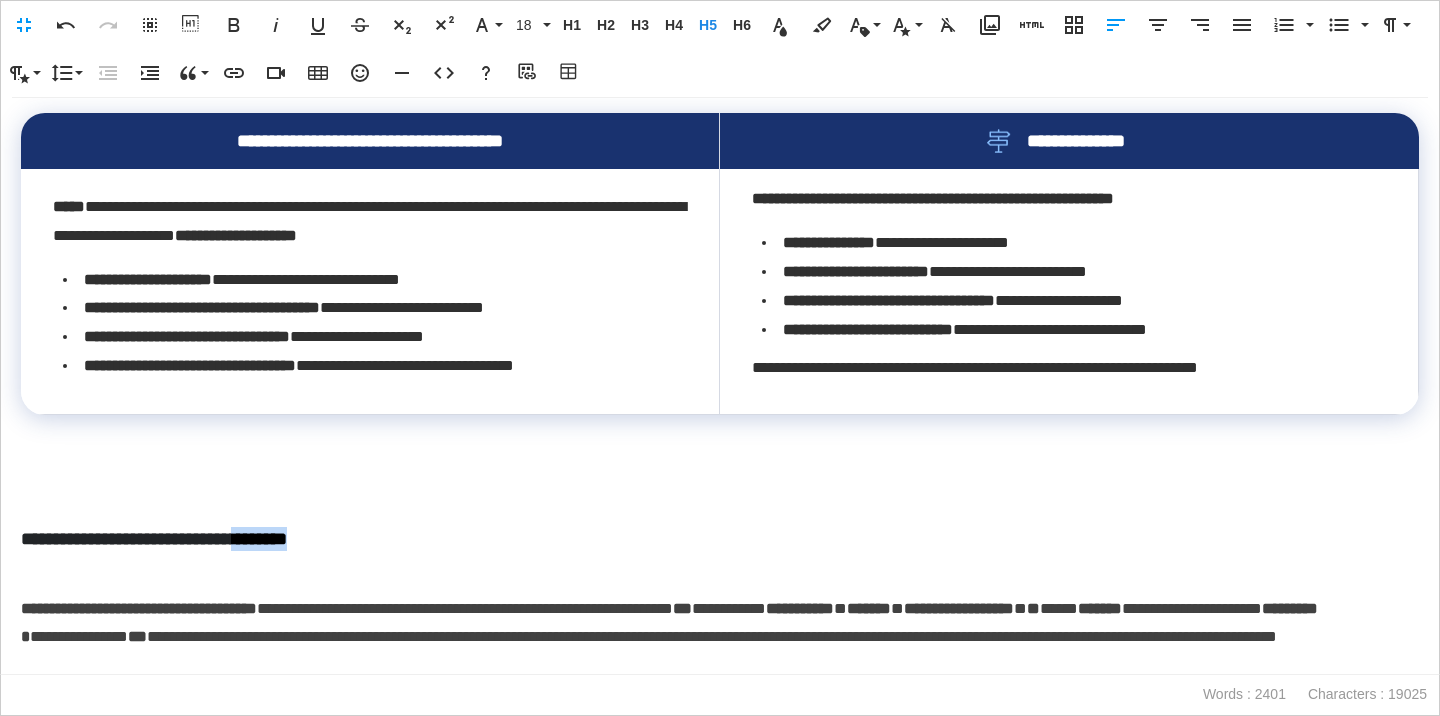 click on "**********" at bounding box center [720, 539] 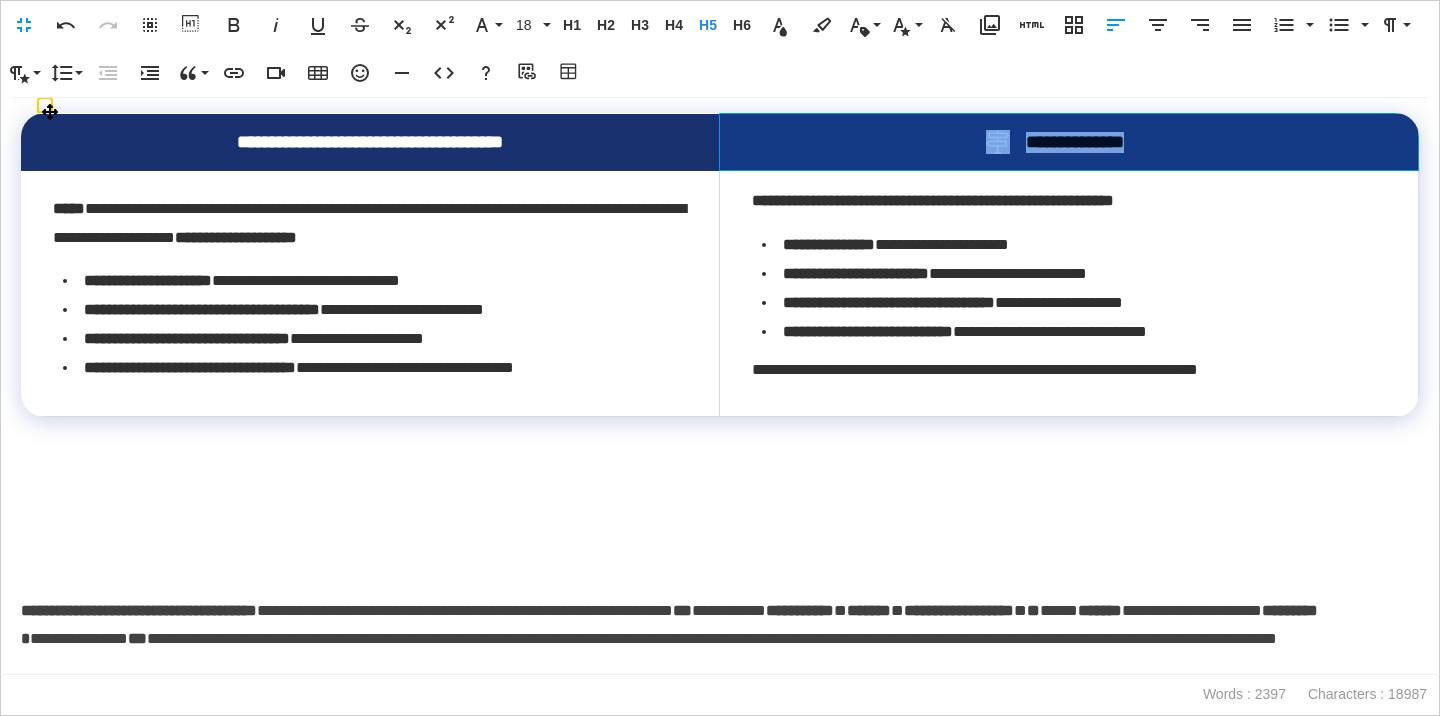 drag, startPoint x: 1190, startPoint y: 145, endPoint x: 953, endPoint y: 144, distance: 237.0021 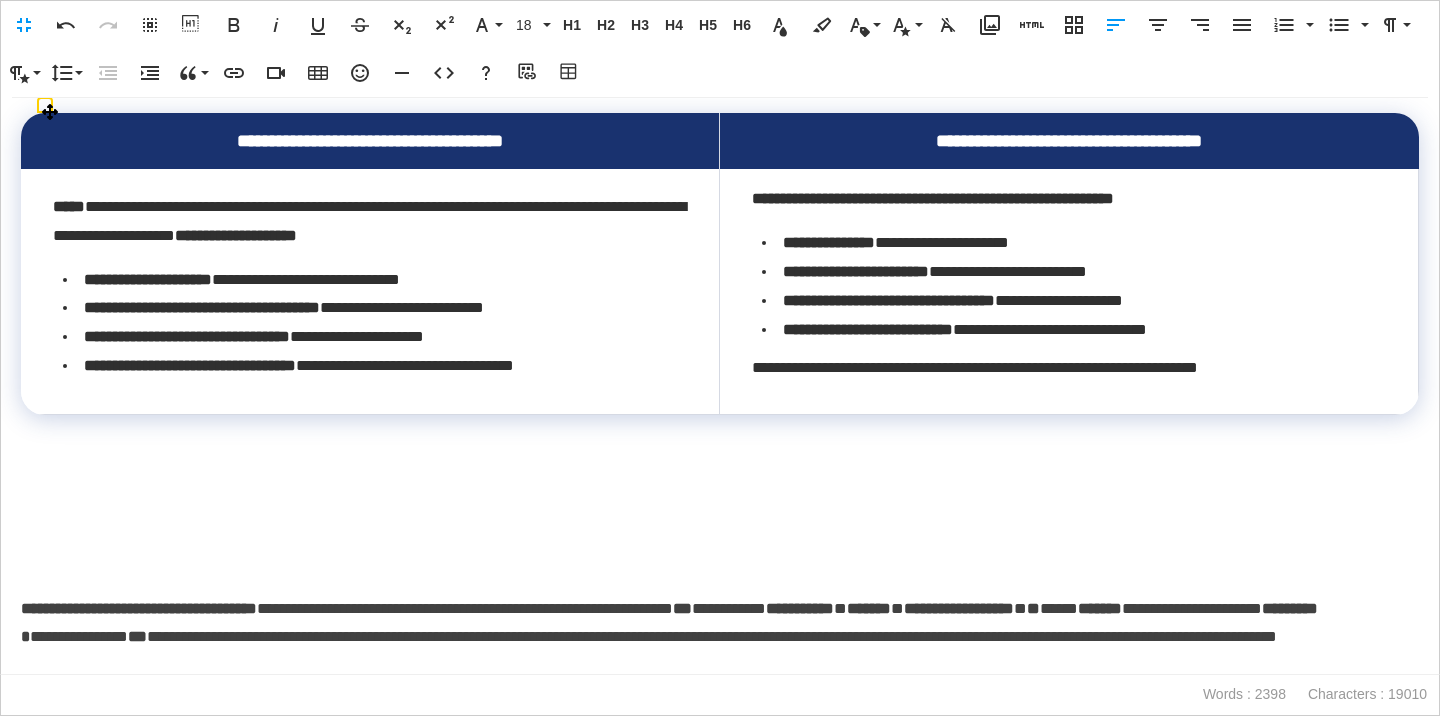 scroll, scrollTop: 66, scrollLeft: 7, axis: both 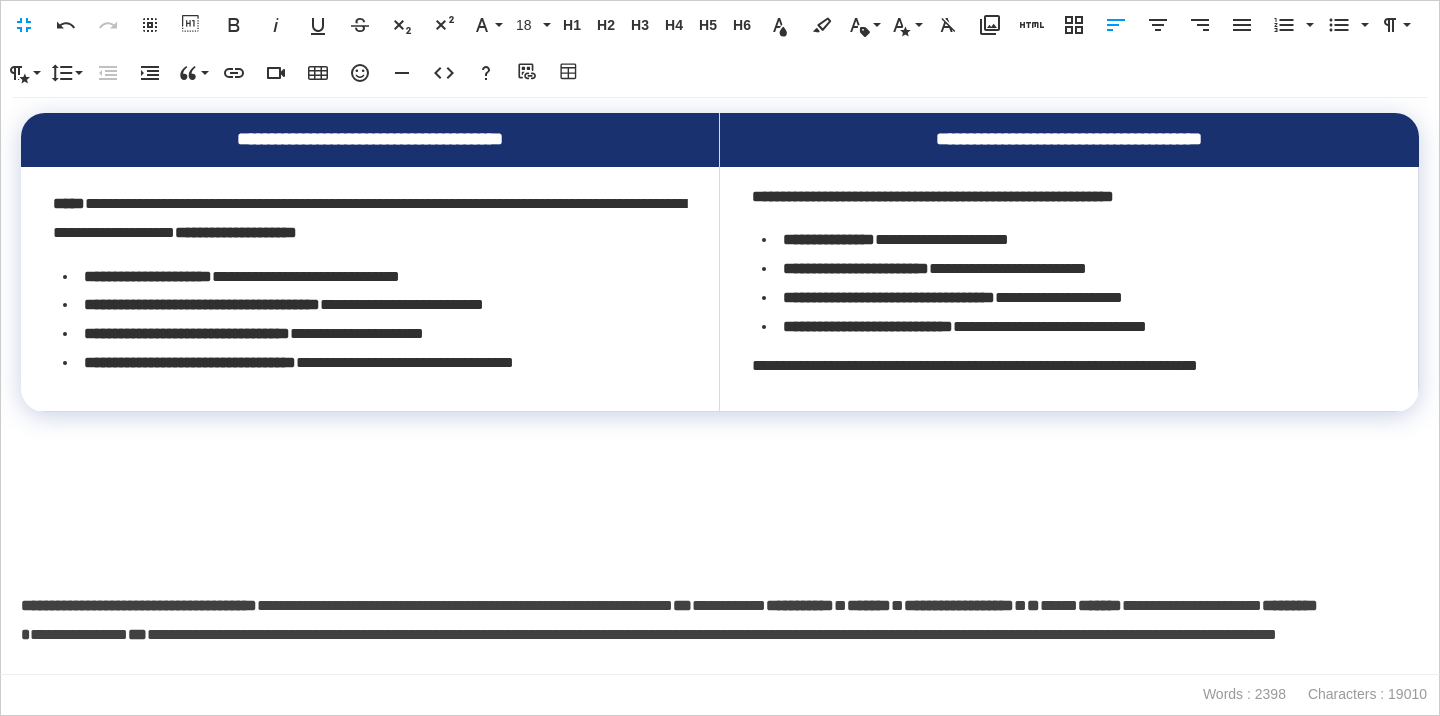 click at bounding box center (720, 562) 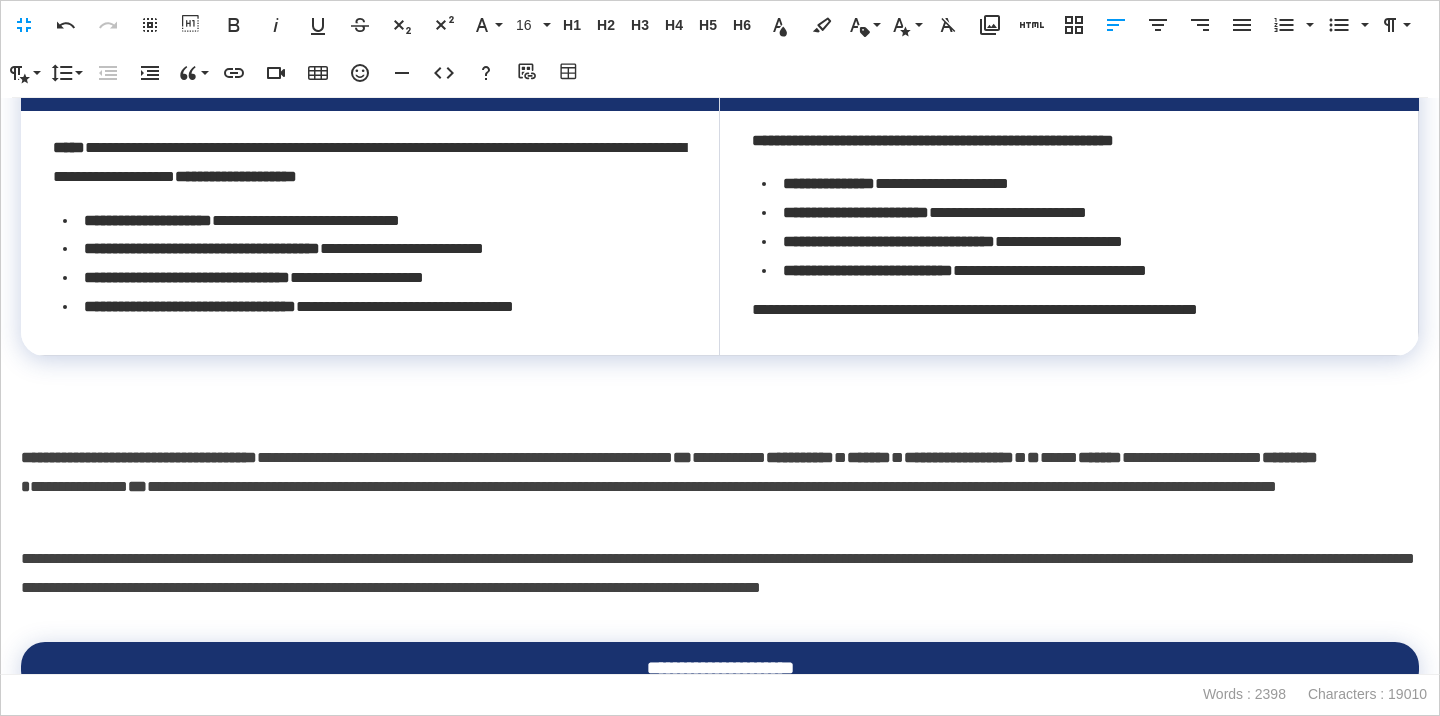 scroll, scrollTop: 876, scrollLeft: 0, axis: vertical 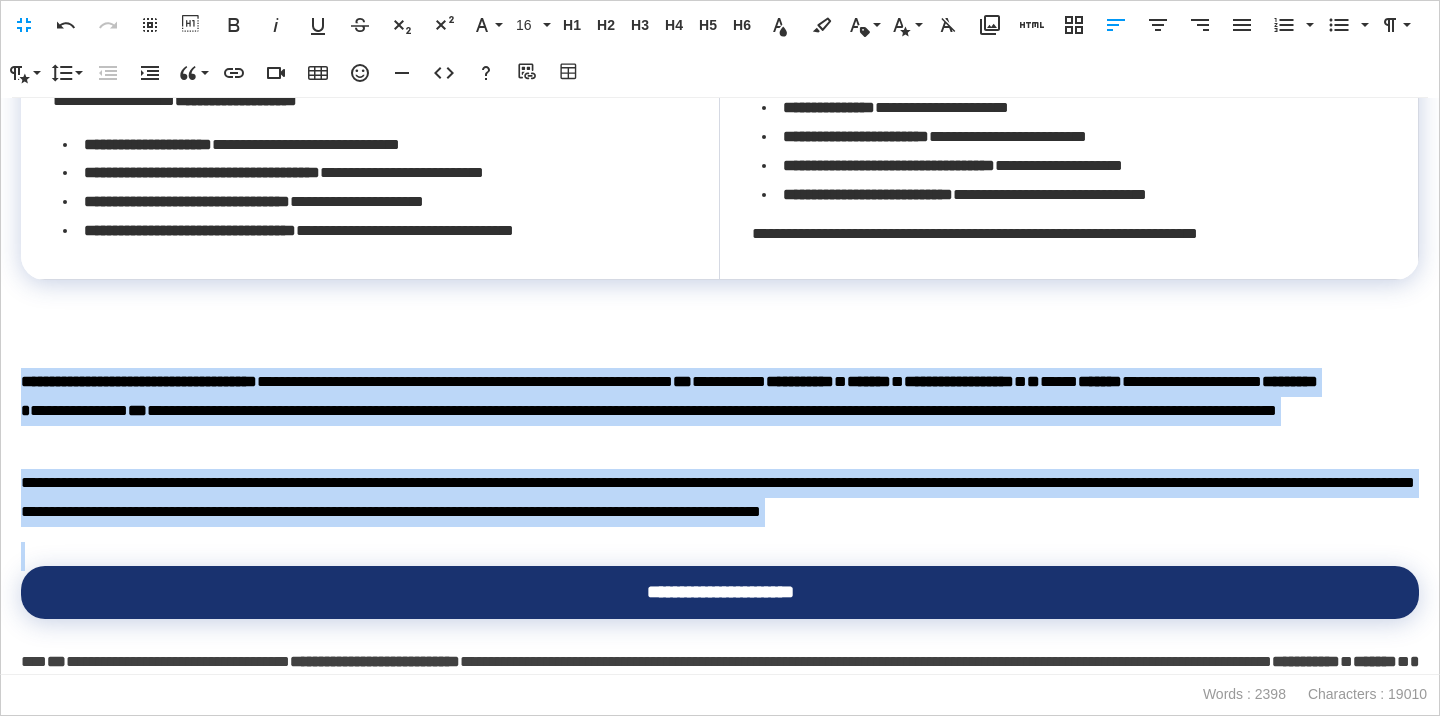 drag, startPoint x: 23, startPoint y: 375, endPoint x: 81, endPoint y: 537, distance: 172.06975 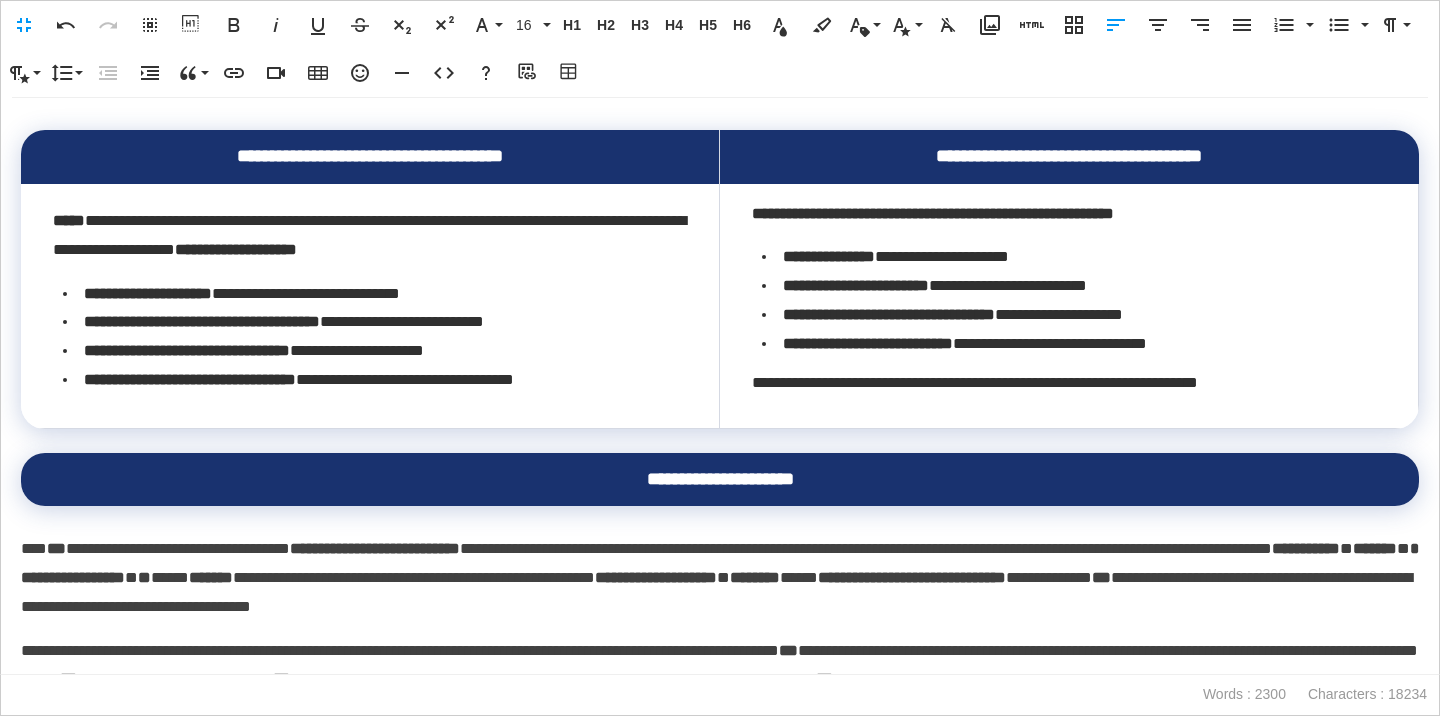 scroll, scrollTop: 566, scrollLeft: 0, axis: vertical 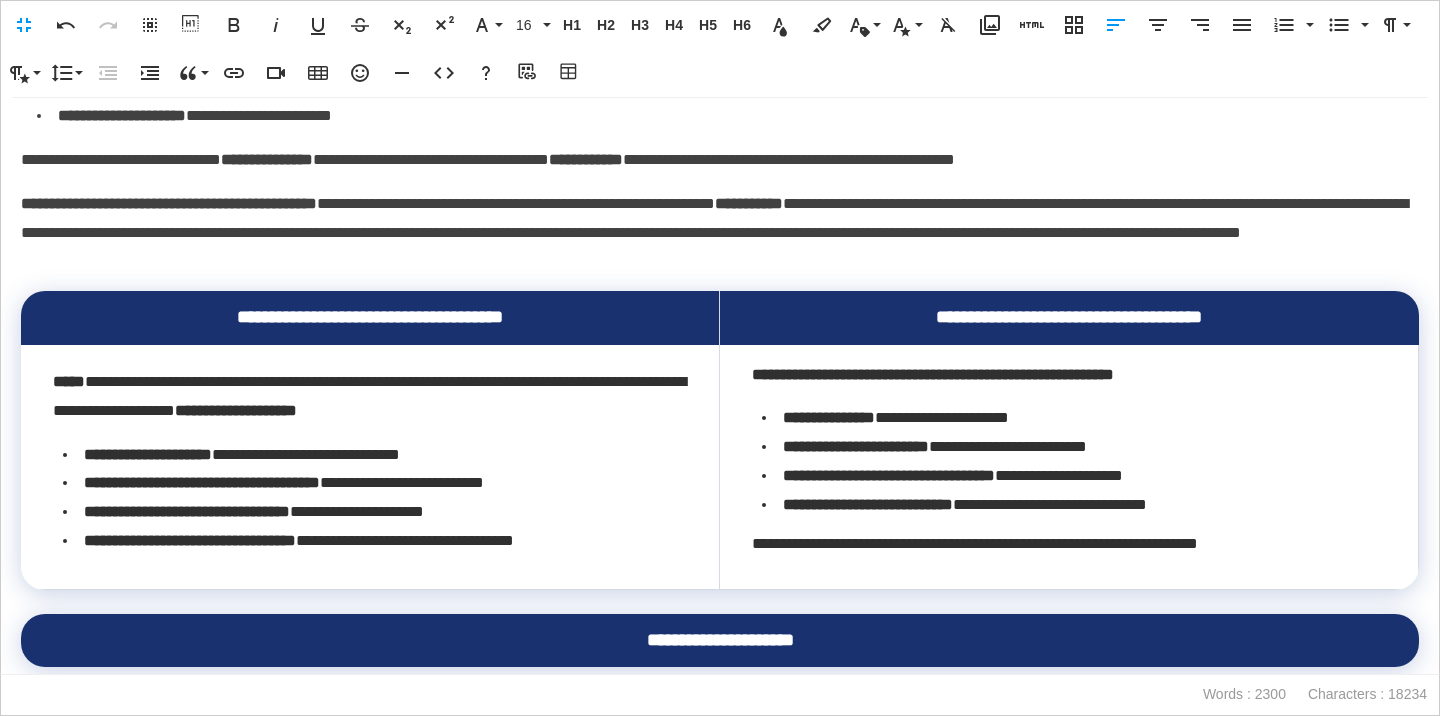 click on "**********" at bounding box center [720, 233] 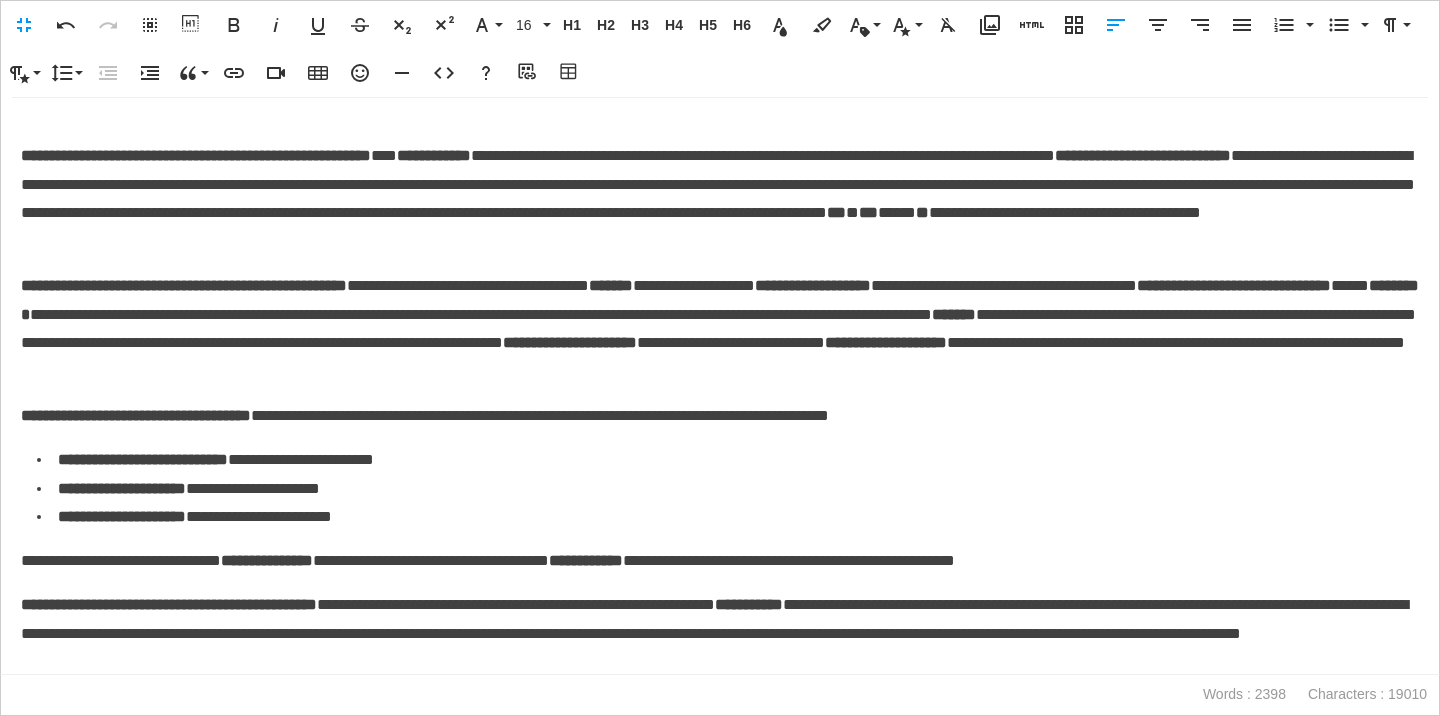 scroll, scrollTop: 0, scrollLeft: 0, axis: both 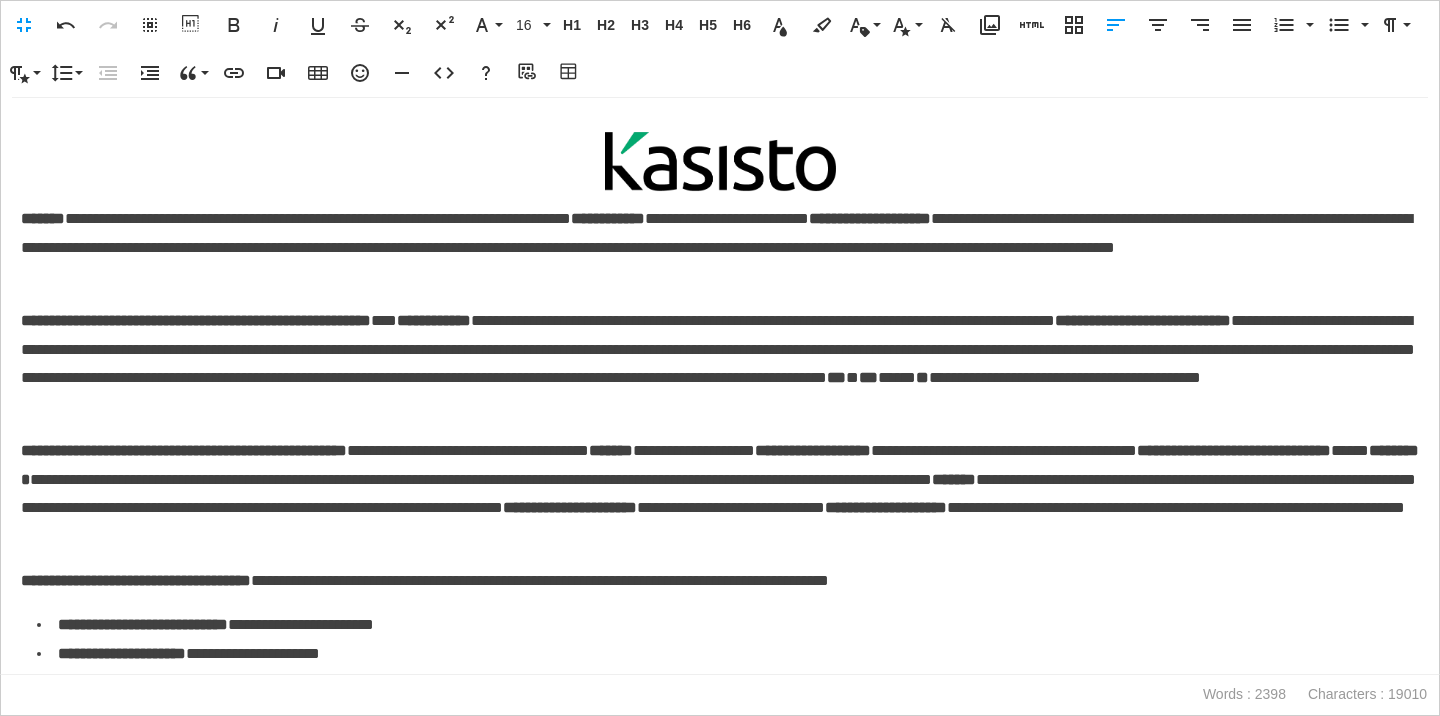 click on "**********" at bounding box center (720, 386) 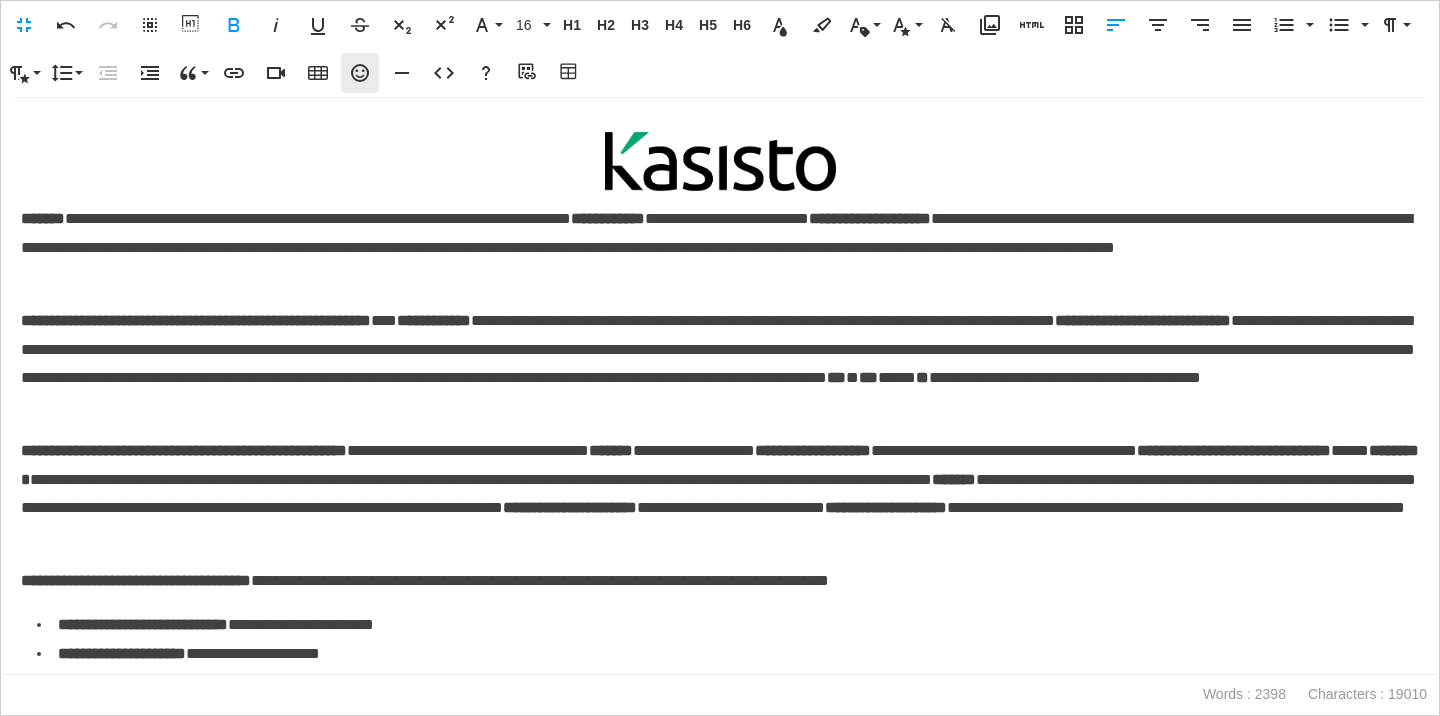 click on "Emoticons" at bounding box center (360, 73) 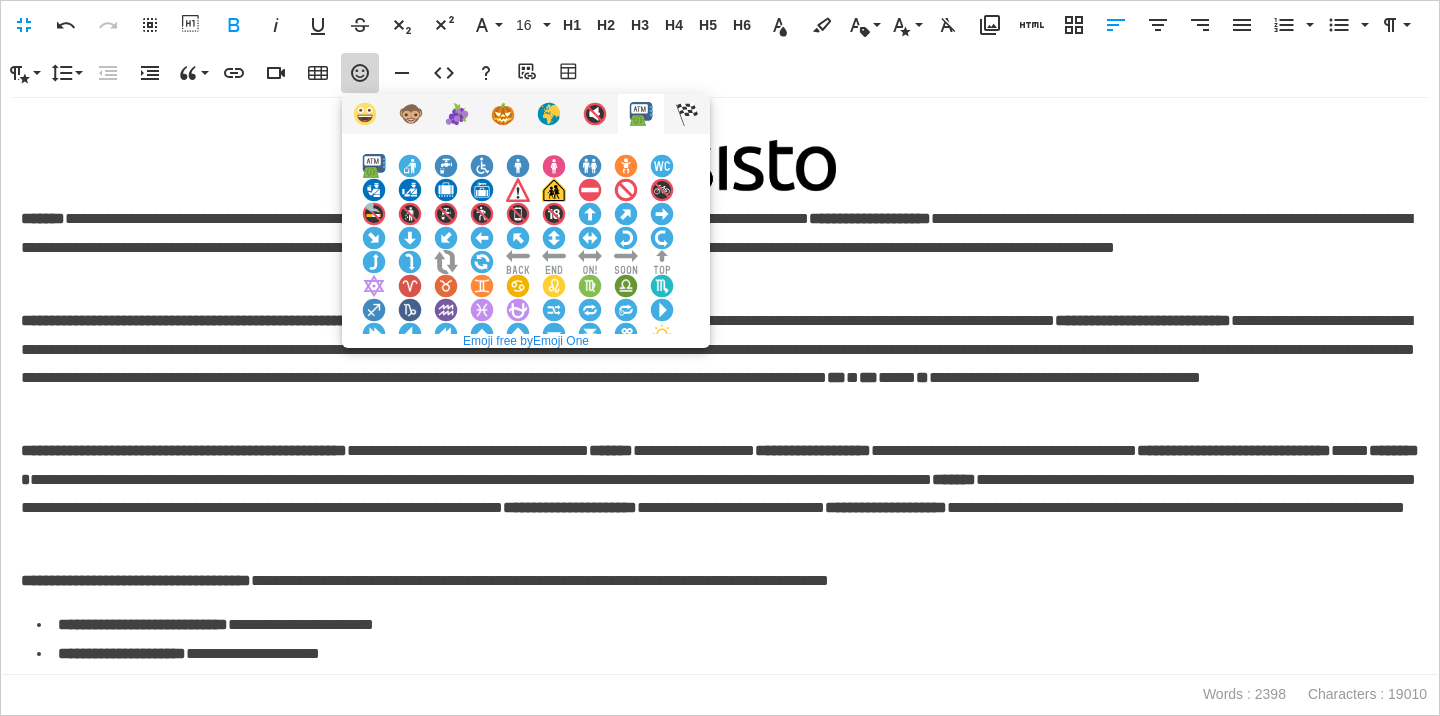 click at bounding box center (662, 310) 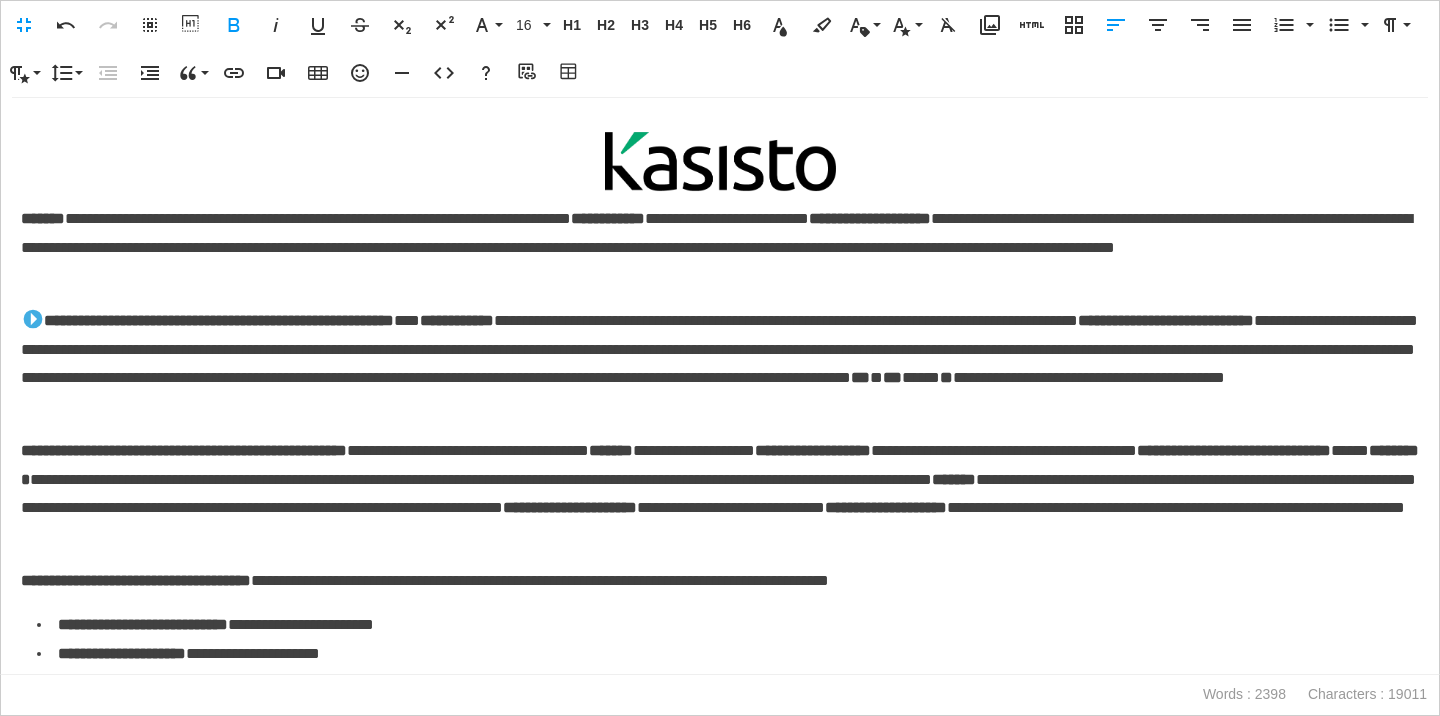 scroll, scrollTop: 139, scrollLeft: 0, axis: vertical 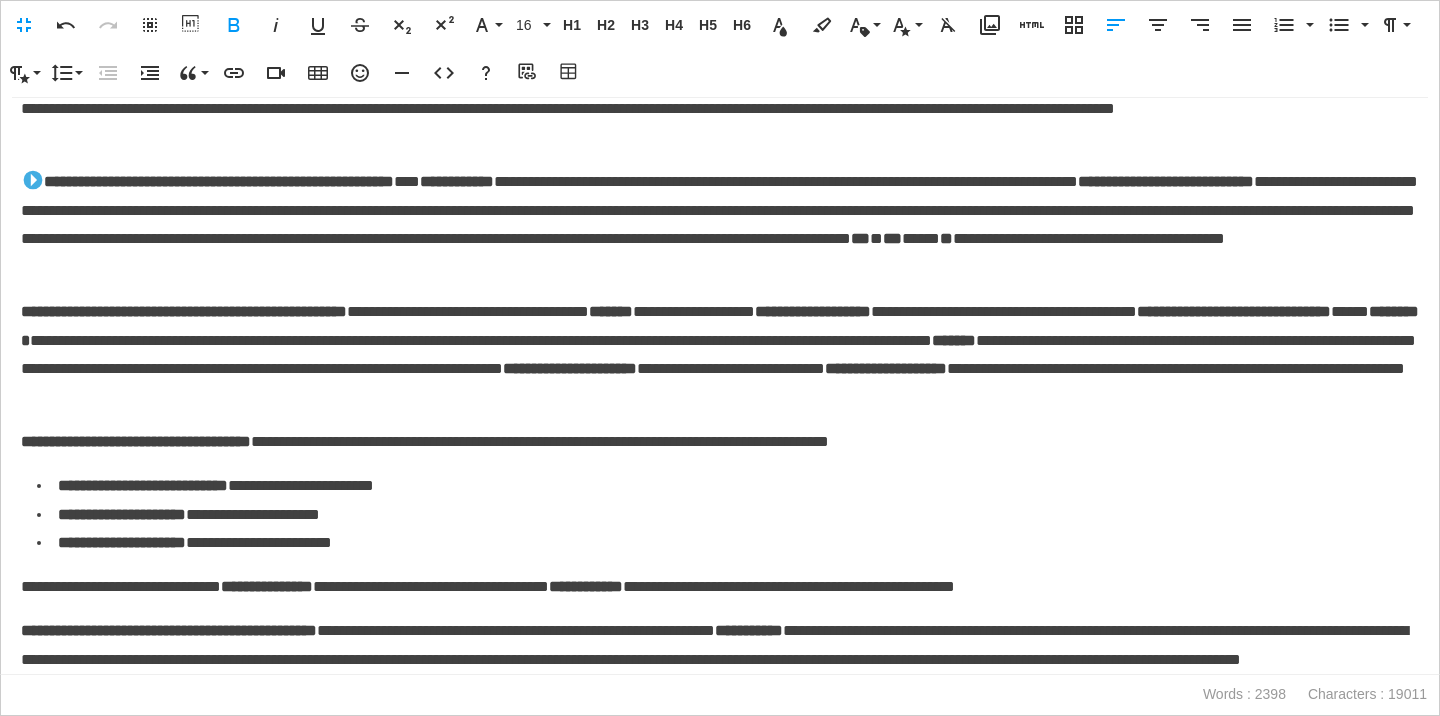 click on "**********" at bounding box center (156, 311) 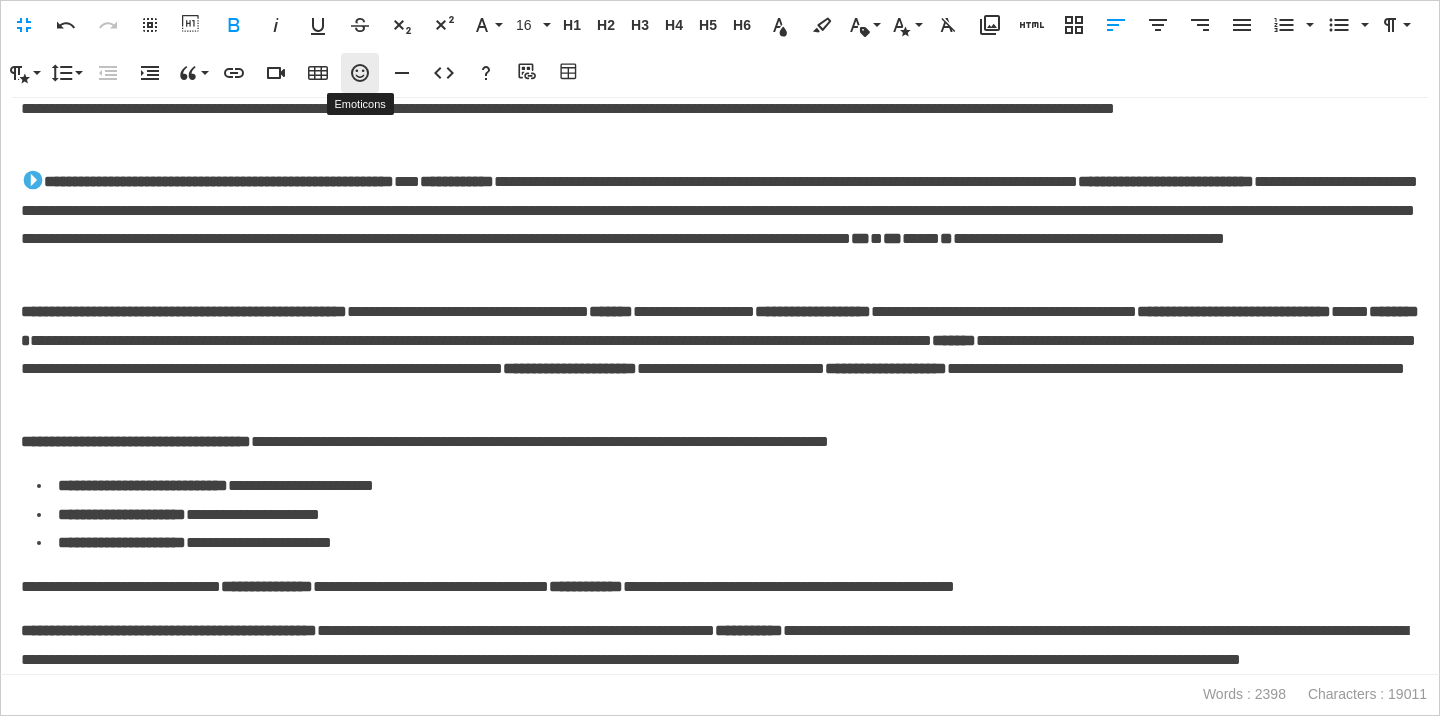 click 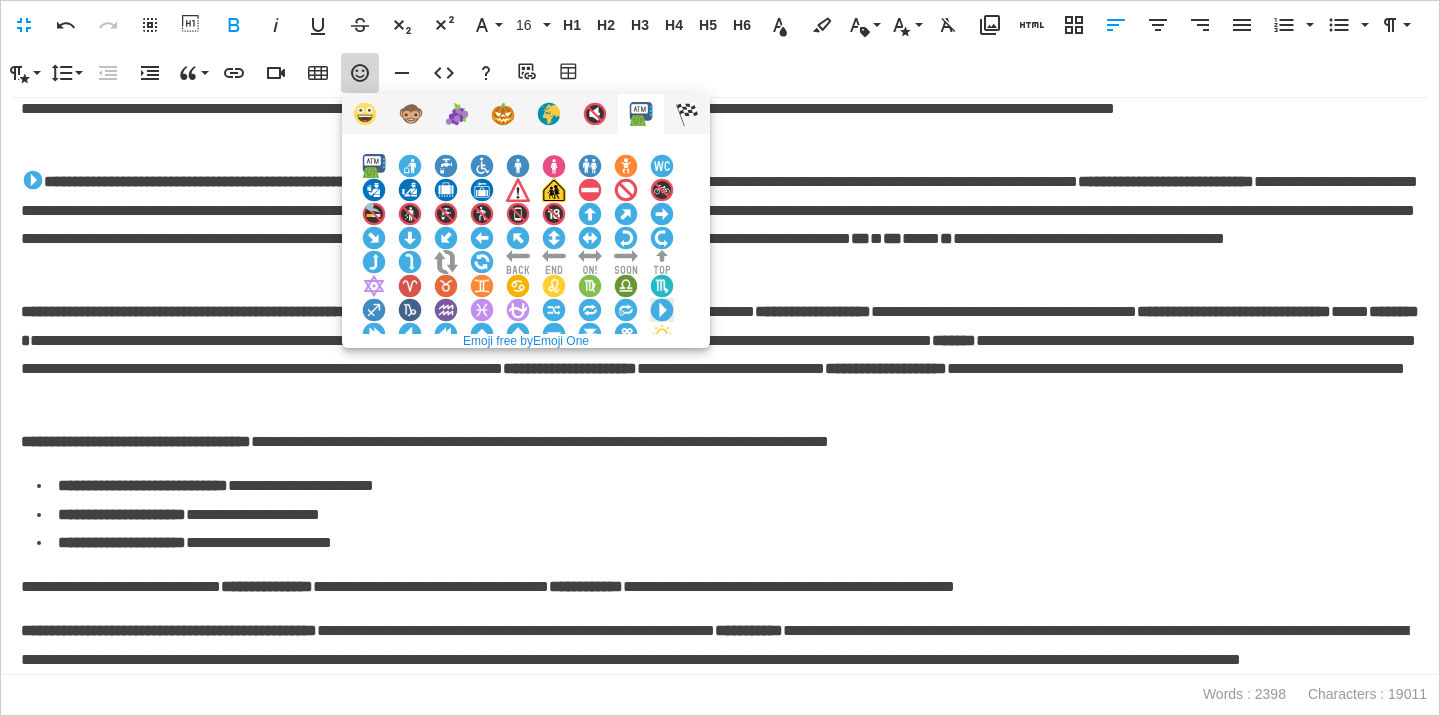 click at bounding box center [662, 310] 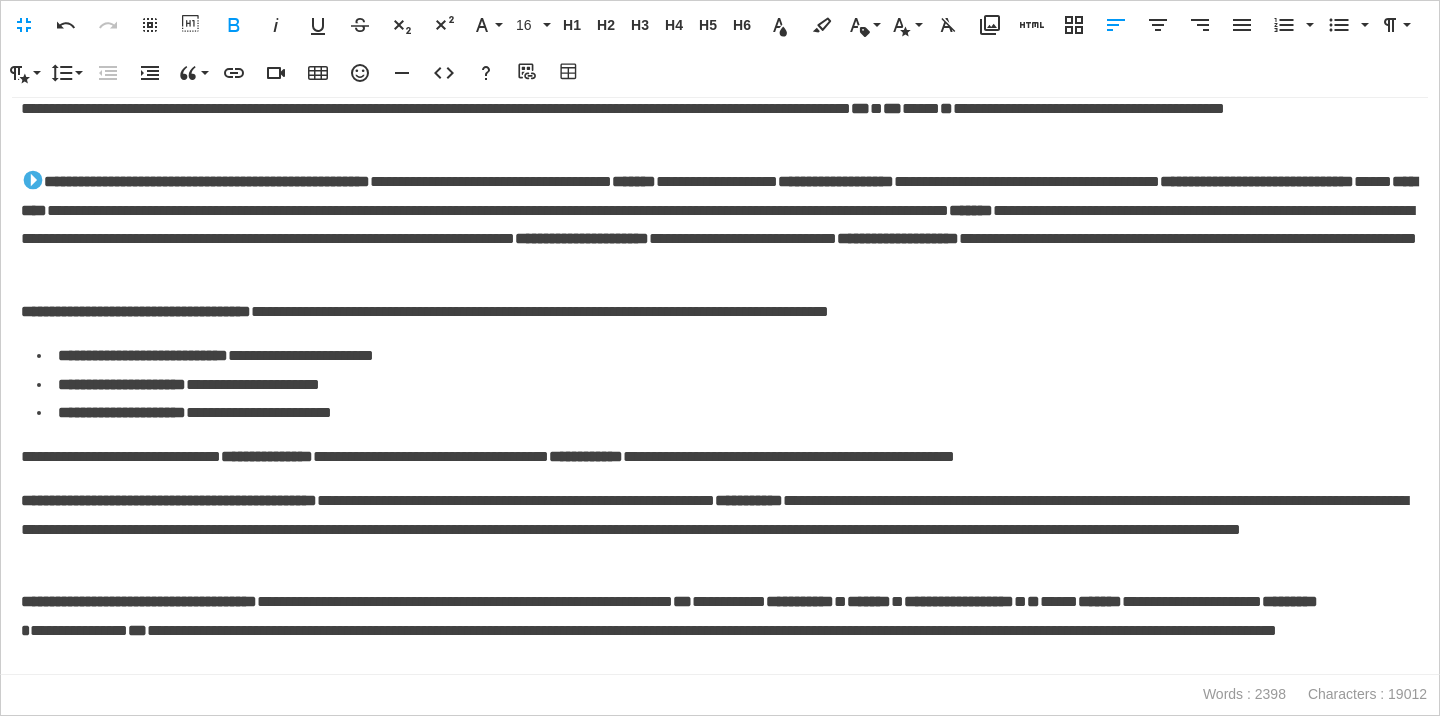 scroll, scrollTop: 305, scrollLeft: 0, axis: vertical 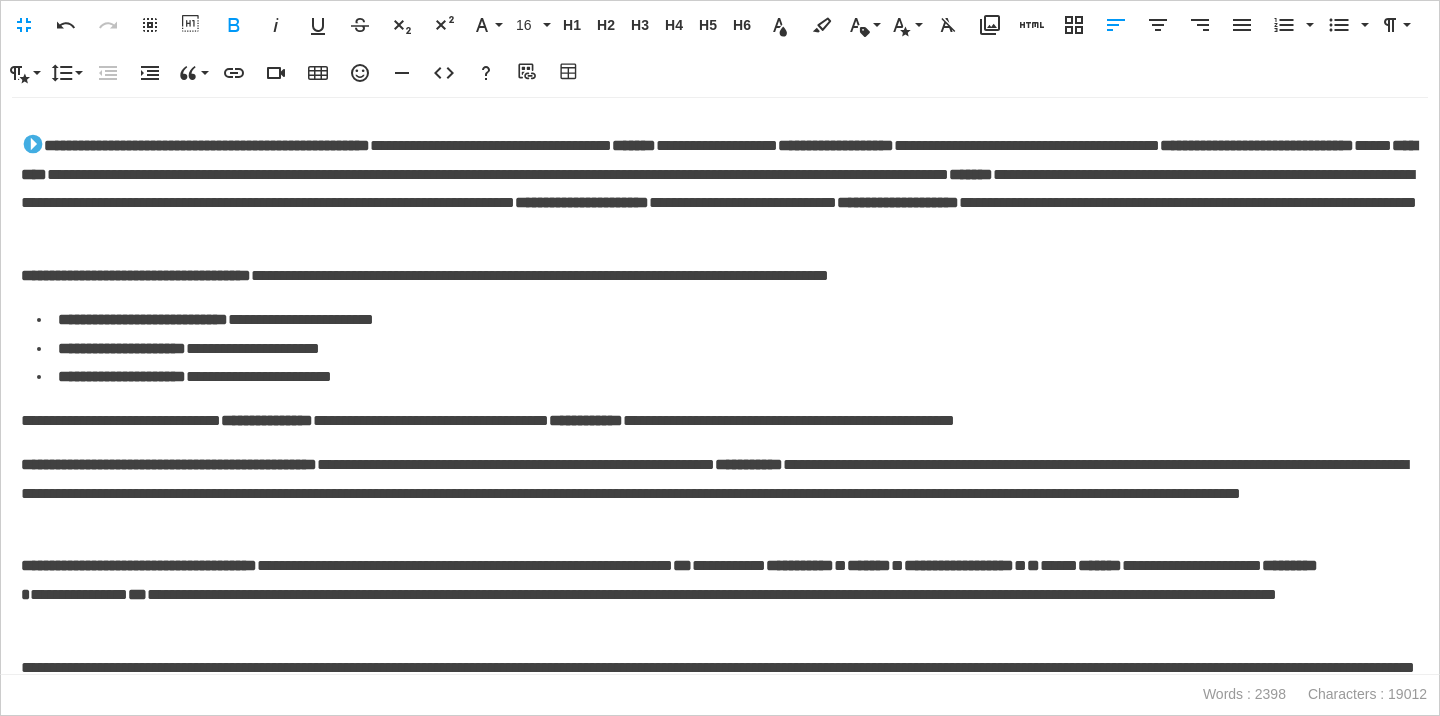 click on "**********" at bounding box center (120, 275) 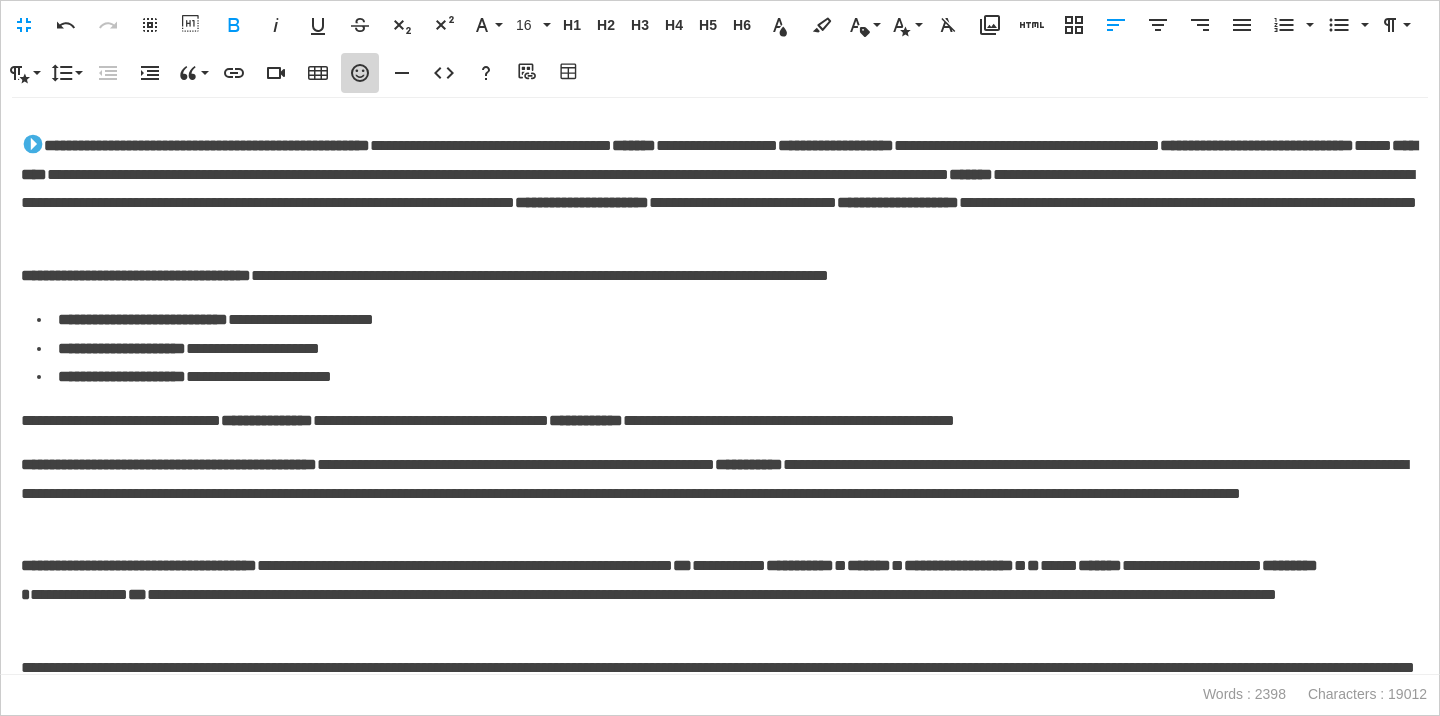 click on "Emoticons" at bounding box center [360, 73] 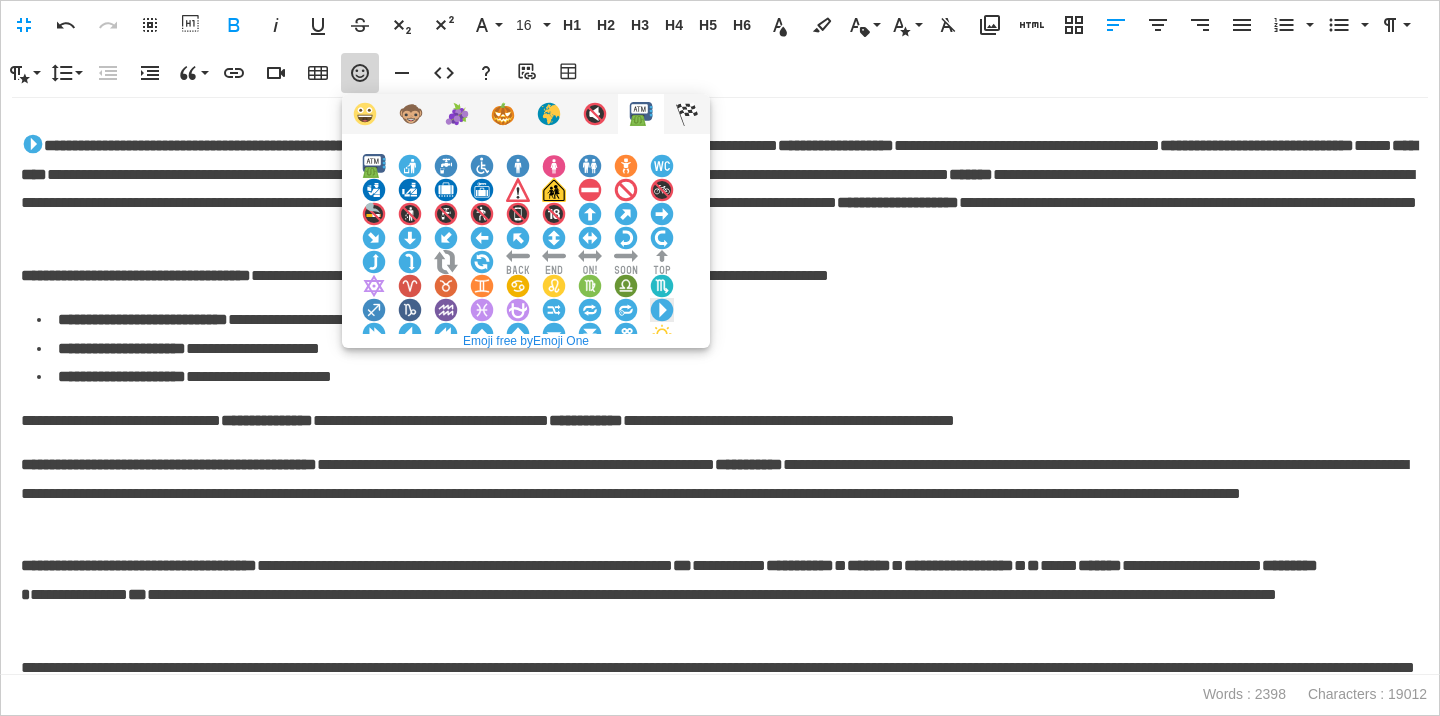 click at bounding box center [662, 310] 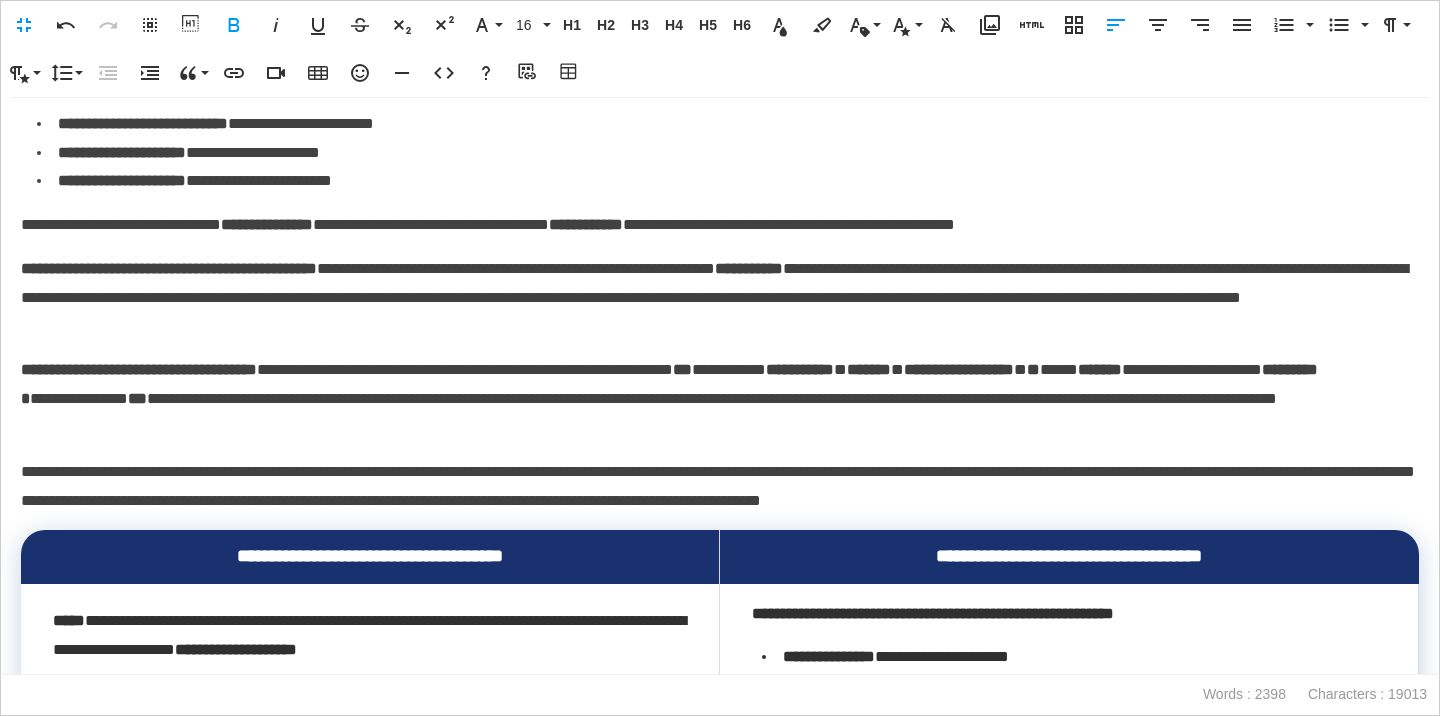 scroll, scrollTop: 512, scrollLeft: 0, axis: vertical 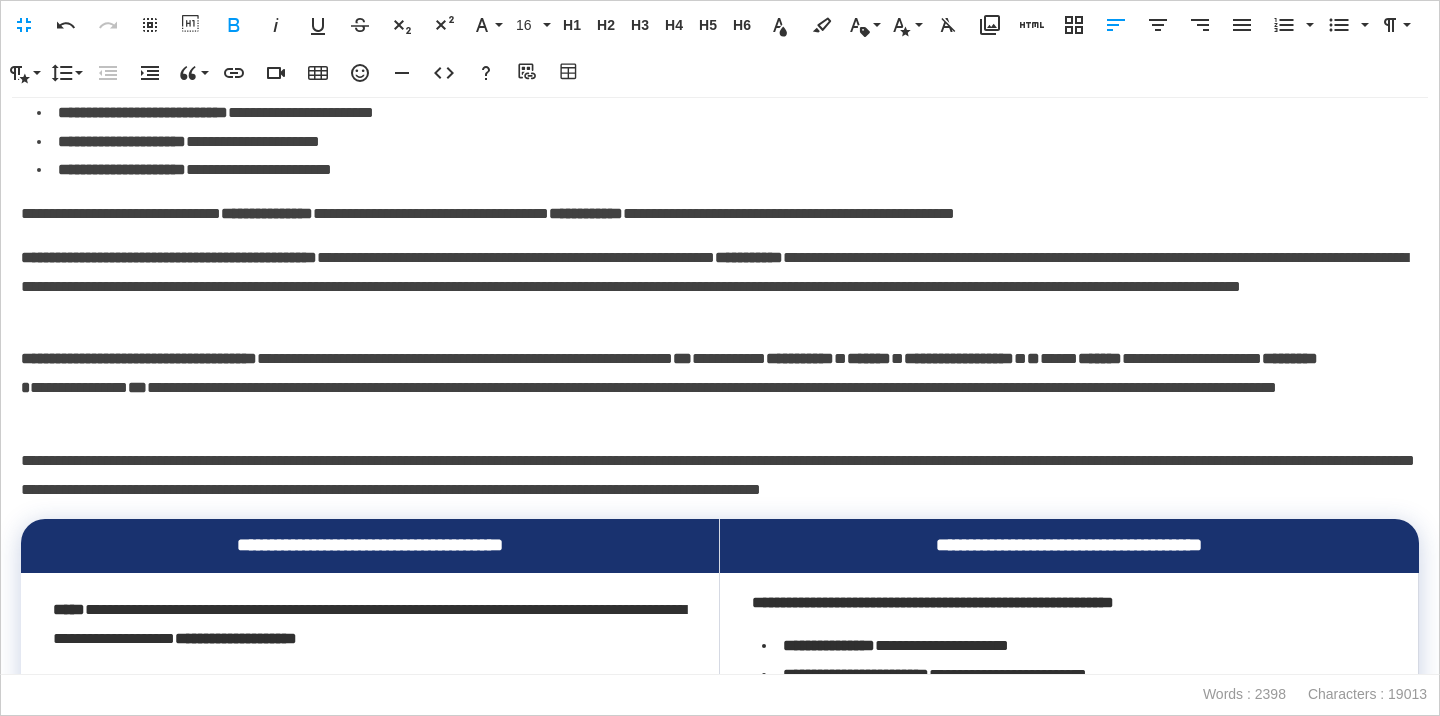 click on "**********" at bounding box center [169, 257] 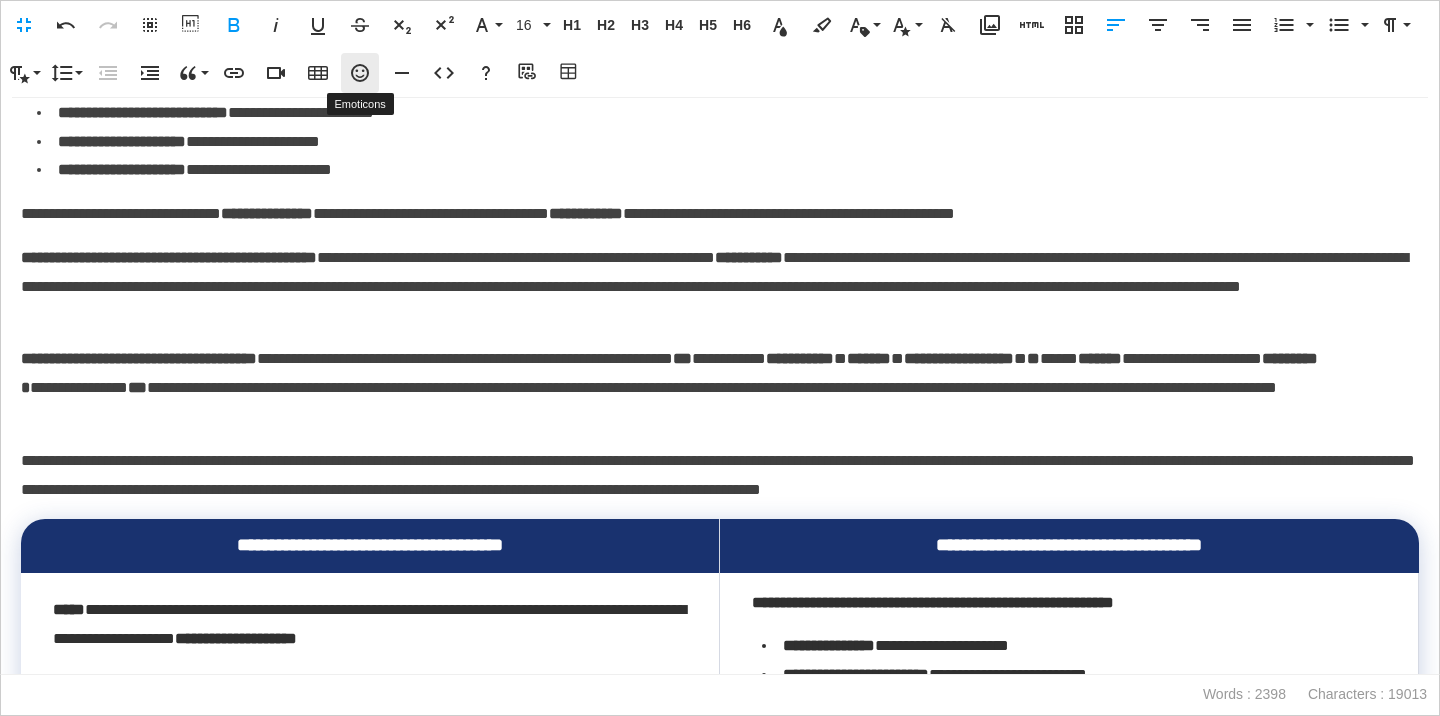 click 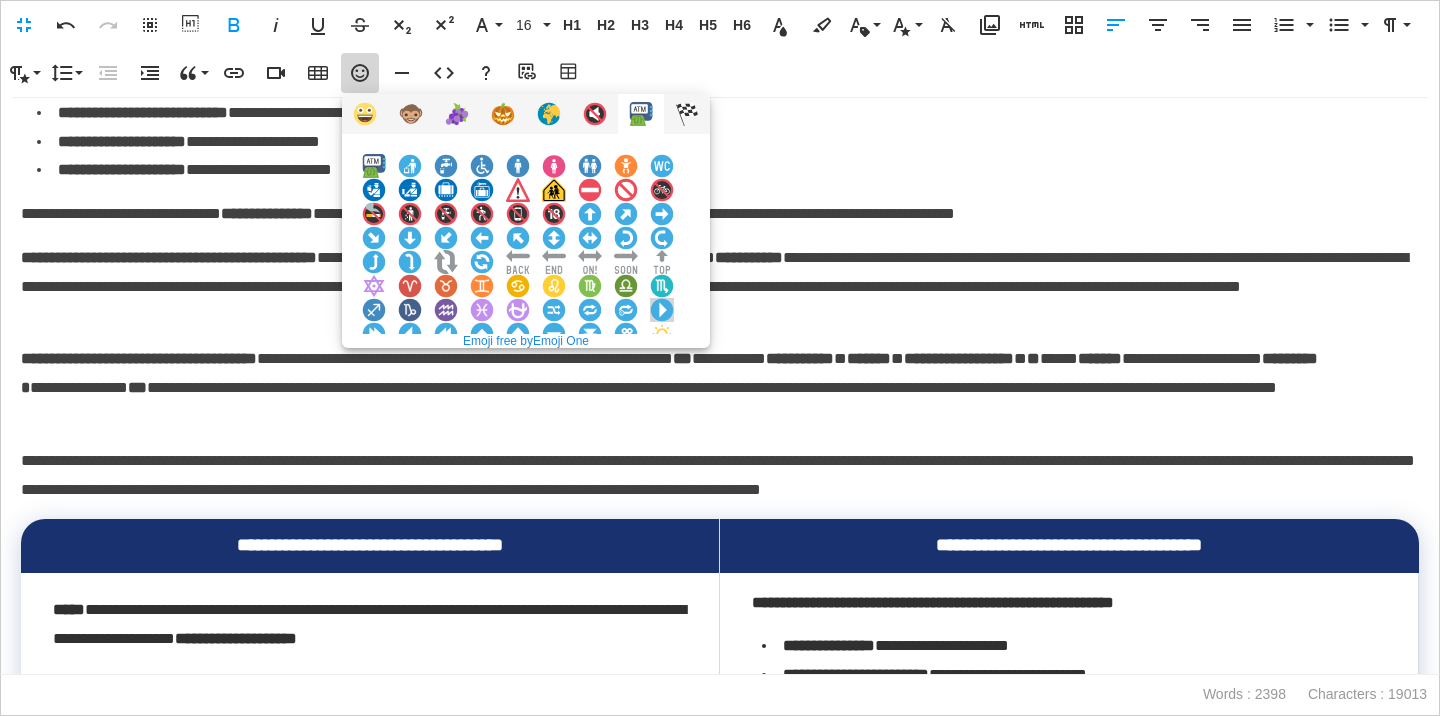 click at bounding box center [662, 310] 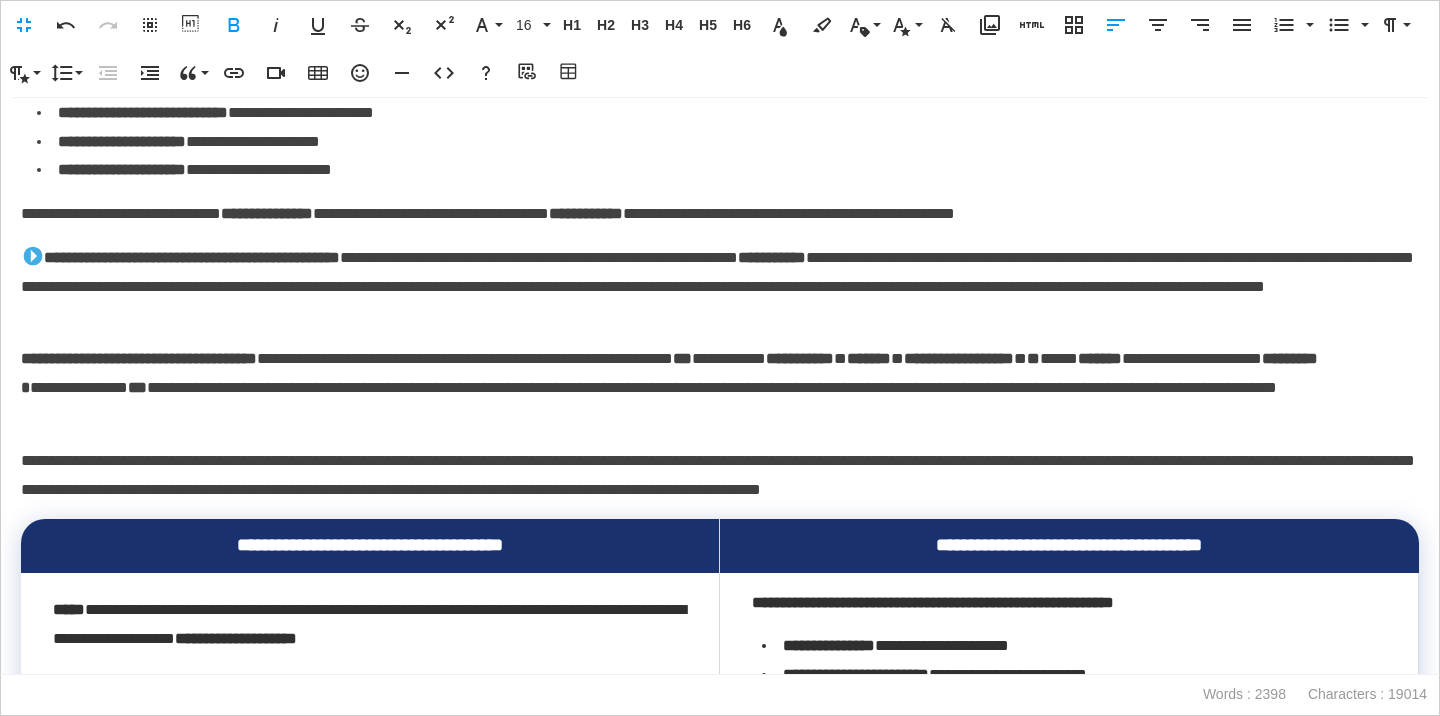 click on "**********" at bounding box center [139, 358] 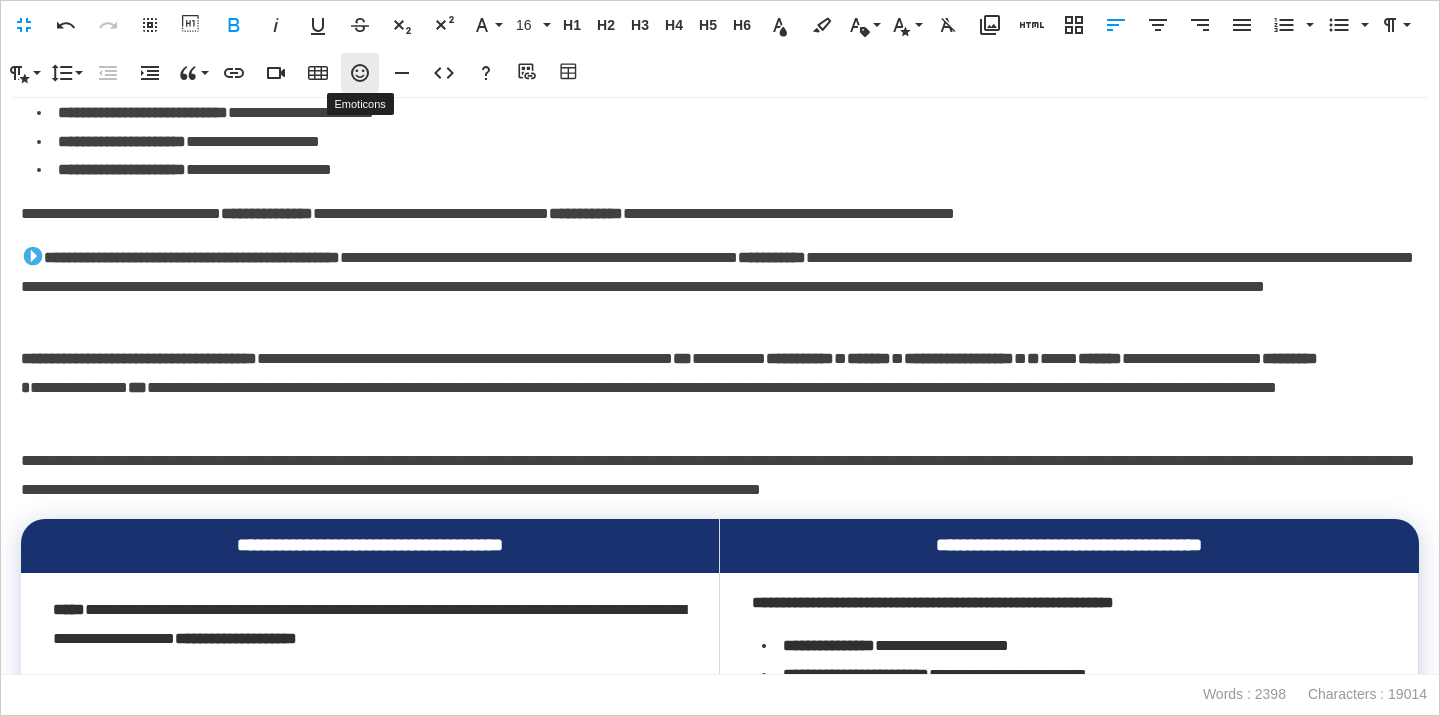 click 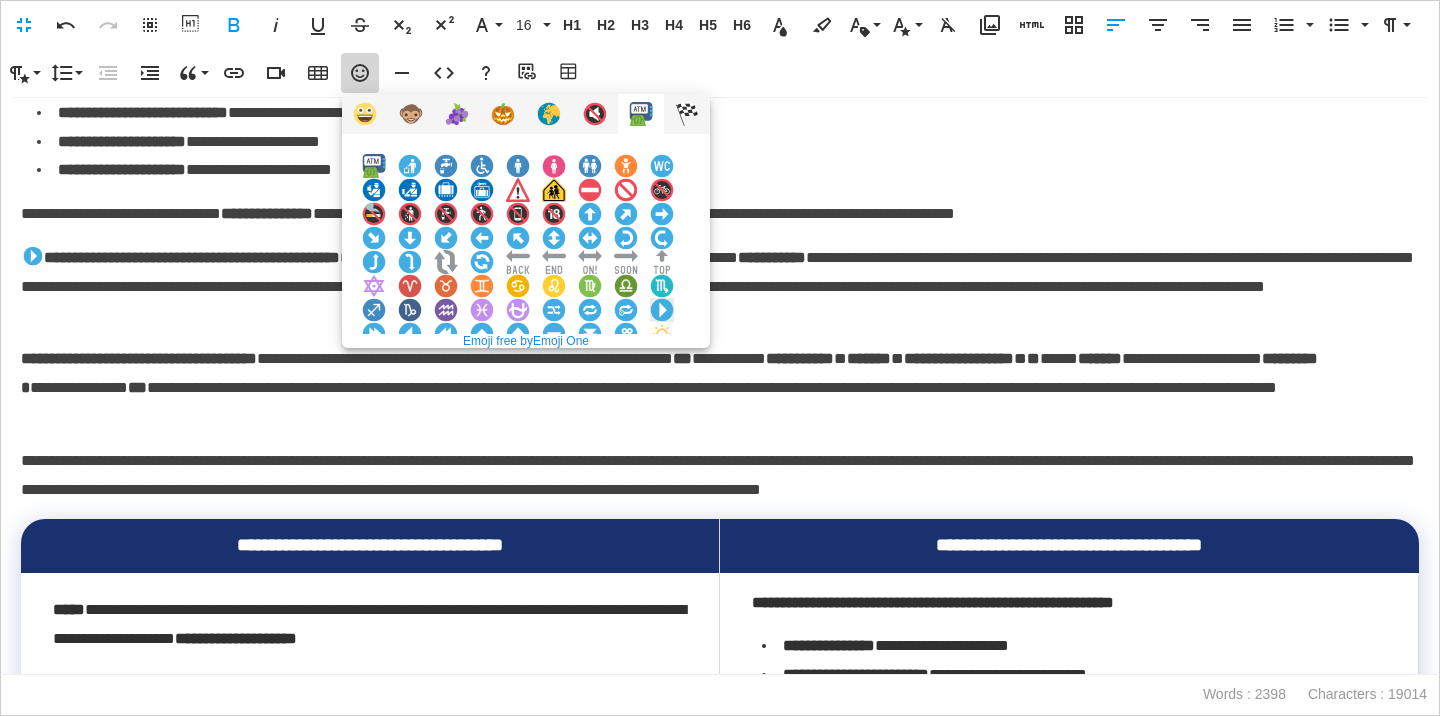 click at bounding box center [662, 310] 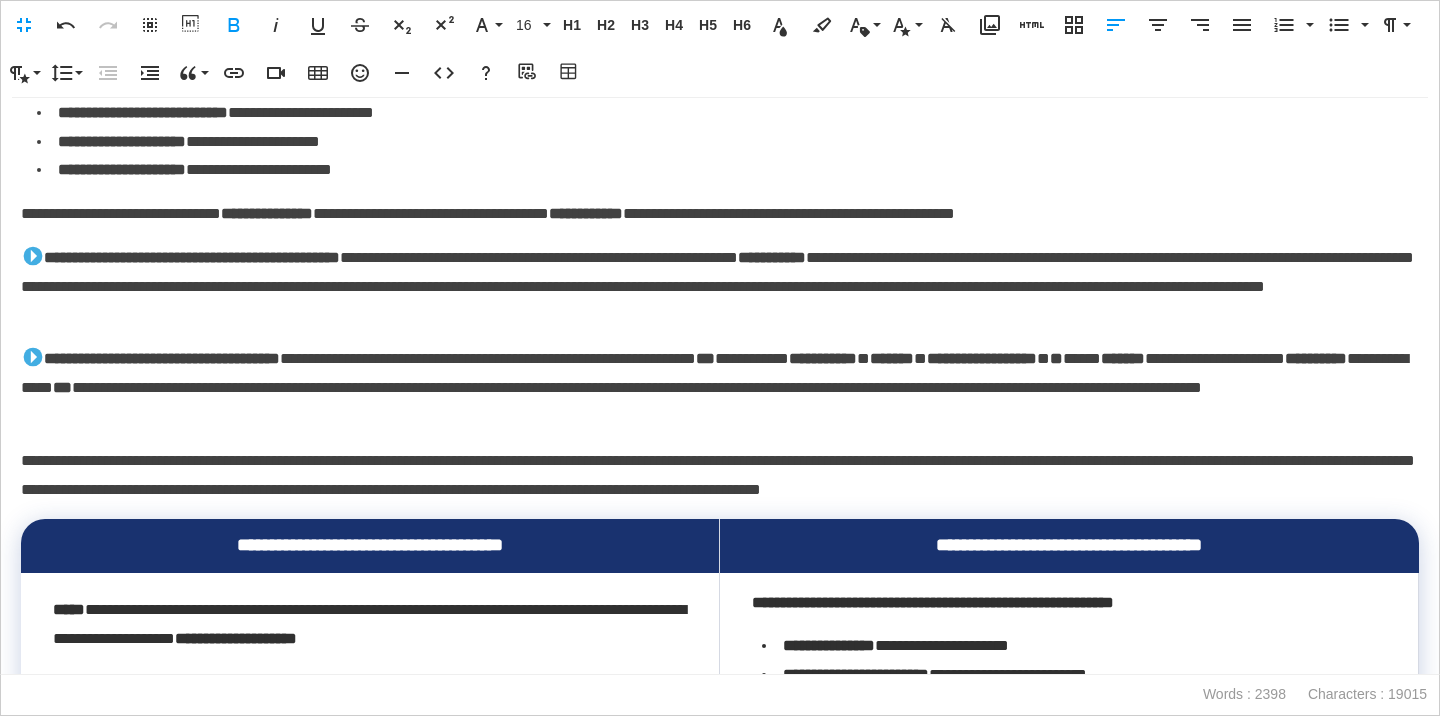click on "**********" at bounding box center [720, 388] 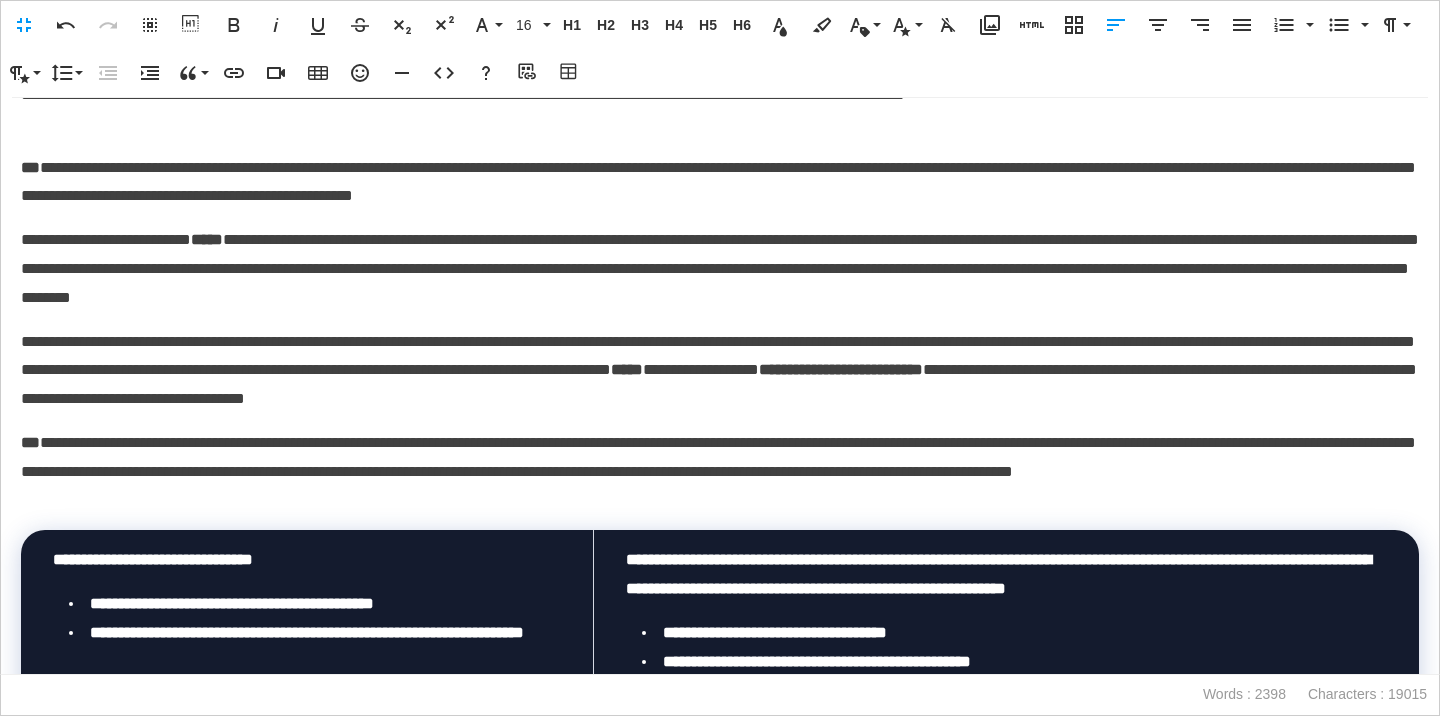 scroll, scrollTop: 5261, scrollLeft: 0, axis: vertical 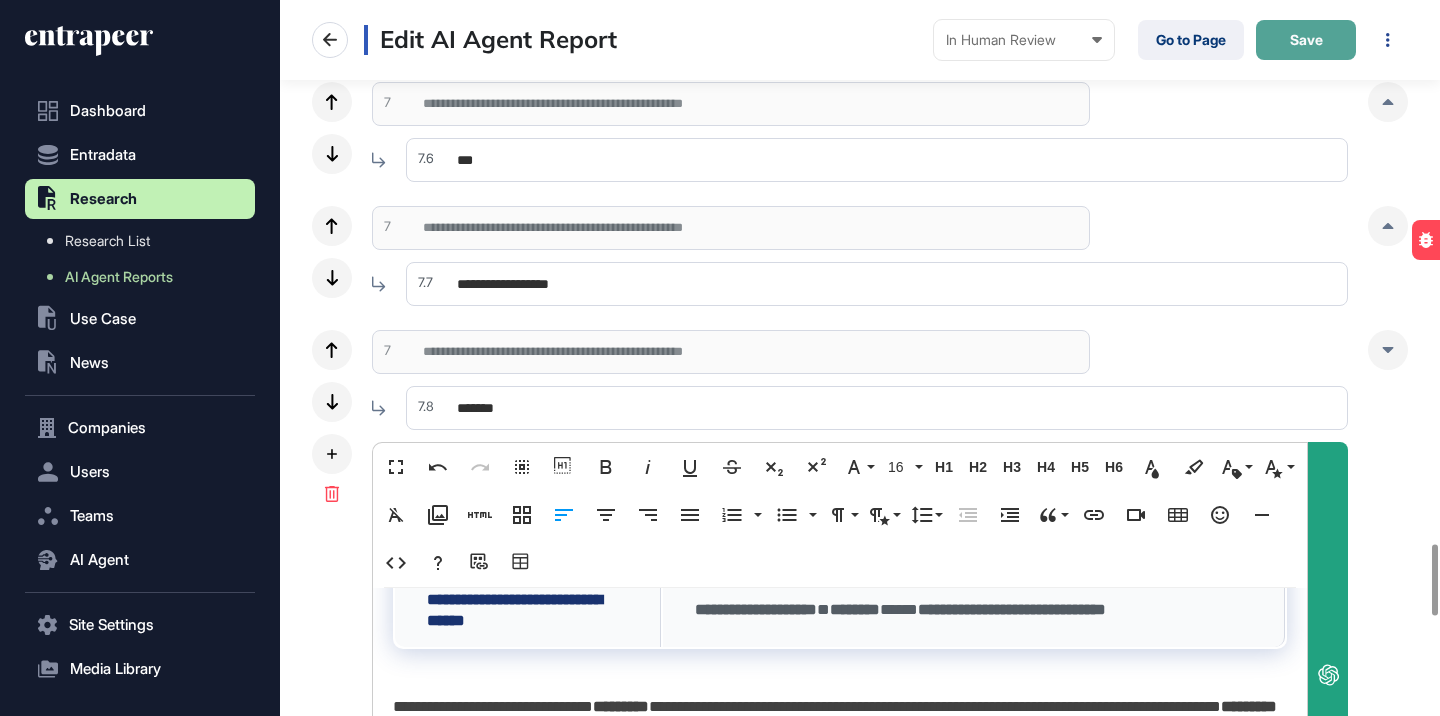 click on "Save" 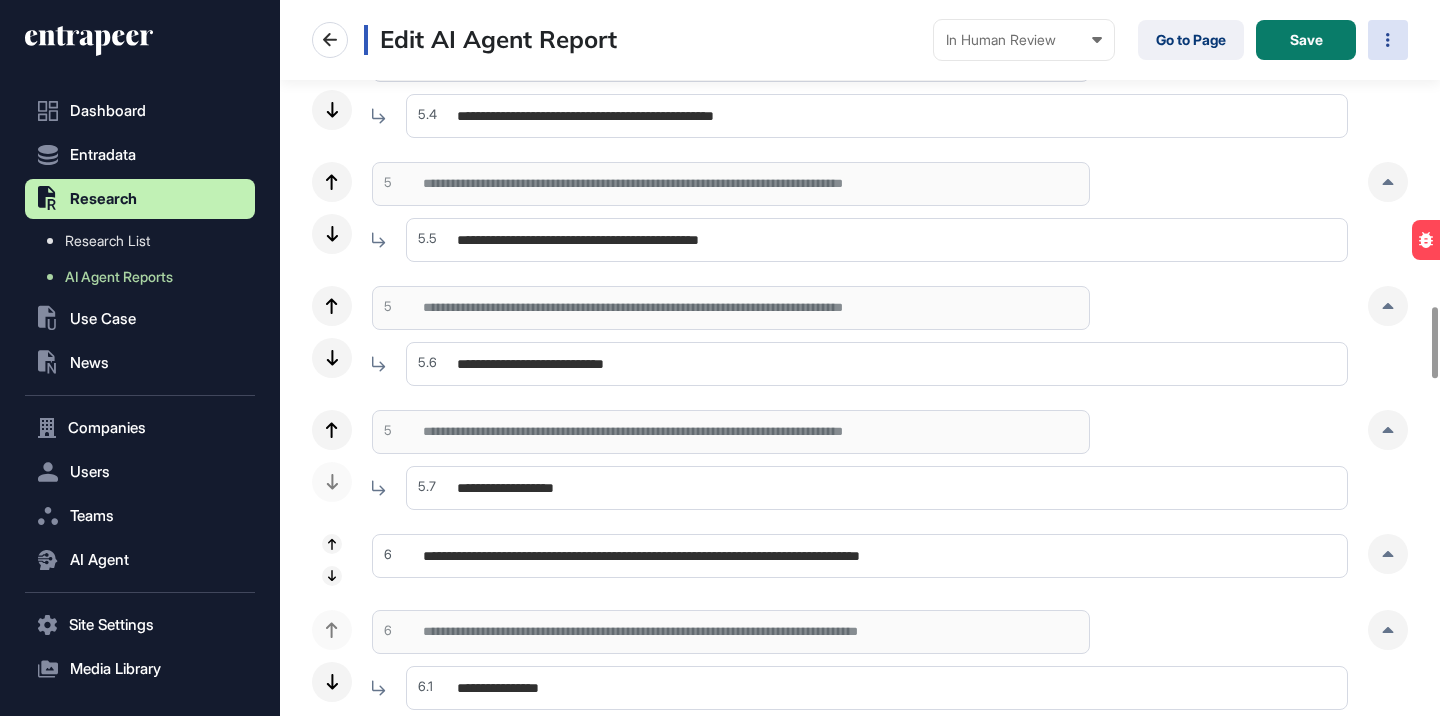scroll, scrollTop: 3033, scrollLeft: 0, axis: vertical 